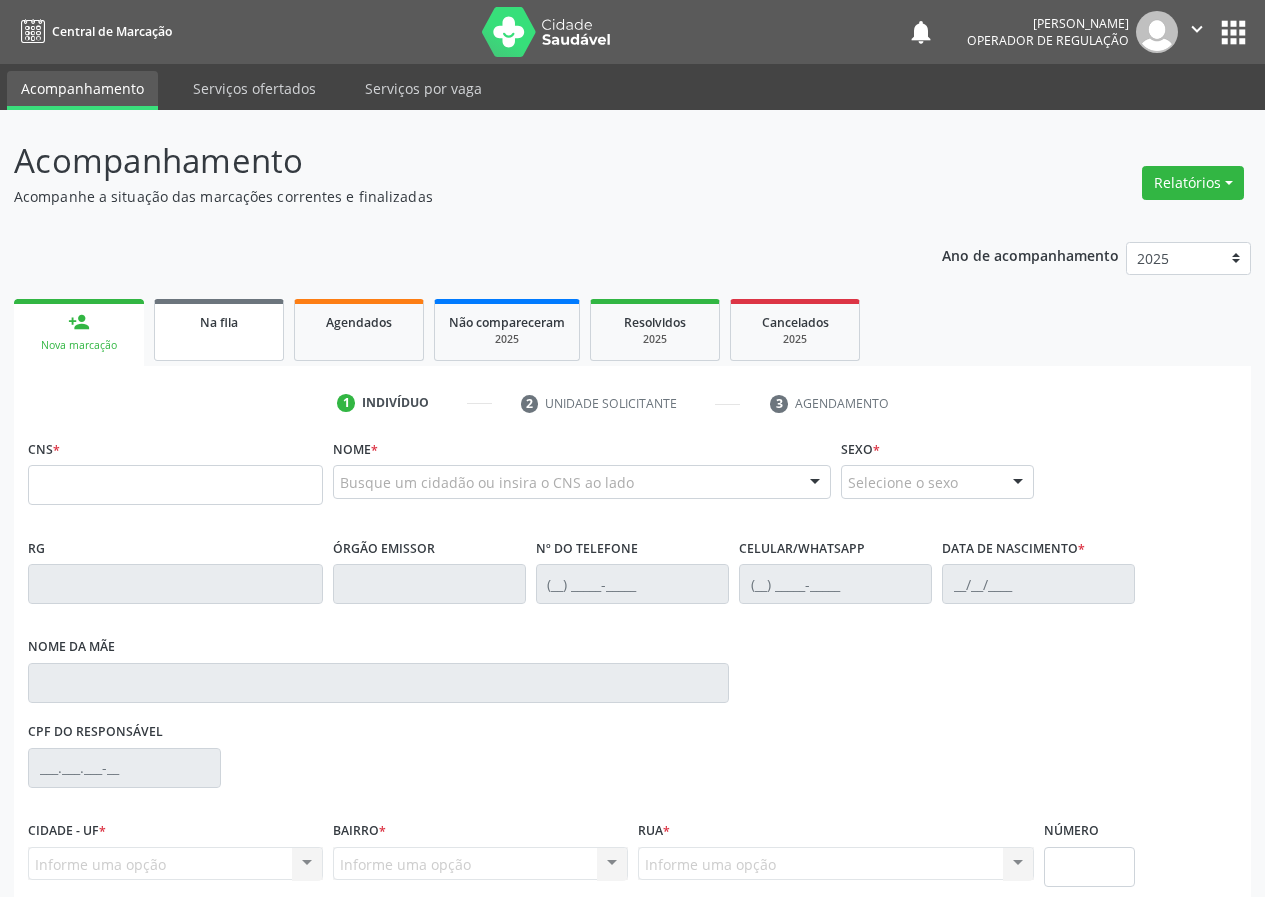 scroll, scrollTop: 0, scrollLeft: 0, axis: both 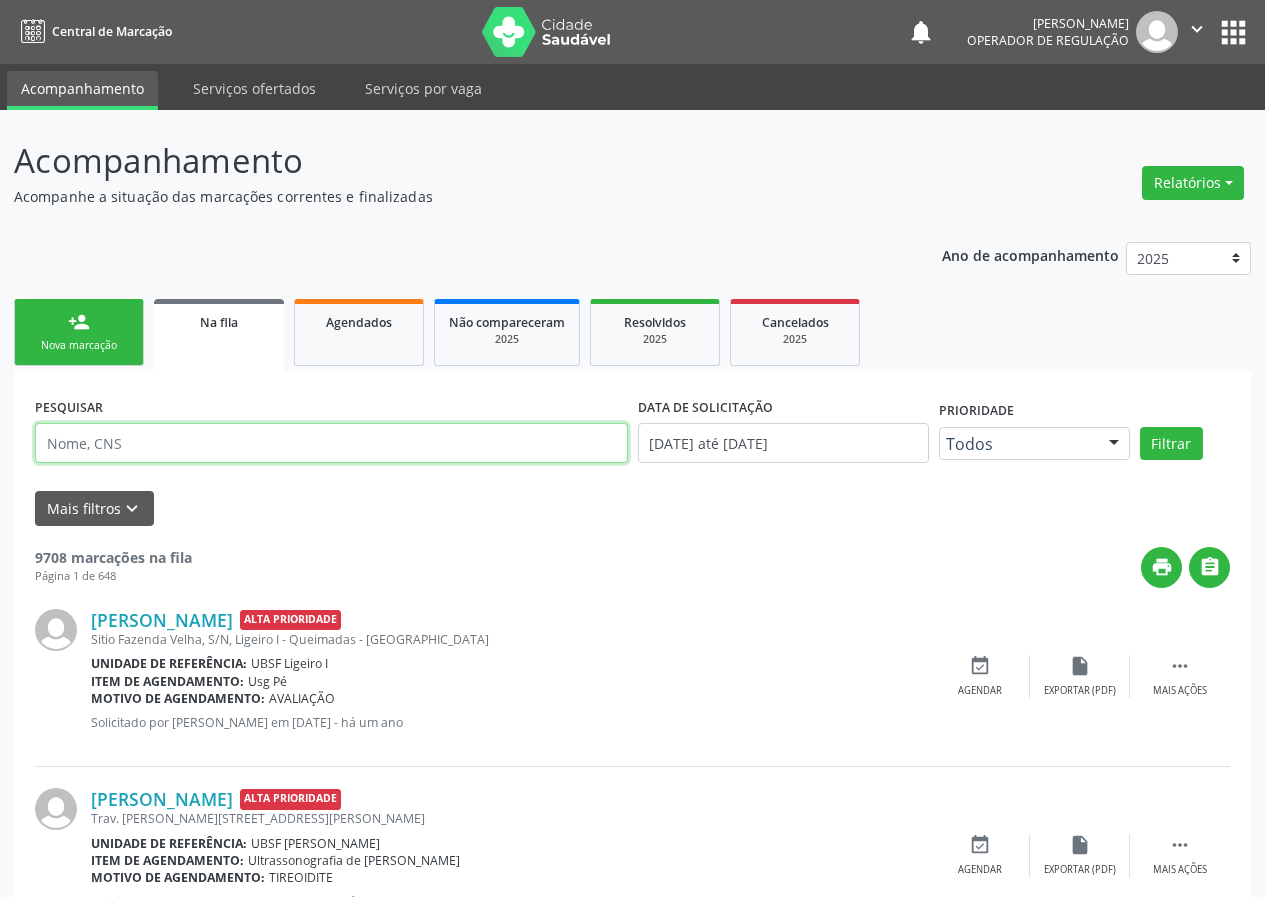 click at bounding box center (331, 443) 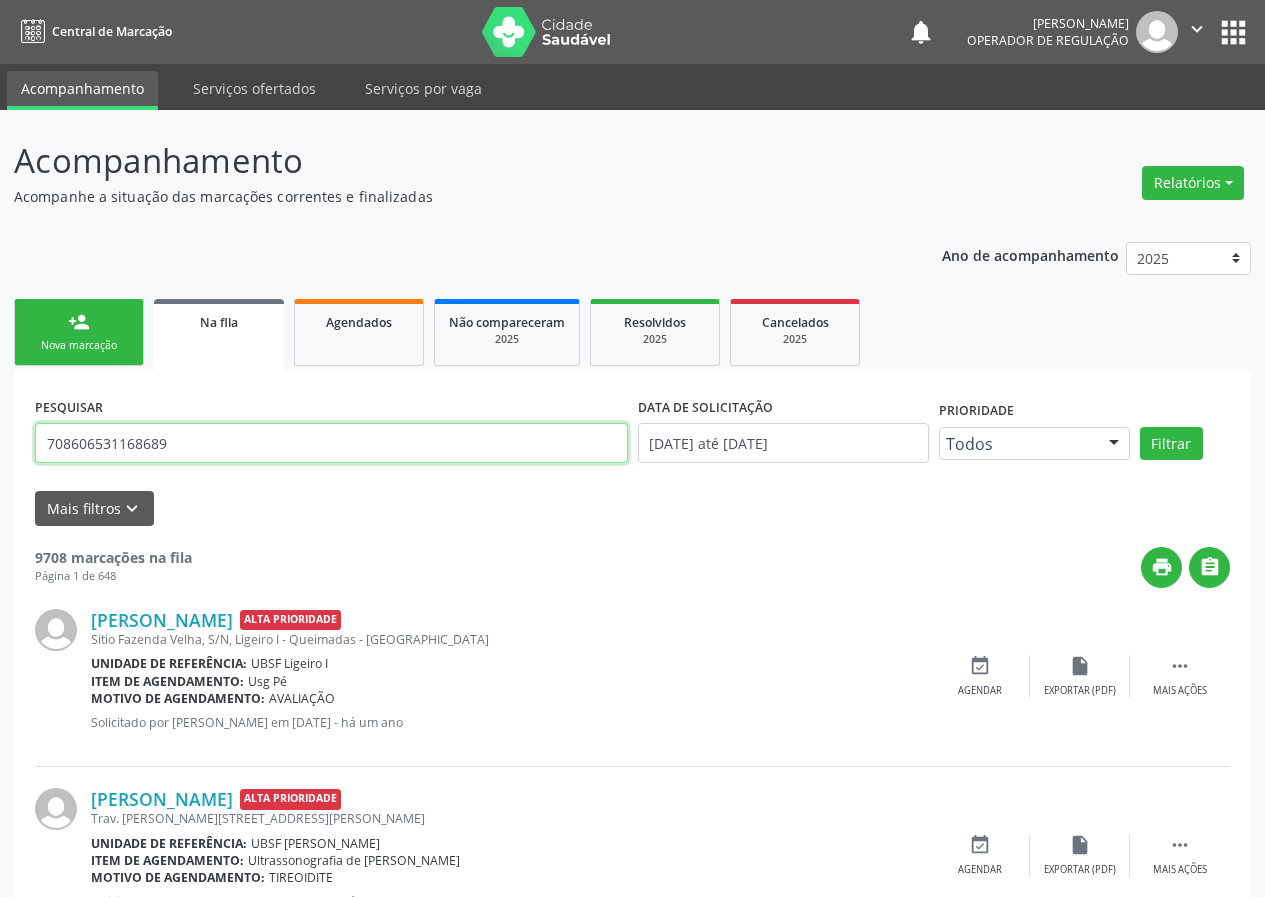 type on "708606531168689" 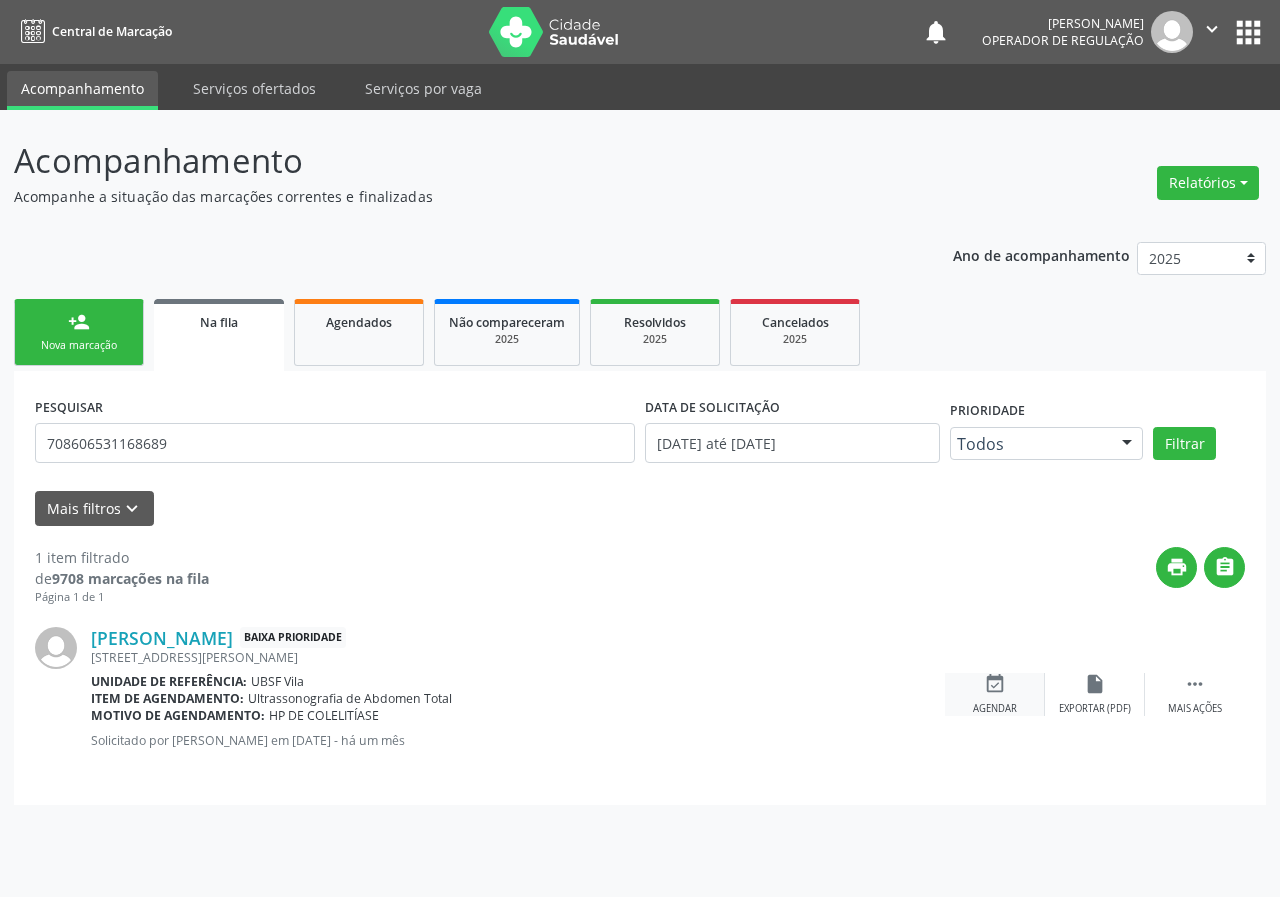 click on "event_available
Agendar" at bounding box center (995, 694) 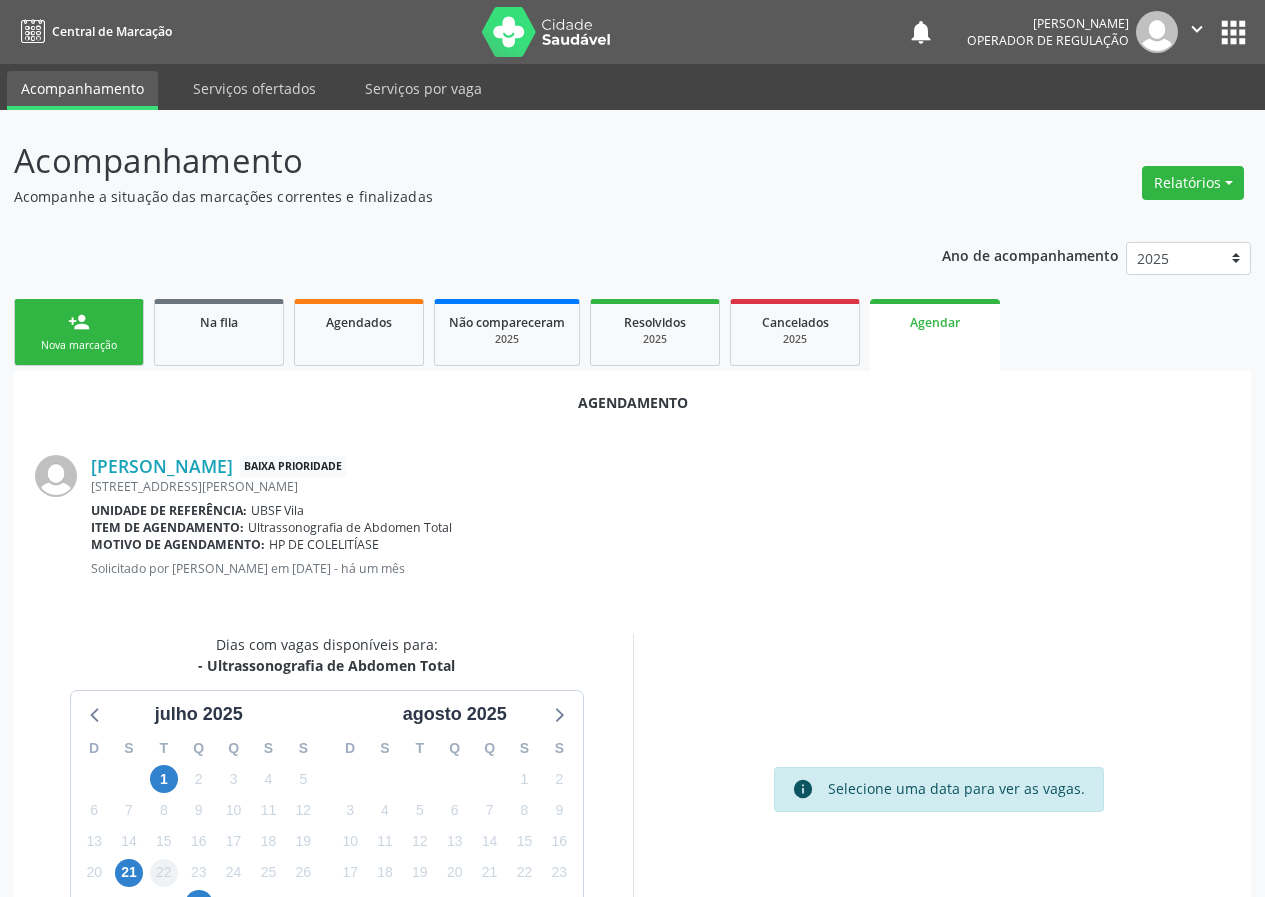 scroll, scrollTop: 144, scrollLeft: 0, axis: vertical 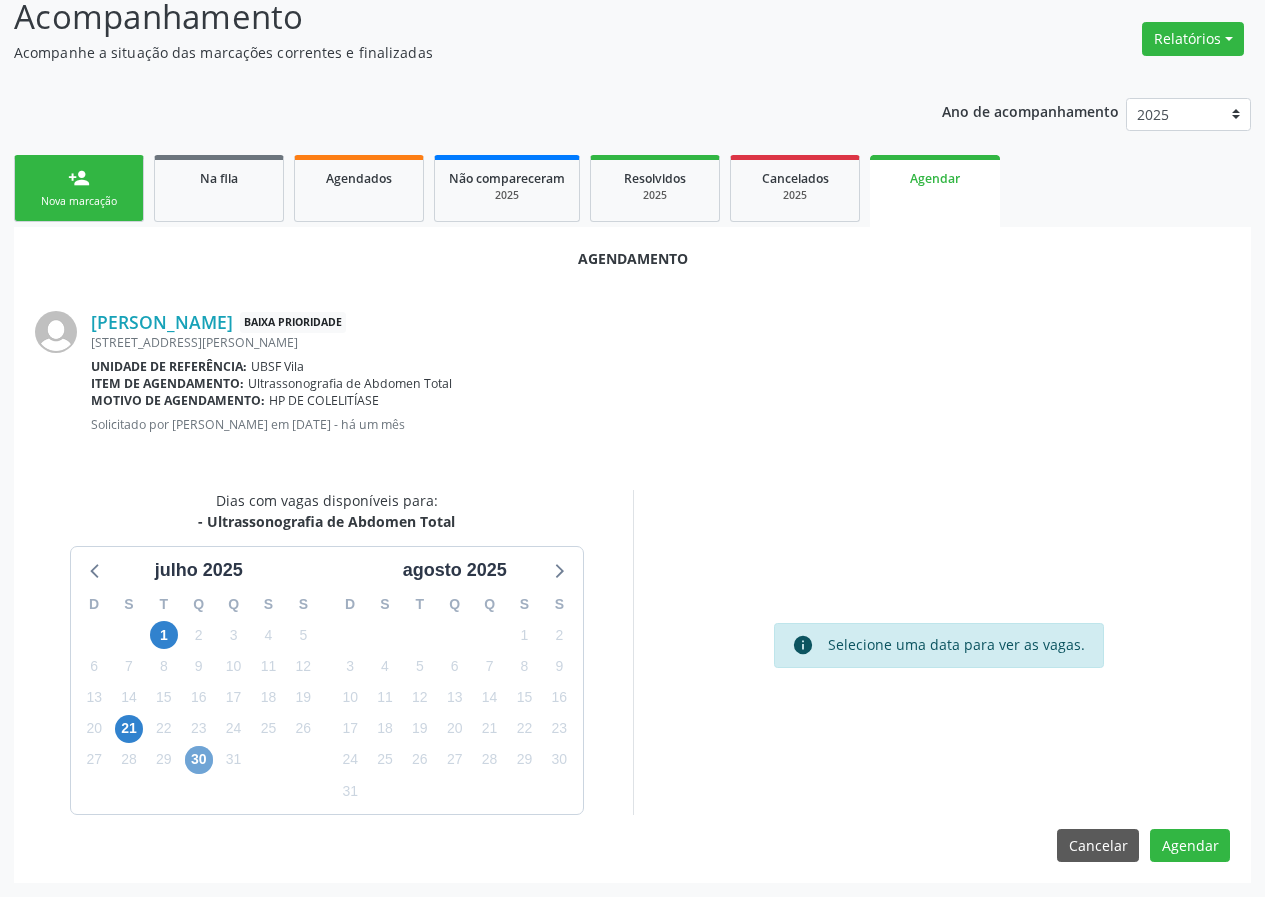 click on "30" at bounding box center (199, 760) 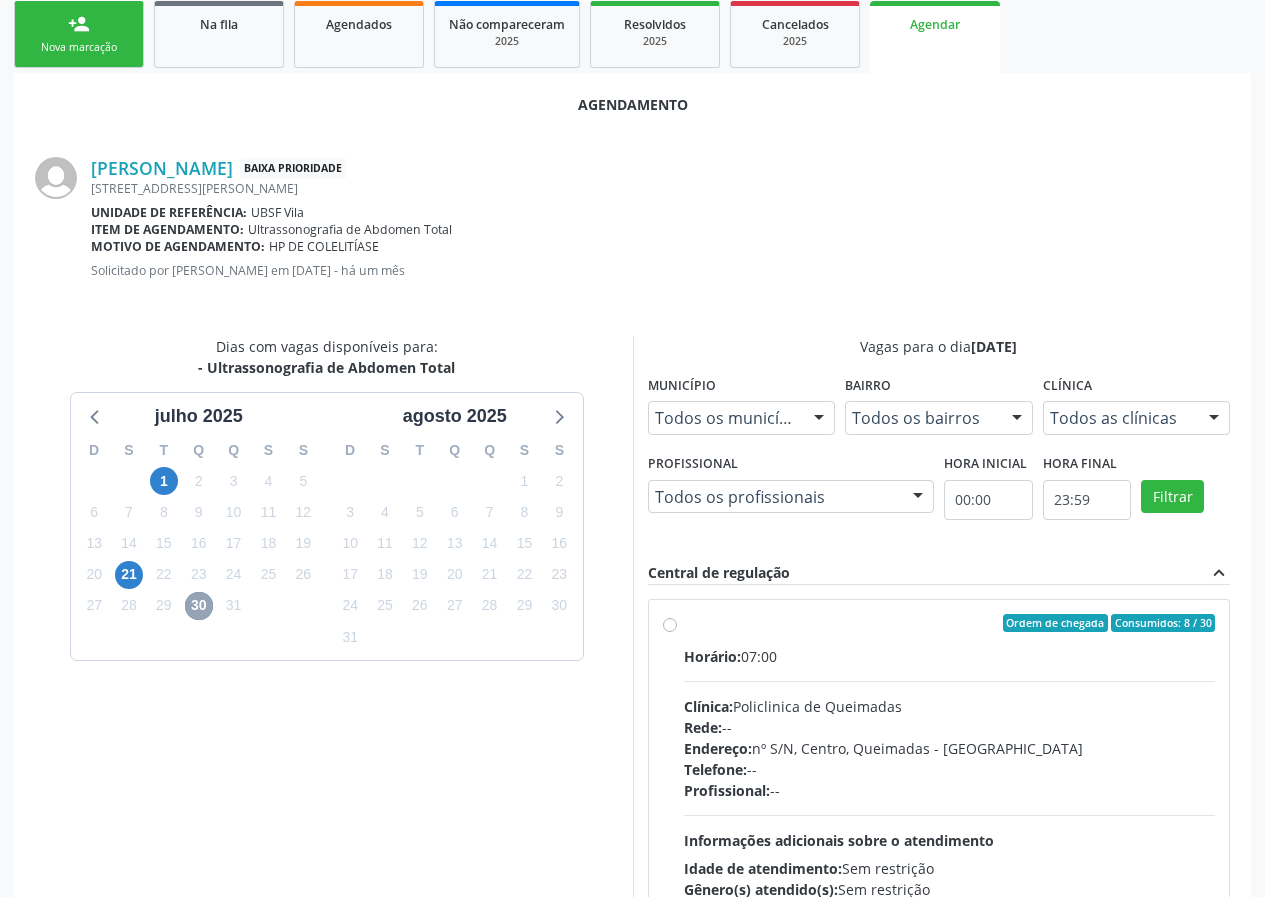 scroll, scrollTop: 433, scrollLeft: 0, axis: vertical 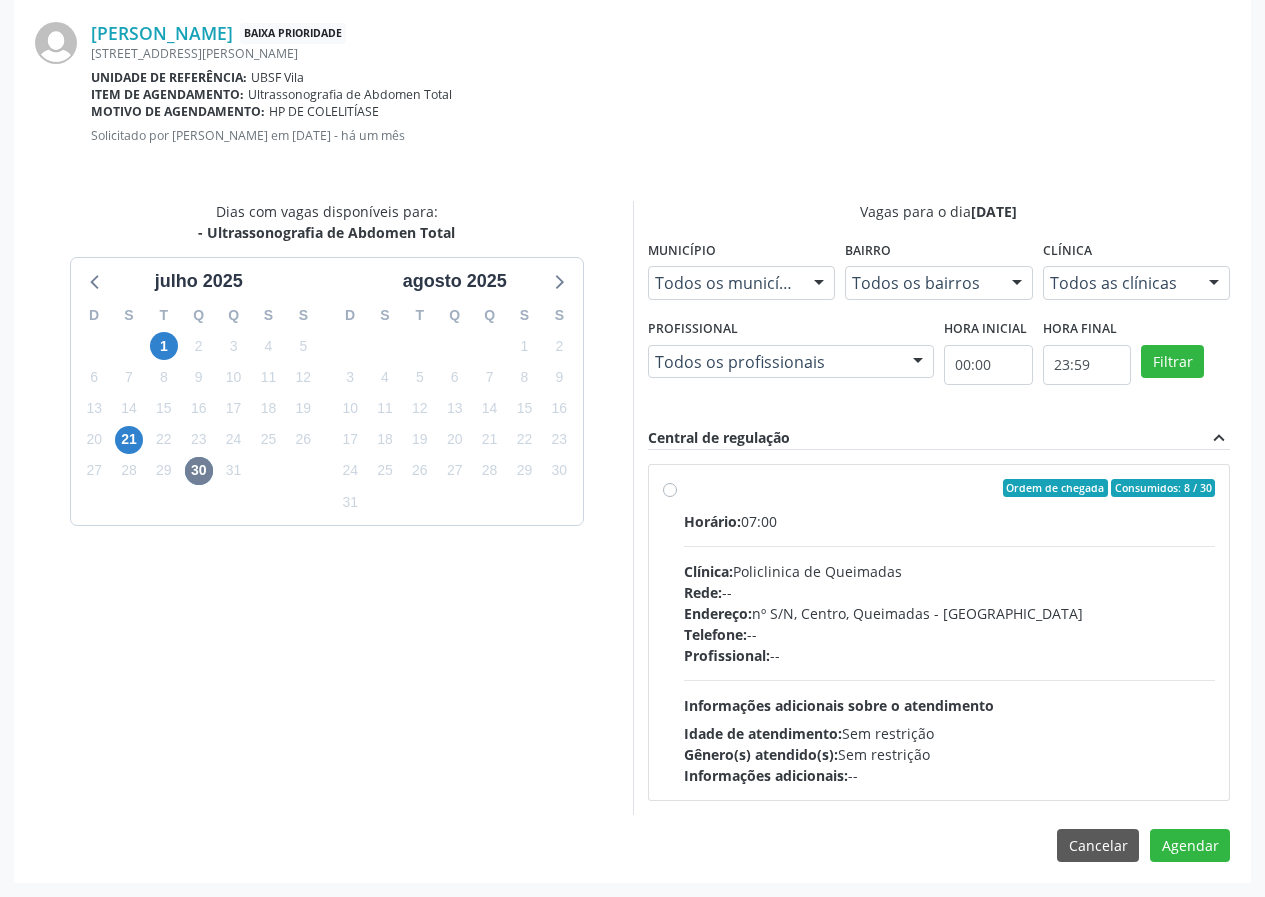 click on "Endereço:   nº S/N, Centro, Queimadas - [GEOGRAPHIC_DATA]" at bounding box center [950, 613] 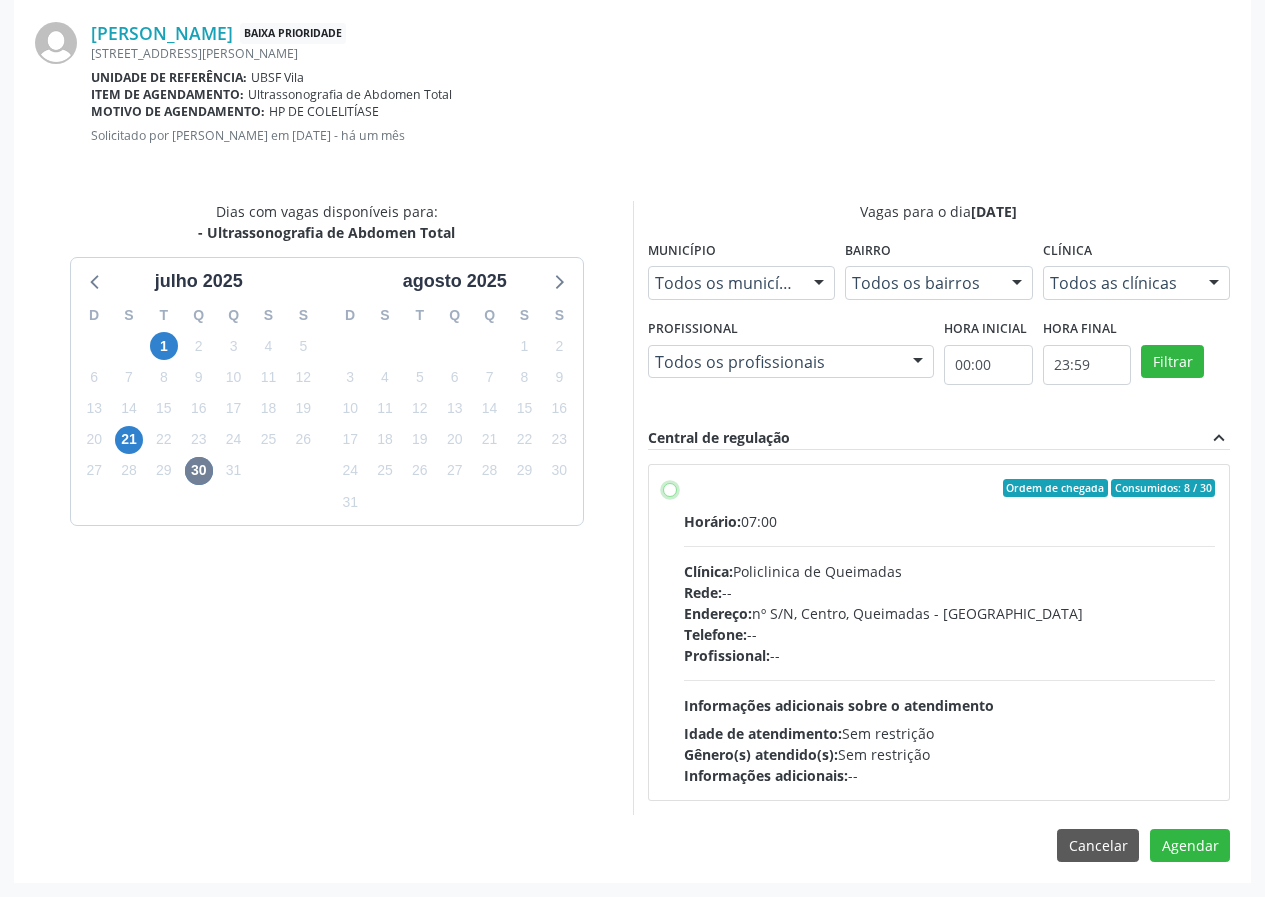 click on "Ordem de chegada
Consumidos: 8 / 30
Horário:   07:00
Clínica:  Policlinica de Queimadas
Rede:
--
Endereço:   nº S/N, Centro, Queimadas - PB
Telefone:   --
Profissional:
--
Informações adicionais sobre o atendimento
Idade de atendimento:
Sem restrição
Gênero(s) atendido(s):
Sem restrição
Informações adicionais:
--" at bounding box center (670, 488) 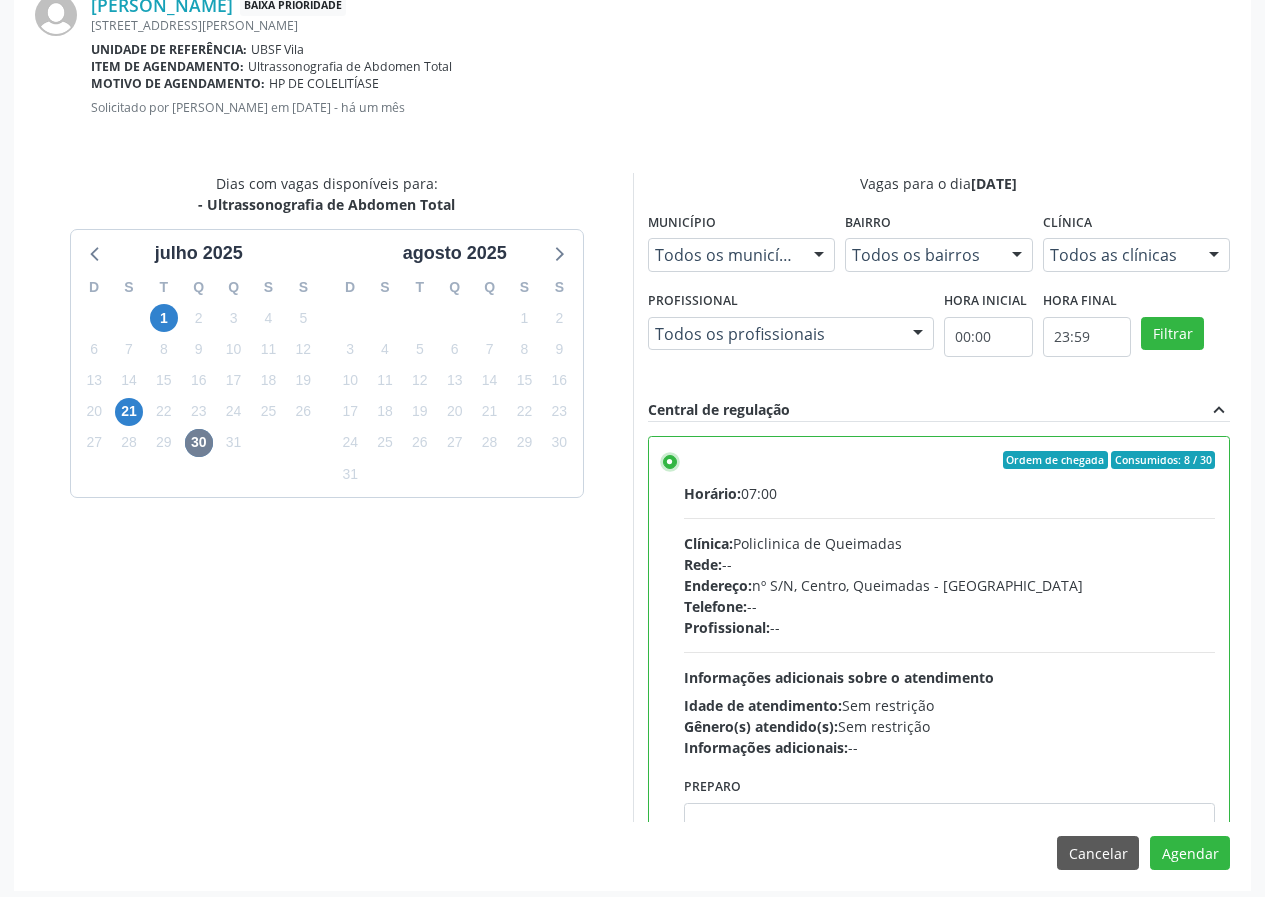 scroll, scrollTop: 469, scrollLeft: 0, axis: vertical 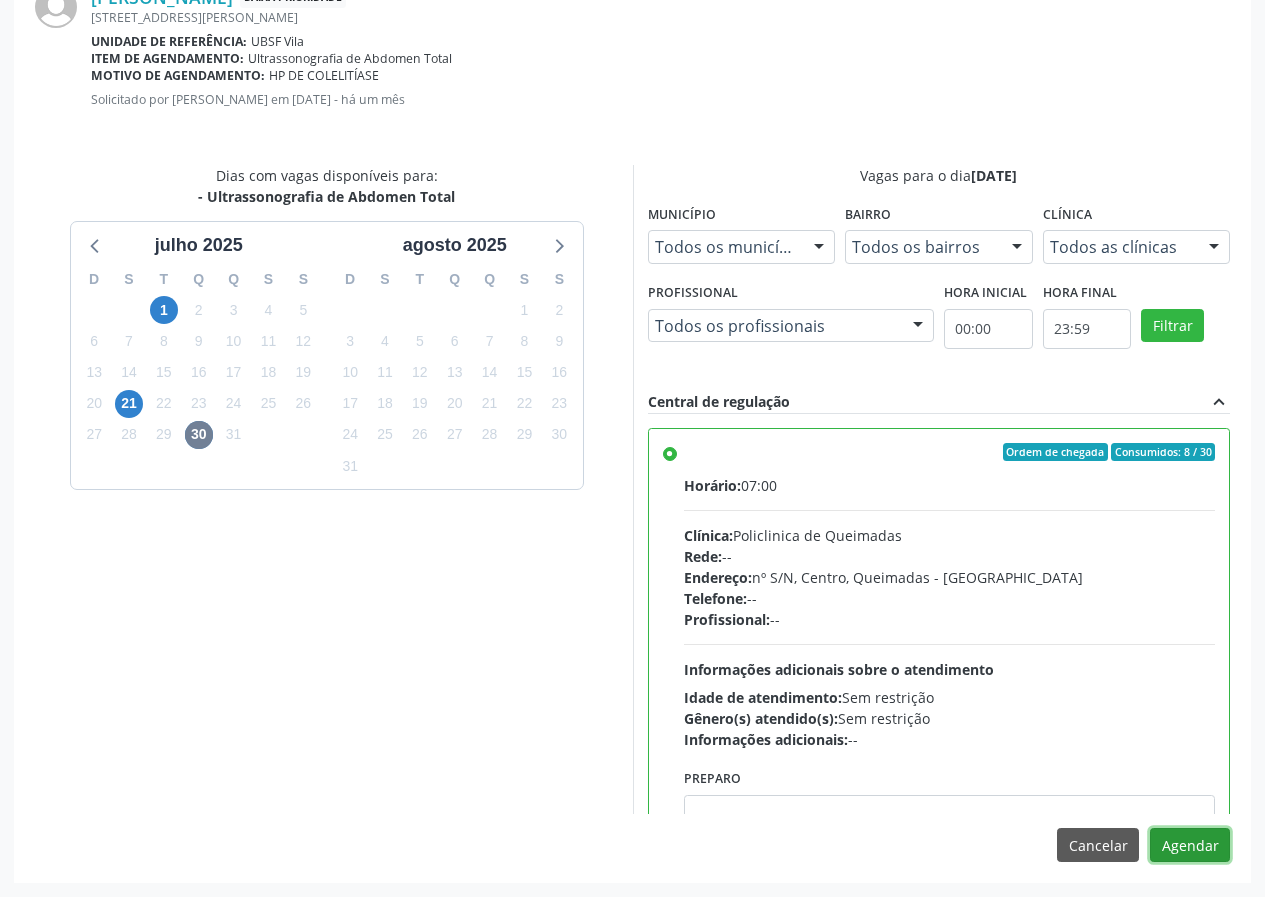 click on "Agendar" at bounding box center [1190, 845] 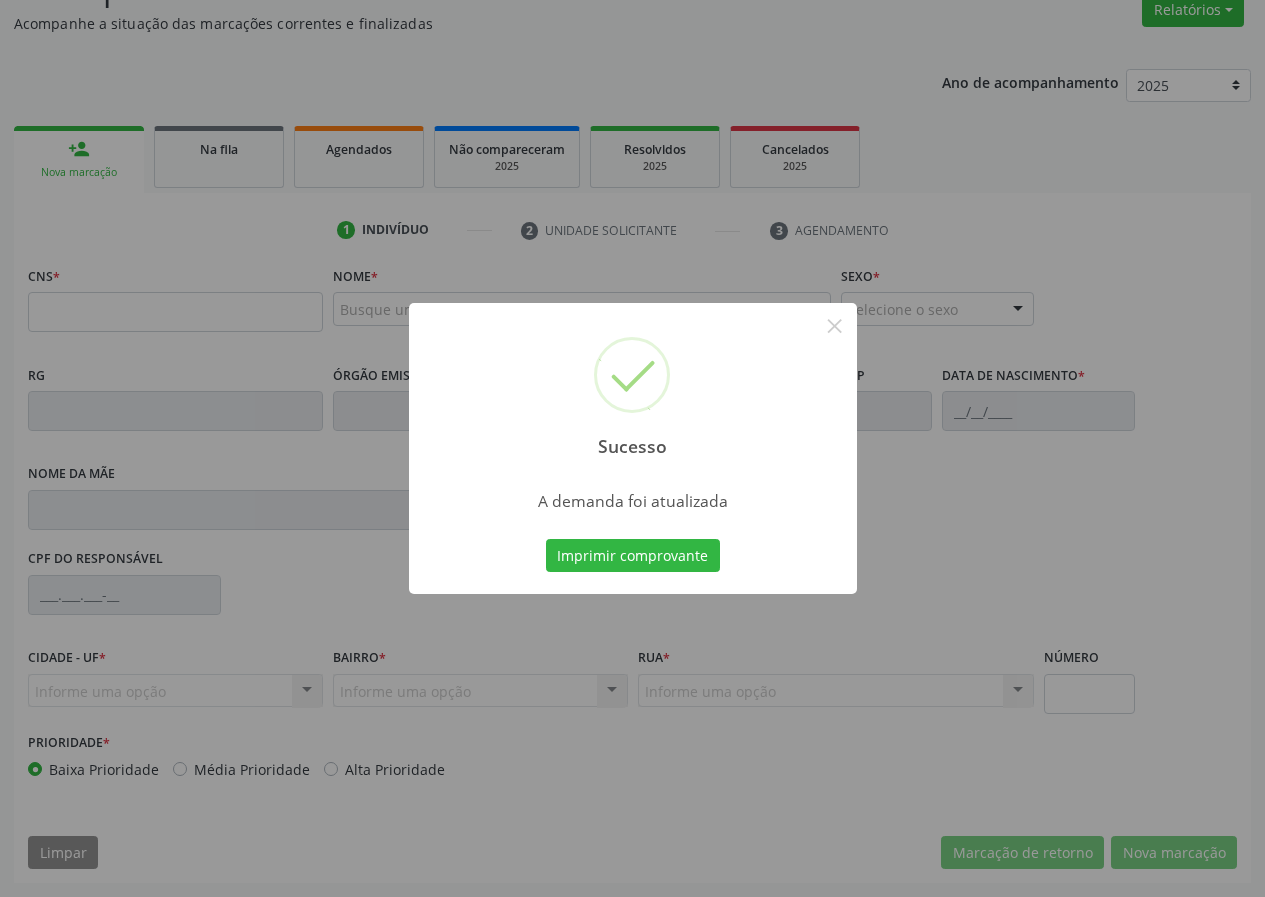 scroll, scrollTop: 173, scrollLeft: 0, axis: vertical 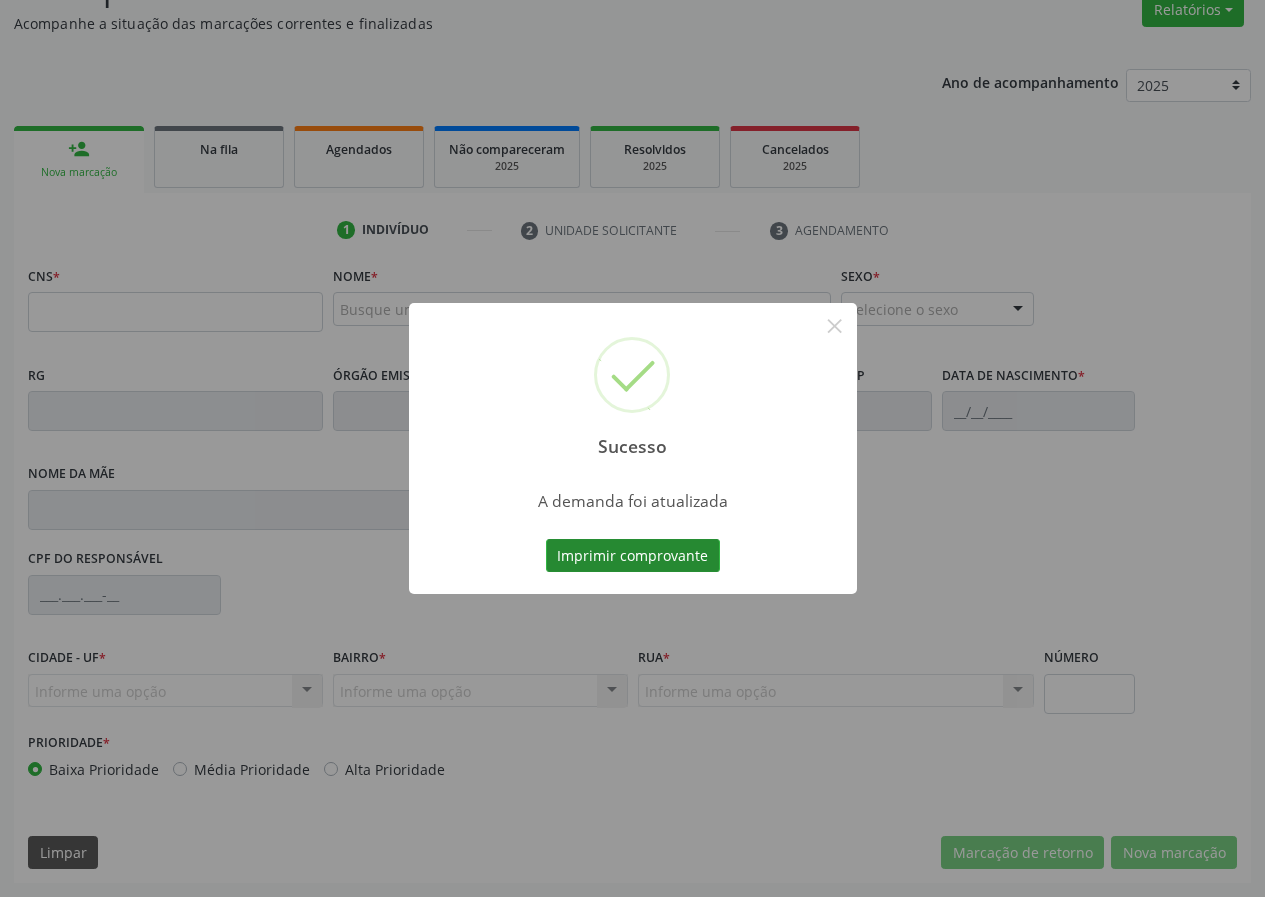 click on "Imprimir comprovante" at bounding box center [633, 556] 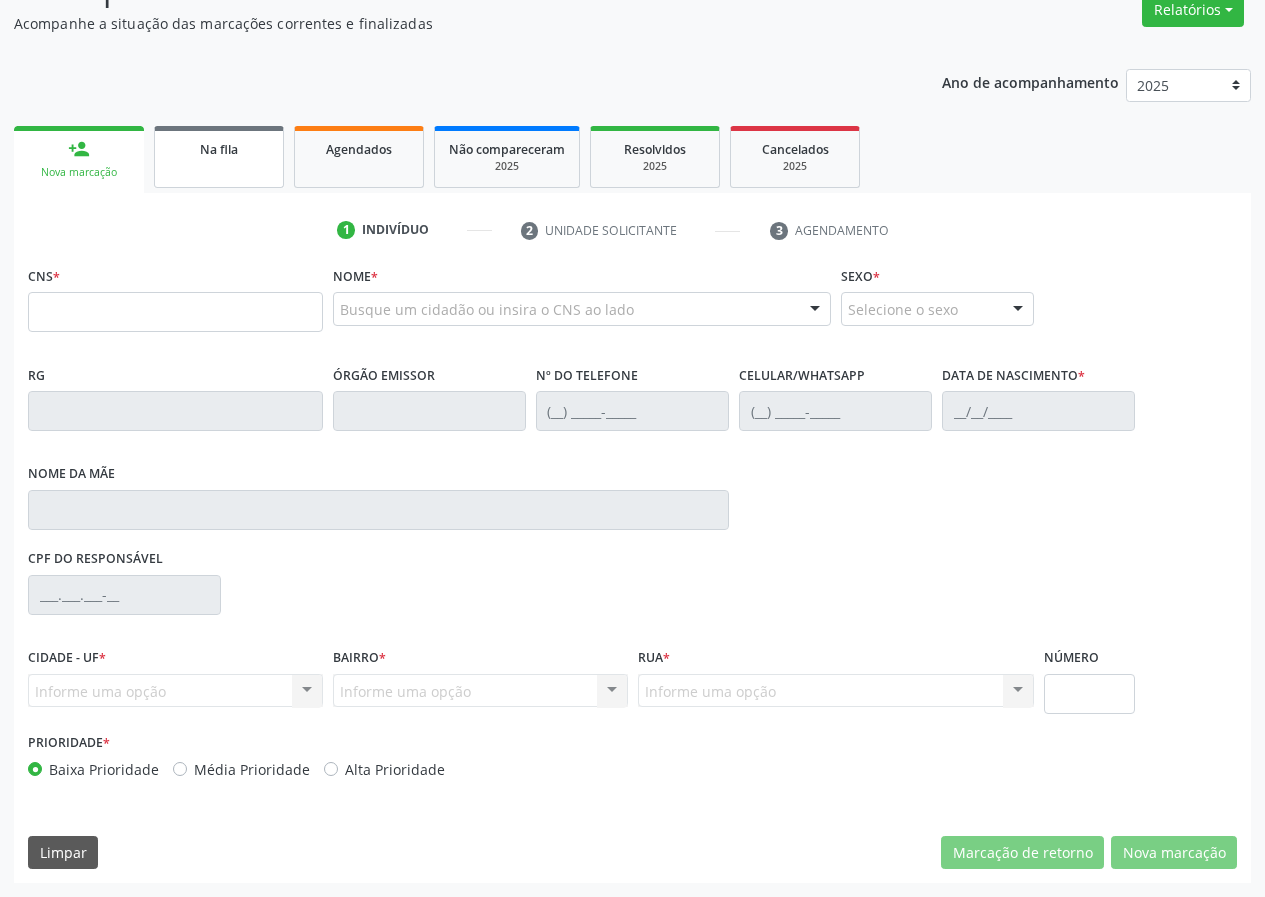 click on "Na fila" at bounding box center [219, 149] 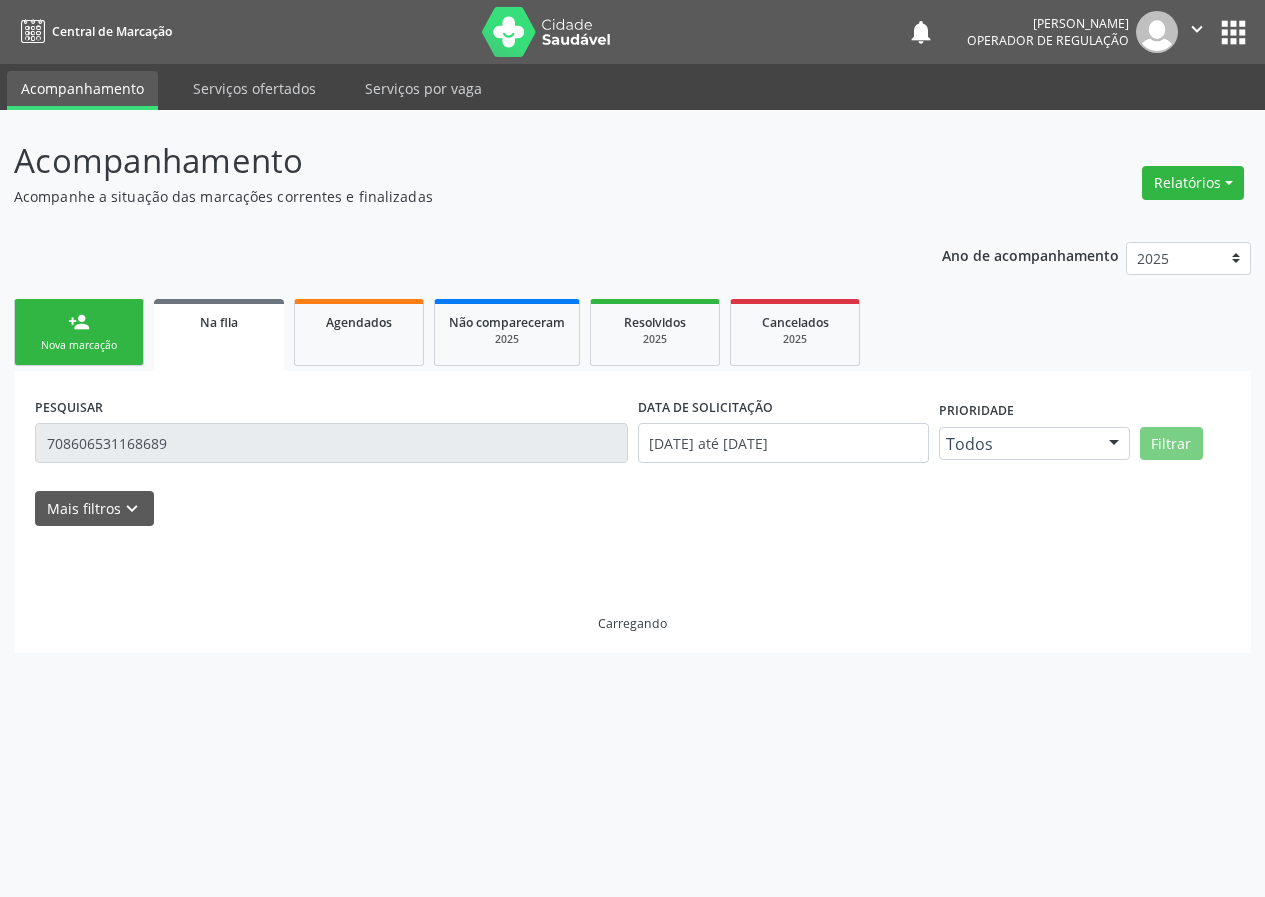 scroll, scrollTop: 0, scrollLeft: 0, axis: both 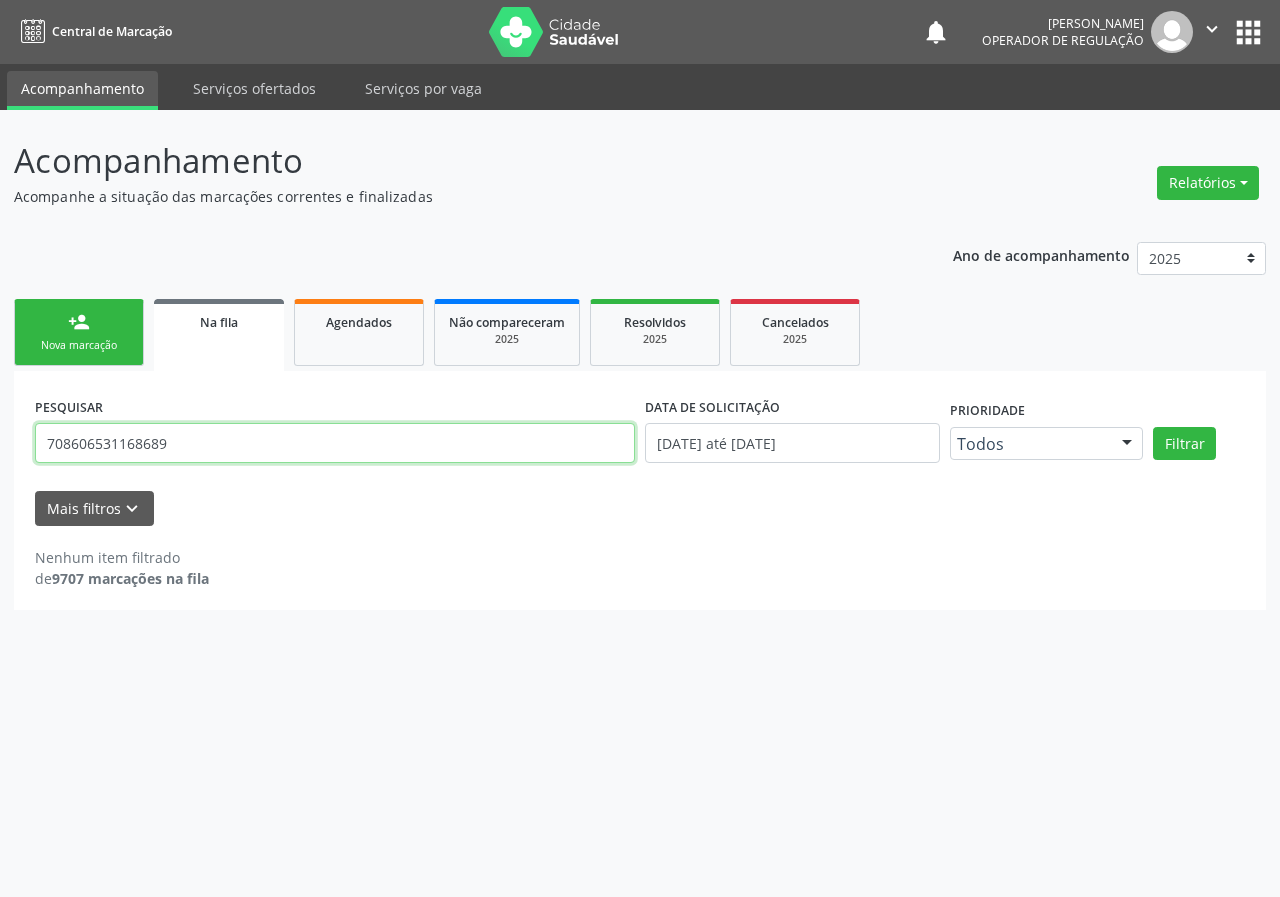 click on "708606531168689" at bounding box center [335, 443] 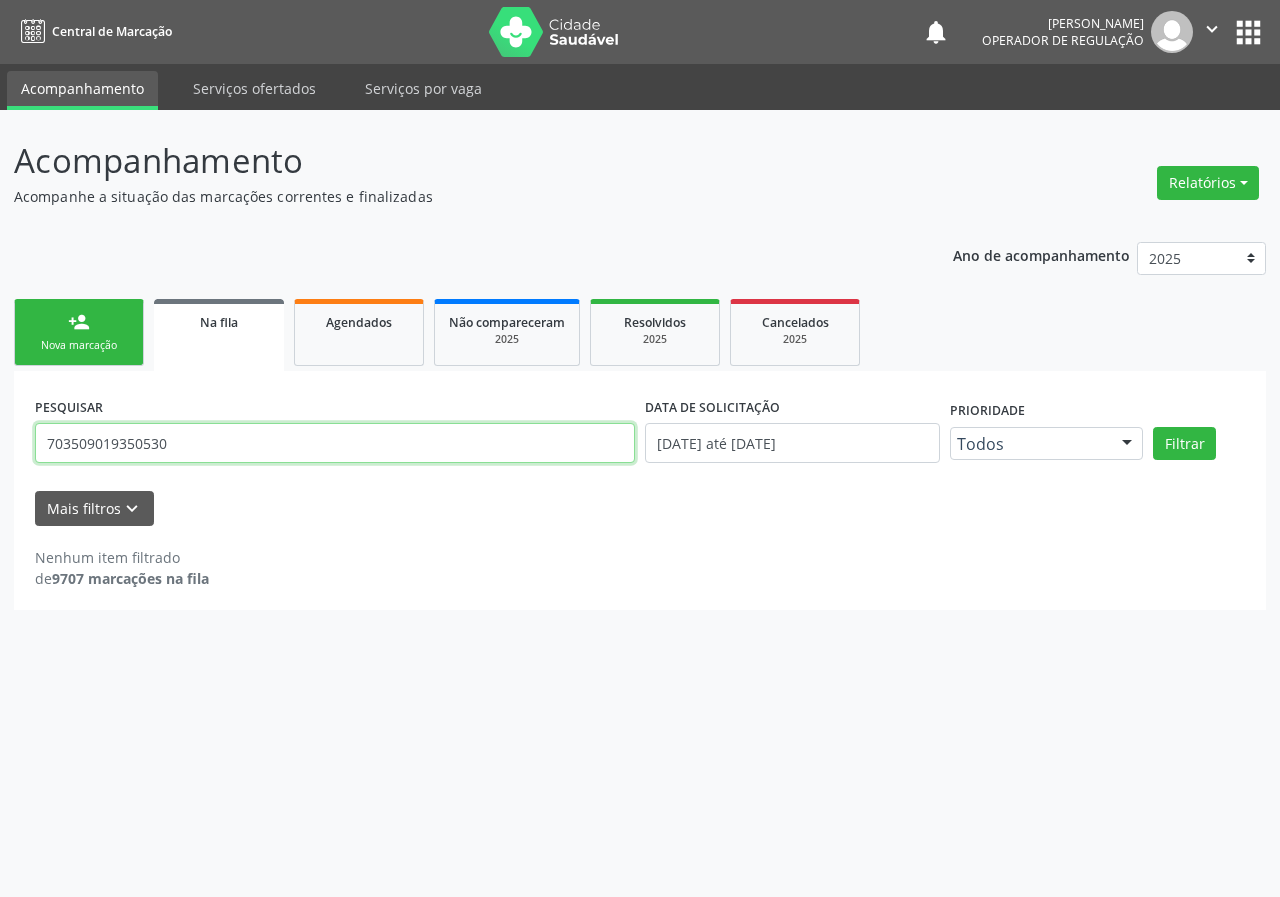 type on "703509019350530" 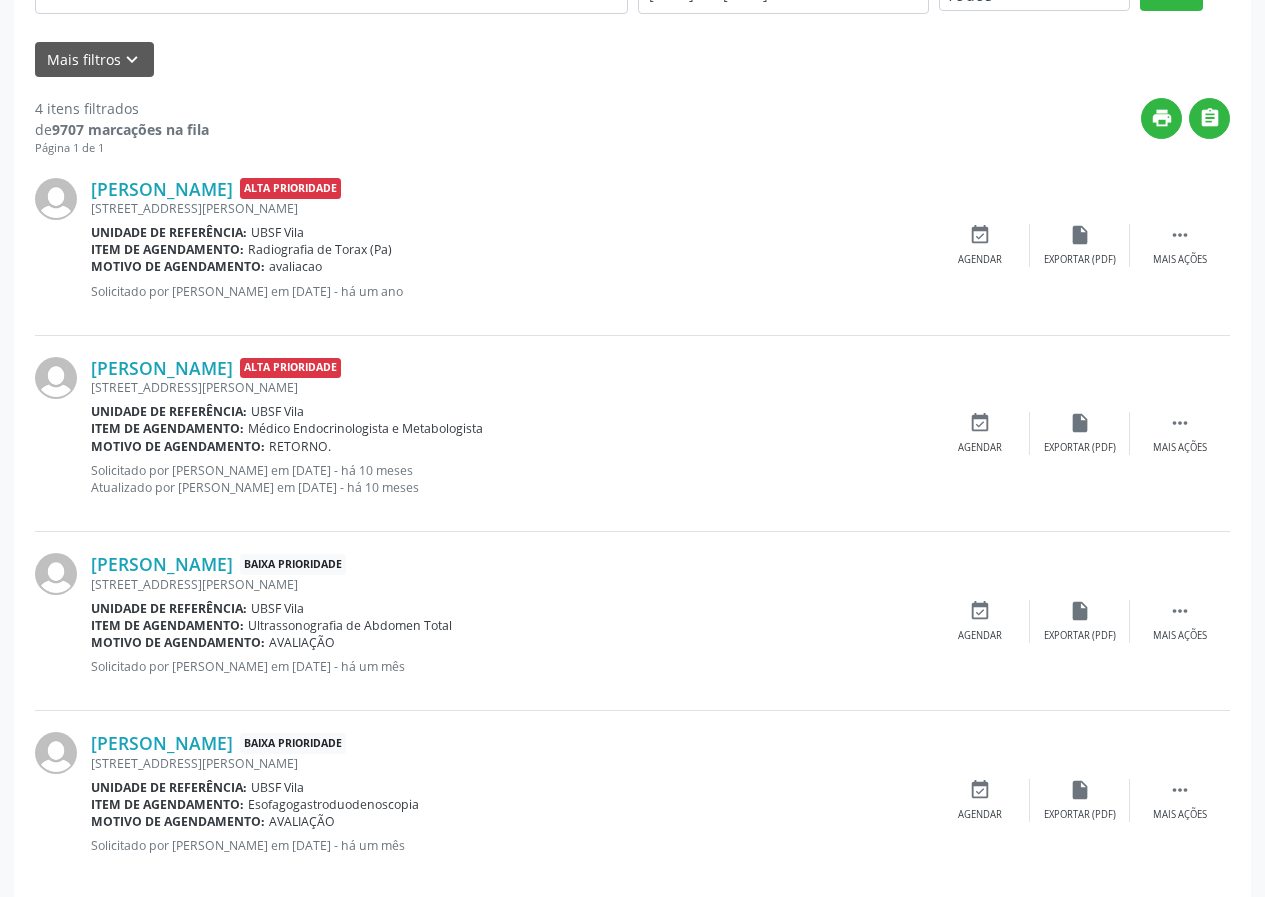 scroll, scrollTop: 476, scrollLeft: 0, axis: vertical 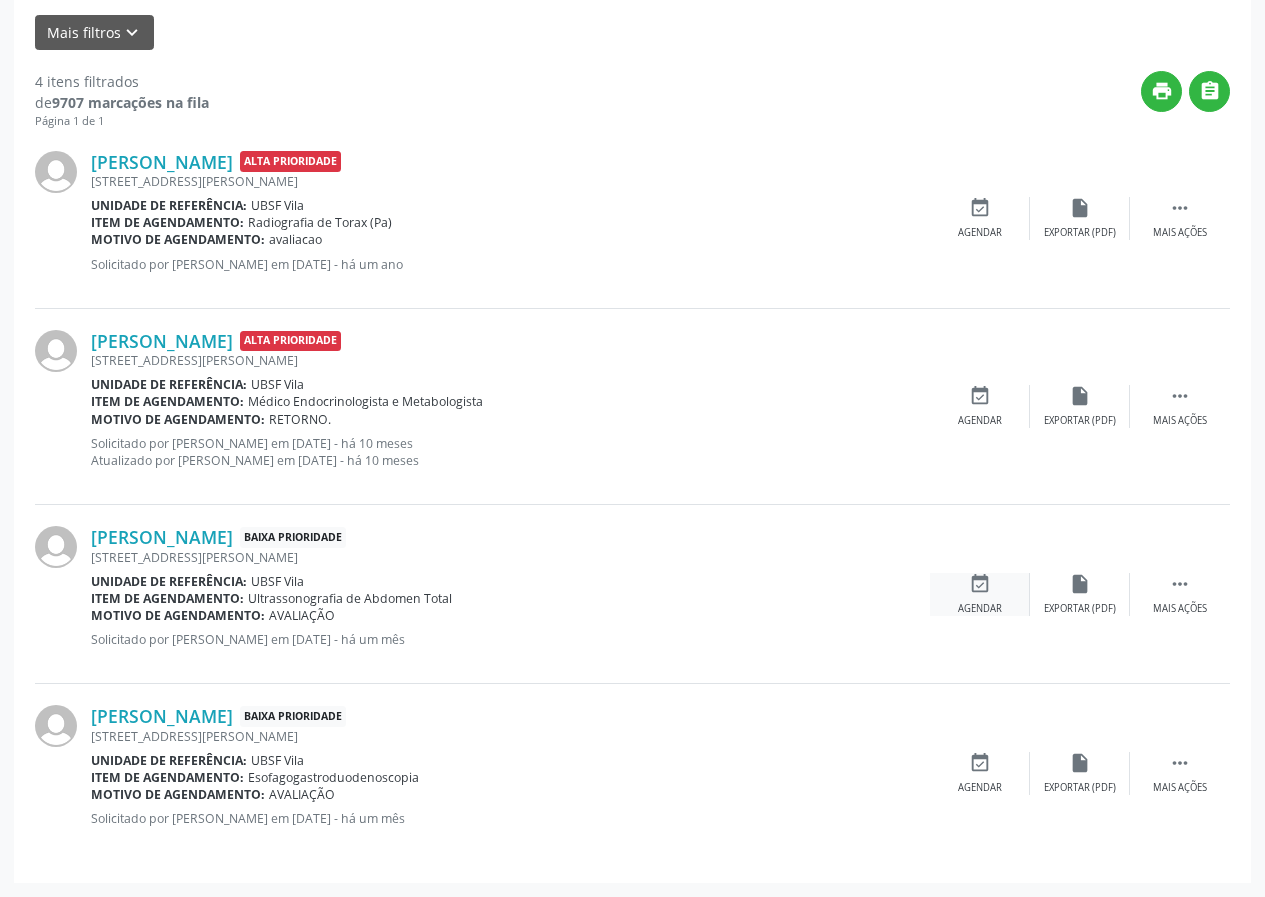 click on "event_available
Agendar" at bounding box center (980, 594) 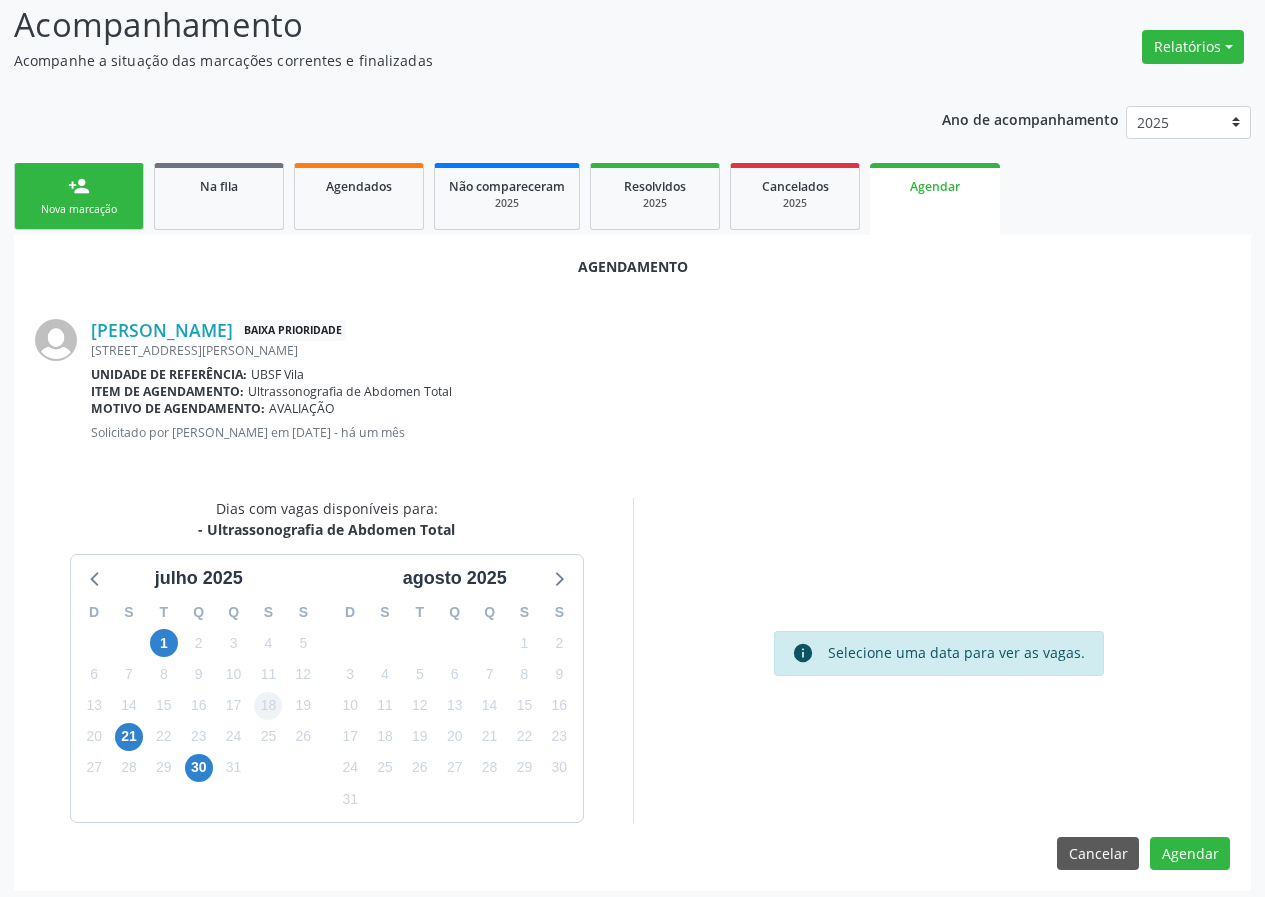 scroll, scrollTop: 144, scrollLeft: 0, axis: vertical 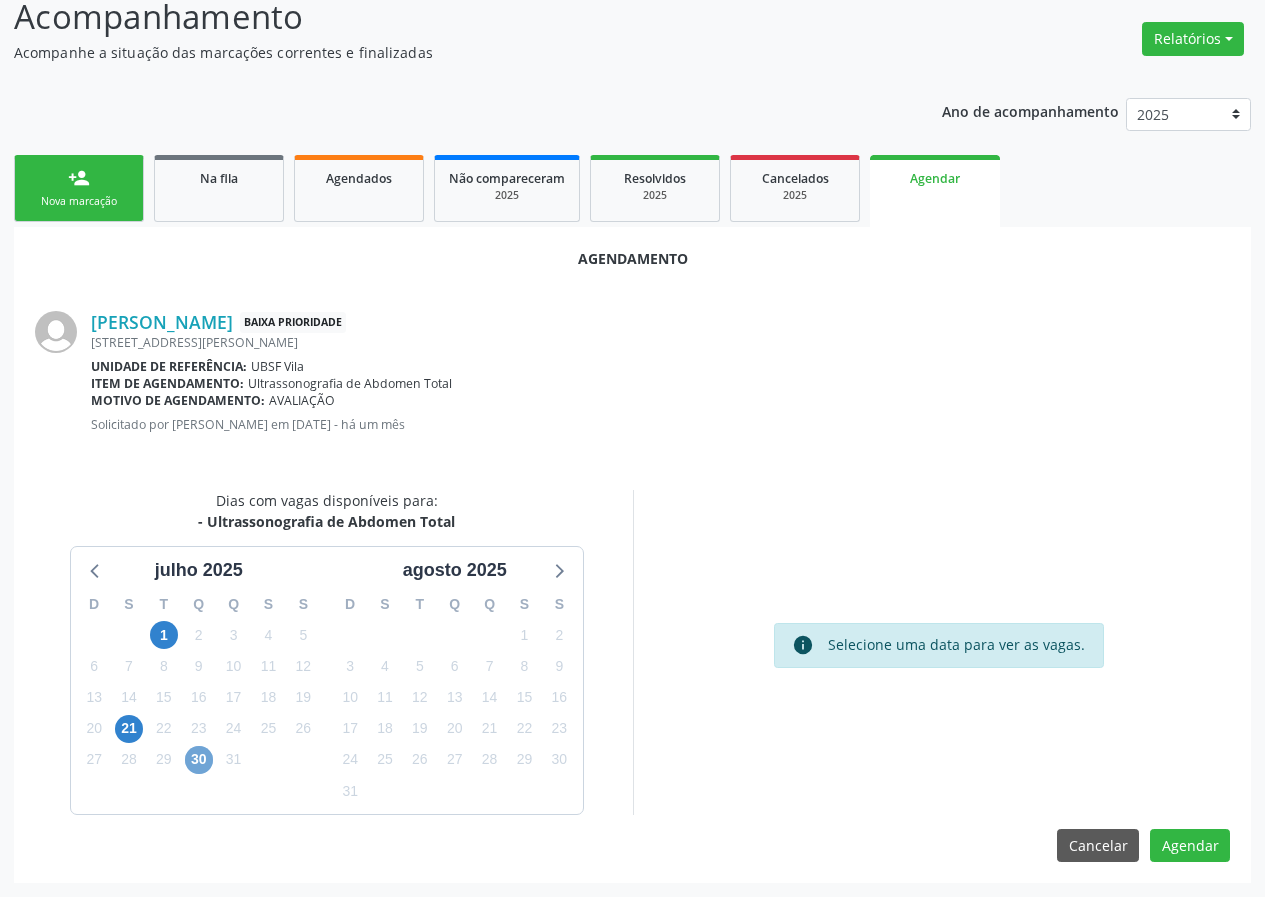 click on "30" at bounding box center [199, 760] 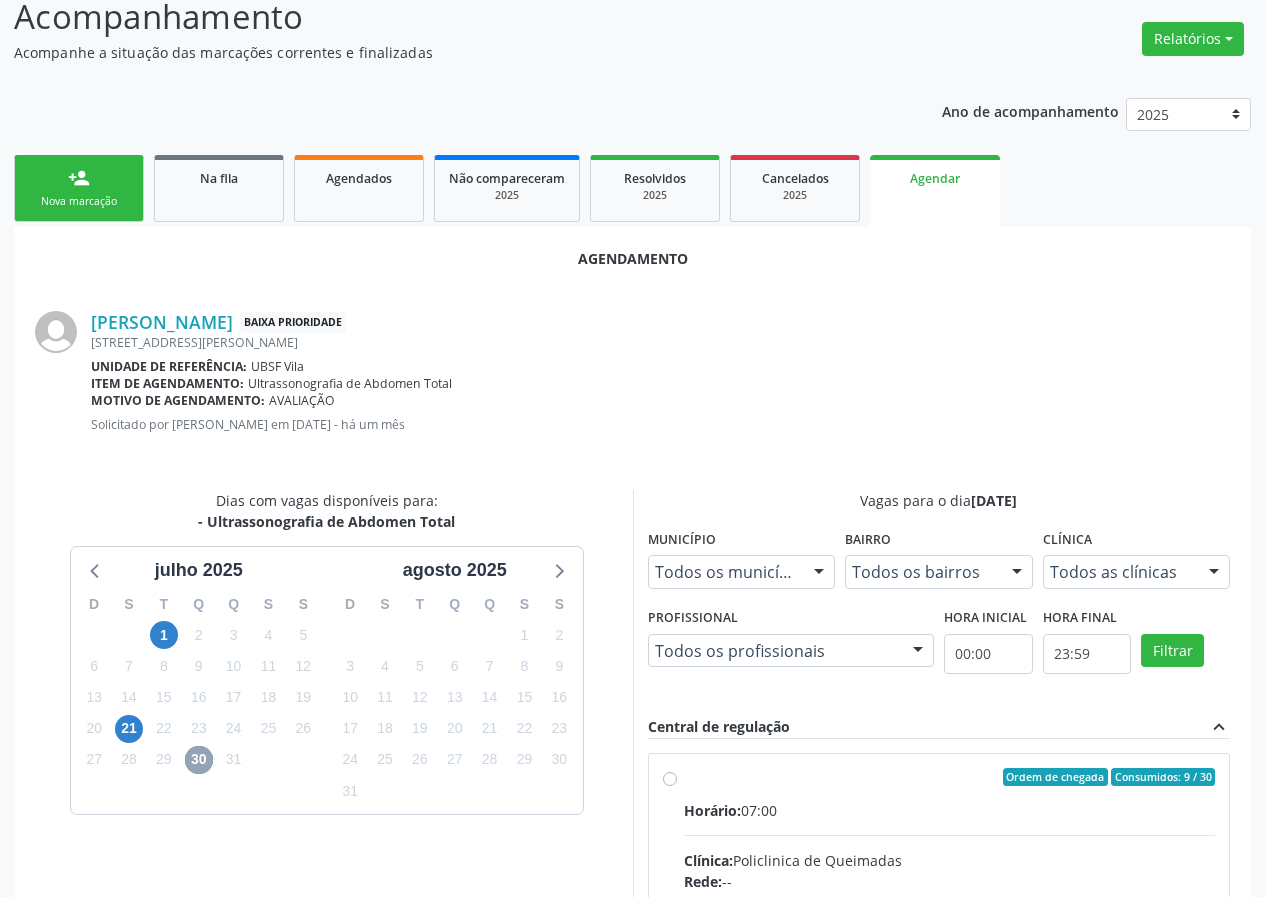 scroll, scrollTop: 433, scrollLeft: 0, axis: vertical 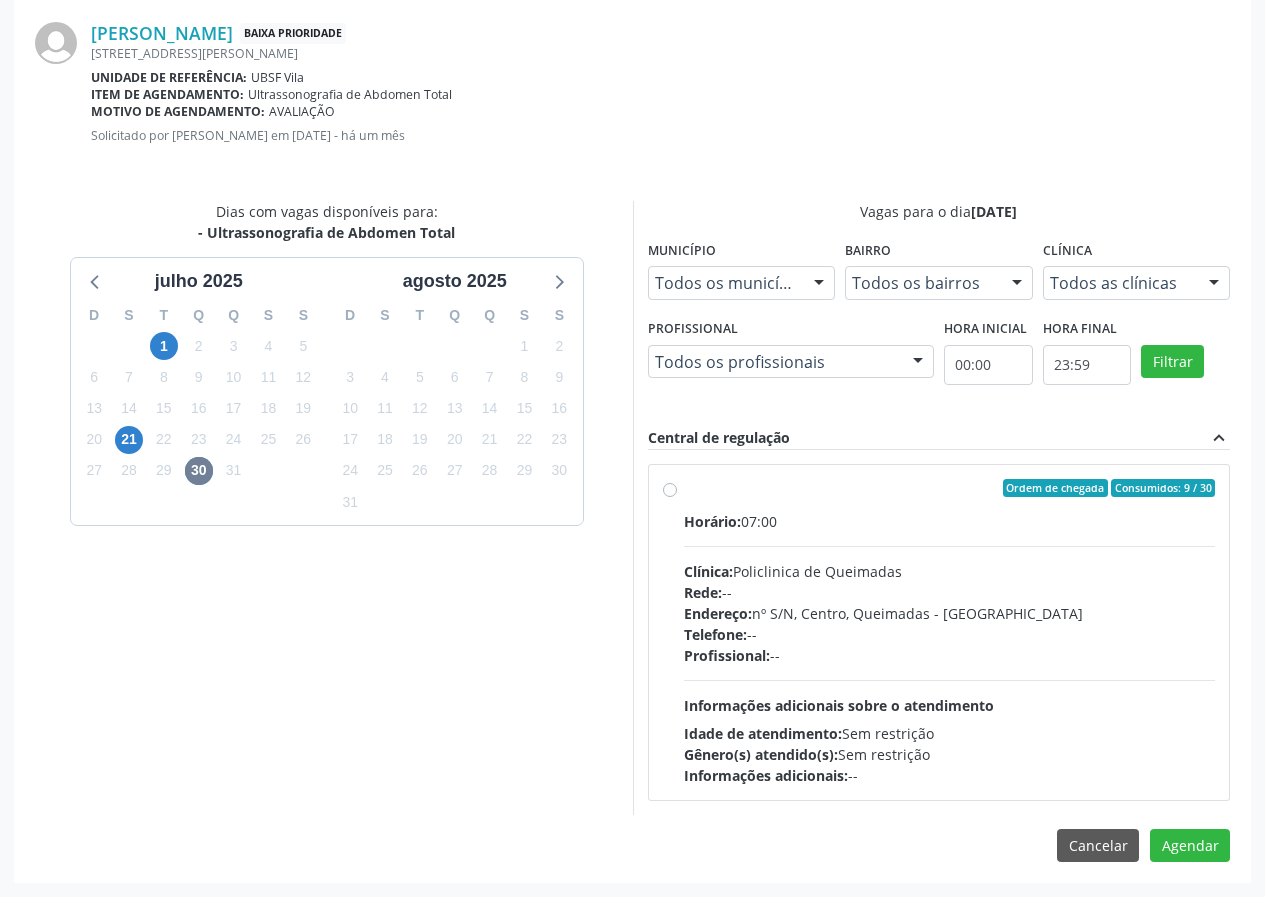 click on "Horário:   07:00
Clínica:  Policlinica de Queimadas
Rede:
--
Endereço:   nº S/N, Centro, Queimadas - PB
Telefone:   --
Profissional:
--
Informações adicionais sobre o atendimento
Idade de atendimento:
Sem restrição
Gênero(s) atendido(s):
Sem restrição
Informações adicionais:
--" at bounding box center [950, 648] 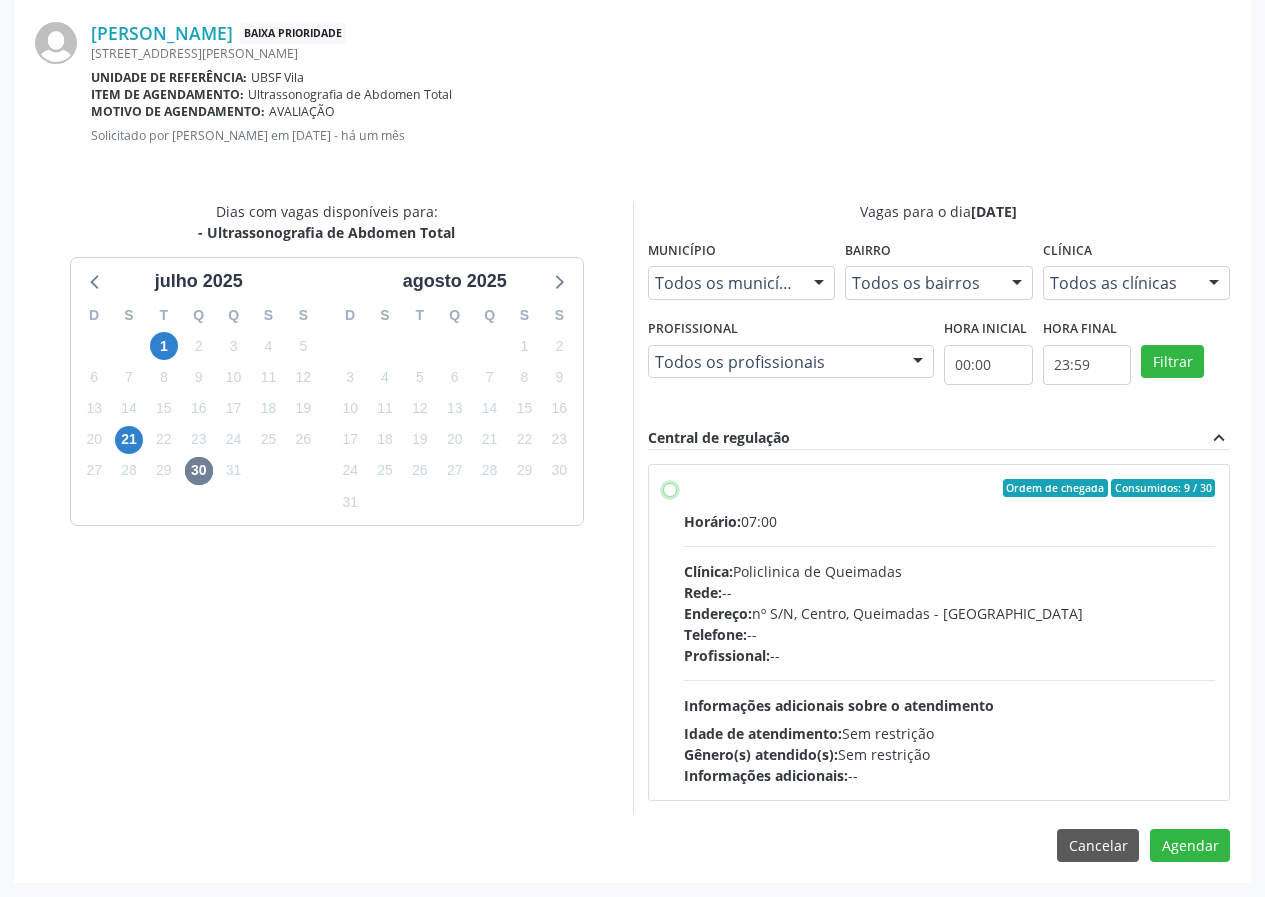click on "Ordem de chegada
Consumidos: 9 / 30
Horário:   07:00
Clínica:  Policlinica de Queimadas
Rede:
--
Endereço:   nº S/N, Centro, Queimadas - PB
Telefone:   --
Profissional:
--
Informações adicionais sobre o atendimento
Idade de atendimento:
Sem restrição
Gênero(s) atendido(s):
Sem restrição
Informações adicionais:
--" at bounding box center [670, 488] 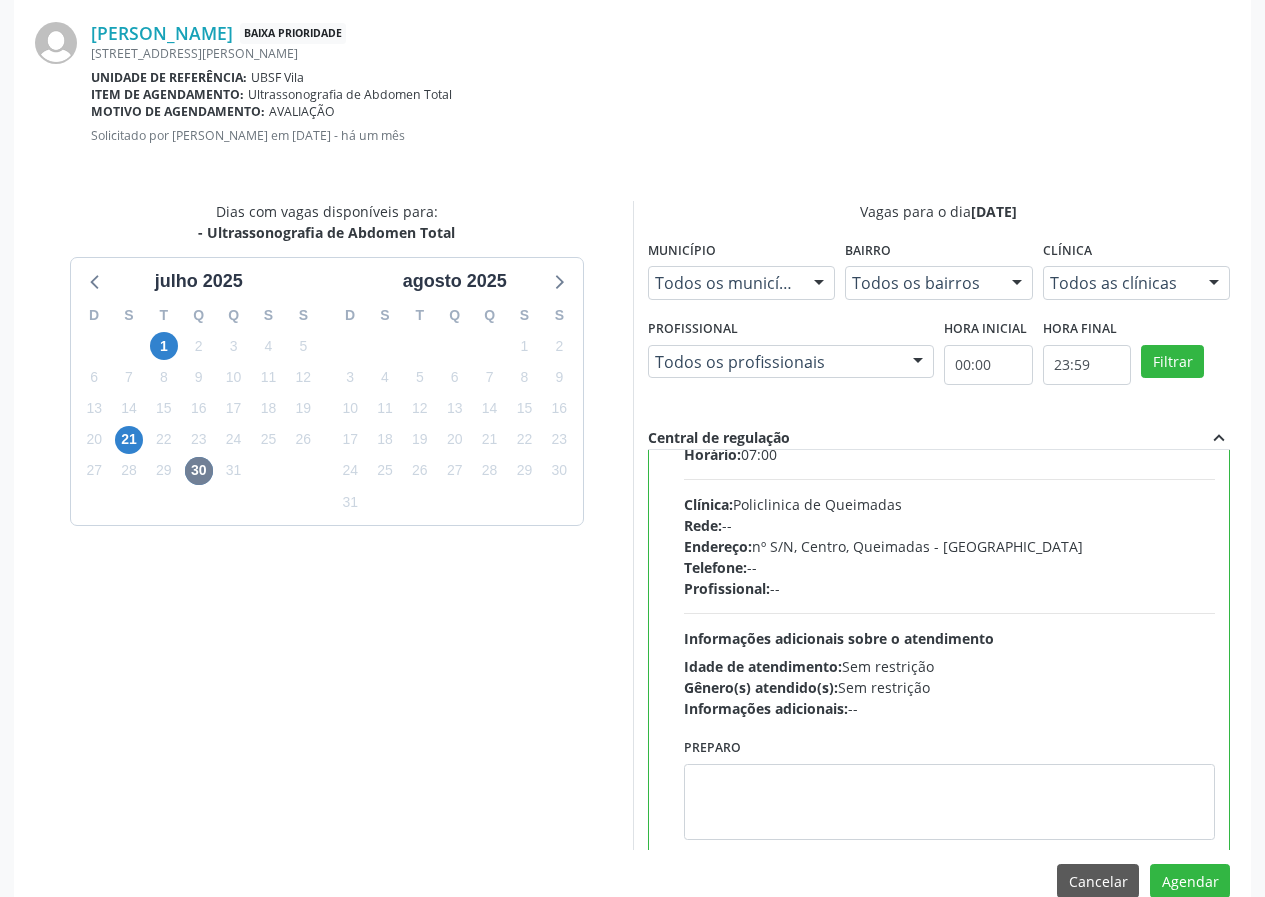 scroll, scrollTop: 99, scrollLeft: 0, axis: vertical 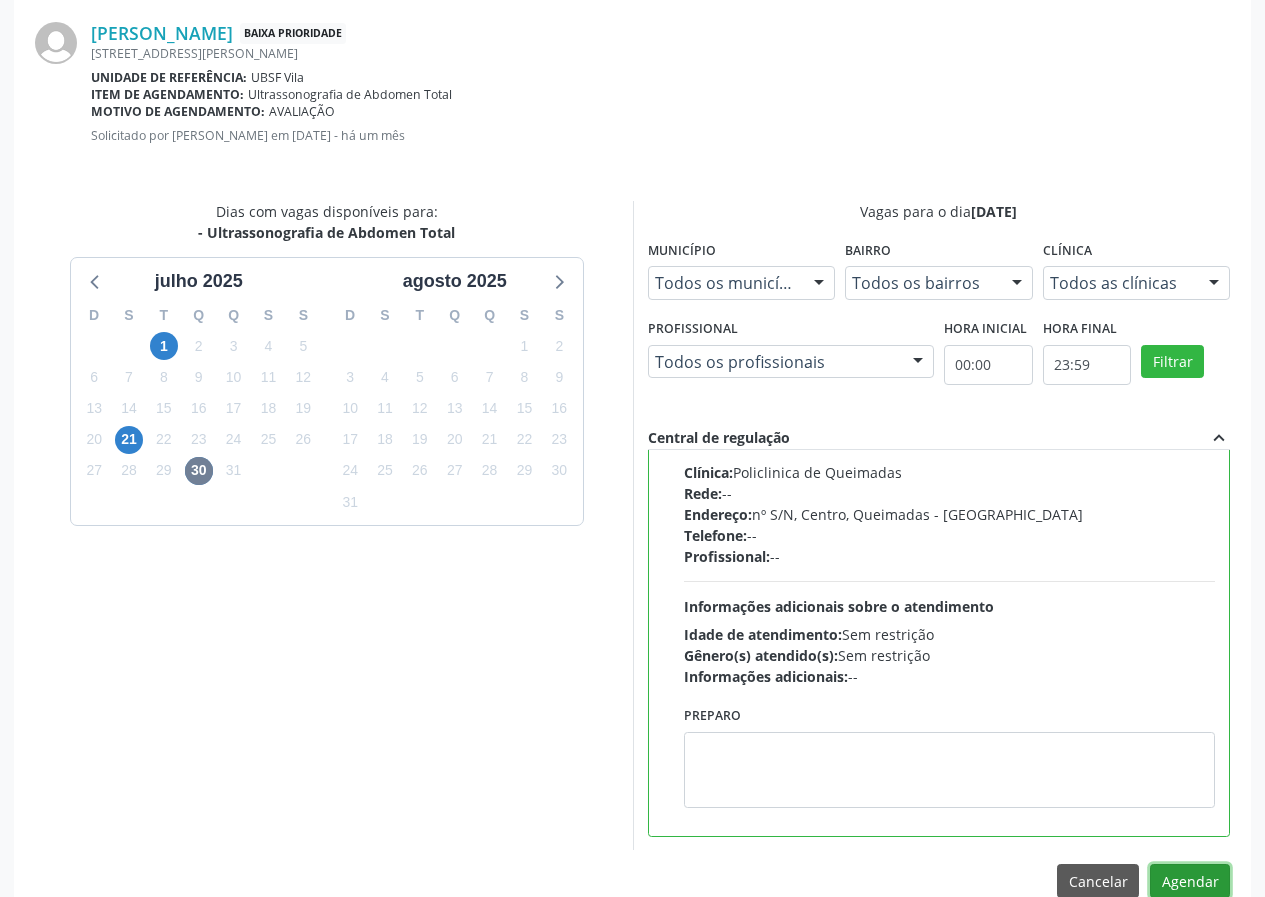 click on "Agendar" at bounding box center (1190, 881) 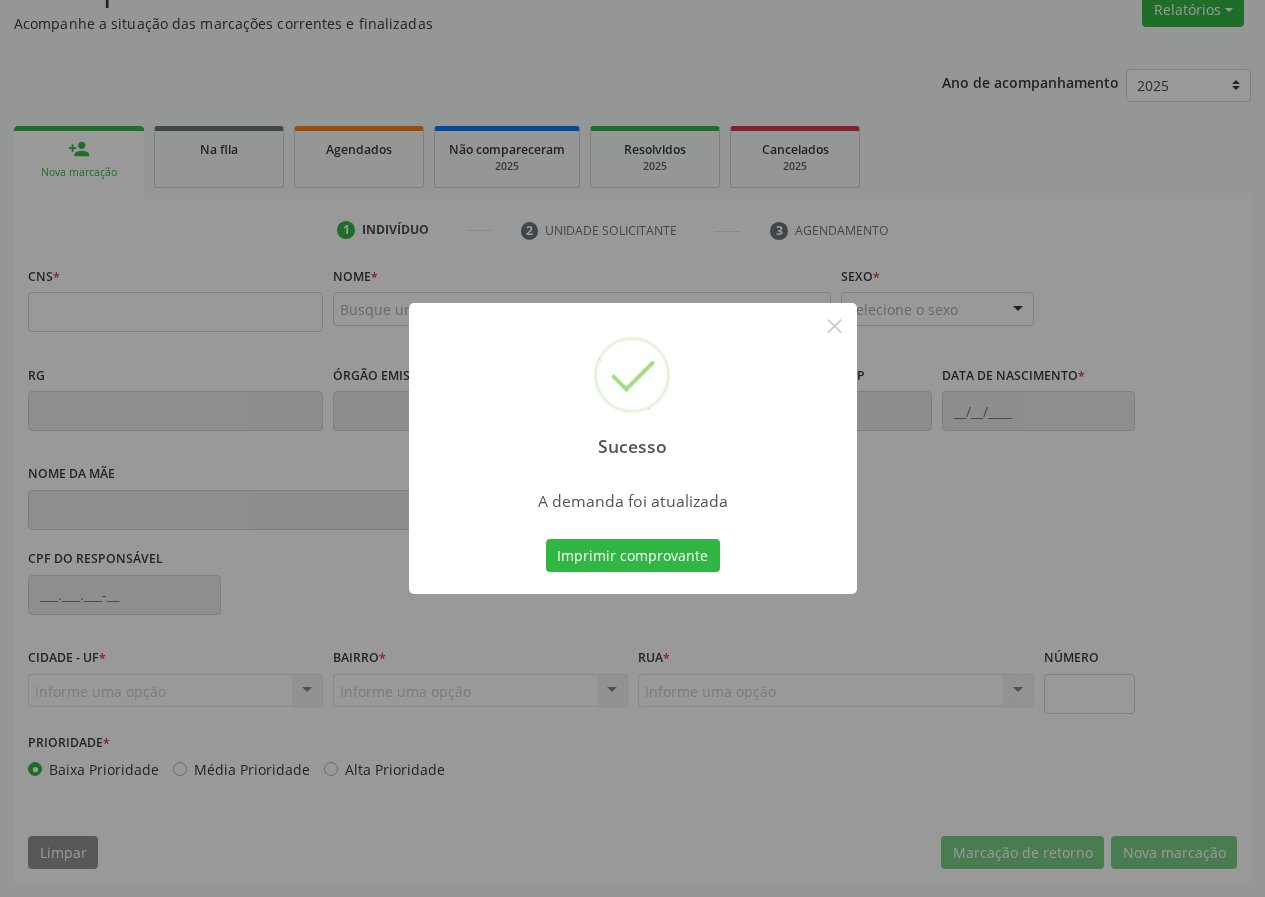 scroll, scrollTop: 173, scrollLeft: 0, axis: vertical 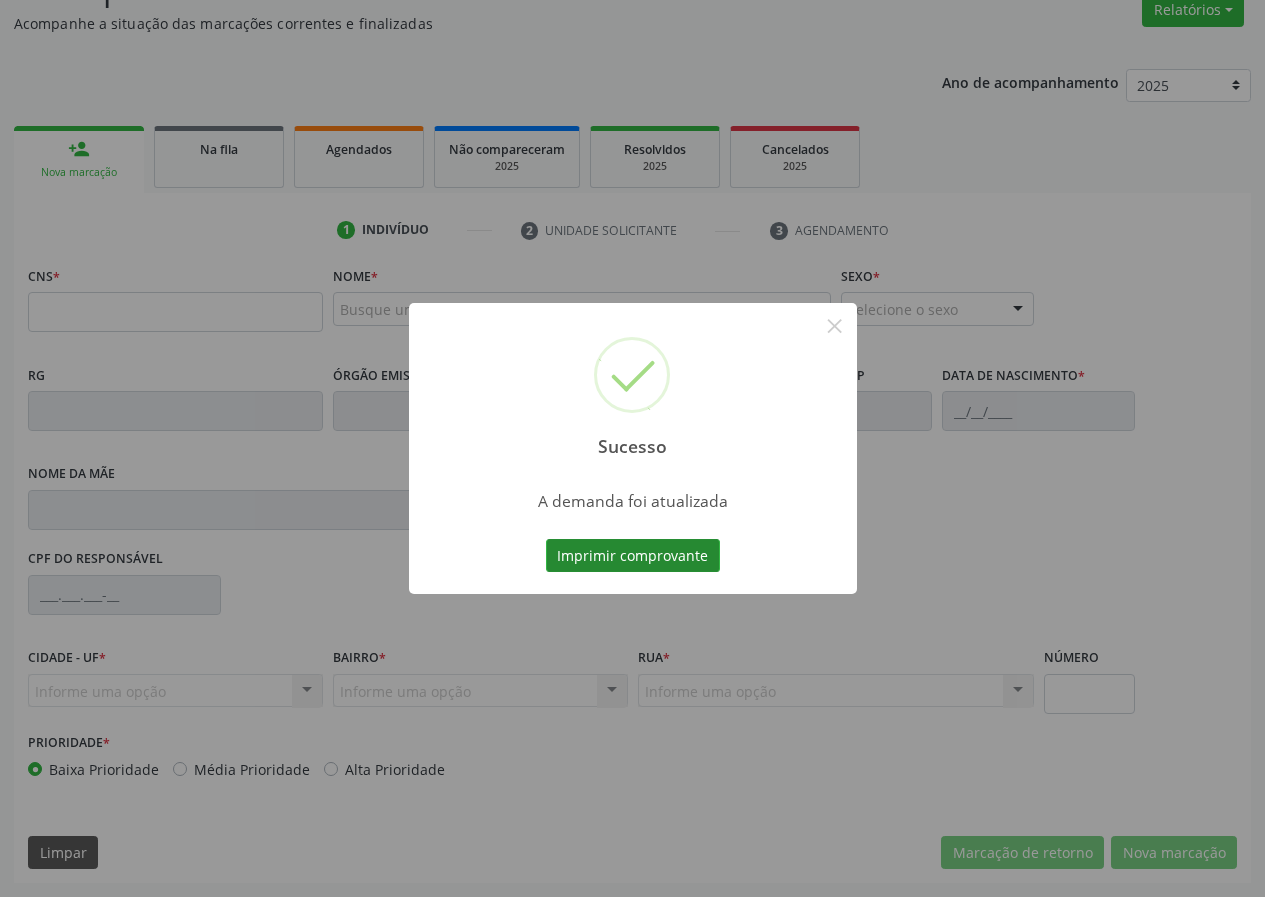 click on "Imprimir comprovante" at bounding box center [633, 556] 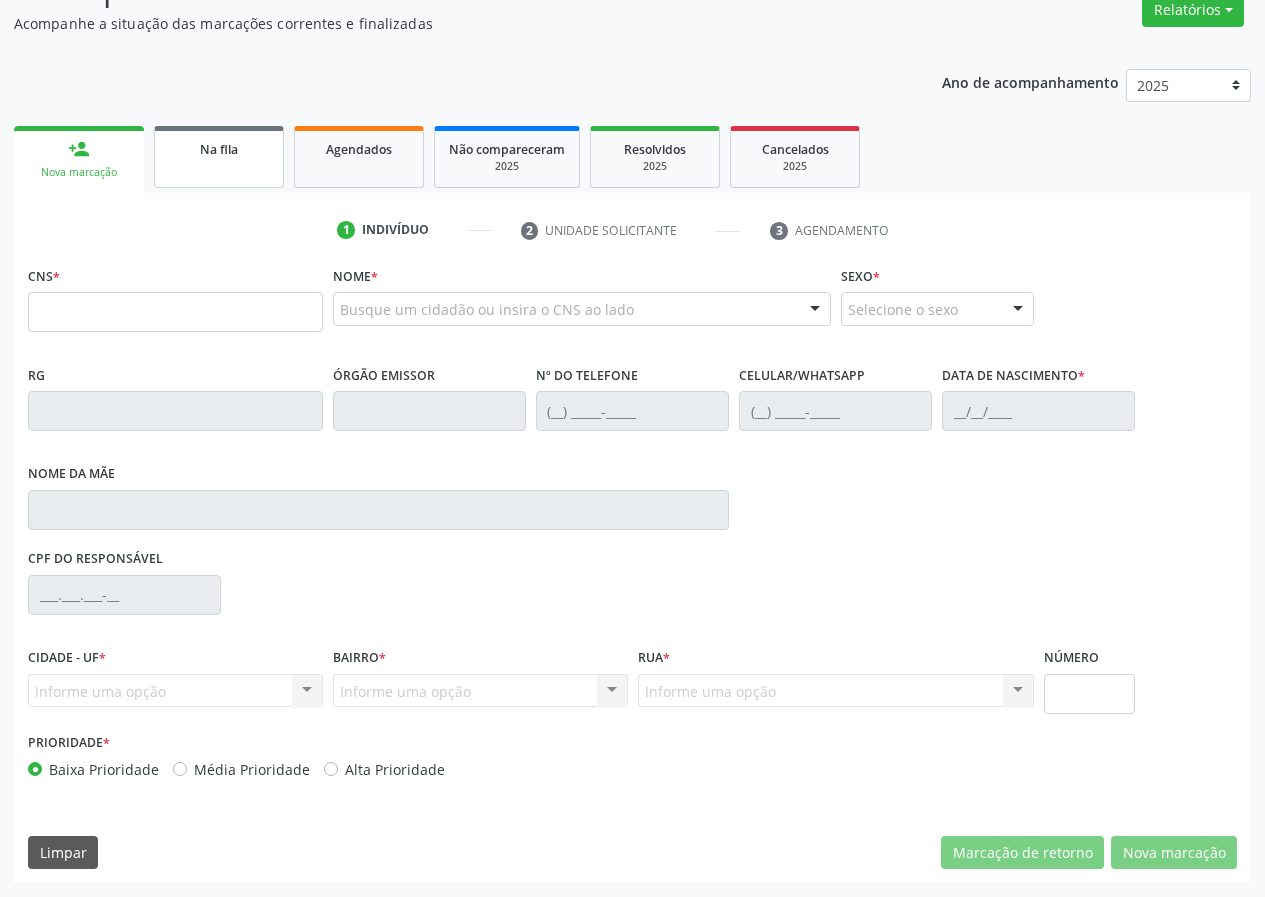 click on "Na fila" at bounding box center [219, 148] 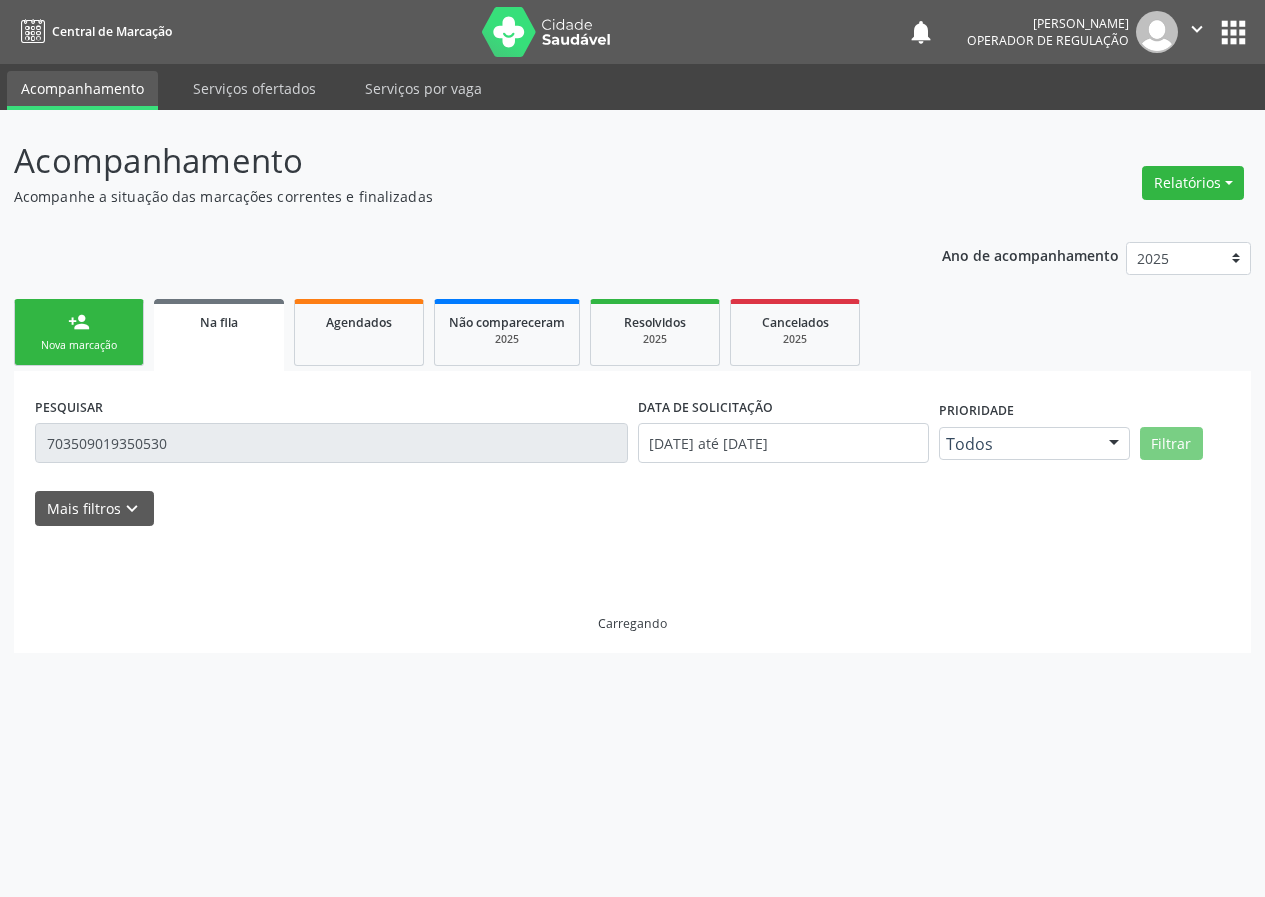 scroll, scrollTop: 0, scrollLeft: 0, axis: both 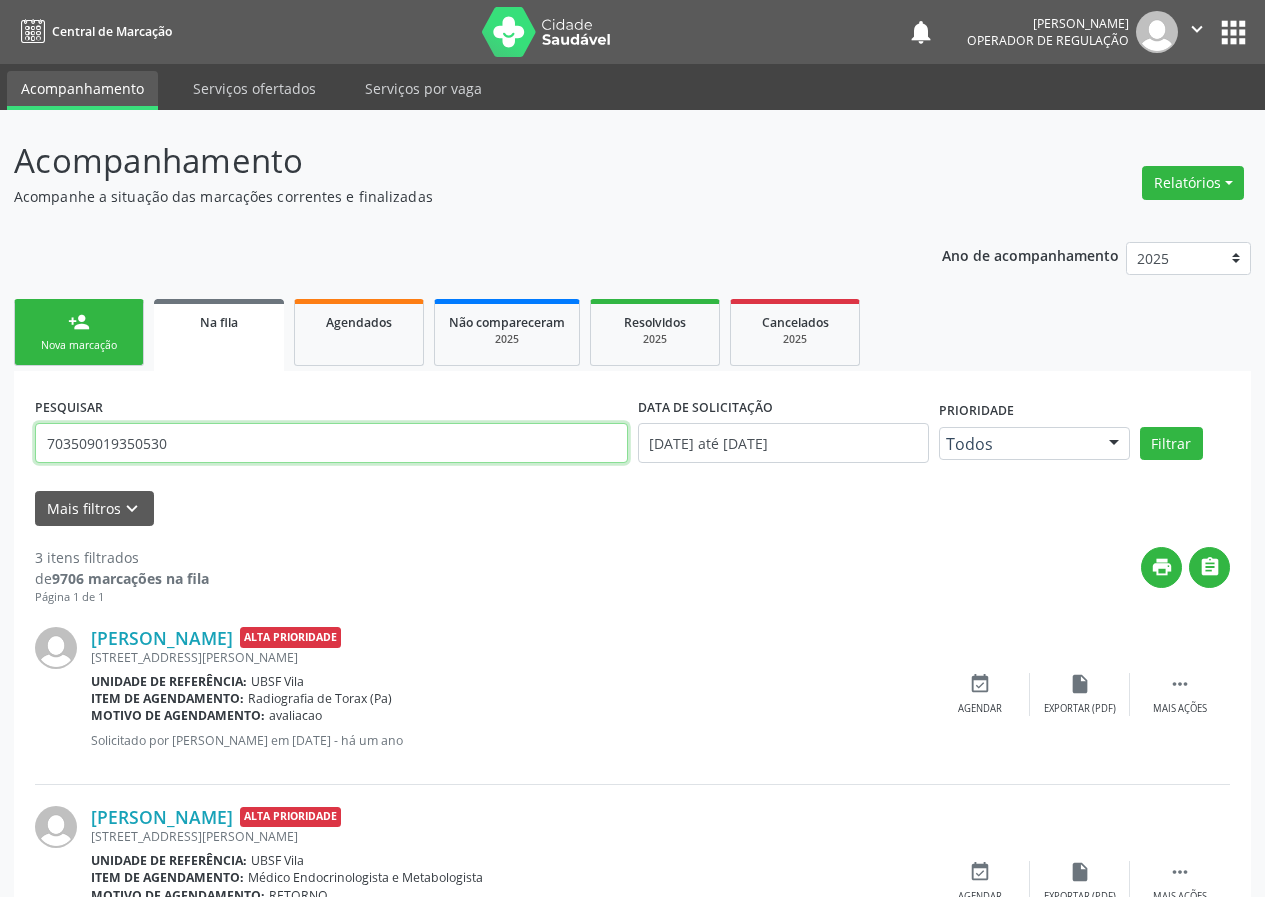 click on "703509019350530" at bounding box center (331, 443) 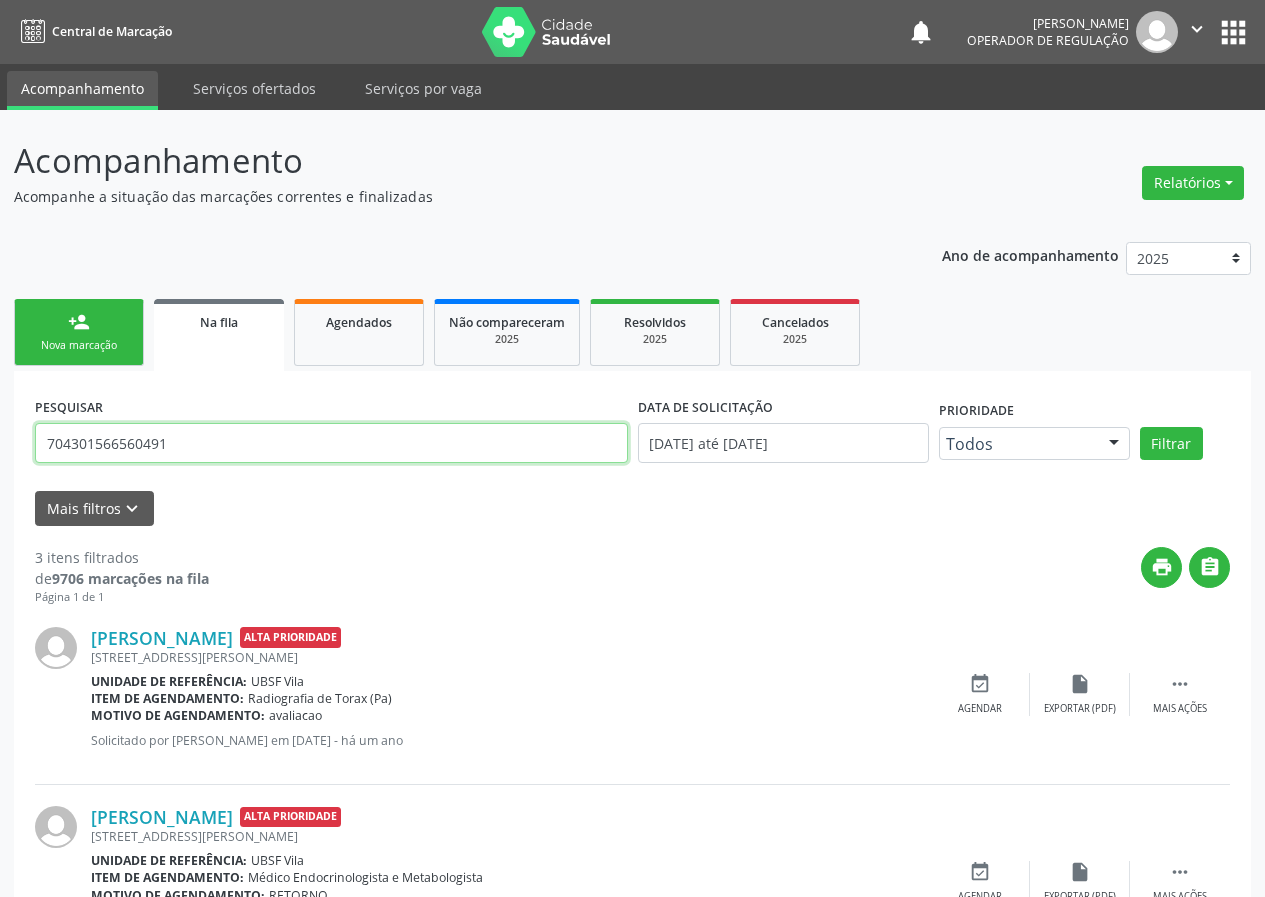 type on "704301566560491" 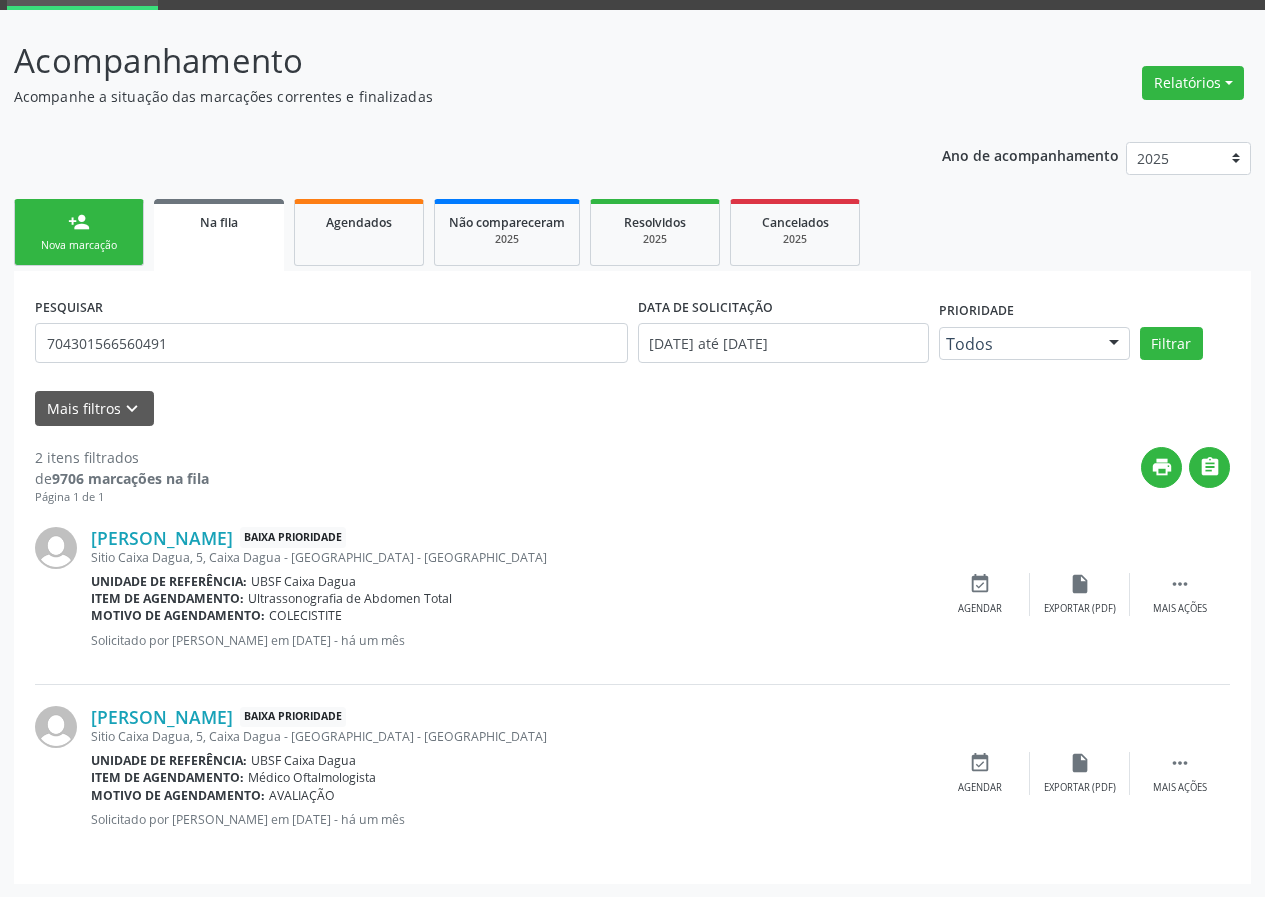 scroll, scrollTop: 101, scrollLeft: 0, axis: vertical 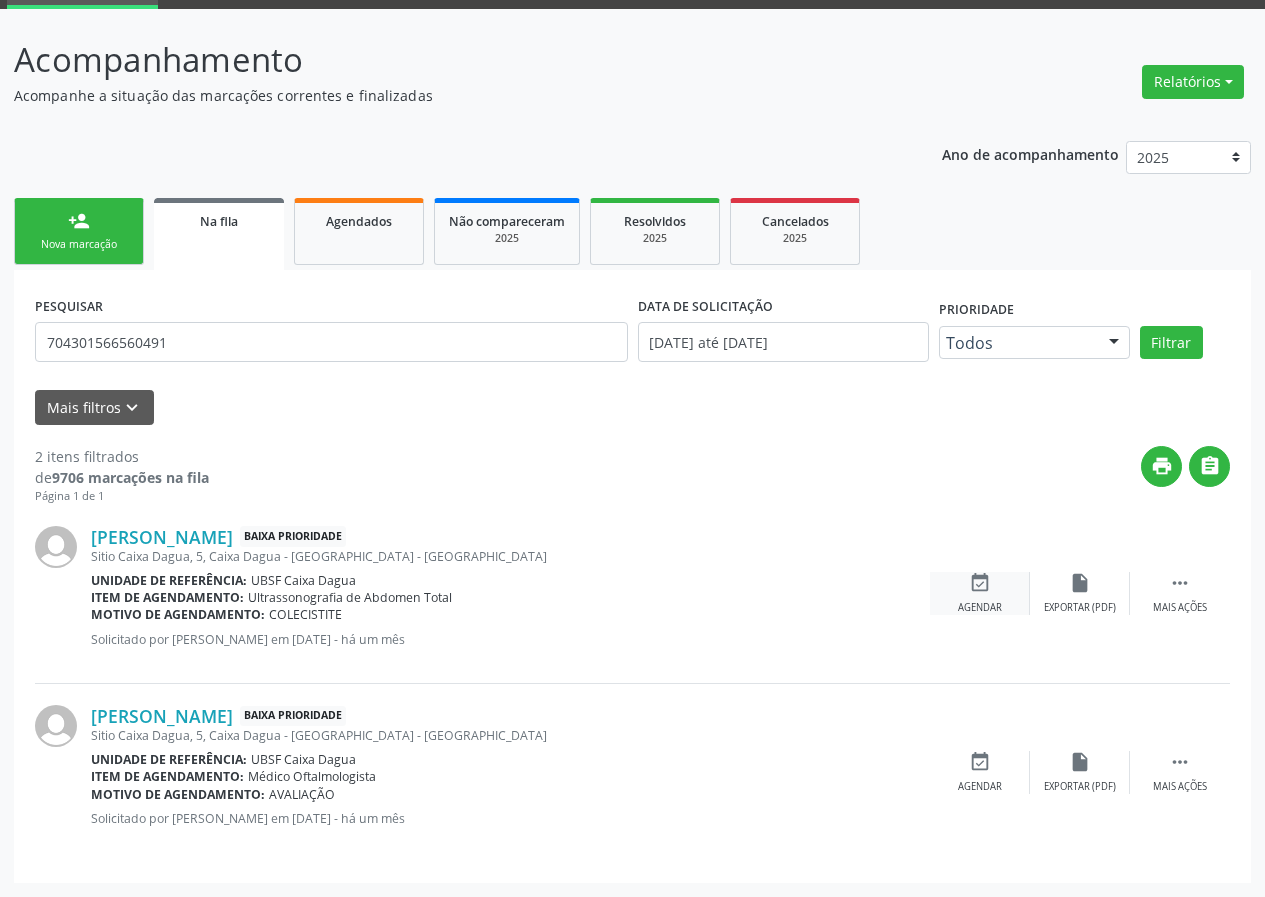 click on "event_available
Agendar" at bounding box center [980, 593] 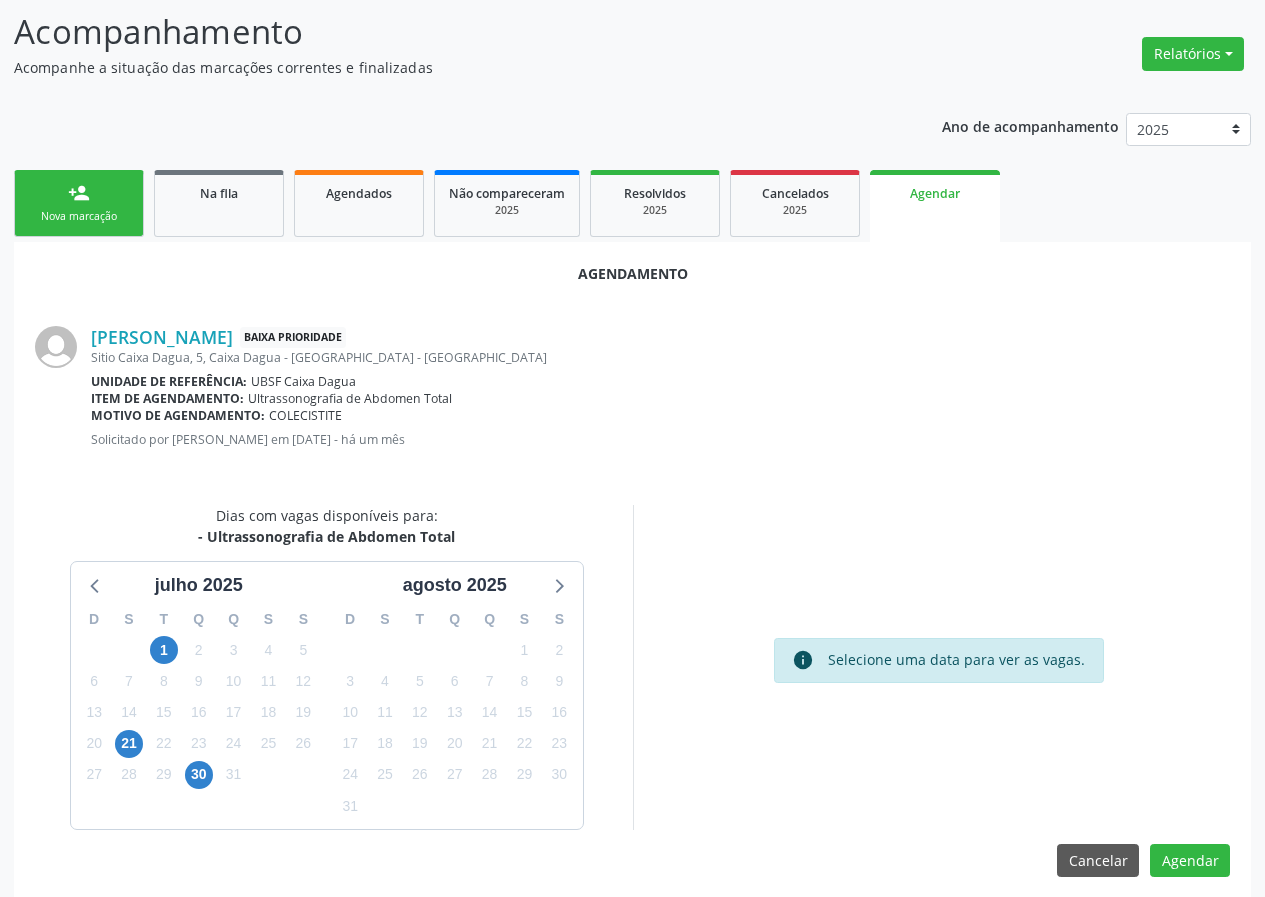 scroll, scrollTop: 144, scrollLeft: 0, axis: vertical 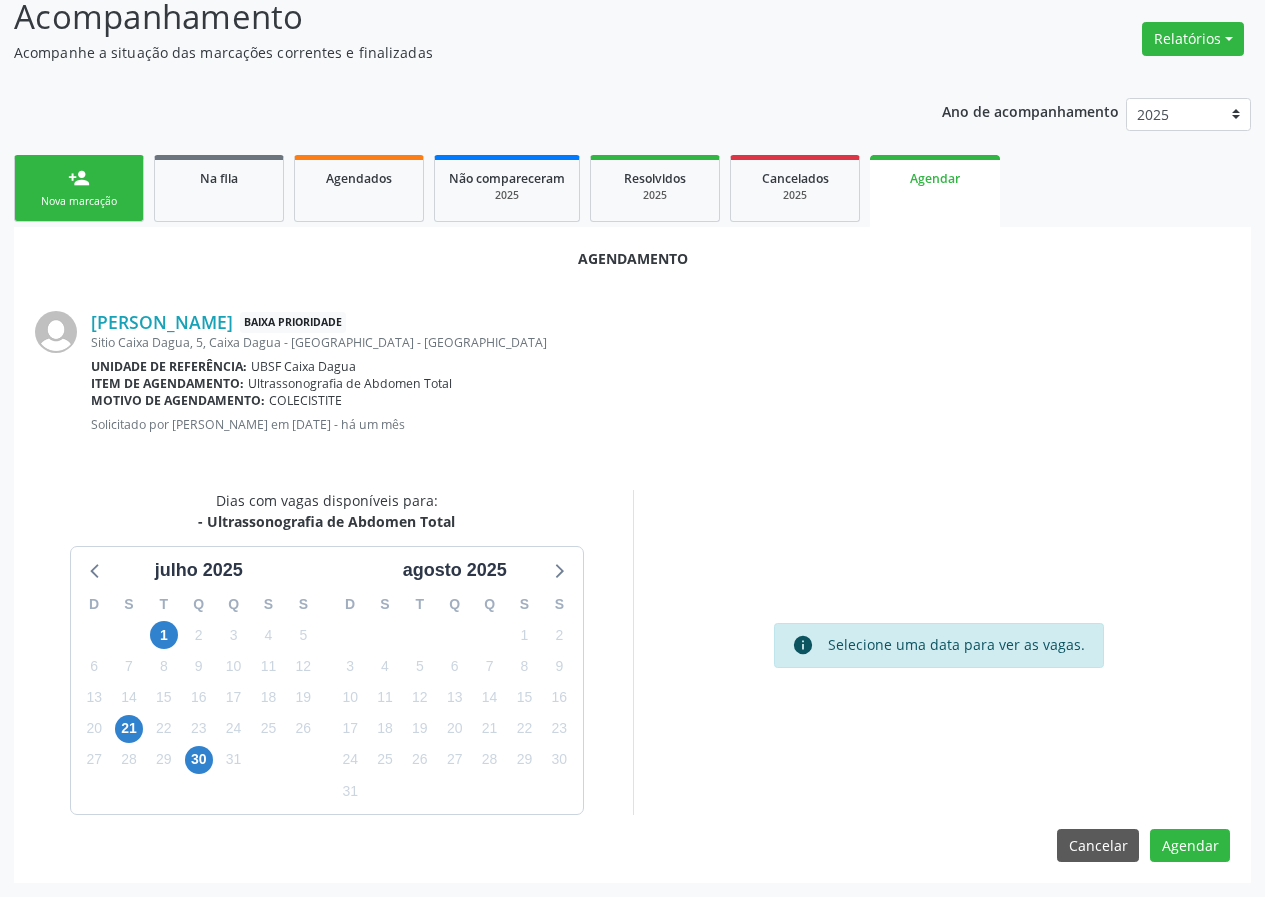 click on "29" at bounding box center [163, 759] 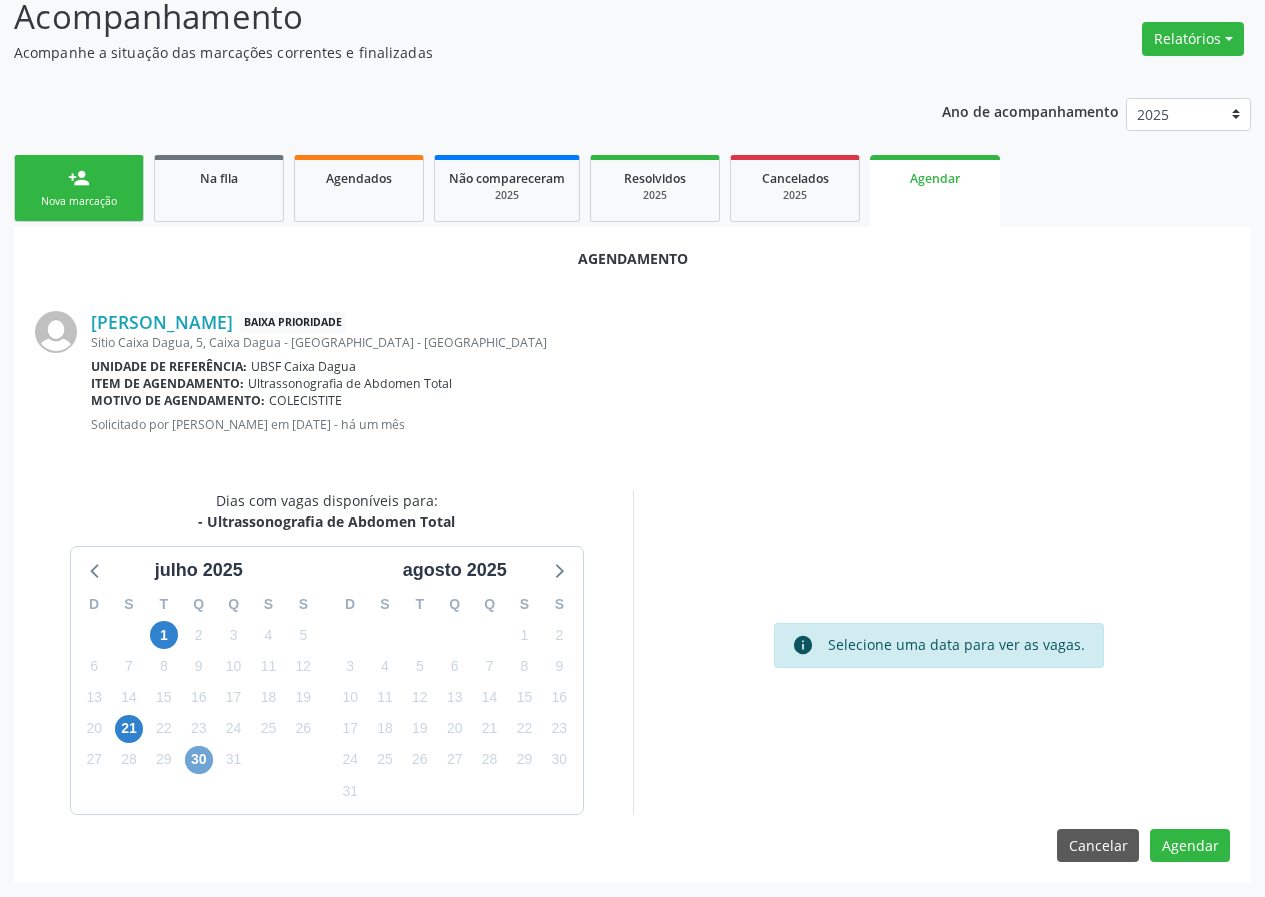 click on "30" at bounding box center [199, 760] 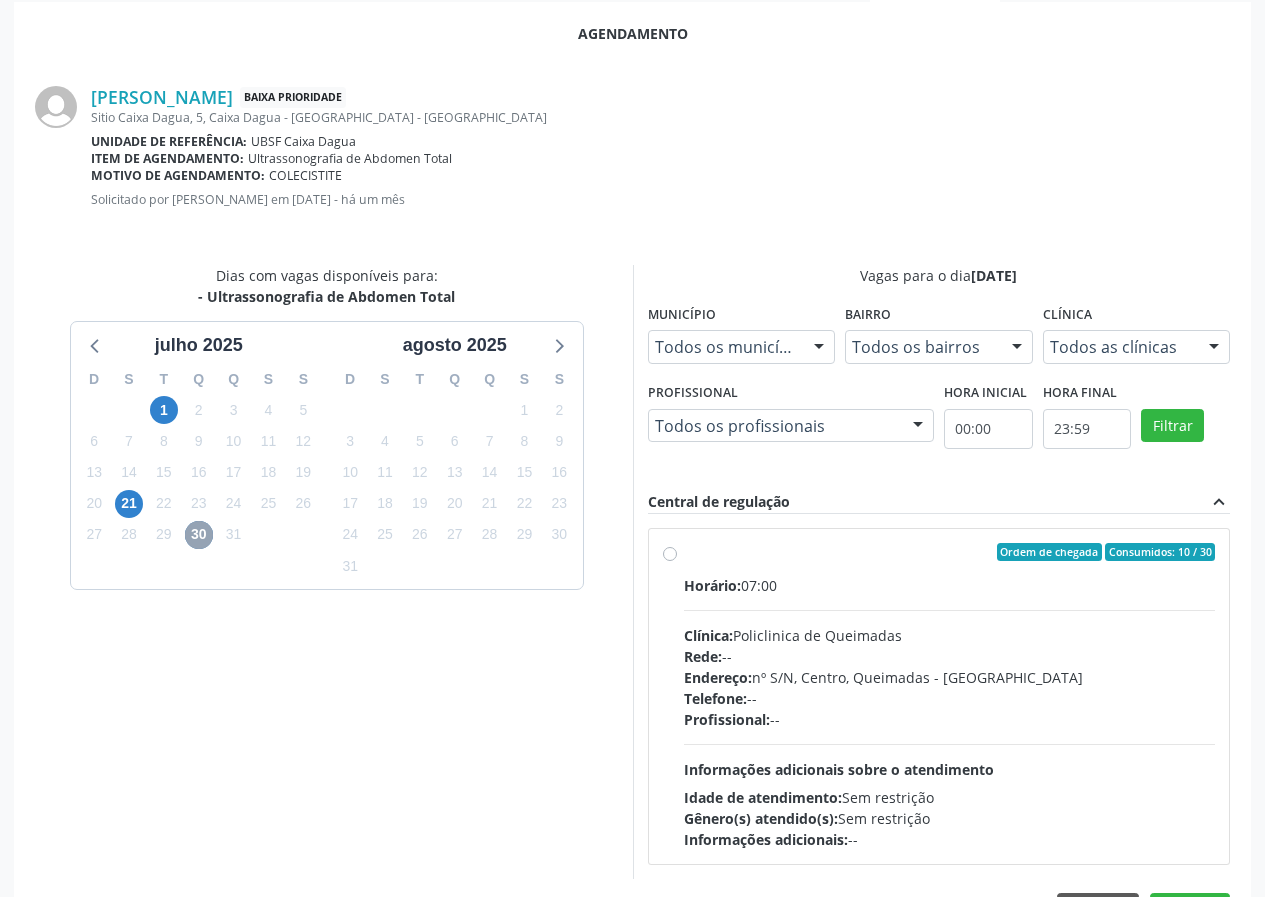 scroll, scrollTop: 433, scrollLeft: 0, axis: vertical 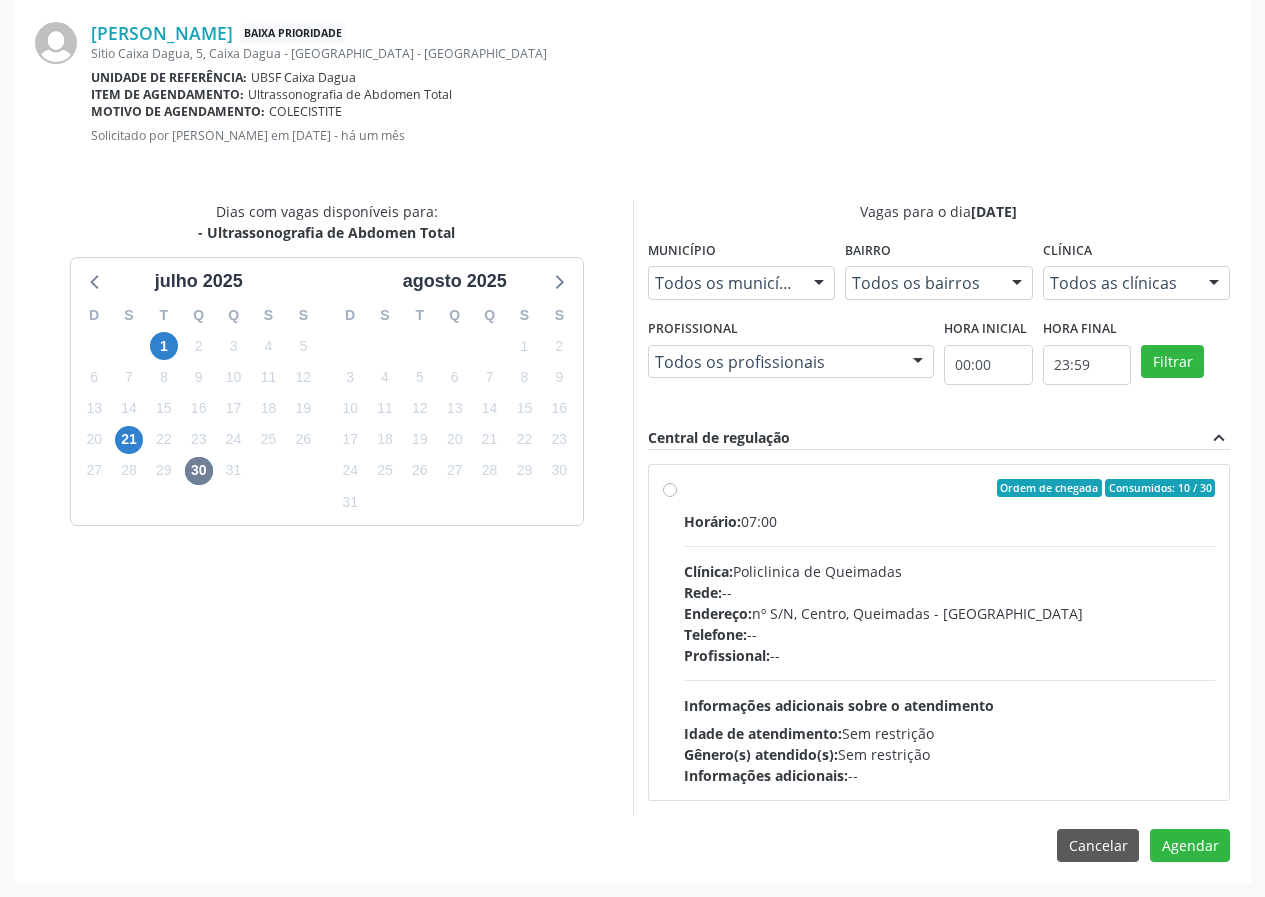 click on "Rede:
--" at bounding box center (950, 592) 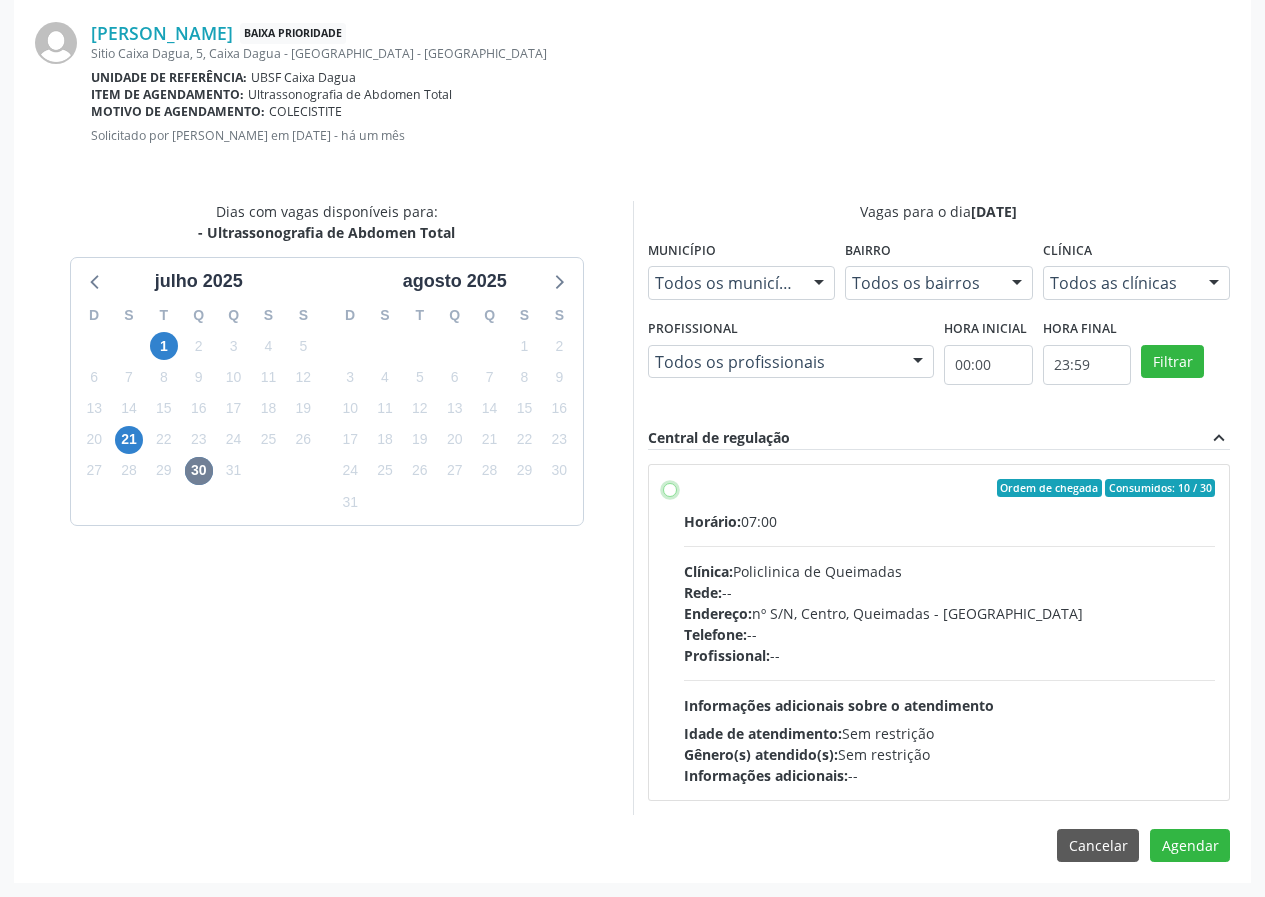 radio on "true" 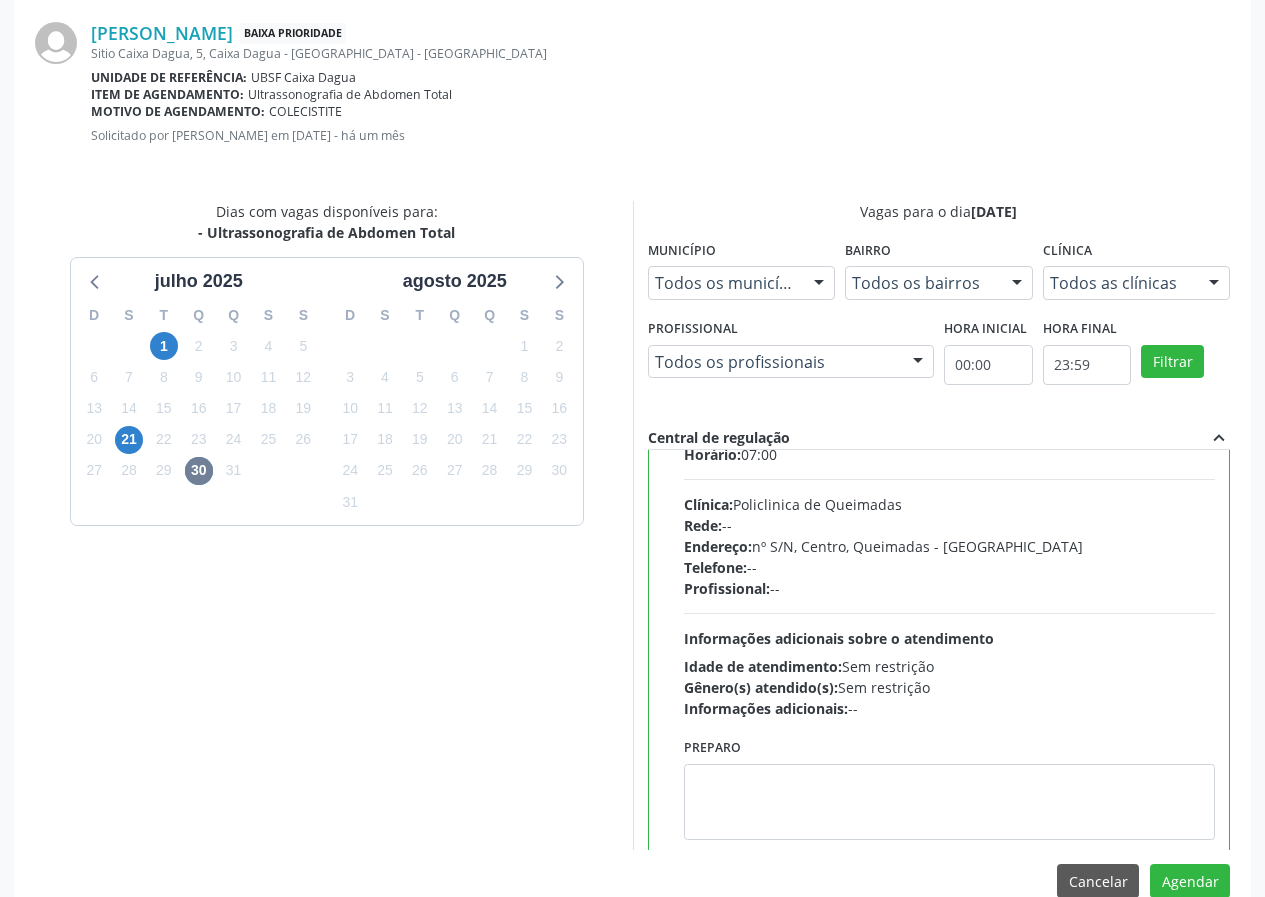 scroll, scrollTop: 99, scrollLeft: 0, axis: vertical 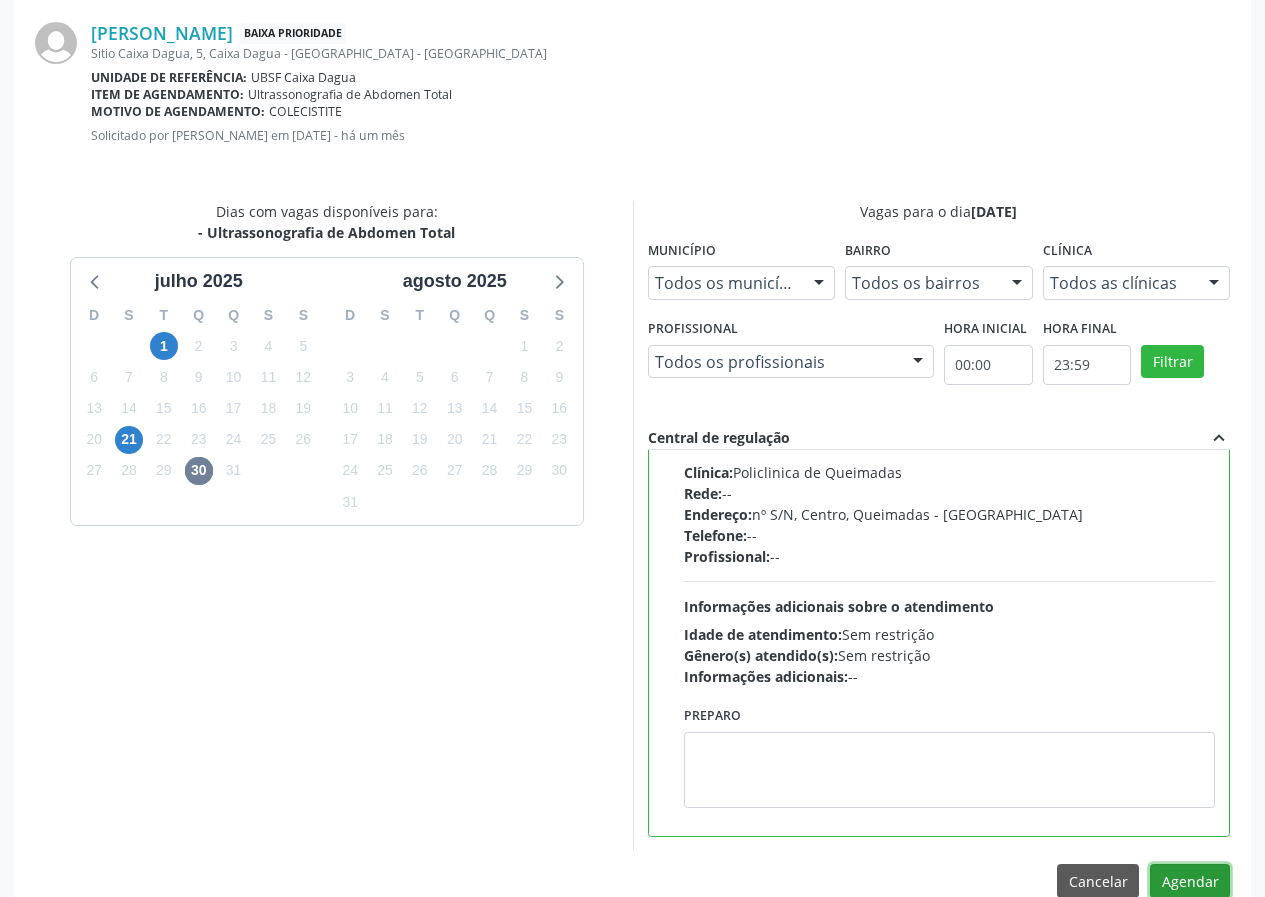 click on "Agendar" at bounding box center (1190, 881) 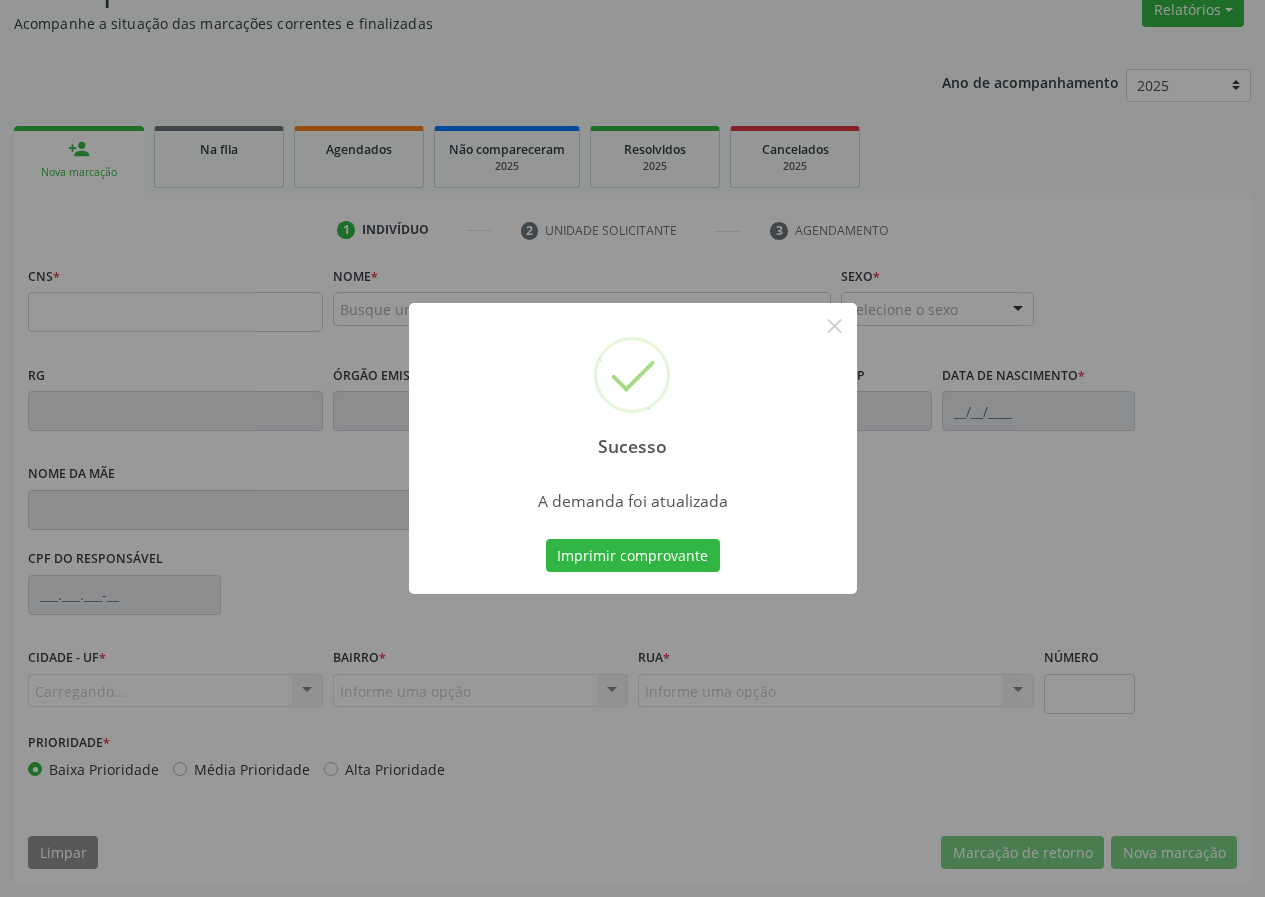 scroll, scrollTop: 173, scrollLeft: 0, axis: vertical 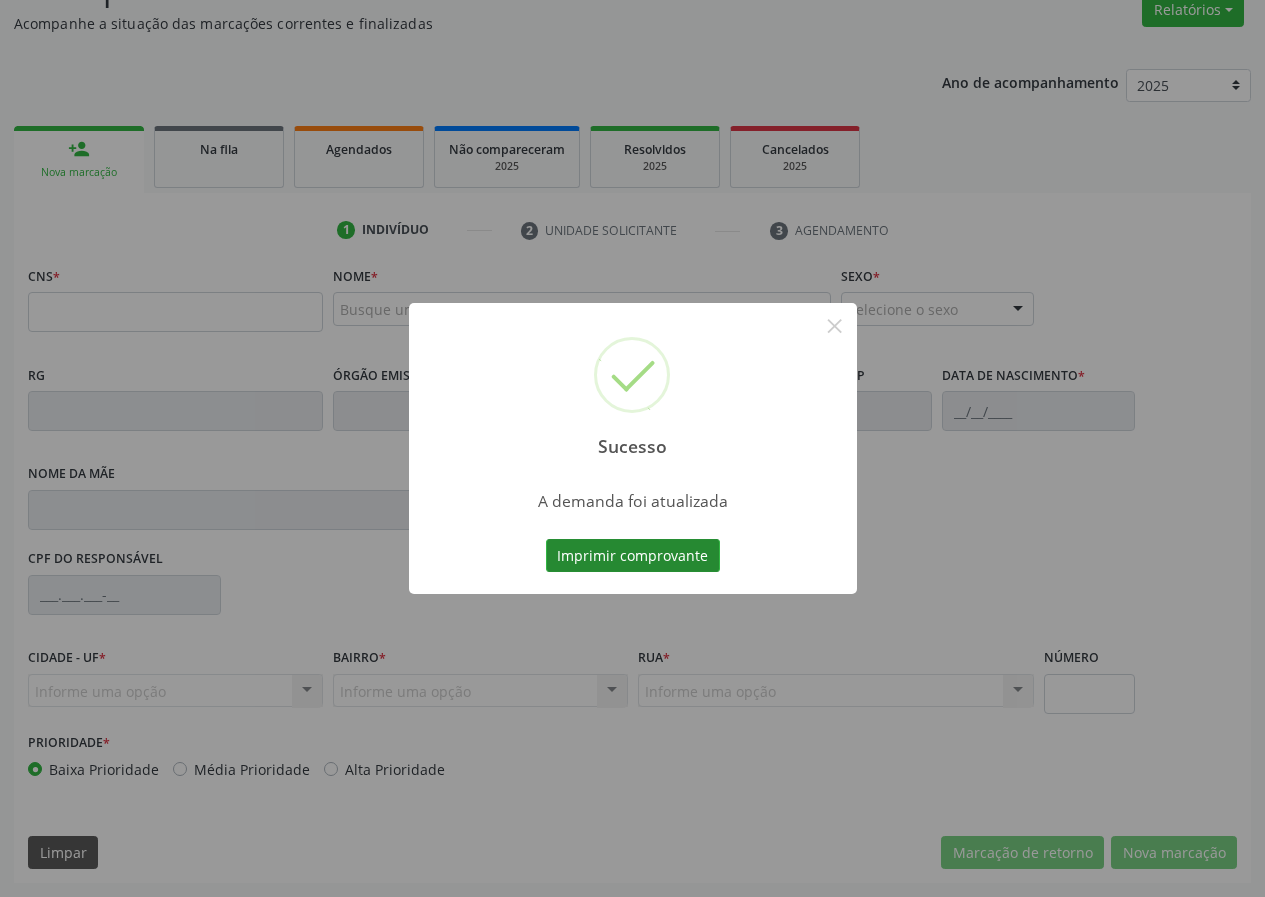 click on "Imprimir comprovante" at bounding box center (633, 556) 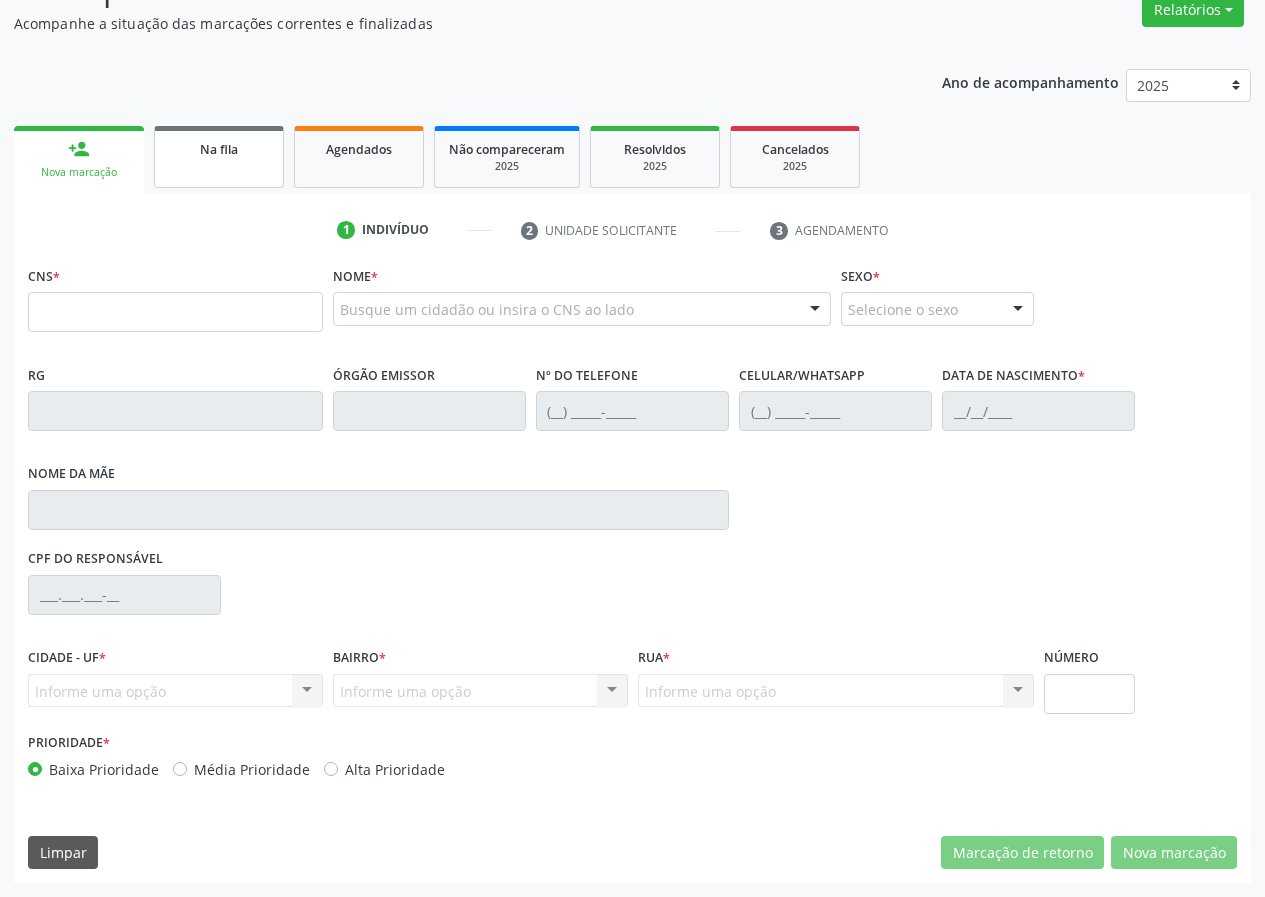 click on "Na fila" at bounding box center (219, 157) 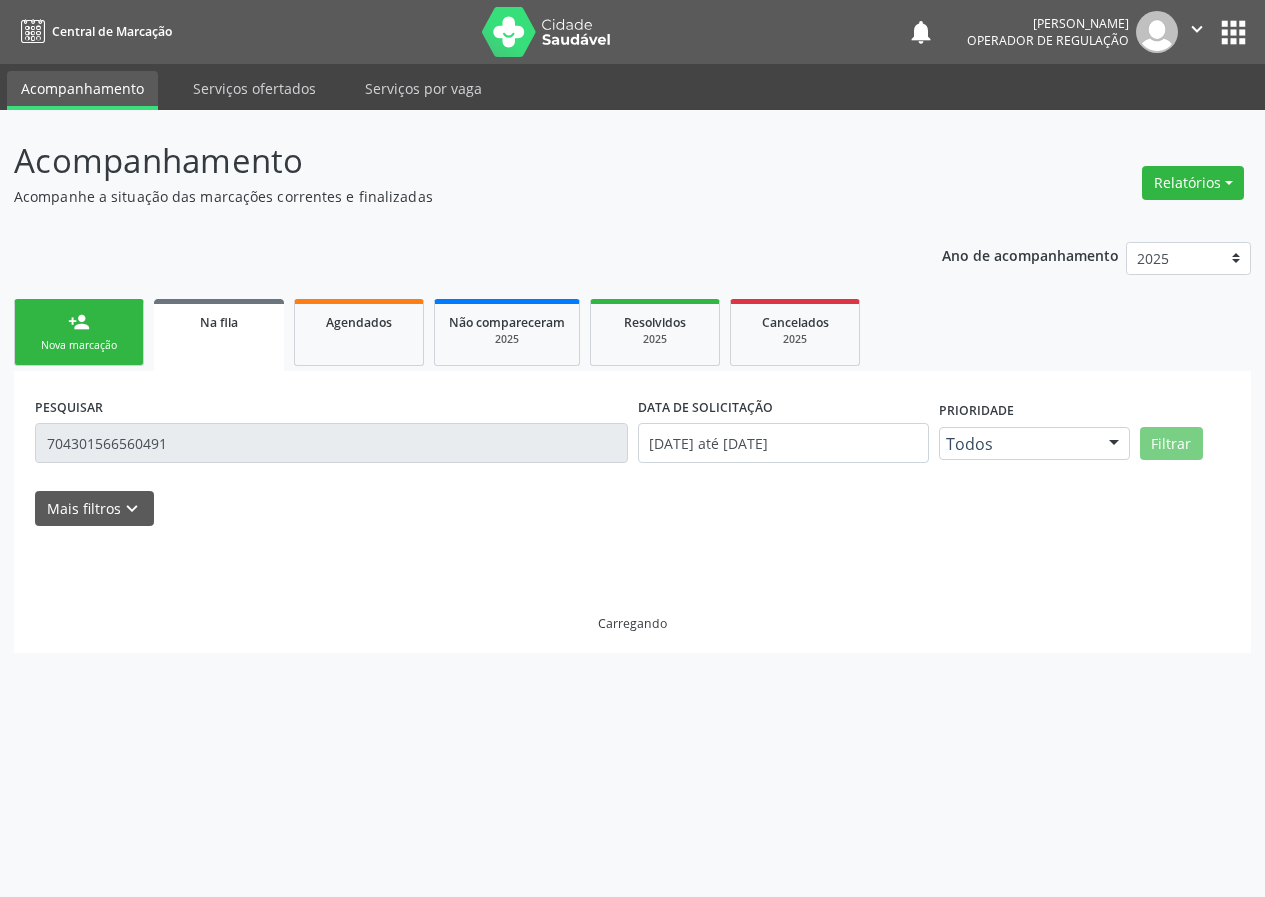 scroll, scrollTop: 0, scrollLeft: 0, axis: both 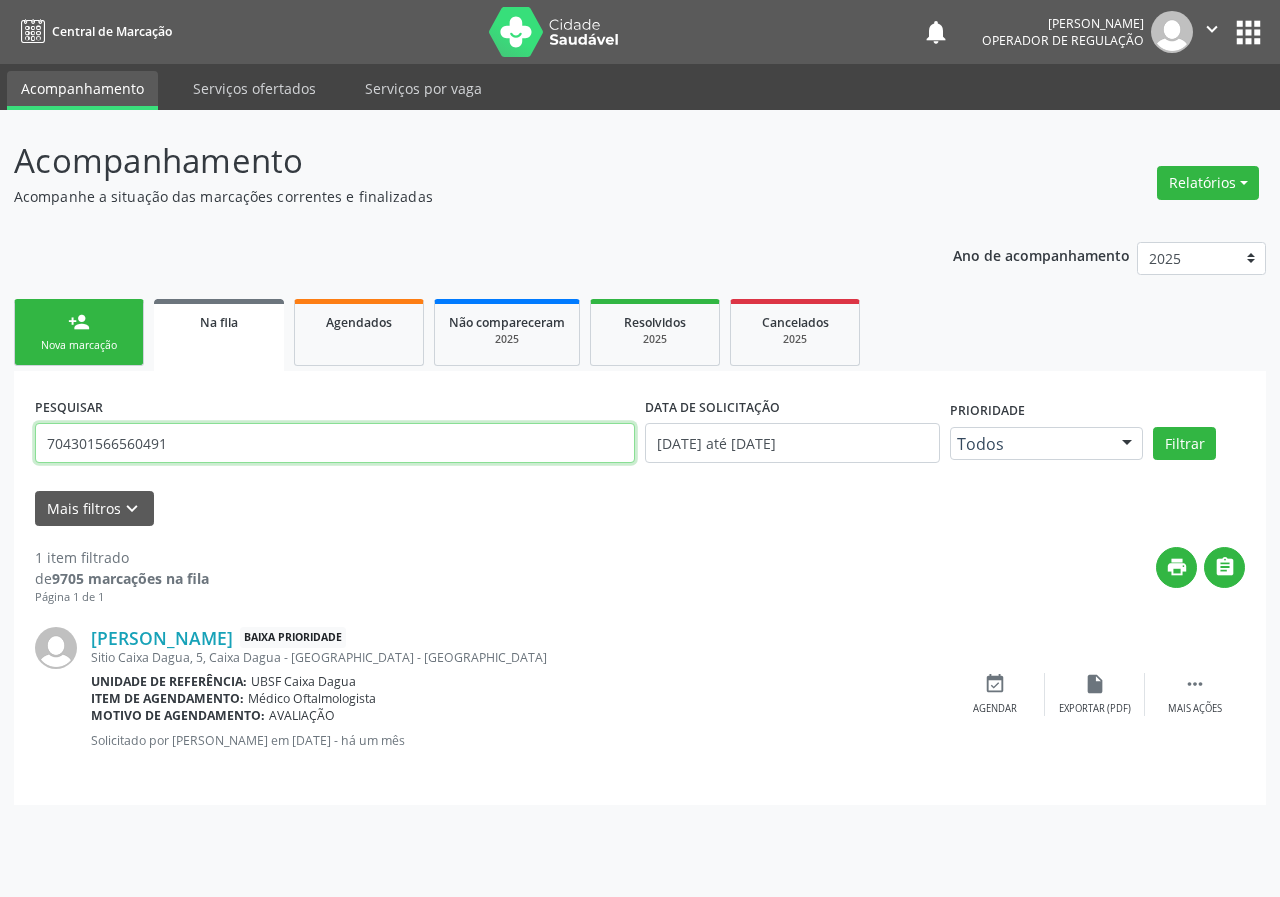 click on "704301566560491" at bounding box center (335, 443) 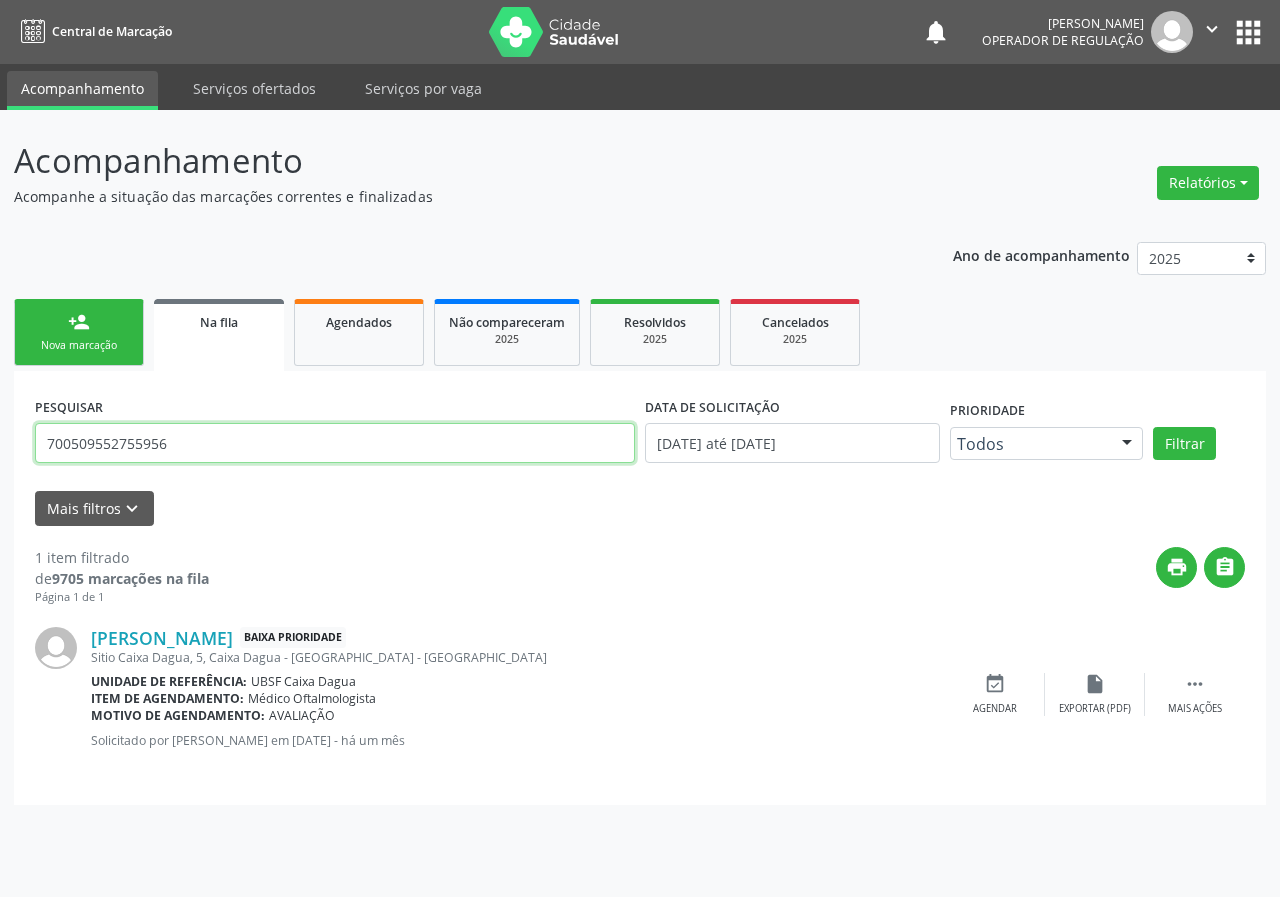 type on "700509552755956" 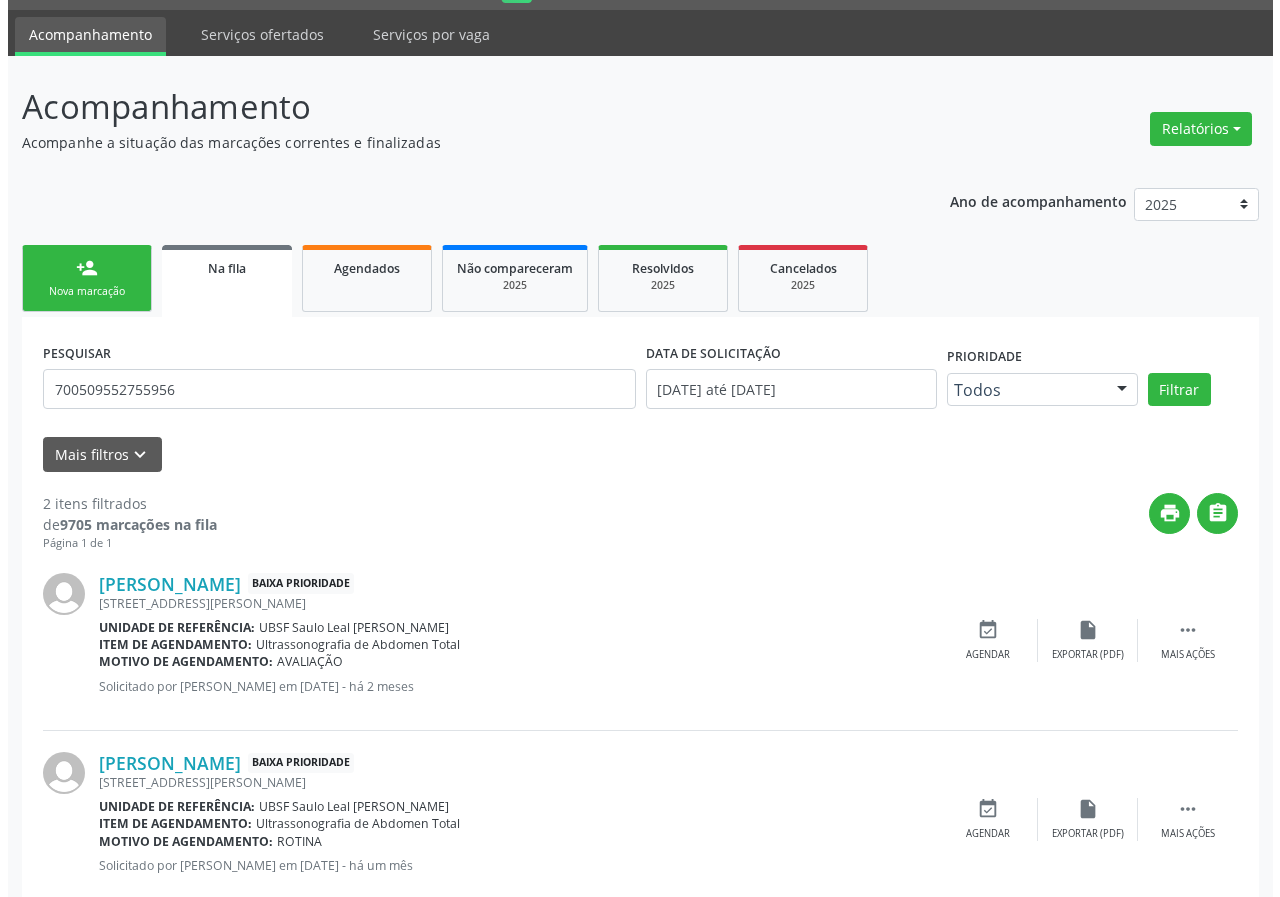 scroll, scrollTop: 101, scrollLeft: 0, axis: vertical 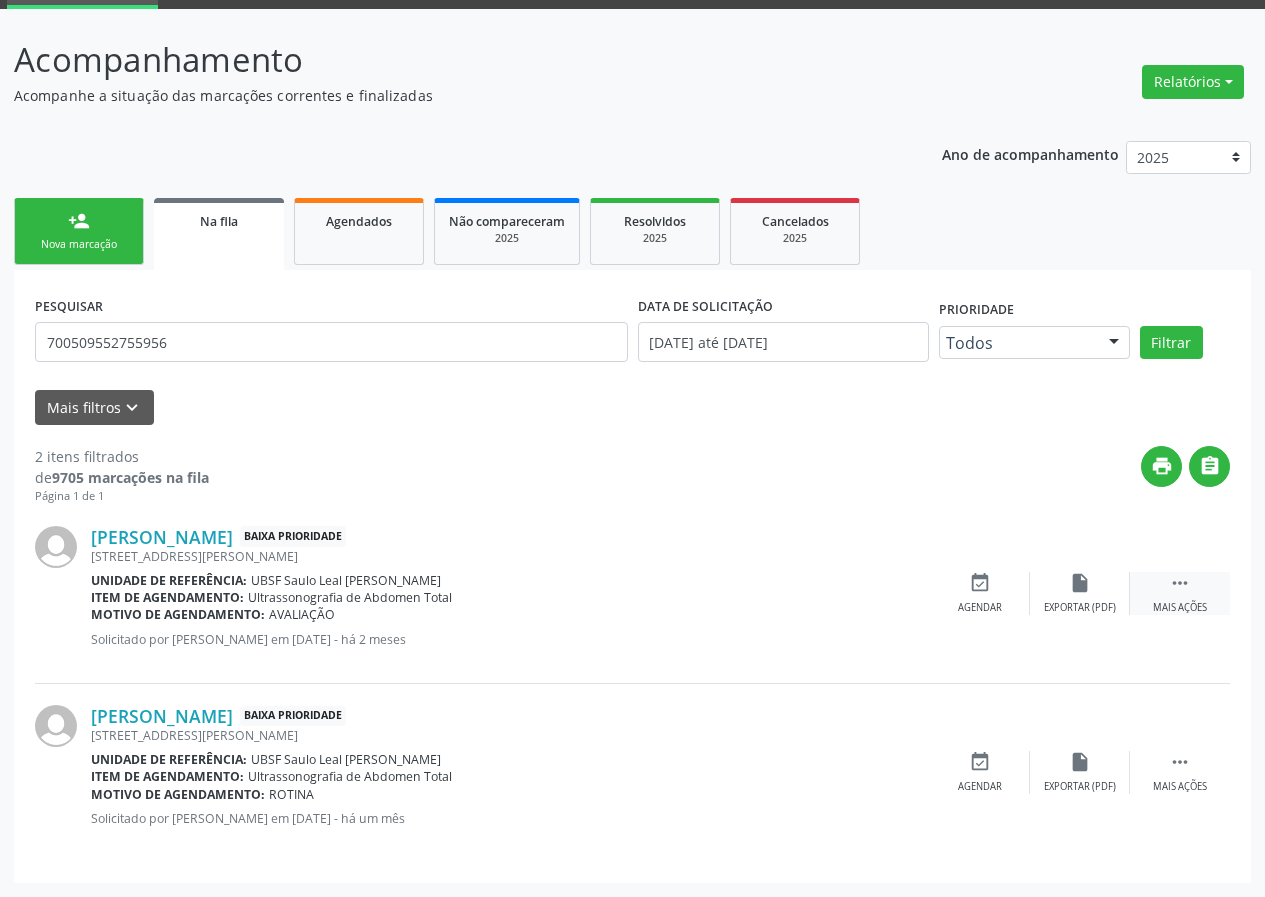 click on "
Mais ações" at bounding box center [1180, 593] 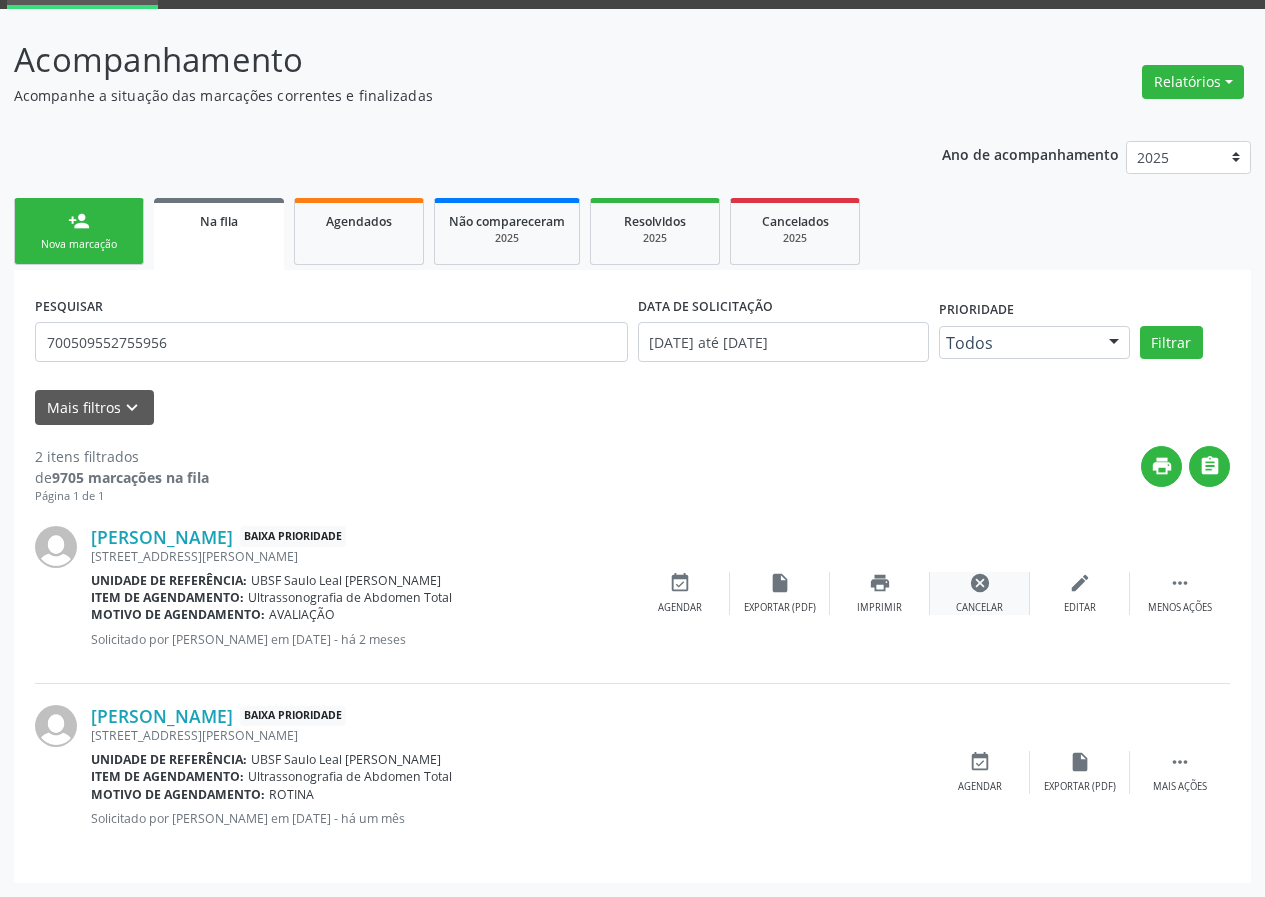 click on "cancel" at bounding box center (980, 583) 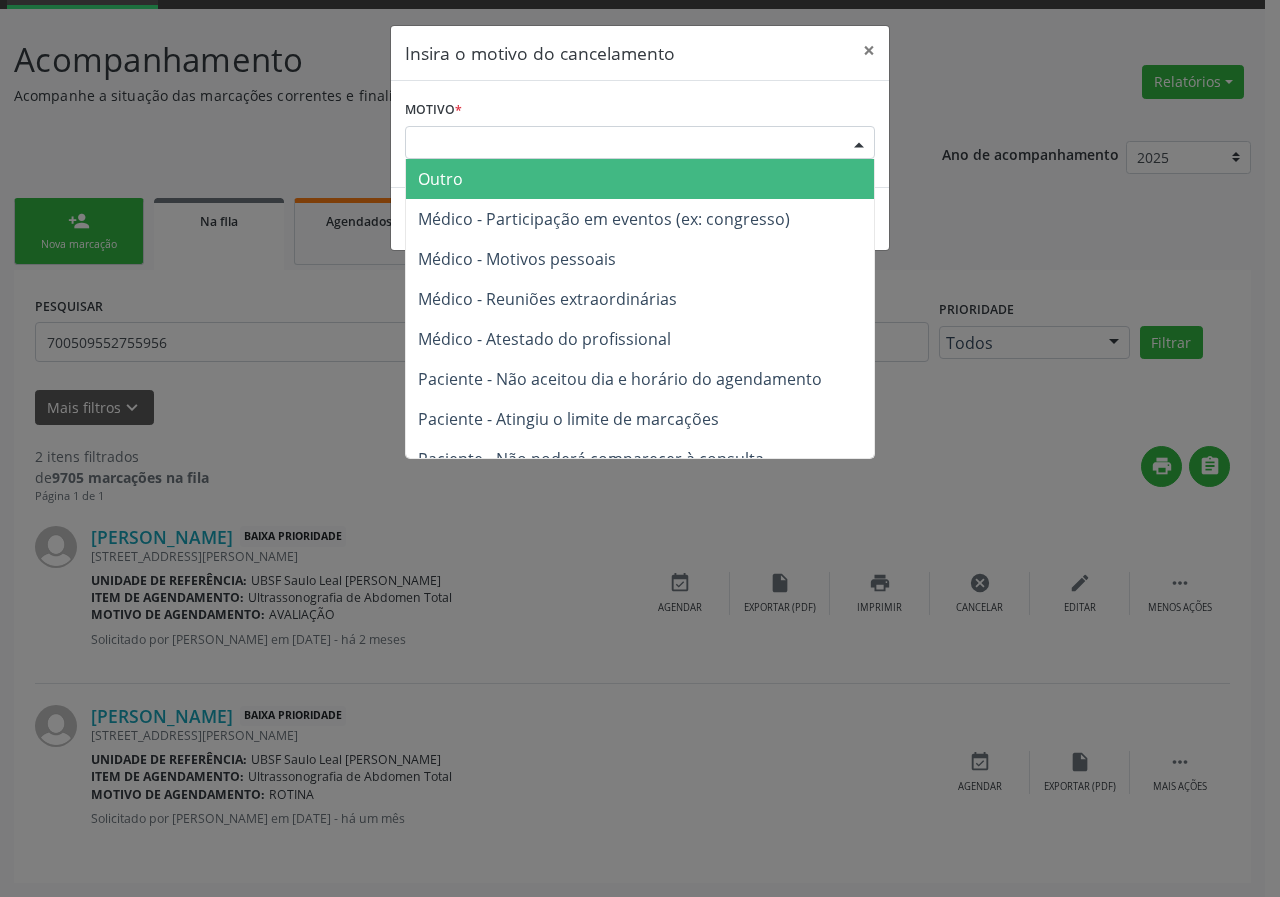 click on "Escolha o motivo" at bounding box center (640, 143) 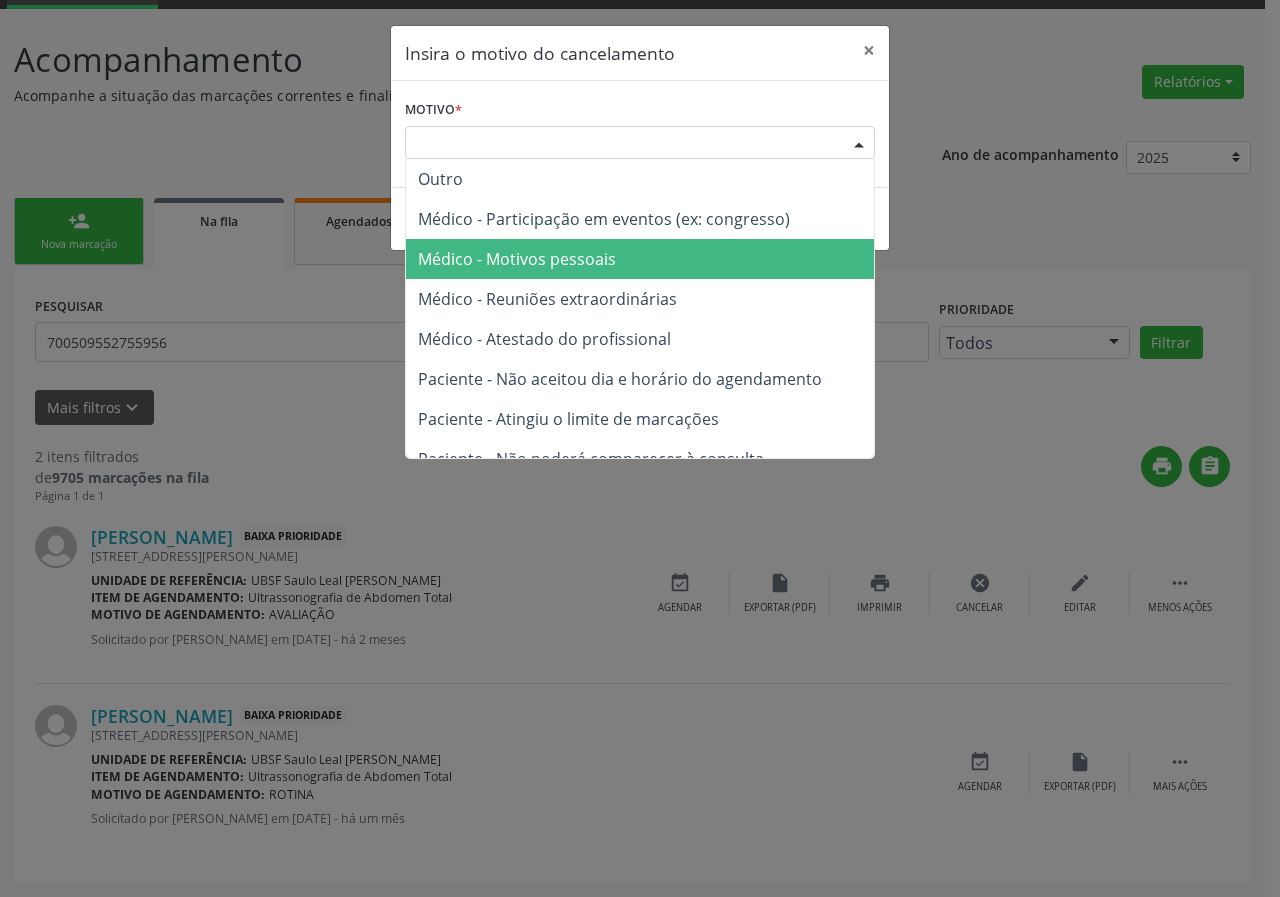 click on "Médico - Motivos pessoais" at bounding box center (640, 259) 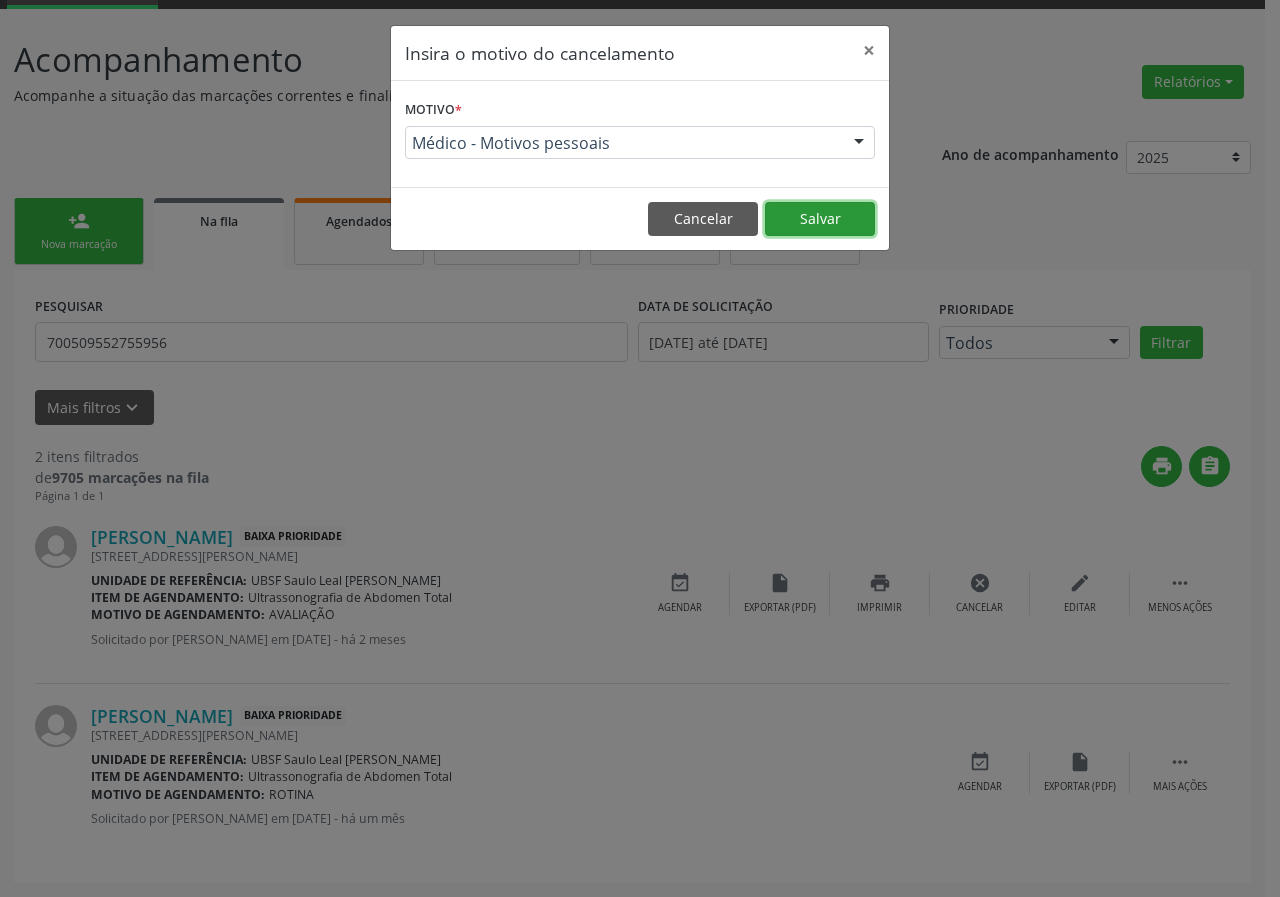 click on "Salvar" at bounding box center [820, 219] 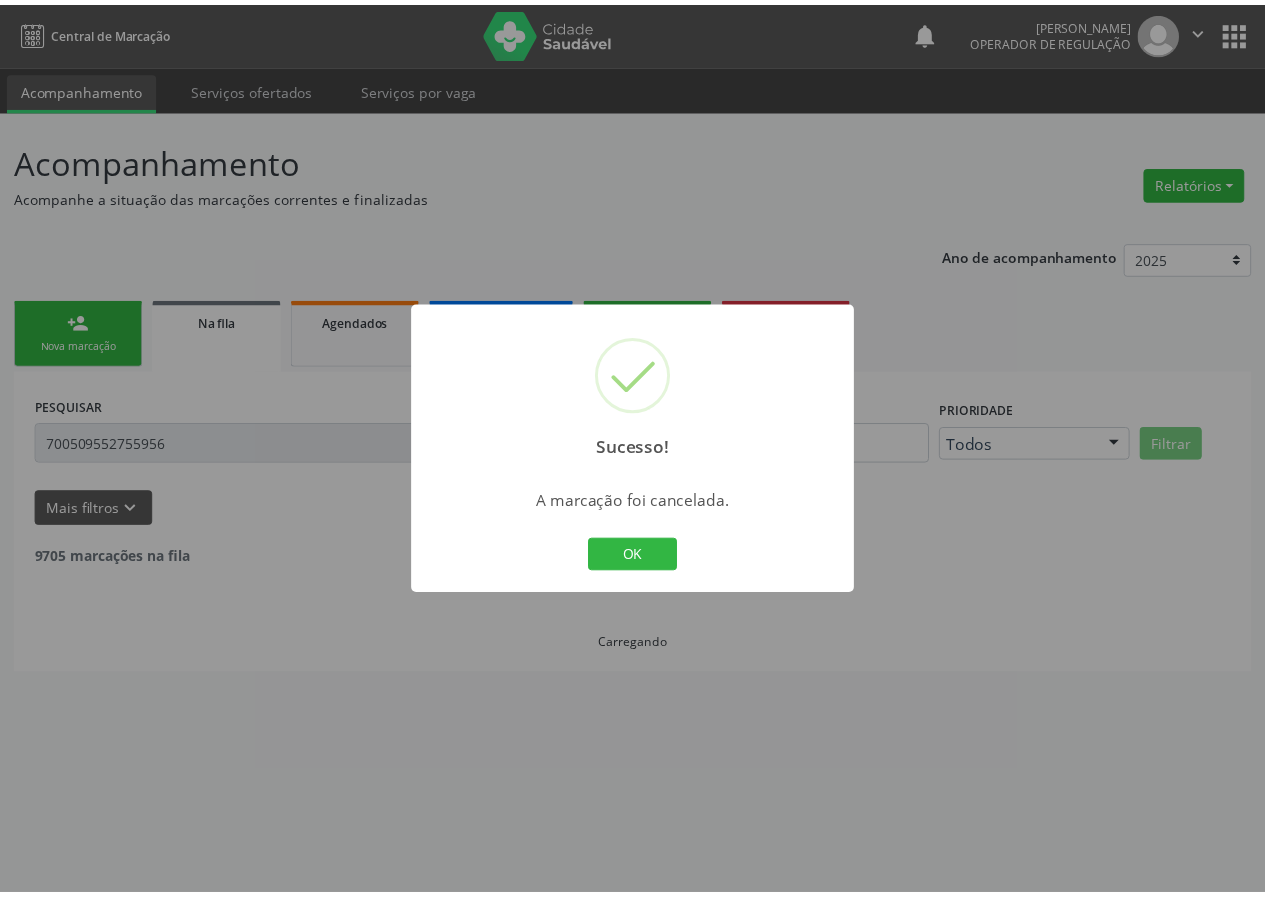 scroll, scrollTop: 0, scrollLeft: 0, axis: both 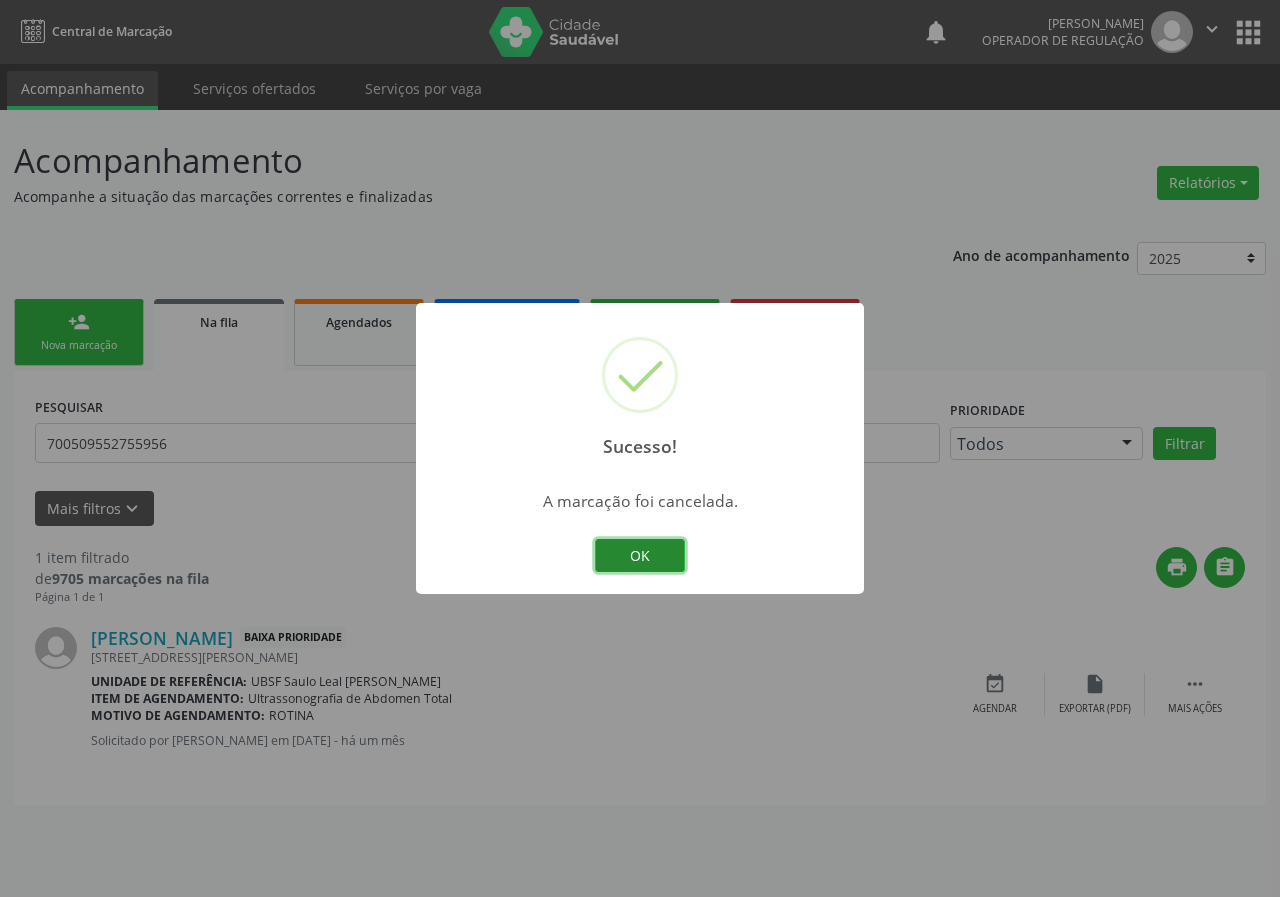 click on "OK" at bounding box center (640, 556) 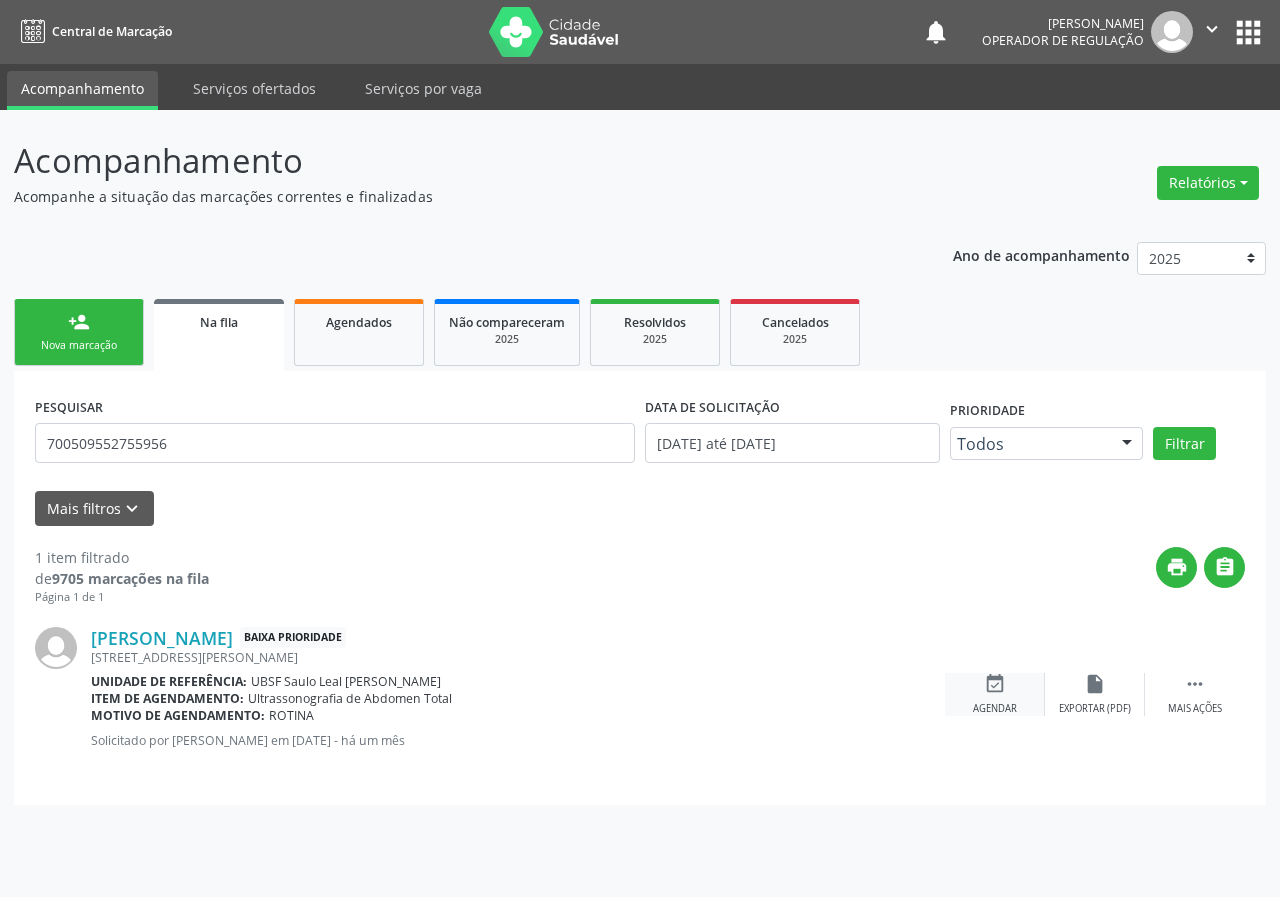 click on "event_available" at bounding box center [995, 684] 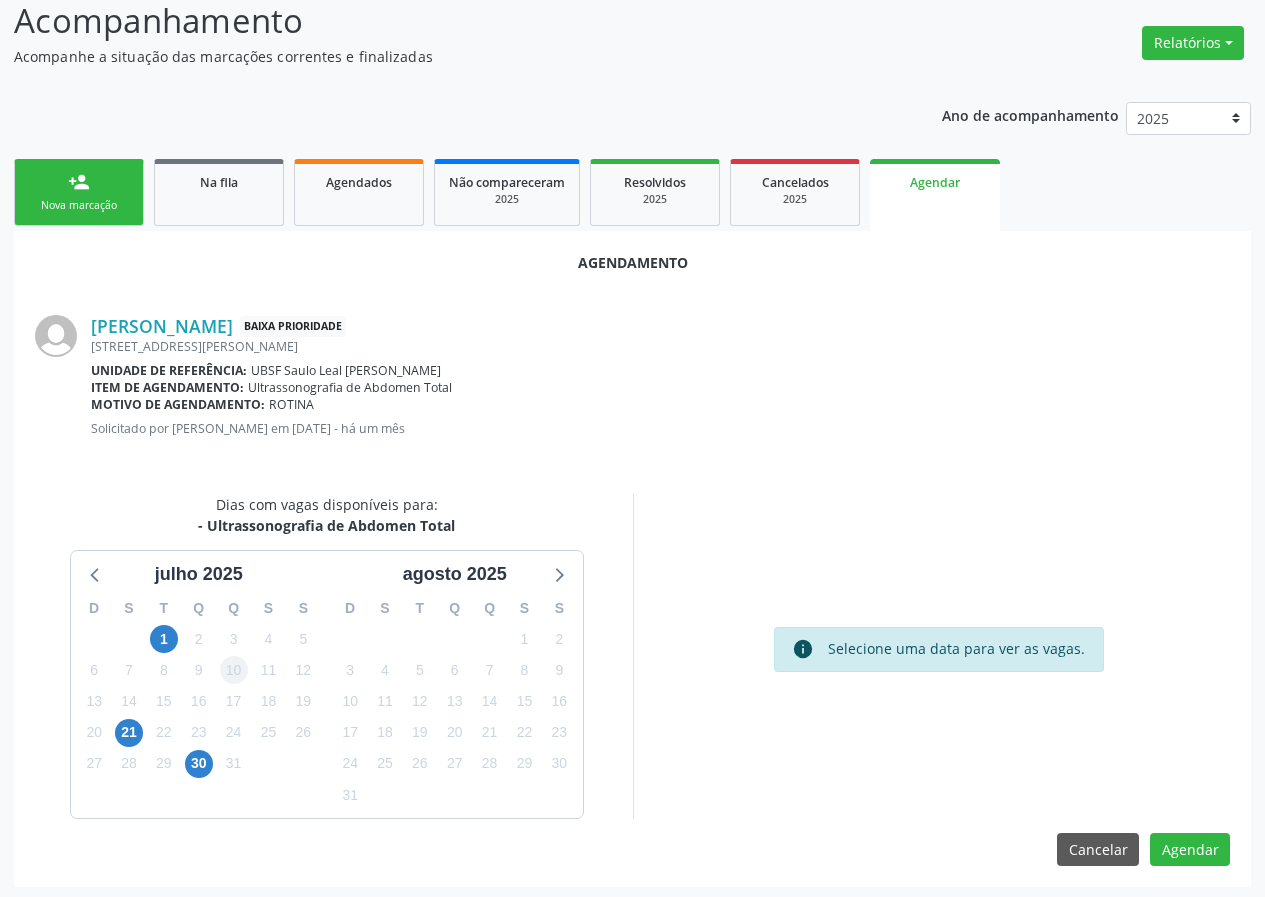 scroll, scrollTop: 144, scrollLeft: 0, axis: vertical 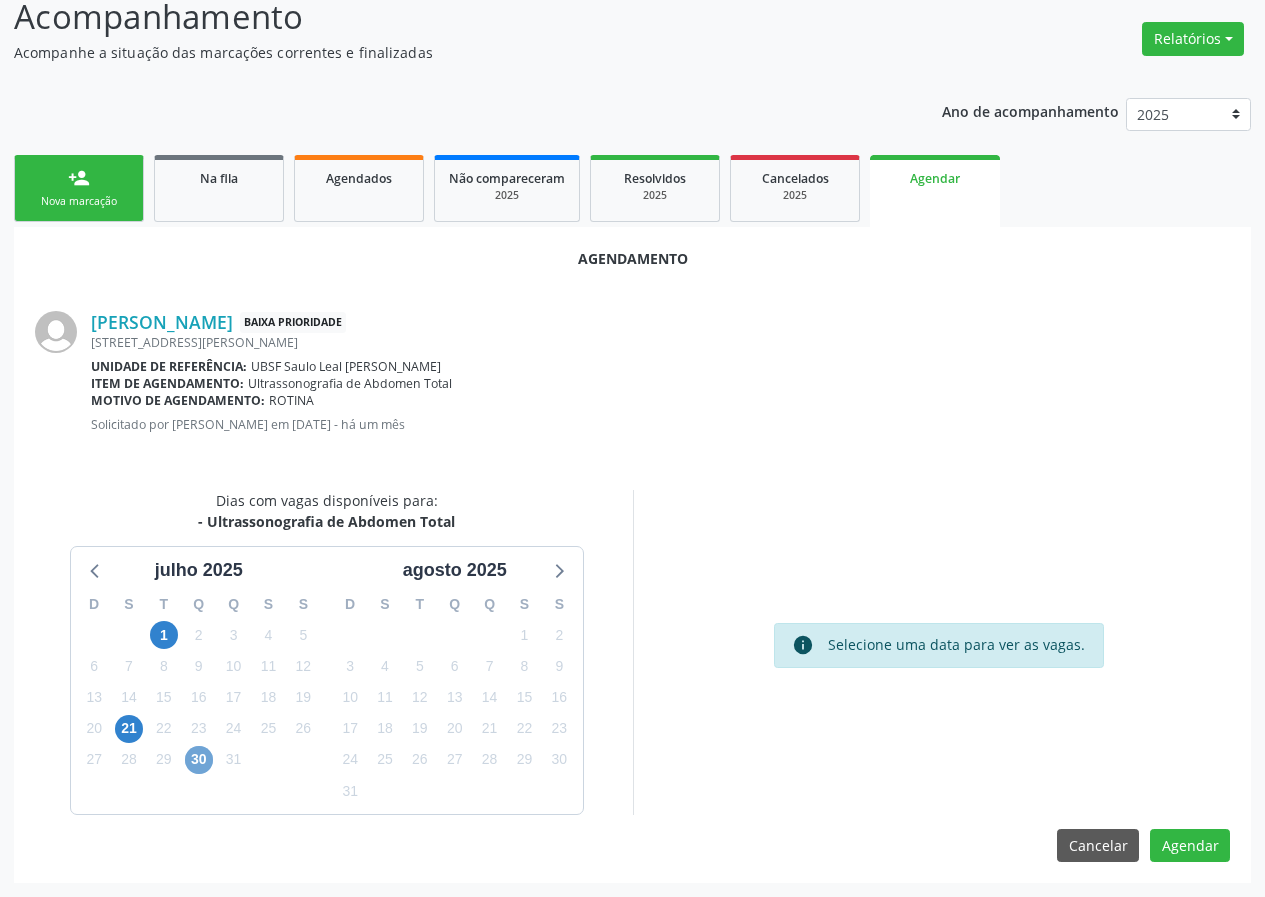 click on "30" at bounding box center [199, 760] 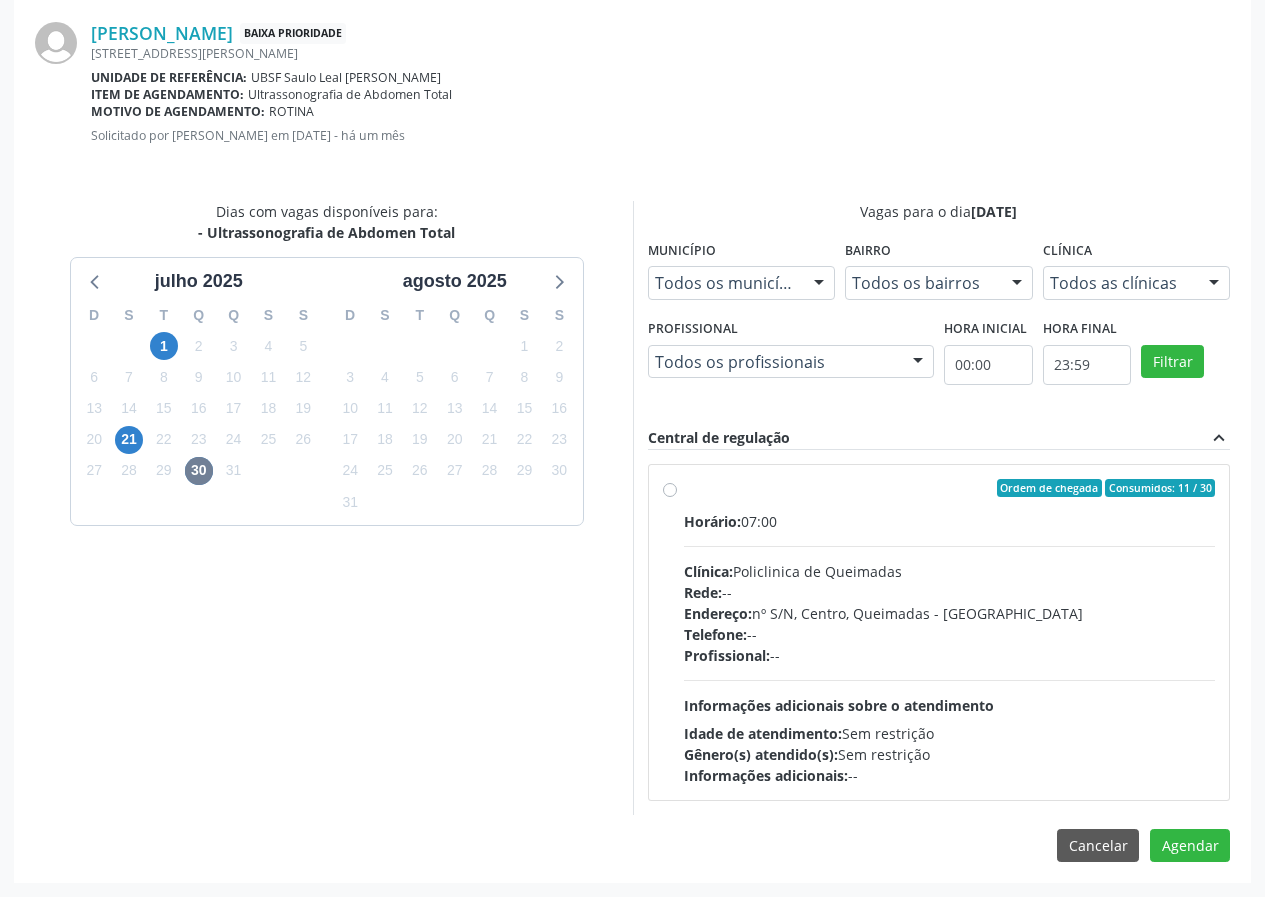 click on "Endereço:   nº S/N, Centro, Queimadas - [GEOGRAPHIC_DATA]" at bounding box center (950, 613) 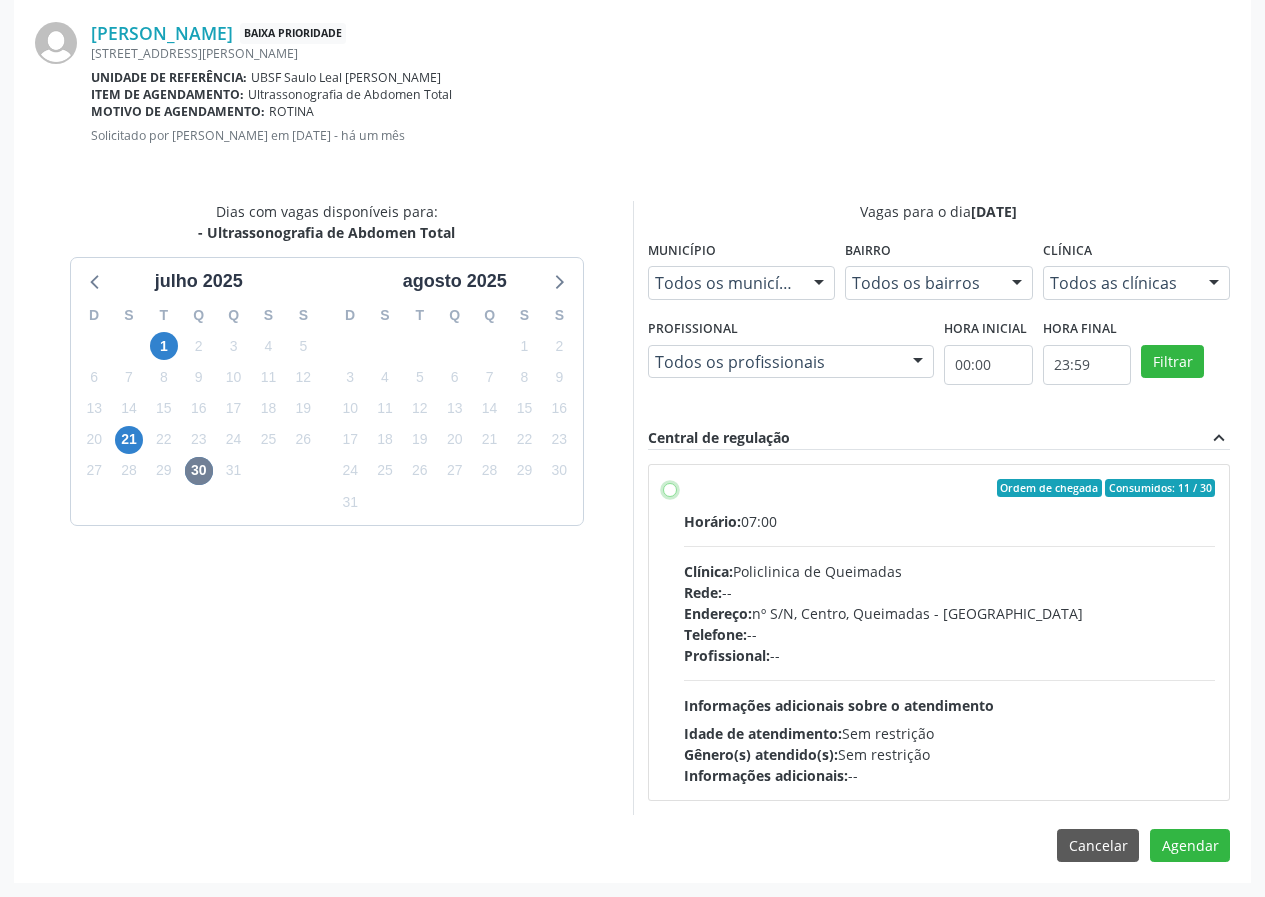click on "Ordem de chegada
Consumidos: 11 / 30
Horário:   07:00
Clínica:  Policlinica de Queimadas
Rede:
--
Endereço:   nº S/N, Centro, Queimadas - PB
Telefone:   --
Profissional:
--
Informações adicionais sobre o atendimento
Idade de atendimento:
Sem restrição
Gênero(s) atendido(s):
Sem restrição
Informações adicionais:
--" at bounding box center (670, 488) 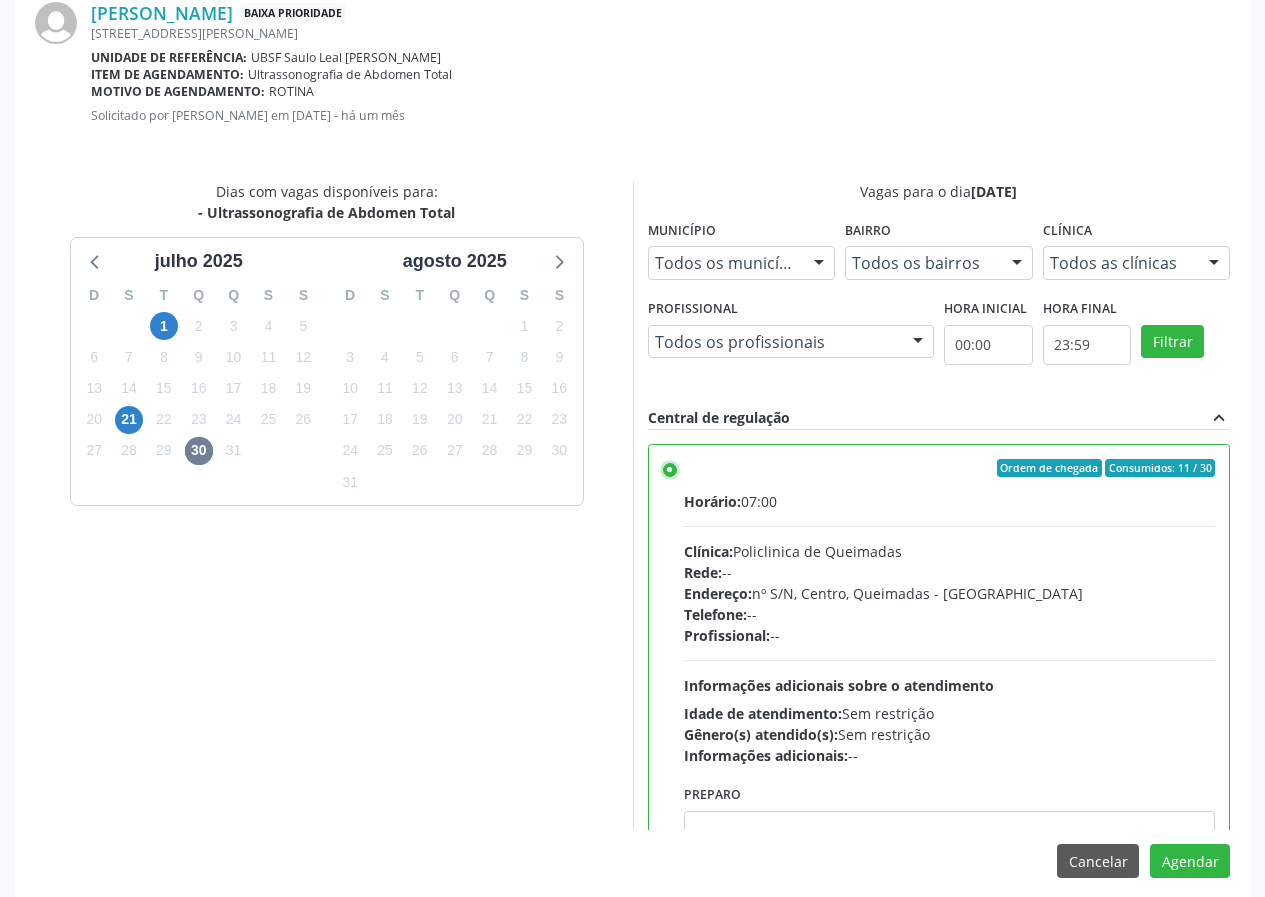 scroll, scrollTop: 469, scrollLeft: 0, axis: vertical 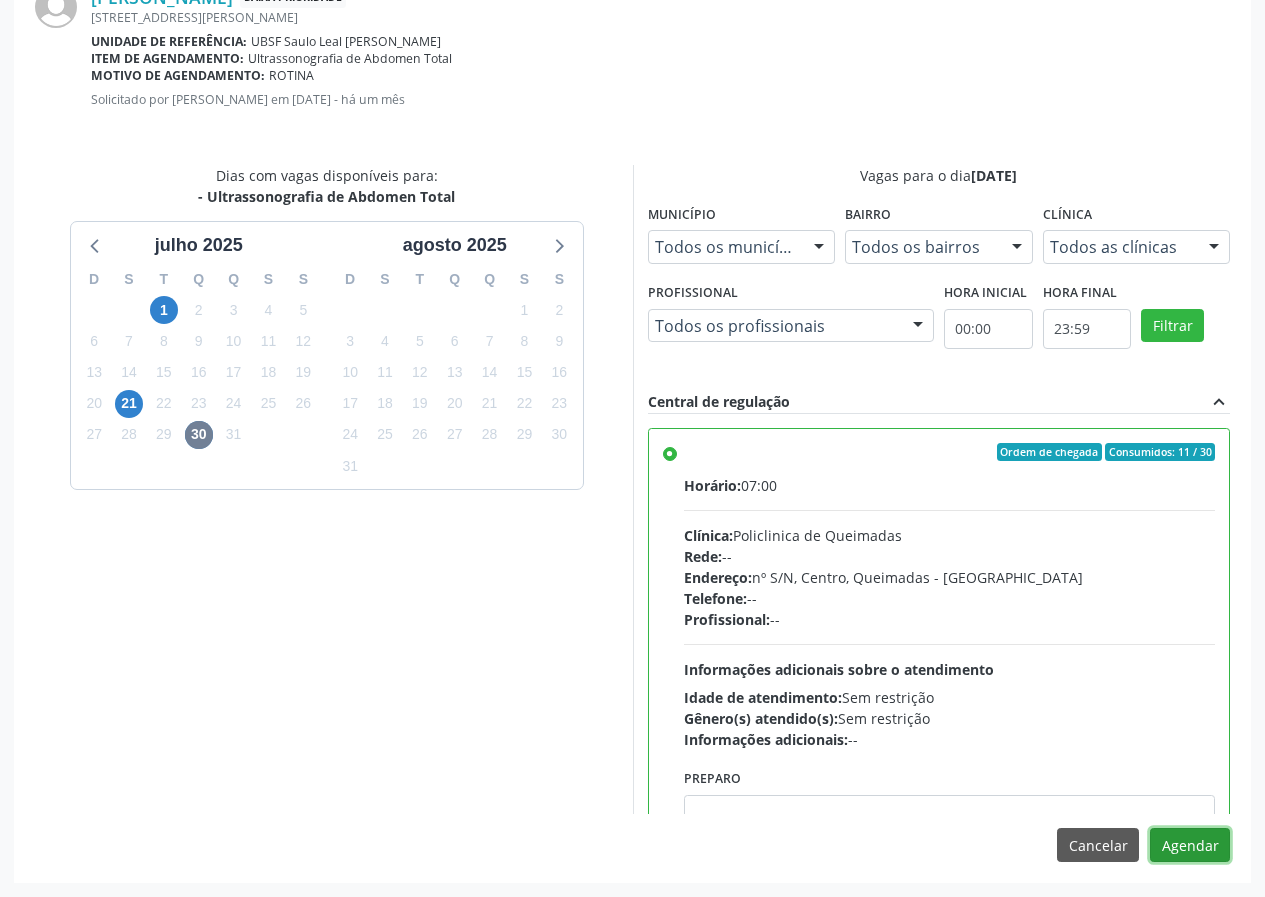 click on "Agendar" at bounding box center [1190, 845] 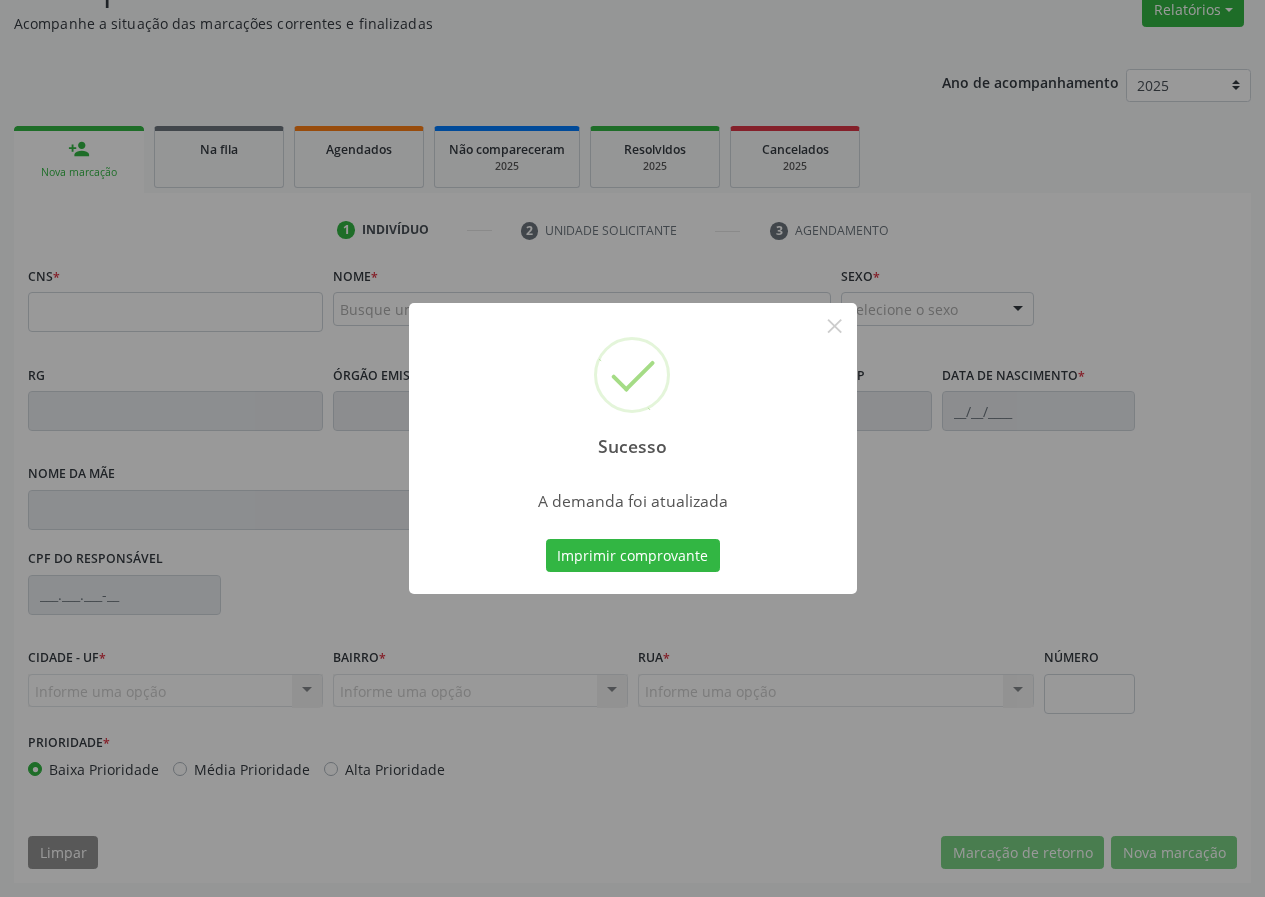 scroll, scrollTop: 173, scrollLeft: 0, axis: vertical 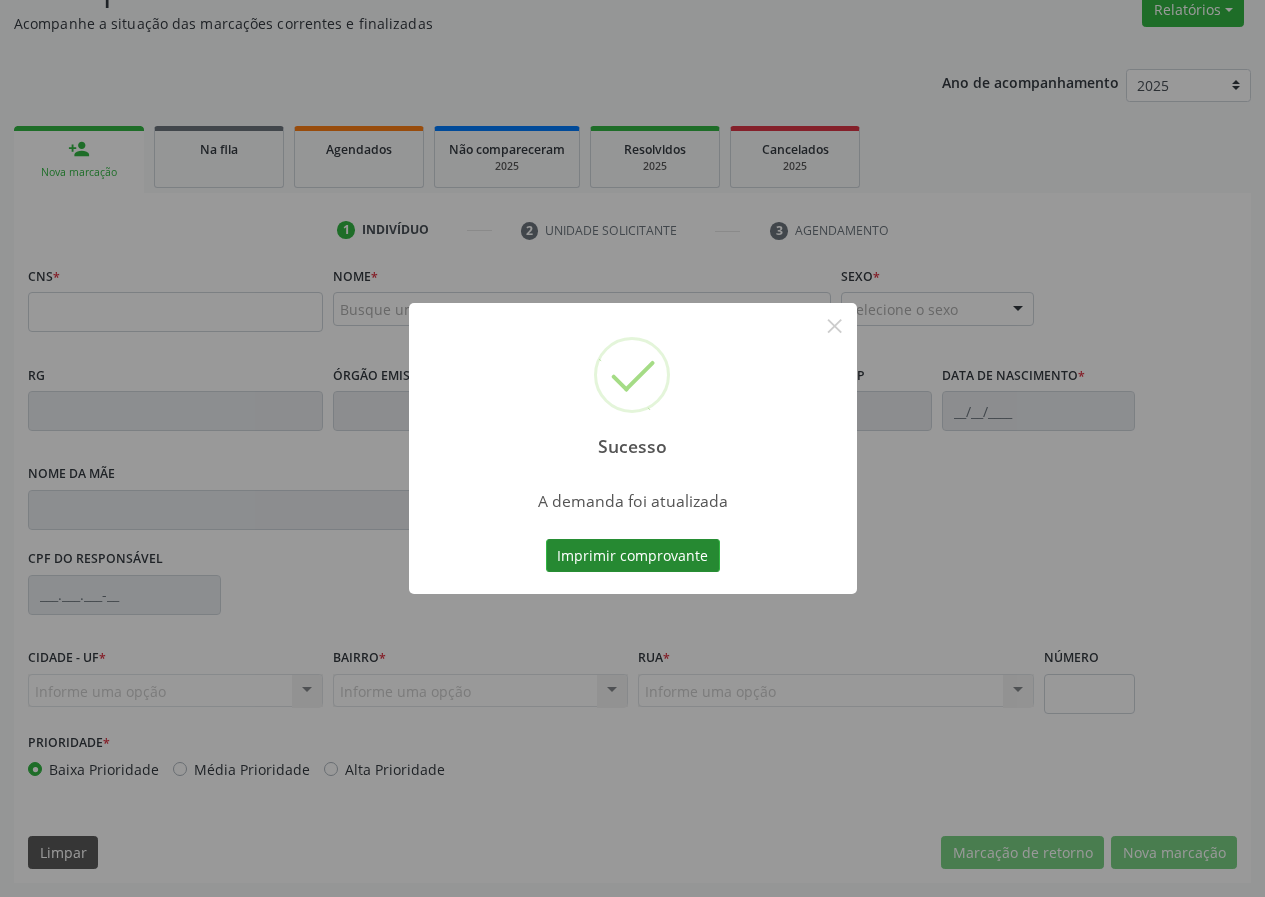 click on "Imprimir comprovante" at bounding box center [633, 556] 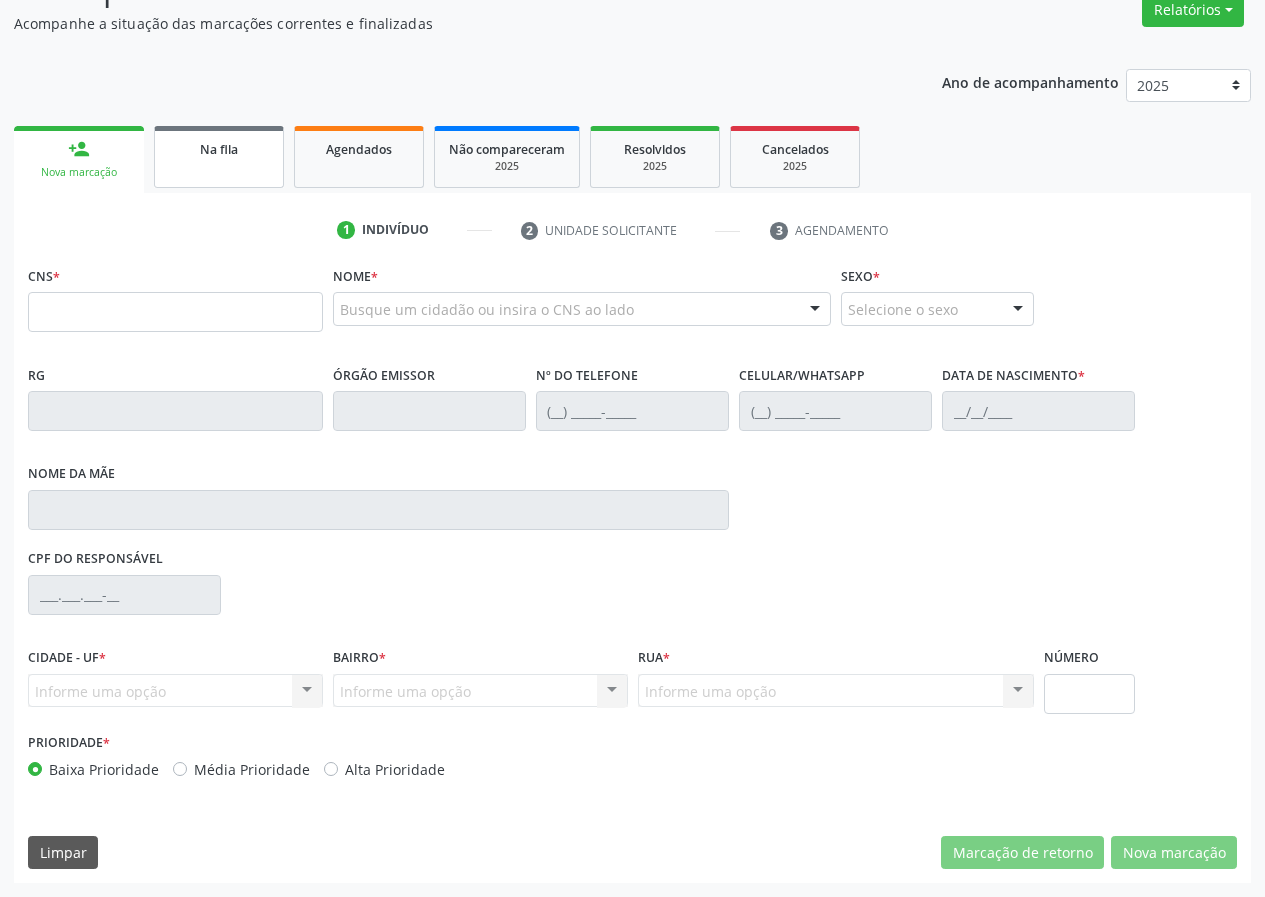 click on "Na fila" at bounding box center (219, 157) 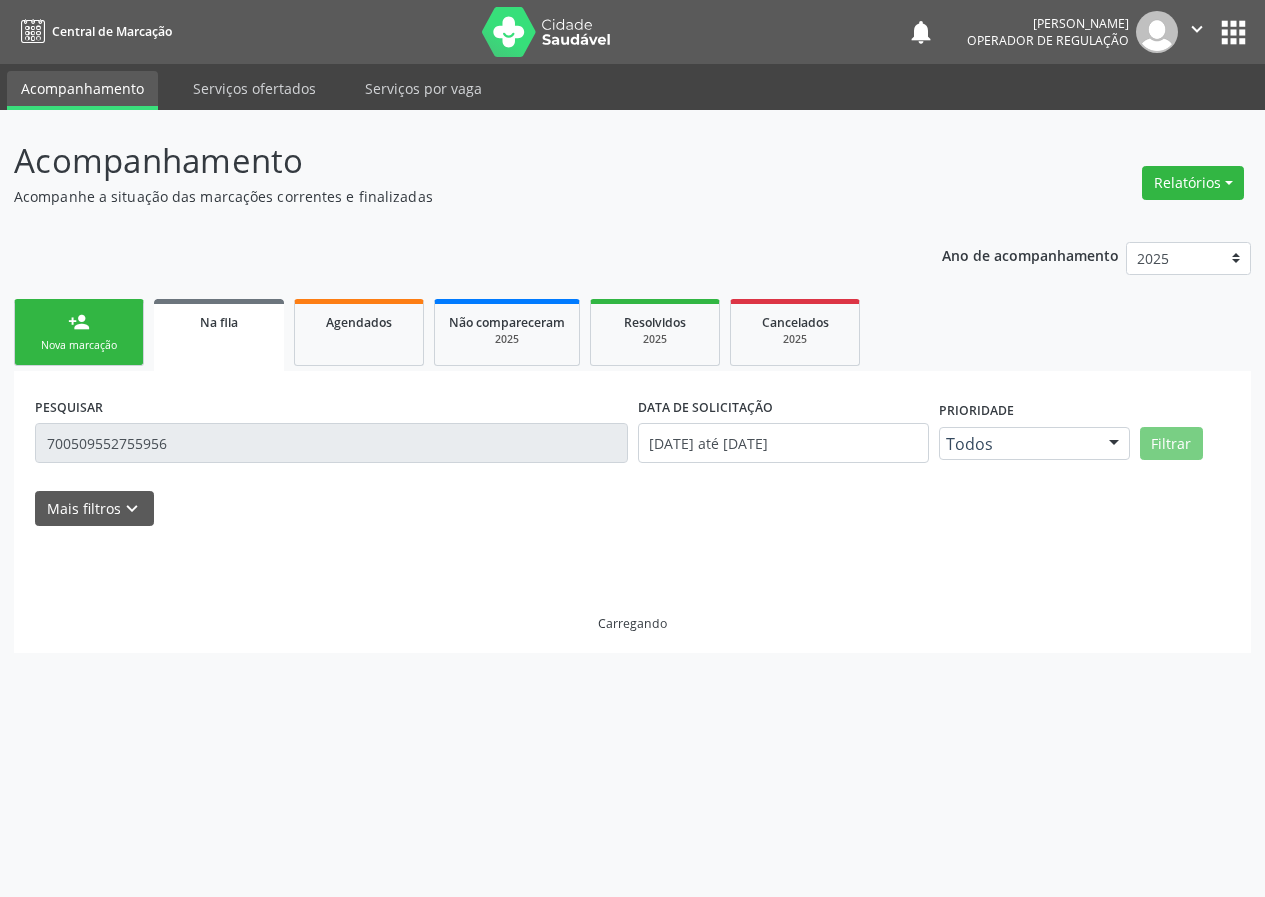 scroll, scrollTop: 0, scrollLeft: 0, axis: both 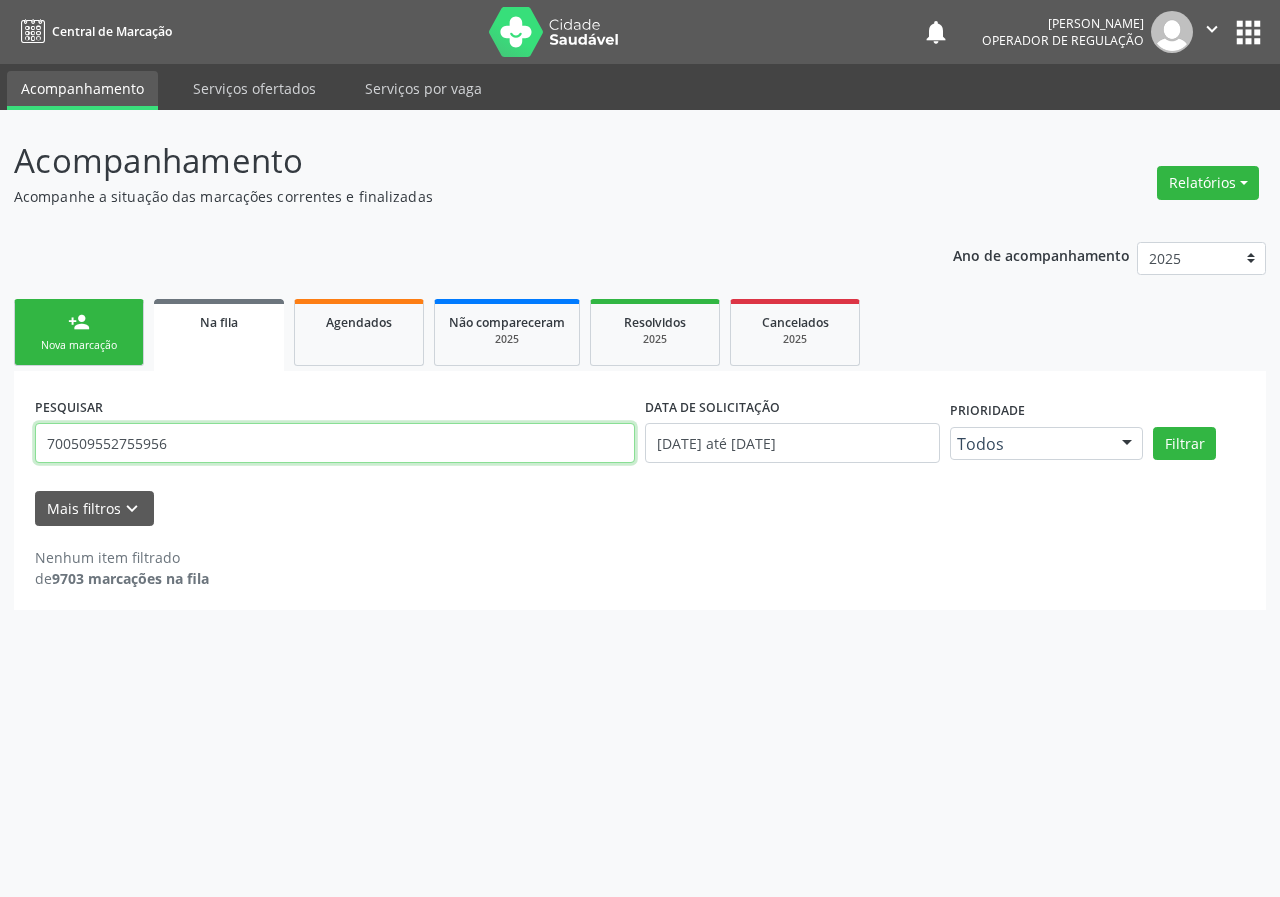 click on "700509552755956" at bounding box center [335, 443] 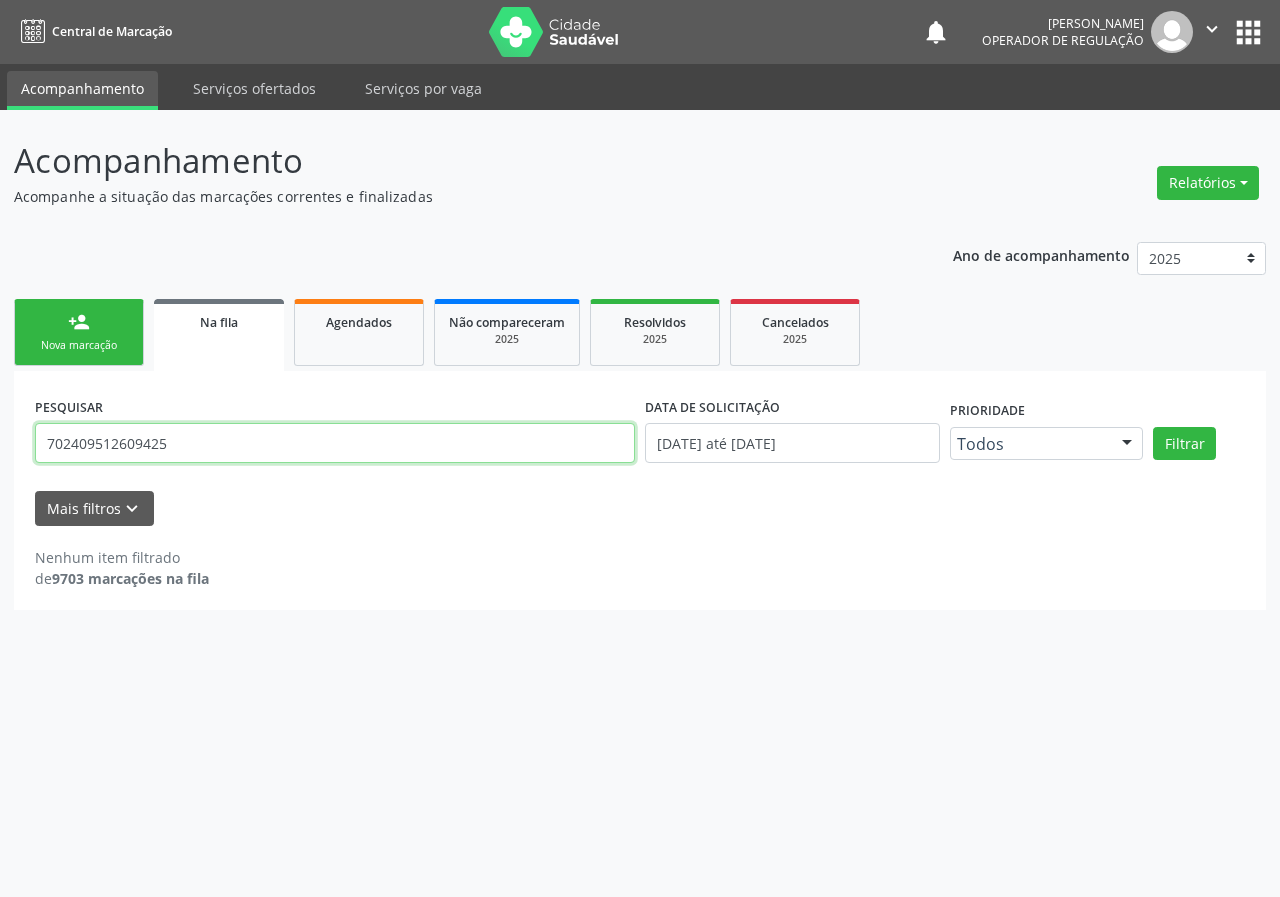 type on "702409512609425" 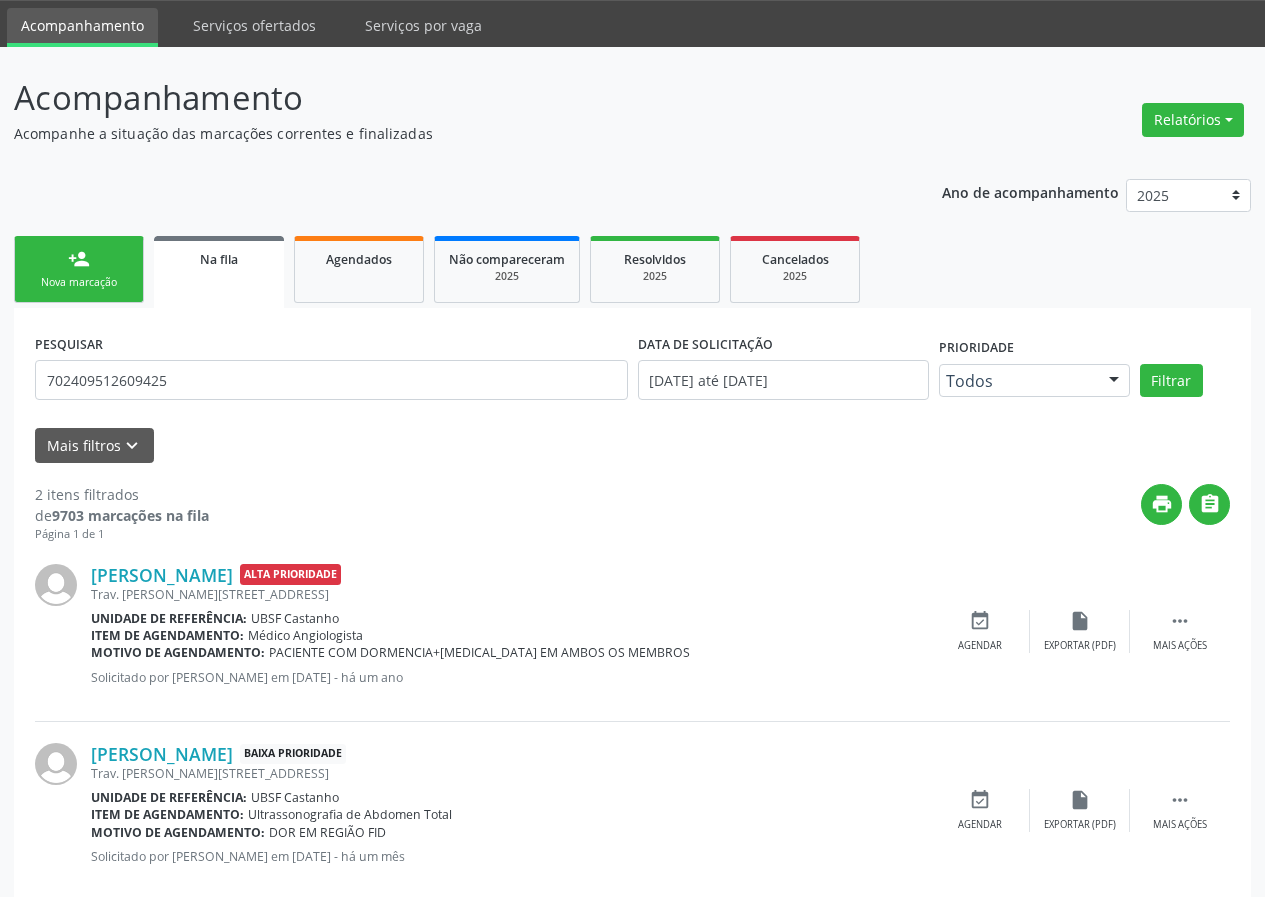 scroll, scrollTop: 101, scrollLeft: 0, axis: vertical 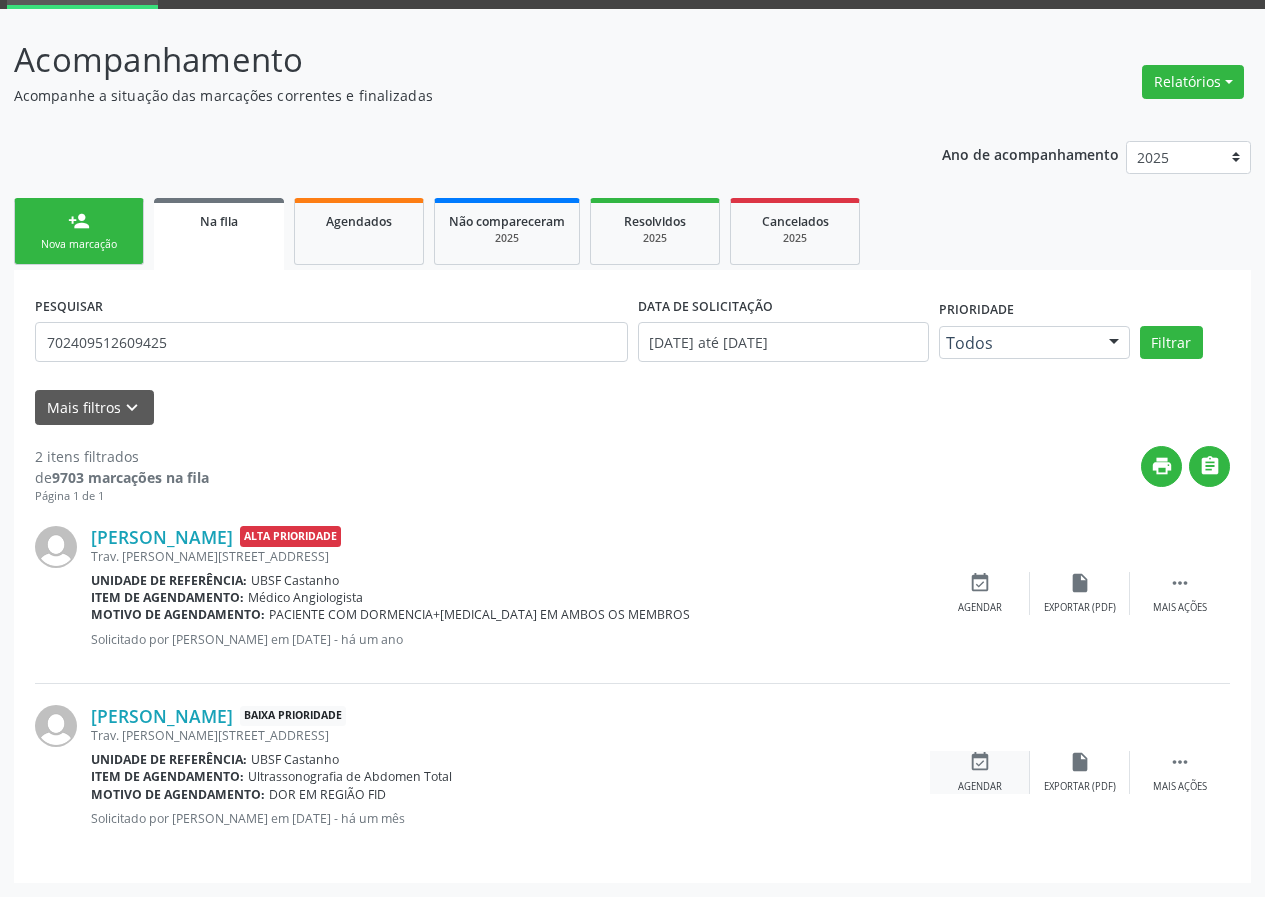 click on "event_available" at bounding box center [980, 762] 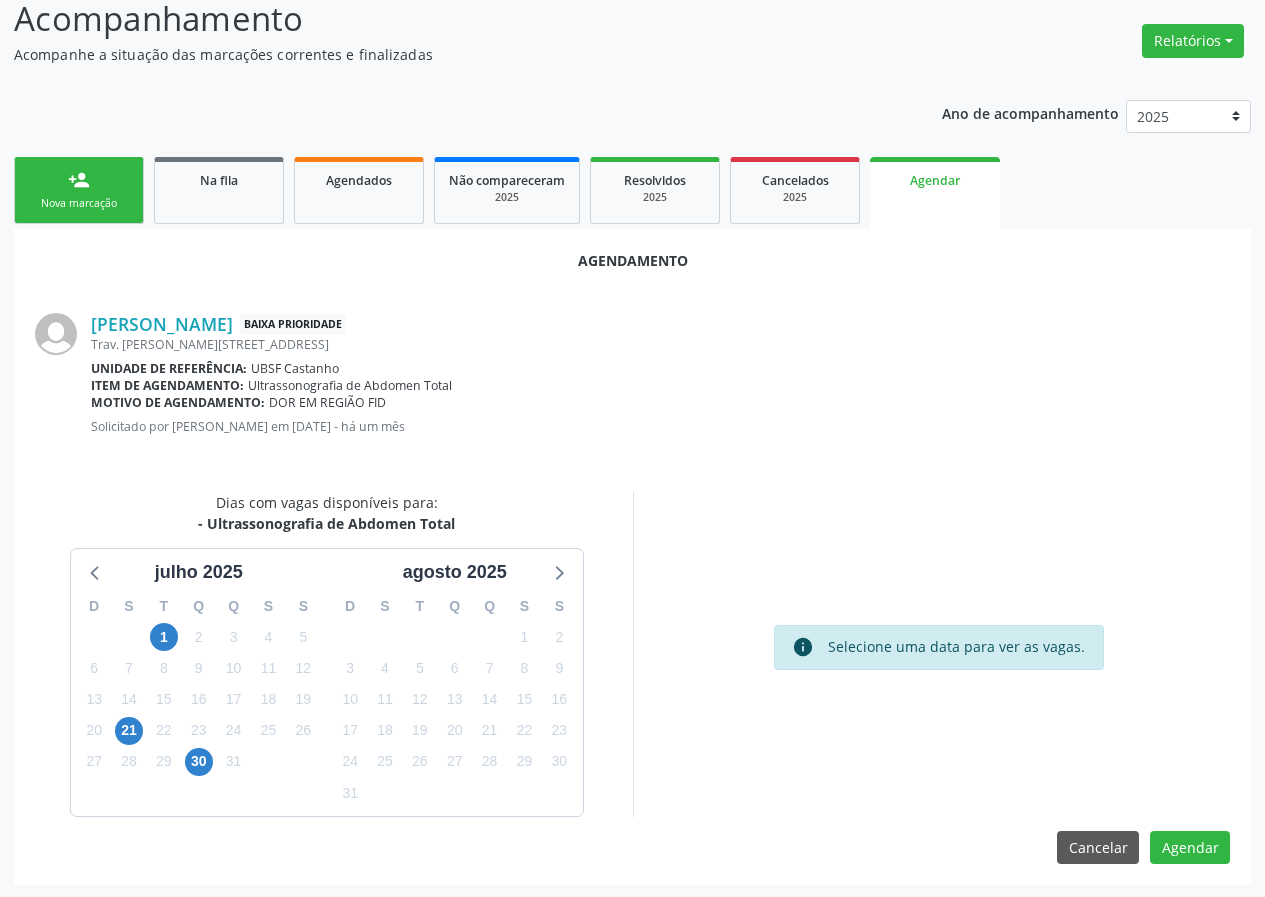 scroll, scrollTop: 144, scrollLeft: 0, axis: vertical 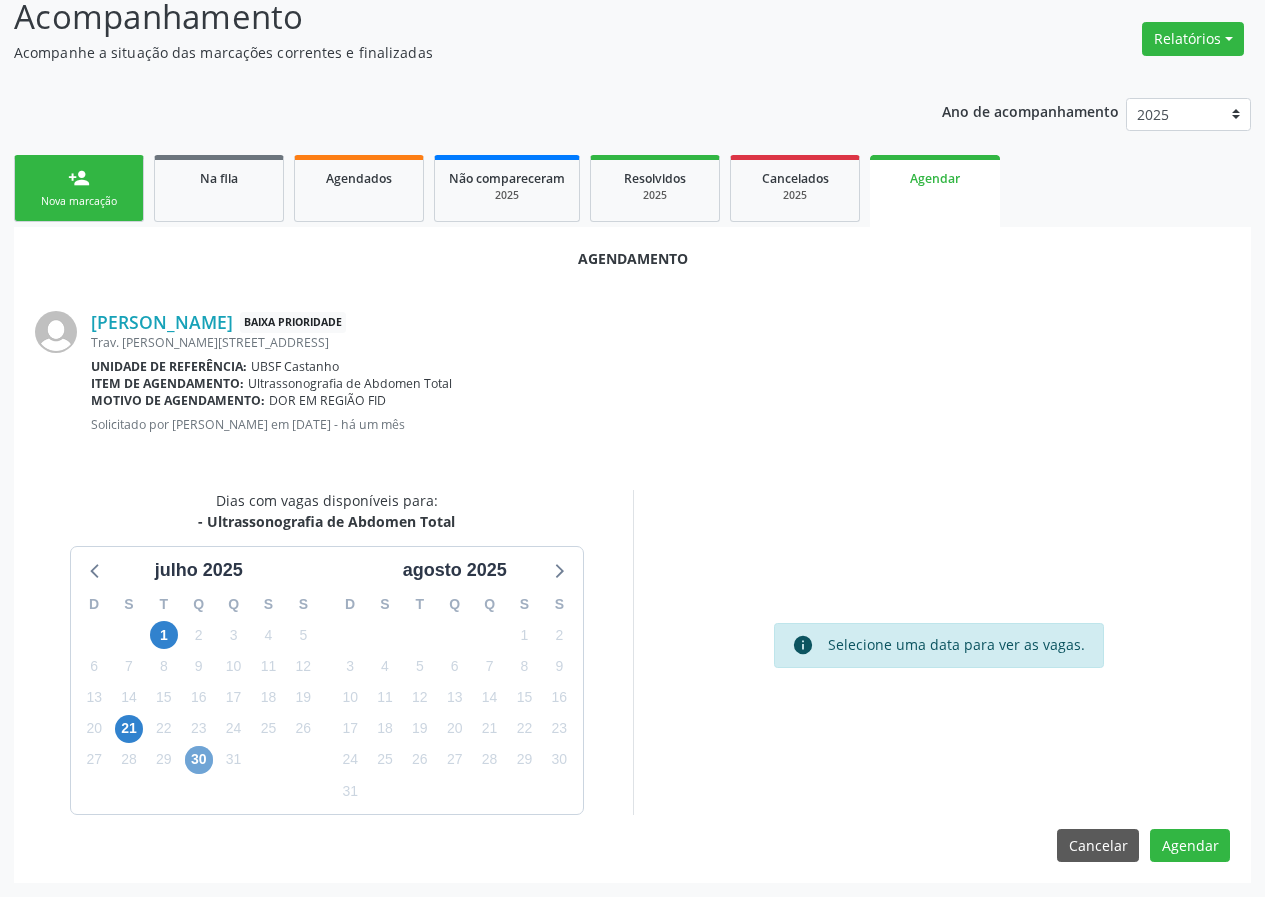 click on "30" at bounding box center [199, 760] 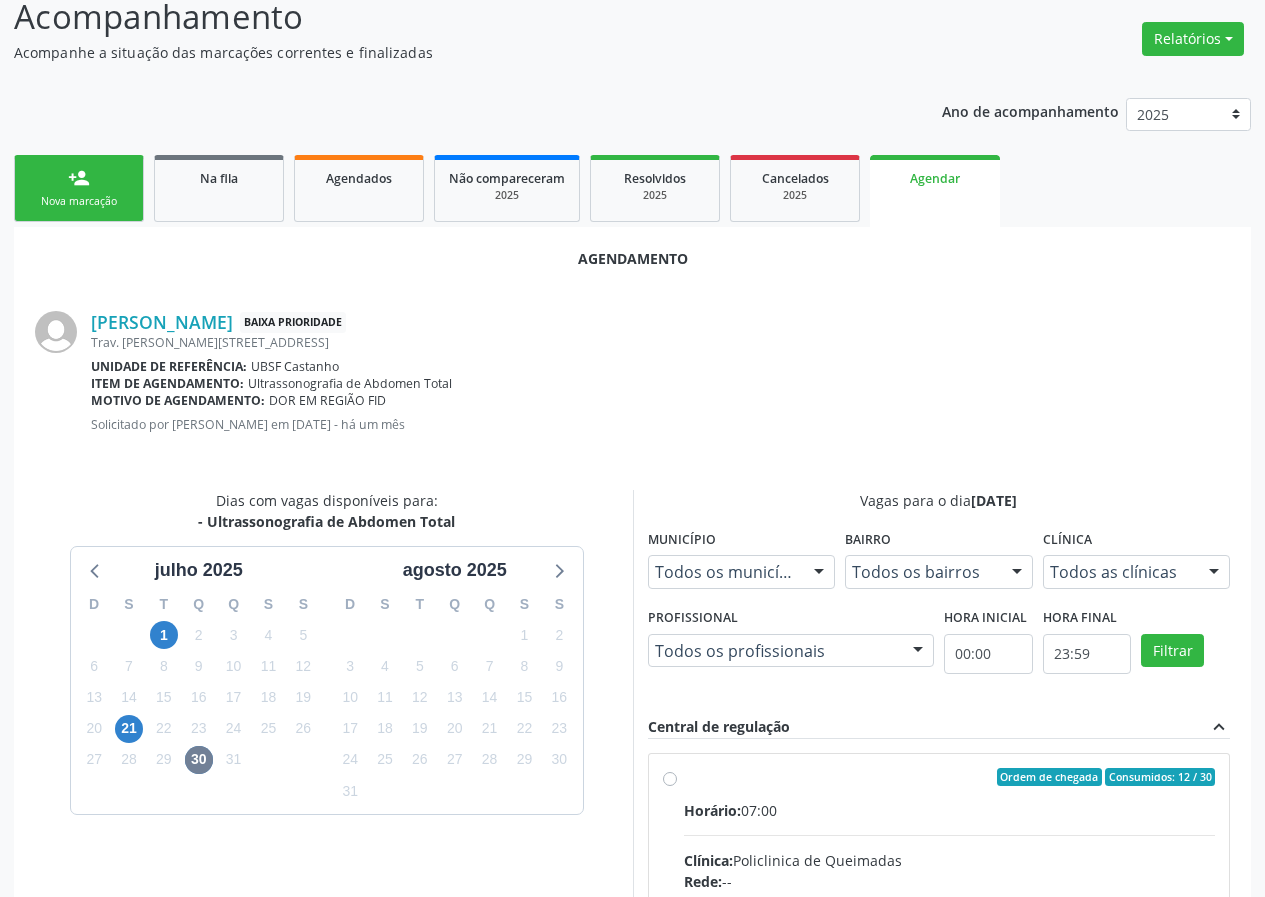 click on "Ordem de chegada
Consumidos: 12 / 30" at bounding box center [950, 777] 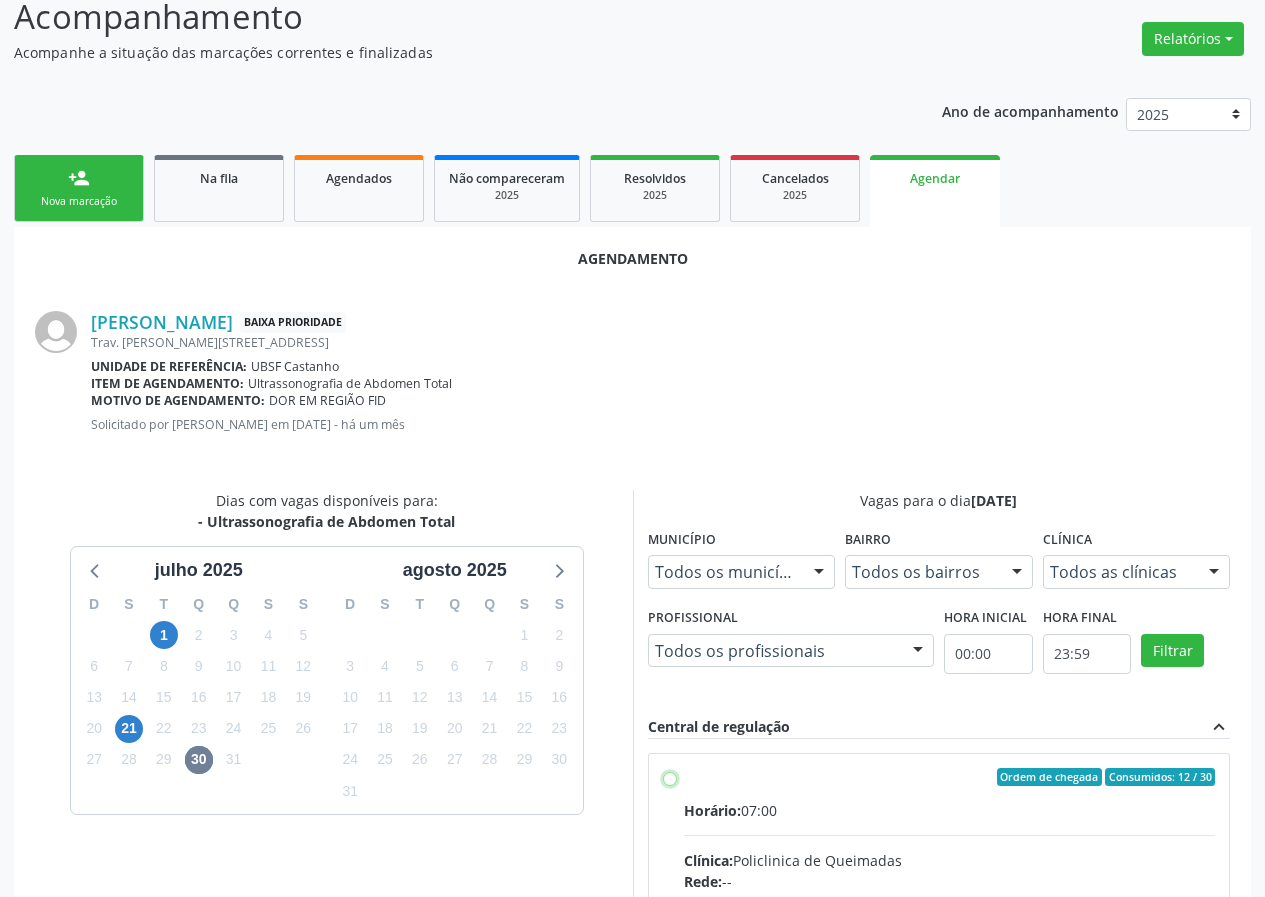 click on "Ordem de chegada
Consumidos: 12 / 30
Horário:   07:00
Clínica:  Policlinica de Queimadas
Rede:
--
Endereço:   nº S/N, Centro, Queimadas - PB
Telefone:   --
Profissional:
--
Informações adicionais sobre o atendimento
Idade de atendimento:
Sem restrição
Gênero(s) atendido(s):
Sem restrição
Informações adicionais:
--" at bounding box center [670, 777] 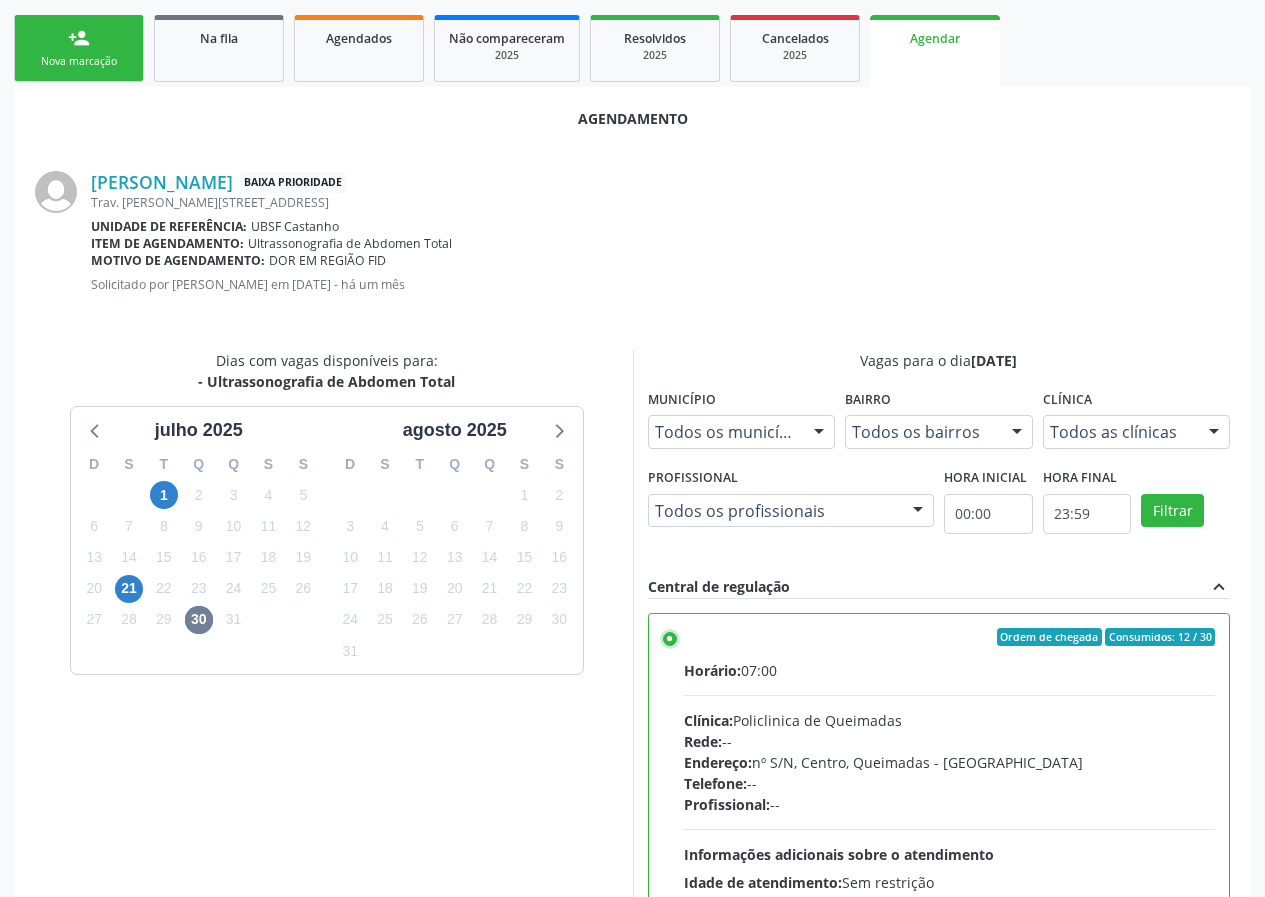 scroll, scrollTop: 469, scrollLeft: 0, axis: vertical 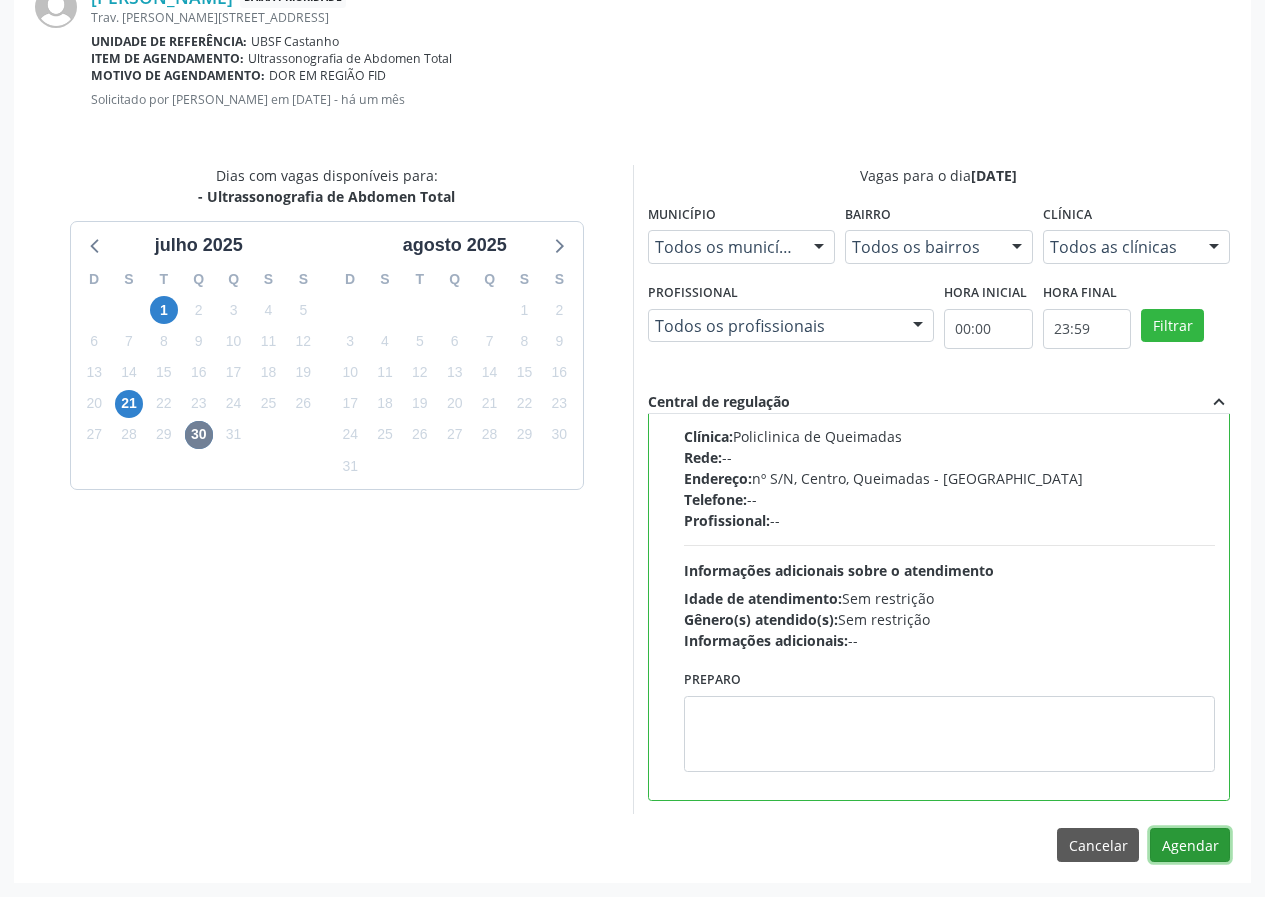 click on "Agendar" at bounding box center [1190, 845] 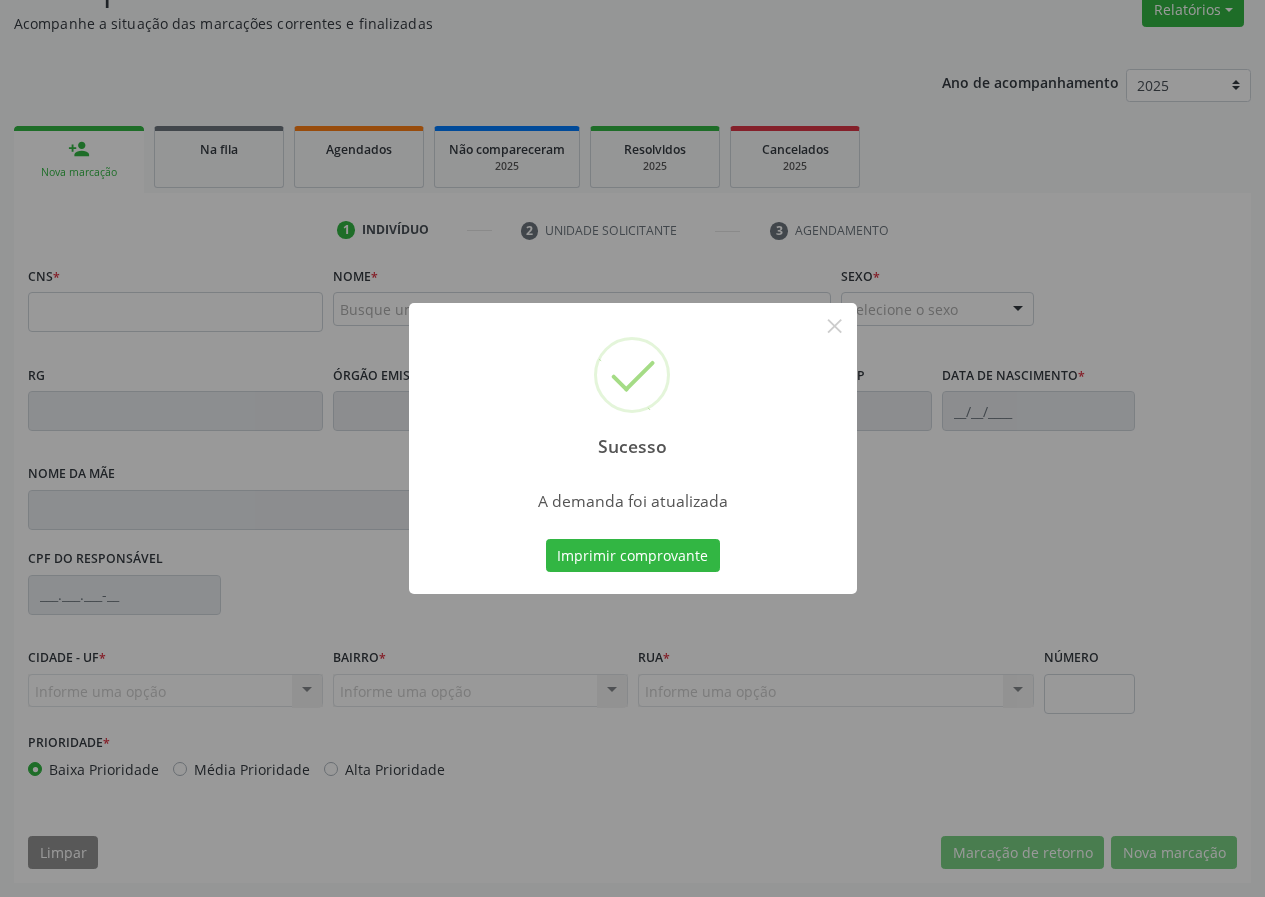scroll, scrollTop: 173, scrollLeft: 0, axis: vertical 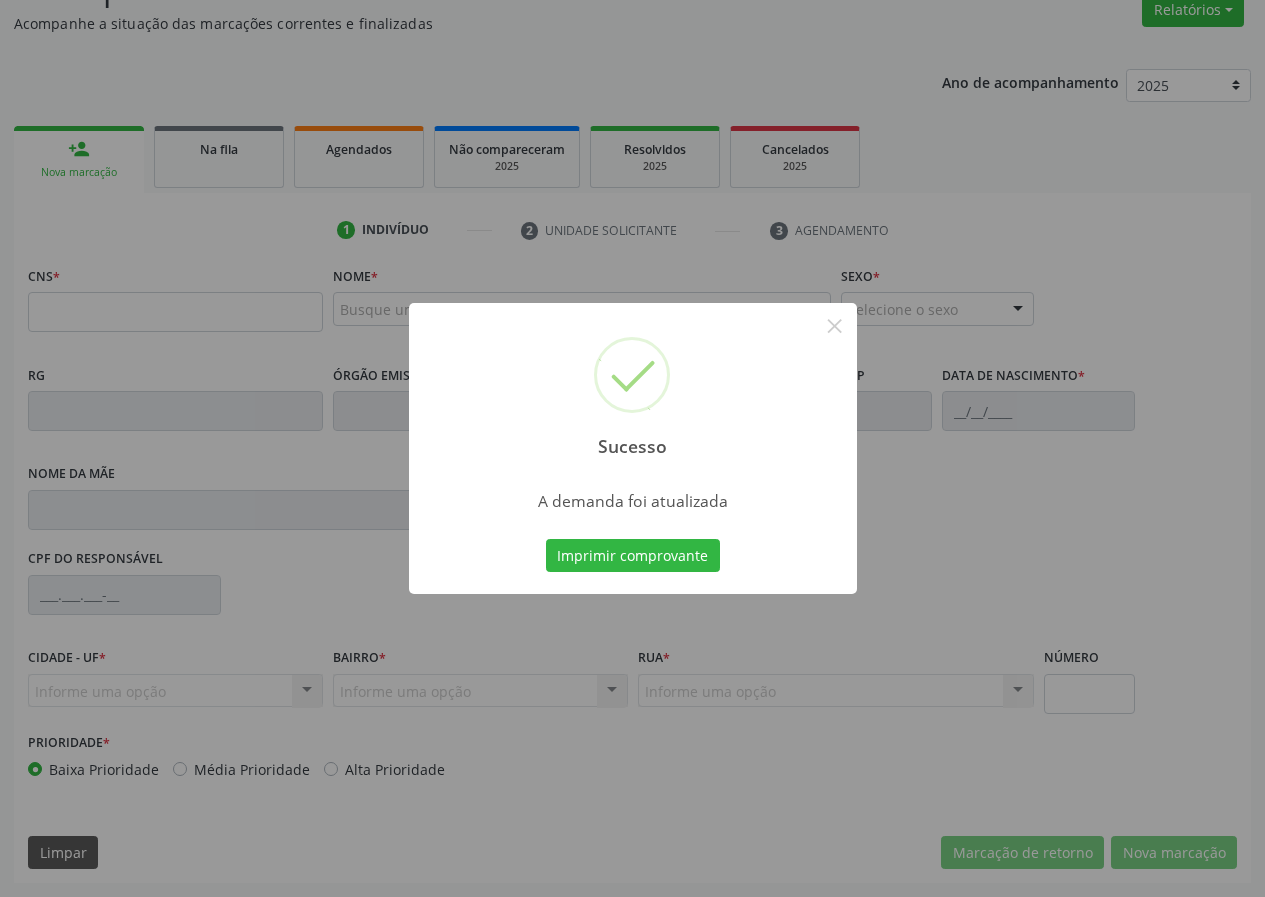 type 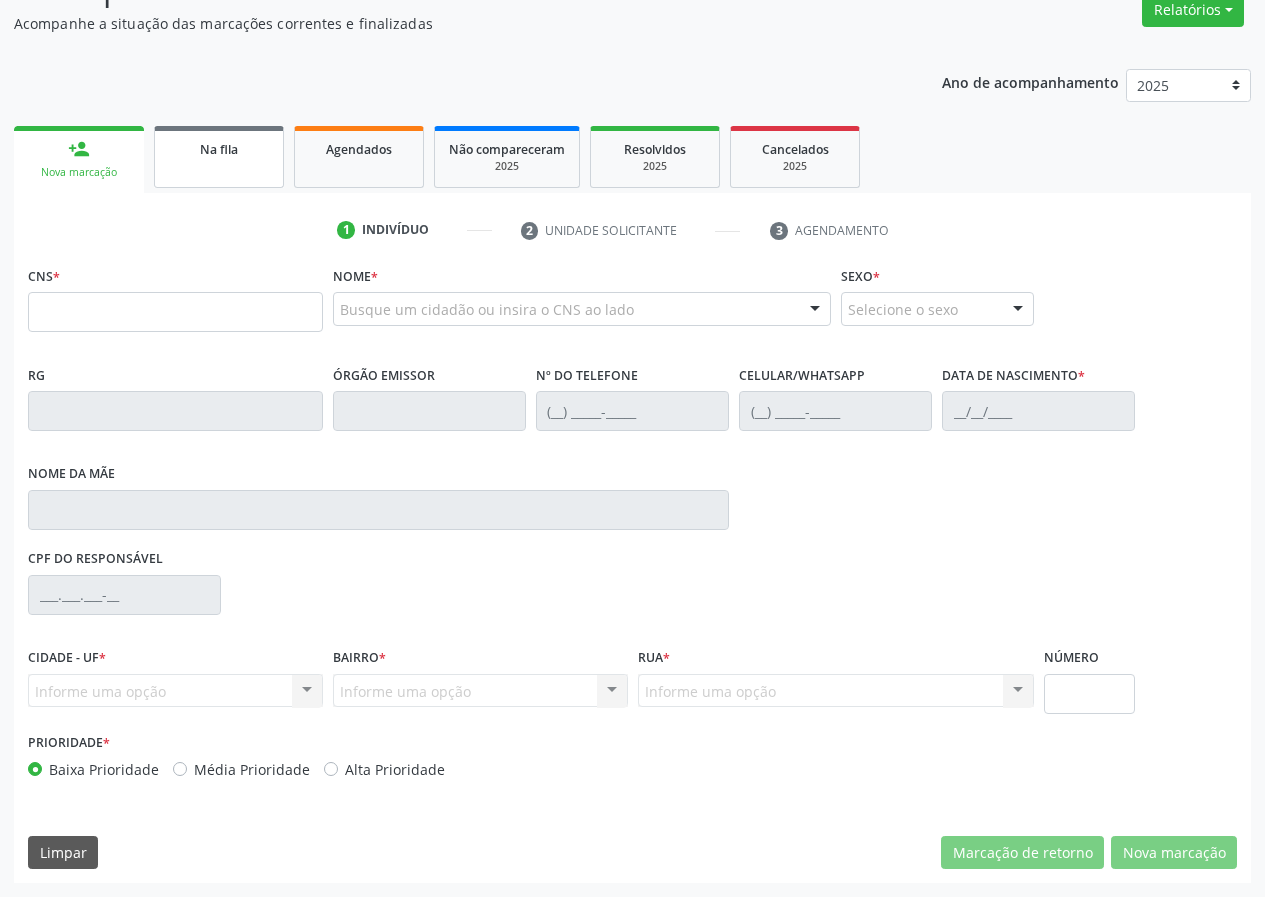 click on "Na fila" at bounding box center (219, 157) 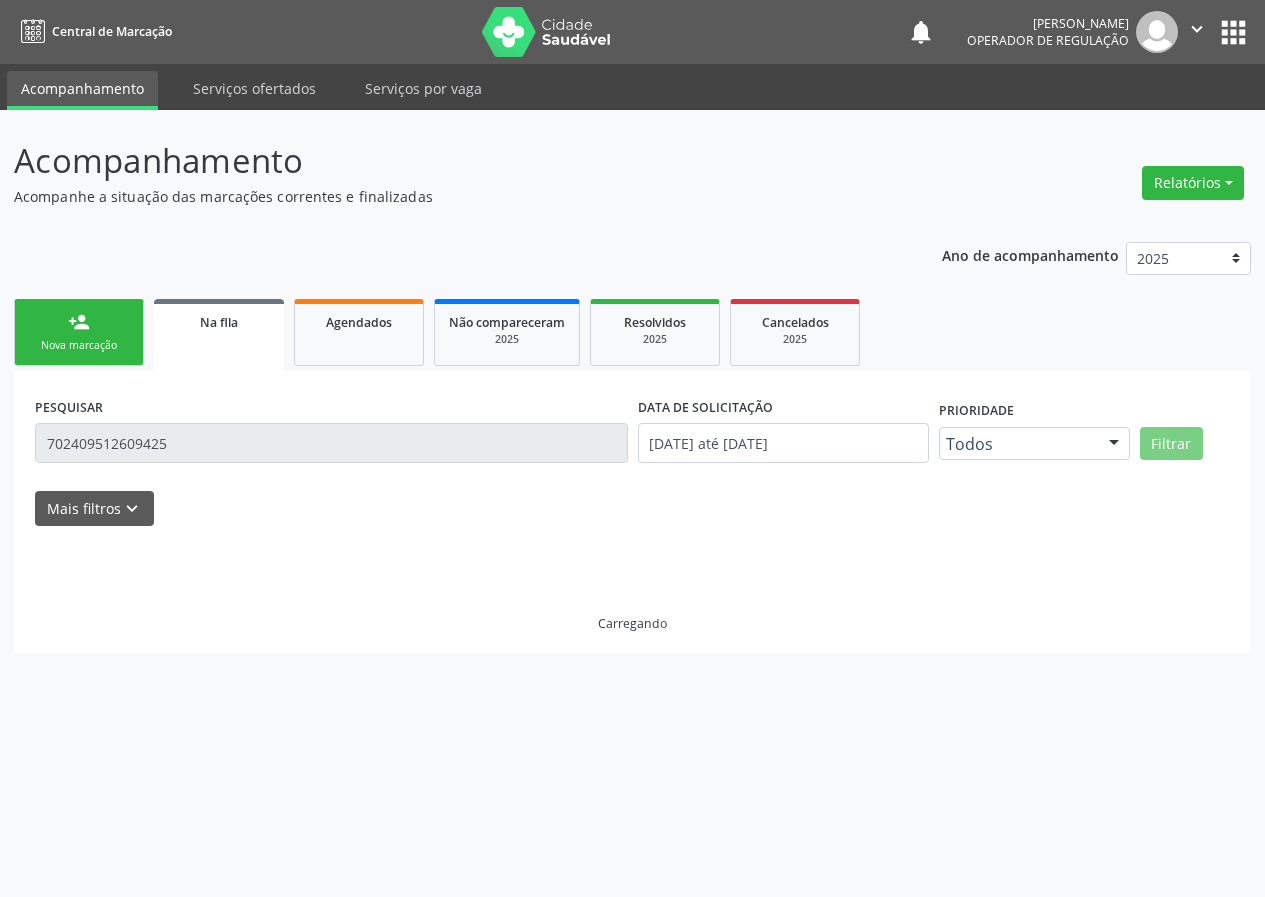 scroll, scrollTop: 0, scrollLeft: 0, axis: both 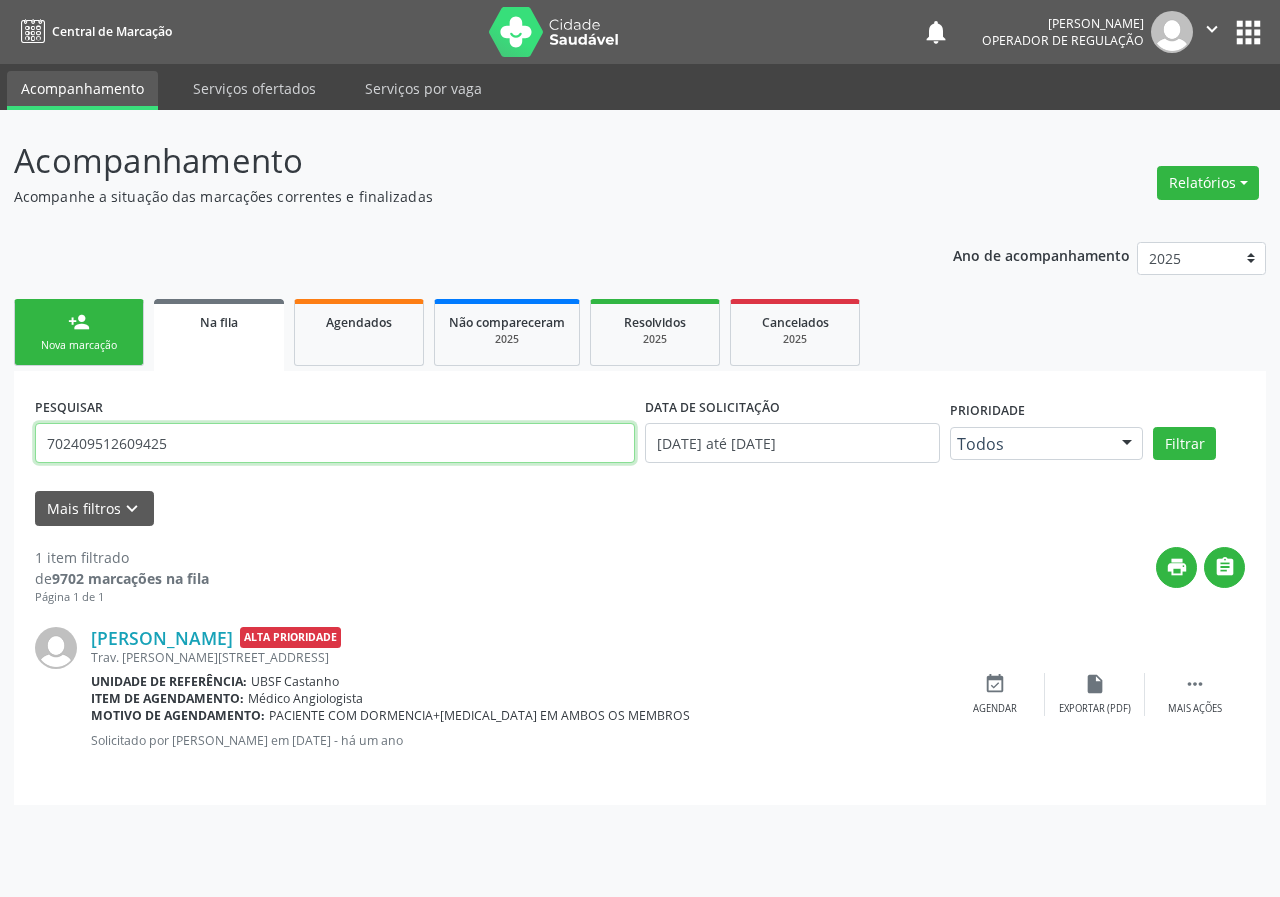 click on "702409512609425" at bounding box center (335, 443) 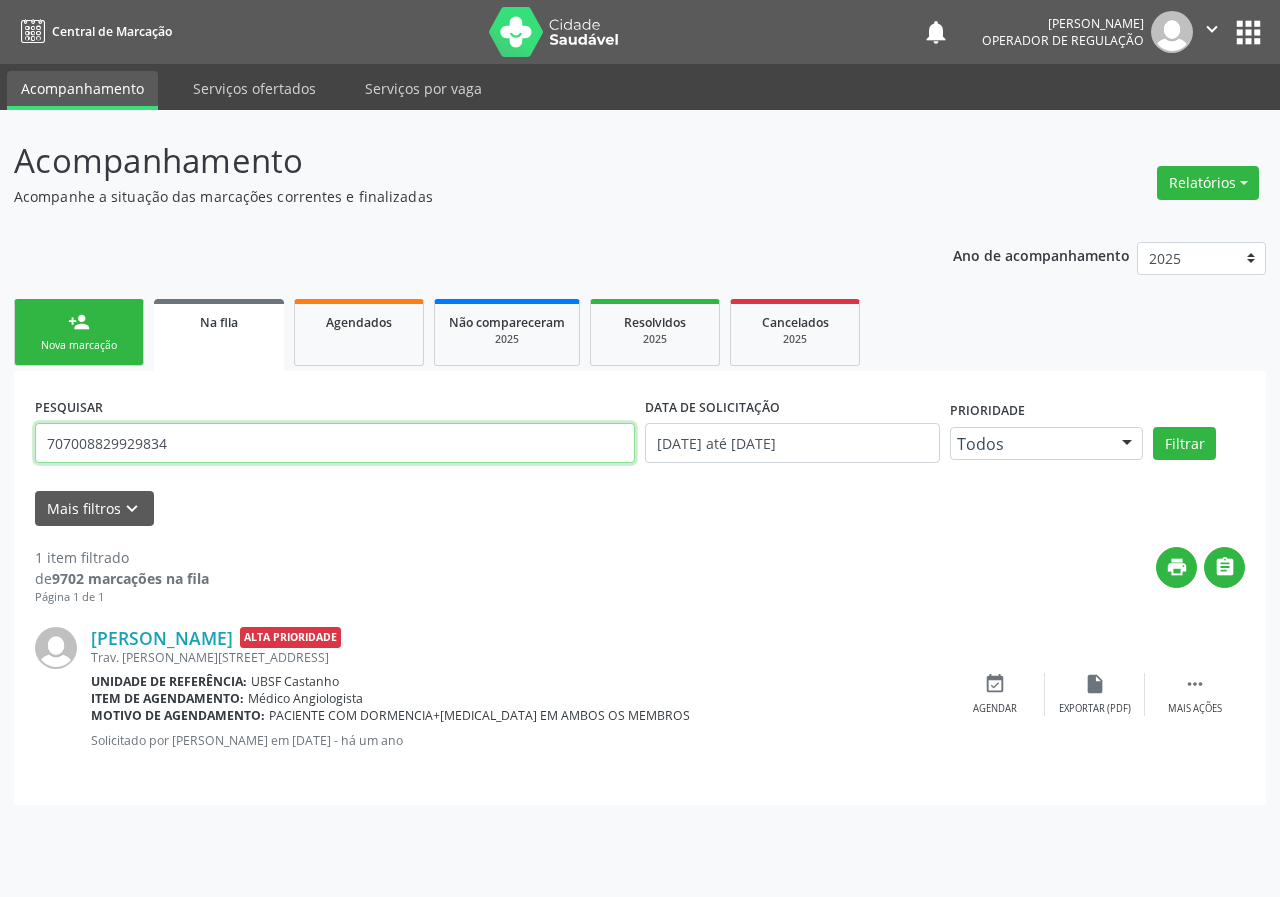type on "707008829929834" 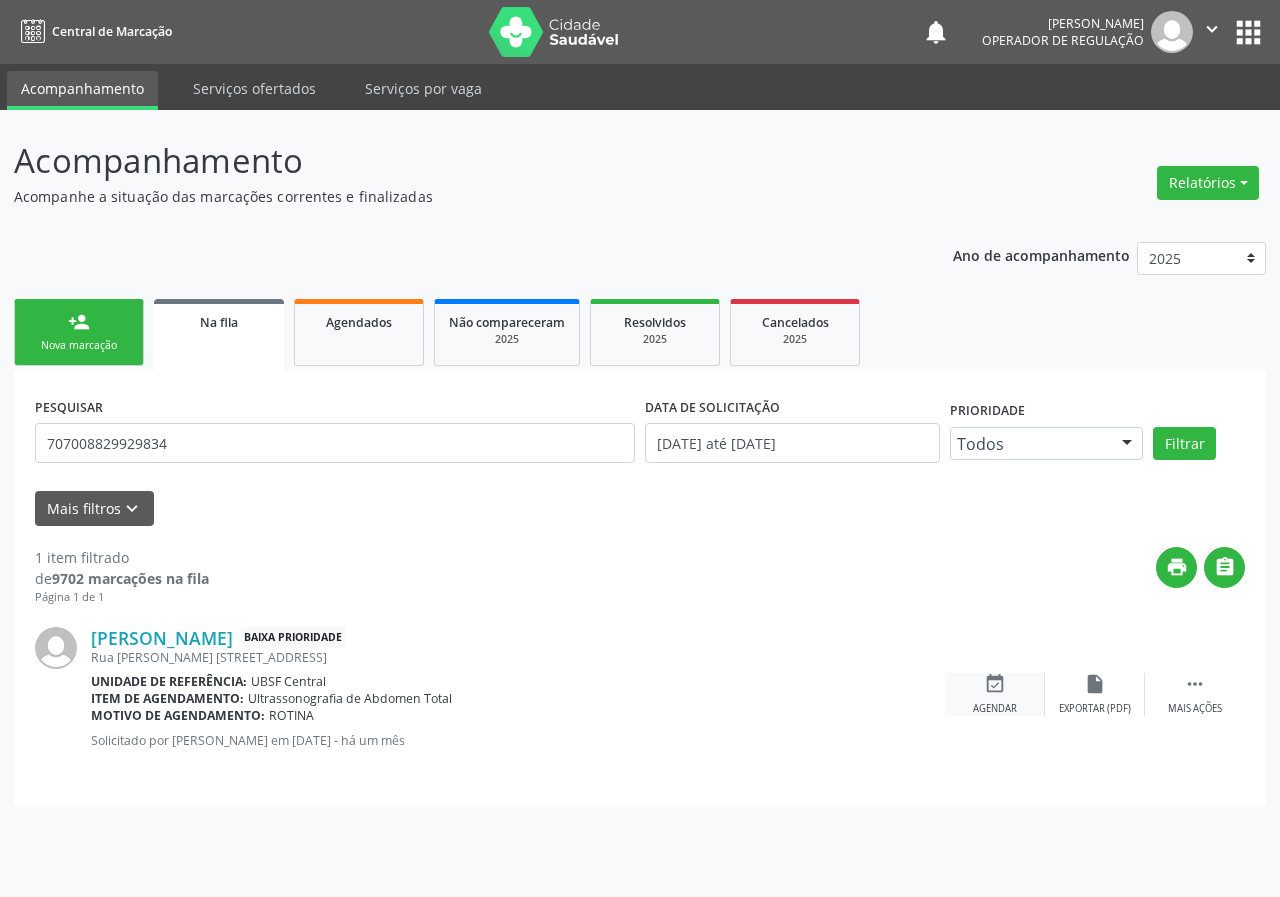 click on "event_available" at bounding box center [995, 684] 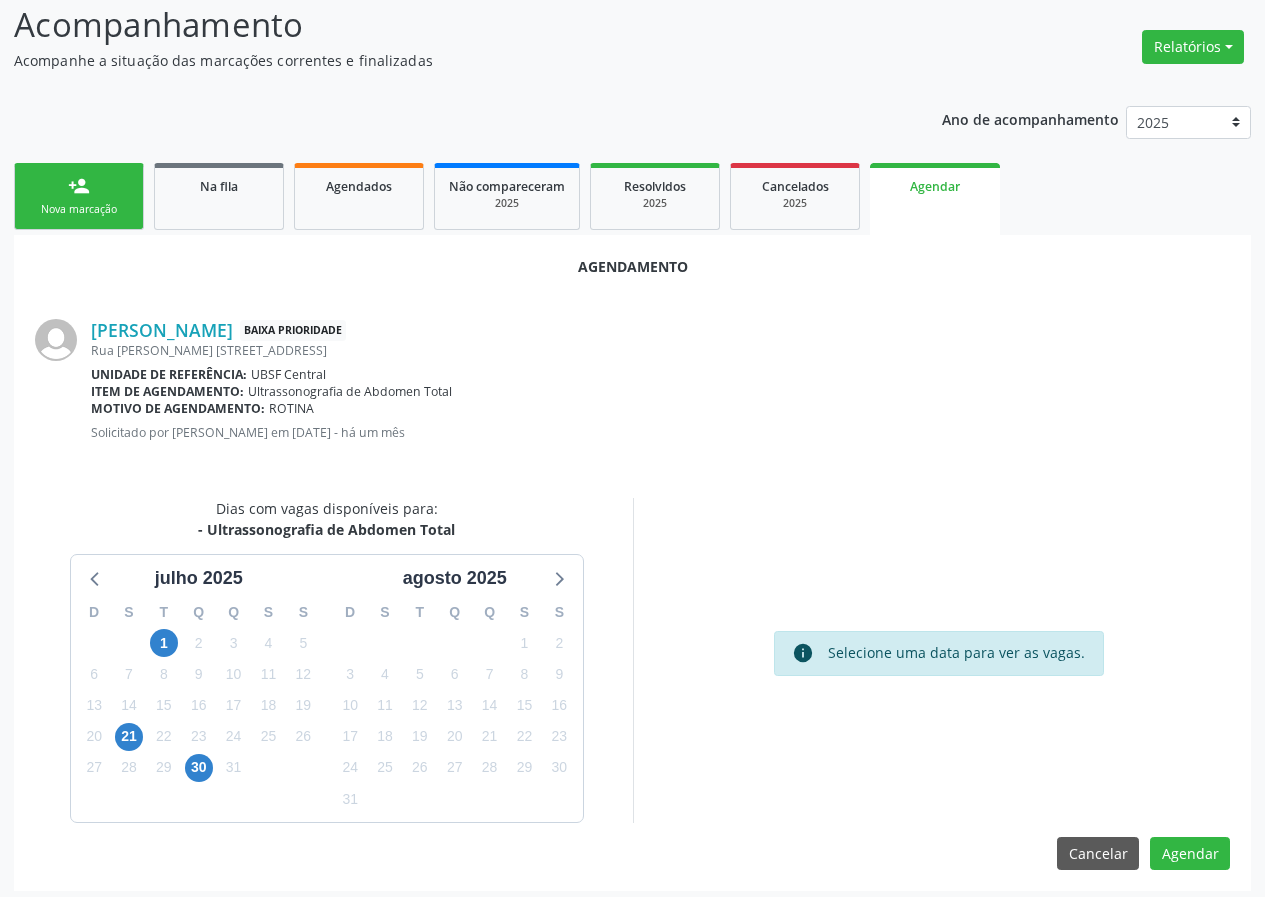 scroll, scrollTop: 144, scrollLeft: 0, axis: vertical 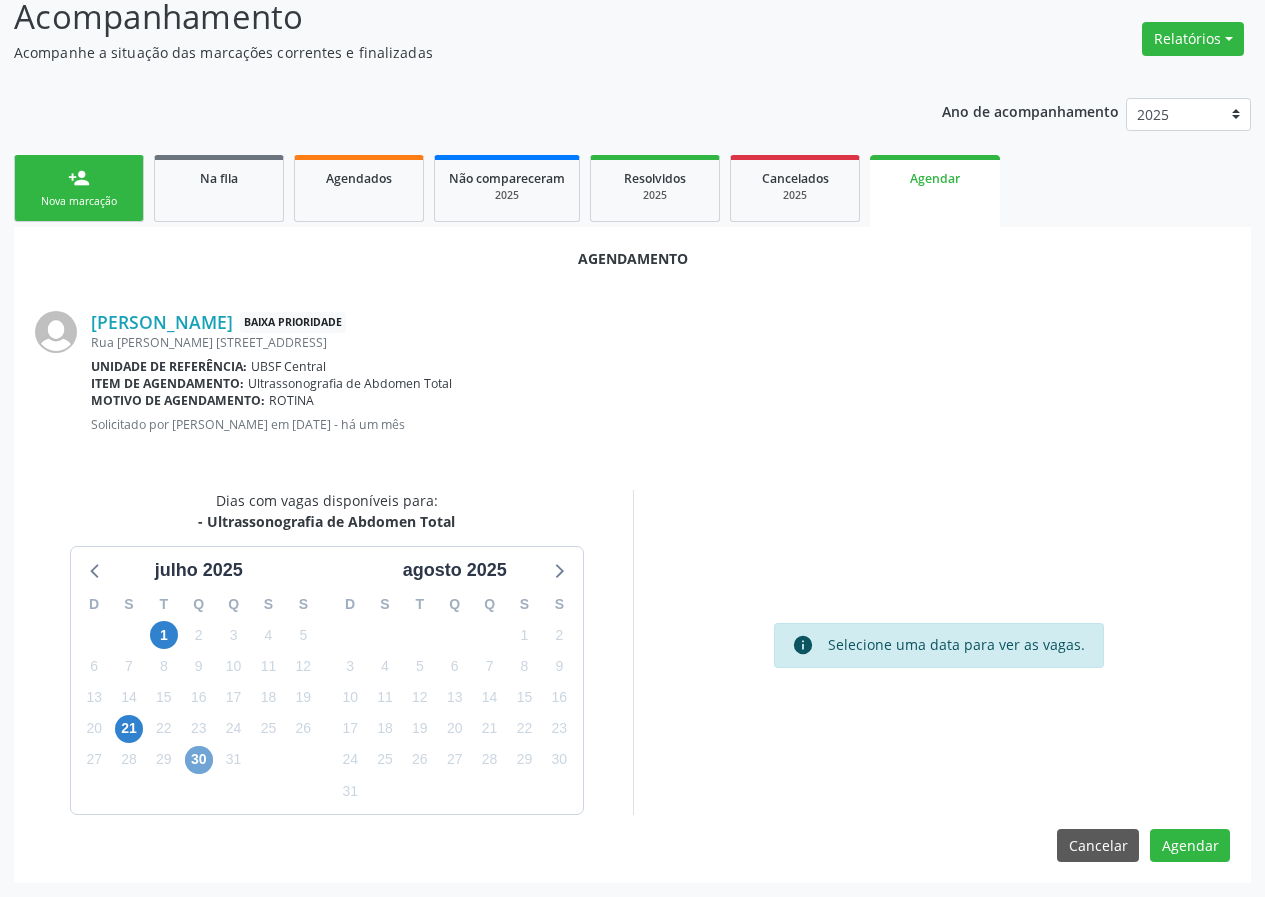 click on "30" at bounding box center (199, 760) 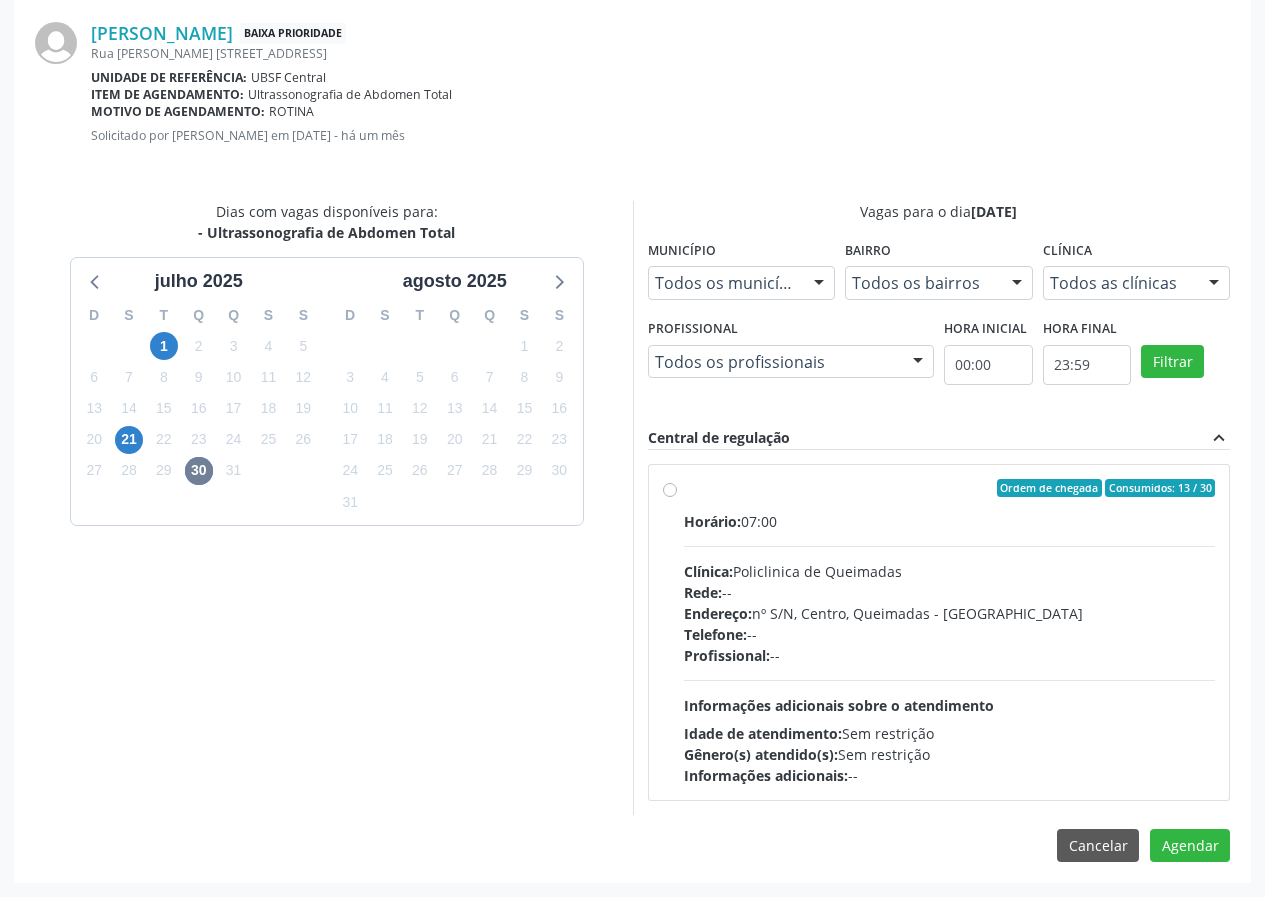 click on "Endereço:" at bounding box center [718, 613] 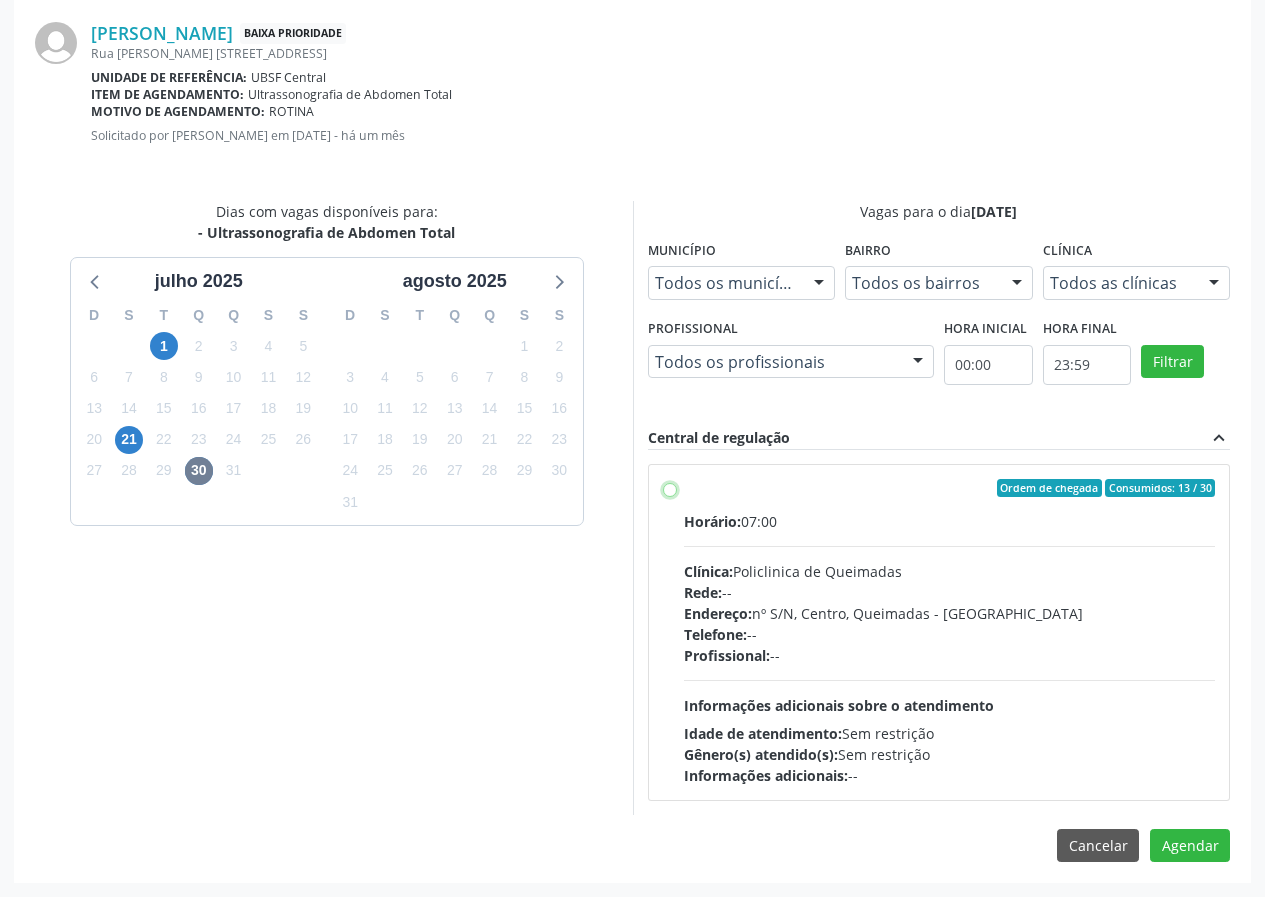 click on "Ordem de chegada
Consumidos: 13 / 30
Horário:   07:00
Clínica:  Policlinica de Queimadas
Rede:
--
Endereço:   nº S/N, Centro, Queimadas - PB
Telefone:   --
Profissional:
--
Informações adicionais sobre o atendimento
Idade de atendimento:
Sem restrição
Gênero(s) atendido(s):
Sem restrição
Informações adicionais:
--" at bounding box center (670, 488) 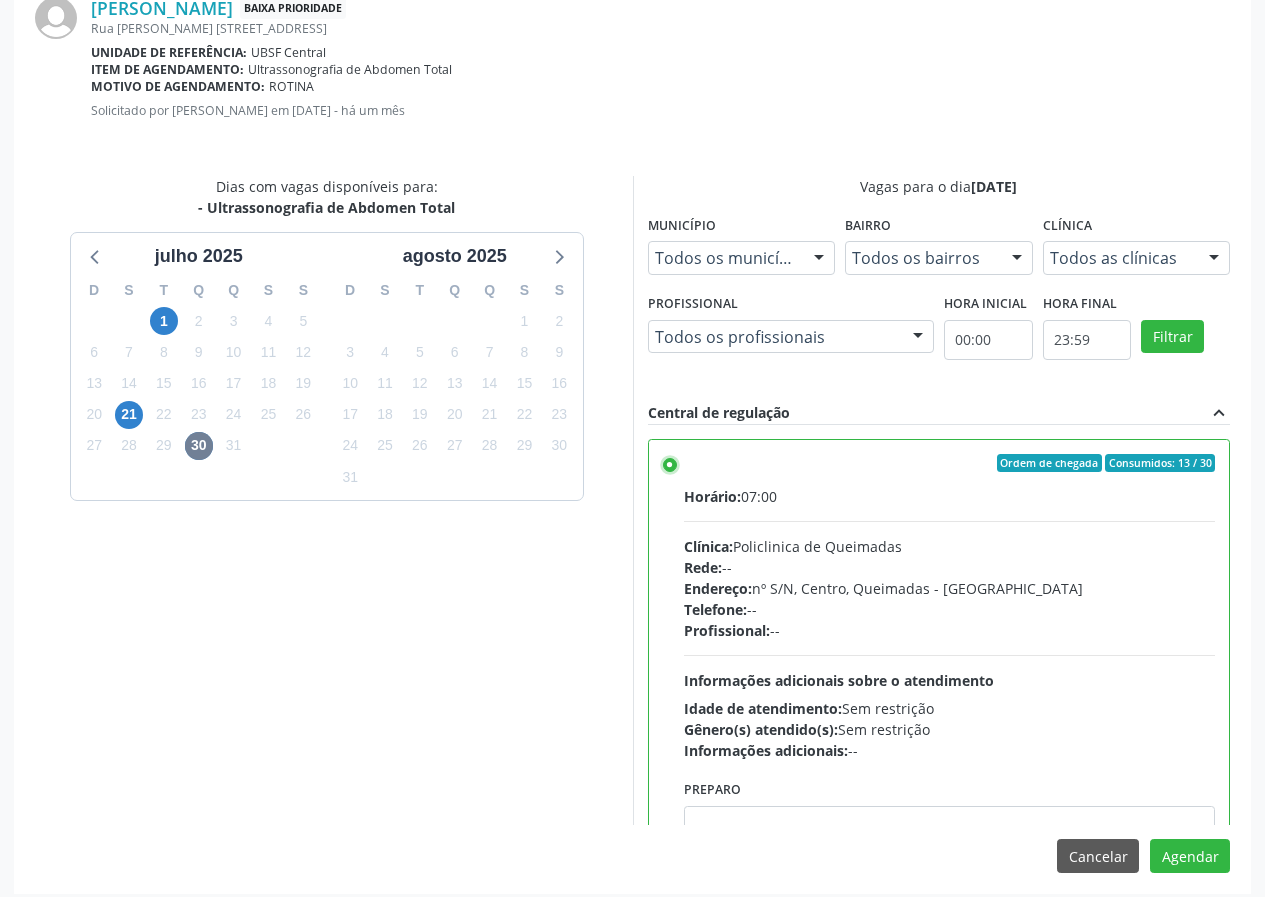 scroll, scrollTop: 469, scrollLeft: 0, axis: vertical 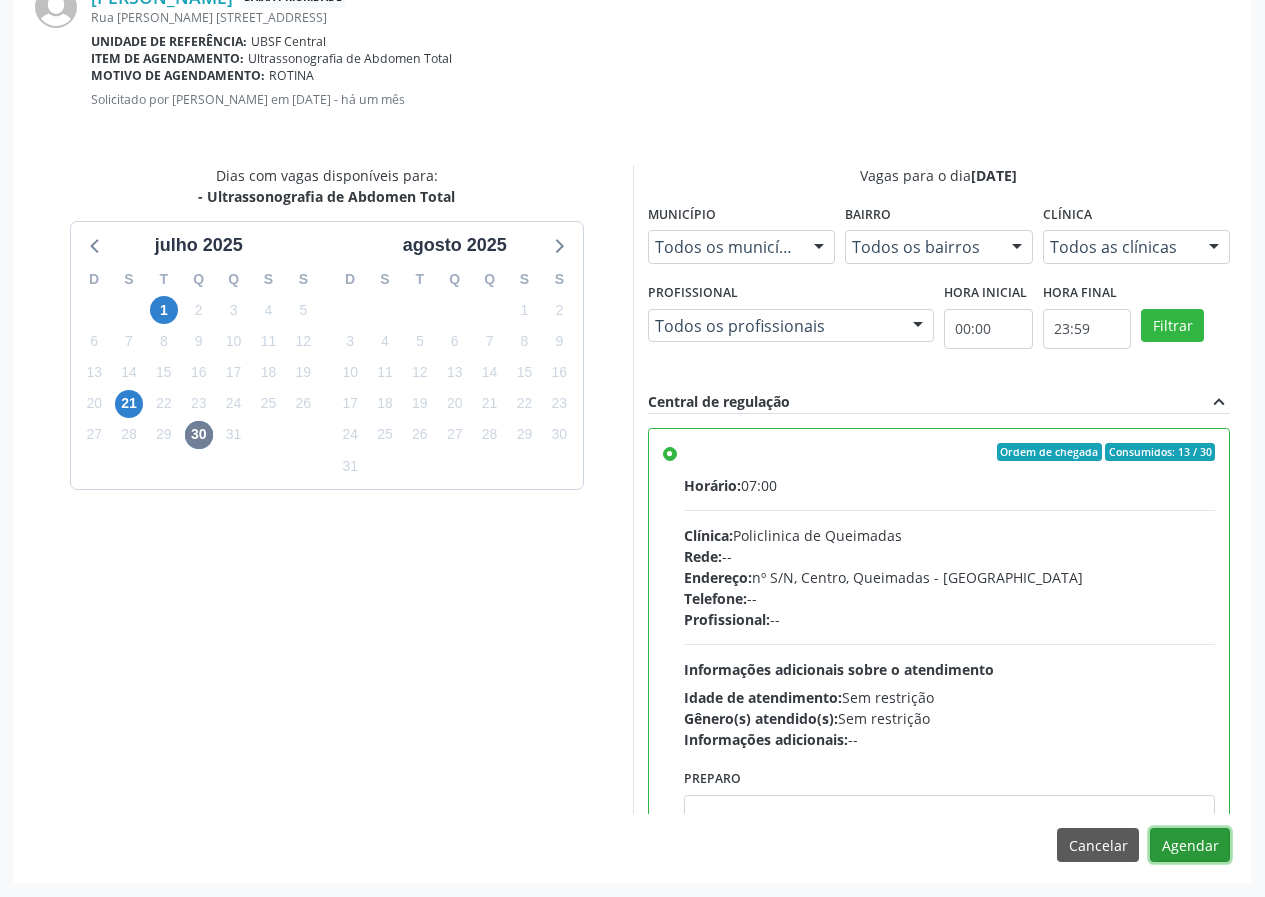click on "Agendar" at bounding box center (1190, 845) 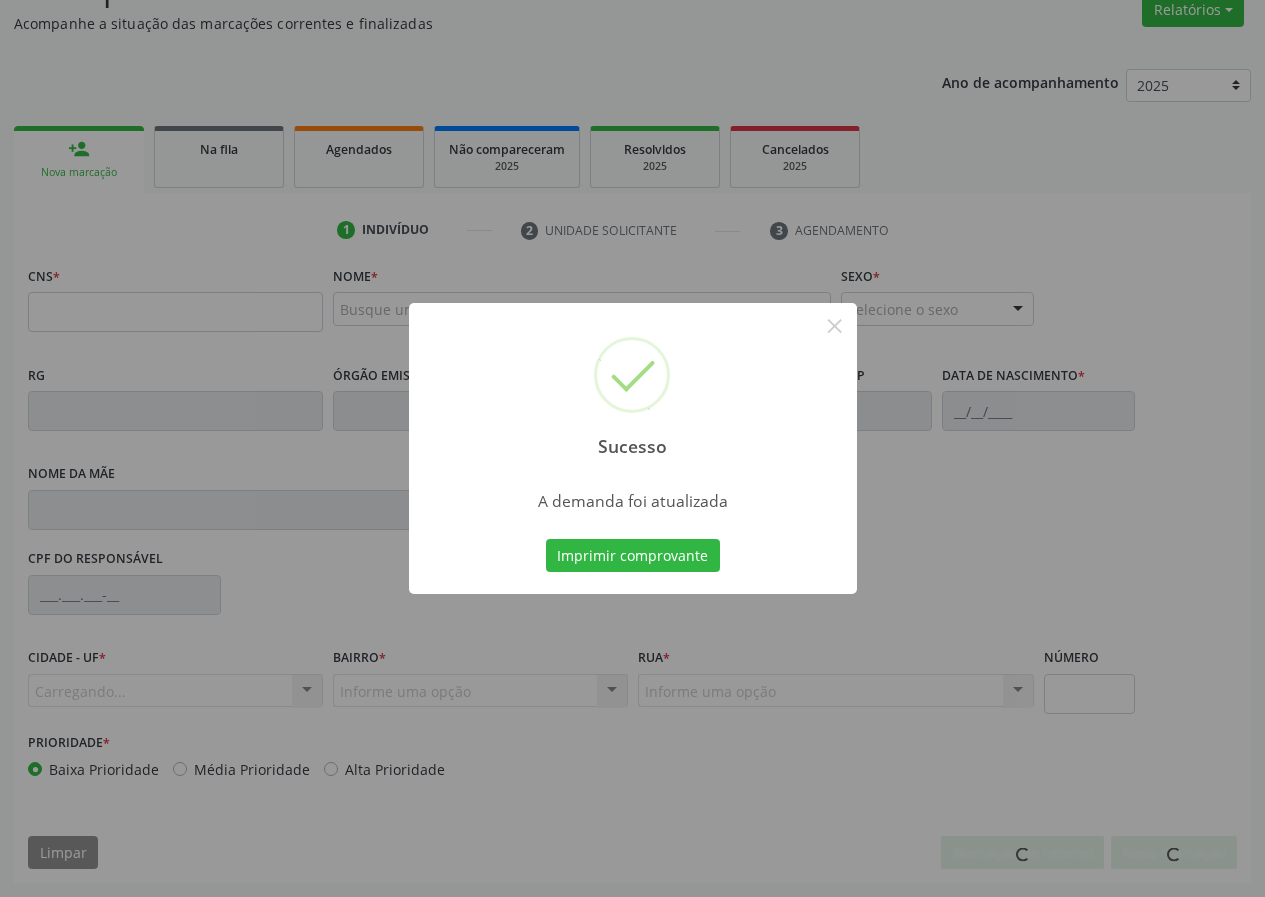 scroll, scrollTop: 173, scrollLeft: 0, axis: vertical 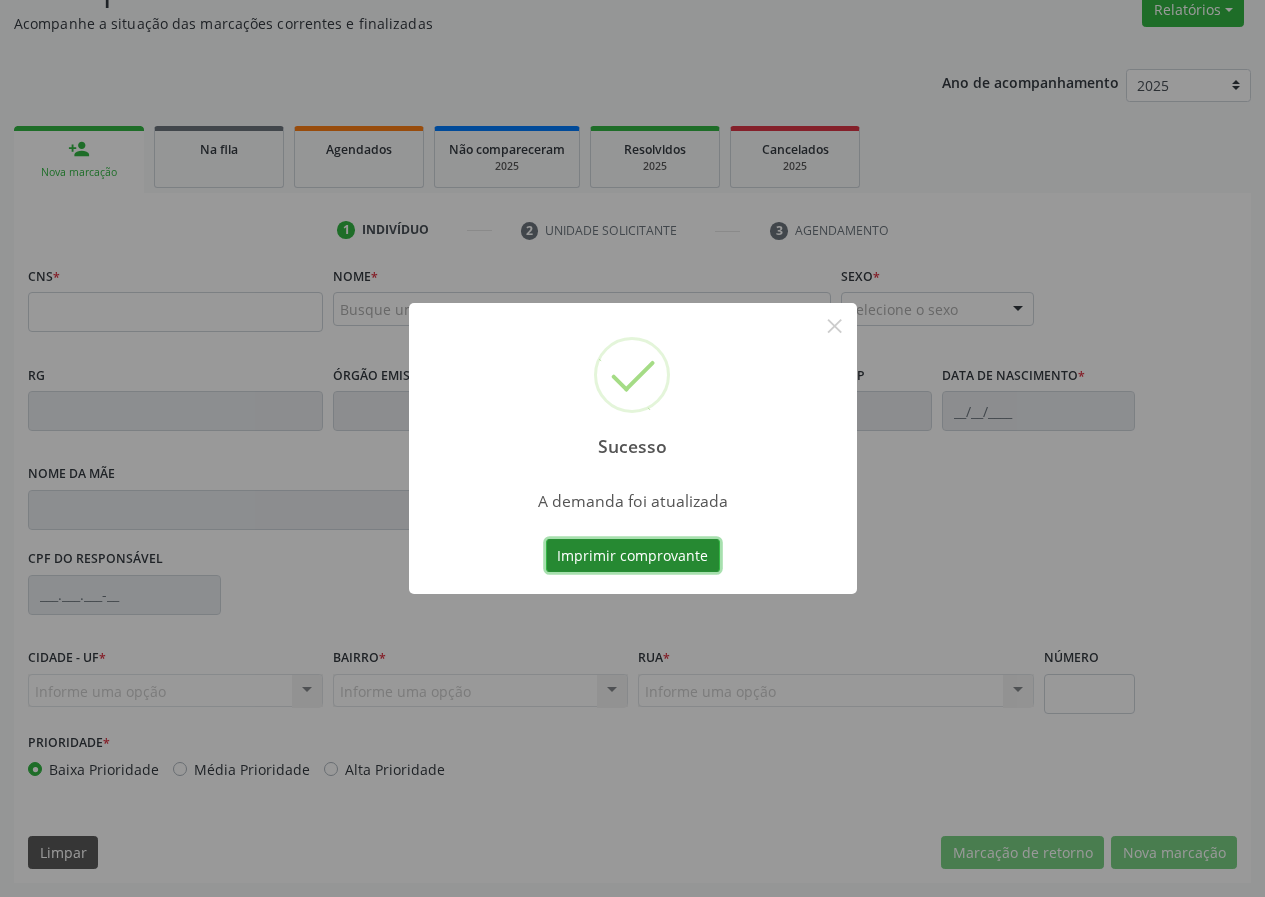 click on "Imprimir comprovante" at bounding box center (633, 556) 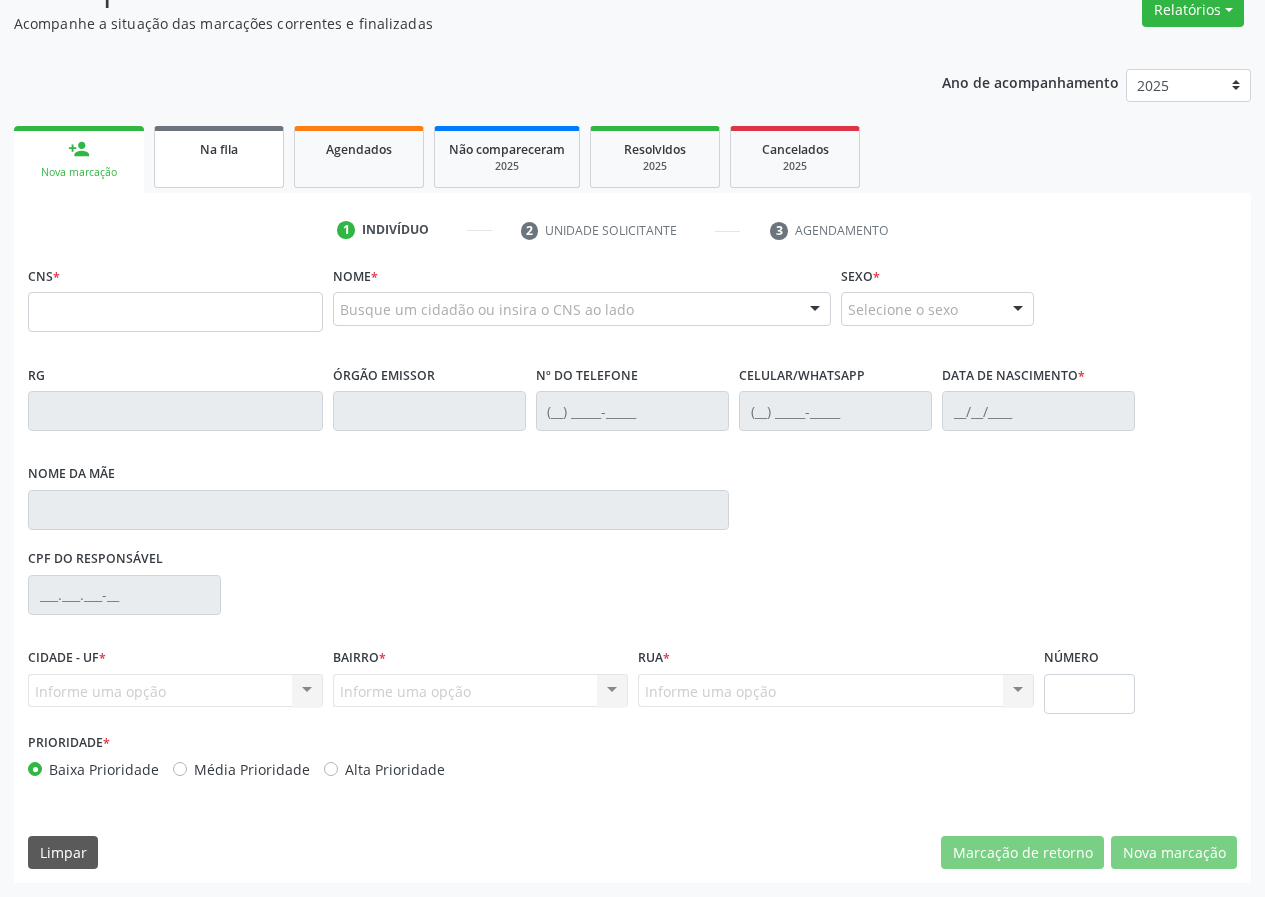click on "Na fila" at bounding box center (219, 157) 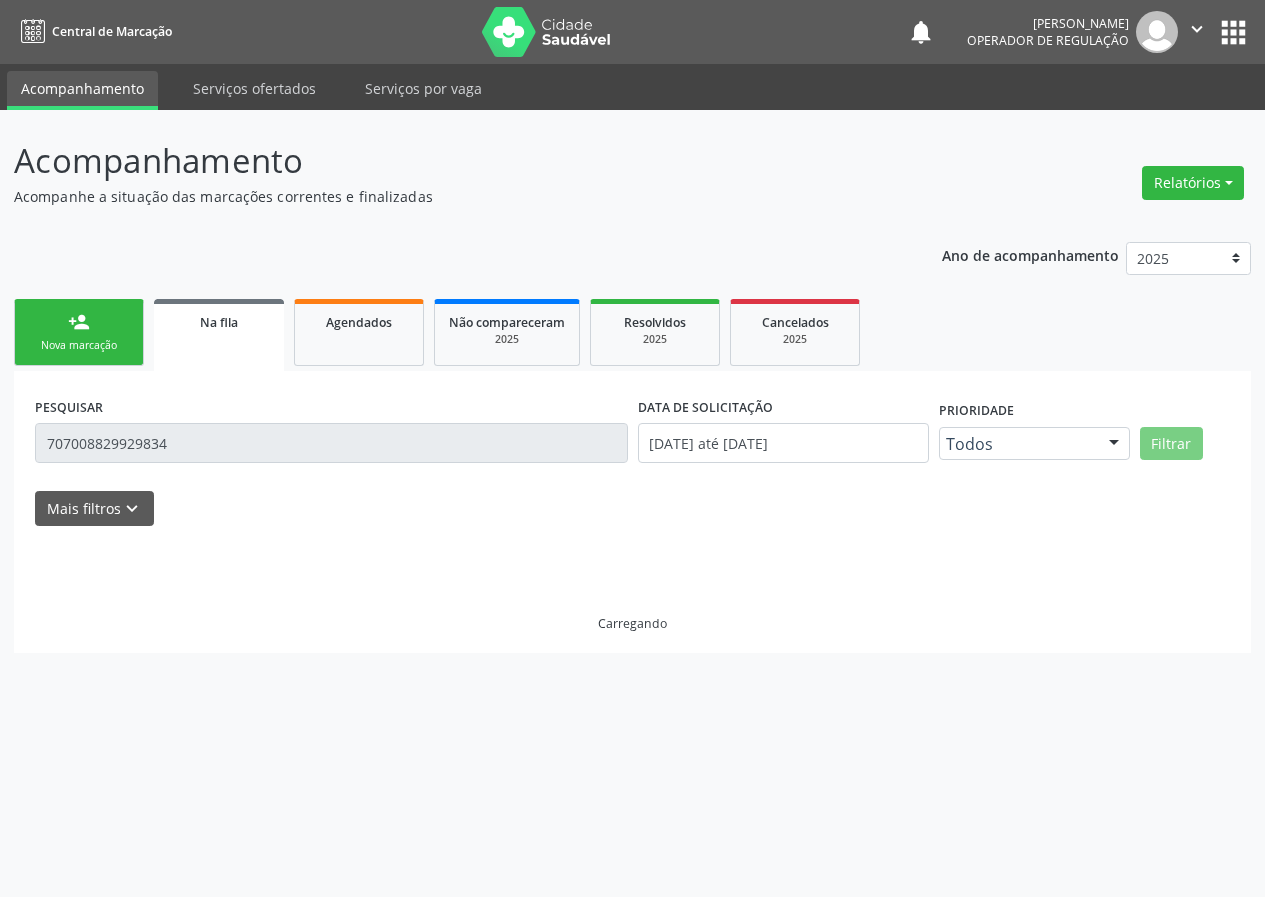 scroll, scrollTop: 0, scrollLeft: 0, axis: both 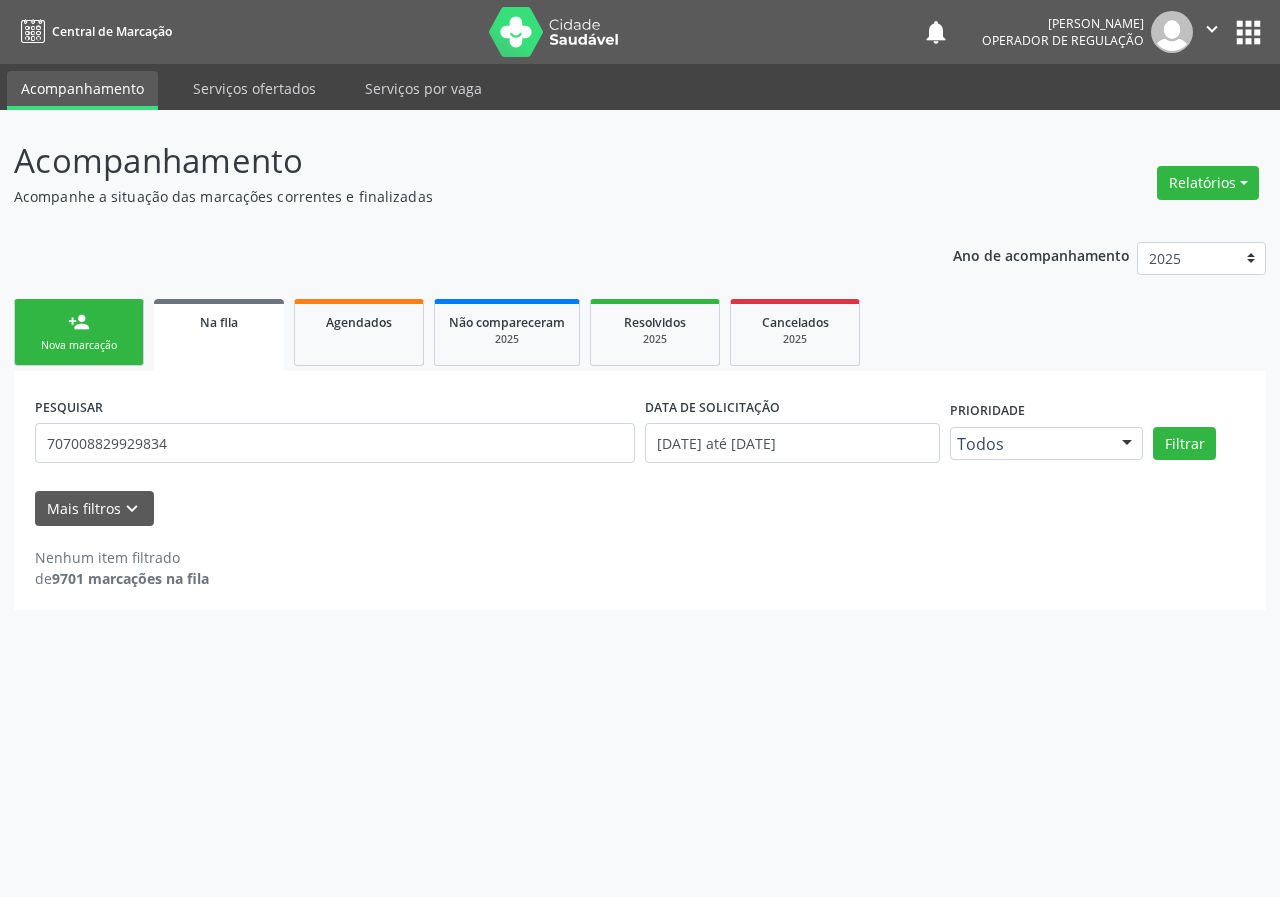 click on "person_add
Nova marcação
Na fila   Agendados   Não compareceram
2025
Resolvidos
2025
Cancelados
2025" at bounding box center (640, 332) 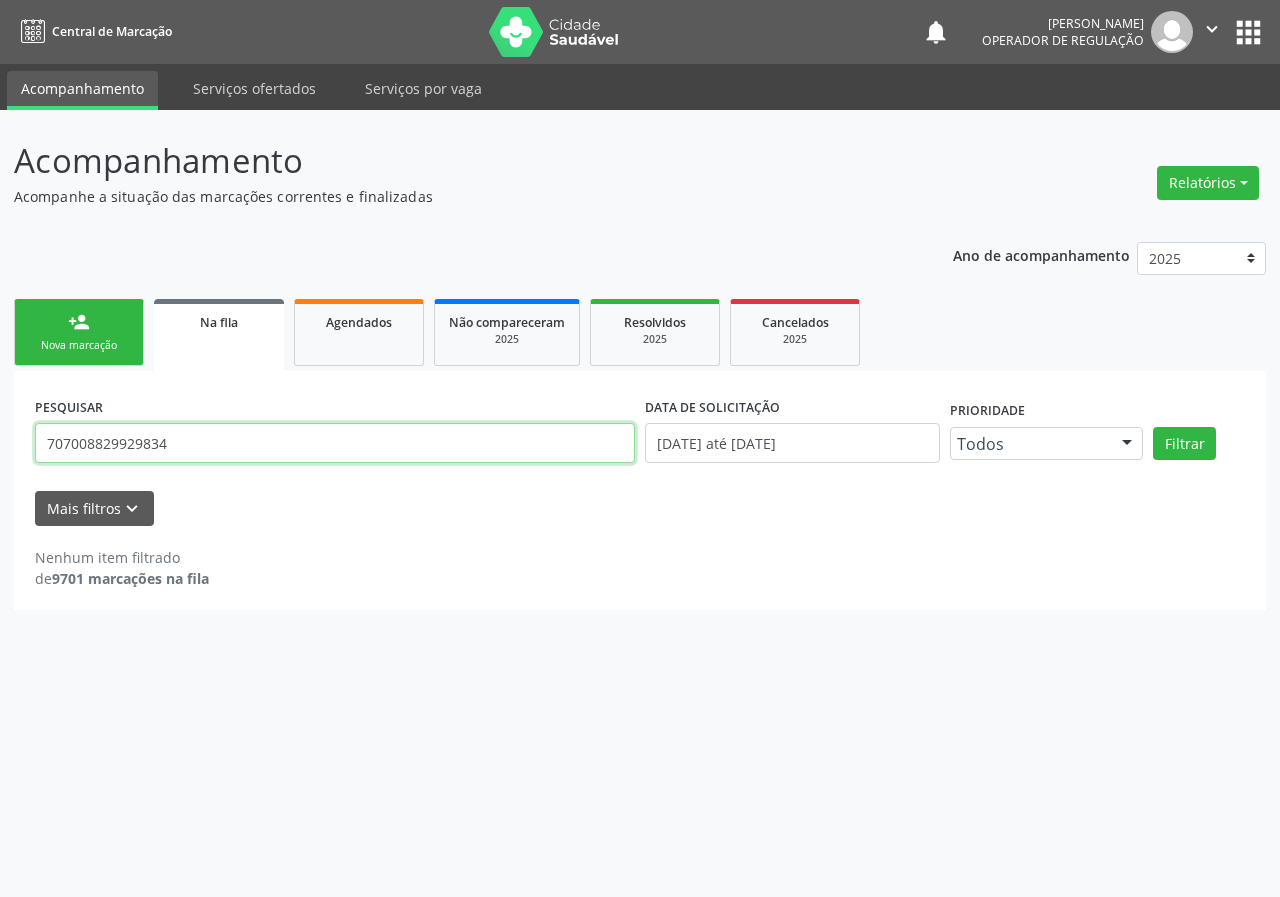 click on "707008829929834" at bounding box center (335, 443) 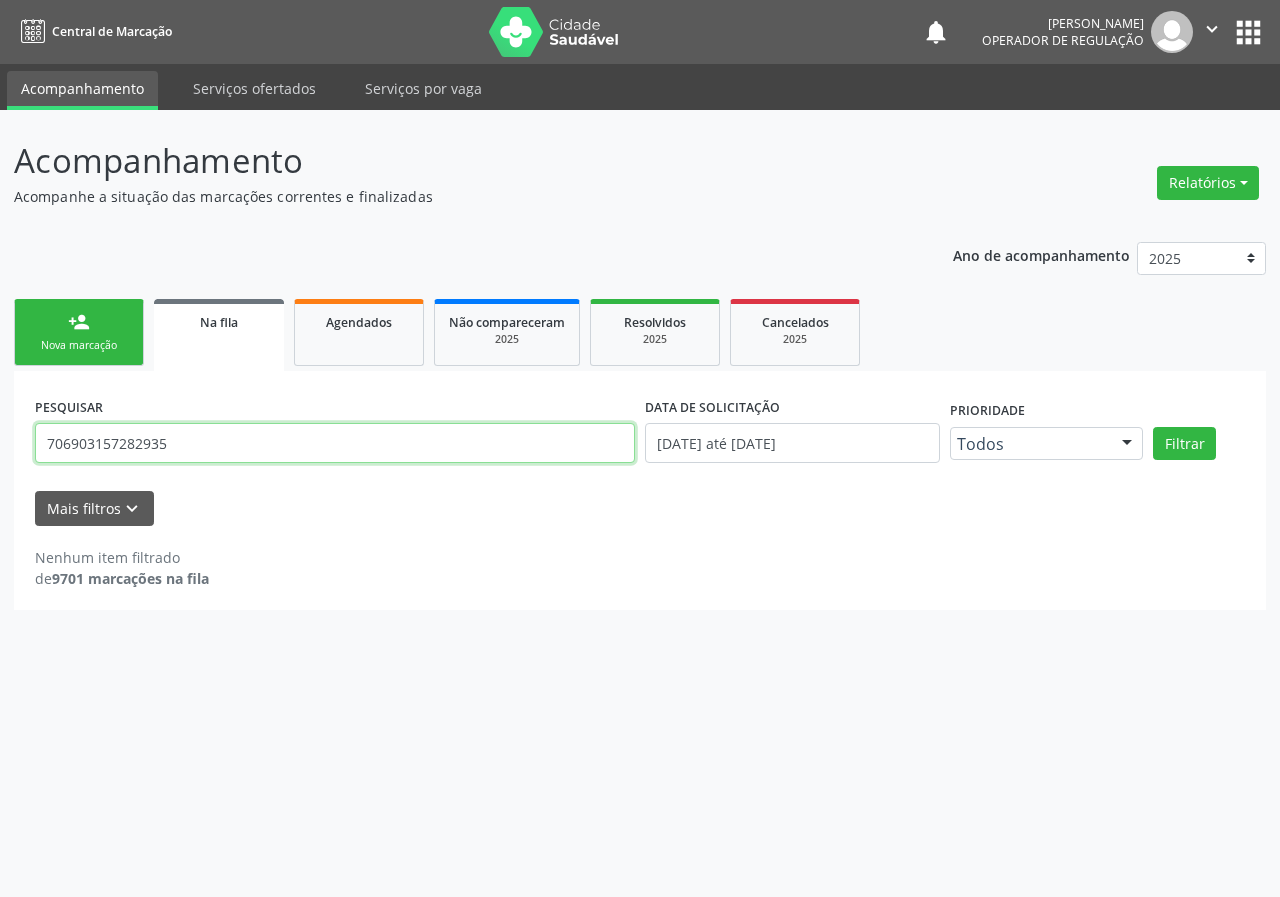 type on "706903157282935" 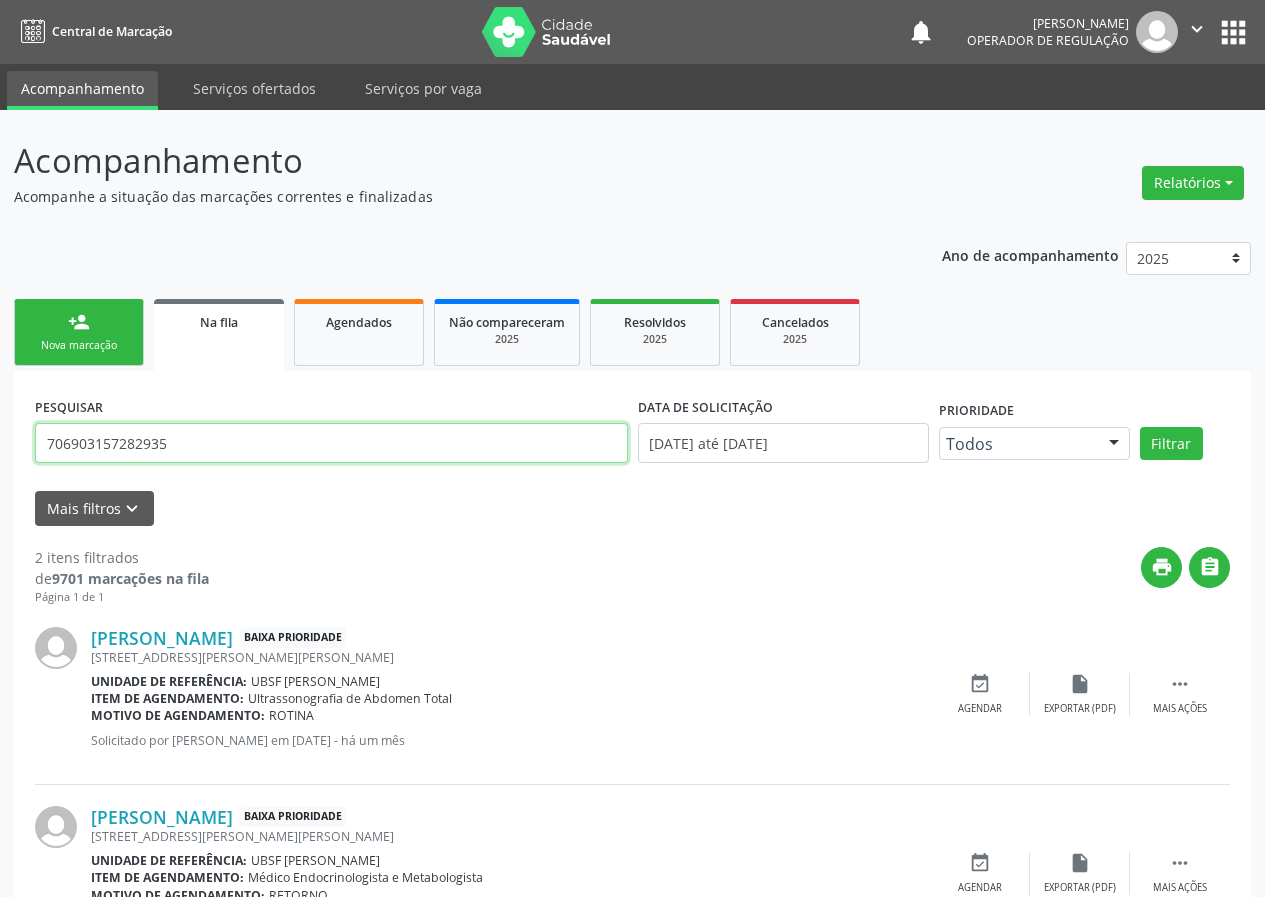 click on "706903157282935" at bounding box center (331, 443) 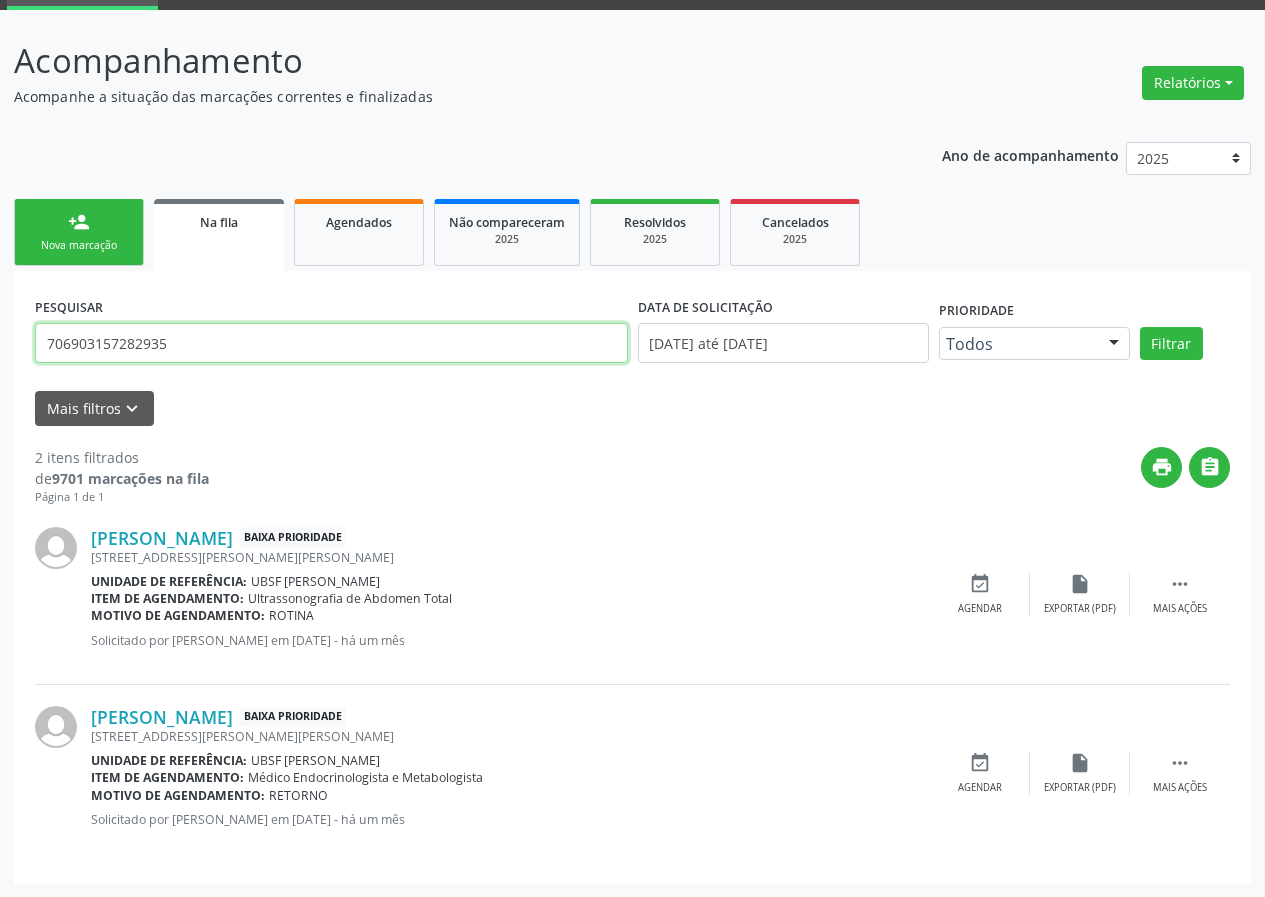 scroll, scrollTop: 101, scrollLeft: 0, axis: vertical 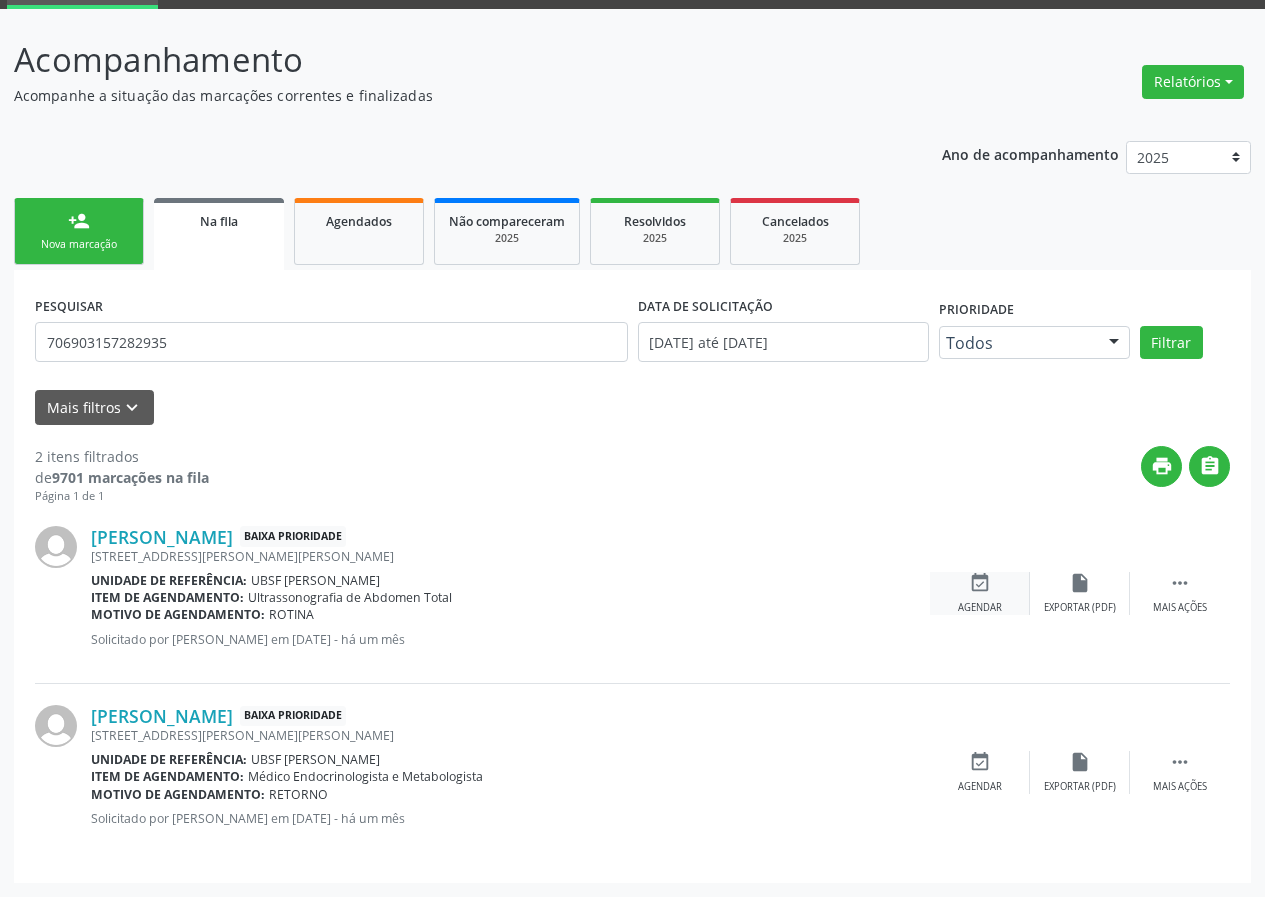 click on "event_available" at bounding box center (980, 583) 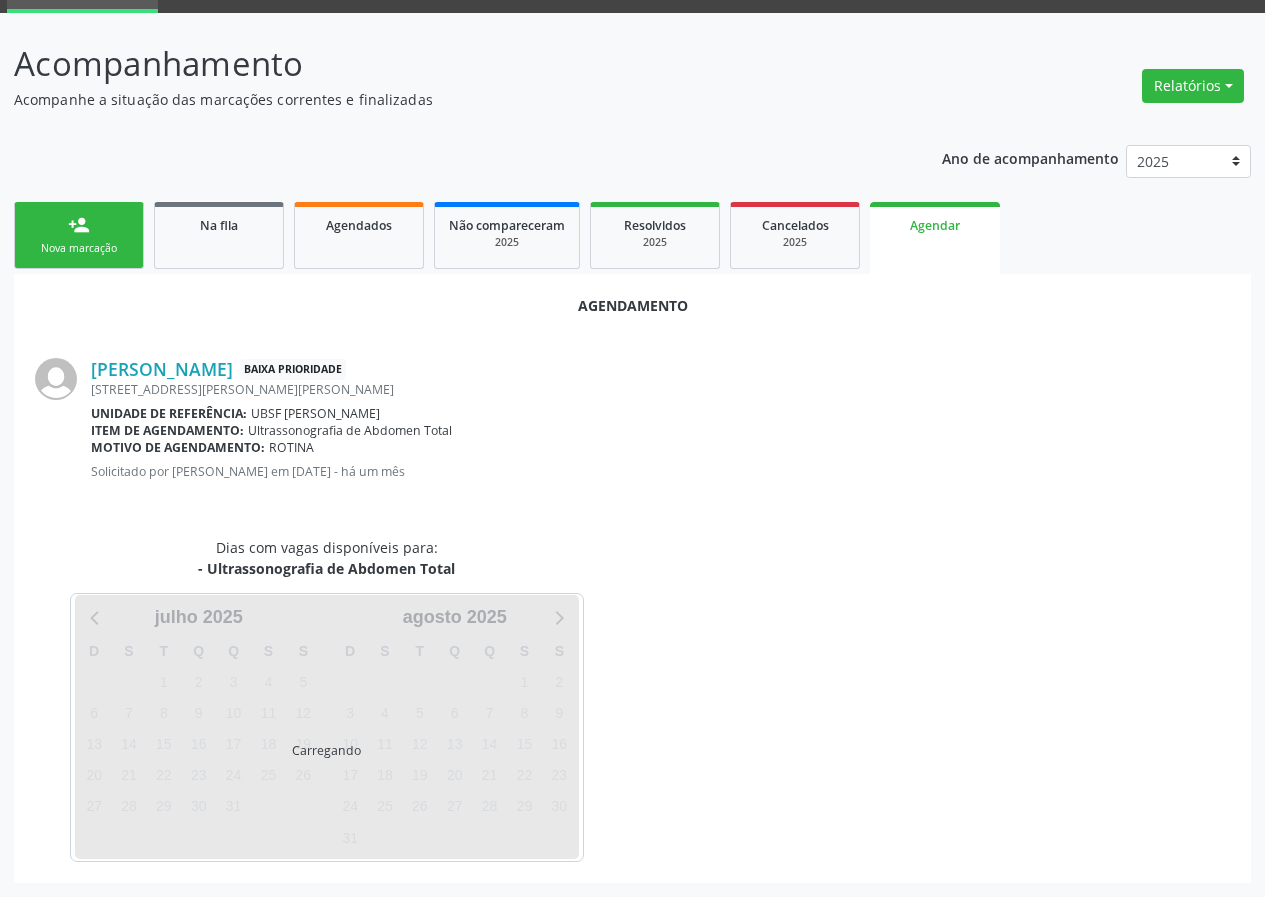 scroll, scrollTop: 101, scrollLeft: 0, axis: vertical 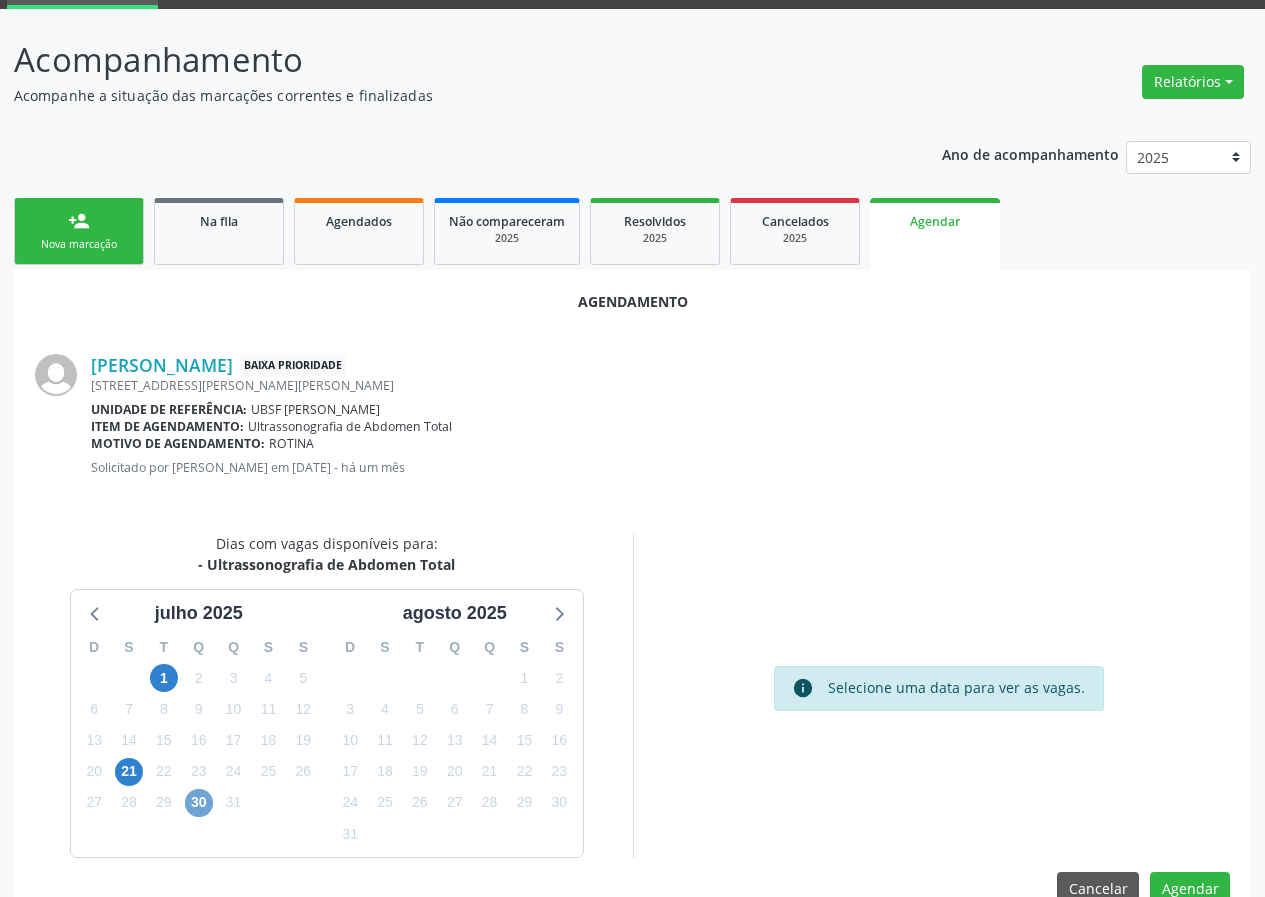 click on "30" at bounding box center (199, 803) 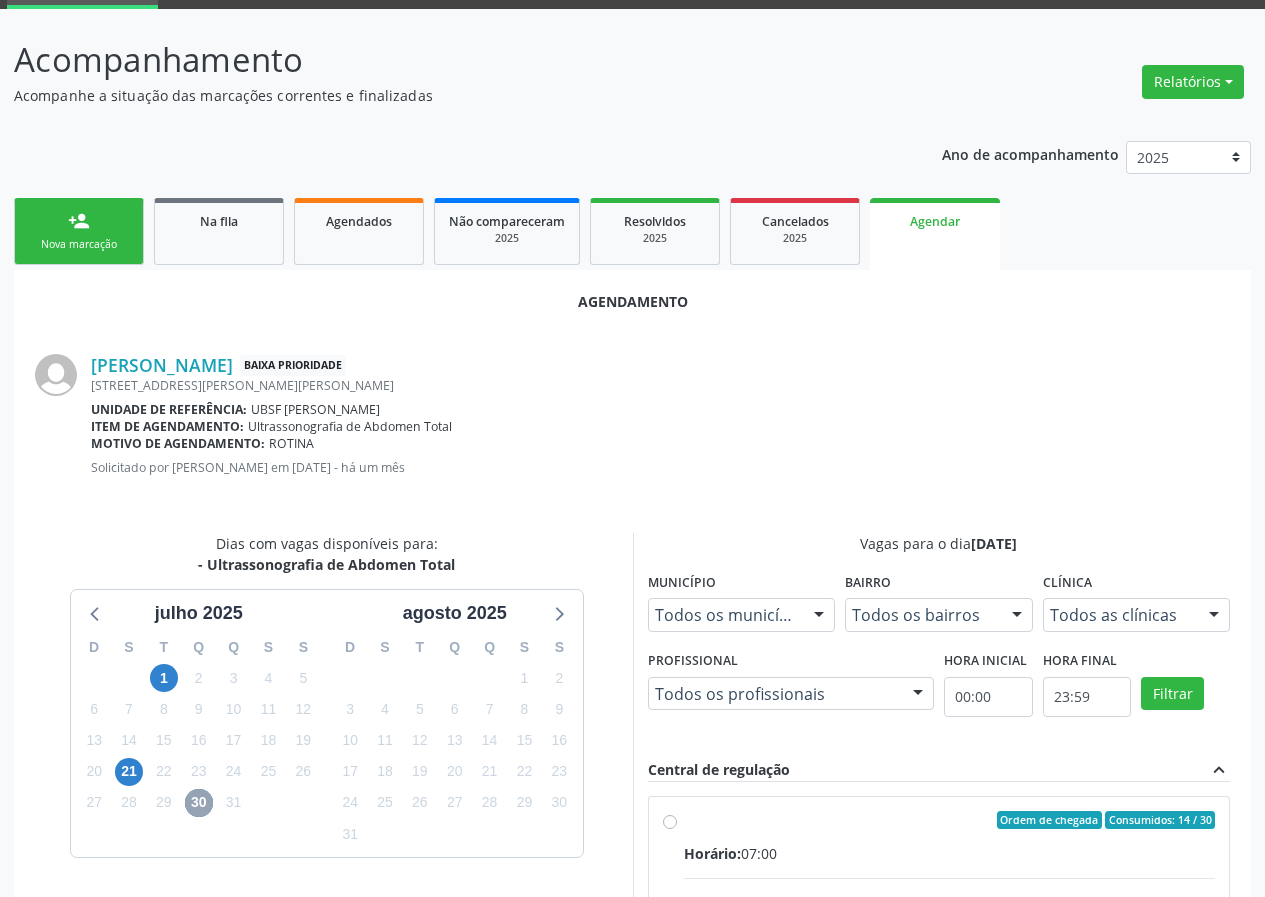 scroll, scrollTop: 433, scrollLeft: 0, axis: vertical 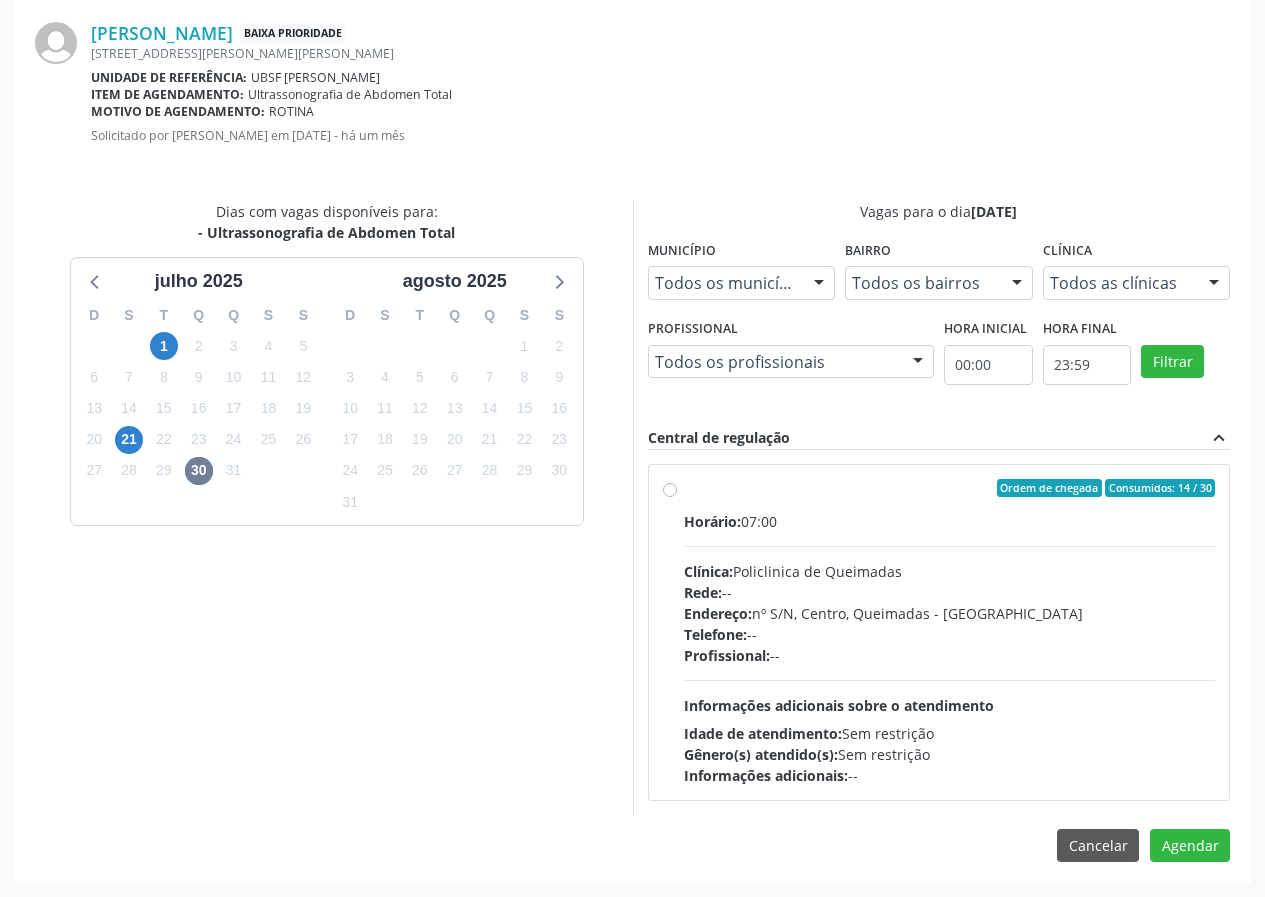 click on "Telefone:   --" at bounding box center (950, 634) 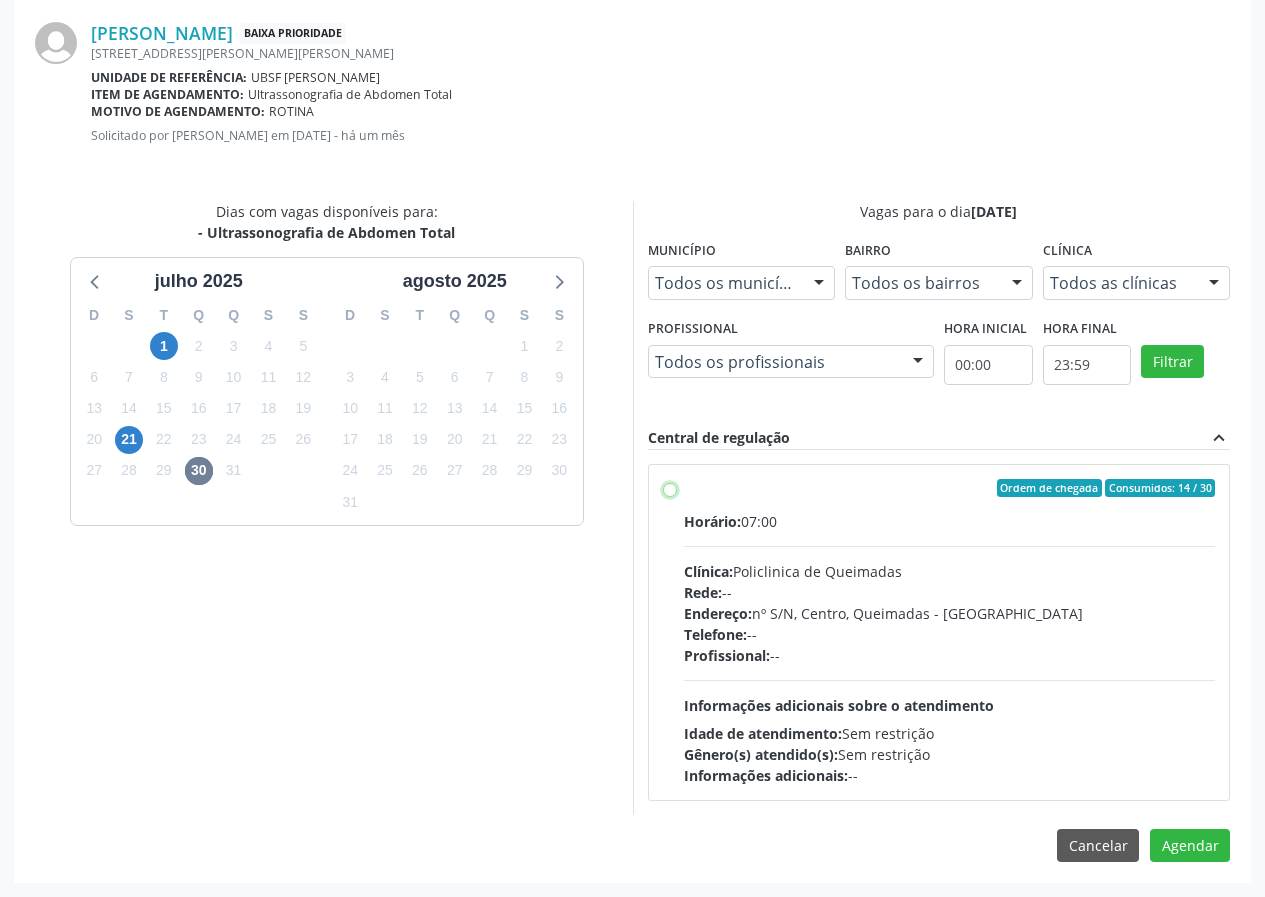 click on "Ordem de chegada
Consumidos: 14 / 30
Horário:   07:00
Clínica:  Policlinica de Queimadas
Rede:
--
Endereço:   nº S/N, Centro, Queimadas - PB
Telefone:   --
Profissional:
--
Informações adicionais sobre o atendimento
Idade de atendimento:
Sem restrição
Gênero(s) atendido(s):
Sem restrição
Informações adicionais:
--" at bounding box center [670, 488] 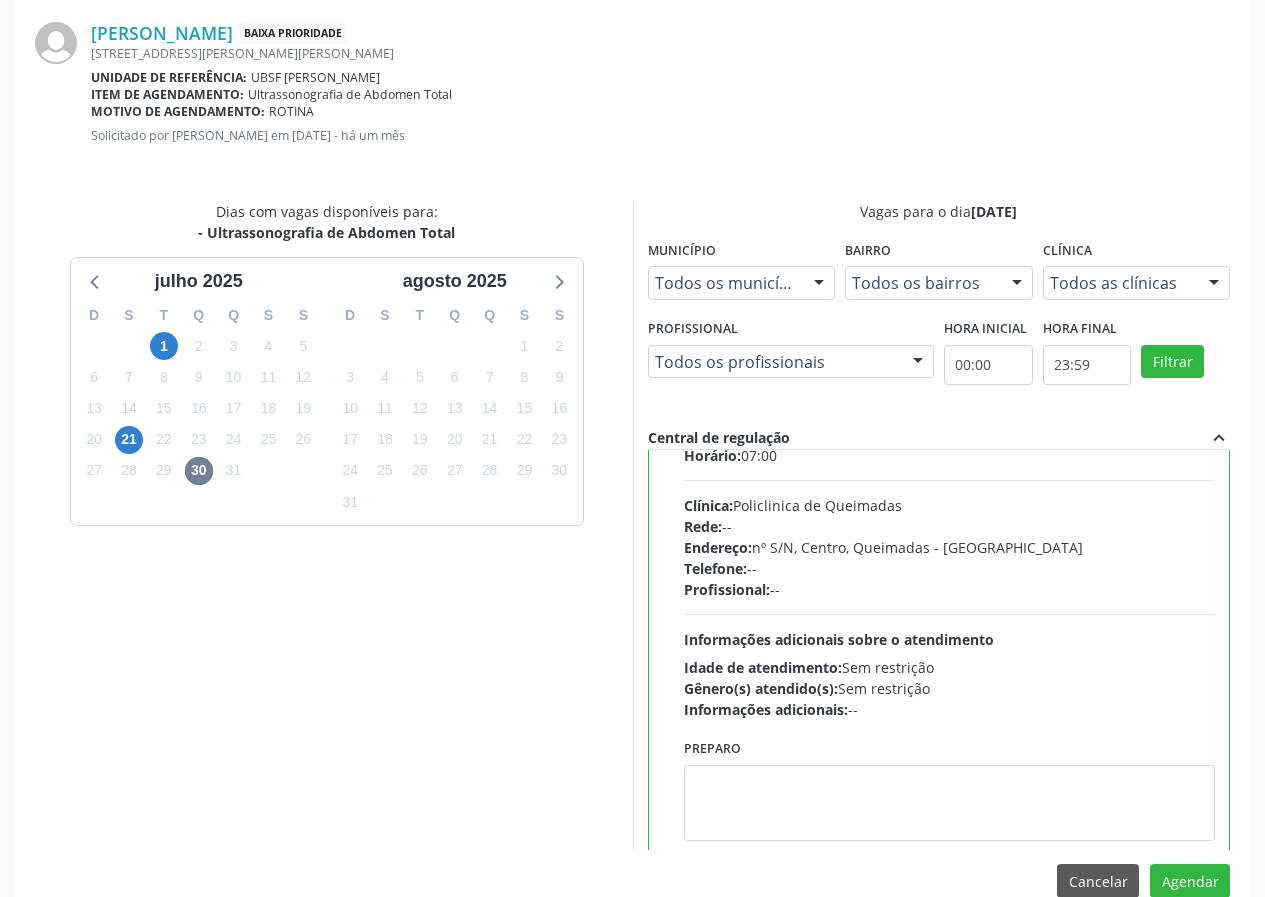 scroll, scrollTop: 99, scrollLeft: 0, axis: vertical 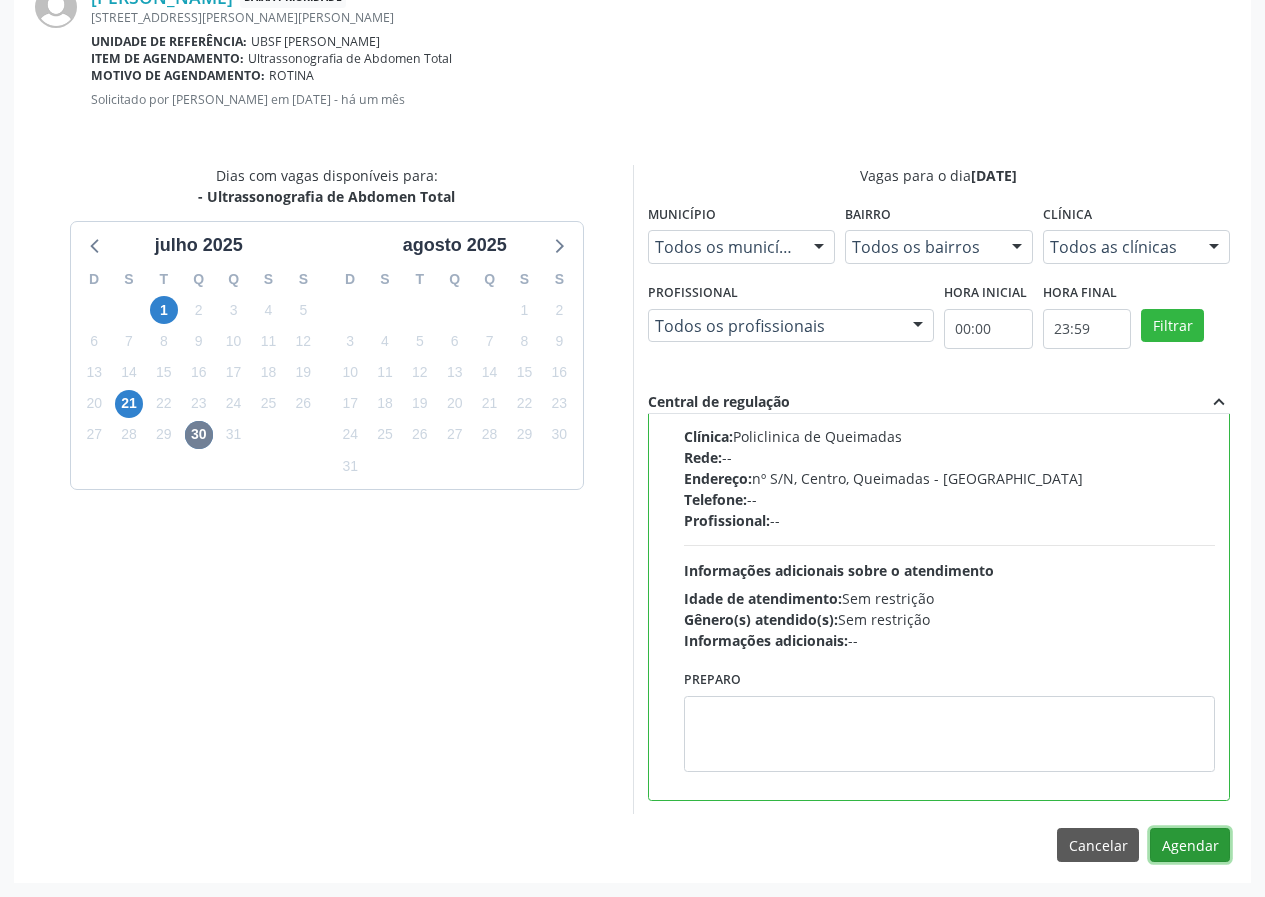 click on "Agendar" at bounding box center [1190, 845] 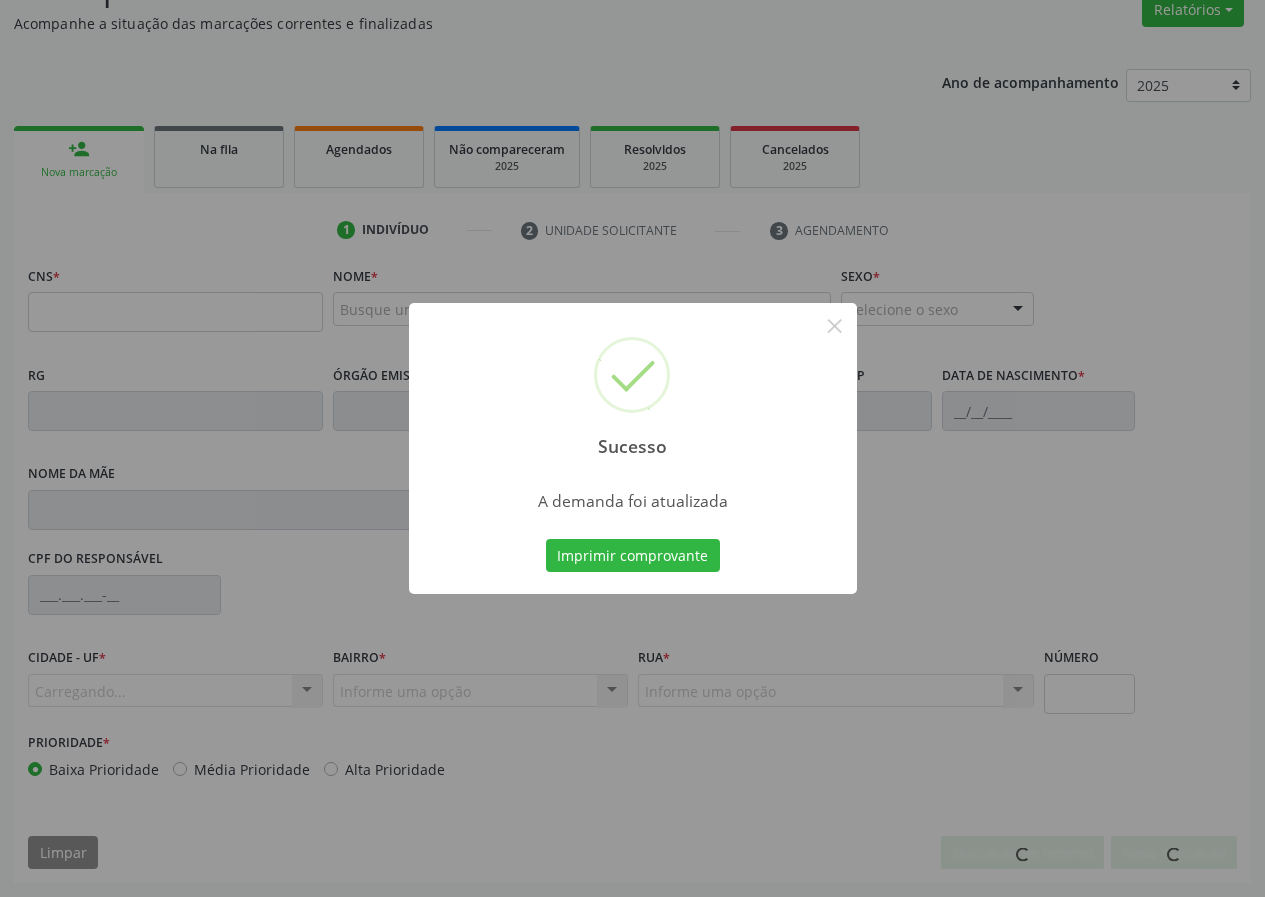 scroll, scrollTop: 173, scrollLeft: 0, axis: vertical 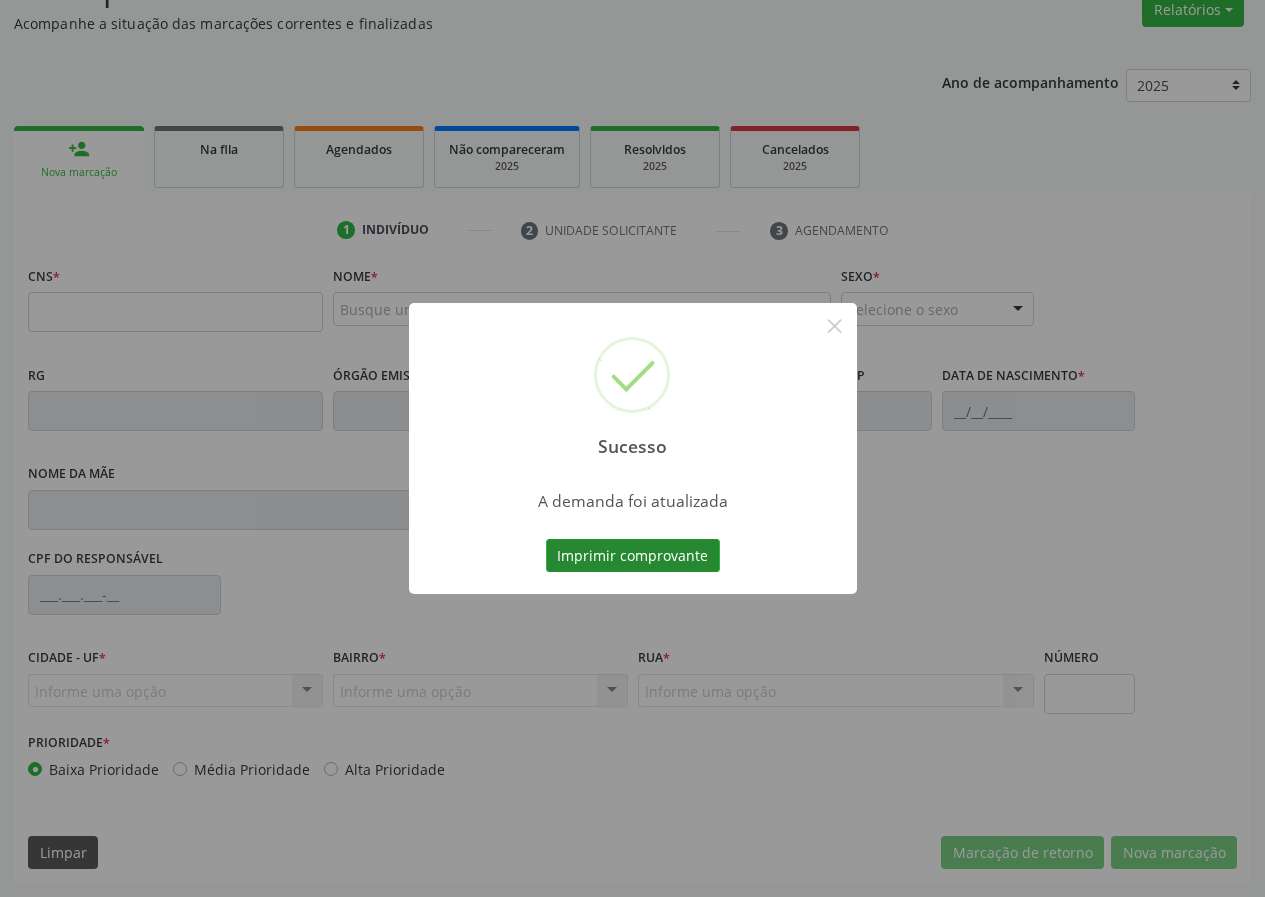 click on "Imprimir comprovante" at bounding box center [633, 556] 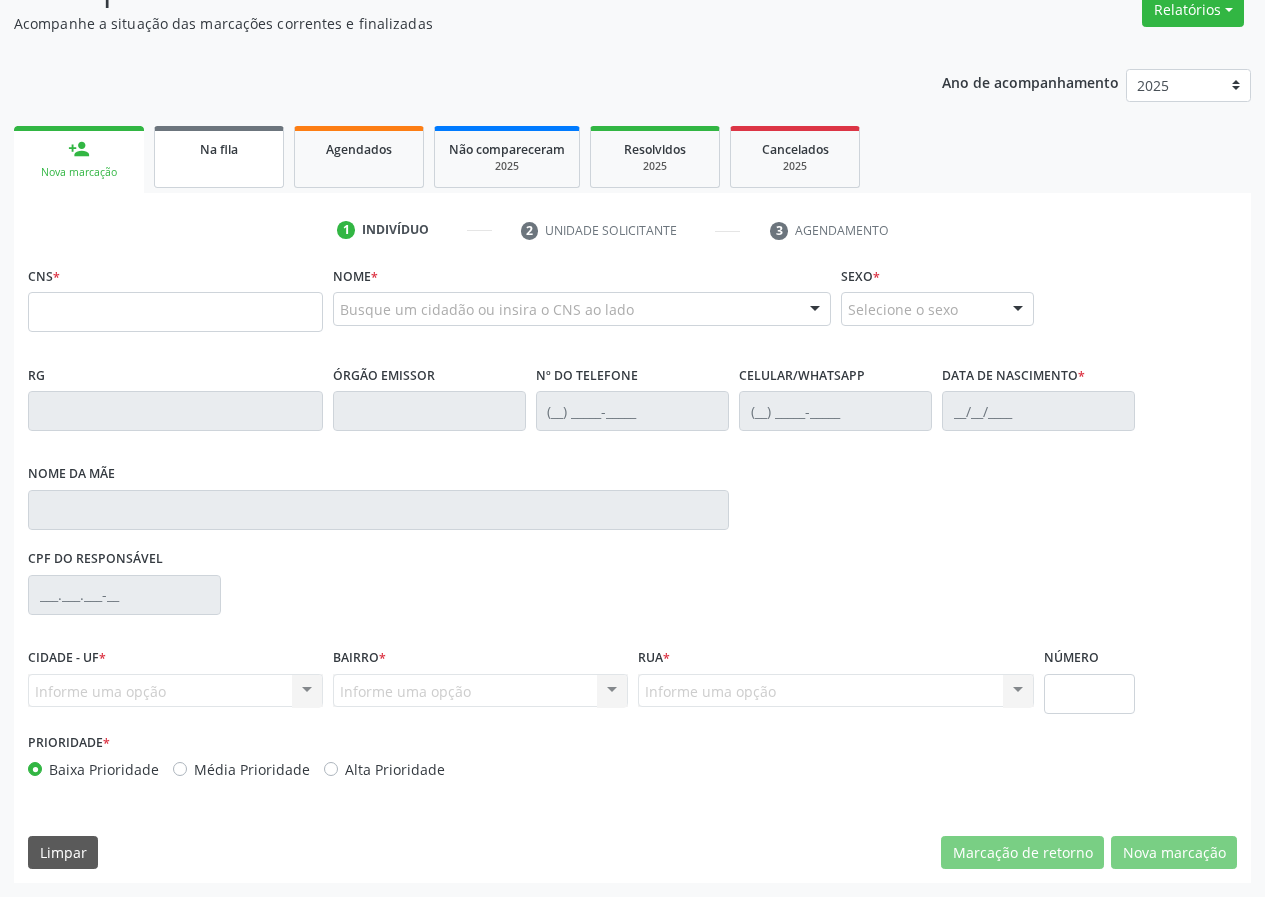 click on "Na fila" at bounding box center (219, 148) 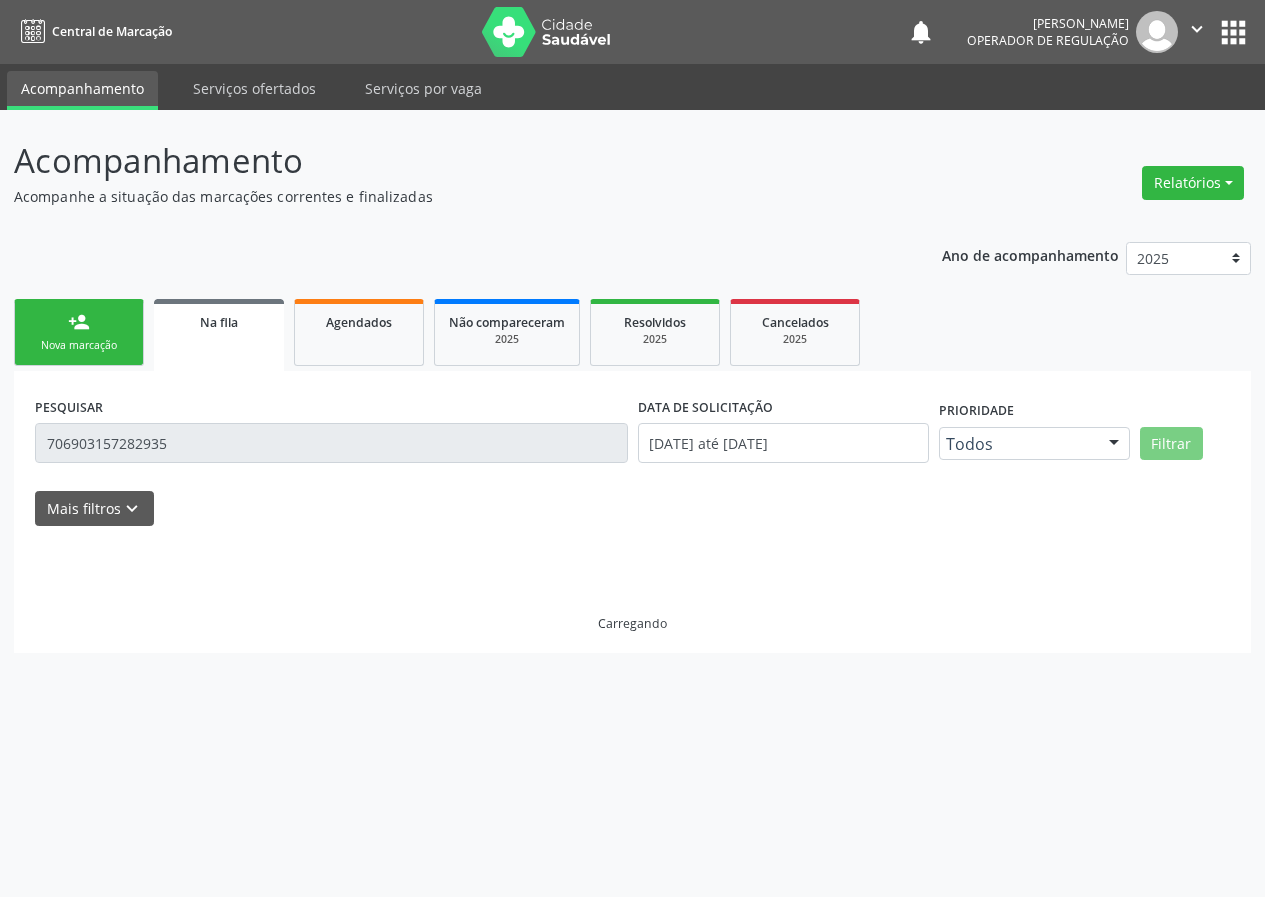 scroll, scrollTop: 0, scrollLeft: 0, axis: both 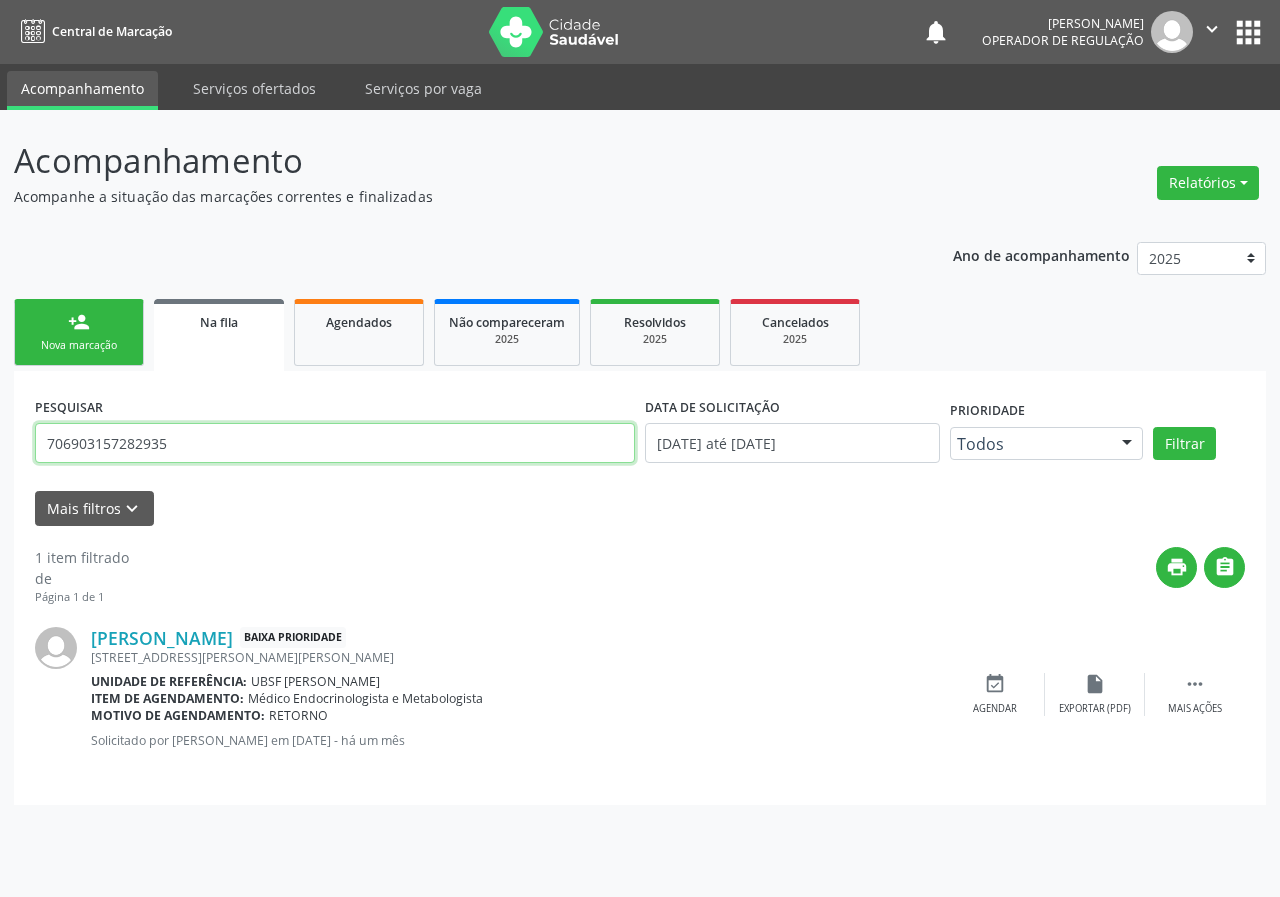 click on "706903157282935" at bounding box center [335, 443] 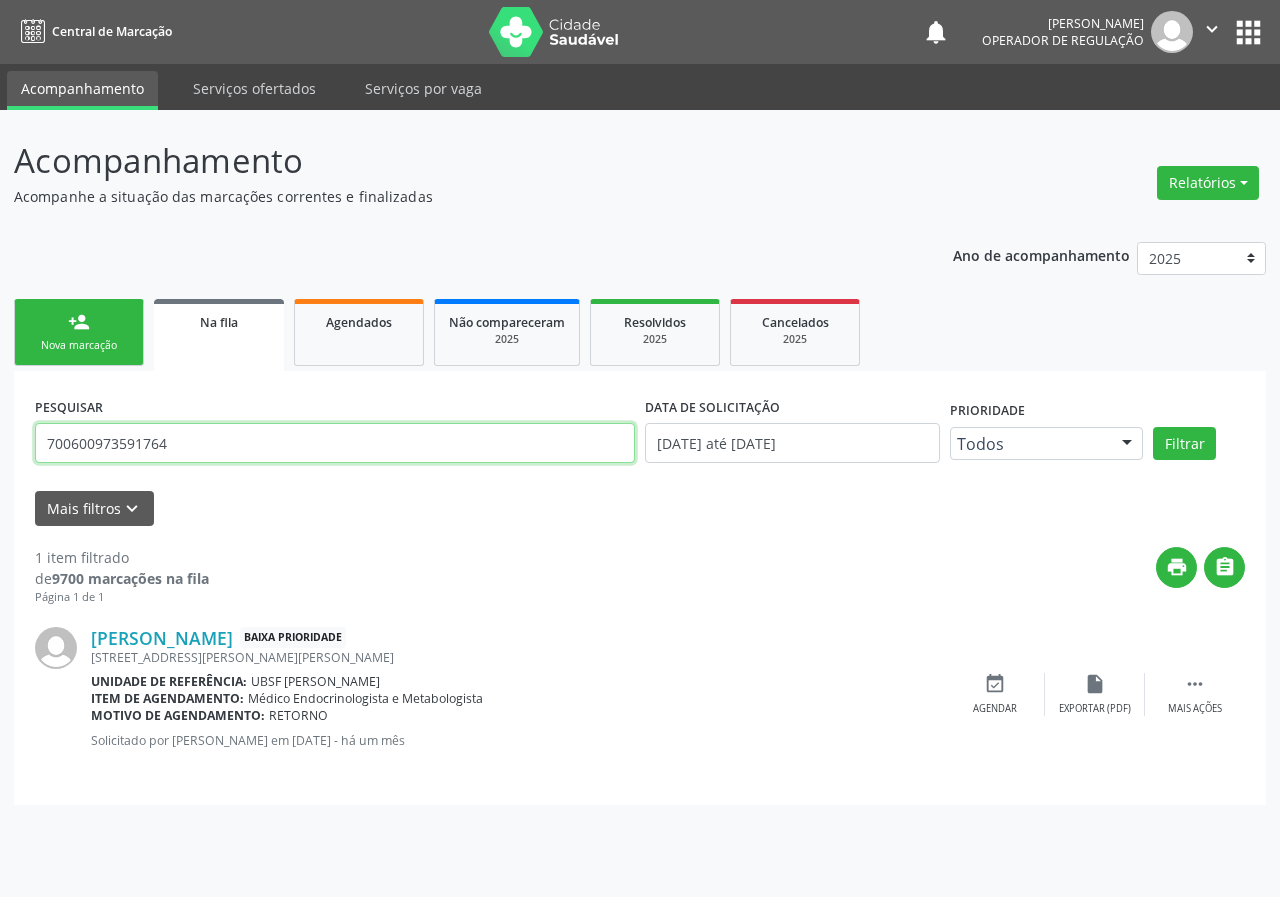 type on "700600973591764" 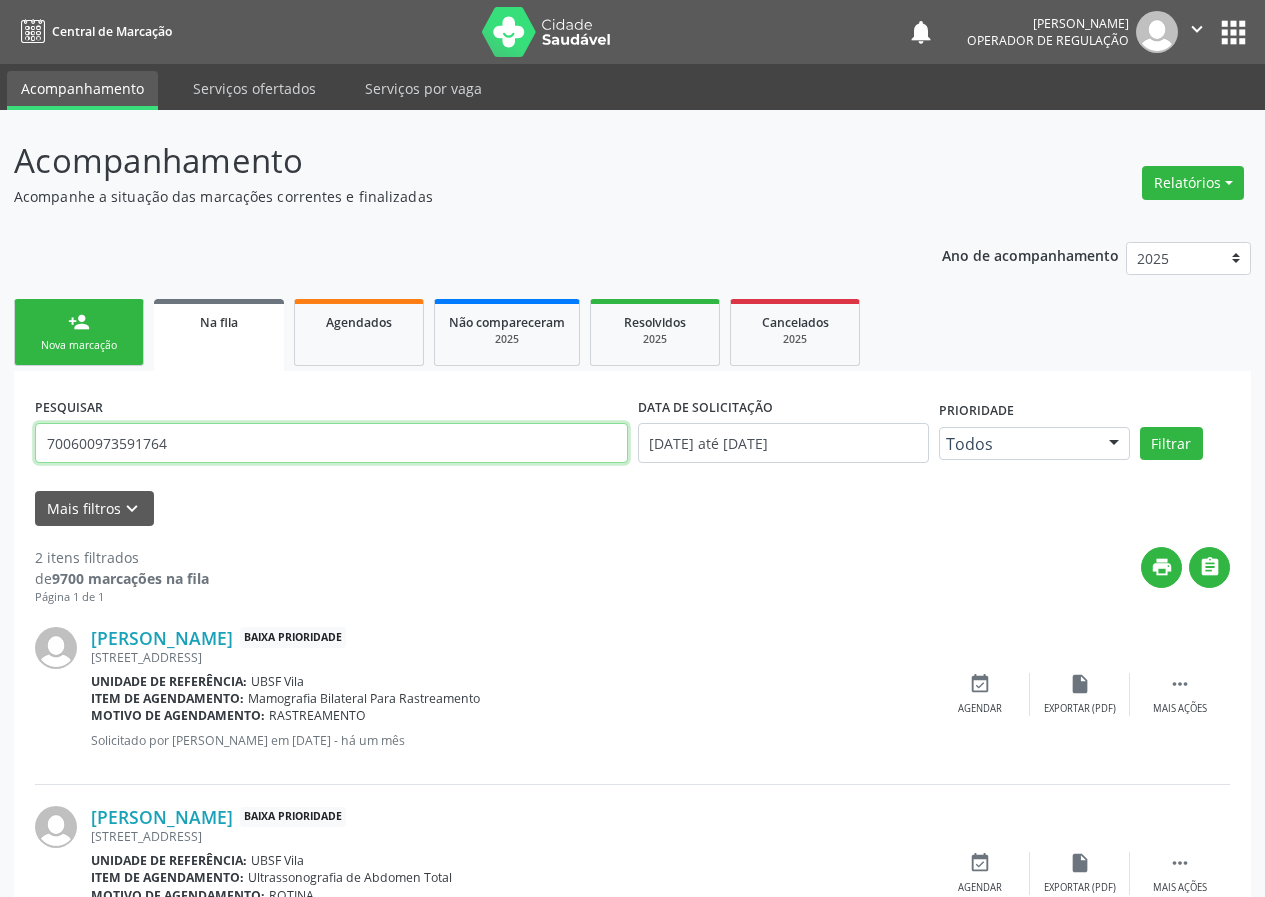 click on "700600973591764" at bounding box center [331, 443] 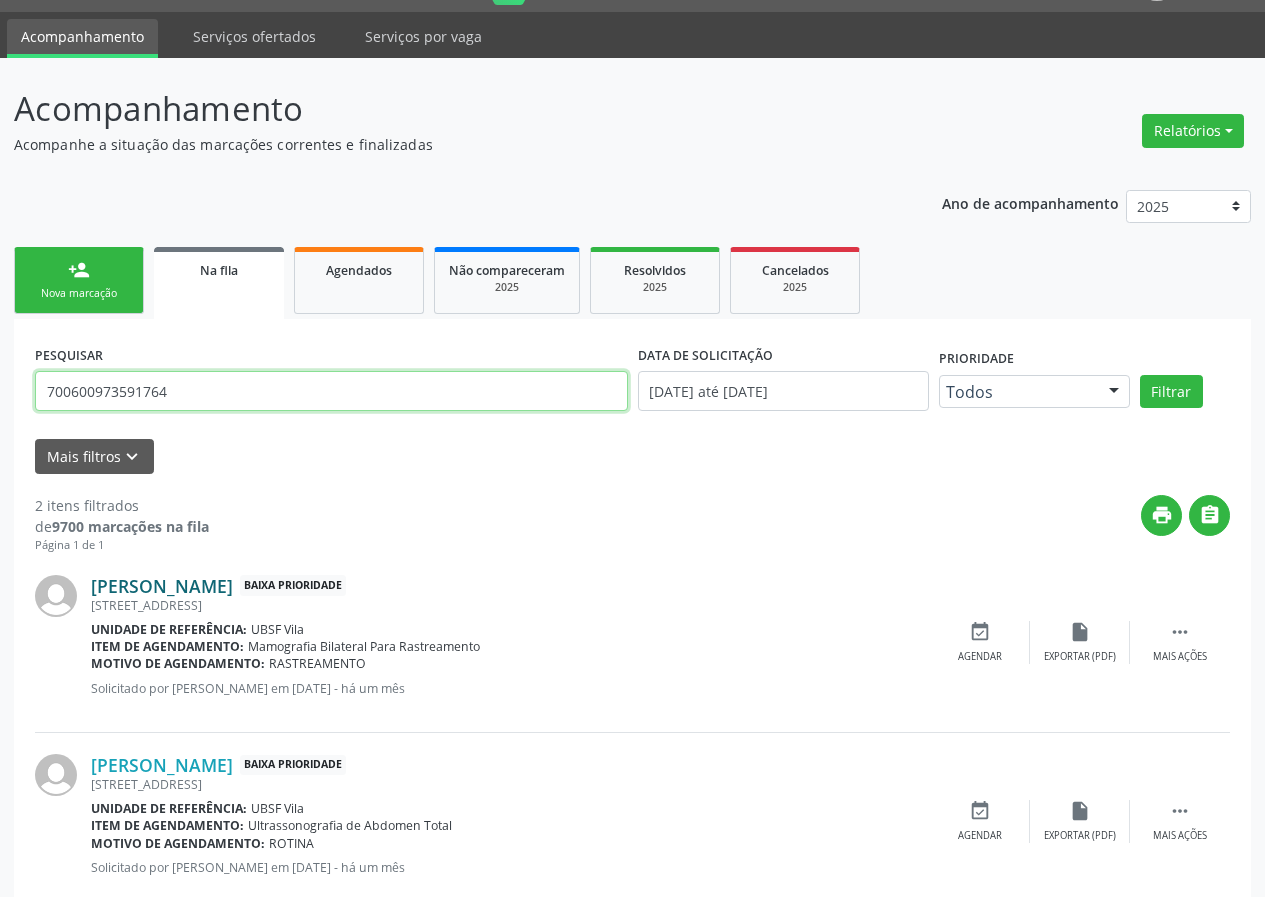 scroll, scrollTop: 101, scrollLeft: 0, axis: vertical 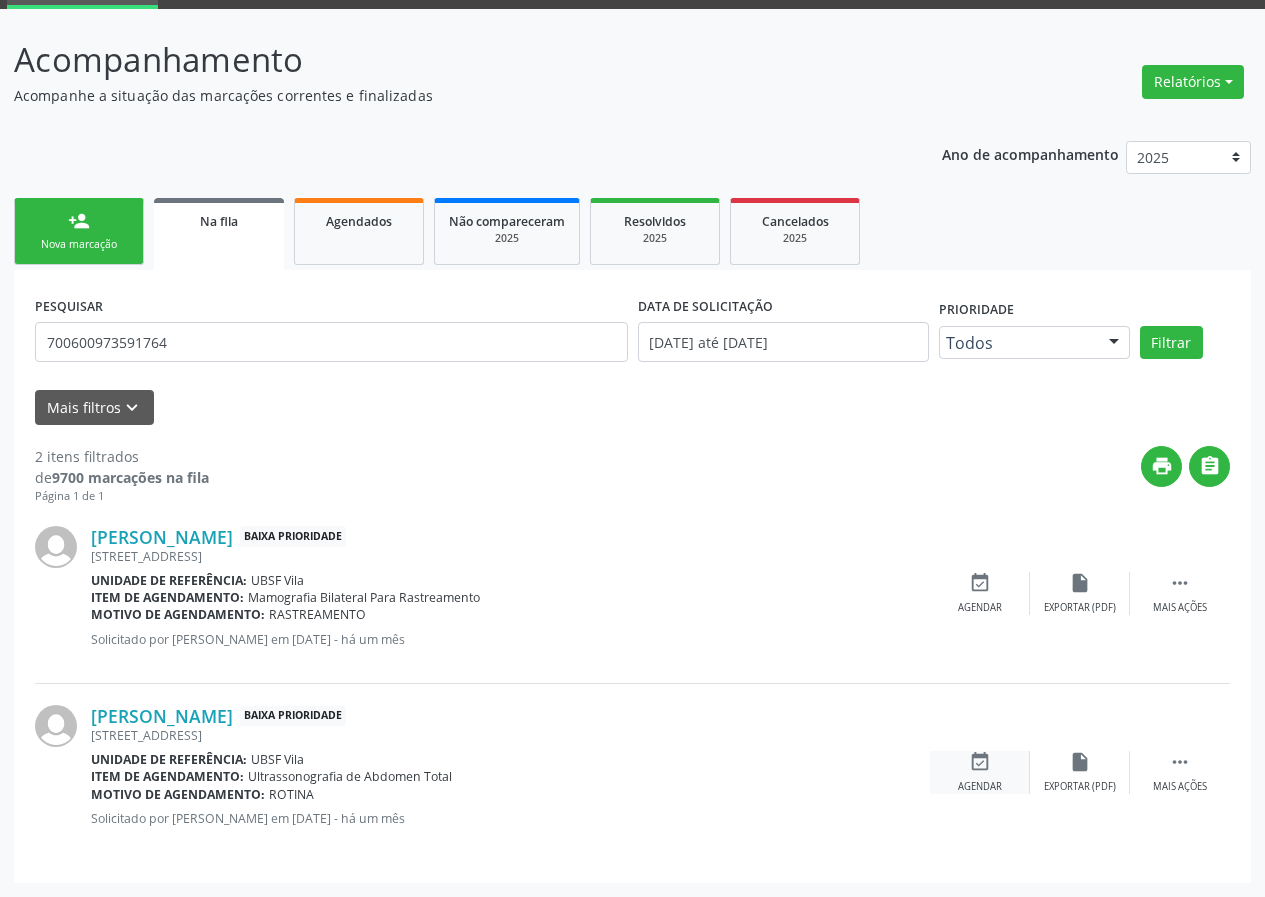 click on "event_available
Agendar" at bounding box center [980, 772] 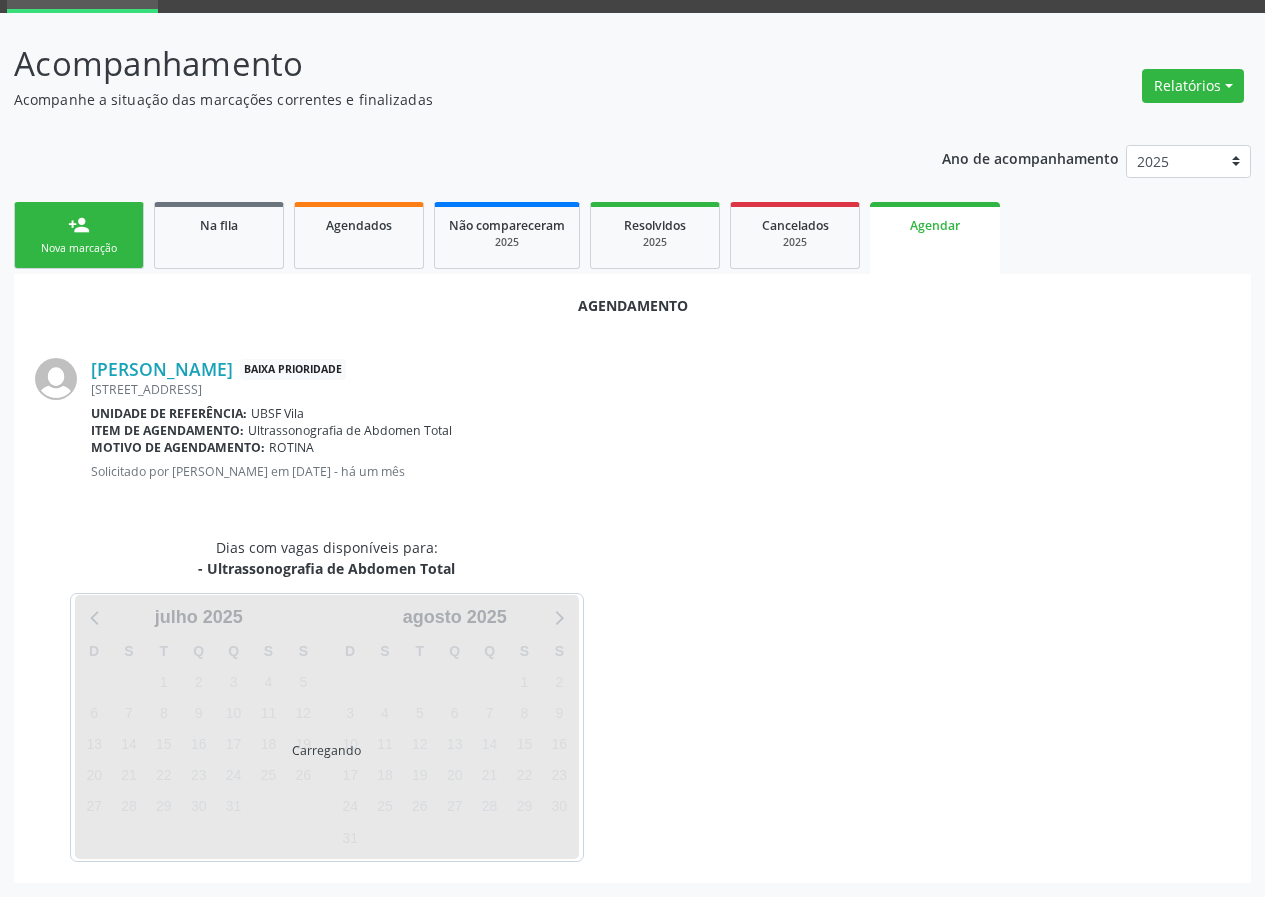 scroll, scrollTop: 101, scrollLeft: 0, axis: vertical 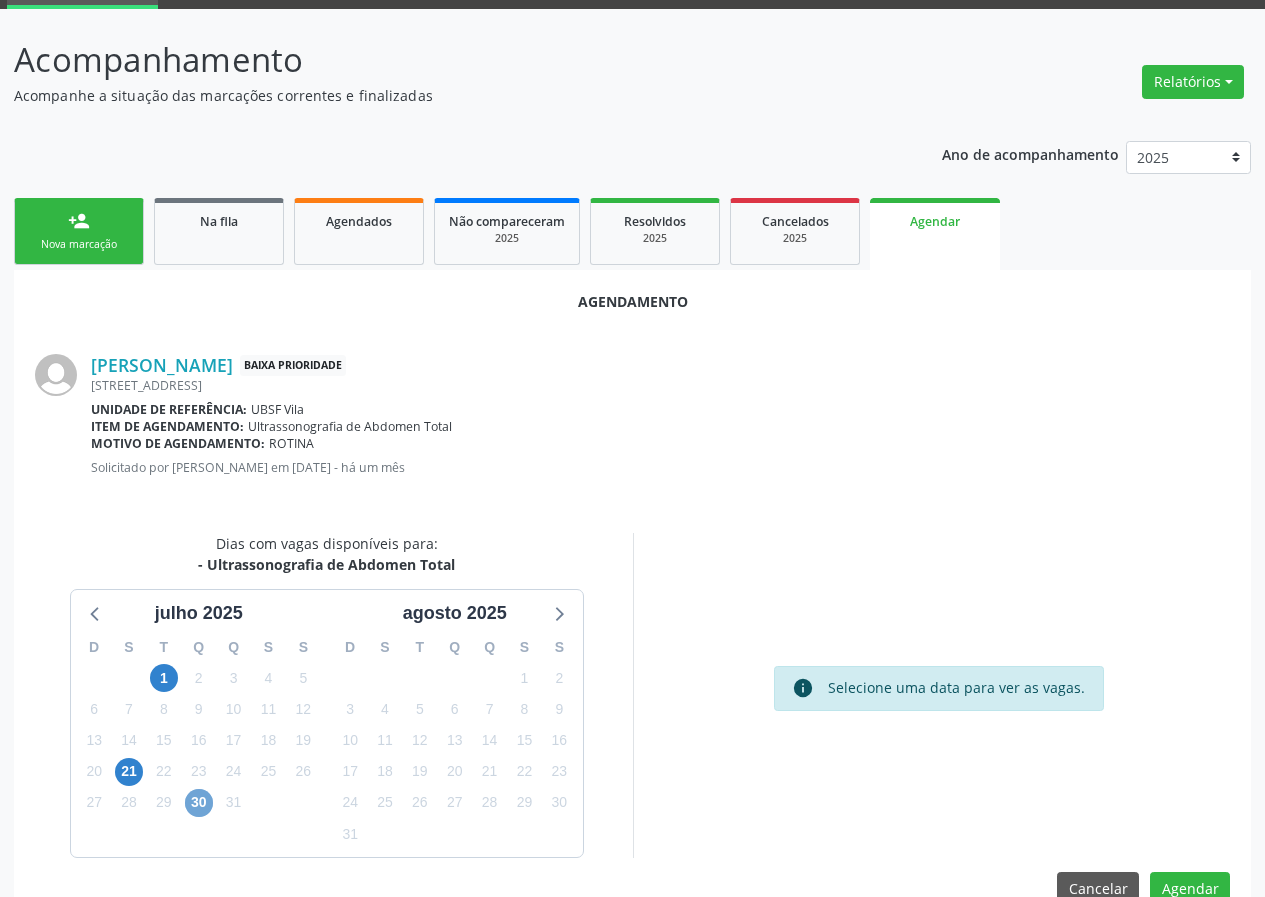 click on "30" at bounding box center [199, 803] 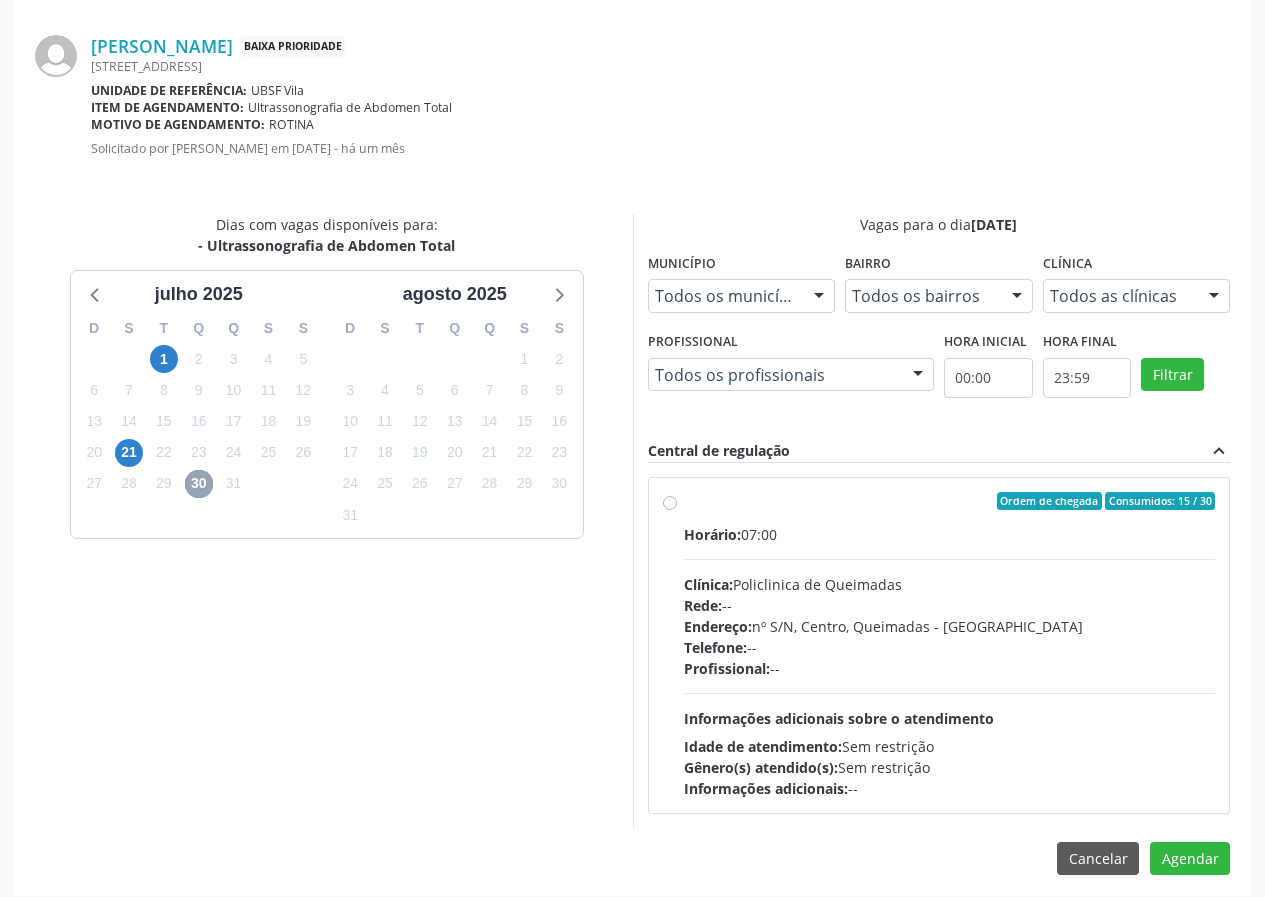 scroll, scrollTop: 433, scrollLeft: 0, axis: vertical 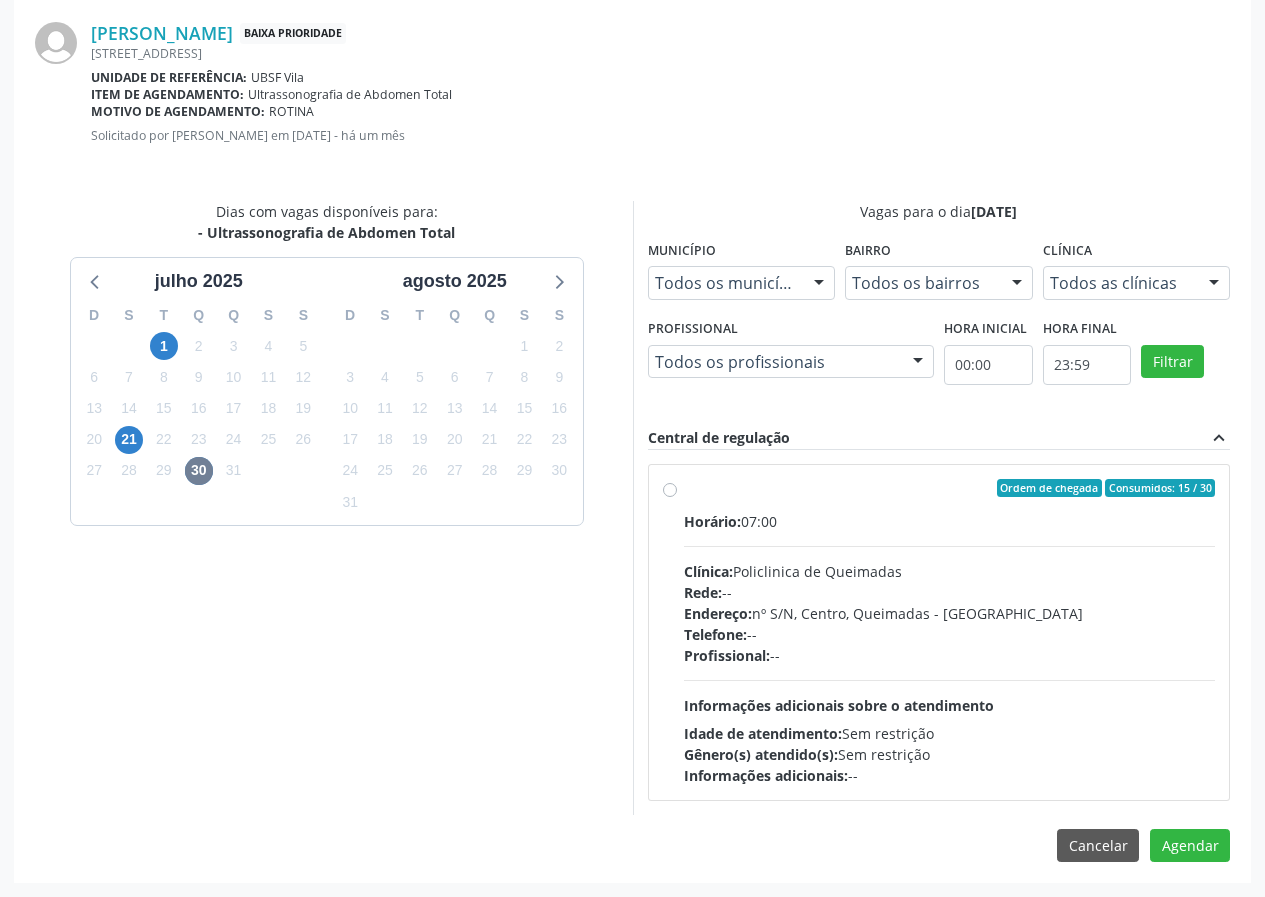 click on "Profissional:
--" at bounding box center (950, 655) 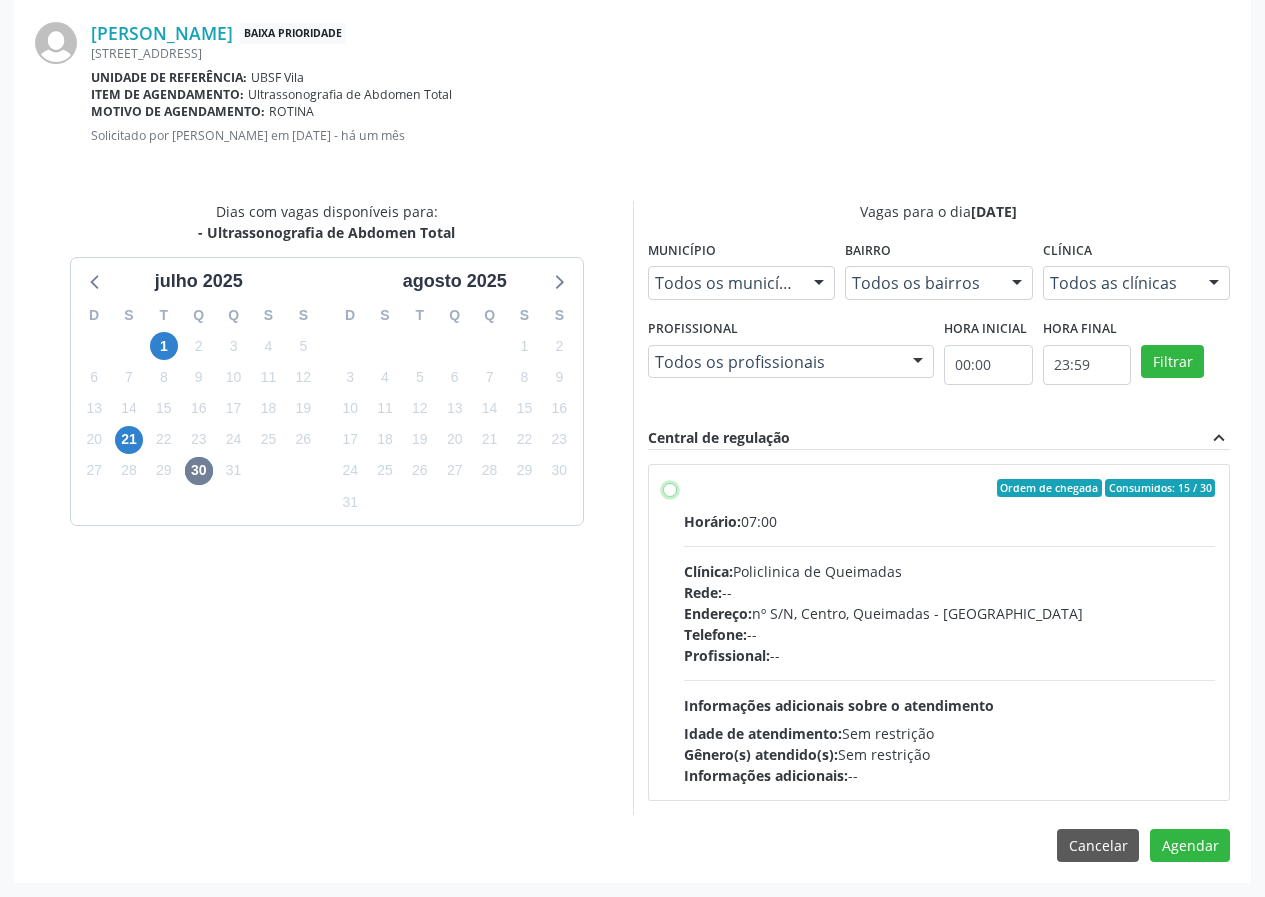 radio on "true" 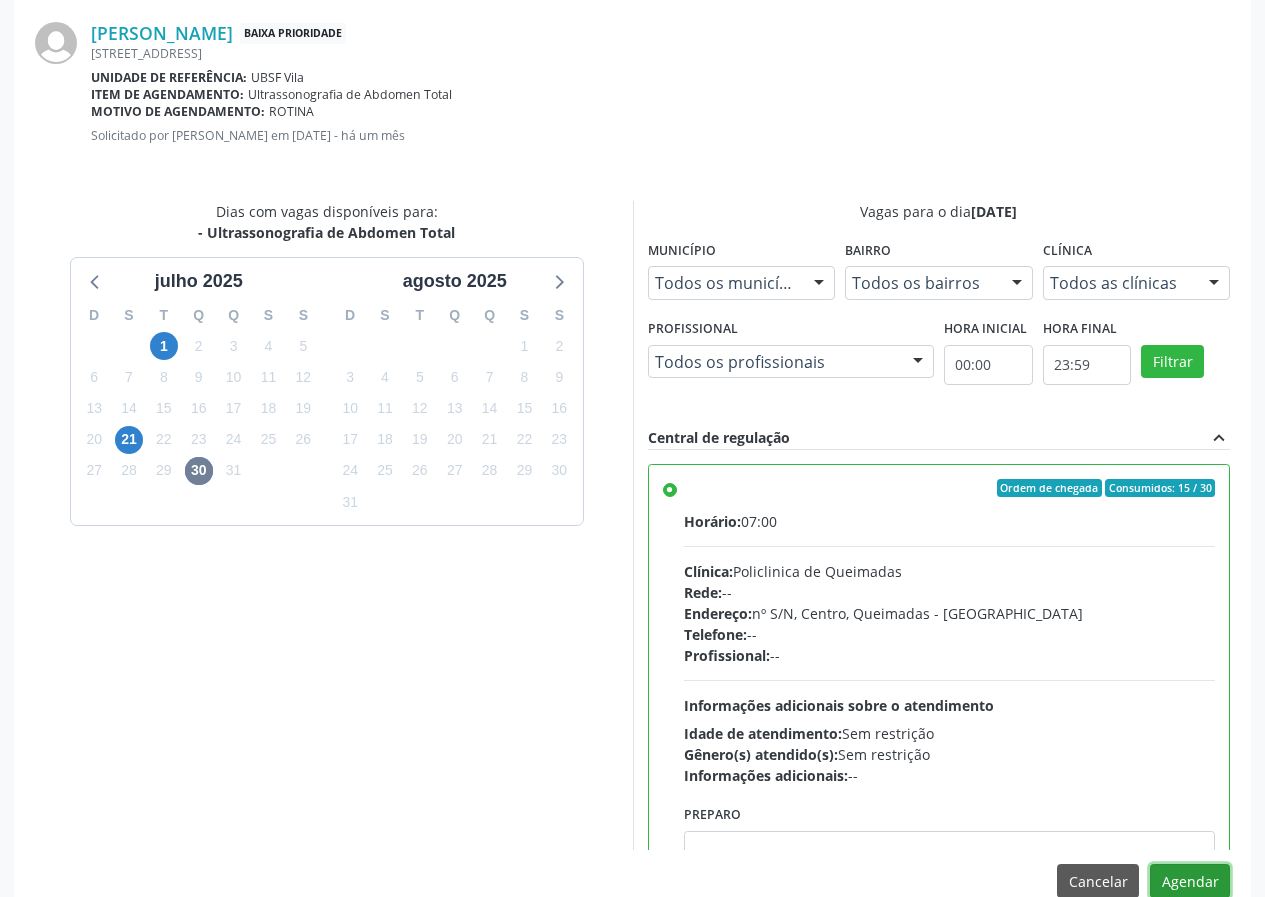 click on "Agendar" at bounding box center (1190, 881) 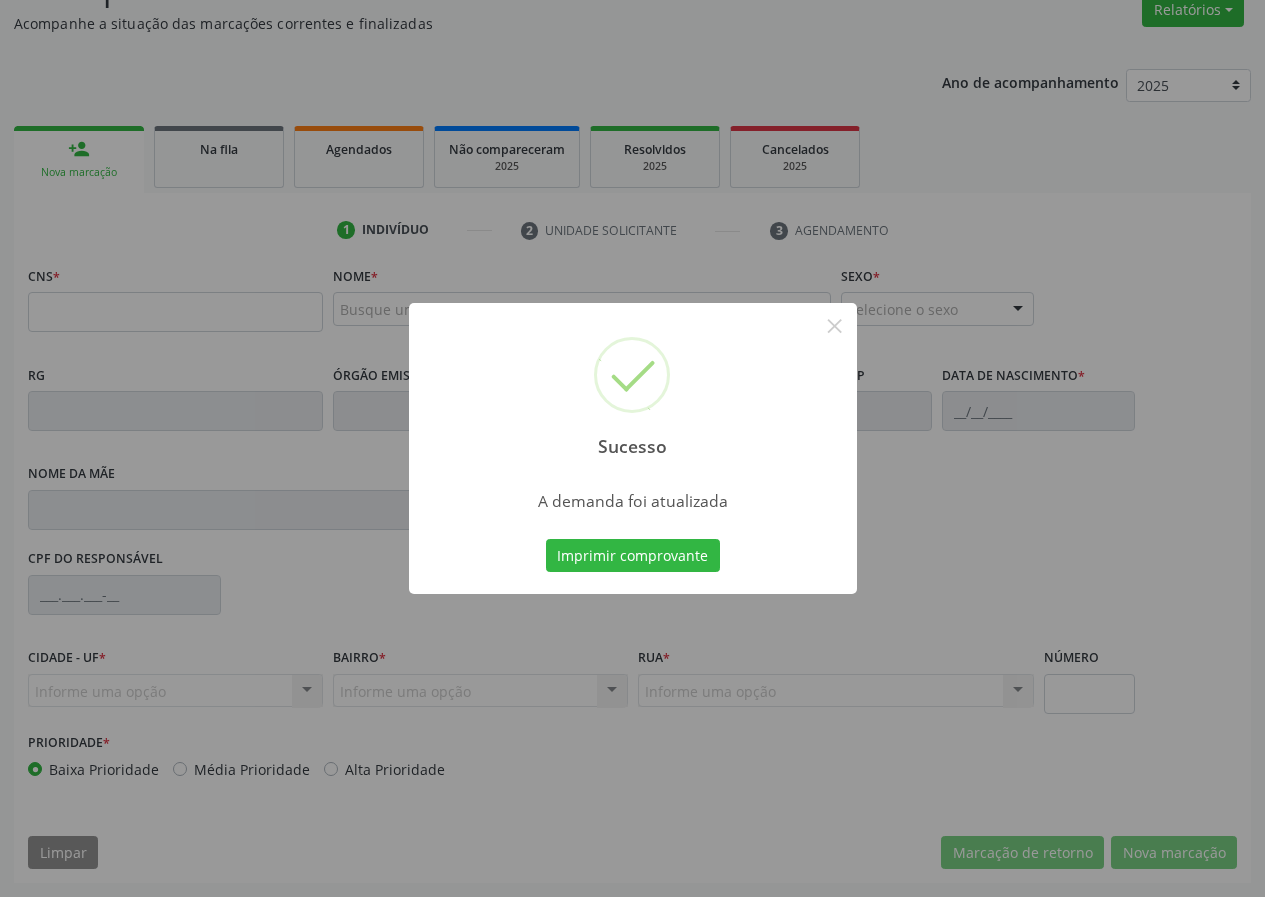 scroll, scrollTop: 173, scrollLeft: 0, axis: vertical 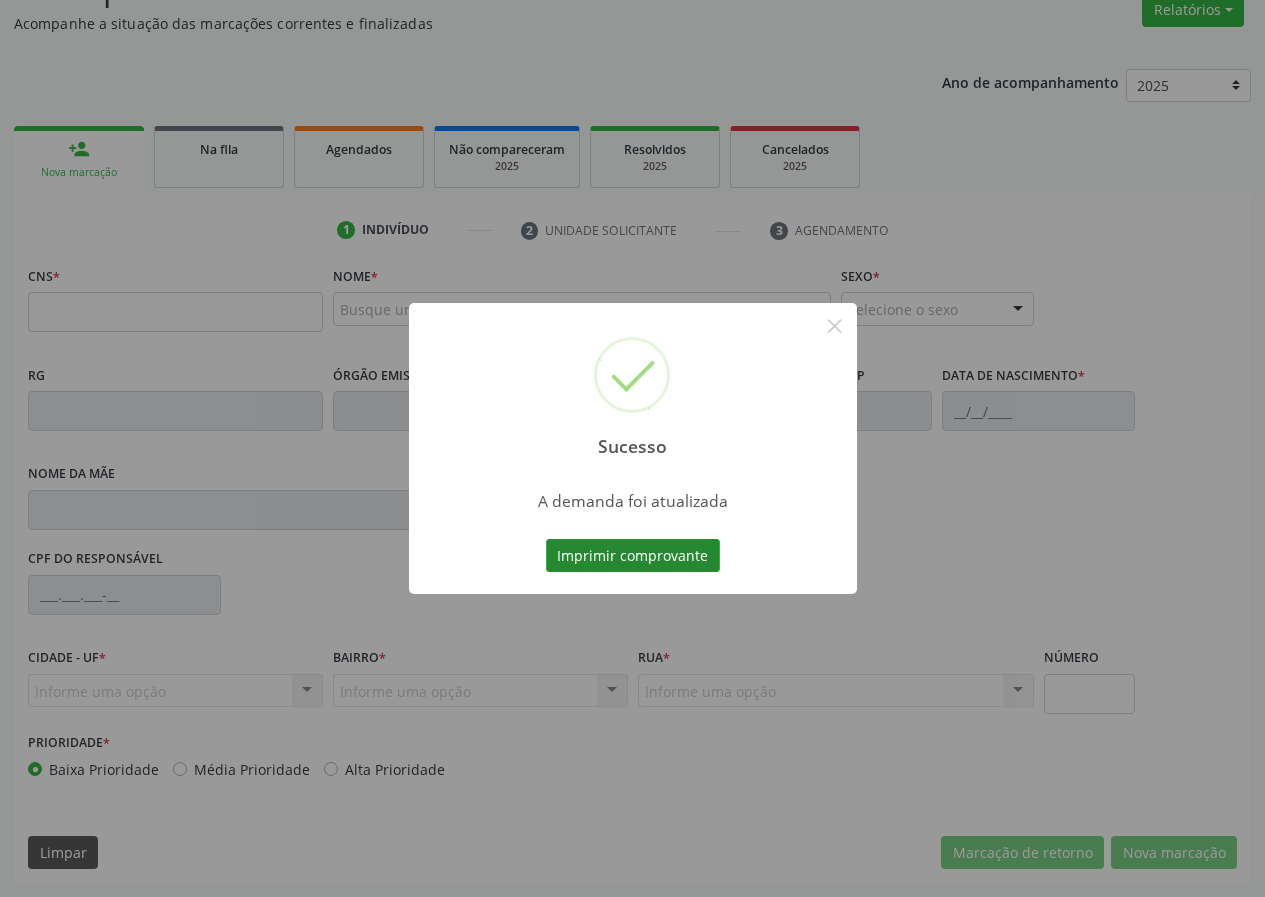click on "Imprimir comprovante" at bounding box center [633, 556] 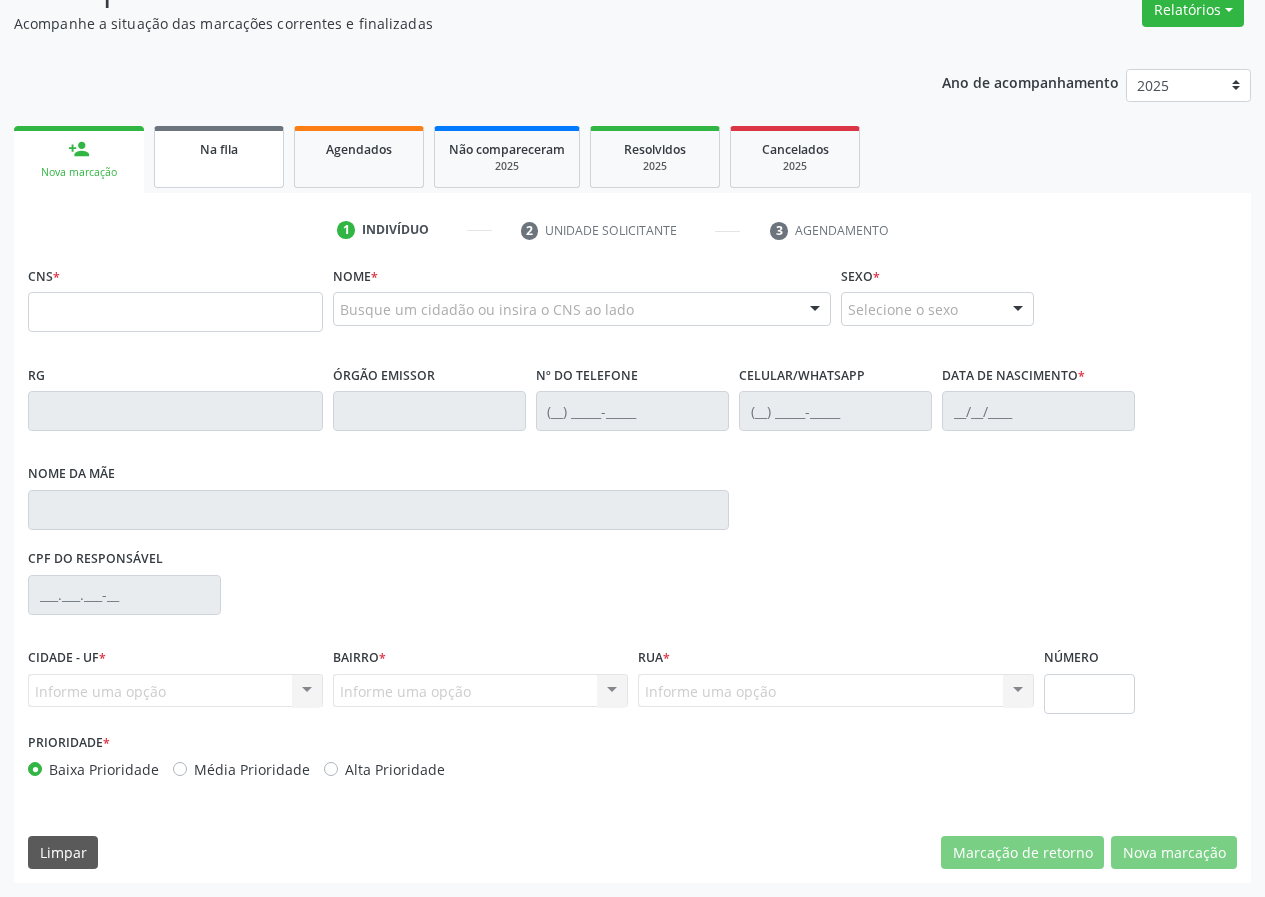 click on "Na fila" at bounding box center [219, 157] 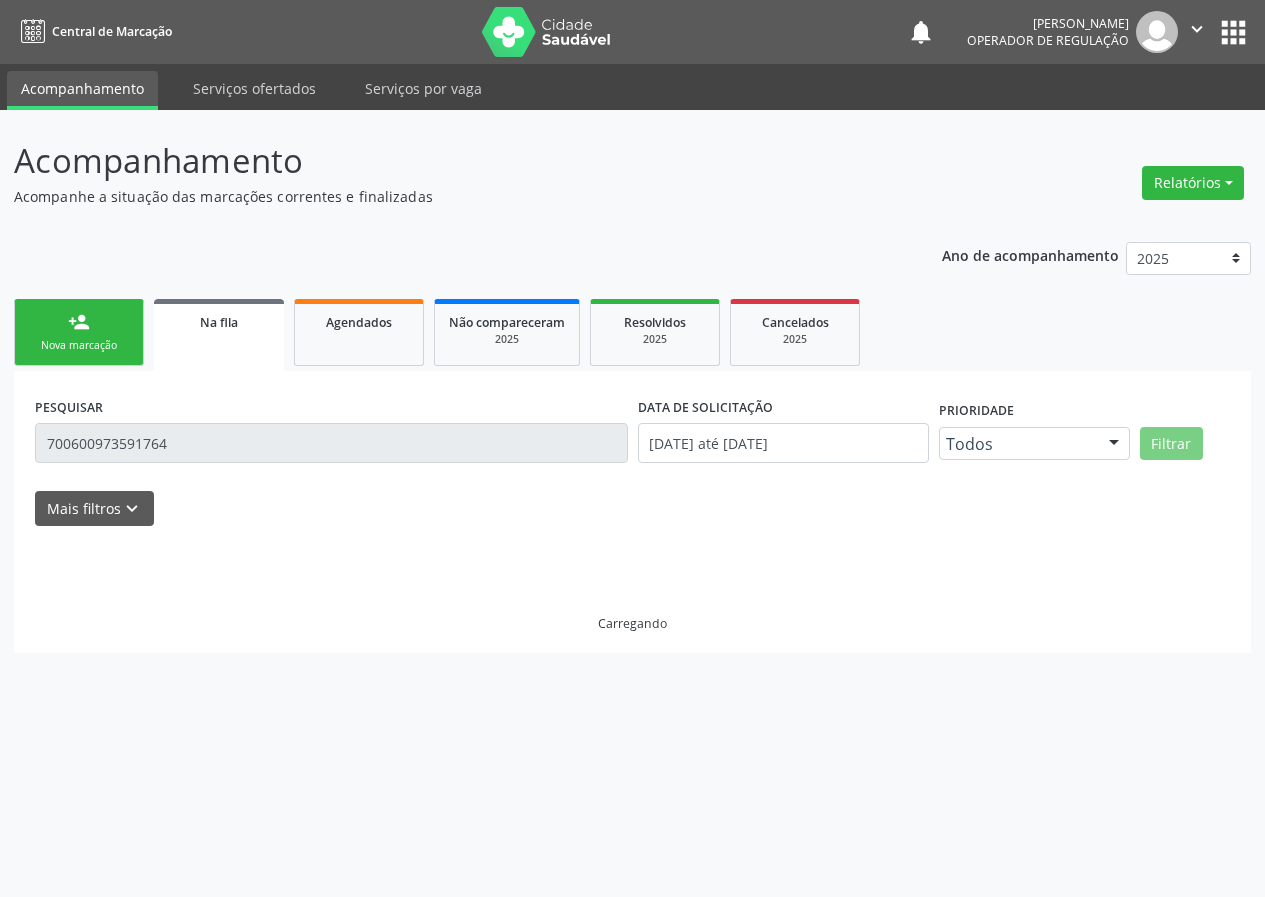 scroll, scrollTop: 0, scrollLeft: 0, axis: both 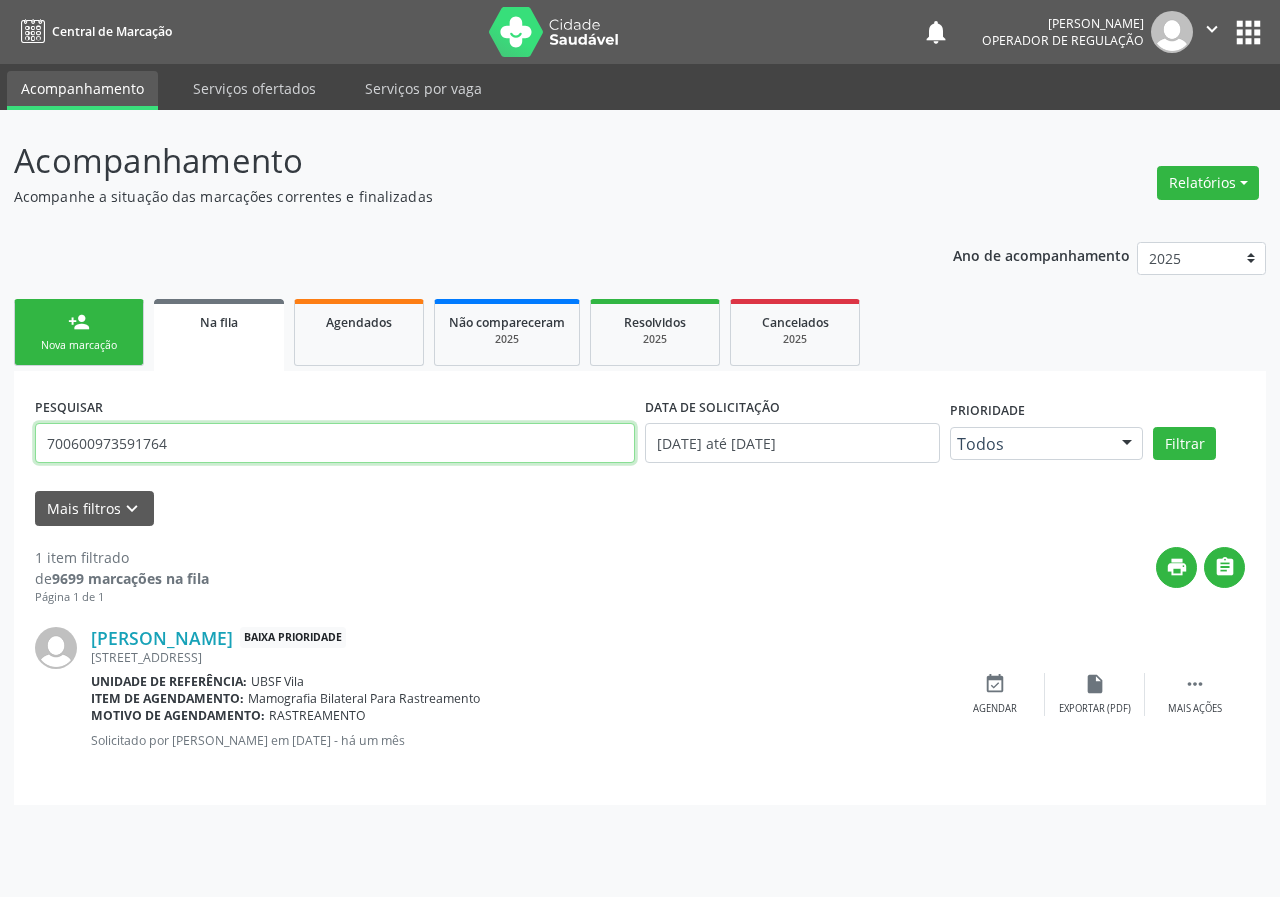 click on "700600973591764" at bounding box center (335, 443) 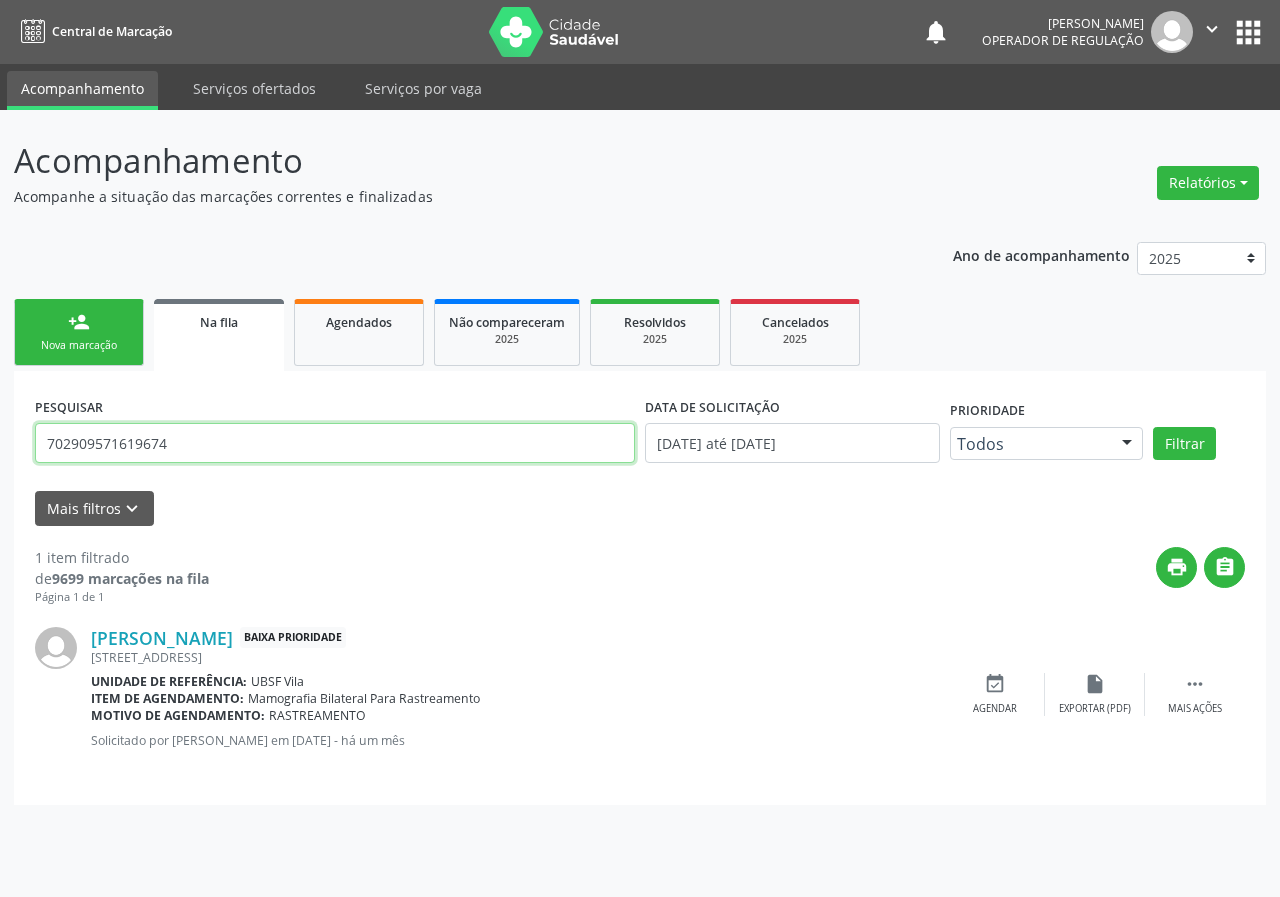 type on "702909571619674" 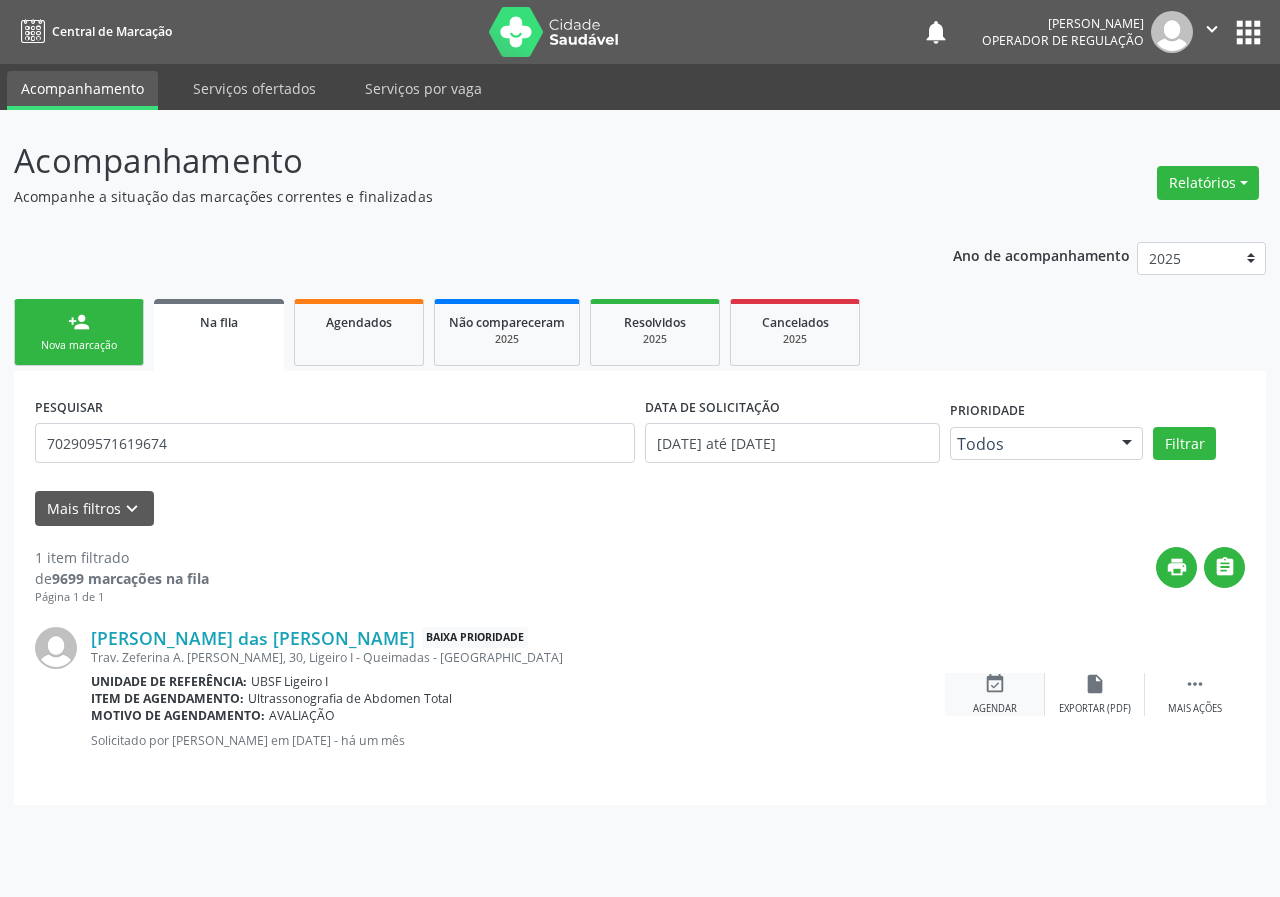click on "Agendar" at bounding box center [995, 709] 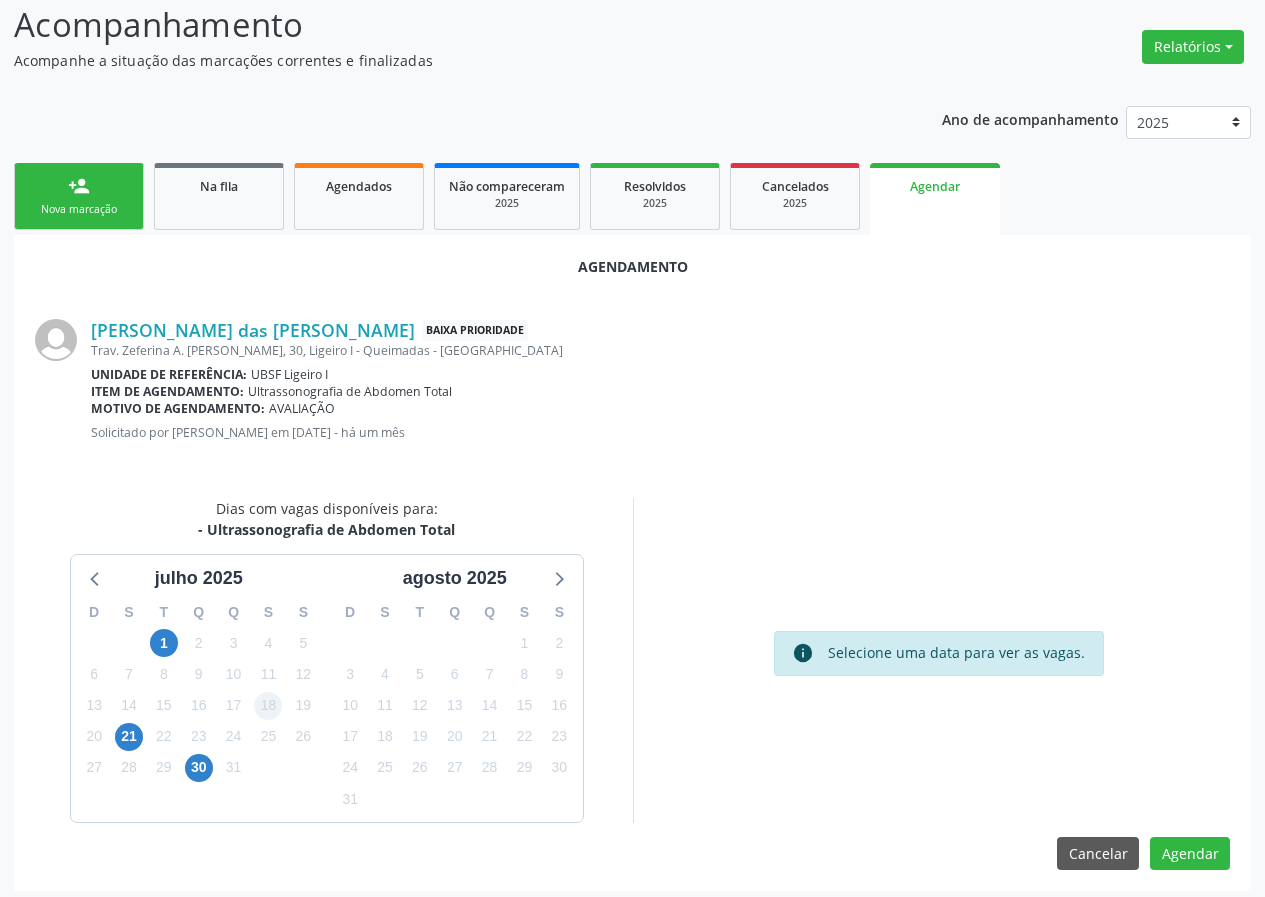 scroll, scrollTop: 144, scrollLeft: 0, axis: vertical 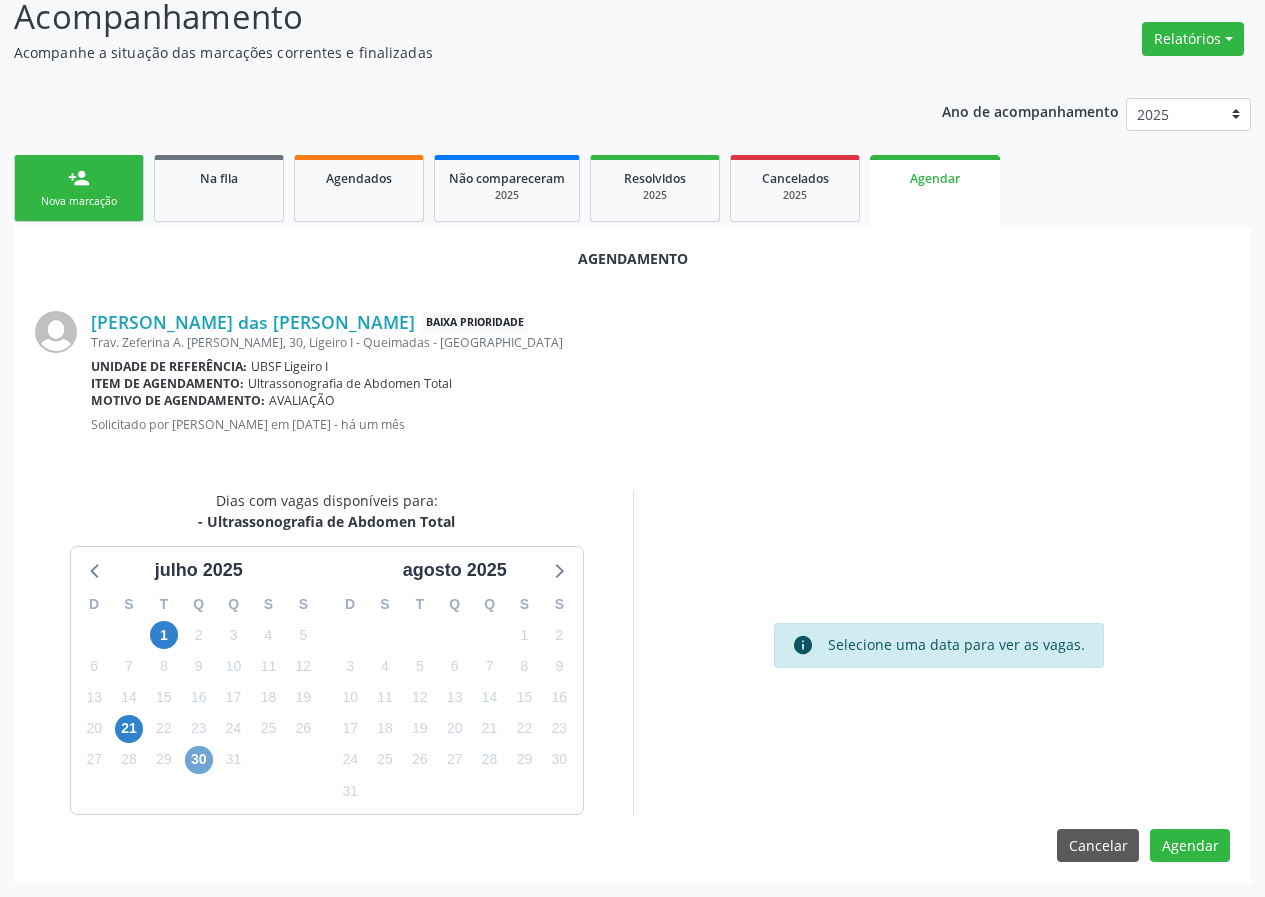 click on "30" at bounding box center (199, 760) 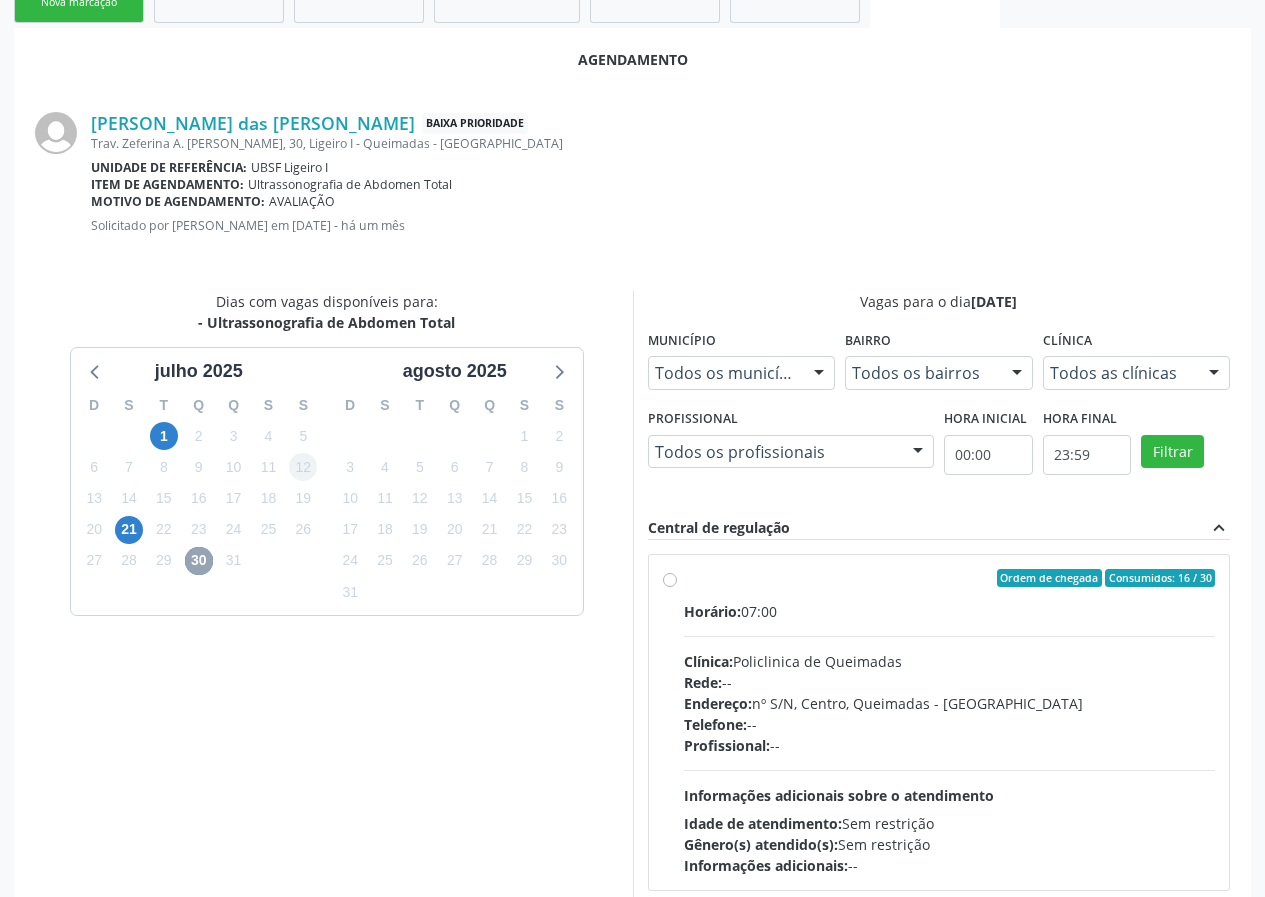 scroll, scrollTop: 433, scrollLeft: 0, axis: vertical 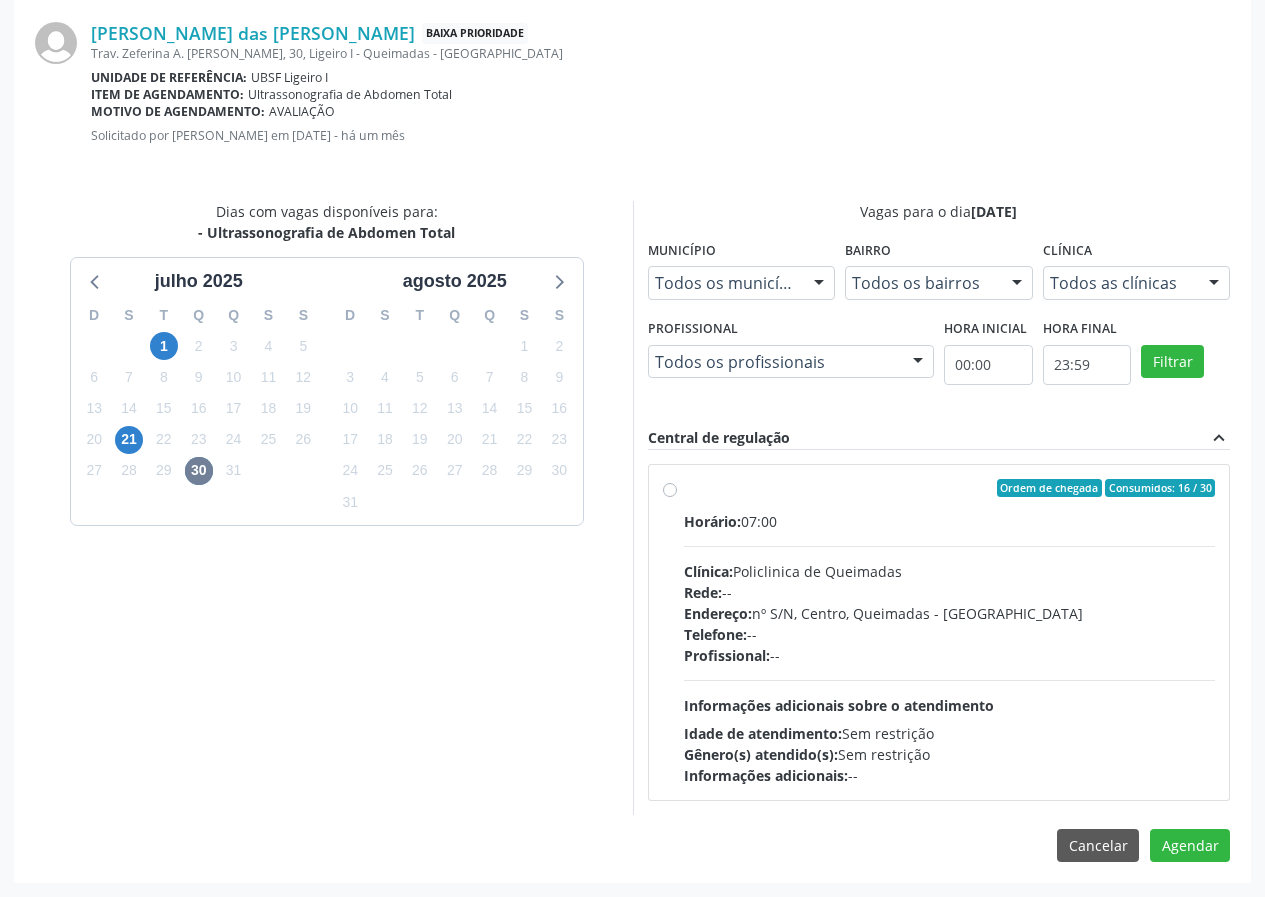 click on "Horário:   07:00
Clínica:  Policlinica de Queimadas
Rede:
--
Endereço:   nº S/N, Centro, Queimadas - PB
Telefone:   --
Profissional:
--
Informações adicionais sobre o atendimento
Idade de atendimento:
Sem restrição
Gênero(s) atendido(s):
Sem restrição
Informações adicionais:
--" at bounding box center [950, 648] 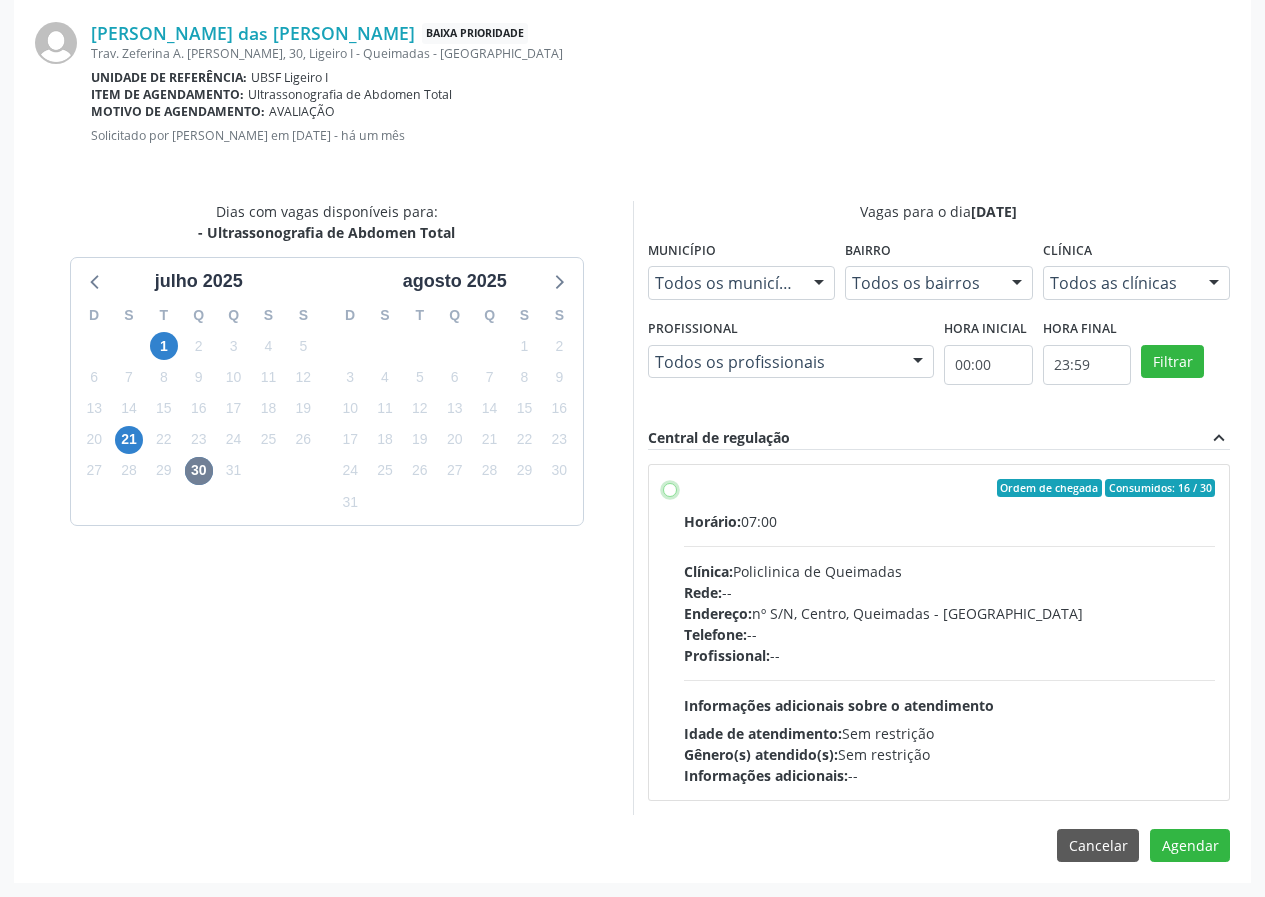 click on "Ordem de chegada
Consumidos: 16 / 30
Horário:   07:00
Clínica:  Policlinica de Queimadas
Rede:
--
Endereço:   nº S/N, Centro, Queimadas - PB
Telefone:   --
Profissional:
--
Informações adicionais sobre o atendimento
Idade de atendimento:
Sem restrição
Gênero(s) atendido(s):
Sem restrição
Informações adicionais:
--" at bounding box center (670, 488) 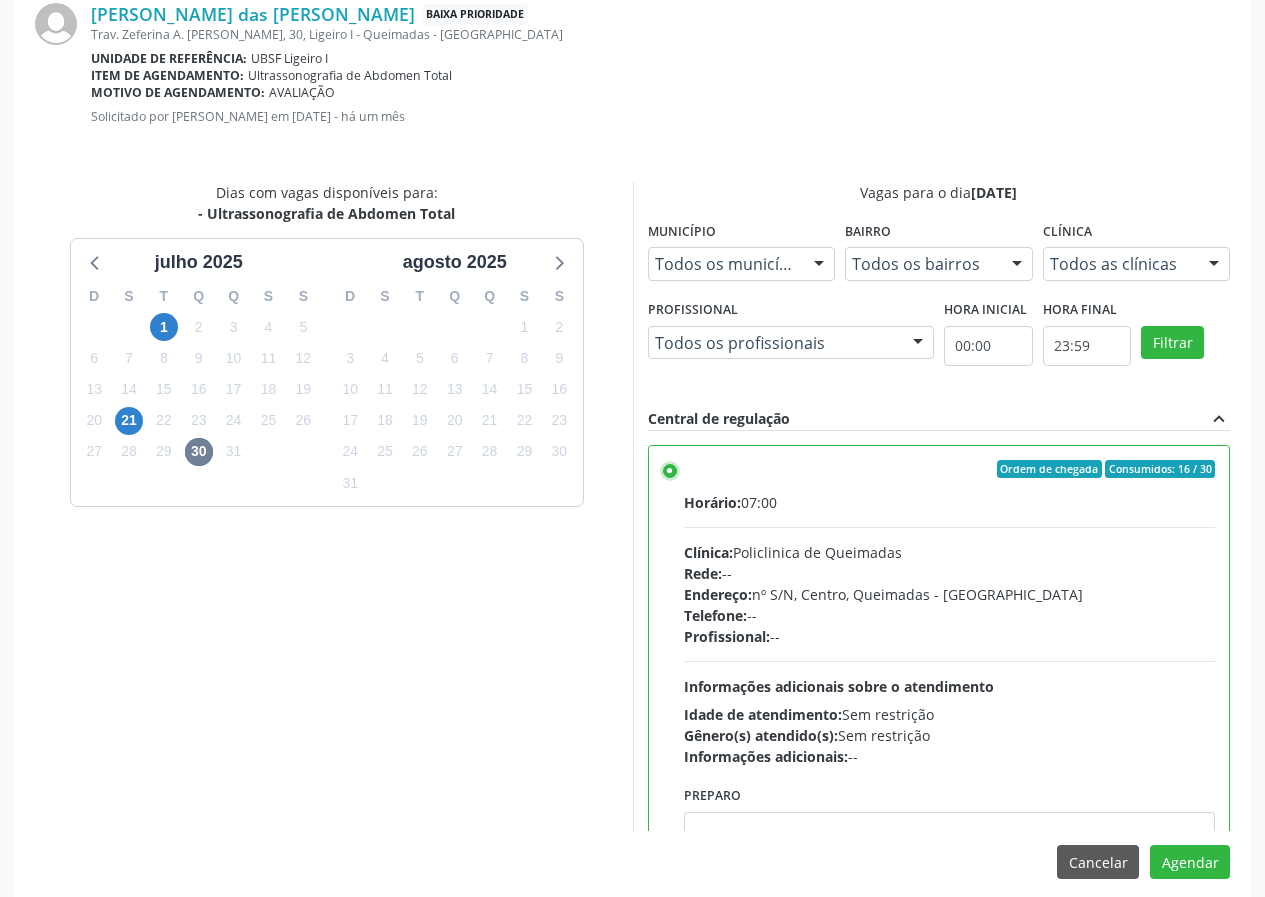 scroll, scrollTop: 469, scrollLeft: 0, axis: vertical 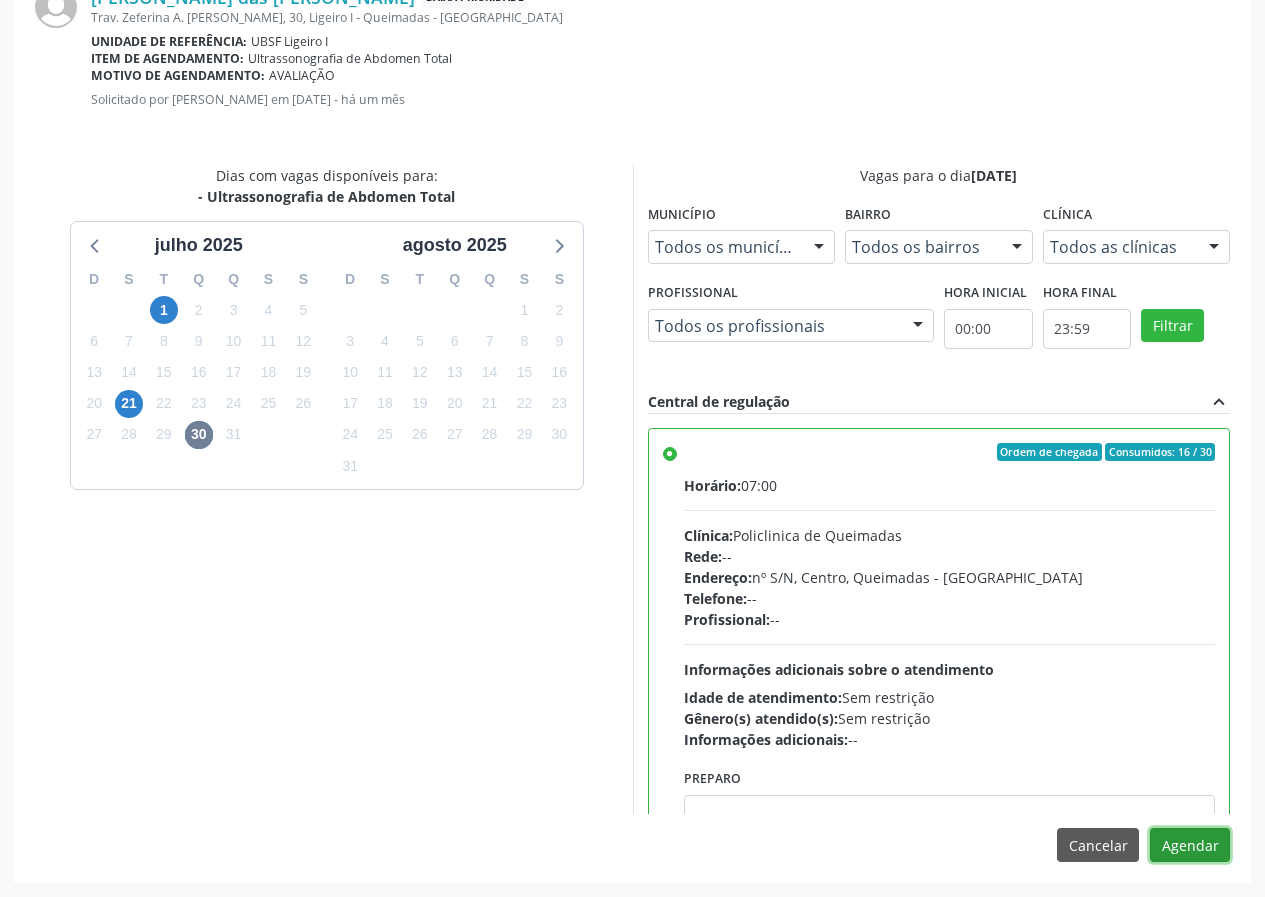 click on "Agendar" at bounding box center (1190, 845) 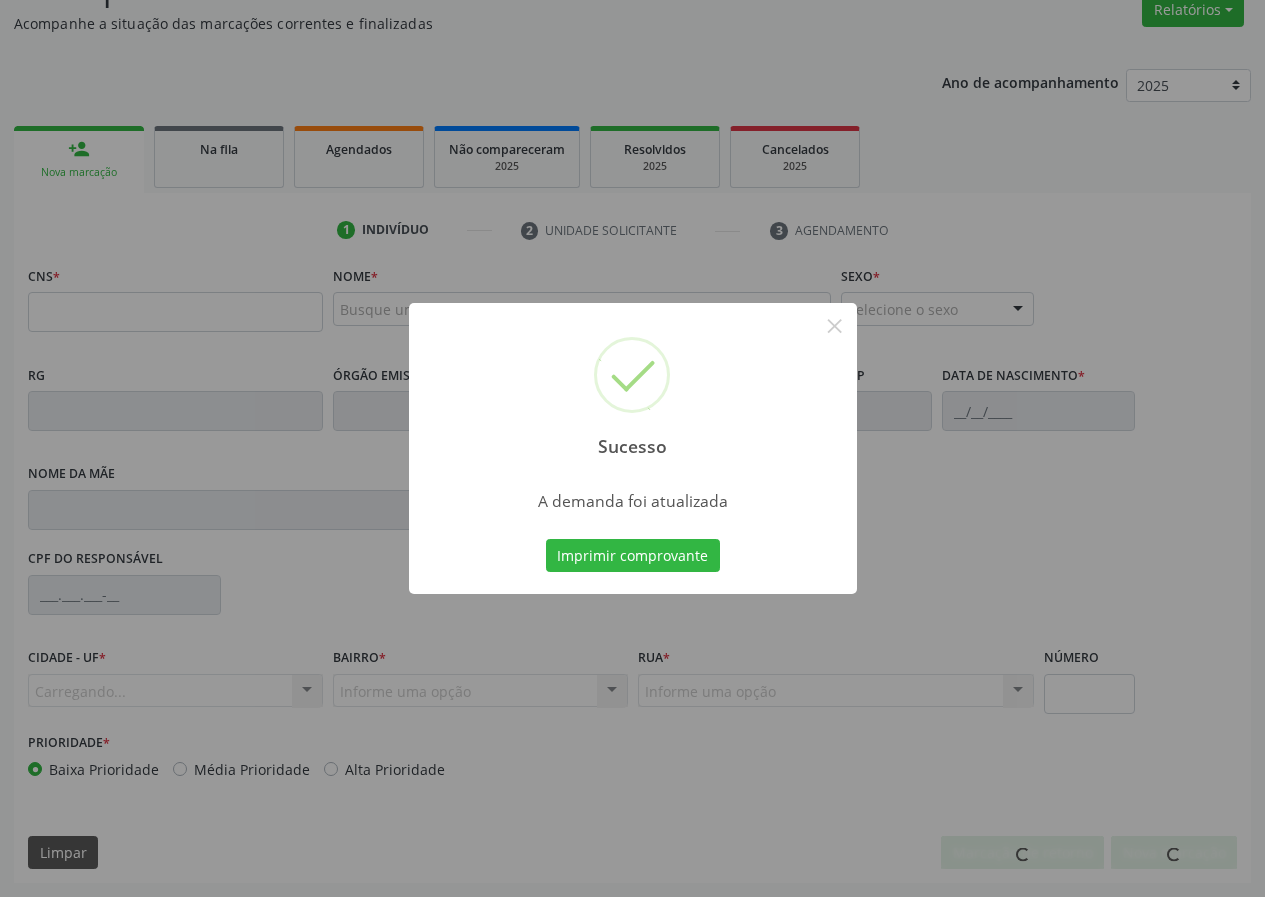 scroll, scrollTop: 173, scrollLeft: 0, axis: vertical 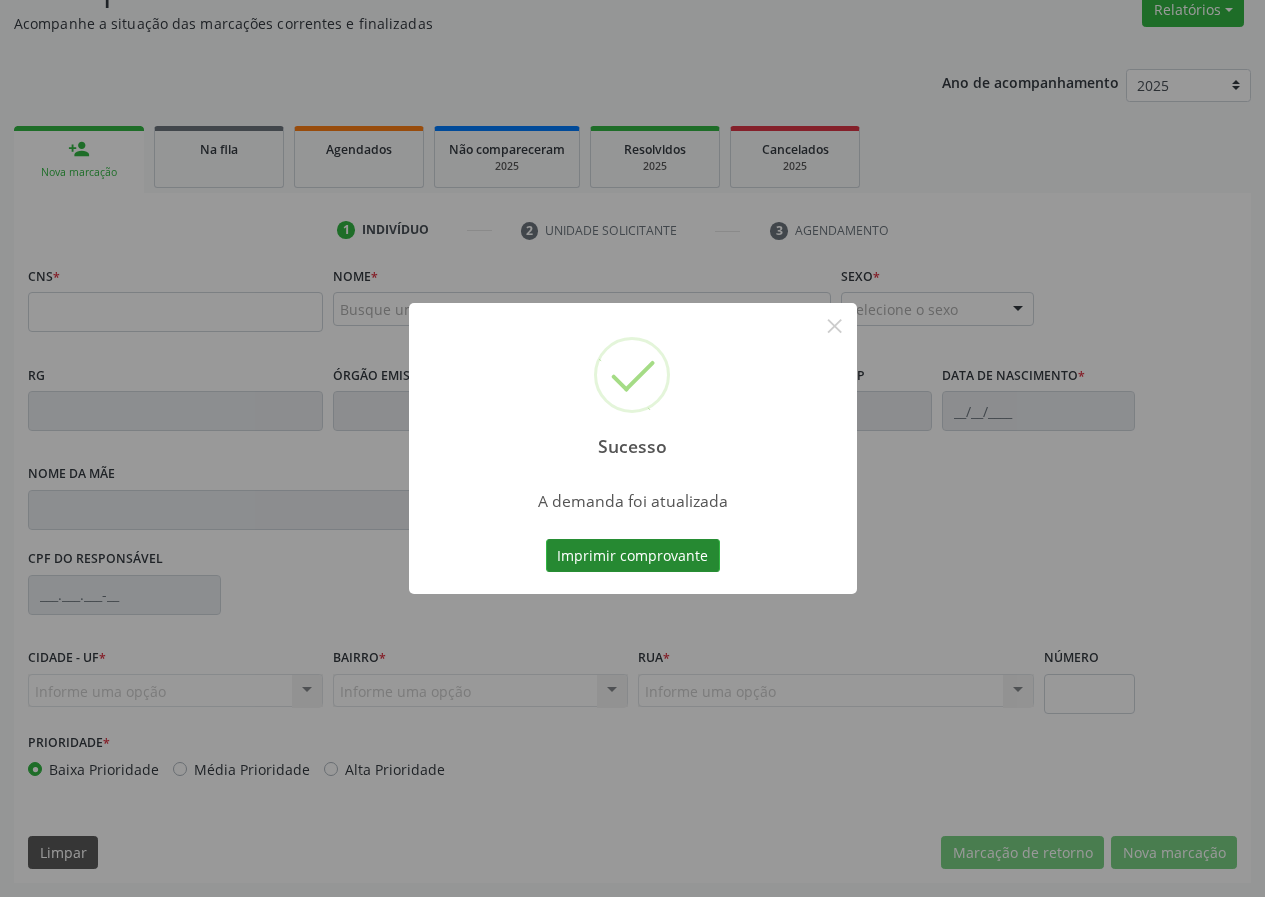 click on "Imprimir comprovante" at bounding box center (633, 556) 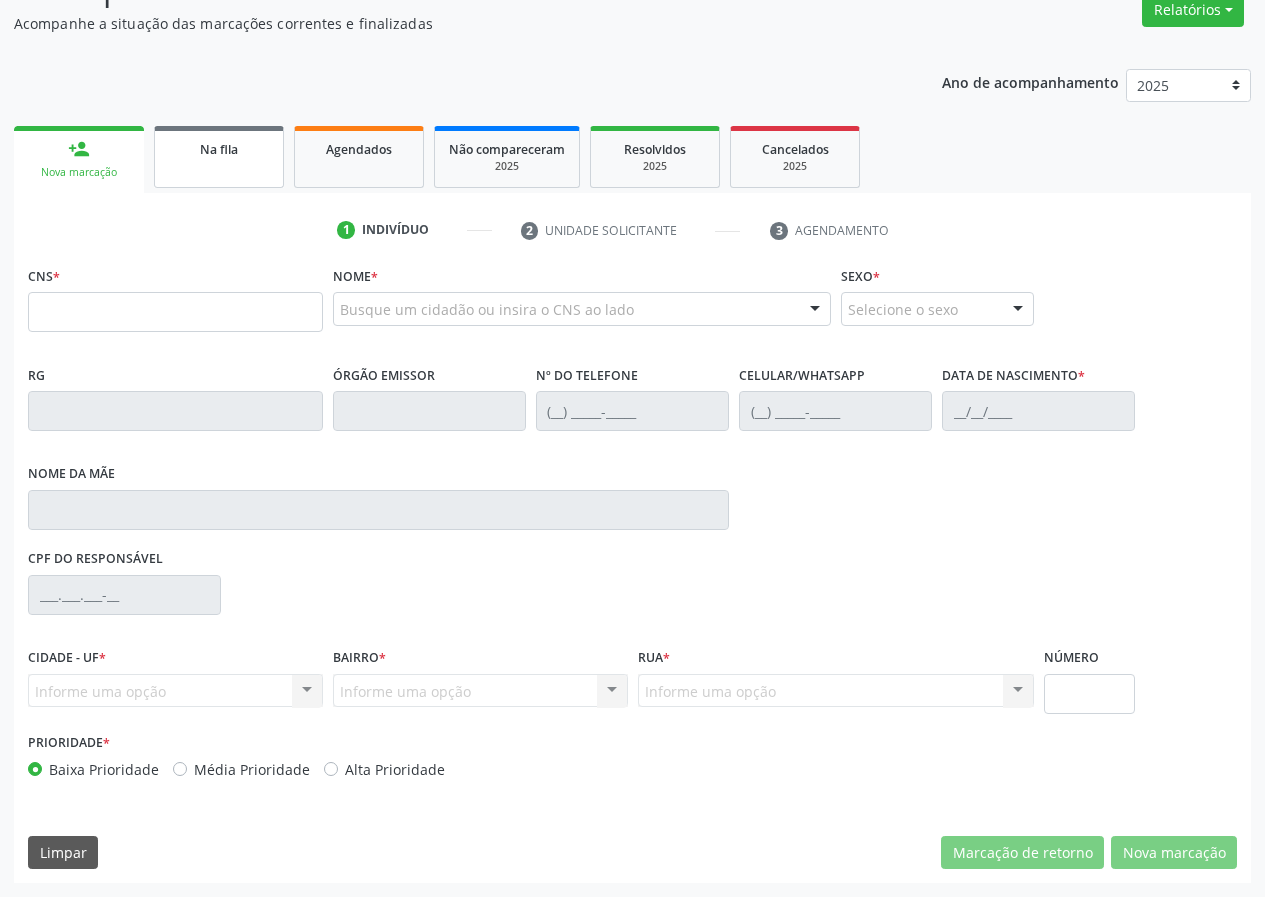 click on "Na fila" at bounding box center (219, 157) 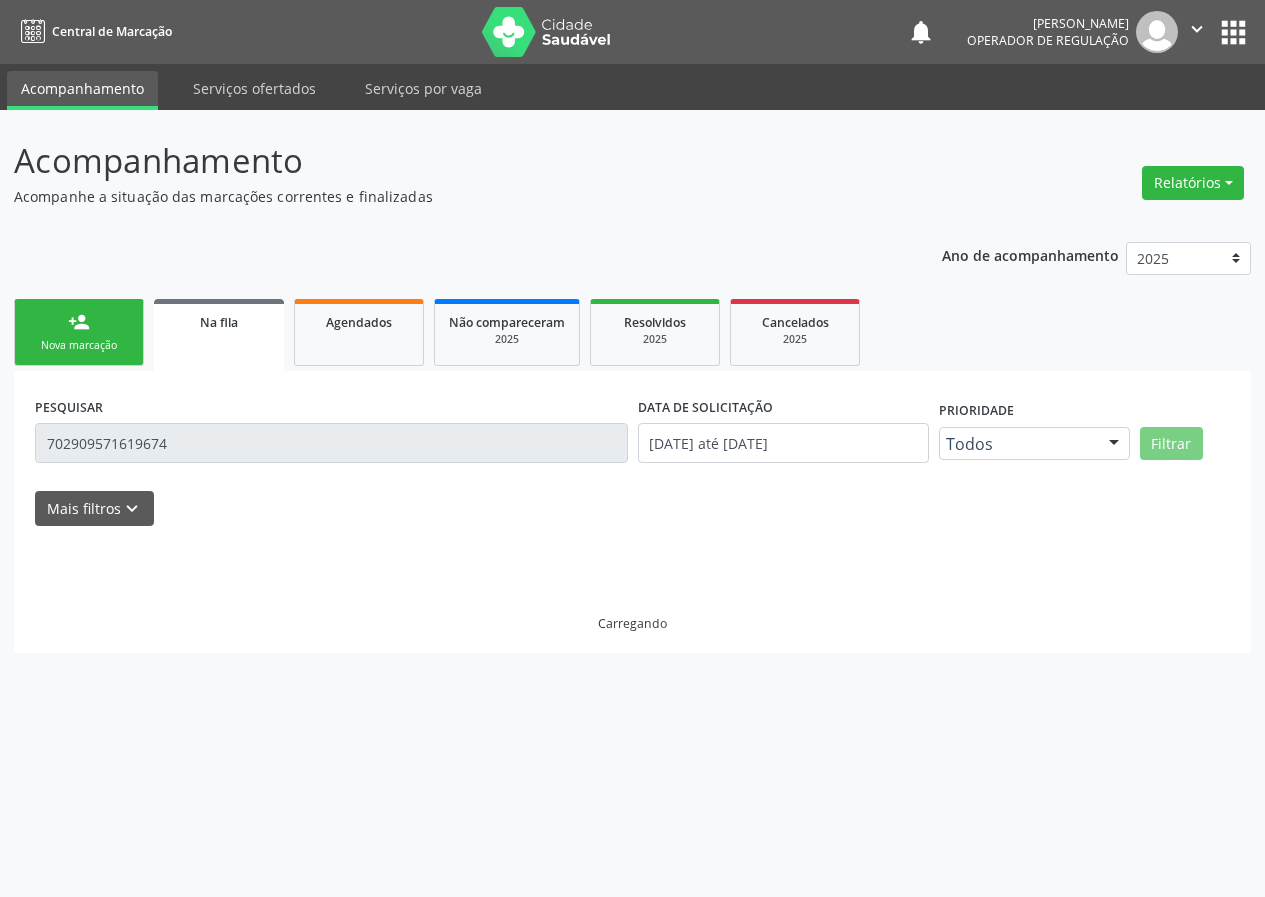 scroll, scrollTop: 0, scrollLeft: 0, axis: both 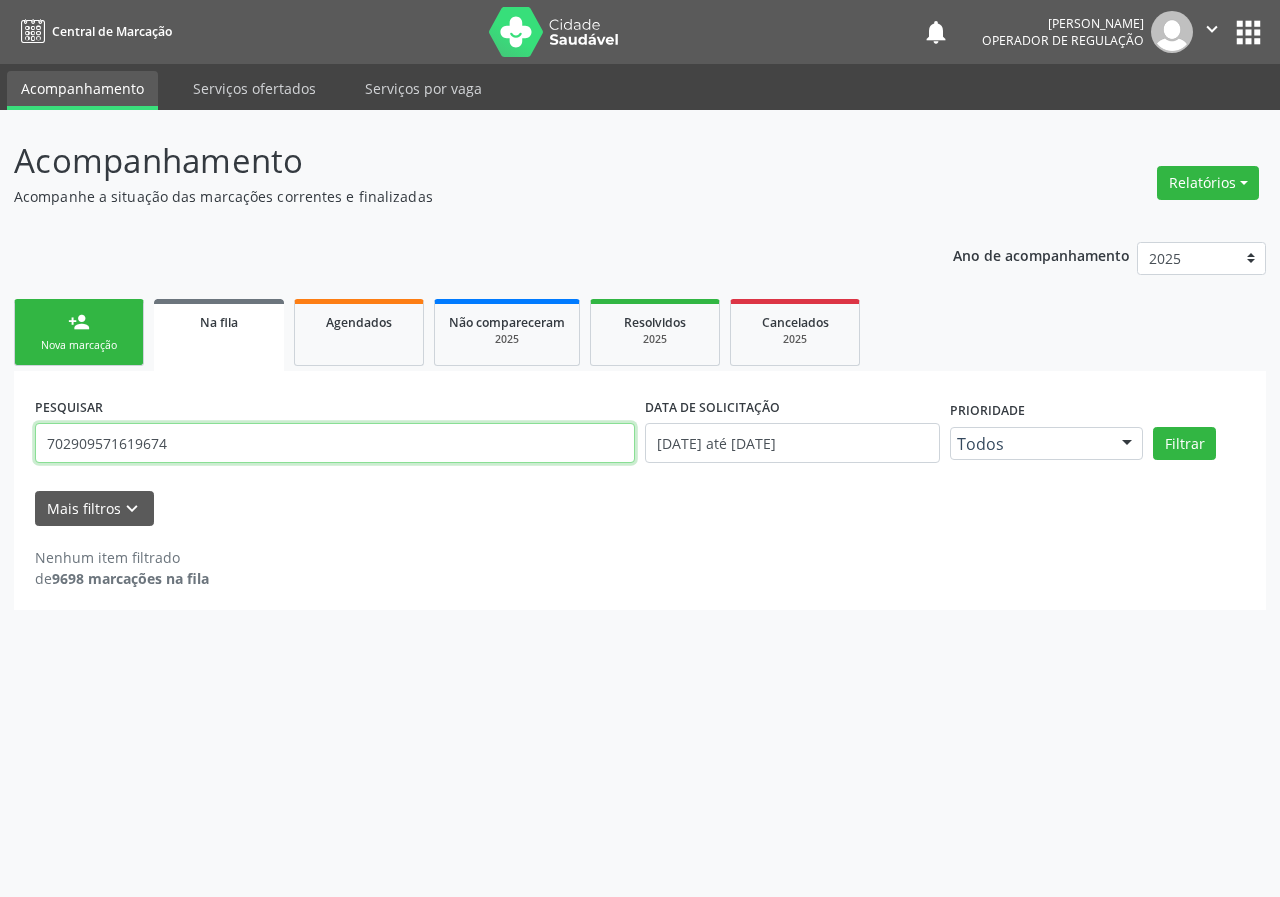 click on "702909571619674" at bounding box center [335, 443] 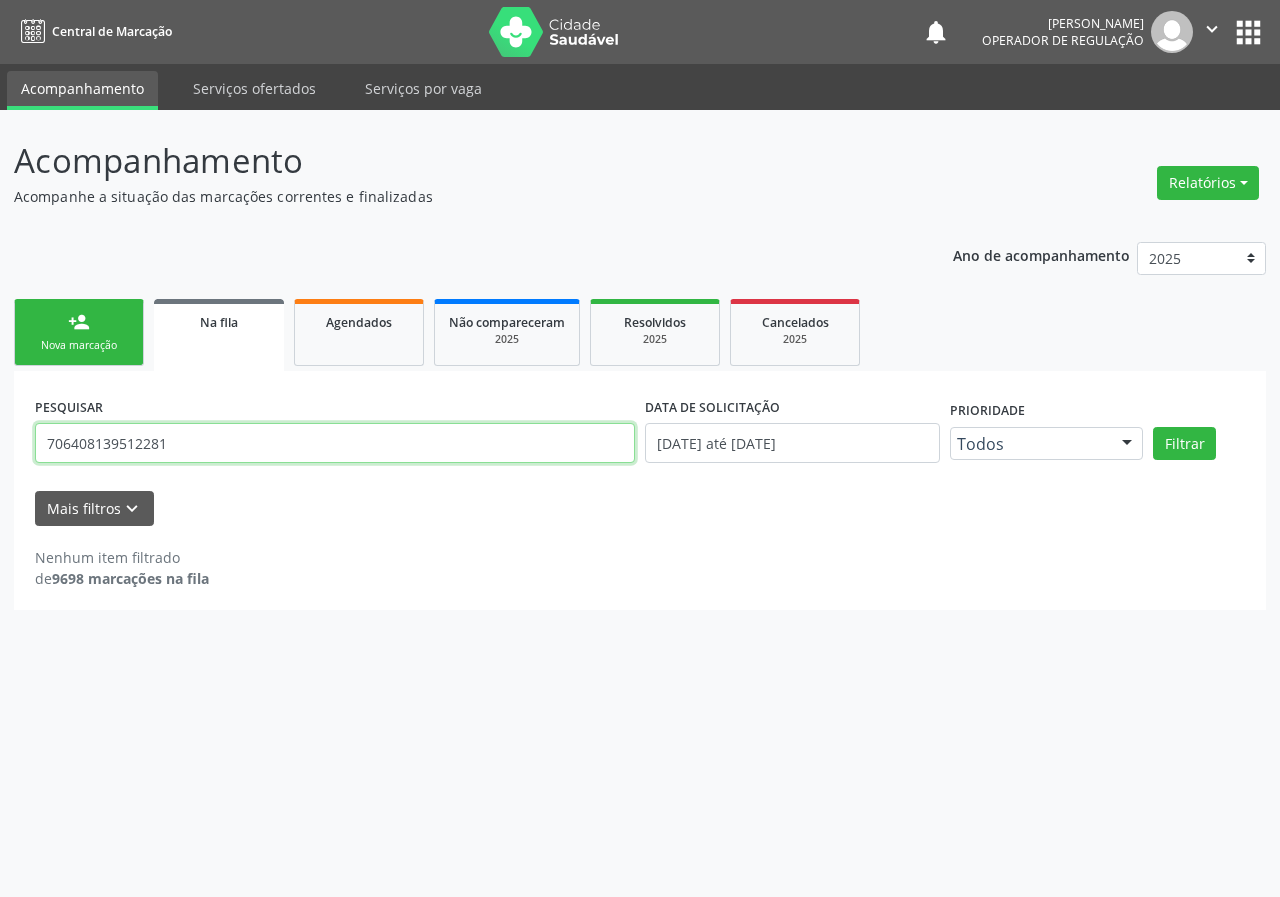 type on "706408139512281" 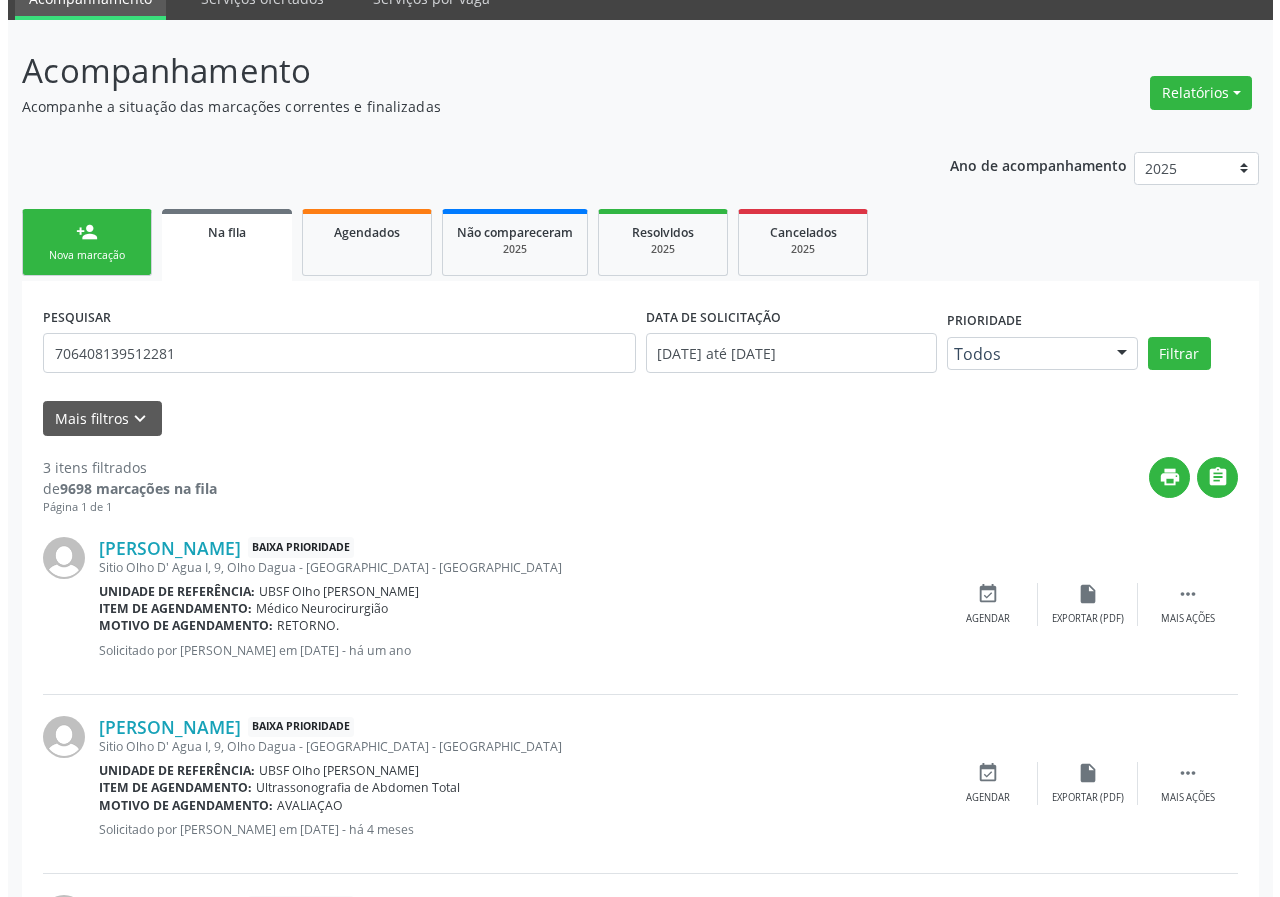 scroll, scrollTop: 280, scrollLeft: 0, axis: vertical 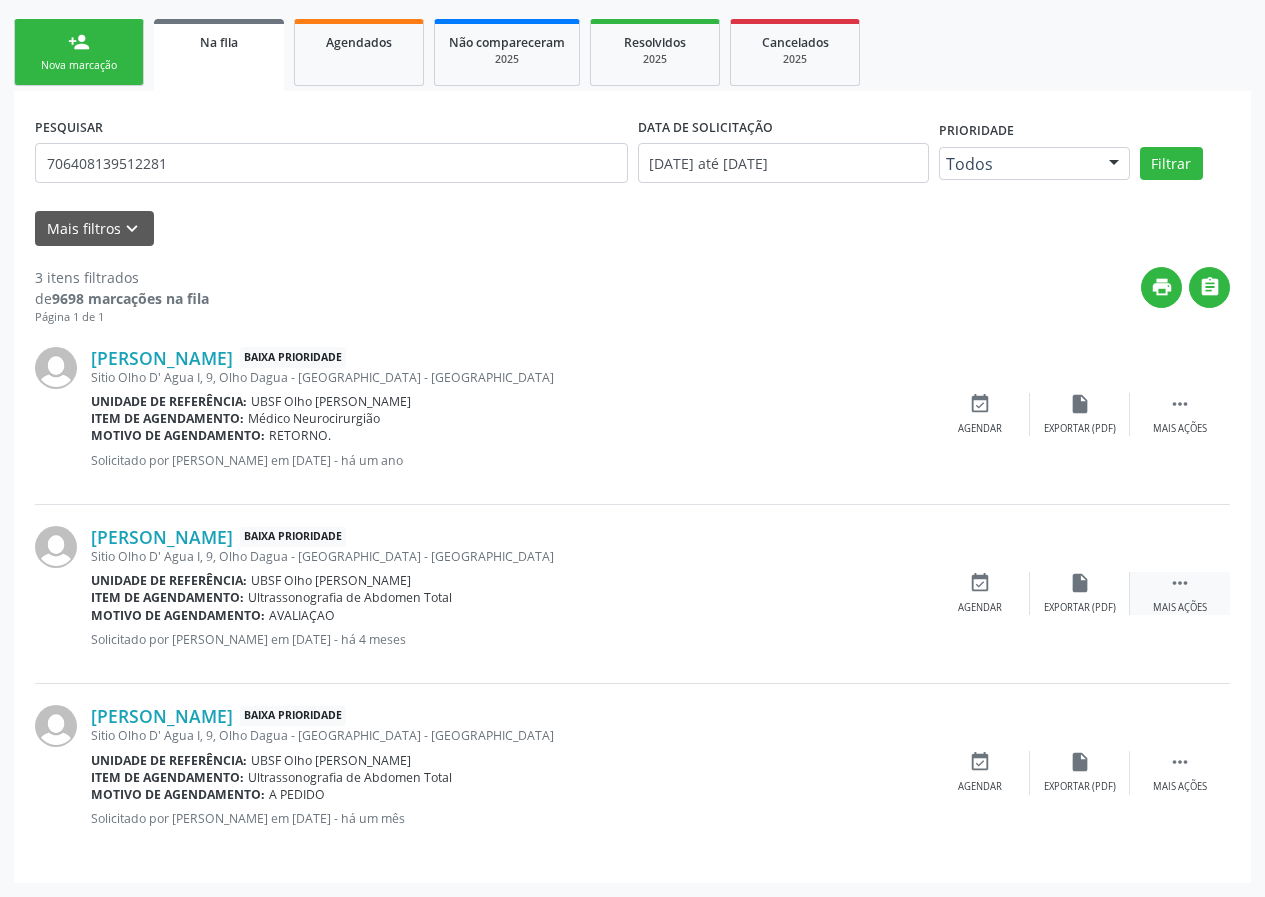 click on "
Mais ações" at bounding box center (1180, 593) 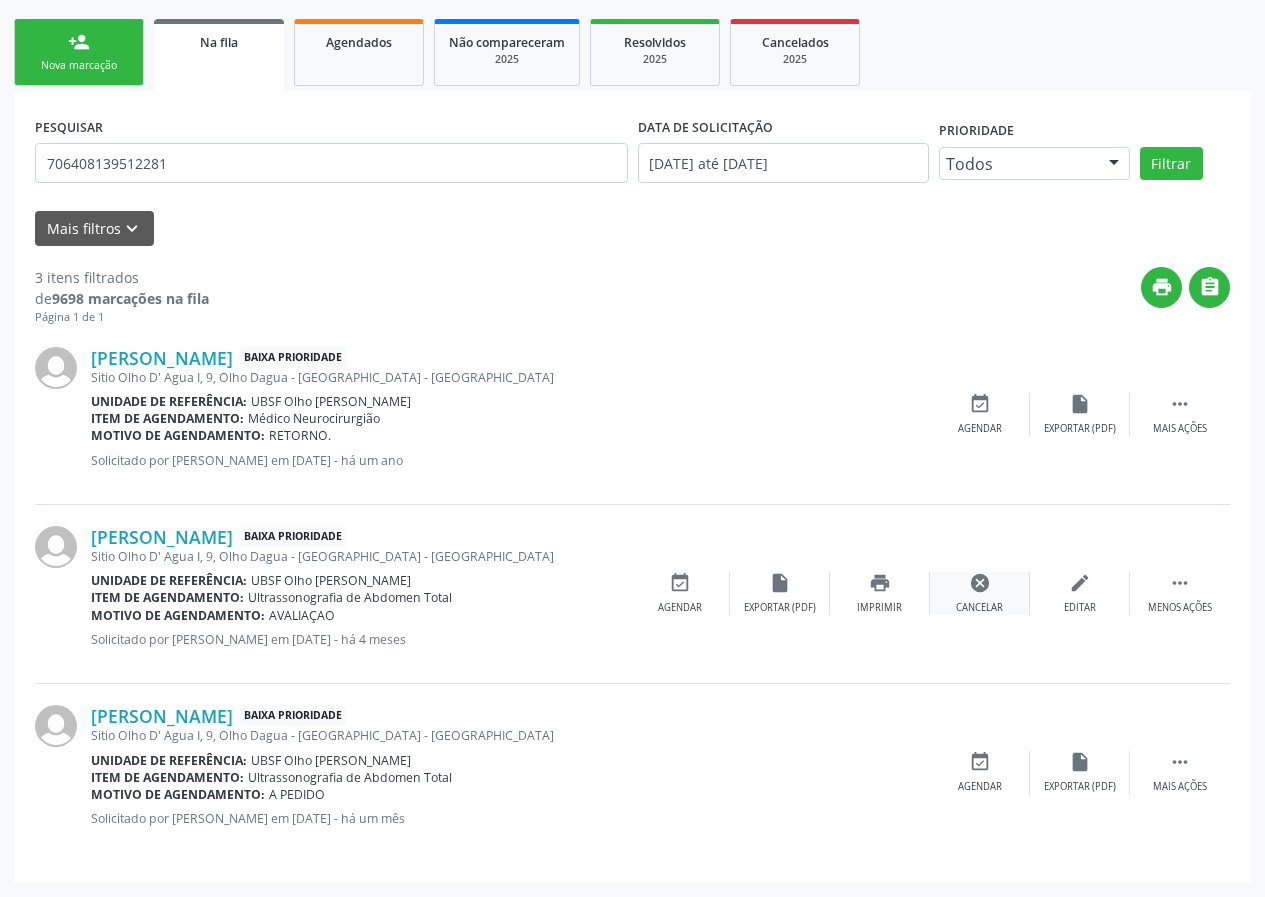 click on "cancel" at bounding box center (980, 583) 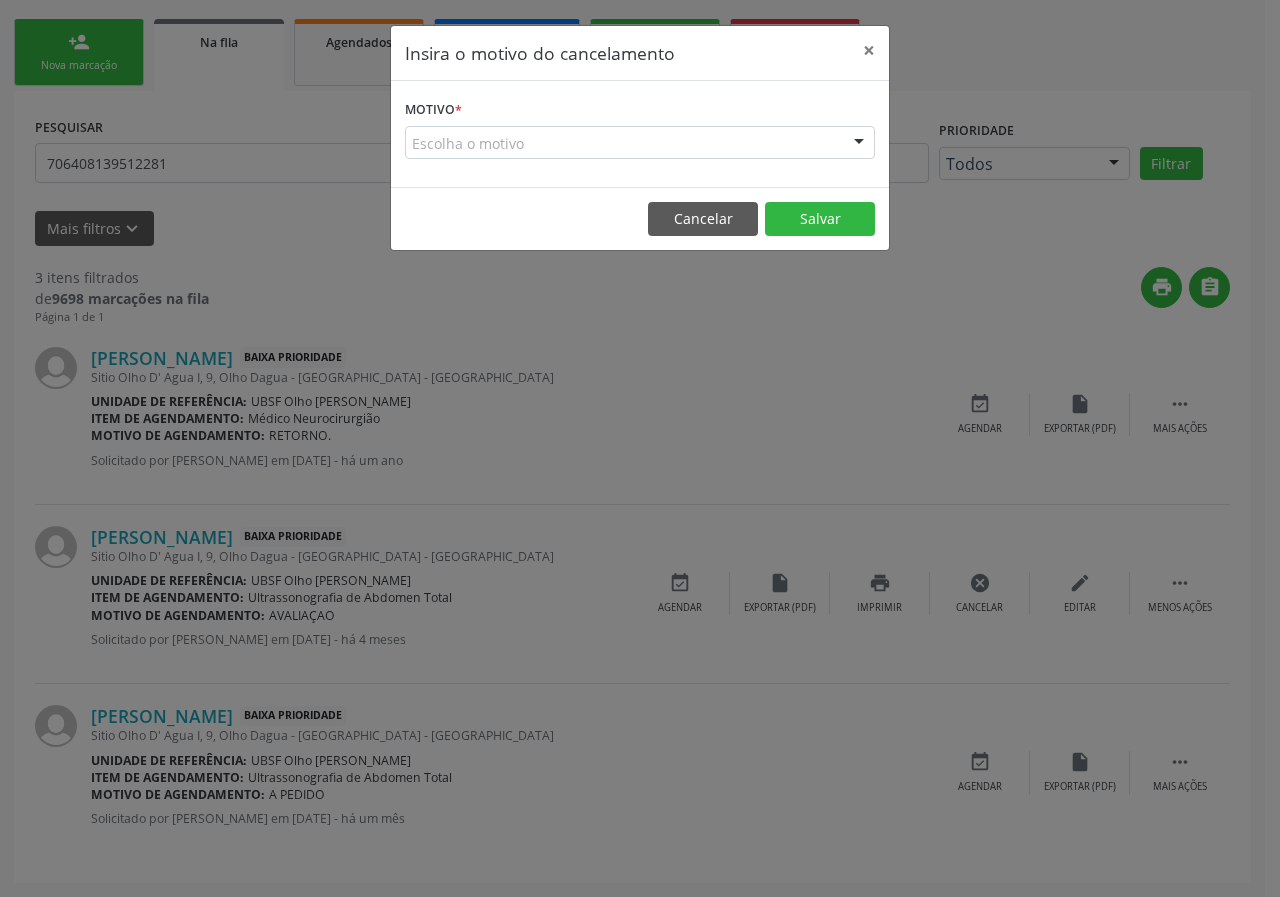 click on "Escolha o motivo" at bounding box center [640, 143] 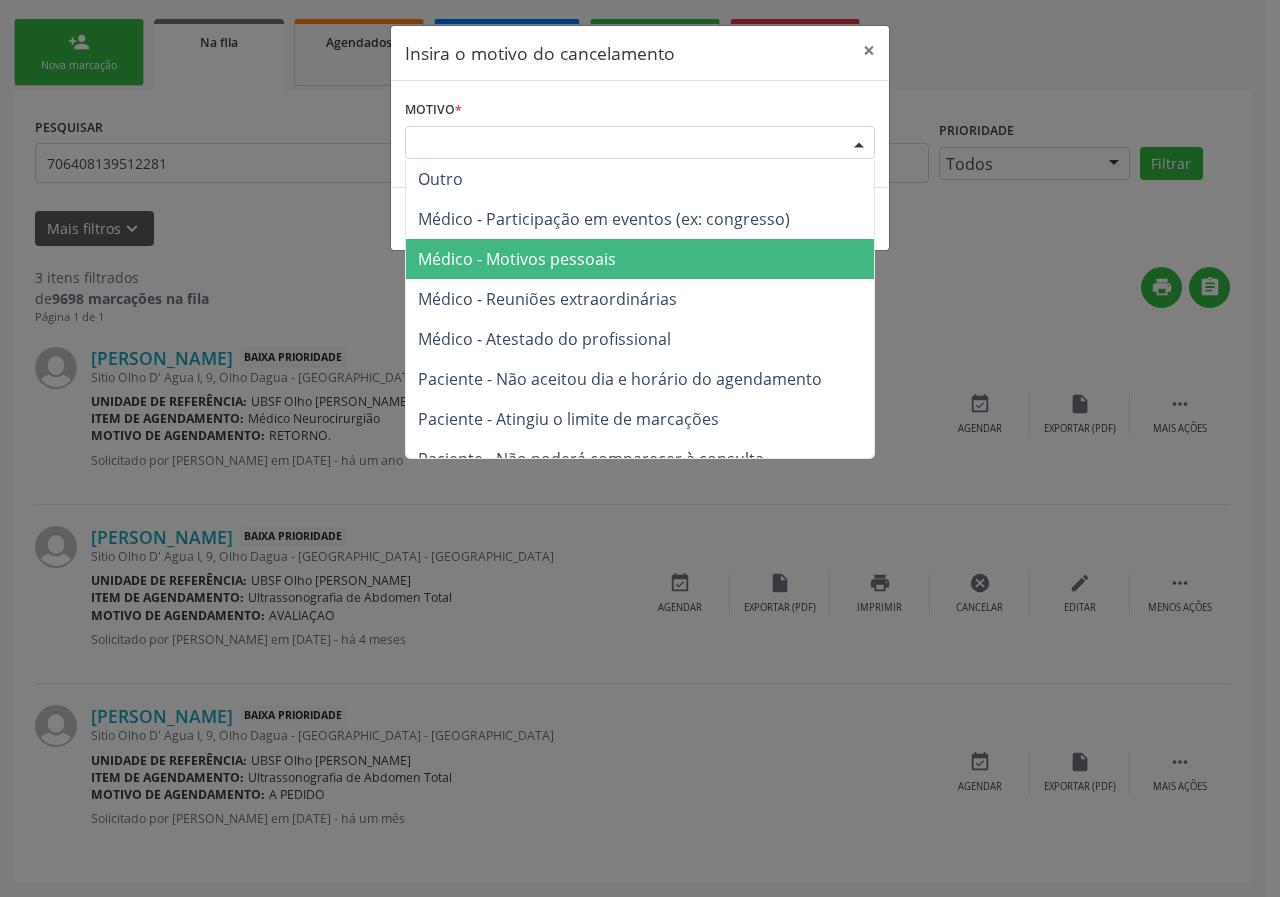 click on "Médico - Motivos pessoais" at bounding box center (640, 259) 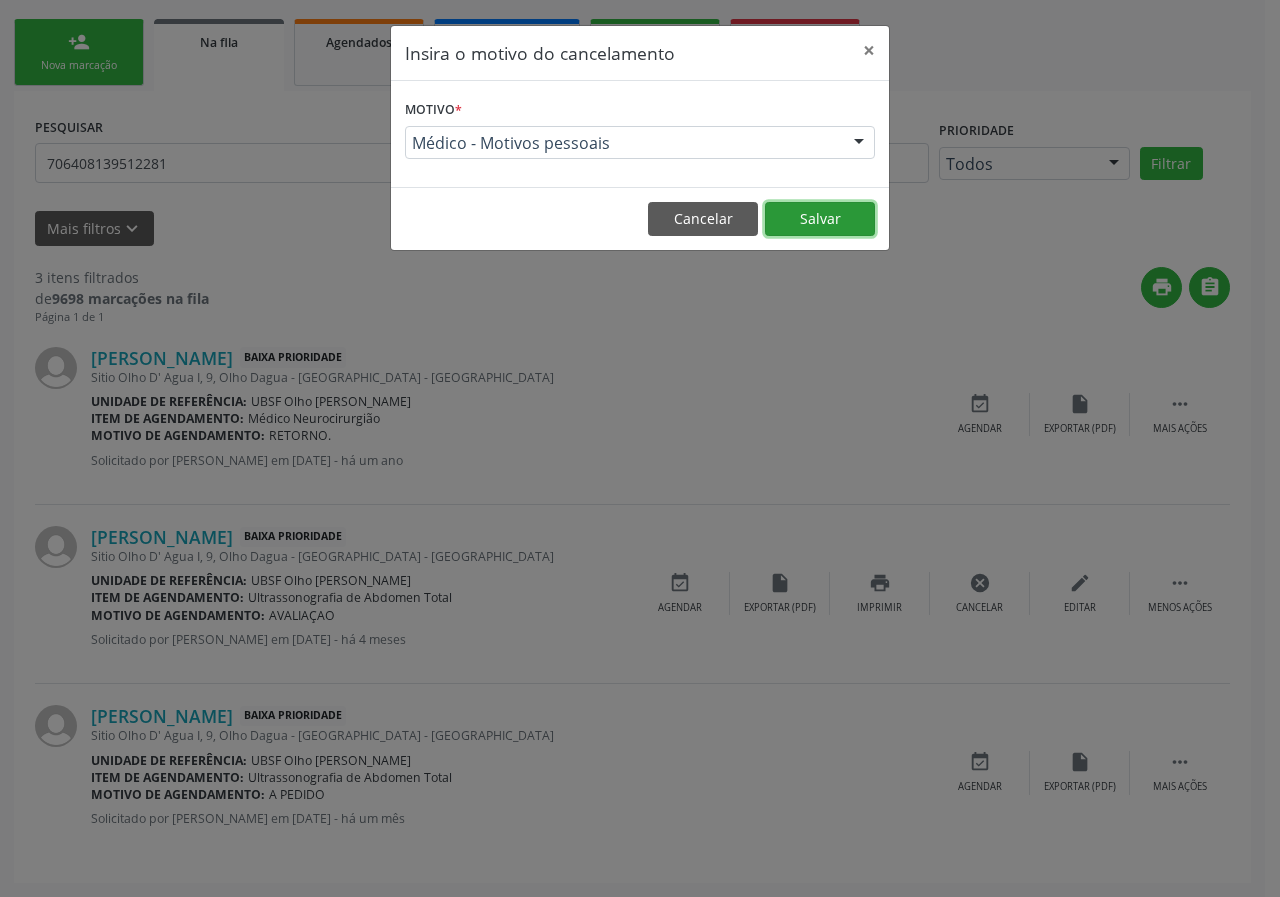 click on "Salvar" at bounding box center (820, 219) 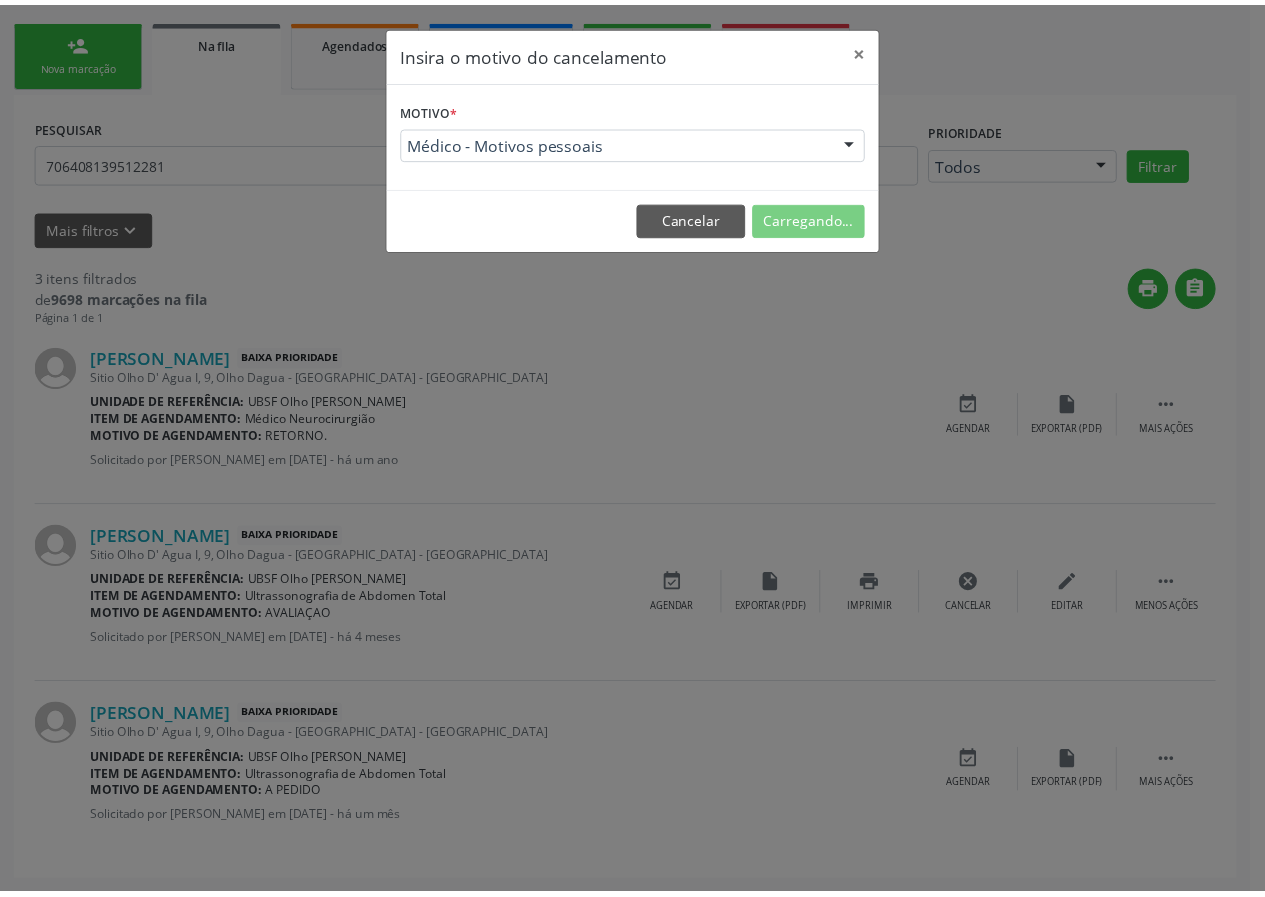 scroll, scrollTop: 0, scrollLeft: 0, axis: both 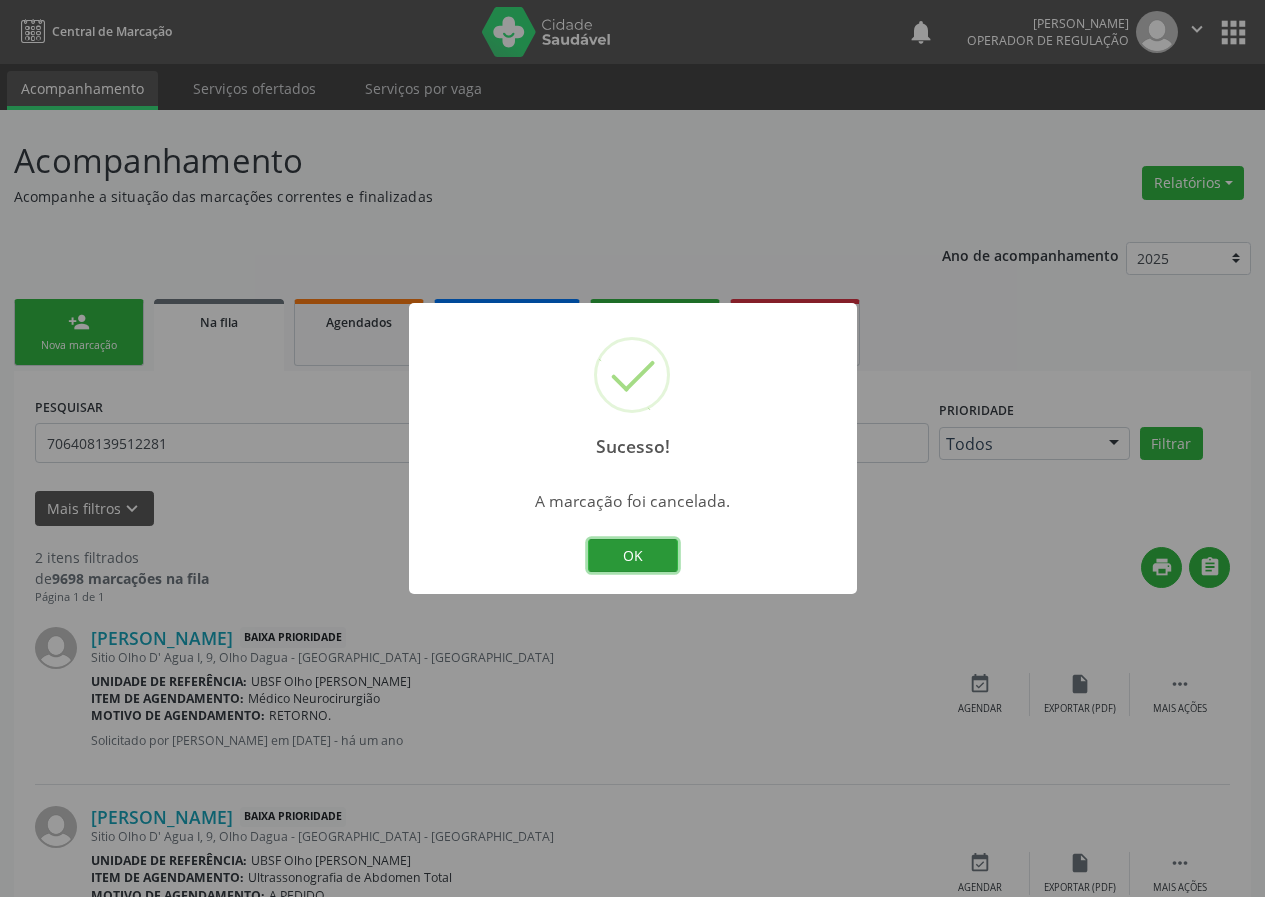 drag, startPoint x: 628, startPoint y: 544, endPoint x: 641, endPoint y: 528, distance: 20.615528 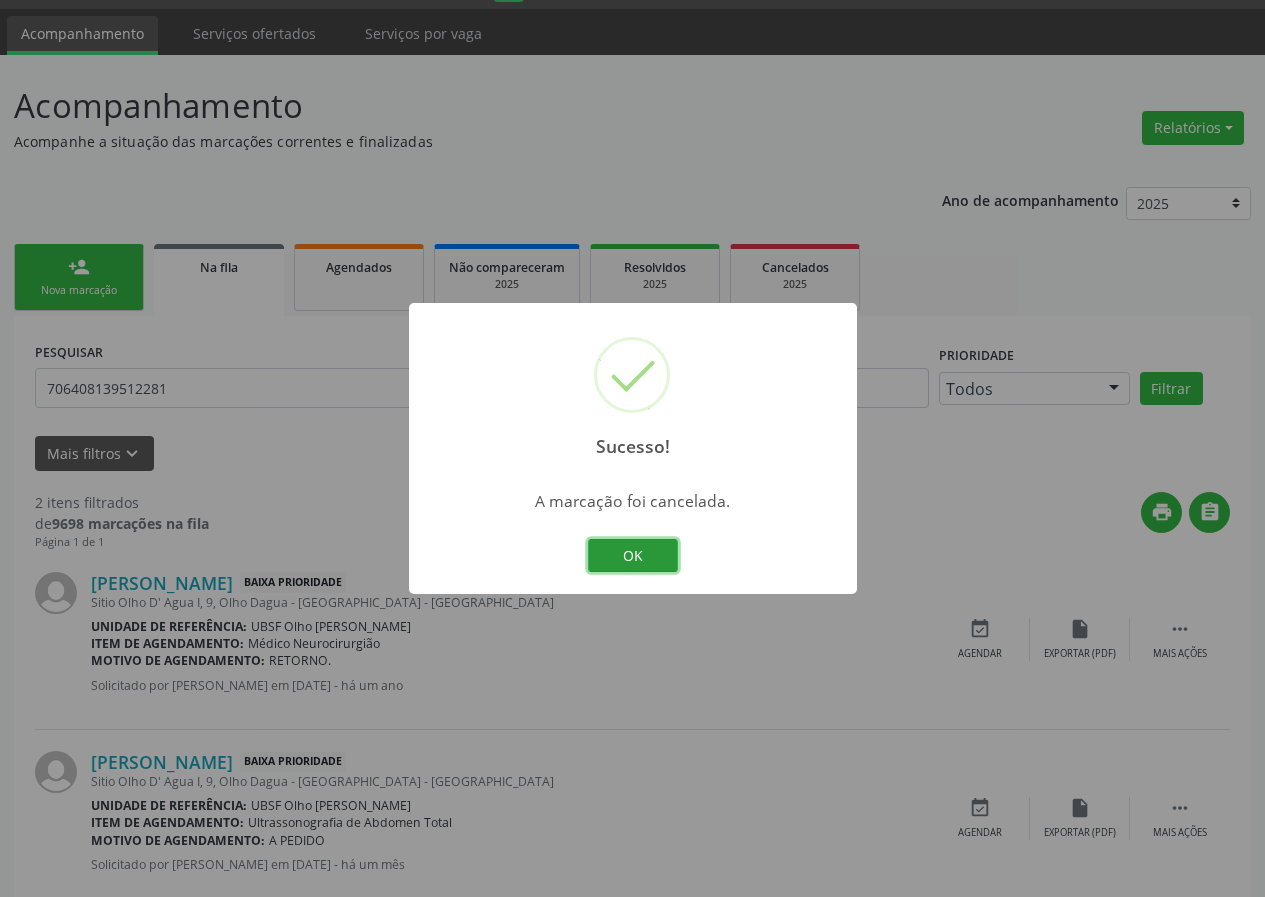 scroll, scrollTop: 101, scrollLeft: 0, axis: vertical 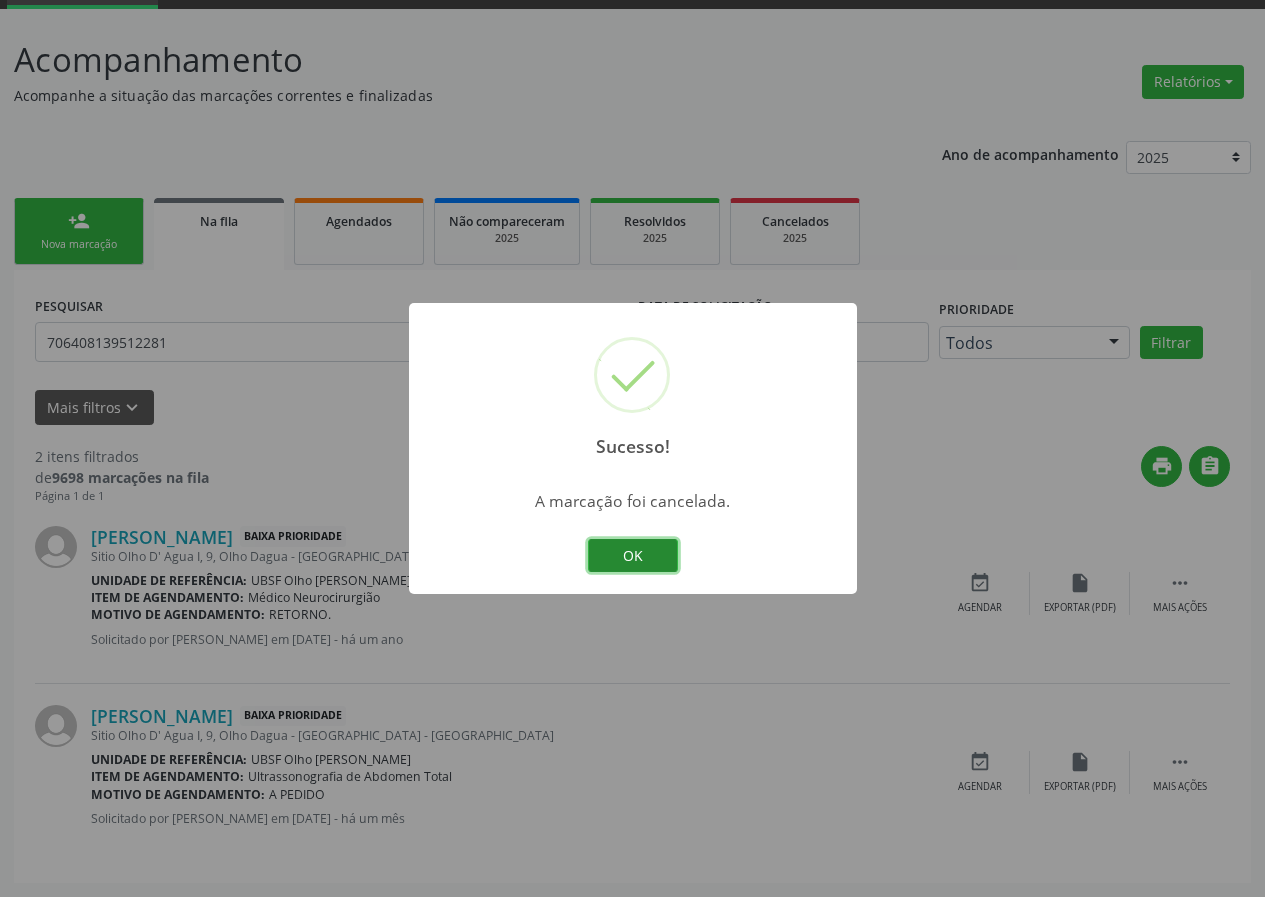 click on "OK" at bounding box center [633, 556] 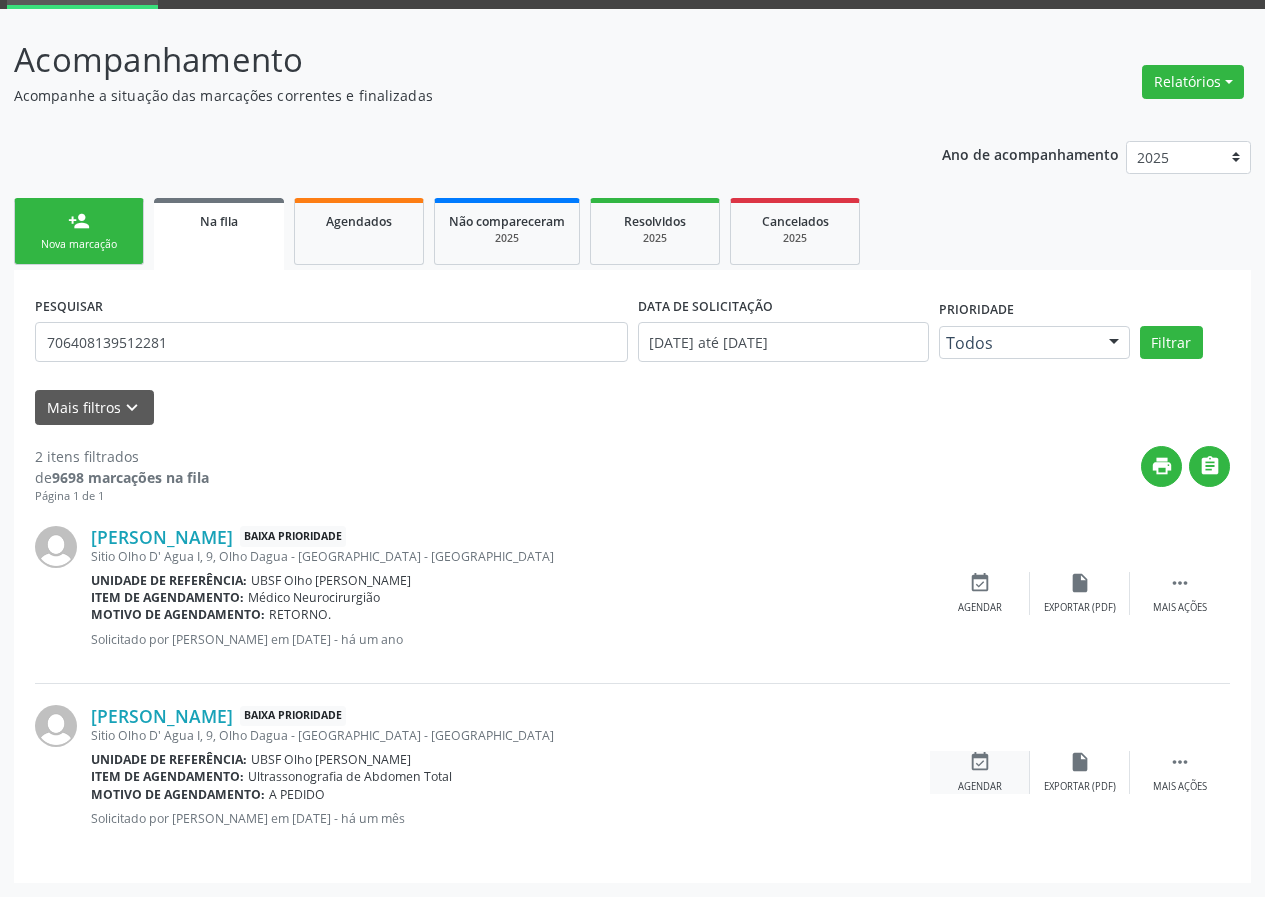 click on "event_available
Agendar" at bounding box center (980, 772) 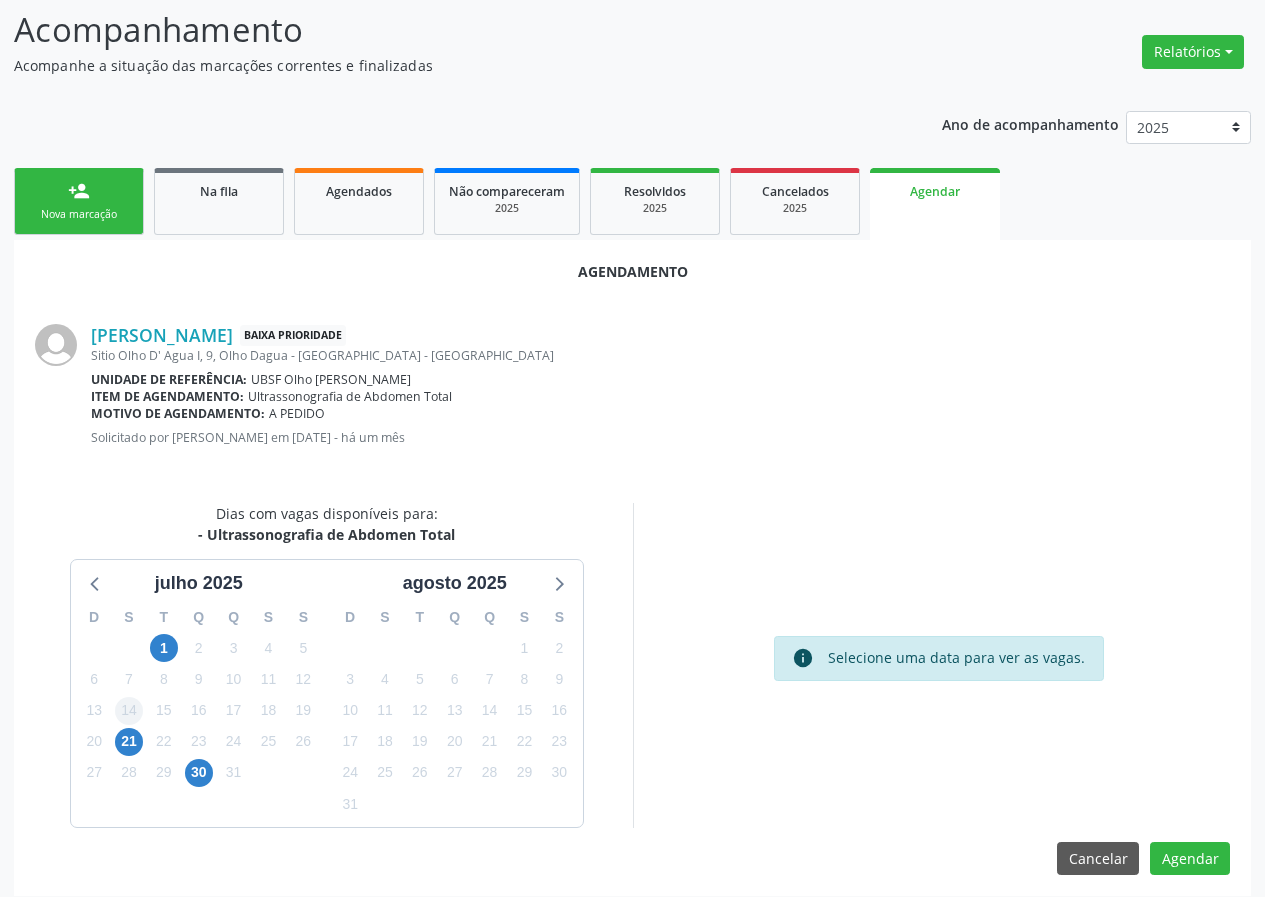 scroll, scrollTop: 144, scrollLeft: 0, axis: vertical 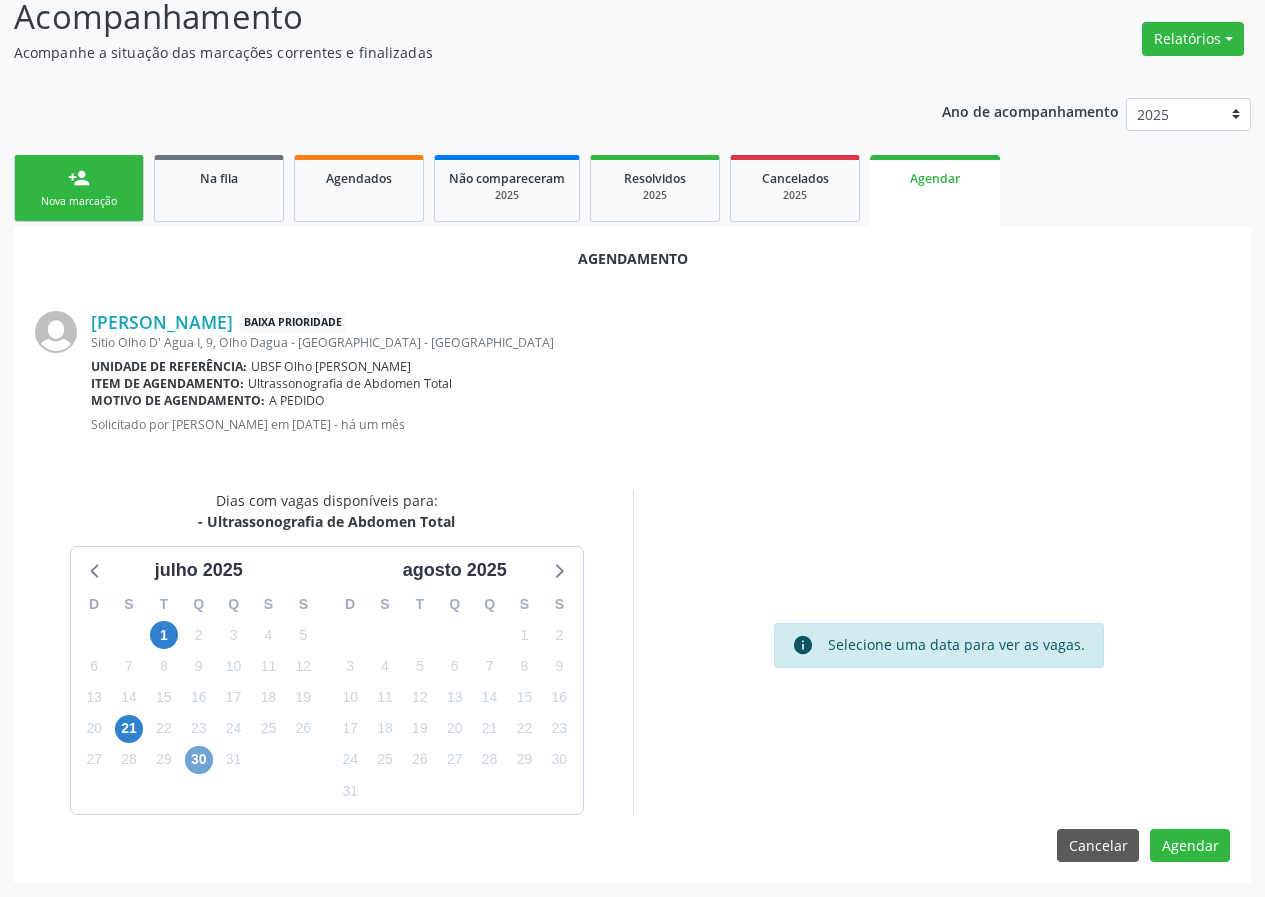 click on "30" at bounding box center [199, 760] 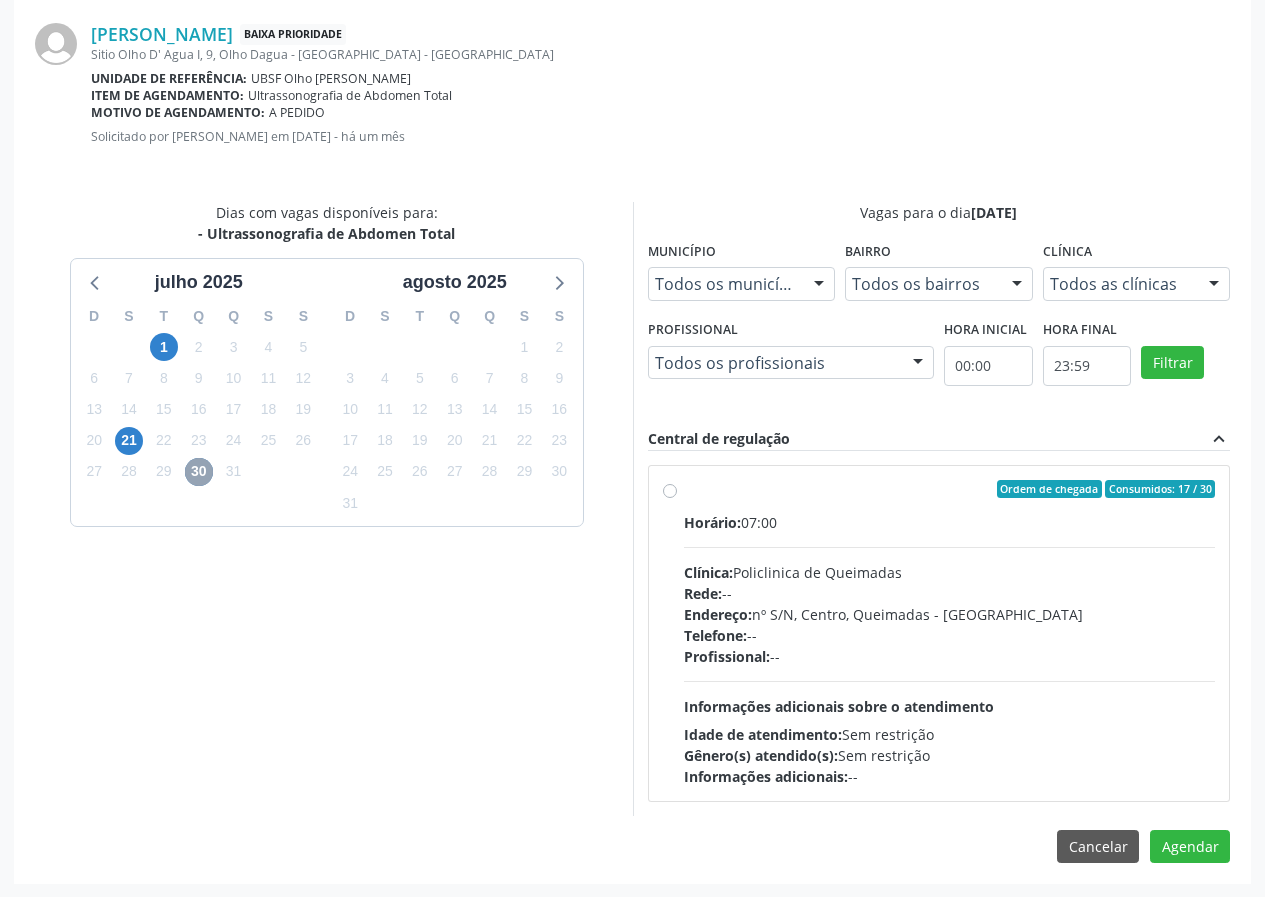 scroll, scrollTop: 433, scrollLeft: 0, axis: vertical 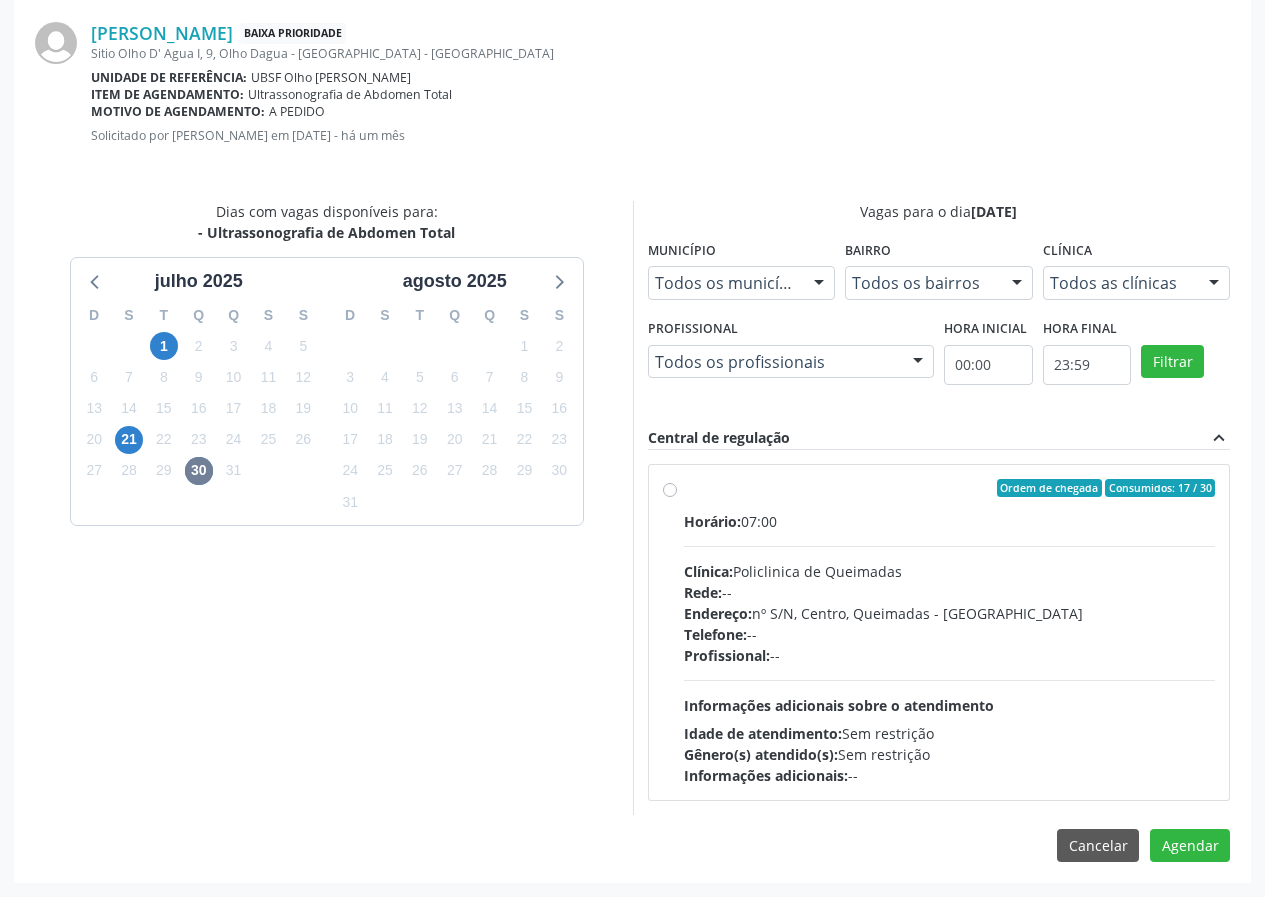 click on "Profissional:
--" at bounding box center (950, 655) 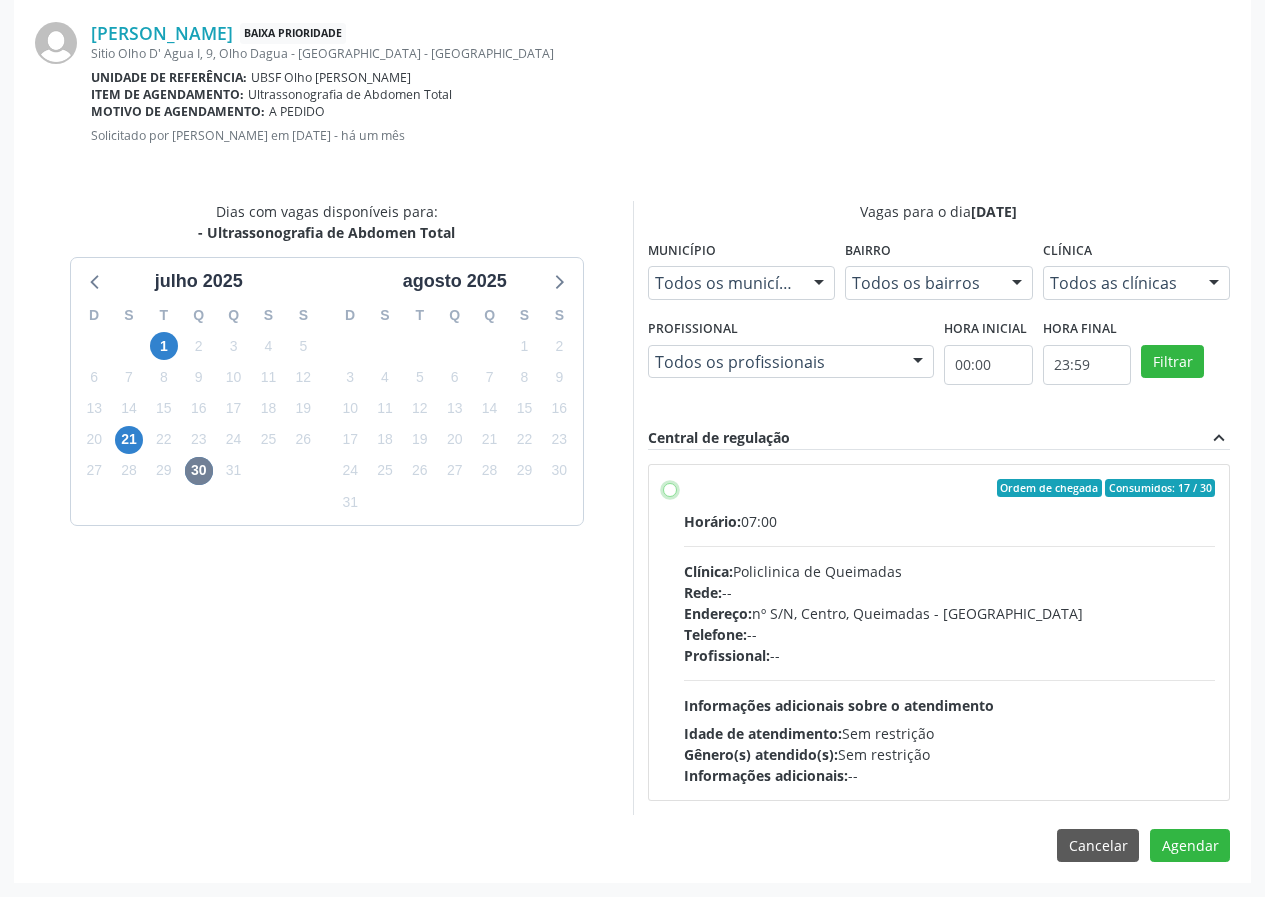 radio on "true" 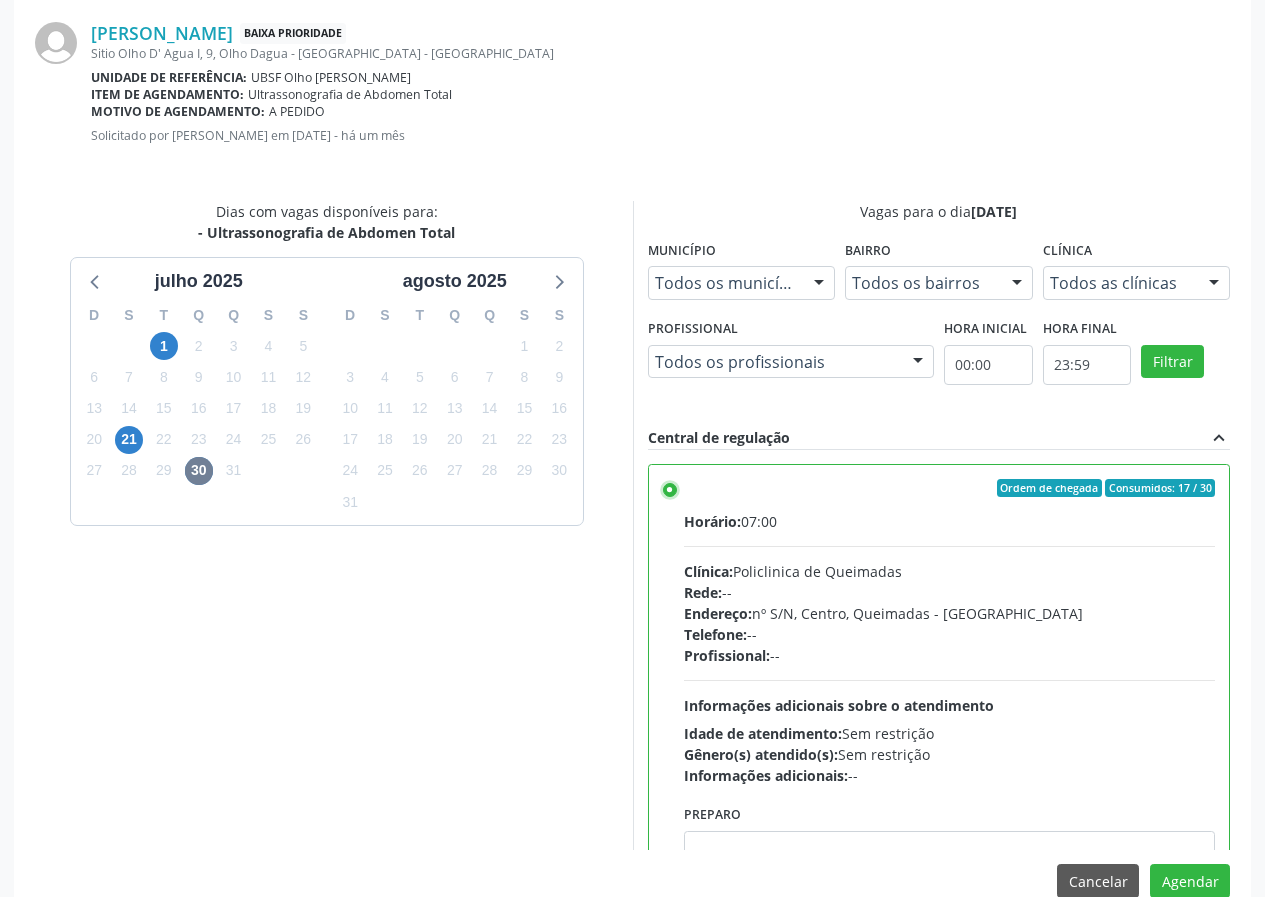 scroll, scrollTop: 99, scrollLeft: 0, axis: vertical 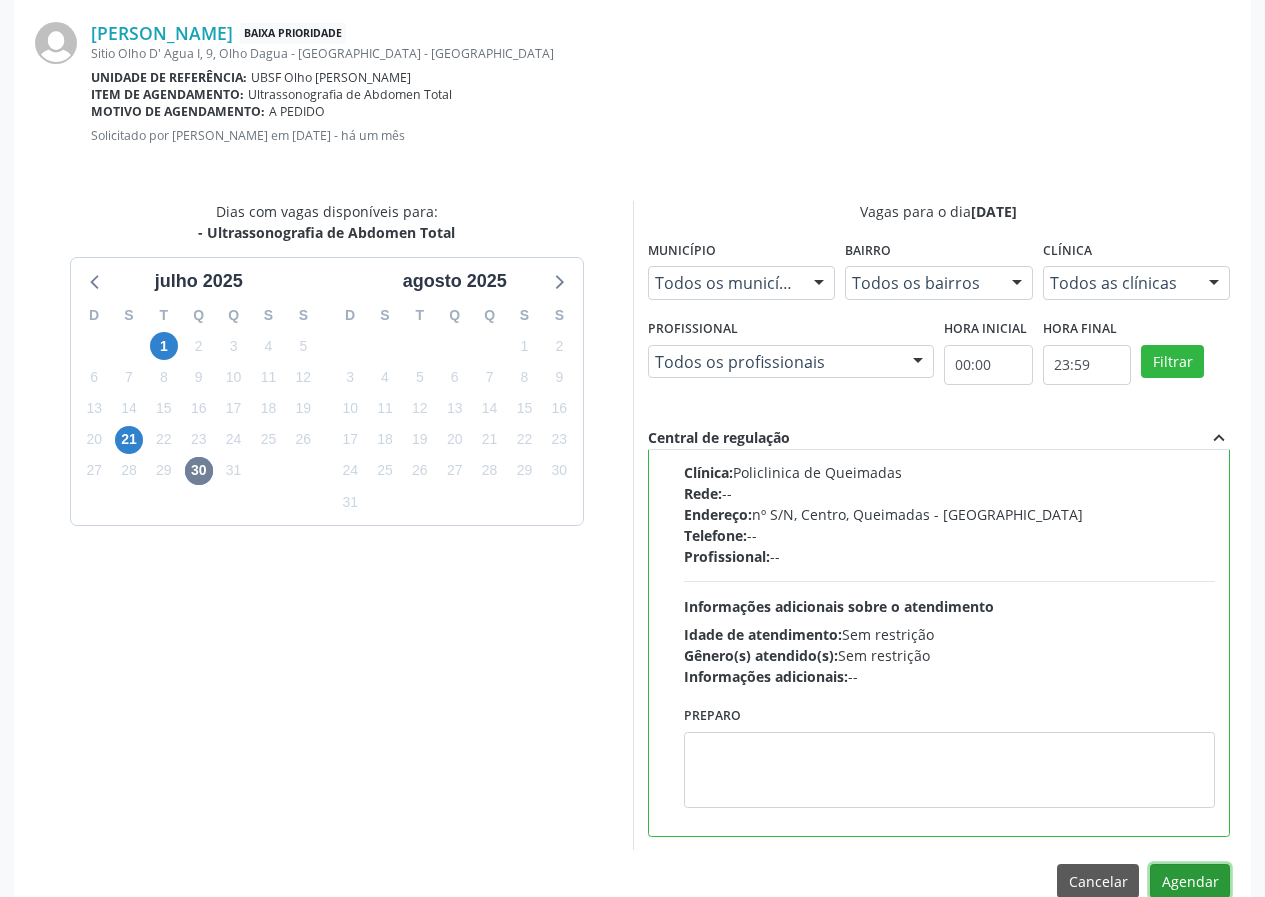 click on "Agendar" at bounding box center (1190, 881) 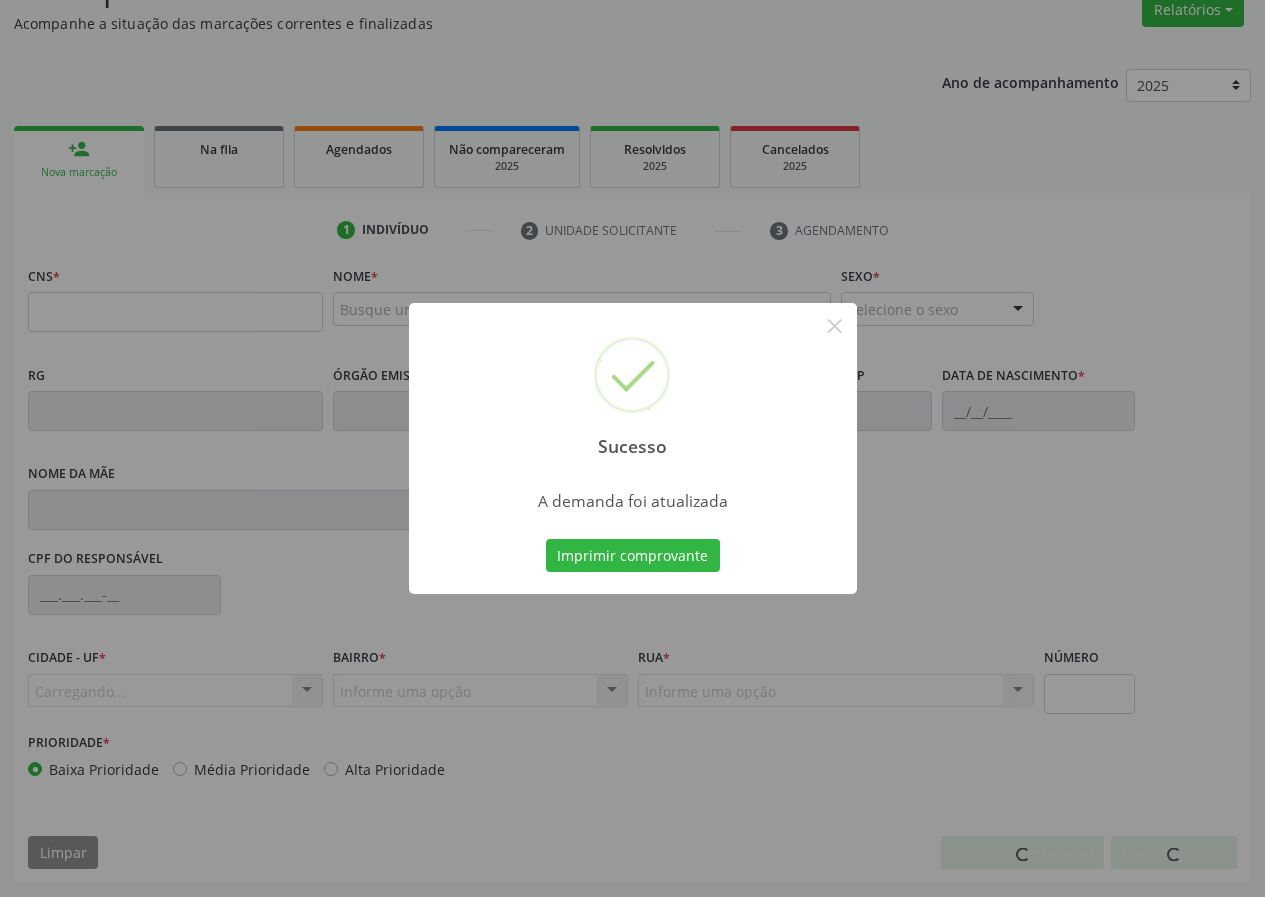 scroll, scrollTop: 173, scrollLeft: 0, axis: vertical 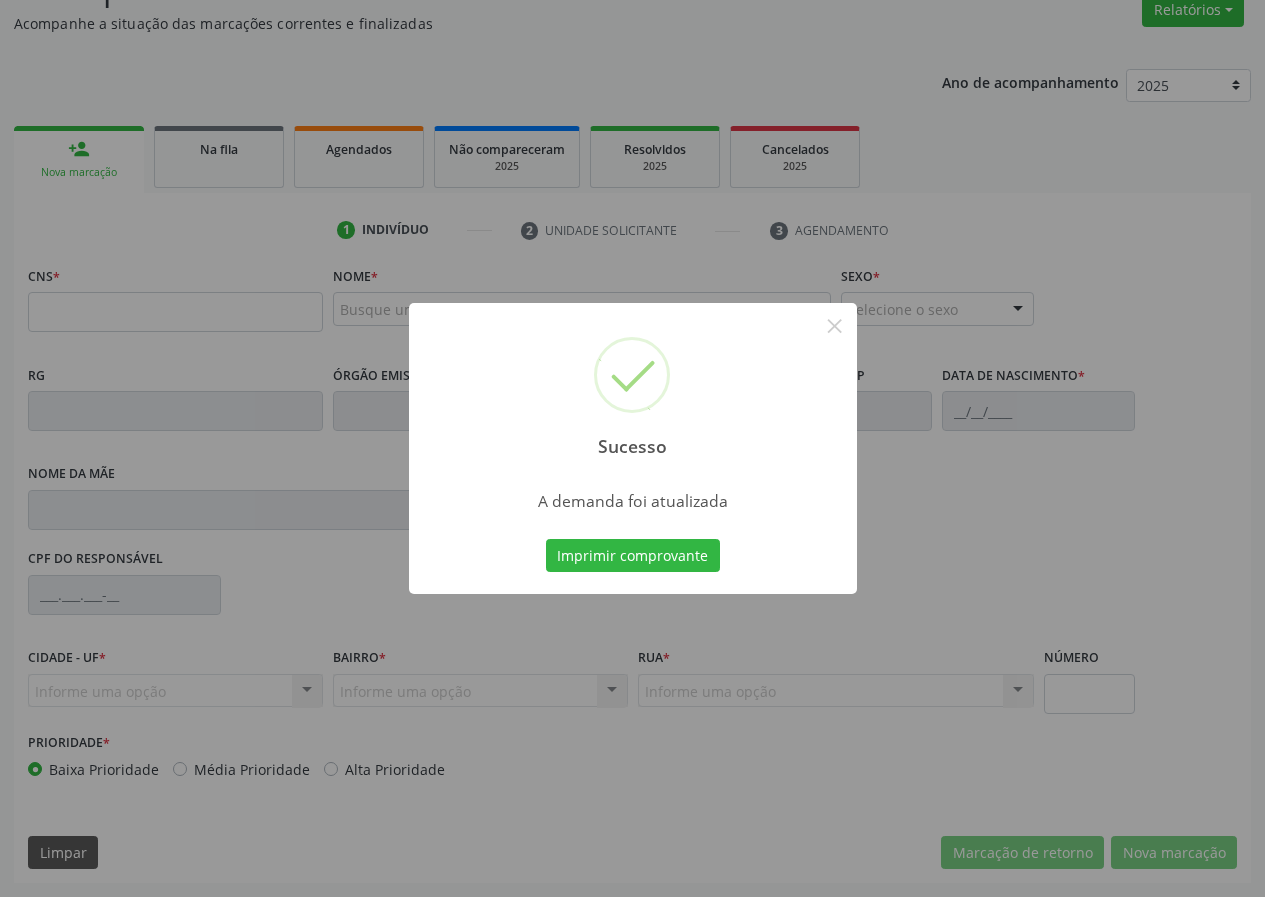 click on "Imprimir comprovante Cancel" at bounding box center (632, 556) 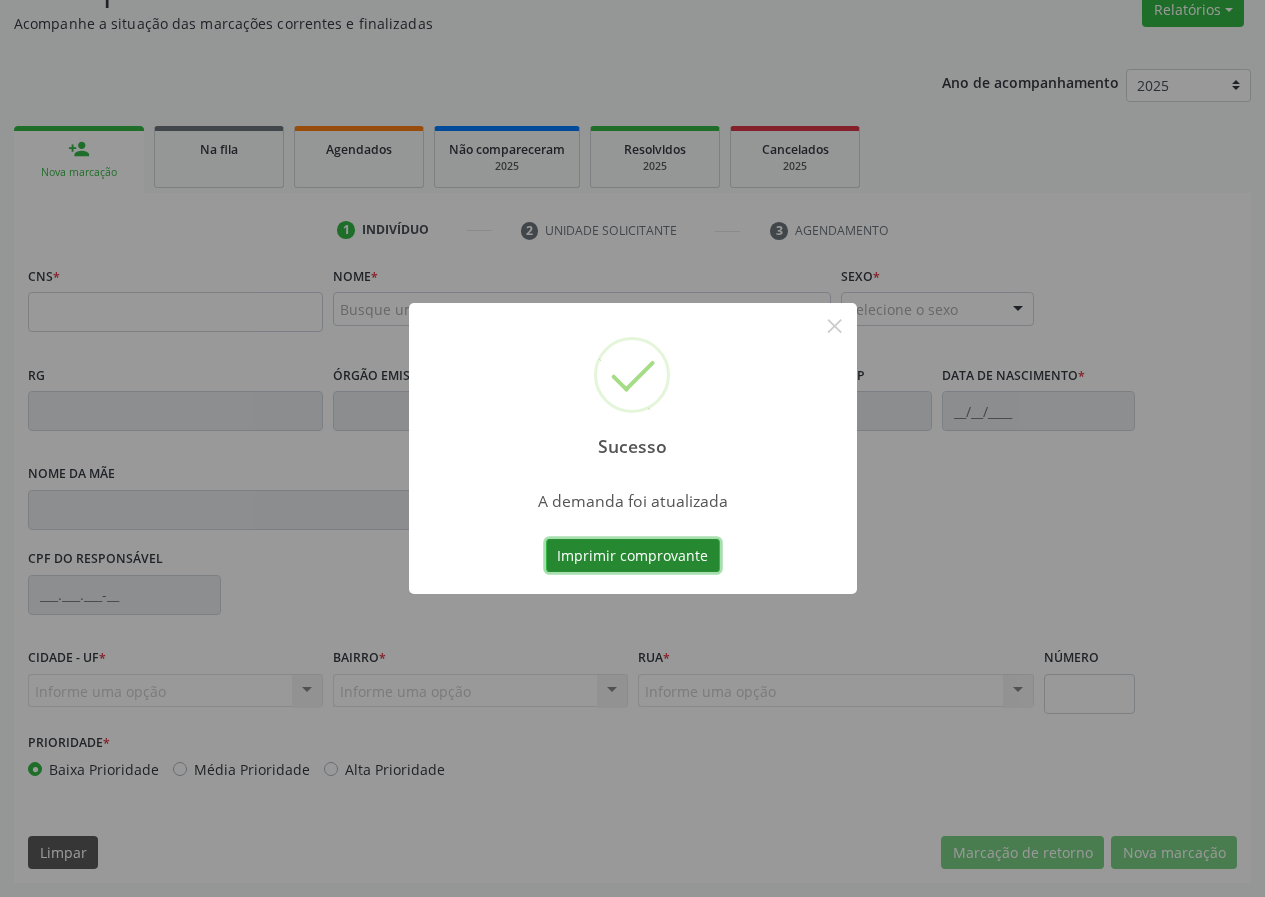 click on "Imprimir comprovante" at bounding box center [633, 556] 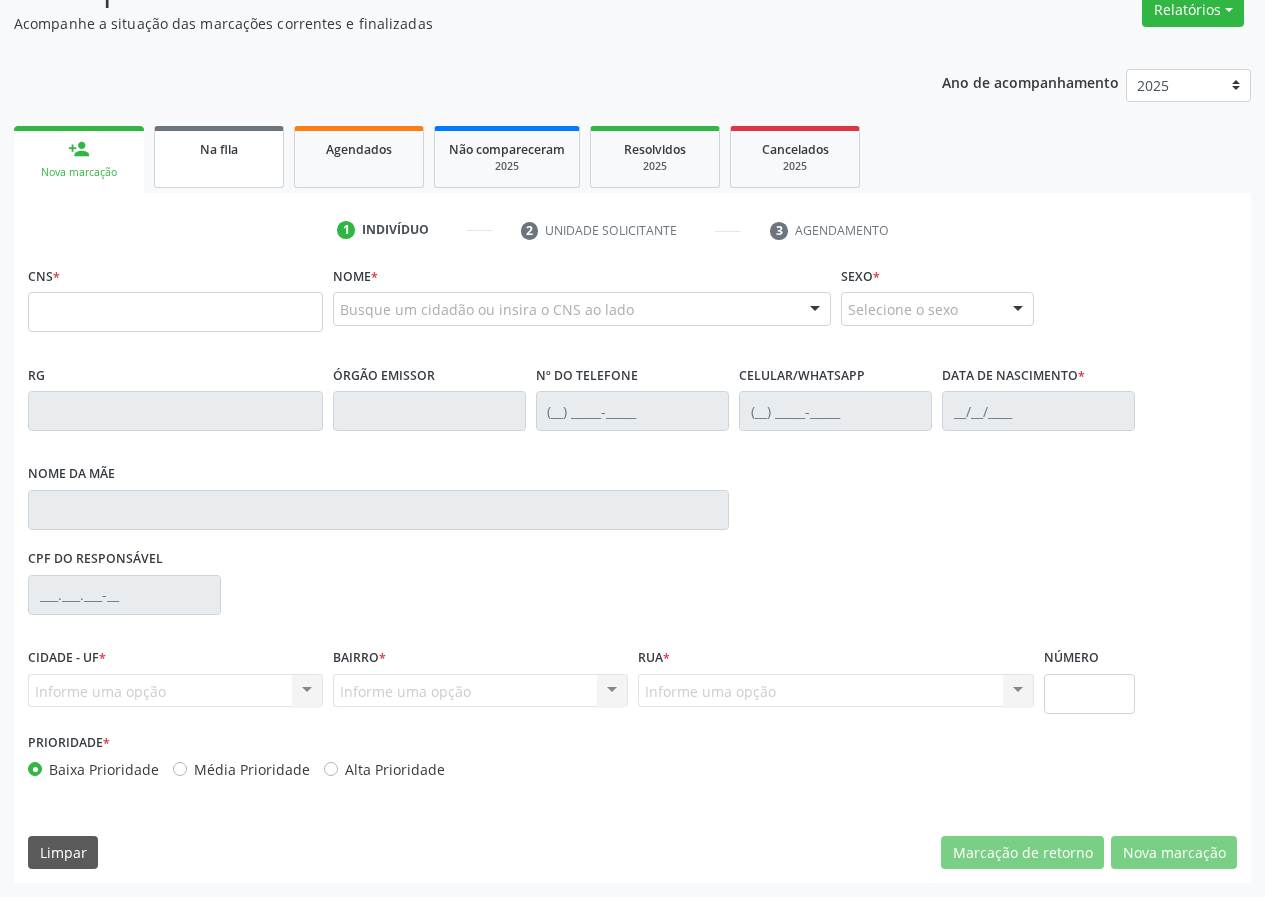 click on "Na fila" at bounding box center (219, 148) 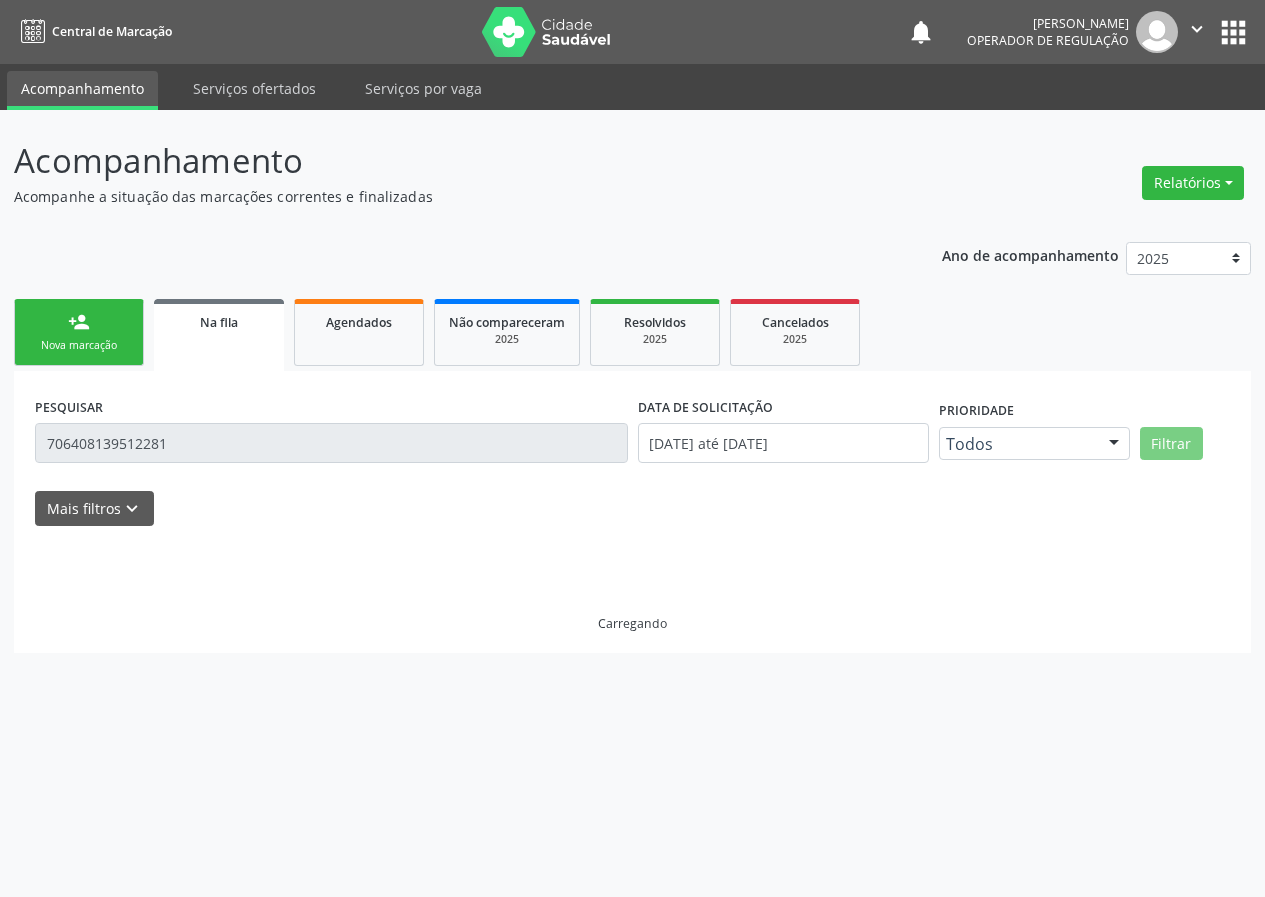 scroll, scrollTop: 0, scrollLeft: 0, axis: both 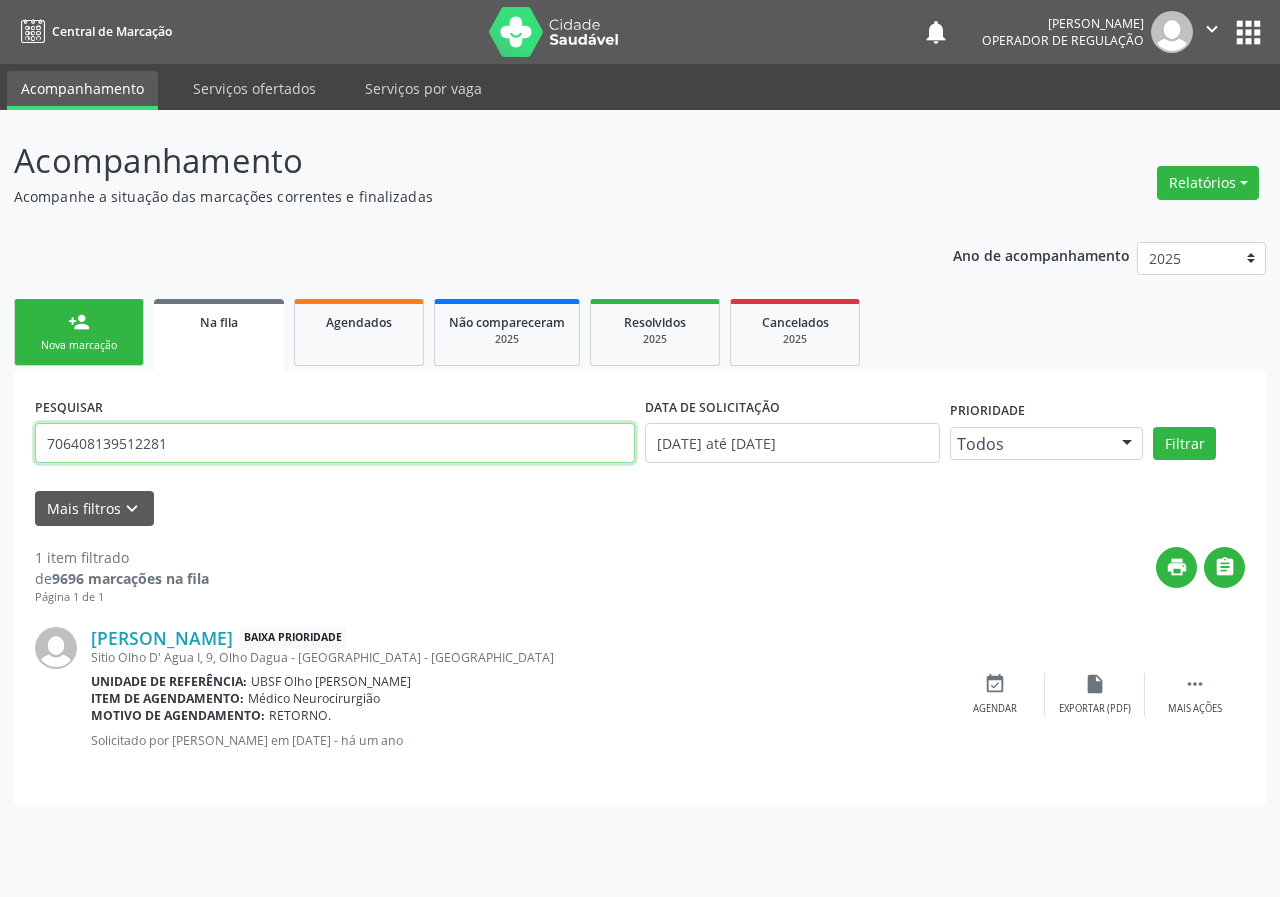 click on "706408139512281" at bounding box center [335, 443] 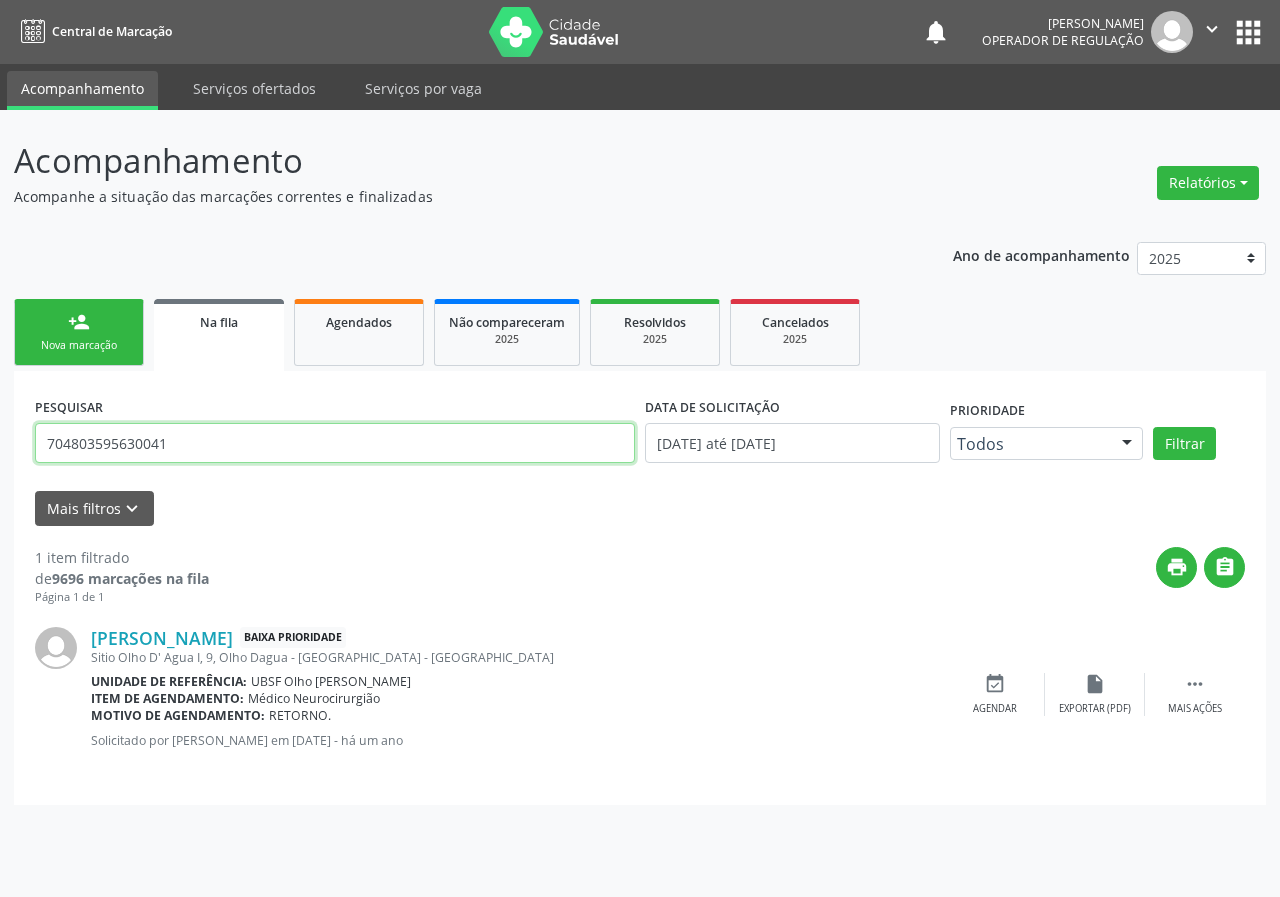 type on "704803595630041" 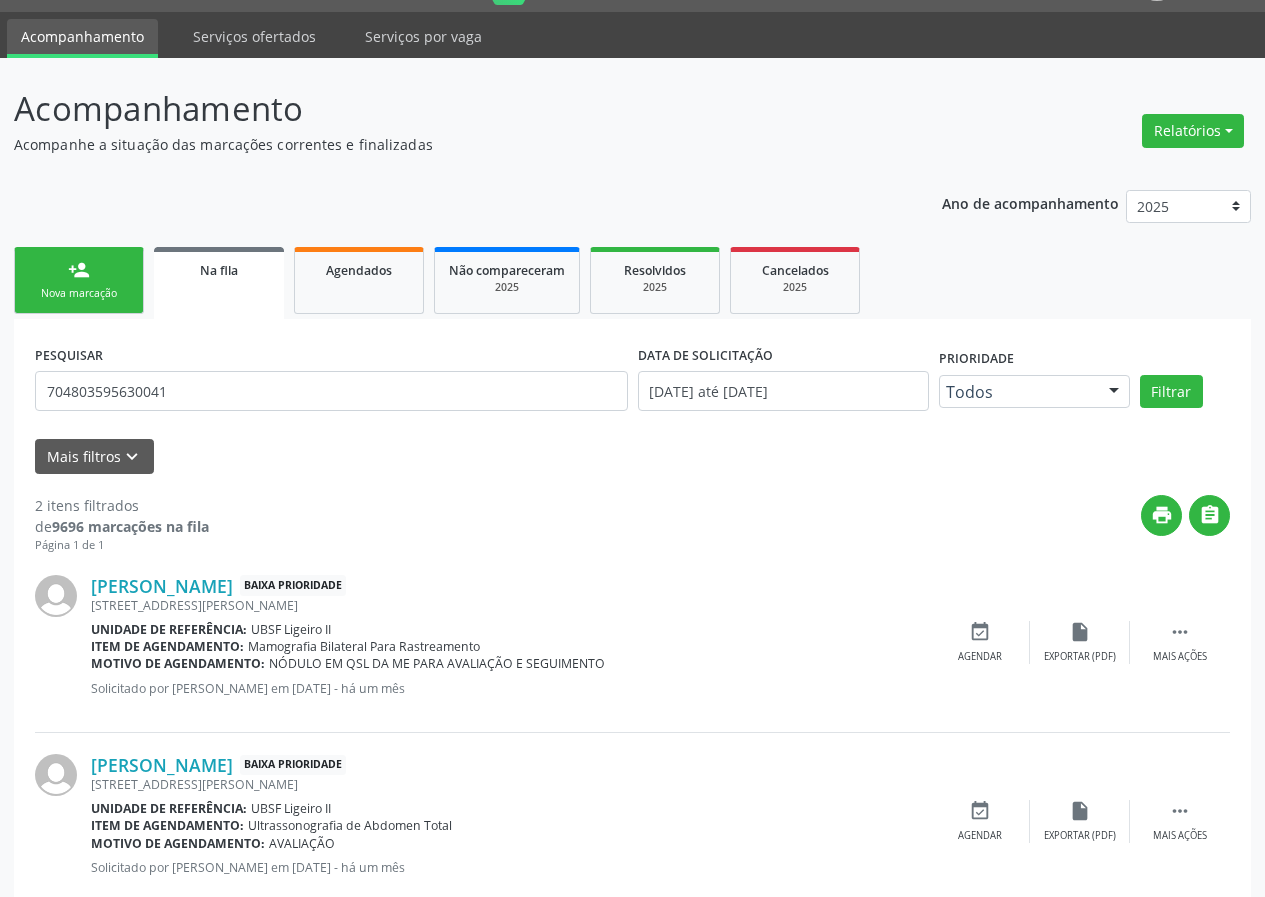 scroll, scrollTop: 101, scrollLeft: 0, axis: vertical 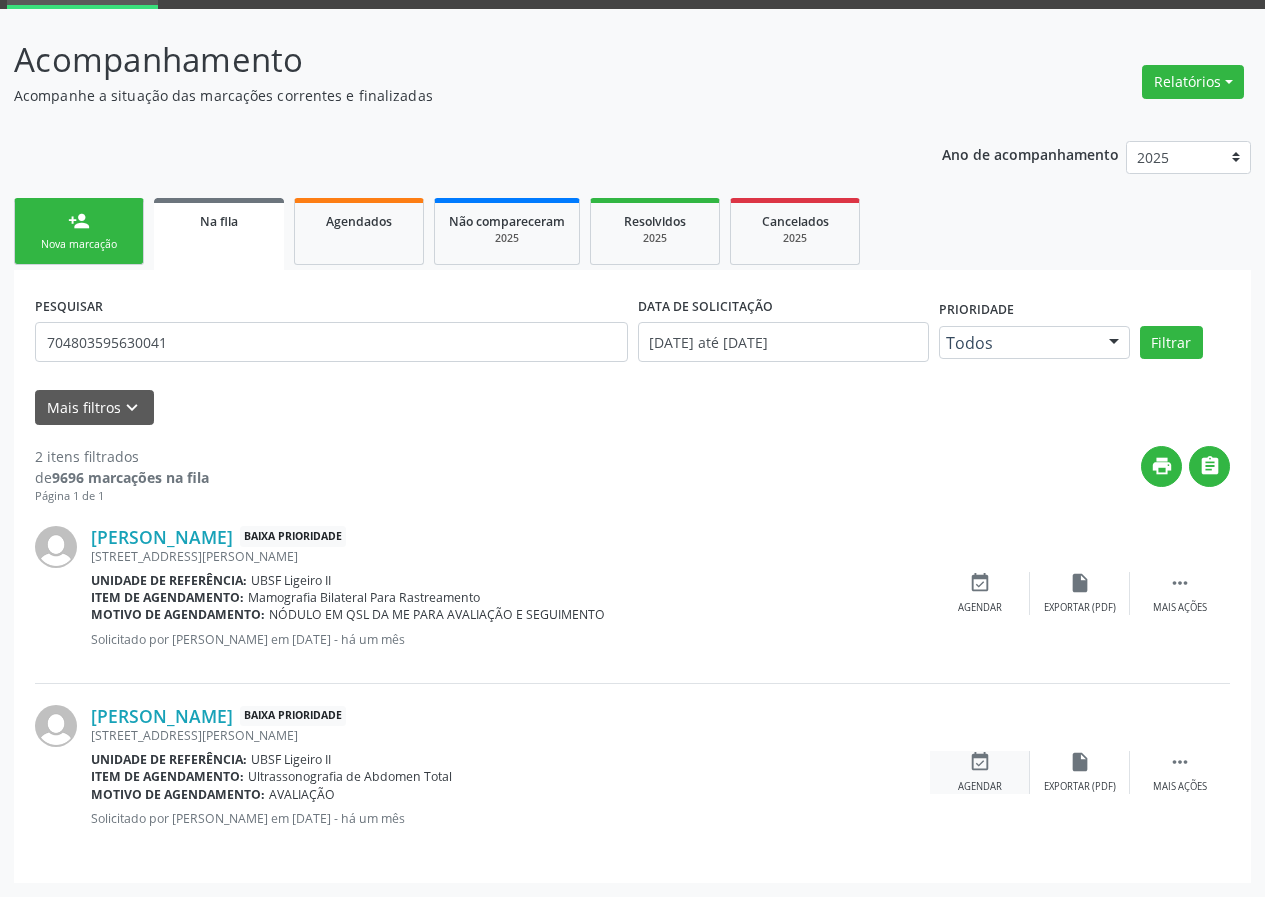 click on "event_available" at bounding box center [980, 762] 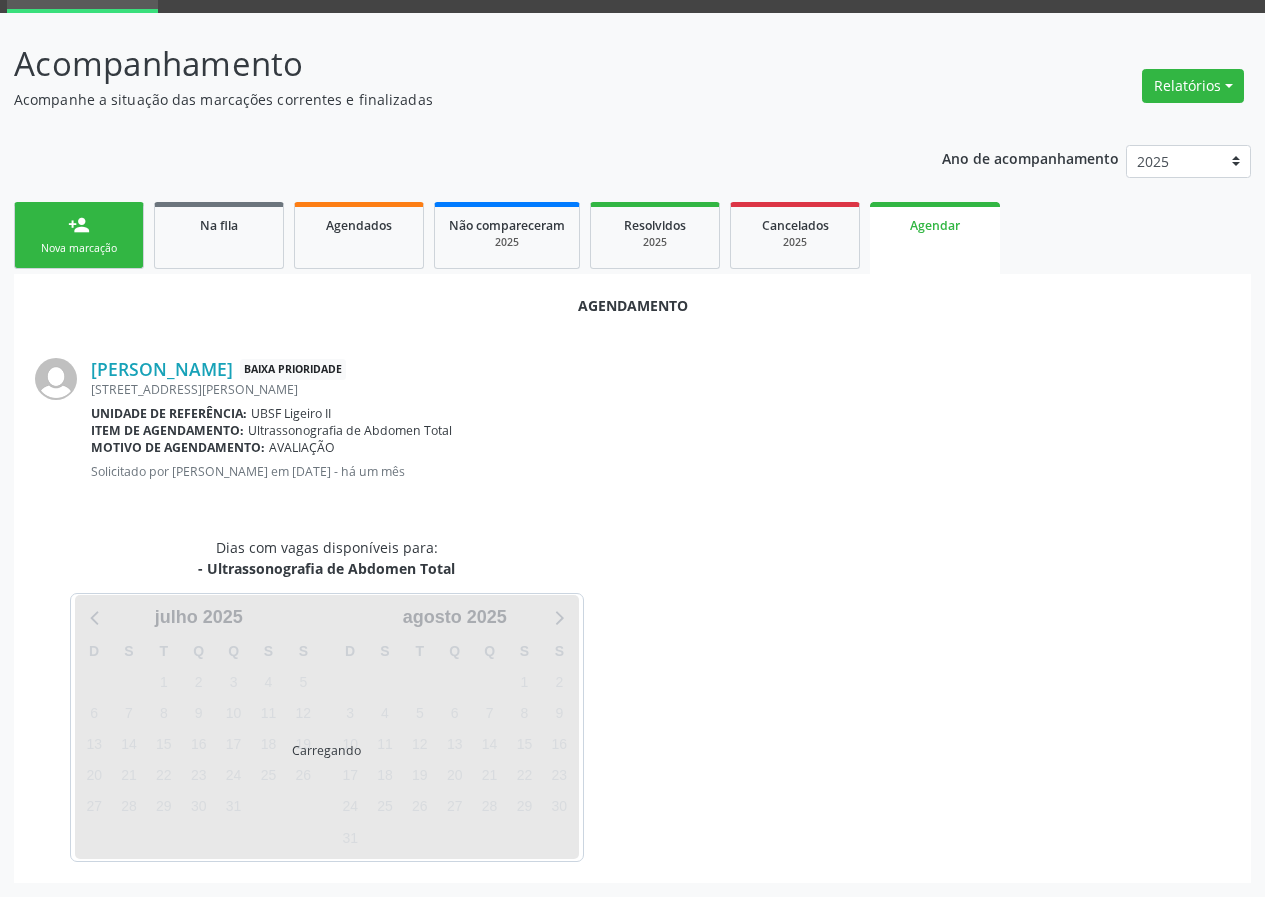 scroll, scrollTop: 101, scrollLeft: 0, axis: vertical 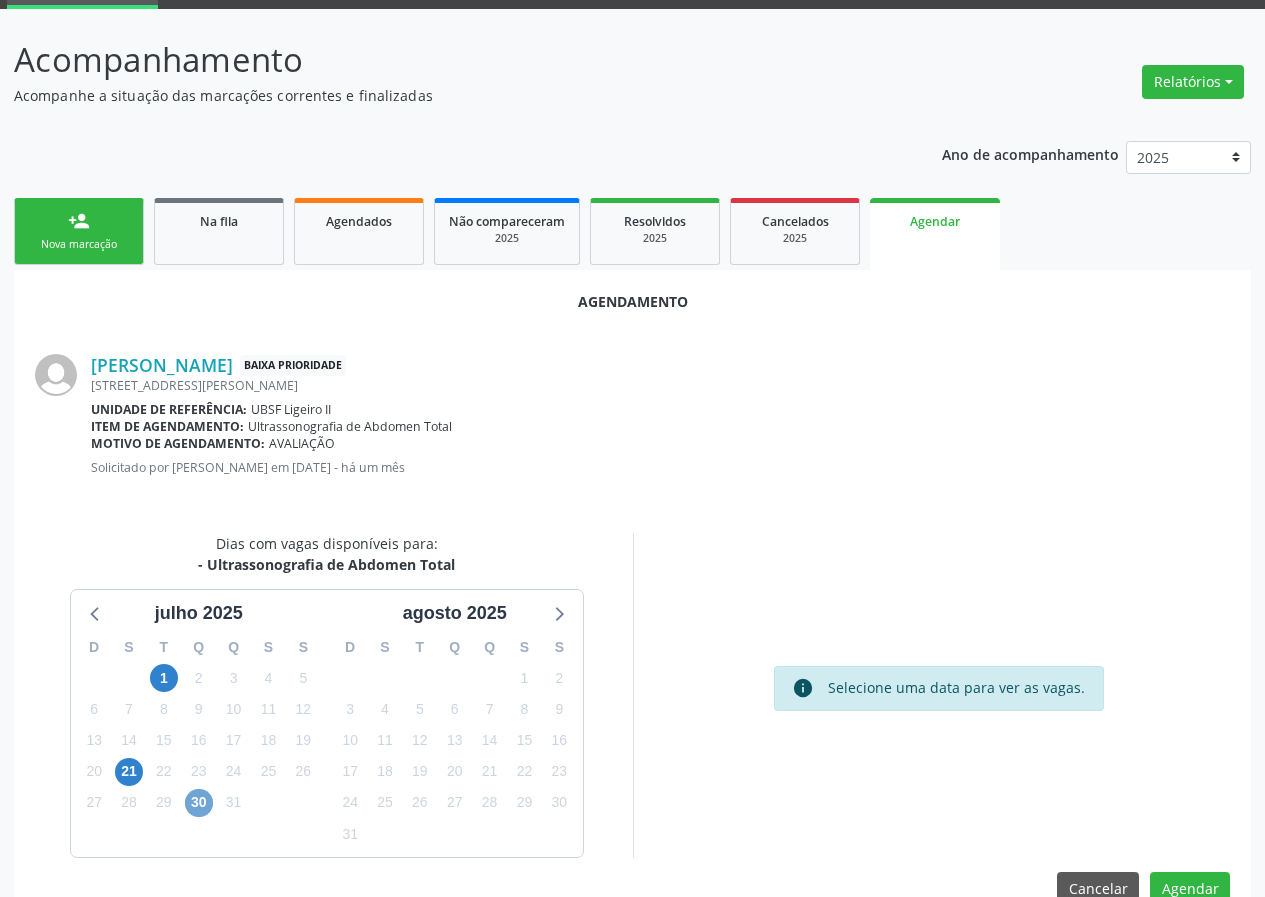 click on "30" at bounding box center (199, 803) 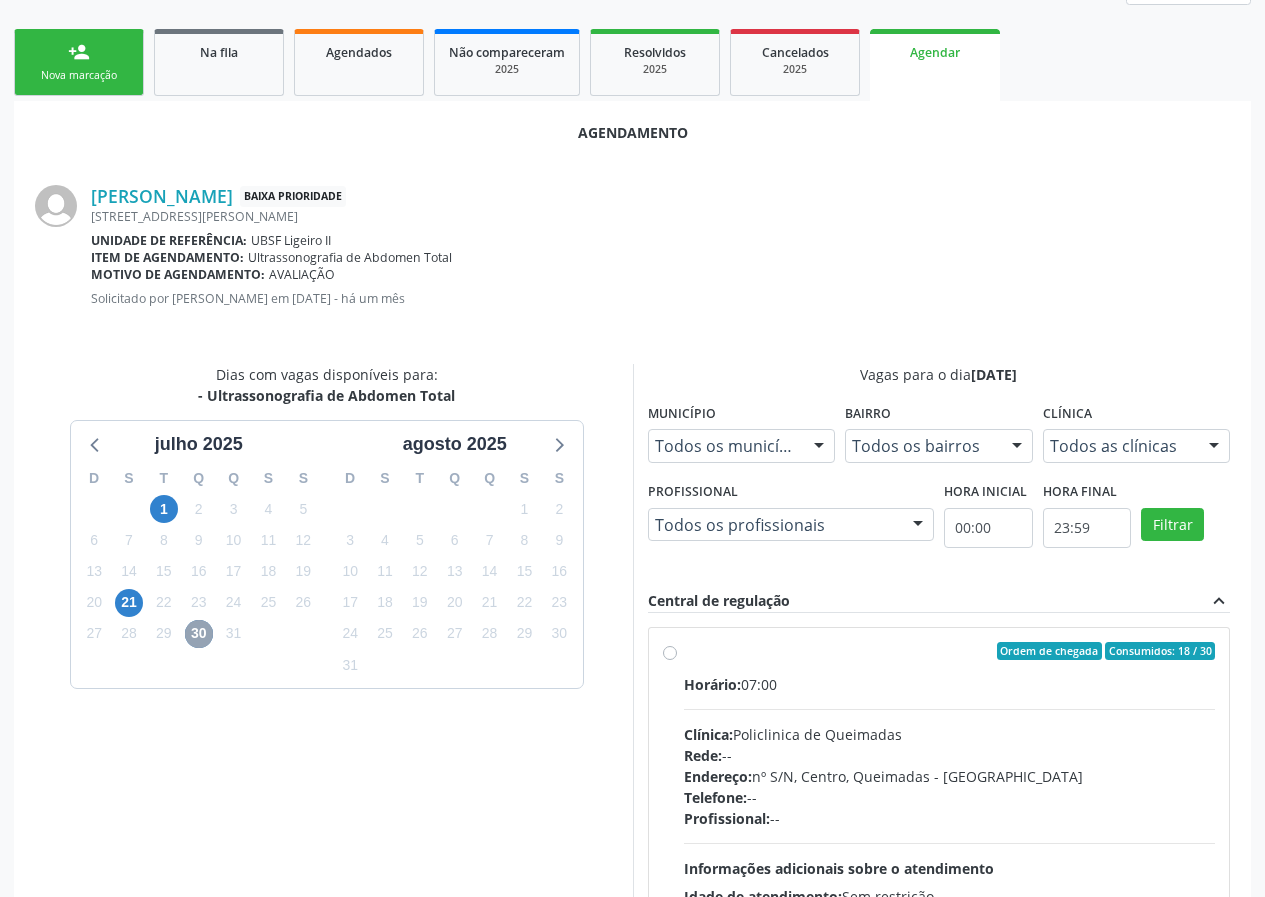 scroll, scrollTop: 433, scrollLeft: 0, axis: vertical 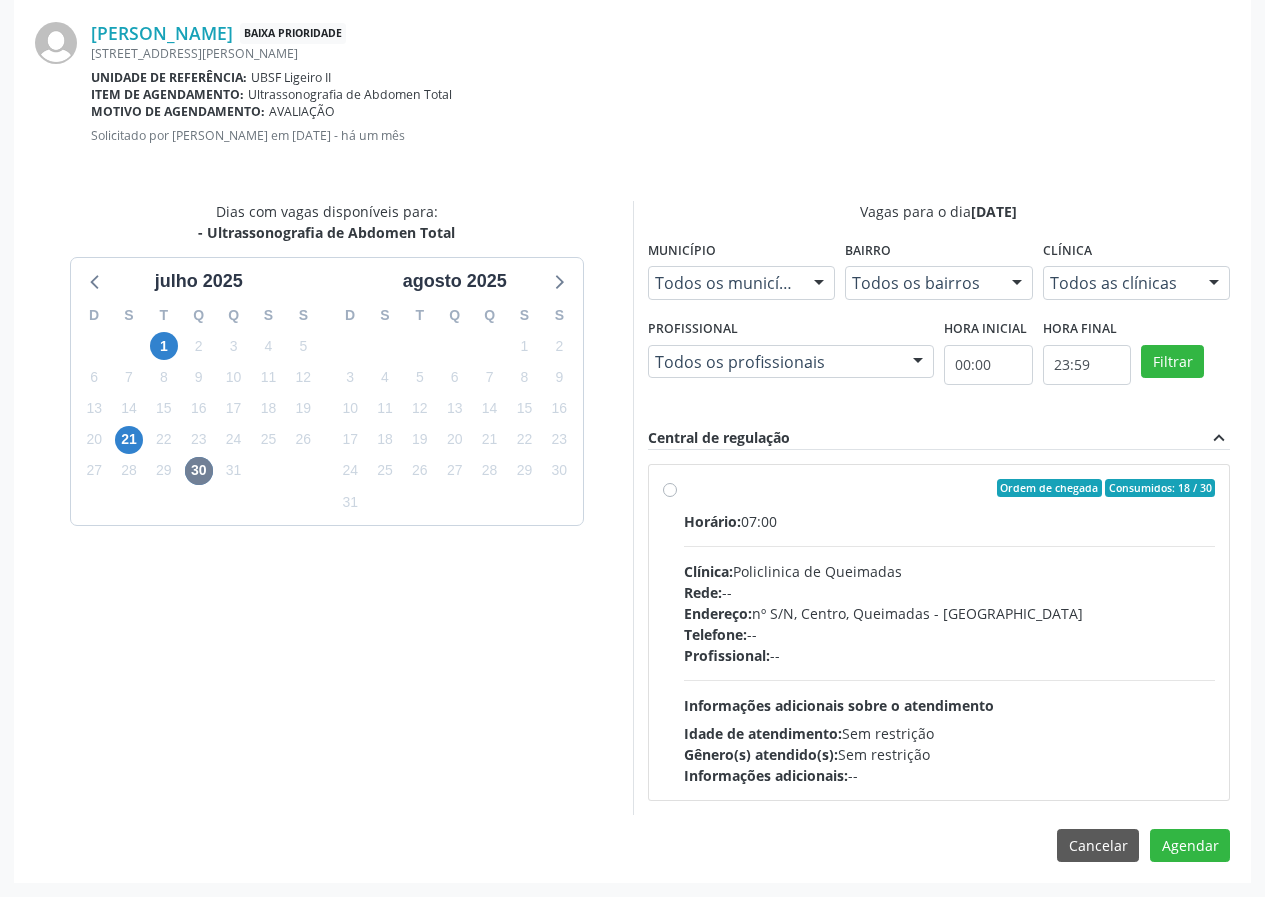 click on "Horário:   07:00
Clínica:  Policlinica de Queimadas
Rede:
--
Endereço:   nº S/N, Centro, Queimadas - PB
Telefone:   --
Profissional:
--
Informações adicionais sobre o atendimento
Idade de atendimento:
Sem restrição
Gênero(s) atendido(s):
Sem restrição
Informações adicionais:
--" at bounding box center (950, 648) 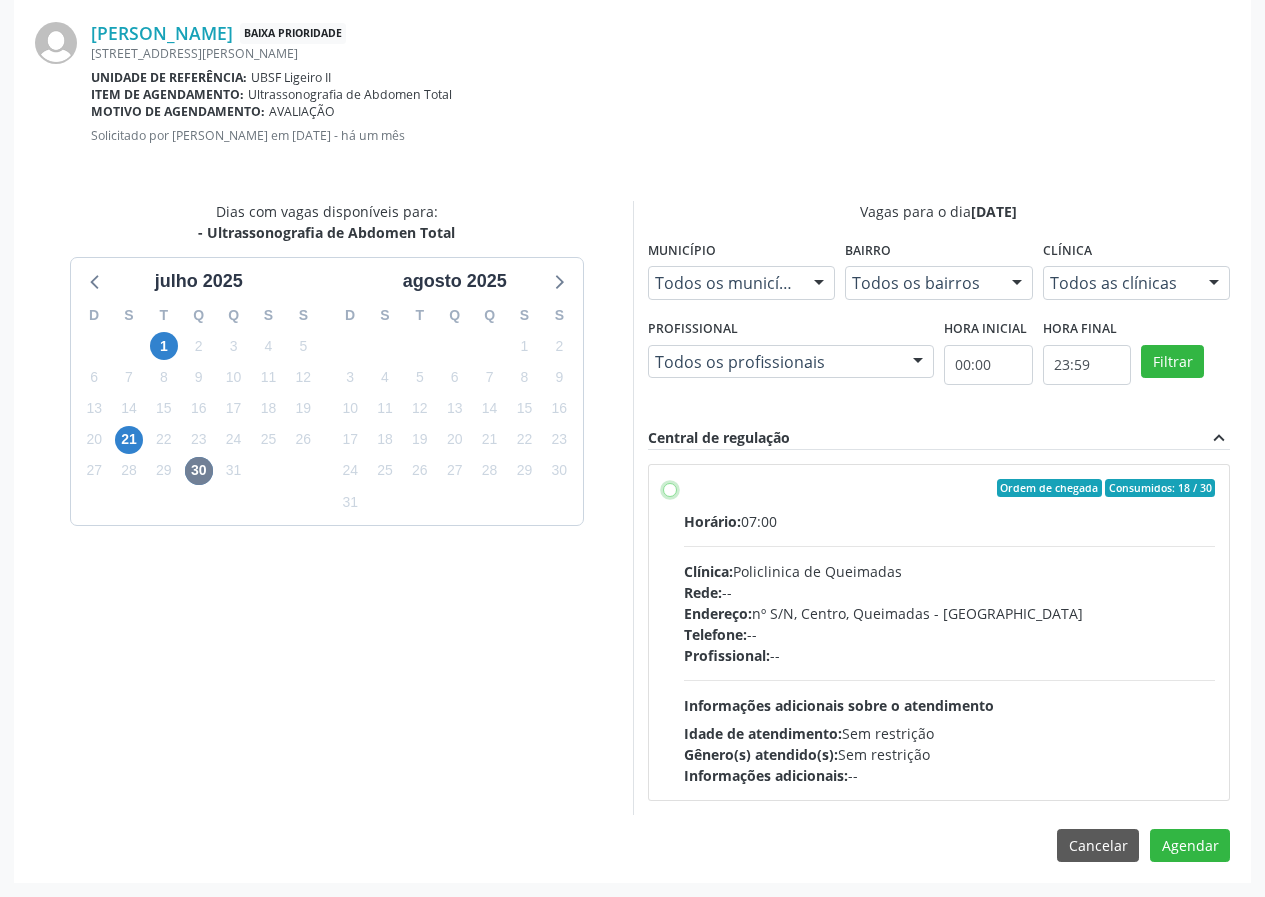 click on "Ordem de chegada
Consumidos: 18 / 30
Horário:   07:00
Clínica:  Policlinica de Queimadas
Rede:
--
Endereço:   nº S/N, Centro, Queimadas - PB
Telefone:   --
Profissional:
--
Informações adicionais sobre o atendimento
Idade de atendimento:
Sem restrição
Gênero(s) atendido(s):
Sem restrição
Informações adicionais:
--" at bounding box center [670, 488] 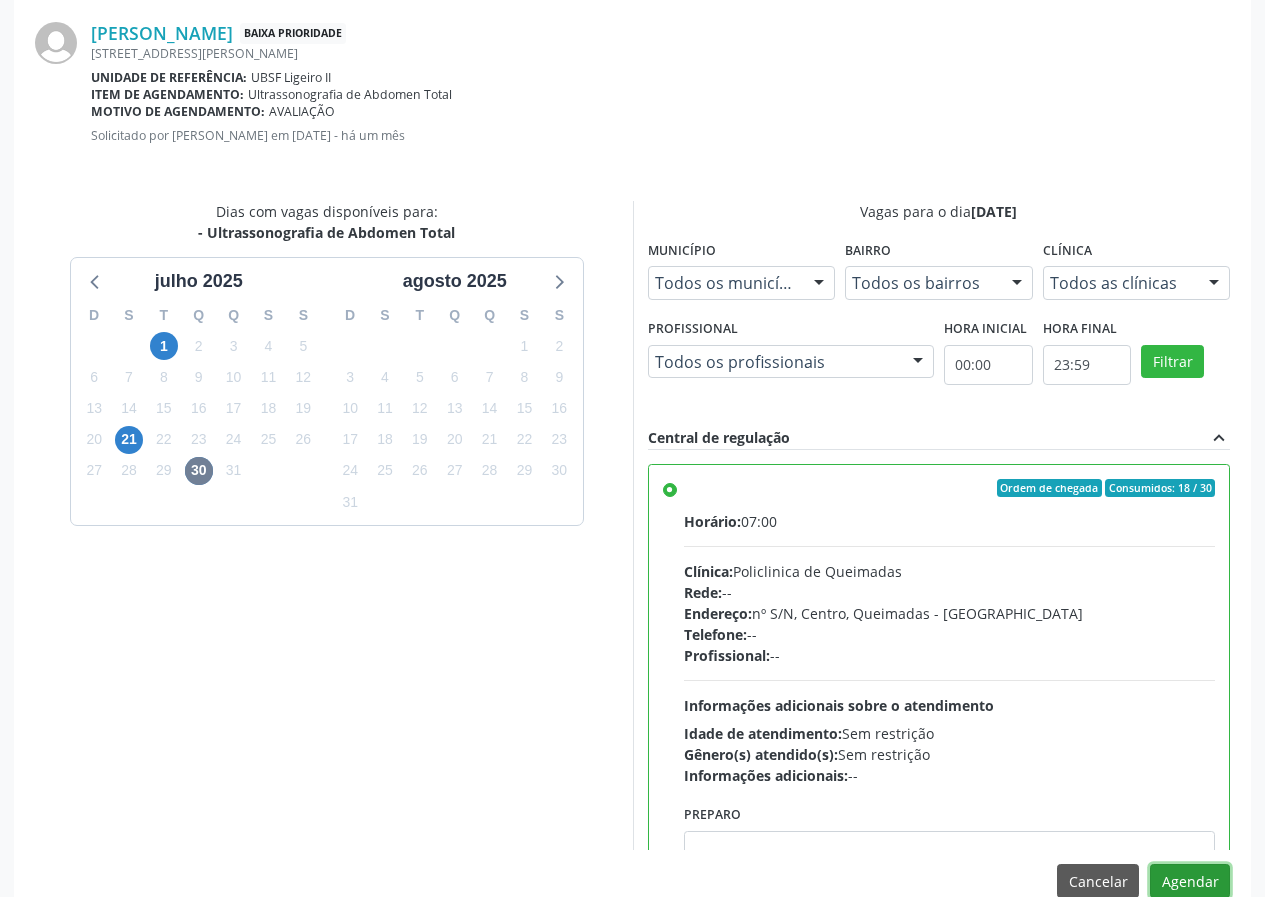 click on "Agendar" at bounding box center [1190, 881] 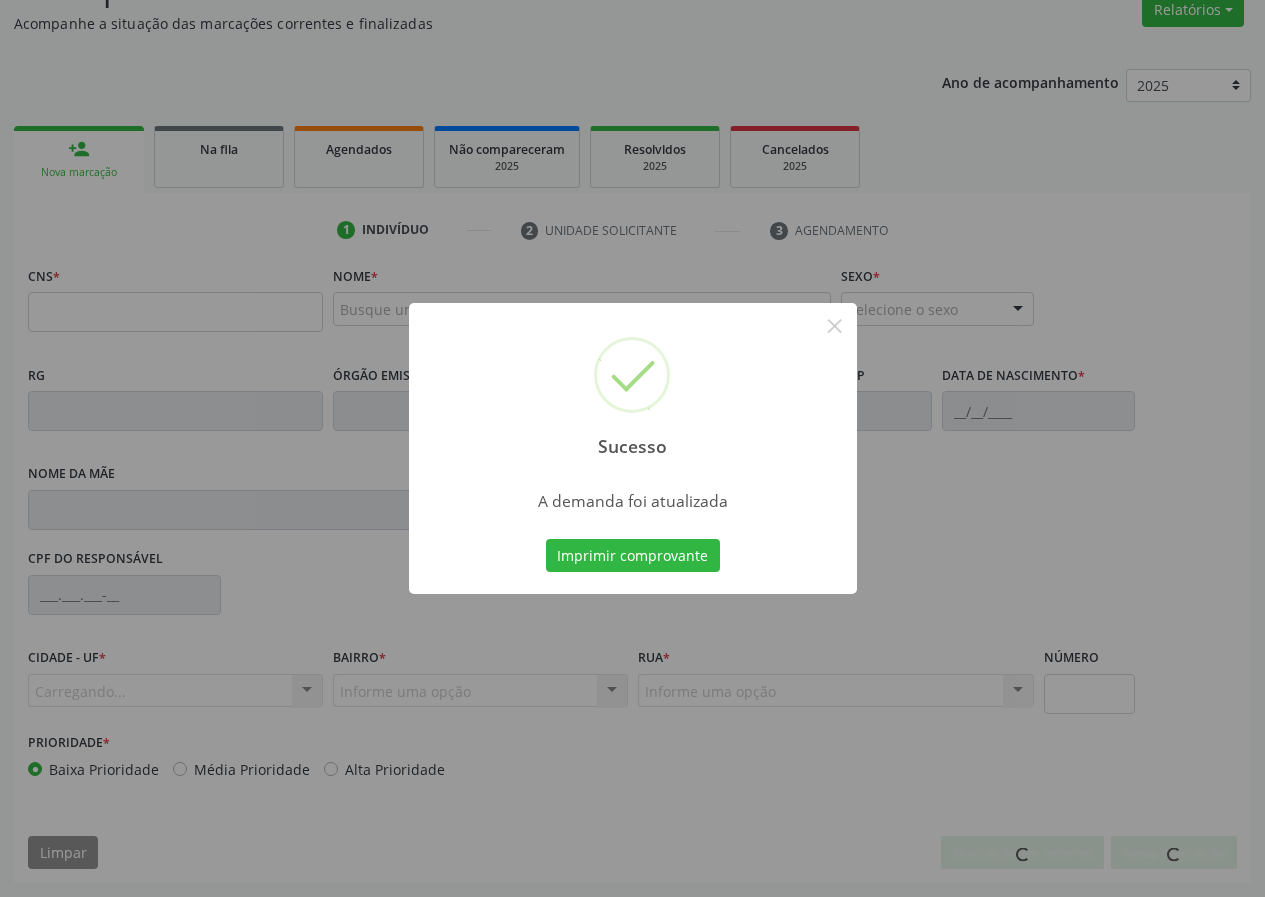 scroll, scrollTop: 173, scrollLeft: 0, axis: vertical 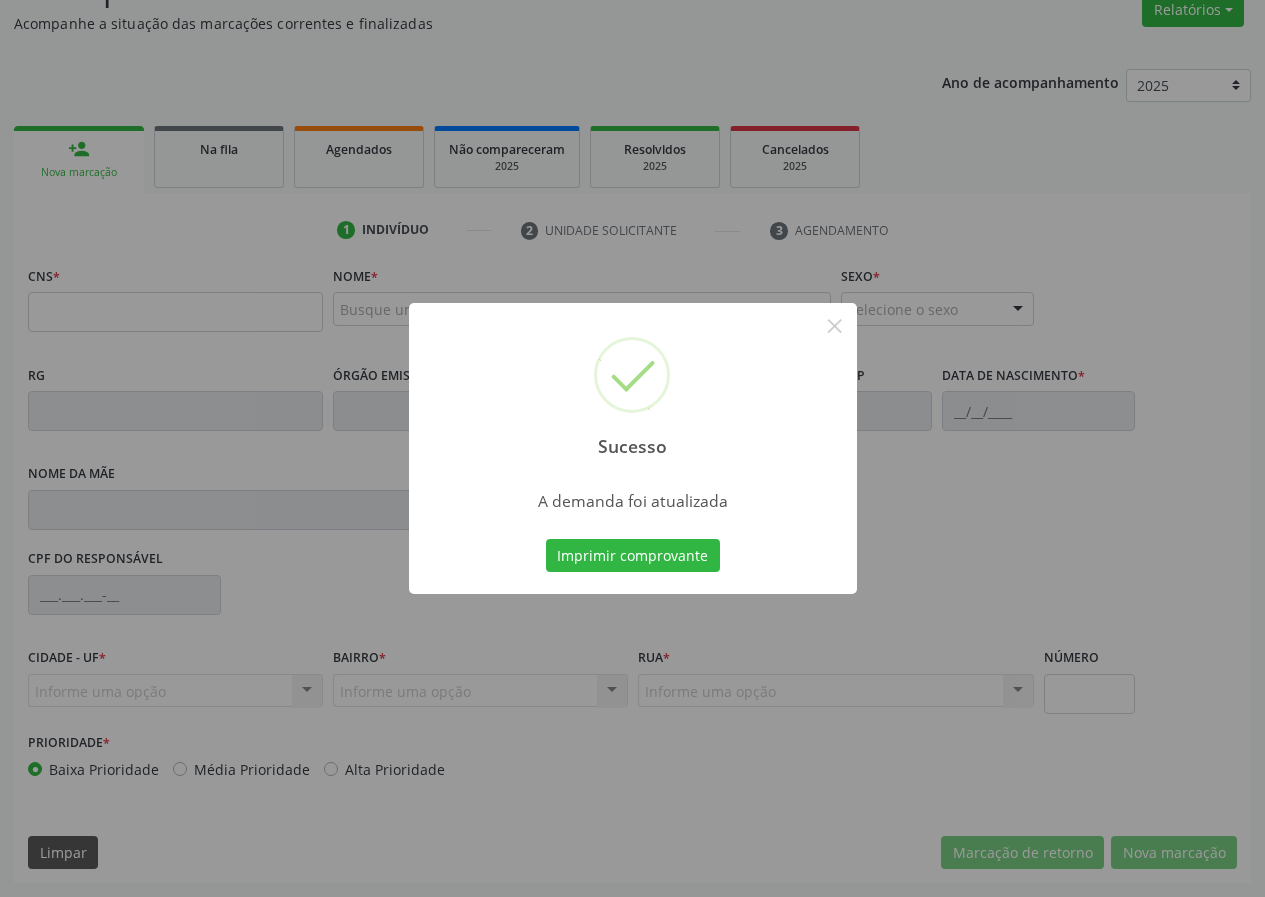 type 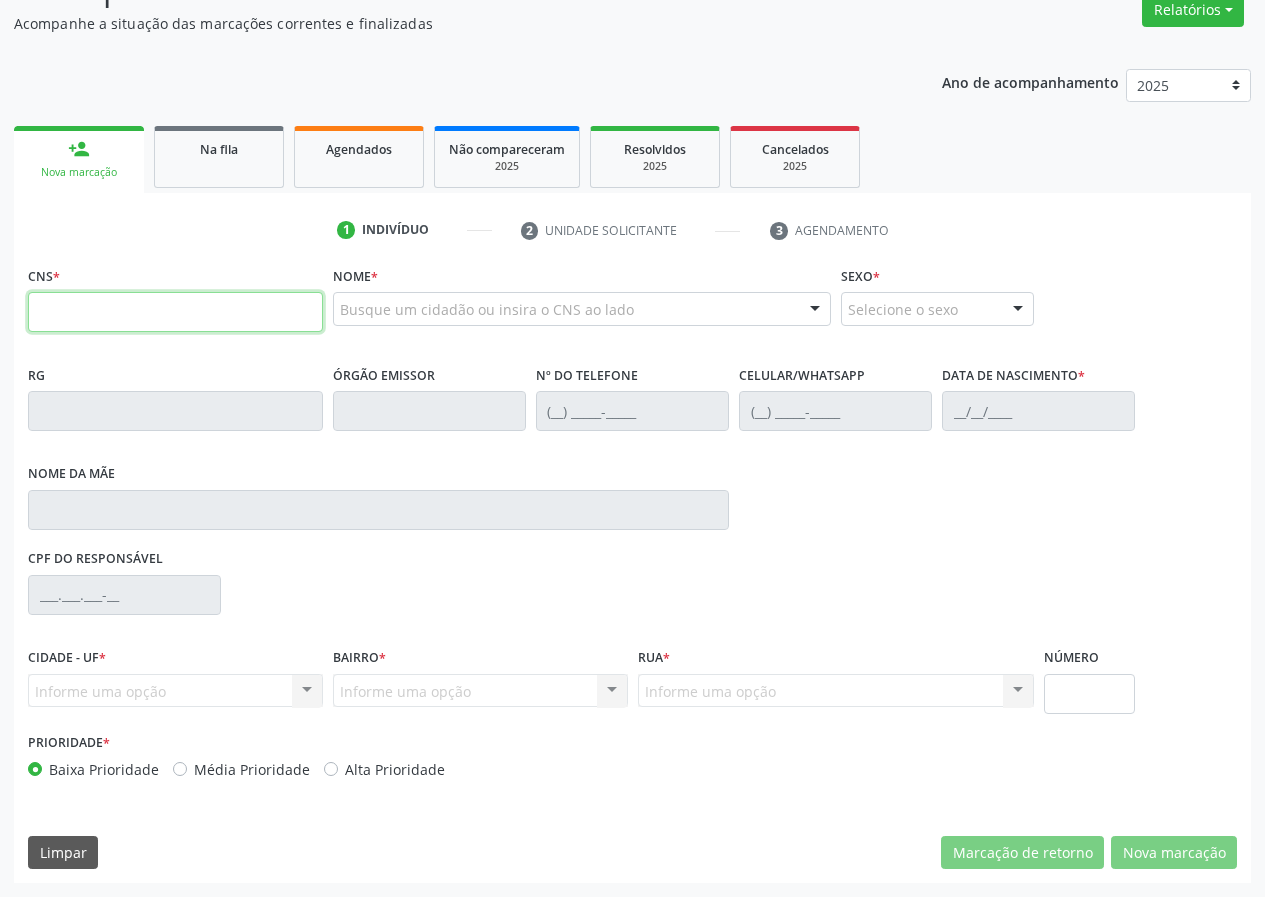 click at bounding box center [175, 312] 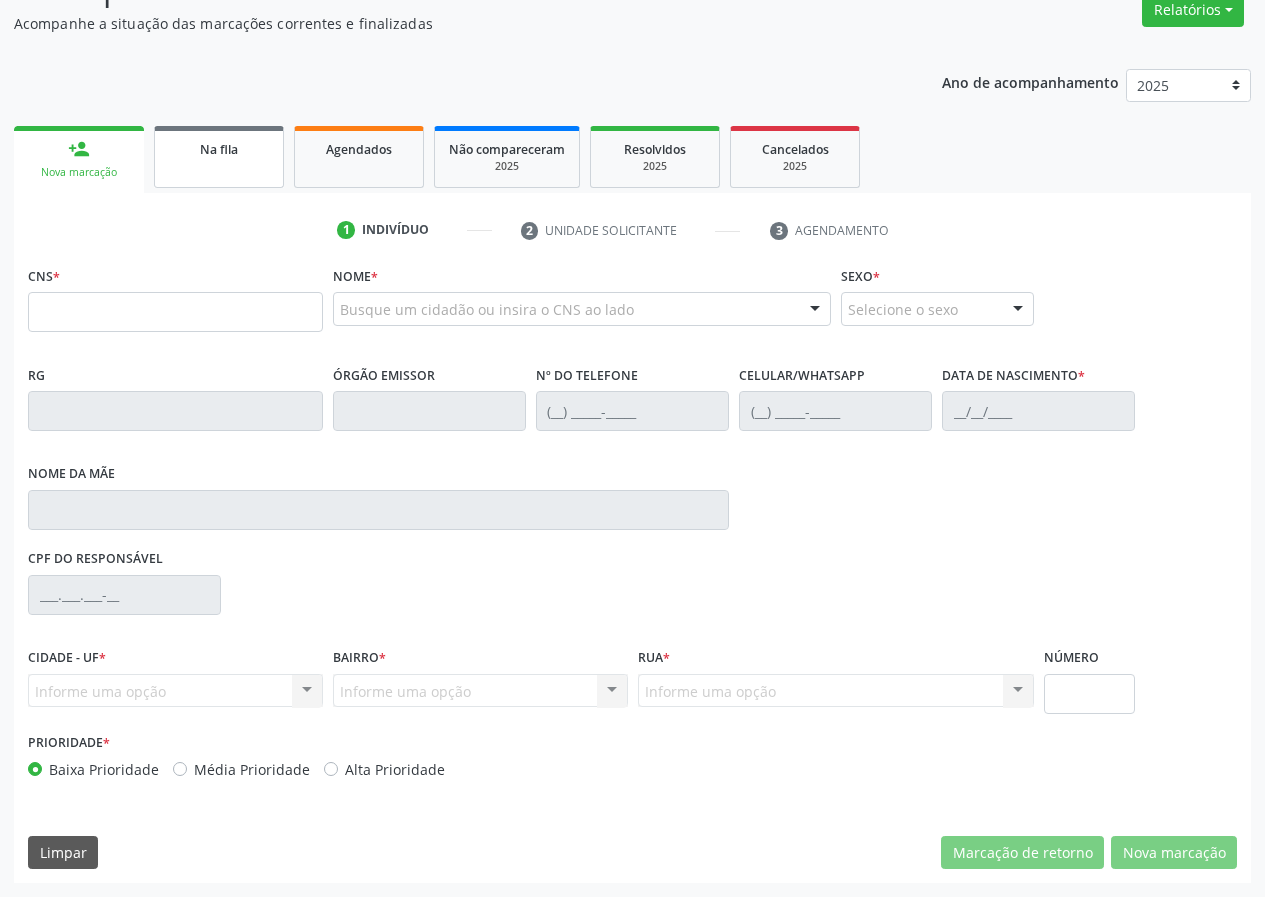 click on "Na fila" at bounding box center (219, 149) 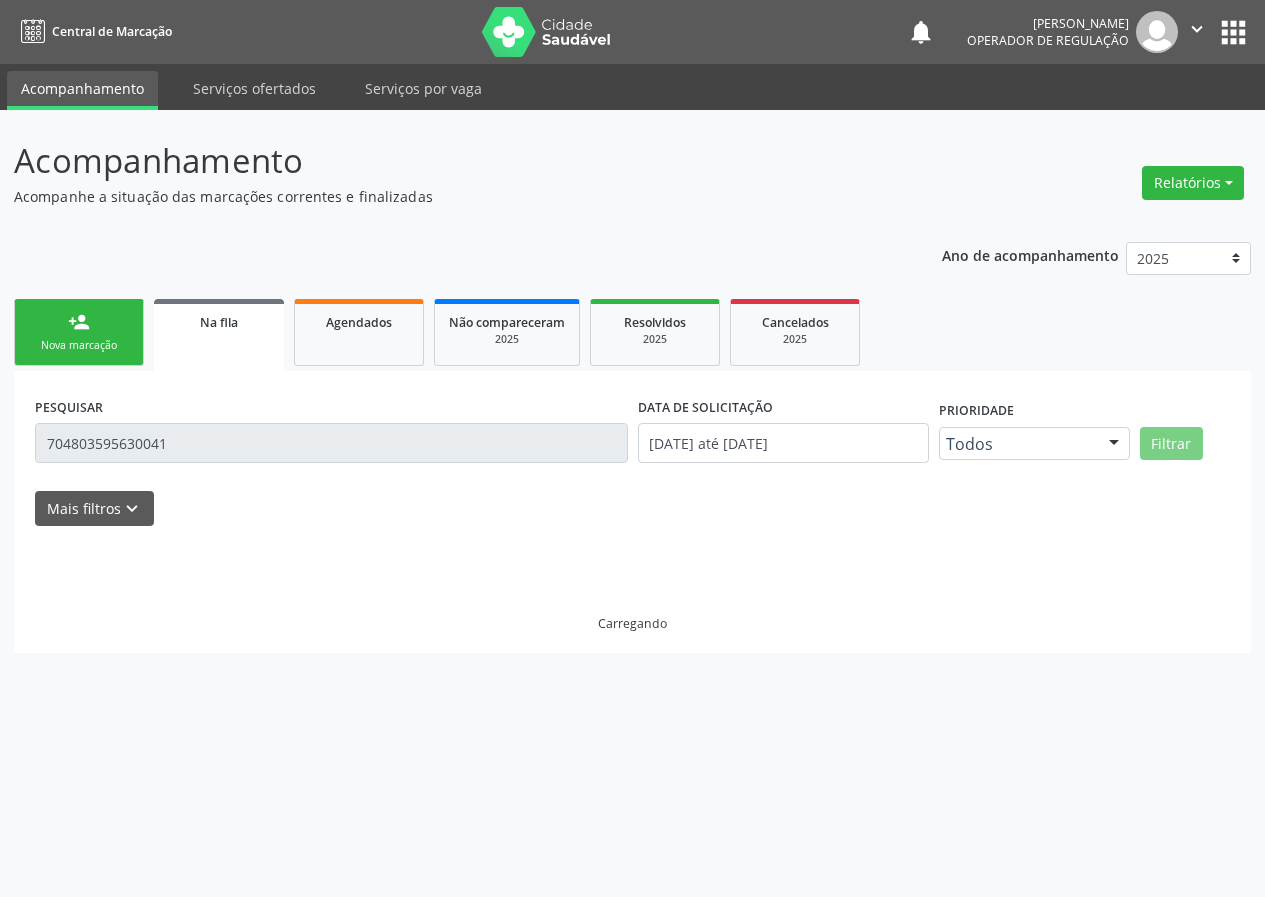 scroll, scrollTop: 0, scrollLeft: 0, axis: both 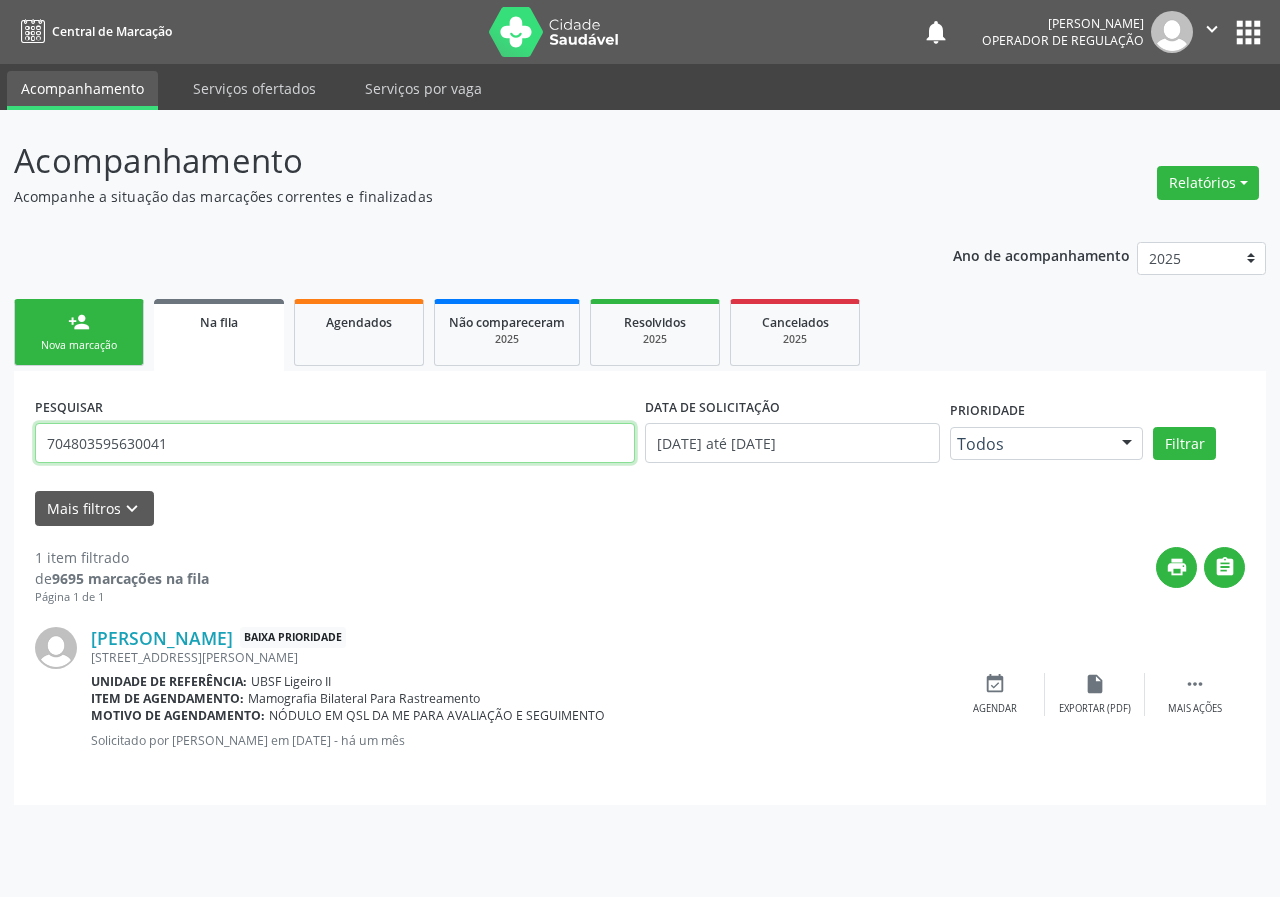 click on "704803595630041" at bounding box center (335, 443) 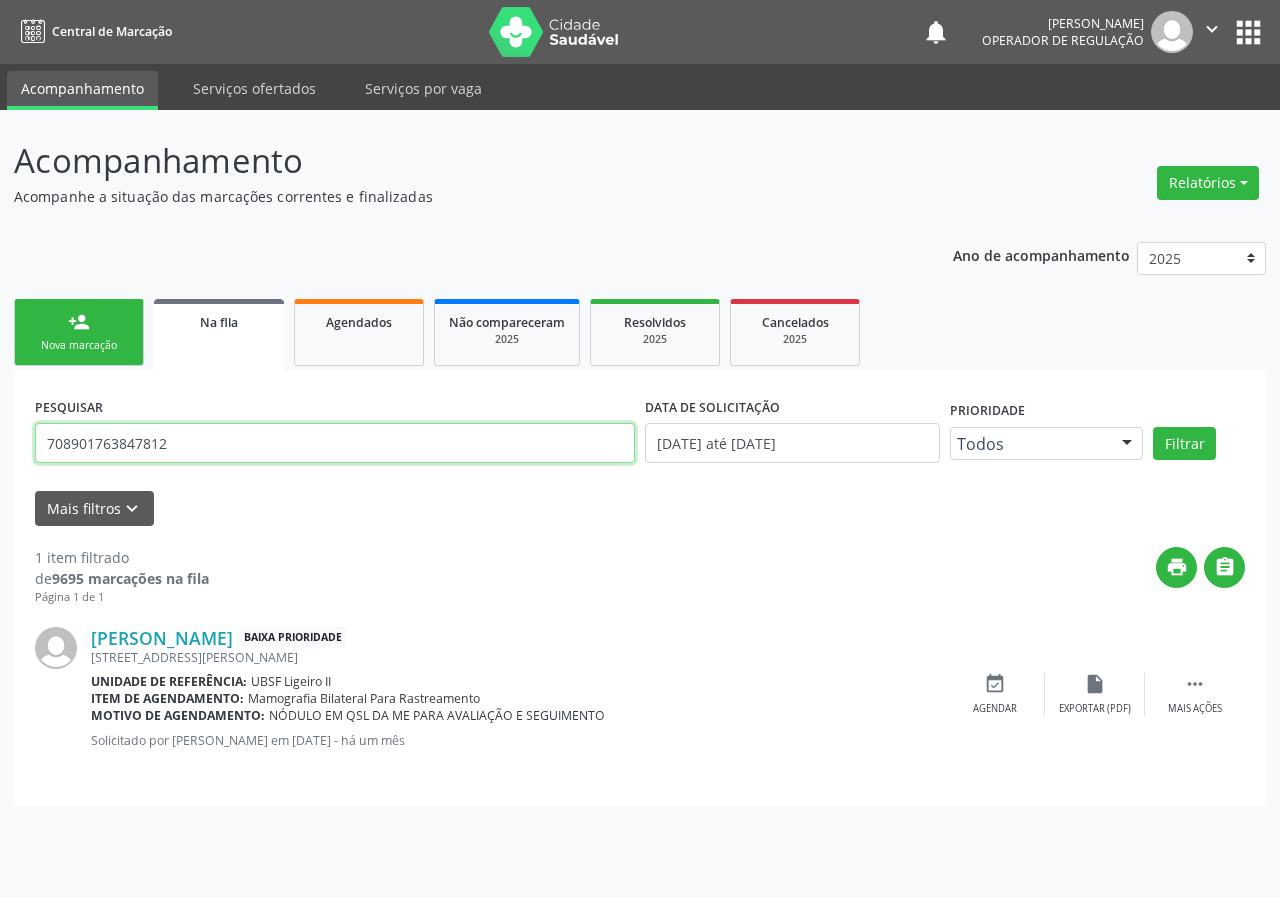 type on "708901763847812" 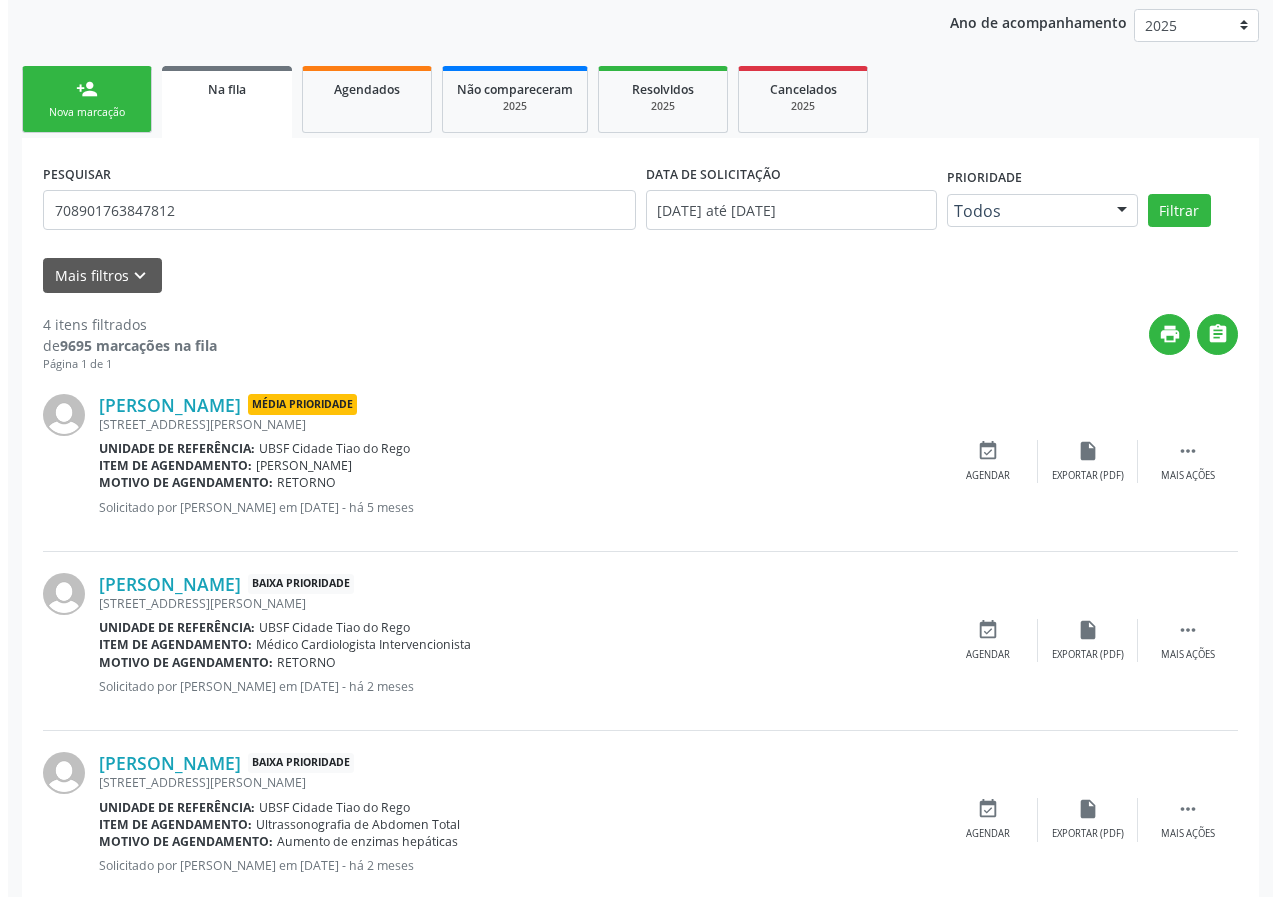 scroll, scrollTop: 459, scrollLeft: 0, axis: vertical 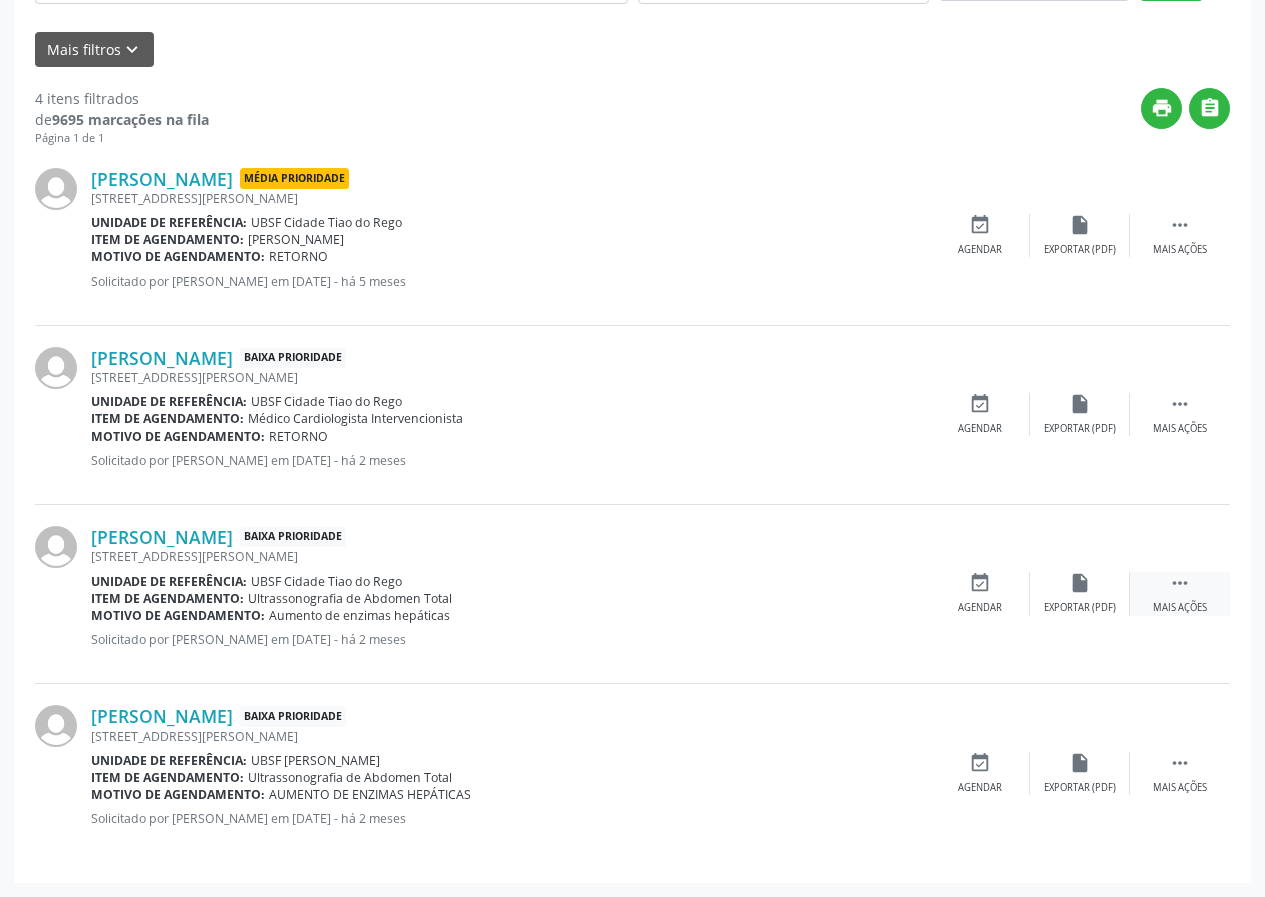 click on "" at bounding box center (1180, 583) 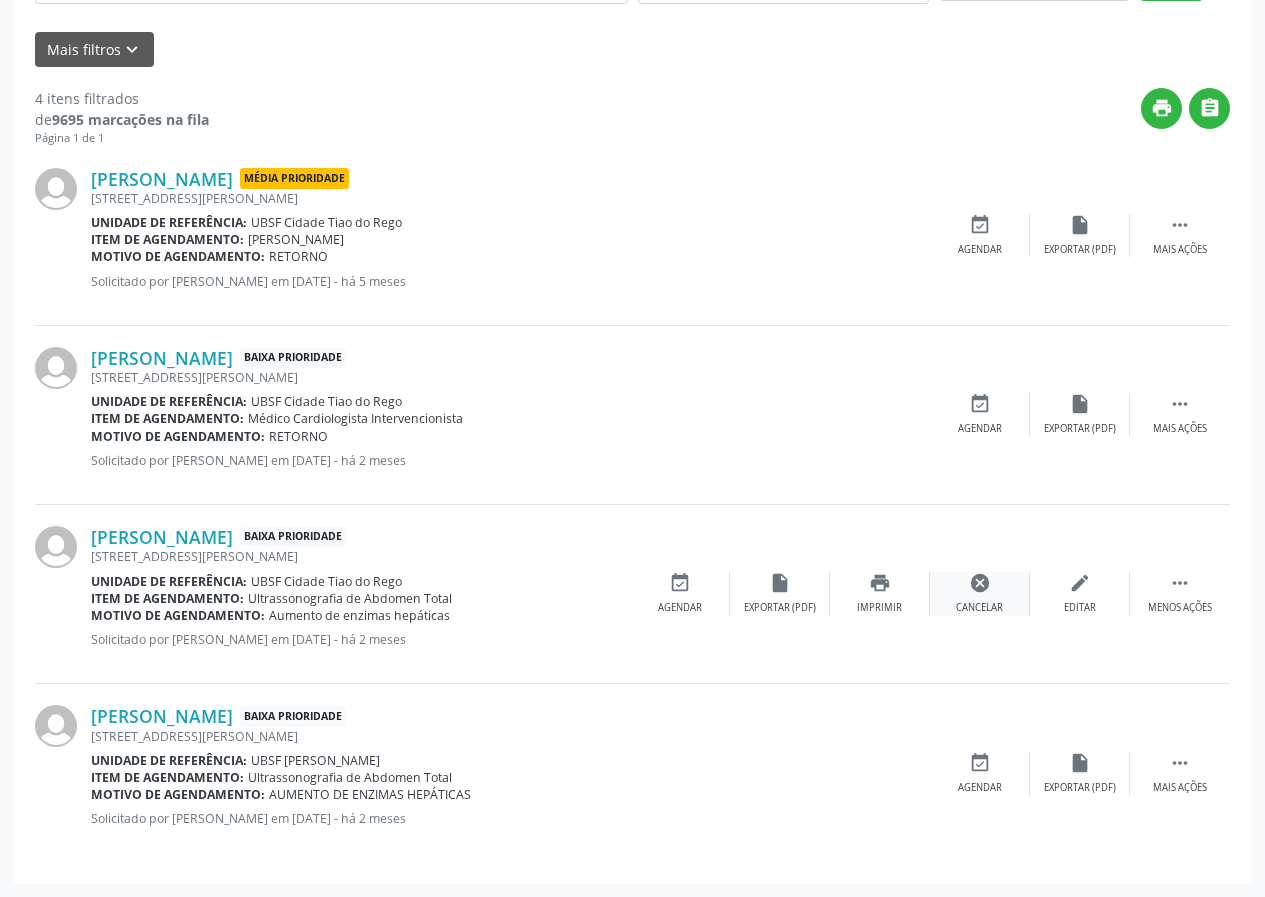 click on "cancel
Cancelar" at bounding box center [980, 593] 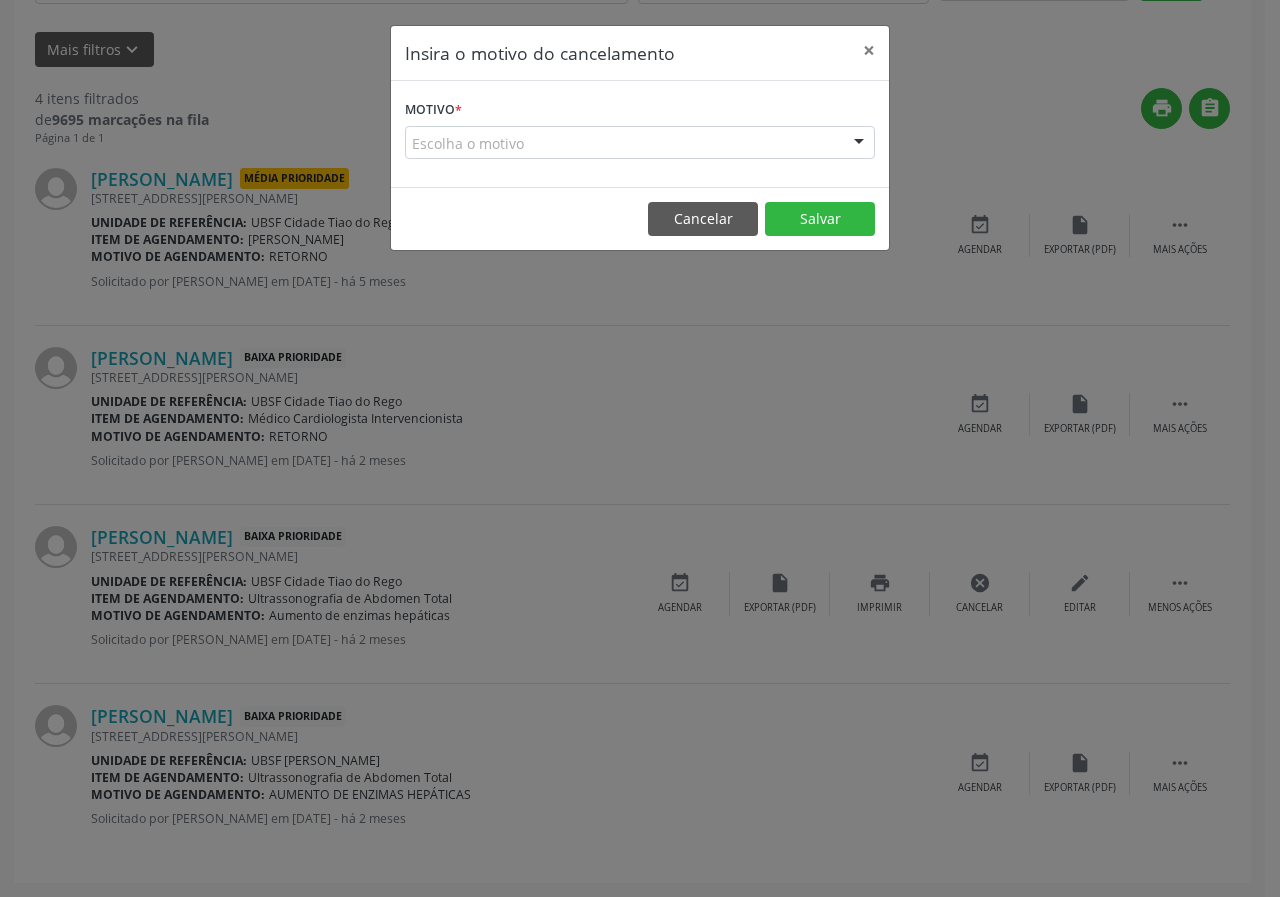 click at bounding box center (859, 144) 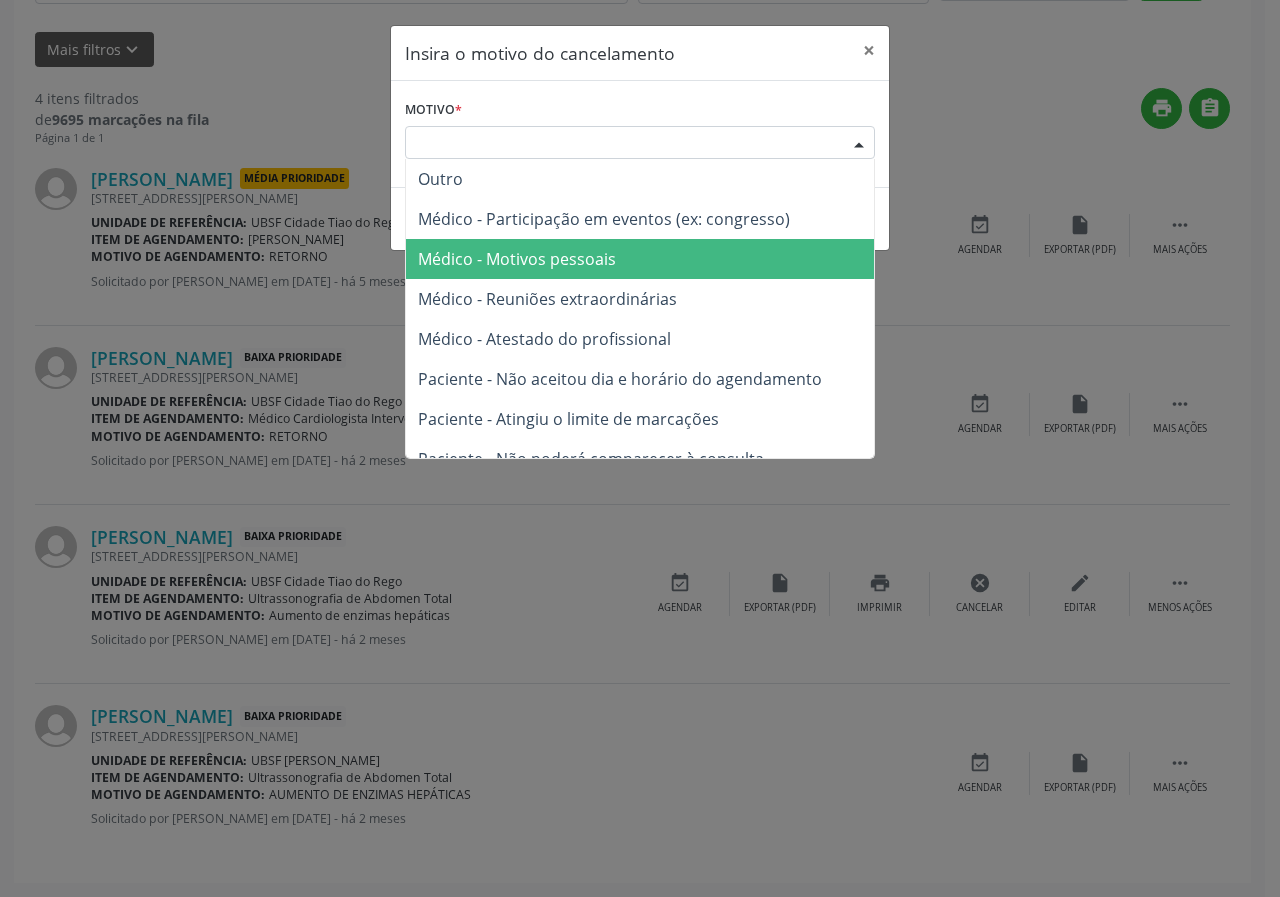 click on "Médico - Motivos pessoais" at bounding box center (640, 259) 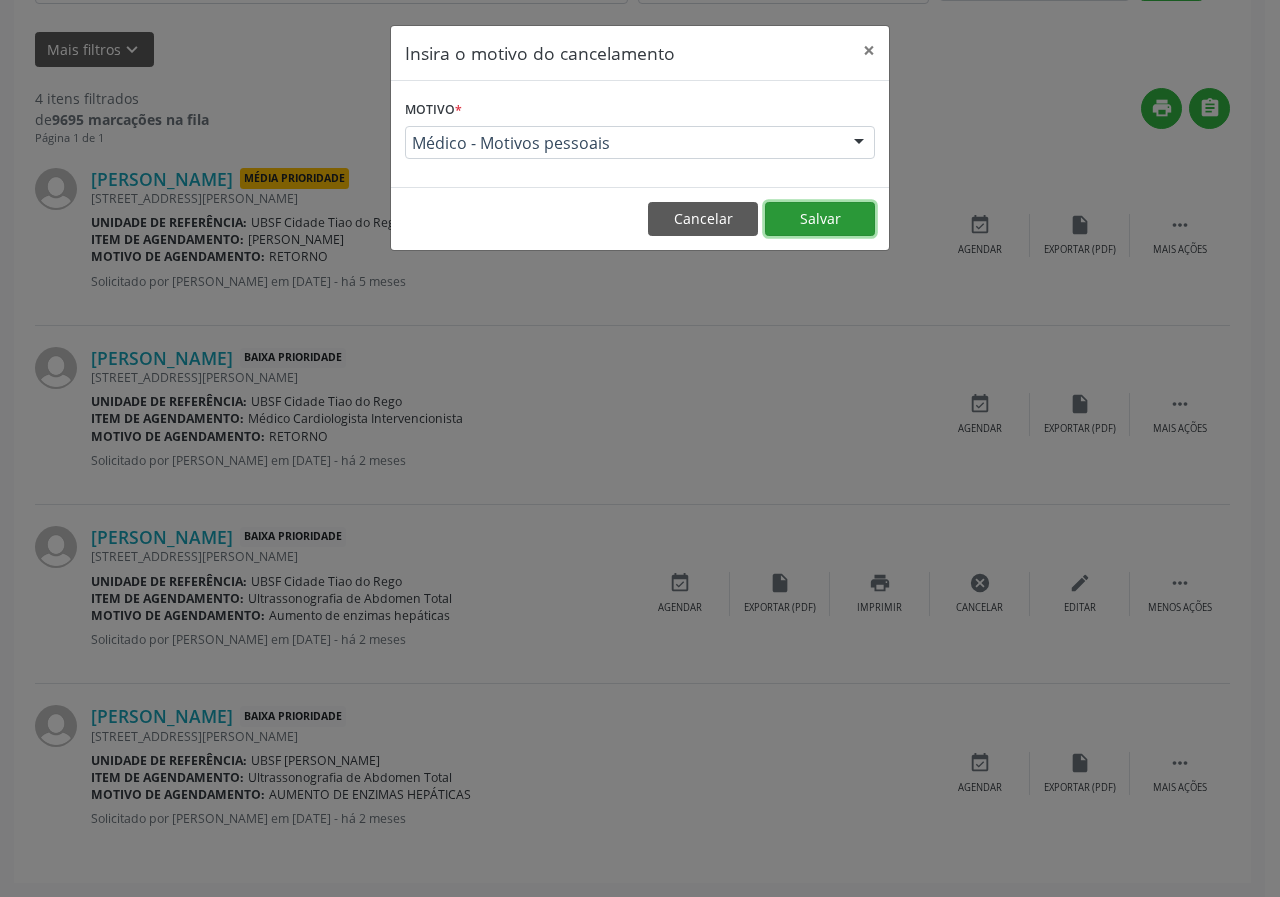click on "Salvar" at bounding box center [820, 219] 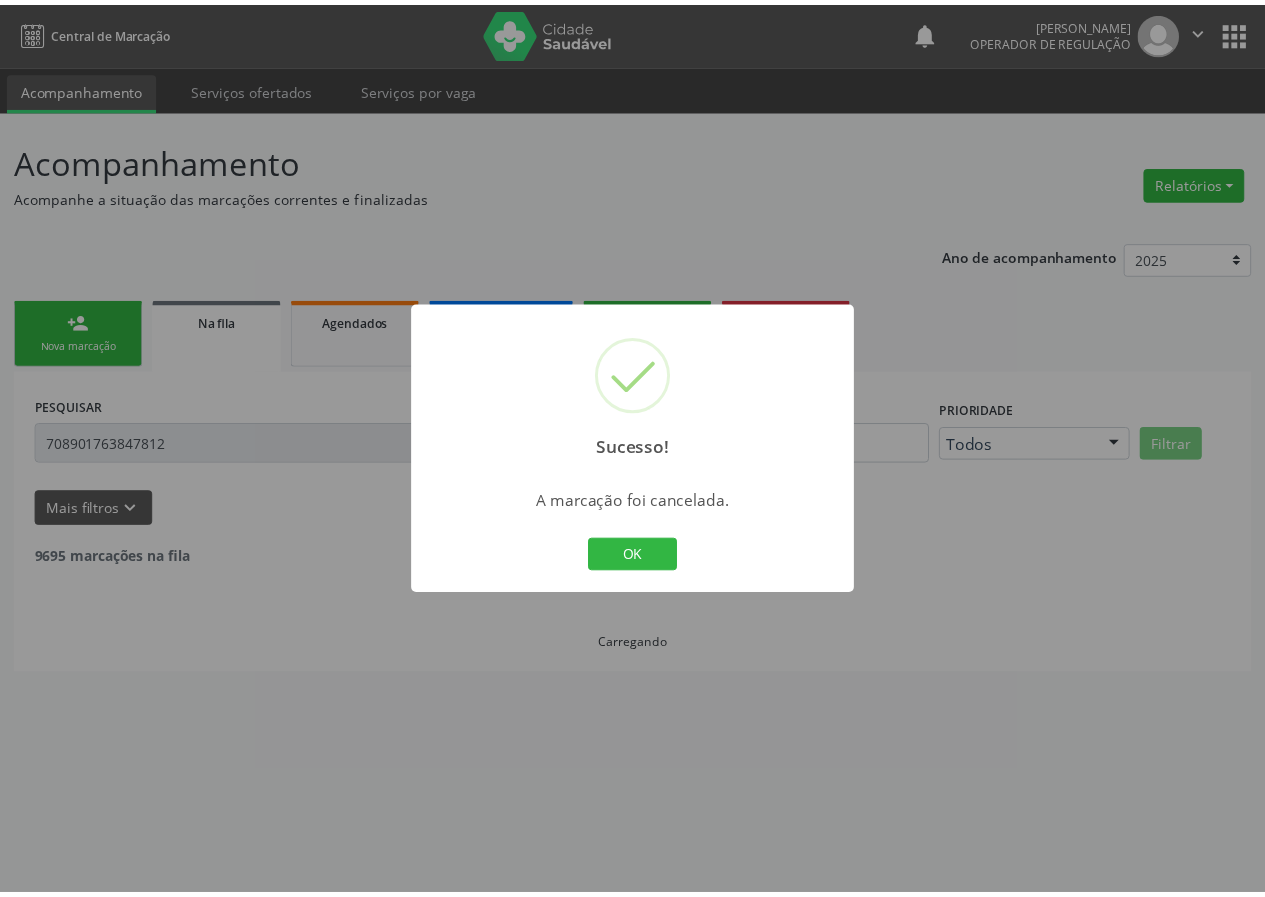 scroll, scrollTop: 0, scrollLeft: 0, axis: both 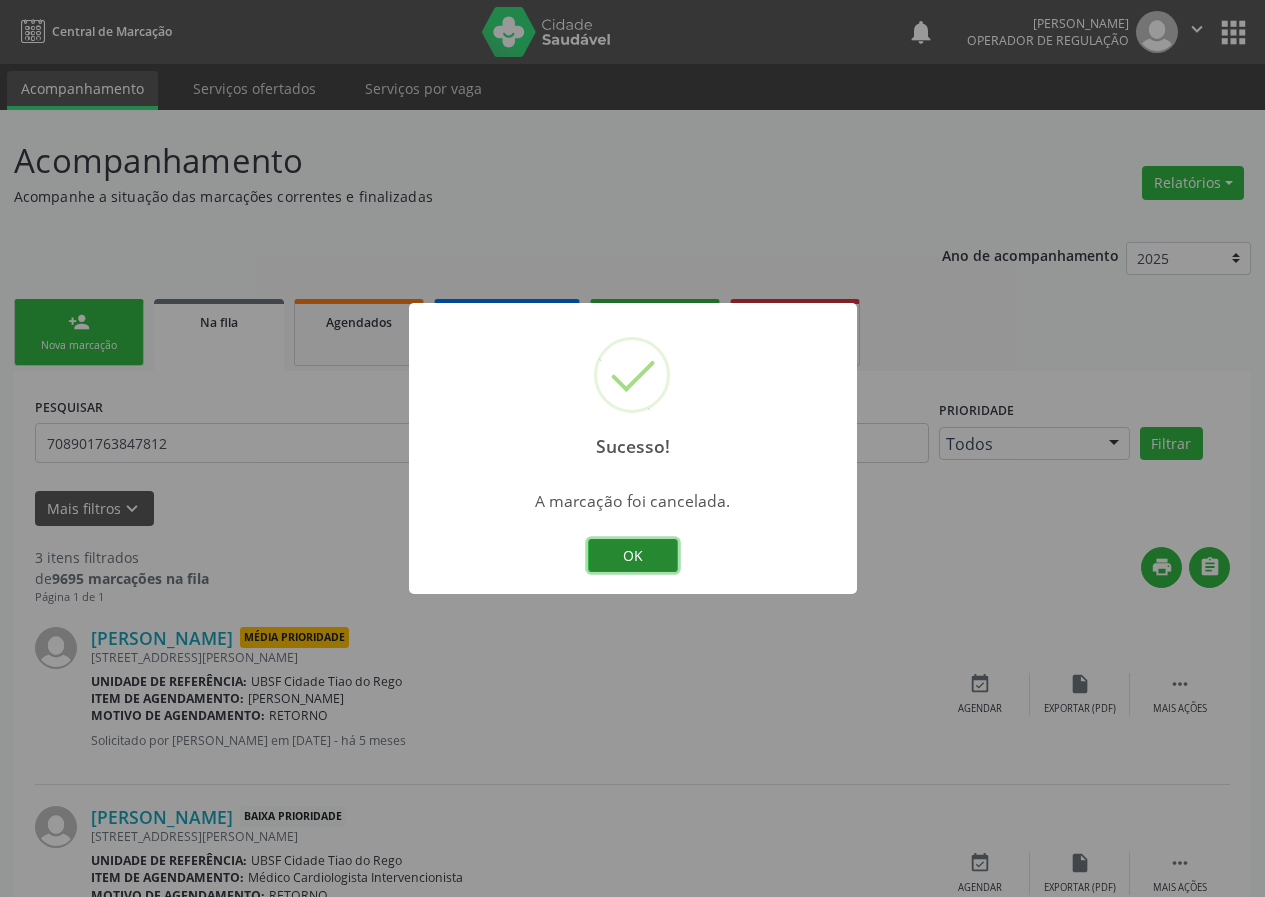 click on "OK" at bounding box center (633, 556) 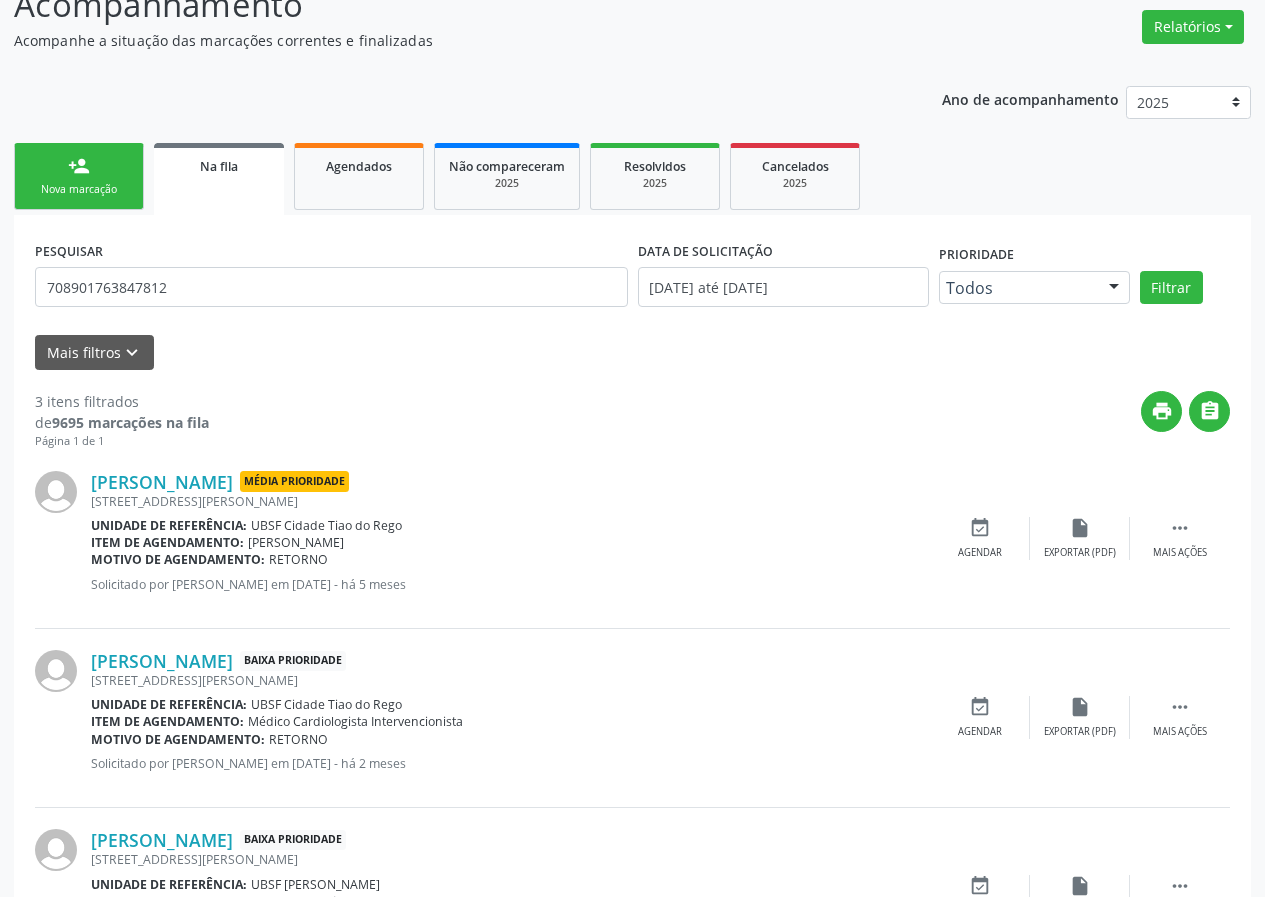 scroll, scrollTop: 280, scrollLeft: 0, axis: vertical 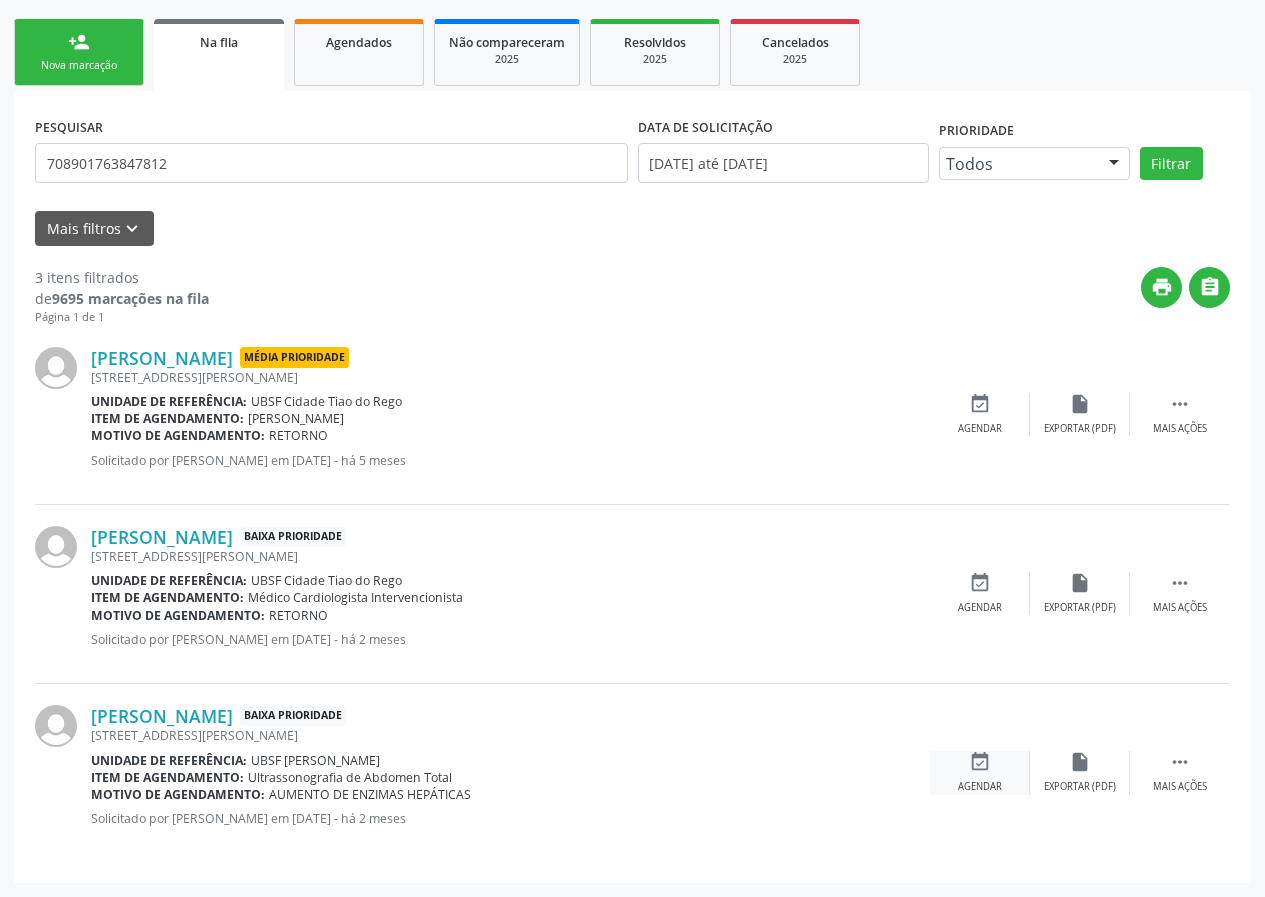 click on "event_available
Agendar" at bounding box center [980, 772] 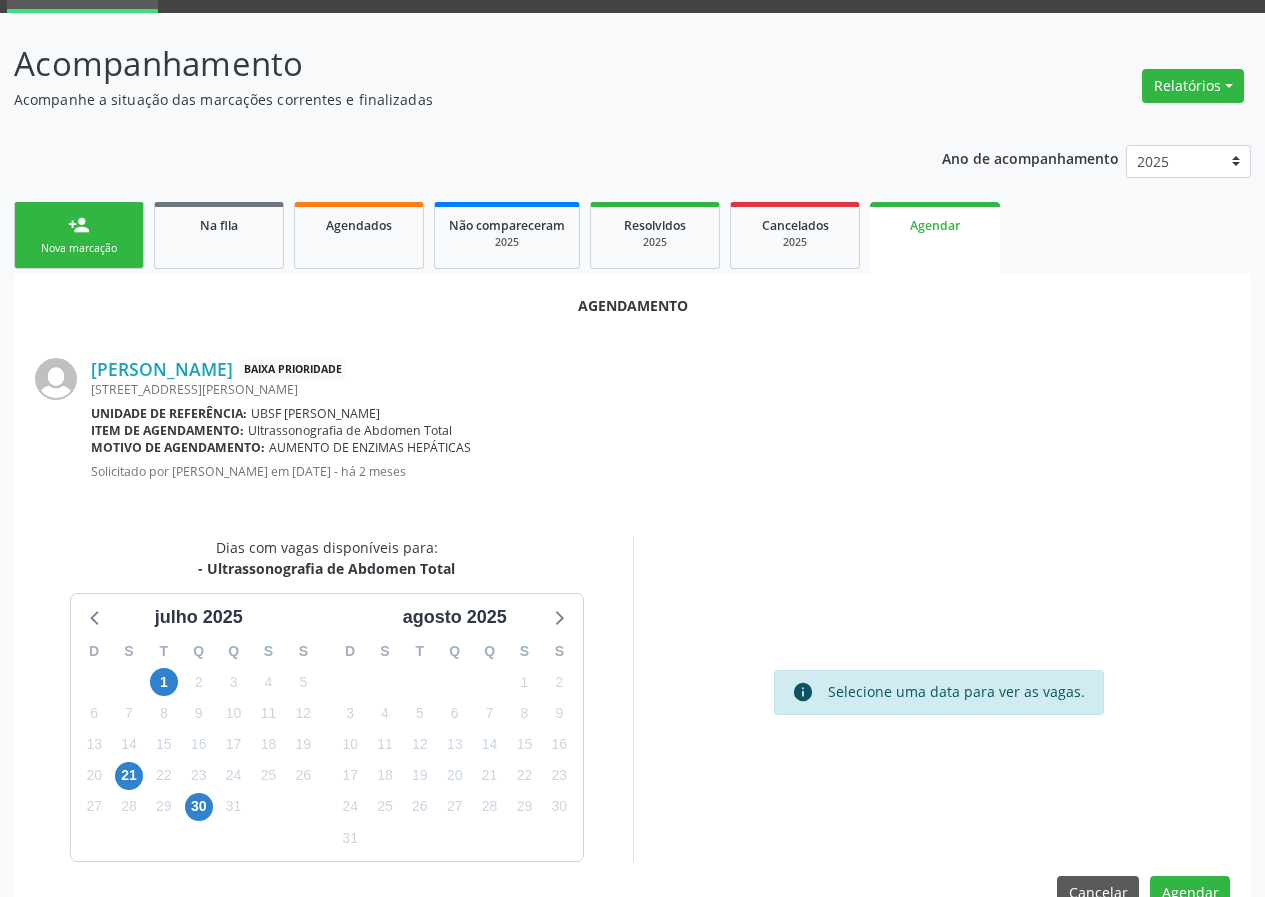 scroll, scrollTop: 144, scrollLeft: 0, axis: vertical 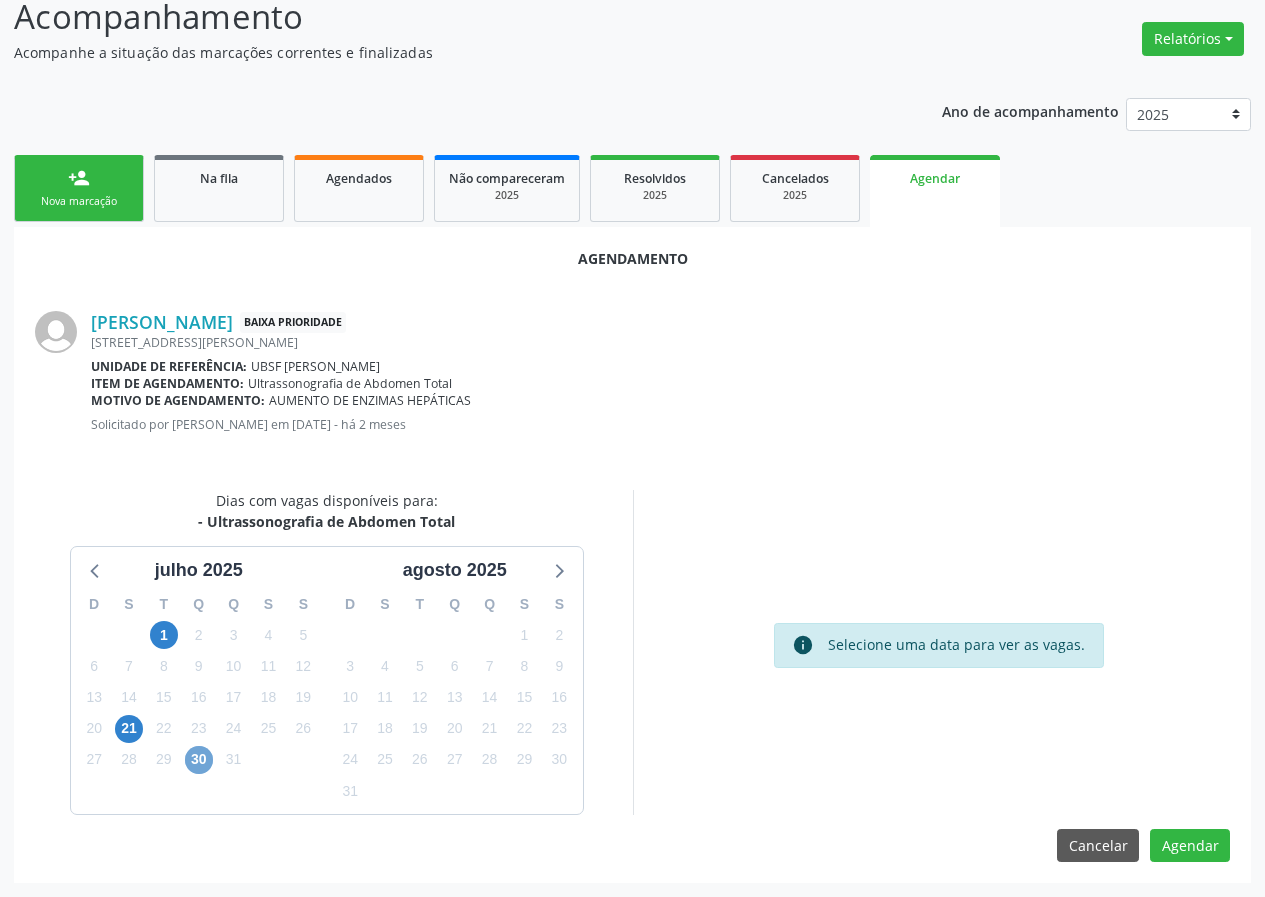 click on "30" at bounding box center (199, 760) 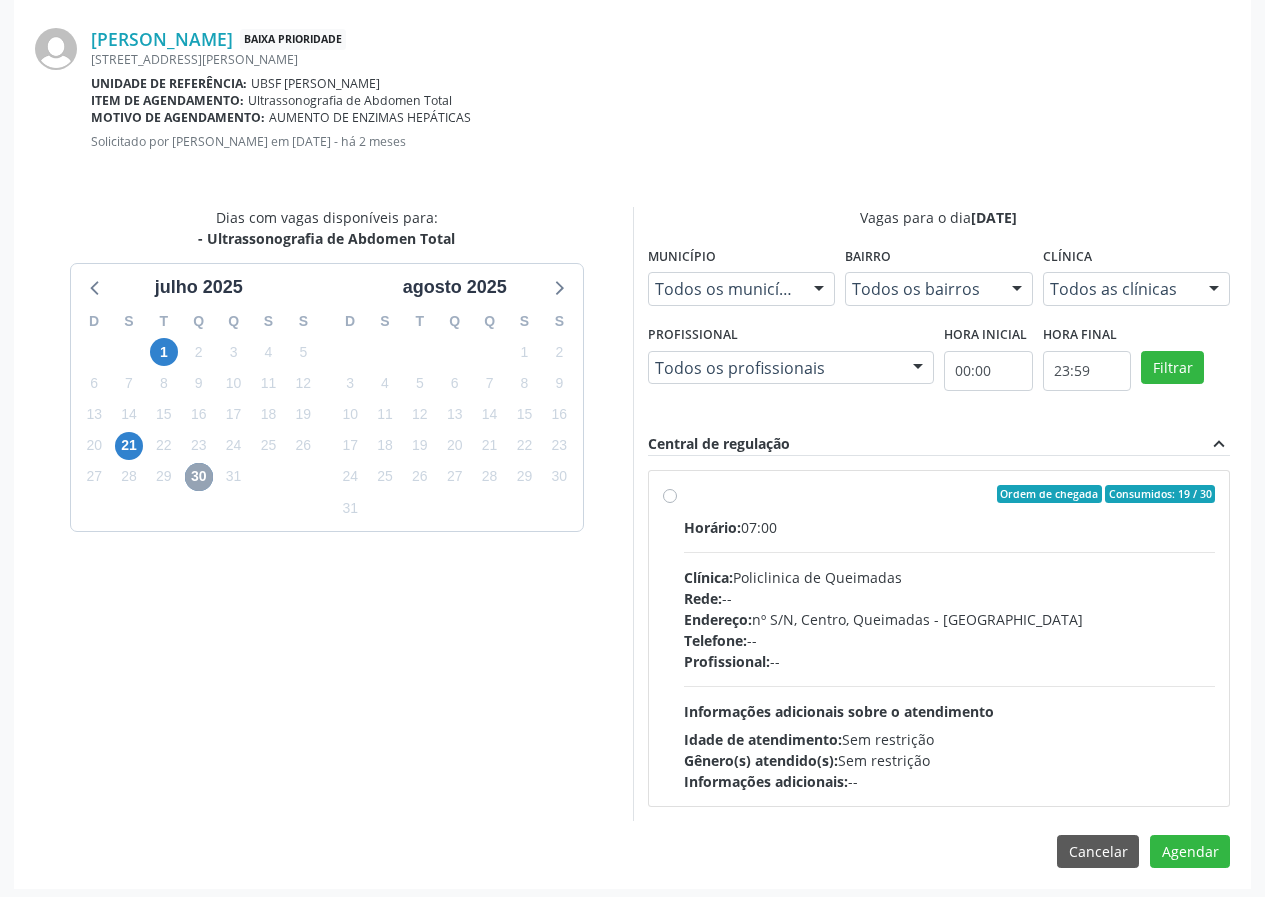 scroll, scrollTop: 433, scrollLeft: 0, axis: vertical 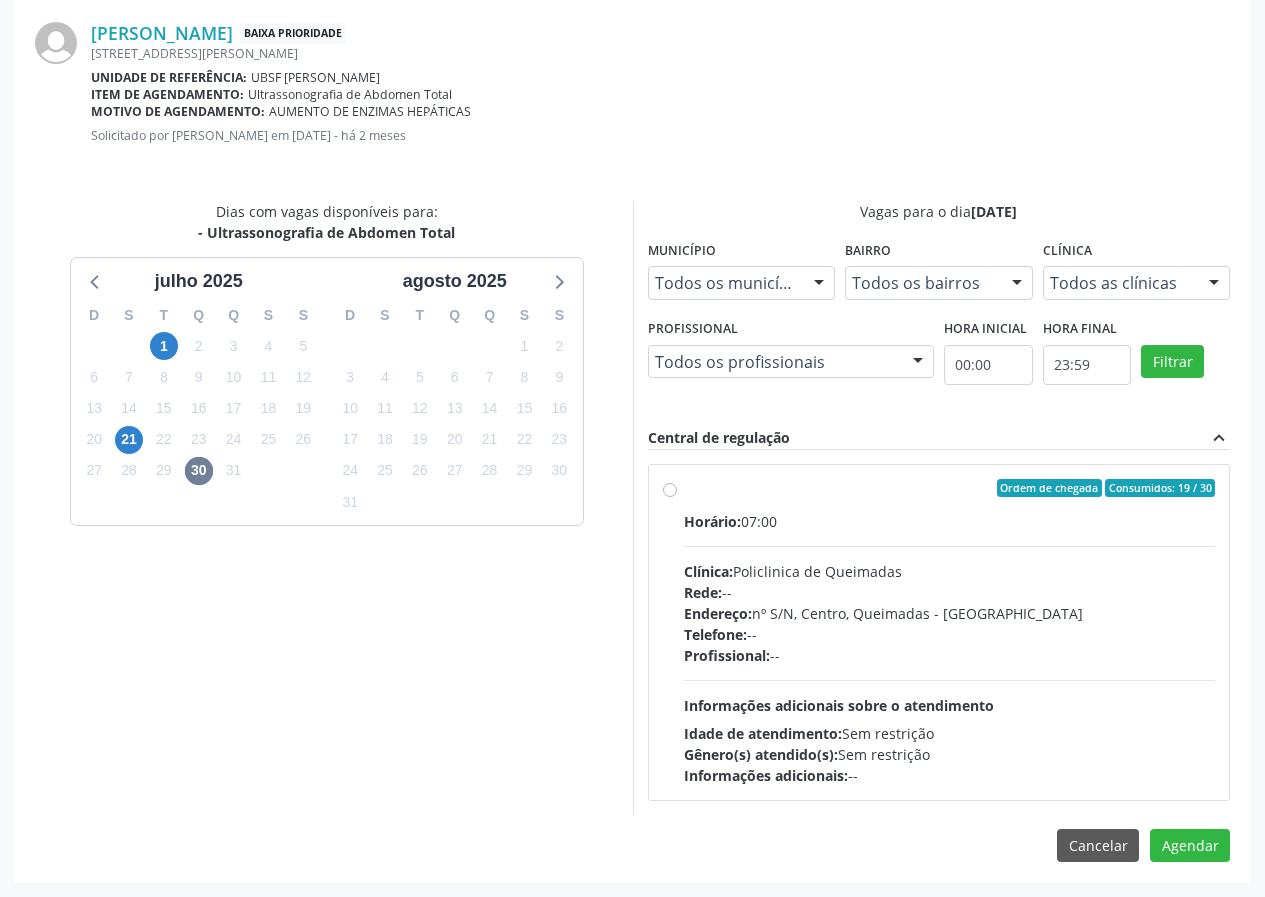 click on "Profissional:
--" at bounding box center [950, 655] 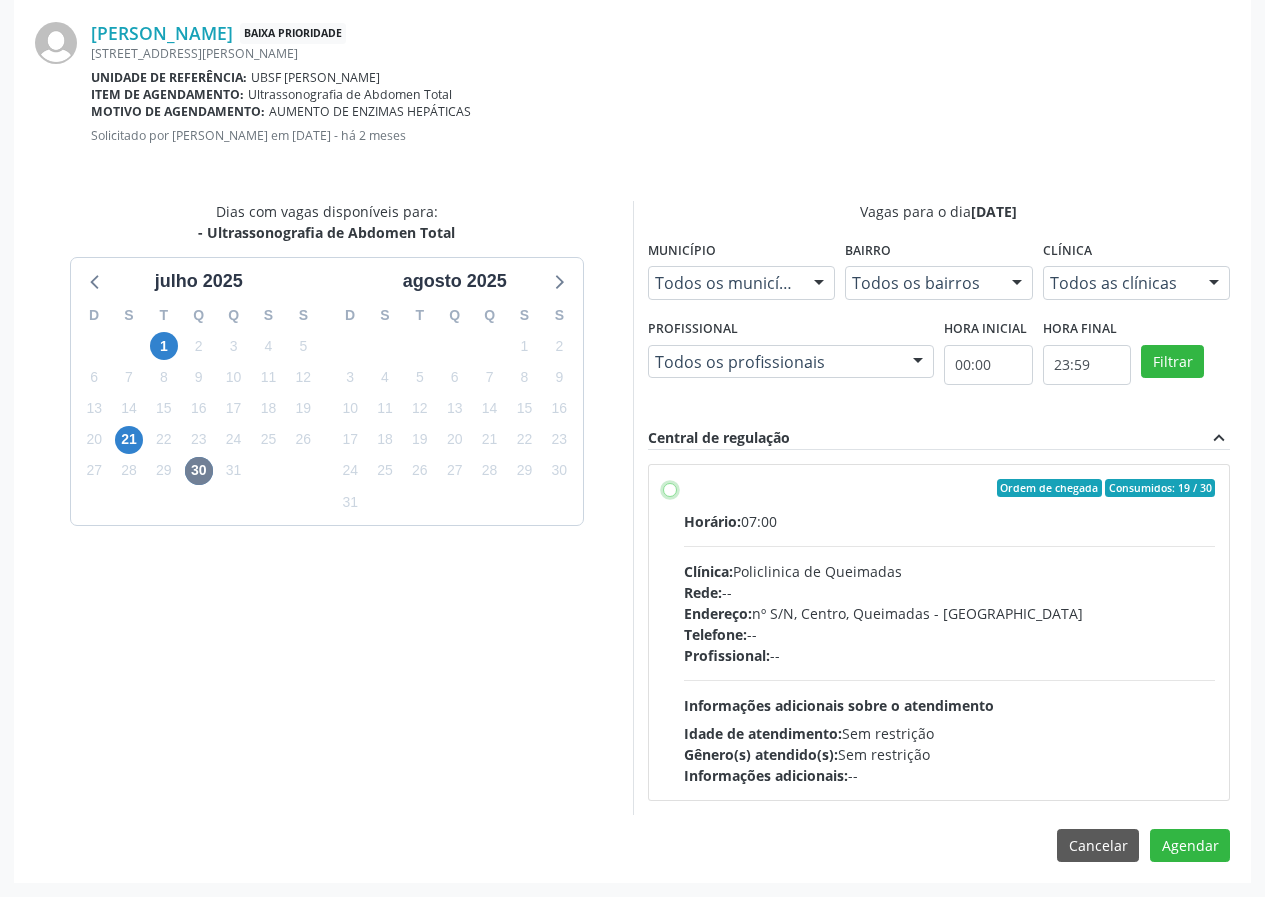 click on "Ordem de chegada
Consumidos: 19 / 30
Horário:   07:00
Clínica:  Policlinica de Queimadas
Rede:
--
Endereço:   nº S/N, Centro, Queimadas - PB
Telefone:   --
Profissional:
--
Informações adicionais sobre o atendimento
Idade de atendimento:
Sem restrição
Gênero(s) atendido(s):
Sem restrição
Informações adicionais:
--" at bounding box center (670, 488) 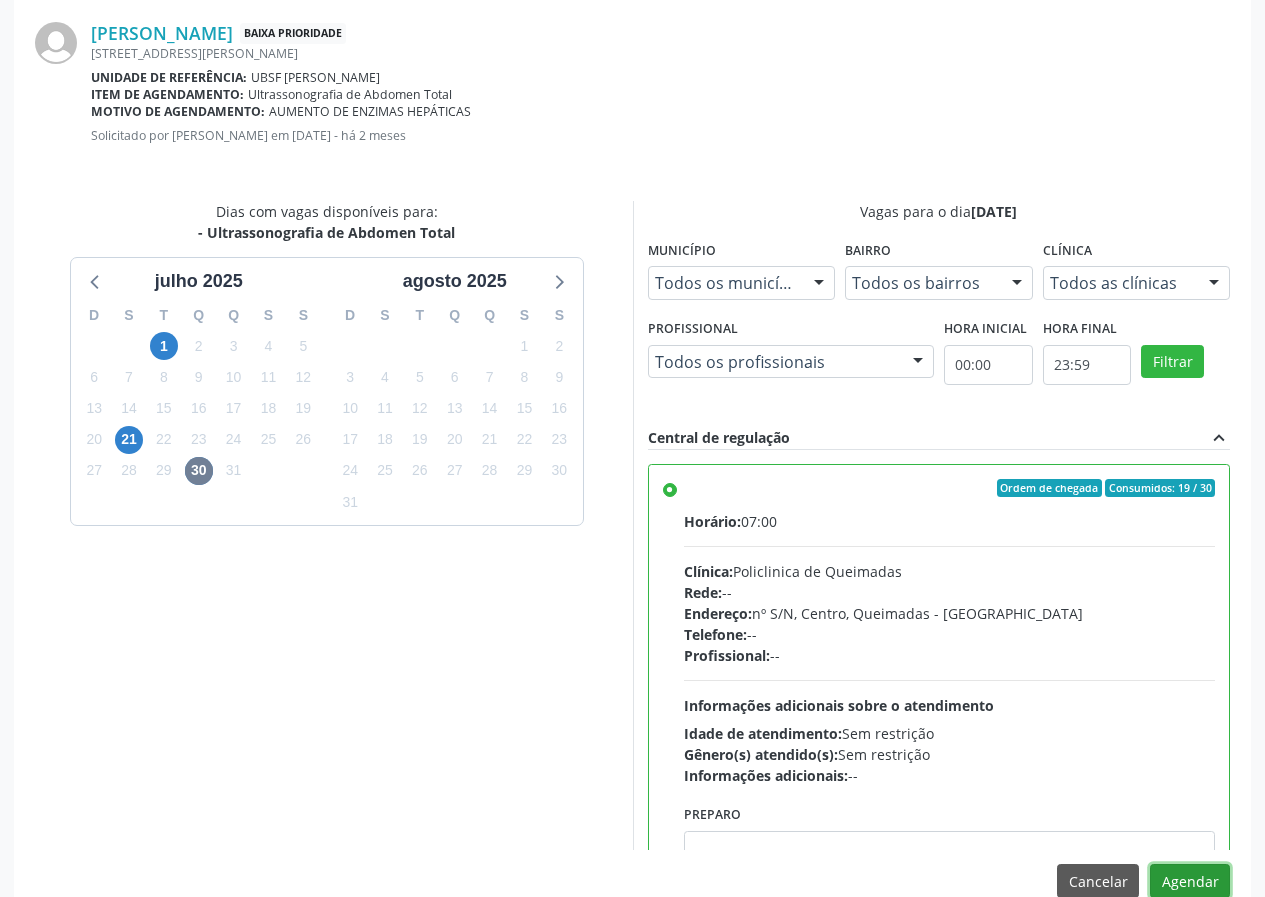 click on "Agendar" at bounding box center [1190, 881] 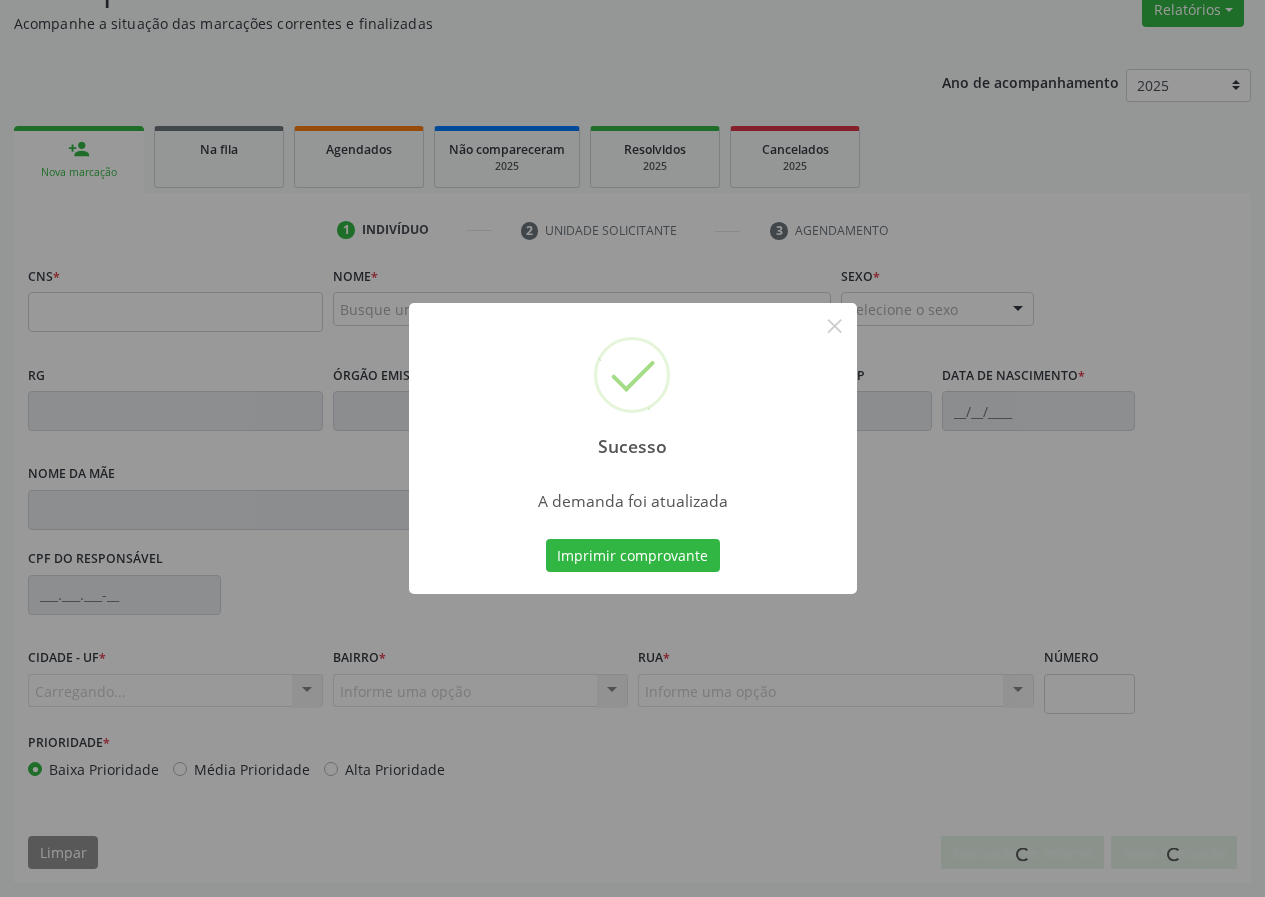 scroll, scrollTop: 173, scrollLeft: 0, axis: vertical 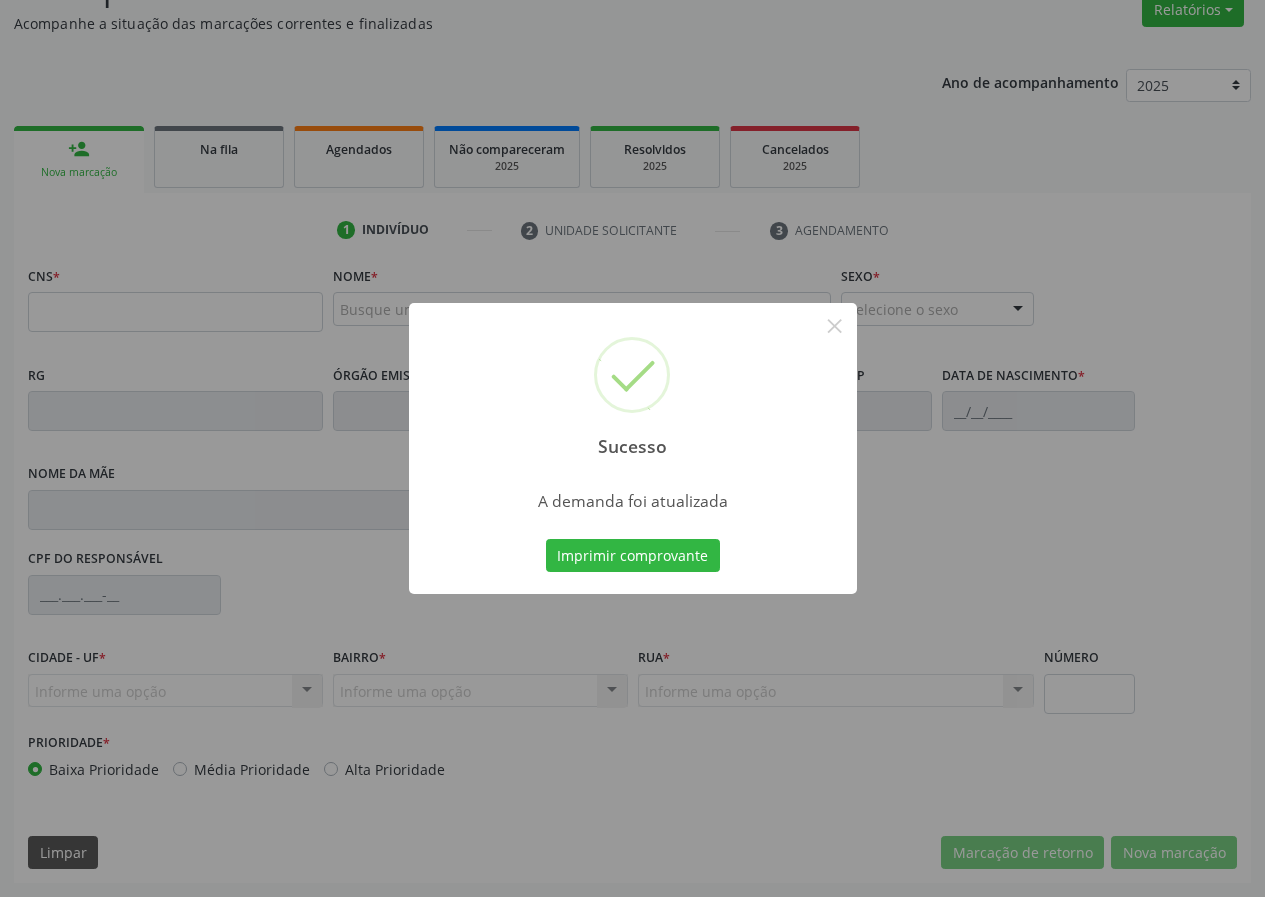 type 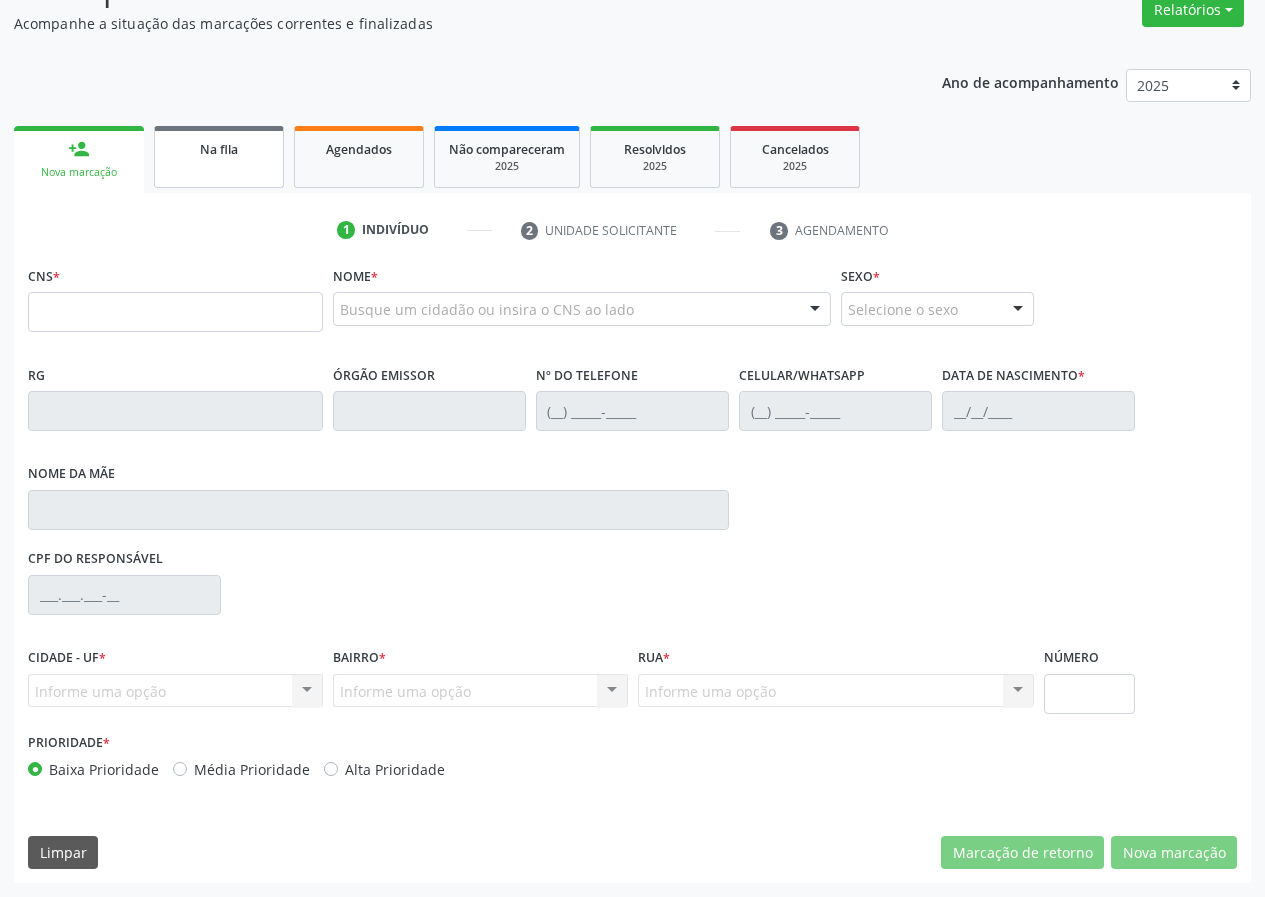 click on "Na fila" at bounding box center (219, 148) 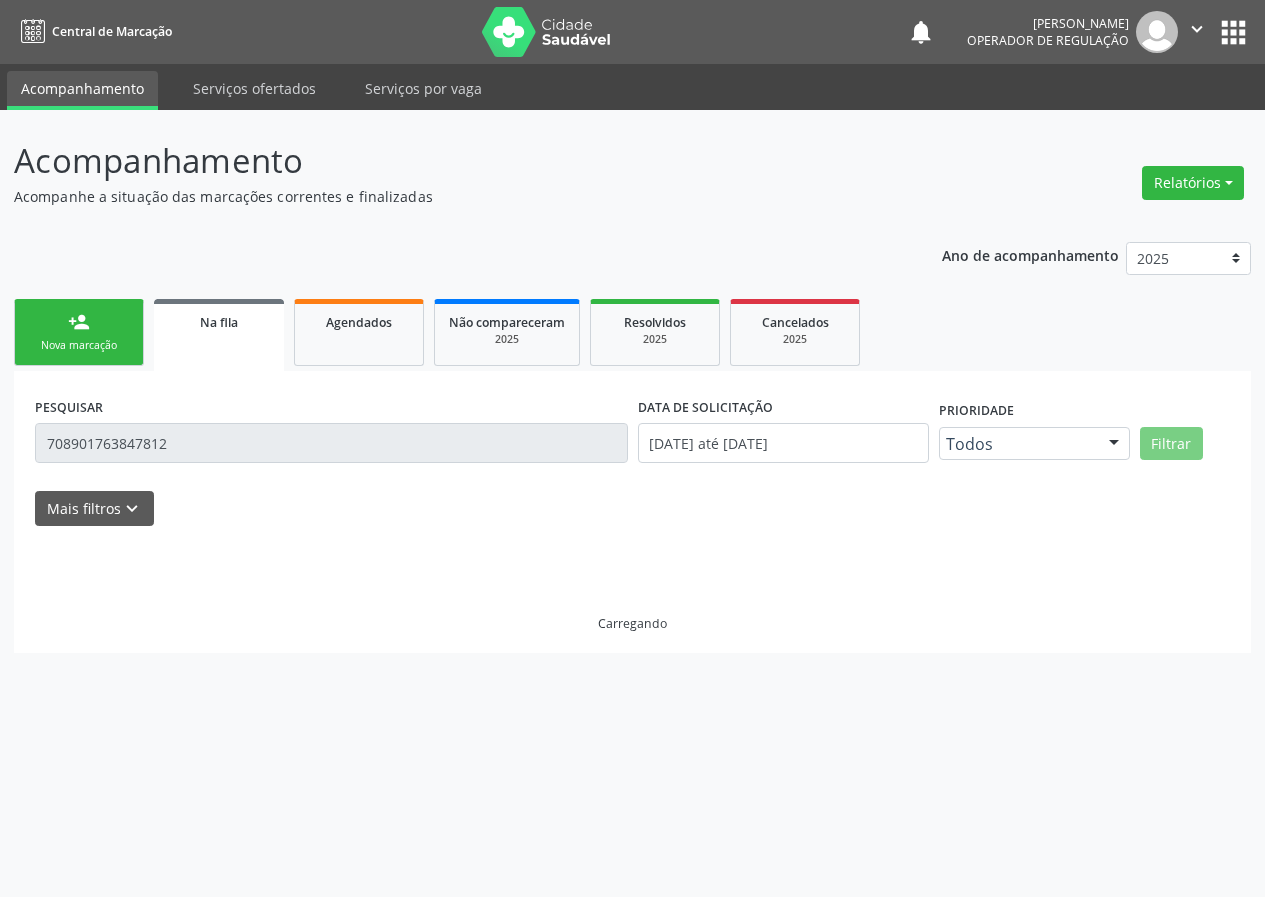 scroll, scrollTop: 0, scrollLeft: 0, axis: both 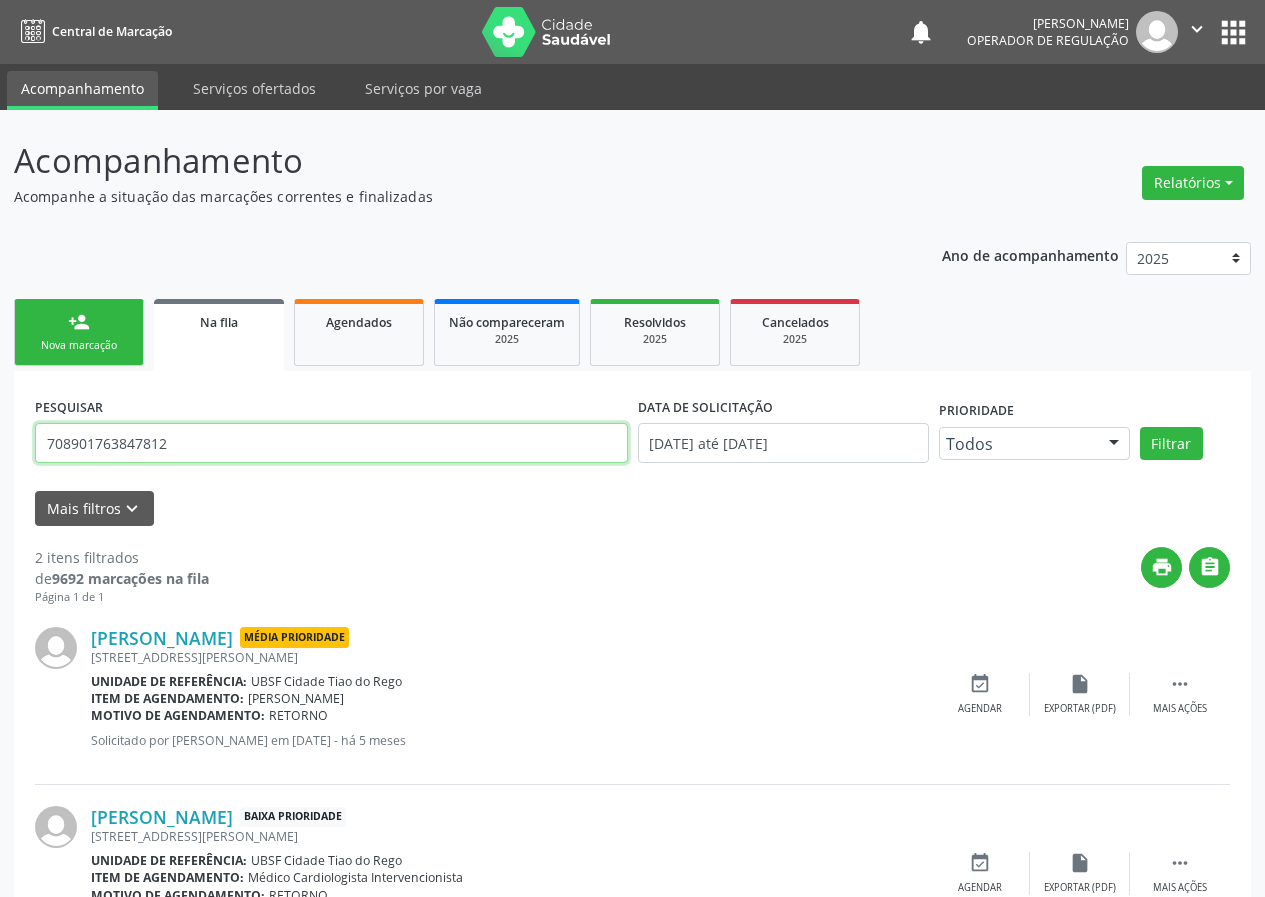 click on "708901763847812" at bounding box center [331, 443] 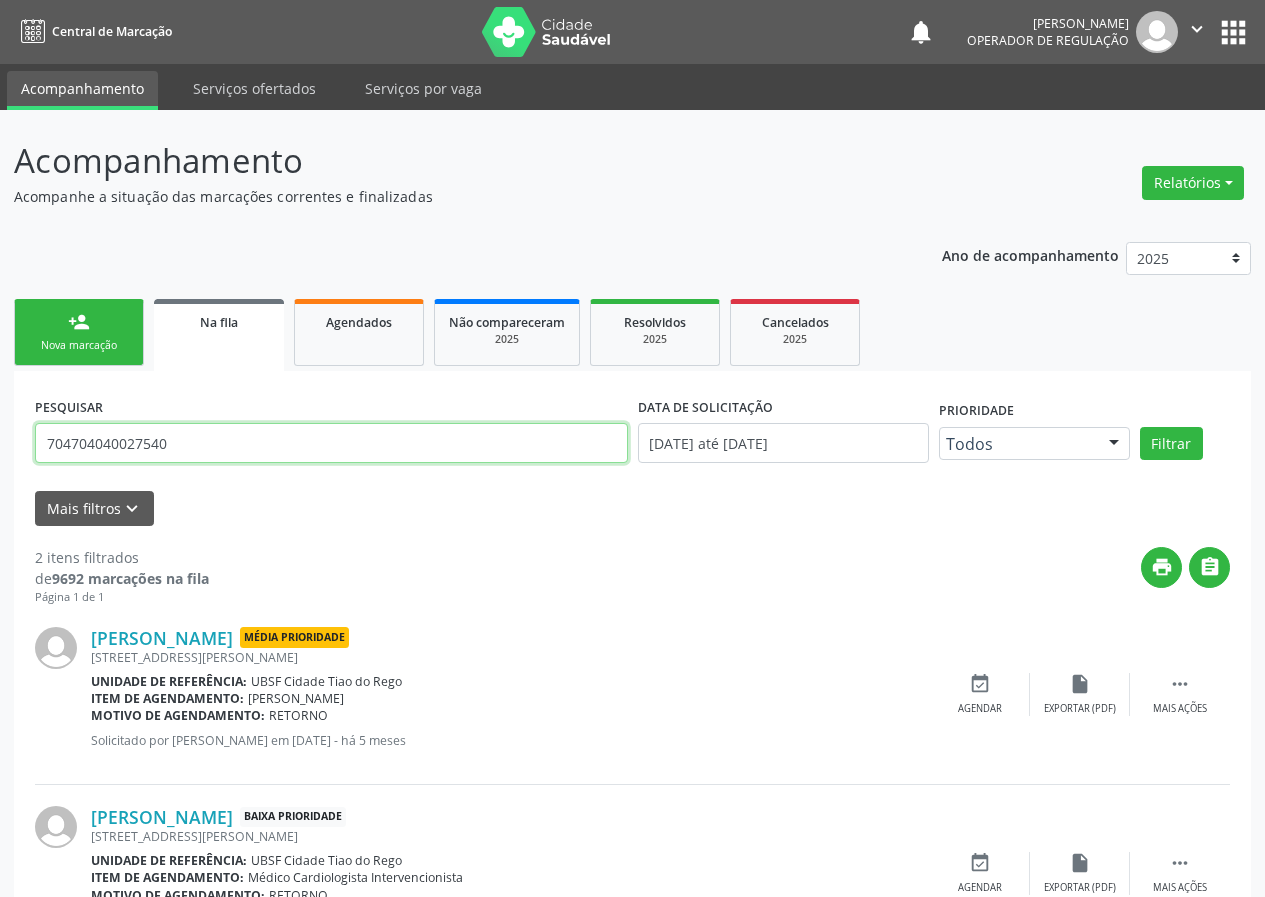 type on "704704040027540" 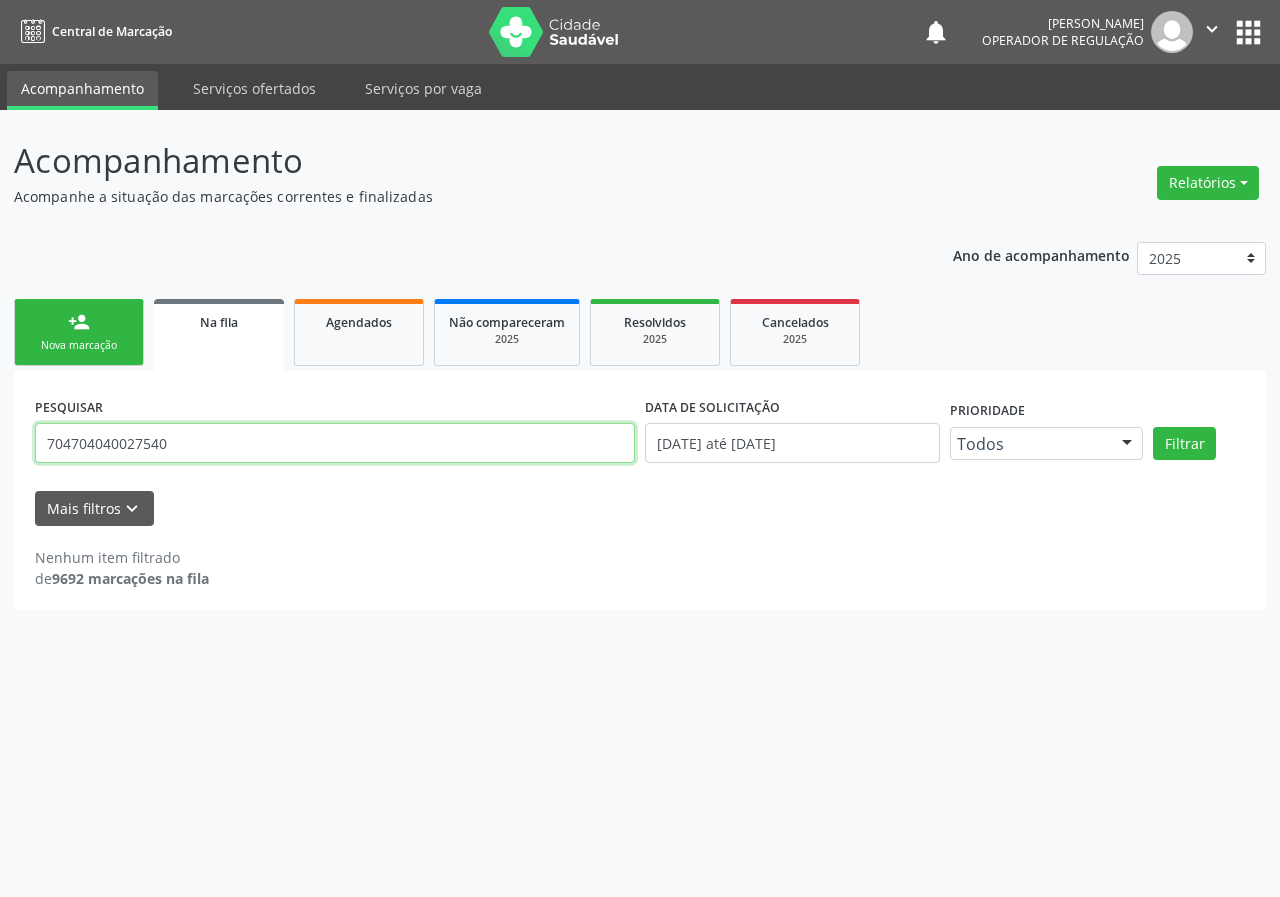 click on "704704040027540" at bounding box center [335, 443] 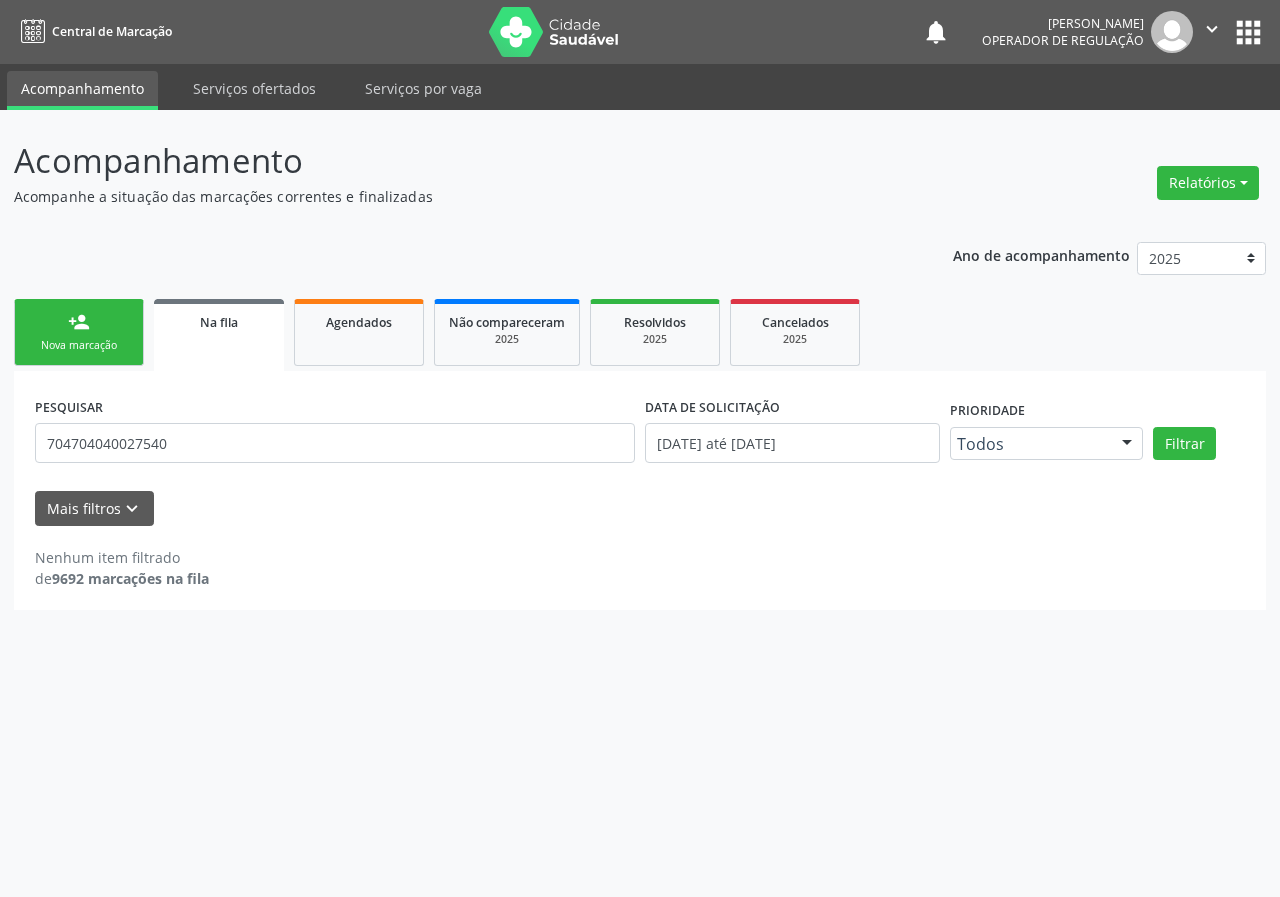 click on "Nova marcação" at bounding box center [79, 345] 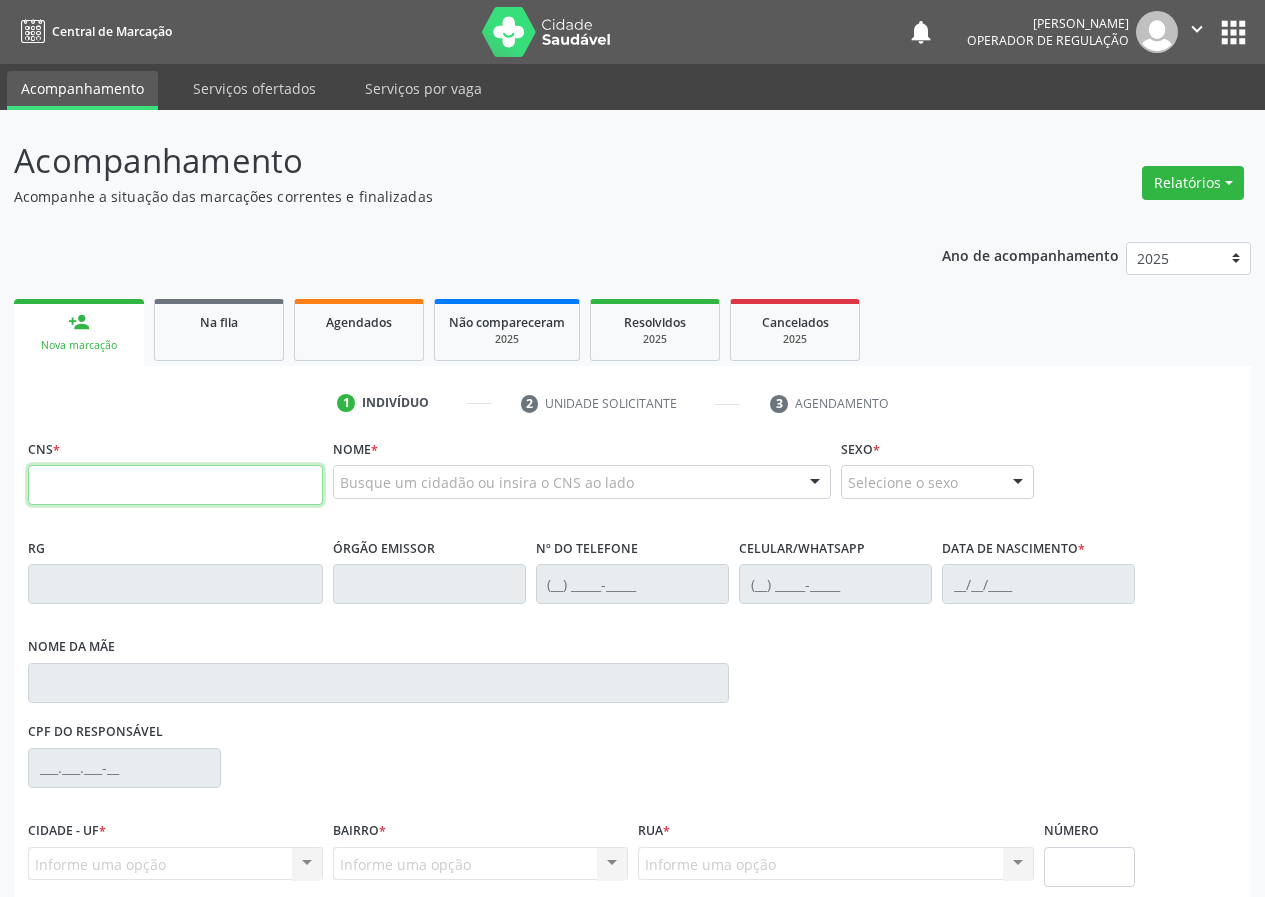 click at bounding box center [175, 485] 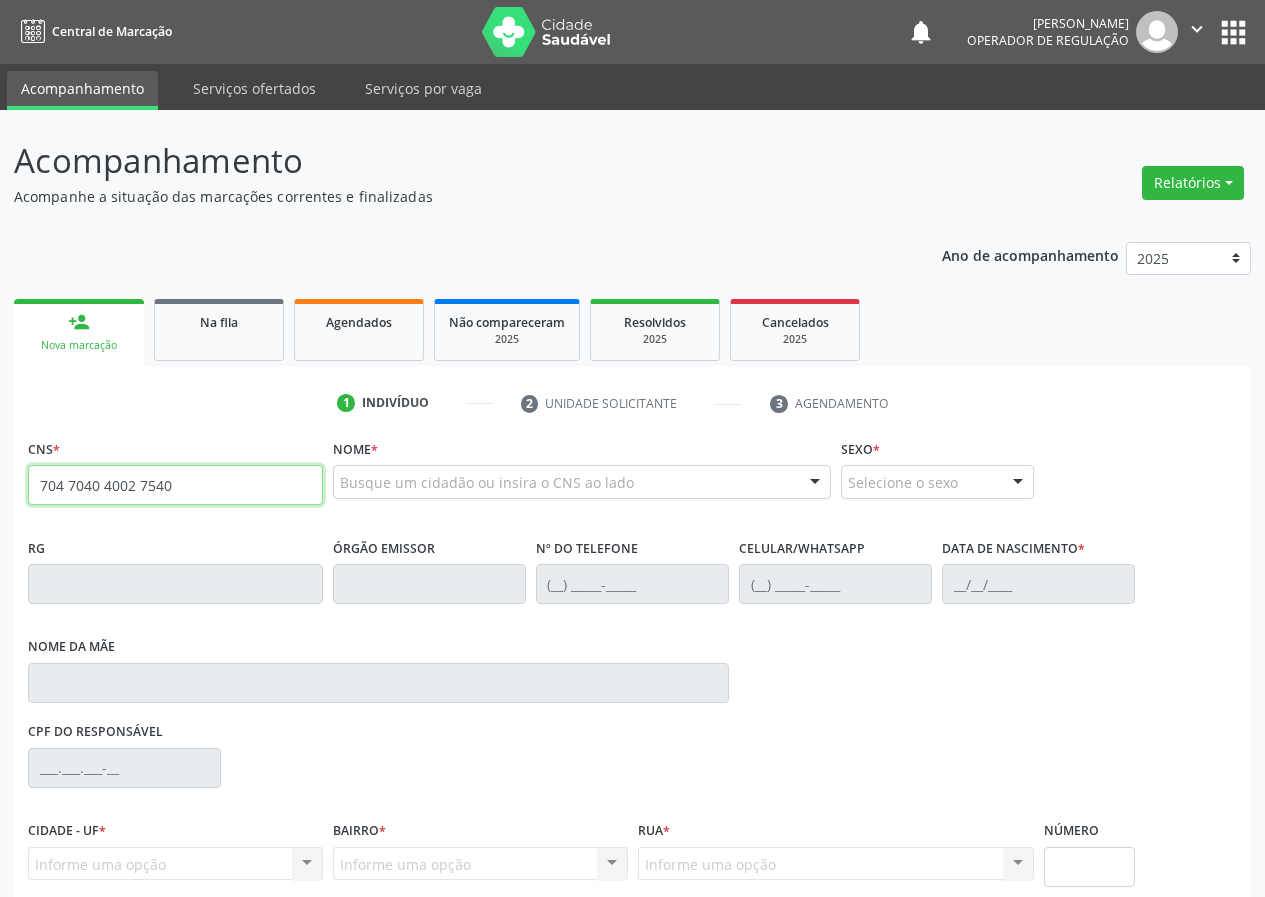 type on "704 7040 4002 7540" 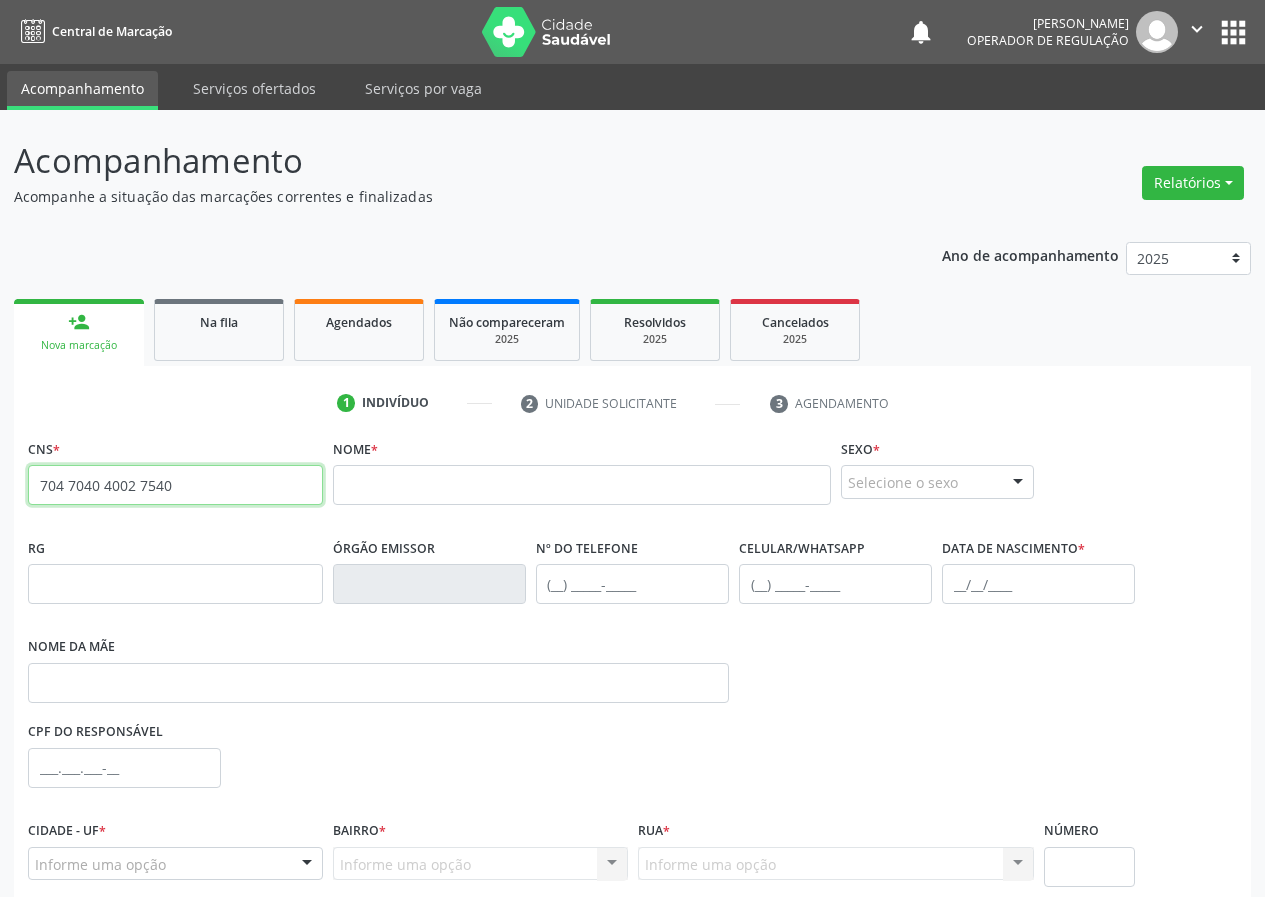 click on "704 7040 4002 7540" at bounding box center (175, 485) 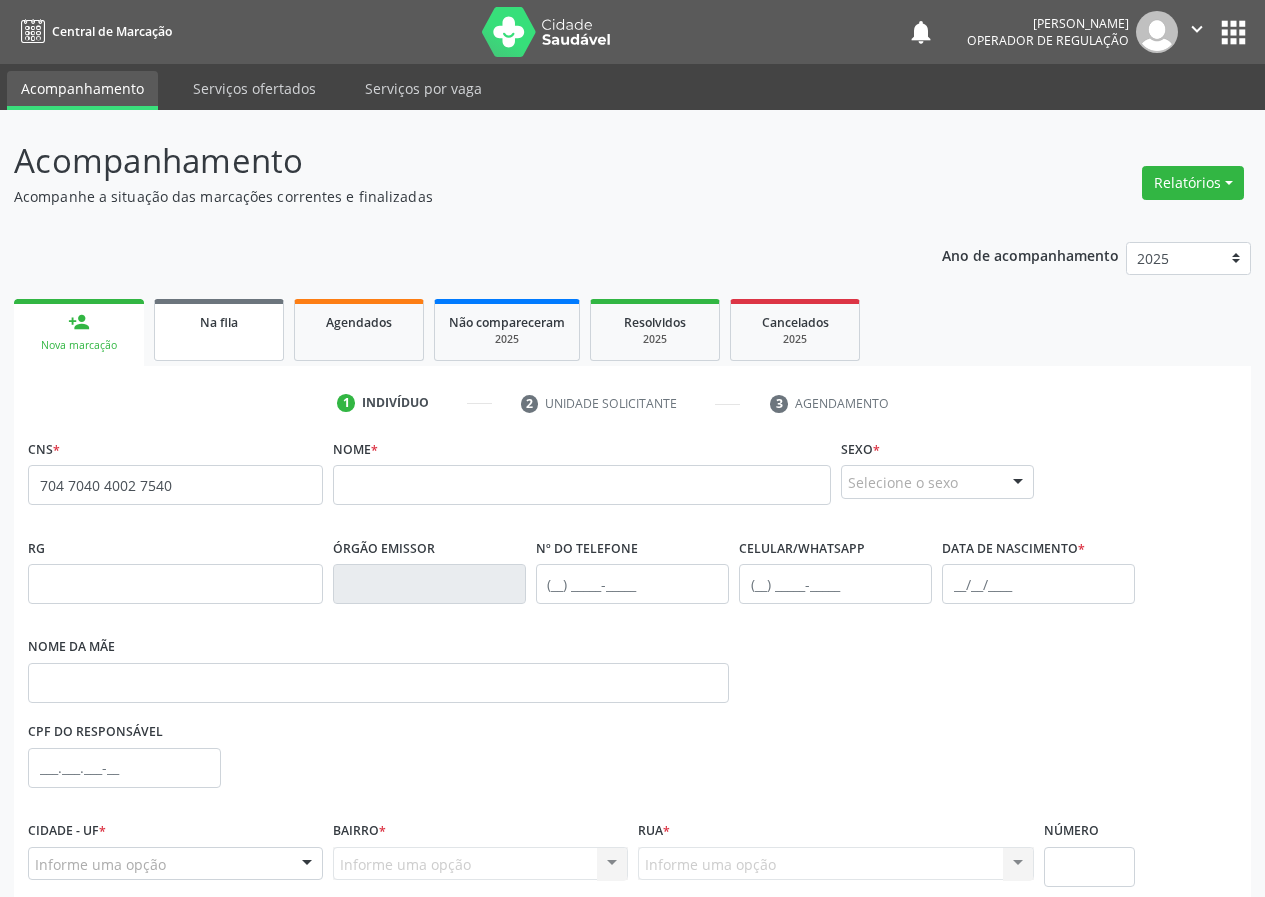 click on "Na fila" at bounding box center [219, 330] 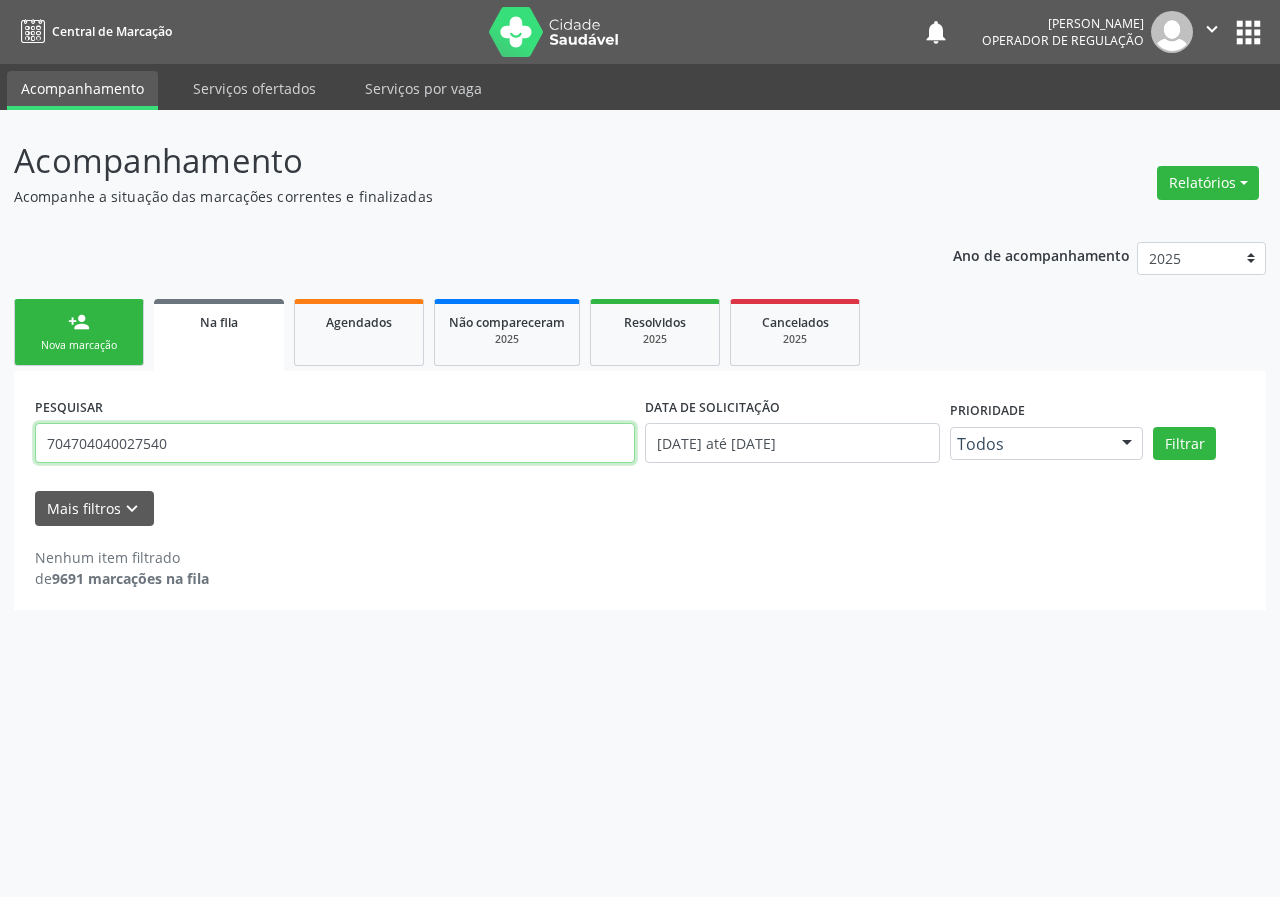click on "704704040027540" at bounding box center (335, 443) 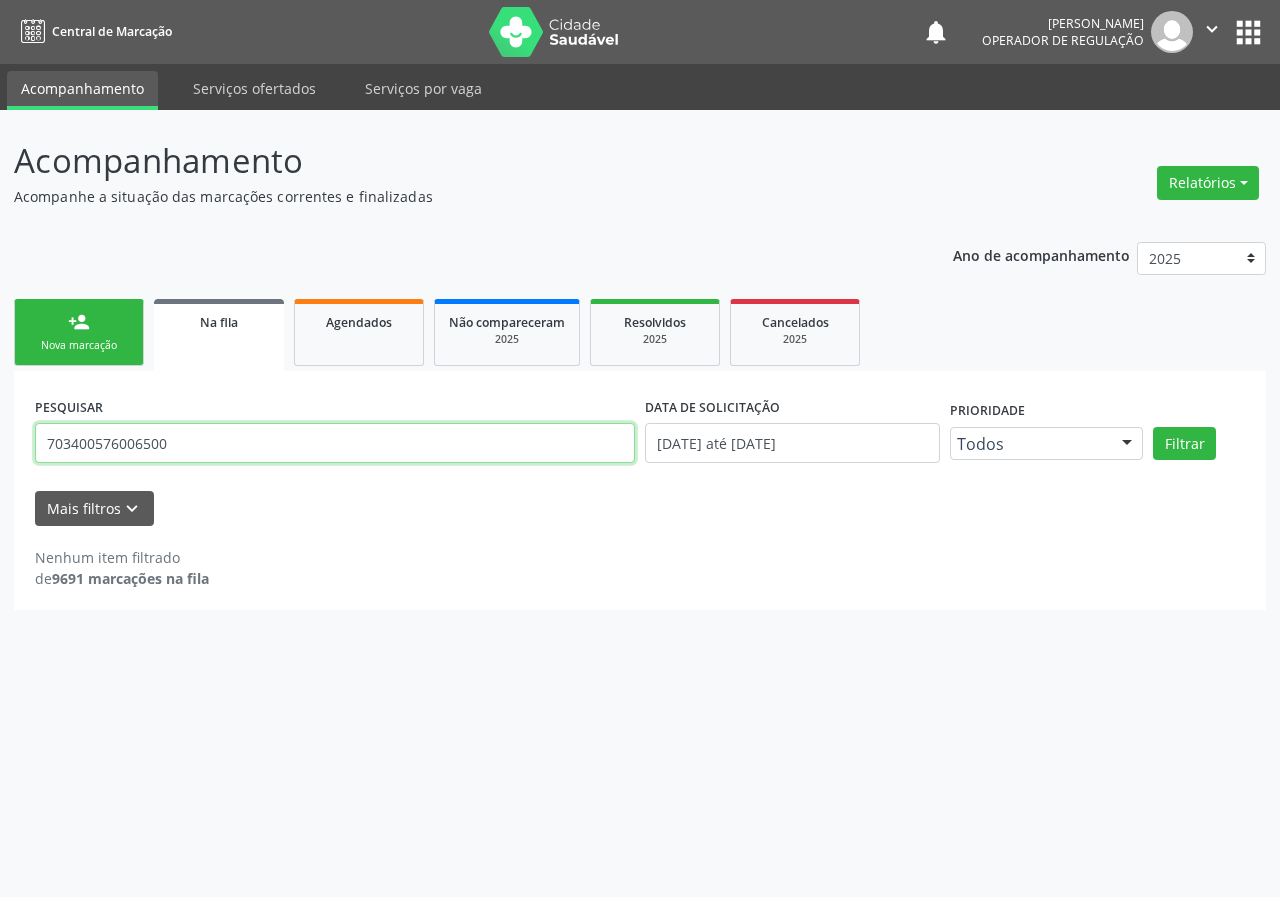 type on "703400576006500" 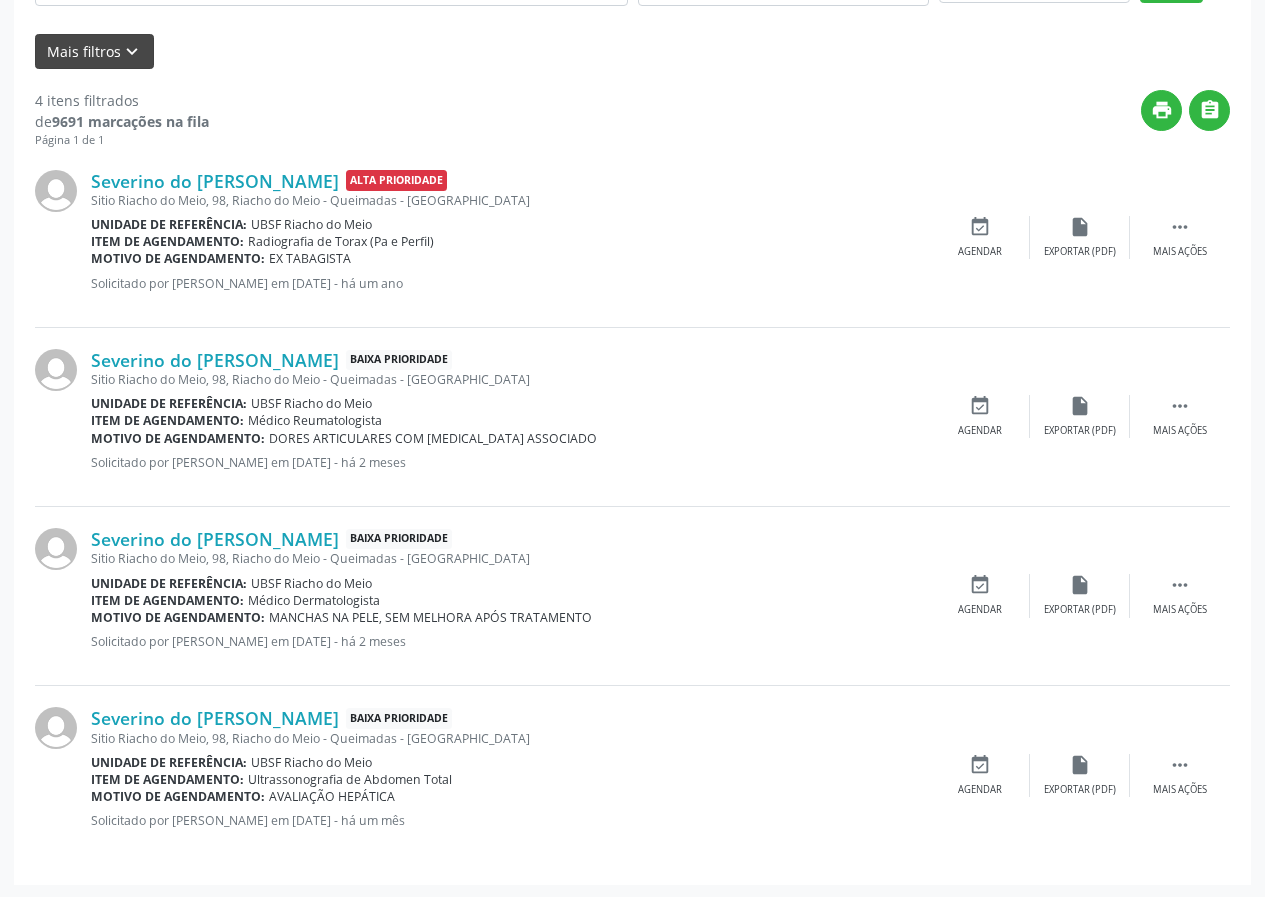 scroll, scrollTop: 459, scrollLeft: 0, axis: vertical 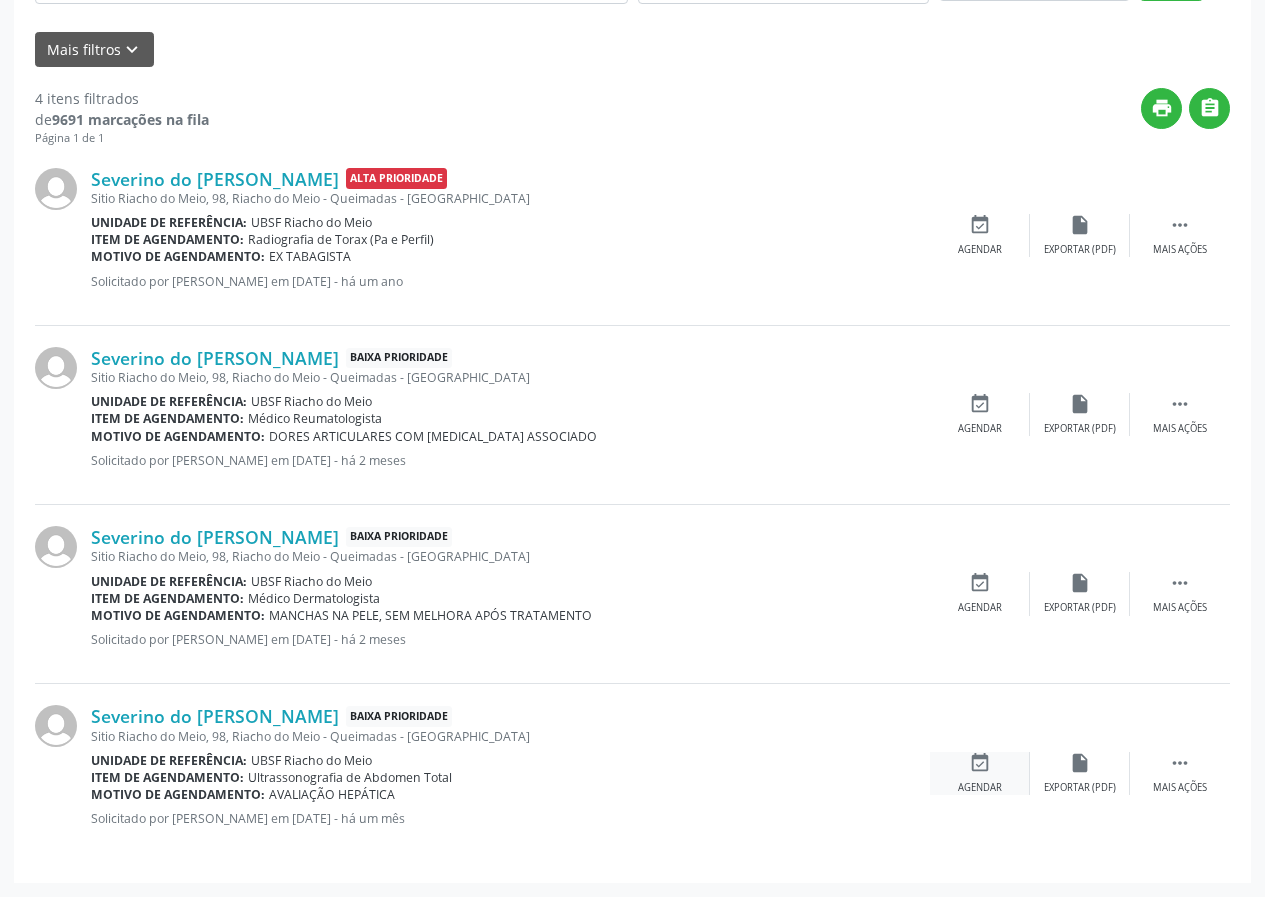 click on "Agendar" at bounding box center (980, 788) 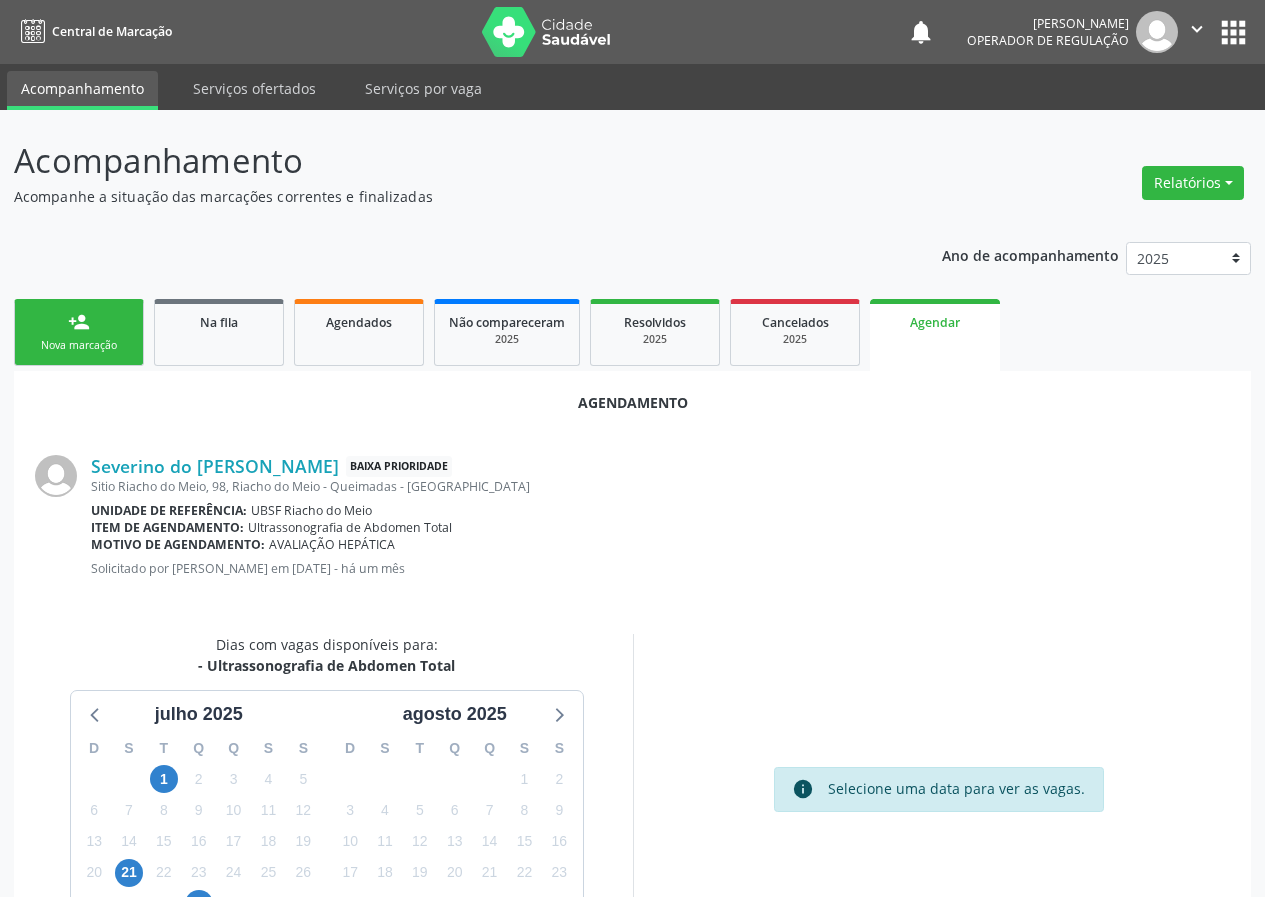 scroll, scrollTop: 144, scrollLeft: 0, axis: vertical 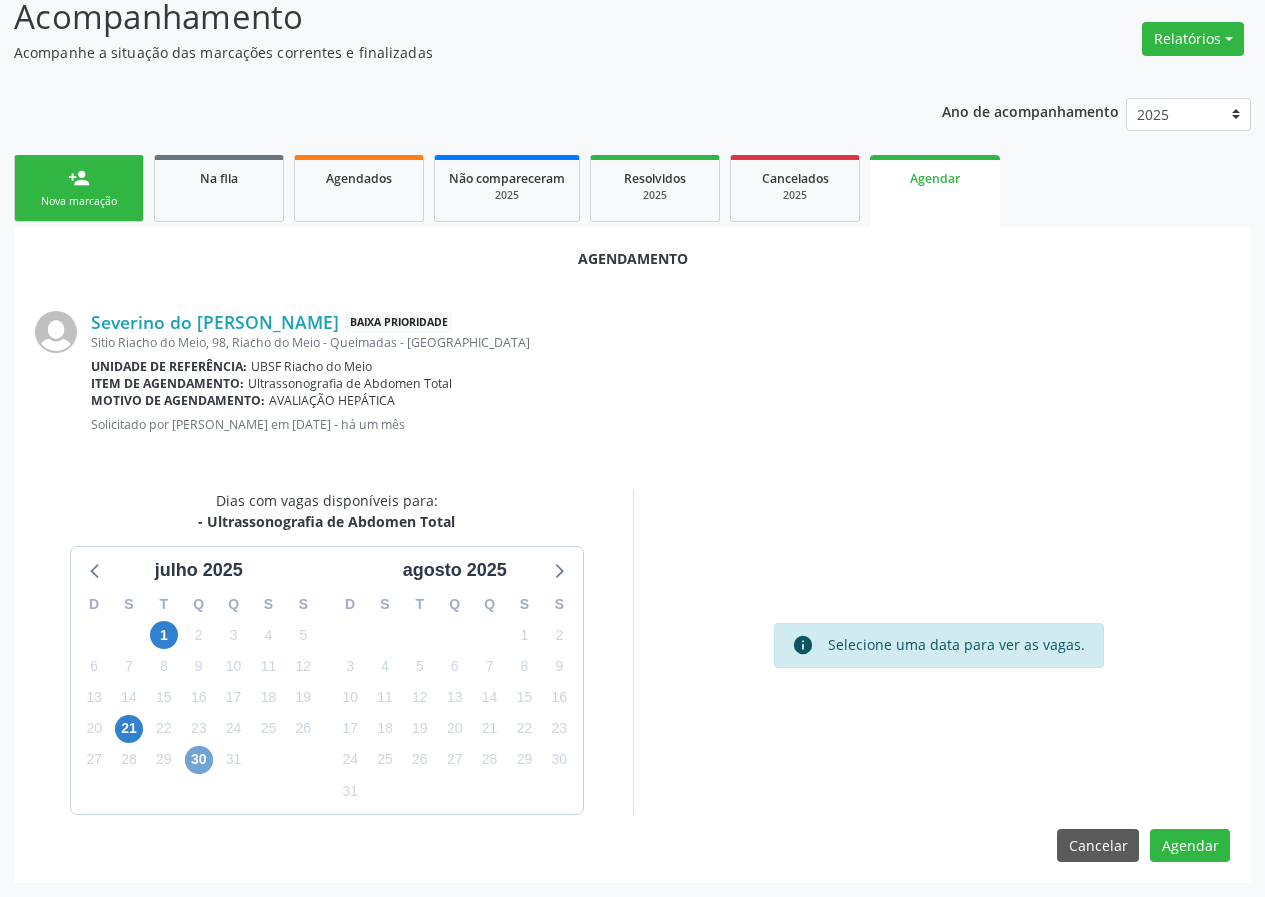 click on "30" at bounding box center (199, 760) 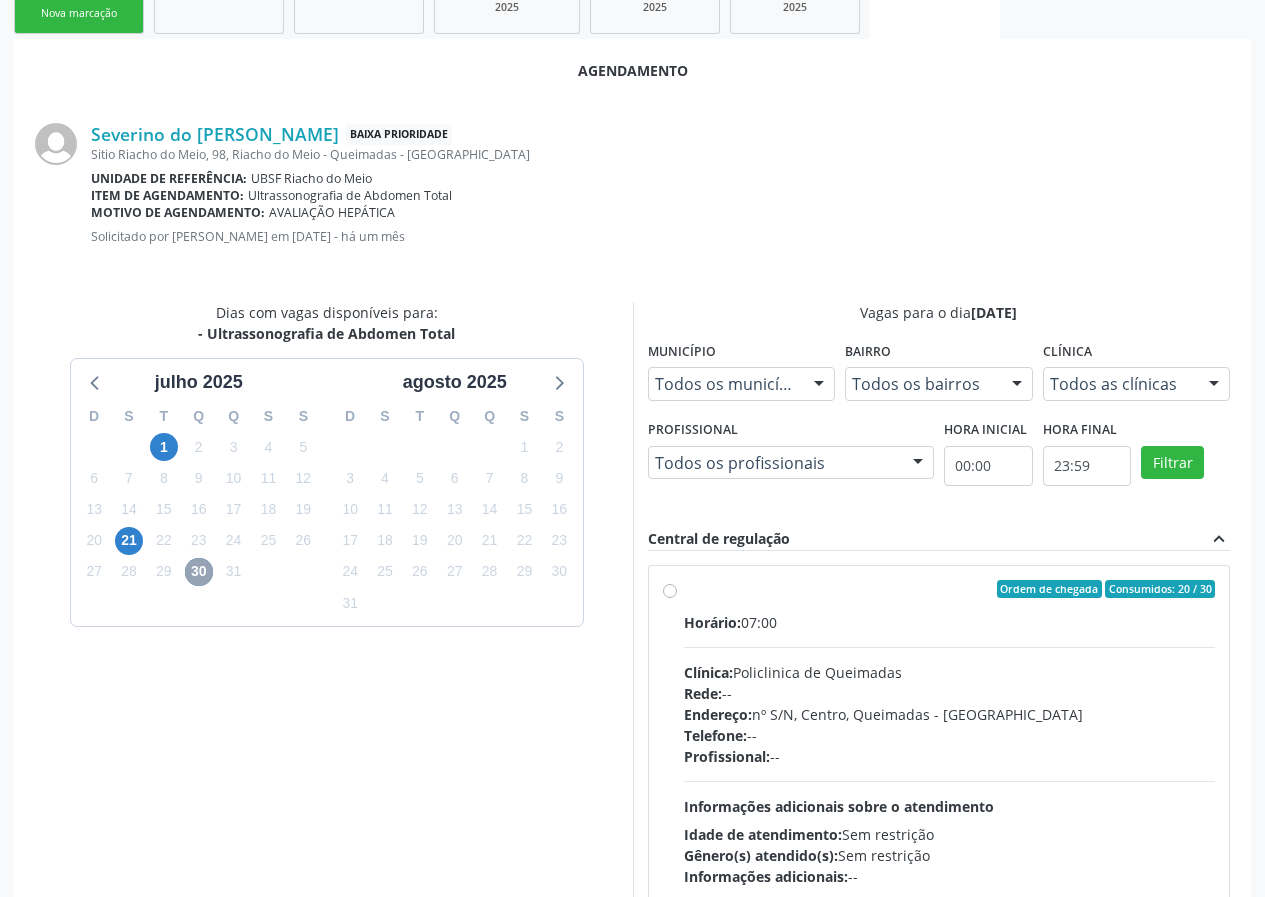 scroll, scrollTop: 433, scrollLeft: 0, axis: vertical 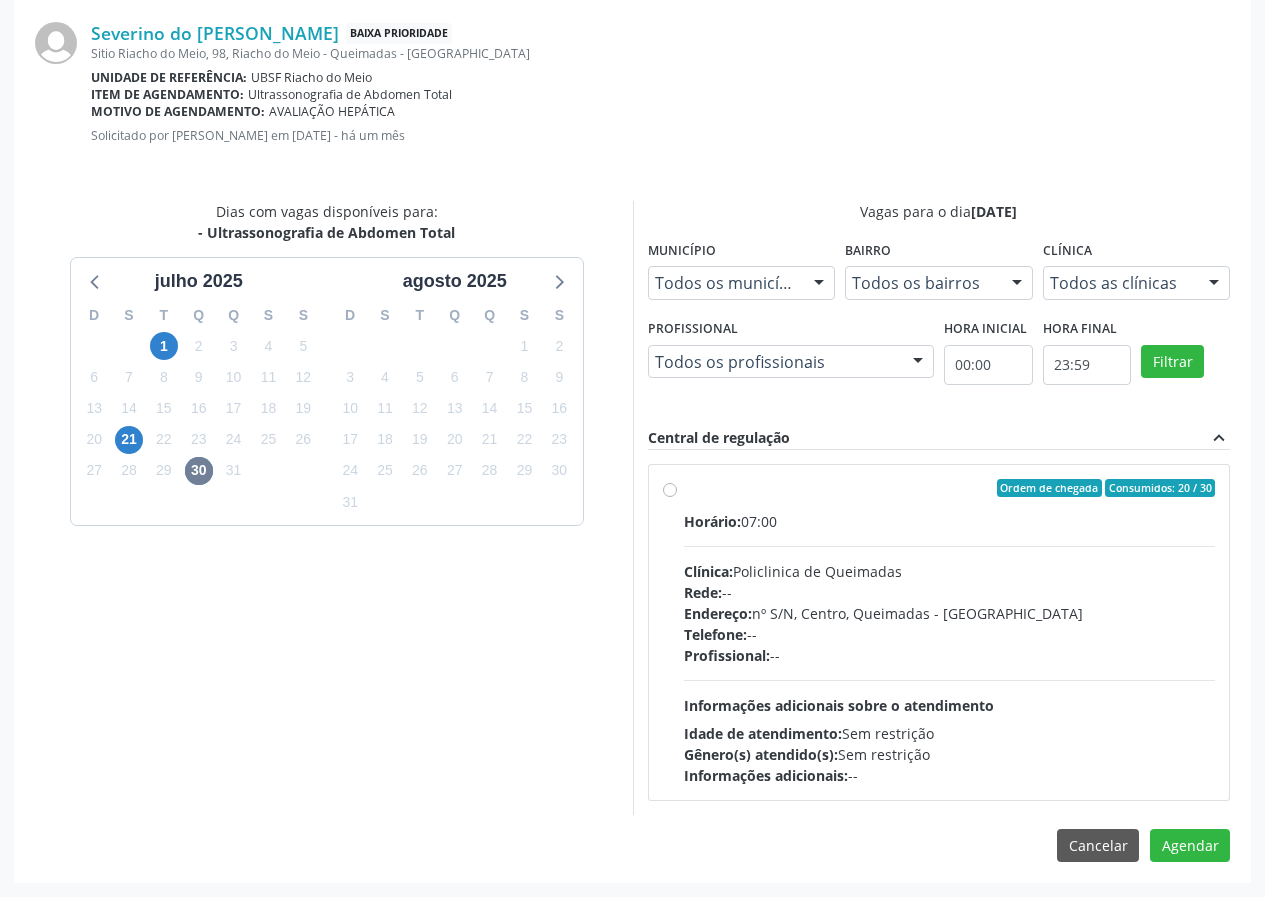 click on "Clínica:  Policlinica de Queimadas" at bounding box center (950, 571) 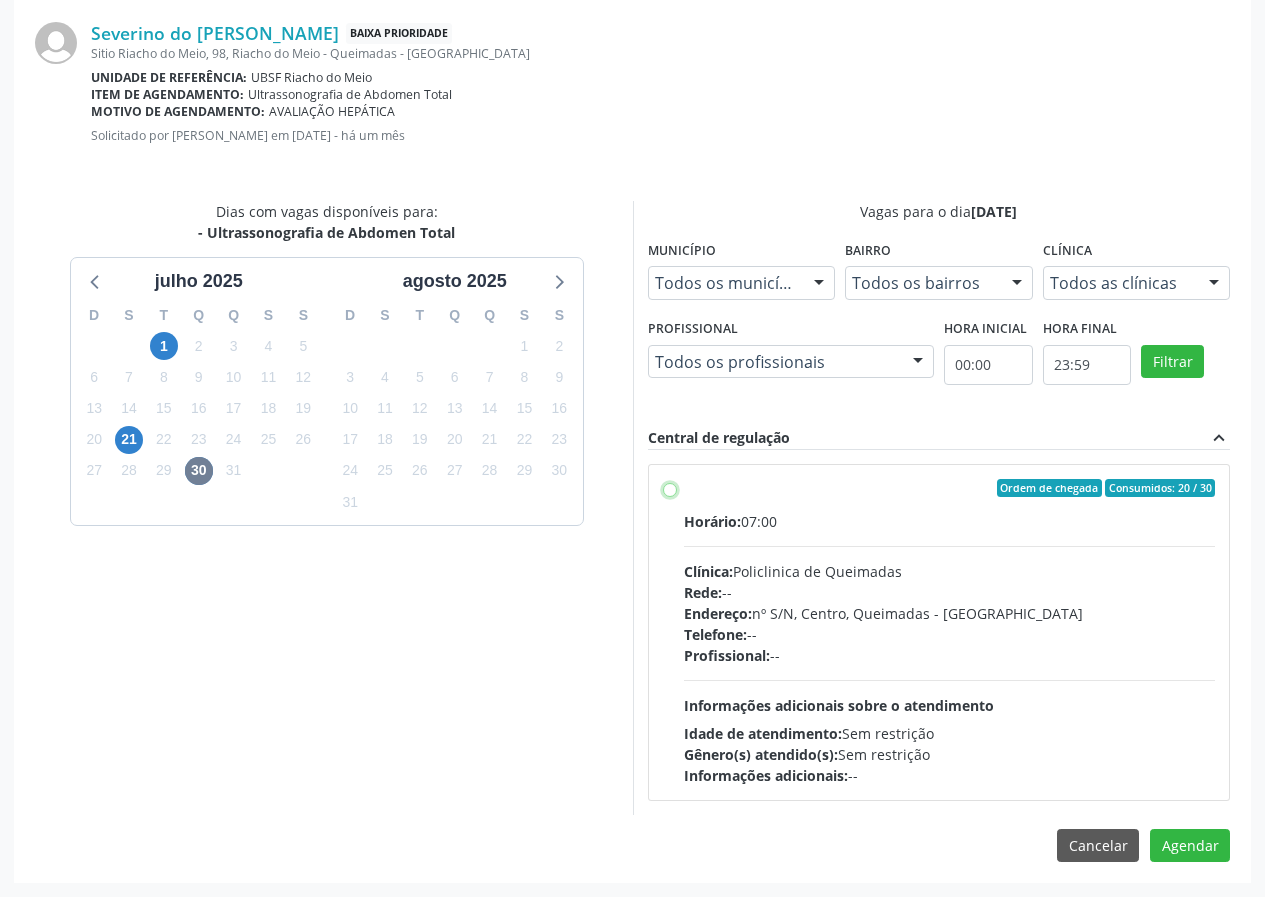 radio on "true" 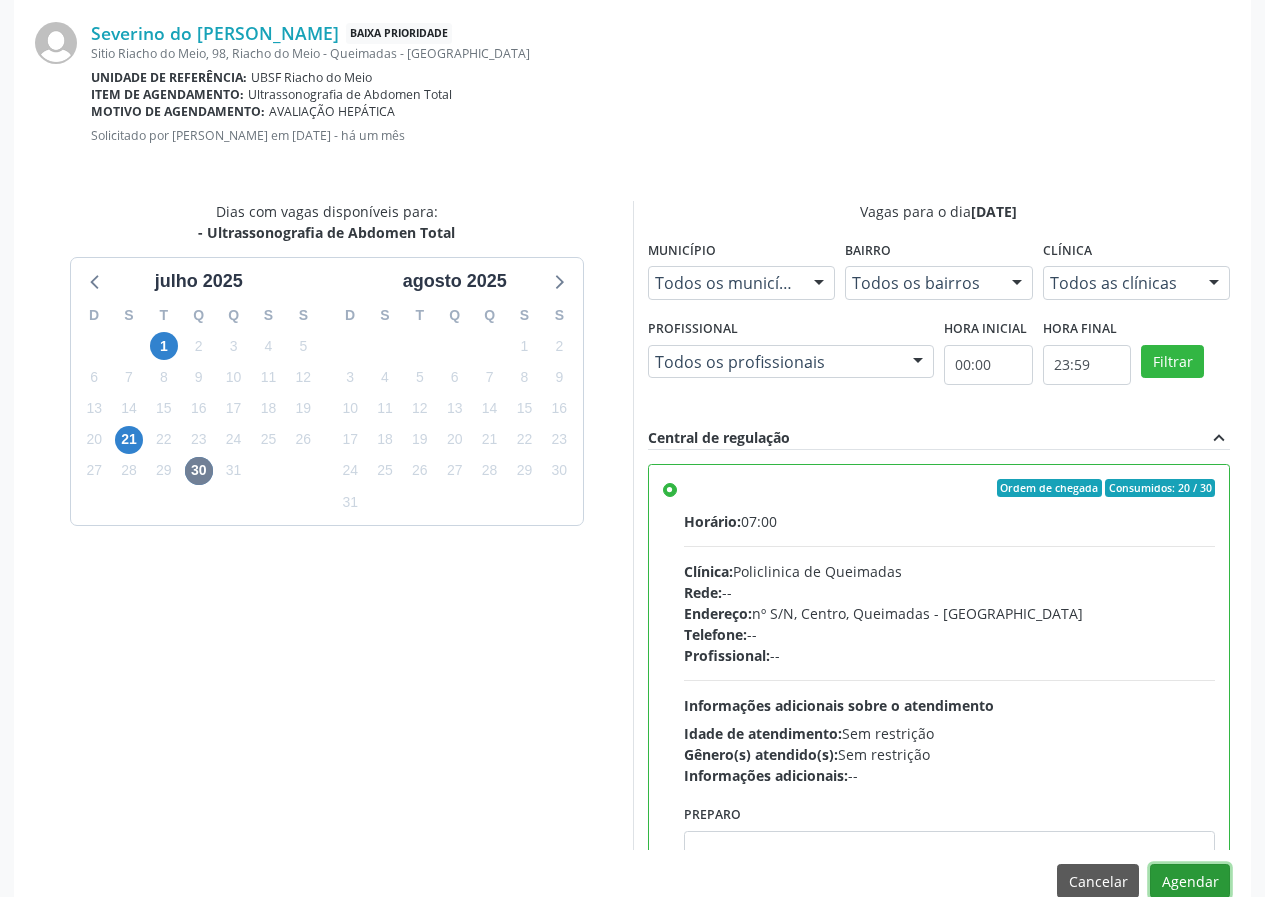 click on "Agendar" at bounding box center [1190, 881] 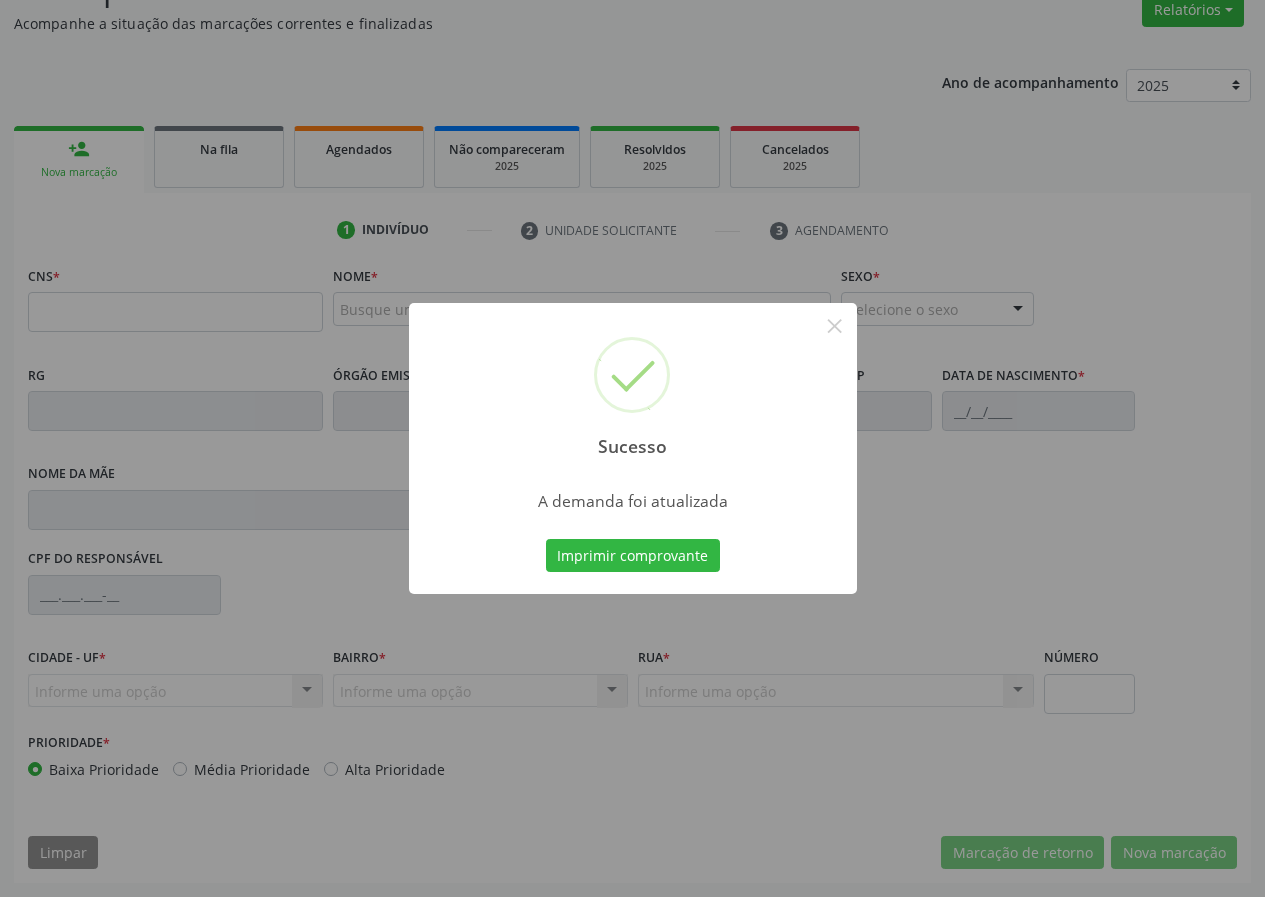 scroll, scrollTop: 173, scrollLeft: 0, axis: vertical 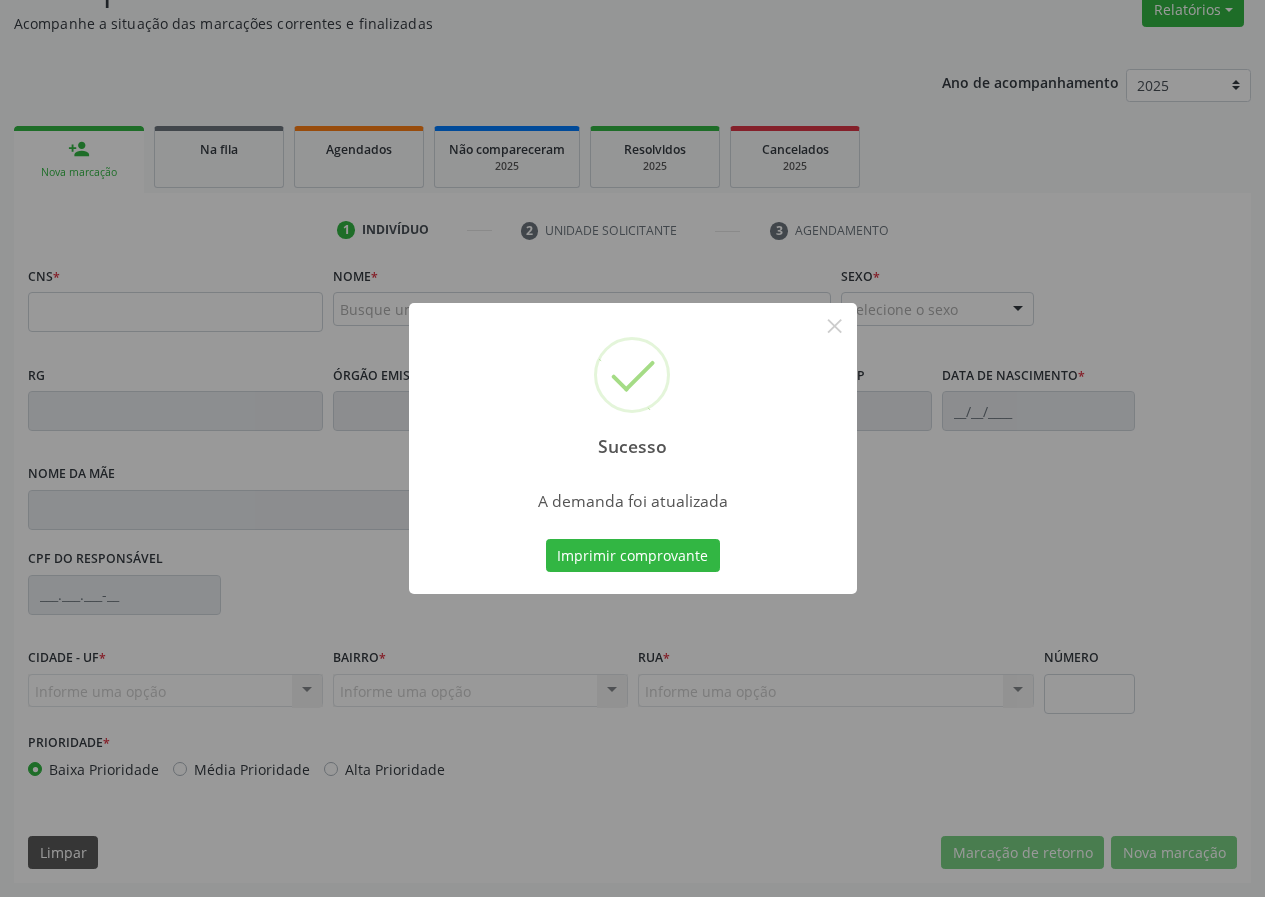 type 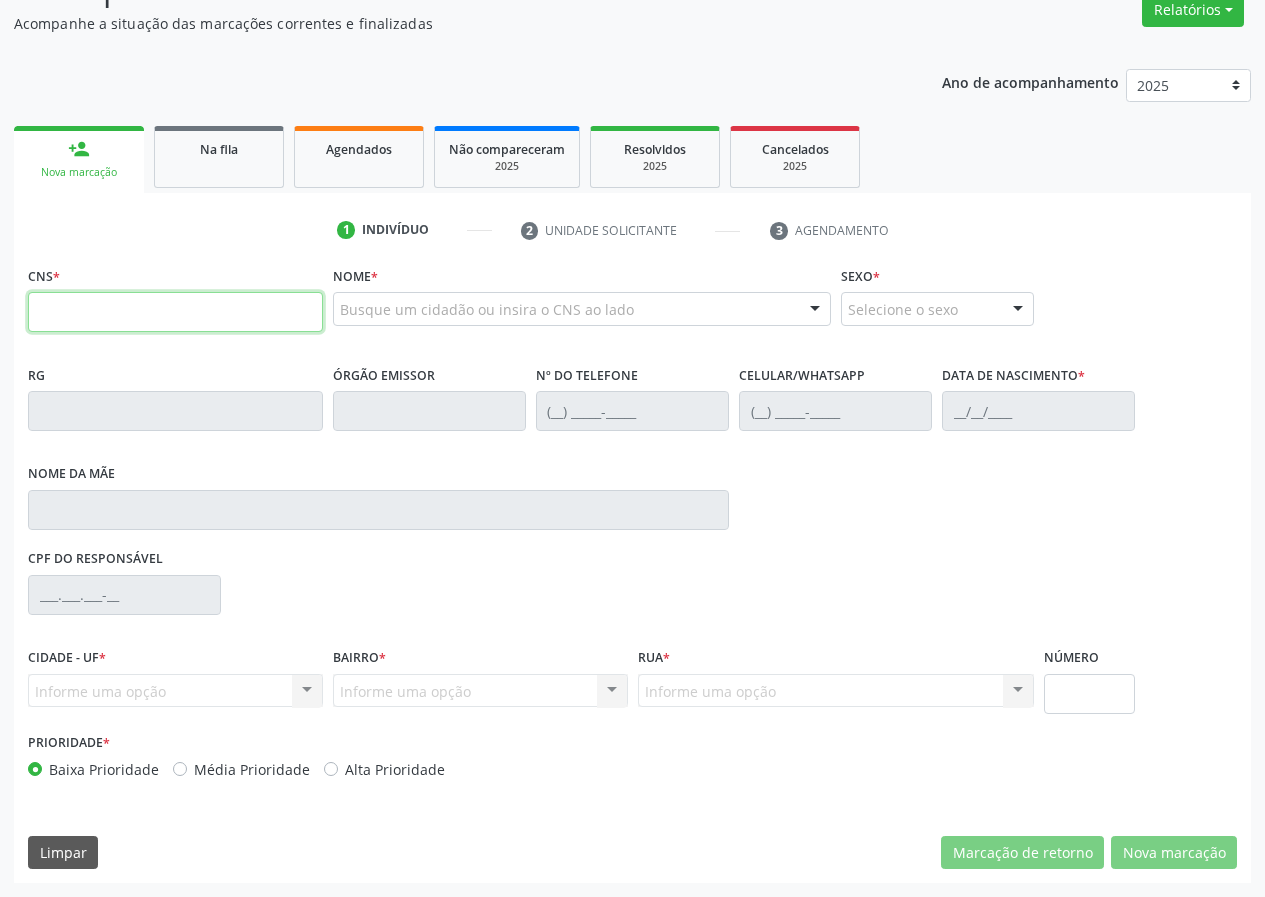 click at bounding box center (175, 312) 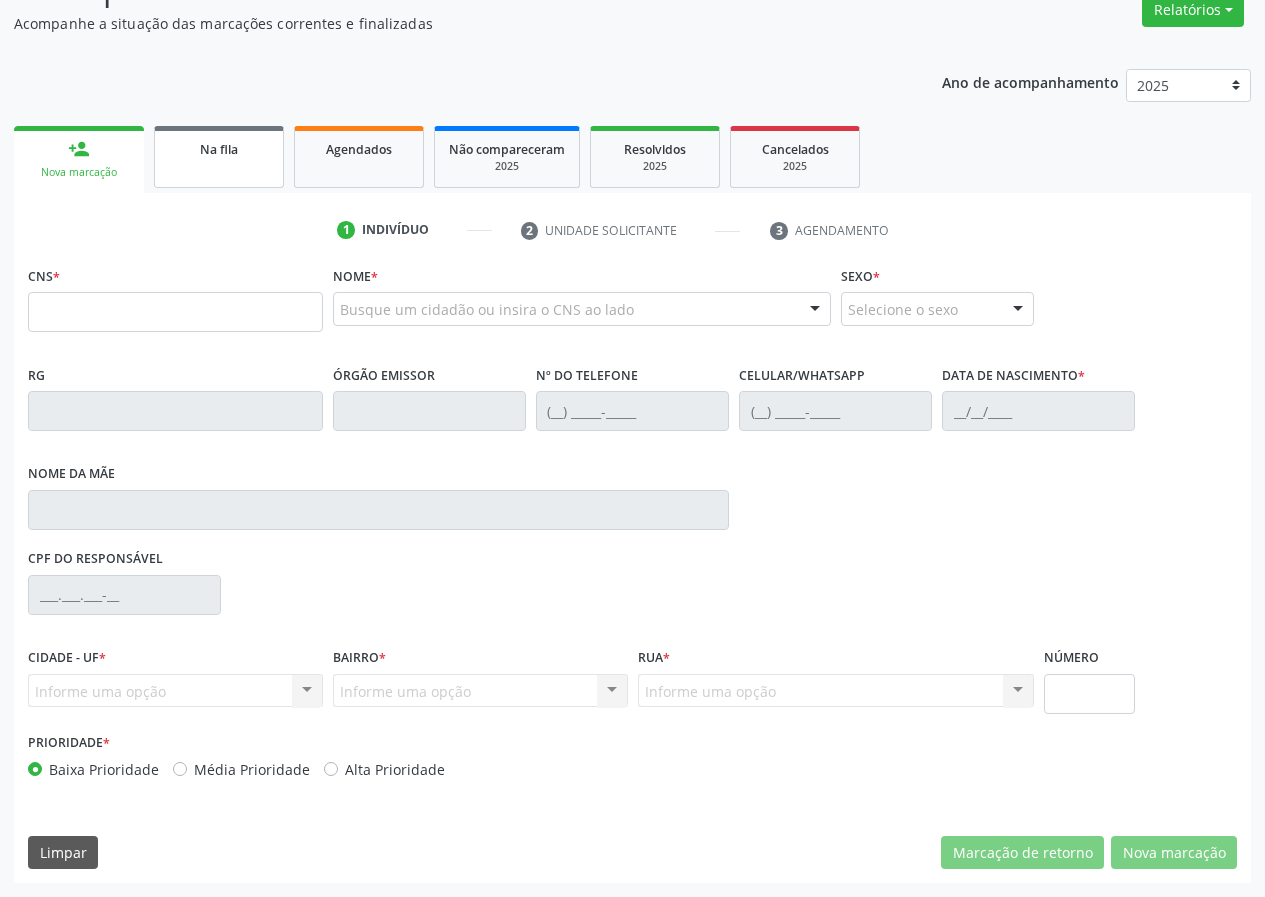 click on "Na fila" at bounding box center [219, 149] 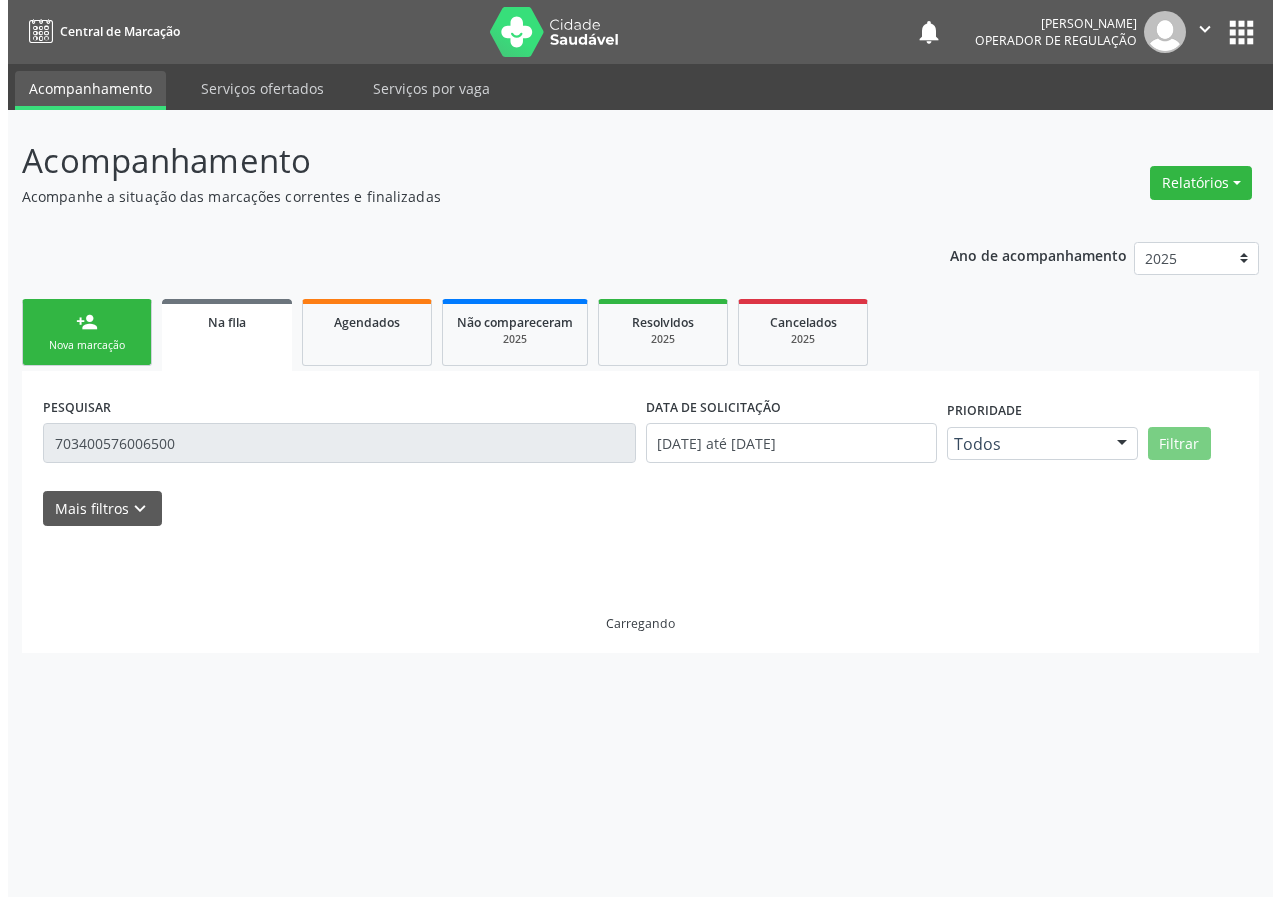 scroll, scrollTop: 0, scrollLeft: 0, axis: both 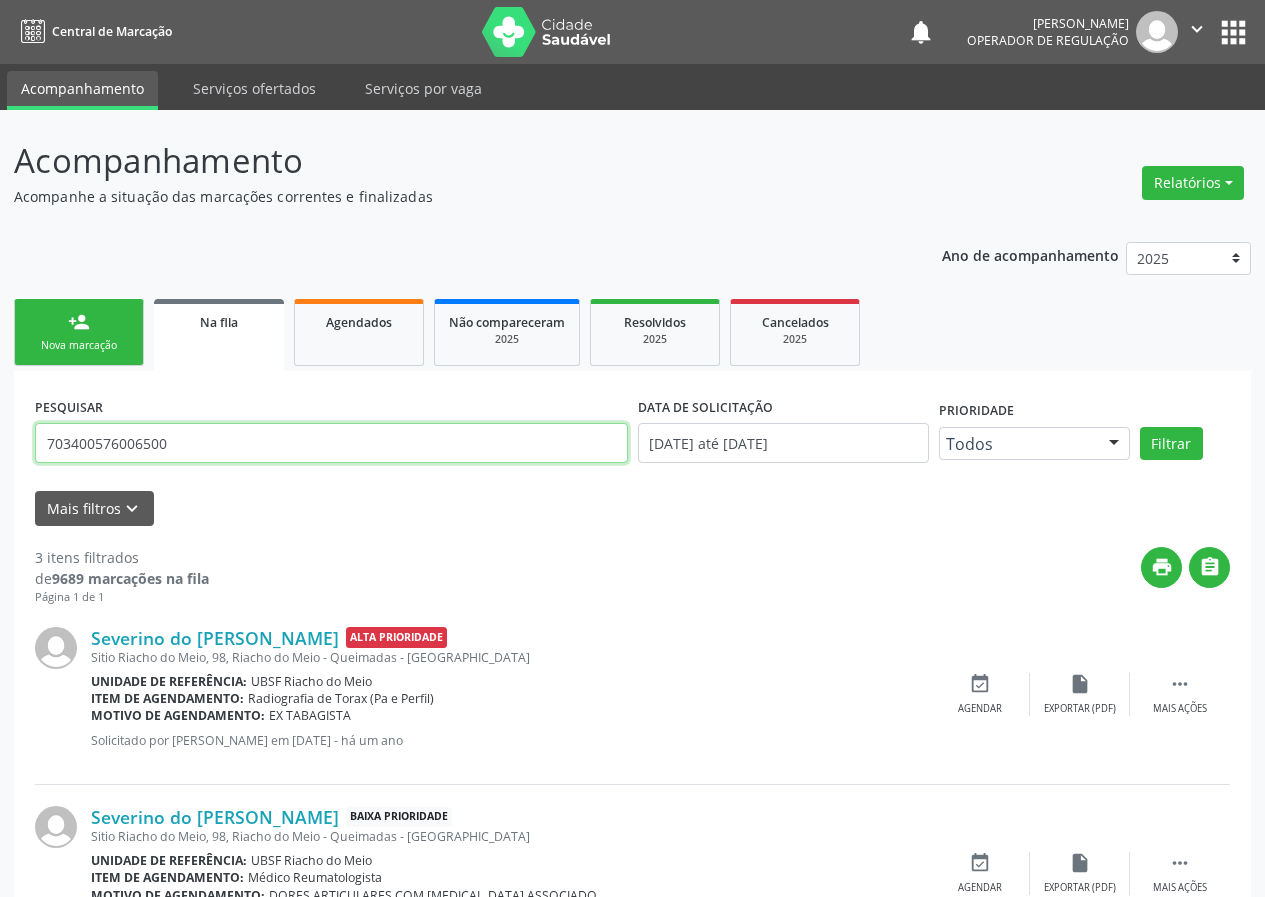 click on "703400576006500" at bounding box center (331, 443) 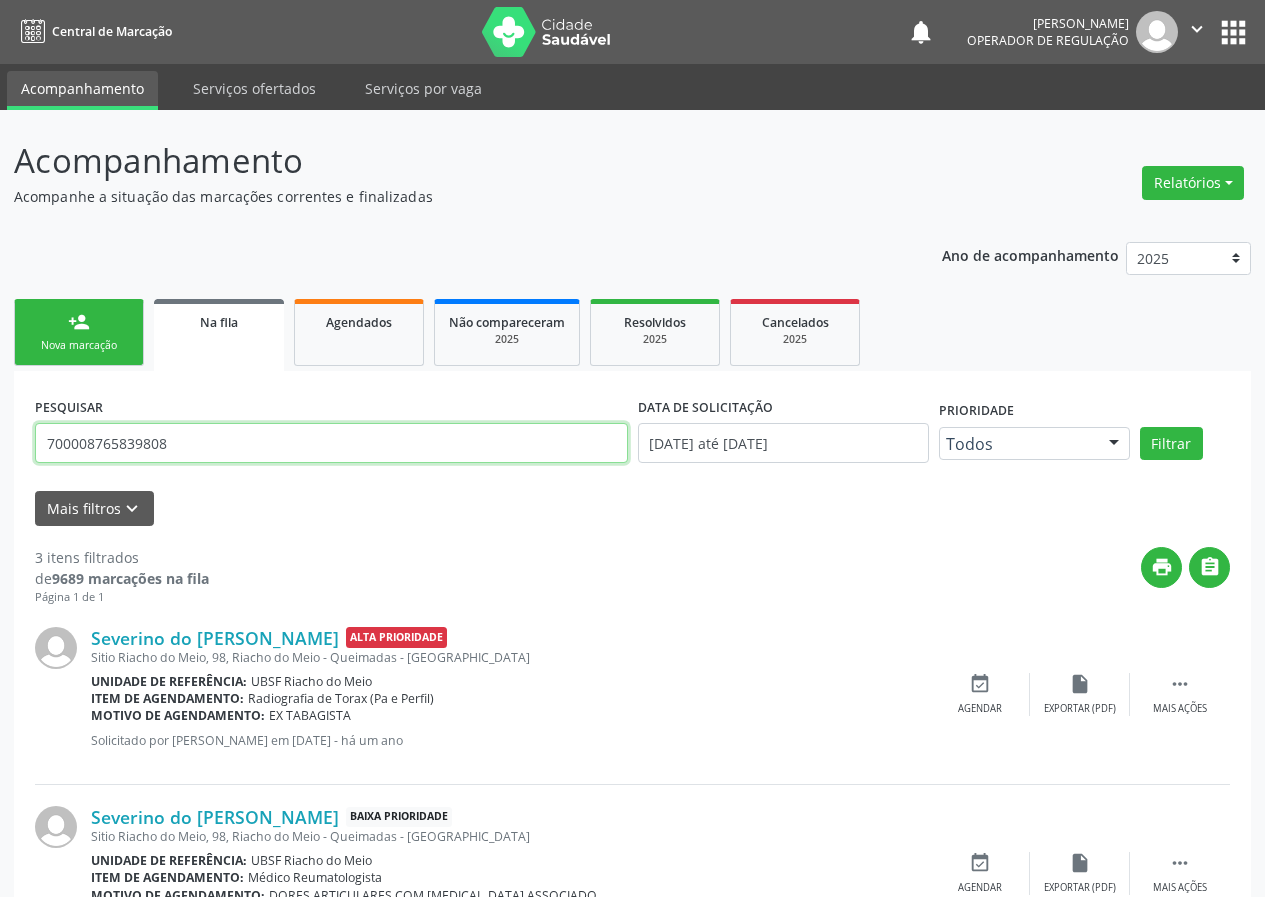 type on "700008765839808" 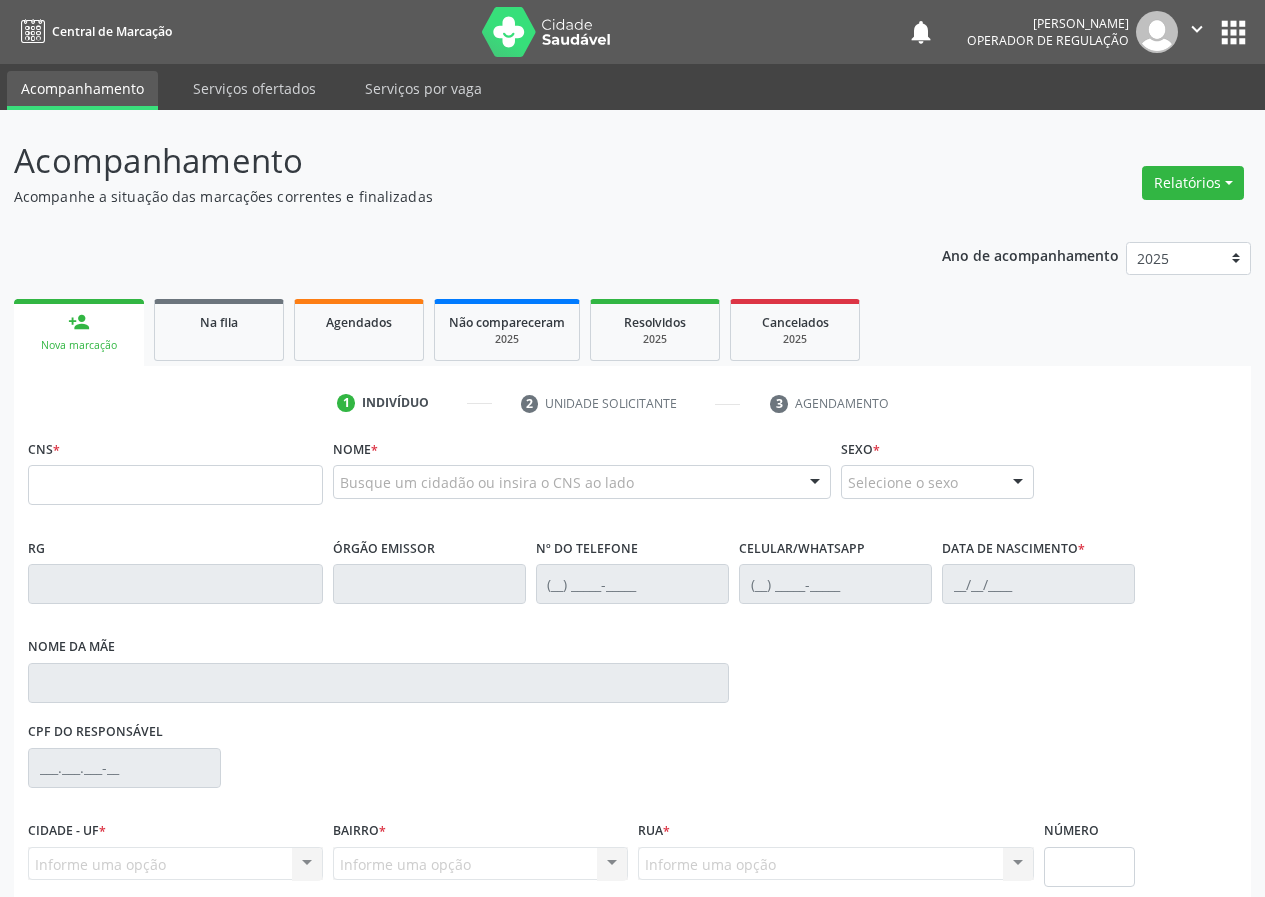 scroll, scrollTop: 0, scrollLeft: 0, axis: both 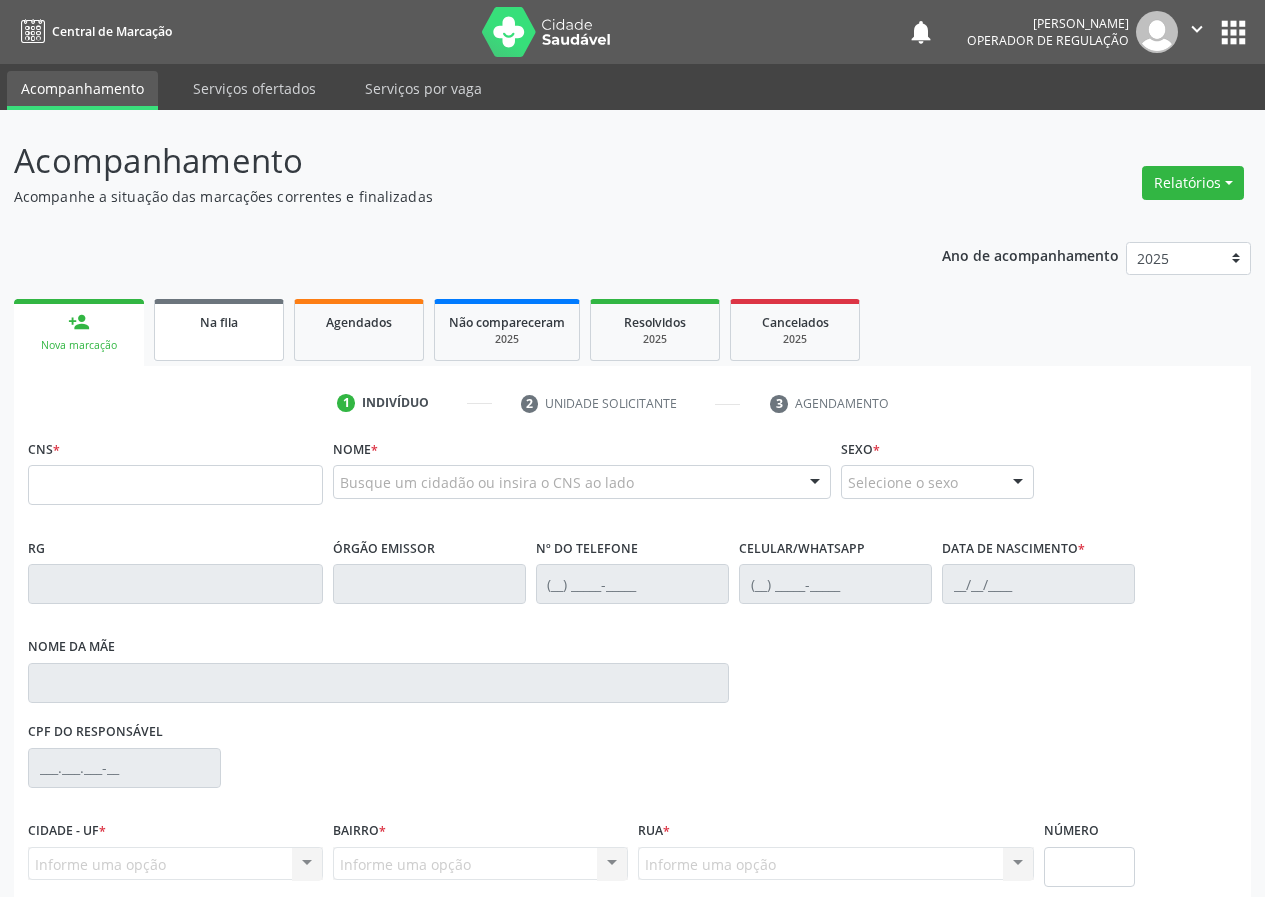 click on "Na fila" at bounding box center [219, 322] 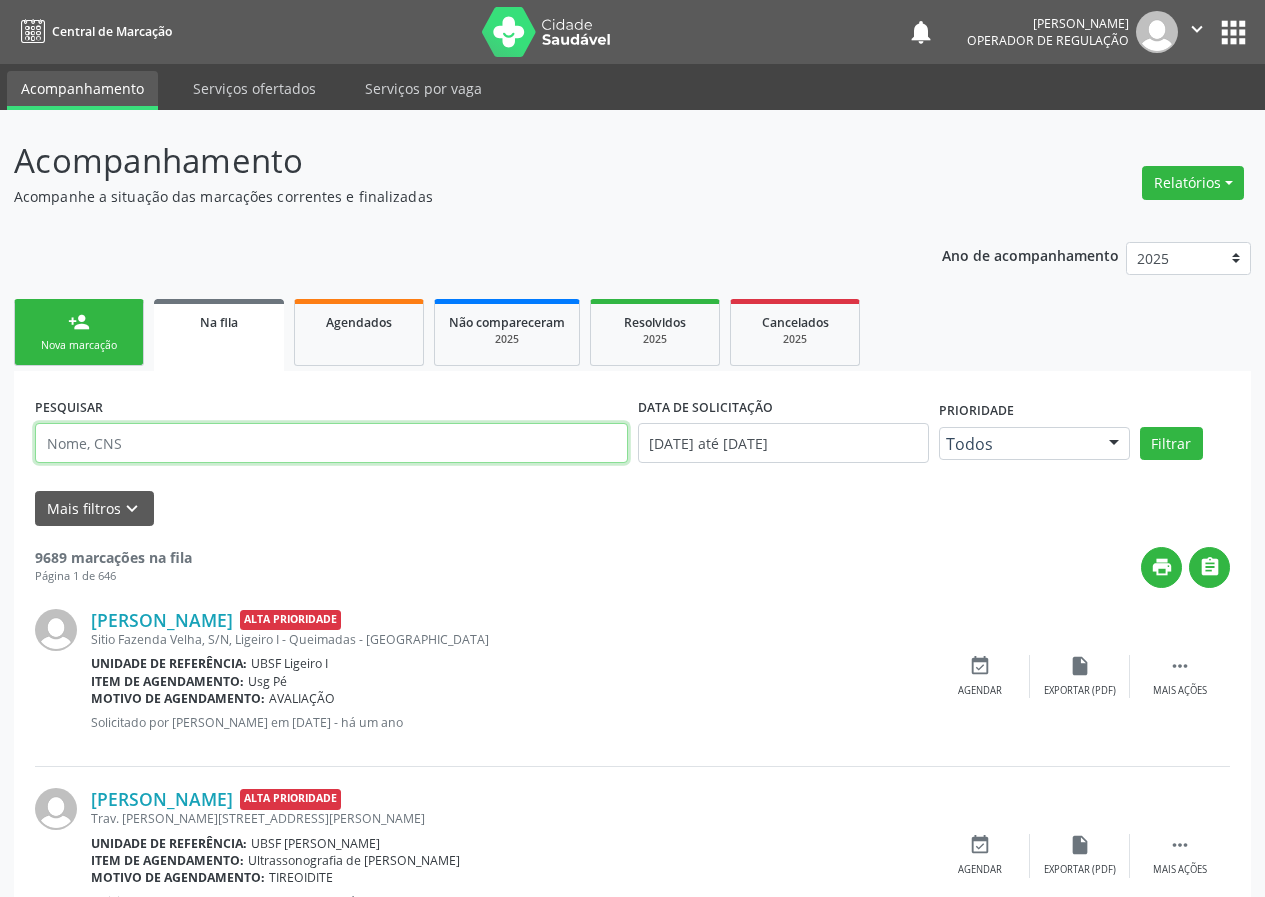 click at bounding box center (331, 443) 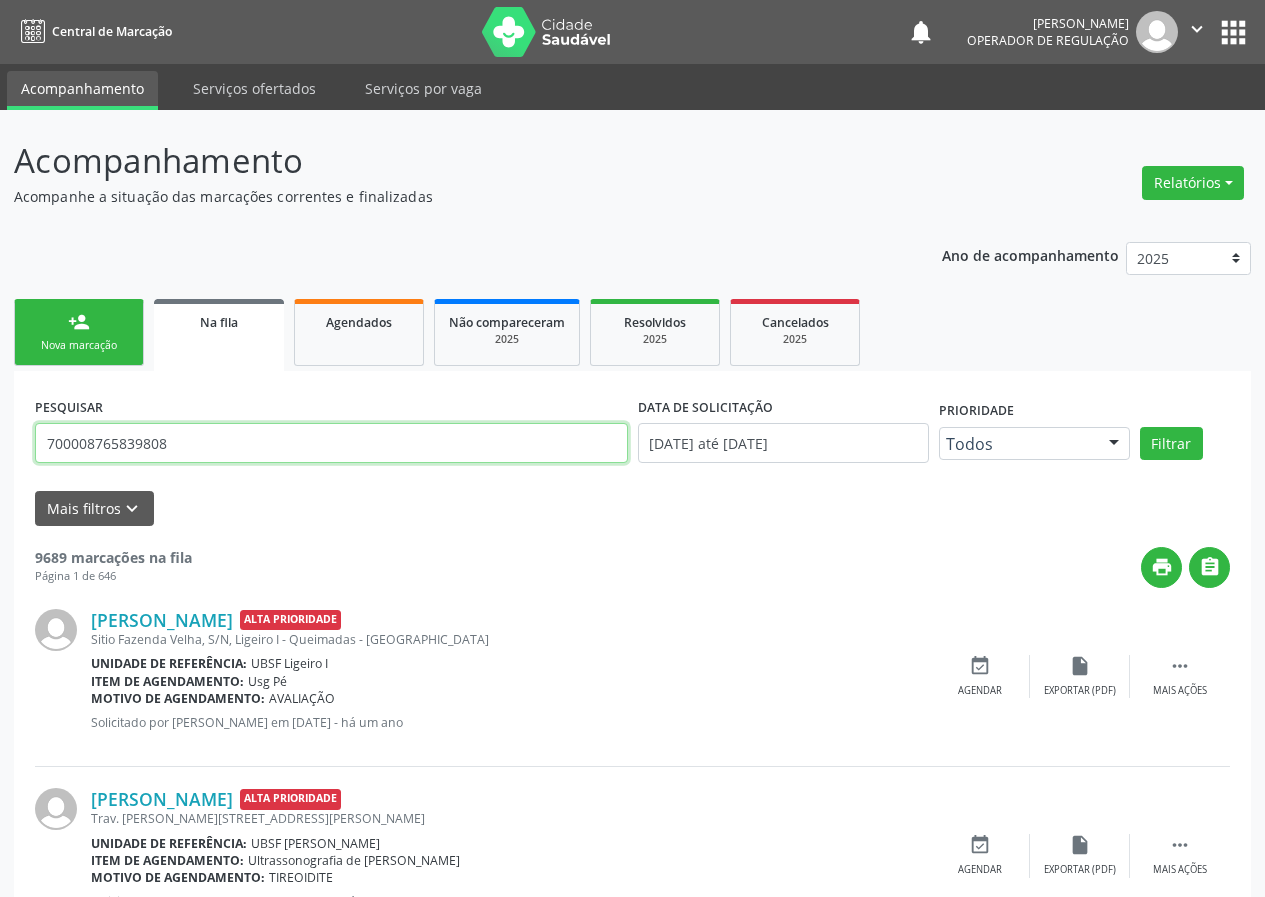 type on "700008765839808" 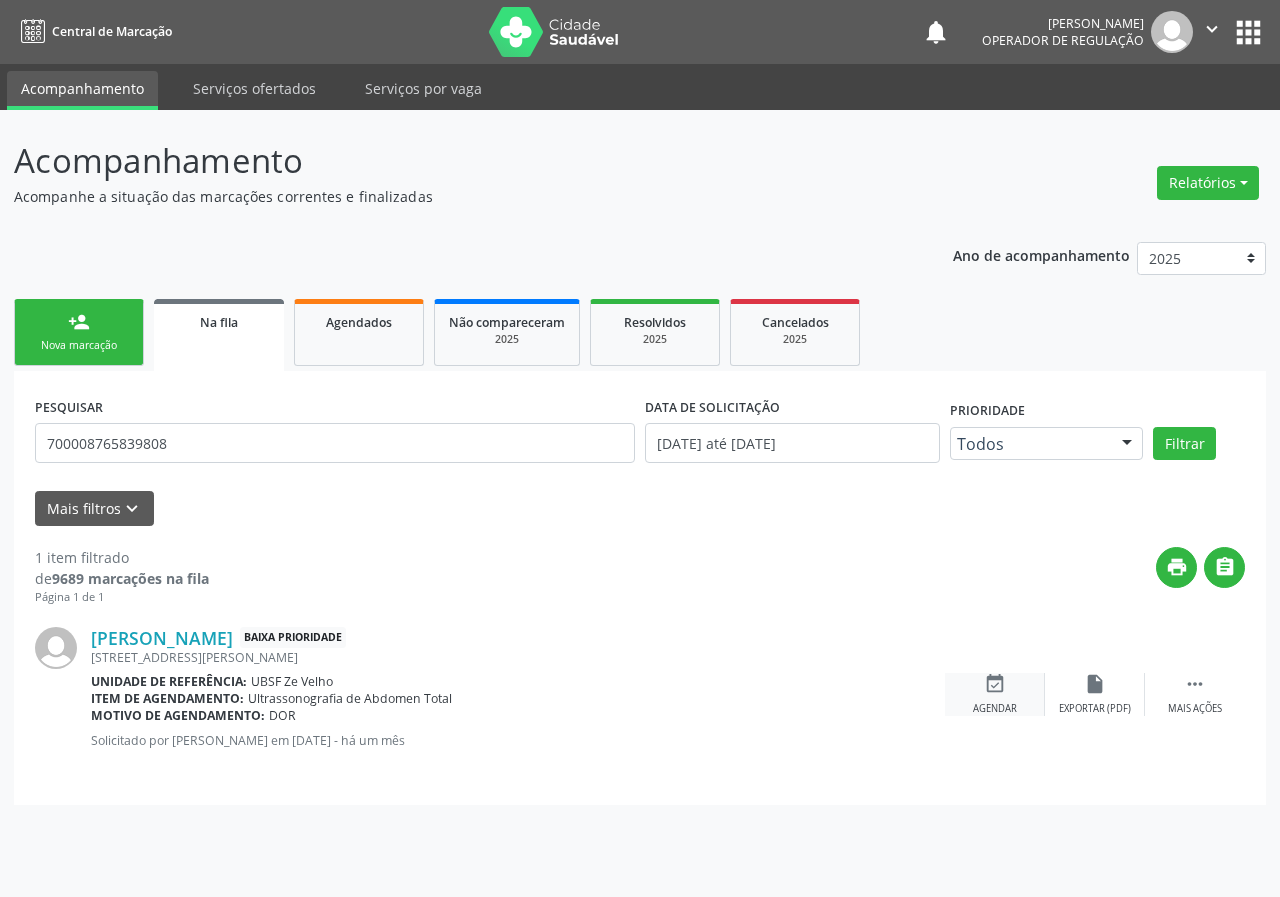 click on "event_available
Agendar" at bounding box center [995, 694] 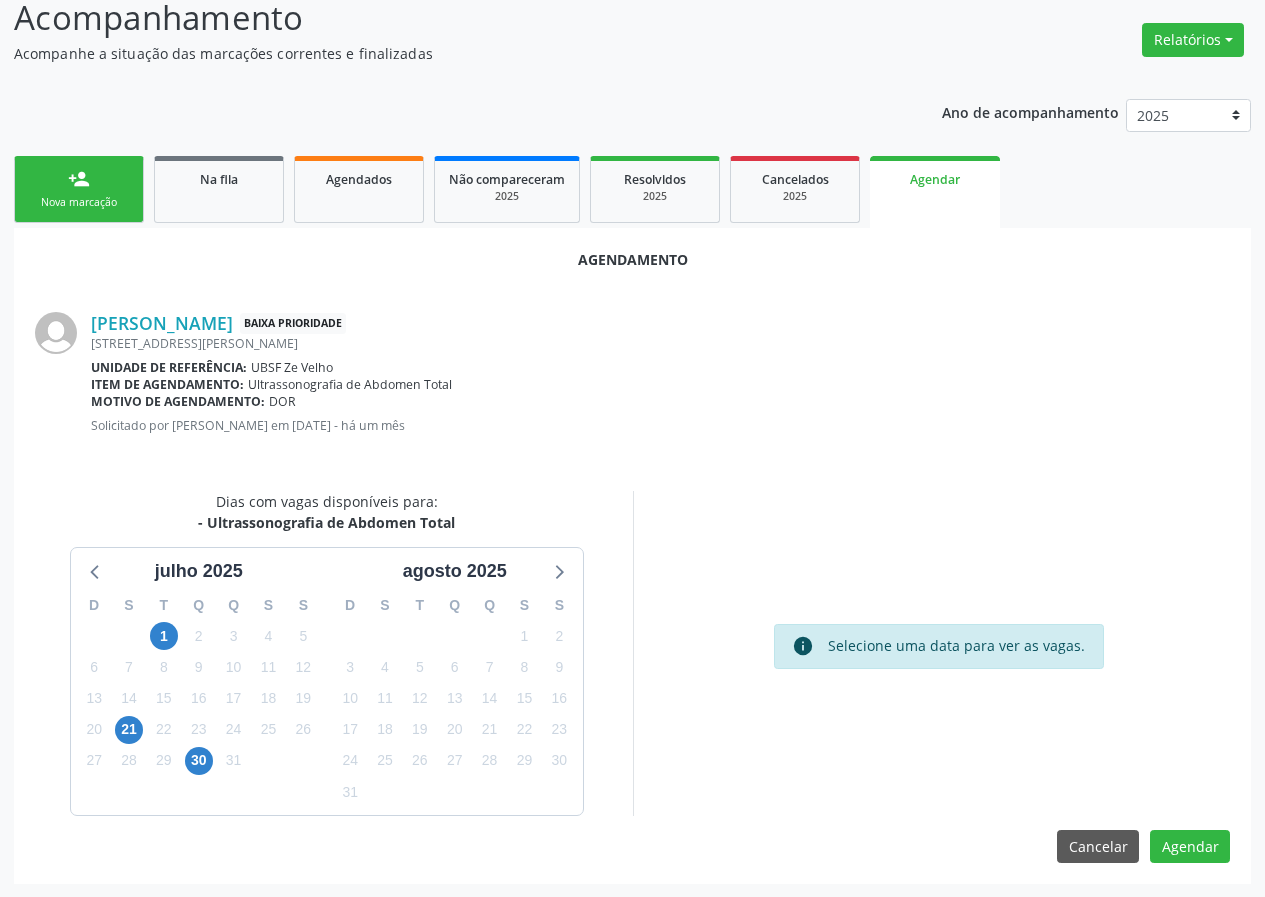 scroll, scrollTop: 144, scrollLeft: 0, axis: vertical 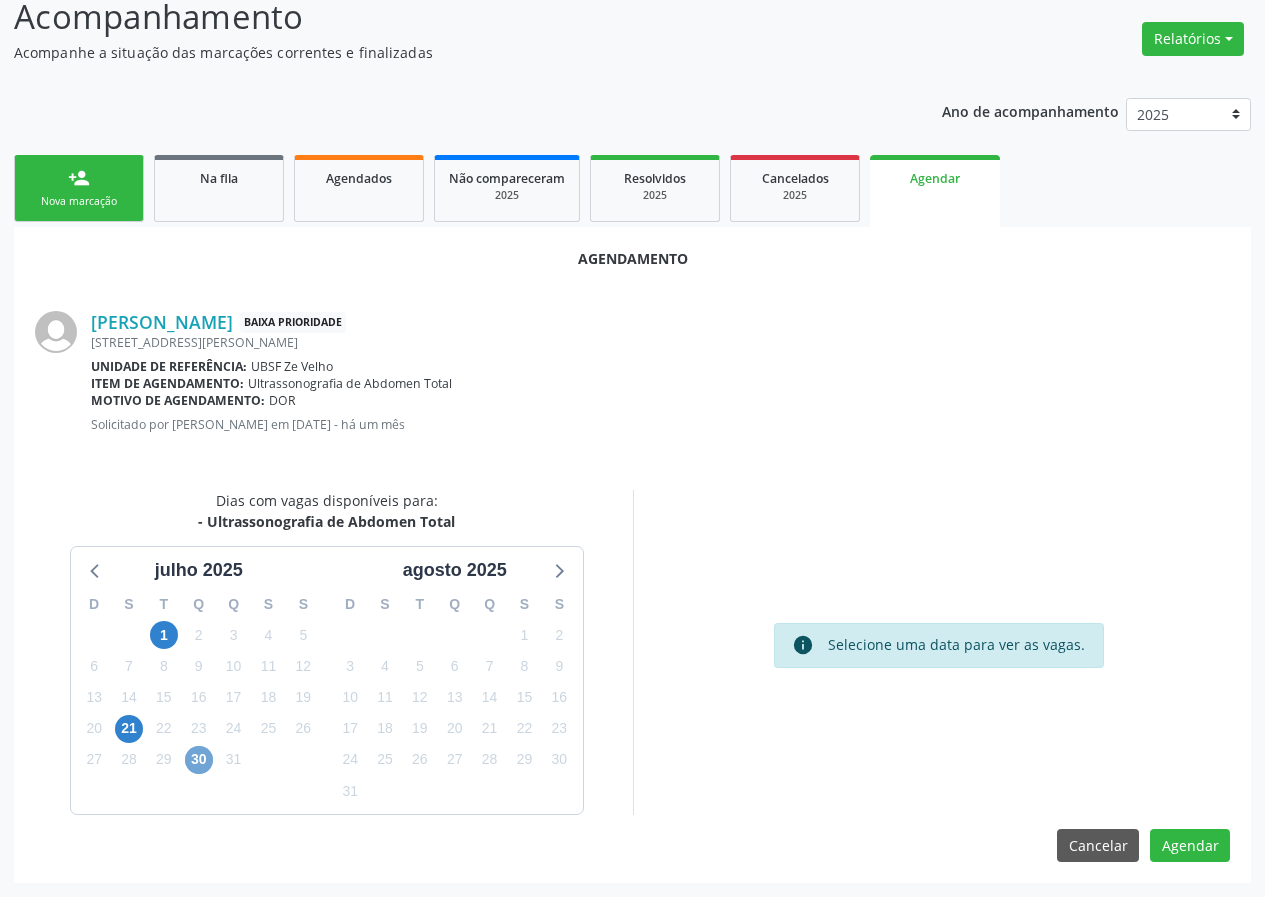 click on "30" at bounding box center [199, 760] 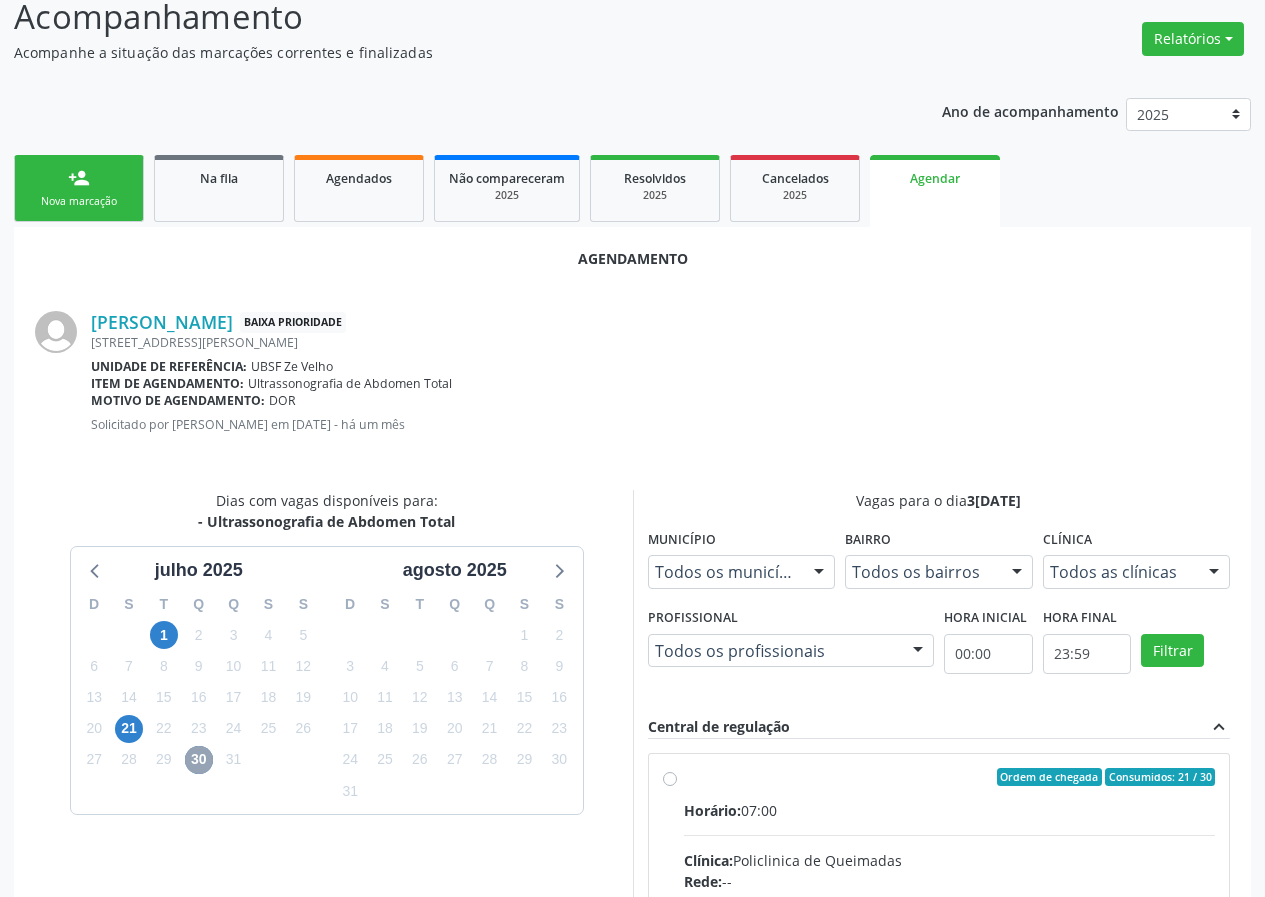 scroll, scrollTop: 433, scrollLeft: 0, axis: vertical 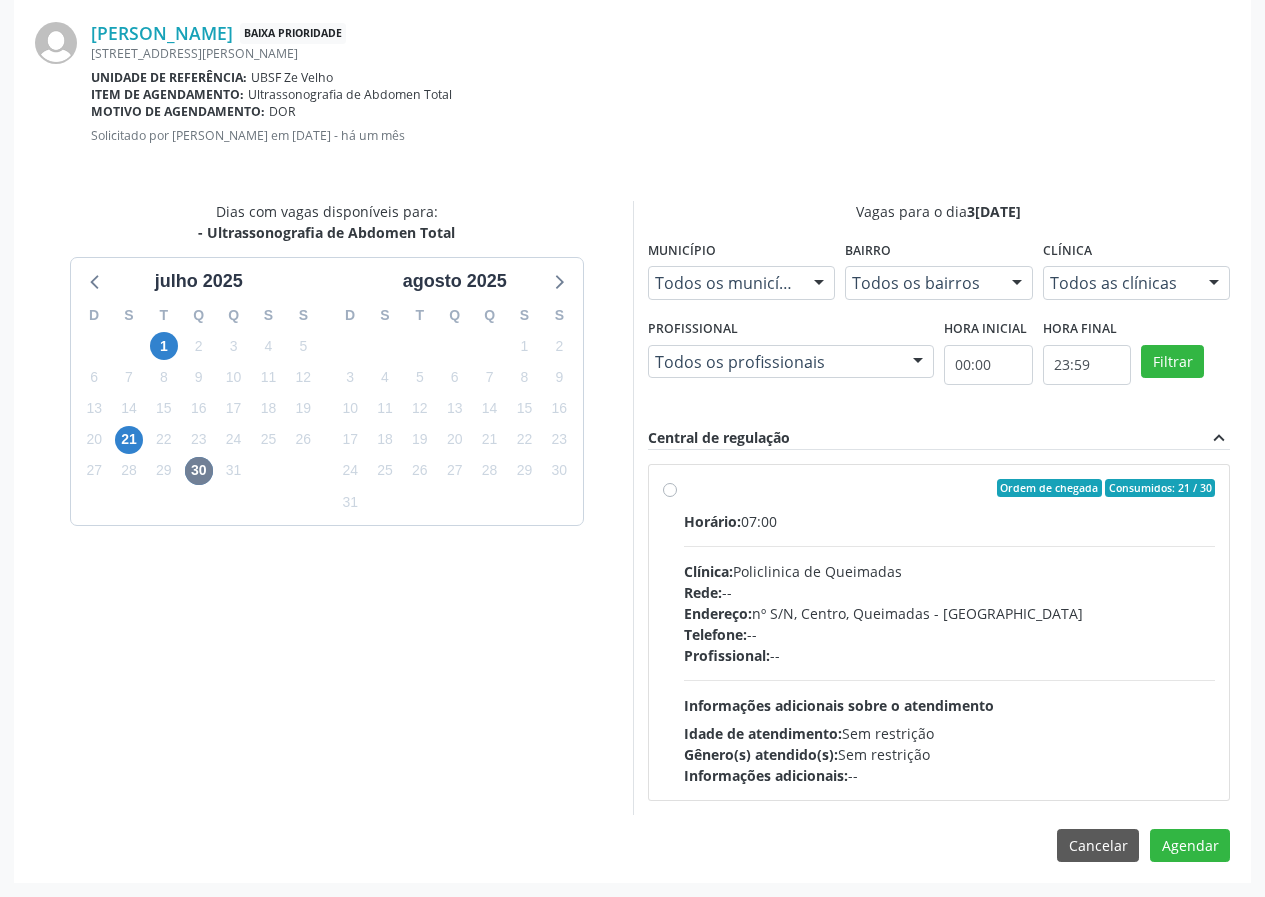 click on "Endereço:   nº S/N, Centro, Queimadas - [GEOGRAPHIC_DATA]" at bounding box center (950, 613) 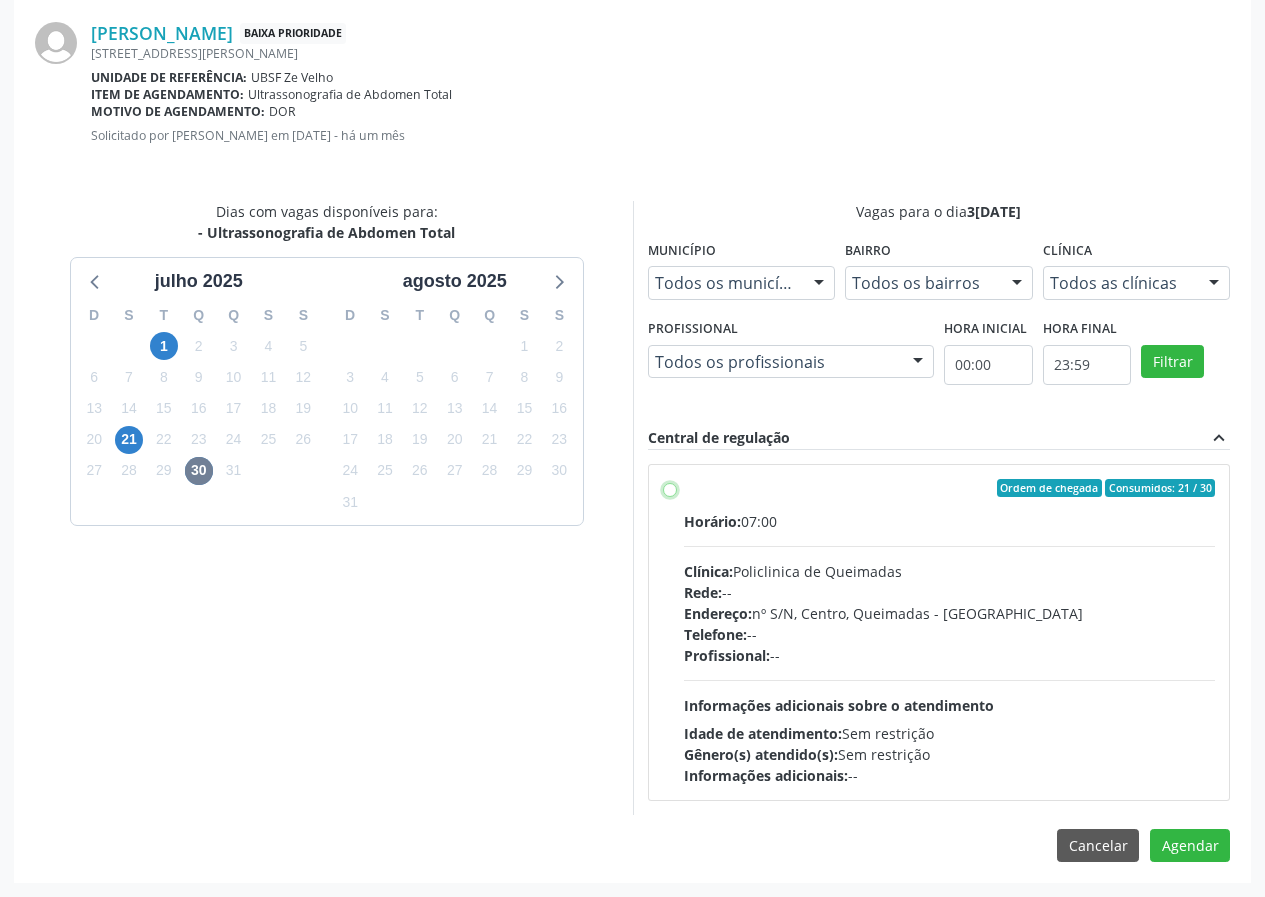 click on "Ordem de chegada
Consumidos: 21 / 30
Horário:   07:00
Clínica:  Policlinica de Queimadas
Rede:
--
Endereço:   nº S/N, Centro, Queimadas - PB
Telefone:   --
Profissional:
--
Informações adicionais sobre o atendimento
Idade de atendimento:
Sem restrição
Gênero(s) atendido(s):
Sem restrição
Informações adicionais:
--" at bounding box center (670, 488) 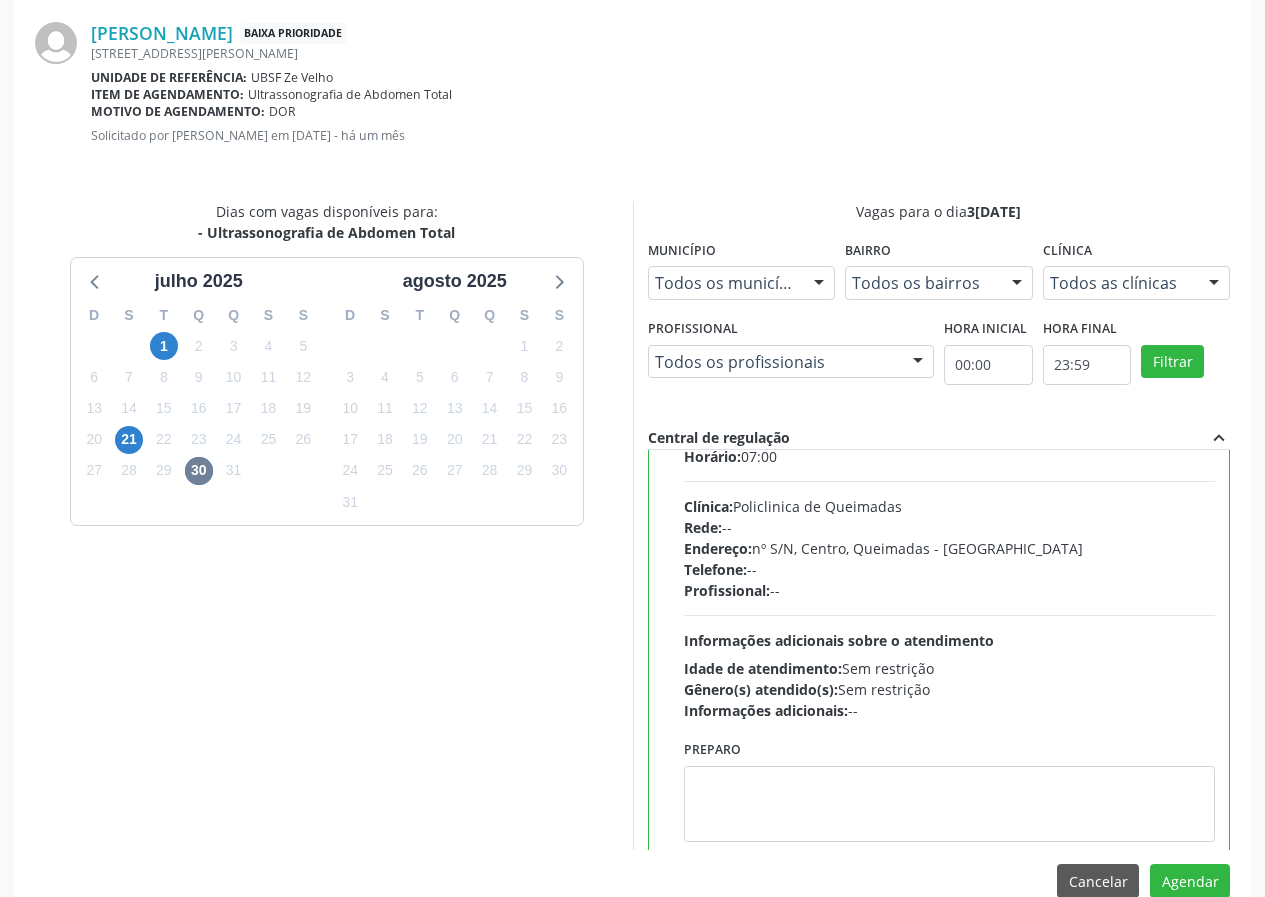 scroll, scrollTop: 99, scrollLeft: 0, axis: vertical 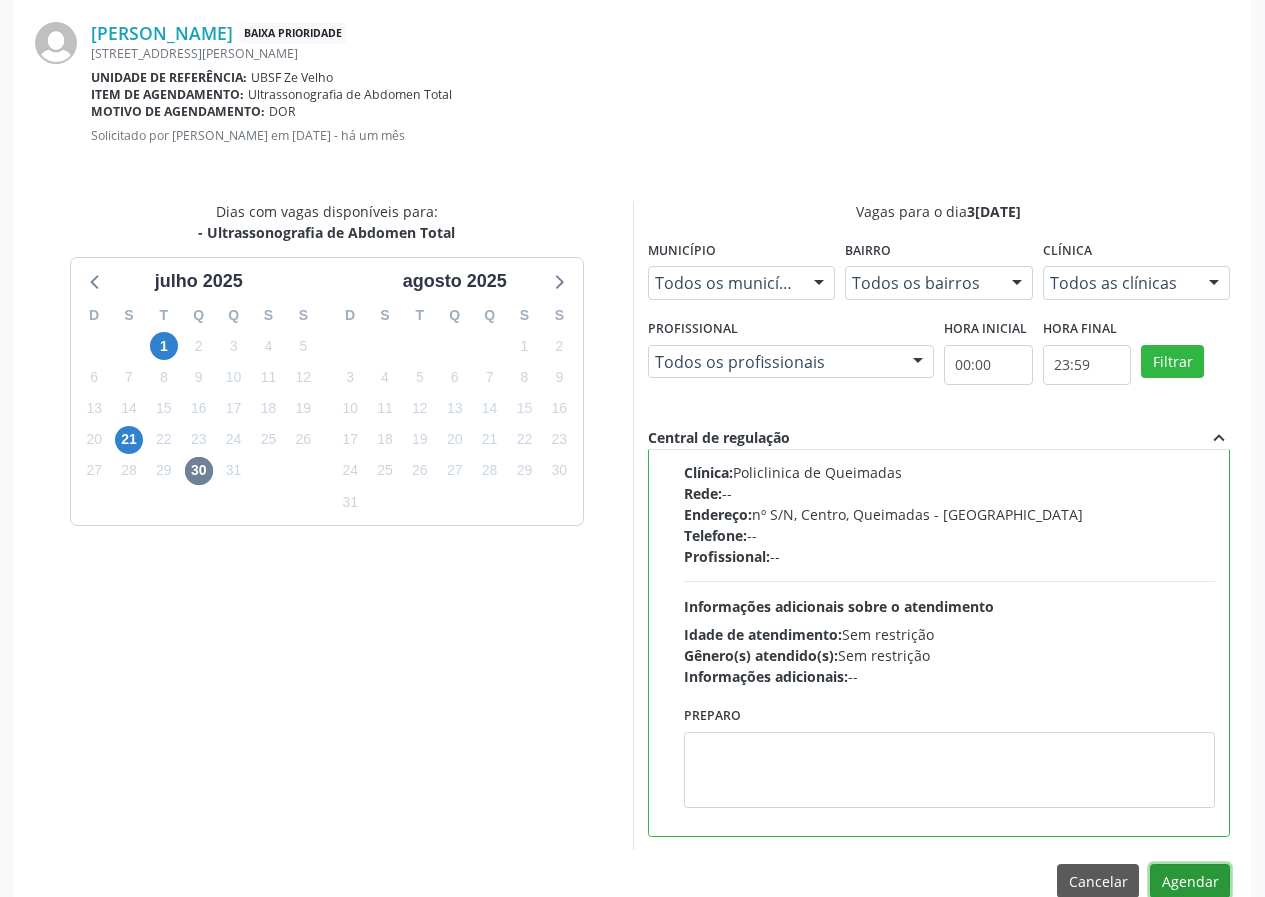 click on "Agendar" at bounding box center [1190, 881] 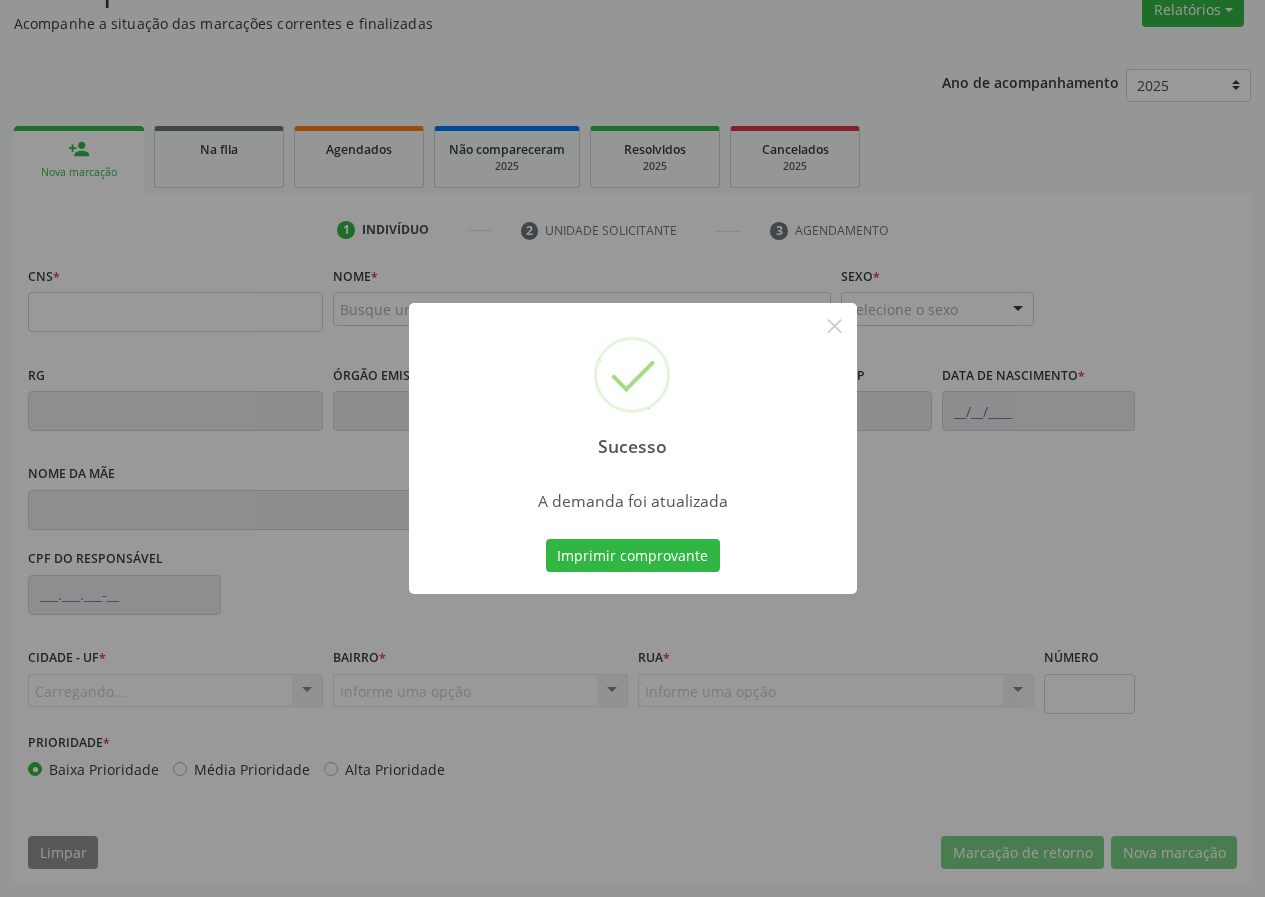 scroll, scrollTop: 173, scrollLeft: 0, axis: vertical 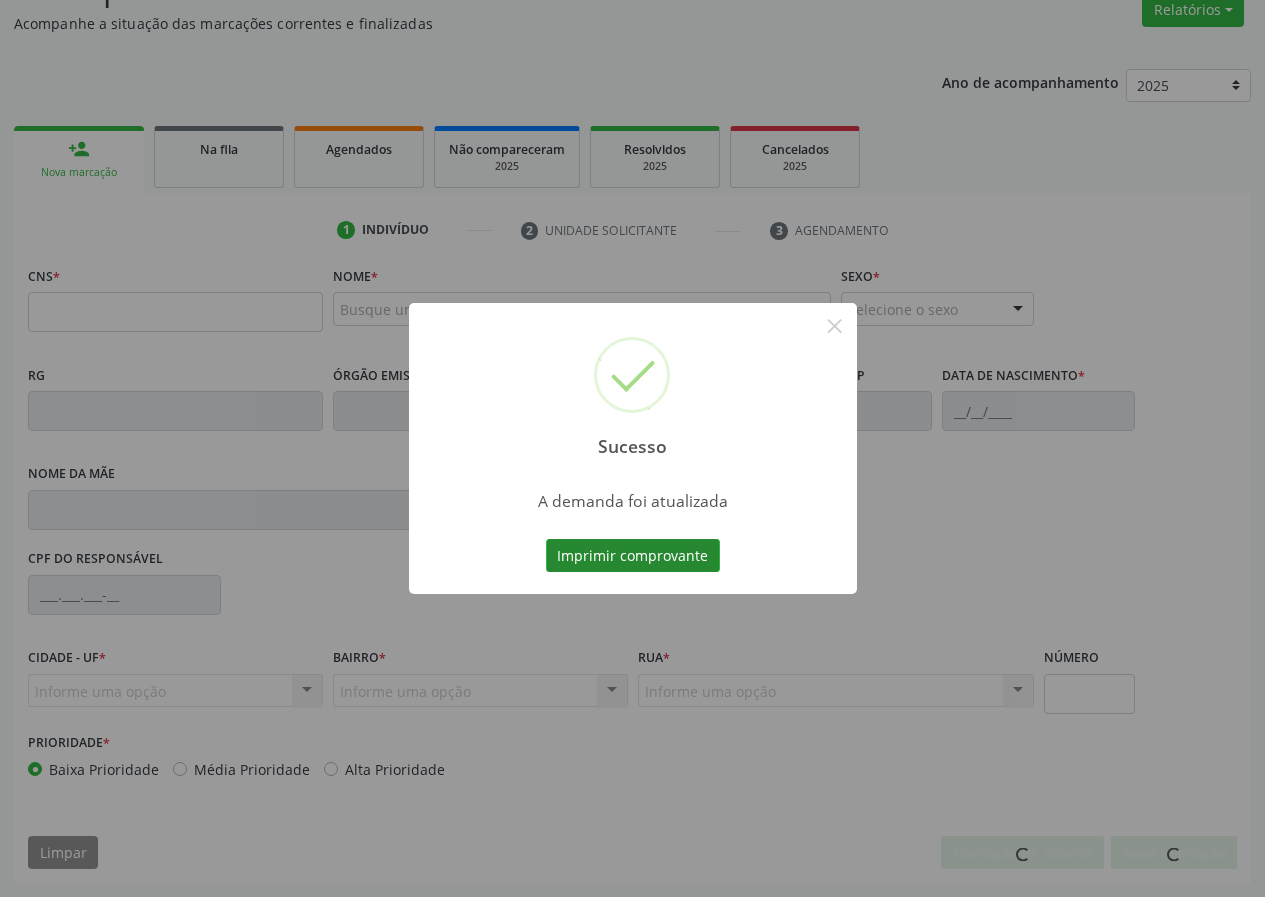 click on "Imprimir comprovante" at bounding box center [633, 556] 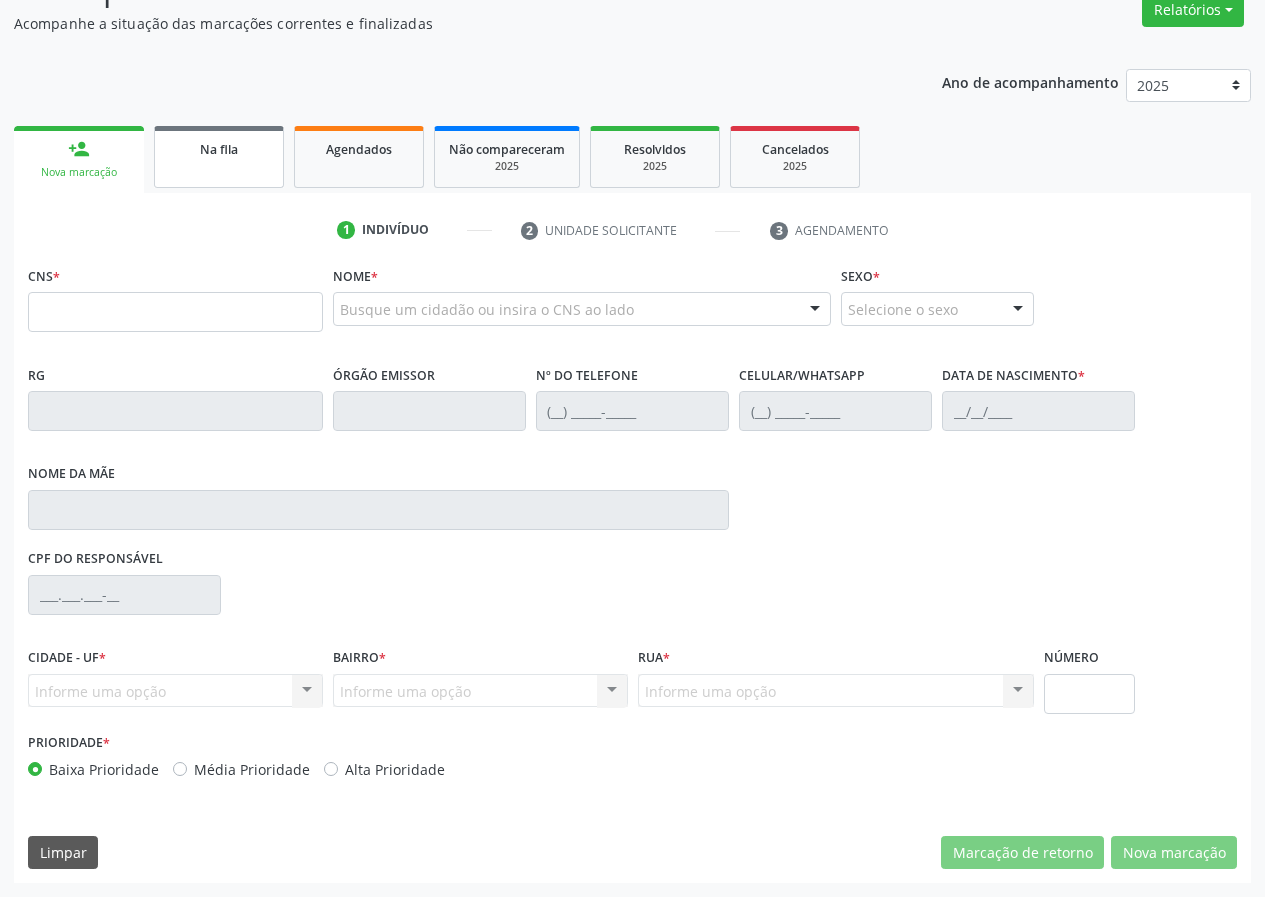 click on "Na fila" at bounding box center [219, 148] 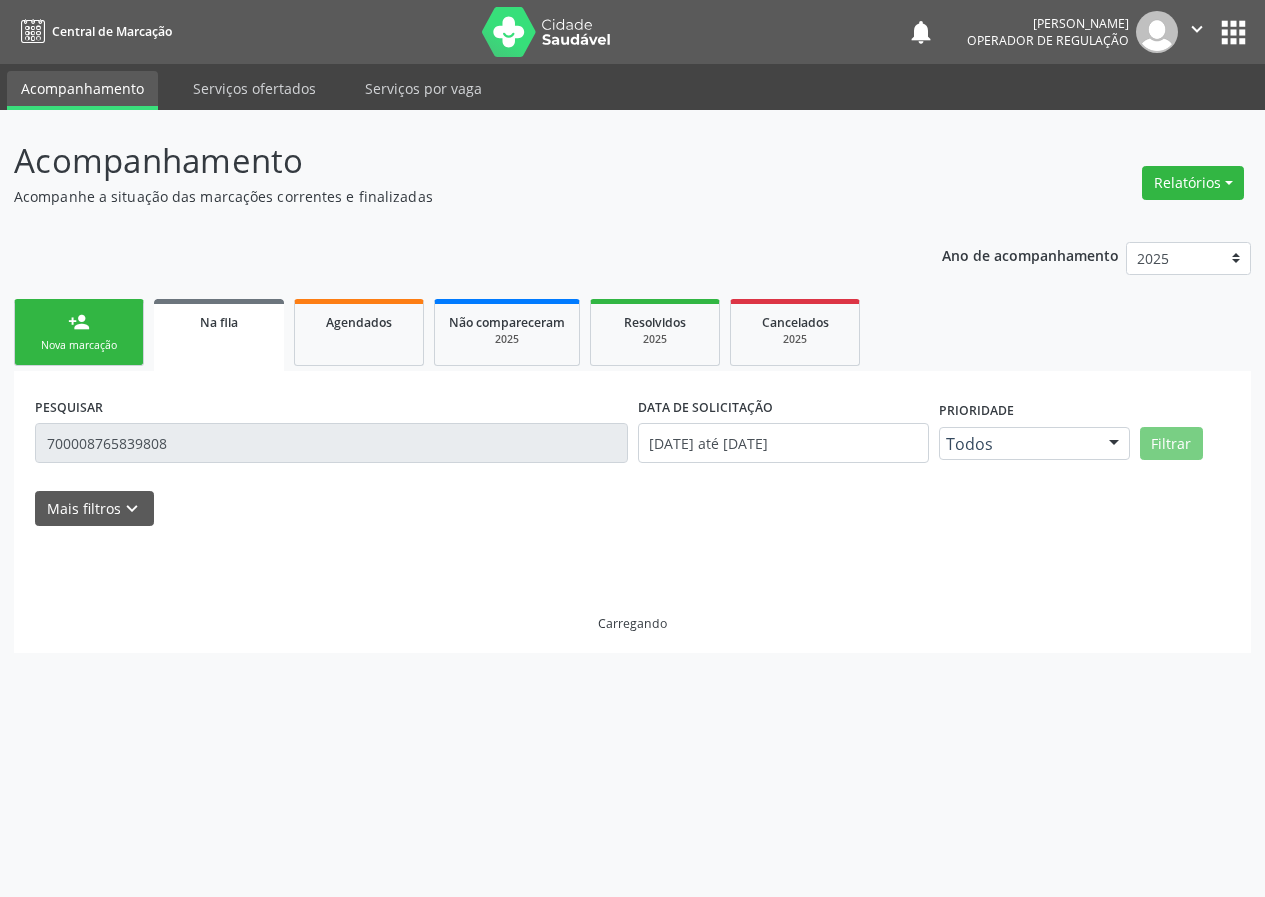 scroll, scrollTop: 0, scrollLeft: 0, axis: both 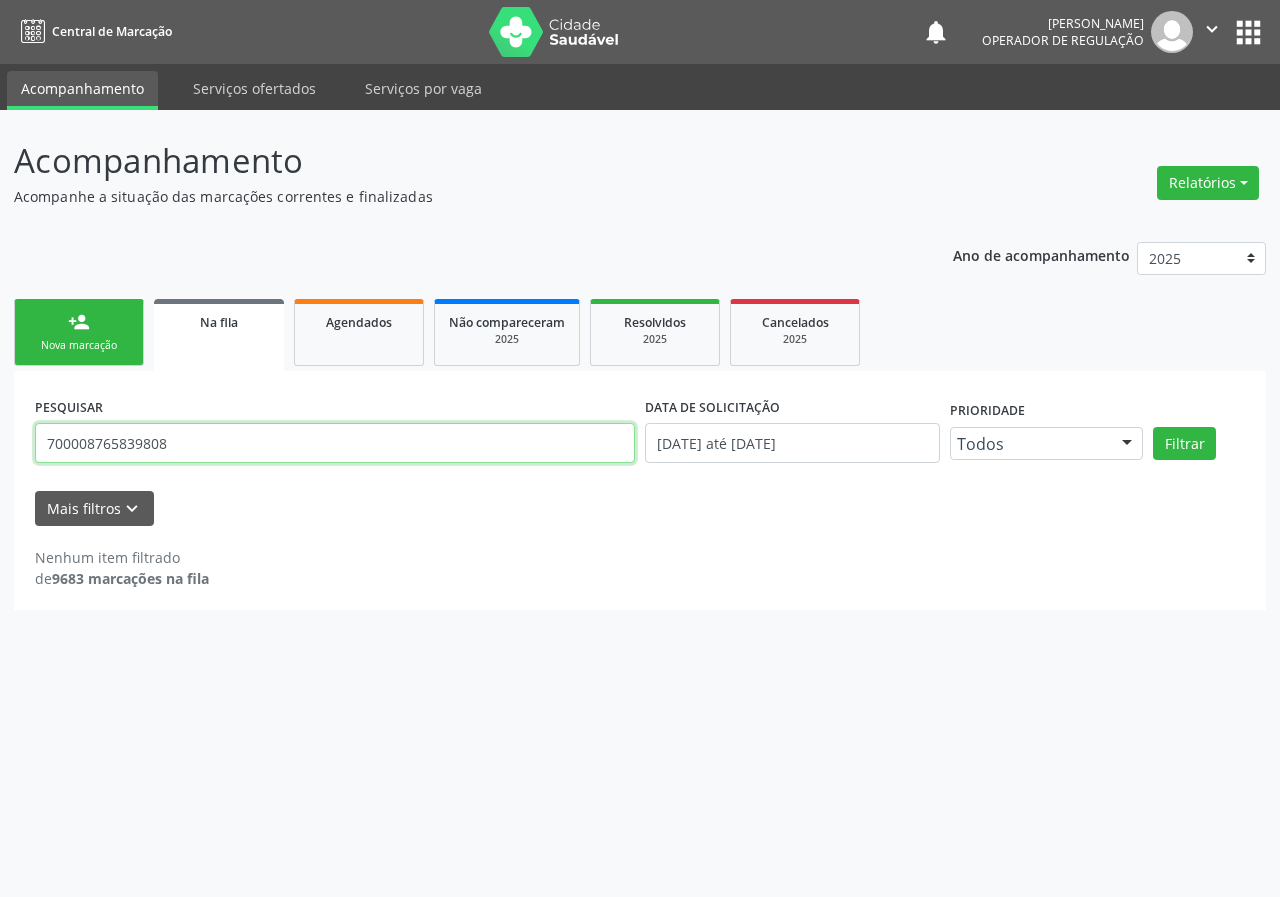 click on "700008765839808" at bounding box center [335, 443] 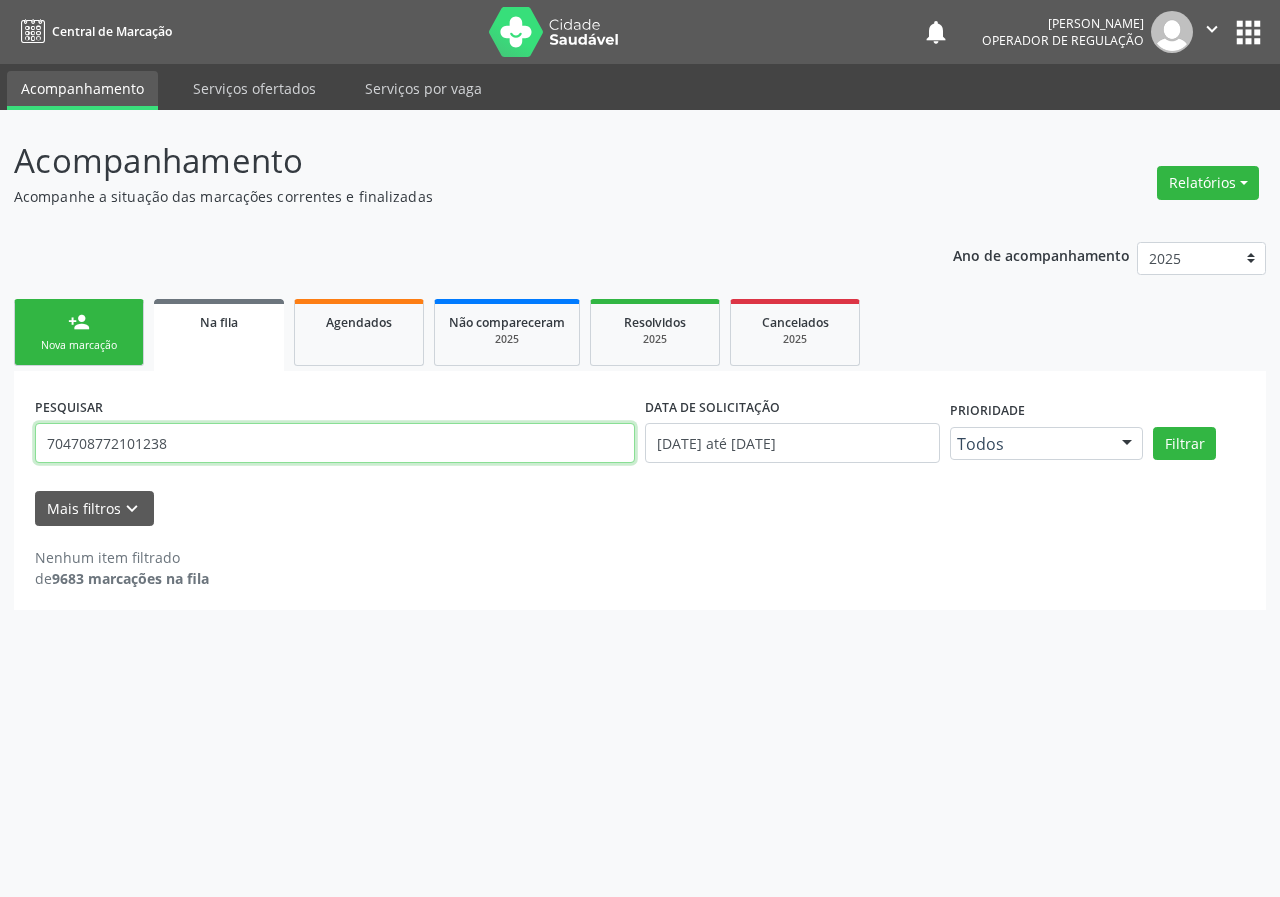 type on "704708772101238" 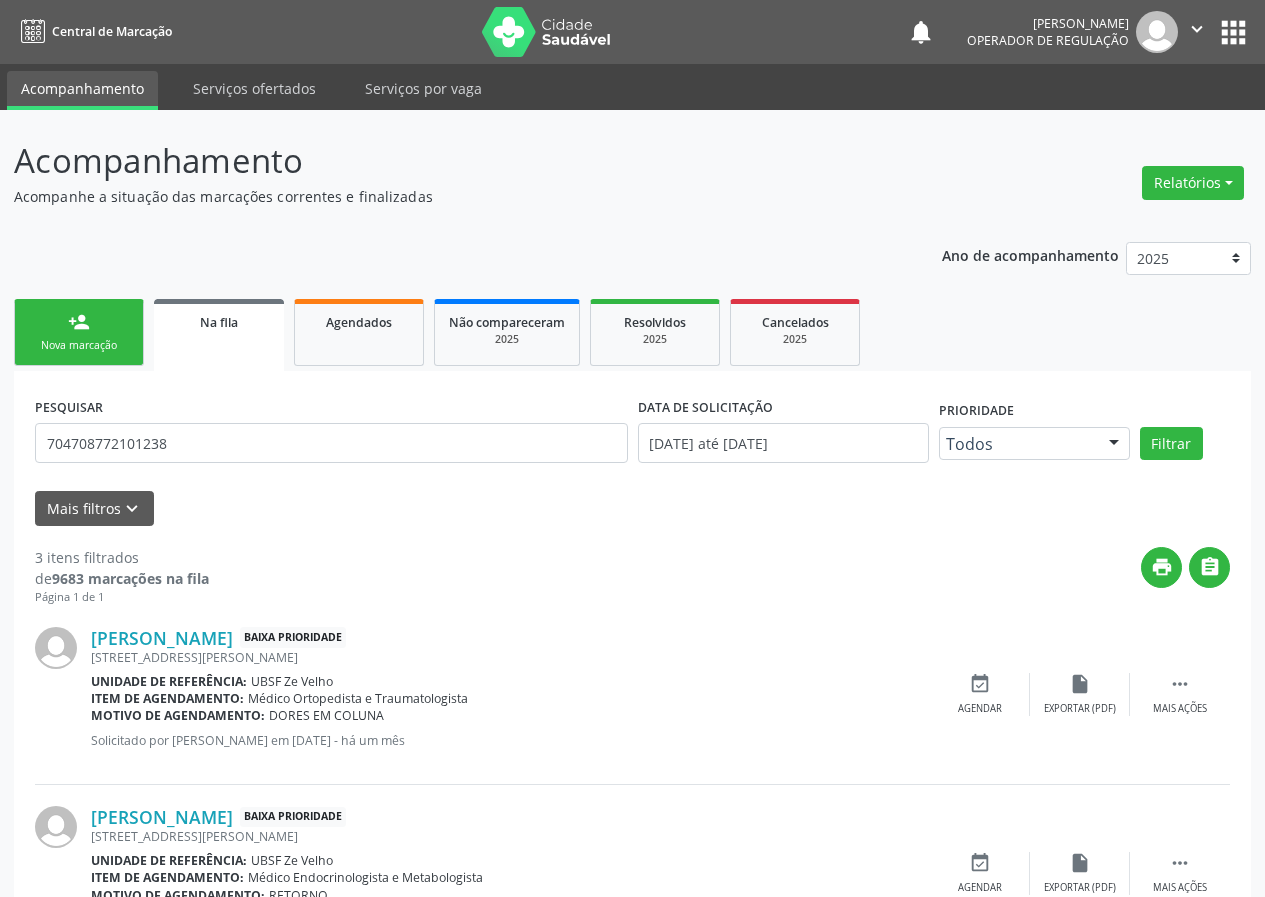 scroll, scrollTop: 280, scrollLeft: 0, axis: vertical 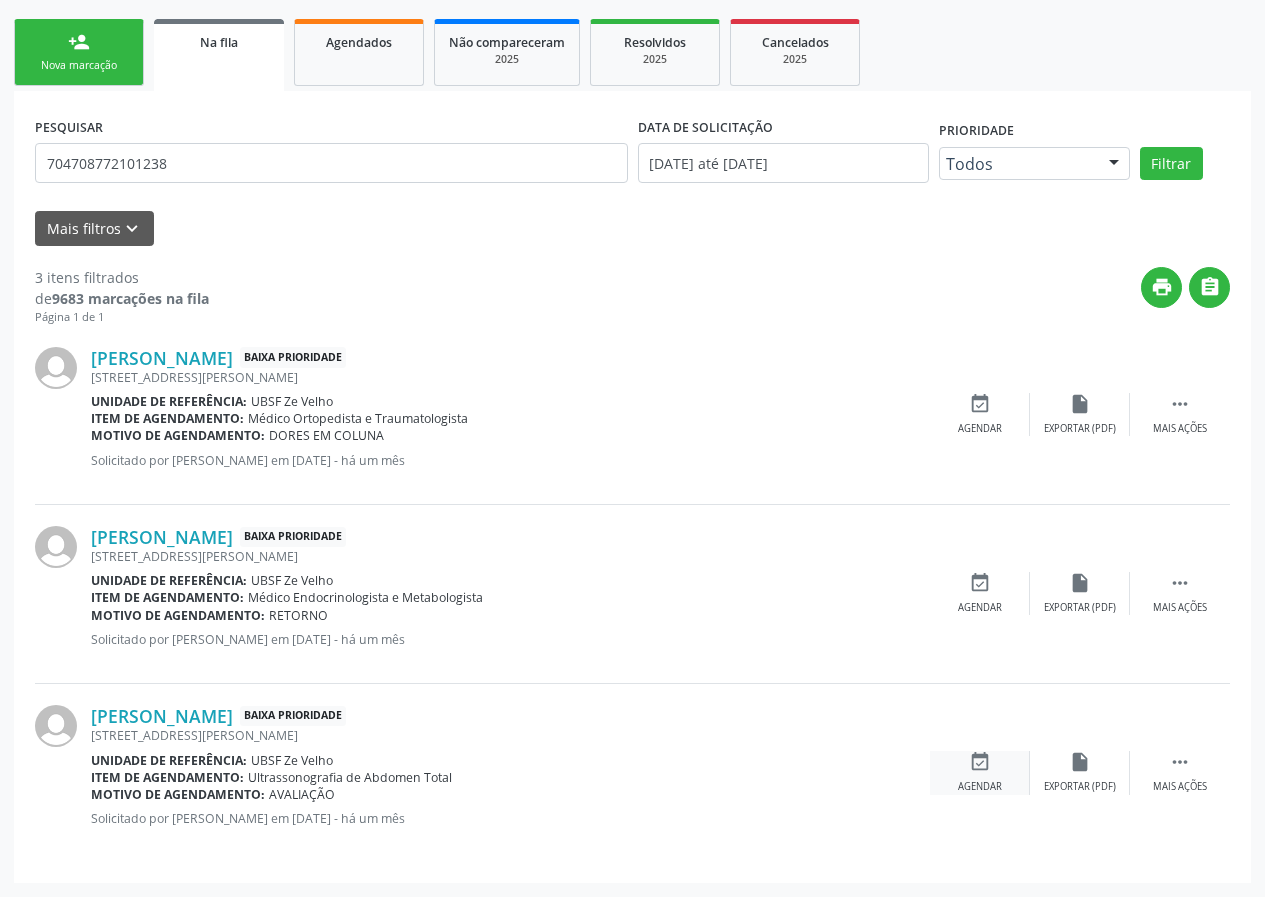 click on "event_available" at bounding box center [980, 762] 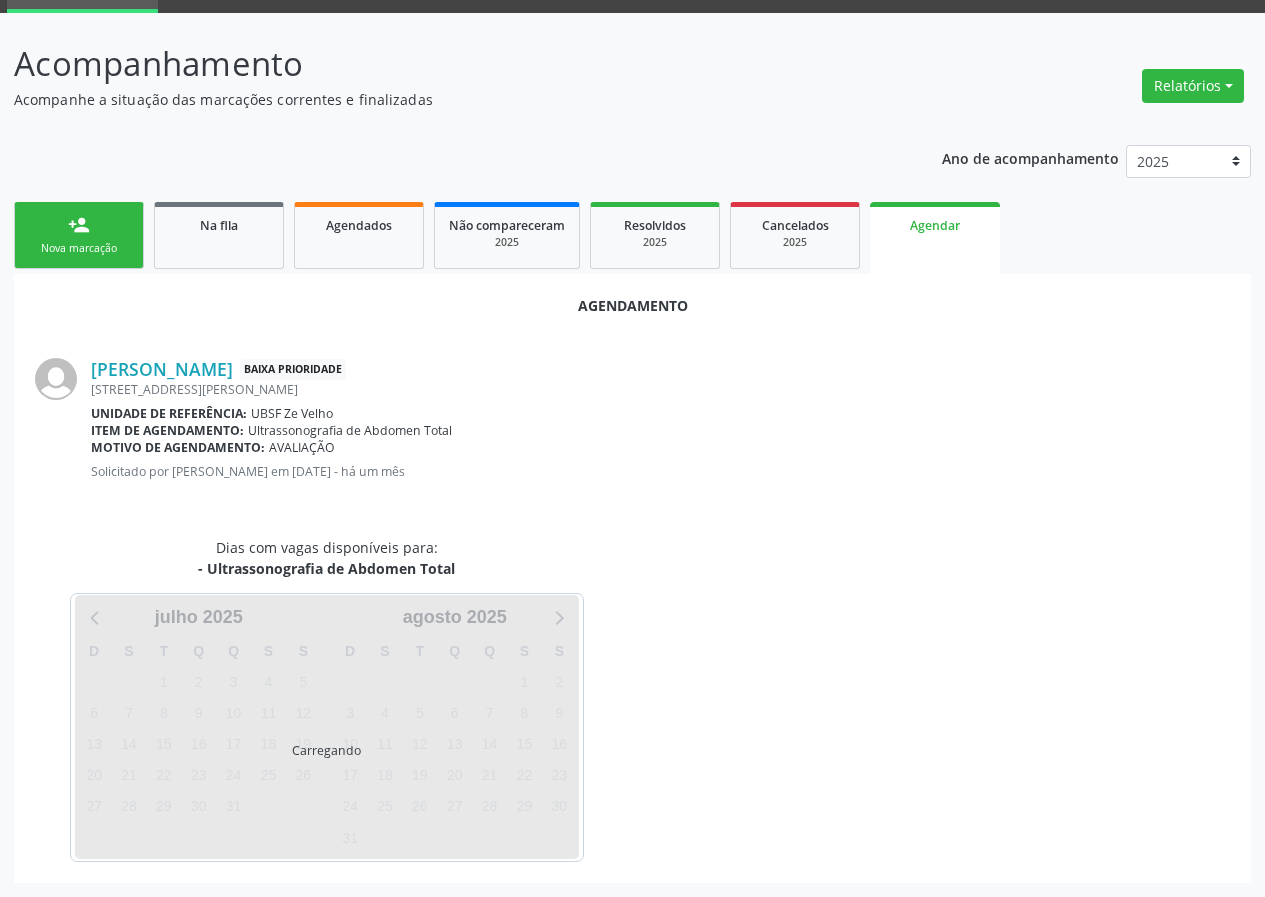 scroll, scrollTop: 144, scrollLeft: 0, axis: vertical 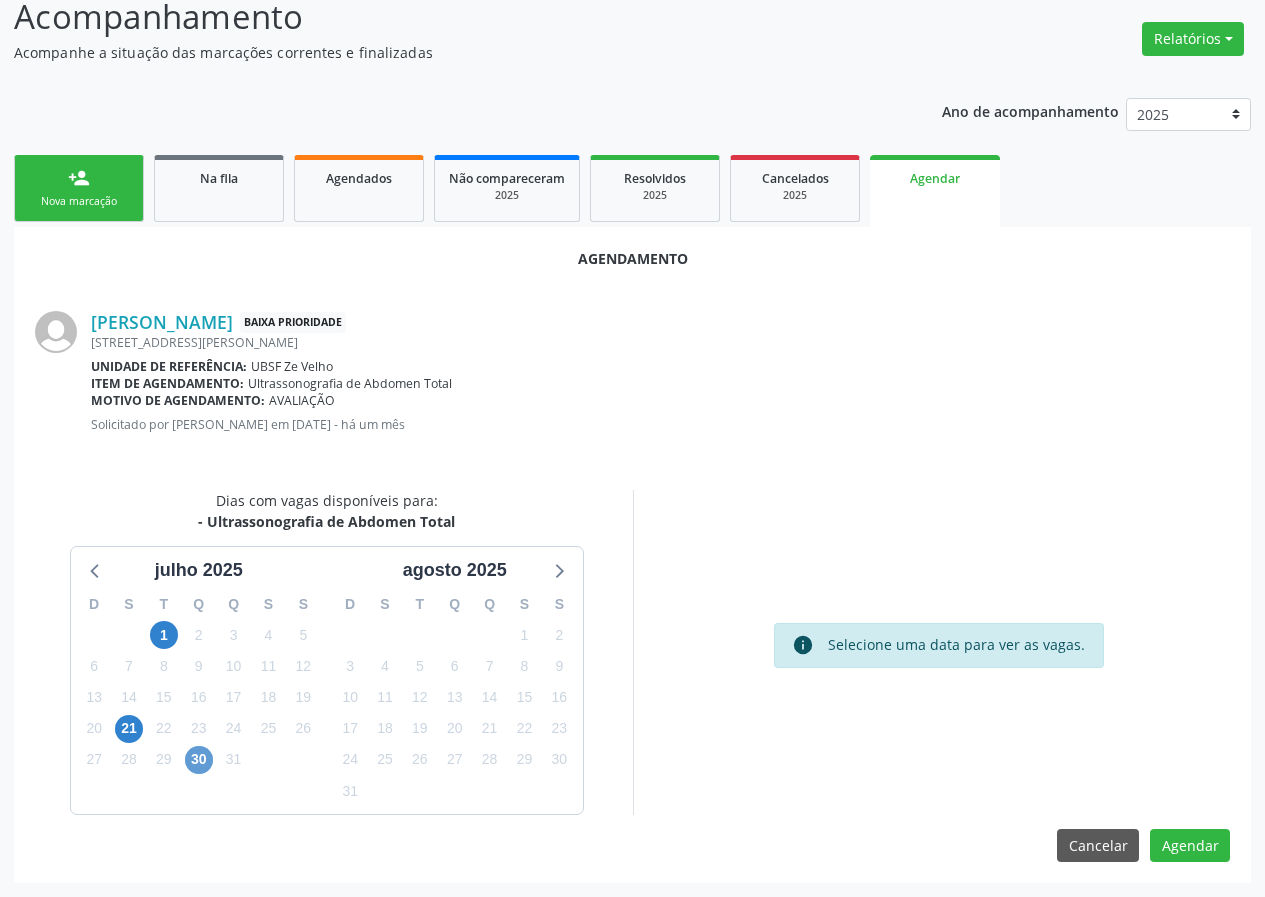drag, startPoint x: 179, startPoint y: 753, endPoint x: 191, endPoint y: 760, distance: 13.892444 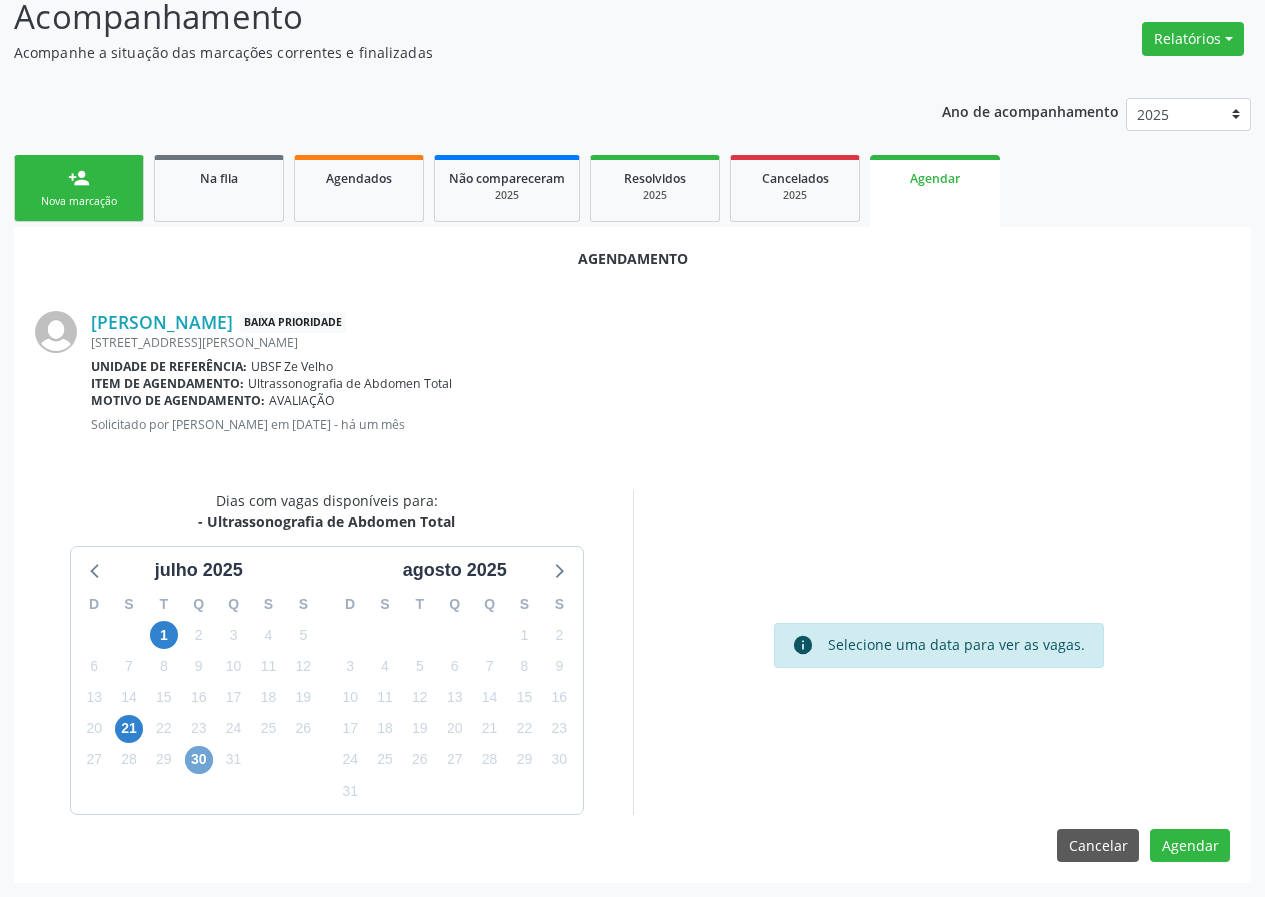 click on "30" at bounding box center [199, 760] 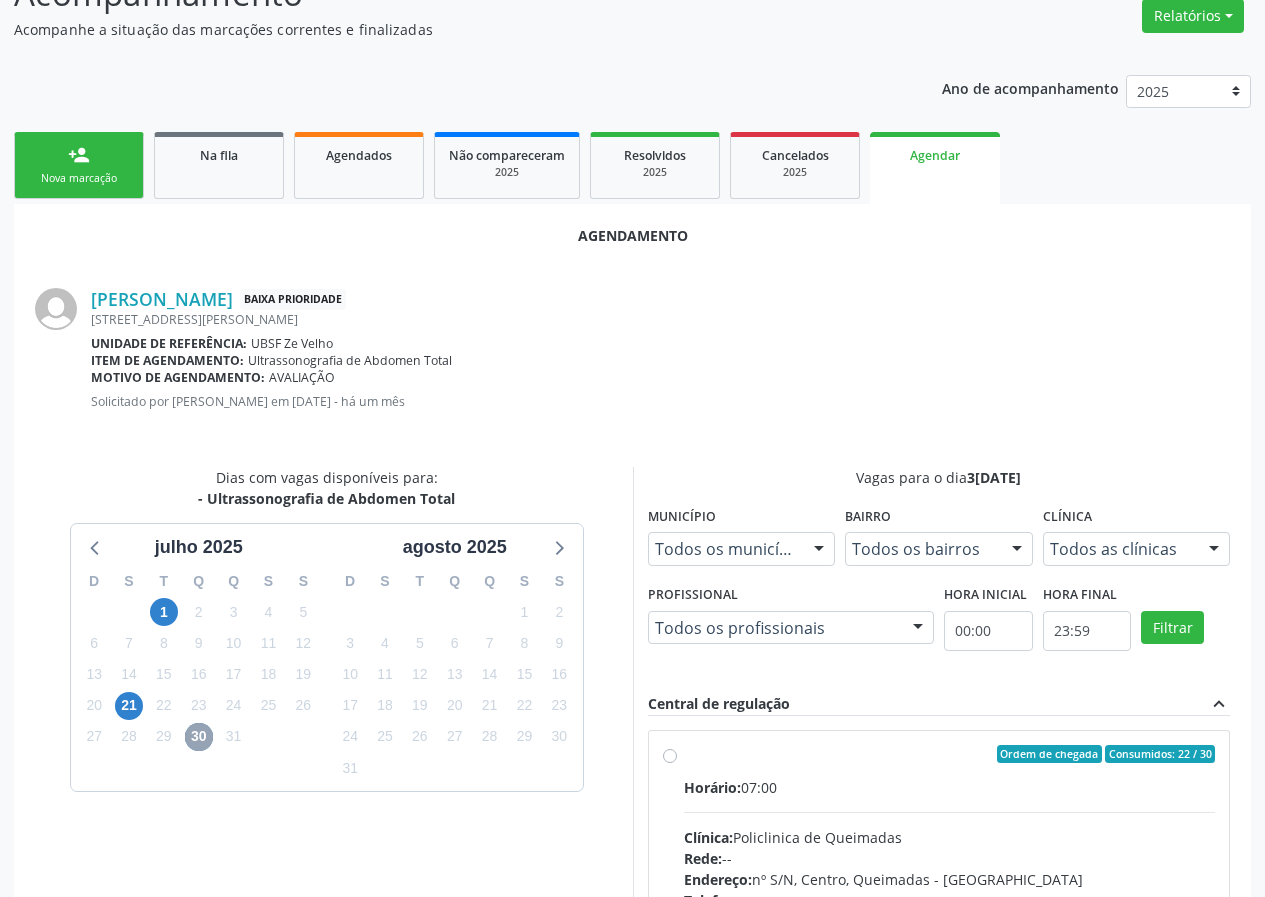scroll, scrollTop: 244, scrollLeft: 0, axis: vertical 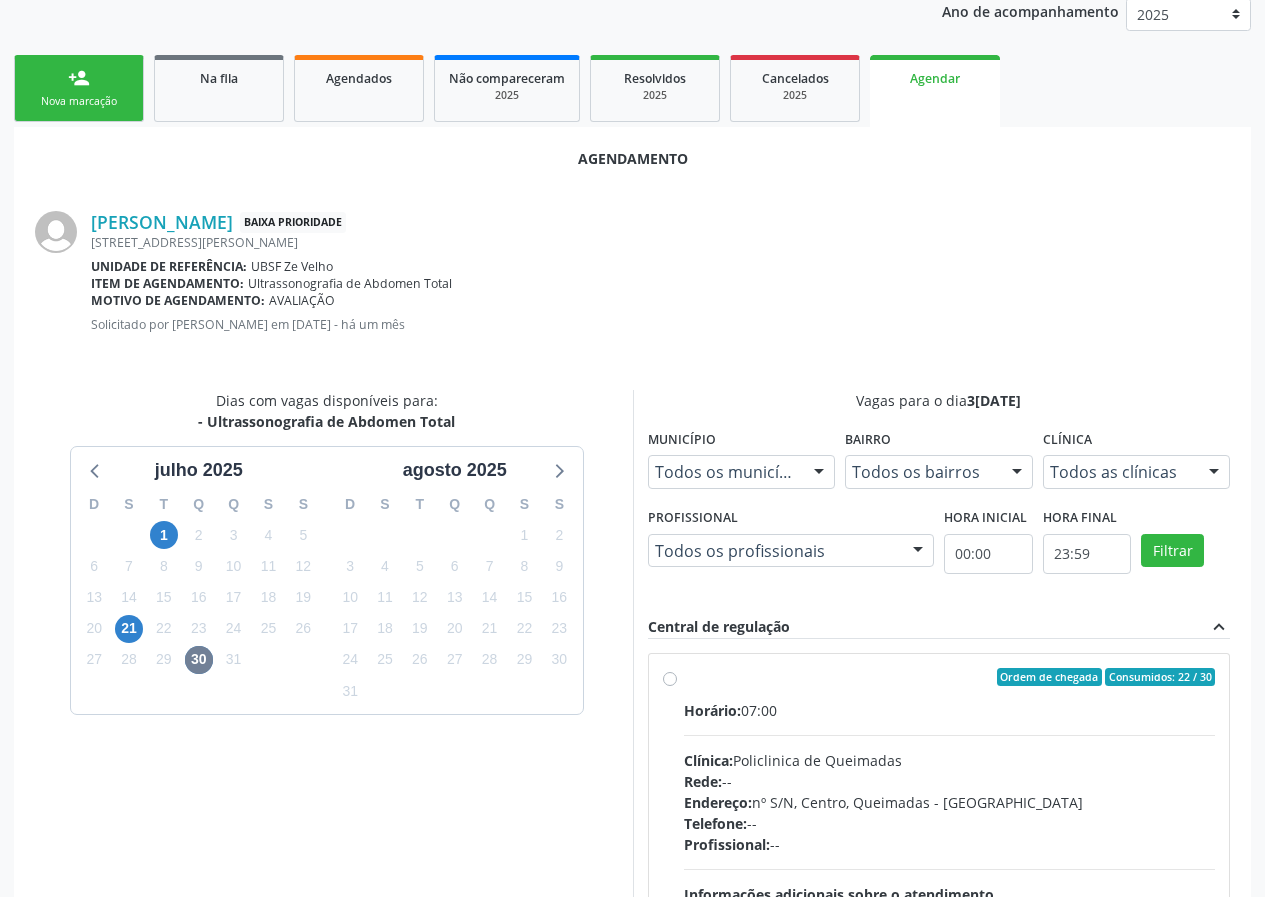 click on "Ordem de chegada
Consumidos: 22 / 30
Horário:   07:00
Clínica:  Policlinica de Queimadas
Rede:
--
Endereço:   nº S/N, Centro, Queimadas - PB
Telefone:   --
Profissional:
--
Informações adicionais sobre o atendimento
Idade de atendimento:
Sem restrição
Gênero(s) atendido(s):
Sem restrição
Informações adicionais:
--" at bounding box center (950, 821) 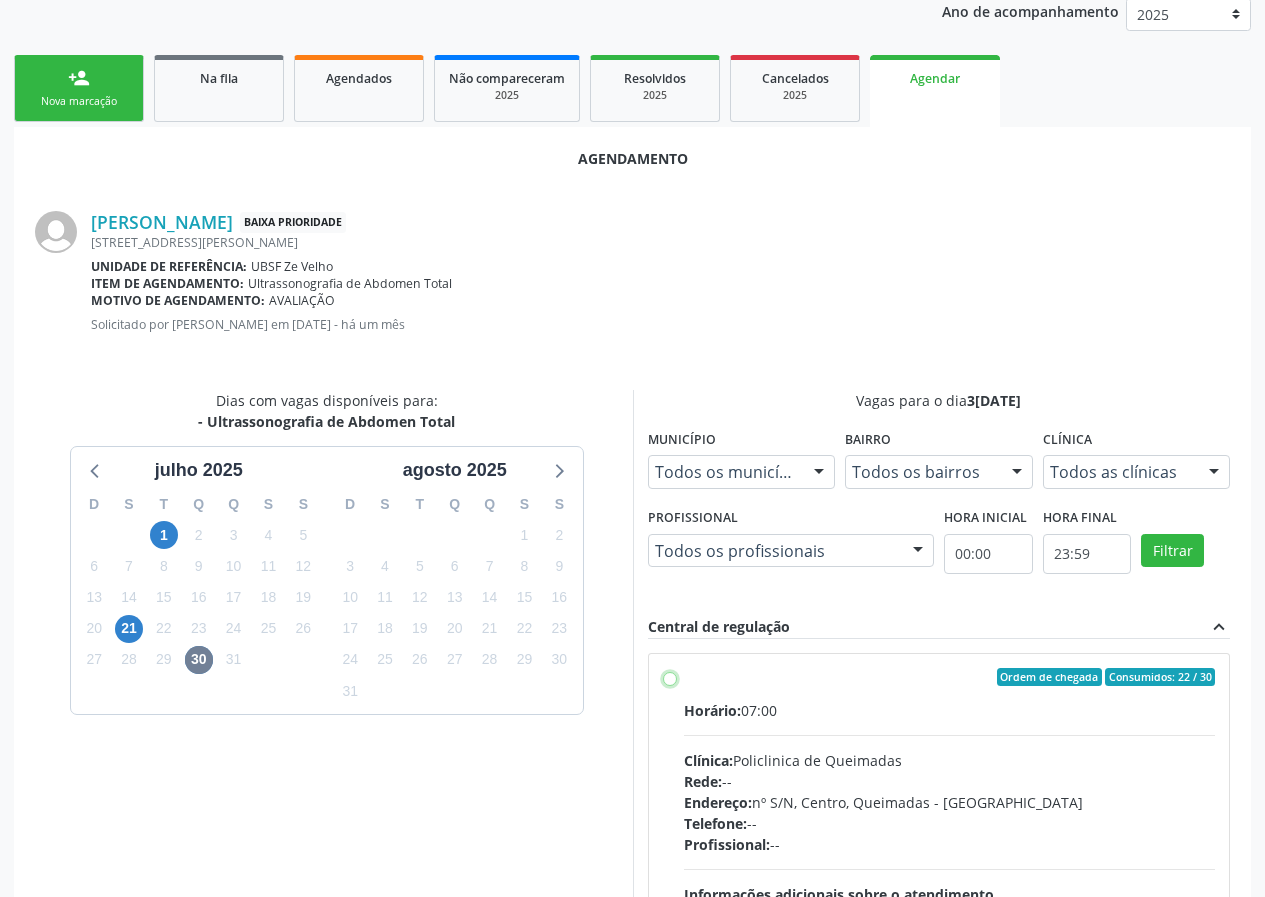 radio on "true" 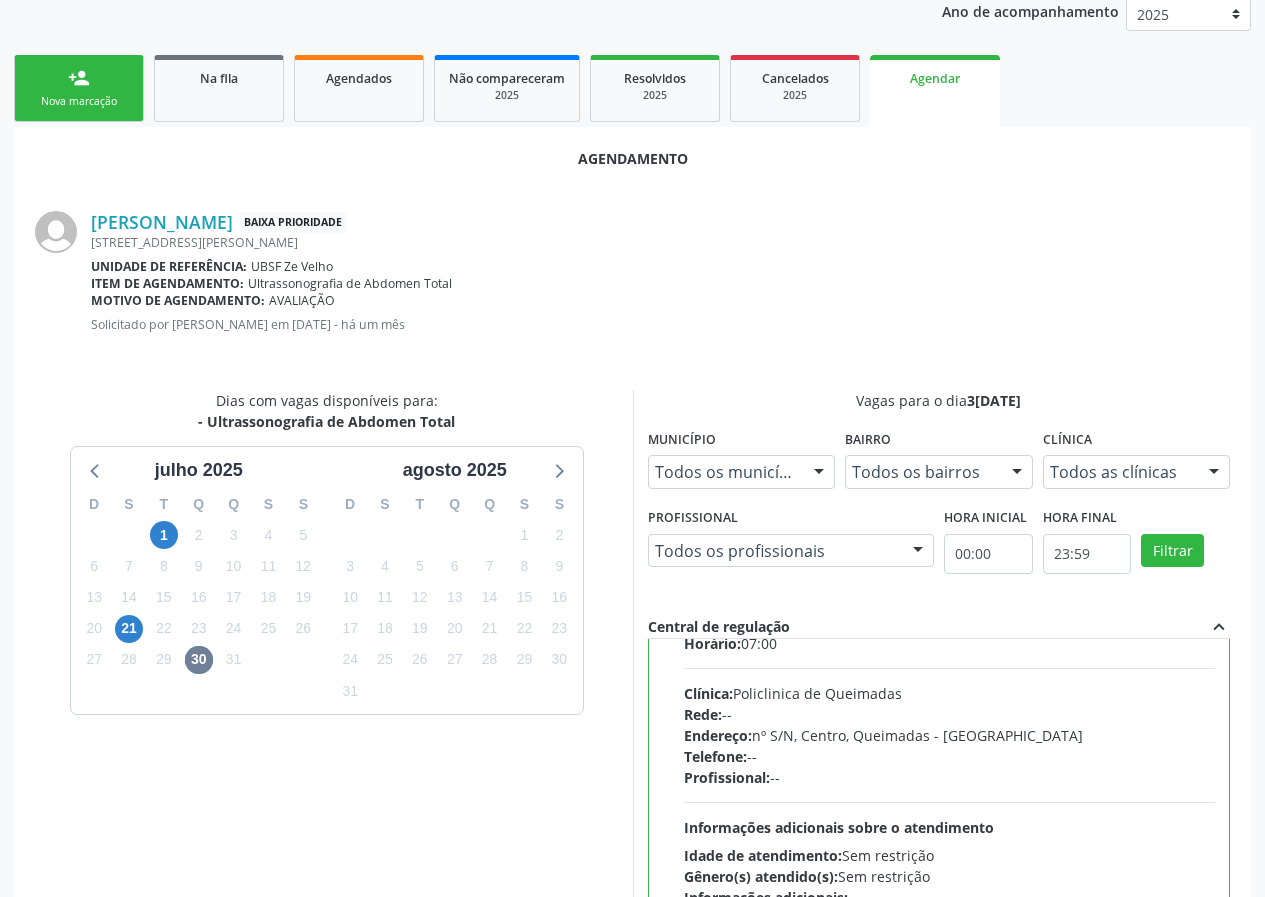 scroll, scrollTop: 99, scrollLeft: 0, axis: vertical 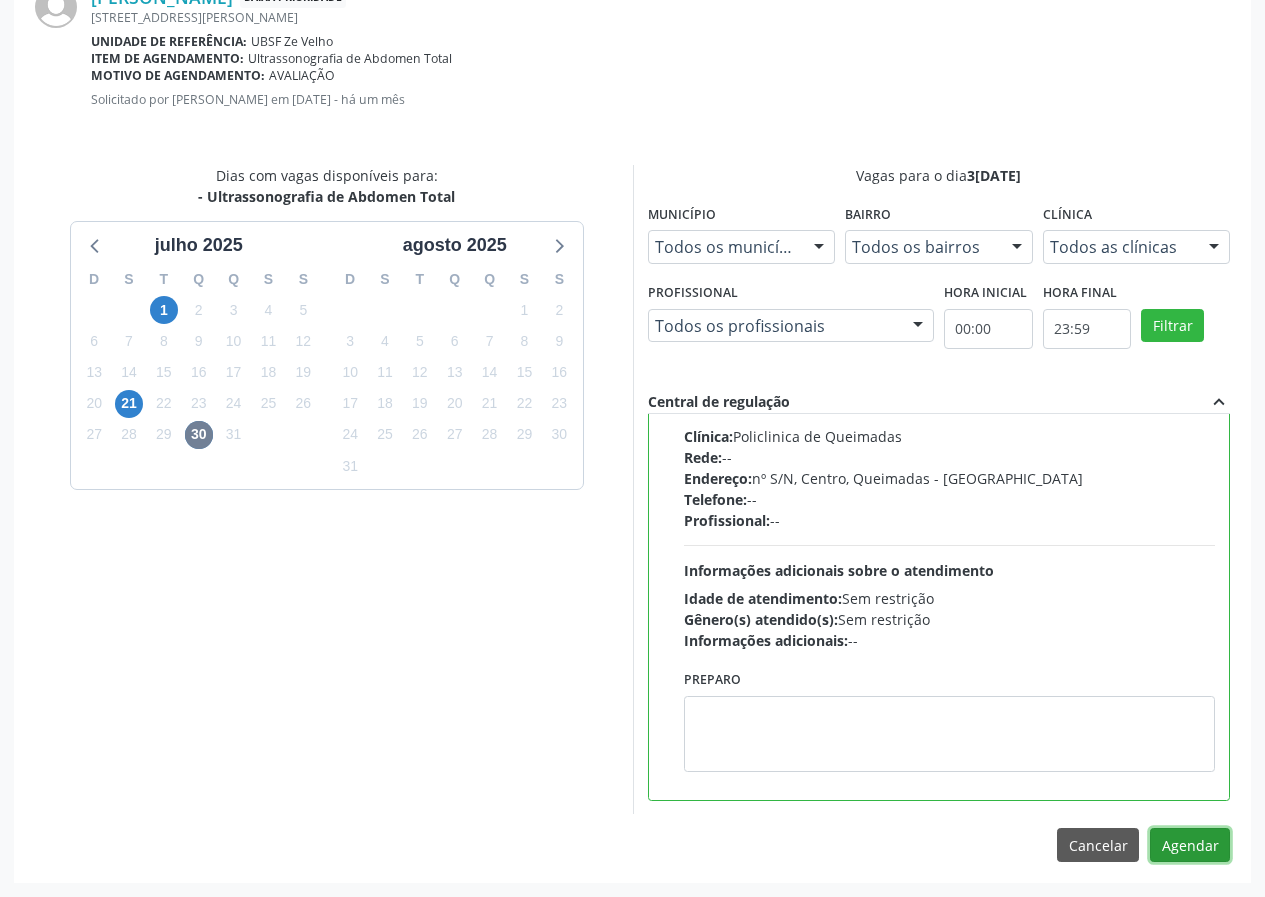 click on "Agendar" at bounding box center [1190, 845] 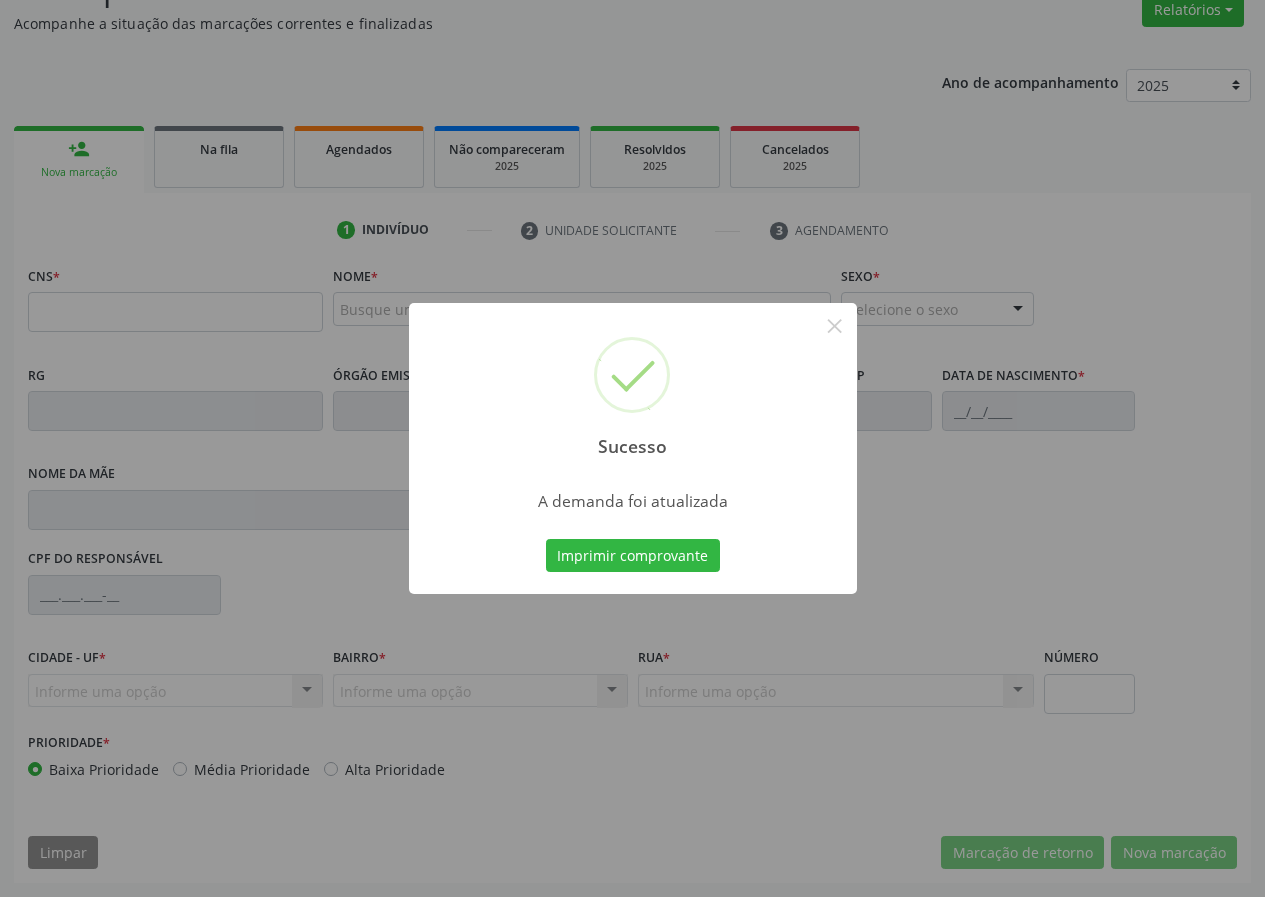 scroll, scrollTop: 173, scrollLeft: 0, axis: vertical 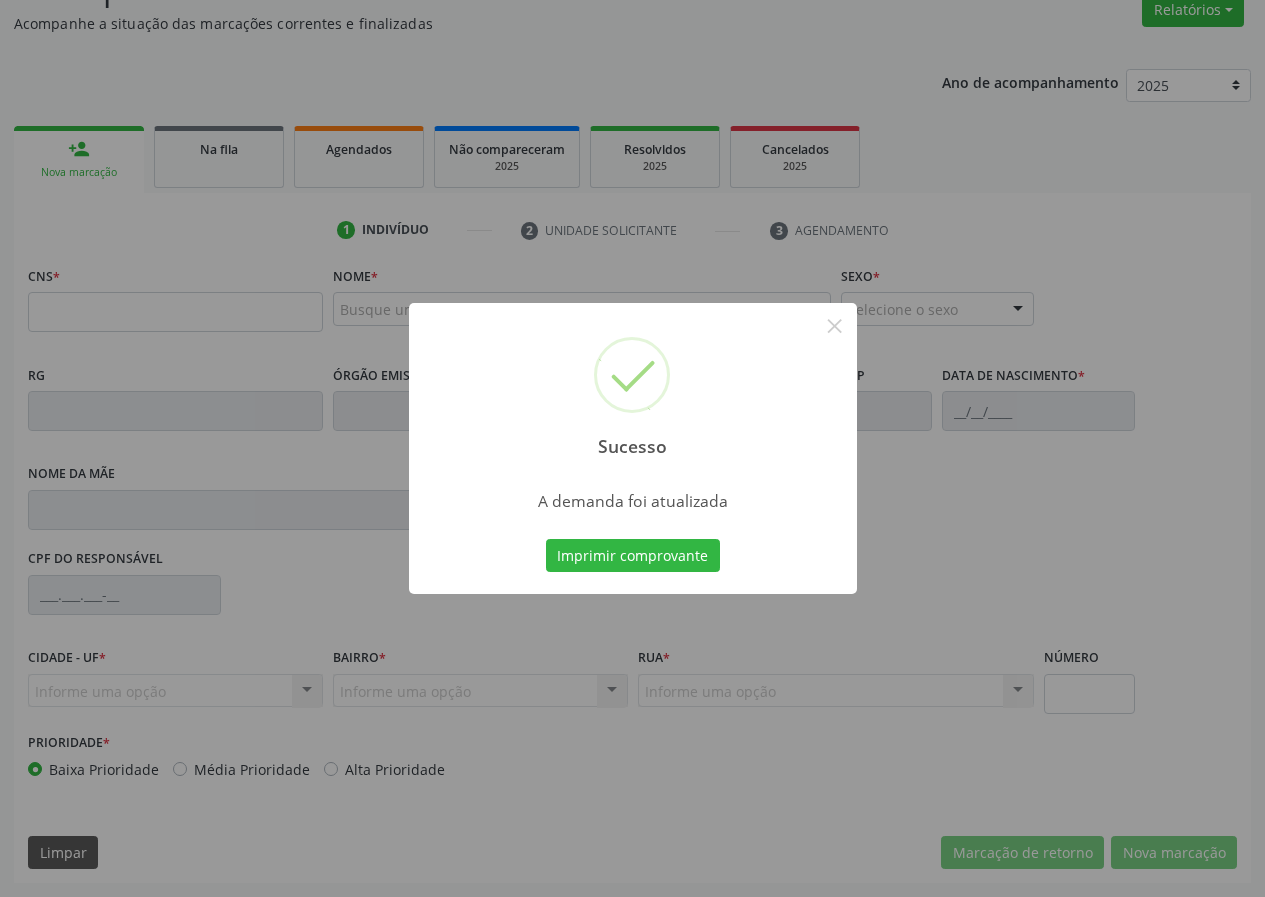 type 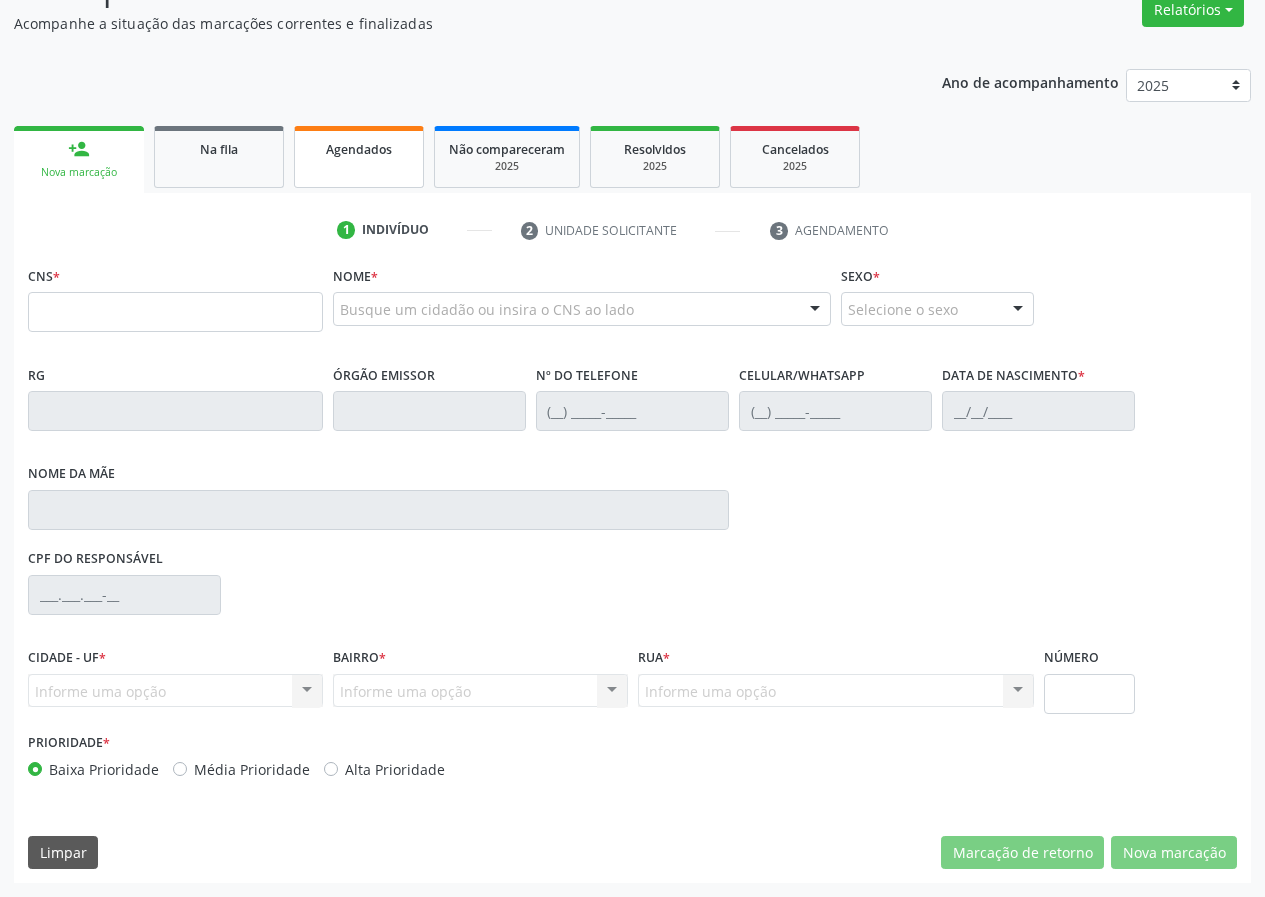 click on "Agendados" at bounding box center [359, 157] 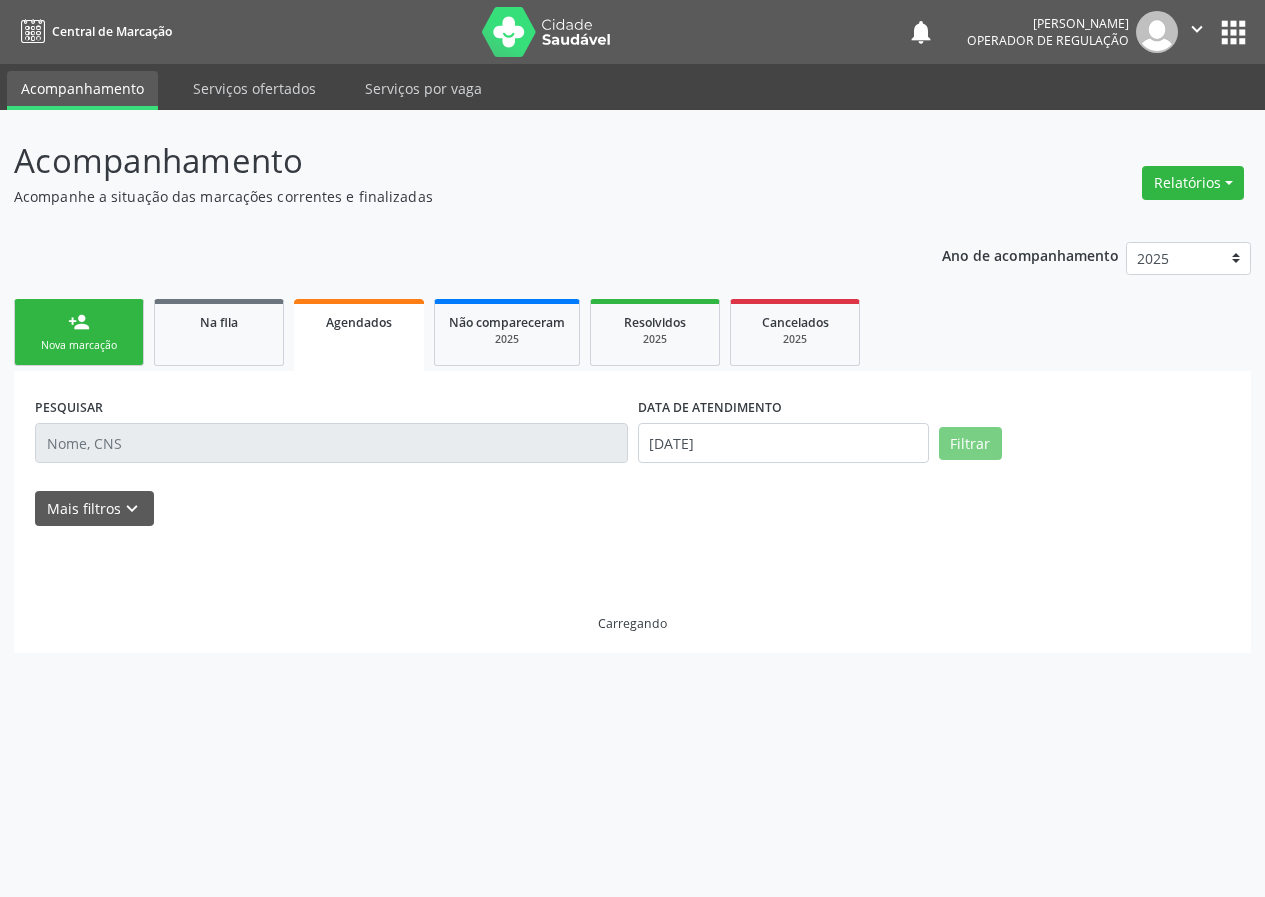 scroll, scrollTop: 0, scrollLeft: 0, axis: both 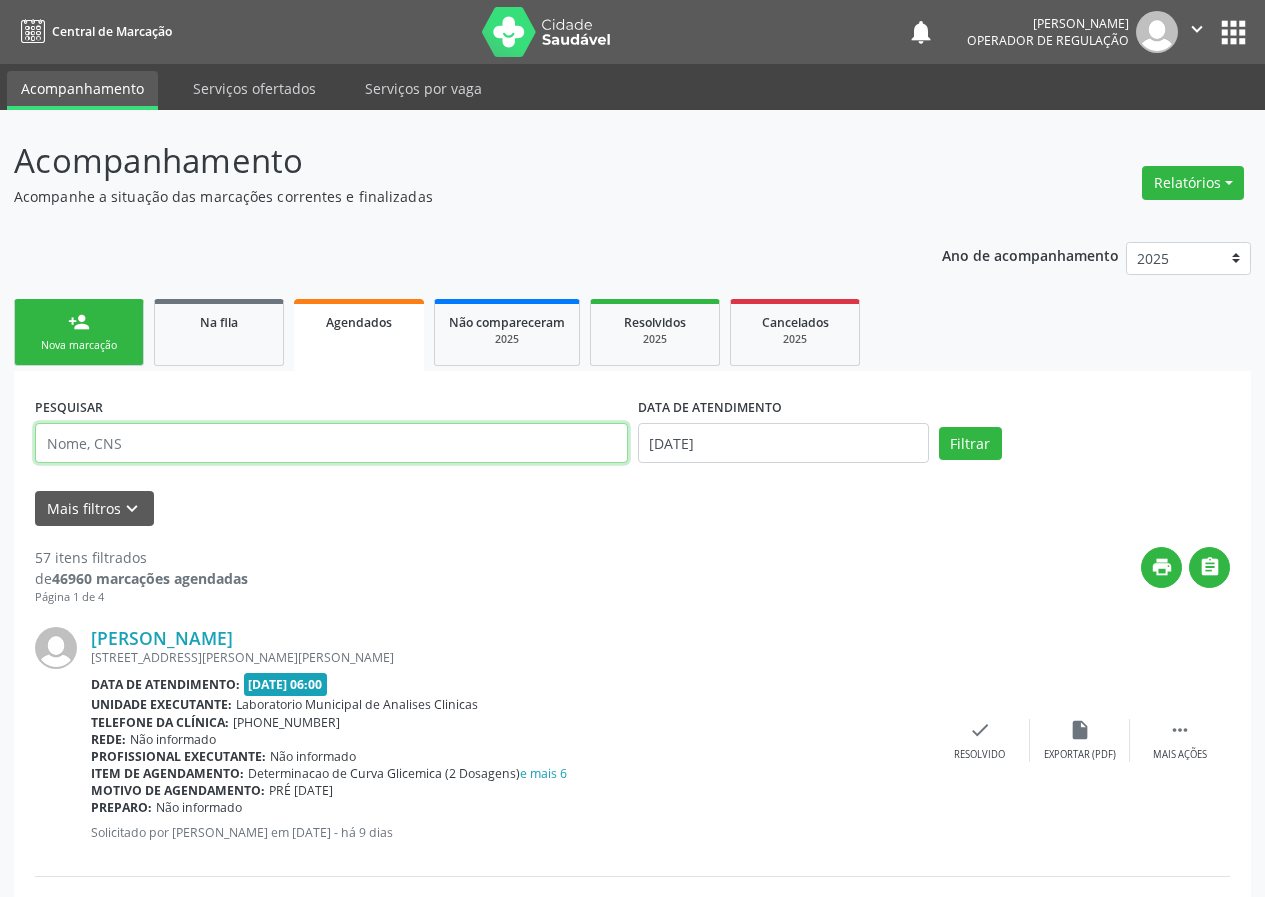 click at bounding box center (331, 443) 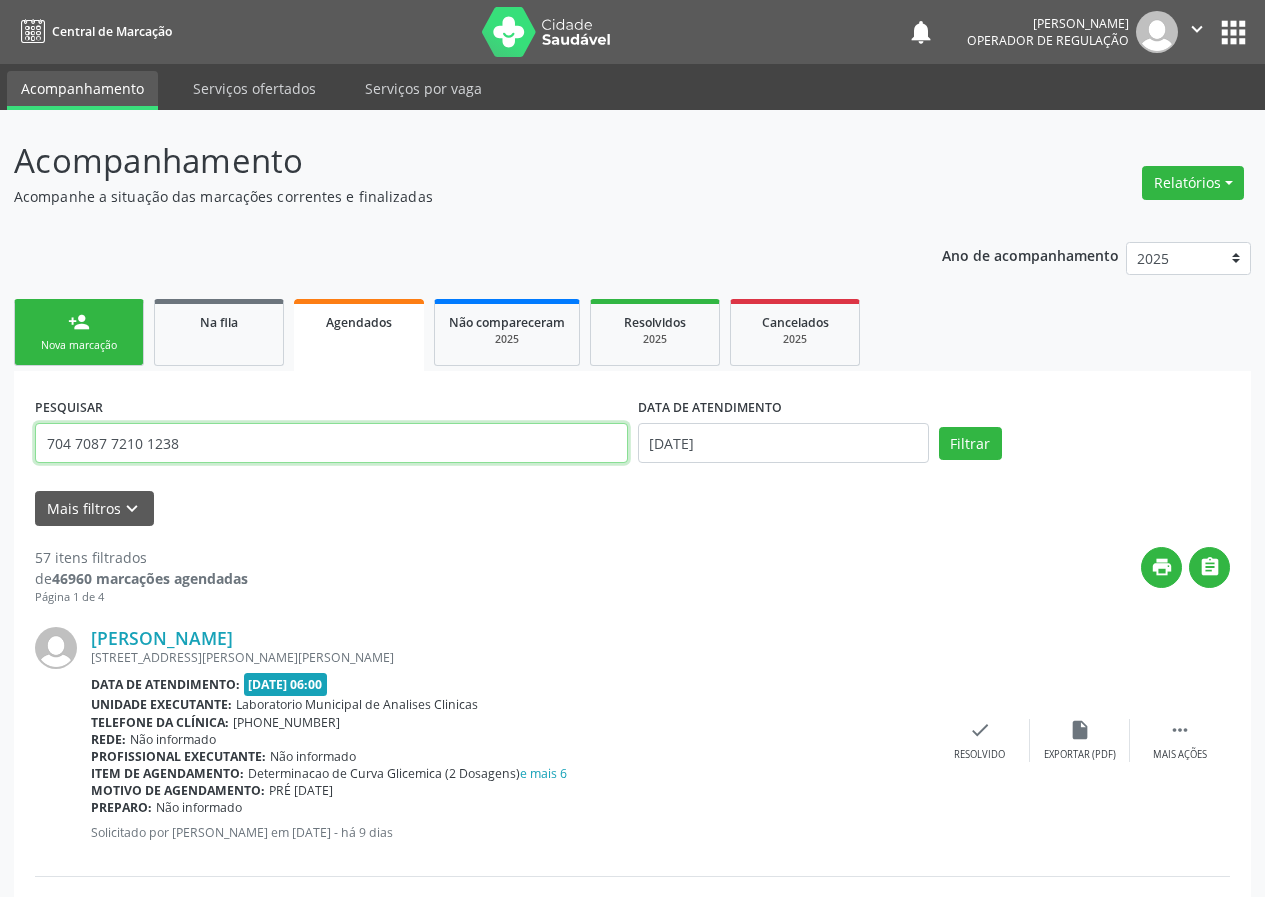 type on "704 7087 7210 1238" 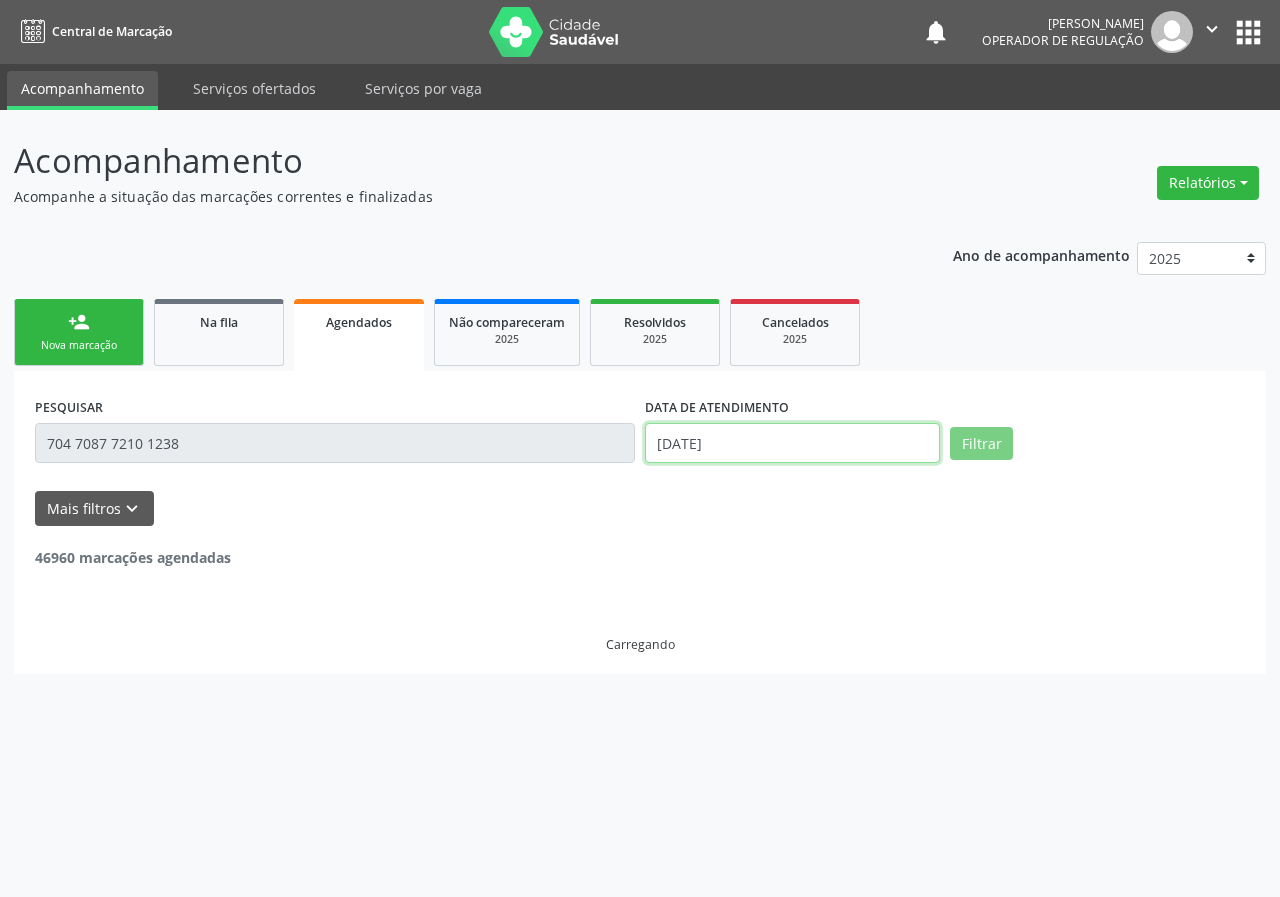 click on "[DATE]" at bounding box center (792, 443) 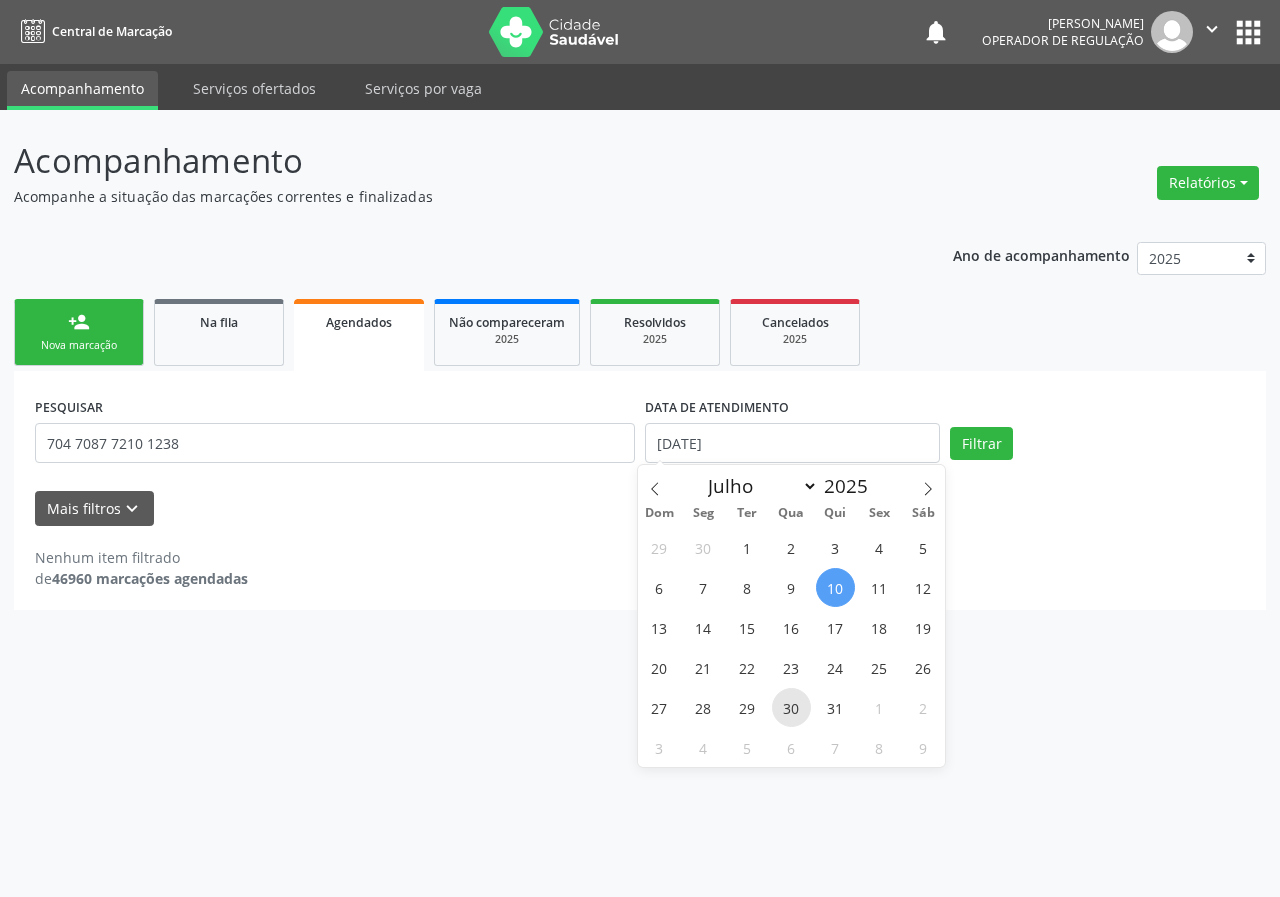 click on "30" at bounding box center [791, 707] 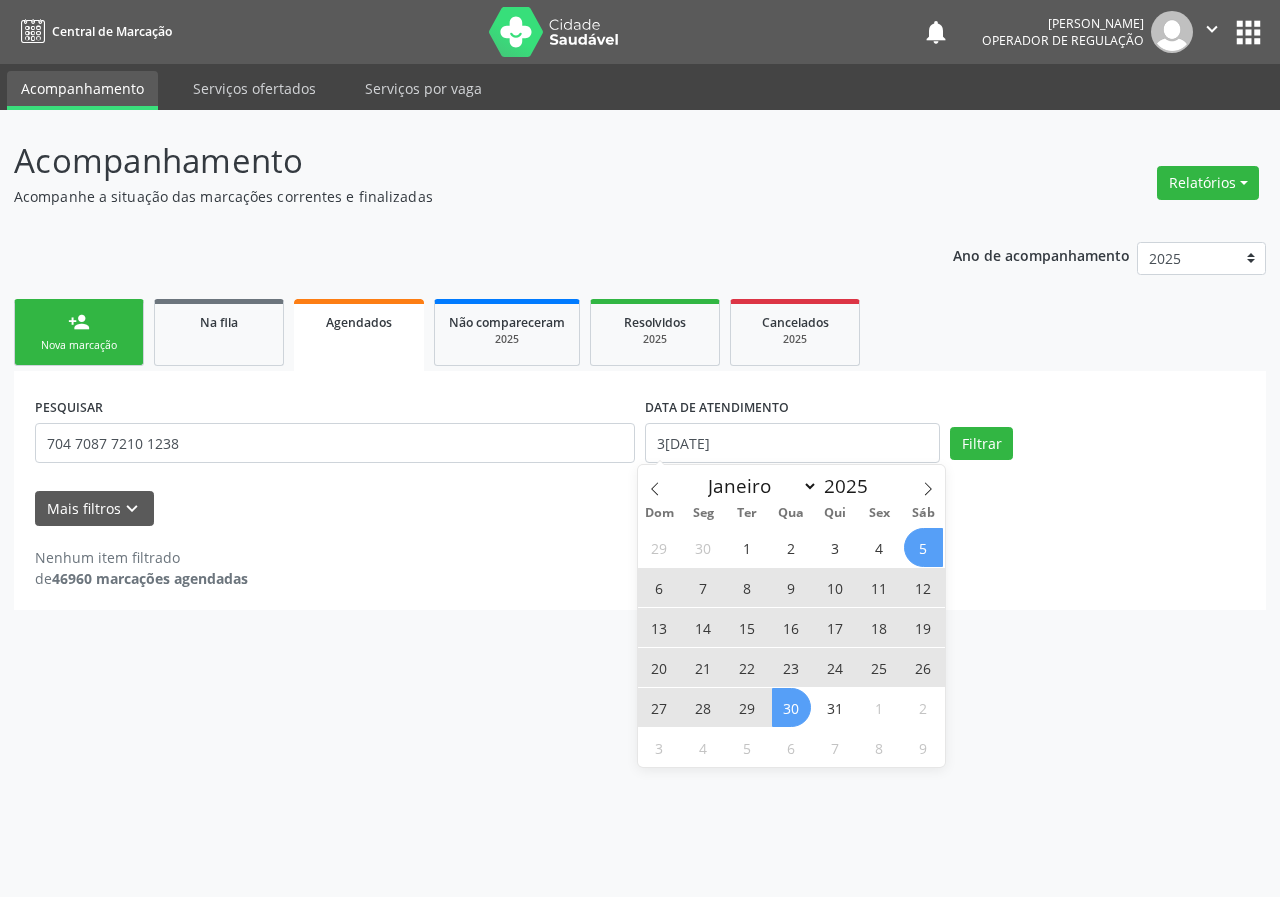 click on "5" at bounding box center (923, 547) 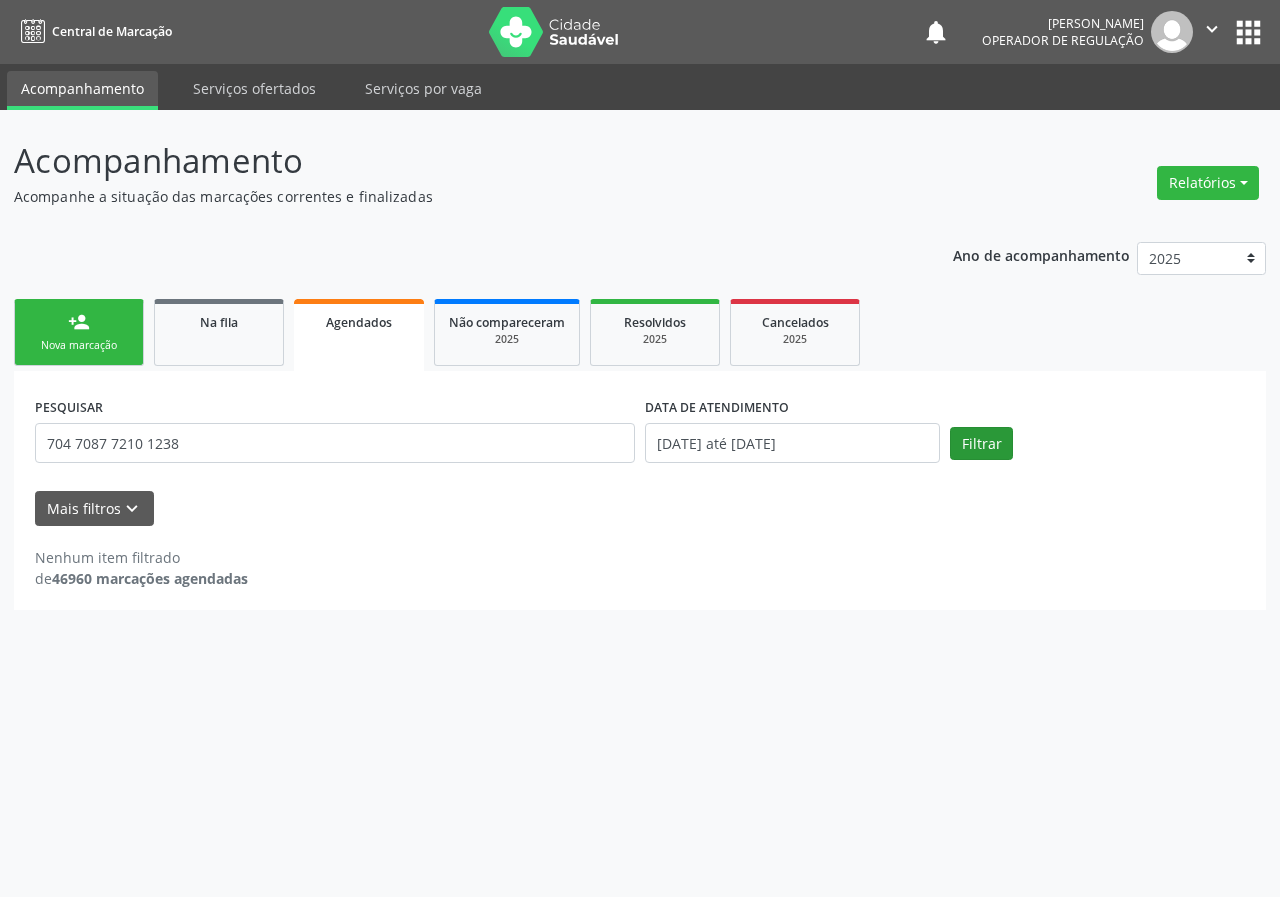 drag, startPoint x: 993, startPoint y: 399, endPoint x: 989, endPoint y: 429, distance: 30.265491 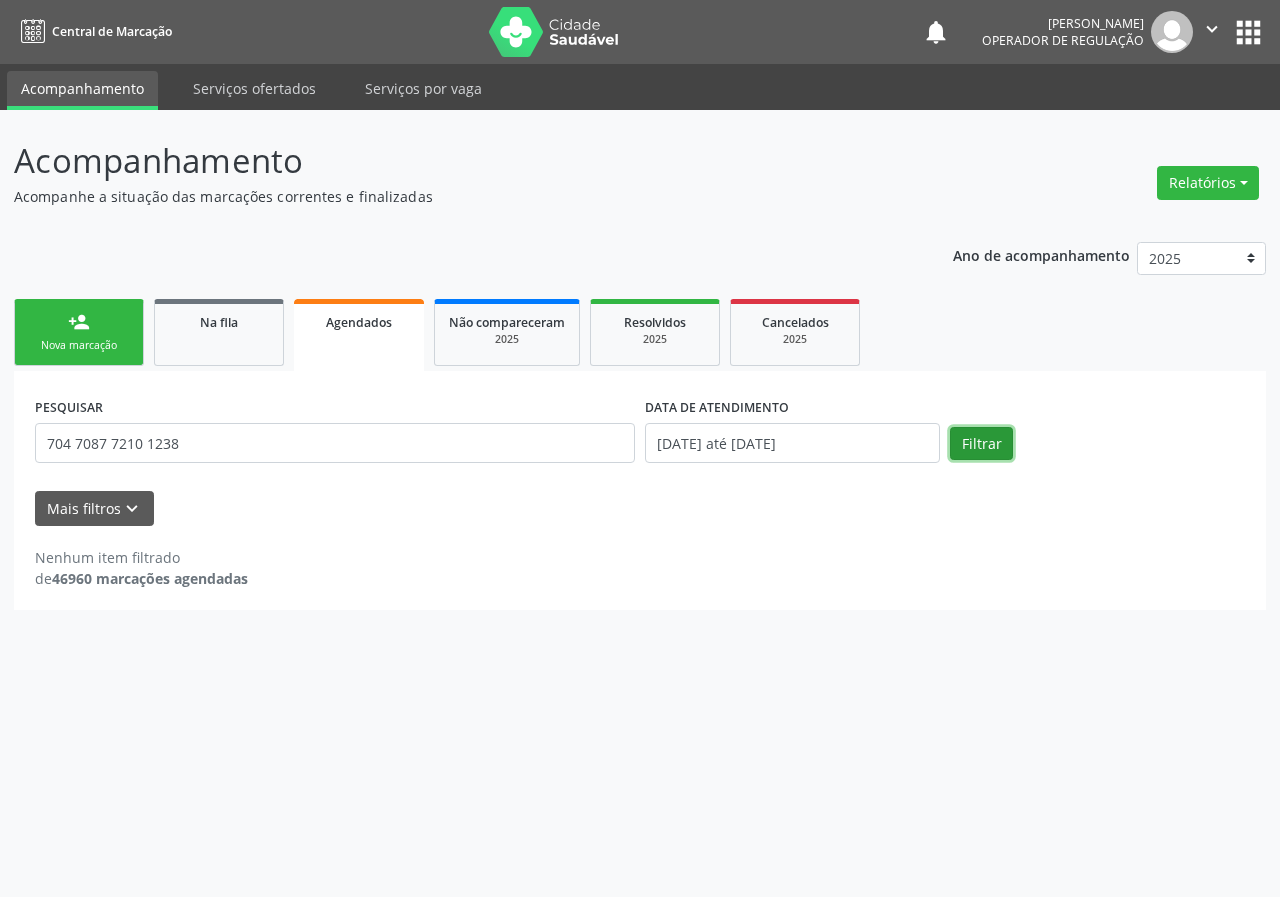 click on "Filtrar" at bounding box center [981, 444] 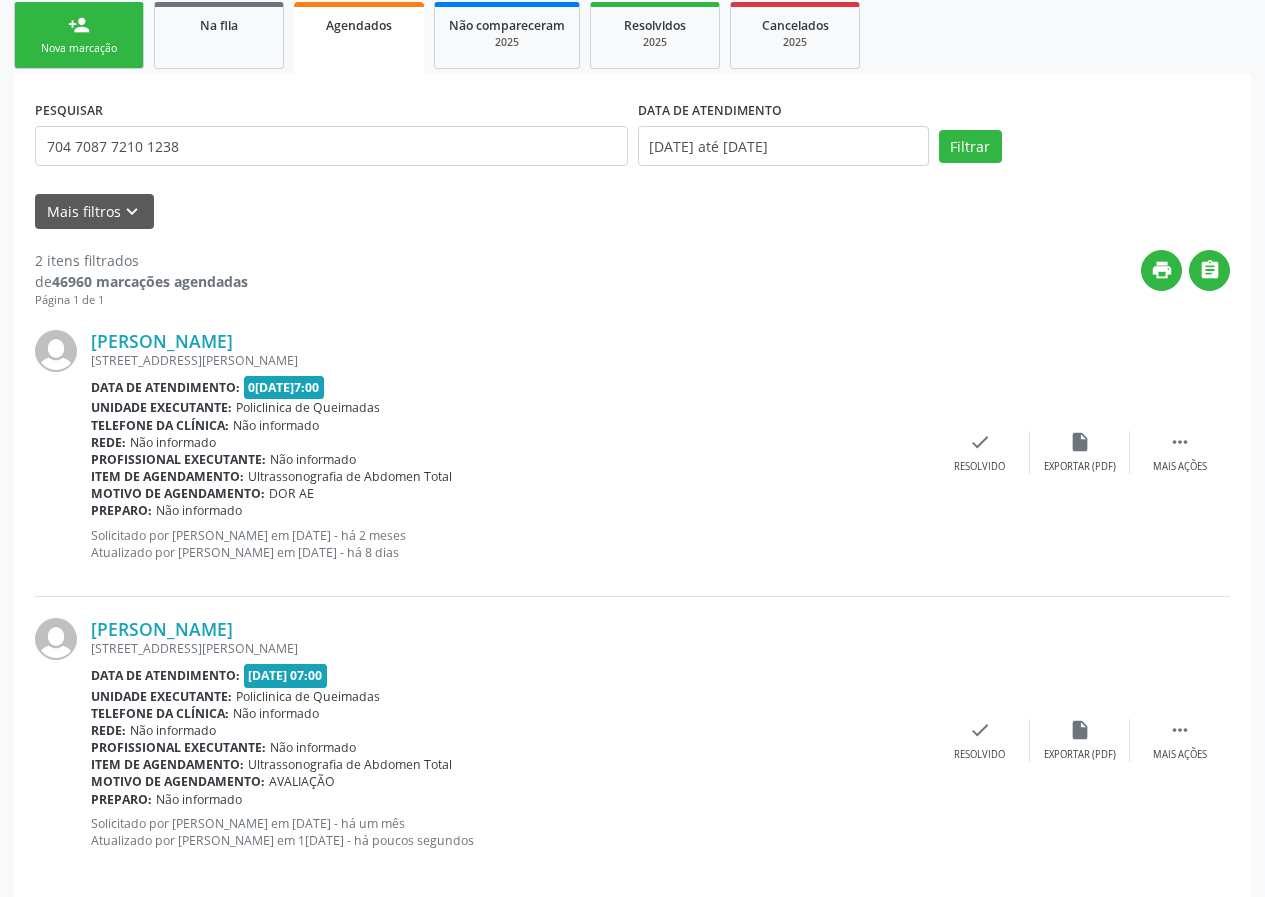 scroll, scrollTop: 300, scrollLeft: 0, axis: vertical 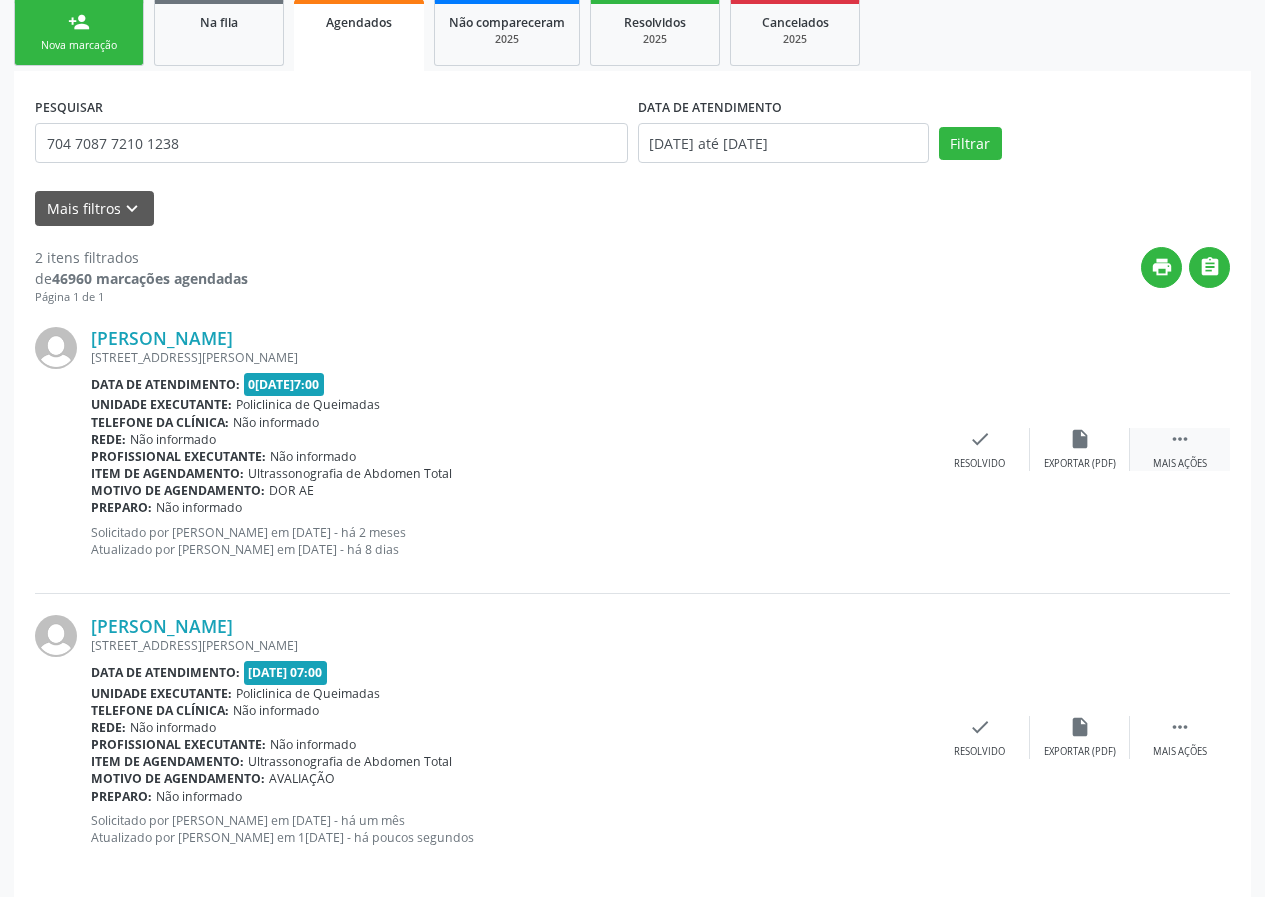 click on "" at bounding box center (1180, 439) 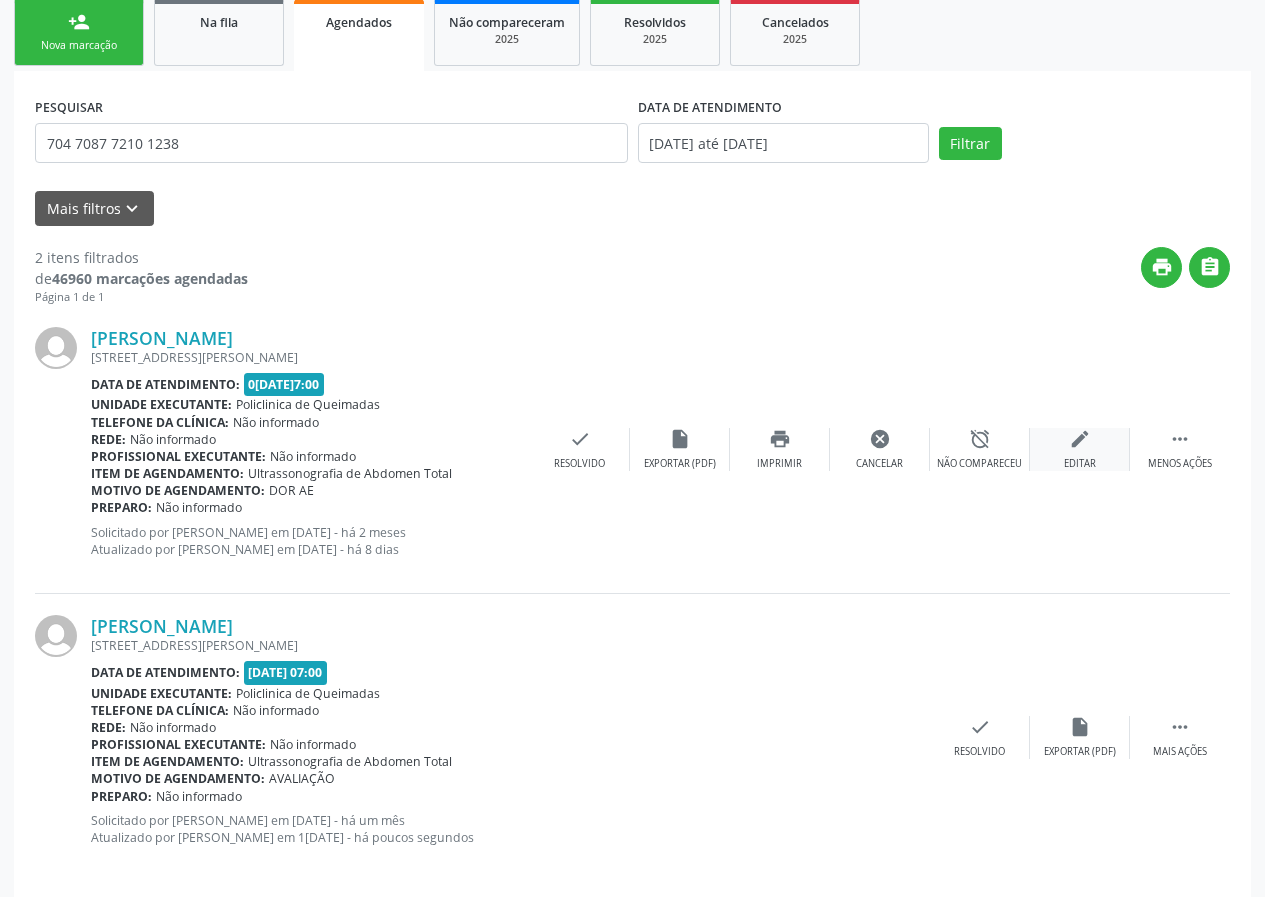 click on "edit" at bounding box center (1080, 439) 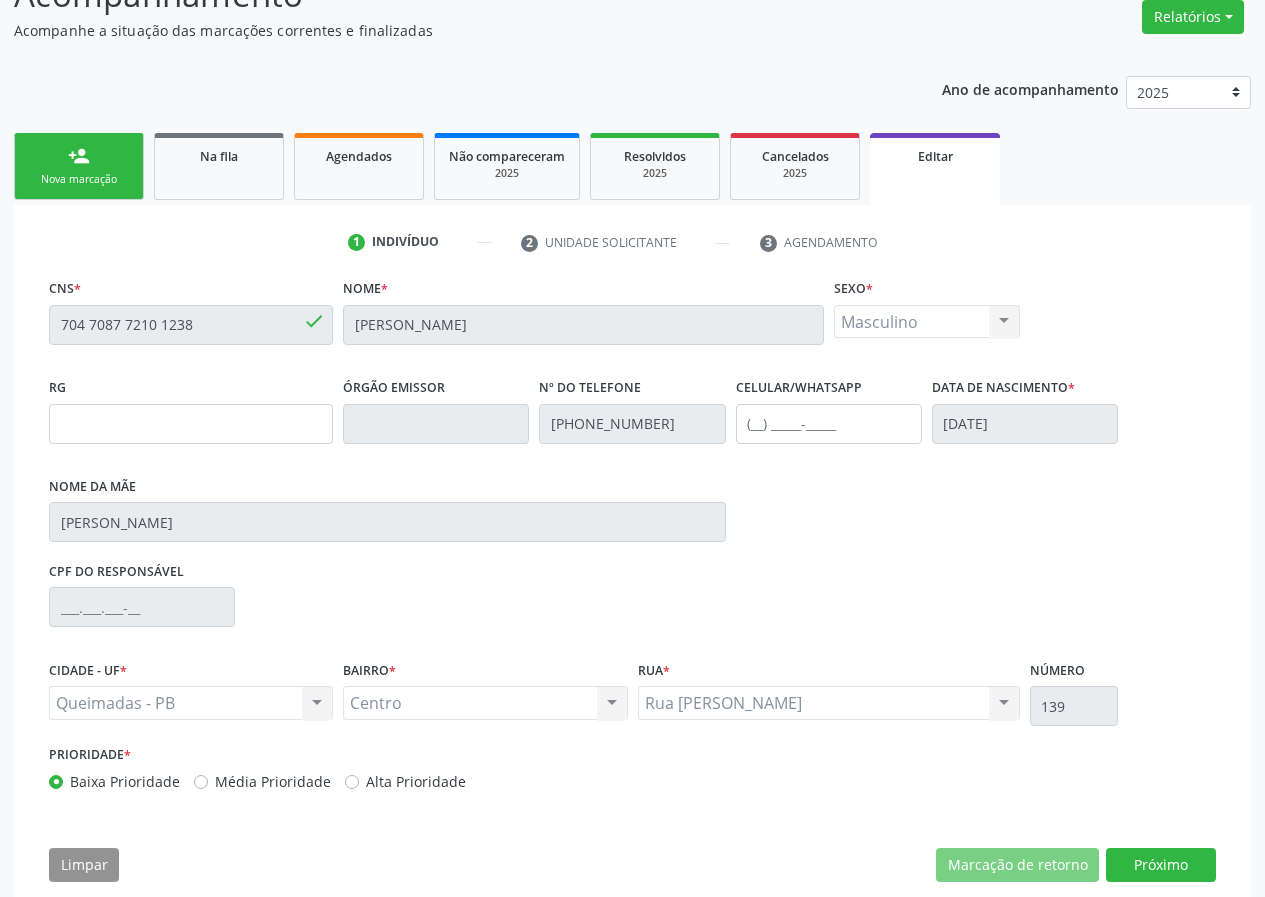 scroll, scrollTop: 200, scrollLeft: 0, axis: vertical 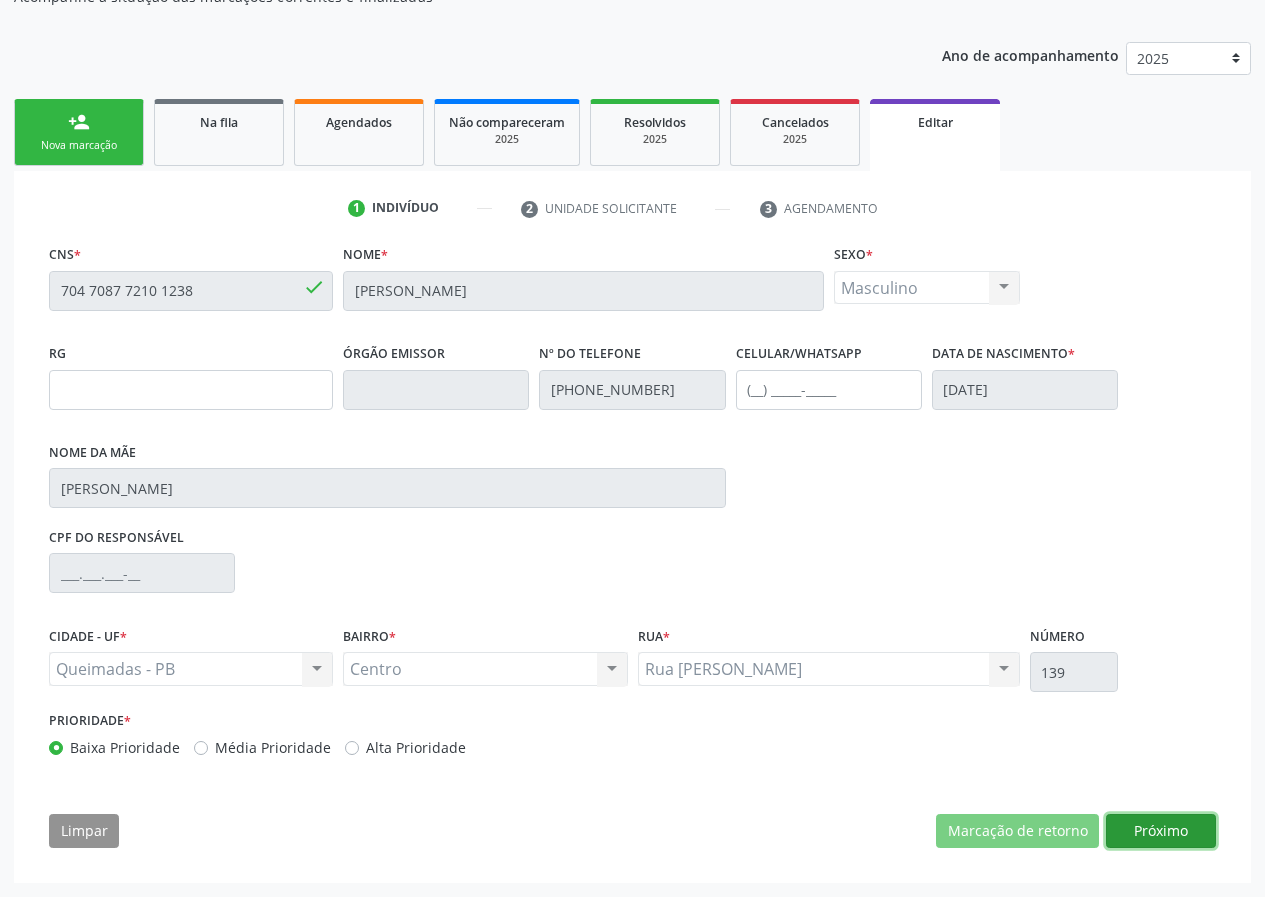 click on "Próximo" at bounding box center [1161, 831] 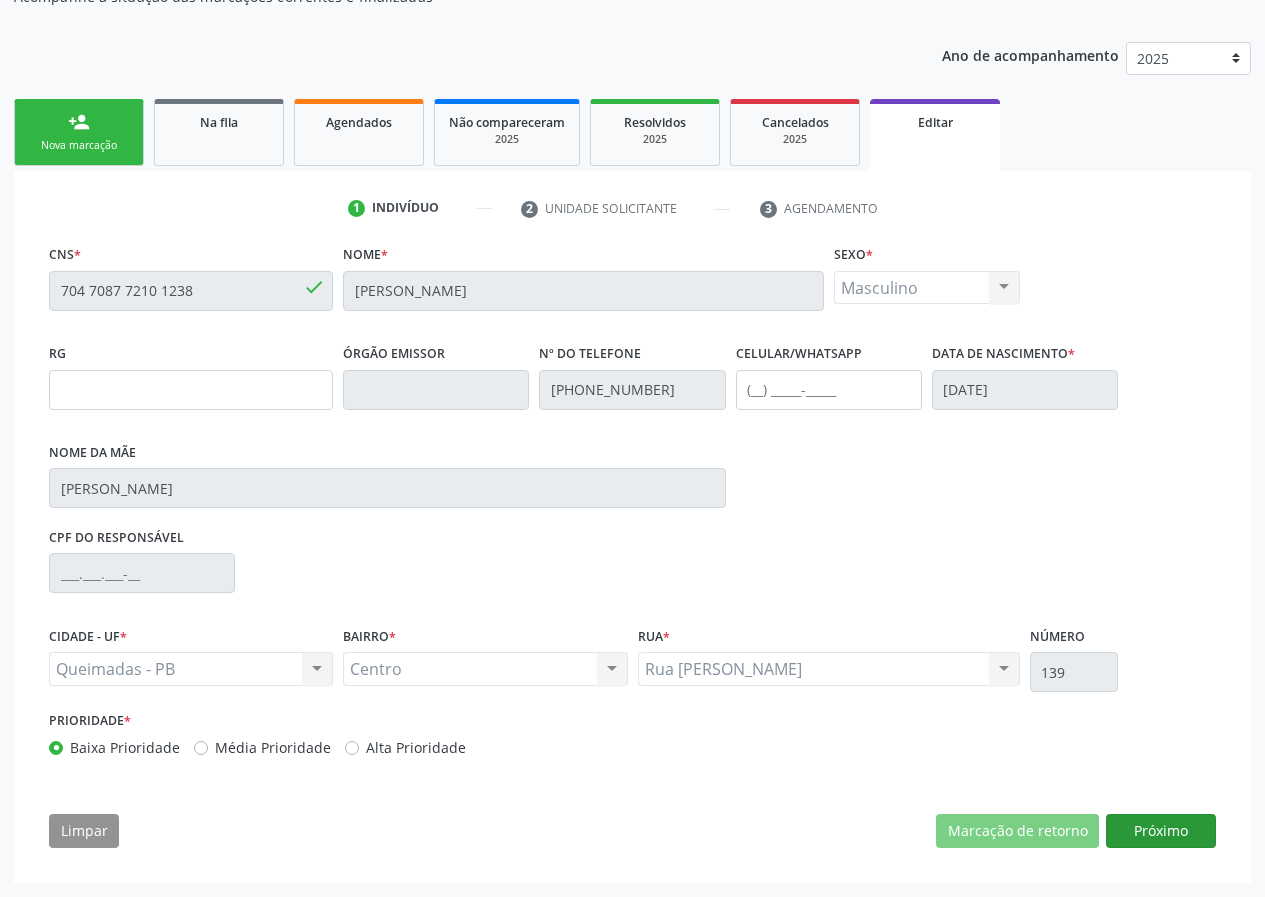 scroll, scrollTop: 35, scrollLeft: 0, axis: vertical 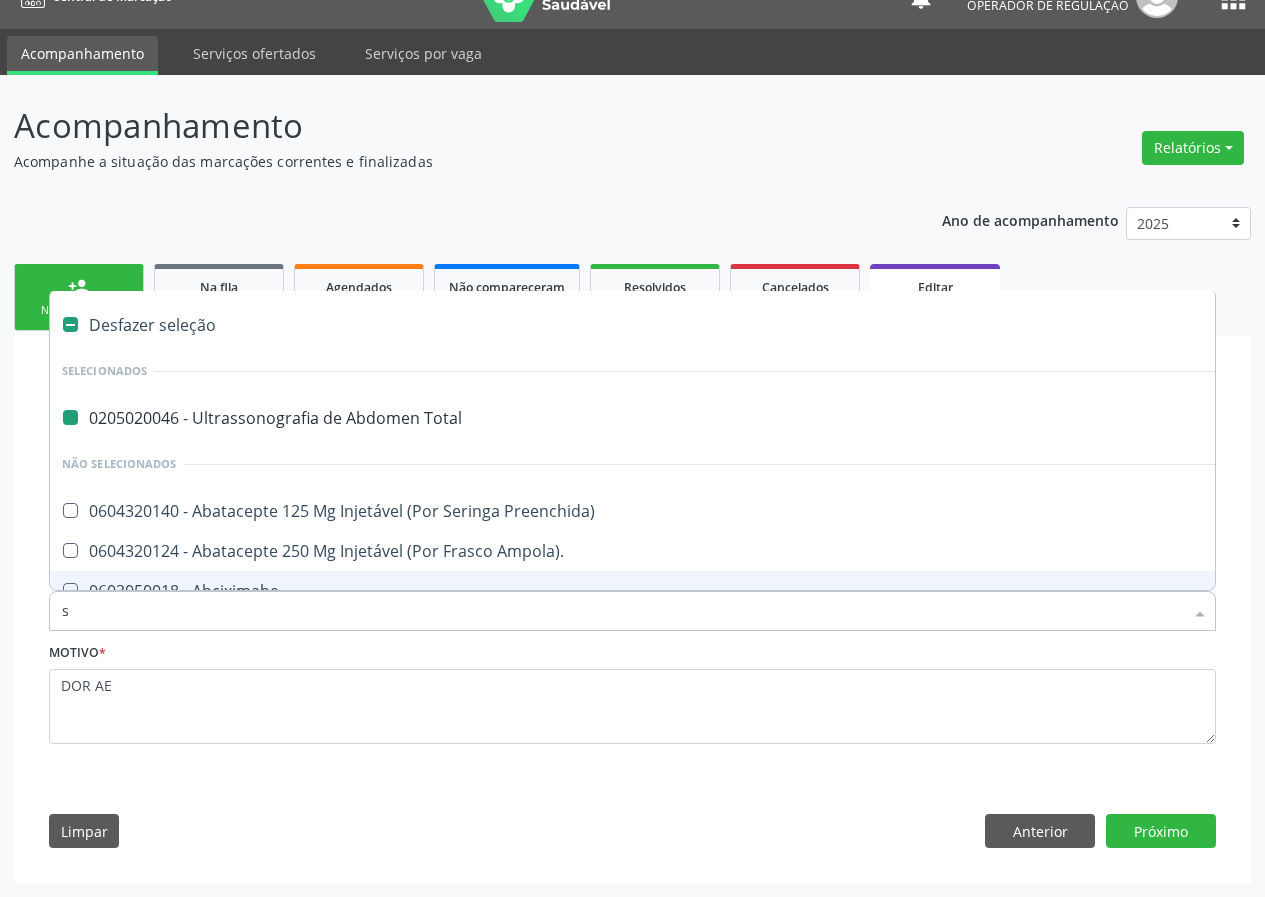 type on "su" 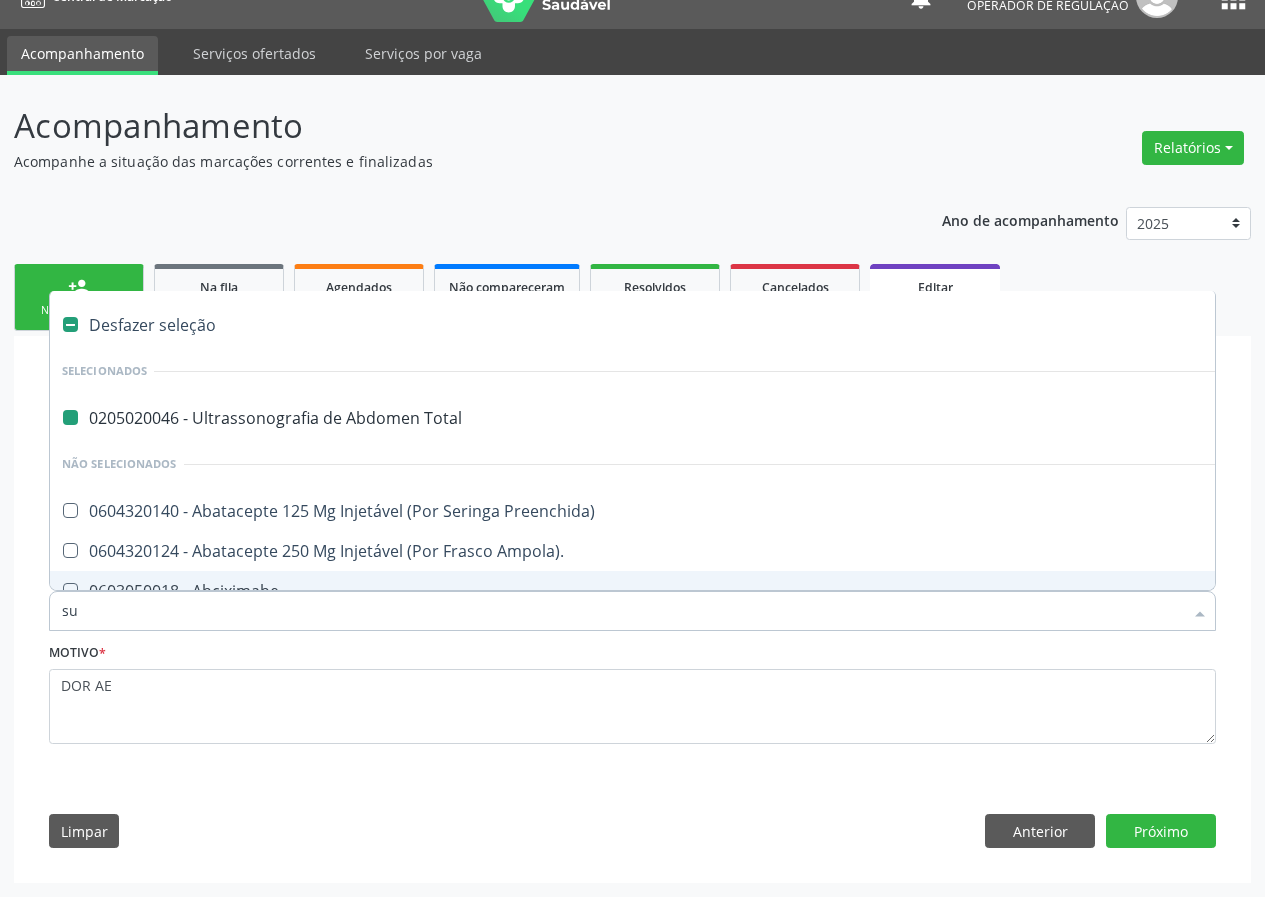 checkbox on "false" 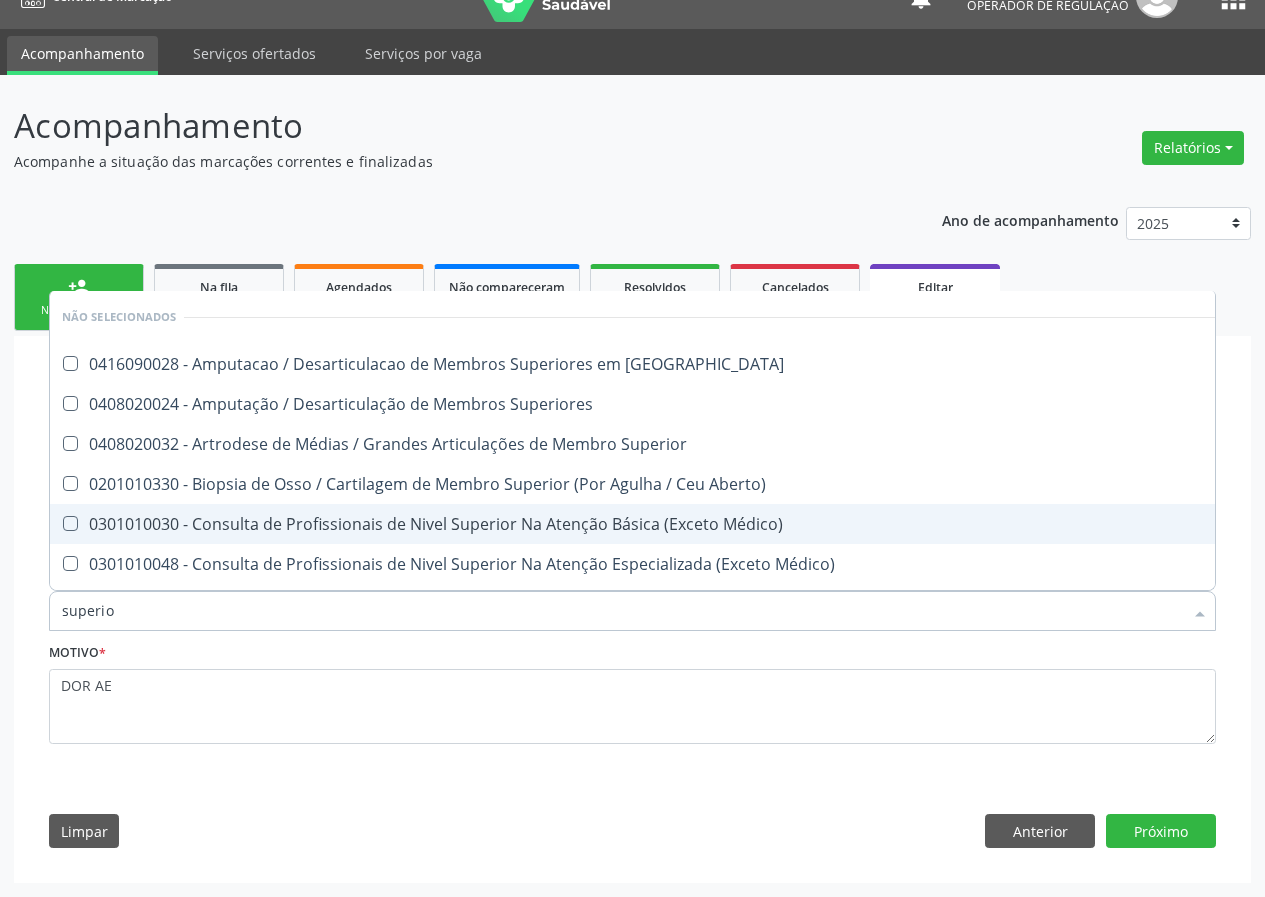 type on "superior" 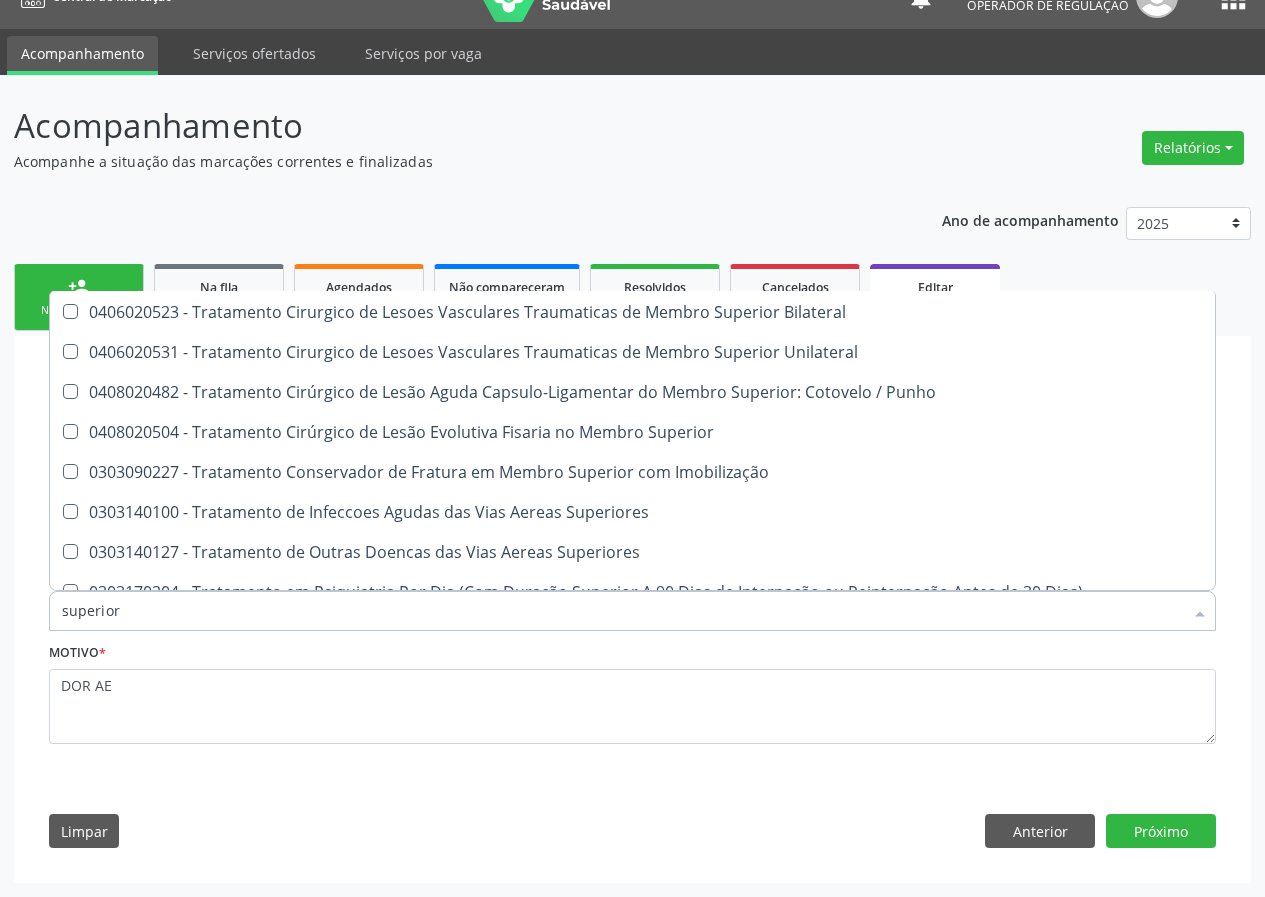 scroll, scrollTop: 1209, scrollLeft: 0, axis: vertical 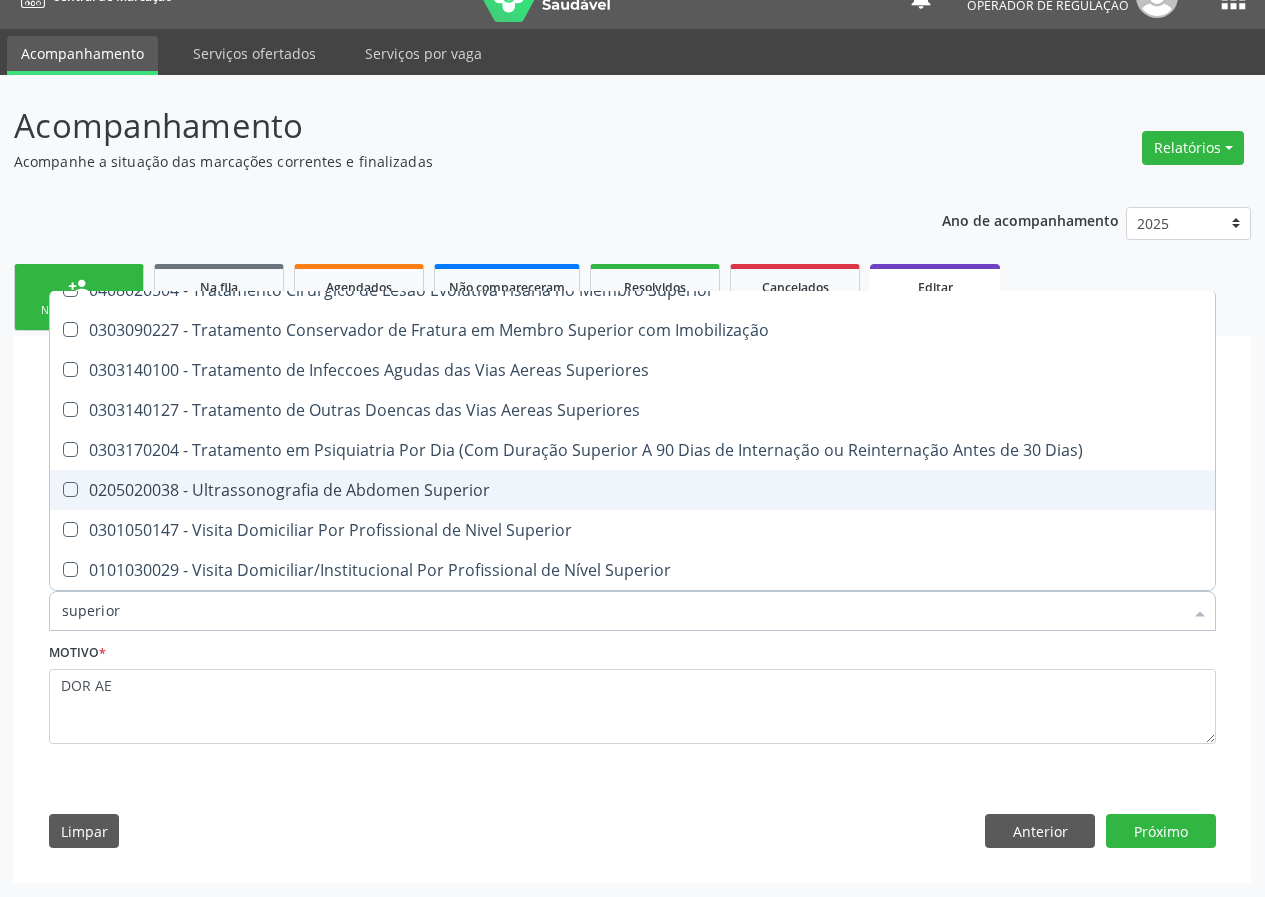 click on "0205020038 - Ultrassonografia de Abdomen Superior" at bounding box center (750, 490) 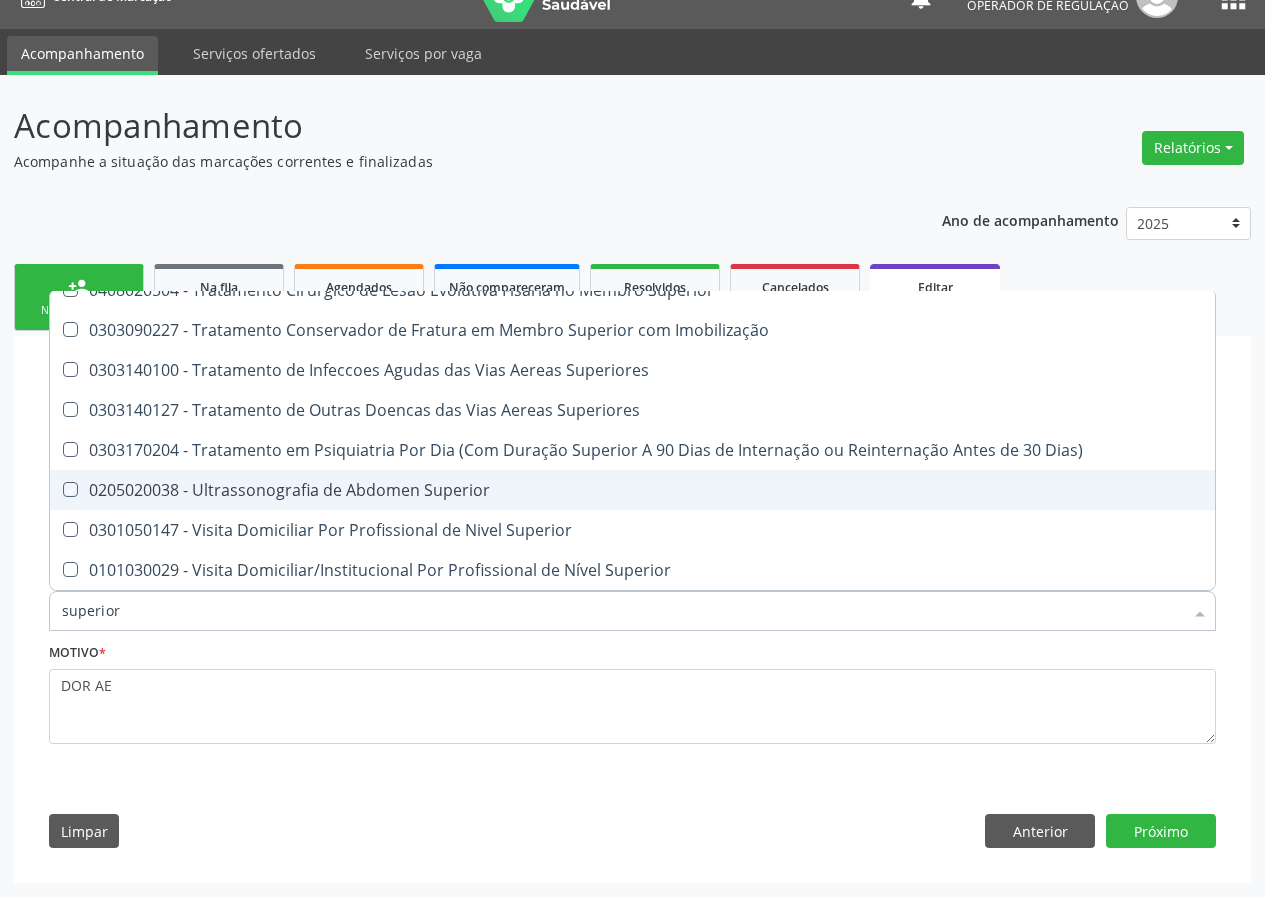 checkbox on "true" 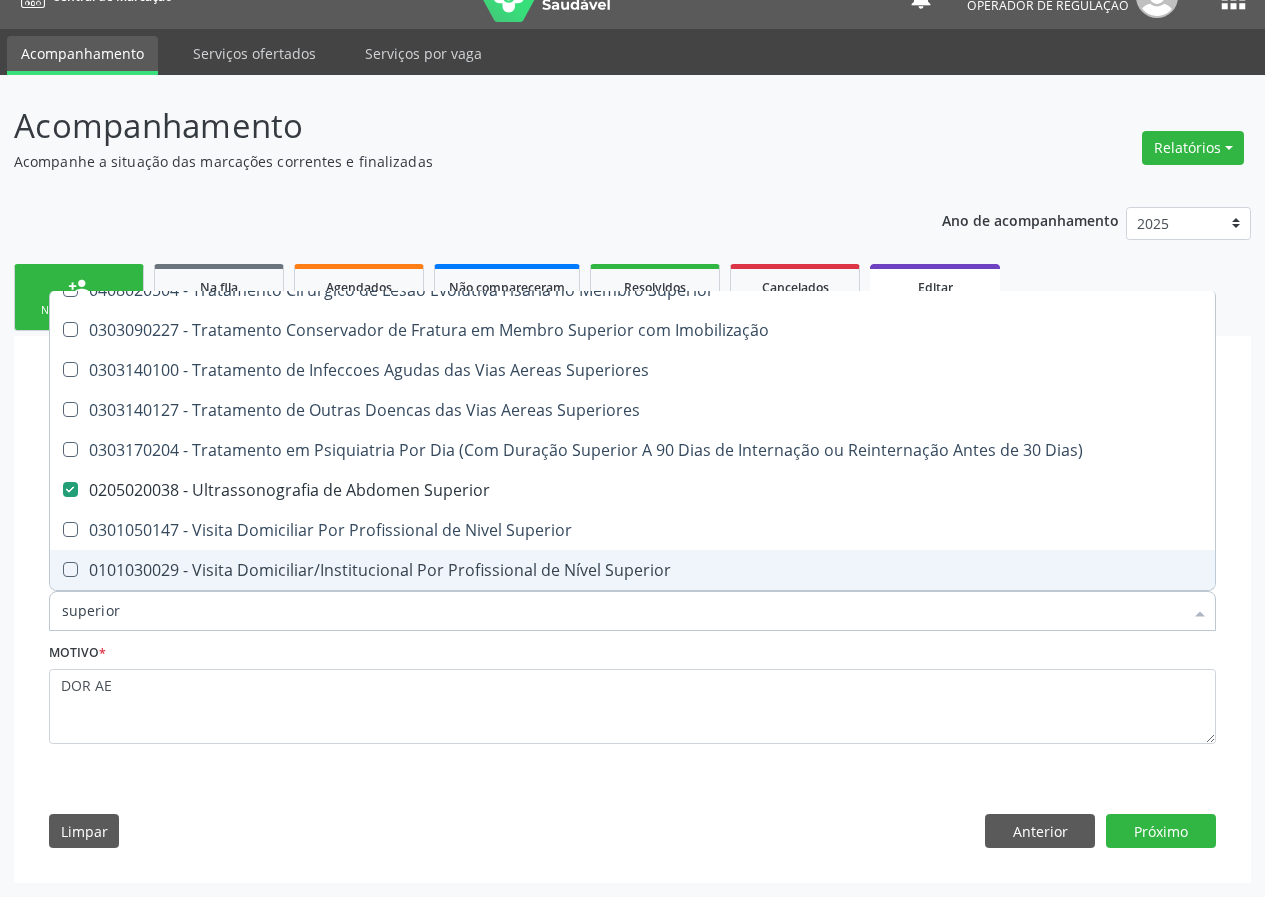 click on "Motivo
*
DOR AE" at bounding box center (632, 691) 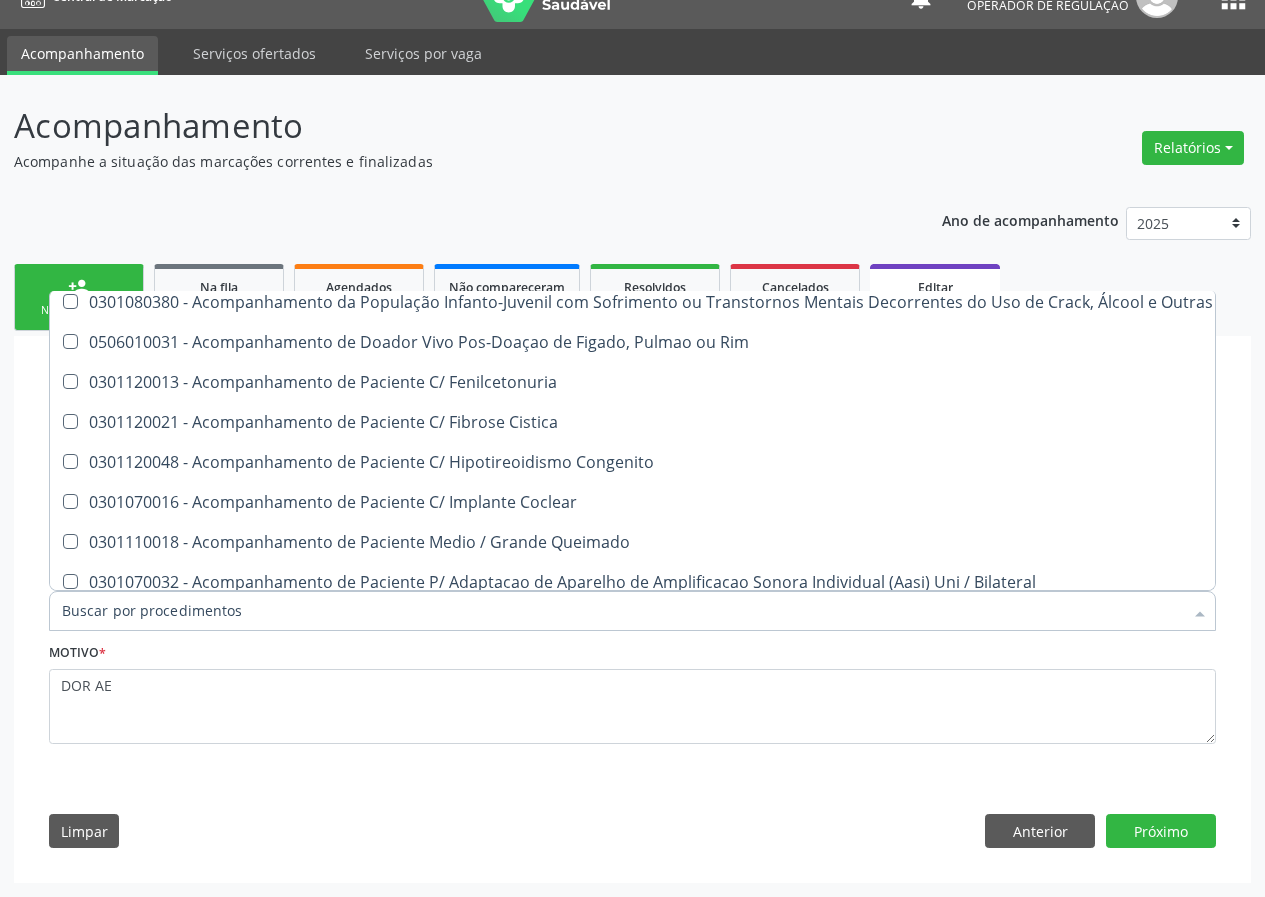 scroll, scrollTop: 0, scrollLeft: 0, axis: both 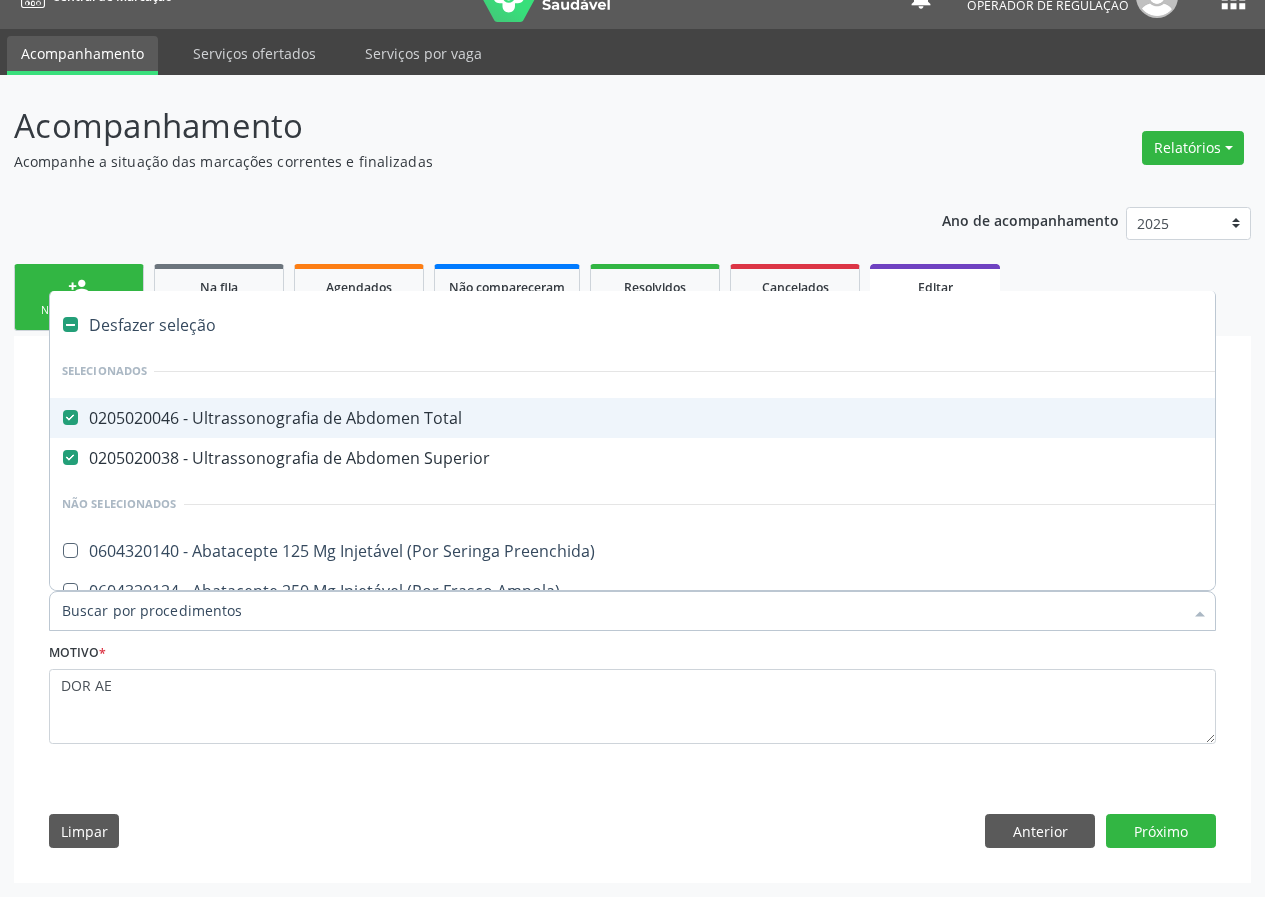 click on "0205020046 - Ultrassonografia de Abdomen Total" at bounding box center (840, 418) 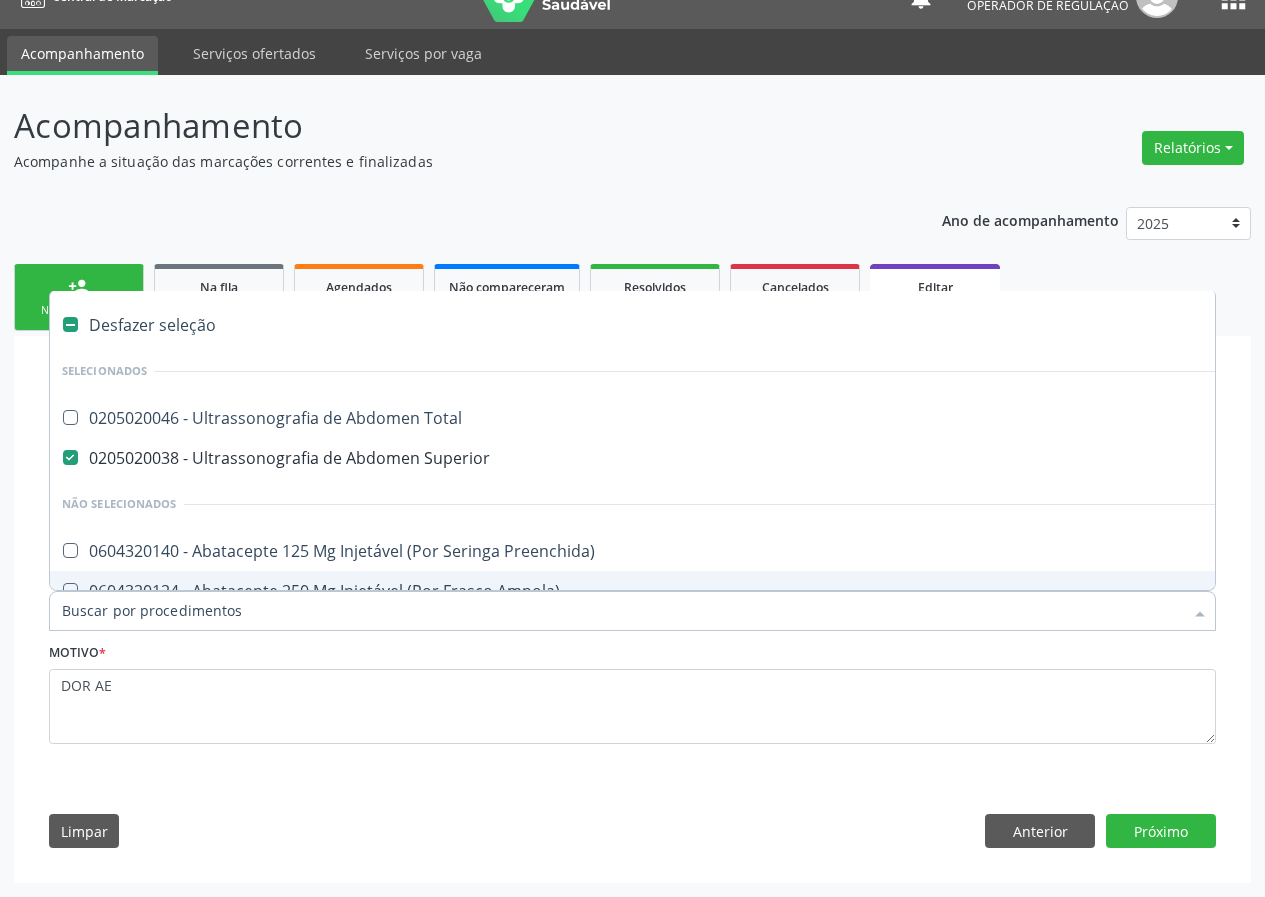 click at bounding box center [632, 611] 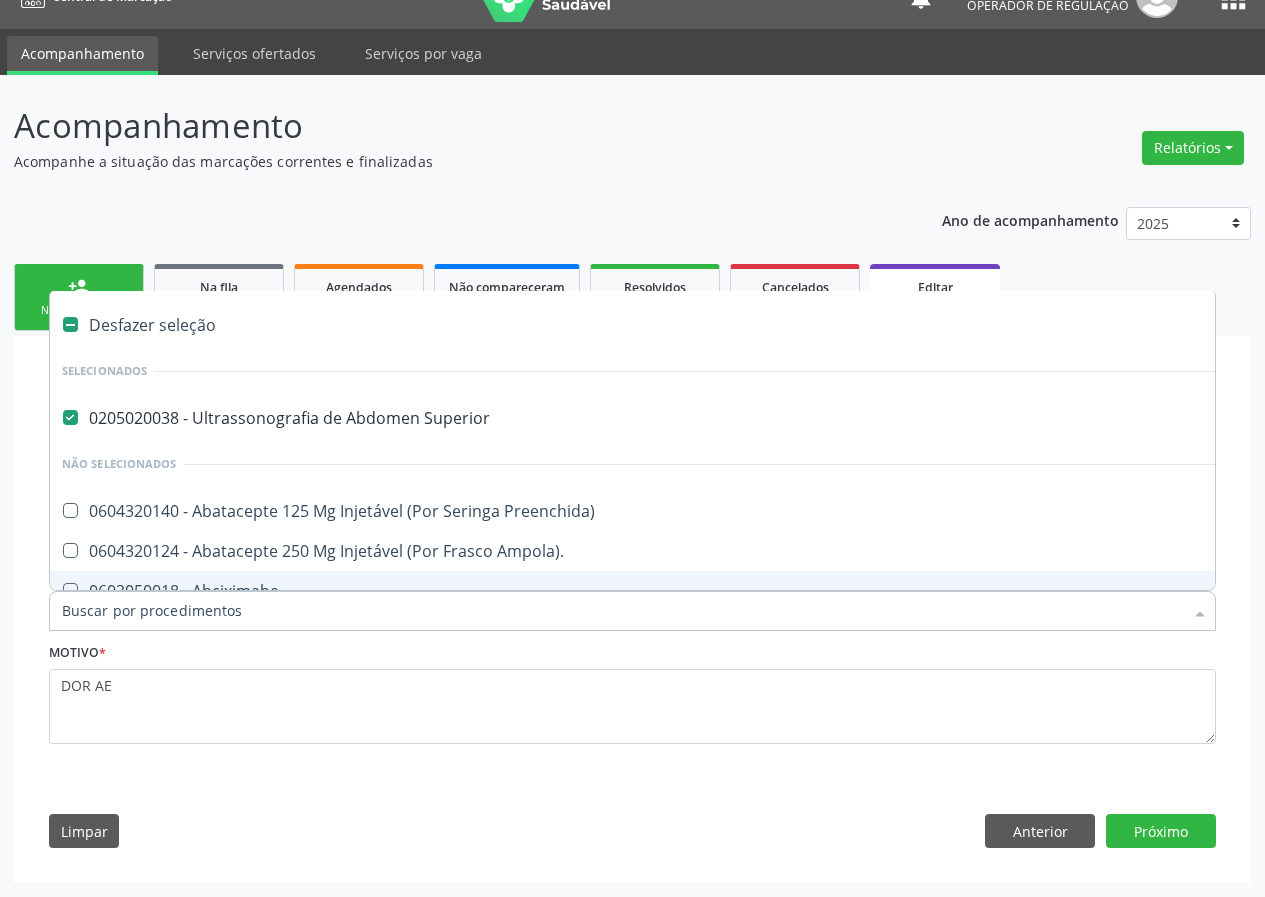 click on "check
Indivíduo
2
Unidade solicitante
3
Agendamento
CNS
*
704 7087 7210 1238       done
Nome
*
Jonathan Albuquerque Henrique
Sexo
*
Masculino         Masculino   Feminino
Nenhum resultado encontrado para: "   "
Não há nenhuma opção para ser exibida.
RG
Órgão emissor
Nº do Telefone
(83) 99111-1548
Celular/WhatsApp
Data de nascimento
*
30/06/1994
Nome da mãe
Josefa de Albuquerque Sarinha Henrique
CPF do responsável
CIDADE - UF
*
Queimadas - PB         Queimadas - PB
Nenhum resultado encontrado para: "   "
Não há nenhuma opção para ser exibida.
BAIRRO
*
Centro" at bounding box center [632, 609] 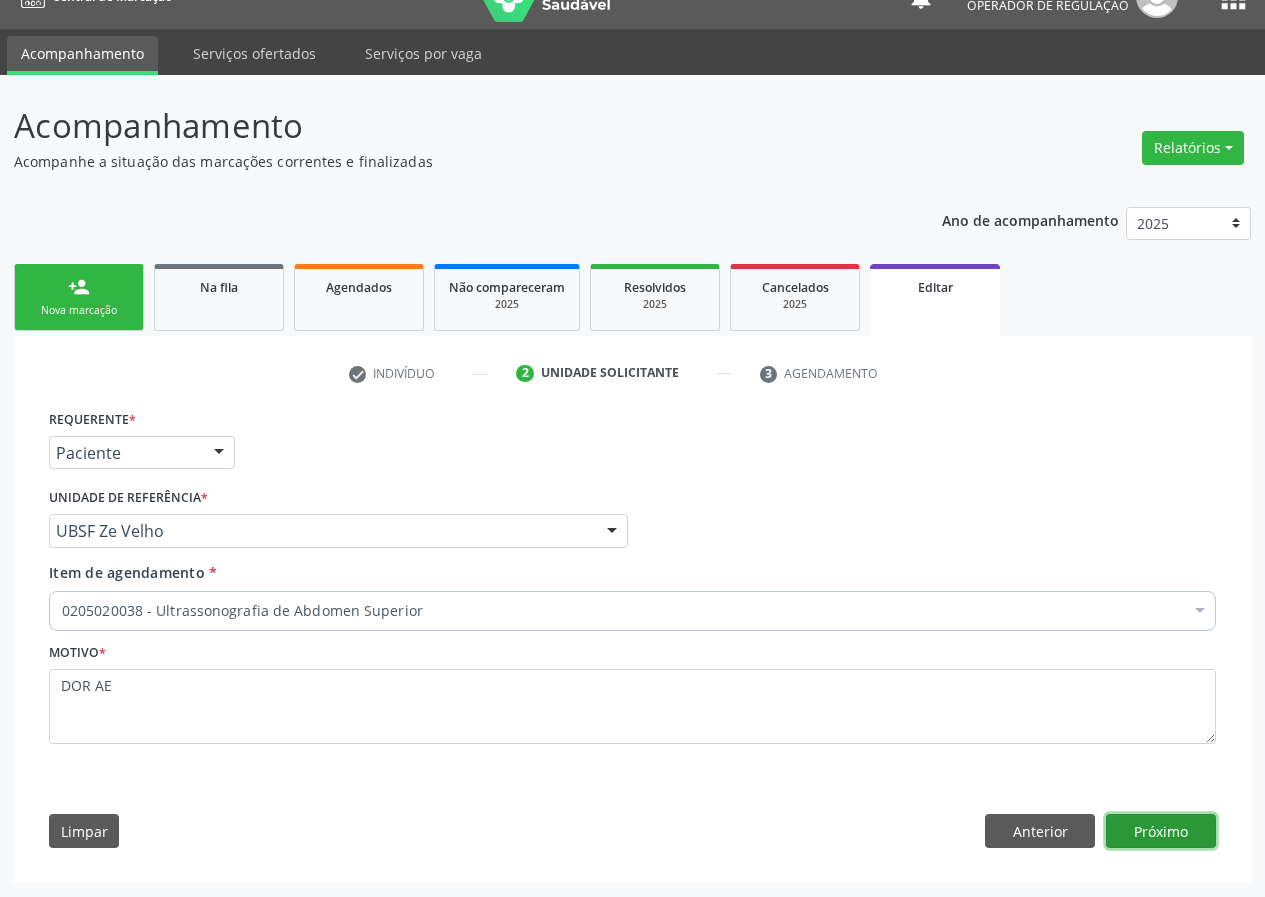 click on "Próximo" at bounding box center (1161, 831) 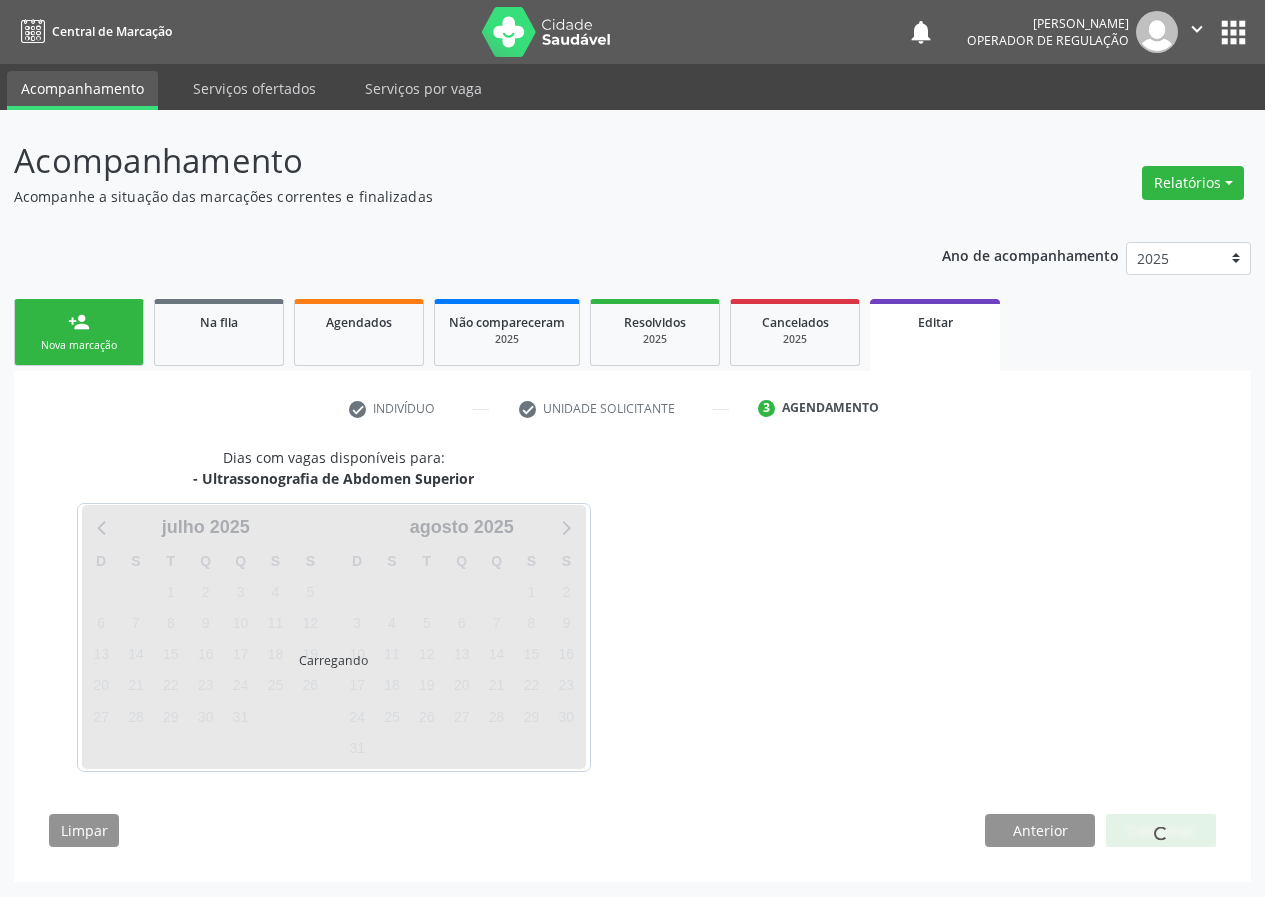 scroll, scrollTop: 0, scrollLeft: 0, axis: both 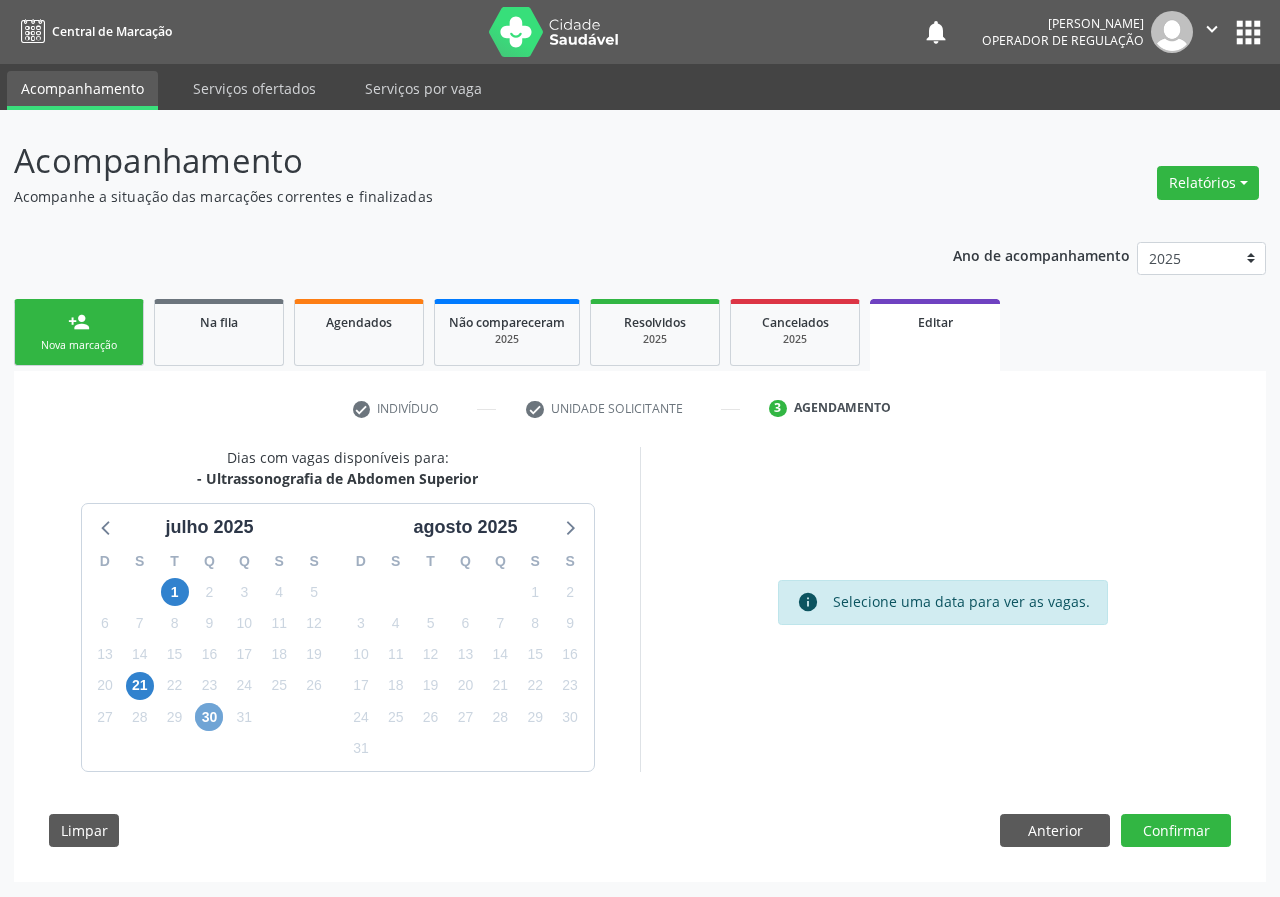 click on "30" at bounding box center (209, 717) 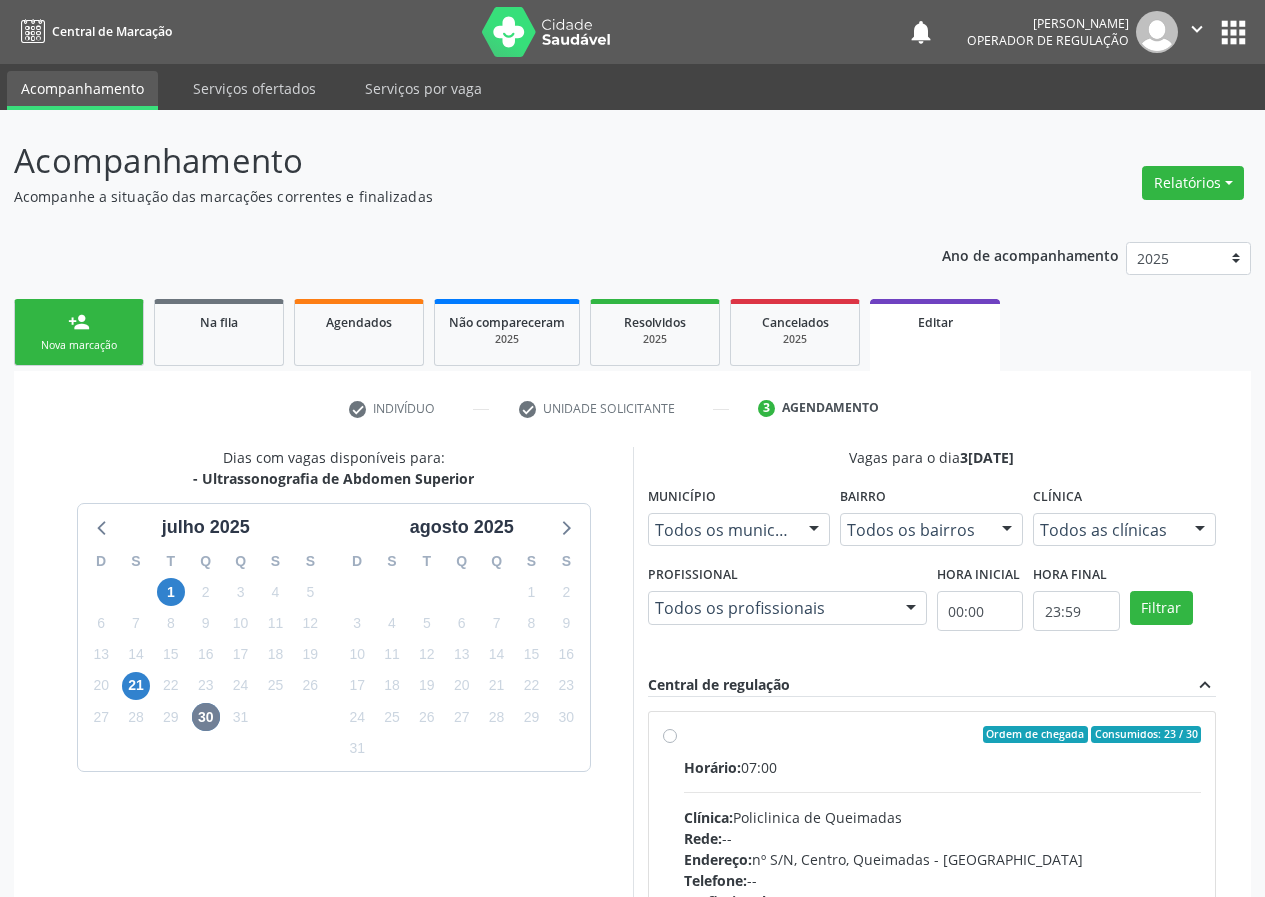 click on "Ordem de chegada
Consumidos: 23 / 30
Horário:   07:00
Clínica:  Policlinica de Queimadas
Rede:
--
Endereço:   nº S/N, Centro, Queimadas - PB
Telefone:   --
Profissional:
--
Informações adicionais sobre o atendimento
Idade de atendimento:
Sem restrição
Gênero(s) atendido(s):
Sem restrição
Informações adicionais:
--" at bounding box center (932, 879) 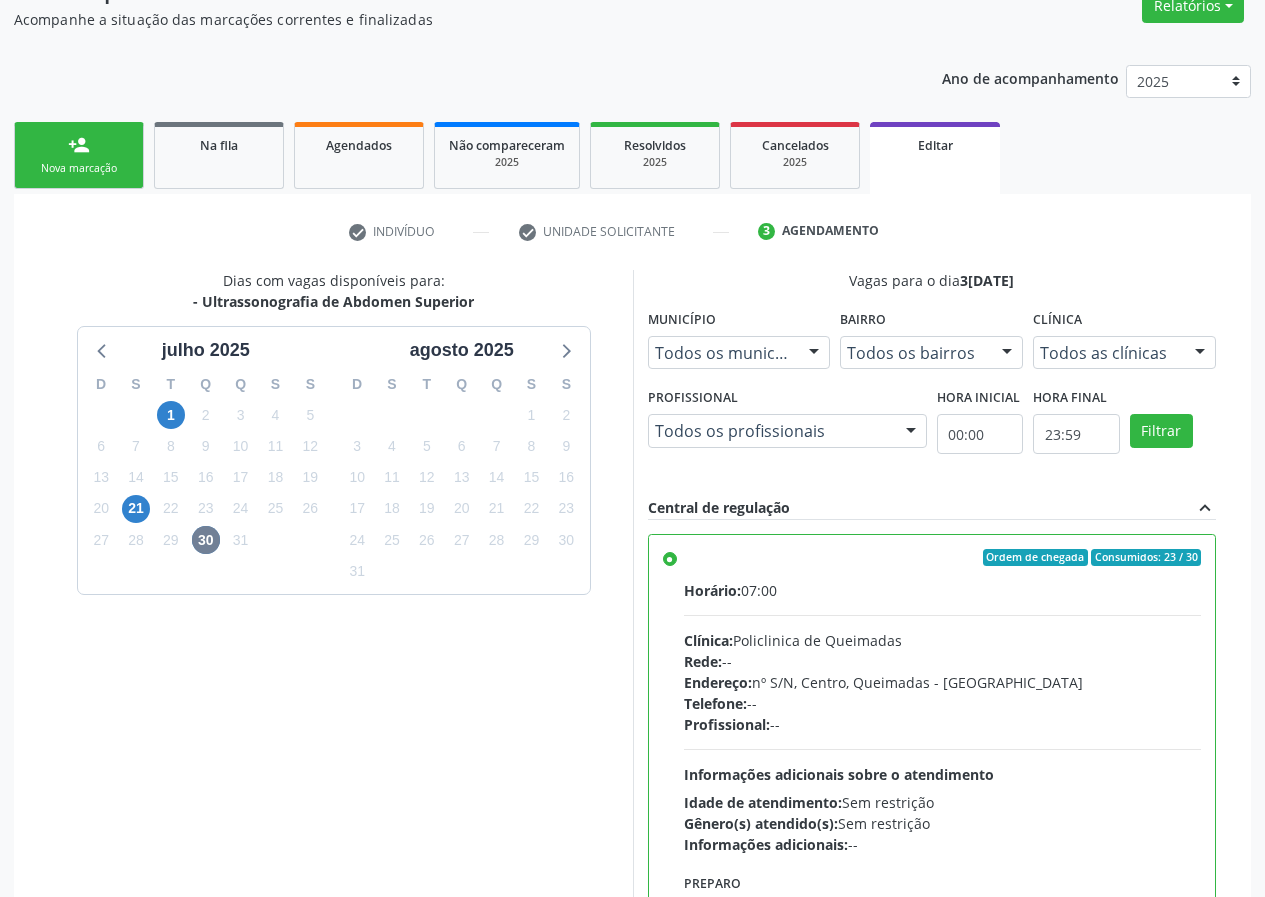 scroll, scrollTop: 324, scrollLeft: 0, axis: vertical 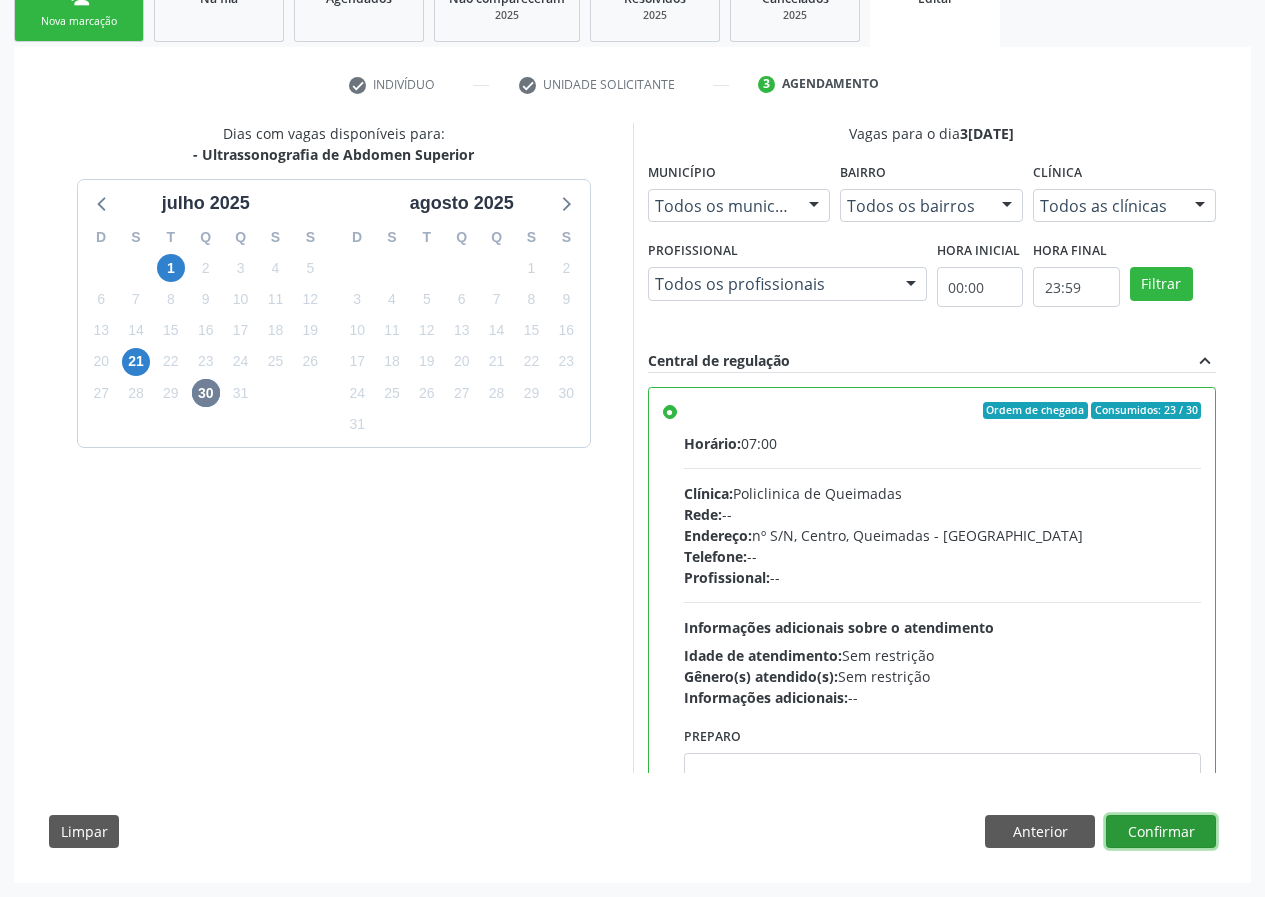 click on "Confirmar" at bounding box center (1161, 832) 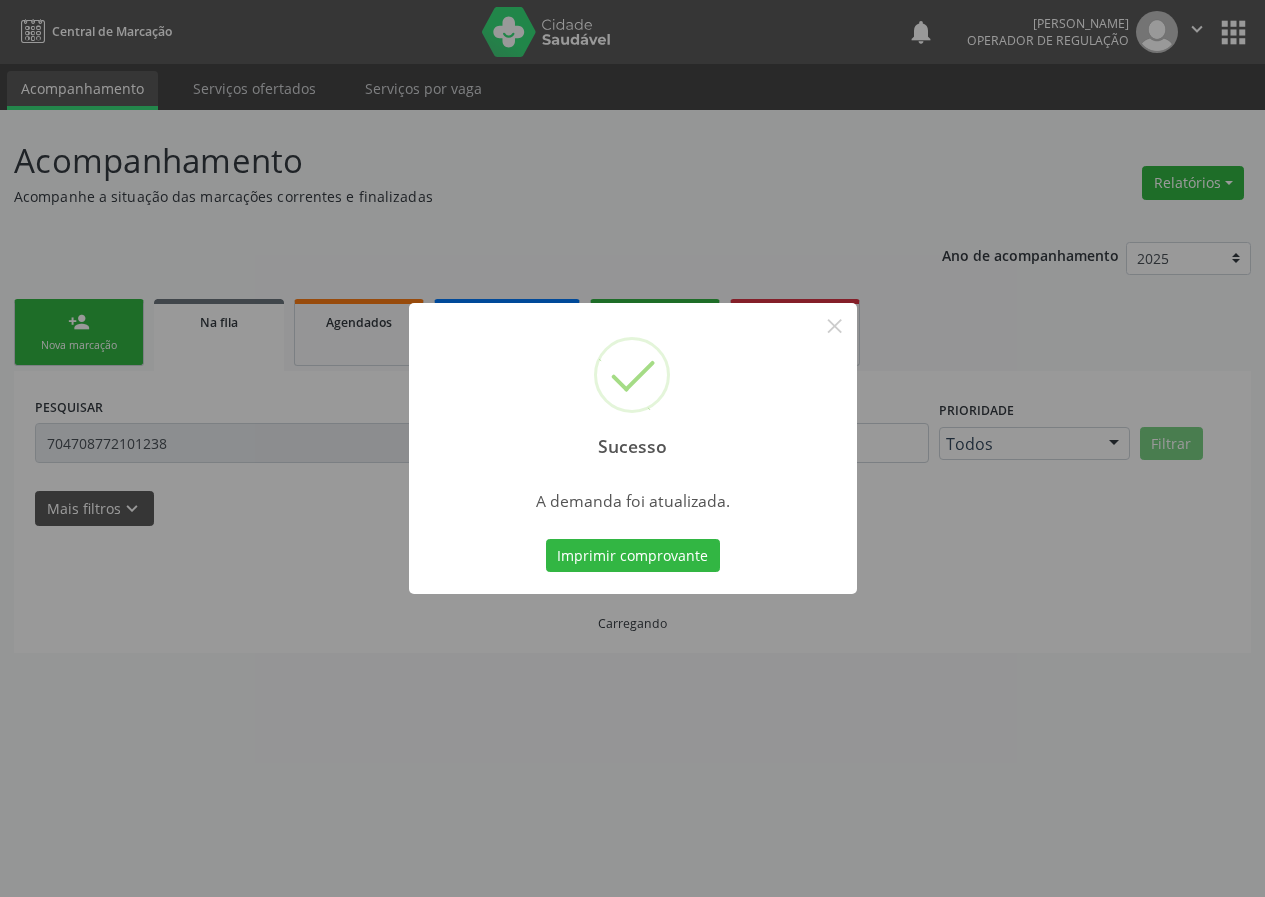 scroll, scrollTop: 0, scrollLeft: 0, axis: both 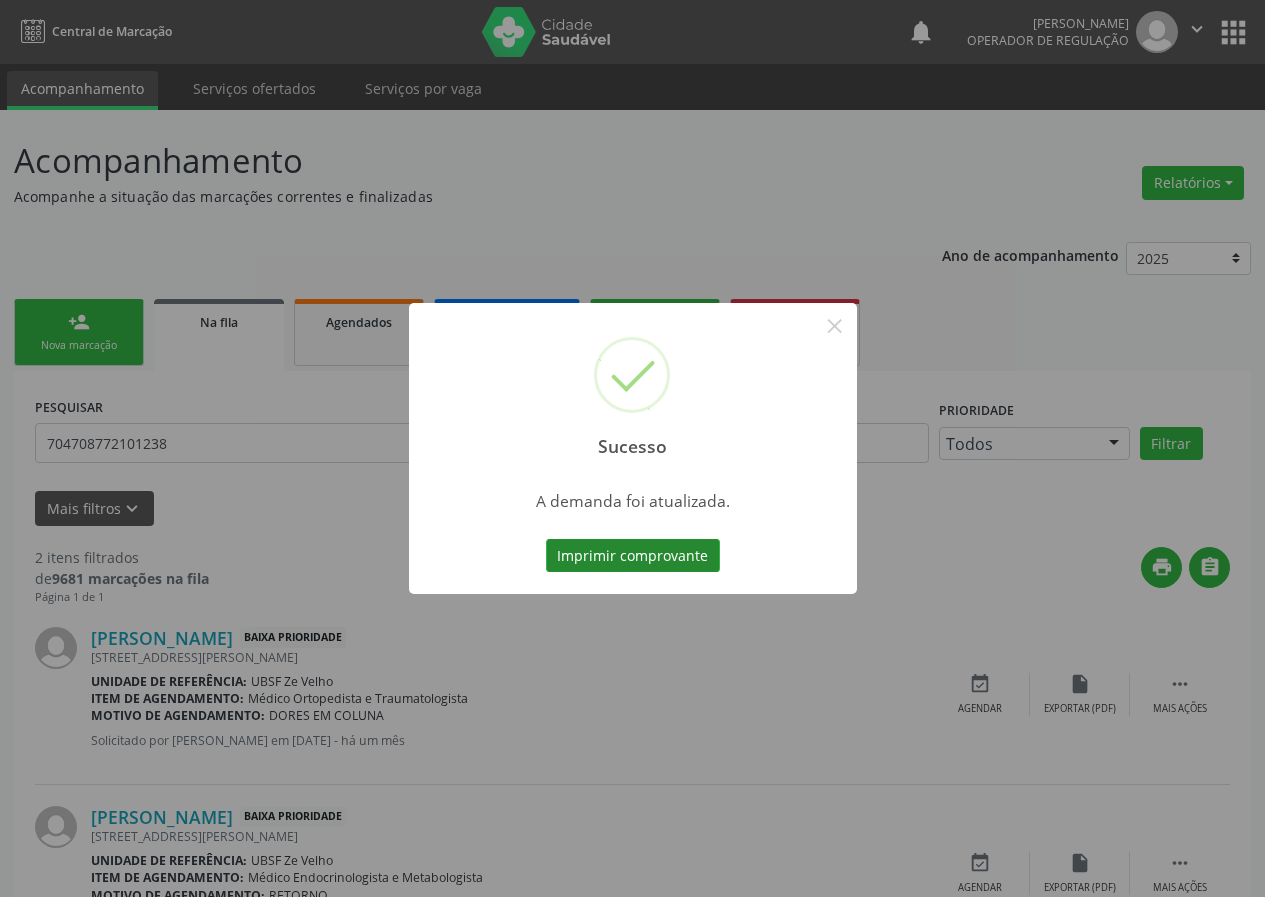 click on "Imprimir comprovante" at bounding box center [633, 556] 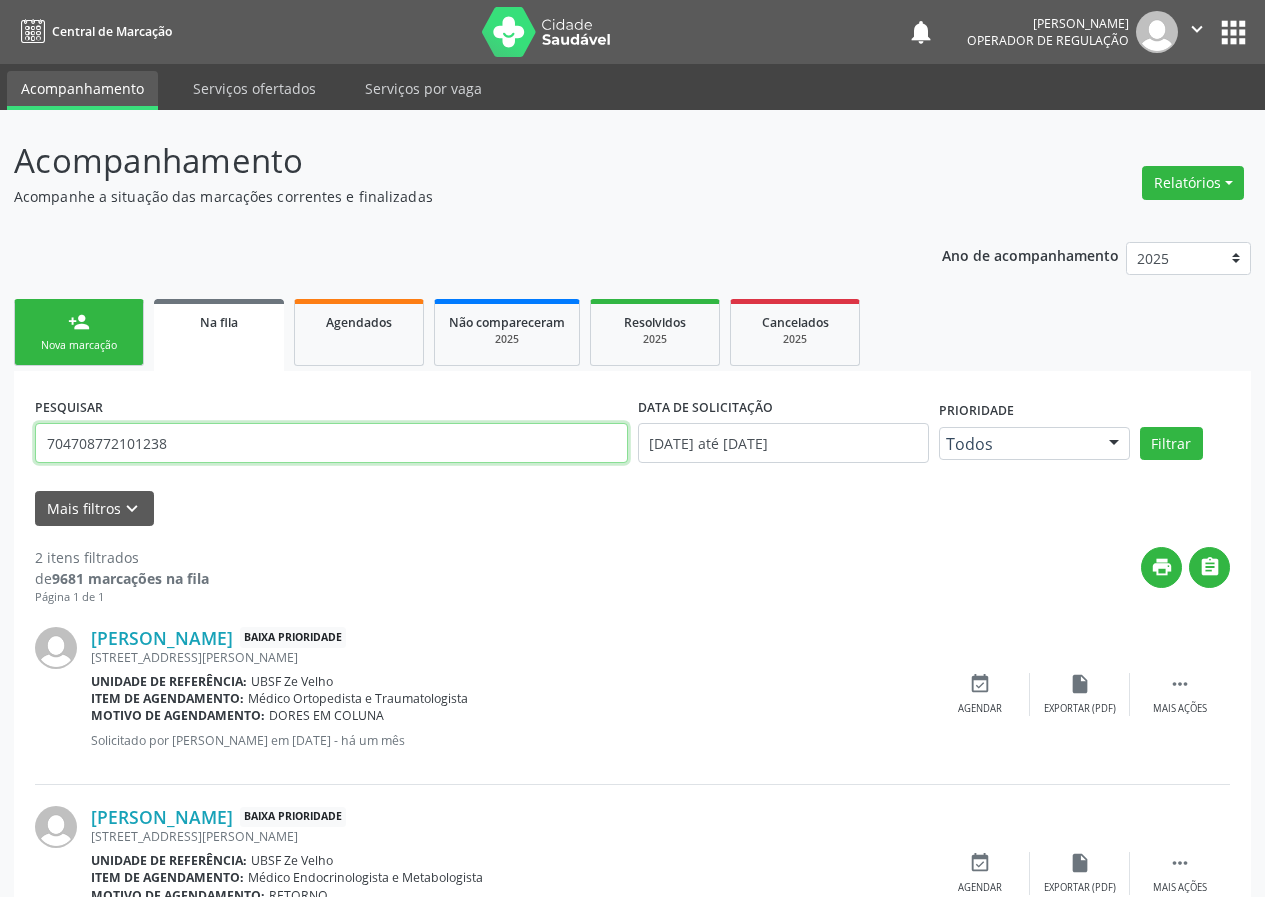 click on "704708772101238" at bounding box center [331, 443] 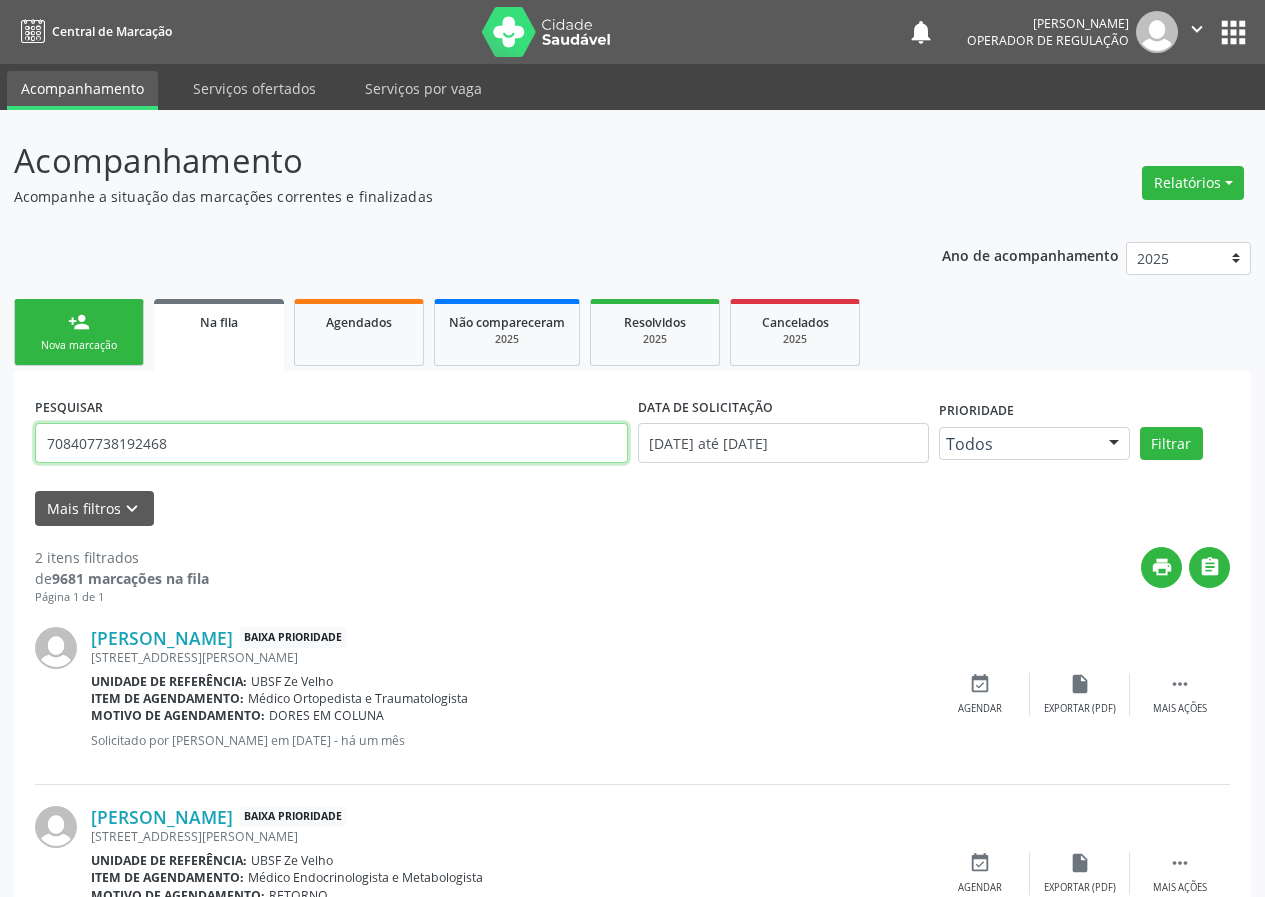 type on "708407738192468" 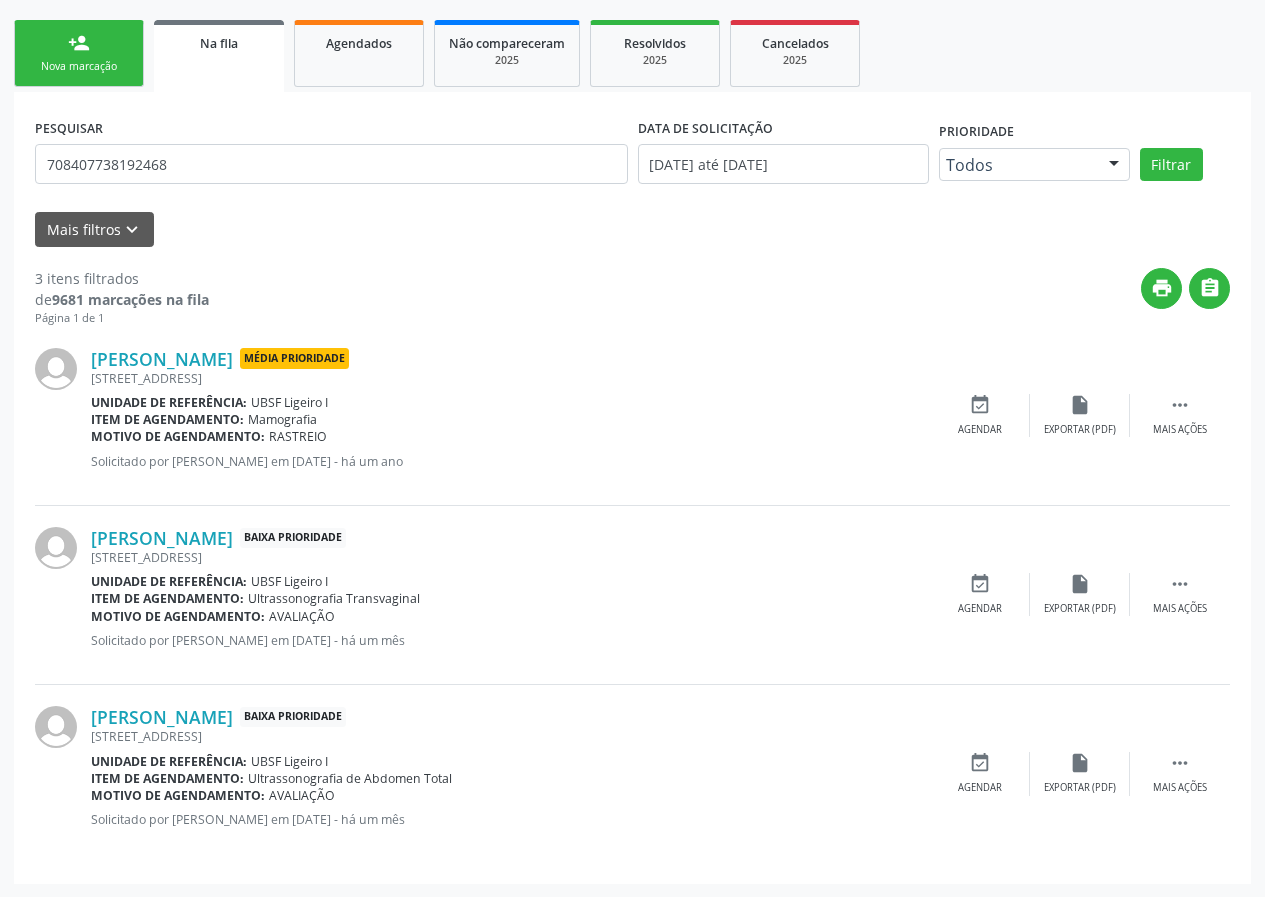 scroll, scrollTop: 280, scrollLeft: 0, axis: vertical 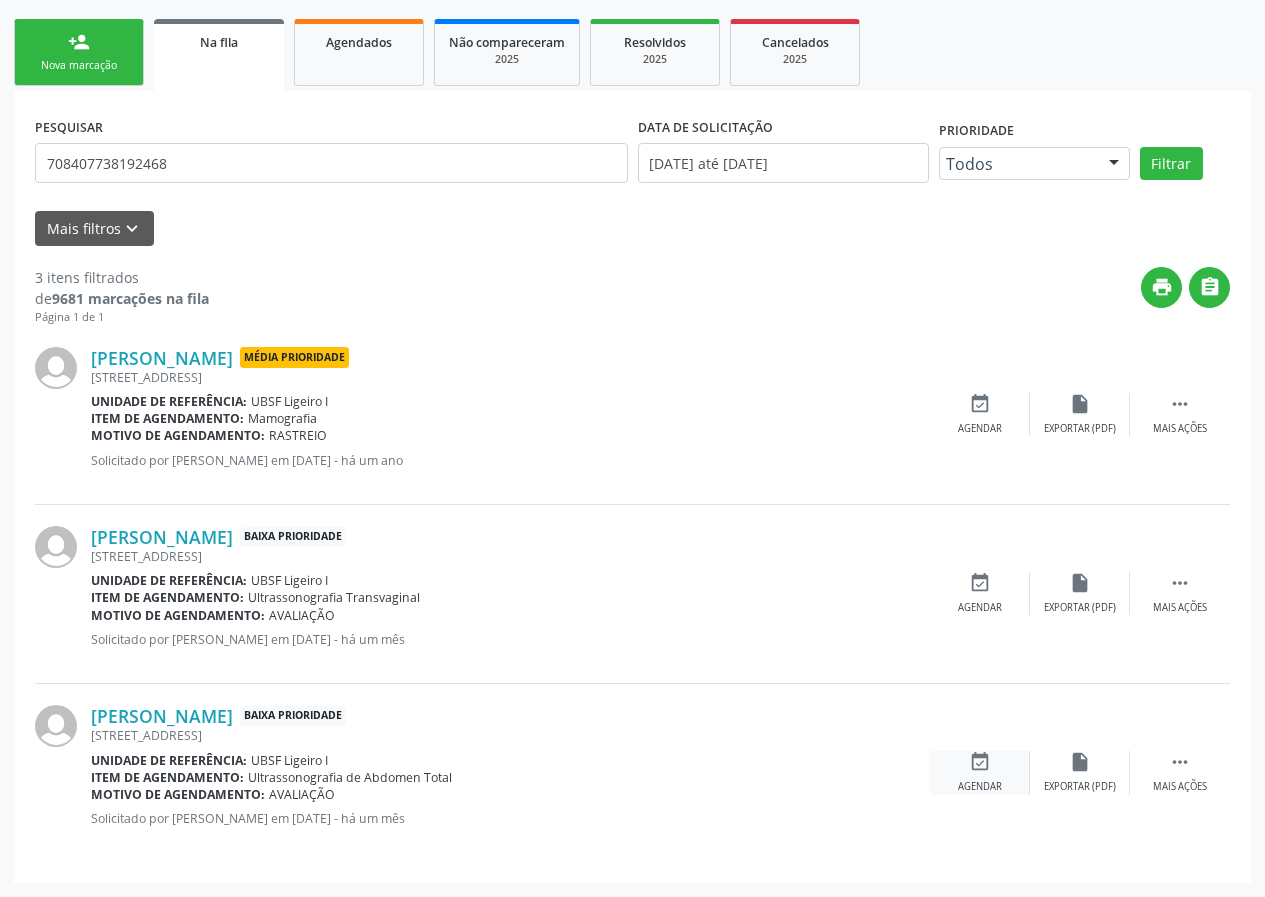 click on "event_available" at bounding box center (980, 762) 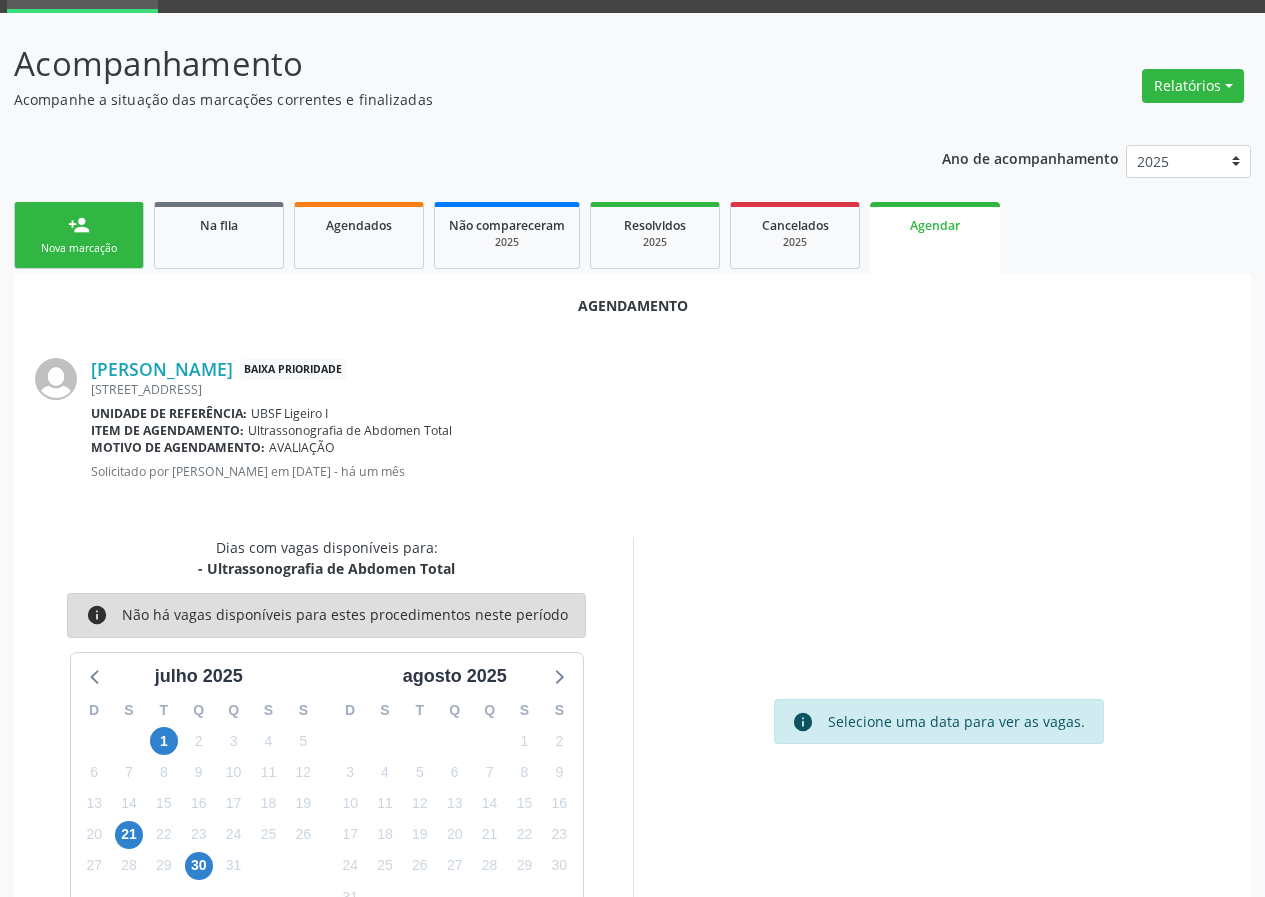 scroll, scrollTop: 144, scrollLeft: 0, axis: vertical 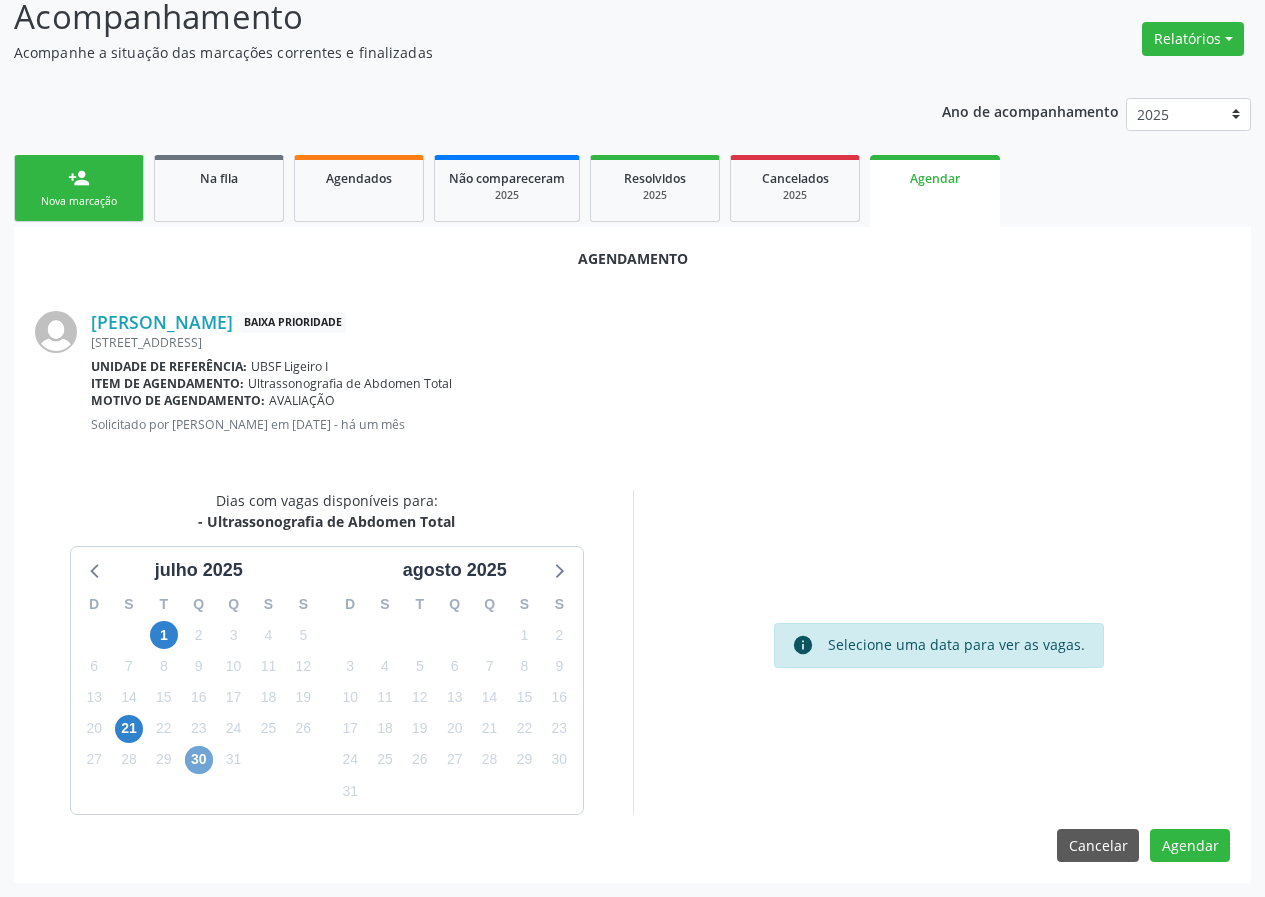 click on "30" at bounding box center (199, 760) 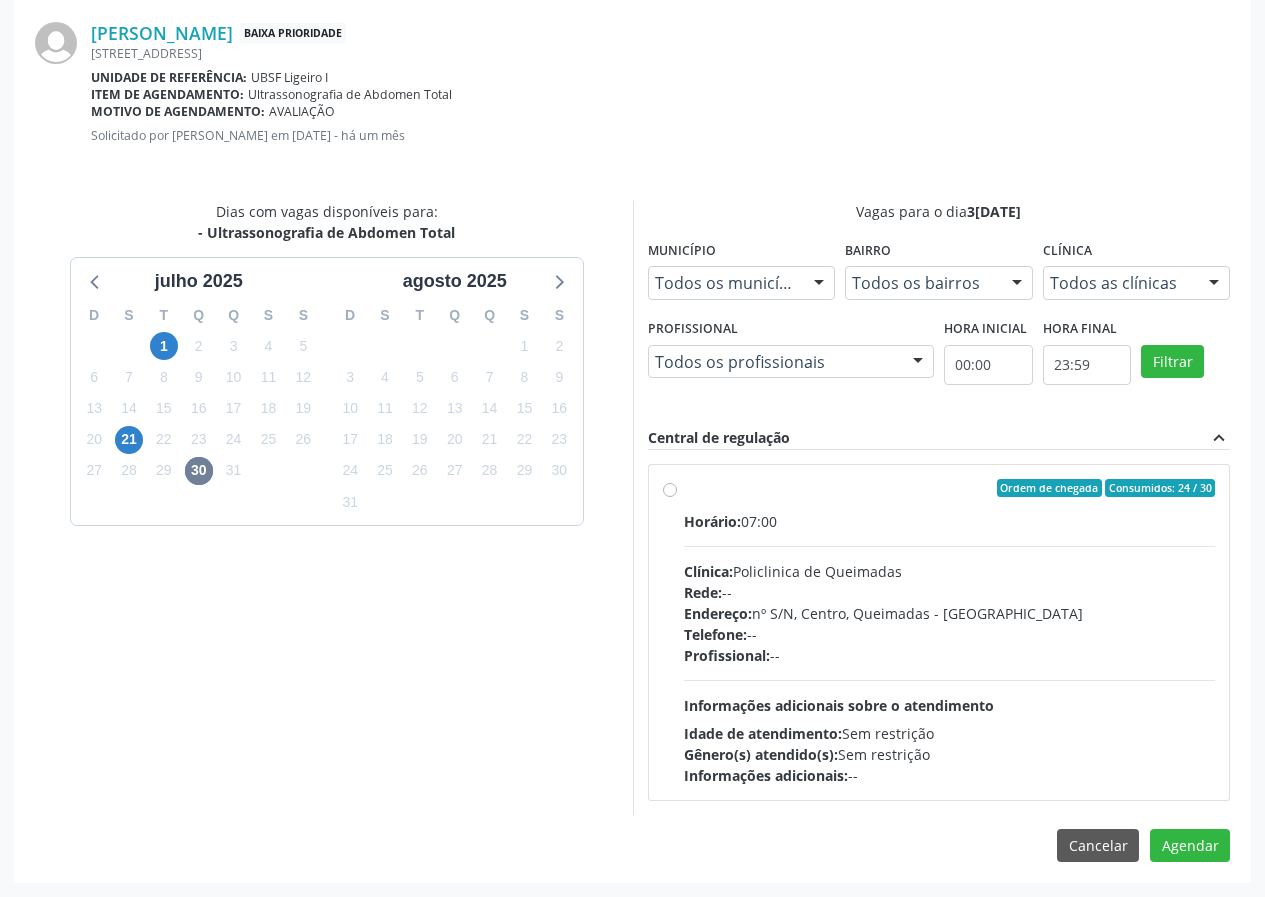 click on "Profissional:" at bounding box center (727, 655) 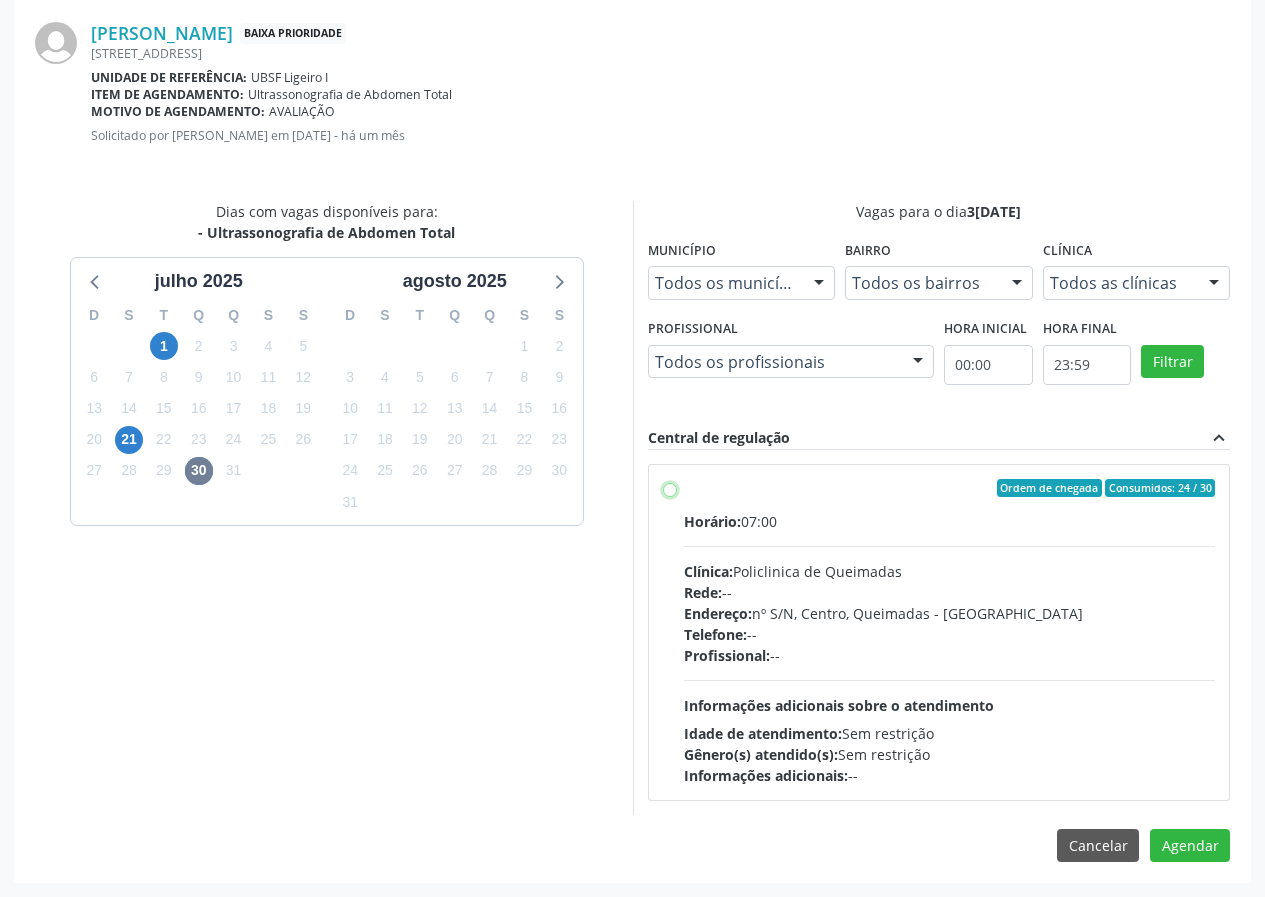 click on "Ordem de chegada
Consumidos: 24 / 30
Horário:   07:00
Clínica:  Policlinica de Queimadas
Rede:
--
Endereço:   nº S/N, Centro, Queimadas - PB
Telefone:   --
Profissional:
--
Informações adicionais sobre o atendimento
Idade de atendimento:
Sem restrição
Gênero(s) atendido(s):
Sem restrição
Informações adicionais:
--" at bounding box center [670, 488] 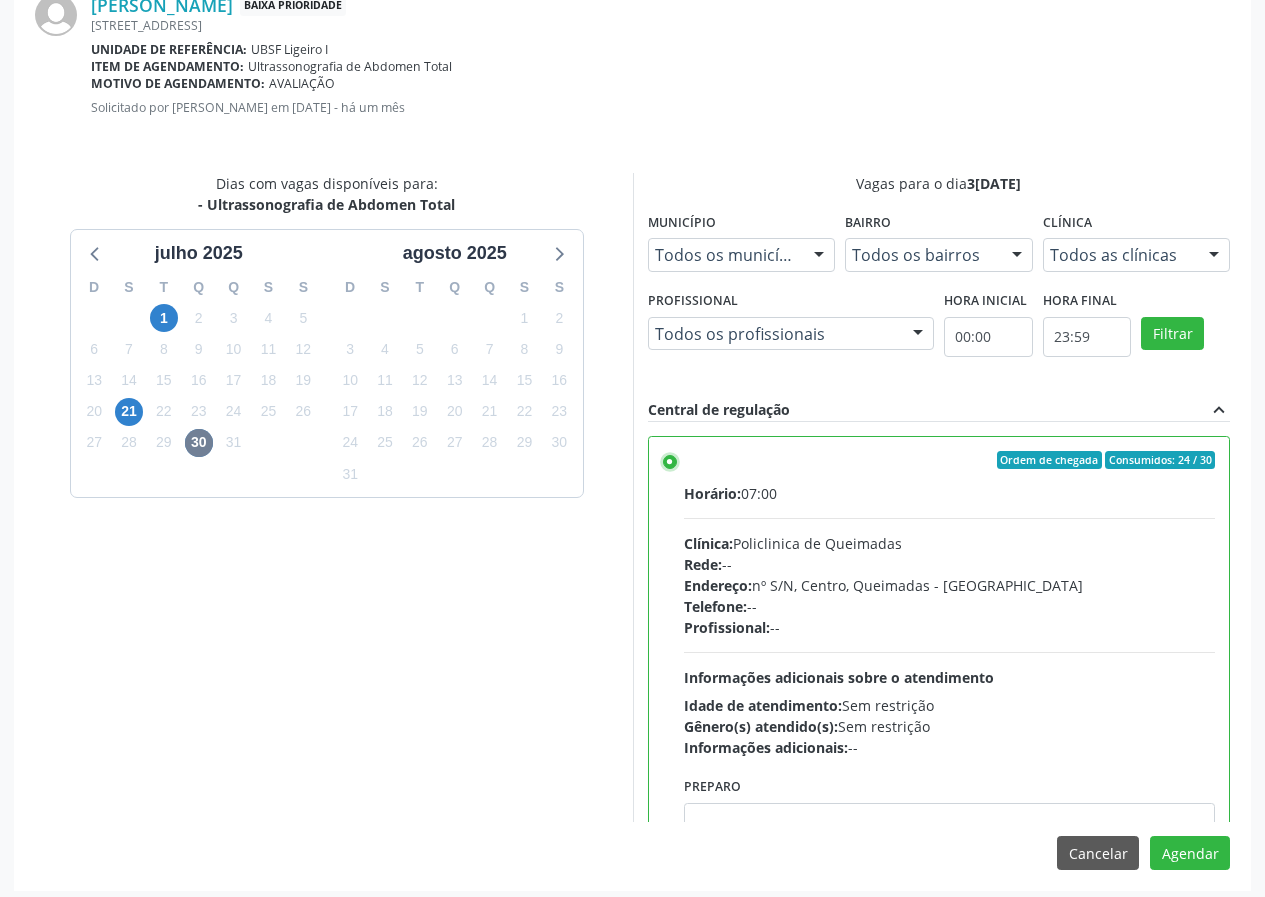 scroll, scrollTop: 469, scrollLeft: 0, axis: vertical 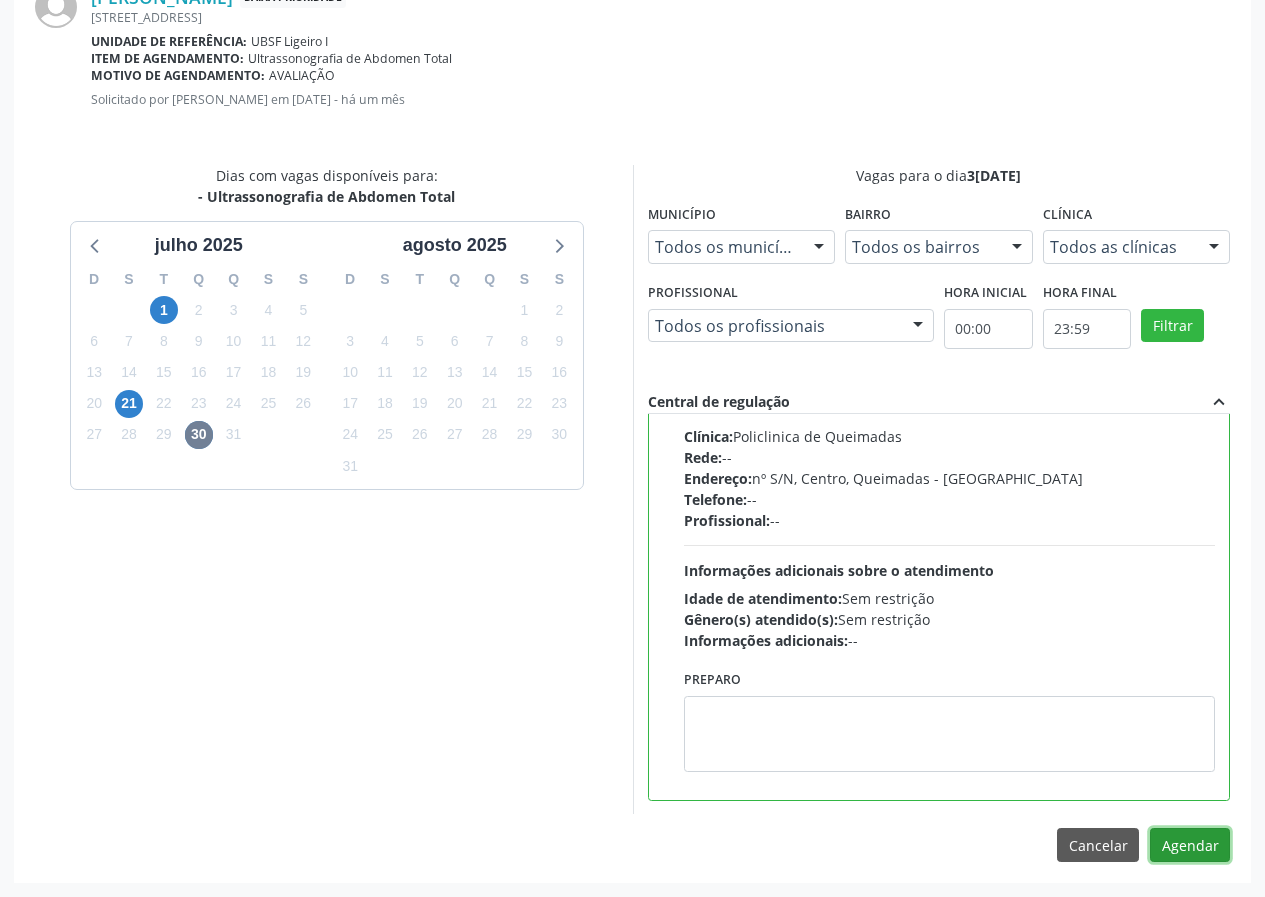 click on "Agendar" at bounding box center [1190, 845] 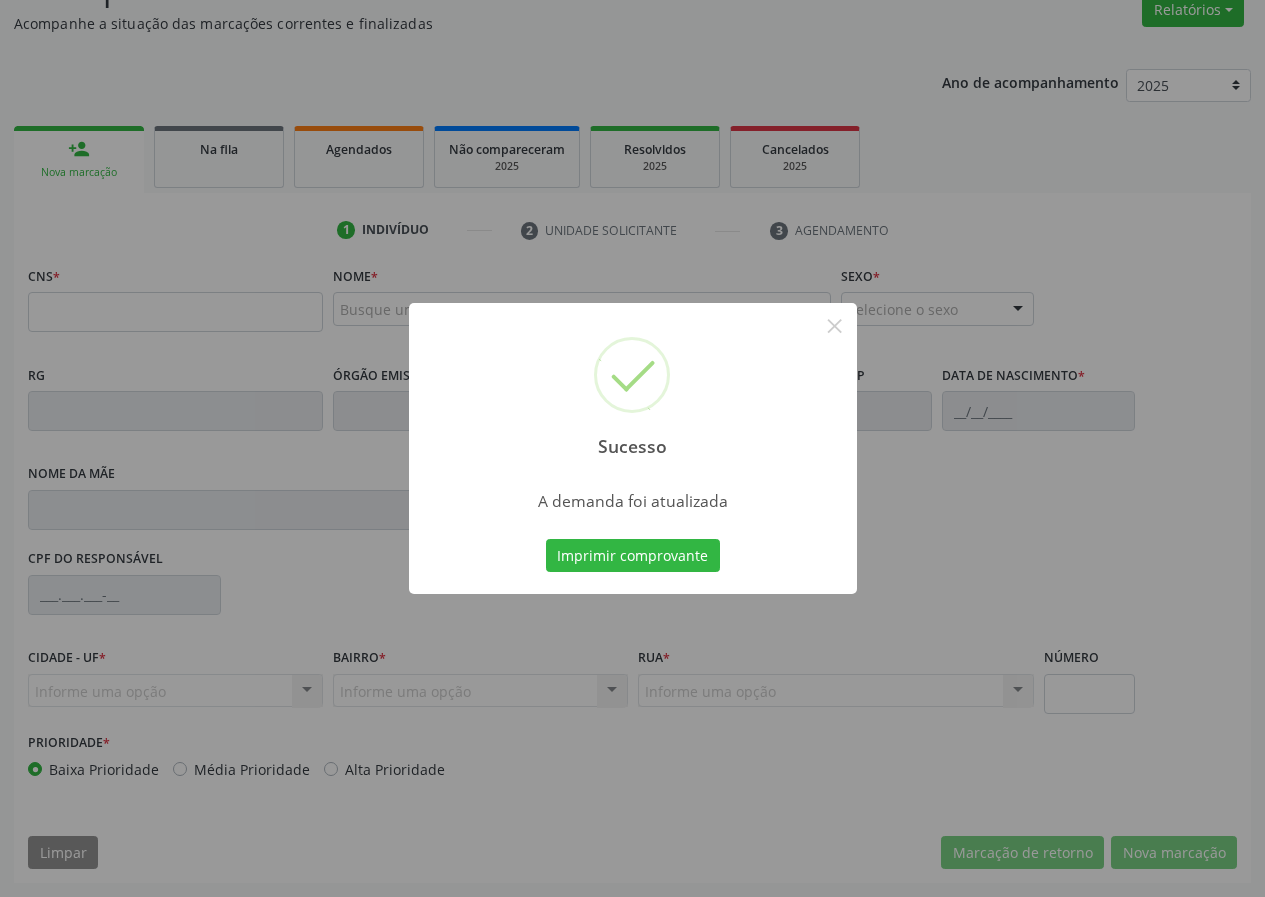 scroll, scrollTop: 173, scrollLeft: 0, axis: vertical 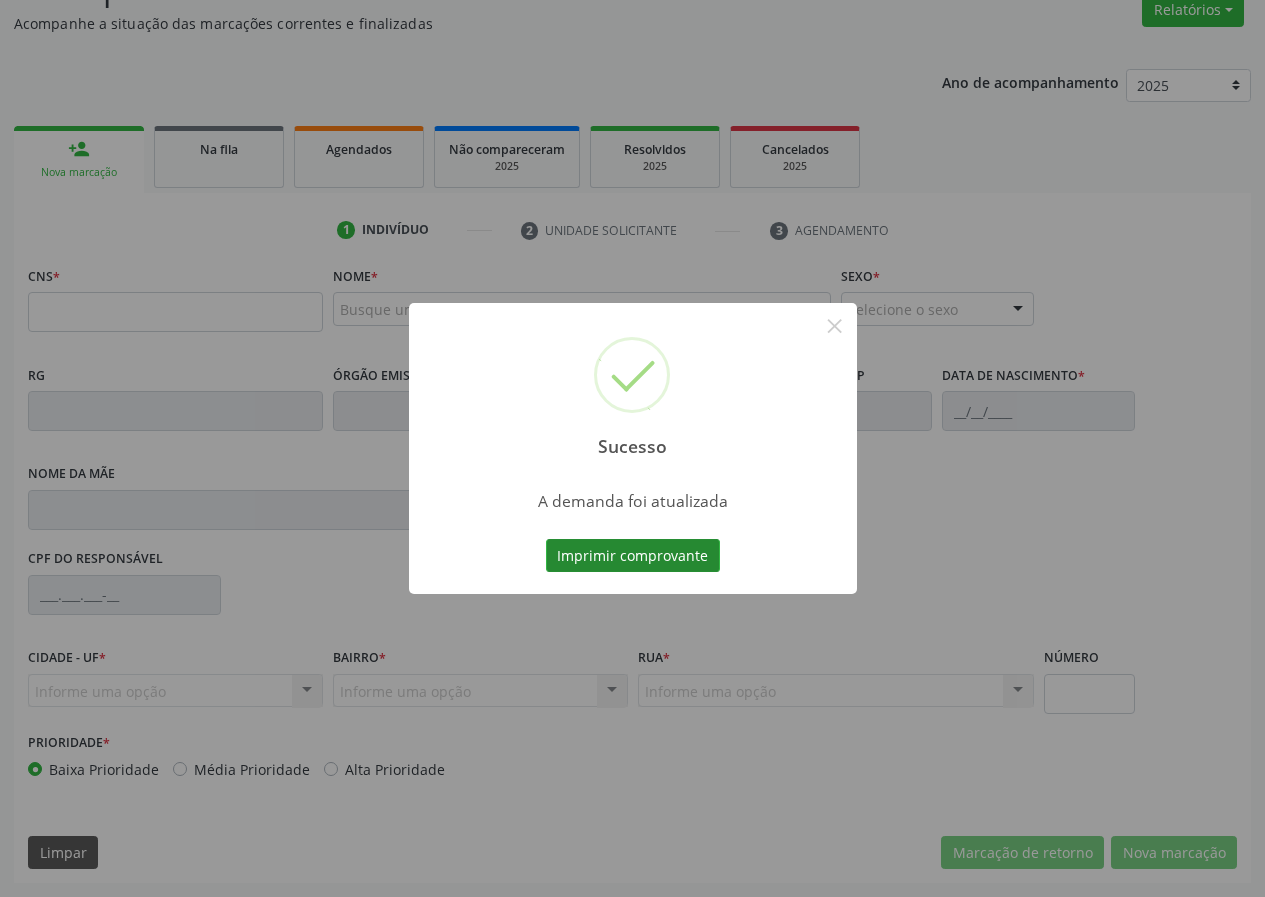 click on "Imprimir comprovante" at bounding box center (633, 556) 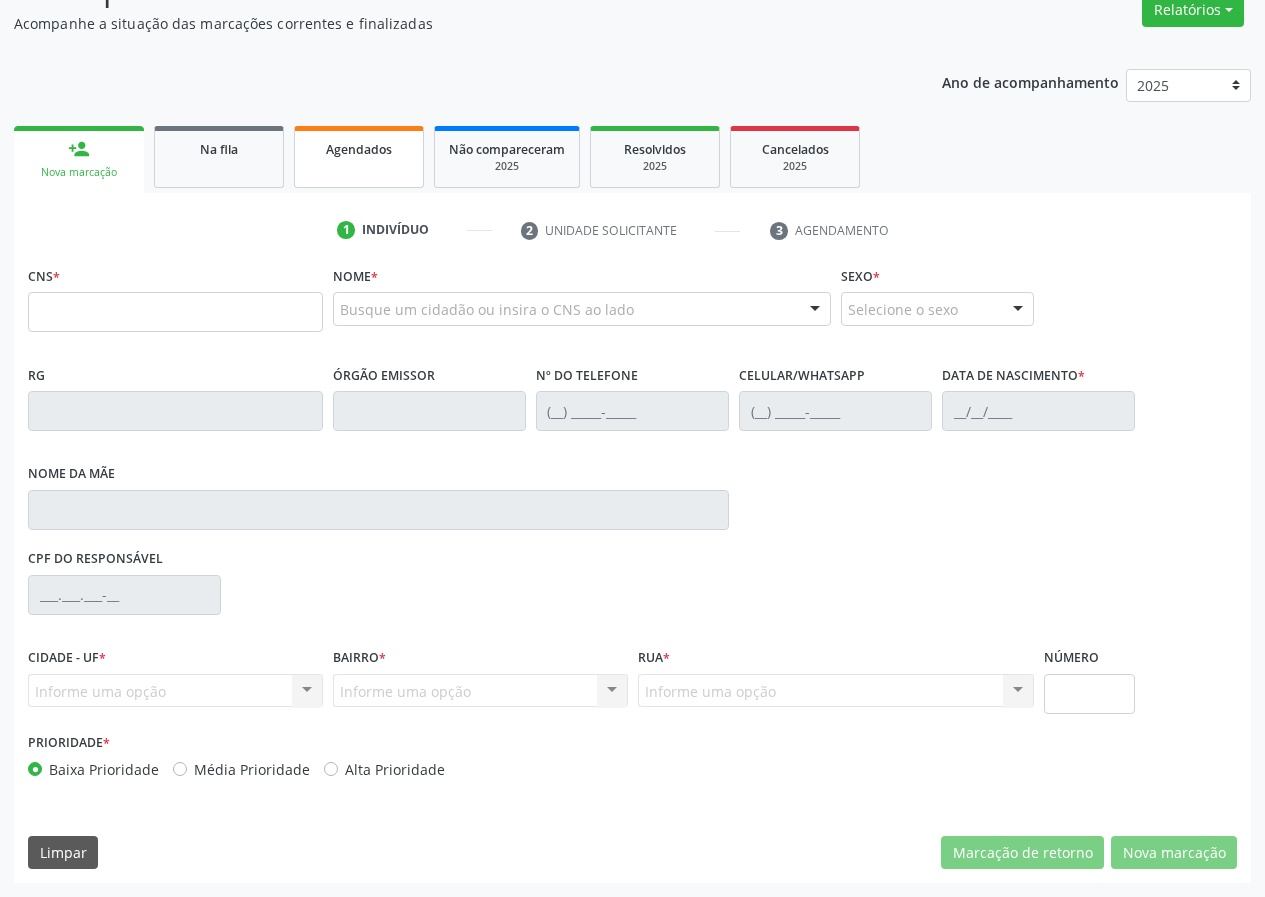 click on "Agendados" at bounding box center (359, 148) 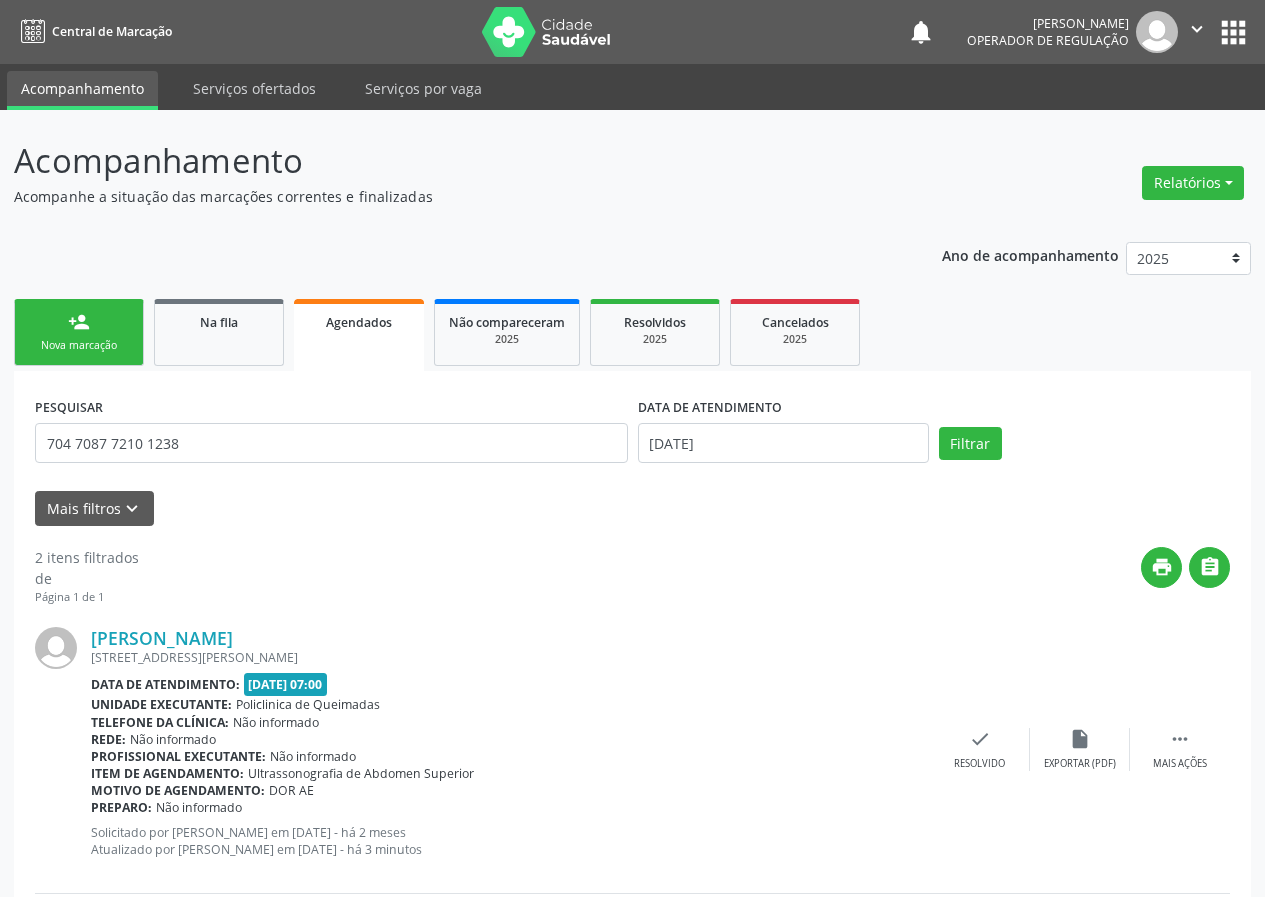 scroll, scrollTop: 319, scrollLeft: 0, axis: vertical 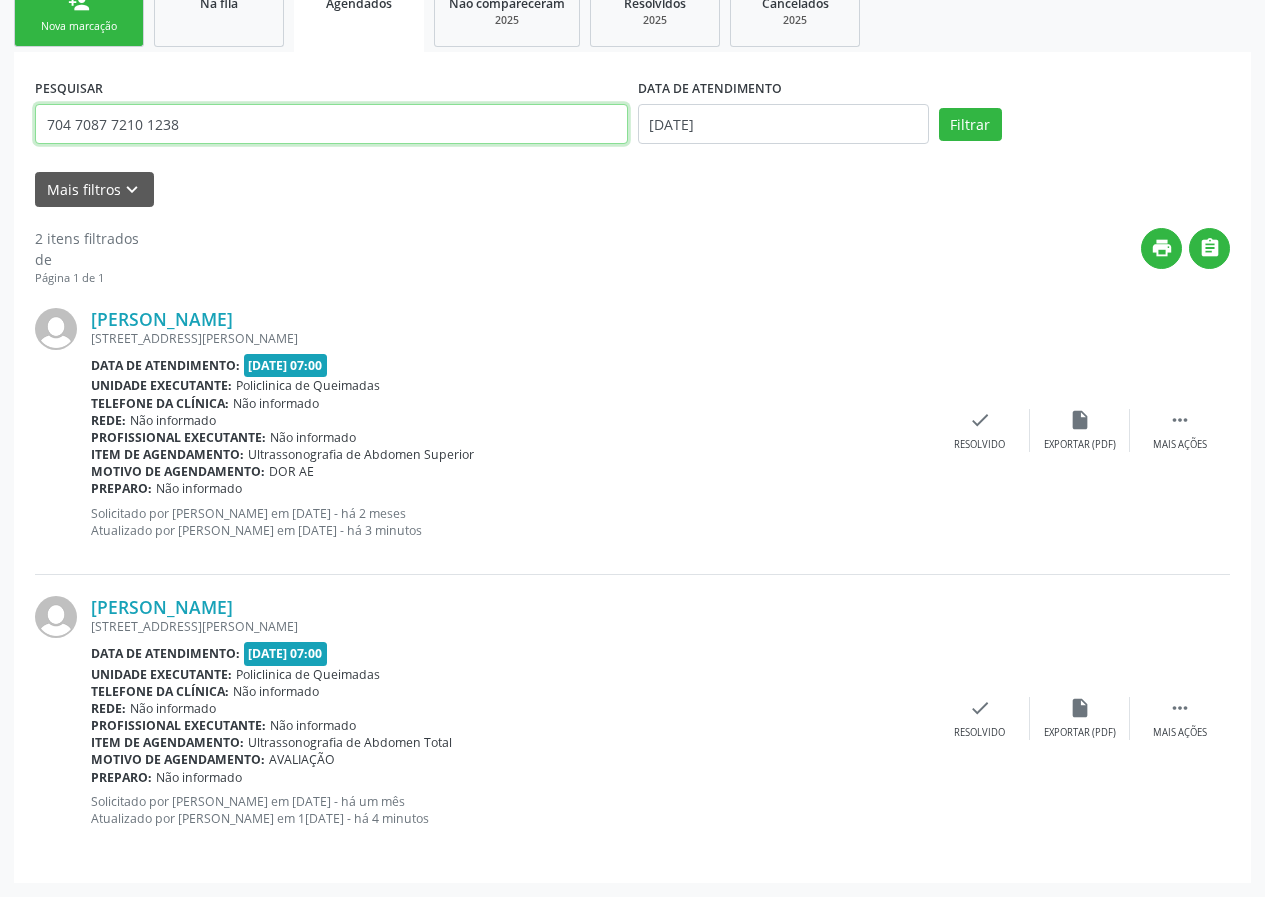 click on "704 7087 7210 1238" at bounding box center [331, 124] 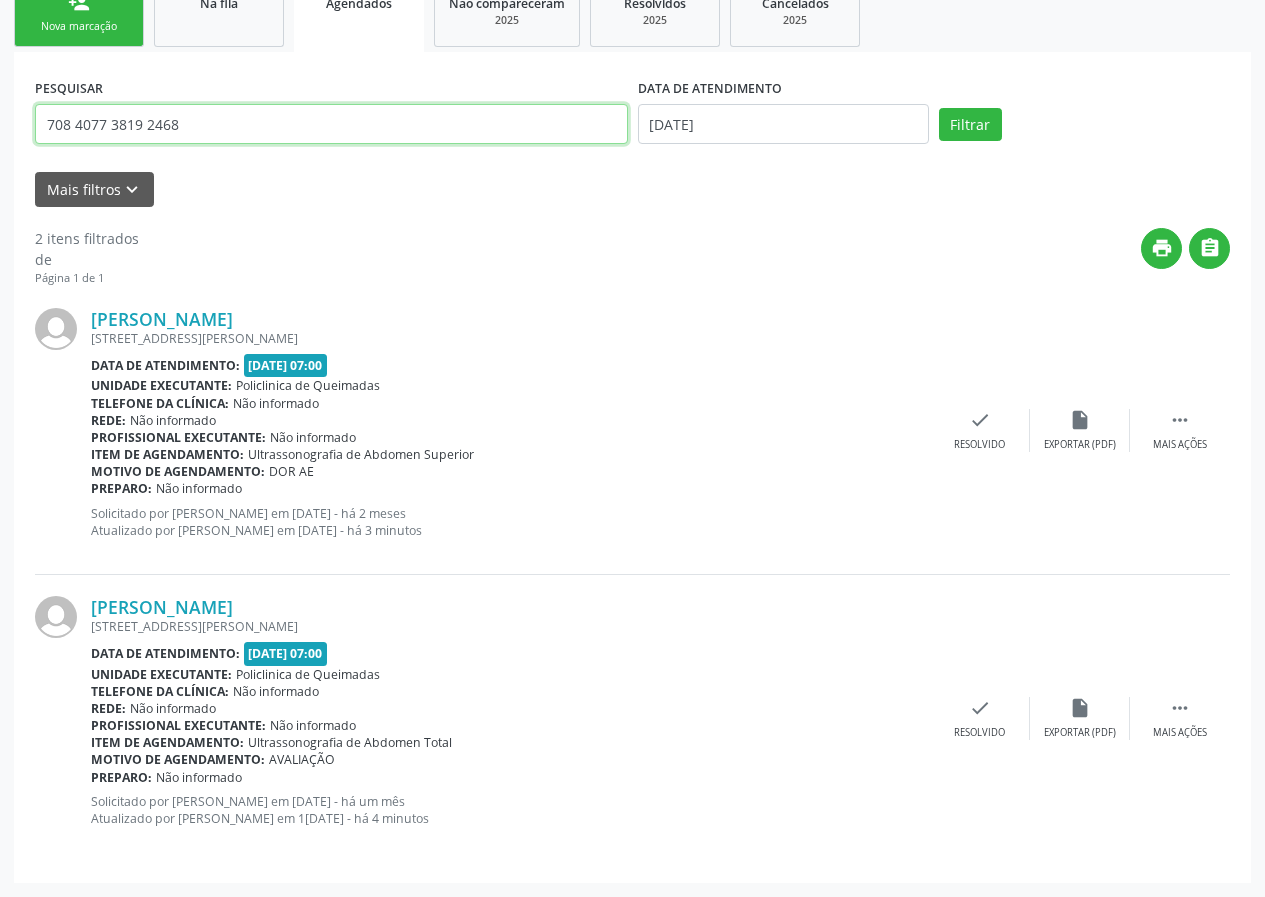 type on "708 4077 3819 2468" 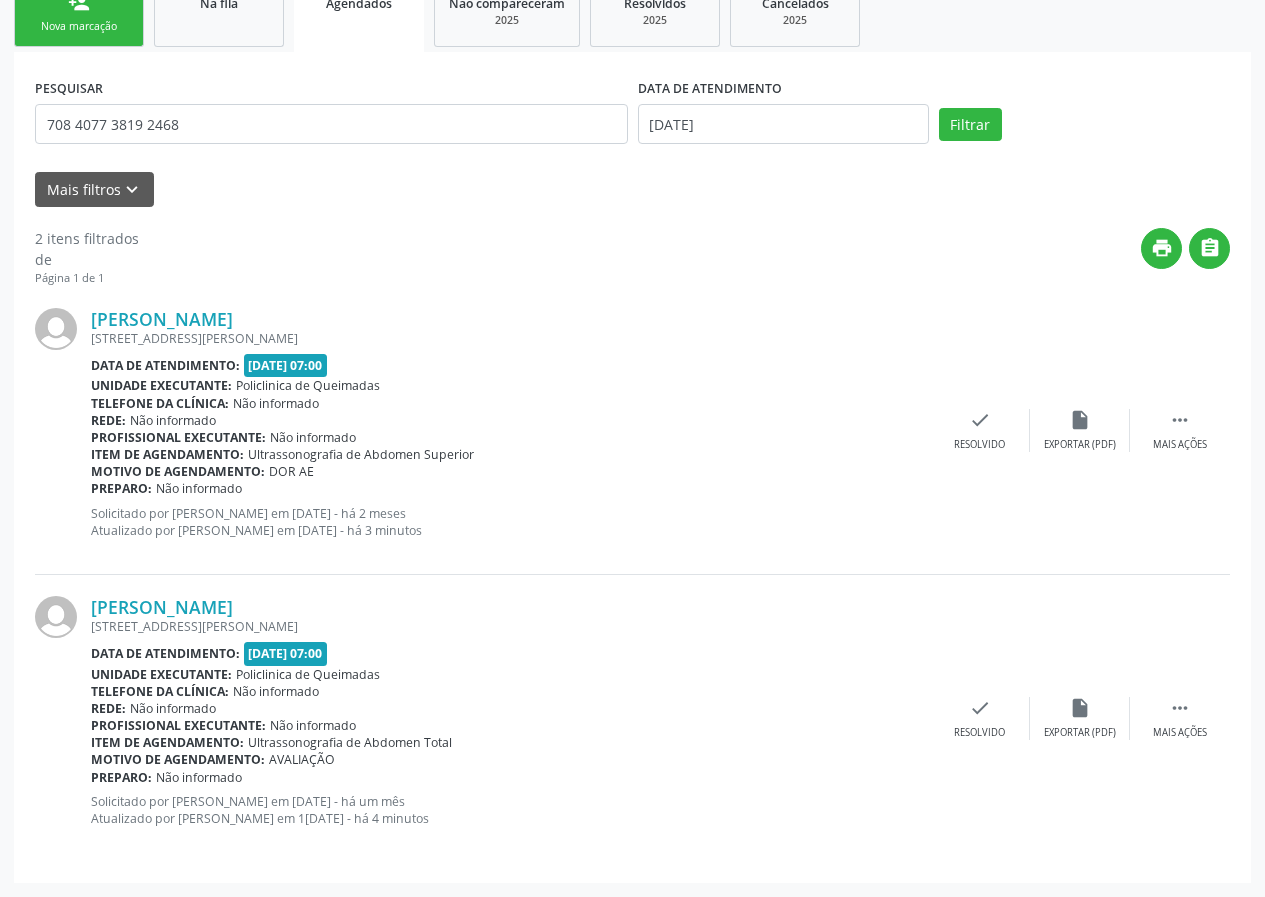 scroll, scrollTop: 0, scrollLeft: 0, axis: both 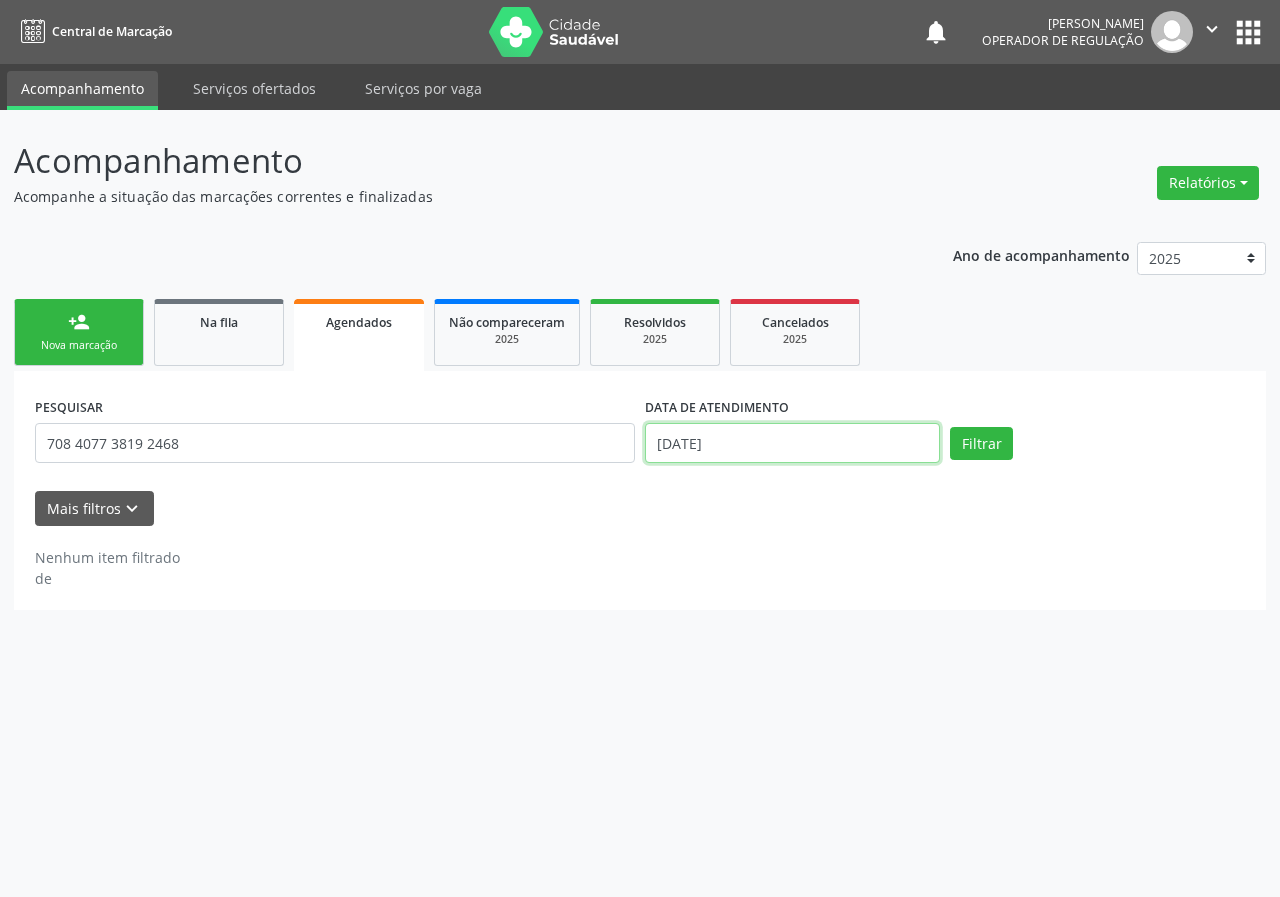 click on "10/07/2025" at bounding box center [792, 443] 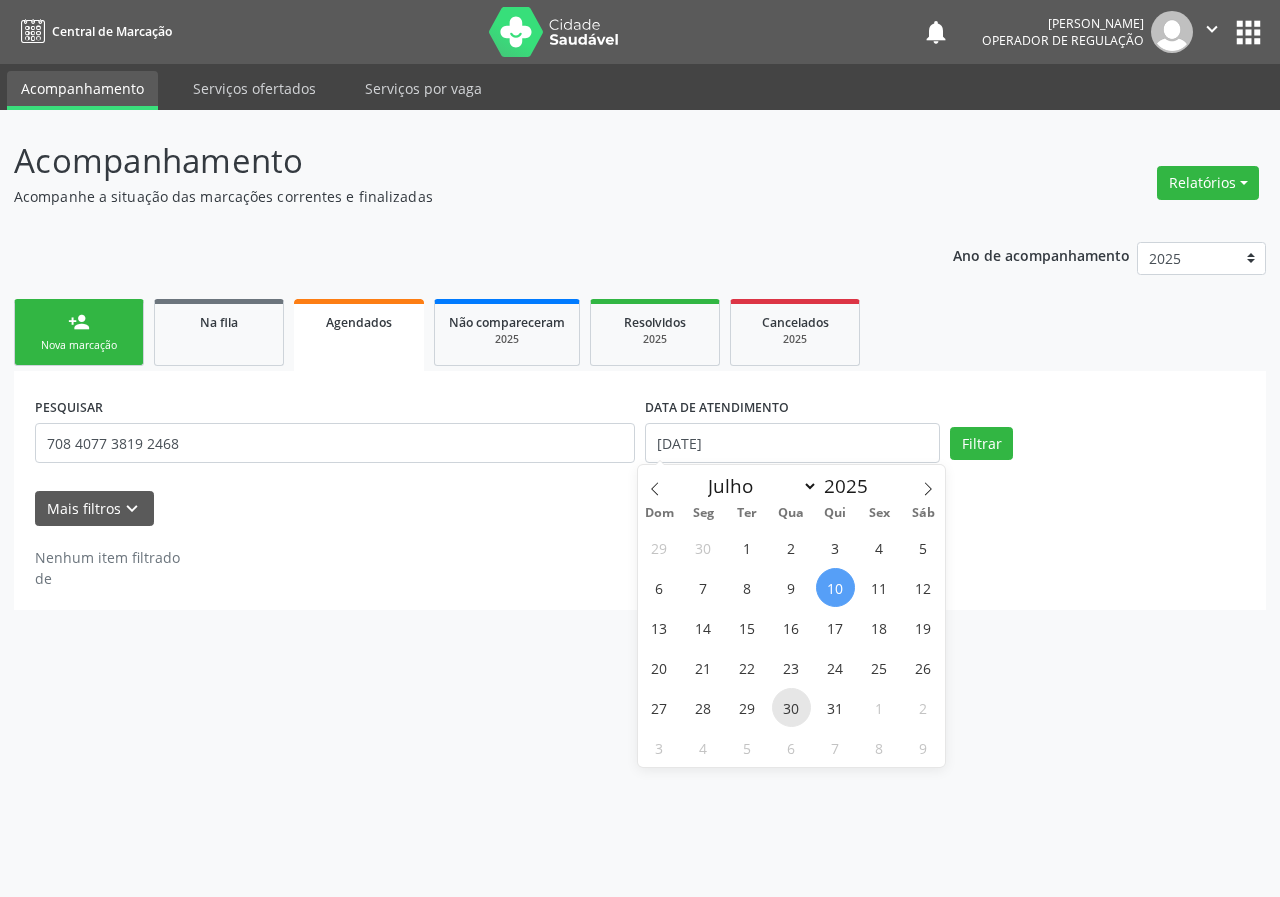 click on "30" at bounding box center (791, 707) 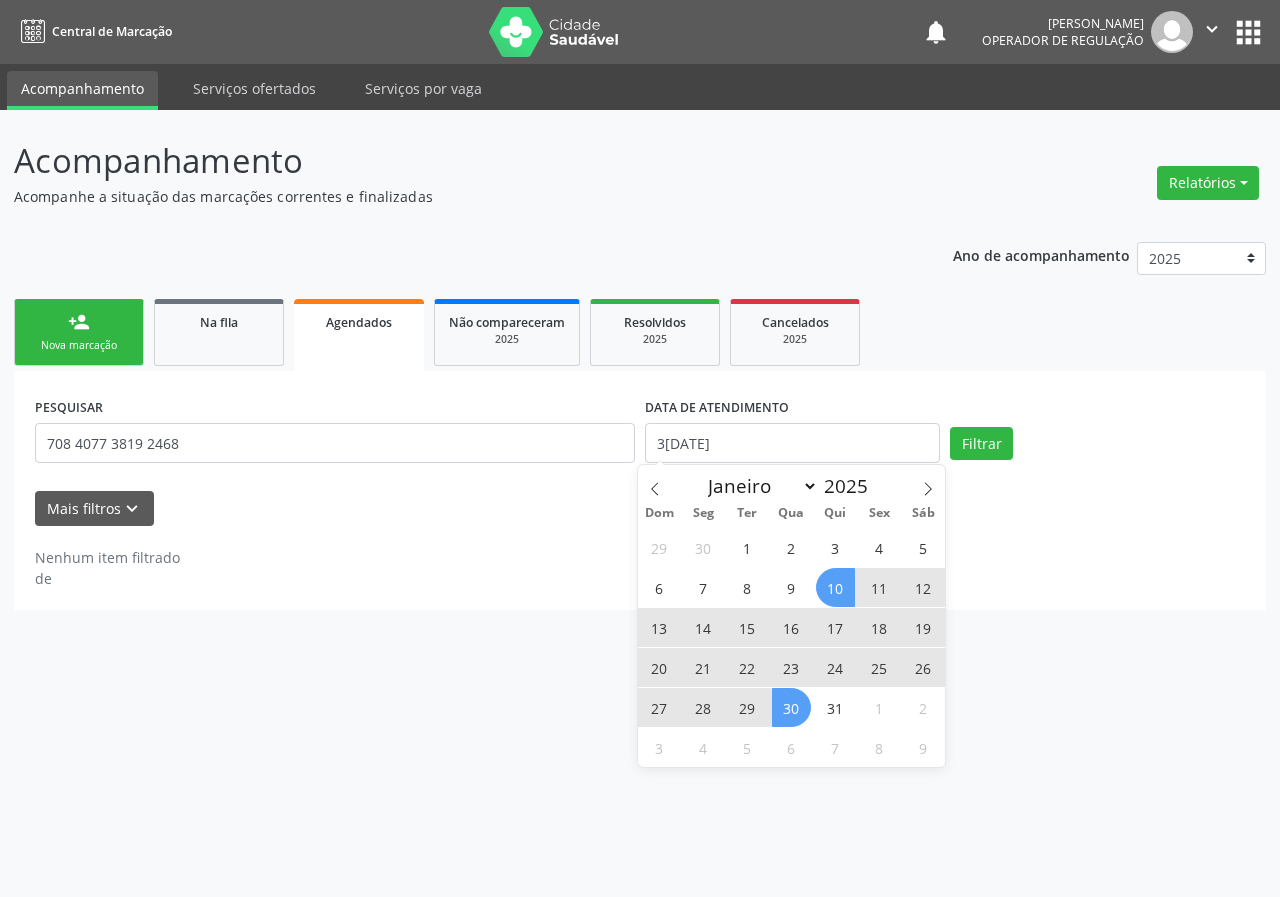 click on "10" at bounding box center (835, 587) 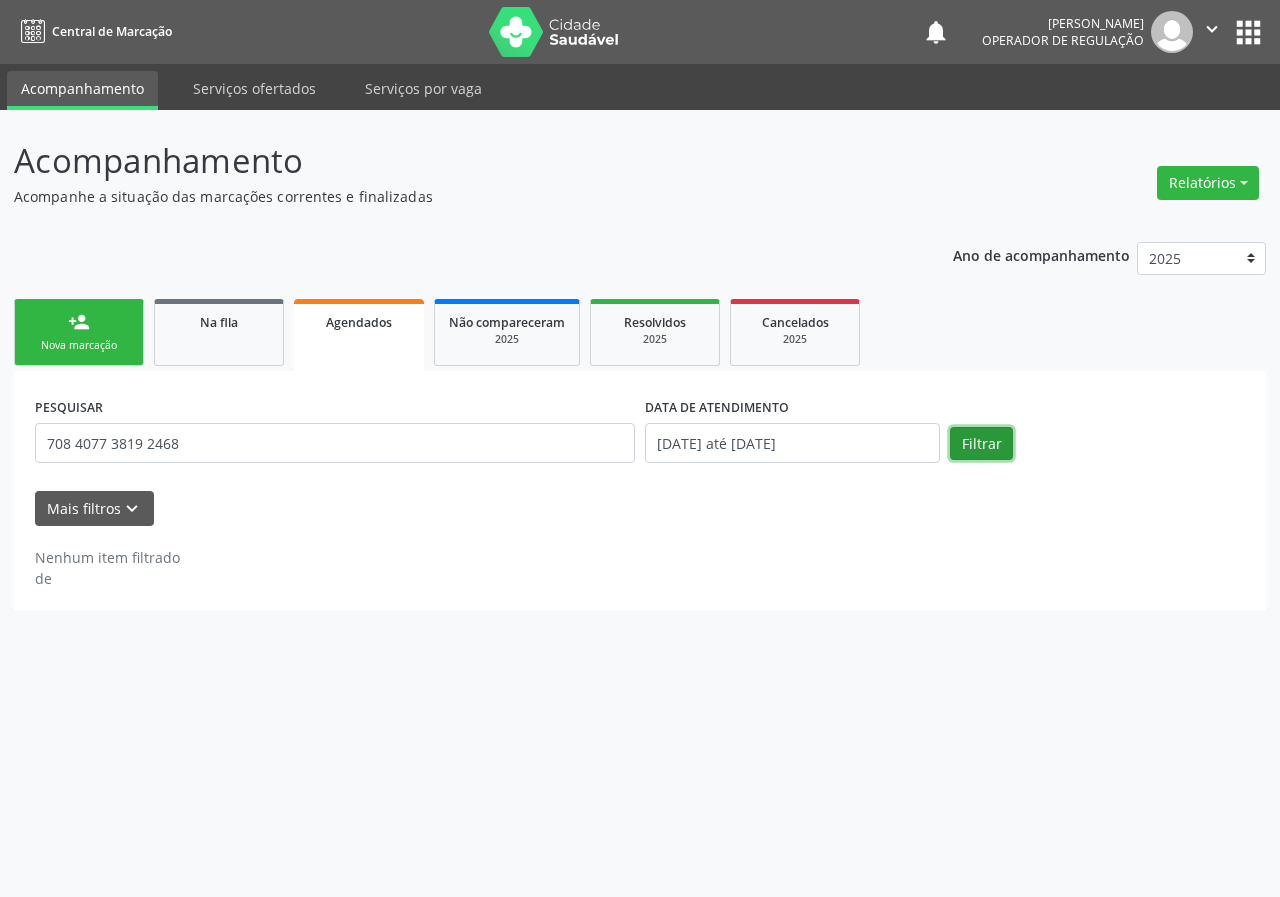 click on "Filtrar" at bounding box center [981, 444] 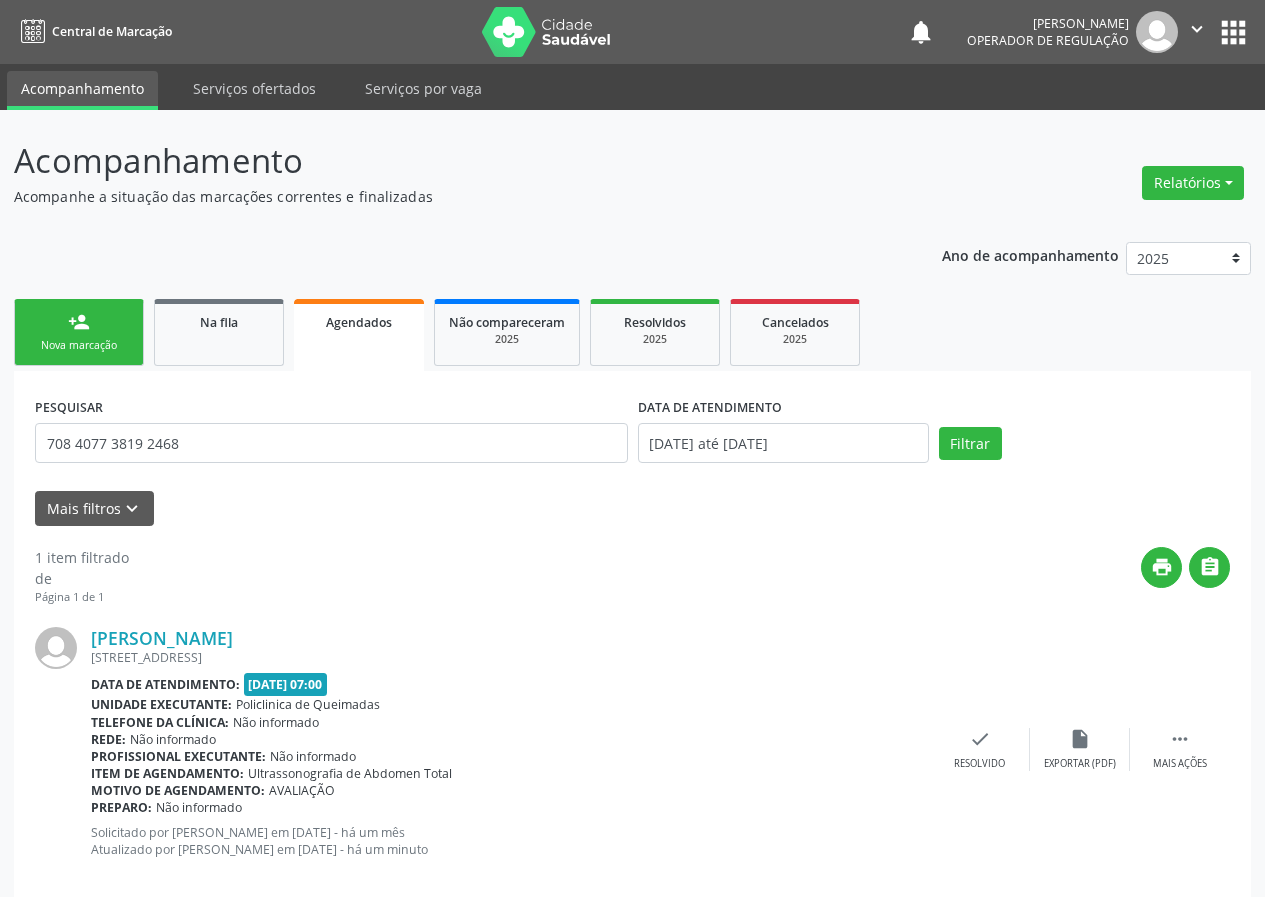 scroll, scrollTop: 31, scrollLeft: 0, axis: vertical 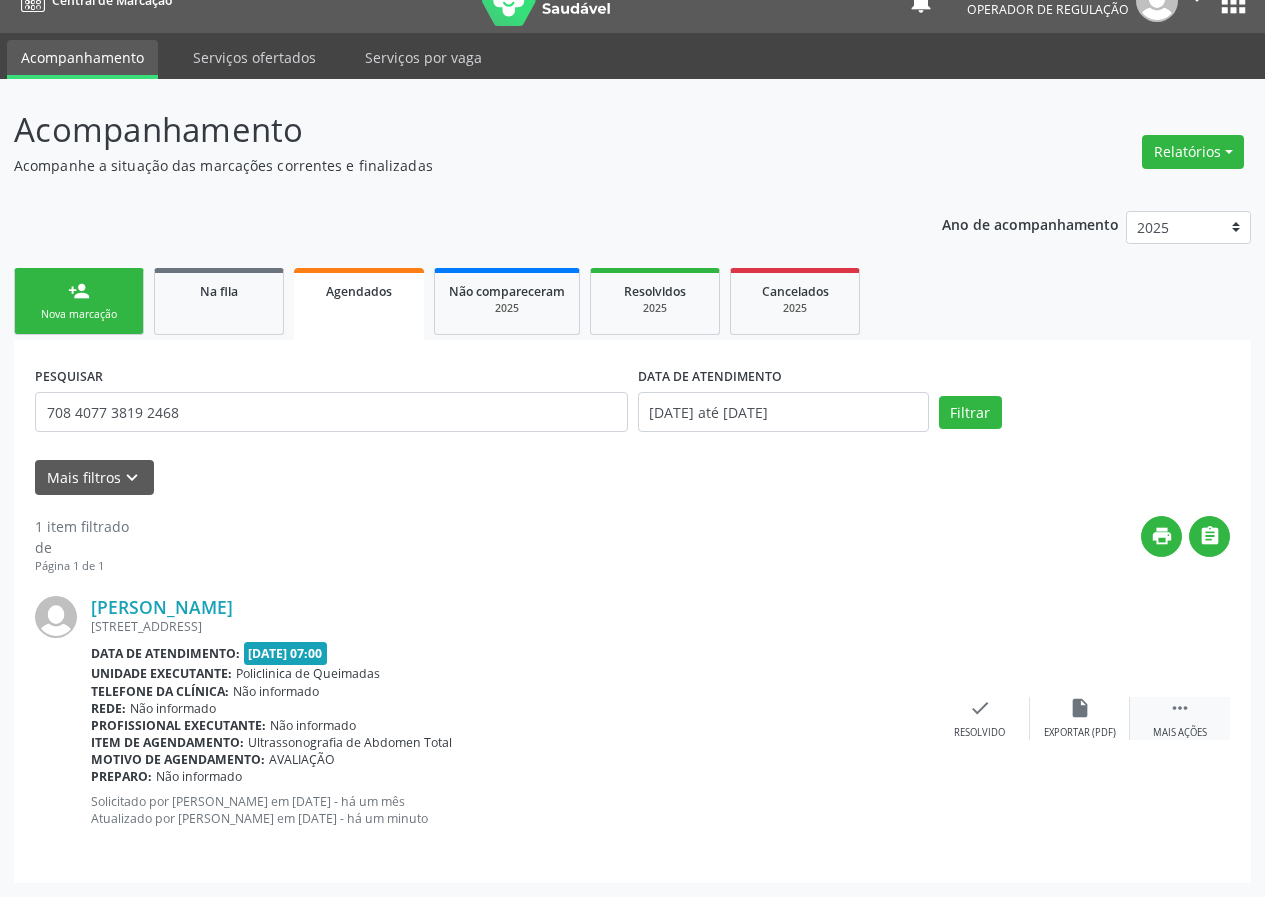 click on "" at bounding box center [1180, 708] 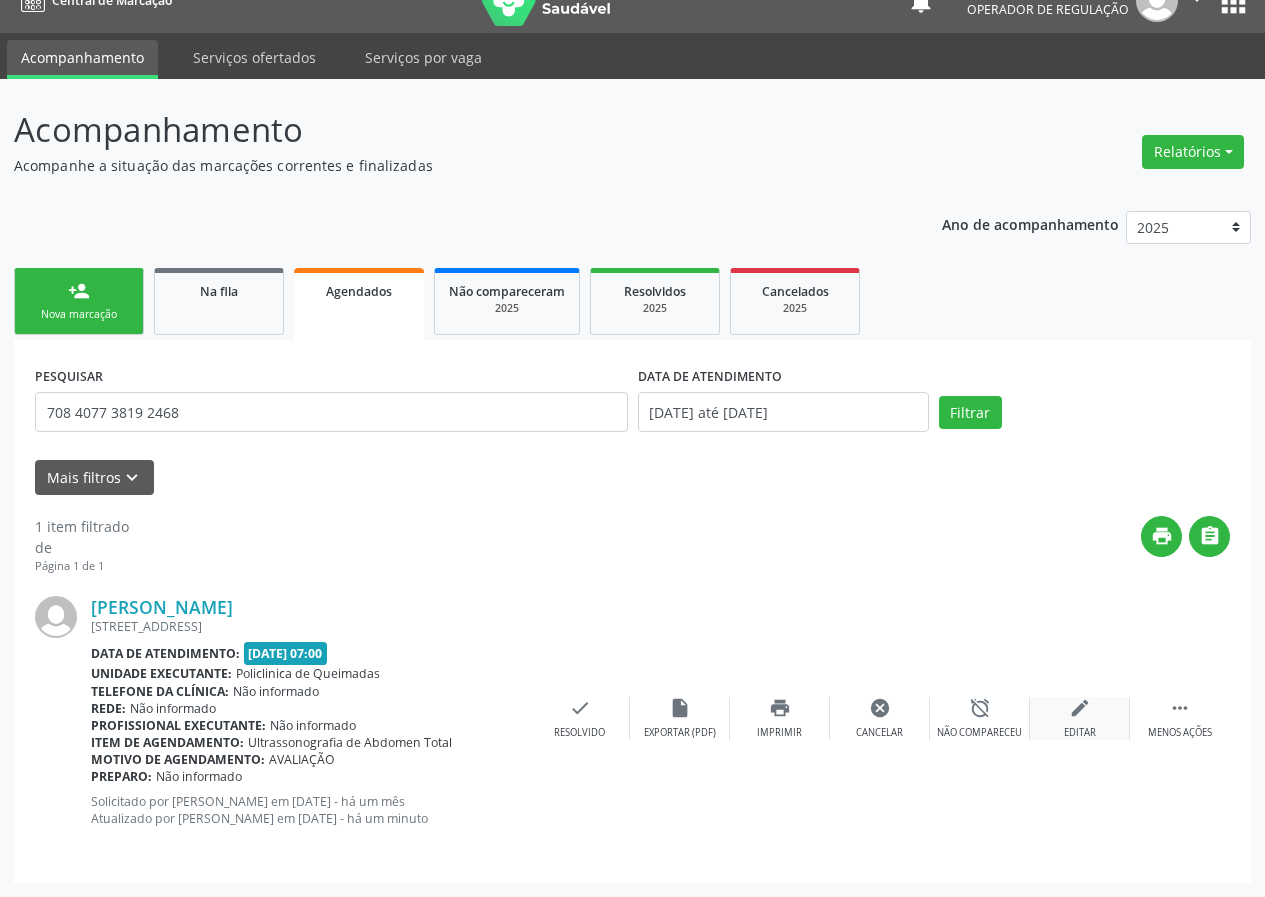 click on "edit
Editar" at bounding box center [1080, 718] 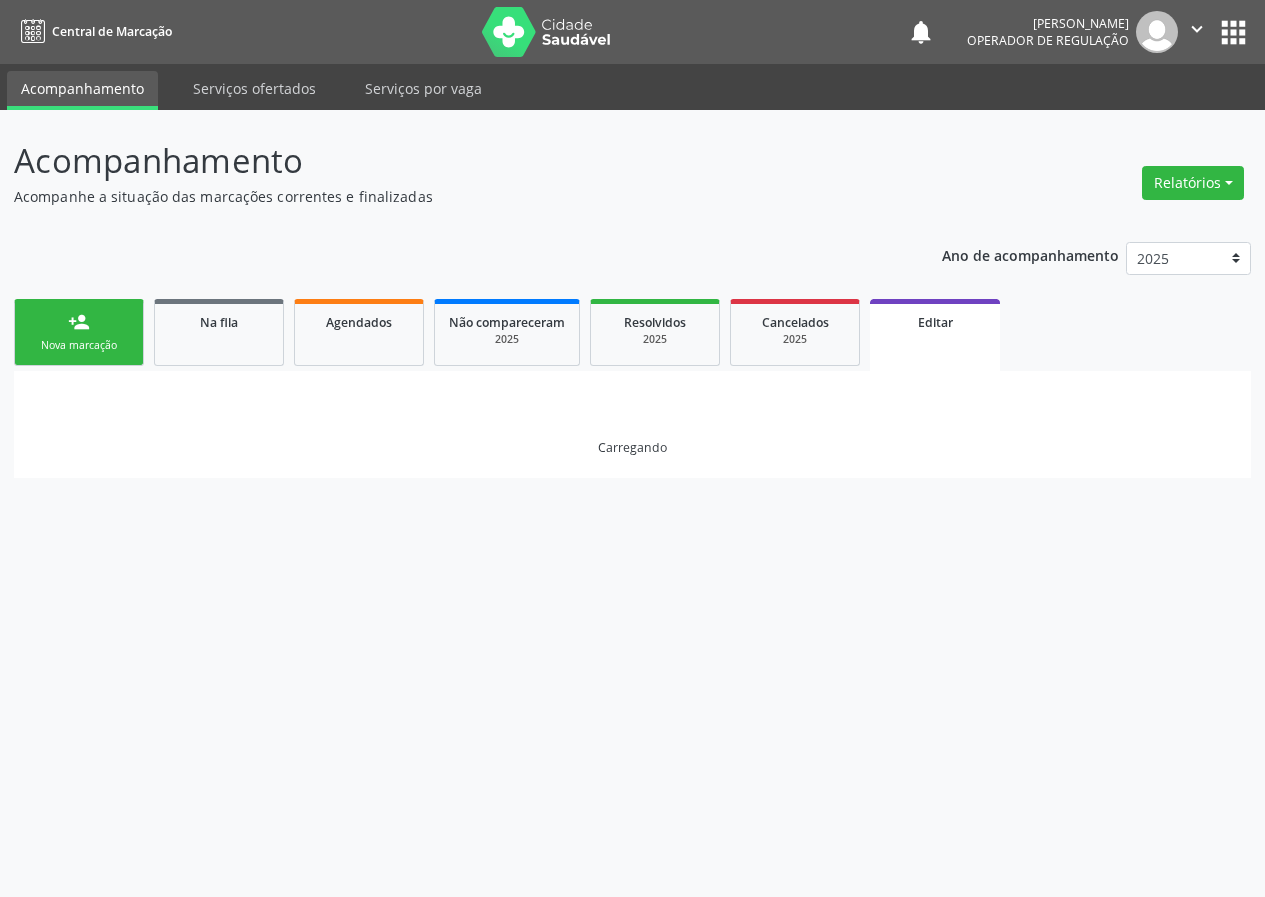 scroll, scrollTop: 0, scrollLeft: 0, axis: both 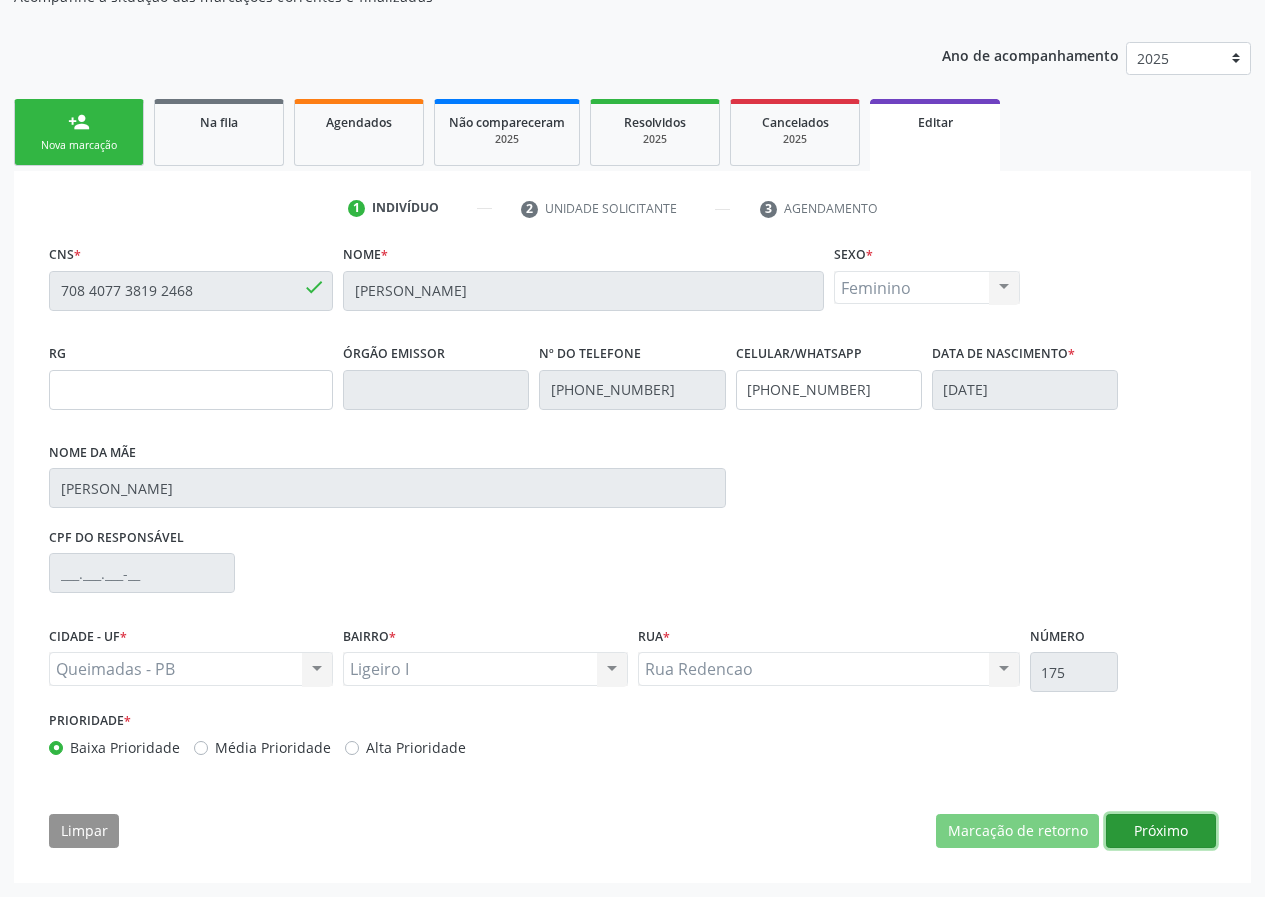 click on "Próximo" at bounding box center (1161, 831) 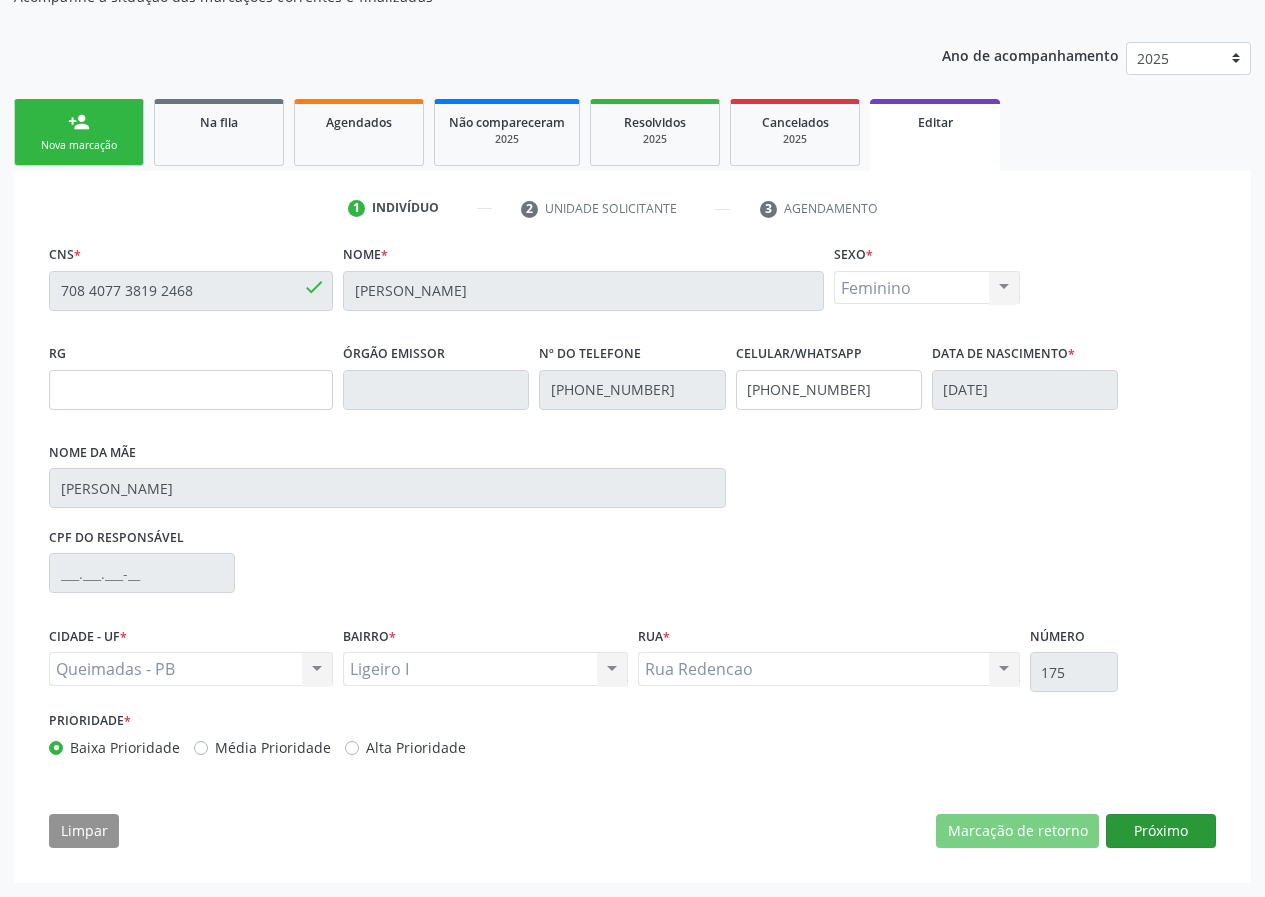 scroll, scrollTop: 35, scrollLeft: 0, axis: vertical 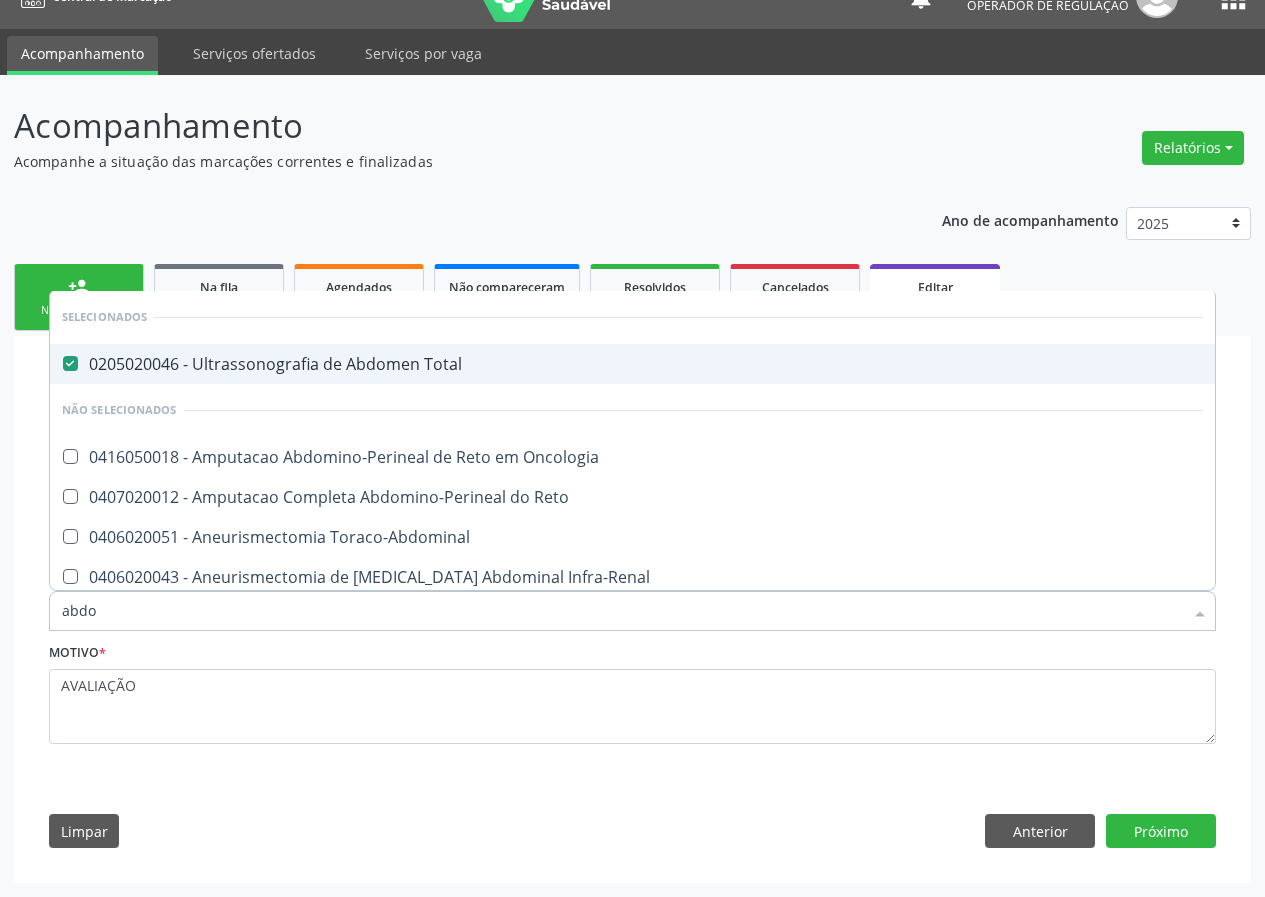 type on "abdom" 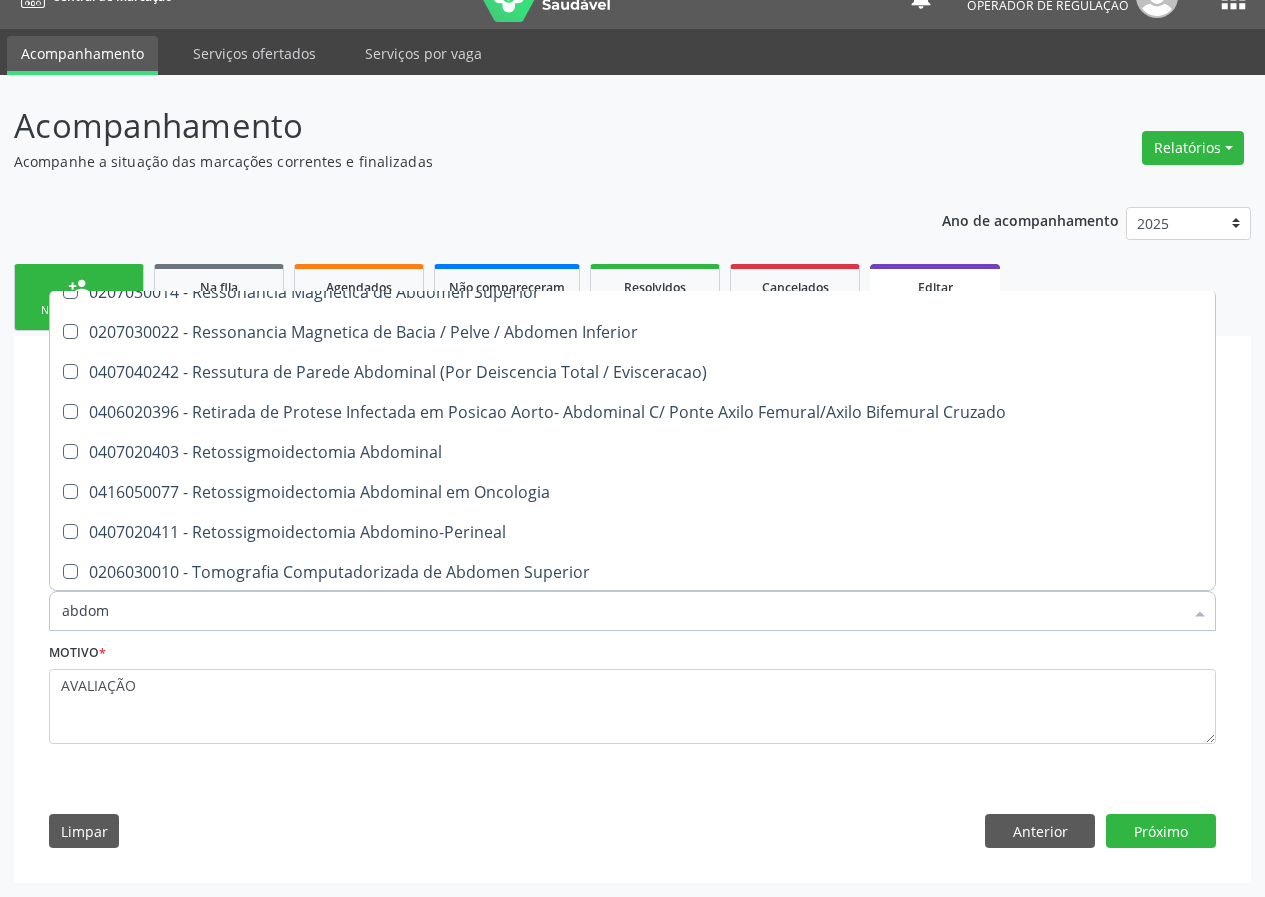 scroll, scrollTop: 1407, scrollLeft: 0, axis: vertical 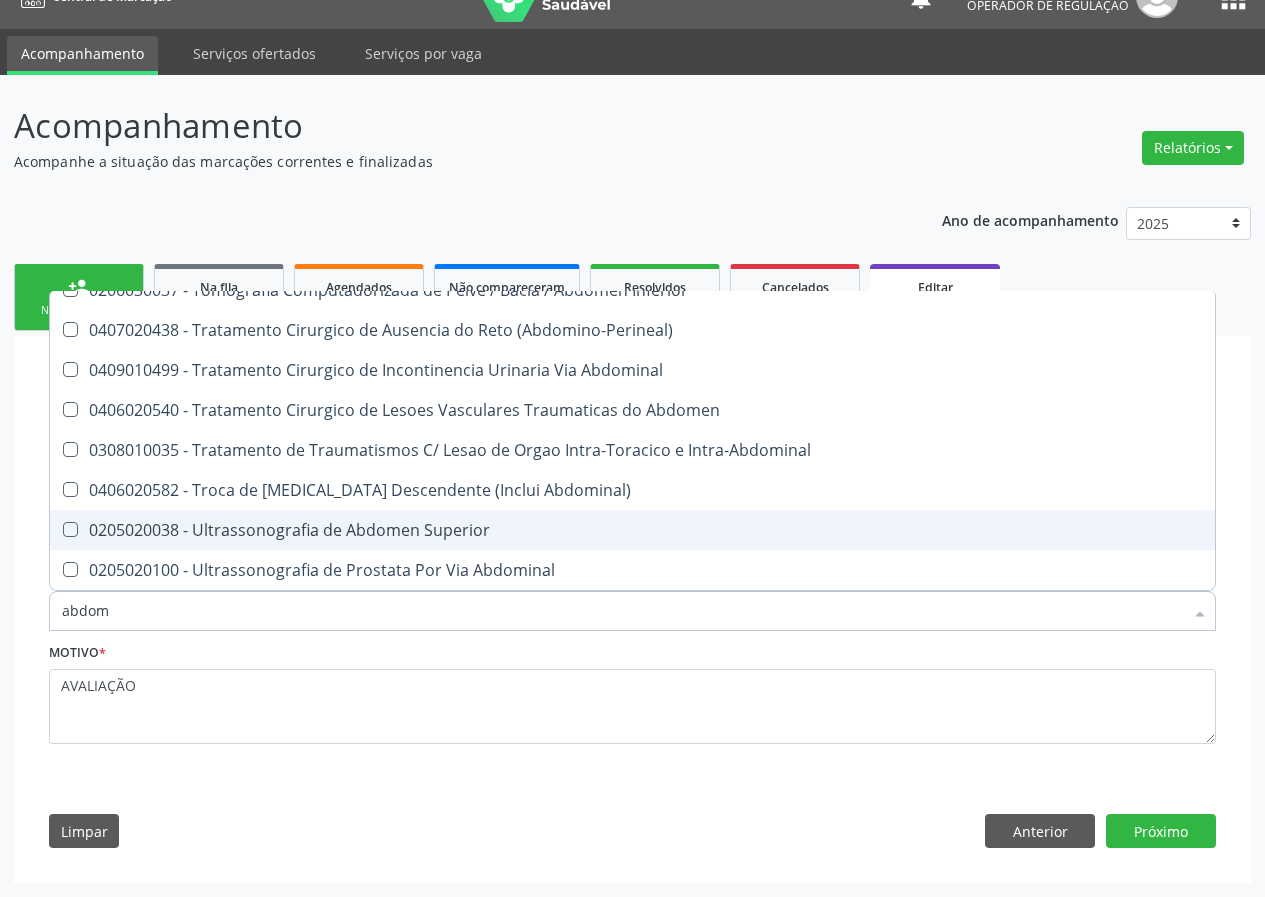 click on "0205020038 - Ultrassonografia de Abdomen Superior" at bounding box center (632, 530) 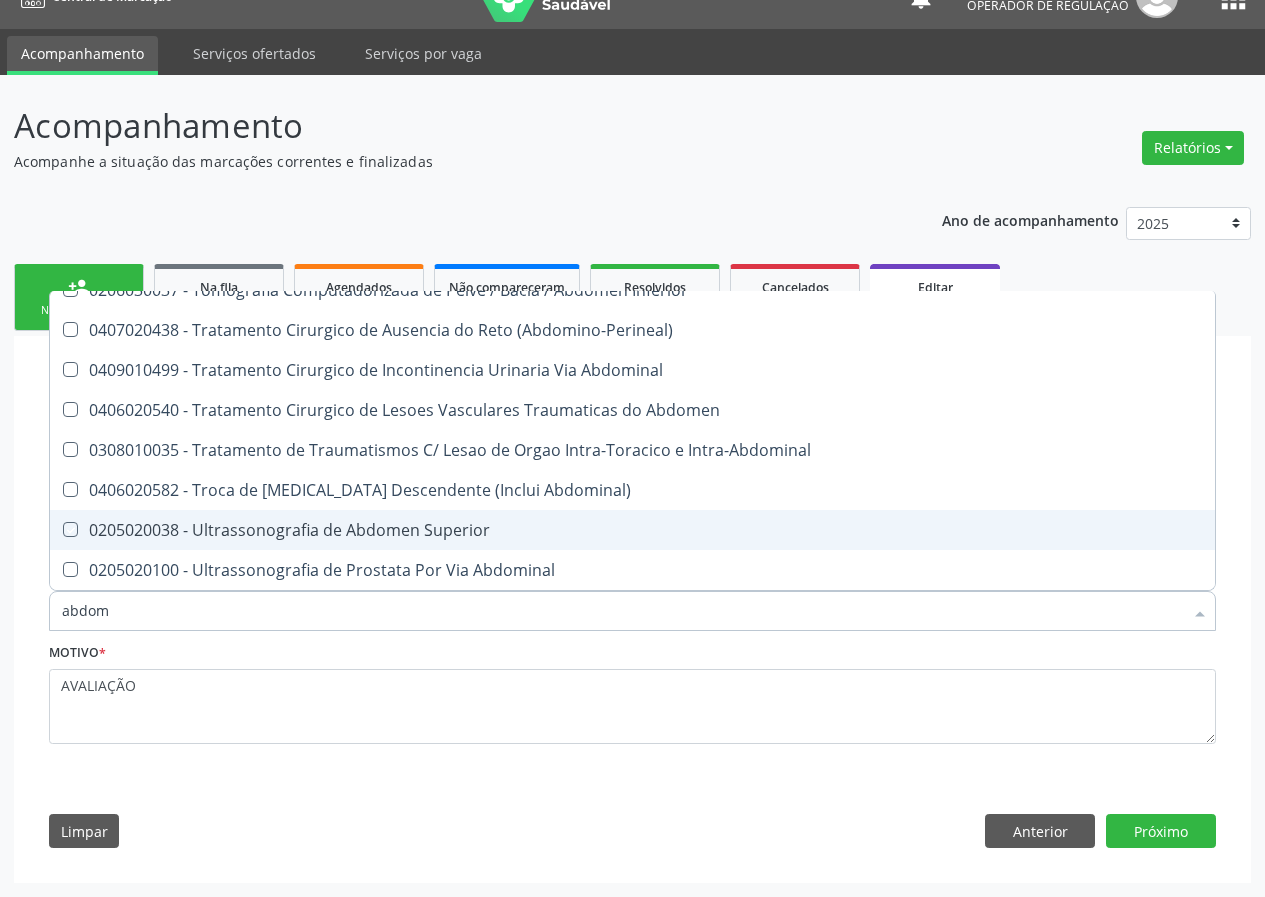 checkbox on "true" 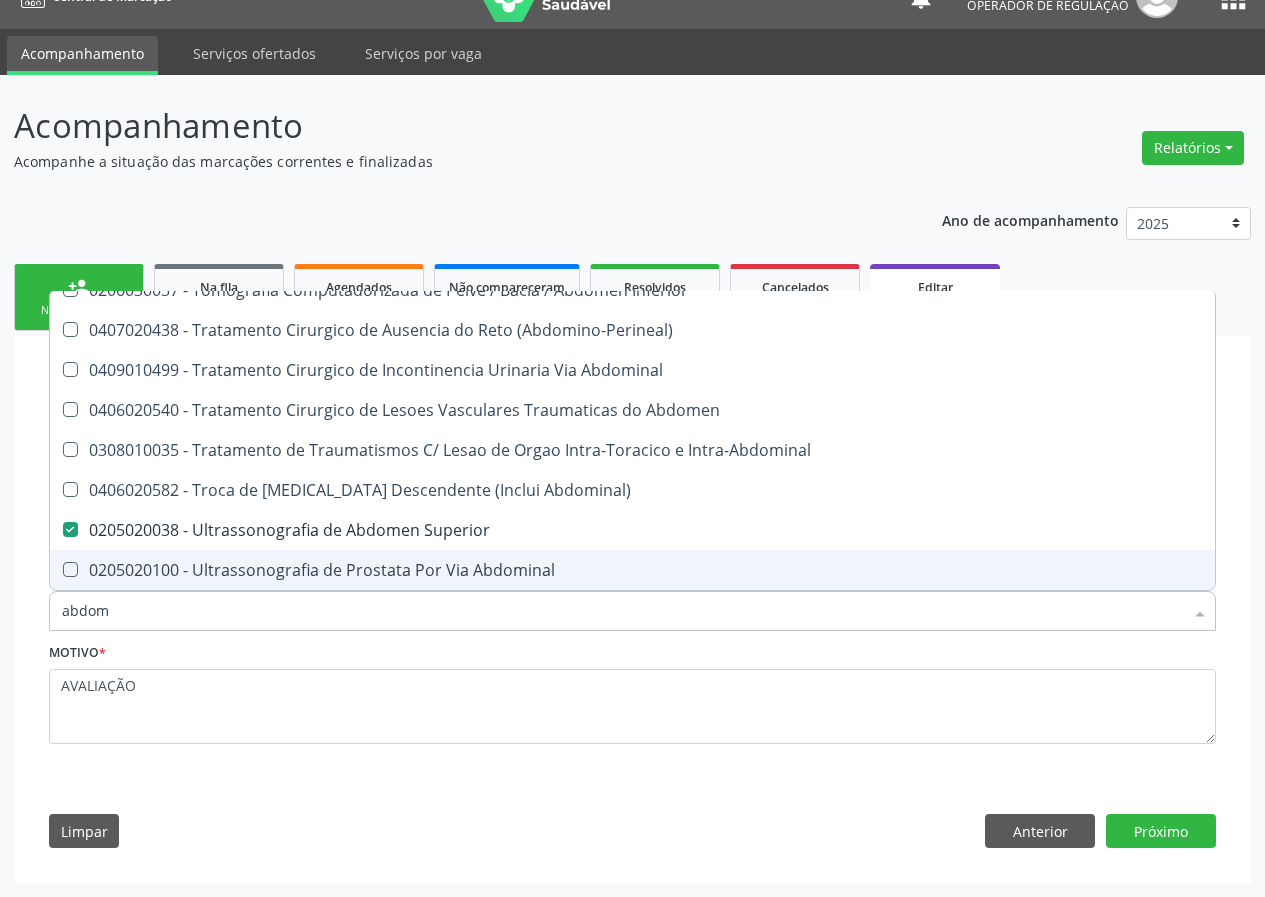 type on "abdom" 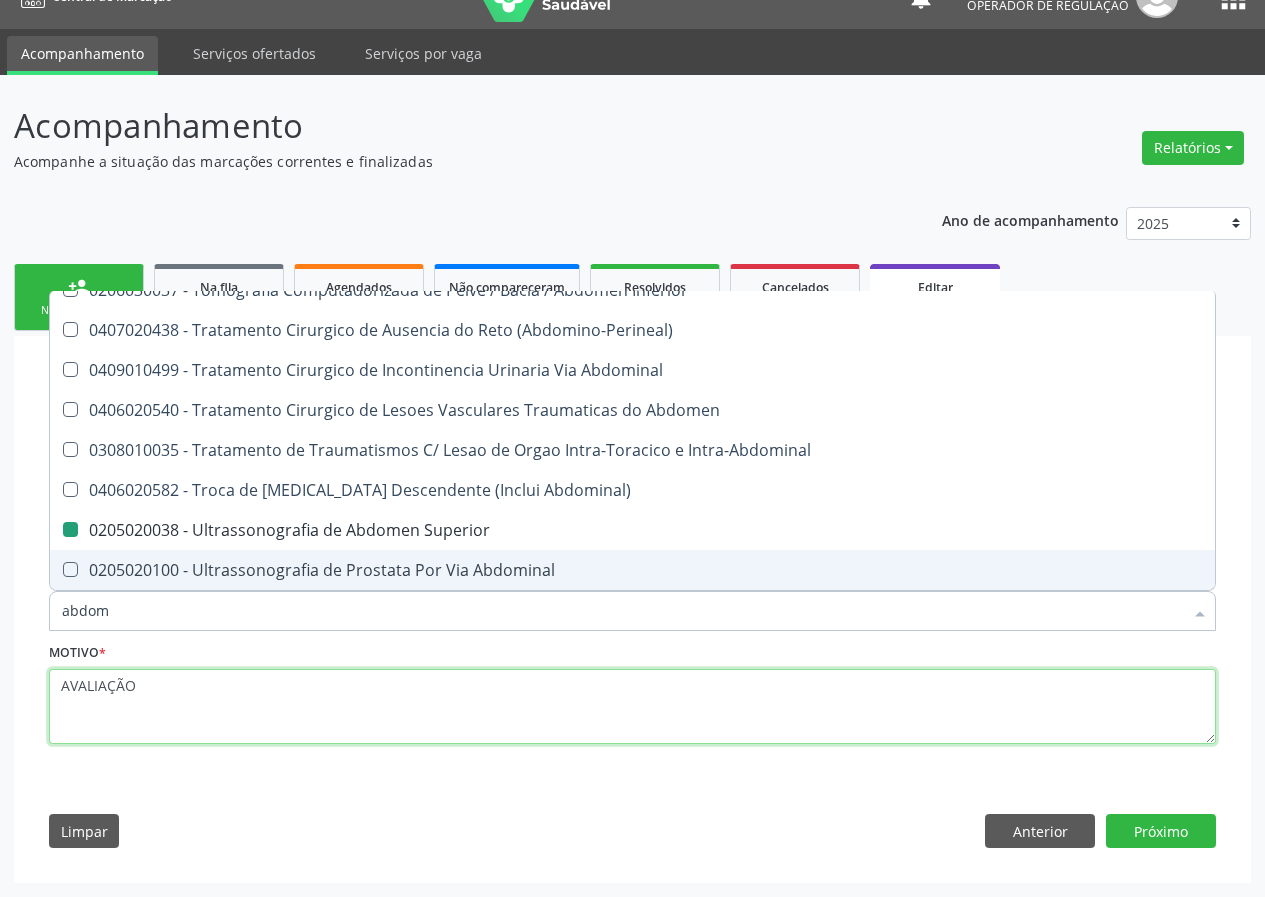 click on "AVALIAÇÃO" at bounding box center (632, 707) 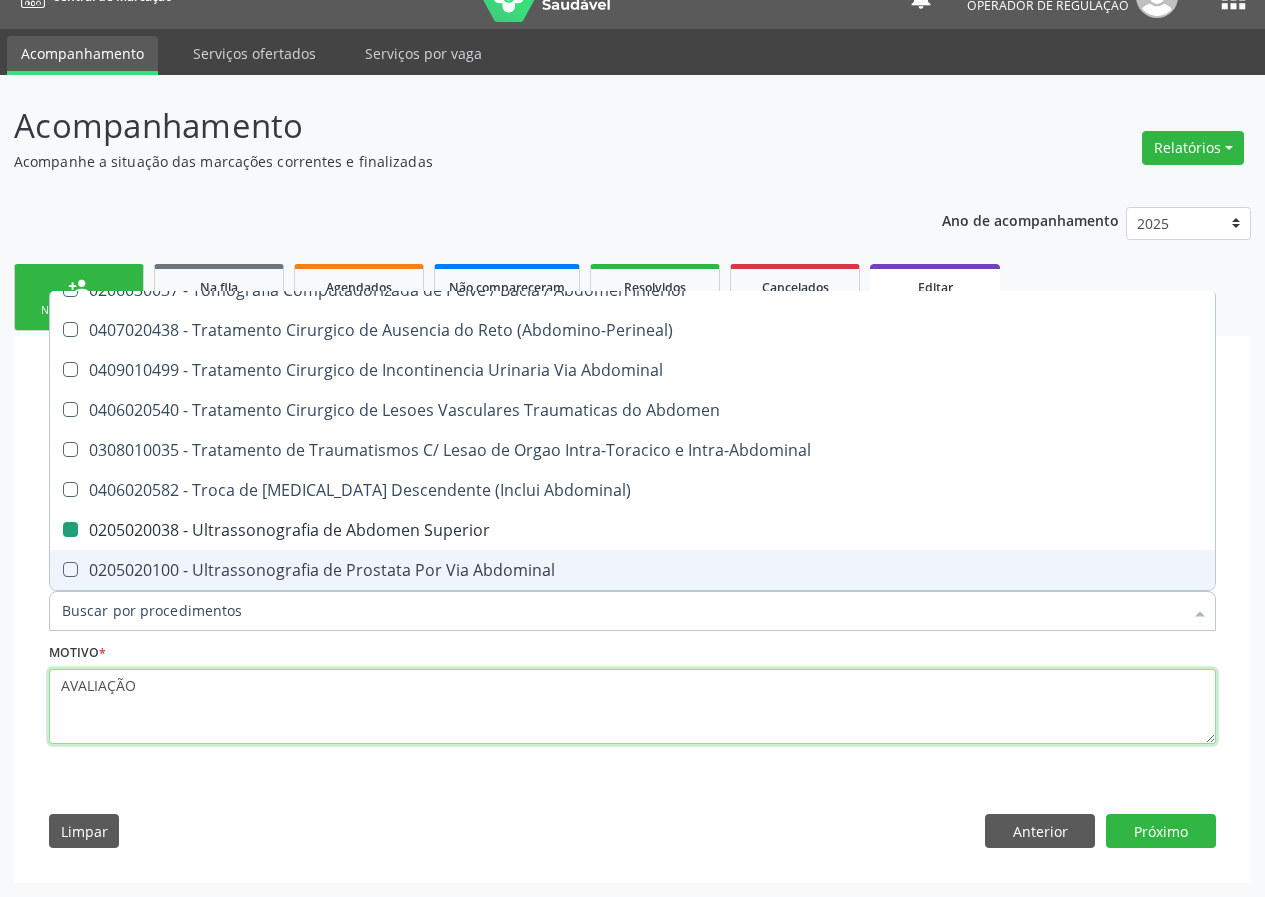 checkbox on "false" 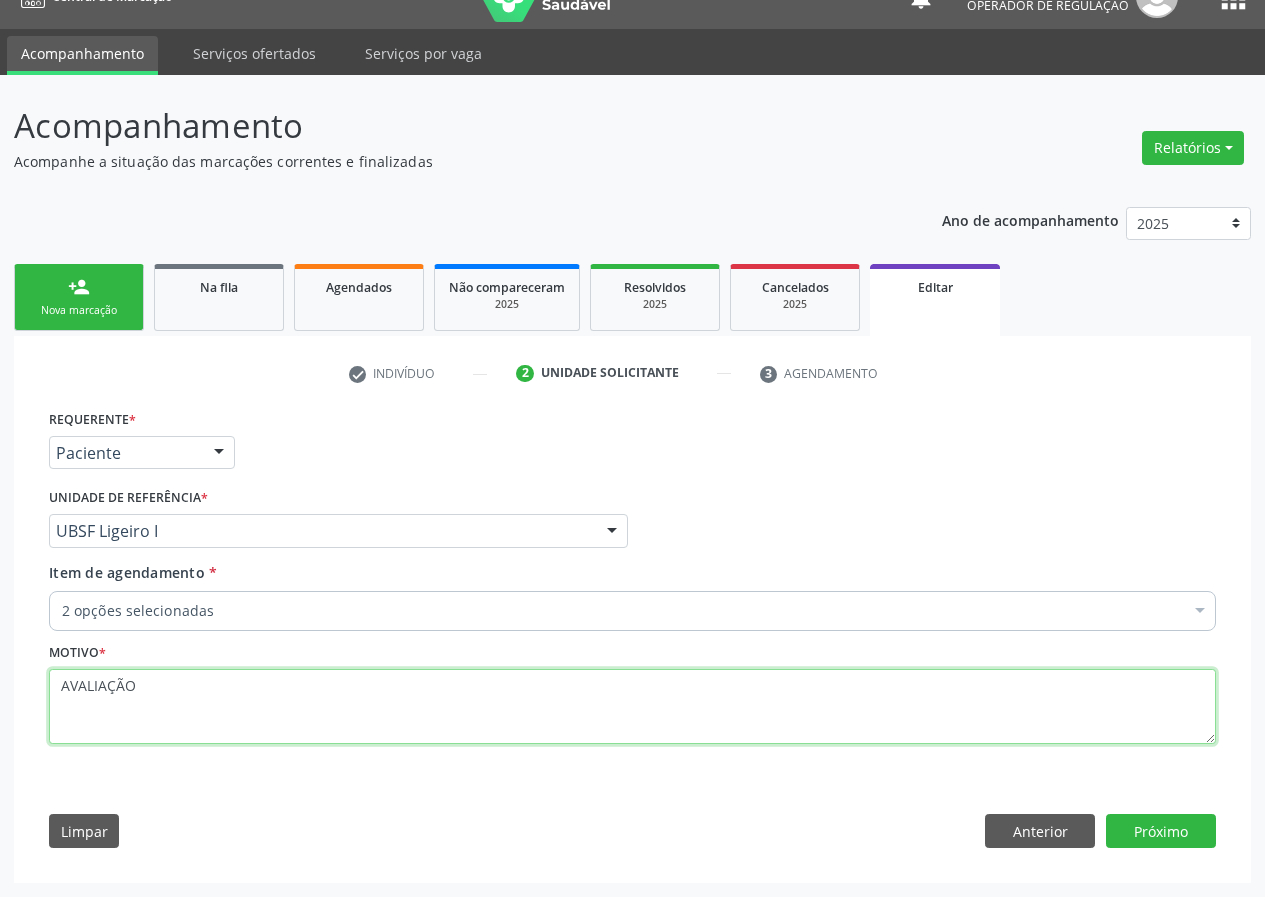 scroll, scrollTop: 0, scrollLeft: 0, axis: both 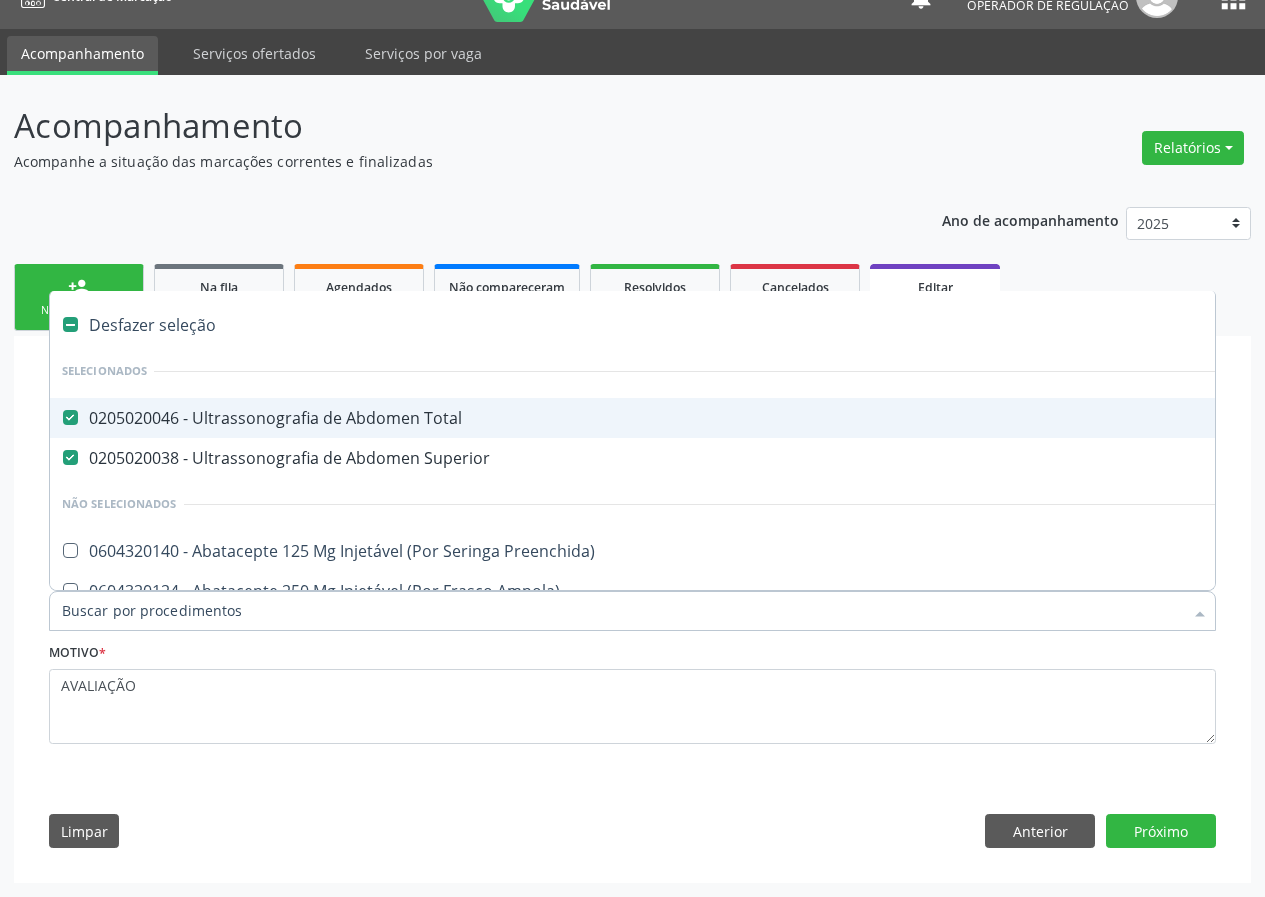click on "0205020046 - Ultrassonografia de Abdomen Total" at bounding box center [840, 418] 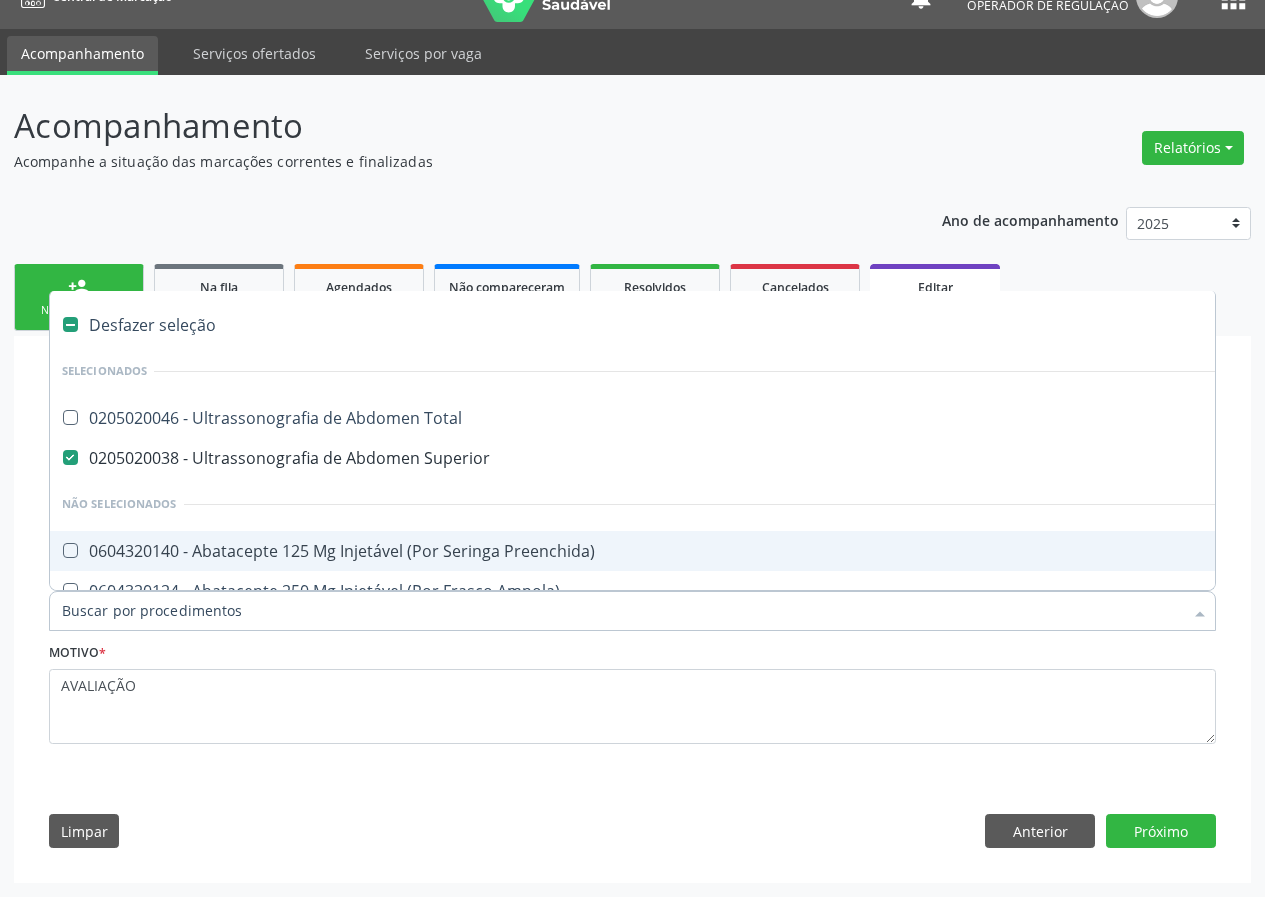 click on "check
Indivíduo
2
Unidade solicitante
3
Agendamento
CNS
*
708 4077 3819 2468       done
Nome
*
Josefa Moreia de Araújo
Sexo
*
Feminino         Masculino   Feminino
Nenhum resultado encontrado para: "   "
Não há nenhuma opção para ser exibida.
RG
Órgão emissor
Nº do Telefone
(83) 99154-1159
Celular/WhatsApp
(83) 99154-1159
Data de nascimento
*
10/06/1968
Nome da mãe
Arlinda Maria da Conceião
CPF do responsável
CIDADE - UF
*
Queimadas - PB         Queimadas - PB
Nenhum resultado encontrado para: "   "
Não há nenhuma opção para ser exibida.
BAIRRO
*
Ligeiro I" at bounding box center [632, 609] 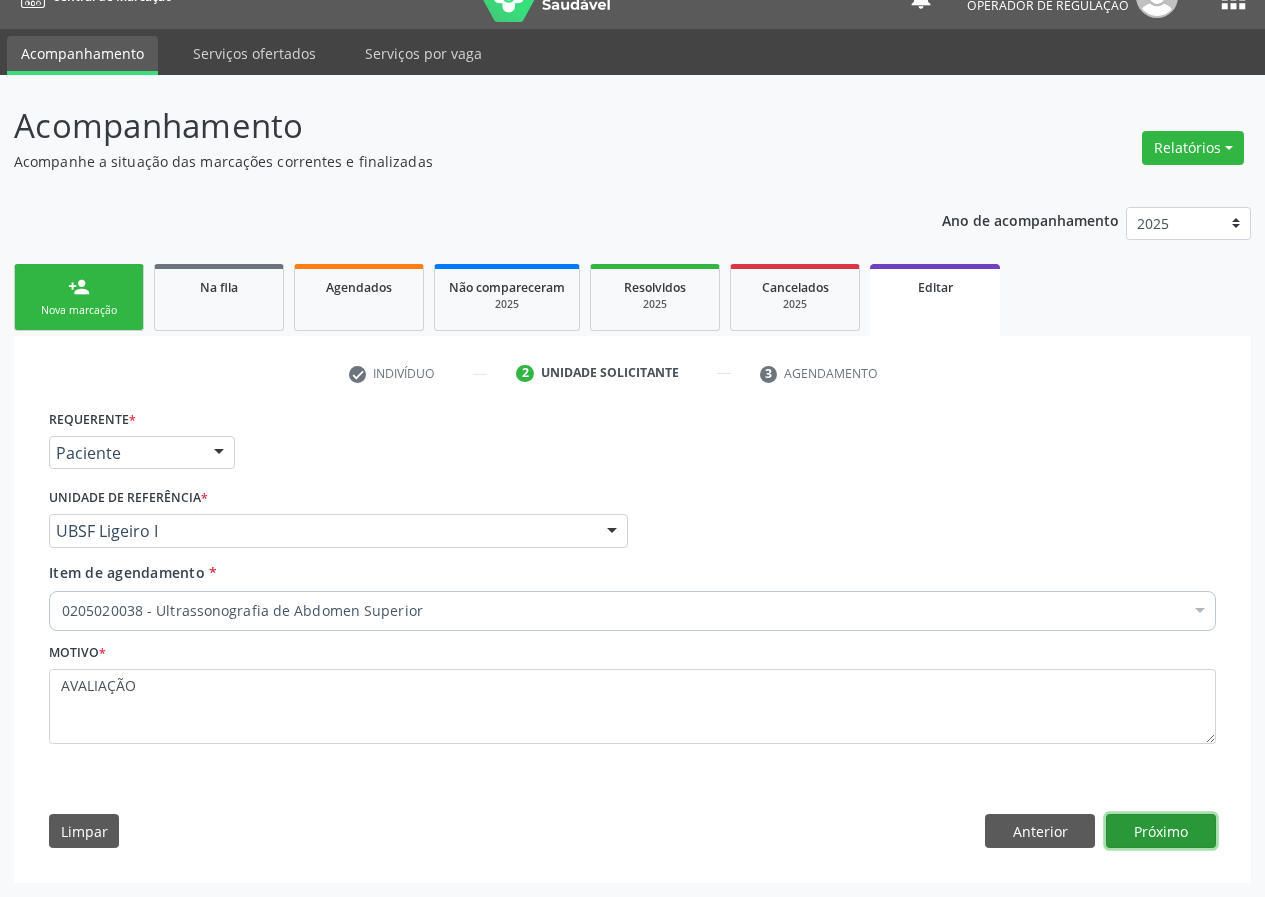click on "Próximo" at bounding box center (1161, 831) 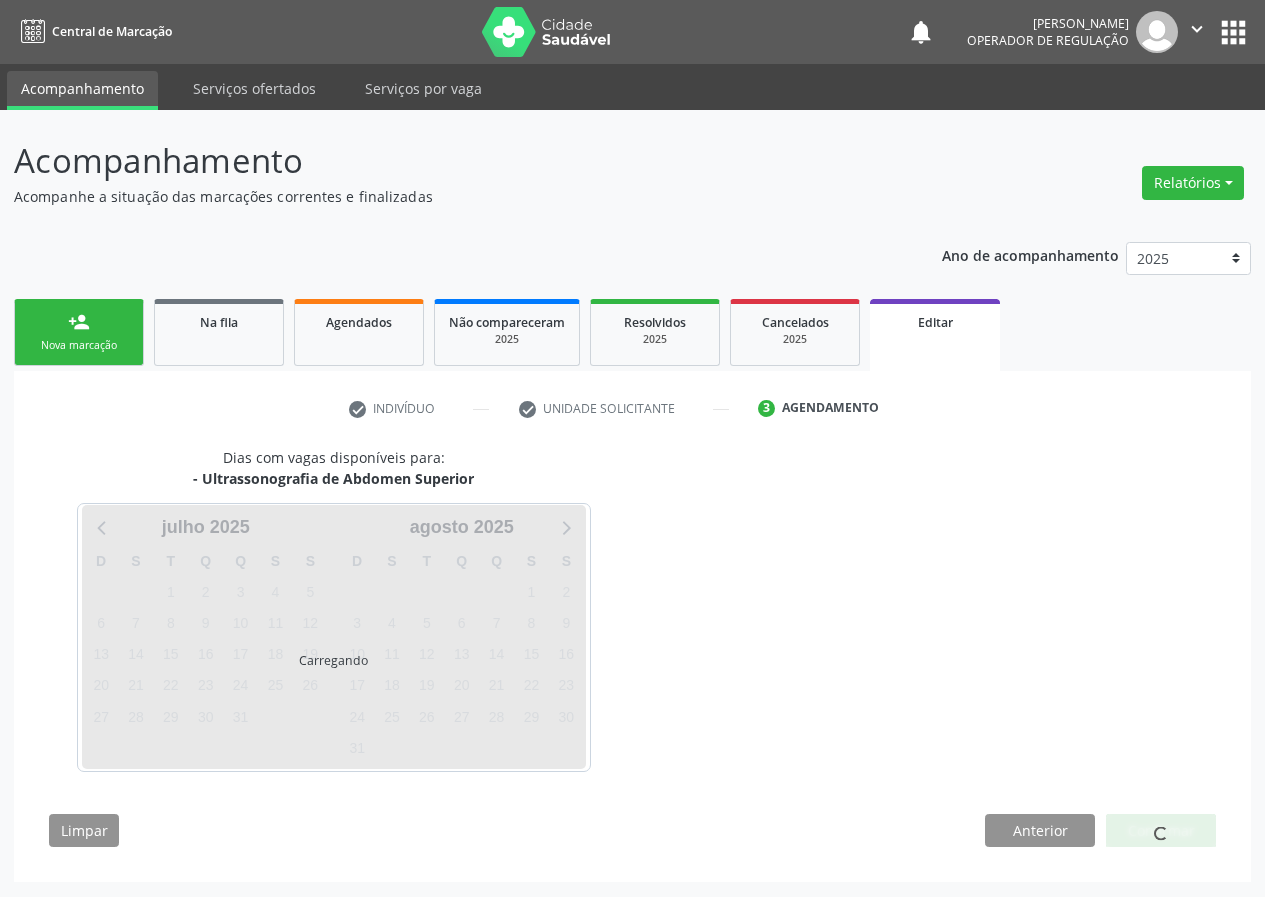 scroll, scrollTop: 0, scrollLeft: 0, axis: both 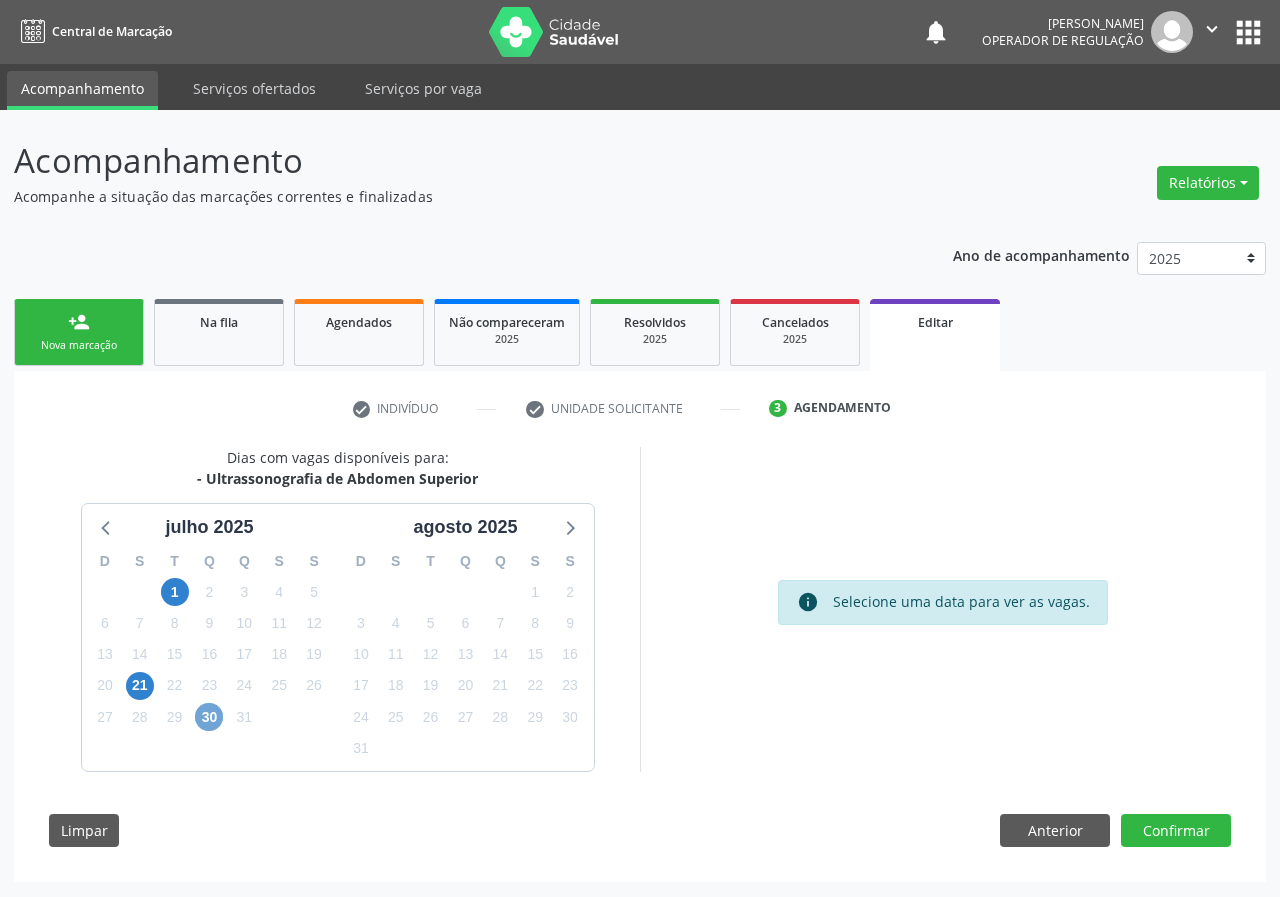 click on "30" at bounding box center (209, 717) 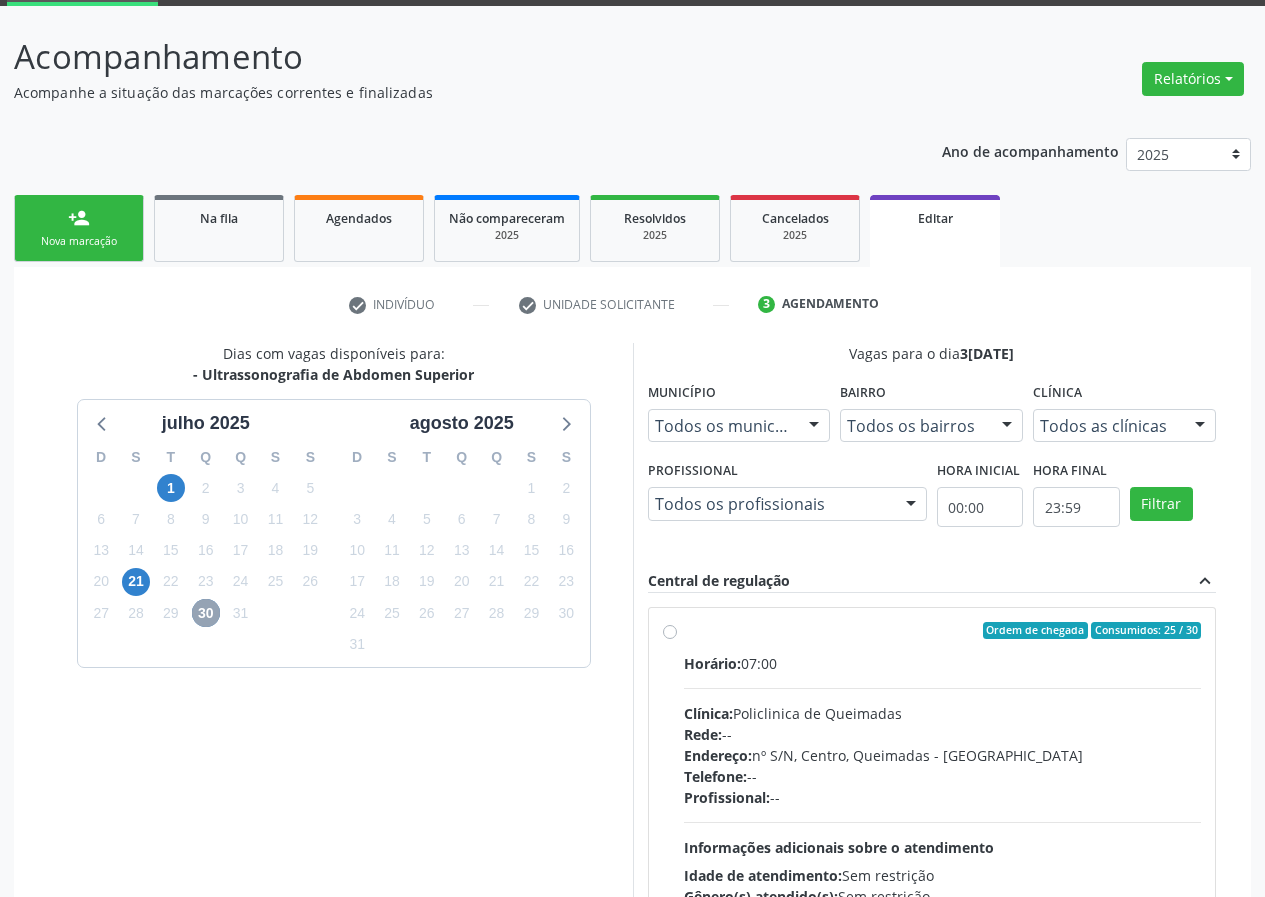 scroll, scrollTop: 289, scrollLeft: 0, axis: vertical 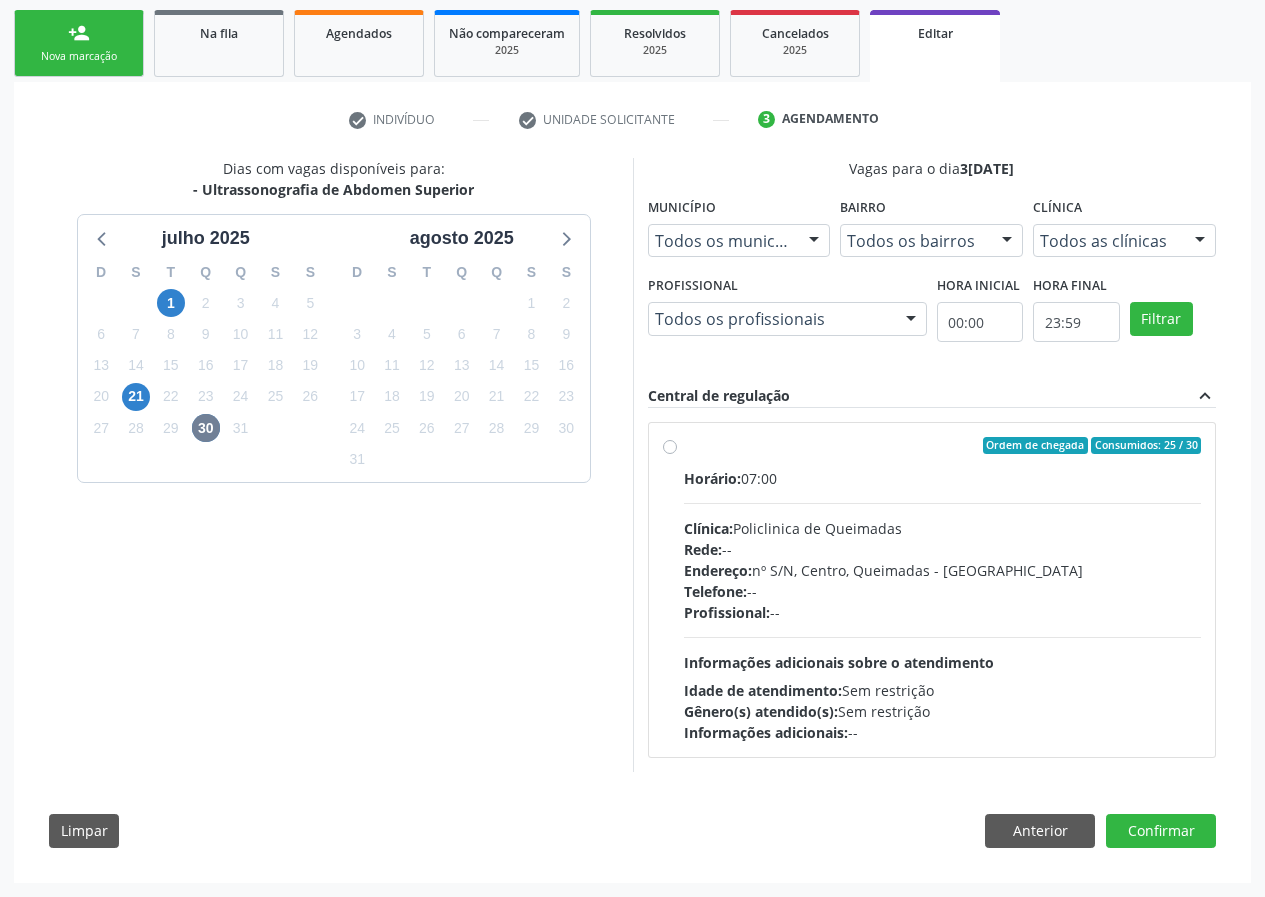 click on "Horário:   07:00
Clínica:  Policlinica de Queimadas
Rede:
--
Endereço:   nº S/N, Centro, Queimadas - PB
Telefone:   --
Profissional:
--
Informações adicionais sobre o atendimento
Idade de atendimento:
Sem restrição
Gênero(s) atendido(s):
Sem restrição
Informações adicionais:
--" at bounding box center (943, 605) 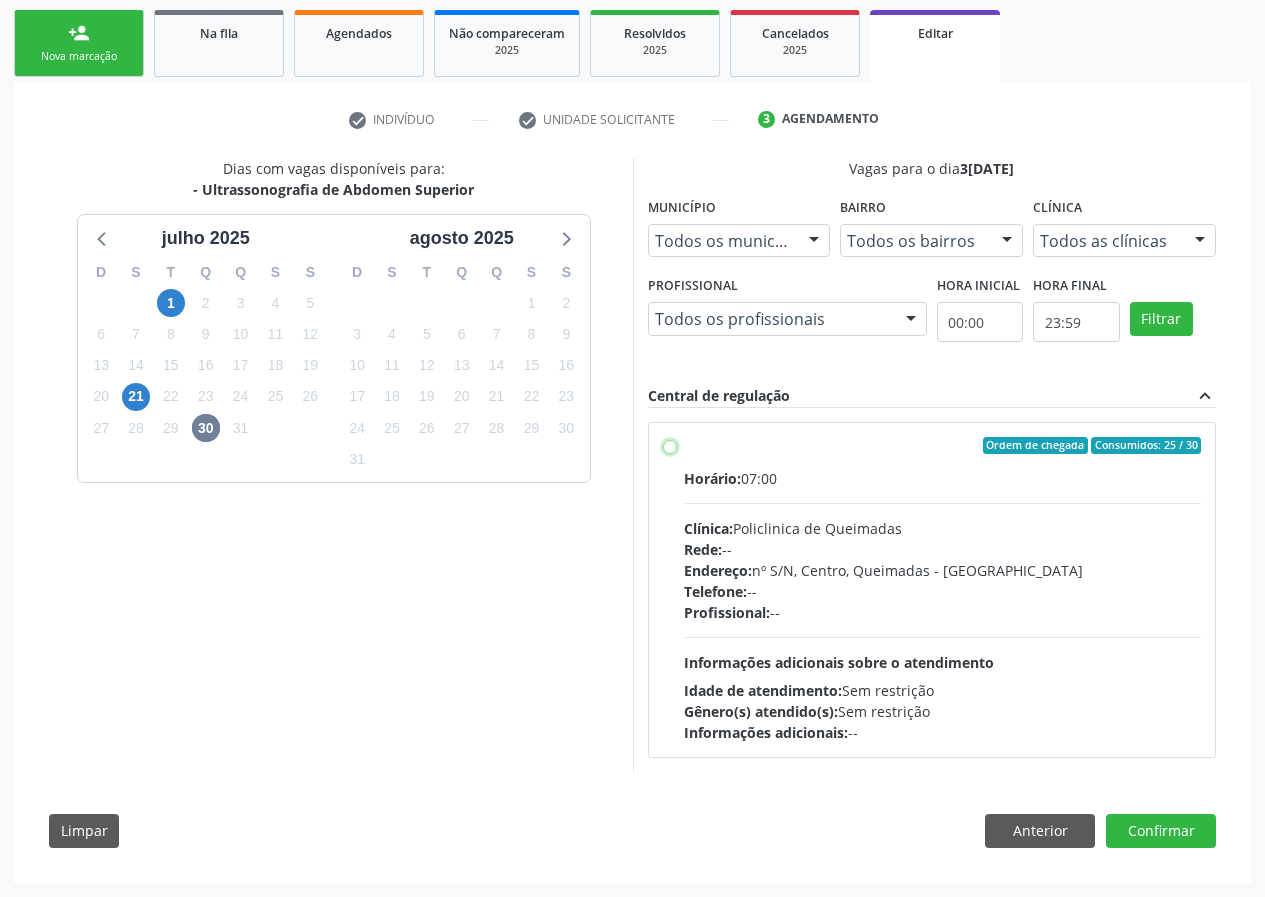 click on "Ordem de chegada
Consumidos: 25 / 30
Horário:   07:00
Clínica:  Policlinica de Queimadas
Rede:
--
Endereço:   nº S/N, Centro, Queimadas - PB
Telefone:   --
Profissional:
--
Informações adicionais sobre o atendimento
Idade de atendimento:
Sem restrição
Gênero(s) atendido(s):
Sem restrição
Informações adicionais:
--" at bounding box center (670, 446) 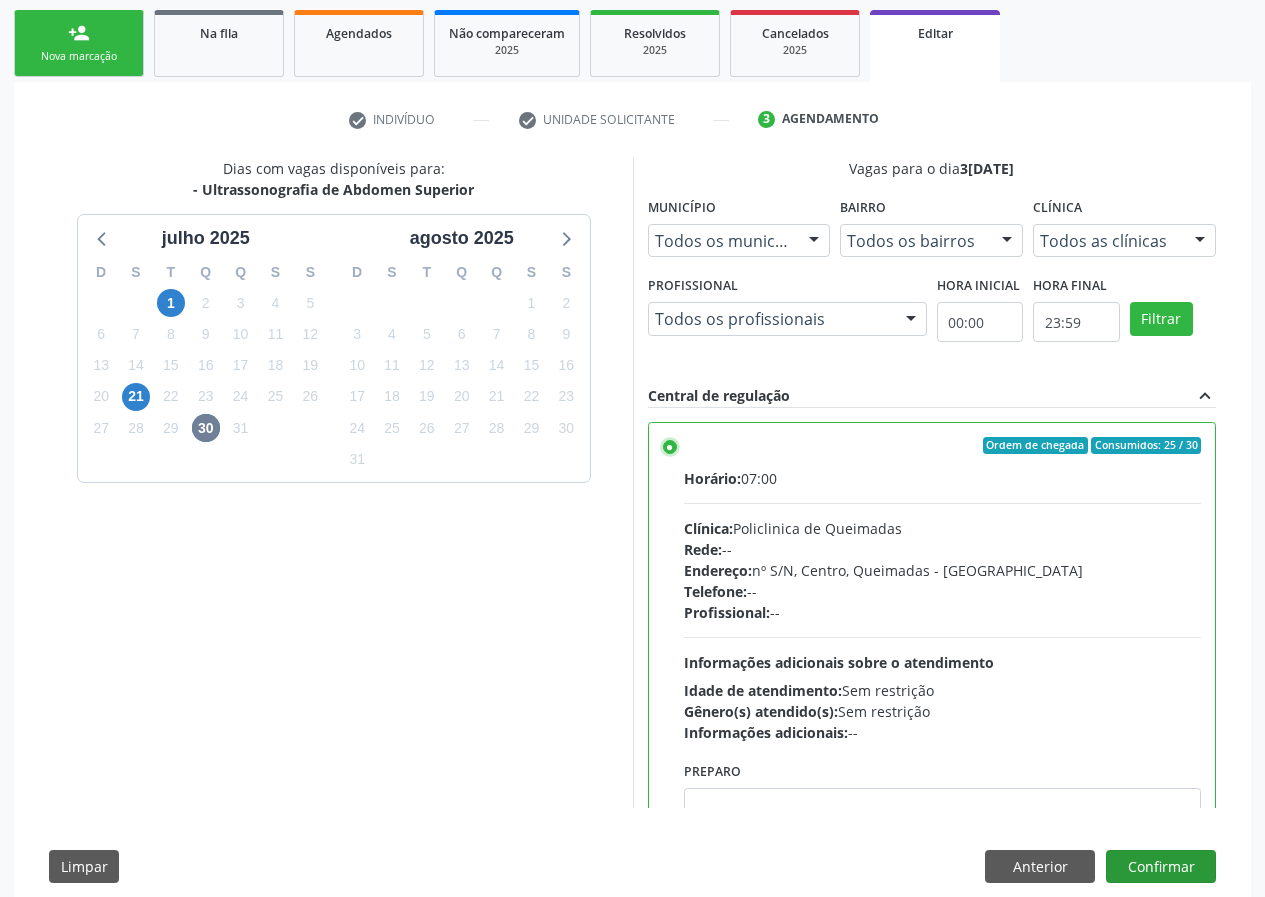 scroll, scrollTop: 99, scrollLeft: 0, axis: vertical 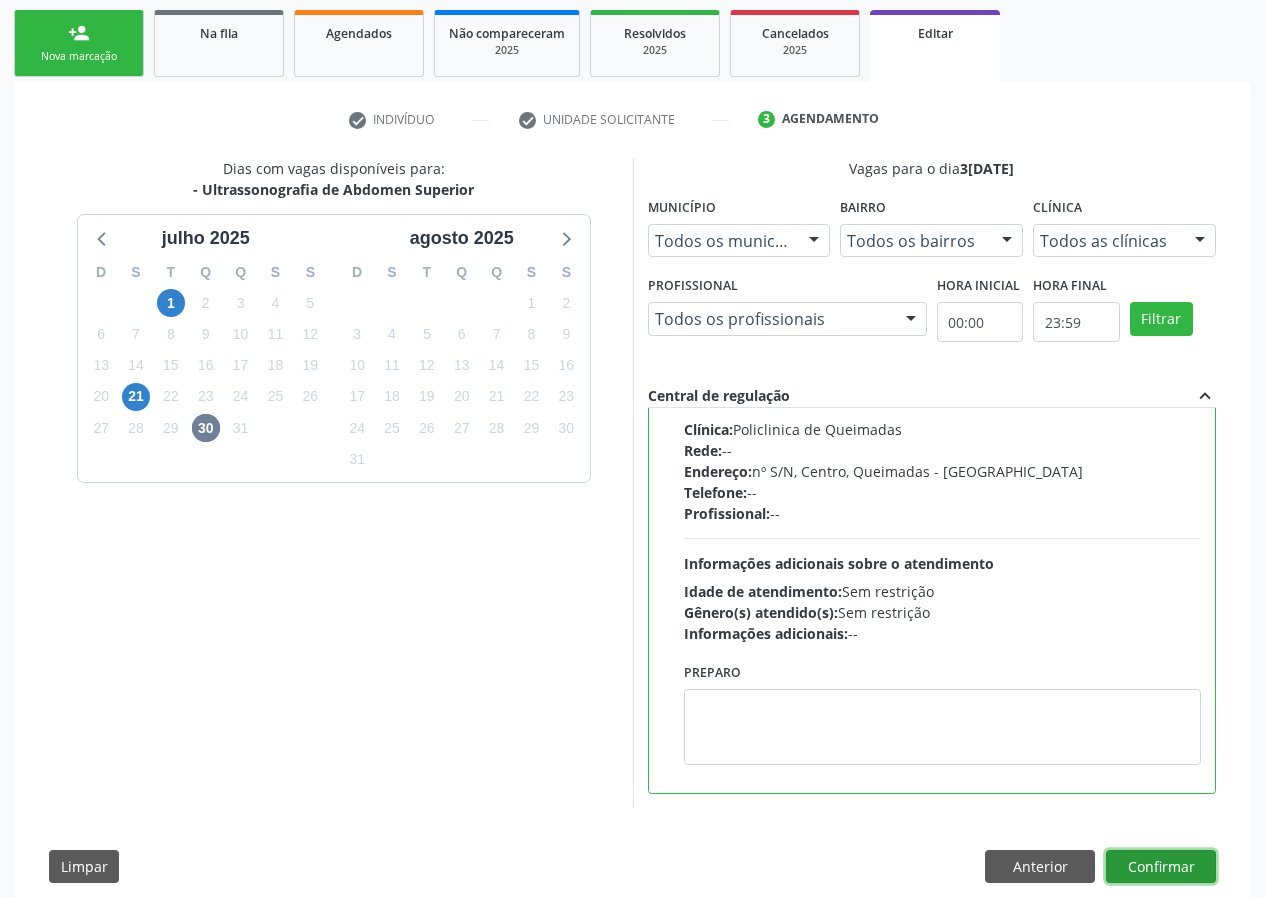 click on "Confirmar" at bounding box center [1161, 867] 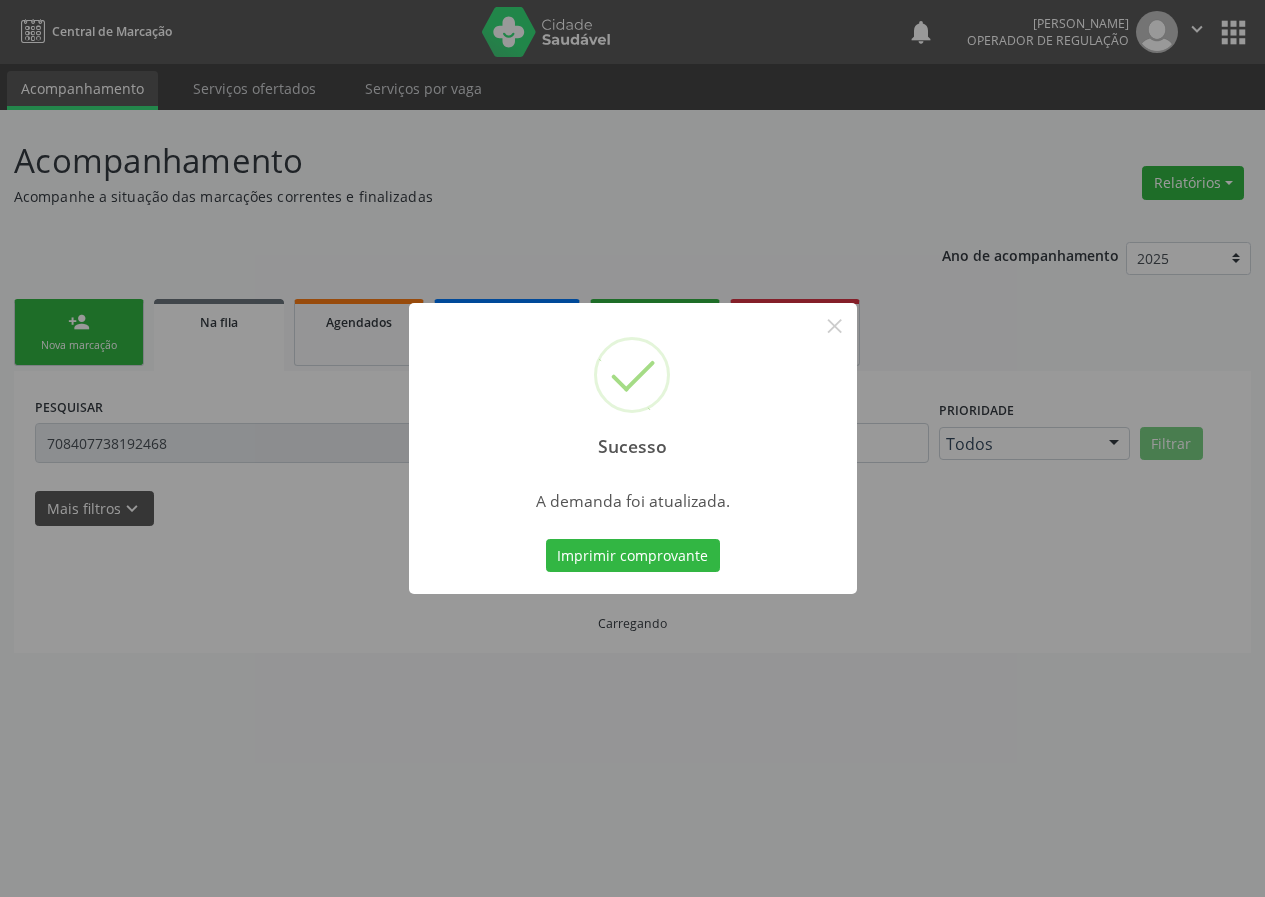 scroll, scrollTop: 0, scrollLeft: 0, axis: both 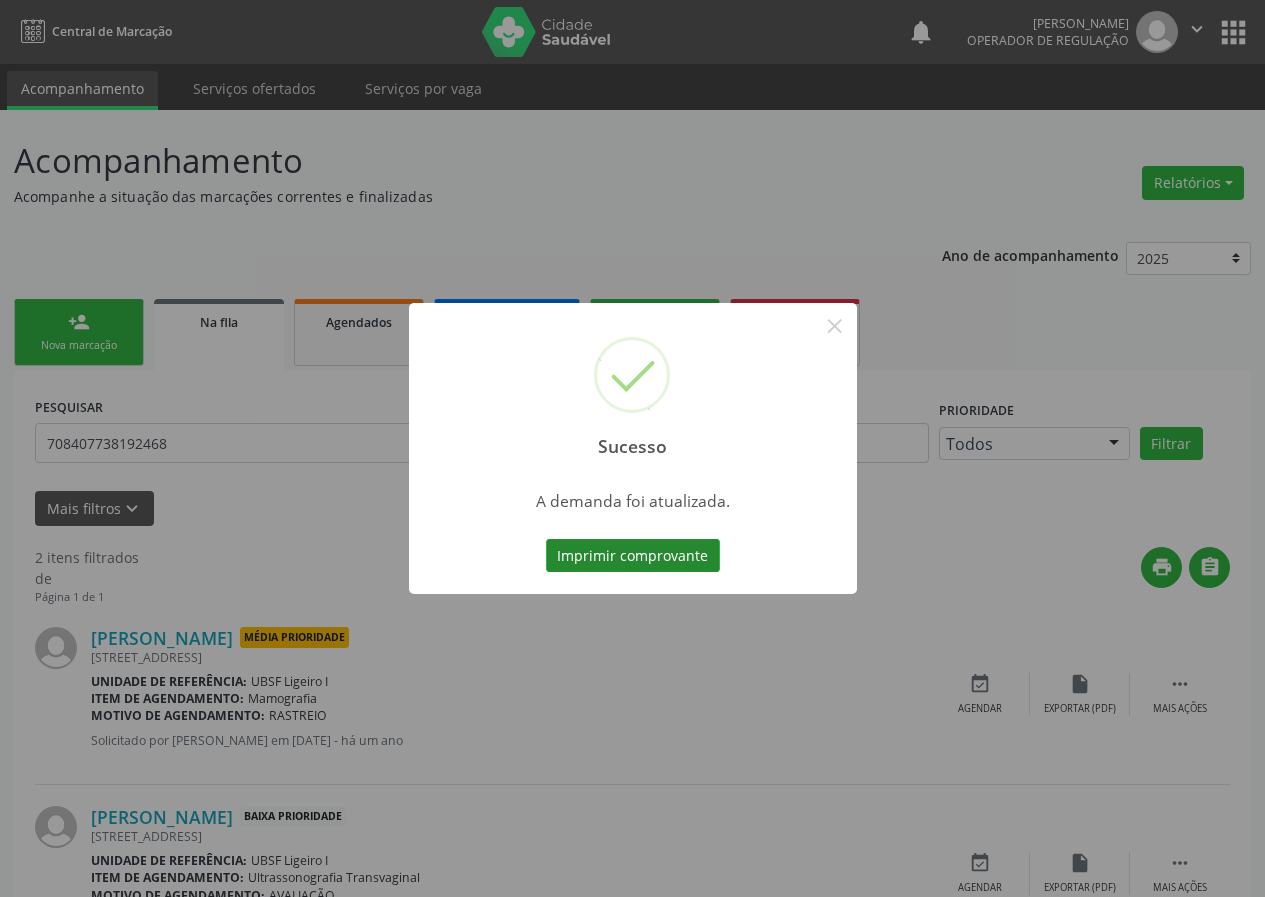 click on "Imprimir comprovante" at bounding box center [633, 556] 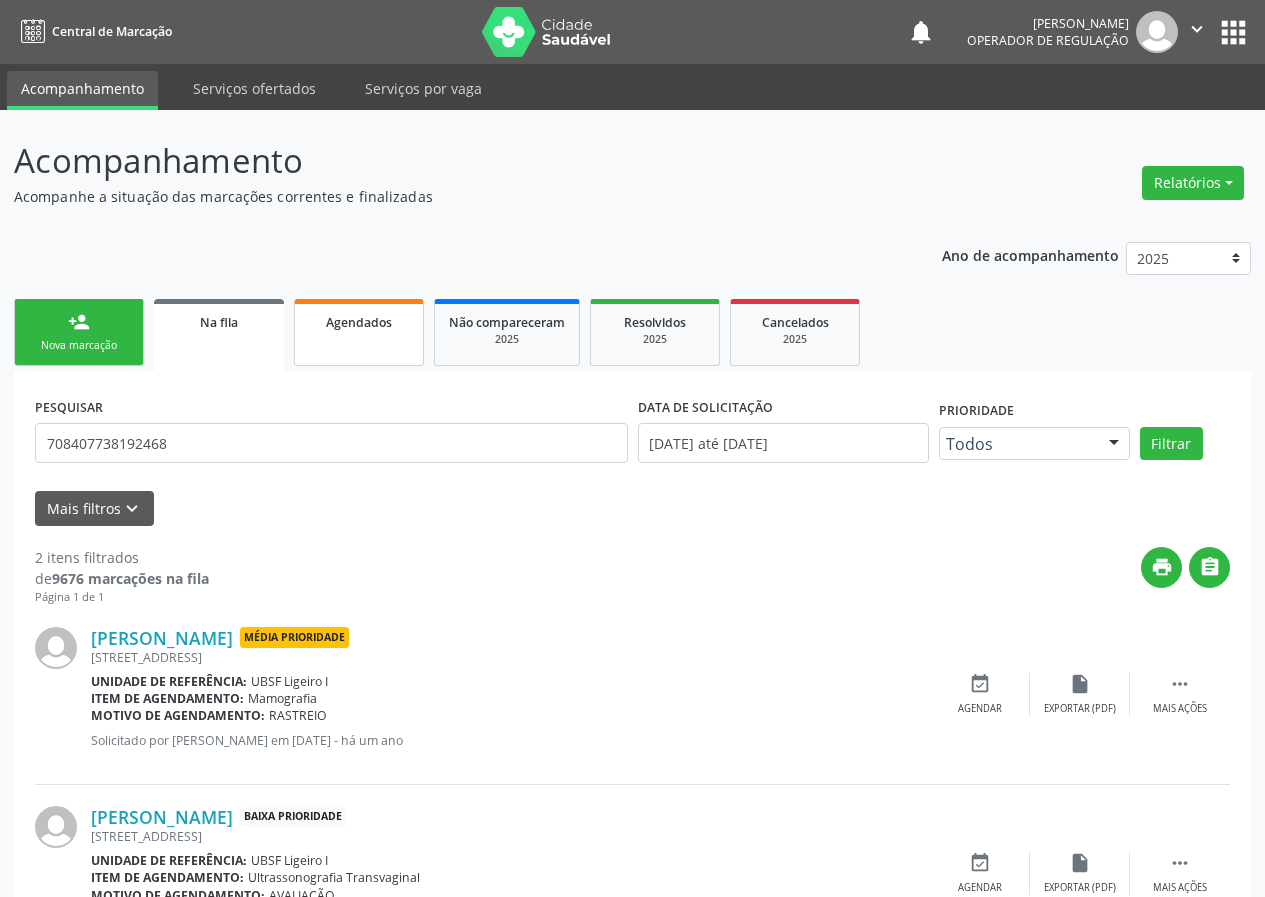 click on "Agendados" at bounding box center (359, 332) 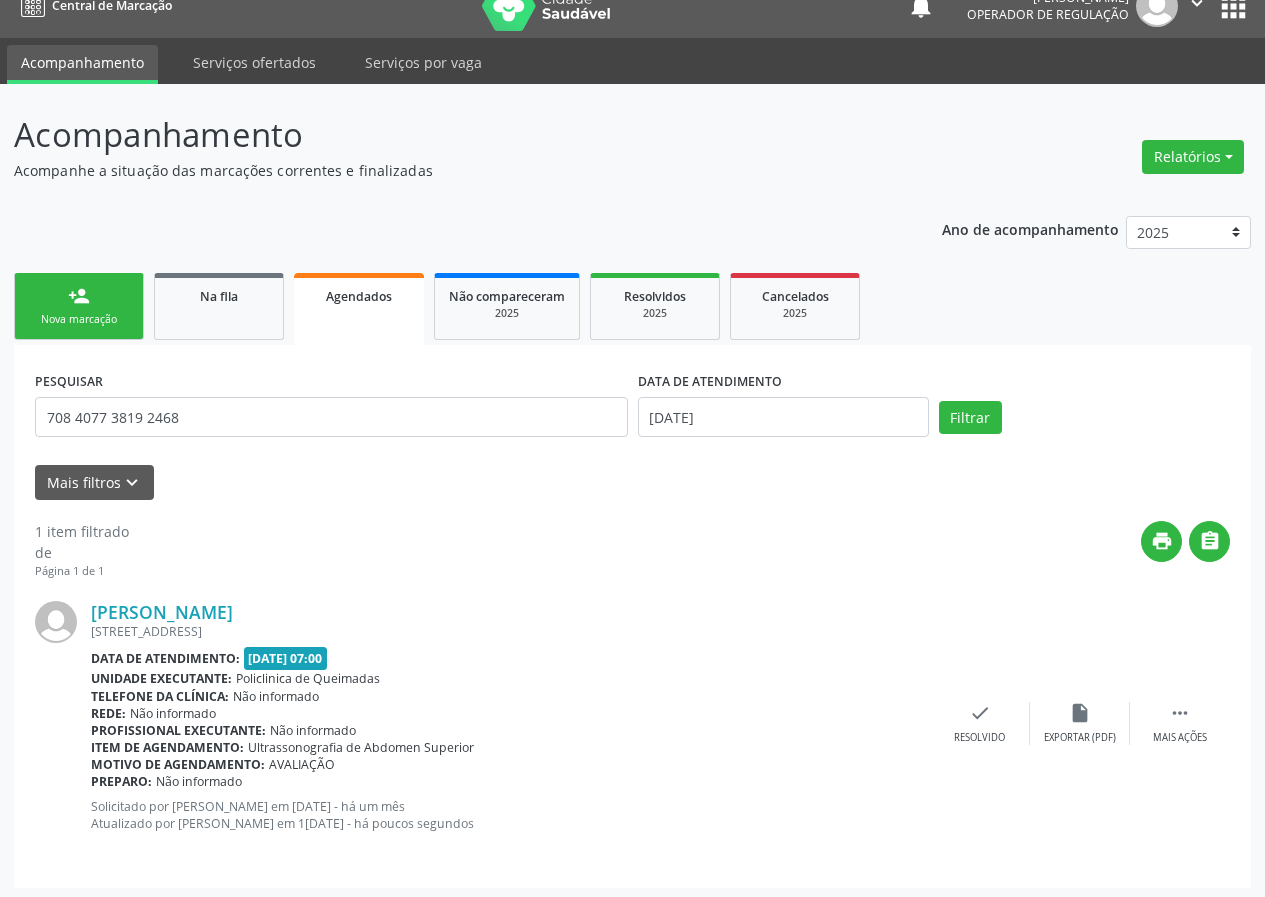 scroll, scrollTop: 31, scrollLeft: 0, axis: vertical 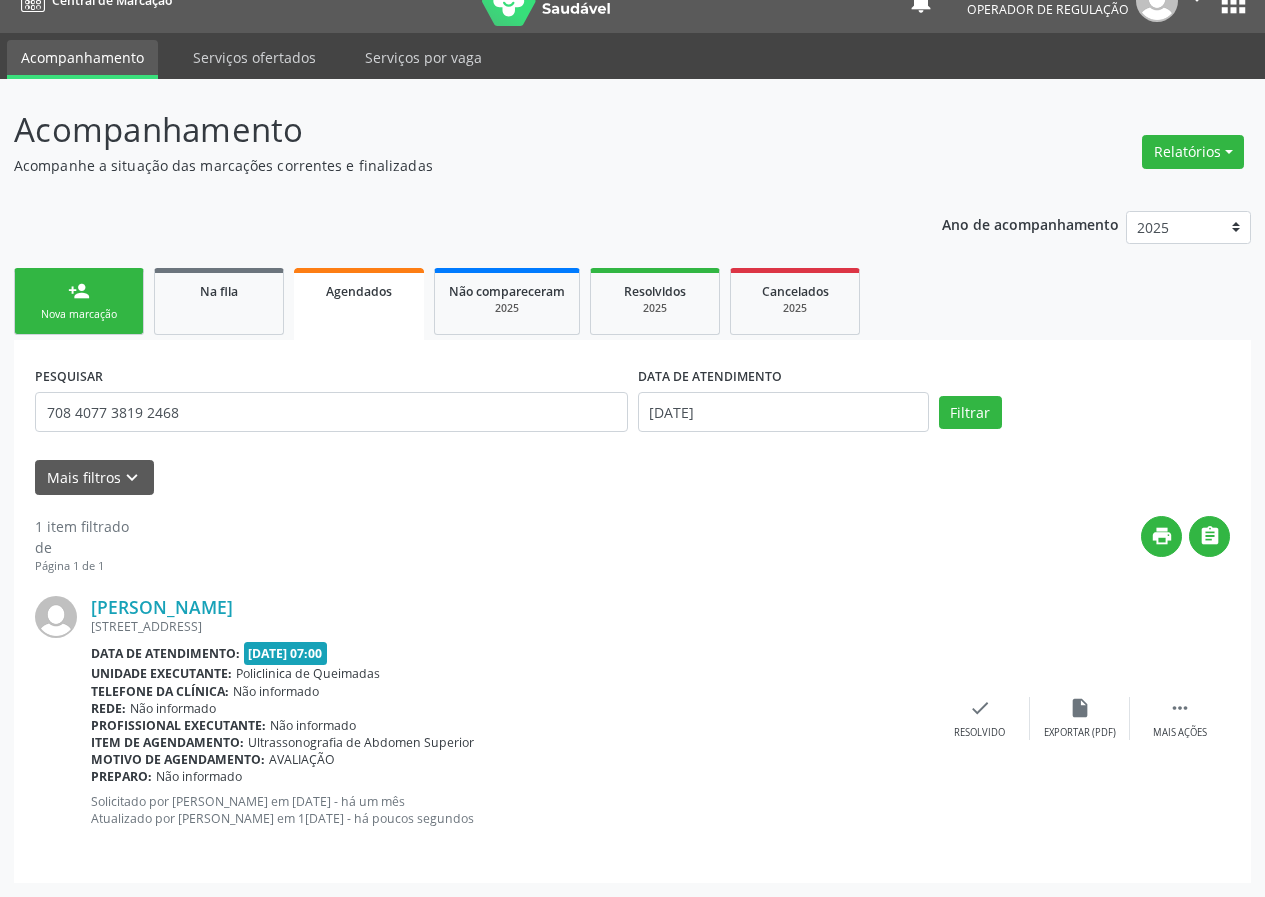 click on "Josefa Moreia de Araújo
Rua Redencao, 175, Ligeiro I - Queimadas - PB
Data de atendimento:
30/07/2025 - 07:00
Unidade executante:
Policlinica de Queimadas
Telefone da clínica:
Não informado
Rede:
Não informado
Profissional executante:
Não informado
Item de agendamento:
Ultrassonografia de Abdomen Superior
Motivo de agendamento:
AVALIAÇÃO
Preparo:
Não informado
Solicitado por Jayane Ellen Pereira Farias em 02/06/2025 - há um mês
Atualizado por Jayane Ellen Pereira Farias em 10/07/2025 - há poucos segundos

Mais ações
insert_drive_file
Exportar (PDF)
check
Resolvido" at bounding box center (632, 718) 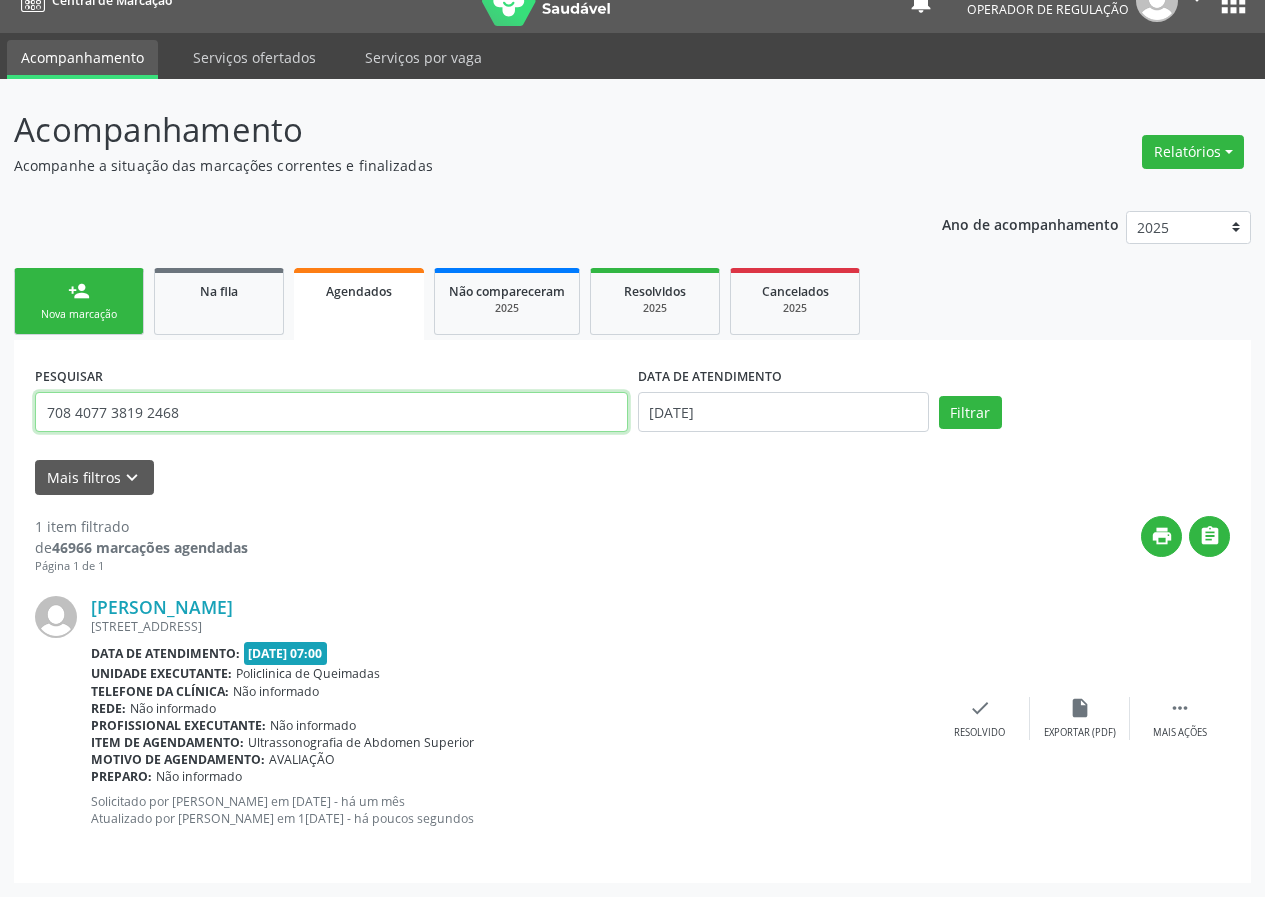 click on "708 4077 3819 2468" at bounding box center (331, 412) 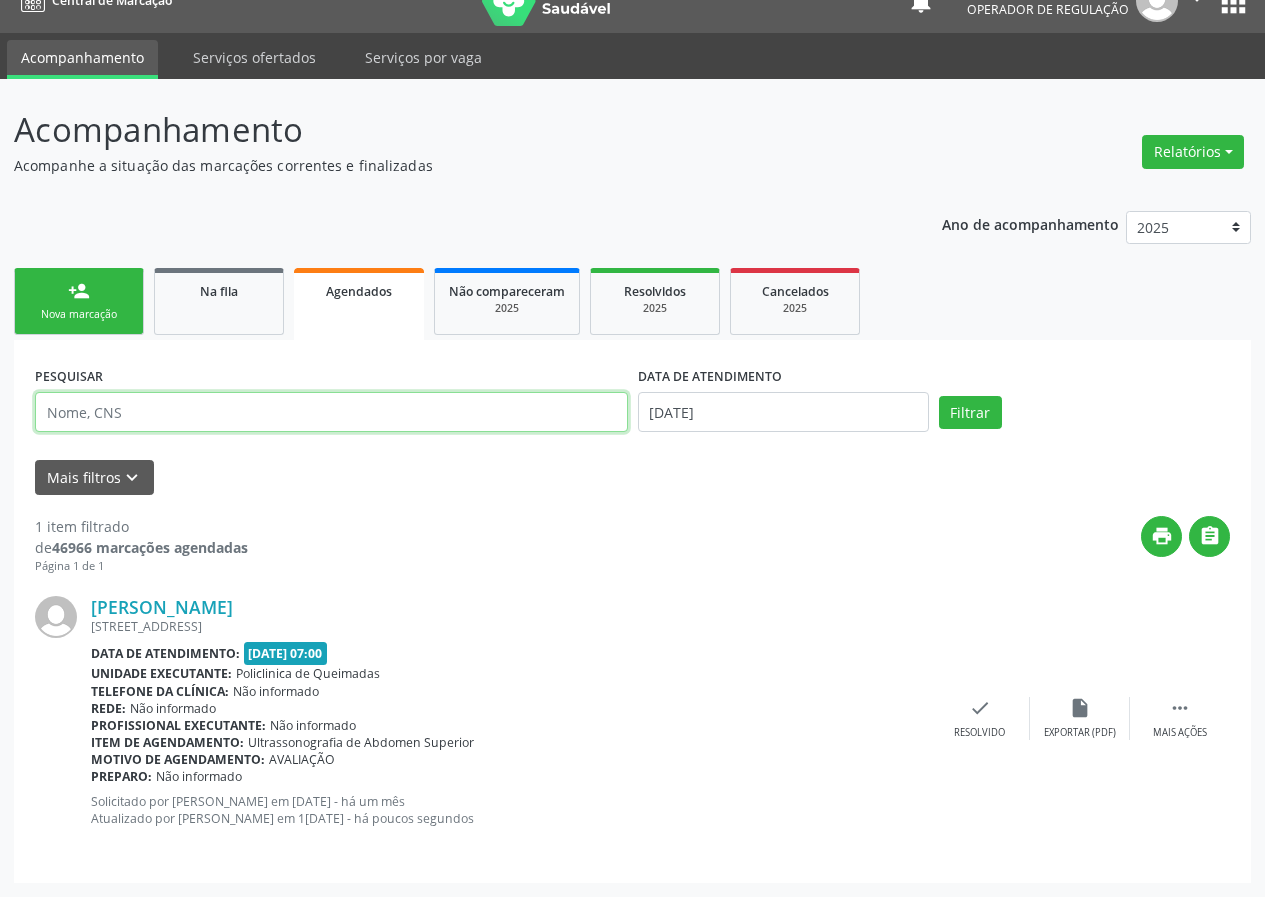 type 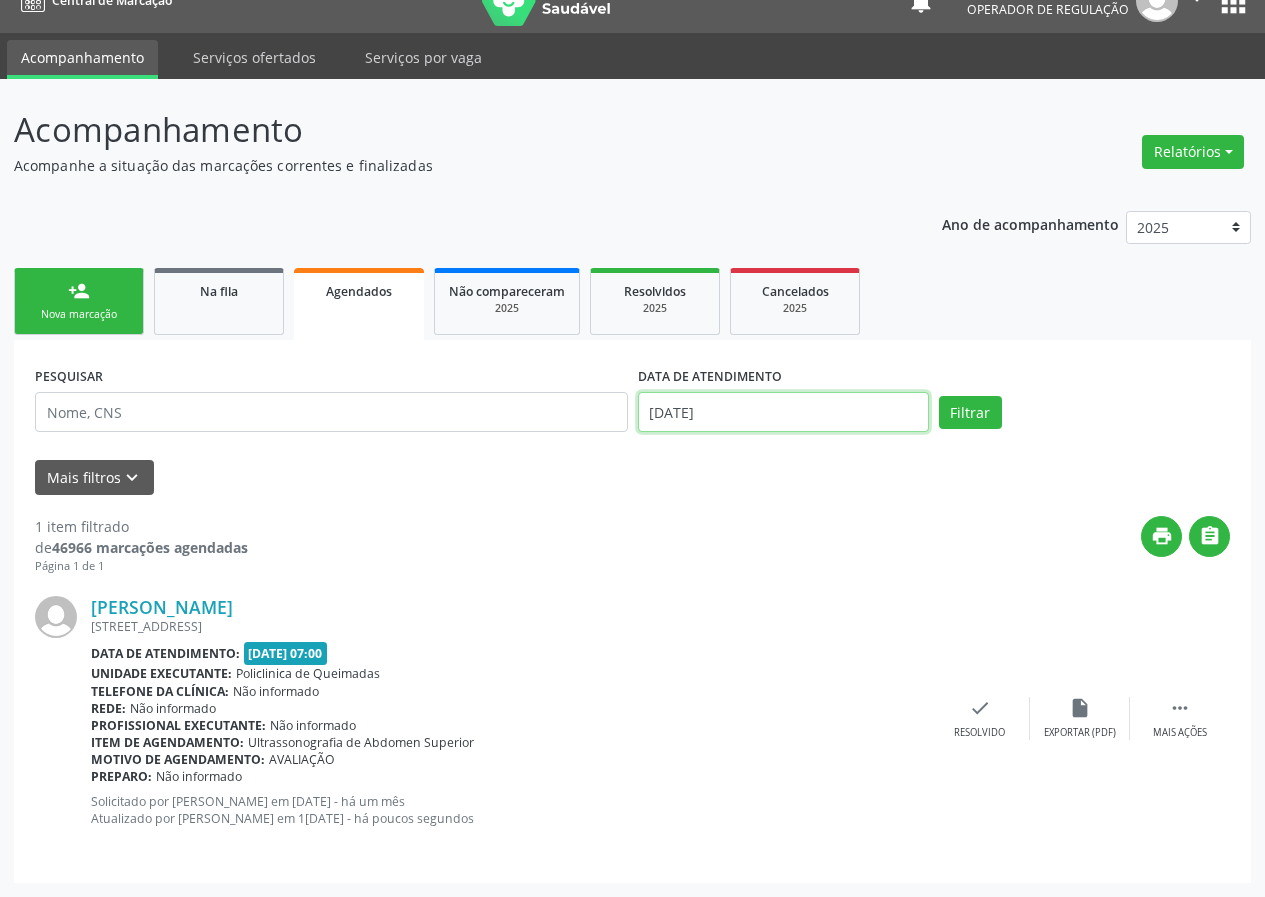 click on "10/07/2025" at bounding box center [783, 412] 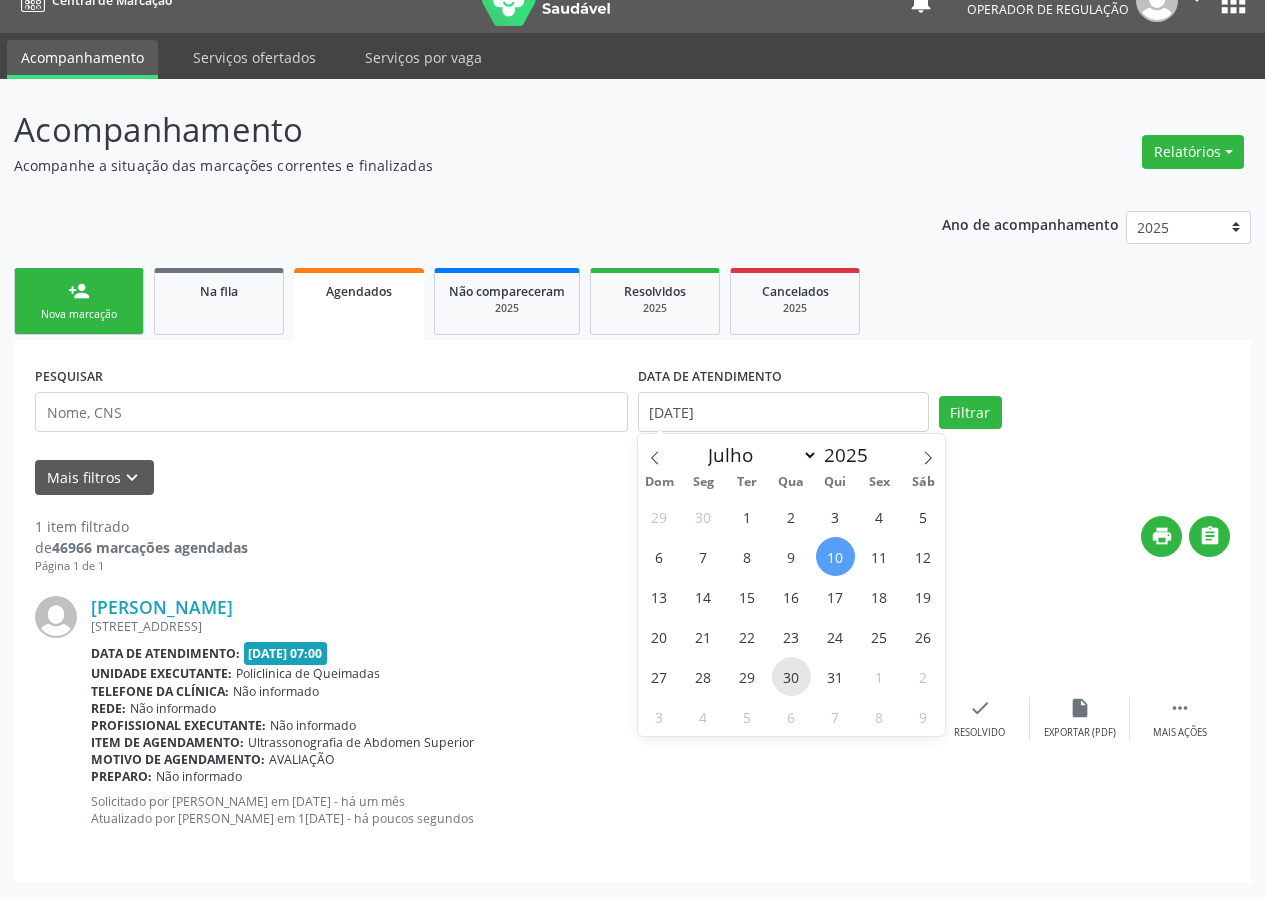 click on "30" at bounding box center (791, 676) 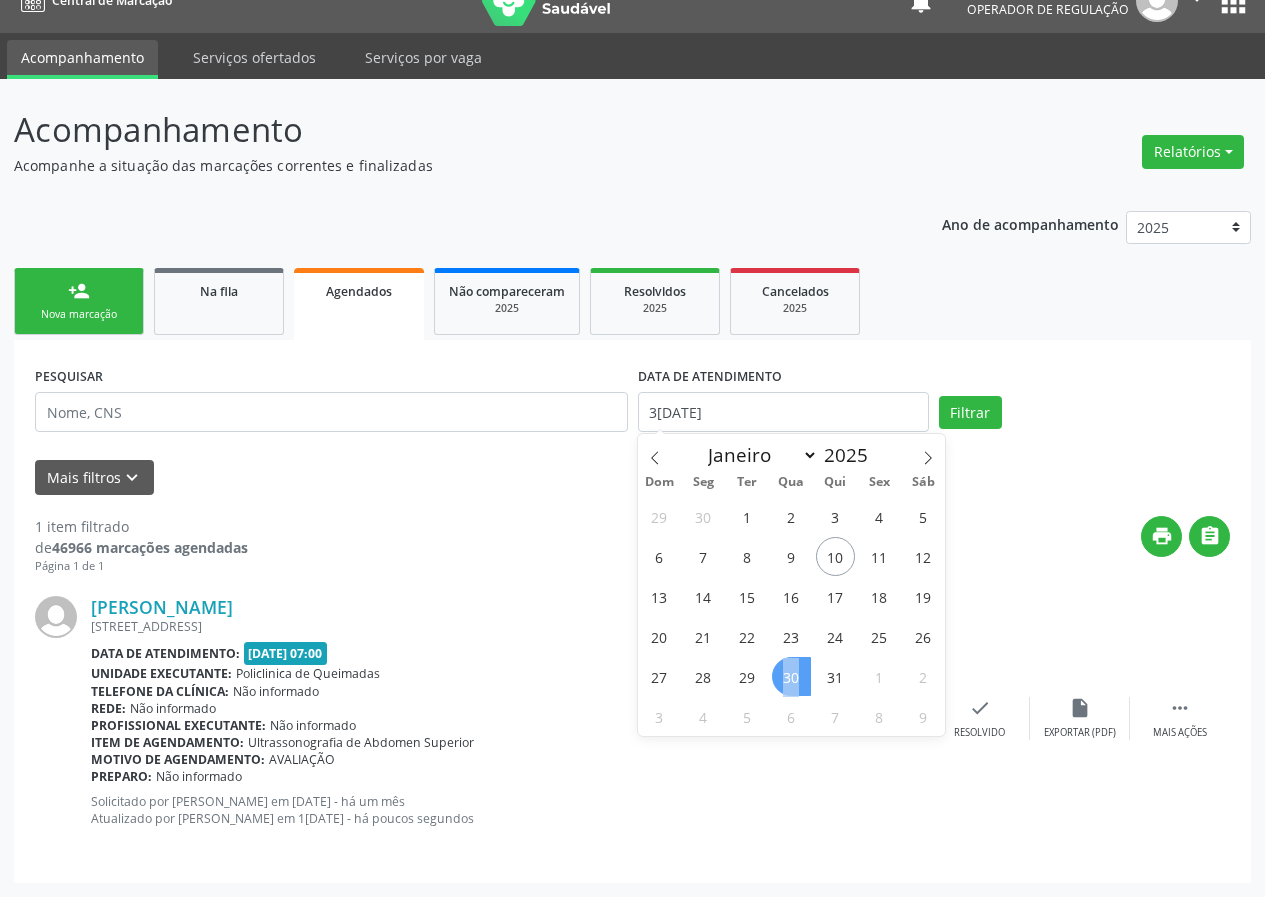 click on "30" at bounding box center [791, 676] 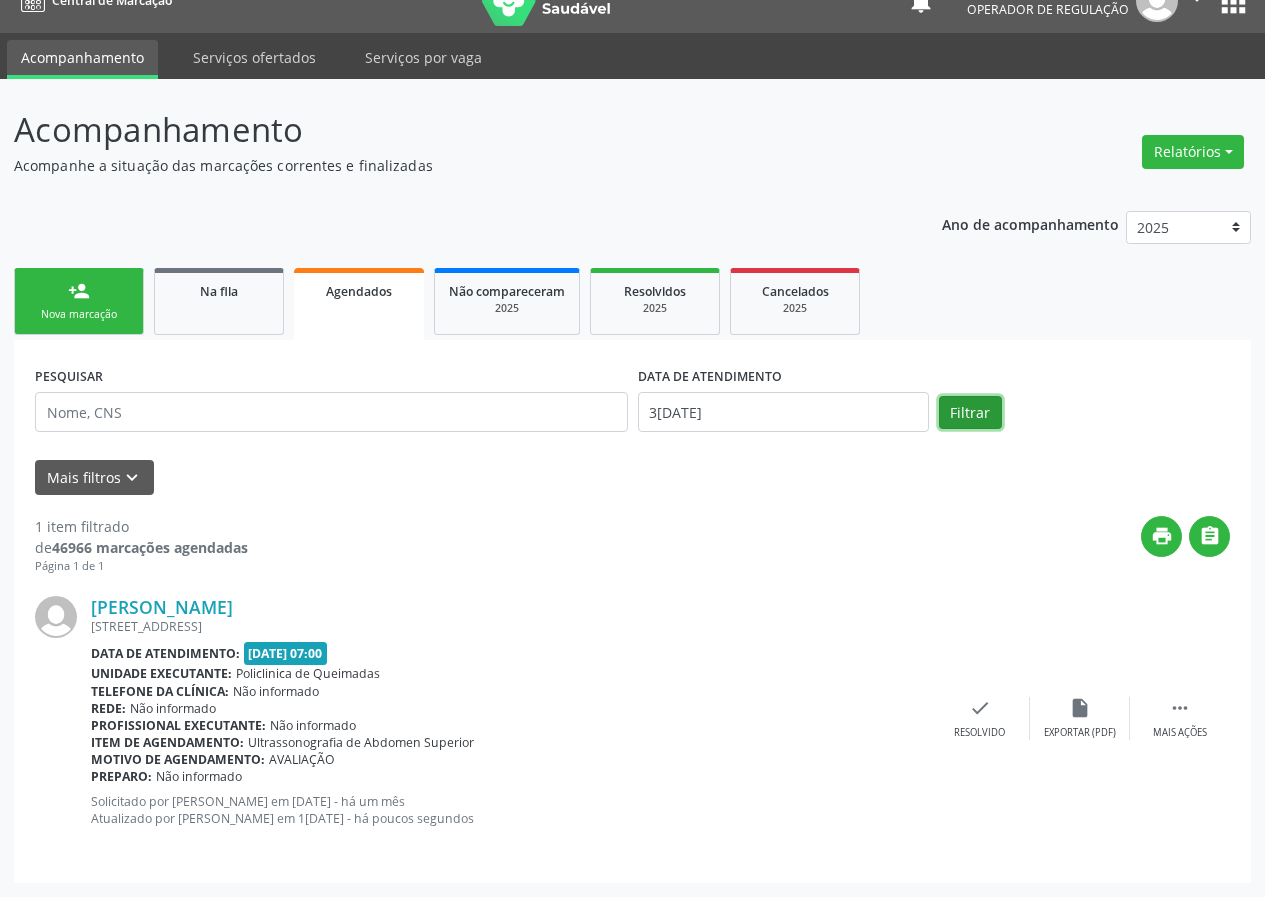 click on "Filtrar" at bounding box center [970, 413] 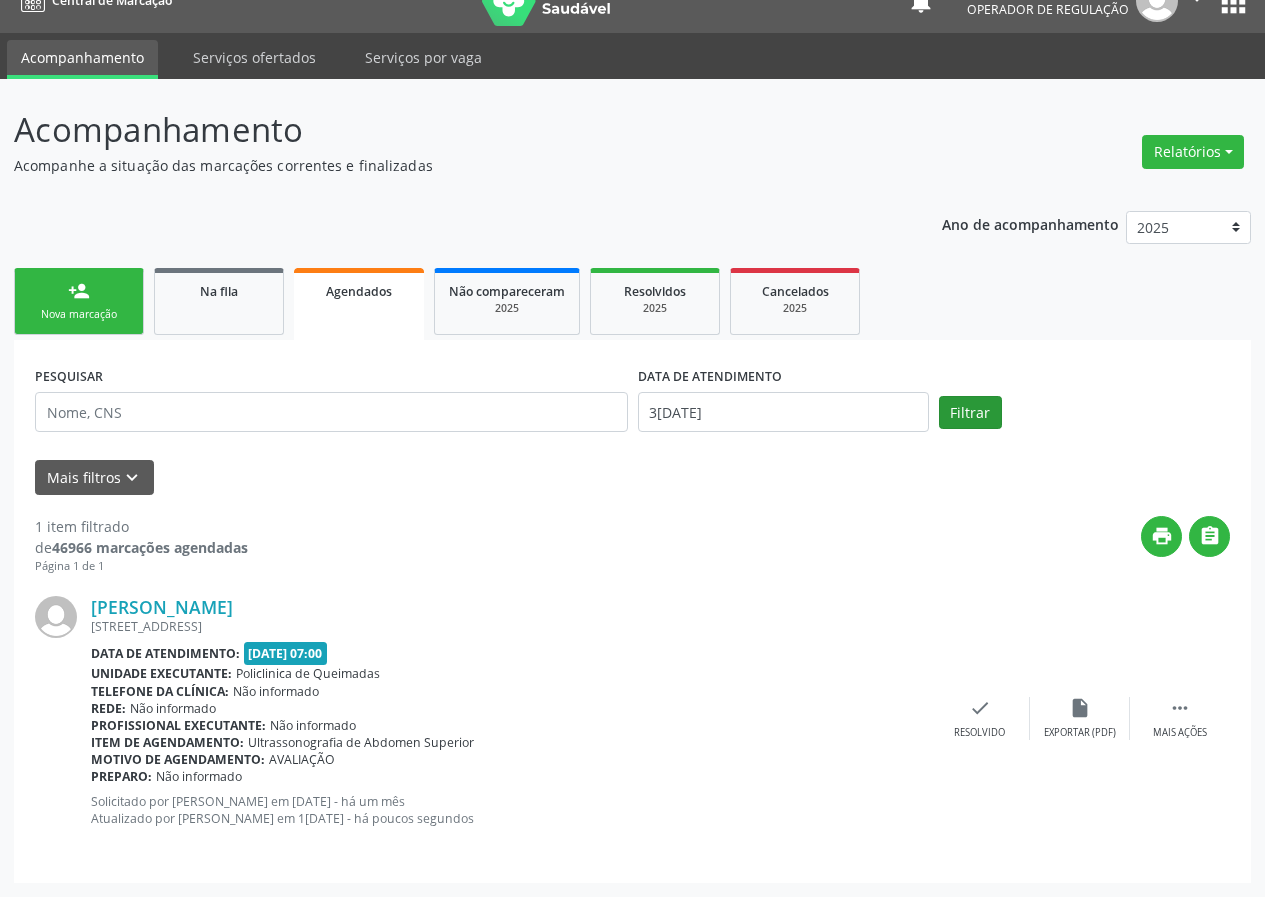 scroll, scrollTop: 0, scrollLeft: 0, axis: both 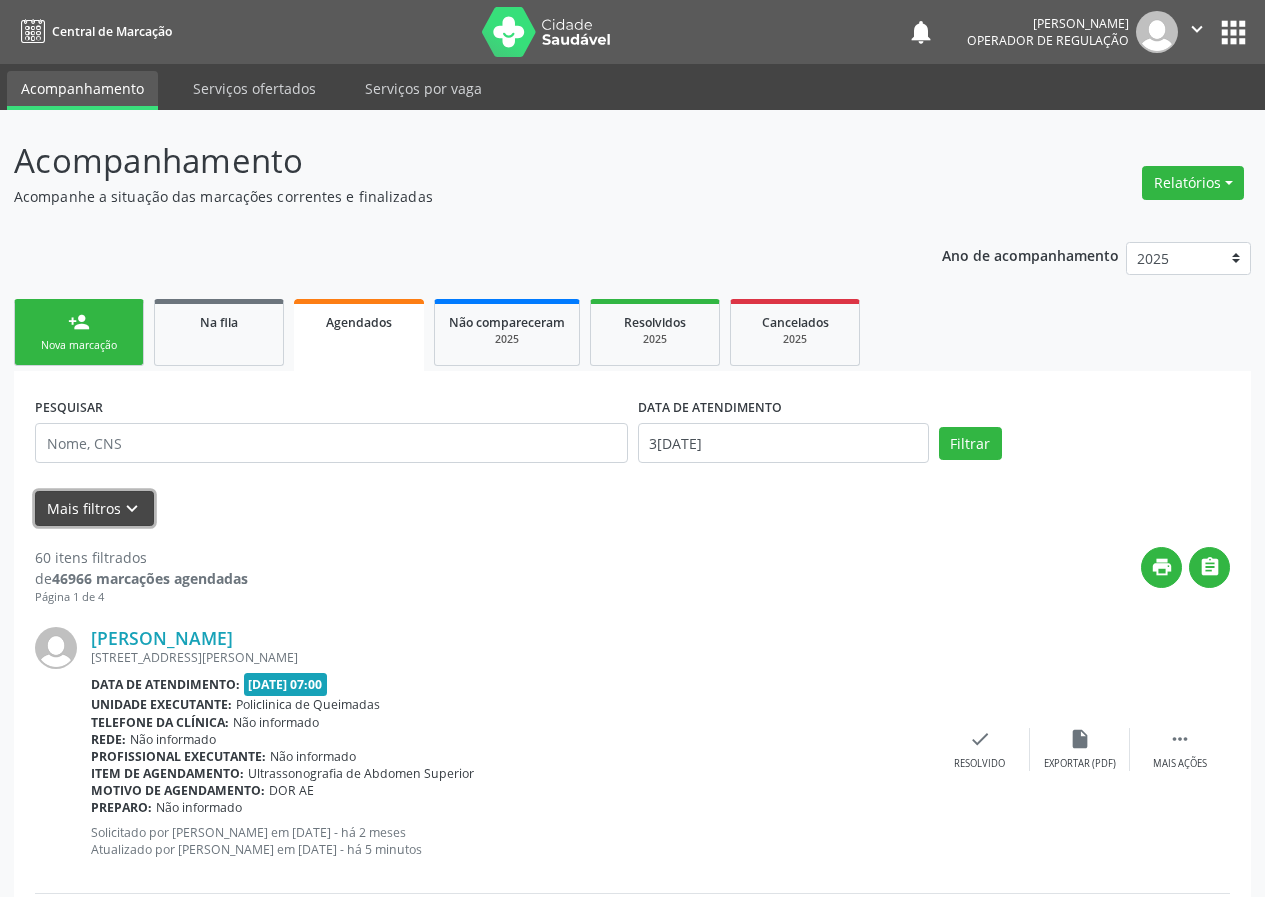 click on "Mais filtros
keyboard_arrow_down" at bounding box center [94, 508] 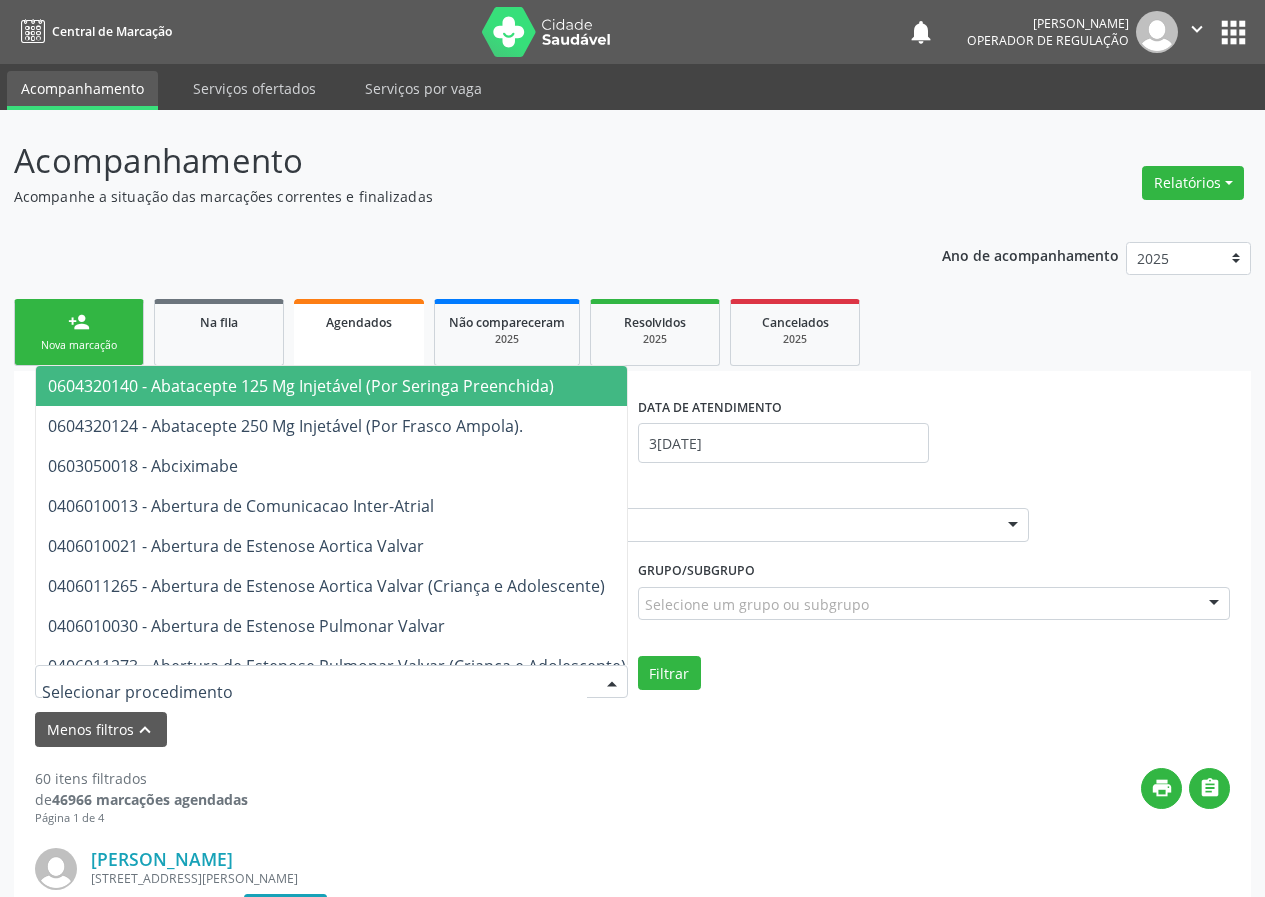click at bounding box center (331, 682) 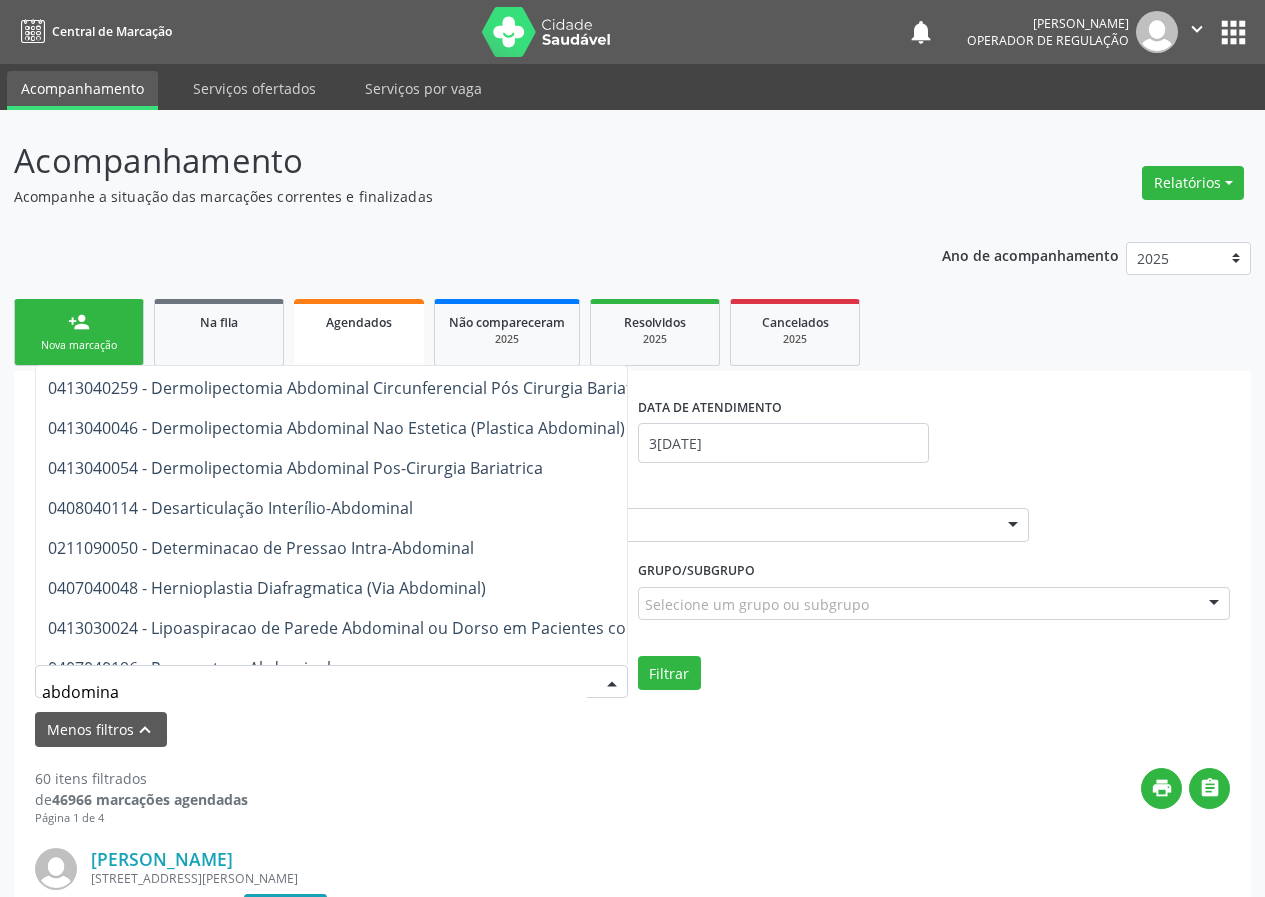 scroll, scrollTop: 756, scrollLeft: 0, axis: vertical 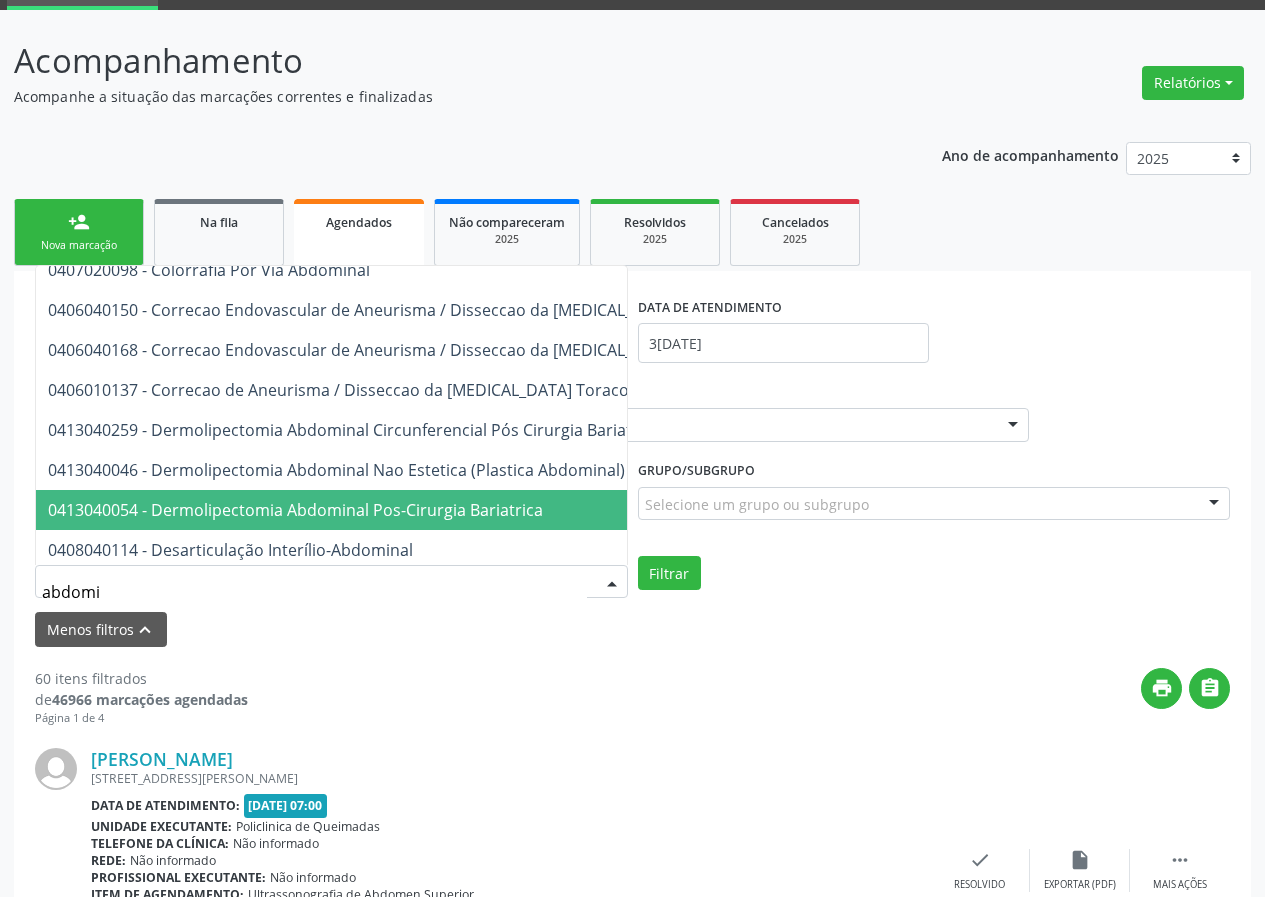 type on "abdom" 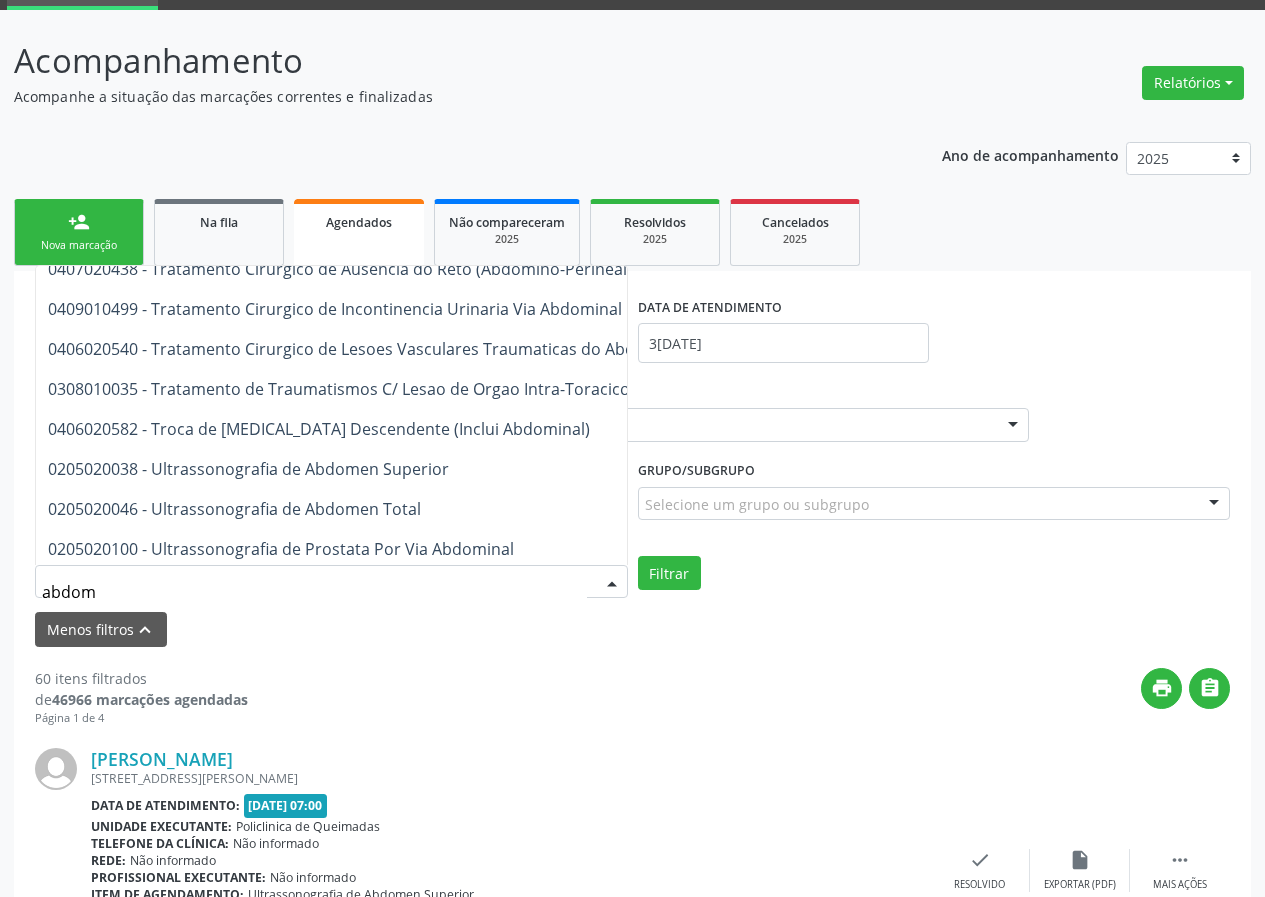 scroll, scrollTop: 1316, scrollLeft: 0, axis: vertical 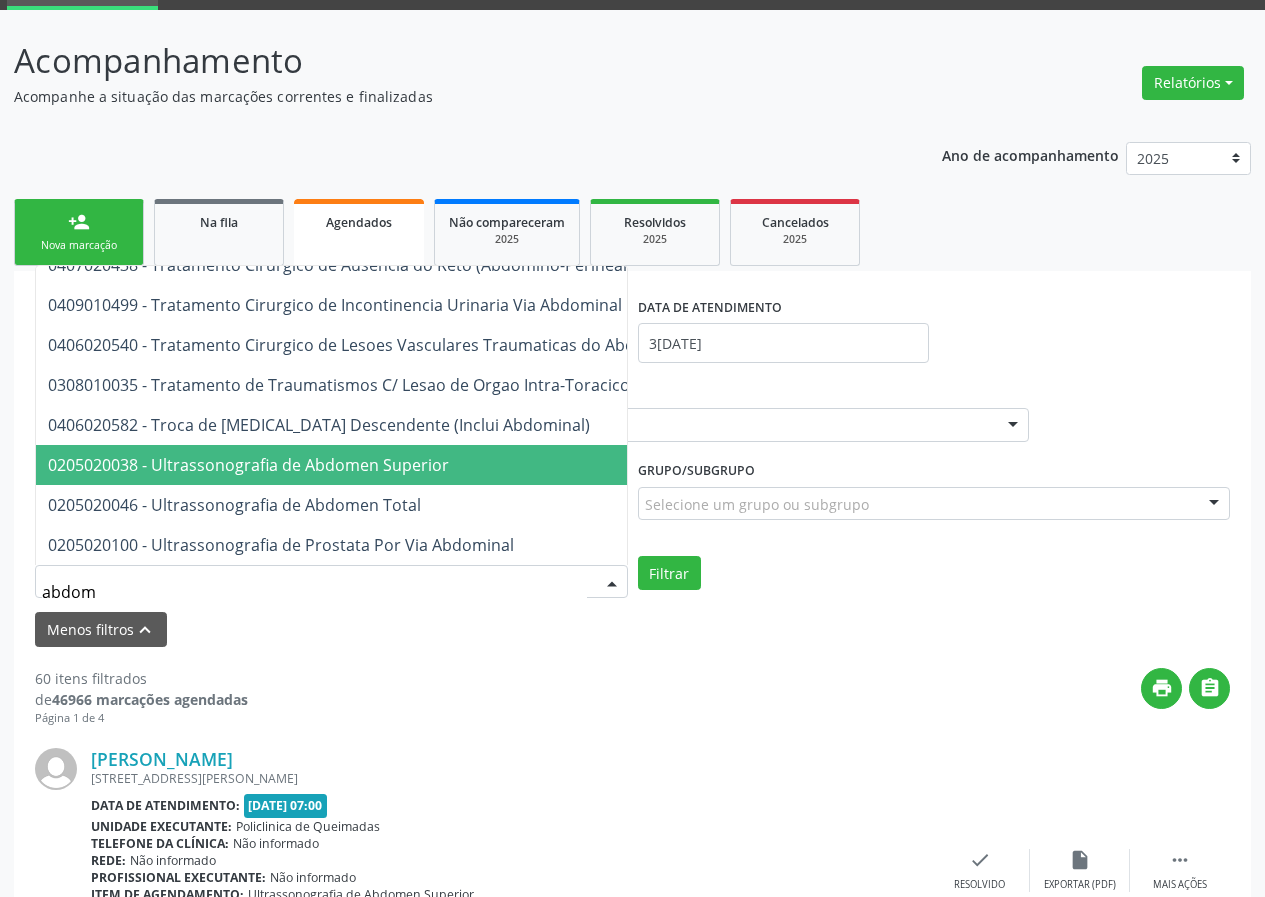 click on "0205020038 - Ultrassonografia de Abdomen Superior" at bounding box center (248, 465) 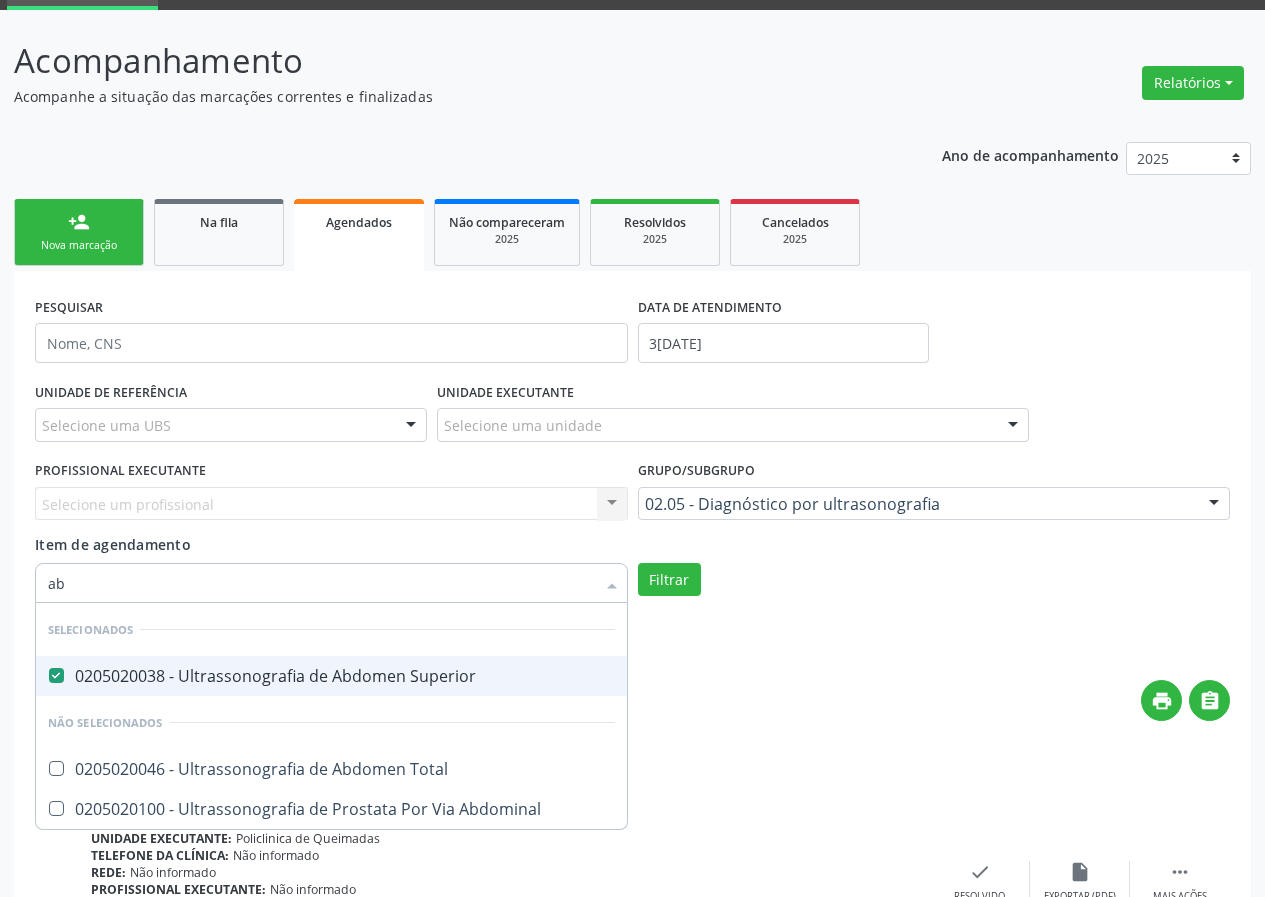 type on "abd" 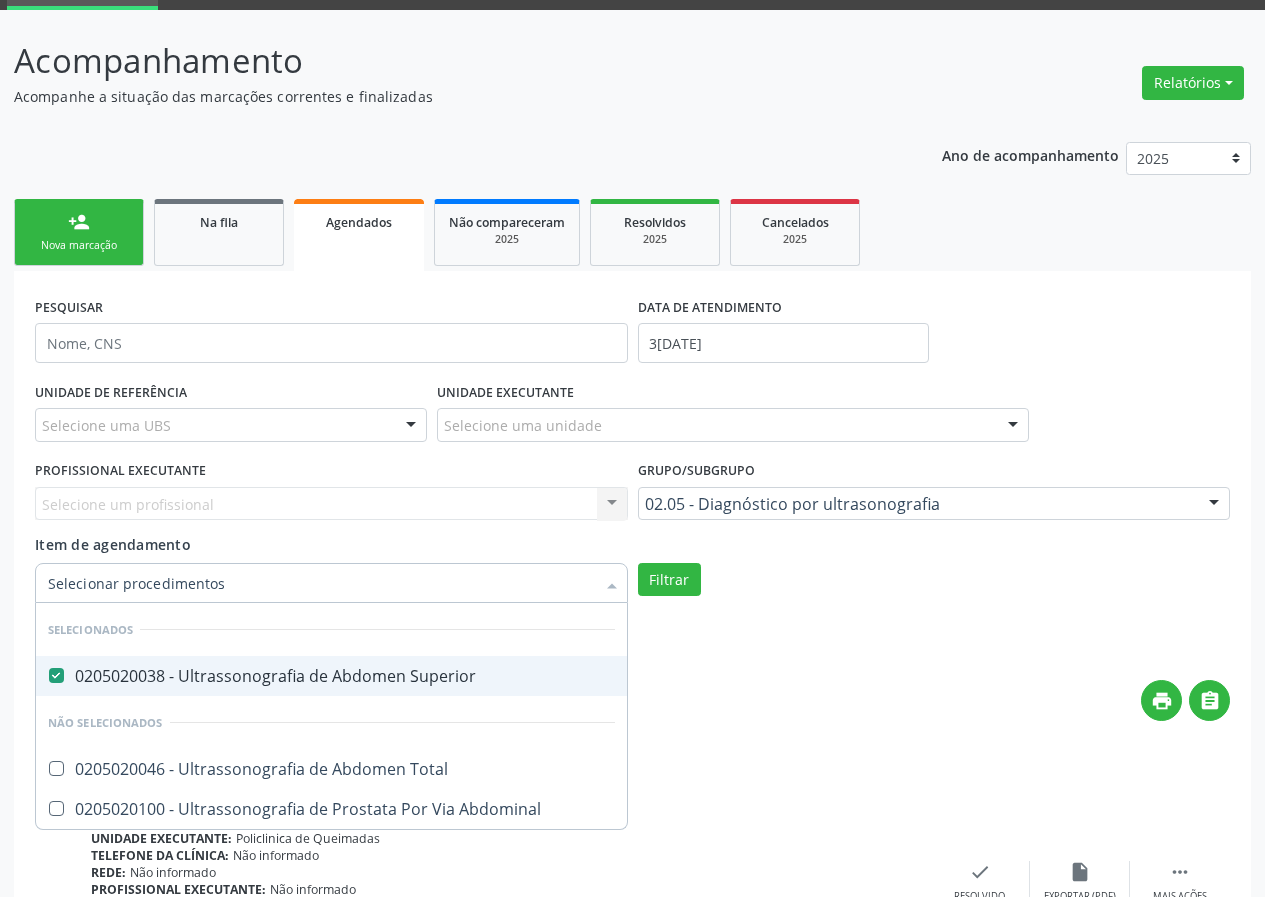 click on "person_add
Nova marcação
Na fila   Agendados   Não compareceram
2025
Resolvidos
2025
Cancelados
2025" at bounding box center [632, 232] 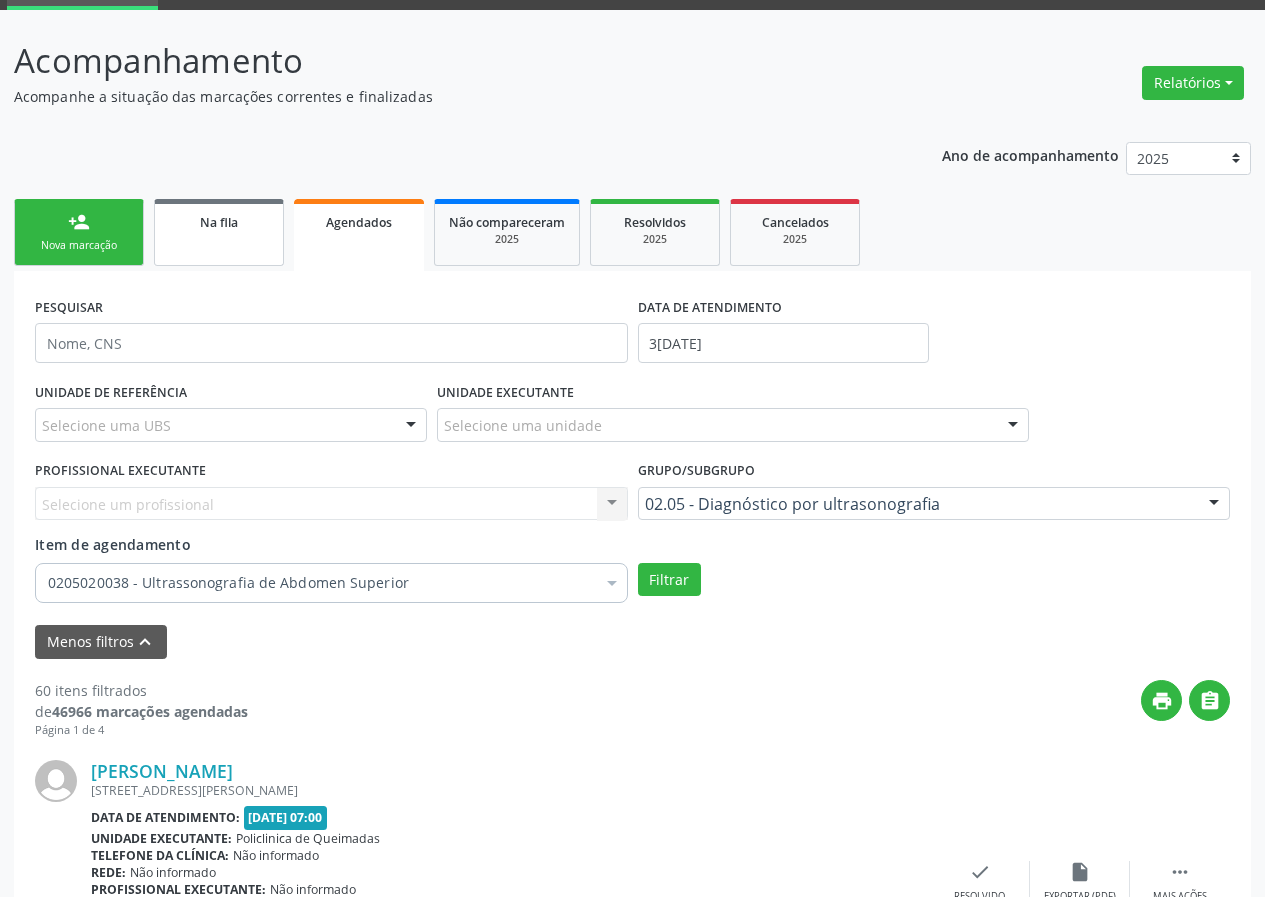 click on "Na fila" at bounding box center (219, 232) 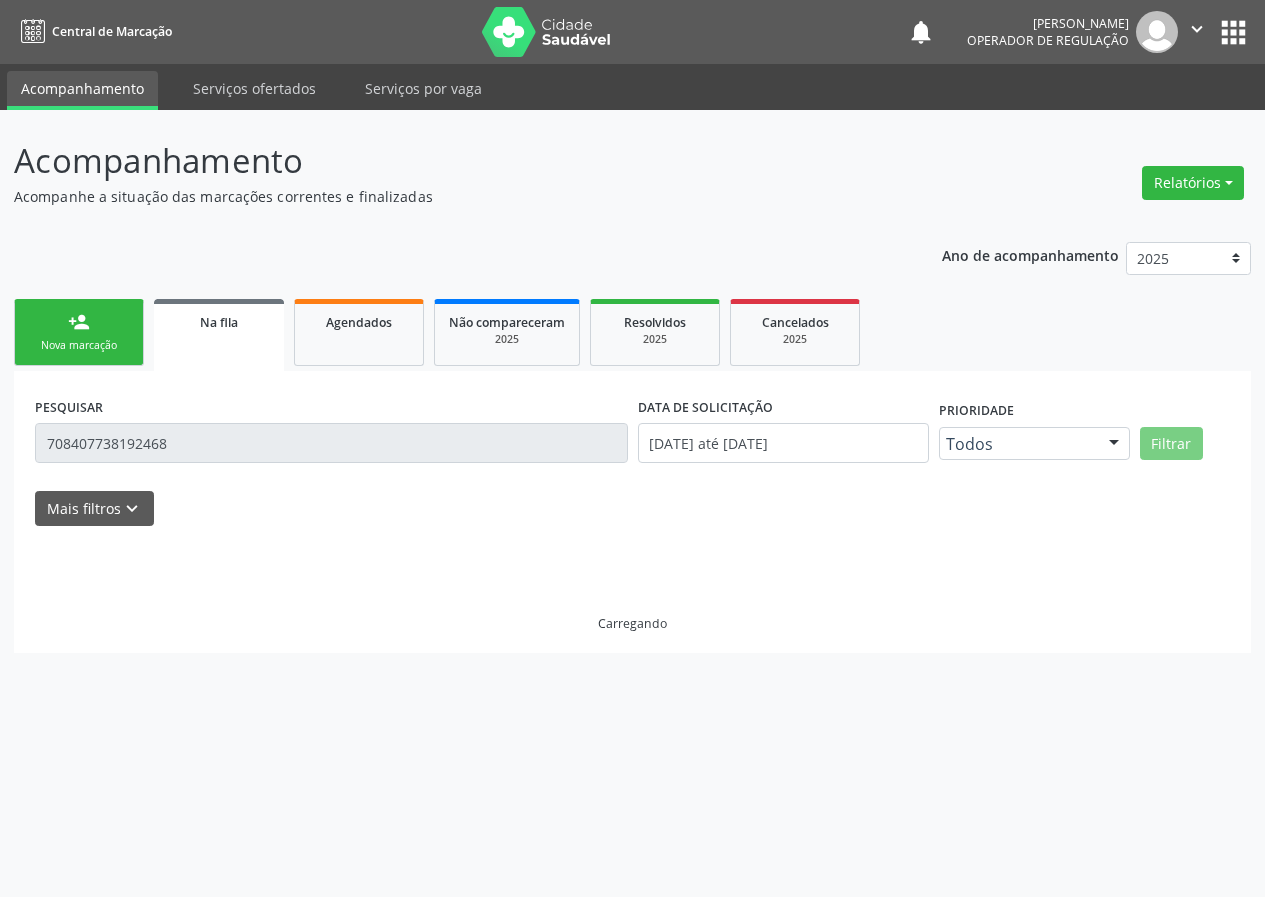 scroll, scrollTop: 0, scrollLeft: 0, axis: both 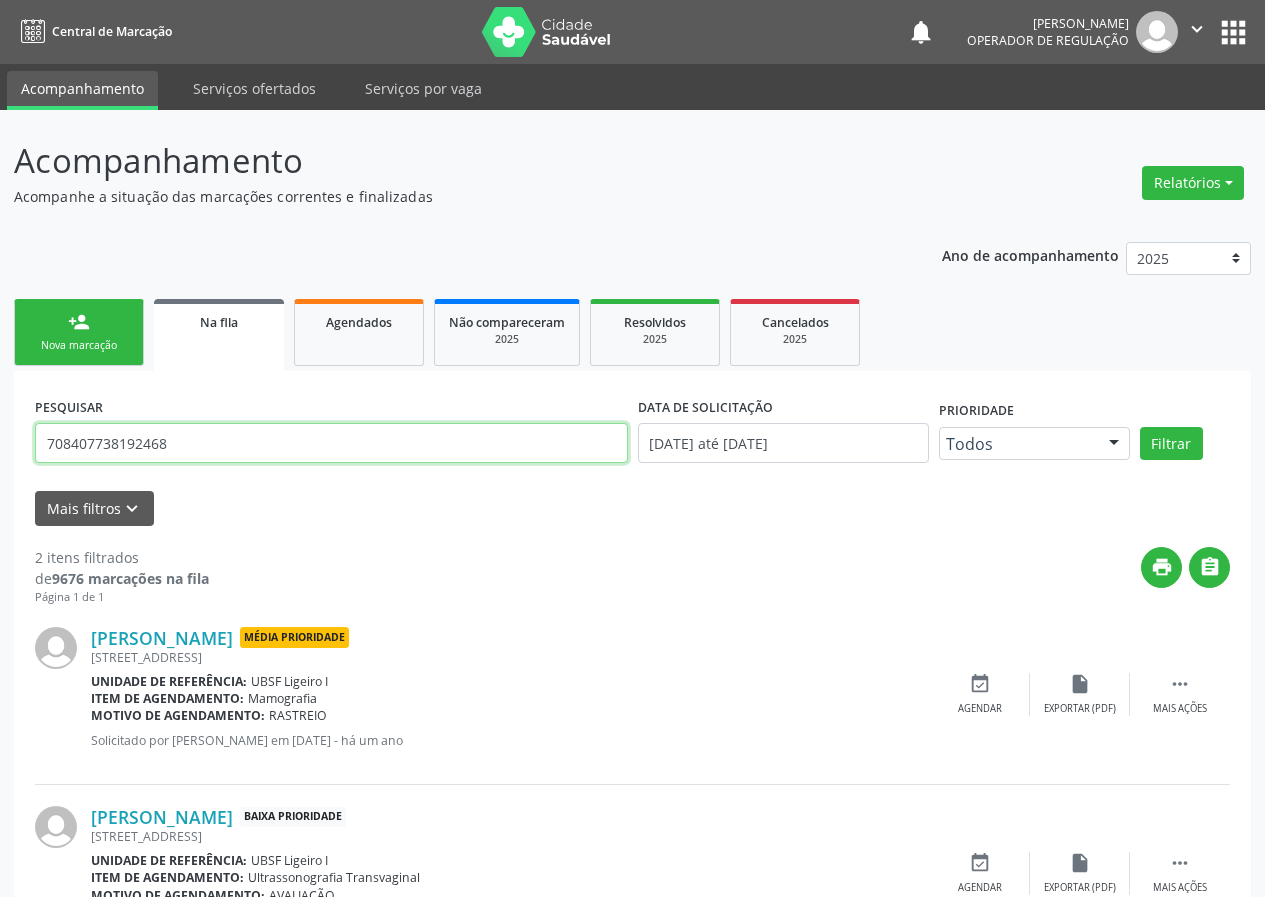 click on "708407738192468" at bounding box center (331, 443) 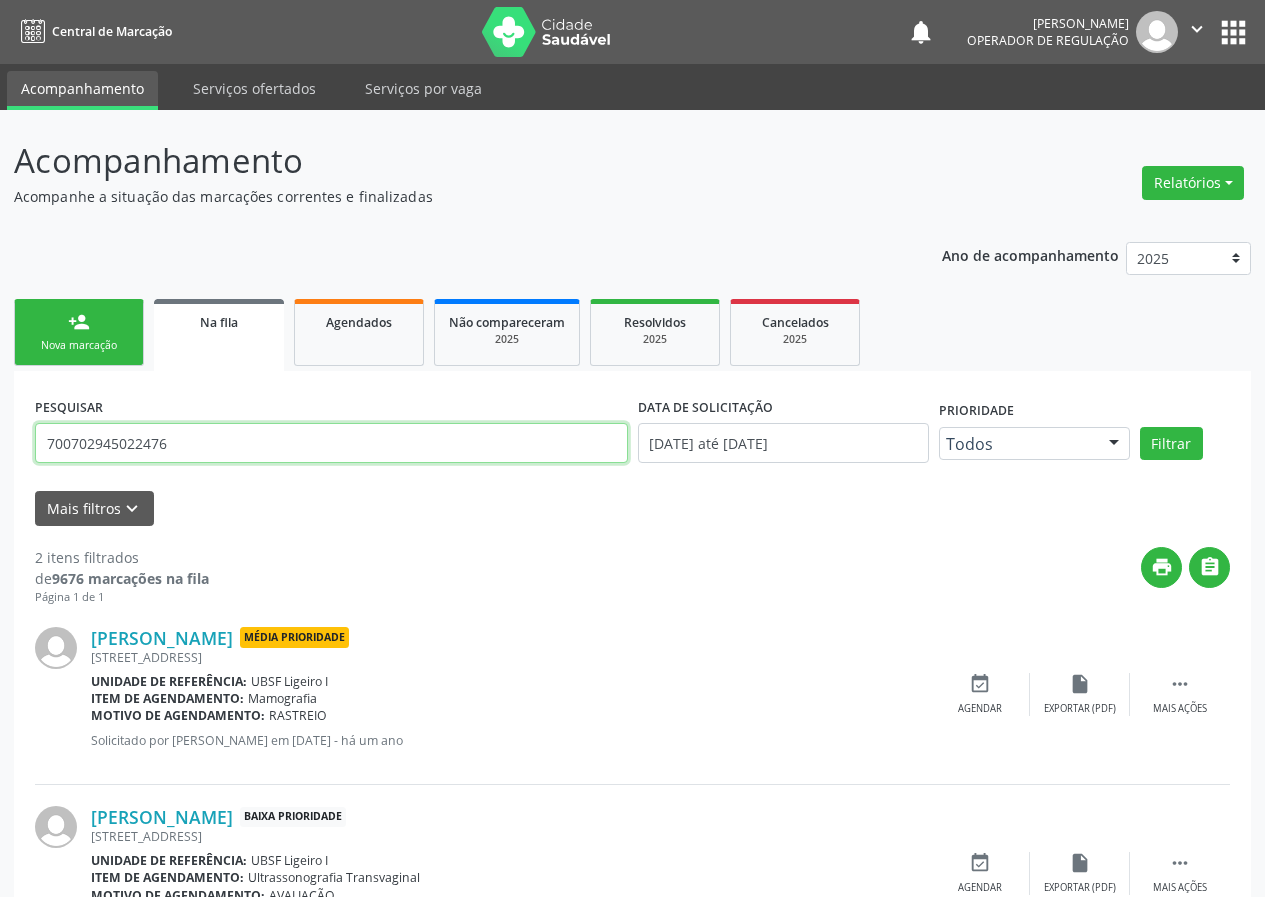 type on "700702945022476" 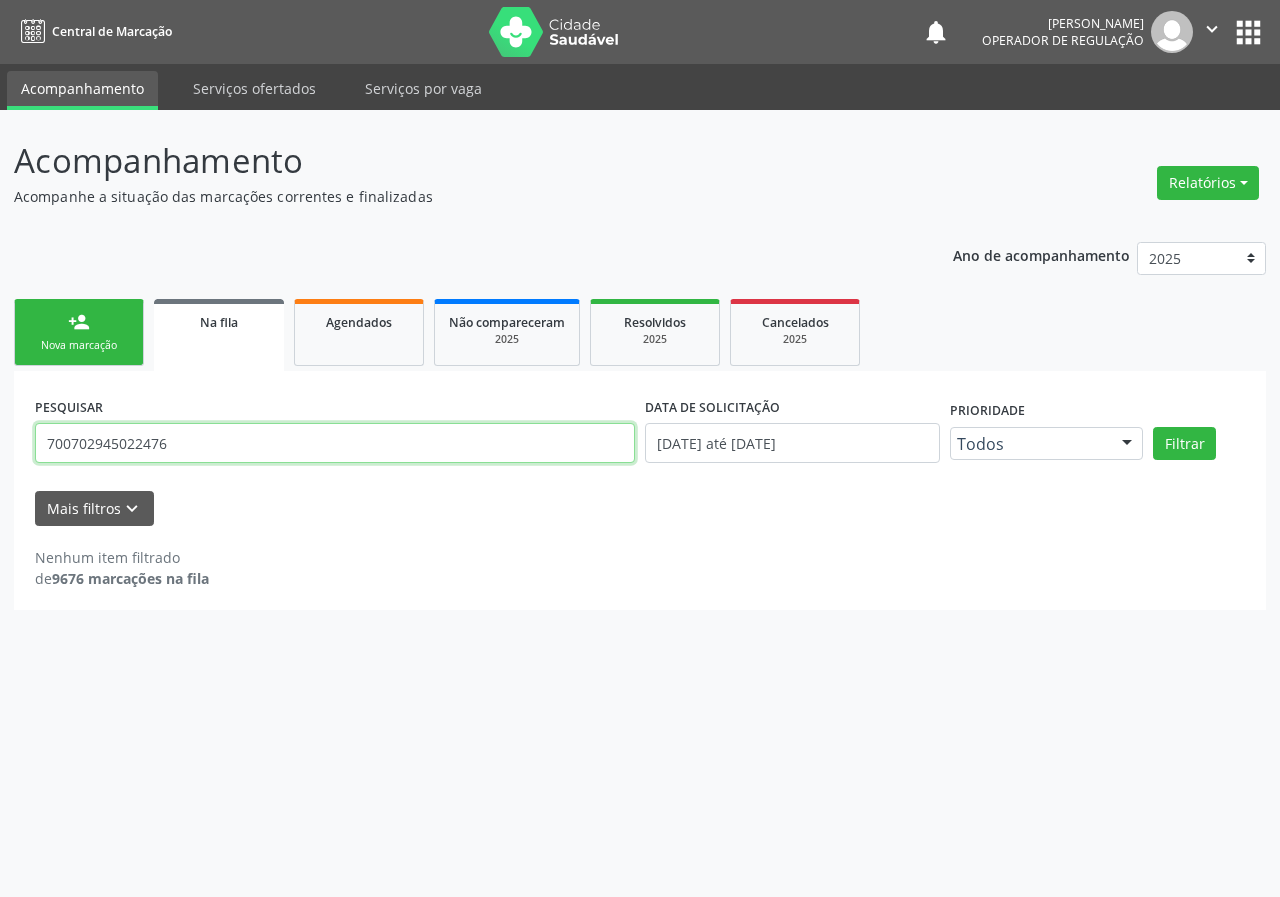 click on "700702945022476" at bounding box center (335, 443) 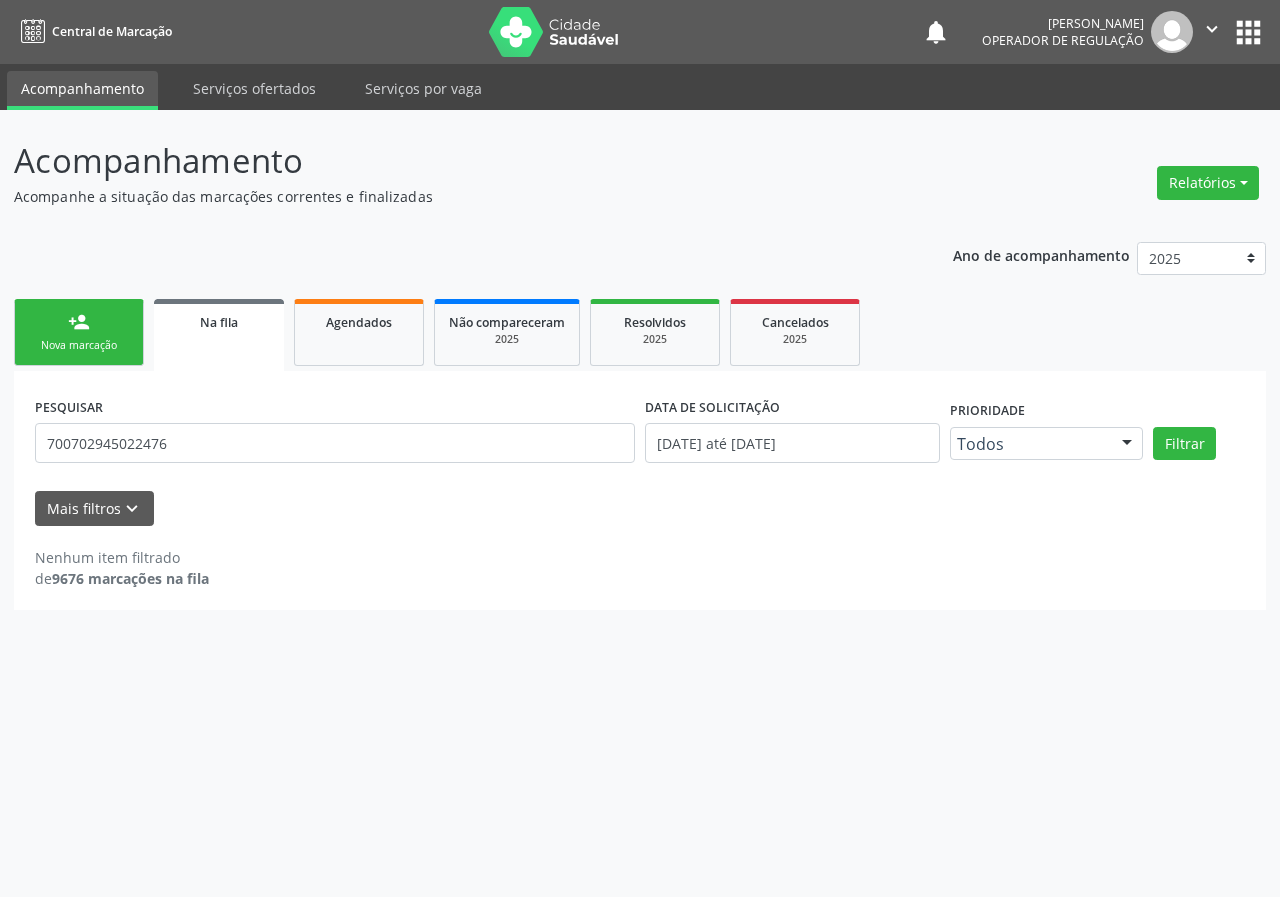 click on "person_add
Nova marcação" at bounding box center [79, 332] 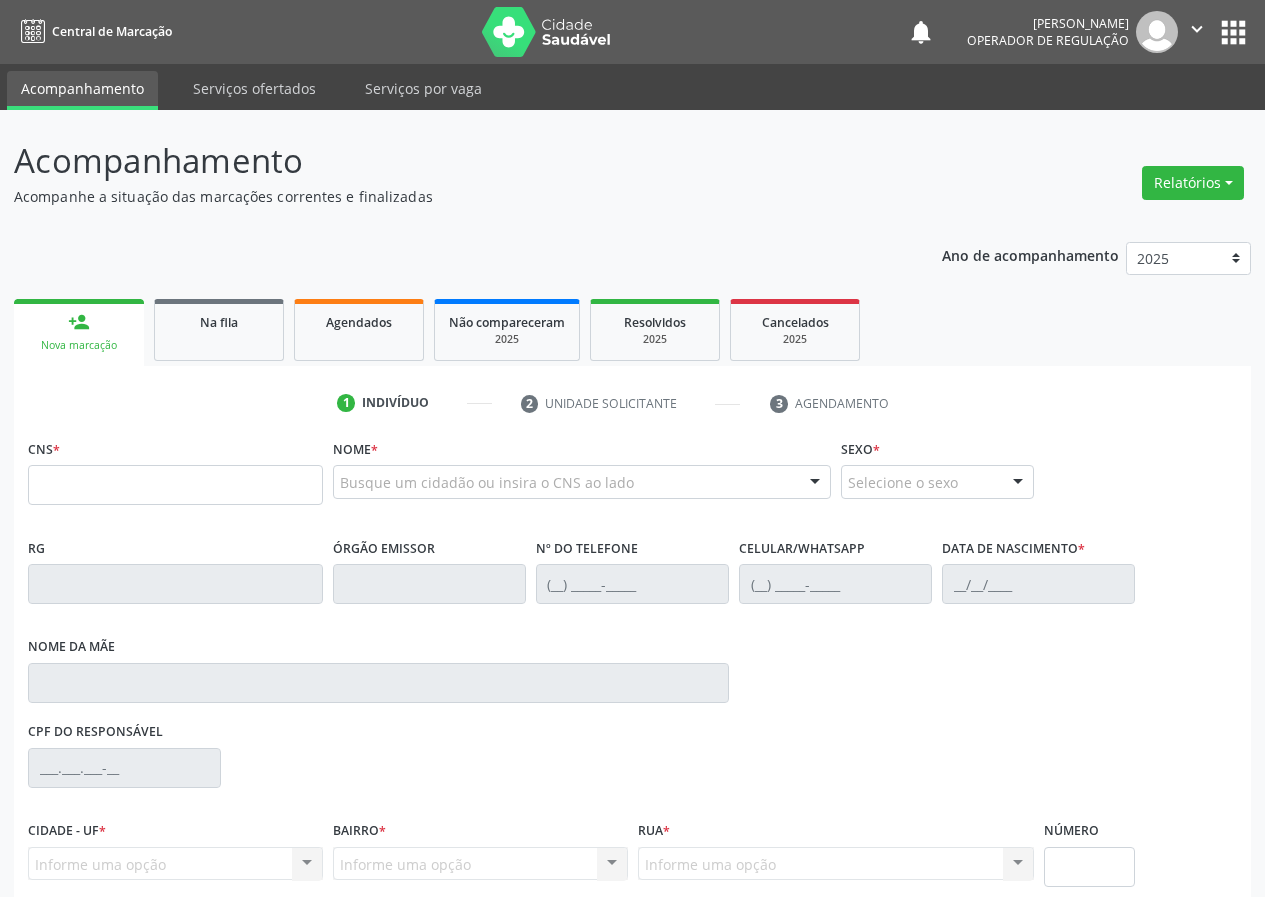 click on "1
Indivíduo
2
Unidade solicitante
3
Agendamento
CNS
*
Nome
*
Busque um cidadão ou insira o CNS ao lado
Nenhum resultado encontrado para: "   "
Digite o nome ou CNS para buscar um indivíduo
Sexo
*
Selecione o sexo
Masculino   Feminino
Nenhum resultado encontrado para: "   "
Não há nenhuma opção para ser exibida.
RG
Órgão emissor
Nº do Telefone
Celular/WhatsApp
Data de nascimento
*
Nome da mãe
CPF do responsável
Cidade - UF
*
Informe uma opção
Queimadas - PB
Nenhum resultado encontrado para: "" at bounding box center (632, 721) 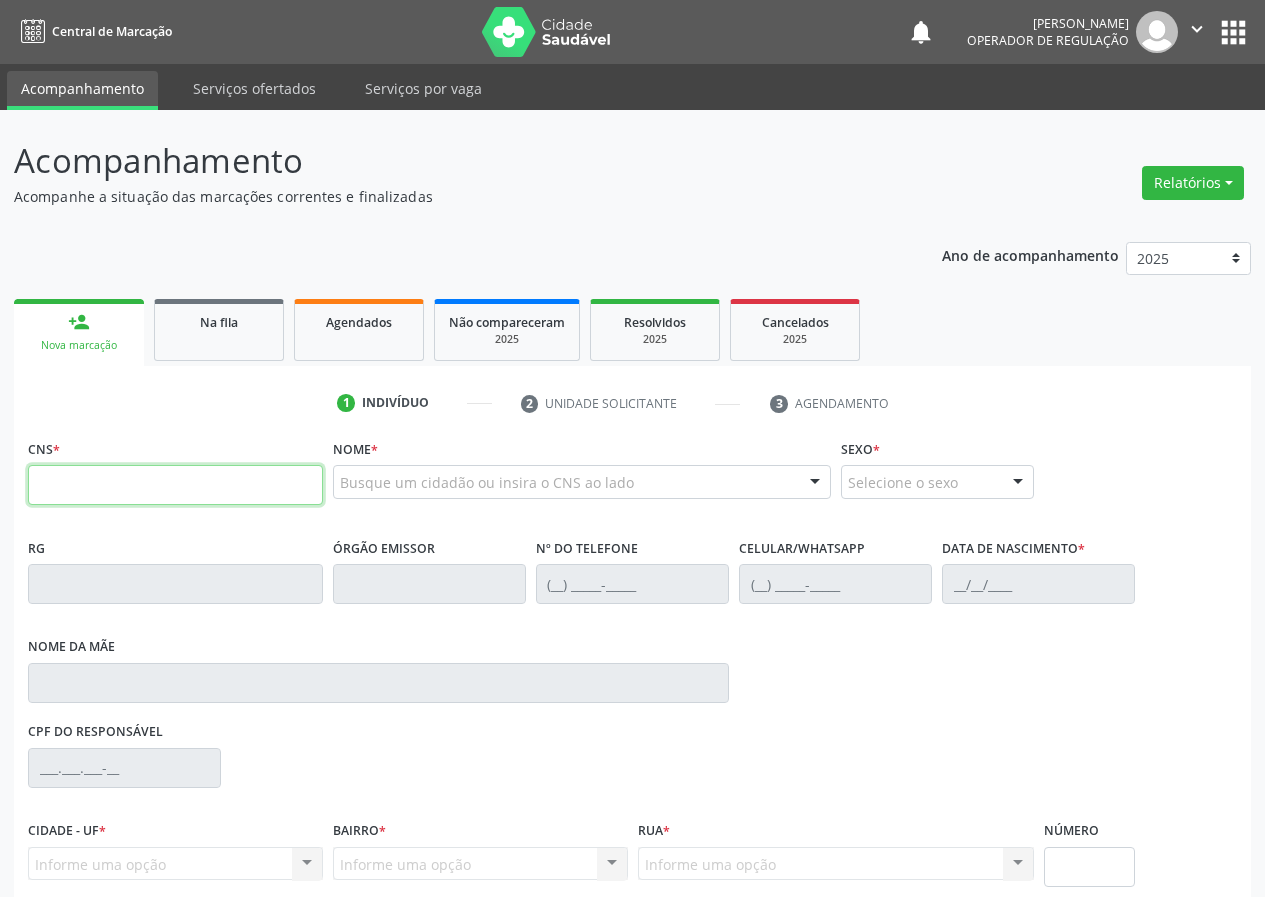 click at bounding box center (175, 485) 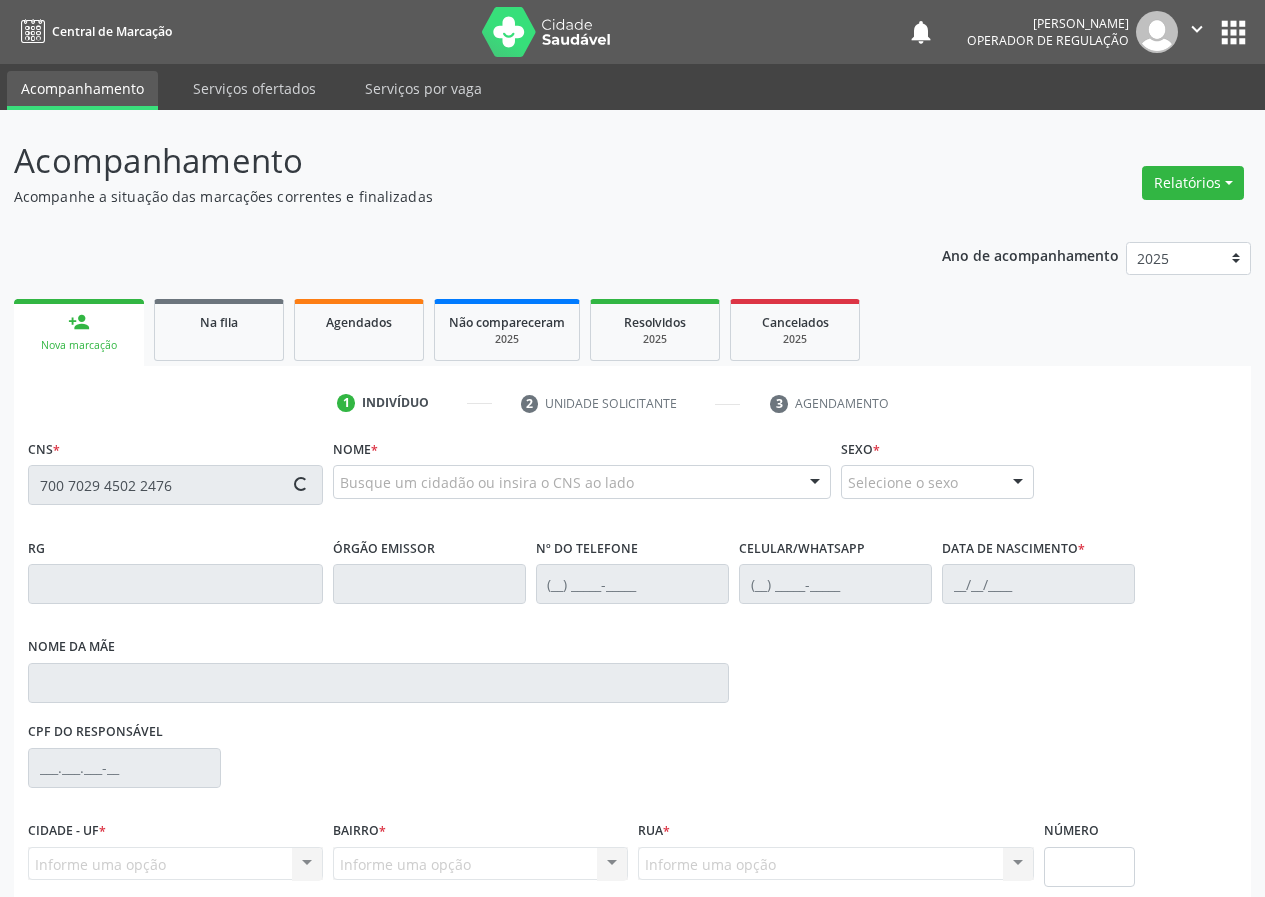 type on "700 7029 4502 2476" 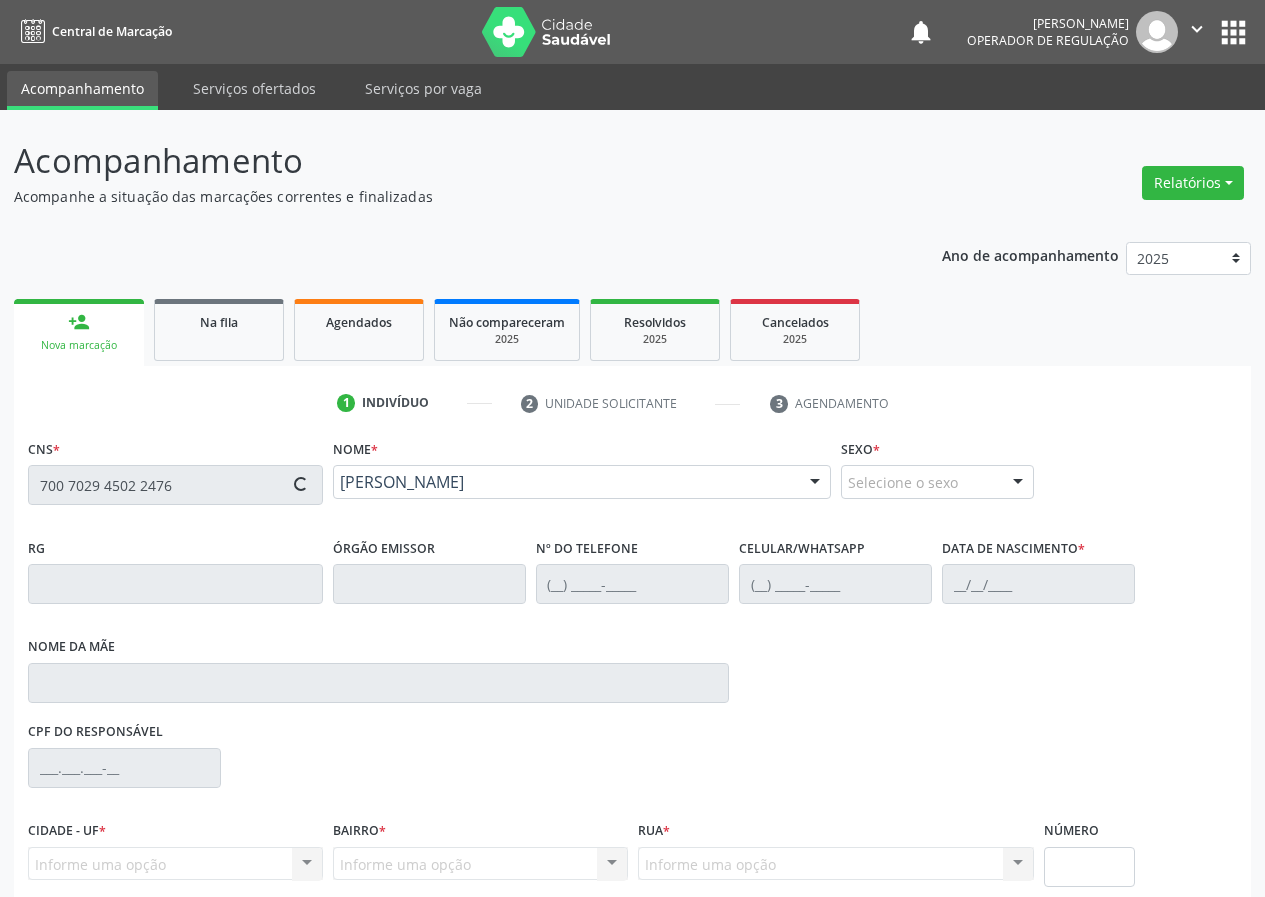 type on "(83) 99139-6338" 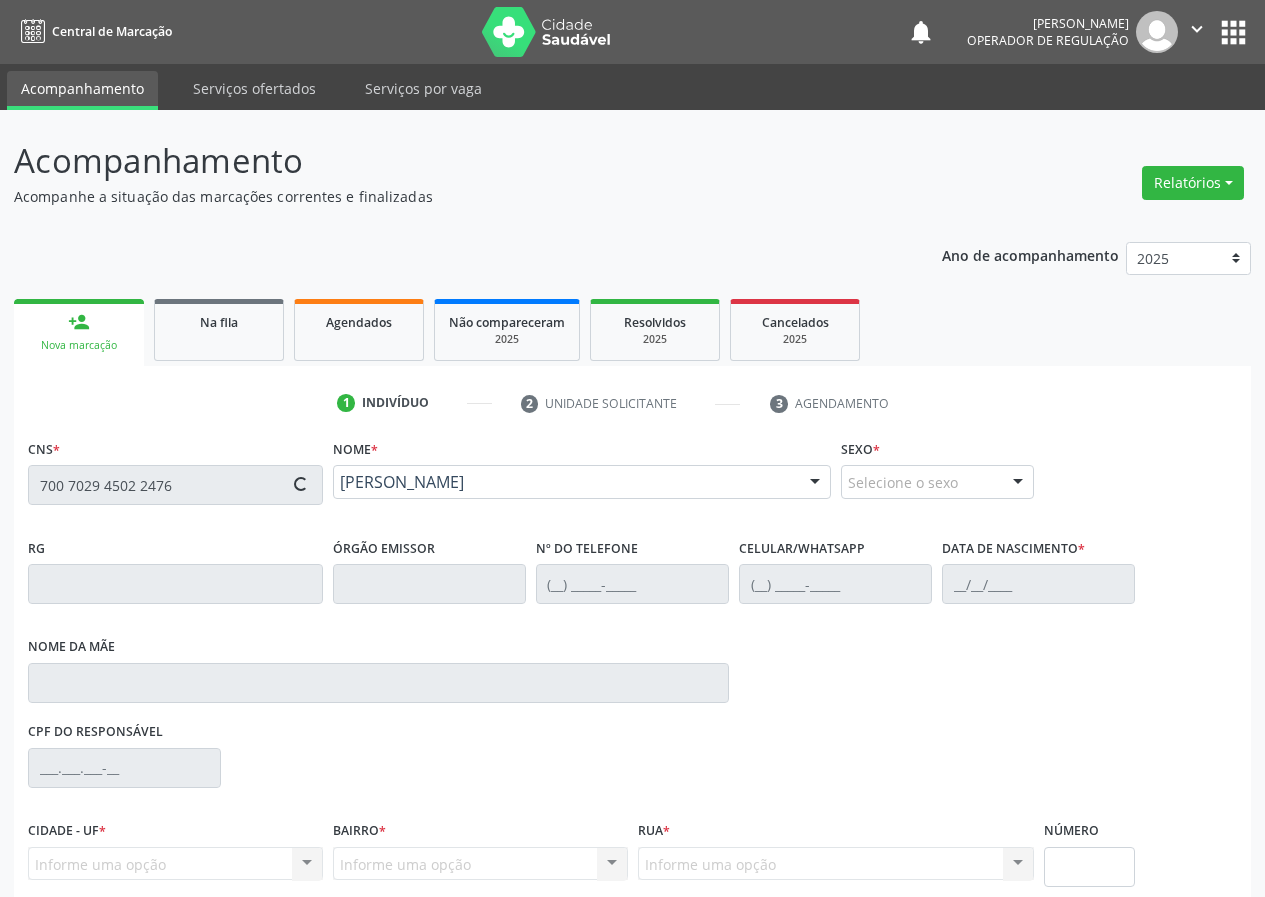 type on "(83) 99139-6338" 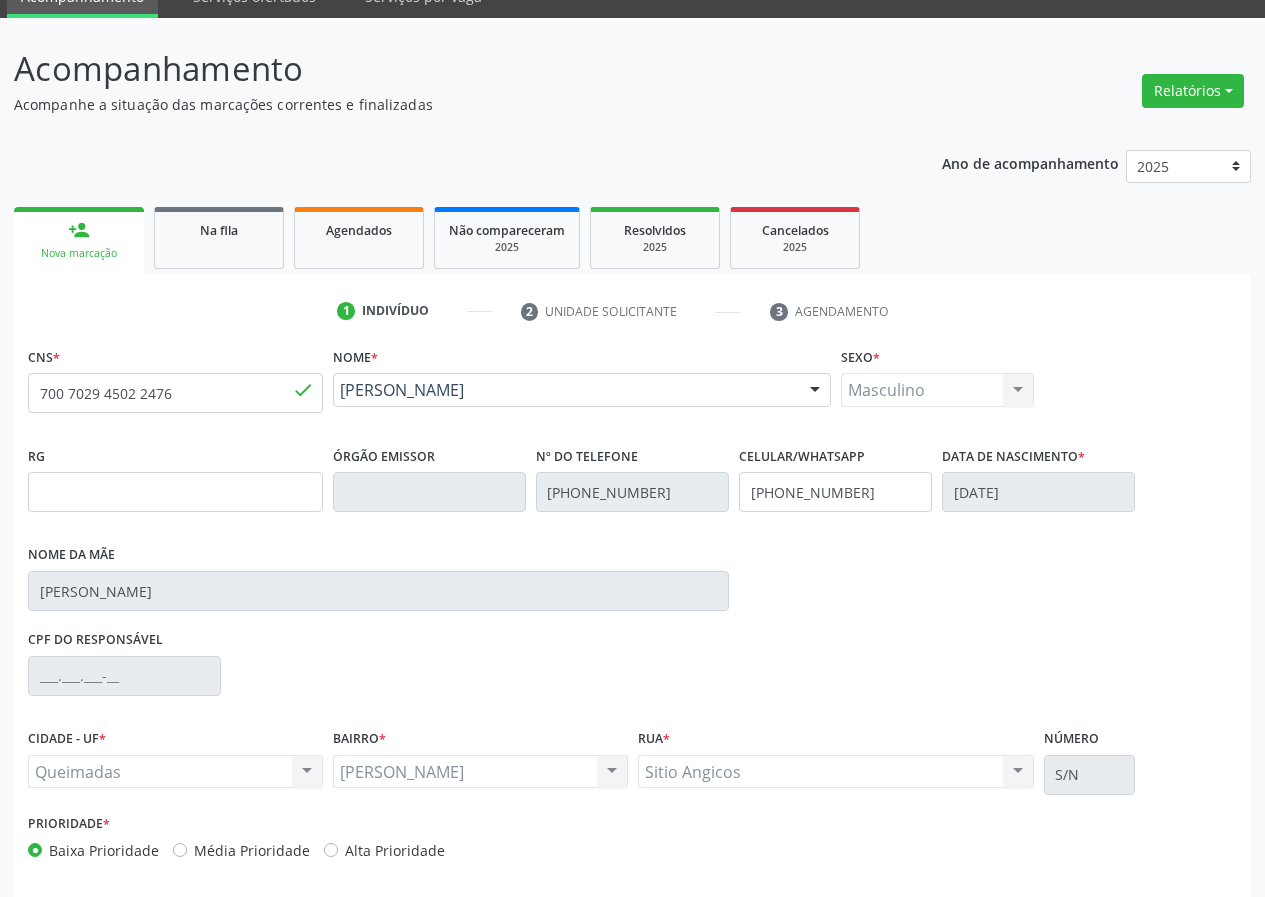 scroll, scrollTop: 173, scrollLeft: 0, axis: vertical 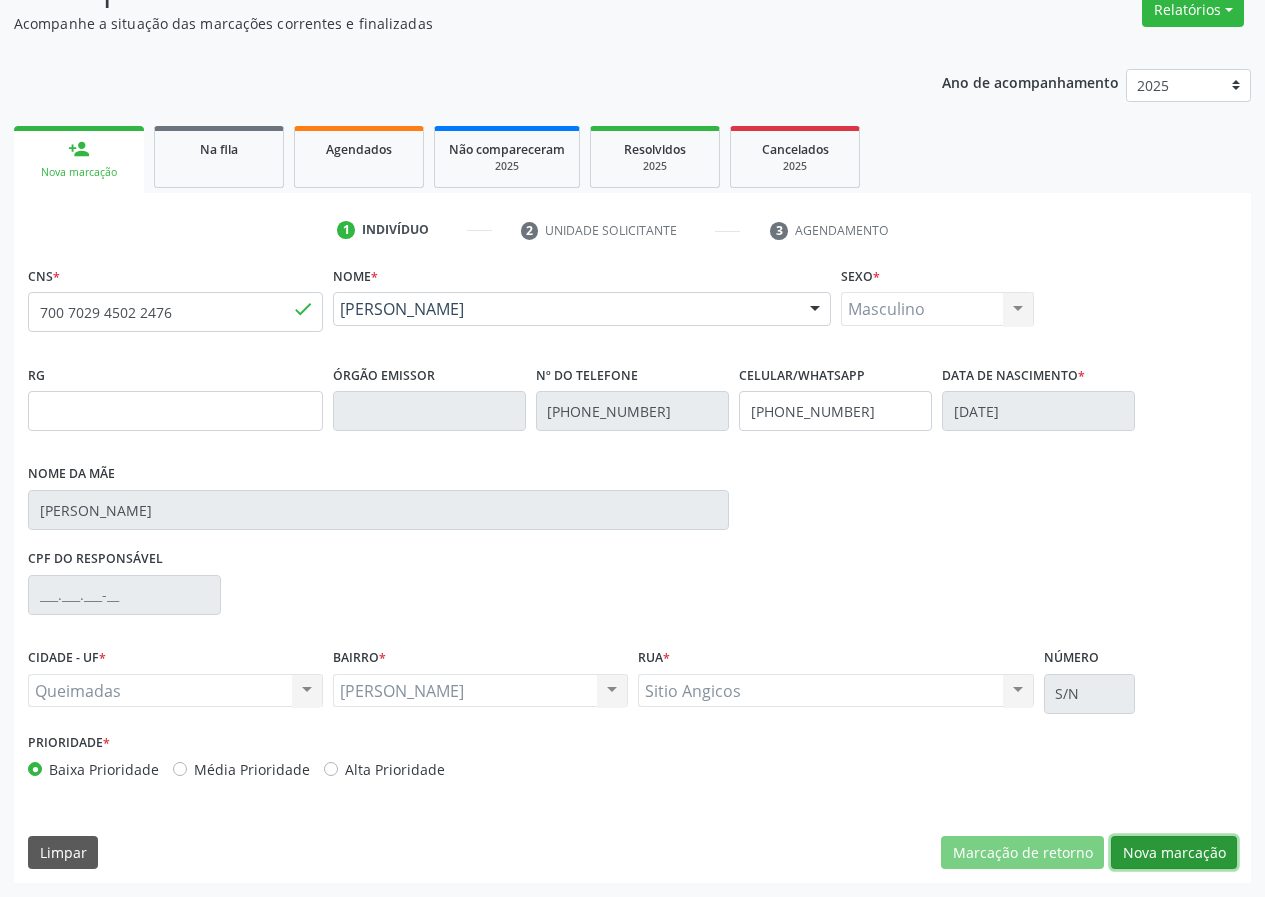 click on "Nova marcação" at bounding box center (1174, 853) 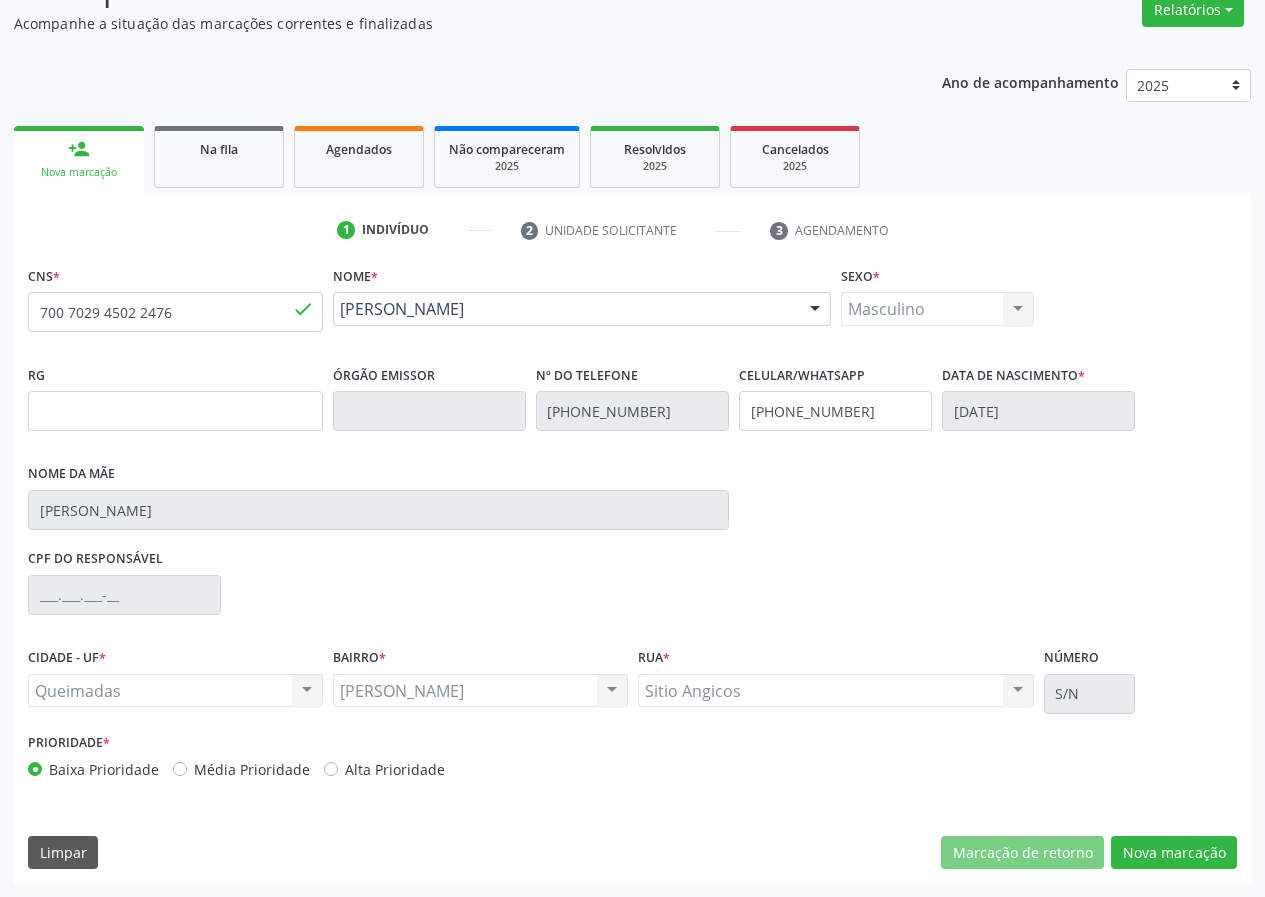 scroll, scrollTop: 9, scrollLeft: 0, axis: vertical 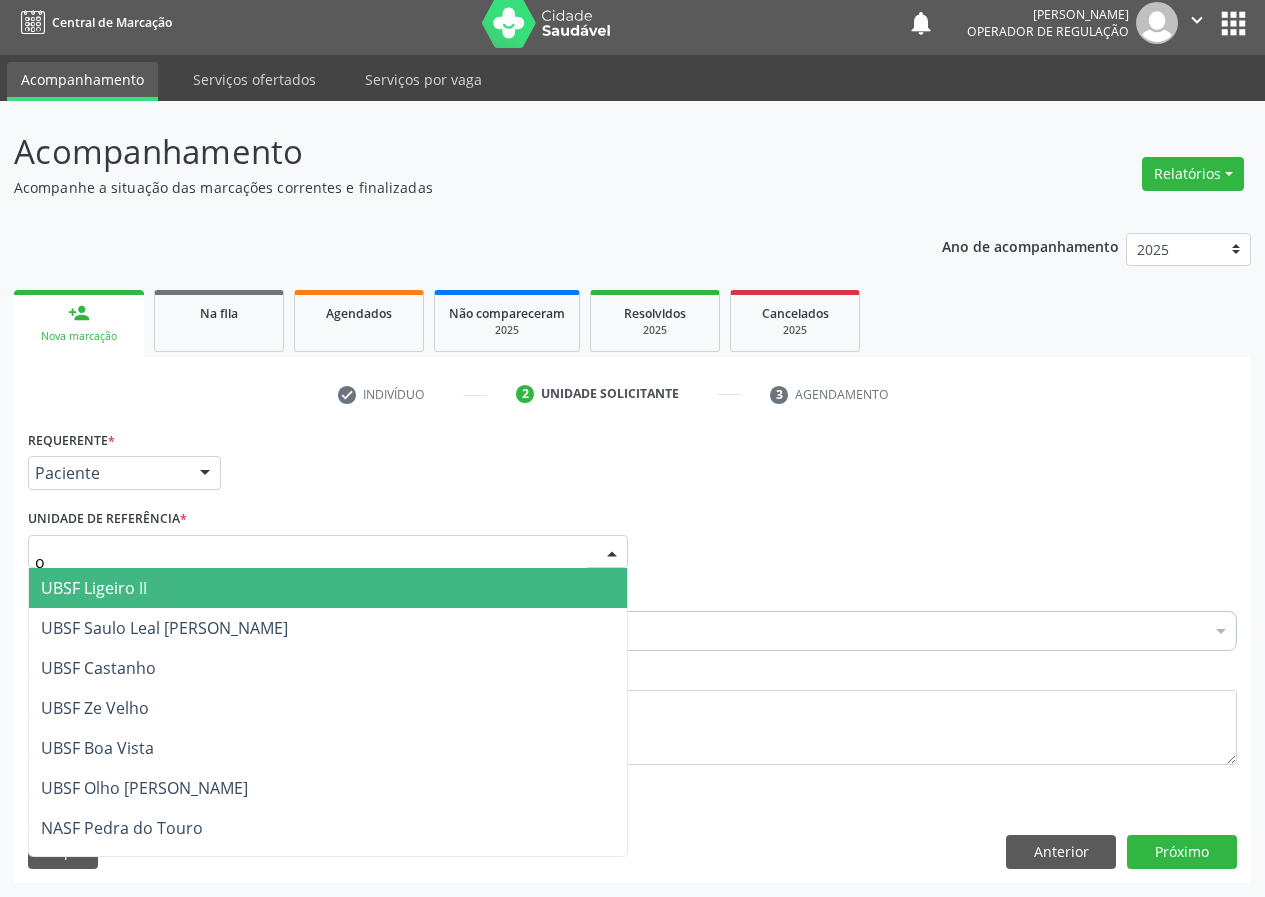 type on "ol" 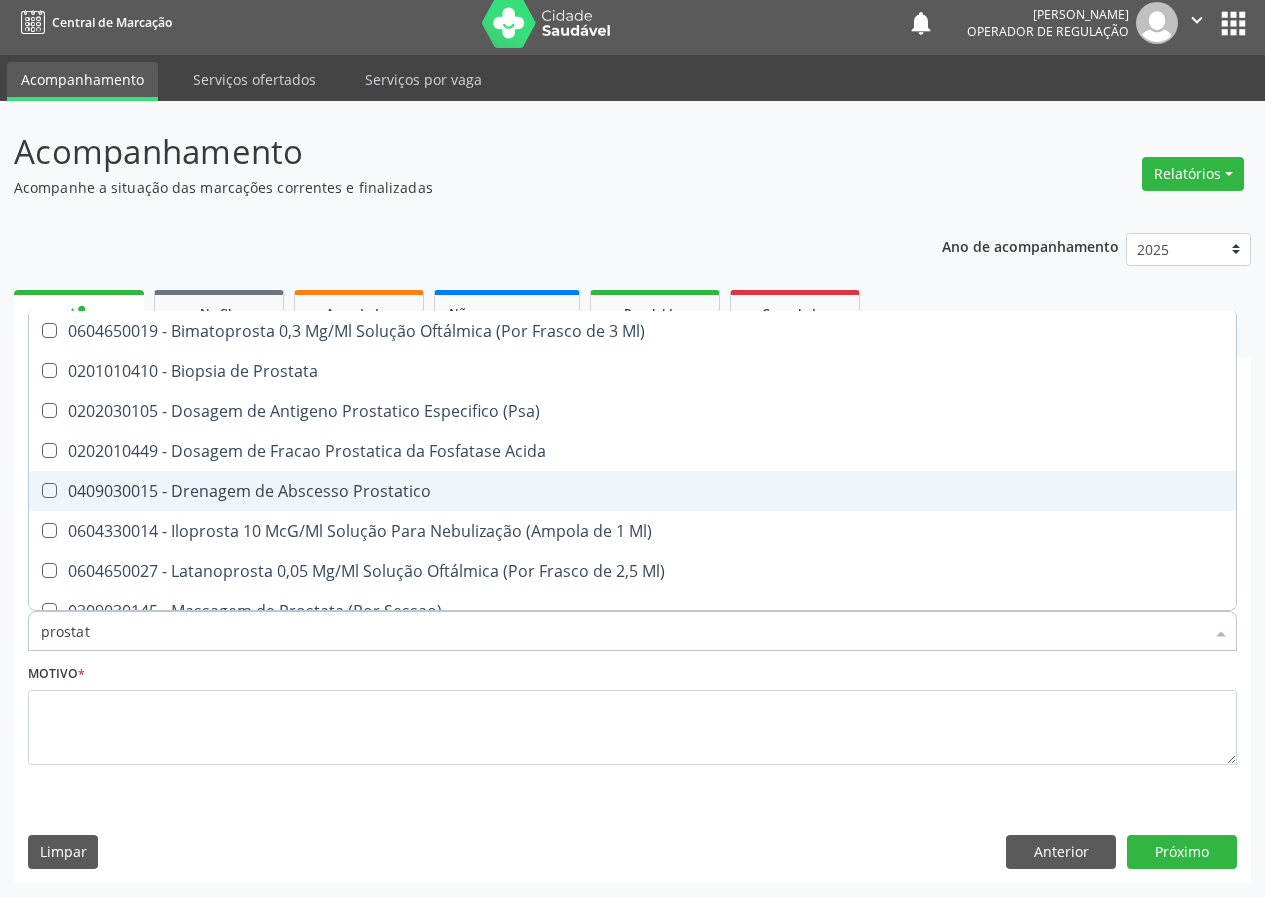 type on "prostata" 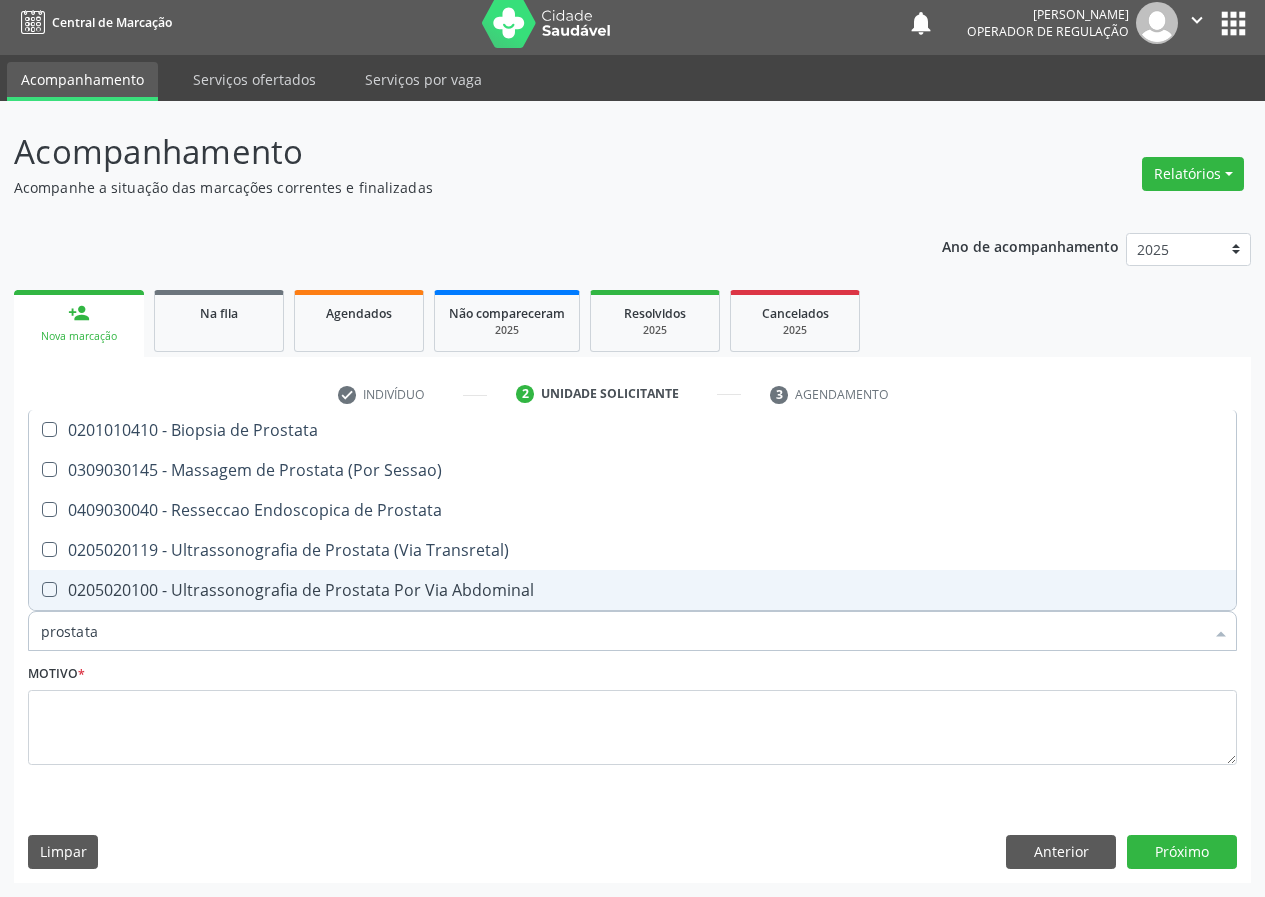 click on "0205020100 - Ultrassonografia de Prostata Por Via Abdominal" at bounding box center [632, 590] 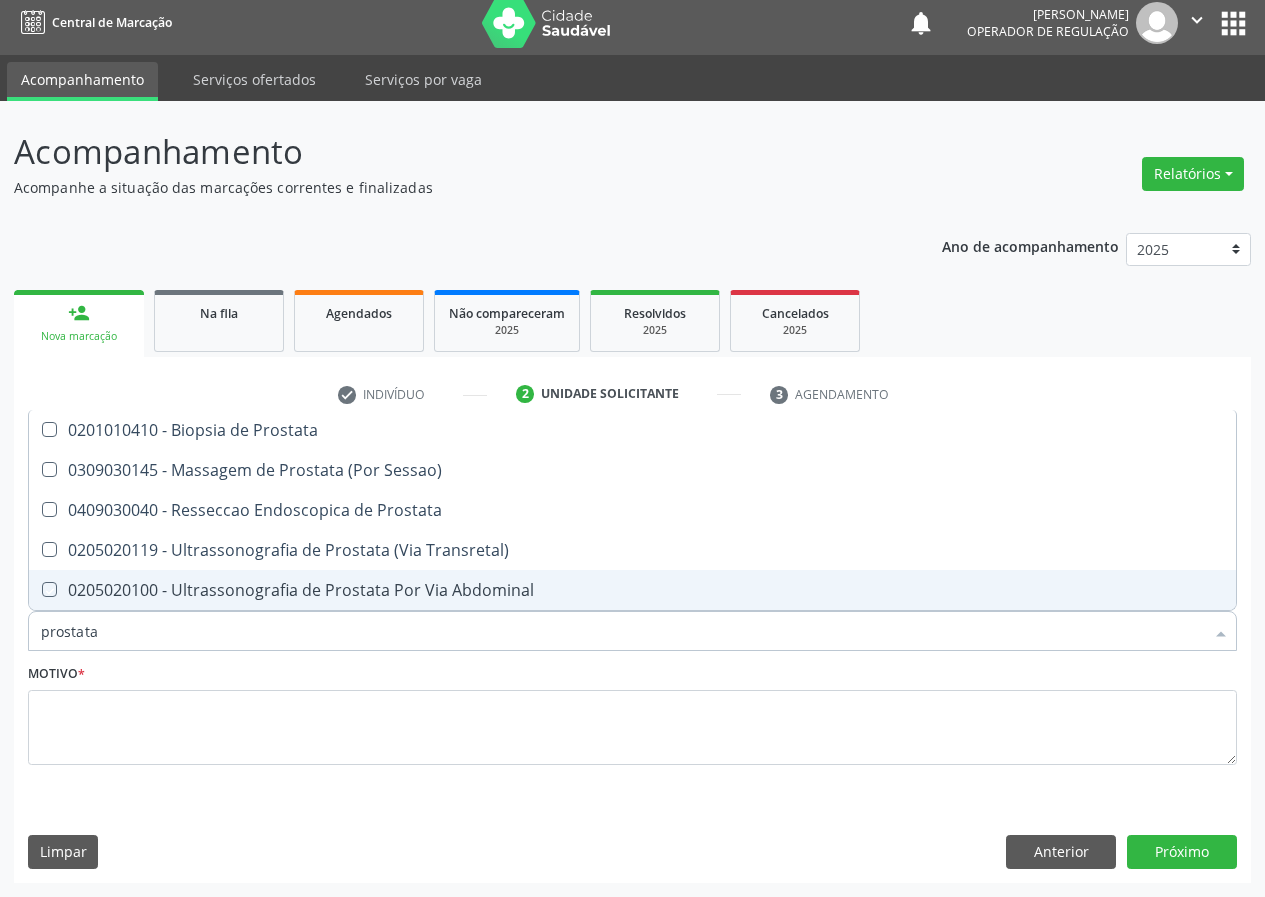 checkbox on "true" 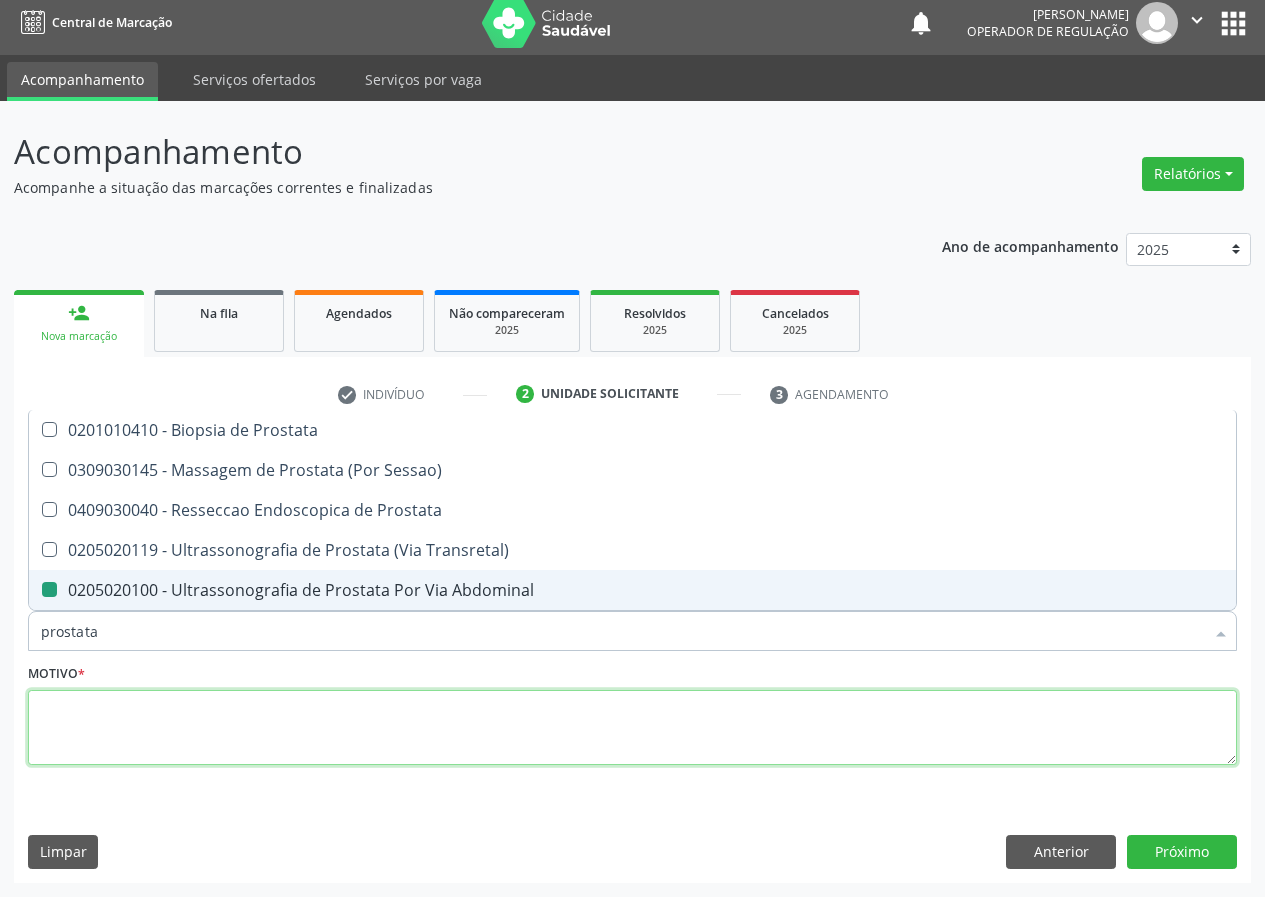 click at bounding box center (632, 728) 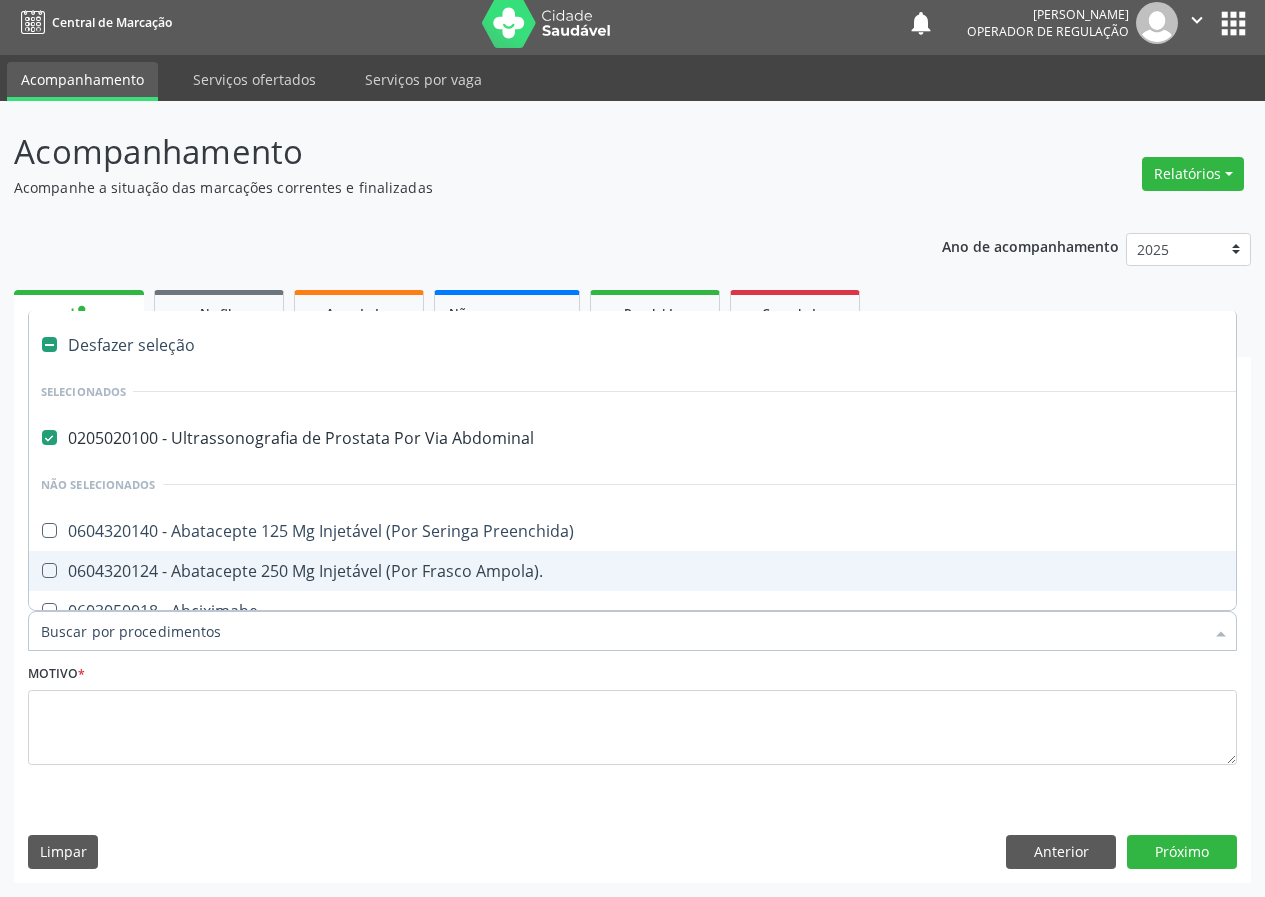 drag, startPoint x: 130, startPoint y: 629, endPoint x: 328, endPoint y: 626, distance: 198.02272 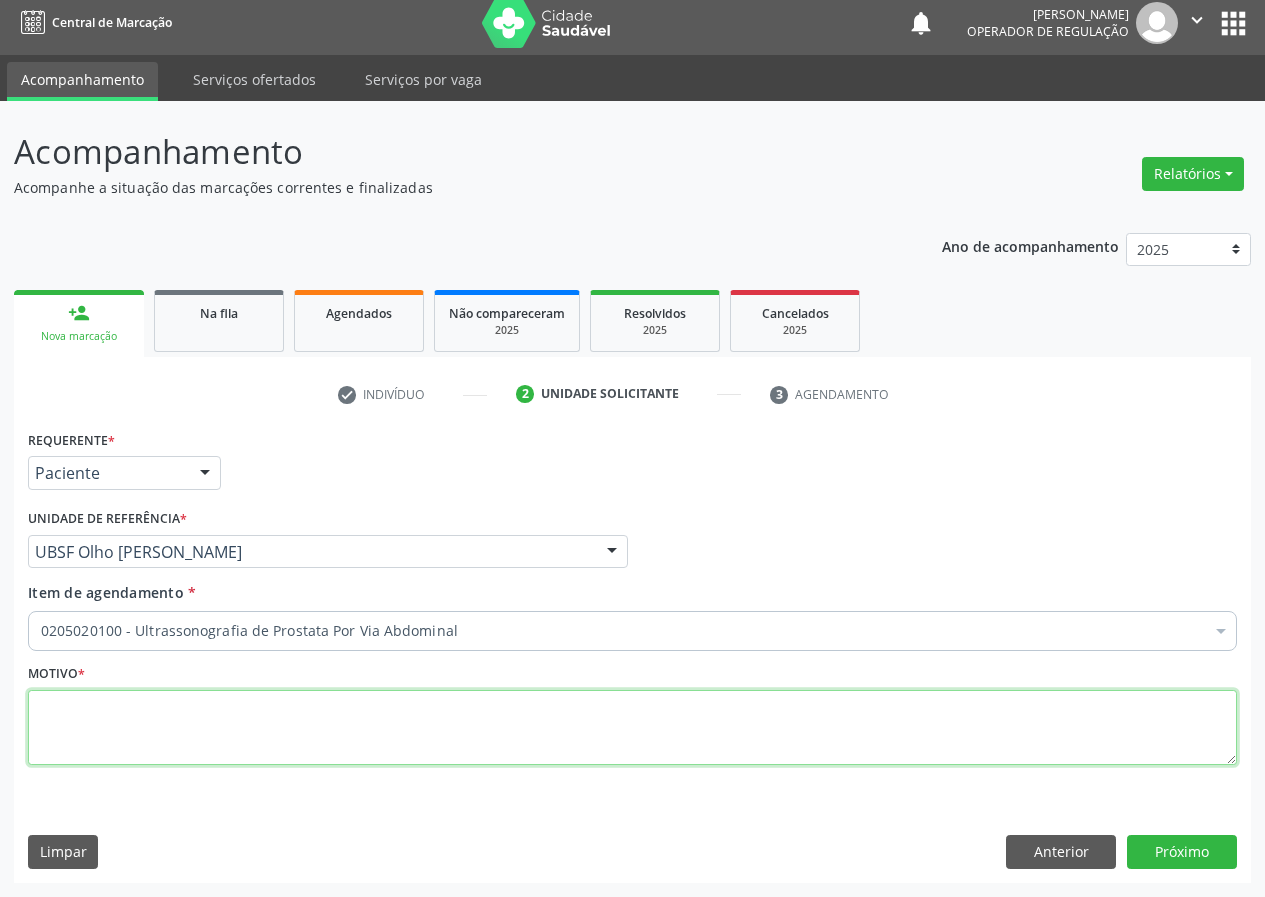 click at bounding box center [632, 728] 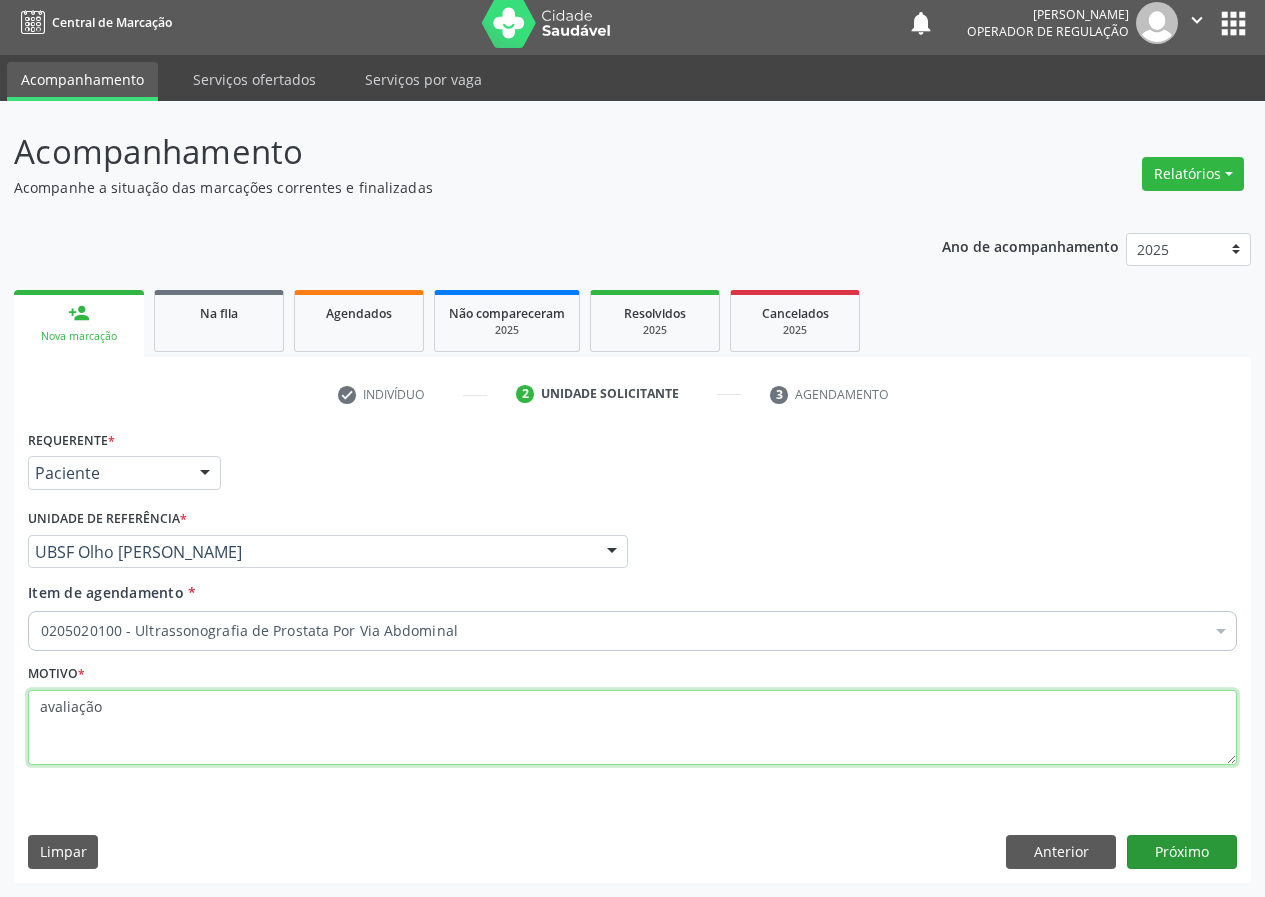type on "avaliação" 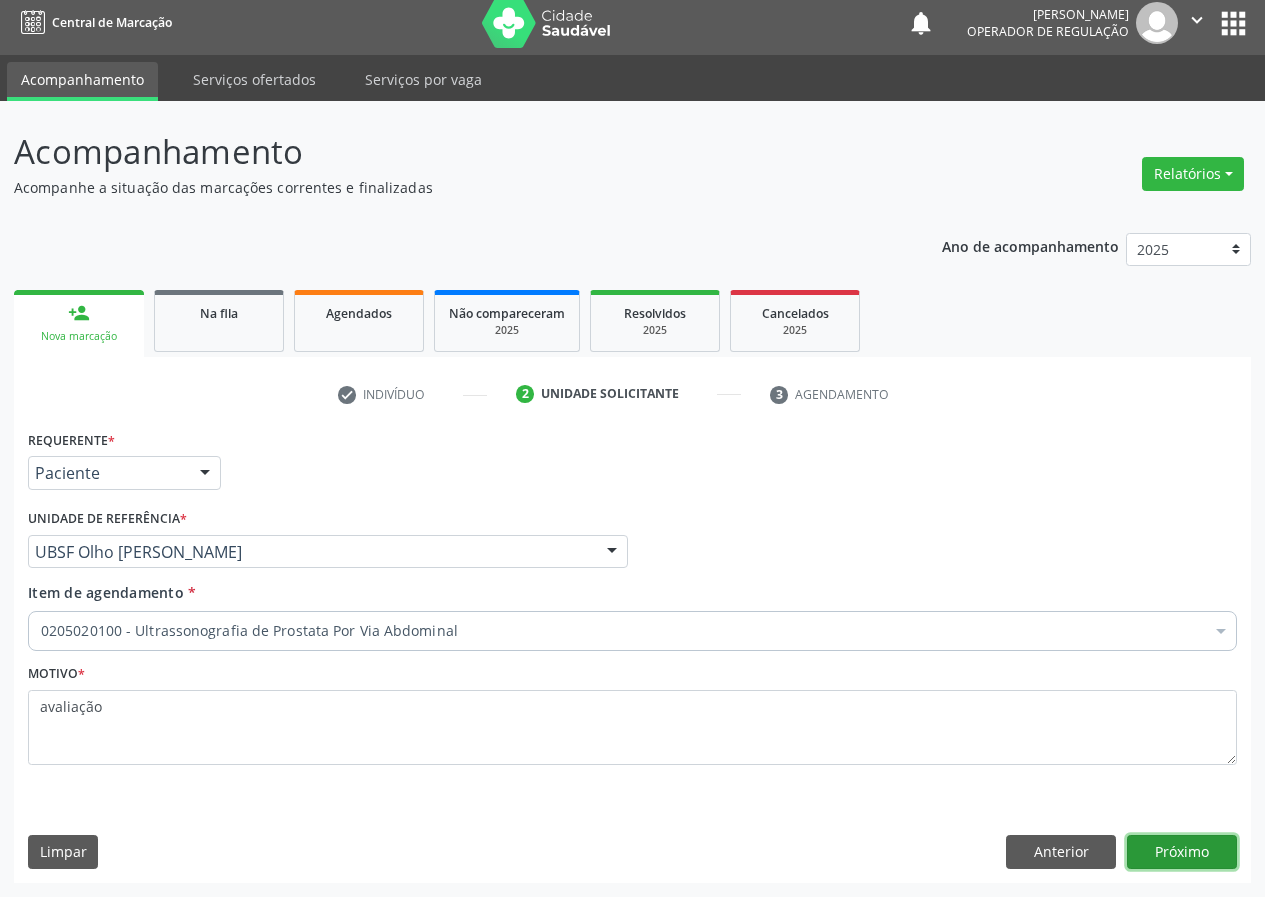 click on "Próximo" at bounding box center [1182, 852] 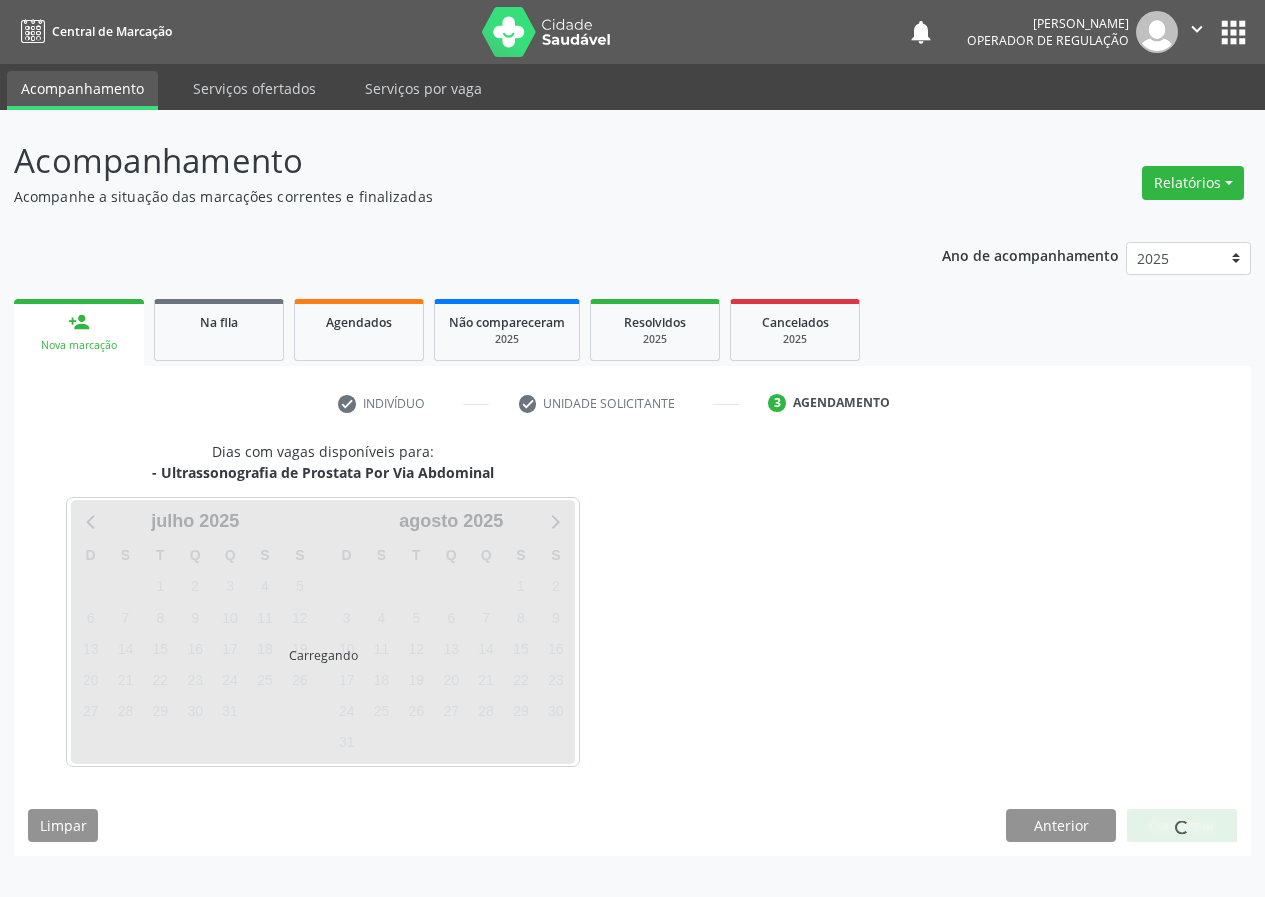 scroll, scrollTop: 0, scrollLeft: 0, axis: both 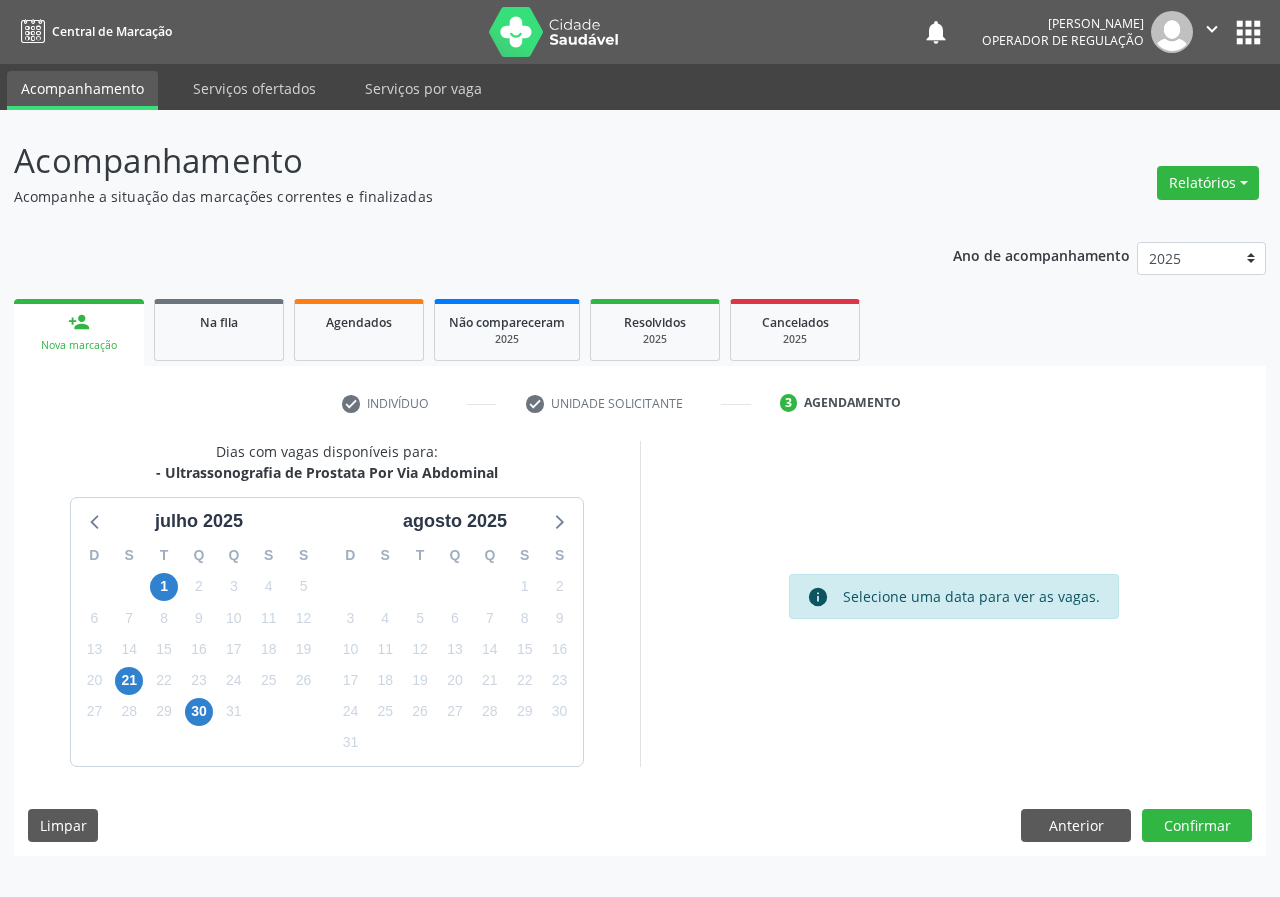 drag, startPoint x: 165, startPoint y: 470, endPoint x: 518, endPoint y: 474, distance: 353.02267 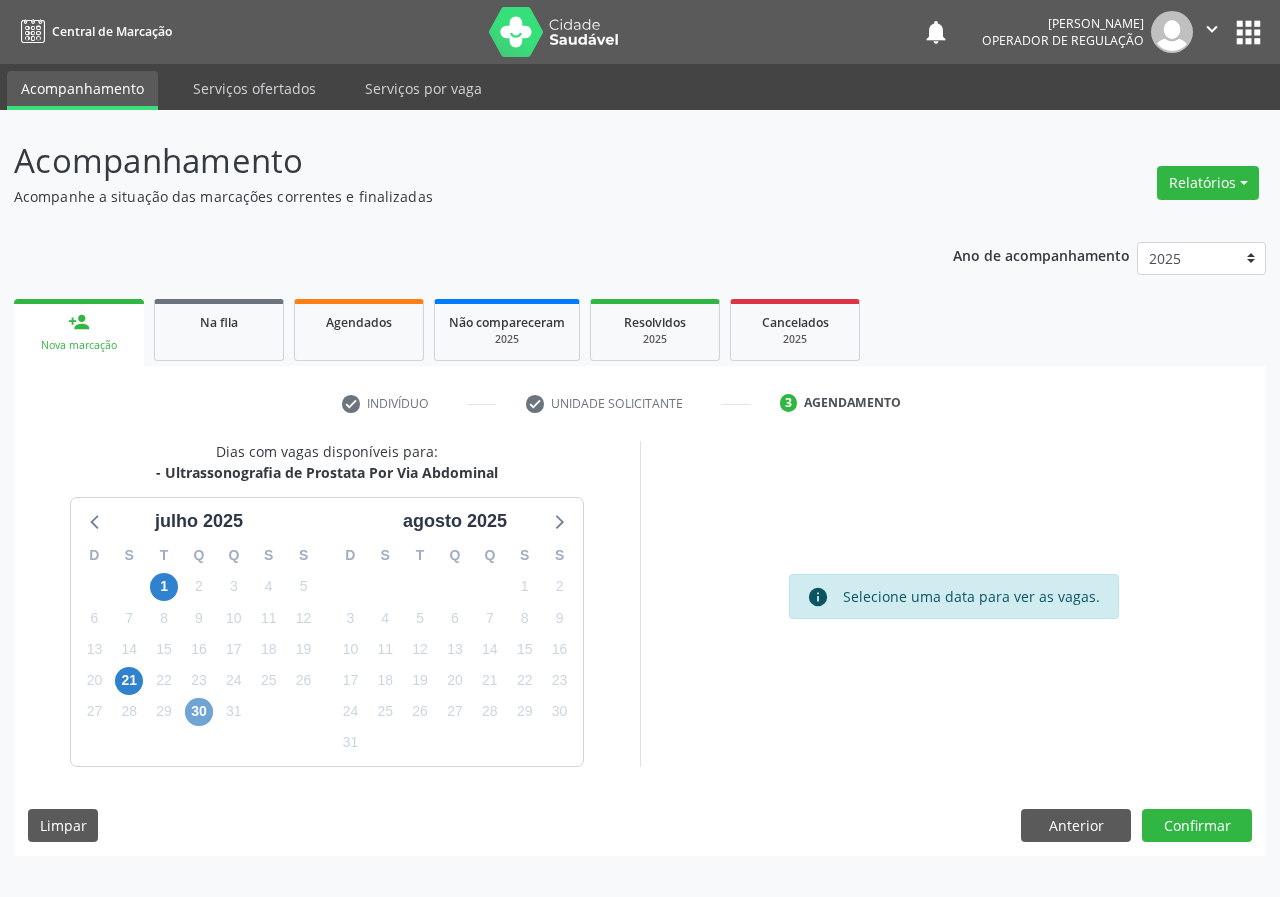 click on "30" at bounding box center [199, 712] 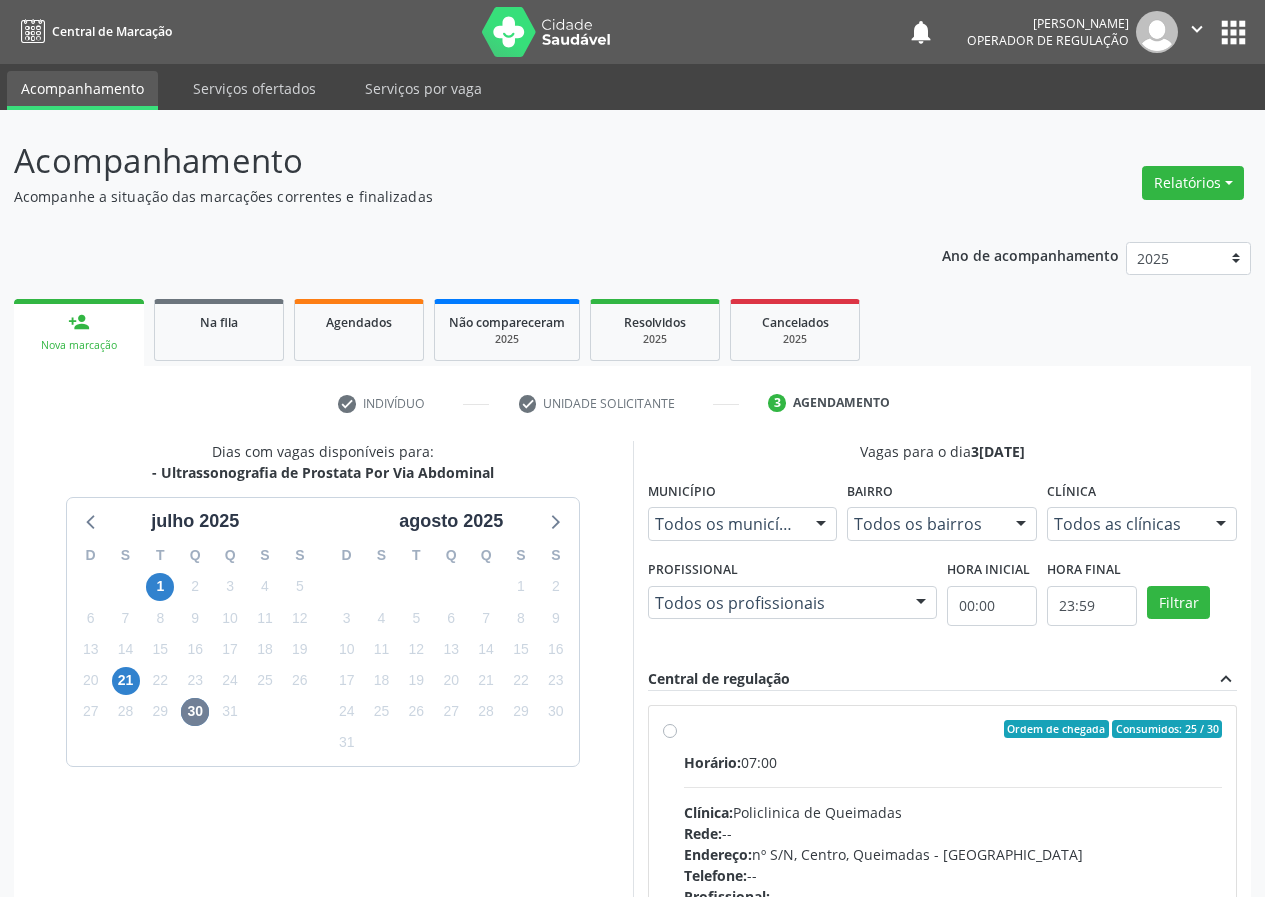 click on "Ordem de chegada
Consumidos: 25 / 30" at bounding box center (953, 729) 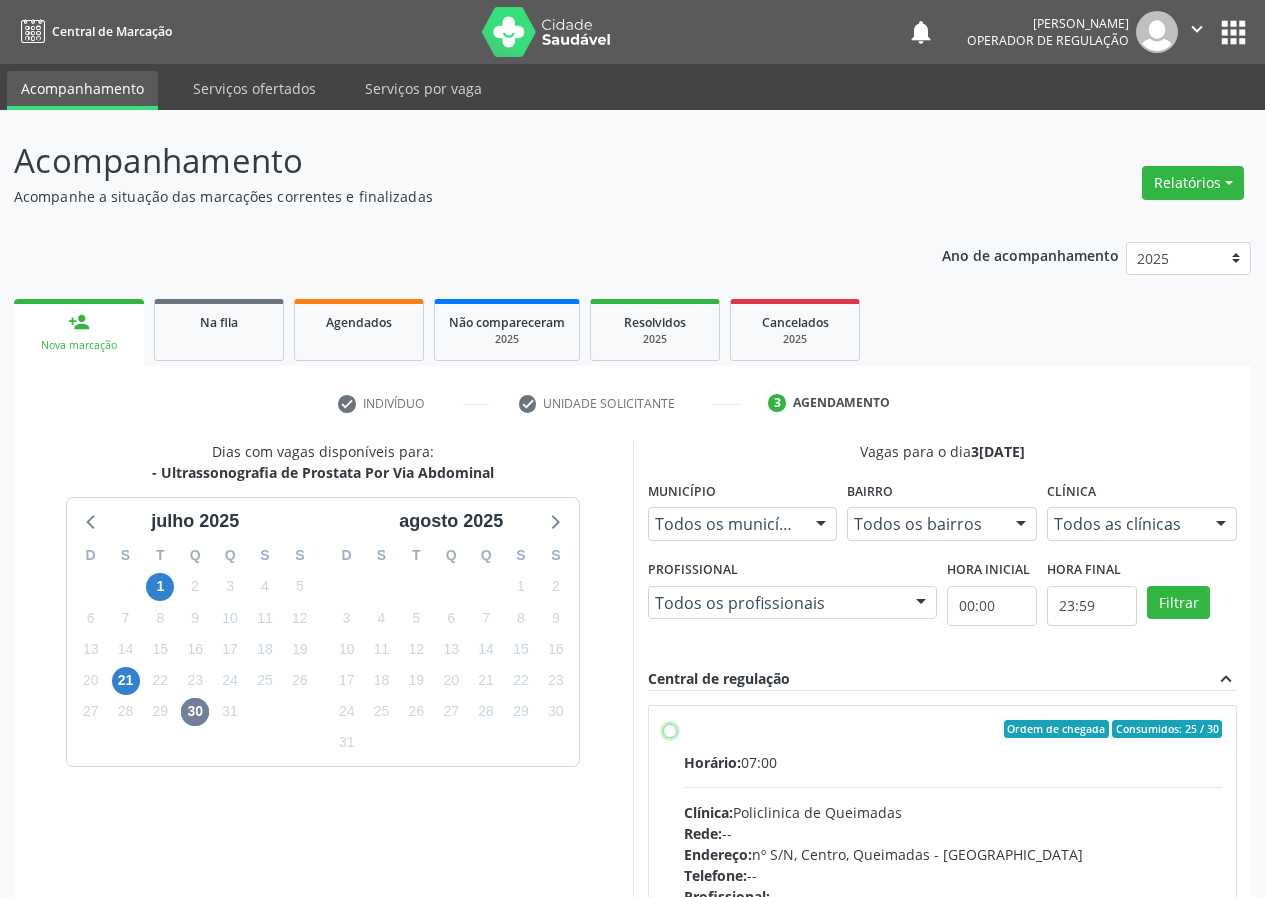 click on "Ordem de chegada
Consumidos: 25 / 30
Horário:   07:00
Clínica:  Policlinica de Queimadas
Rede:
--
Endereço:   nº S/N, Centro, Queimadas - PB
Telefone:   --
Profissional:
--
Informações adicionais sobre o atendimento
Idade de atendimento:
Sem restrição
Gênero(s) atendido(s):
Sem restrição
Informações adicionais:
--" at bounding box center [670, 729] 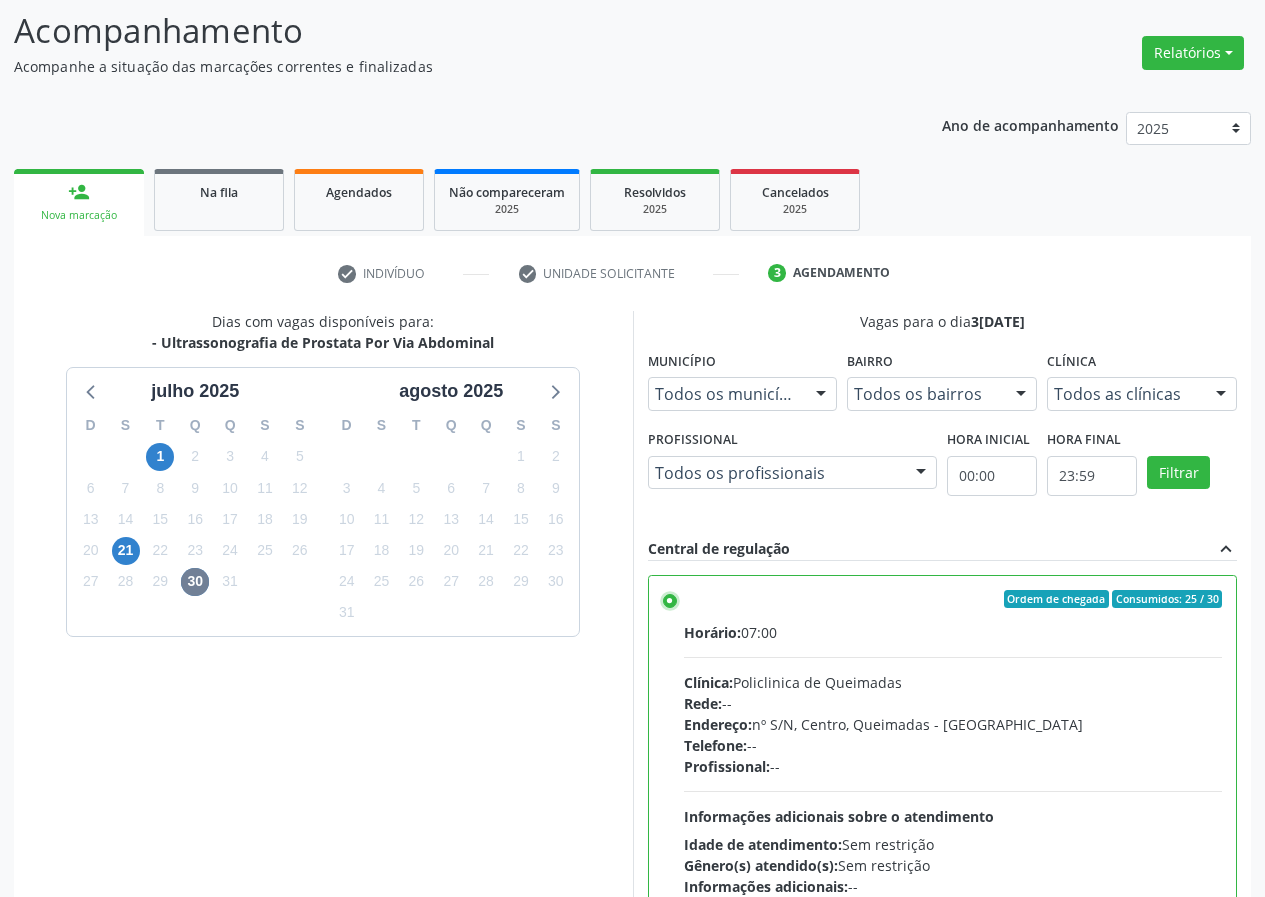 scroll, scrollTop: 298, scrollLeft: 0, axis: vertical 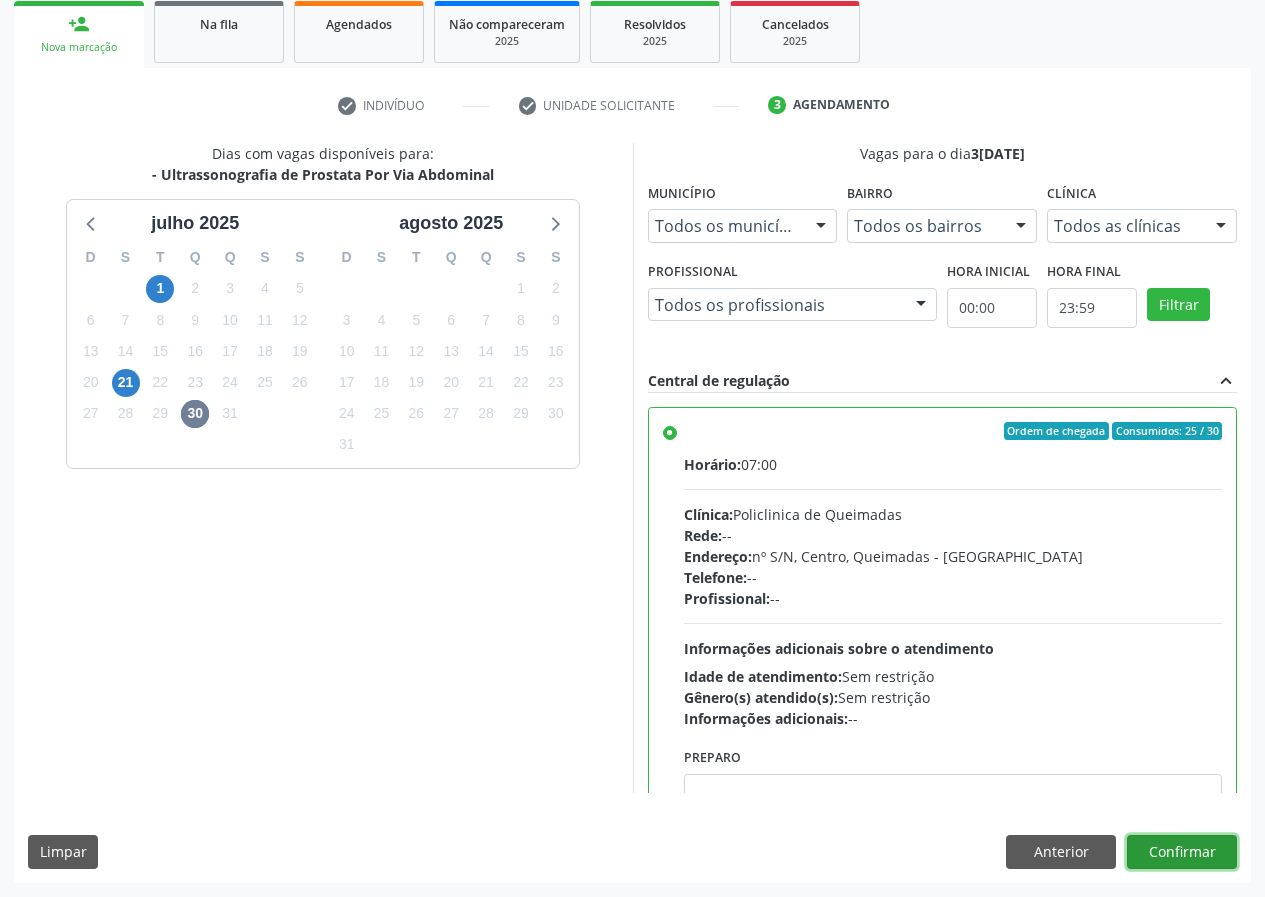 click on "Confirmar" at bounding box center [1182, 852] 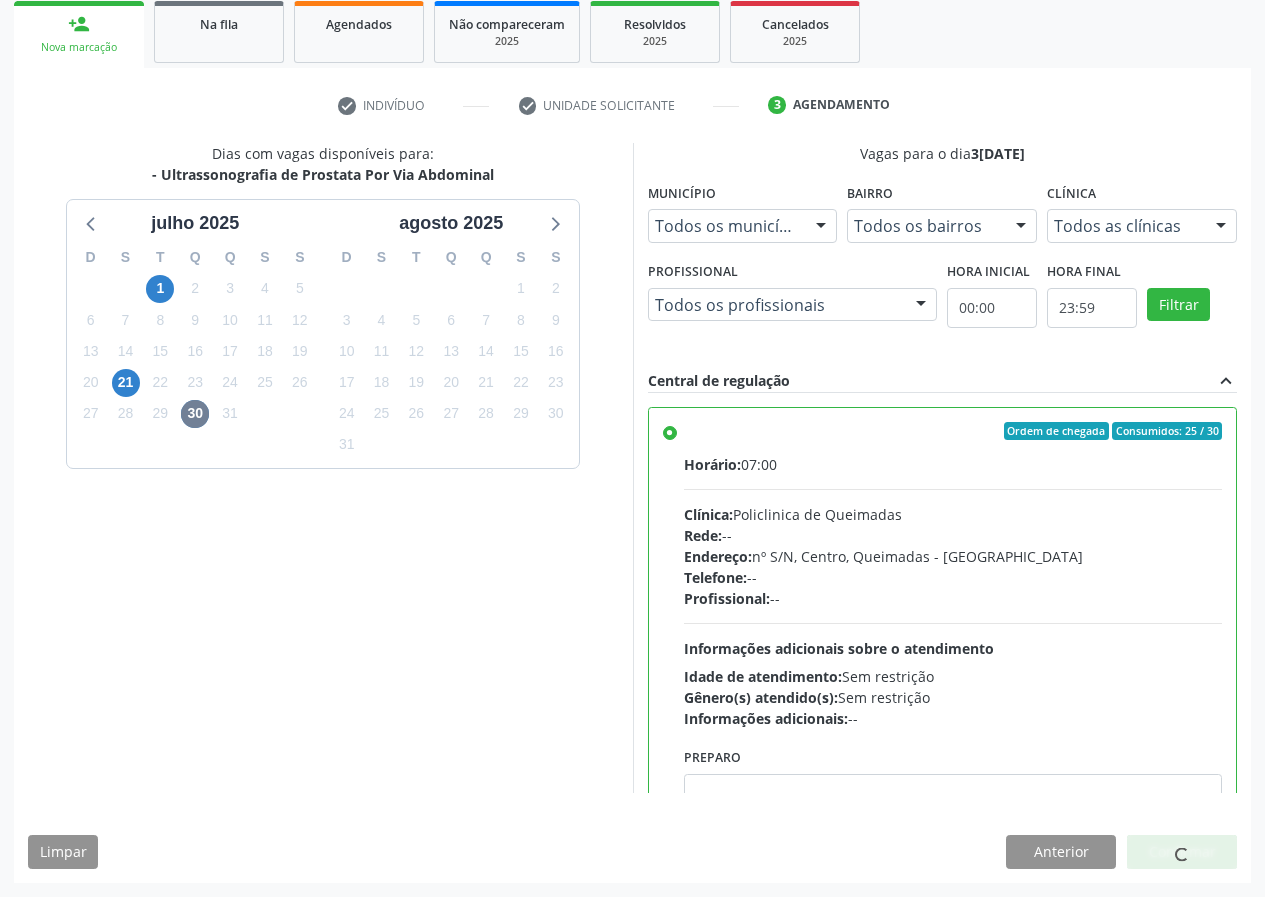 scroll, scrollTop: 173, scrollLeft: 0, axis: vertical 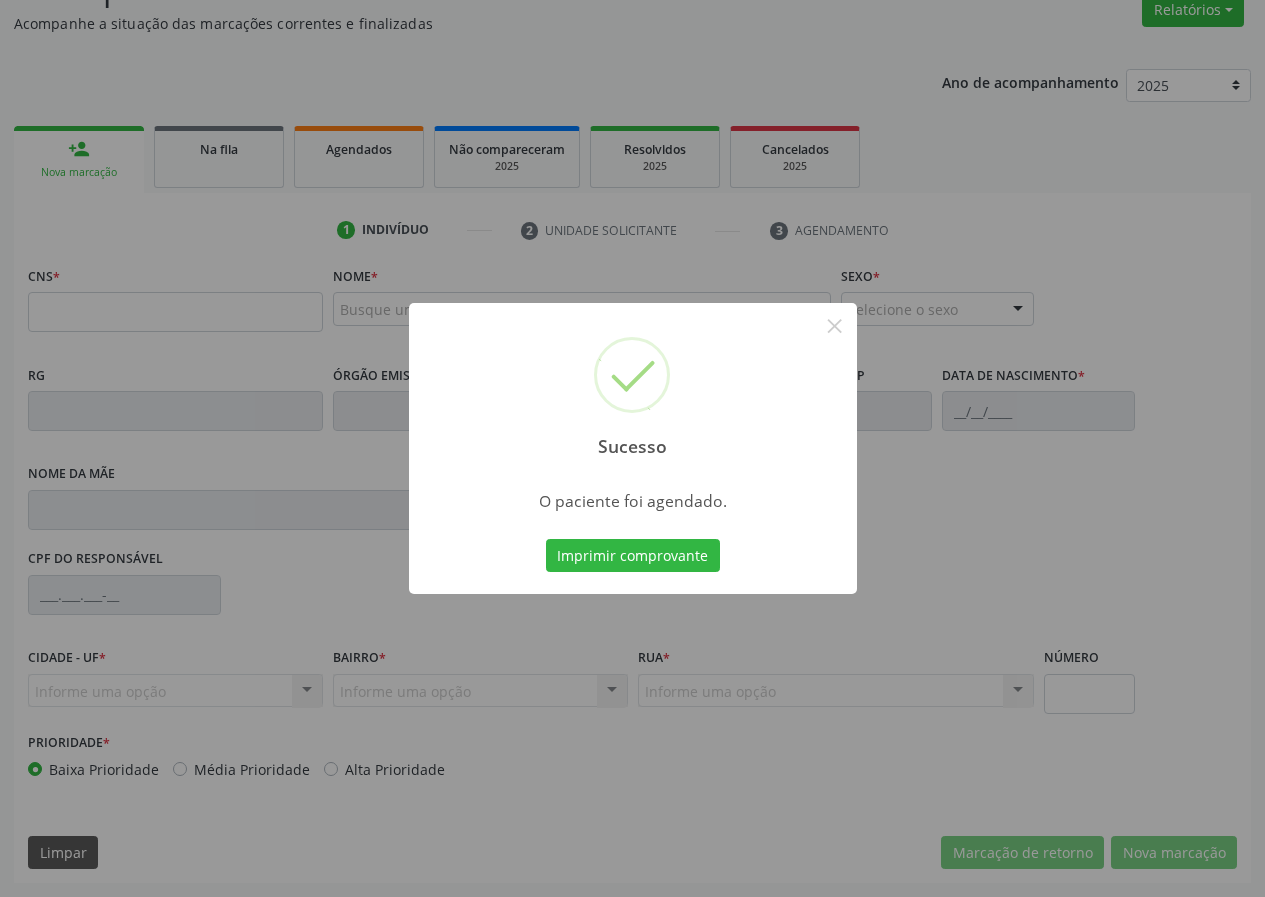 type 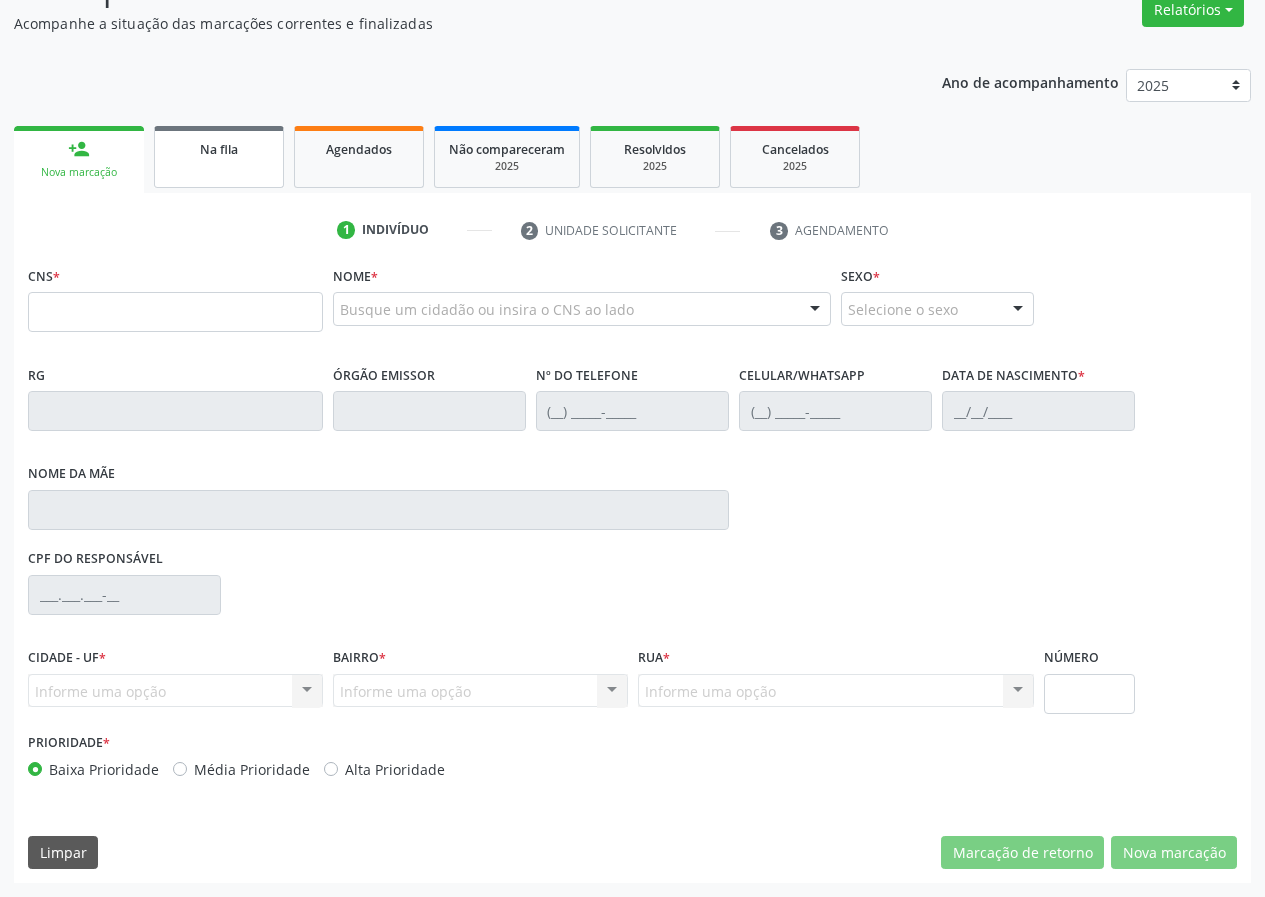 click on "Na fila" at bounding box center [219, 157] 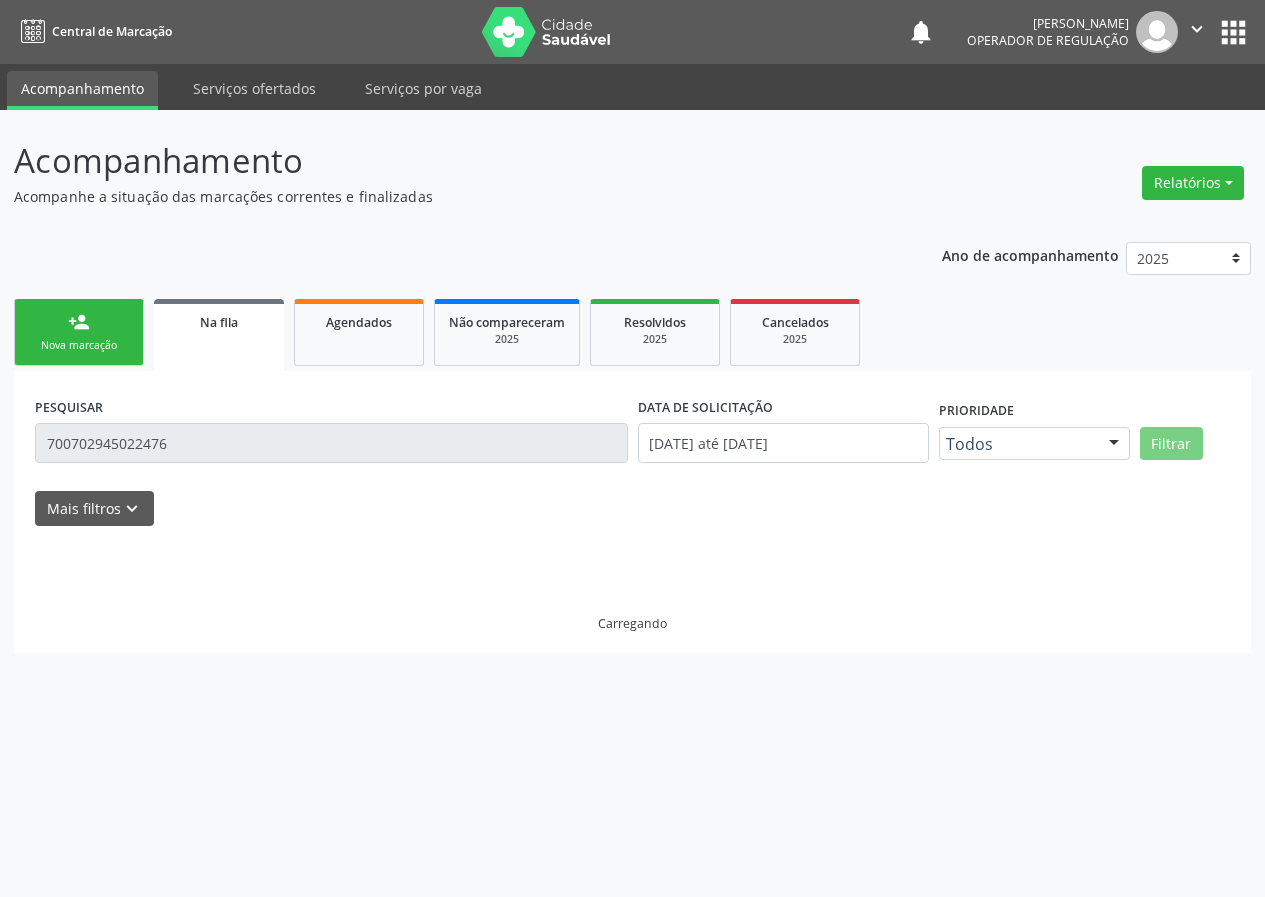 scroll, scrollTop: 0, scrollLeft: 0, axis: both 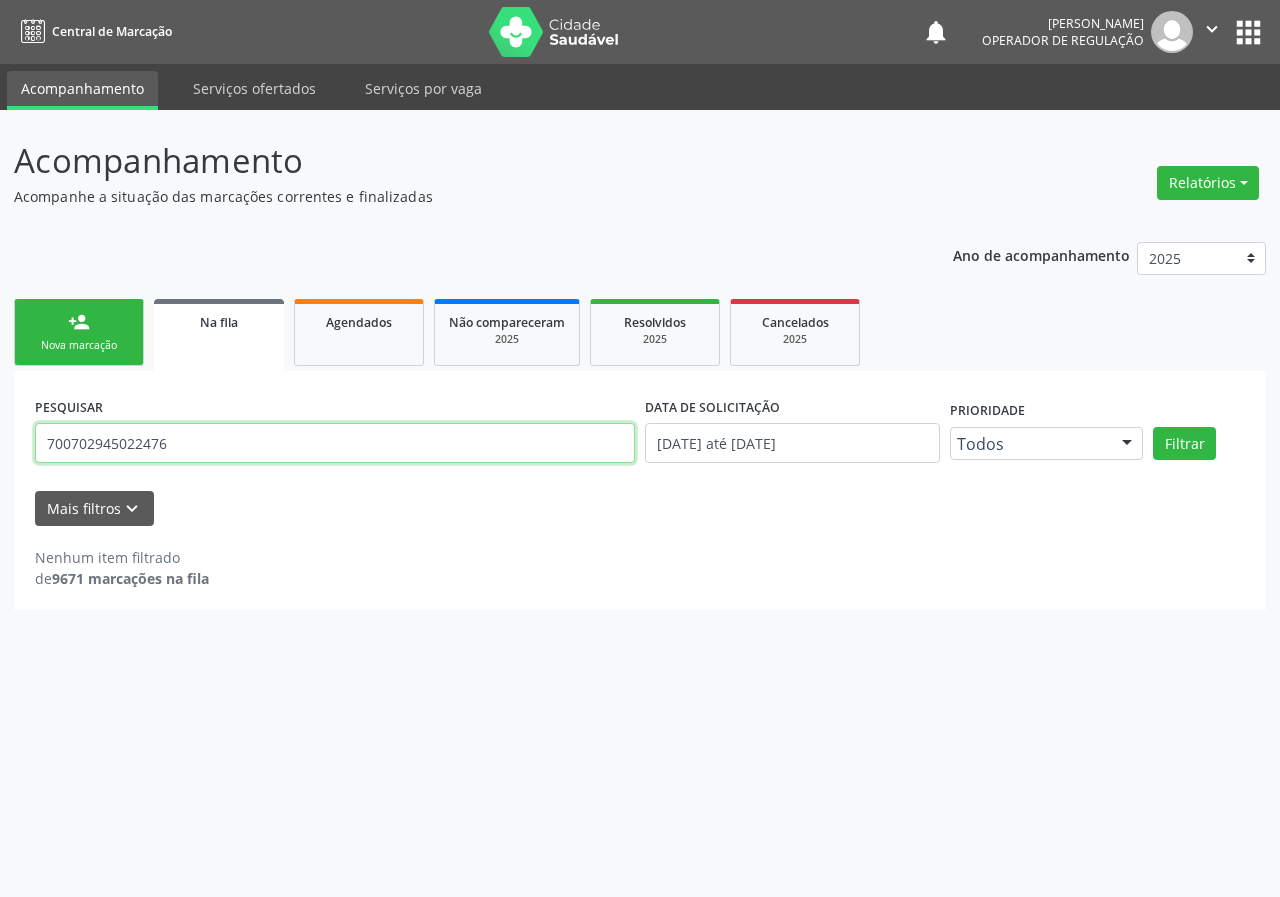 click on "700702945022476" at bounding box center [335, 443] 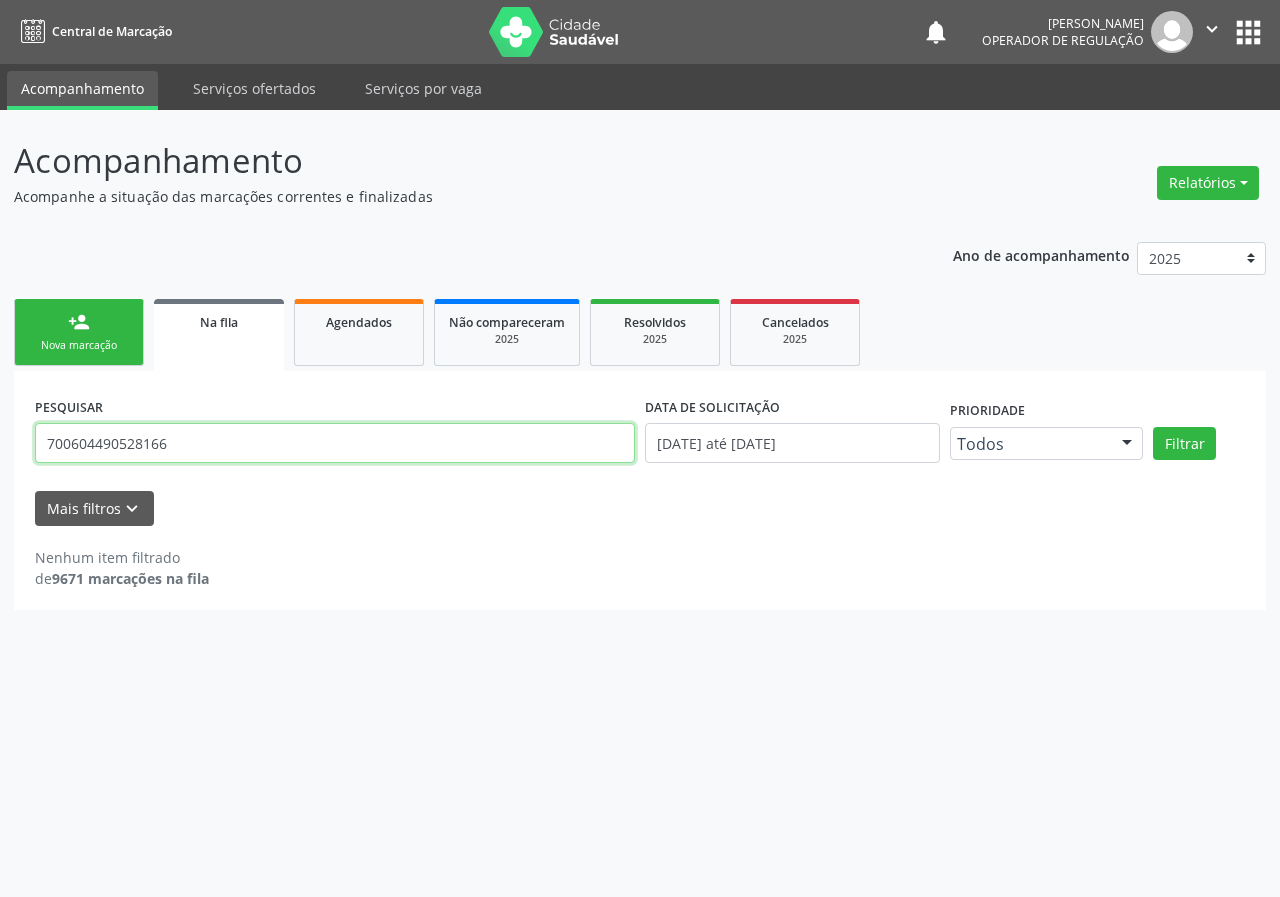 type on "700604490528166" 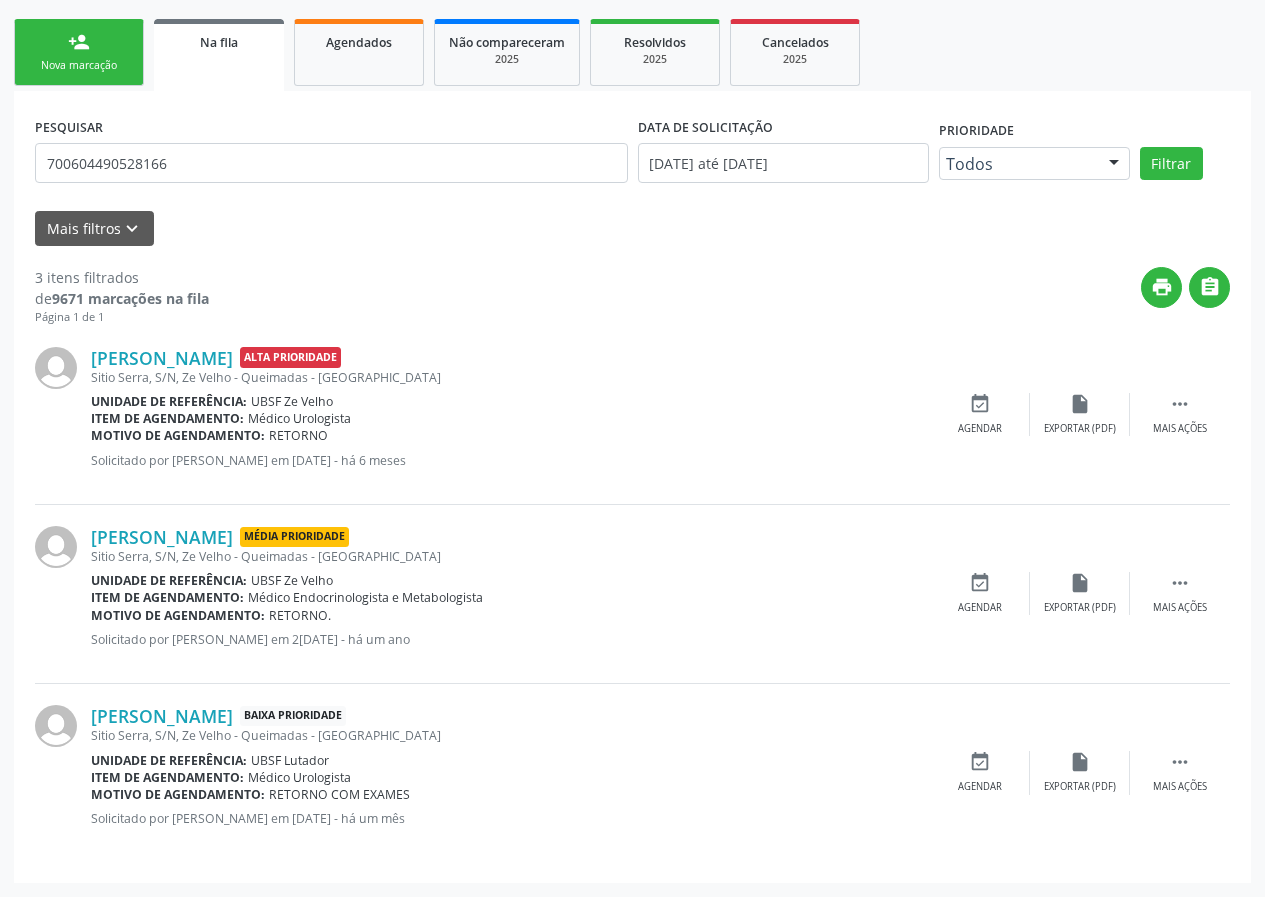 scroll, scrollTop: 0, scrollLeft: 0, axis: both 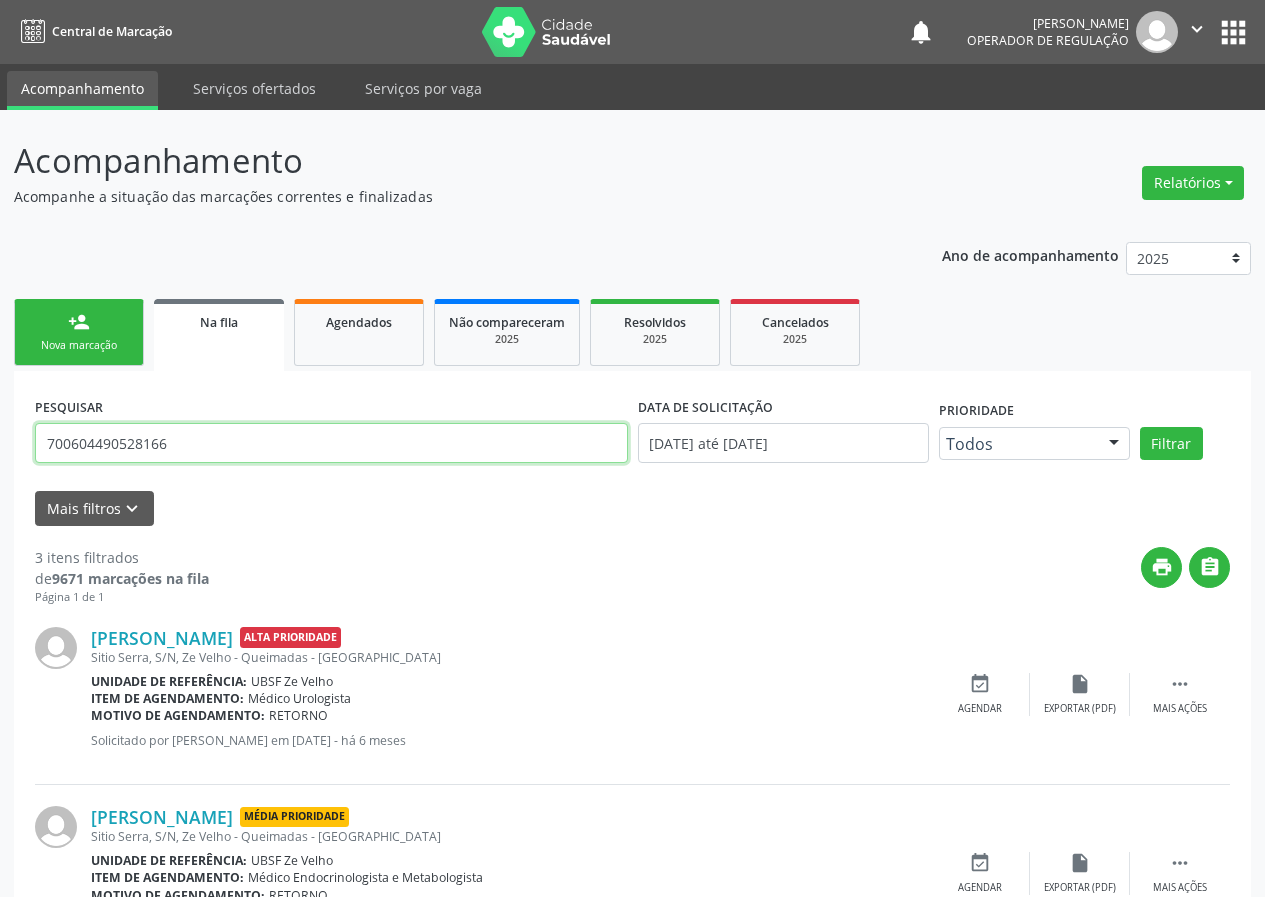 click on "700604490528166" at bounding box center (331, 443) 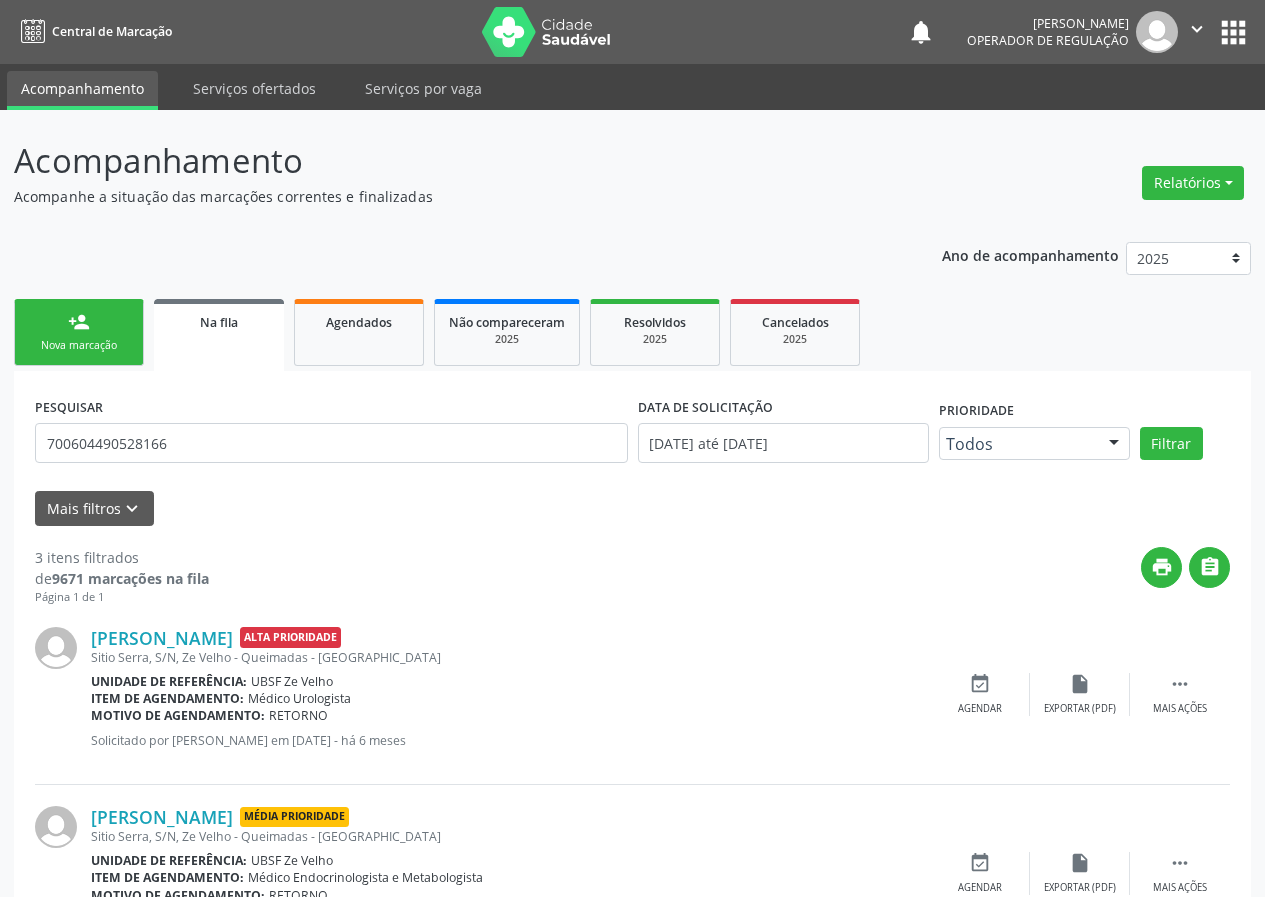 click on "person_add" at bounding box center [79, 322] 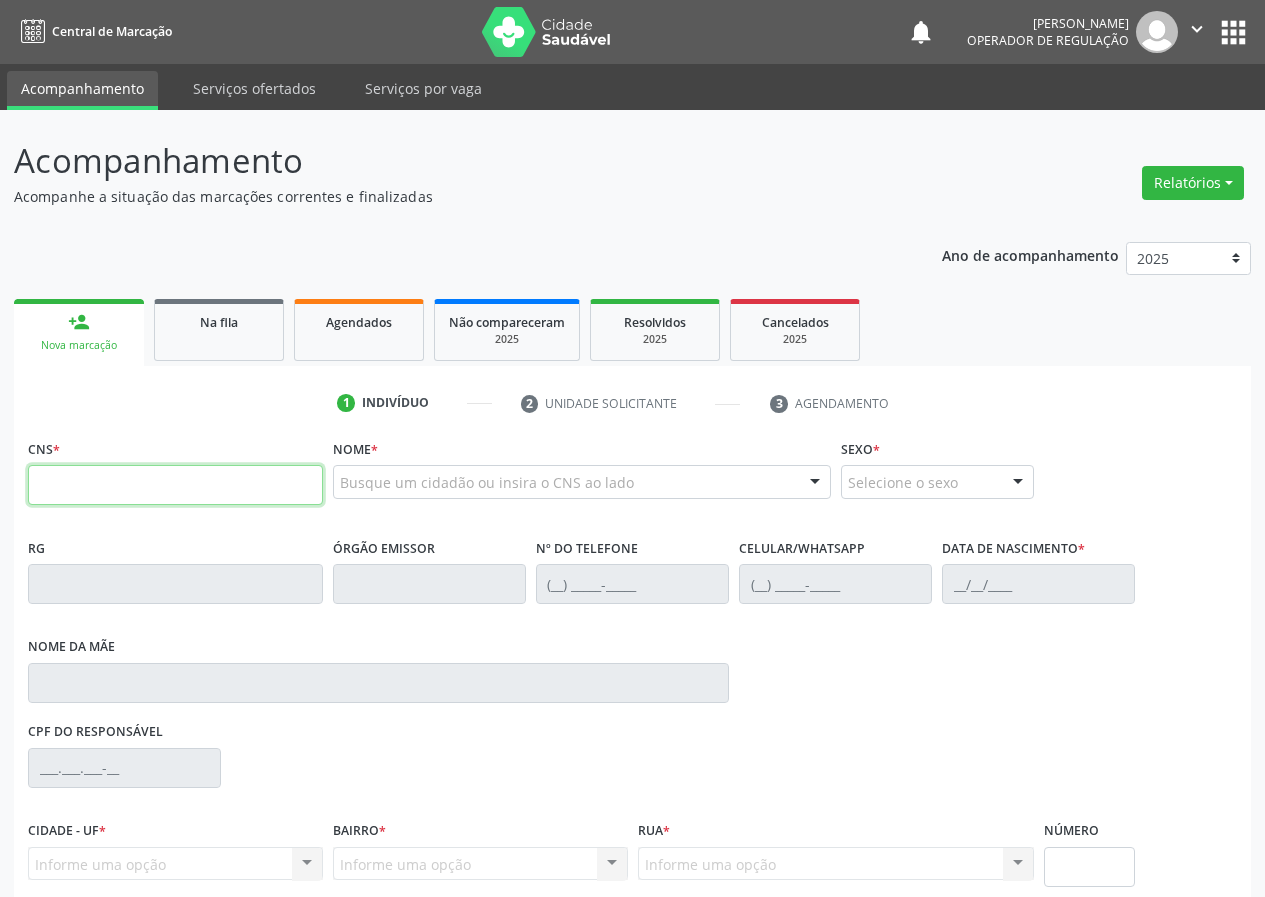 click at bounding box center [175, 485] 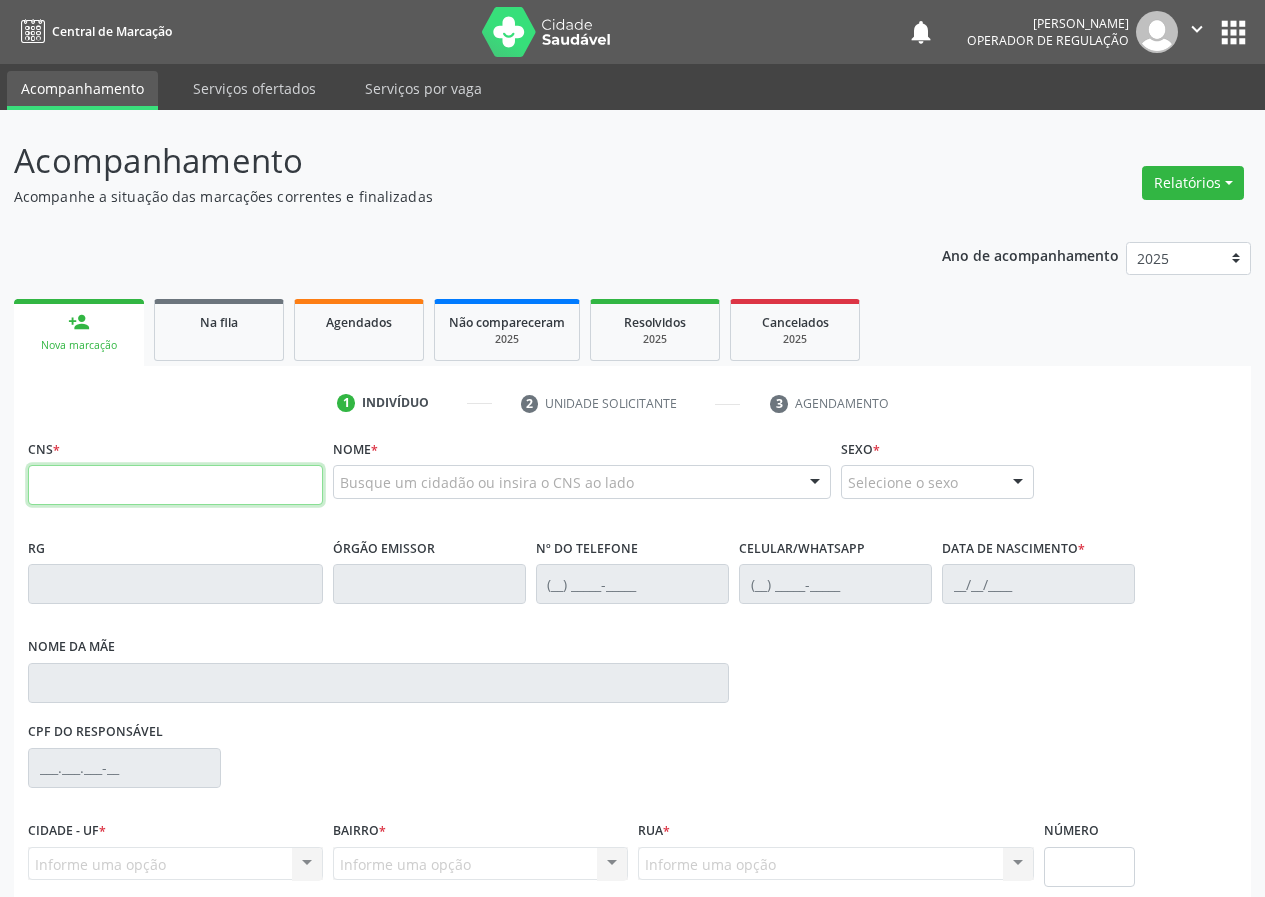 paste on "700 6044 9052 8166" 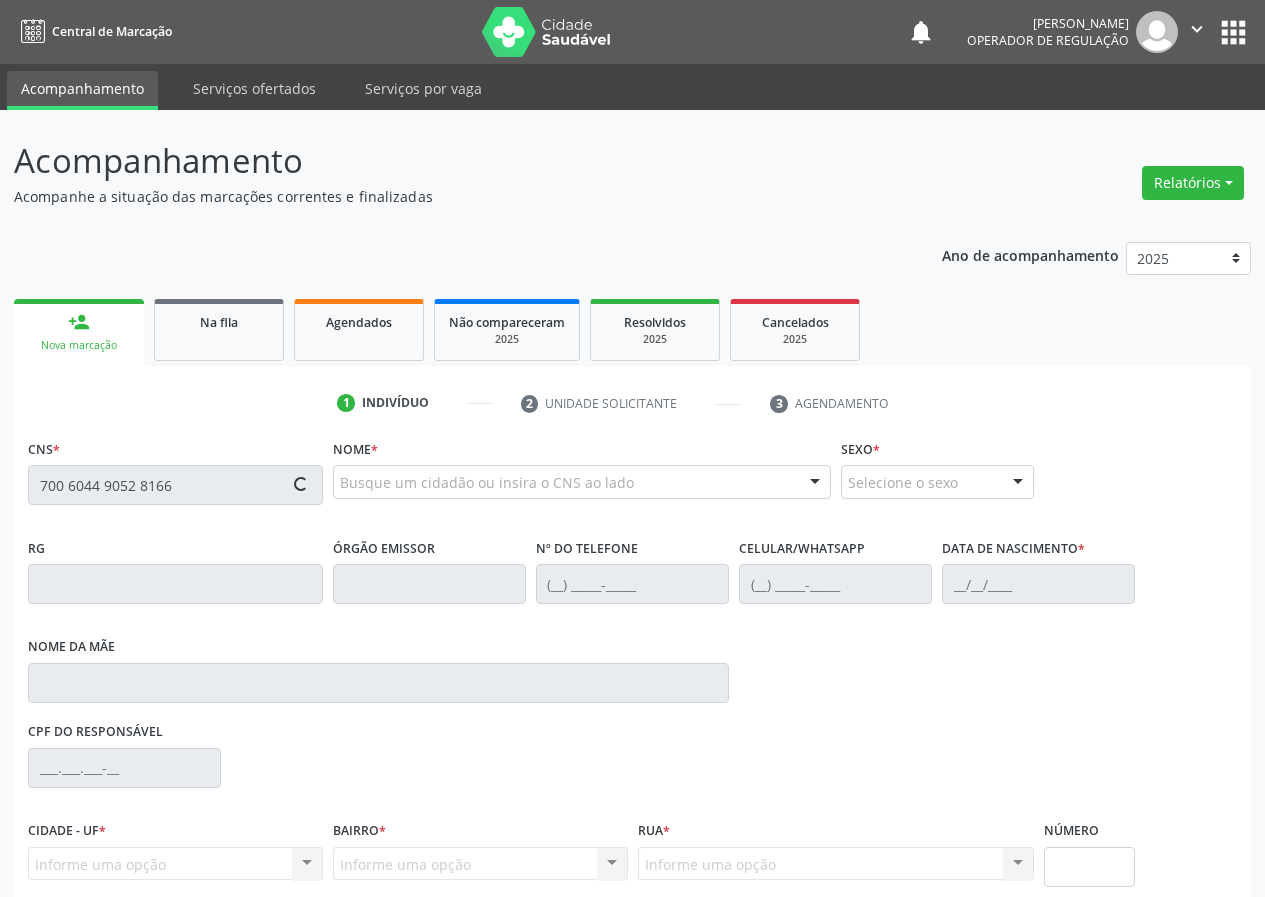 type on "700 6044 9052 8166" 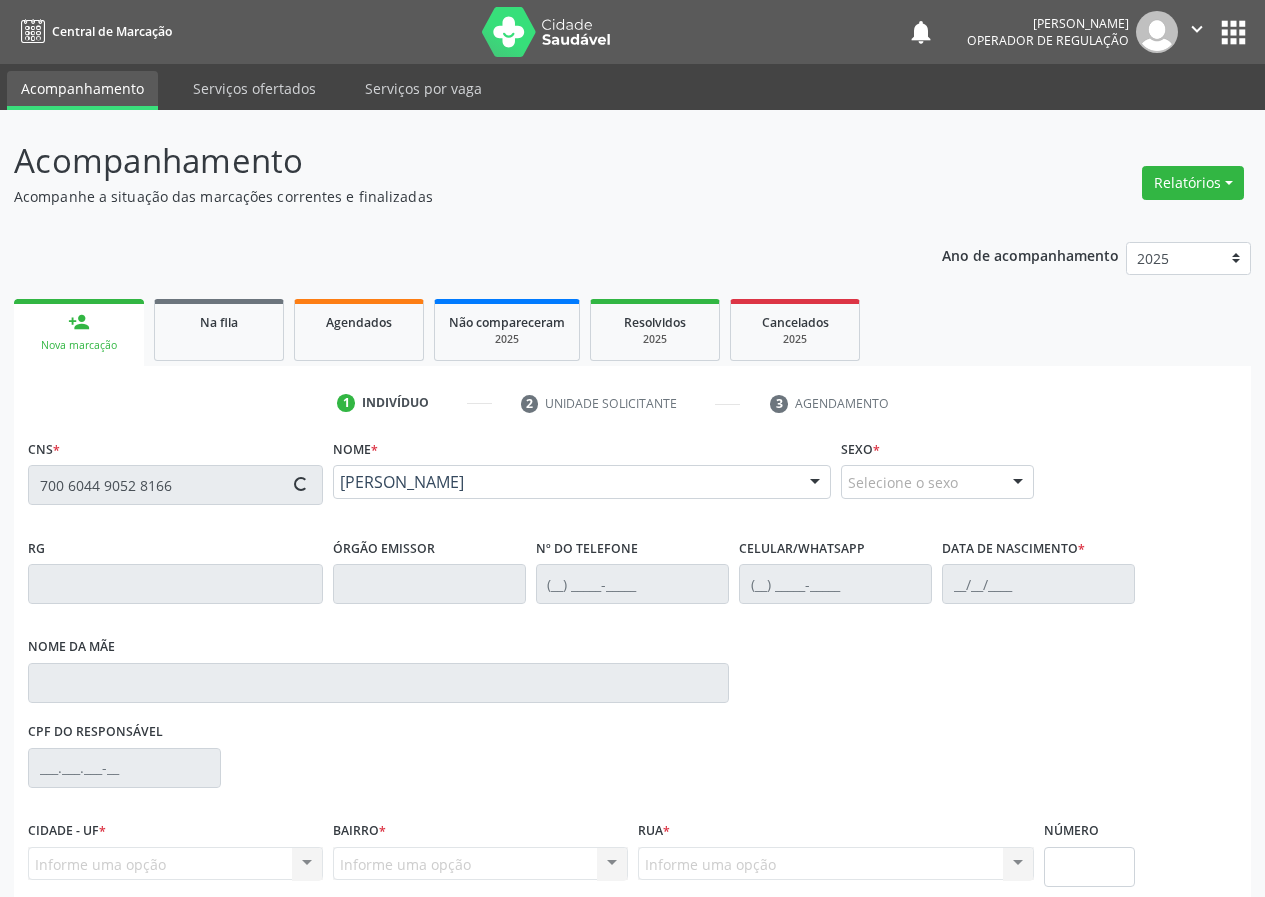 scroll, scrollTop: 173, scrollLeft: 0, axis: vertical 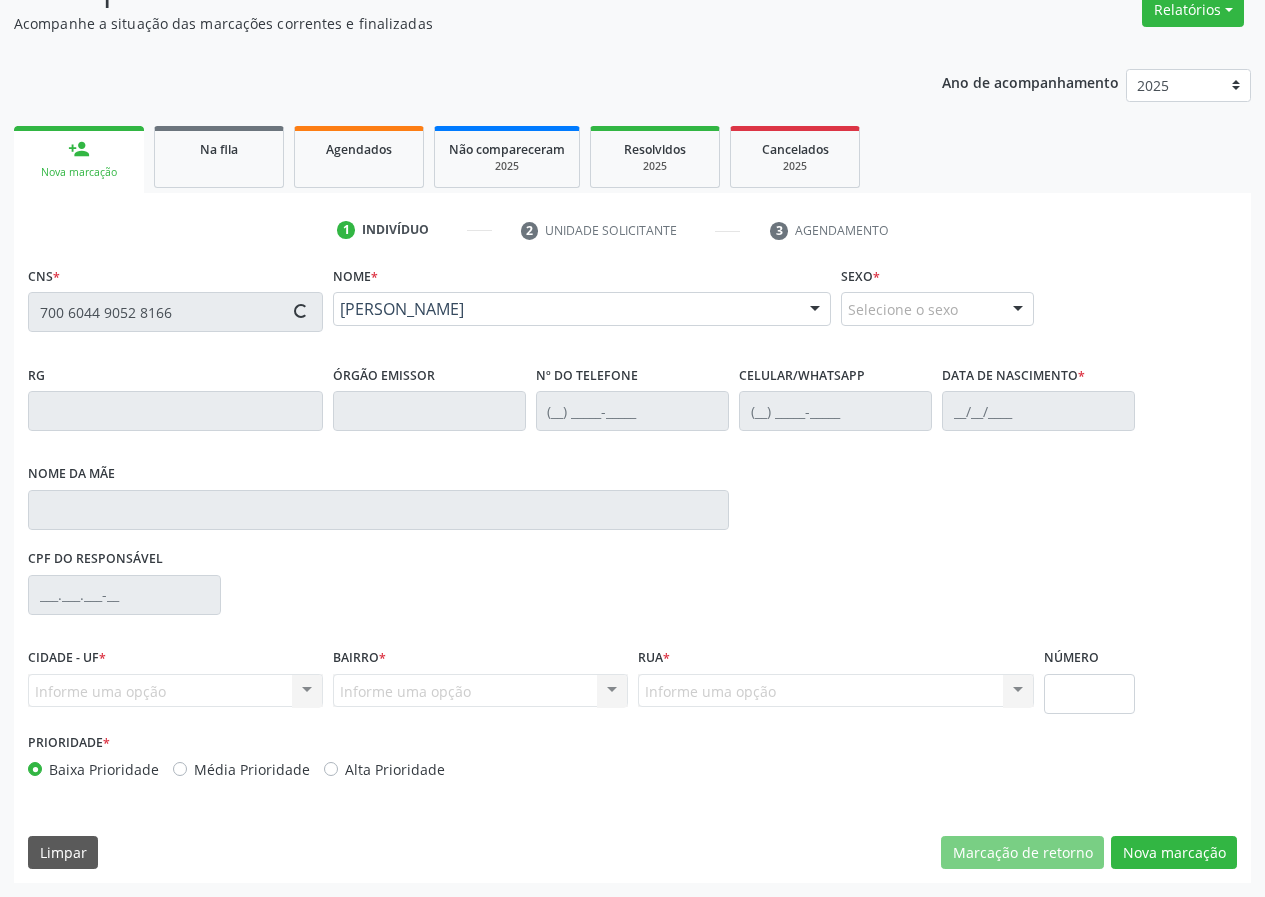 type on "(83) 99386-2806" 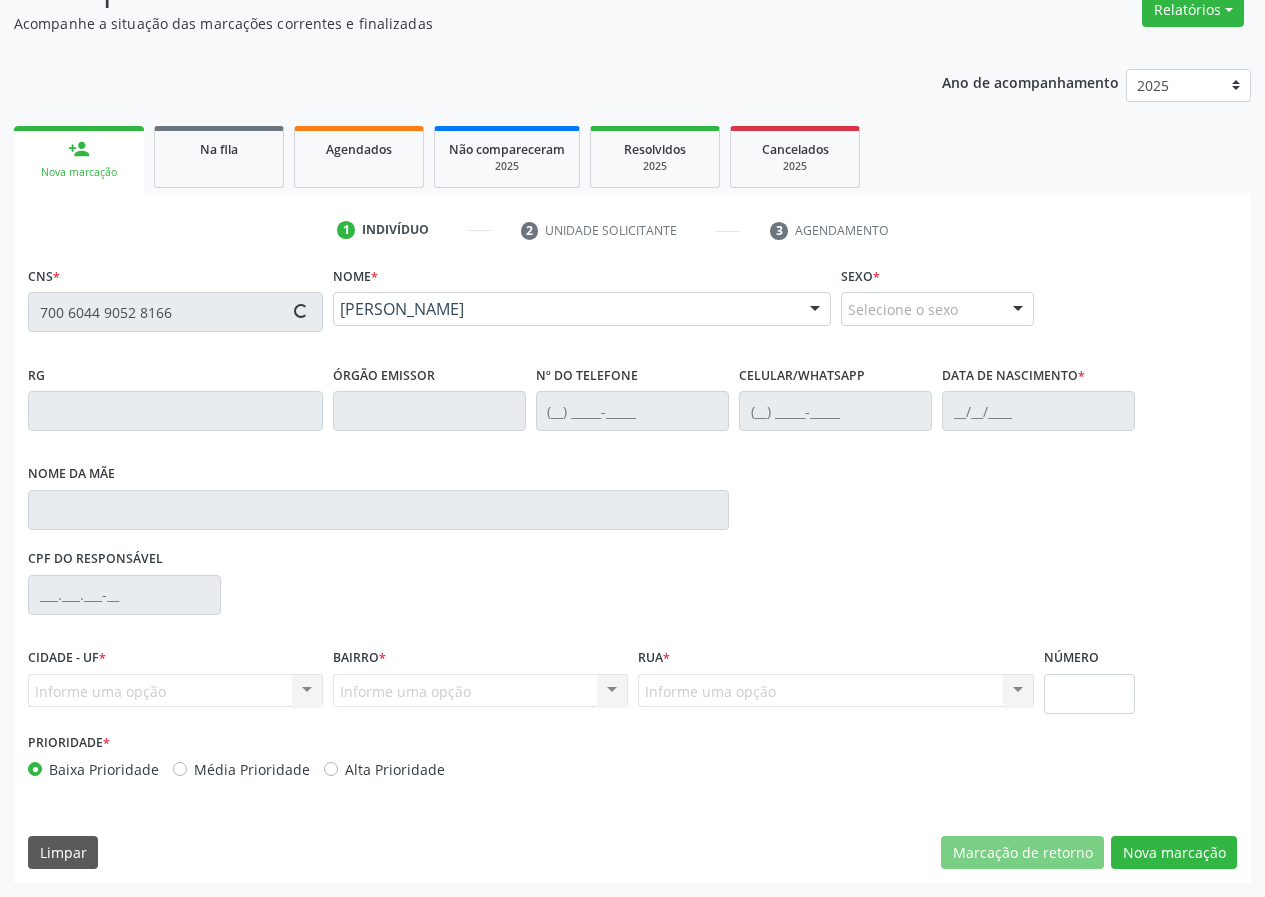 type on "(83) 99386-2806" 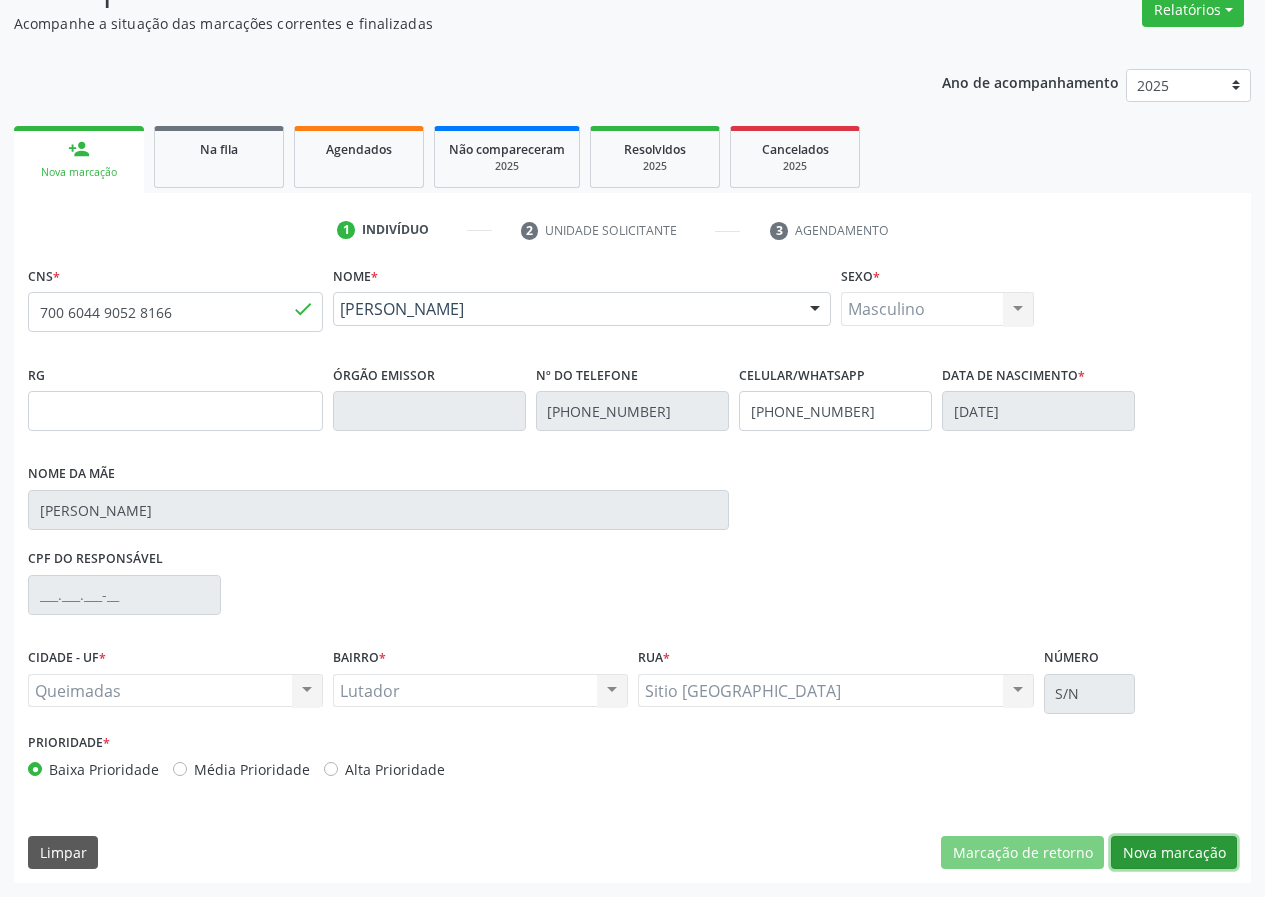 click on "Nova marcação" at bounding box center (1174, 853) 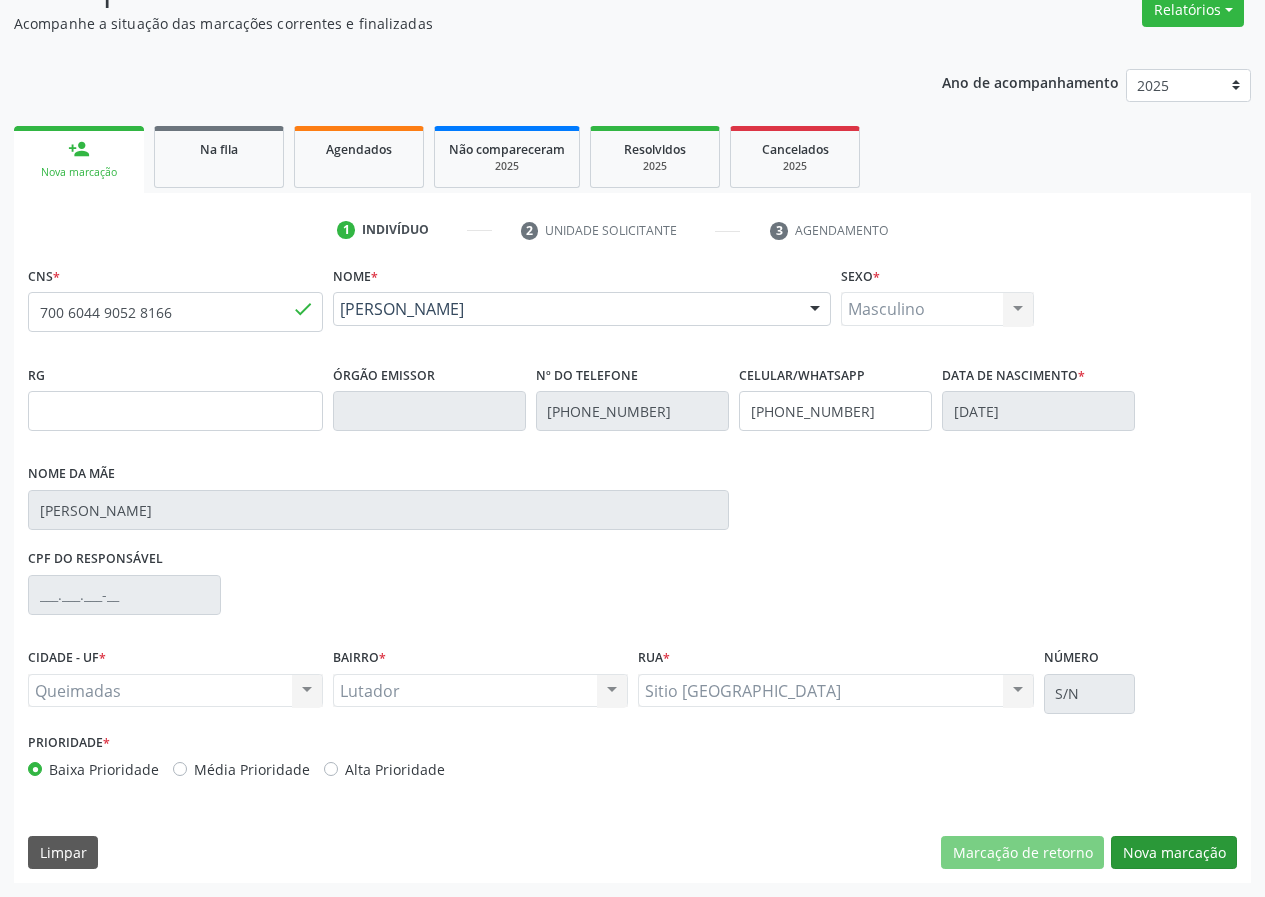 scroll, scrollTop: 9, scrollLeft: 0, axis: vertical 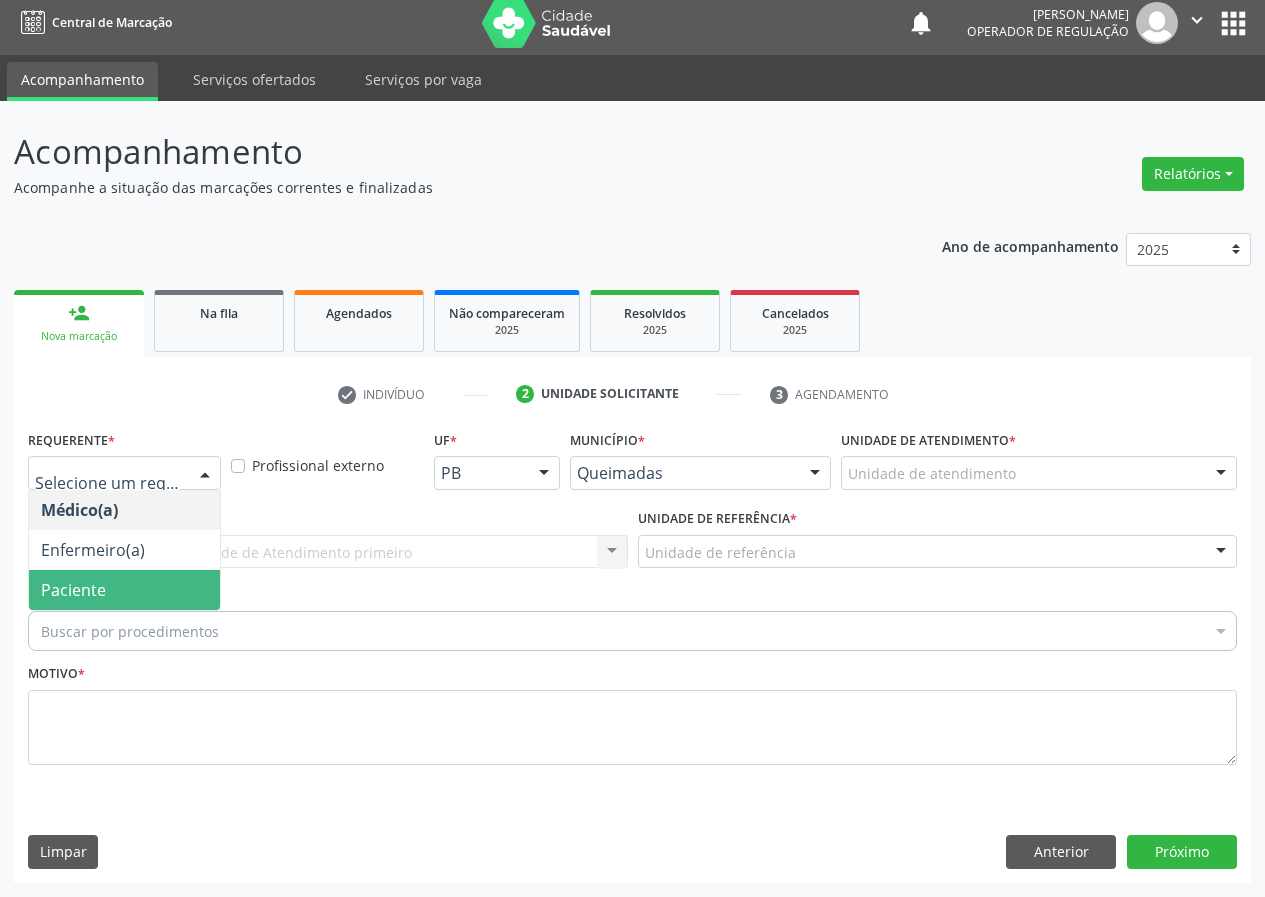 click on "Paciente" at bounding box center [124, 590] 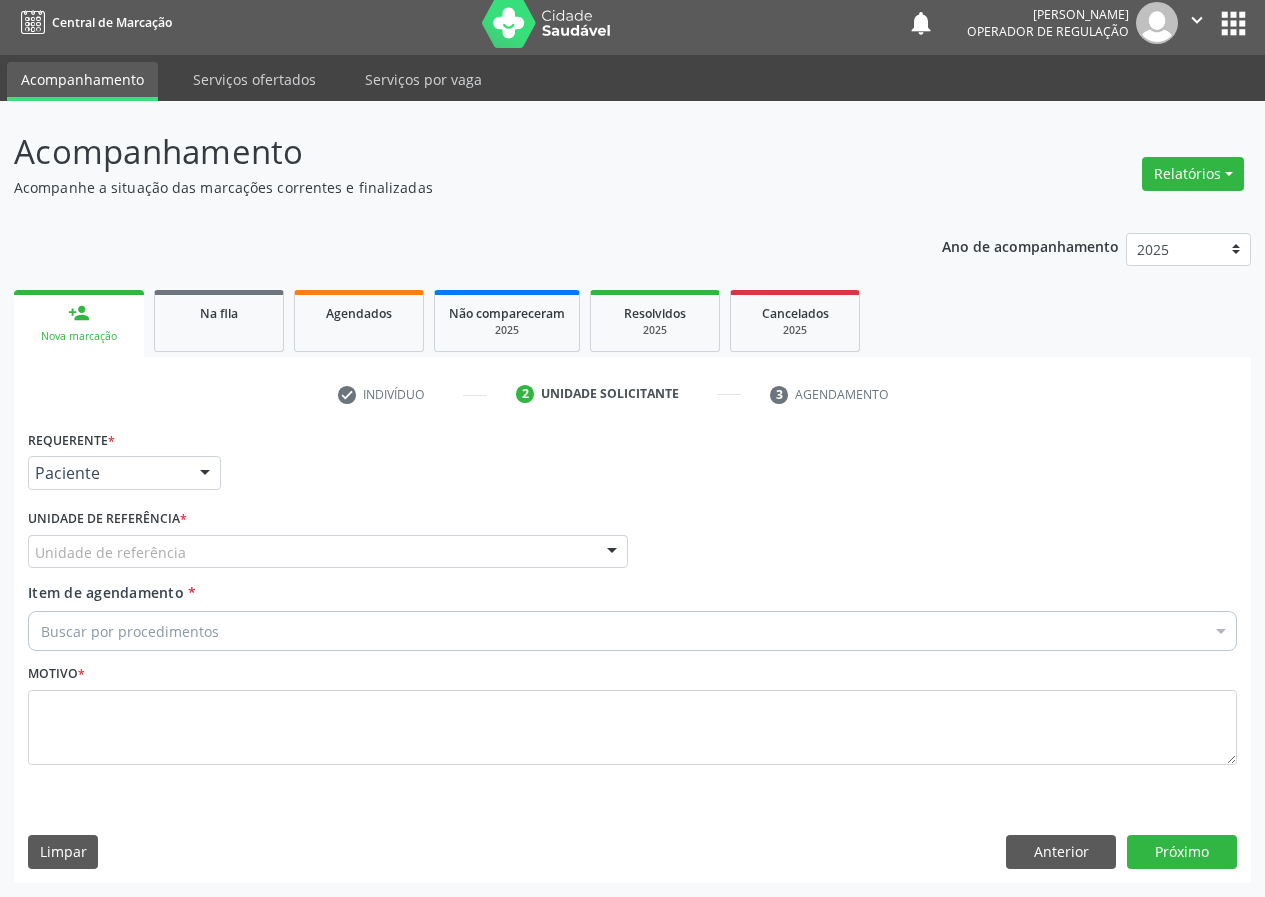 click on "Unidade de referência" at bounding box center [328, 552] 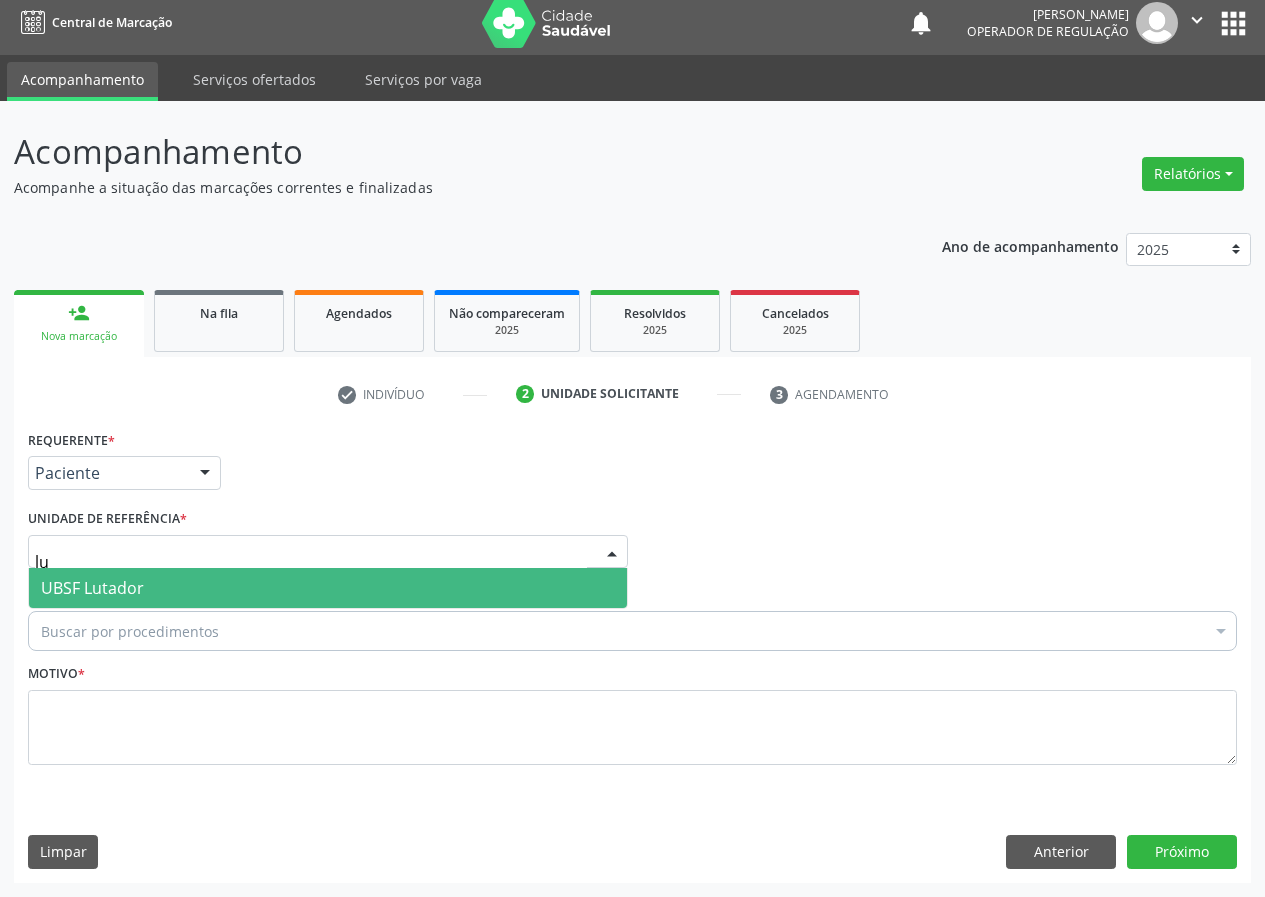type on "lut" 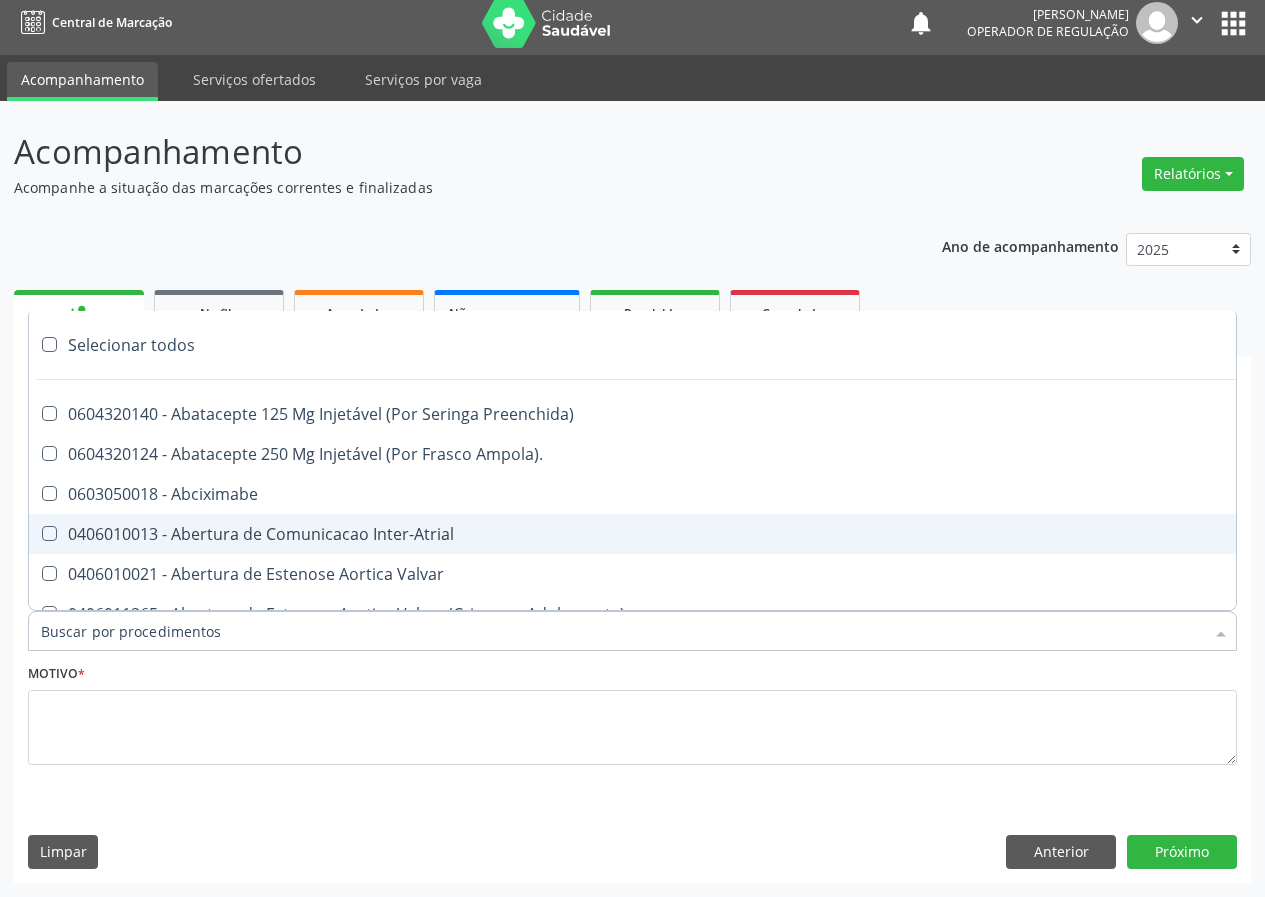 paste on "700604490528166" 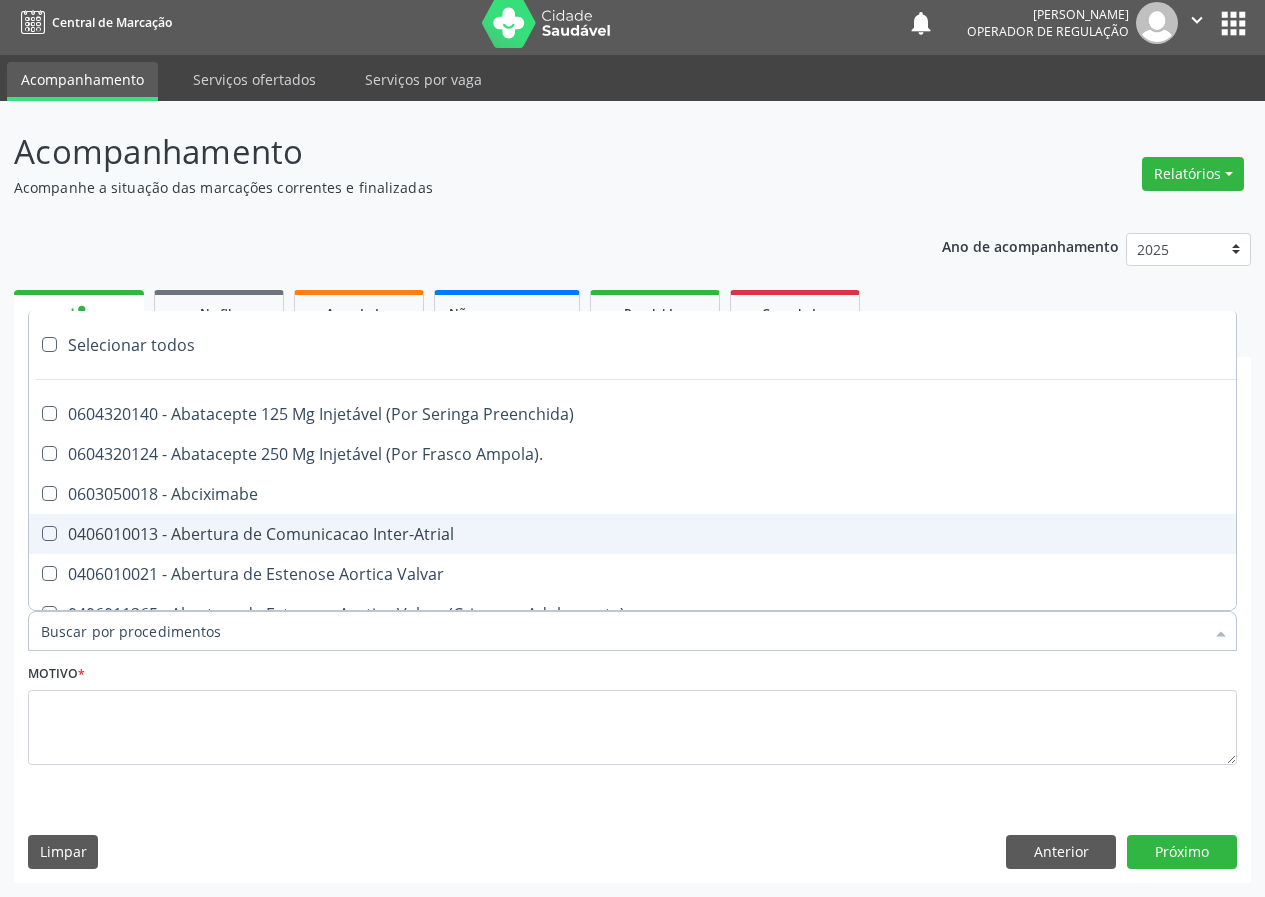 type on "700604490528166" 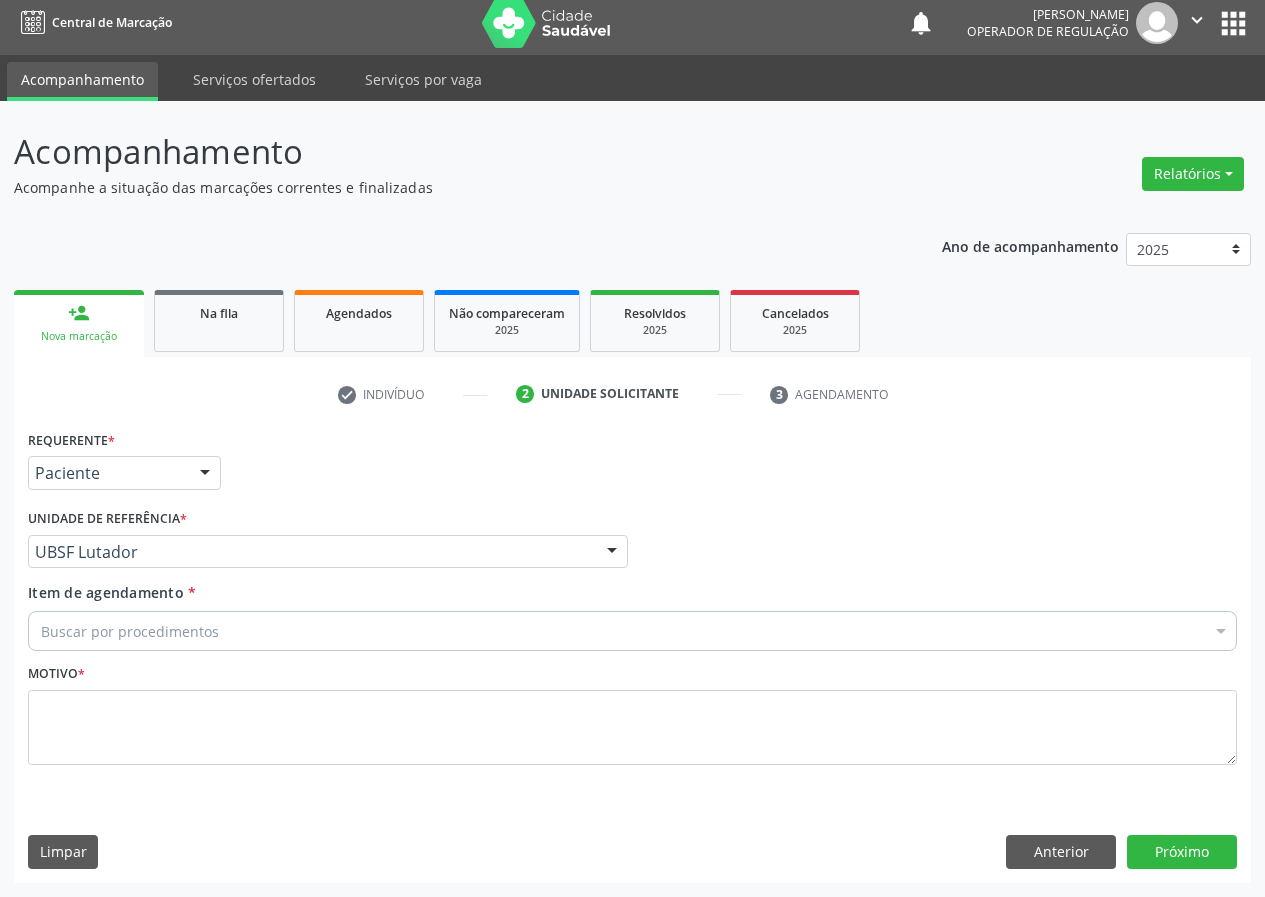 paste on "Ultrassonografia de Prostata Por Via Abdominal" 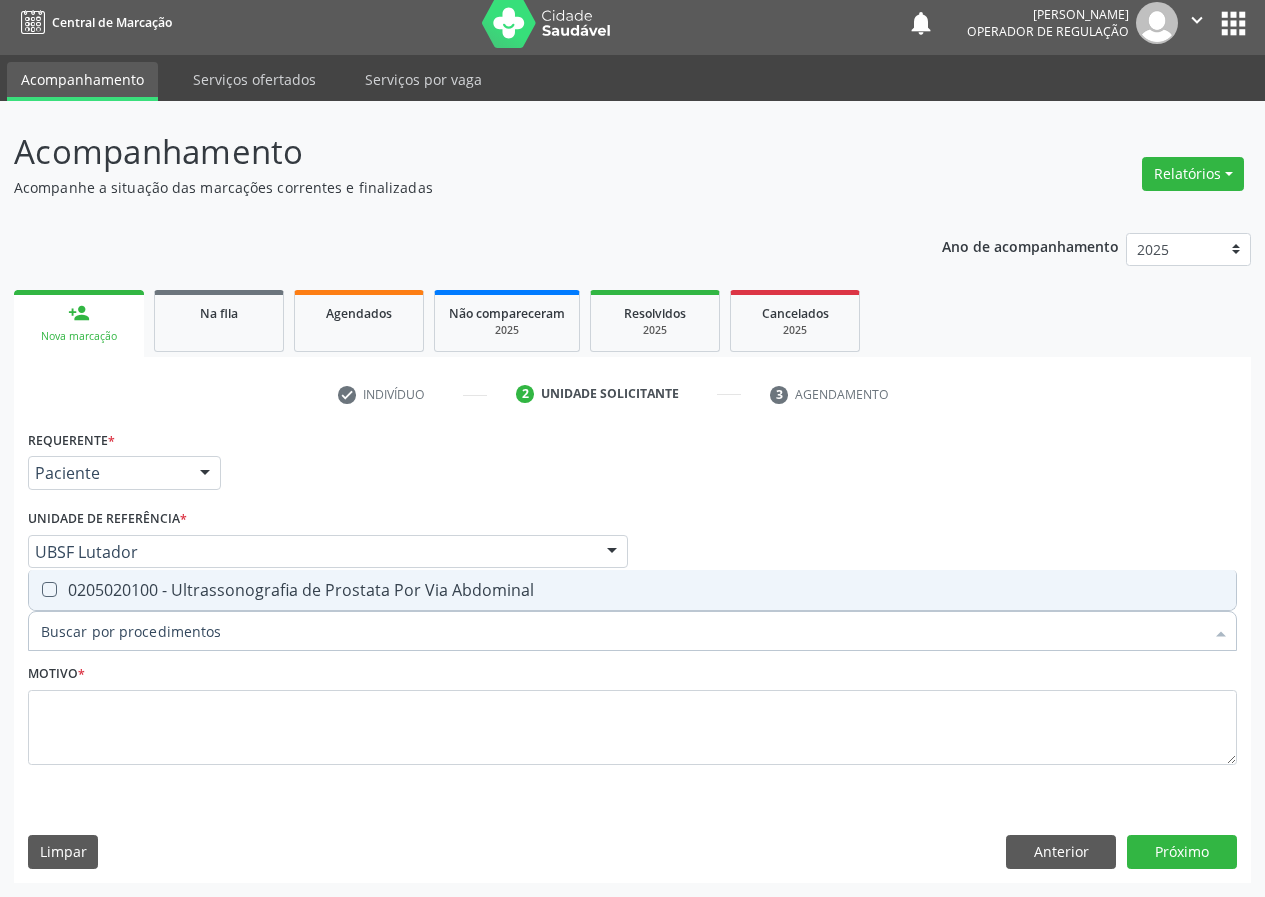 type on "Ultrassonografia de Prostata Por Via Abdominal" 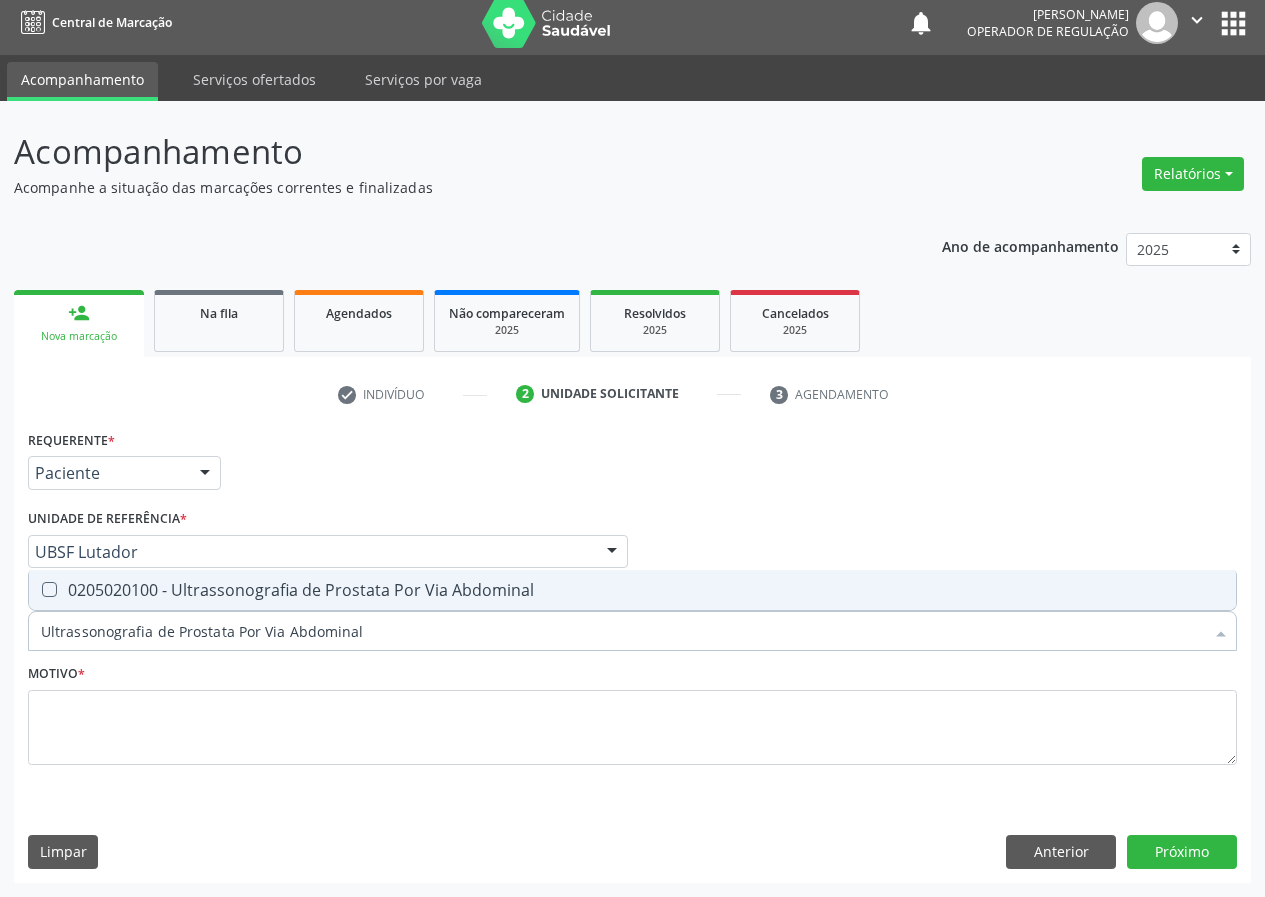 click on "0205020100 - Ultrassonografia de Prostata Por Via Abdominal" at bounding box center [632, 590] 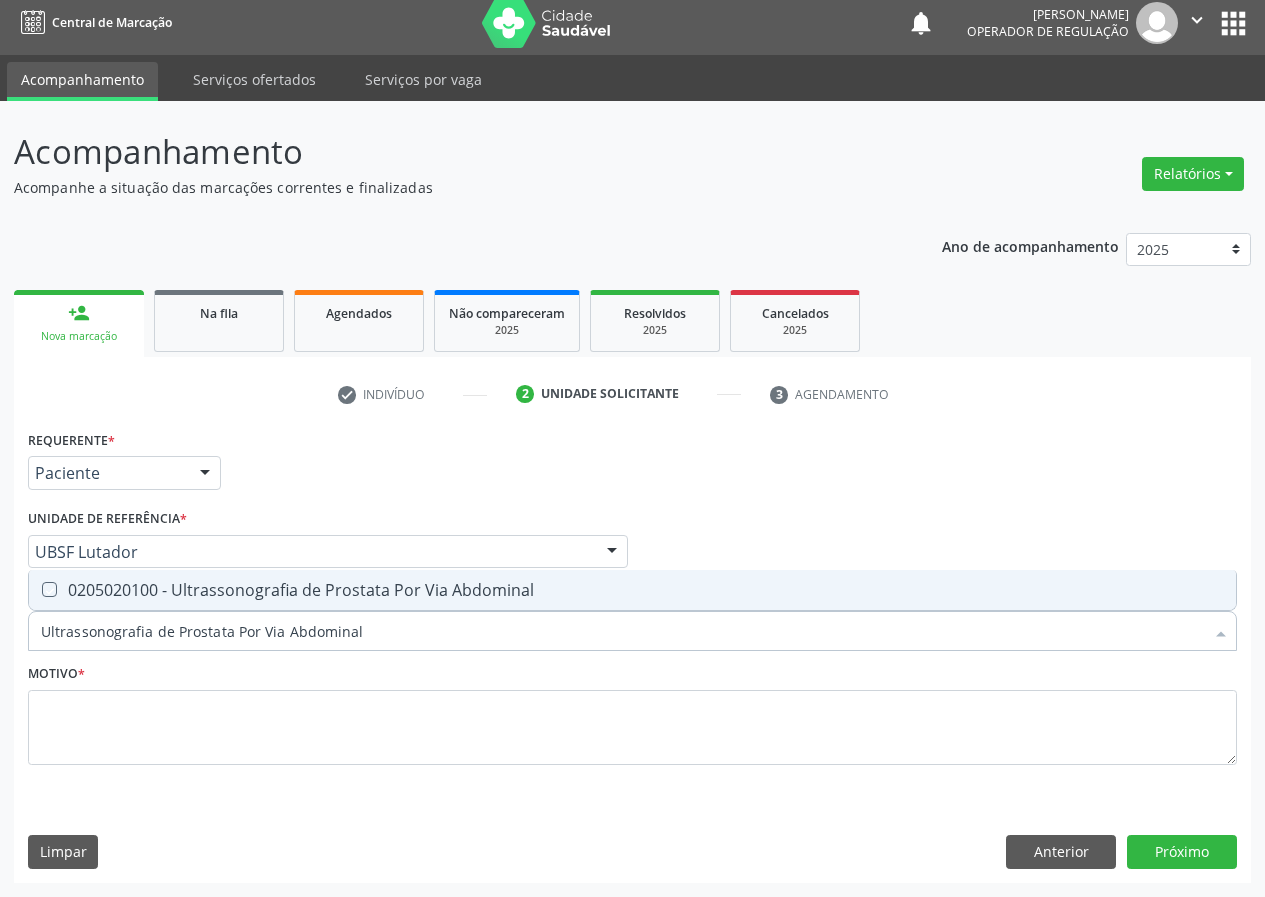 checkbox on "true" 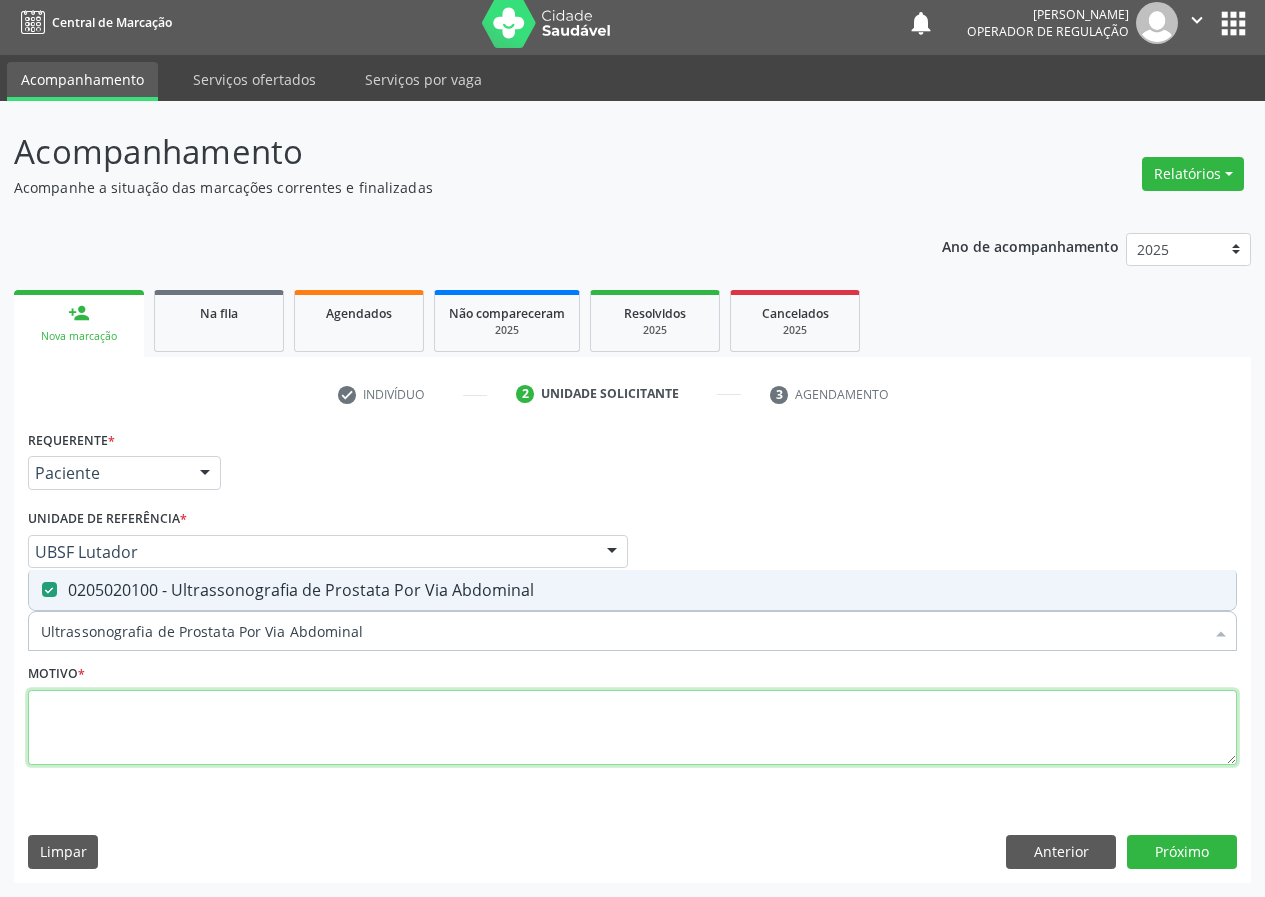 click at bounding box center (632, 728) 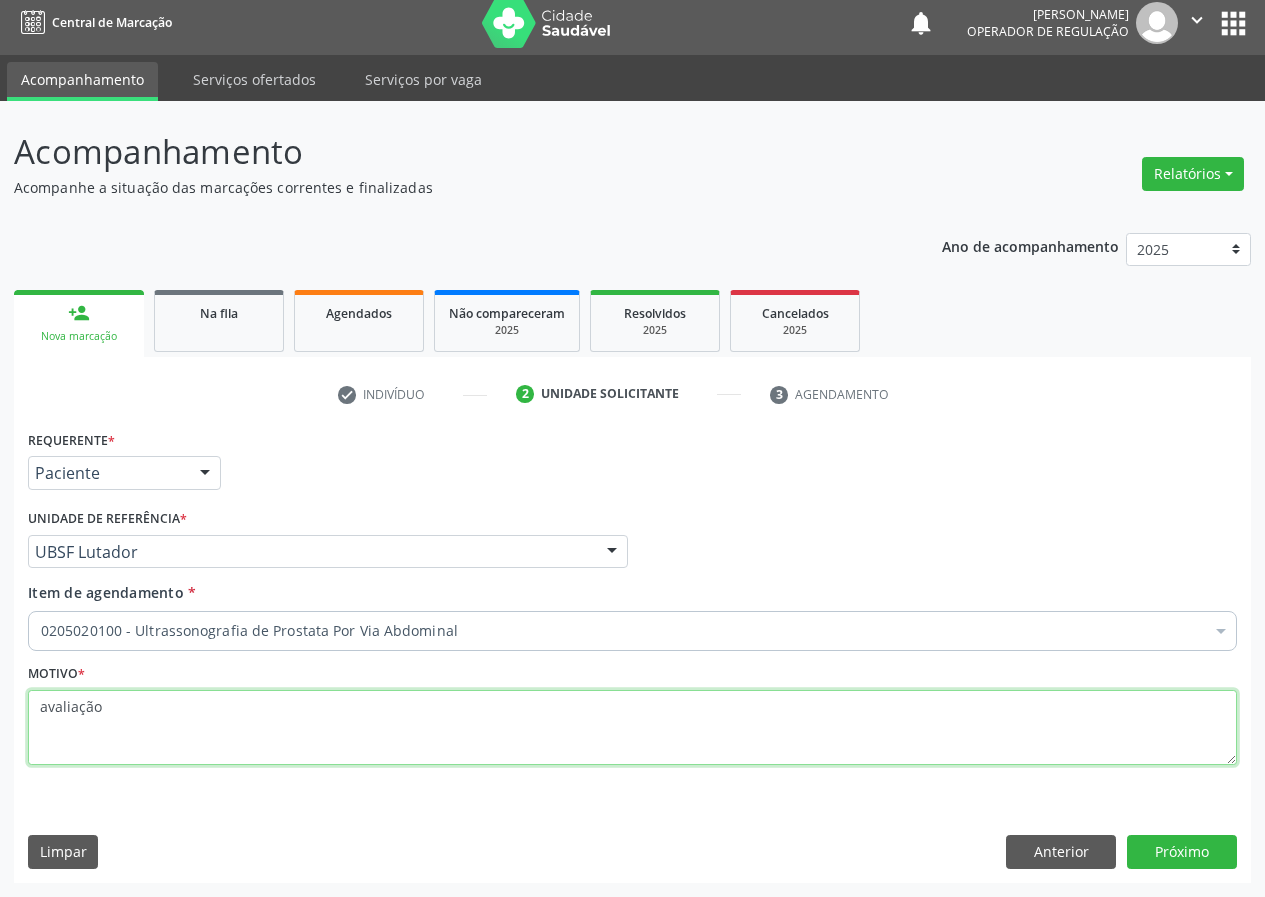 type on "avaliação" 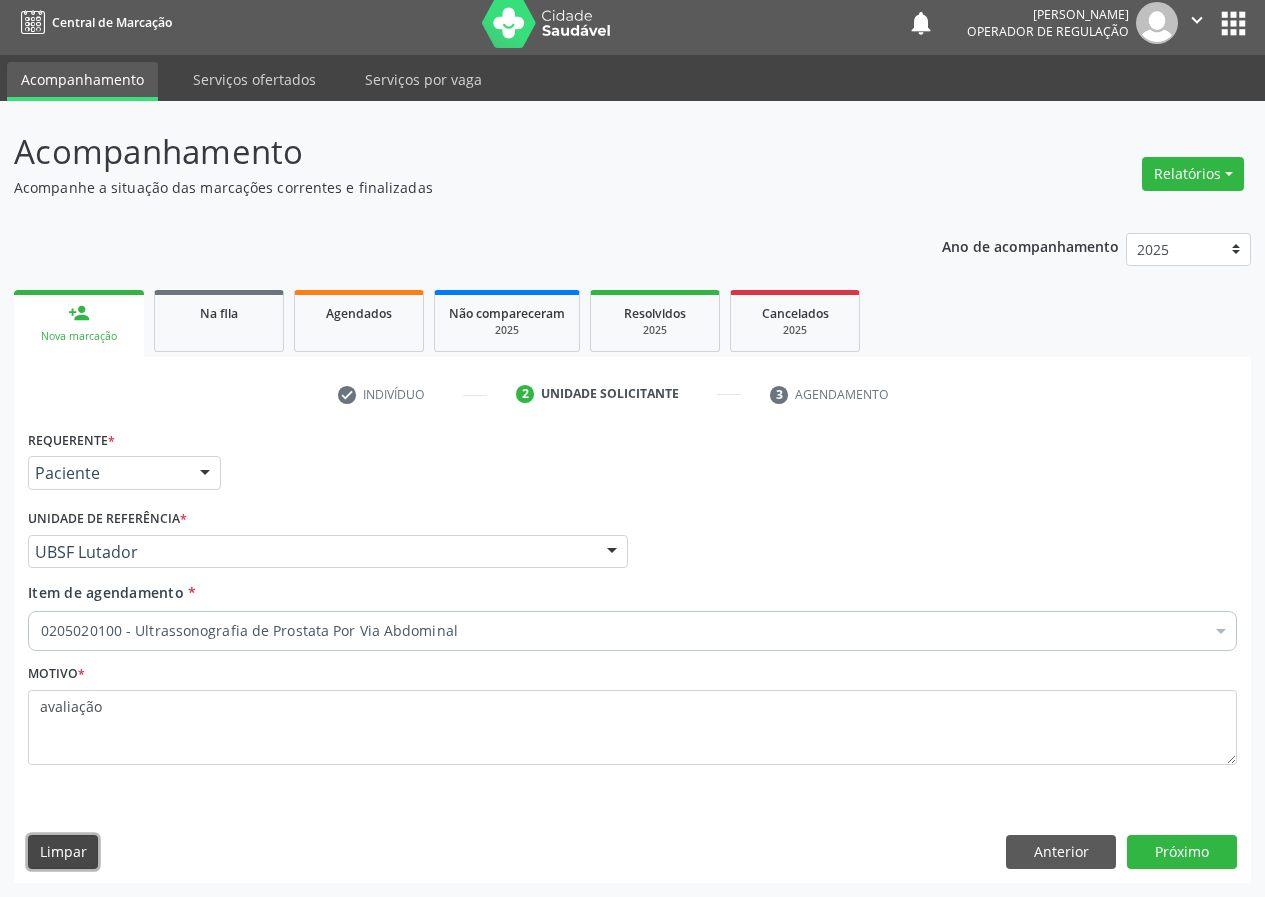 type 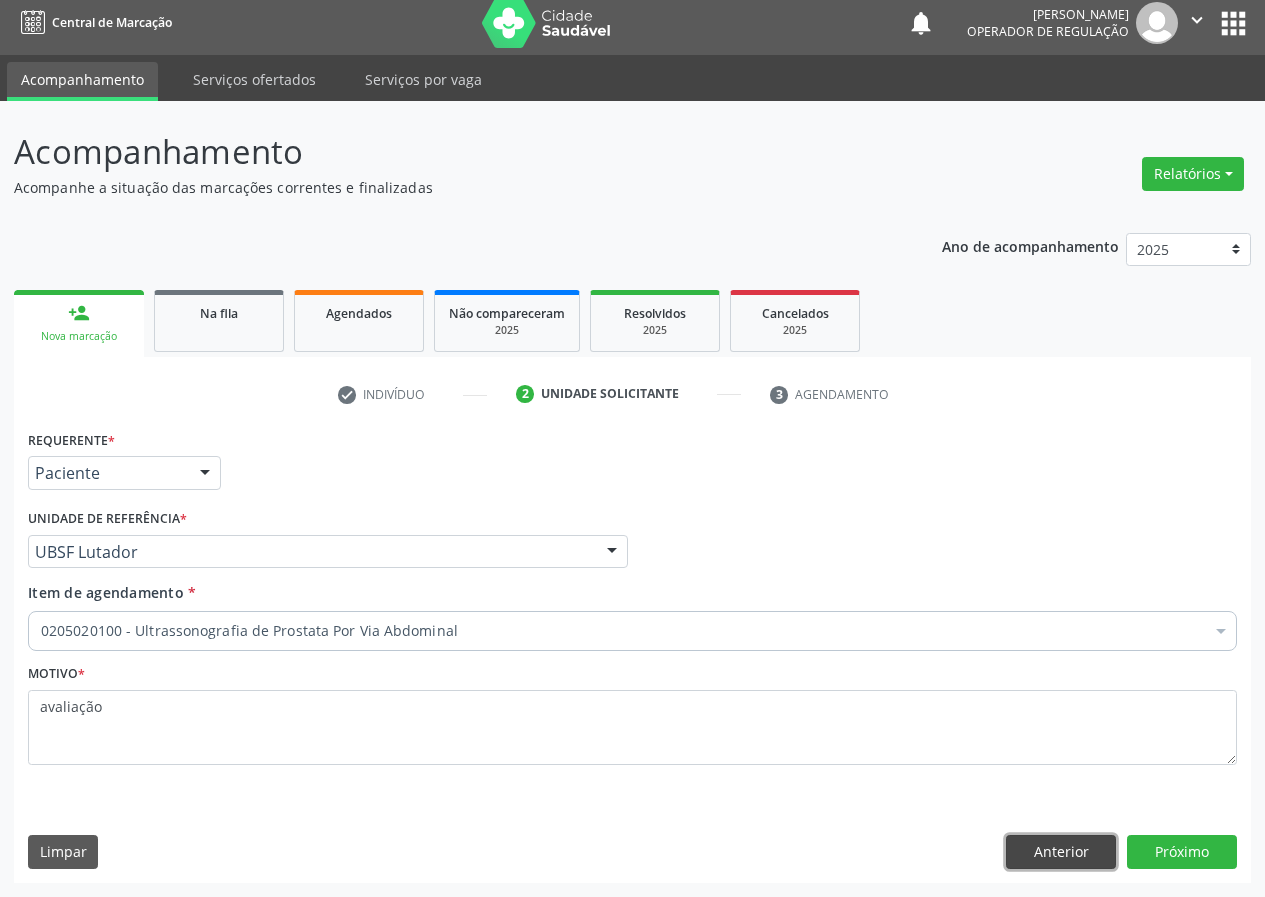 type 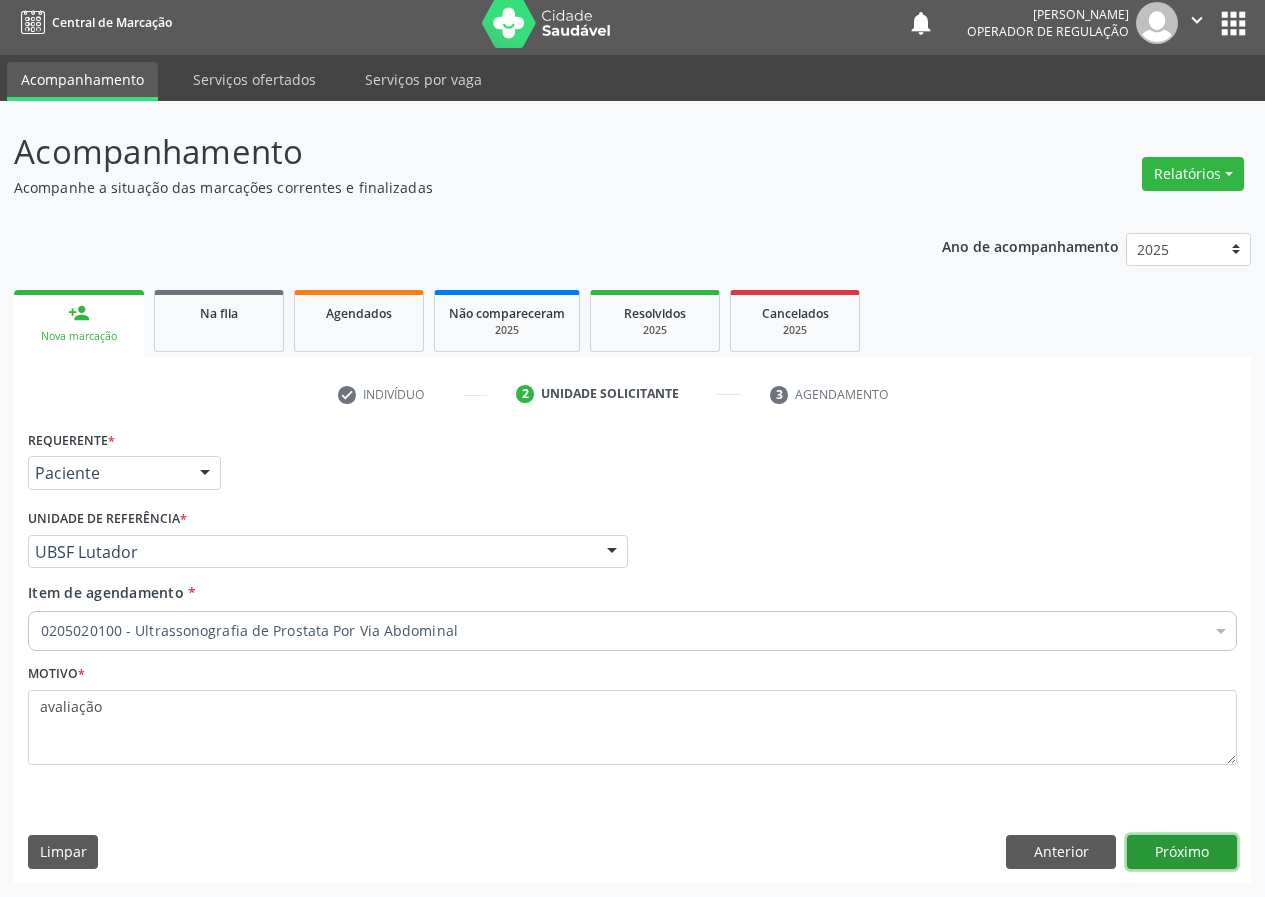 type 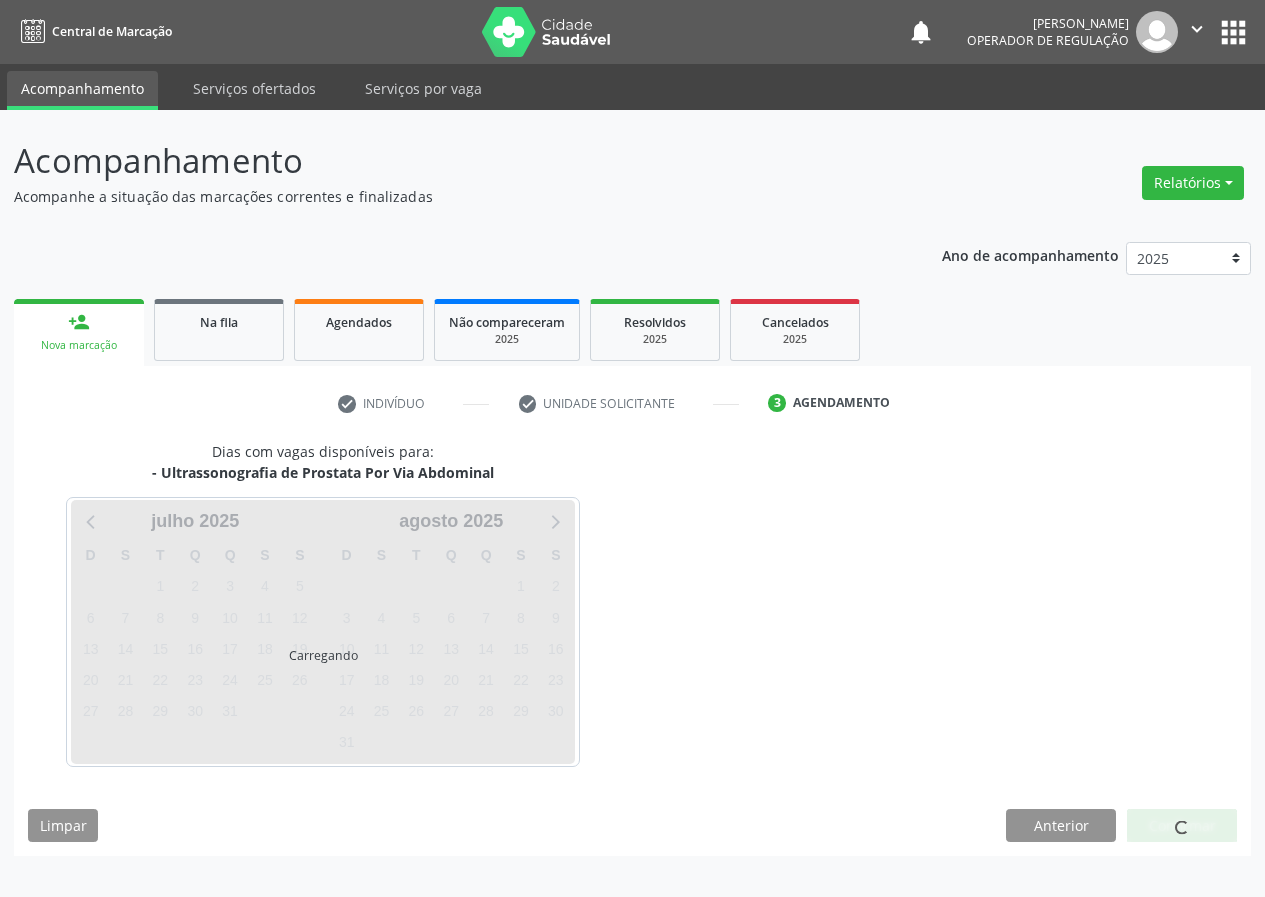 scroll, scrollTop: 0, scrollLeft: 0, axis: both 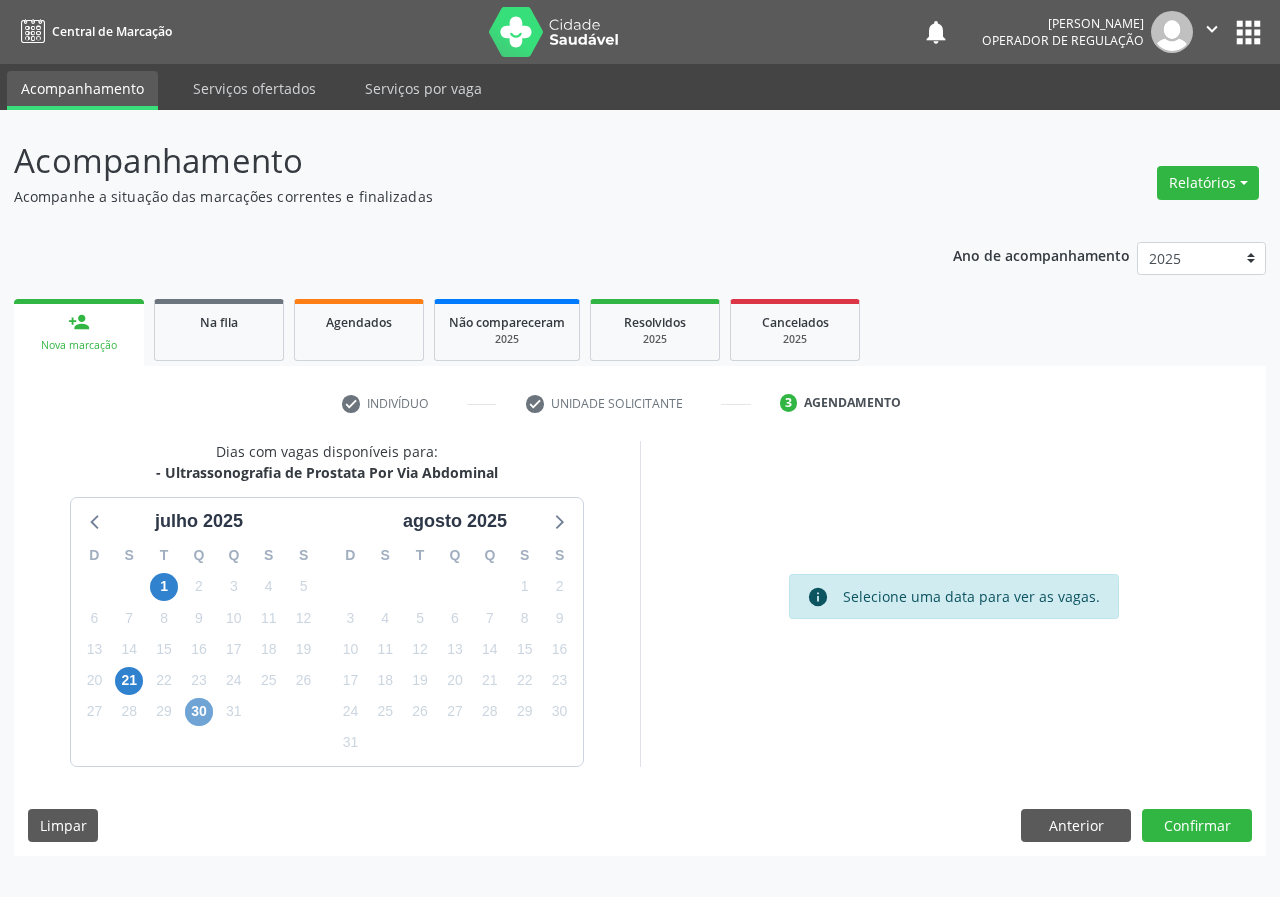 click on "30" at bounding box center [199, 712] 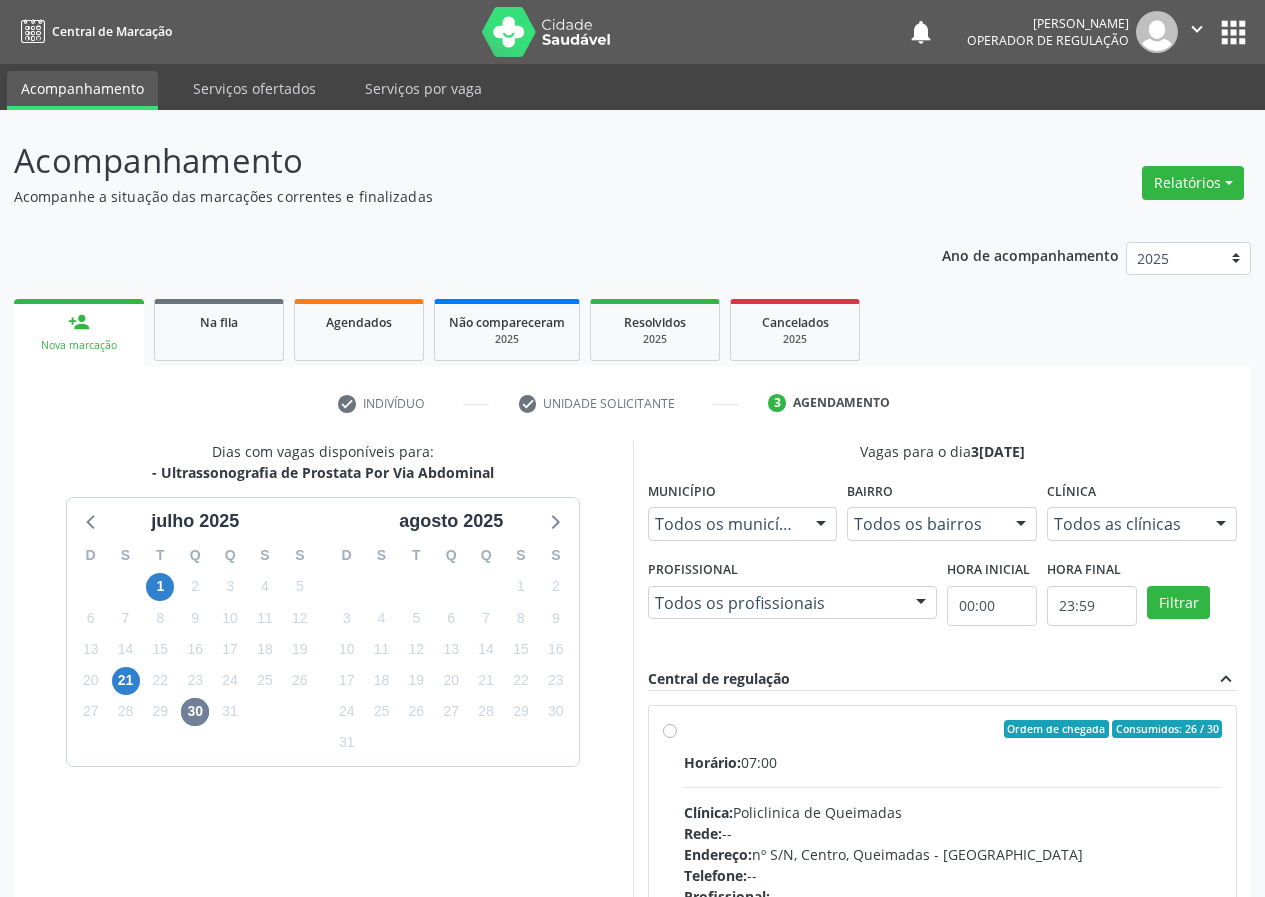 click on "Horário:   07:00" at bounding box center (953, 762) 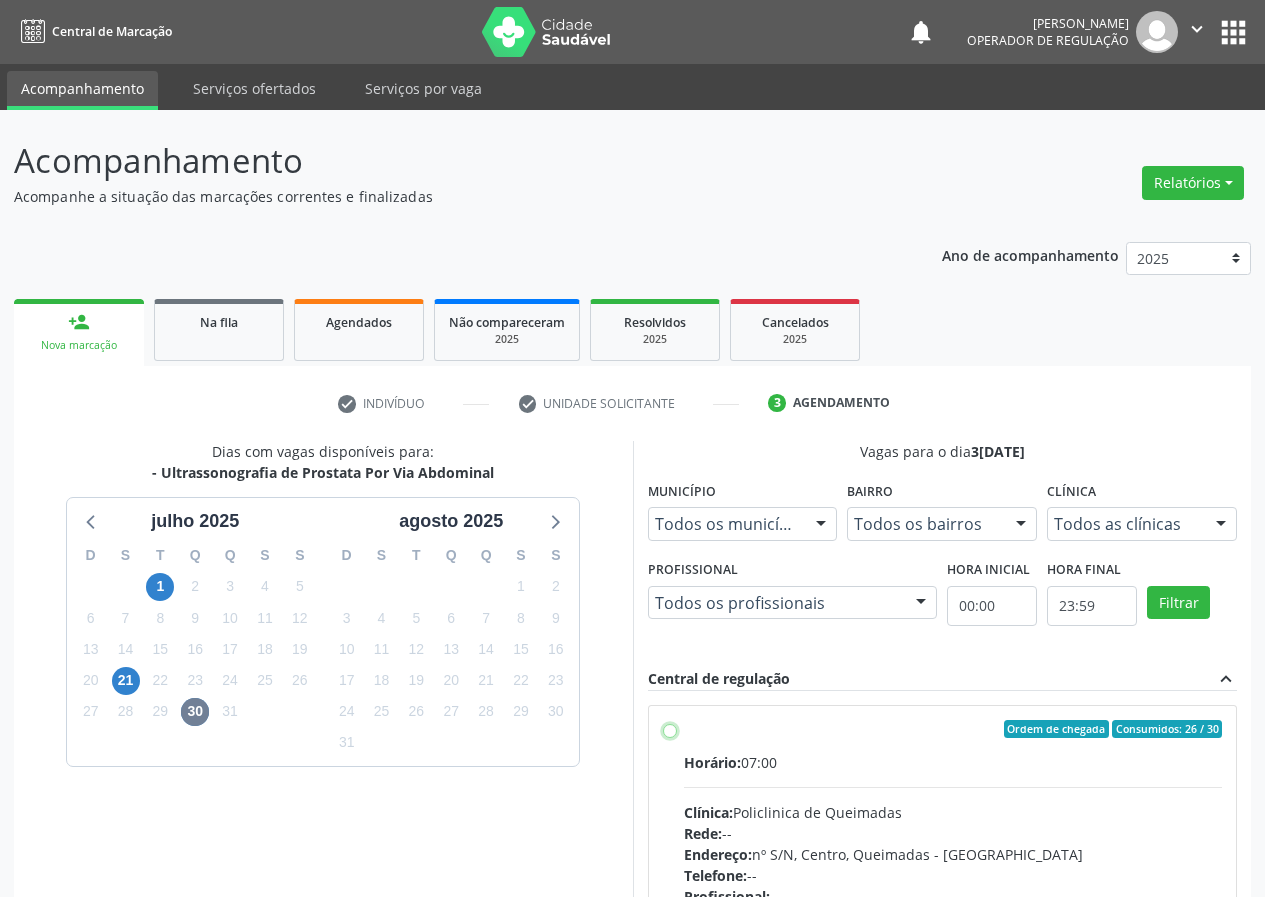 click on "Ordem de chegada
Consumidos: 26 / 30
Horário:   07:00
Clínica:  Policlinica de Queimadas
Rede:
--
Endereço:   nº S/N, Centro, Queimadas - PB
Telefone:   --
Profissional:
--
Informações adicionais sobre o atendimento
Idade de atendimento:
Sem restrição
Gênero(s) atendido(s):
Sem restrição
Informações adicionais:
--" at bounding box center [670, 729] 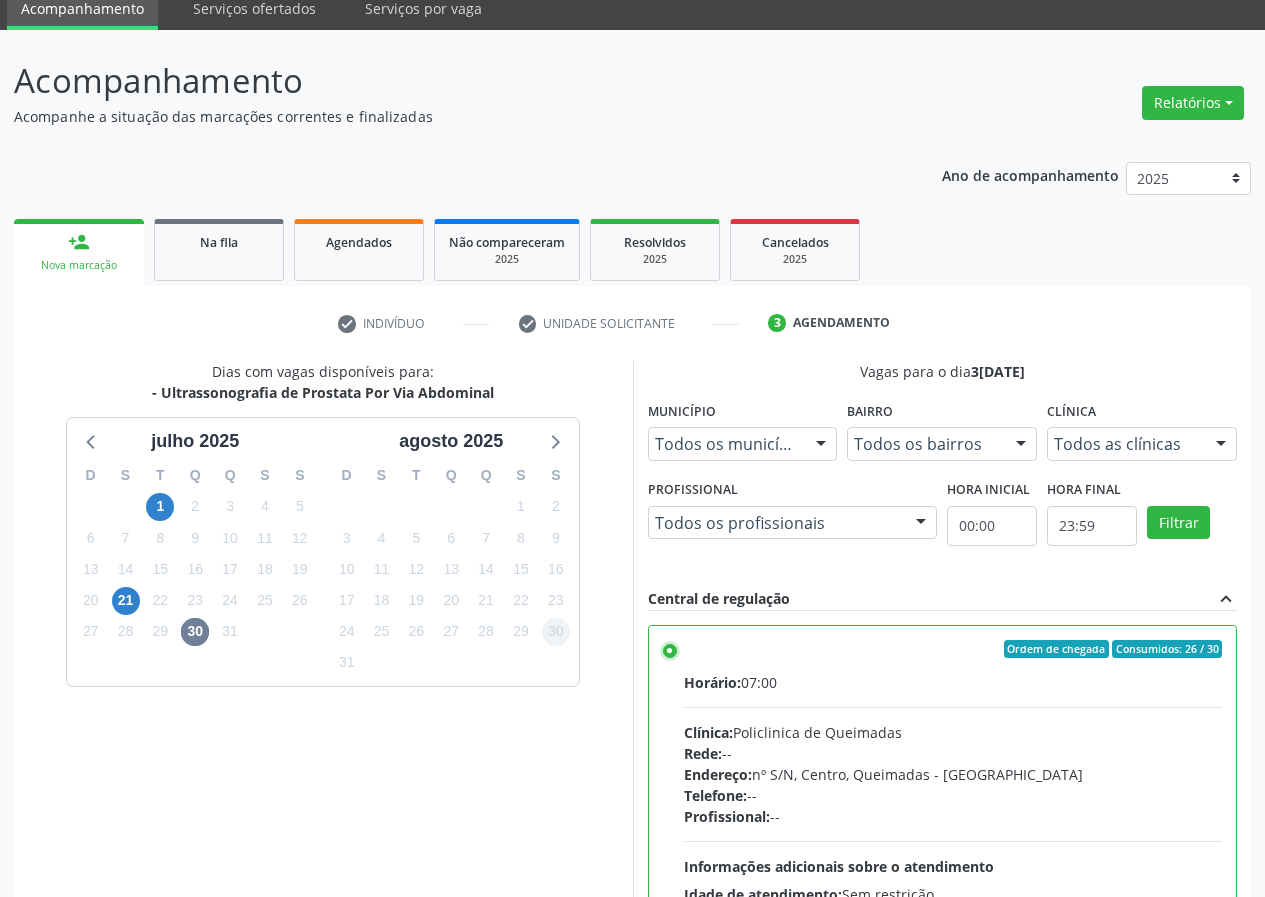 scroll, scrollTop: 298, scrollLeft: 0, axis: vertical 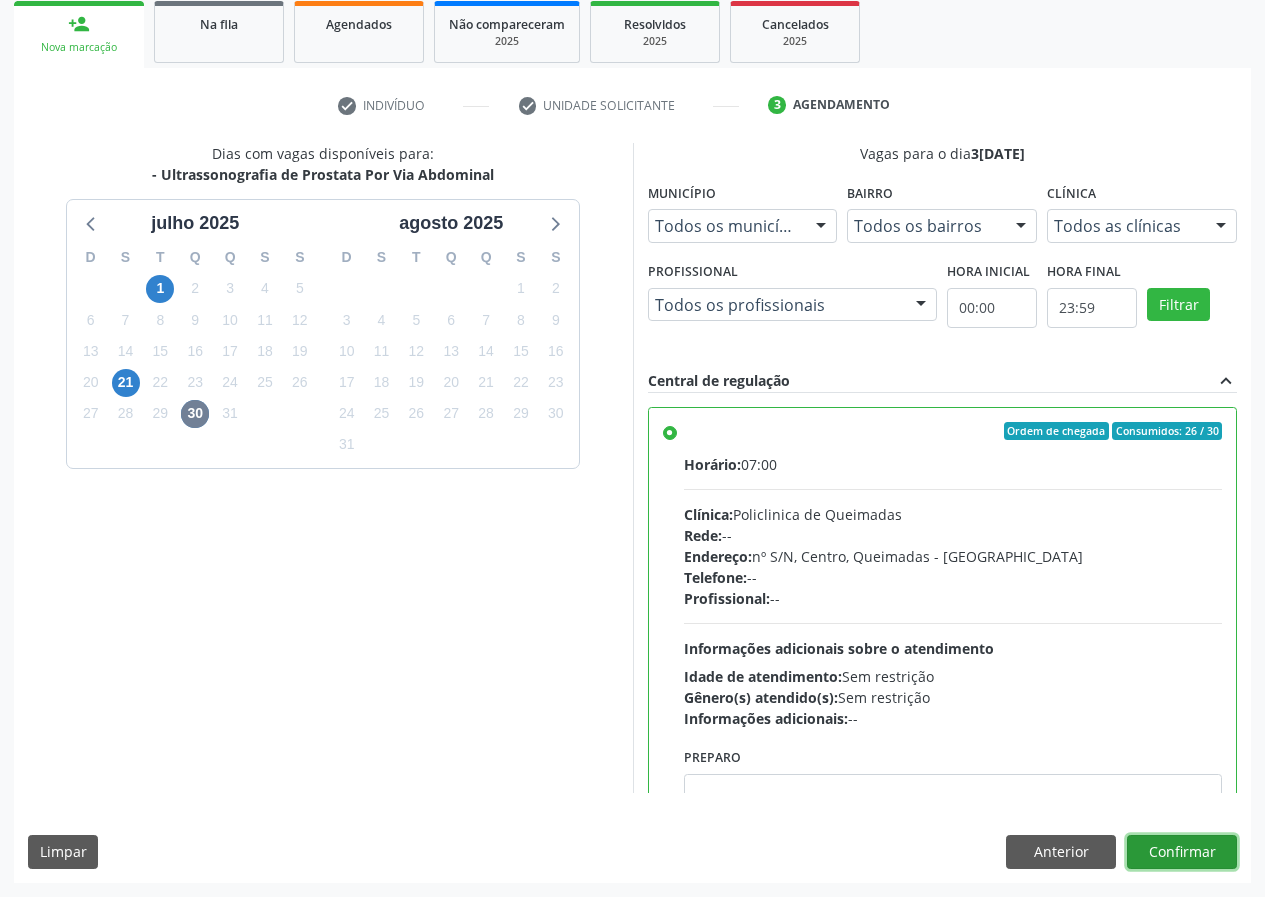 click on "Confirmar" at bounding box center (1182, 852) 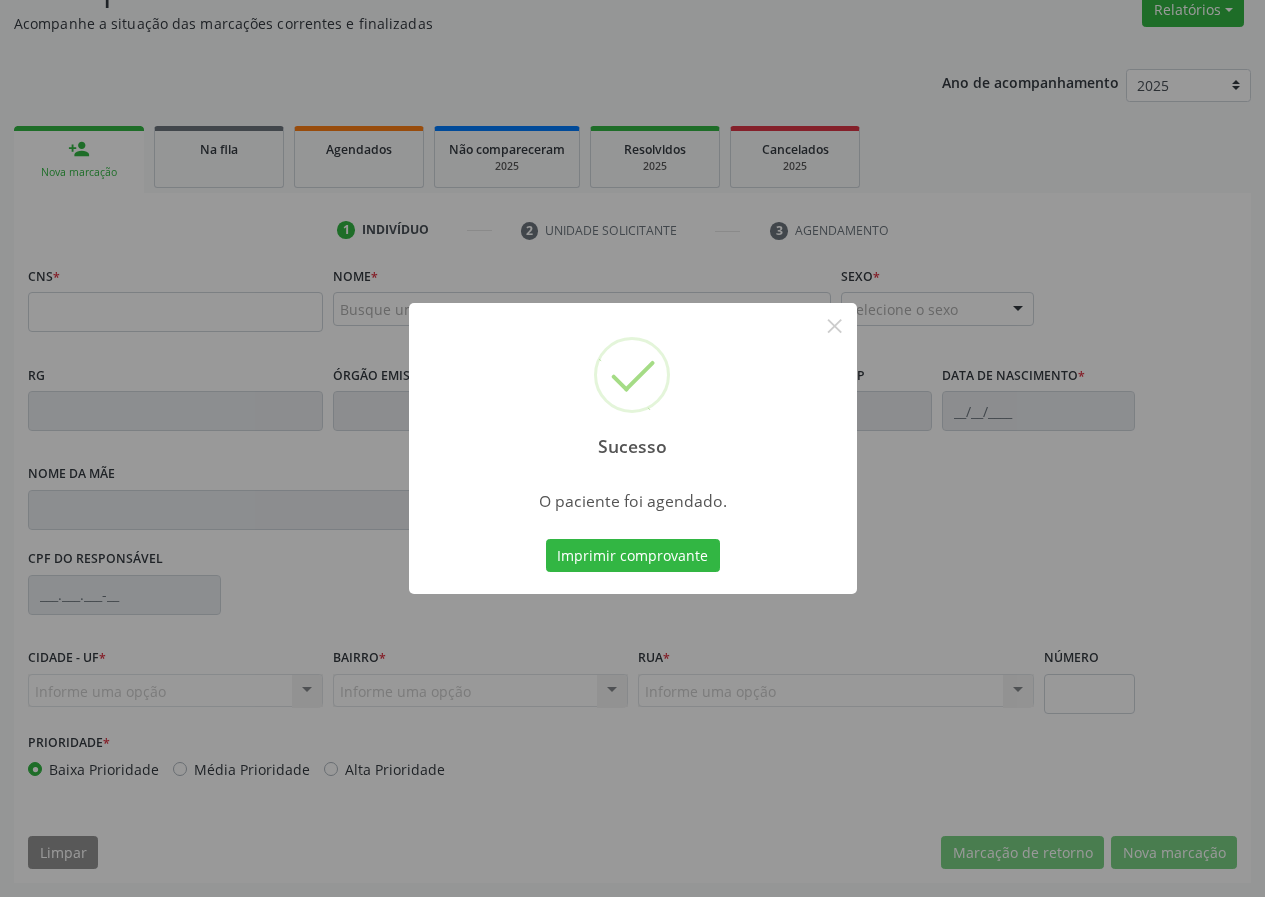 scroll, scrollTop: 173, scrollLeft: 0, axis: vertical 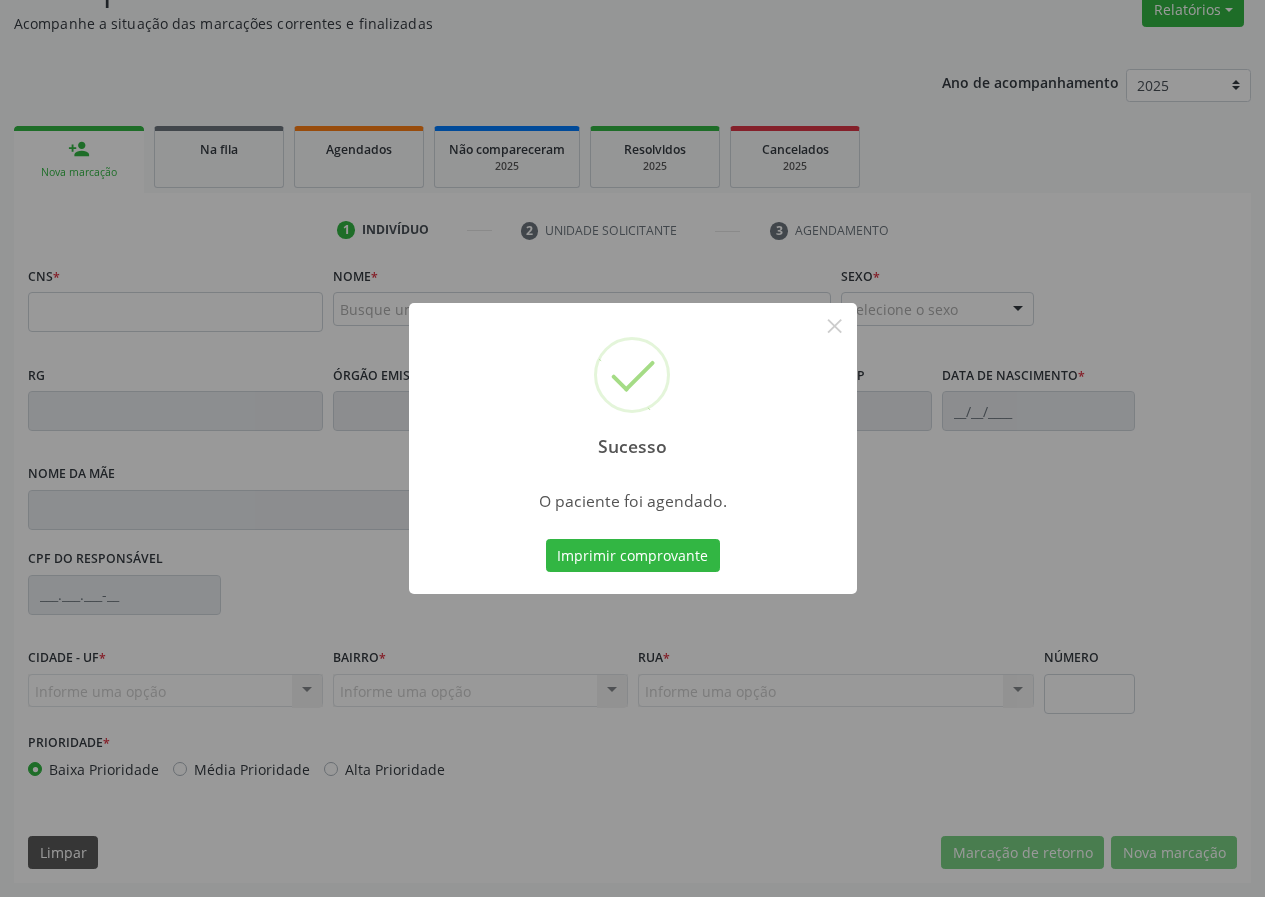 type 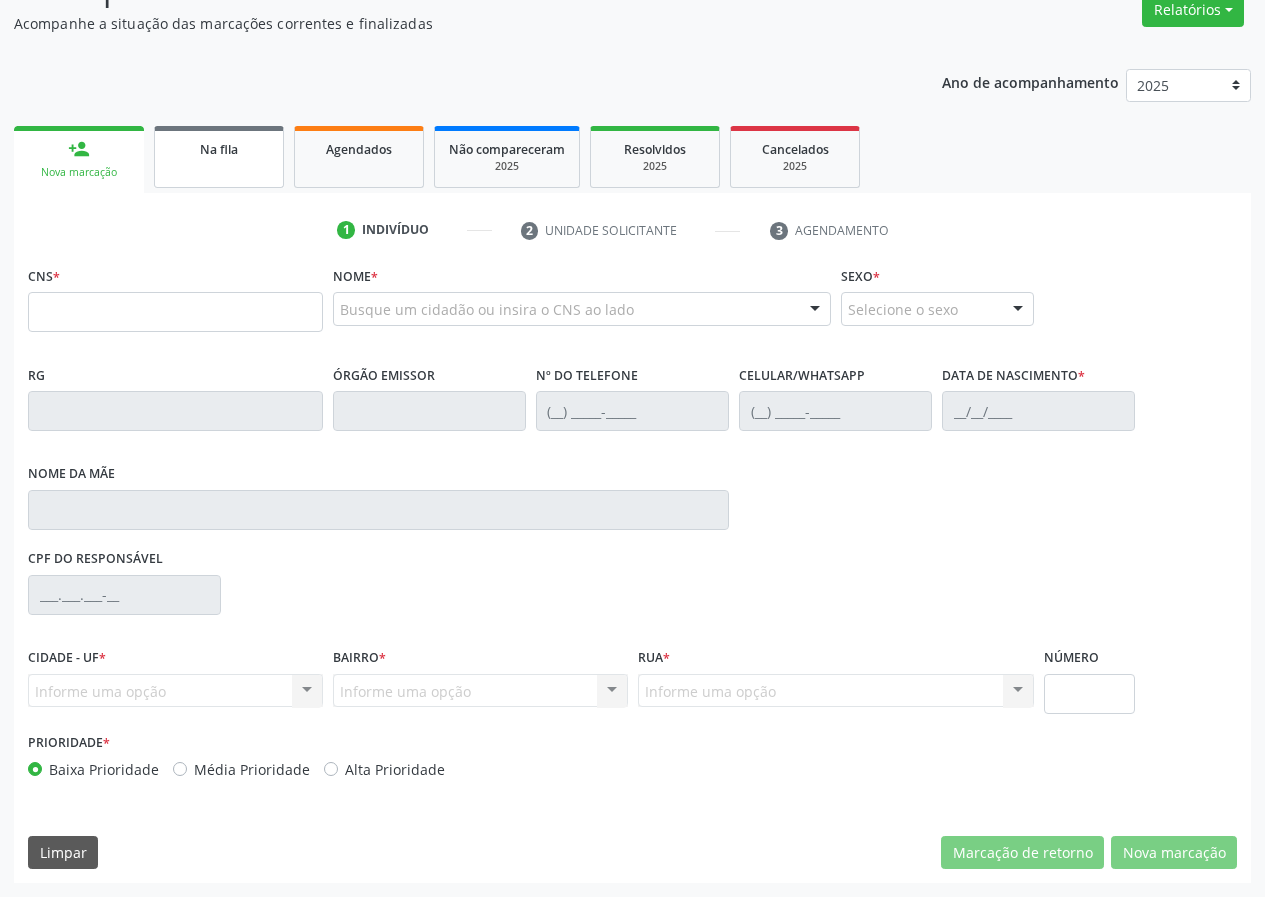 click on "Na fila" at bounding box center (219, 148) 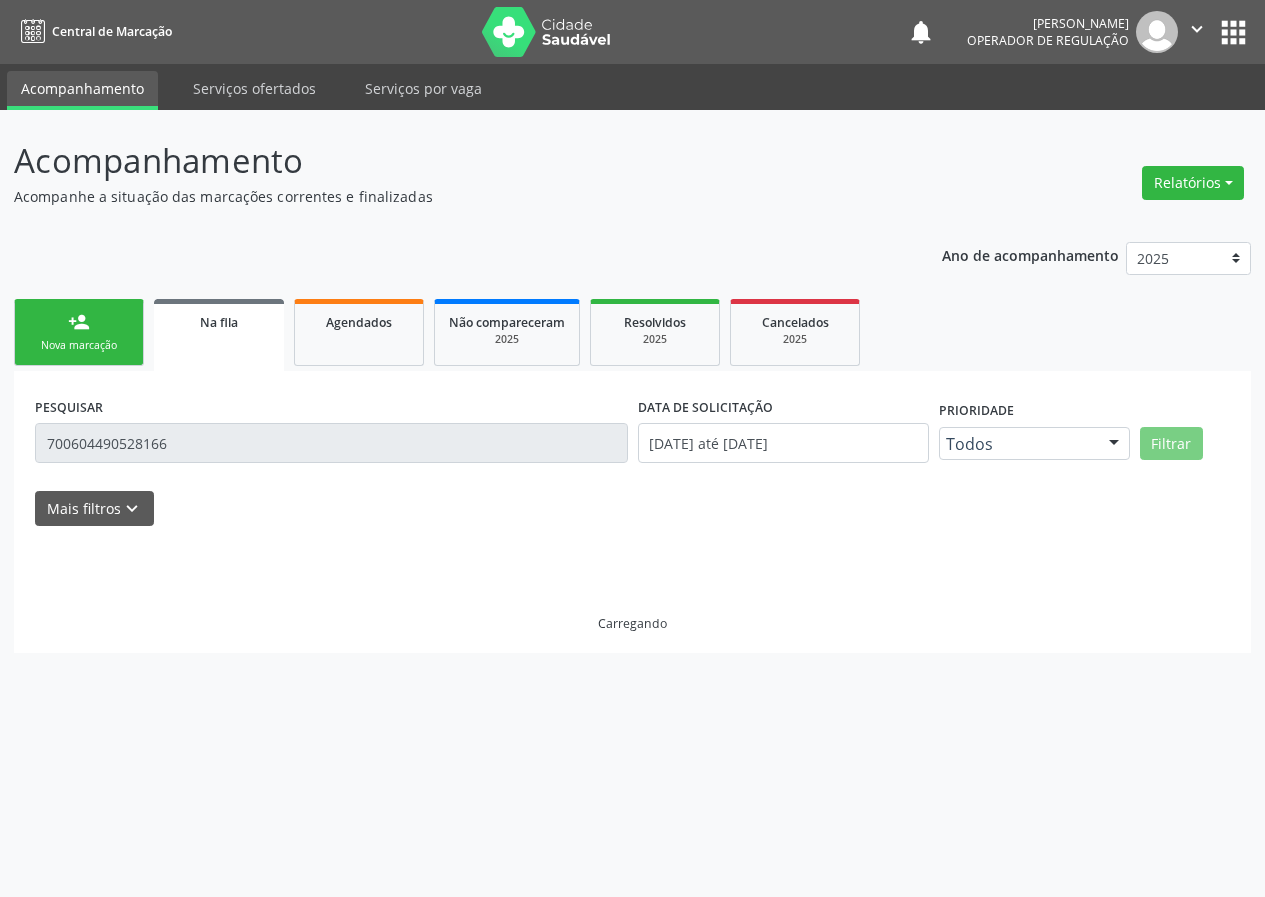 scroll, scrollTop: 0, scrollLeft: 0, axis: both 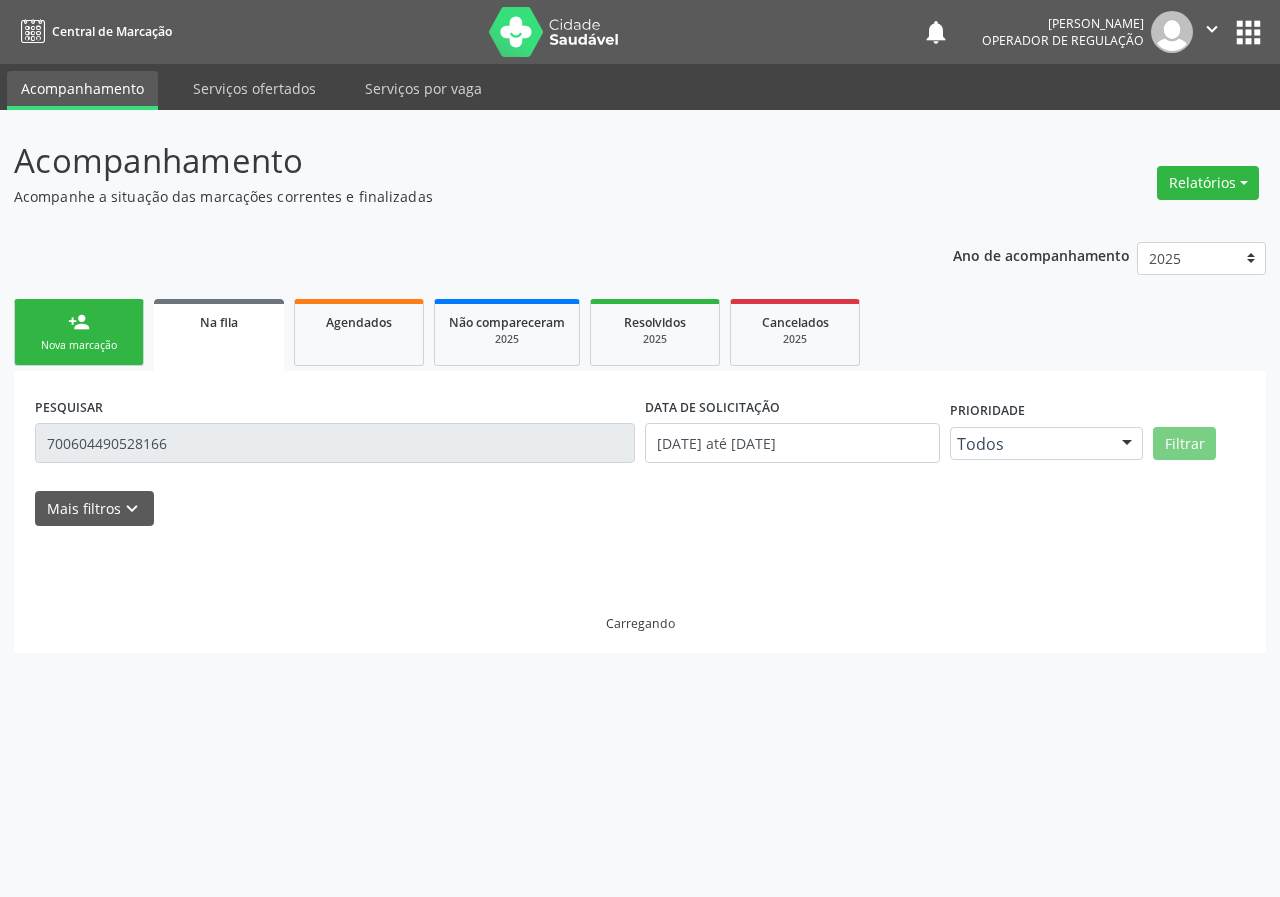 click on "Na fila" at bounding box center (219, 335) 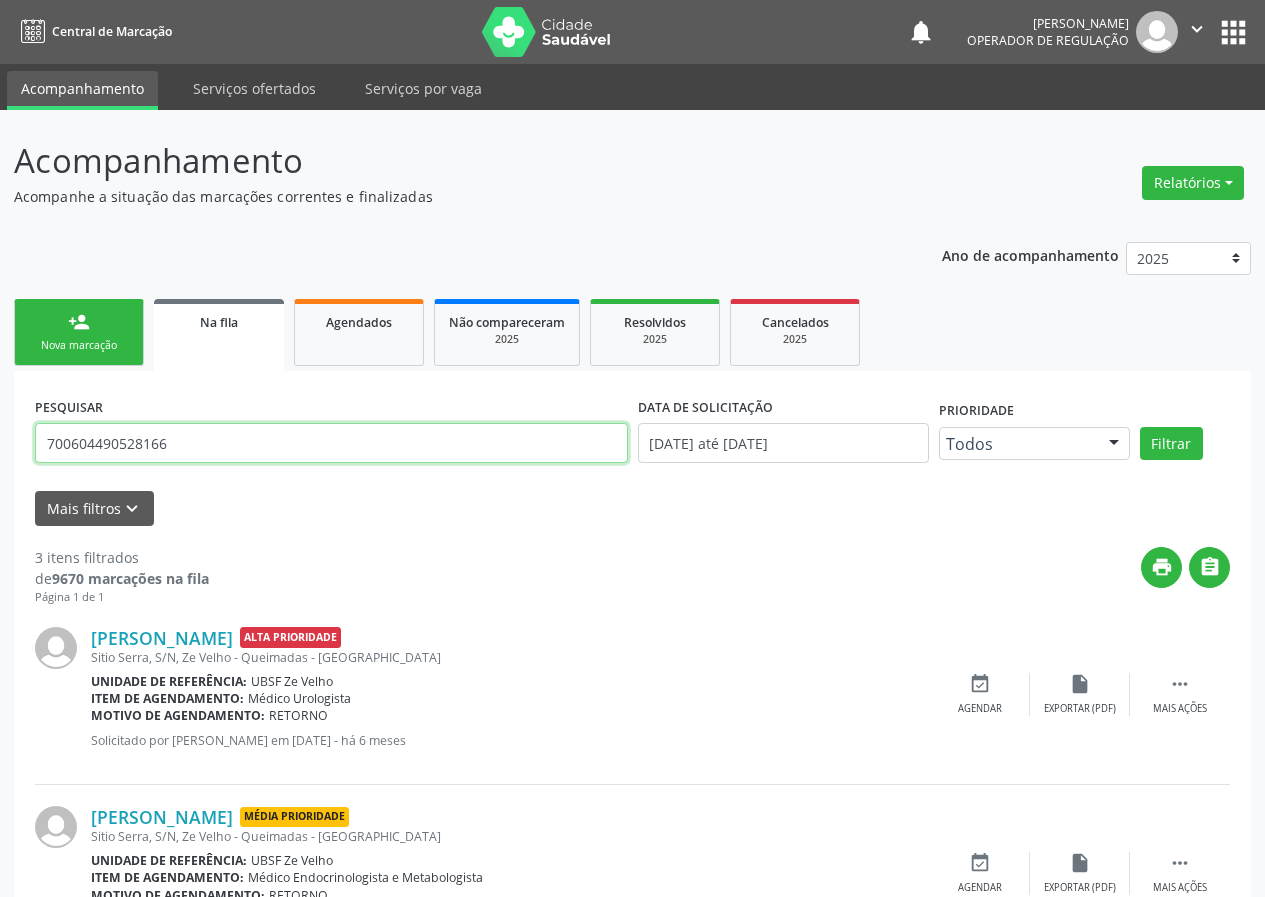 click on "700604490528166" at bounding box center (331, 443) 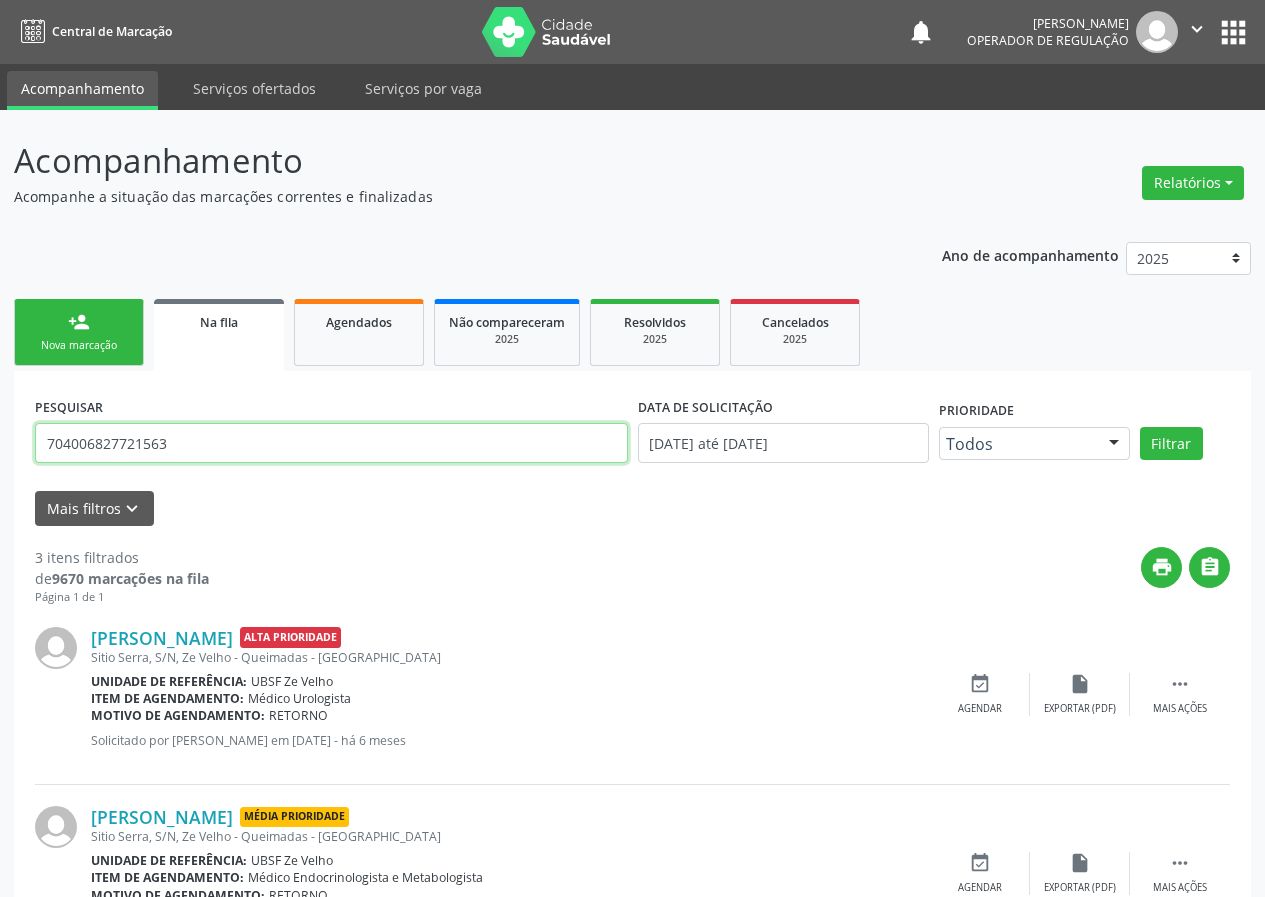 type on "704006827721563" 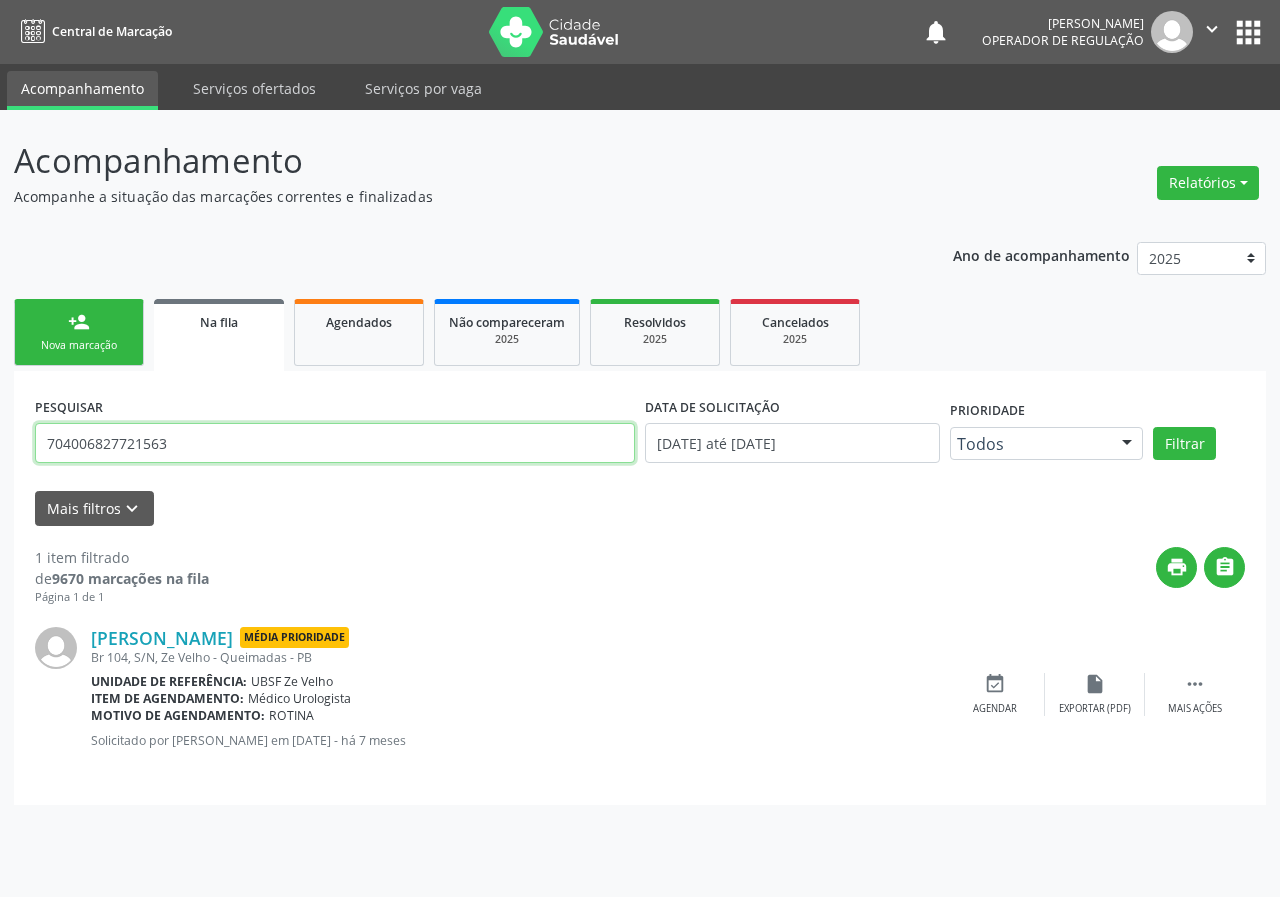 click on "704006827721563" at bounding box center (335, 443) 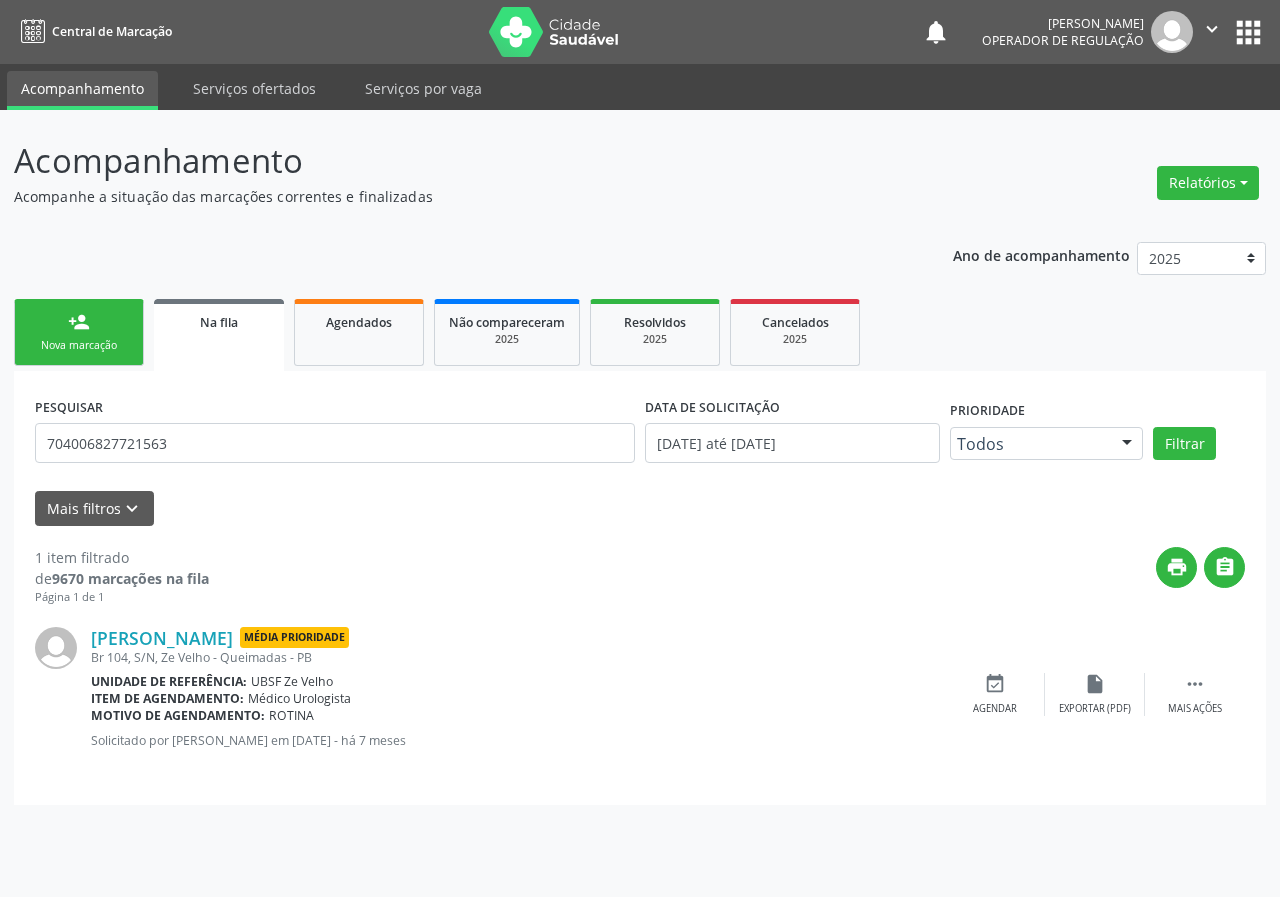 click on "Nova marcação" at bounding box center (79, 345) 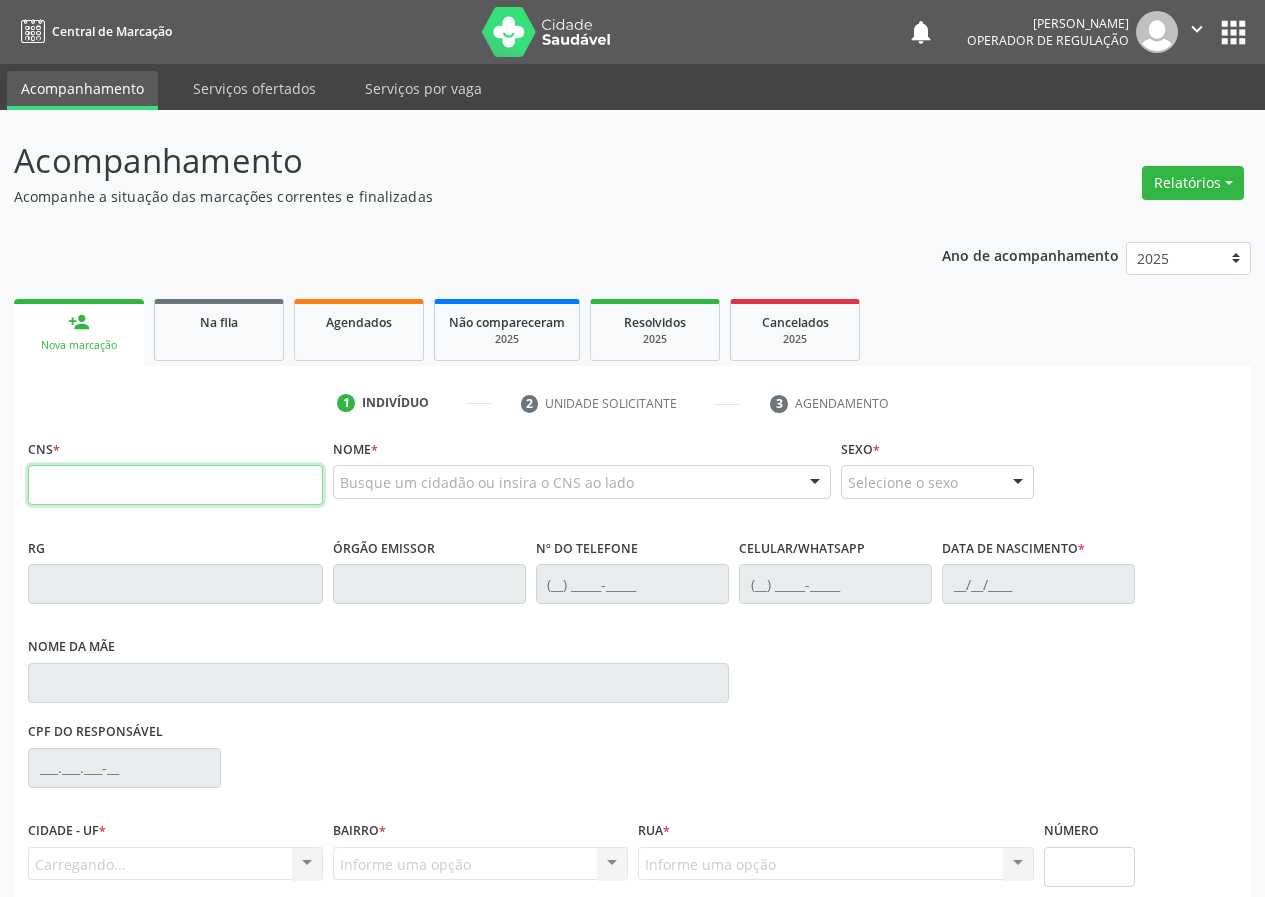 click at bounding box center (175, 485) 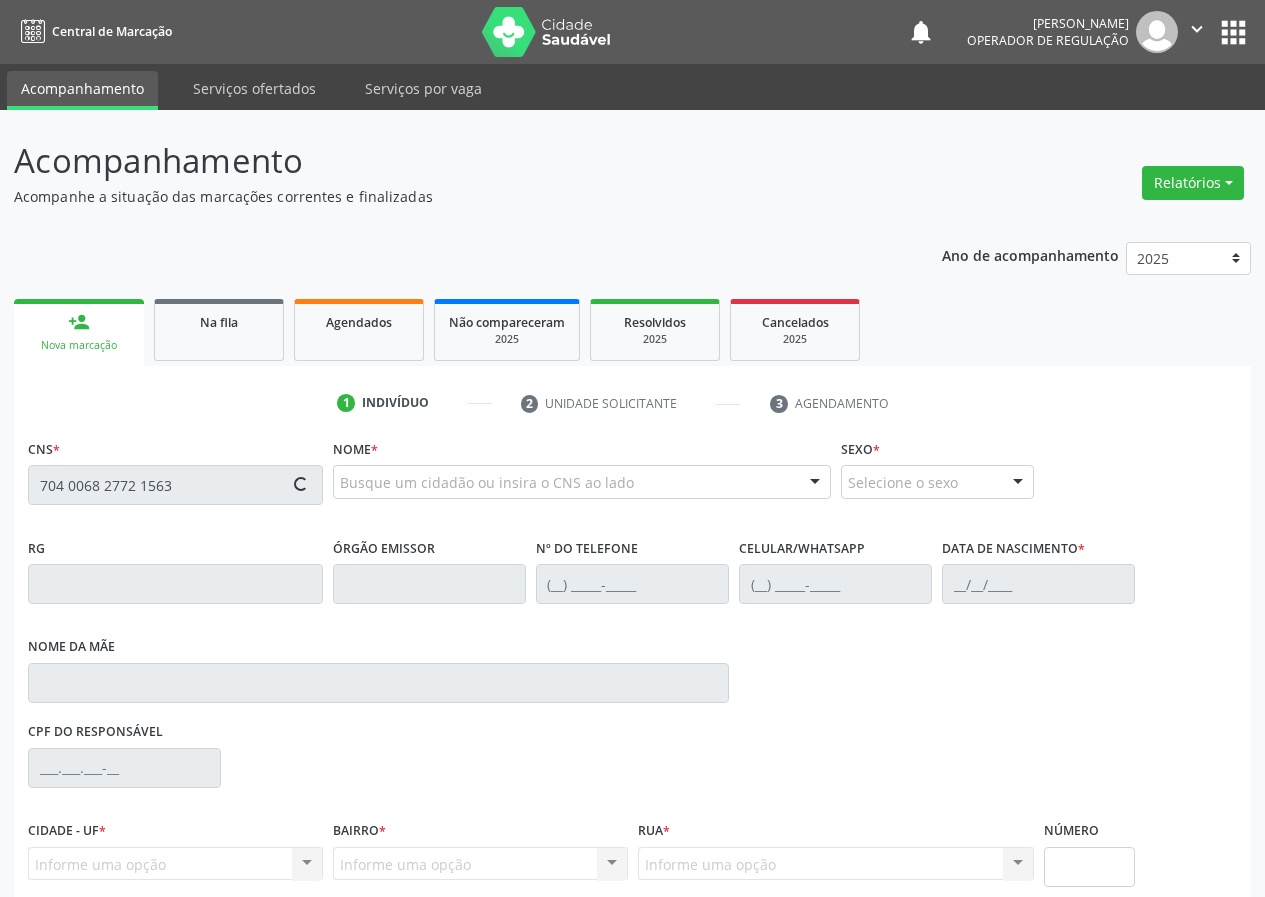 type on "704 0068 2772 1563" 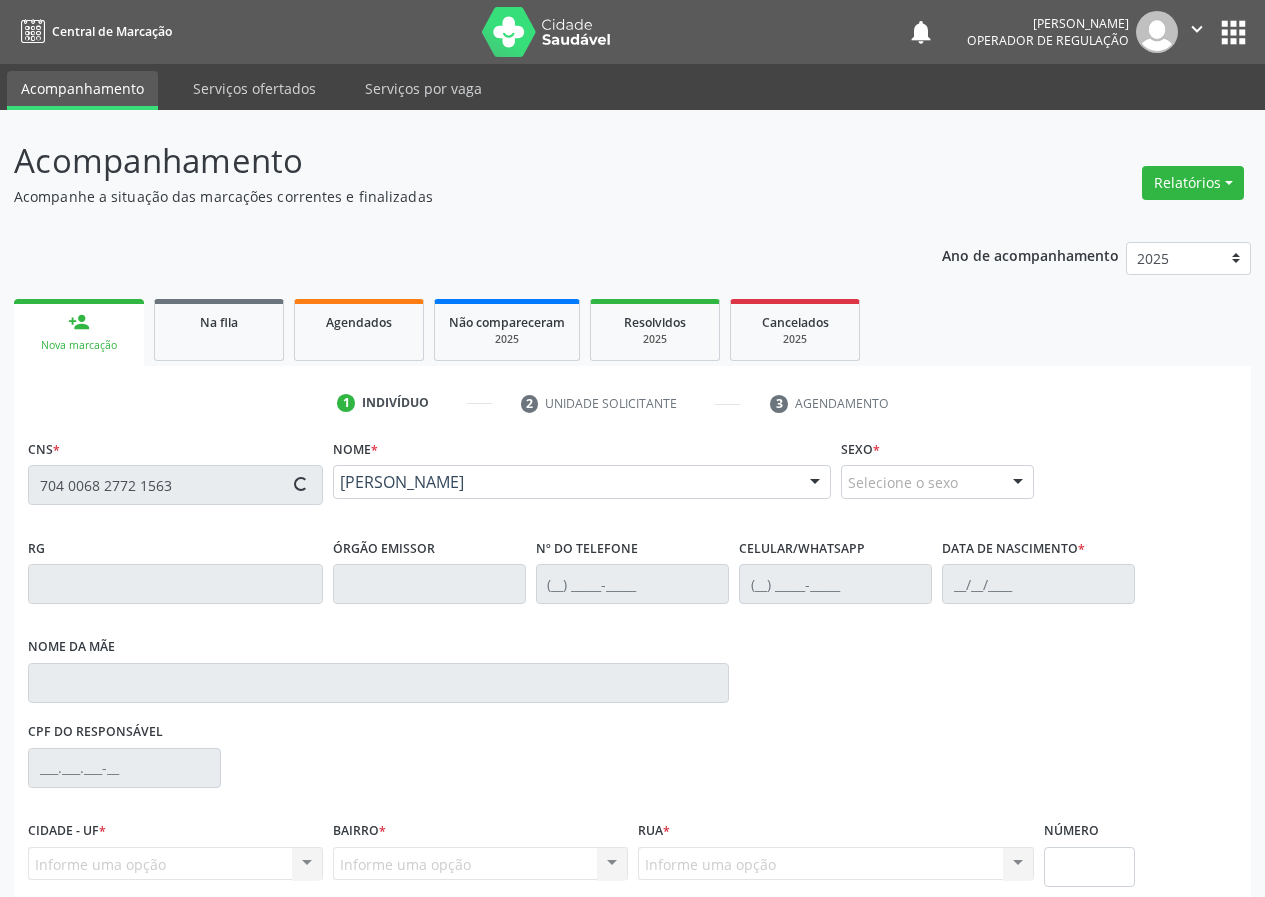 type on "(83) 99177-1510" 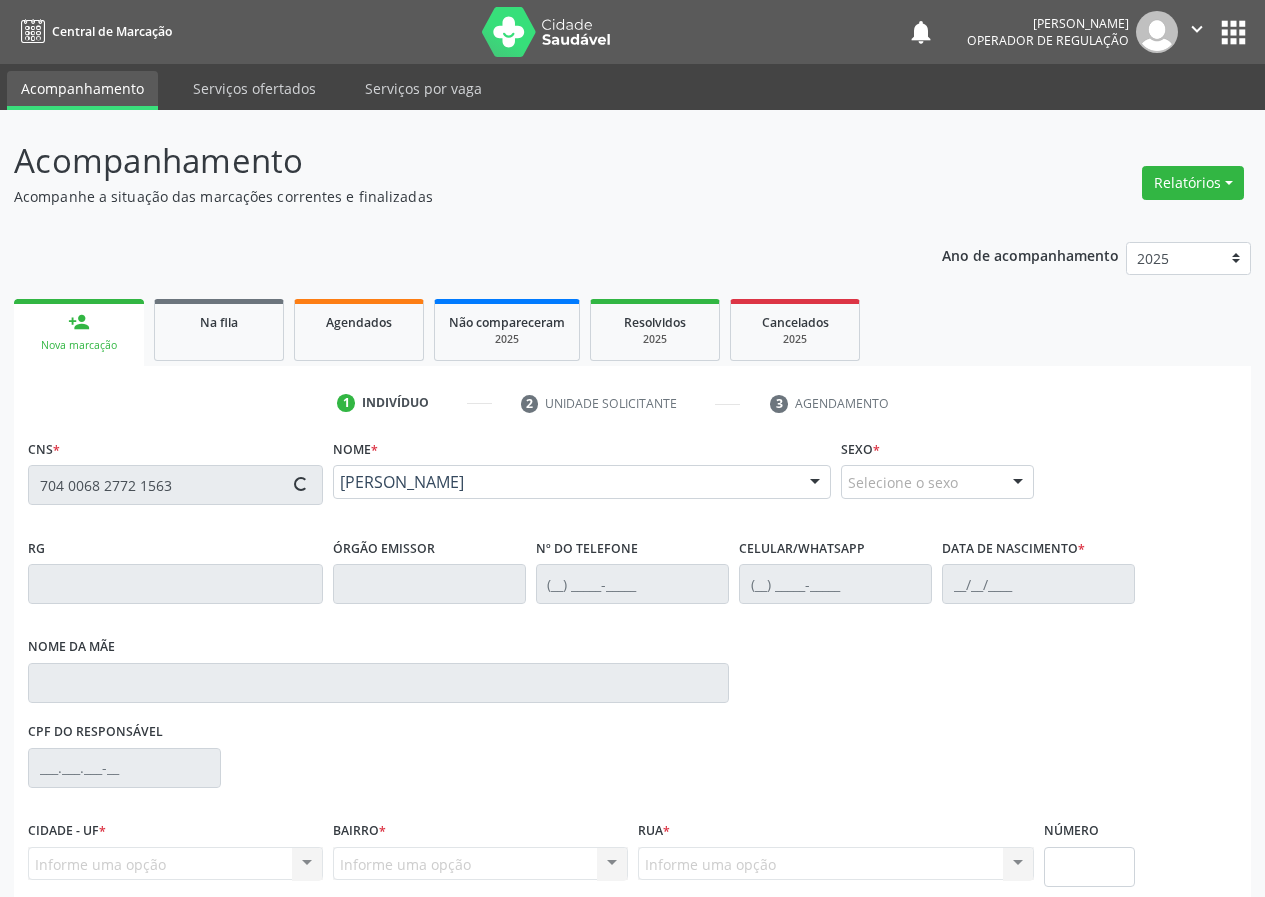 type on "(83) 99177-1510" 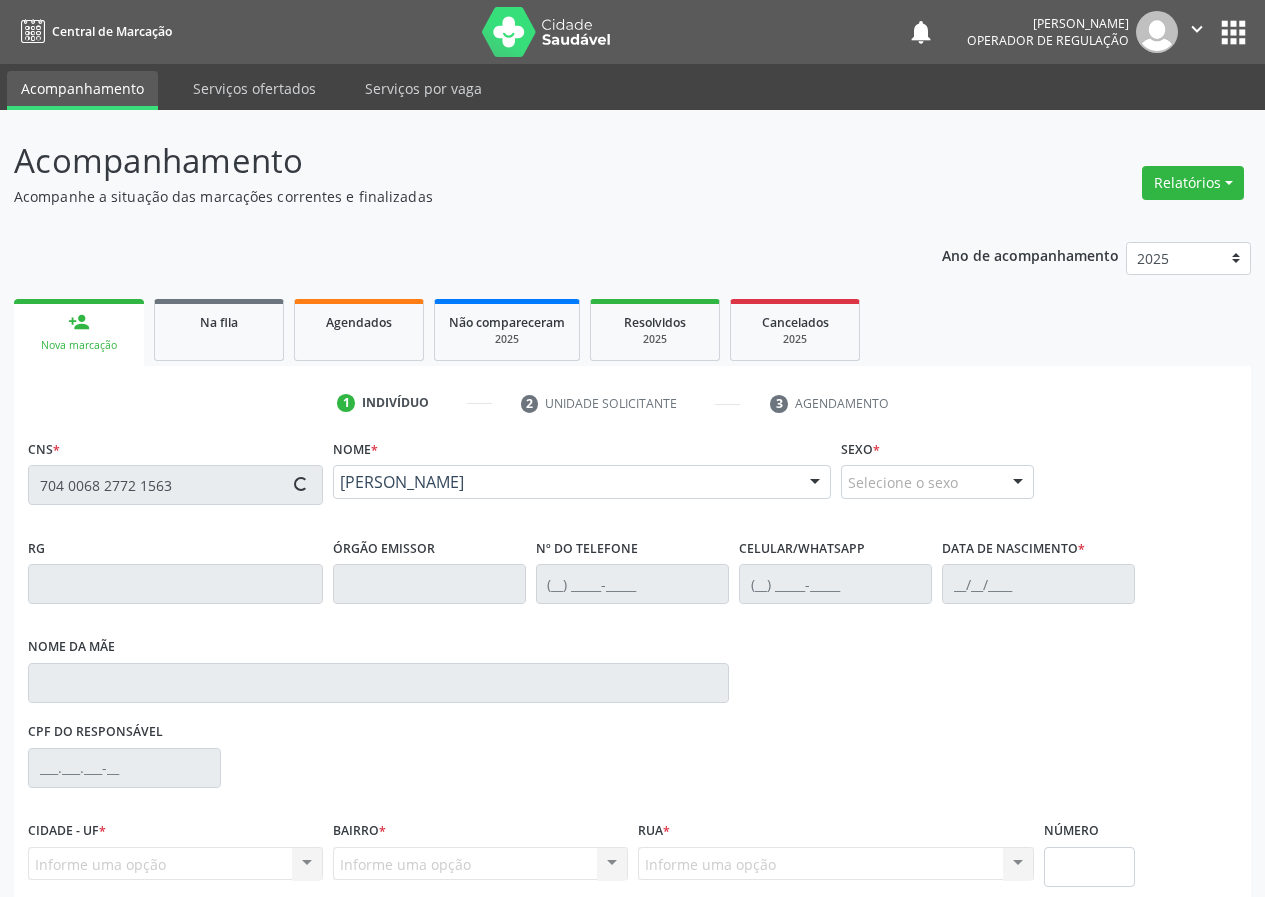type on "24/04/1972" 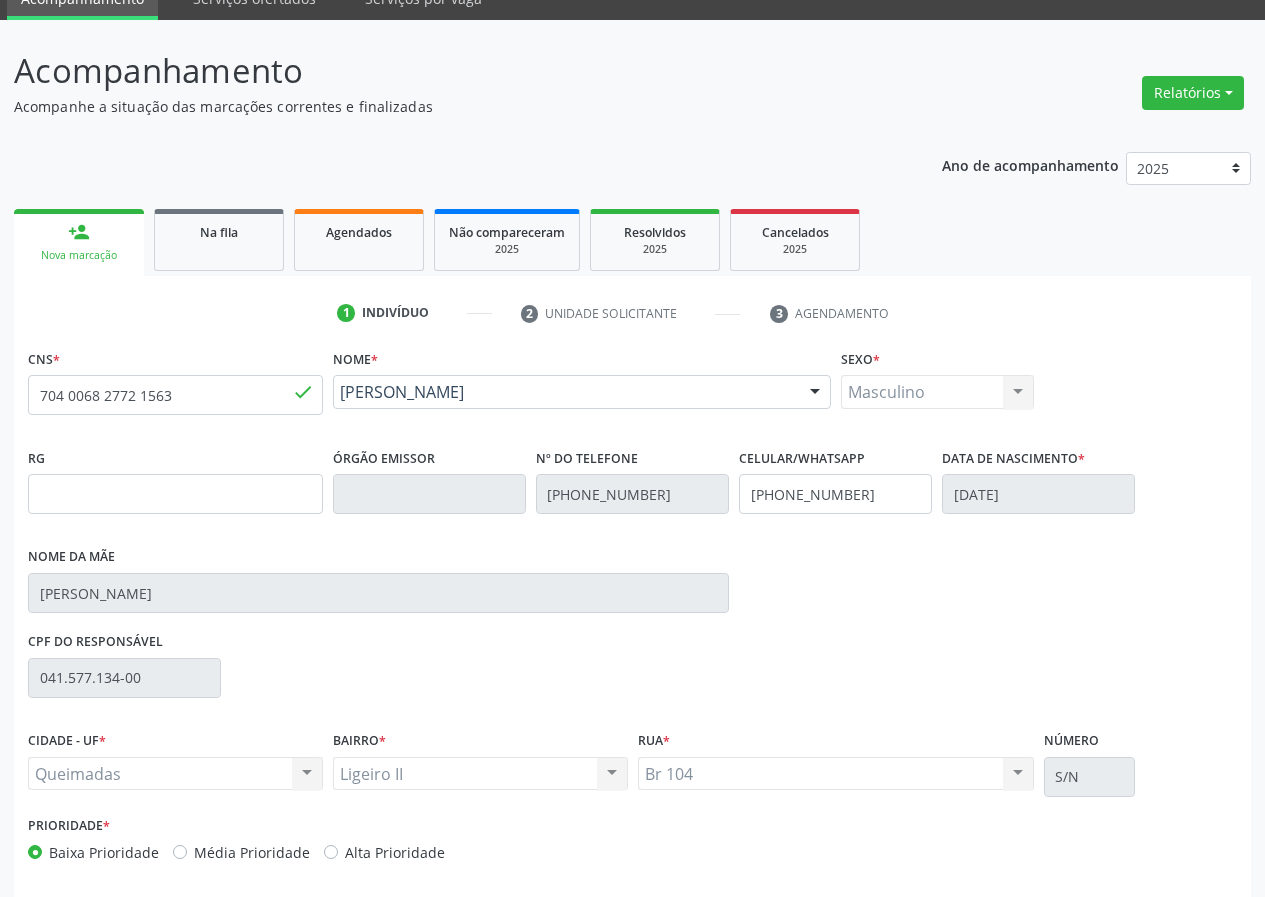 scroll, scrollTop: 173, scrollLeft: 0, axis: vertical 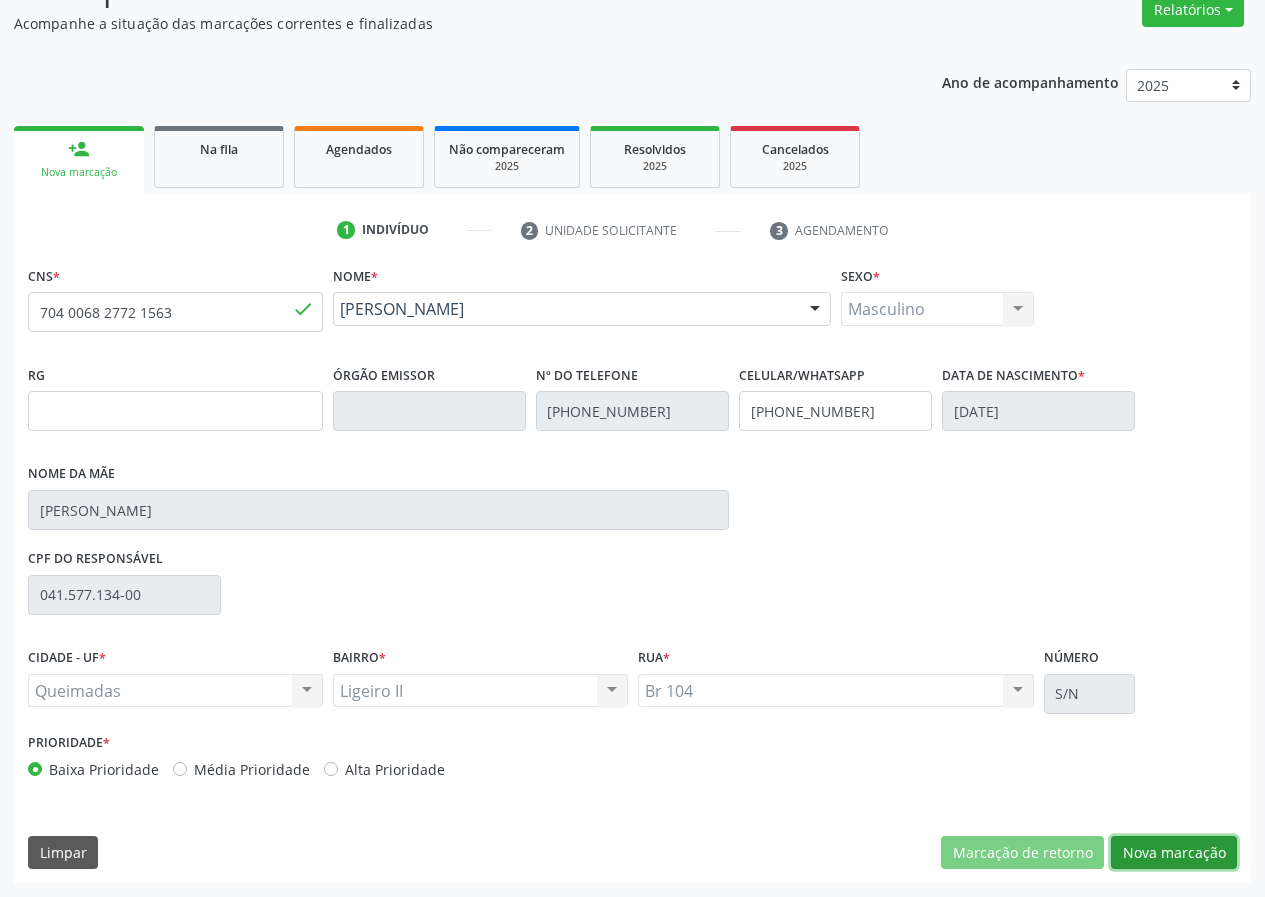 click on "Nova marcação" at bounding box center (1174, 853) 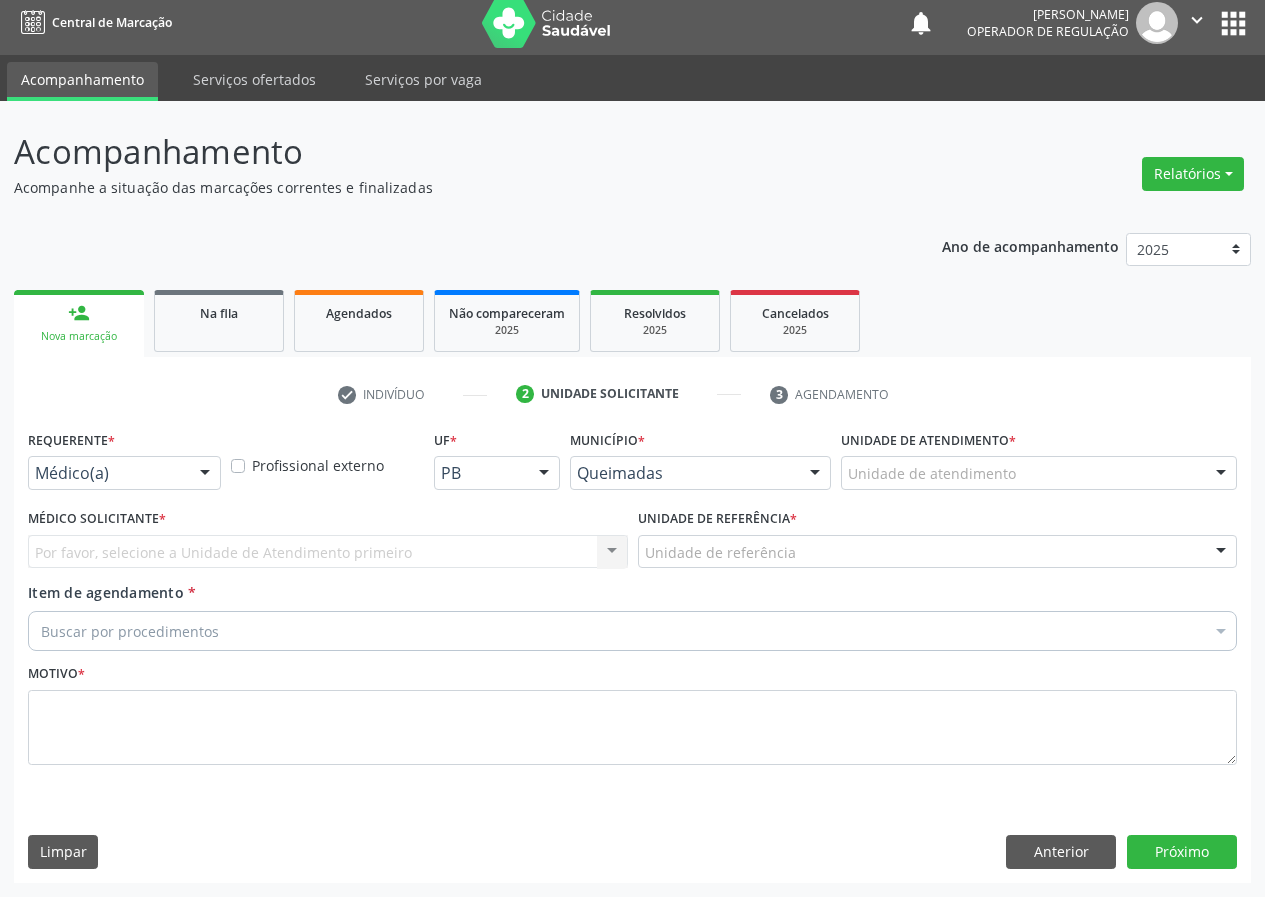 scroll, scrollTop: 9, scrollLeft: 0, axis: vertical 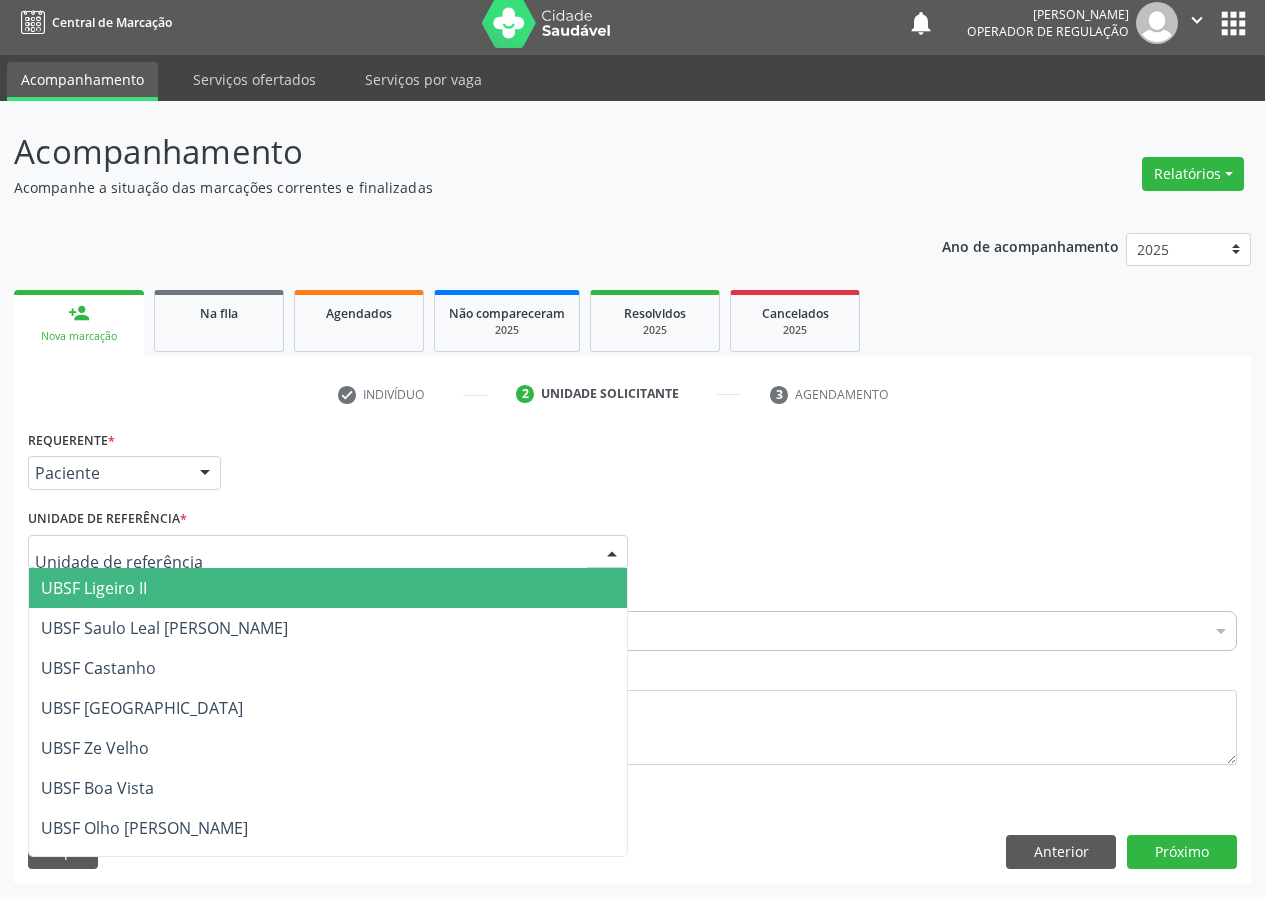 type on "k" 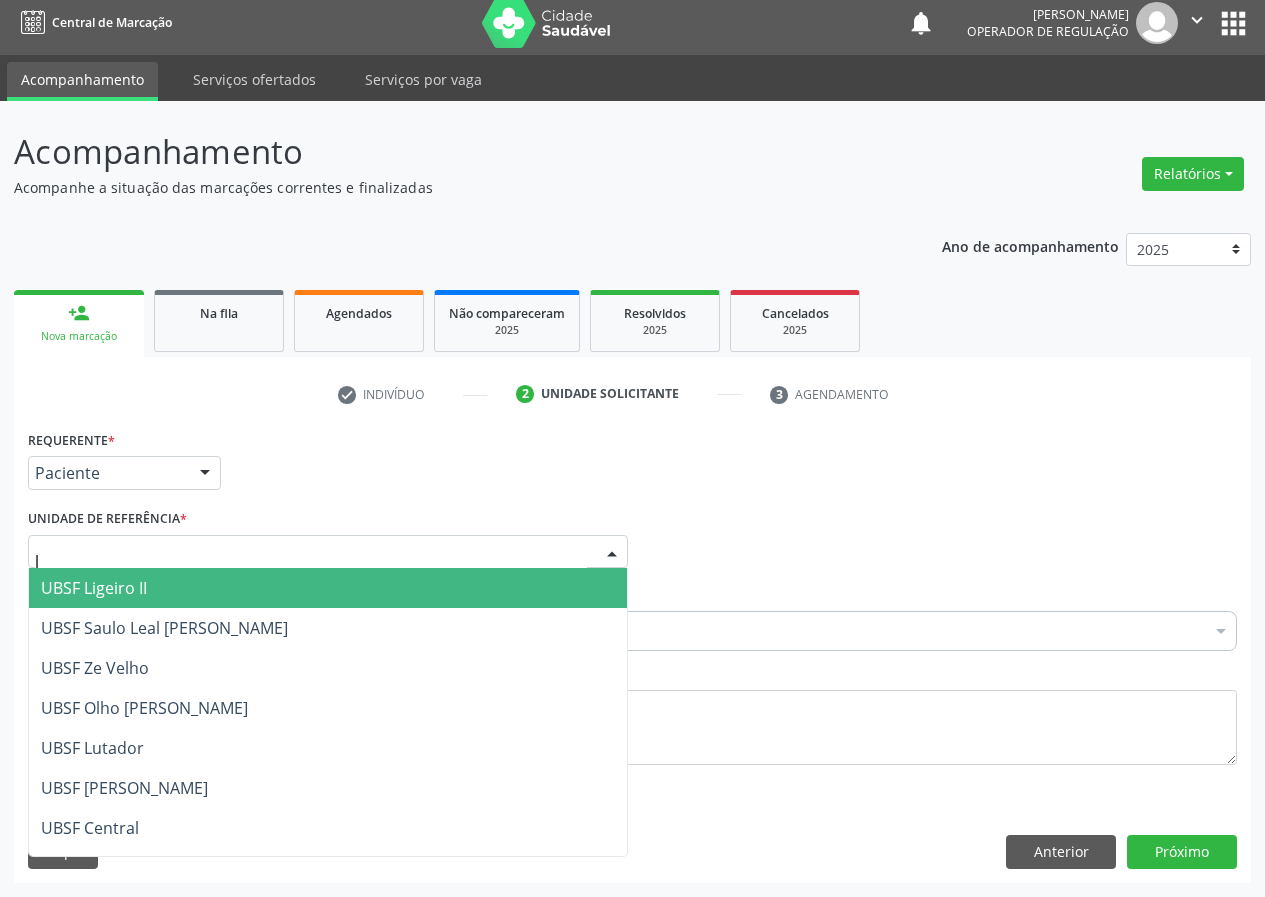 type on "li" 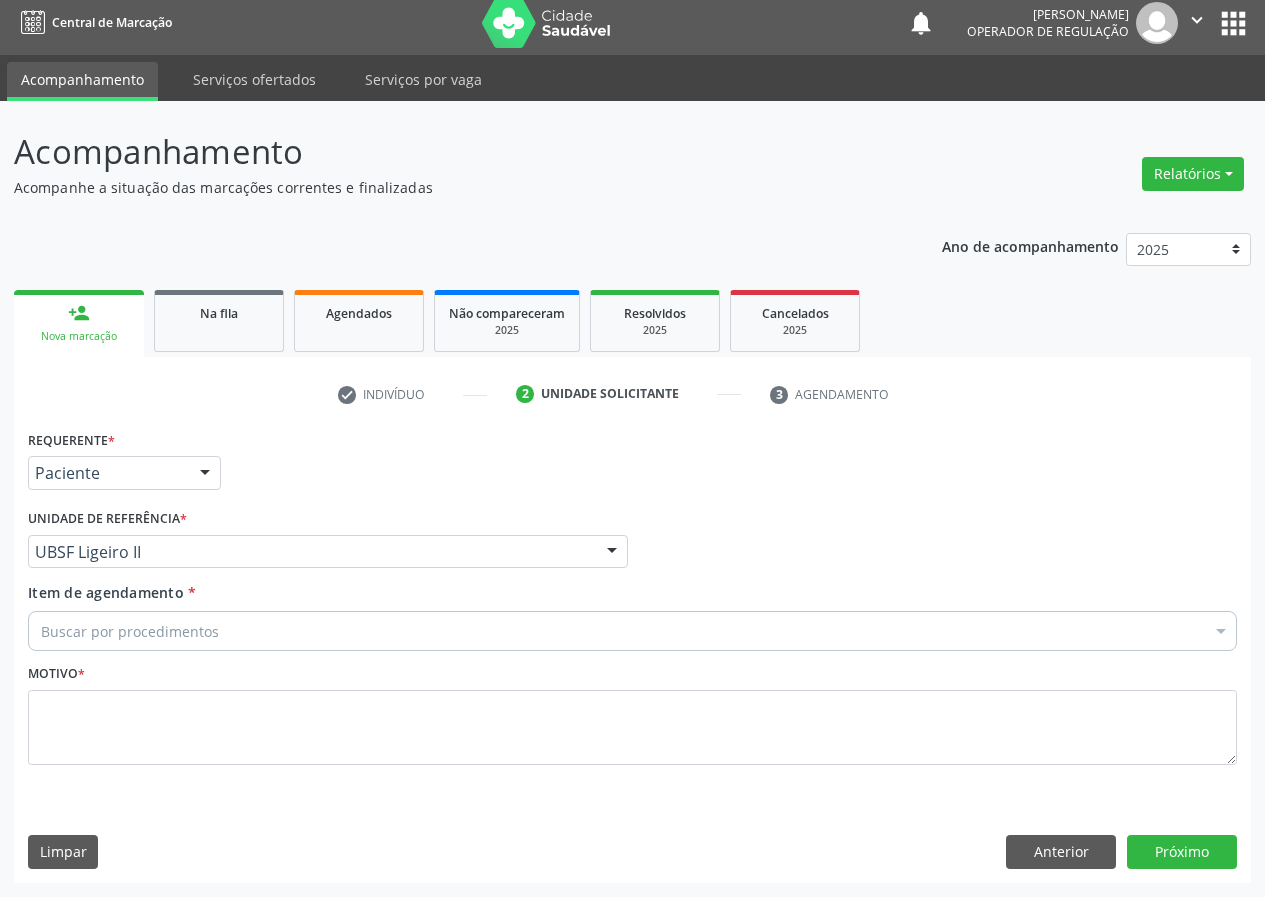 click on "Buscar por procedimentos" at bounding box center [632, 631] 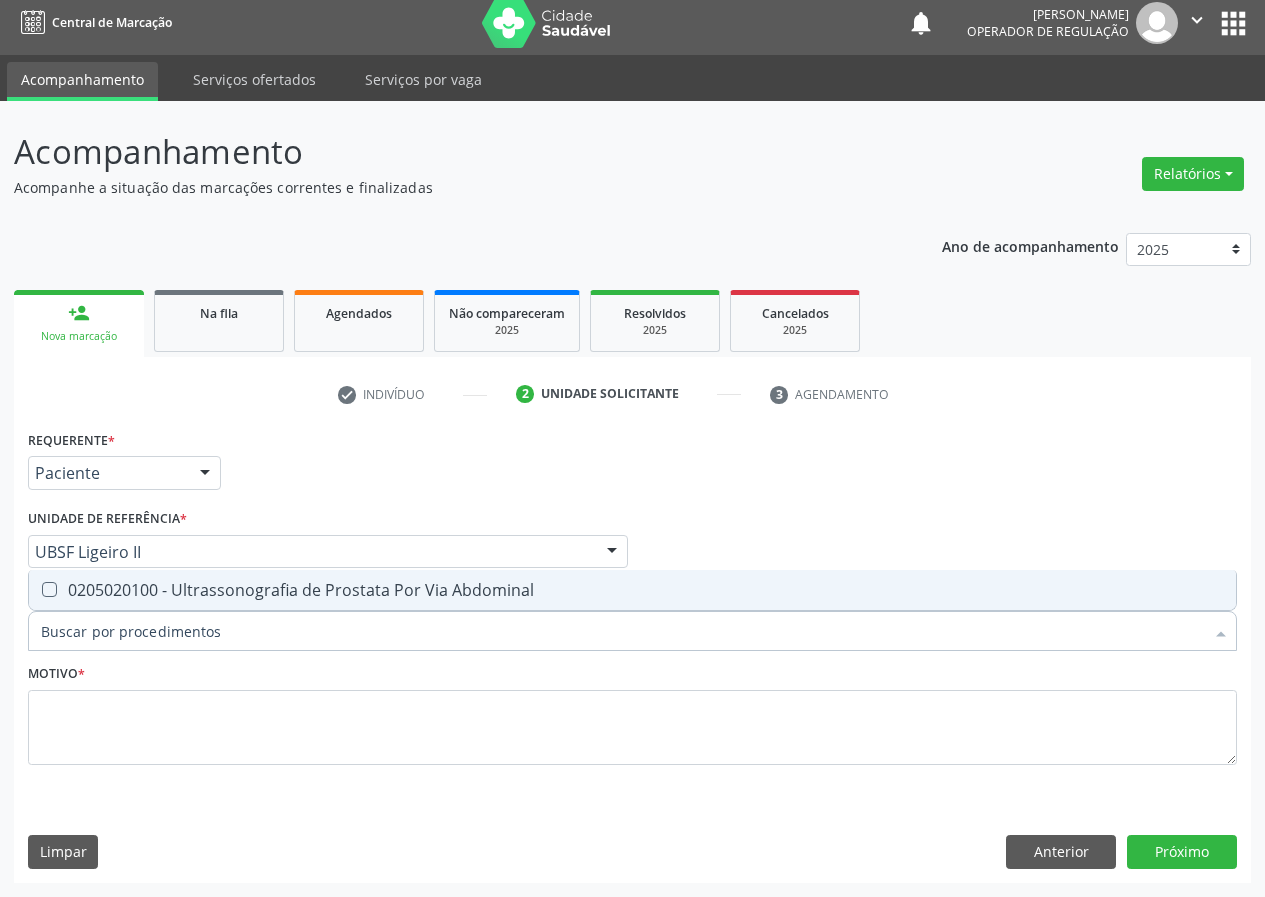 type on "Ultrassonografia de Prostata Por Via Abdominal" 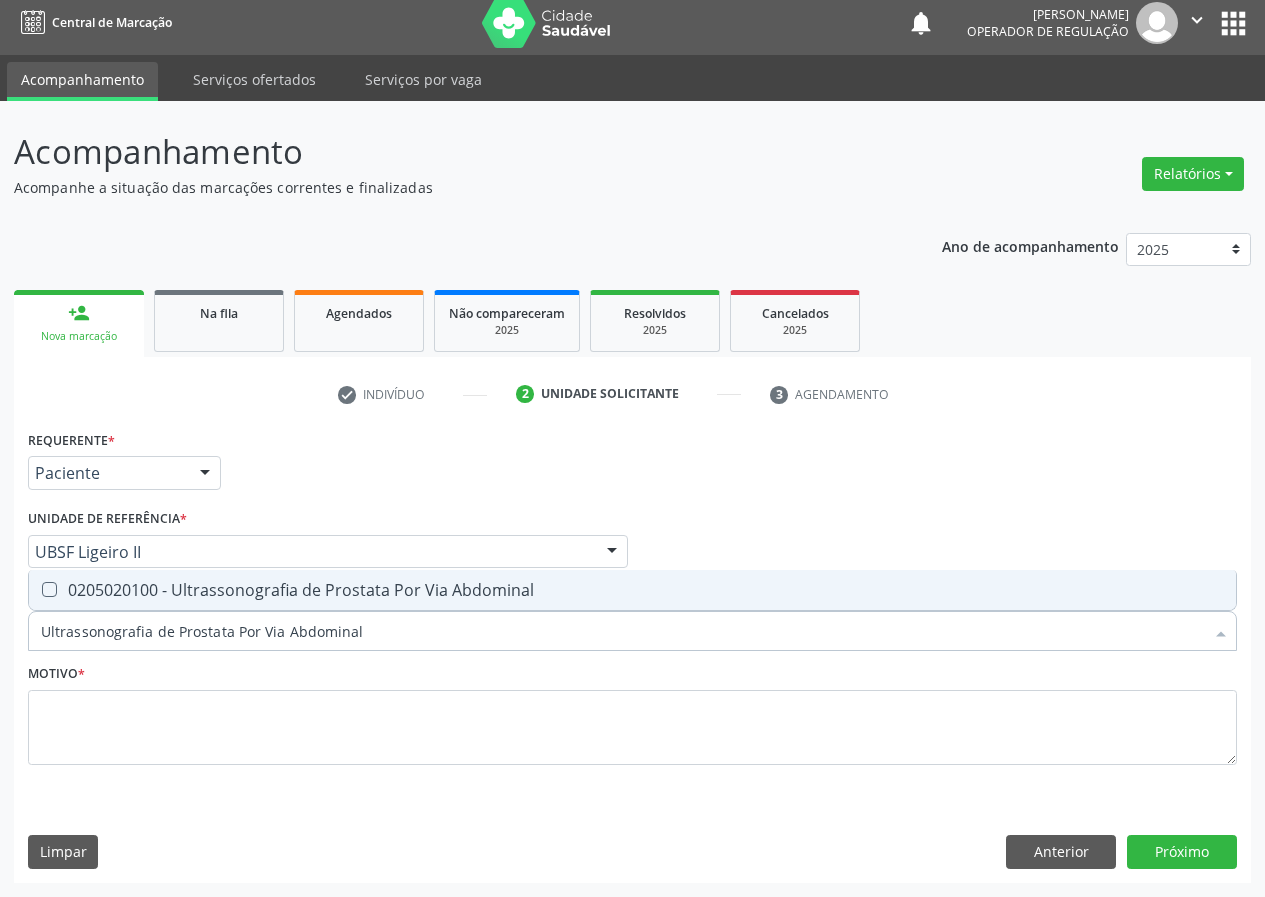 click on "0205020100 - Ultrassonografia de Prostata Por Via Abdominal" at bounding box center (632, 590) 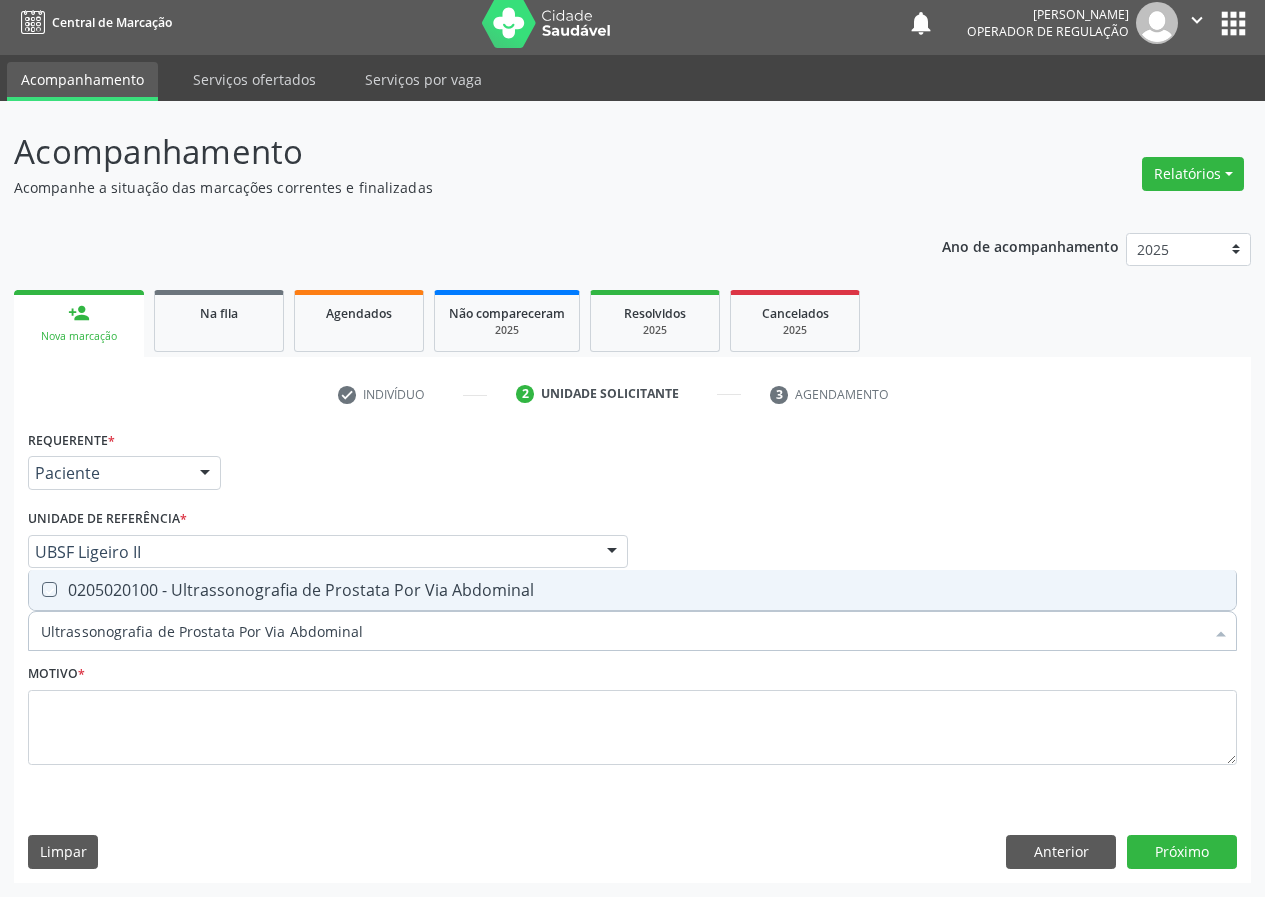 checkbox on "true" 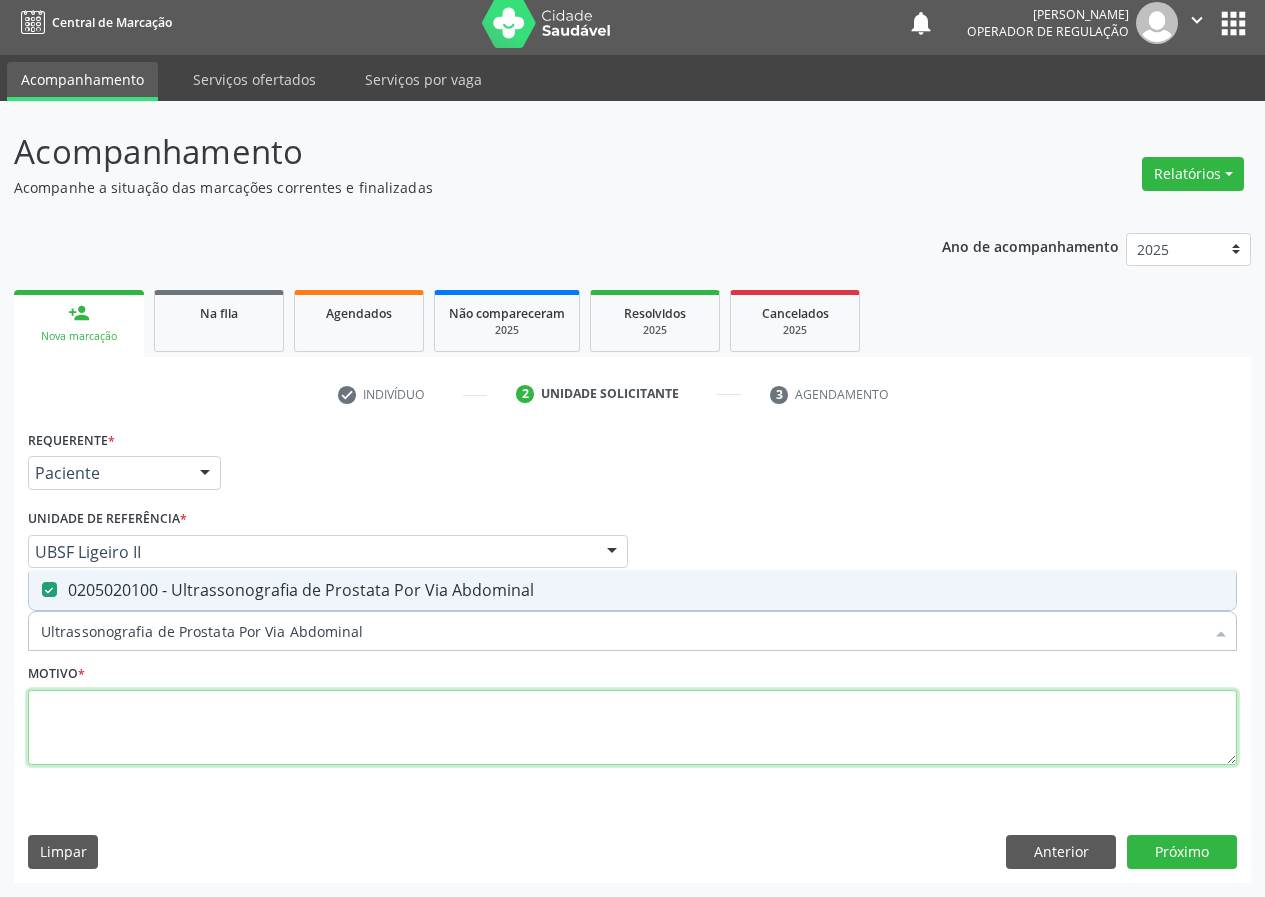click at bounding box center (632, 728) 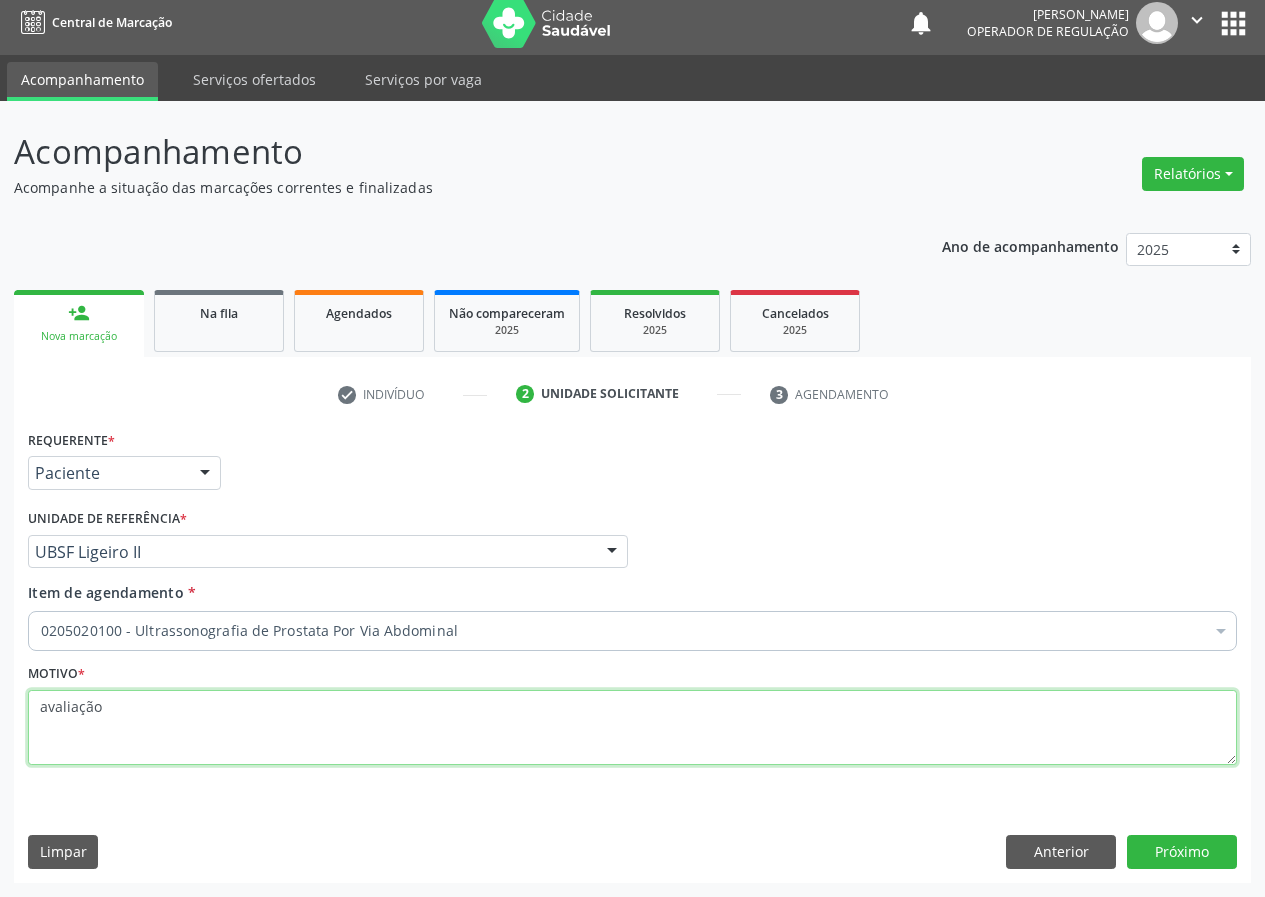 type on "avaliação" 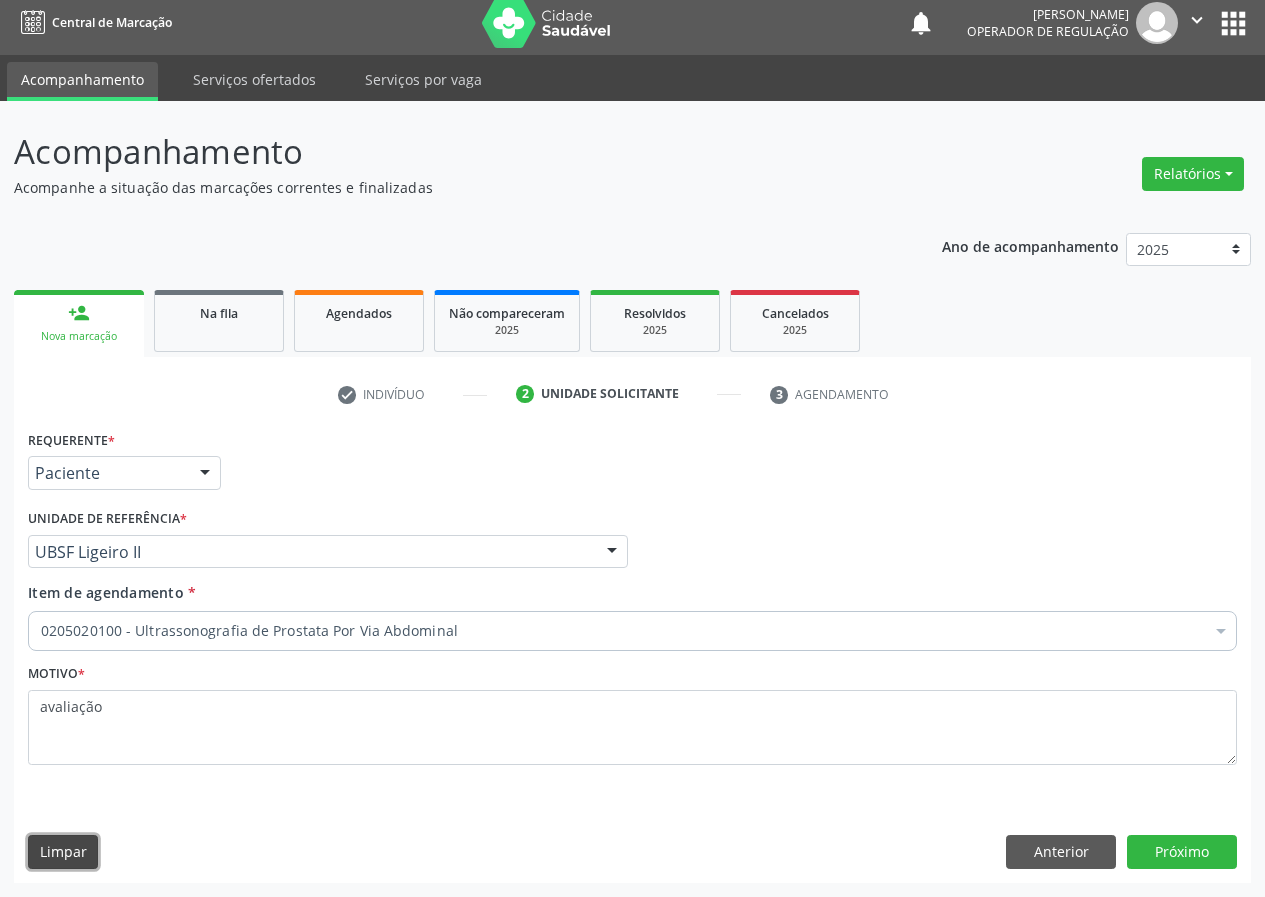 type 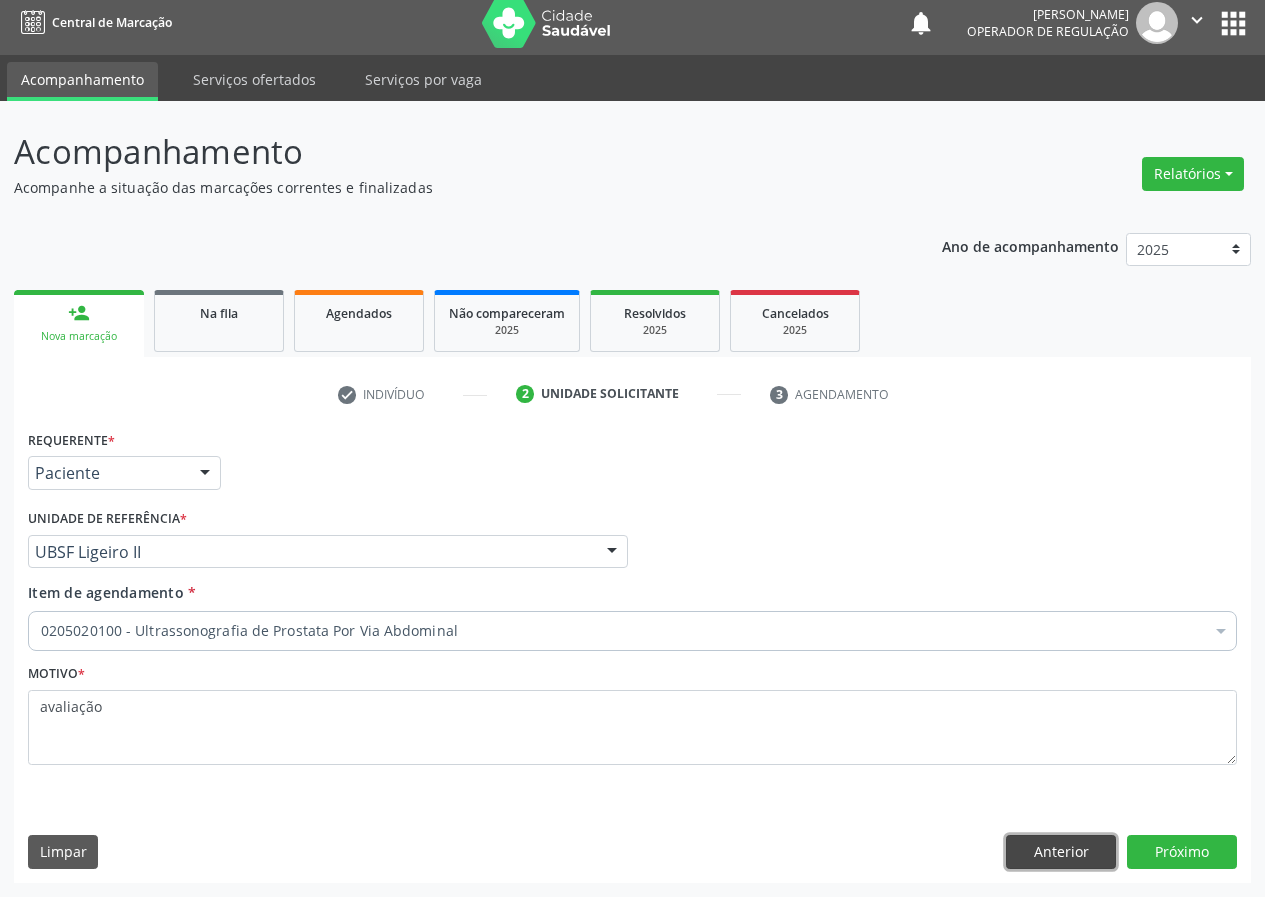 type 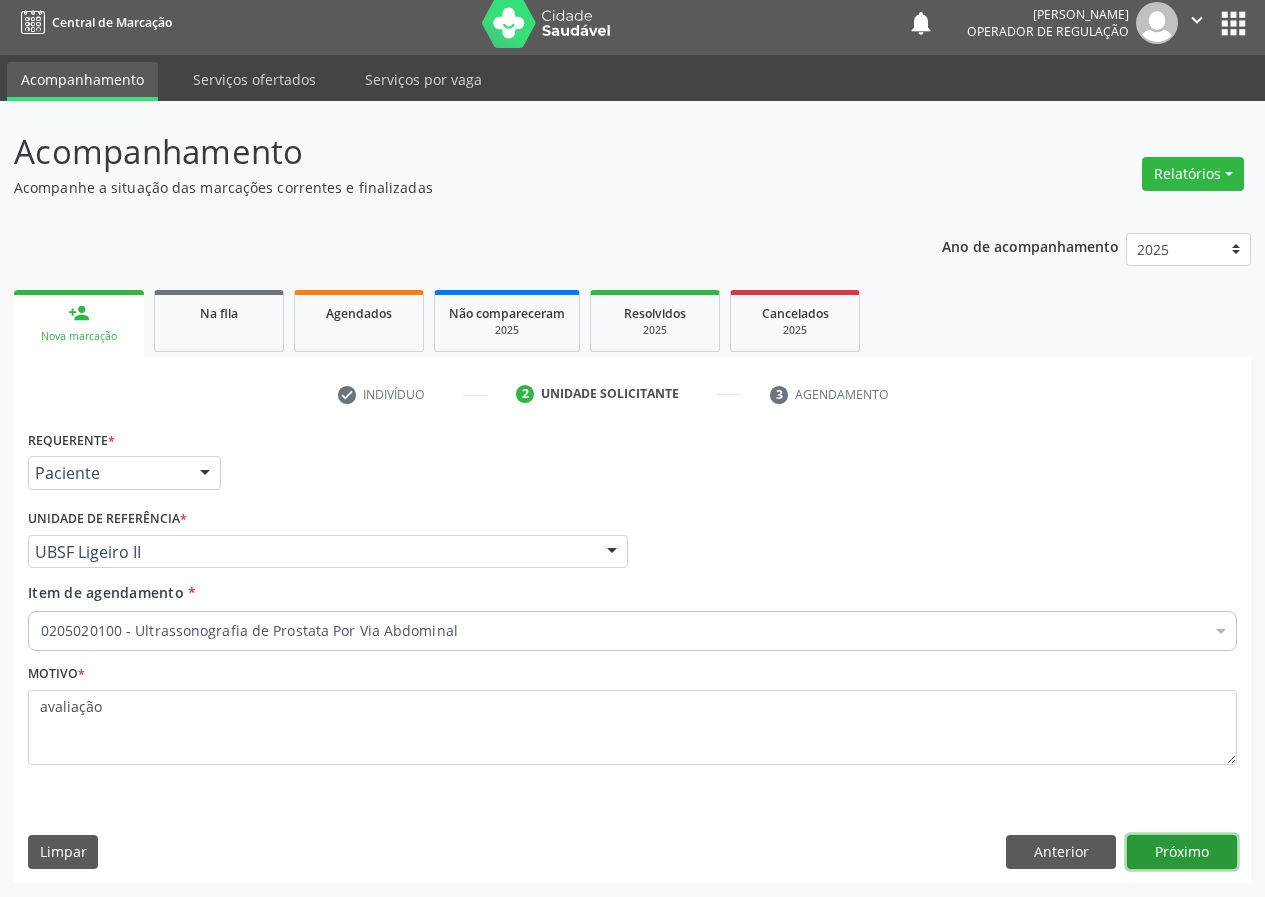 type 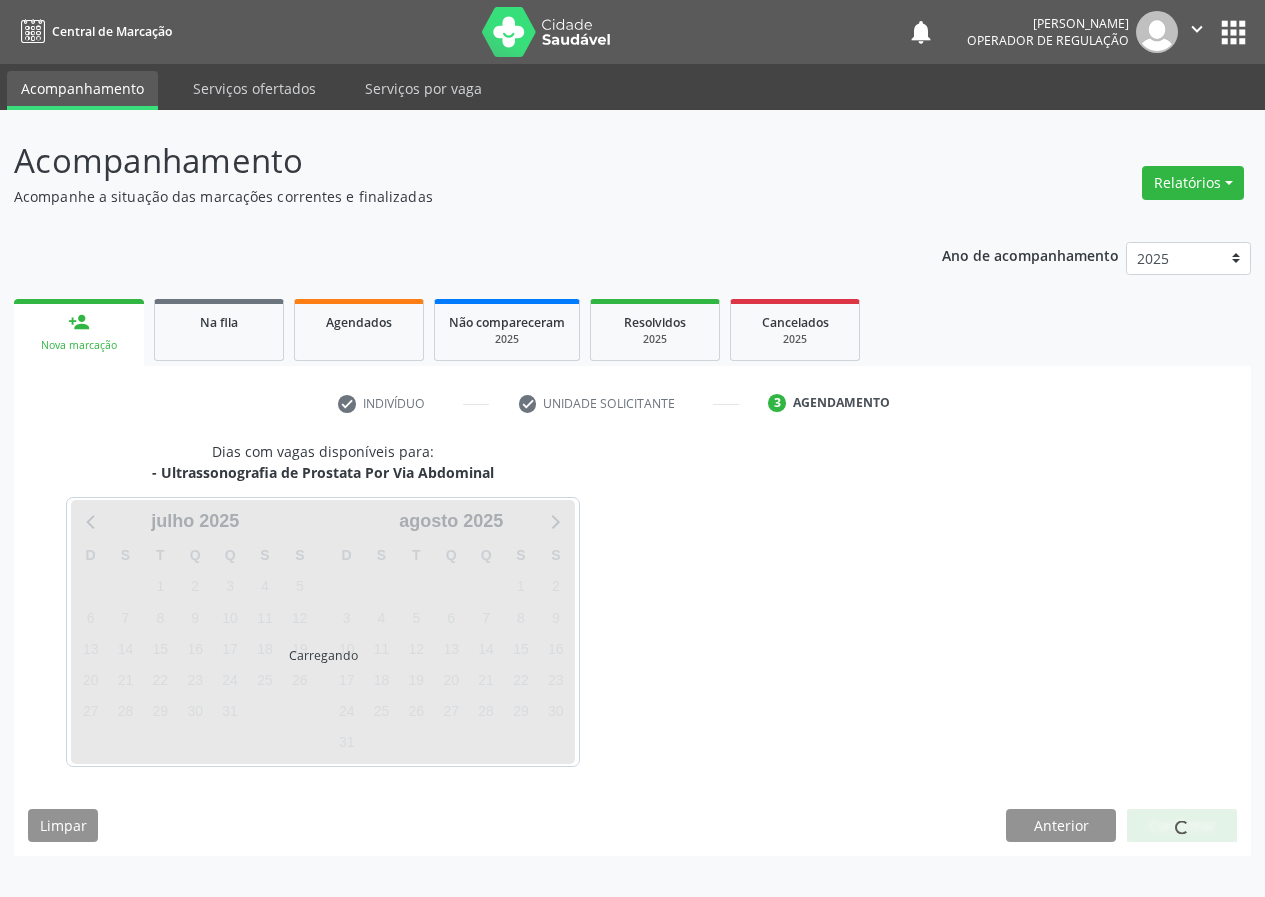 scroll, scrollTop: 0, scrollLeft: 0, axis: both 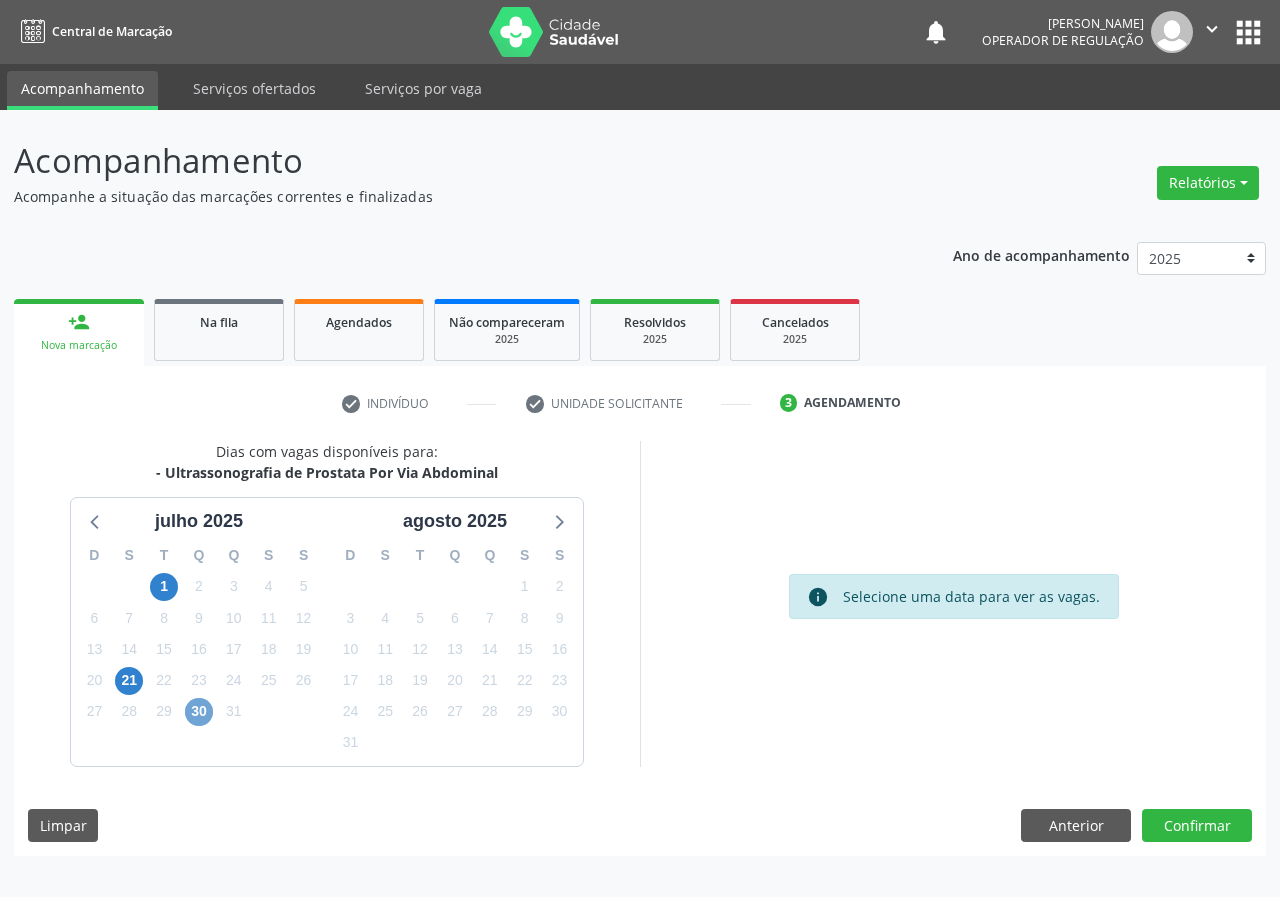 click on "30" at bounding box center [199, 712] 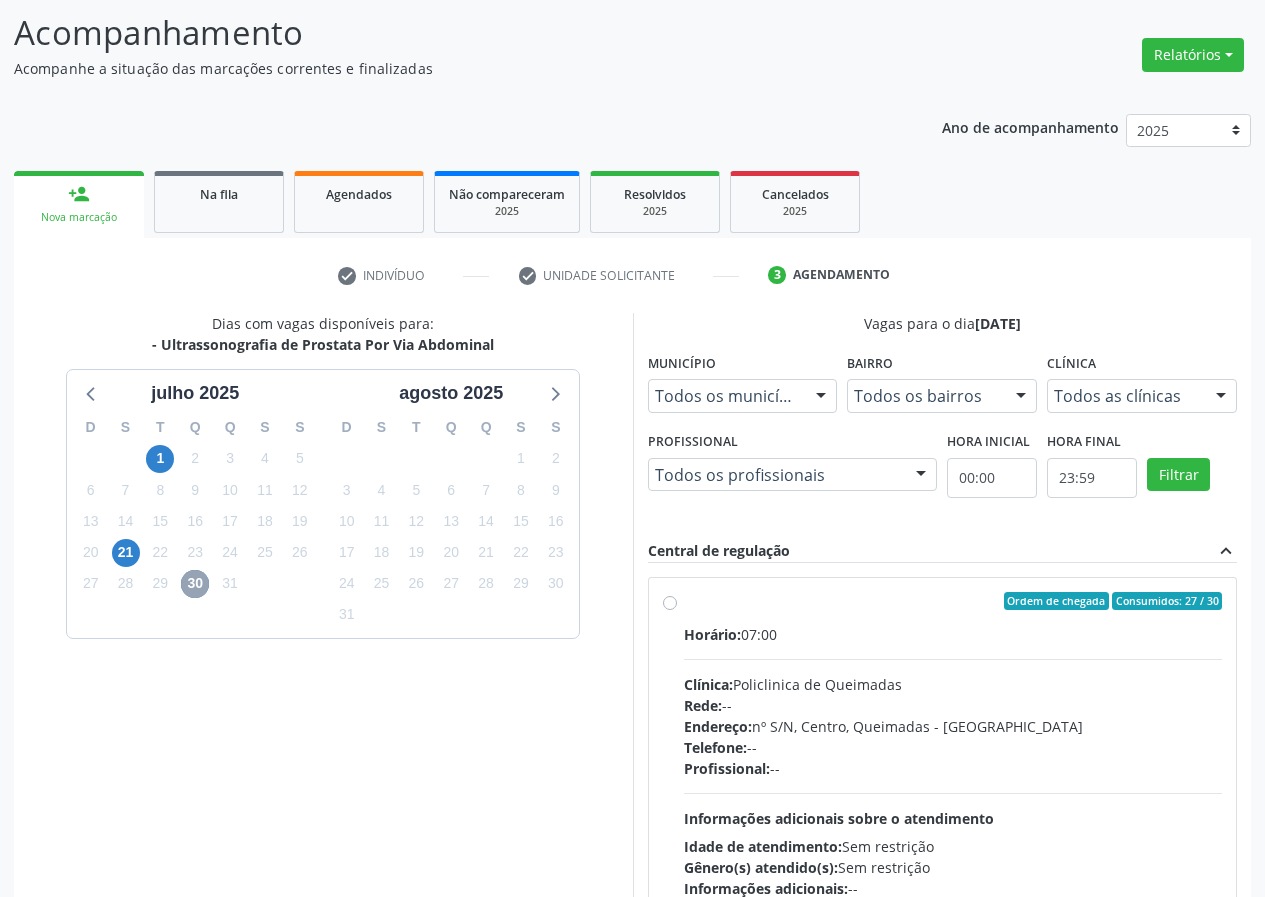 scroll, scrollTop: 262, scrollLeft: 0, axis: vertical 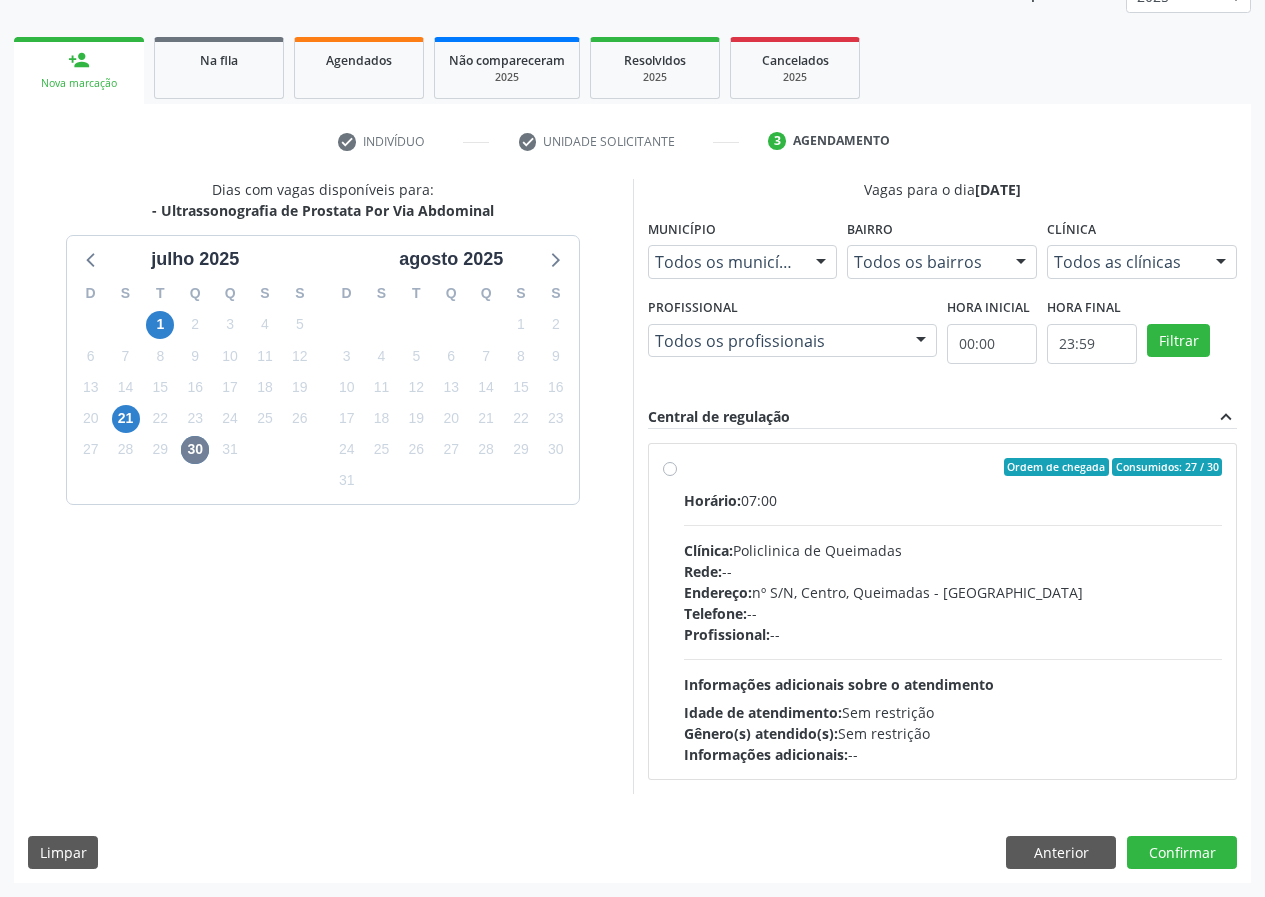 click on "Telefone:   --" at bounding box center (953, 613) 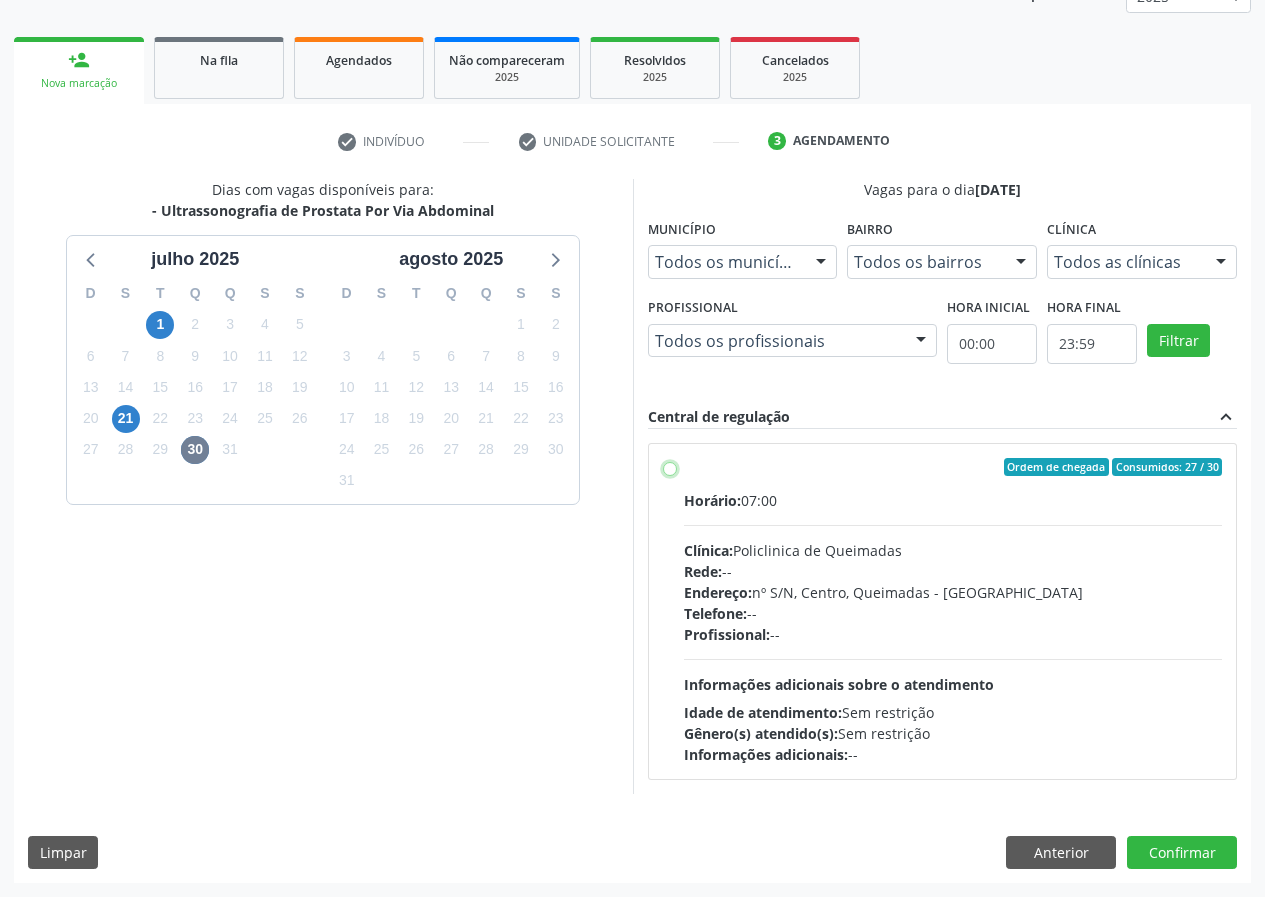 click on "Ordem de chegada
Consumidos: 27 / 30
Horário:   07:00
Clínica:  Policlinica de Queimadas
Rede:
--
Endereço:   nº S/N, Centro, Queimadas - PB
Telefone:   --
Profissional:
--
Informações adicionais sobre o atendimento
Idade de atendimento:
Sem restrição
Gênero(s) atendido(s):
Sem restrição
Informações adicionais:
--" at bounding box center (670, 467) 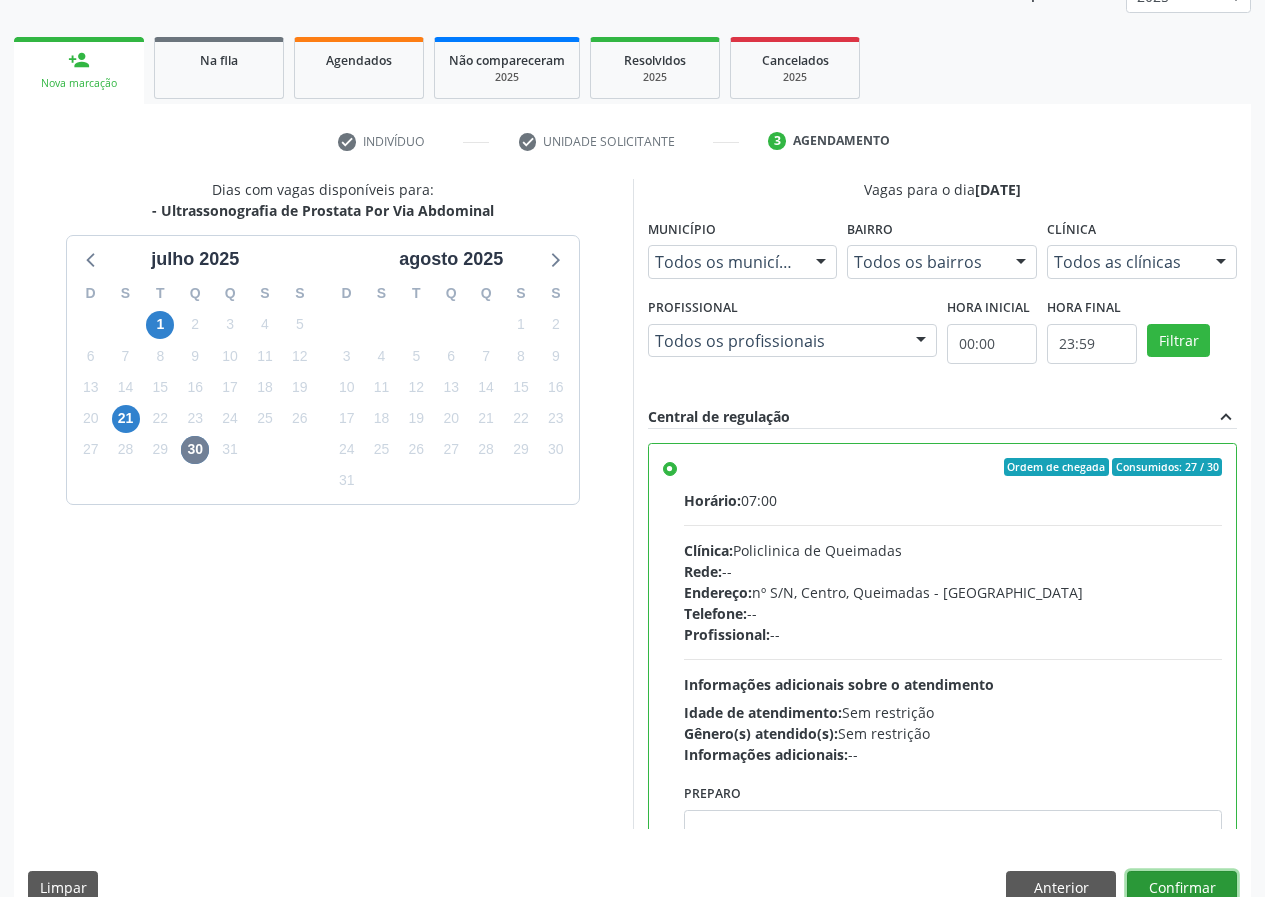 click on "Confirmar" at bounding box center (1182, 888) 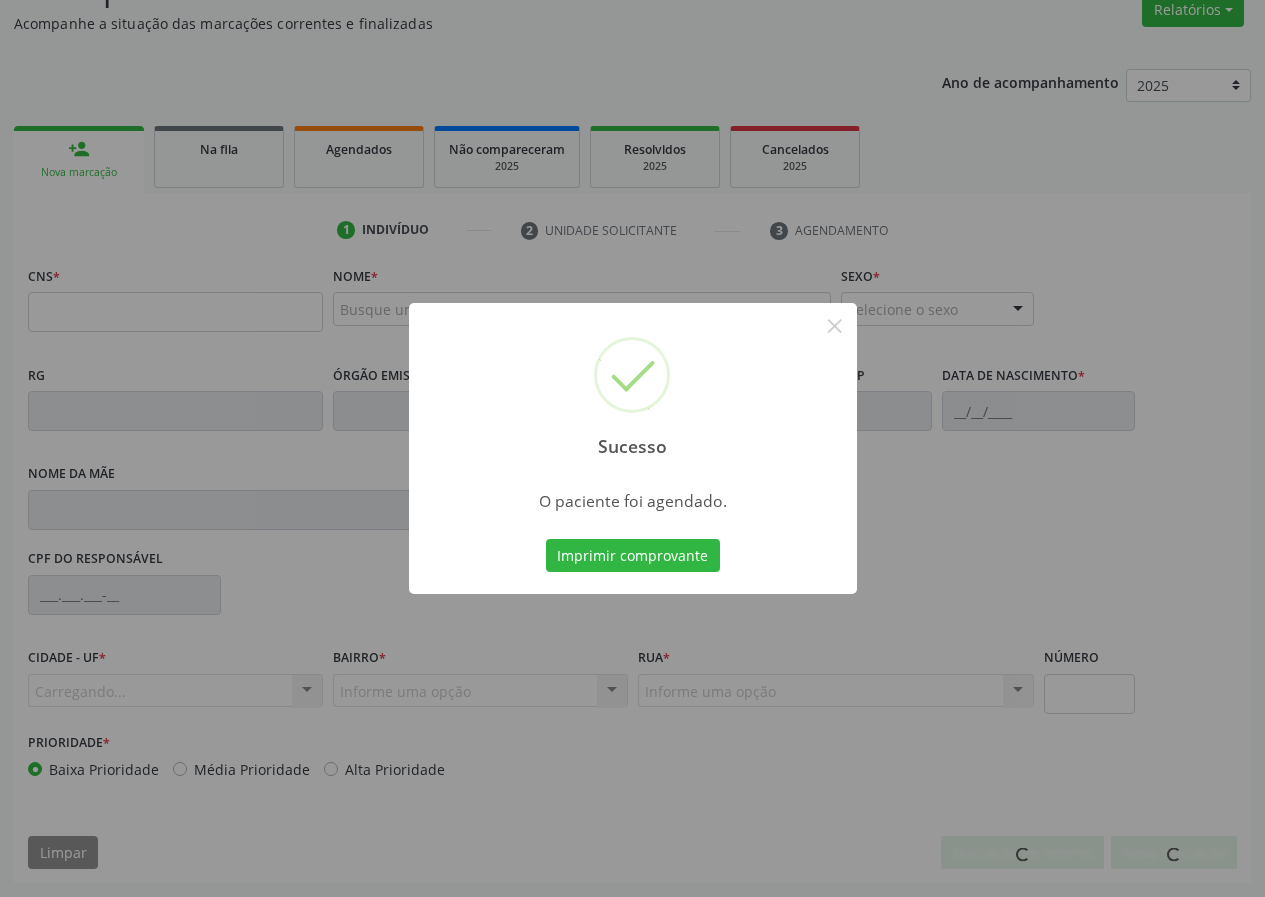 scroll, scrollTop: 173, scrollLeft: 0, axis: vertical 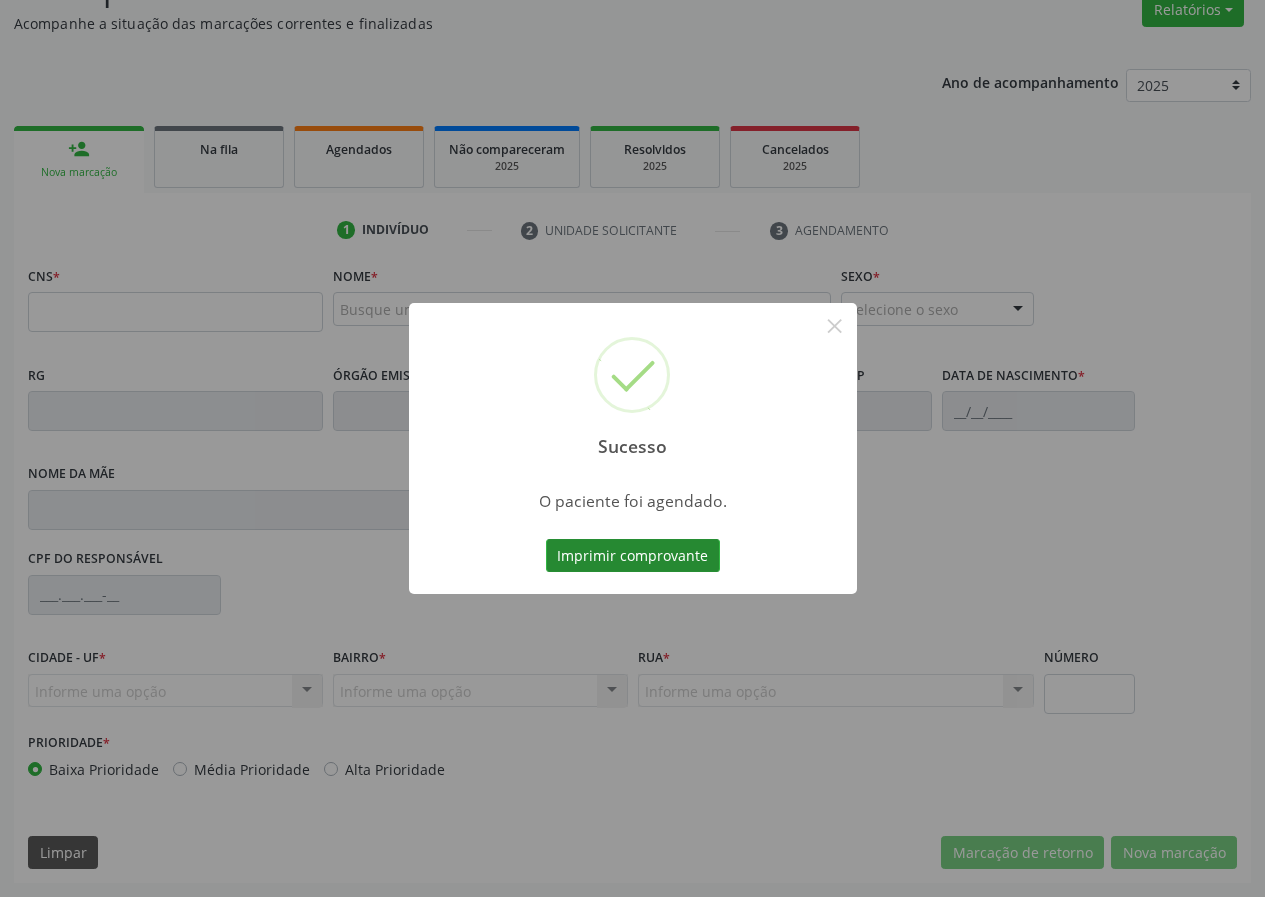 click on "Imprimir comprovante" at bounding box center (633, 556) 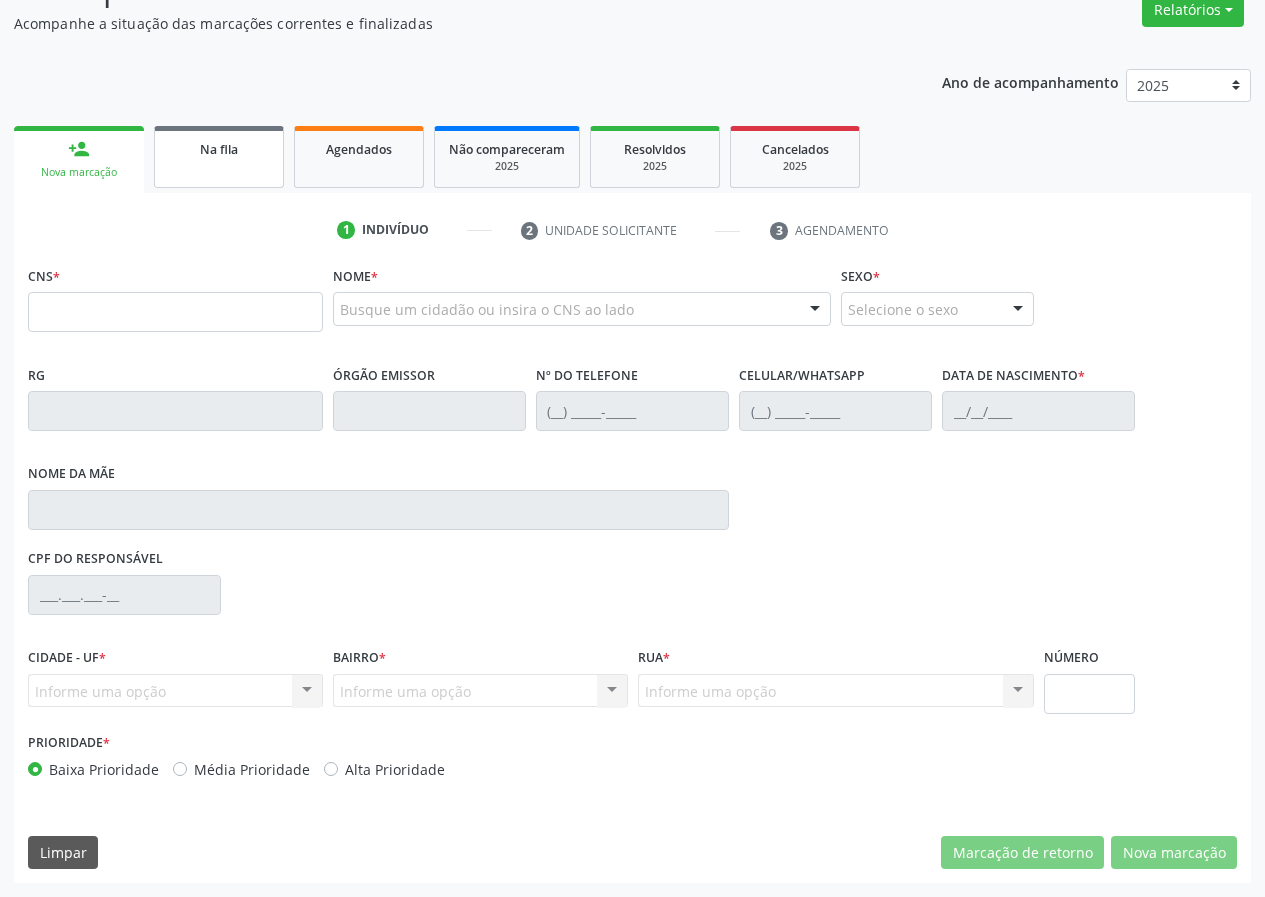 click on "Na fila" at bounding box center [219, 157] 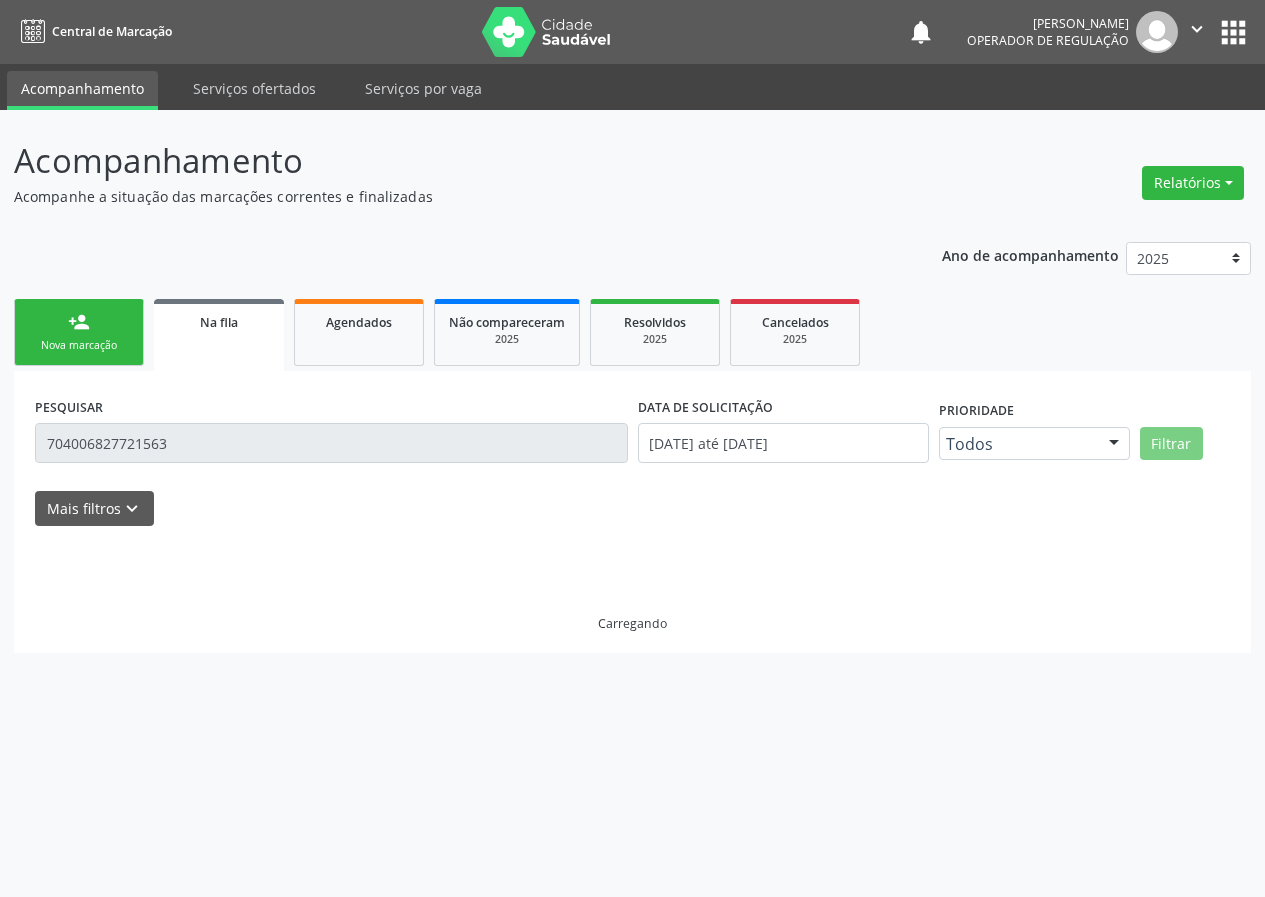 scroll, scrollTop: 0, scrollLeft: 0, axis: both 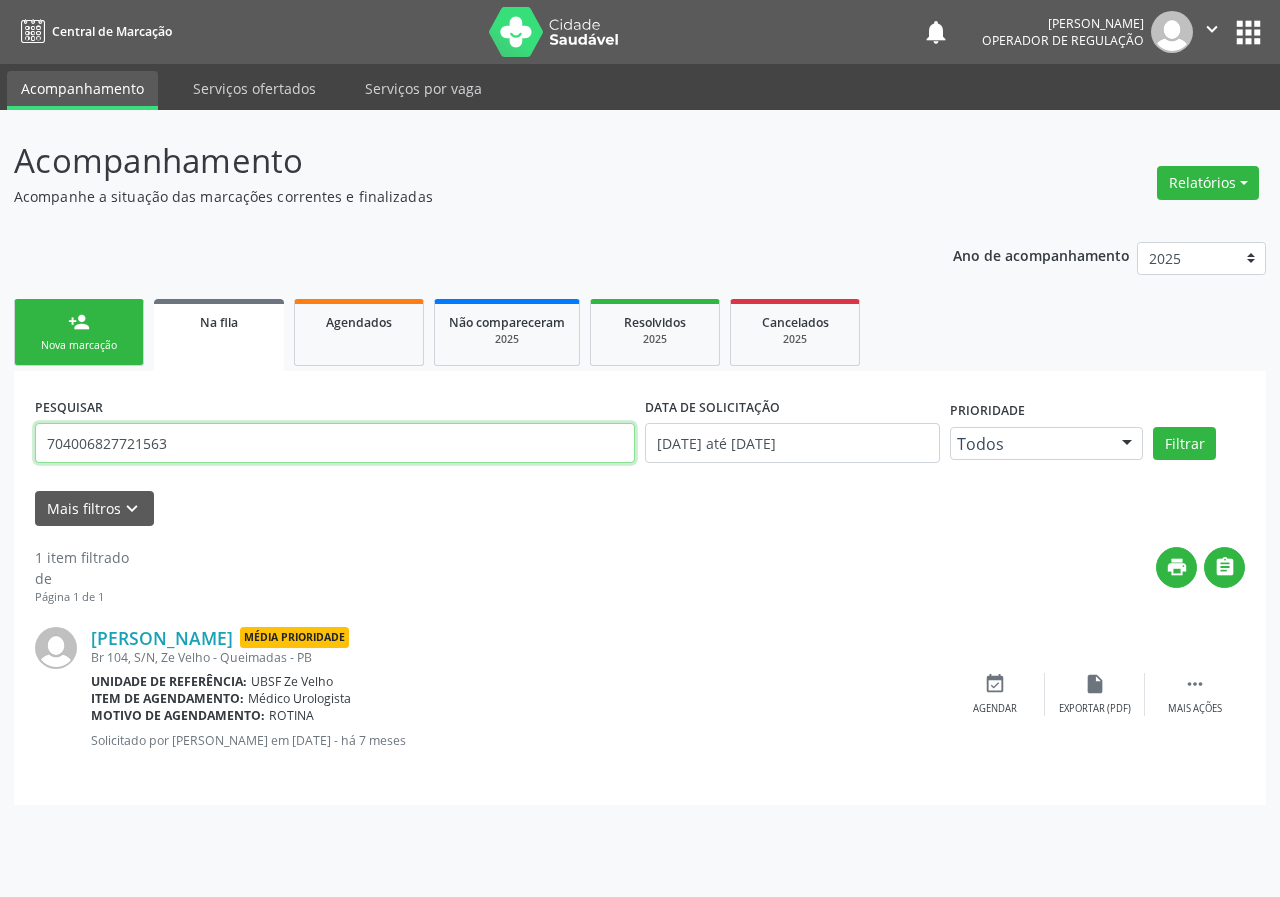 click on "704006827721563" at bounding box center (335, 443) 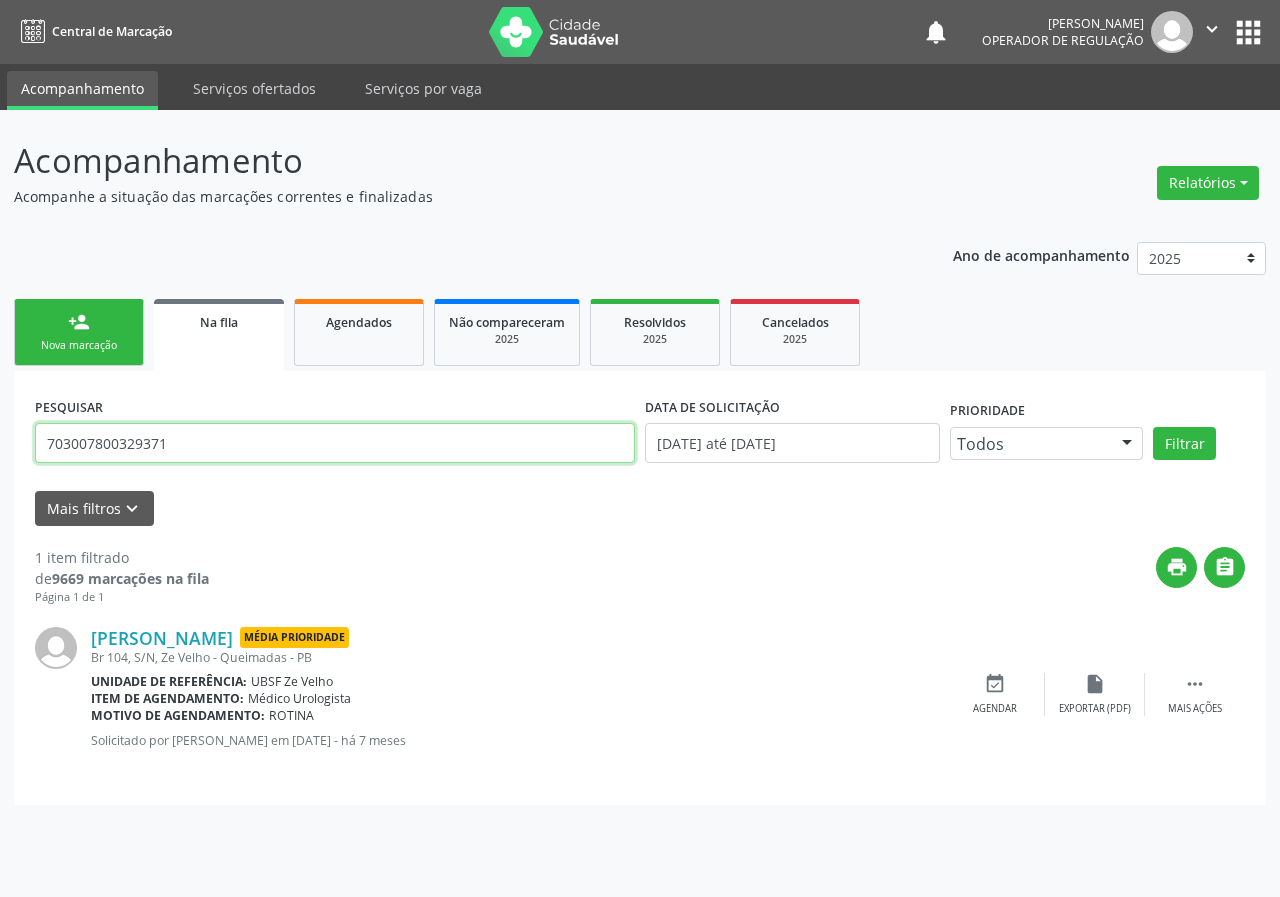 type on "703007800329371" 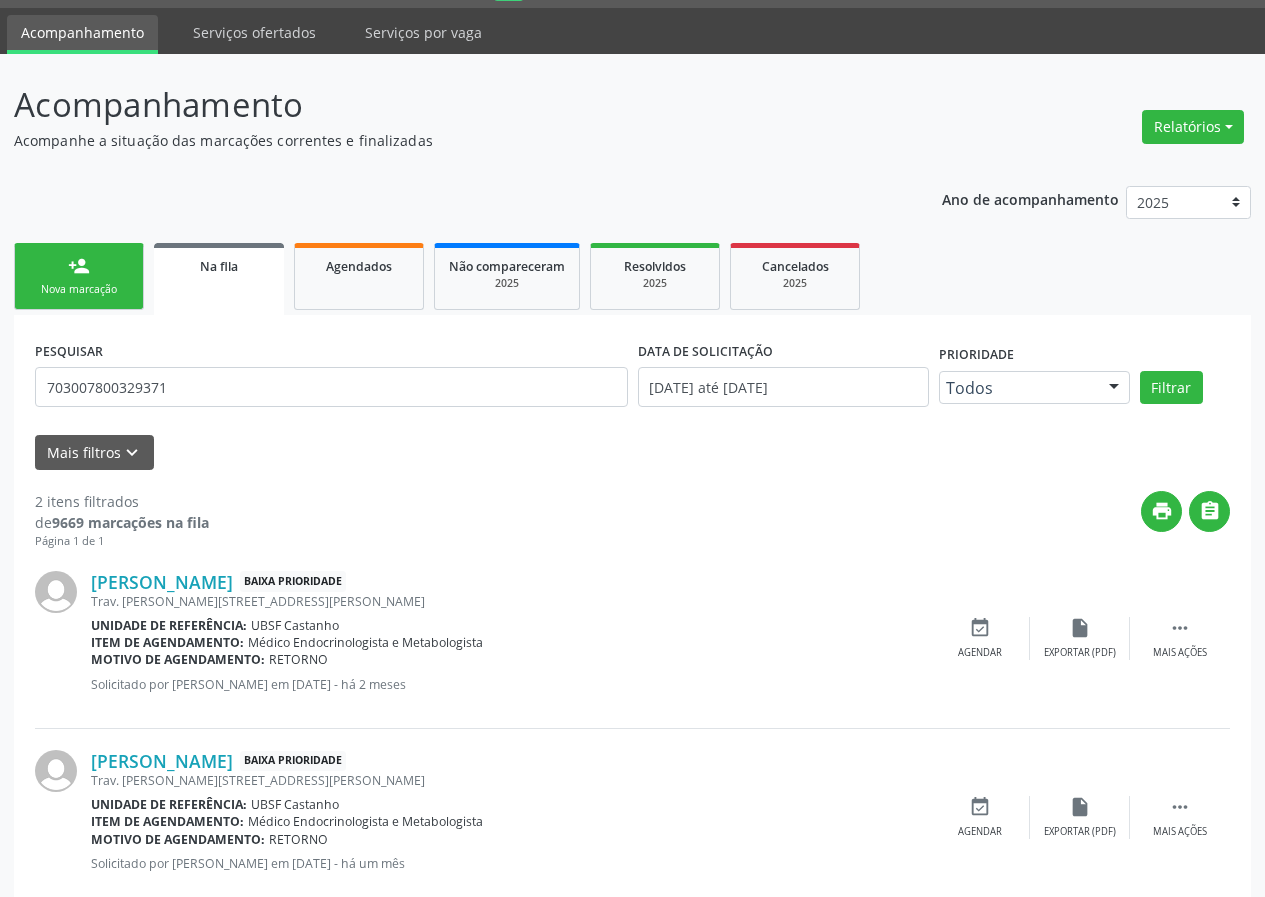 scroll, scrollTop: 101, scrollLeft: 0, axis: vertical 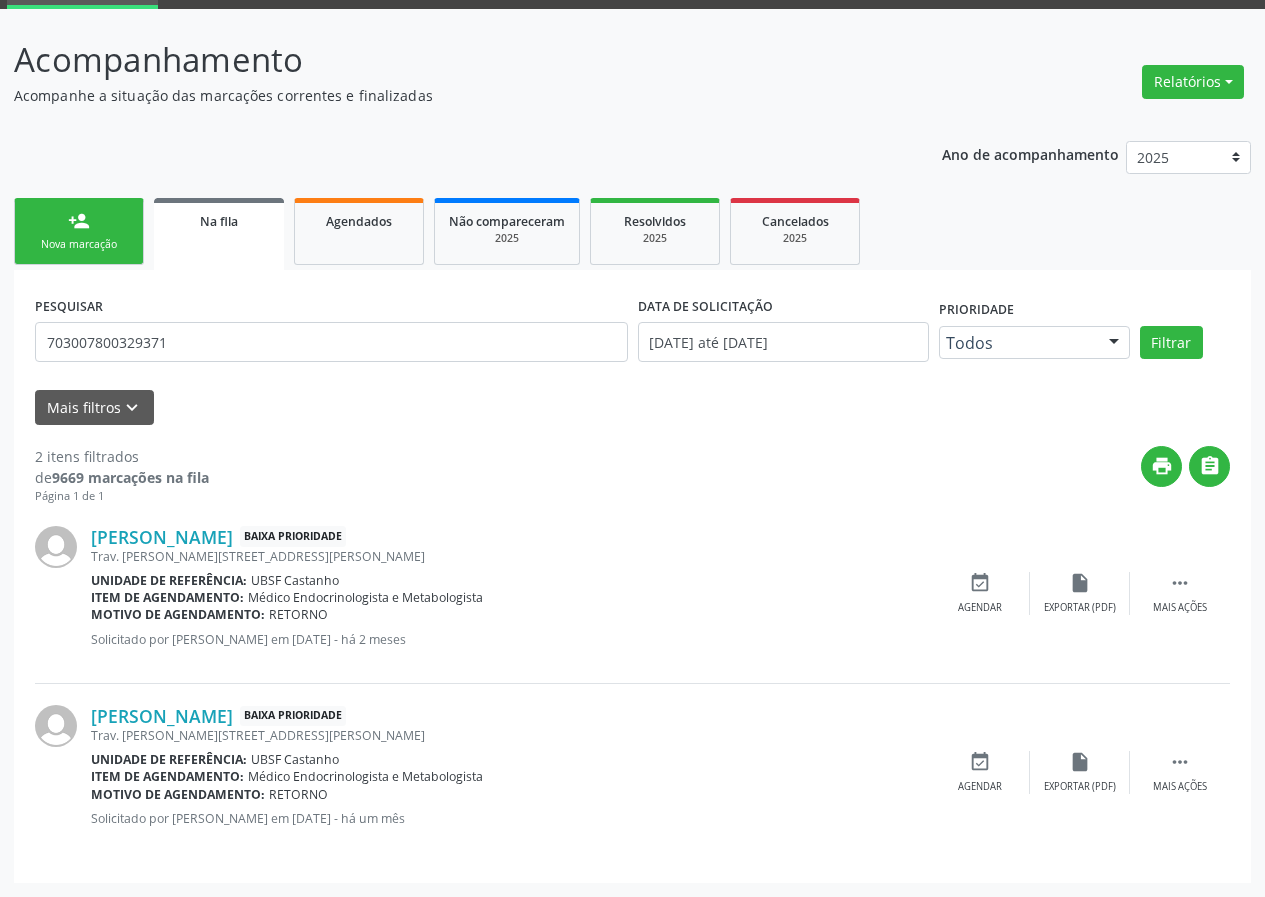 click on "PESQUISAR
703007800329371" at bounding box center [331, 333] 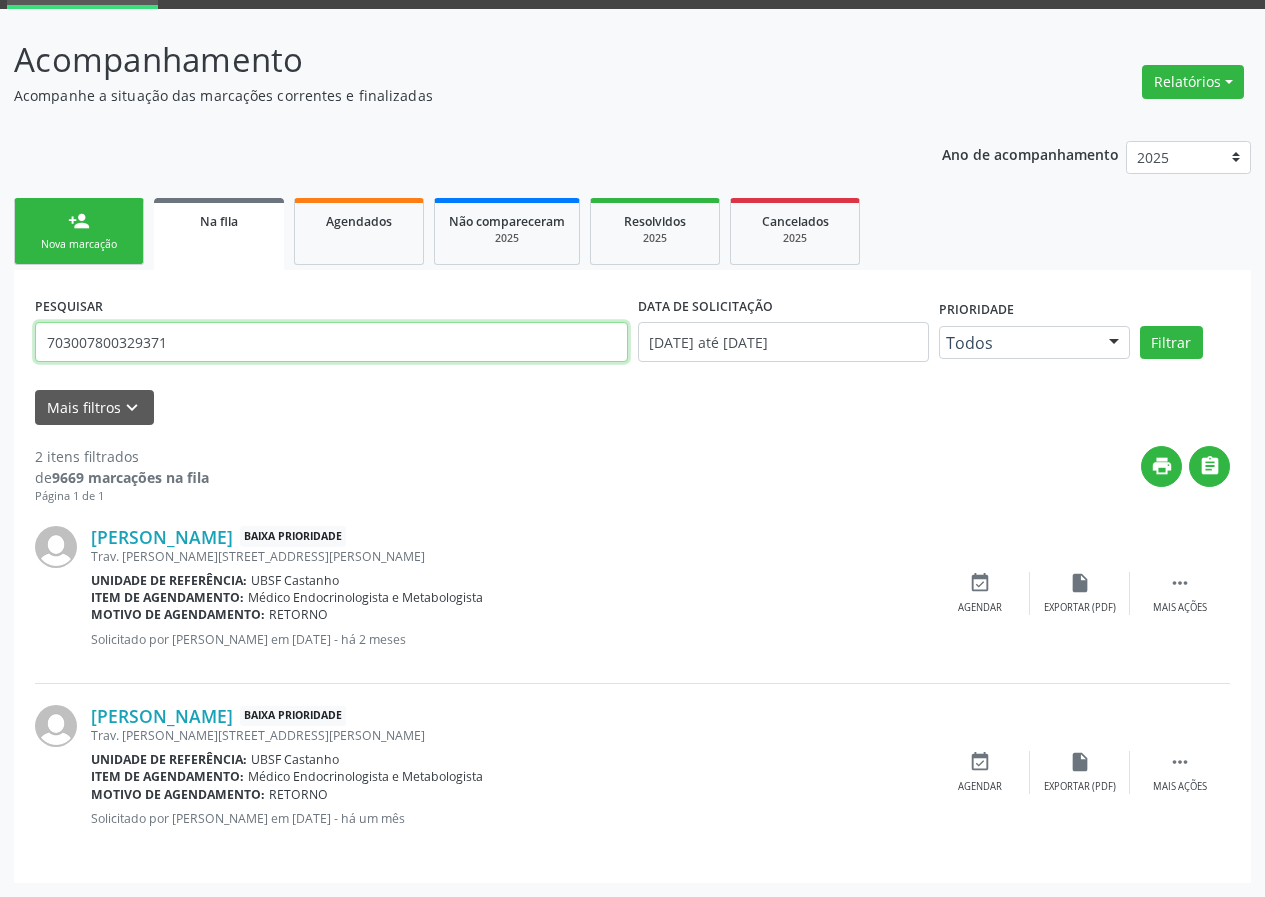 click on "703007800329371" at bounding box center [331, 342] 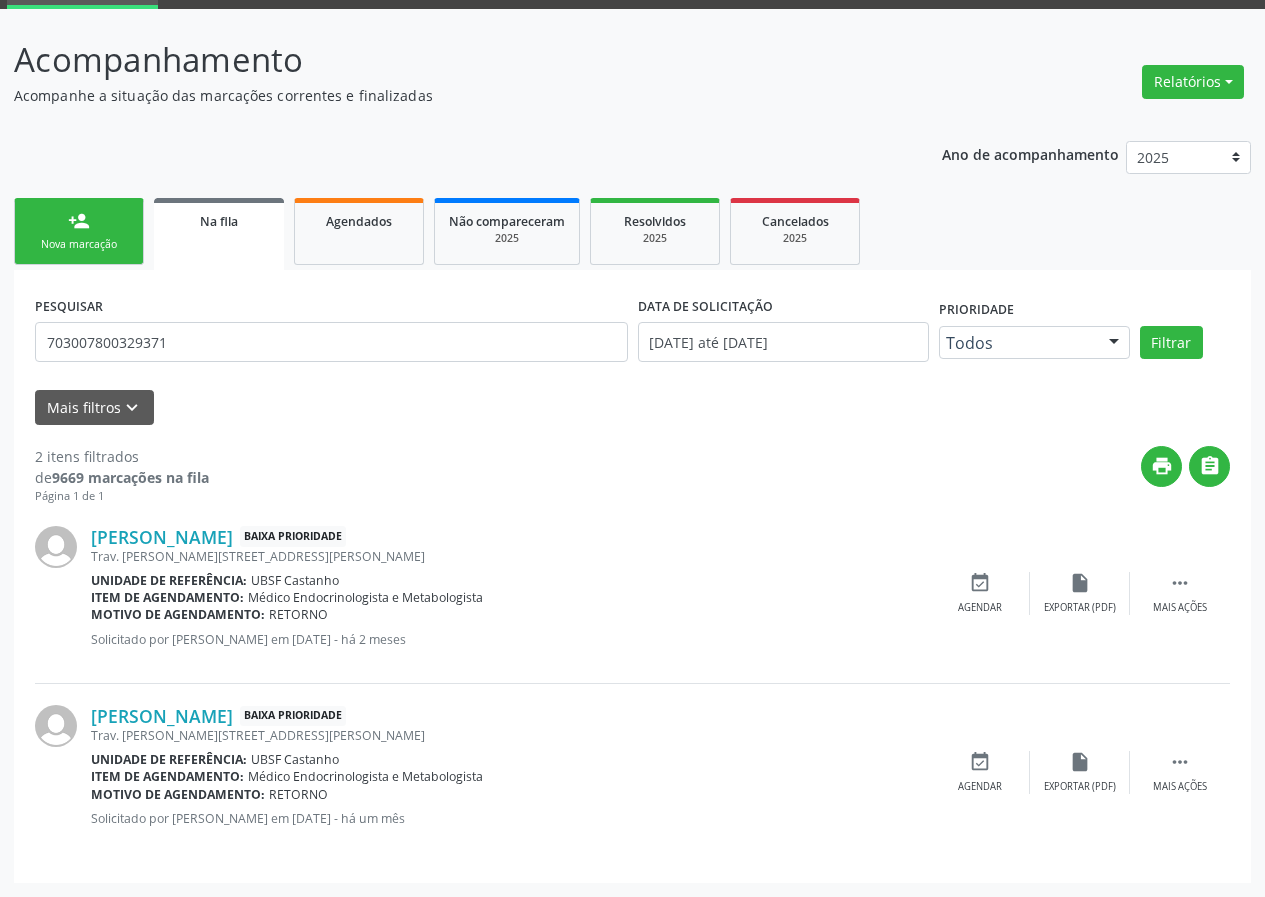 click on "Nova marcação" at bounding box center (79, 244) 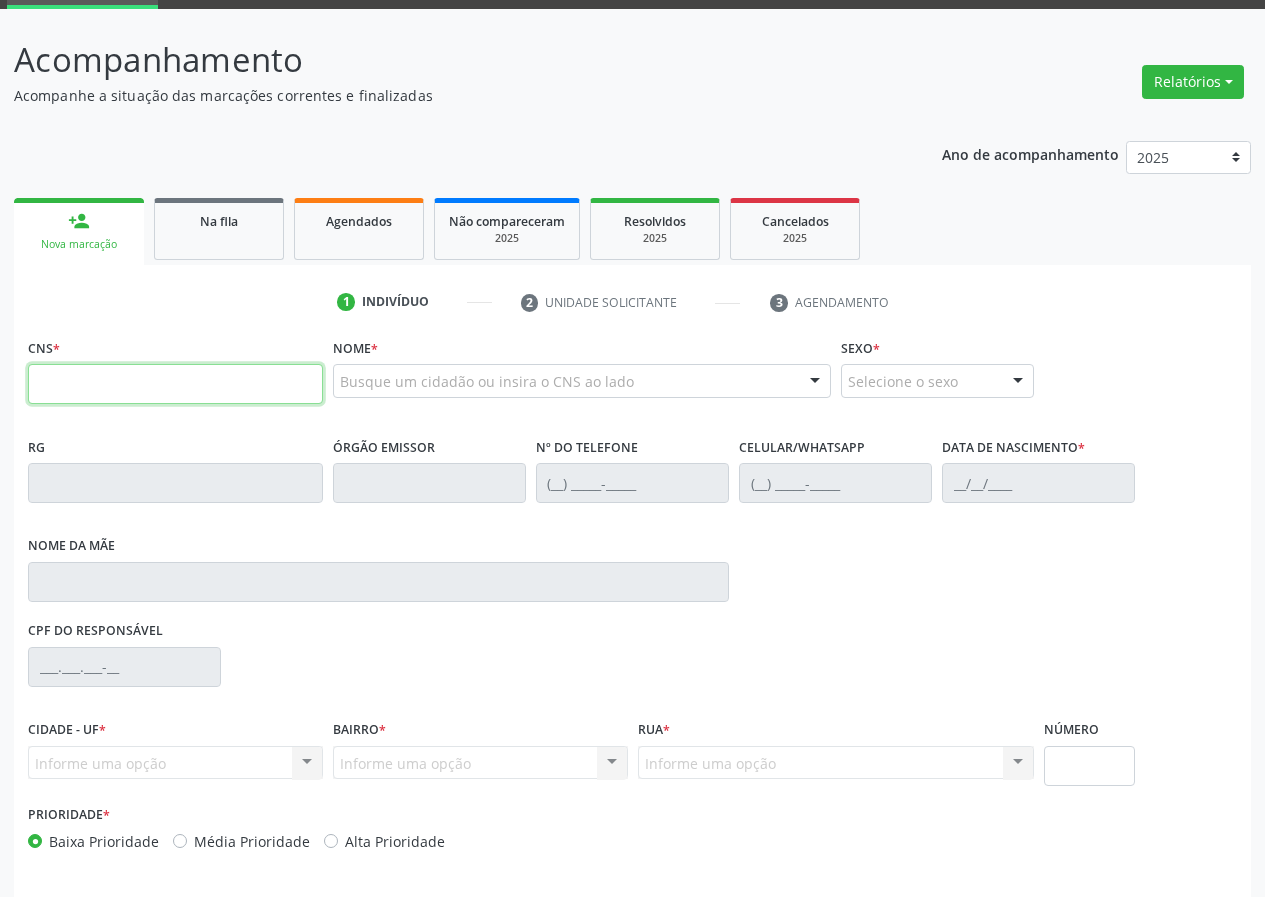 click at bounding box center [175, 384] 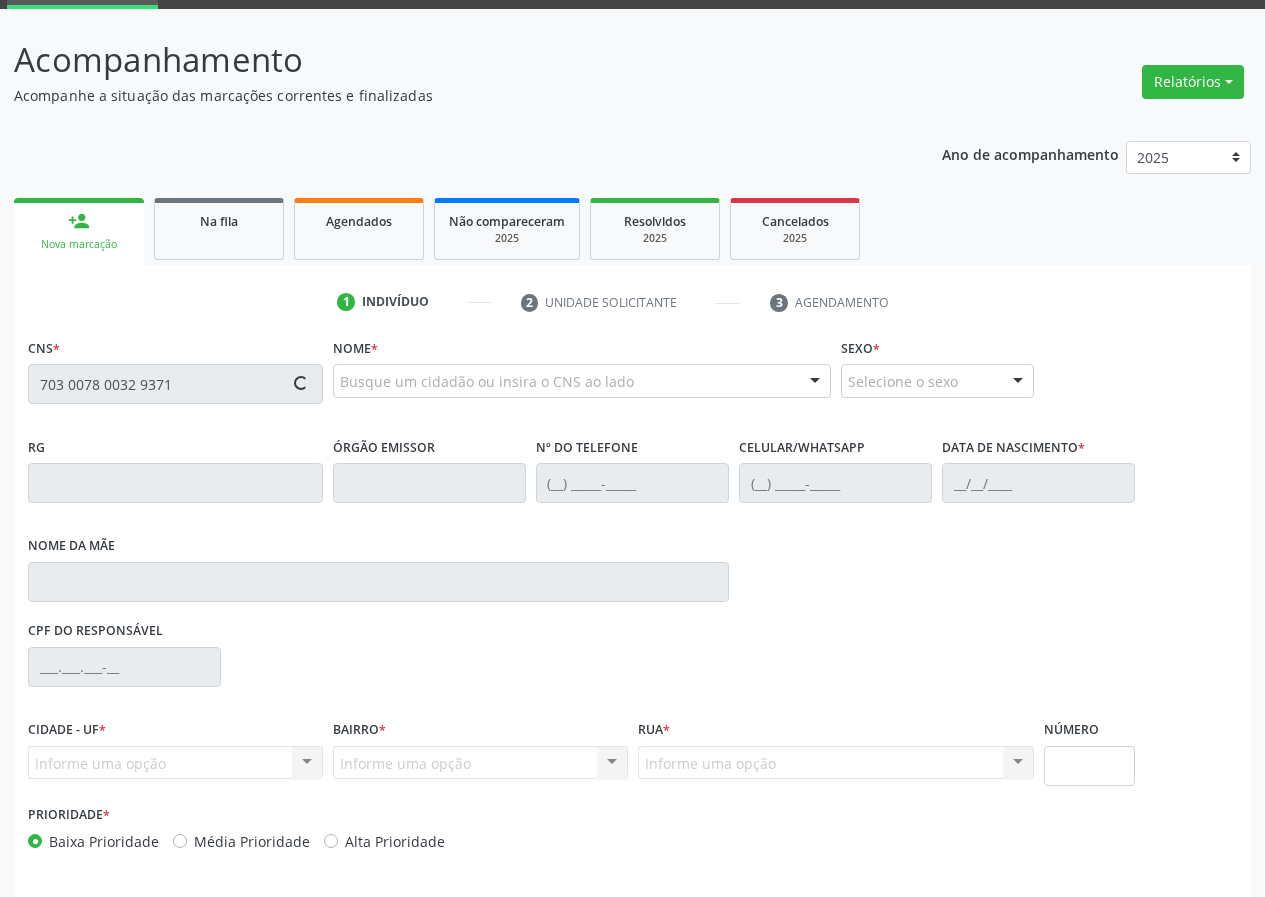 type on "703 0078 0032 9371" 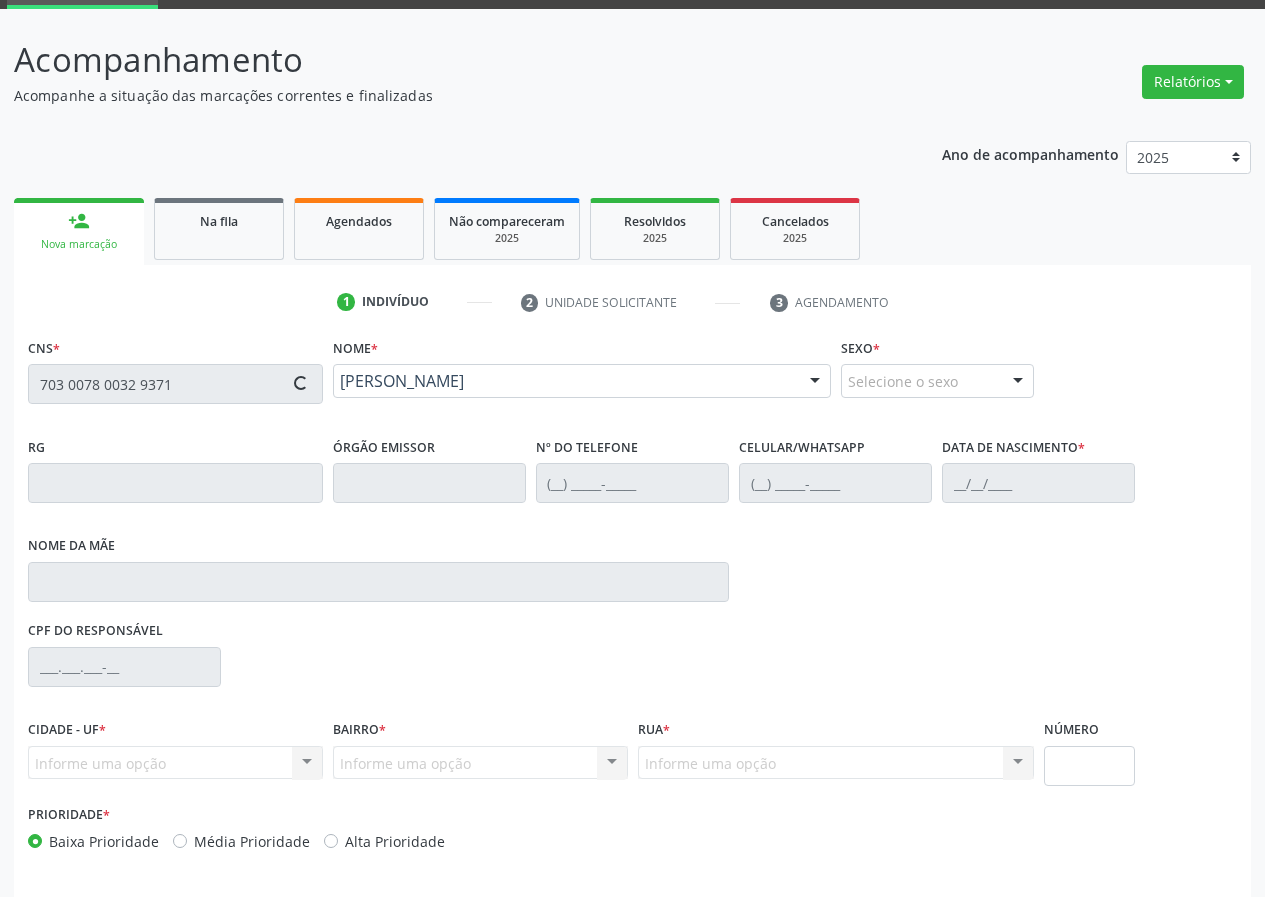 type on "(83) 99369-1297" 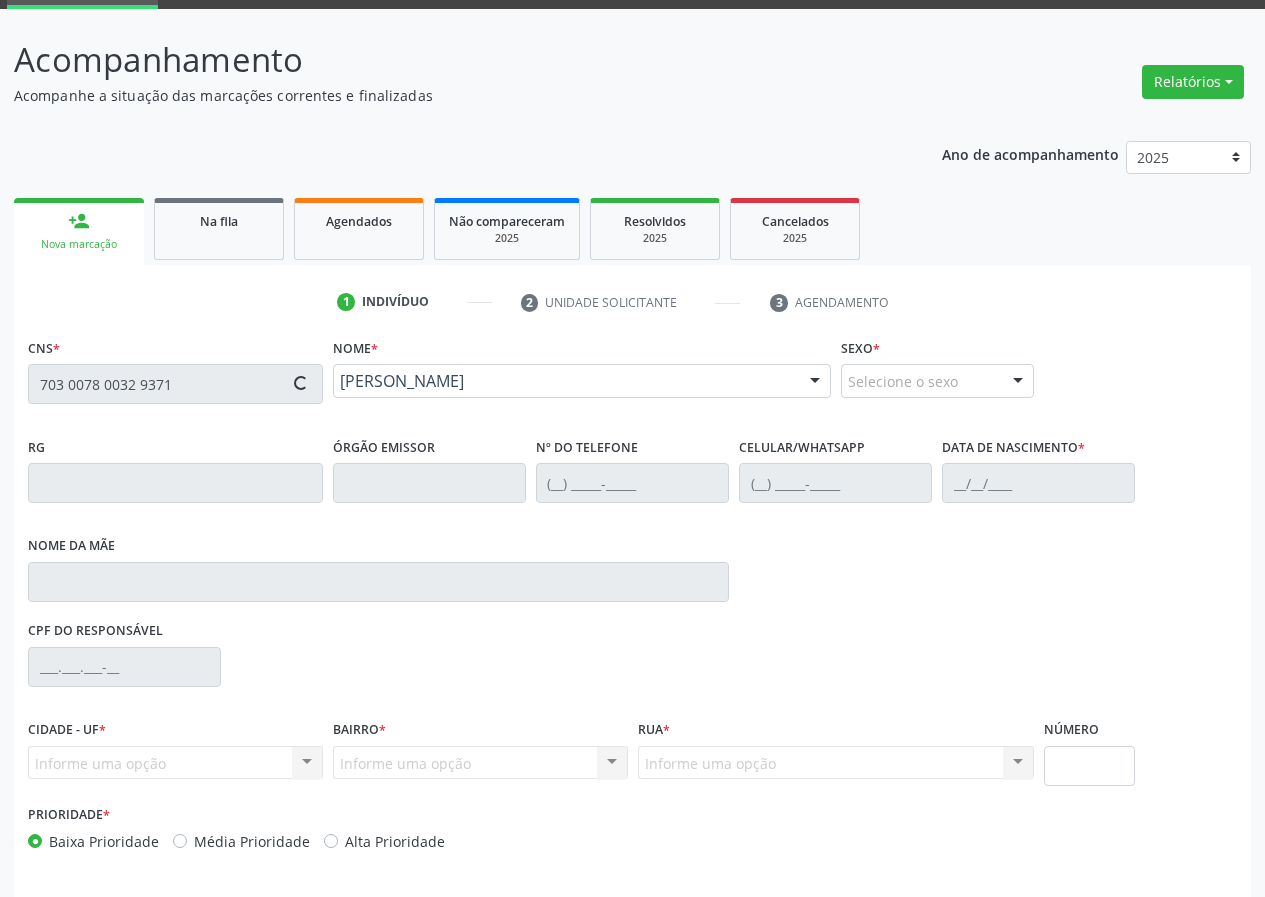 type on "(83) 99369-1297" 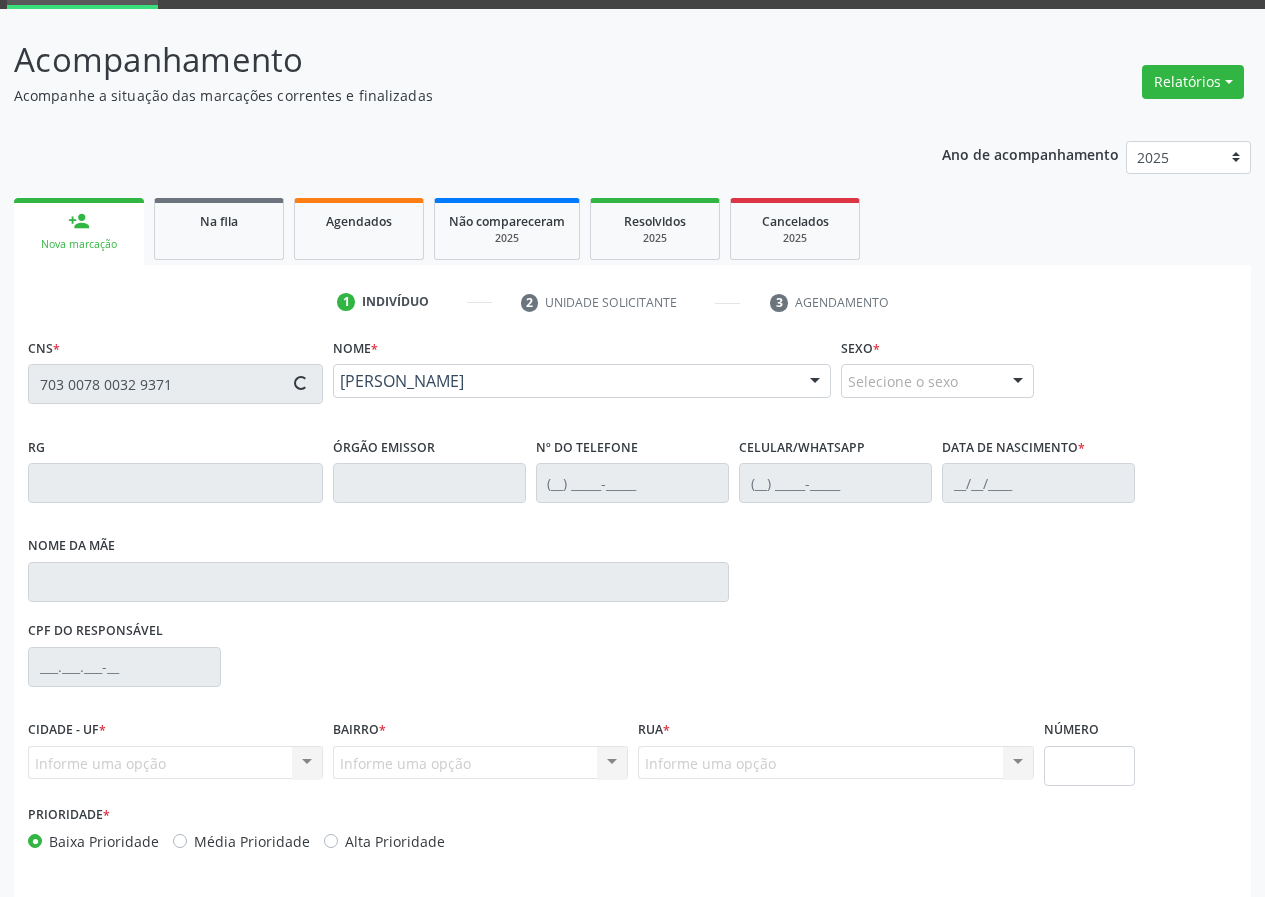 type on "05/05/1960" 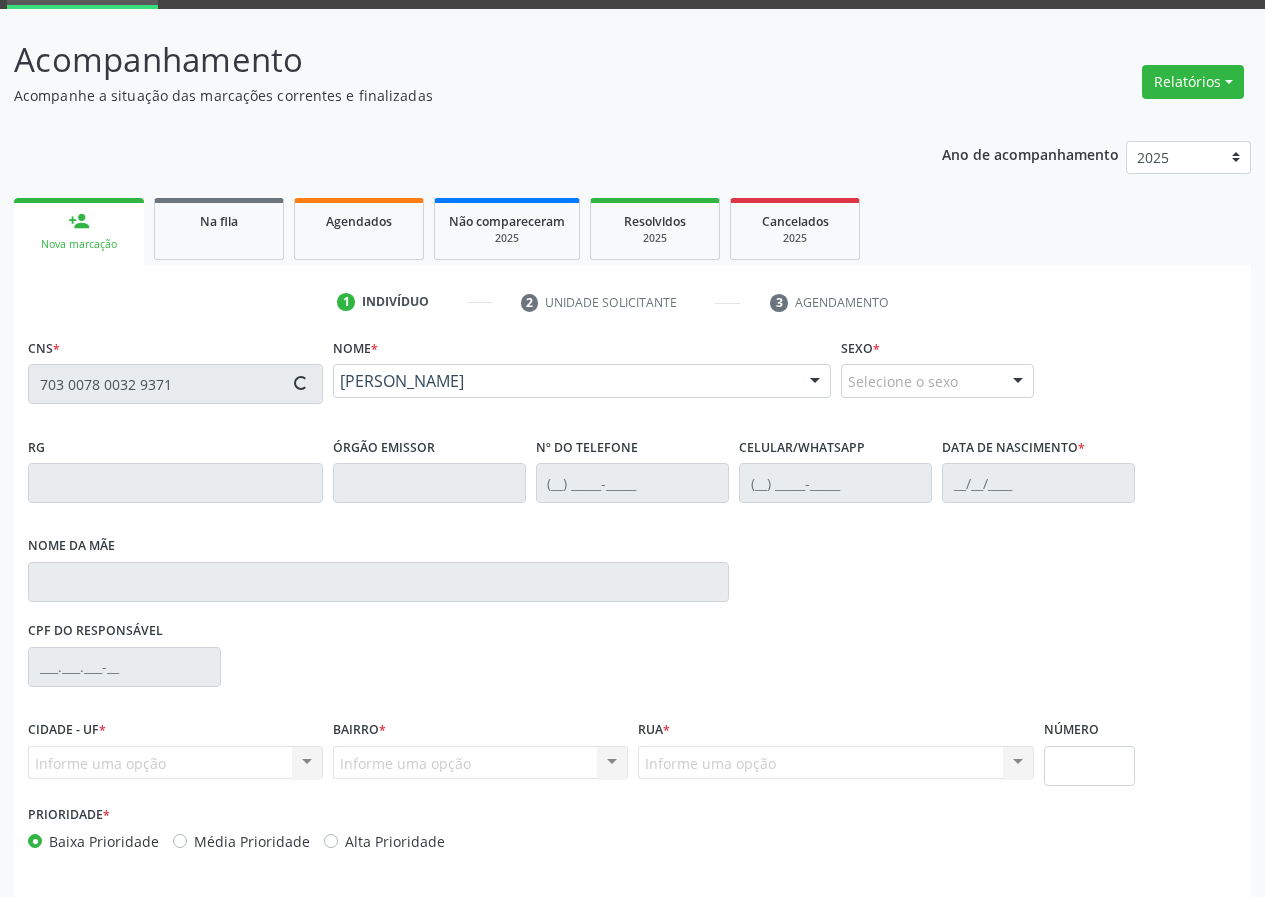 type on "Maria Felinia" 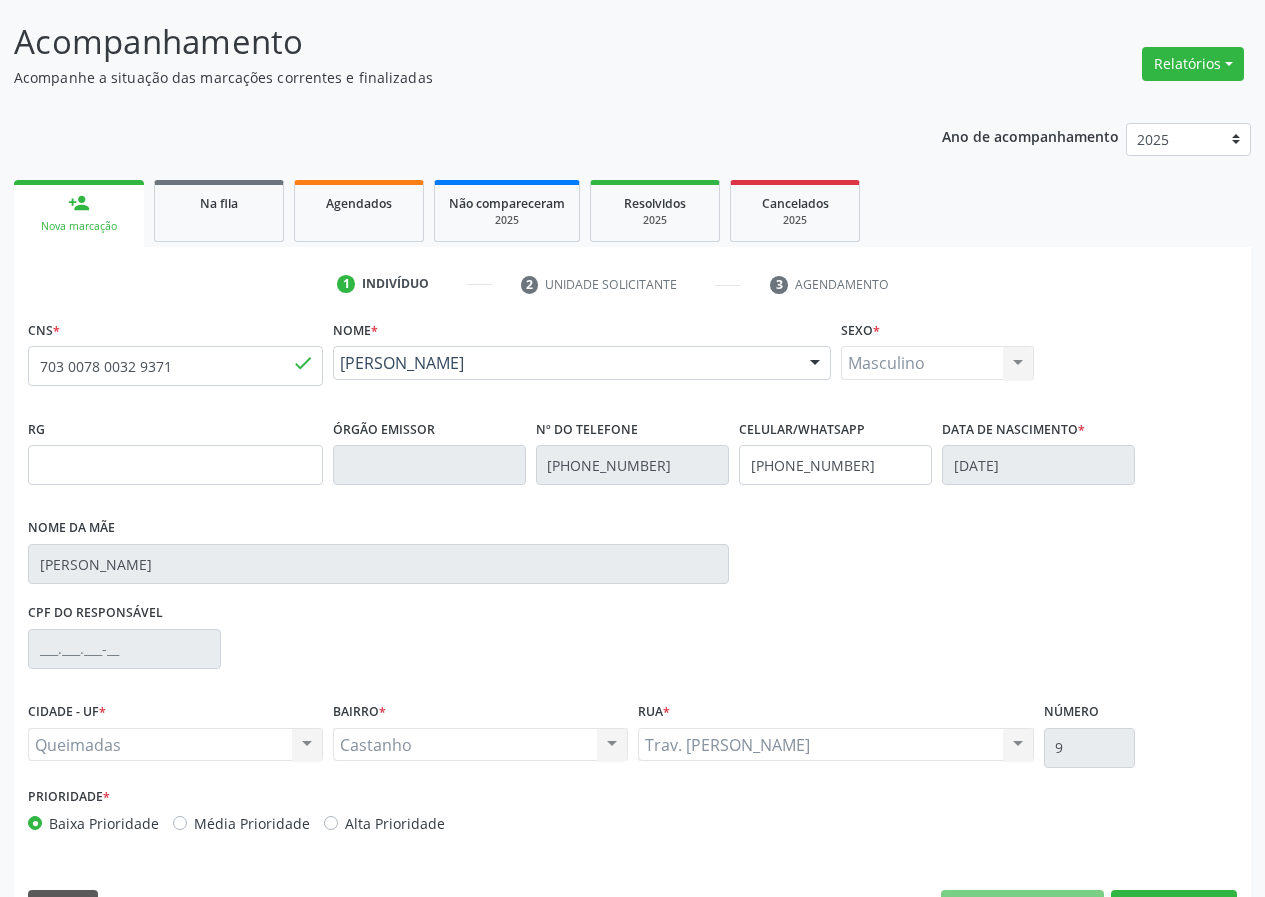 scroll, scrollTop: 173, scrollLeft: 0, axis: vertical 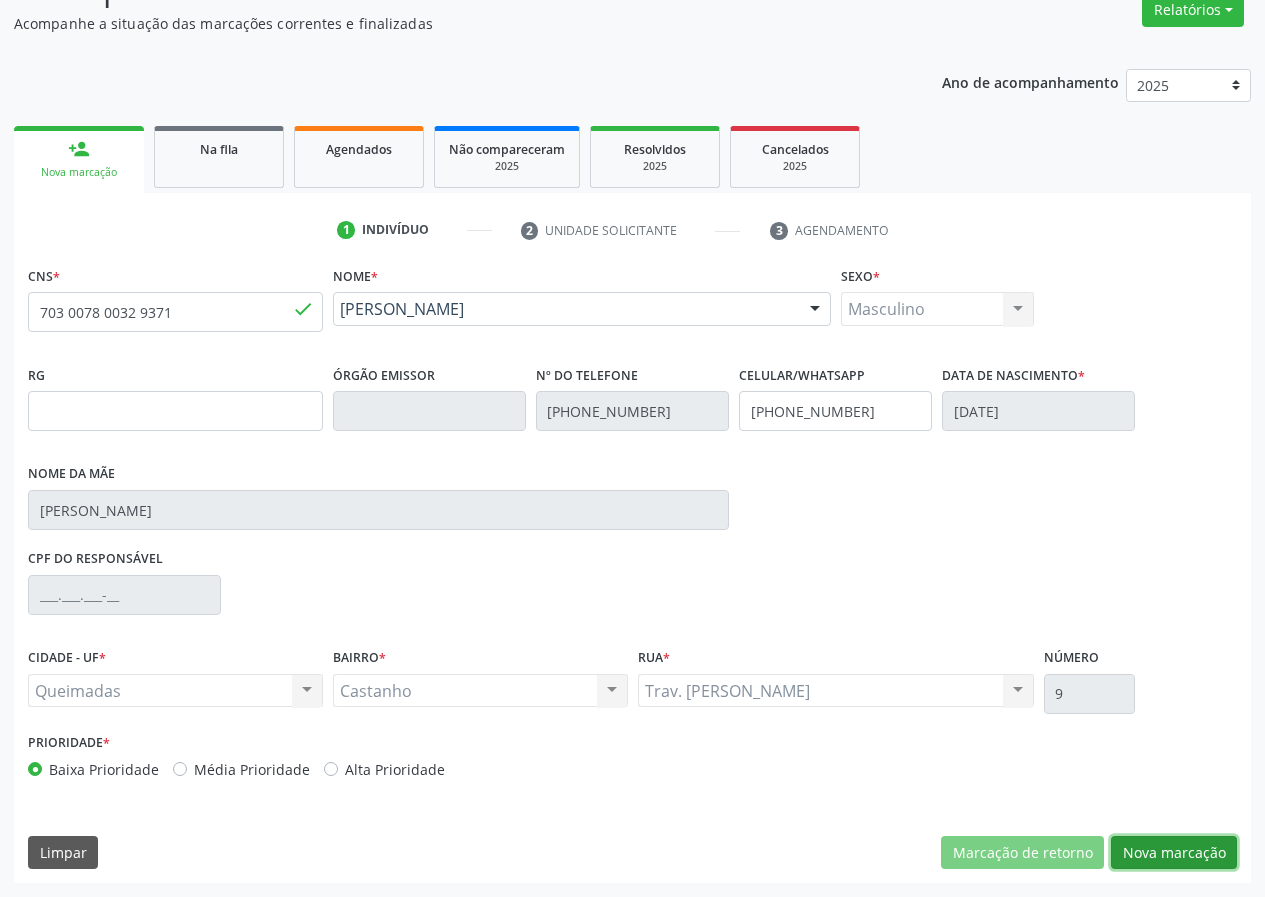 click on "Nova marcação" at bounding box center (1174, 853) 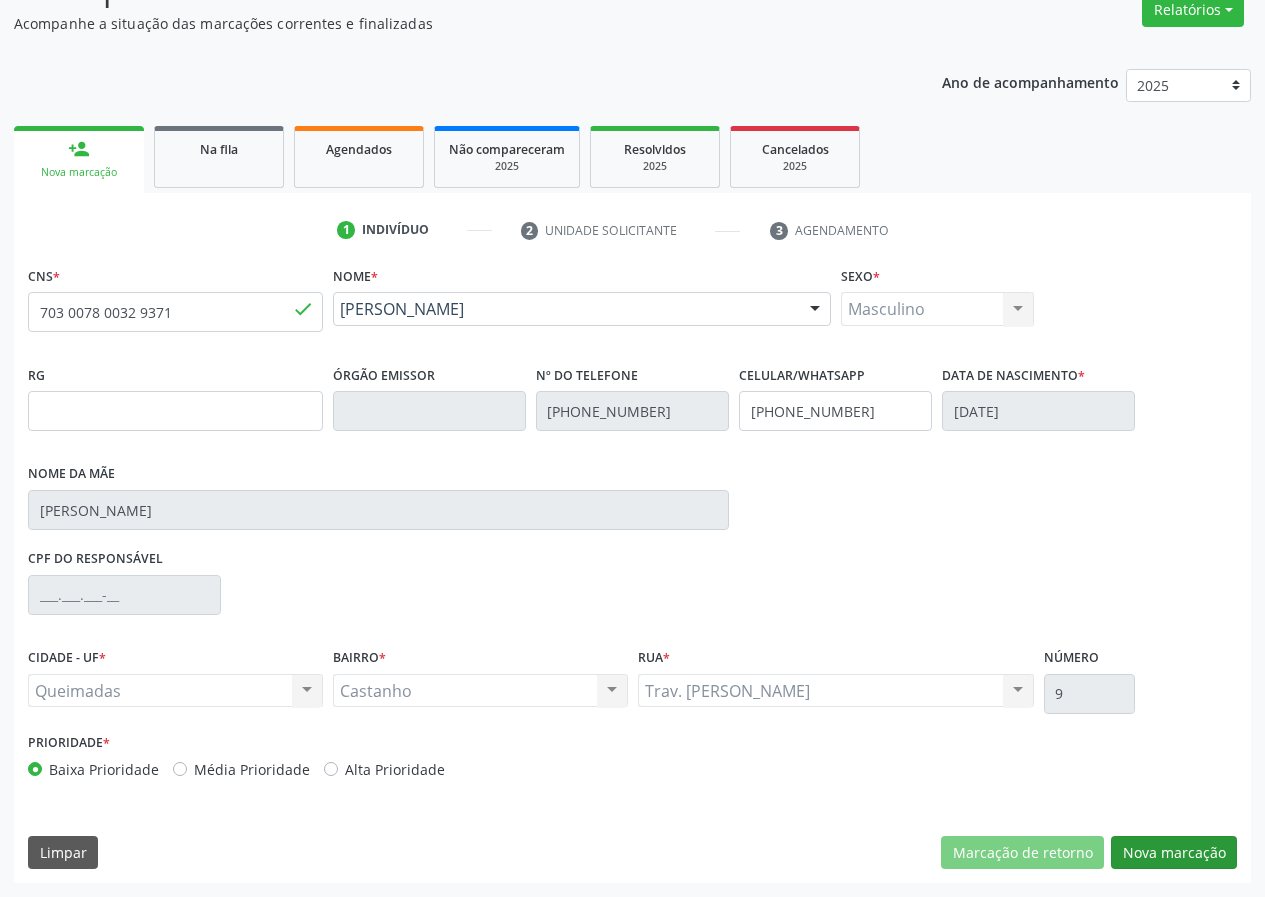scroll, scrollTop: 9, scrollLeft: 0, axis: vertical 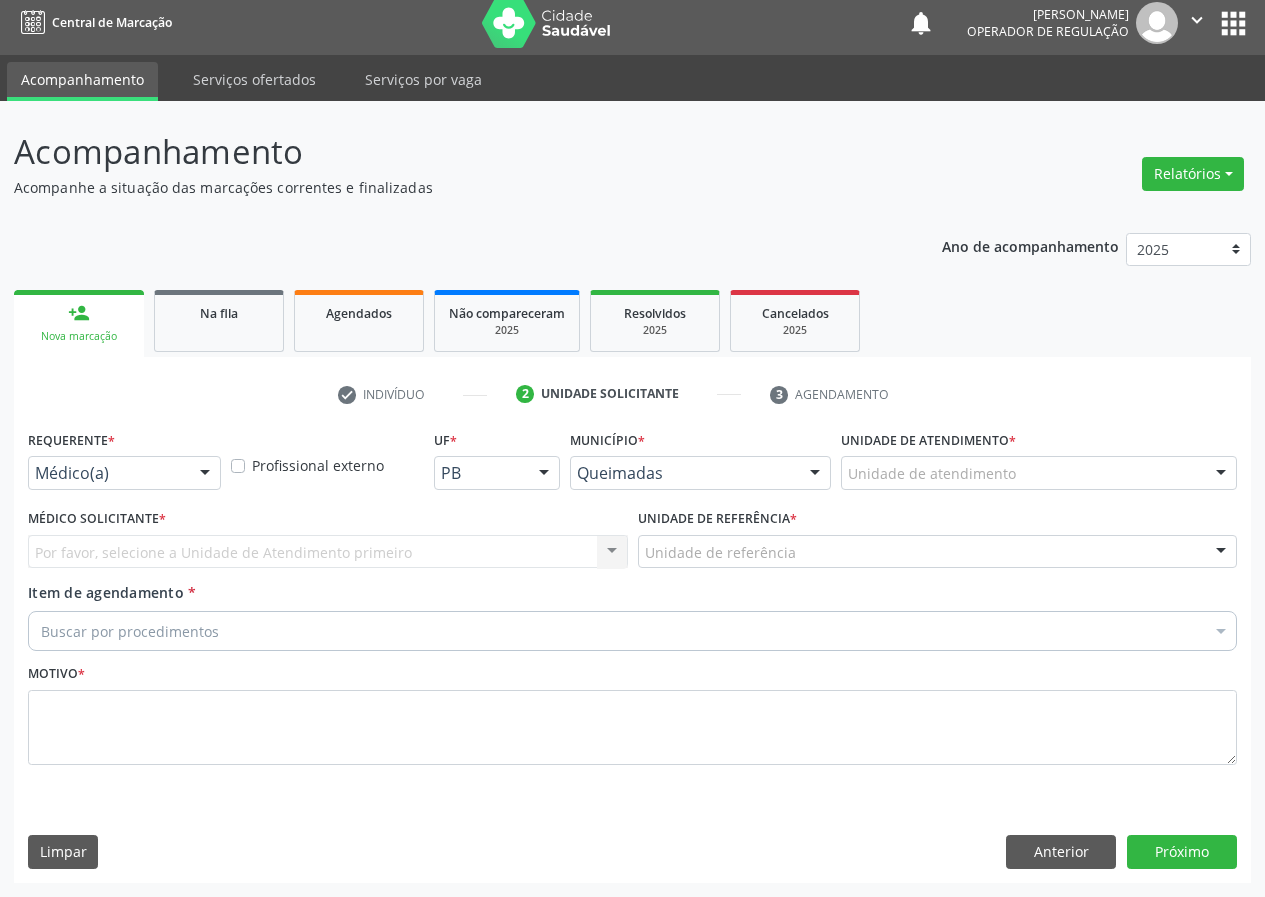 click at bounding box center [205, 474] 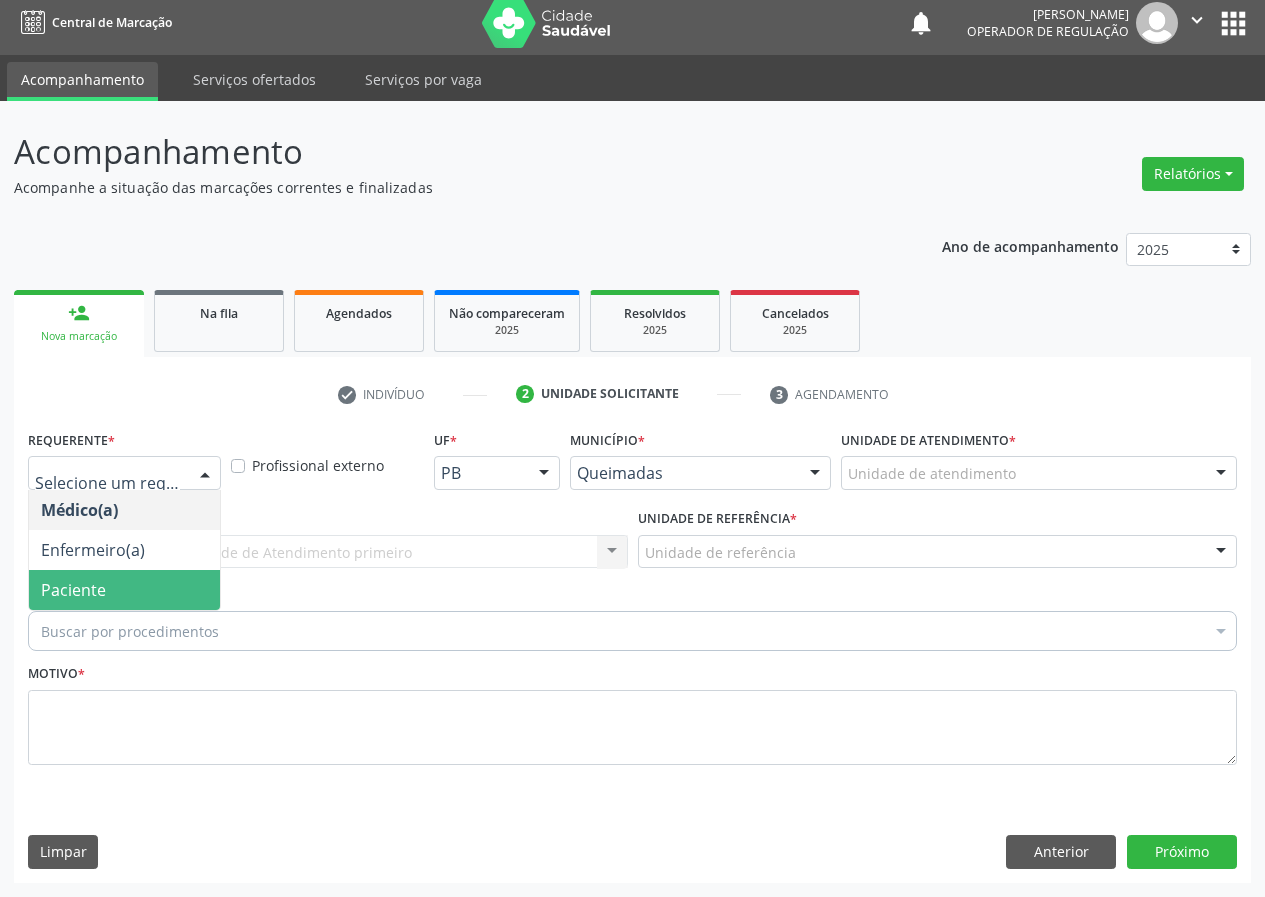 click on "Paciente" at bounding box center (124, 590) 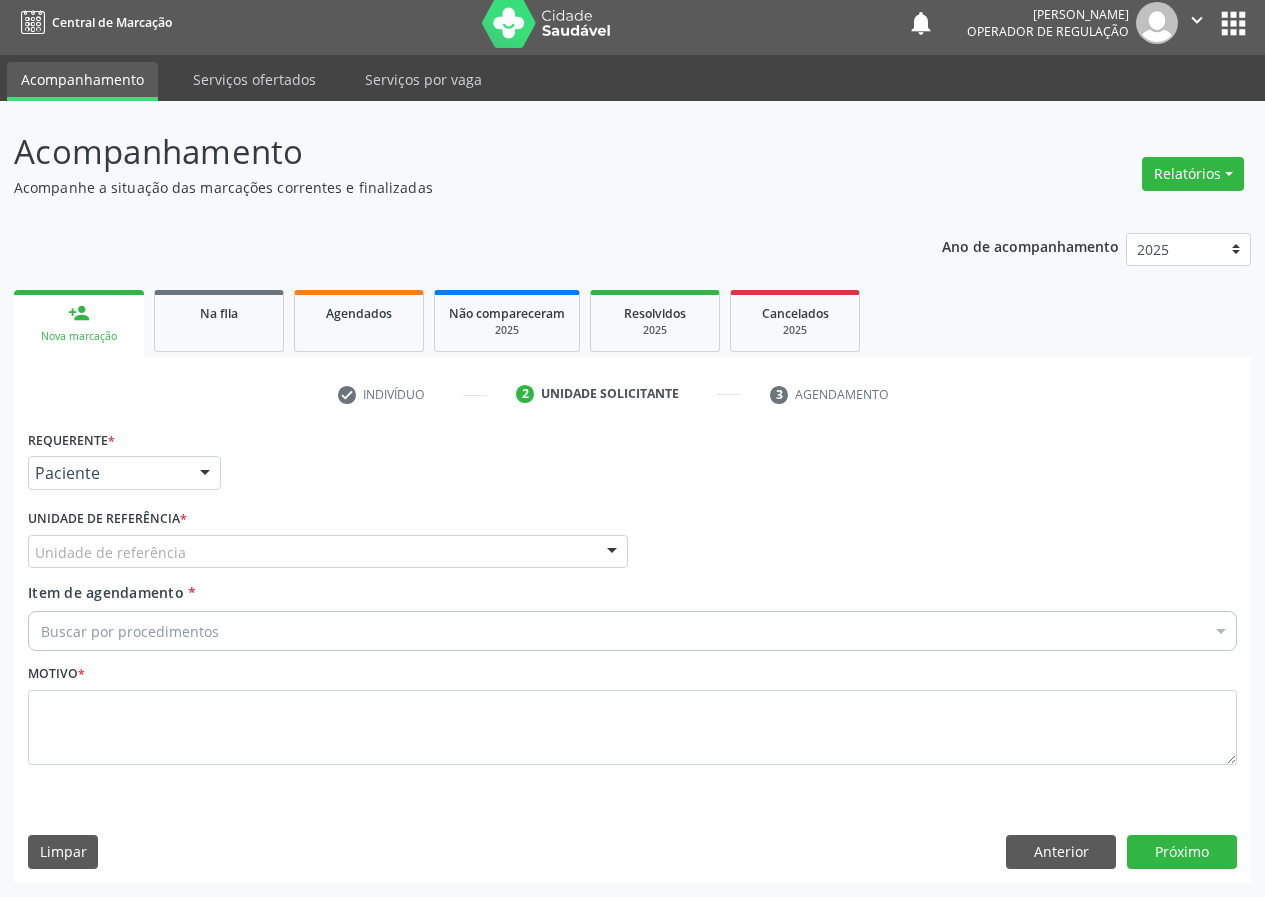click on "Unidade de referência" at bounding box center [328, 552] 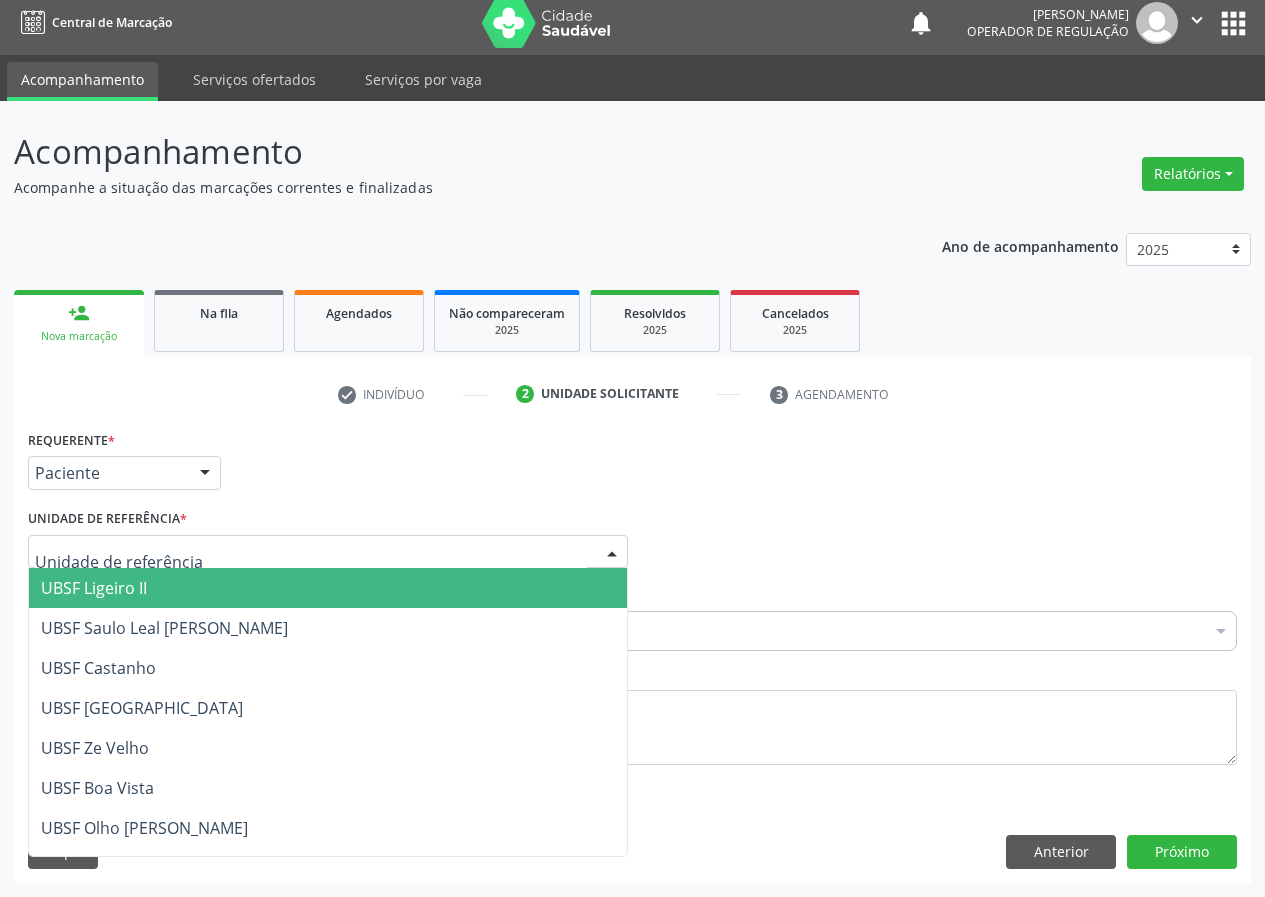 click at bounding box center [311, 562] 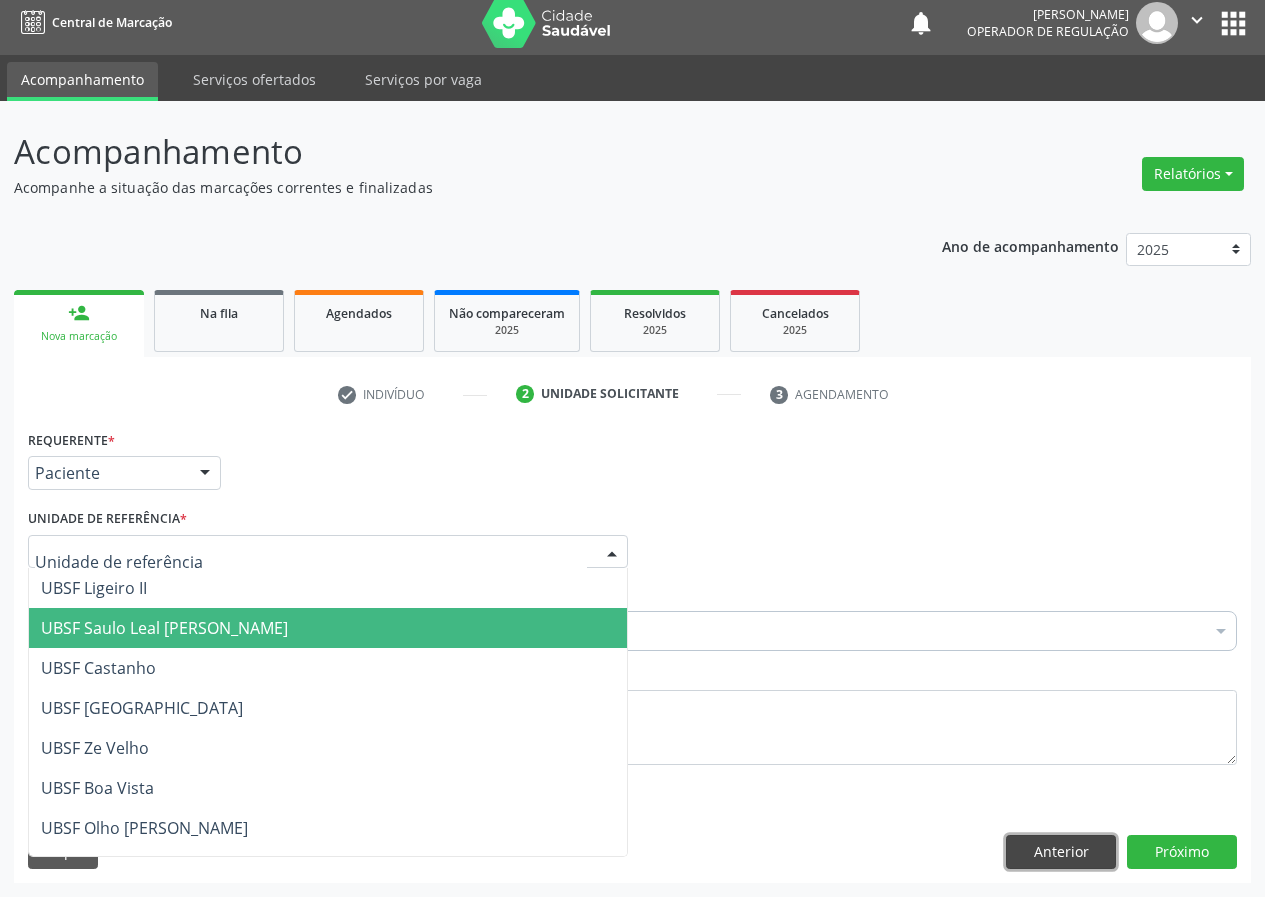 click on "Anterior" at bounding box center [1061, 852] 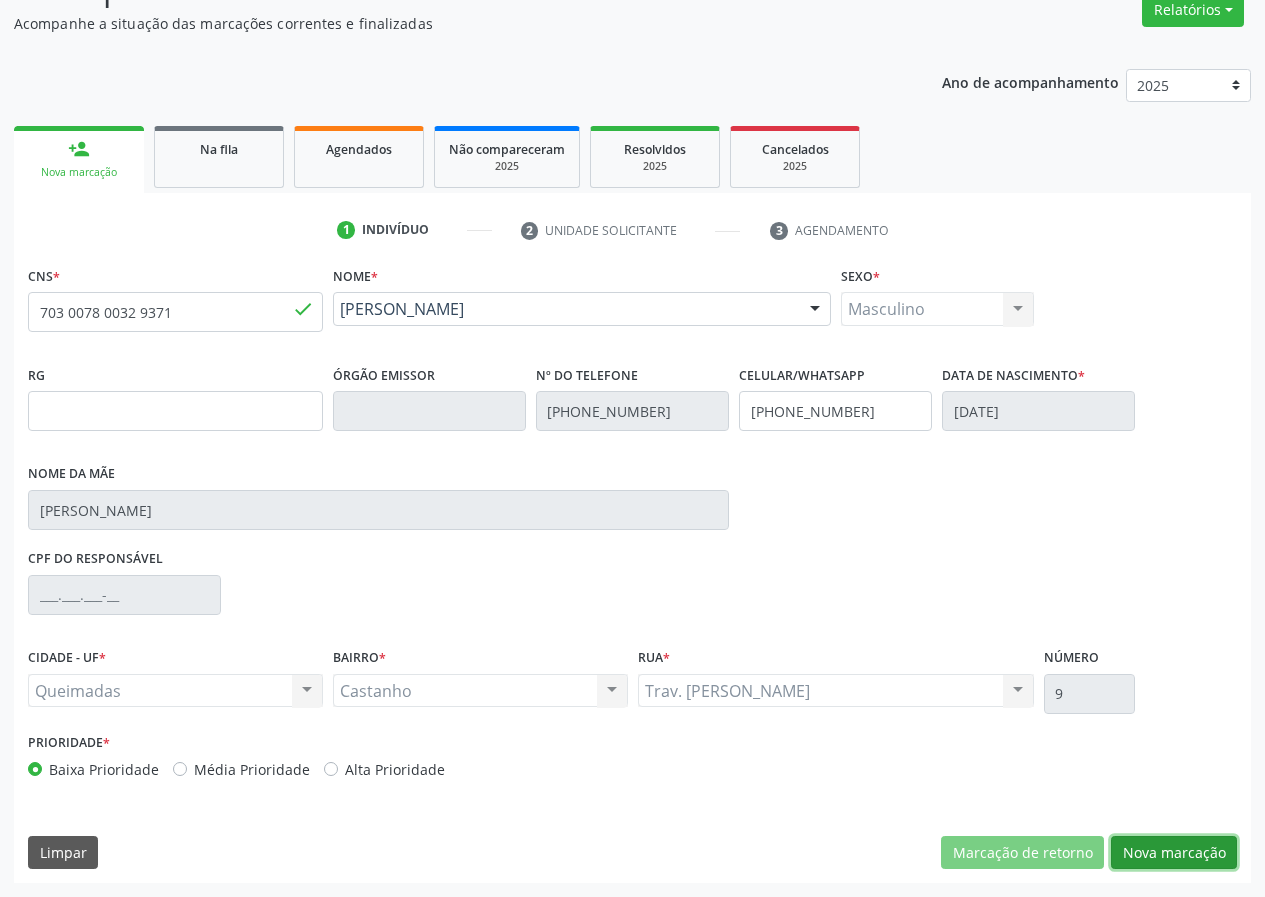 click on "Nova marcação" at bounding box center (1174, 853) 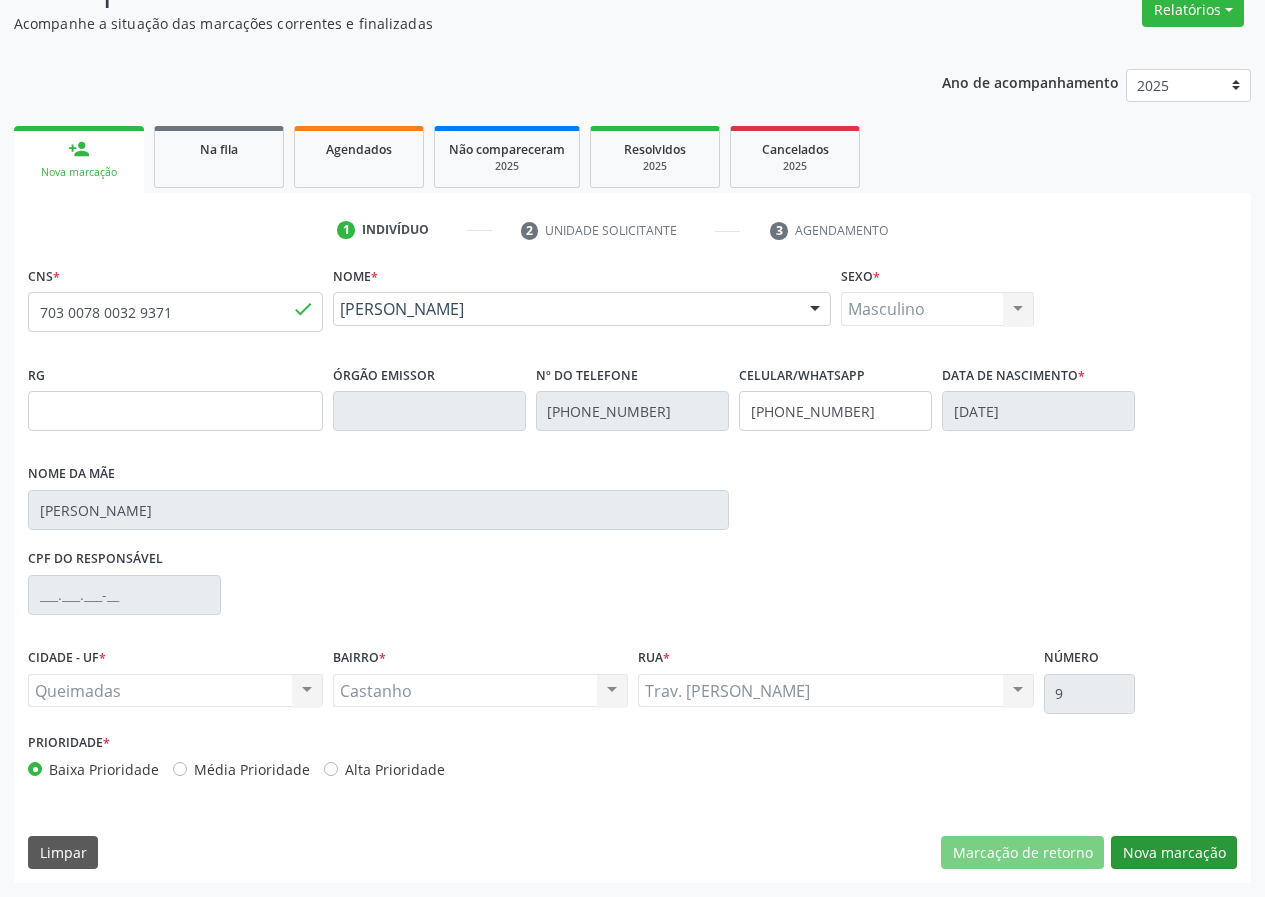 scroll, scrollTop: 9, scrollLeft: 0, axis: vertical 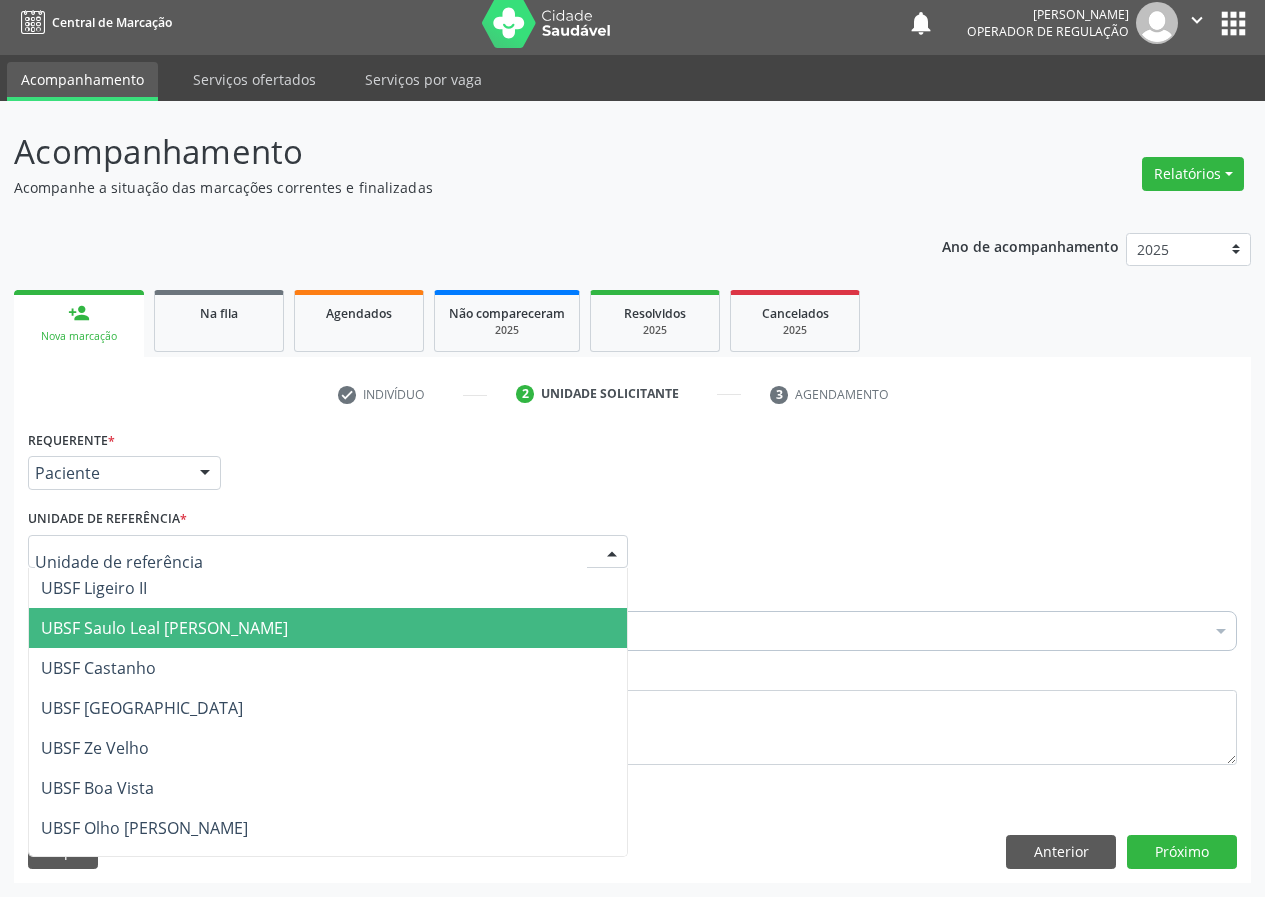 click at bounding box center [328, 552] 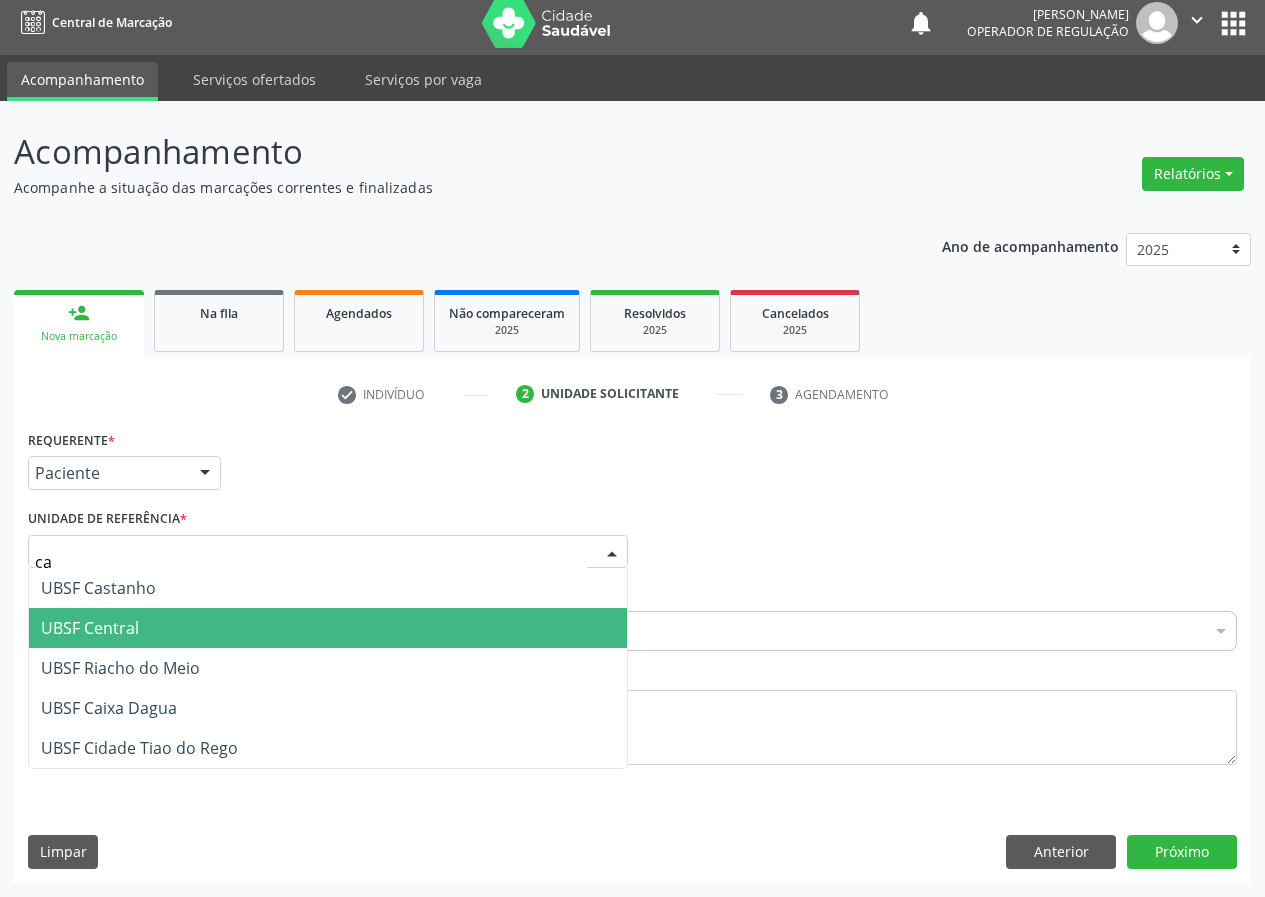 type on "cas" 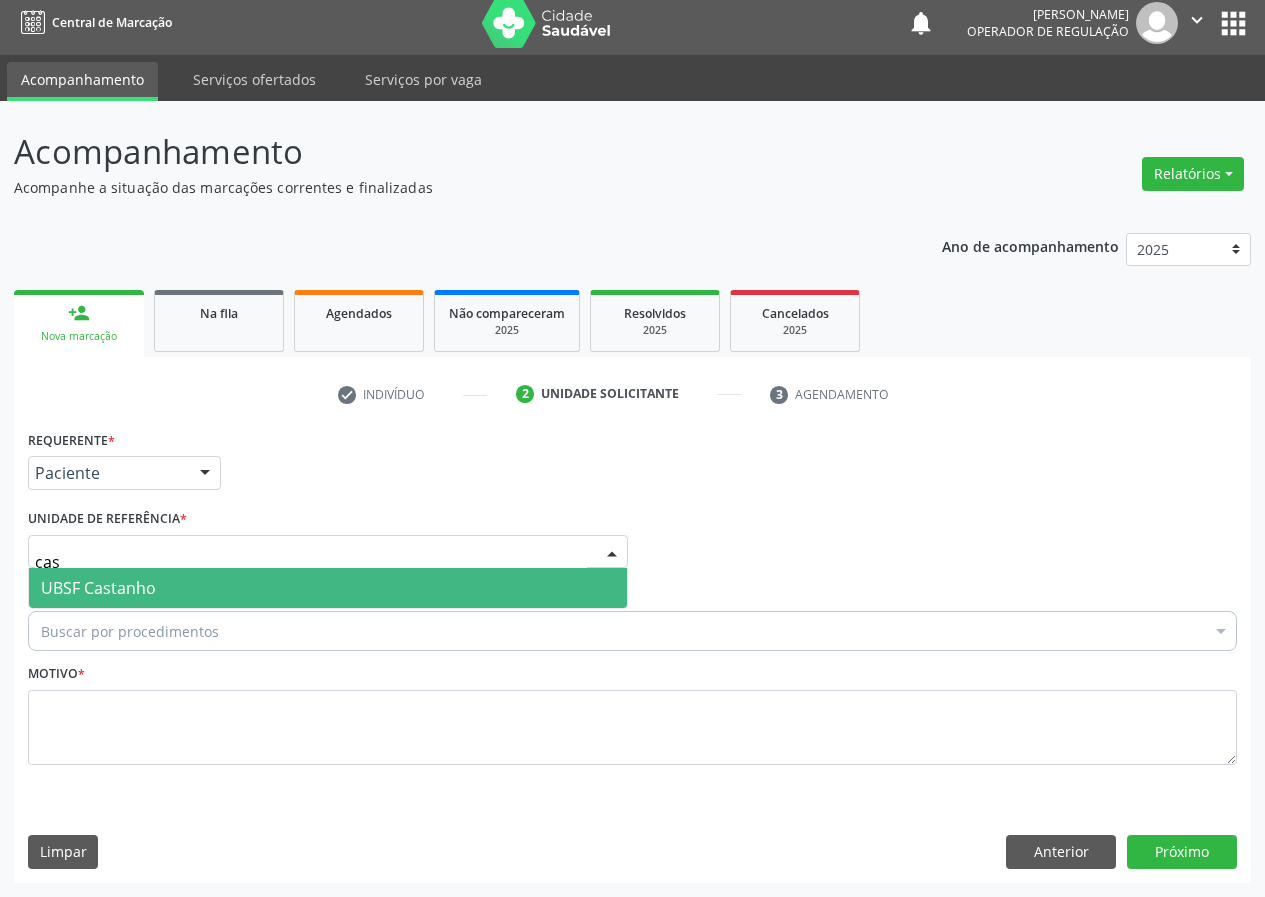 click on "UBSF Castanho" at bounding box center (328, 588) 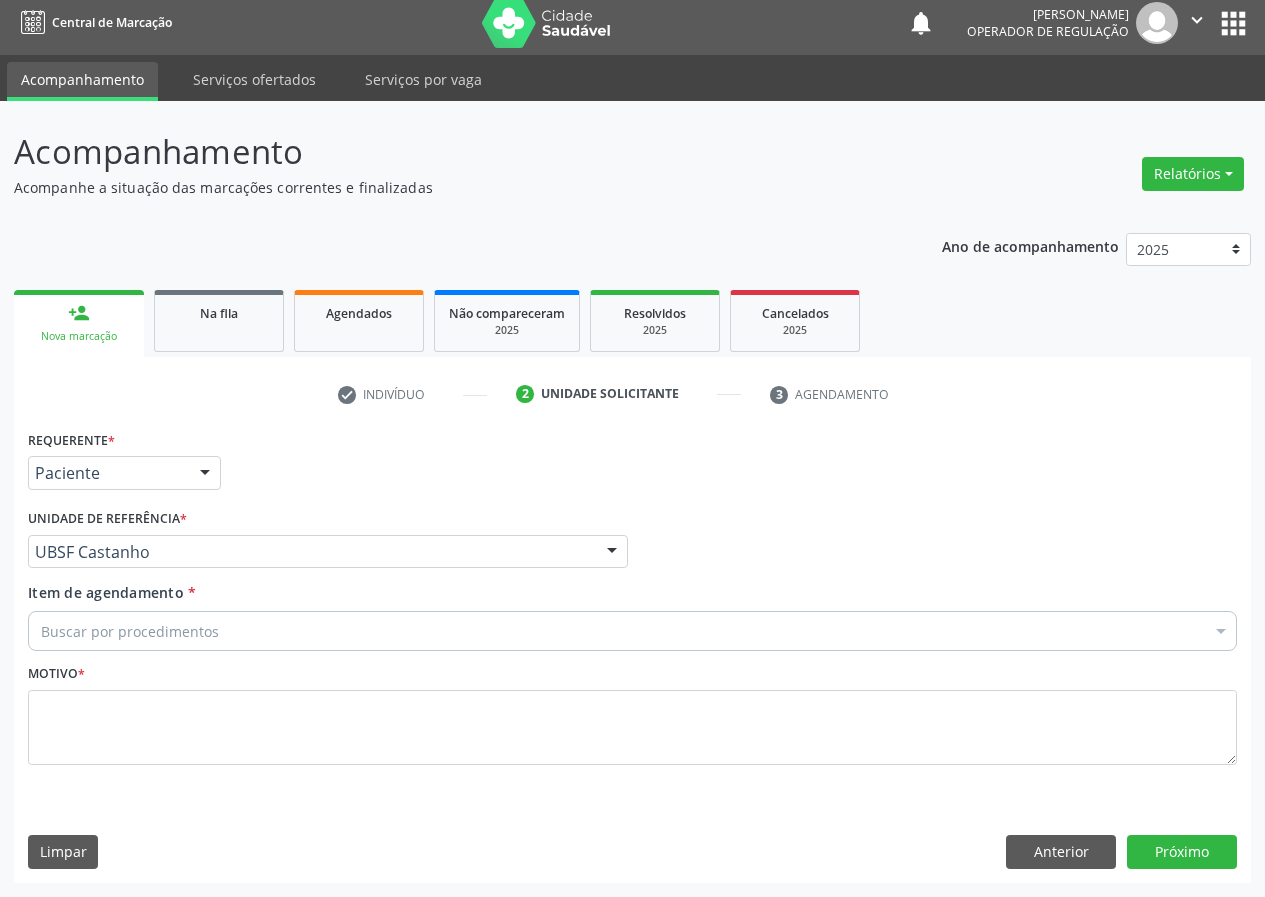 click on "Buscar por procedimentos" at bounding box center [632, 631] 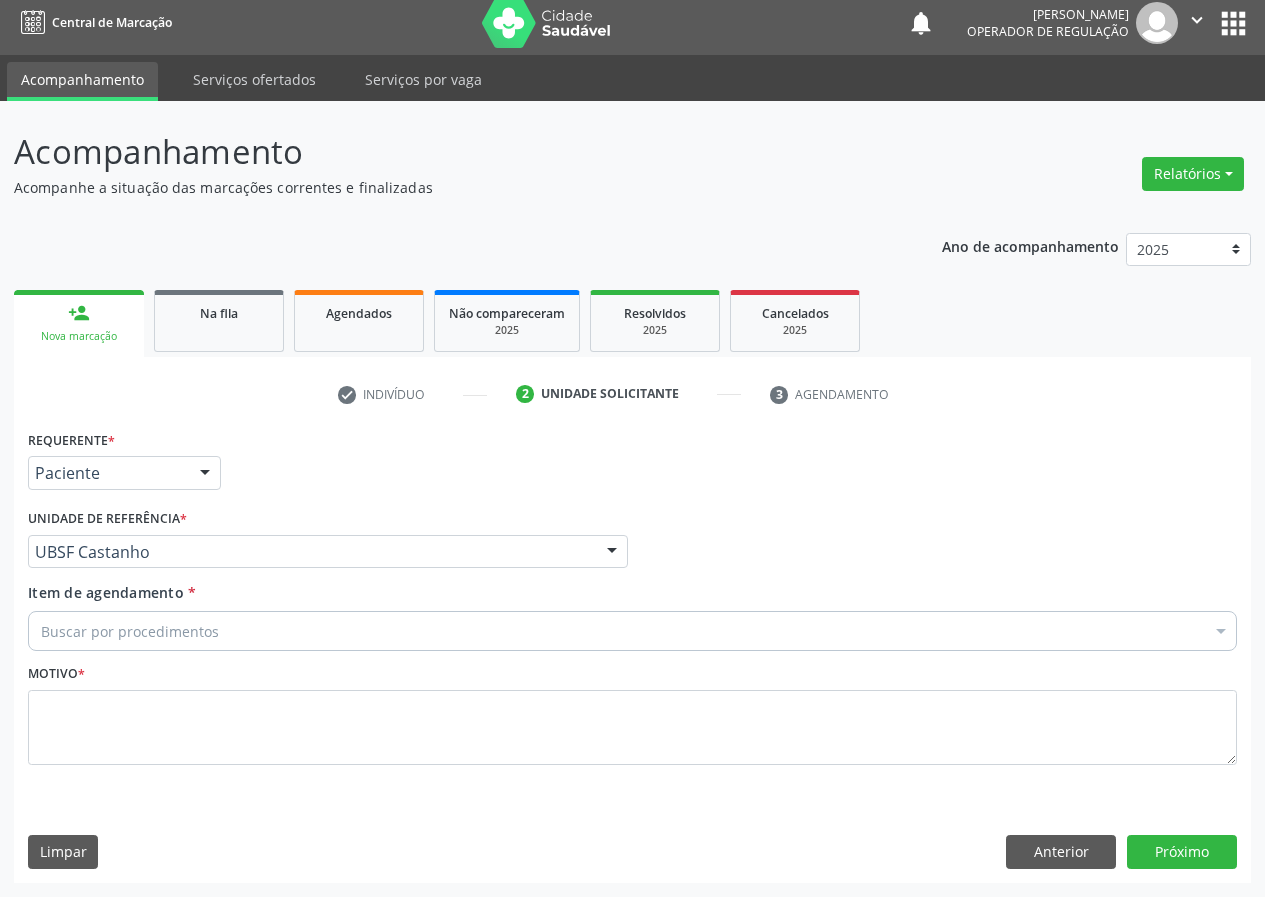 click on "Item de agendamento
*
Buscar por procedimentos
Selecionar todos
0604320140 - Abatacepte 125 Mg Injetável (Por Seringa Preenchida)
0604320124 - Abatacepte 250 Mg Injetável (Por Frasco Ampola).
0603050018 - Abciximabe
0406010013 - Abertura de Comunicacao Inter-Atrial
0406010021 - Abertura de Estenose Aortica Valvar
0406011265 - Abertura de Estenose Aortica Valvar (Criança e Adolescente)
0406010030 - Abertura de Estenose Pulmonar Valvar
0406011273 - Abertura de Estenose Pulmonar Valvar (Criança e Adolescente)
0301080011 - Abordagem Cognitiva Comportamental do Fumante (Por Atendimento / Paciente)
0307020010 - Acesso A Polpa Dentaria e Medicacao (Por Dente)
0604660030 - Acetazolamida 250 Mg (Por Comprimido)
0202010783 - Acidez Titulável no Leite Humano (Dornic)" at bounding box center (632, 613) 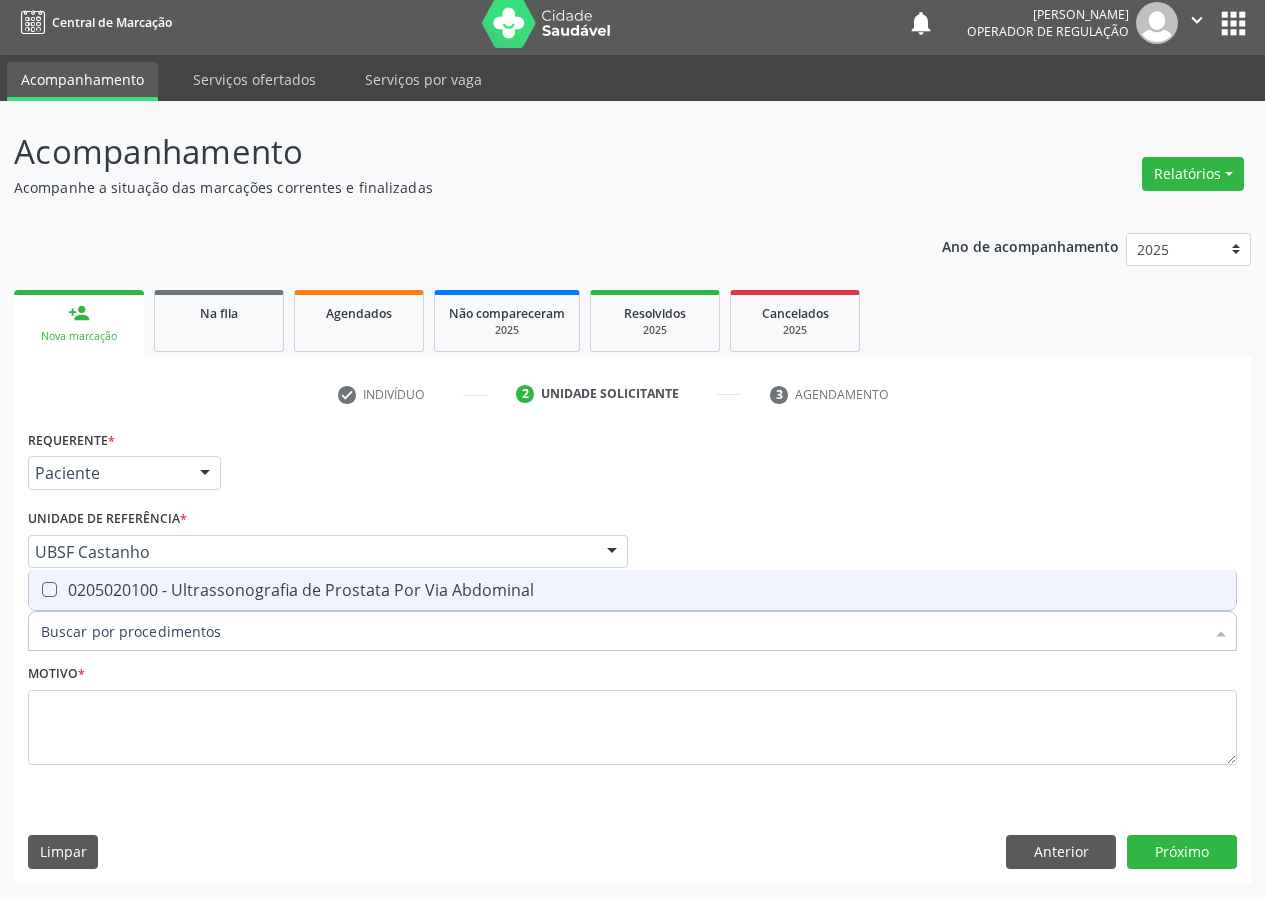 type on "Ultrassonografia de Prostata Por Via Abdominal" 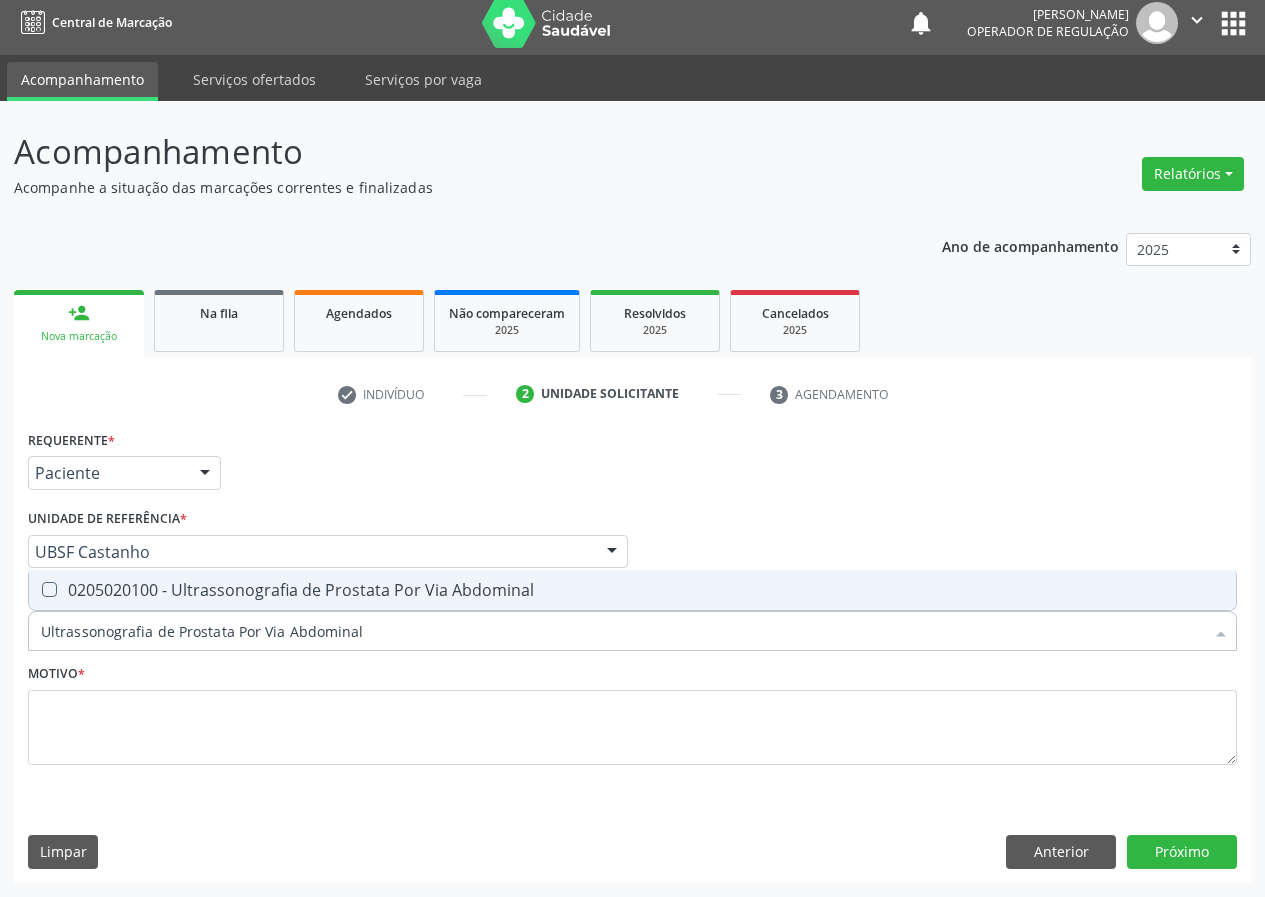 click on "0205020100 - Ultrassonografia de Prostata Por Via Abdominal" at bounding box center (632, 590) 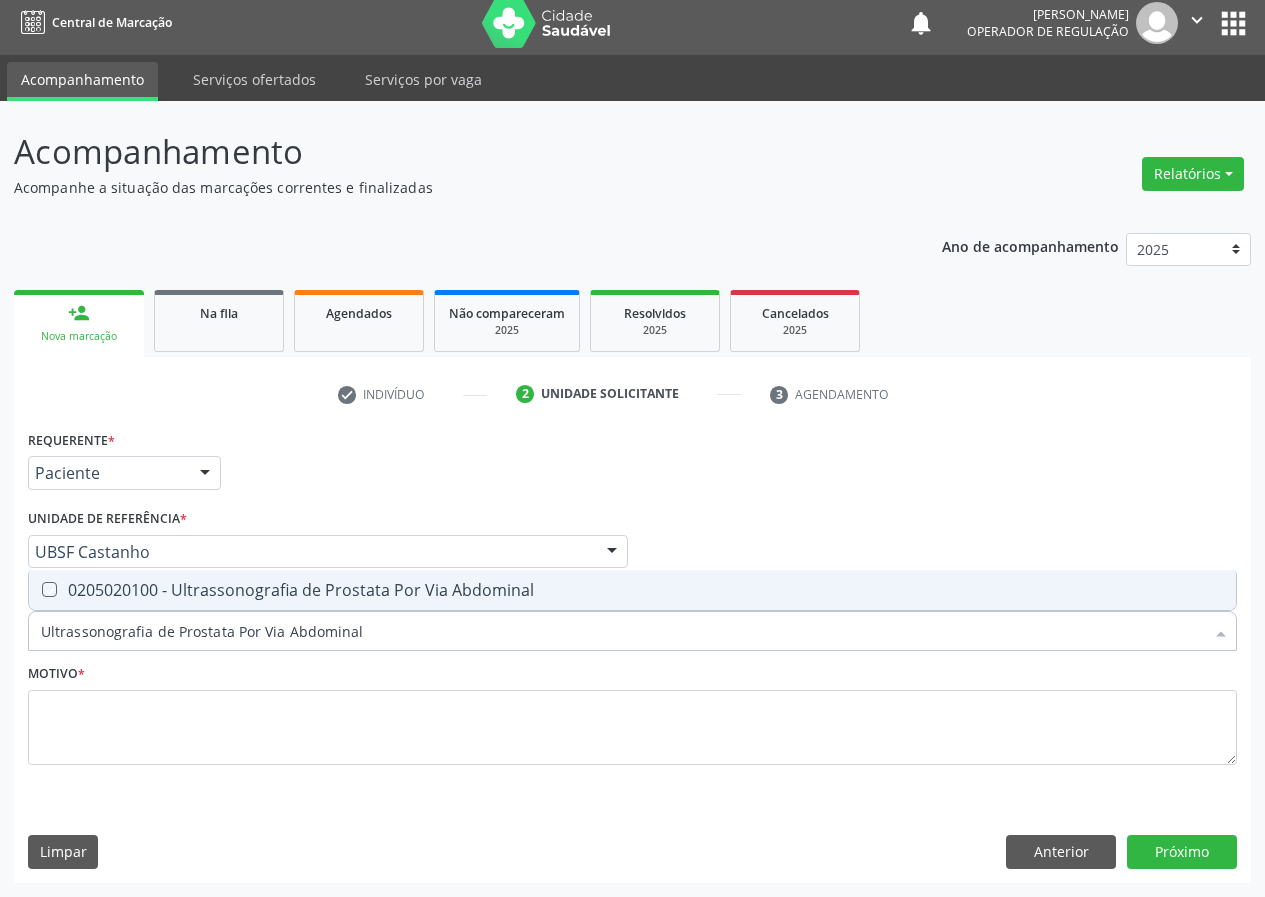 checkbox on "true" 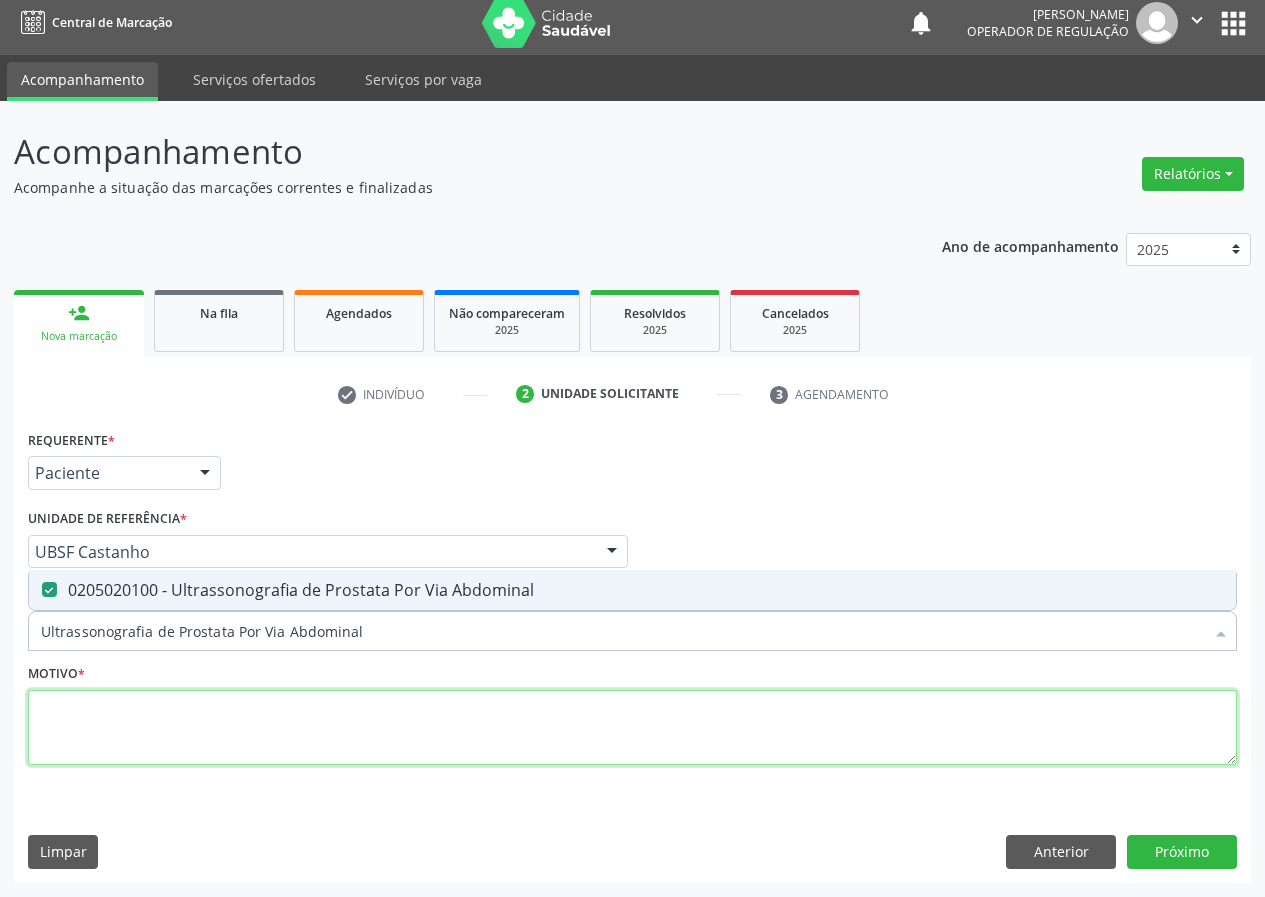 click at bounding box center [632, 728] 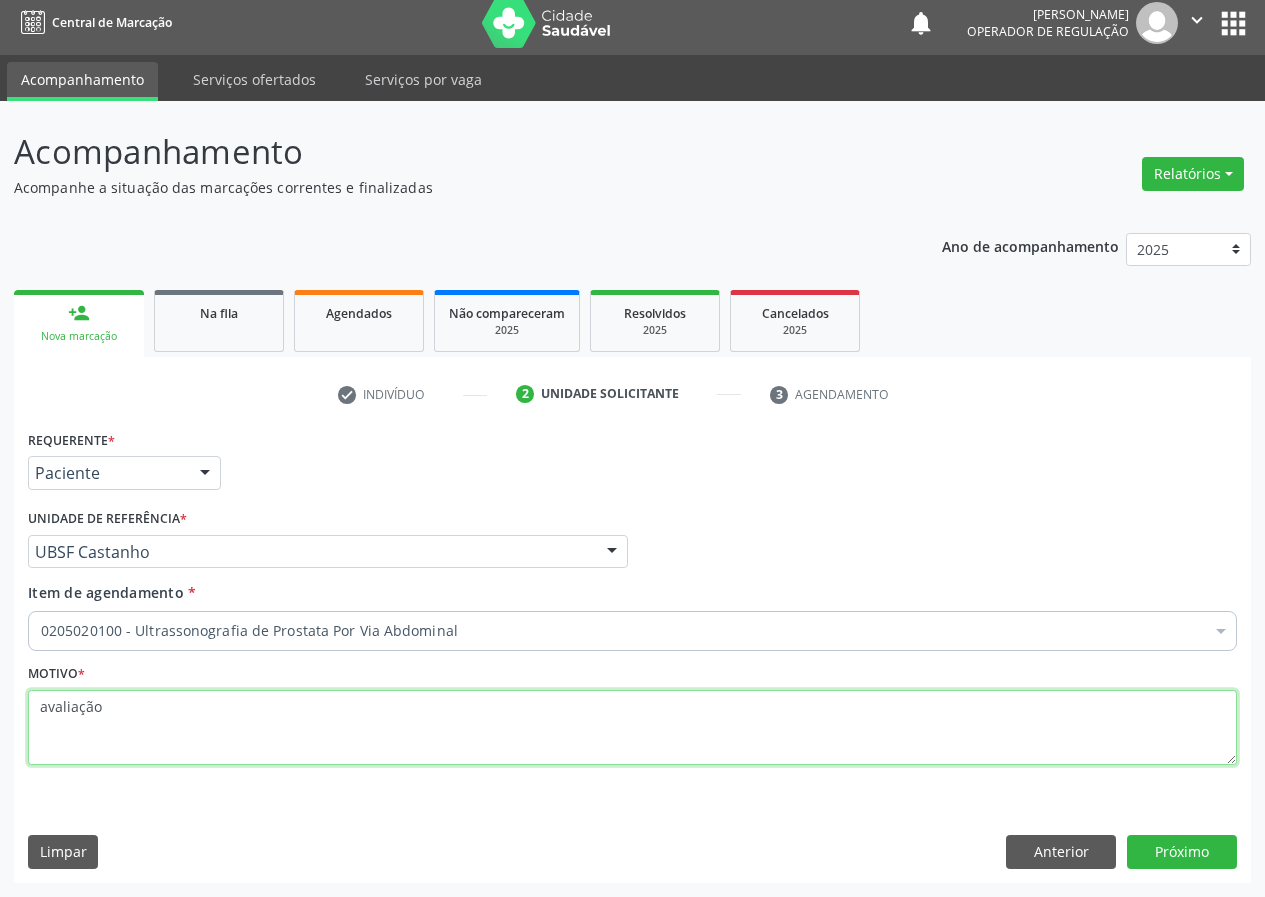 type on "avaliação" 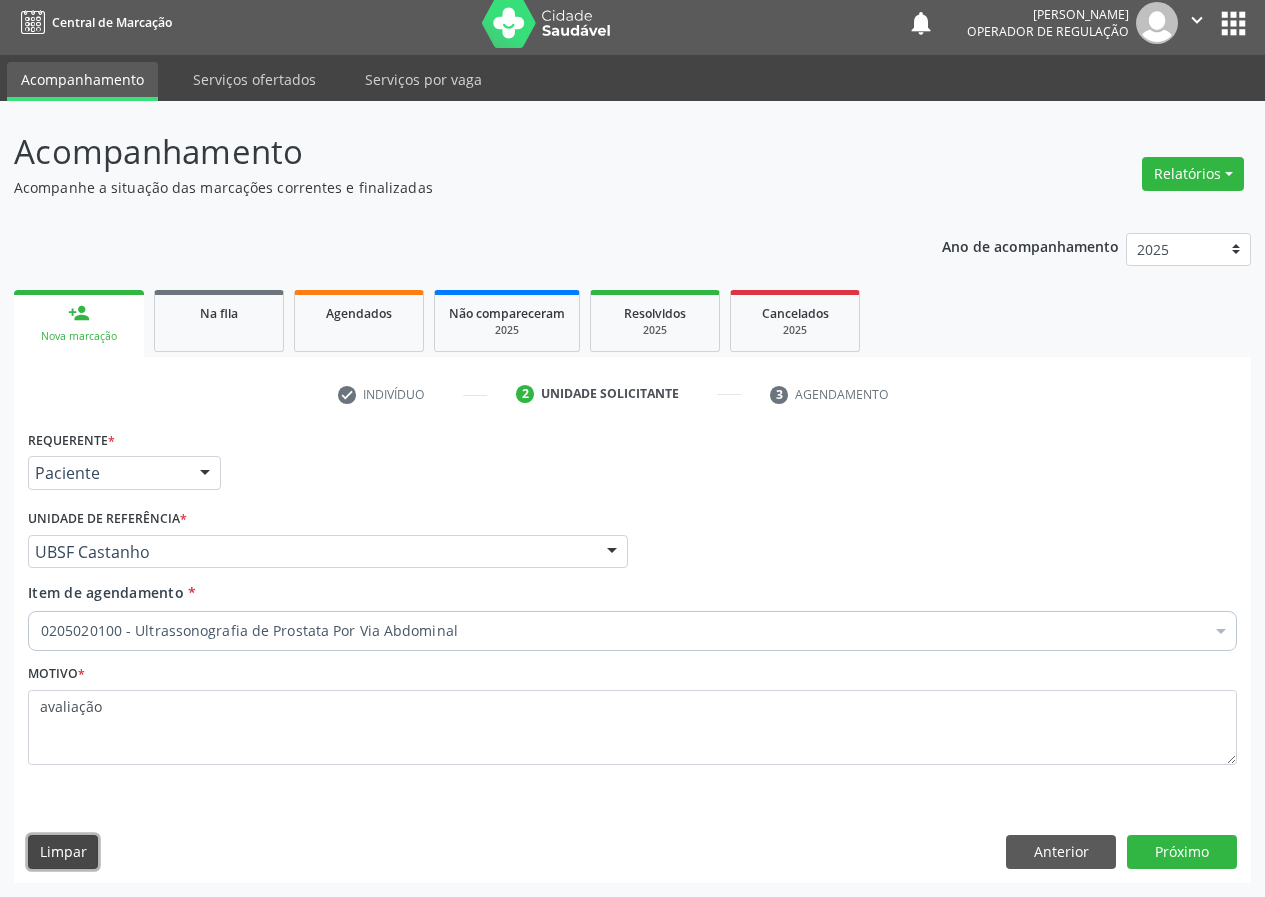 type 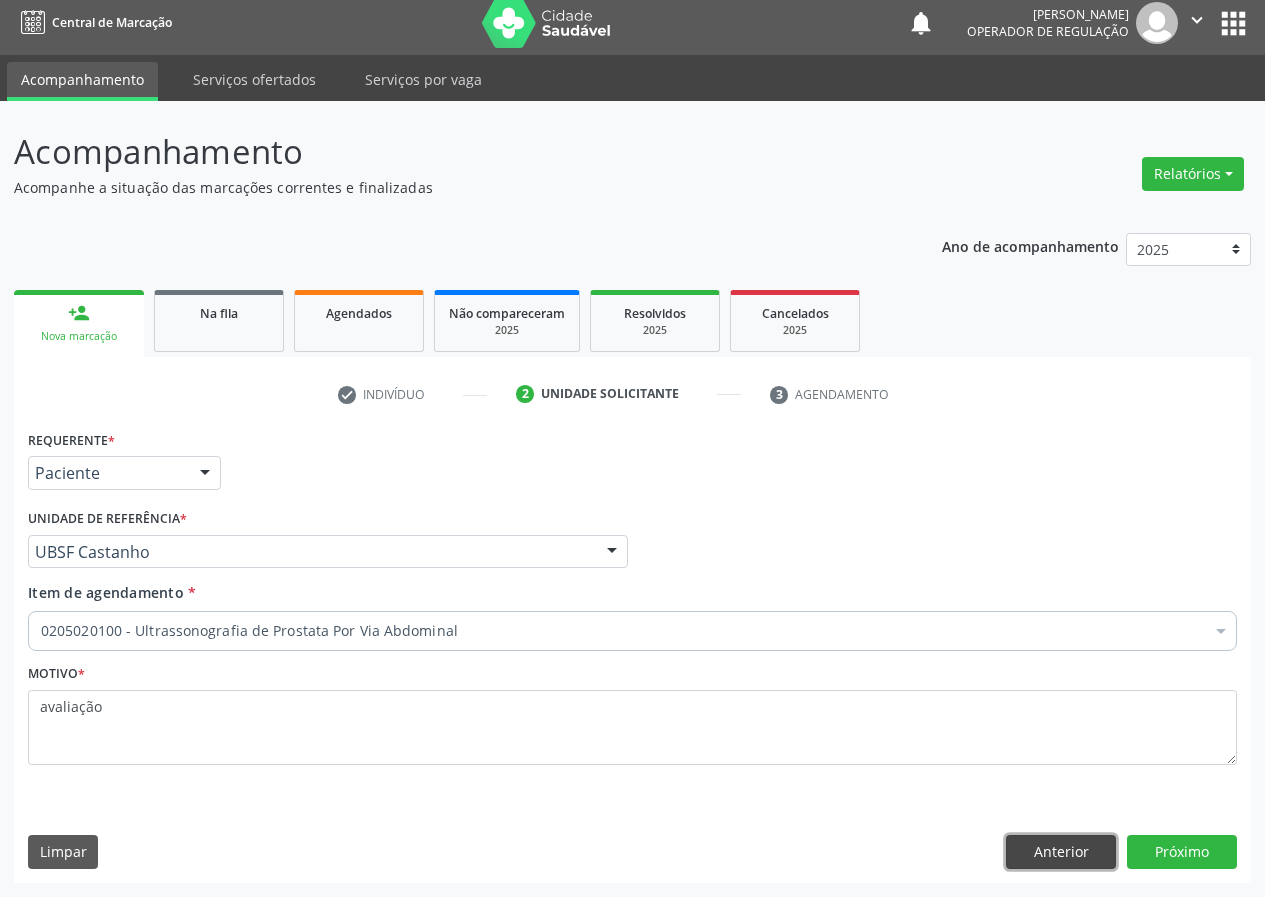type 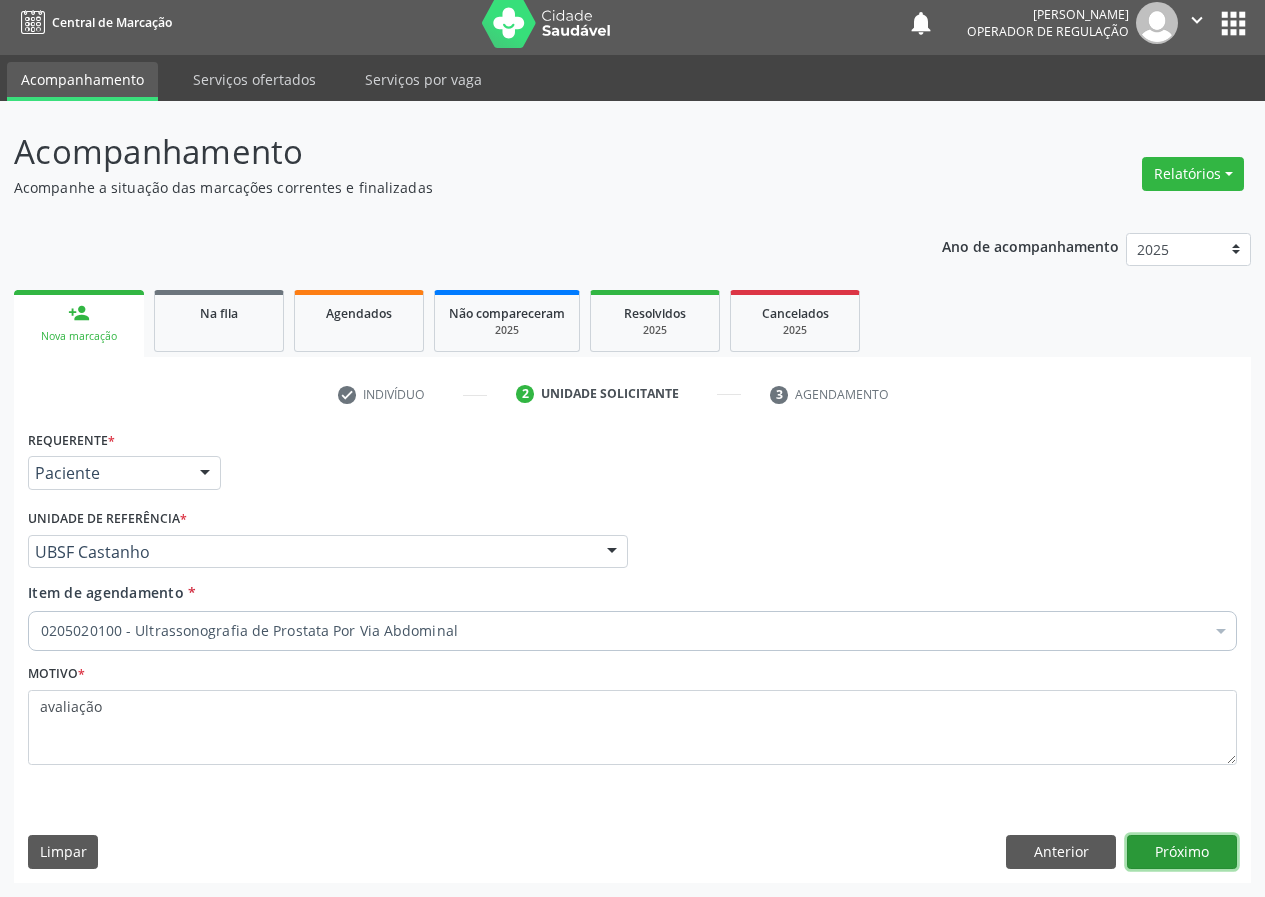 type 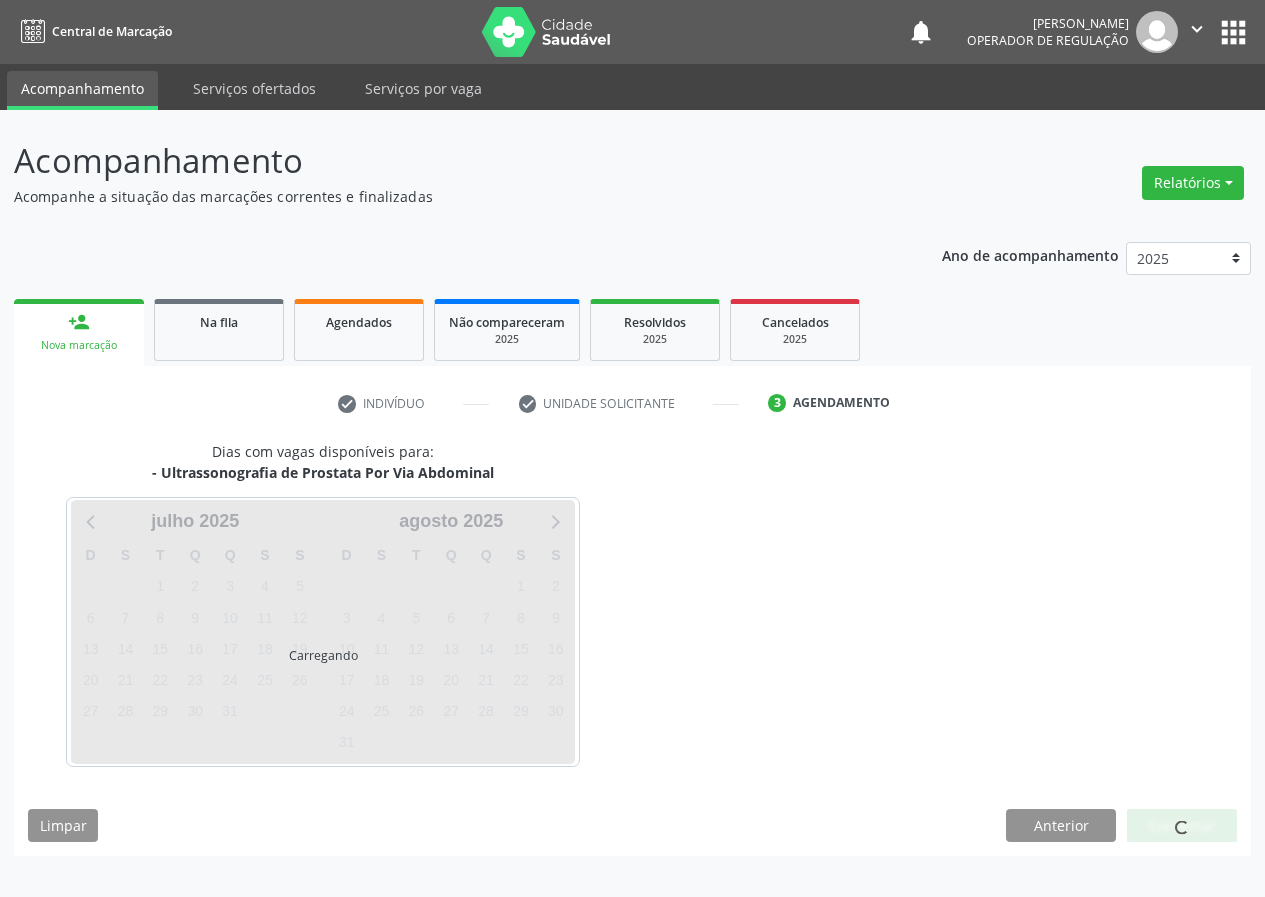 scroll, scrollTop: 0, scrollLeft: 0, axis: both 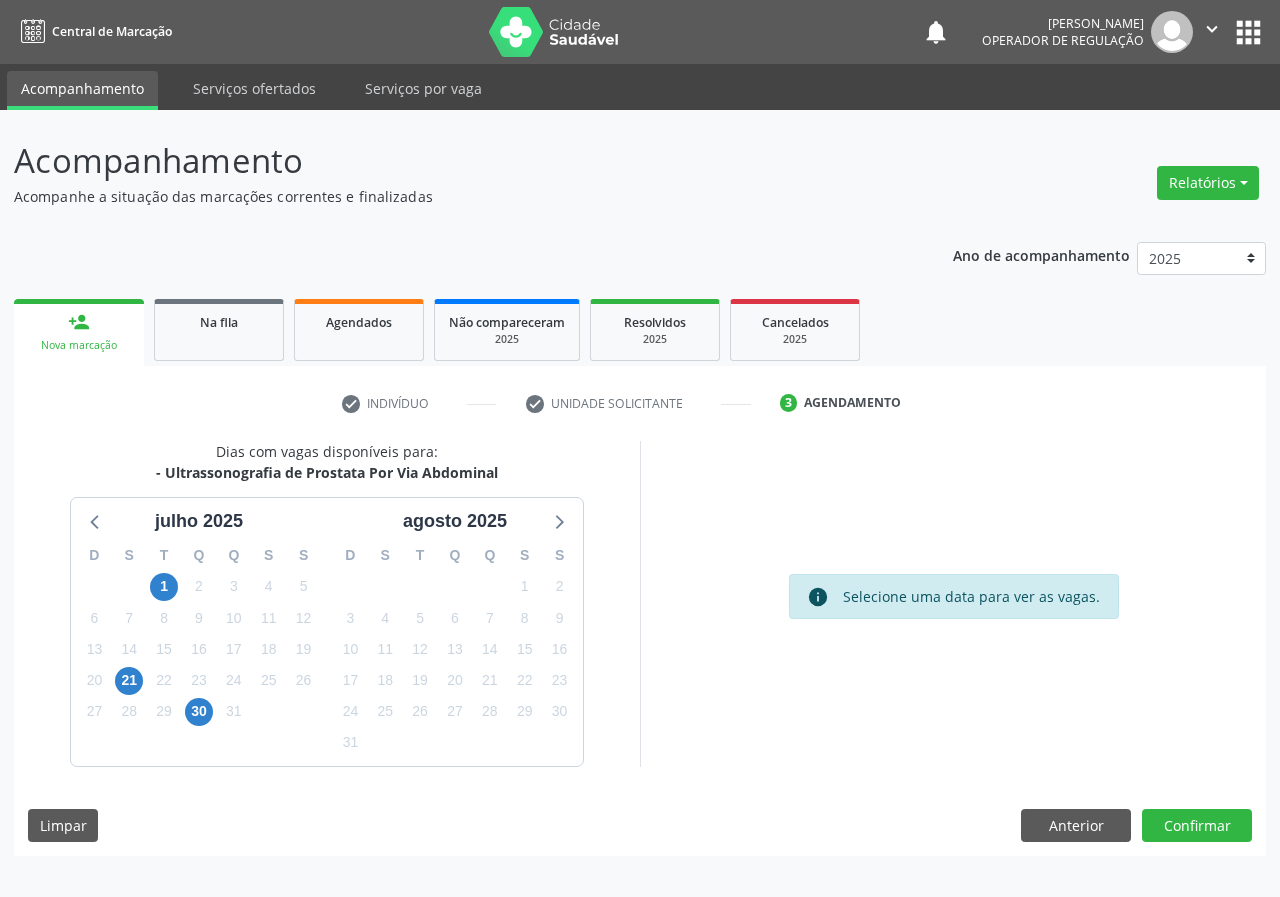 click on "30" at bounding box center (199, 711) 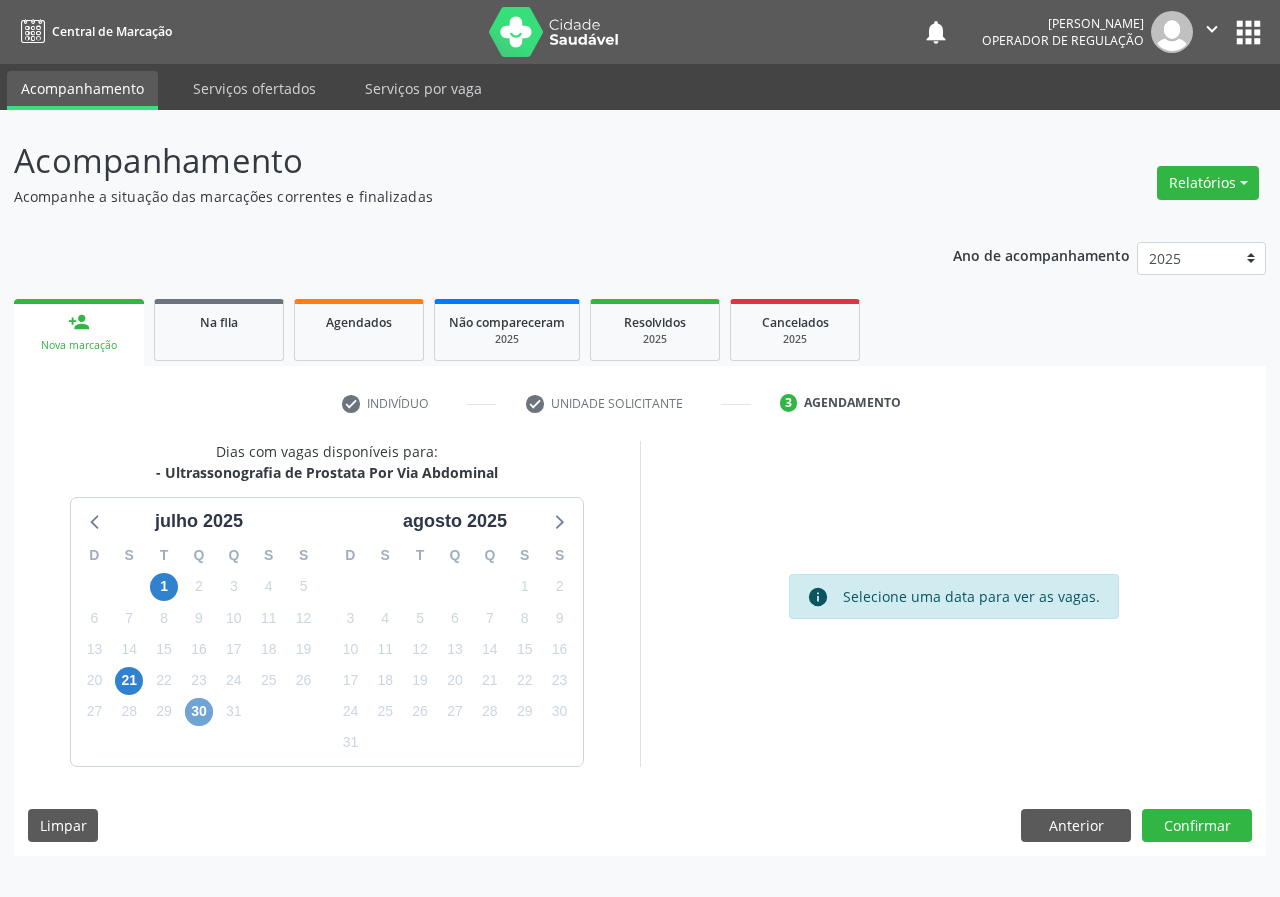 click on "30" at bounding box center [199, 712] 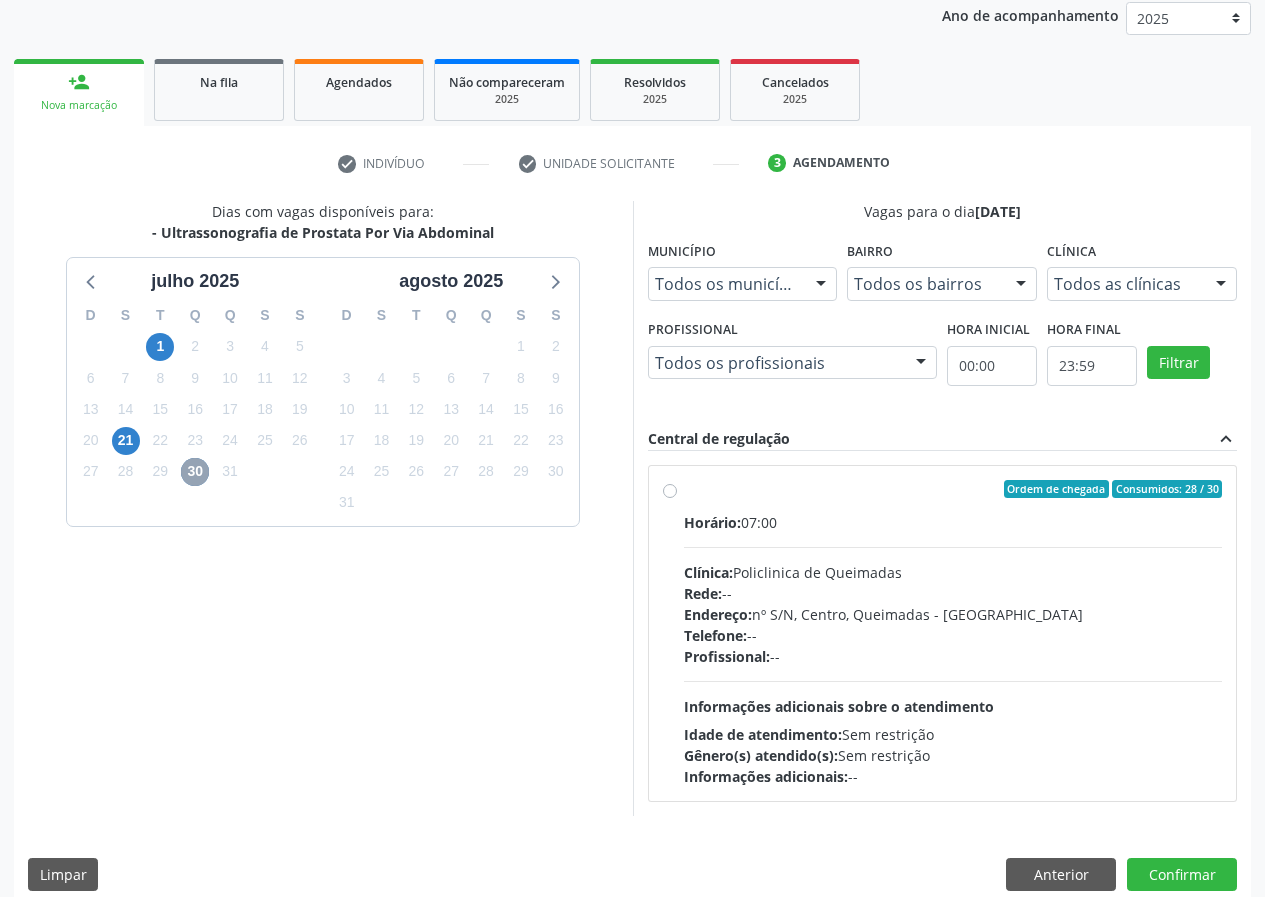 scroll, scrollTop: 262, scrollLeft: 0, axis: vertical 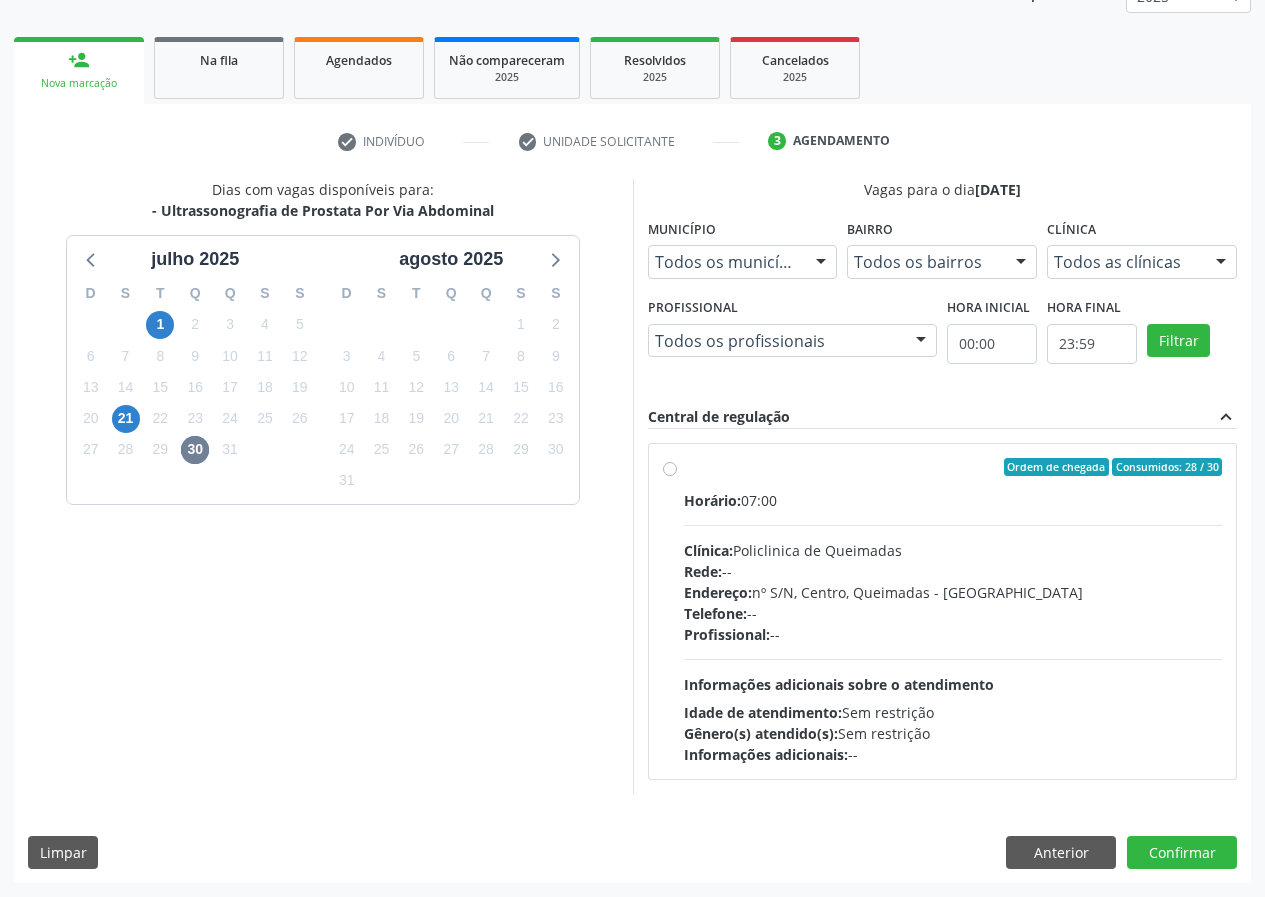 click on "Rede:
--" at bounding box center (953, 571) 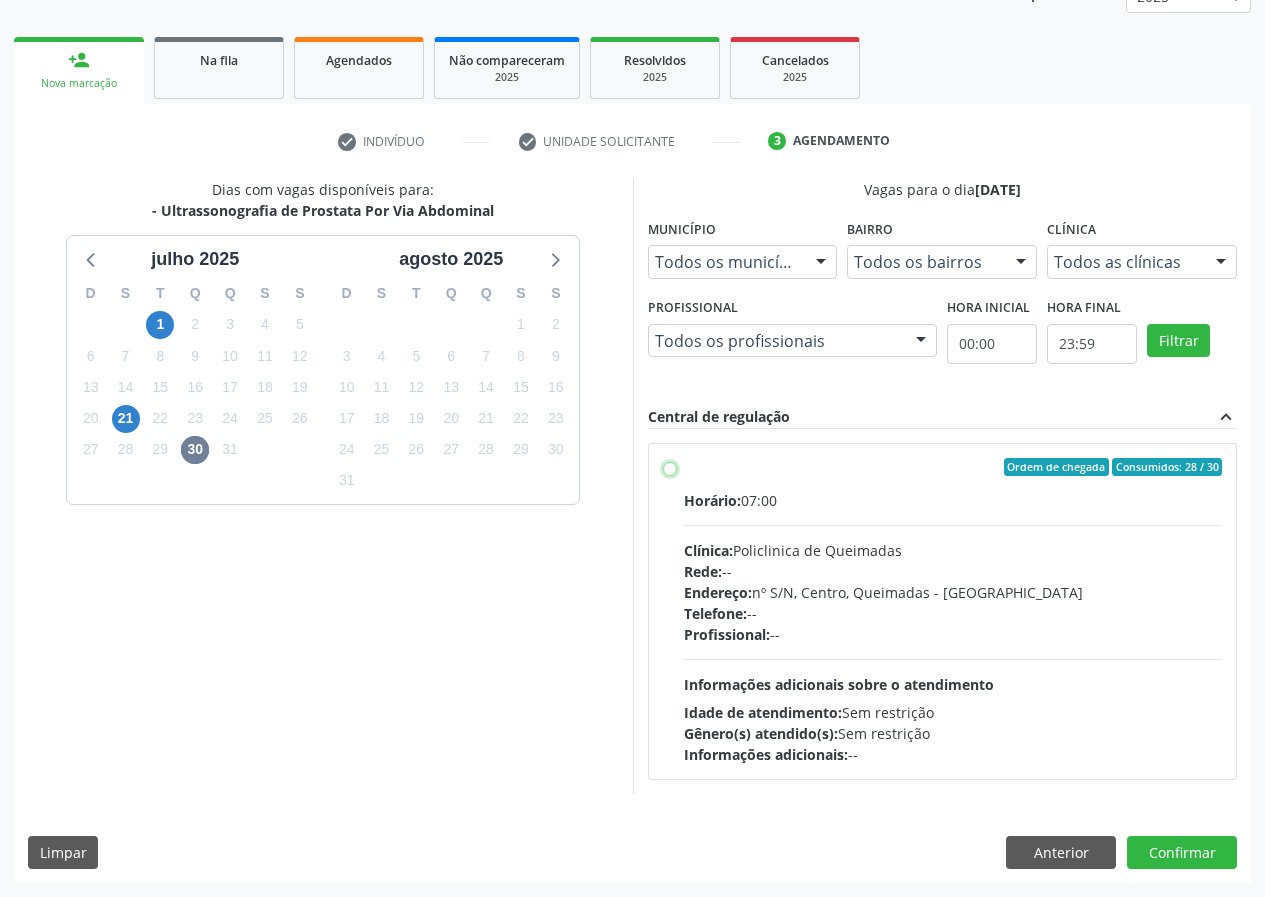 click on "Ordem de chegada
Consumidos: 28 / 30
Horário:   07:00
Clínica:  Policlinica de Queimadas
Rede:
--
Endereço:   nº S/N, Centro, Queimadas - PB
Telefone:   --
Profissional:
--
Informações adicionais sobre o atendimento
Idade de atendimento:
Sem restrição
Gênero(s) atendido(s):
Sem restrição
Informações adicionais:
--" at bounding box center (670, 467) 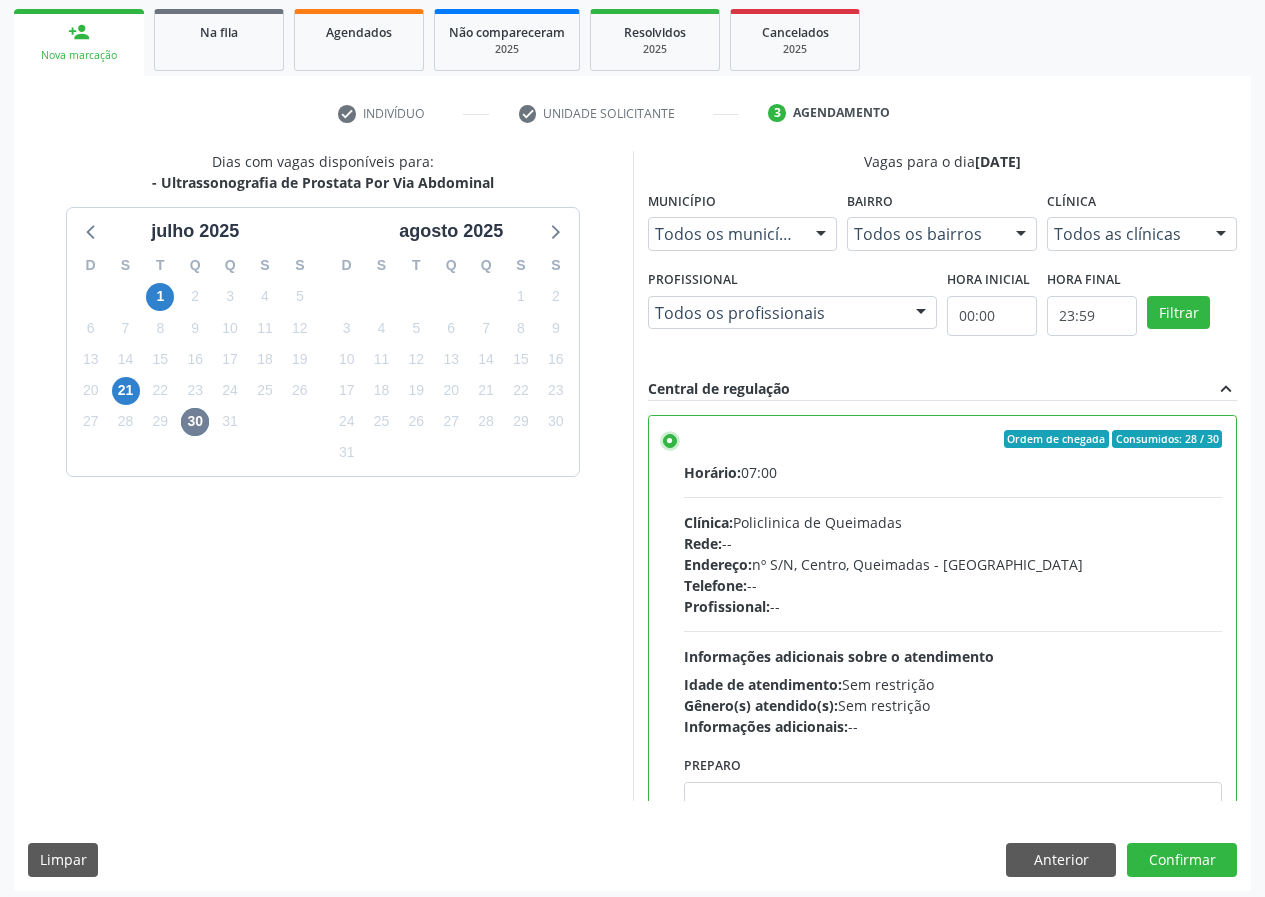 scroll, scrollTop: 298, scrollLeft: 0, axis: vertical 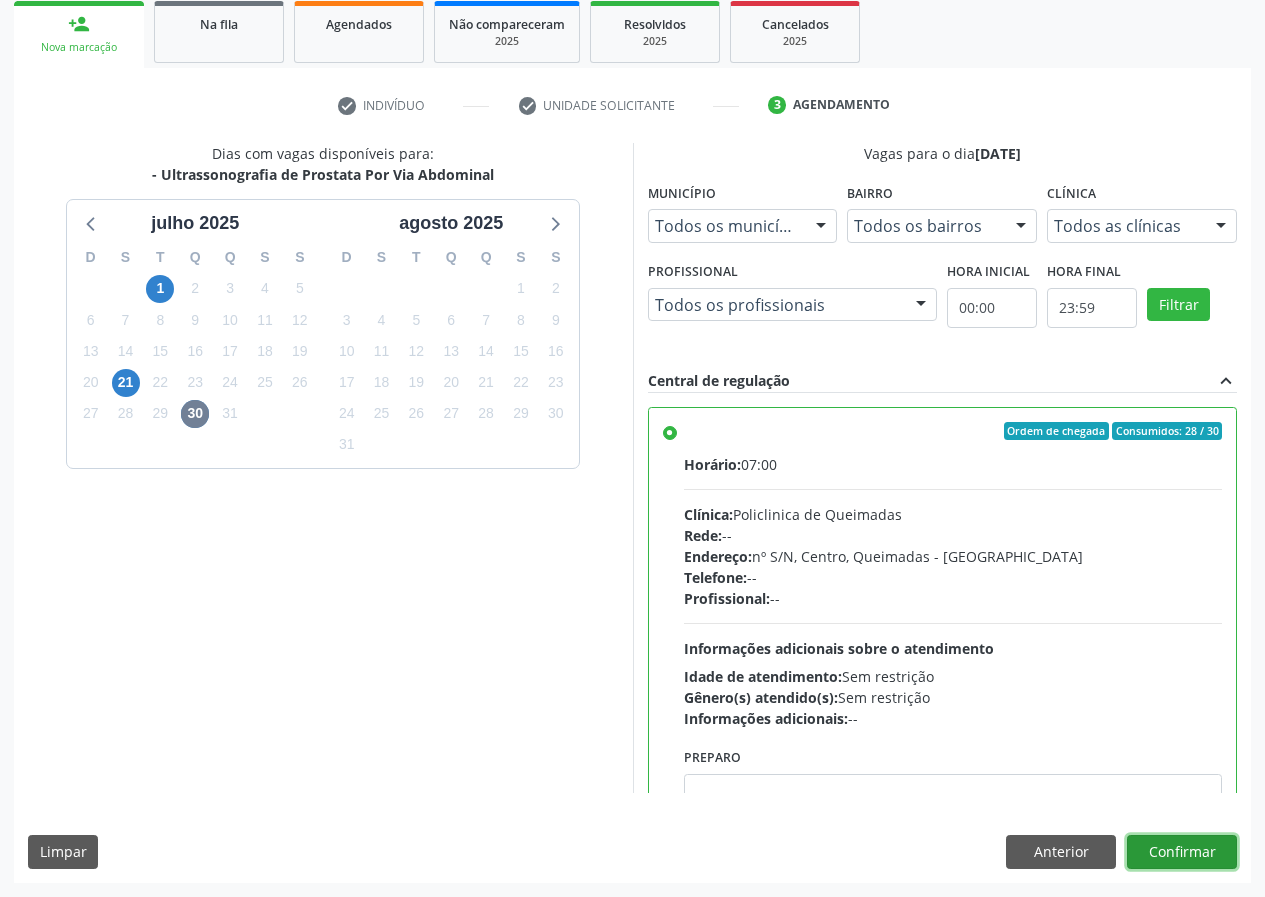 click on "Confirmar" at bounding box center [1182, 852] 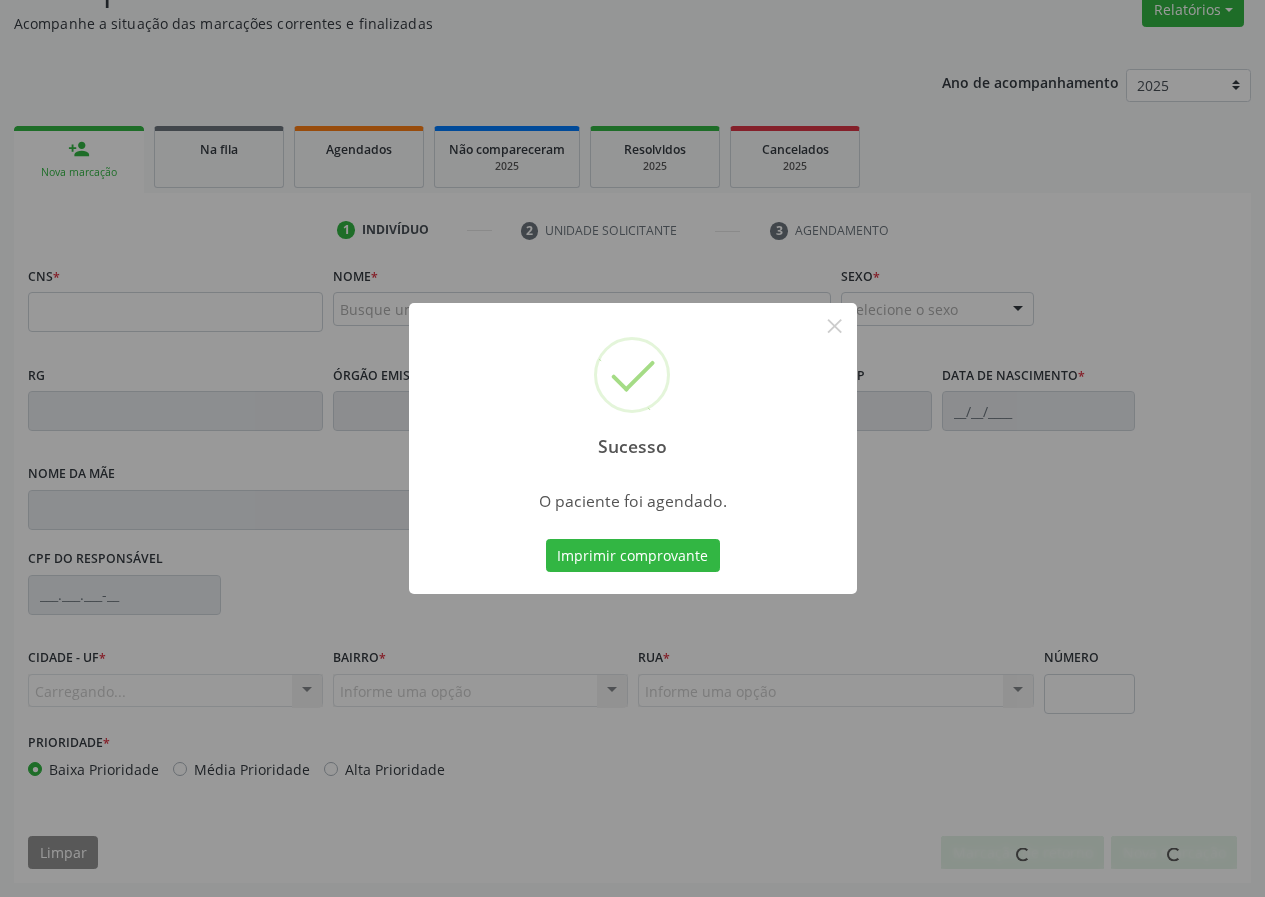 scroll, scrollTop: 173, scrollLeft: 0, axis: vertical 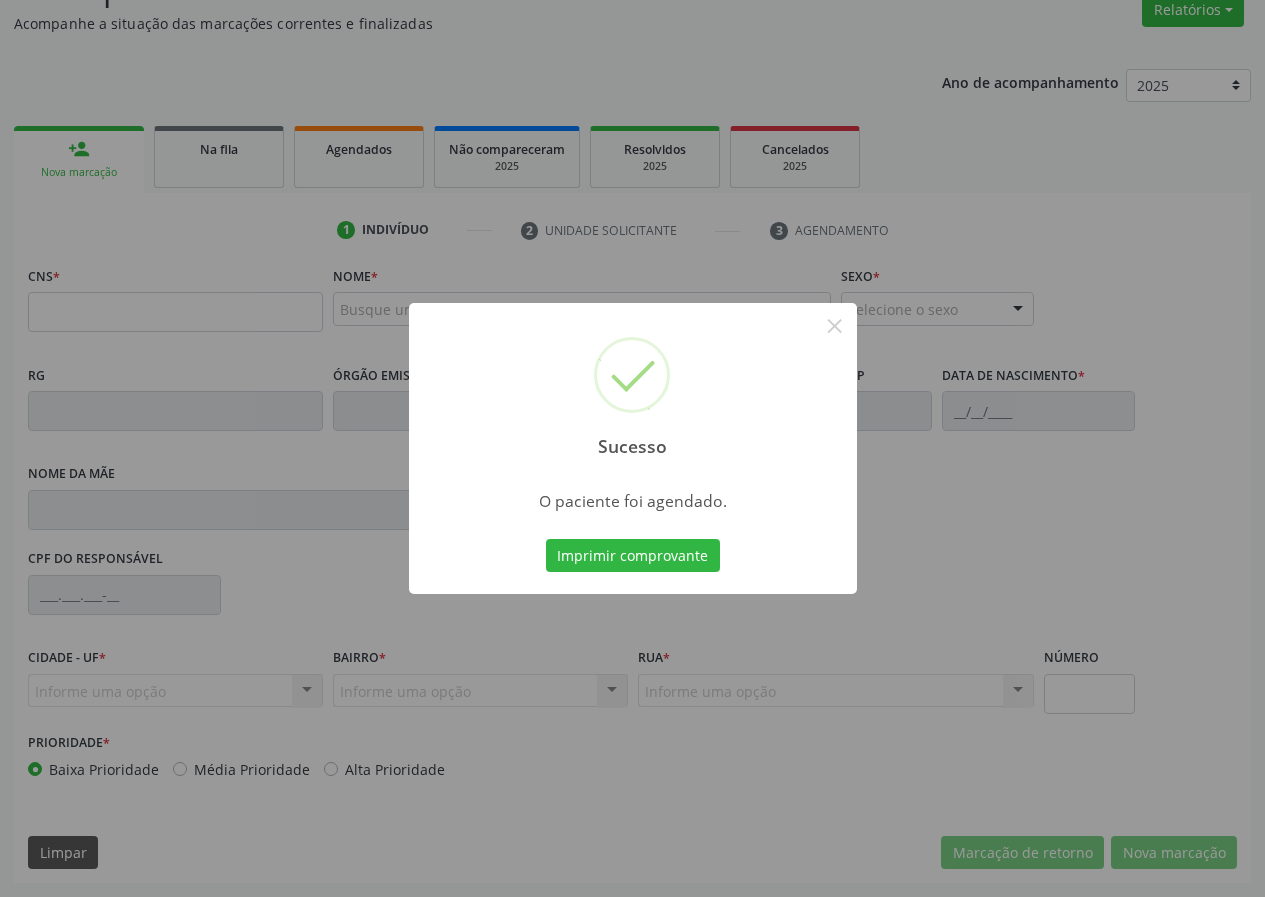 type 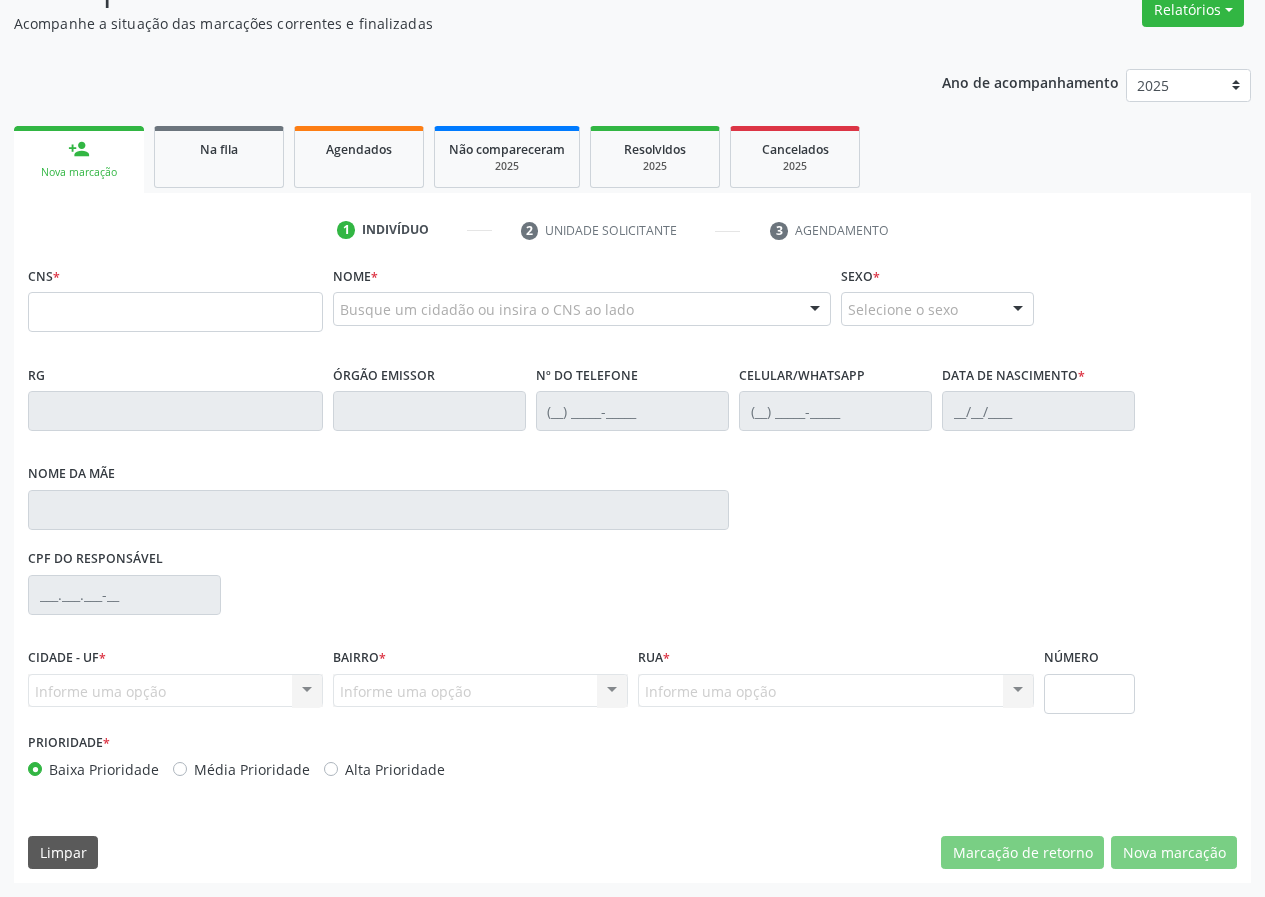 click on "person_add
Nova marcação
Na fila   Agendados   Não compareceram
2025
Resolvidos
2025
Cancelados
2025" at bounding box center [632, 157] 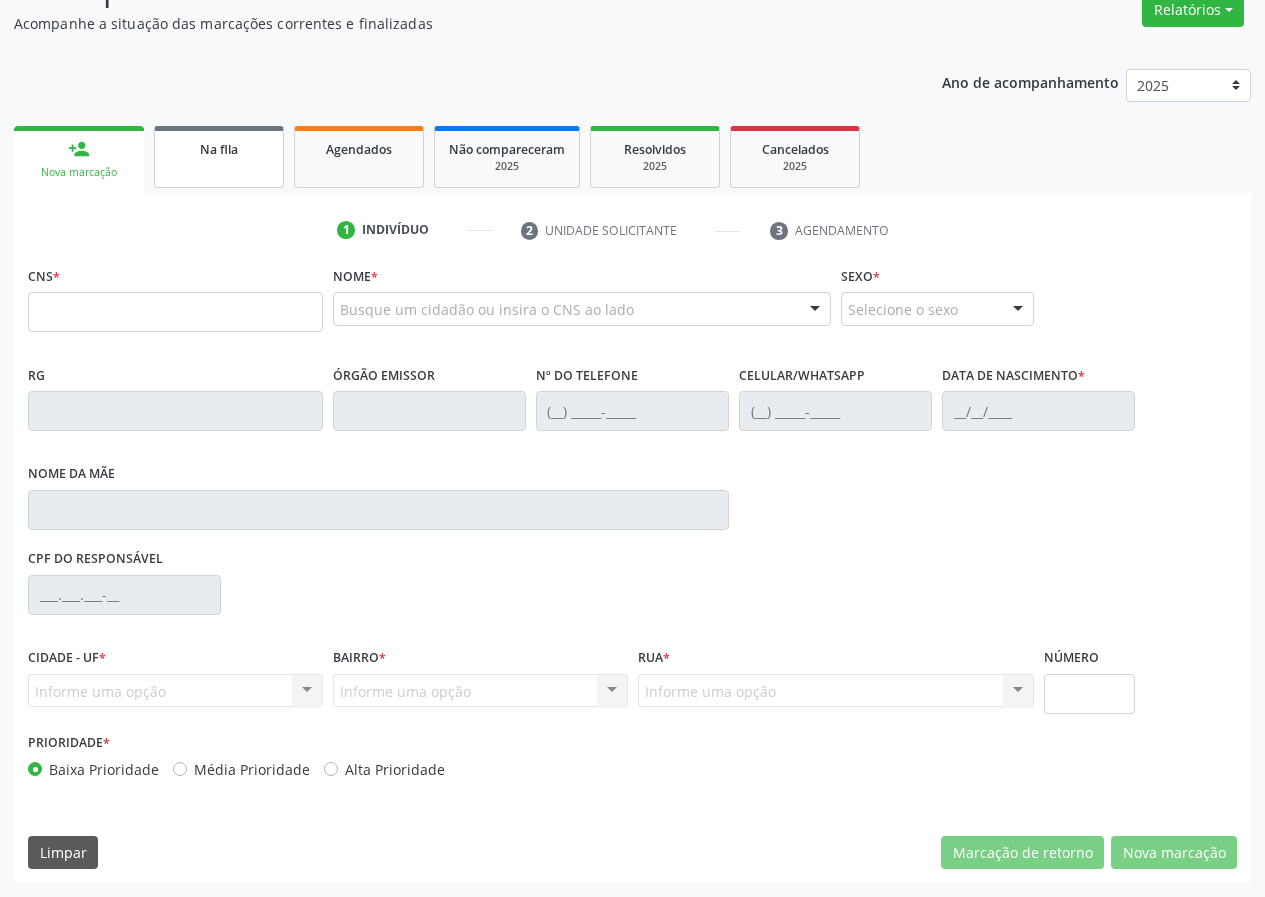 click on "Na fila" at bounding box center [219, 148] 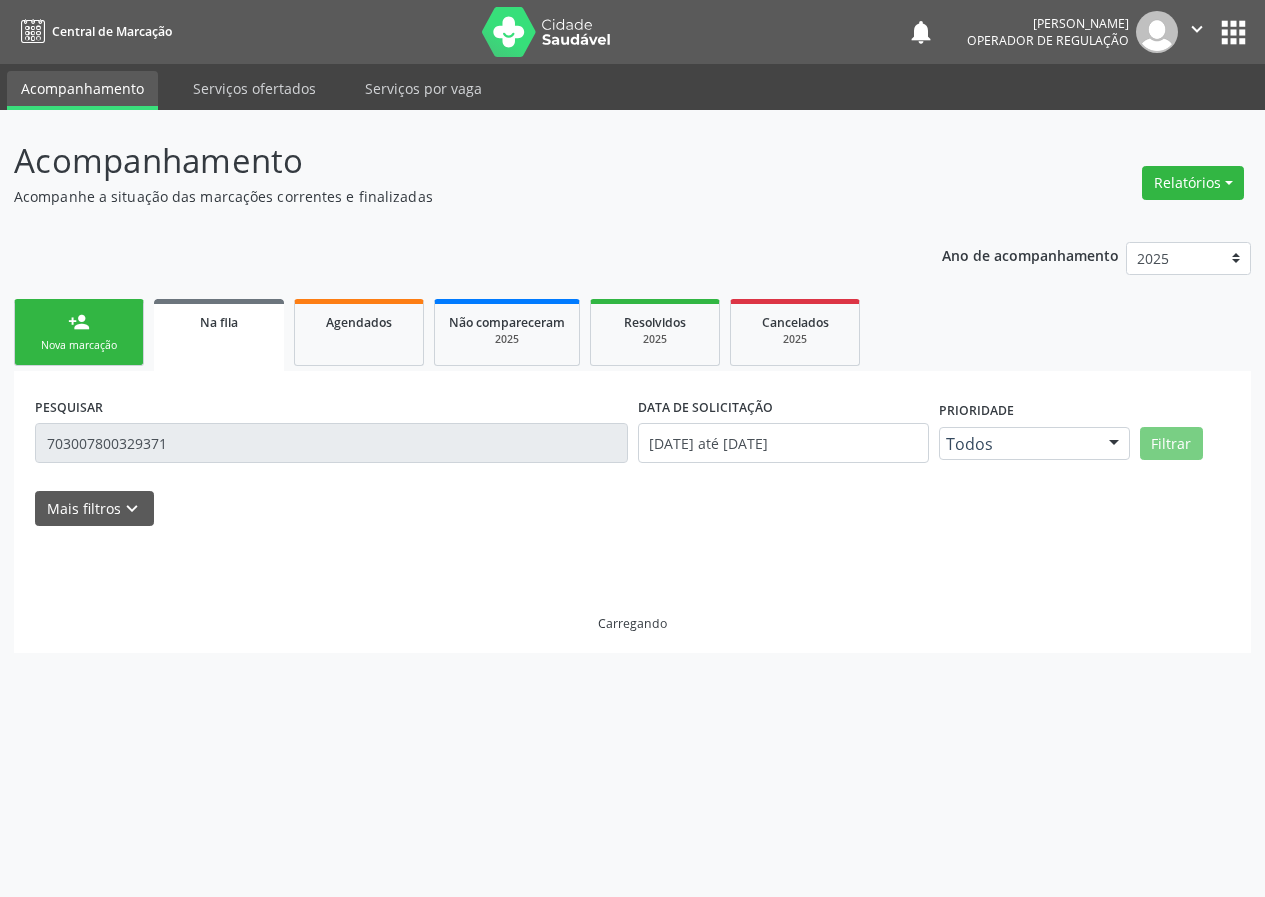 scroll, scrollTop: 0, scrollLeft: 0, axis: both 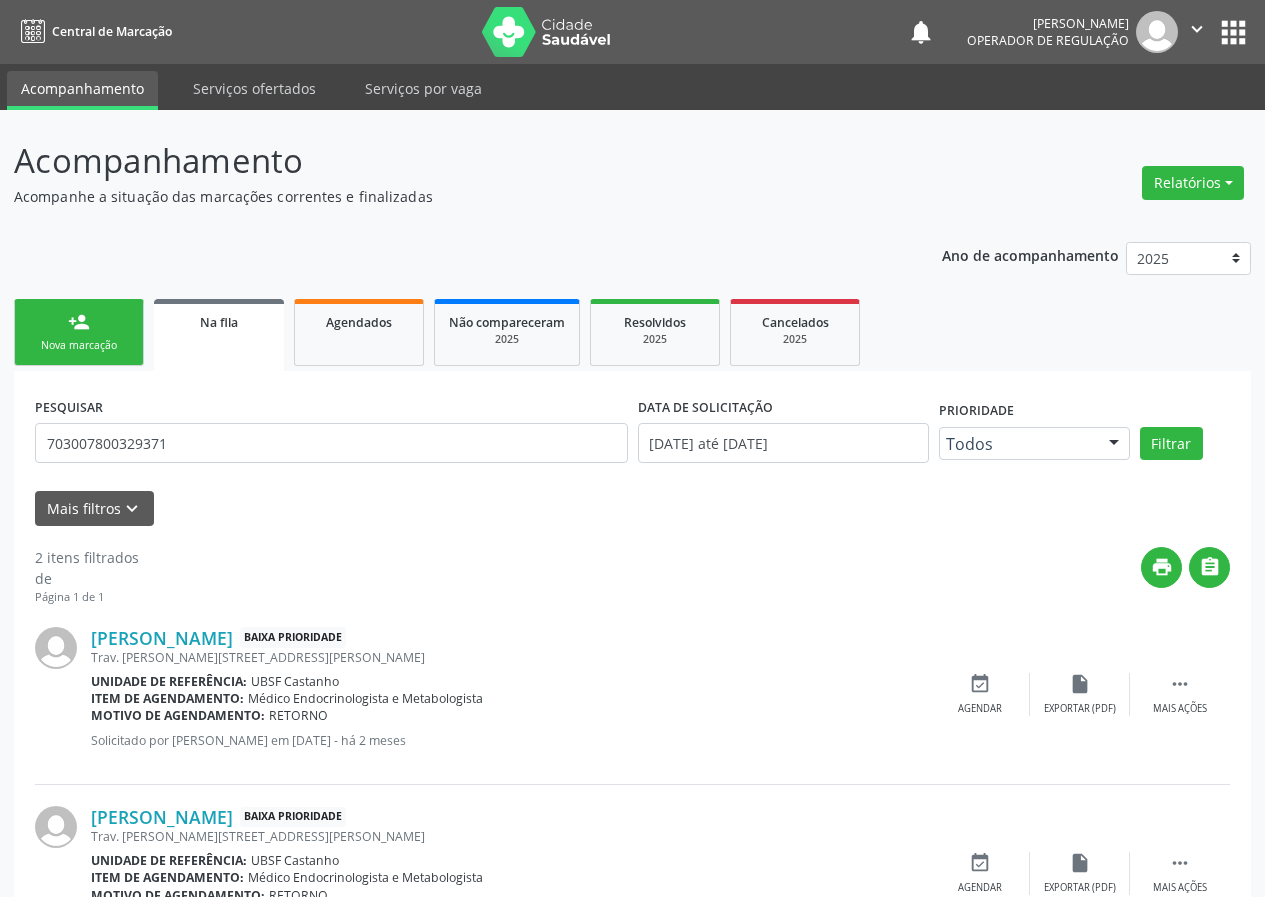 click on "703007800329371" at bounding box center (331, 443) 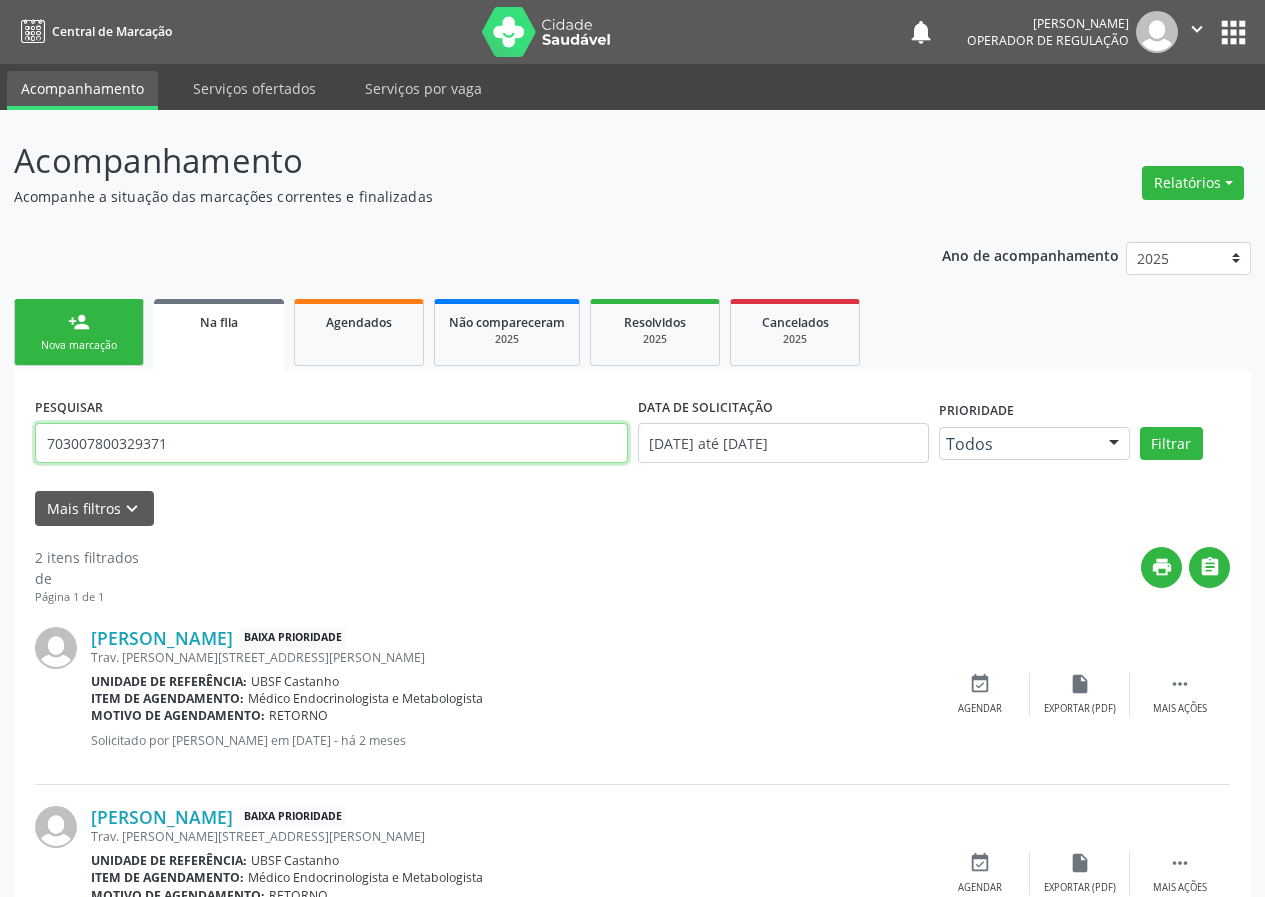 click on "703007800329371" at bounding box center [331, 443] 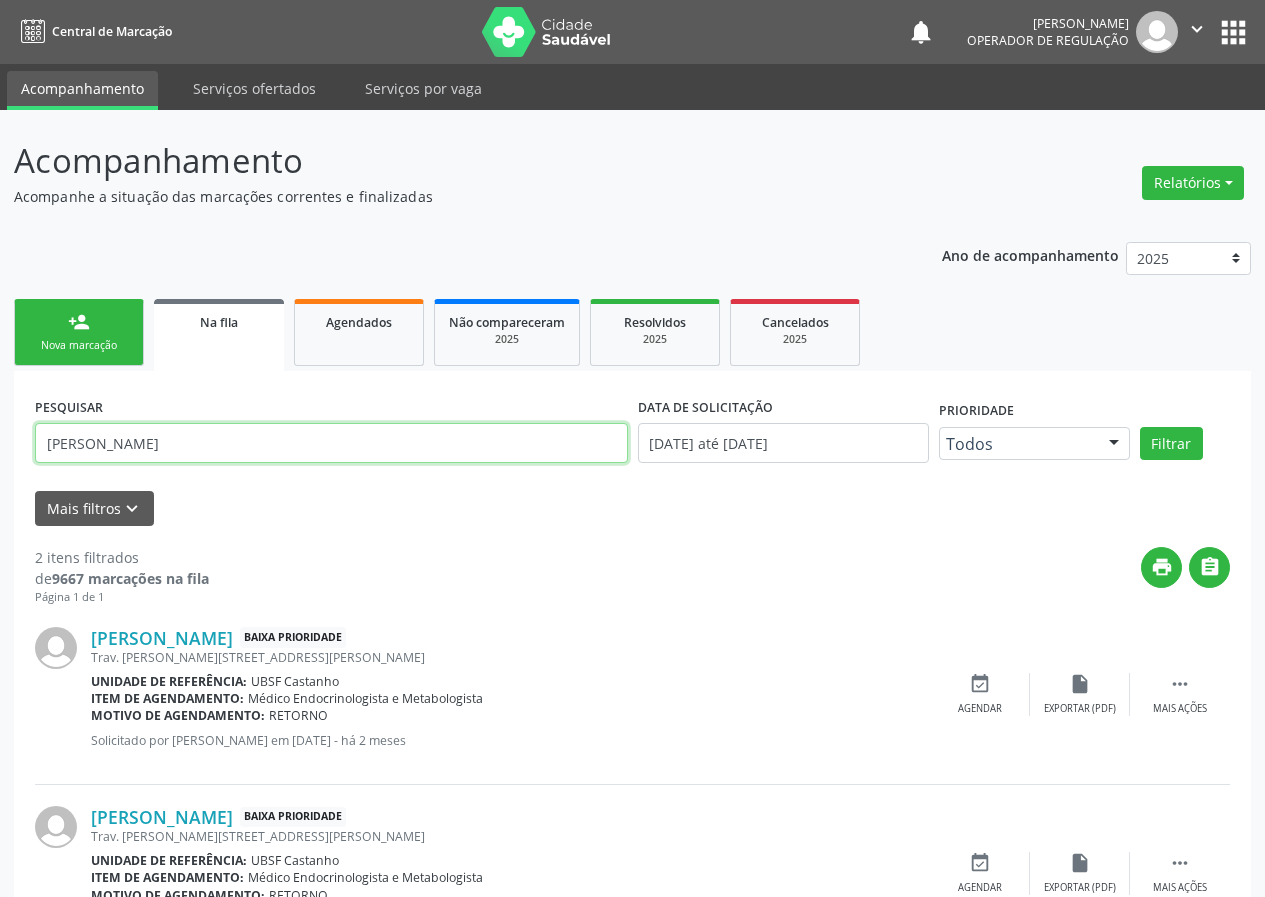 type on "abel firmino" 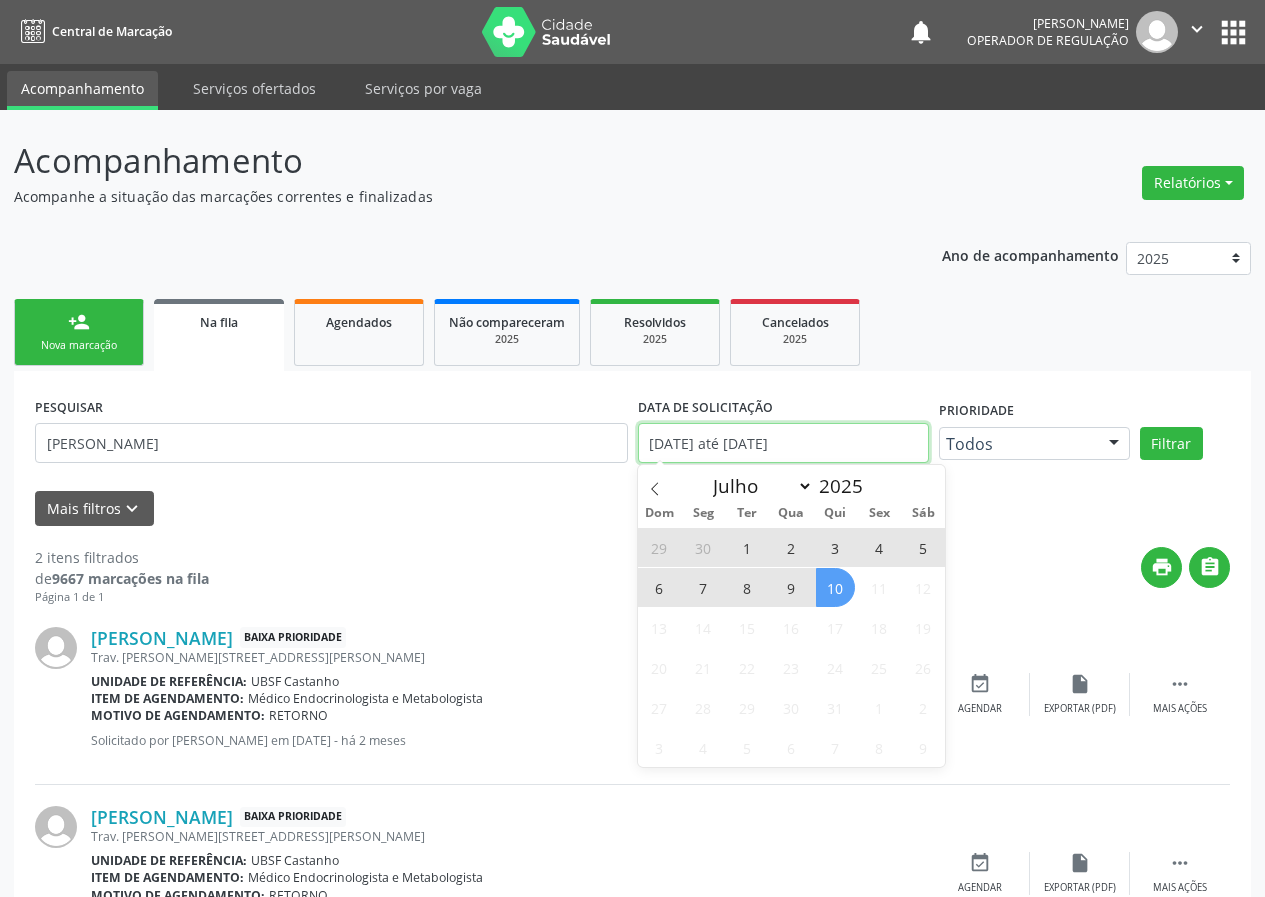 click on "Filtrar" at bounding box center [1171, 444] 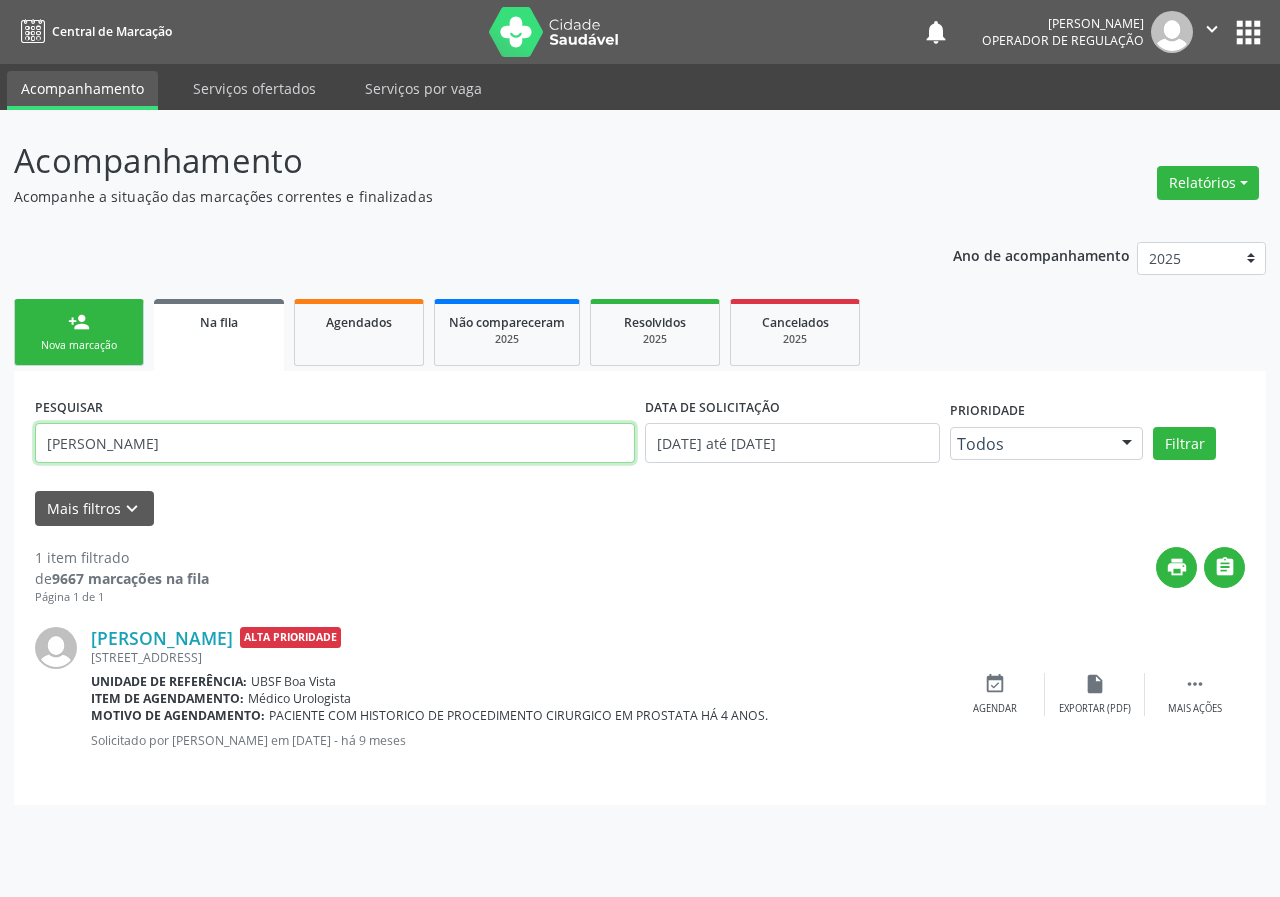 click on "abel firmino" at bounding box center [335, 443] 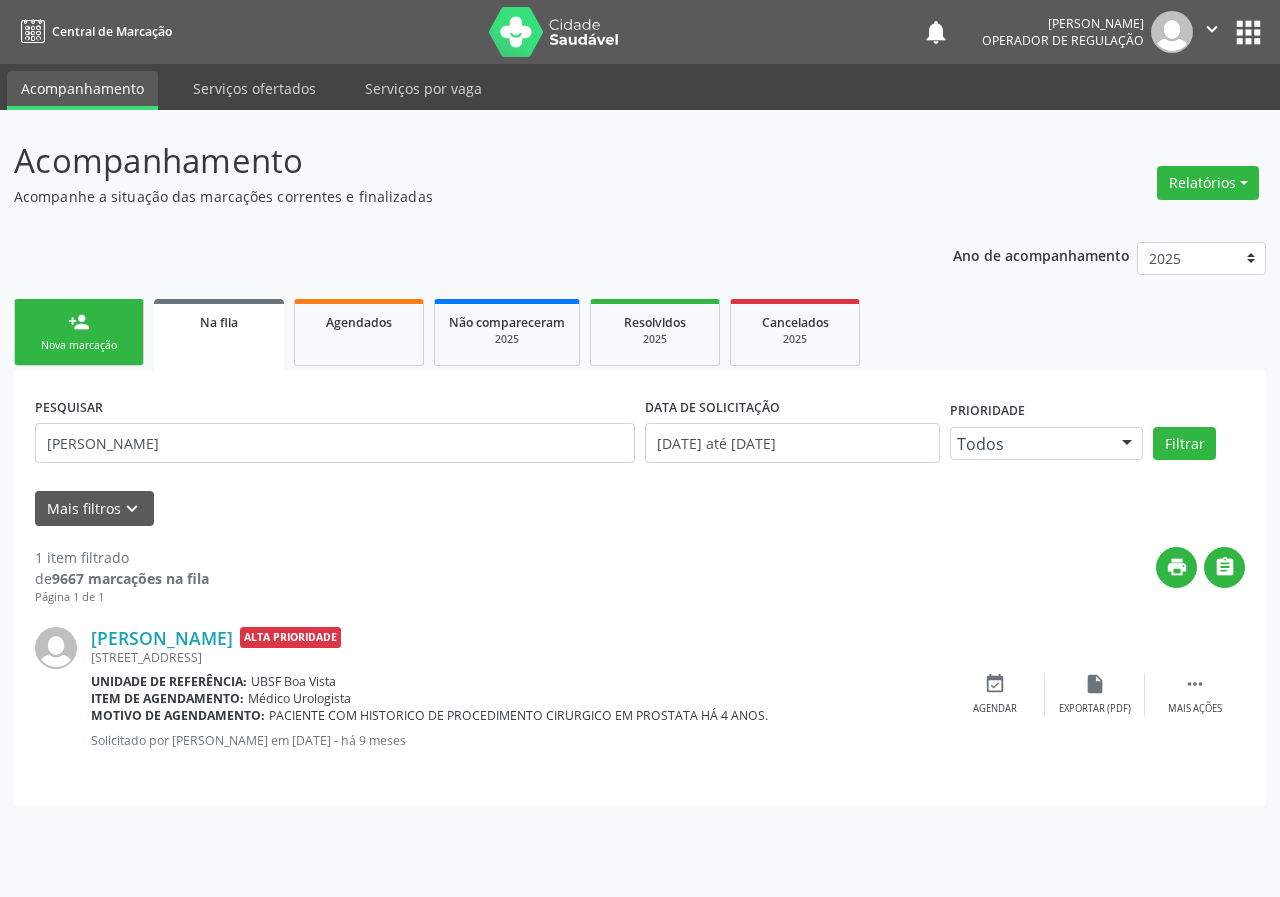 click on "person_add
Nova marcação" at bounding box center [79, 332] 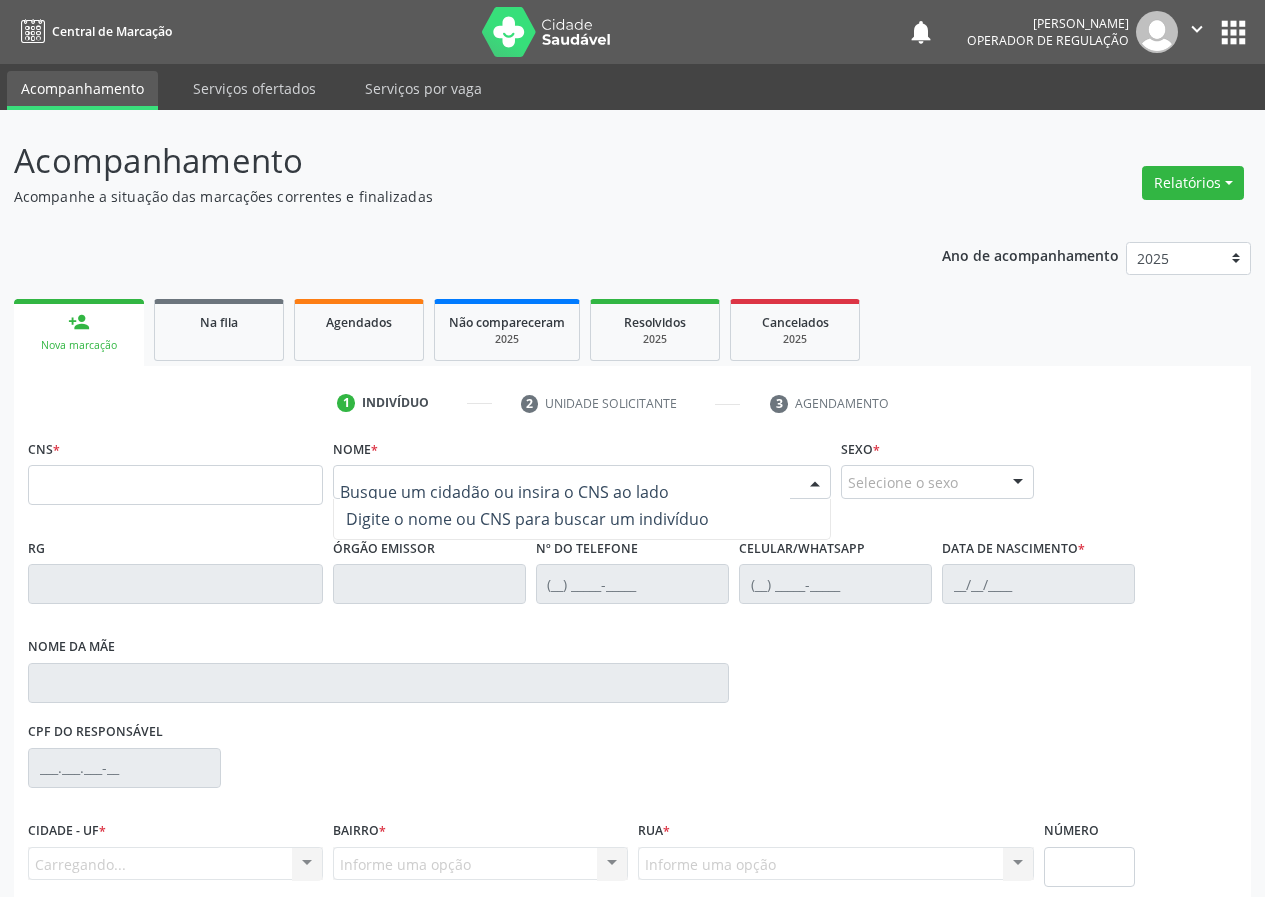paste on "abel firmino" 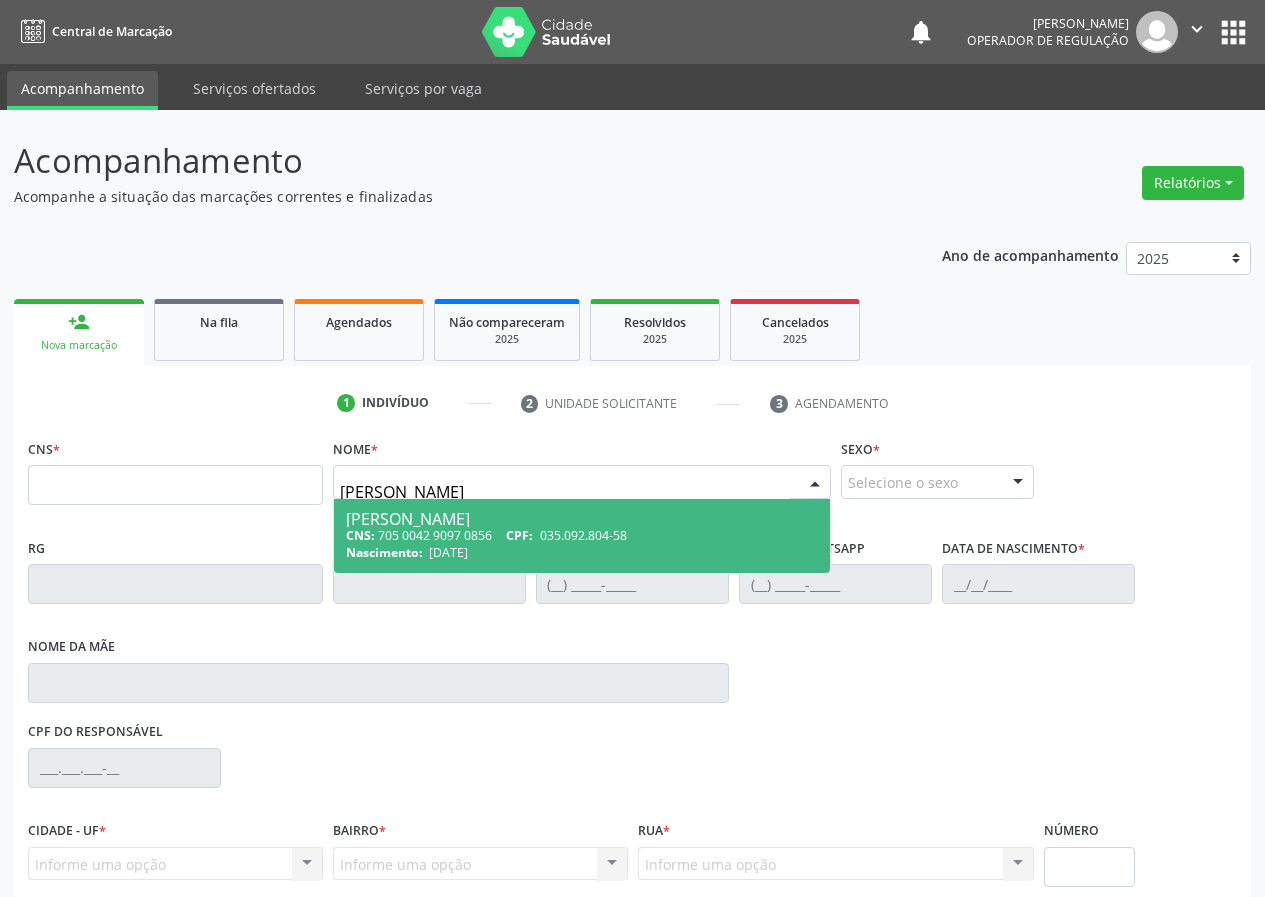 click on "abel firmino" at bounding box center [565, 492] 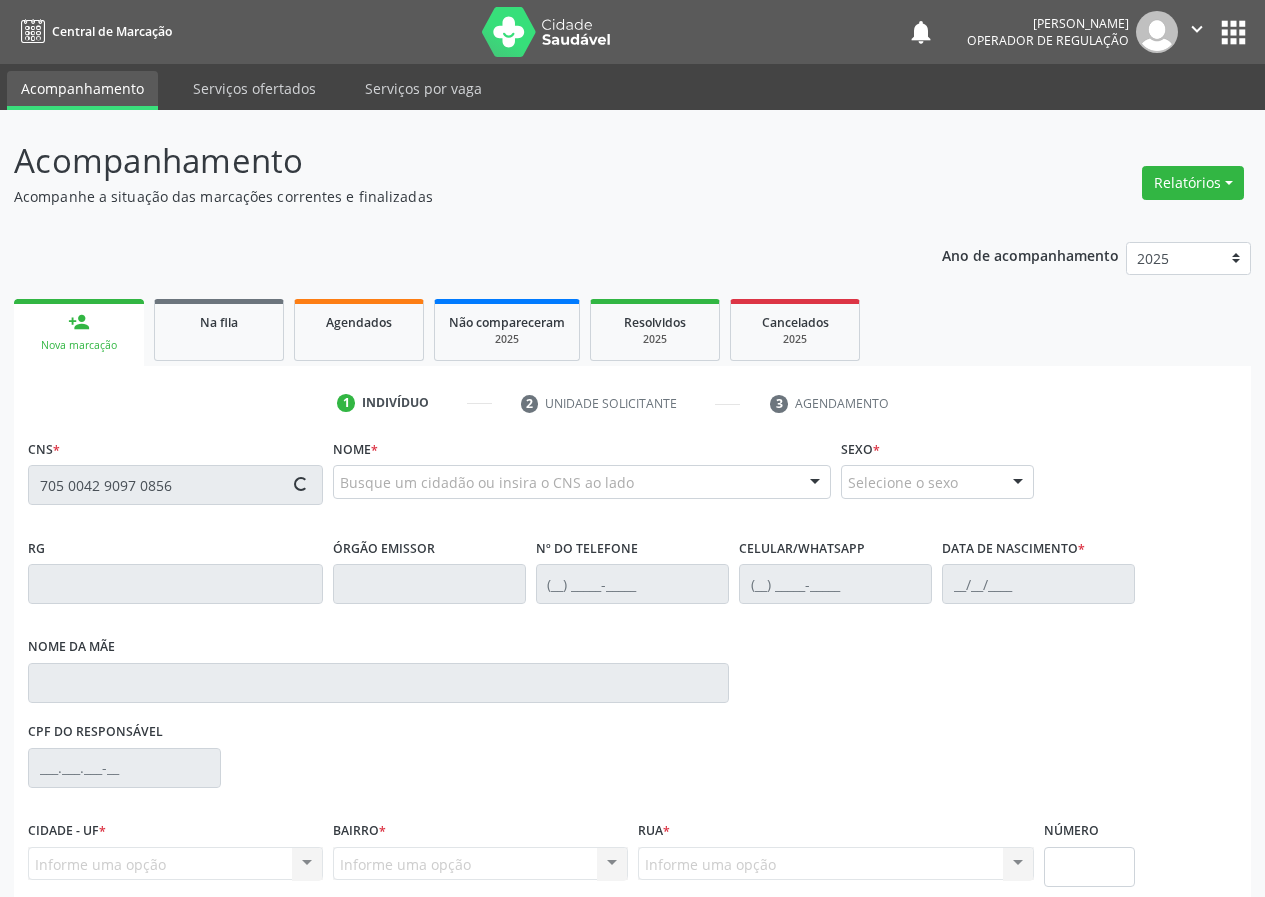 type on "705 0042 9097 0856" 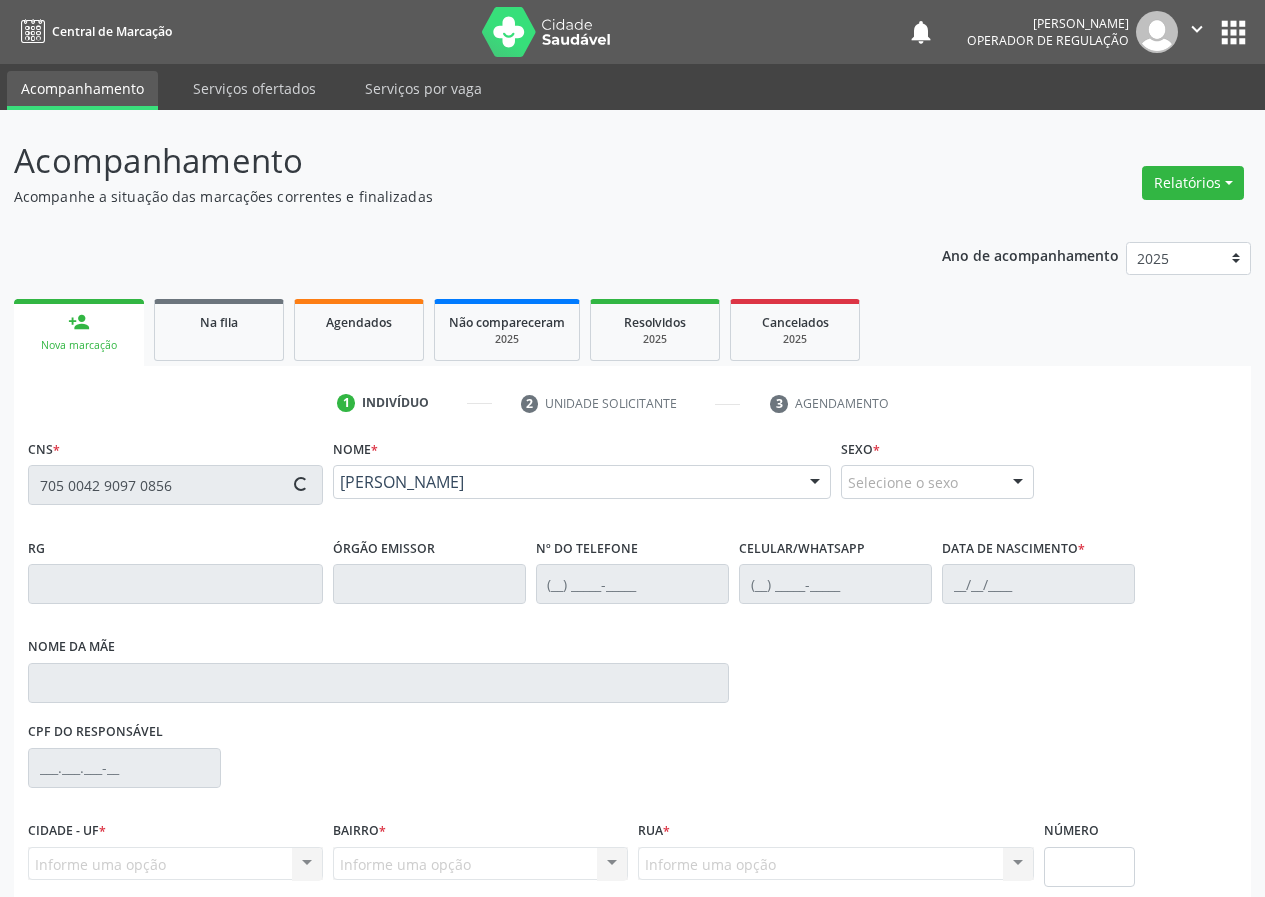type on "(83) 99172-8955" 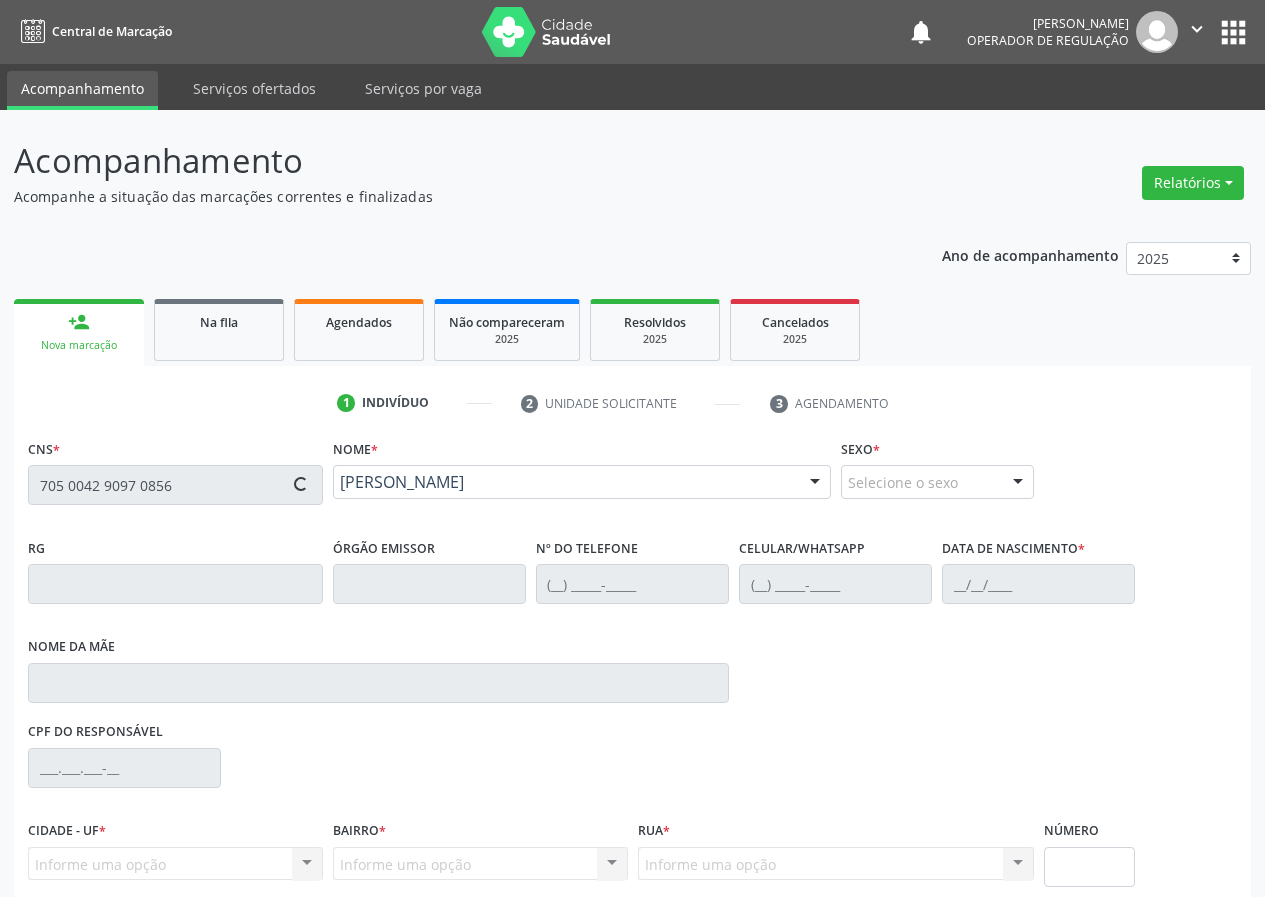 type on "(83) 99172-8955" 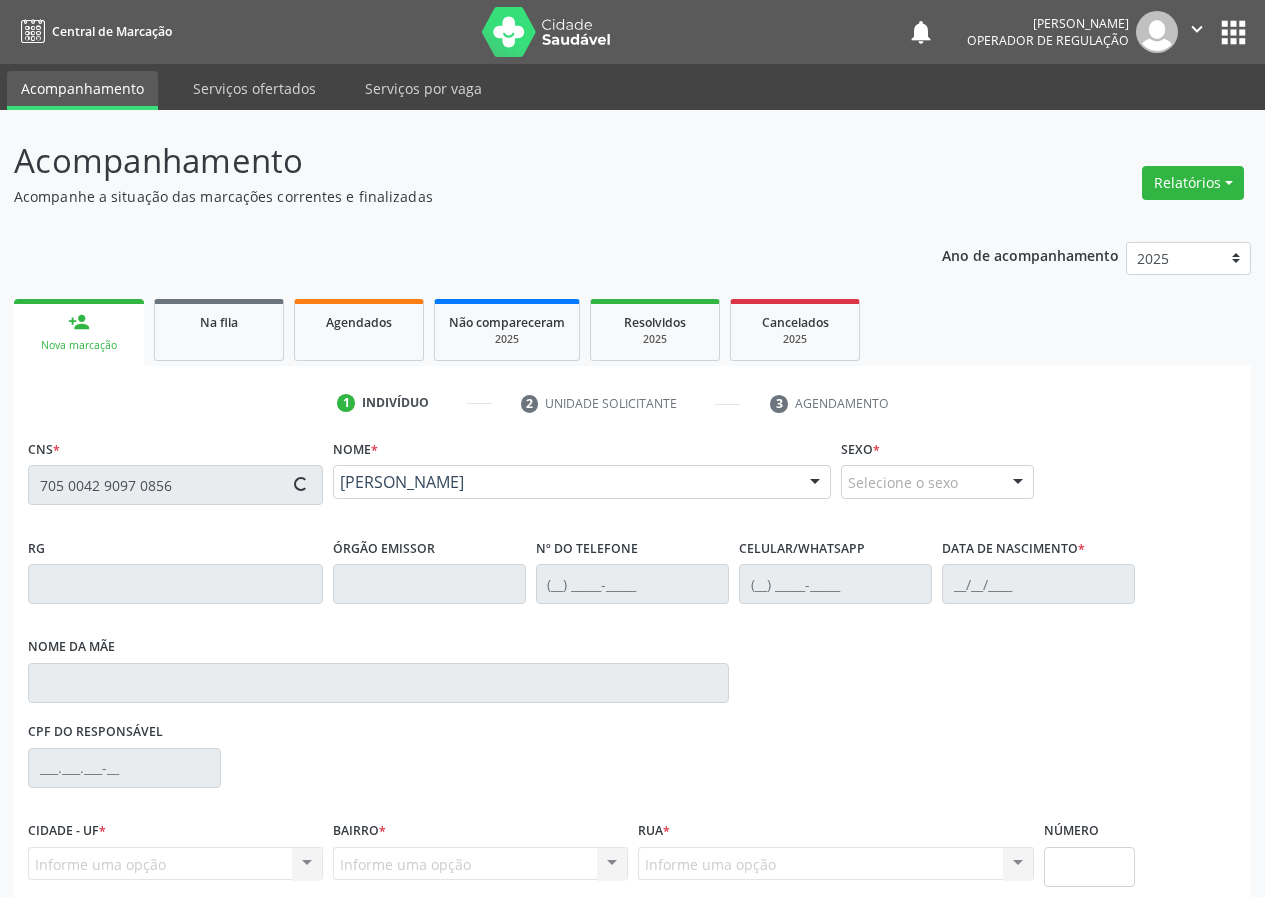 type on "Olindina Júlia Barbosa" 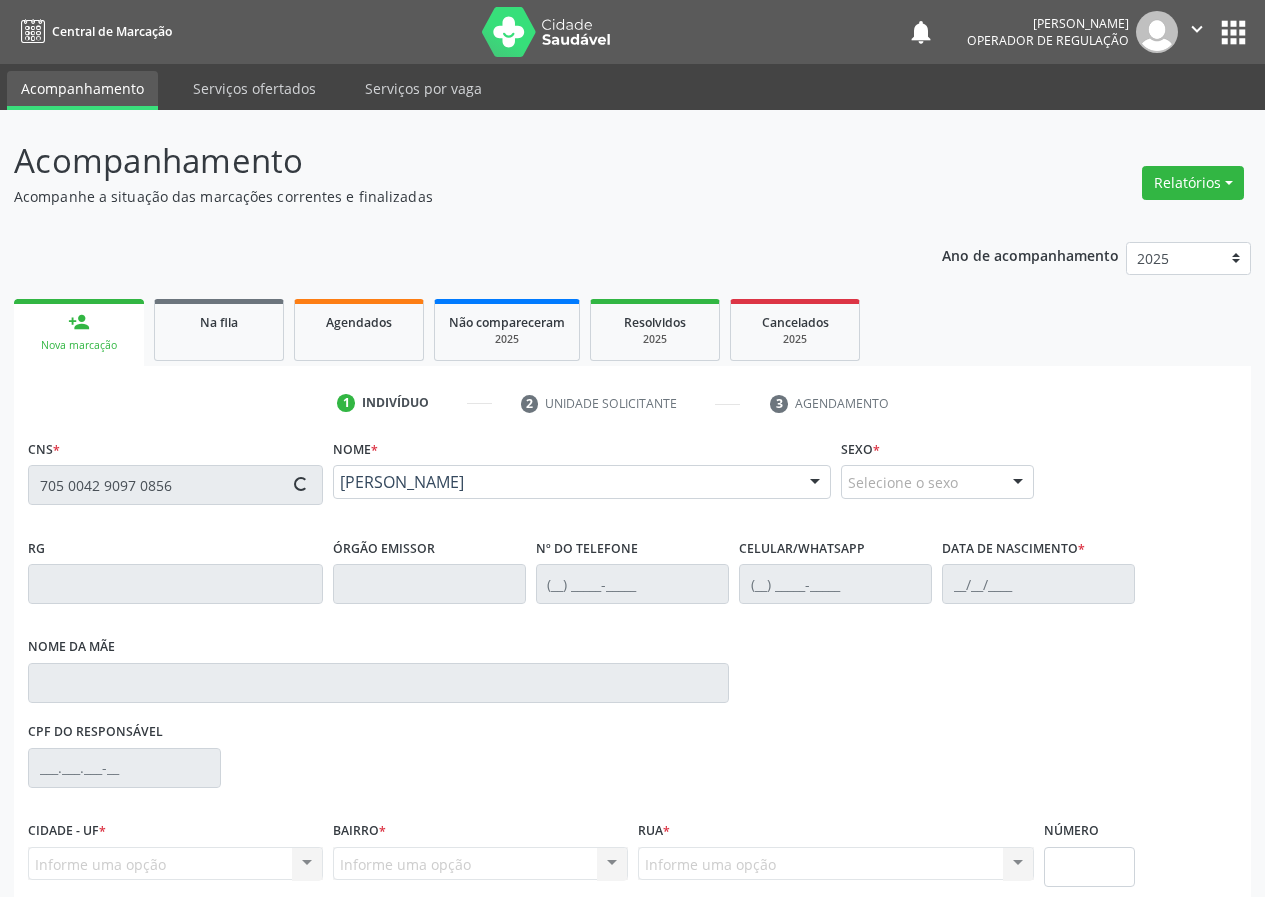 type on "000.747.154-88" 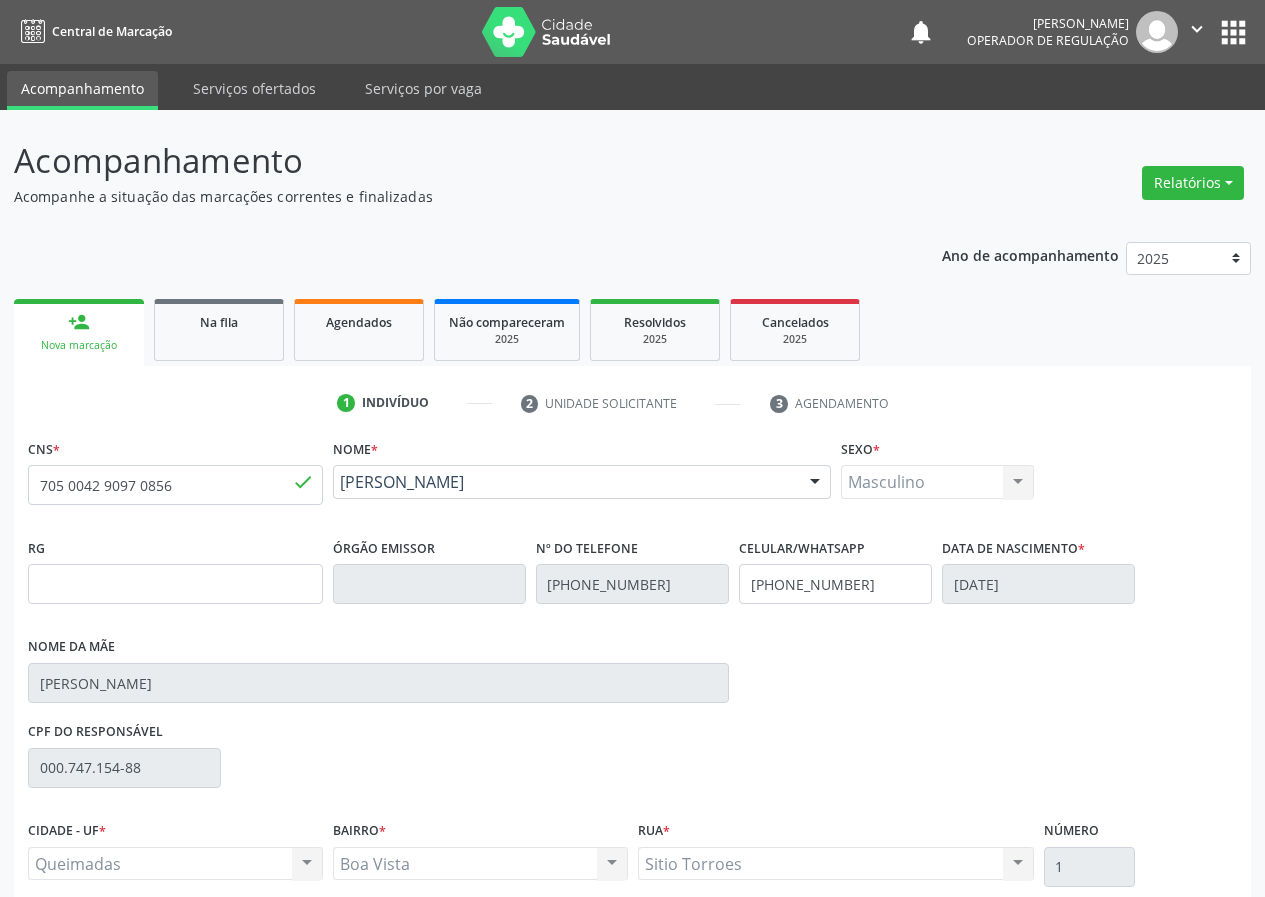 scroll, scrollTop: 173, scrollLeft: 0, axis: vertical 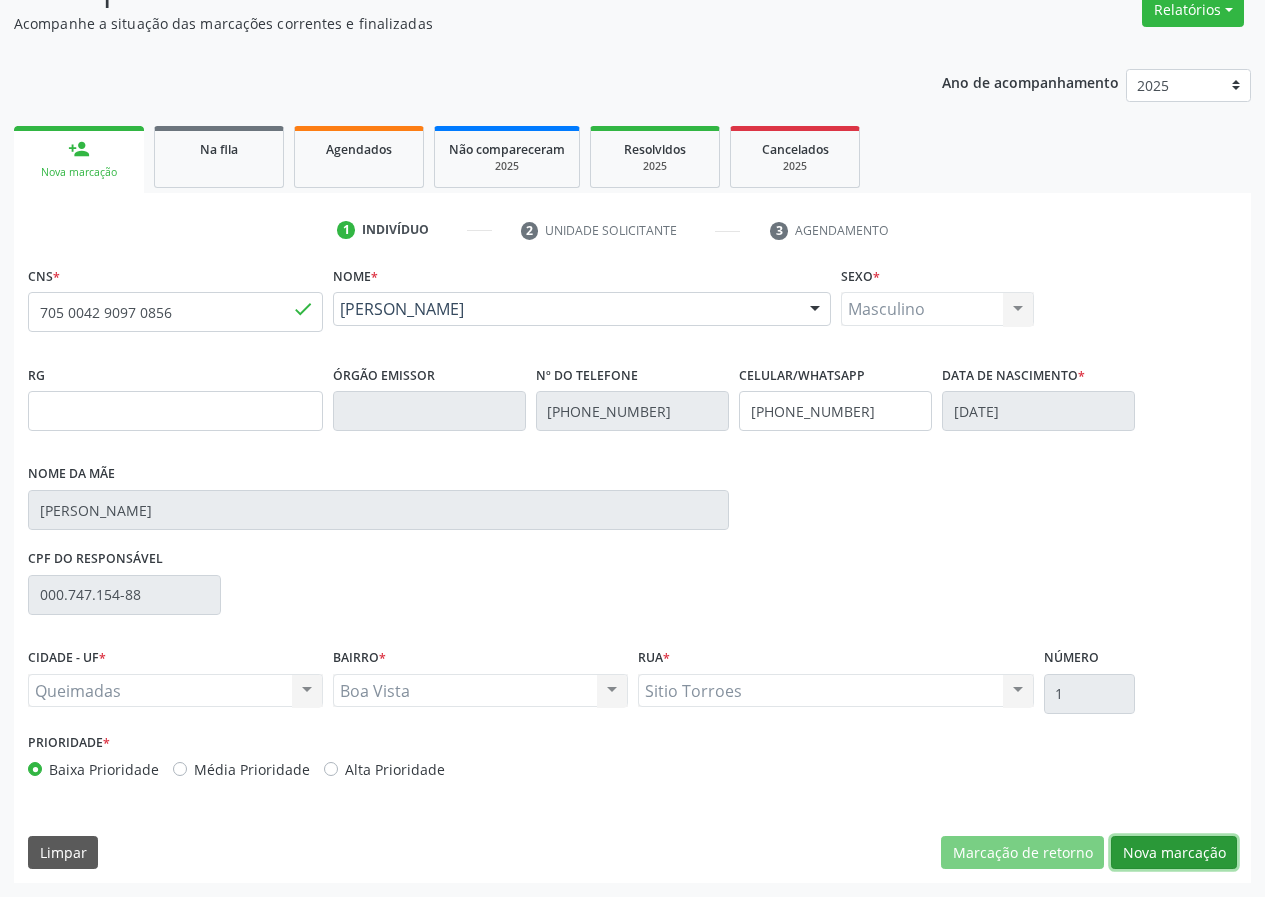 click on "Nova marcação" at bounding box center [1174, 853] 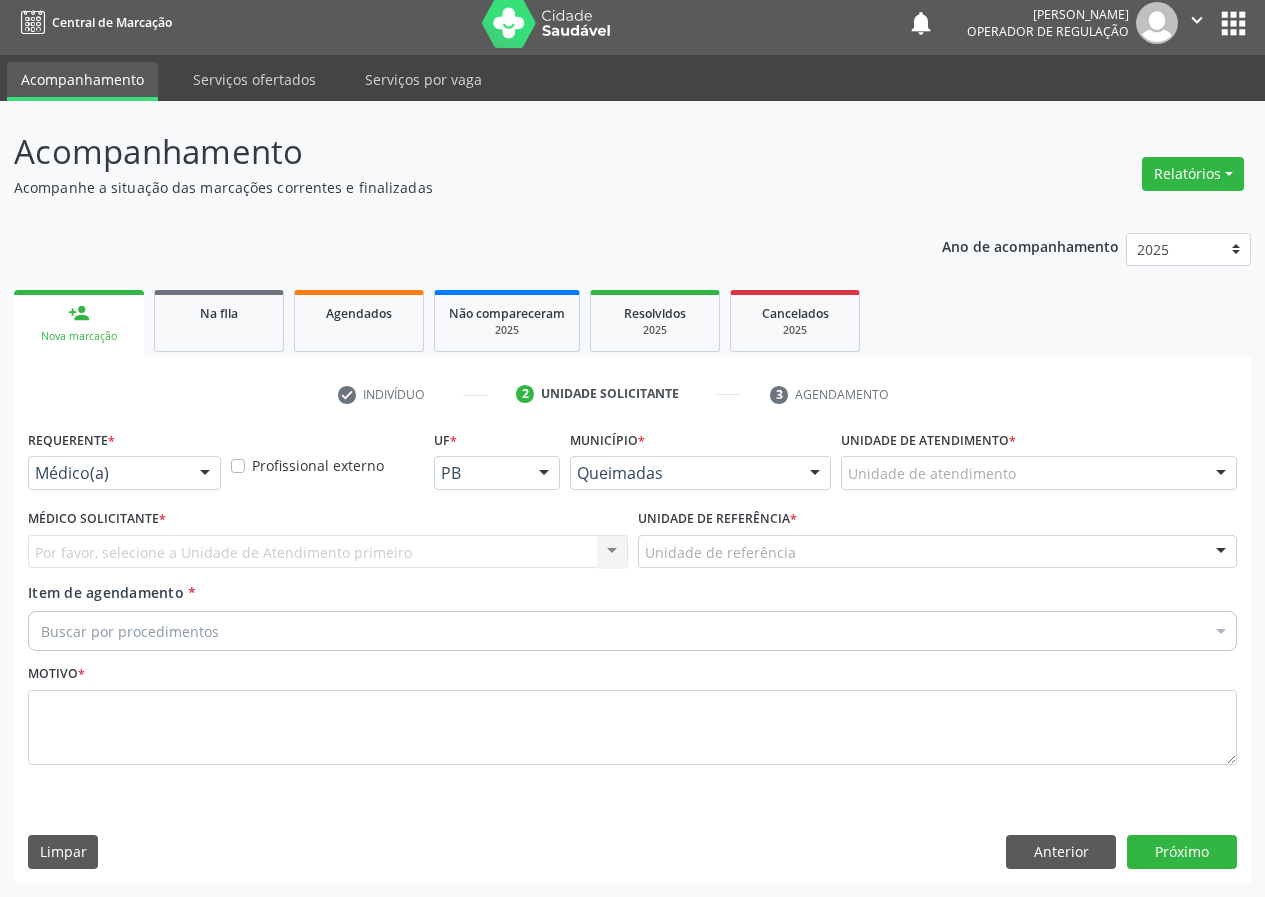 scroll, scrollTop: 9, scrollLeft: 0, axis: vertical 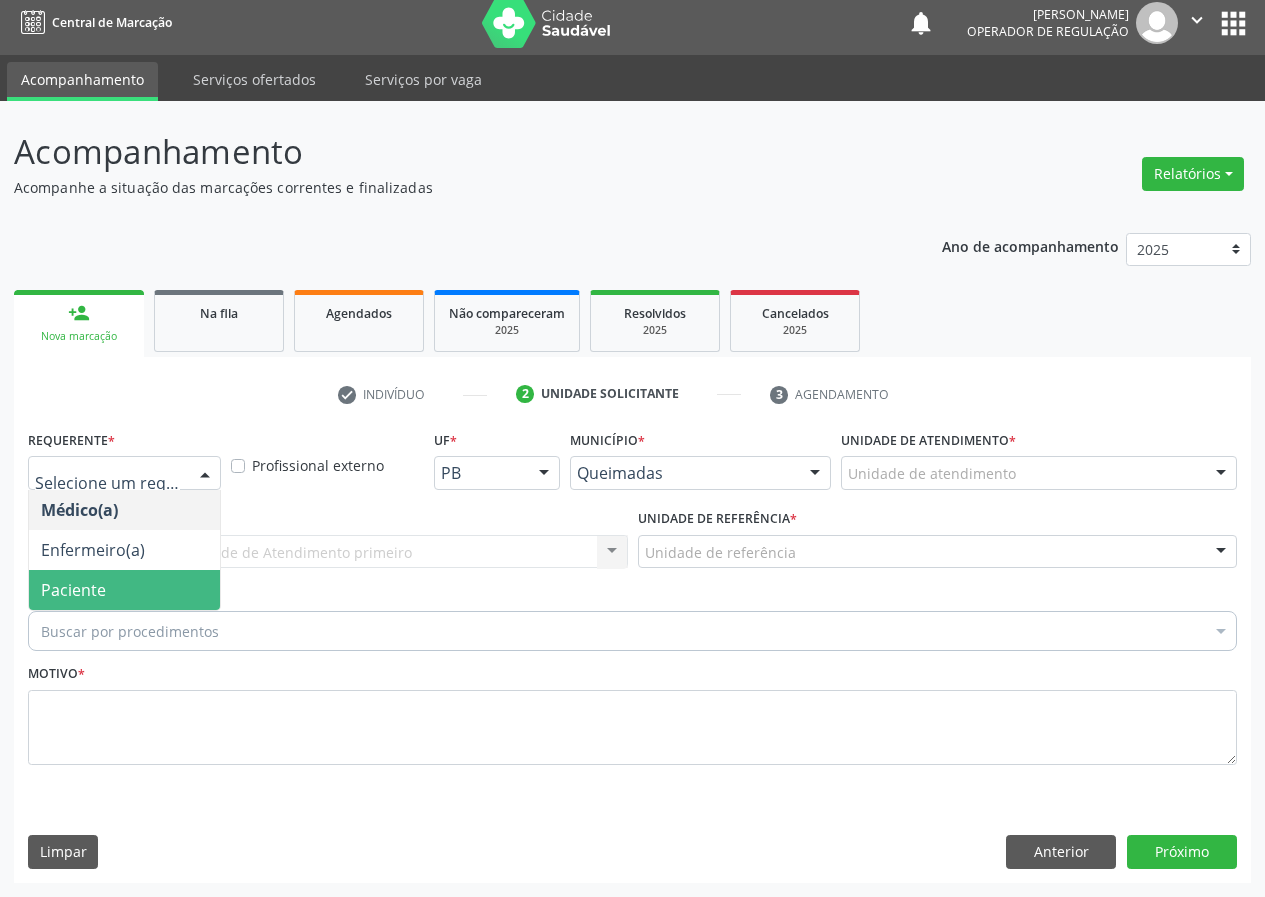 click on "Paciente" at bounding box center (73, 590) 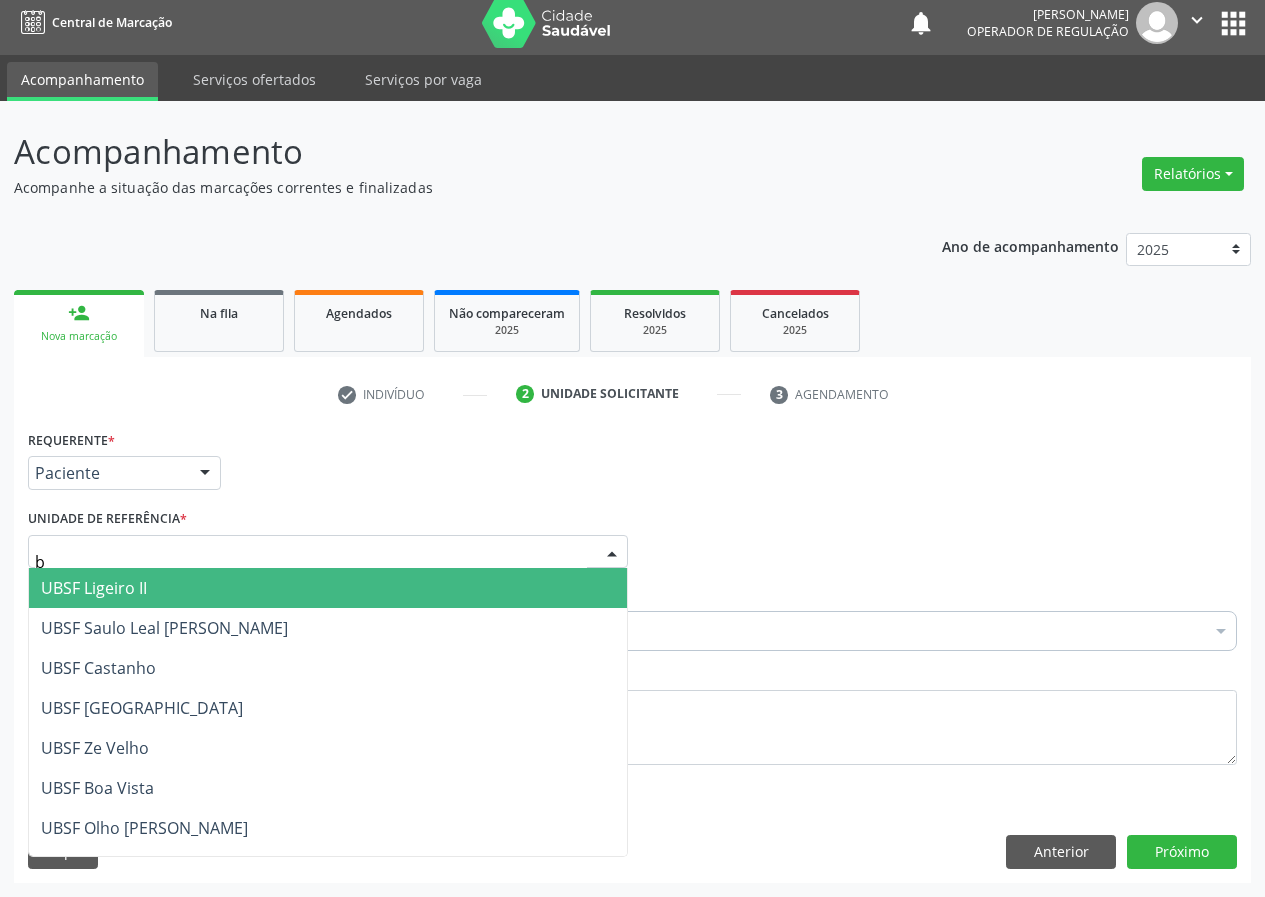 type on "bo" 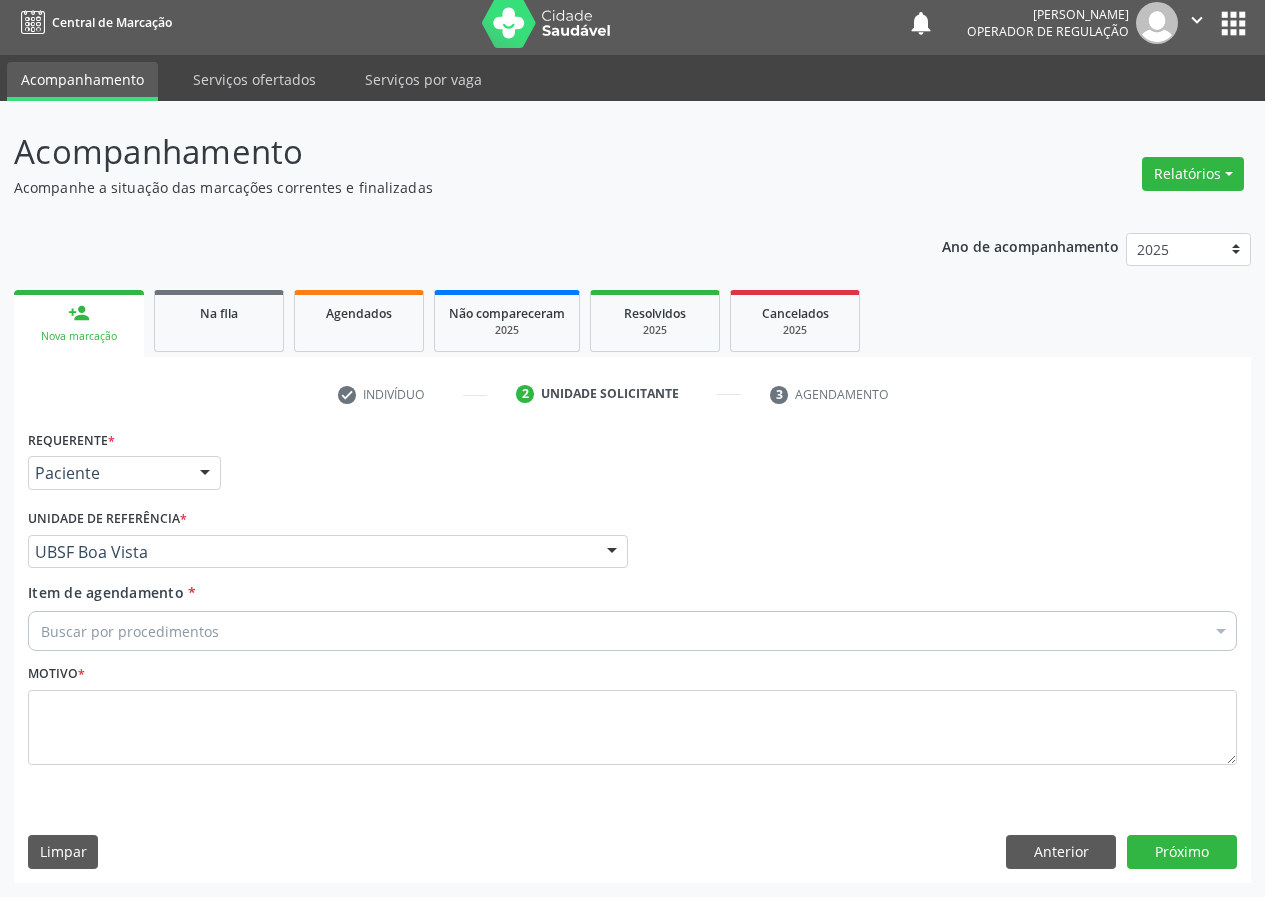 click on "Motivo
*" at bounding box center [632, 712] 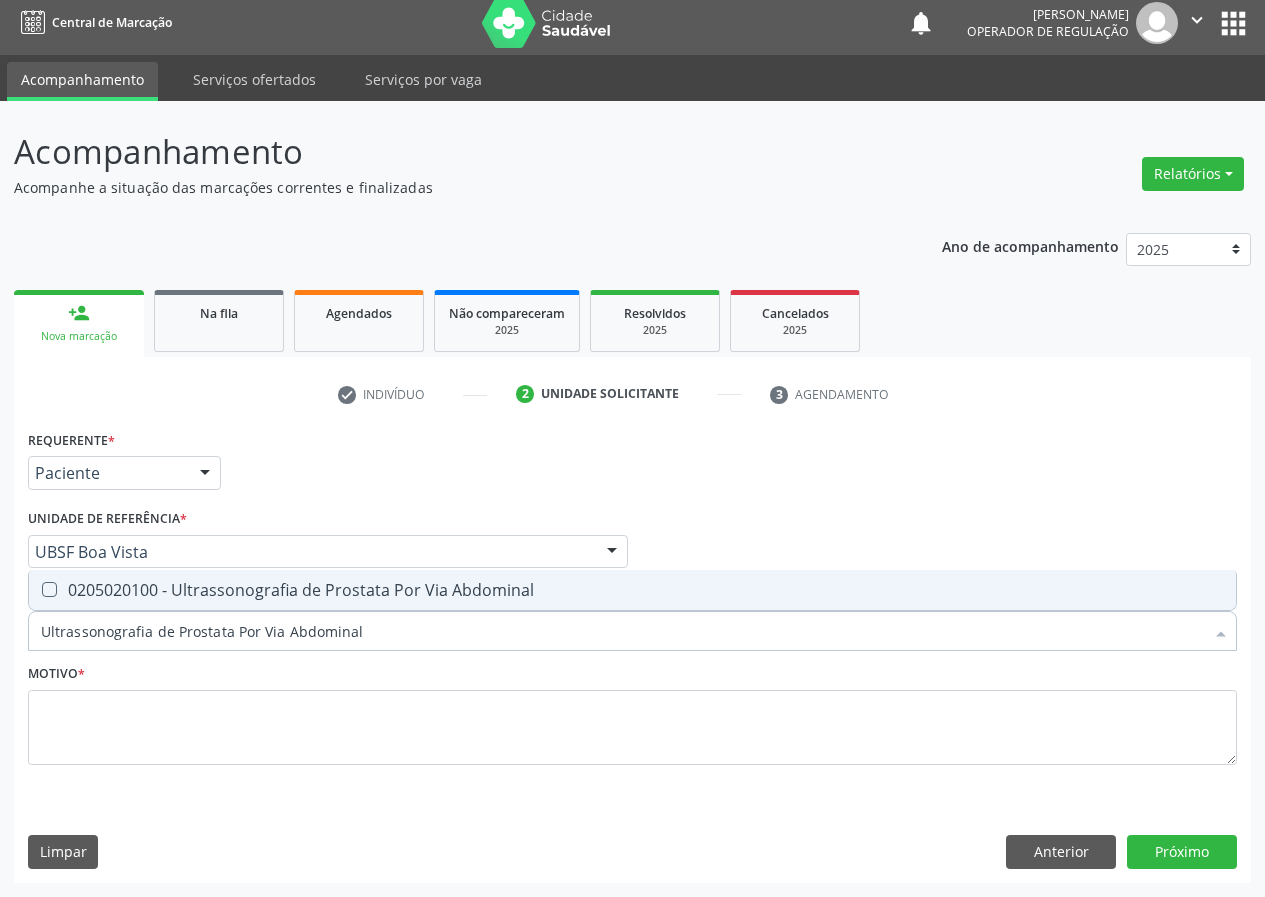 click on "0205020100 - Ultrassonografia de Prostata Por Via Abdominal" at bounding box center (632, 590) 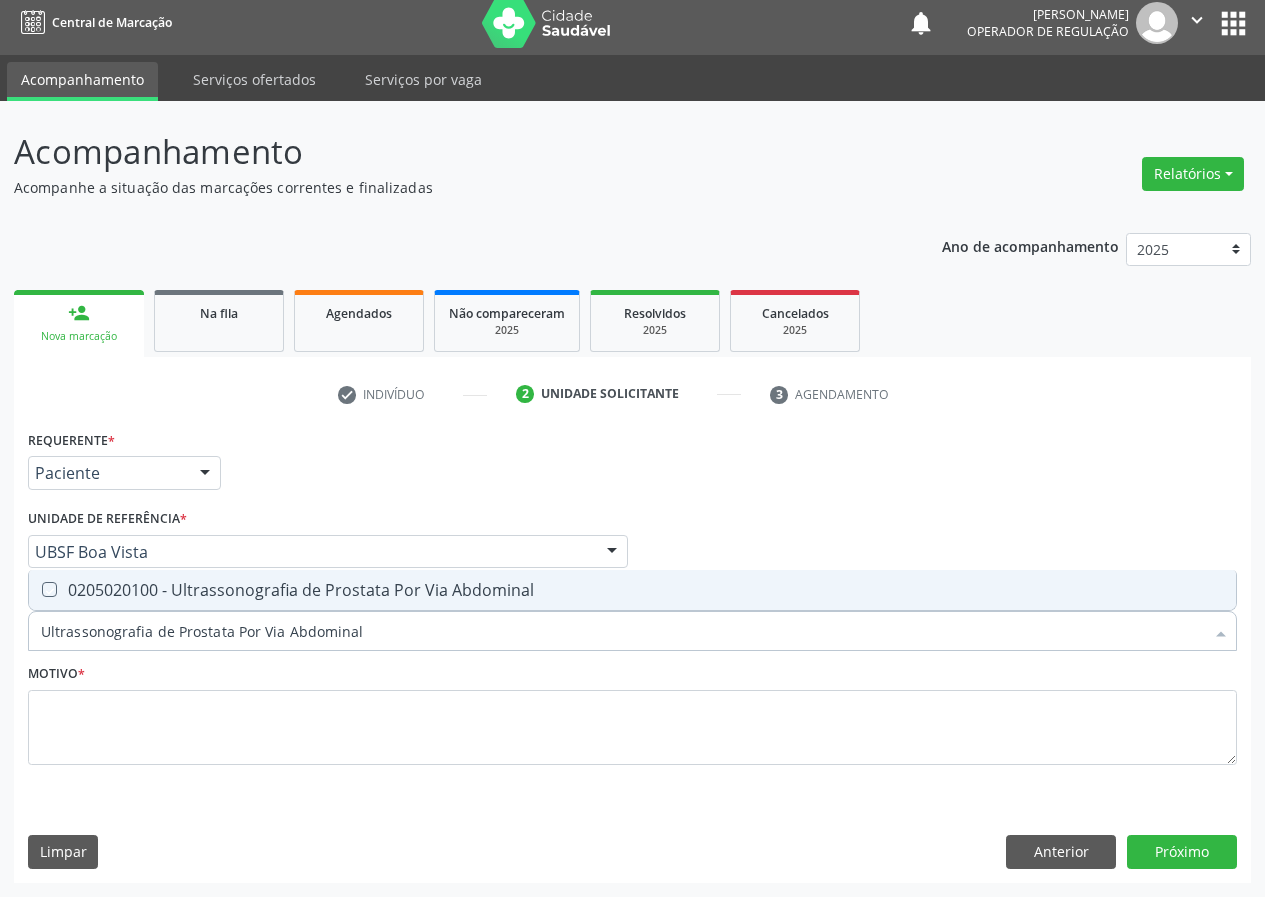 checkbox on "true" 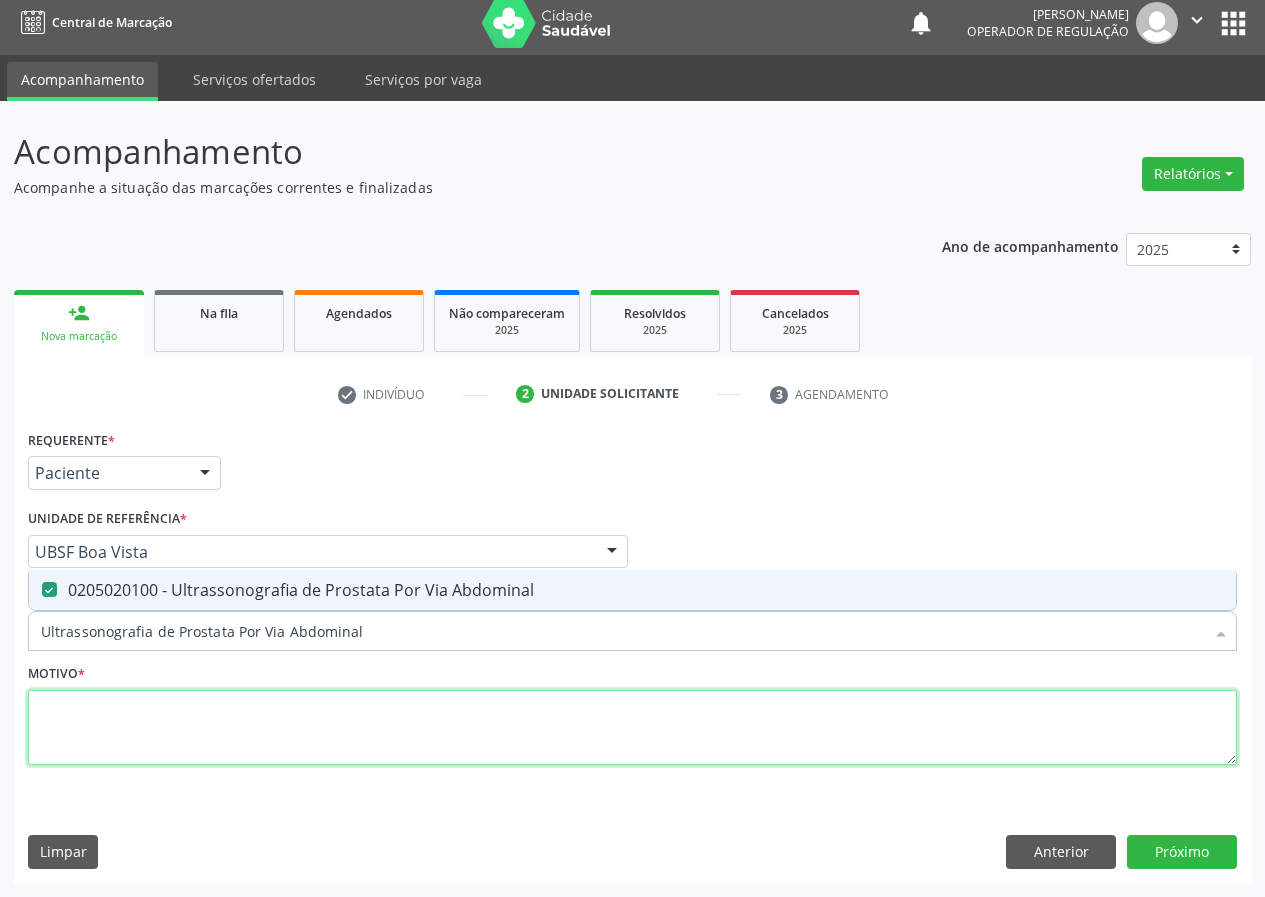 click at bounding box center (632, 728) 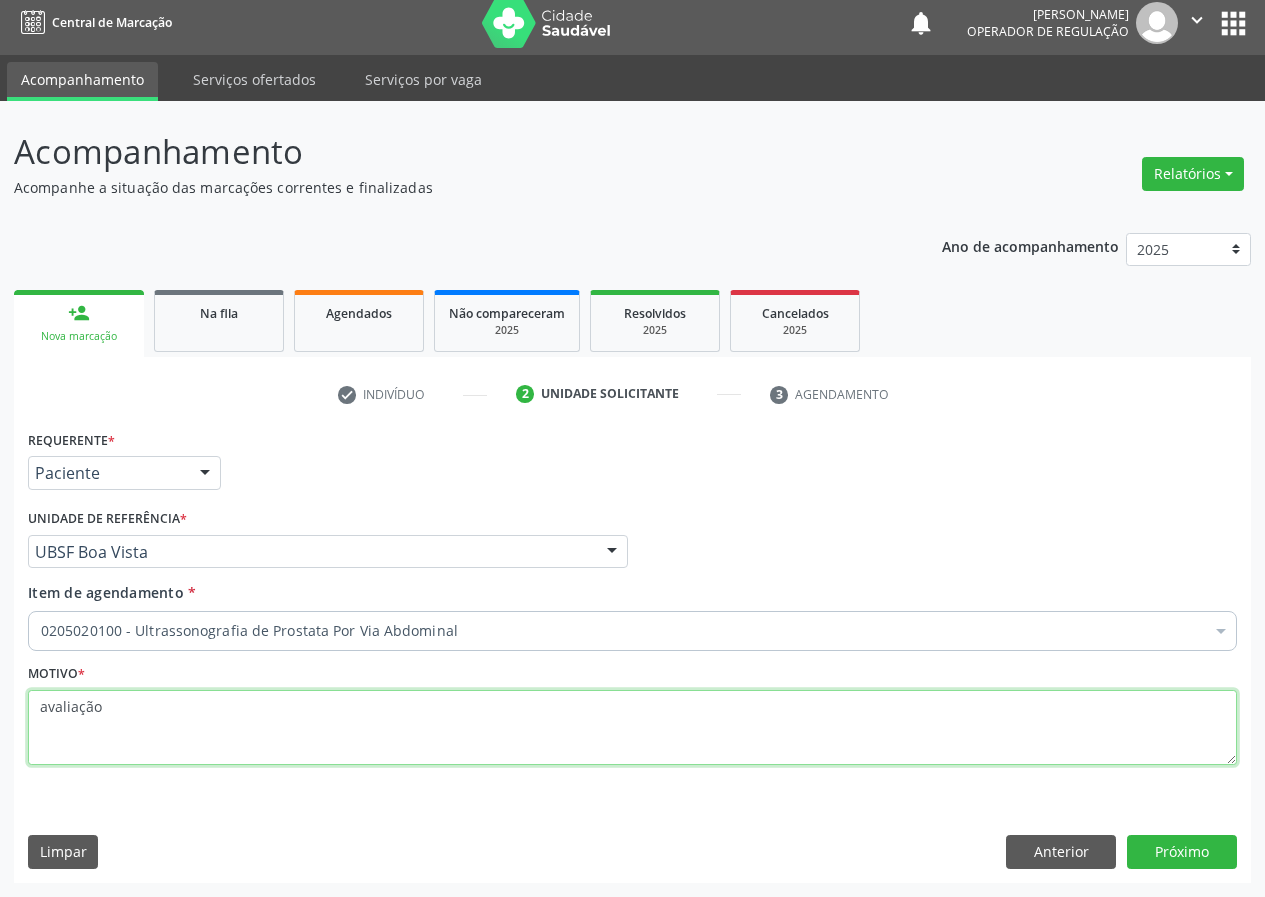 type on "avaliação" 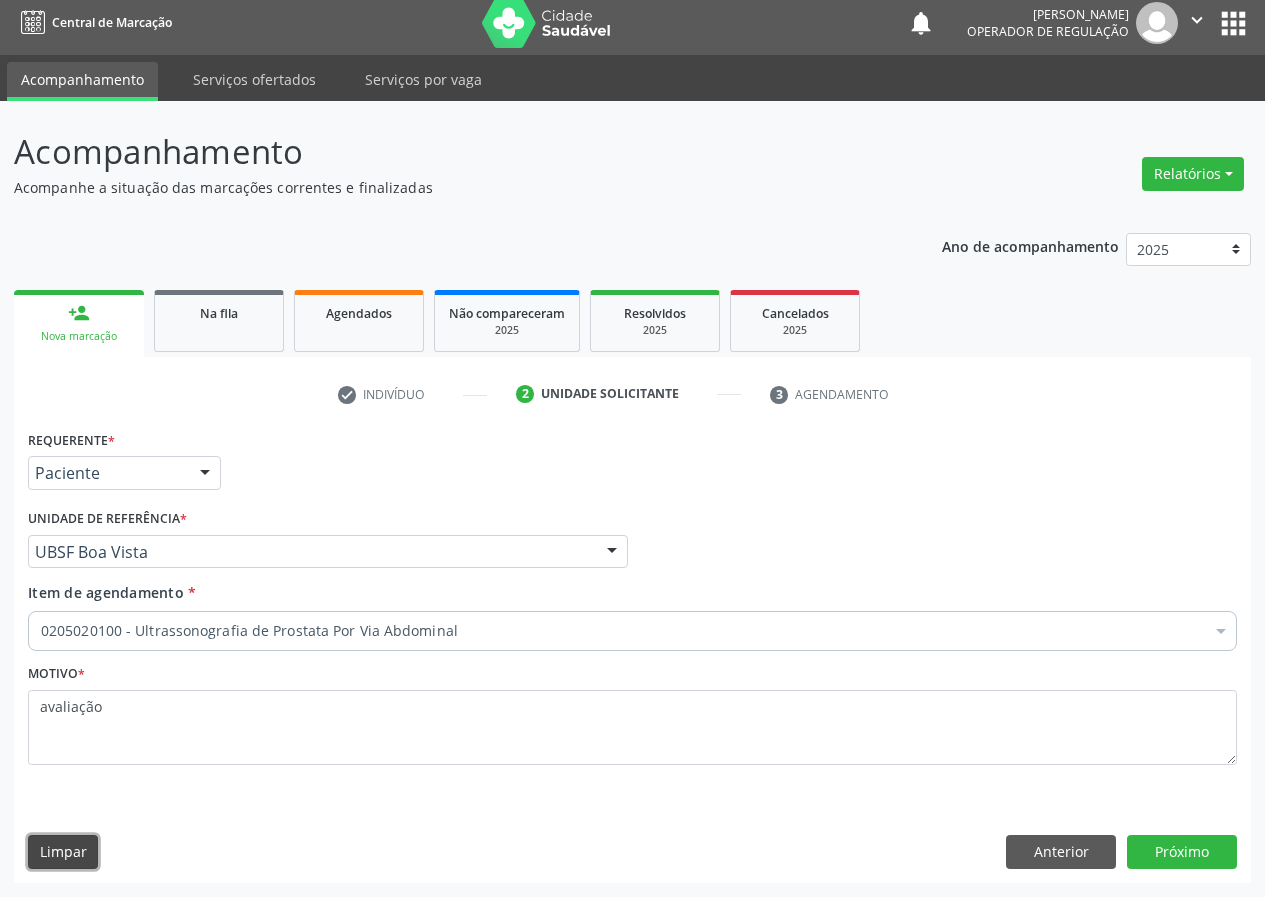 type 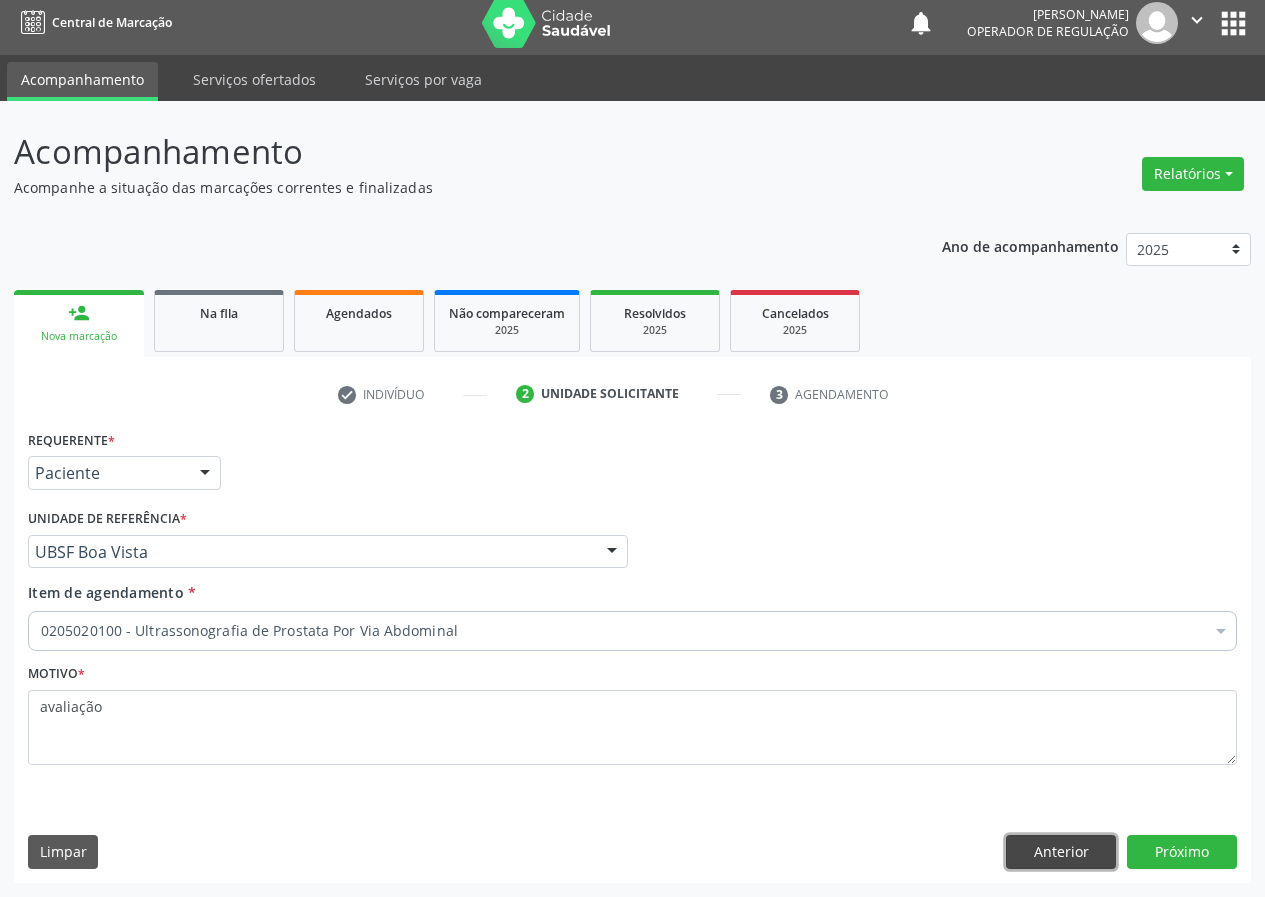 type 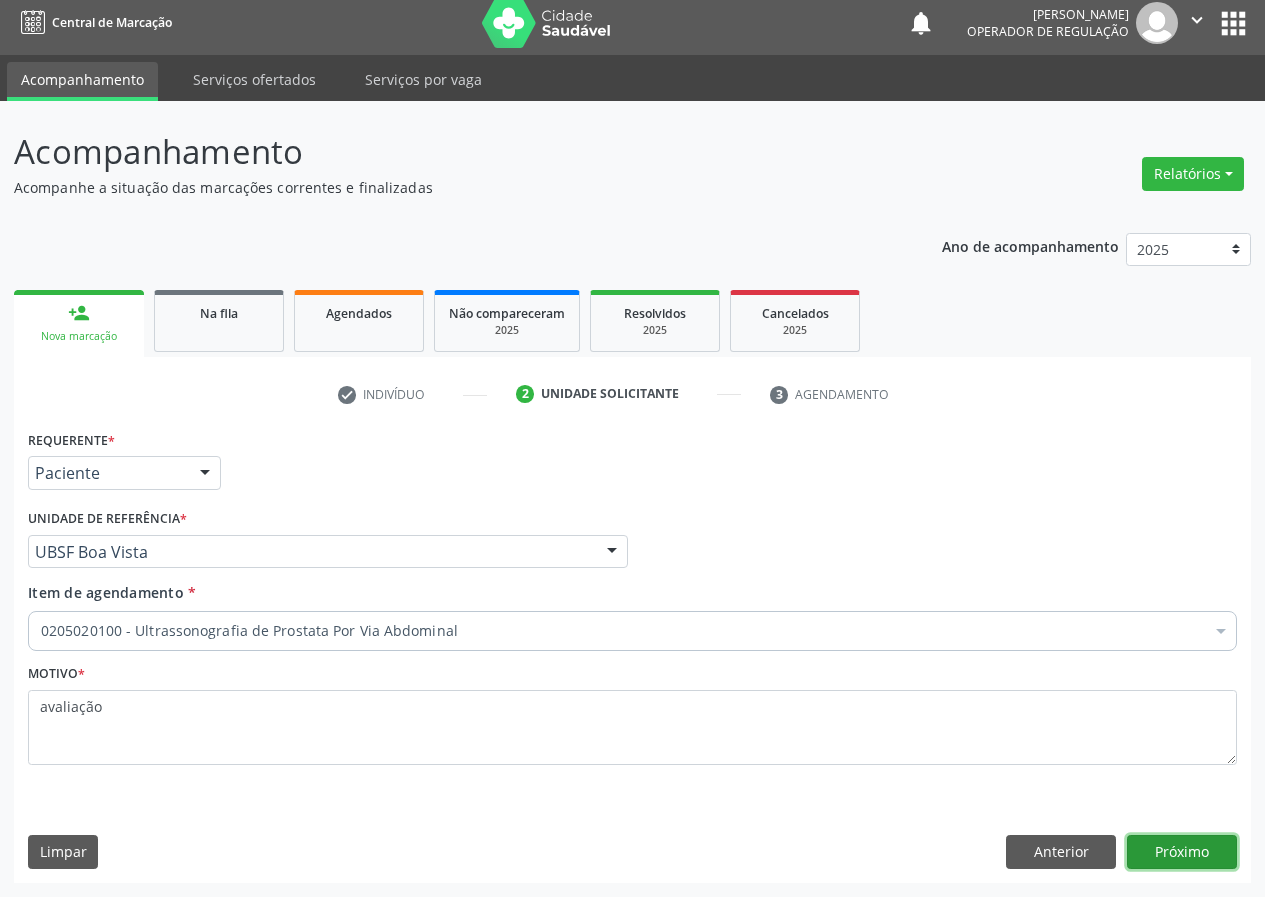 type 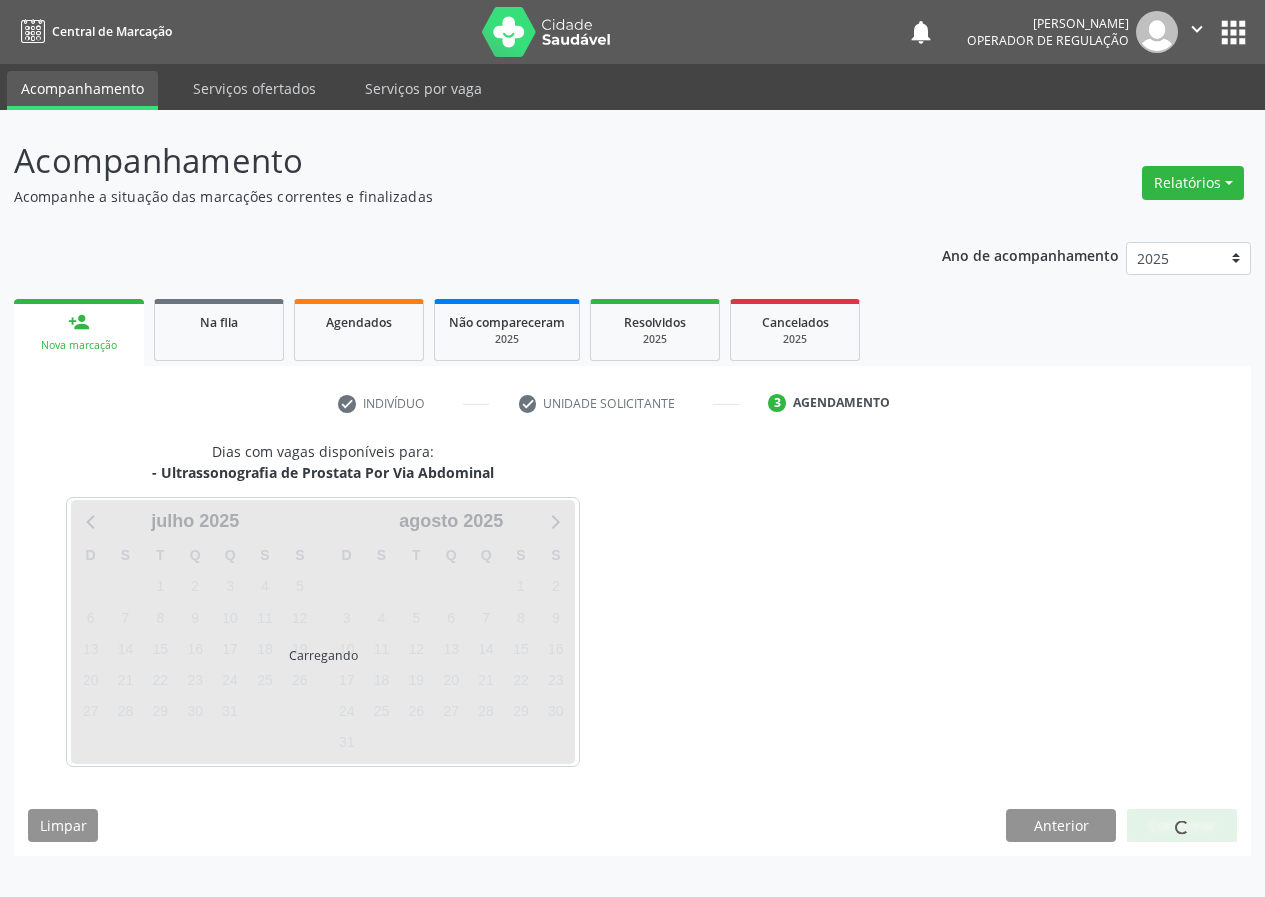scroll, scrollTop: 0, scrollLeft: 0, axis: both 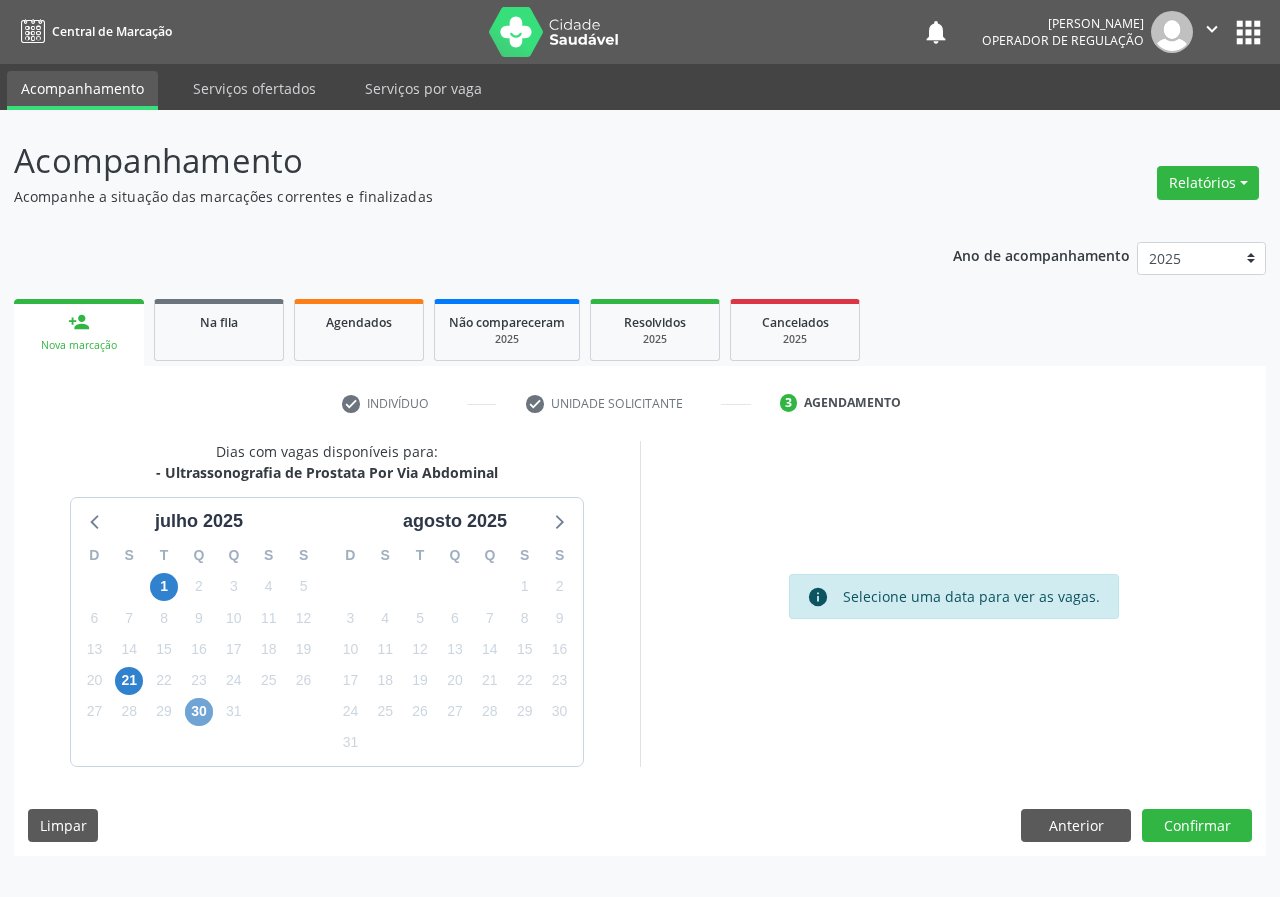 click on "30" at bounding box center (199, 712) 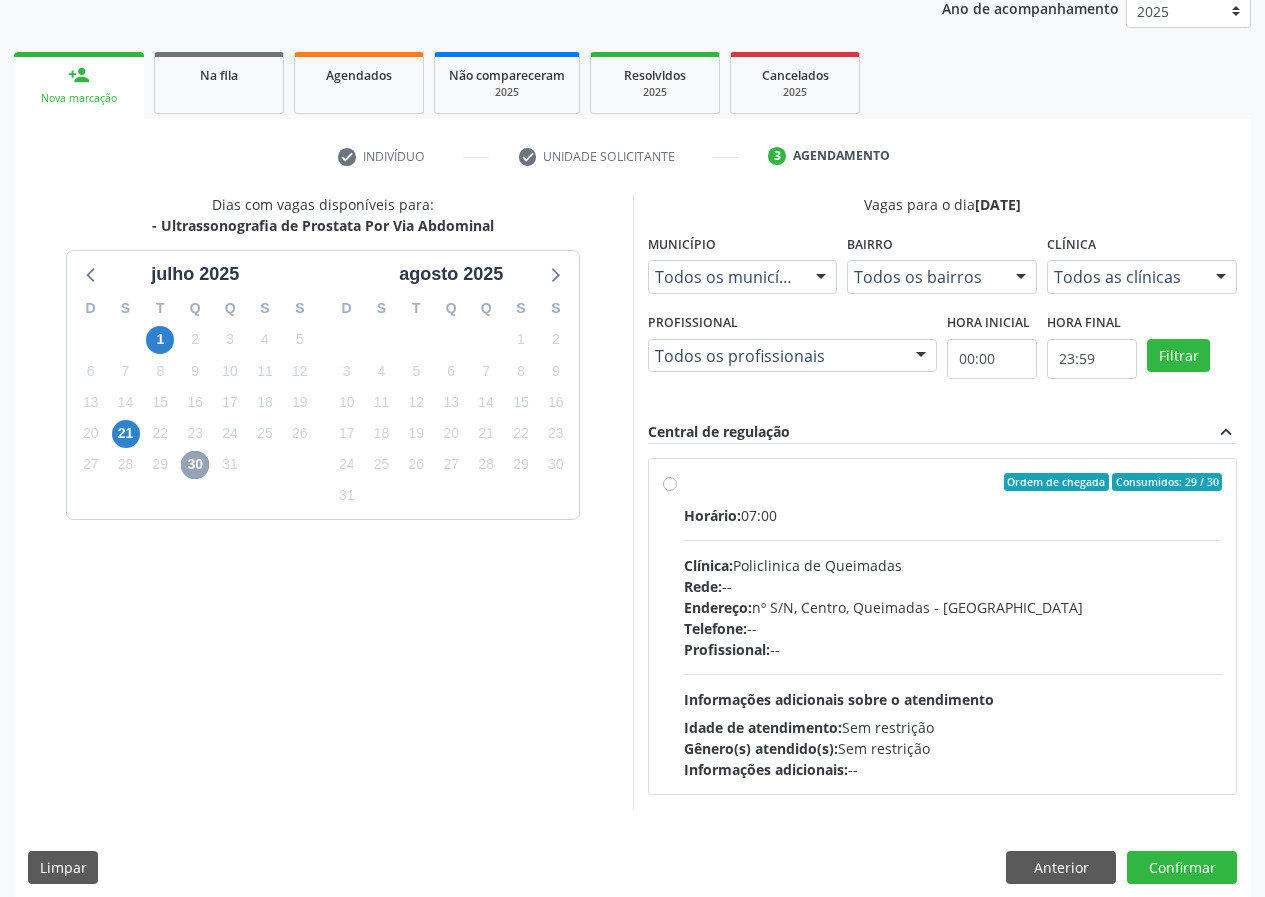 scroll, scrollTop: 262, scrollLeft: 0, axis: vertical 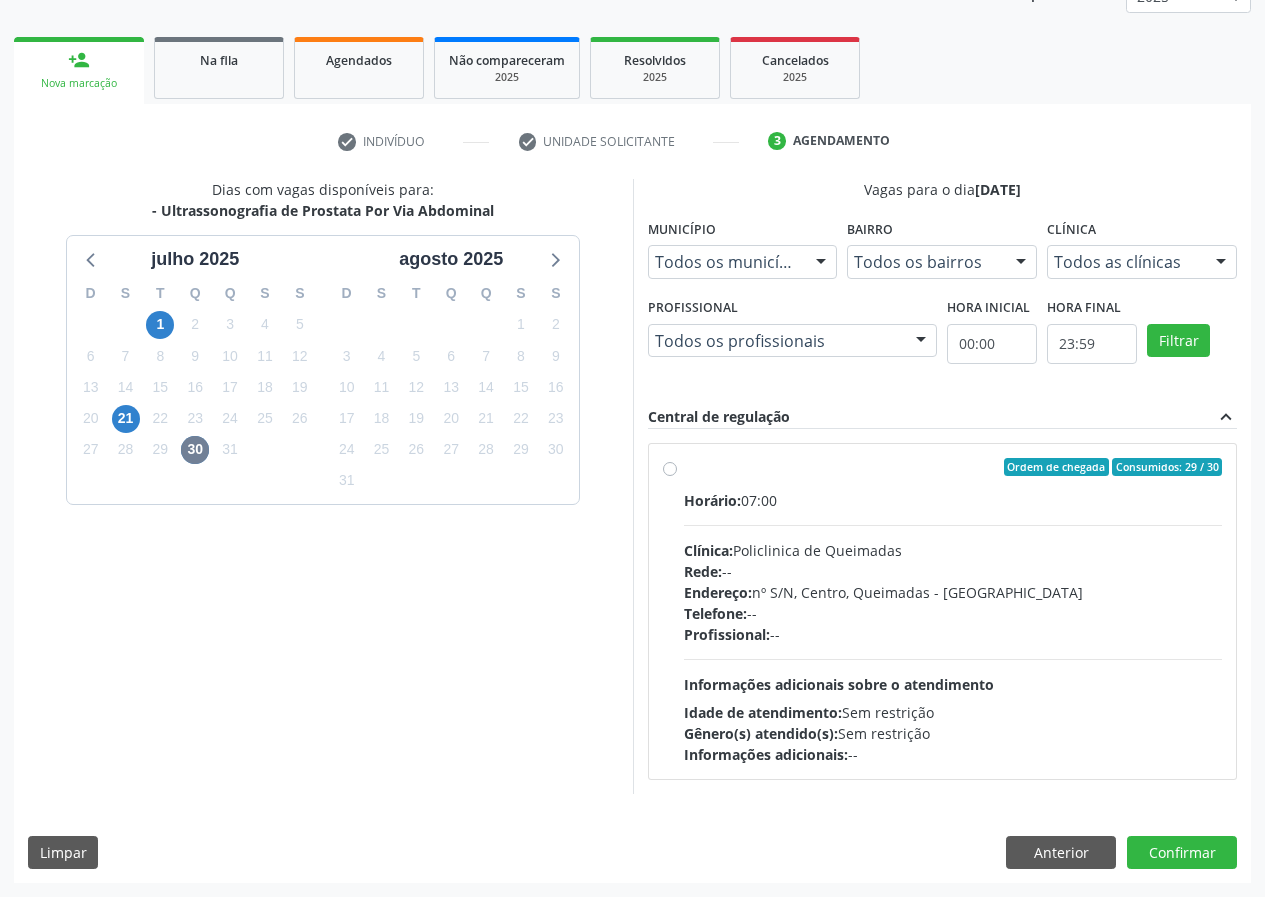 click on "Endereço:   nº S/N, Centro, Queimadas - PB" at bounding box center (953, 592) 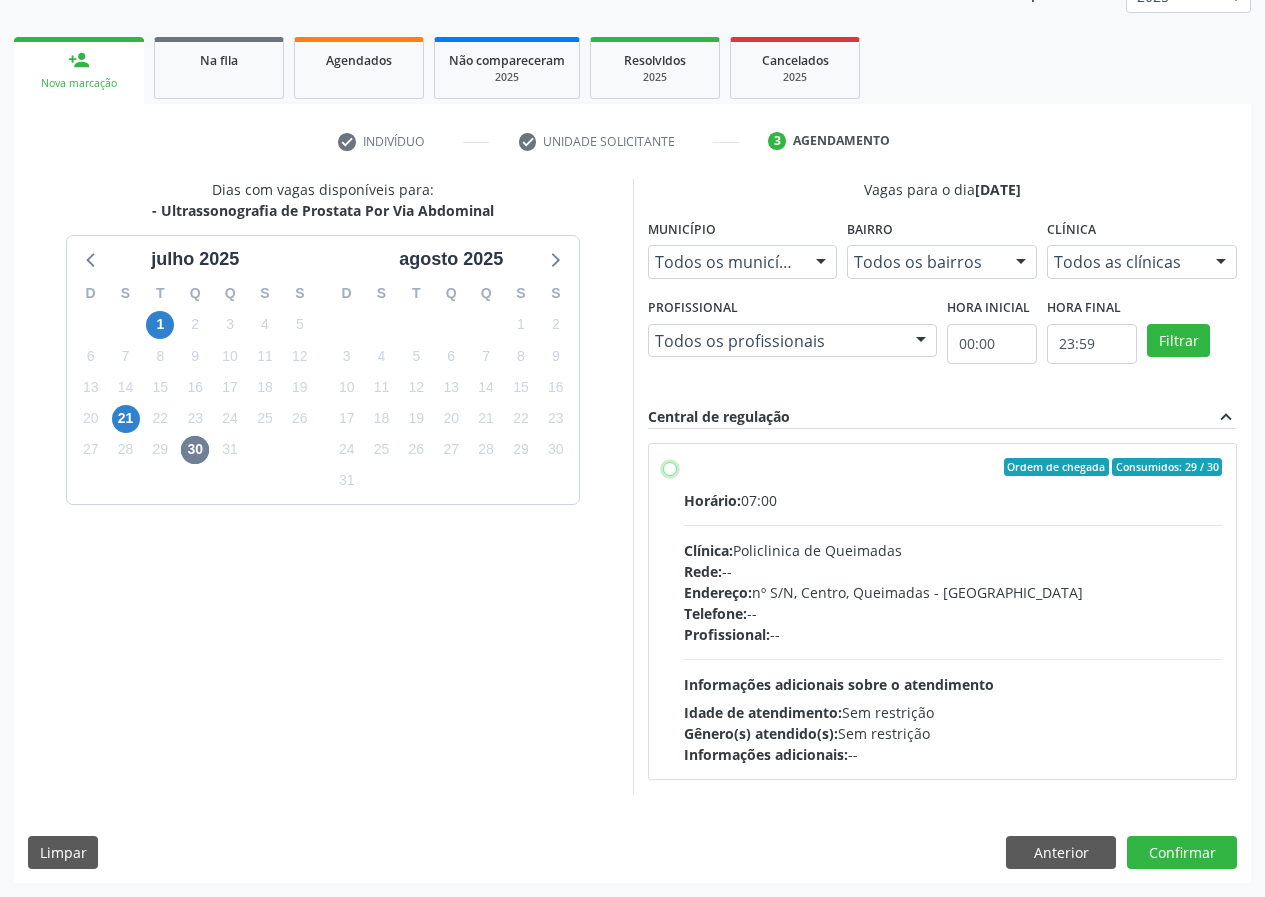 click on "Ordem de chegada
Consumidos: 29 / 30
Horário:   07:00
Clínica:  Policlinica de Queimadas
Rede:
--
Endereço:   nº S/N, Centro, Queimadas - PB
Telefone:   --
Profissional:
--
Informações adicionais sobre o atendimento
Idade de atendimento:
Sem restrição
Gênero(s) atendido(s):
Sem restrição
Informações adicionais:
--" at bounding box center (670, 467) 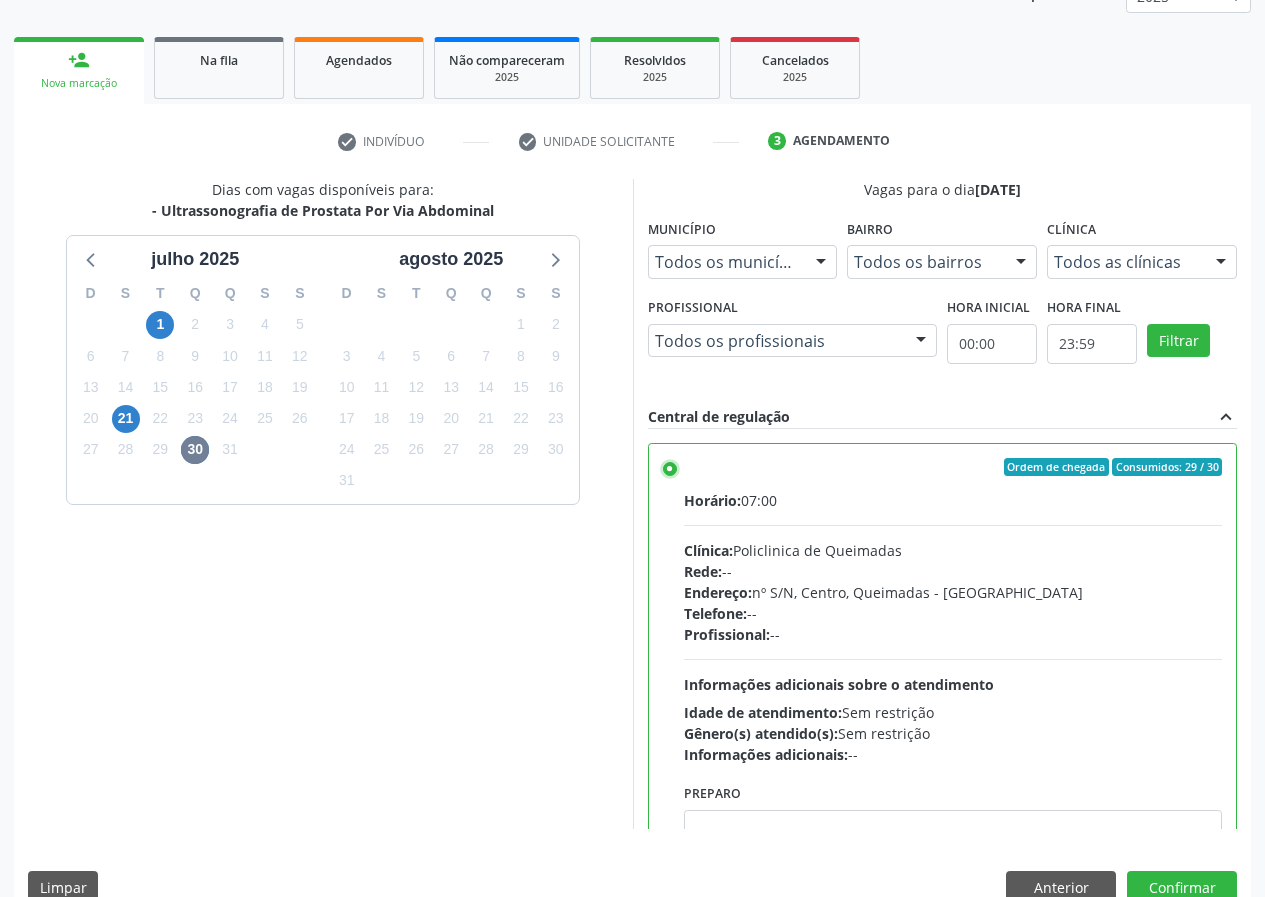 scroll, scrollTop: 99, scrollLeft: 0, axis: vertical 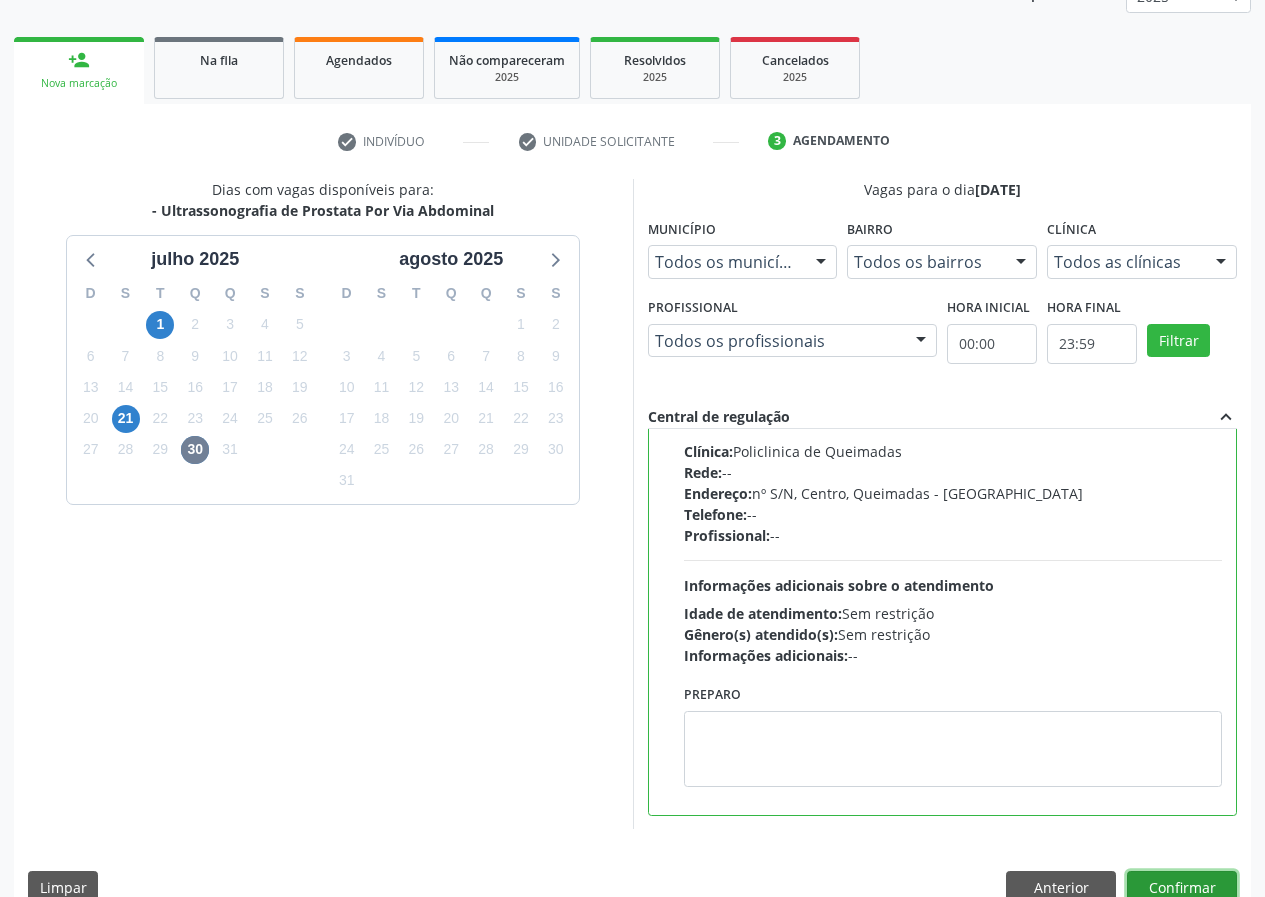 click on "Confirmar" at bounding box center [1182, 888] 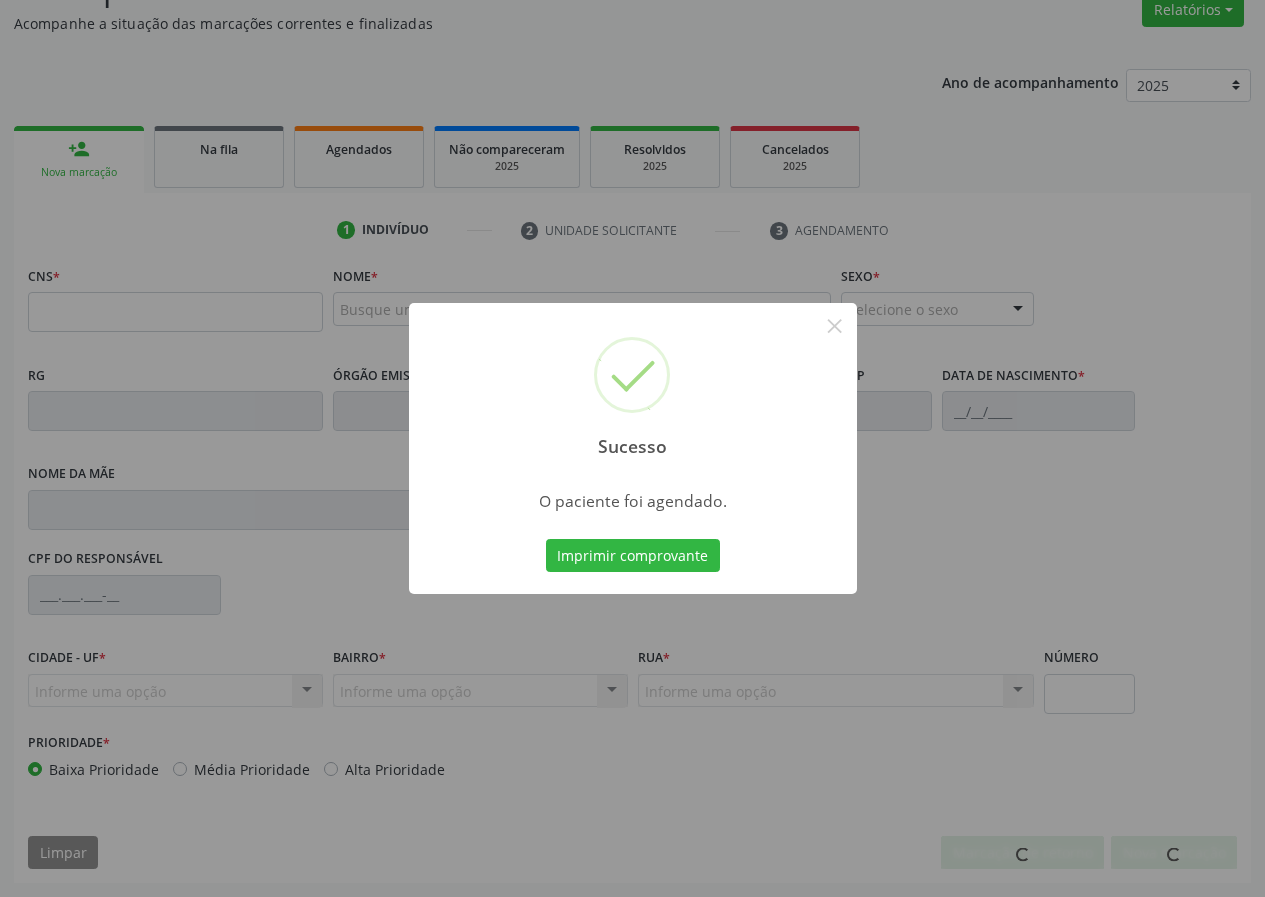 scroll, scrollTop: 173, scrollLeft: 0, axis: vertical 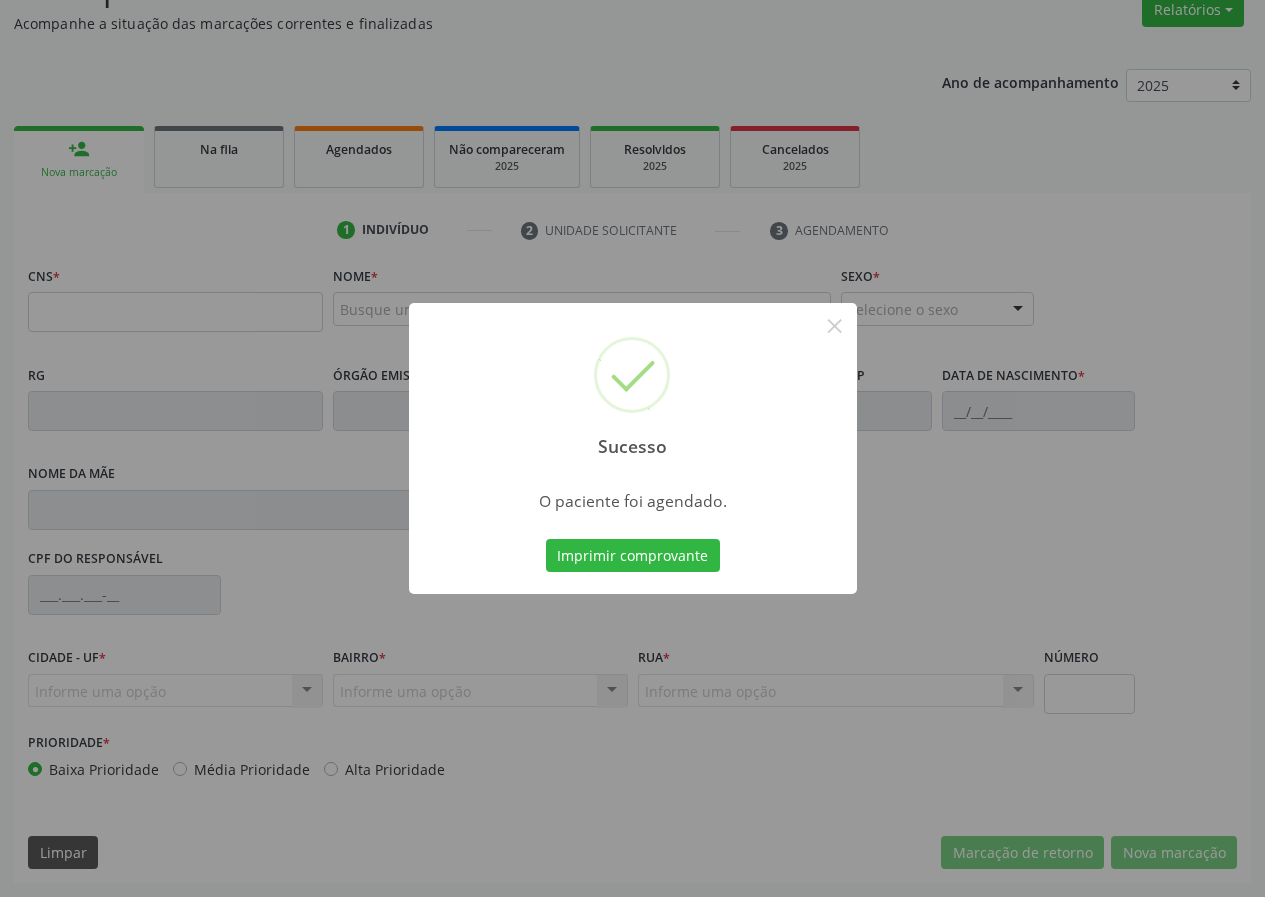 type 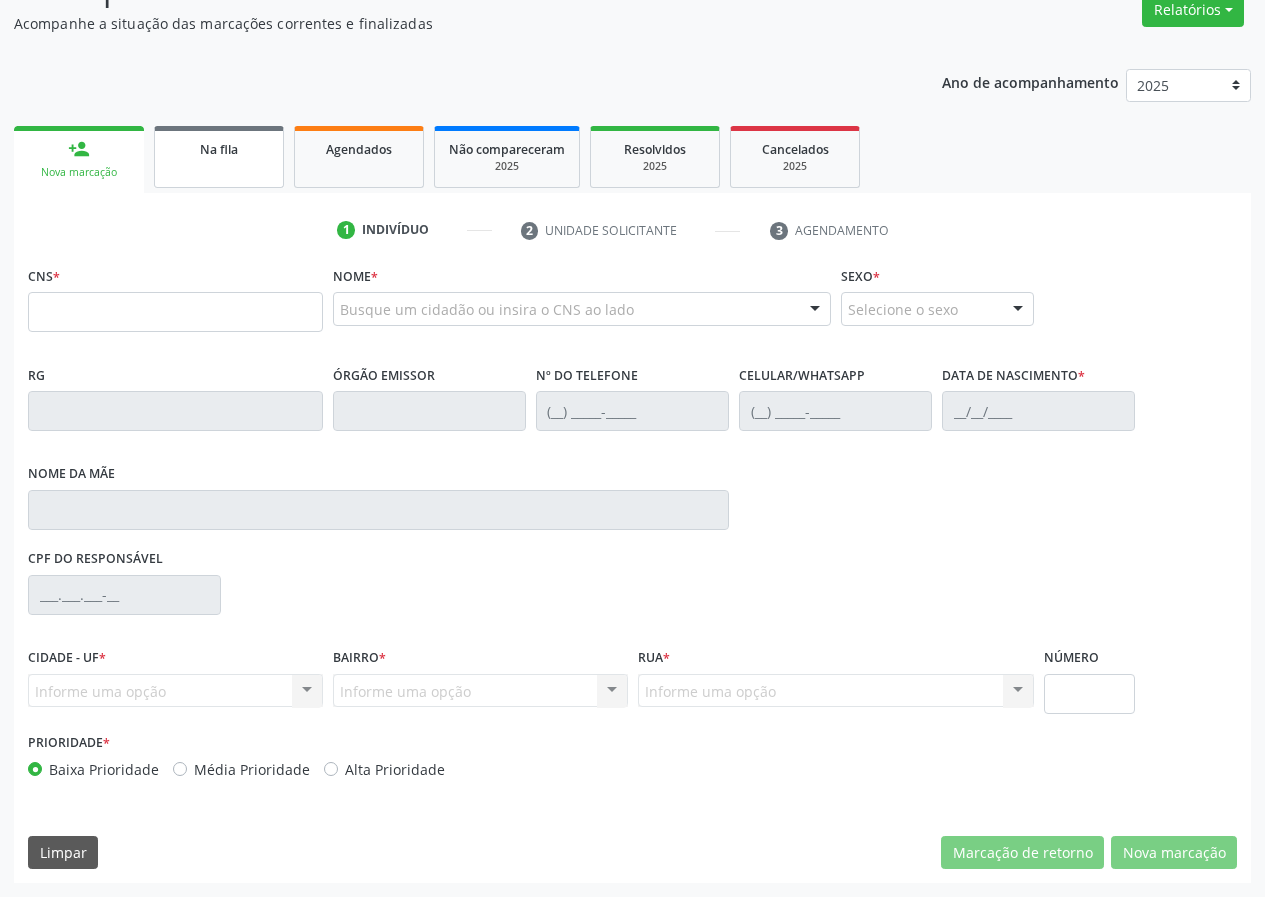 click on "Na fila" at bounding box center [219, 149] 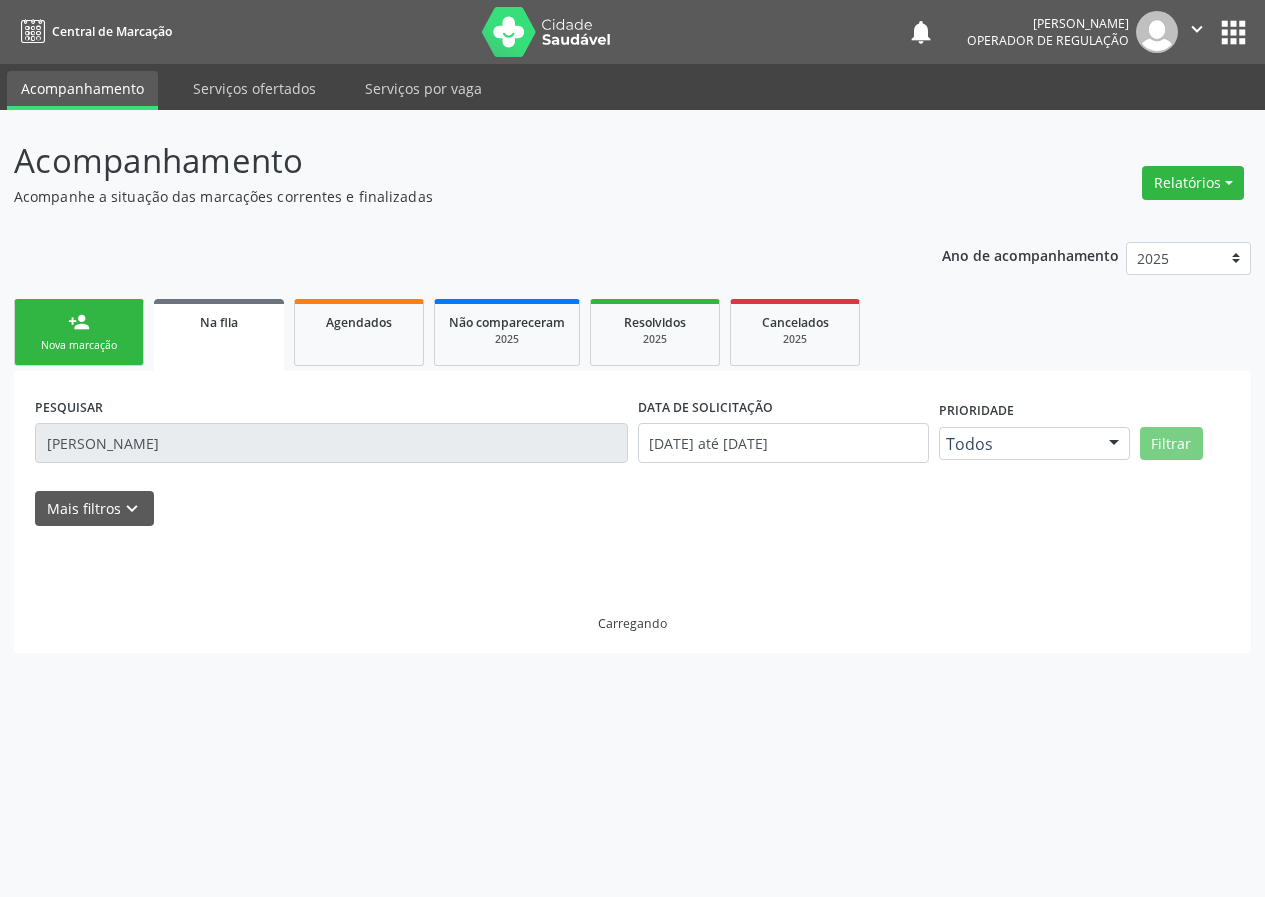 scroll, scrollTop: 0, scrollLeft: 0, axis: both 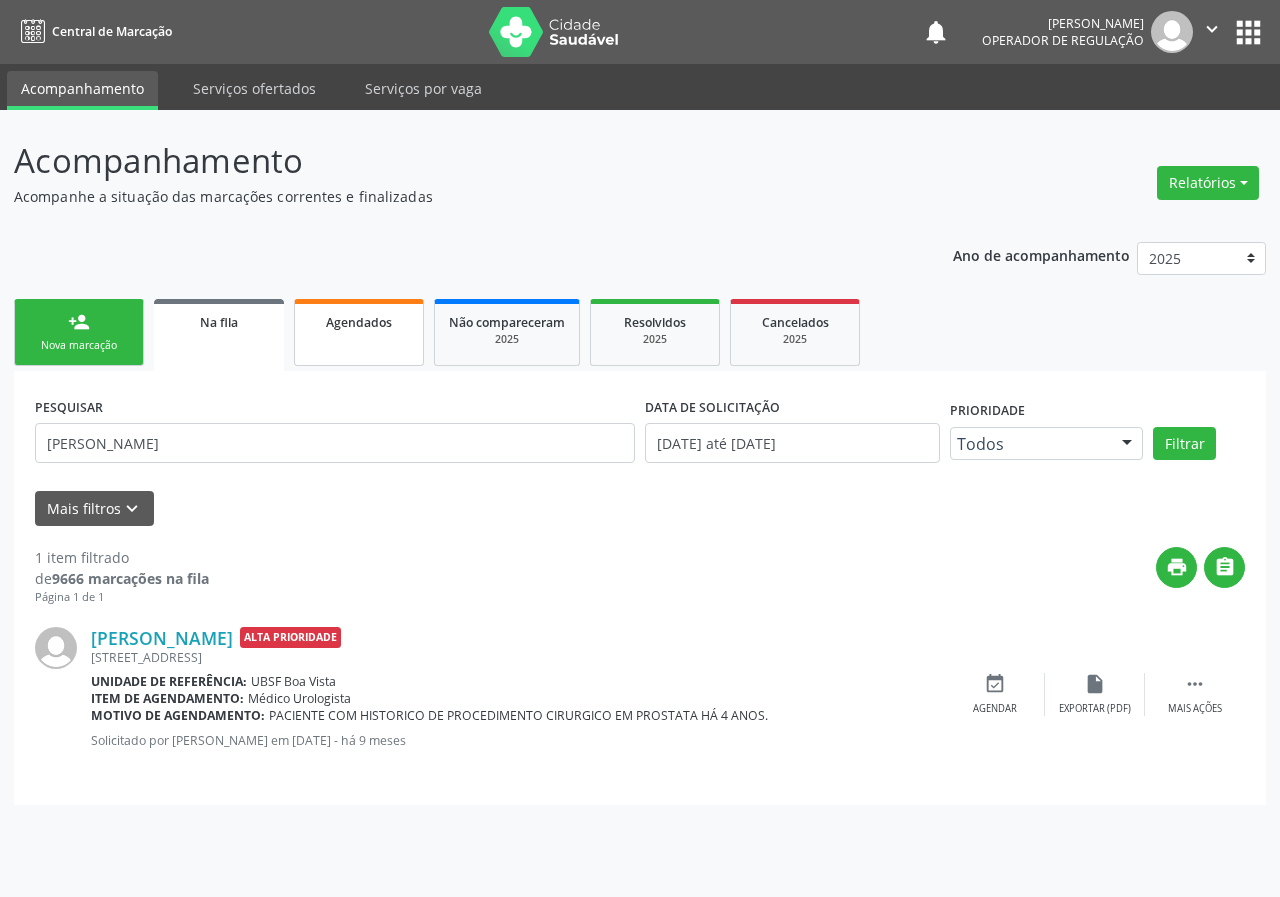 click on "Agendados" at bounding box center (359, 332) 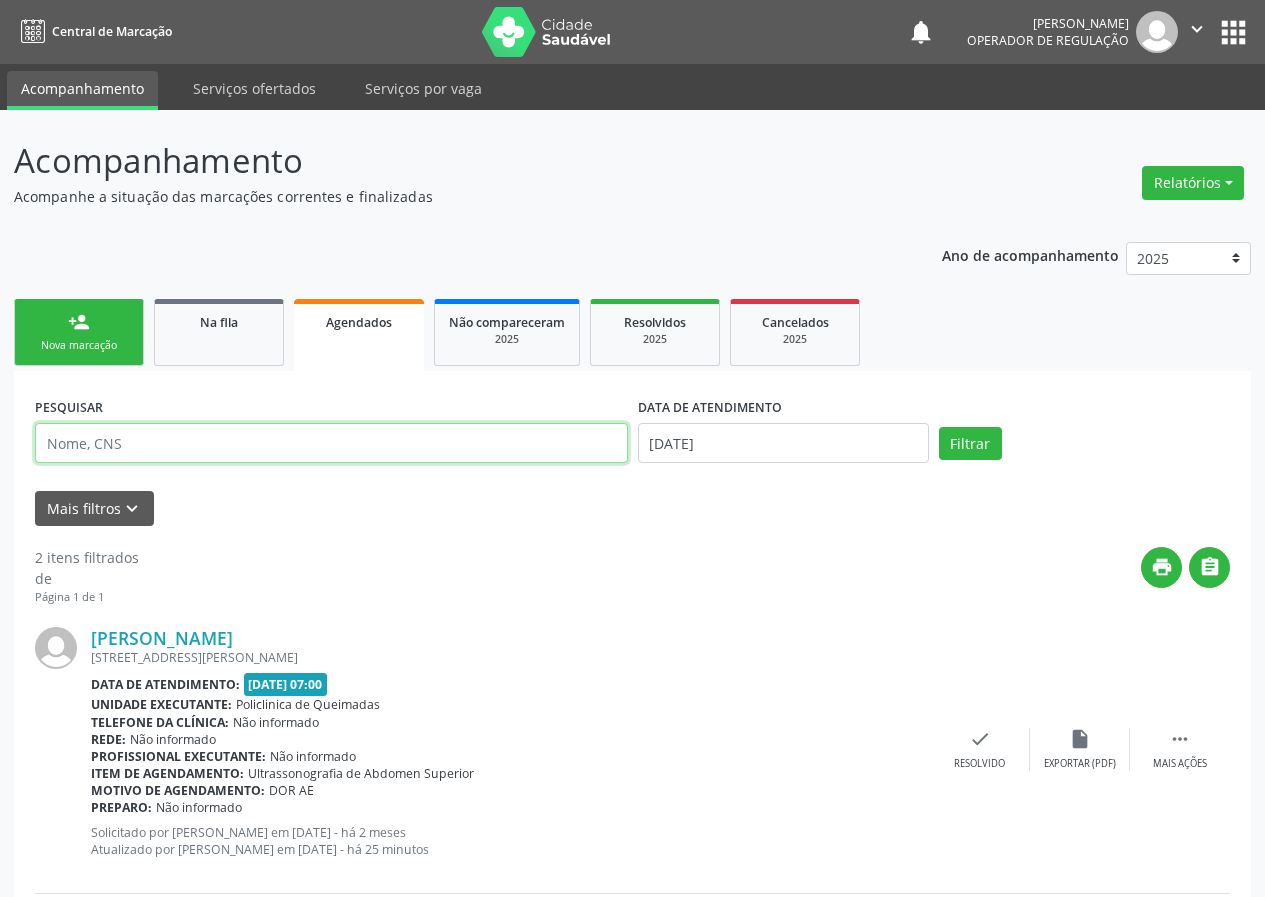 click at bounding box center (331, 443) 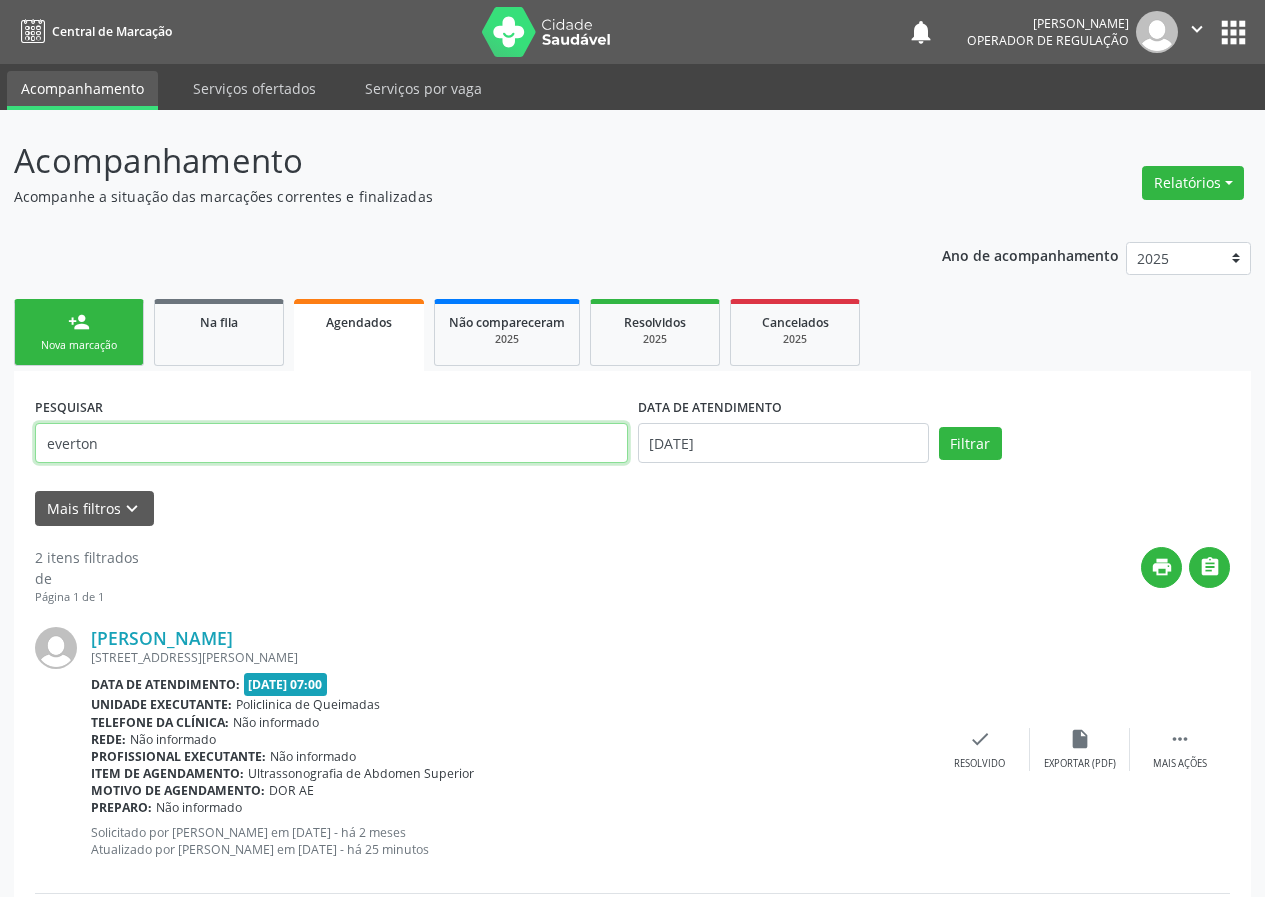 type on "EVERTON GABRIEL" 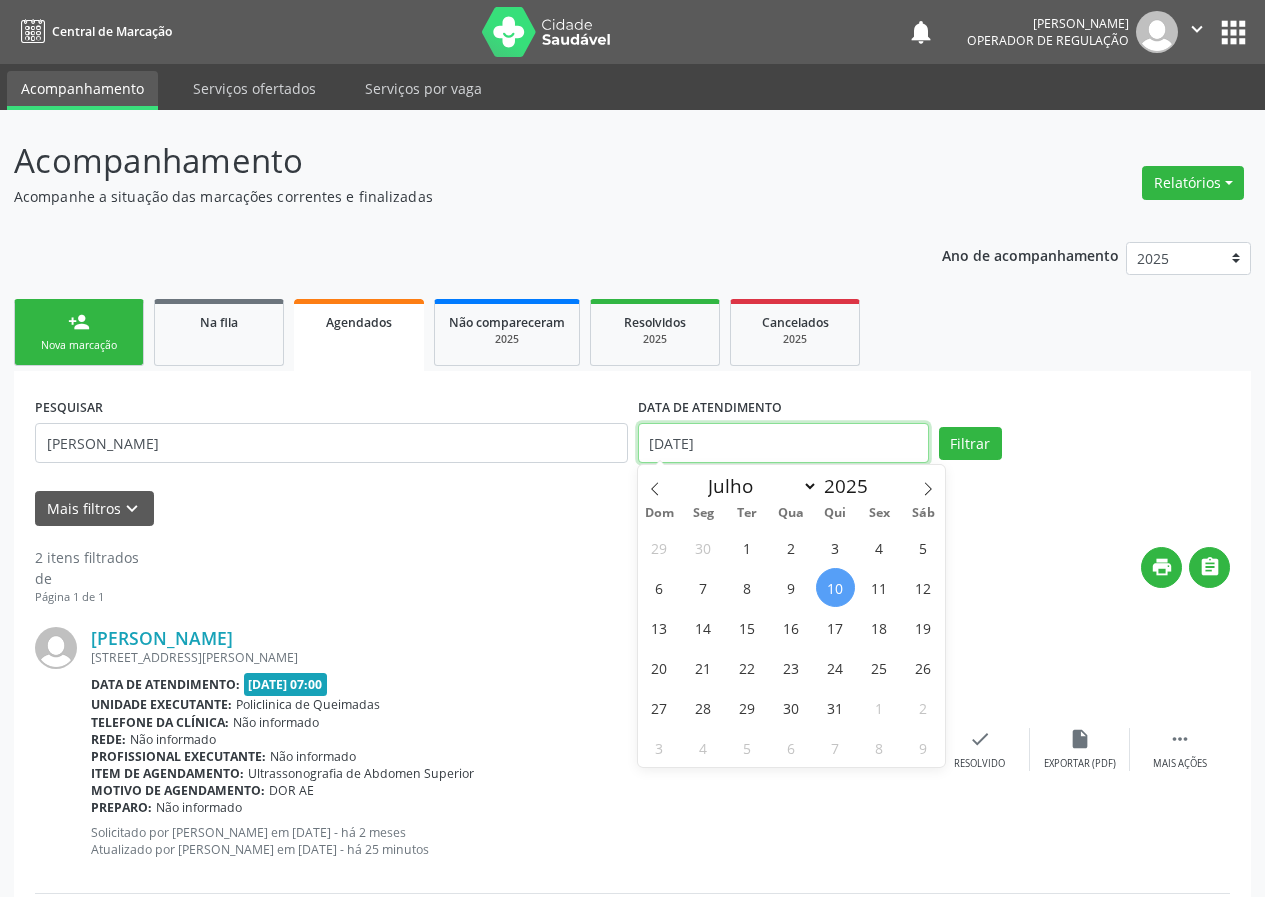 click on "10/07/2025" at bounding box center (783, 443) 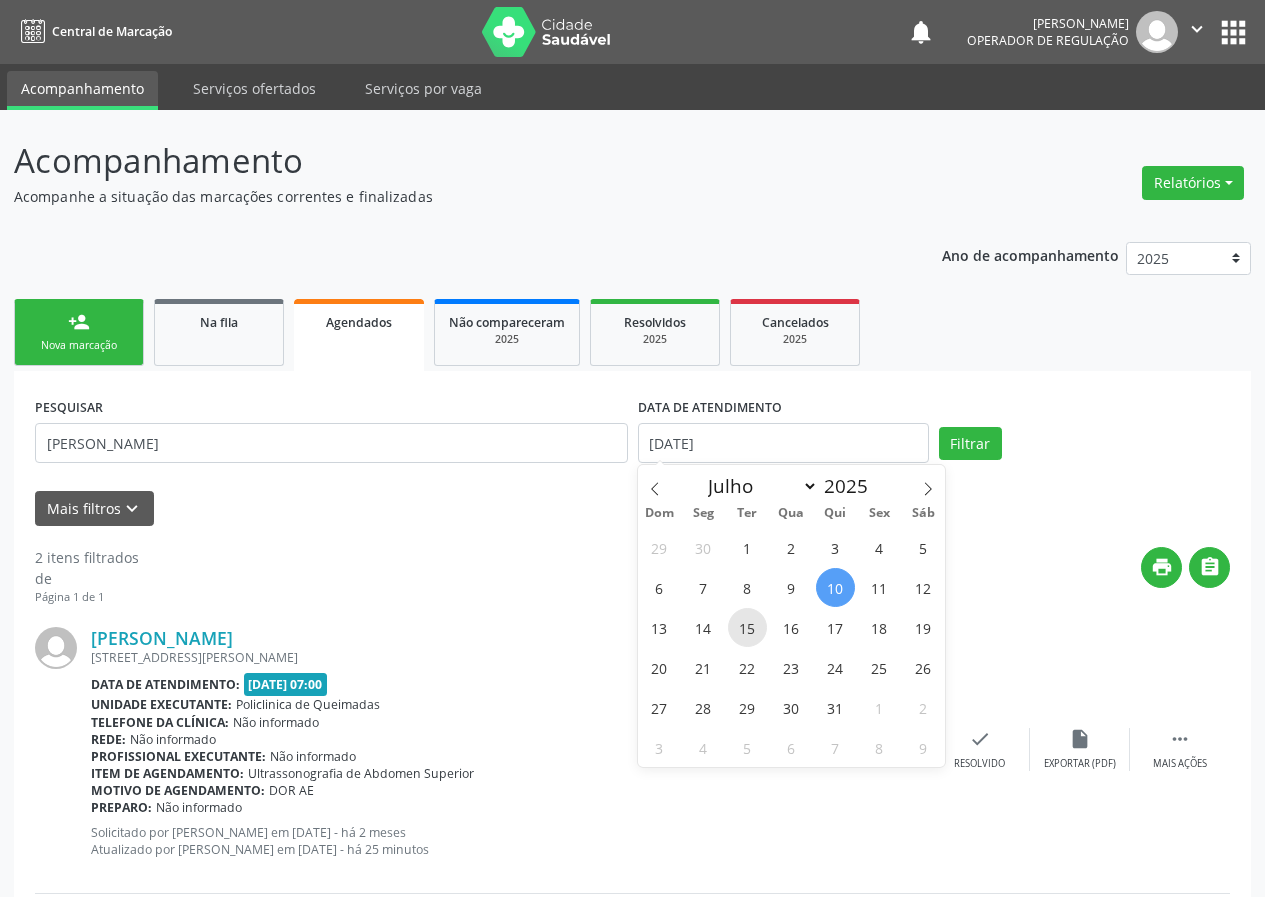 click on "15" at bounding box center [747, 627] 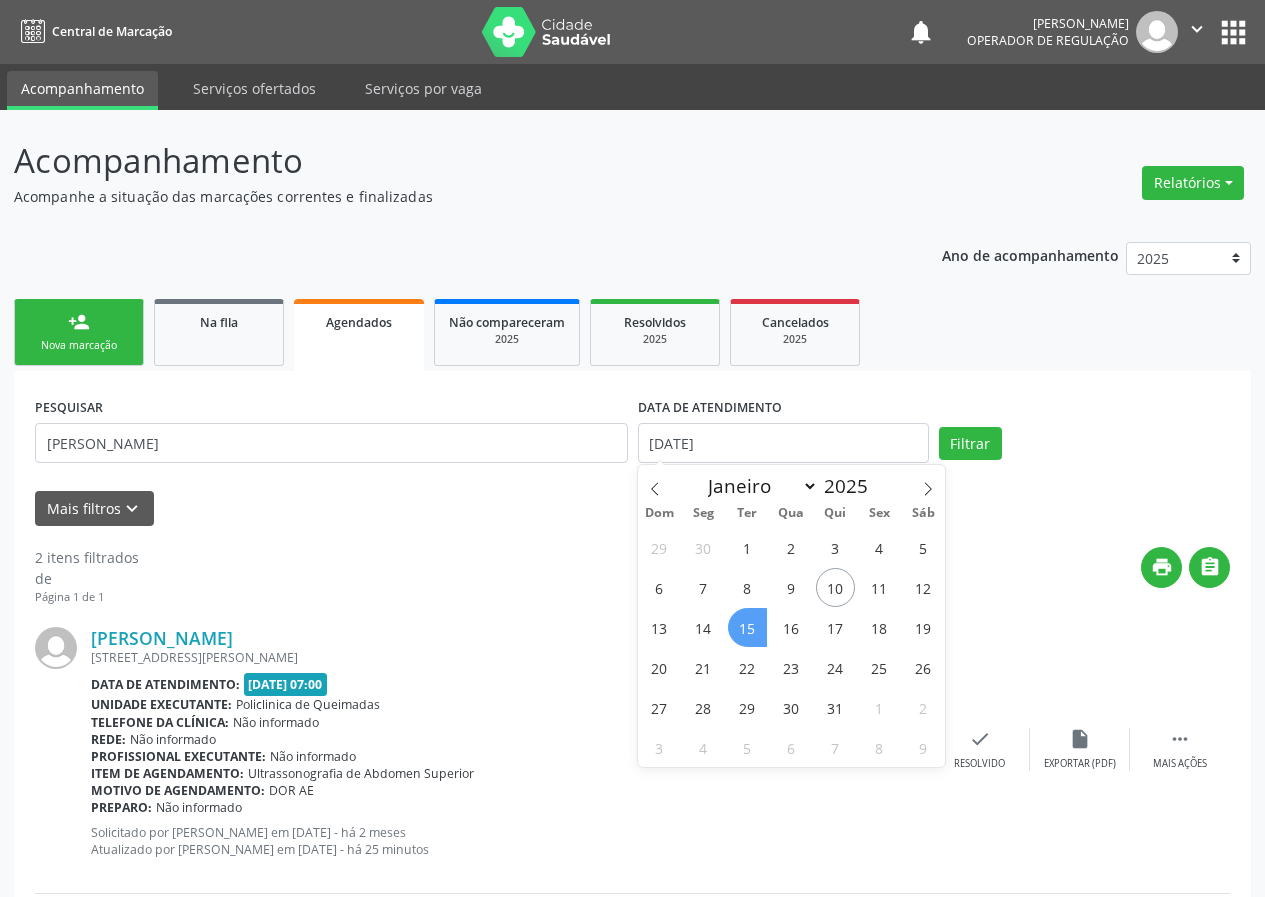 click on "15" at bounding box center (747, 627) 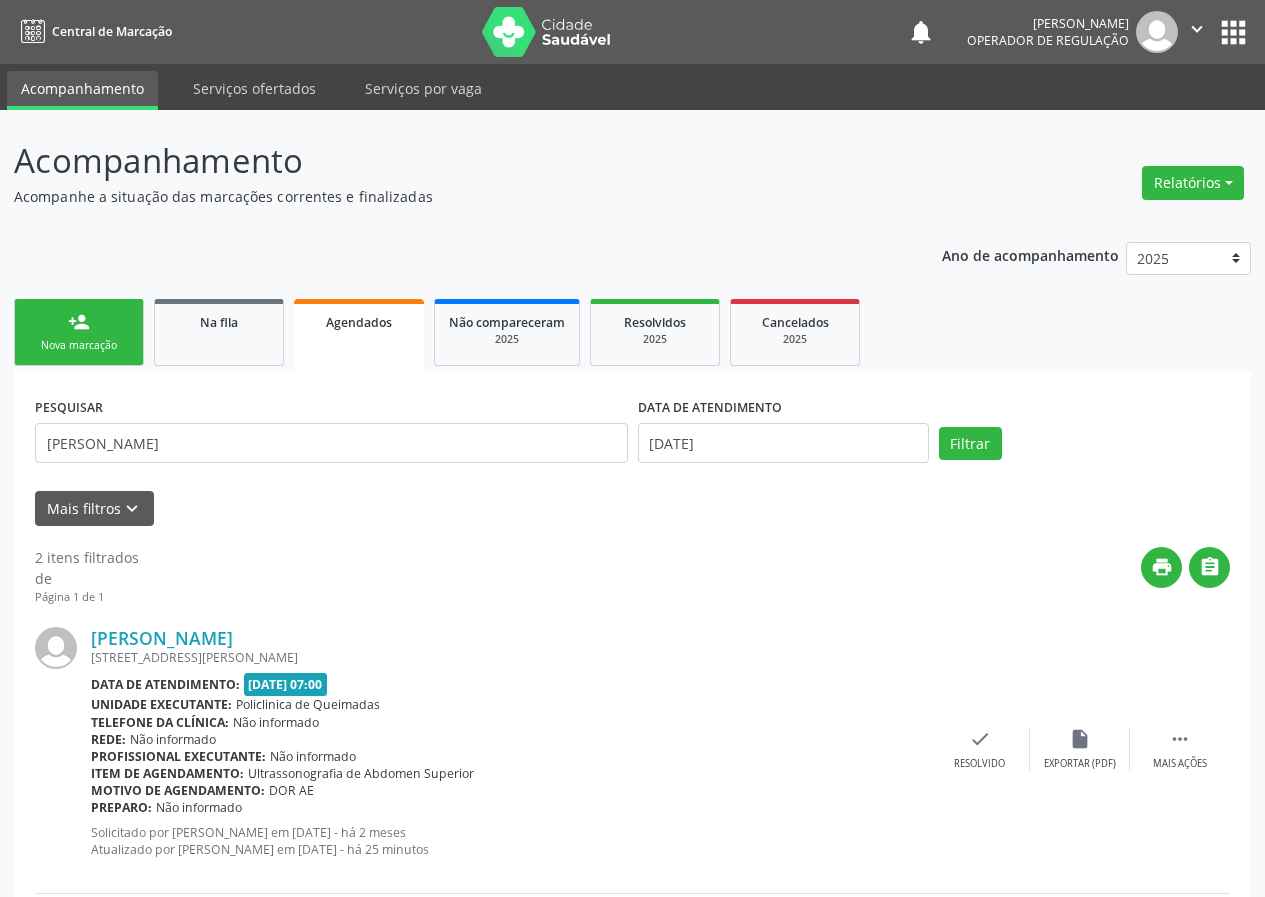 click on "DATA DE ATENDIMENTO
15/07/2025" at bounding box center [783, 434] 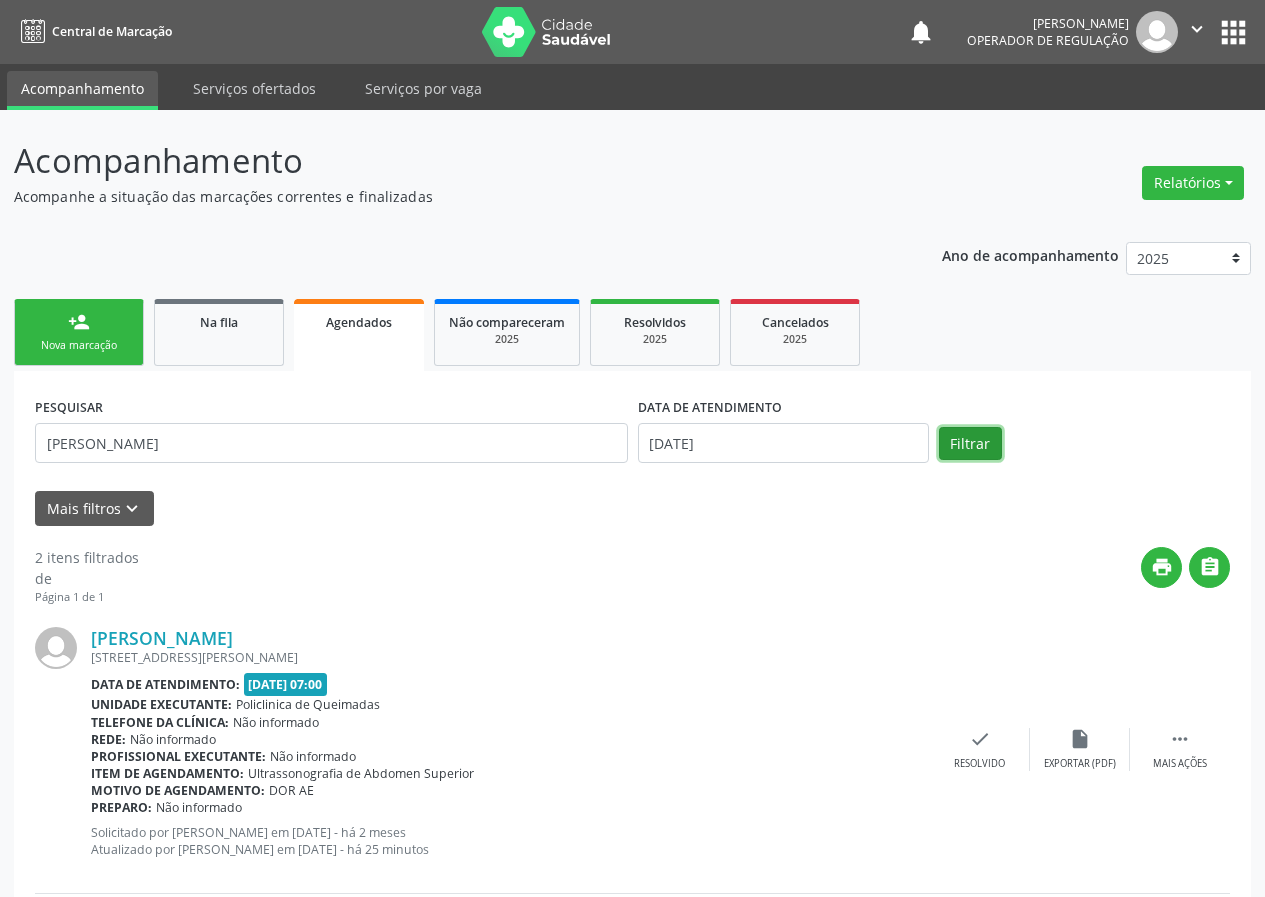 click on "Filtrar" at bounding box center (970, 444) 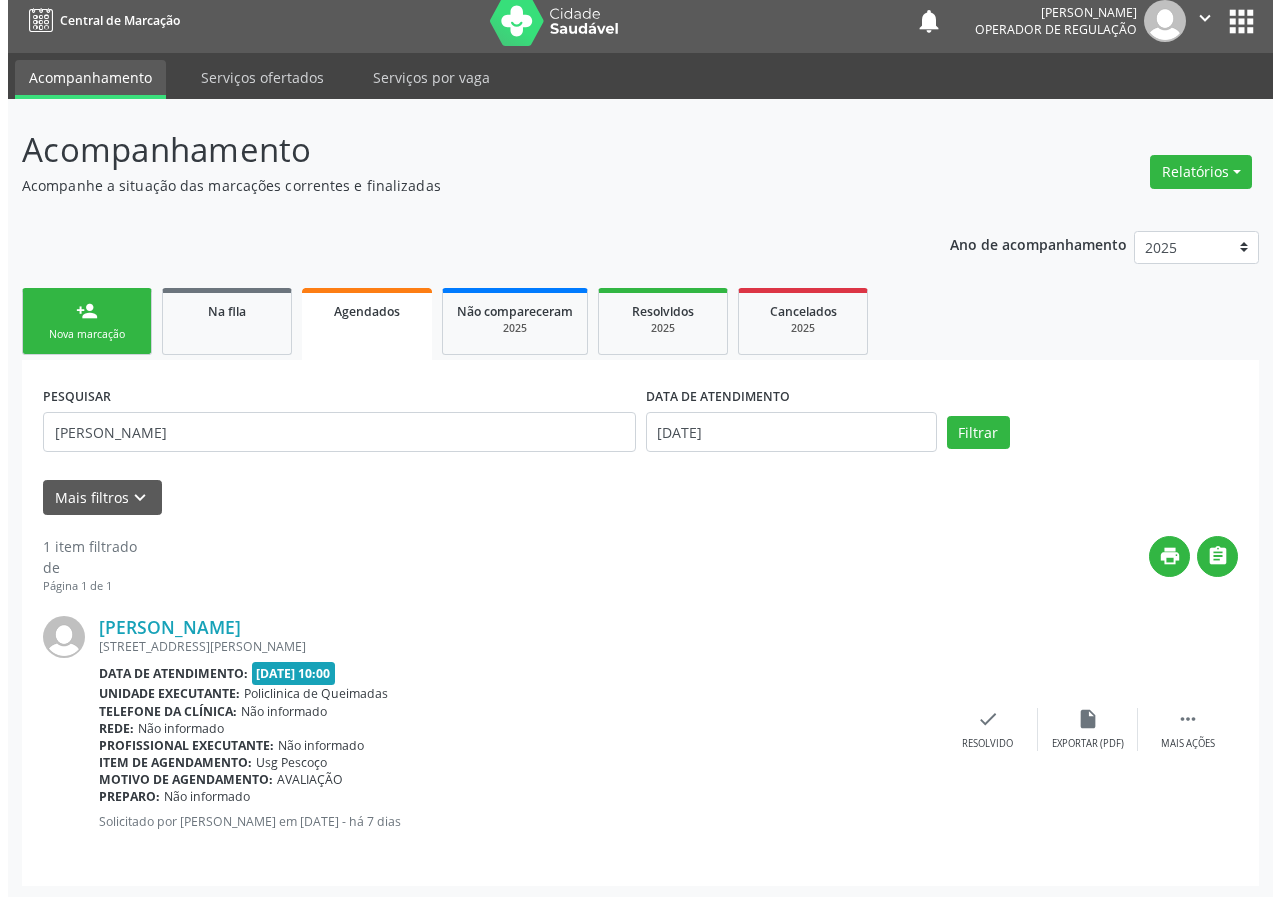 scroll, scrollTop: 14, scrollLeft: 0, axis: vertical 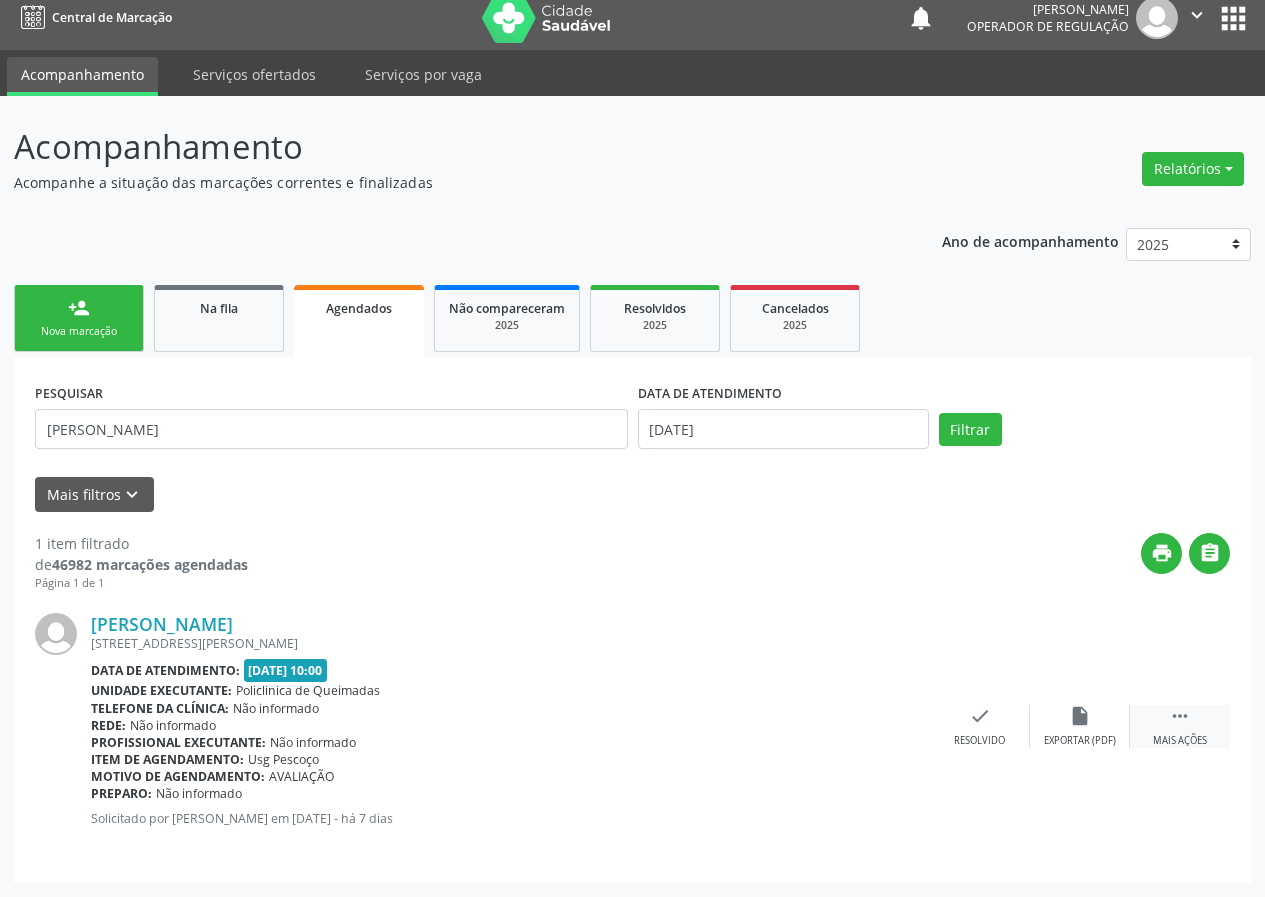click on "
Mais ações" at bounding box center (1180, 726) 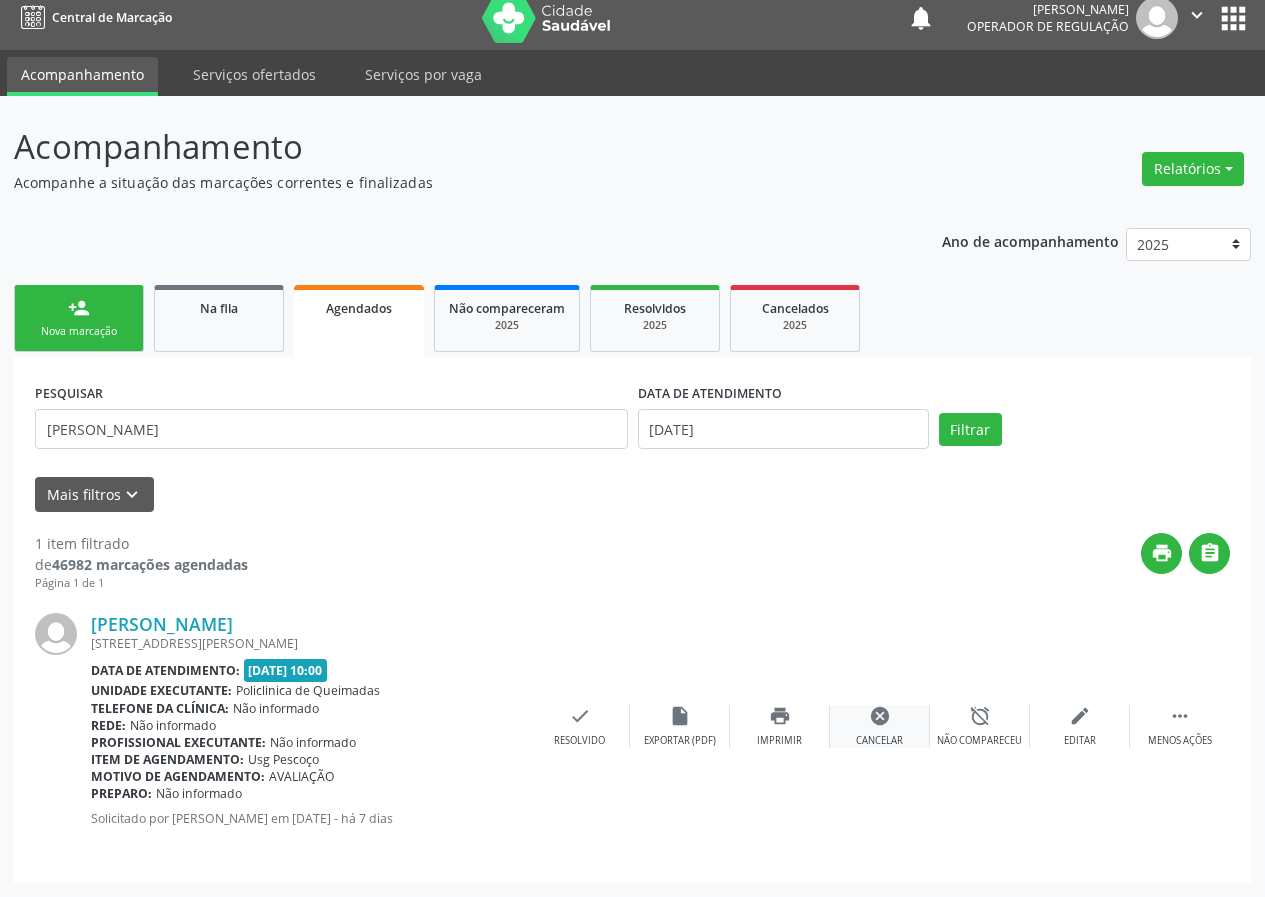 click on "cancel
Cancelar" at bounding box center (880, 726) 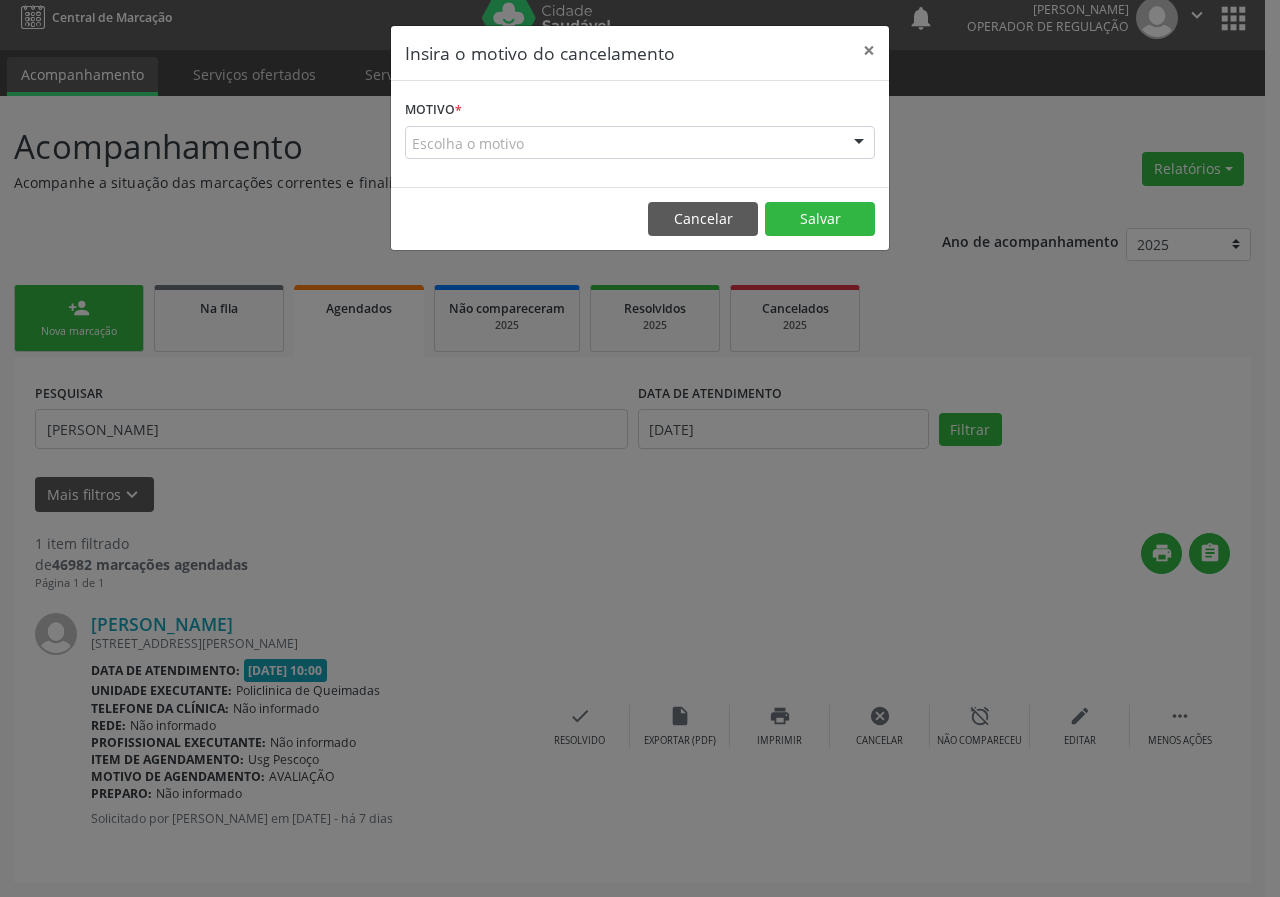 drag, startPoint x: 649, startPoint y: 138, endPoint x: 646, endPoint y: 190, distance: 52.086468 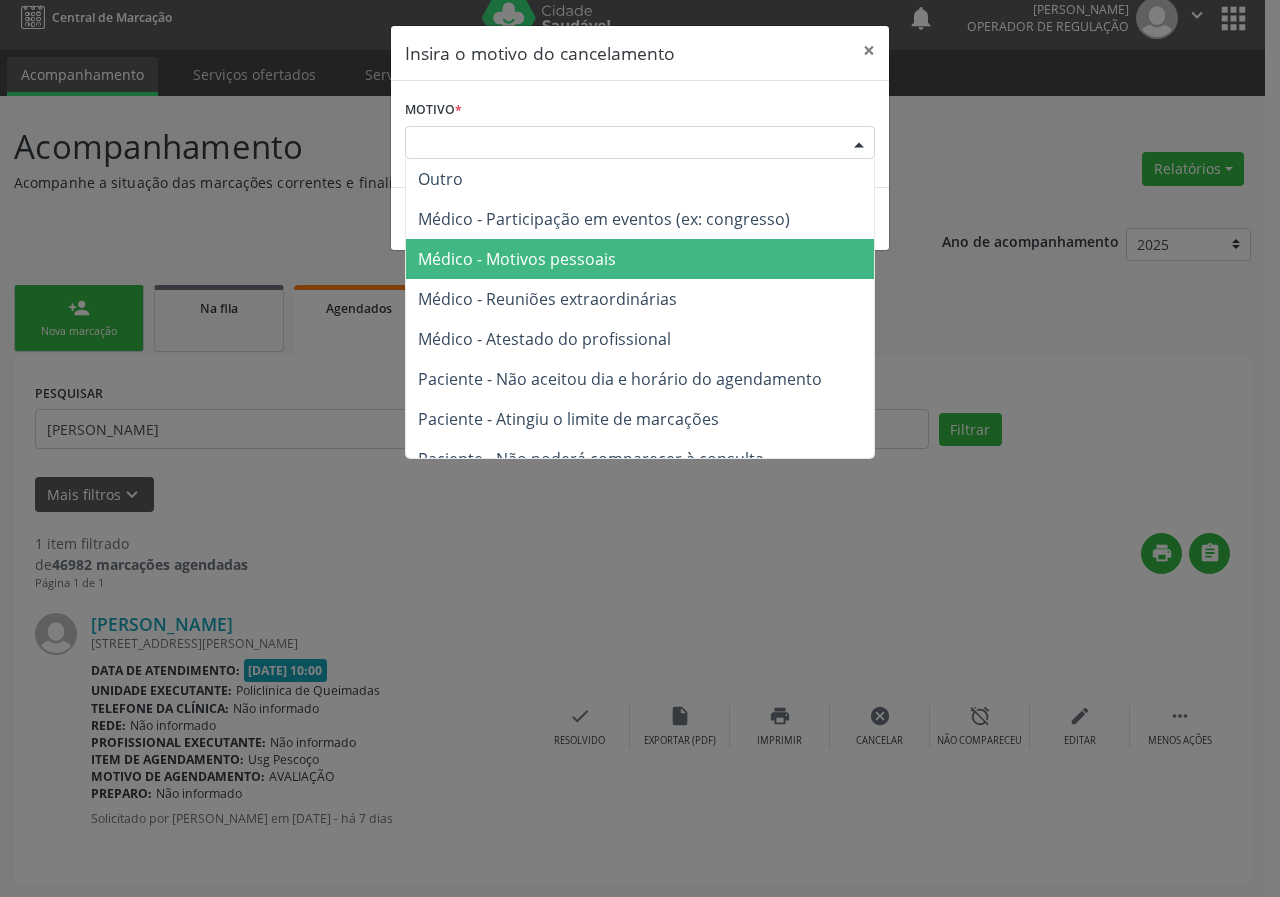 click on "Médico - Motivos pessoais" at bounding box center (640, 259) 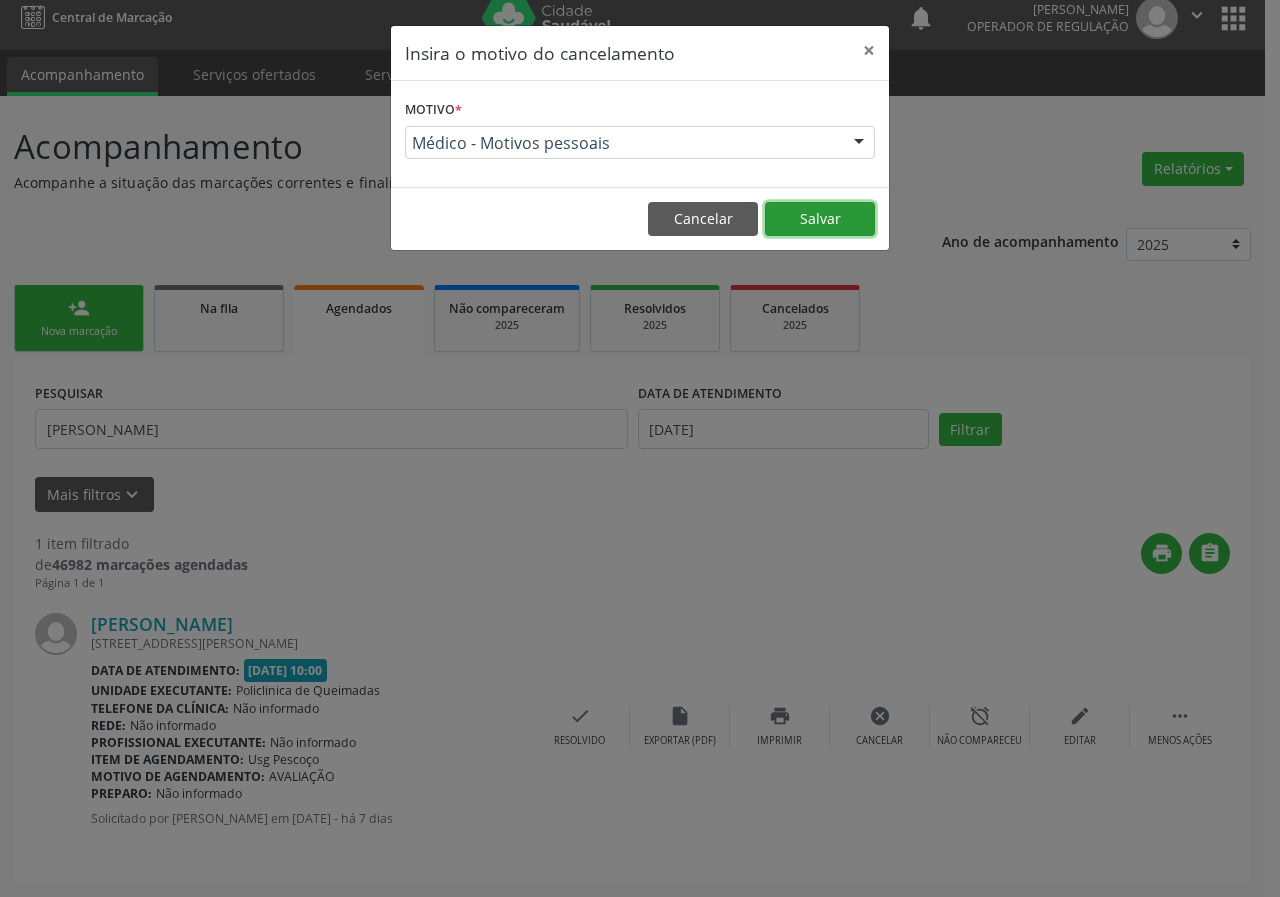 click on "Salvar" at bounding box center [820, 219] 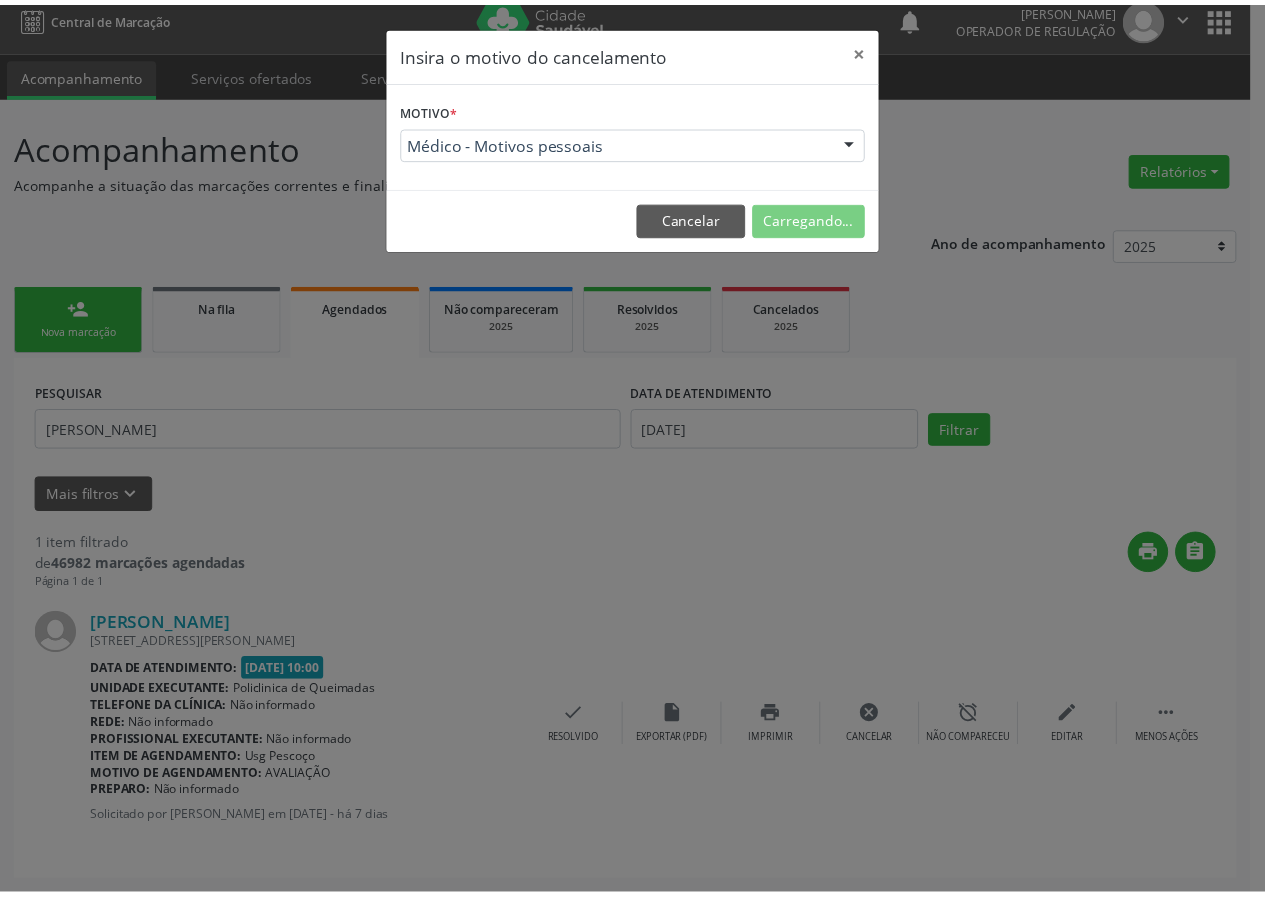 scroll, scrollTop: 0, scrollLeft: 0, axis: both 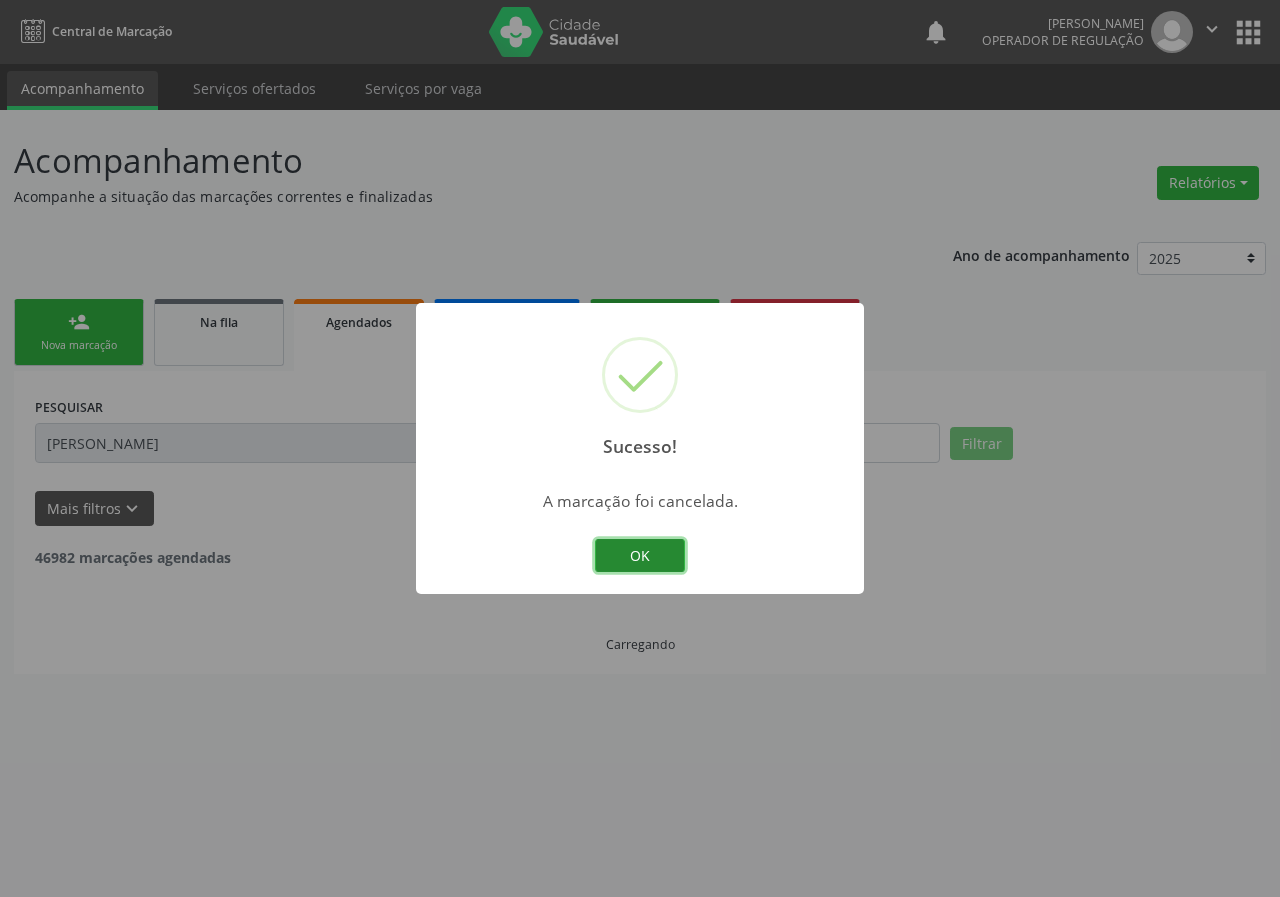 click on "OK" at bounding box center (640, 556) 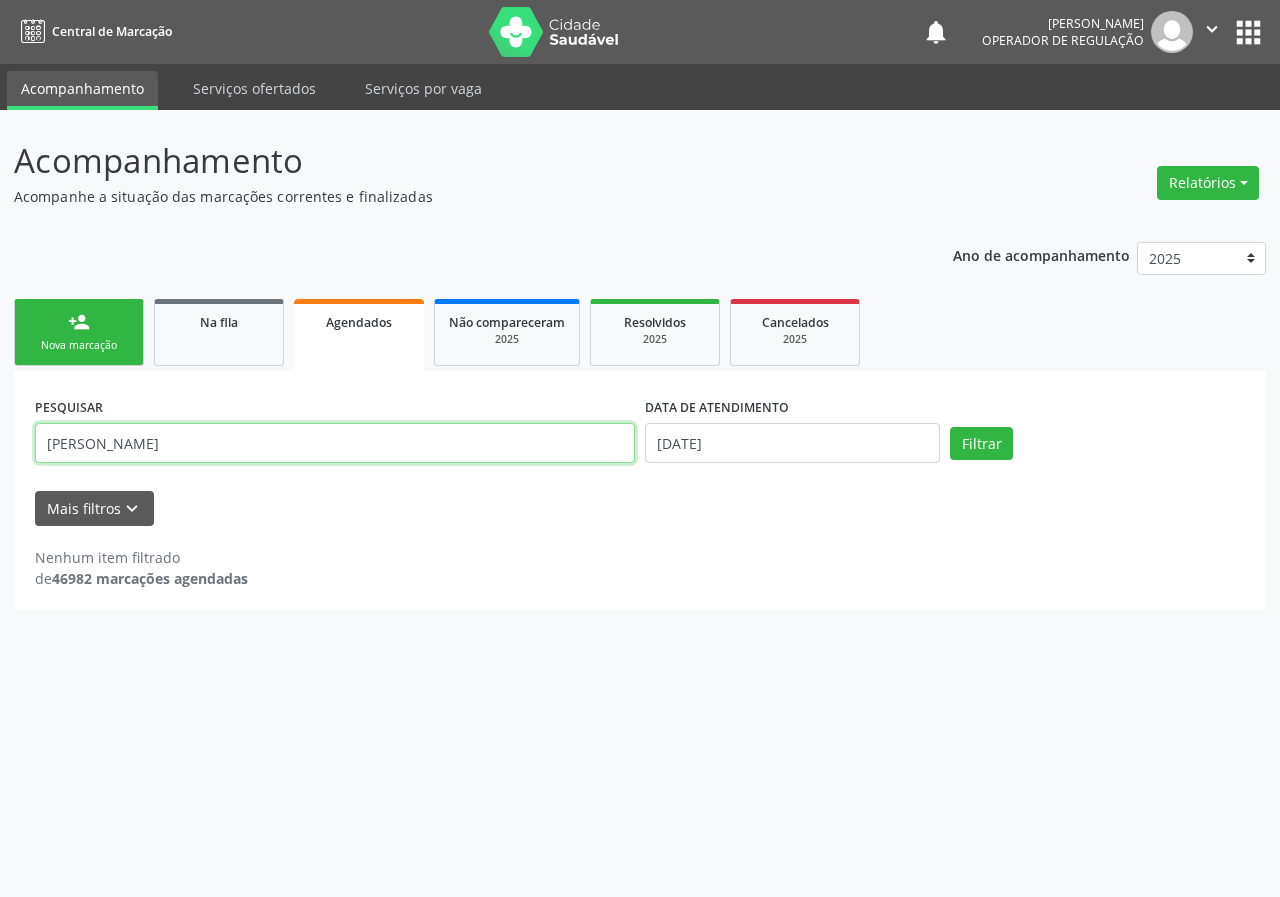 click on "EVERTON GABRIEL" at bounding box center (335, 443) 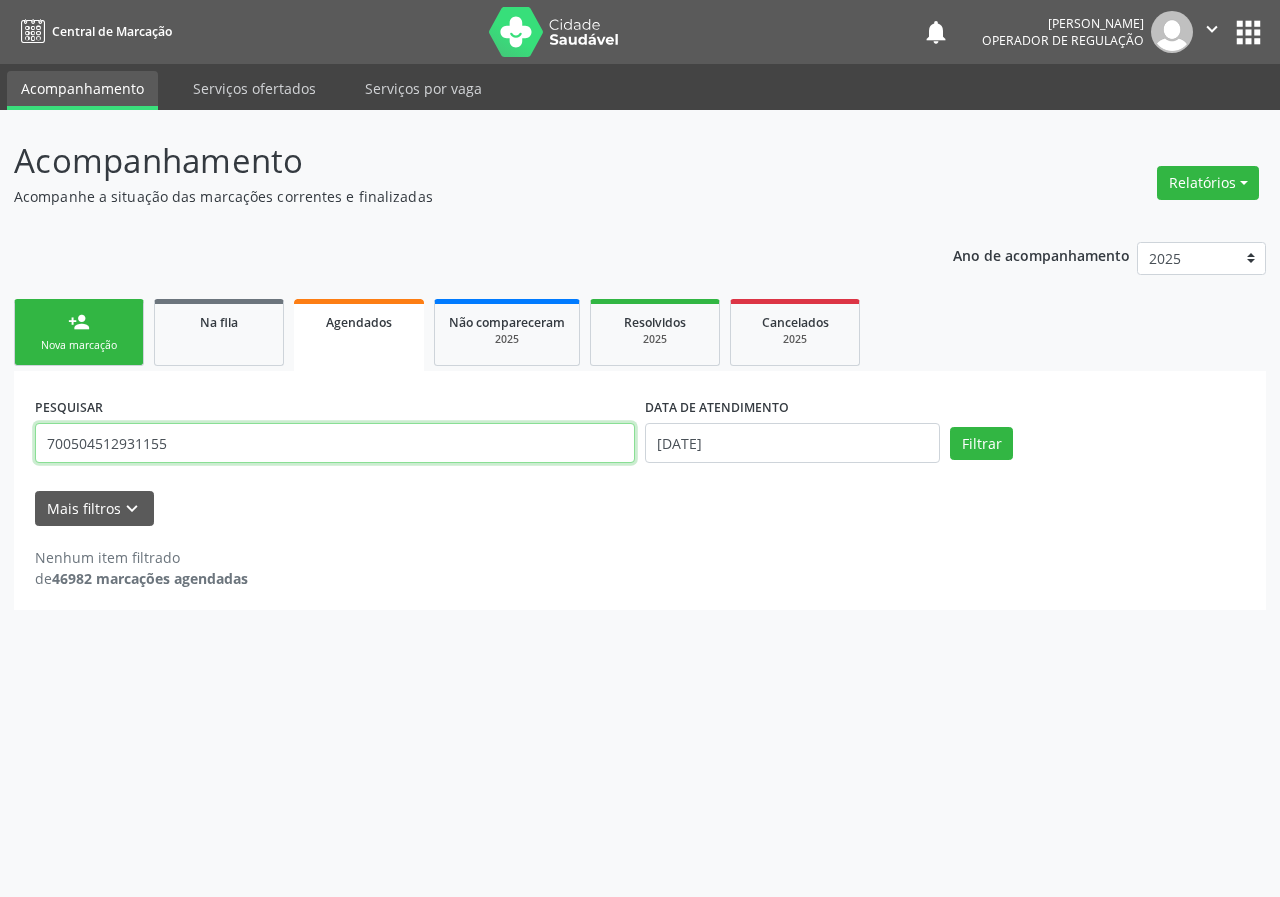 type on "700504512931155" 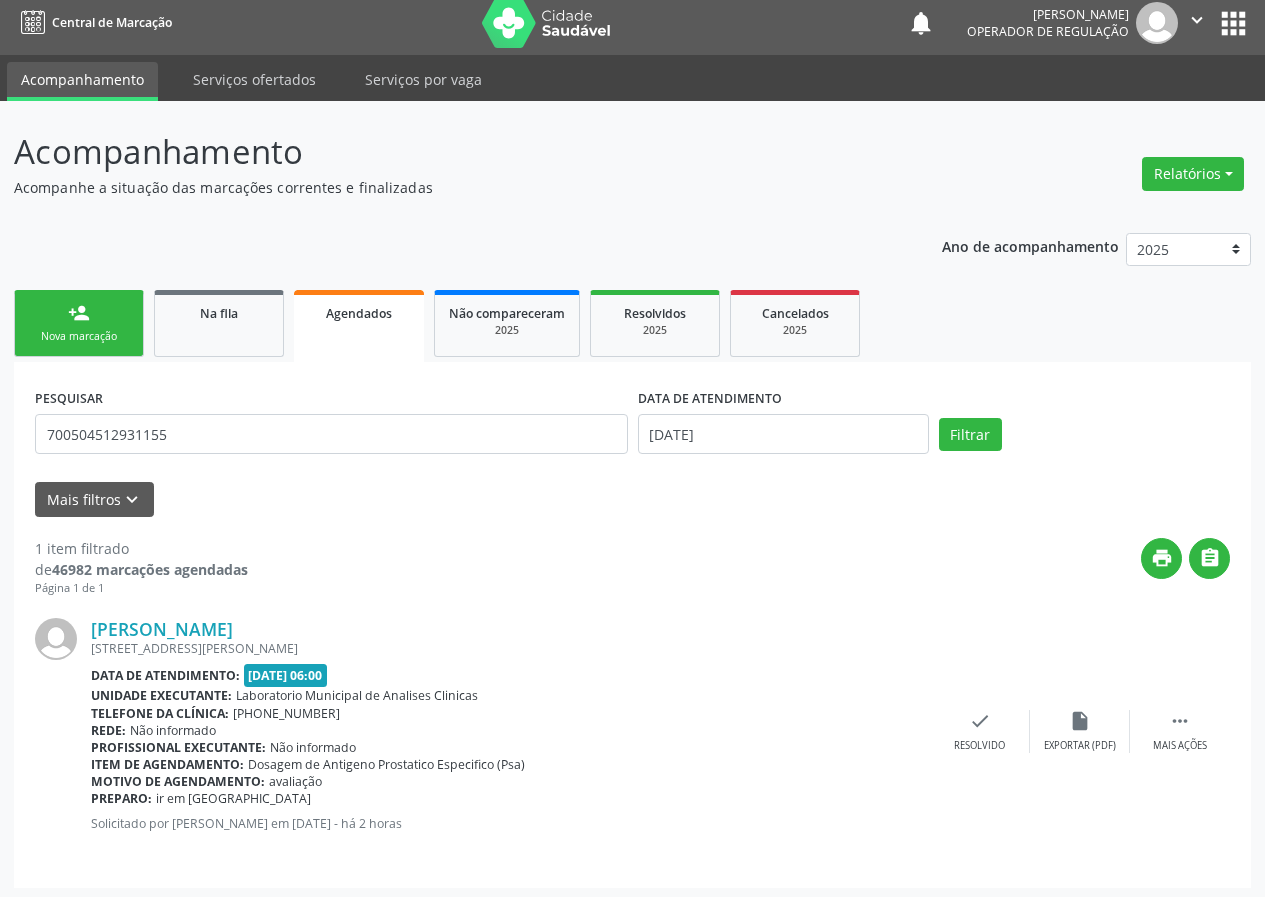 scroll, scrollTop: 14, scrollLeft: 0, axis: vertical 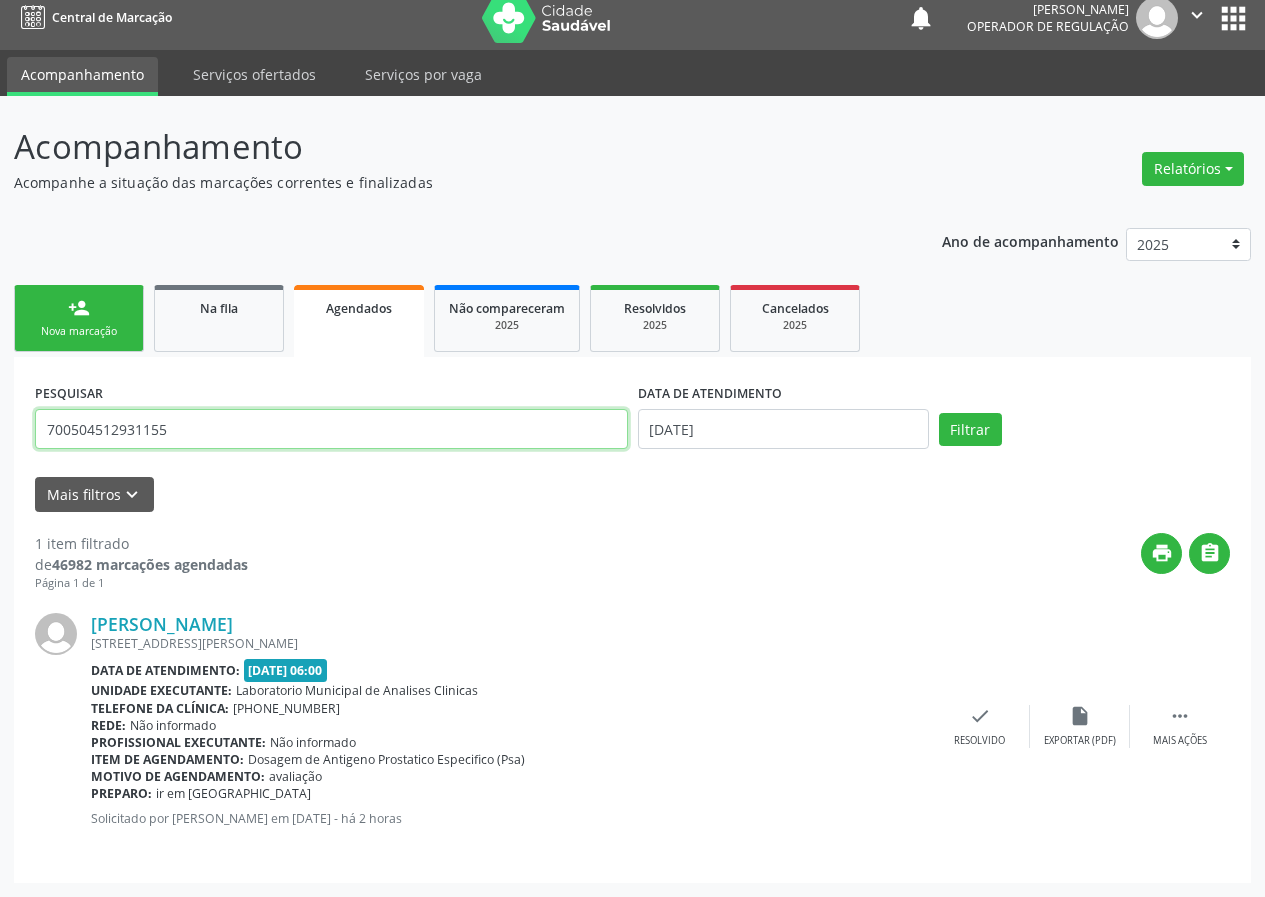 click on "700504512931155" at bounding box center [331, 429] 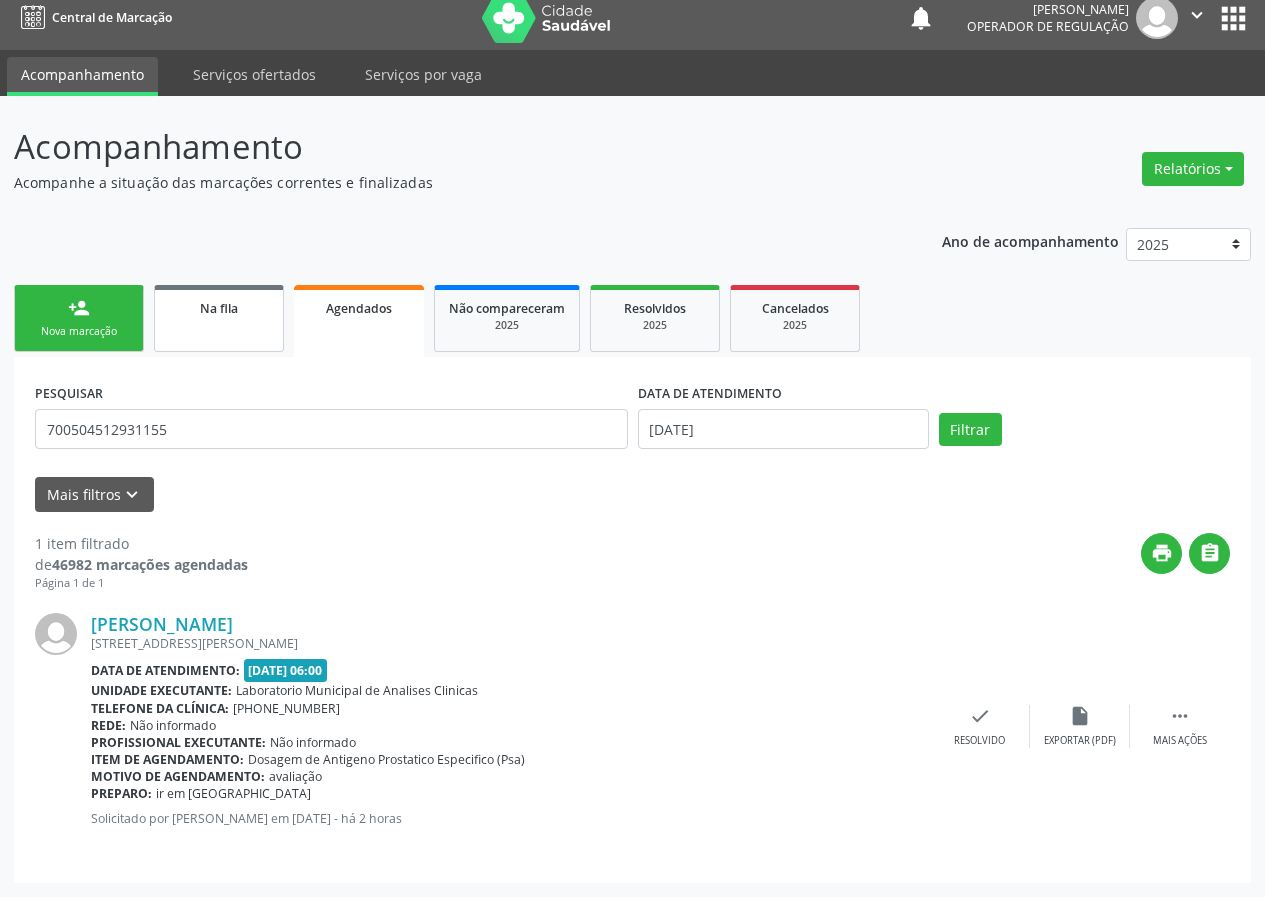 click on "Na fila" at bounding box center (219, 318) 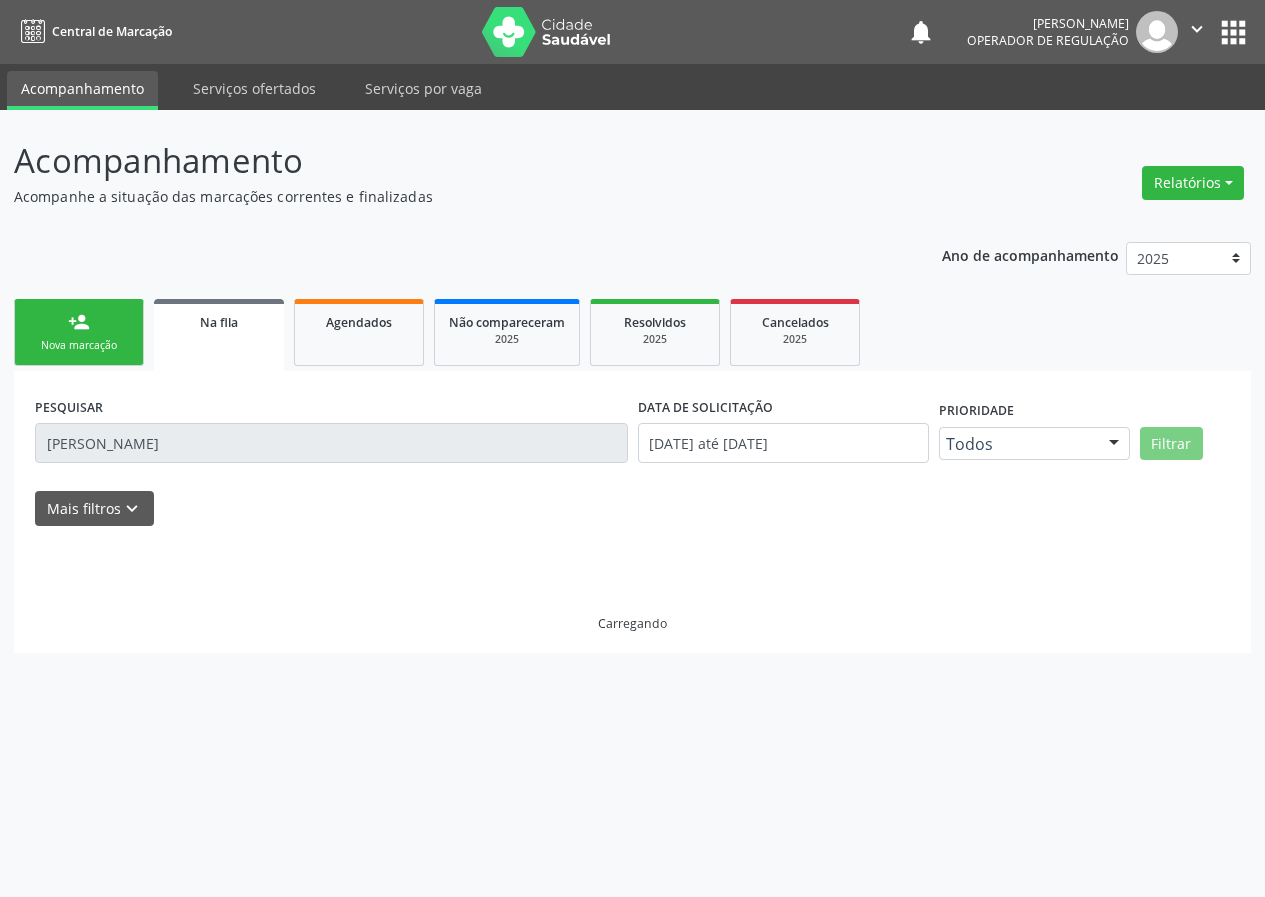 scroll, scrollTop: 0, scrollLeft: 0, axis: both 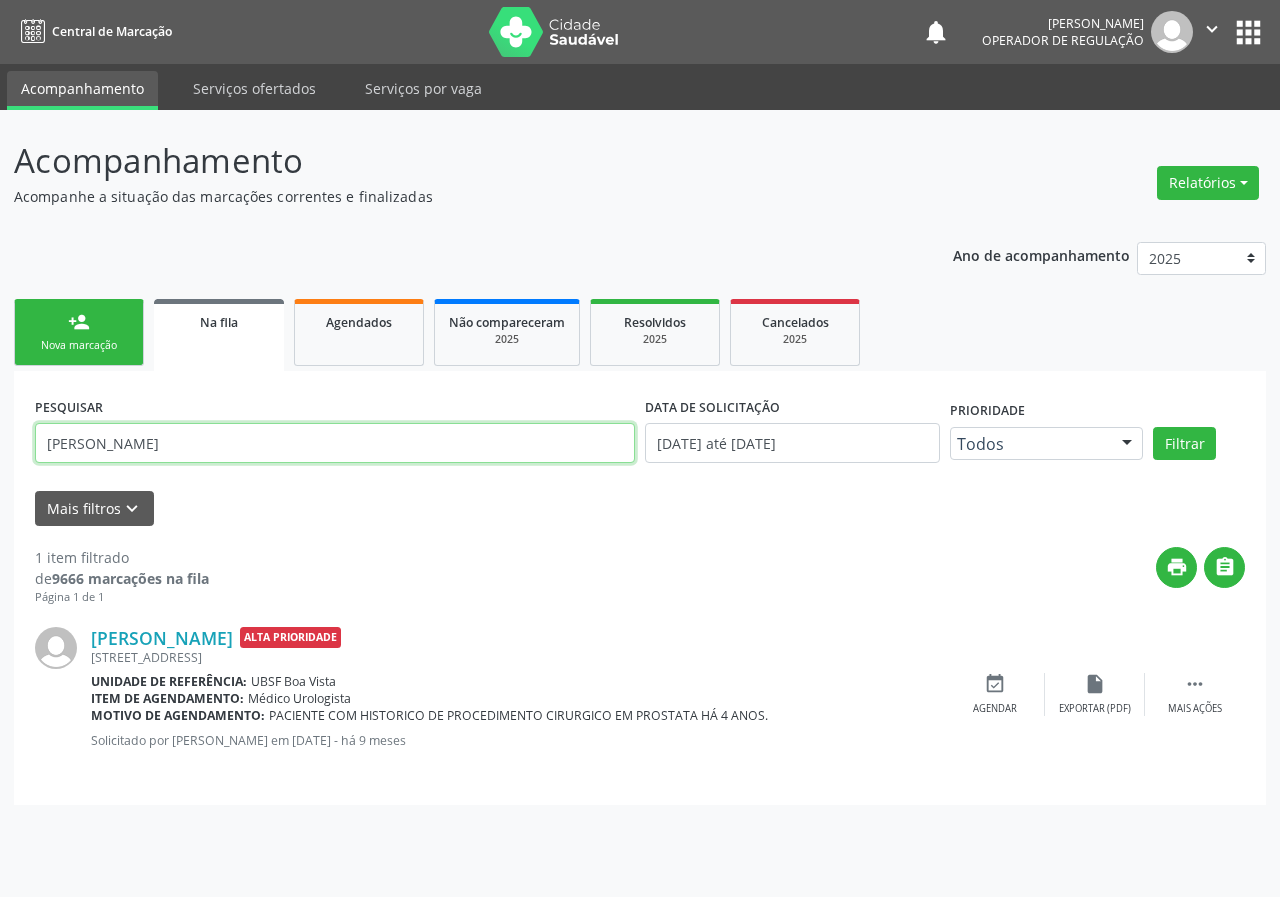 click on "abel firmino" at bounding box center (335, 443) 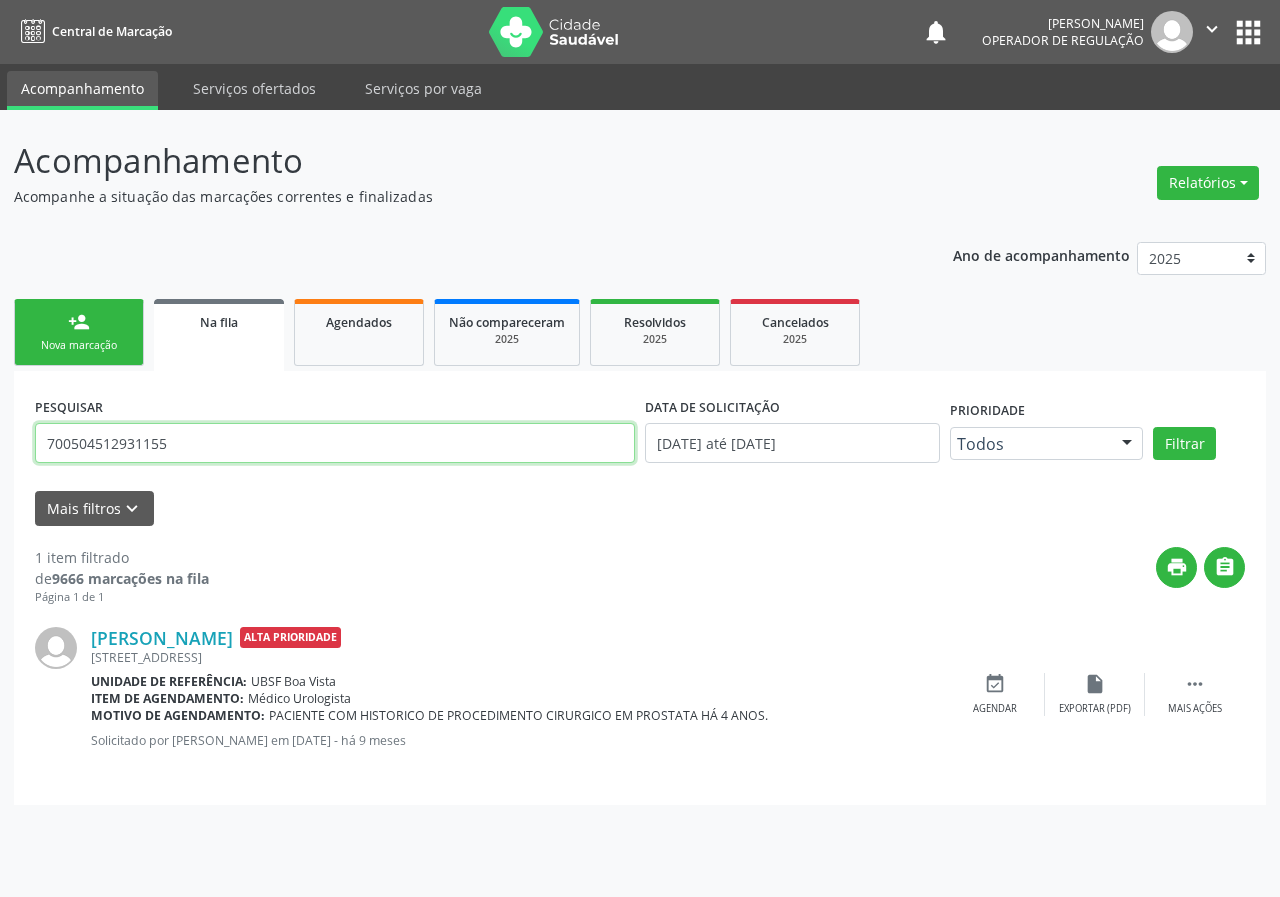 type on "700504512931155" 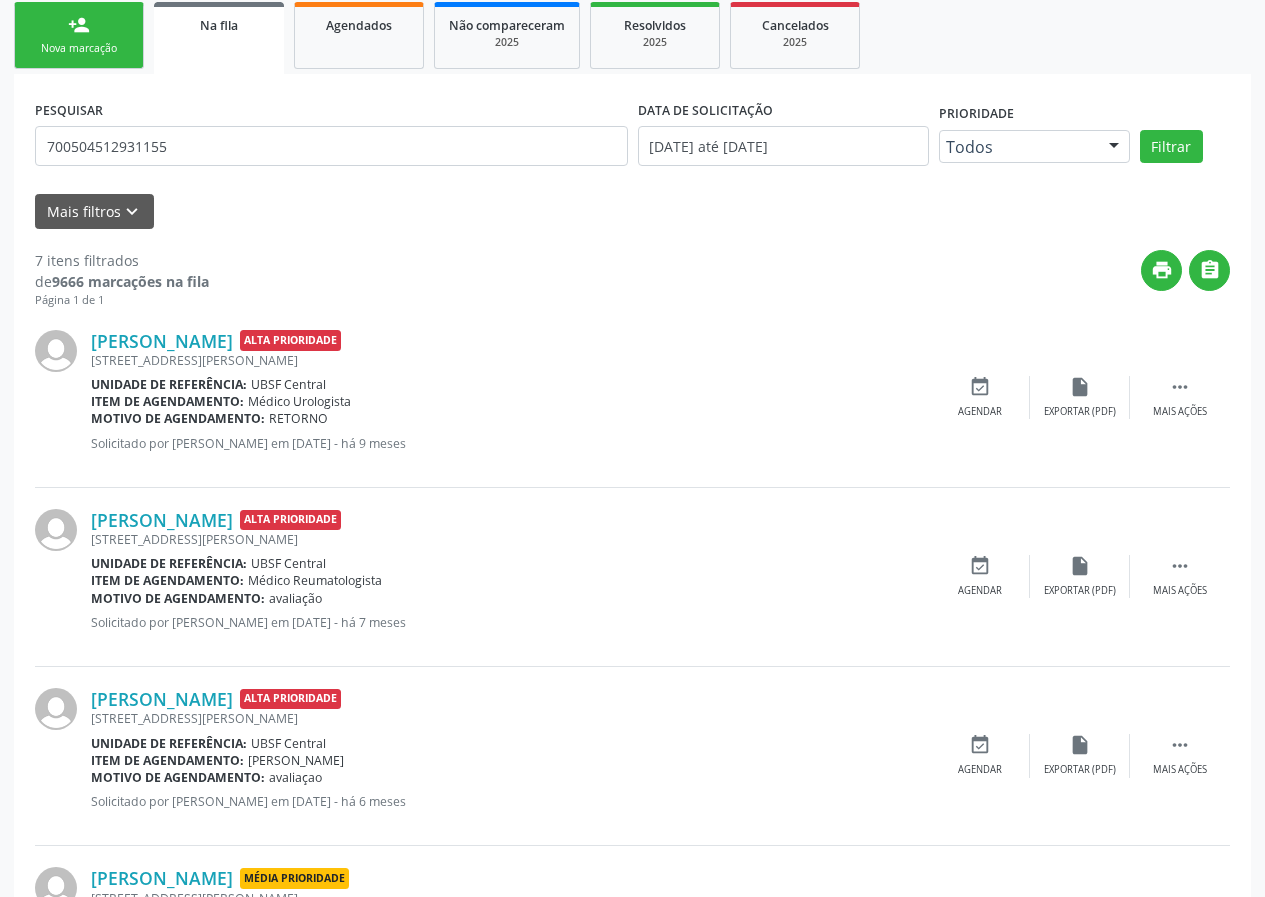 scroll, scrollTop: 0, scrollLeft: 0, axis: both 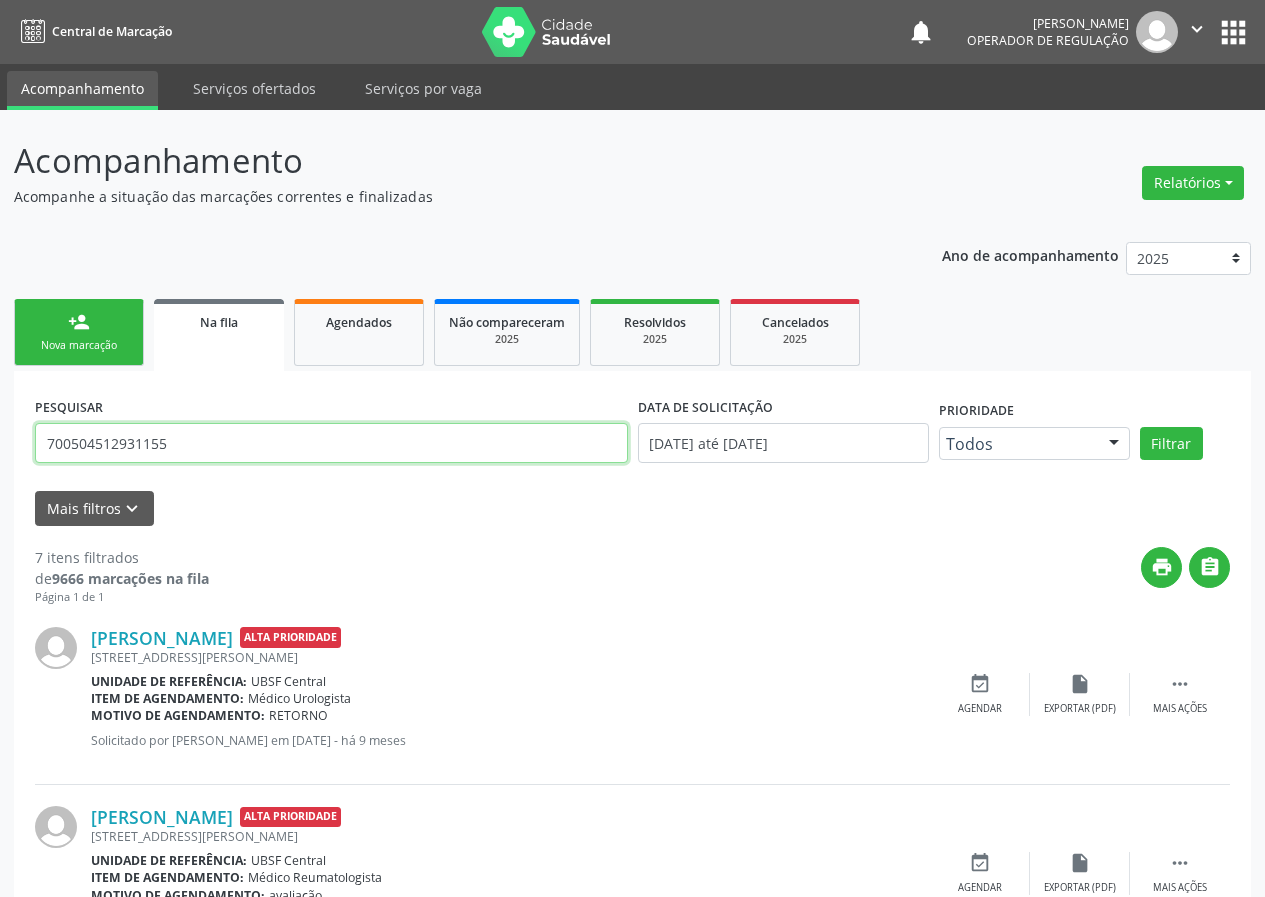 click on "700504512931155" at bounding box center [331, 443] 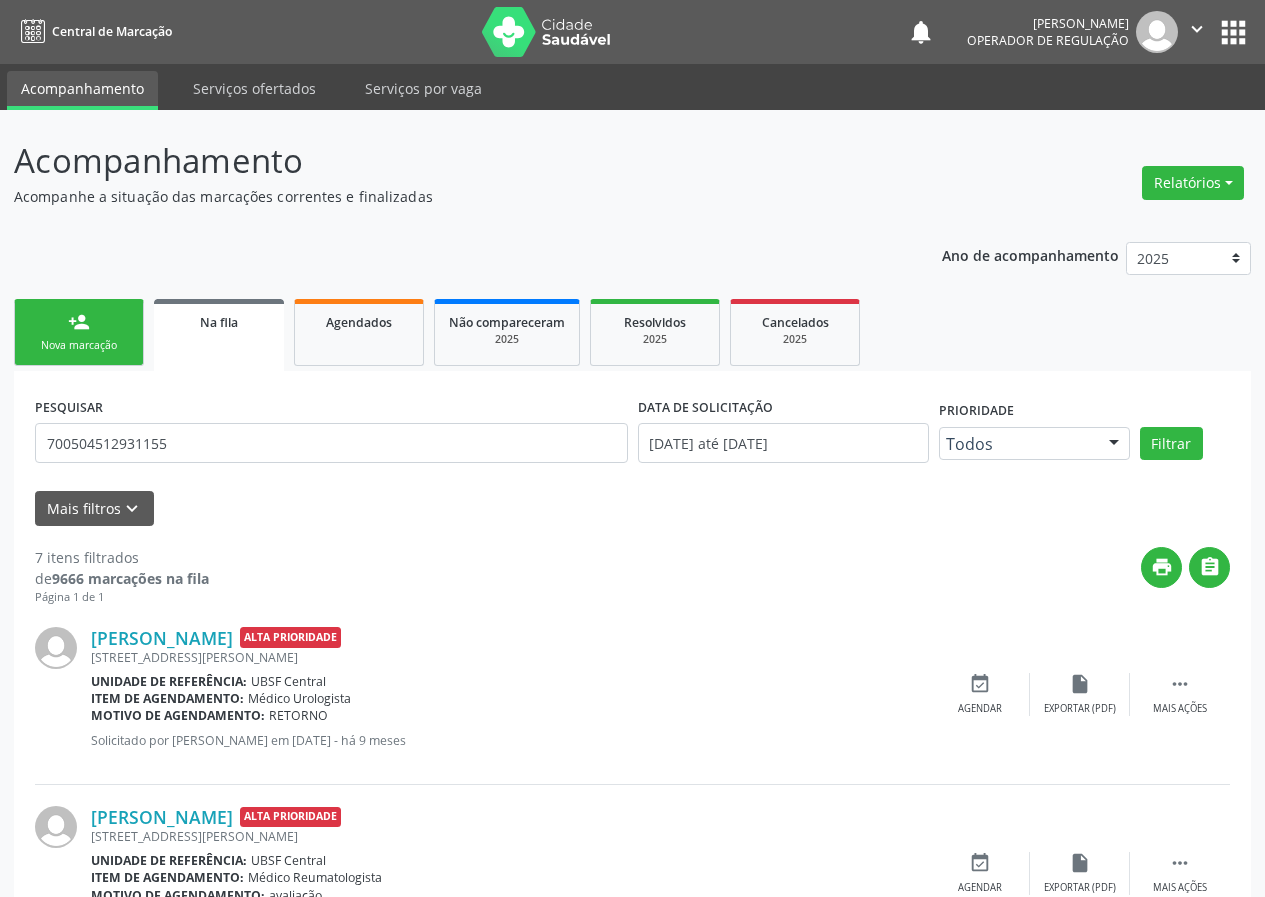click on "person_add
Nova marcação
Na fila   Agendados   Não compareceram
2025
Resolvidos
2025
Cancelados
2025" at bounding box center [632, 332] 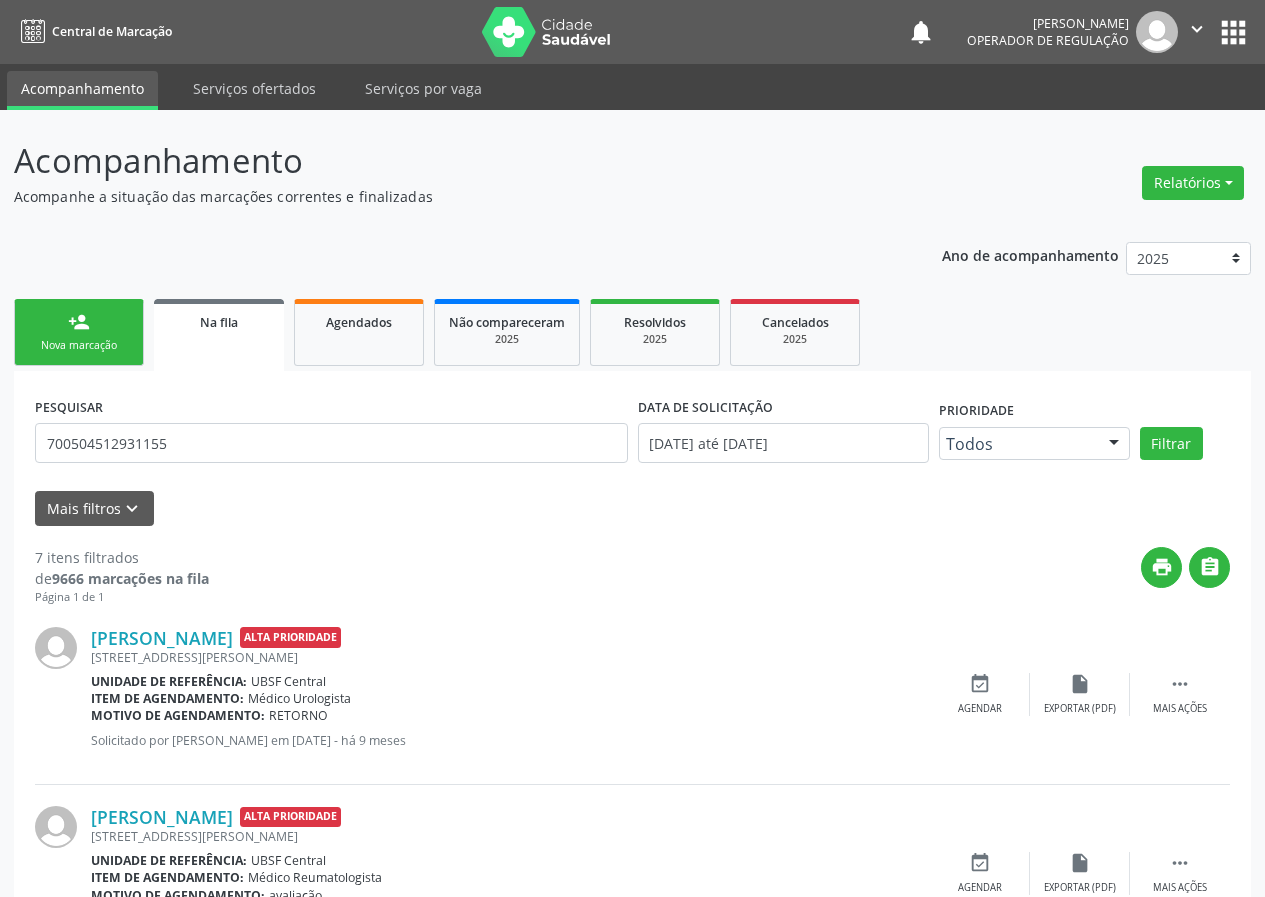 click on "person_add
Nova marcação" at bounding box center (79, 332) 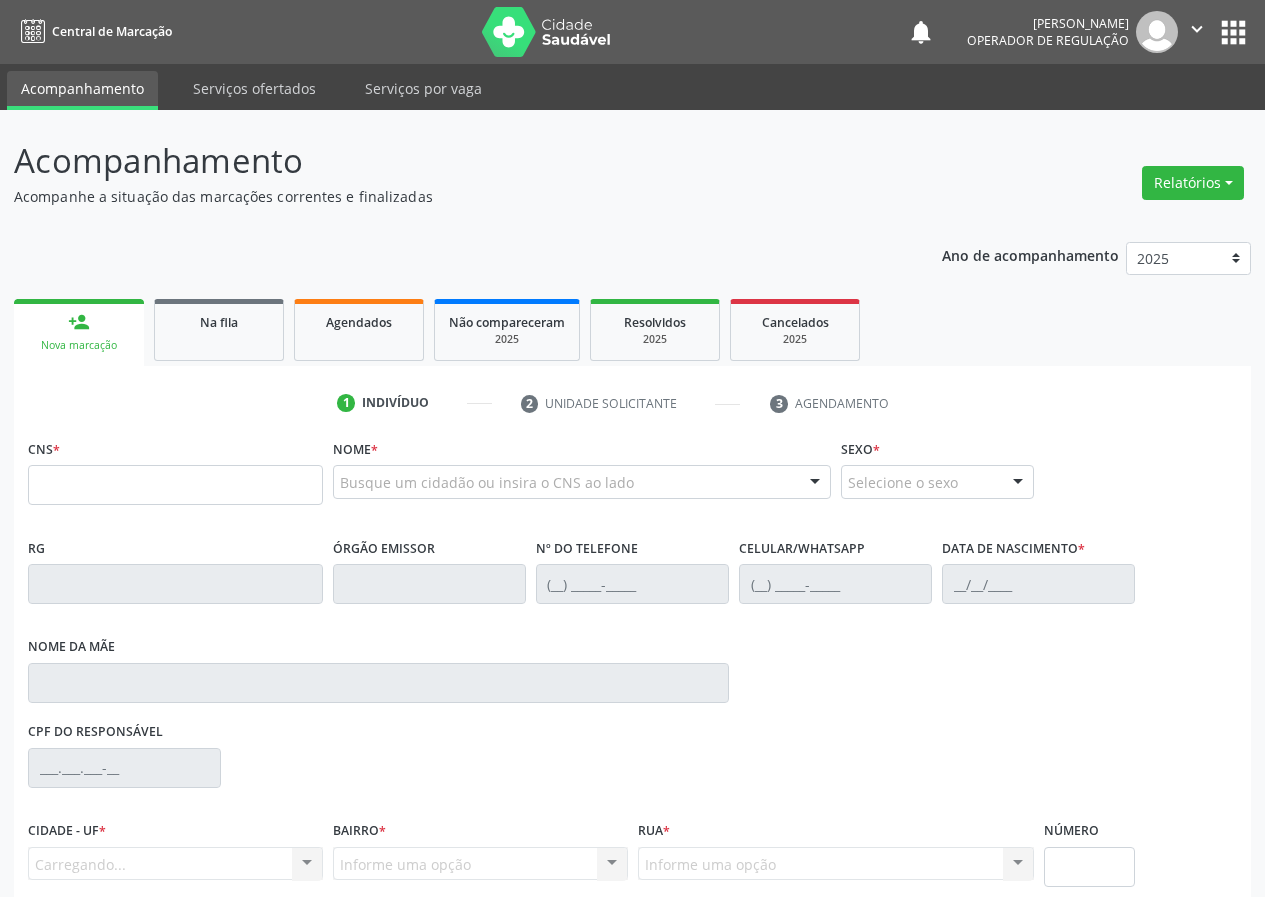 click on "CNS
*" at bounding box center (175, 469) 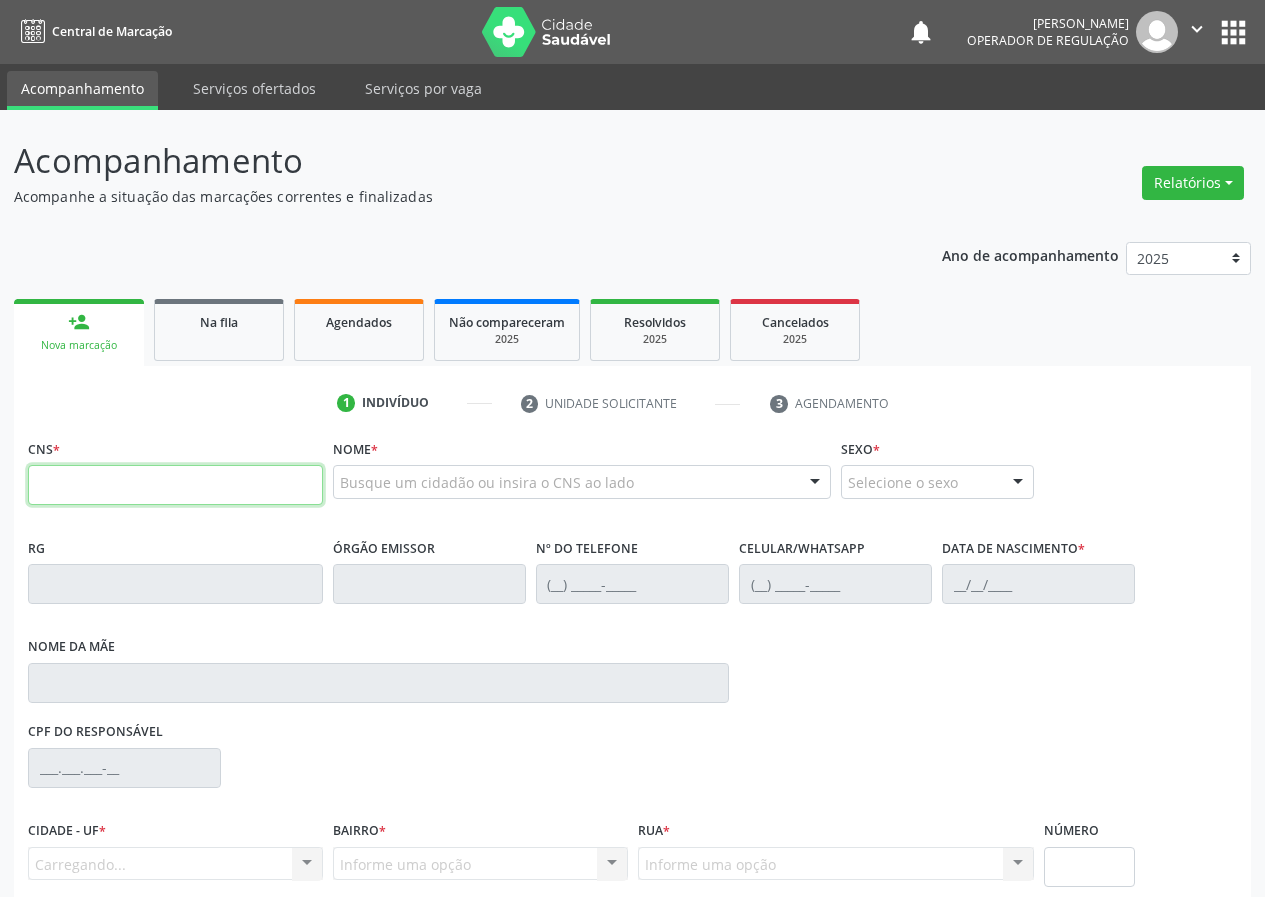 click at bounding box center [175, 485] 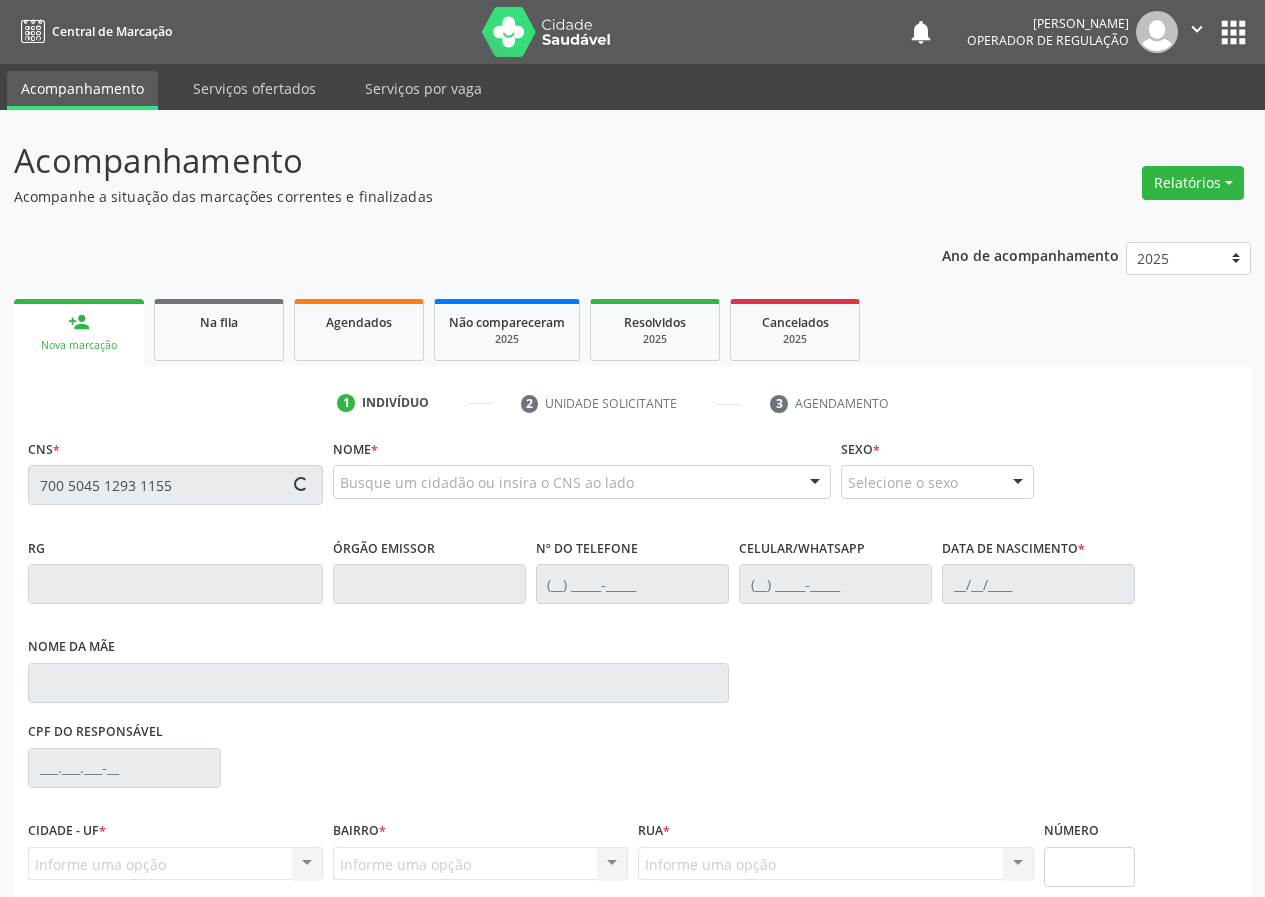 type on "700 5045 1293 1155" 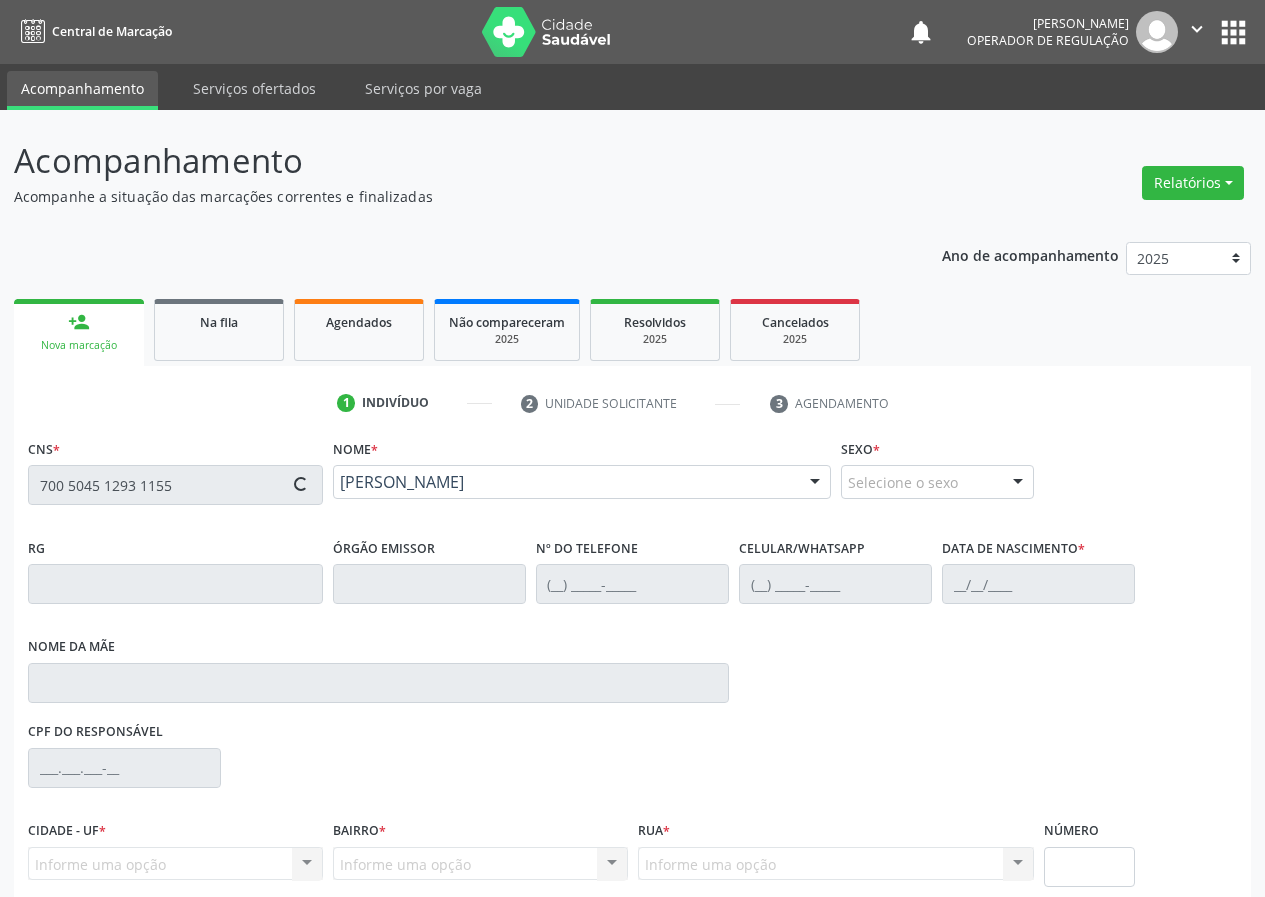 type on "(83) 99415-6262" 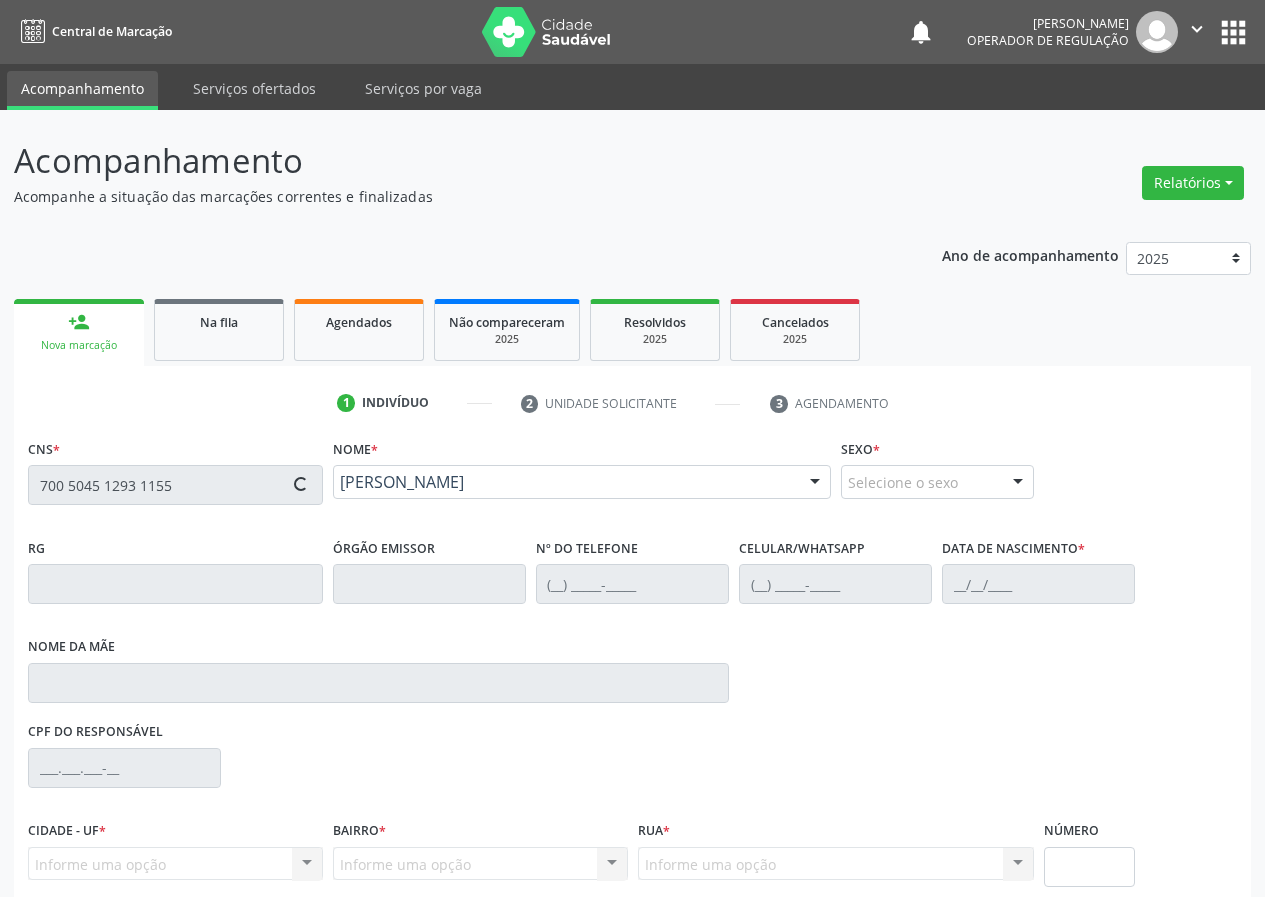 type on "(83) 99415-6262" 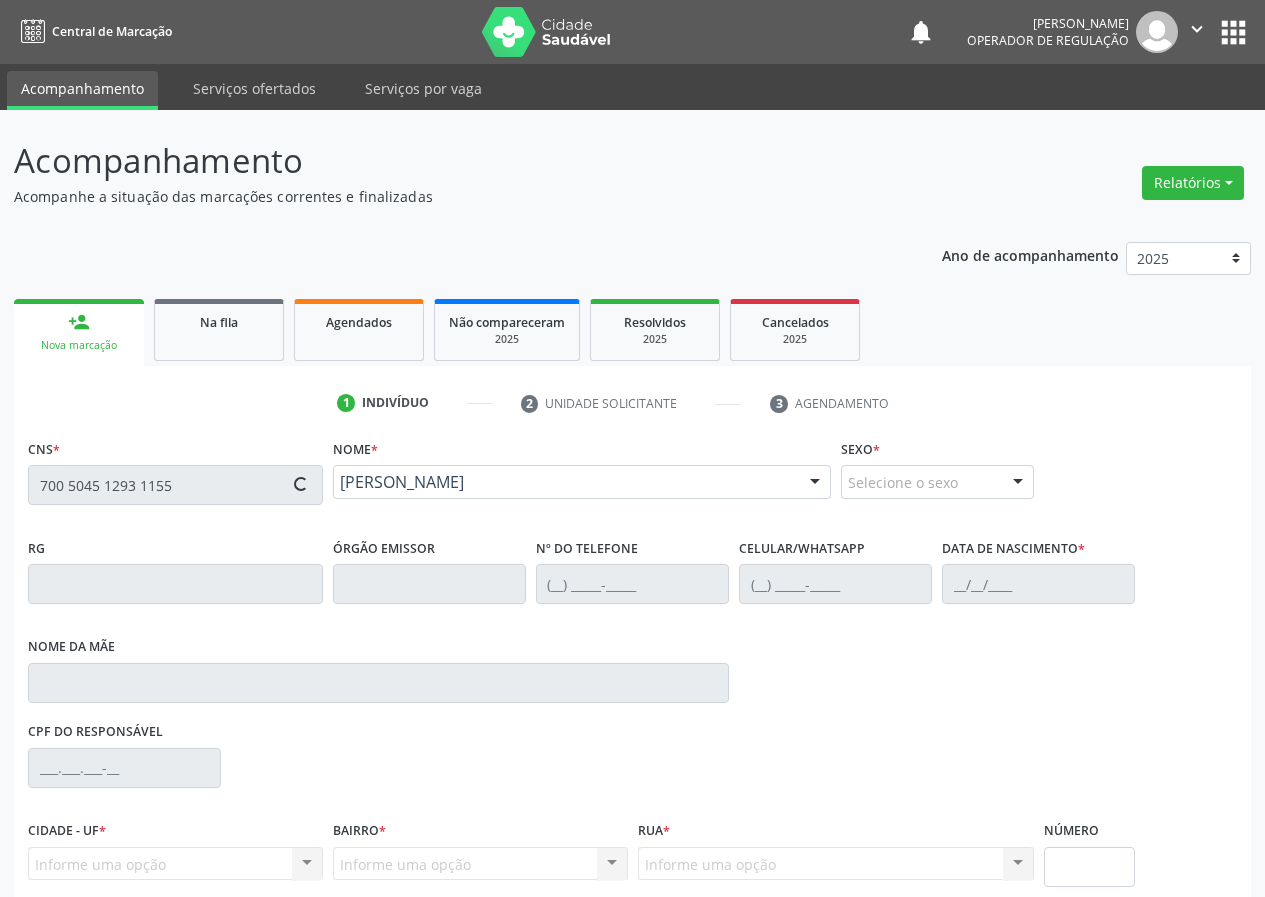 type on "Antônia Maria da Silva" 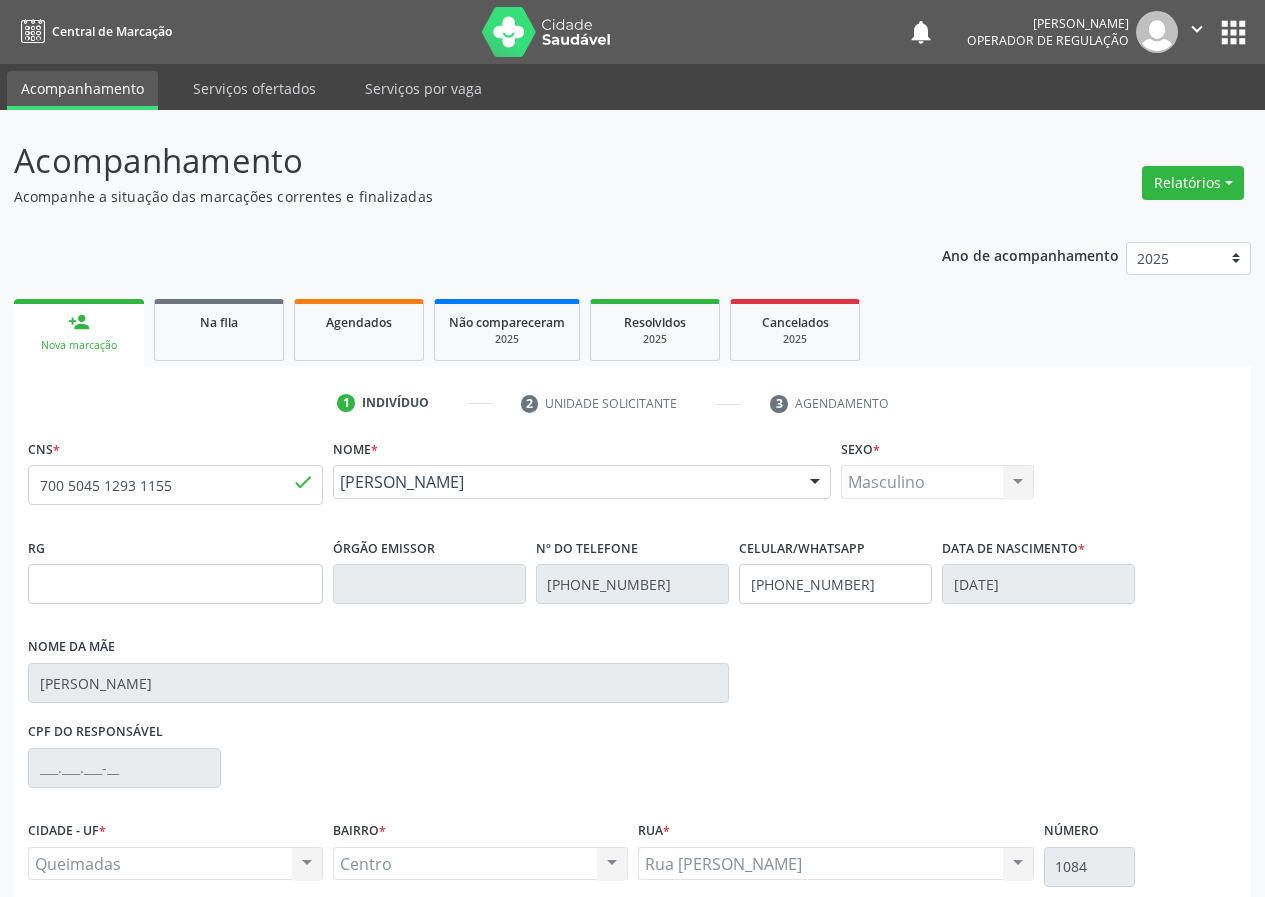 scroll, scrollTop: 173, scrollLeft: 0, axis: vertical 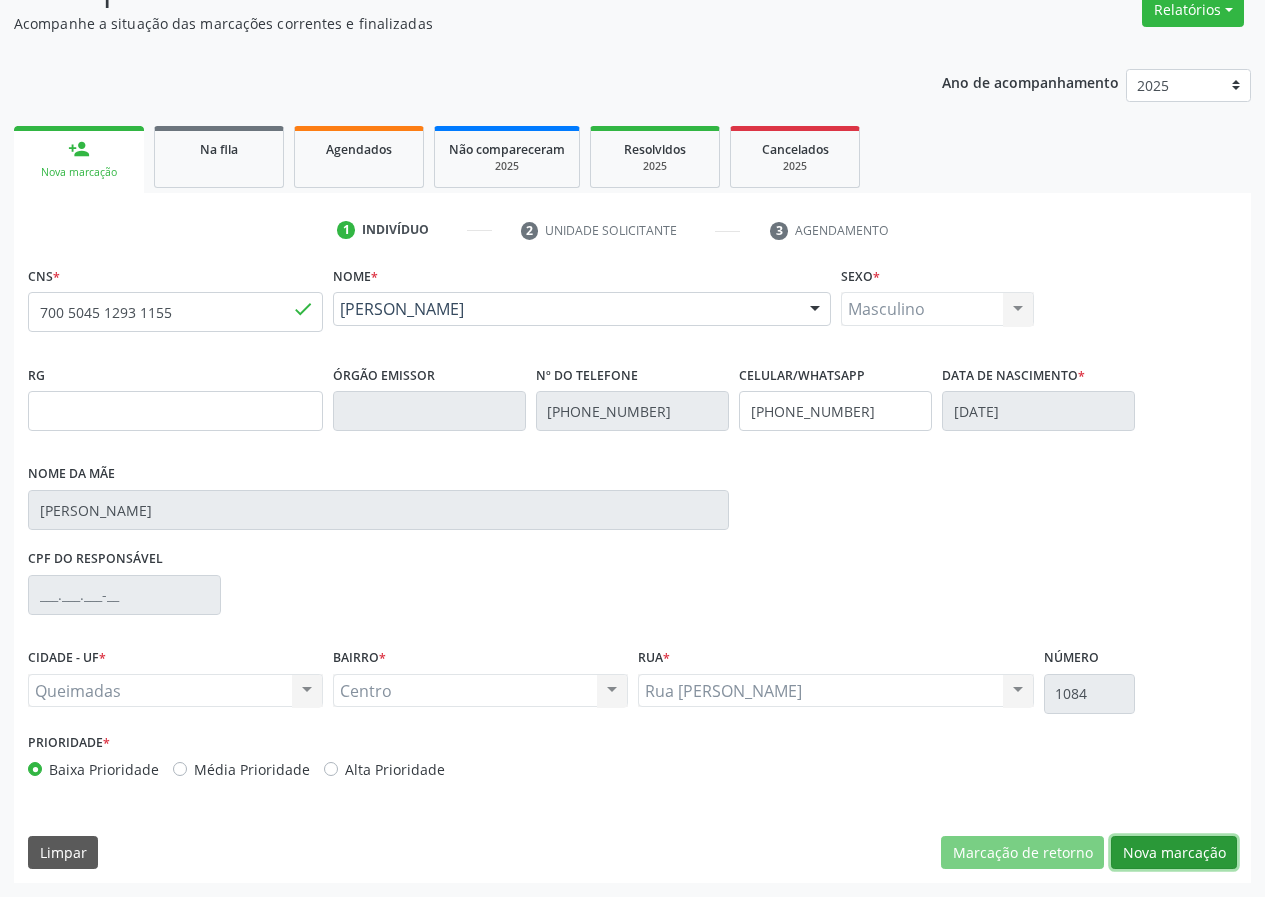 click on "Nova marcação" at bounding box center (1174, 853) 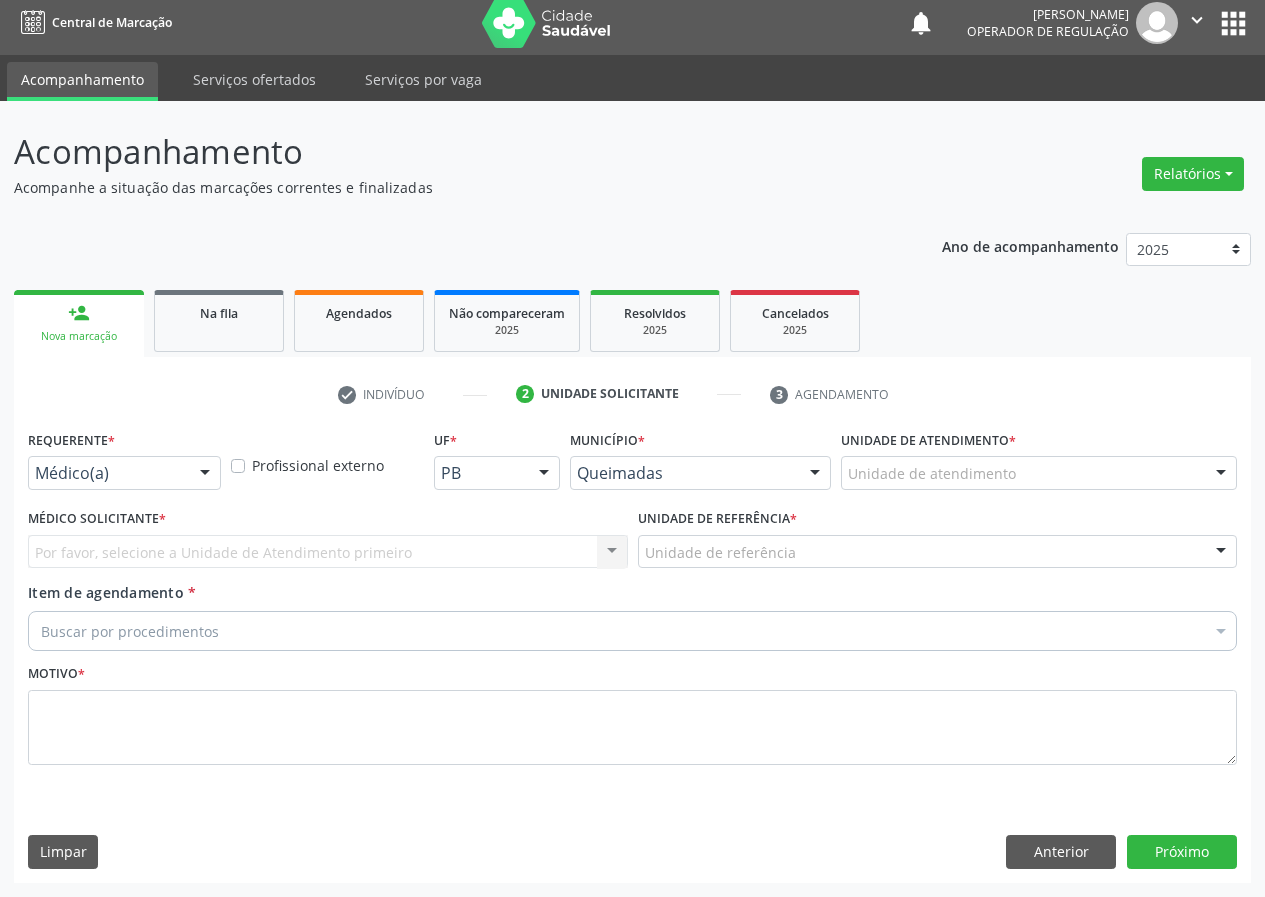 scroll, scrollTop: 9, scrollLeft: 0, axis: vertical 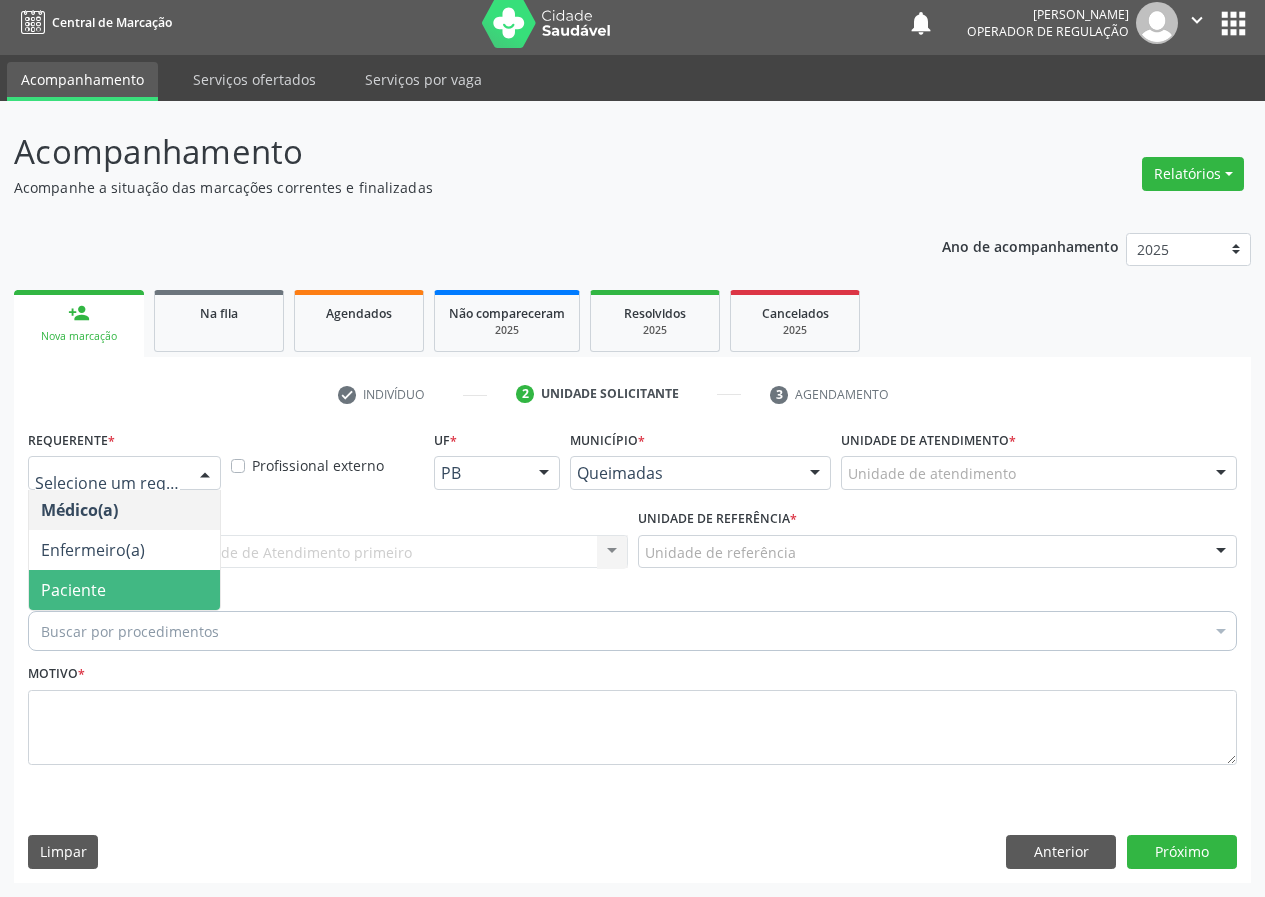 click on "Paciente" at bounding box center (73, 590) 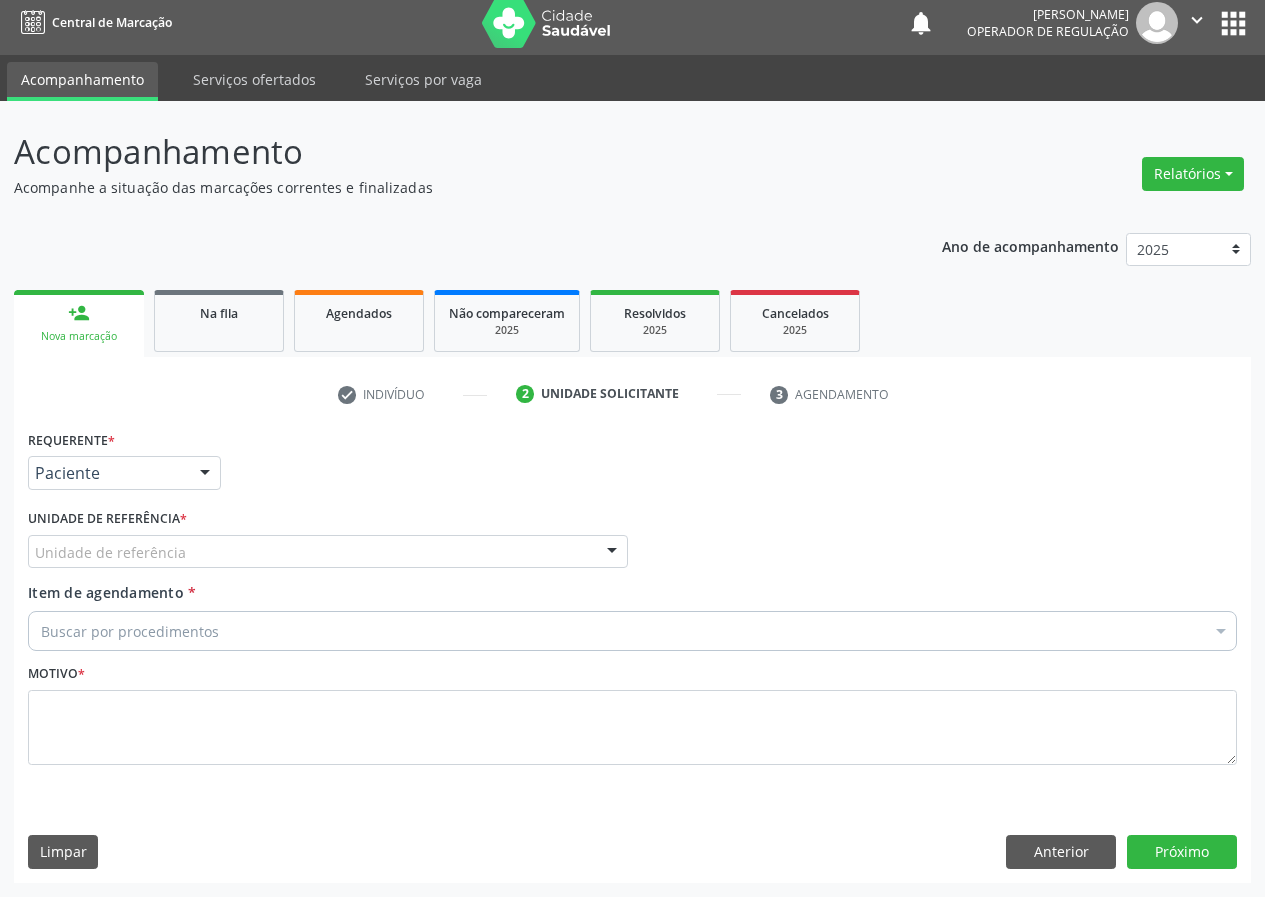 click on "Requerente
*
Paciente         Médico(a)   Enfermeiro(a)   Paciente
Nenhum resultado encontrado para: "   "
Não há nenhuma opção para ser exibida." at bounding box center (124, 464) 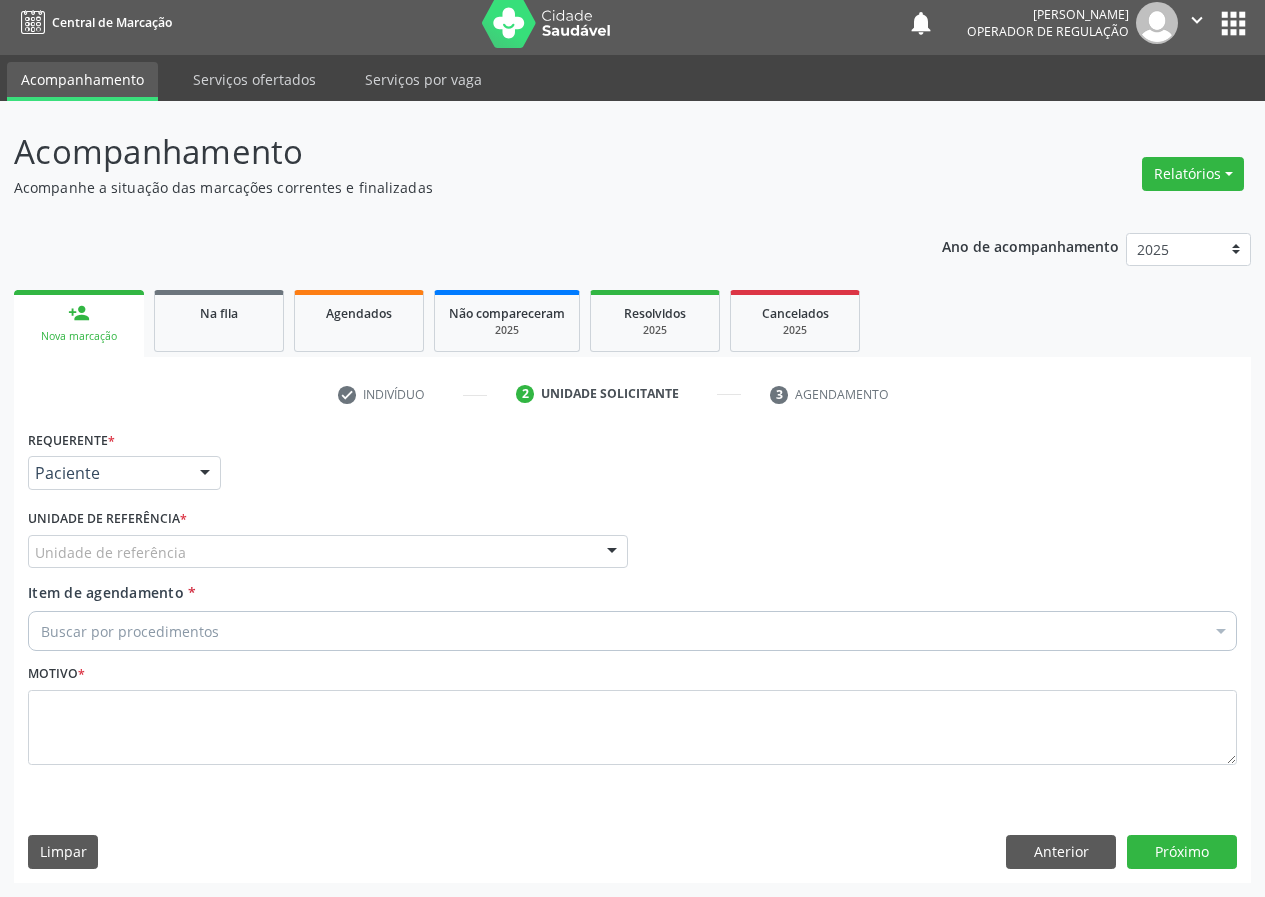 click on "Médico Solicitante
Por favor, selecione a Unidade de Atendimento primeiro
Nenhum resultado encontrado para: "   "
Não há nenhuma opção para ser exibida.
Unidade de referência
*
Unidade de referência
UBSF Ligeiro II   UBSF Saulo Leal Ernesto de Melo   UBSF Castanho   UBSF Baixa Verde   UBSF Ze Velho   UBSF Boa Vista   UBSF Olho Dagua Salgado   UBSF Zumbi   NASF Pedra do Touro   UBSF Lutador   UBSF Anibal Teixeira   UBSF Central   UBSF Riacho do Meio   UBSF Caixa Dagua   UBSF Ligeiro I   UBSF Malhada Grande   UBSF Vila   UBSF Guritiba   NASF Tataguassu   UBSF Cidade Tiao do Rego
Nenhum resultado encontrado para: "   "
Não há nenhuma opção para ser exibida." at bounding box center (632, 543) 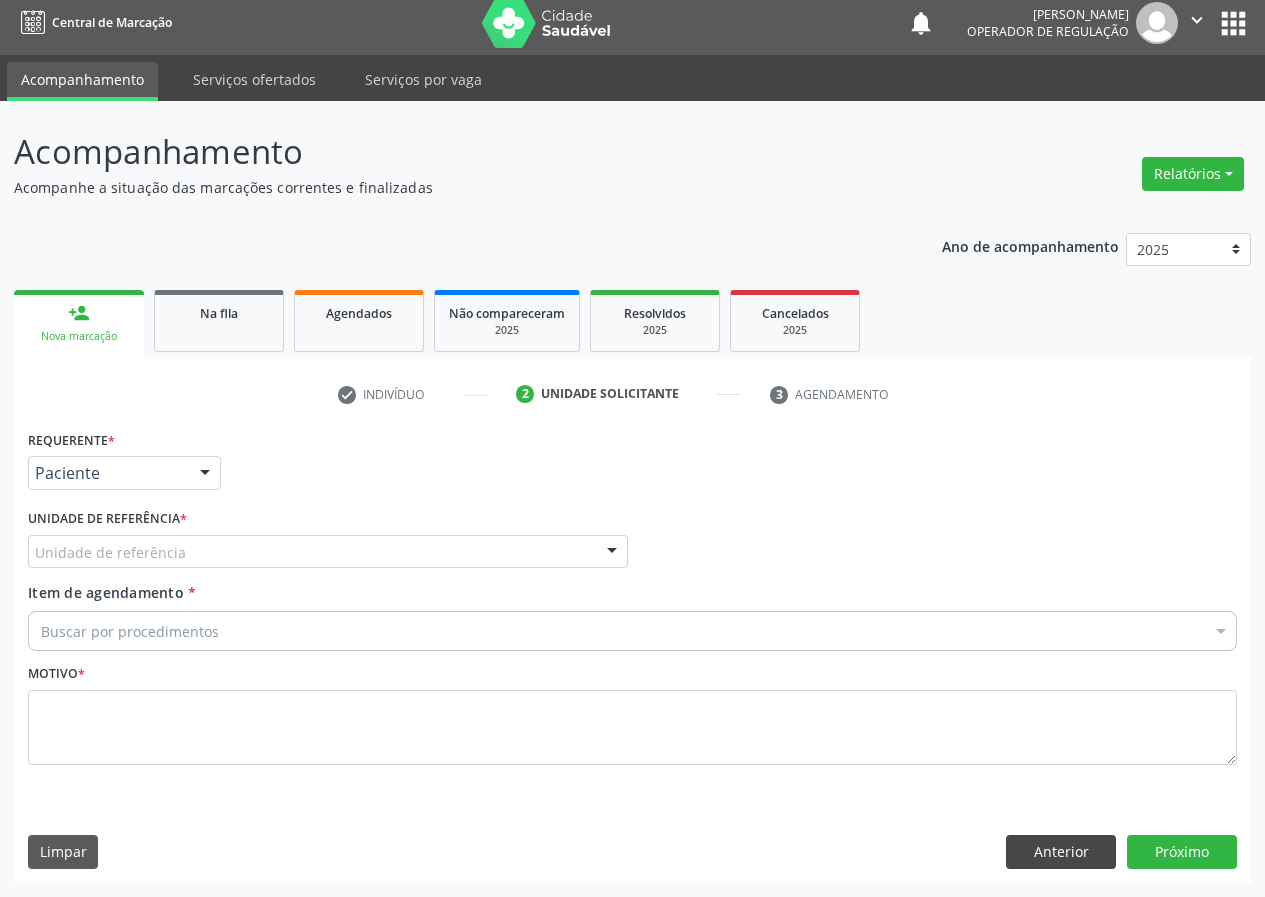 drag, startPoint x: 1091, startPoint y: 811, endPoint x: 1073, endPoint y: 852, distance: 44.777225 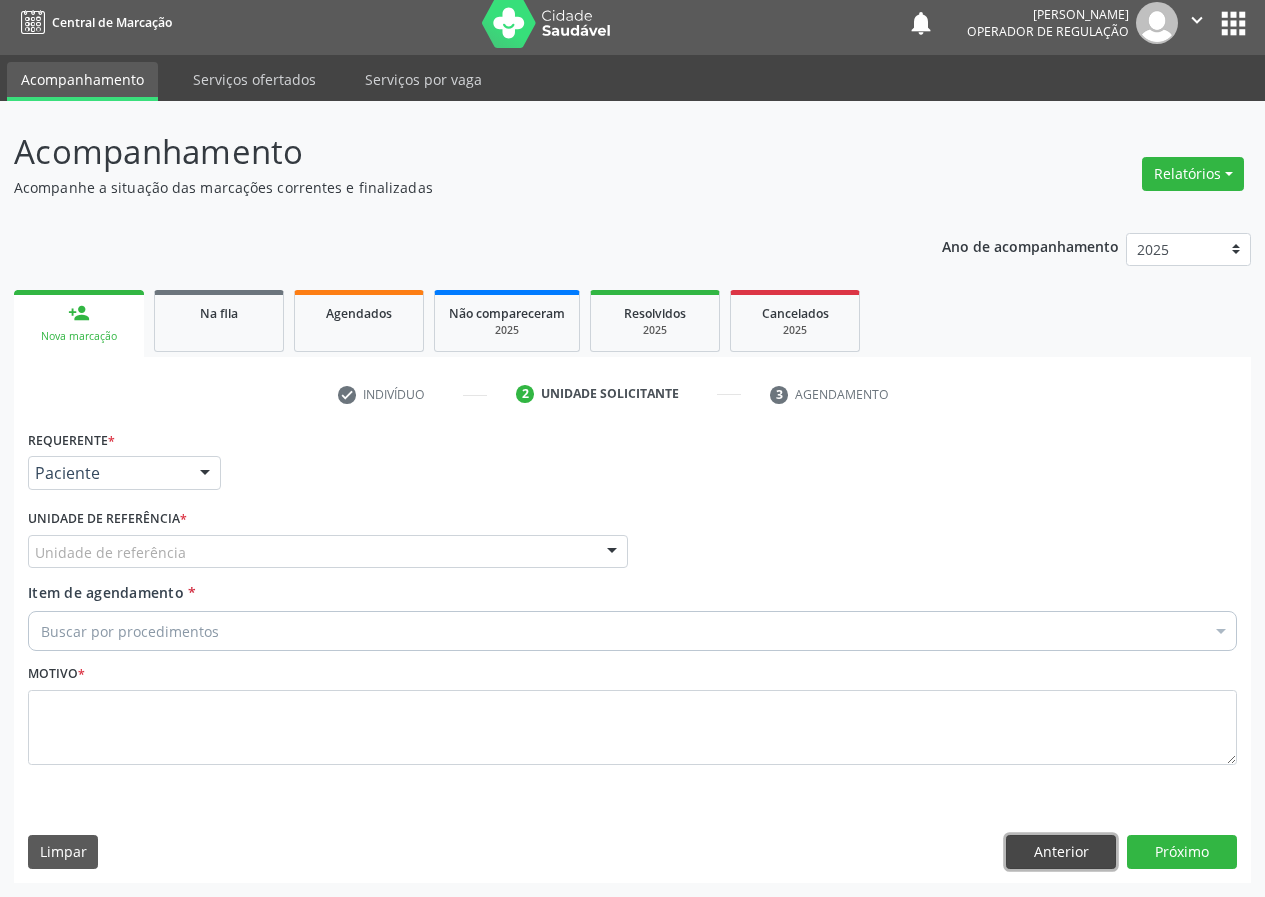 click on "Anterior" at bounding box center [1061, 852] 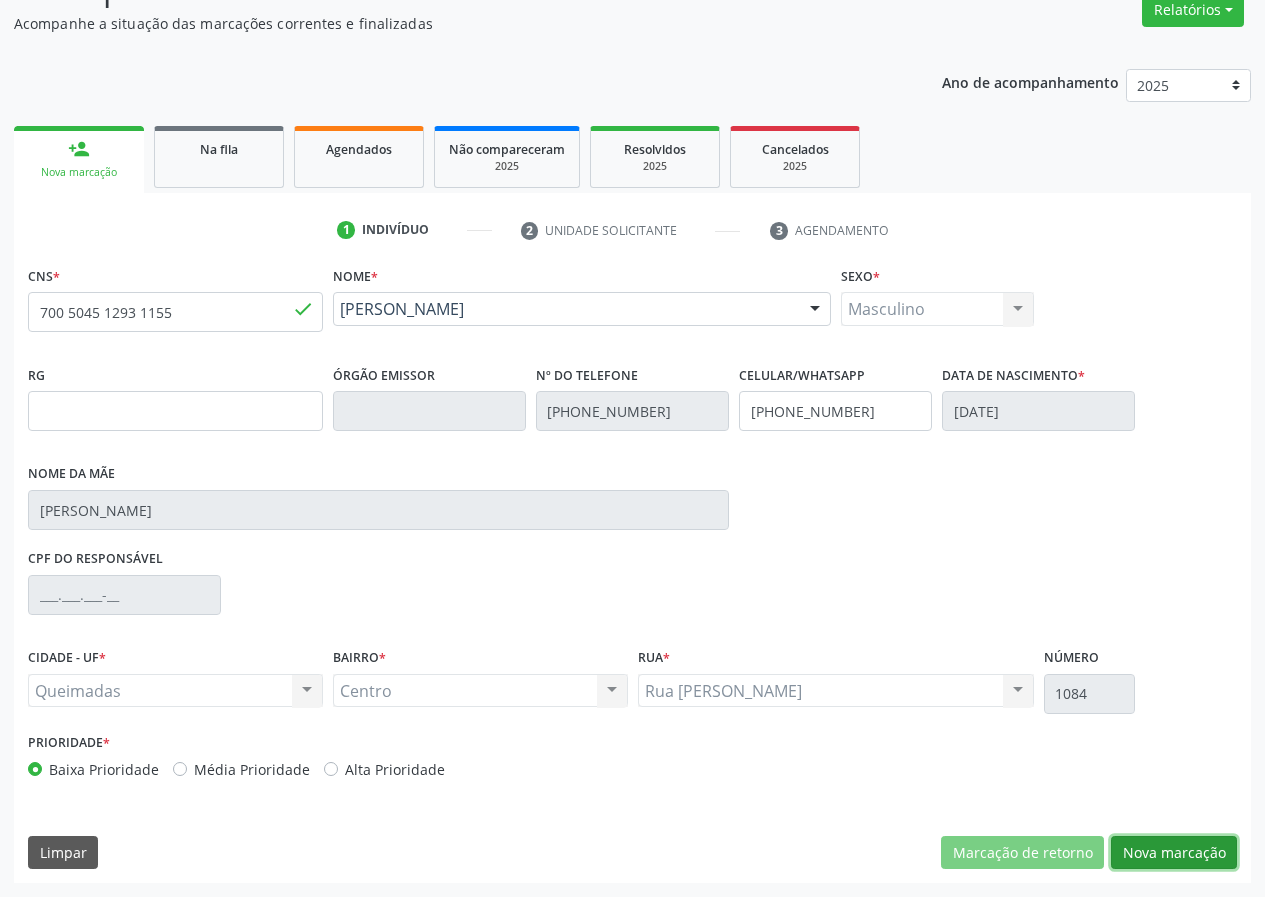 click on "Nova marcação" at bounding box center (1174, 853) 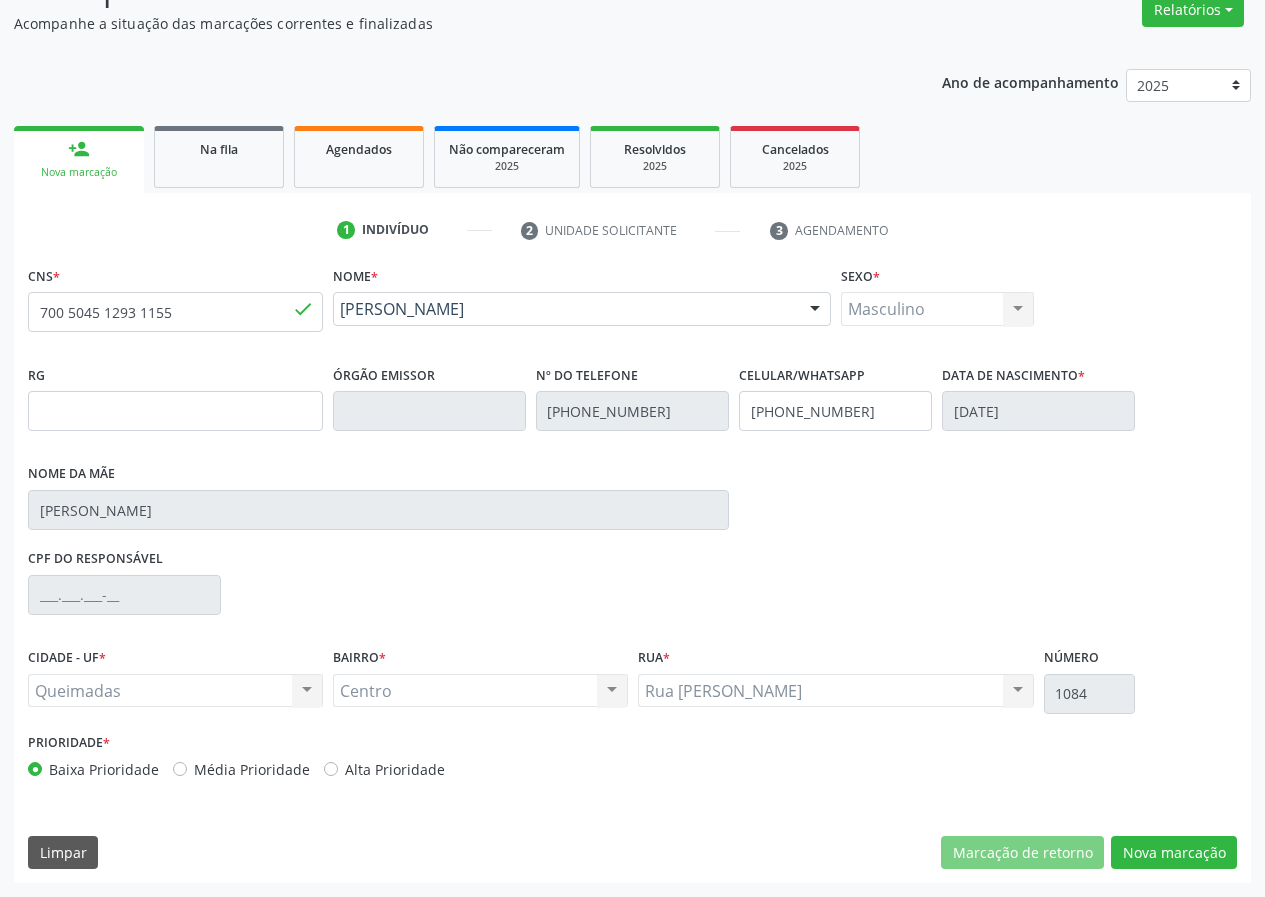 scroll, scrollTop: 9, scrollLeft: 0, axis: vertical 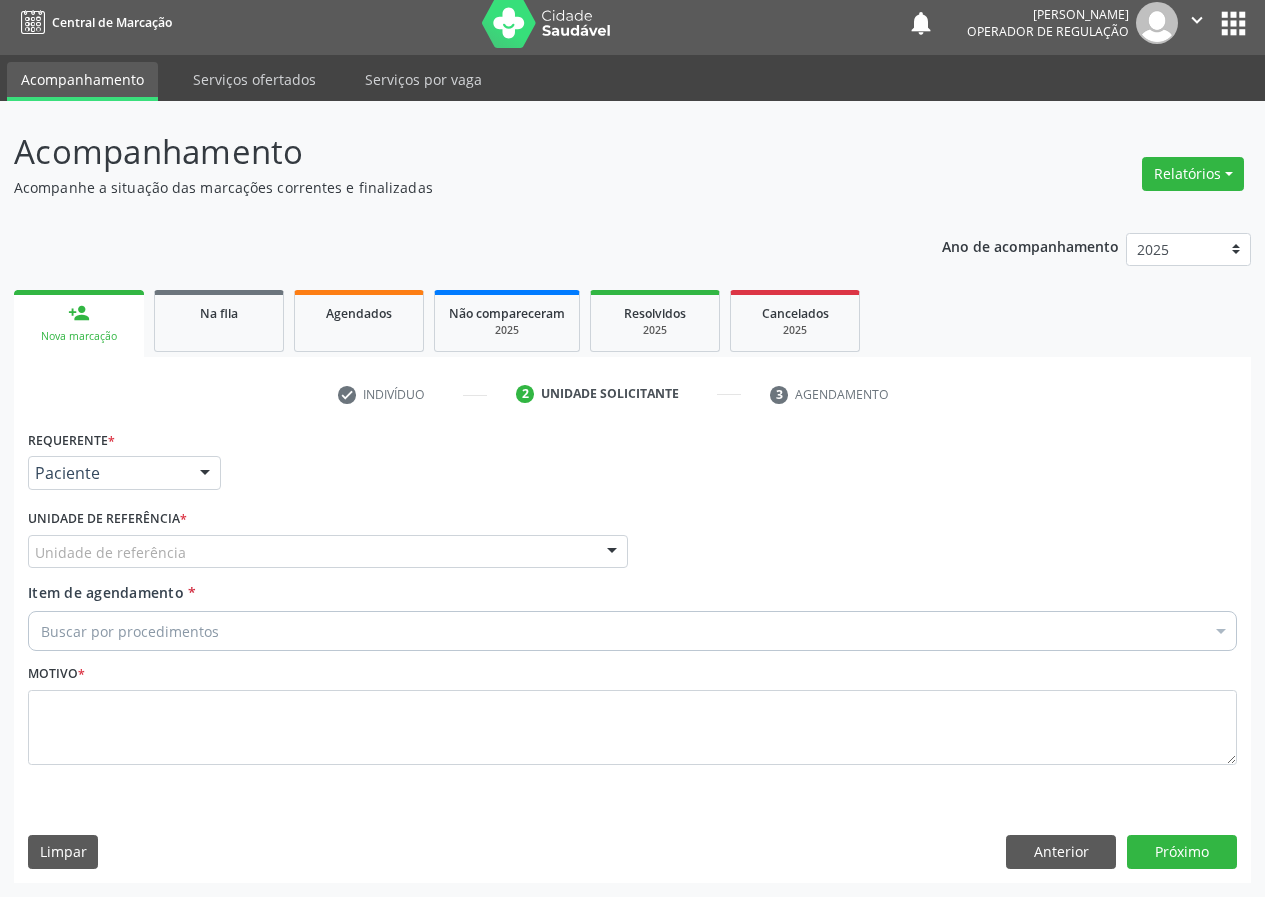 click on "Unidade de referência" at bounding box center [328, 552] 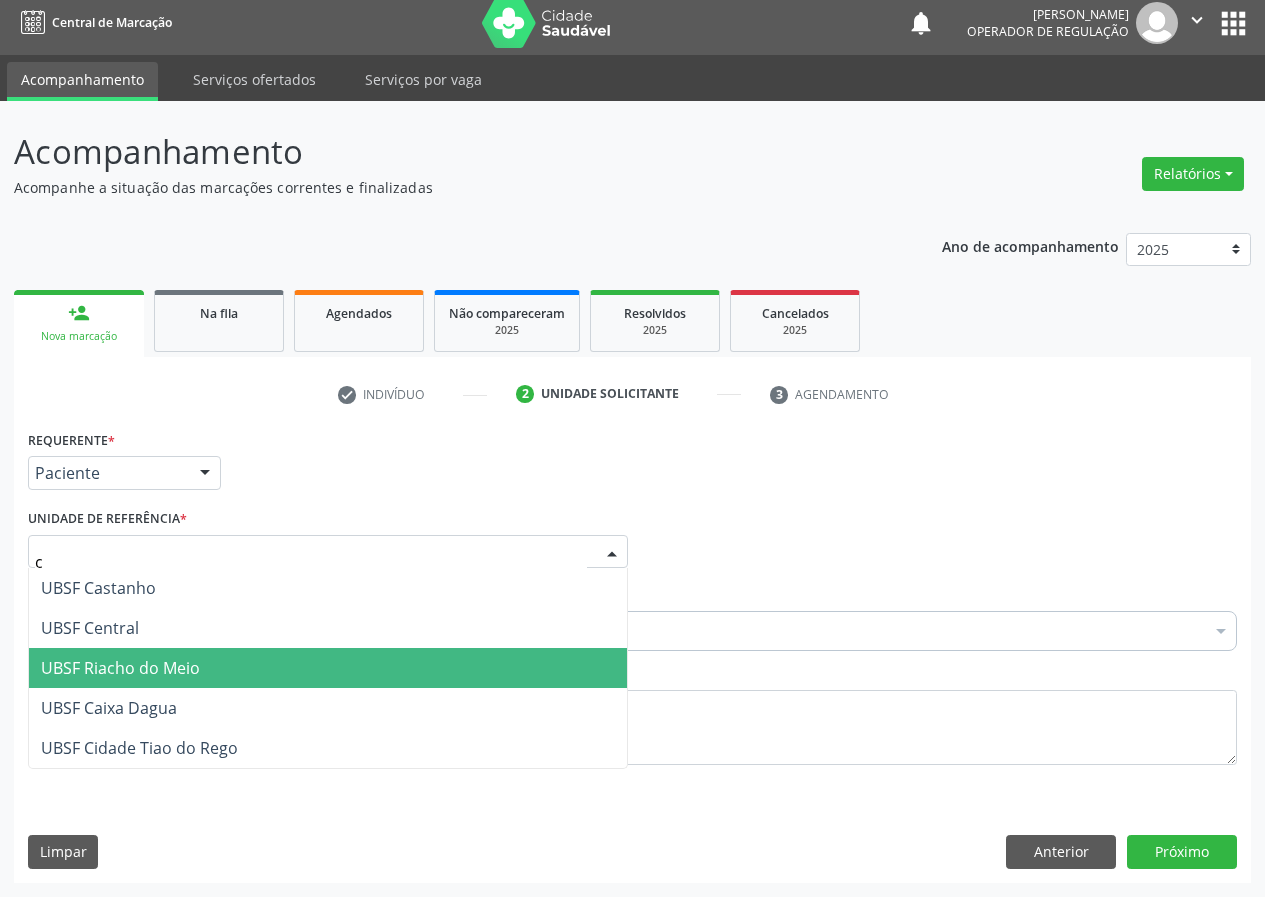 type on "ce" 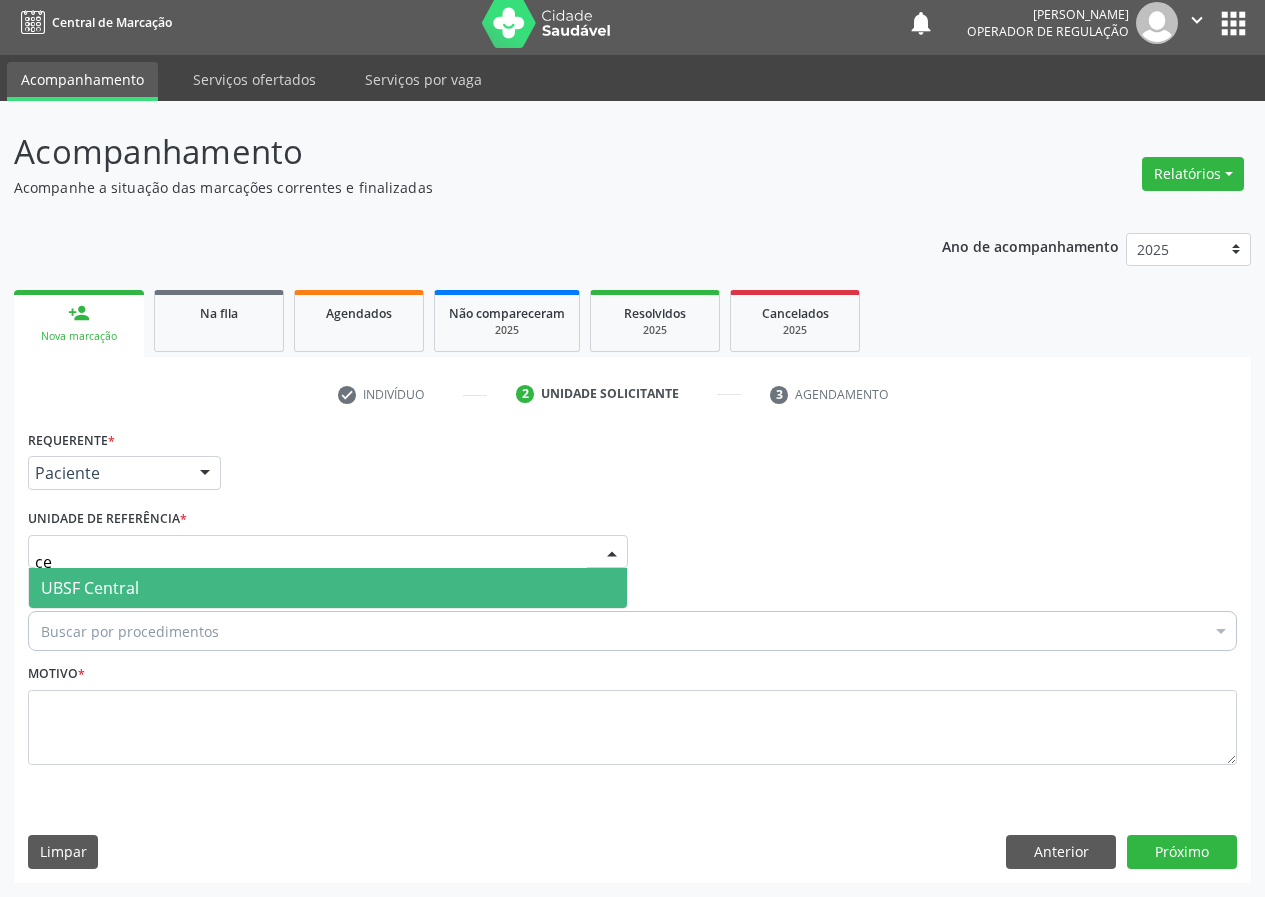 click on "UBSF Central" at bounding box center (328, 588) 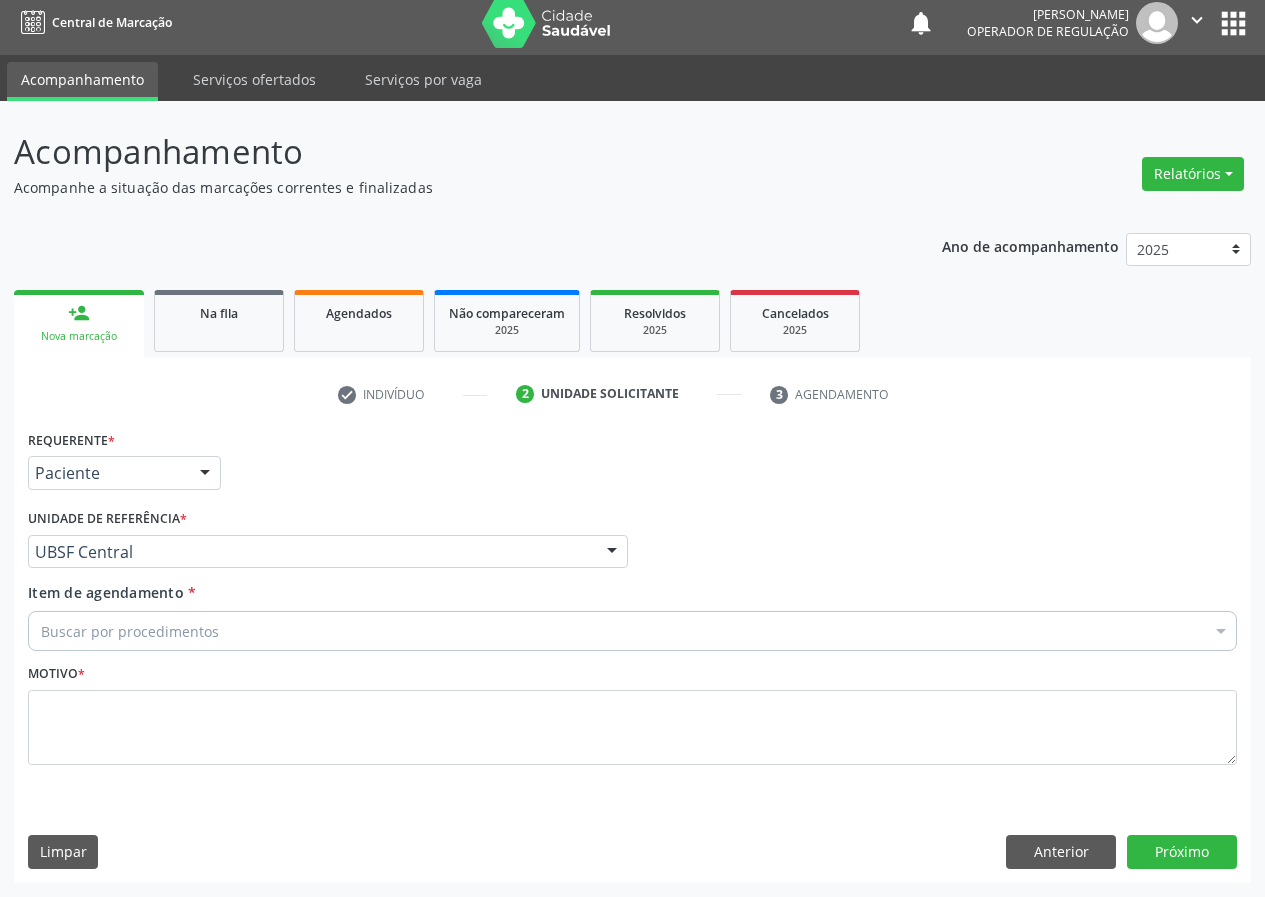 click on "Buscar por procedimentos" at bounding box center [632, 631] 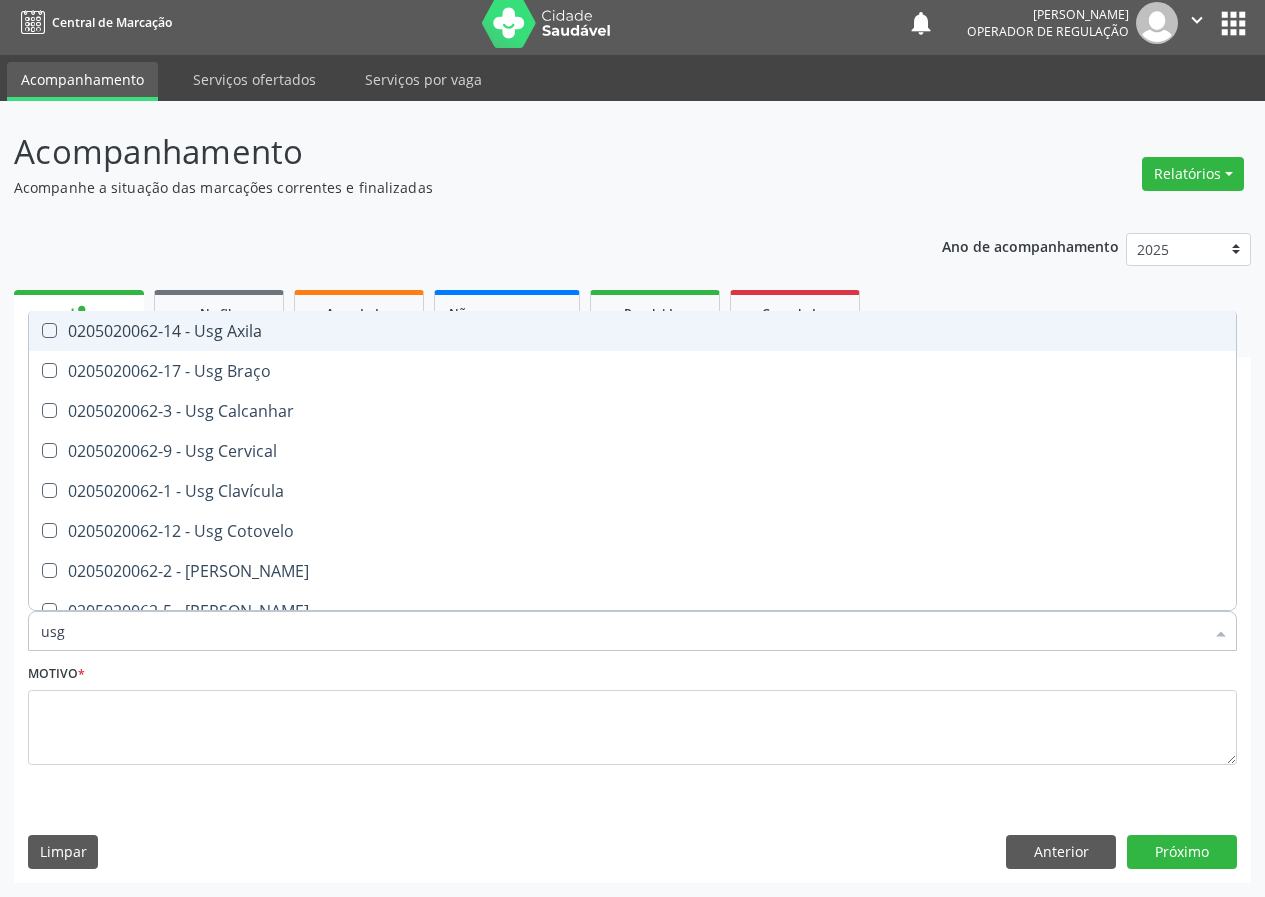 type on "usg o" 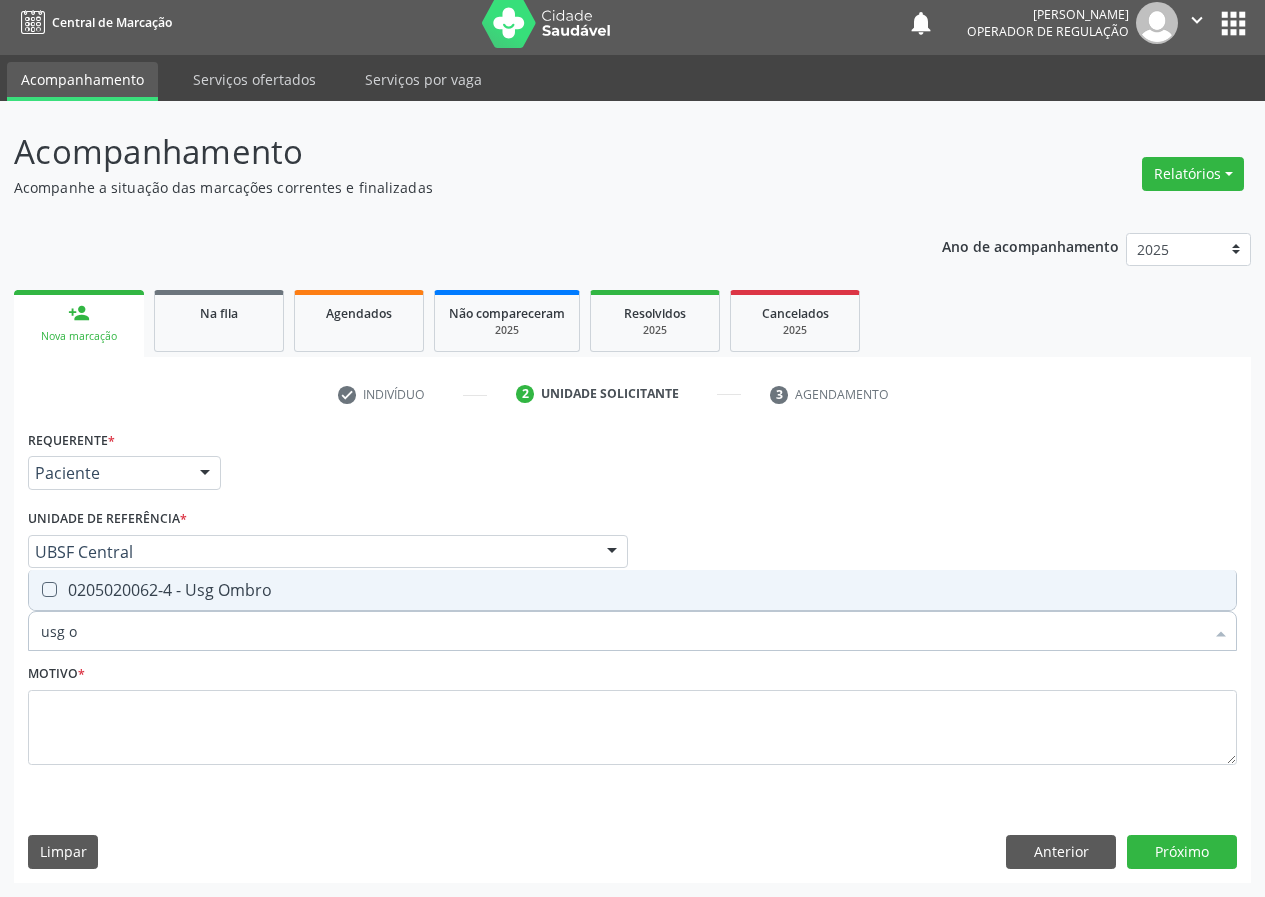 click on "0205020062-4 - Usg Ombro" at bounding box center [632, 590] 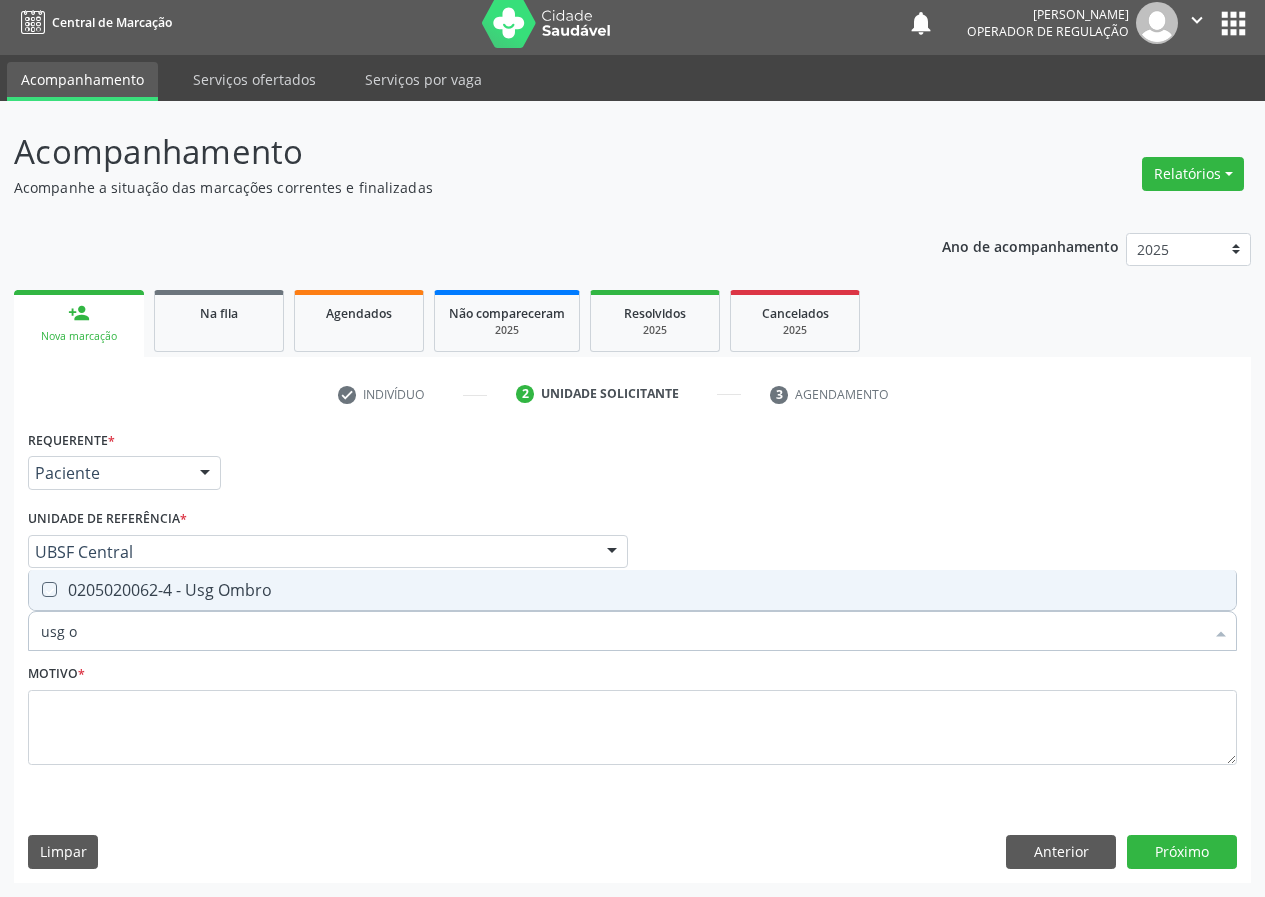 checkbox on "true" 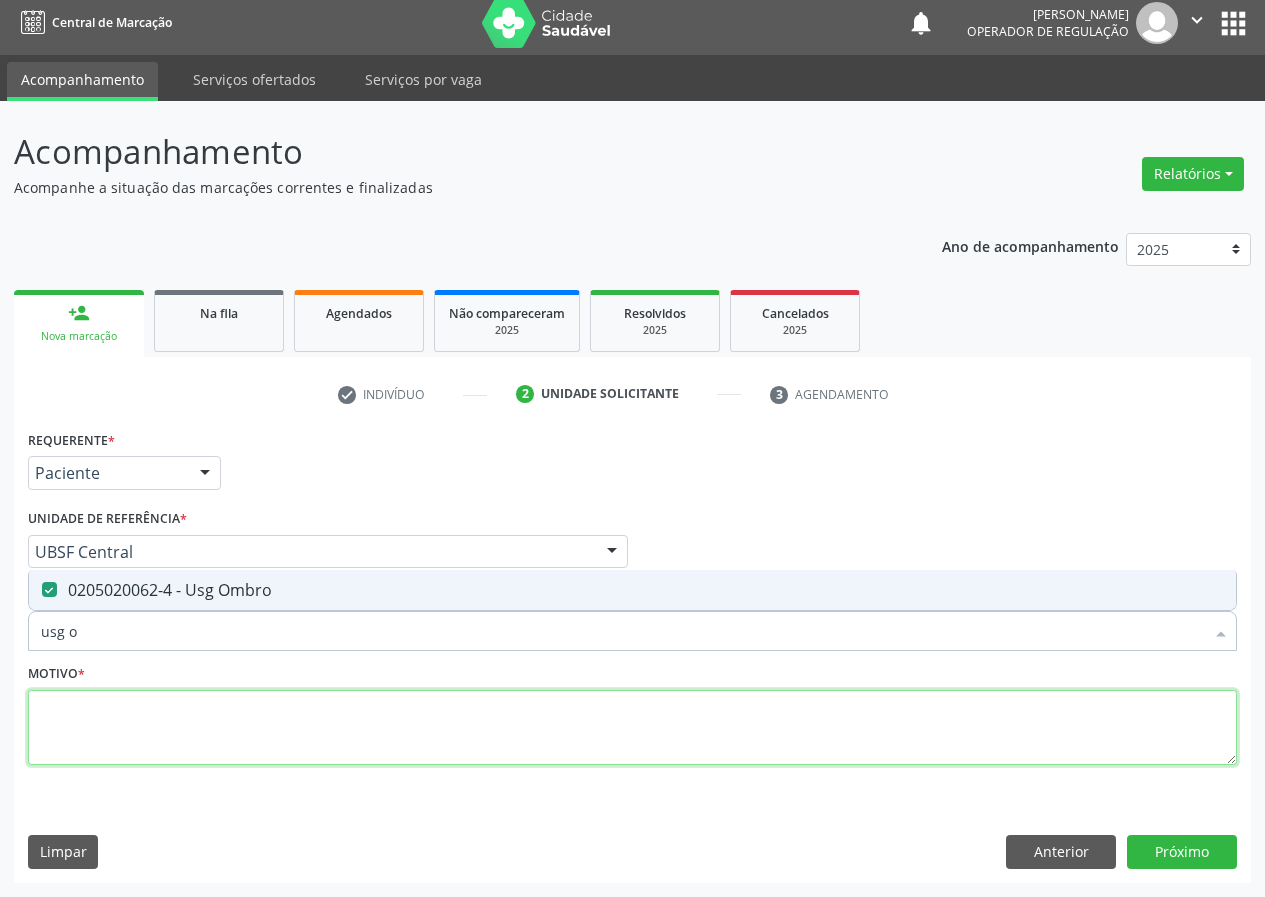 click at bounding box center (632, 728) 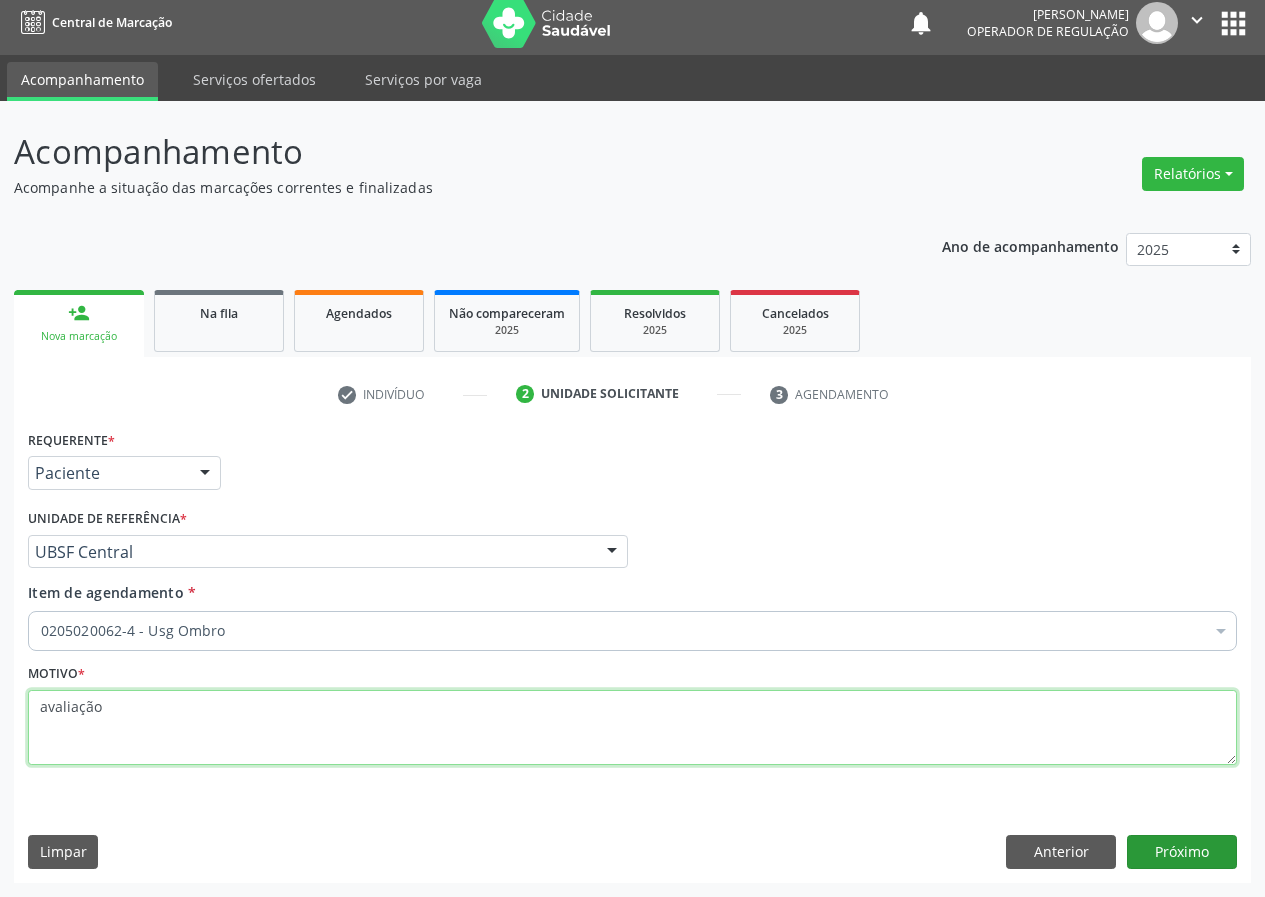 type on "avaliação" 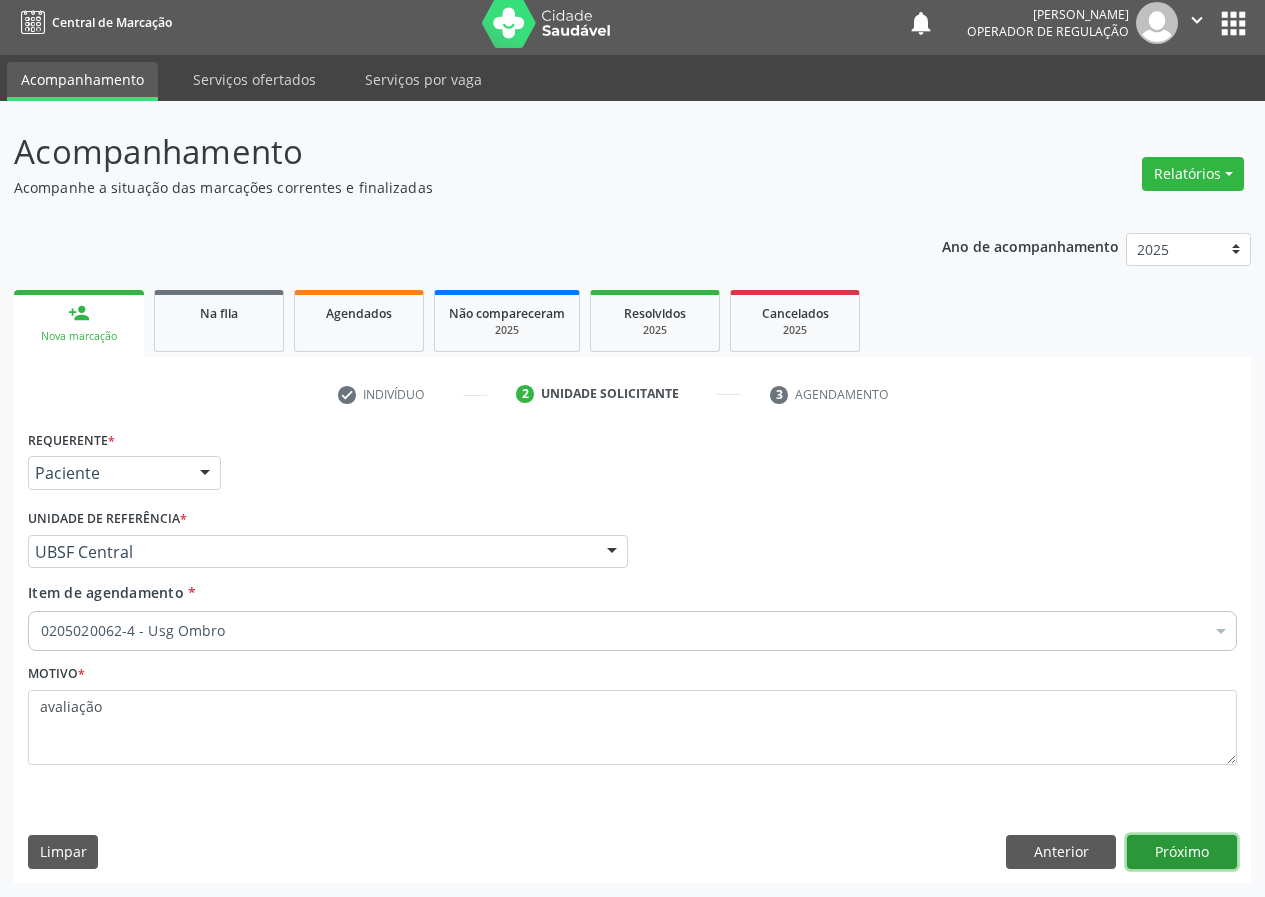 click on "Próximo" at bounding box center (1182, 852) 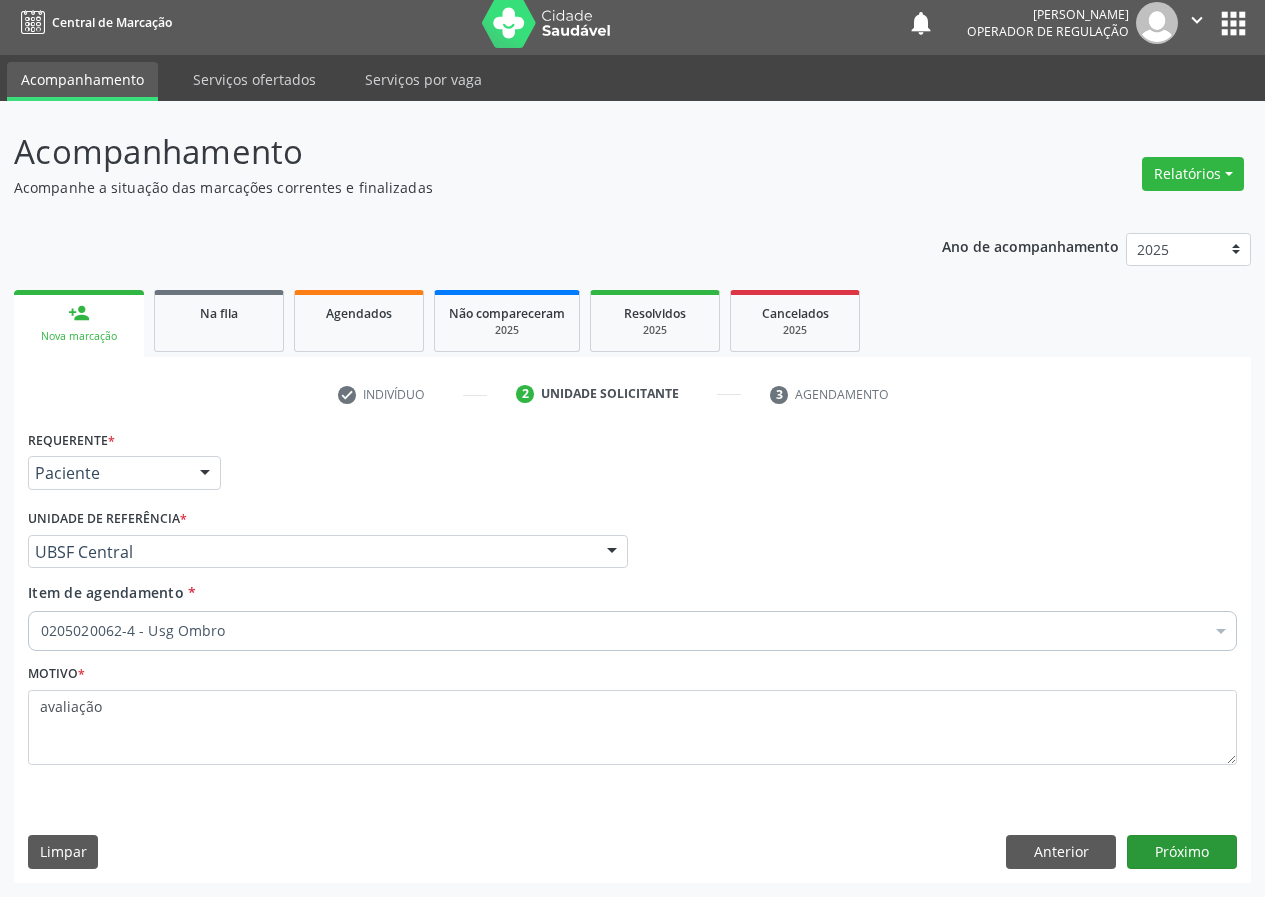 scroll, scrollTop: 0, scrollLeft: 0, axis: both 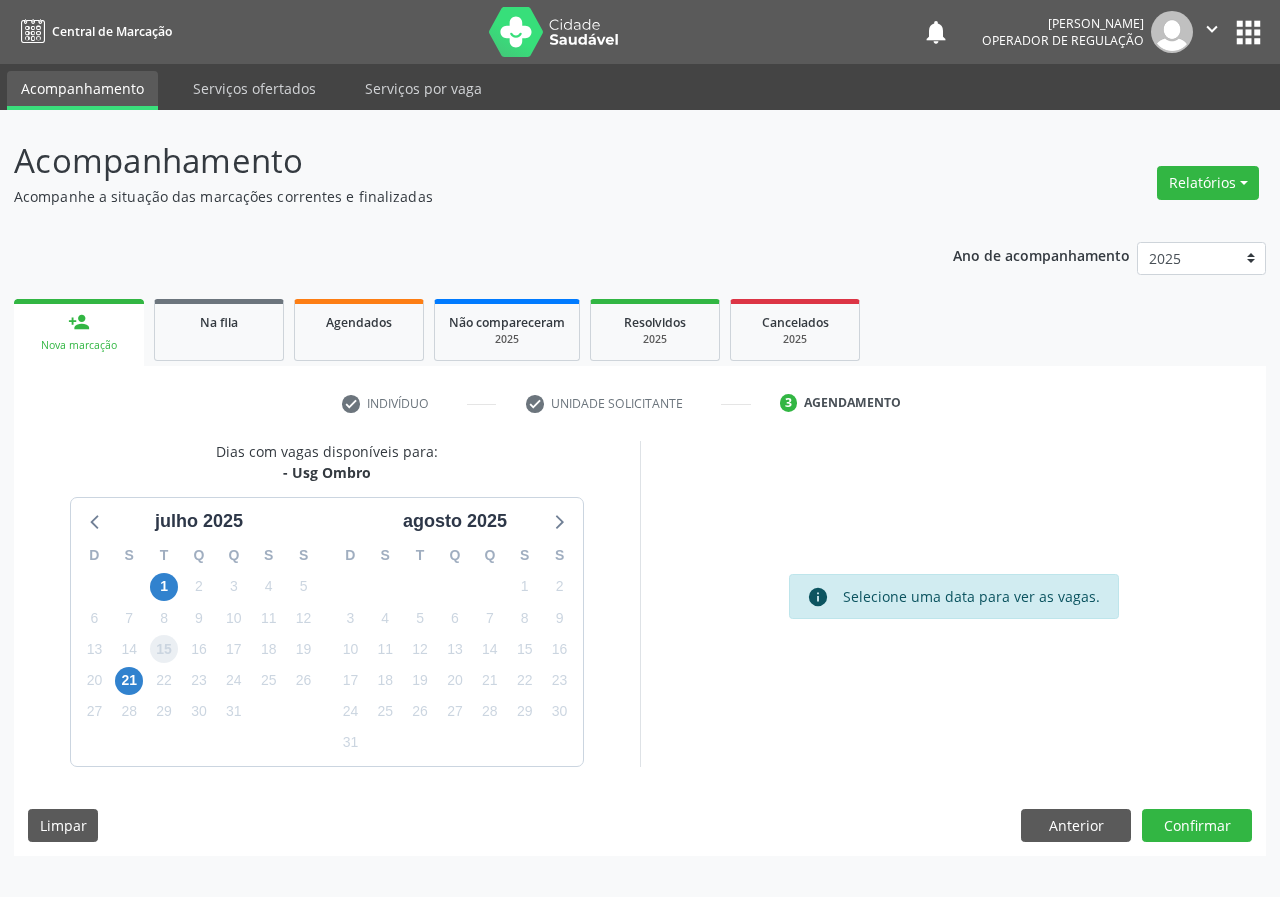 click on "15" at bounding box center (164, 649) 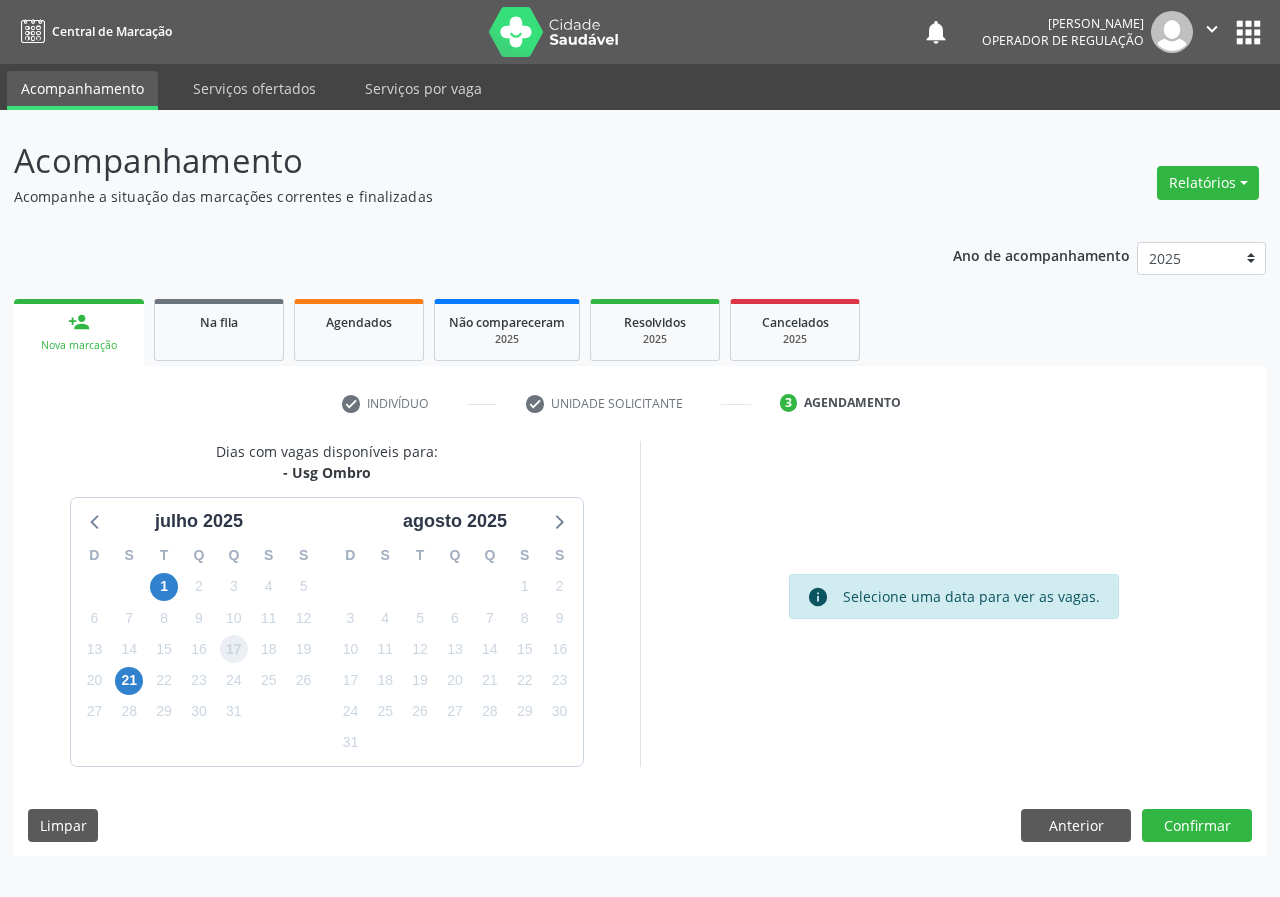 click on "17" at bounding box center (234, 649) 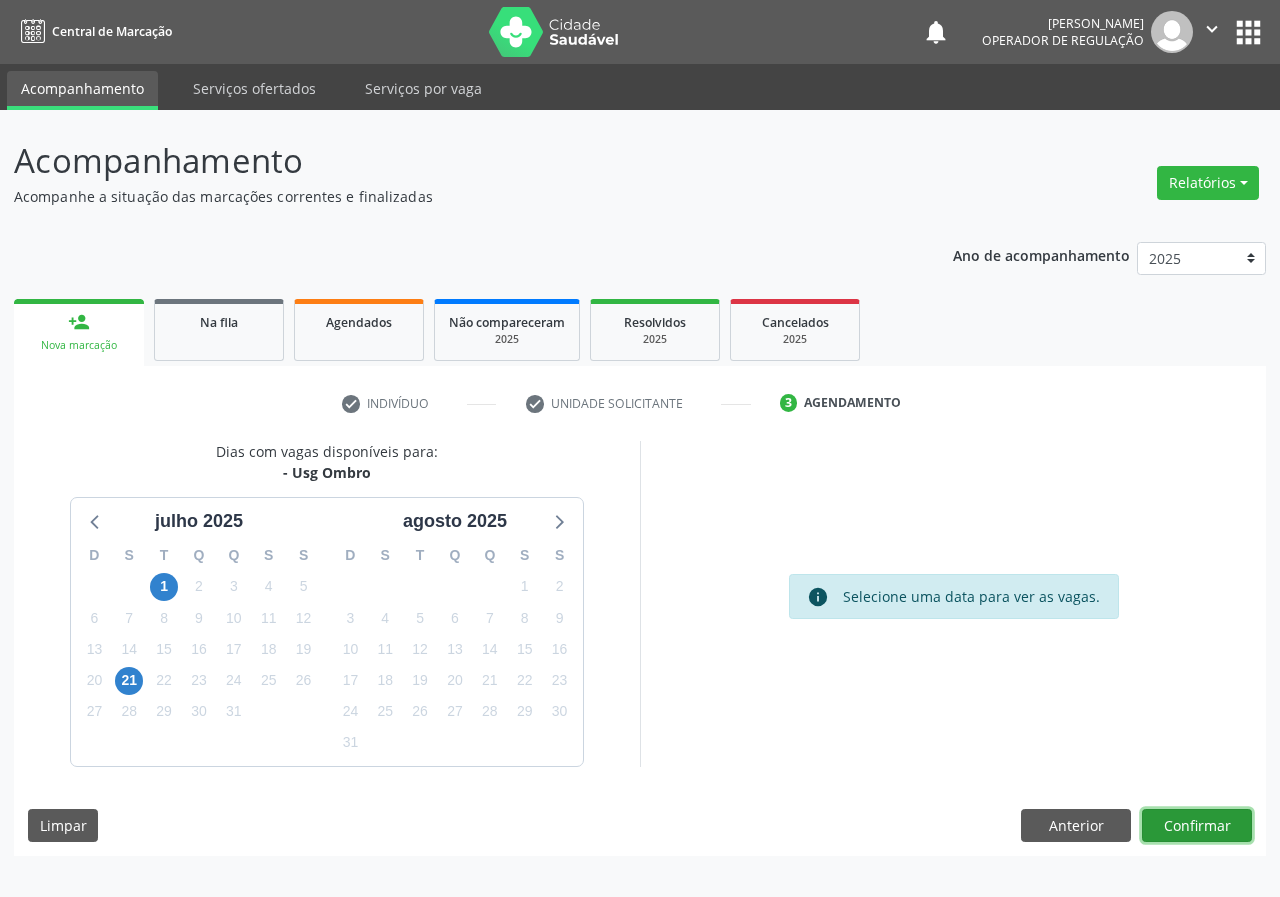 click on "Confirmar" at bounding box center [1197, 826] 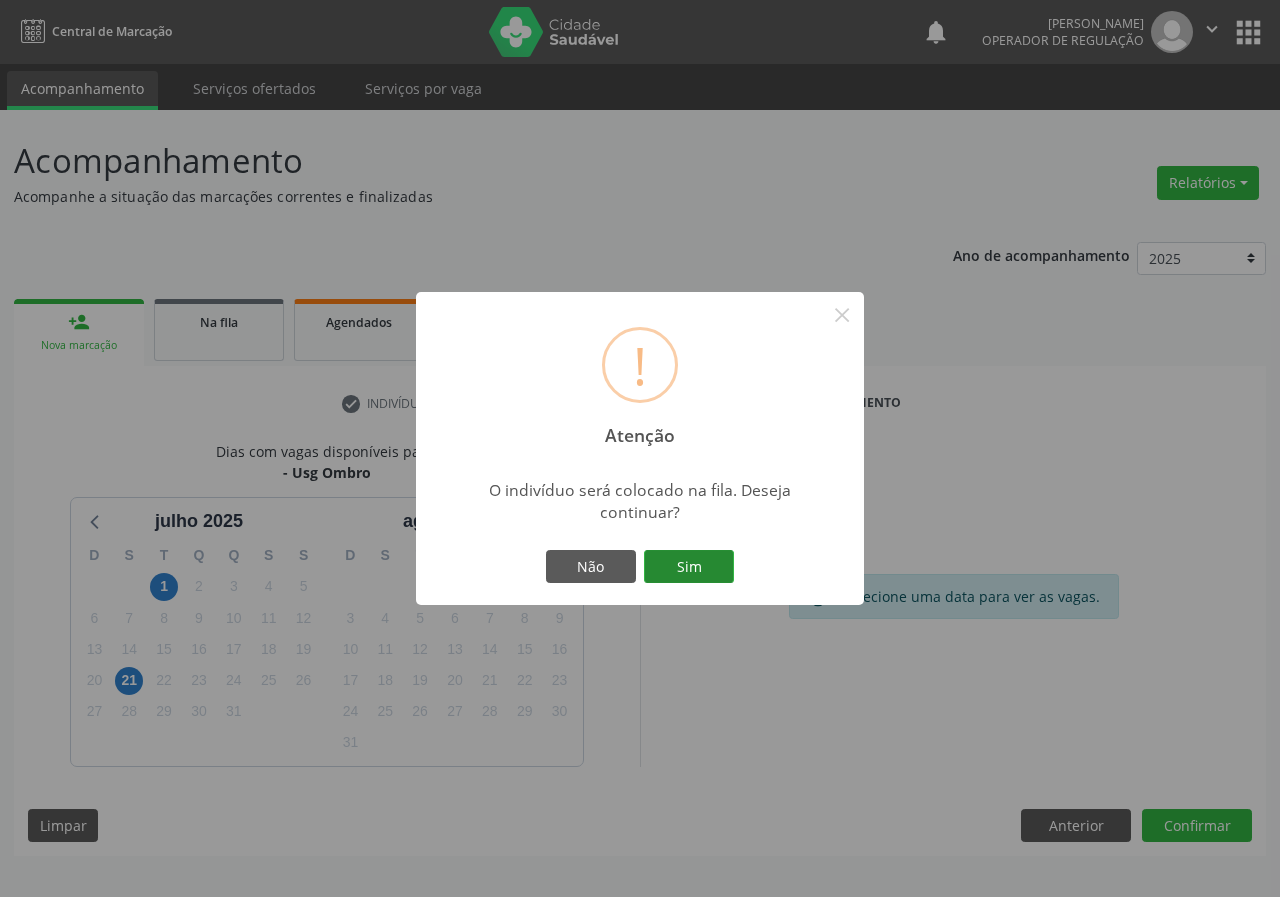 click on "Sim" at bounding box center (689, 567) 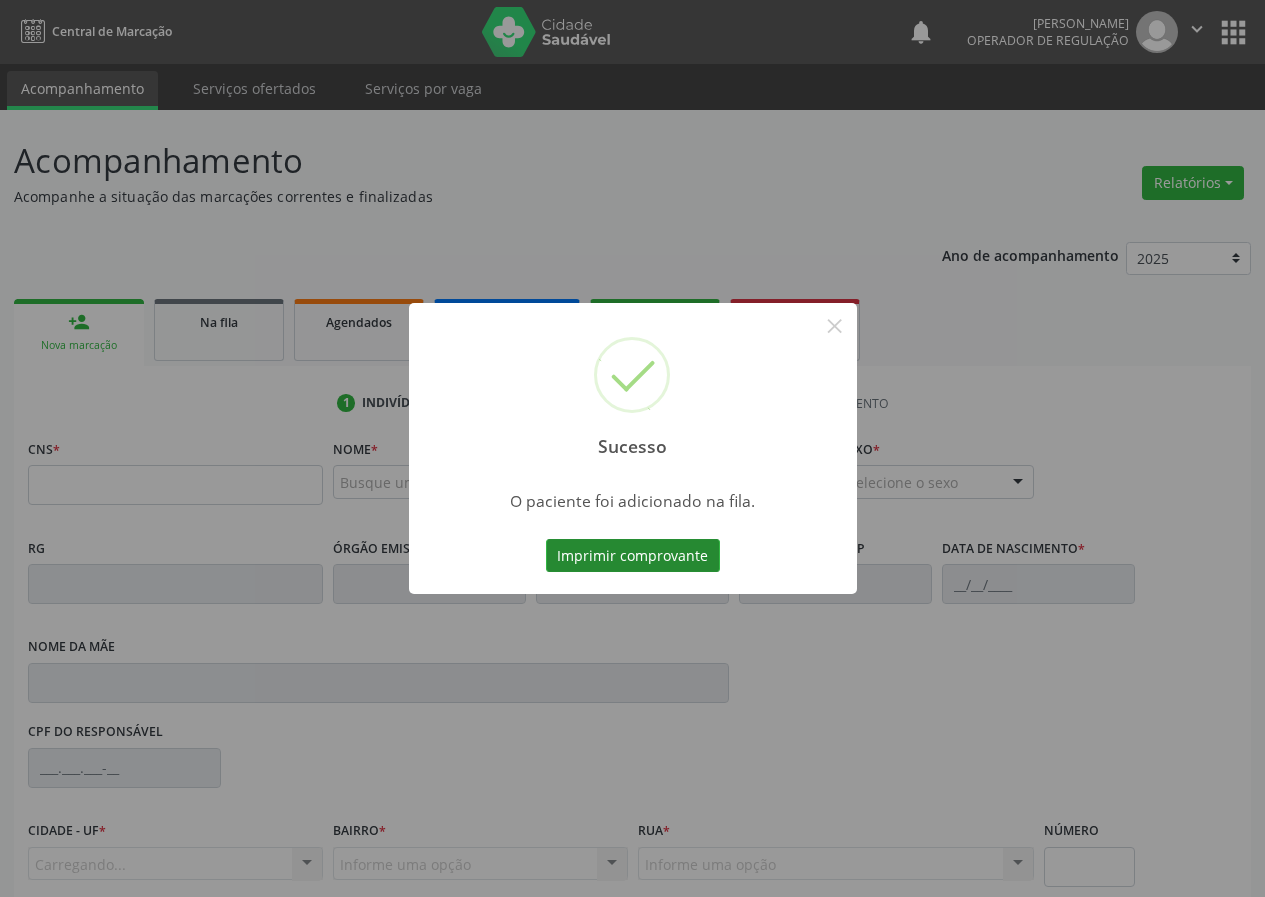 click on "Imprimir comprovante" at bounding box center (633, 556) 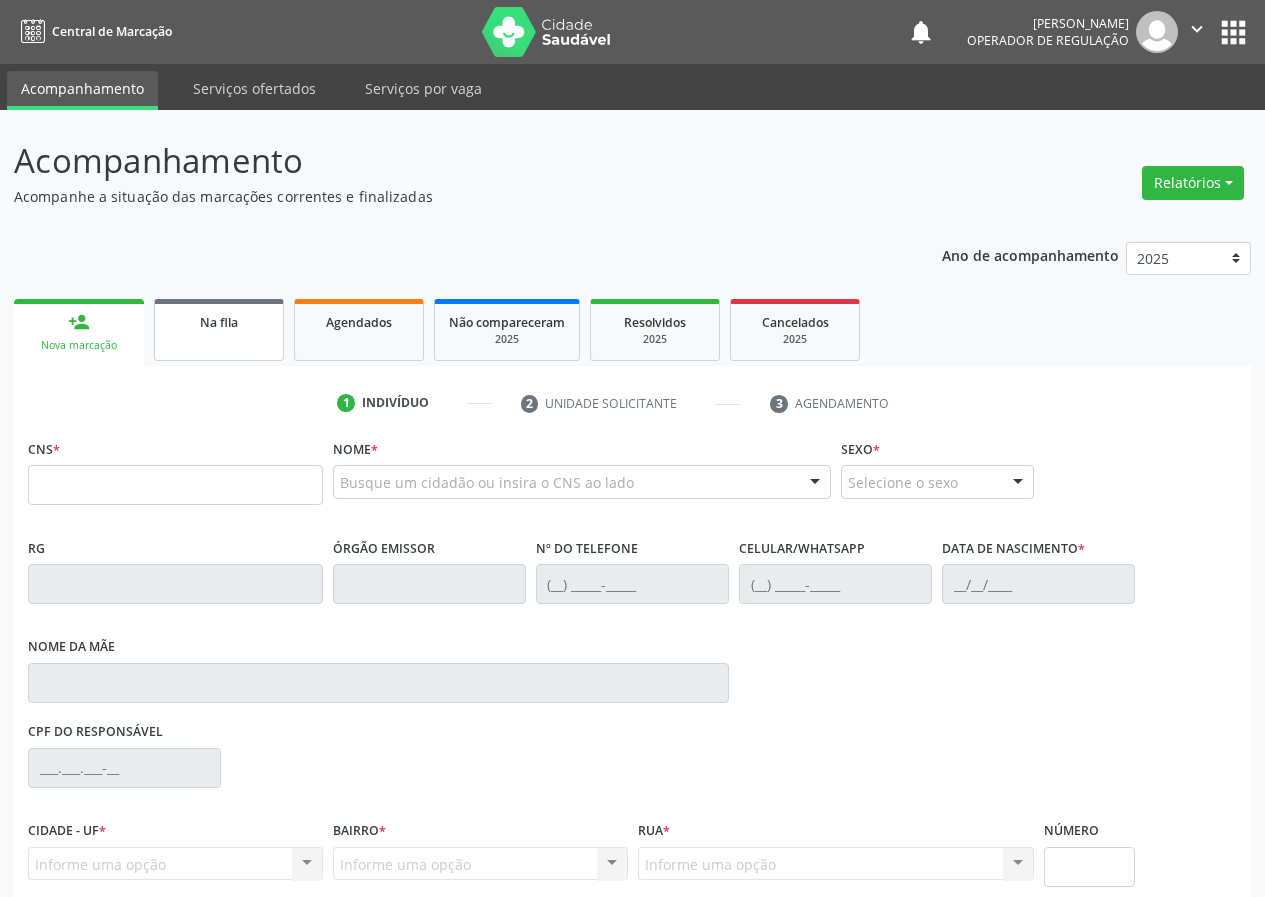 click on "Na fila" at bounding box center [219, 330] 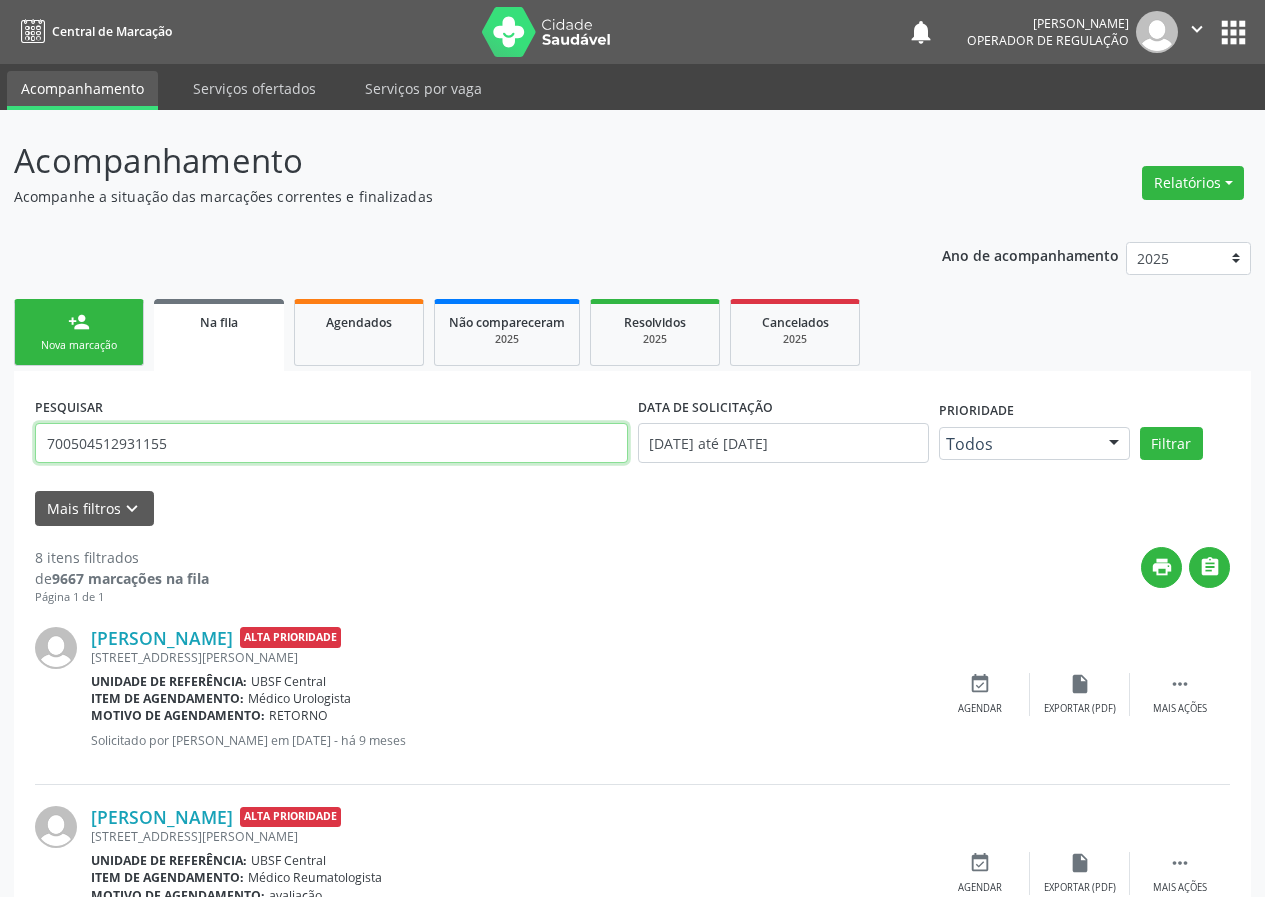 click on "700504512931155" at bounding box center (331, 443) 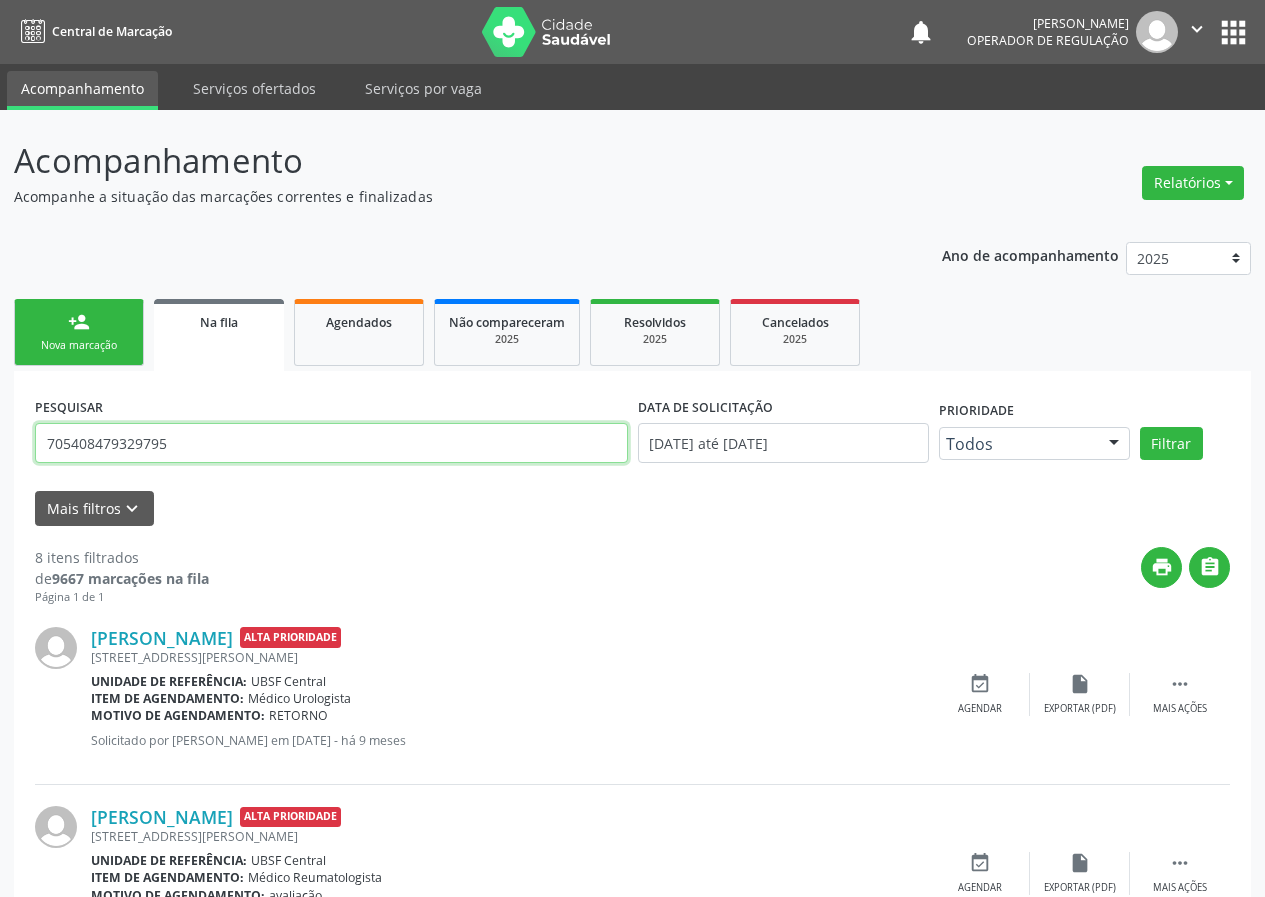 type on "705408479329795" 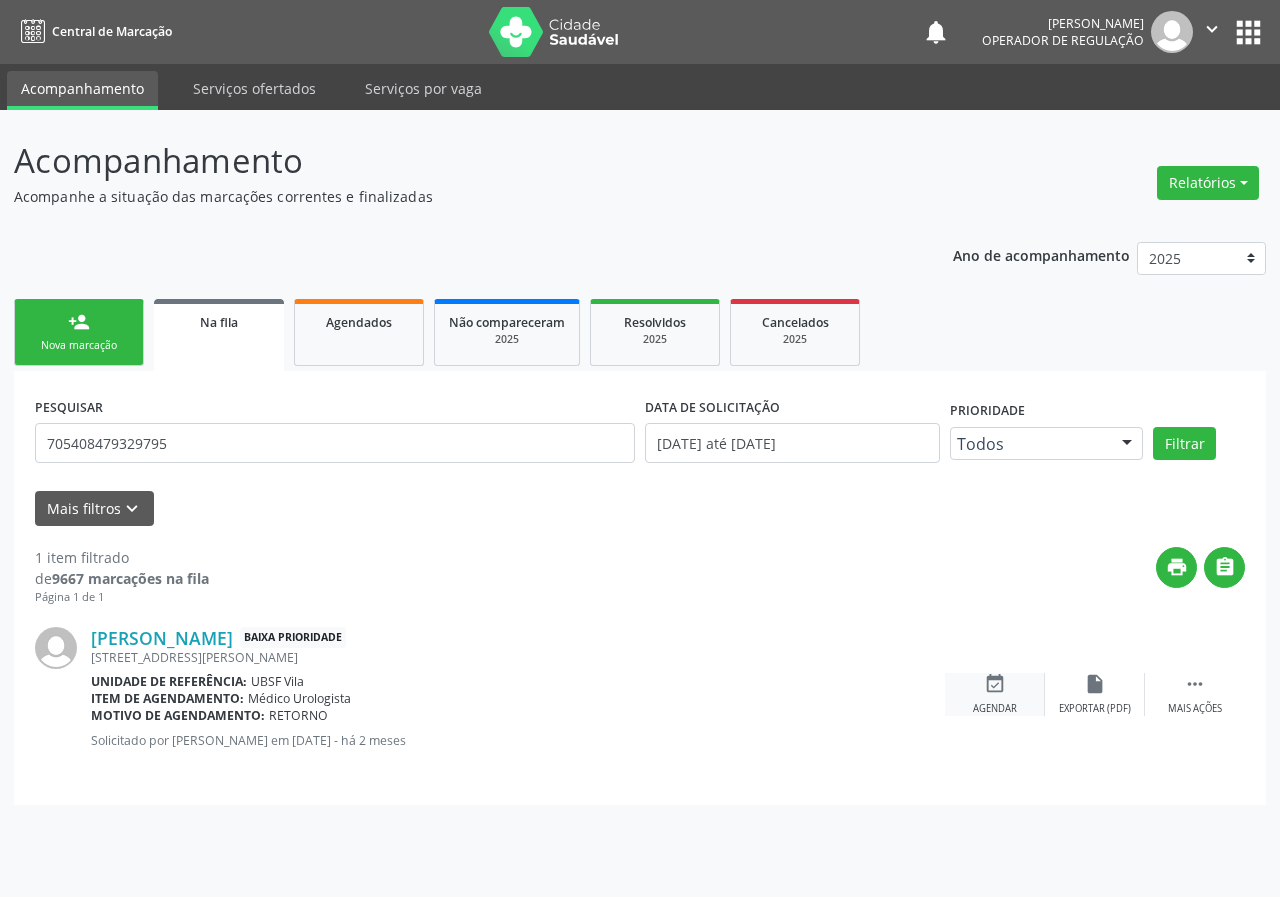 click on "event_available" at bounding box center (995, 684) 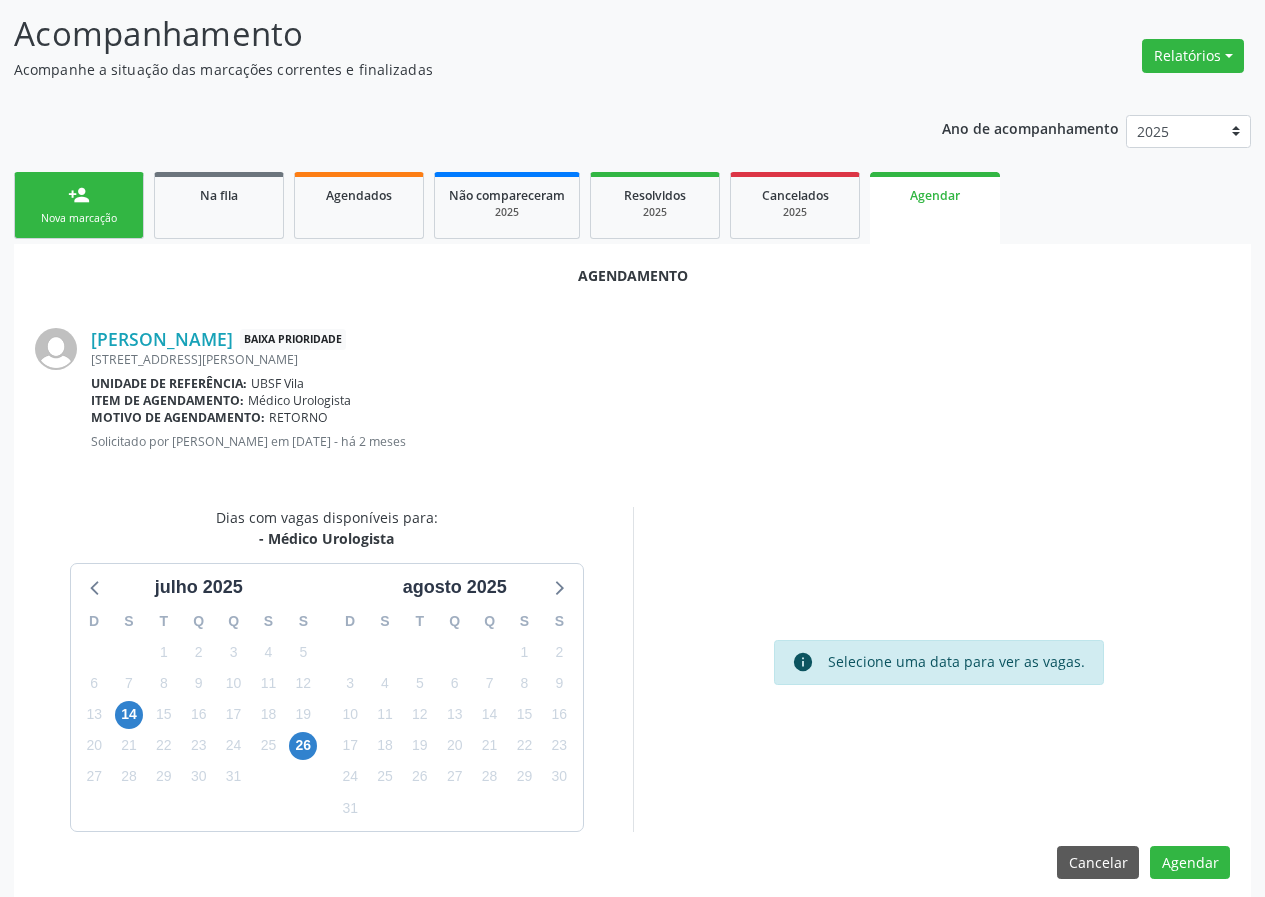 scroll, scrollTop: 144, scrollLeft: 0, axis: vertical 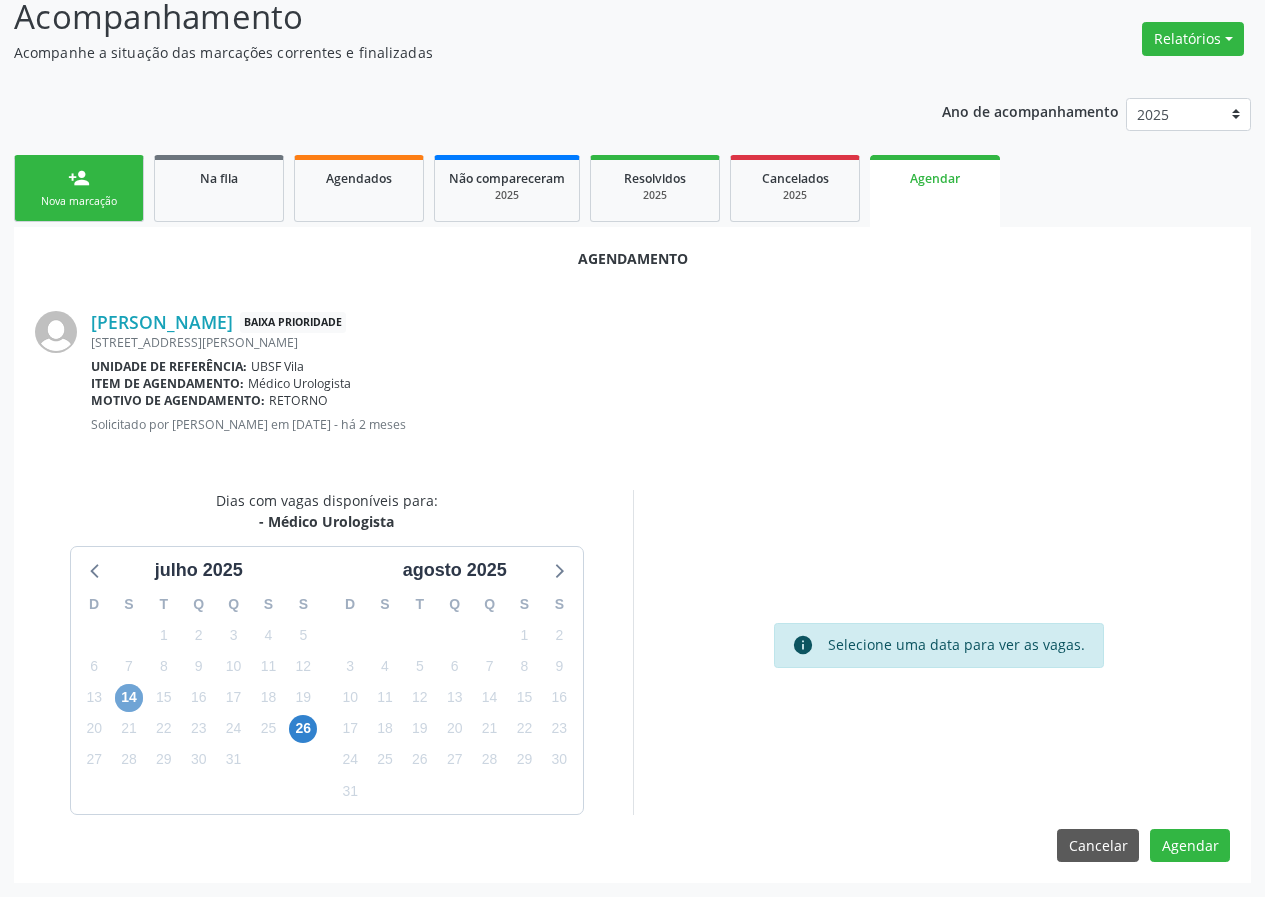 click on "14" at bounding box center [129, 698] 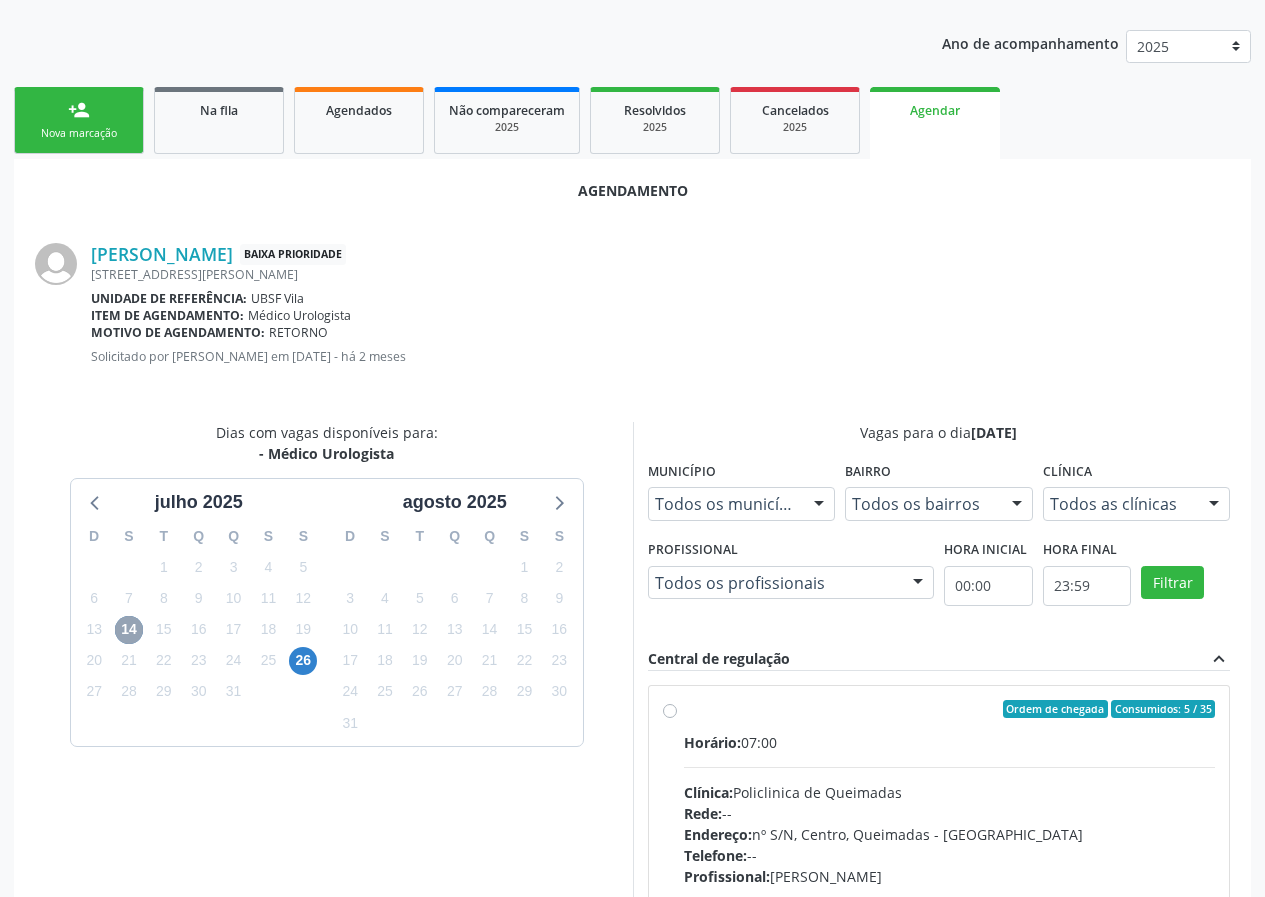 scroll, scrollTop: 244, scrollLeft: 0, axis: vertical 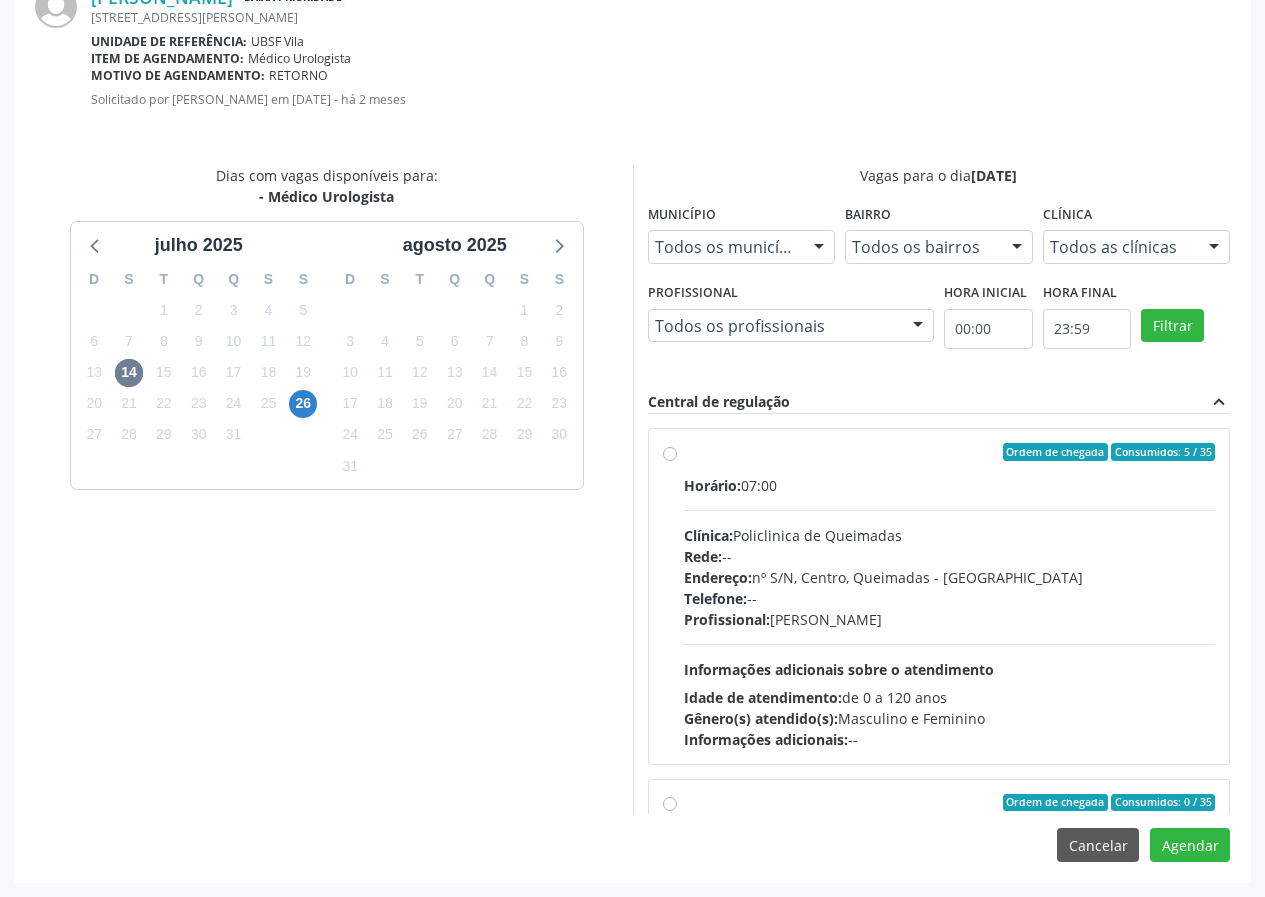 click on "Endereço:   nº S/N, Centro, Queimadas - PB" at bounding box center (950, 577) 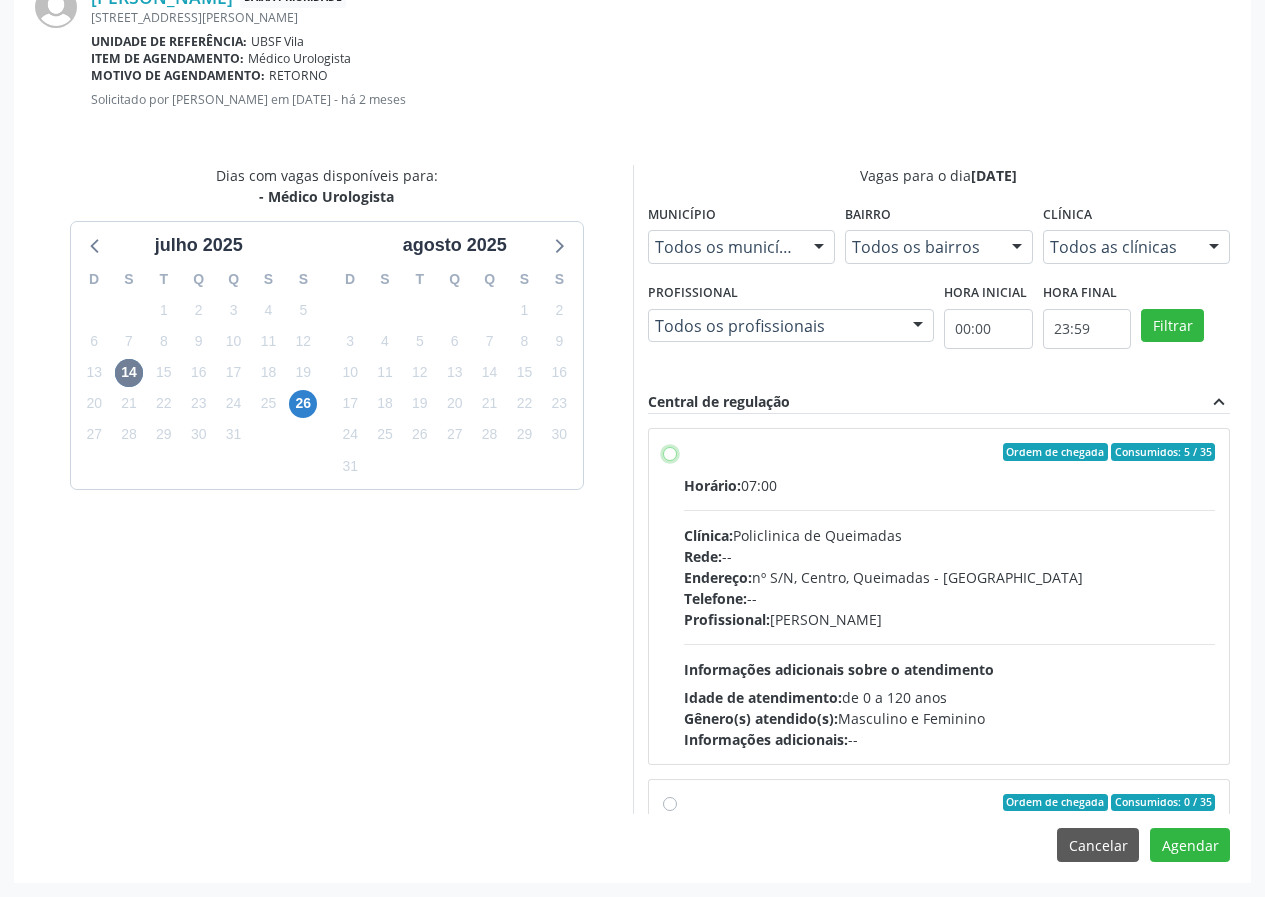 click on "Ordem de chegada
Consumidos: 5 / 35
Horário:   07:00
Clínica:  Policlinica de Queimadas
Rede:
--
Endereço:   nº S/N, Centro, Queimadas - PB
Telefone:   --
Profissional:
Ivanclecio de Souza Rodrigues
Informações adicionais sobre o atendimento
Idade de atendimento:
de 0 a 120 anos
Gênero(s) atendido(s):
Masculino e Feminino
Informações adicionais:
--" at bounding box center (670, 452) 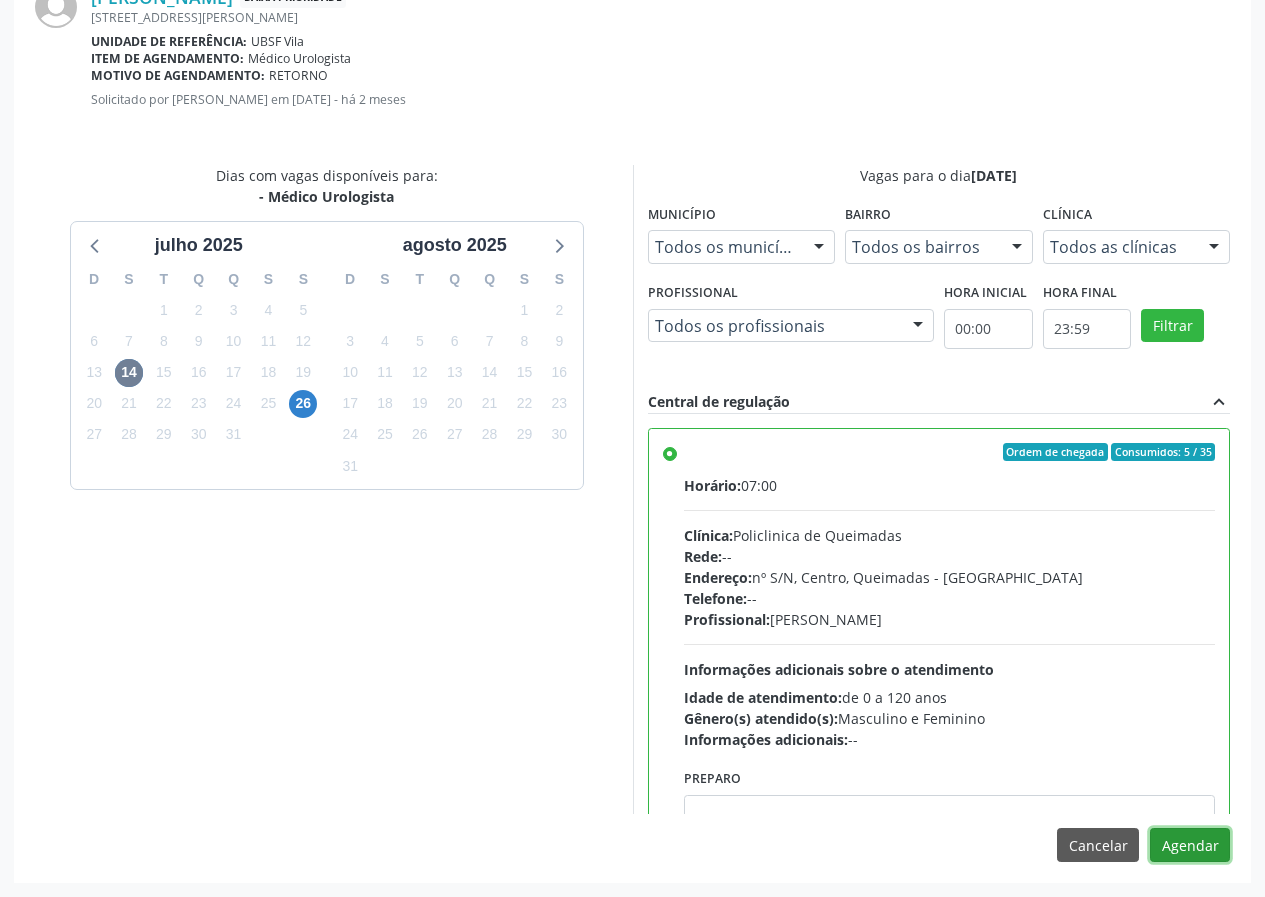 click on "Agendar" at bounding box center [1190, 845] 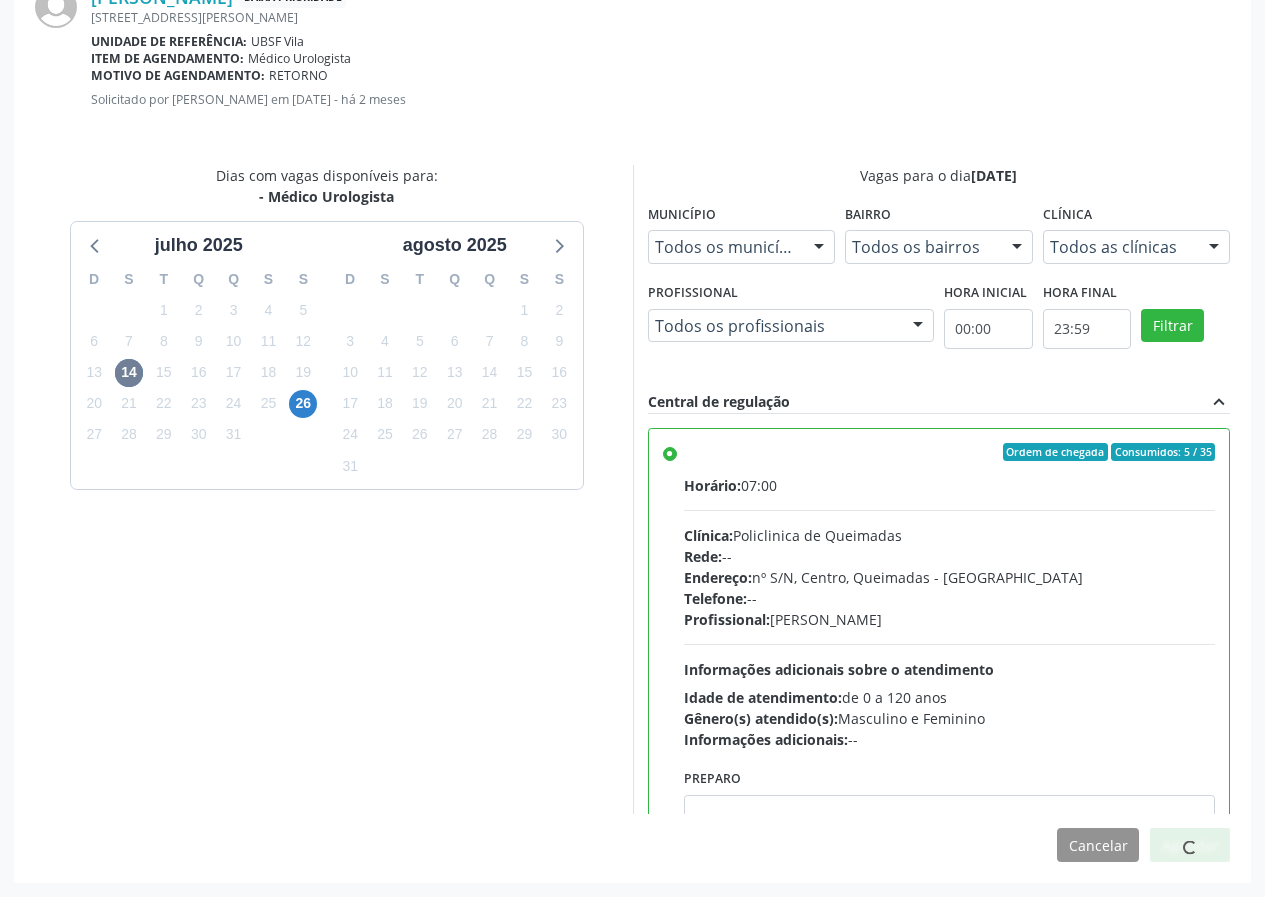 scroll, scrollTop: 173, scrollLeft: 0, axis: vertical 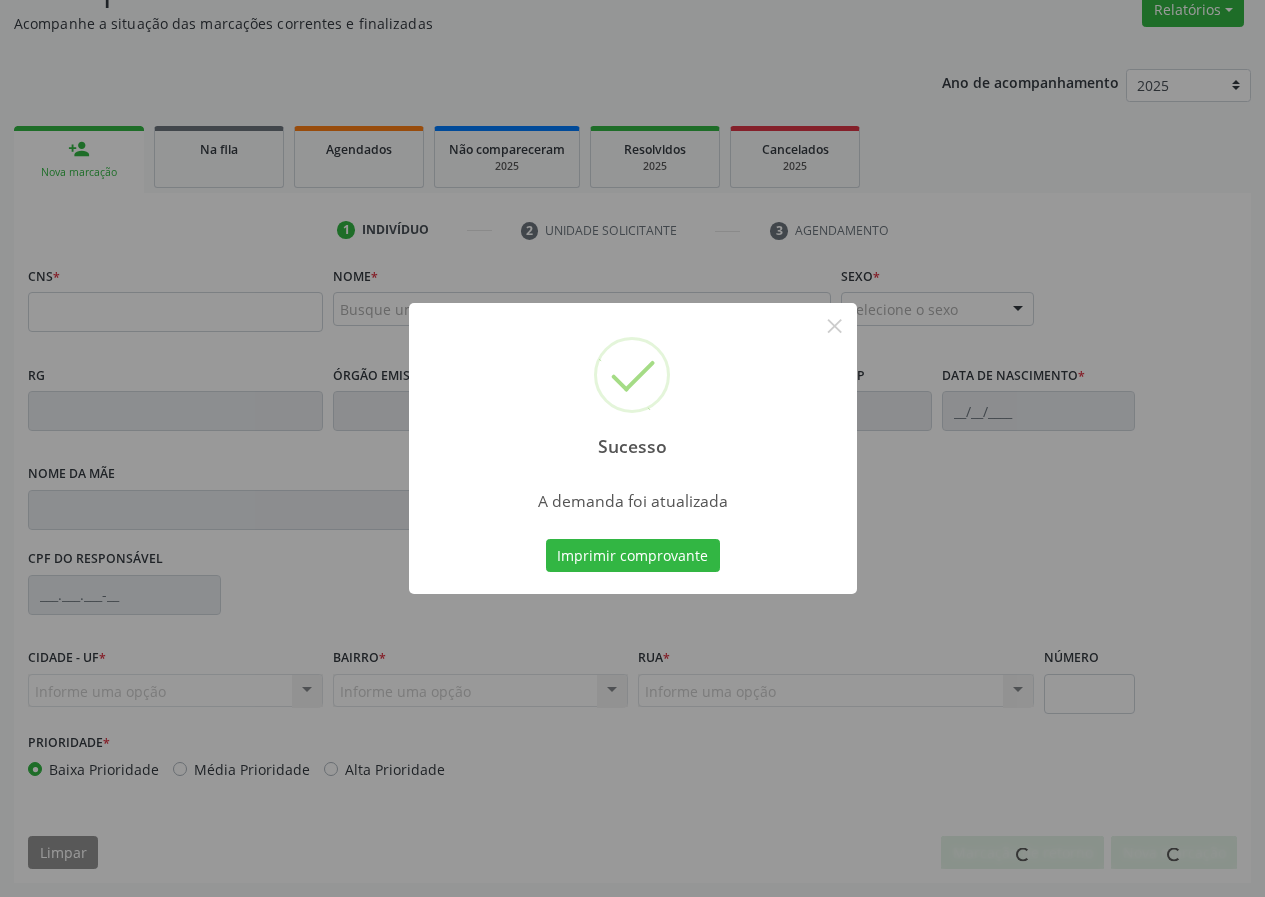 click on "Sucesso × A demanda foi atualizada Imprimir comprovante Cancel" at bounding box center [633, 449] 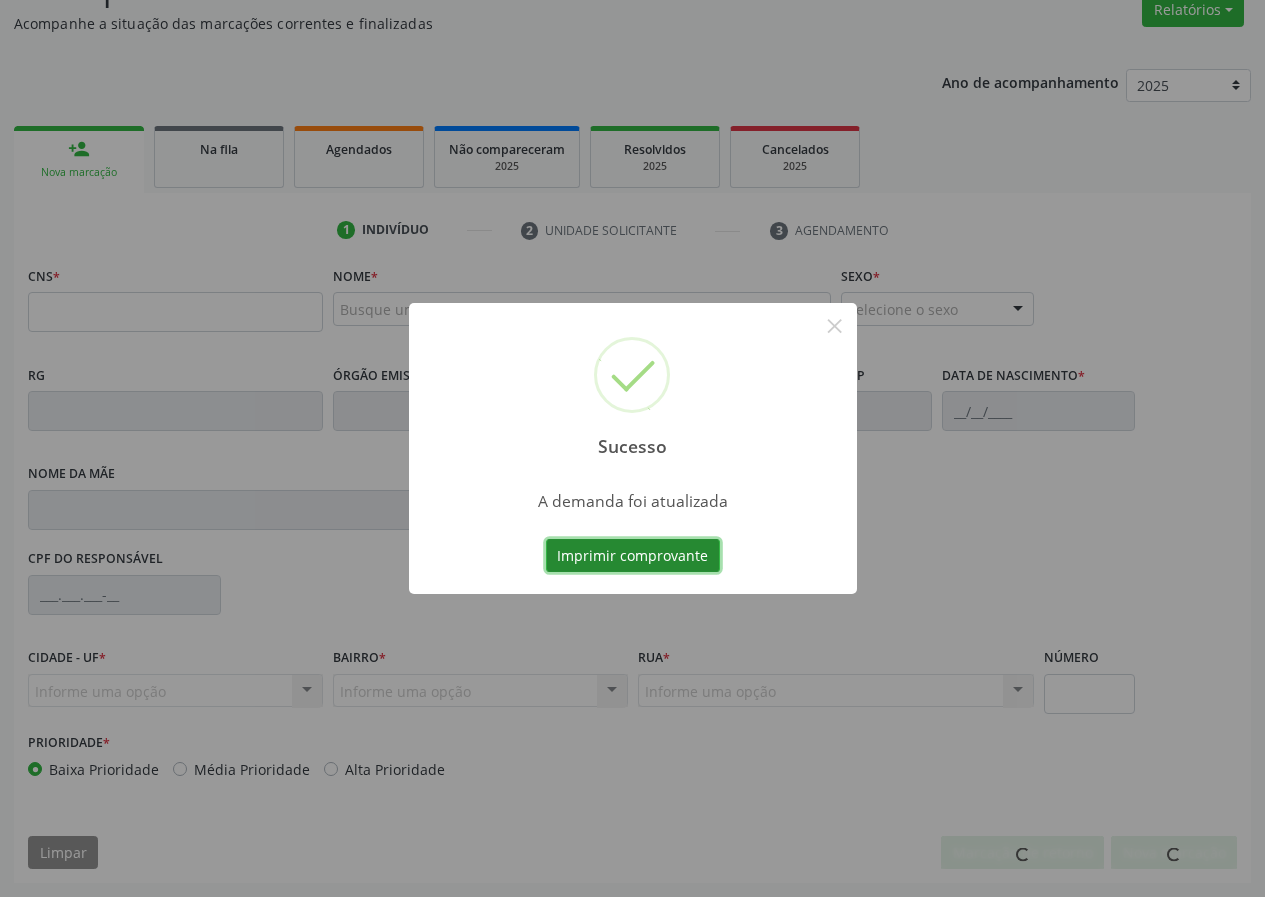 click on "Imprimir comprovante" at bounding box center (633, 556) 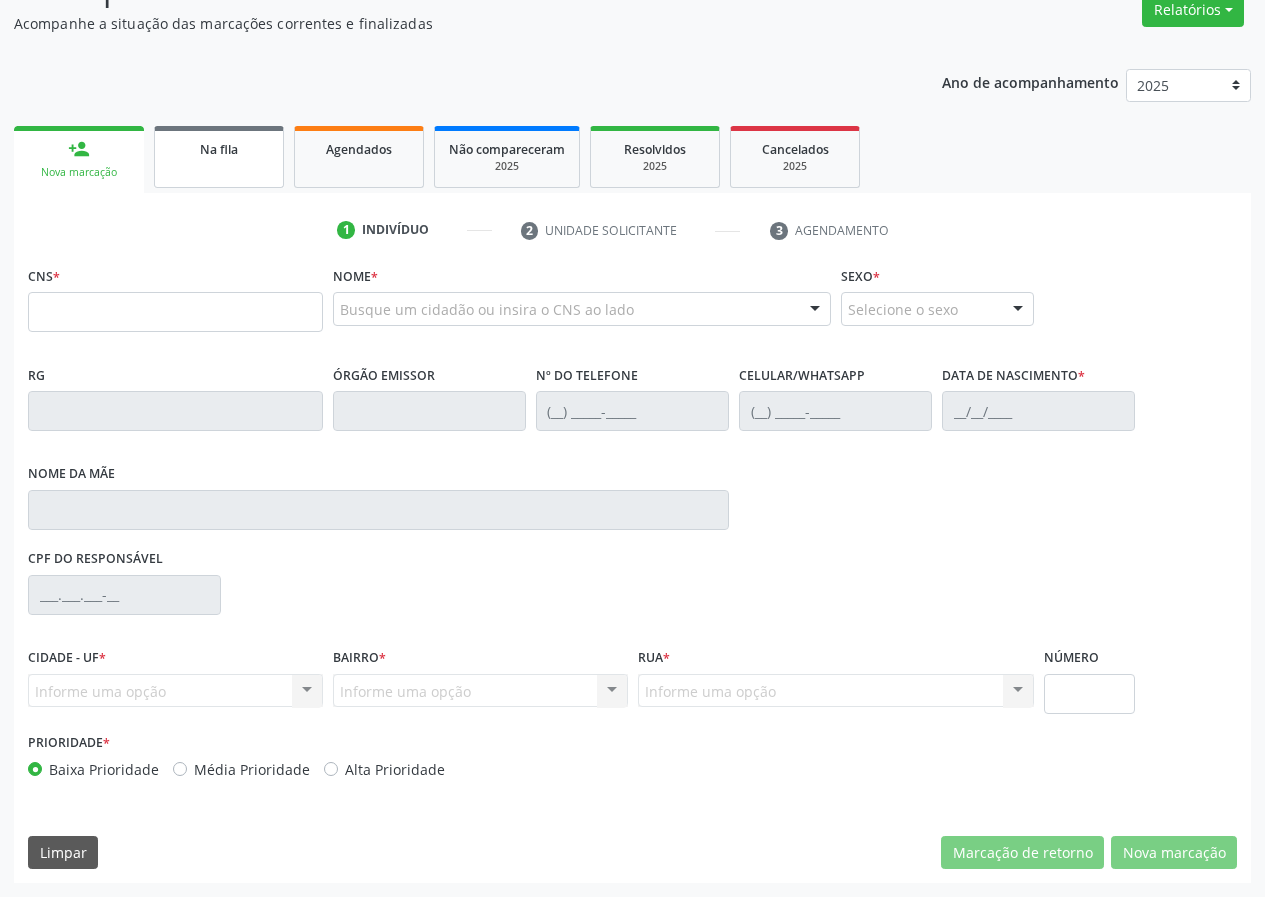 click on "Na fila" at bounding box center [219, 148] 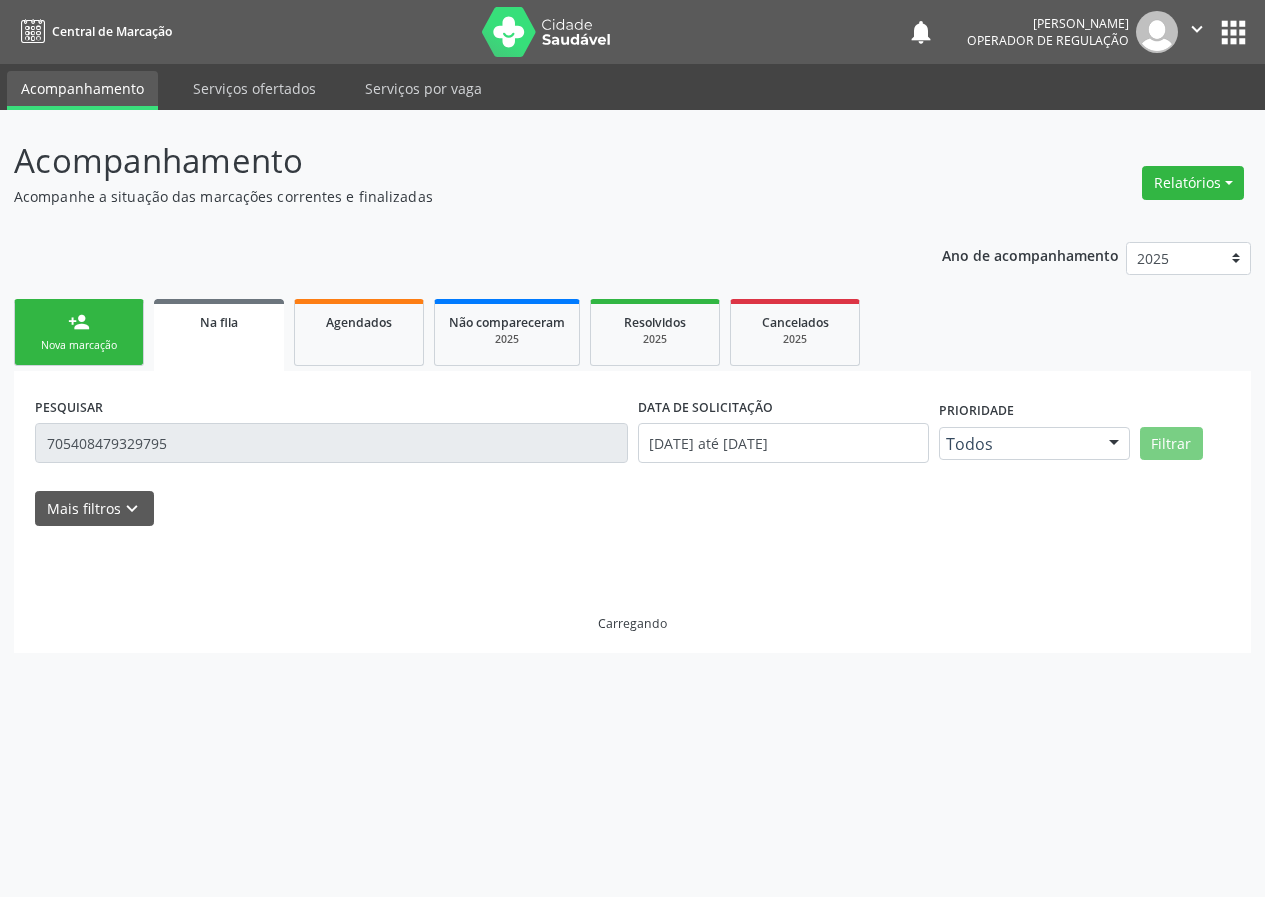scroll, scrollTop: 0, scrollLeft: 0, axis: both 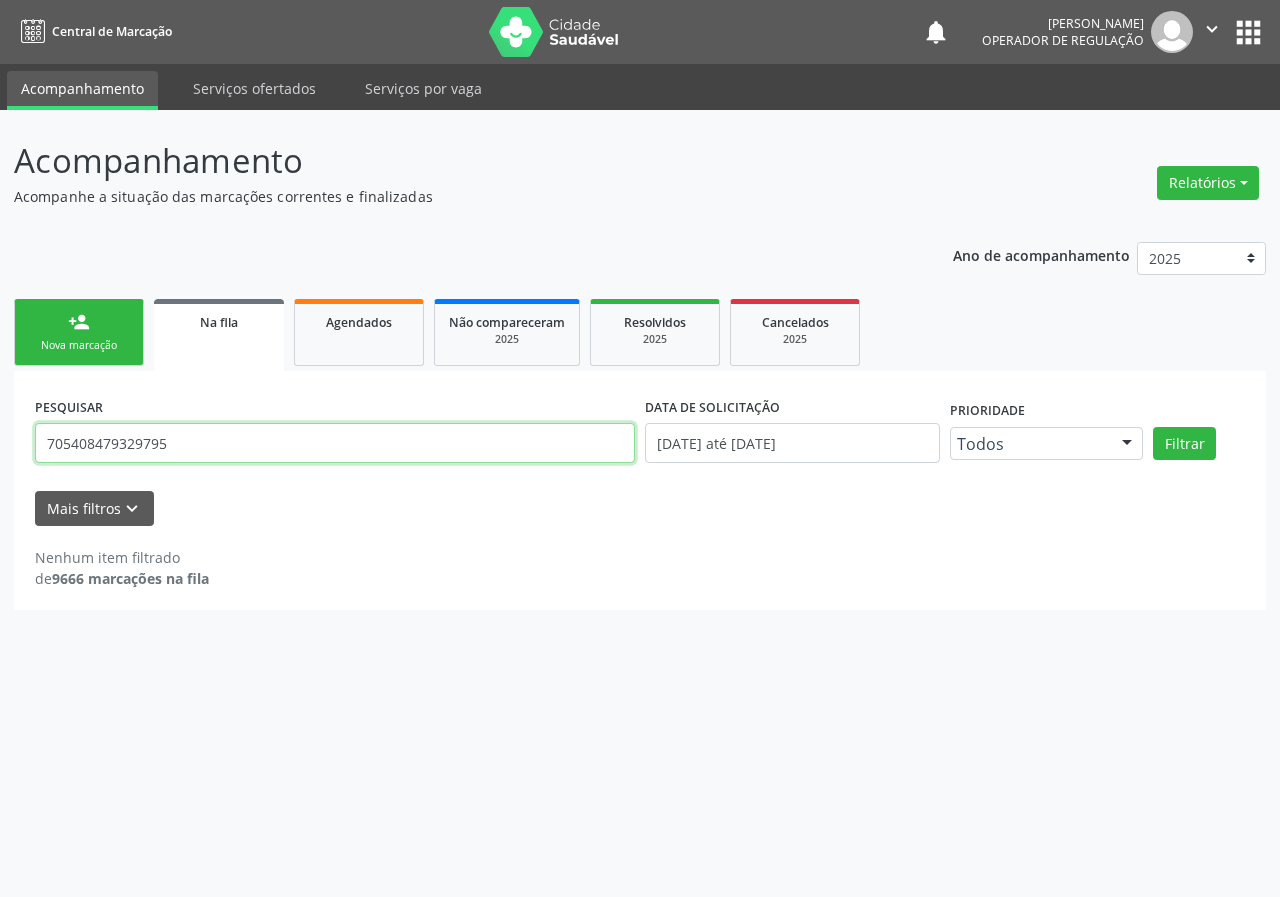 click on "705408479329795" at bounding box center (335, 443) 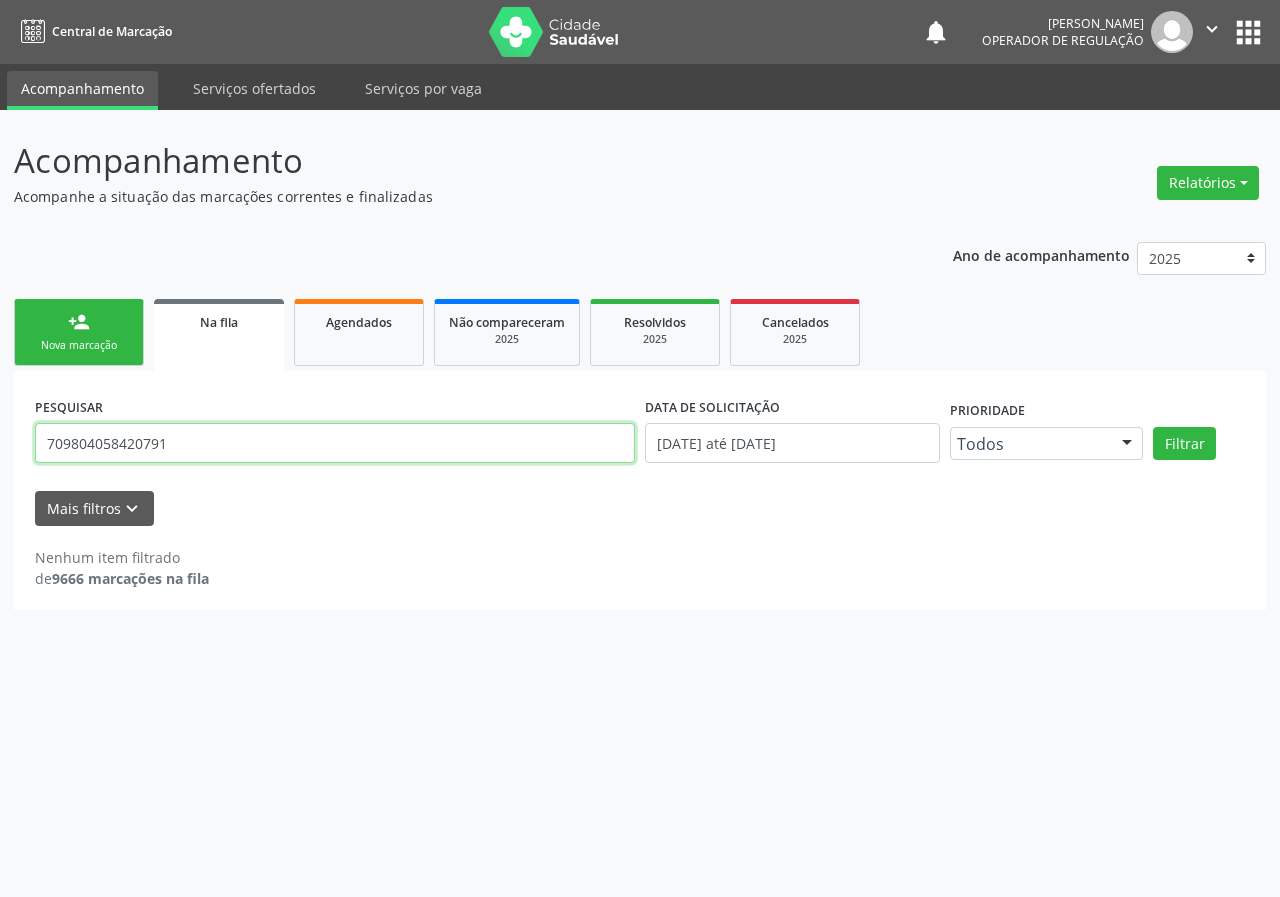 type on "709804058420791" 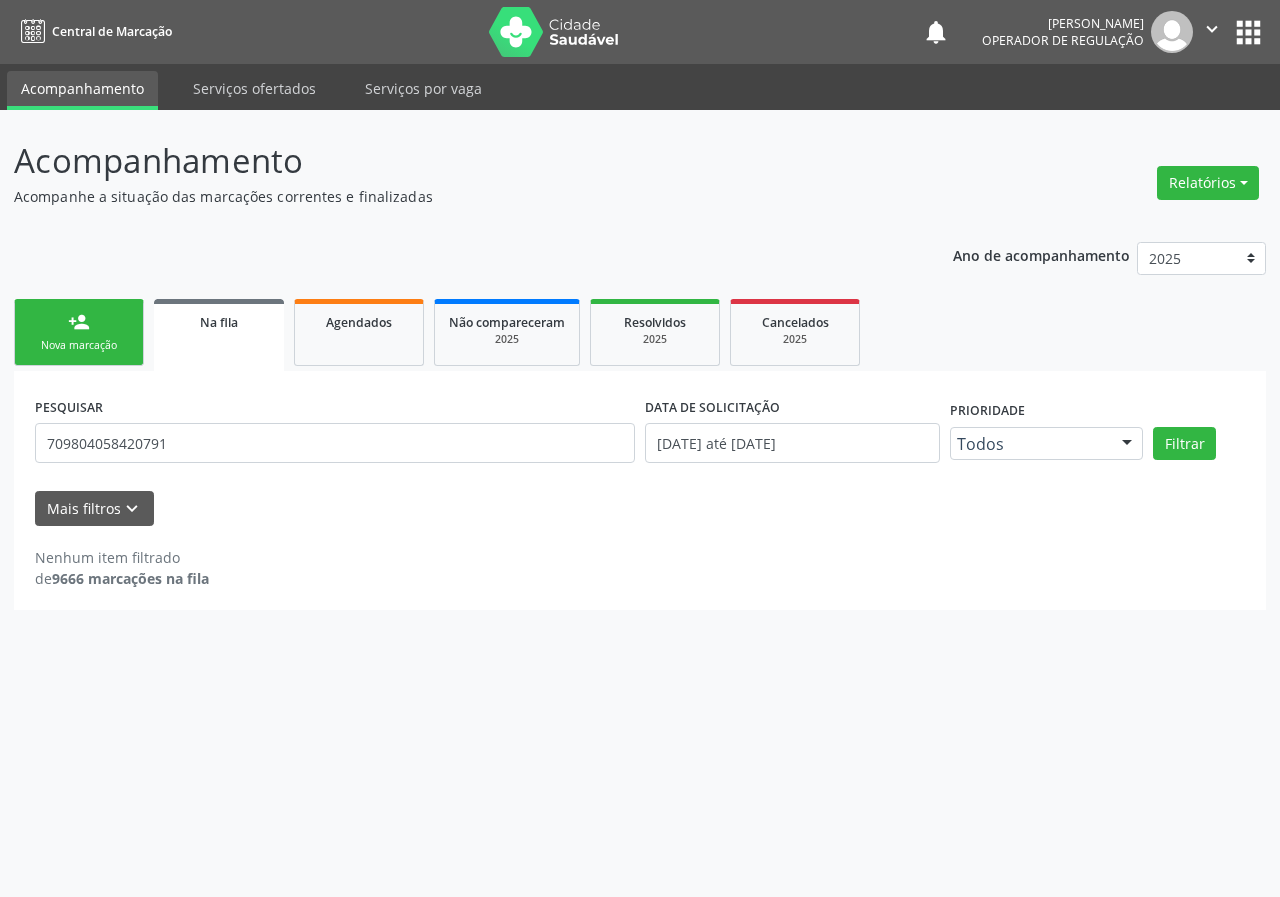 click on "person_add
Nova marcação" at bounding box center (79, 332) 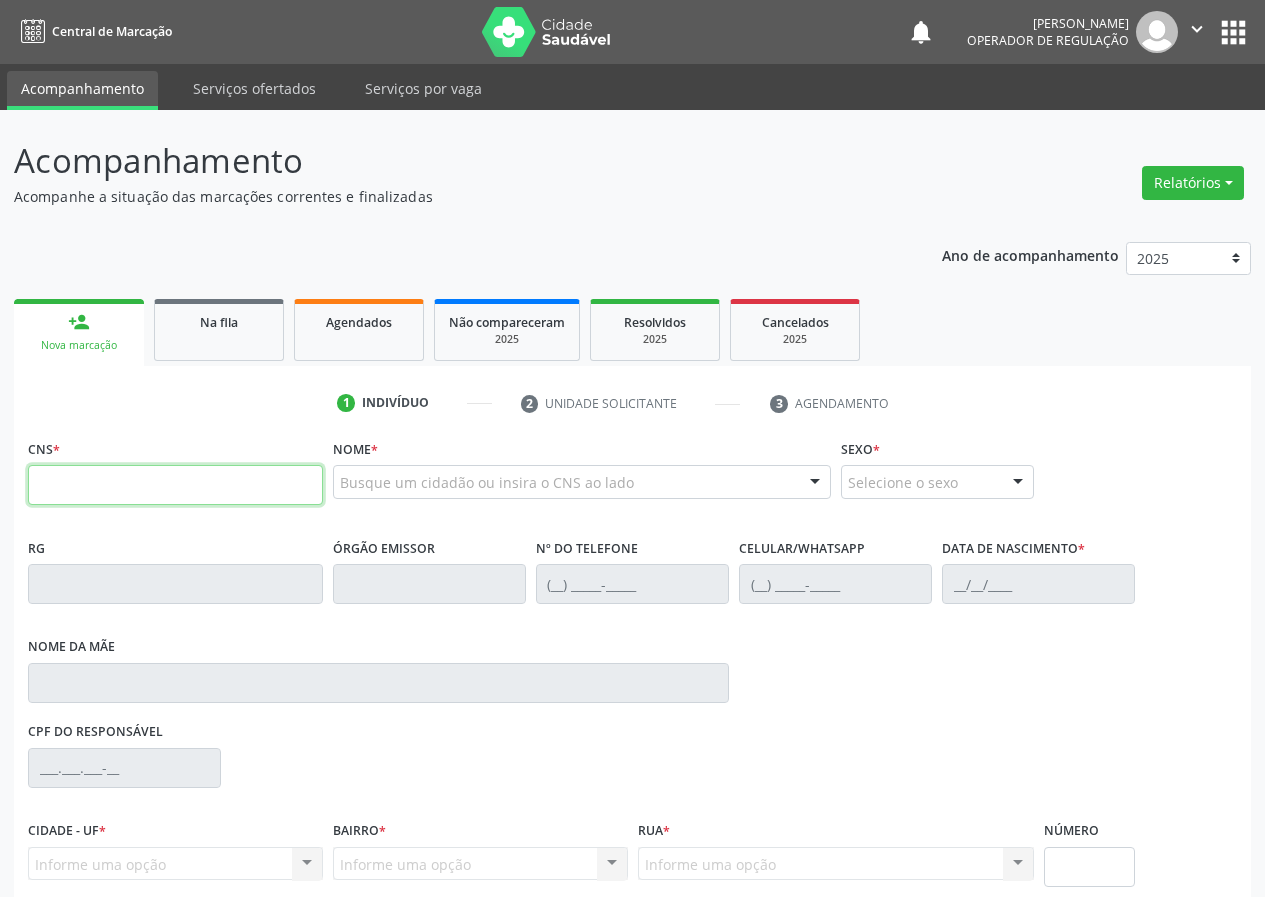 click at bounding box center (175, 485) 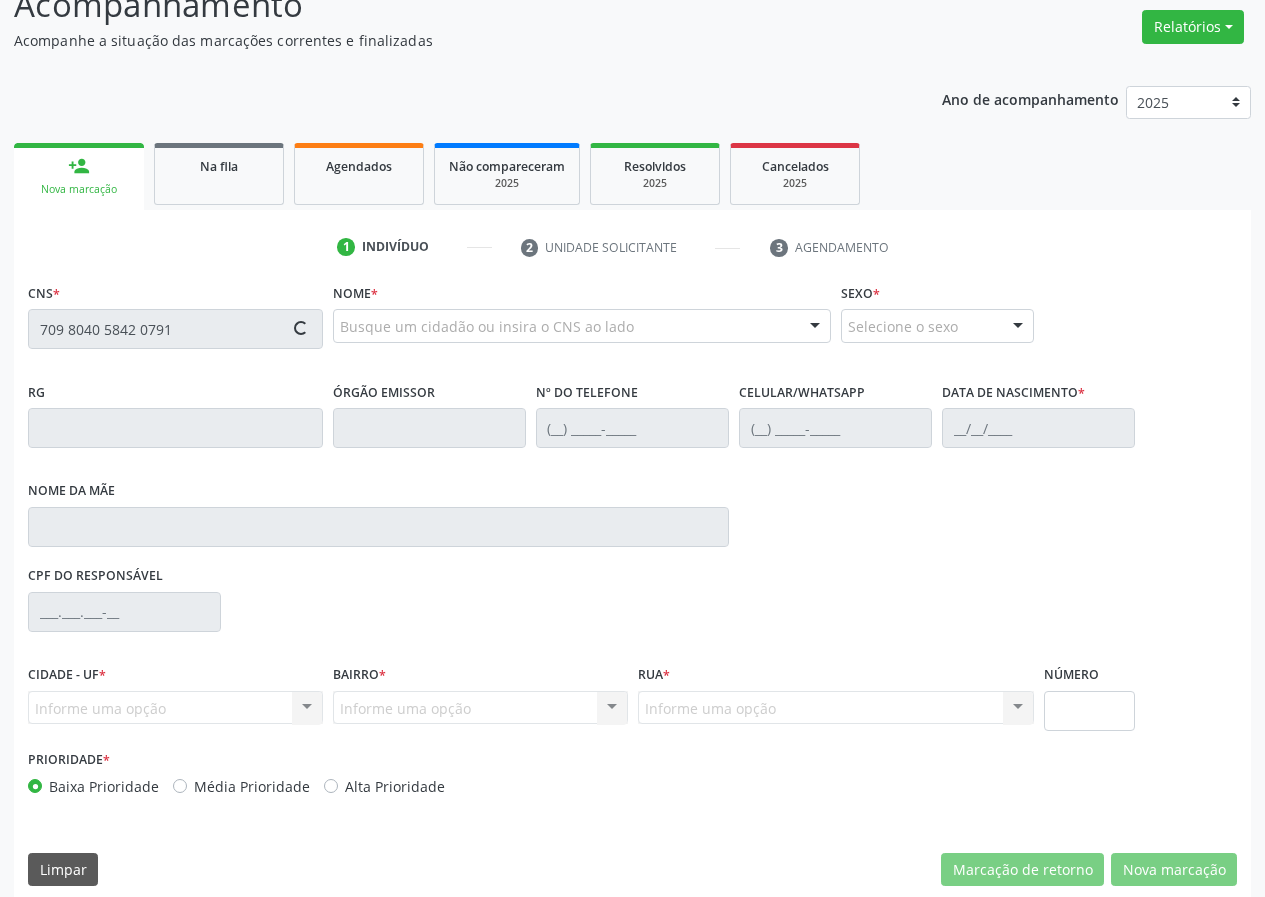 scroll, scrollTop: 173, scrollLeft: 0, axis: vertical 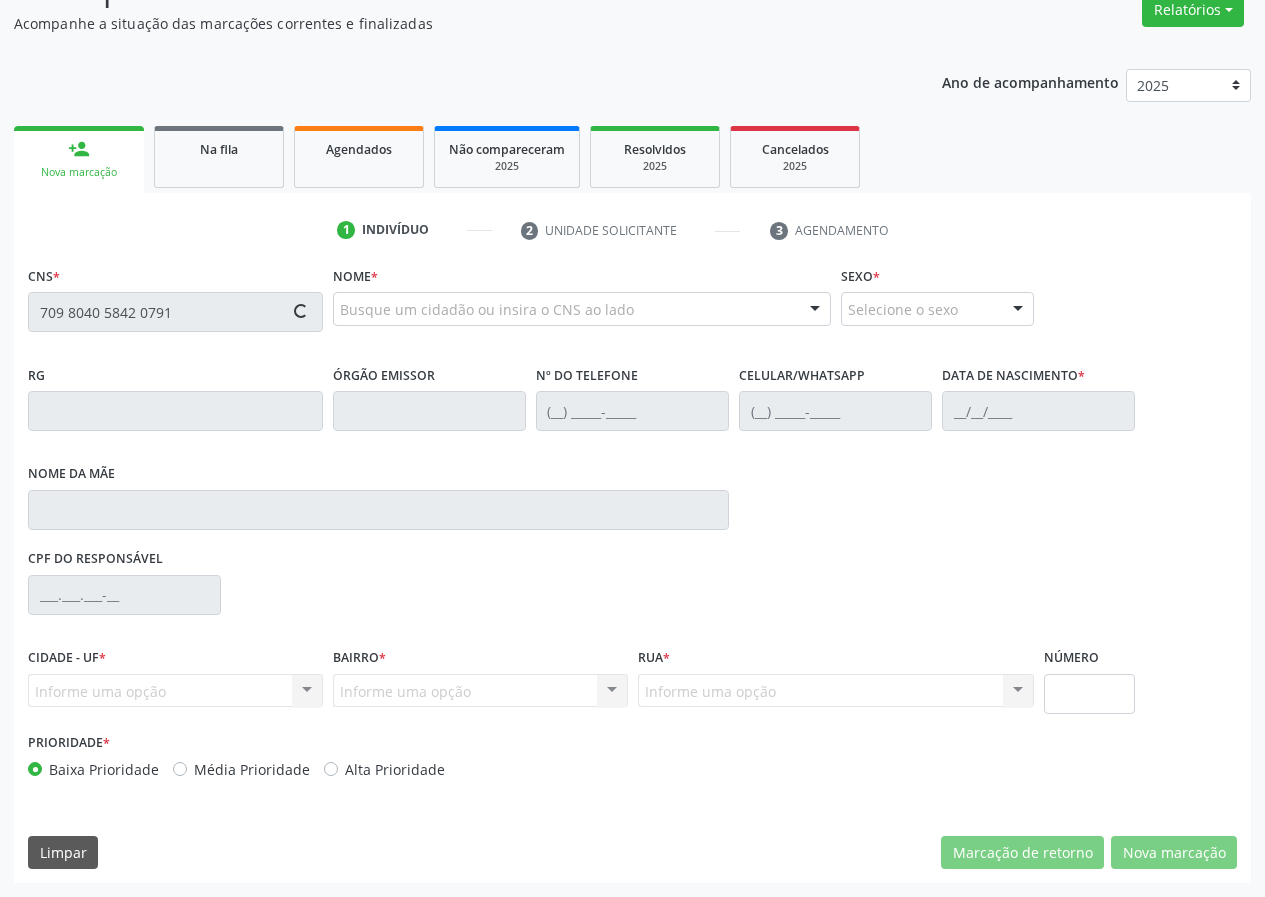 type on "709 8040 5842 0791" 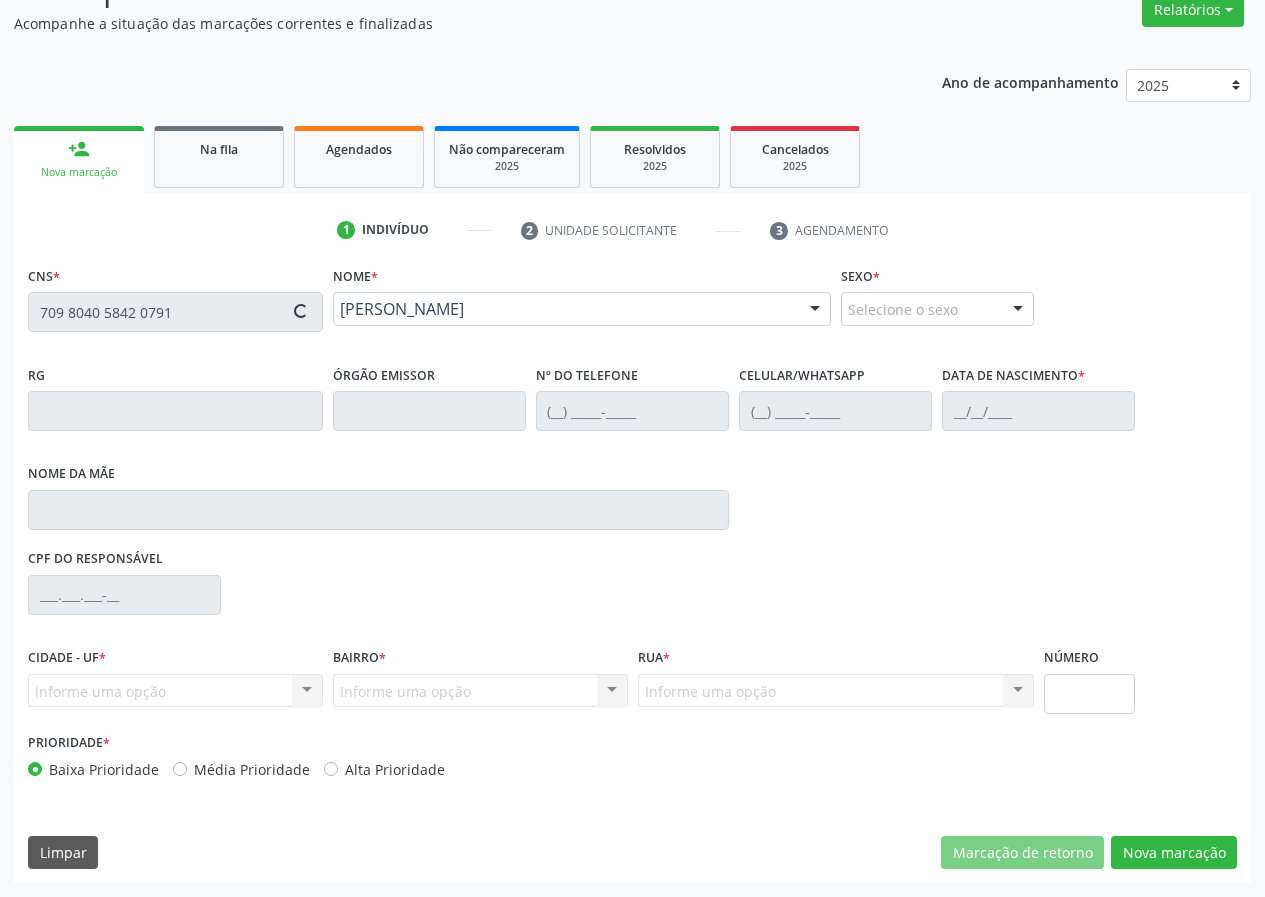 type on "(83) 99393-5897" 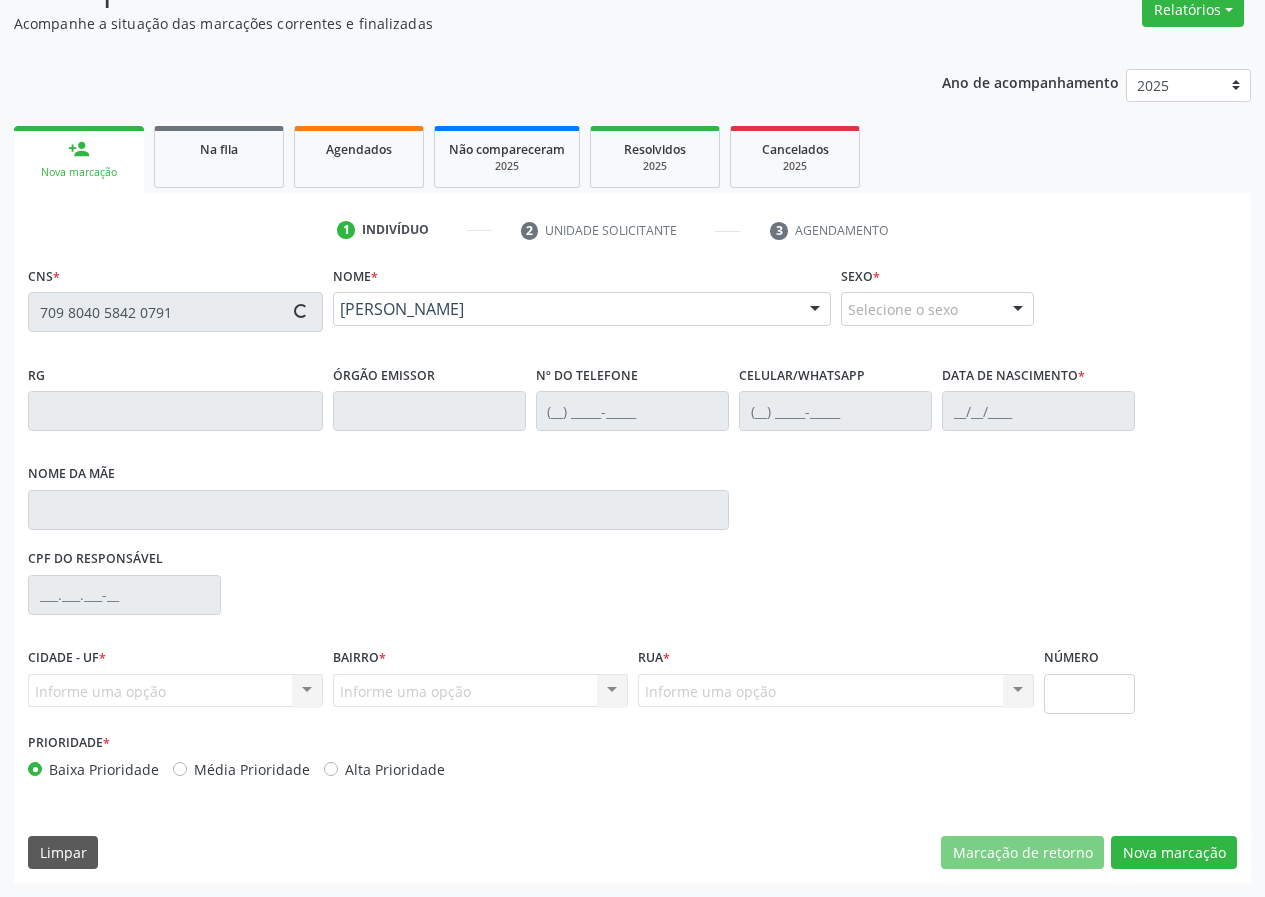 type on "19/01/1941" 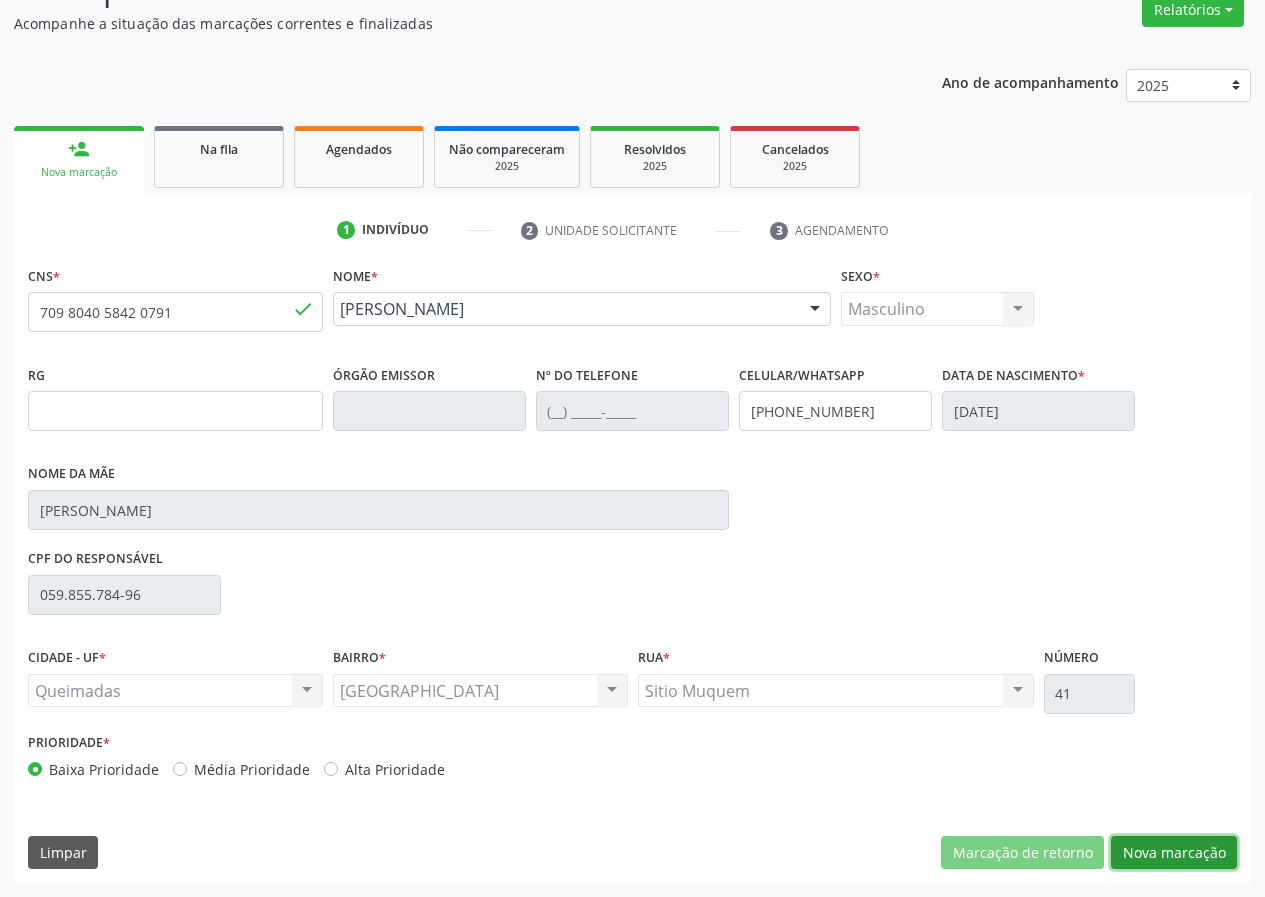 click on "Nova marcação" at bounding box center [1174, 853] 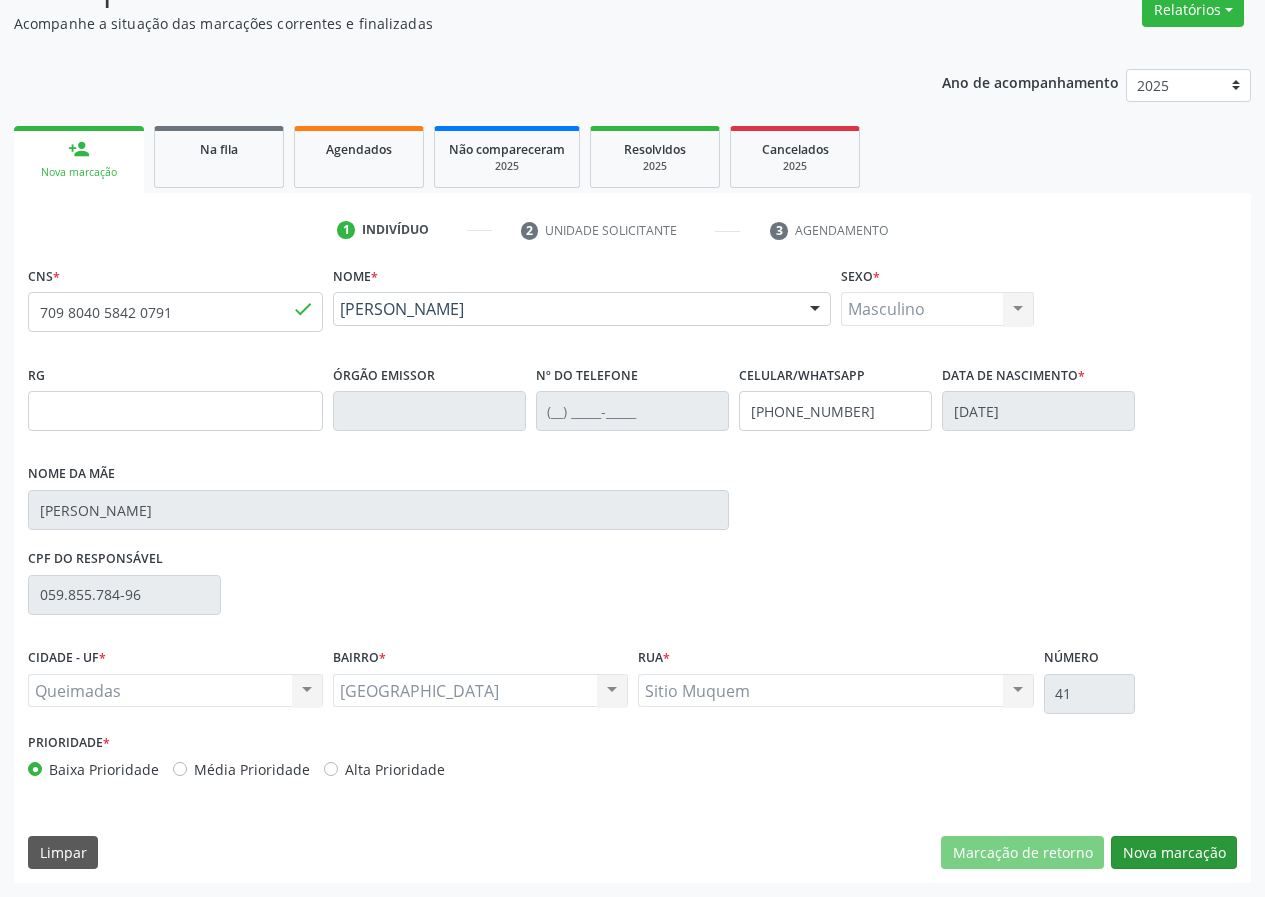 scroll, scrollTop: 9, scrollLeft: 0, axis: vertical 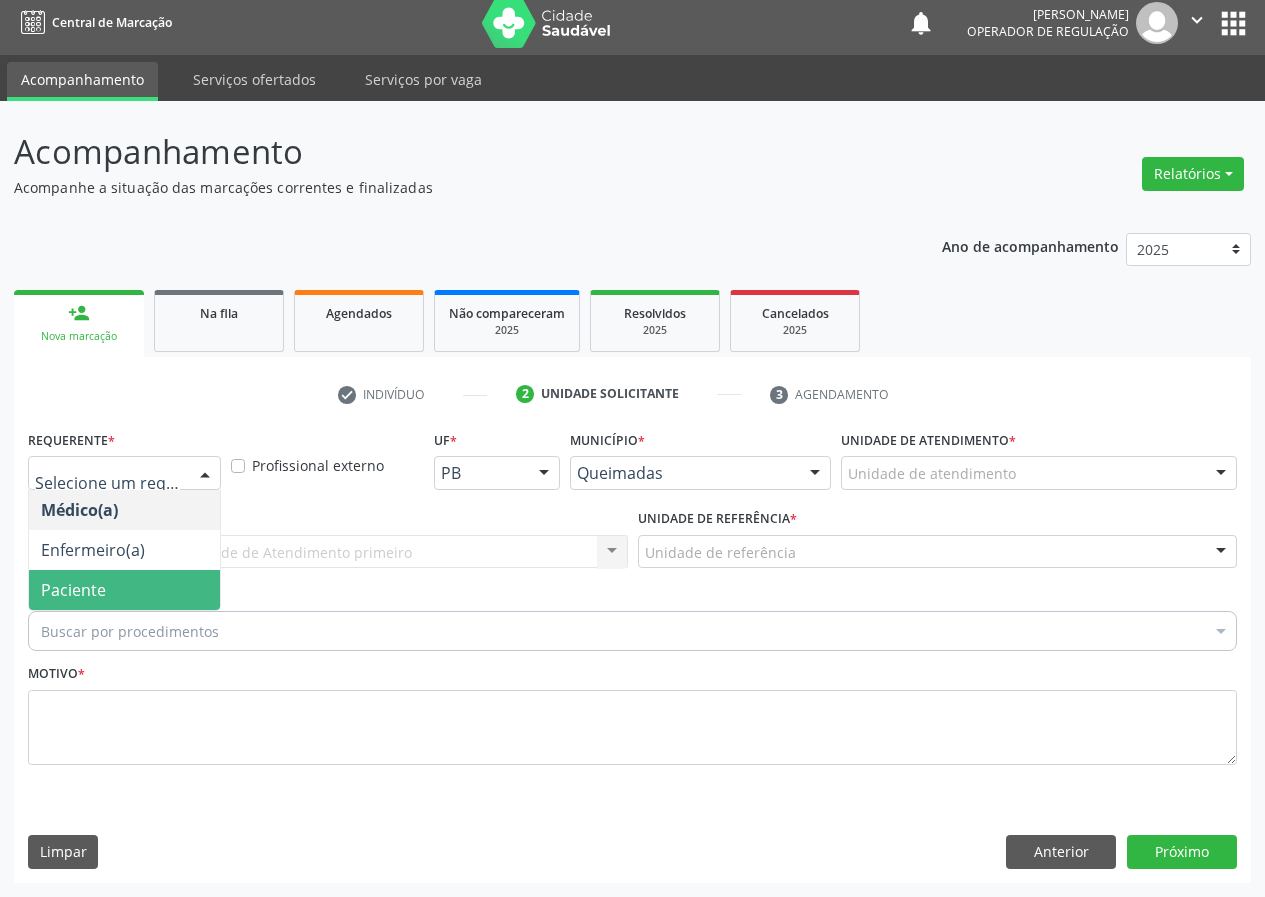 click on "Paciente" at bounding box center (124, 590) 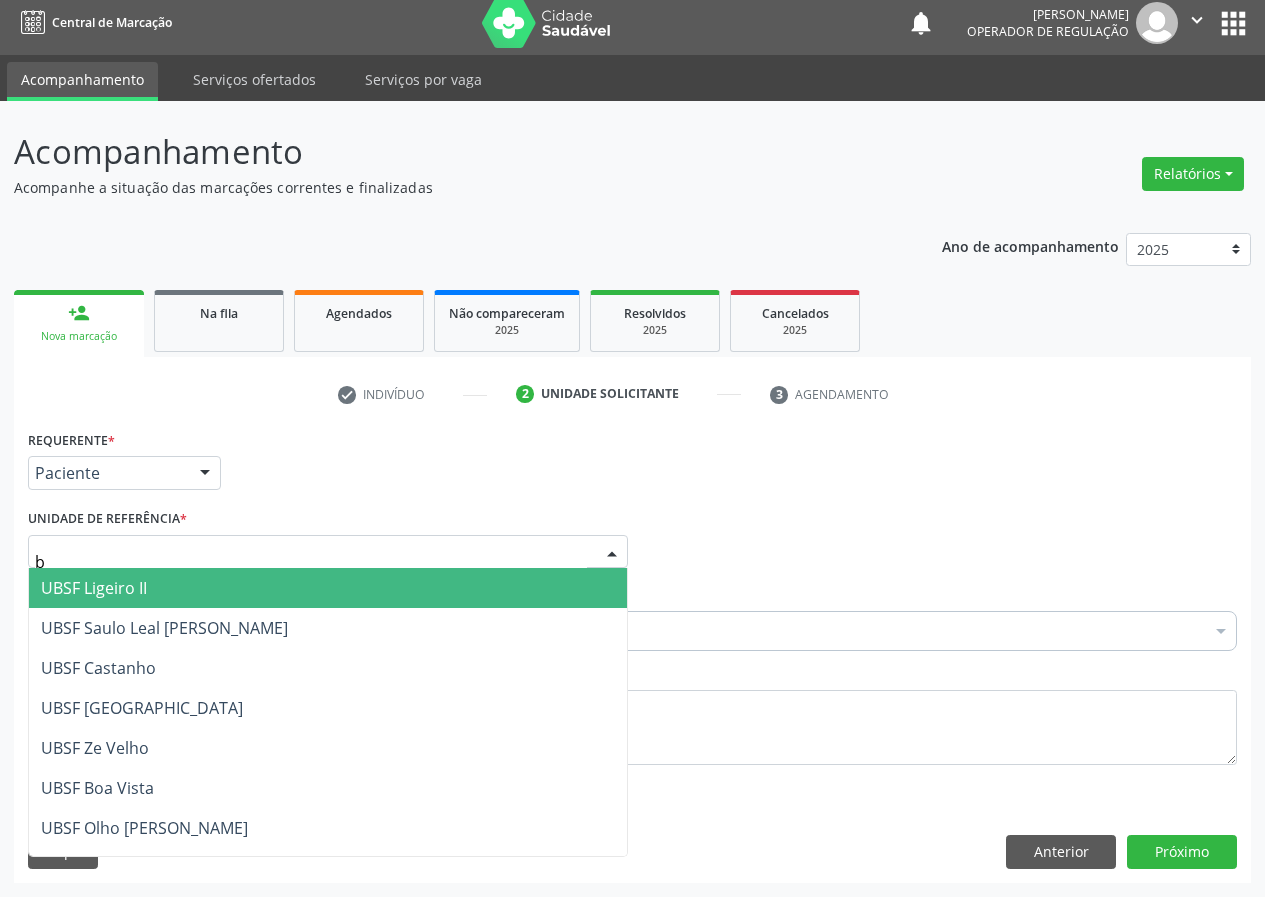 type on "ba" 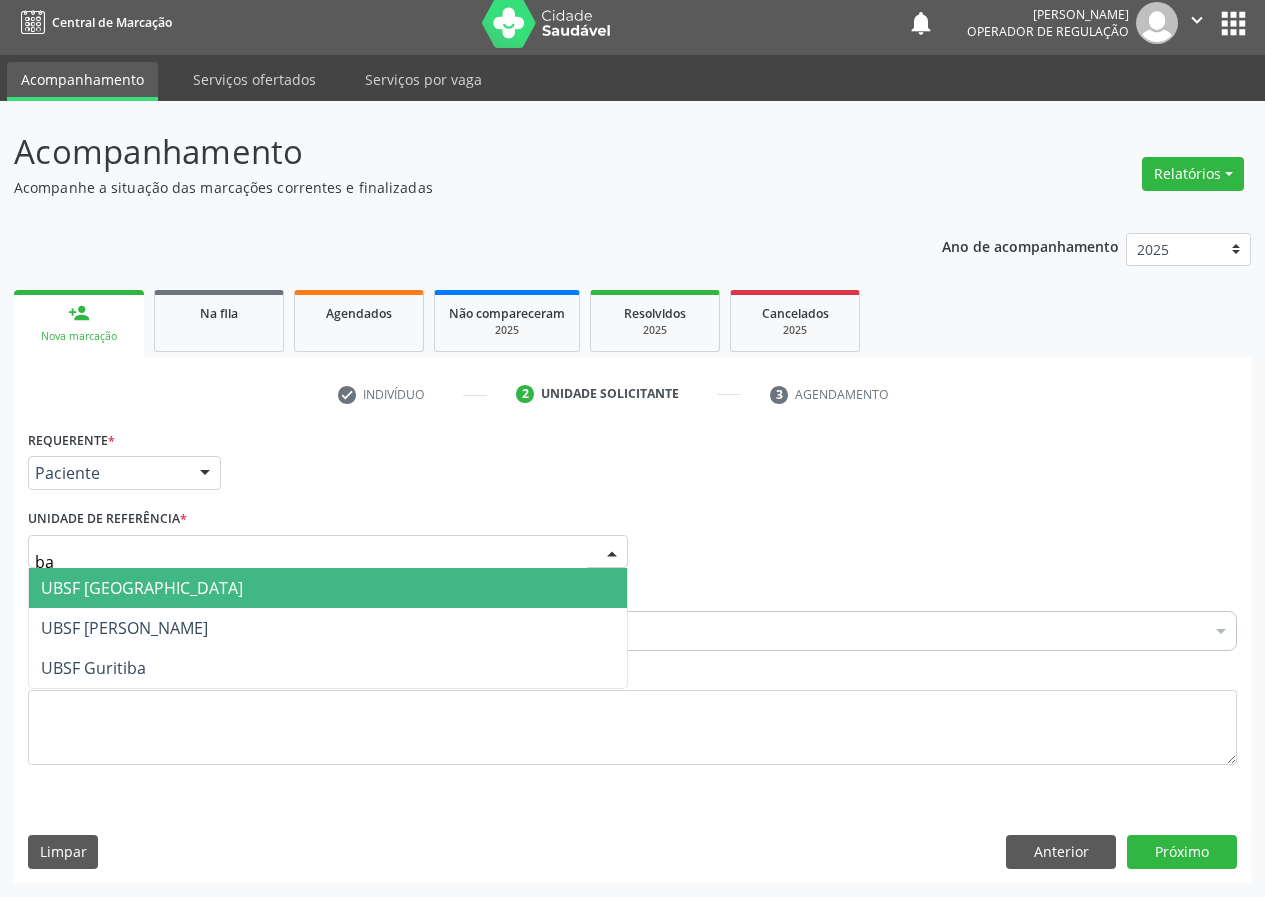 click on "UBSF [GEOGRAPHIC_DATA]" at bounding box center [142, 588] 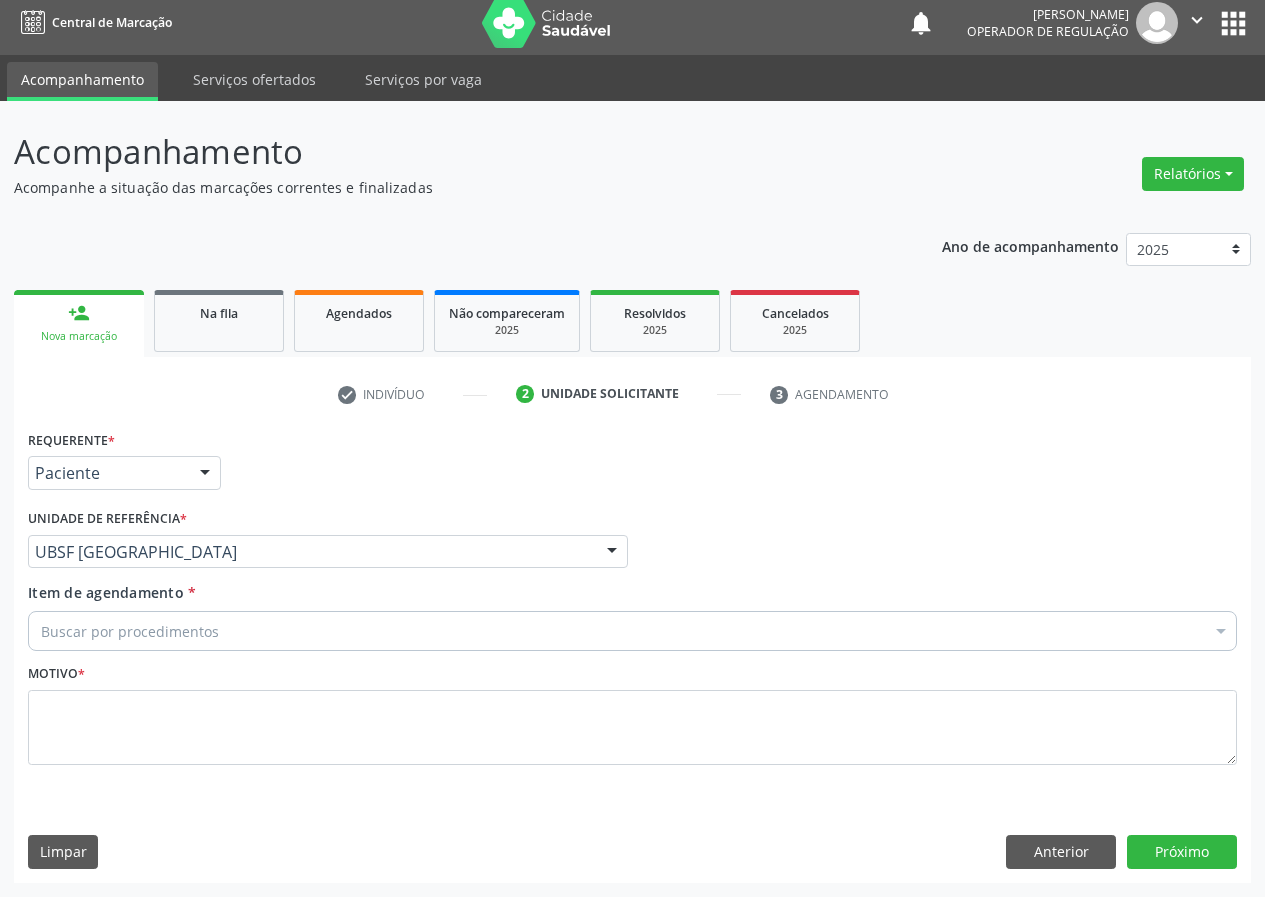 click on "Item de agendamento
*
Buscar por procedimentos
Selecionar todos
0604320140 - Abatacepte 125 Mg Injetável (Por Seringa Preenchida)
0604320124 - Abatacepte 250 Mg Injetável (Por Frasco Ampola).
0603050018 - Abciximabe
0406010013 - Abertura de Comunicacao Inter-Atrial
0406010021 - Abertura de Estenose Aortica Valvar
0406011265 - Abertura de Estenose Aortica Valvar (Criança e Adolescente)
0406010030 - Abertura de Estenose Pulmonar Valvar
0406011273 - Abertura de Estenose Pulmonar Valvar (Criança e Adolescente)
0301080011 - Abordagem Cognitiva Comportamental do Fumante (Por Atendimento / Paciente)
0307020010 - Acesso A Polpa Dentaria e Medicacao (Por Dente)
0604660030 - Acetazolamida 250 Mg (Por Comprimido)
0202010783 - Acidez Titulável no Leite Humano (Dornic)" at bounding box center [632, 613] 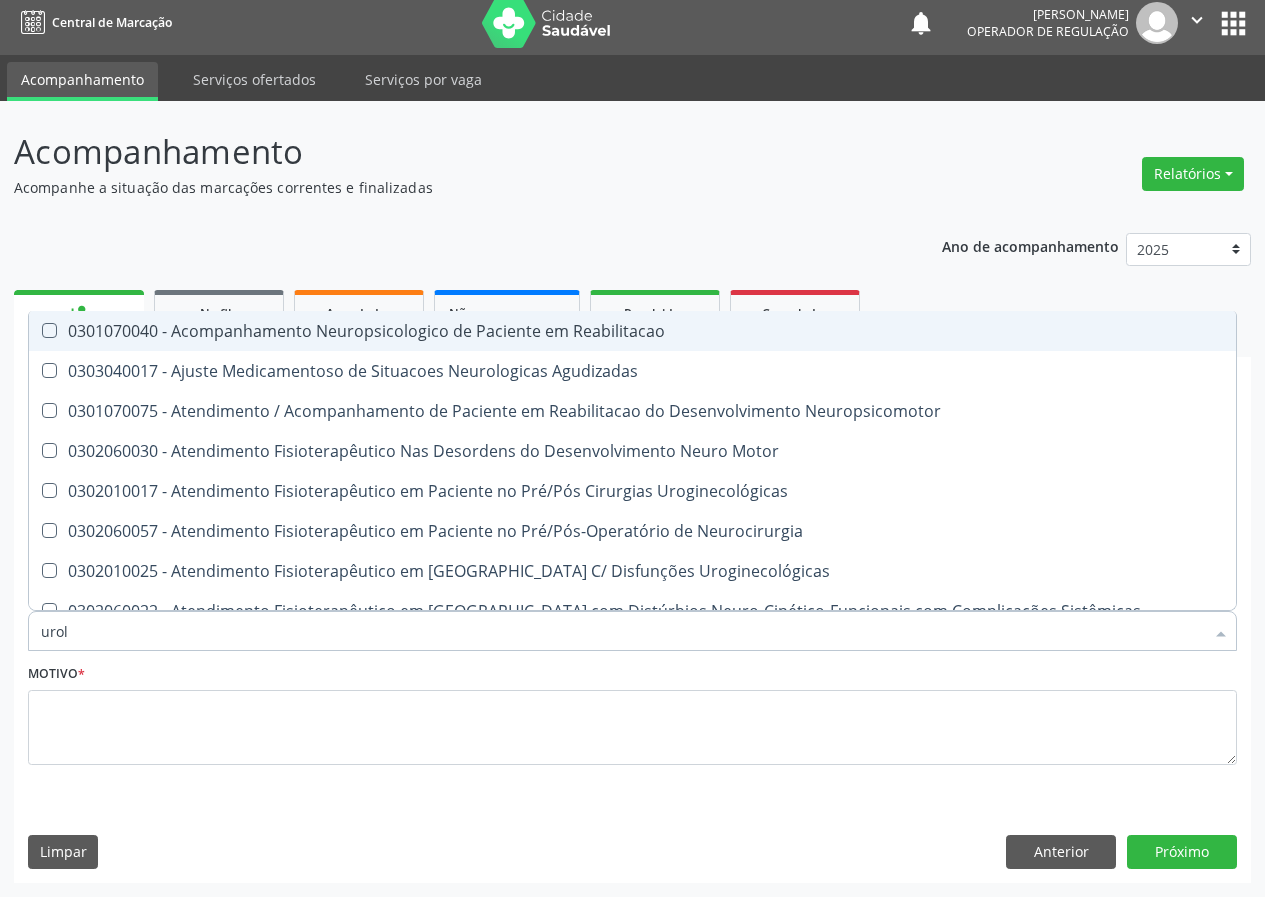 type on "urolo" 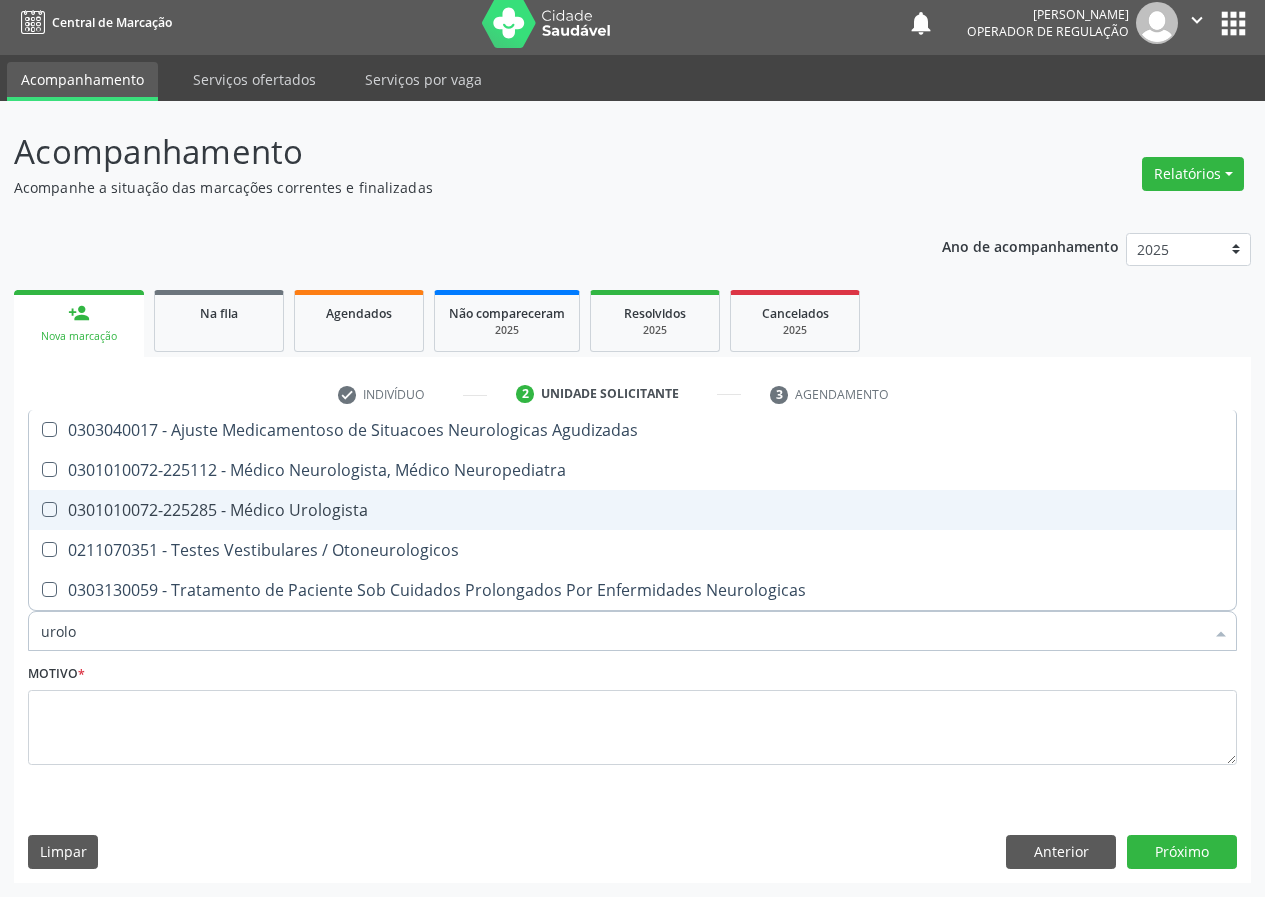 click on "0301010072-225285 - Médico Urologista" at bounding box center [632, 510] 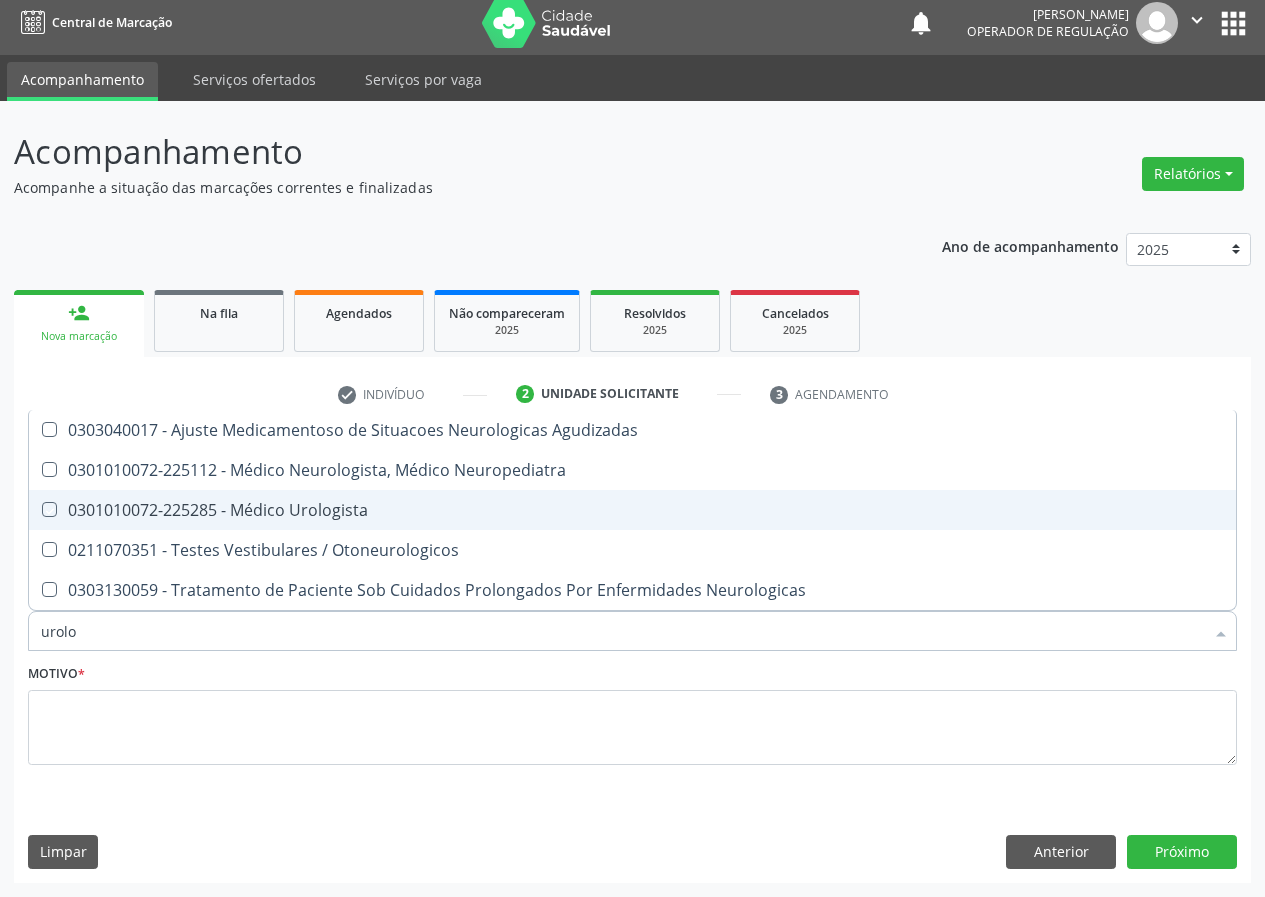checkbox on "true" 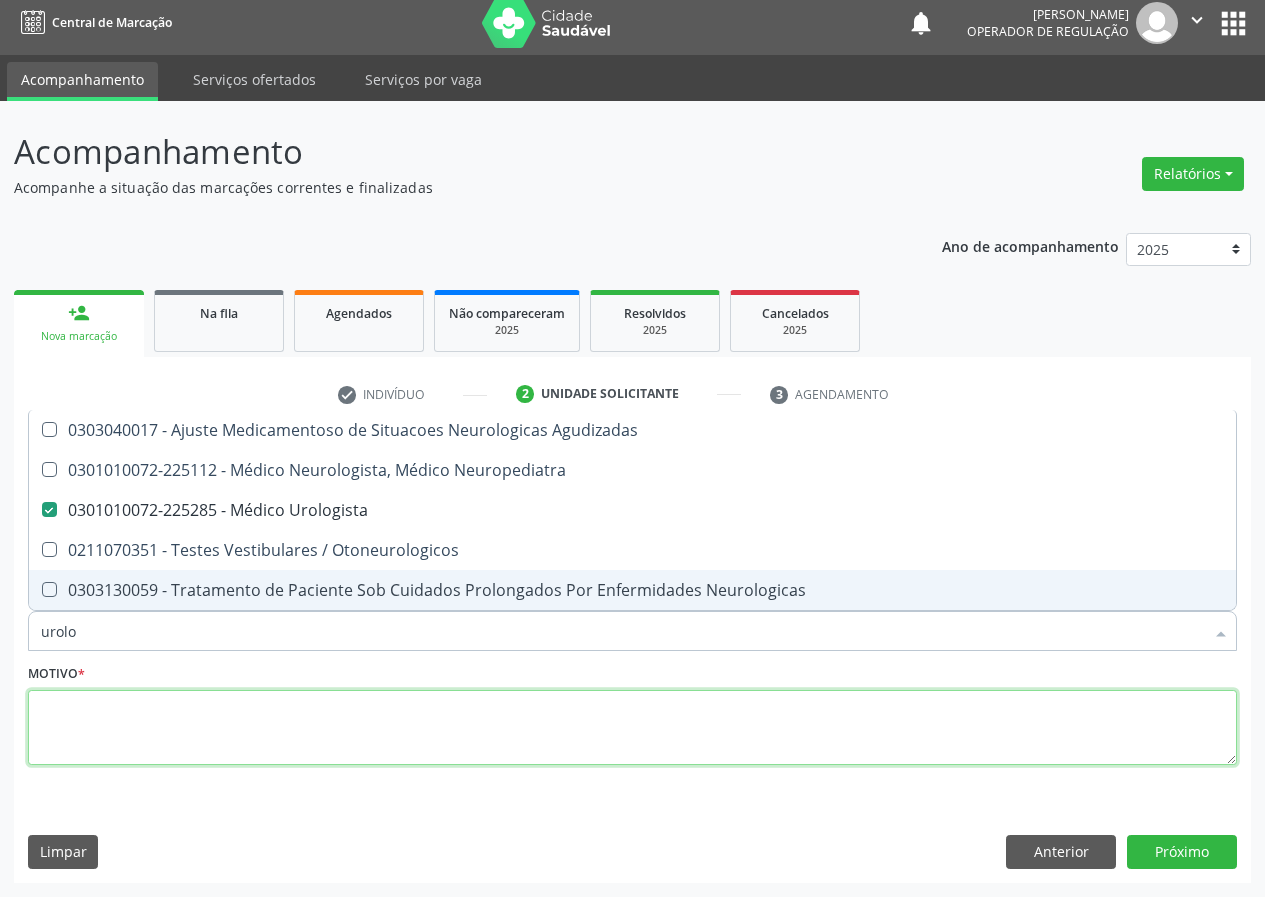 click at bounding box center (632, 728) 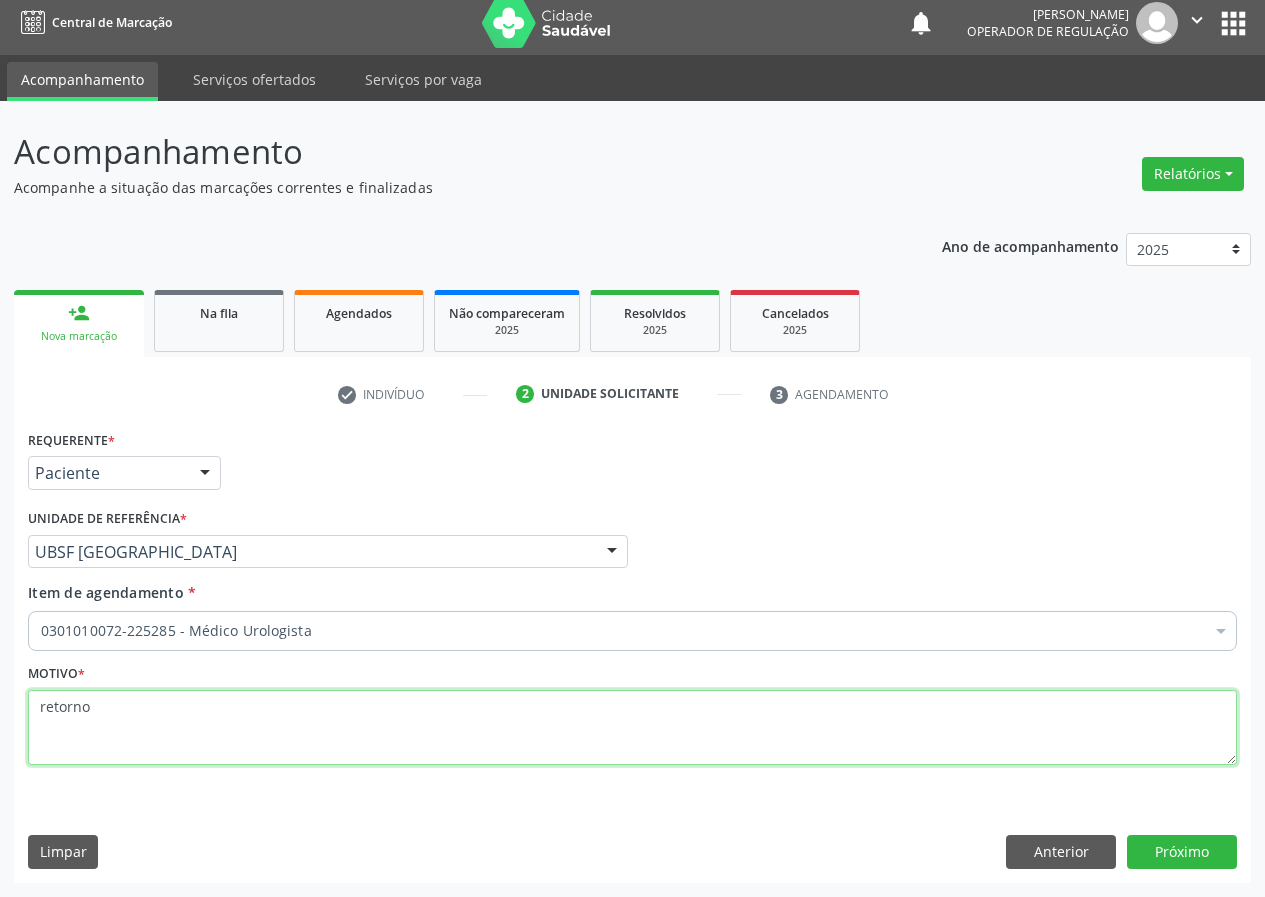 type on "retorno" 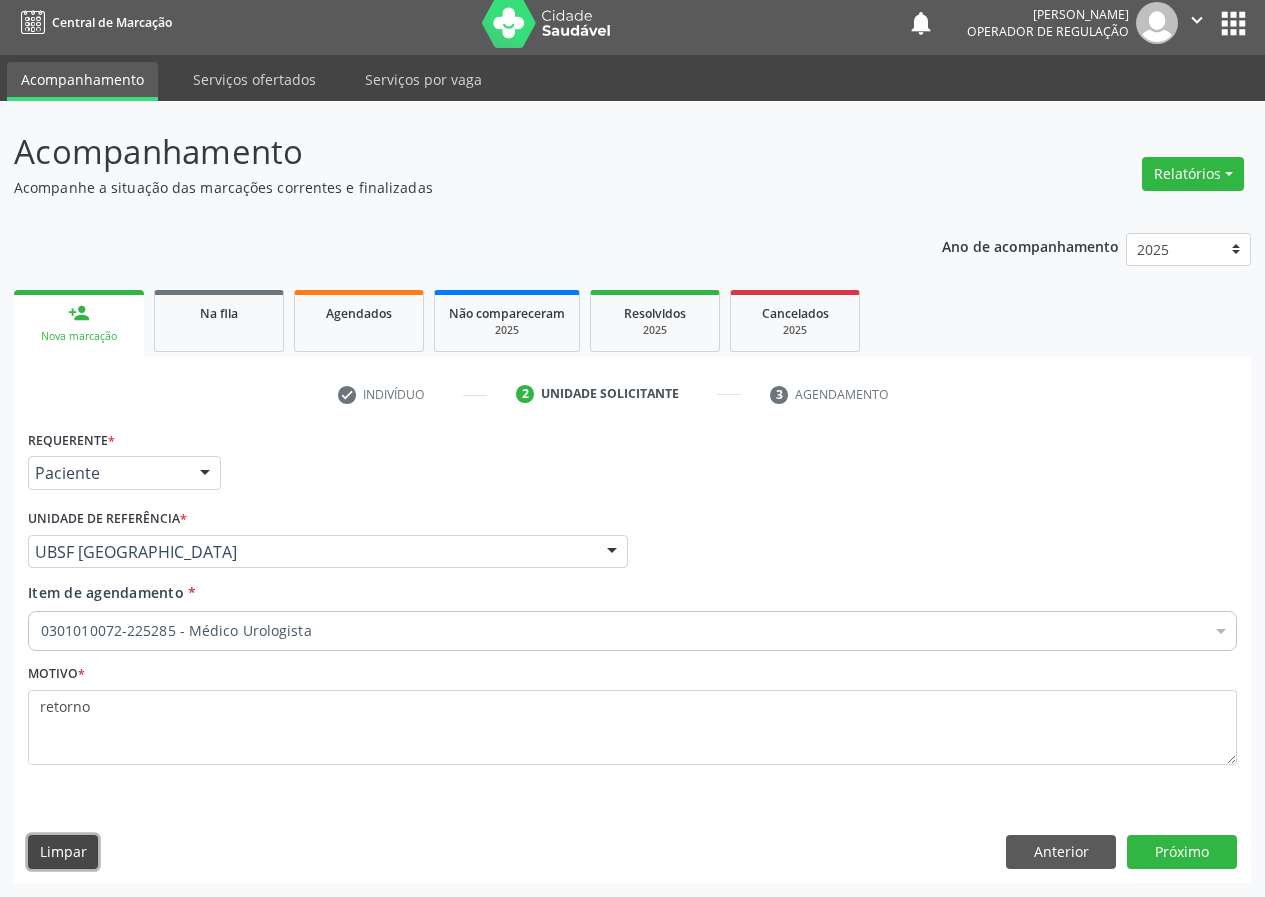 type 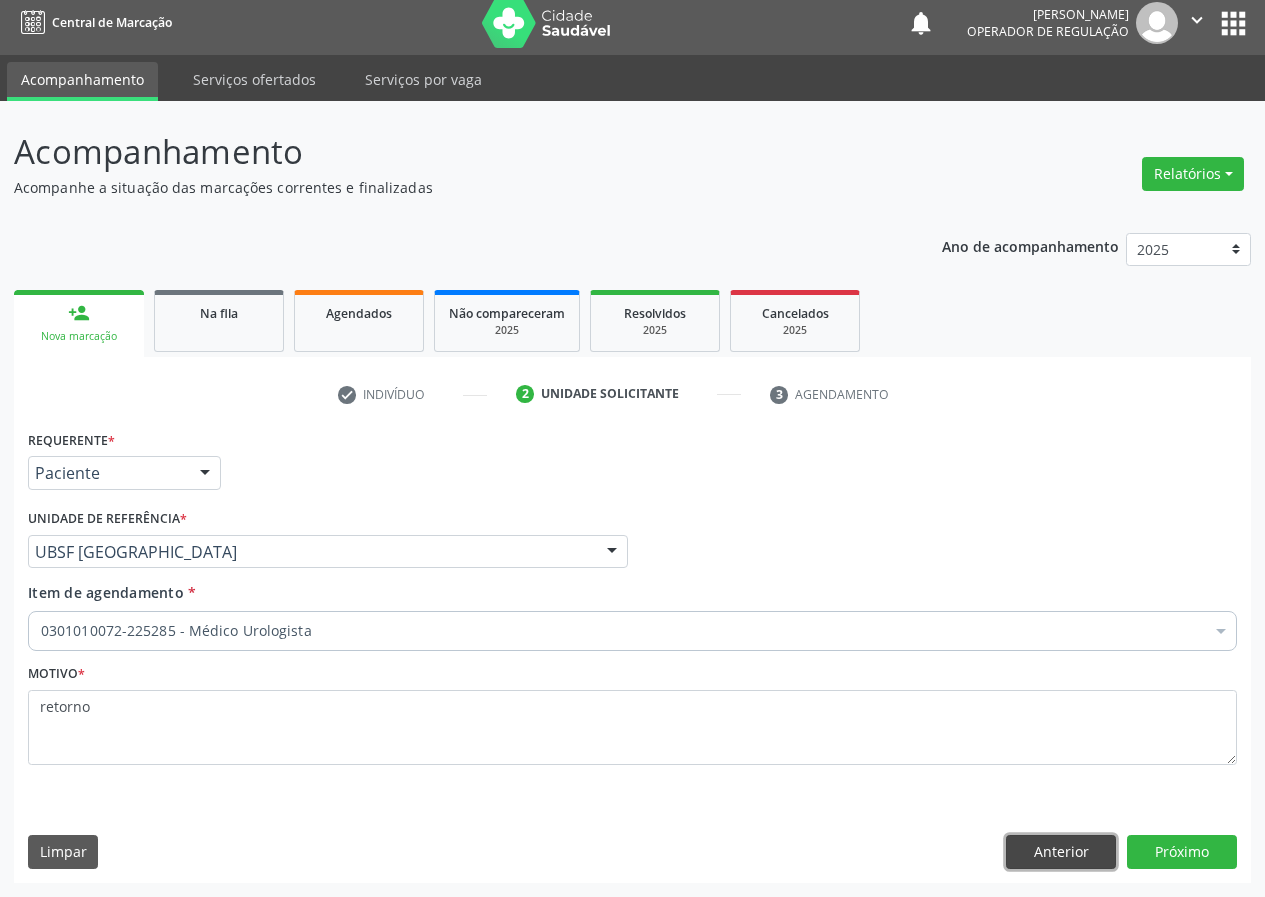 type 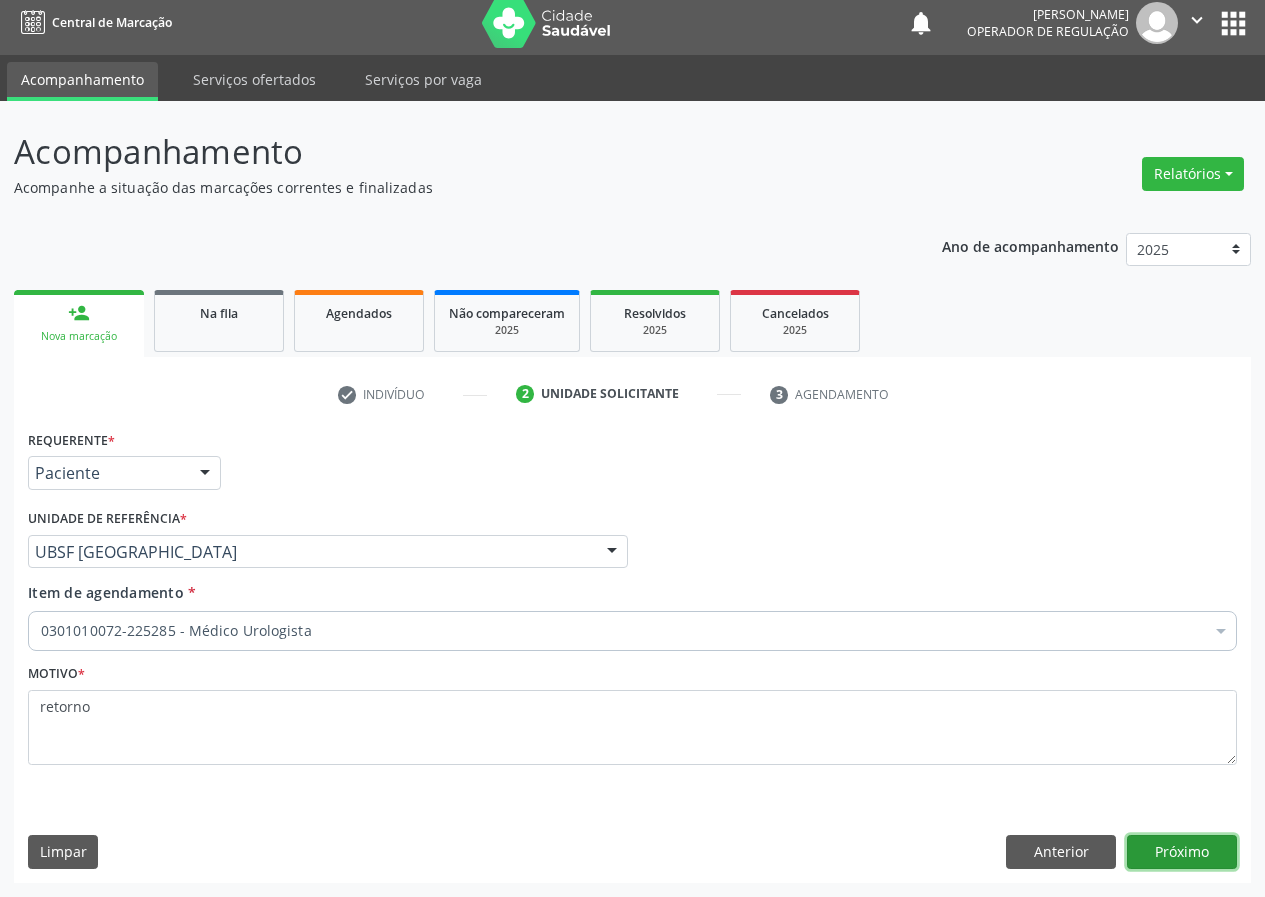 type 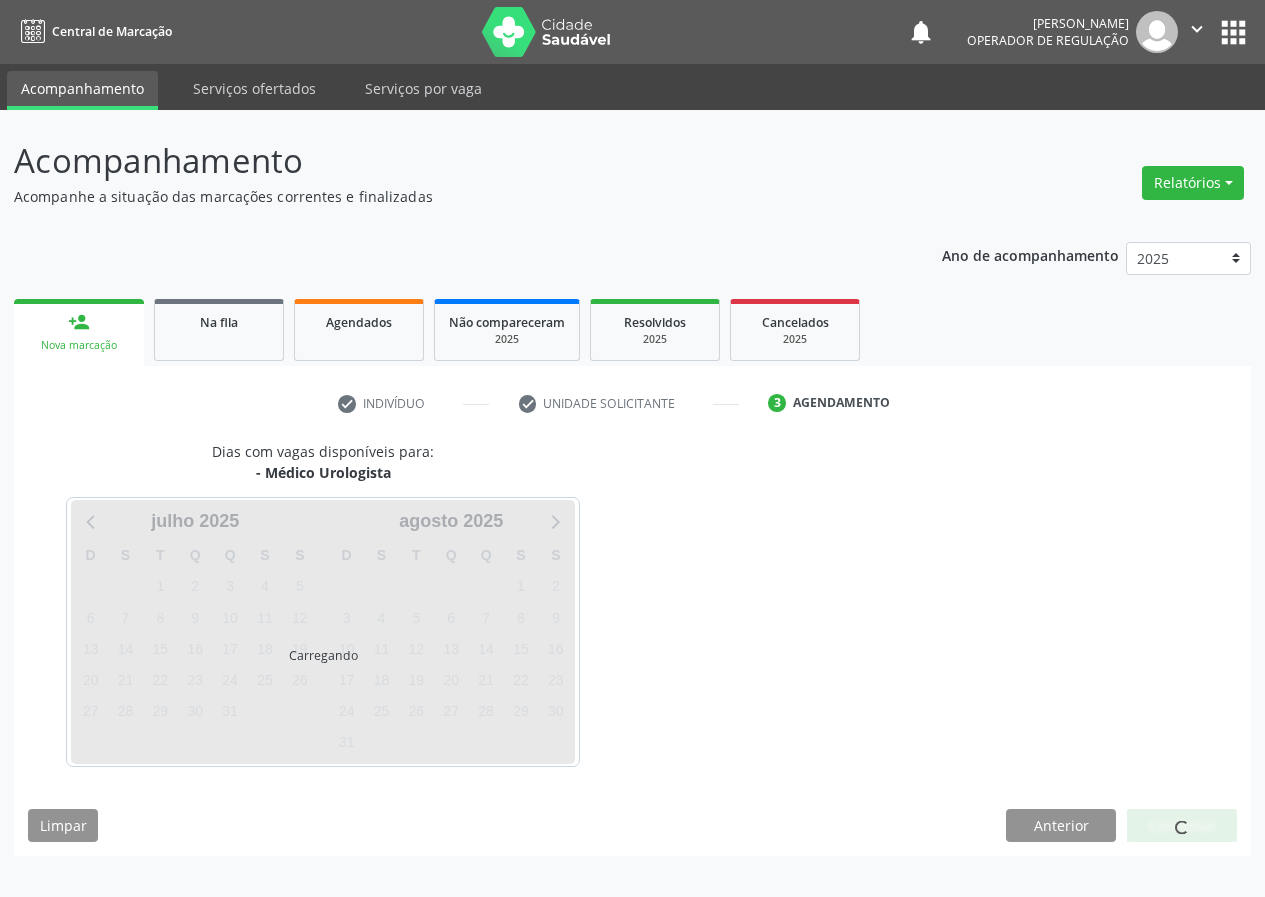 scroll, scrollTop: 0, scrollLeft: 0, axis: both 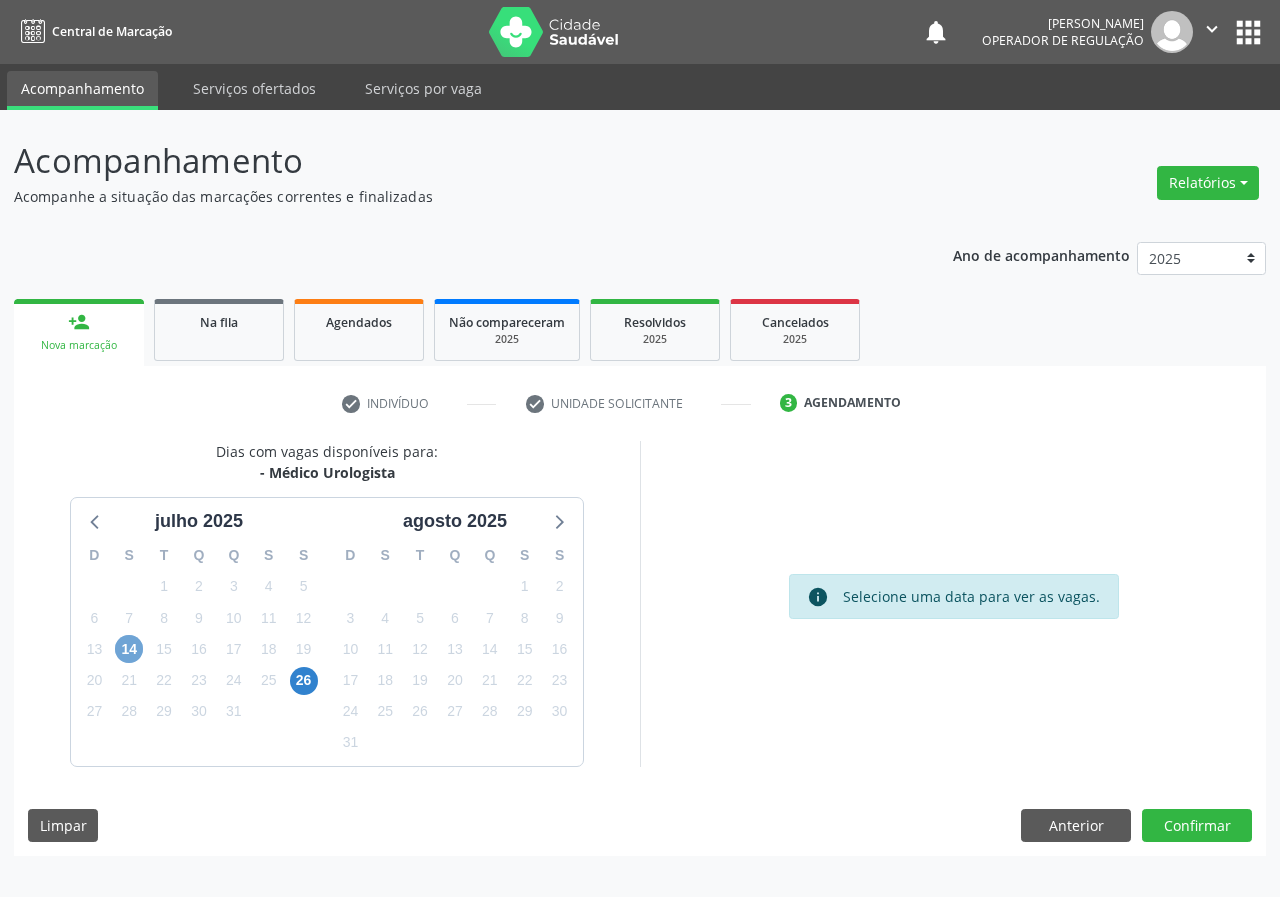 click on "14" at bounding box center (129, 649) 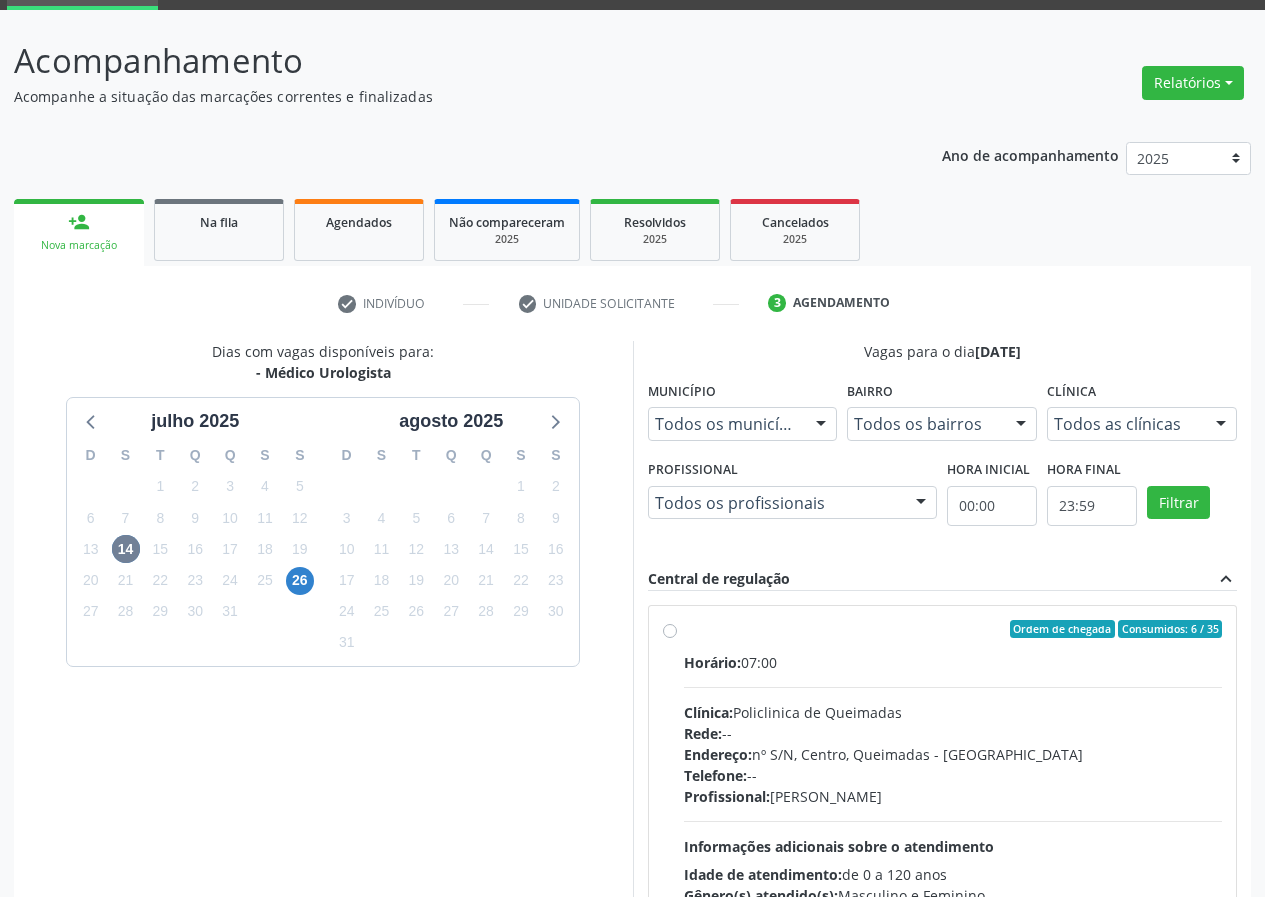 click on "Rede:
--" at bounding box center [953, 733] 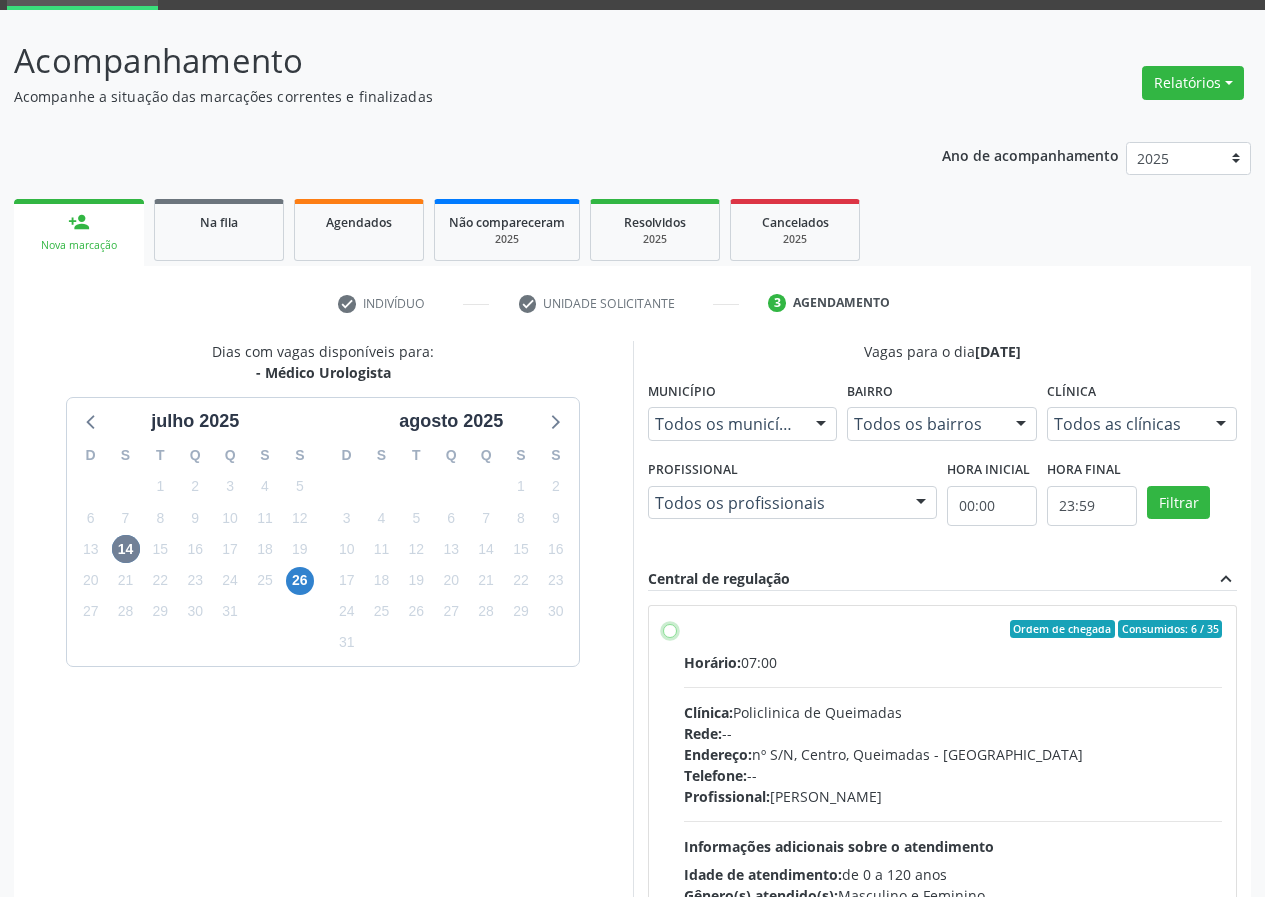 click on "Ordem de chegada
Consumidos: 6 / 35
Horário:   07:00
Clínica:  Policlinica de Queimadas
Rede:
--
Endereço:   nº S/N, Centro, Queimadas - PB
Telefone:   --
Profissional:
Ivanclecio de Souza Rodrigues
Informações adicionais sobre o atendimento
Idade de atendimento:
de 0 a 120 anos
Gênero(s) atendido(s):
Masculino e Feminino
Informações adicionais:
--" at bounding box center (670, 629) 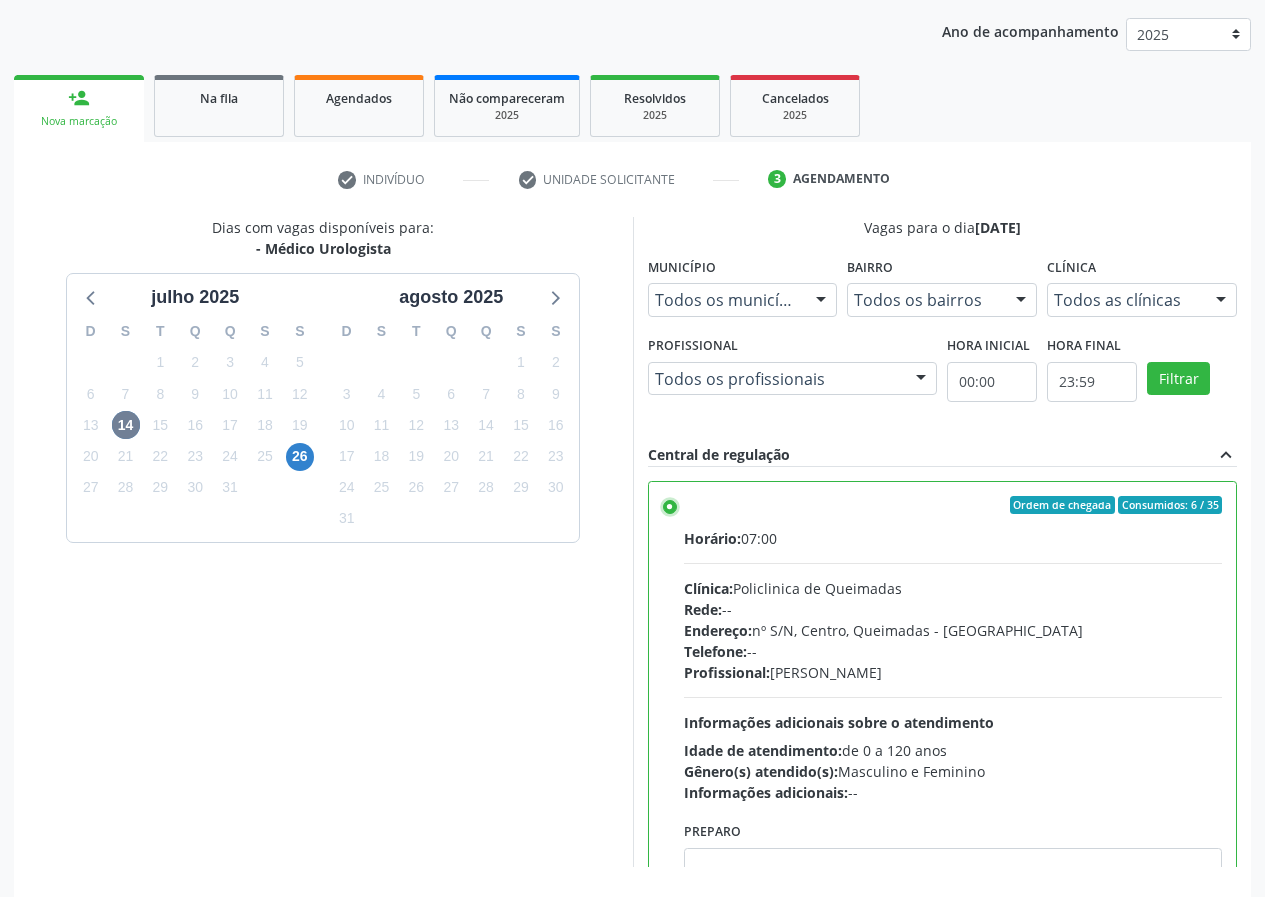 scroll, scrollTop: 298, scrollLeft: 0, axis: vertical 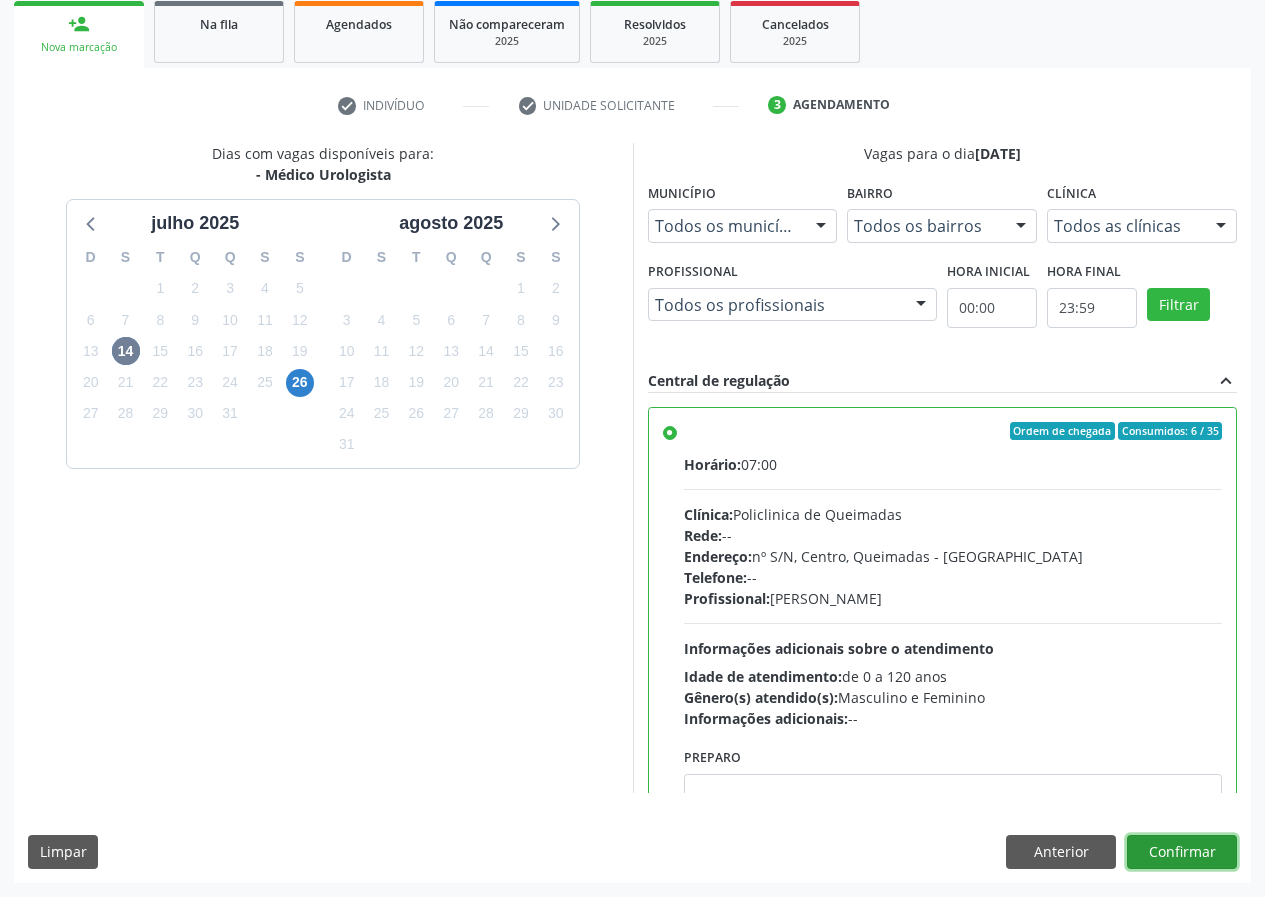 click on "Confirmar" at bounding box center (1182, 852) 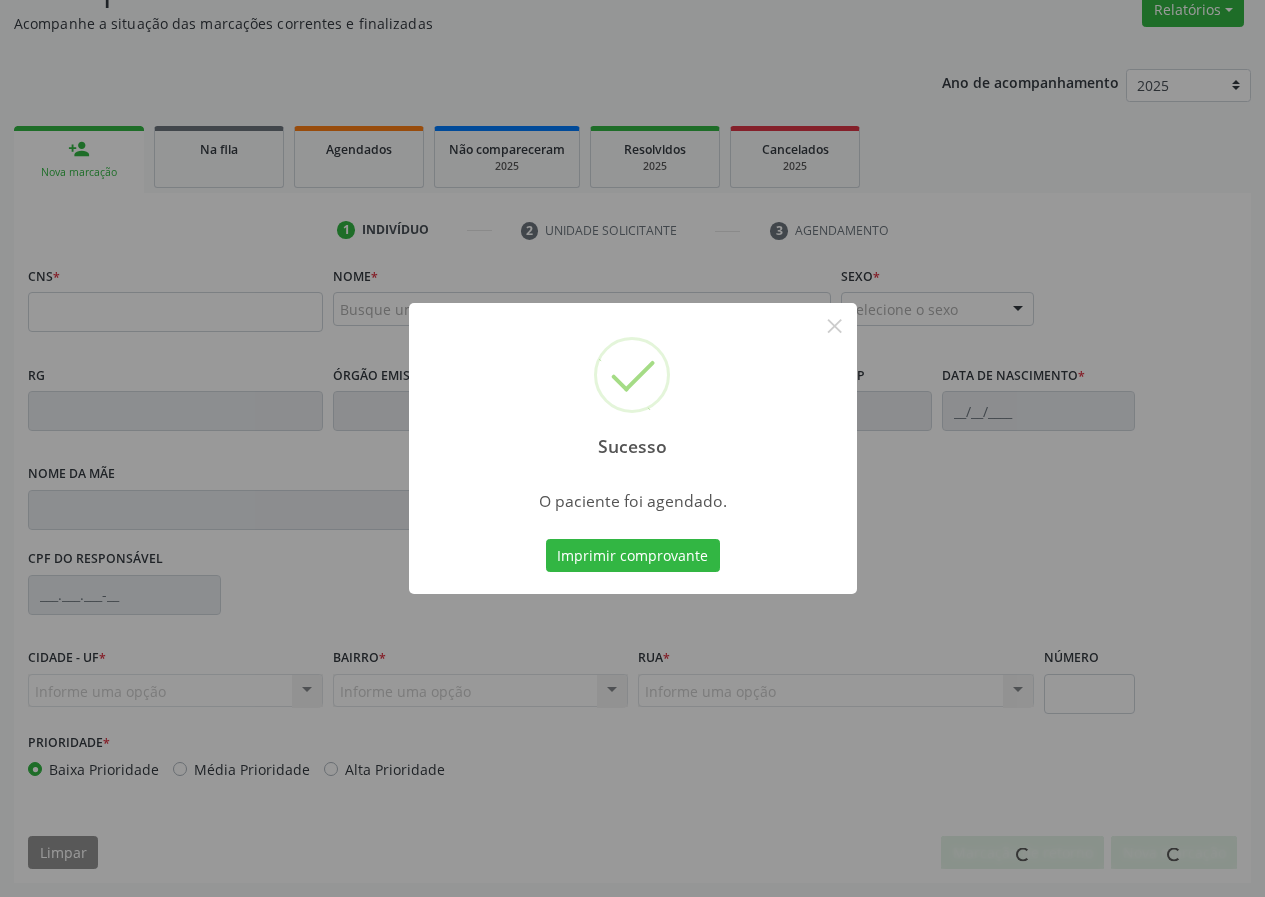 scroll, scrollTop: 173, scrollLeft: 0, axis: vertical 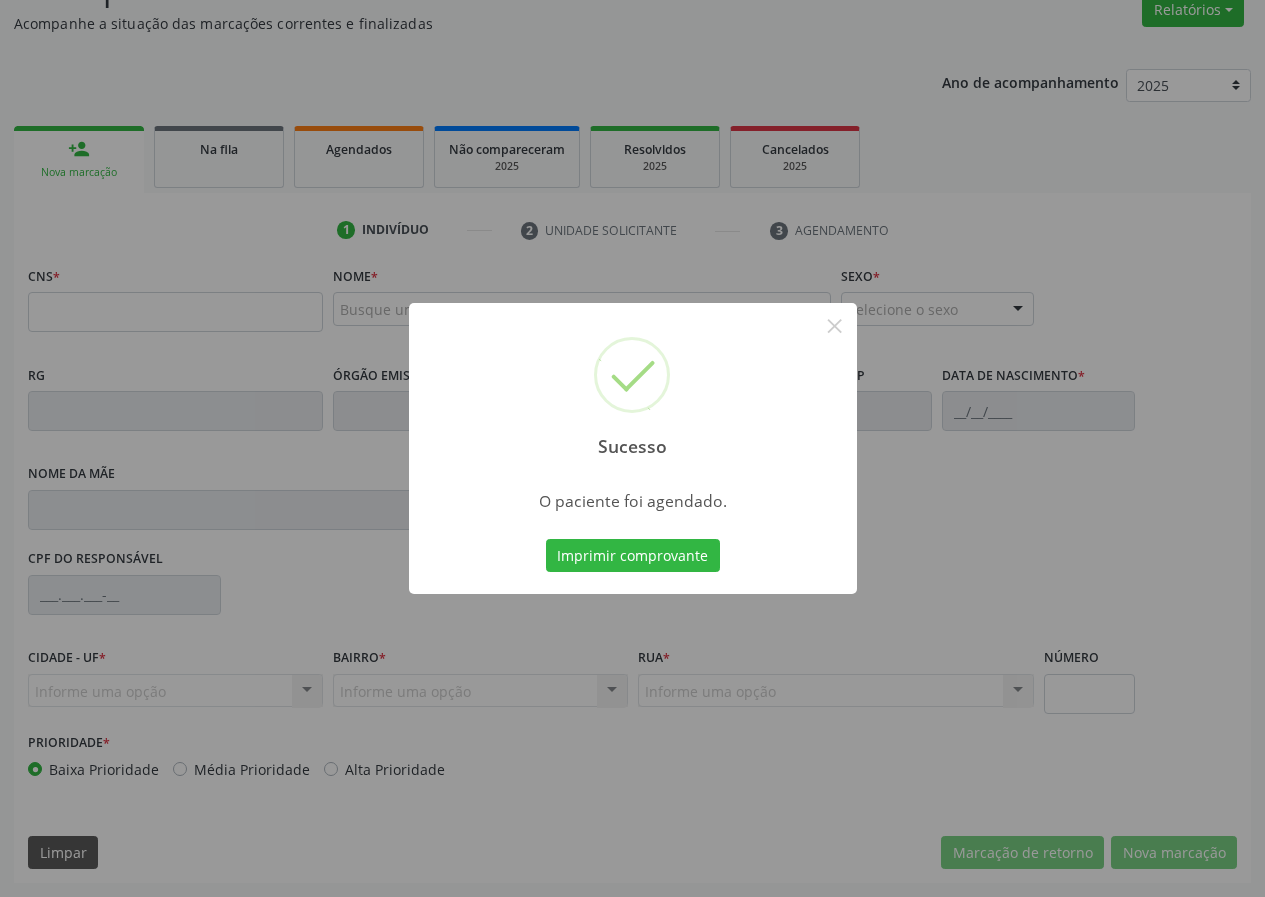 type 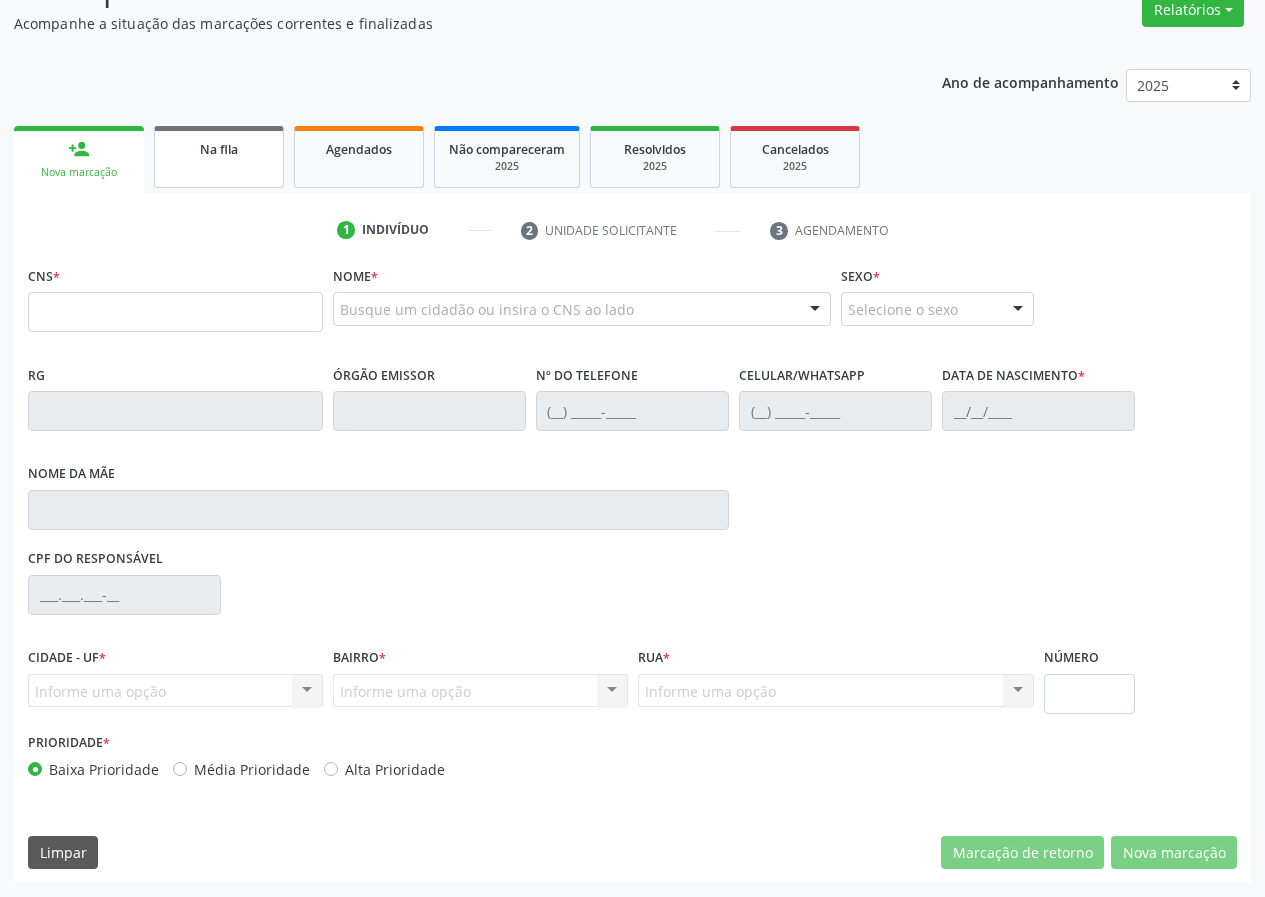 click on "Na fila" at bounding box center [219, 157] 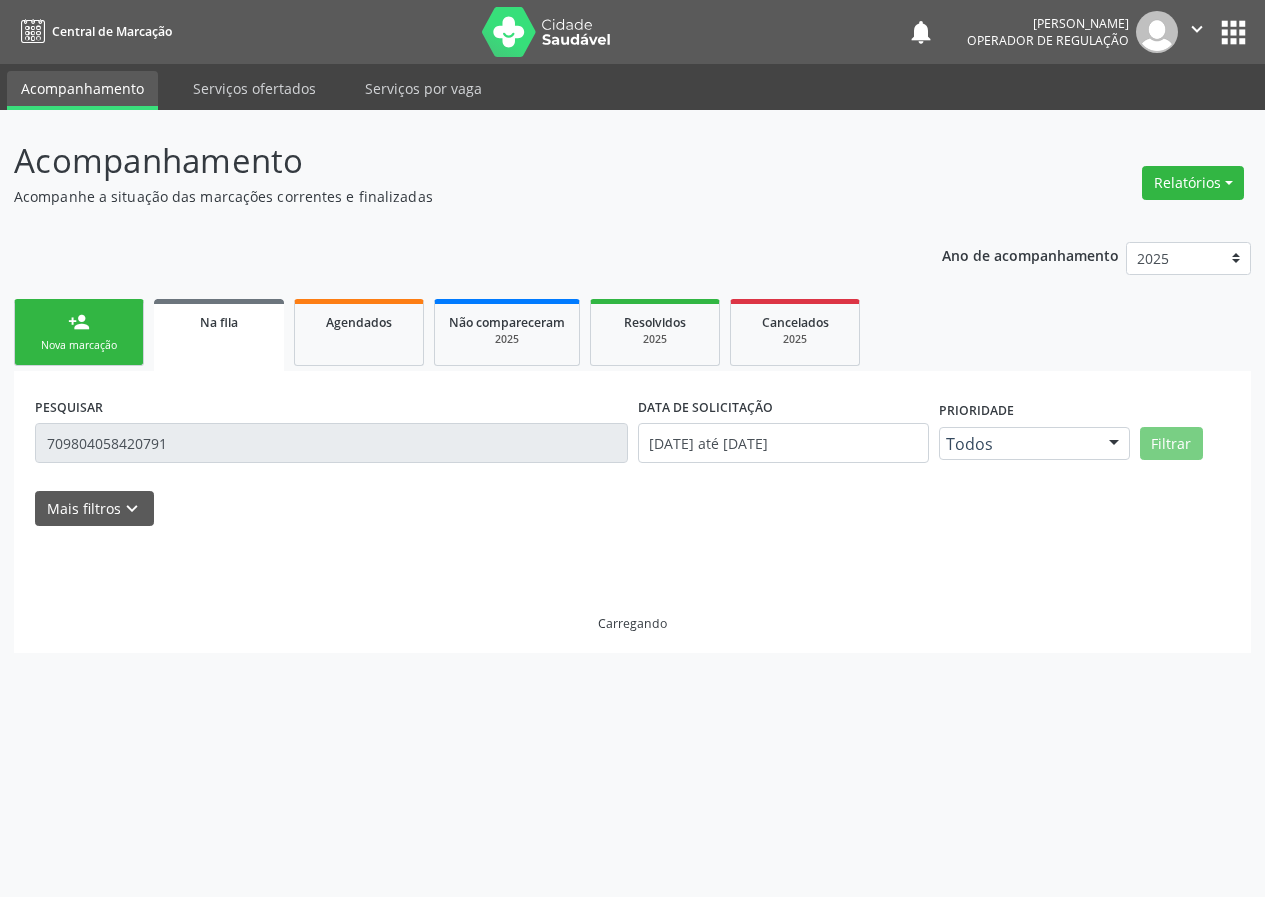 scroll, scrollTop: 0, scrollLeft: 0, axis: both 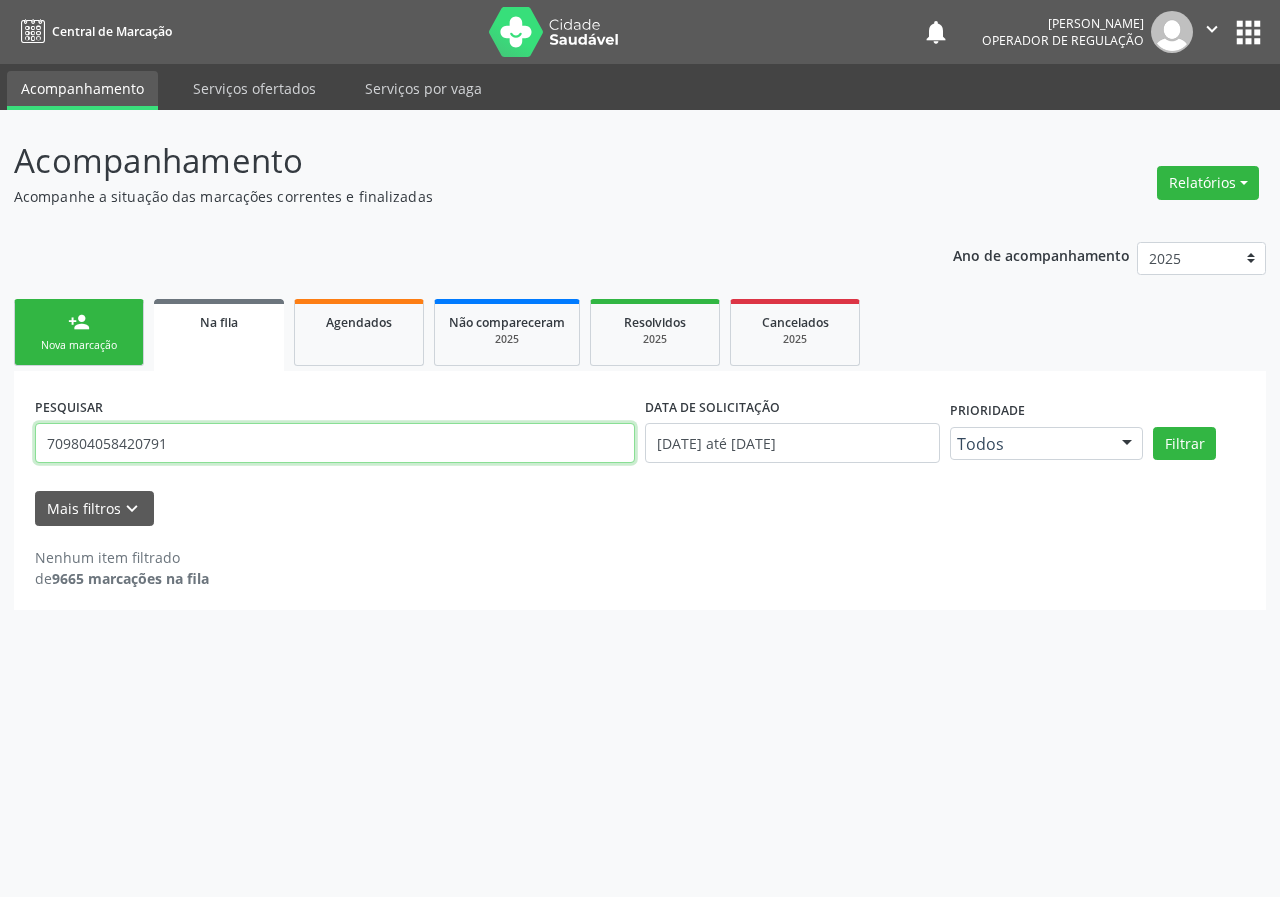 click on "709804058420791" at bounding box center [335, 443] 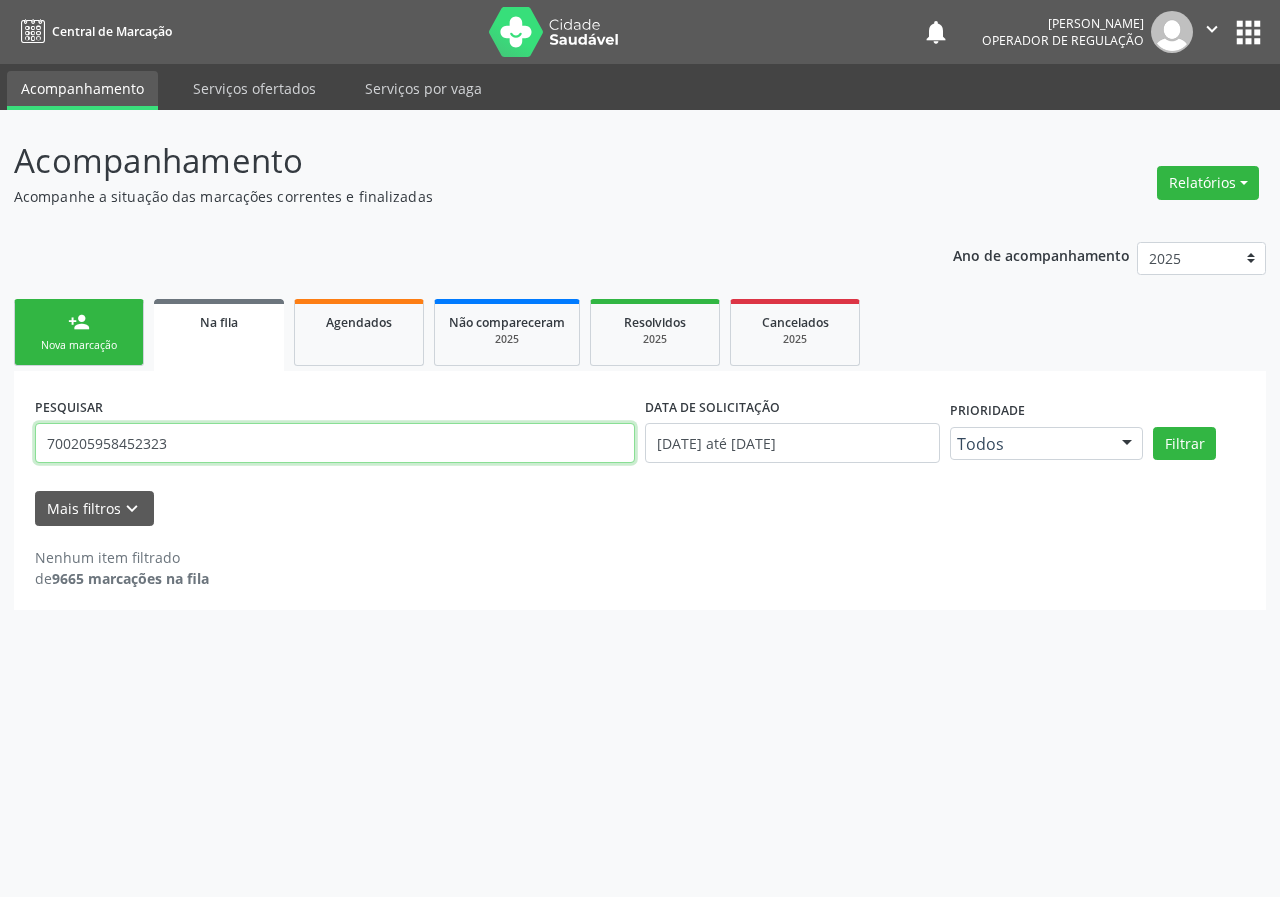 type on "700205958452323" 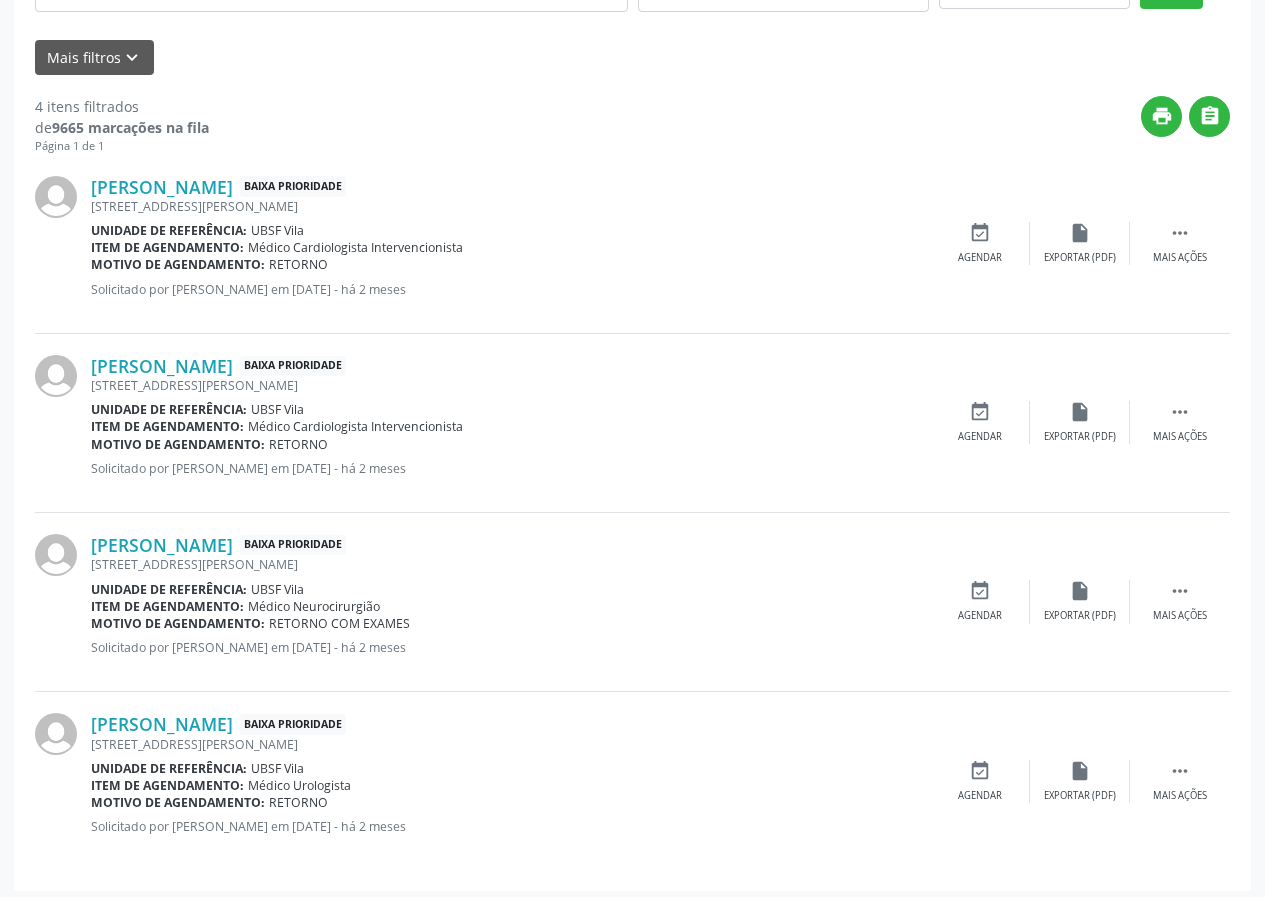 scroll, scrollTop: 459, scrollLeft: 0, axis: vertical 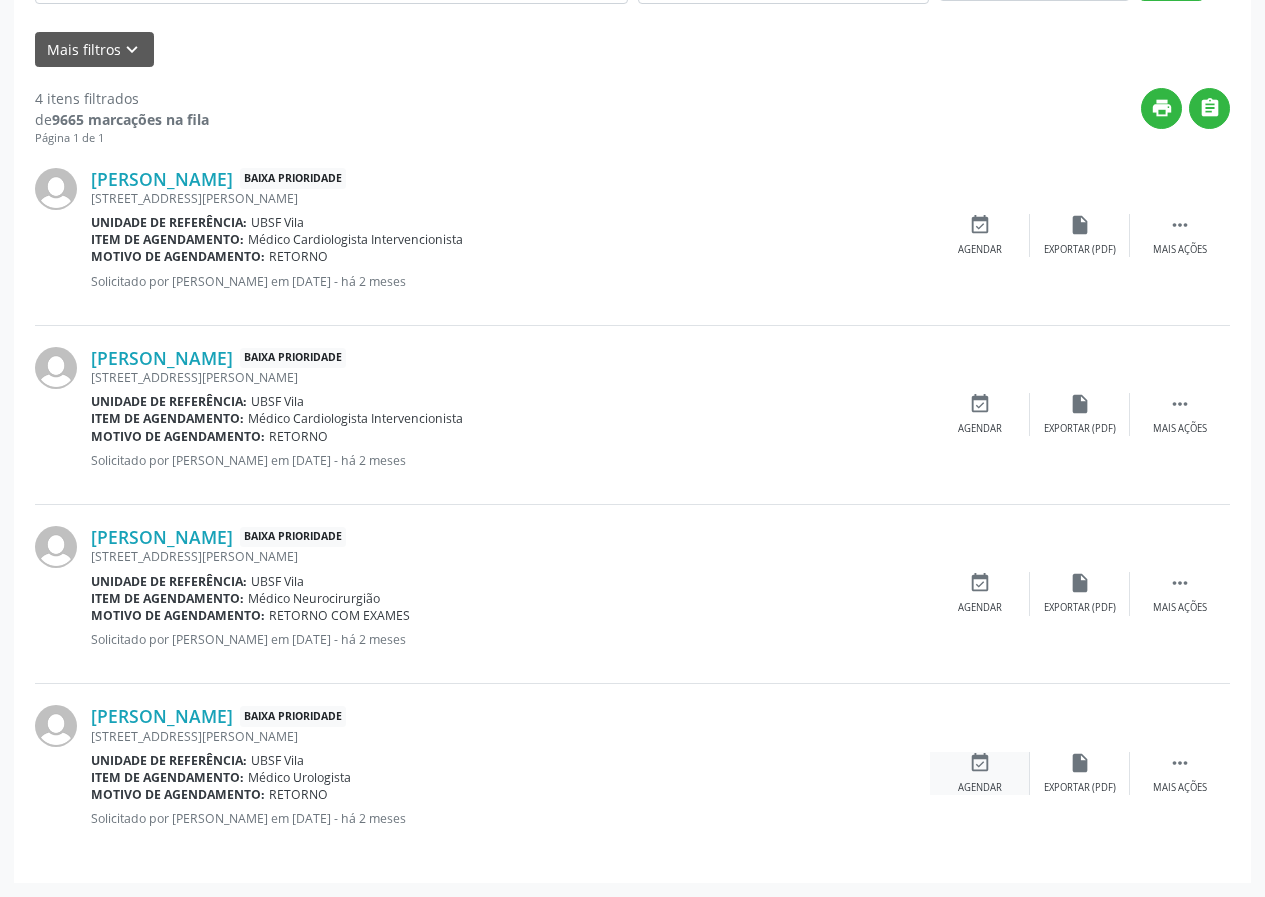 click on "event_available" at bounding box center [980, 763] 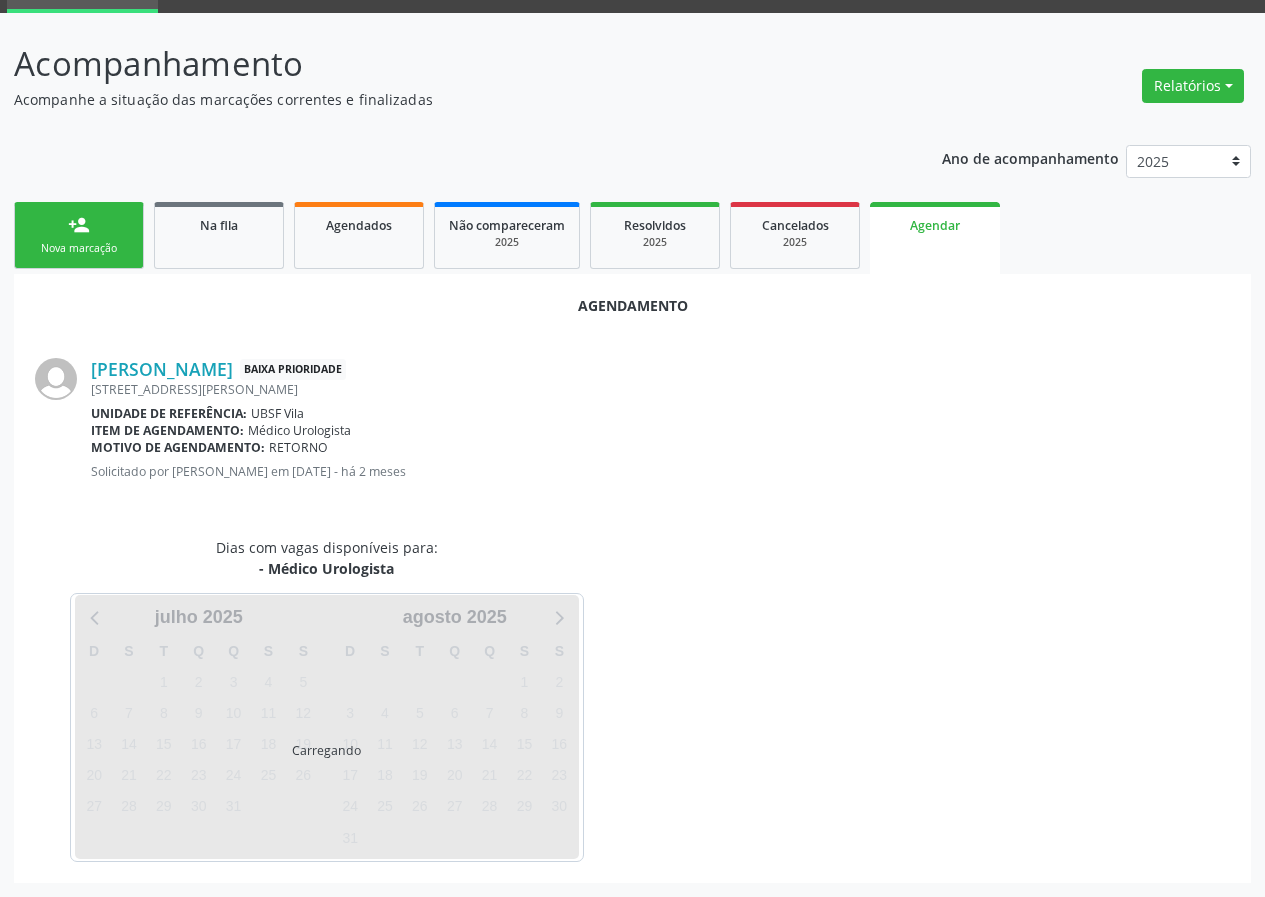 scroll, scrollTop: 0, scrollLeft: 0, axis: both 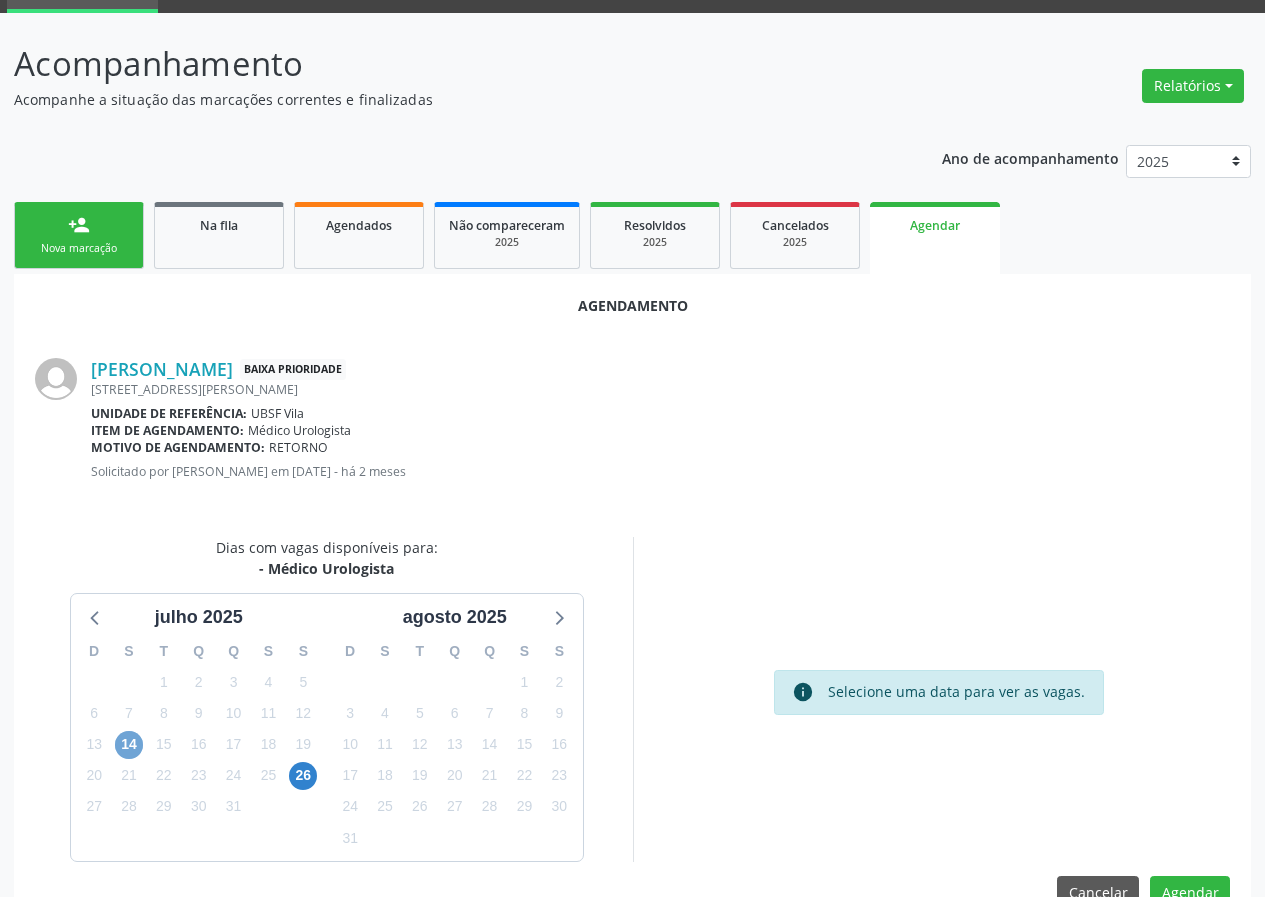 click on "14" at bounding box center [129, 745] 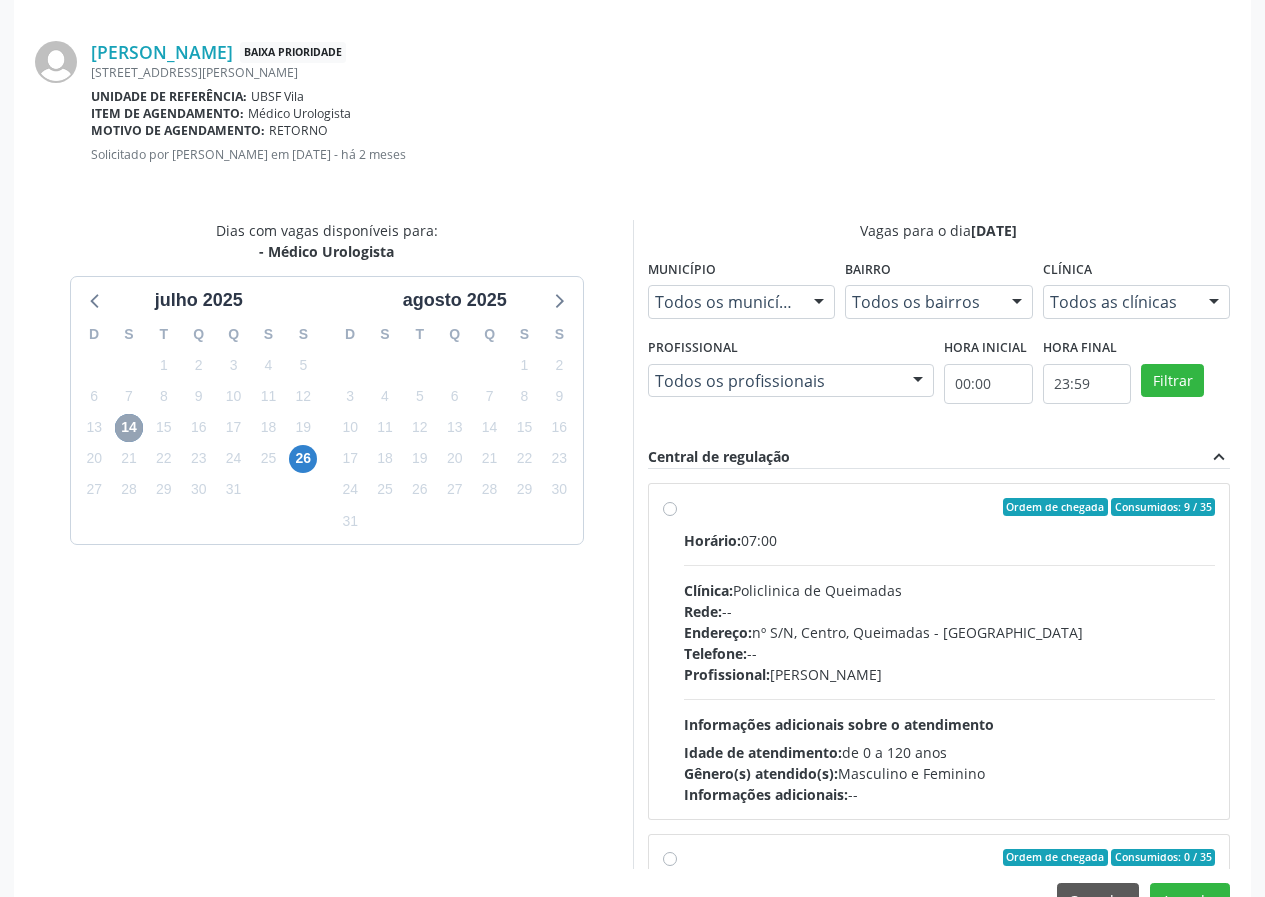 scroll, scrollTop: 444, scrollLeft: 0, axis: vertical 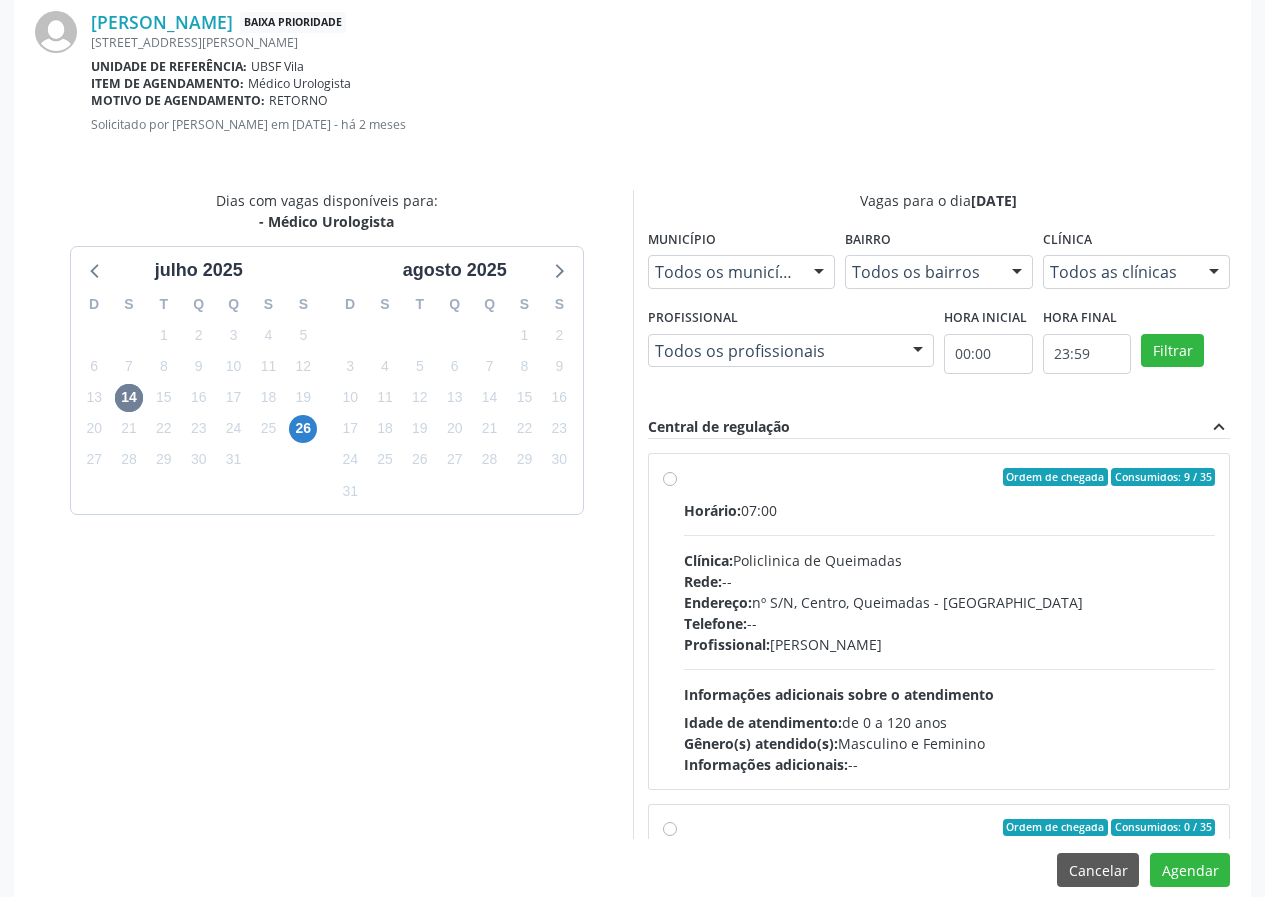 click on "Telefone:   --" at bounding box center [950, 623] 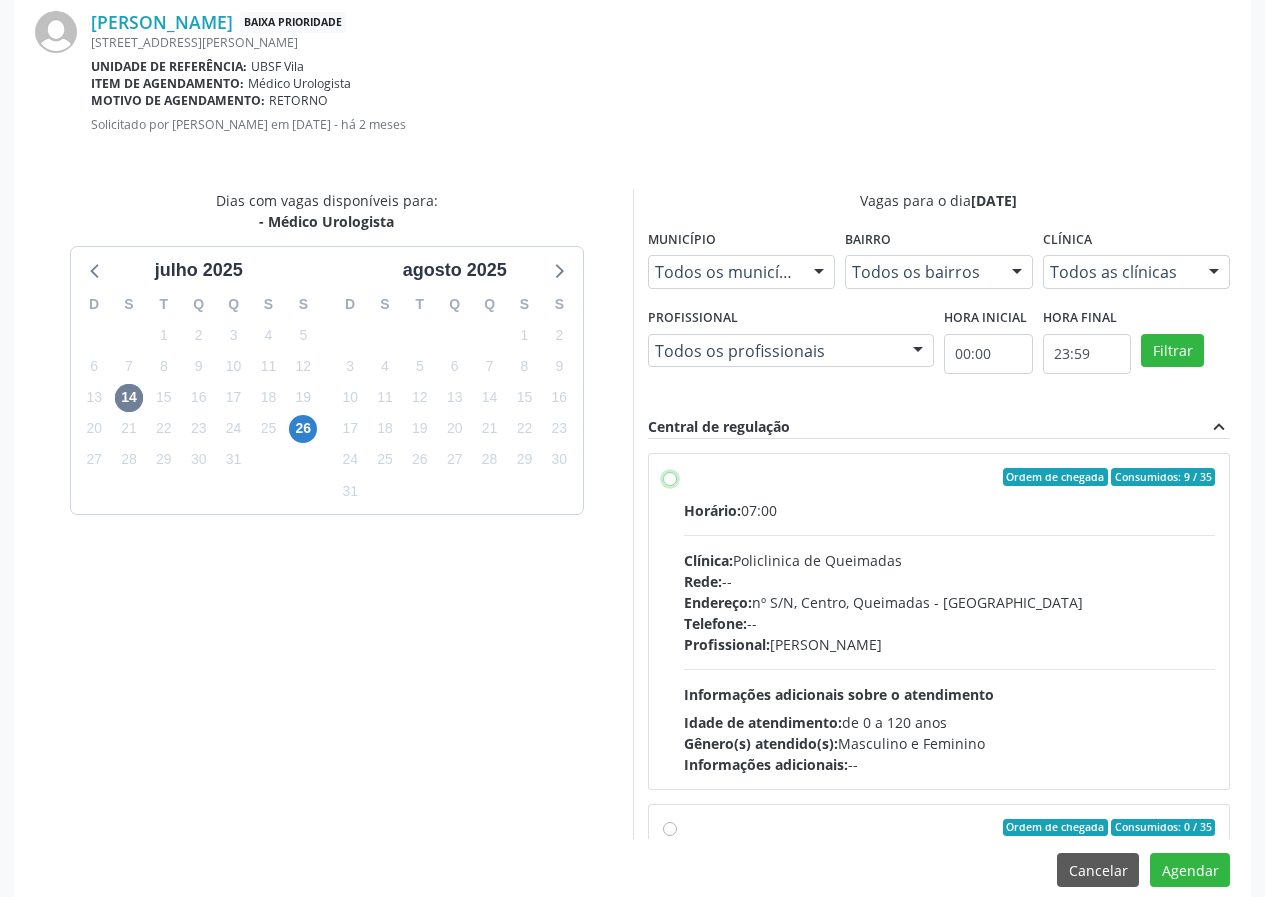 click on "Ordem de chegada
Consumidos: 9 / 35
Horário:   07:00
Clínica:  Policlinica de Queimadas
Rede:
--
Endereço:   nº S/N, Centro, Queimadas - PB
Telefone:   --
Profissional:
Ivanclecio de Souza Rodrigues
Informações adicionais sobre o atendimento
Idade de atendimento:
de 0 a 120 anos
Gênero(s) atendido(s):
Masculino e Feminino
Informações adicionais:
--" at bounding box center [670, 477] 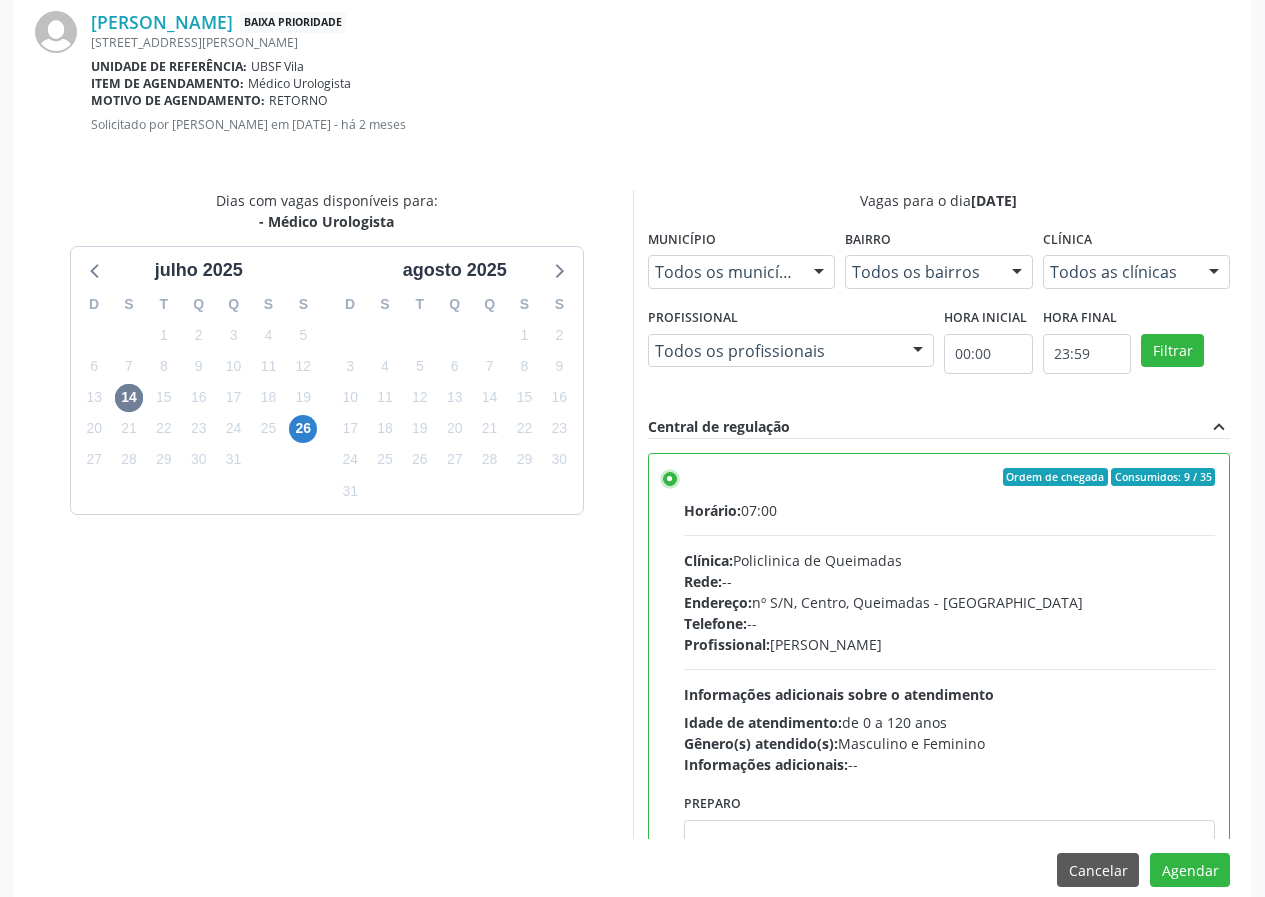 scroll, scrollTop: 469, scrollLeft: 0, axis: vertical 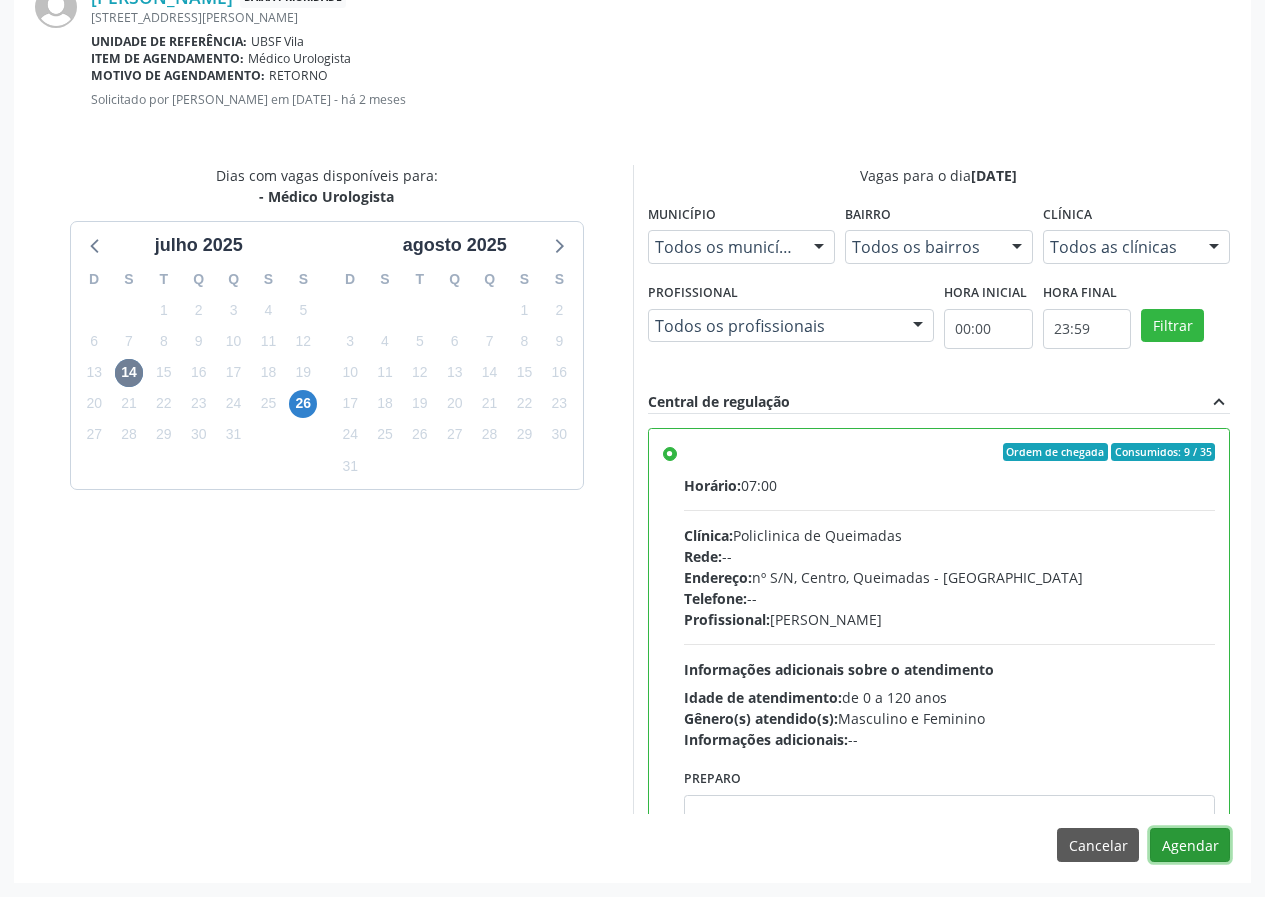 click on "Agendar" at bounding box center (1190, 845) 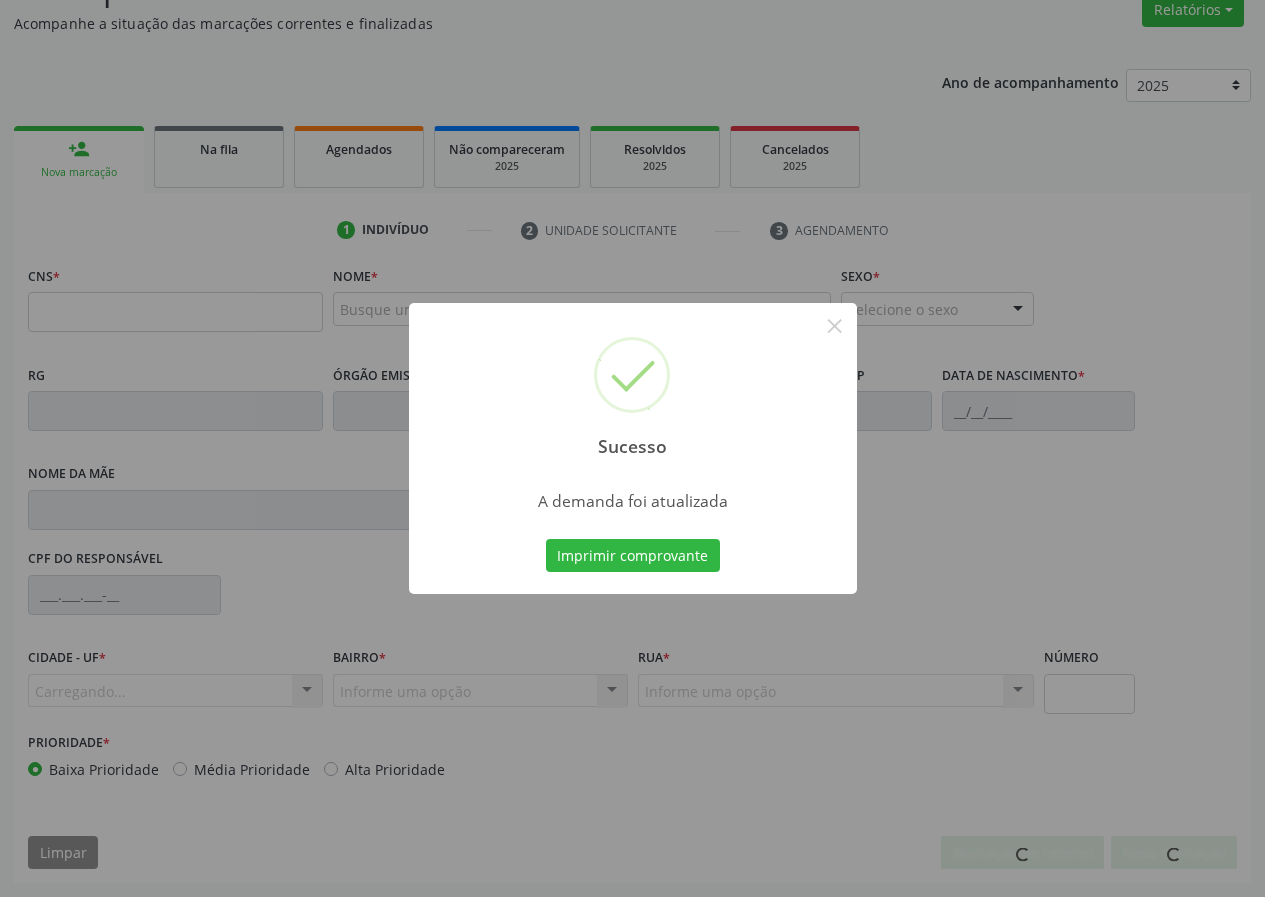 scroll, scrollTop: 173, scrollLeft: 0, axis: vertical 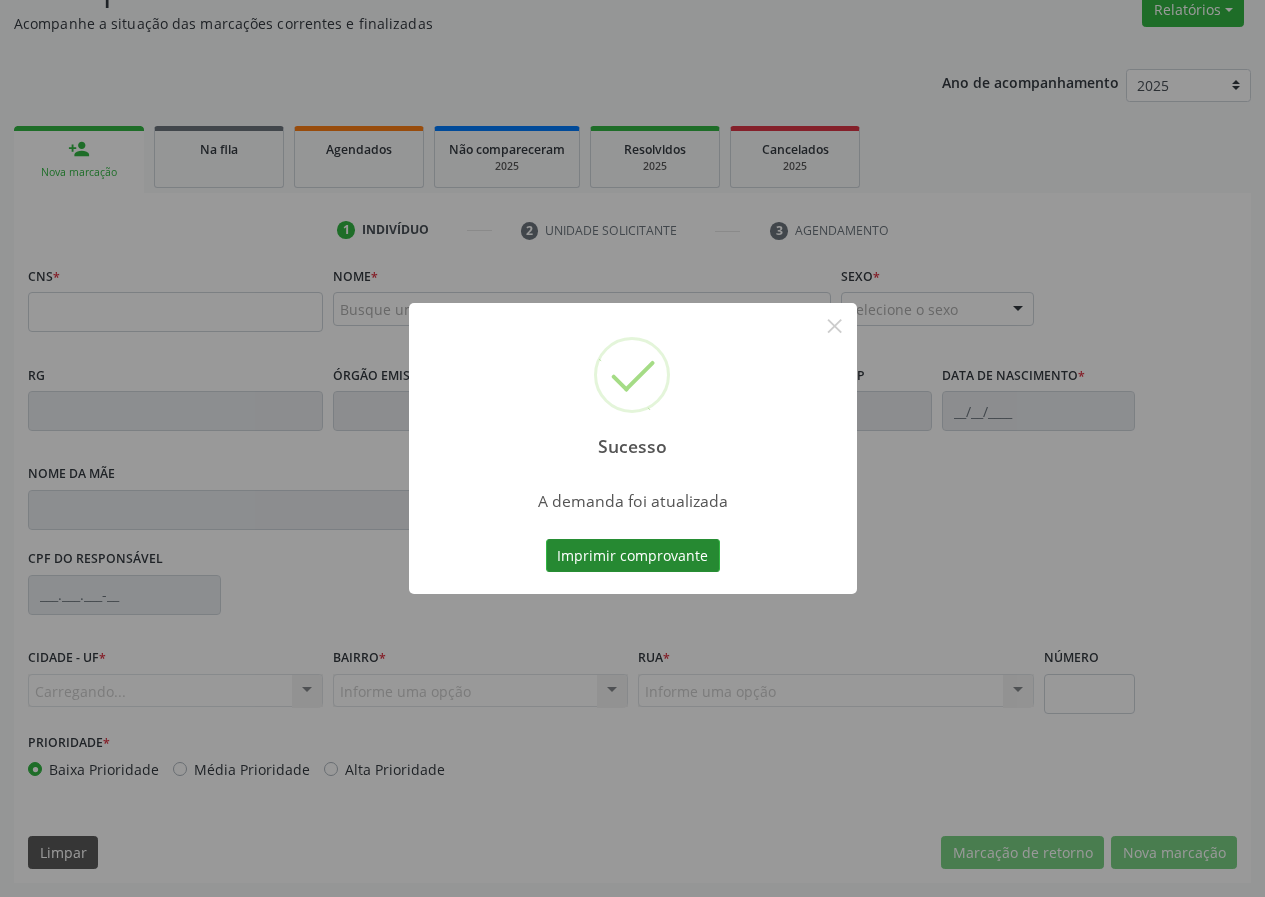 click on "Imprimir comprovante" at bounding box center [633, 556] 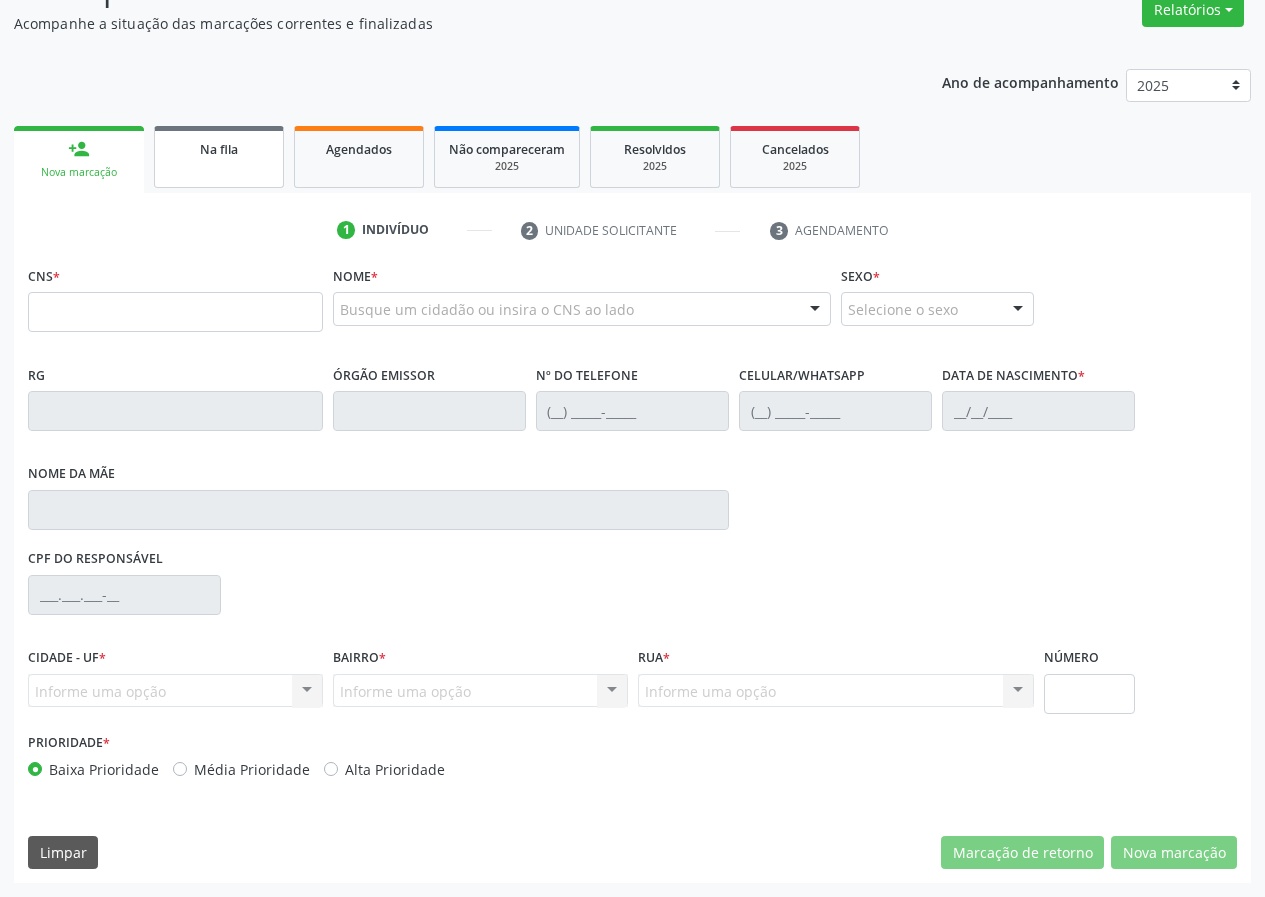 click on "Na fila" at bounding box center [219, 157] 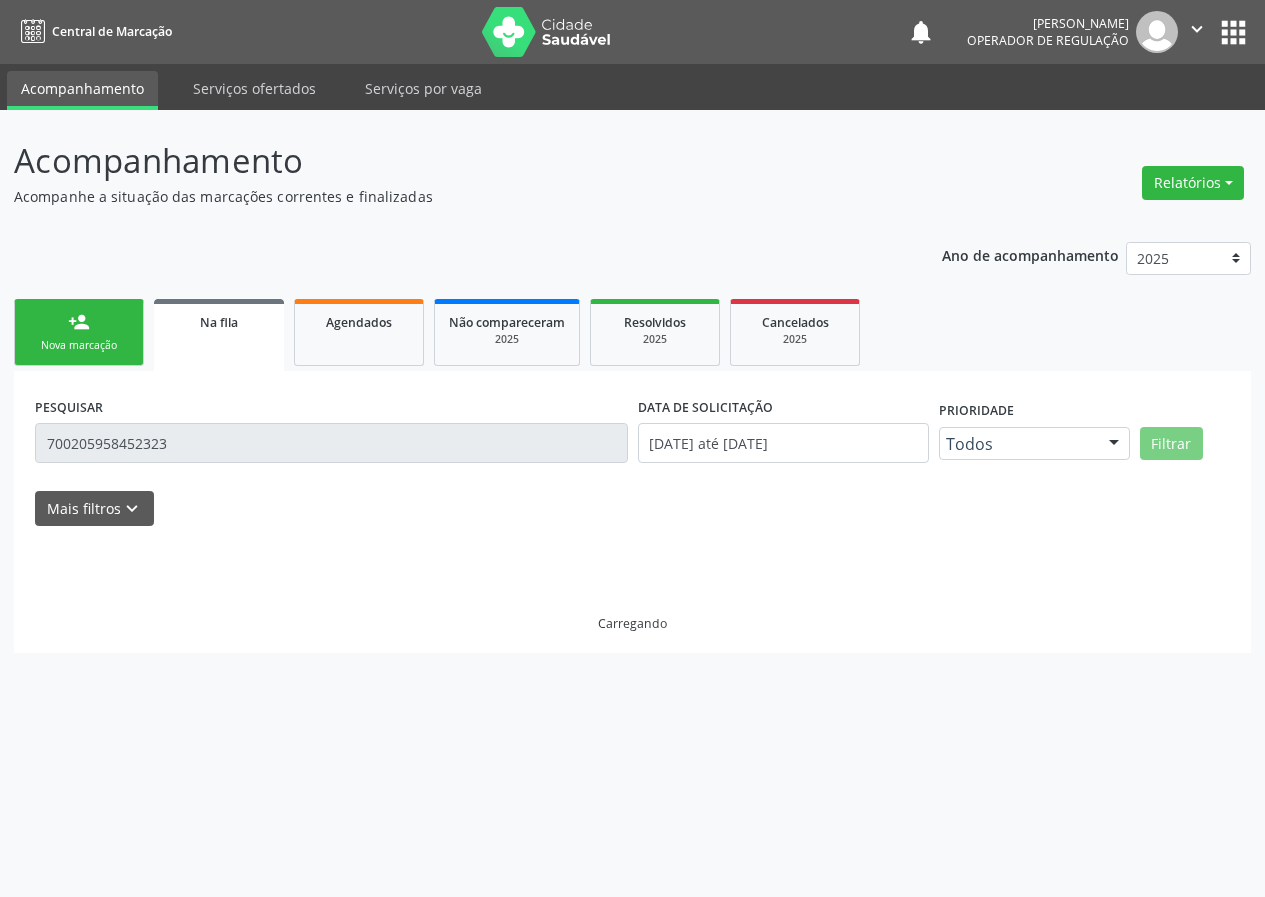 scroll, scrollTop: 0, scrollLeft: 0, axis: both 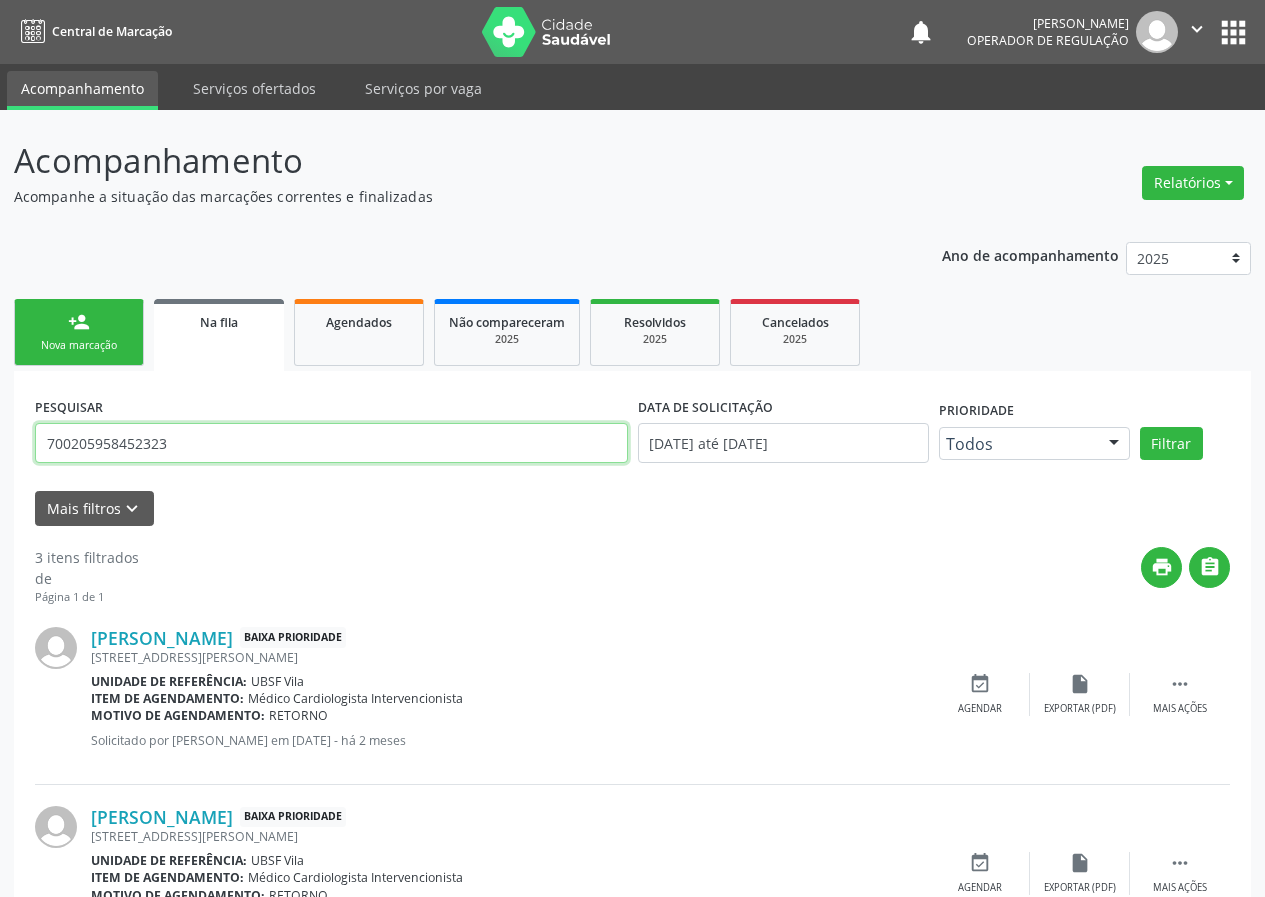 click on "700205958452323" at bounding box center (331, 443) 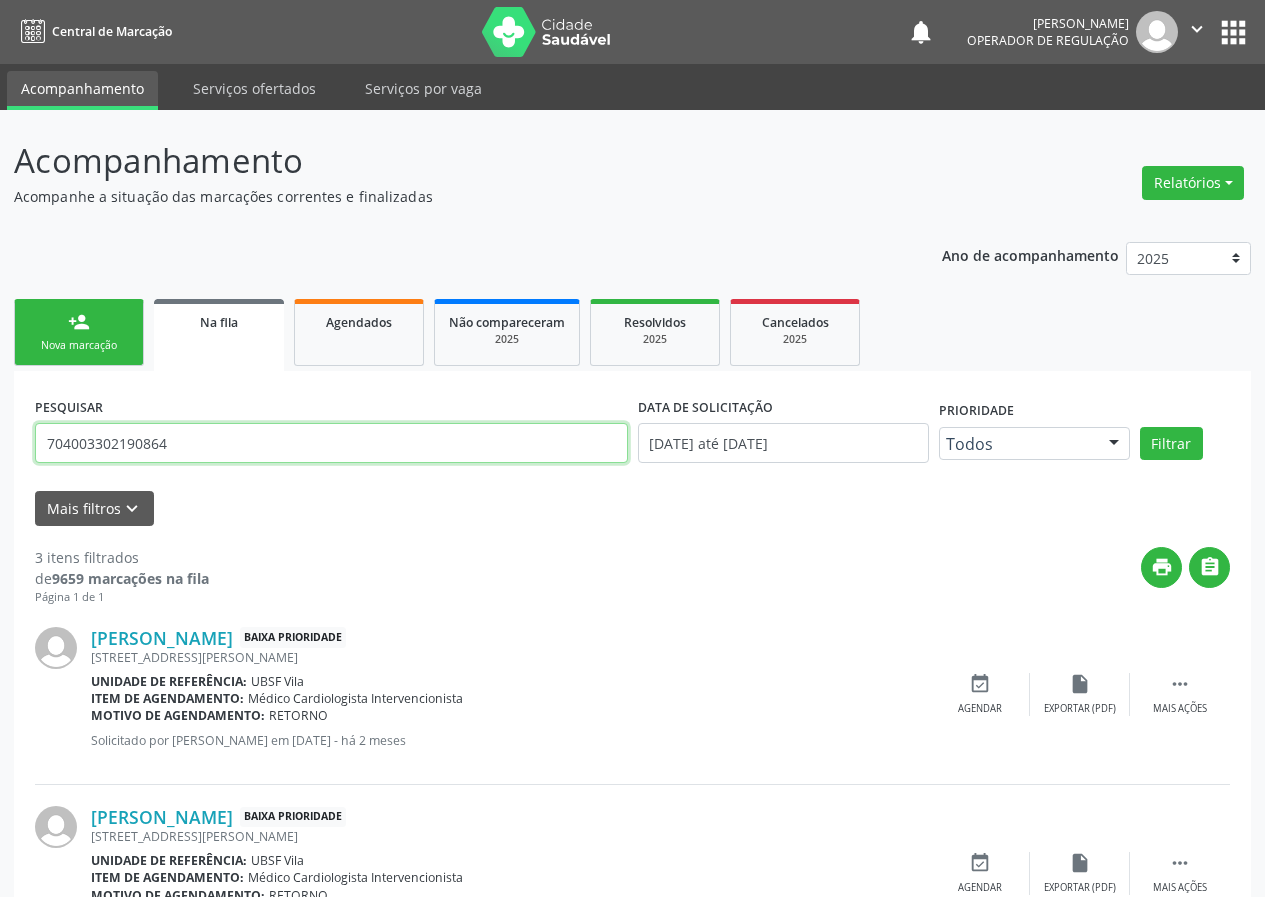 type on "704003302190864" 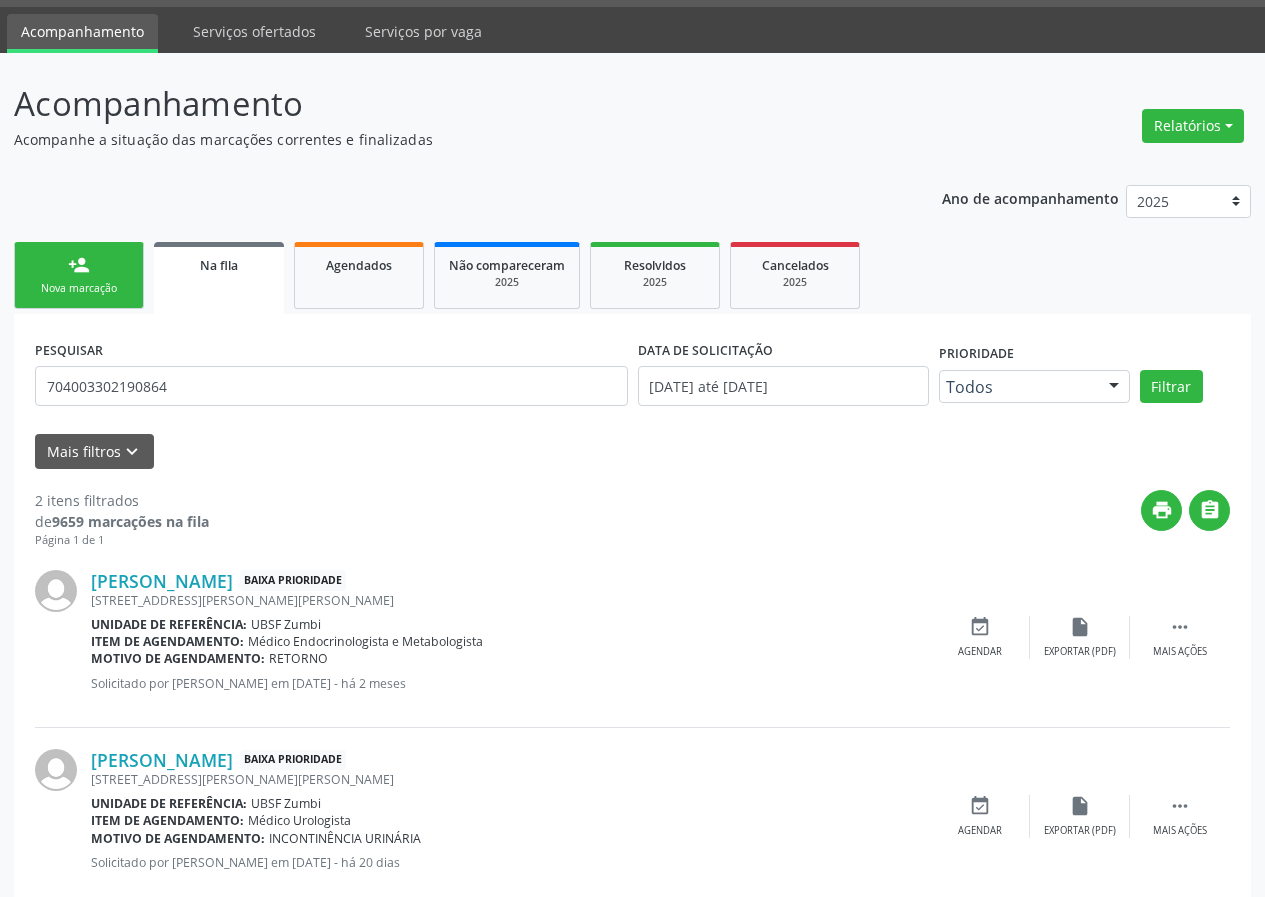 scroll, scrollTop: 101, scrollLeft: 0, axis: vertical 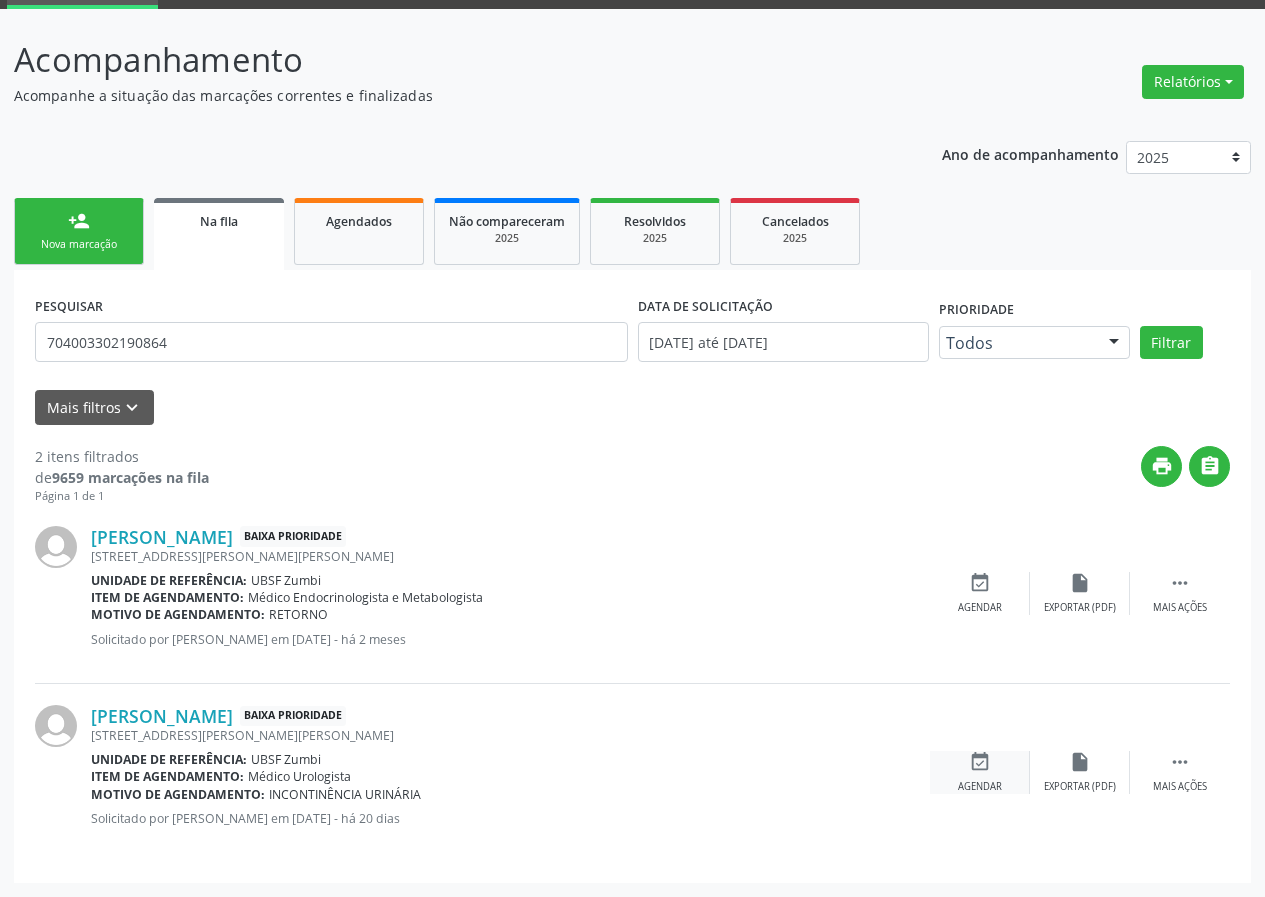 click on "event_available
Agendar" at bounding box center [980, 772] 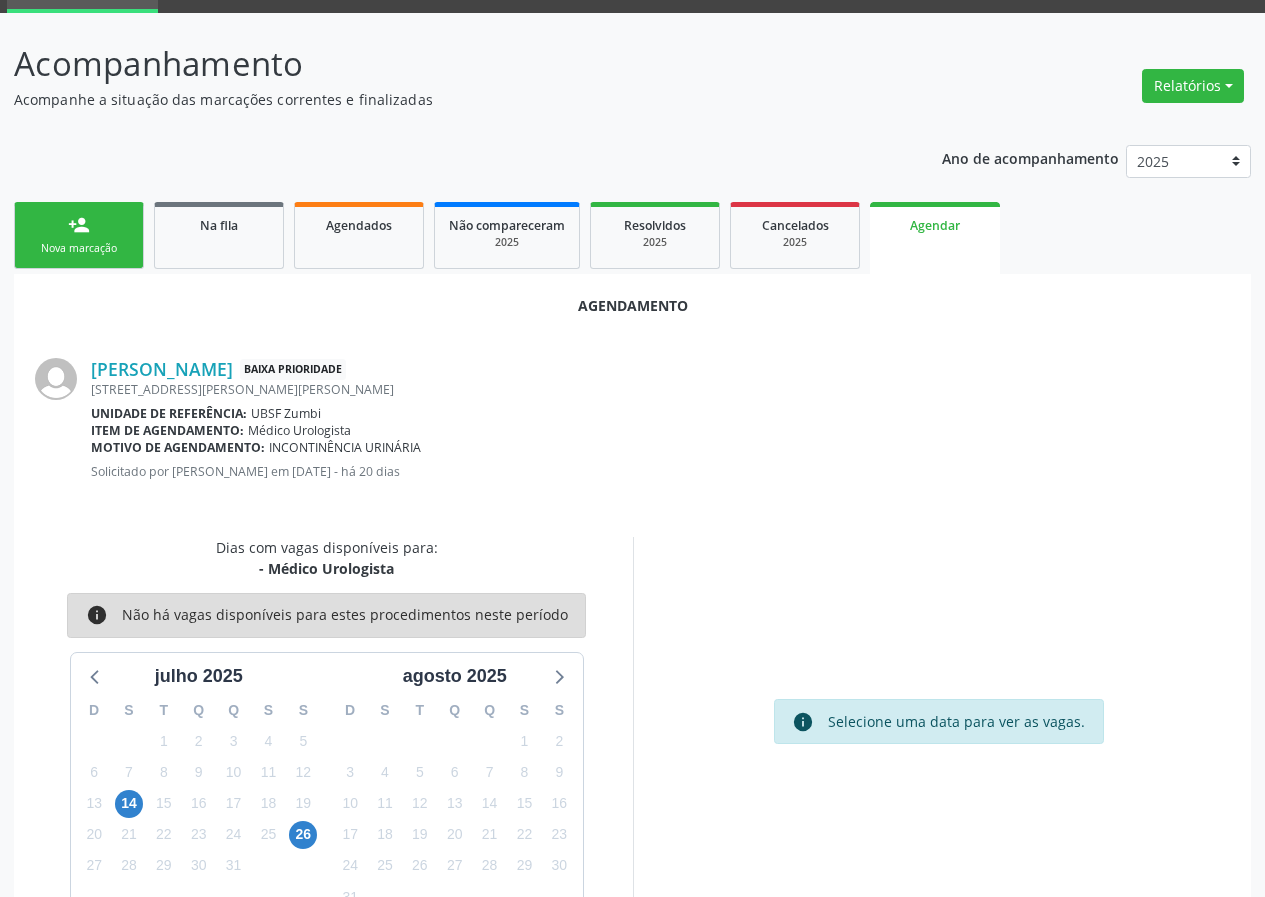 scroll, scrollTop: 101, scrollLeft: 0, axis: vertical 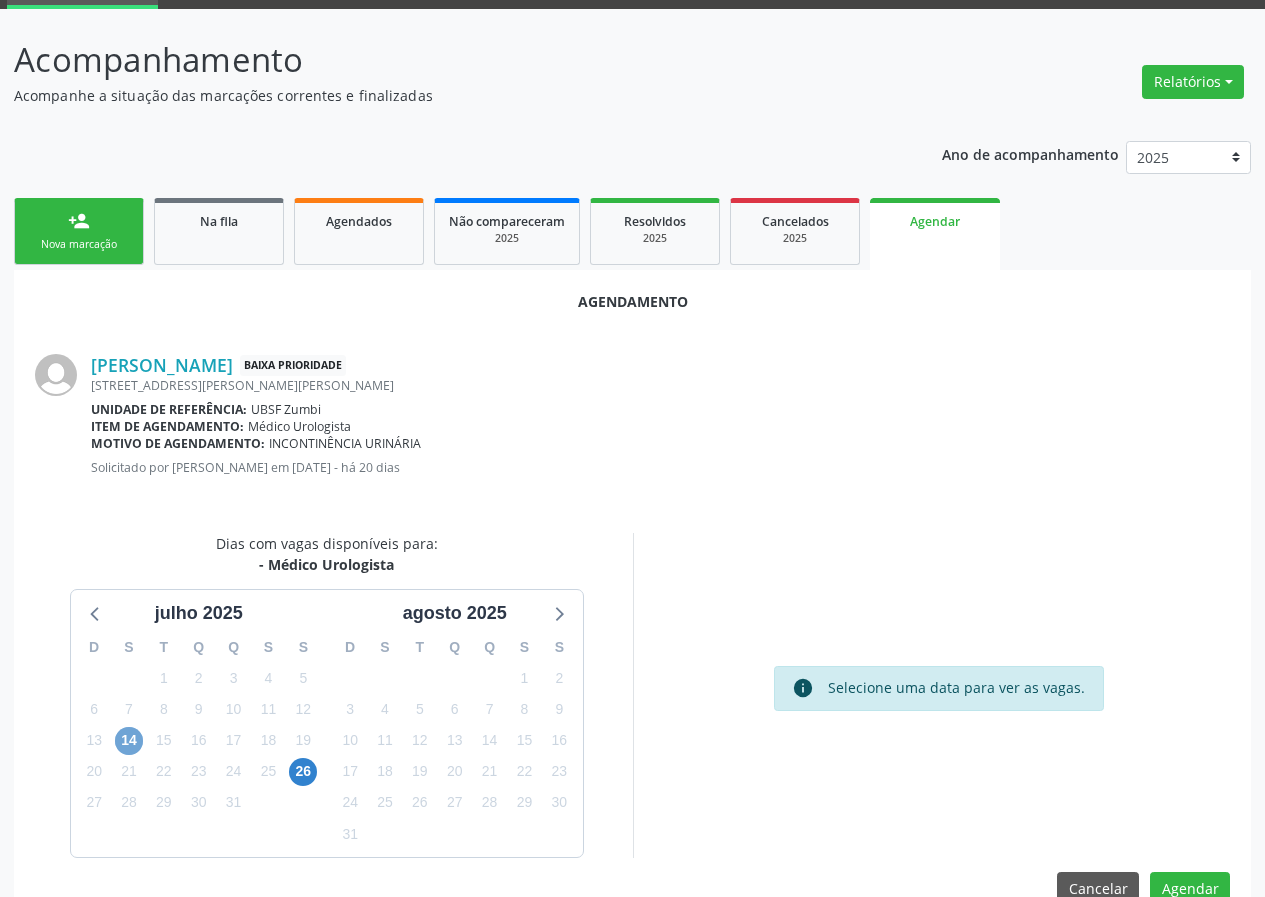 click on "14" at bounding box center (129, 741) 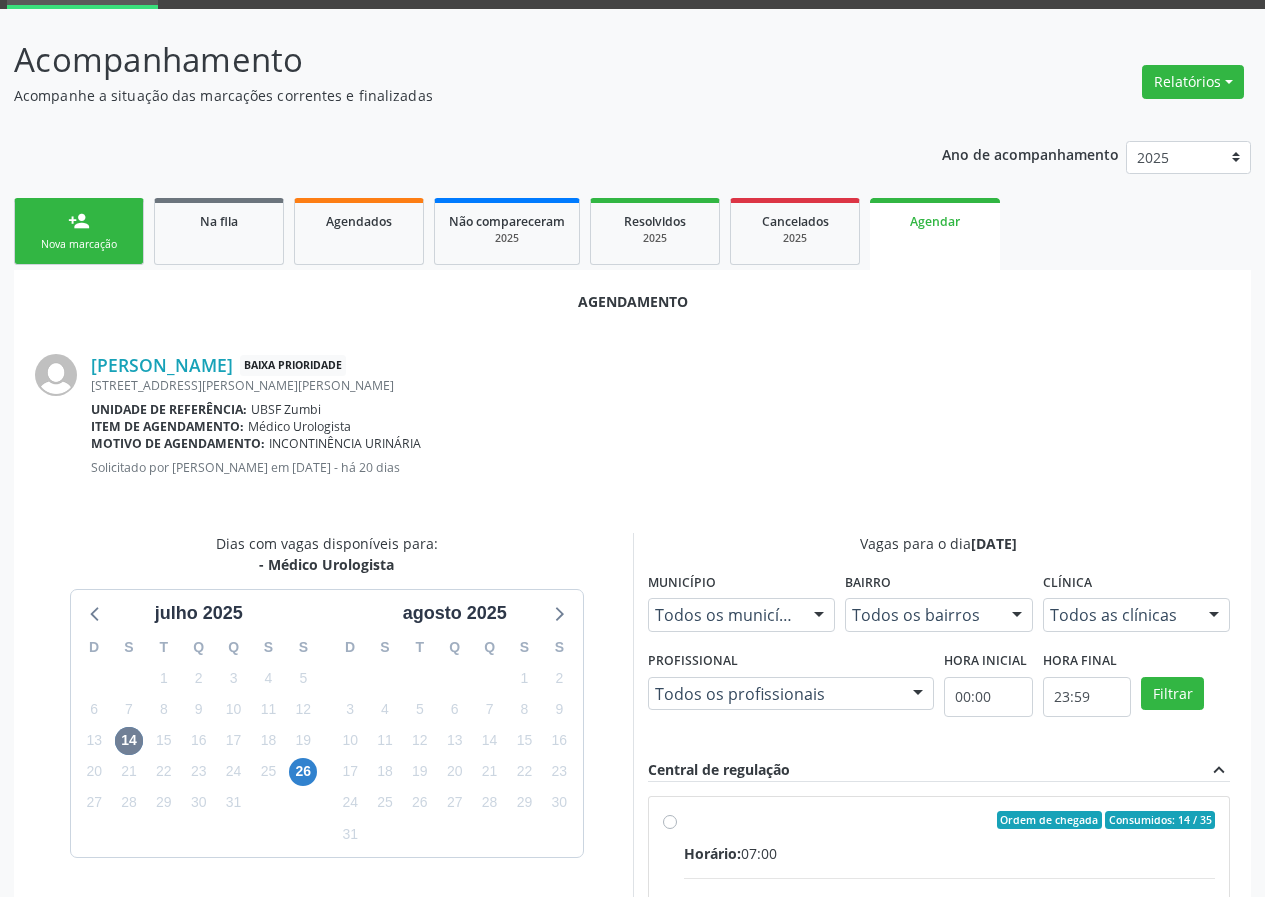 click on "Ordem de chegada
Consumidos: 14 / 35
Horário:   07:00
Clínica:  Policlinica de Queimadas
Rede:
--
Endereço:   nº S/N, Centro, Queimadas - PB
Telefone:   --
Profissional:
Ivanclecio de Souza Rodrigues
Informações adicionais sobre o atendimento
Idade de atendimento:
de 0 a 120 anos
Gênero(s) atendido(s):
Masculino e Feminino
Informações adicionais:
--
Ordem de chegada
Consumidos: 0 / 35
Horário:   13:00
Clínica:  Policlinica de Queimadas
Rede:
--
Endereço:   nº S/N, Centro, Queimadas - PB
Telefone:   --
Profissional:
Ivanclecio de Souza Rodrigues
Informações adicionais sobre o atendimento
Idade de atendimento:
de 0 a 120 anos
Gênero(s) atendido(s):
Masculino e Feminino
Informações adicionais:
--" at bounding box center [939, 982] 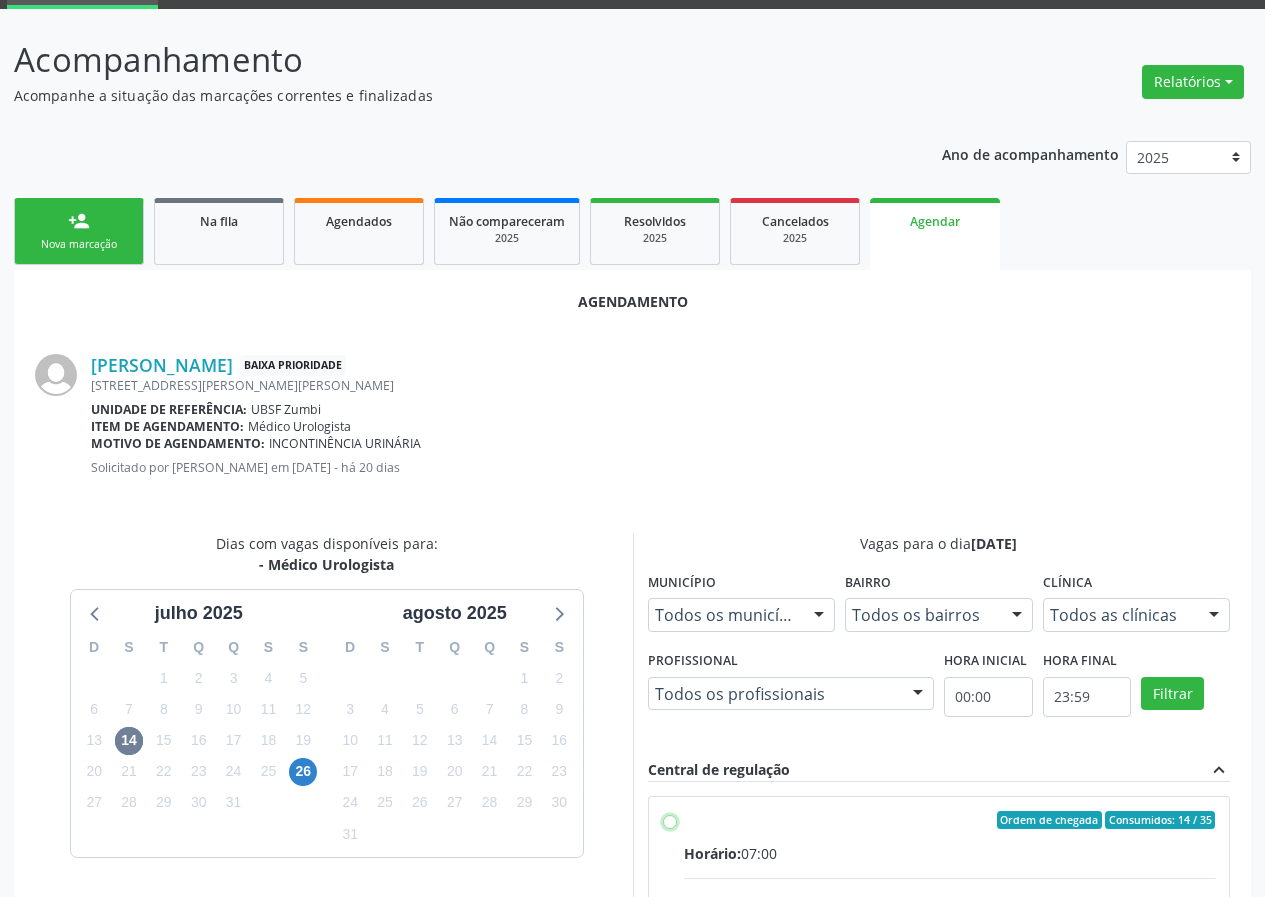 click on "Ordem de chegada
Consumidos: 14 / 35
Horário:   07:00
Clínica:  Policlinica de Queimadas
Rede:
--
Endereço:   nº S/N, Centro, Queimadas - PB
Telefone:   --
Profissional:
Ivanclecio de Souza Rodrigues
Informações adicionais sobre o atendimento
Idade de atendimento:
de 0 a 120 anos
Gênero(s) atendido(s):
Masculino e Feminino
Informações adicionais:
--" at bounding box center [670, 820] 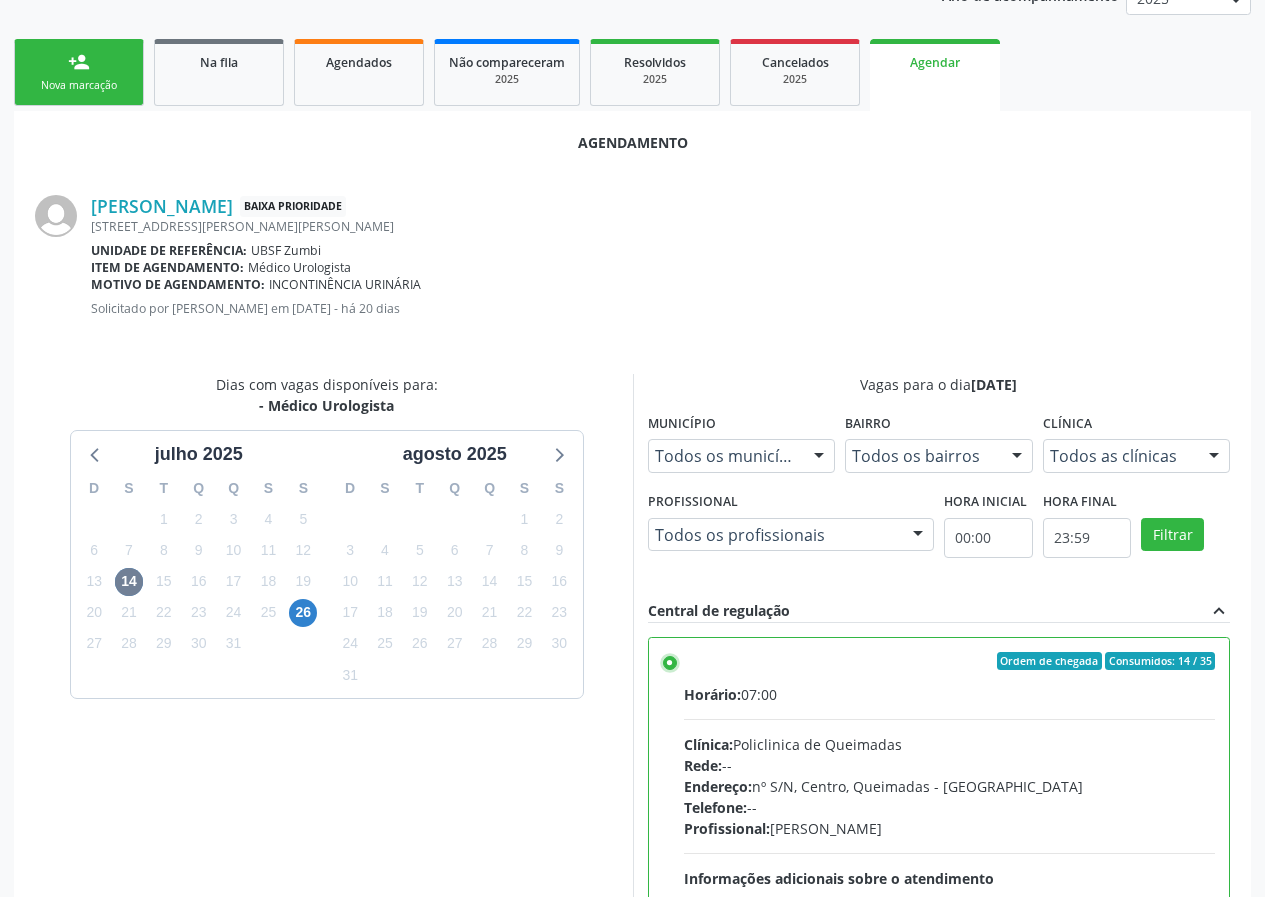 scroll, scrollTop: 469, scrollLeft: 0, axis: vertical 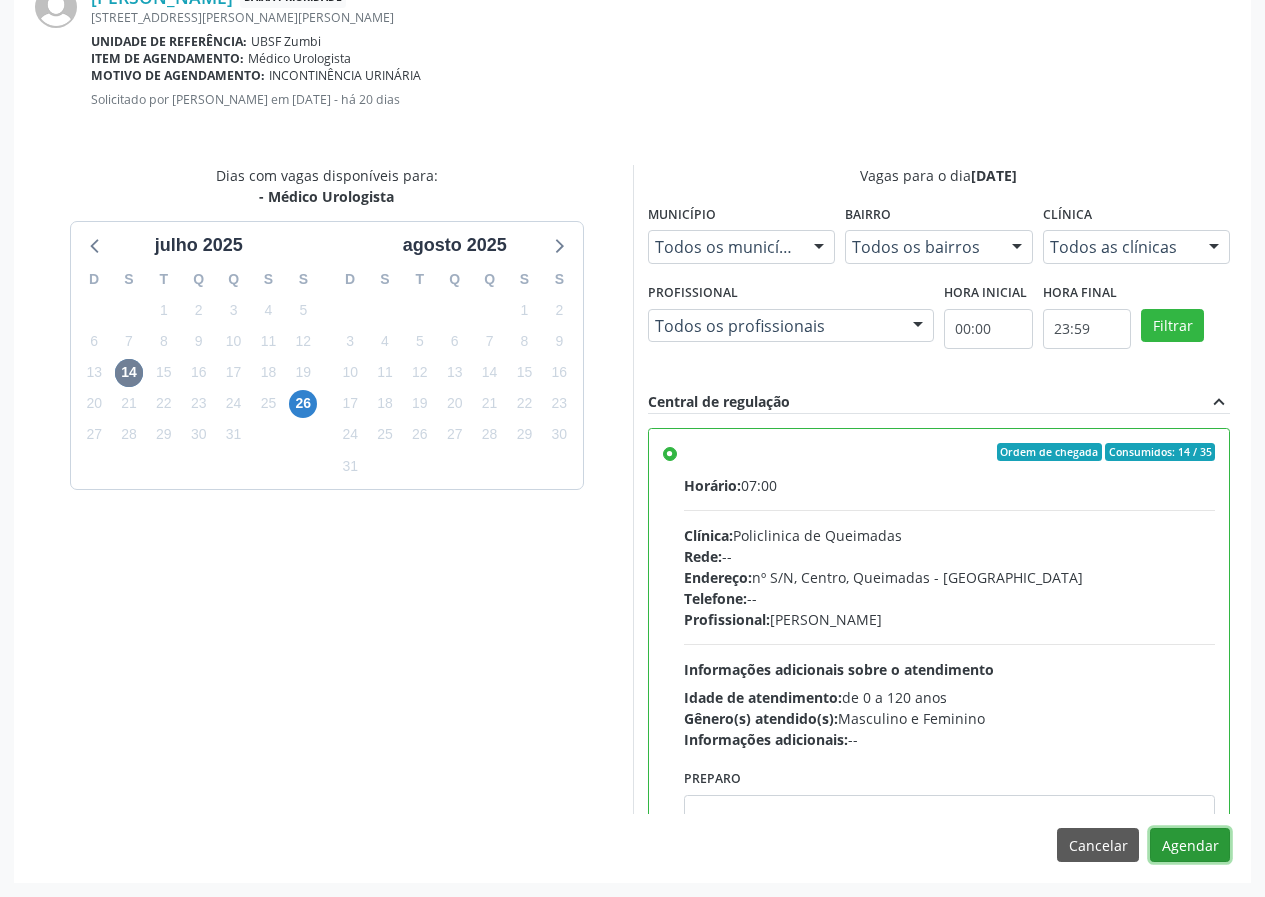 click on "Agendar" at bounding box center (1190, 845) 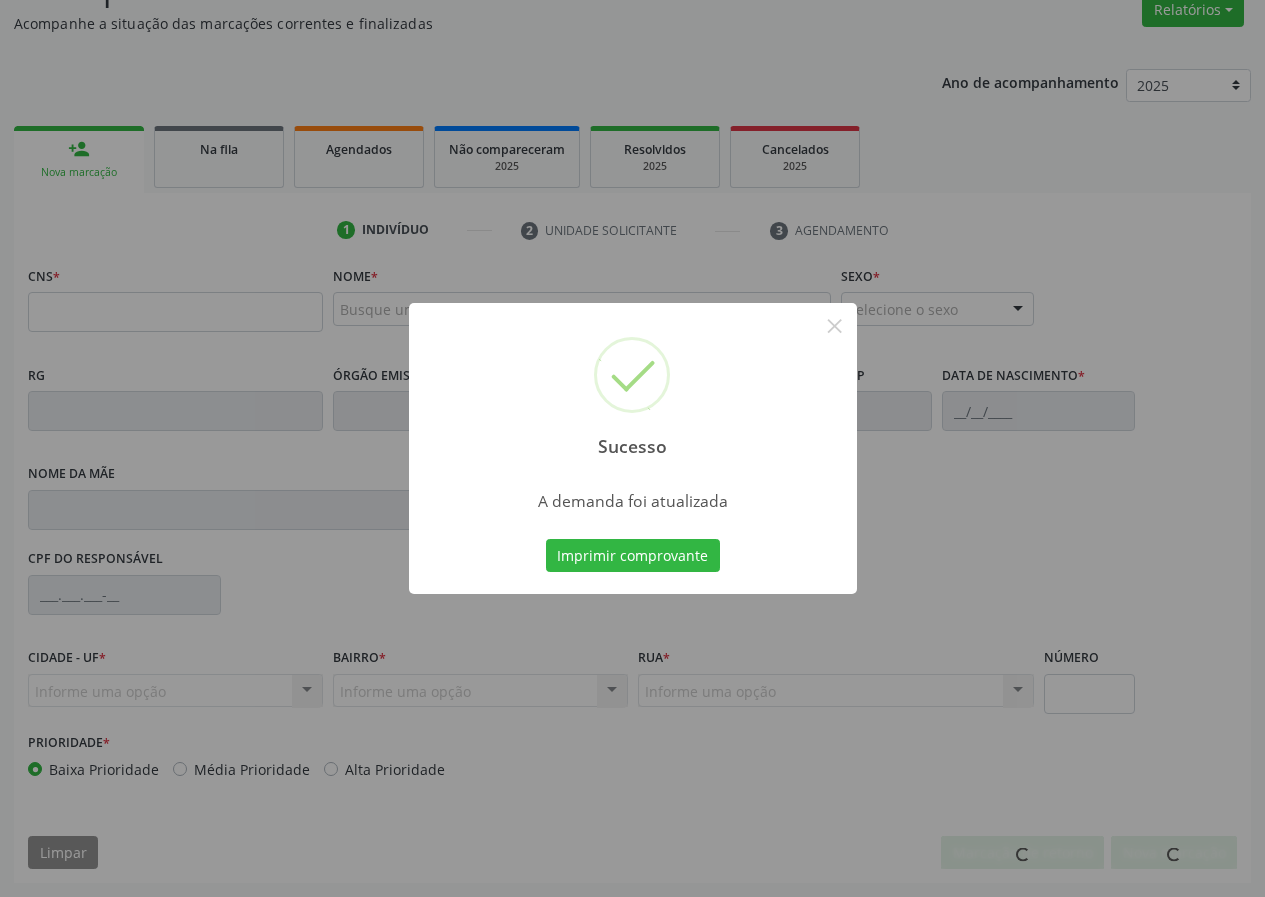 scroll, scrollTop: 173, scrollLeft: 0, axis: vertical 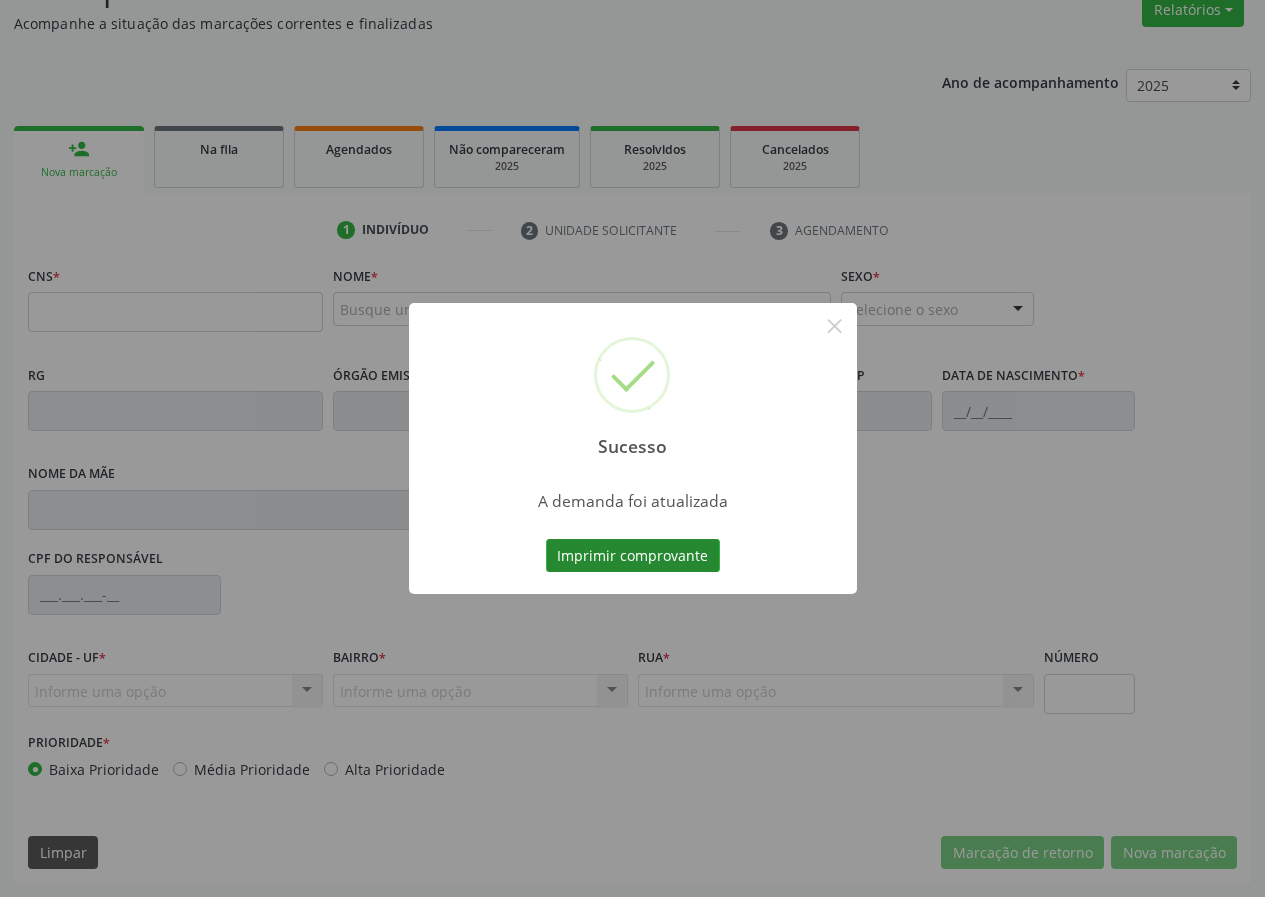 click on "Imprimir comprovante" at bounding box center [633, 556] 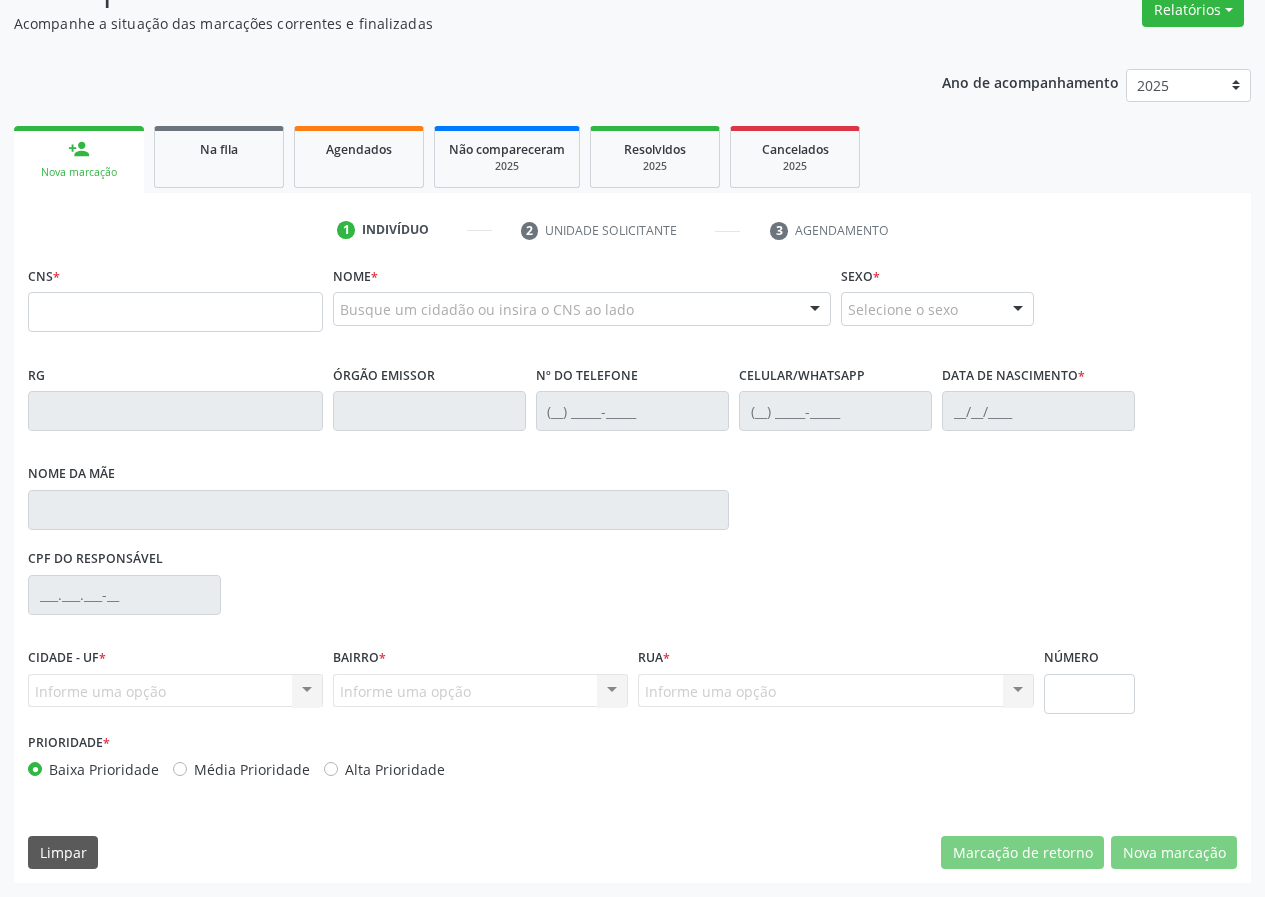 click on "Na fila" at bounding box center (219, 157) 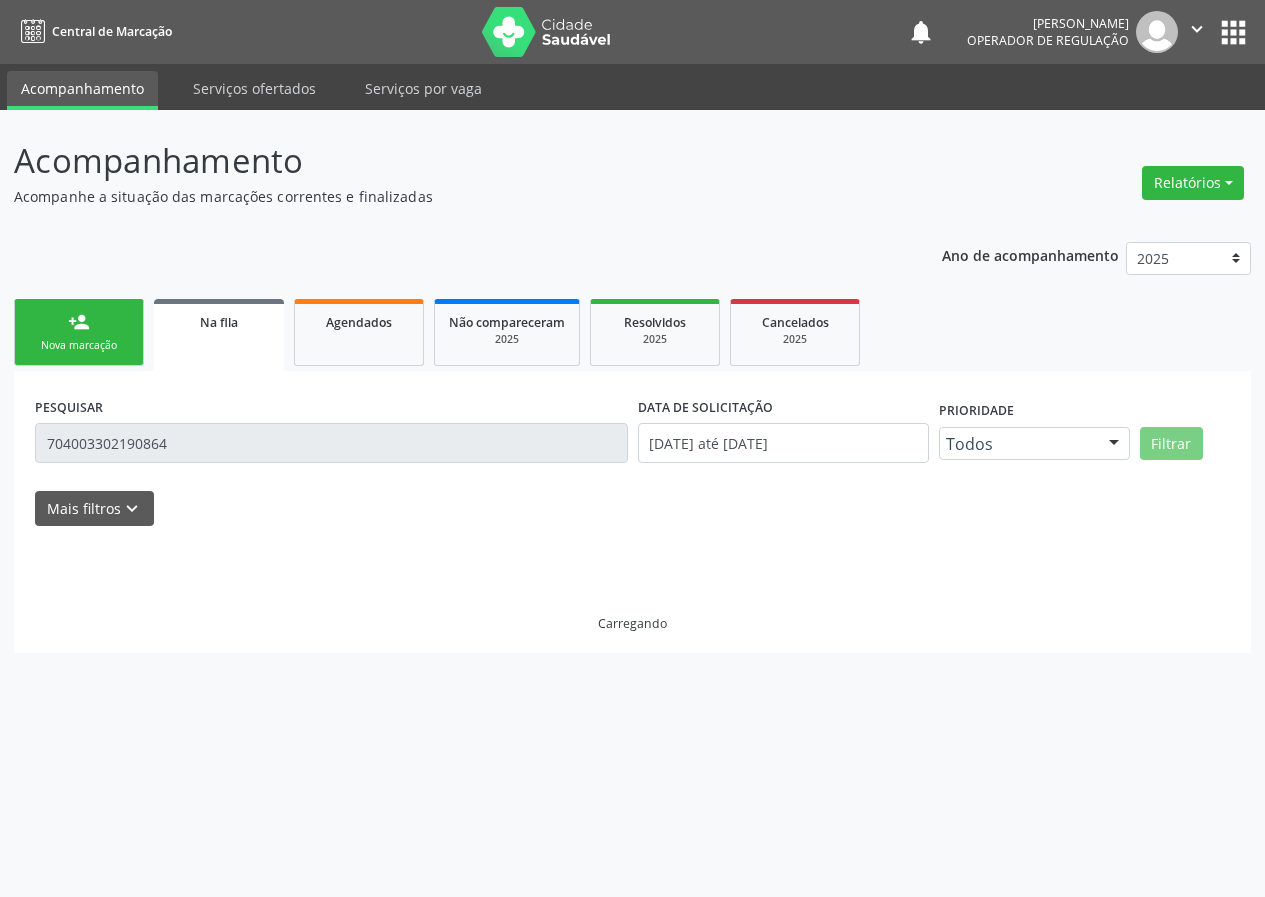 scroll, scrollTop: 0, scrollLeft: 0, axis: both 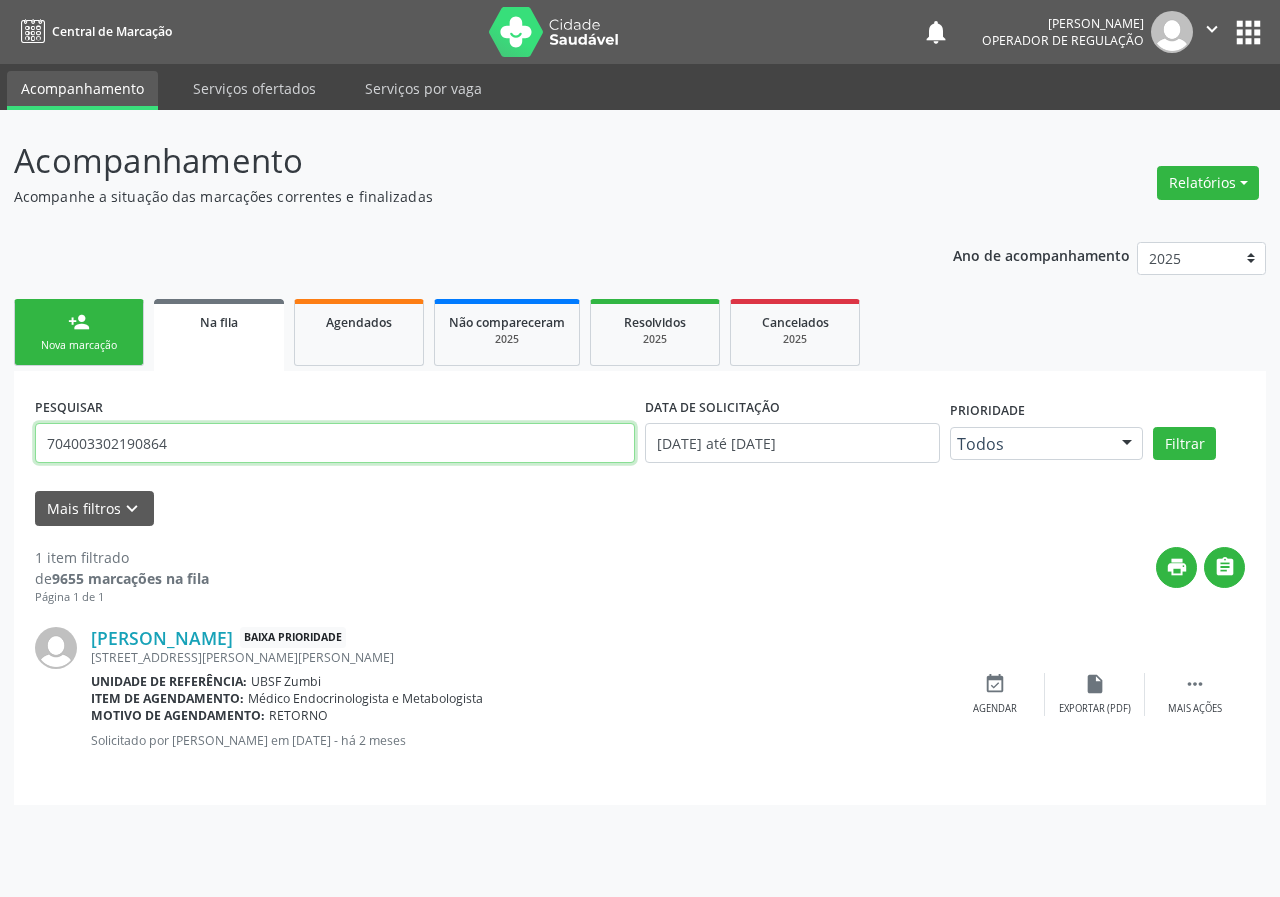 click on "704003302190864" at bounding box center [335, 443] 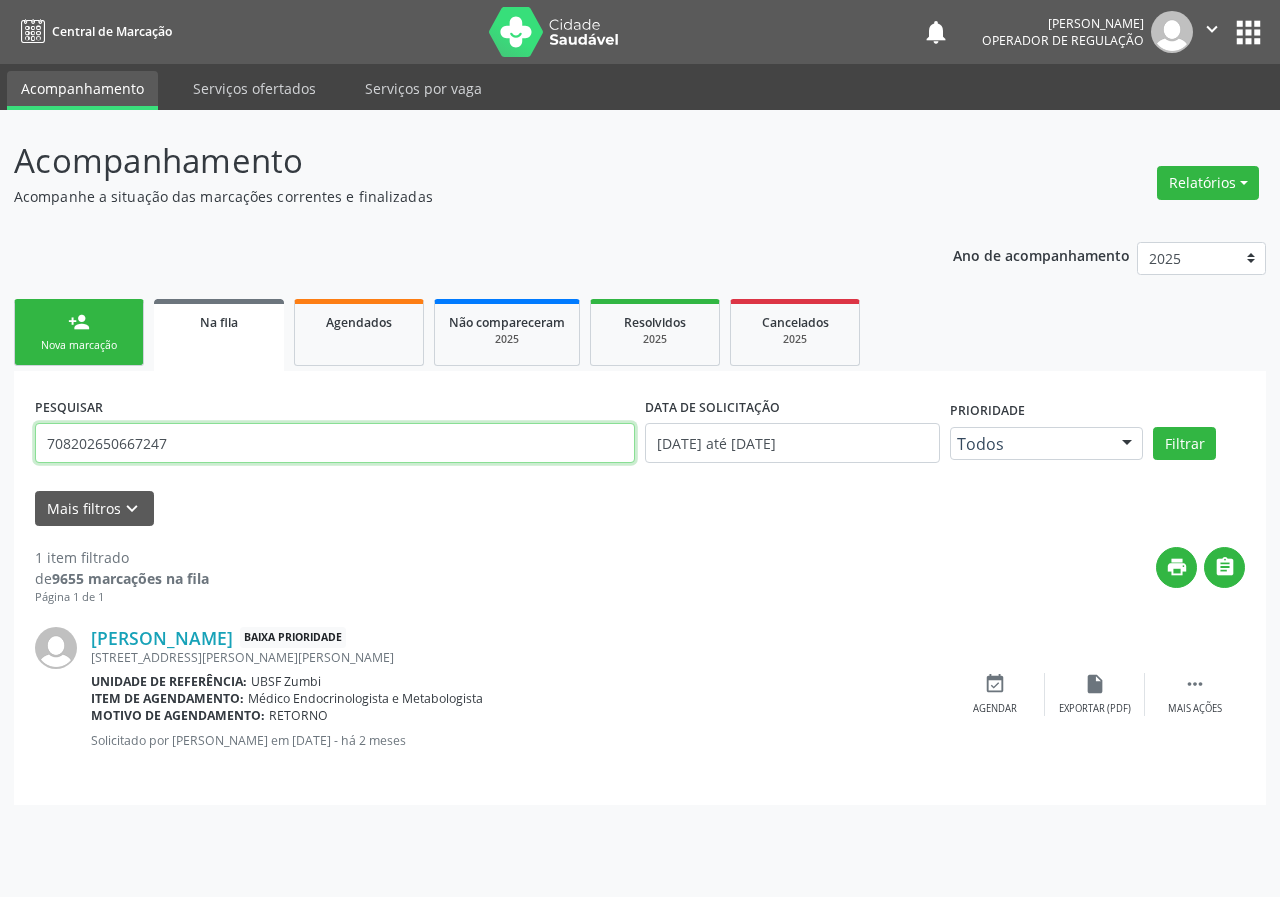 type on "708202650667247" 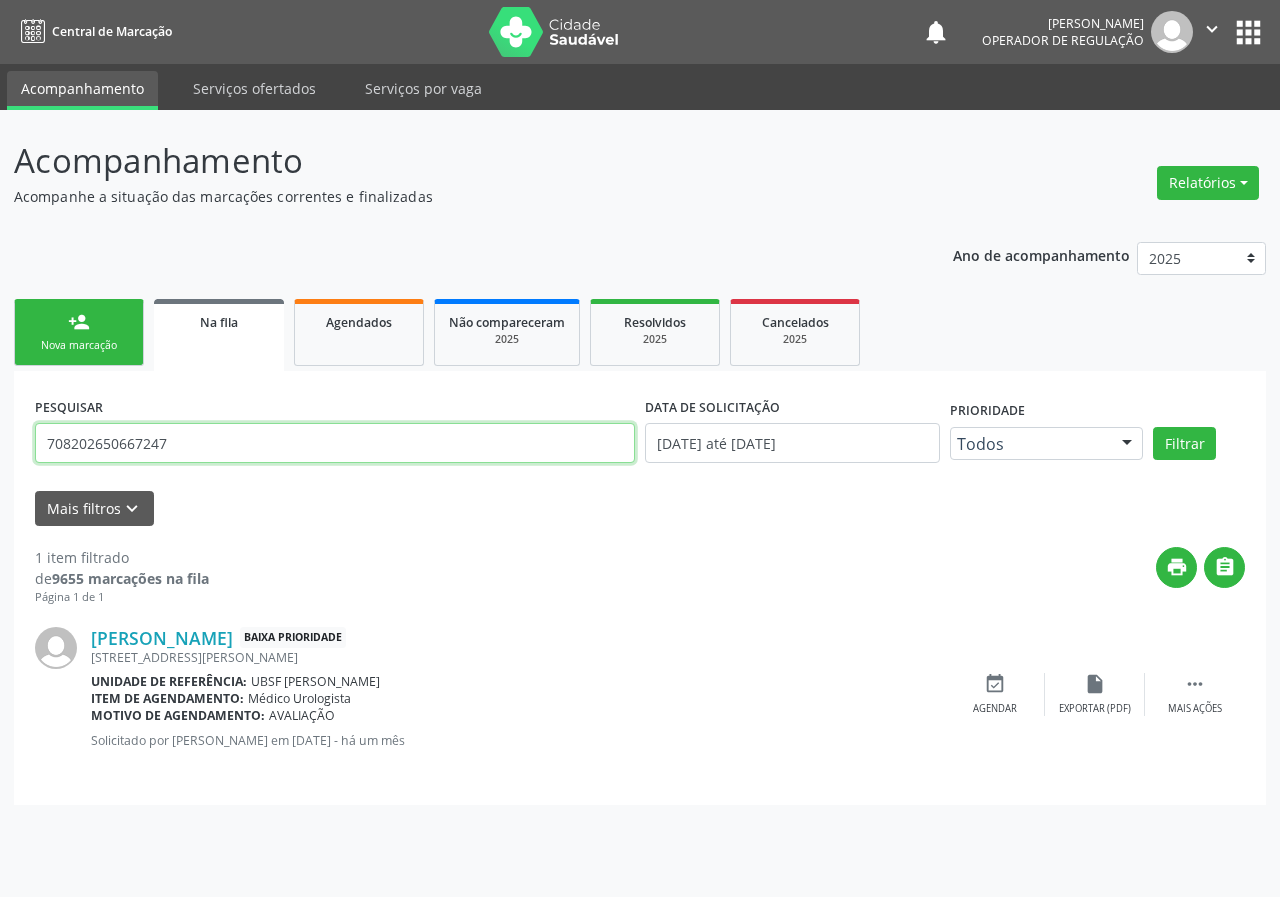 click on "708202650667247" at bounding box center [335, 443] 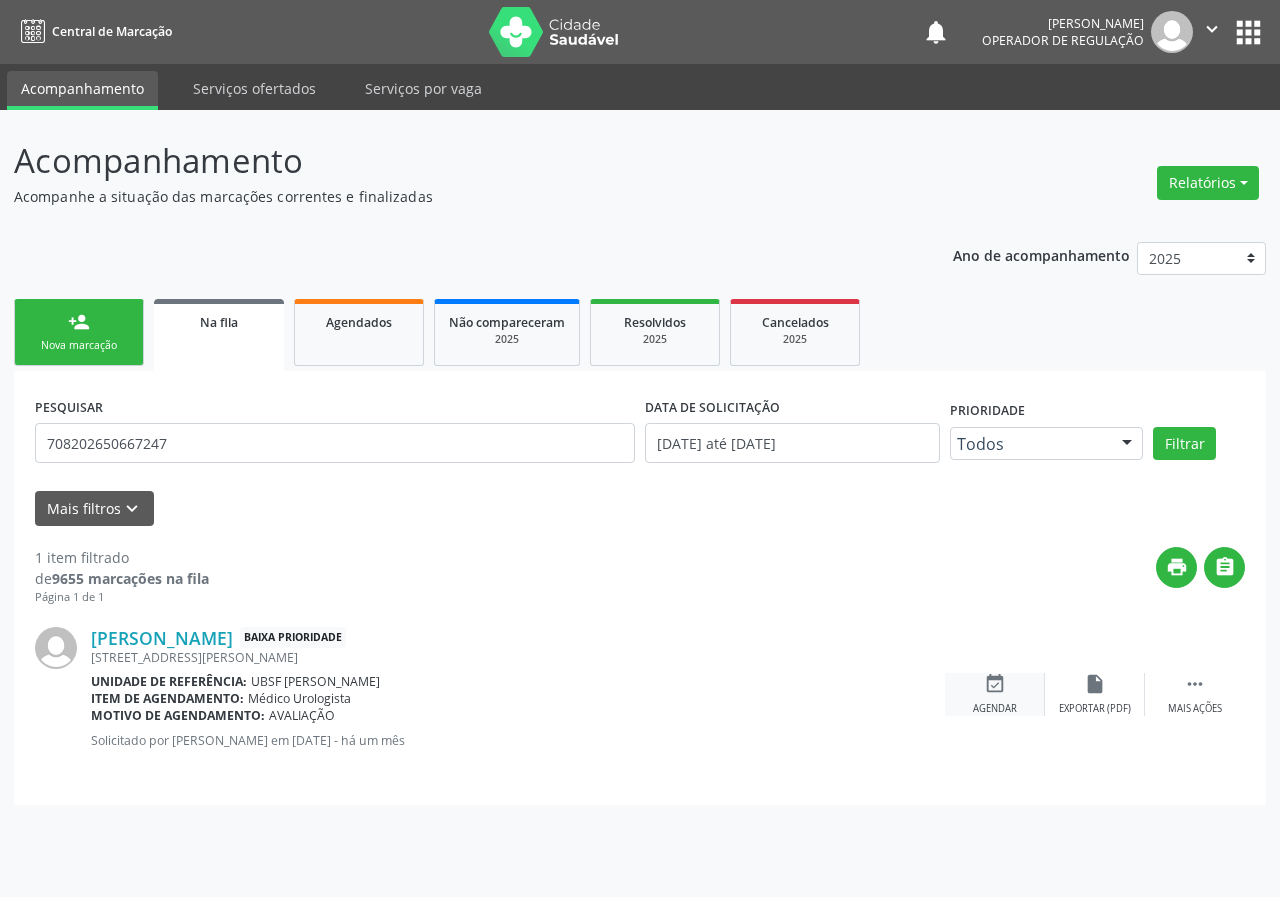 click on "event_available" at bounding box center [995, 684] 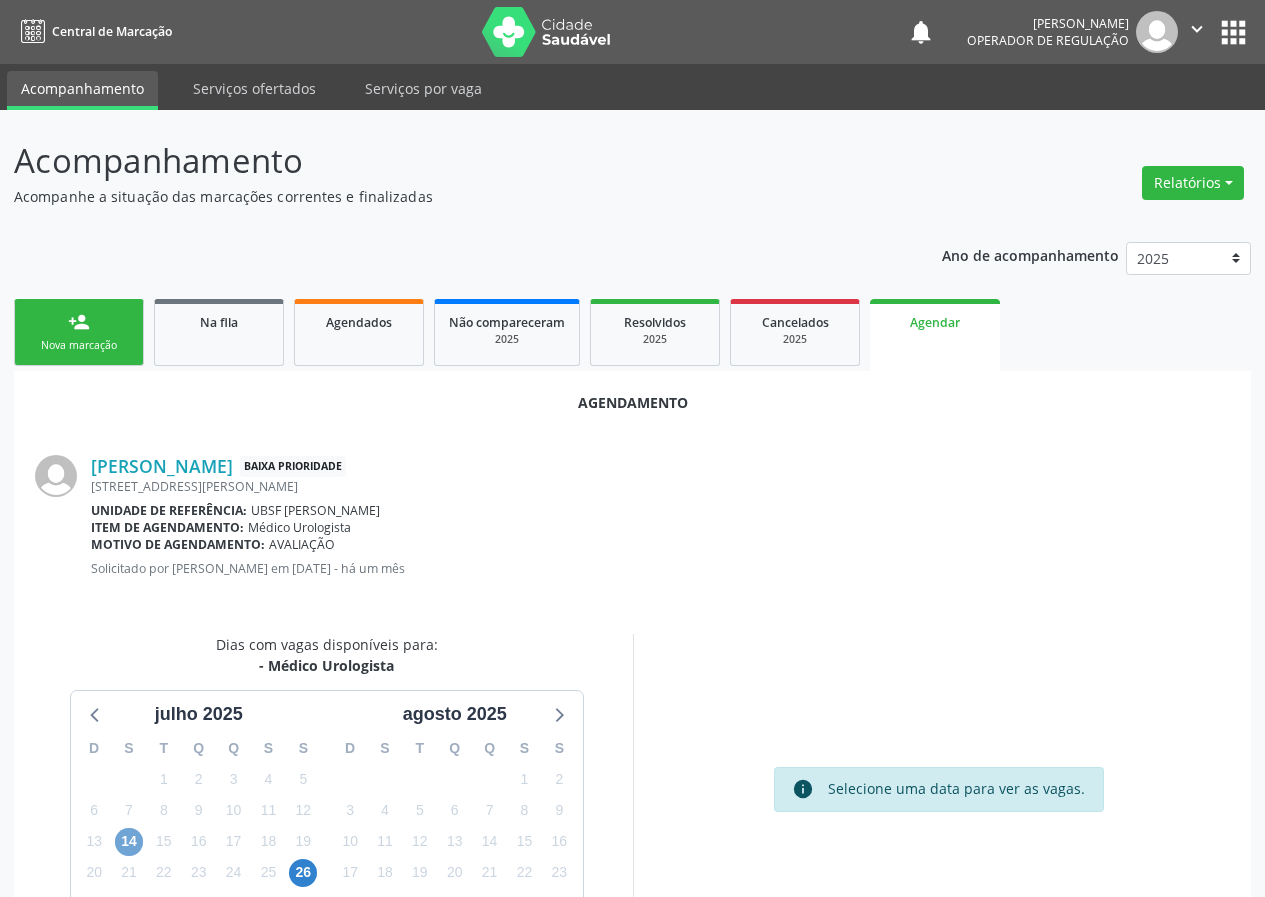 click on "14" at bounding box center (129, 842) 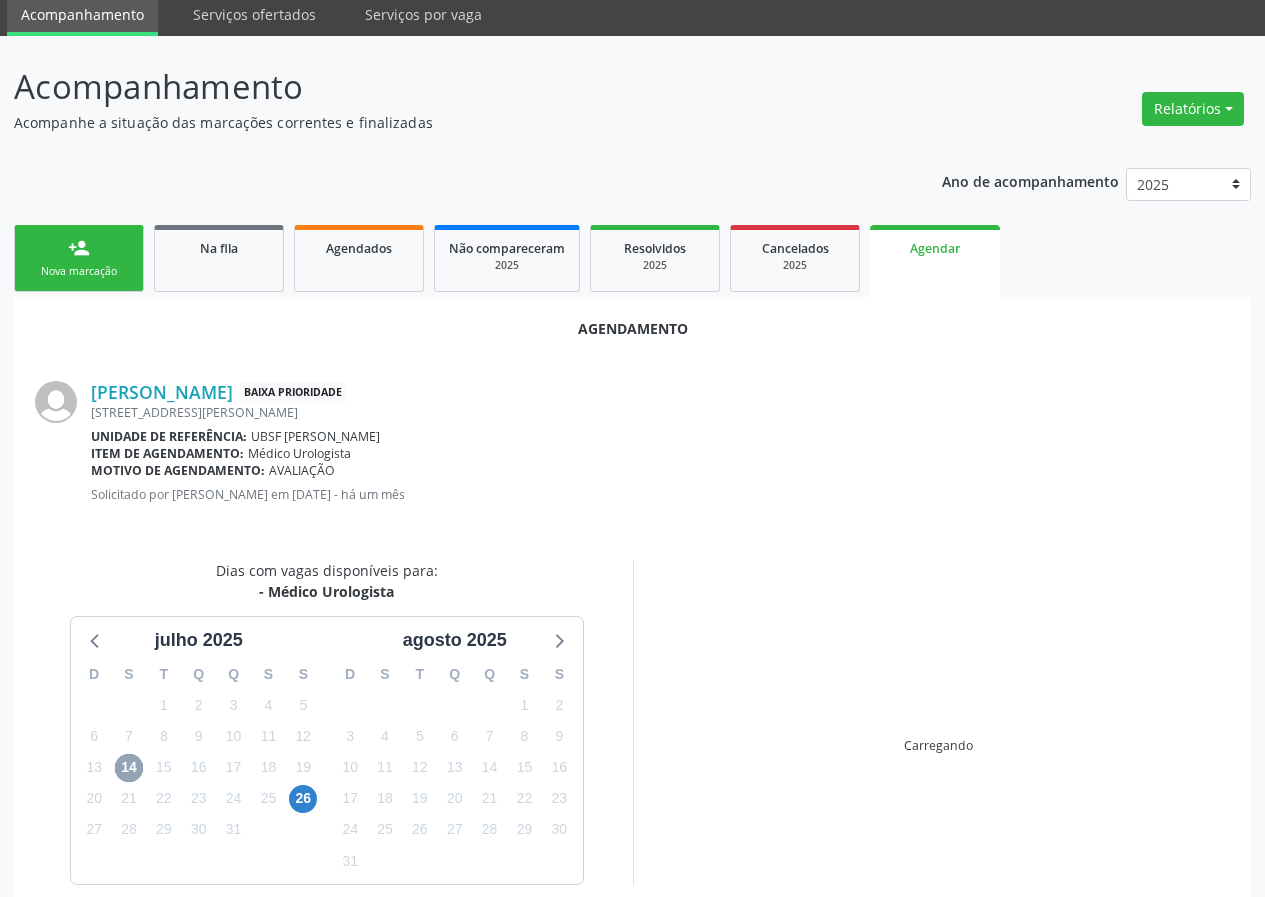 scroll, scrollTop: 144, scrollLeft: 0, axis: vertical 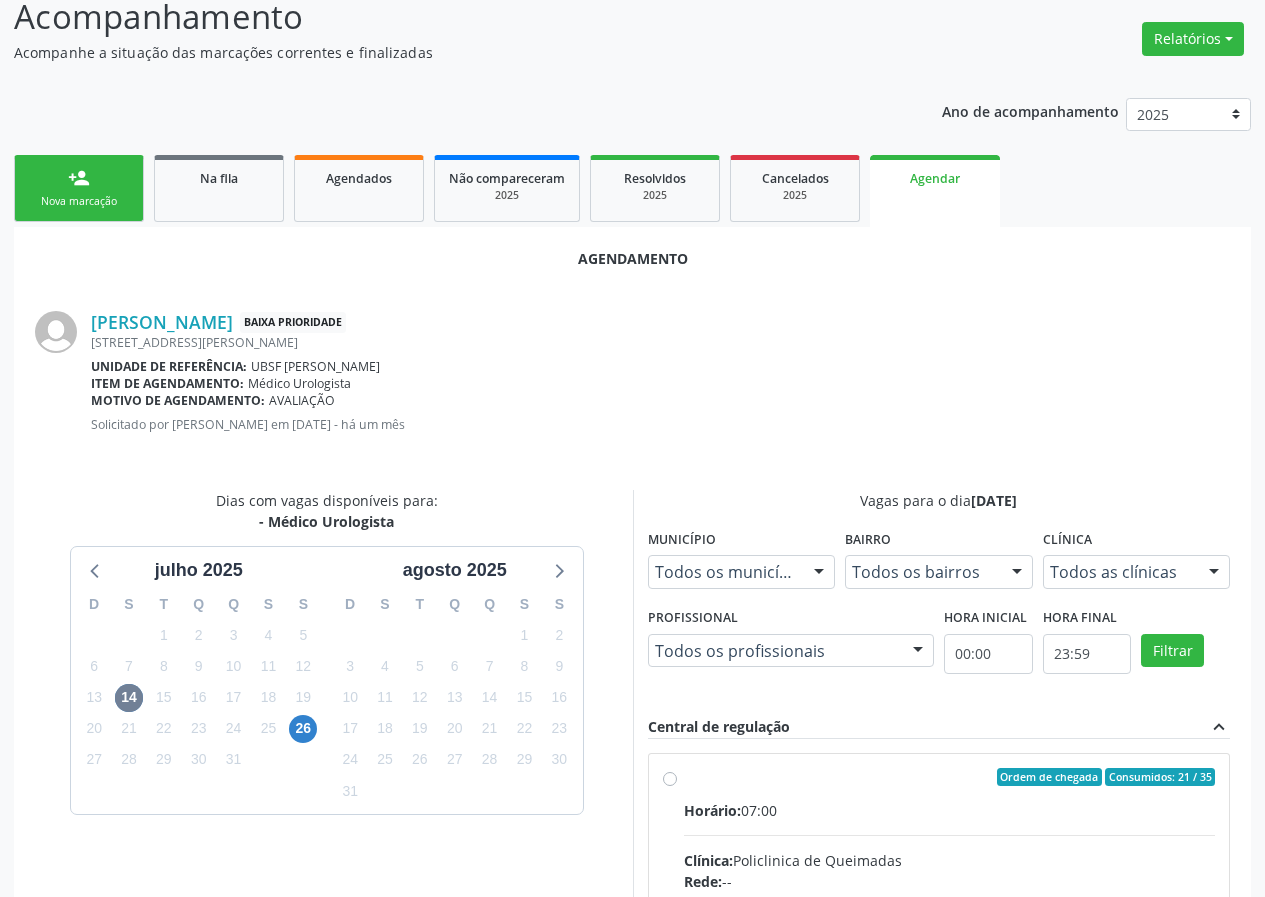 click on "Ordem de chegada
Consumidos: 21 / 35" at bounding box center [950, 777] 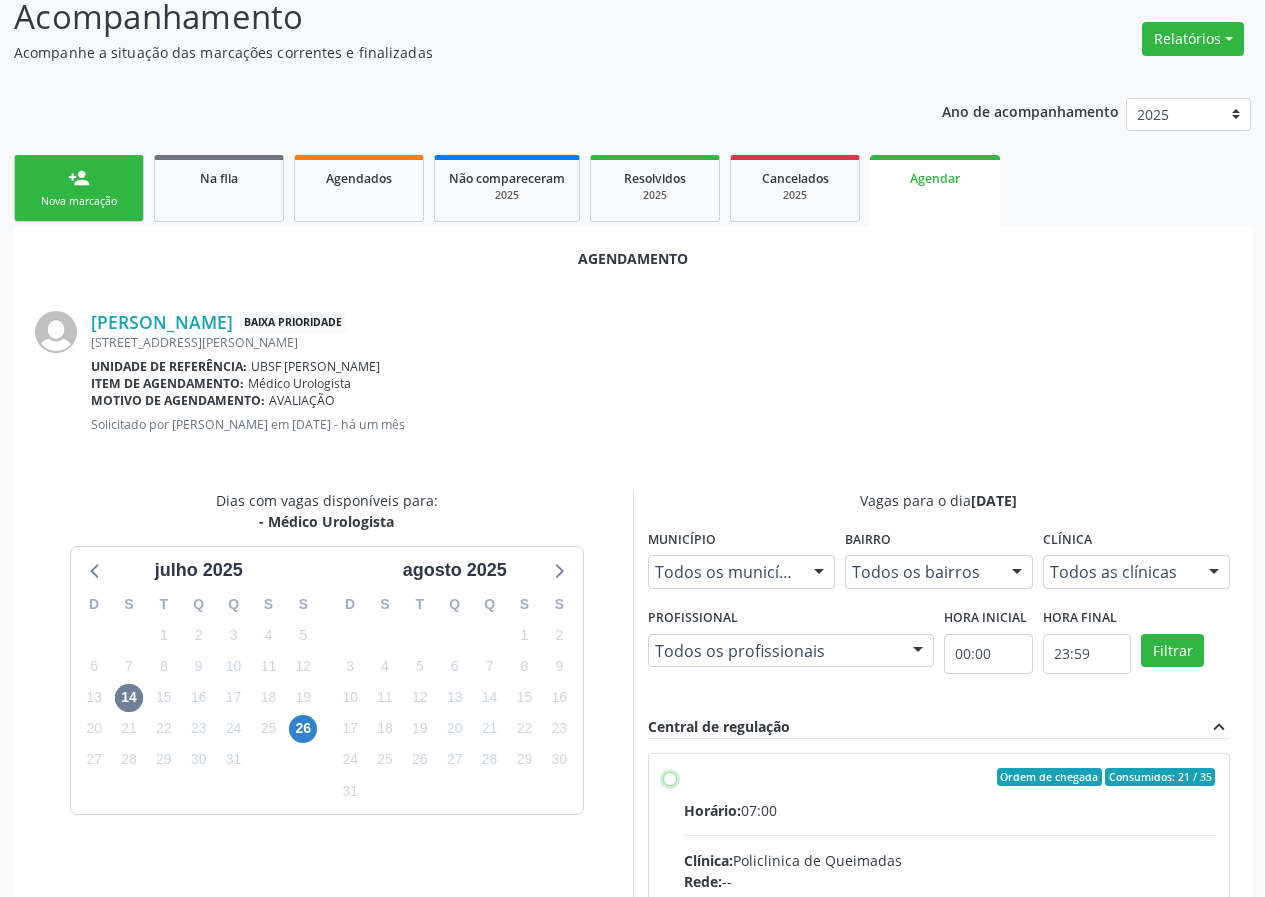 click on "Ordem de chegada
Consumidos: 21 / 35
Horário:   07:00
Clínica:  Policlinica de Queimadas
Rede:
--
Endereço:   nº S/N, Centro, Queimadas - PB
Telefone:   --
Profissional:
Ivanclecio de Souza Rodrigues
Informações adicionais sobre o atendimento
Idade de atendimento:
de 0 a 120 anos
Gênero(s) atendido(s):
Masculino e Feminino
Informações adicionais:
--" at bounding box center [670, 777] 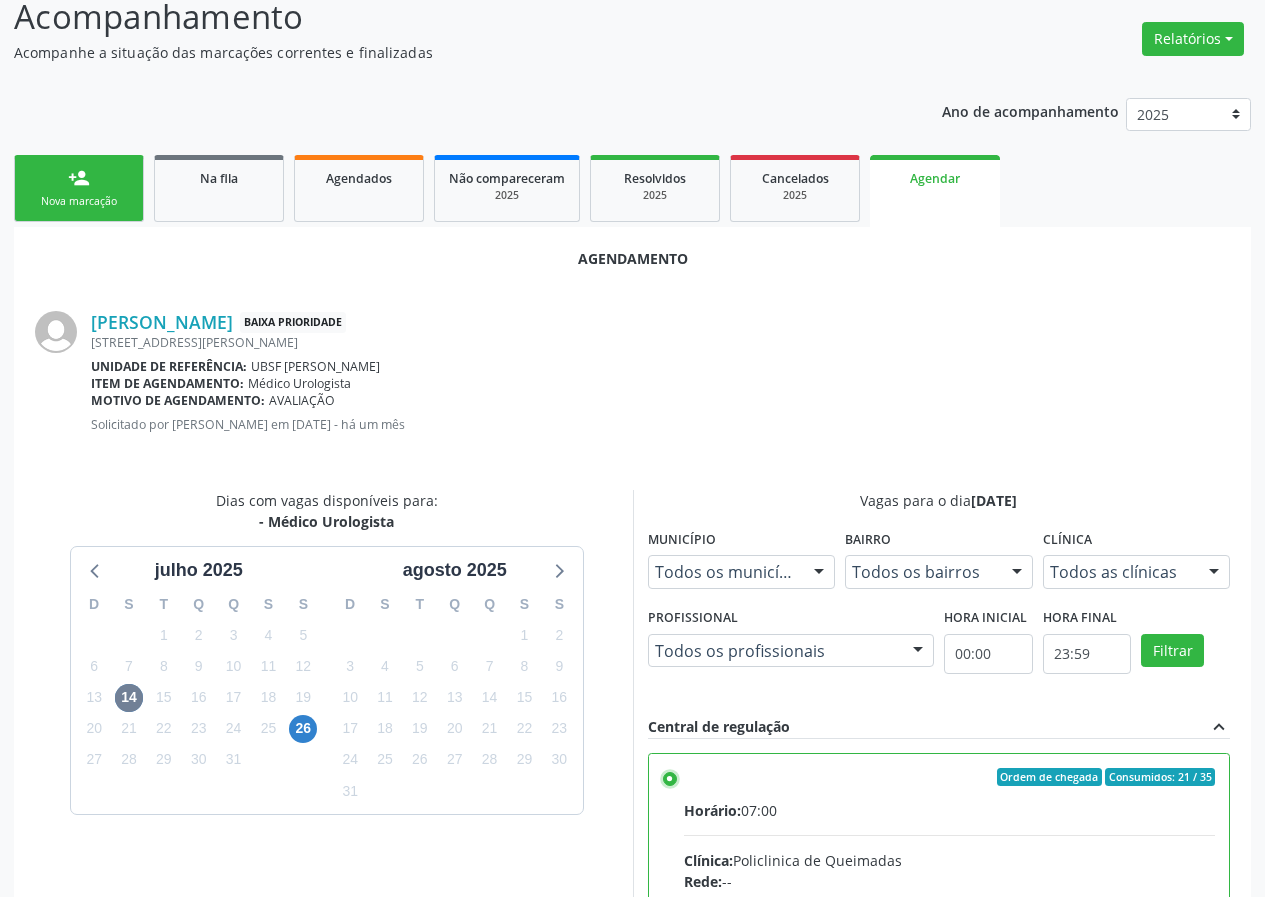 scroll, scrollTop: 469, scrollLeft: 0, axis: vertical 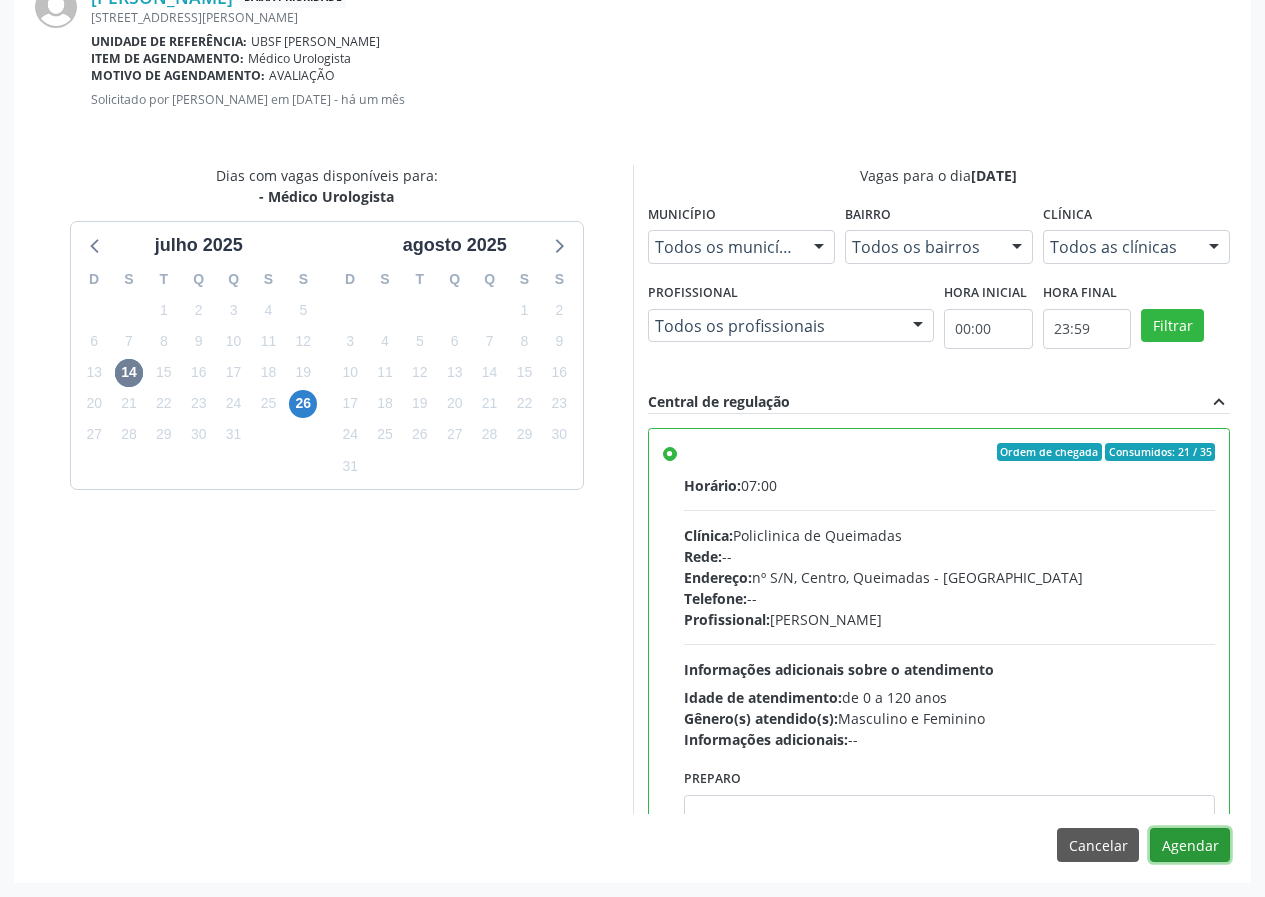 click on "Agendar" at bounding box center [1190, 845] 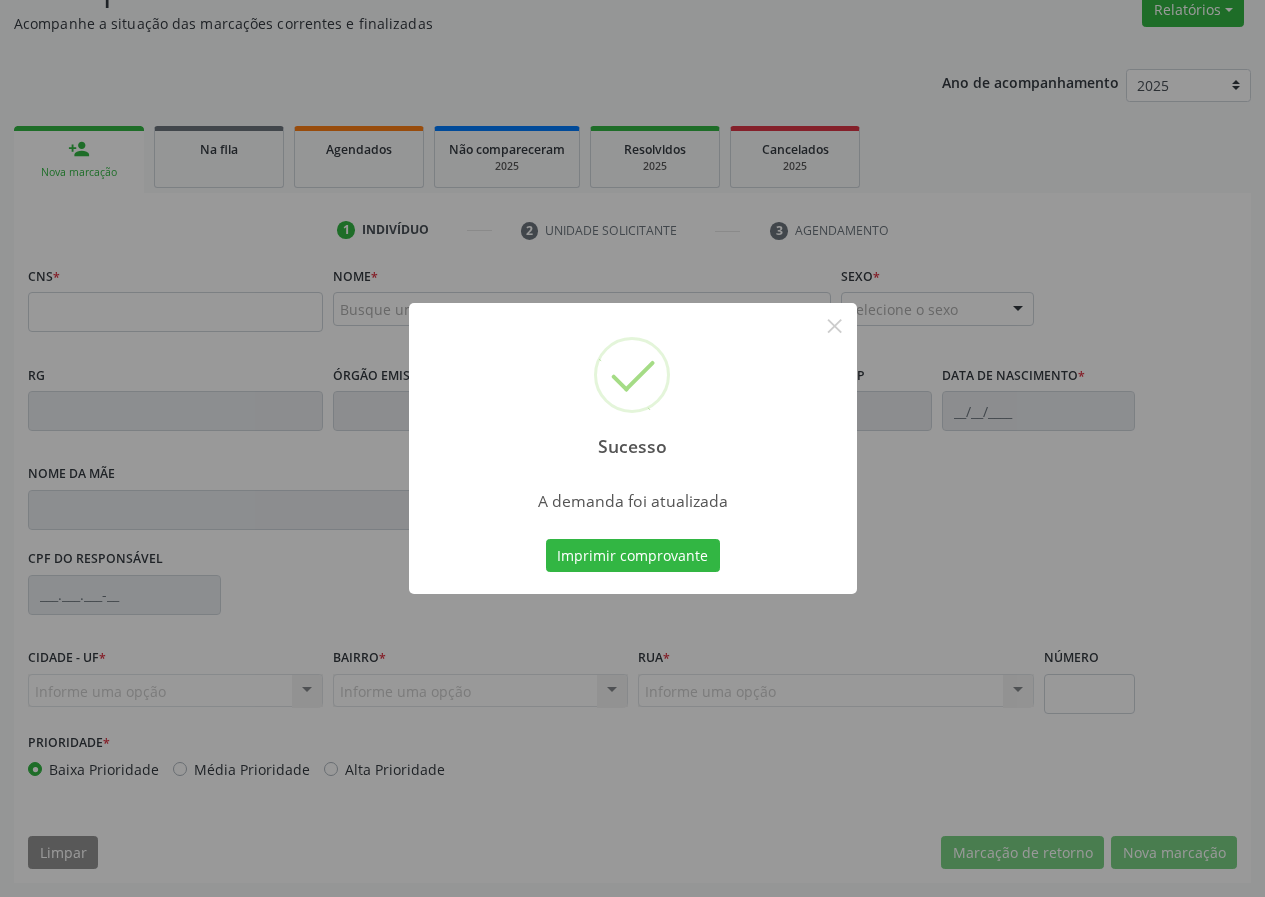 scroll, scrollTop: 173, scrollLeft: 0, axis: vertical 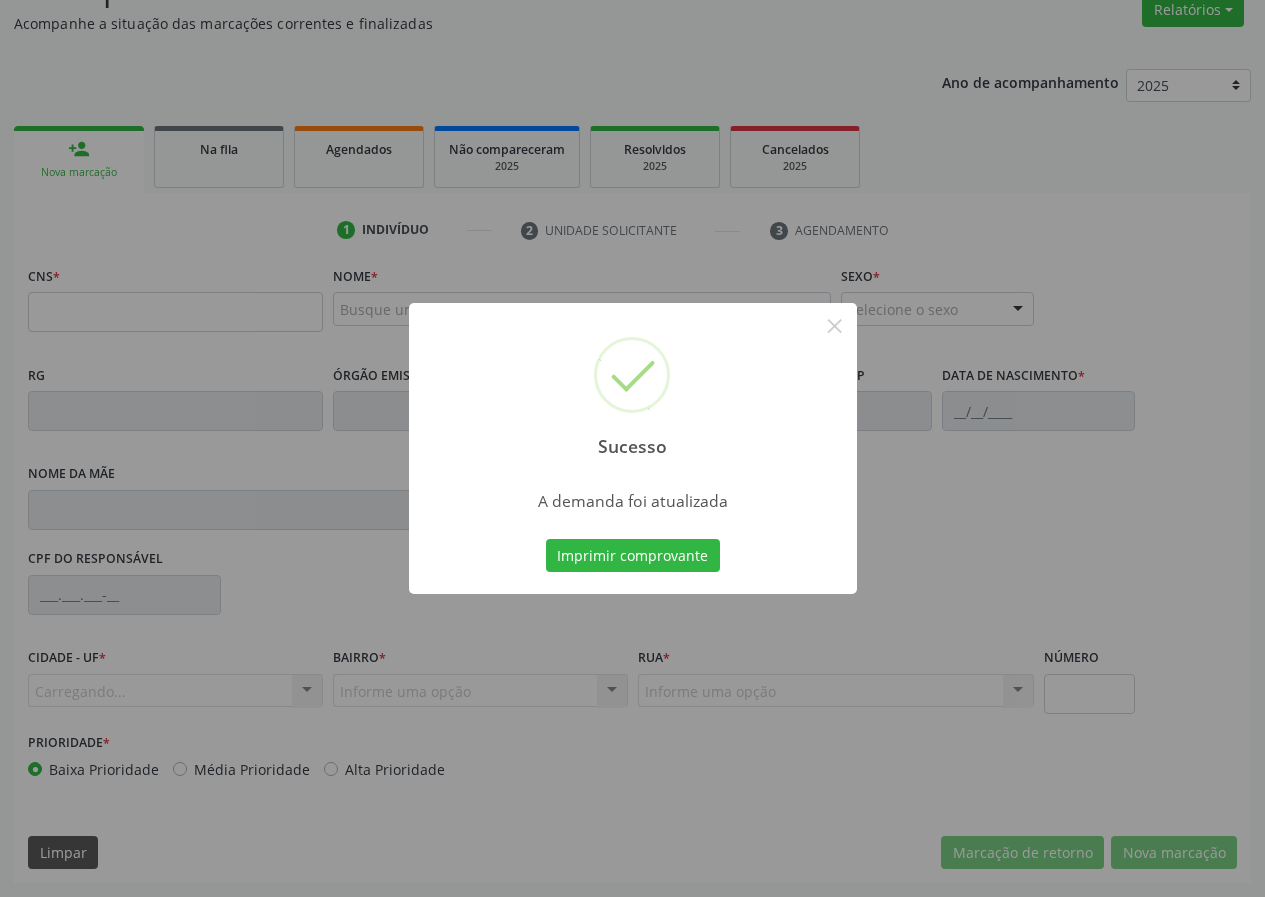 click on "Sucesso × A demanda foi atualizada Imprimir comprovante Cancel" at bounding box center [633, 449] 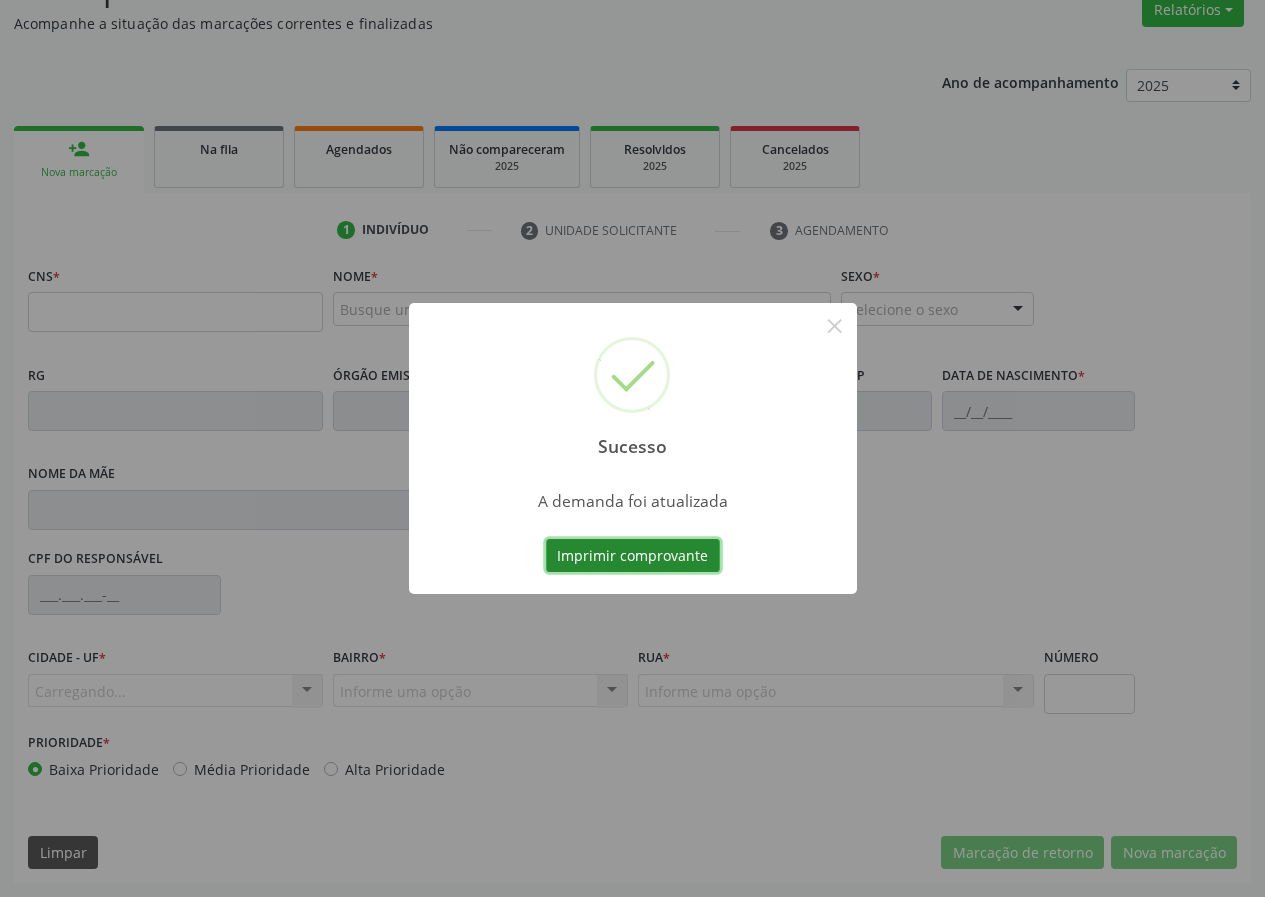 click on "Imprimir comprovante" at bounding box center [633, 556] 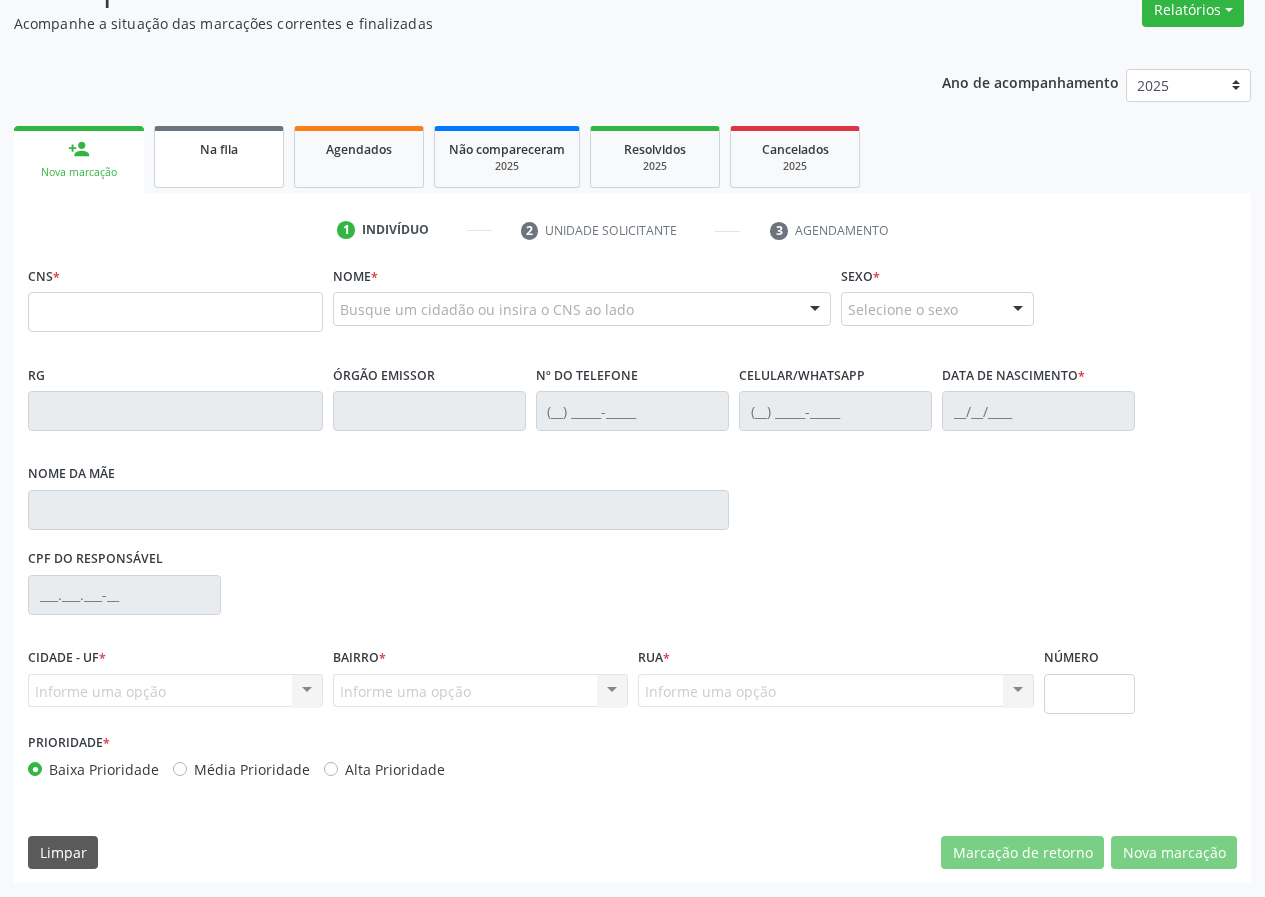 click on "Na fila" at bounding box center [219, 157] 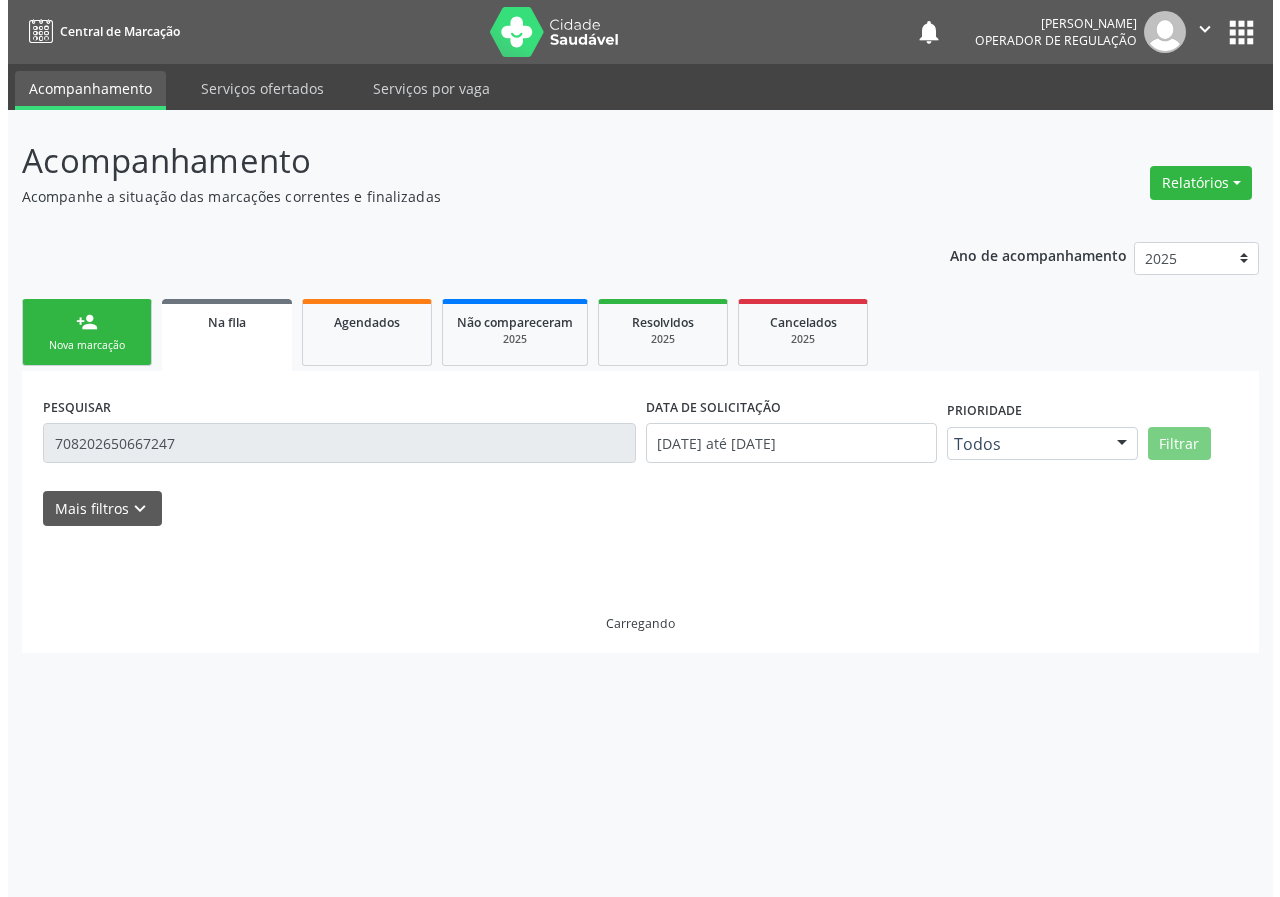 scroll, scrollTop: 0, scrollLeft: 0, axis: both 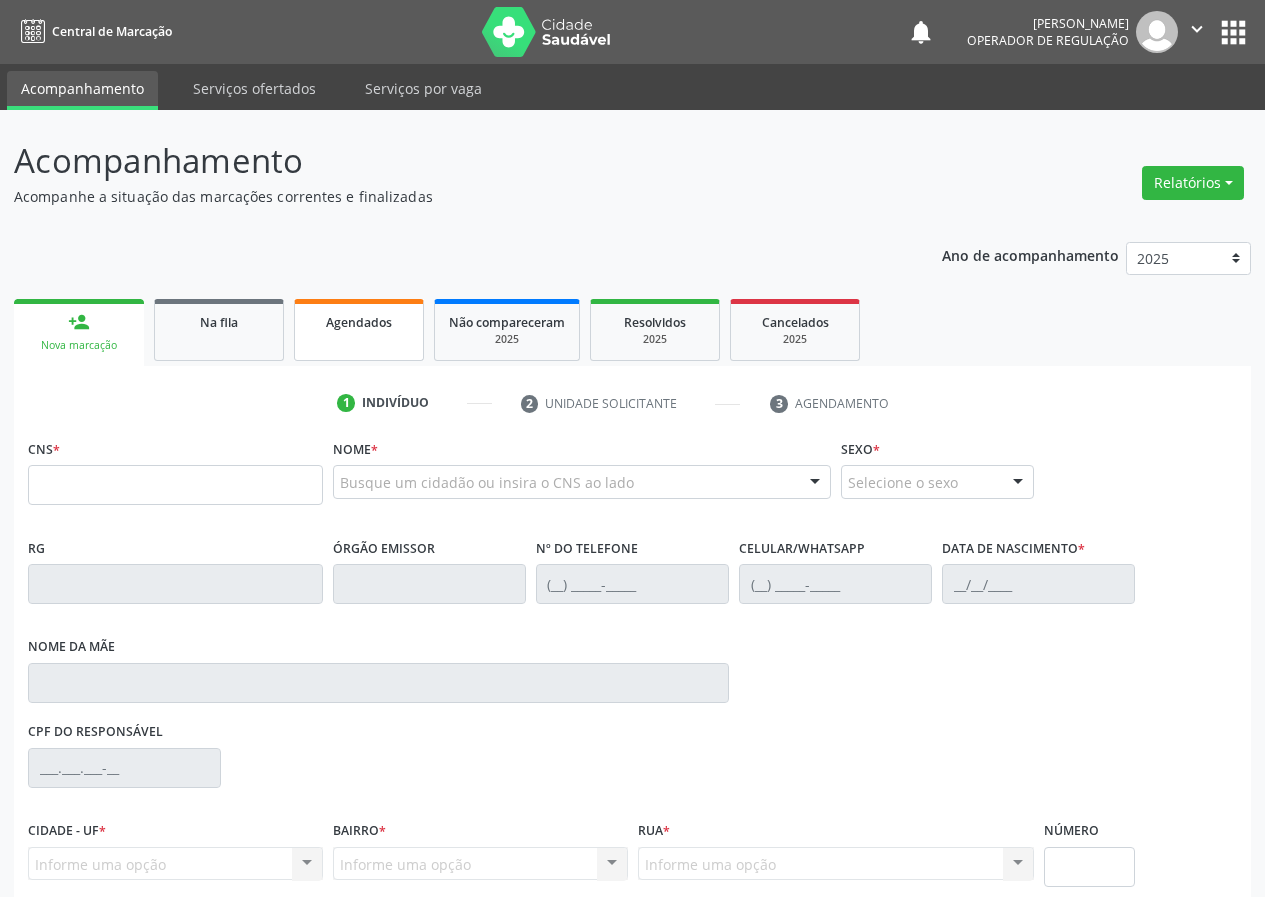 click on "Agendados" at bounding box center (359, 330) 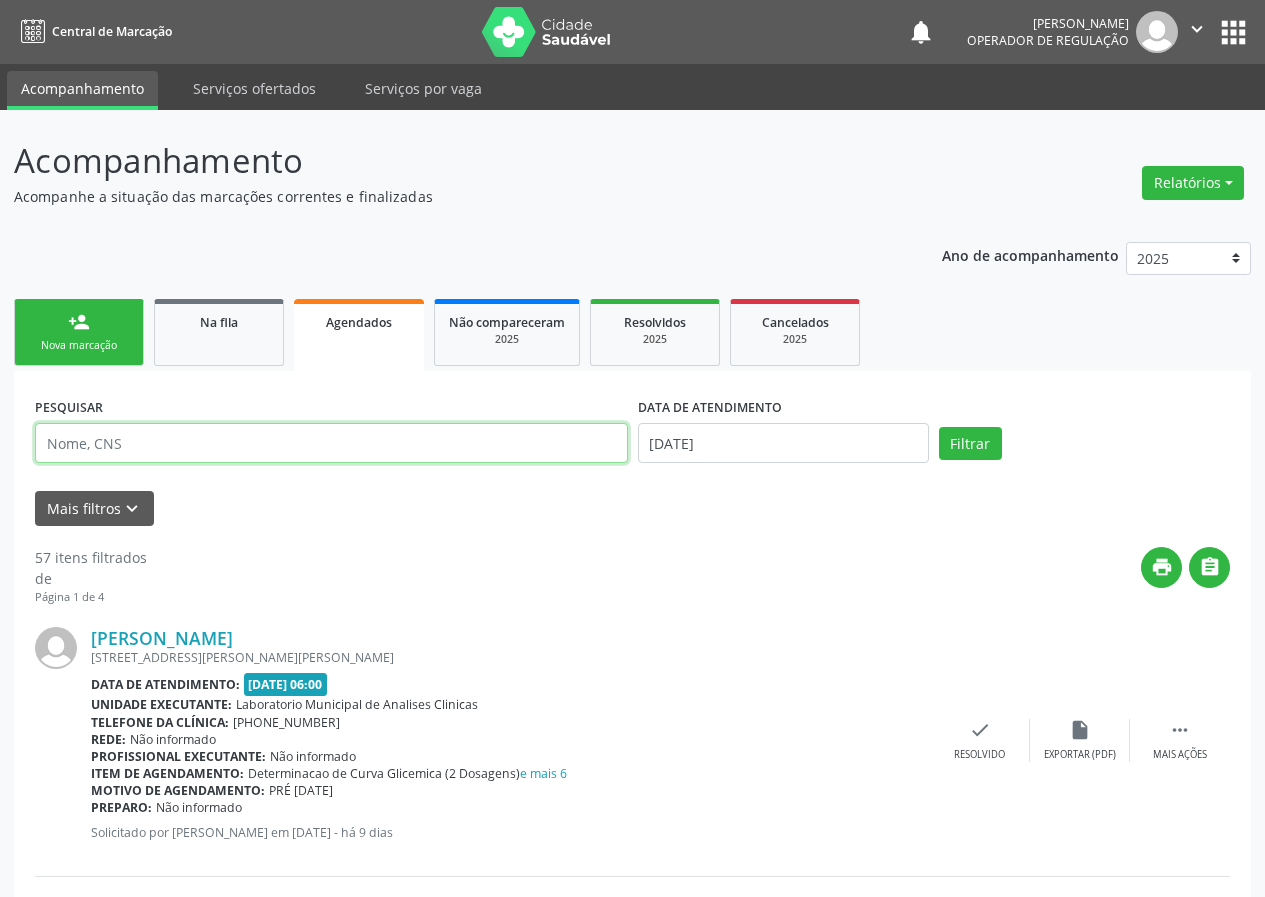click at bounding box center [331, 443] 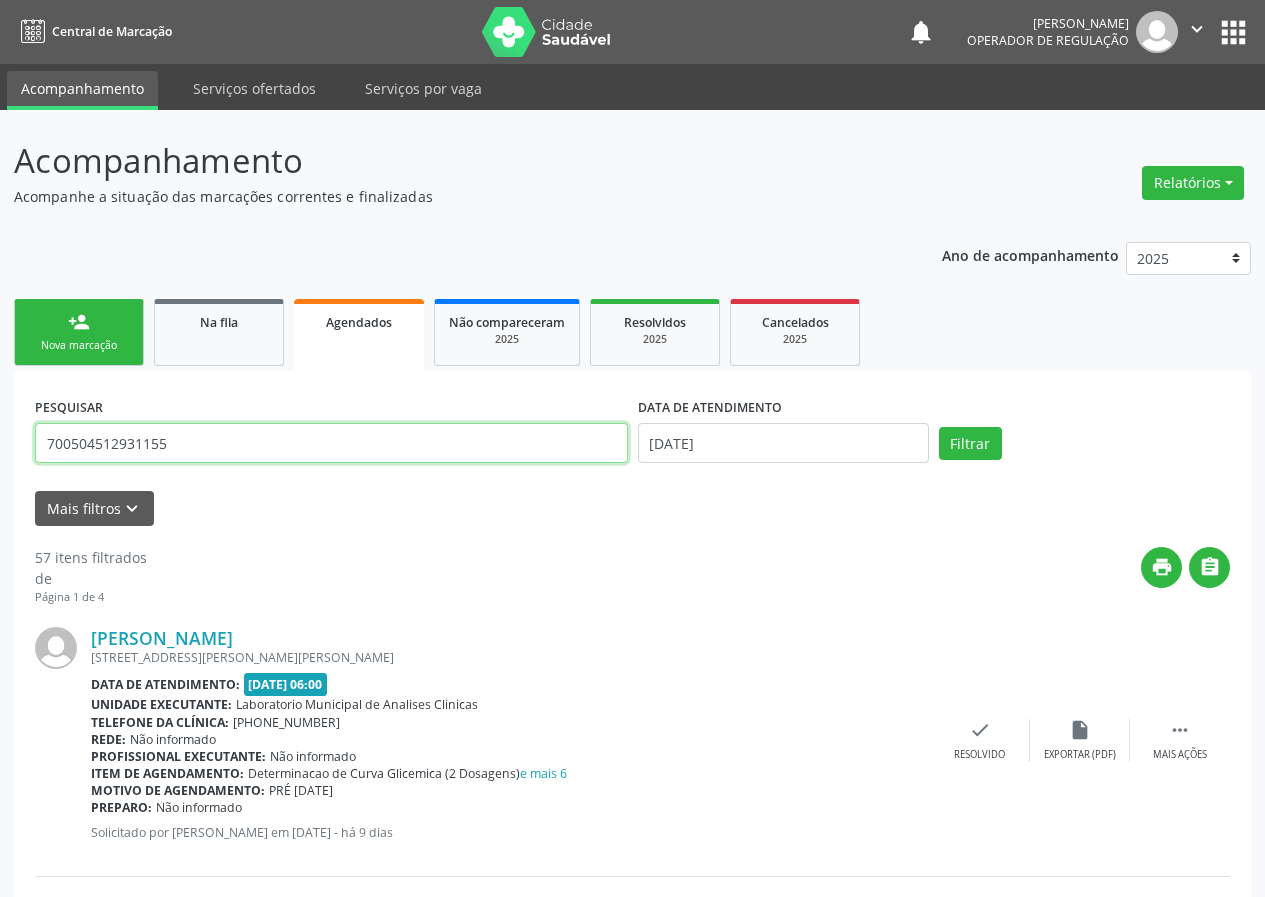 type on "700504512931155" 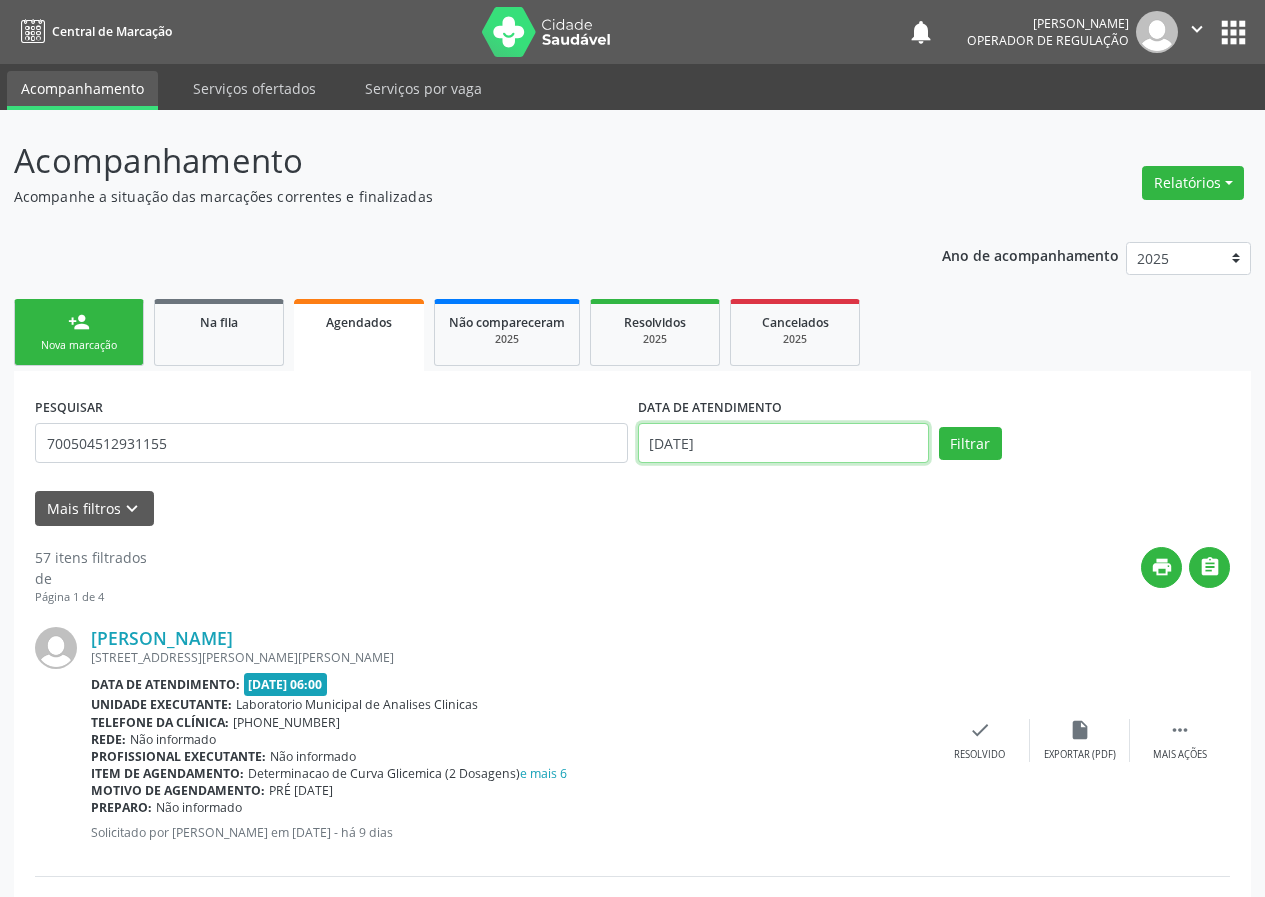 click on "[DATE]" at bounding box center [783, 443] 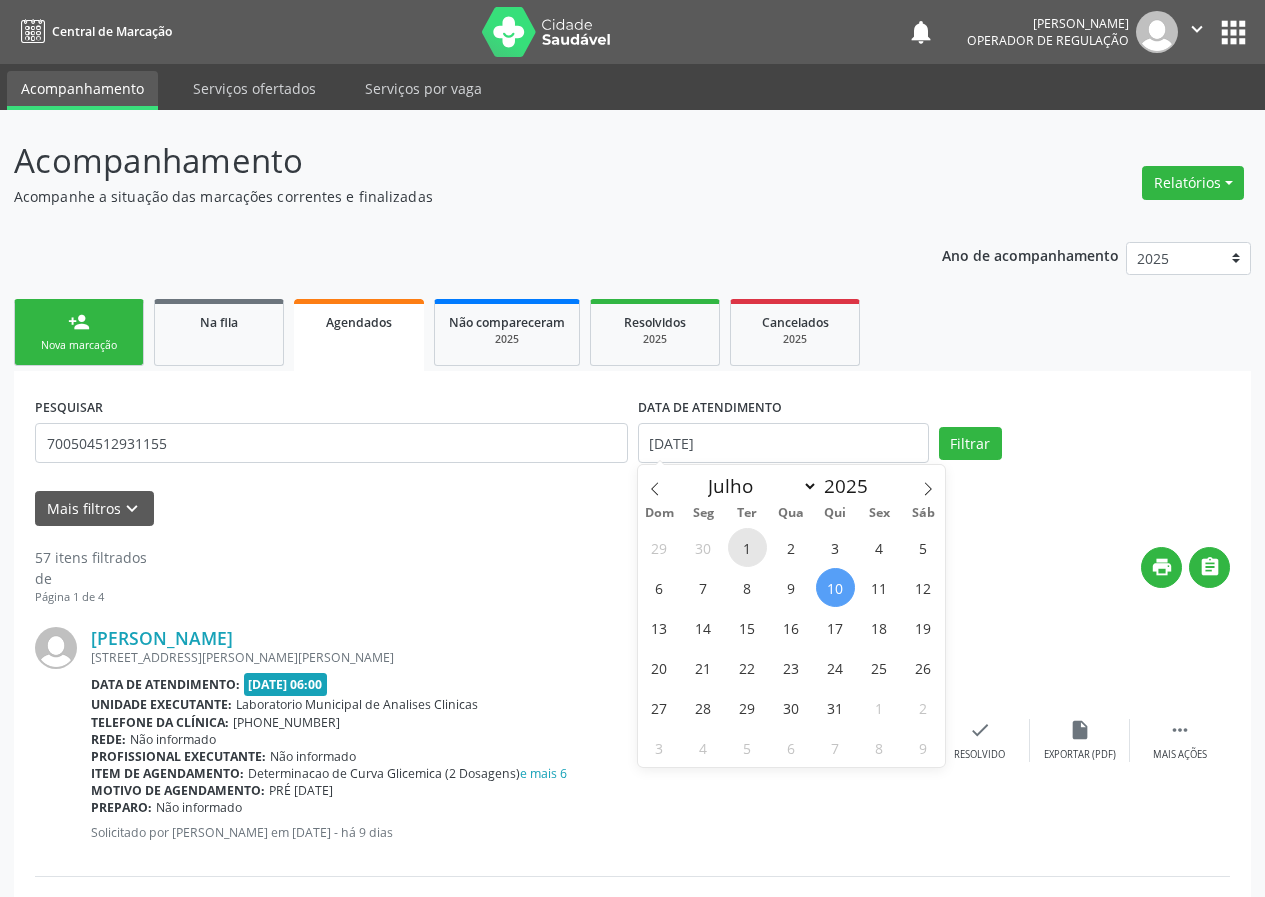 click on "1" at bounding box center [747, 547] 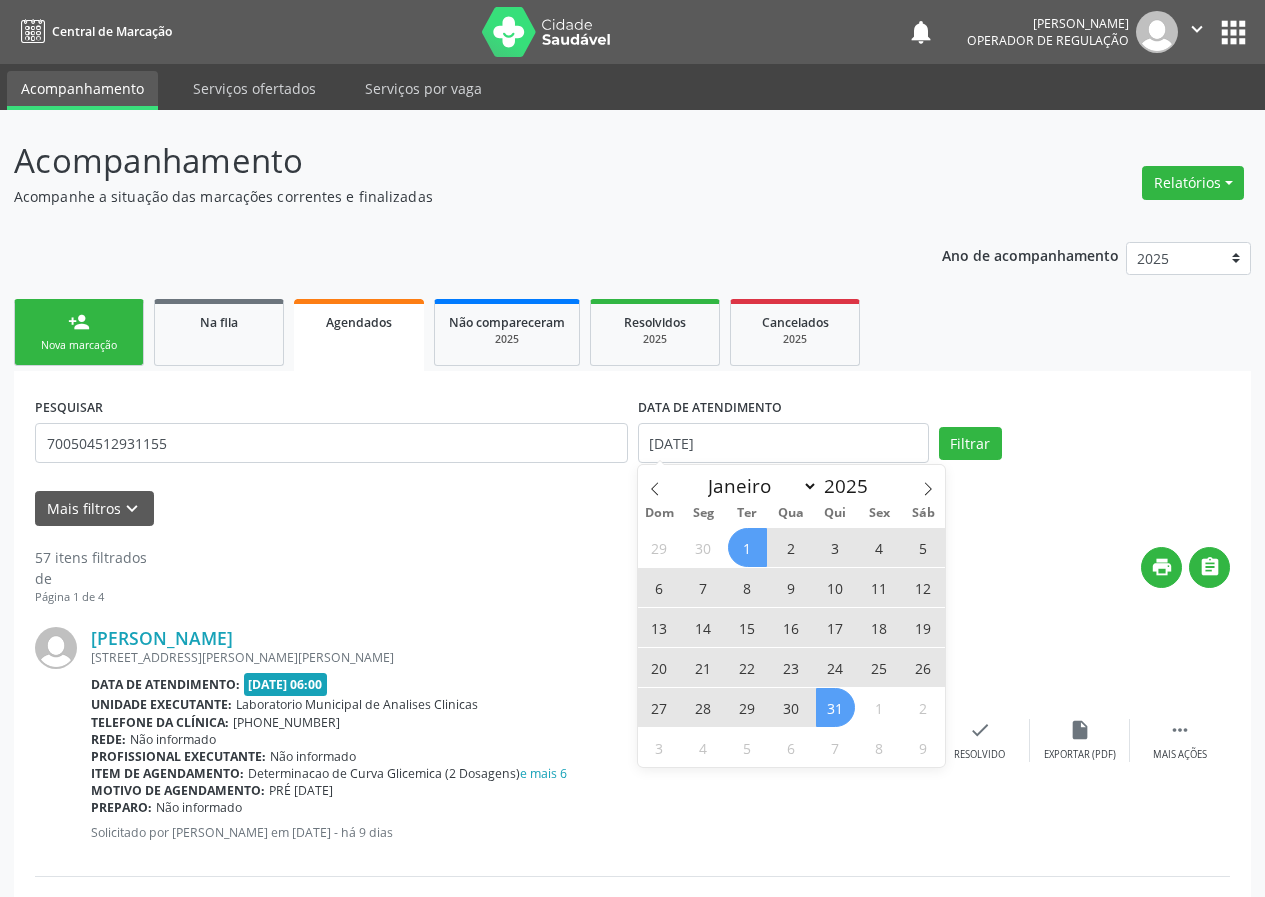 click on "31" at bounding box center (835, 707) 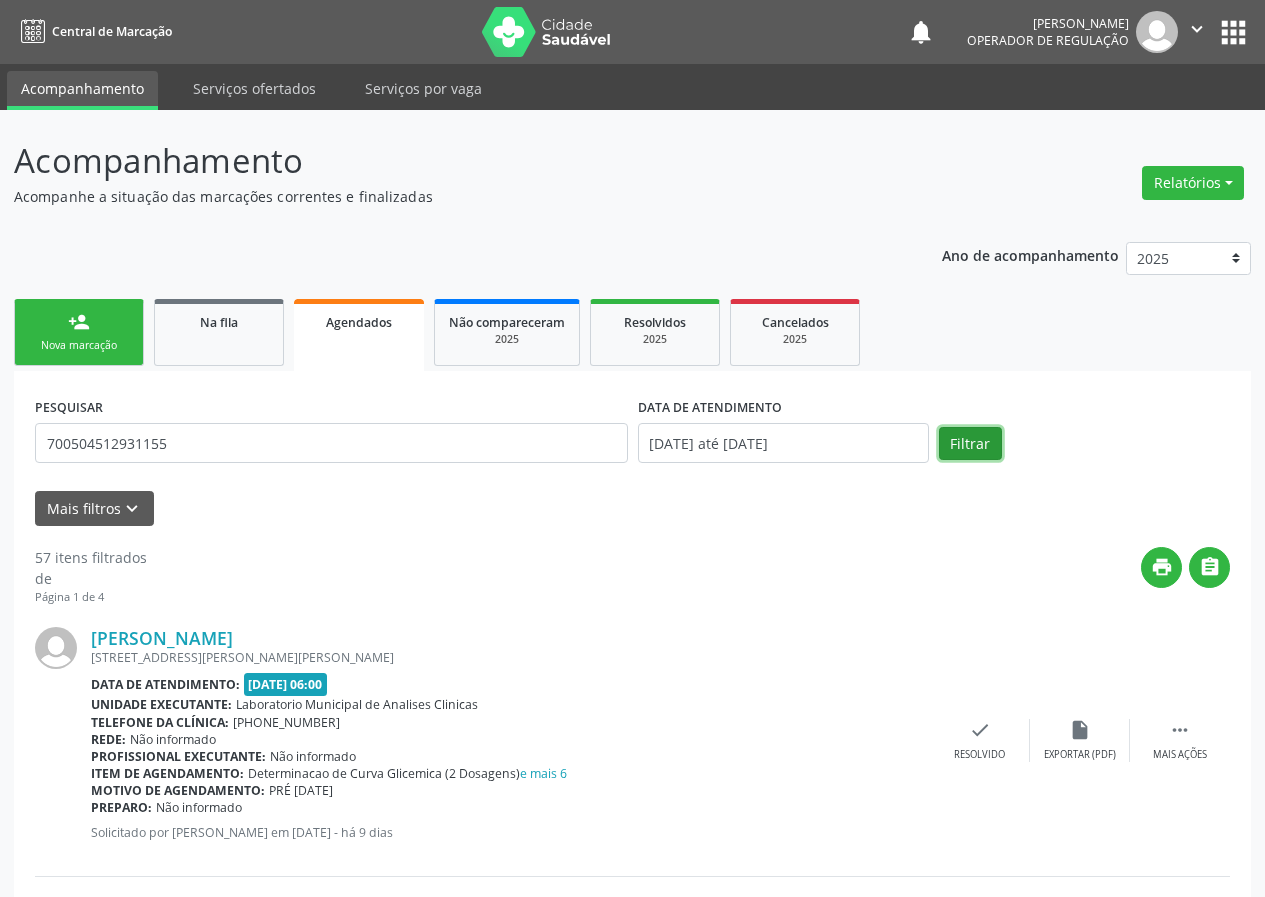 click on "Filtrar" at bounding box center (970, 444) 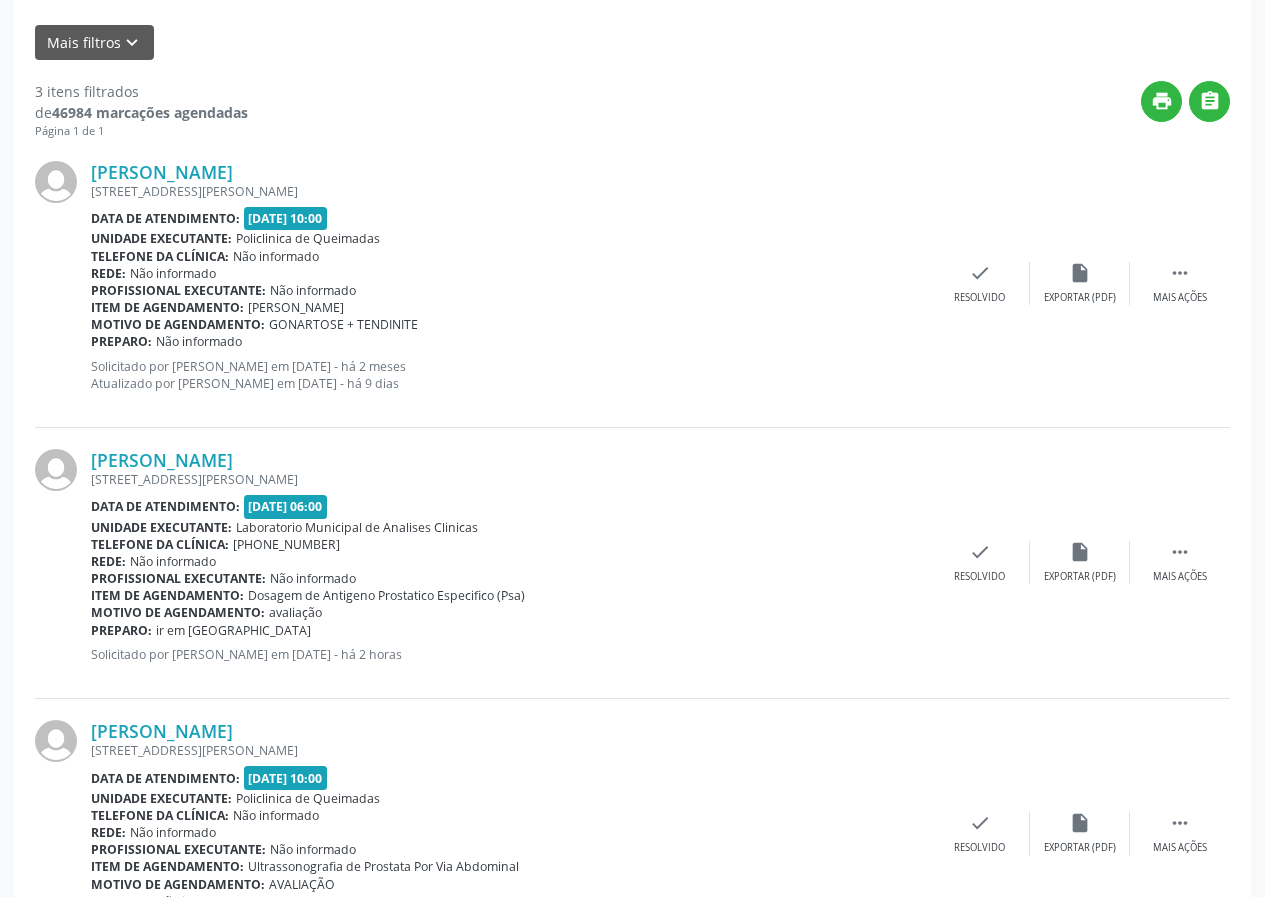 scroll, scrollTop: 0, scrollLeft: 0, axis: both 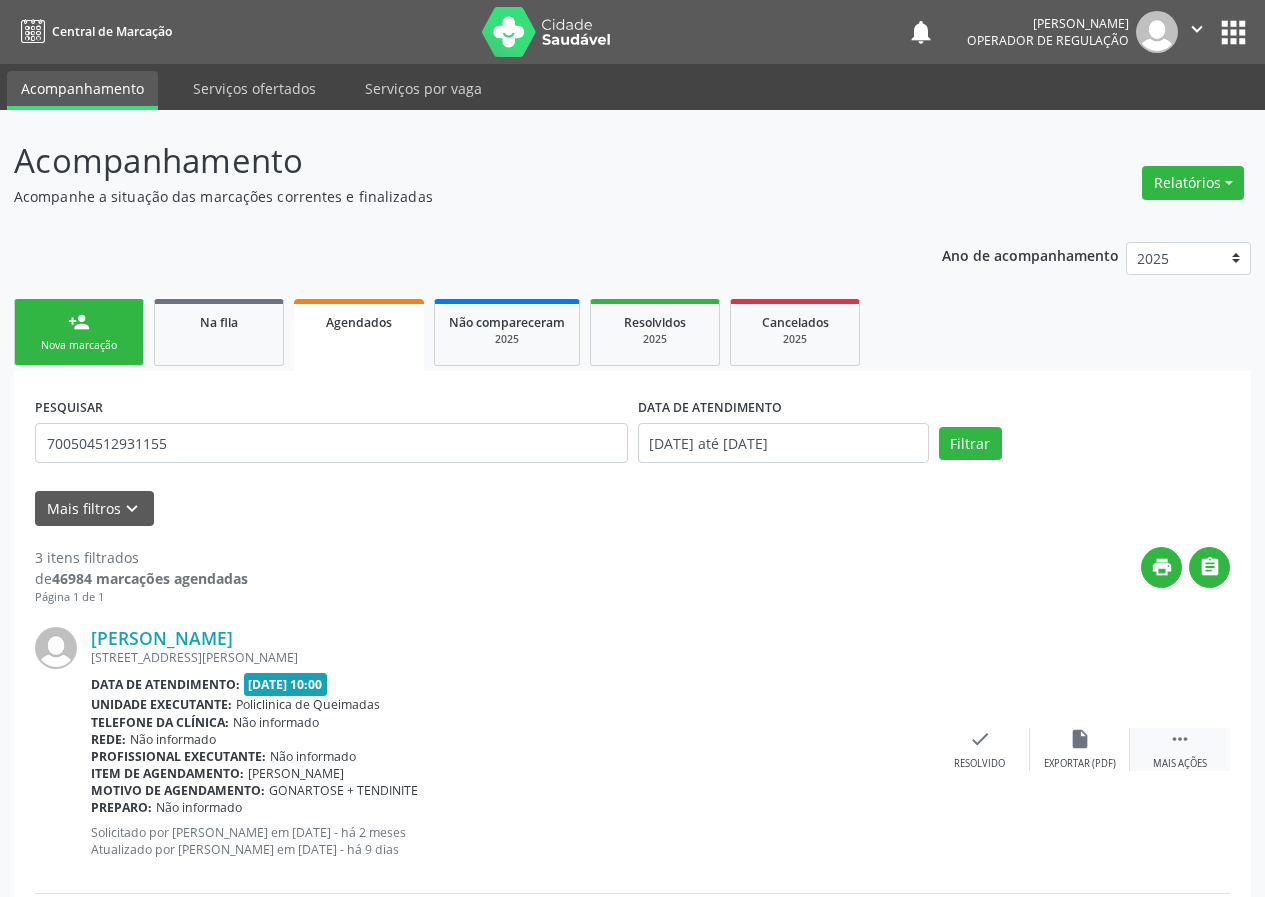 click on "Mais ações" at bounding box center [1180, 764] 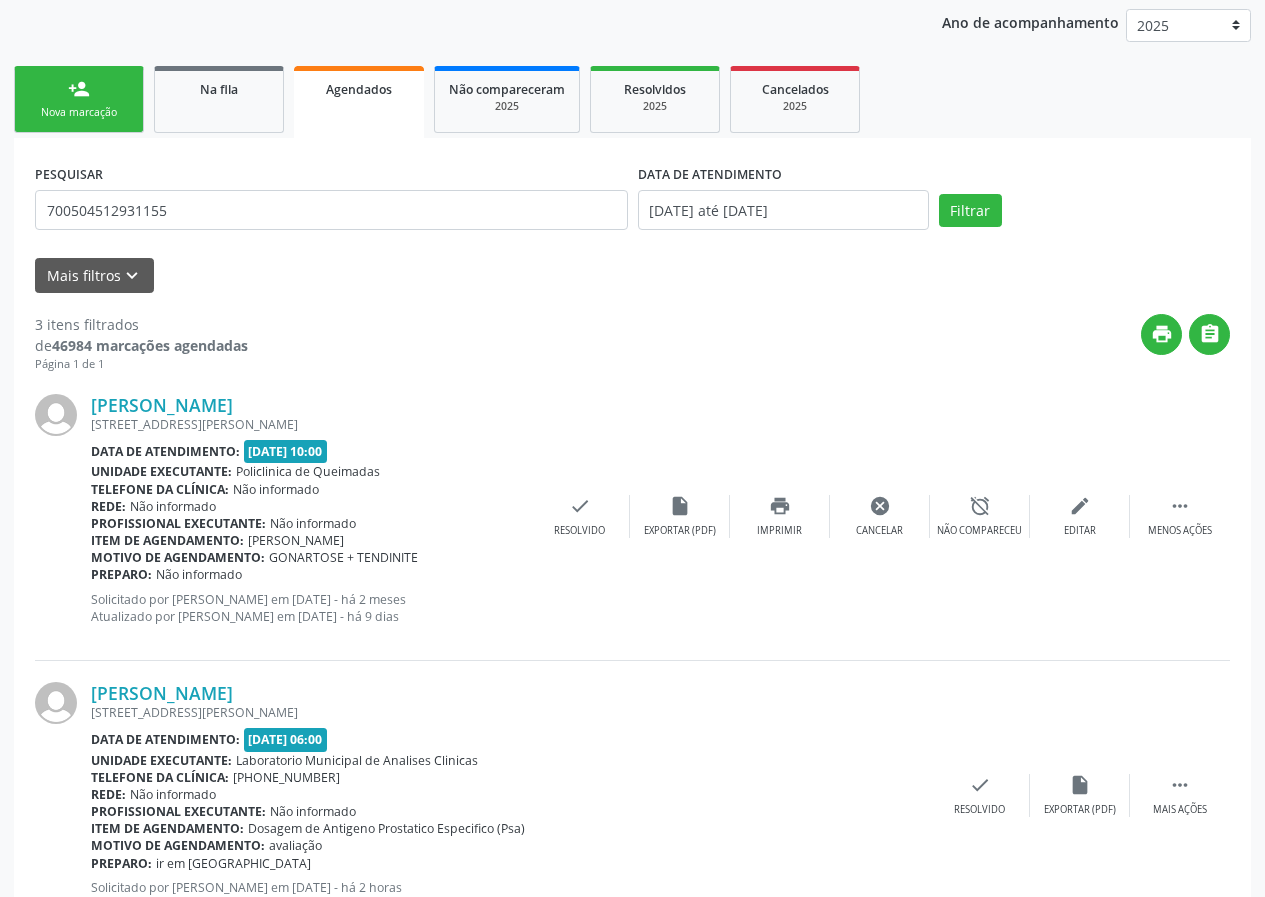 scroll, scrollTop: 573, scrollLeft: 0, axis: vertical 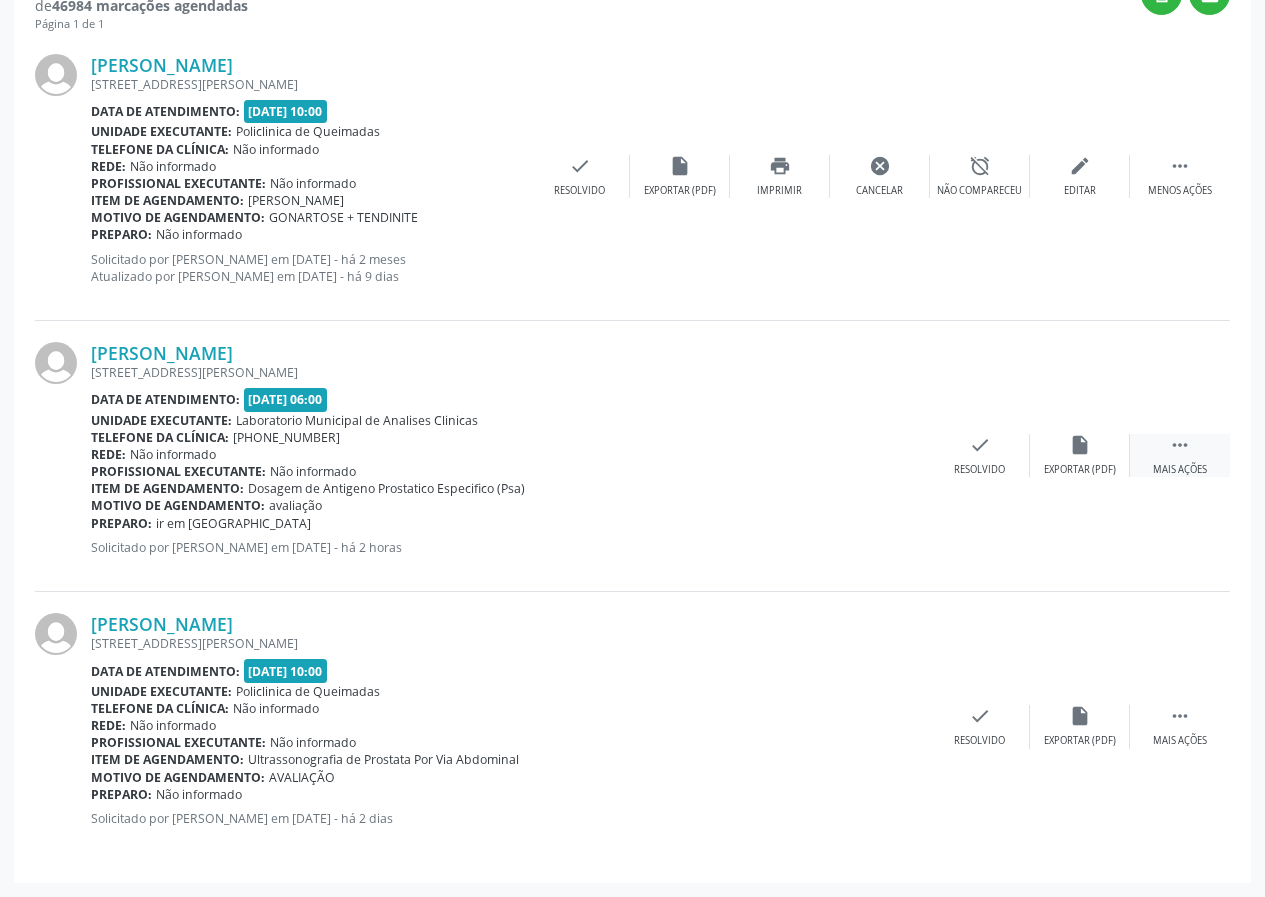 click on "" at bounding box center [1180, 445] 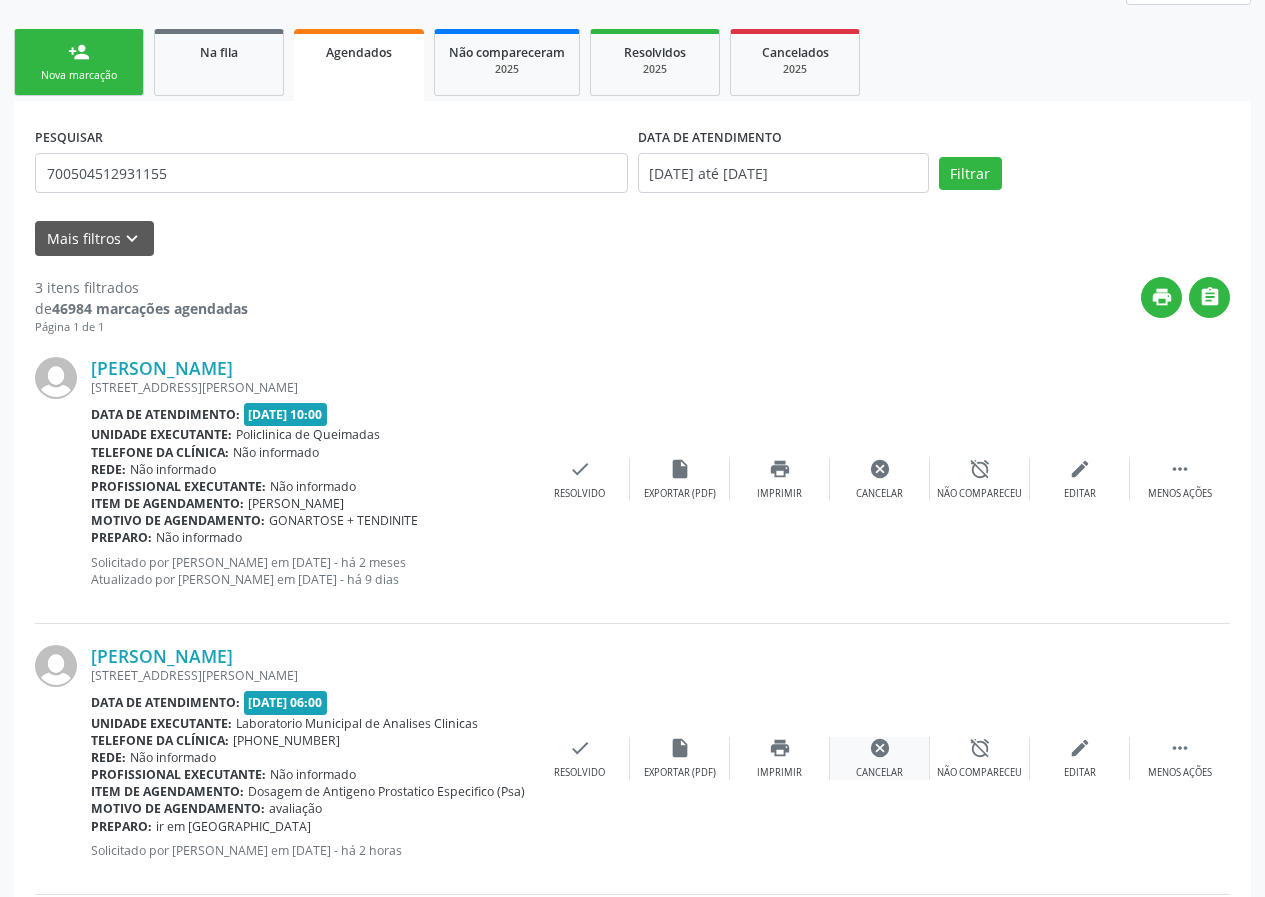 scroll, scrollTop: 0, scrollLeft: 0, axis: both 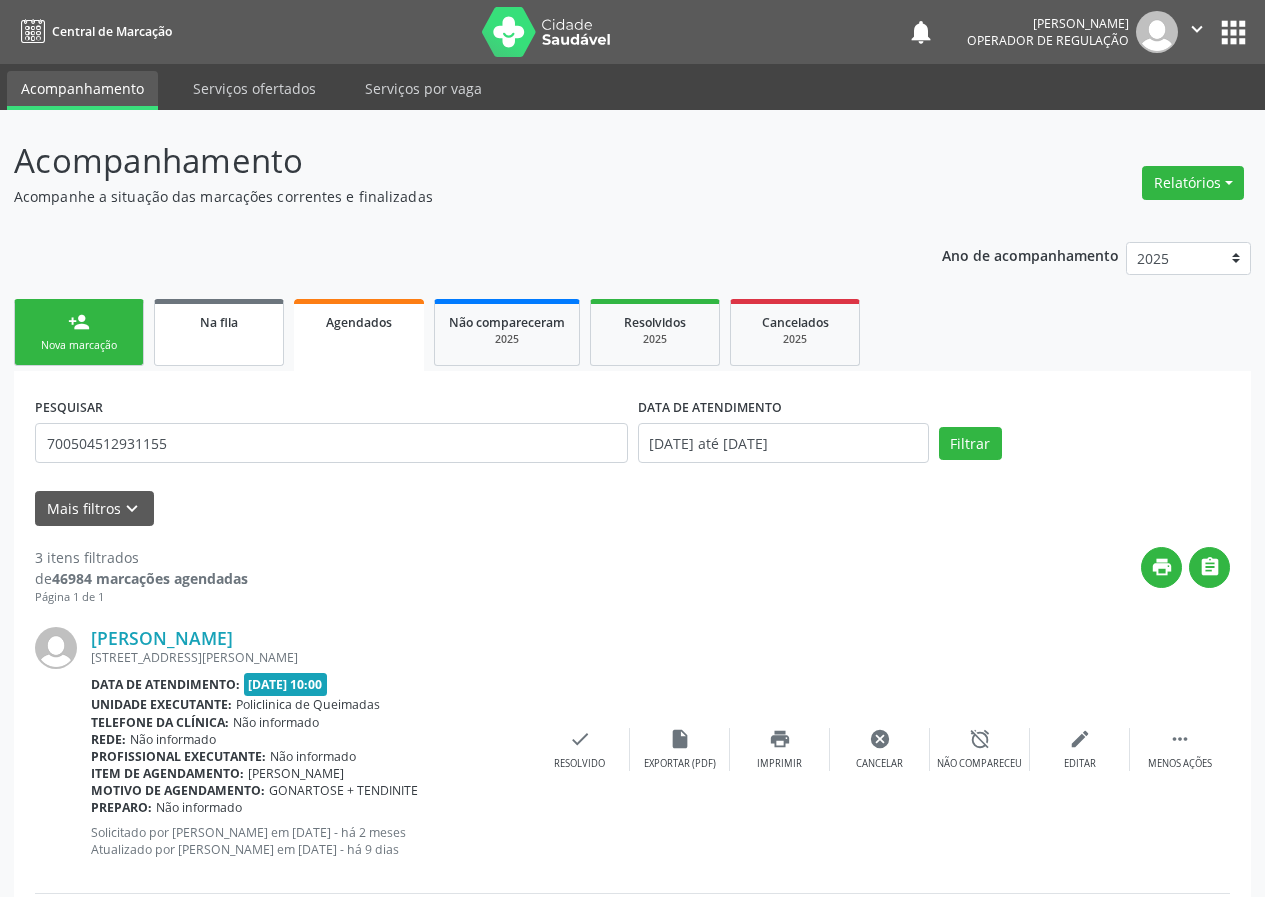click on "Na fila" at bounding box center (219, 332) 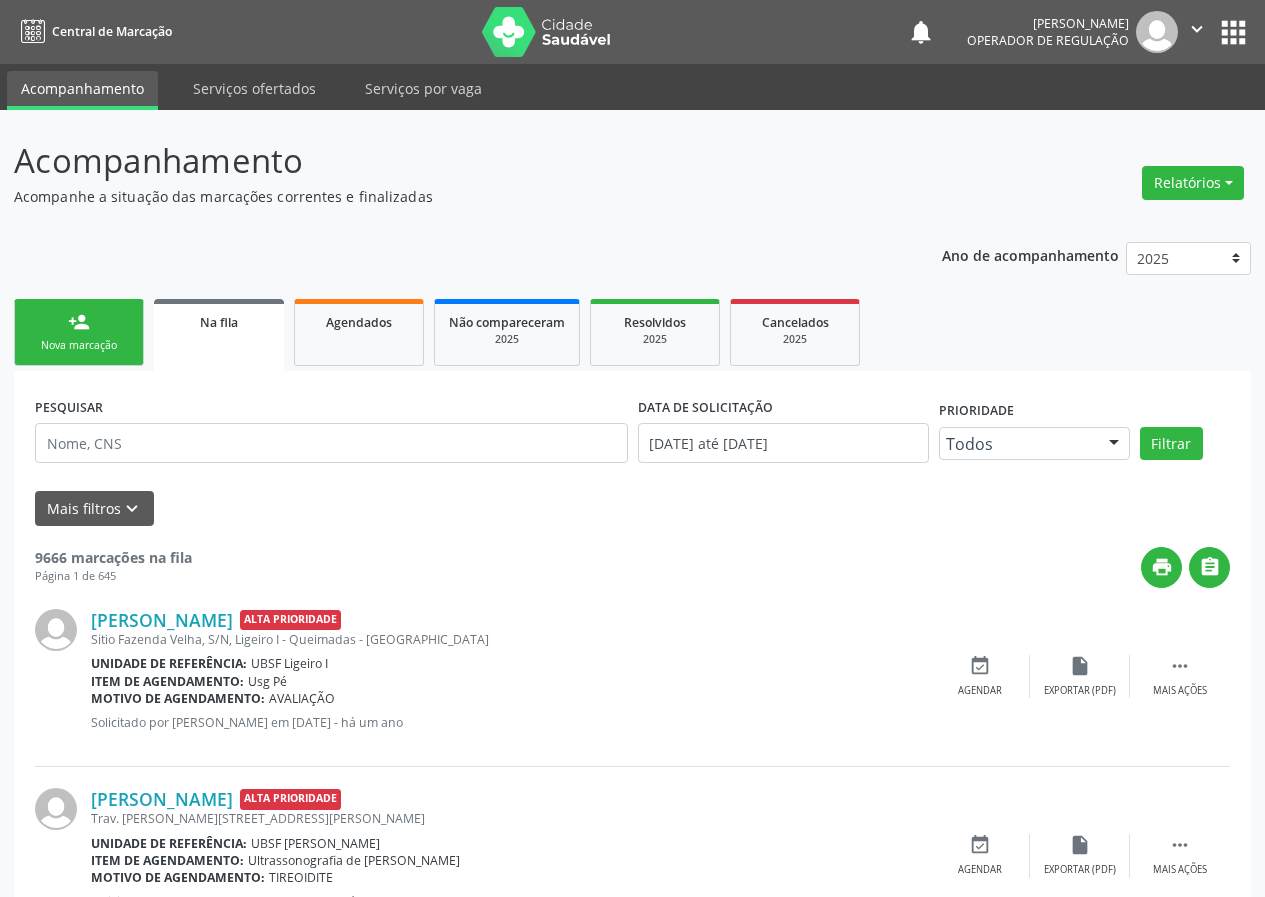 click on "person_add
Nova marcação" at bounding box center (79, 332) 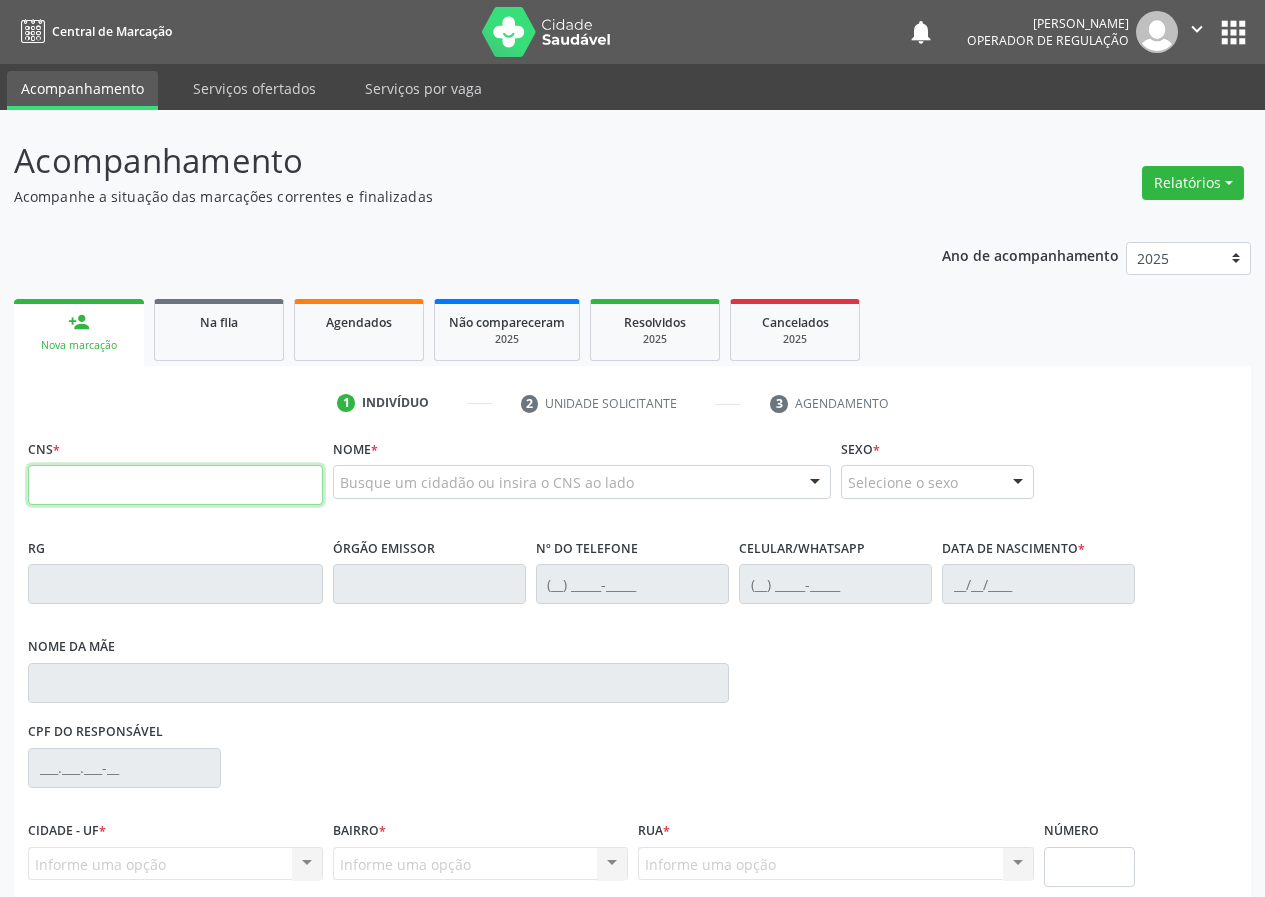 click at bounding box center [175, 485] 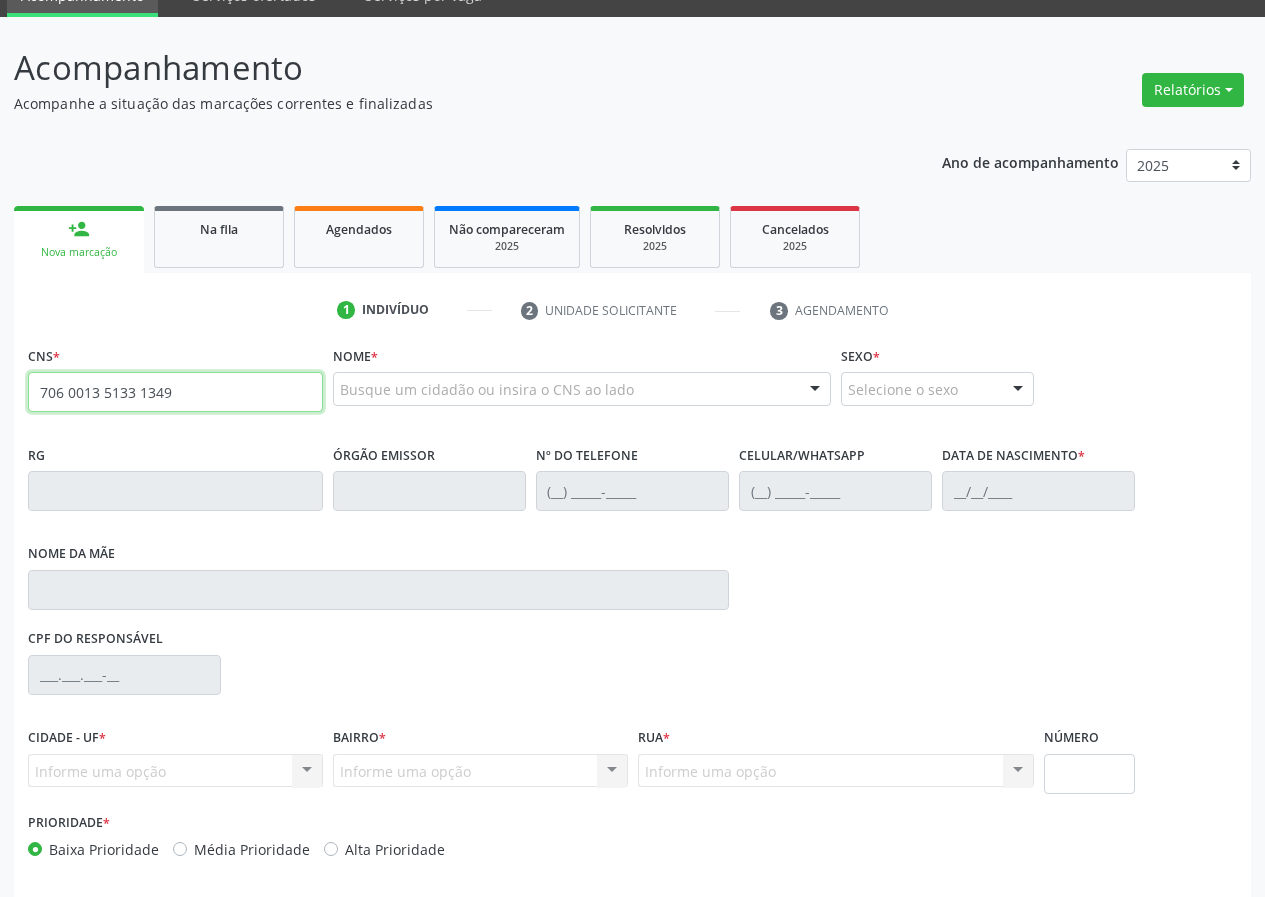 scroll, scrollTop: 173, scrollLeft: 0, axis: vertical 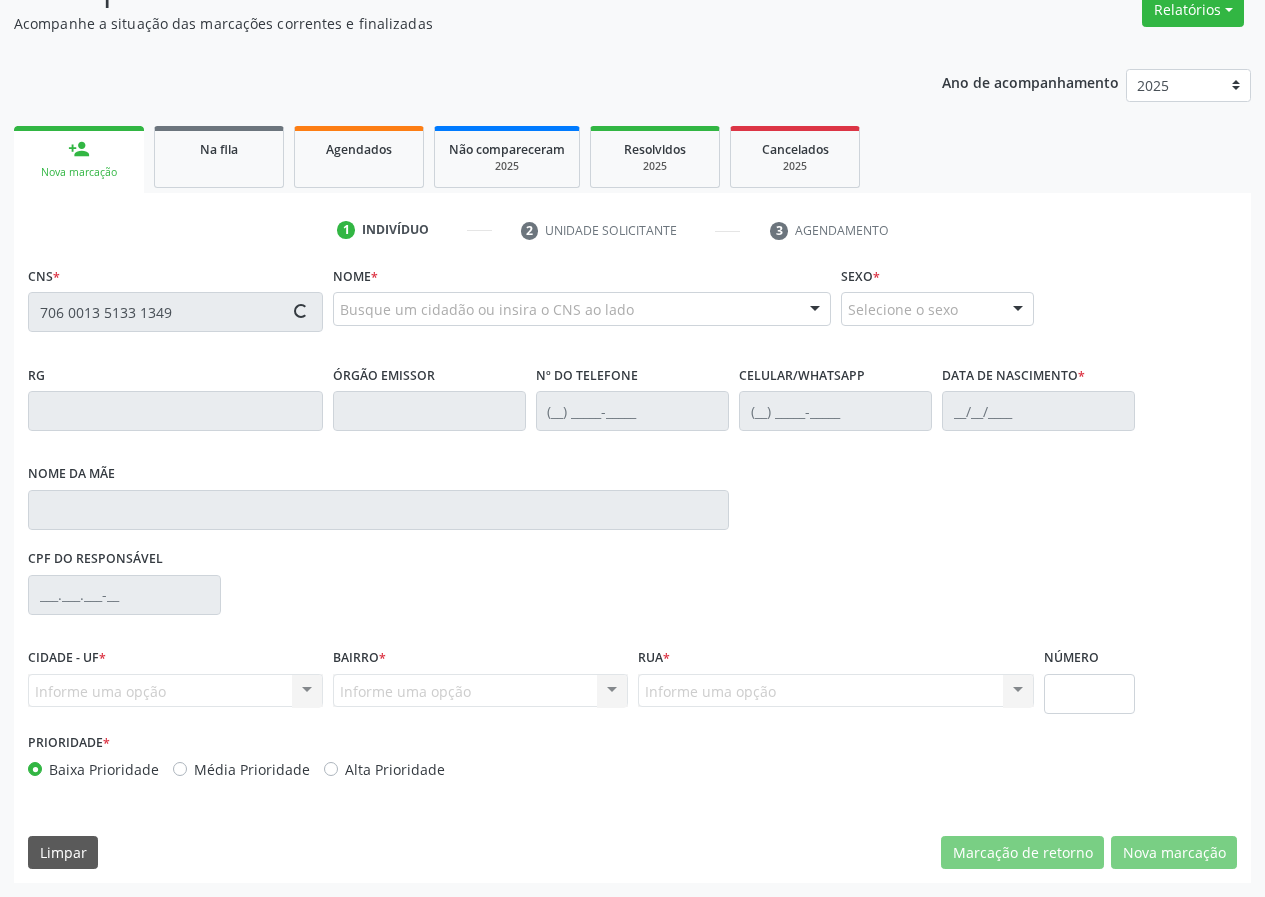 type on "706 0013 5133 1349" 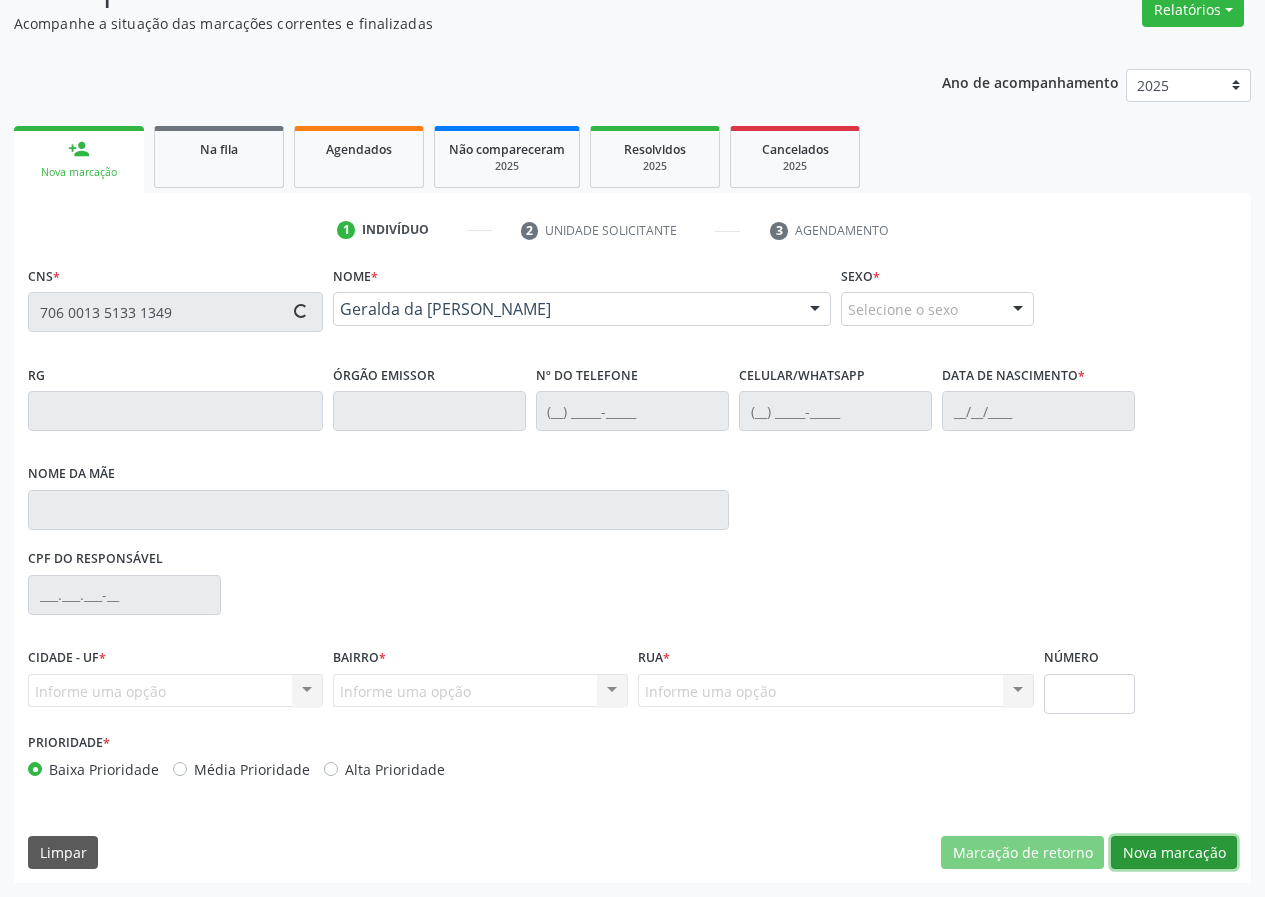 click on "Nova marcação" at bounding box center (1174, 853) 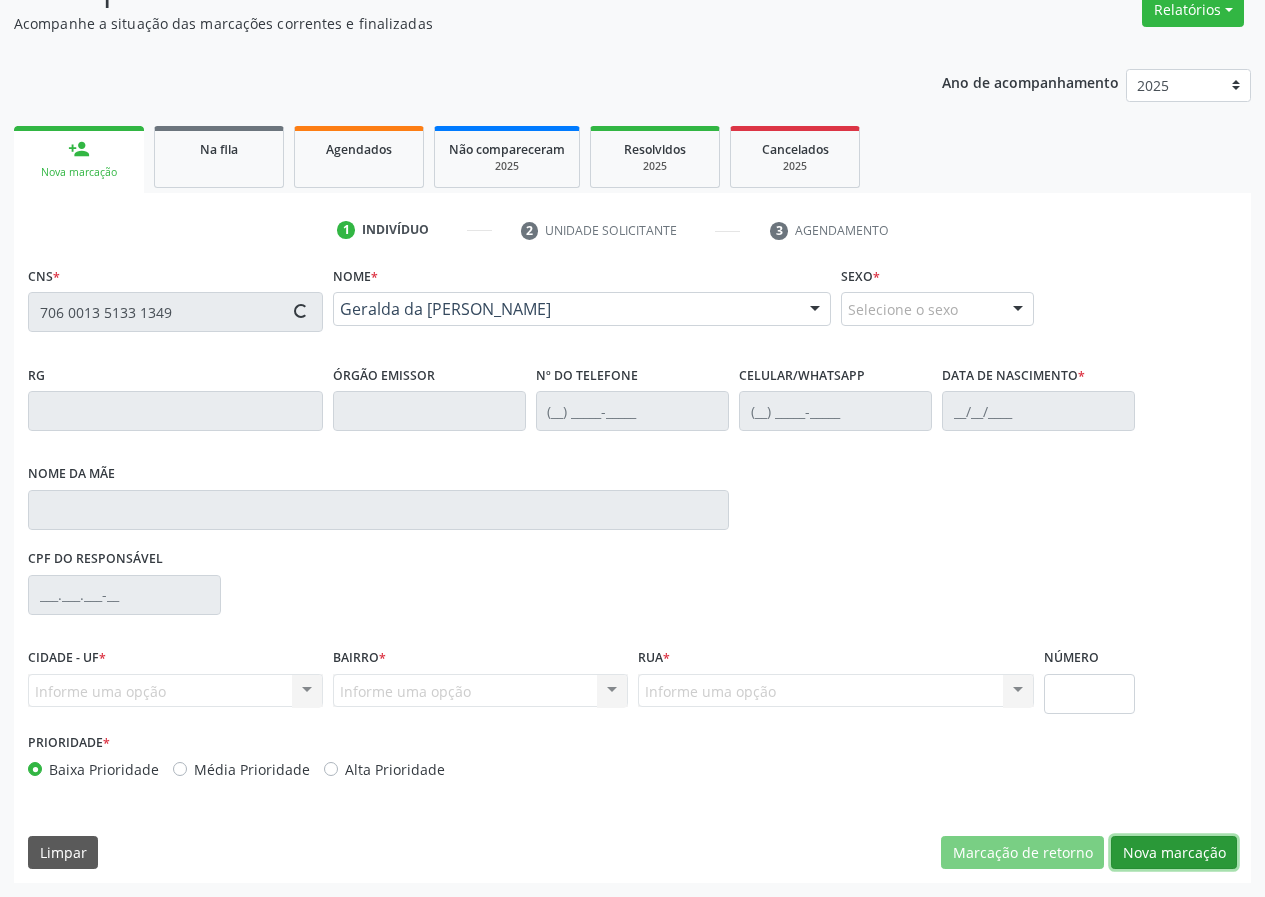type on "Josefa Maria da Conceição" 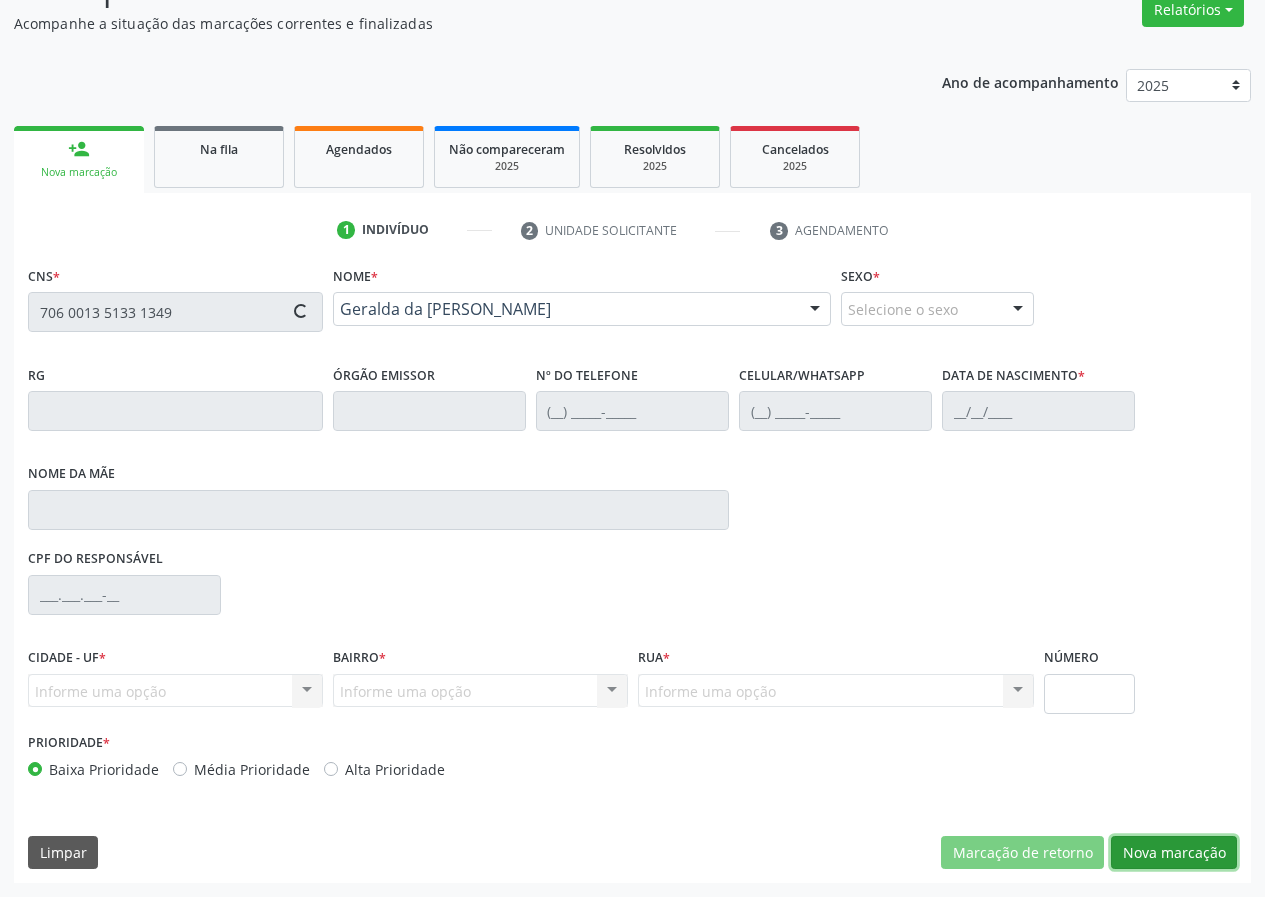 type on "55" 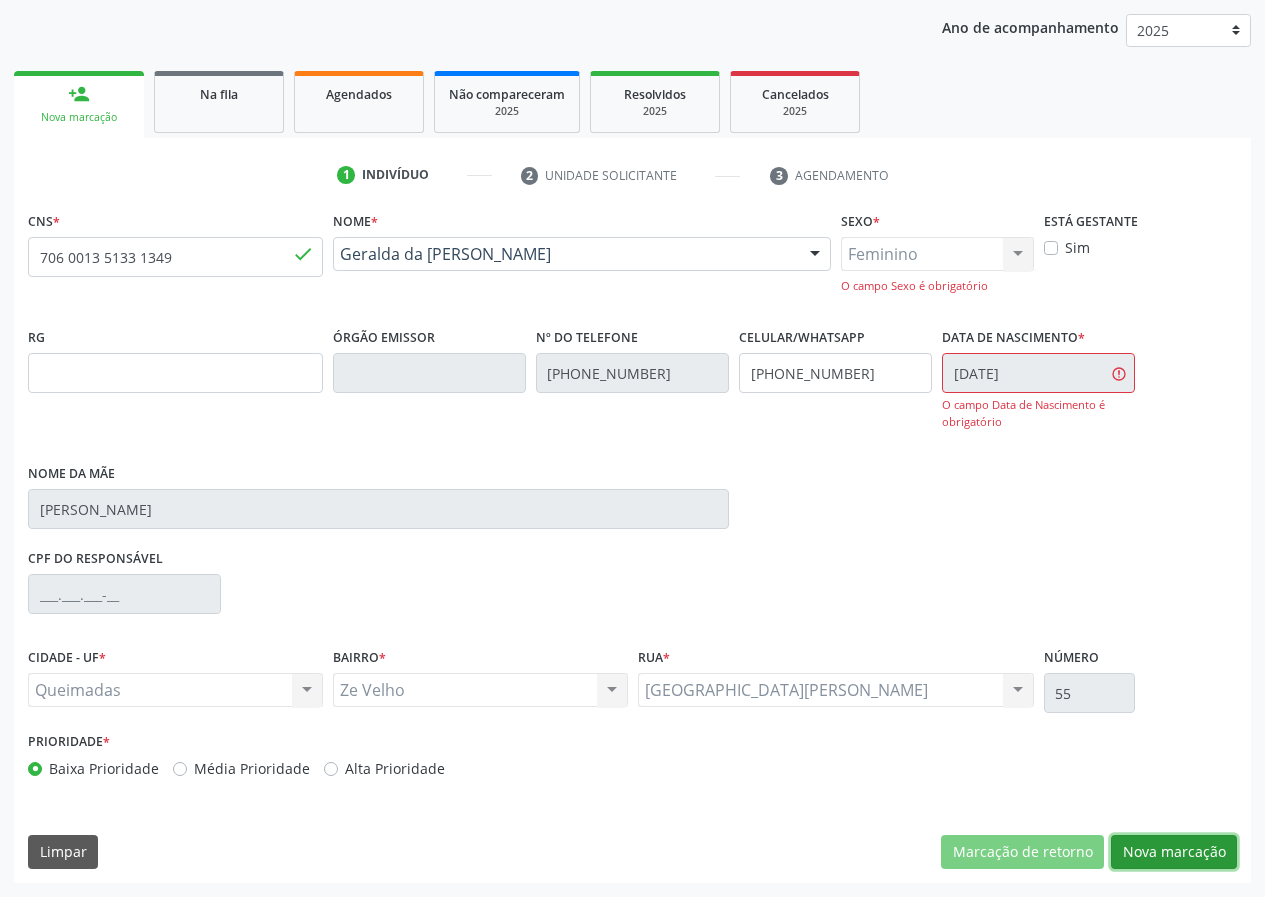 click on "Nova marcação" at bounding box center (1174, 852) 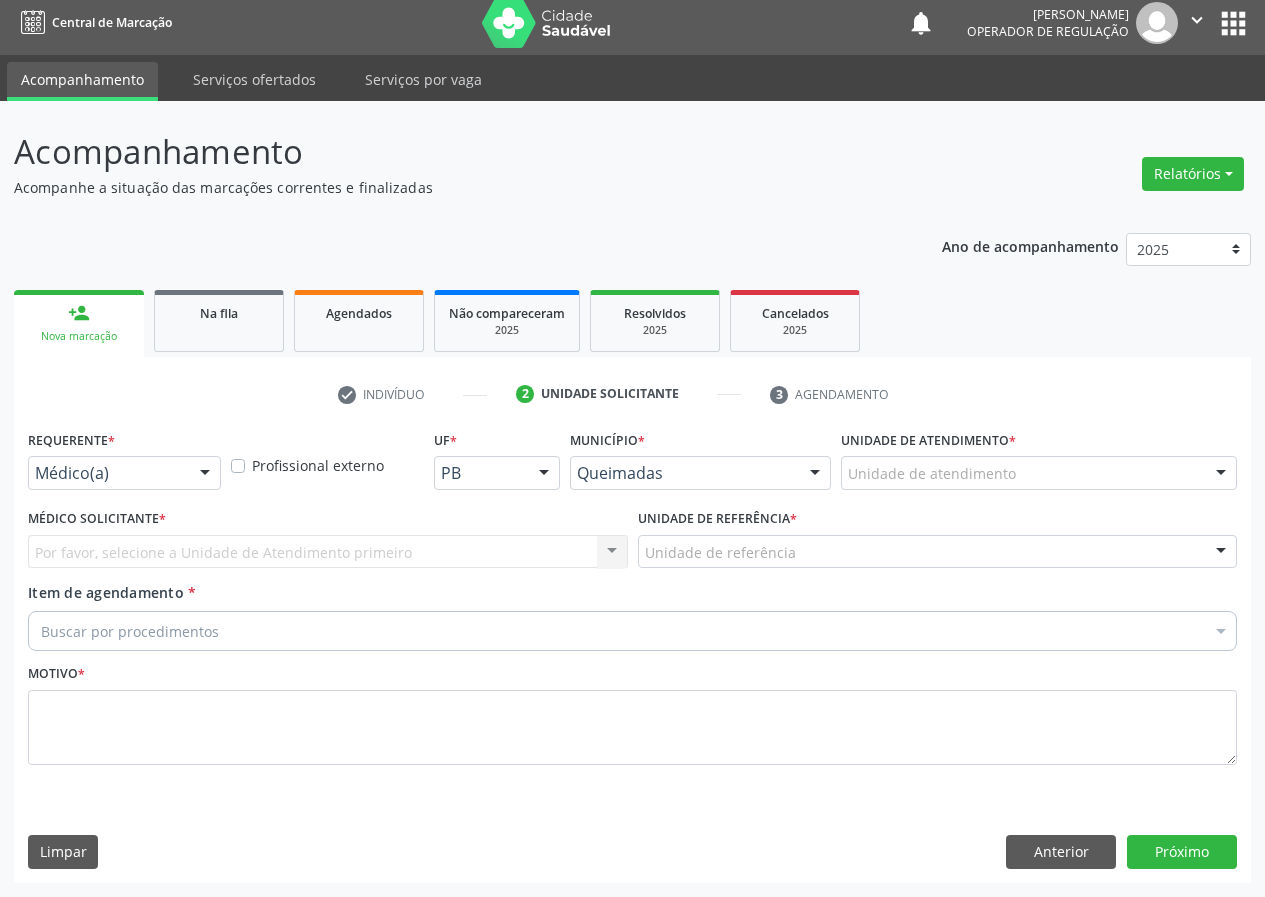 scroll, scrollTop: 9, scrollLeft: 0, axis: vertical 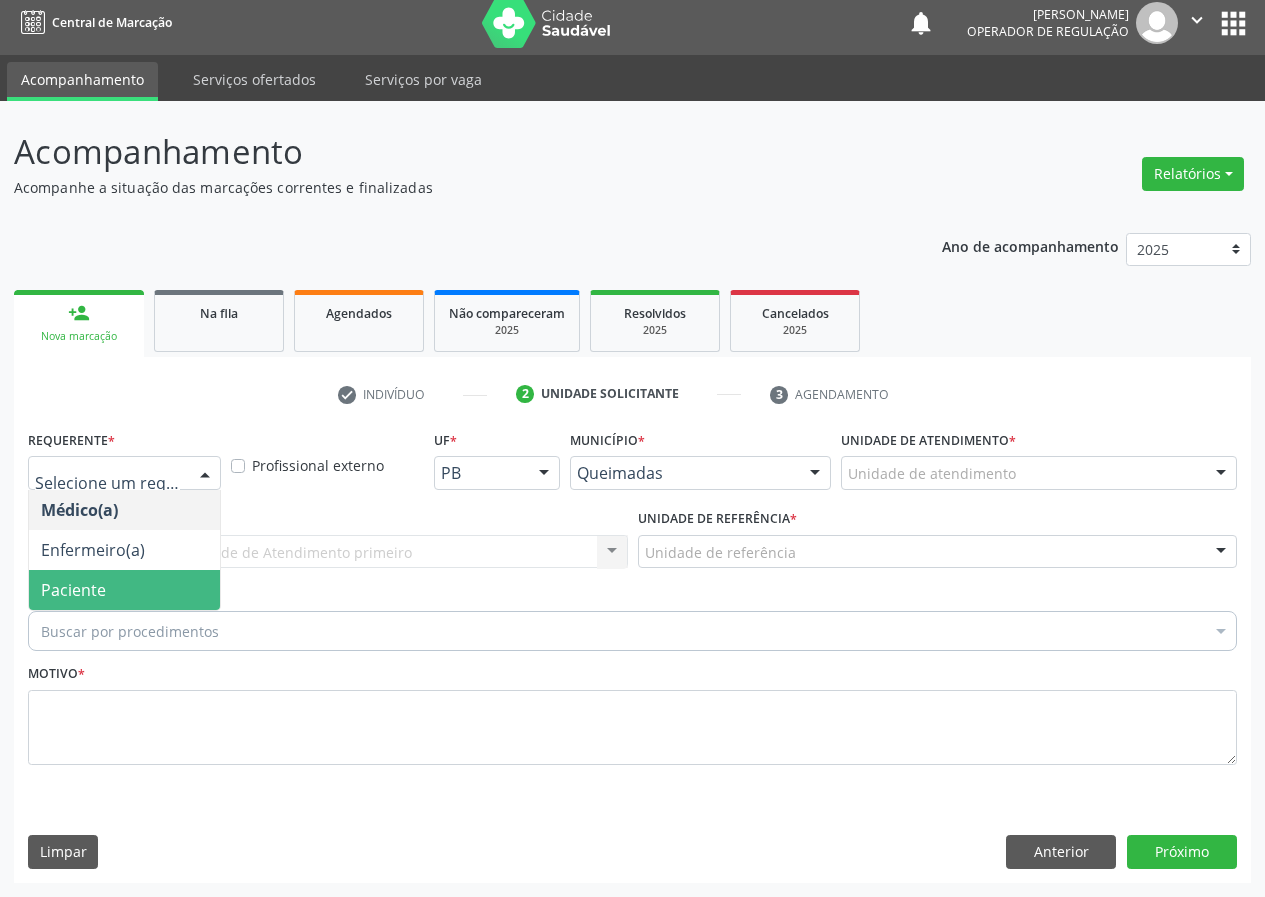 click on "Paciente" at bounding box center [124, 590] 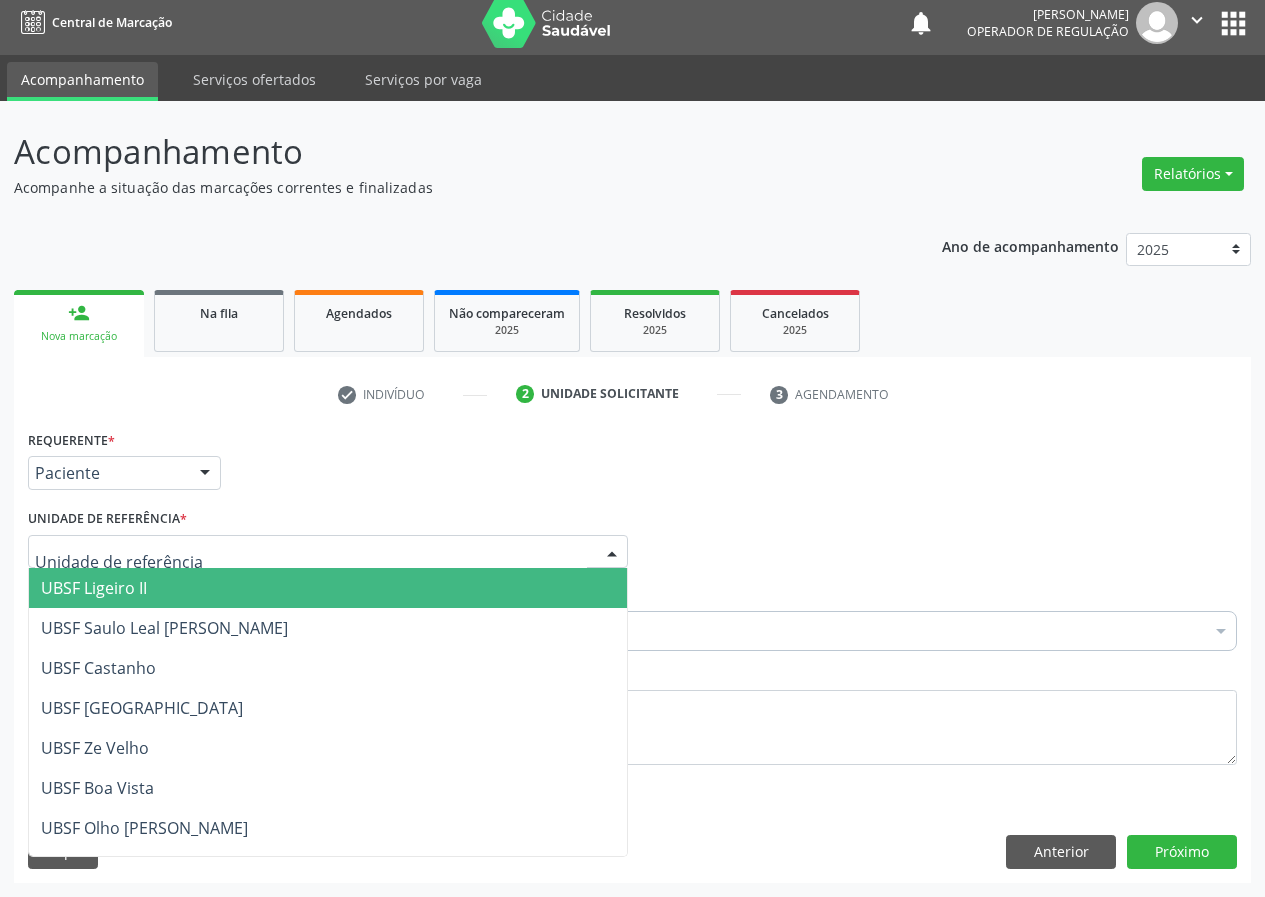 click on "UBSF Ligeiro II" at bounding box center [328, 588] 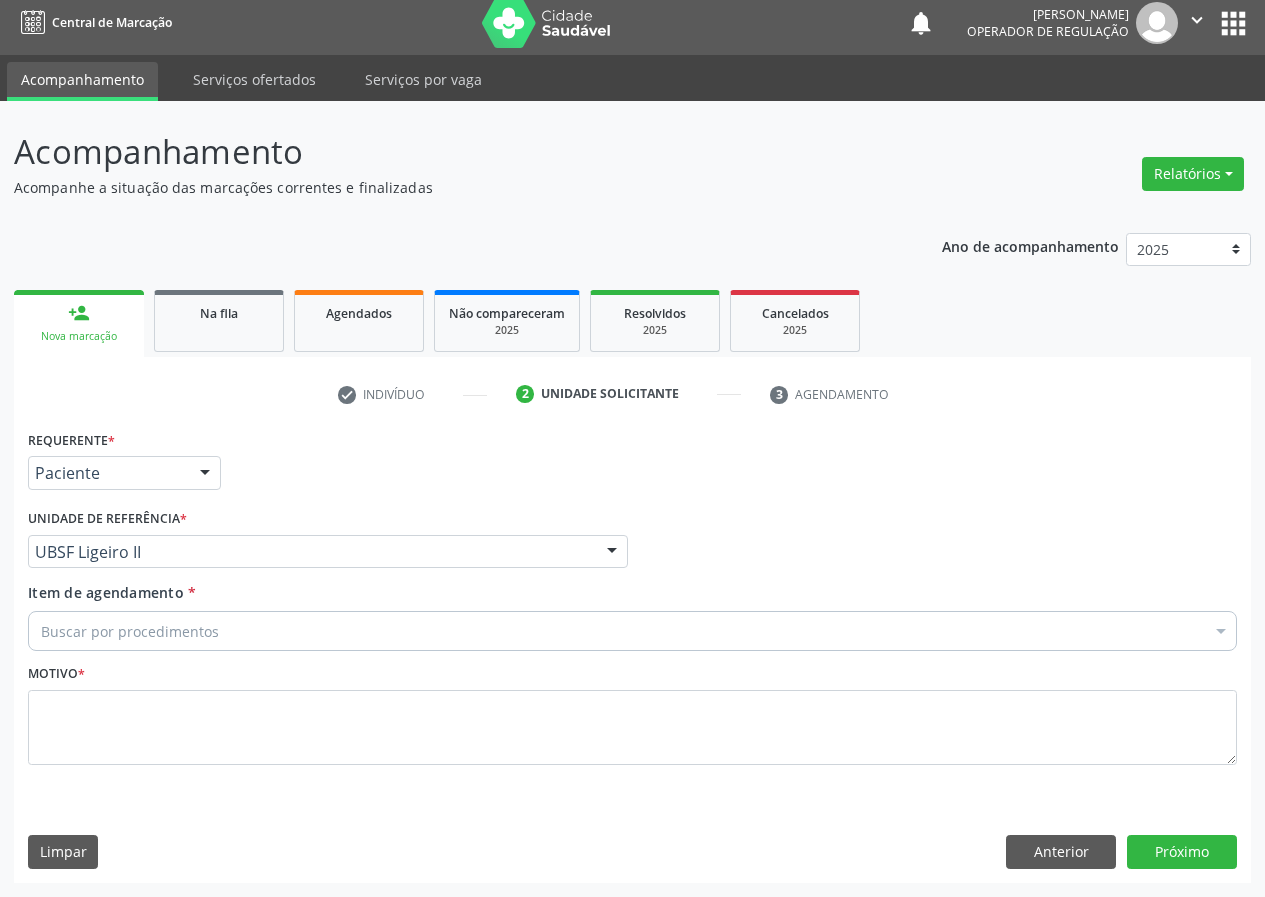 click on "Buscar por procedimentos" at bounding box center (632, 631) 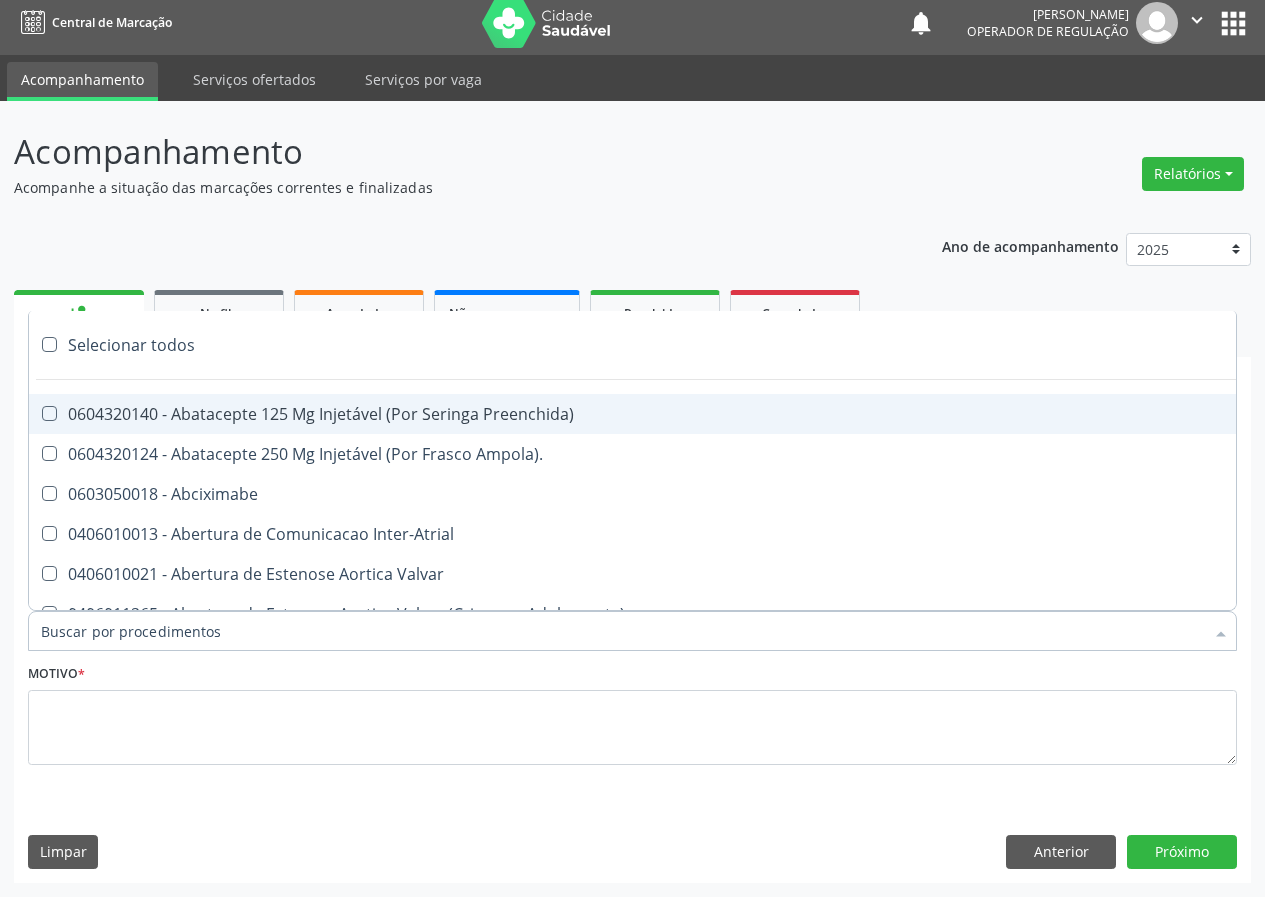 click on "Item de agendamento
*" at bounding box center (622, 631) 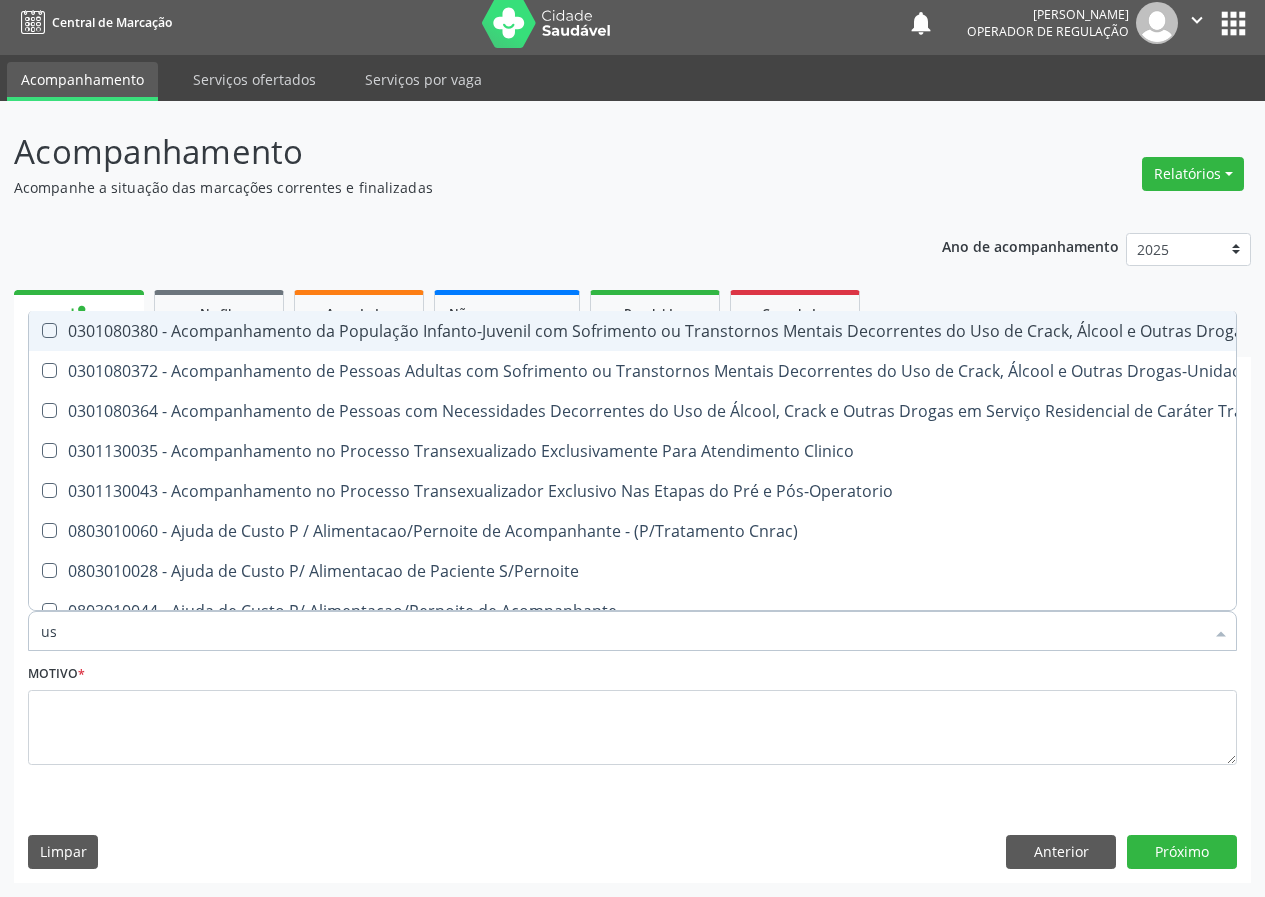 type on "usg" 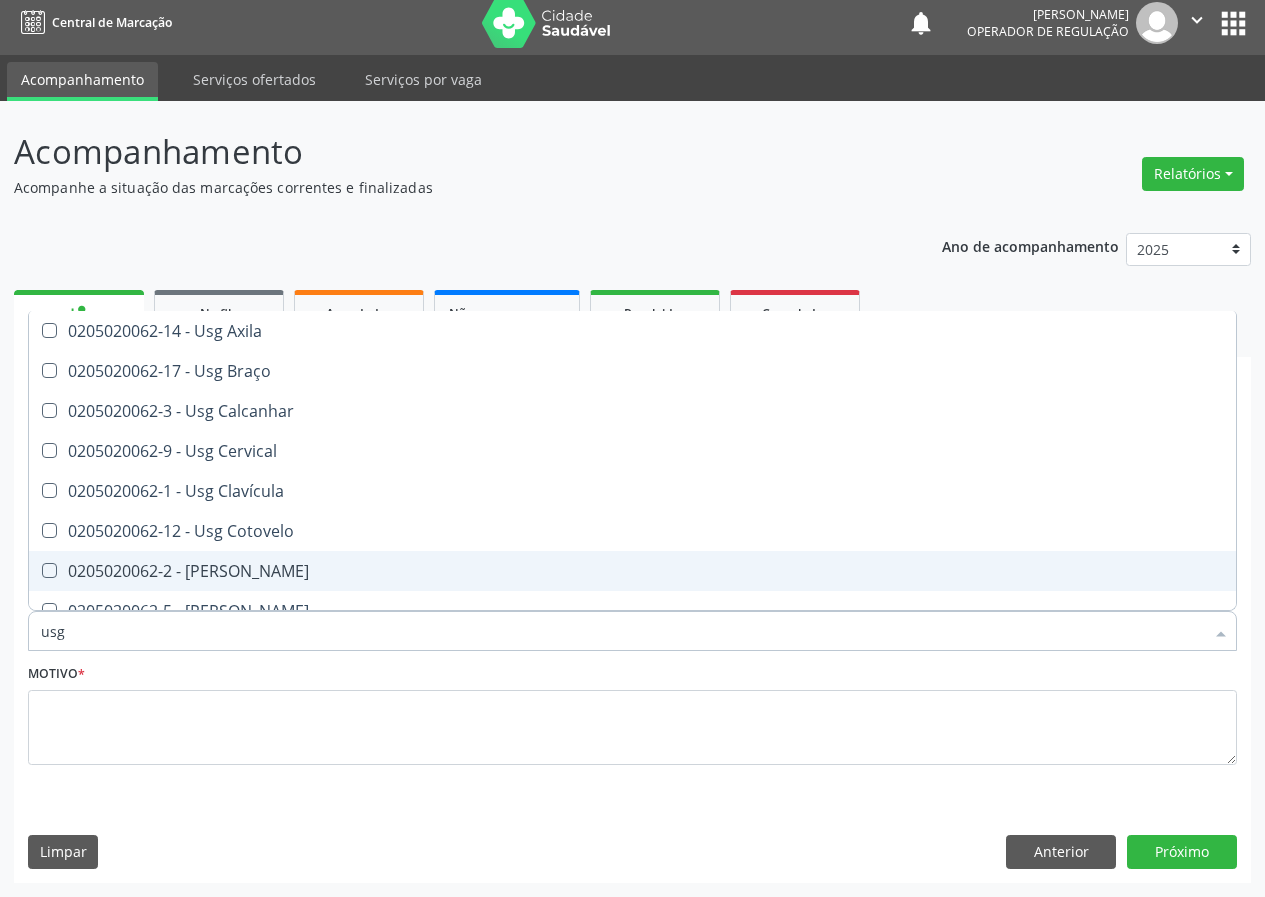 click on "0205020062-2 - [PERSON_NAME]" at bounding box center (632, 571) 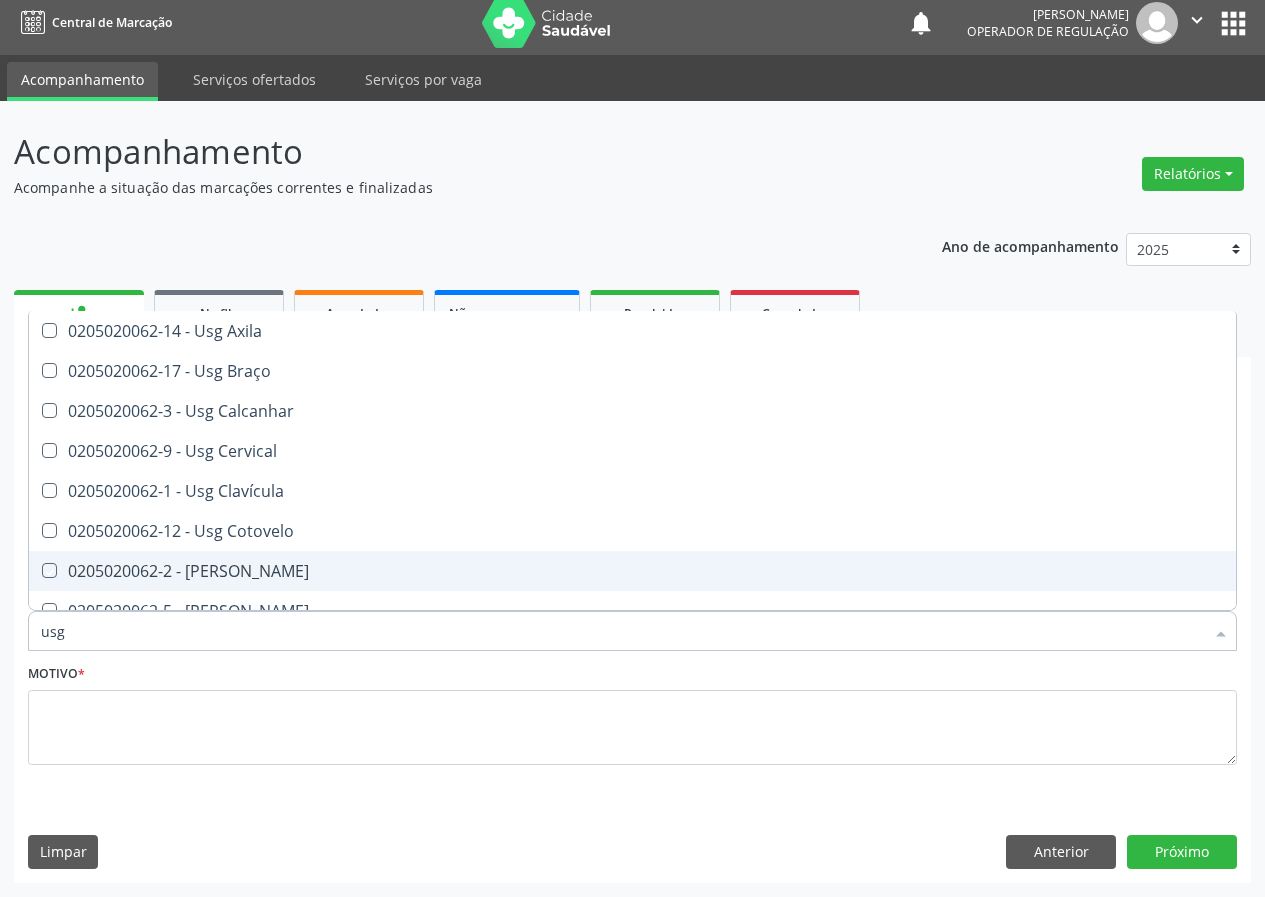 checkbox on "true" 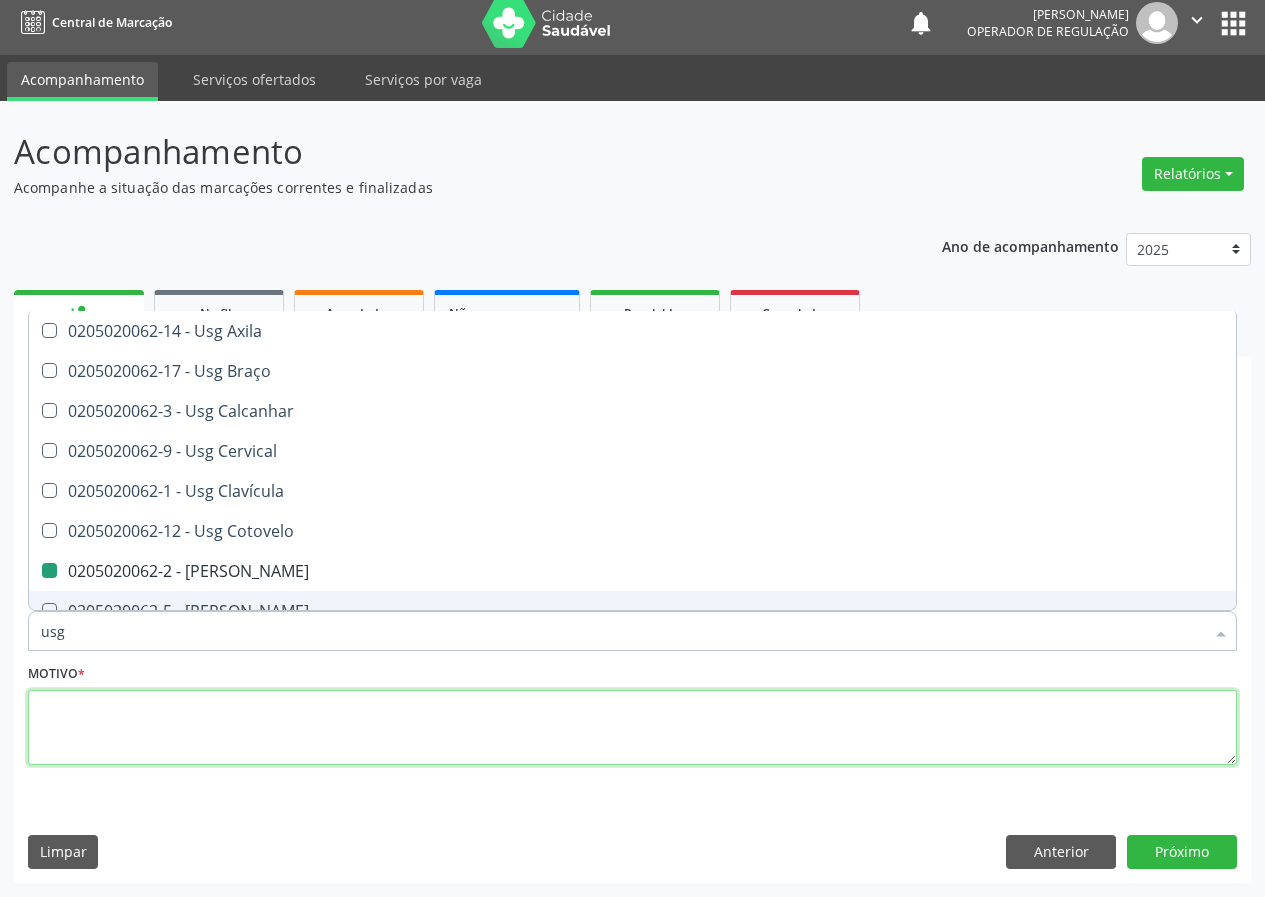 click at bounding box center [632, 728] 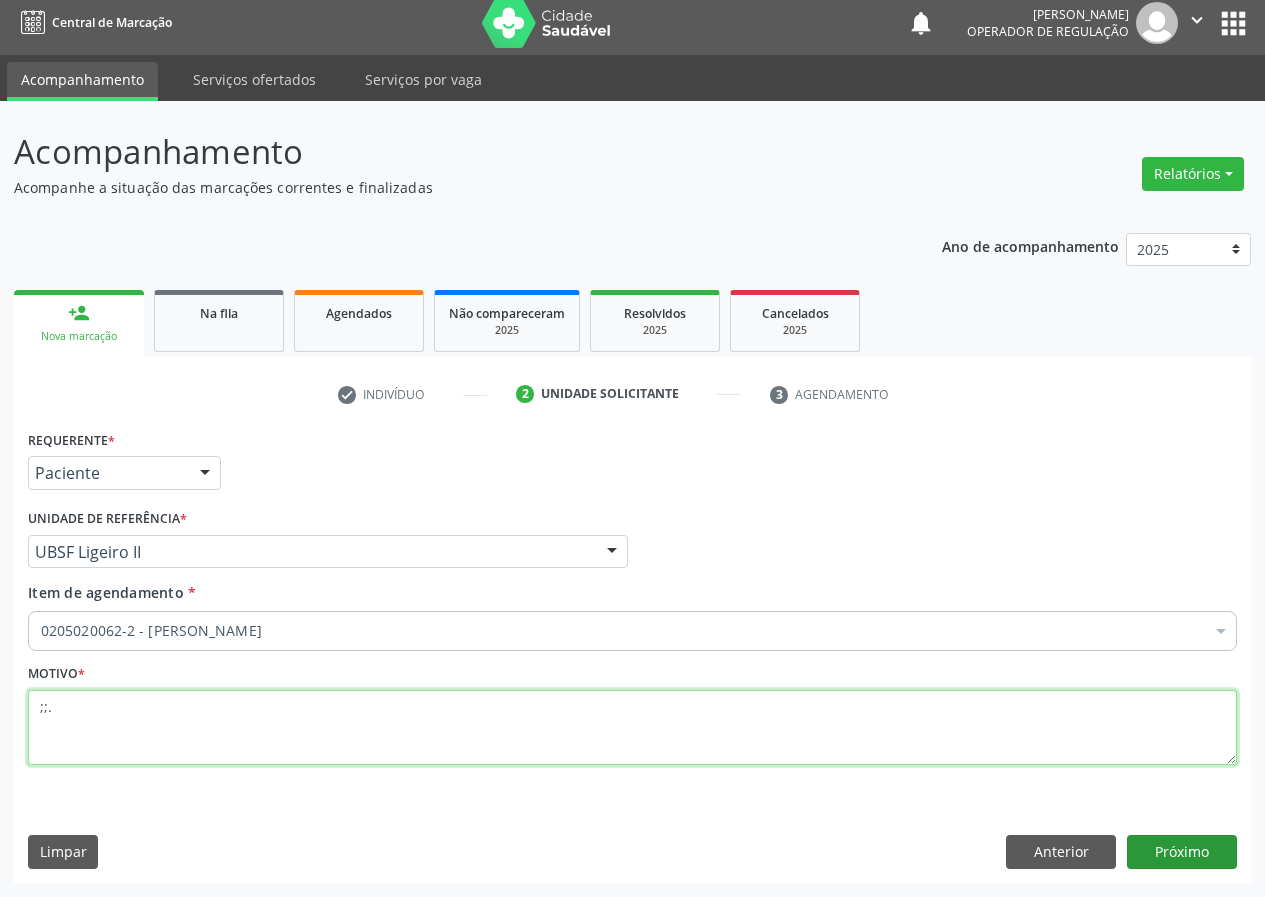 type on ";;." 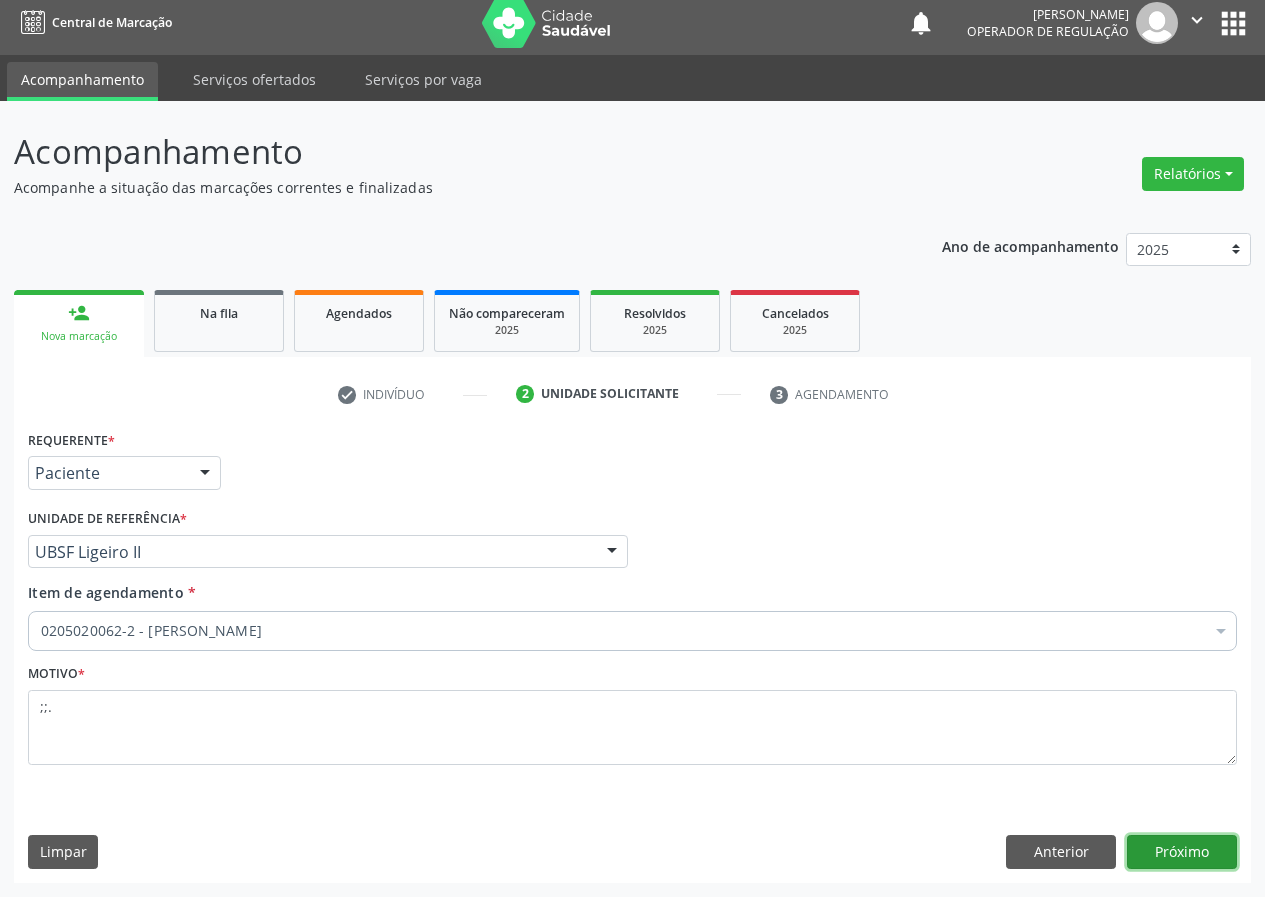 click on "Próximo" at bounding box center (1182, 852) 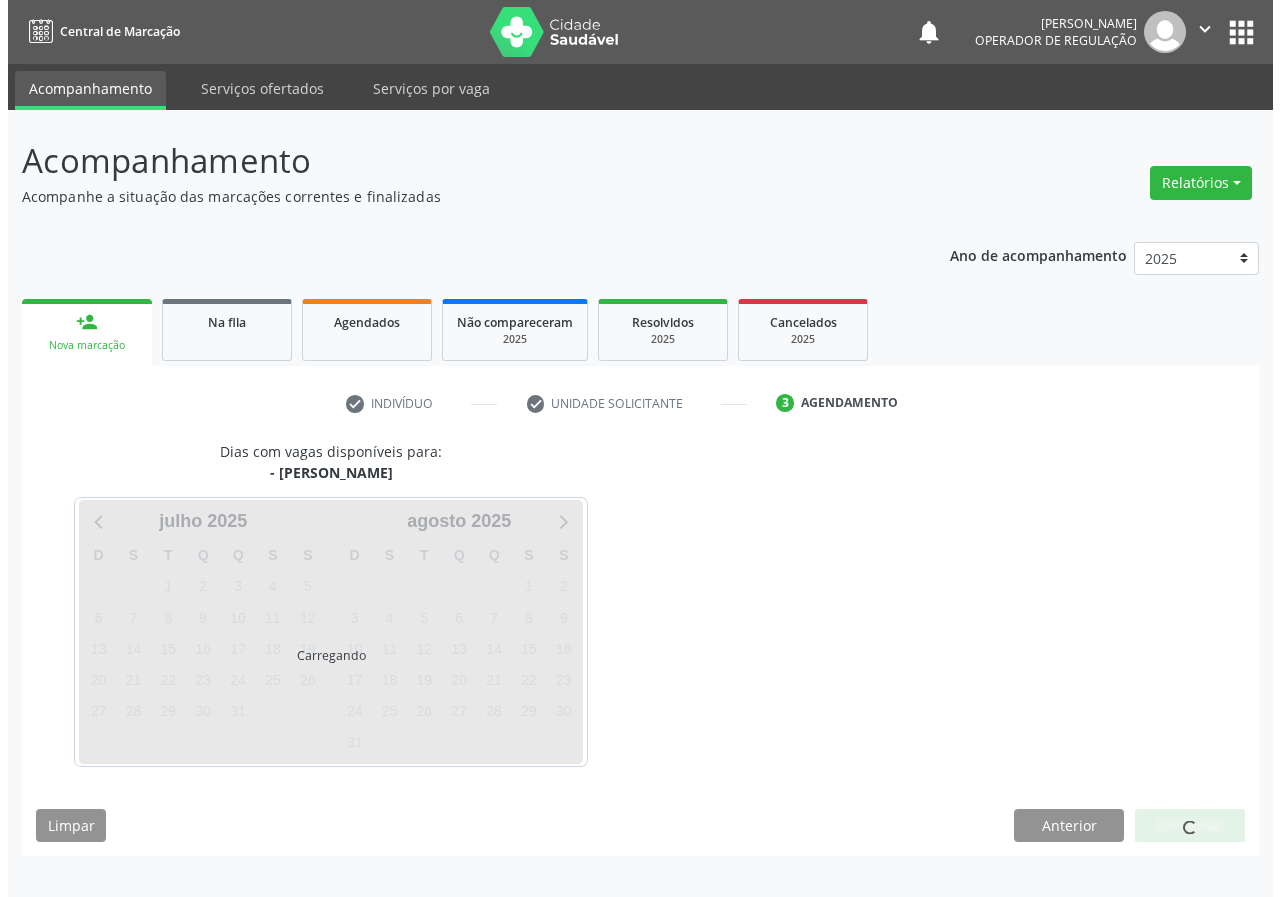 scroll, scrollTop: 0, scrollLeft: 0, axis: both 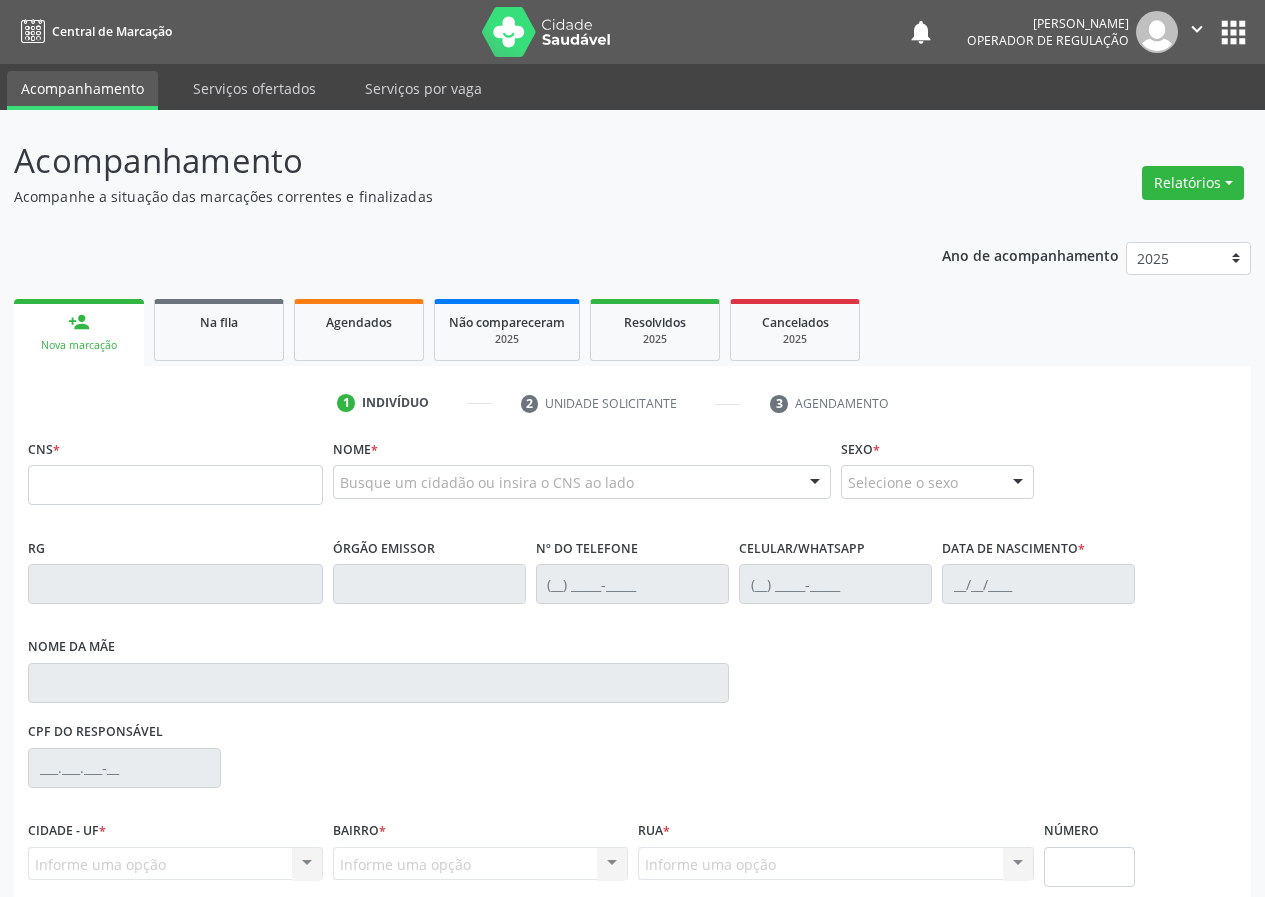 click on "person_add
Nova marcação
Na fila   Agendados   Não compareceram
2025
Resolvidos
2025
Cancelados
2025" at bounding box center (632, 330) 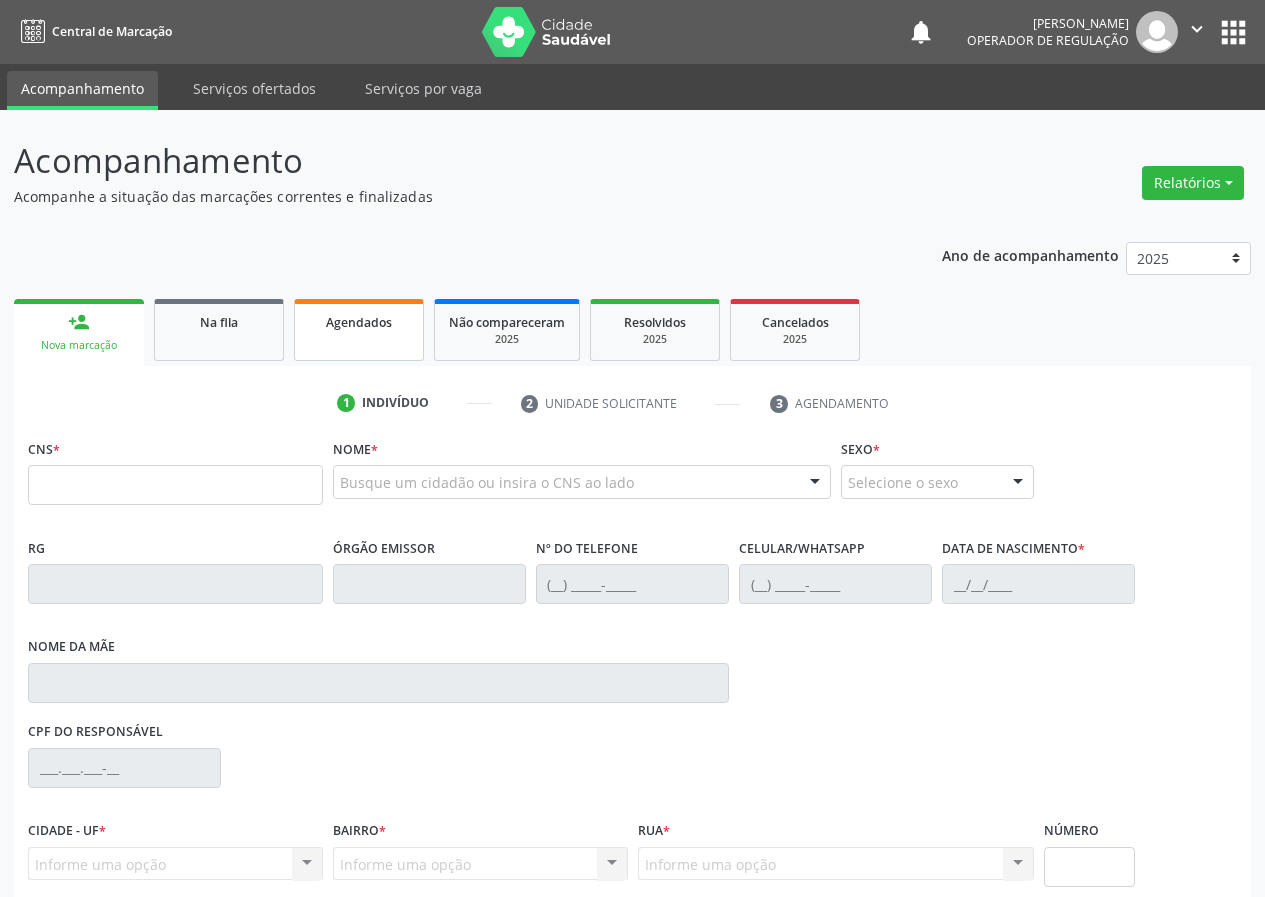 click on "Agendados" at bounding box center [359, 322] 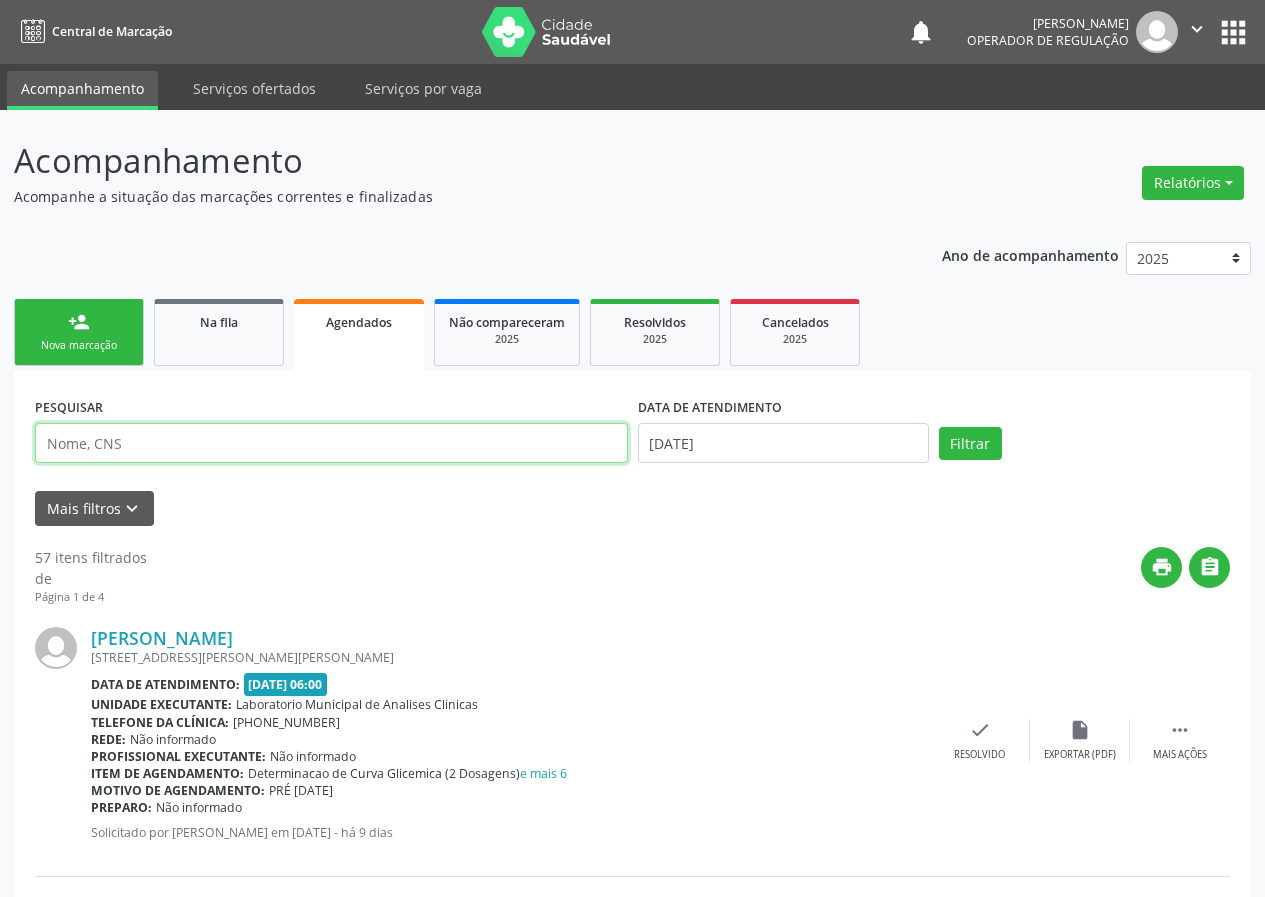 click at bounding box center (331, 443) 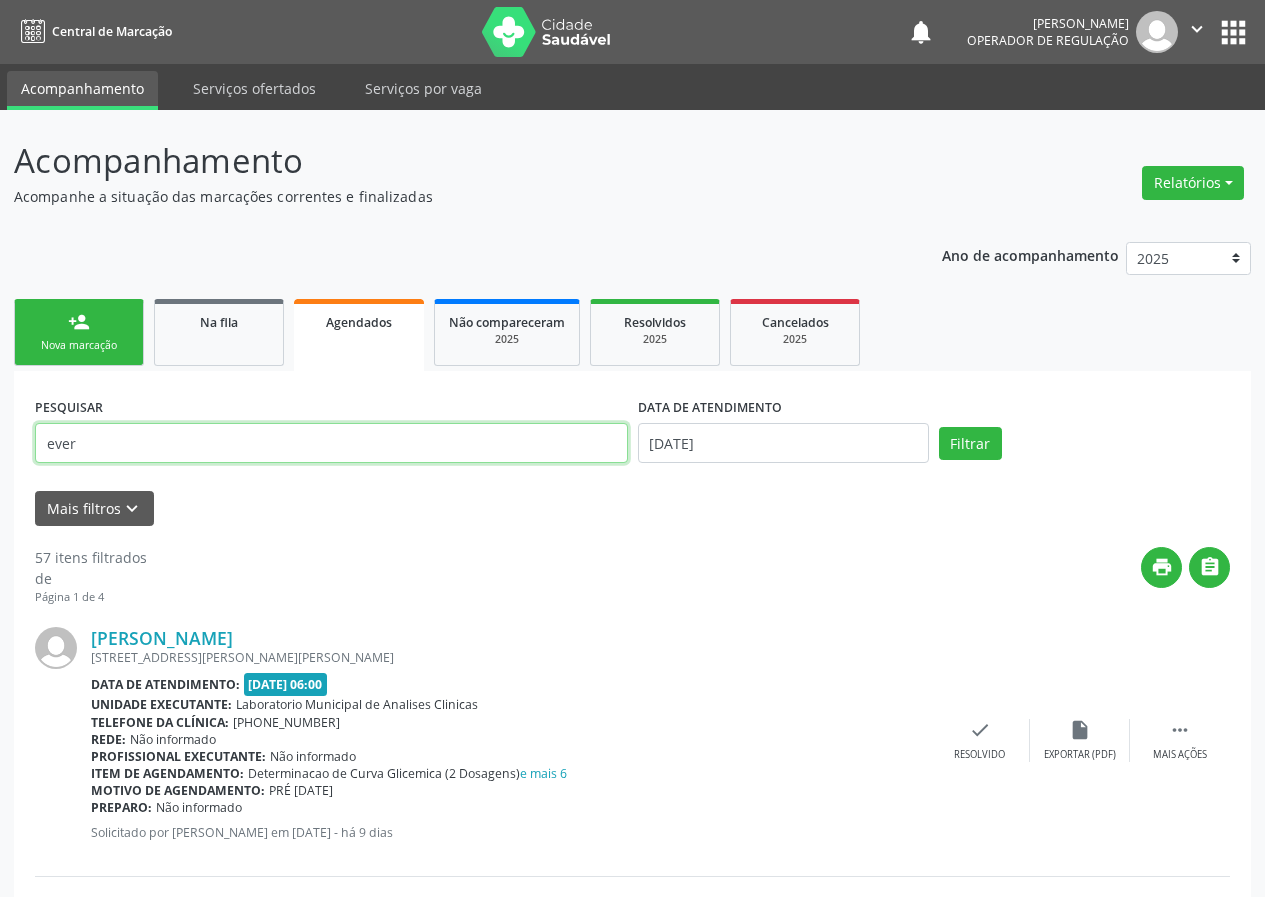 type on "[PERSON_NAME]" 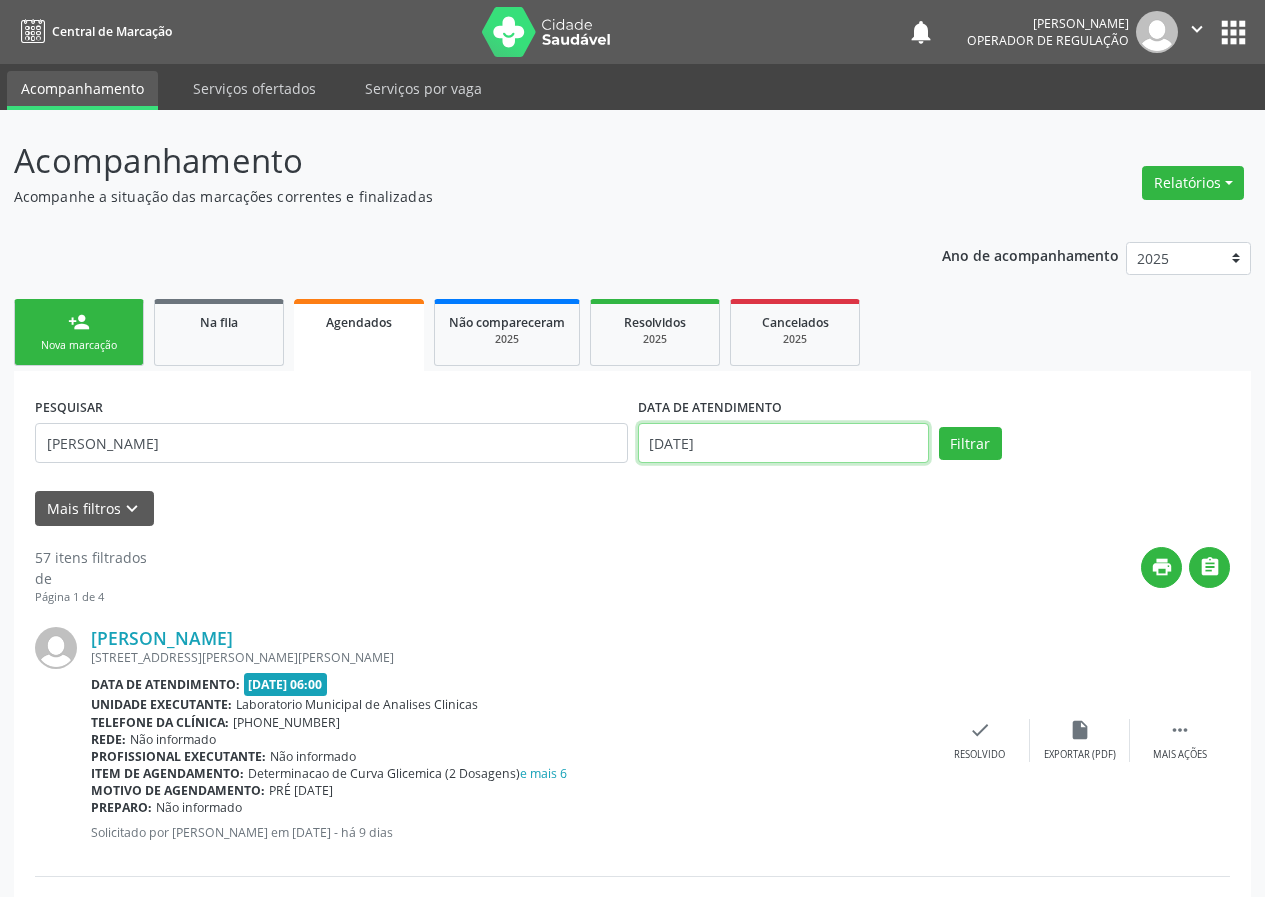 click on "[DATE]" at bounding box center (783, 443) 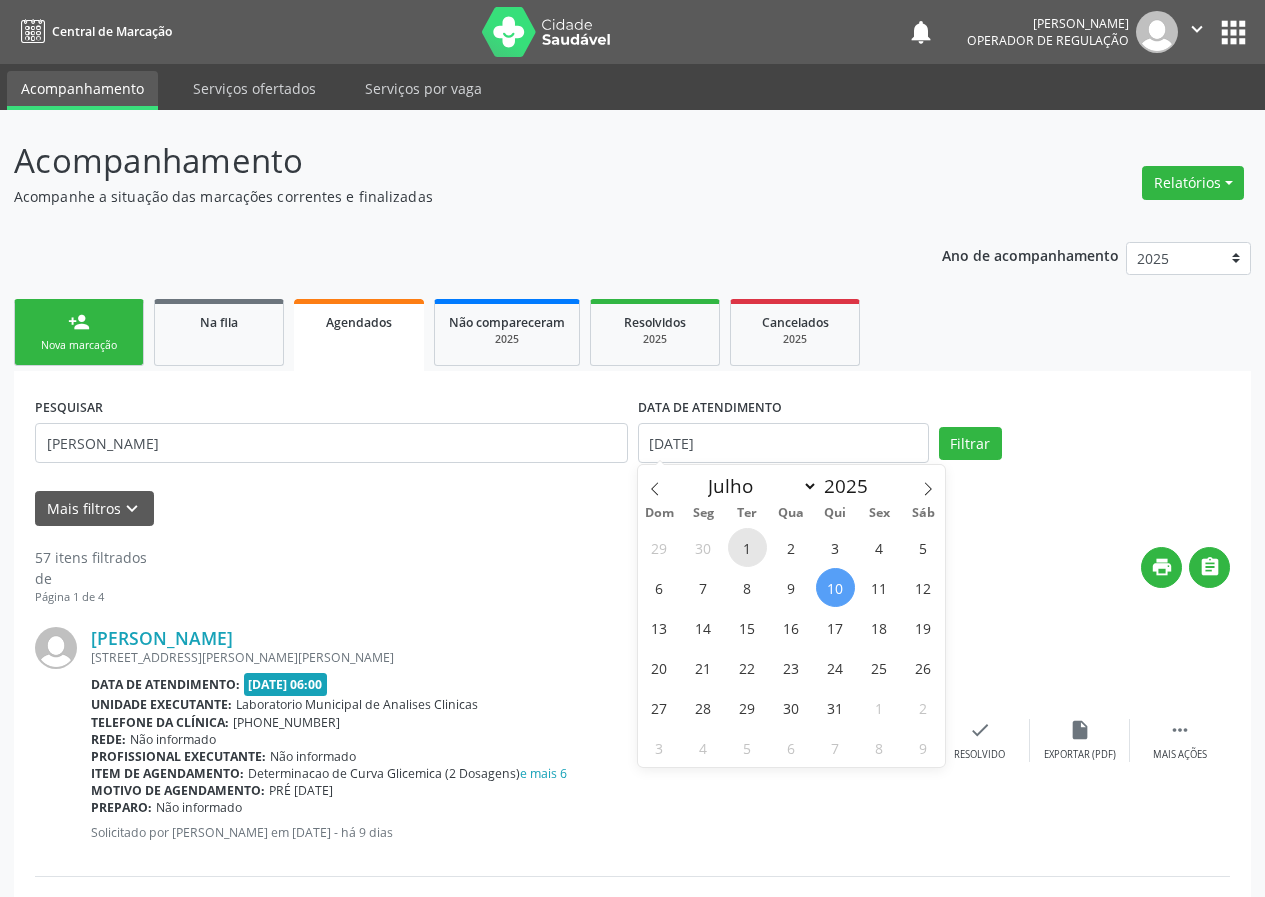 click on "1" at bounding box center [747, 547] 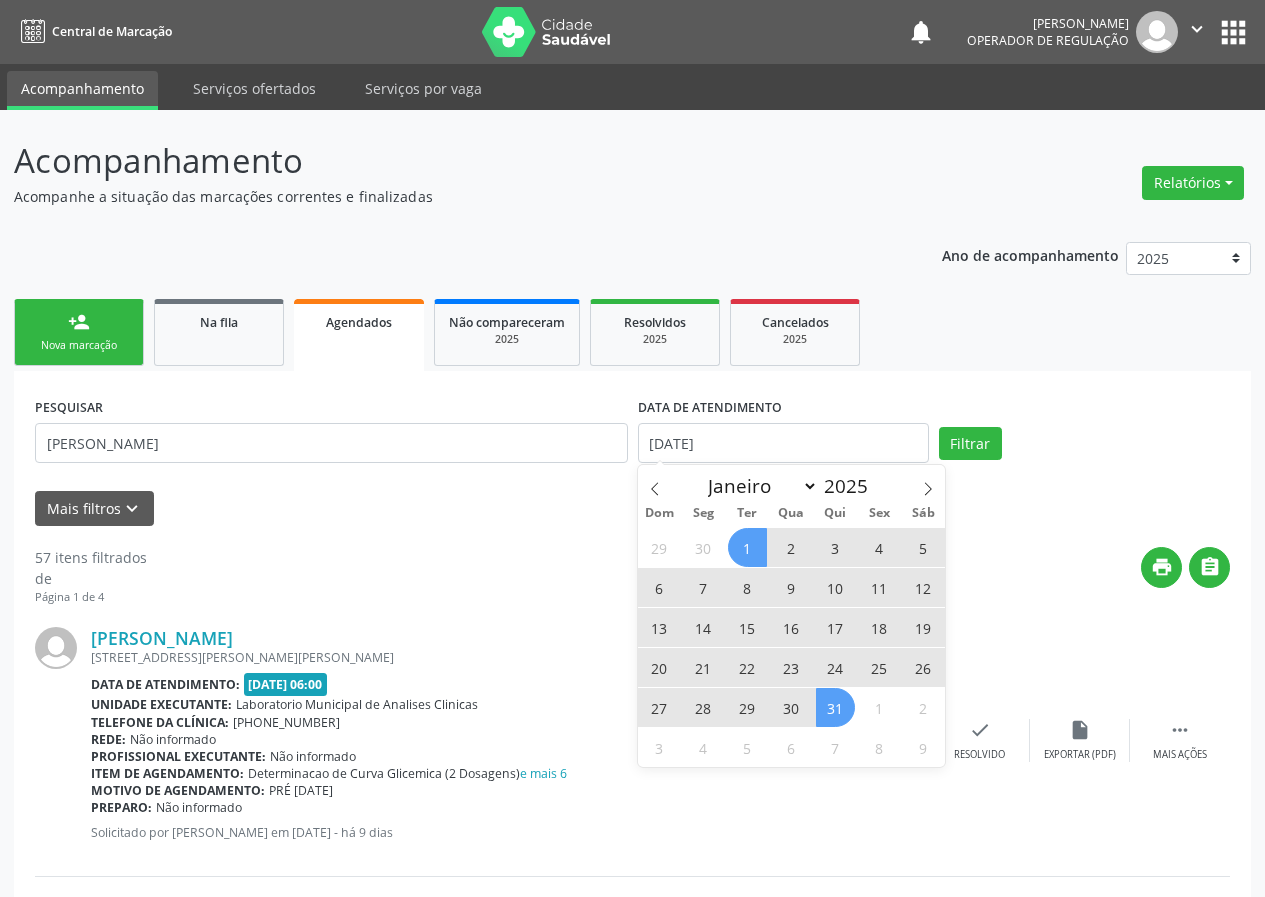 click on "31" at bounding box center [835, 707] 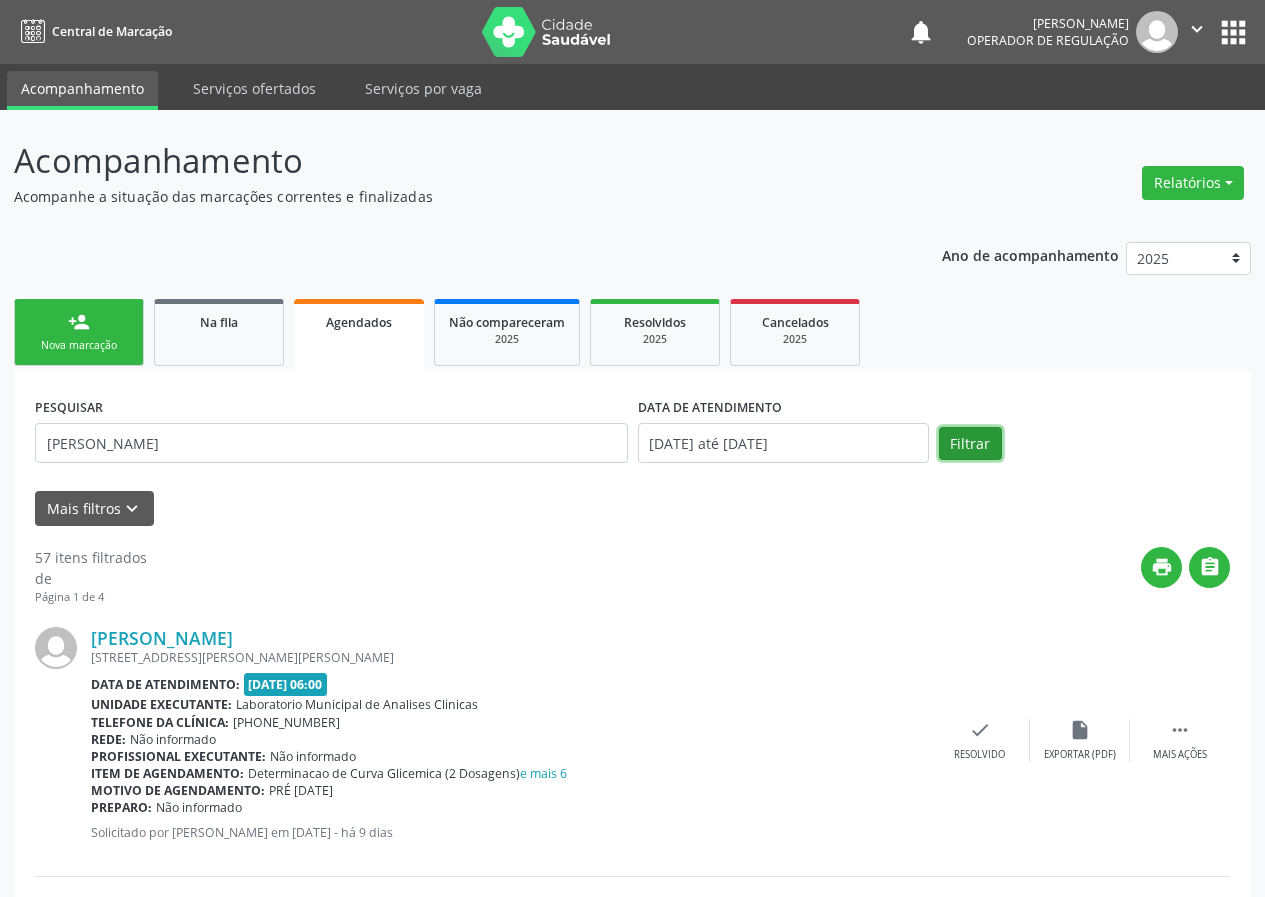 click on "Filtrar" at bounding box center (970, 444) 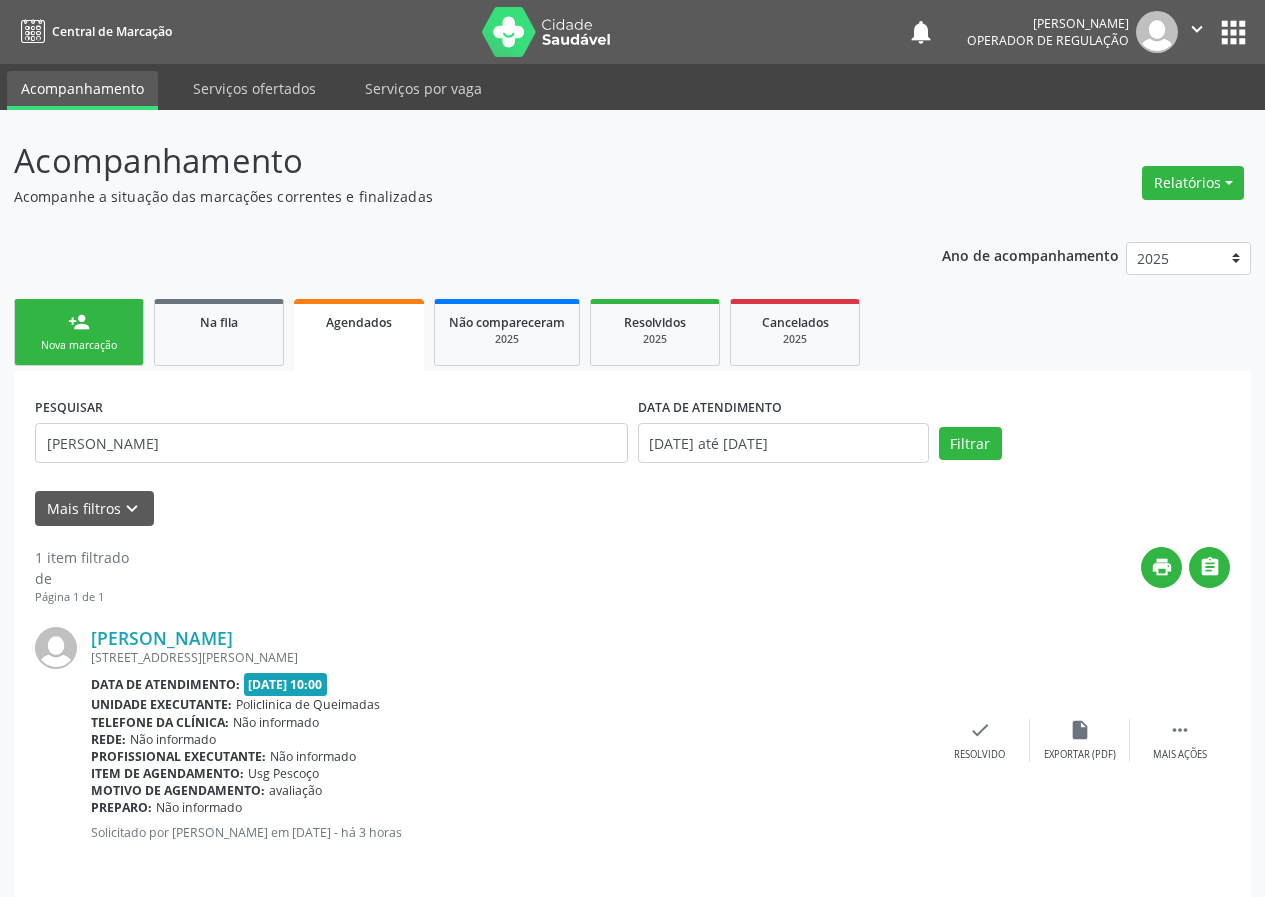 scroll, scrollTop: 14, scrollLeft: 0, axis: vertical 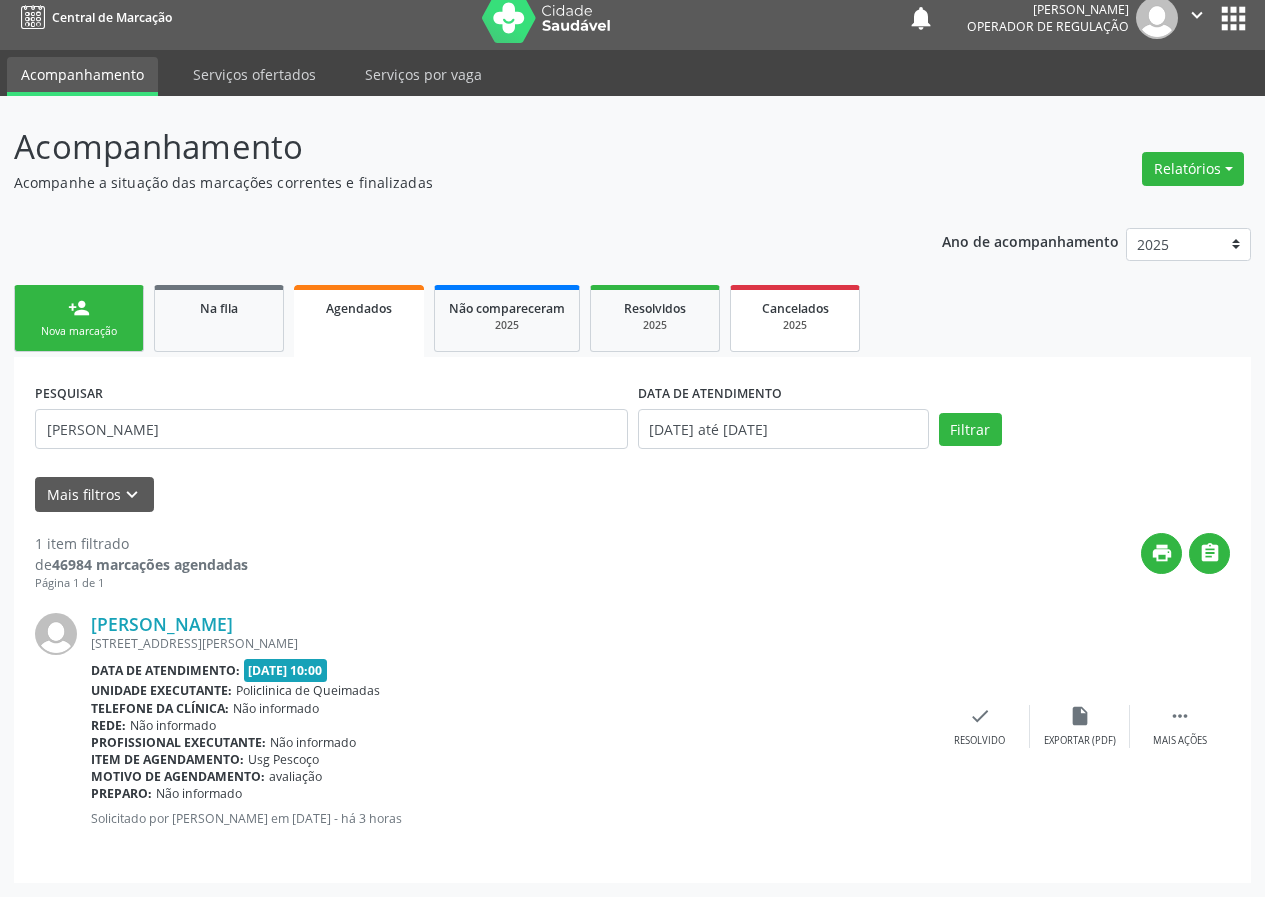 click on "2025" at bounding box center [795, 325] 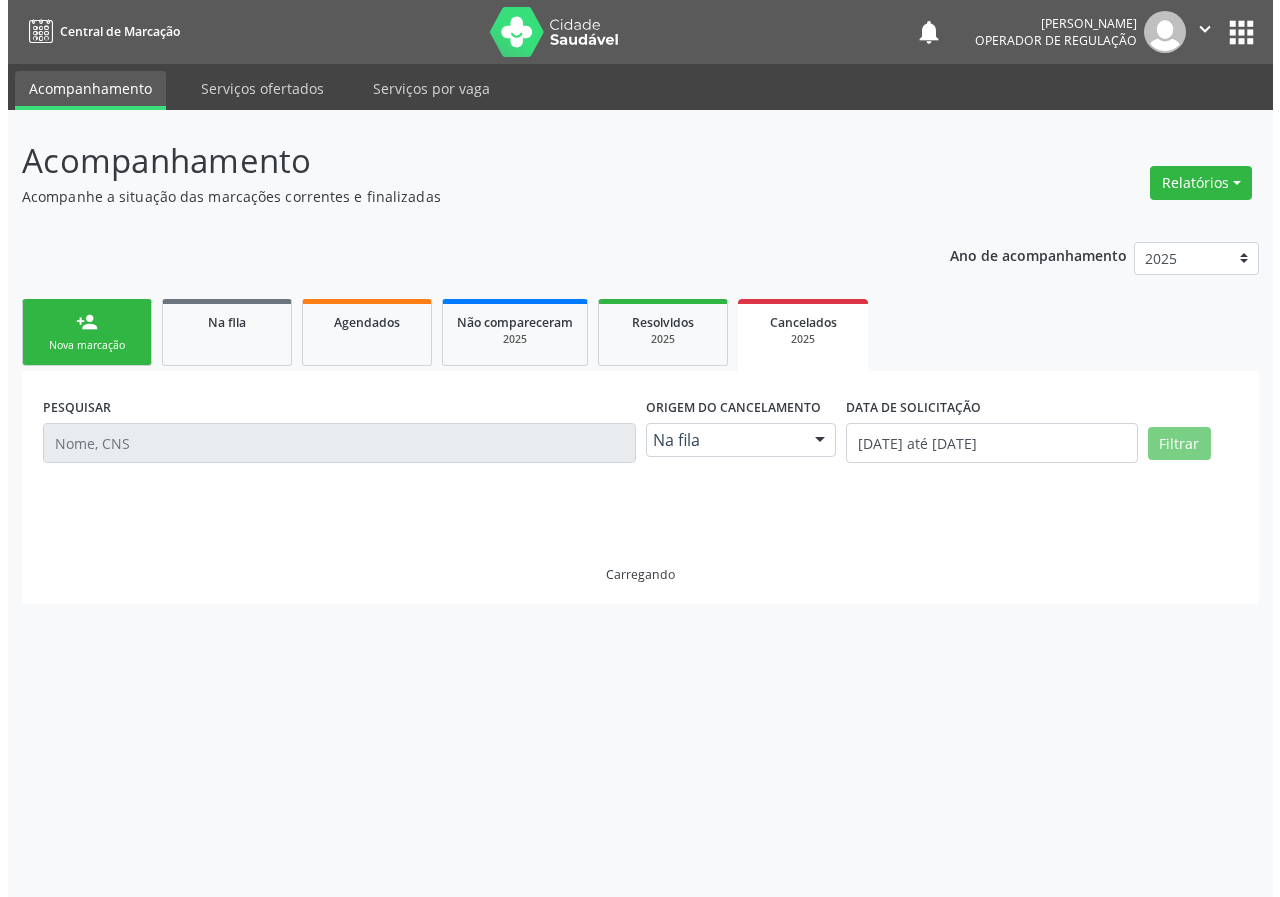 scroll, scrollTop: 0, scrollLeft: 0, axis: both 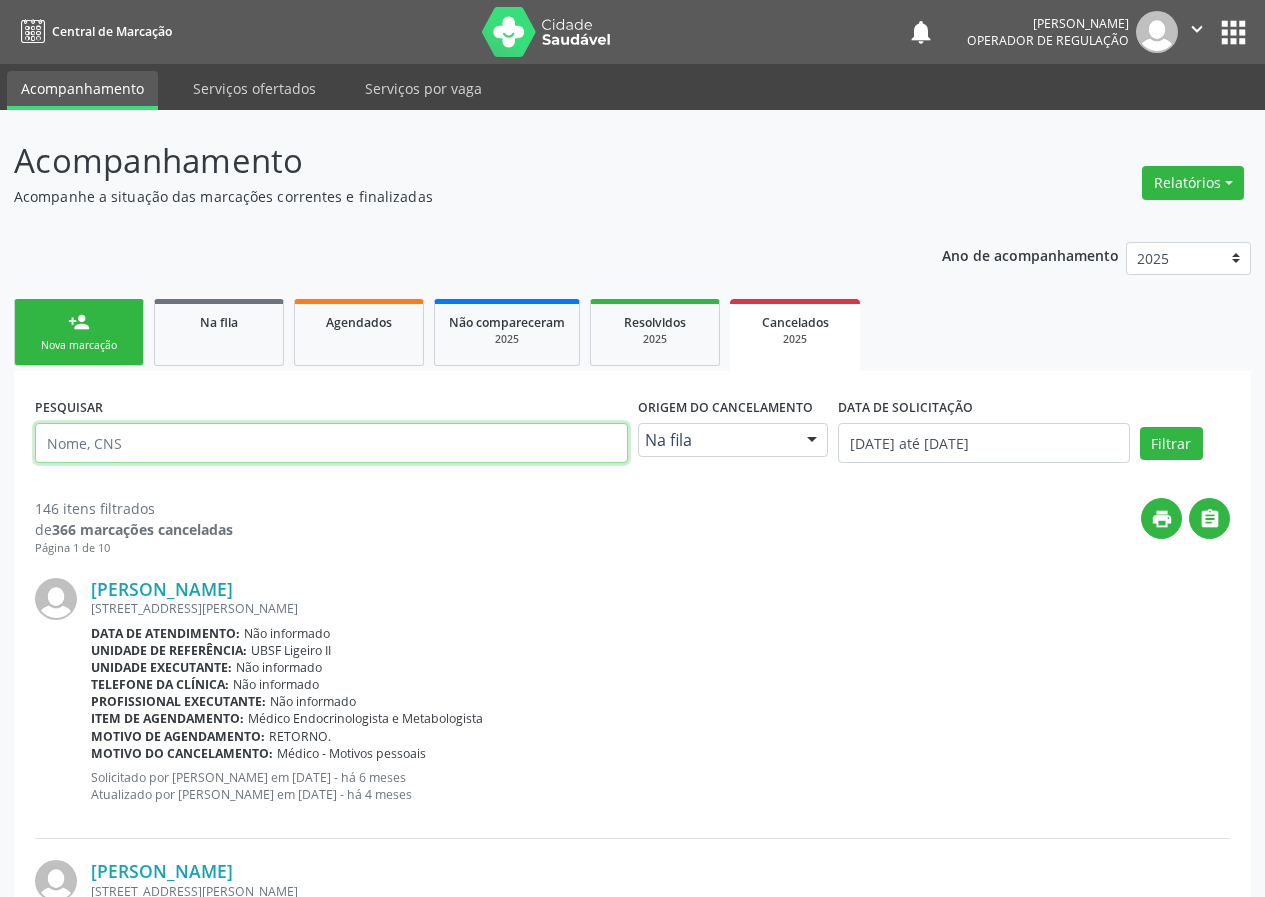 click at bounding box center (331, 443) 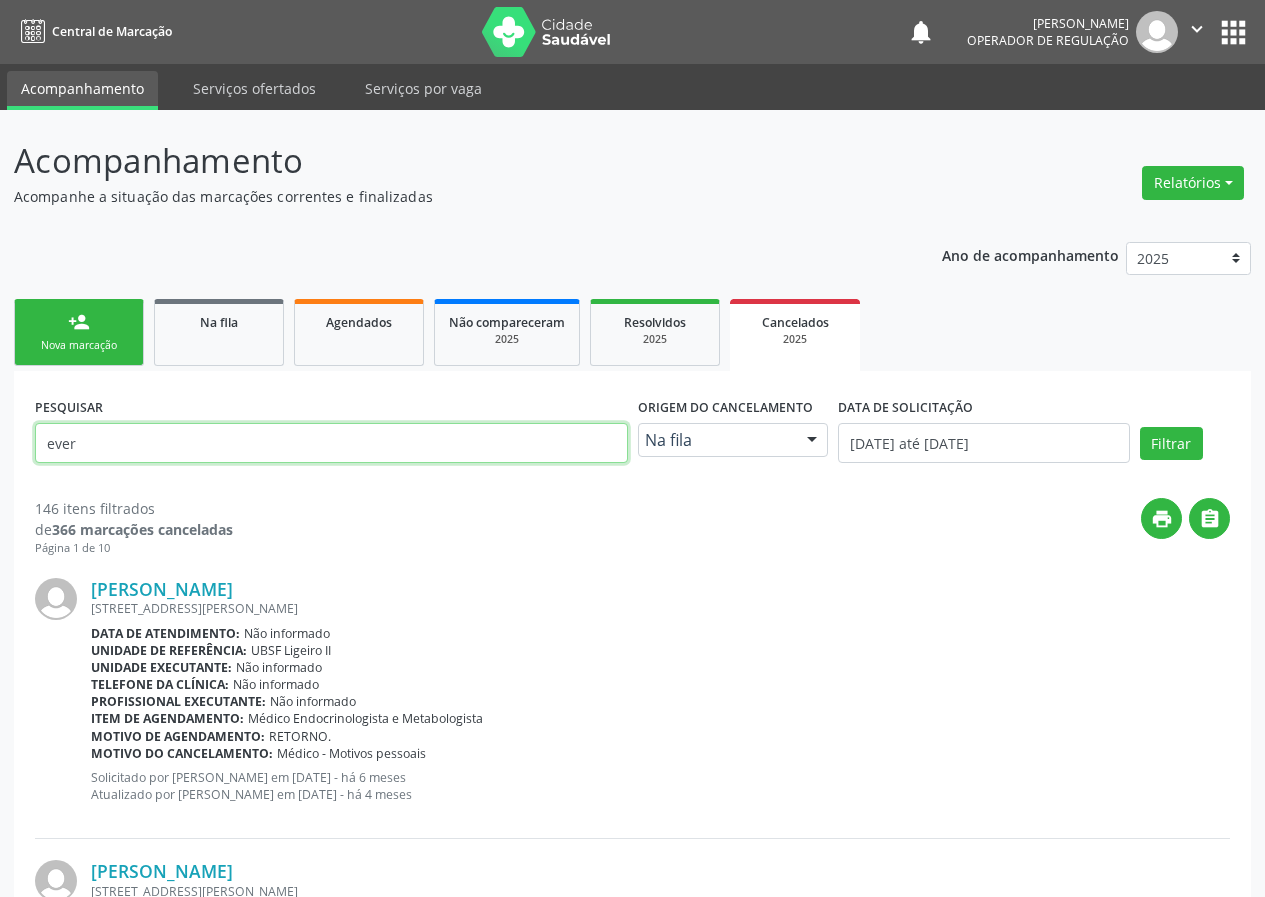 type on "[PERSON_NAME]" 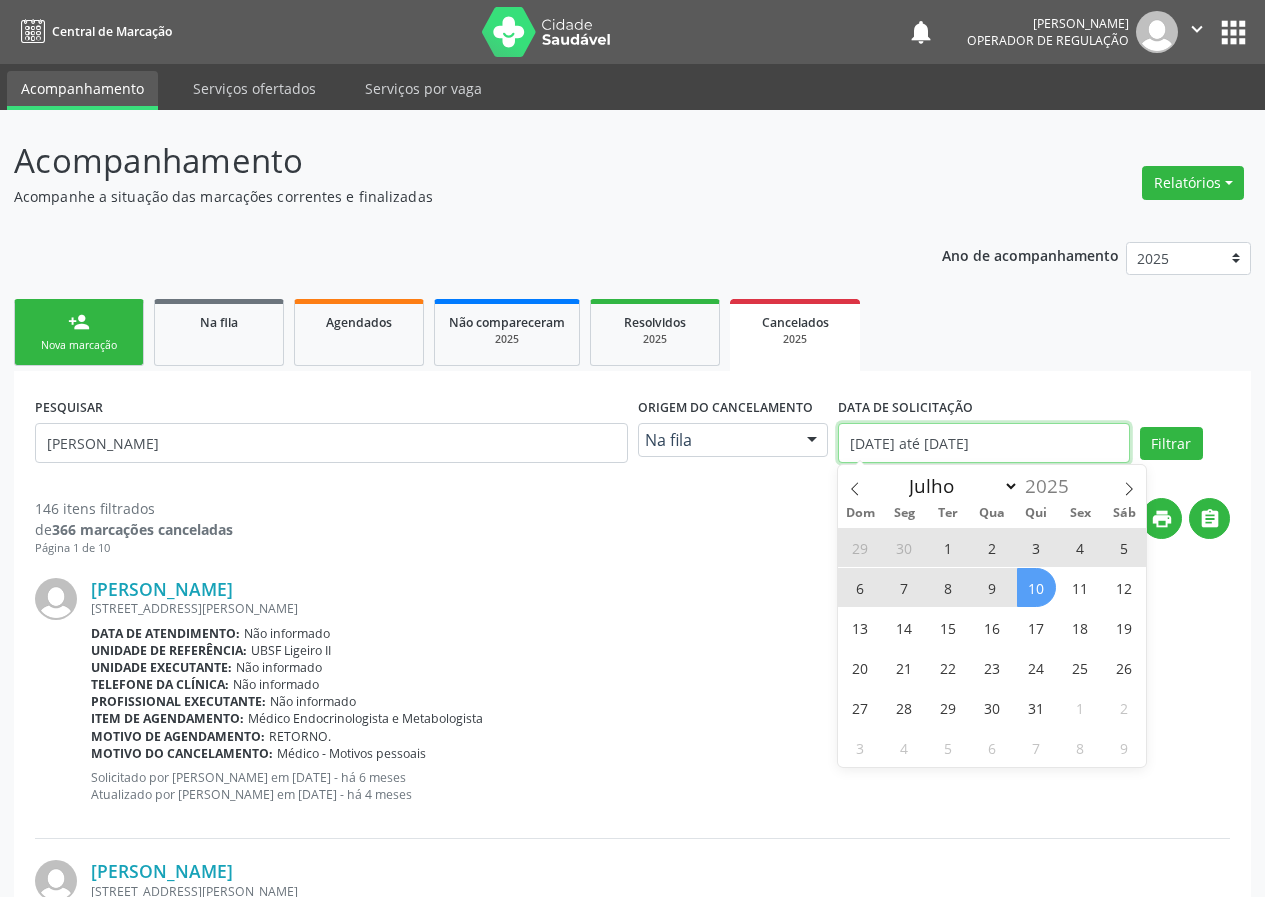 click on "[DATE] até [DATE]" at bounding box center (983, 443) 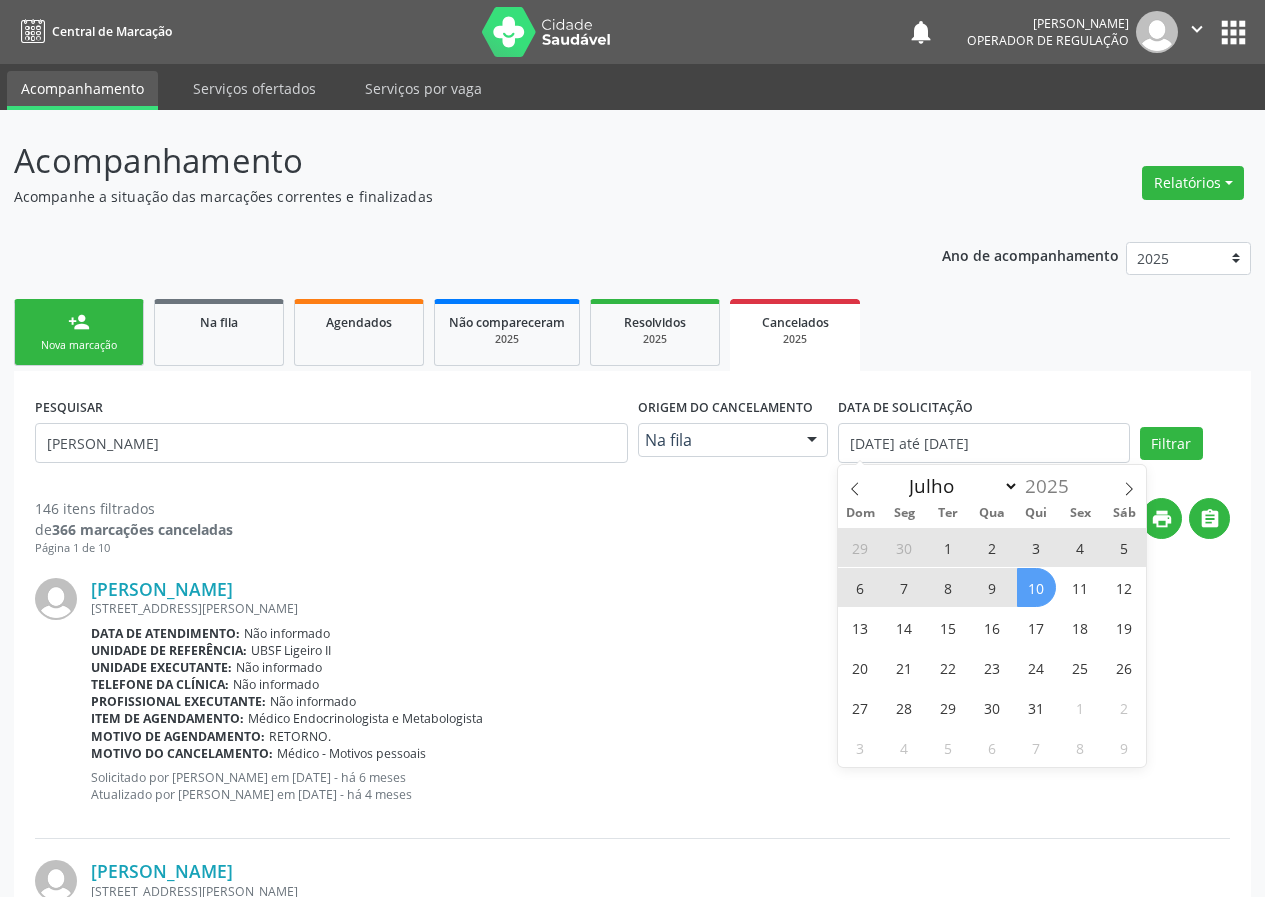 click on "10" at bounding box center [1036, 587] 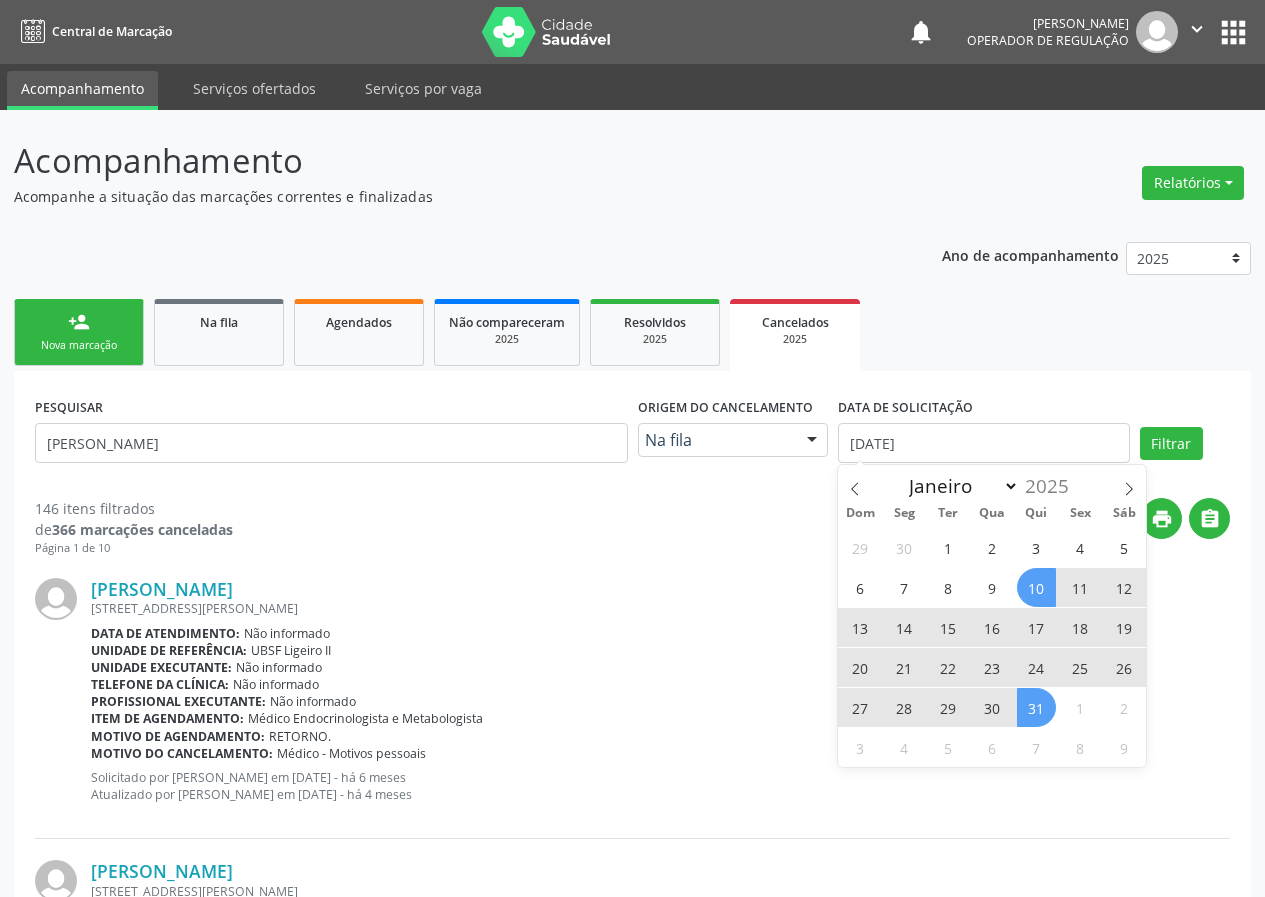 click on "31" at bounding box center (1036, 707) 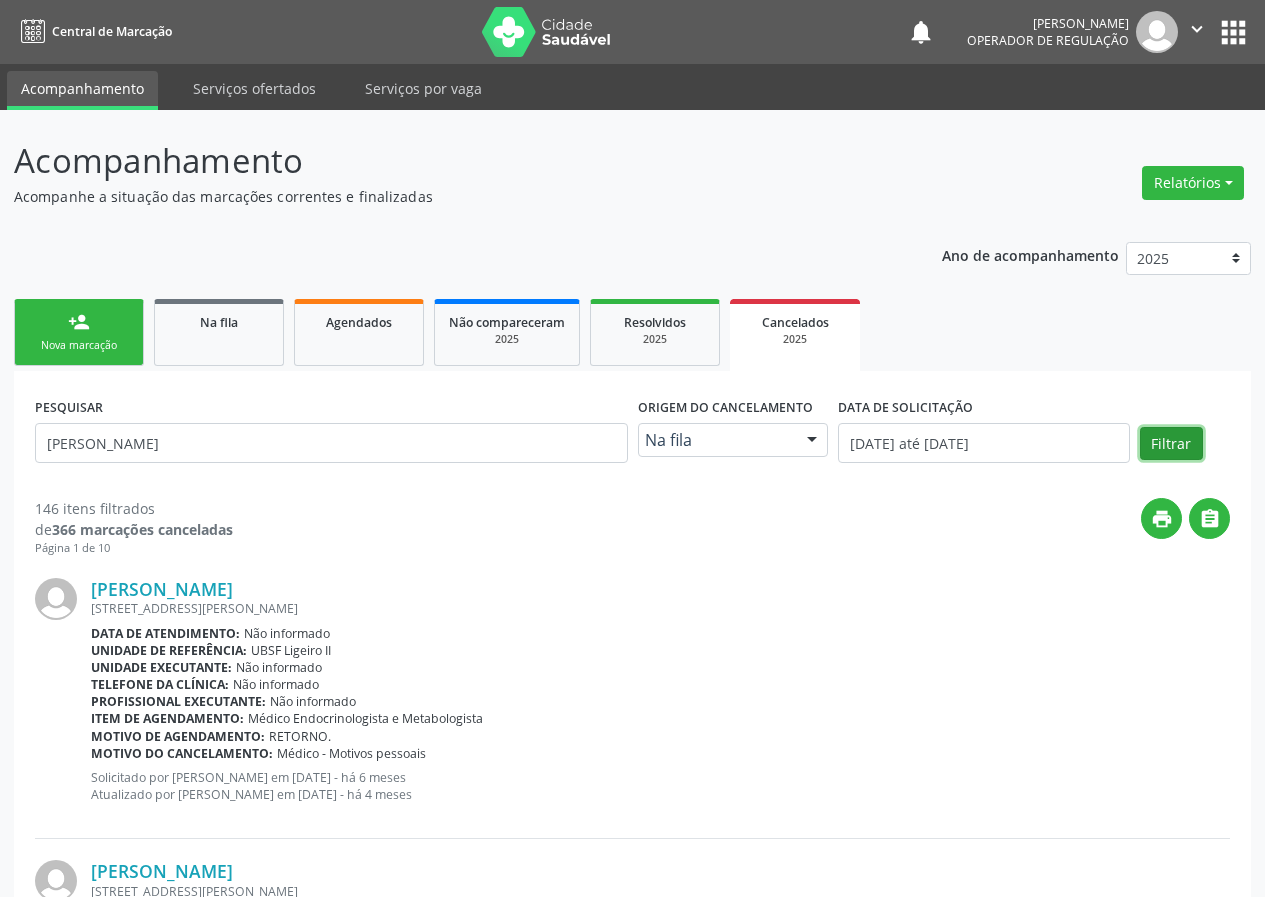 click on "Filtrar" at bounding box center (1171, 444) 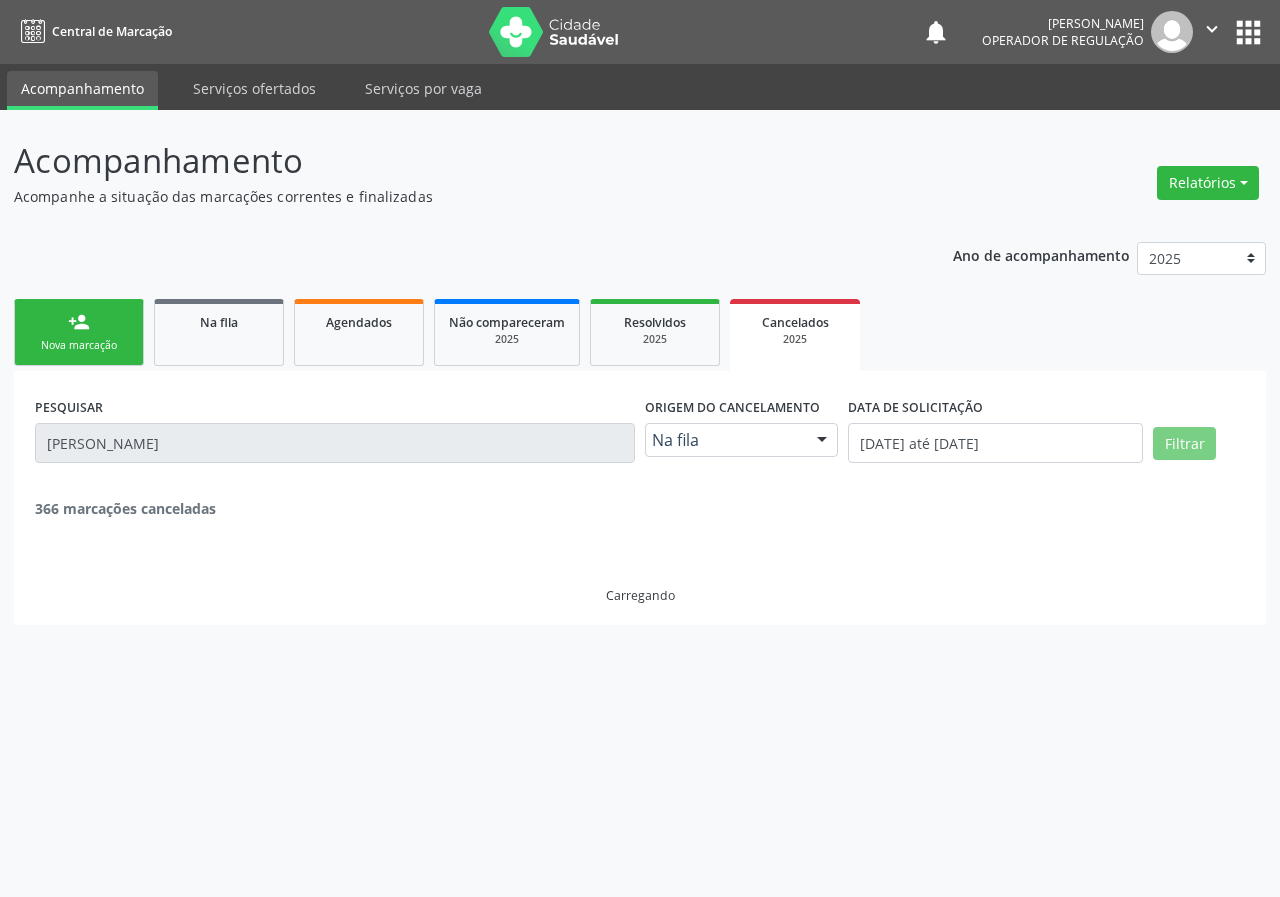 click at bounding box center [822, 441] 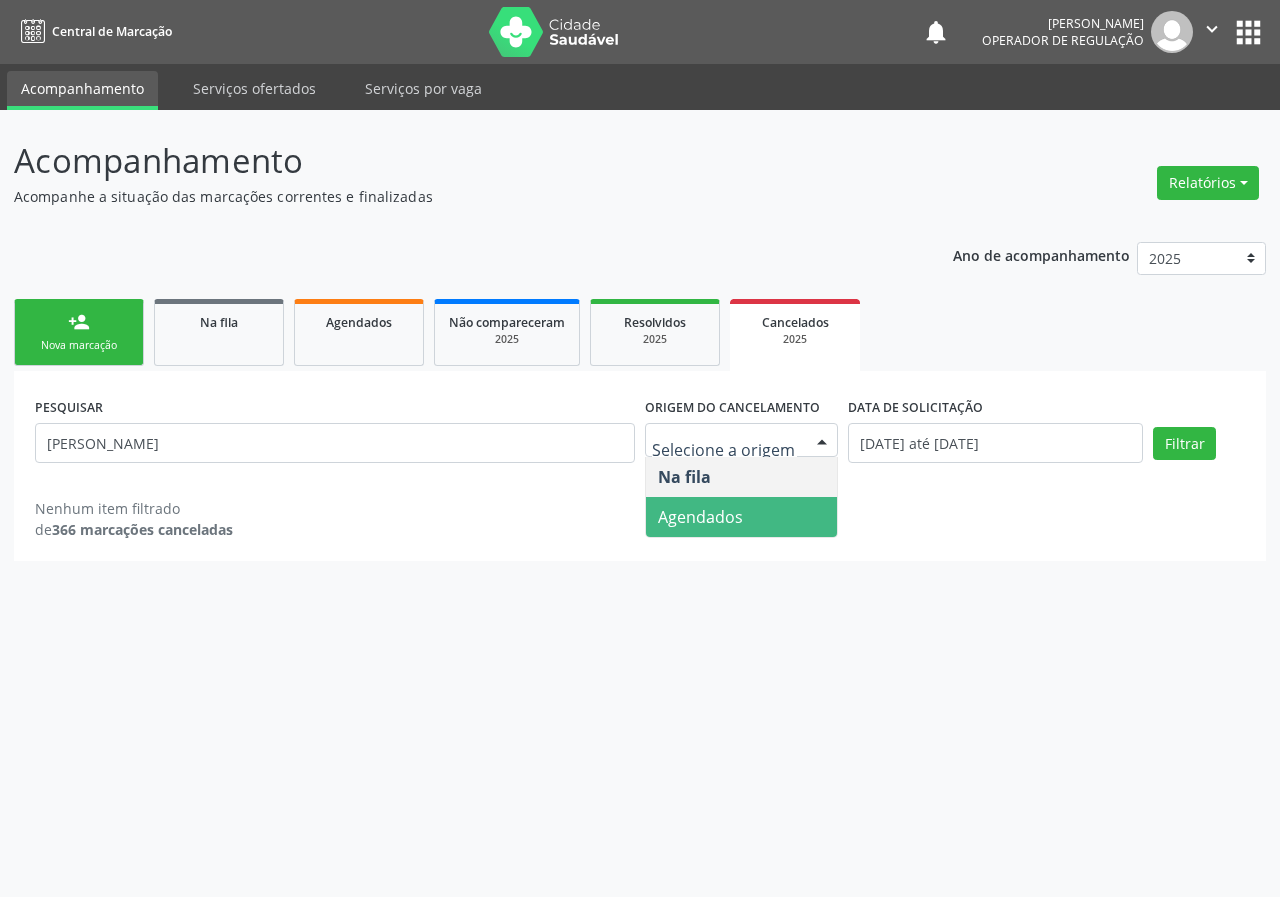 click on "Agendados" at bounding box center [741, 517] 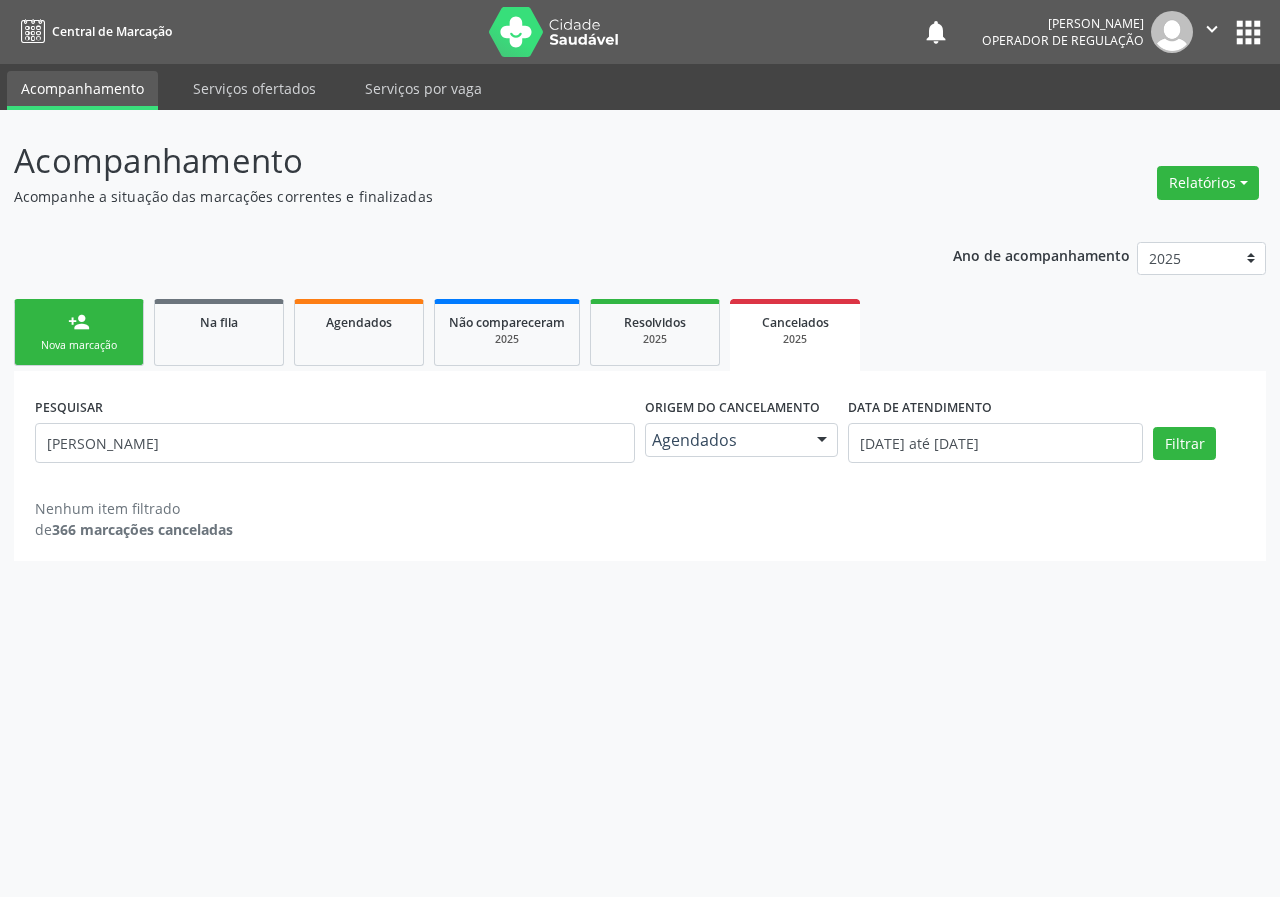 click on "PESQUISAR
EVERTON [PERSON_NAME] do cancelamento
Agendados         Na fila   Agendados
Nenhum resultado encontrado para: "   "
Não há nenhuma opção para ser exibida.
DATA DE ATENDIMENTO
[DATE] até [DATE]
Filtrar" at bounding box center (640, 434) 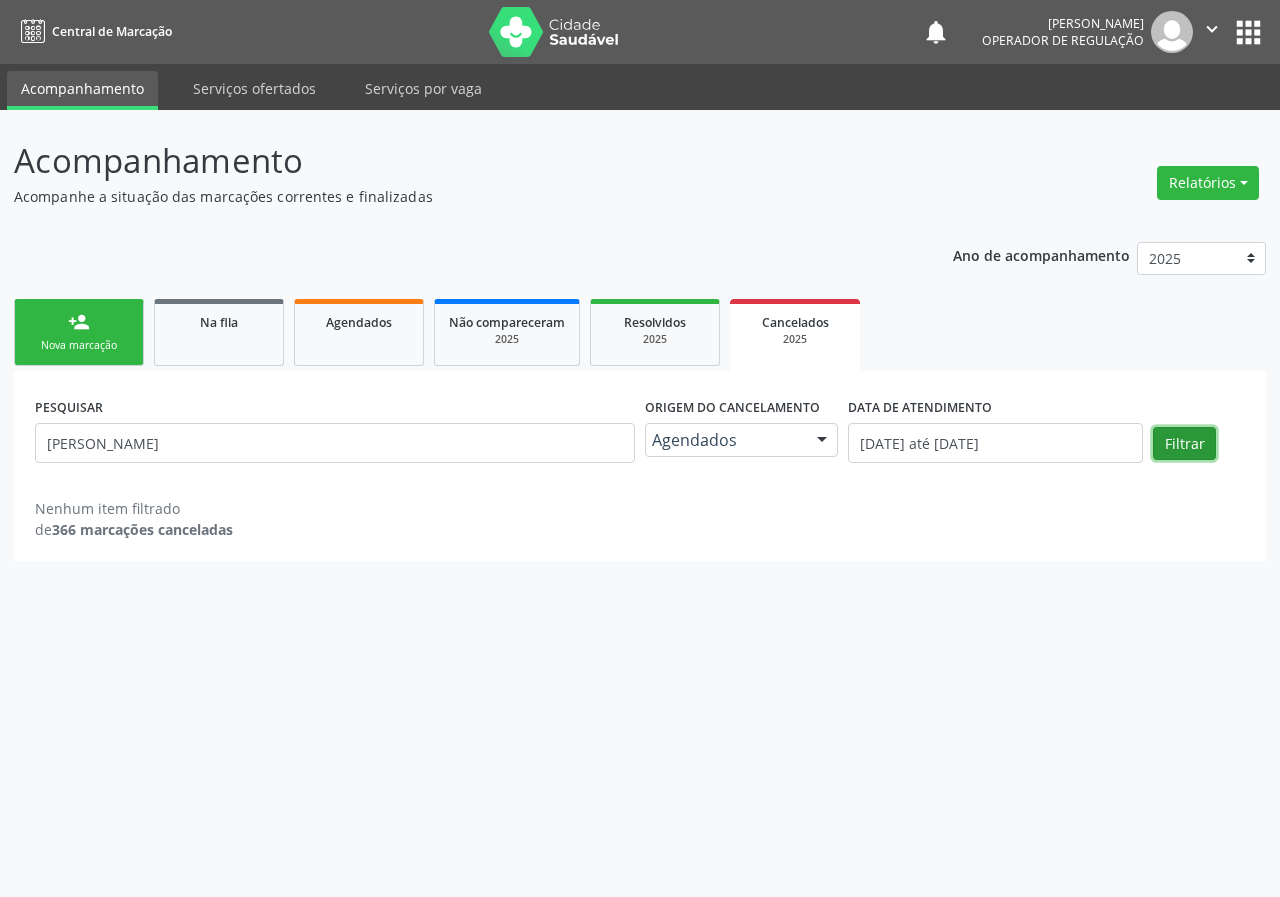 click on "Filtrar" at bounding box center [1184, 444] 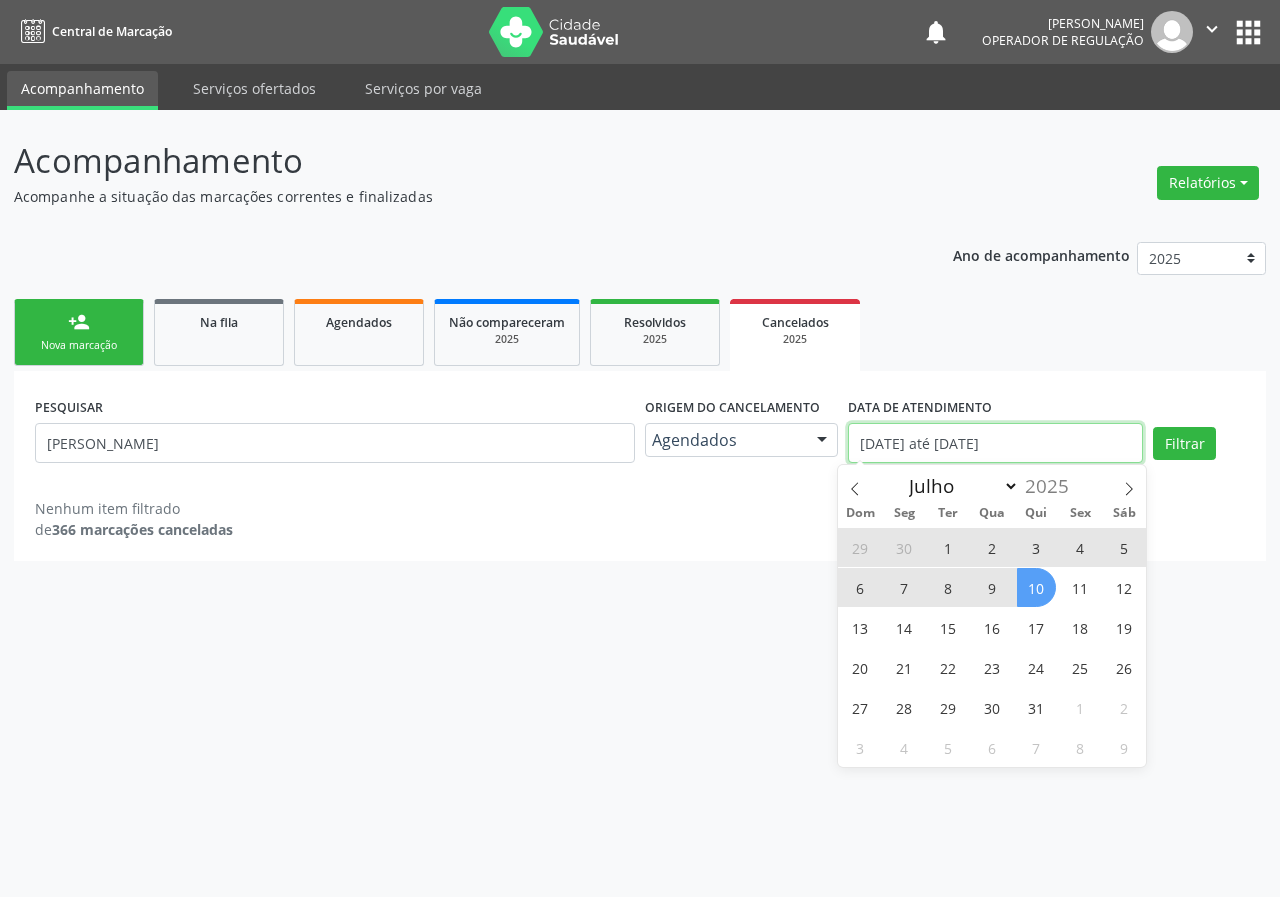 click on "[DATE] até [DATE]" at bounding box center [995, 443] 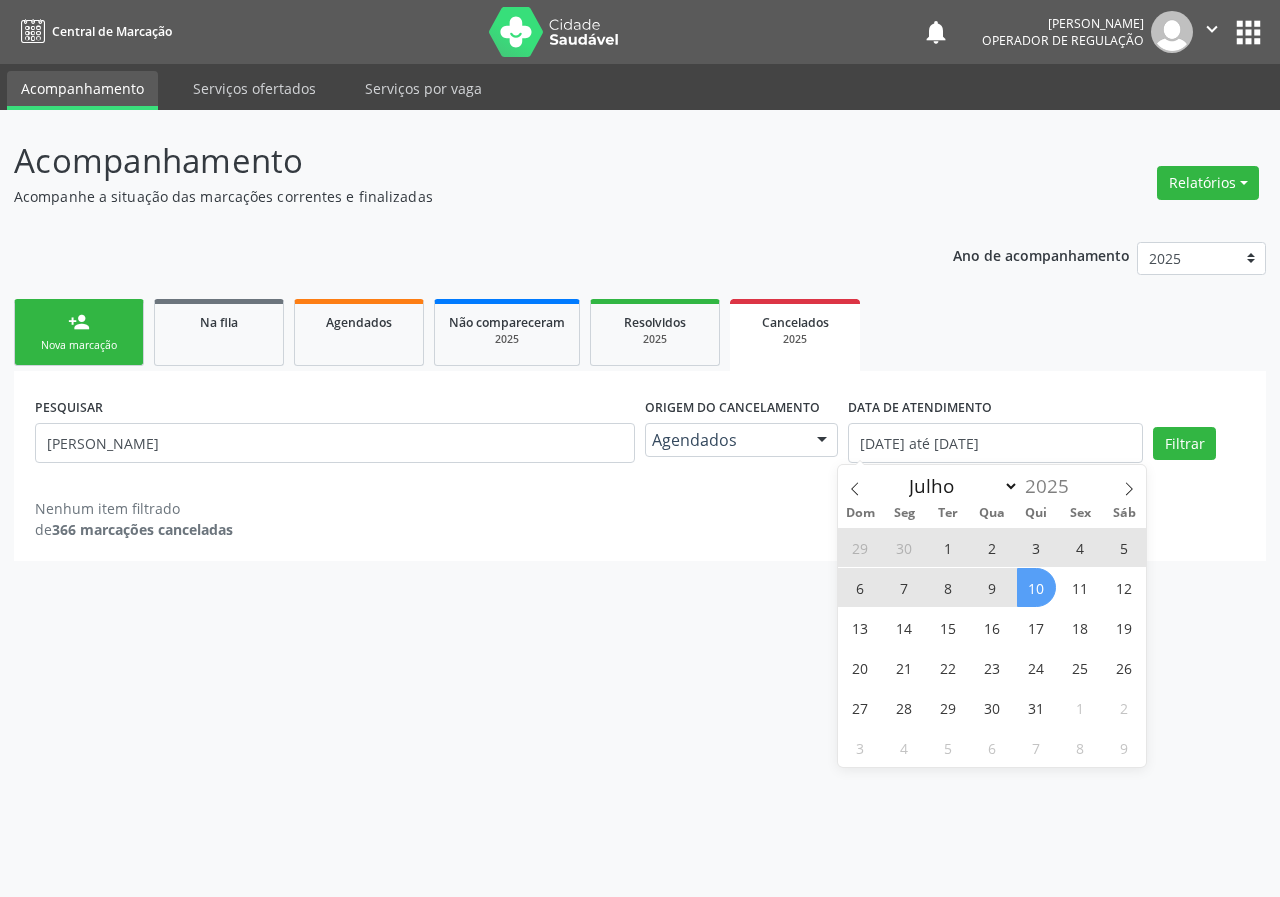 click on "10" at bounding box center [1036, 587] 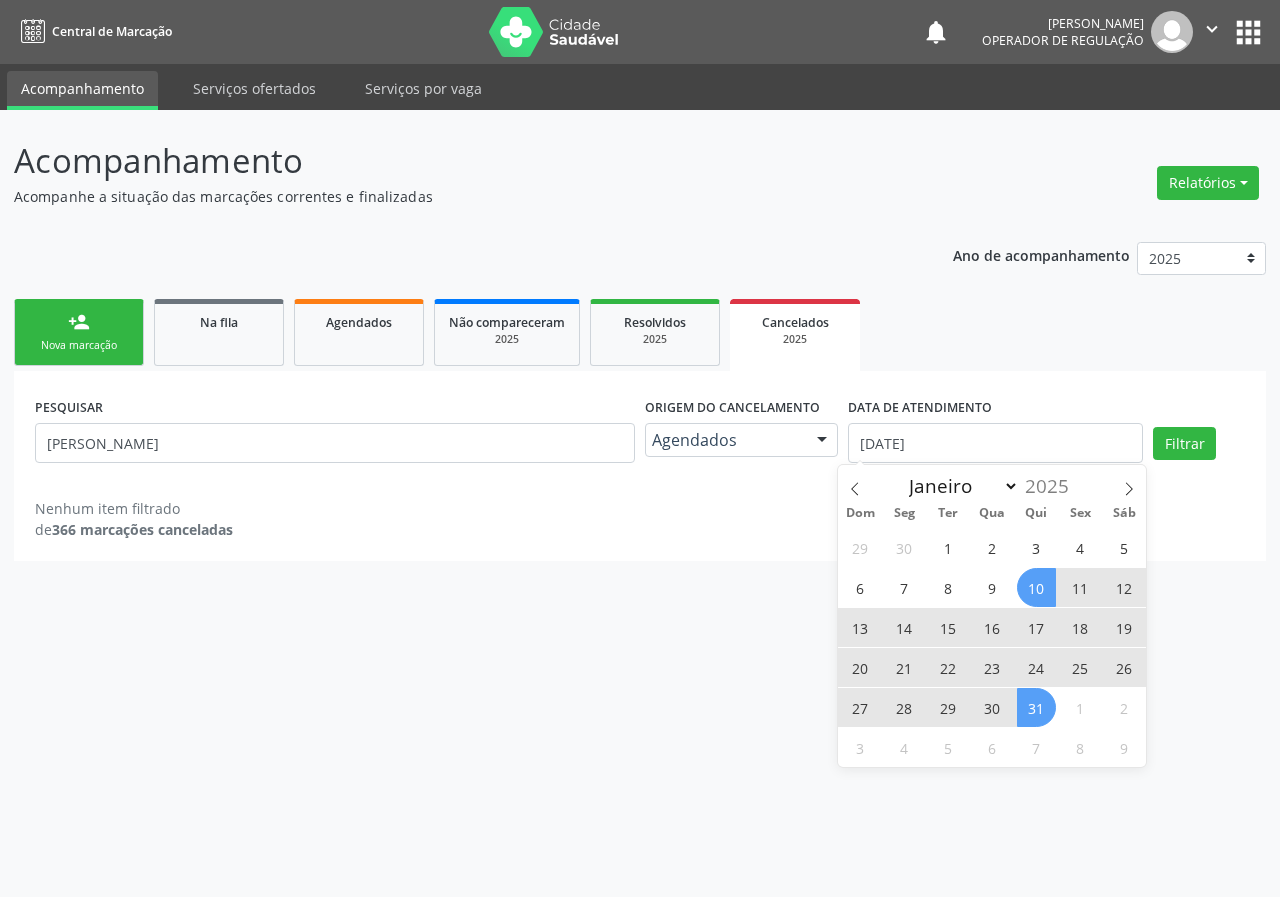 click on "31" at bounding box center (1036, 707) 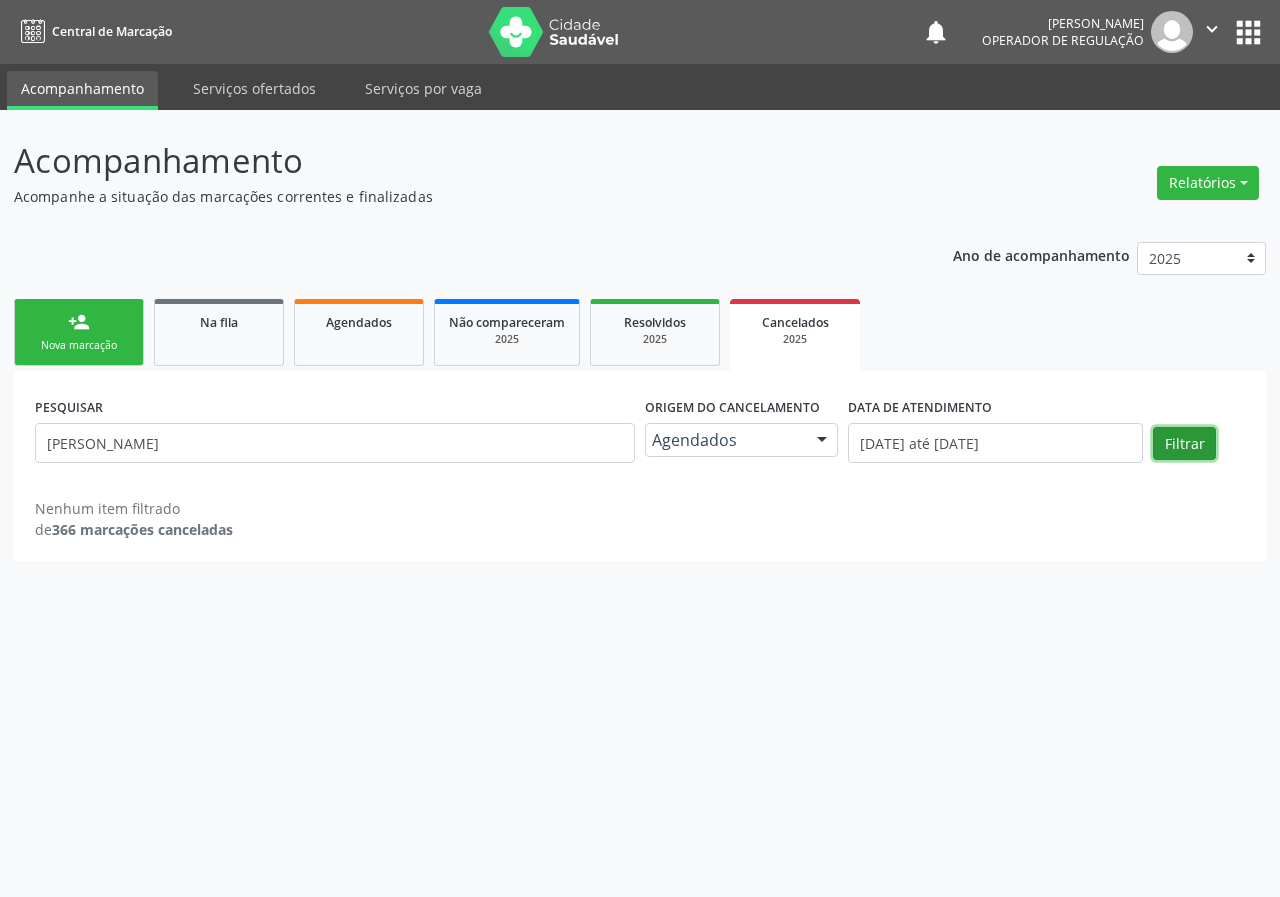 click on "Filtrar" at bounding box center (1184, 444) 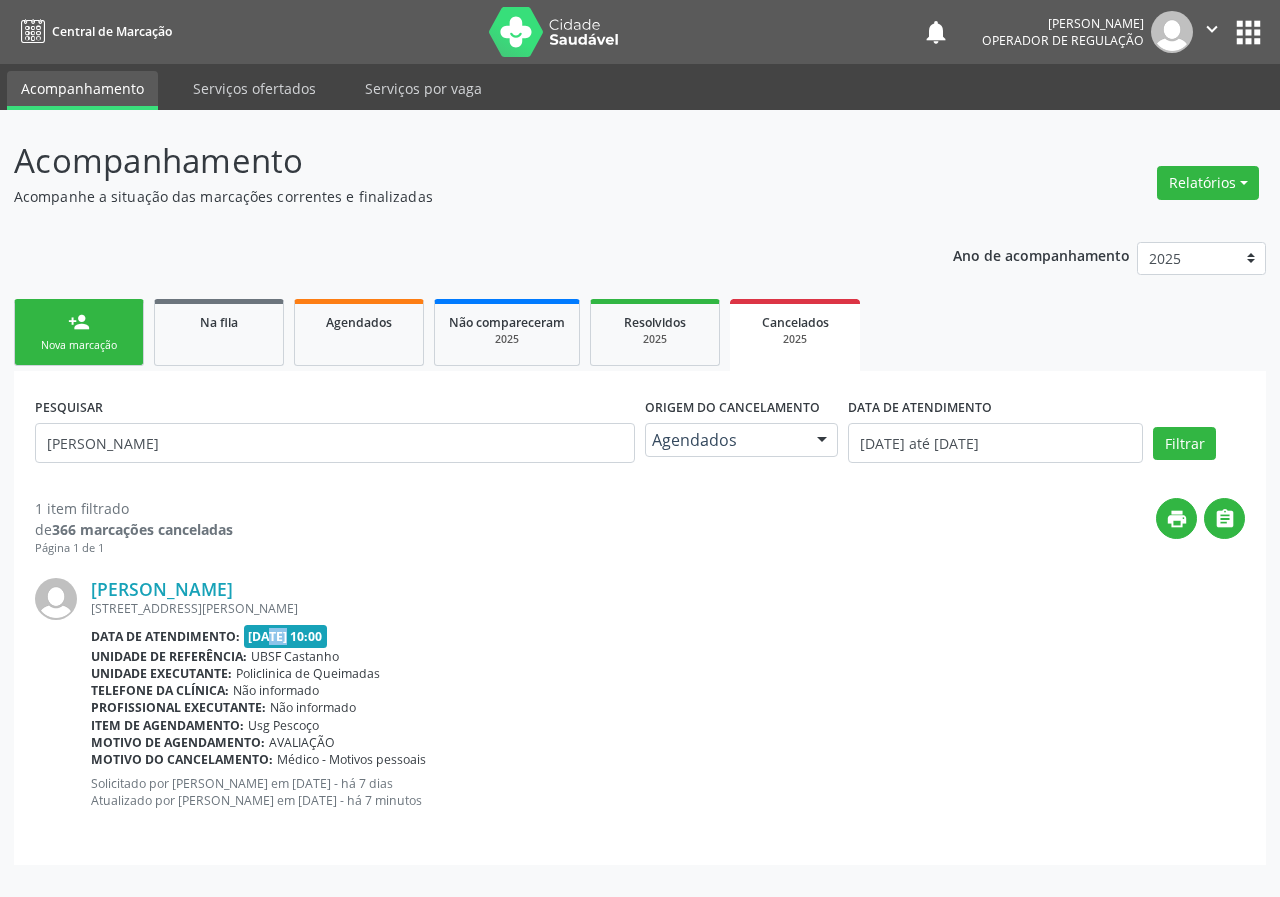 drag, startPoint x: 250, startPoint y: 644, endPoint x: 266, endPoint y: 645, distance: 16.03122 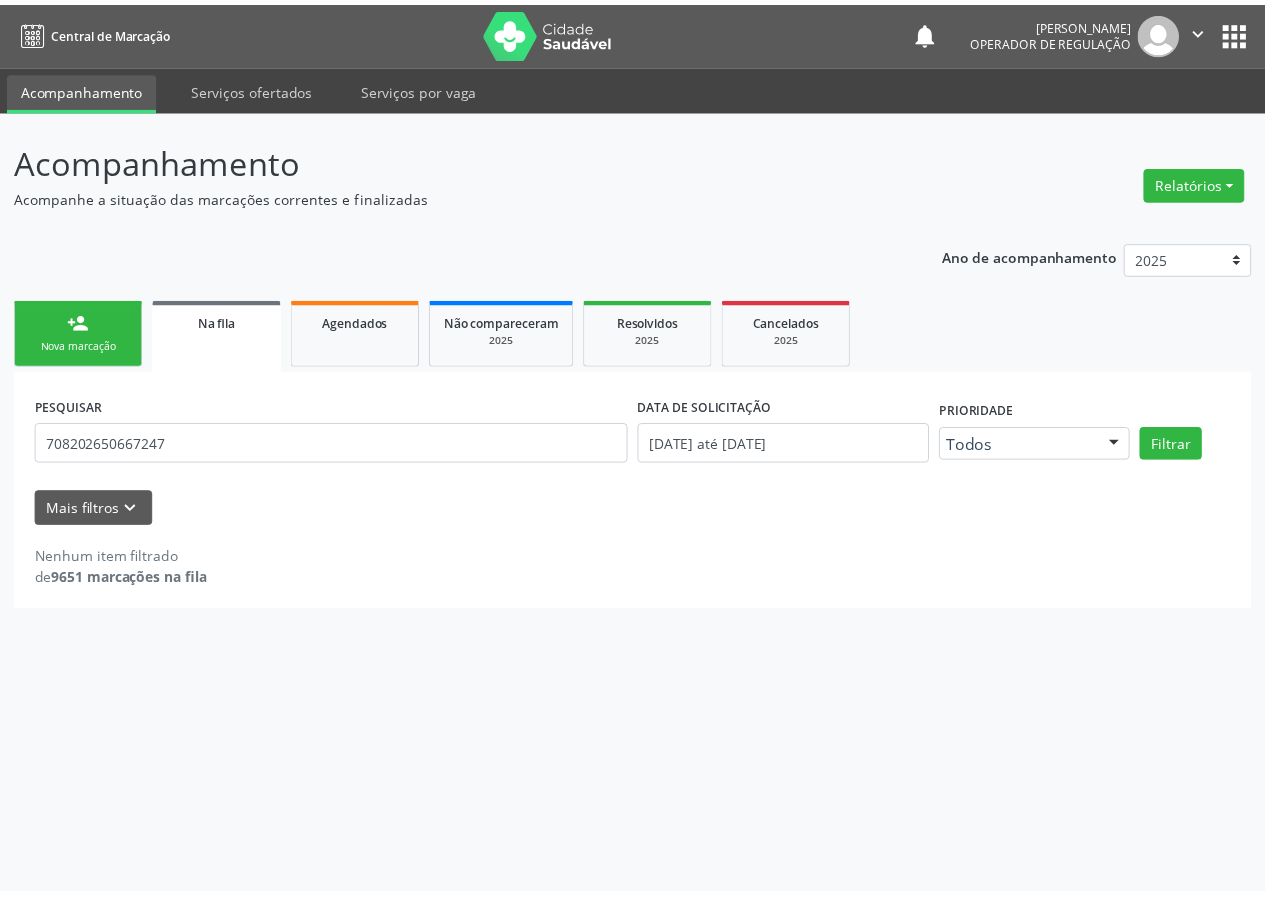 scroll, scrollTop: 0, scrollLeft: 0, axis: both 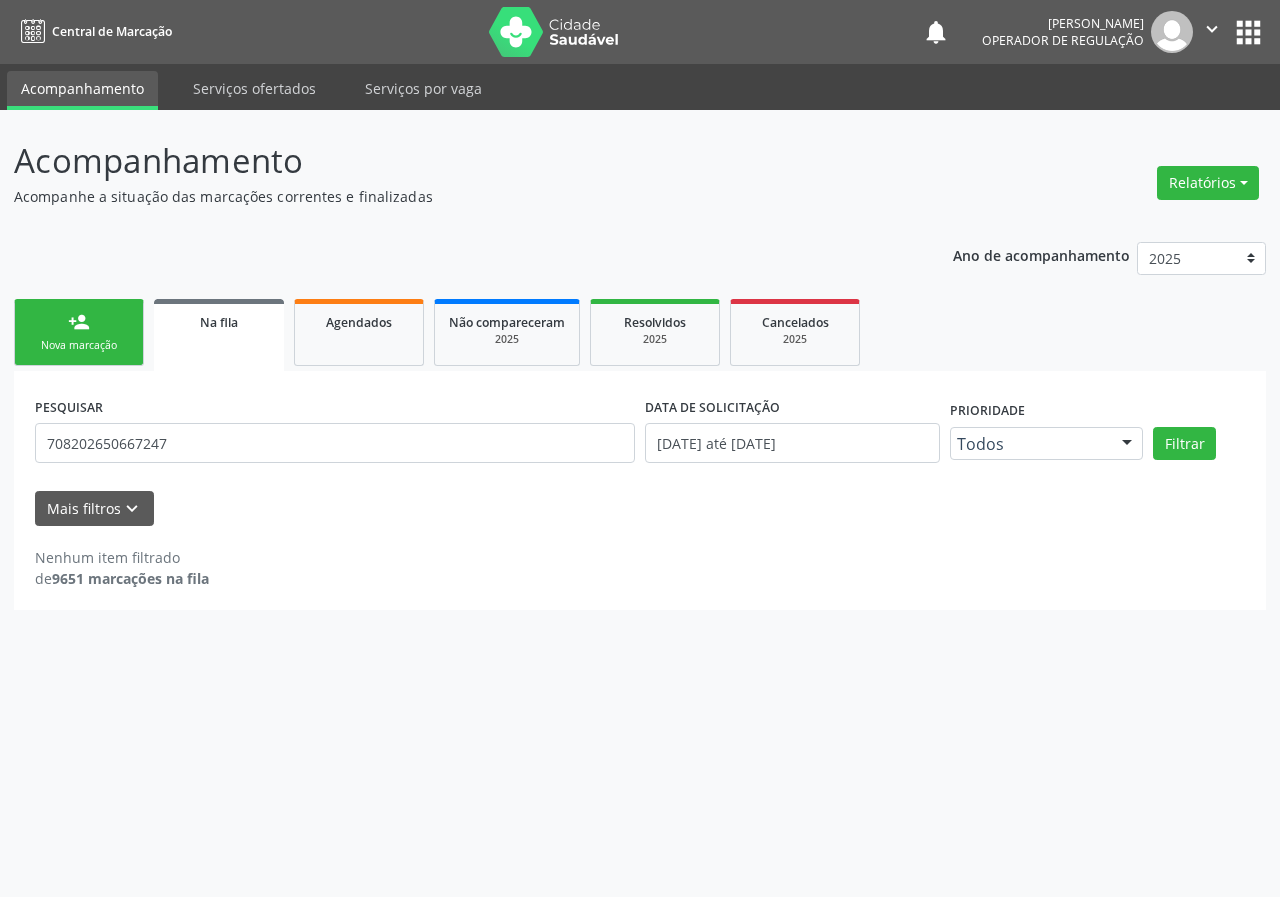 click on "PESQUISAR
708202650667247" at bounding box center (335, 434) 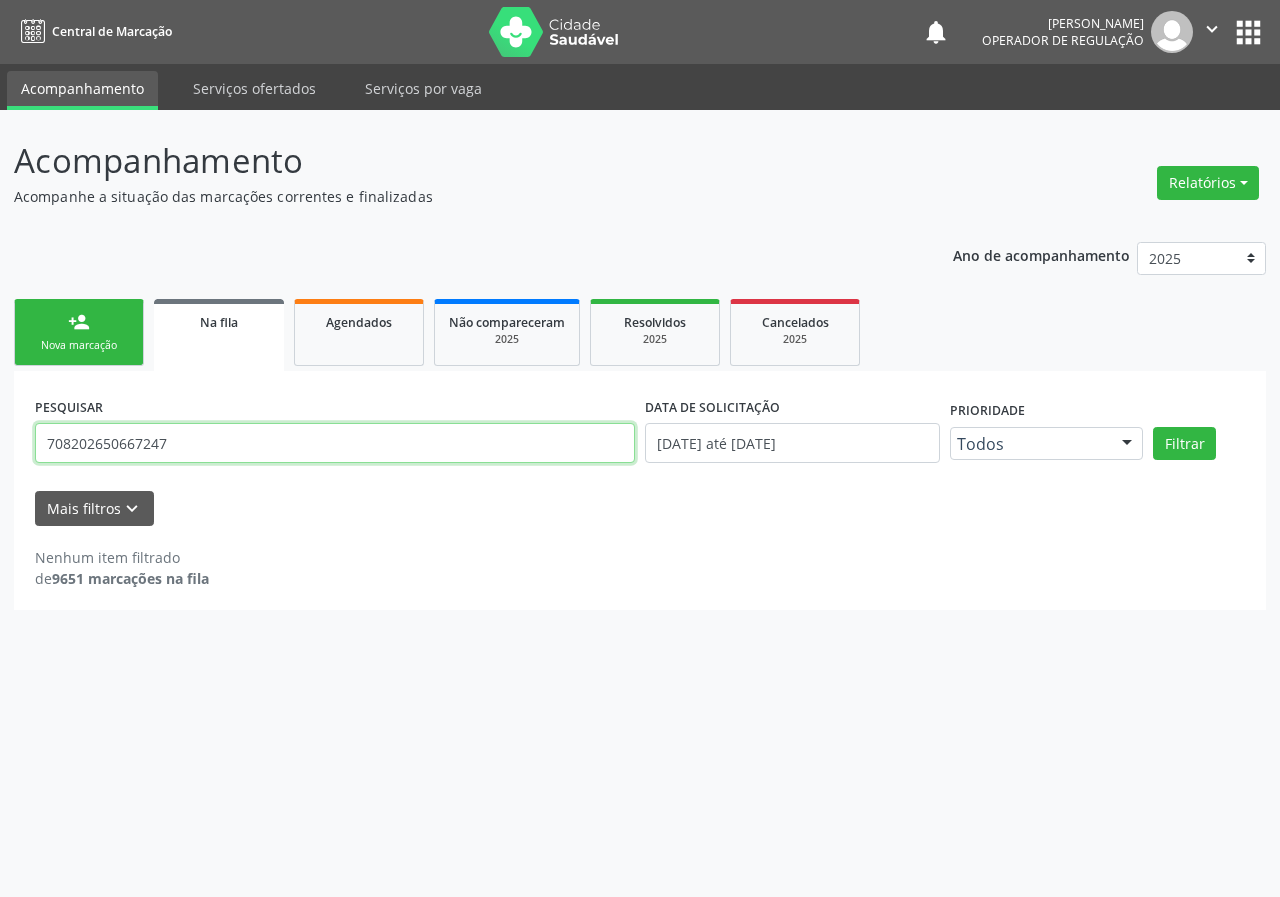 click on "708202650667247" at bounding box center (335, 443) 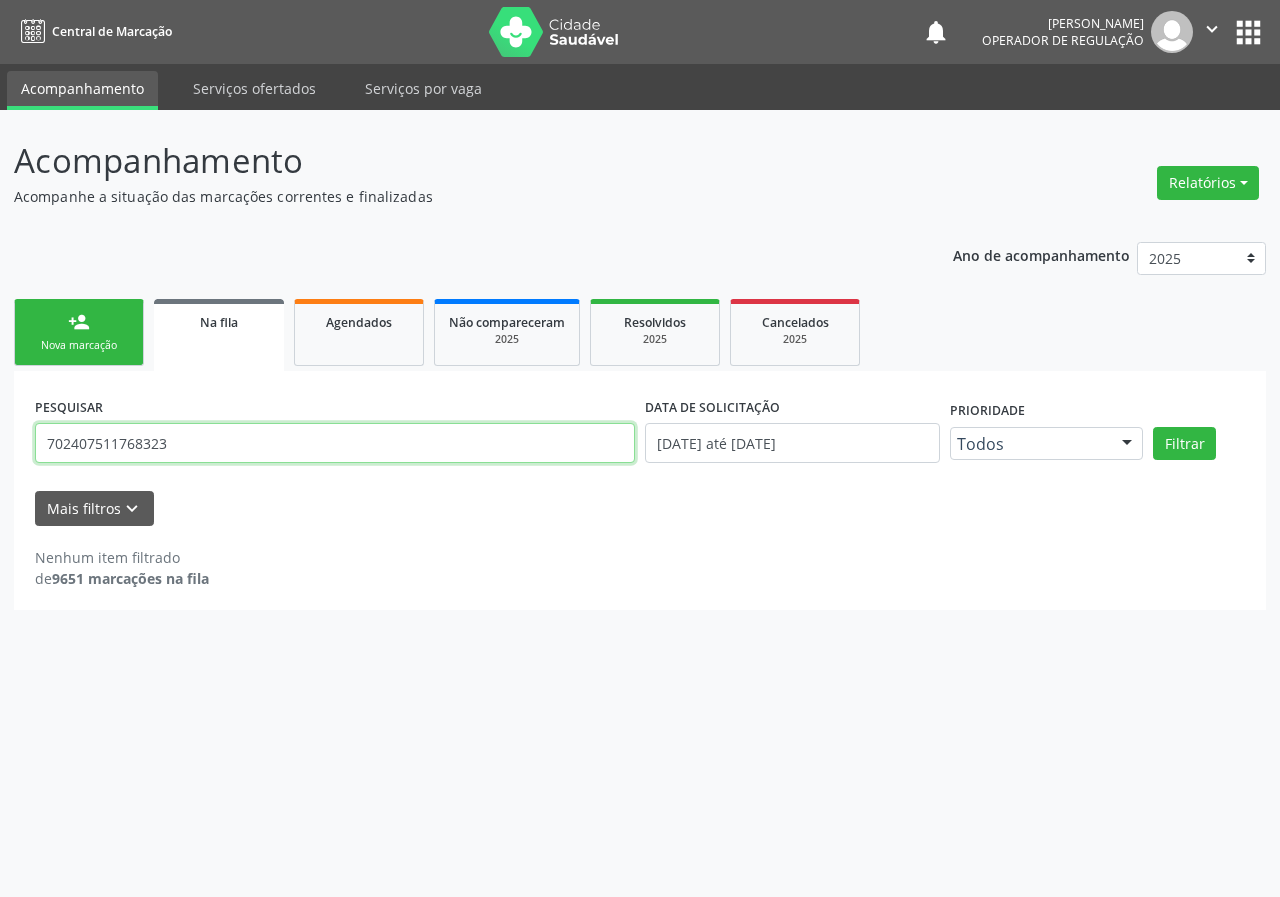 type on "702407511768323" 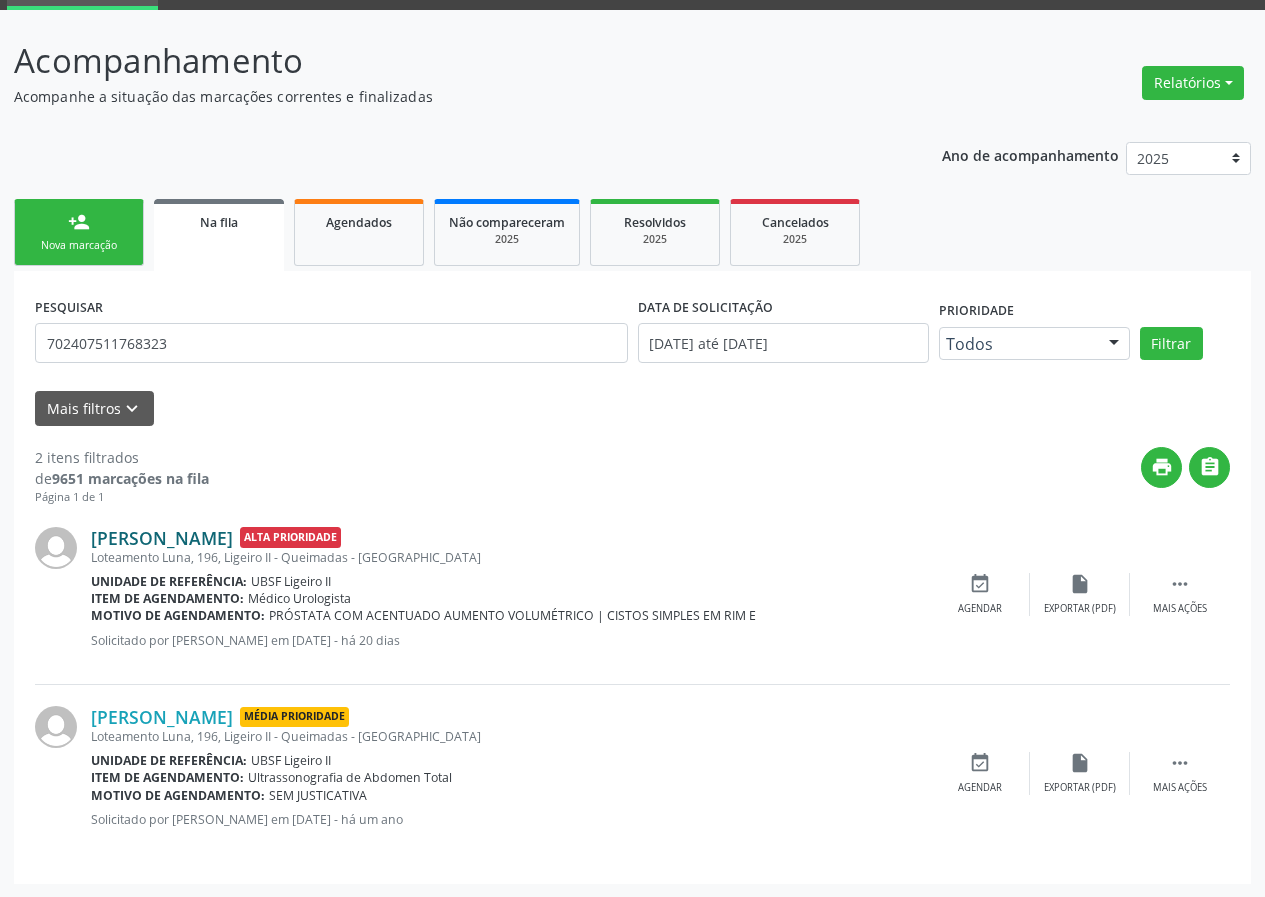 scroll, scrollTop: 101, scrollLeft: 0, axis: vertical 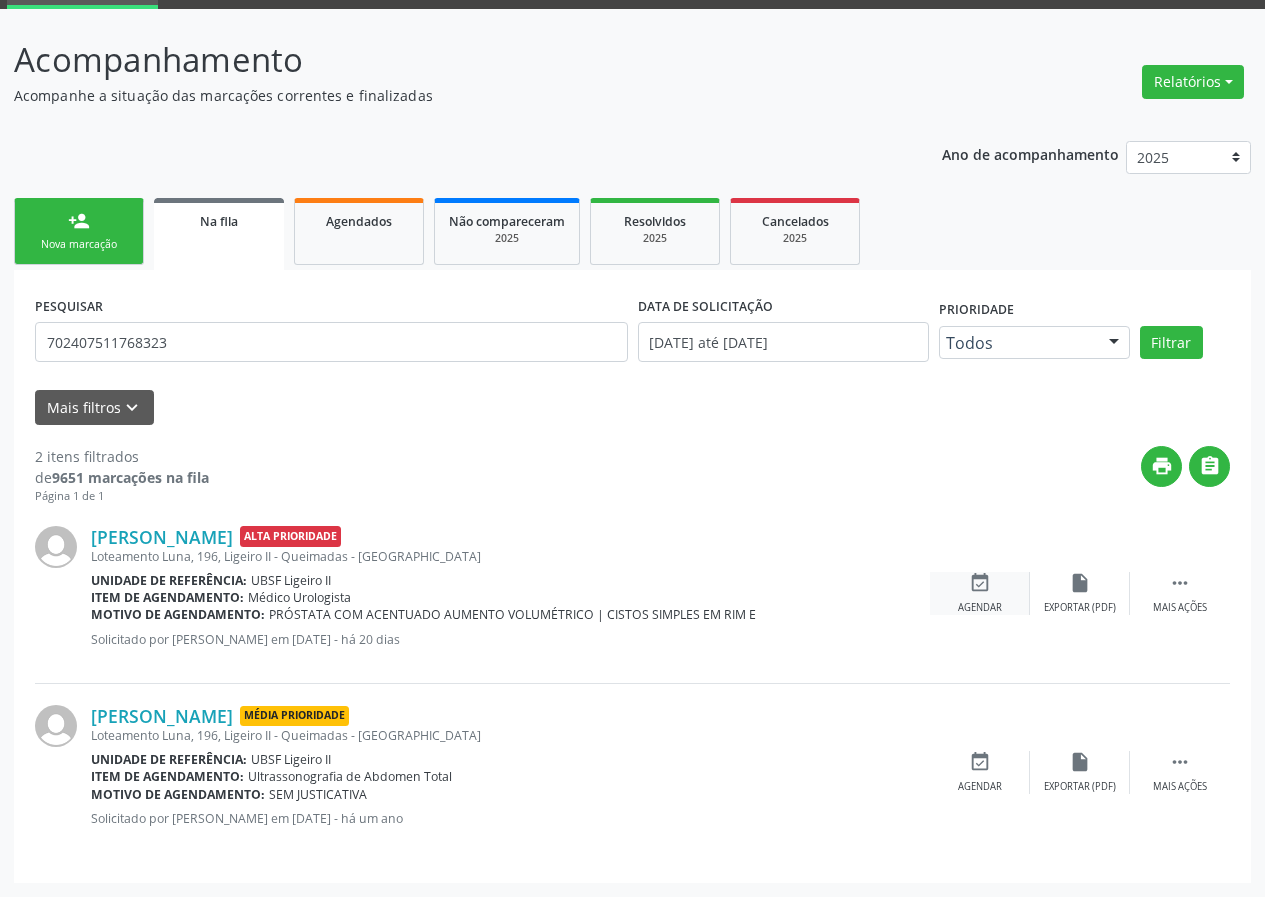 click on "event_available" at bounding box center [980, 583] 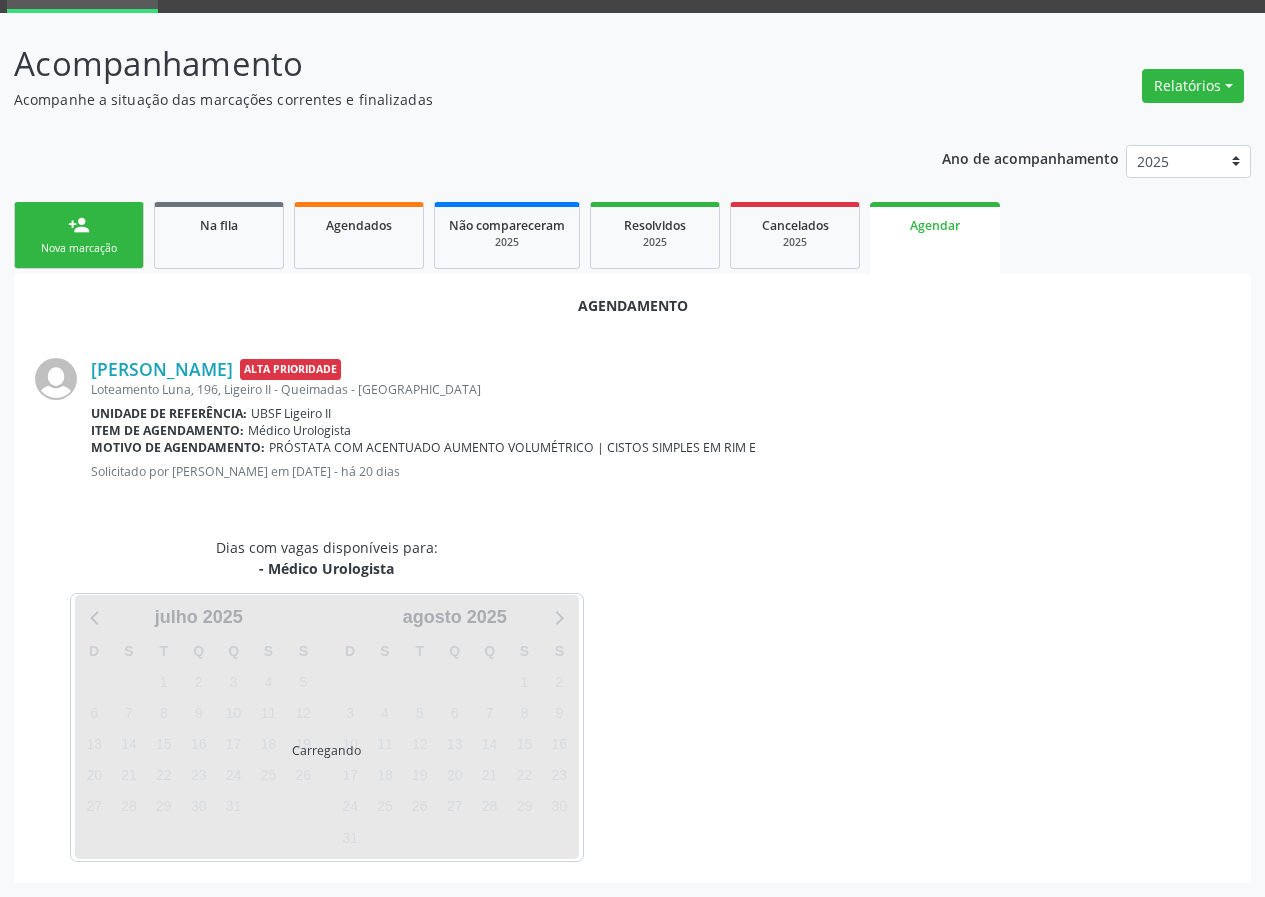 scroll, scrollTop: 101, scrollLeft: 0, axis: vertical 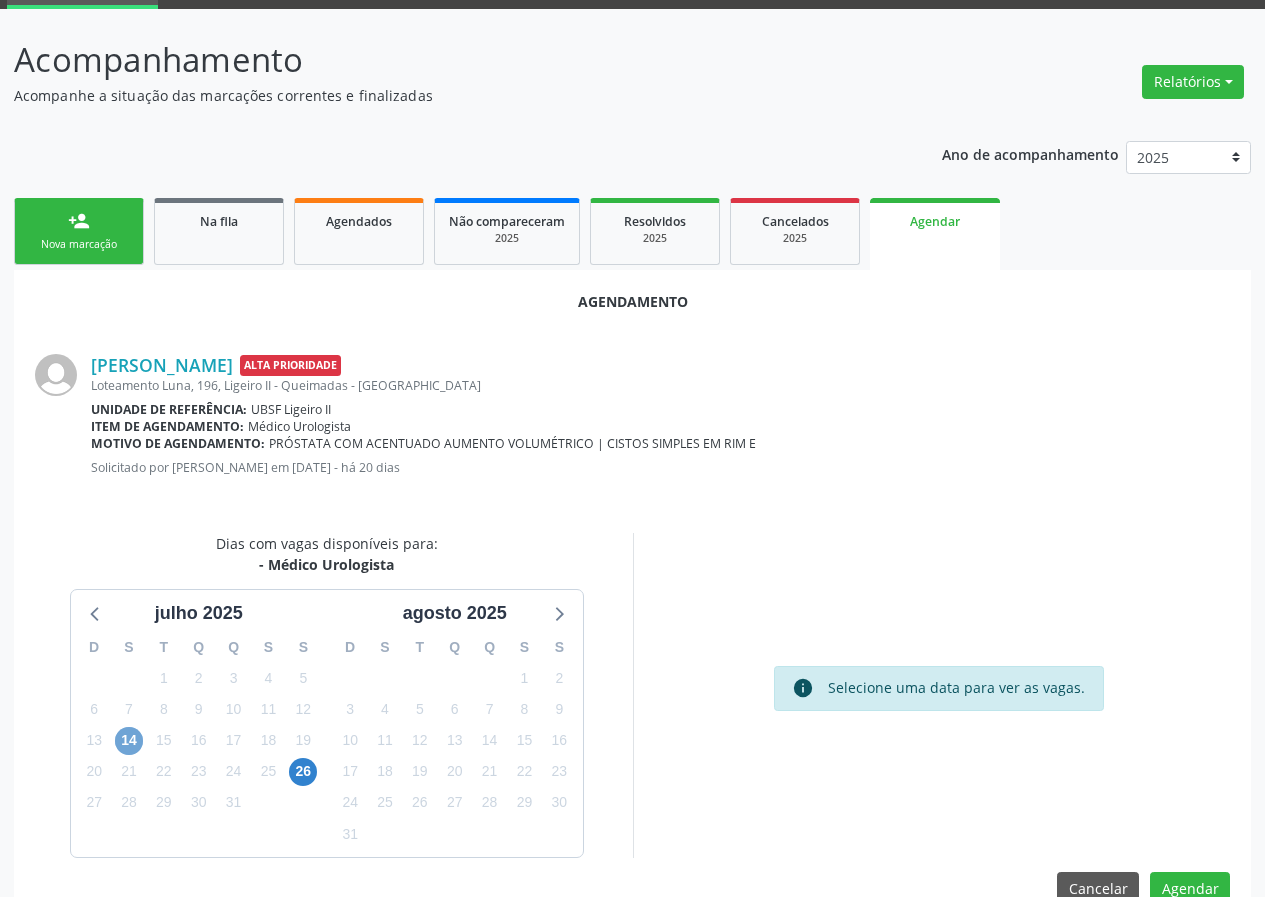 click on "14" at bounding box center [129, 741] 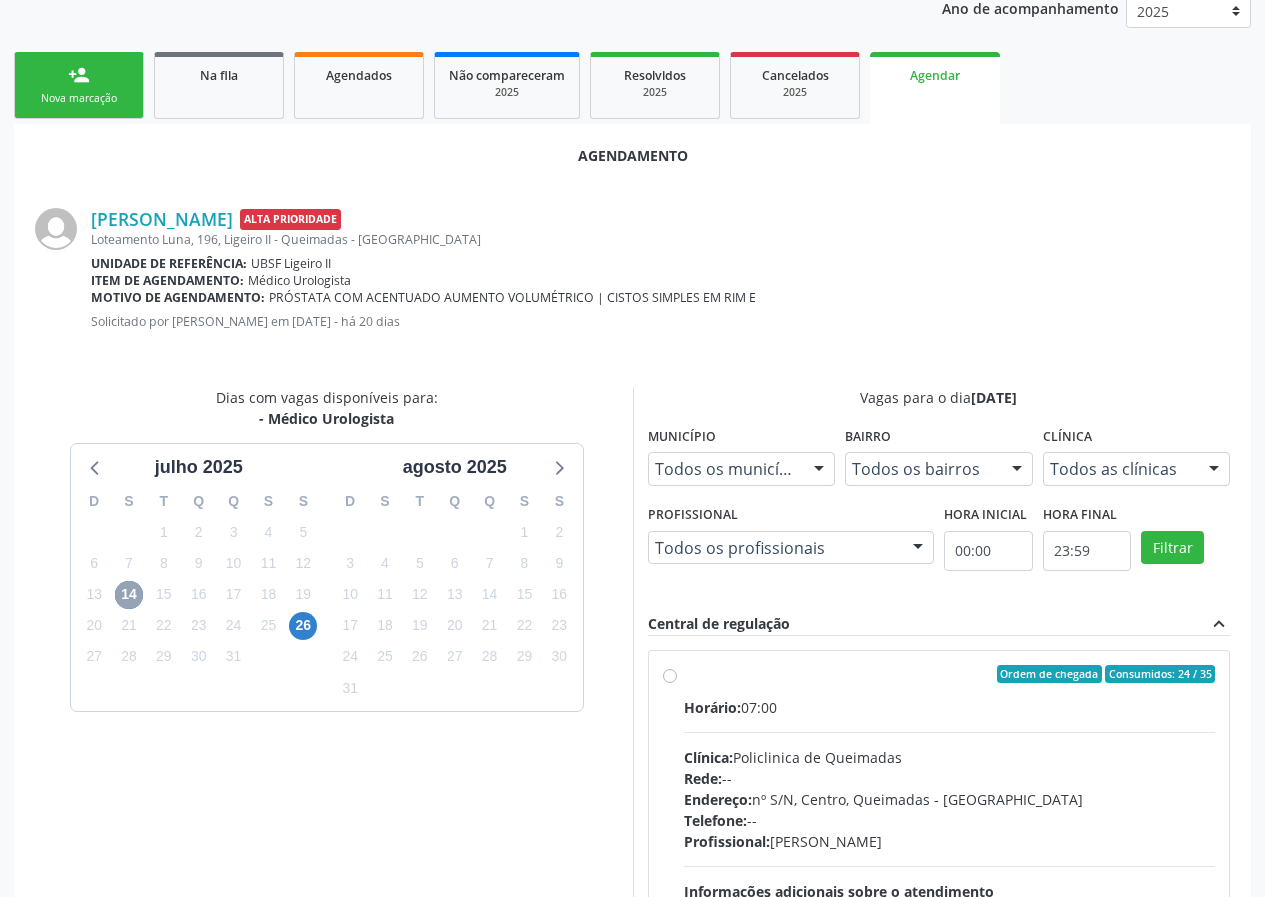 scroll, scrollTop: 469, scrollLeft: 0, axis: vertical 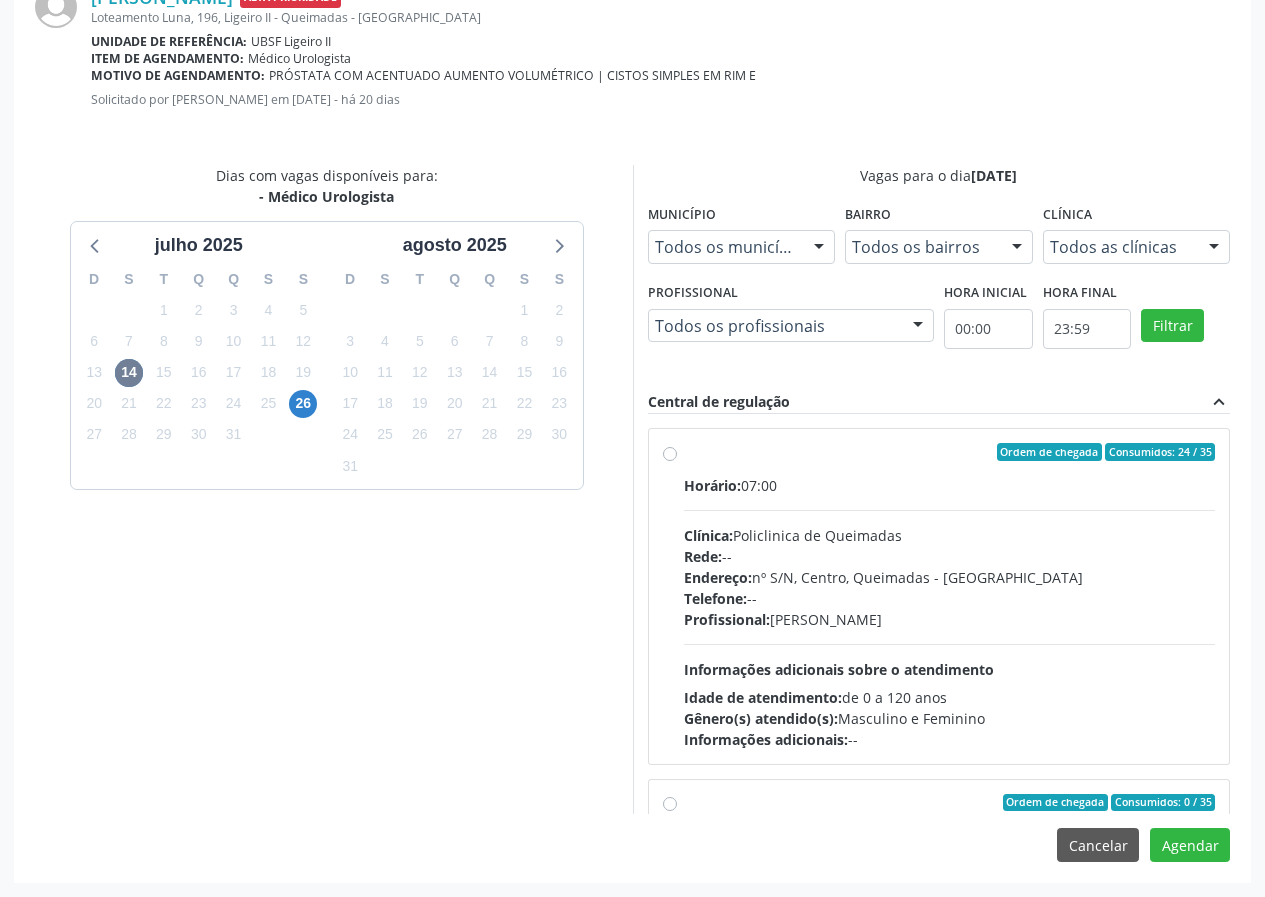 click on "Horário:   07:00
Clínica:  Policlinica de Queimadas
Rede:
--
Endereço:   nº S/N, Centro, Queimadas - PB
Telefone:   --
Profissional:
[PERSON_NAME]
Informações adicionais sobre o atendimento
Idade de atendimento:
de 0 a 120 anos
Gênero(s) atendido(s):
Masculino e Feminino
Informações adicionais:
--" at bounding box center (950, 612) 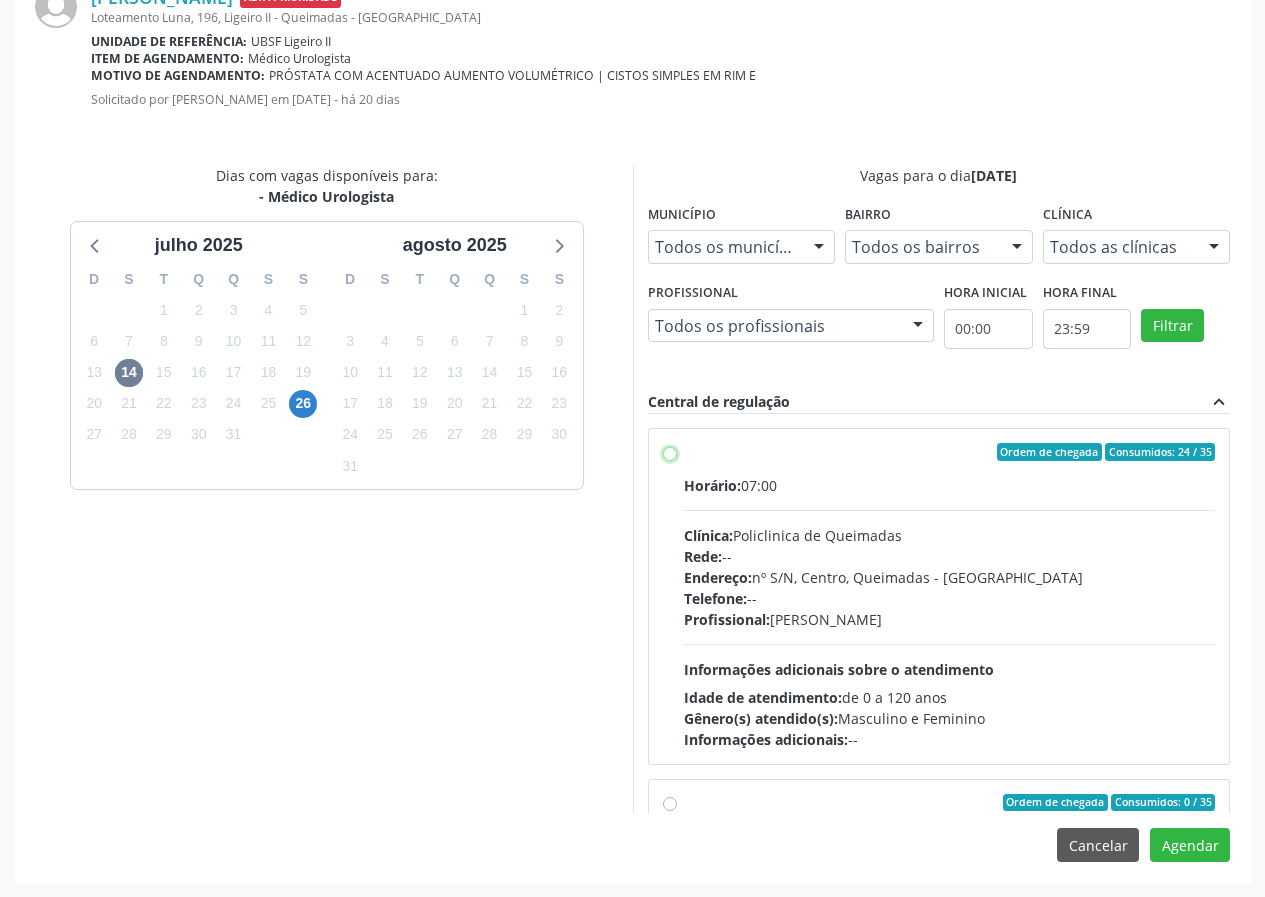 click on "Ordem de chegada
Consumidos: 24 / 35
Horário:   07:00
Clínica:  Policlinica de Queimadas
Rede:
--
Endereço:   nº S/N, Centro, Queimadas - PB
Telefone:   --
Profissional:
[PERSON_NAME]
Informações adicionais sobre o atendimento
Idade de atendimento:
de 0 a 120 anos
Gênero(s) atendido(s):
Masculino e Feminino
Informações adicionais:
--" at bounding box center [670, 452] 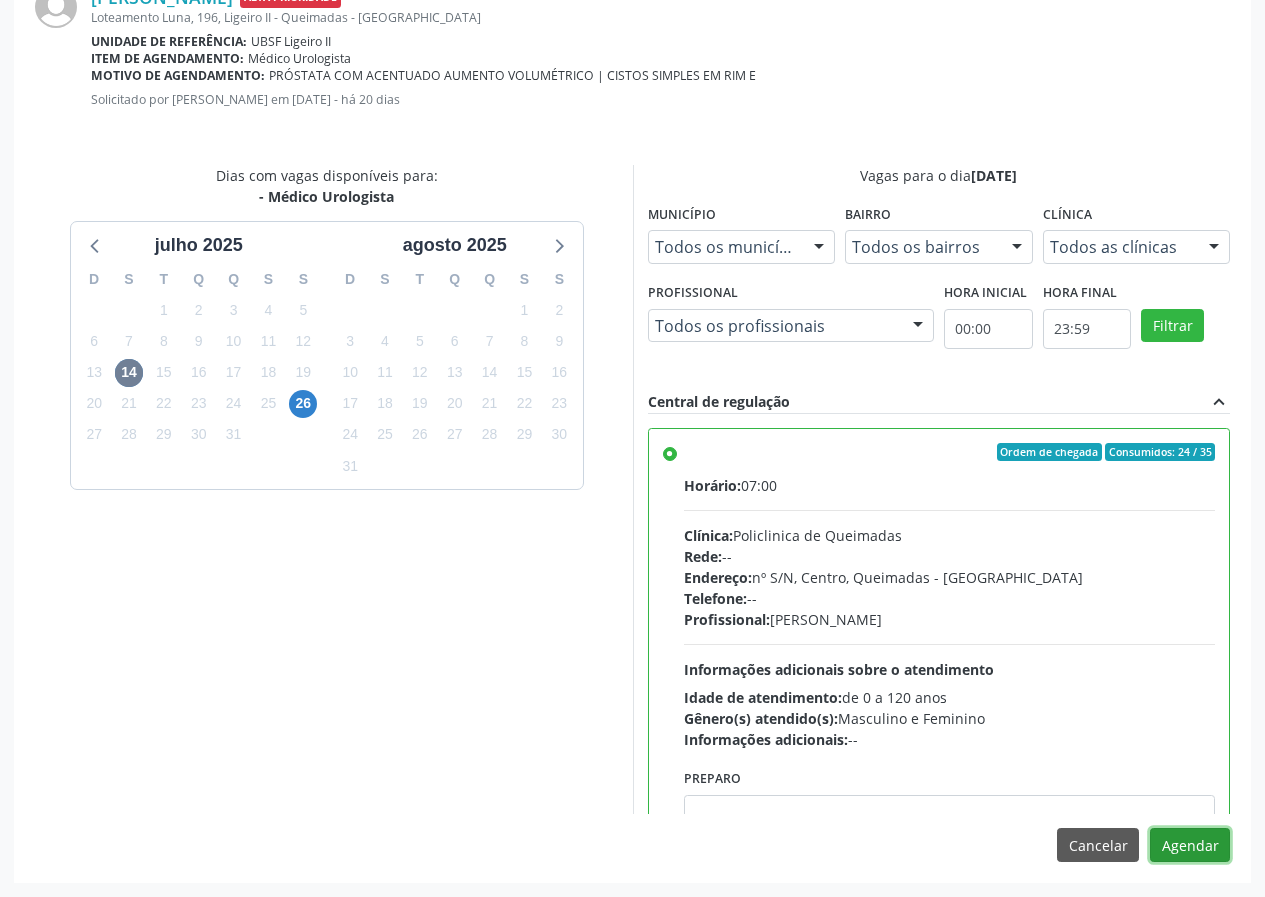 click on "Agendar" at bounding box center [1190, 845] 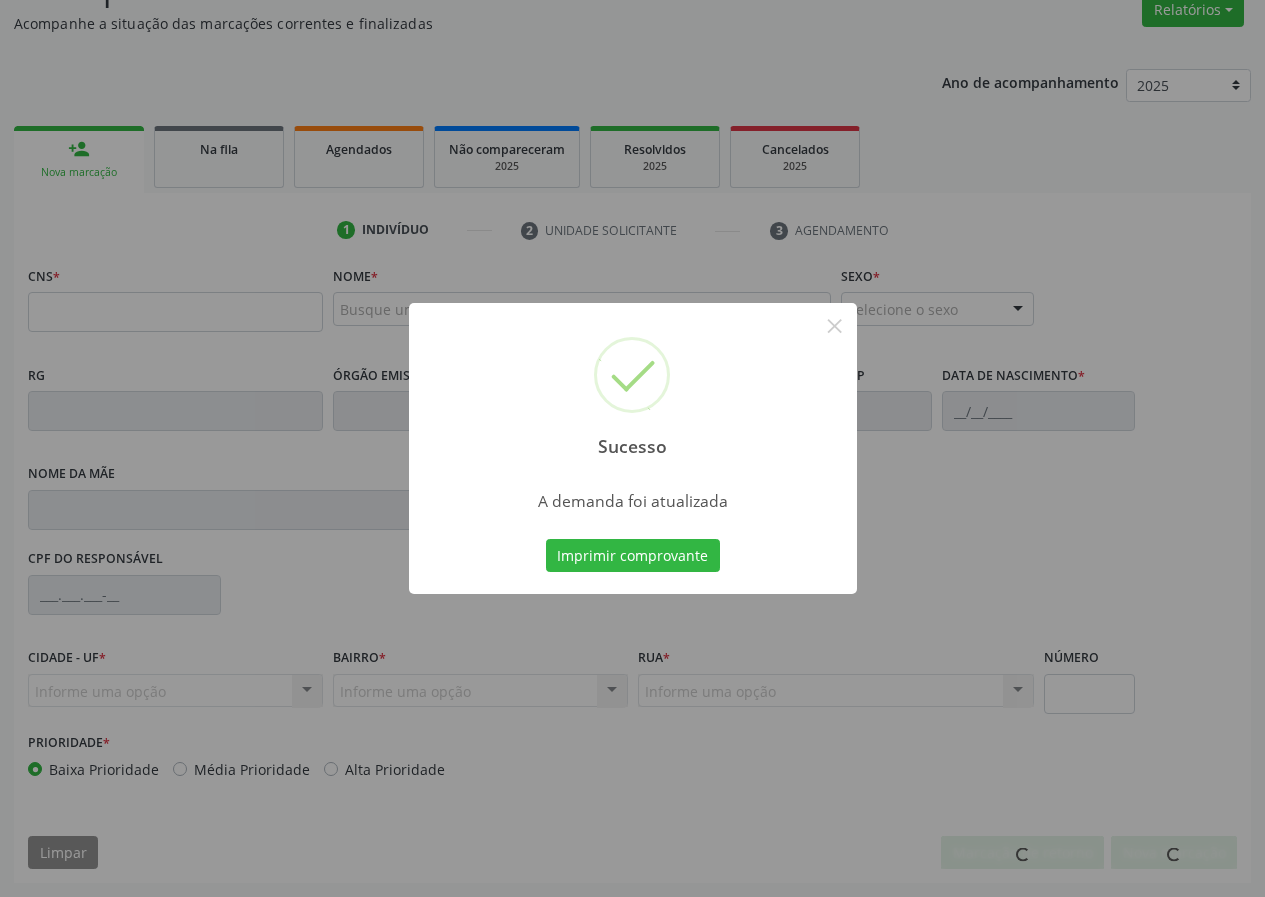 scroll, scrollTop: 173, scrollLeft: 0, axis: vertical 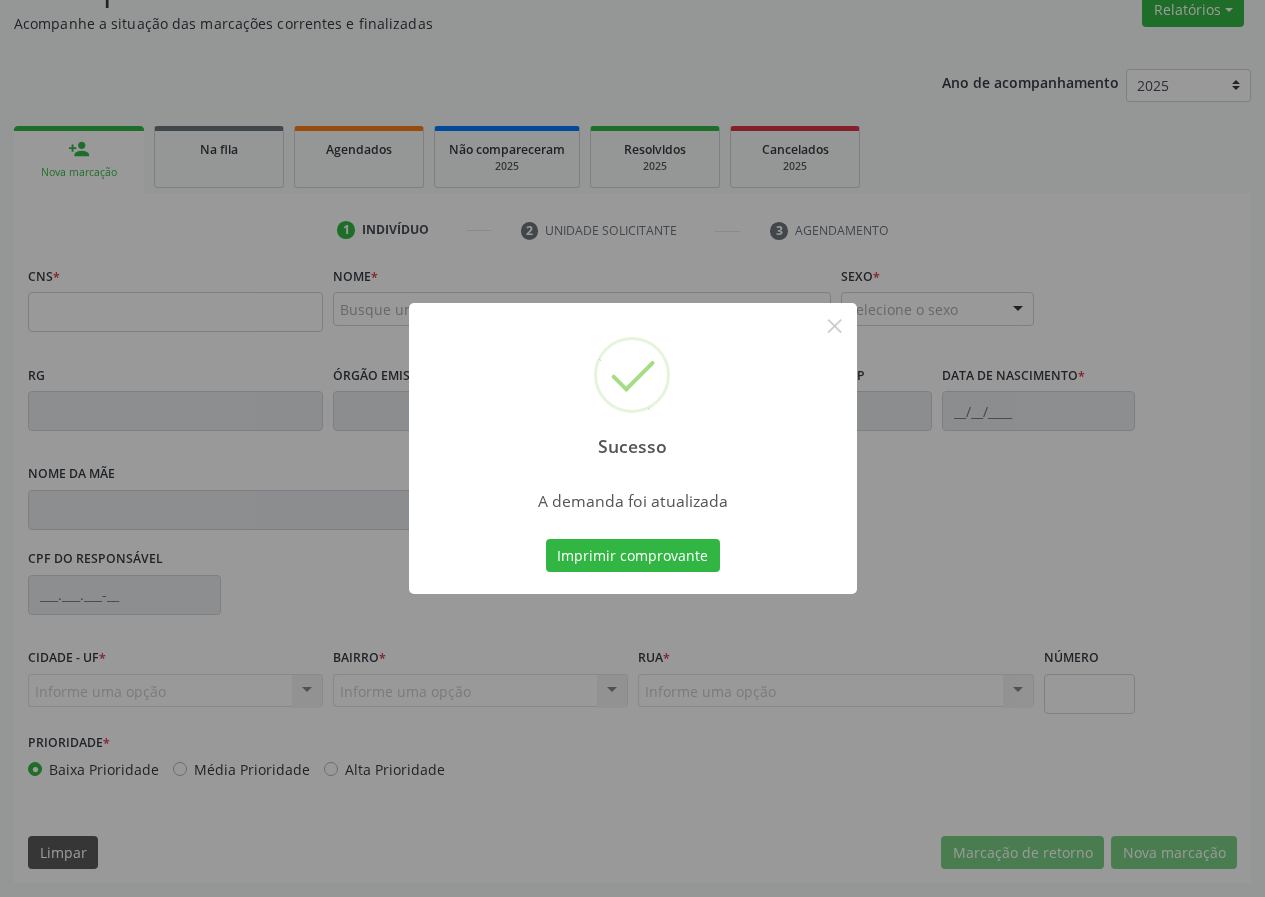 type 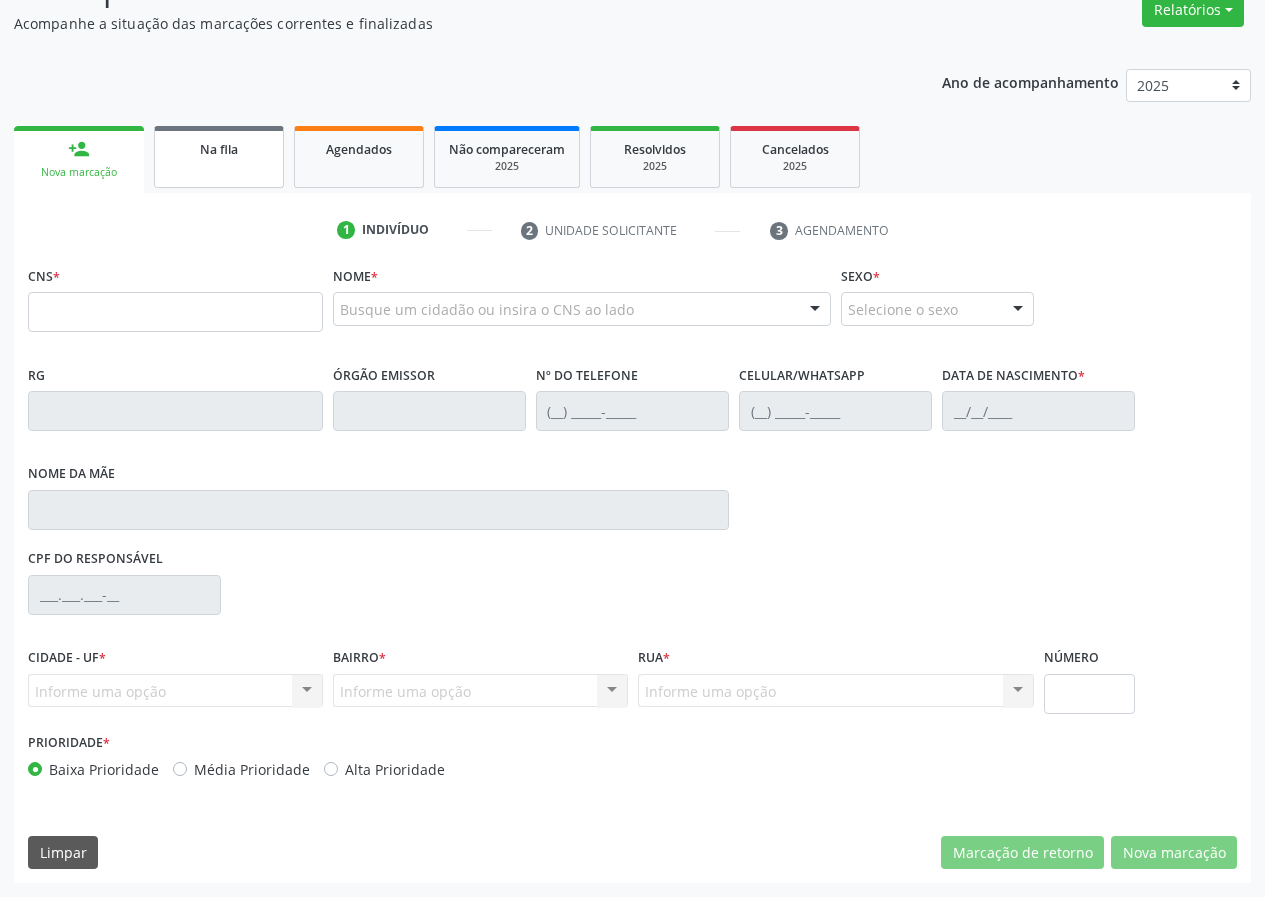 click on "Na fila" at bounding box center (219, 157) 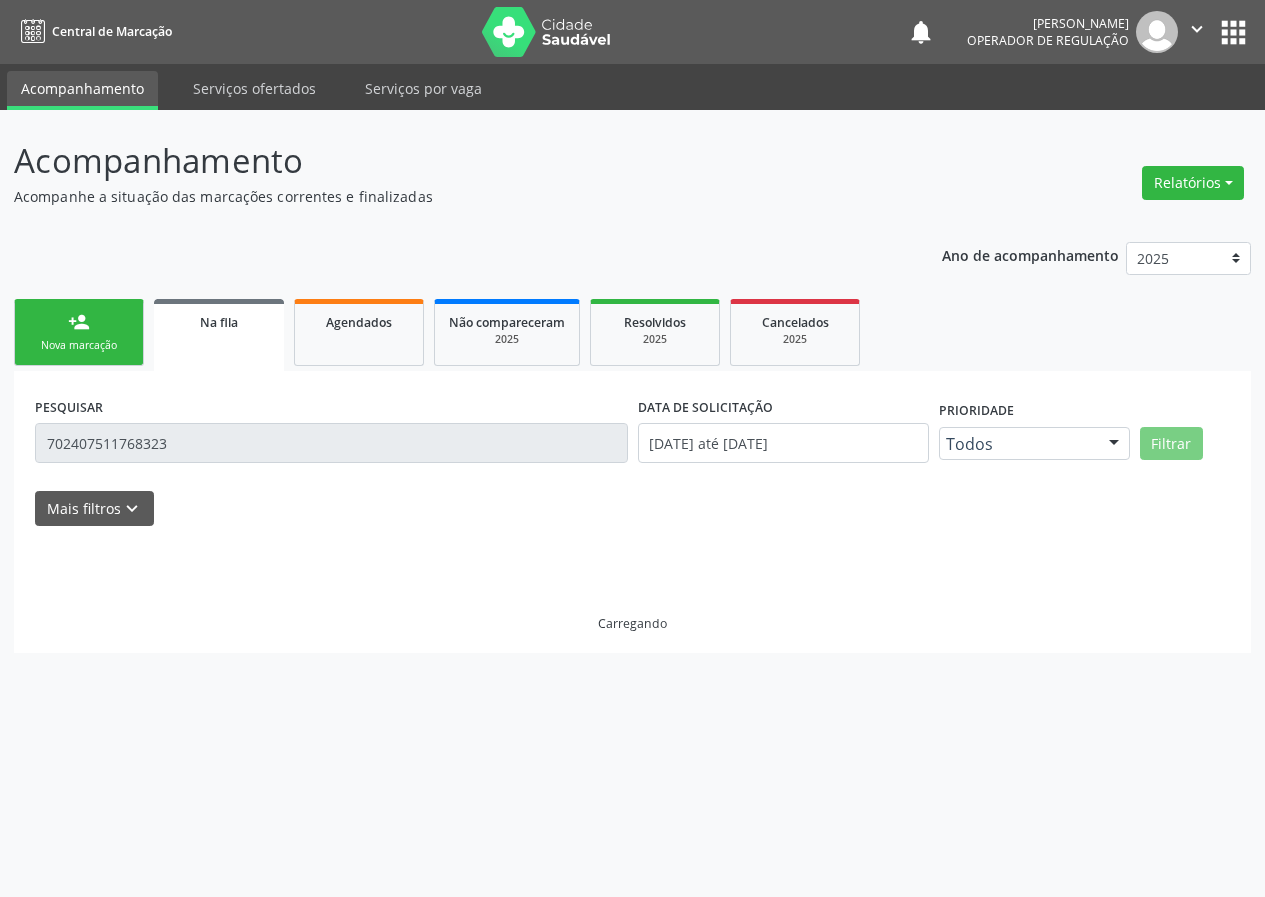scroll, scrollTop: 0, scrollLeft: 0, axis: both 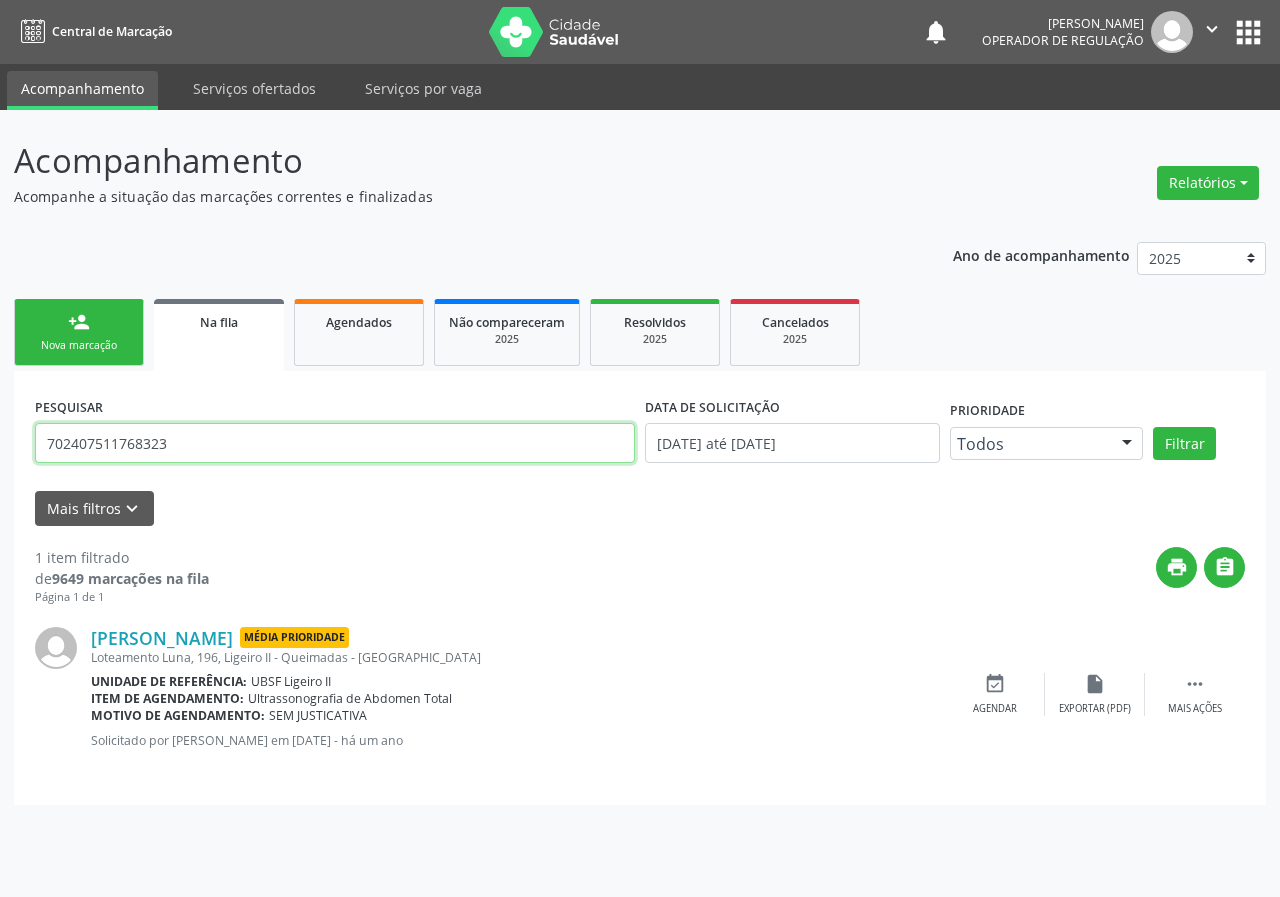 click on "702407511768323" at bounding box center [335, 443] 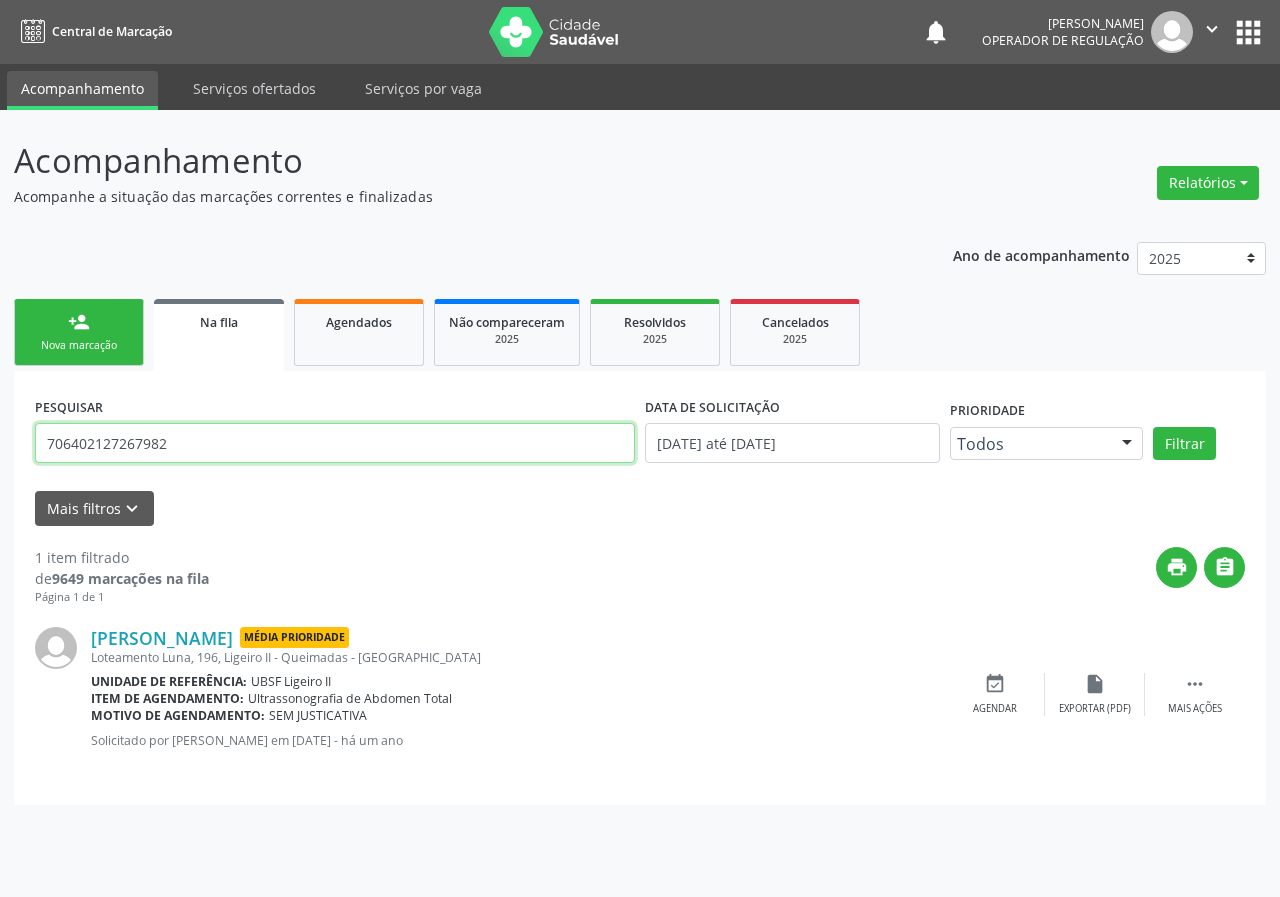 type on "706402127267982" 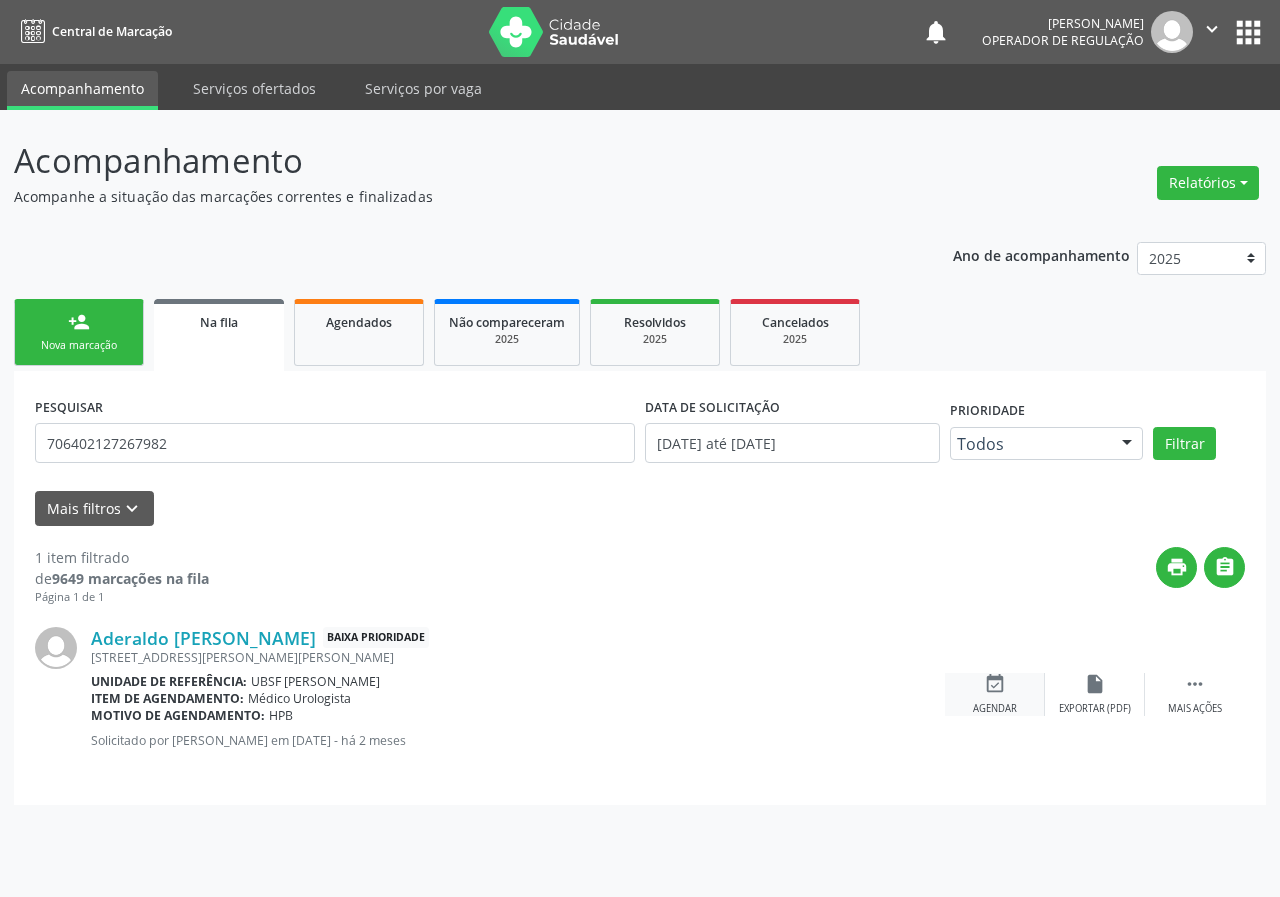 click on "event_available
Agendar" at bounding box center [995, 694] 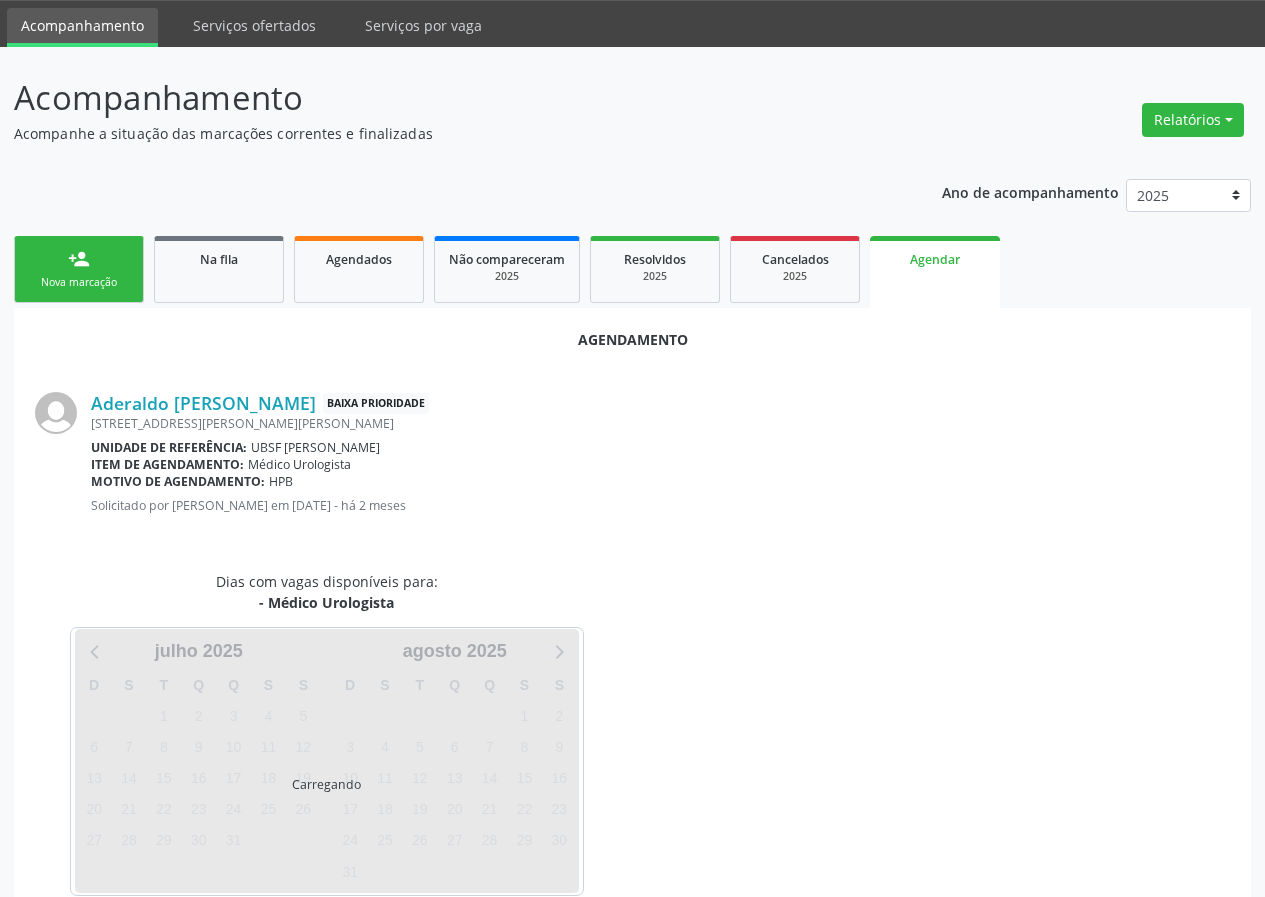scroll, scrollTop: 97, scrollLeft: 0, axis: vertical 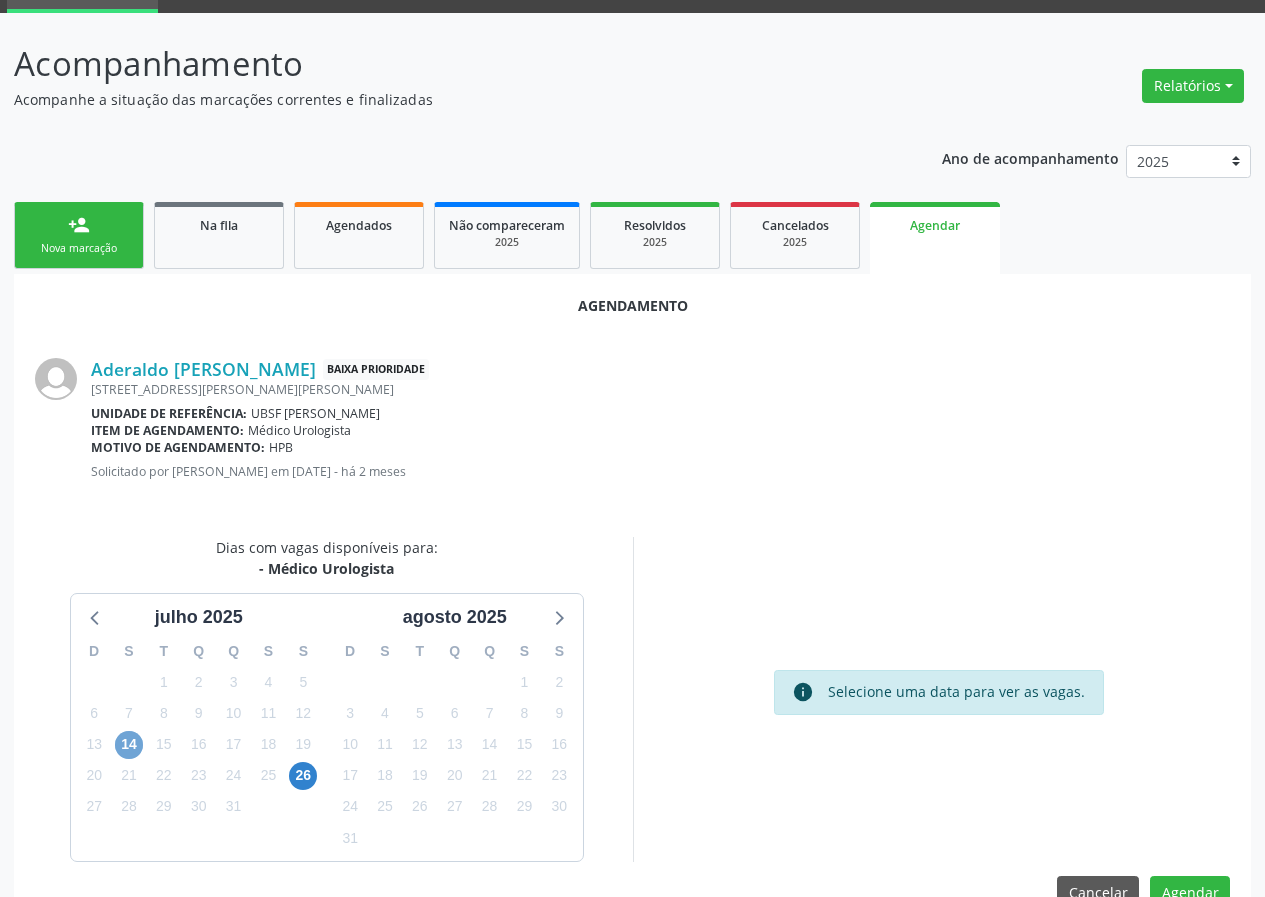 click on "14" at bounding box center (129, 745) 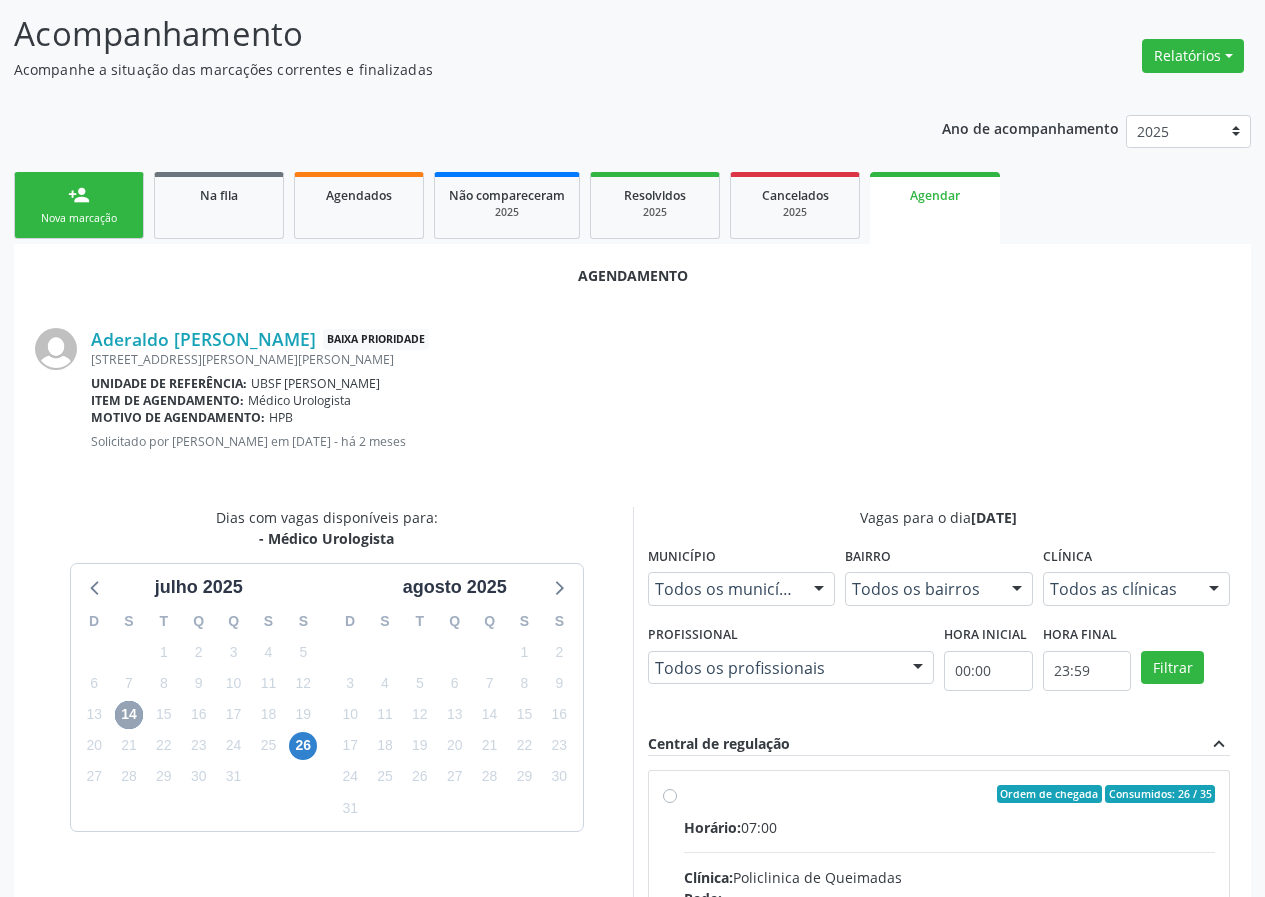 scroll, scrollTop: 144, scrollLeft: 0, axis: vertical 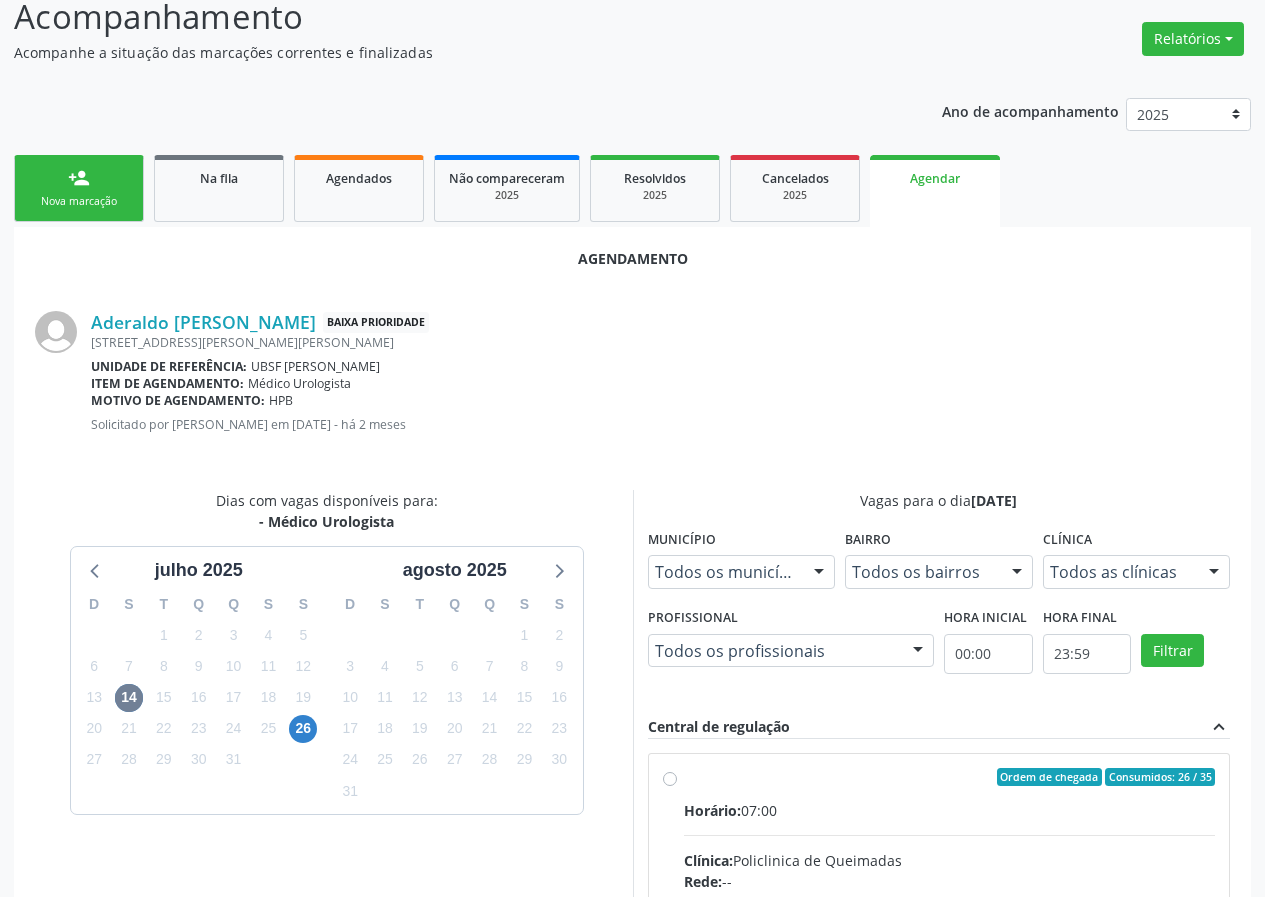 click on "Ordem de chegada
Consumidos: 26 / 35
Horário:   07:00
Clínica:  Policlinica de Queimadas
Rede:
--
Endereço:   nº S/N, Centro, Queimadas - PB
Telefone:   --
Profissional:
[PERSON_NAME]
Informações adicionais sobre o atendimento
Idade de atendimento:
de 0 a 120 anos
Gênero(s) atendido(s):
Masculino e Feminino
Informações adicionais:
--" at bounding box center [950, 921] 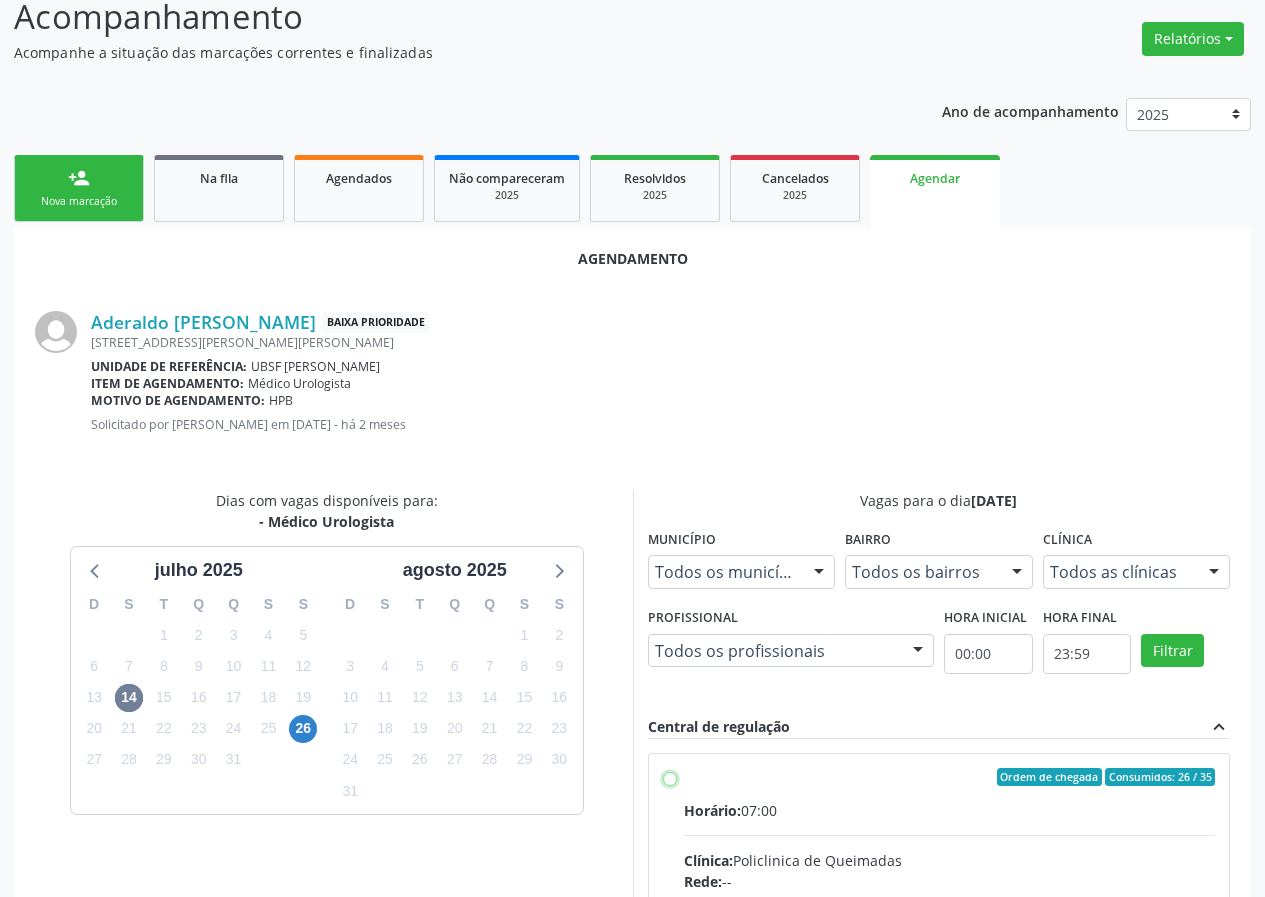 click on "Ordem de chegada
Consumidos: 26 / 35
Horário:   07:00
Clínica:  Policlinica de Queimadas
Rede:
--
Endereço:   nº S/N, Centro, Queimadas - PB
Telefone:   --
Profissional:
[PERSON_NAME]
Informações adicionais sobre o atendimento
Idade de atendimento:
de 0 a 120 anos
Gênero(s) atendido(s):
Masculino e Feminino
Informações adicionais:
--" at bounding box center [670, 777] 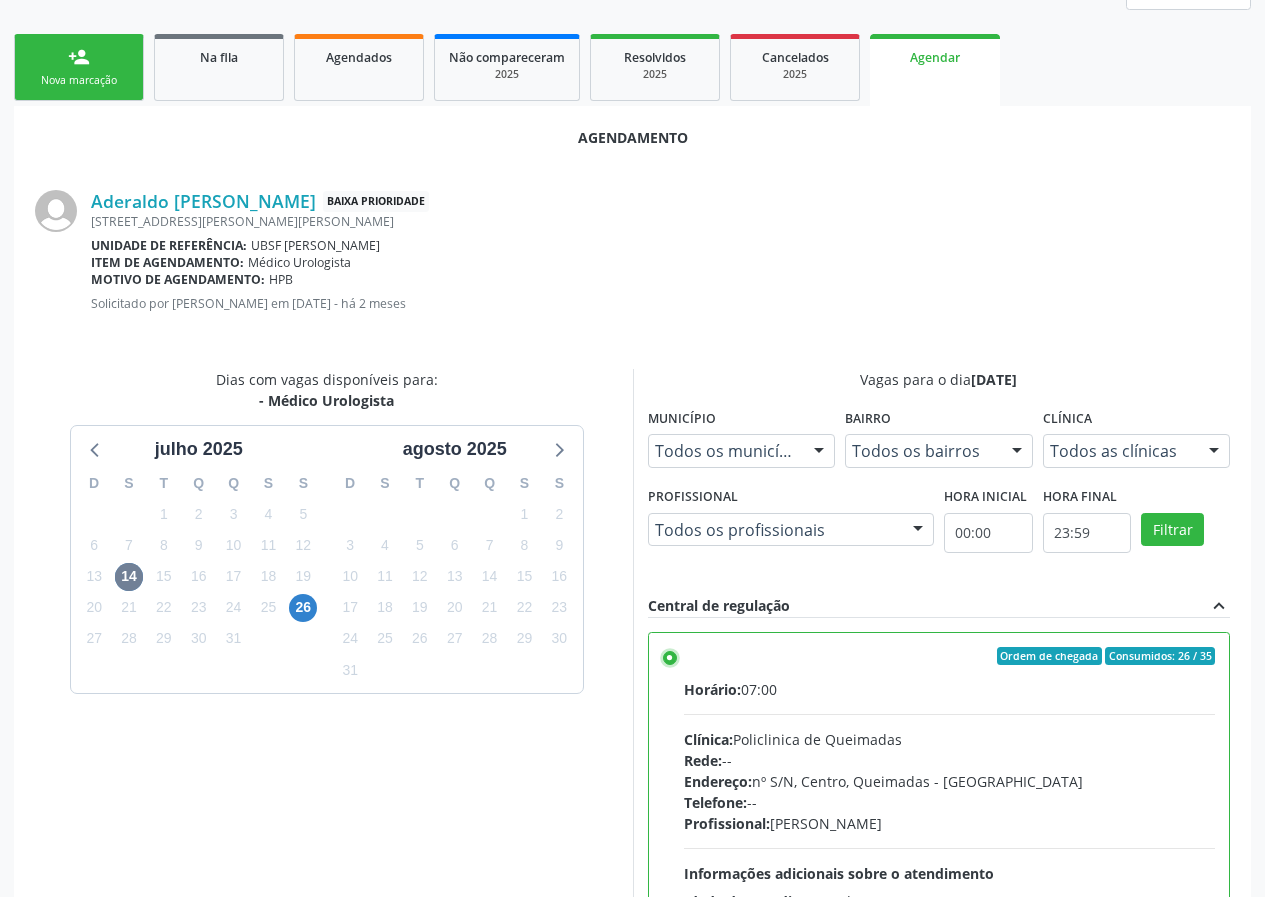 scroll, scrollTop: 469, scrollLeft: 0, axis: vertical 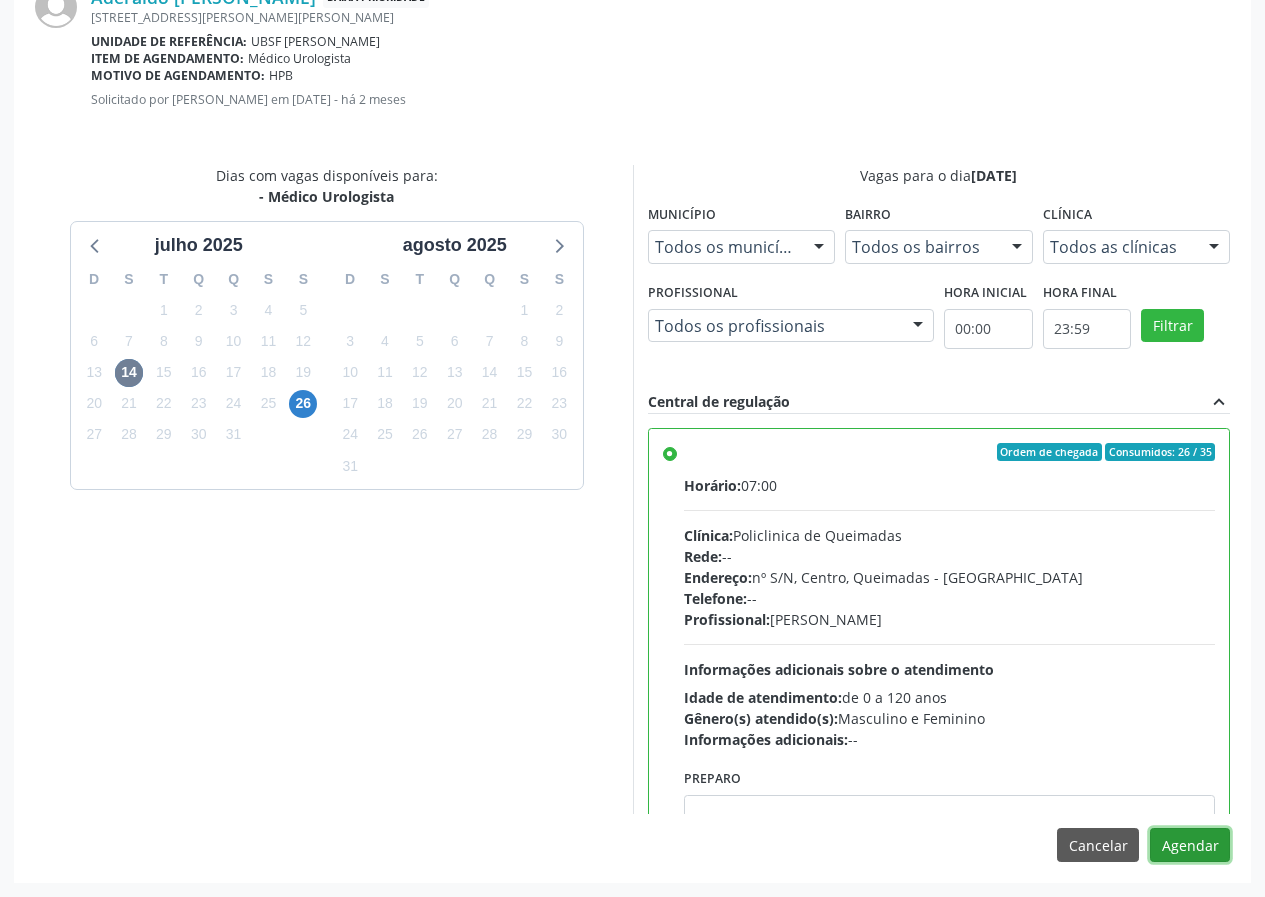 click on "Agendar" at bounding box center (1190, 845) 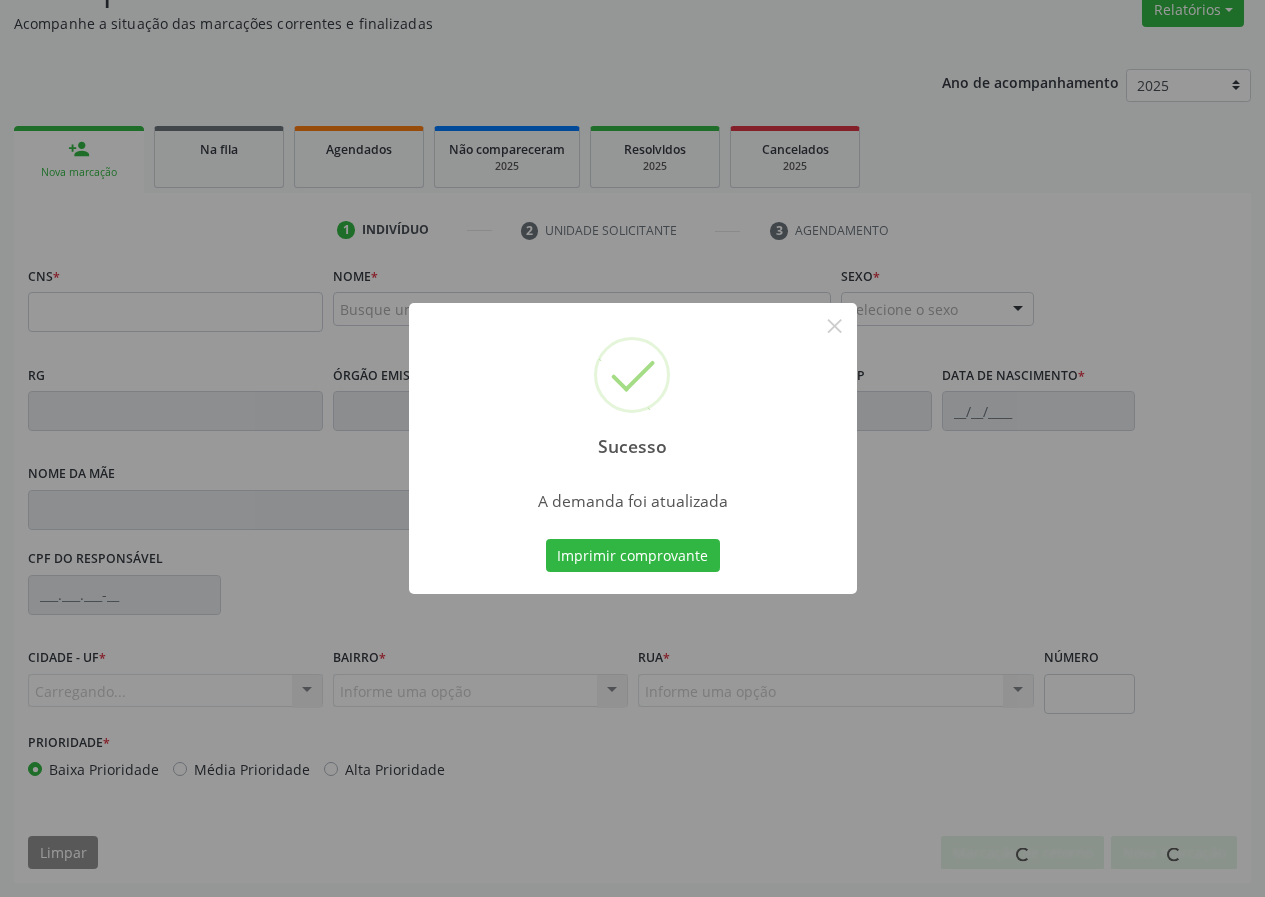 scroll, scrollTop: 173, scrollLeft: 0, axis: vertical 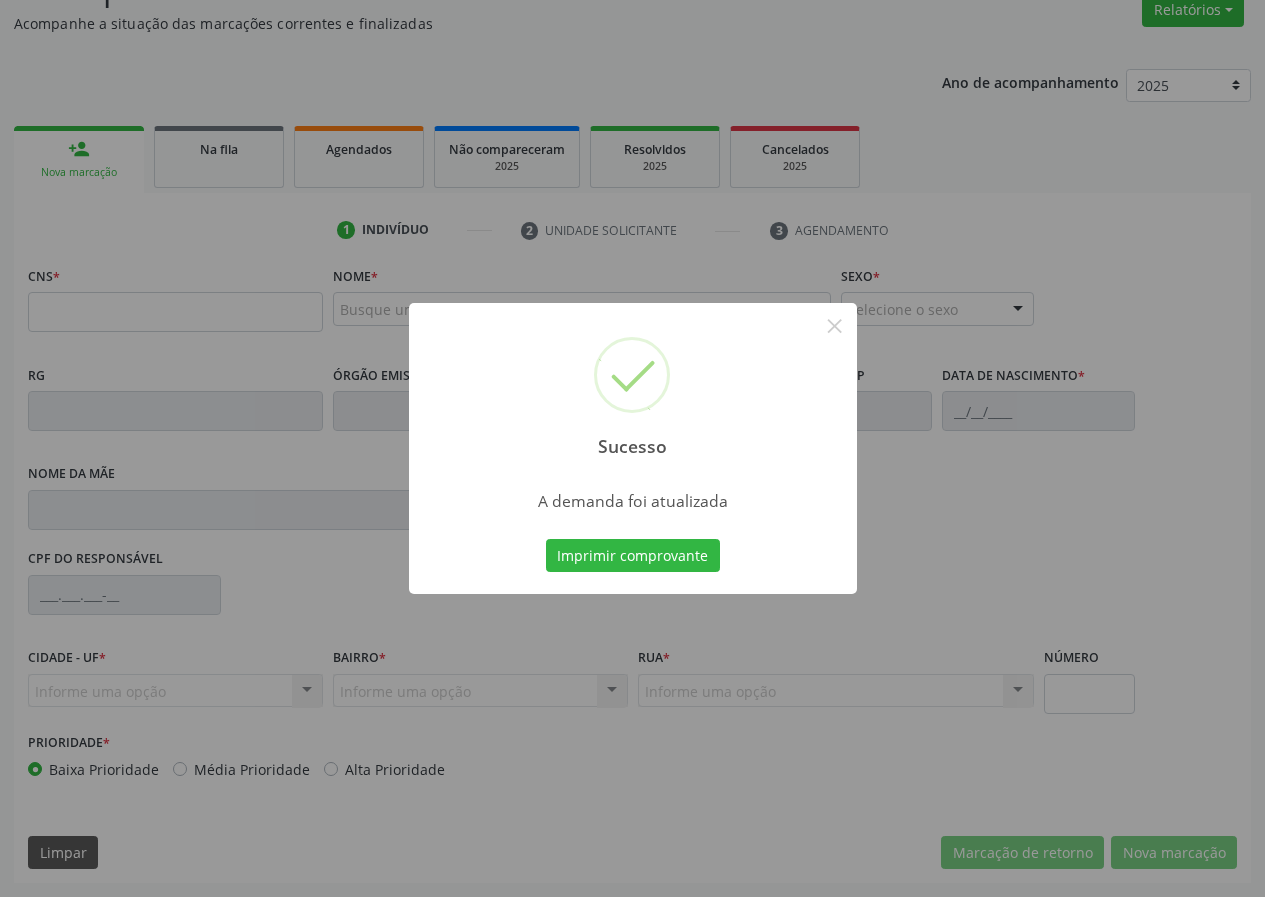type 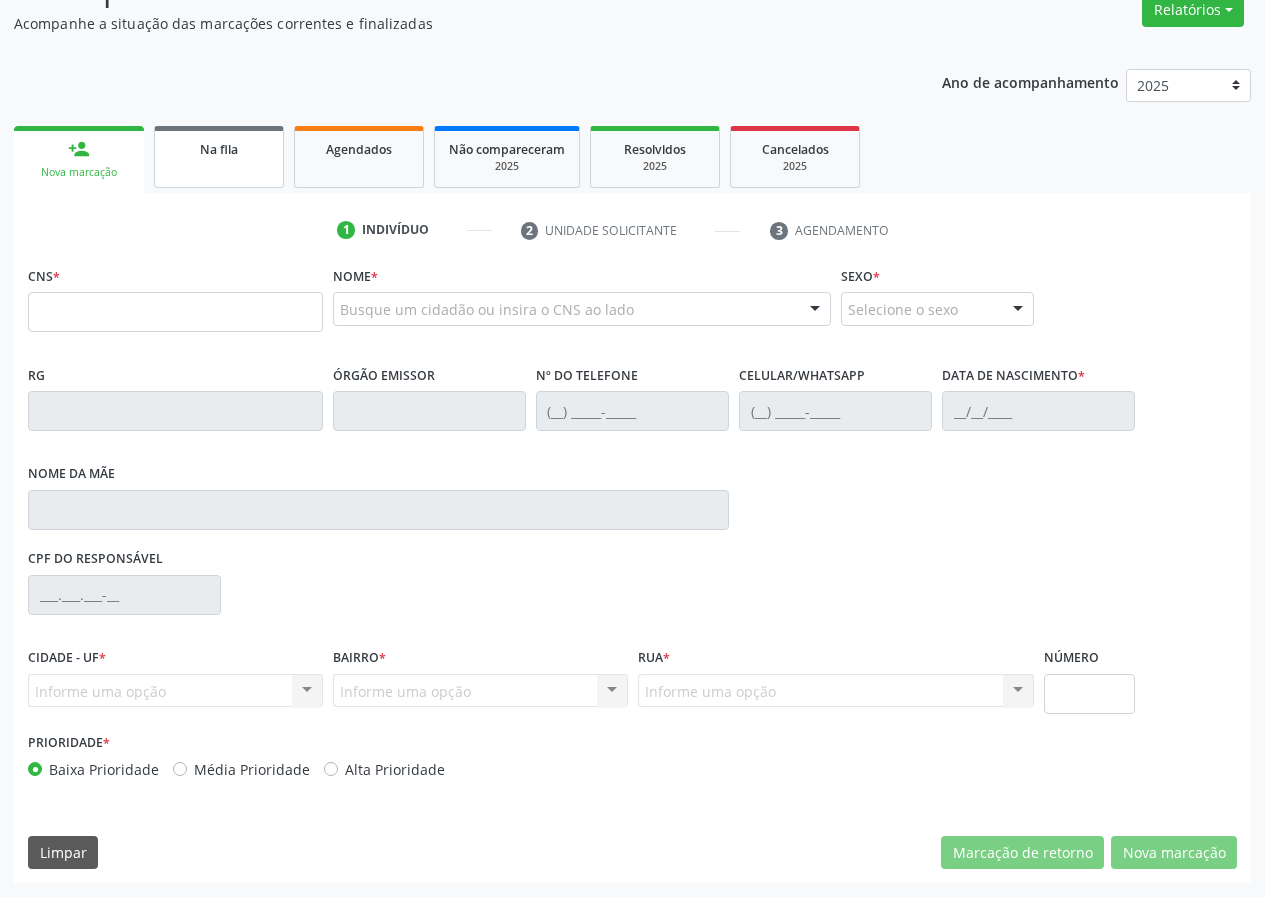 click on "Na fila" at bounding box center [219, 157] 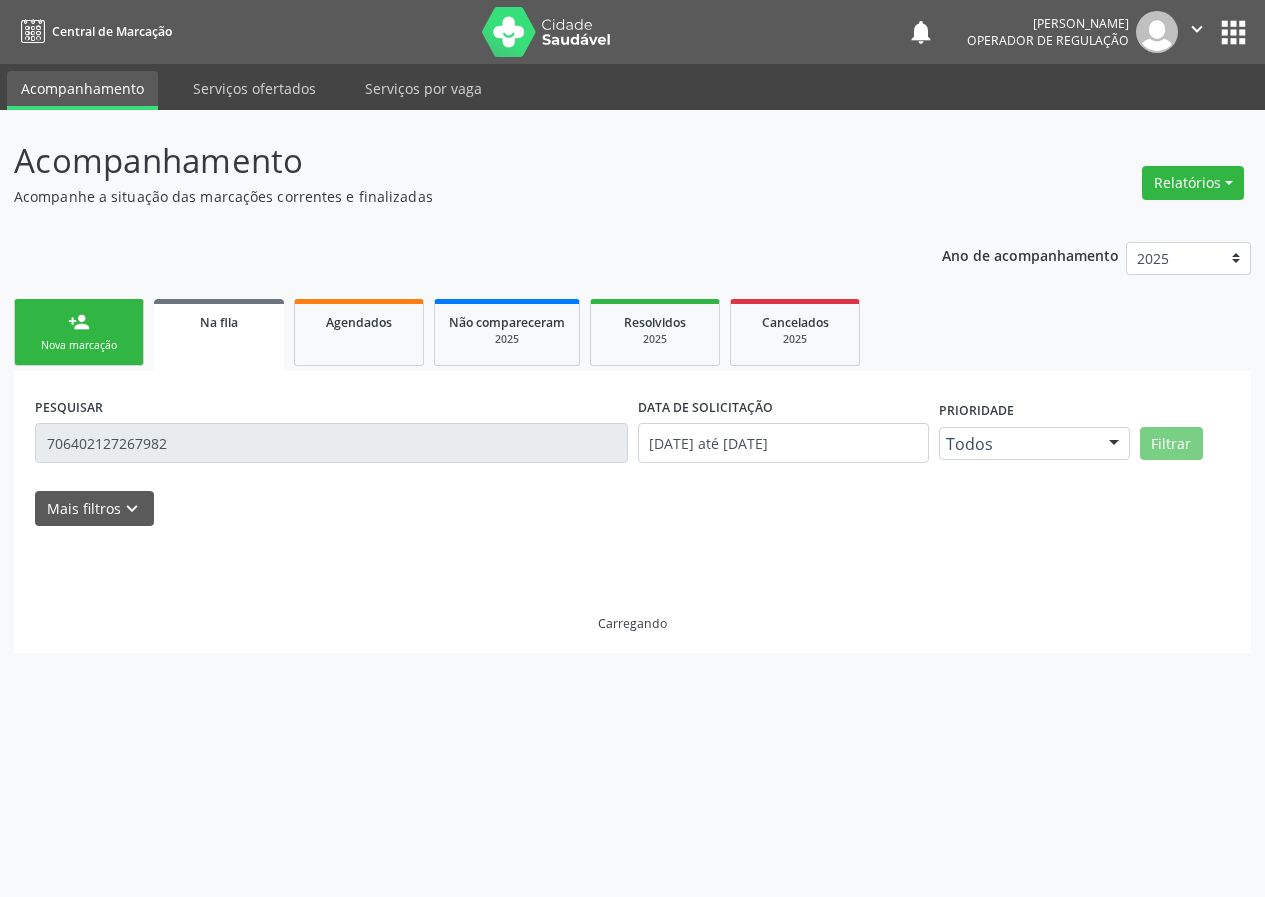 scroll, scrollTop: 0, scrollLeft: 0, axis: both 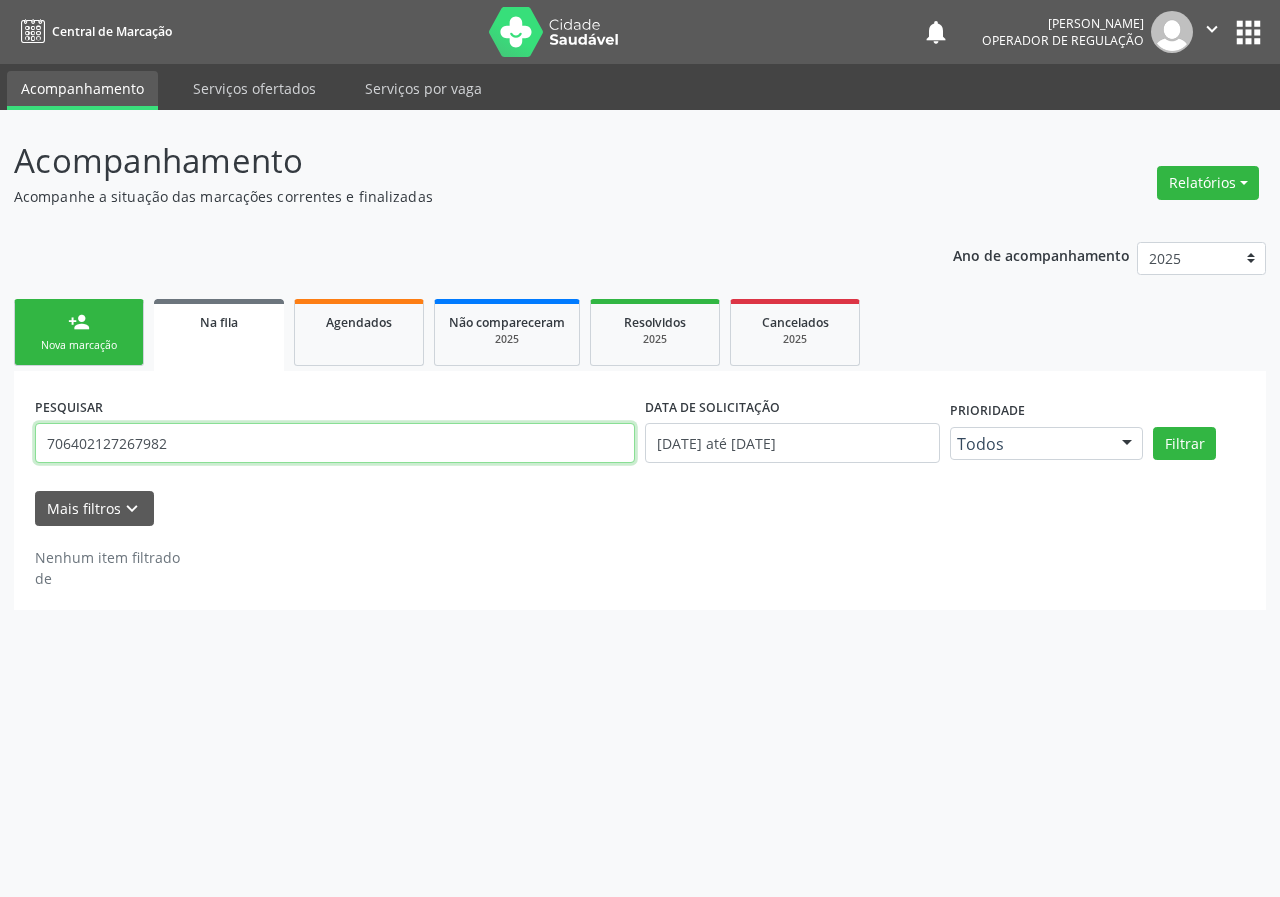 click on "706402127267982" at bounding box center (335, 443) 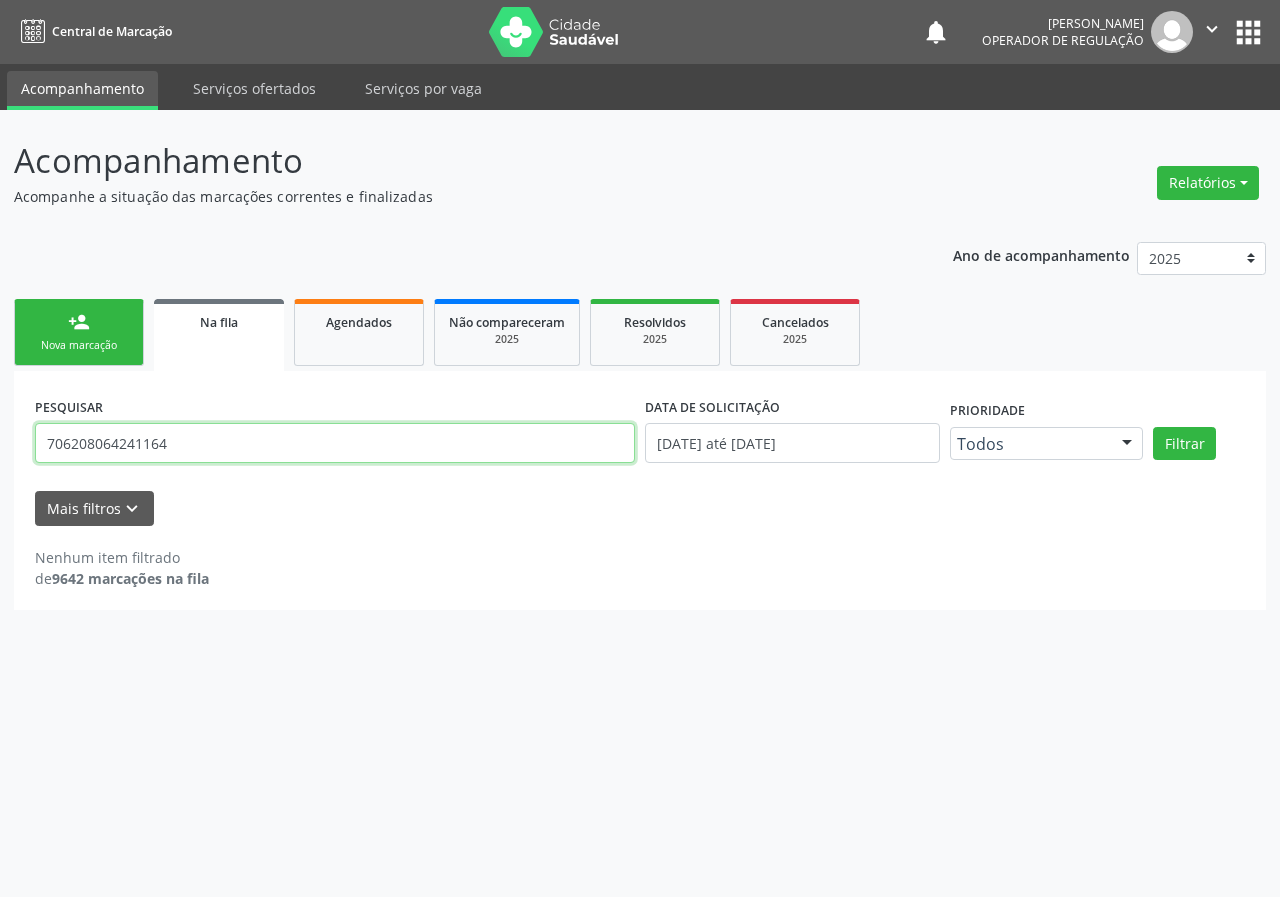 type on "706208064241164" 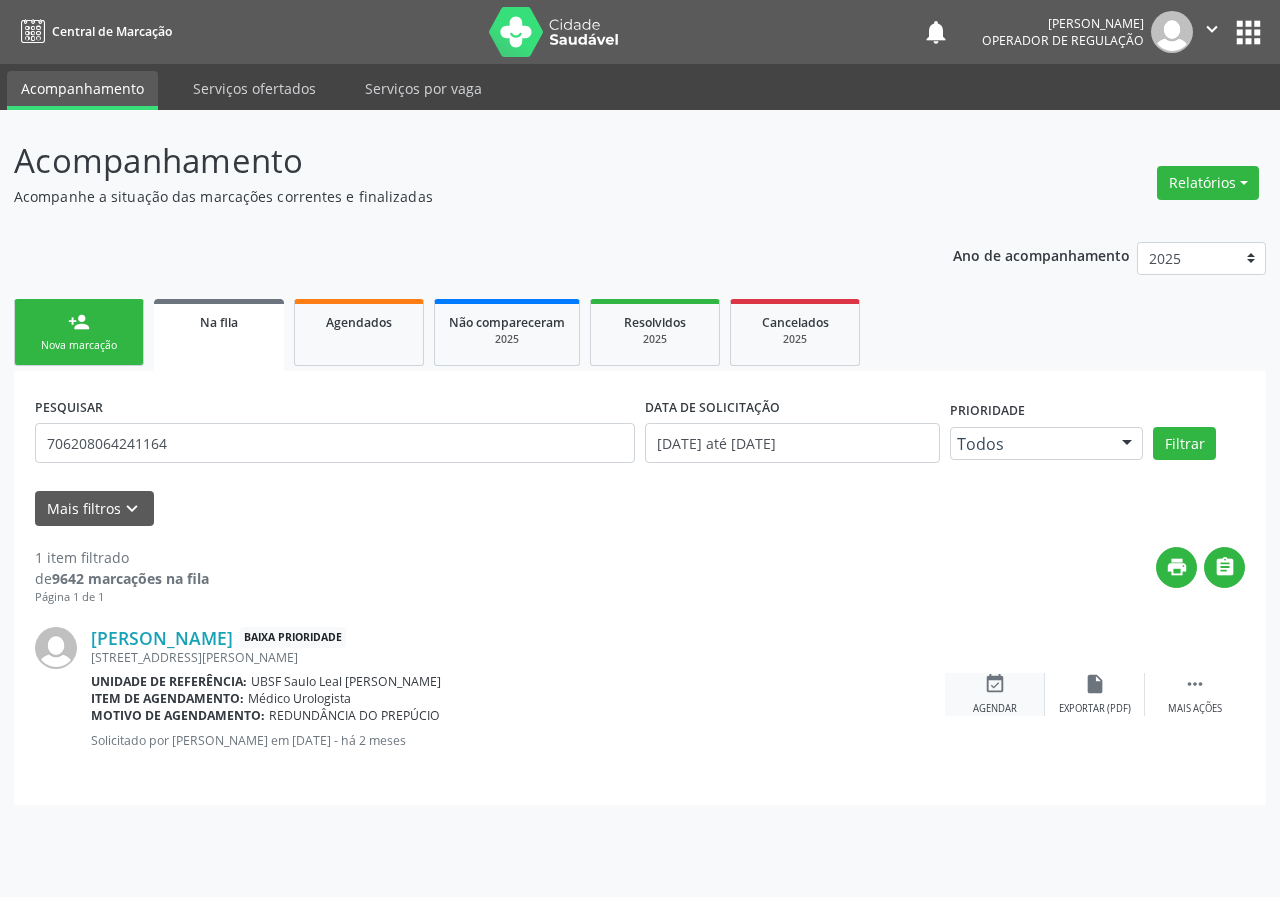 click on "Agendar" at bounding box center (995, 709) 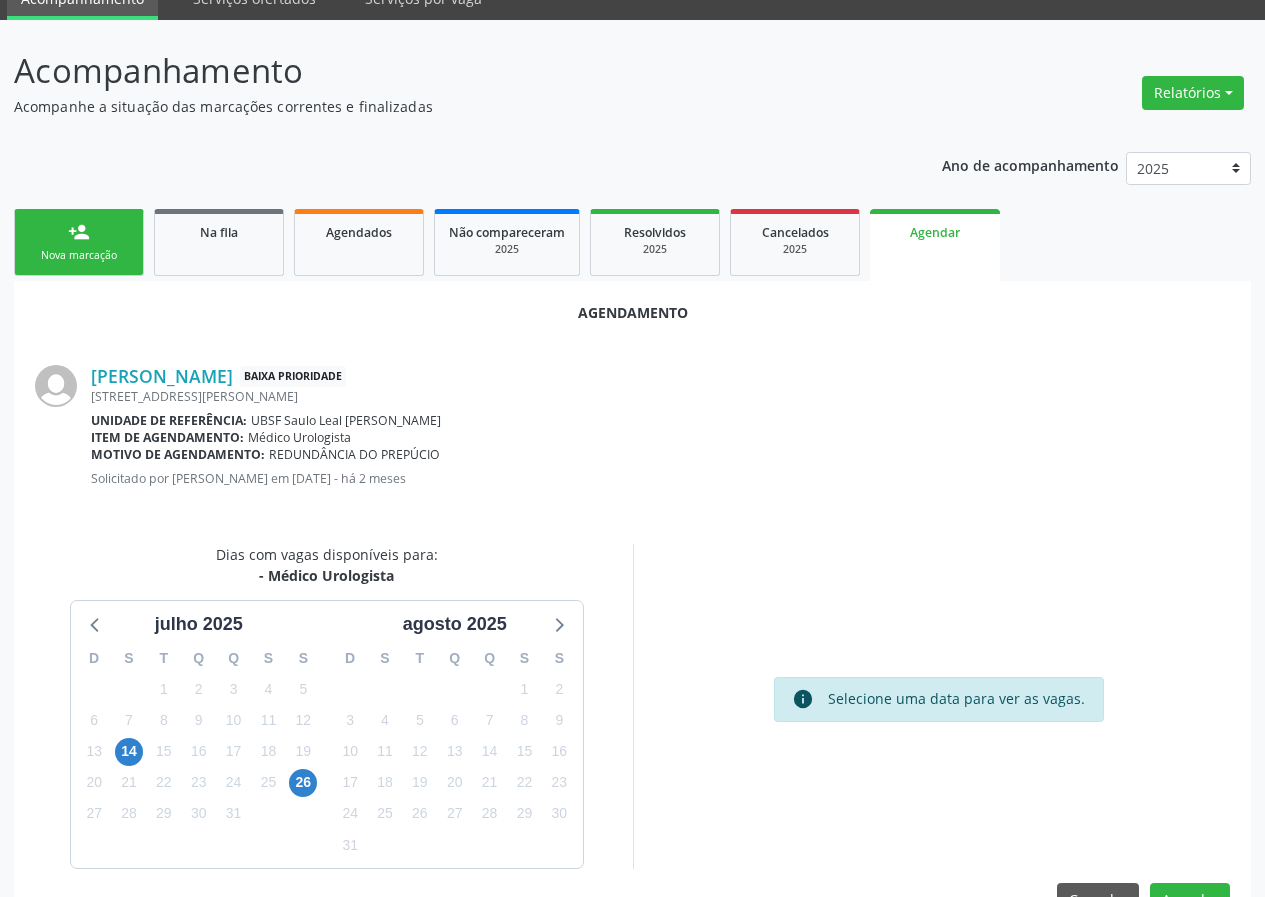 scroll, scrollTop: 144, scrollLeft: 0, axis: vertical 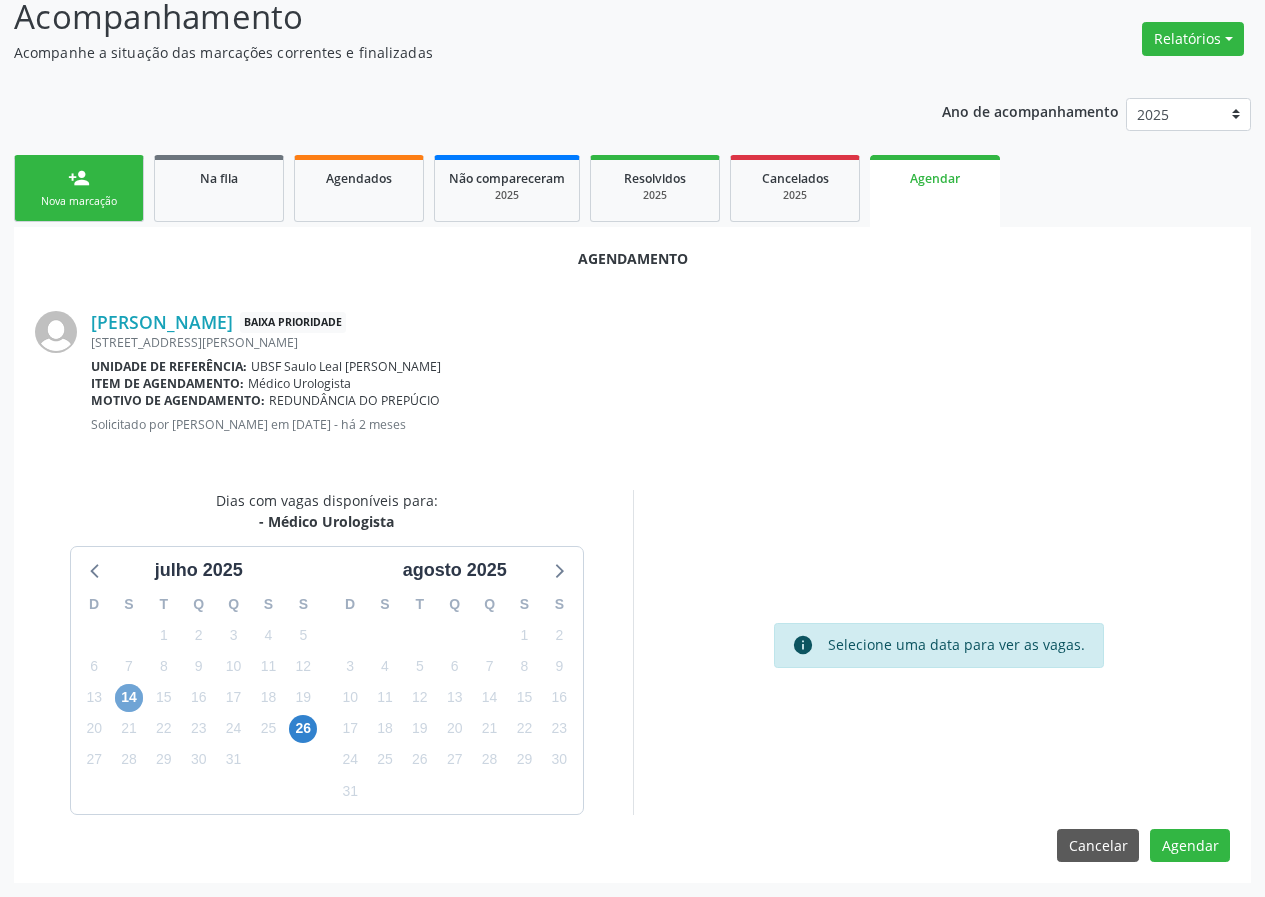 click on "14" at bounding box center (129, 698) 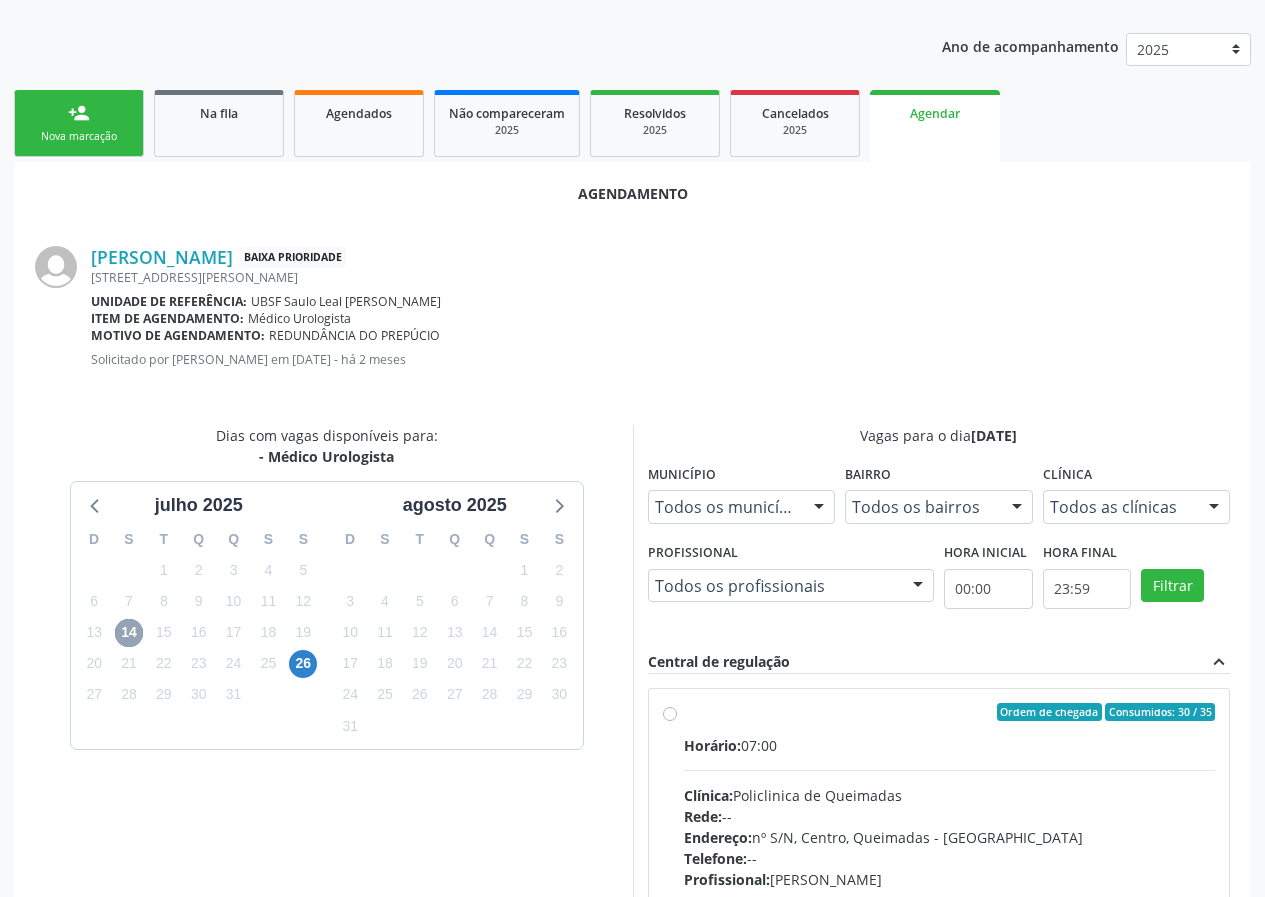 scroll, scrollTop: 244, scrollLeft: 0, axis: vertical 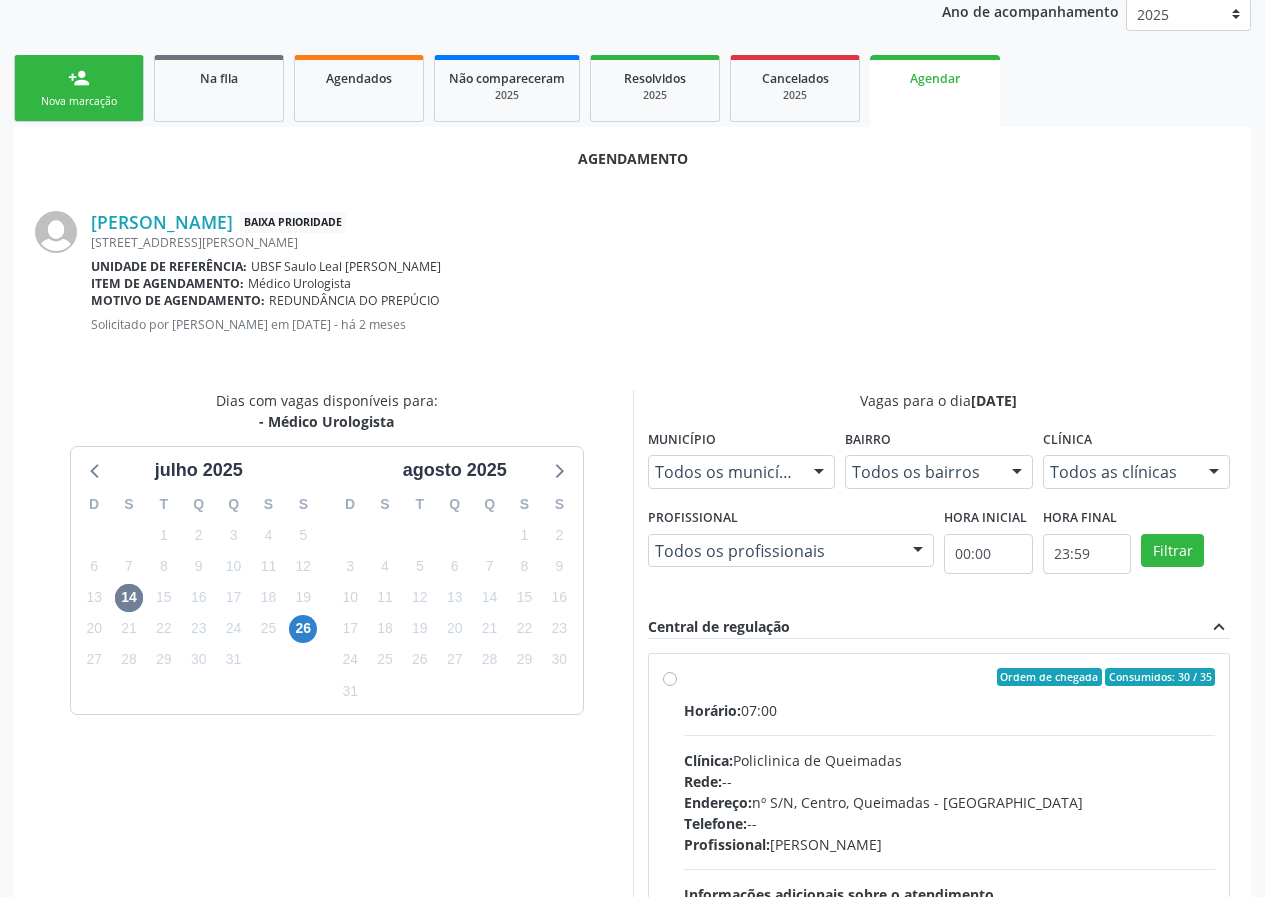 click on "Ordem de chegada
Consumidos: 30 / 35
Horário:   07:00
Clínica:  Policlinica de Queimadas
Rede:
--
Endereço:   nº S/N, Centro, Queimadas - PB
Telefone:   --
Profissional:
[PERSON_NAME]
Informações adicionais sobre o atendimento
Idade de atendimento:
de 0 a 120 anos
Gênero(s) atendido(s):
Masculino e Feminino
Informações adicionais:
--" at bounding box center (950, 821) 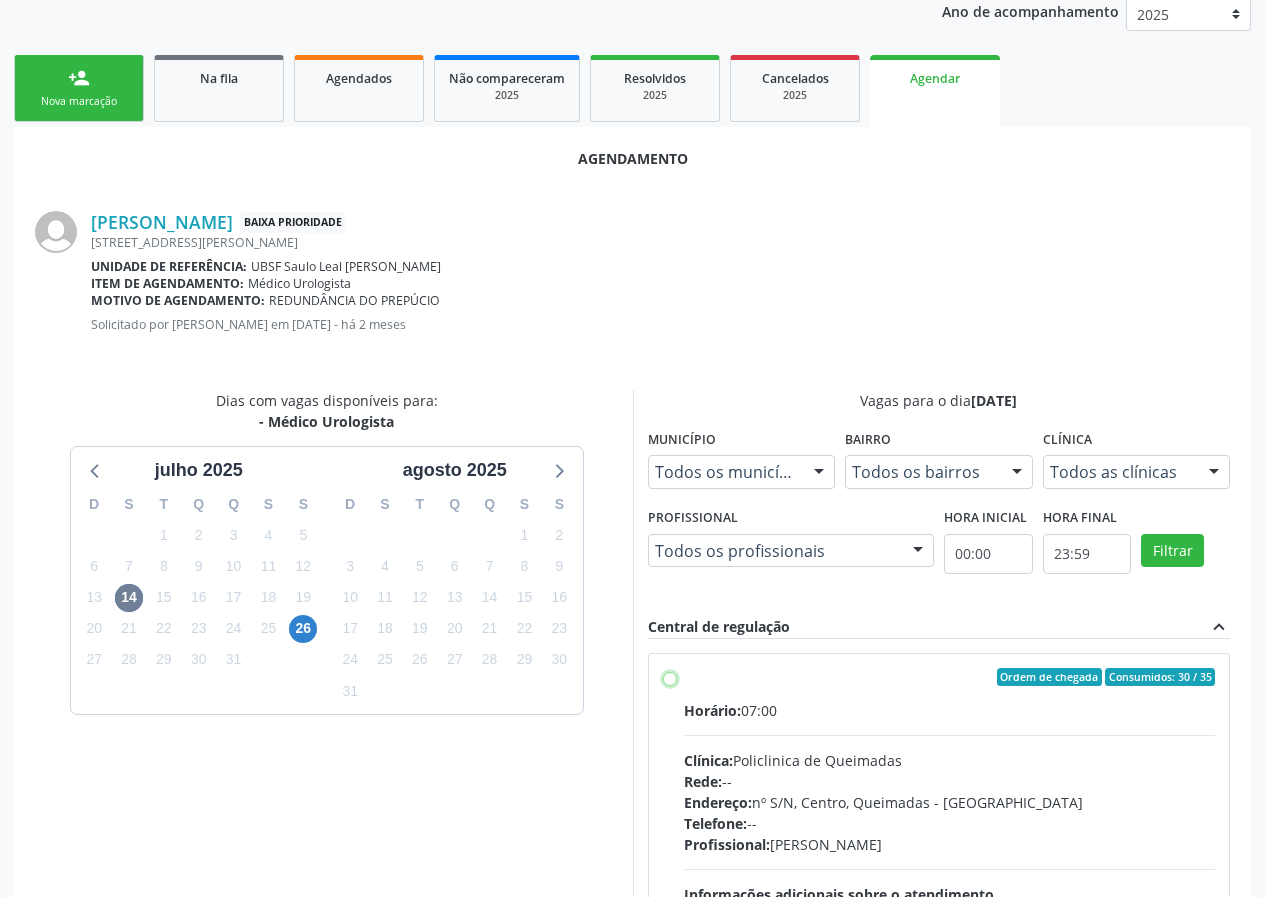 click on "Ordem de chegada
Consumidos: 30 / 35
Horário:   07:00
Clínica:  Policlinica de Queimadas
Rede:
--
Endereço:   nº S/N, Centro, Queimadas - PB
Telefone:   --
Profissional:
[PERSON_NAME]
Informações adicionais sobre o atendimento
Idade de atendimento:
de 0 a 120 anos
Gênero(s) atendido(s):
Masculino e Feminino
Informações adicionais:
--" at bounding box center [670, 677] 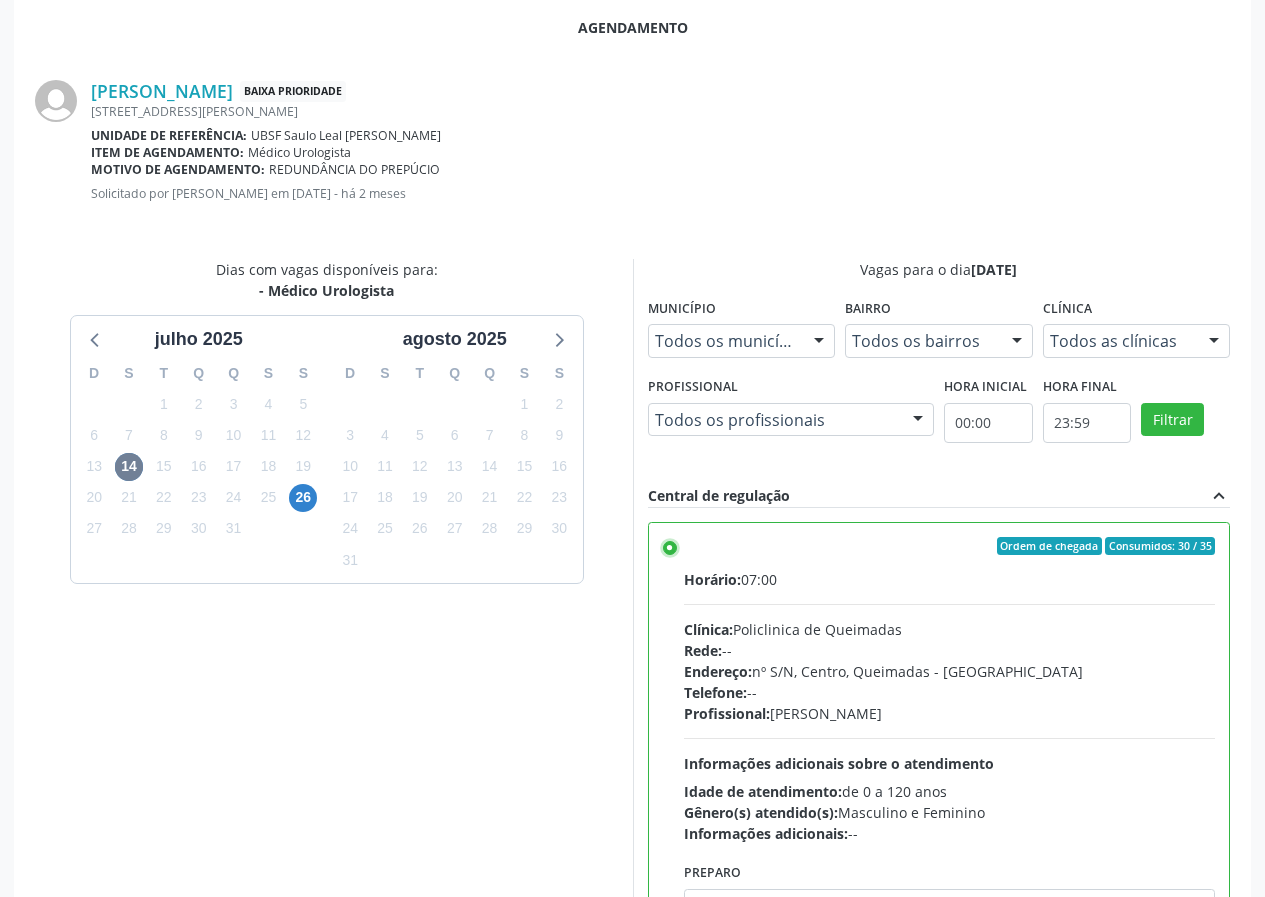 scroll, scrollTop: 469, scrollLeft: 0, axis: vertical 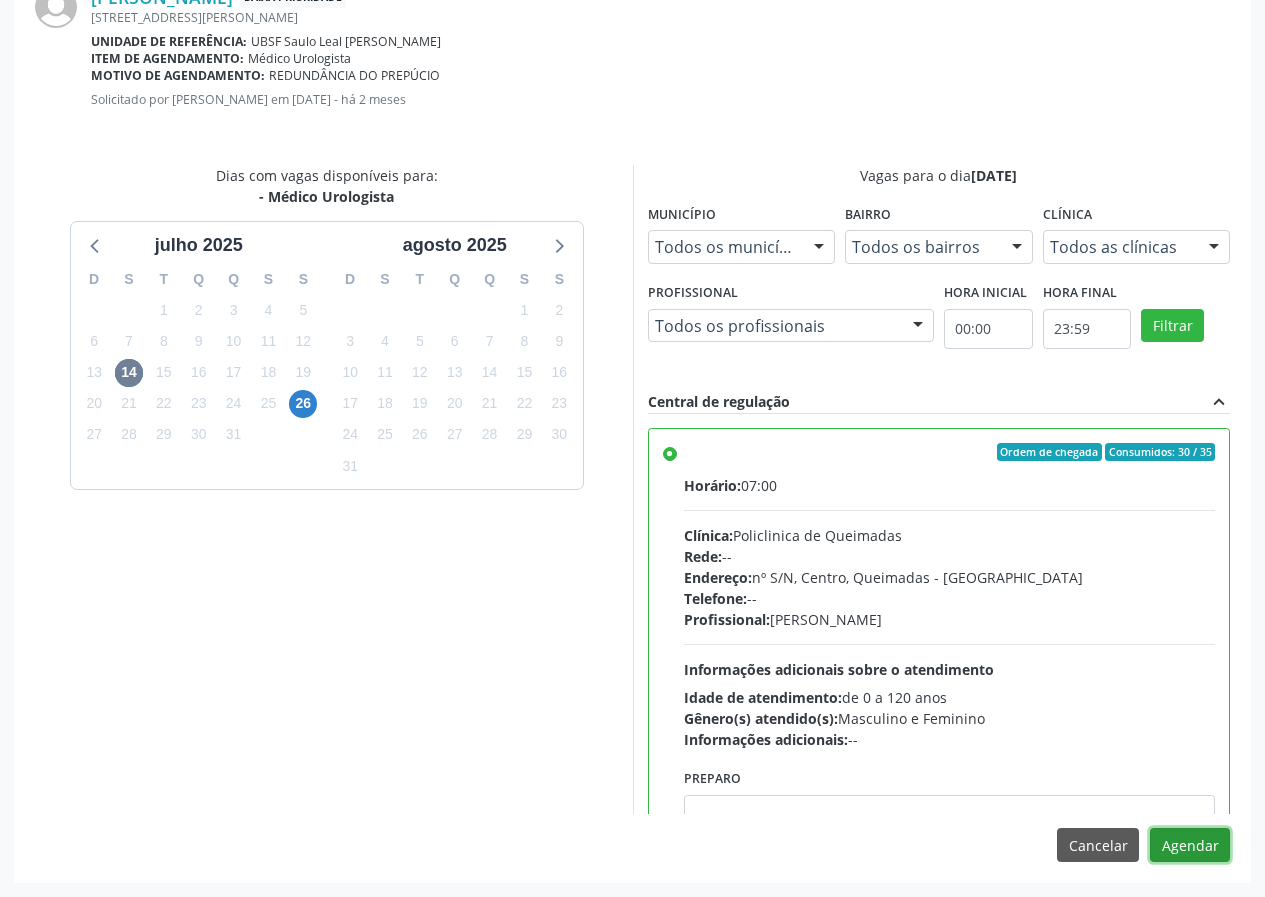 click on "Agendar" at bounding box center [1190, 845] 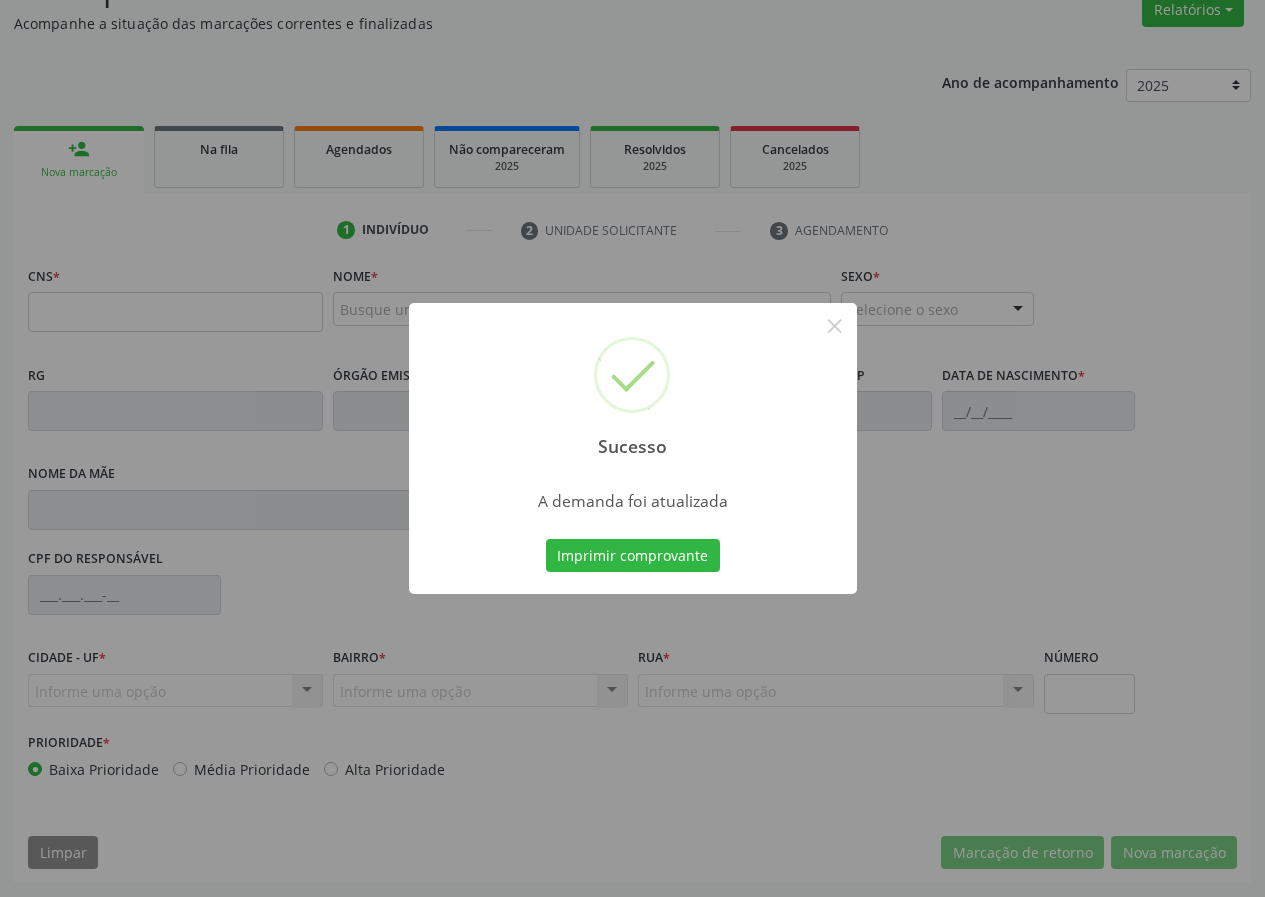 scroll, scrollTop: 173, scrollLeft: 0, axis: vertical 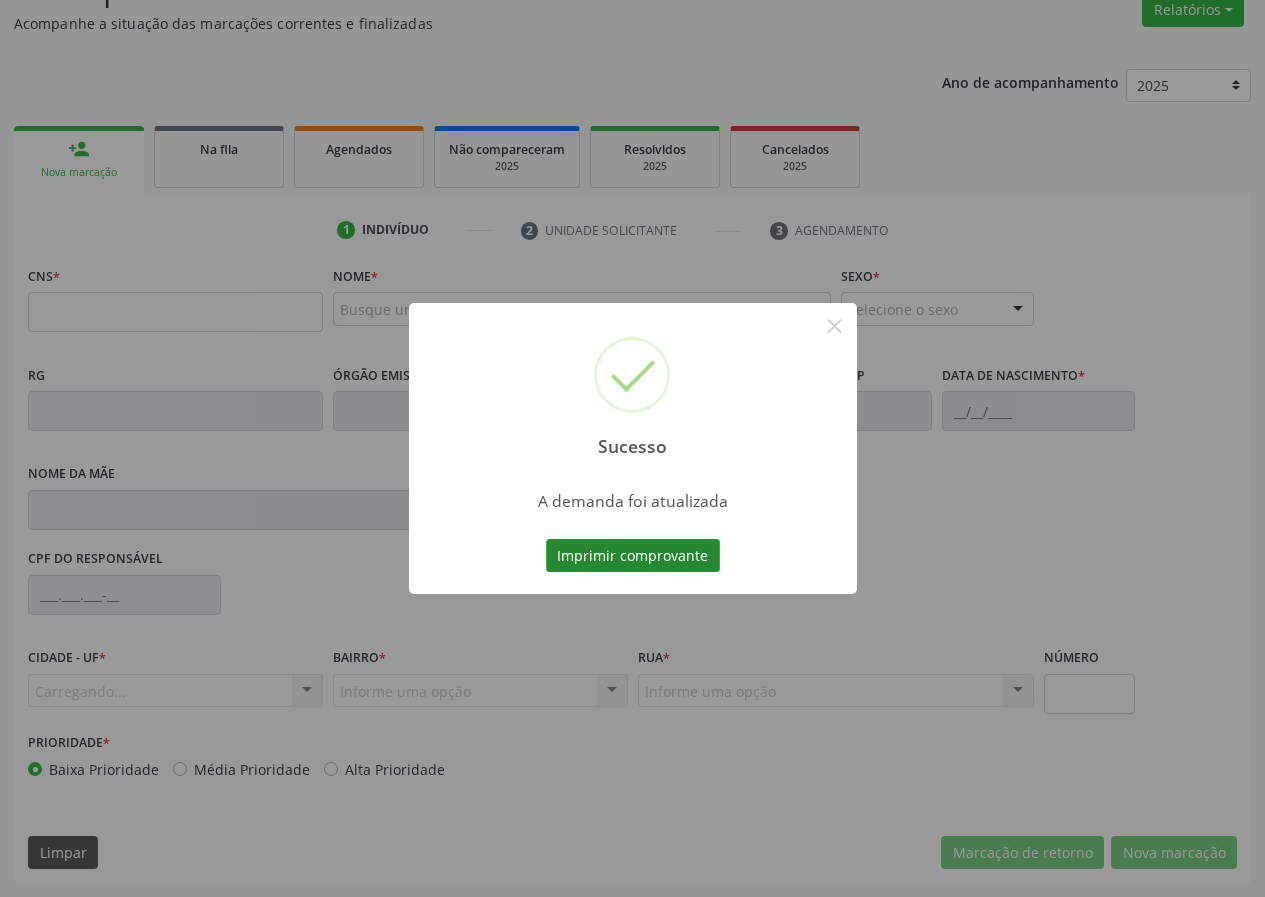 click on "Imprimir comprovante" at bounding box center (633, 556) 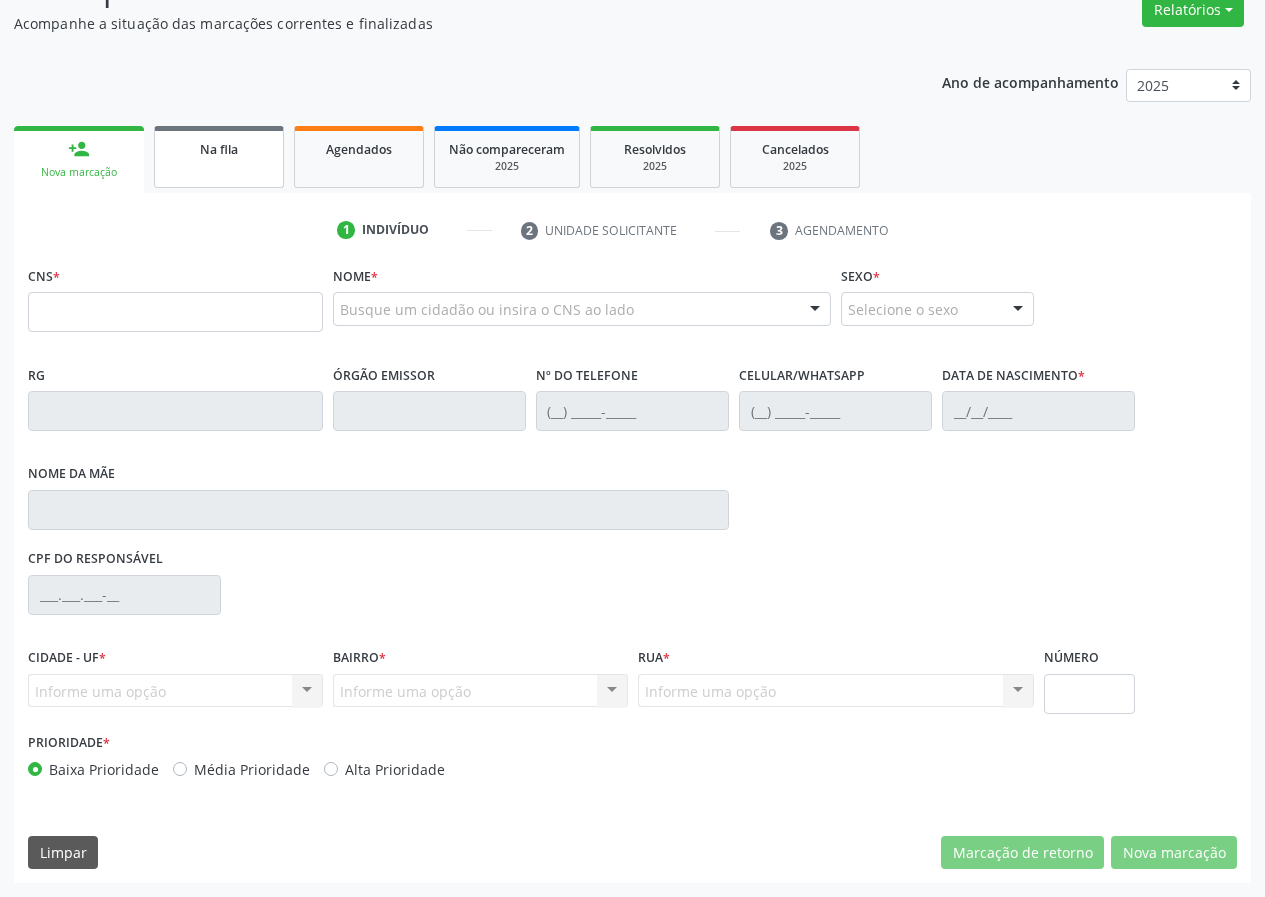 click on "Na fila" at bounding box center [219, 157] 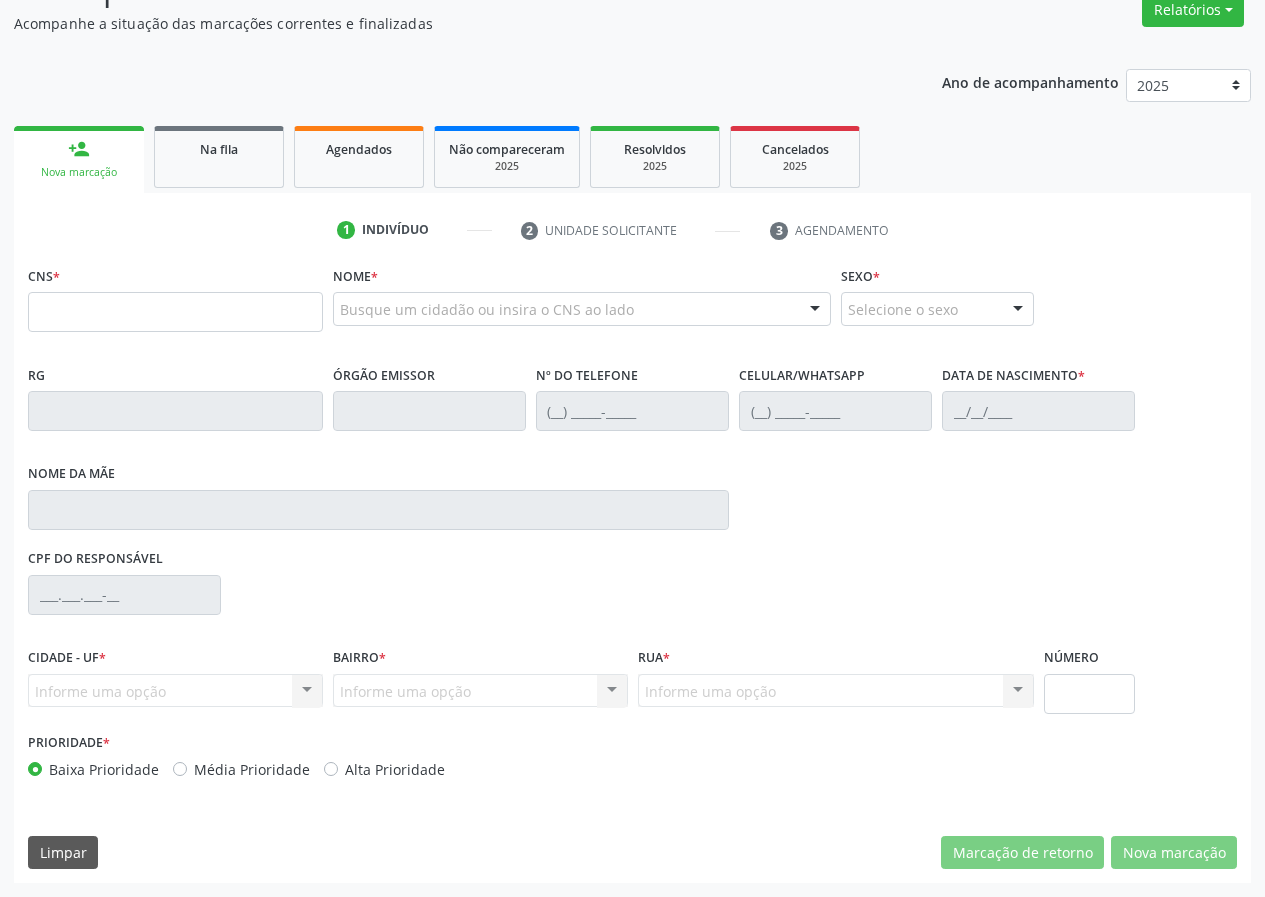 scroll, scrollTop: 0, scrollLeft: 0, axis: both 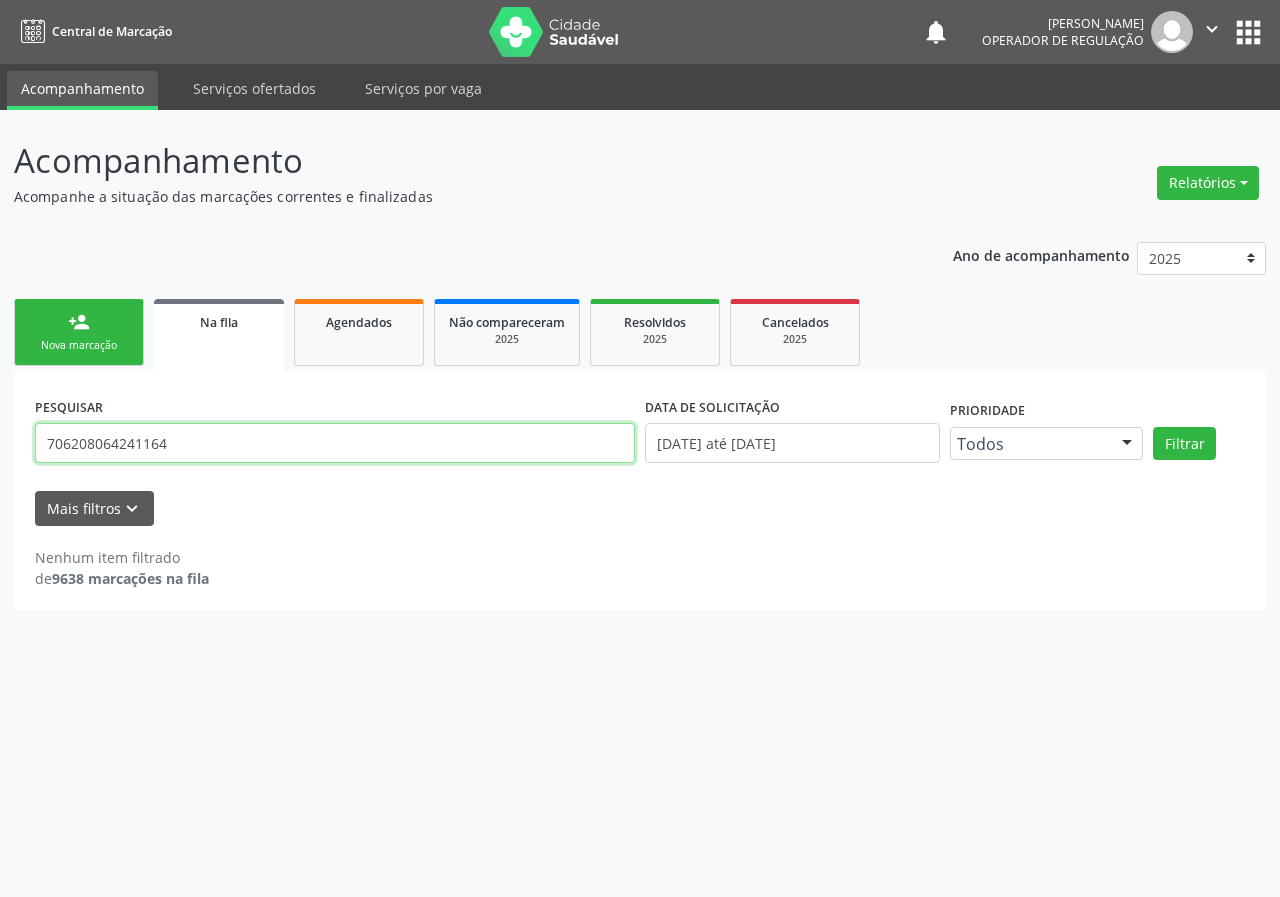 click on "706208064241164" at bounding box center [335, 443] 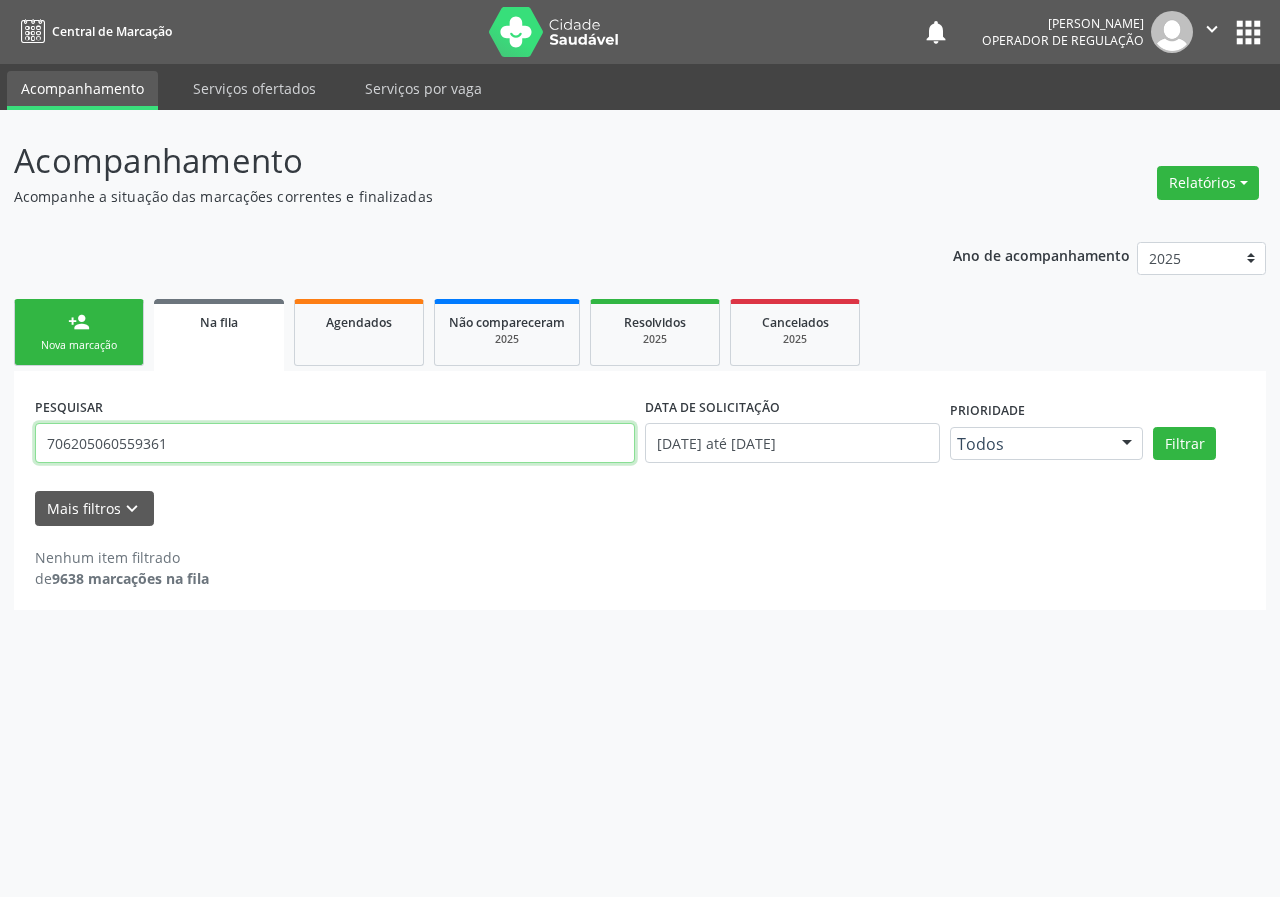type on "706205060559361" 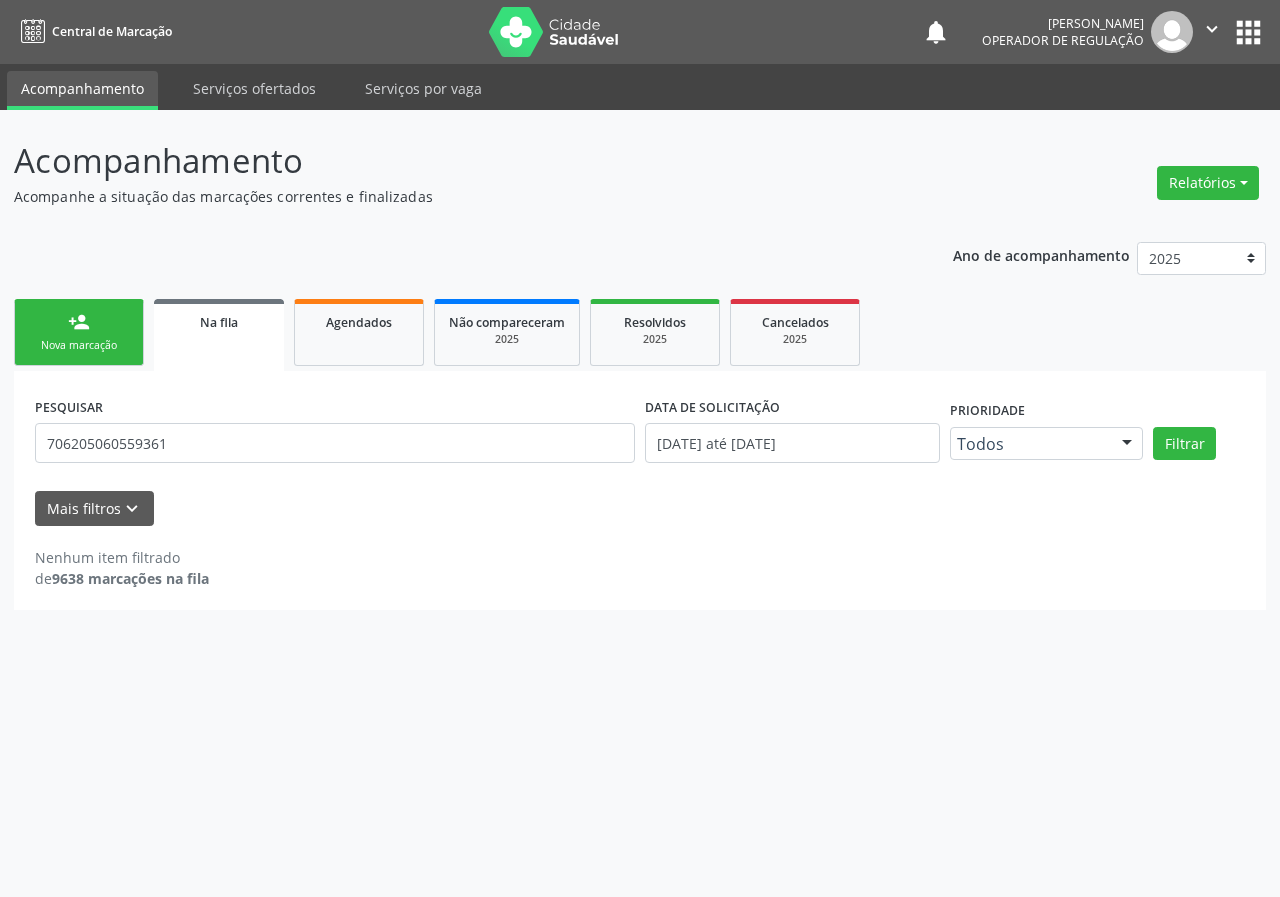 click on "Nova marcação" at bounding box center (79, 345) 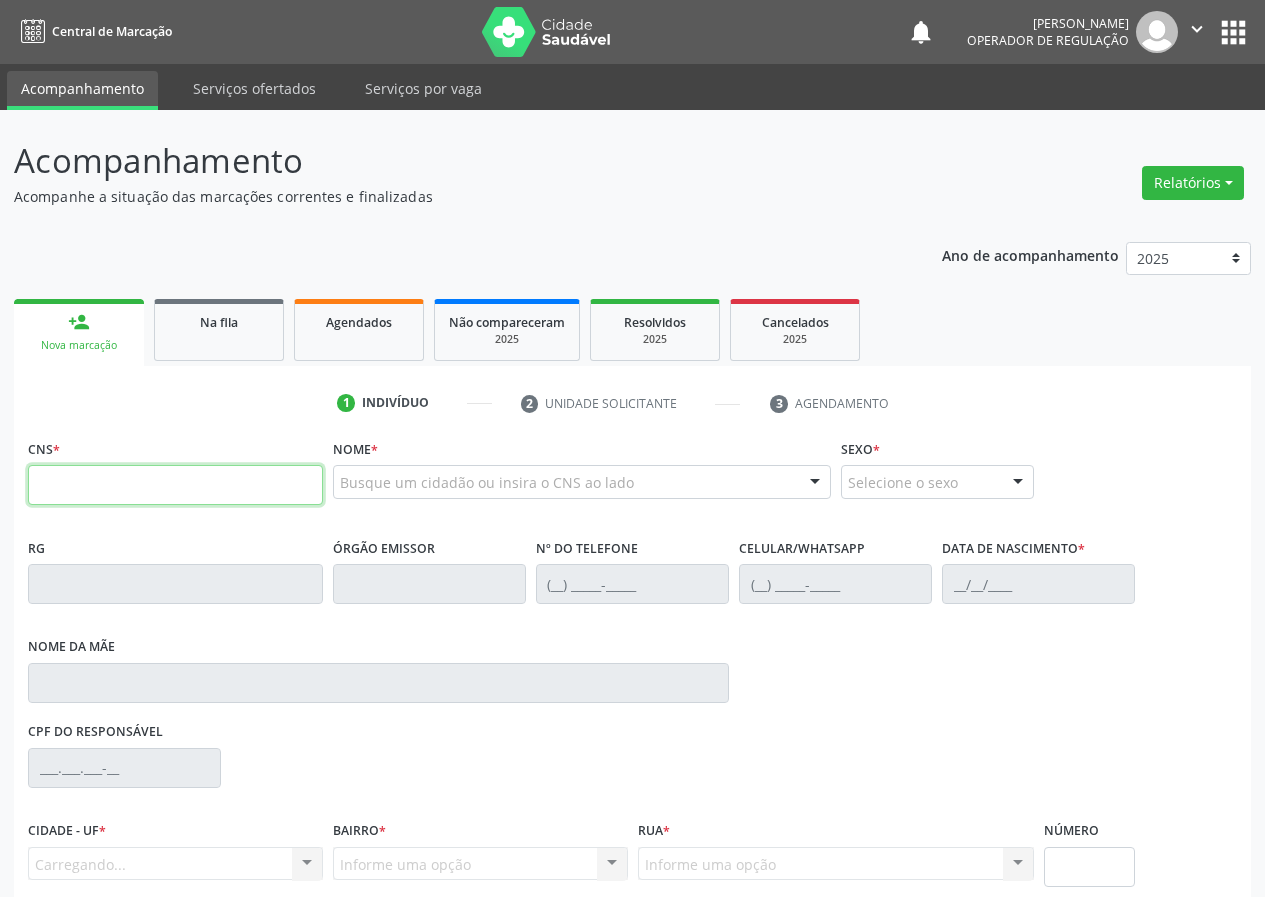 click at bounding box center [175, 485] 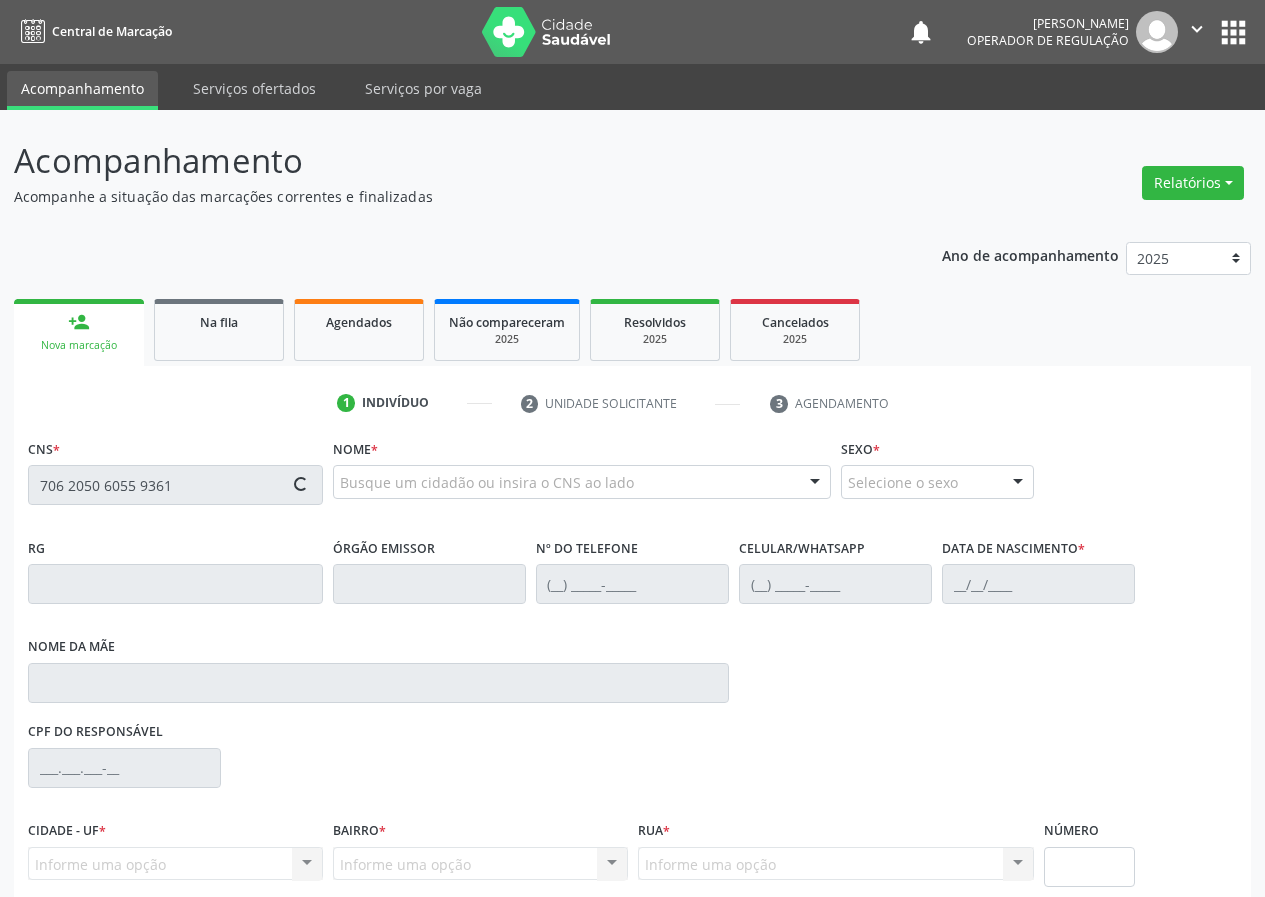 type on "706 2050 6055 9361" 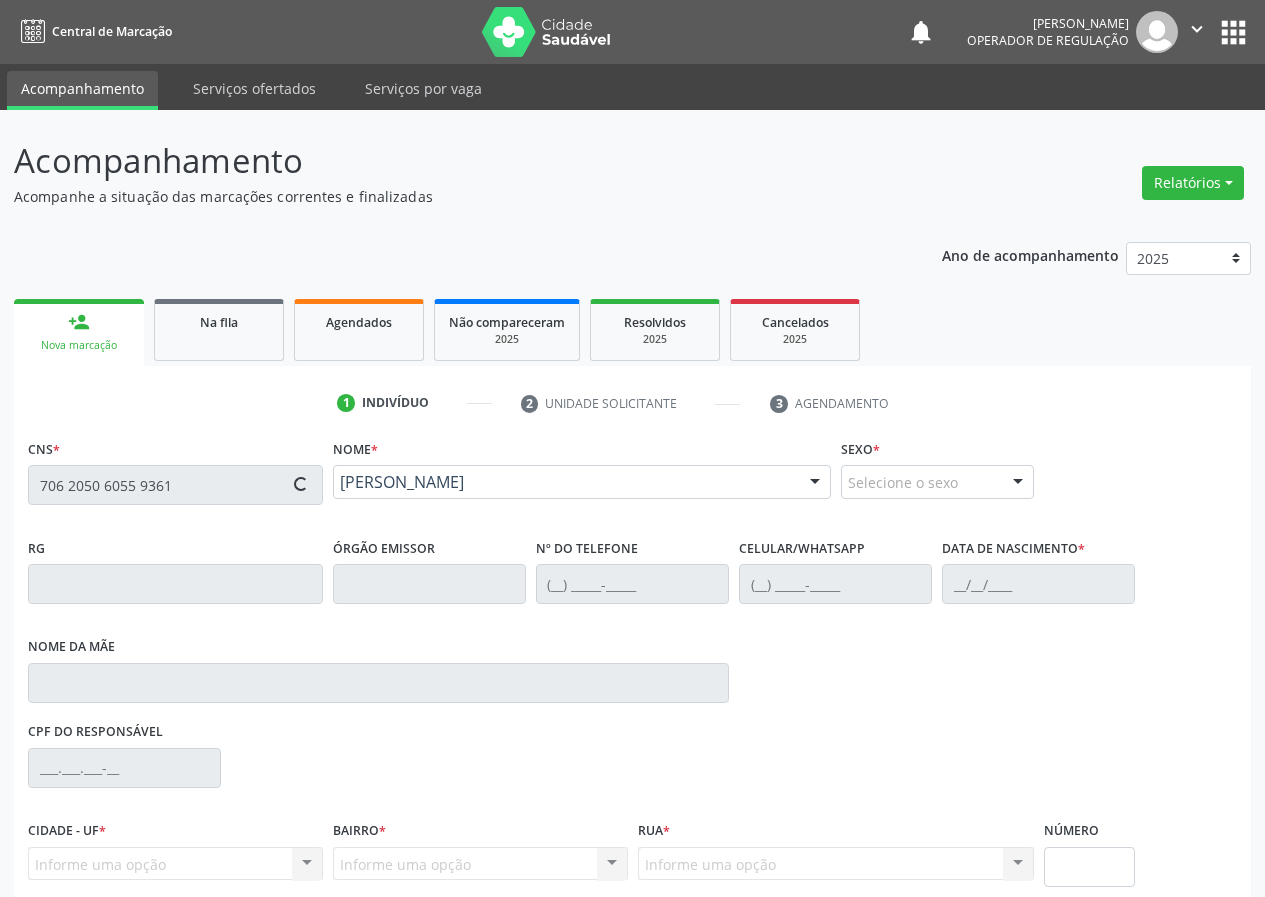 type on "[PHONE_NUMBER]" 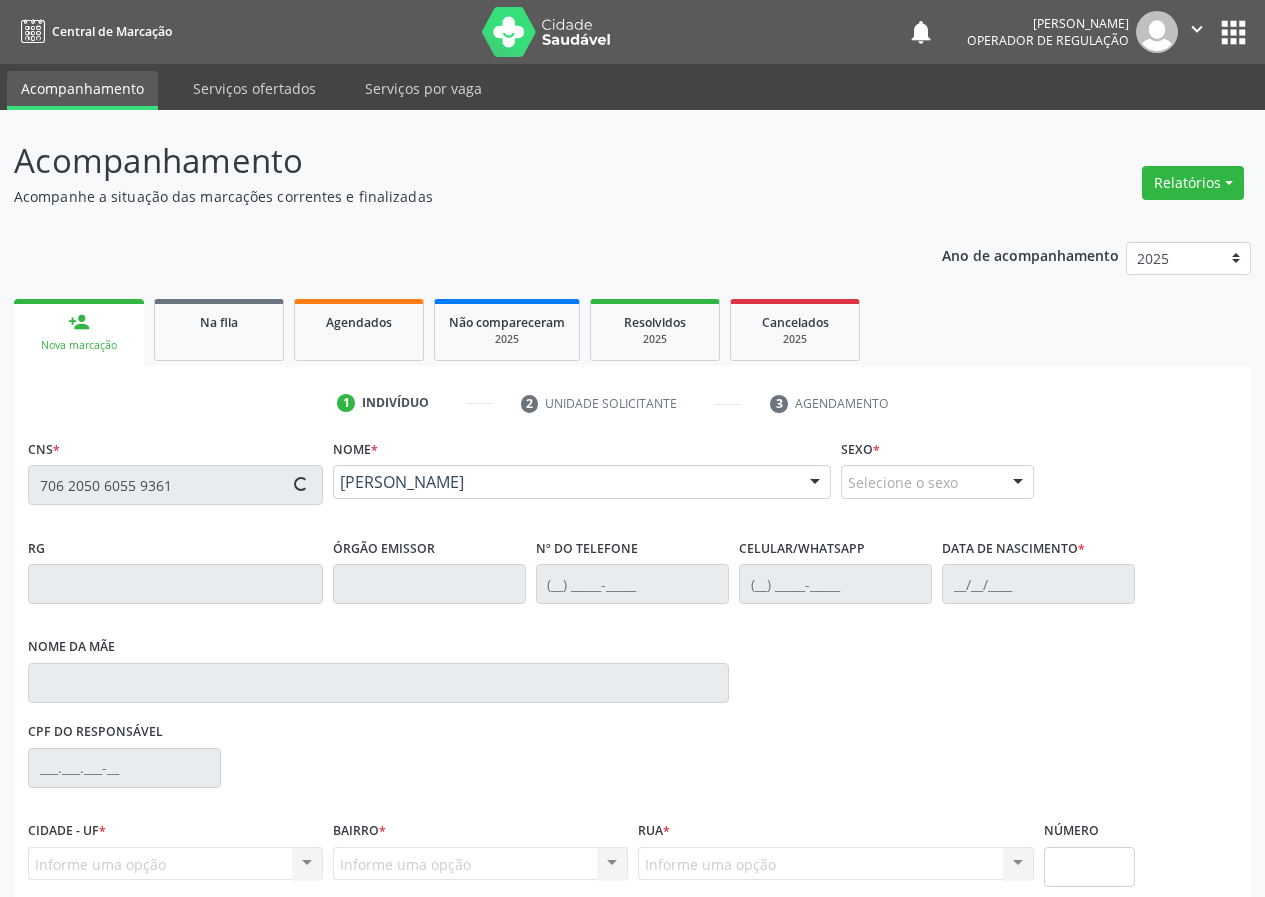 type on "[PHONE_NUMBER]" 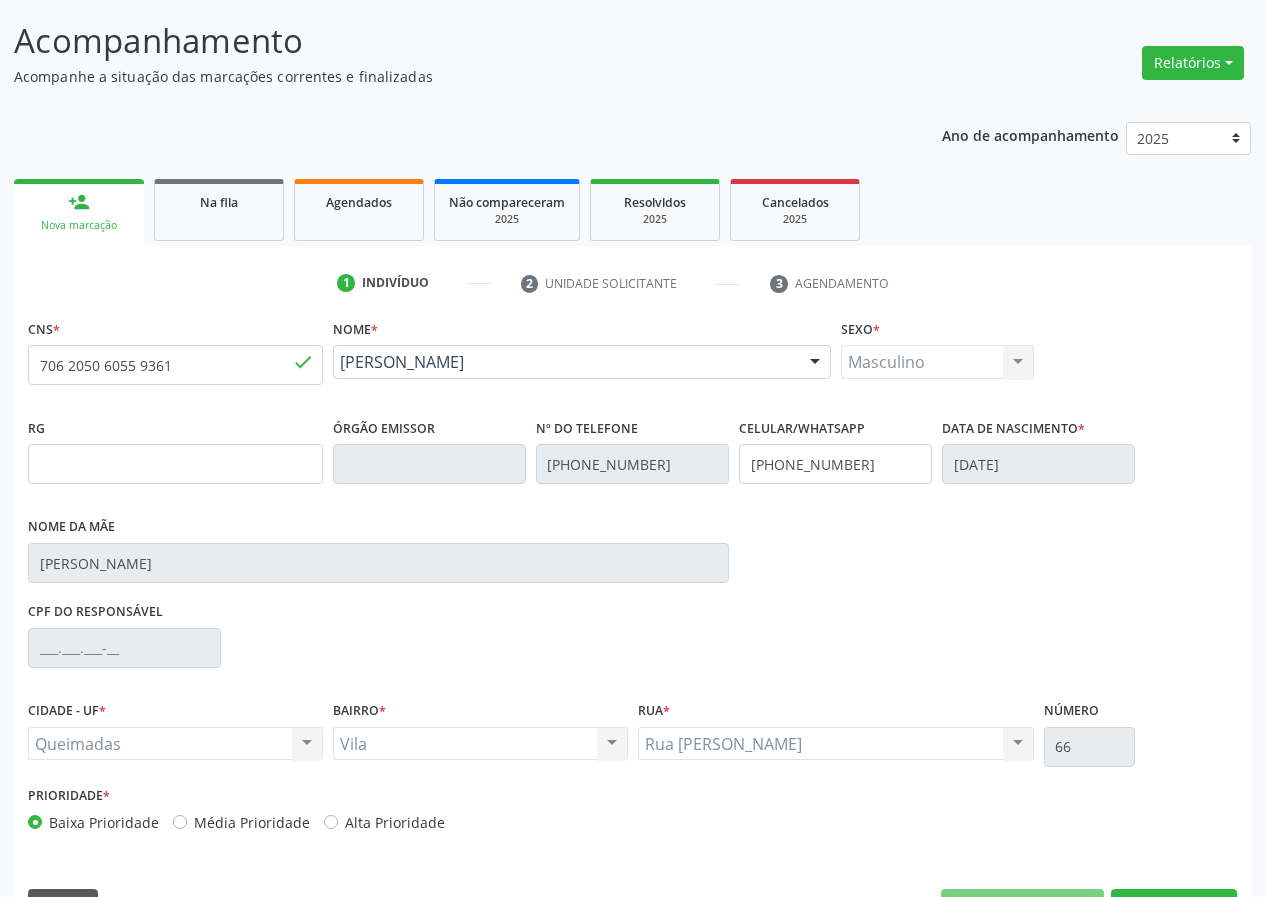 scroll, scrollTop: 173, scrollLeft: 0, axis: vertical 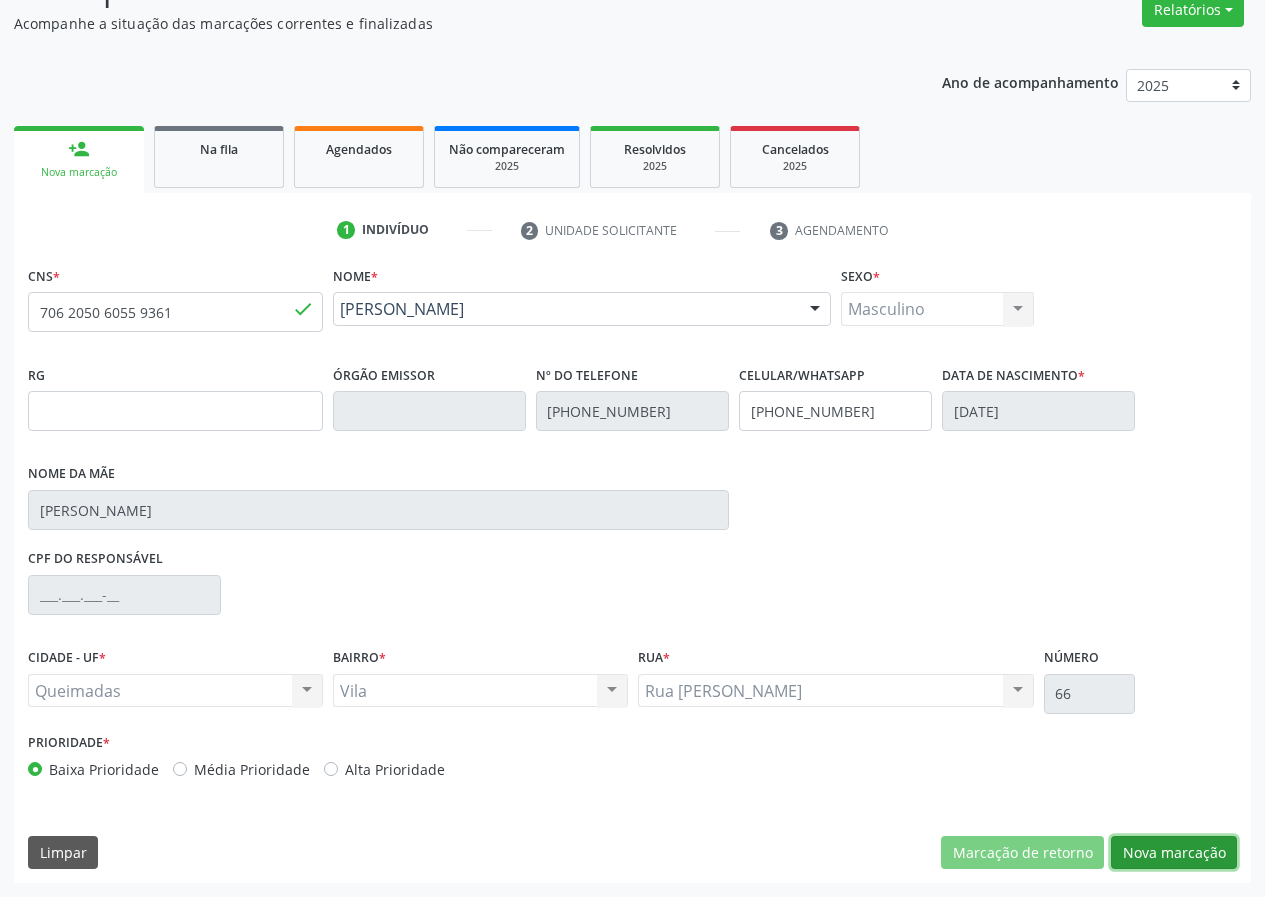 click on "Nova marcação" at bounding box center [1174, 853] 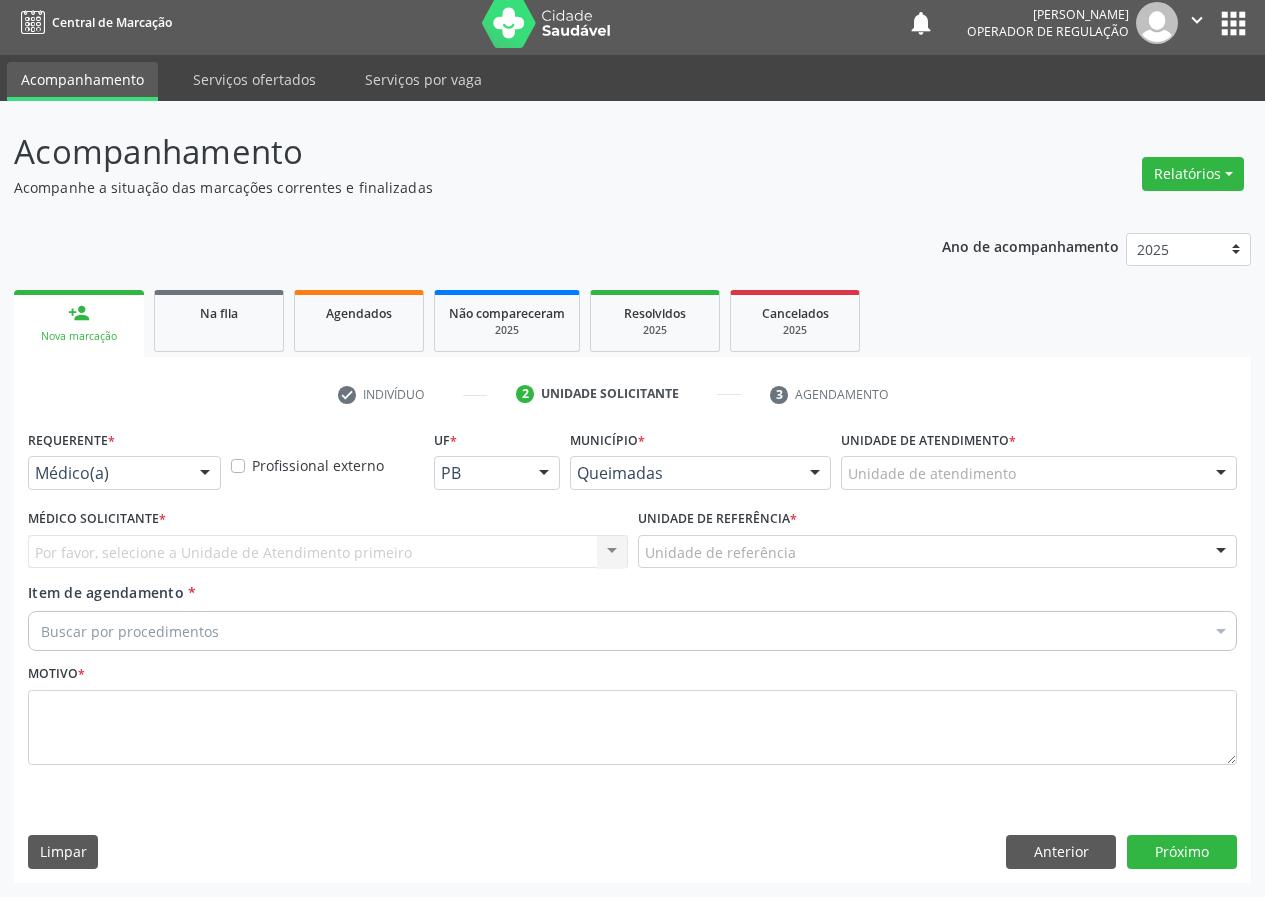 scroll, scrollTop: 9, scrollLeft: 0, axis: vertical 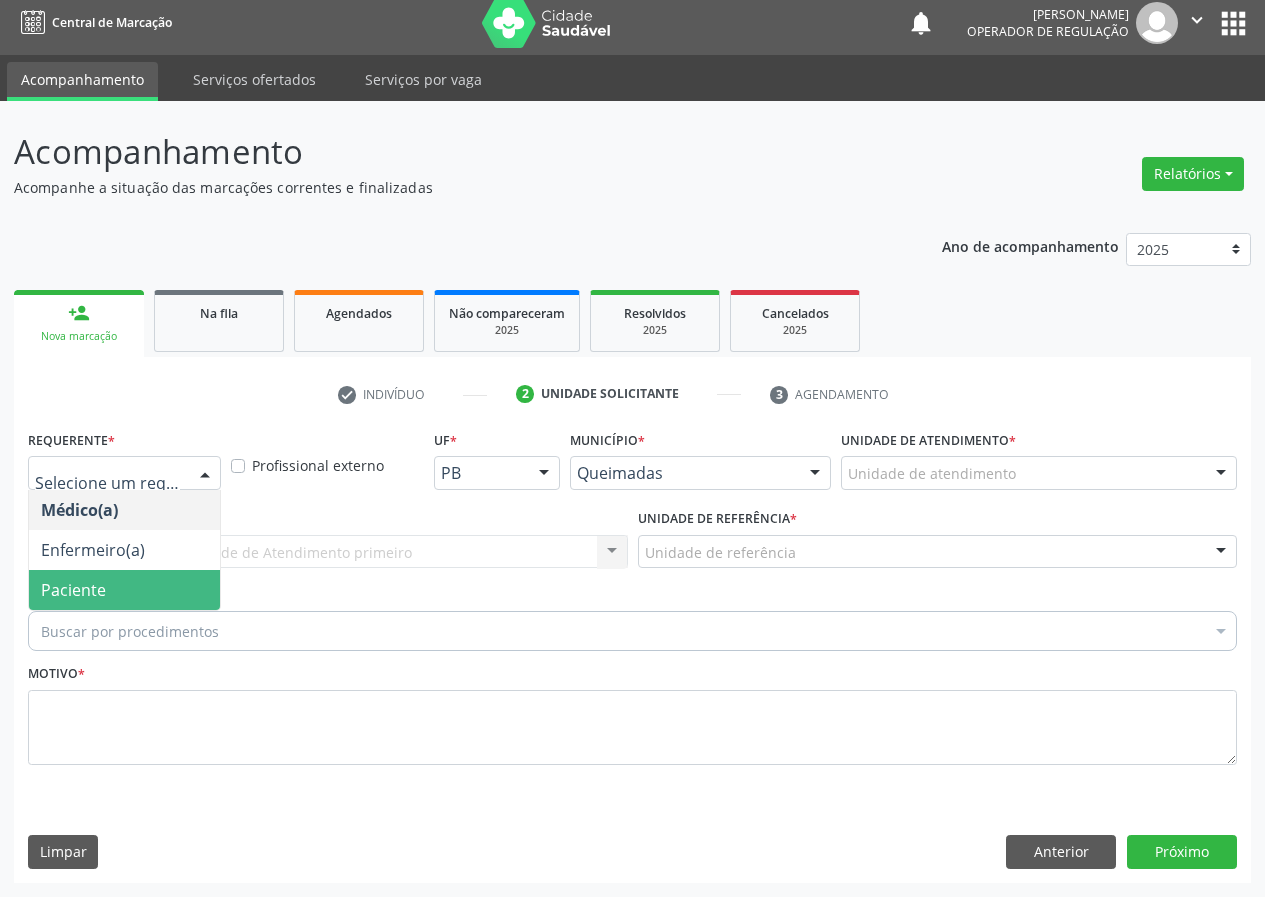 type on "3" 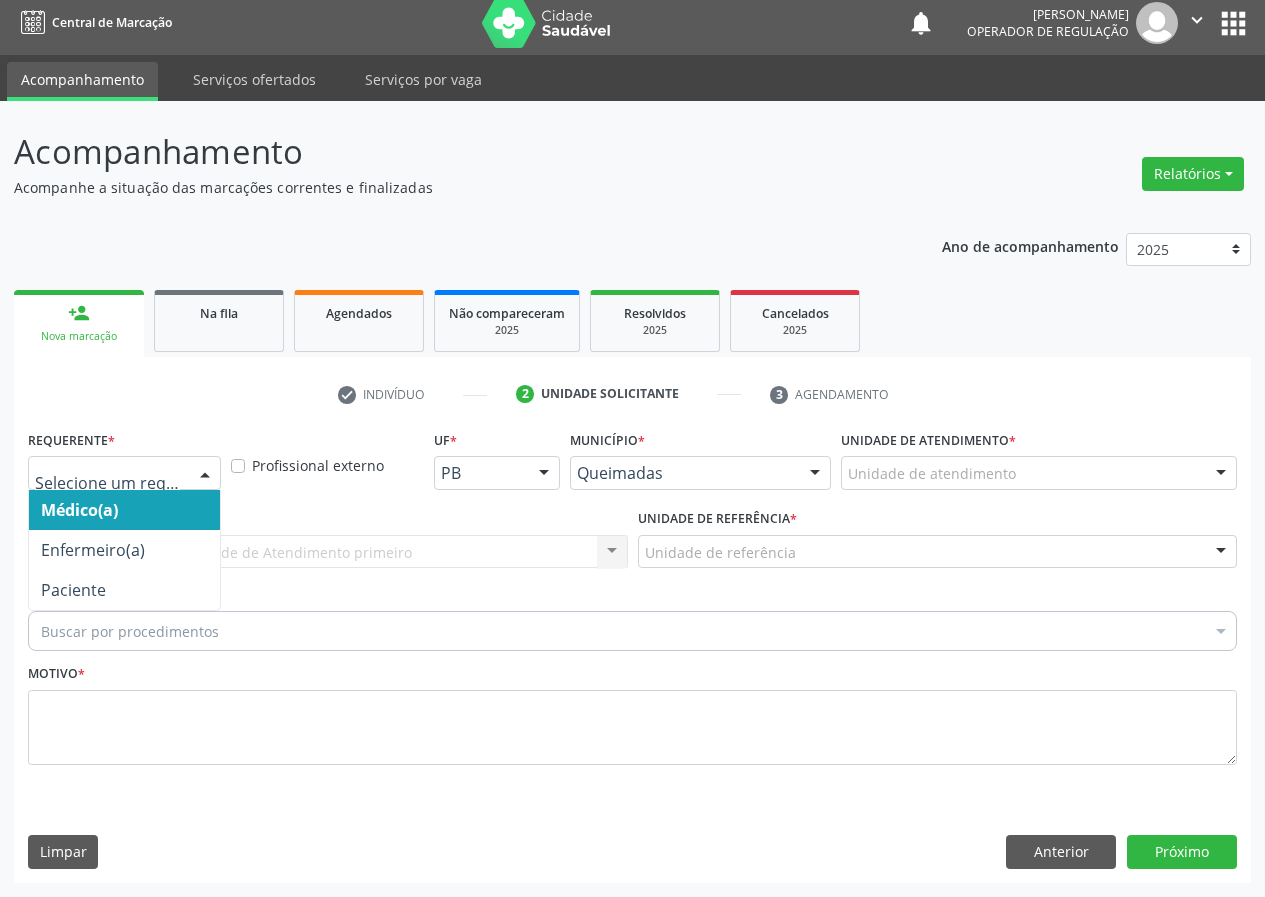 type on "p" 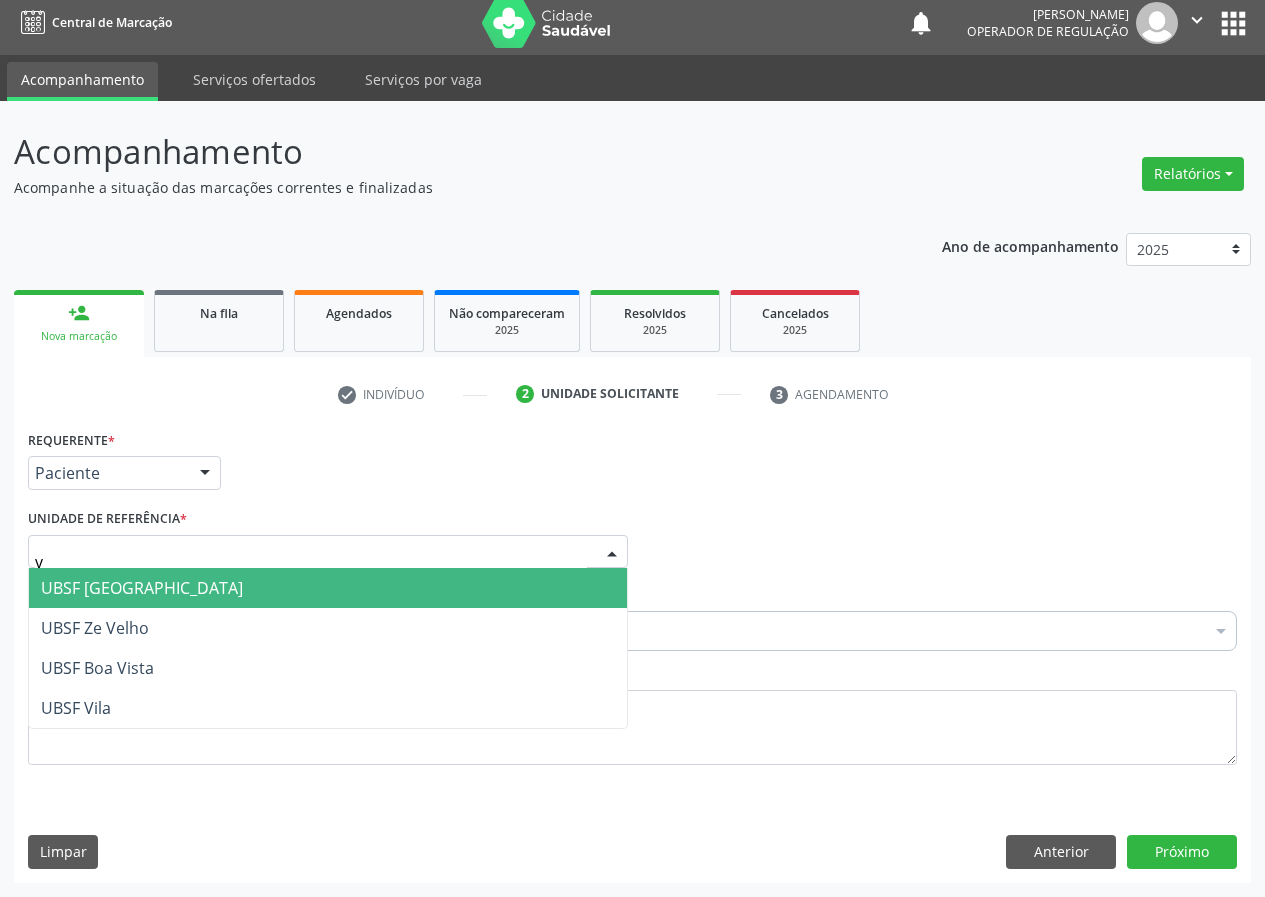 type on "vi" 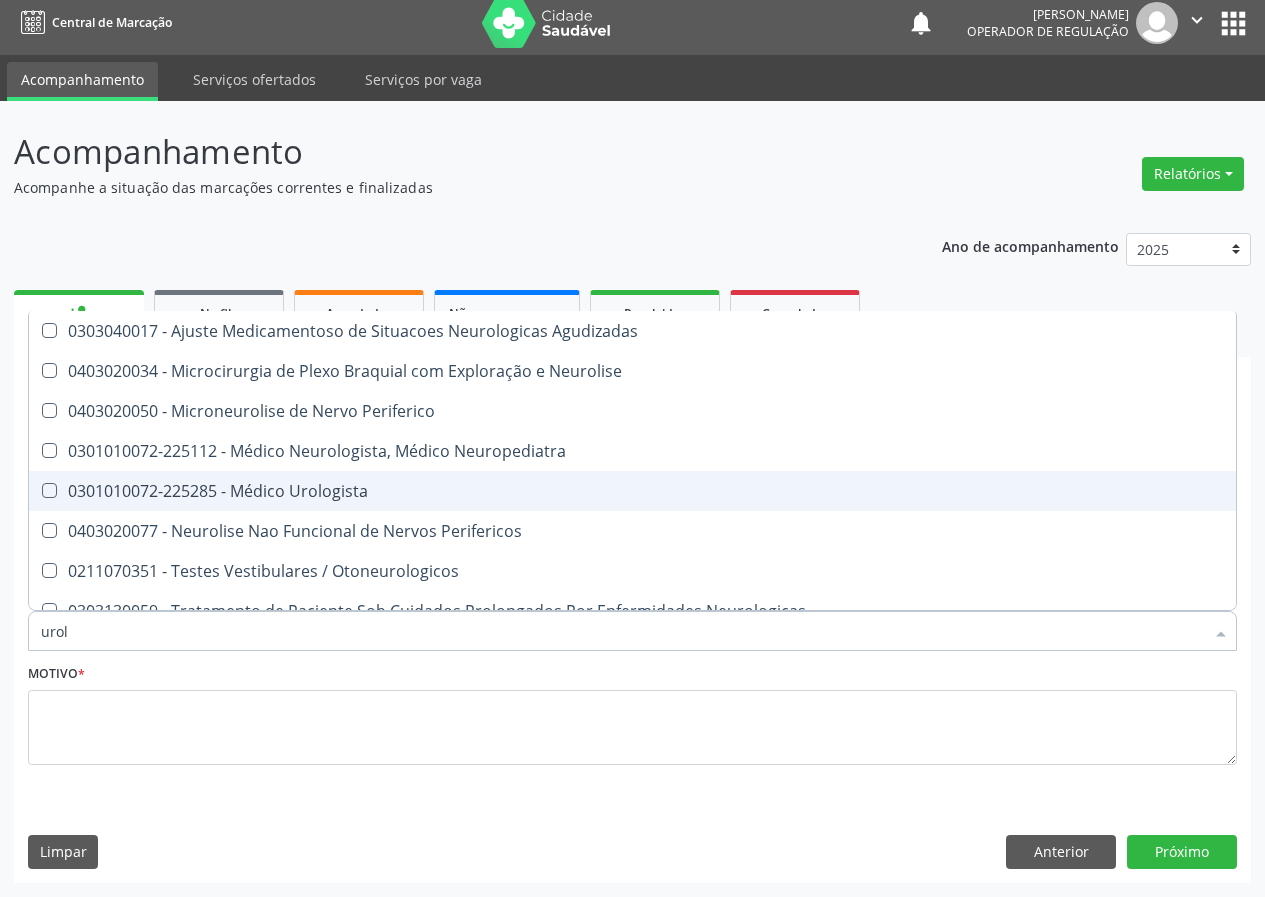 type on "urolo" 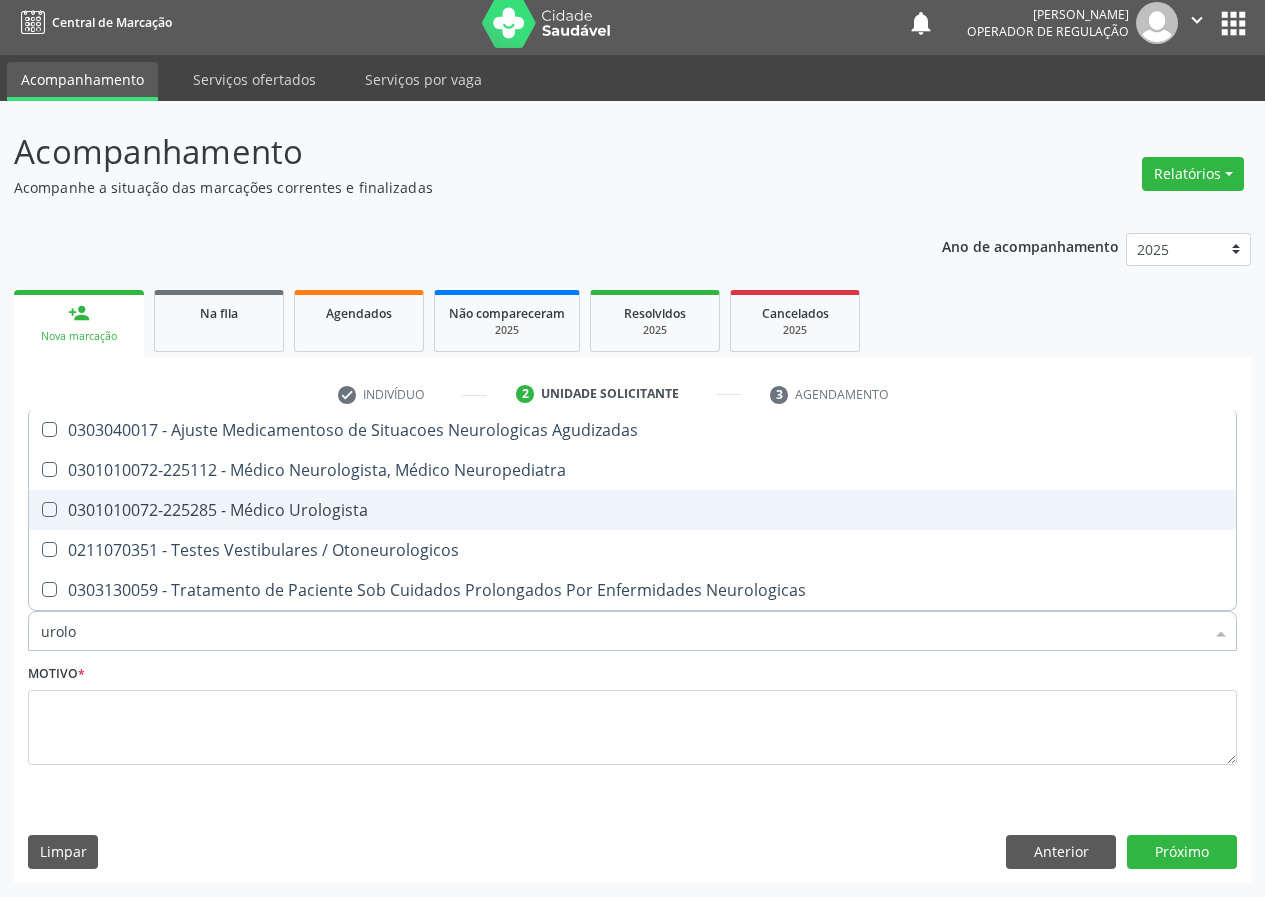 click on "0301010072-225285 - Médico Urologista" at bounding box center (632, 510) 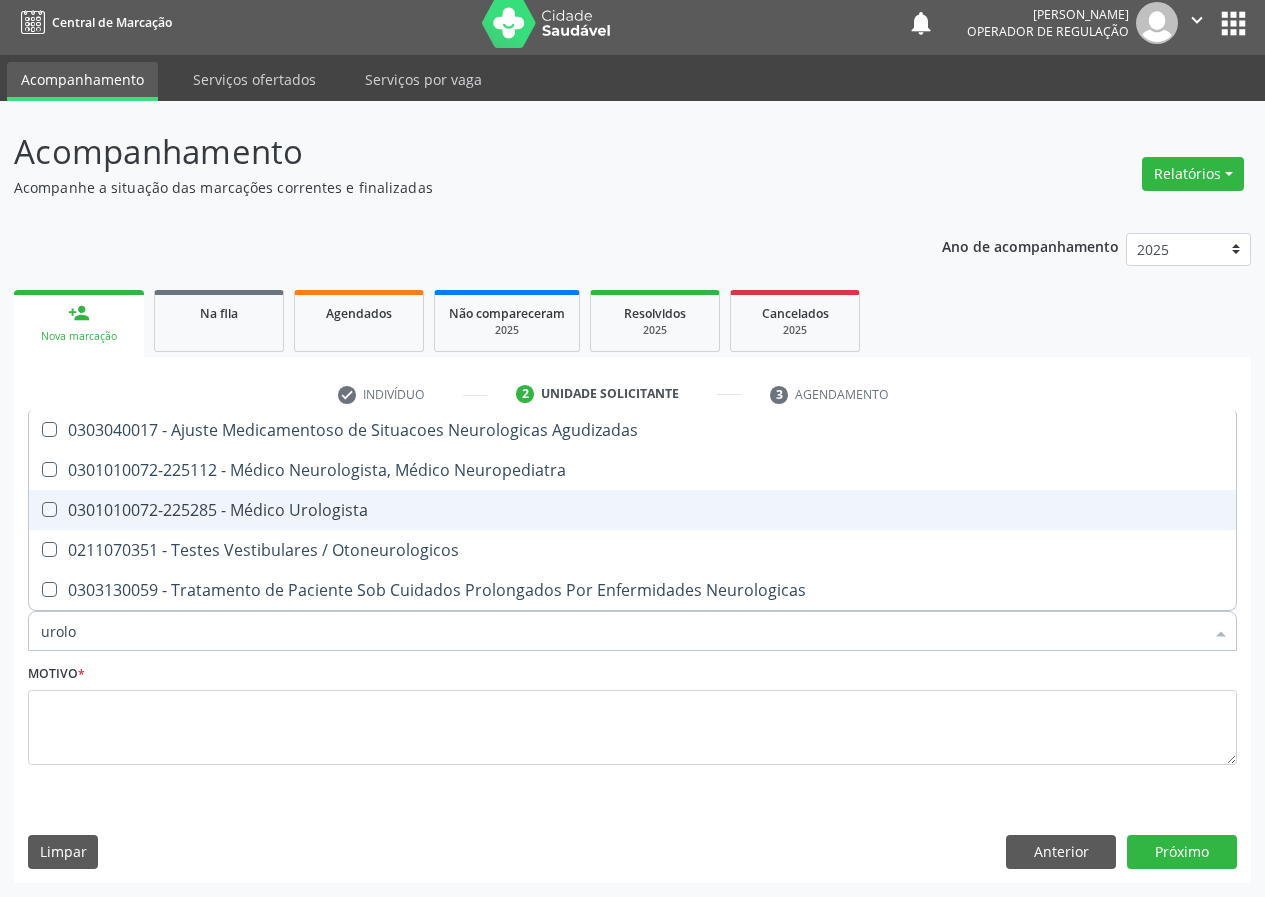 checkbox on "true" 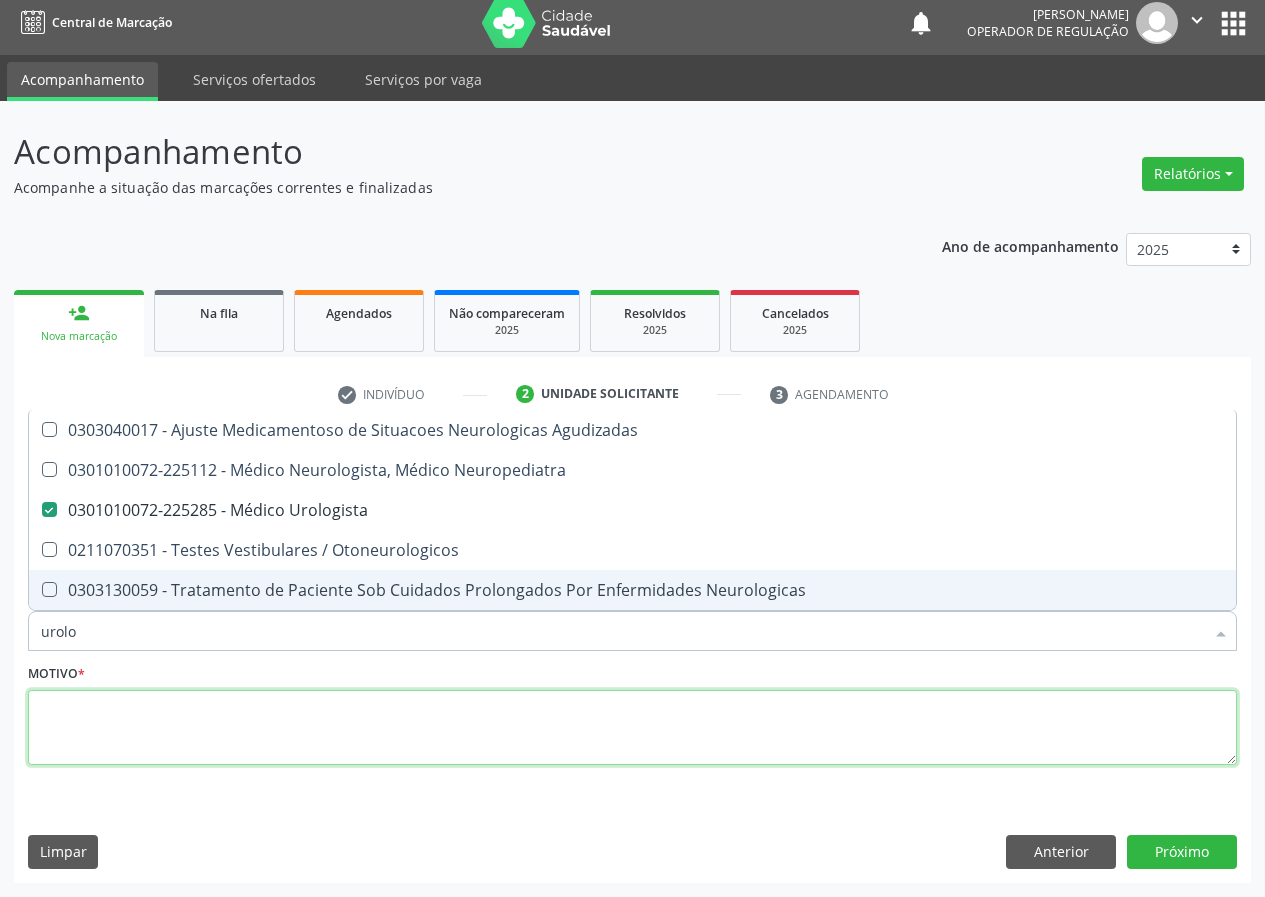 click at bounding box center (632, 728) 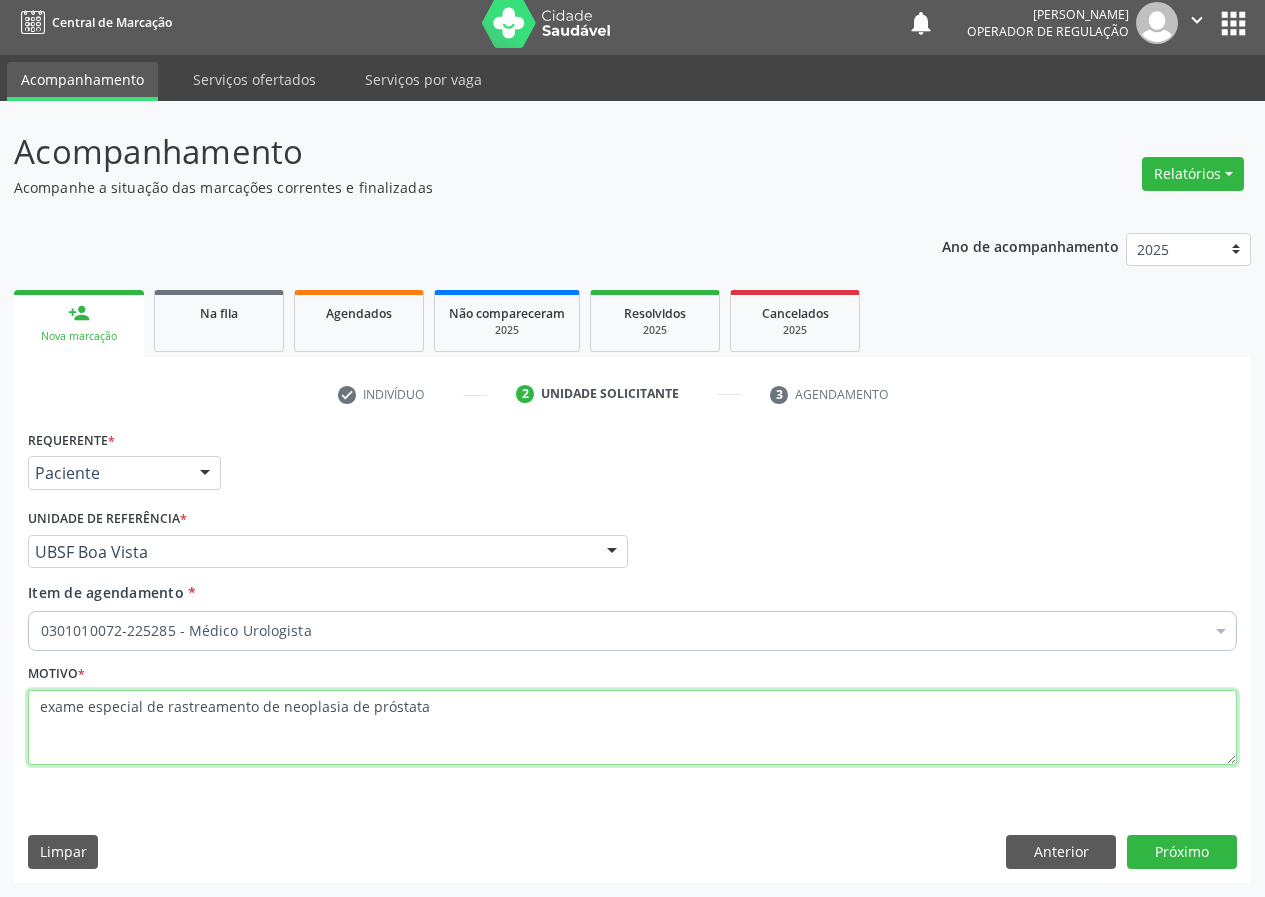 type on "exame especial de rastreamento de neoplasia de próstata" 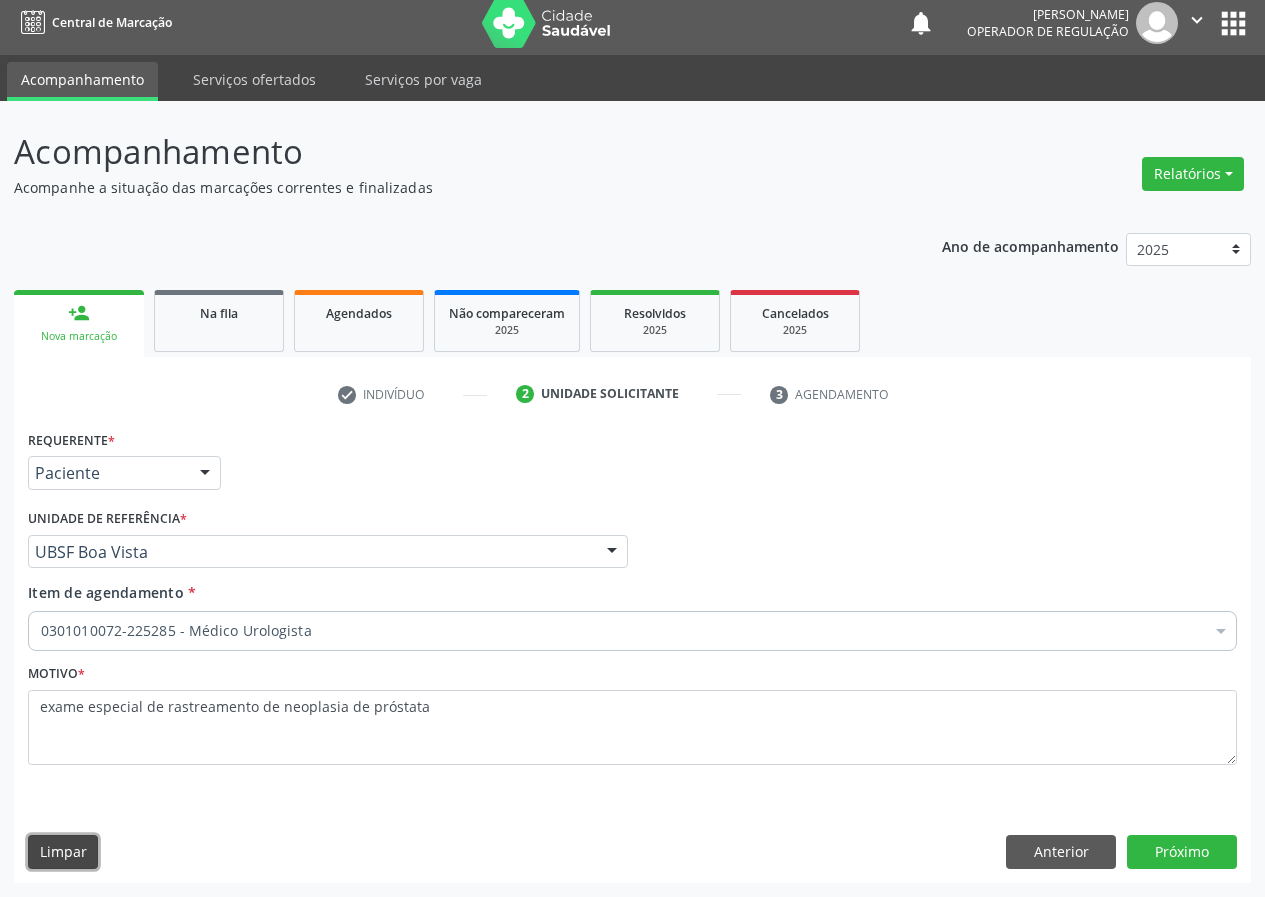 type 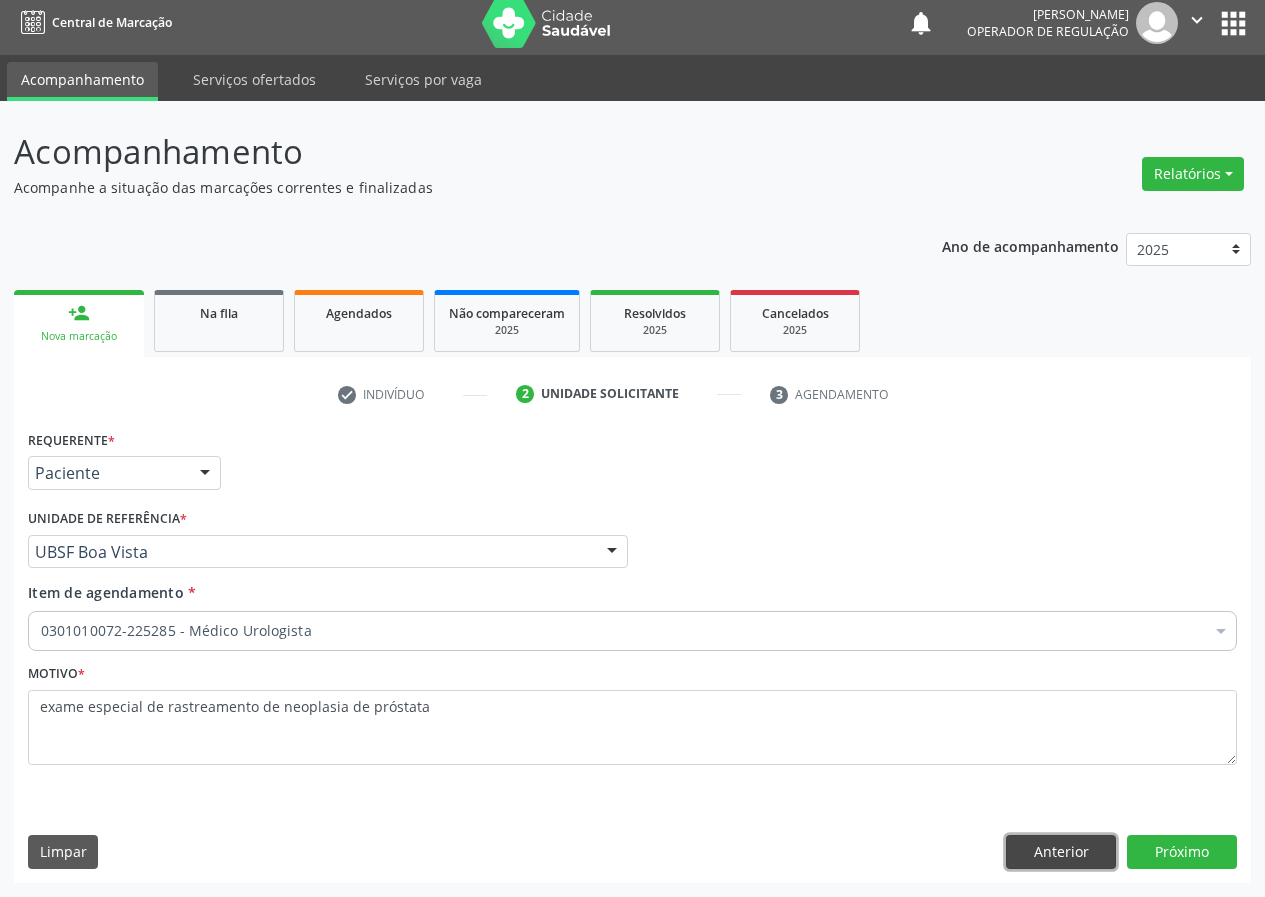 type 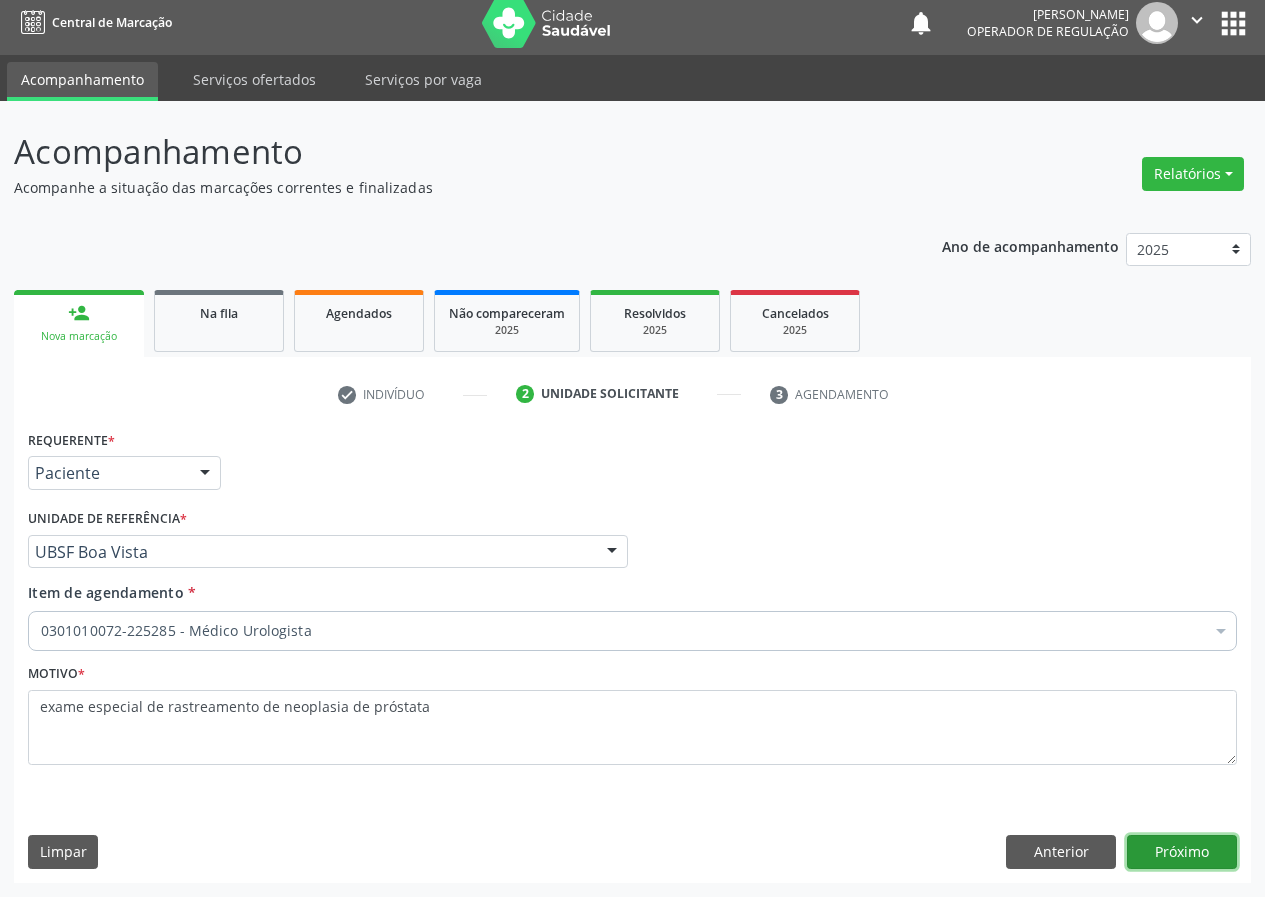 type 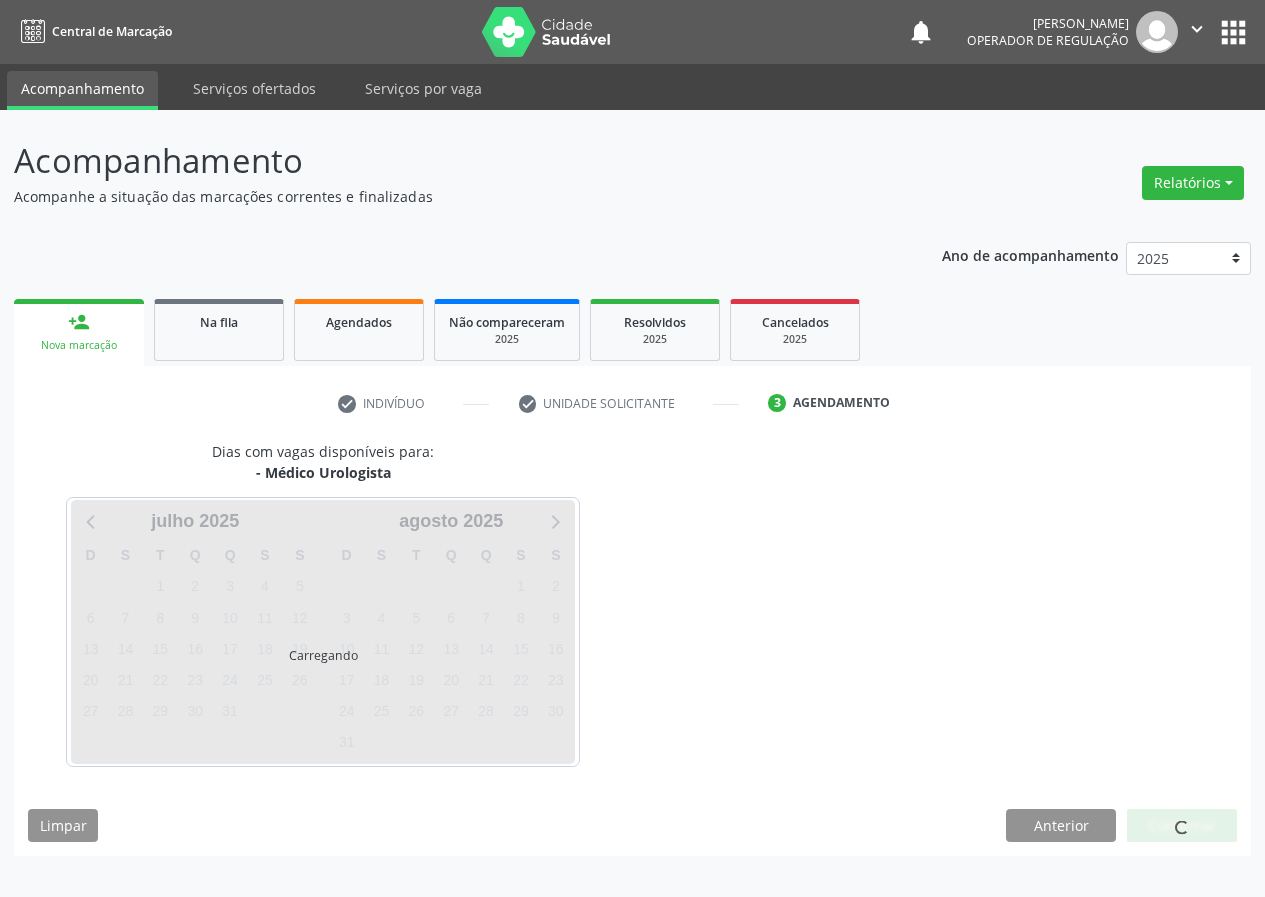 scroll, scrollTop: 0, scrollLeft: 0, axis: both 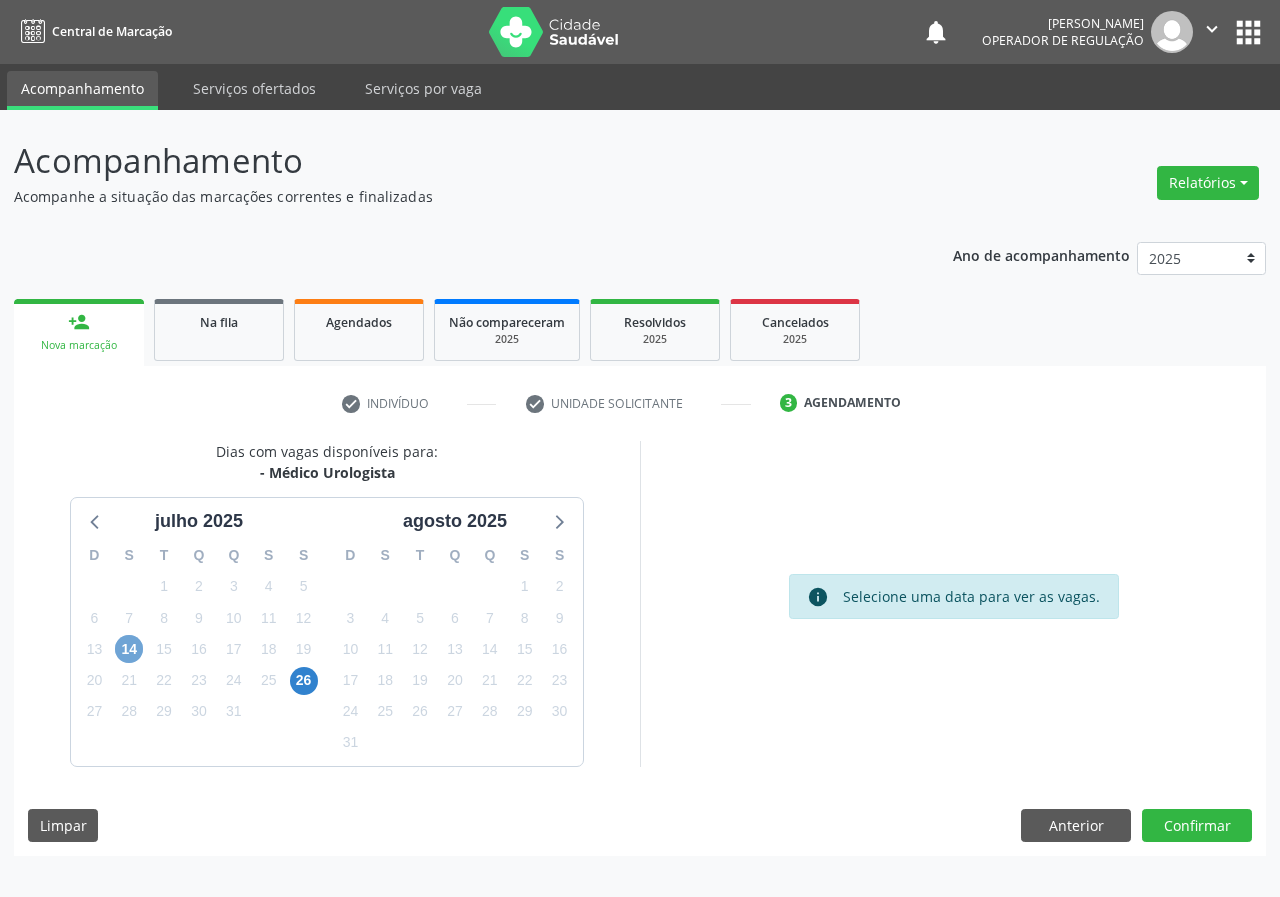 click on "14" at bounding box center [129, 649] 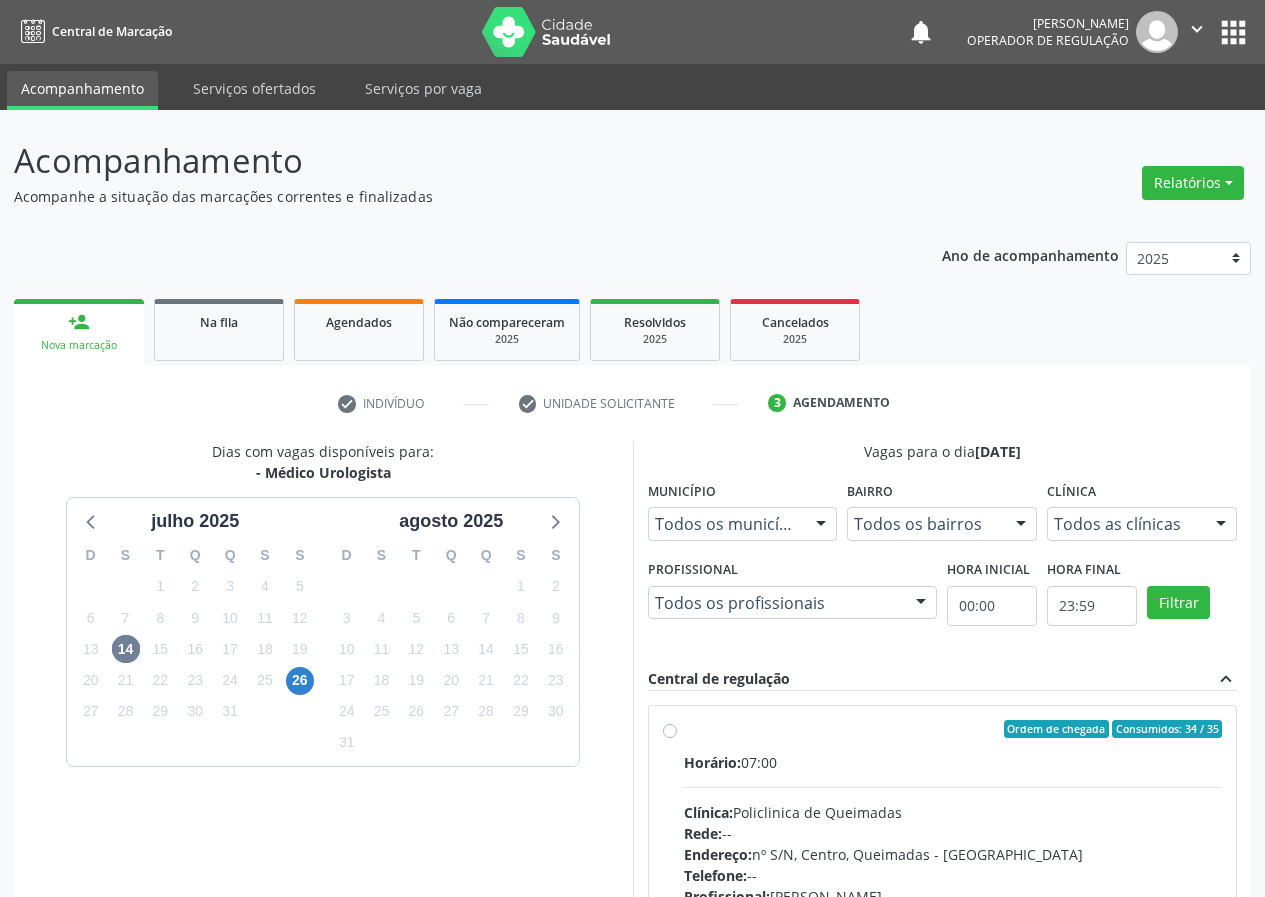 click on "Horário:   07:00
Clínica:  Policlinica de Queimadas
Rede:
--
Endereço:   nº S/N, Centro, Queimadas - PB
Telefone:   --
Profissional:
[PERSON_NAME]
Informações adicionais sobre o atendimento
Idade de atendimento:
de 0 a 120 anos
Gênero(s) atendido(s):
Masculino e Feminino
Informações adicionais:
--" at bounding box center [953, 889] 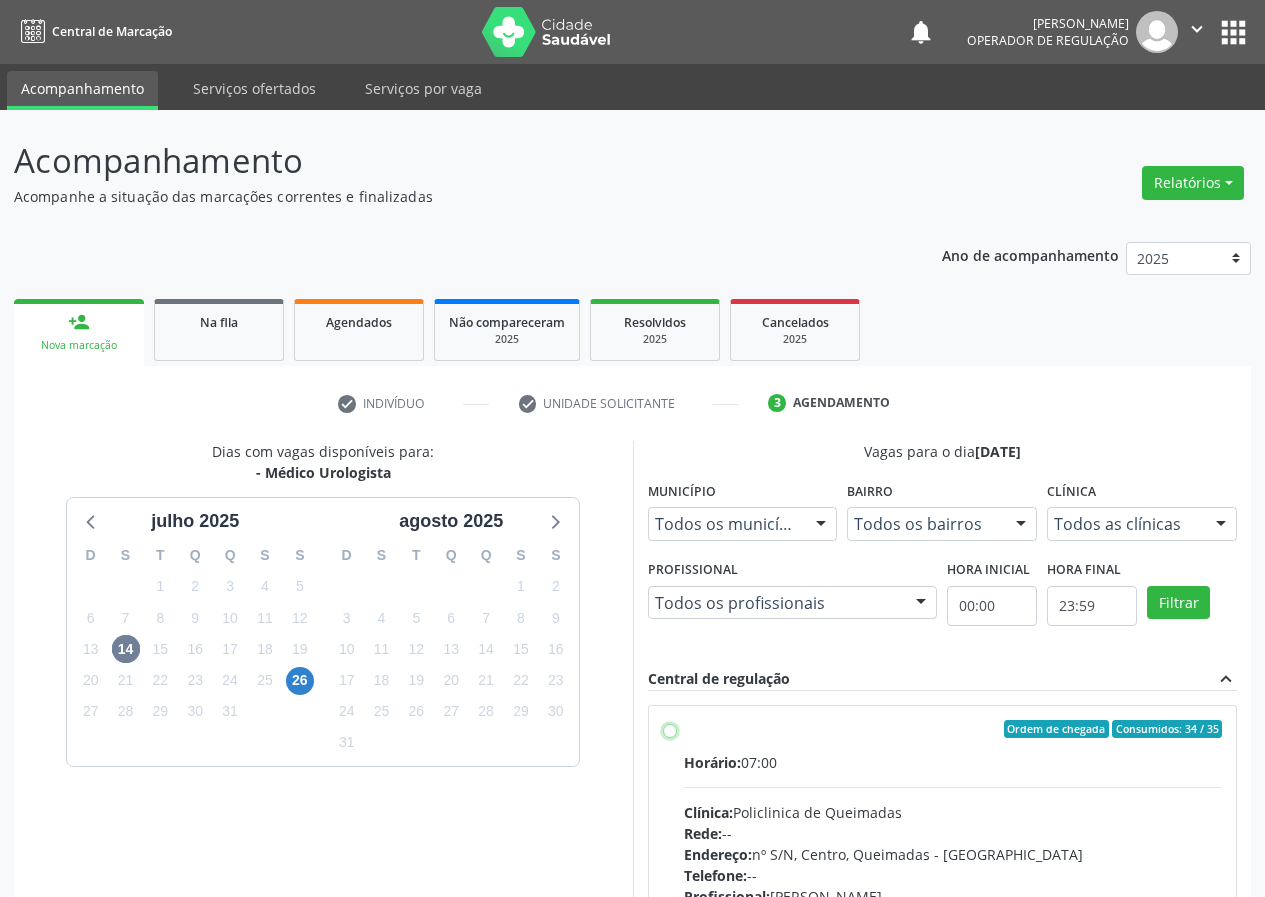 click on "Ordem de chegada
Consumidos: 34 / 35
Horário:   07:00
Clínica:  Policlinica de Queimadas
Rede:
--
Endereço:   nº S/N, Centro, Queimadas - PB
Telefone:   --
Profissional:
[PERSON_NAME]
Informações adicionais sobre o atendimento
Idade de atendimento:
de 0 a 120 anos
Gênero(s) atendido(s):
Masculino e Feminino
Informações adicionais:
--" at bounding box center [670, 729] 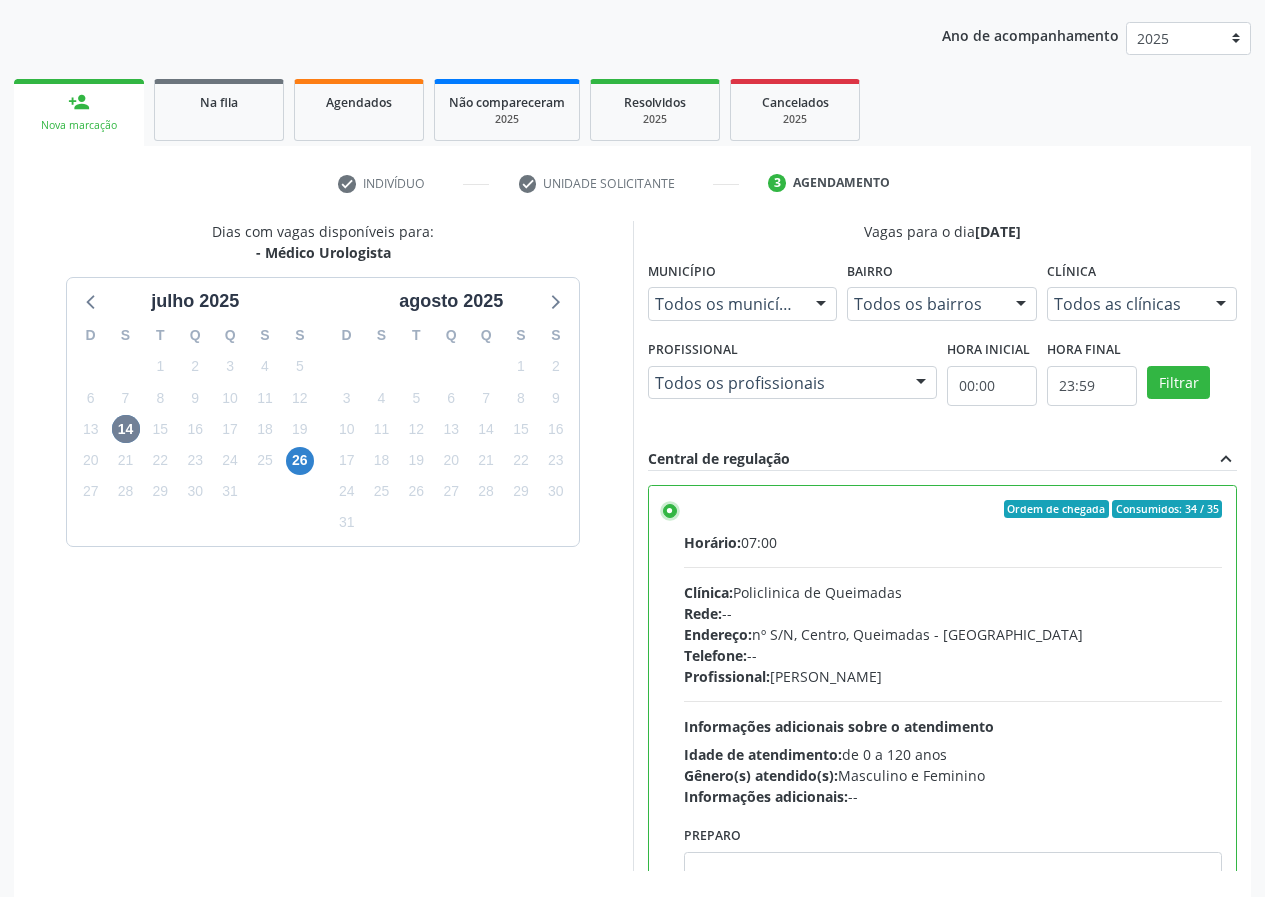 scroll, scrollTop: 298, scrollLeft: 0, axis: vertical 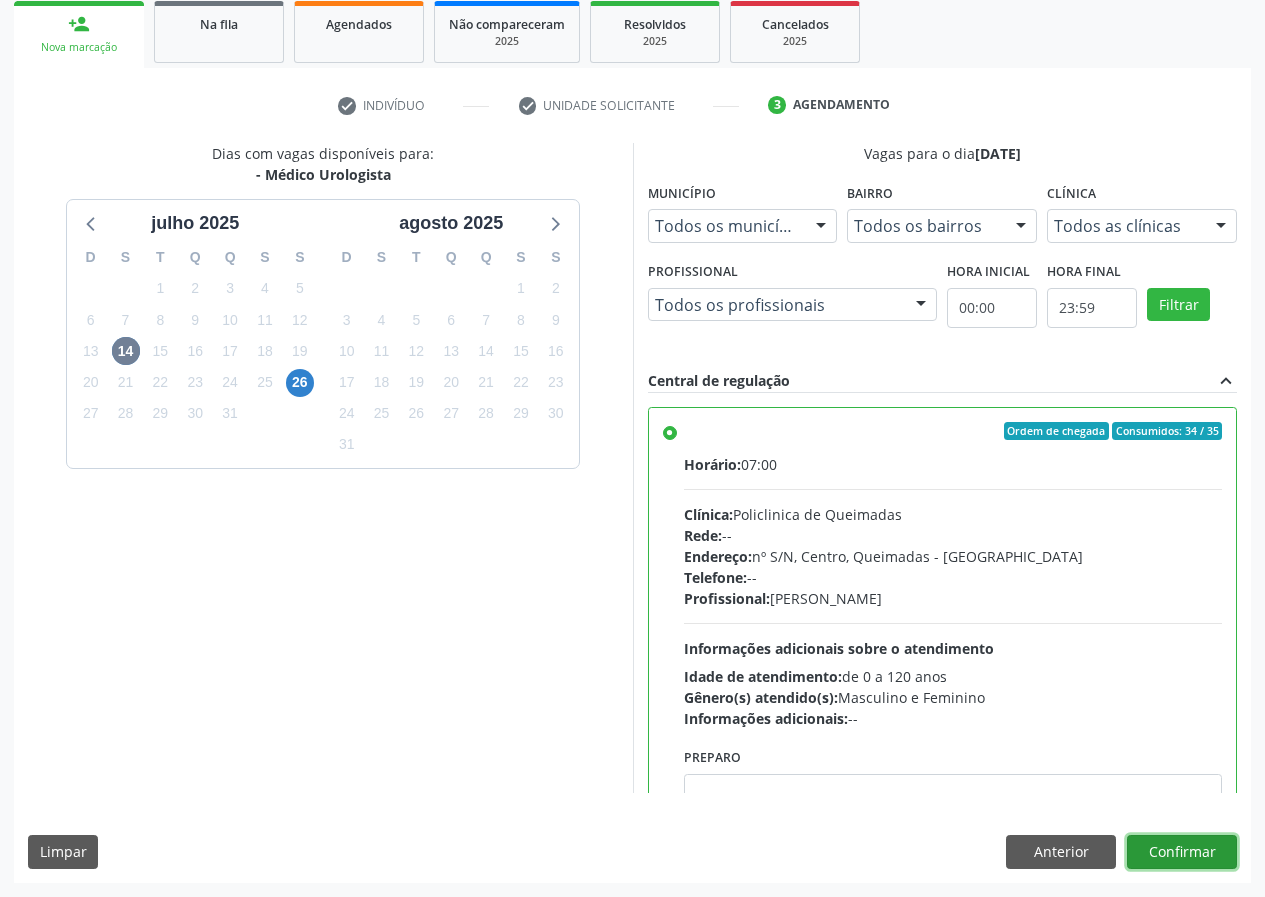 click on "Confirmar" at bounding box center [1182, 852] 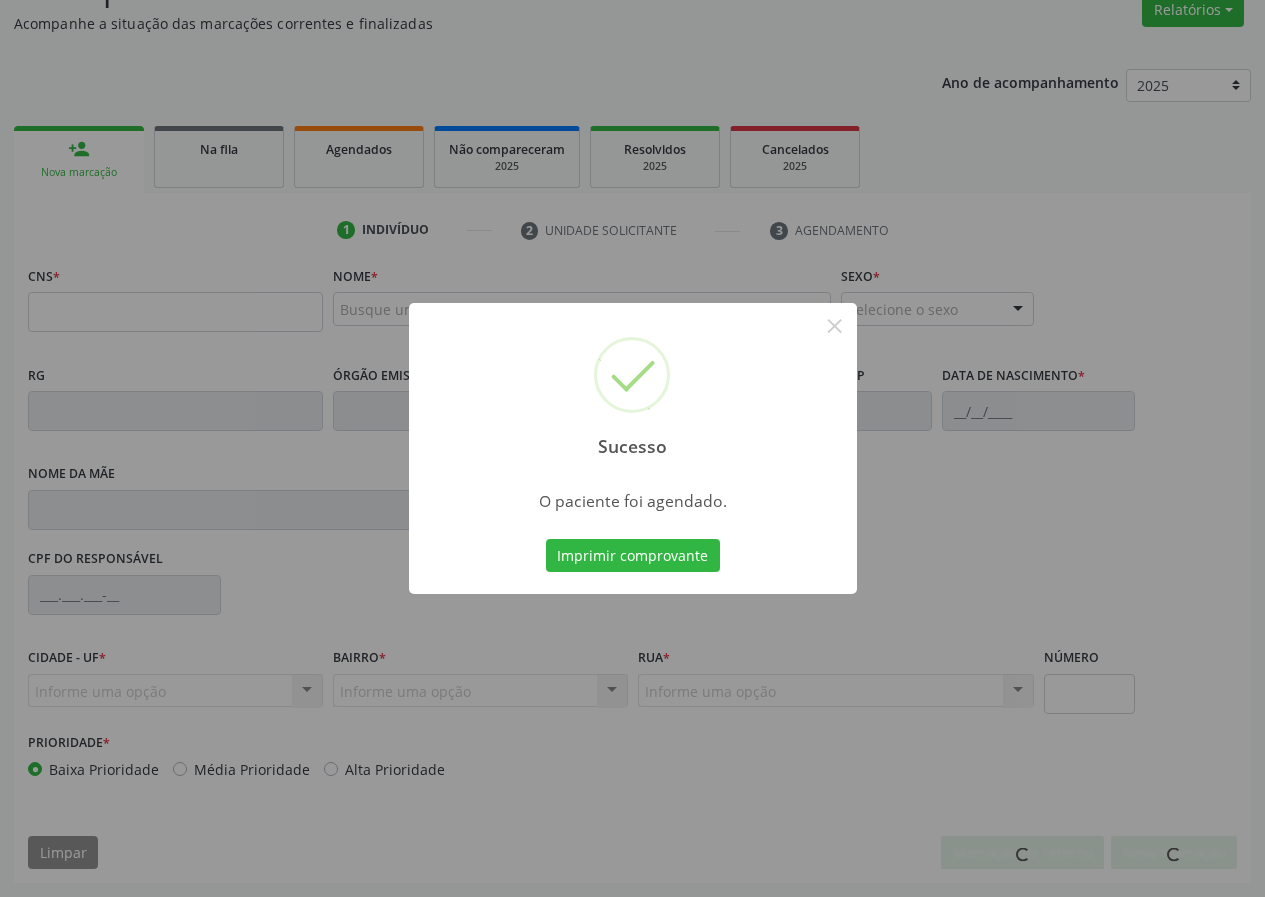 scroll, scrollTop: 173, scrollLeft: 0, axis: vertical 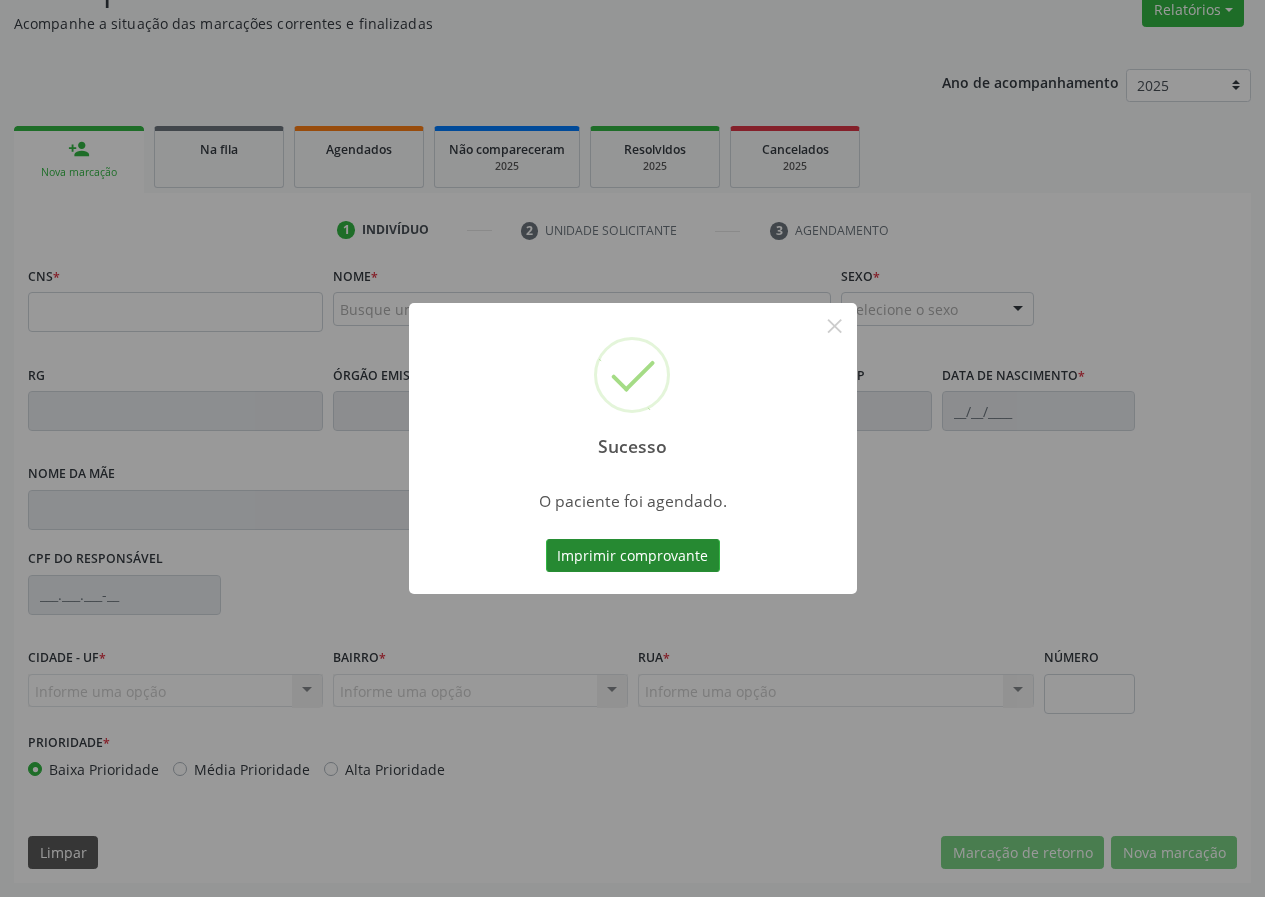 click on "Imprimir comprovante" at bounding box center (633, 556) 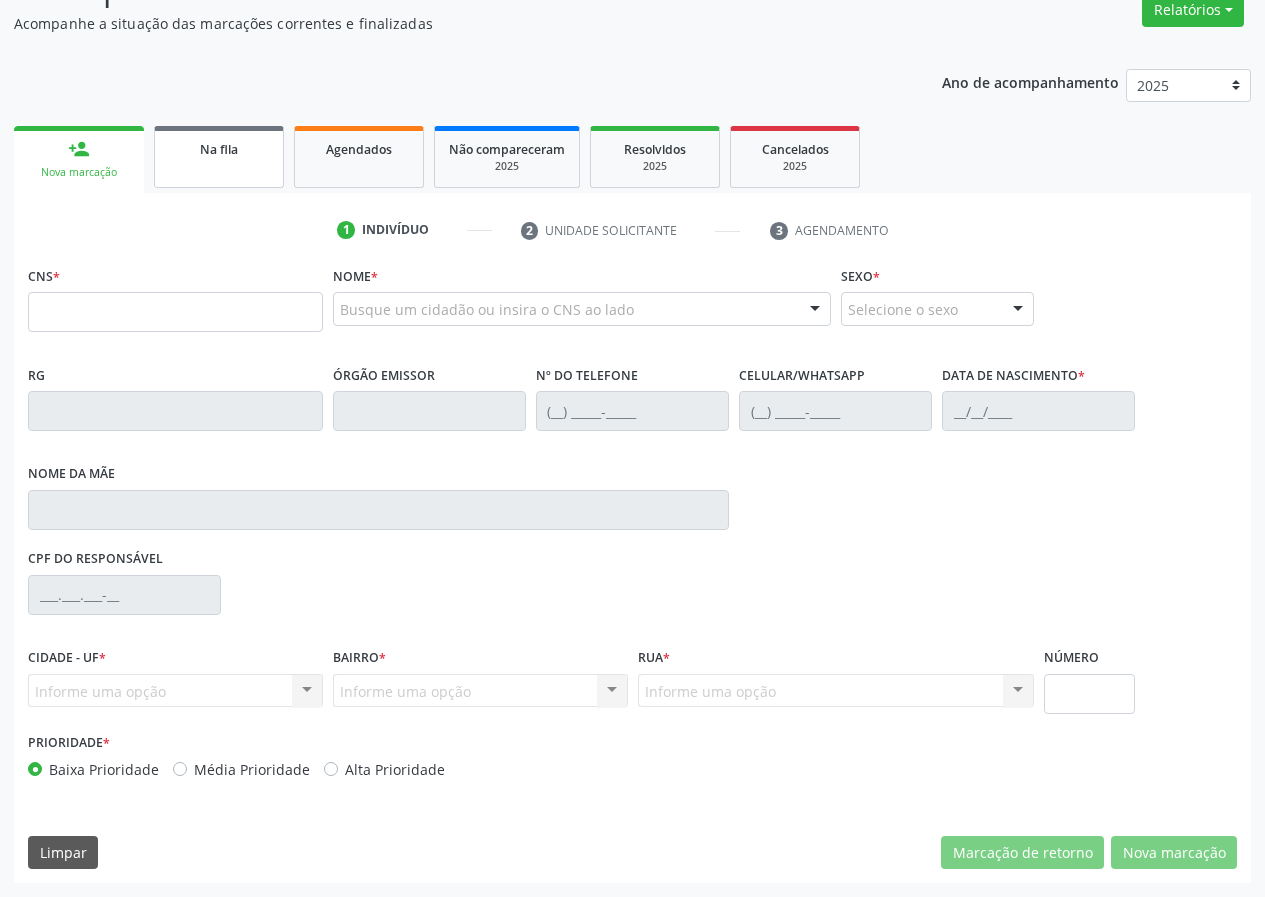 click on "Na fila" at bounding box center (219, 157) 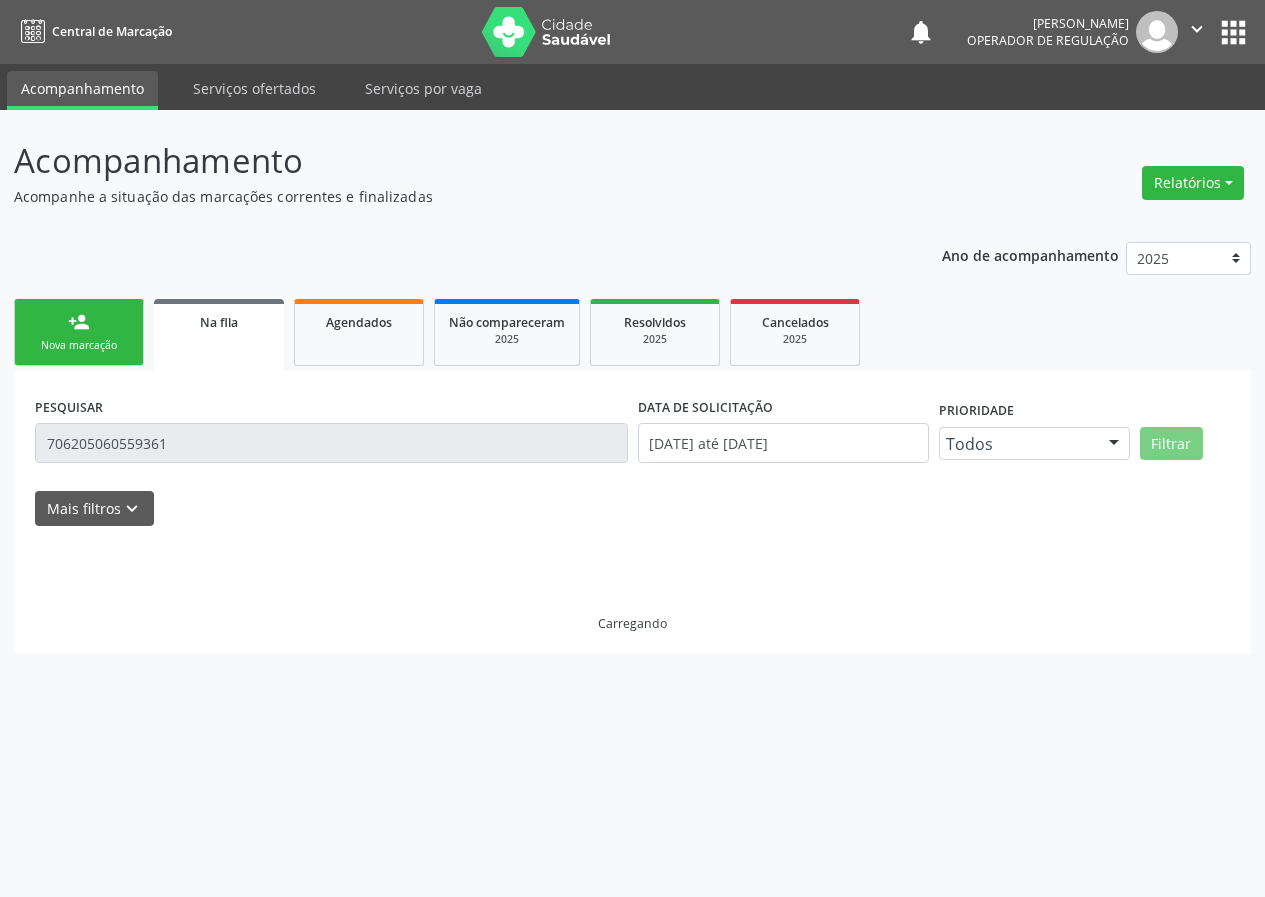 scroll, scrollTop: 0, scrollLeft: 0, axis: both 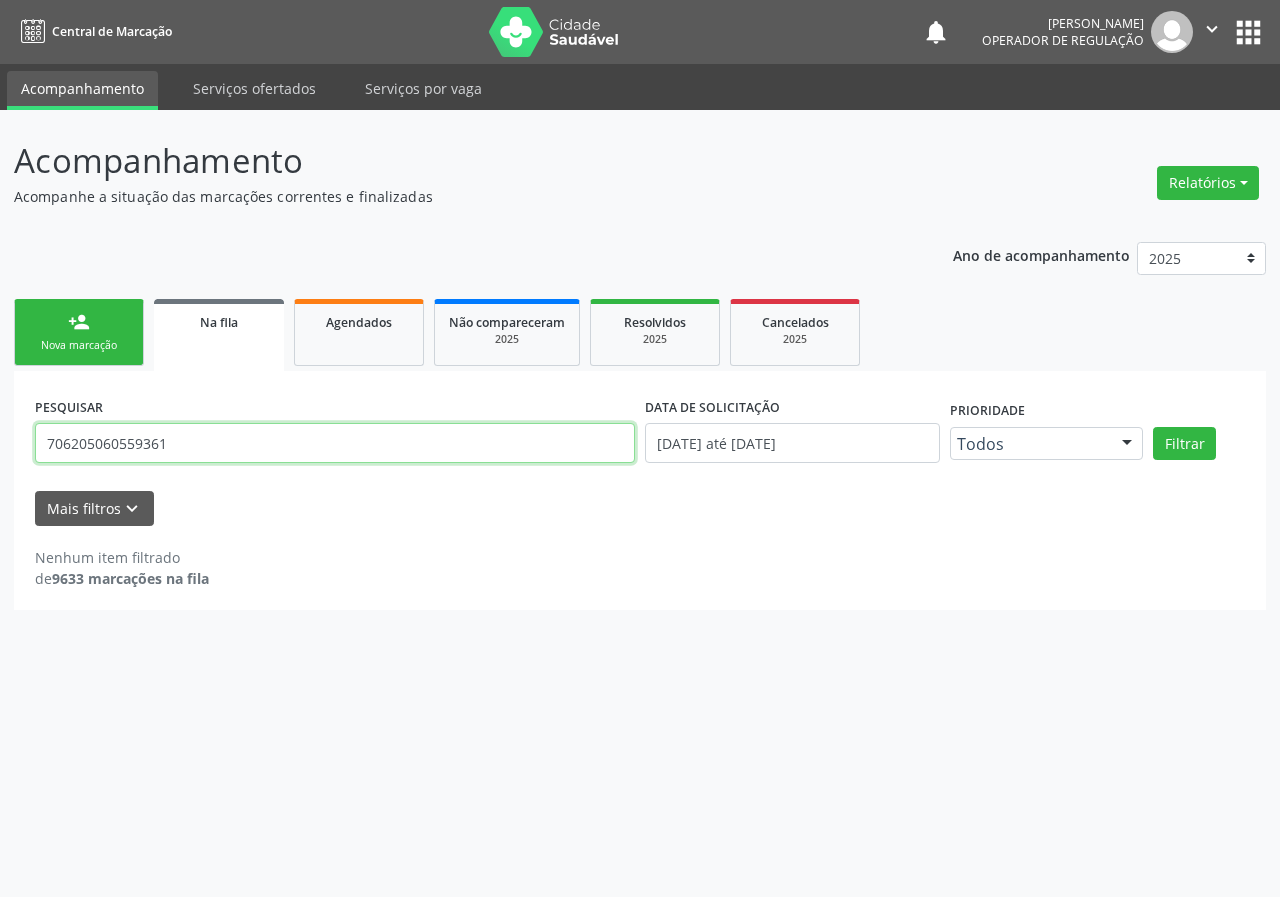 click on "706205060559361" at bounding box center [335, 443] 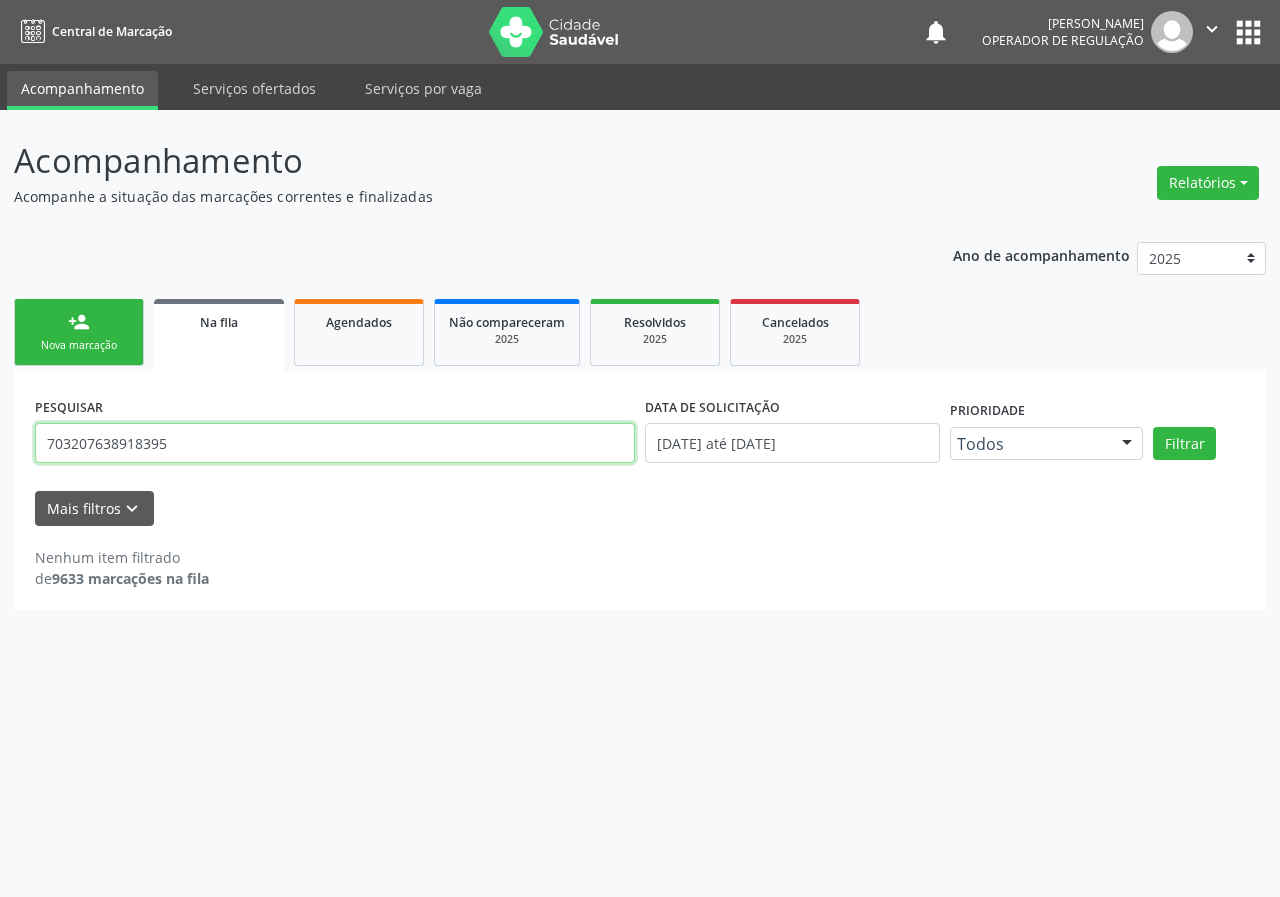 type on "703207638918395" 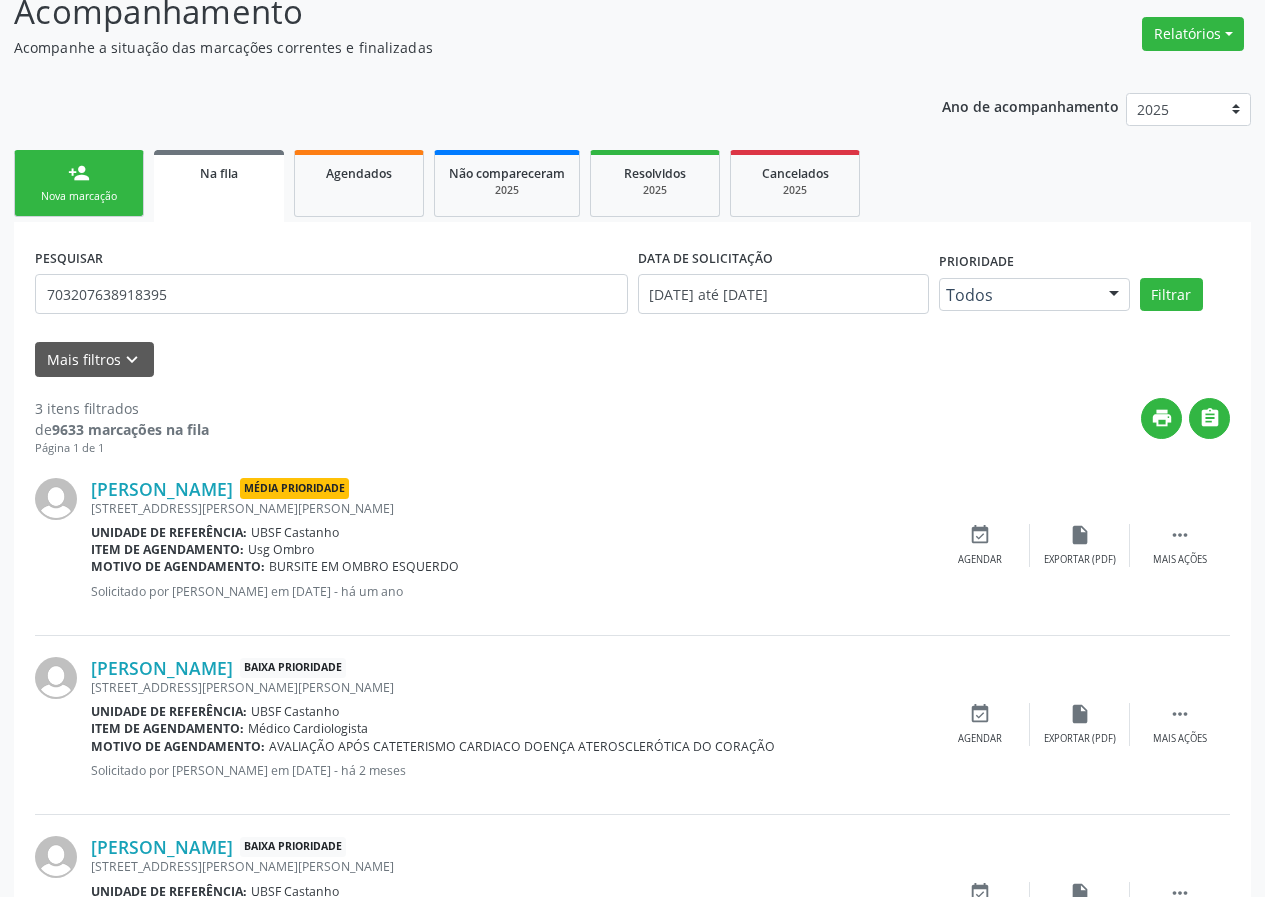 scroll, scrollTop: 280, scrollLeft: 0, axis: vertical 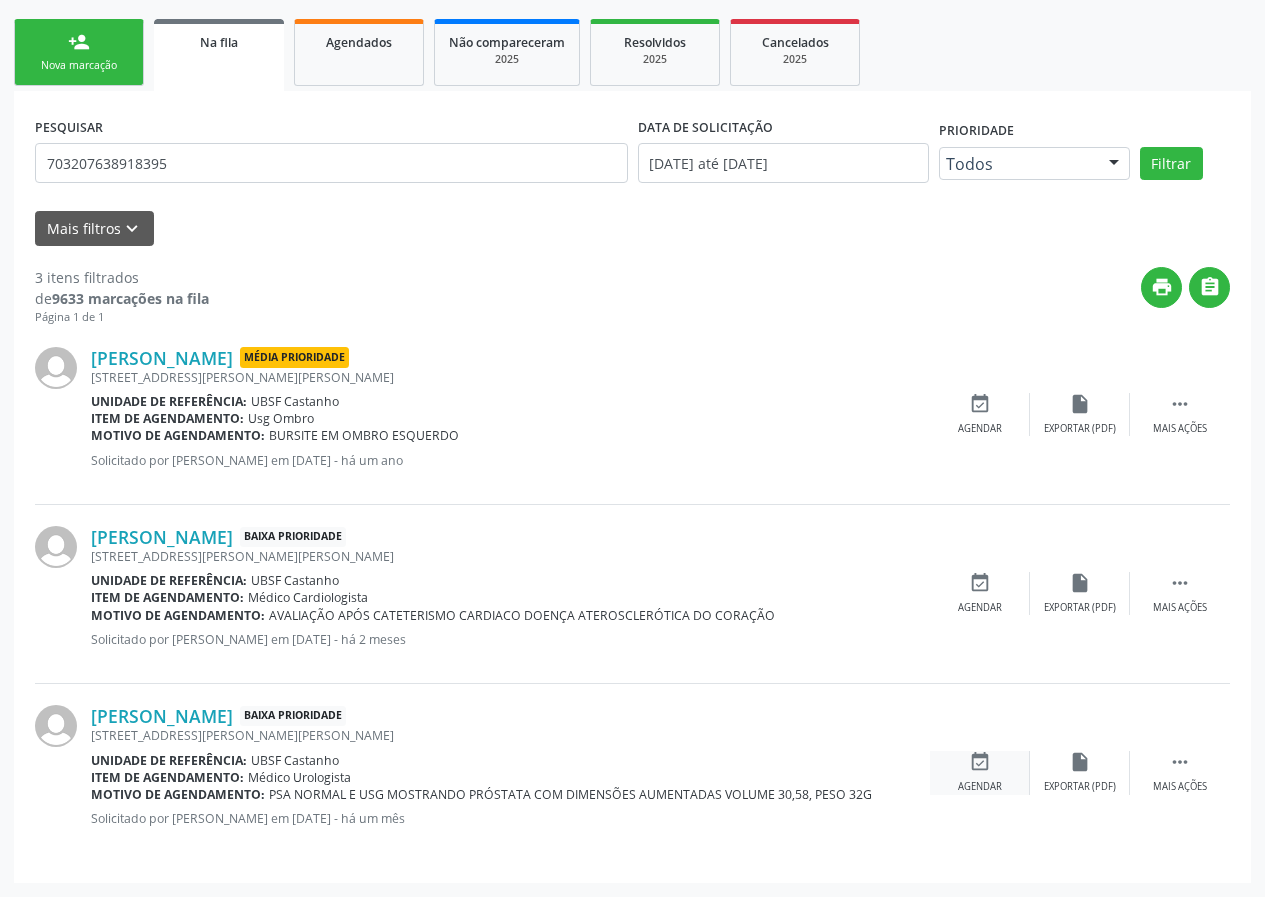 click on "event_available
Agendar" at bounding box center [980, 772] 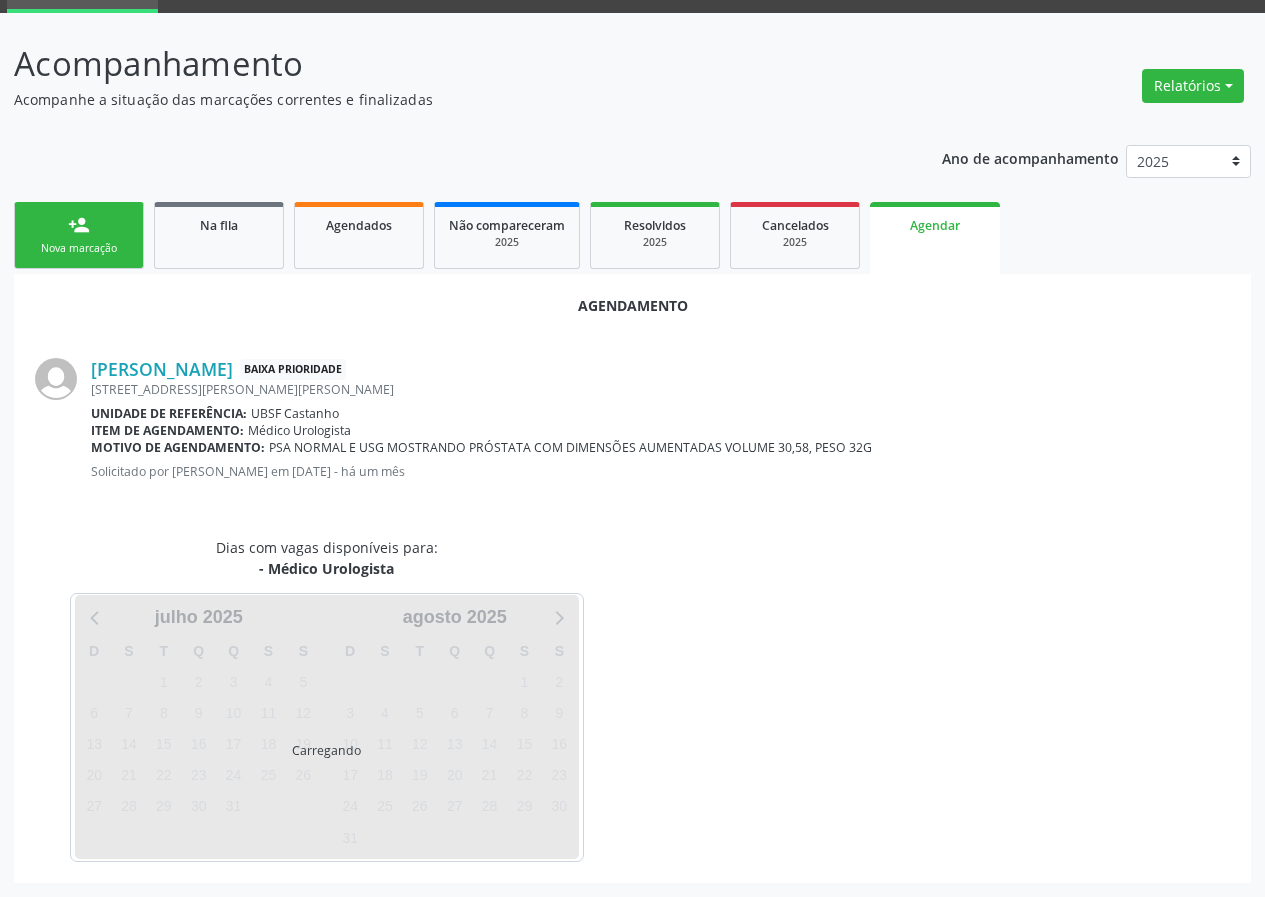 scroll, scrollTop: 144, scrollLeft: 0, axis: vertical 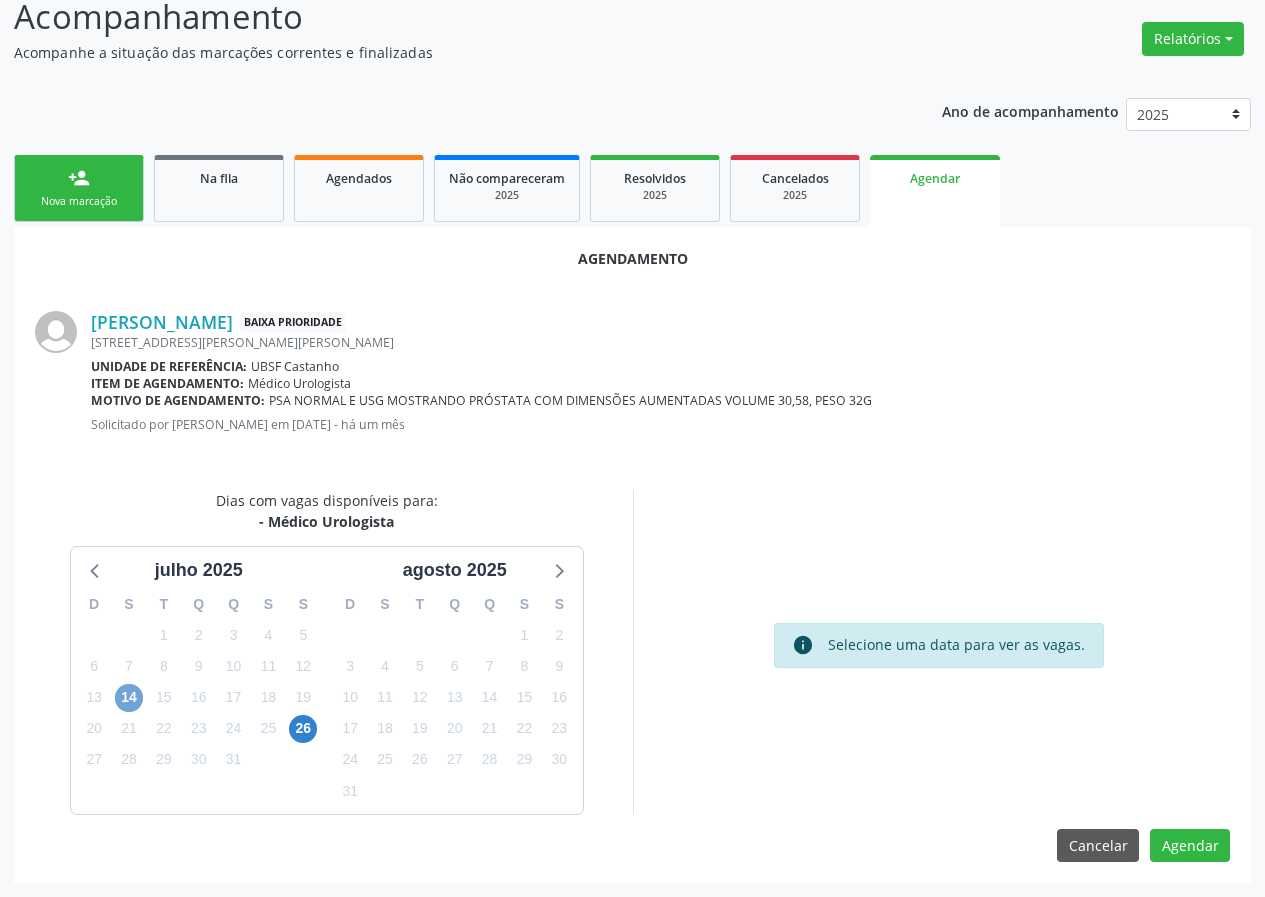 click on "14" at bounding box center (129, 698) 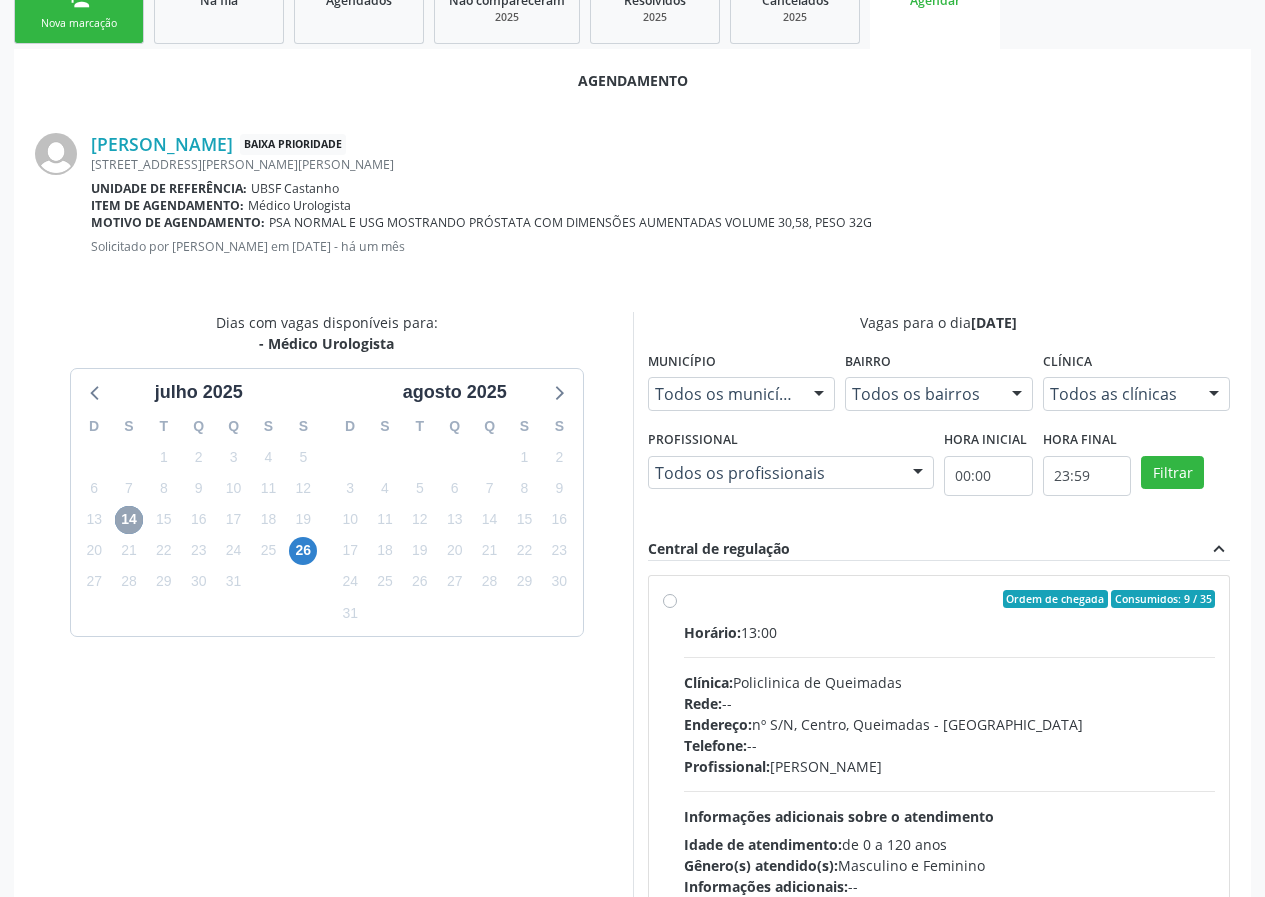 scroll, scrollTop: 433, scrollLeft: 0, axis: vertical 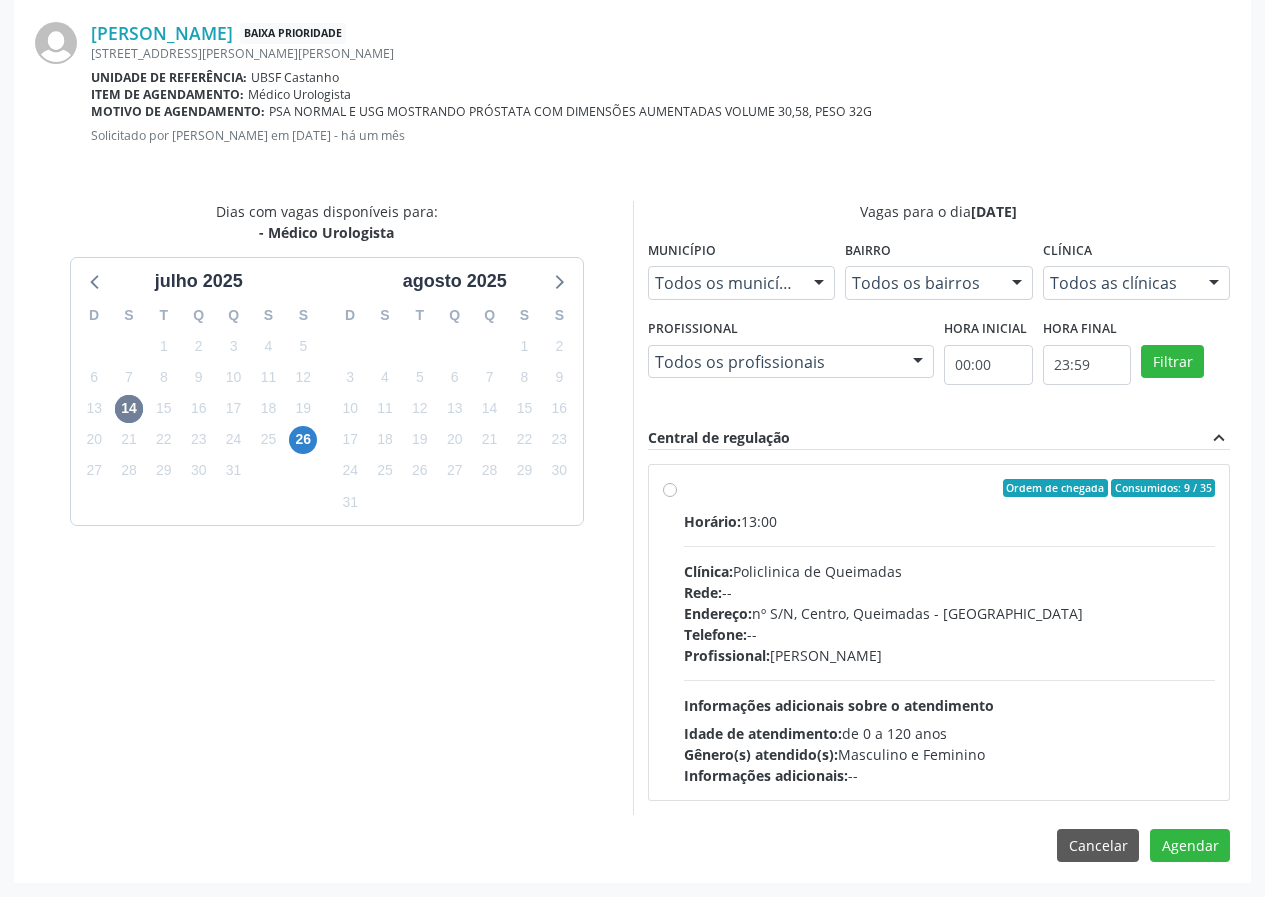 click on "Clínica:  Policlinica de Queimadas" at bounding box center [950, 571] 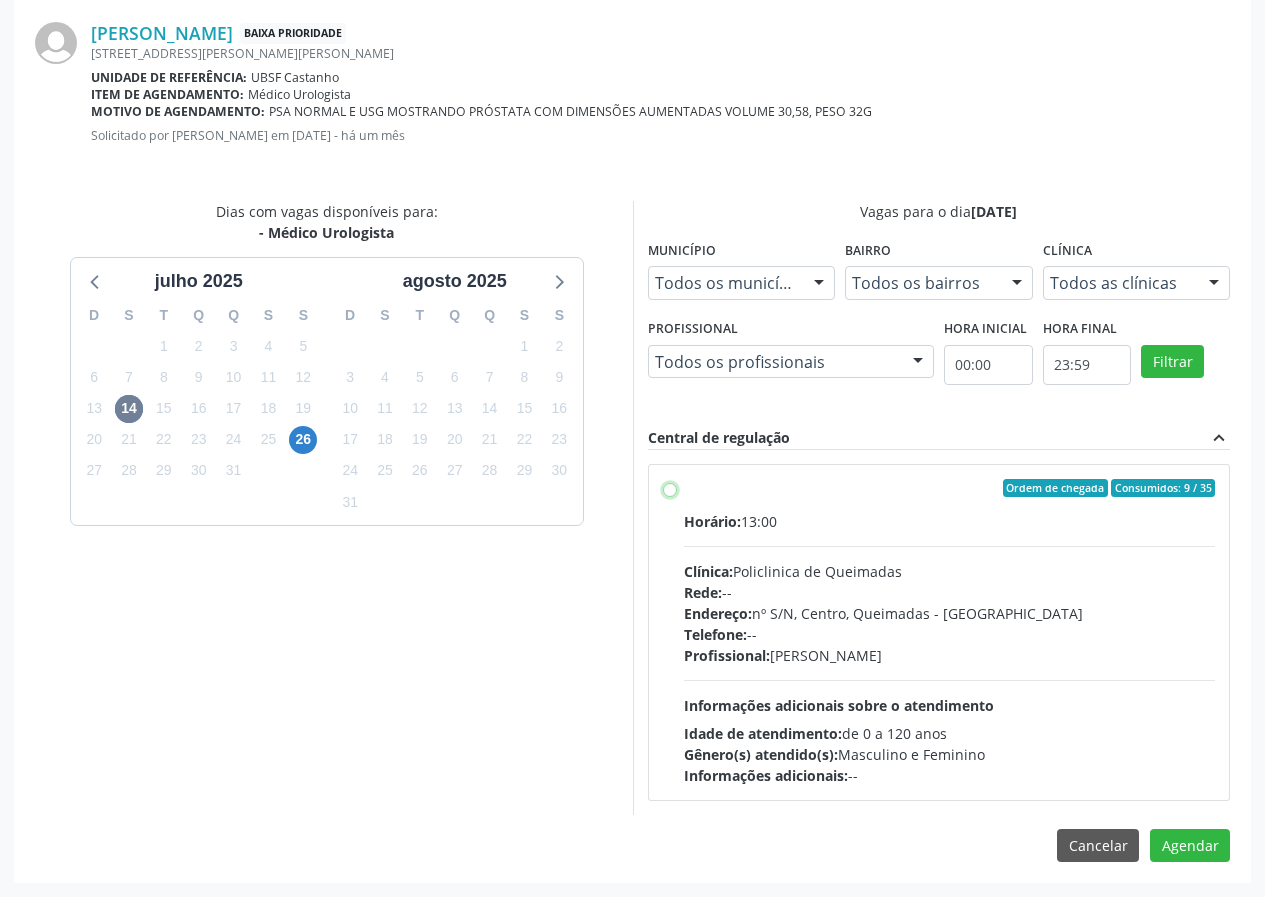 click on "Ordem de chegada
Consumidos: 9 / 35
Horário:   13:00
Clínica:  Policlinica de Queimadas
Rede:
--
Endereço:   nº S/N, Centro, Queimadas - PB
Telefone:   --
Profissional:
Ivanclecio de Souza Rodrigues
Informações adicionais sobre o atendimento
Idade de atendimento:
de 0 a 120 anos
Gênero(s) atendido(s):
Masculino e Feminino
Informações adicionais:
--" at bounding box center (670, 488) 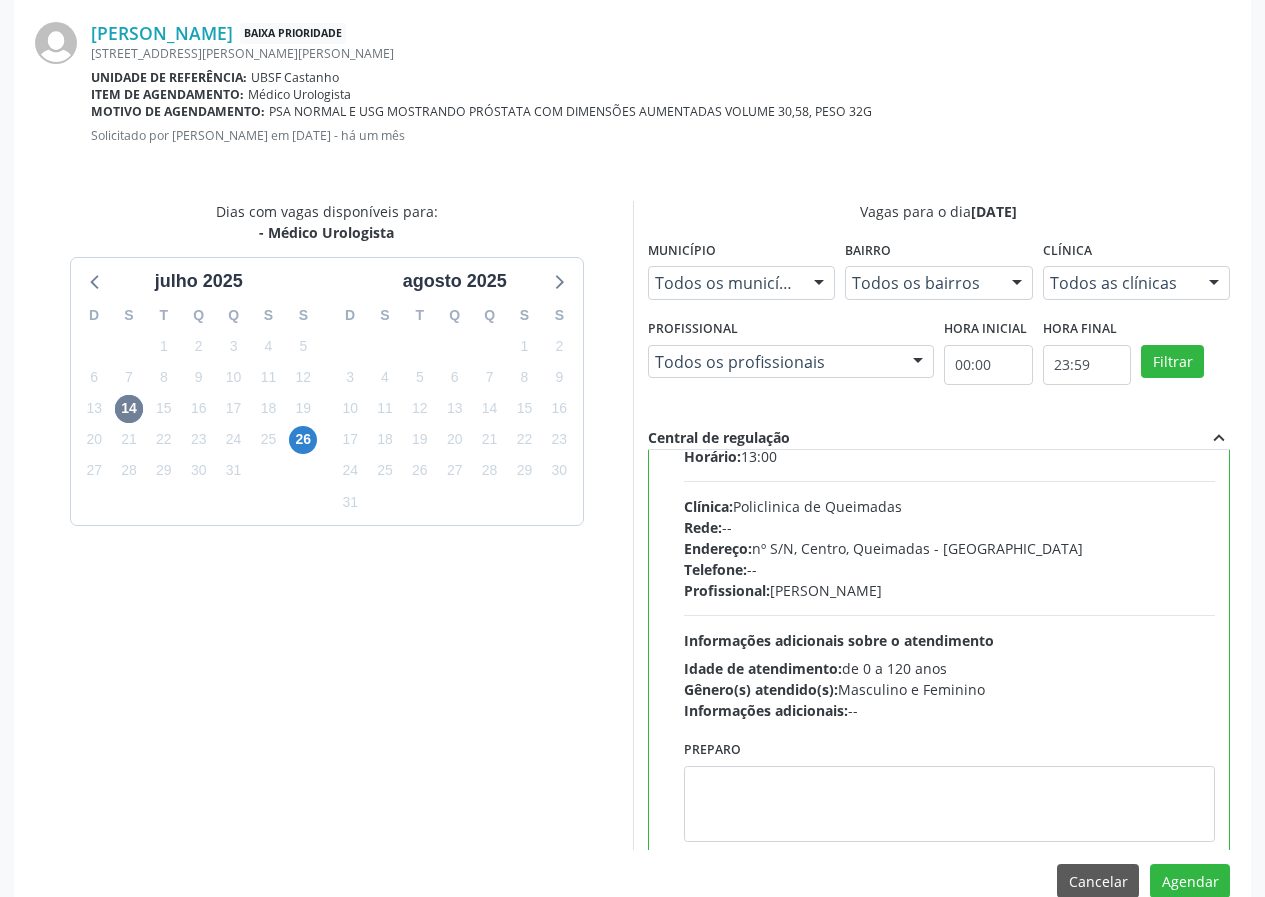 scroll, scrollTop: 99, scrollLeft: 0, axis: vertical 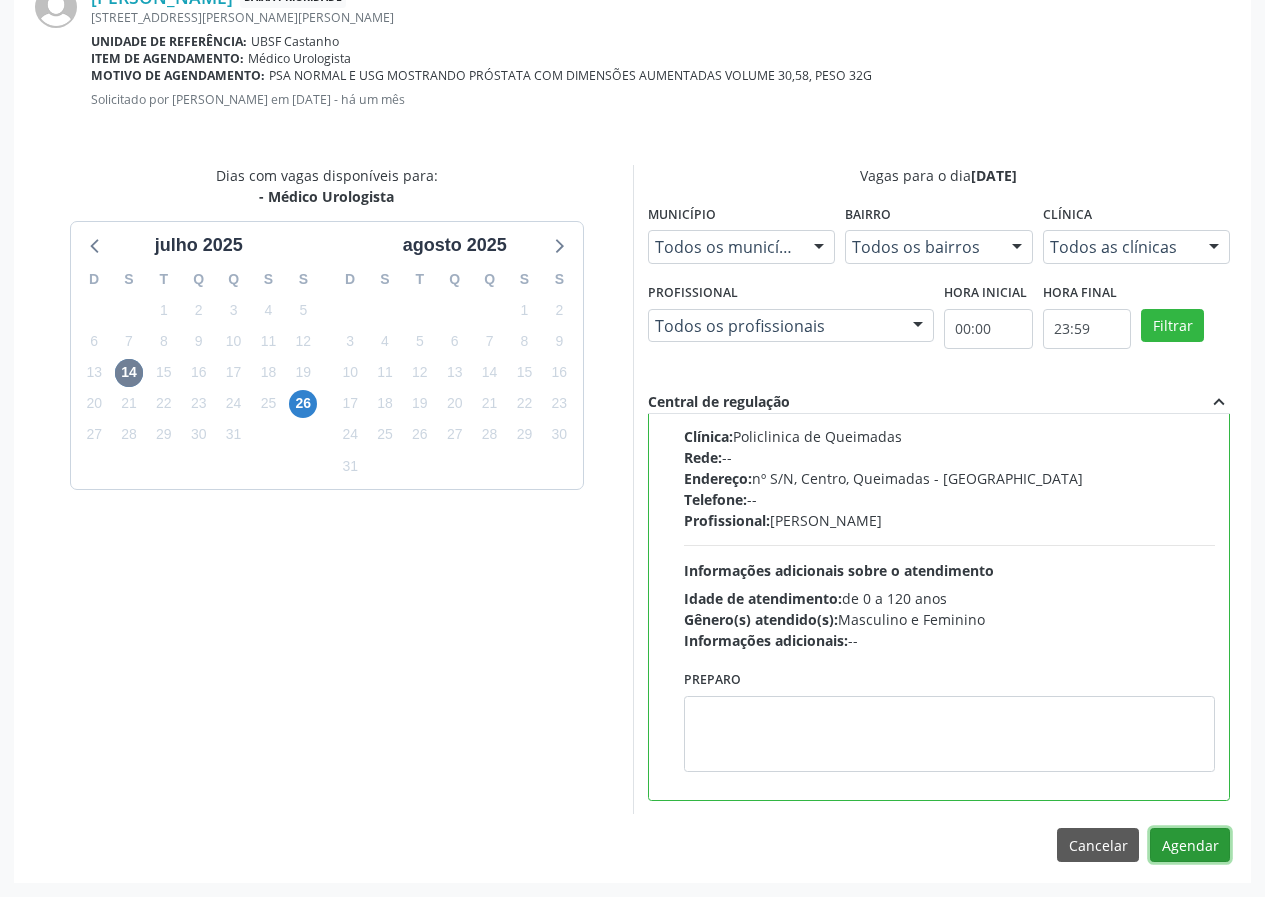 click on "Agendar" at bounding box center (1190, 845) 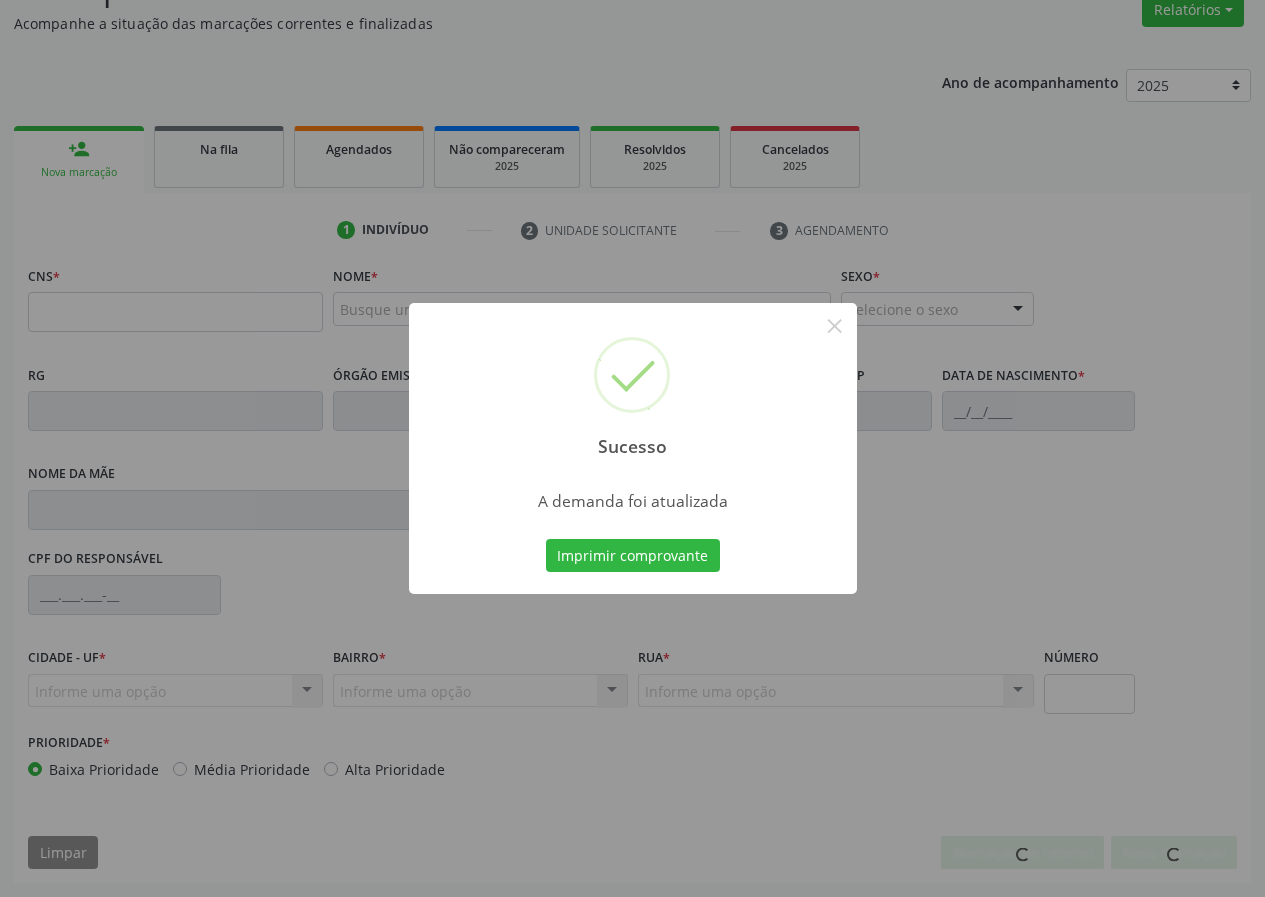 scroll, scrollTop: 173, scrollLeft: 0, axis: vertical 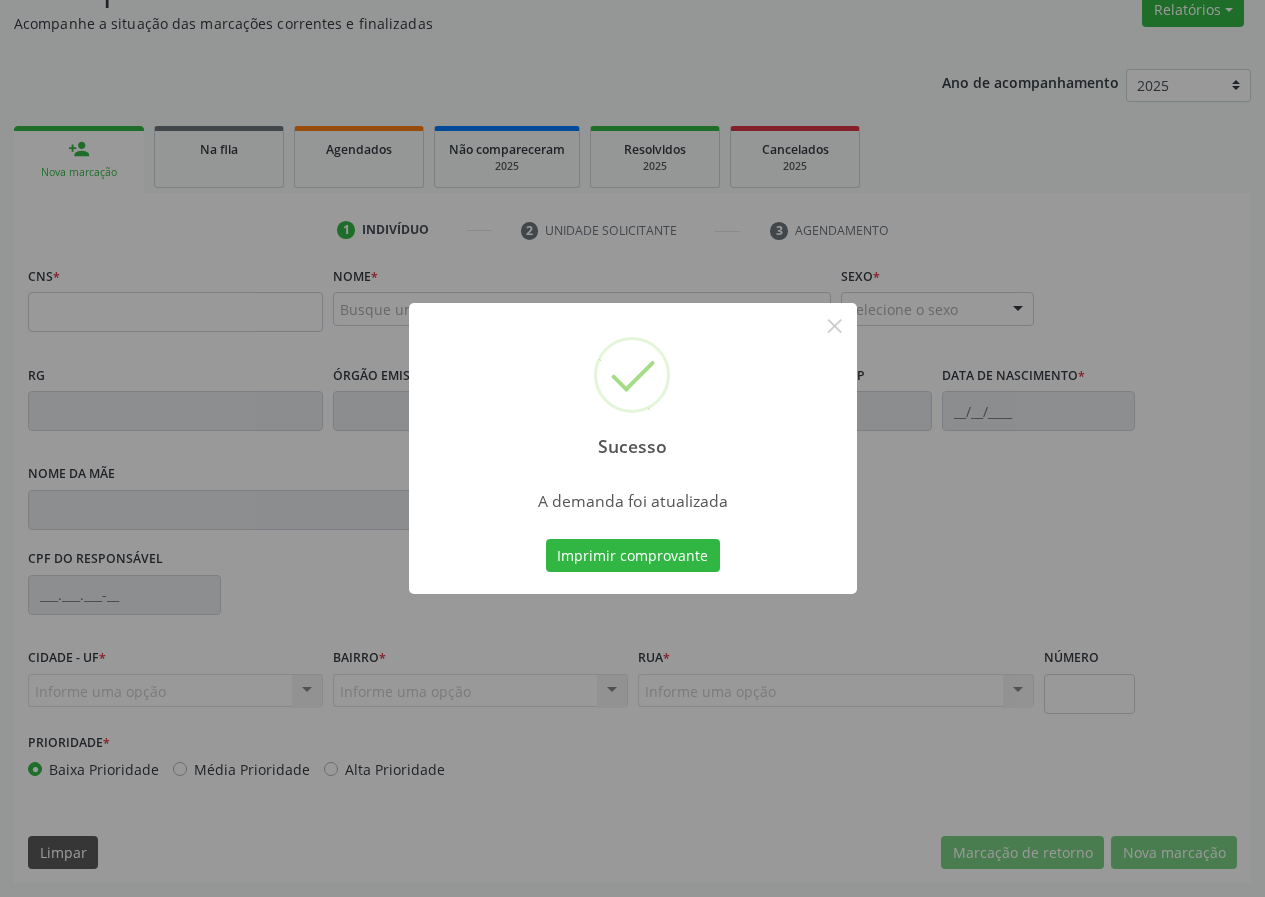 type 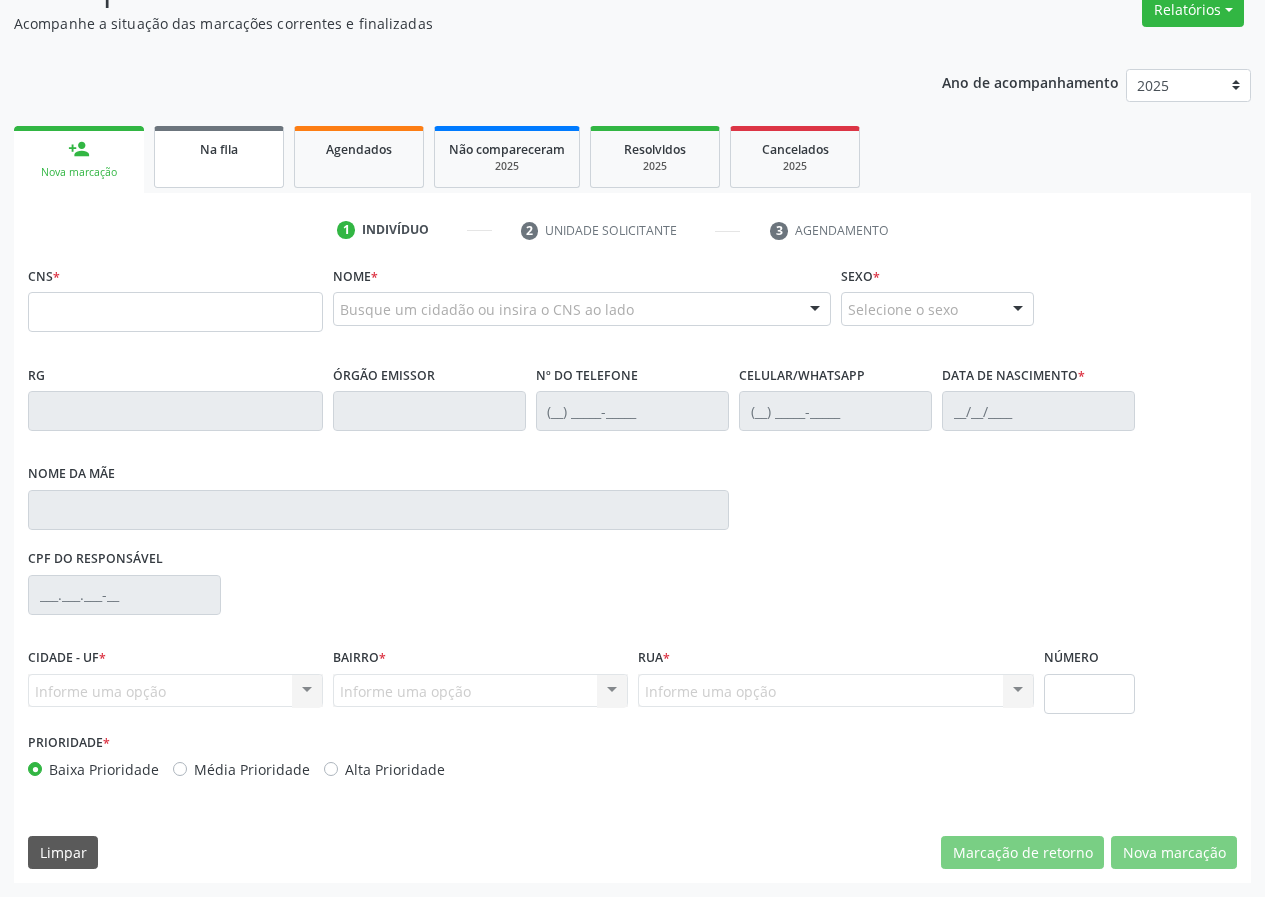 click on "Na fila" at bounding box center [219, 149] 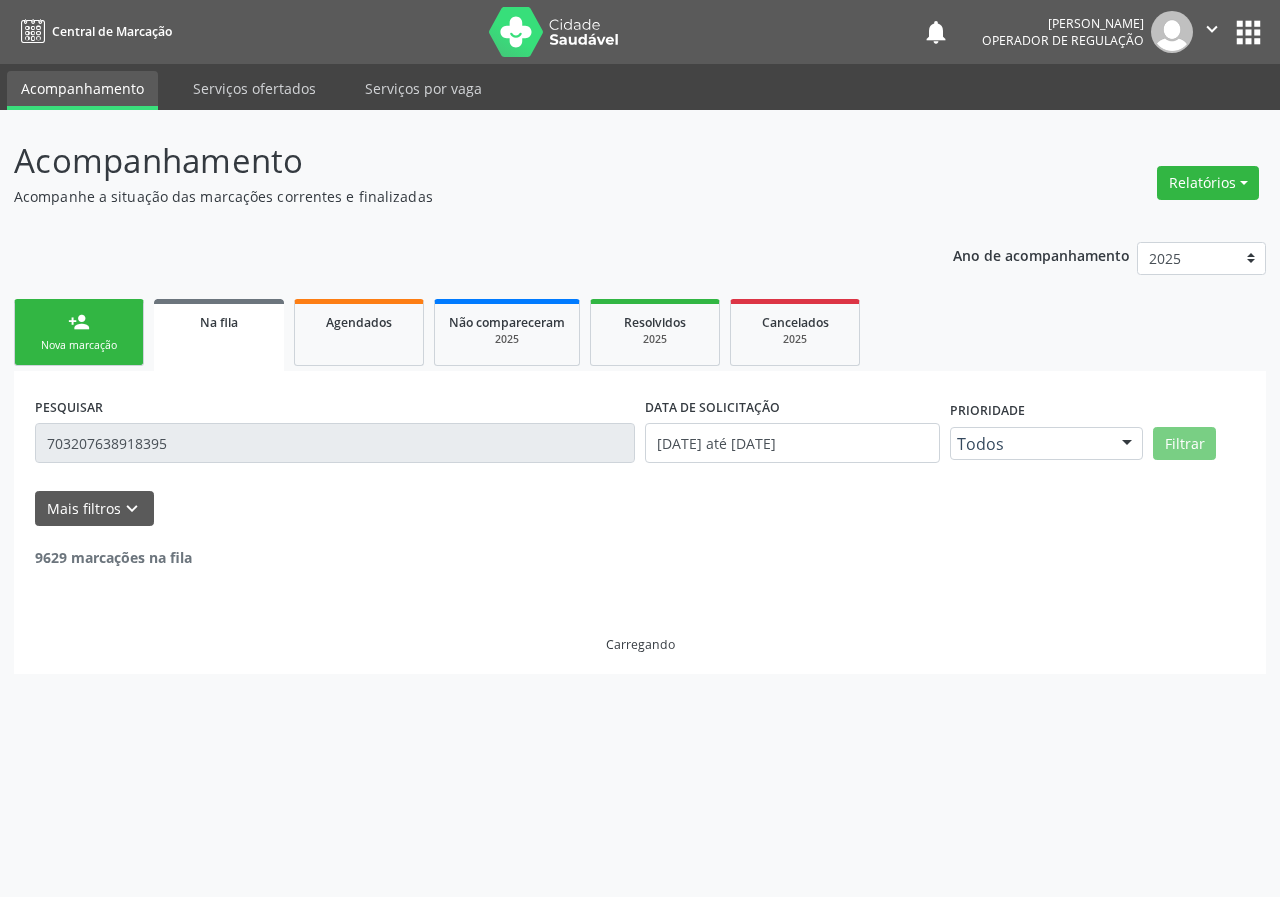 click on "703207638918395" at bounding box center (335, 443) 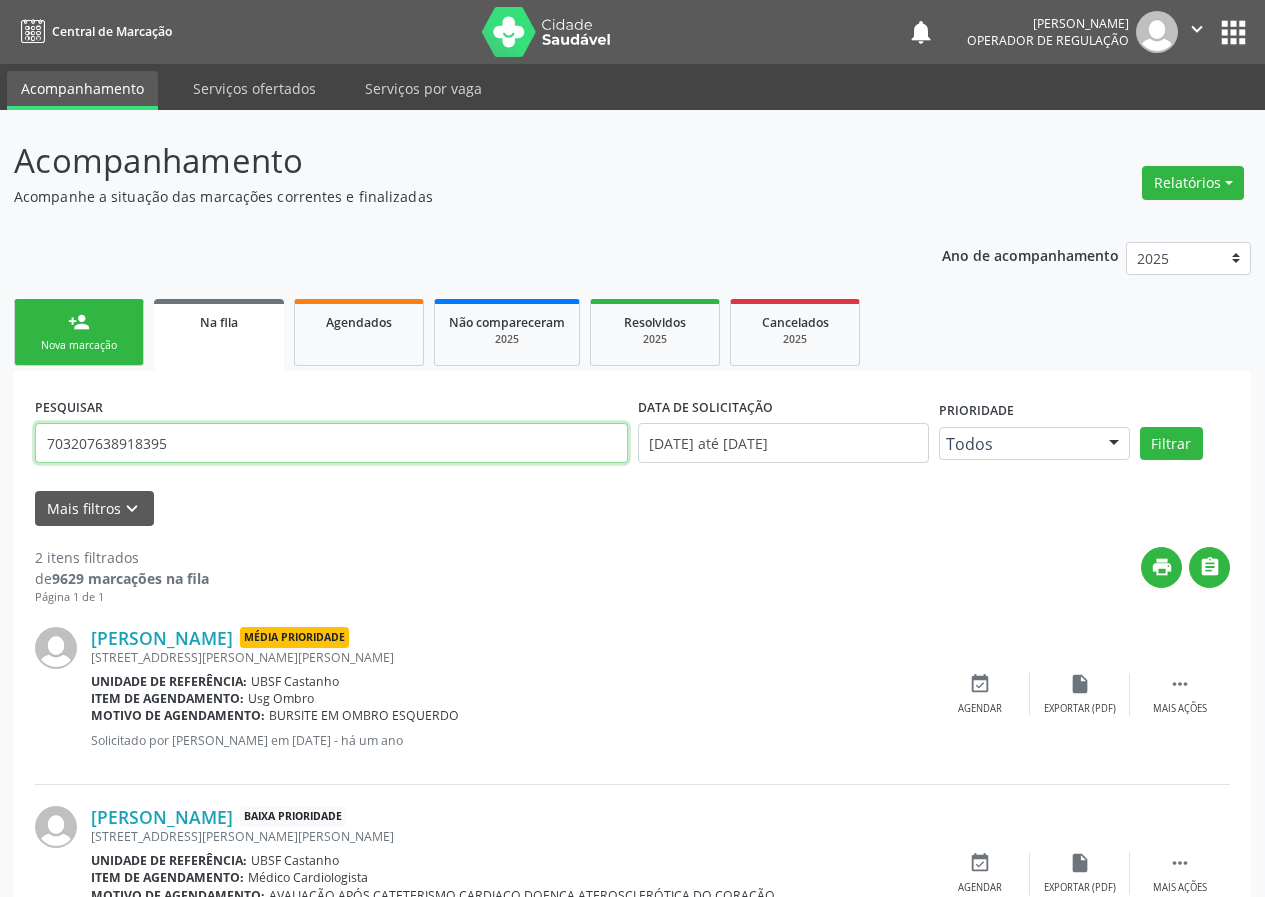 click on "703207638918395" at bounding box center [331, 443] 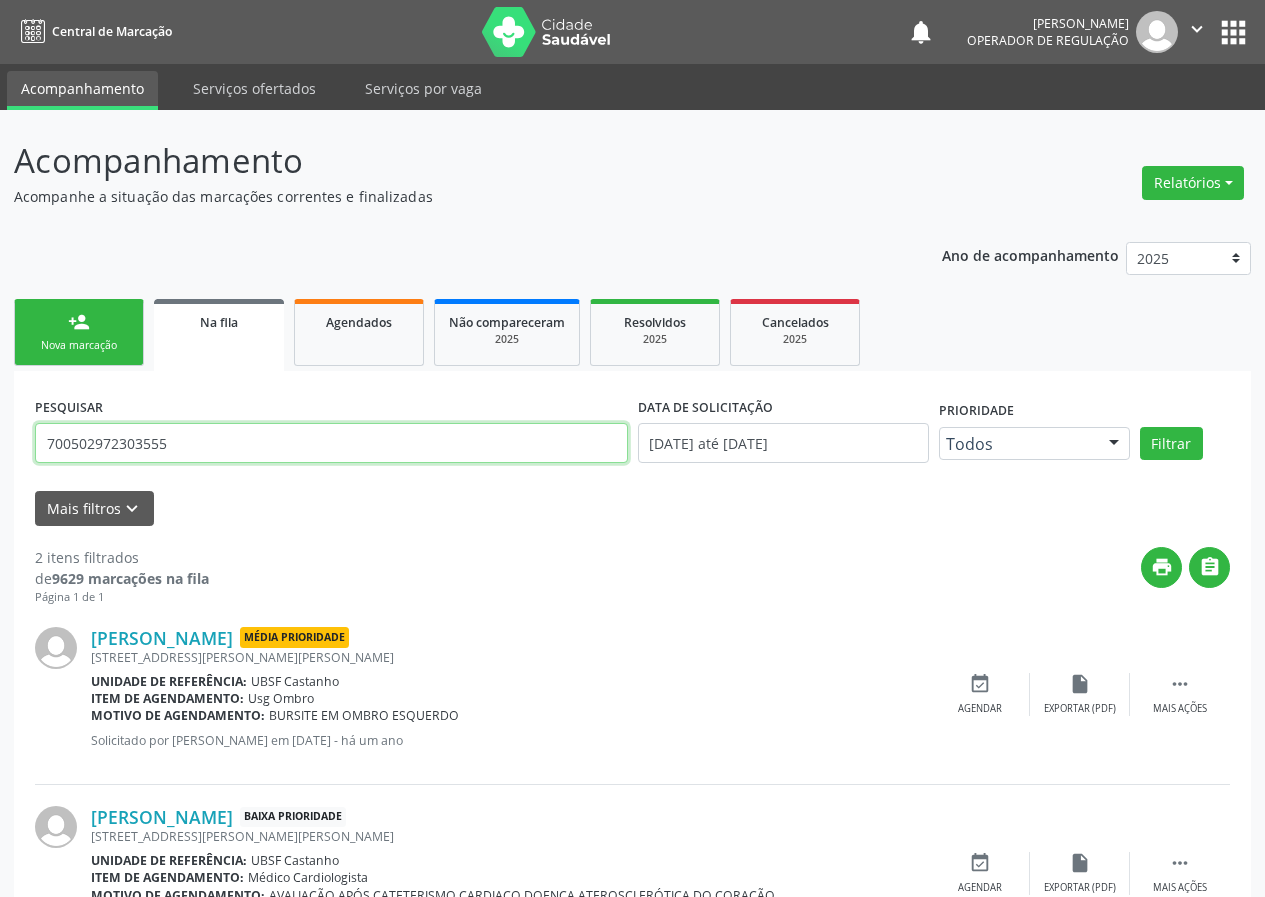 type on "700502972303555" 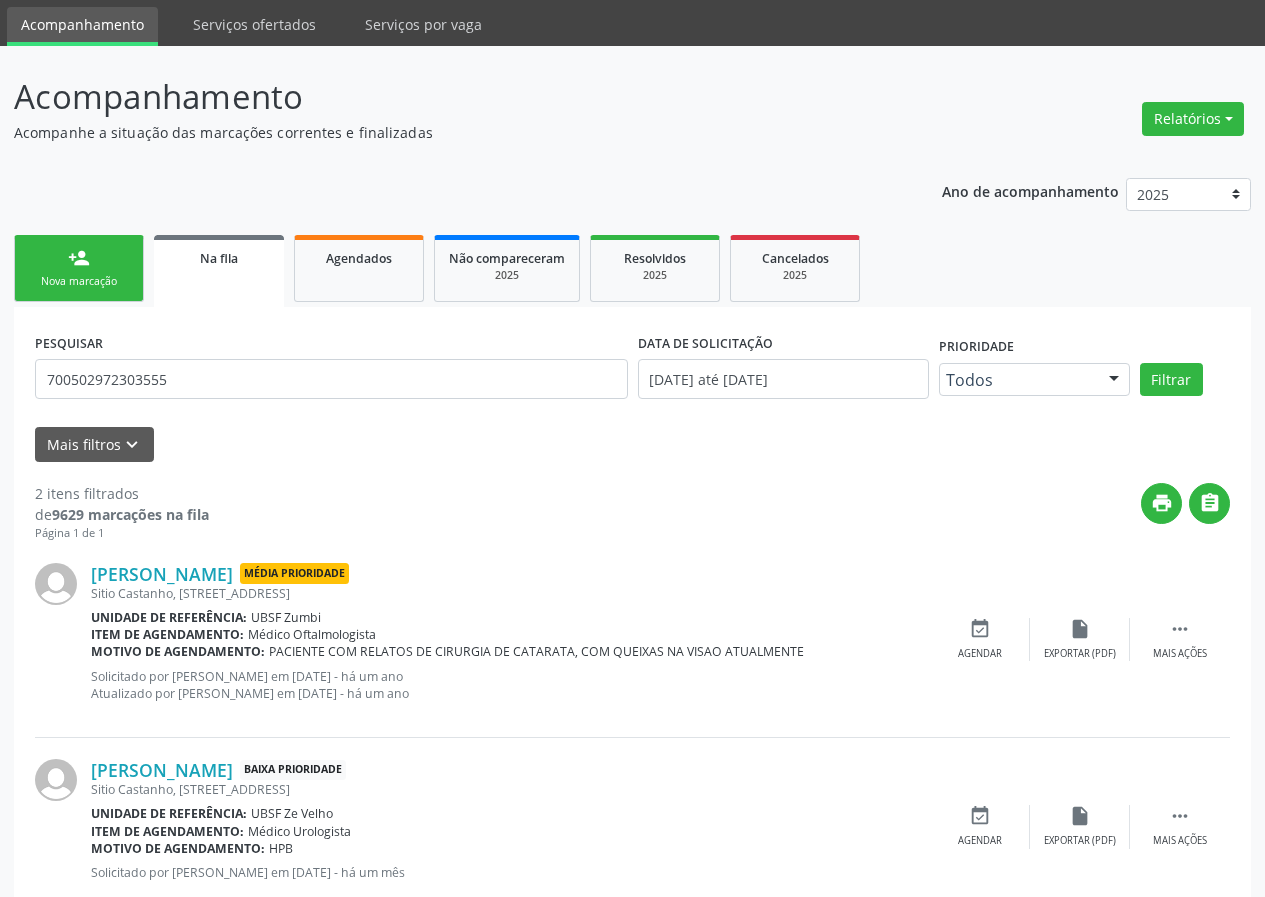scroll, scrollTop: 118, scrollLeft: 0, axis: vertical 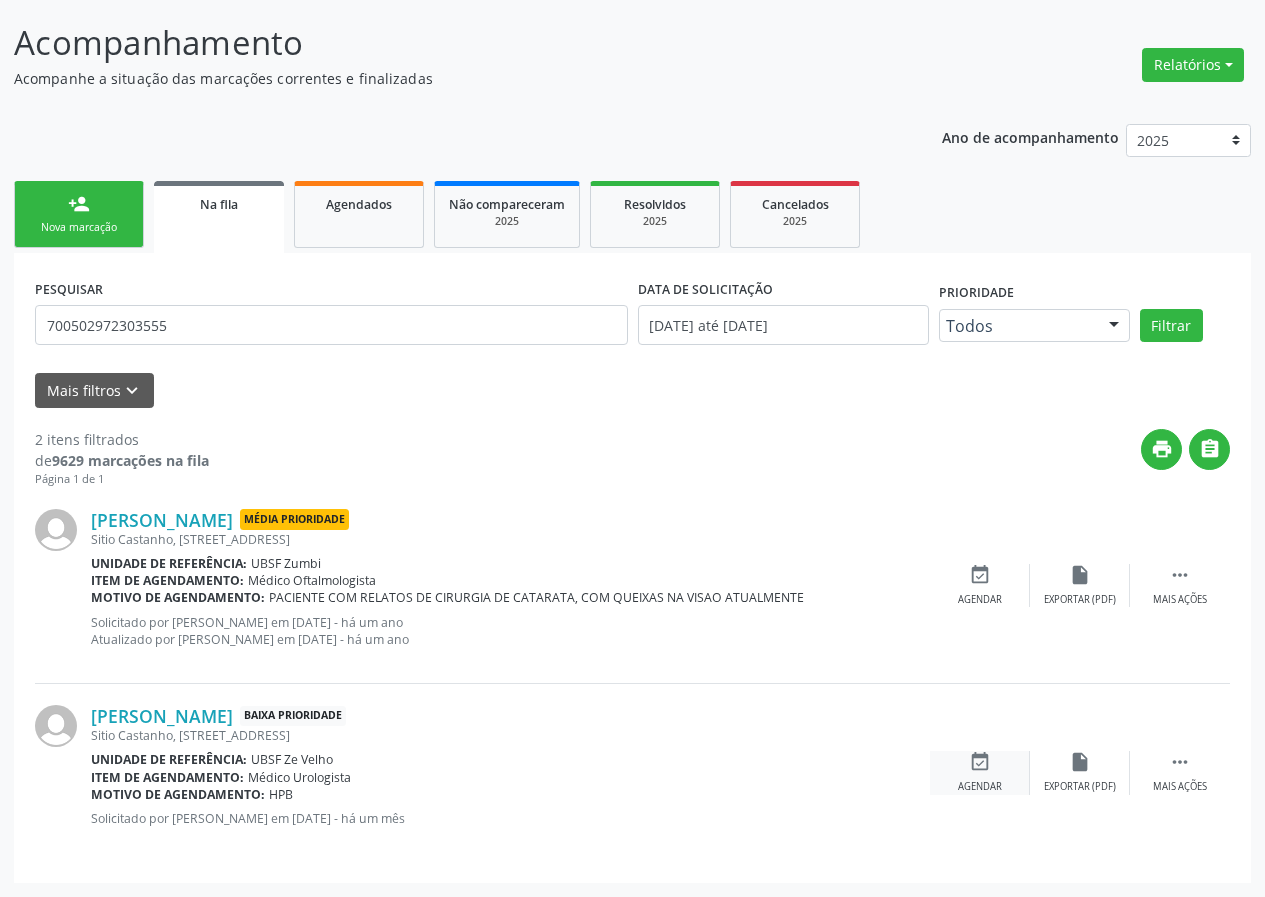 click on "event_available" at bounding box center [980, 762] 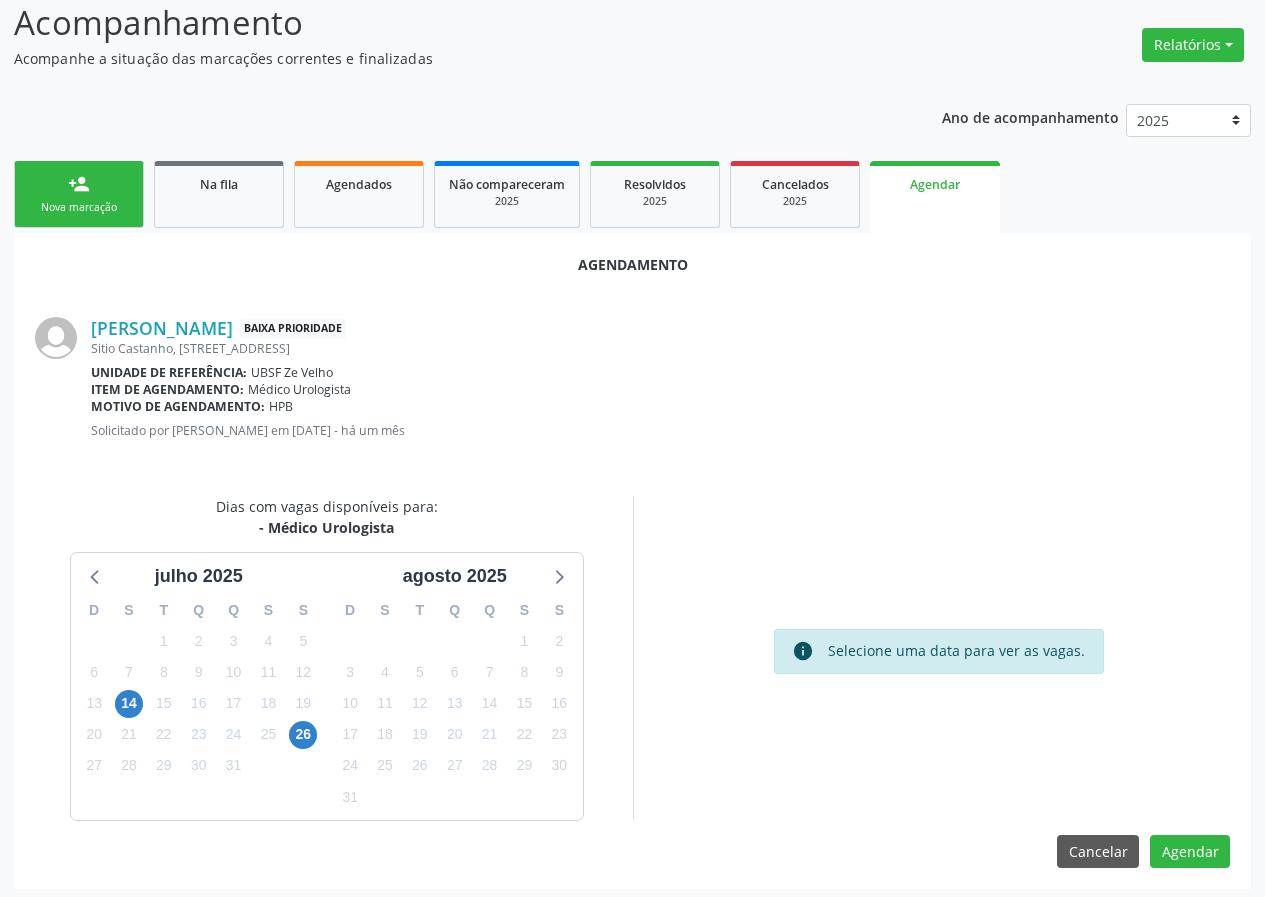 scroll, scrollTop: 144, scrollLeft: 0, axis: vertical 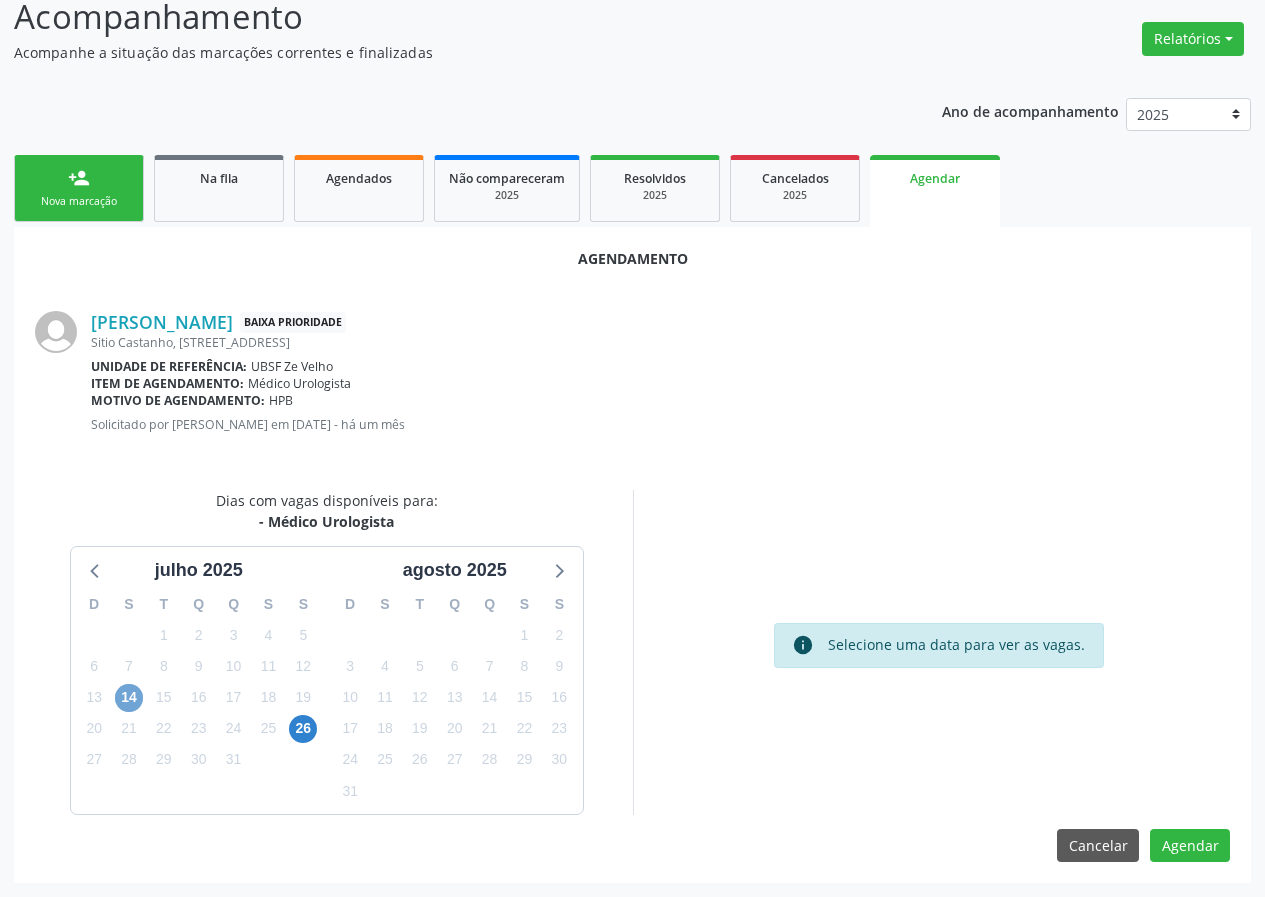 click on "14" at bounding box center (129, 698) 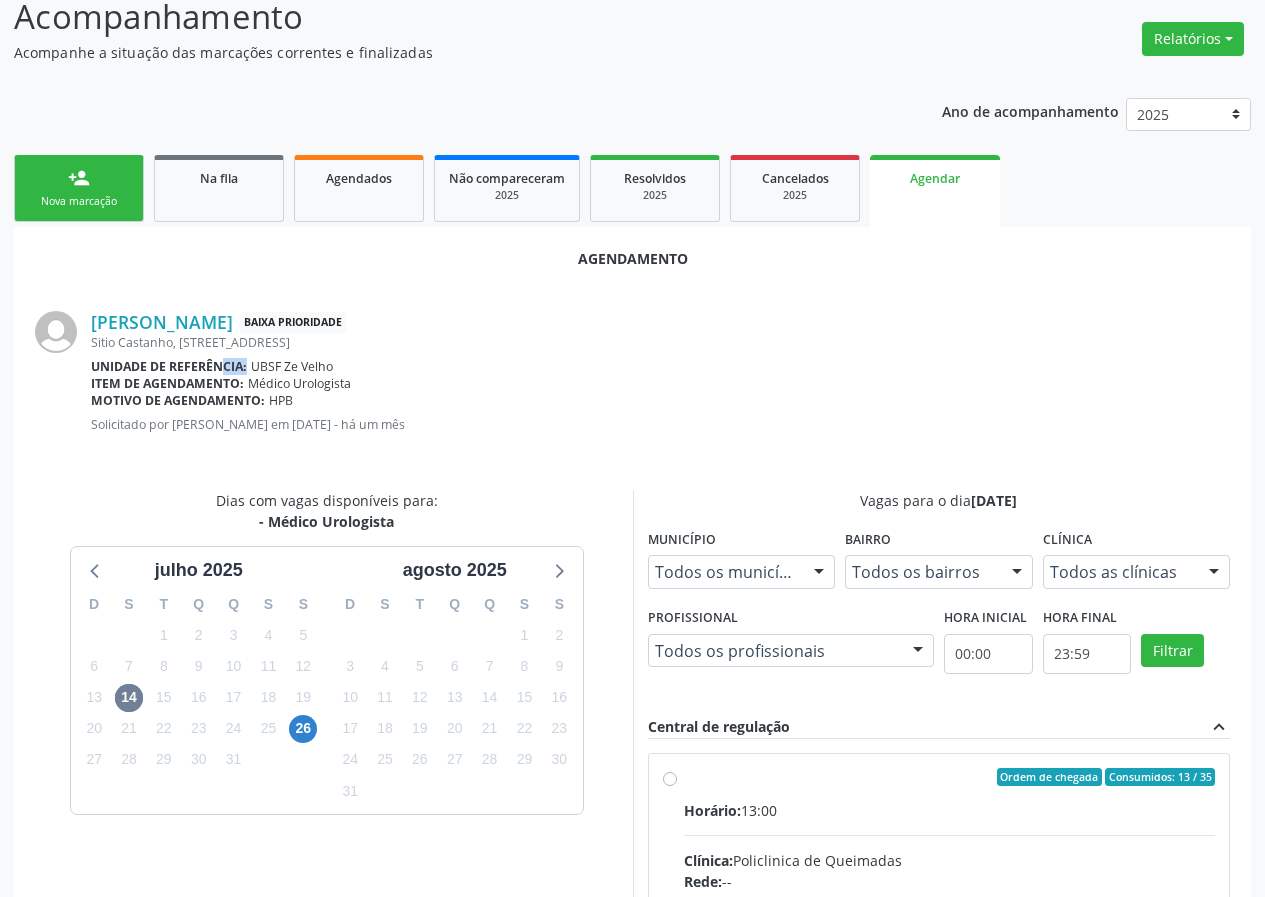drag, startPoint x: 201, startPoint y: 369, endPoint x: 231, endPoint y: 369, distance: 30 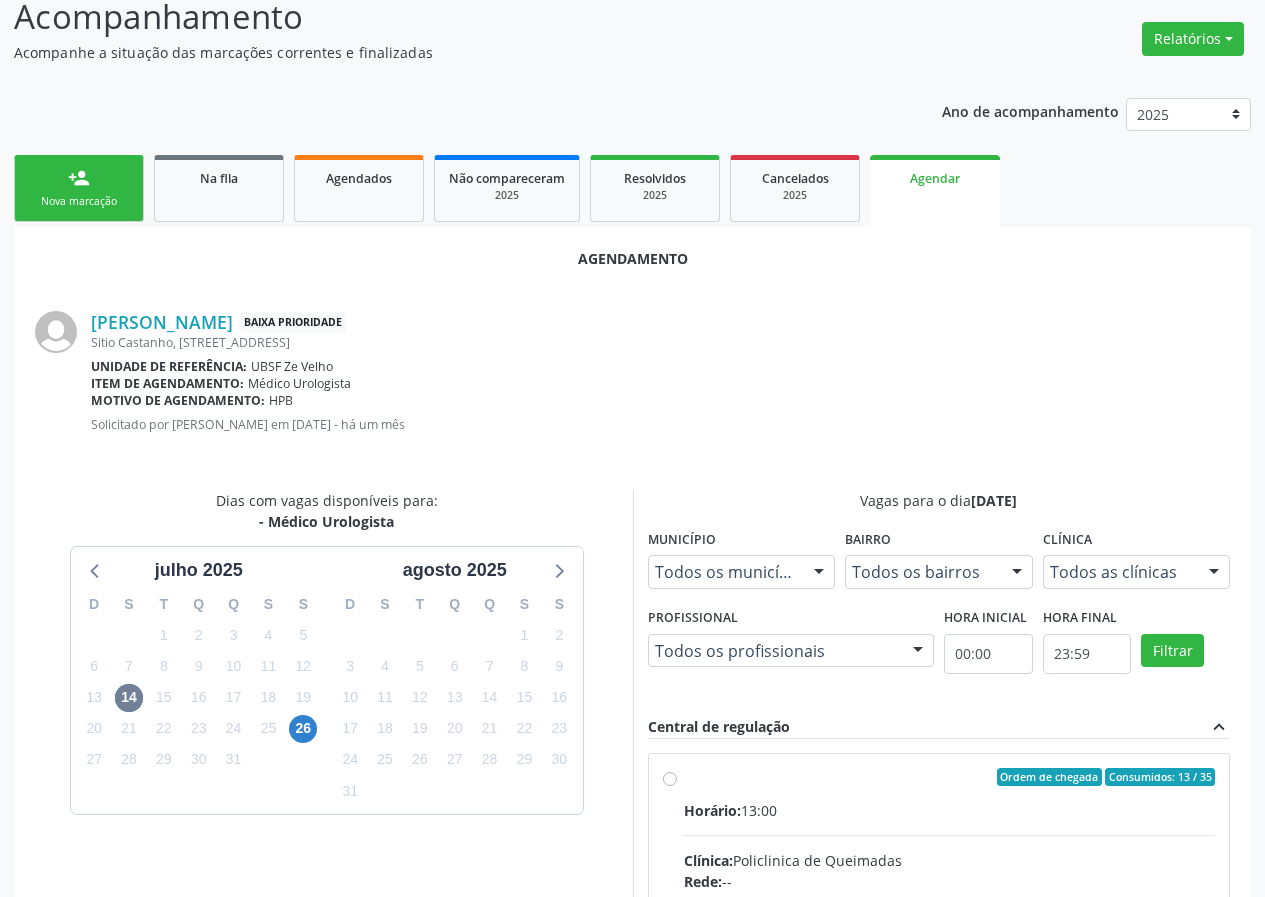 click on "UBSF Ze Velho" at bounding box center [292, 366] 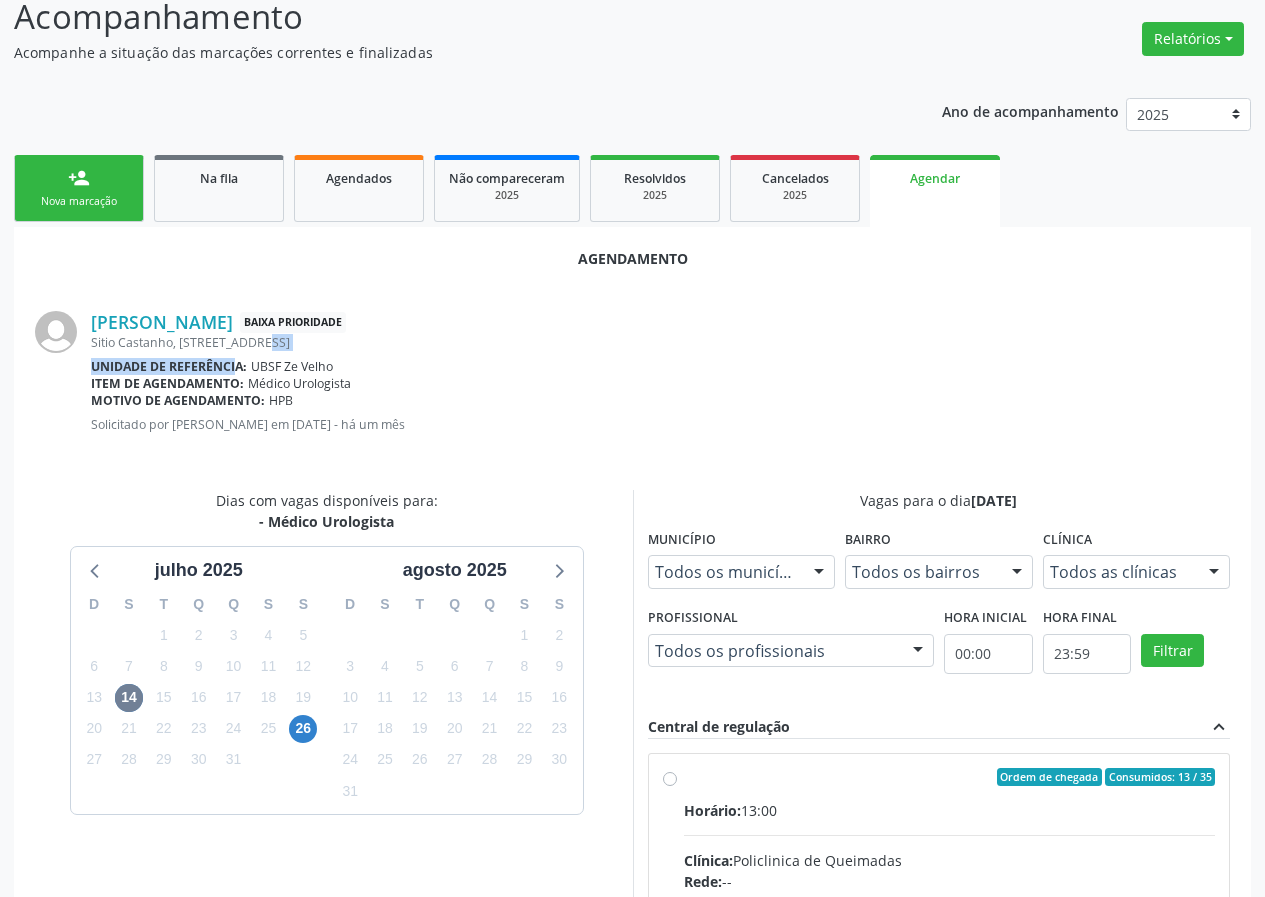 drag, startPoint x: 241, startPoint y: 346, endPoint x: 213, endPoint y: 352, distance: 28.635643 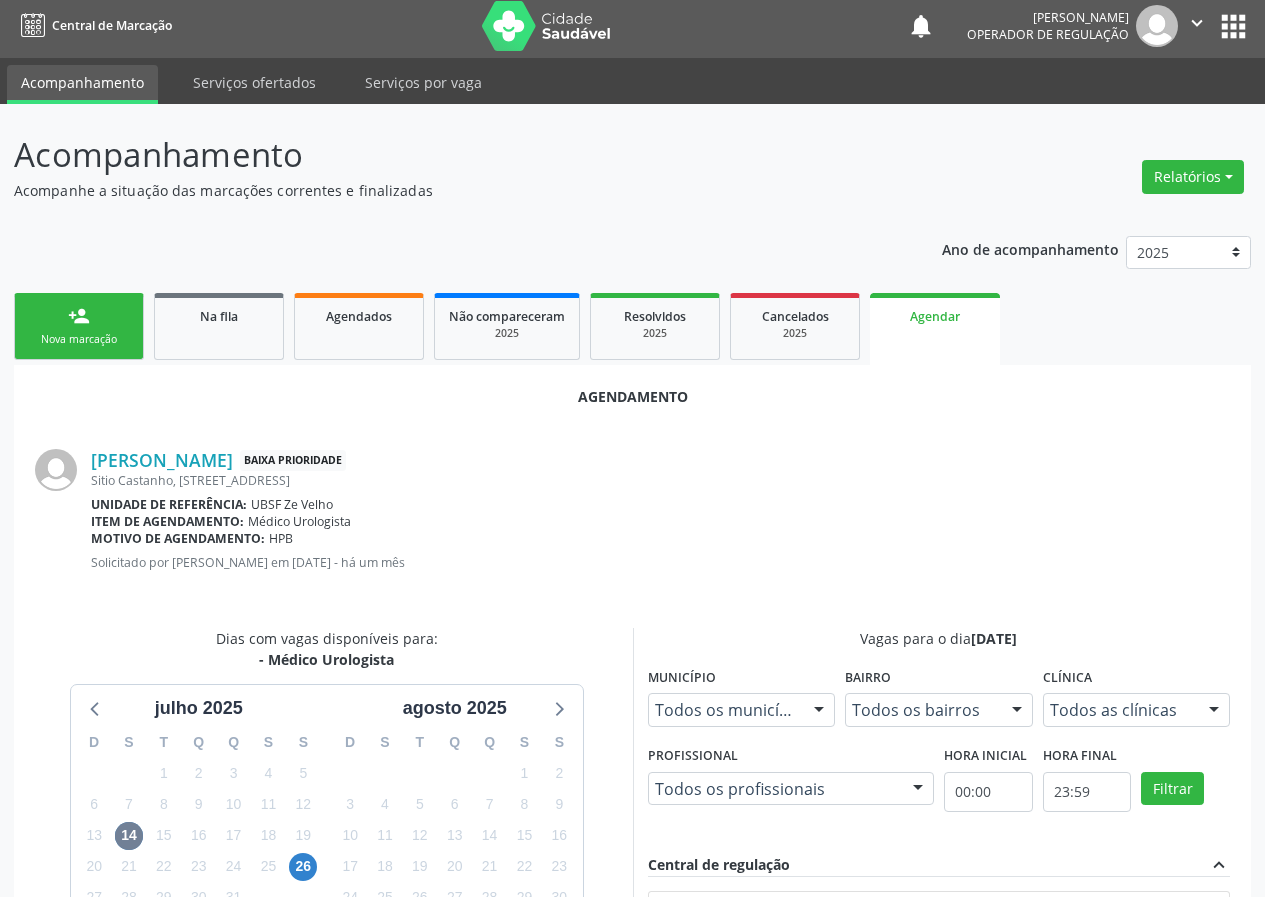 scroll, scrollTop: 0, scrollLeft: 0, axis: both 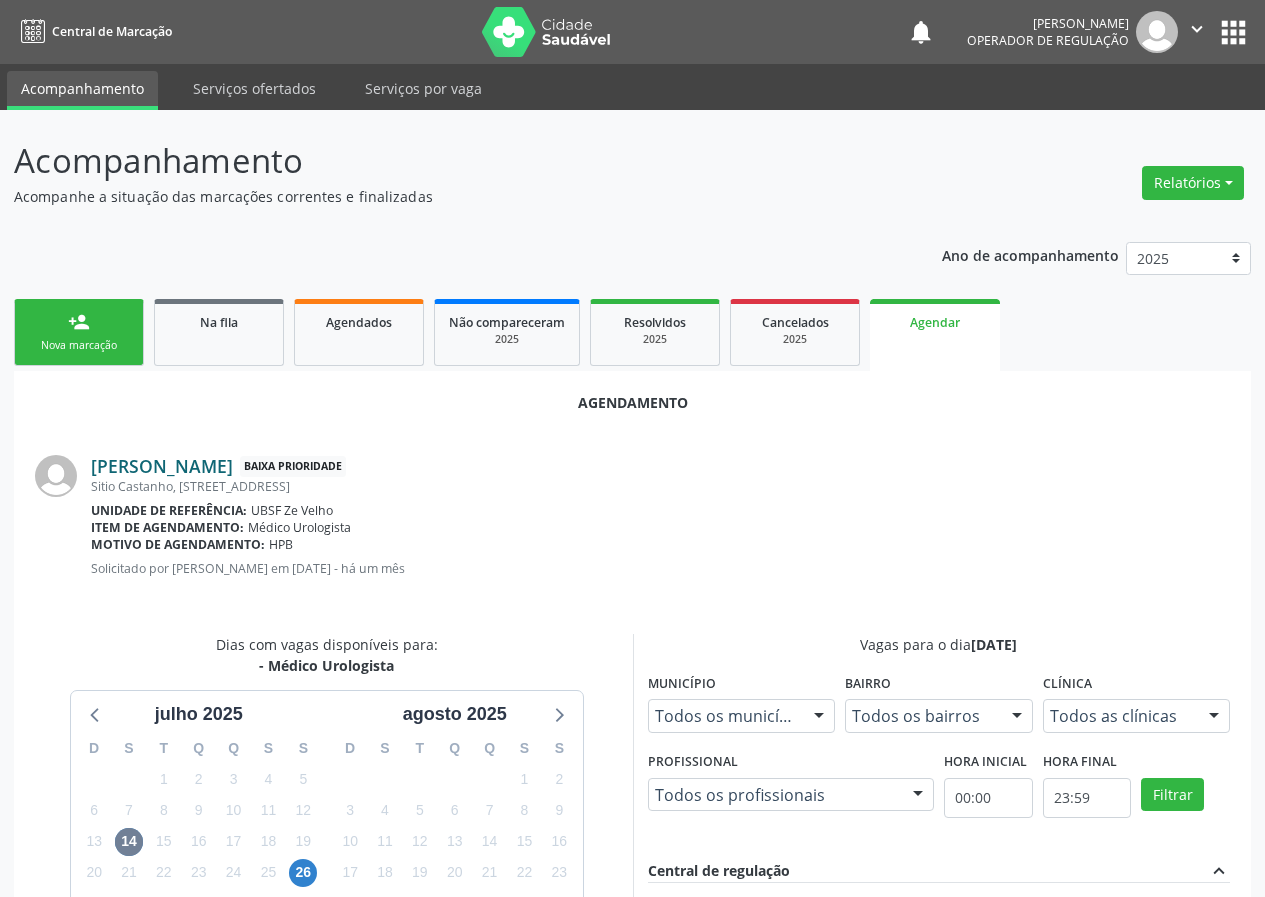 click on "Luiz Tavares da Silva" at bounding box center (162, 466) 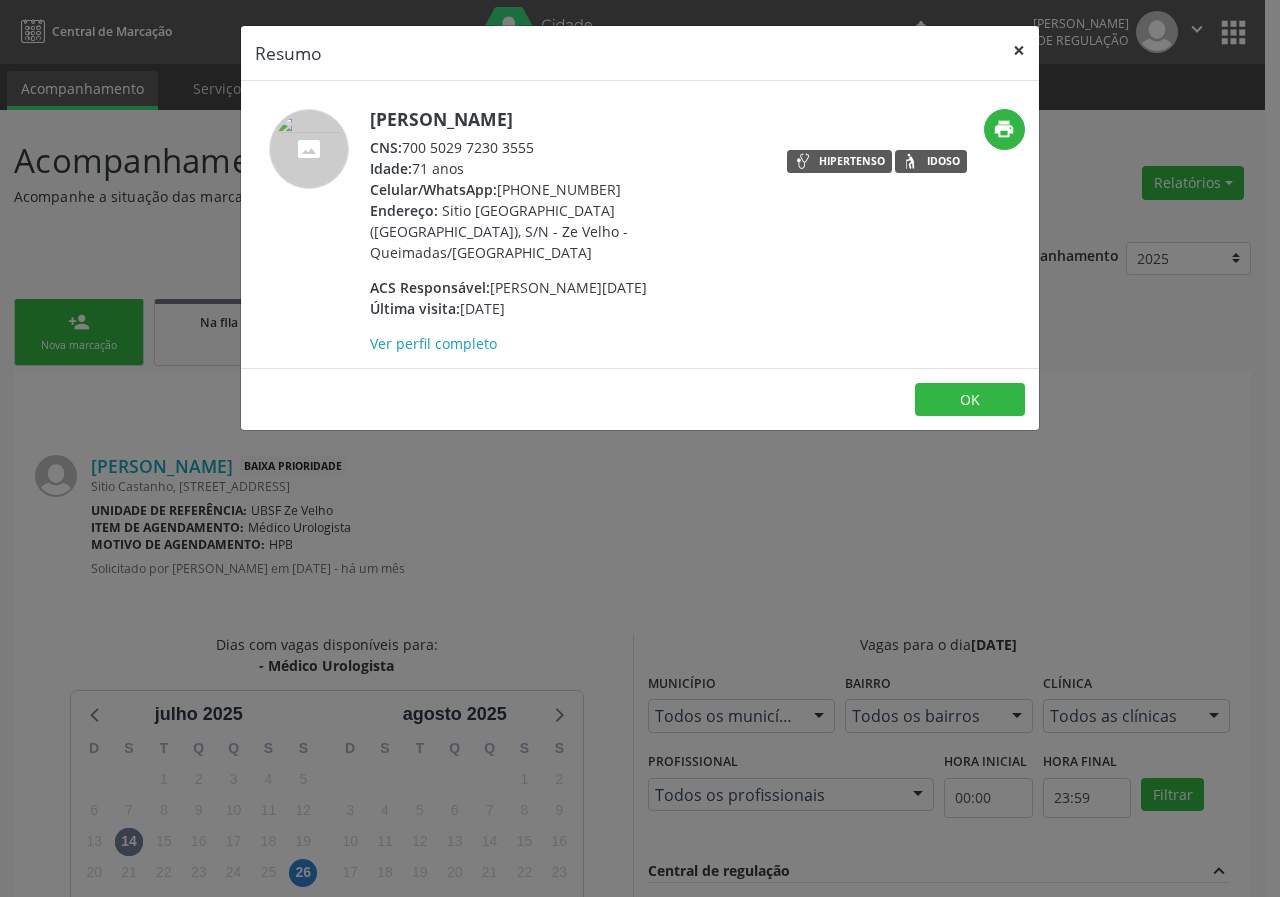 click on "×" at bounding box center [1019, 50] 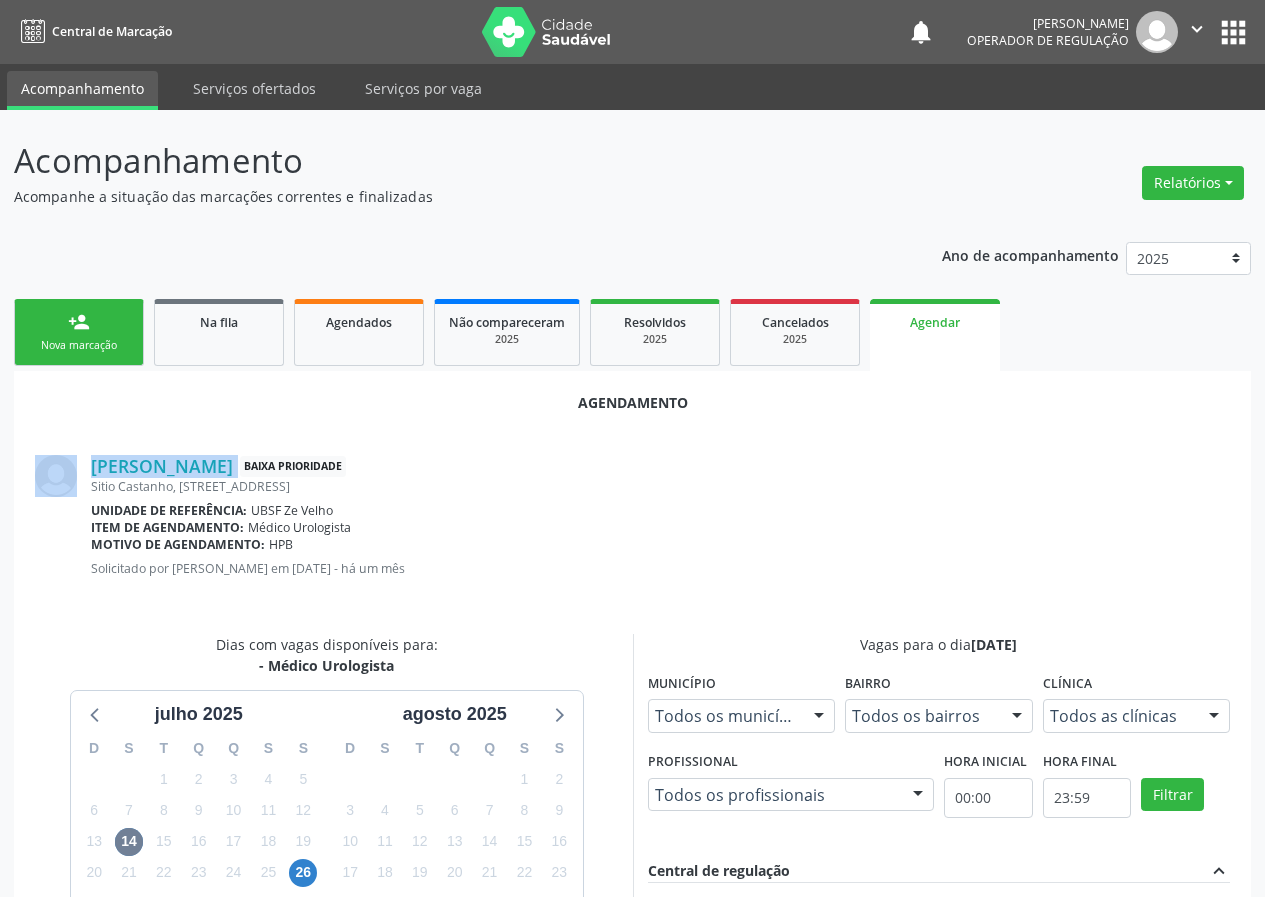 drag, startPoint x: 87, startPoint y: 466, endPoint x: 270, endPoint y: 465, distance: 183.00273 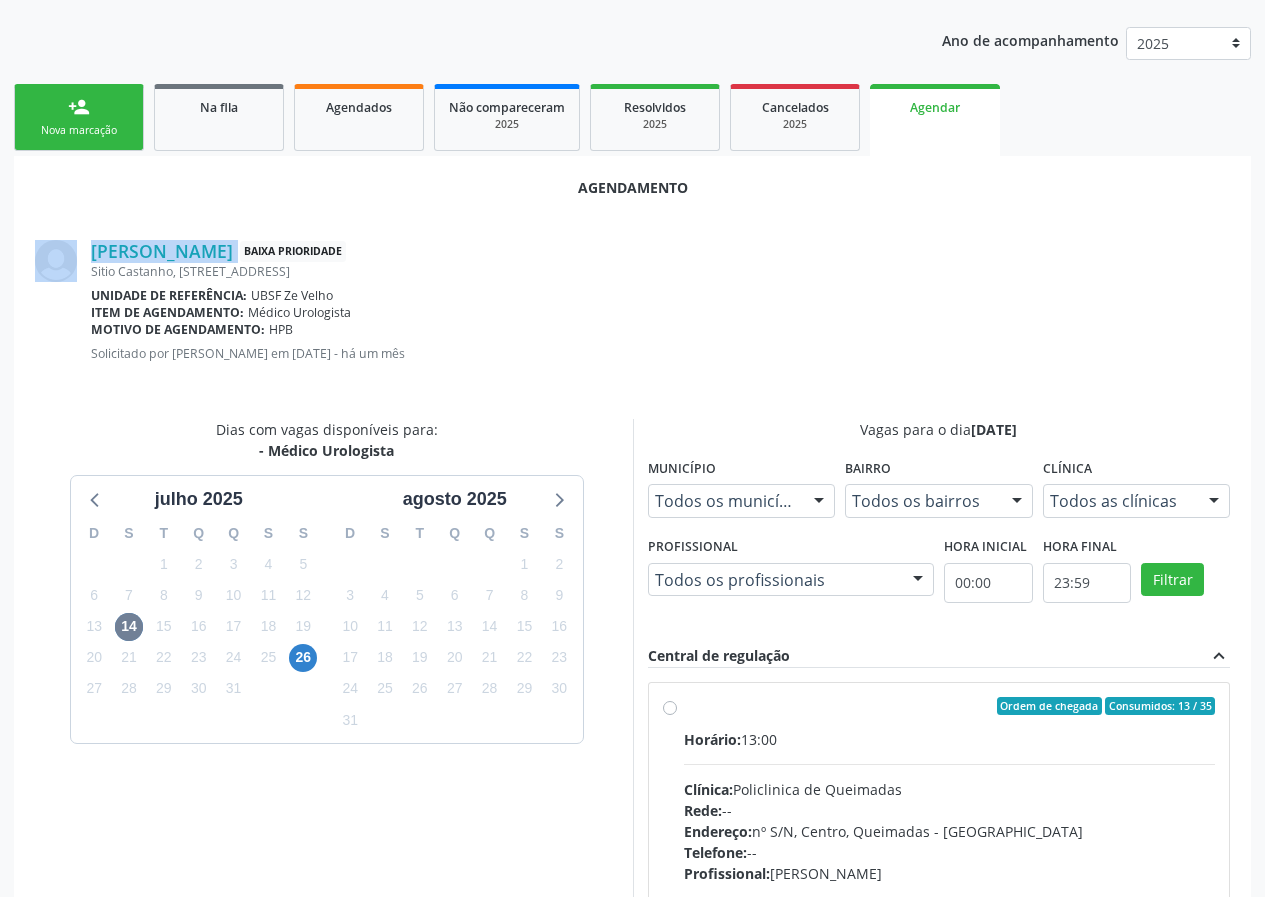 scroll, scrollTop: 0, scrollLeft: 0, axis: both 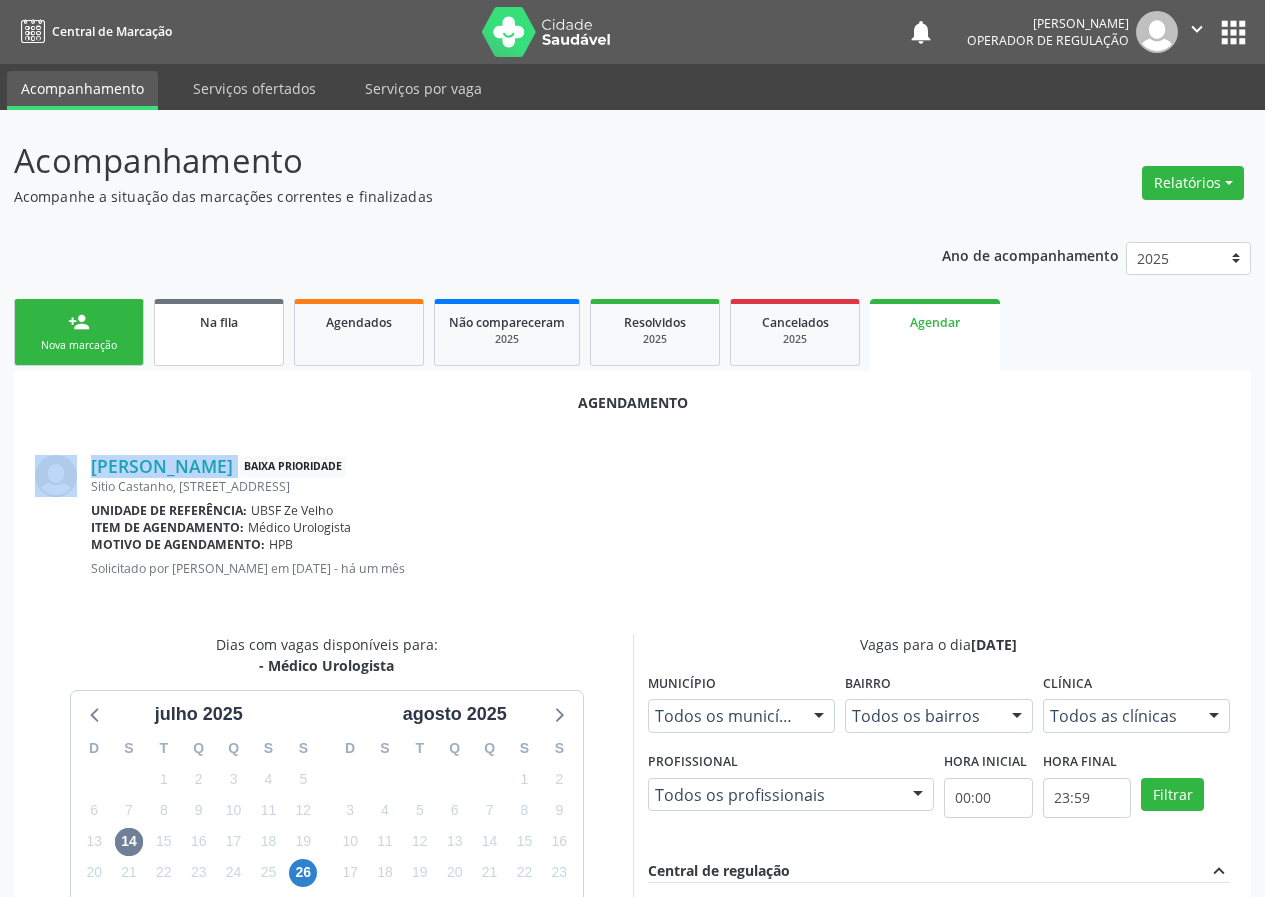 click on "Na fila" at bounding box center [219, 322] 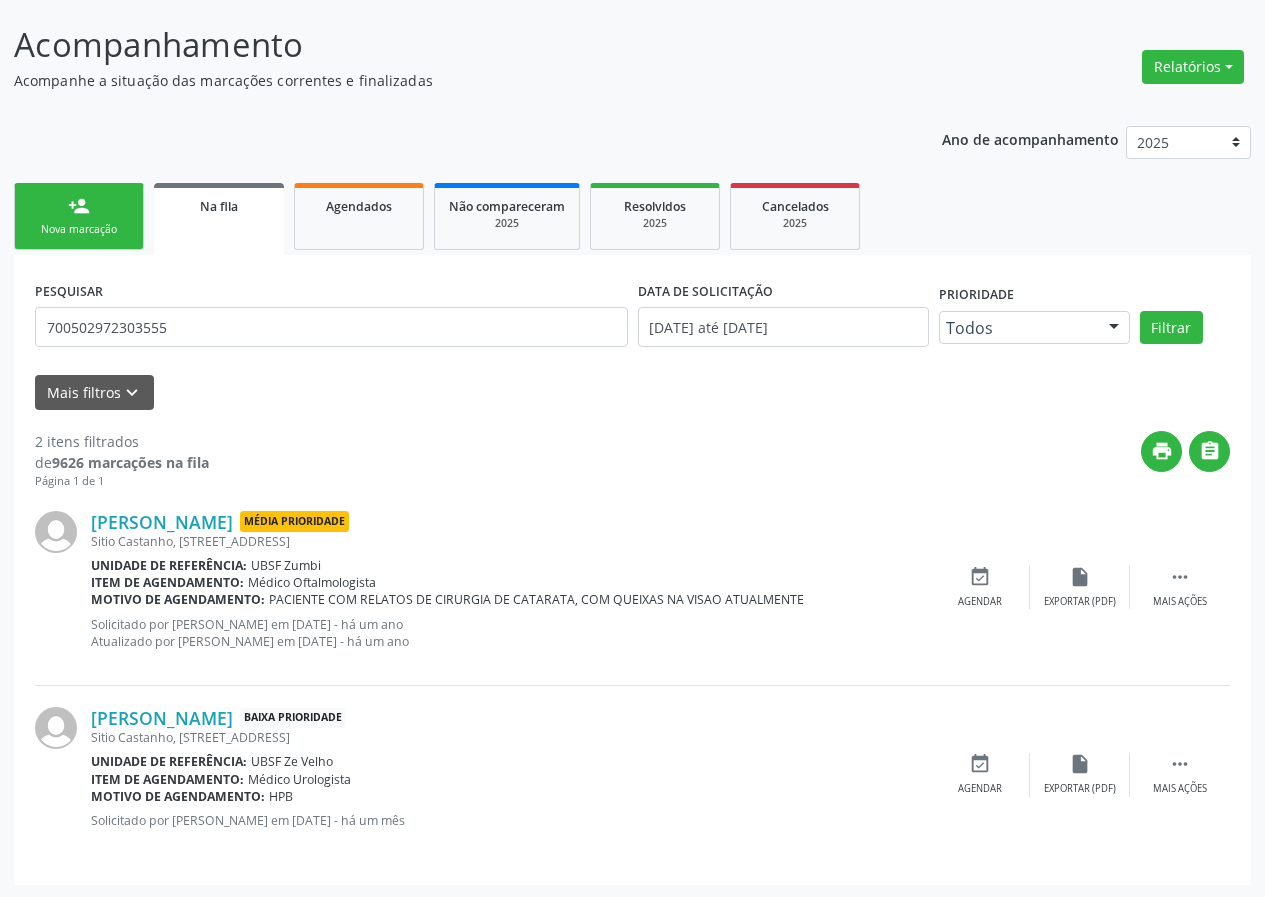 scroll, scrollTop: 118, scrollLeft: 0, axis: vertical 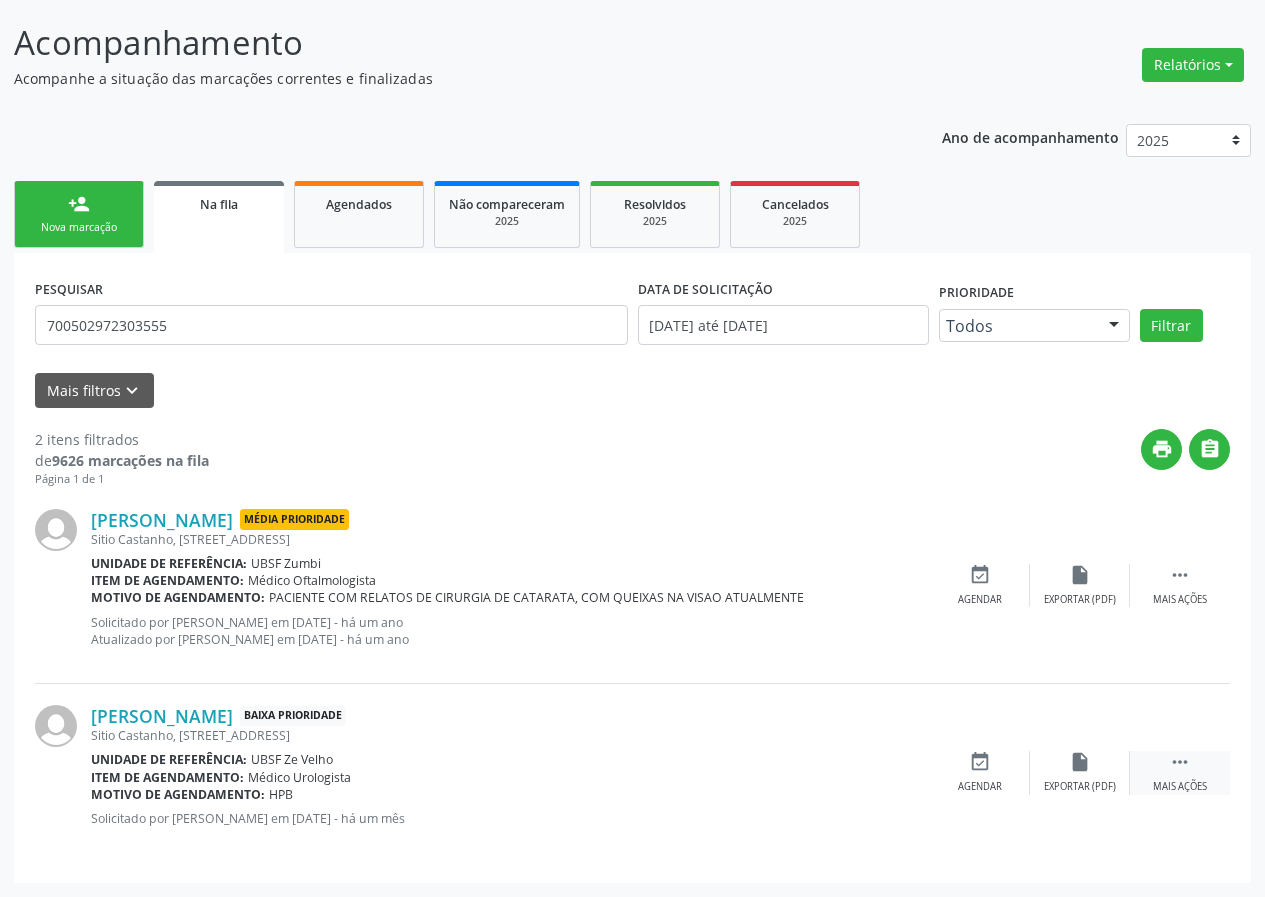 click on "
Mais ações" at bounding box center (1180, 772) 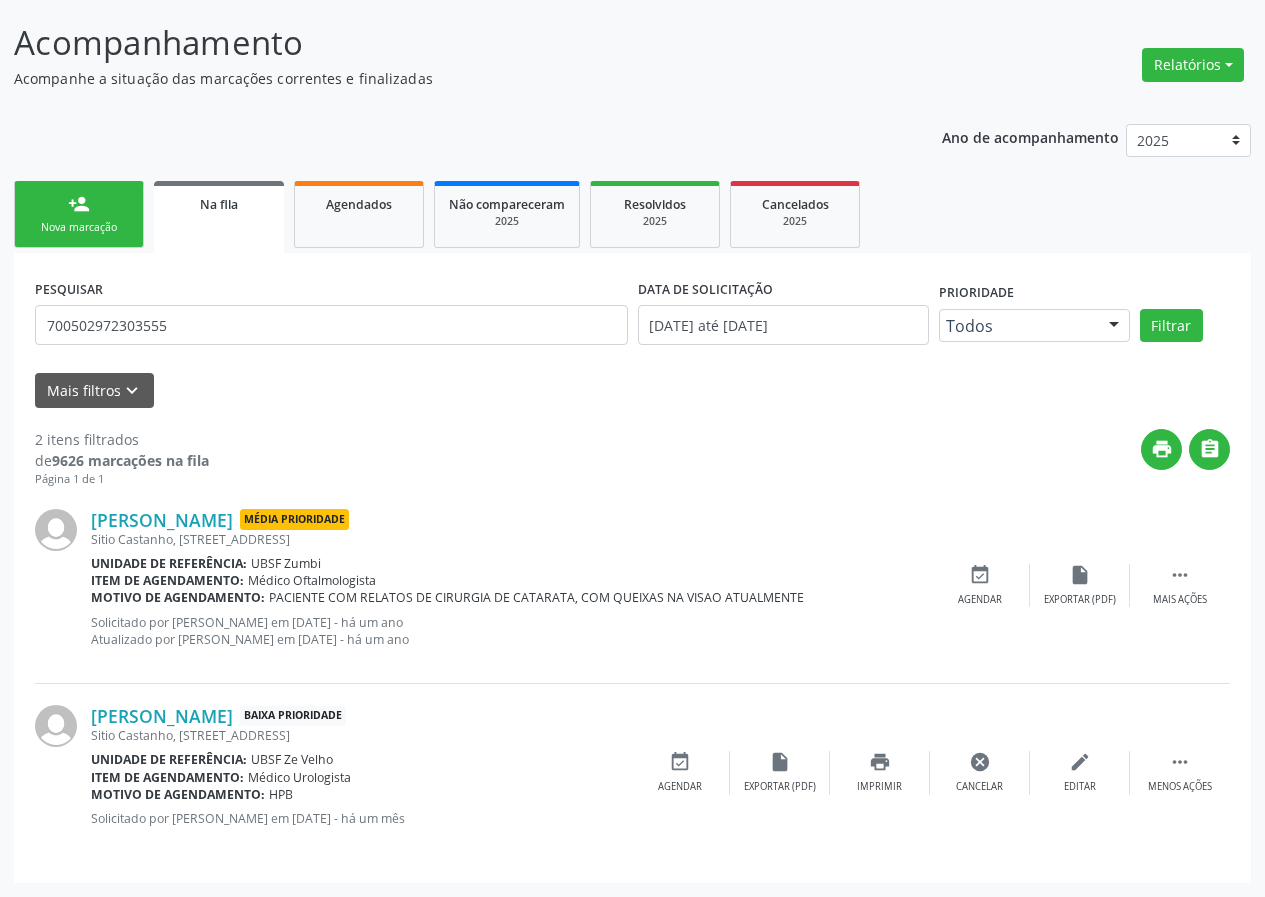 click on "Luiz Tavares da Silva
Baixa Prioridade
Sitio Castanho, 126, Zumbi - Queimadas - PB
Unidade de referência:
UBSF Ze Velho
Item de agendamento:
Médico Urologista
Motivo de agendamento:
HPB
Solicitado por Anna Caroline Mendes de Andrade em 03/06/2025 - há um mês

Menos ações
edit
Editar
cancel
Cancelar
print
Imprimir
insert_drive_file
Exportar (PDF)
event_available
Agendar" at bounding box center [632, 773] 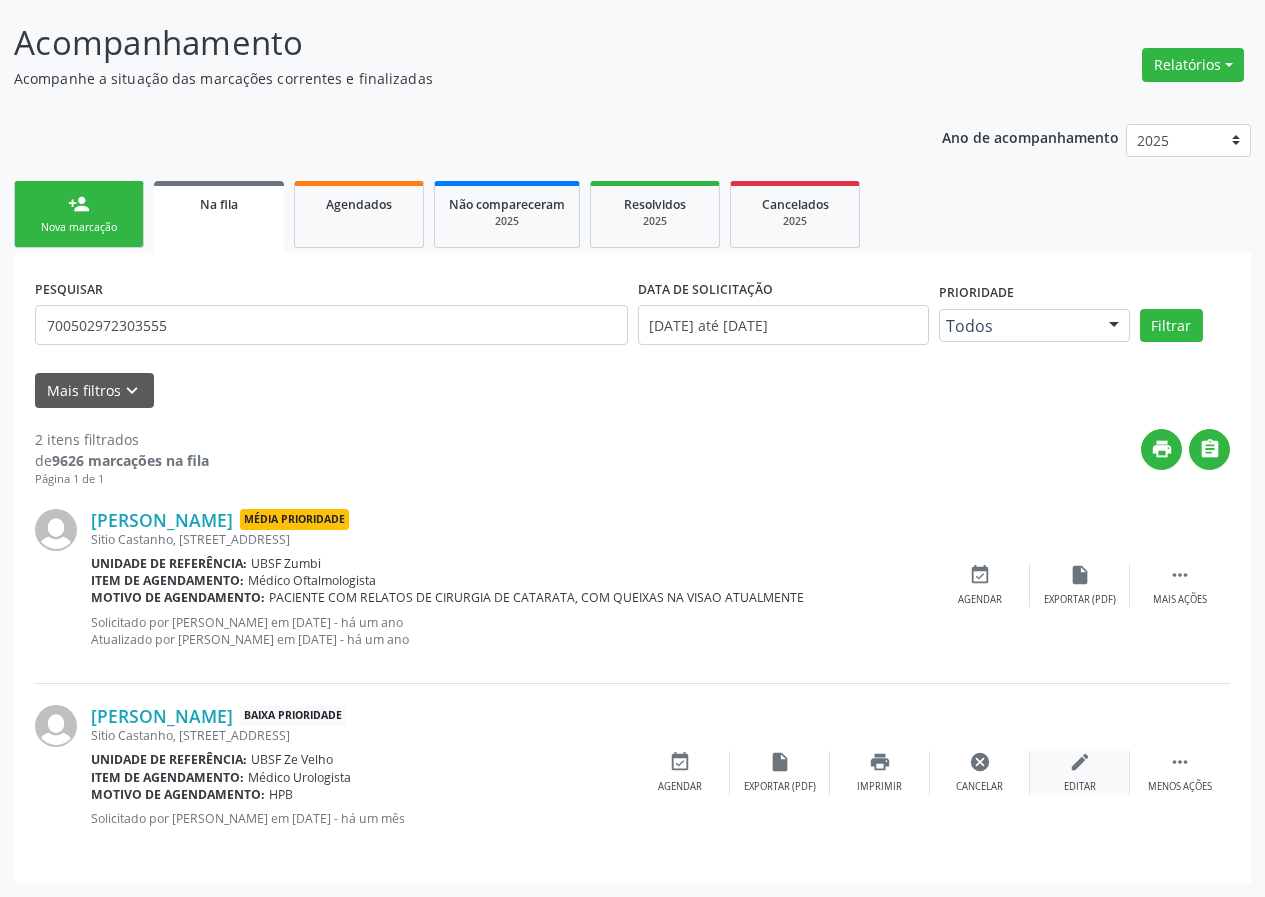 click on "edit" at bounding box center [1080, 762] 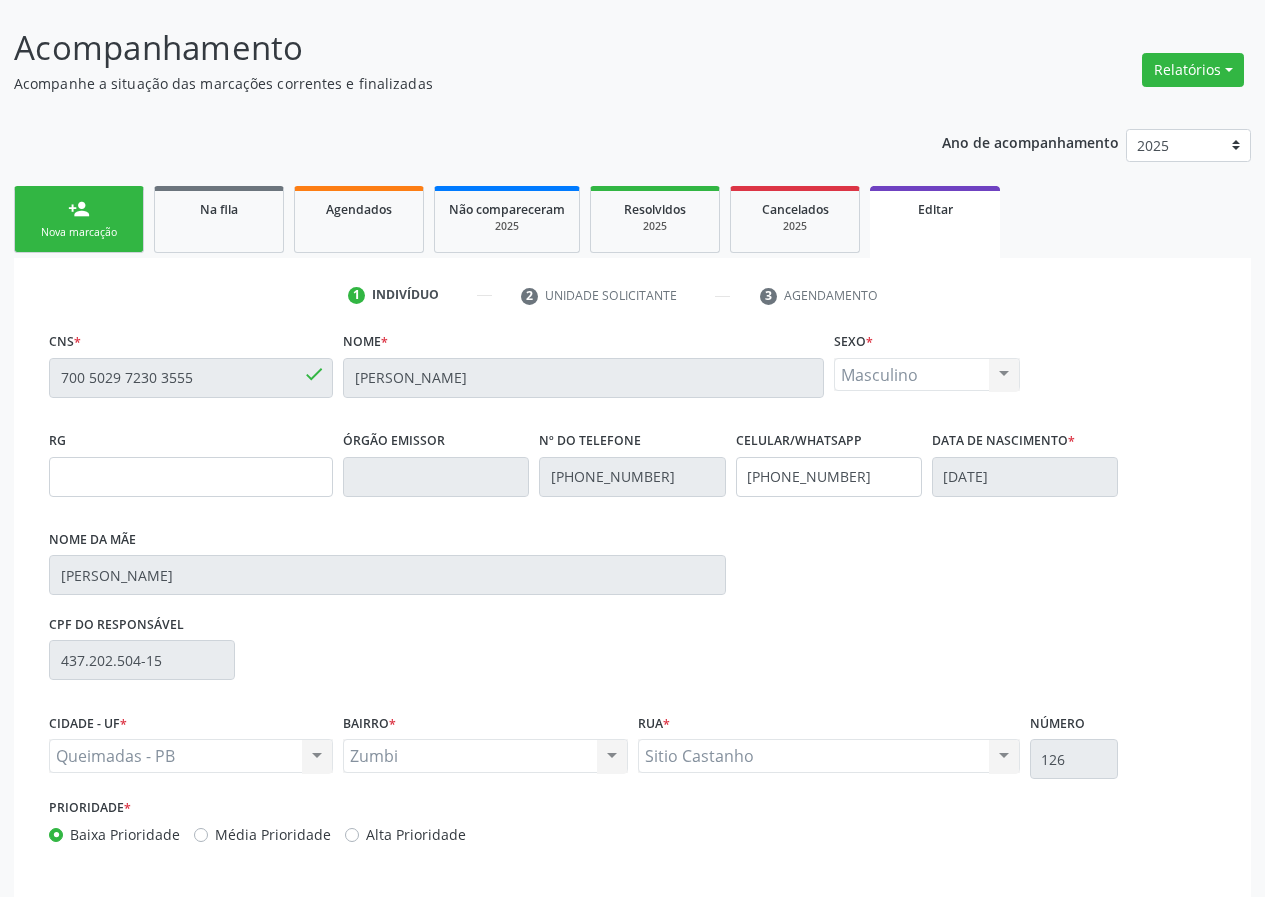 scroll, scrollTop: 200, scrollLeft: 0, axis: vertical 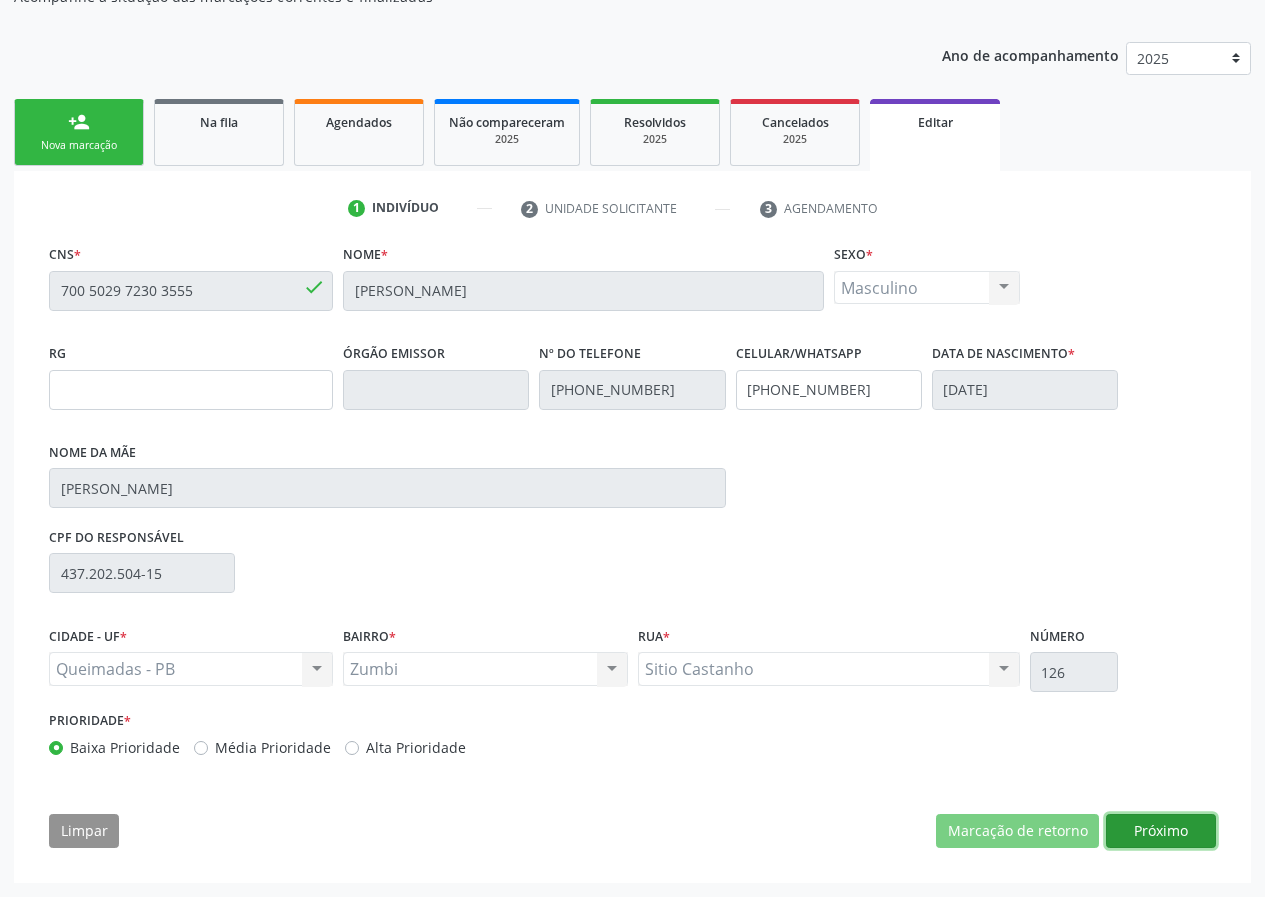 click on "Próximo" at bounding box center [1161, 831] 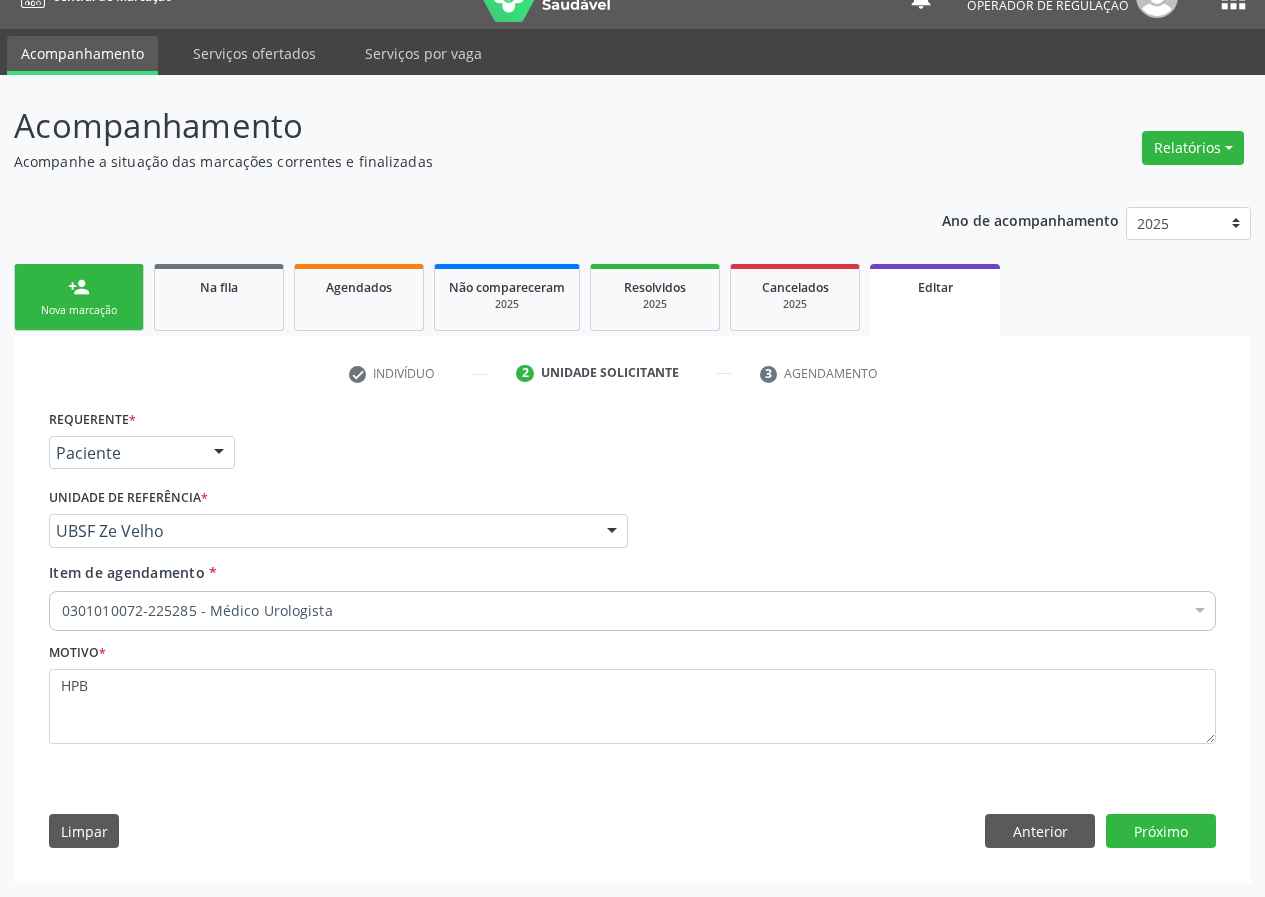 scroll, scrollTop: 35, scrollLeft: 0, axis: vertical 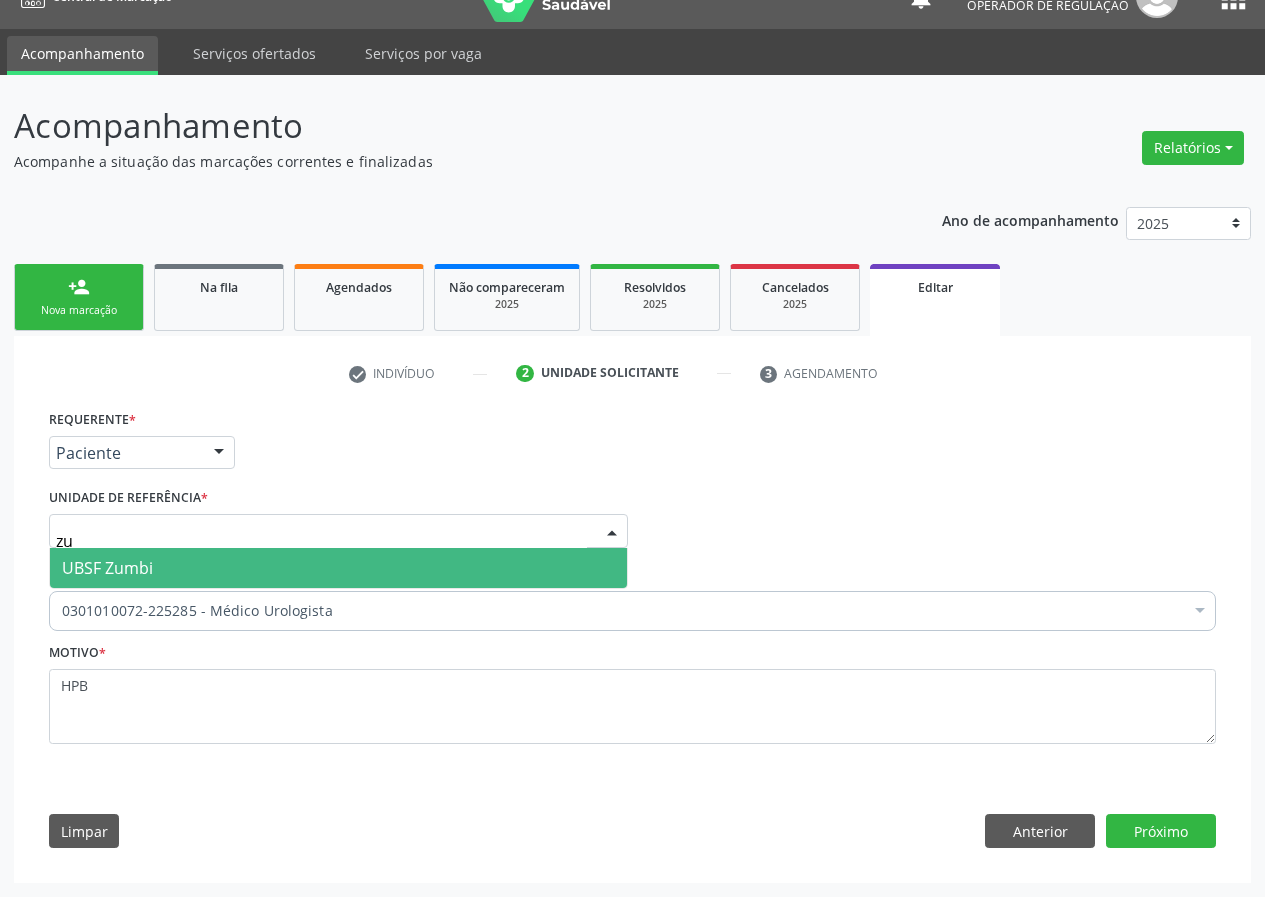 type on "zum" 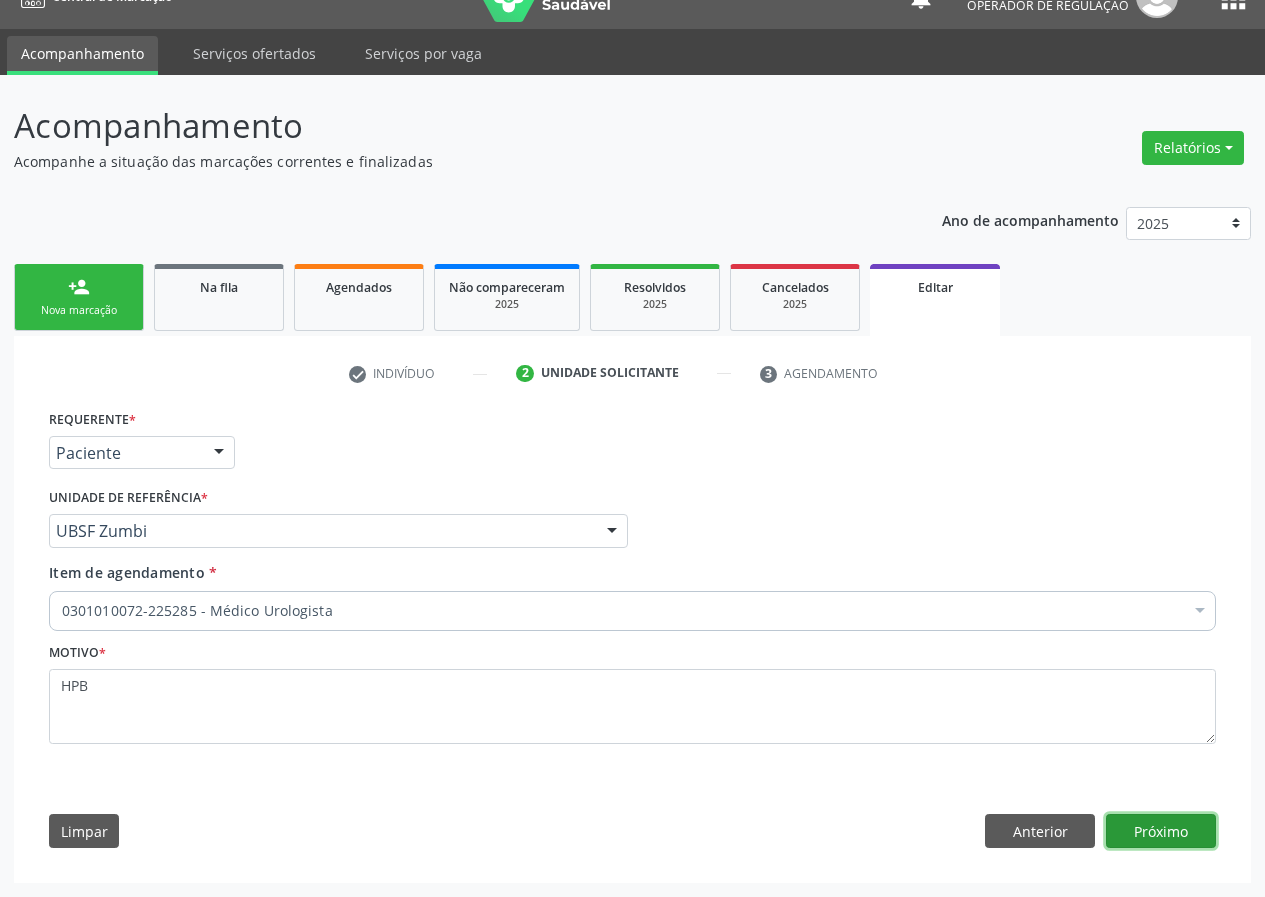 click on "Próximo" at bounding box center [1161, 831] 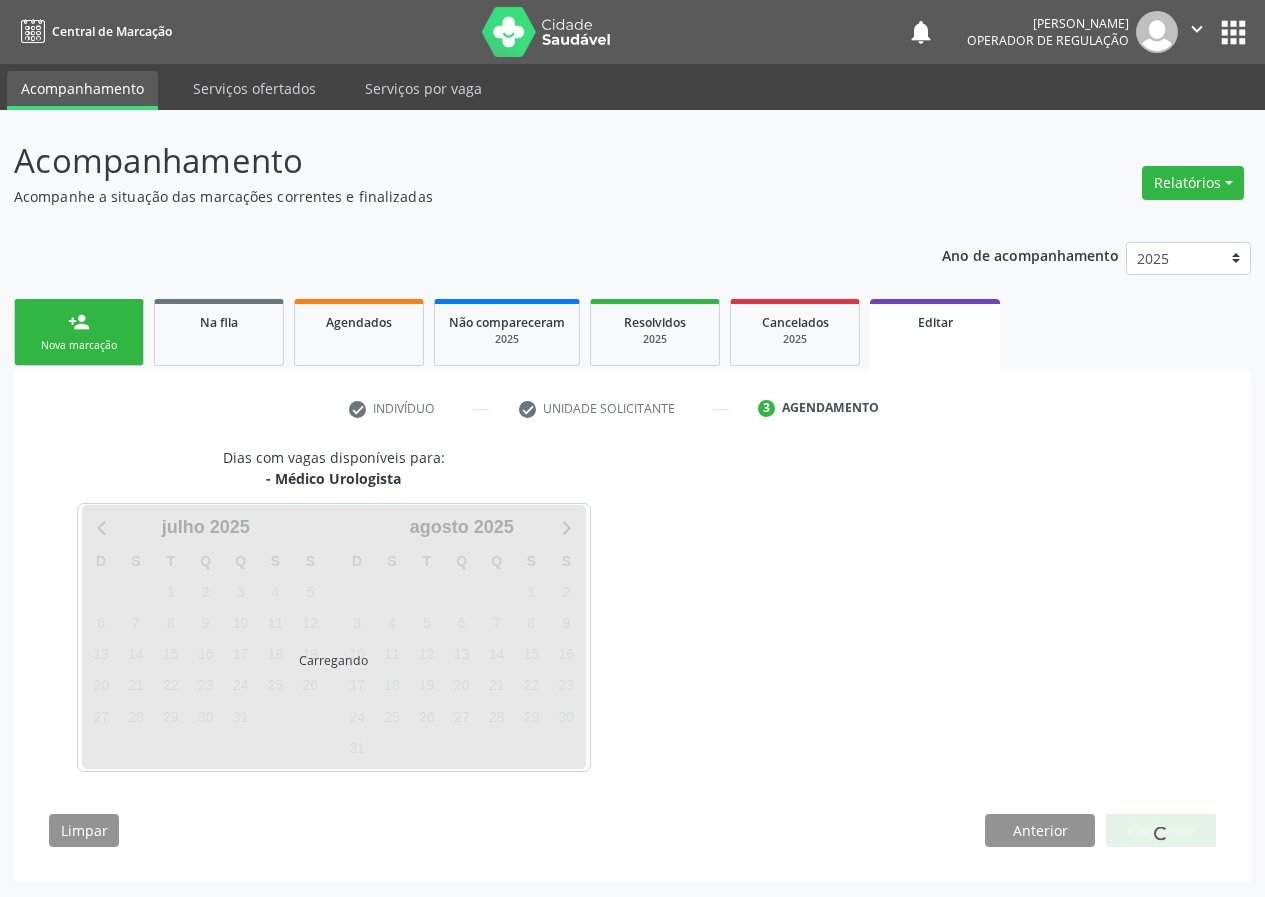 scroll, scrollTop: 0, scrollLeft: 0, axis: both 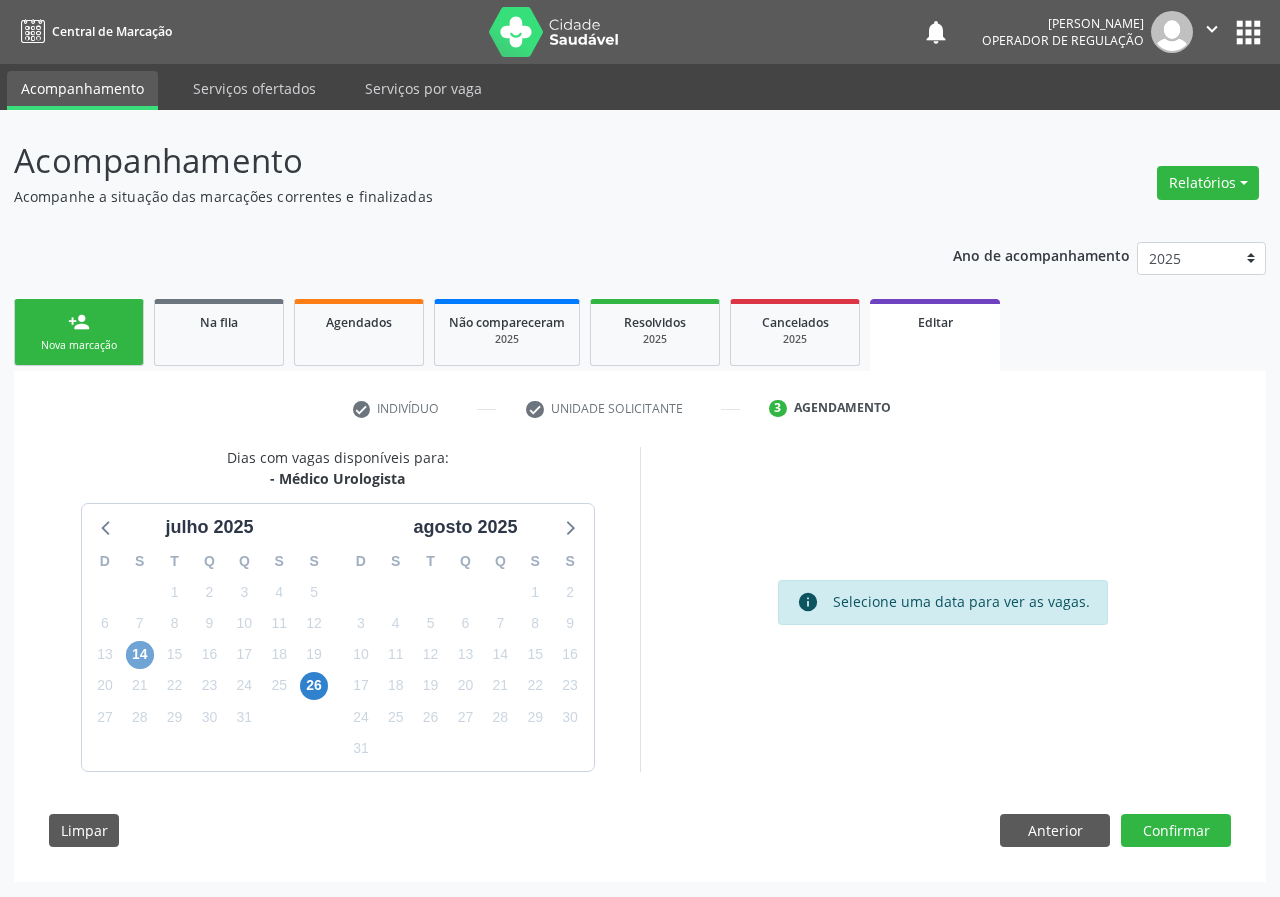 click on "14" at bounding box center [140, 655] 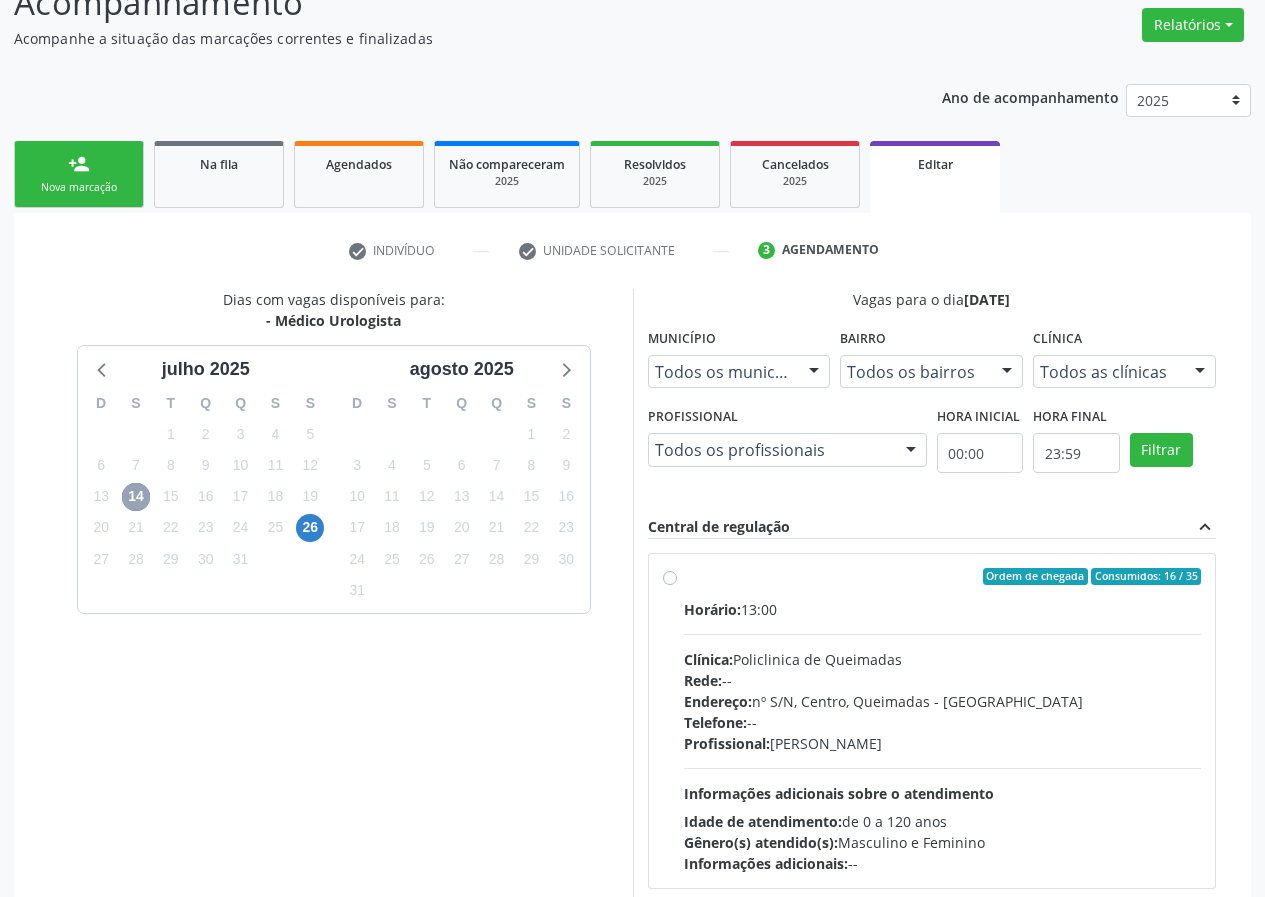 scroll, scrollTop: 289, scrollLeft: 0, axis: vertical 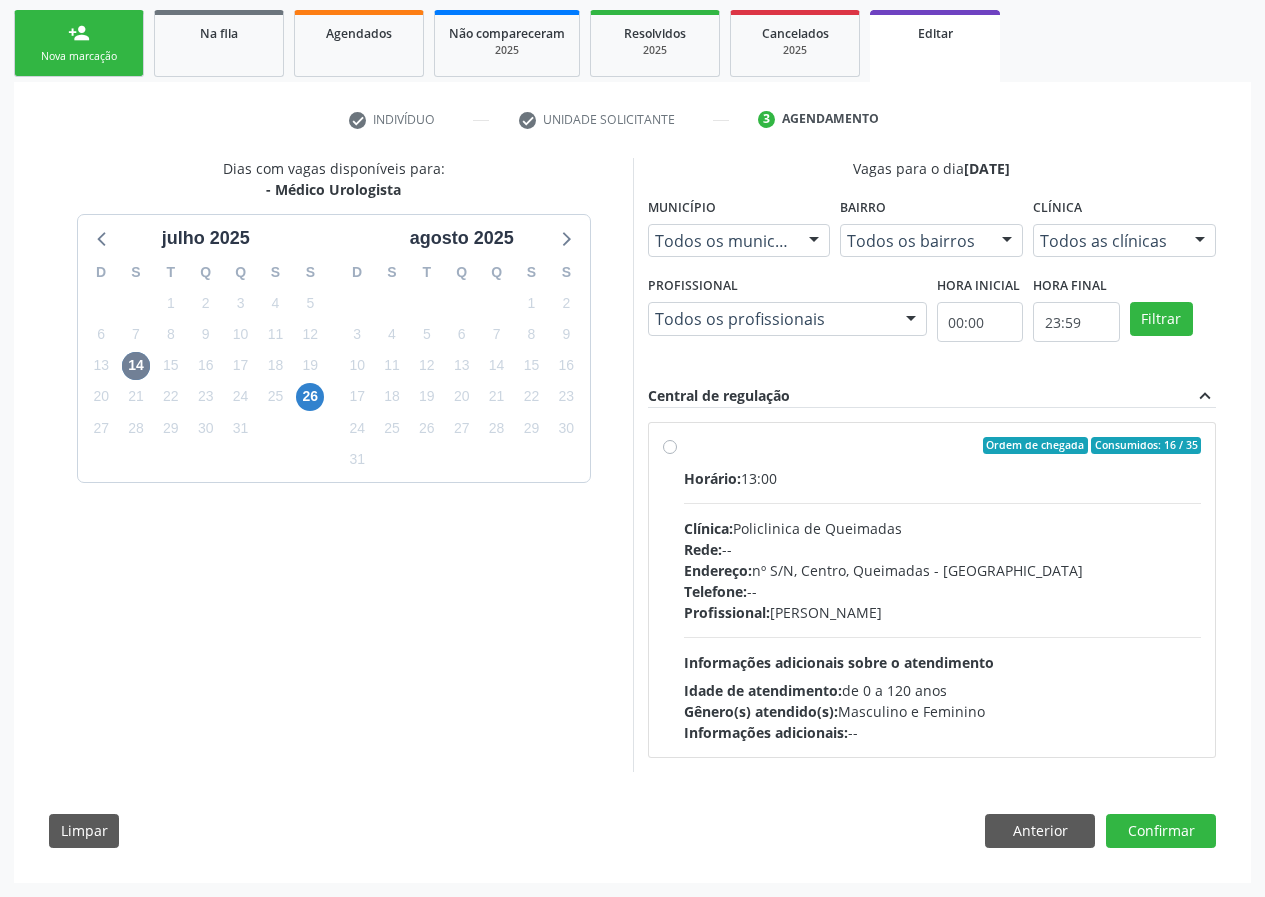 click on "Profissional:
Ivanclecio de Souza Rodrigues" at bounding box center [943, 612] 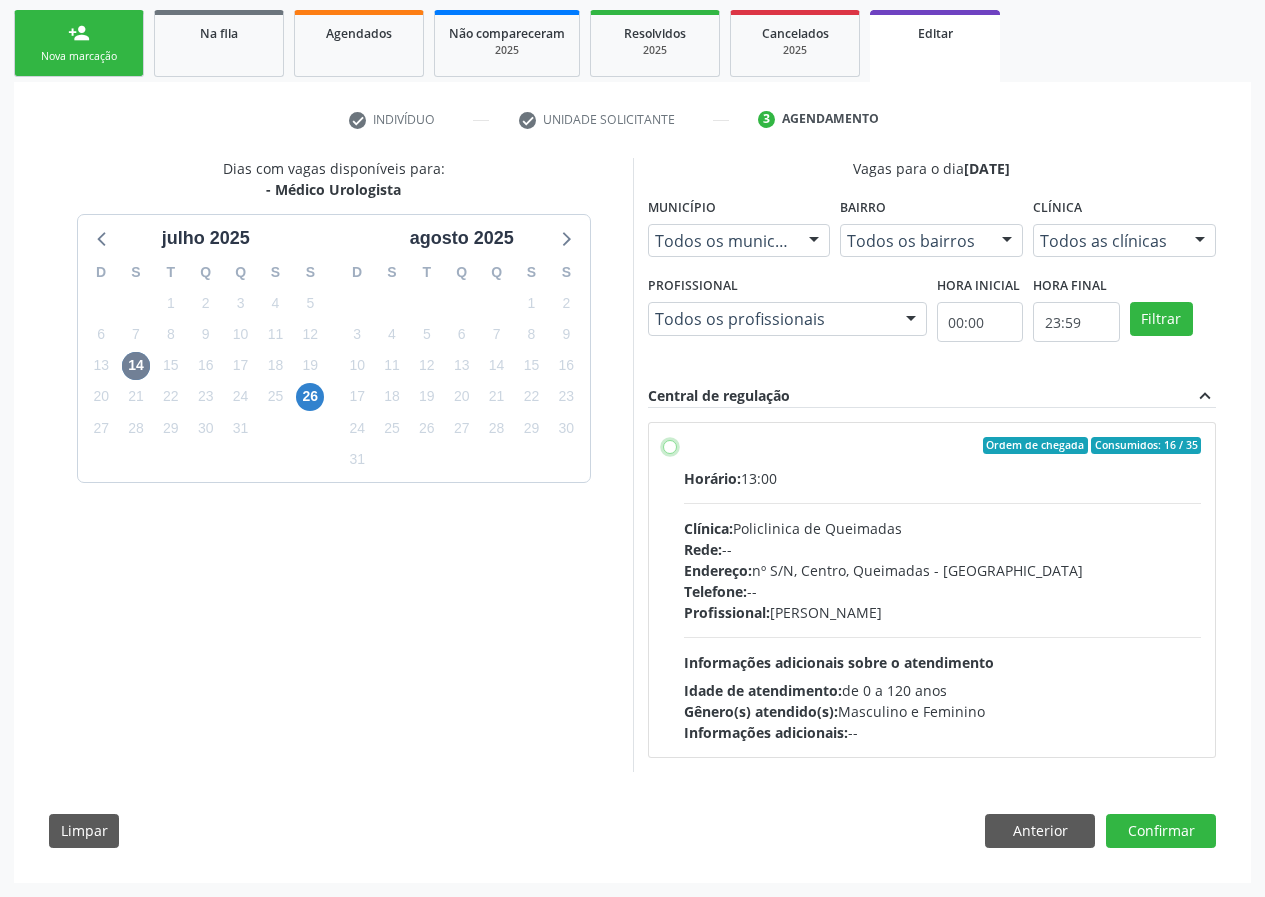 click on "Ordem de chegada
Consumidos: 16 / 35
Horário:   13:00
Clínica:  Policlinica de Queimadas
Rede:
--
Endereço:   nº S/N, Centro, Queimadas - PB
Telefone:   --
Profissional:
Ivanclecio de Souza Rodrigues
Informações adicionais sobre o atendimento
Idade de atendimento:
de 0 a 120 anos
Gênero(s) atendido(s):
Masculino e Feminino
Informações adicionais:
--" at bounding box center [670, 446] 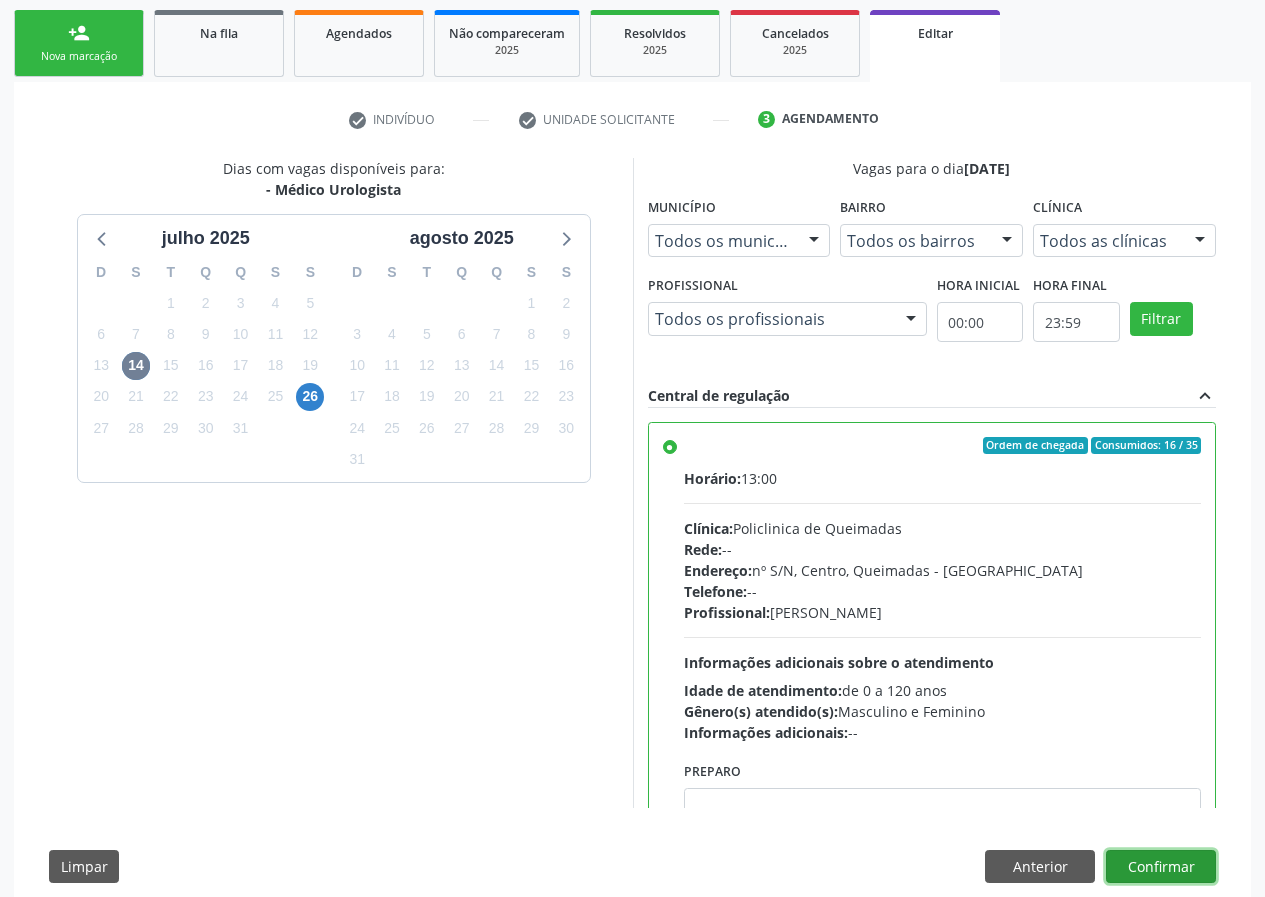 click on "Confirmar" at bounding box center [1161, 867] 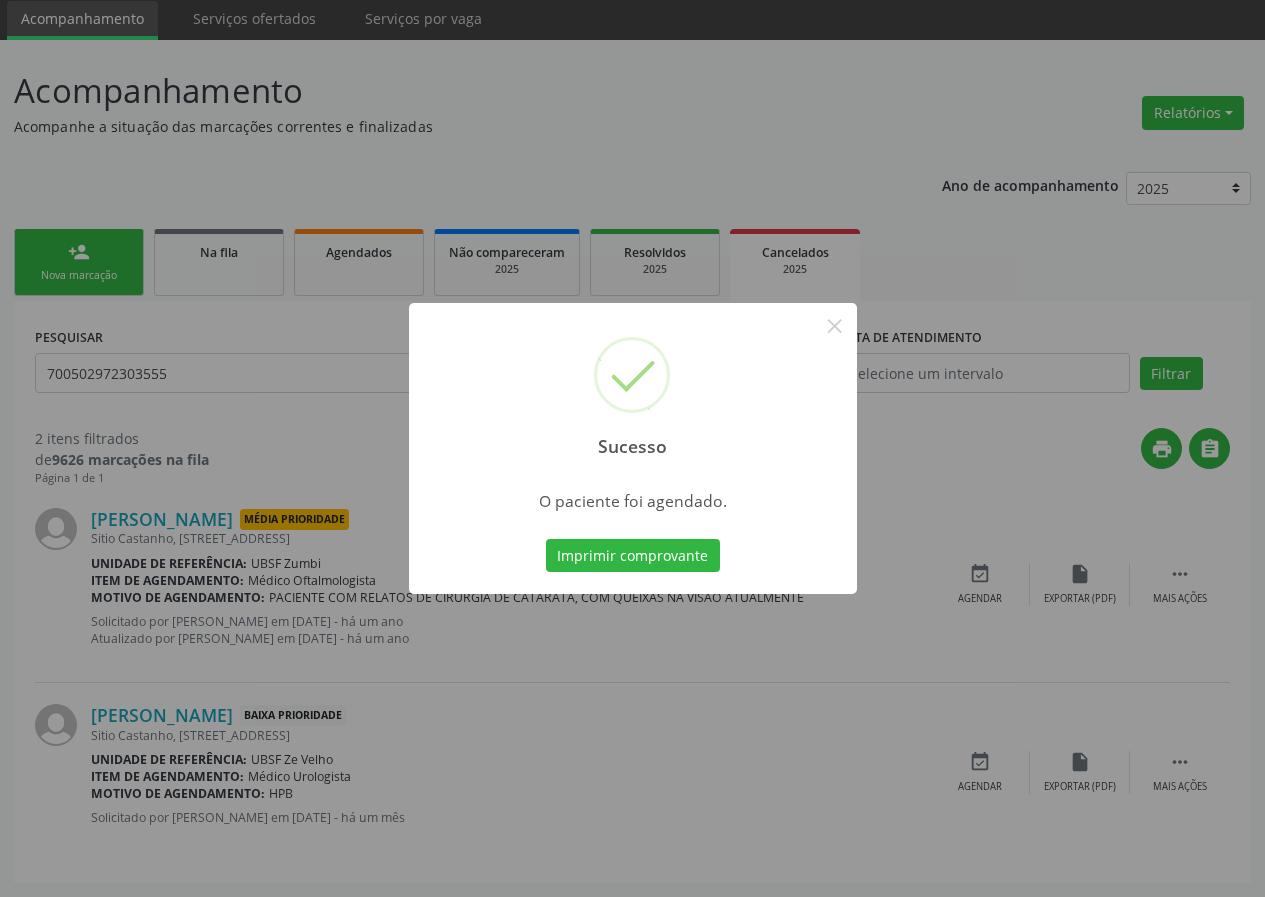 scroll, scrollTop: 0, scrollLeft: 0, axis: both 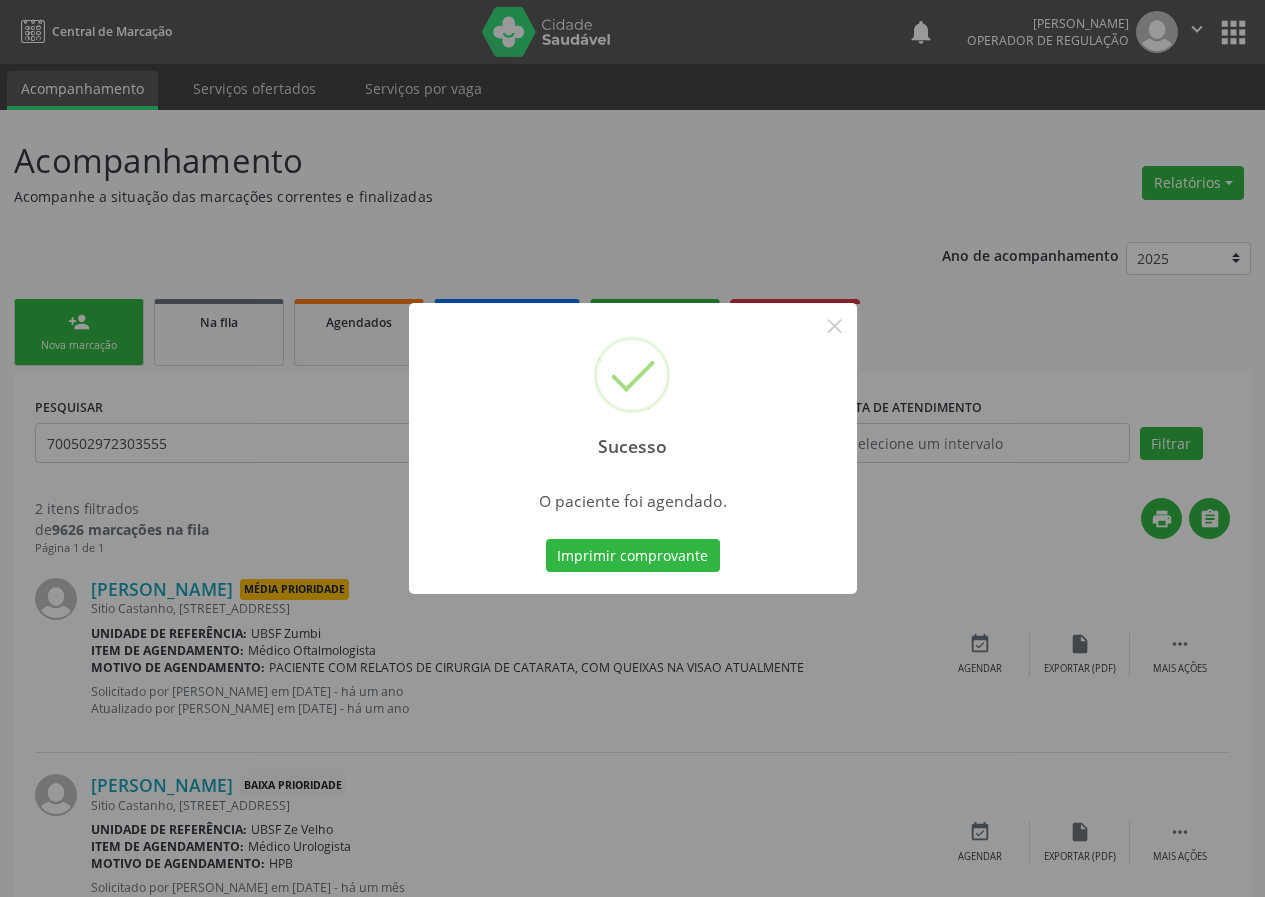 click on "Imprimir comprovante Cancel" at bounding box center (632, 556) 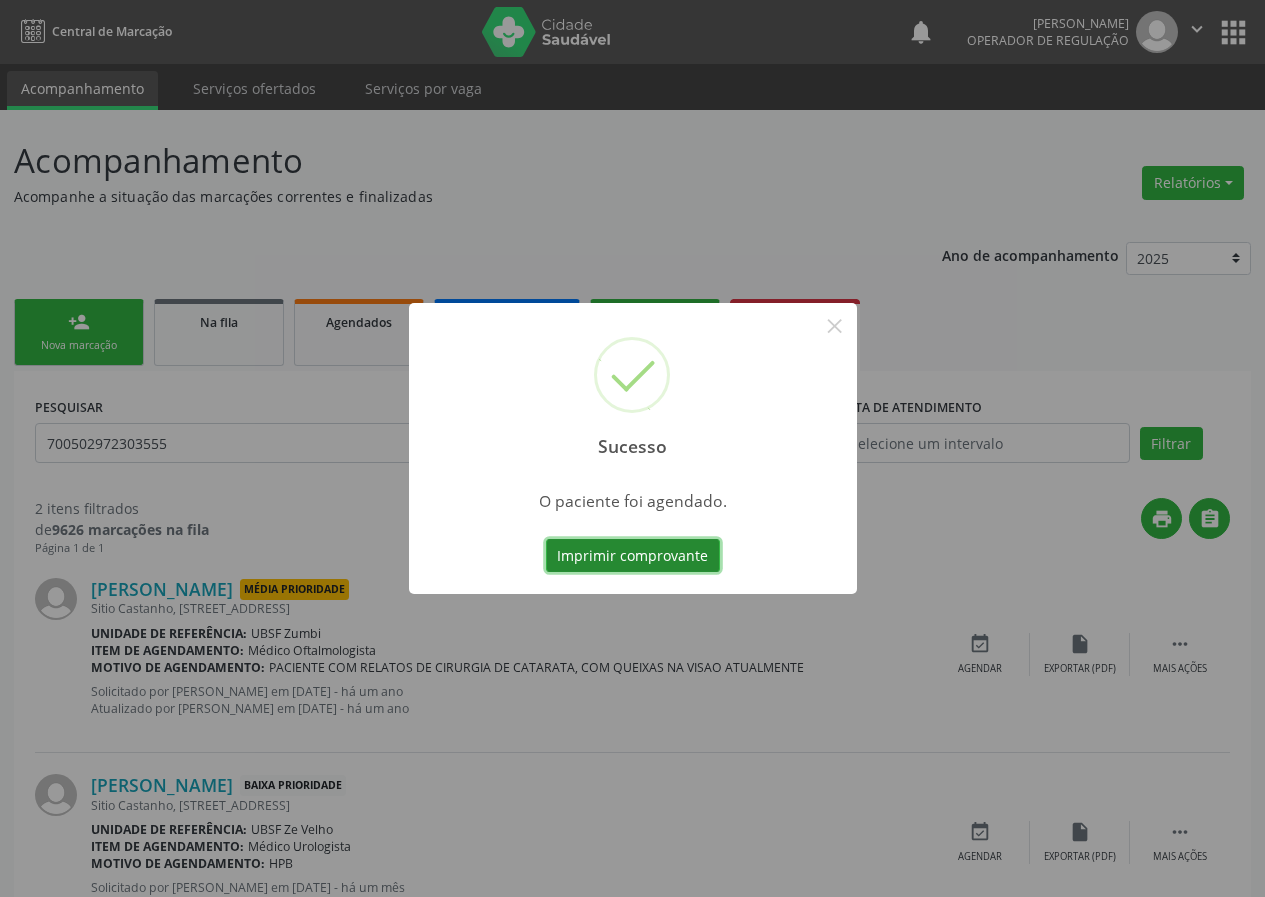 click on "Imprimir comprovante" at bounding box center [633, 556] 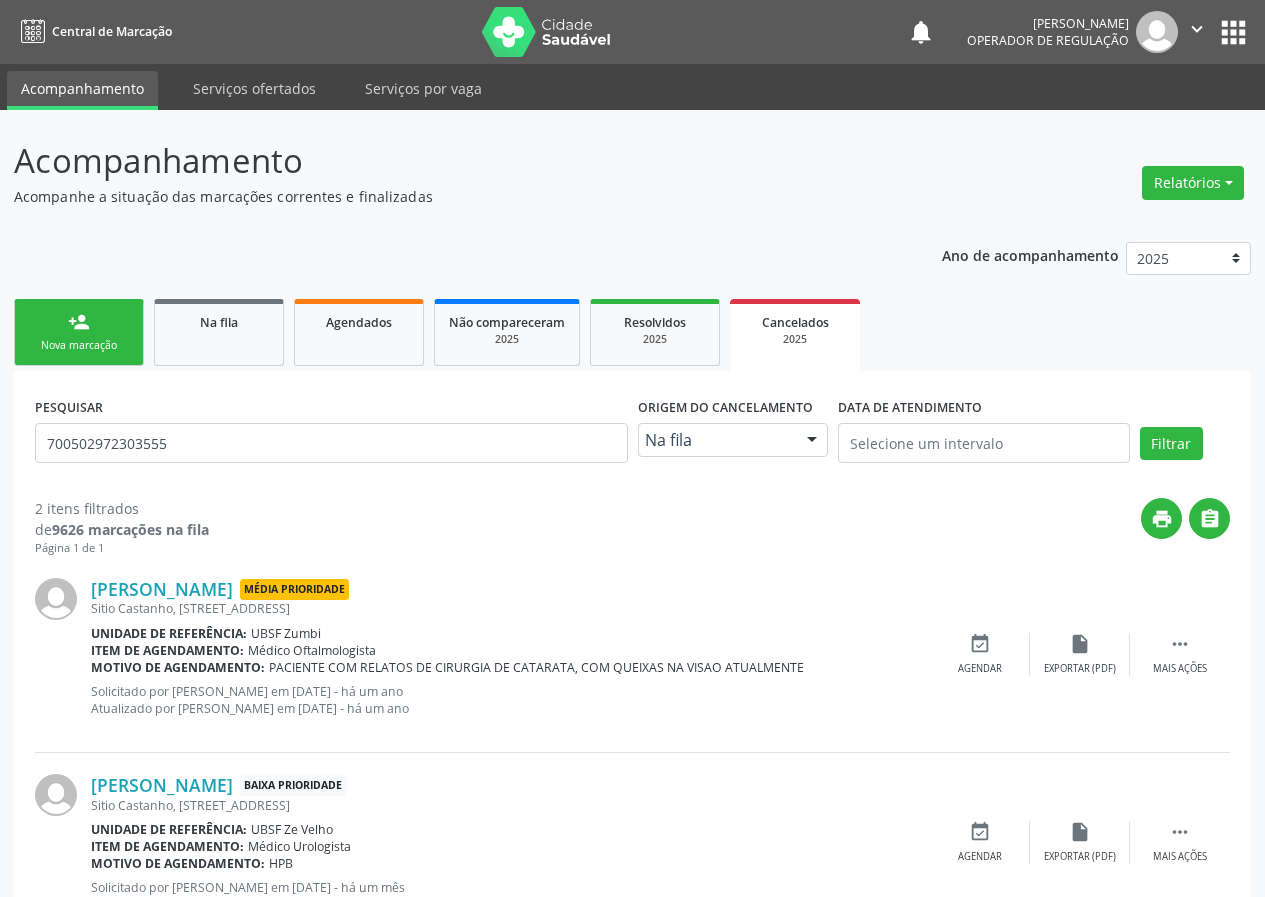 click on "PESQUISAR
700502972303555
Origem do cancelamento
Na fila         Na fila   Agendados
Nenhum resultado encontrado para: "   "
Não há nenhuma opção para ser exibida.
DATA DE ATENDIMENTO
Filtrar
Grupo/Subgrupo
Selecione um grupo ou subgrupo
Todos os grupos e subgrupos
01 - Ações de promoção e prevenção em saúde
01.01 - Ações coletivas/individuais em saúde
01.02 - Vigilância em saúde
02 - Procedimentos com finalidade diagnóstica
02.01 - Coleta de material
02.02 - Diagnóstico em laboratório clínico
02.03 - Diagnóstico por anatomia patológica e citopatologia
02.04 - Diagnóstico por radiologia
02.05 - Diagnóstico por ultrasonografia
02.06 - Diagnóstico por tomografia" at bounding box center [632, 661] 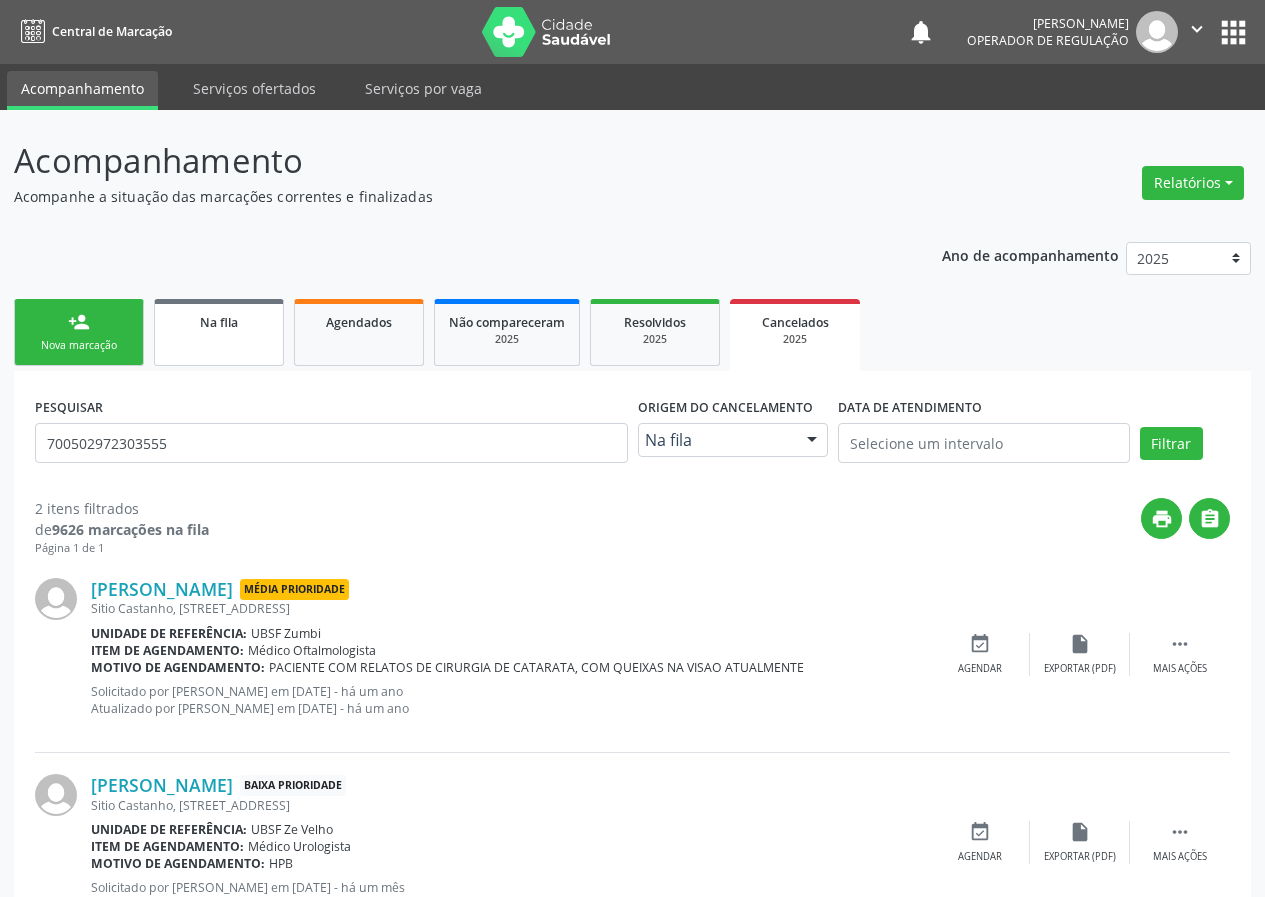 click on "Na fila" at bounding box center [219, 332] 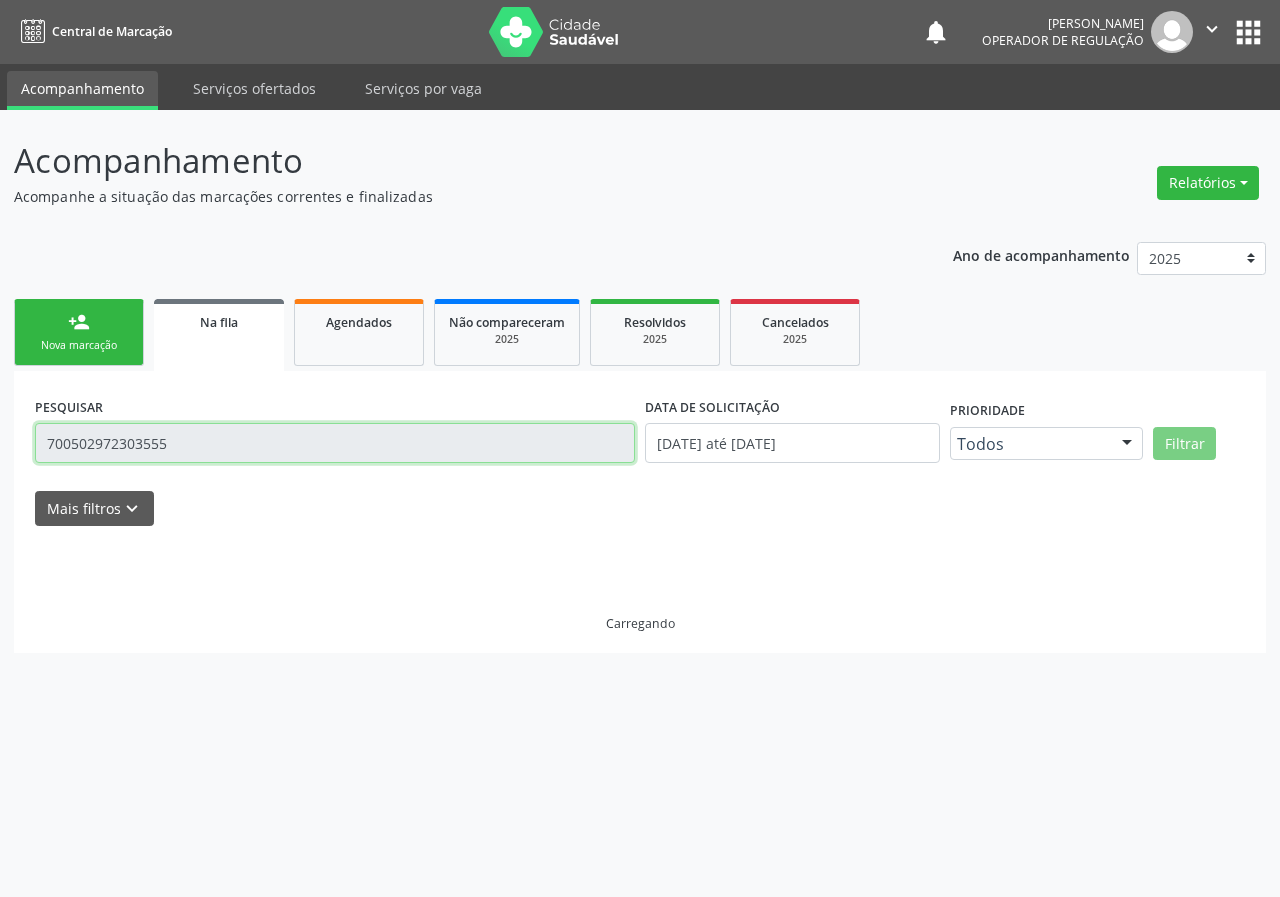 click on "700502972303555" at bounding box center (335, 443) 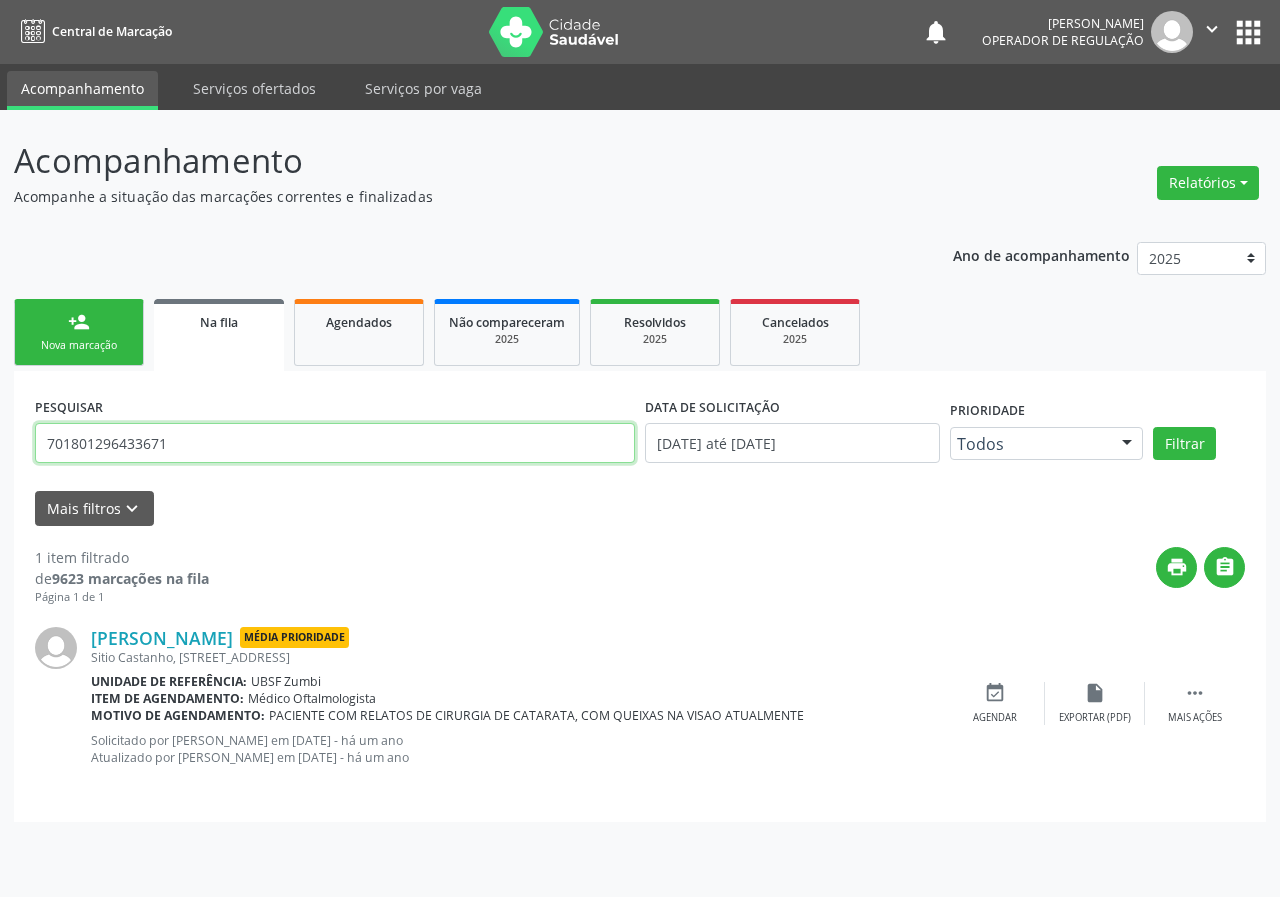 type on "701801296433671" 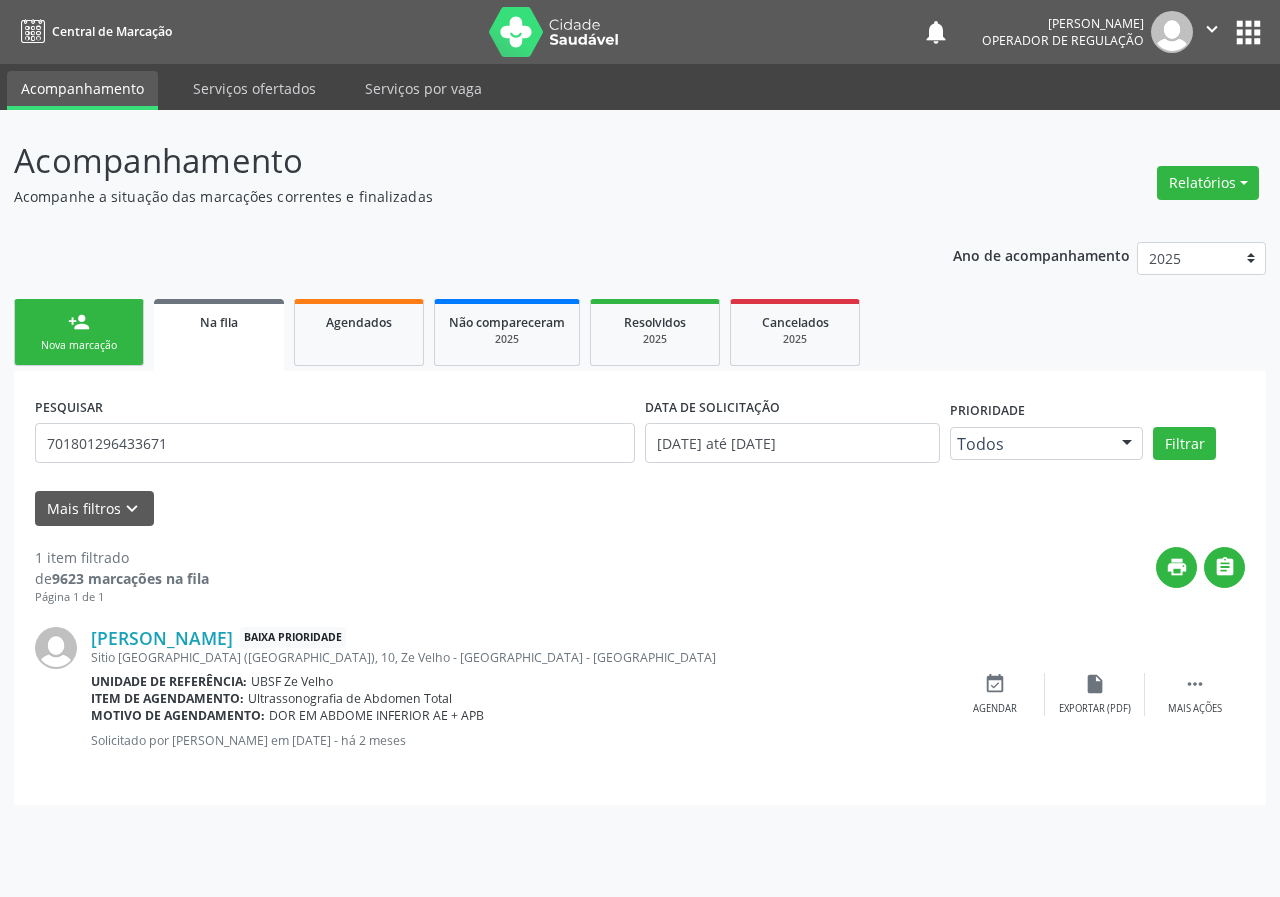 click on "PESQUISAR
701801296433671" at bounding box center [335, 434] 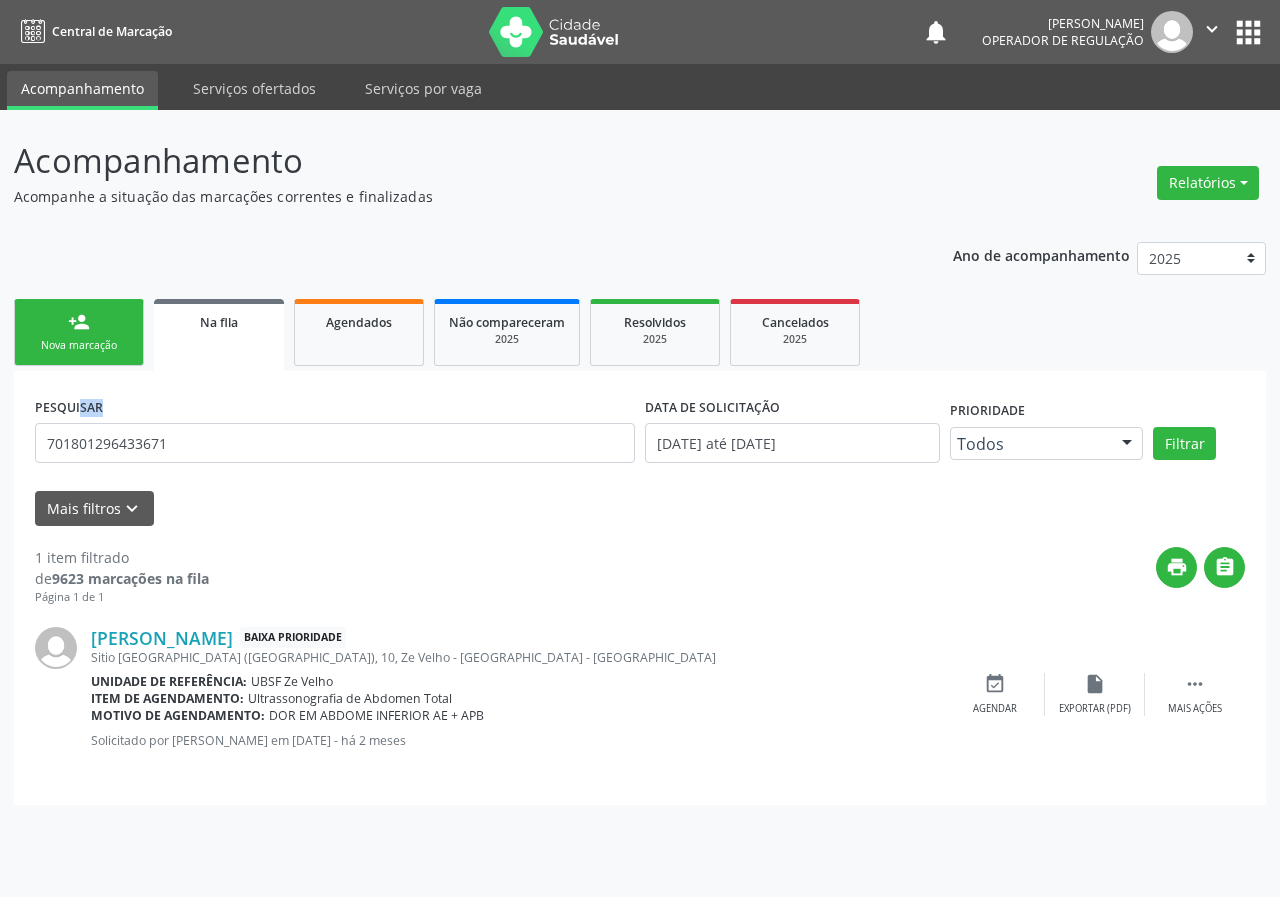 click on "PESQUISAR
701801296433671" at bounding box center (335, 434) 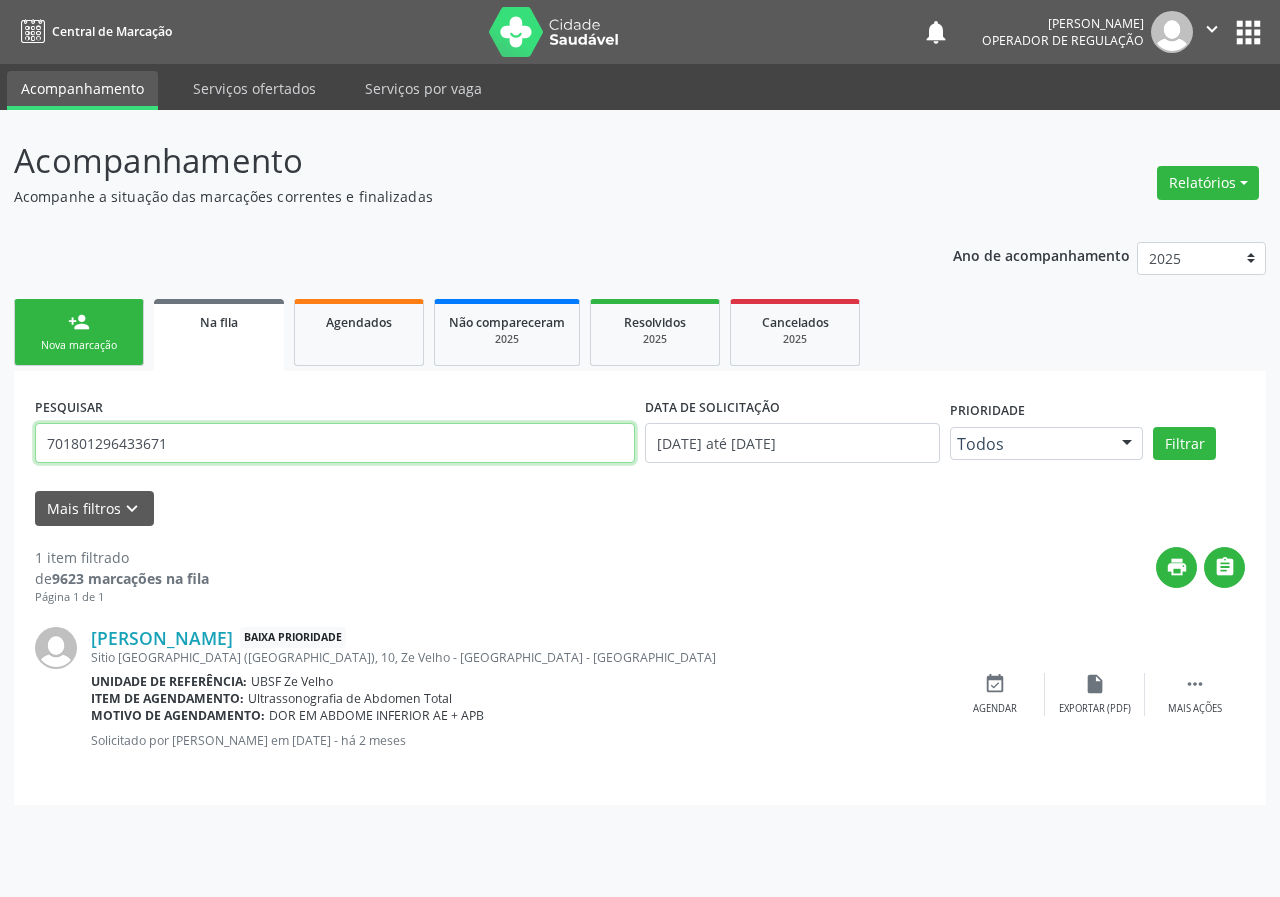 click on "701801296433671" at bounding box center [335, 443] 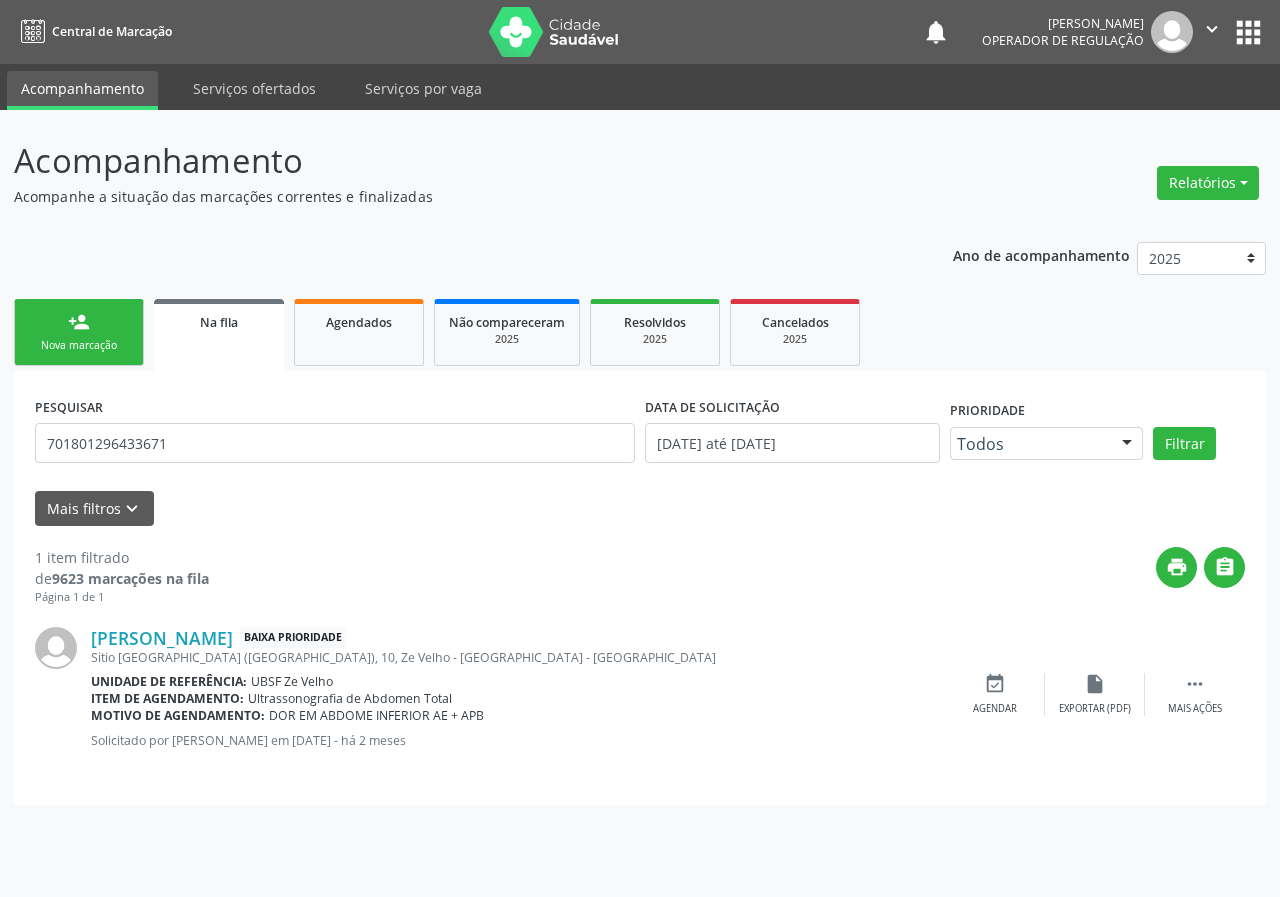 click on "Nova marcação" at bounding box center (79, 345) 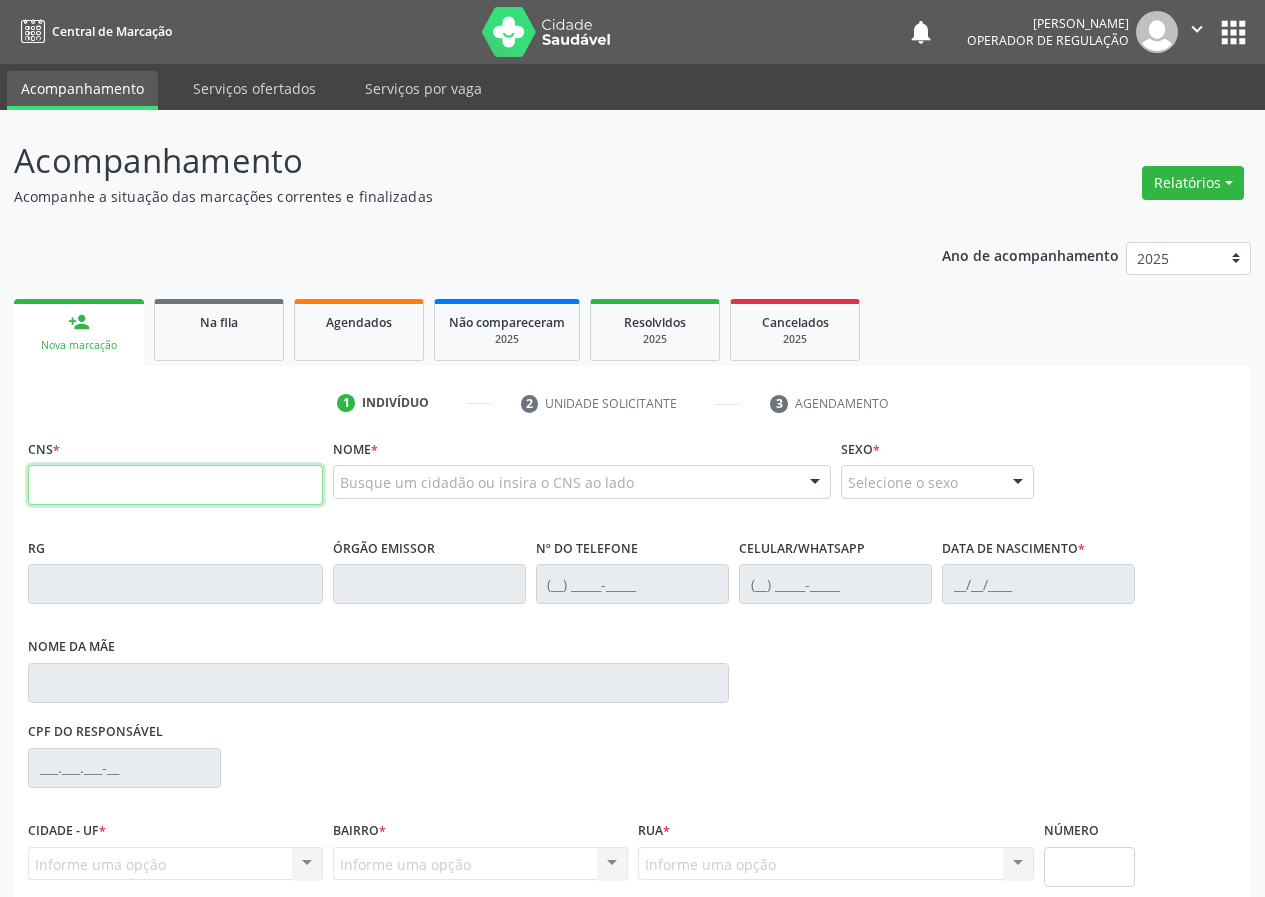 click at bounding box center [175, 485] 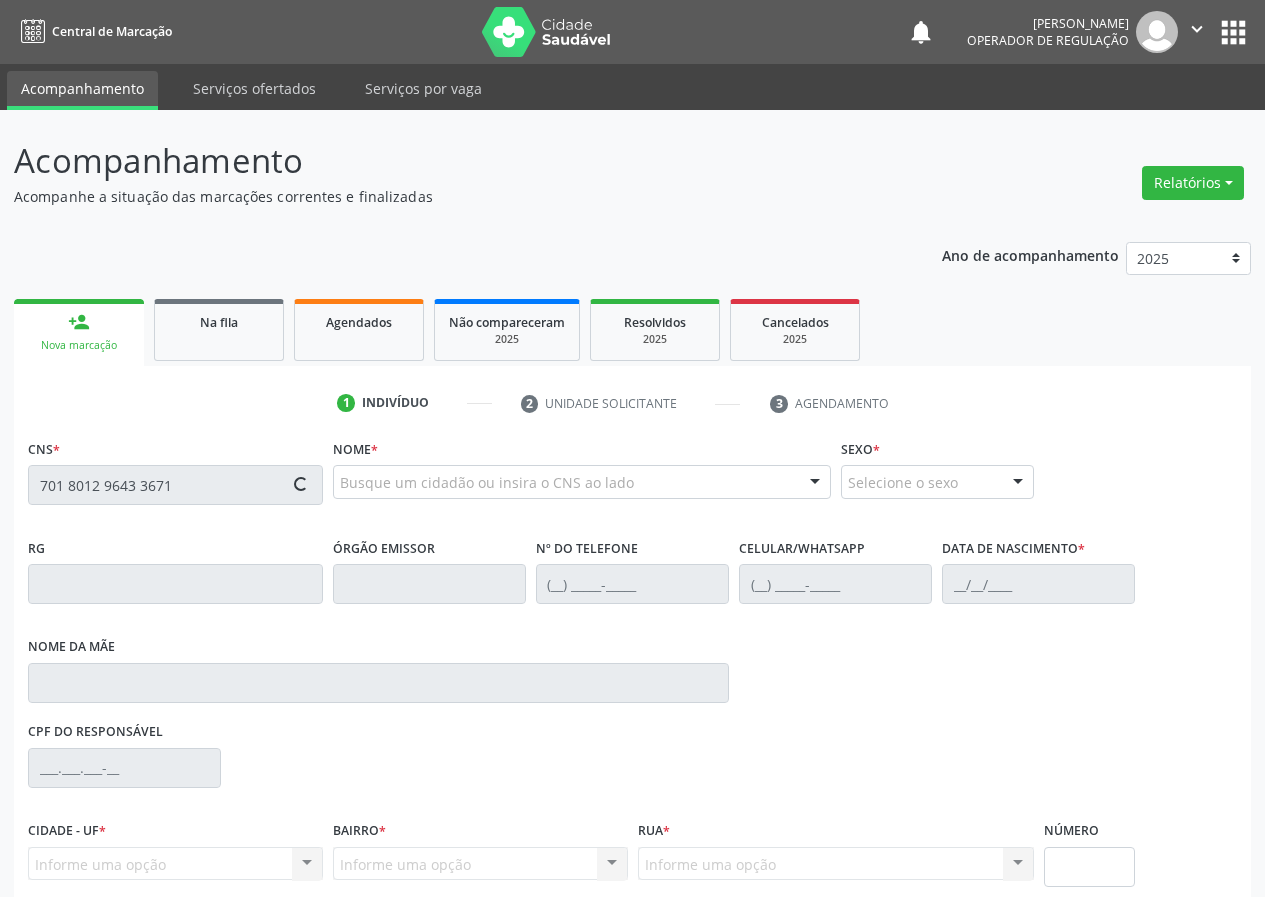 type on "701 8012 9643 3671" 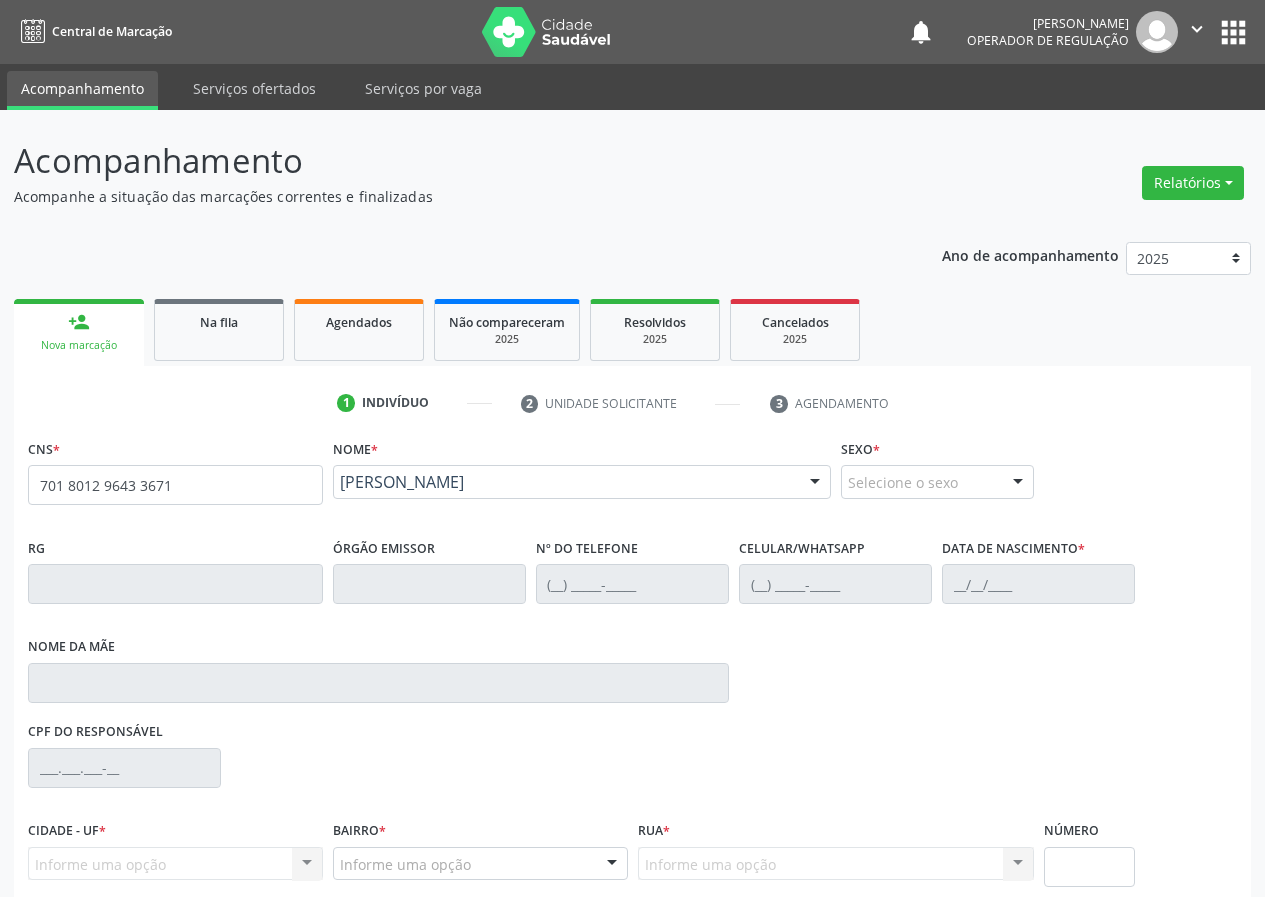 type on "(83) 99146-9357" 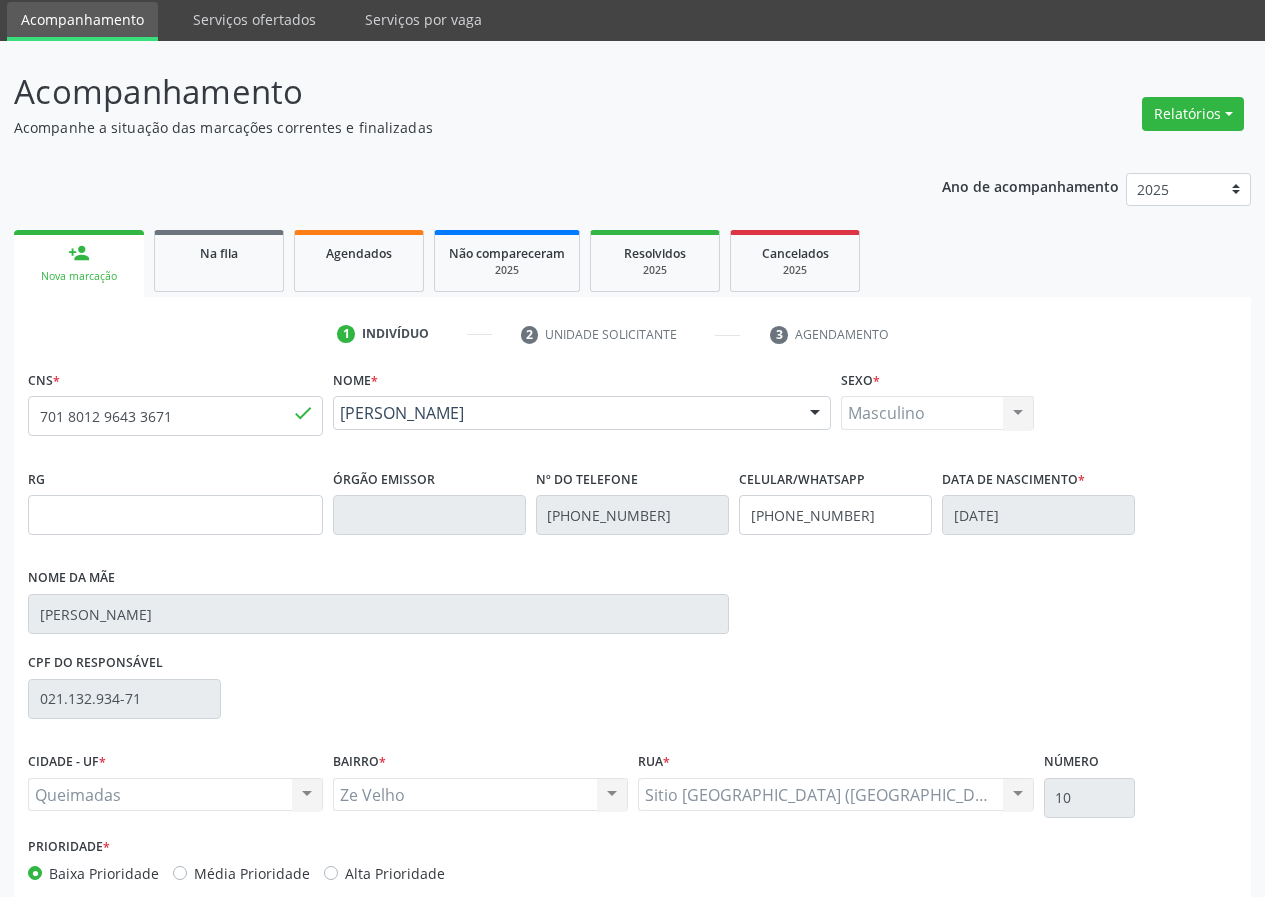 scroll, scrollTop: 173, scrollLeft: 0, axis: vertical 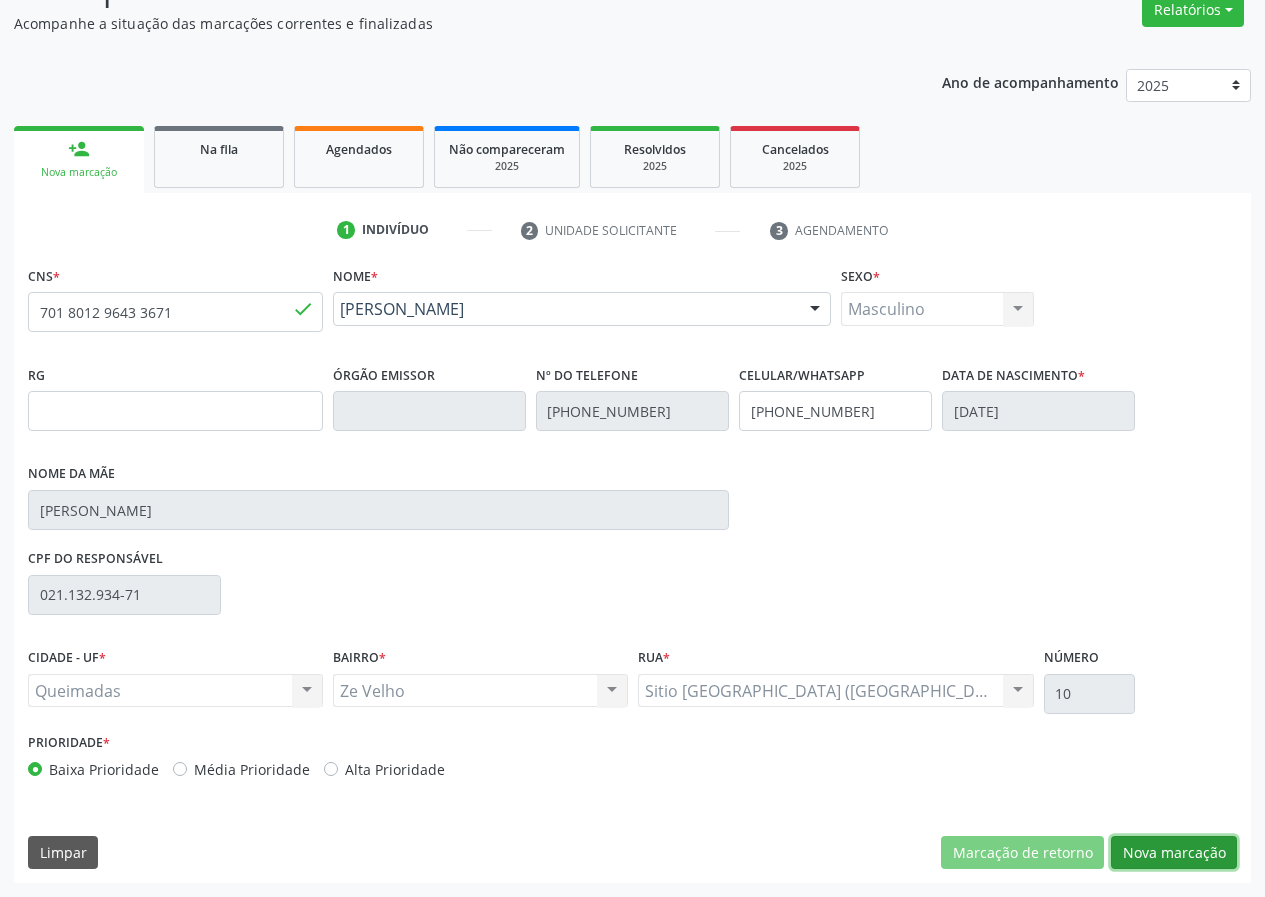click on "Nova marcação" at bounding box center [1174, 853] 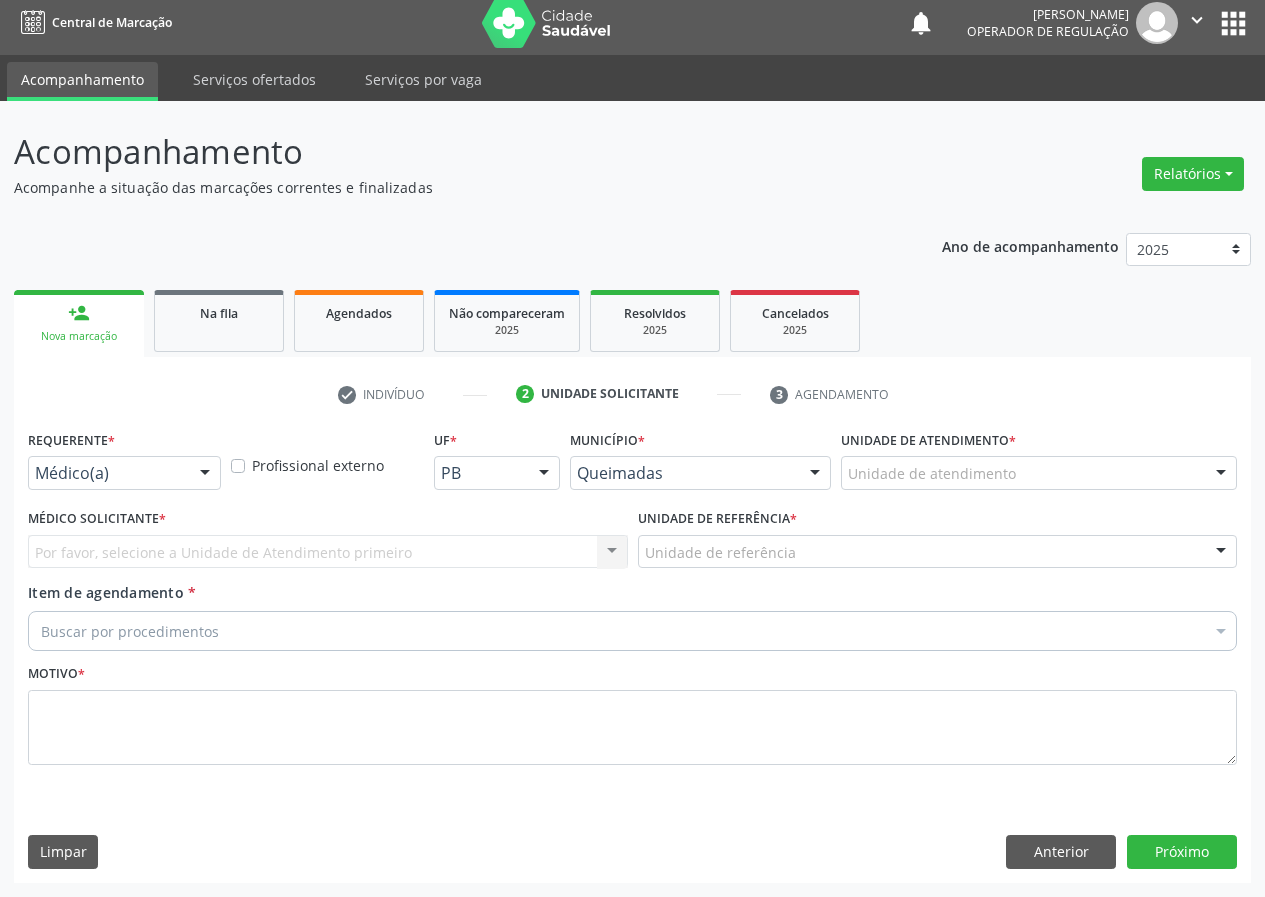 scroll, scrollTop: 9, scrollLeft: 0, axis: vertical 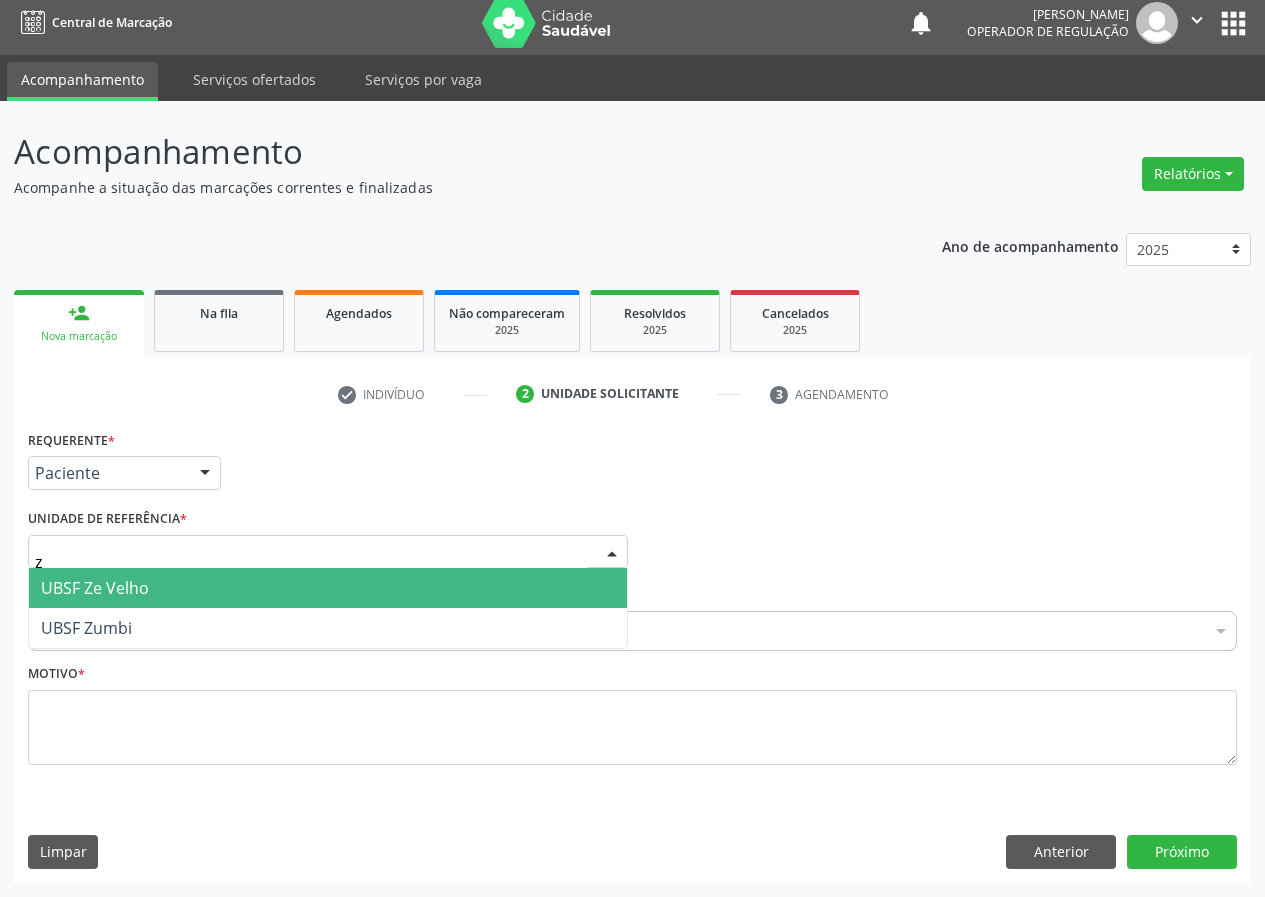 type on "ze" 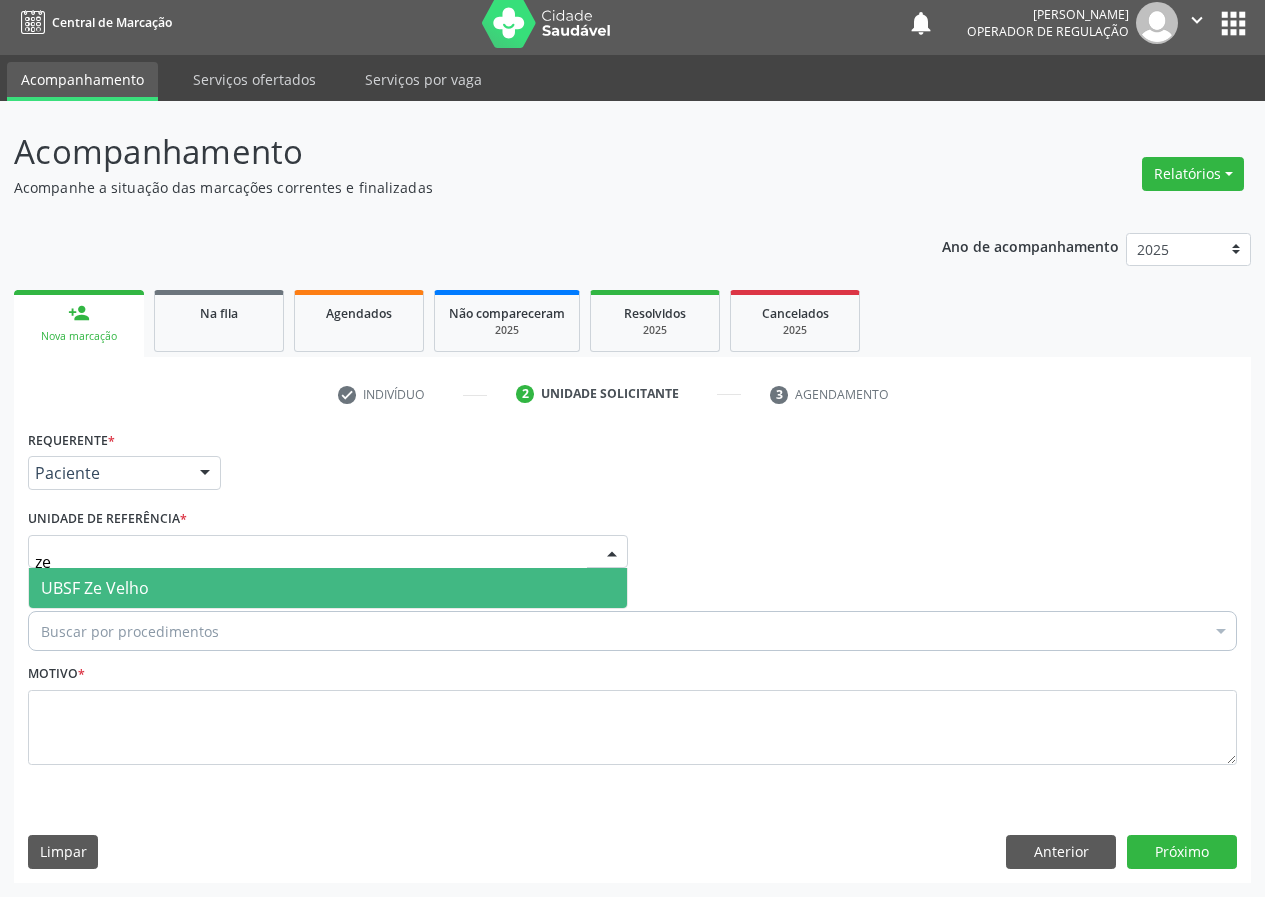 click on "UBSF Ze Velho" at bounding box center (95, 588) 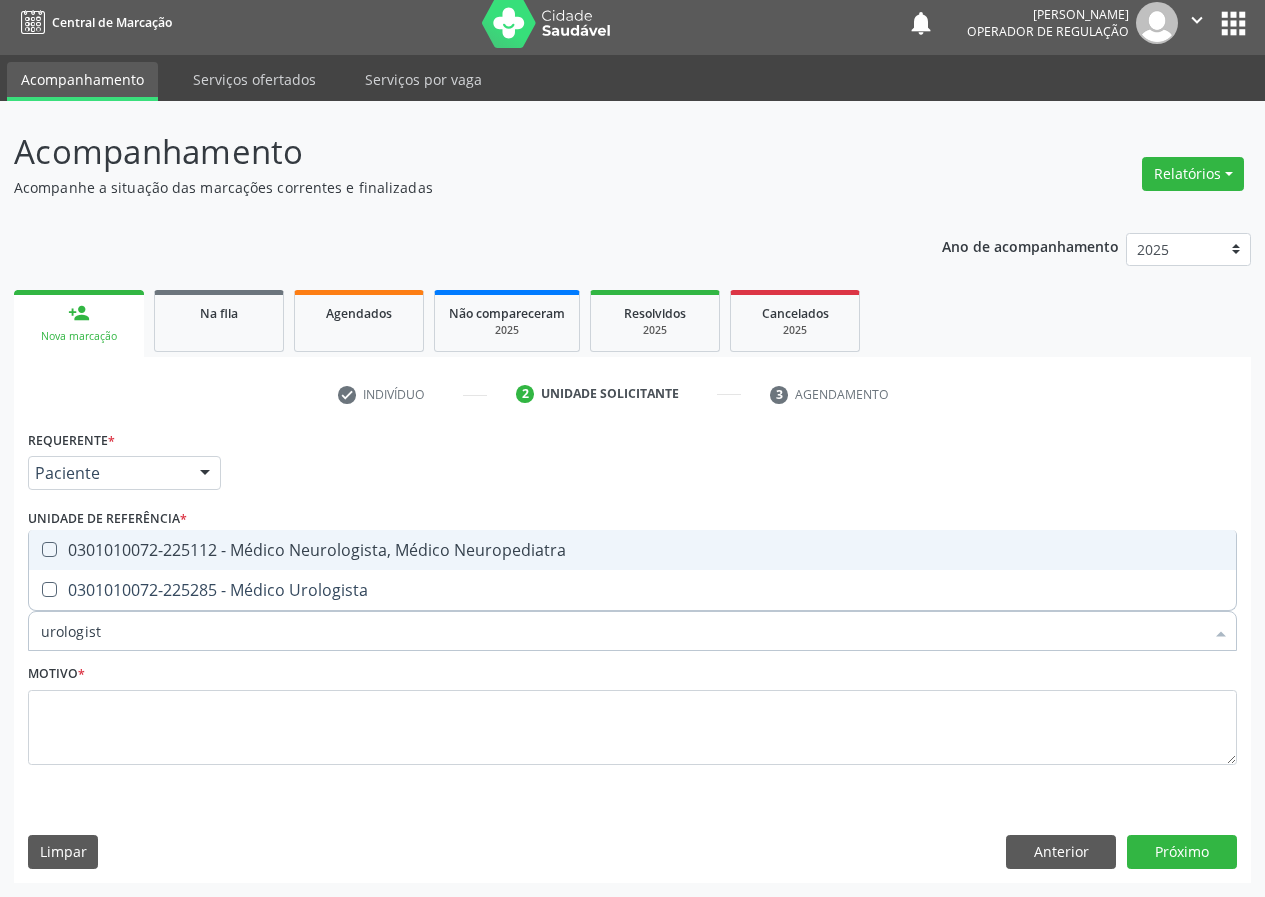 type on "urologista" 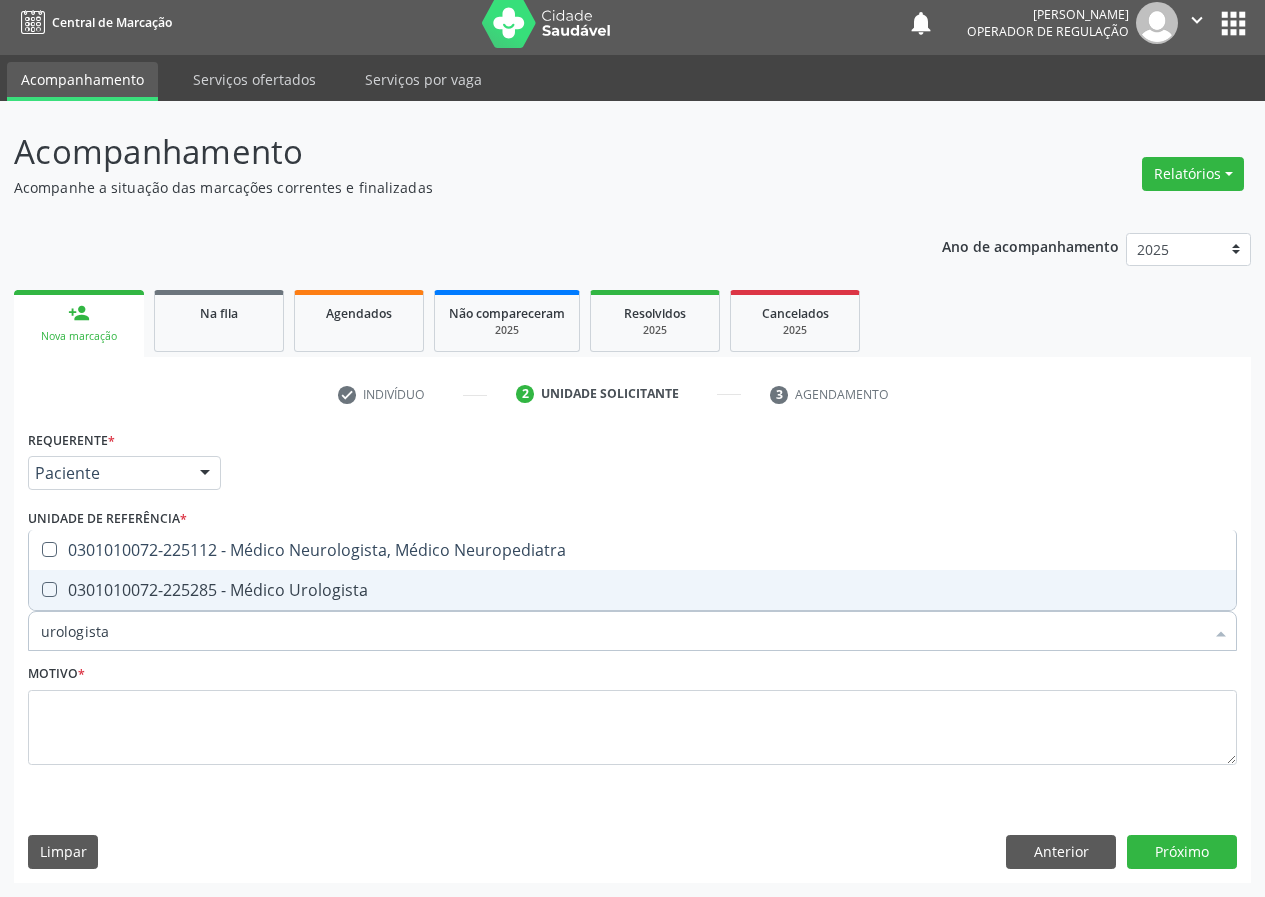 click on "0301010072-225285 - Médico Urologista" at bounding box center (632, 590) 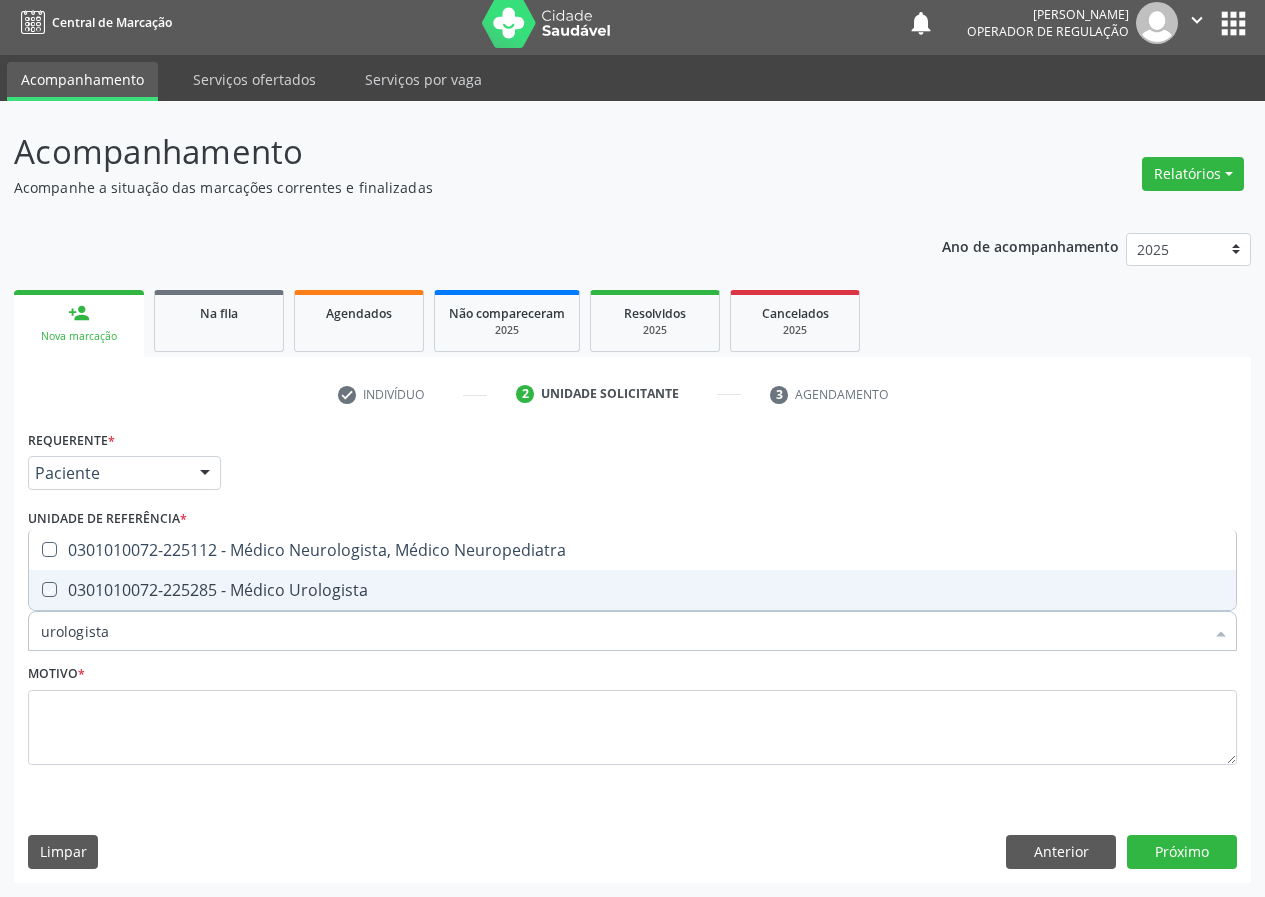 checkbox on "true" 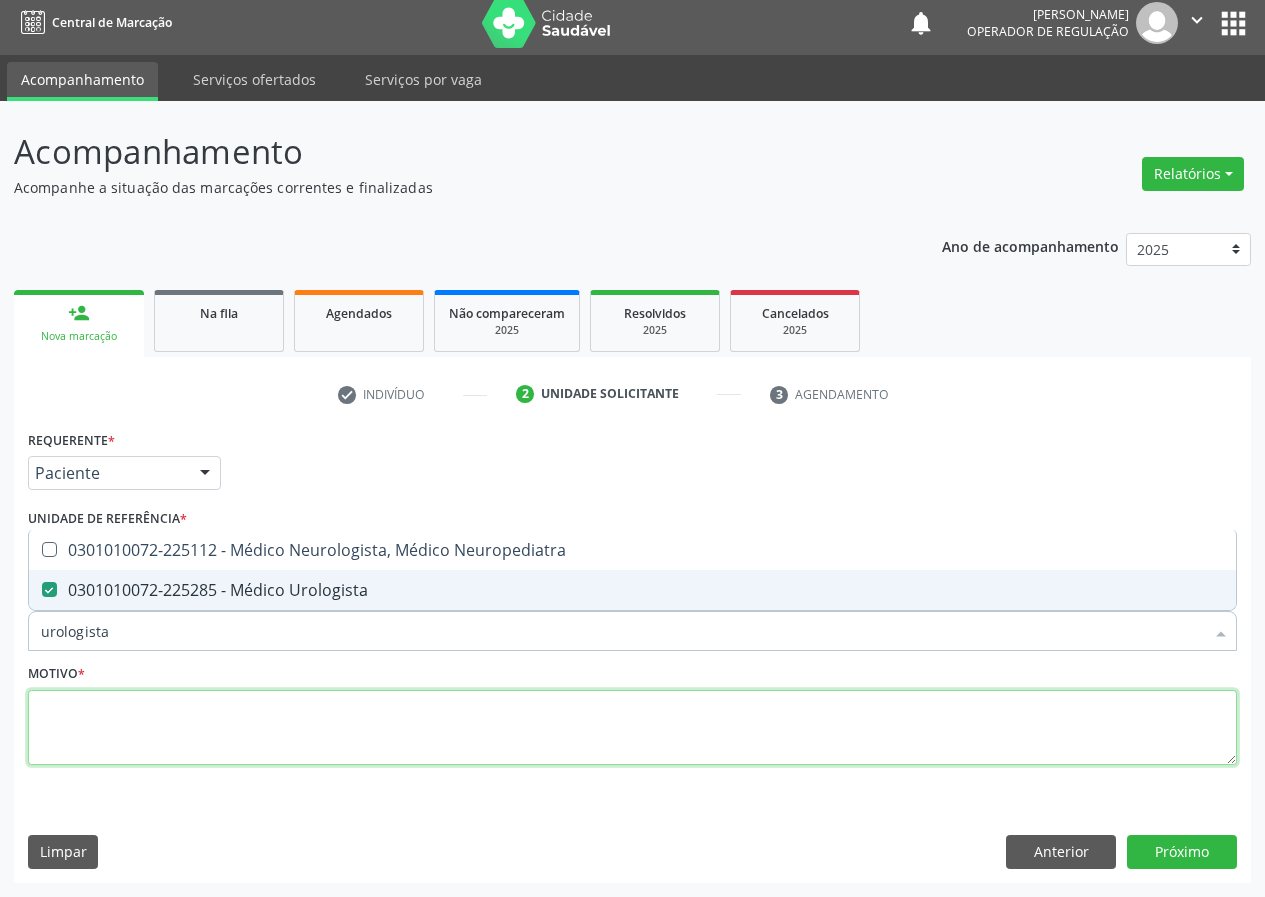 click at bounding box center (632, 728) 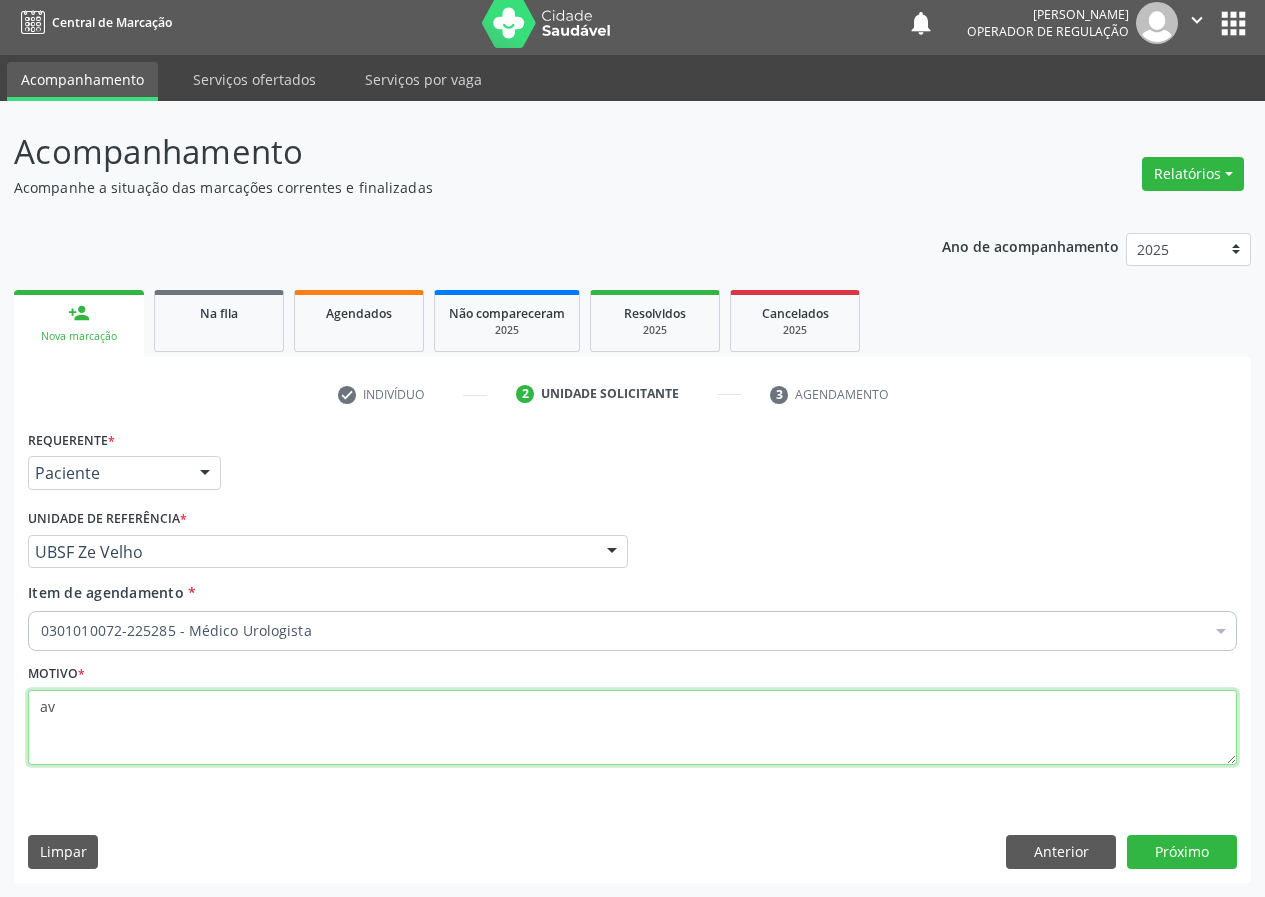 type on "a" 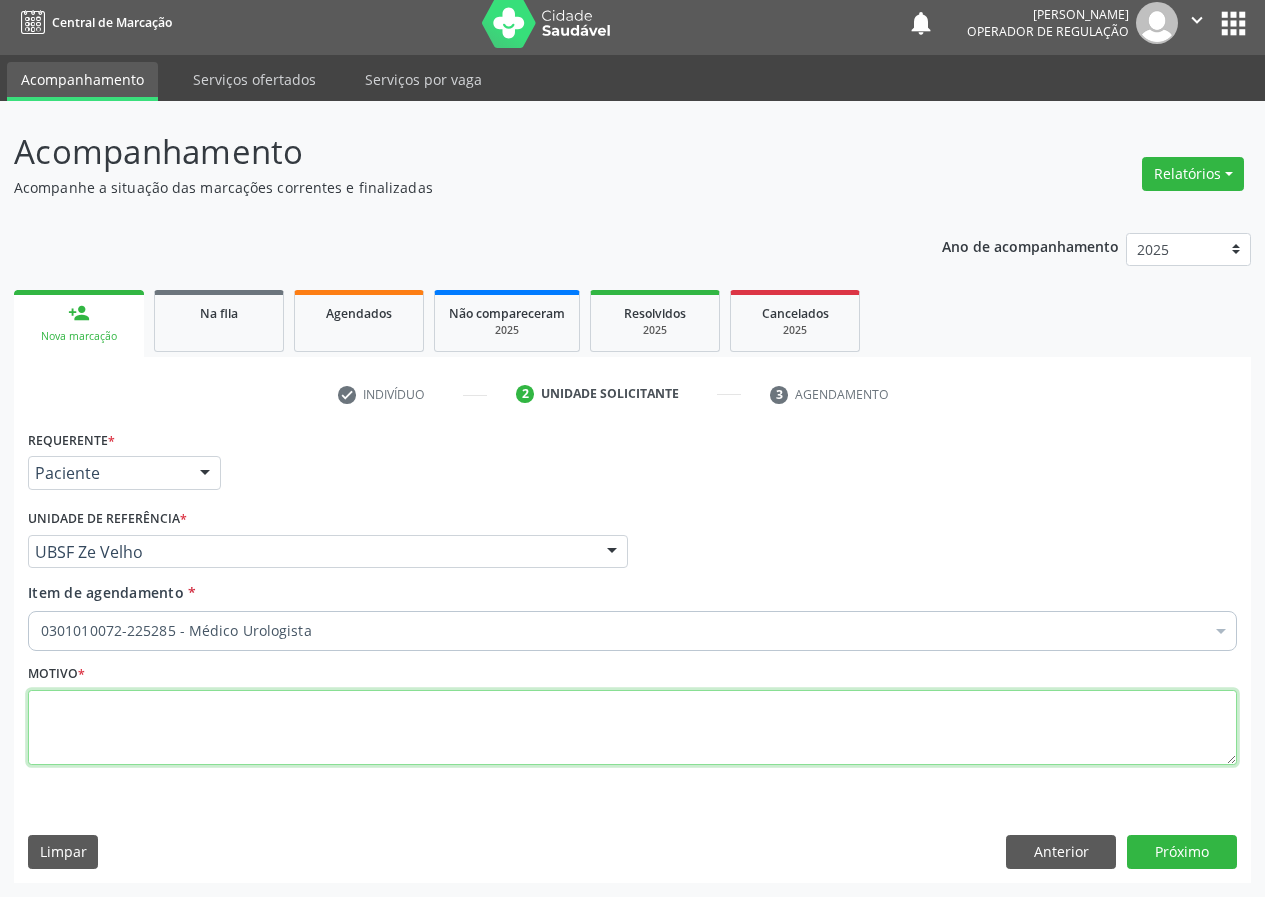 type on "p" 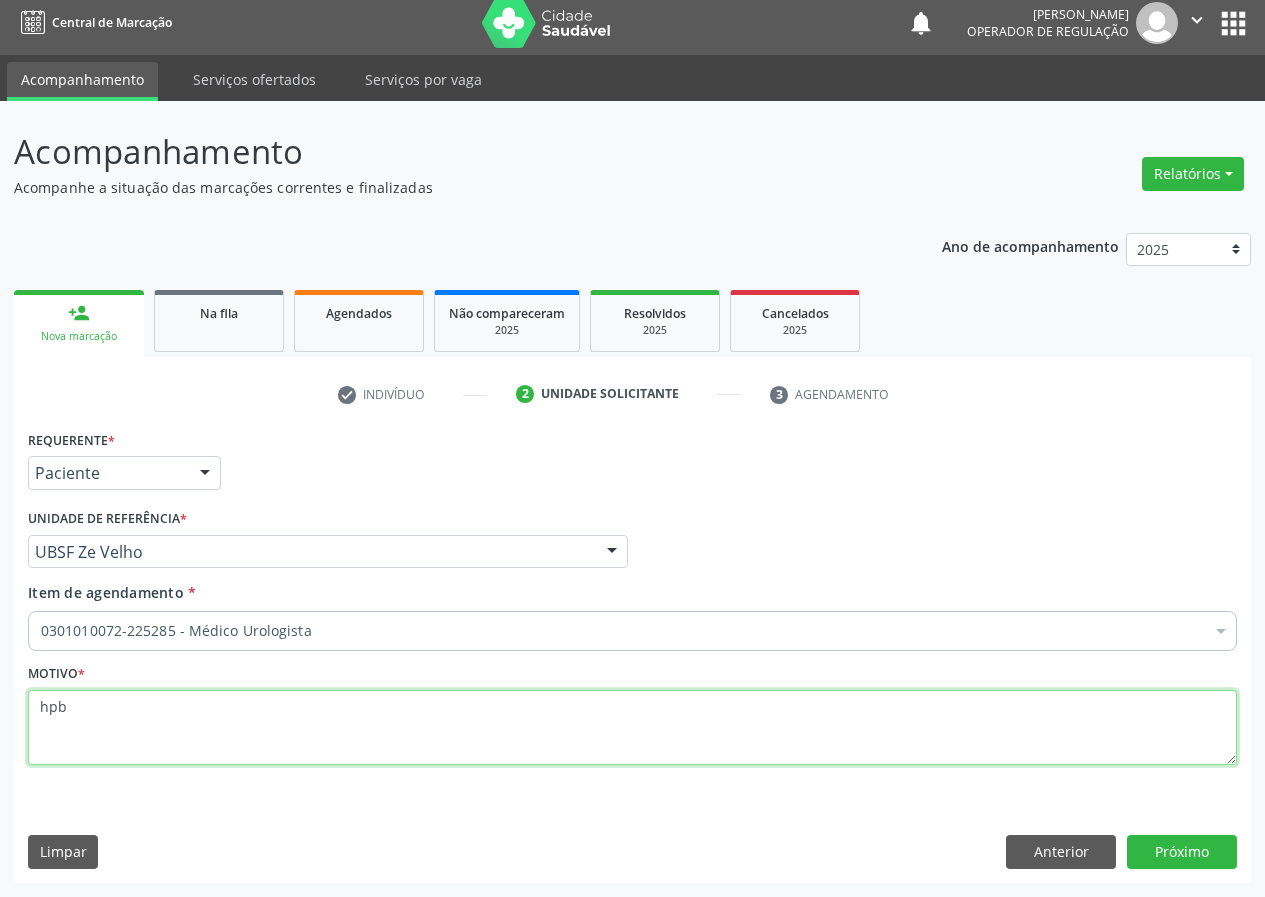type on "hpb" 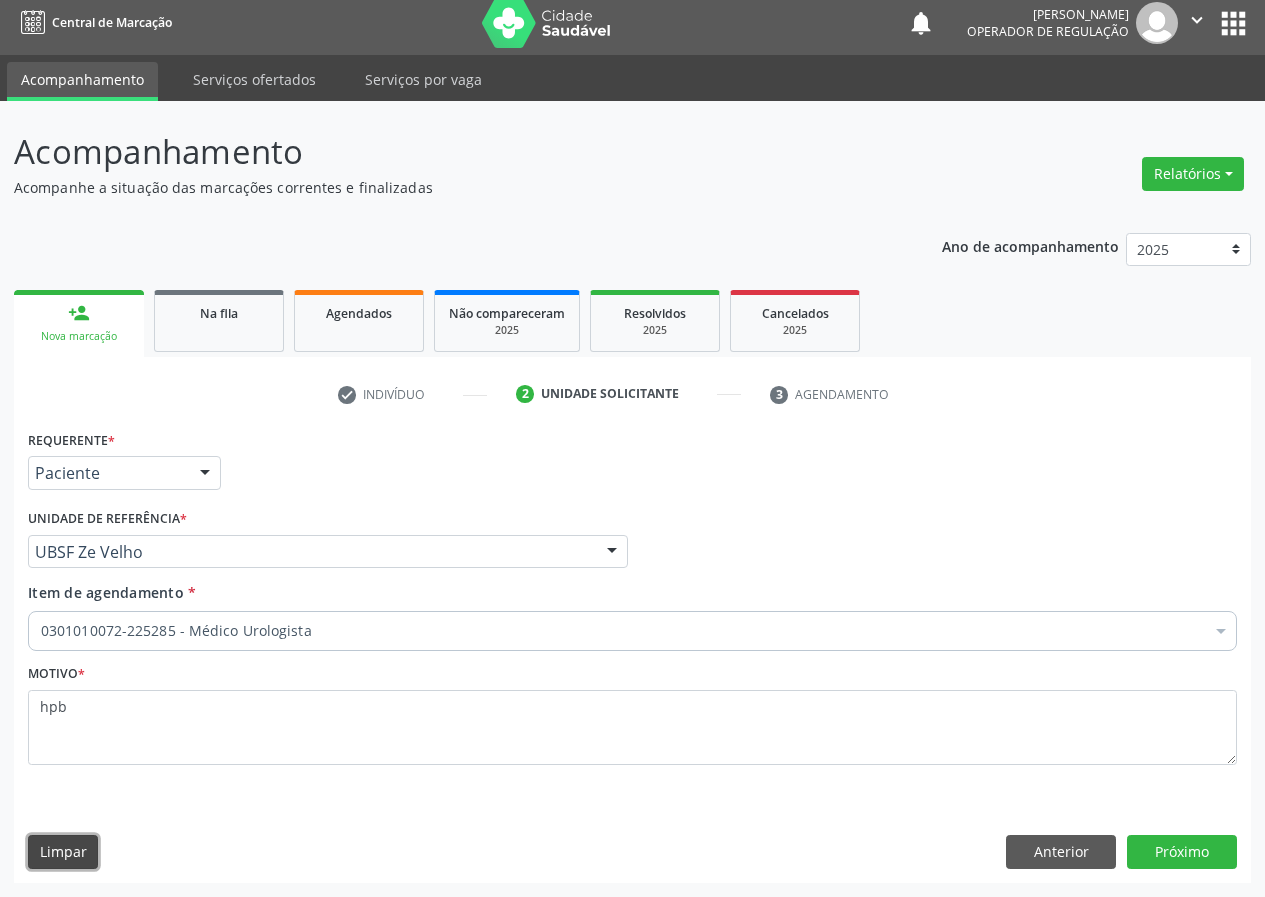 type 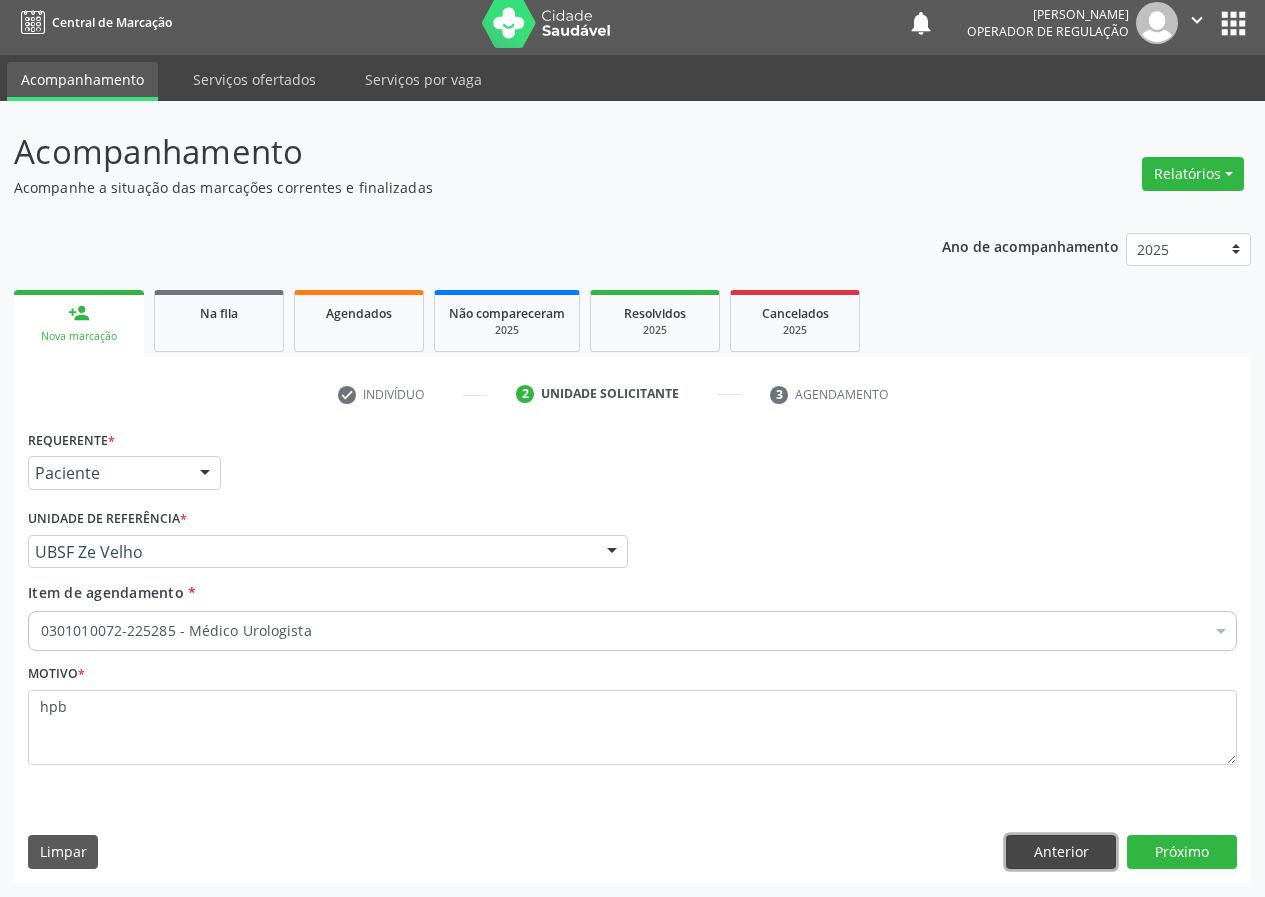 type 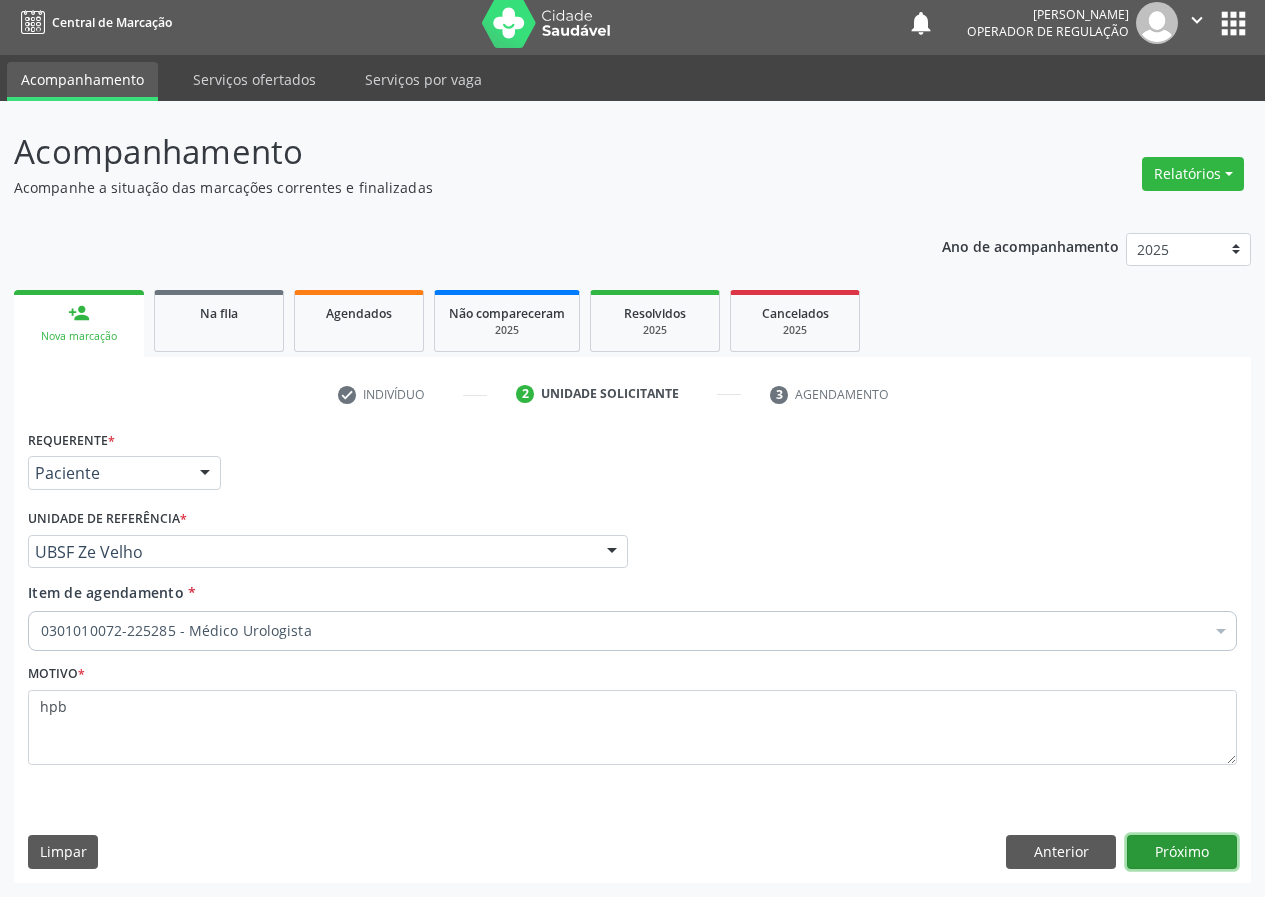 type 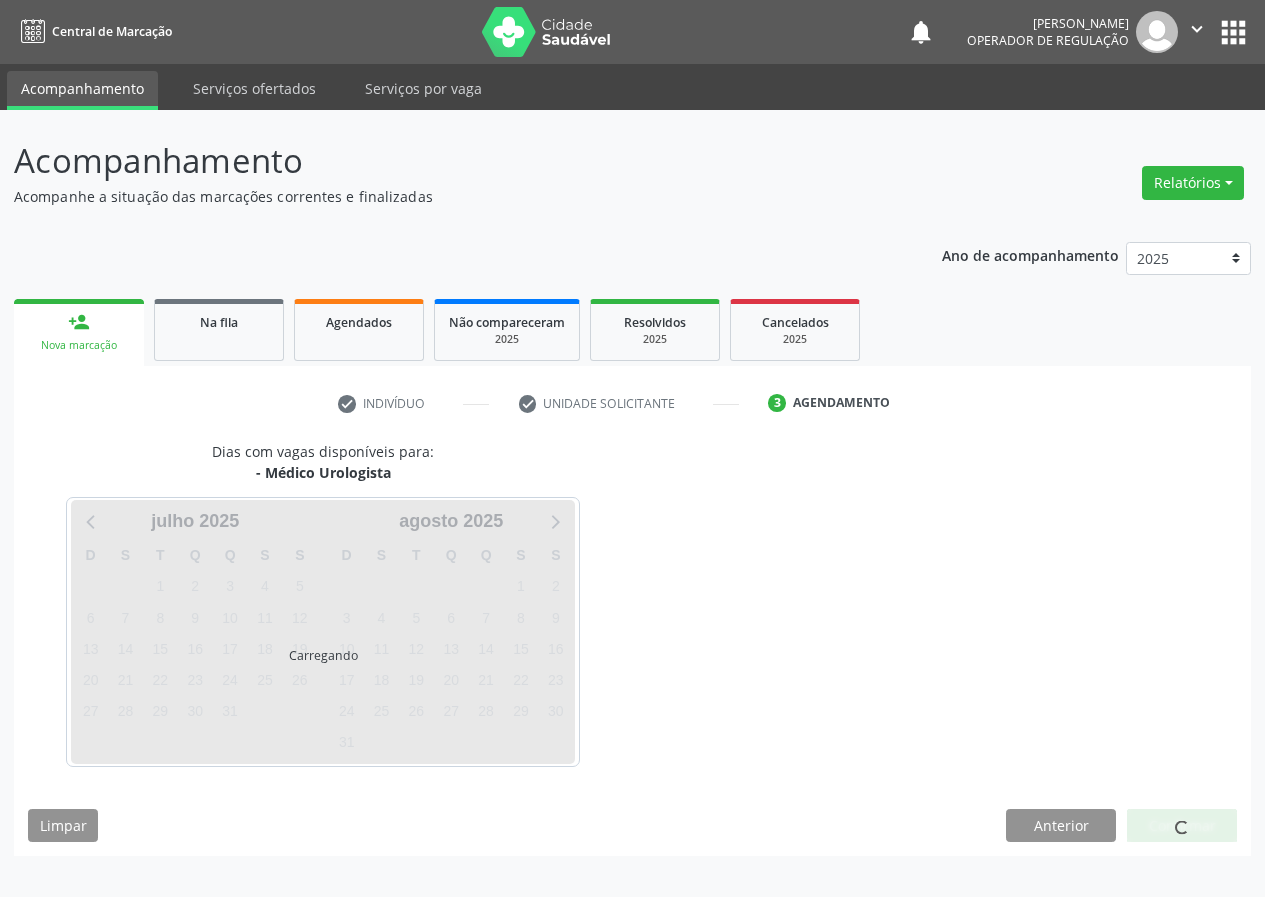 scroll, scrollTop: 0, scrollLeft: 0, axis: both 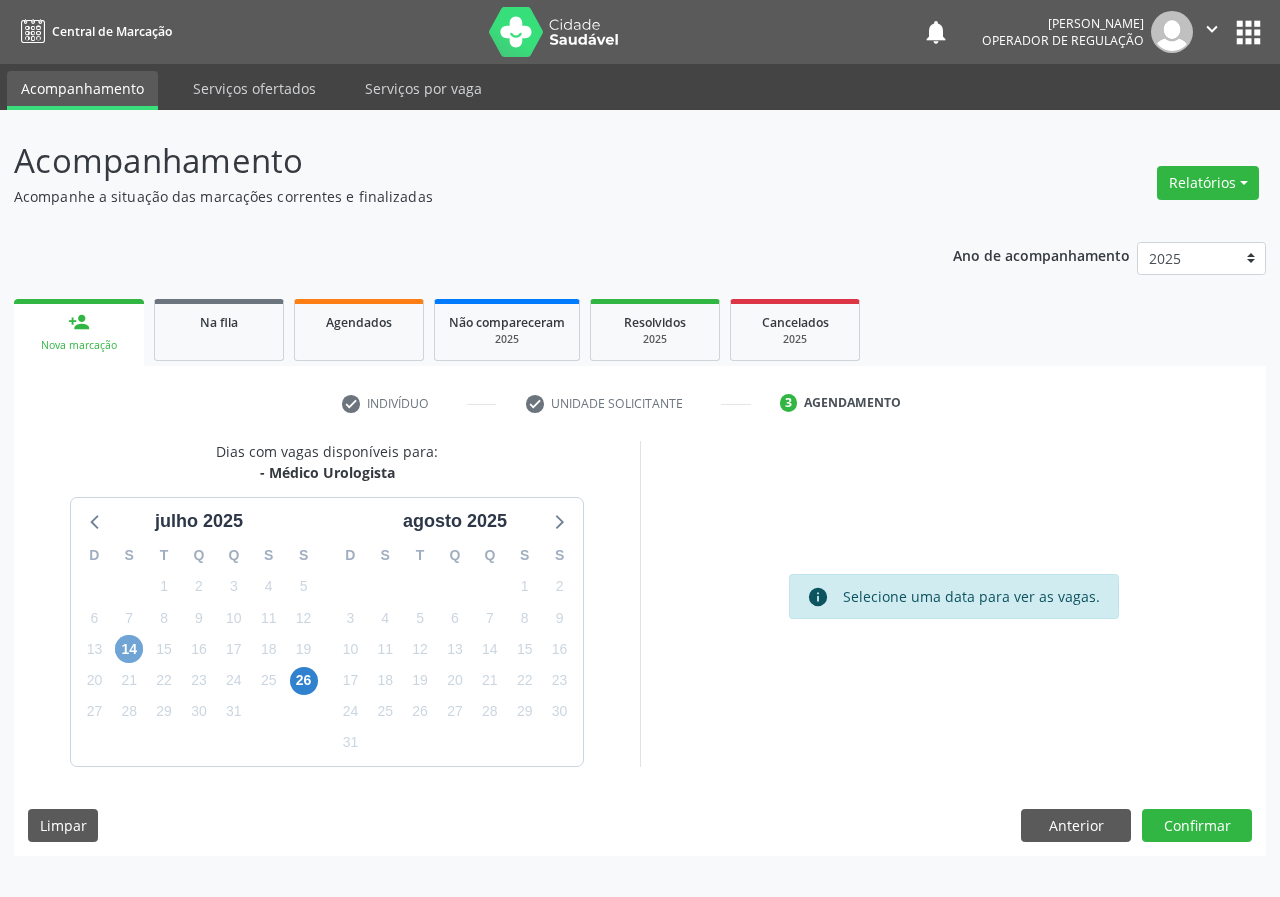 click on "14" at bounding box center (129, 649) 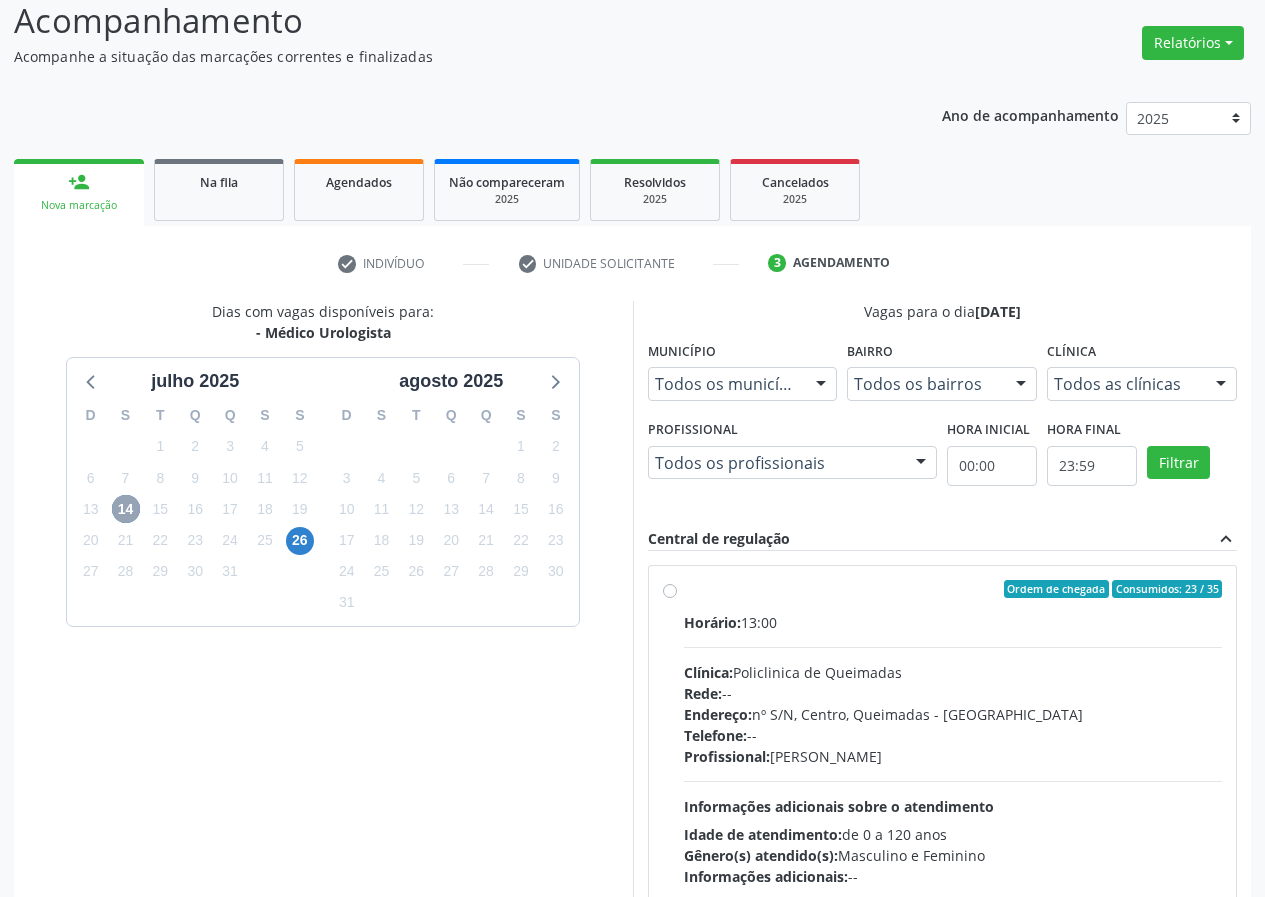 scroll, scrollTop: 262, scrollLeft: 0, axis: vertical 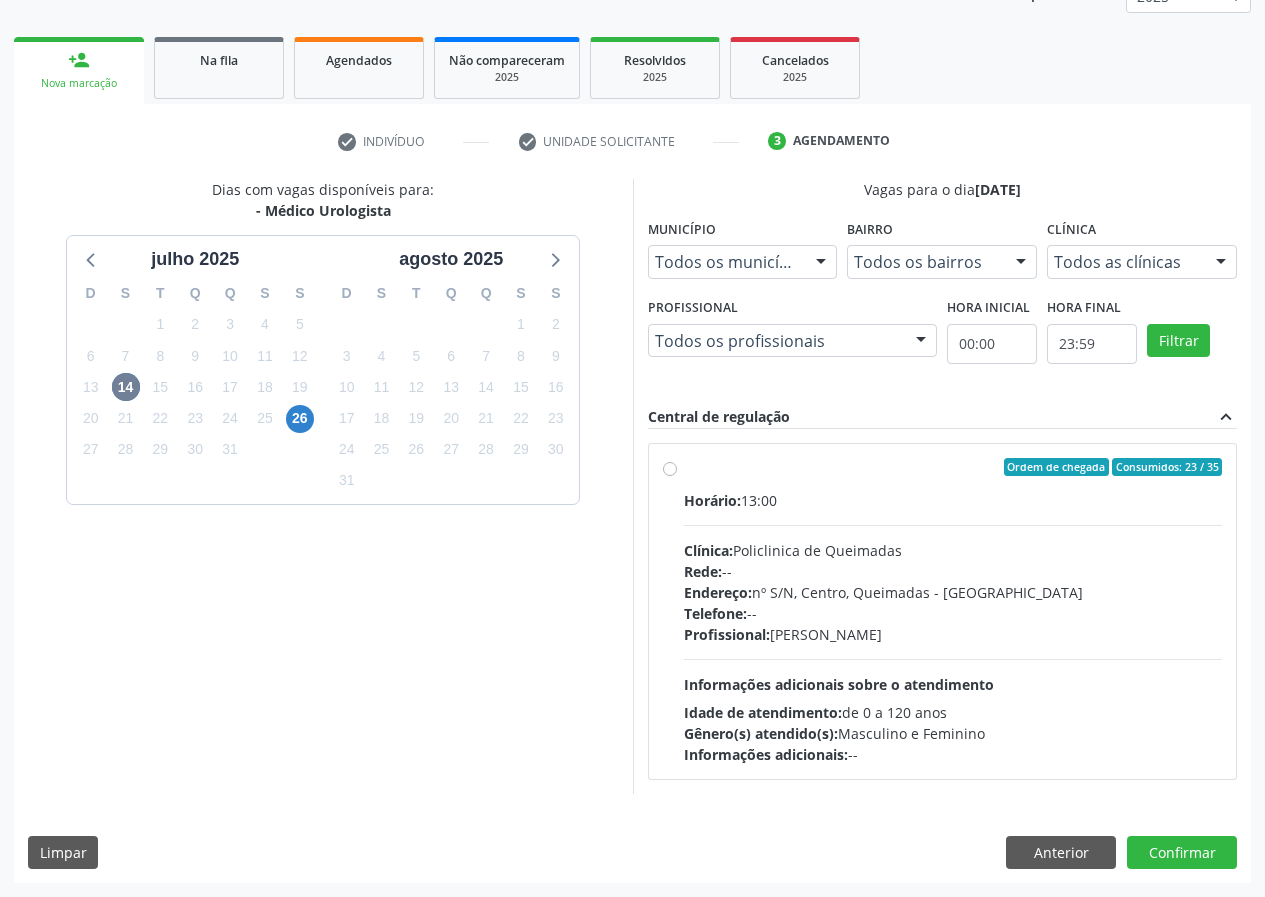 click on "Telefone:   --" at bounding box center [953, 613] 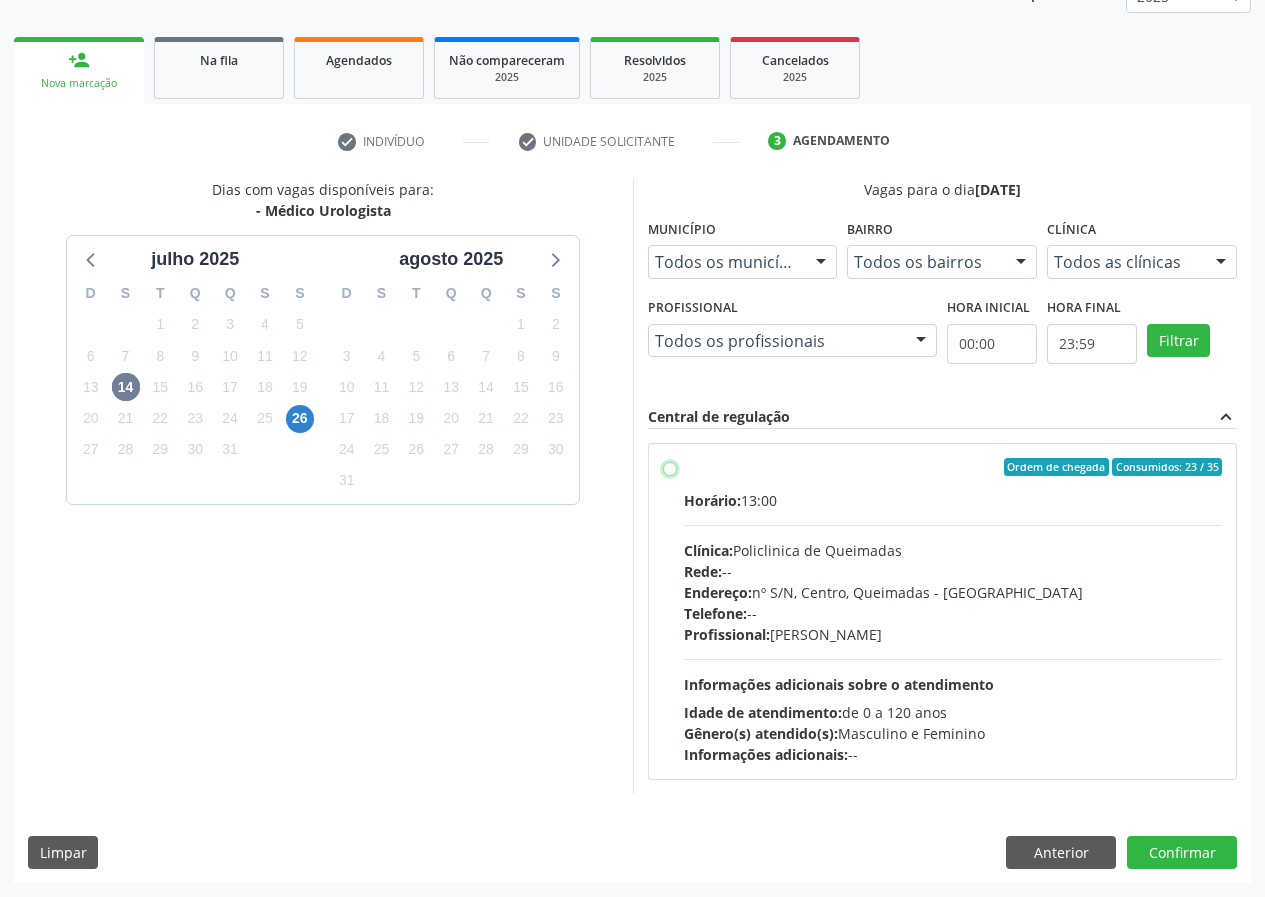 click on "Ordem de chegada
Consumidos: 23 / 35
Horário:   13:00
Clínica:  Policlinica de Queimadas
Rede:
--
Endereço:   nº S/N, Centro, Queimadas - PB
Telefone:   --
Profissional:
Ivanclecio de Souza Rodrigues
Informações adicionais sobre o atendimento
Idade de atendimento:
de 0 a 120 anos
Gênero(s) atendido(s):
Masculino e Feminino
Informações adicionais:
--" at bounding box center [670, 467] 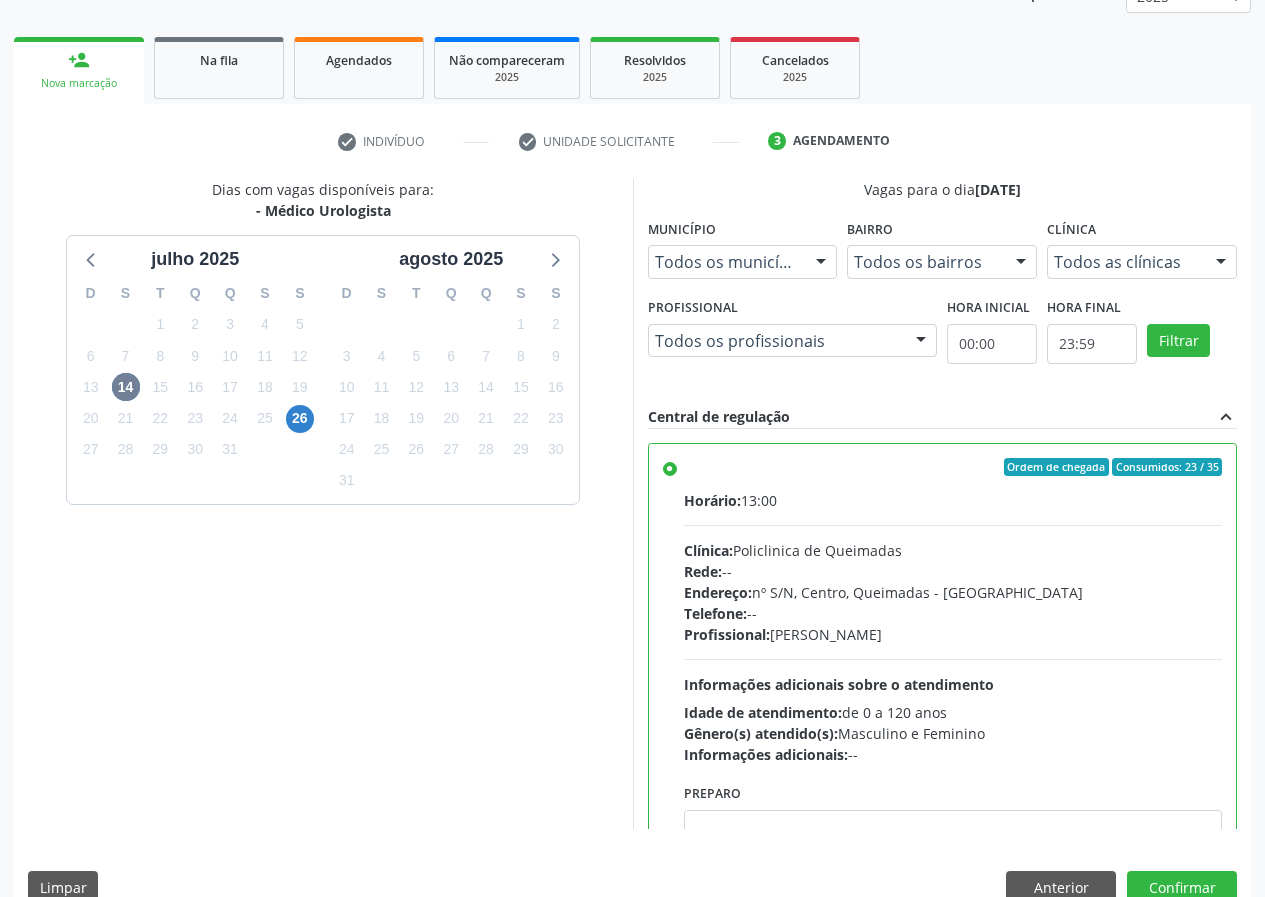 drag, startPoint x: 1185, startPoint y: 858, endPoint x: 1186, endPoint y: 868, distance: 10.049875 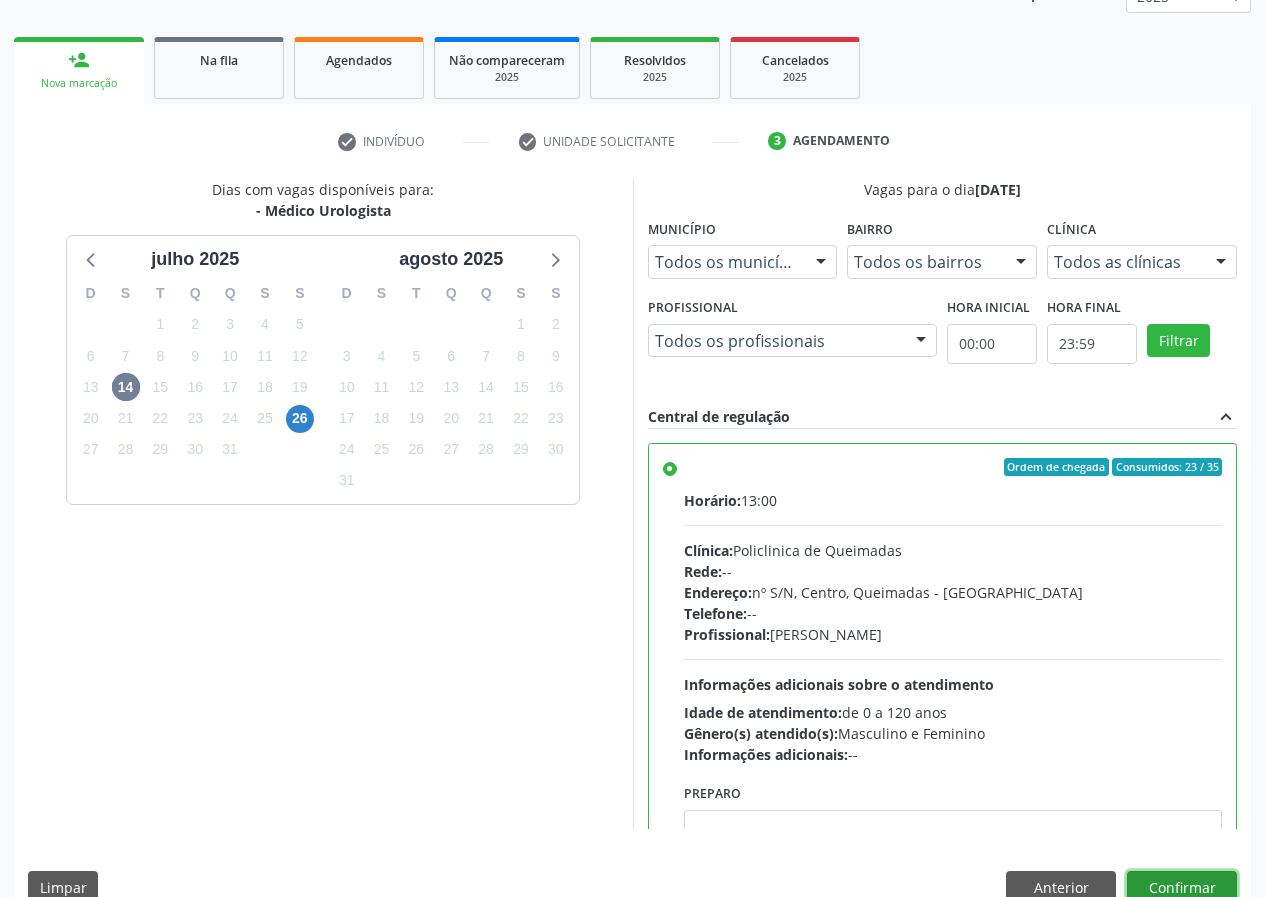 click on "Confirmar" at bounding box center [1182, 888] 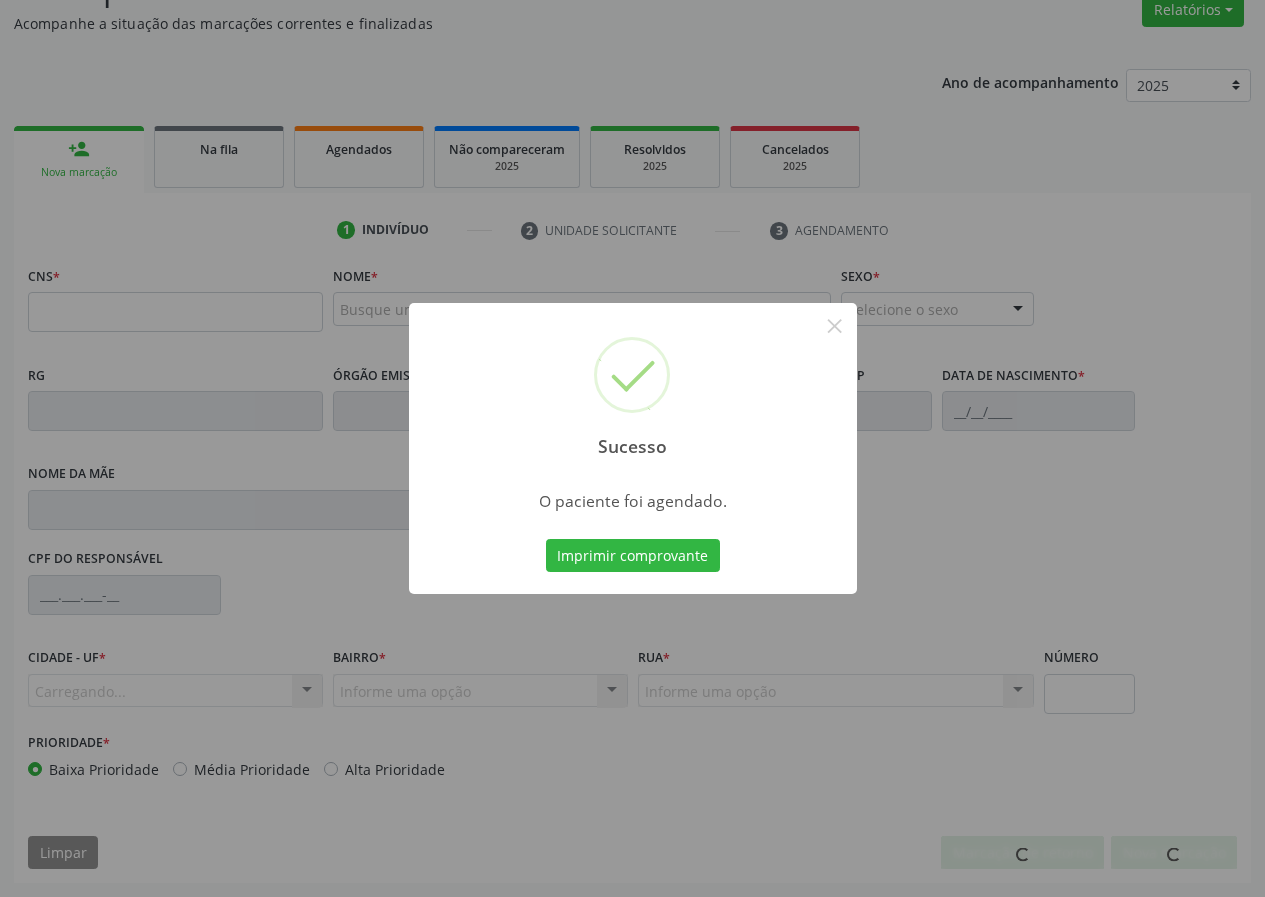 scroll, scrollTop: 173, scrollLeft: 0, axis: vertical 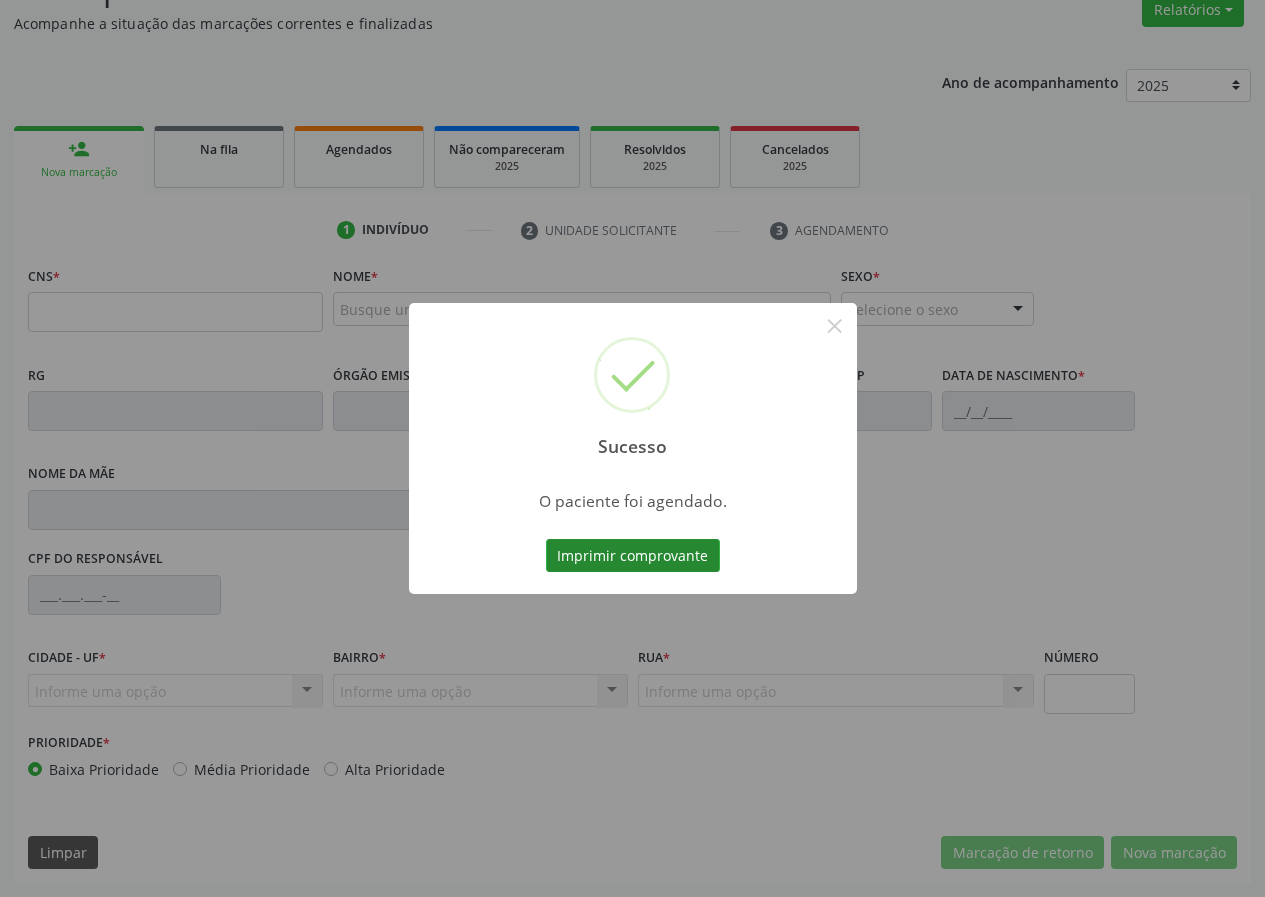 click on "Imprimir comprovante" at bounding box center [633, 556] 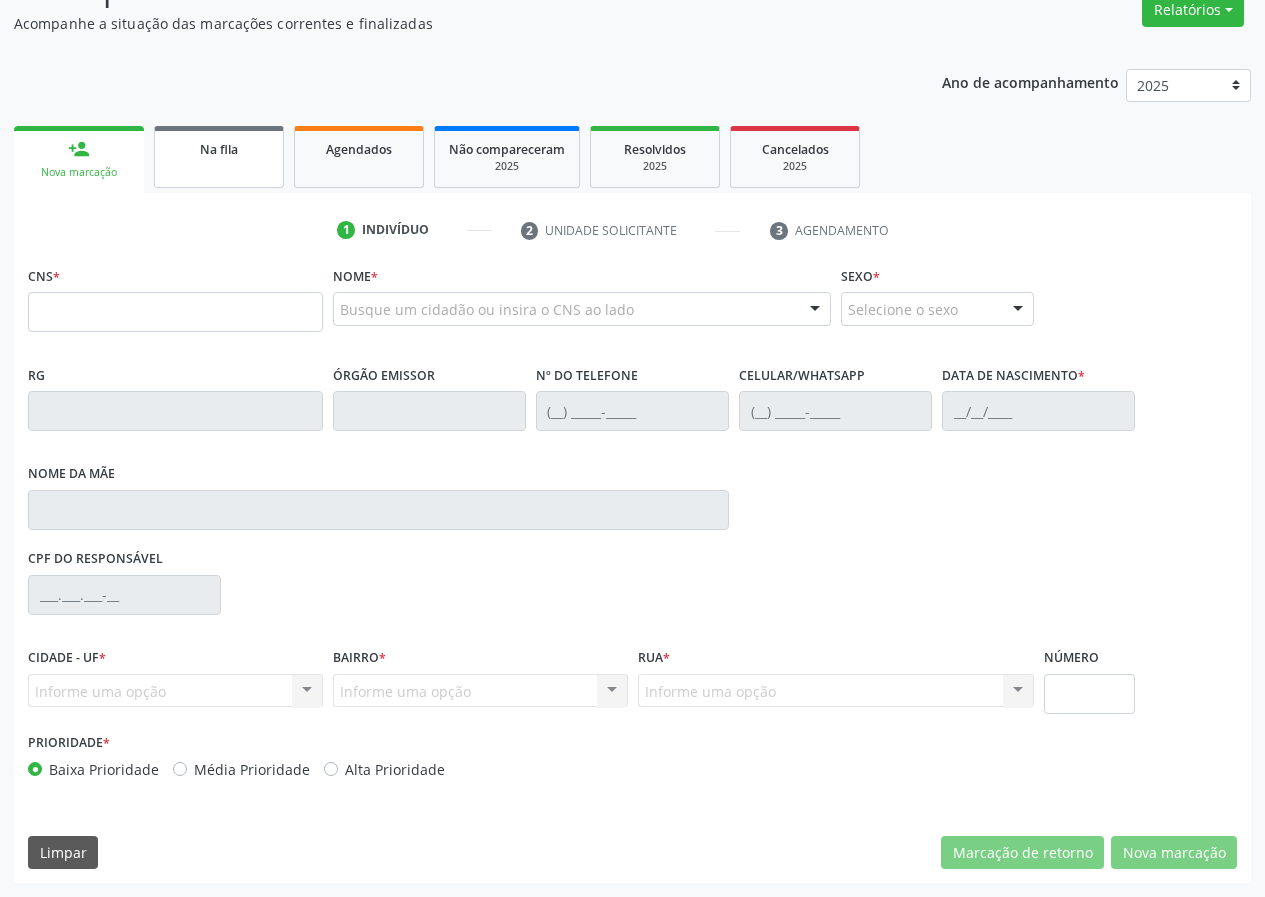 click on "Na fila" at bounding box center [219, 157] 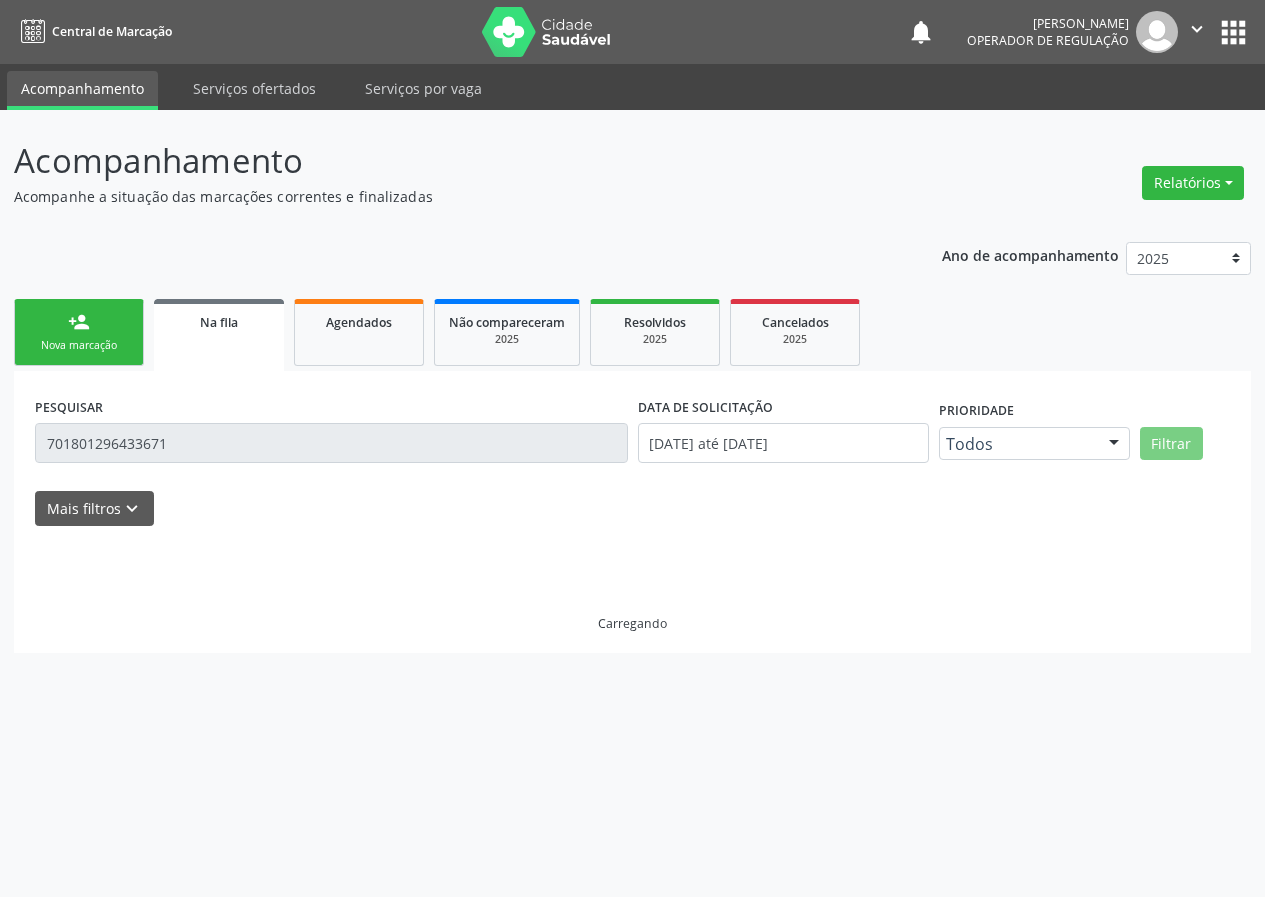 scroll, scrollTop: 0, scrollLeft: 0, axis: both 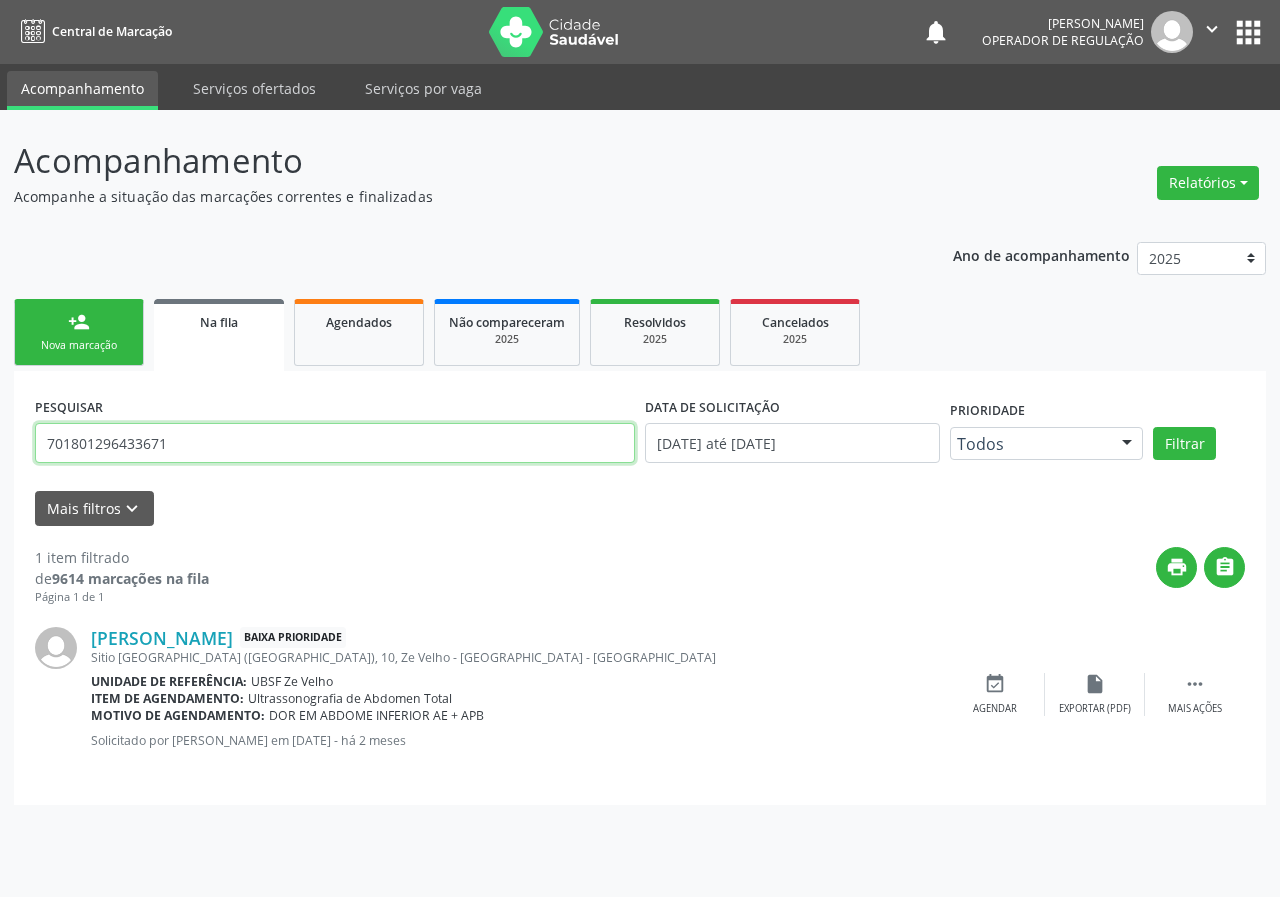 click on "701801296433671" at bounding box center (335, 443) 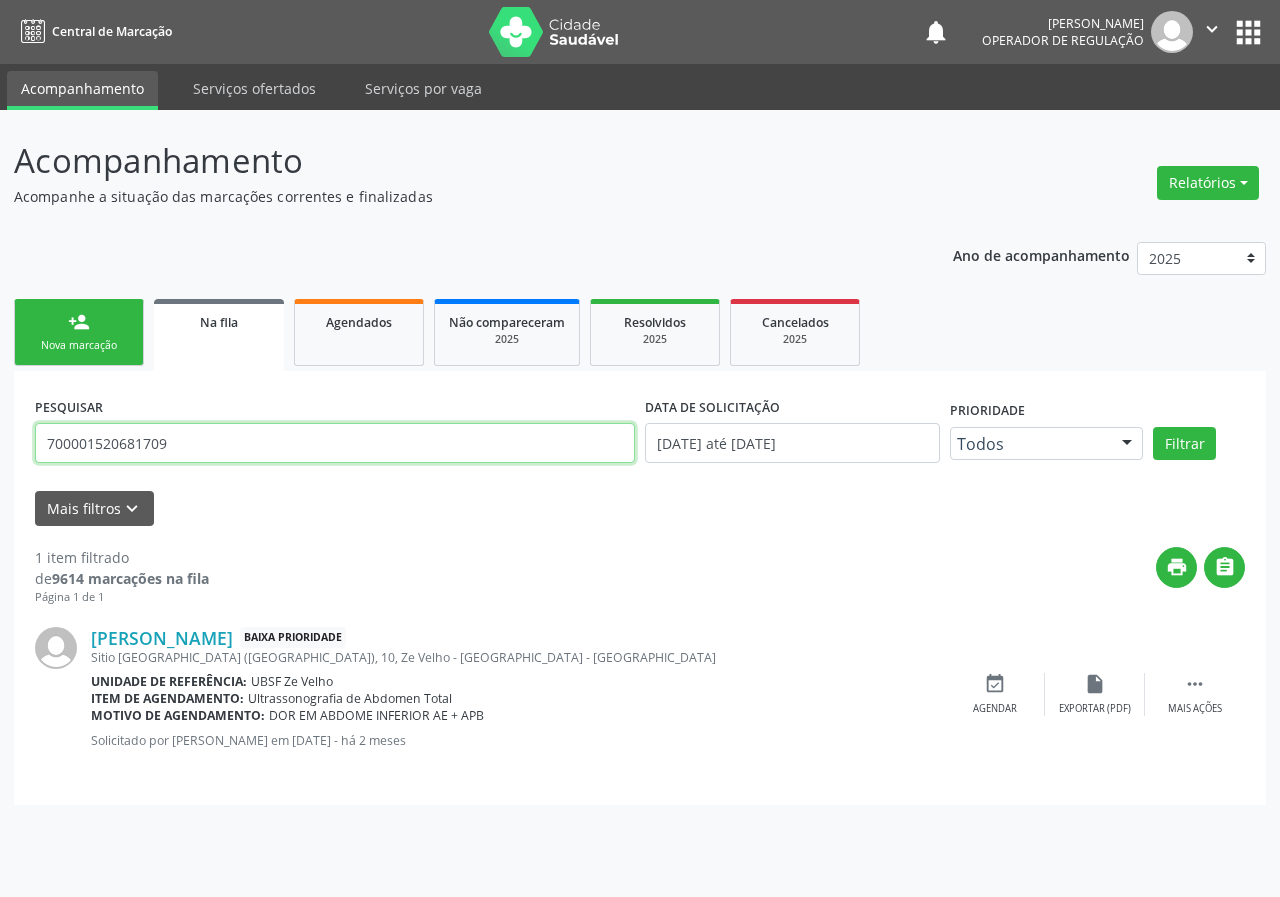 type on "700001520681709" 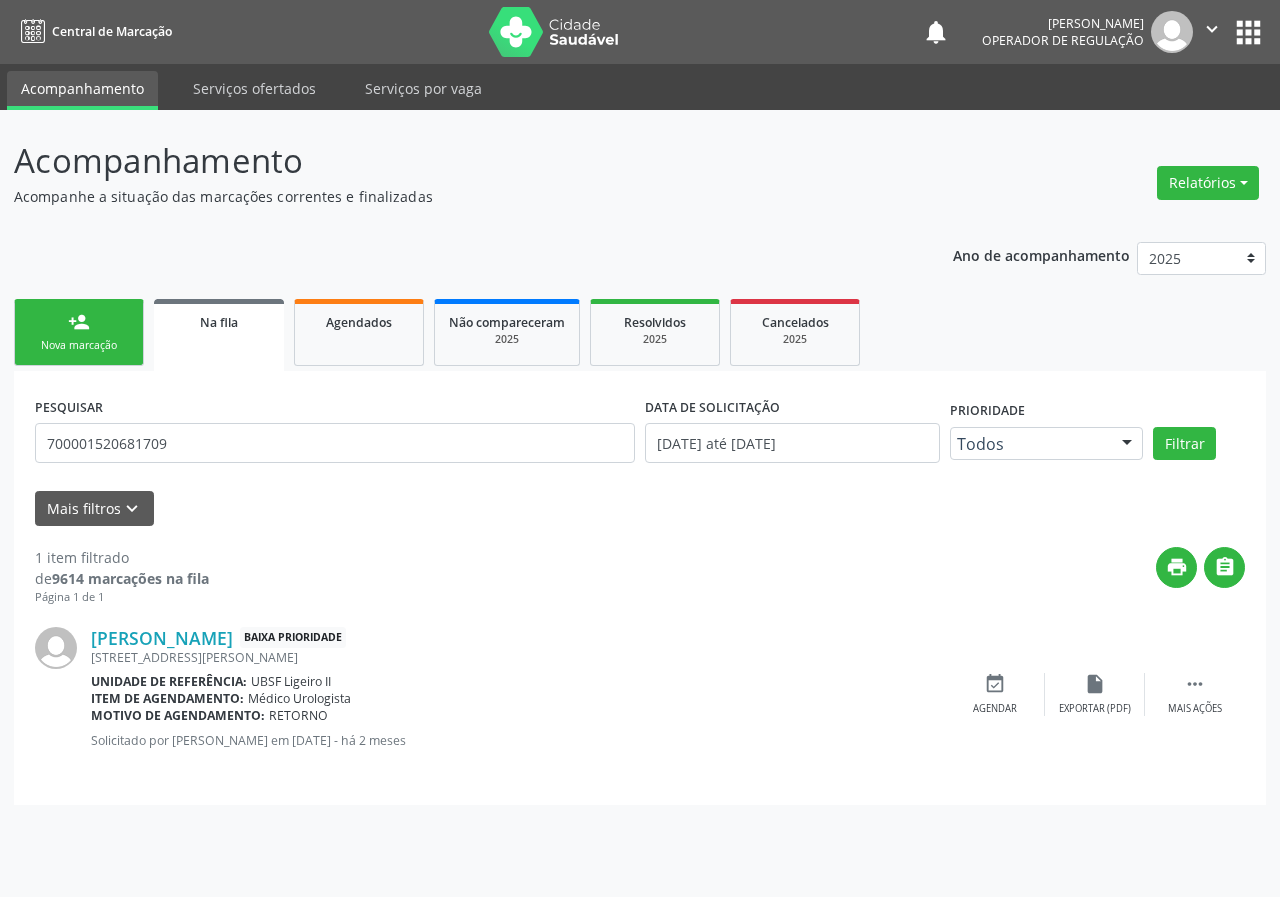 click on "Rubenildo Batista de Oliveira
Baixa Prioridade
Rua Jose Inacio da Silva, 213, Ligeiro II - Queimadas - PB
Unidade de referência:
UBSF Ligeiro II
Item de agendamento:
Médico Urologista
Motivo de agendamento:
RETORNO
Solicitado por Anna Caroline Mendes de Andrade em 14/05/2025 - há 2 meses

Mais ações
insert_drive_file
Exportar (PDF)
event_available
Agendar" at bounding box center [640, 695] 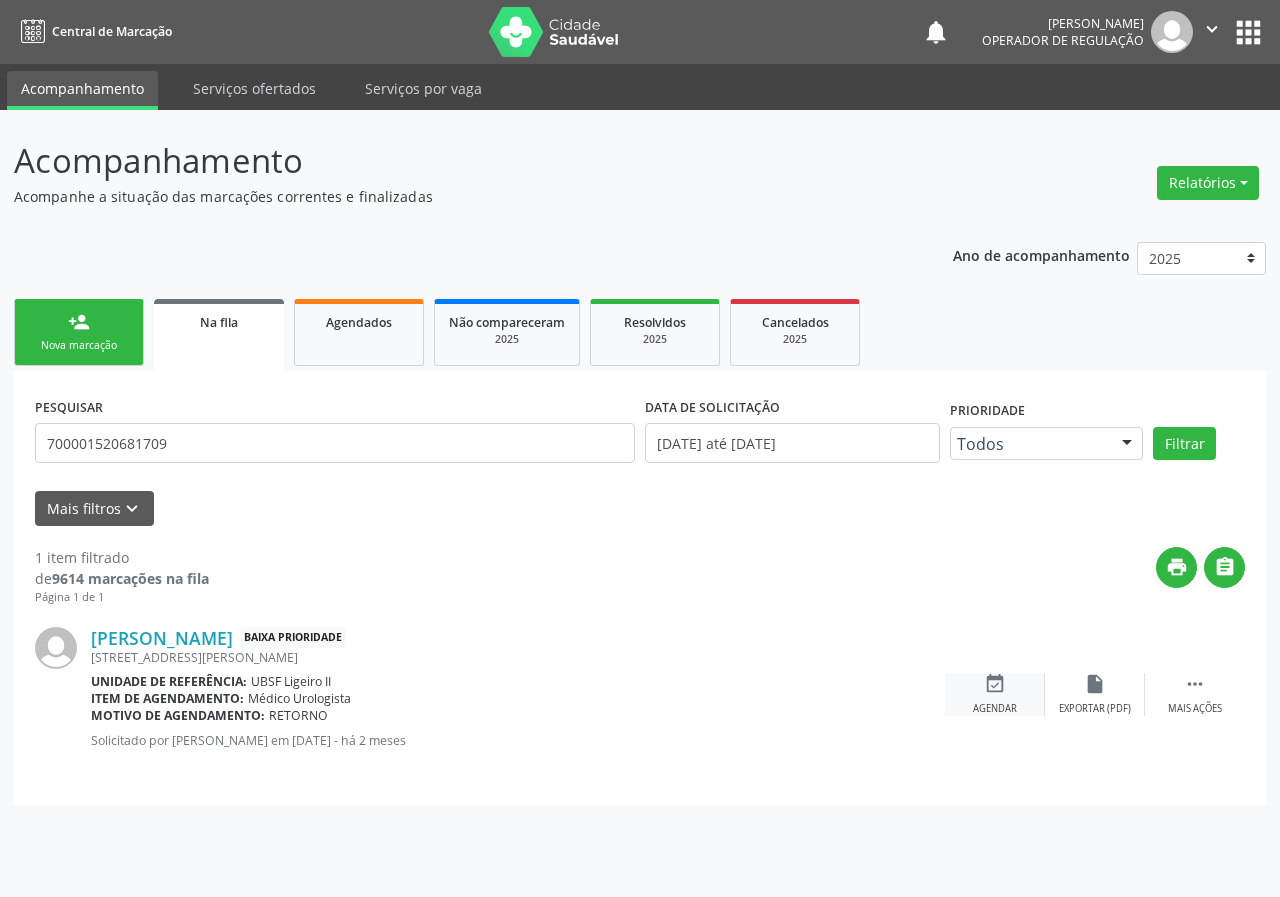 click on "event_available" at bounding box center (995, 684) 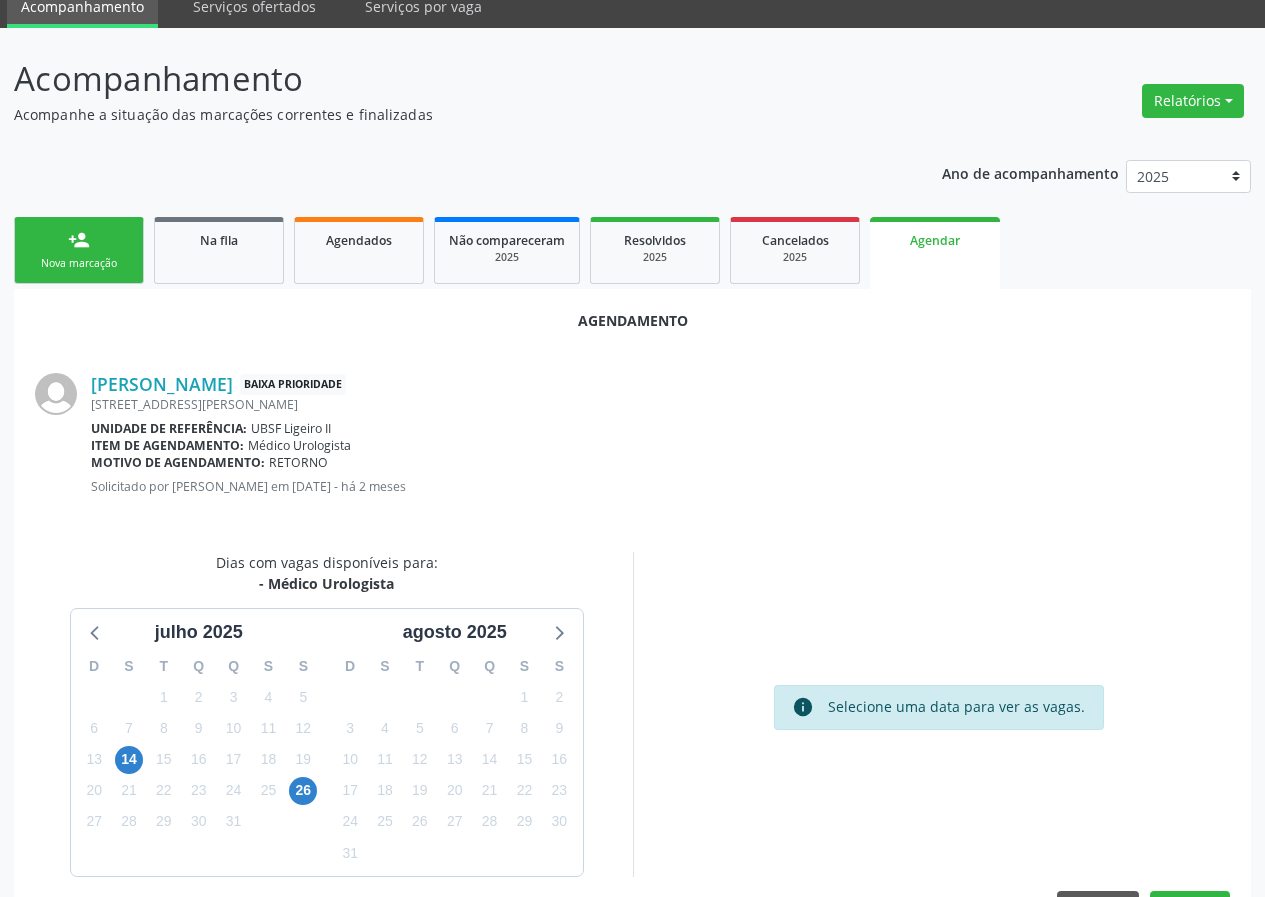 scroll, scrollTop: 144, scrollLeft: 0, axis: vertical 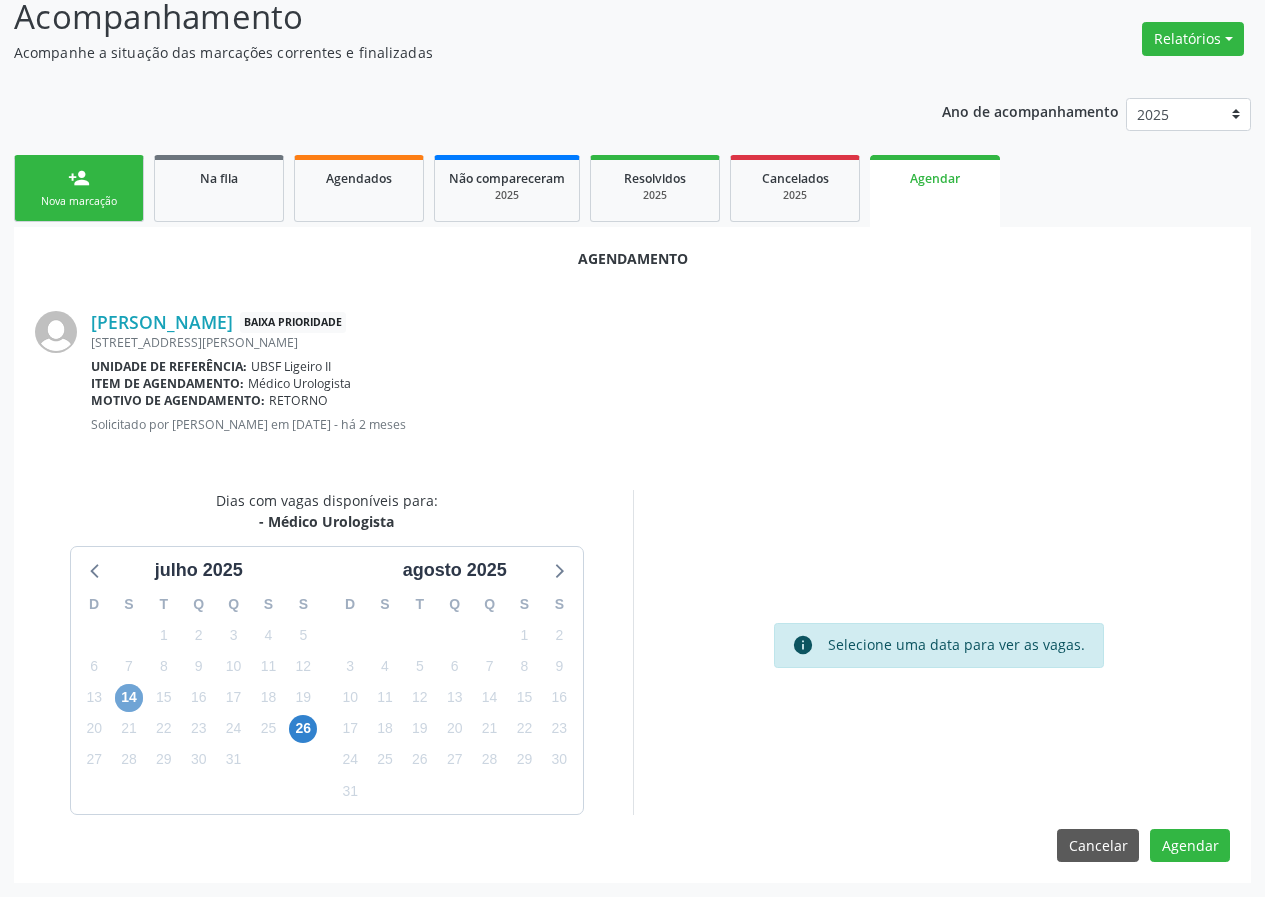 click on "14" at bounding box center (129, 698) 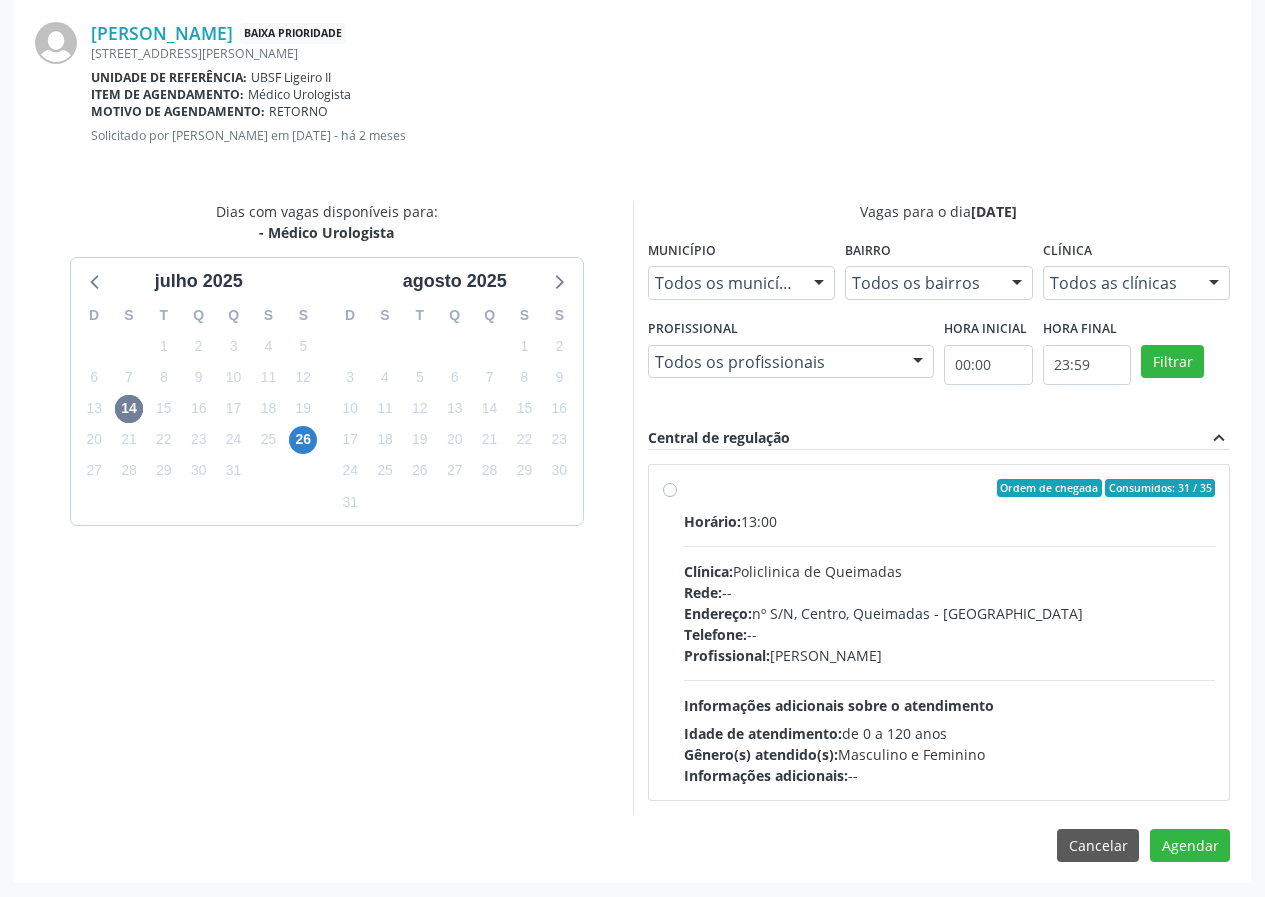 click on "Clínica:  Policlinica de Queimadas" at bounding box center (950, 571) 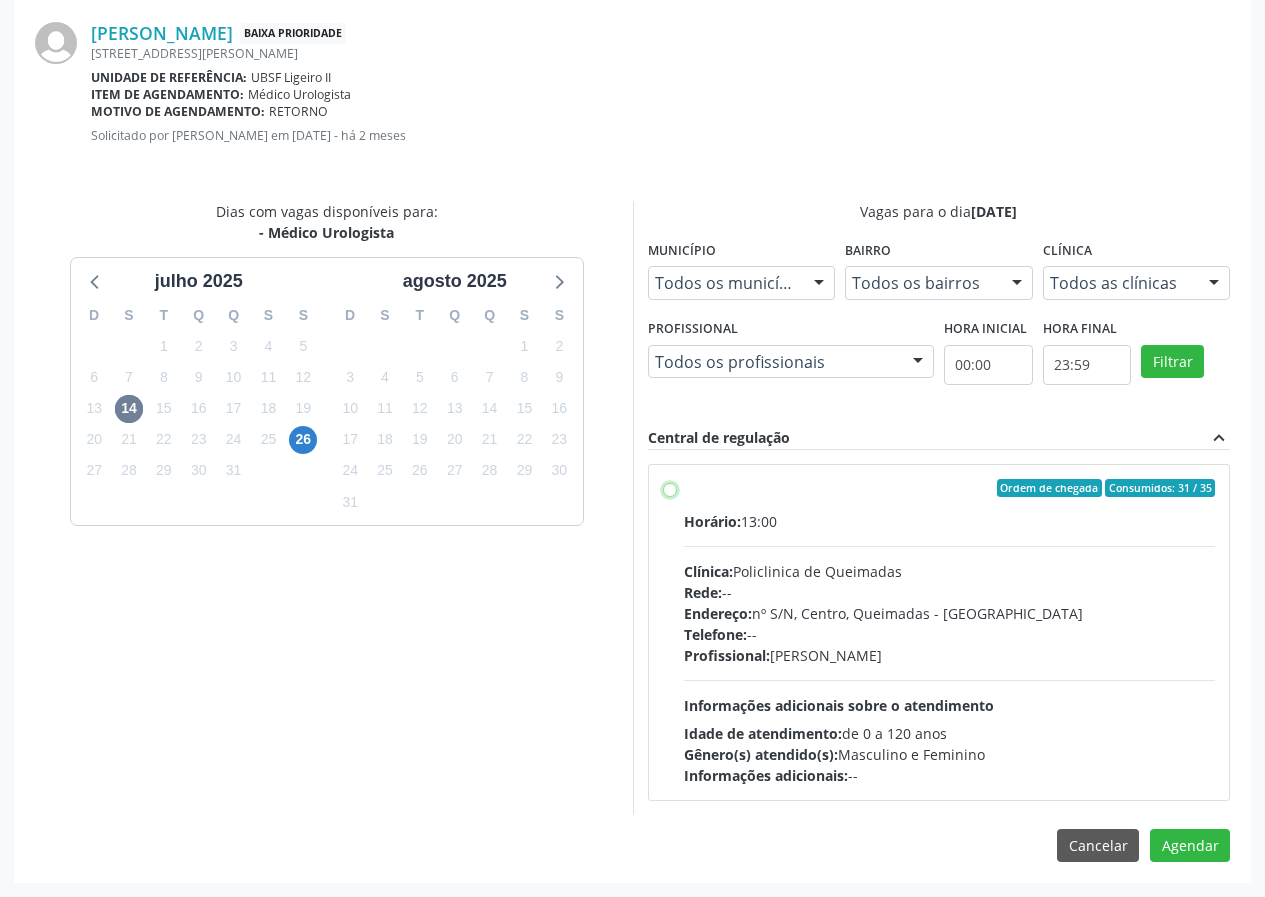 click on "Ordem de chegada
Consumidos: 31 / 35
Horário:   13:00
Clínica:  Policlinica de Queimadas
Rede:
--
Endereço:   nº S/N, Centro, Queimadas - PB
Telefone:   --
Profissional:
Ivanclecio de Souza Rodrigues
Informações adicionais sobre o atendimento
Idade de atendimento:
de 0 a 120 anos
Gênero(s) atendido(s):
Masculino e Feminino
Informações adicionais:
--" at bounding box center (670, 488) 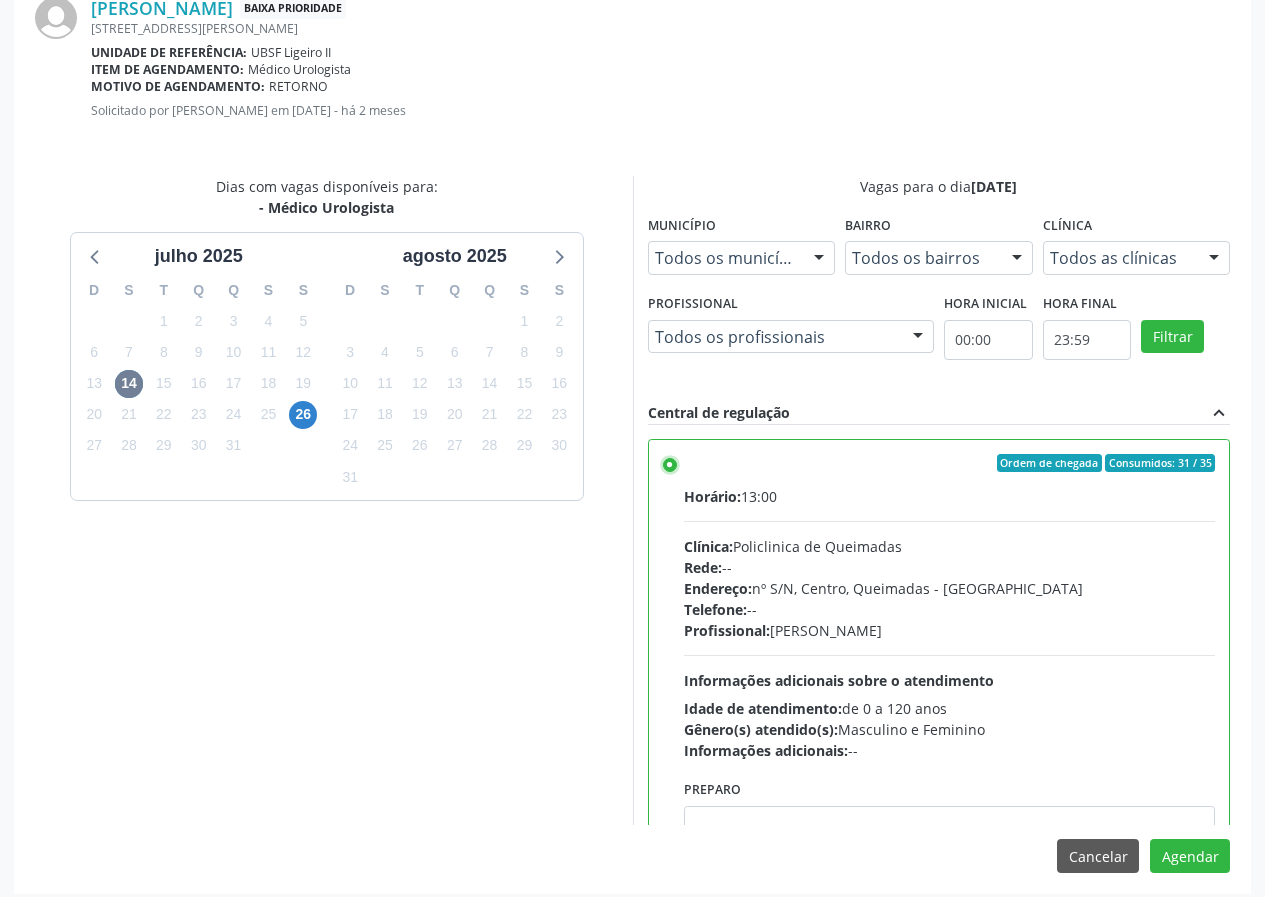 scroll, scrollTop: 469, scrollLeft: 0, axis: vertical 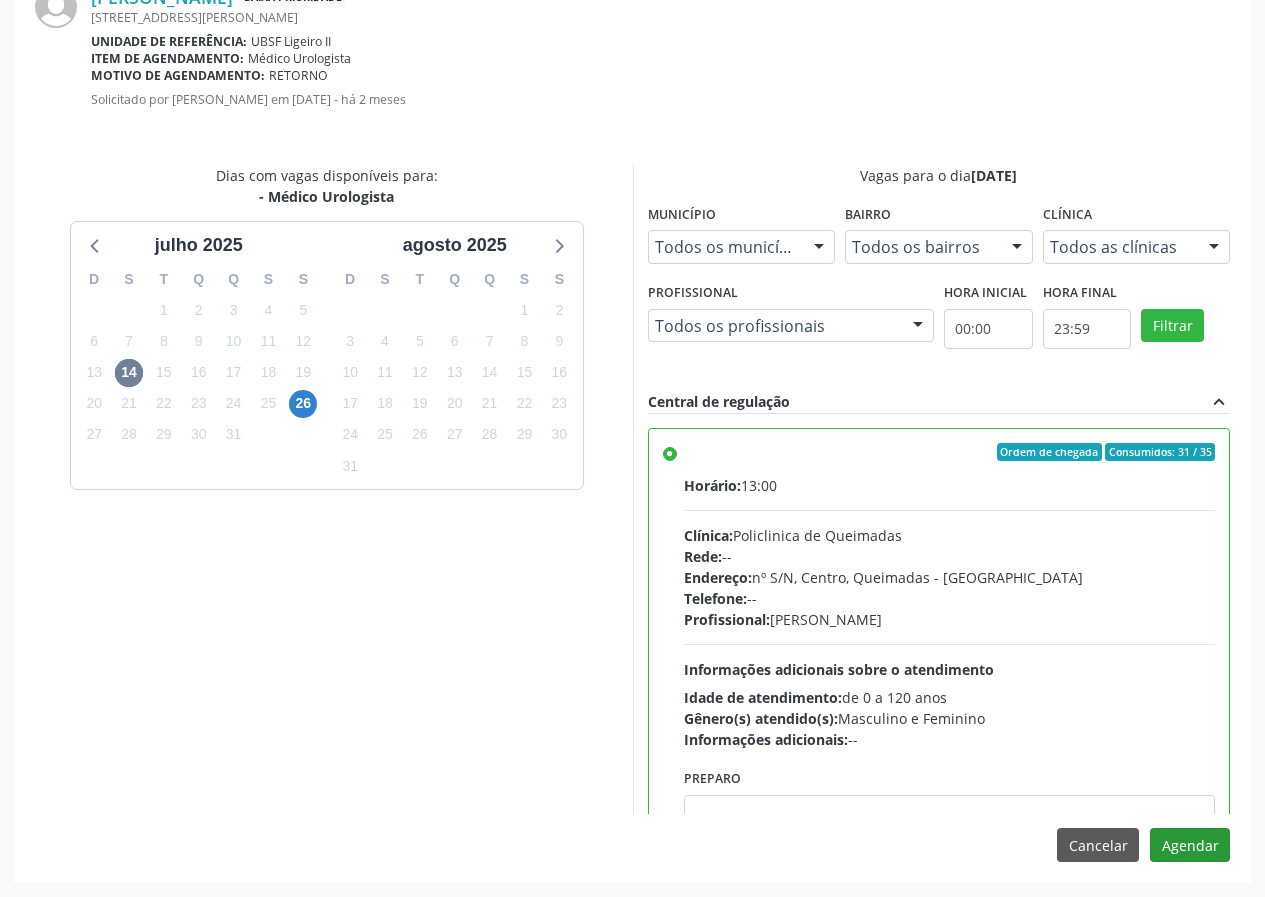 drag, startPoint x: 1235, startPoint y: 842, endPoint x: 1210, endPoint y: 842, distance: 25 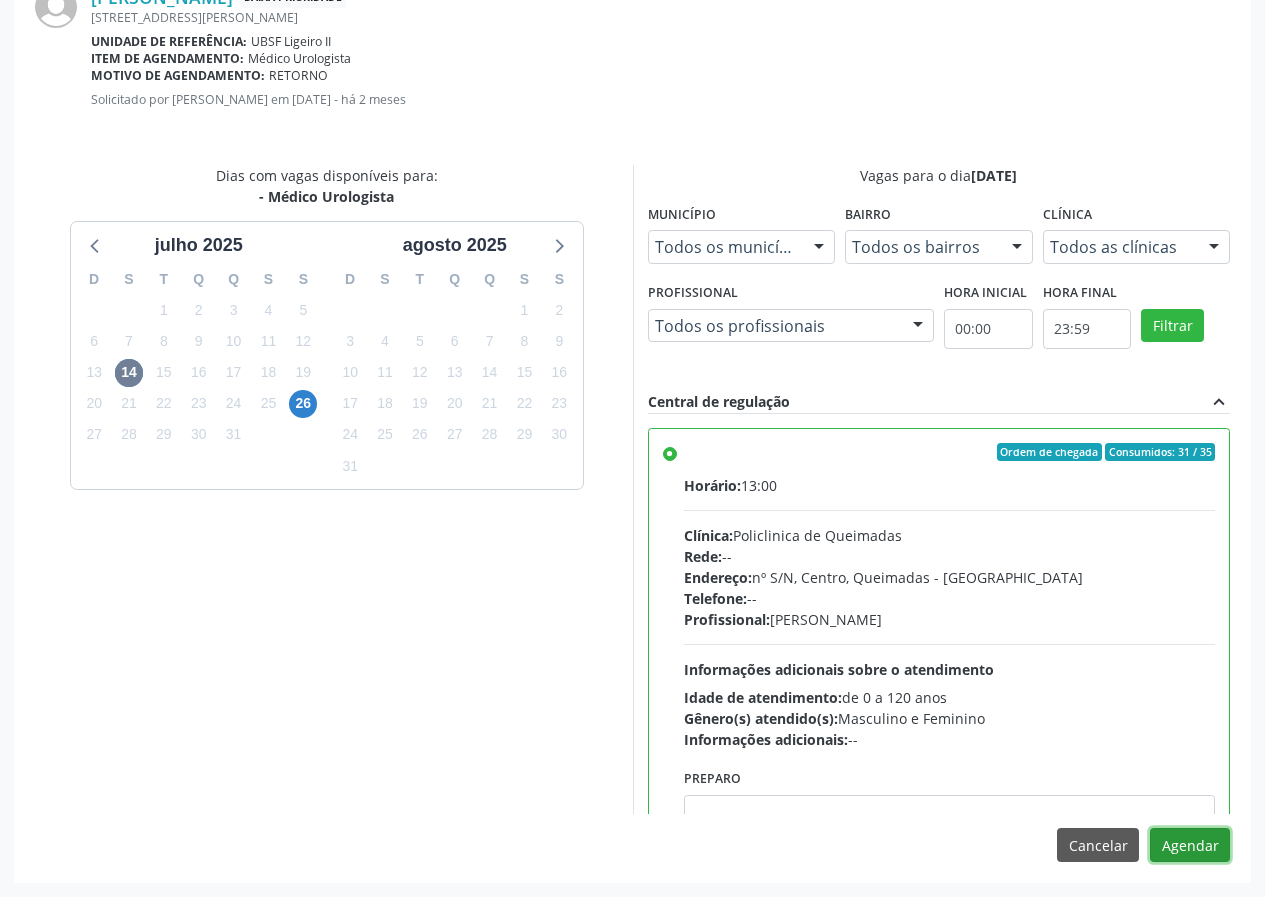 click on "Agendar" at bounding box center [1190, 845] 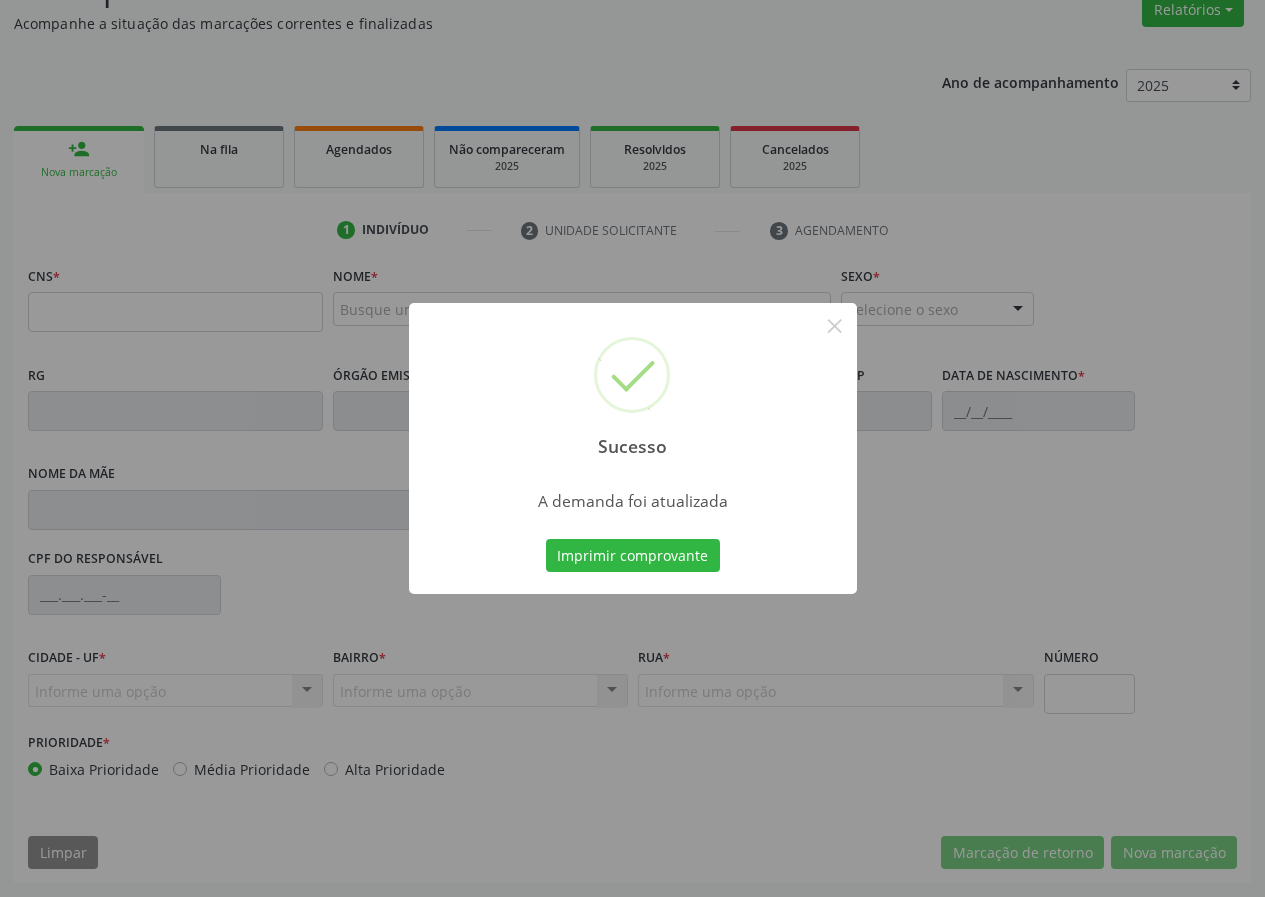 scroll, scrollTop: 173, scrollLeft: 0, axis: vertical 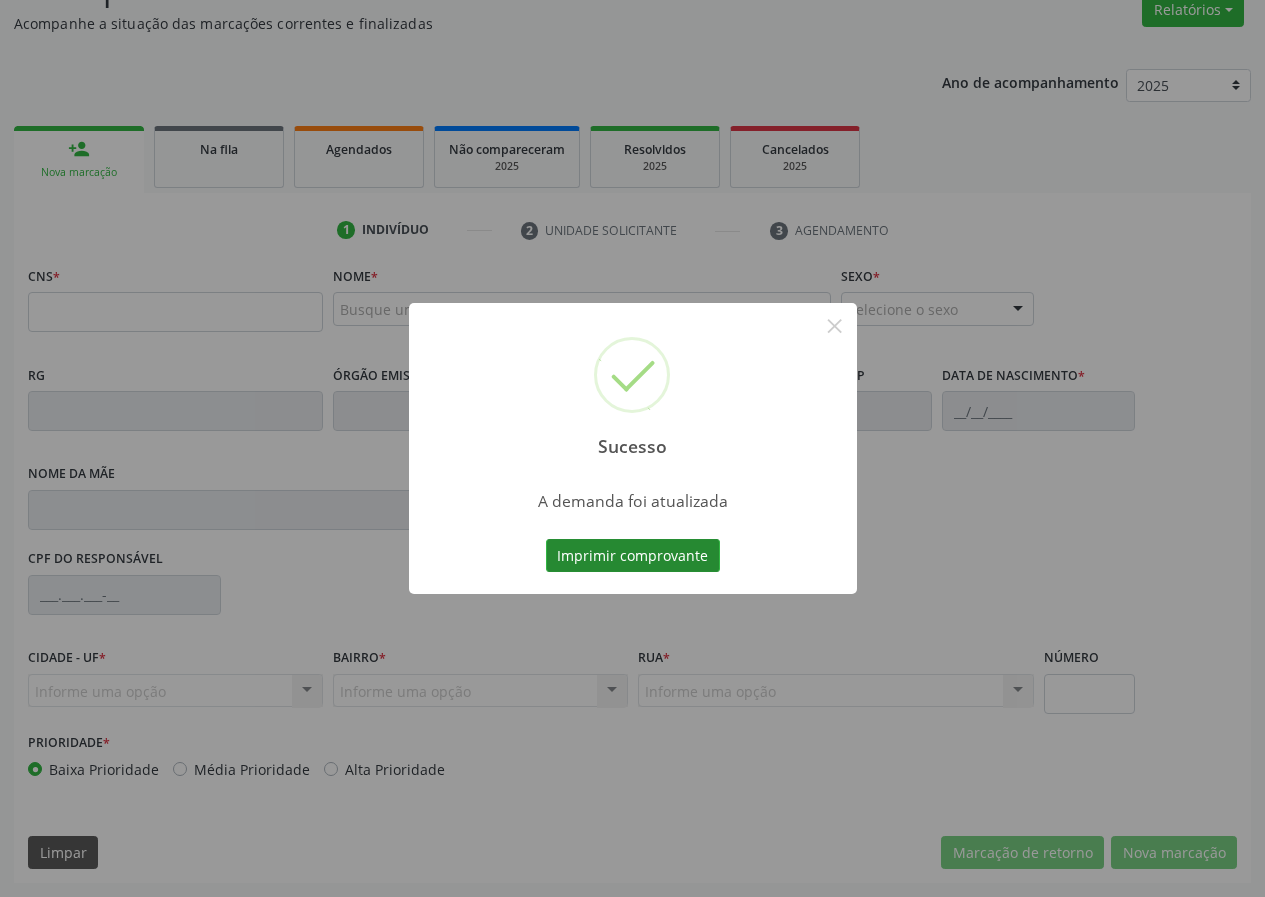 click on "Imprimir comprovante" at bounding box center (633, 556) 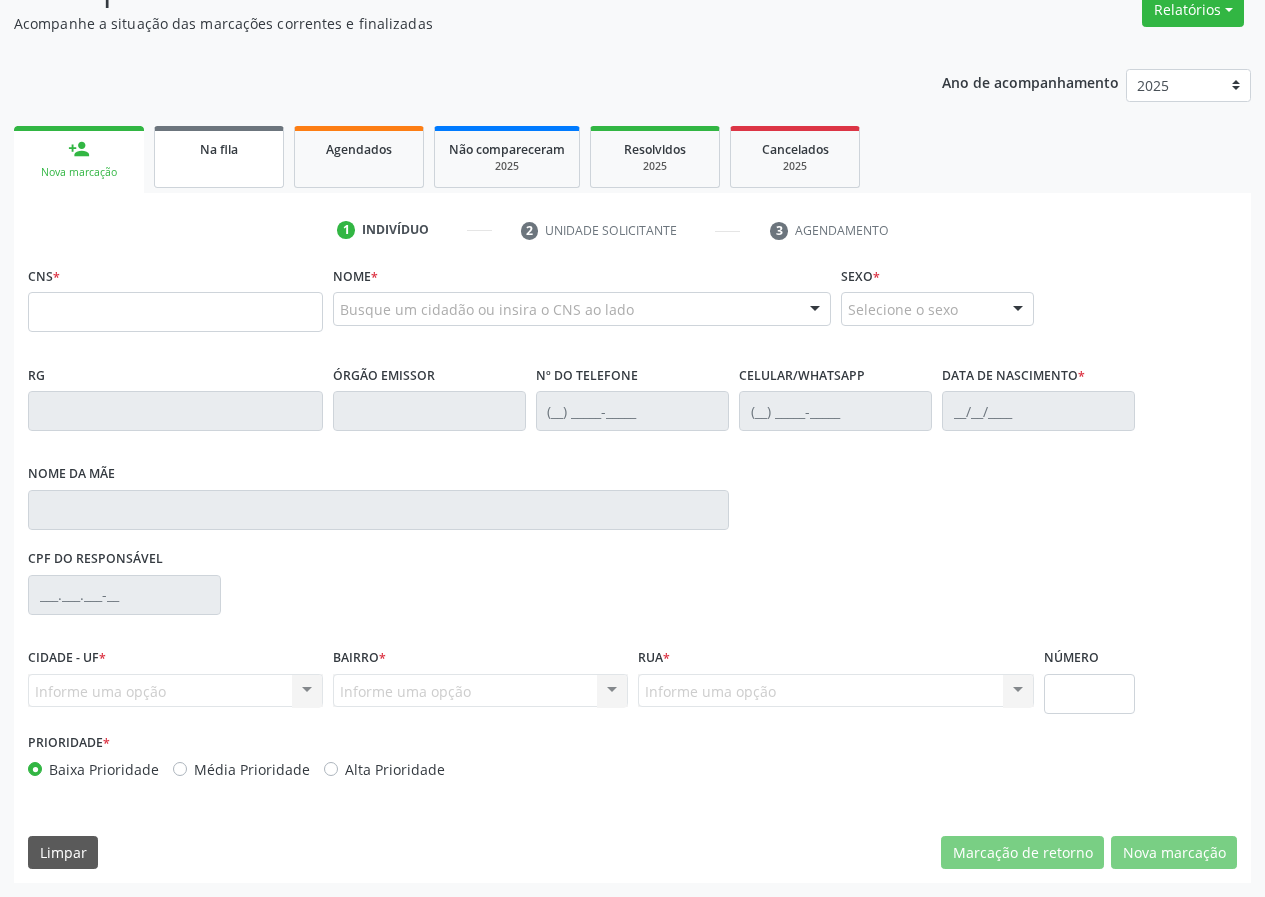 click on "Na fila" at bounding box center [219, 157] 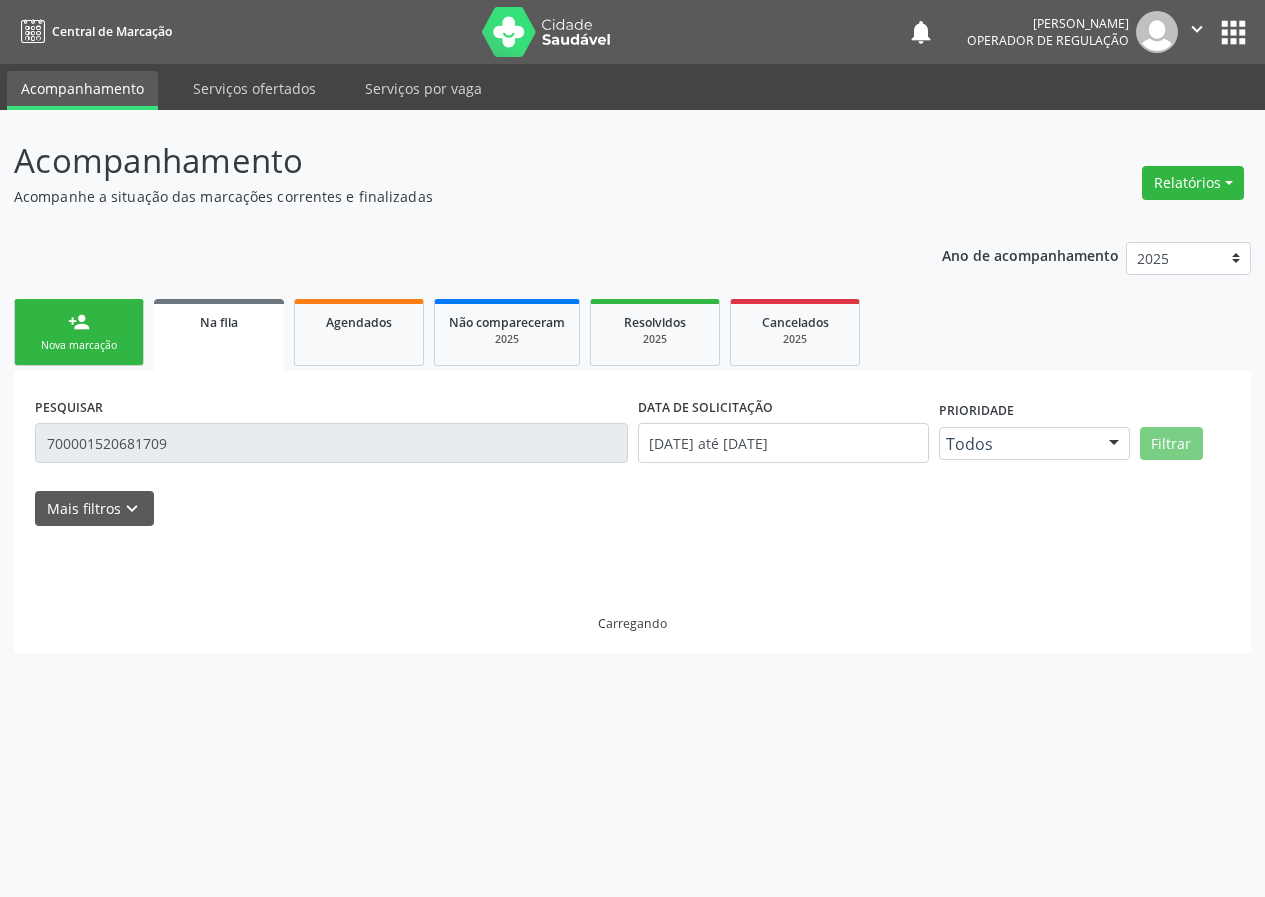 scroll, scrollTop: 0, scrollLeft: 0, axis: both 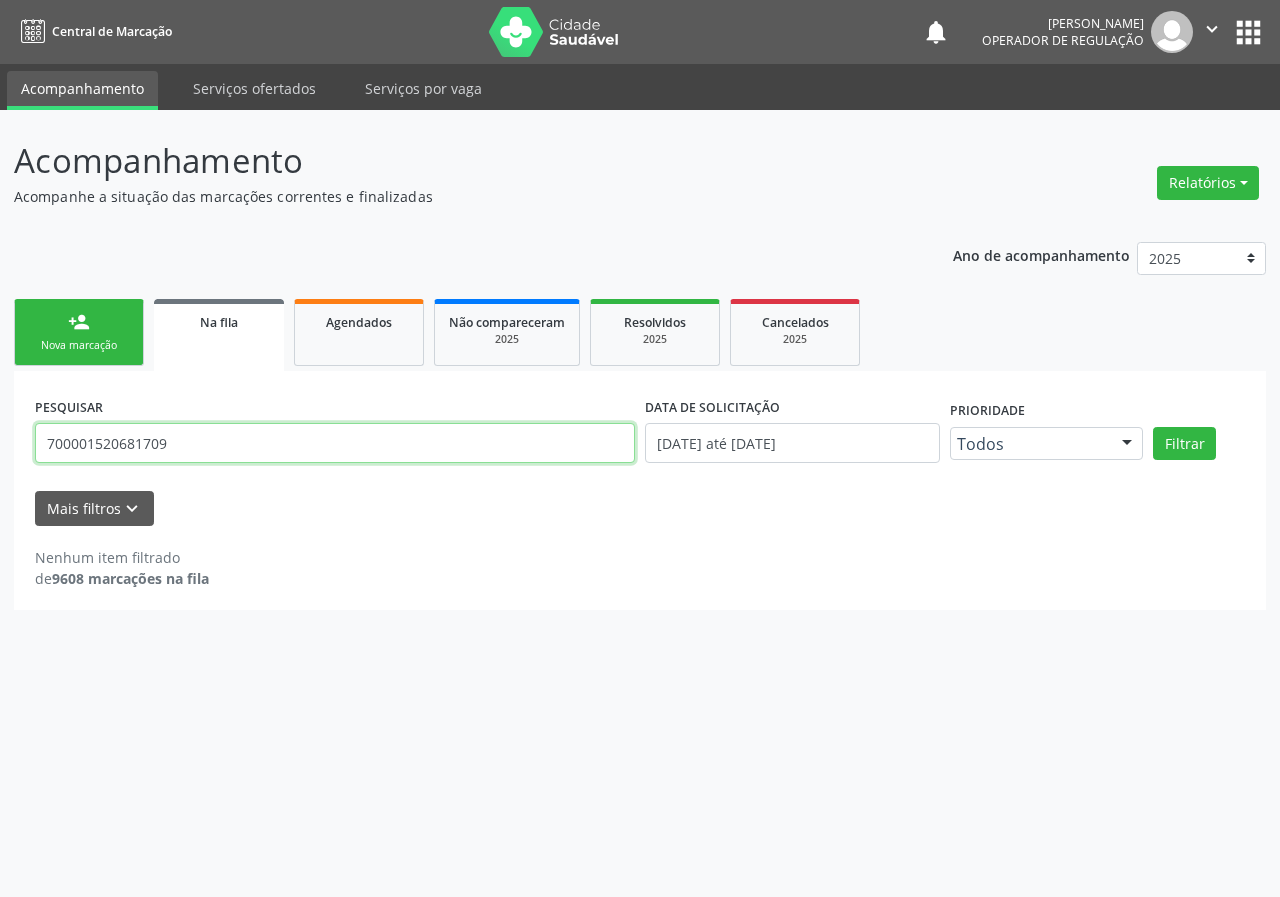 click on "700001520681709" at bounding box center [335, 443] 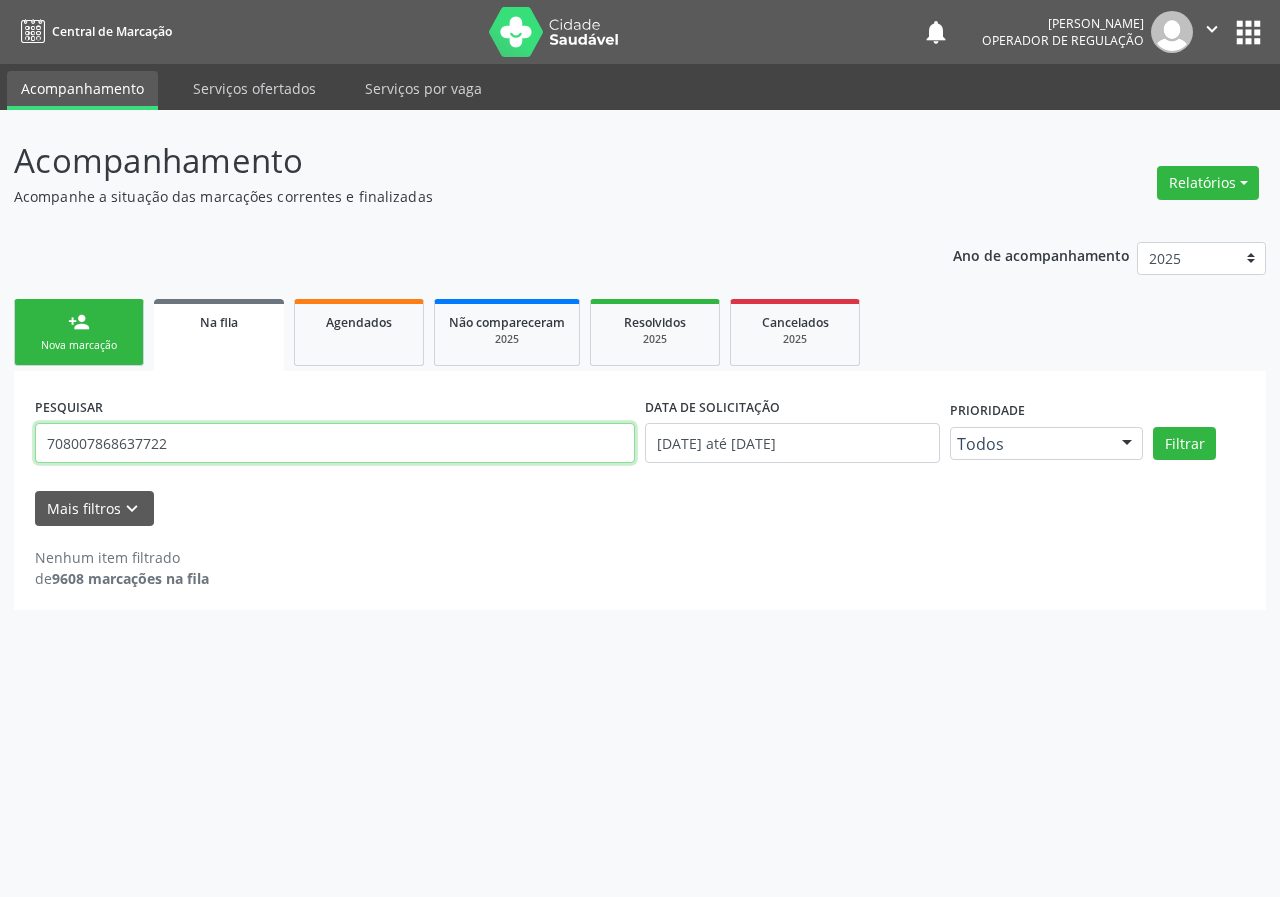 type on "708007868637722" 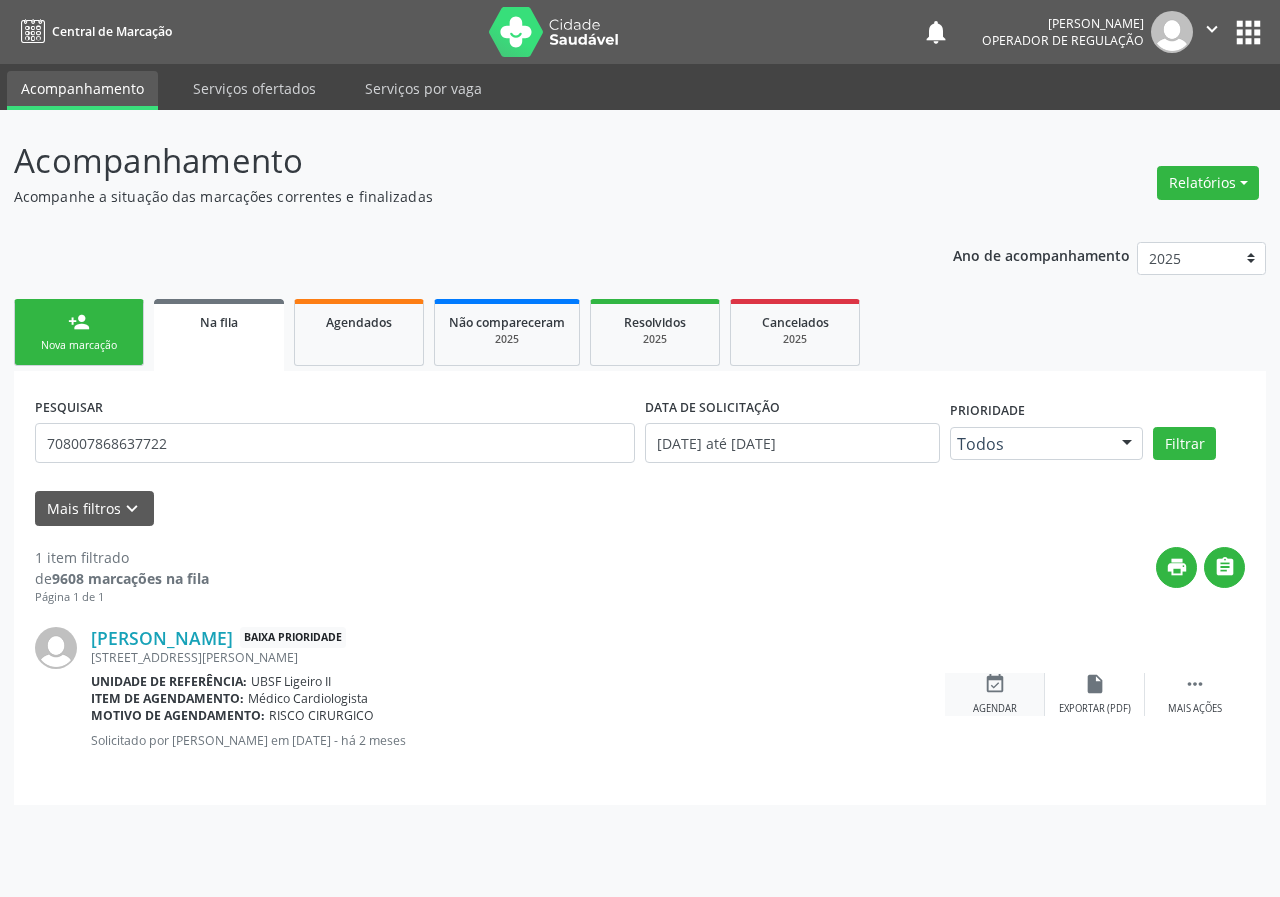 click on "event_available
Agendar" at bounding box center (995, 694) 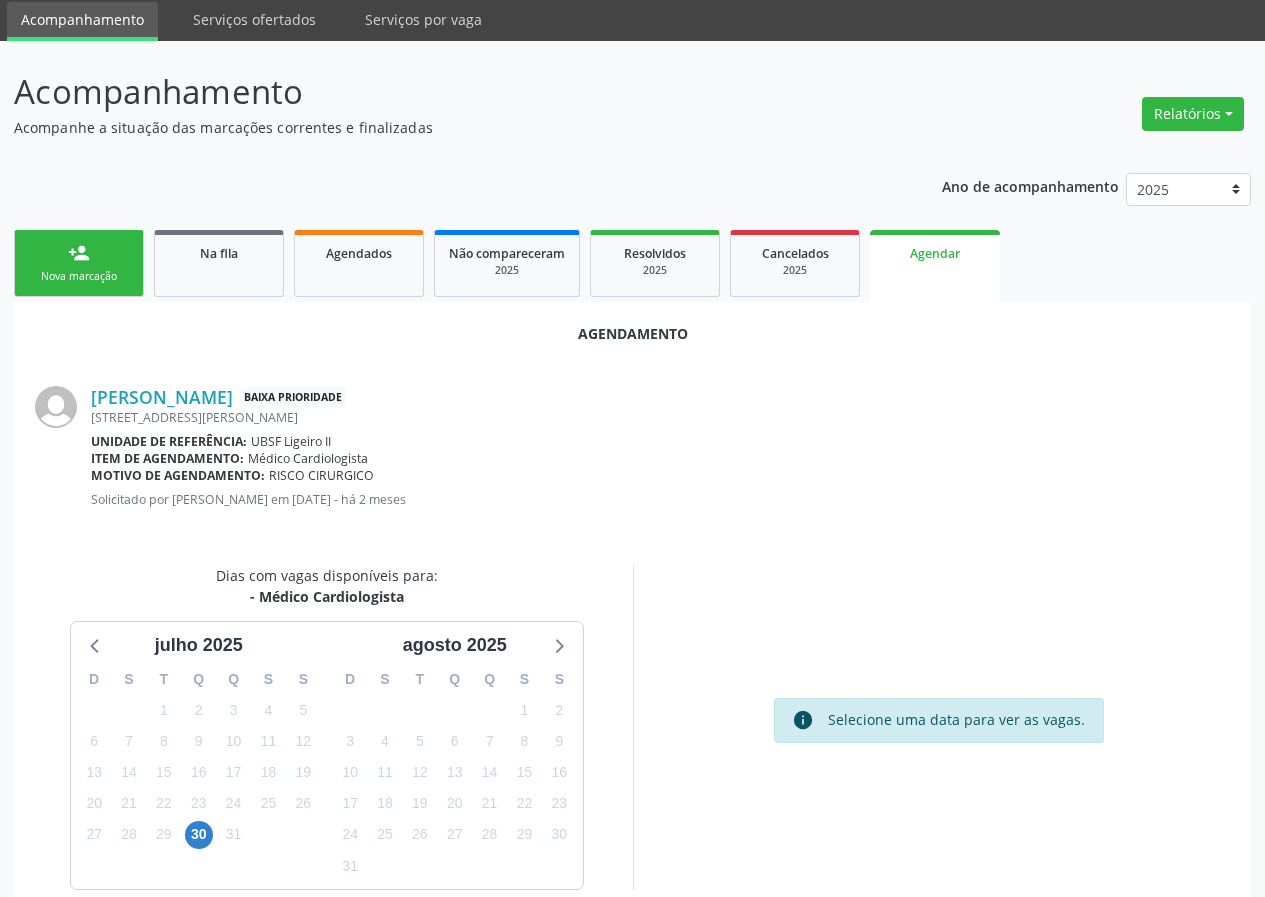 scroll, scrollTop: 144, scrollLeft: 0, axis: vertical 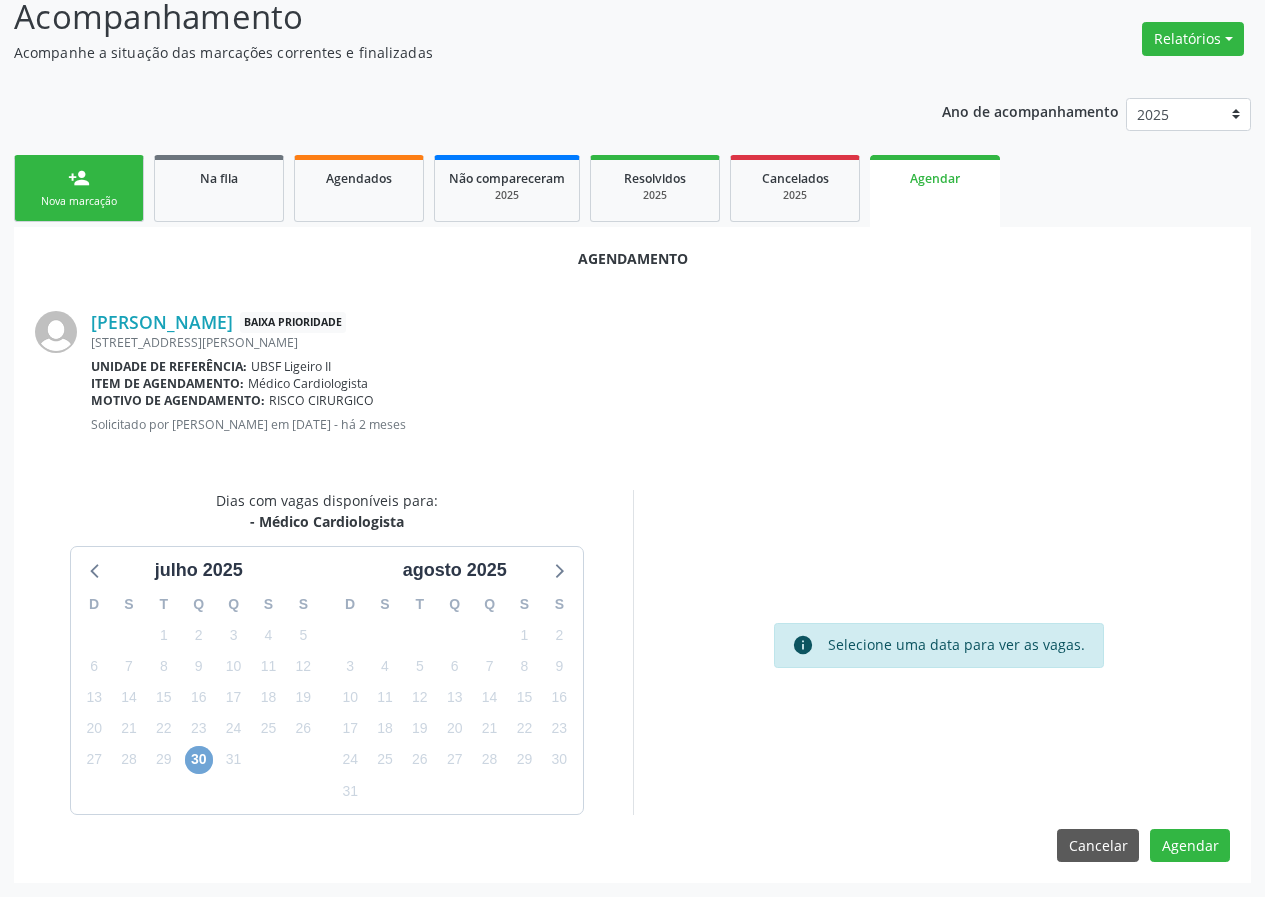 click on "30" at bounding box center (199, 760) 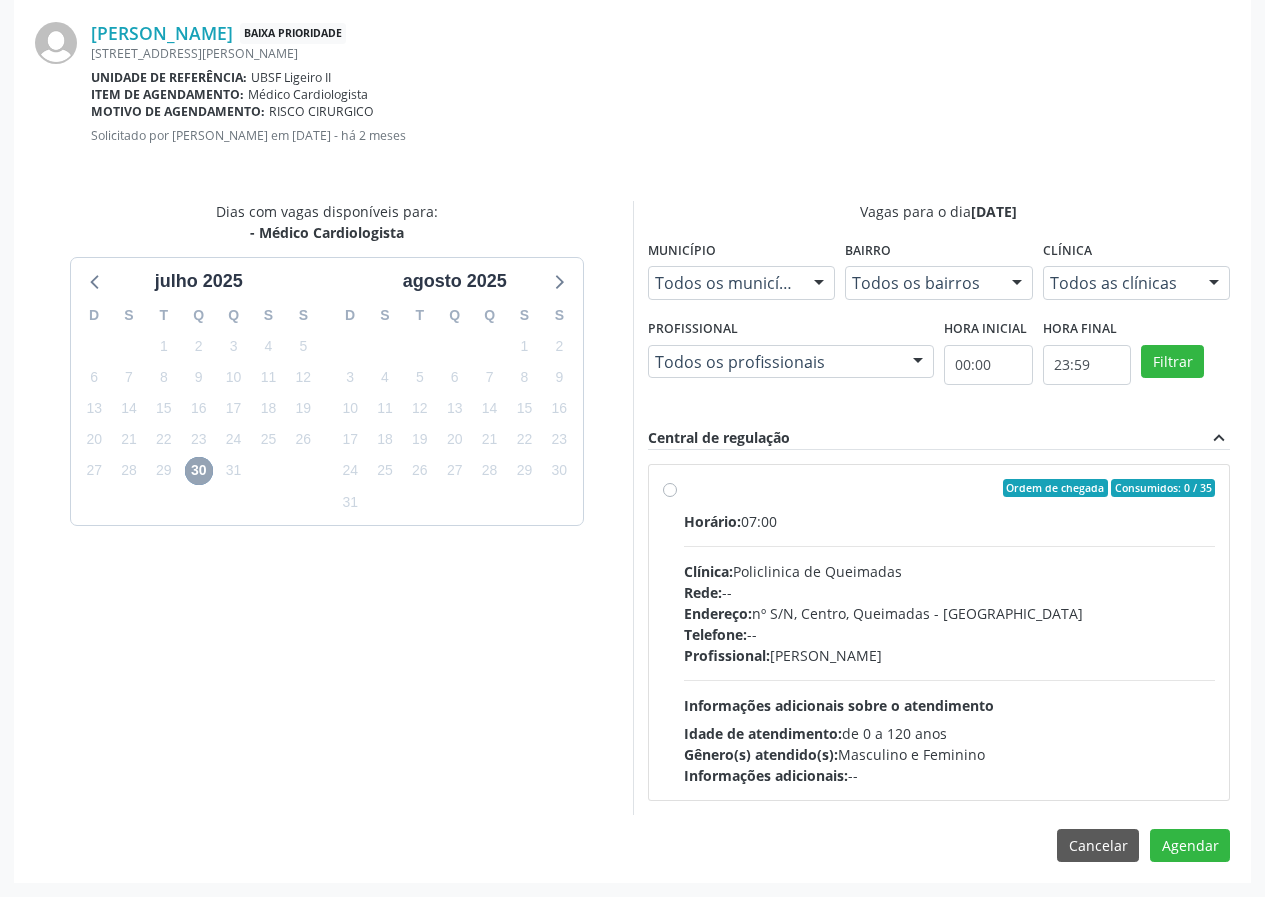 scroll, scrollTop: 133, scrollLeft: 0, axis: vertical 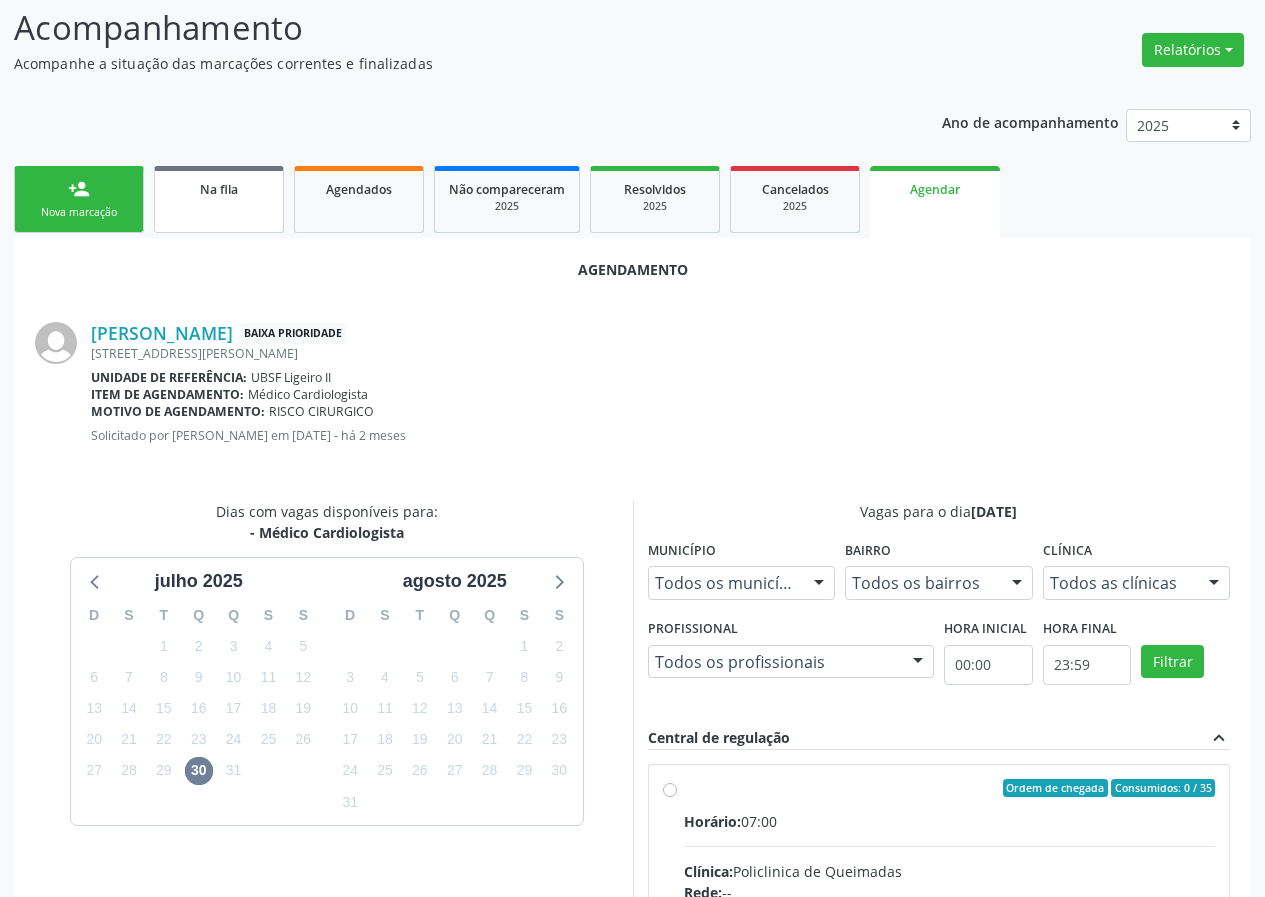 click on "Na fila" at bounding box center (219, 188) 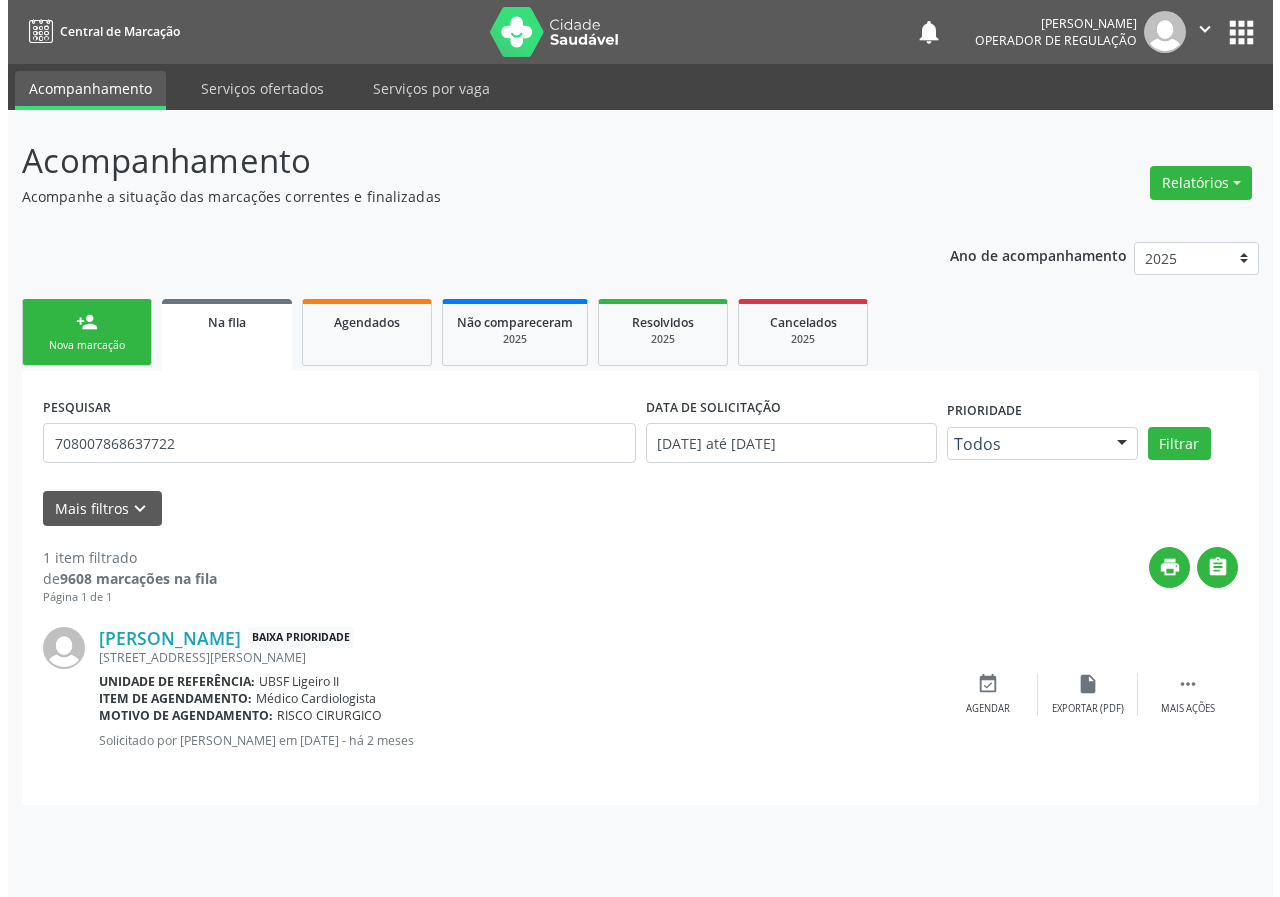 scroll, scrollTop: 0, scrollLeft: 0, axis: both 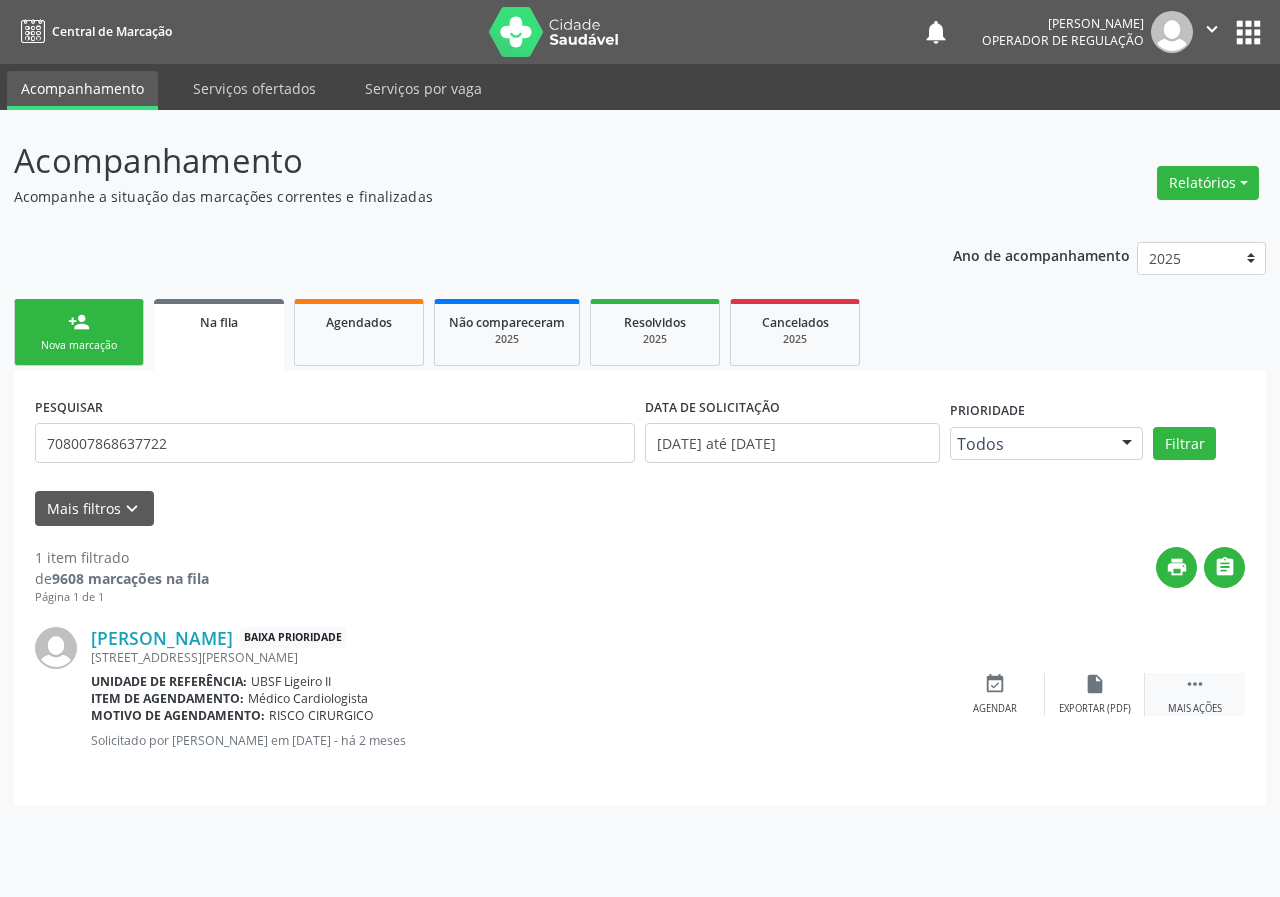 click on "
Mais ações" at bounding box center [1195, 694] 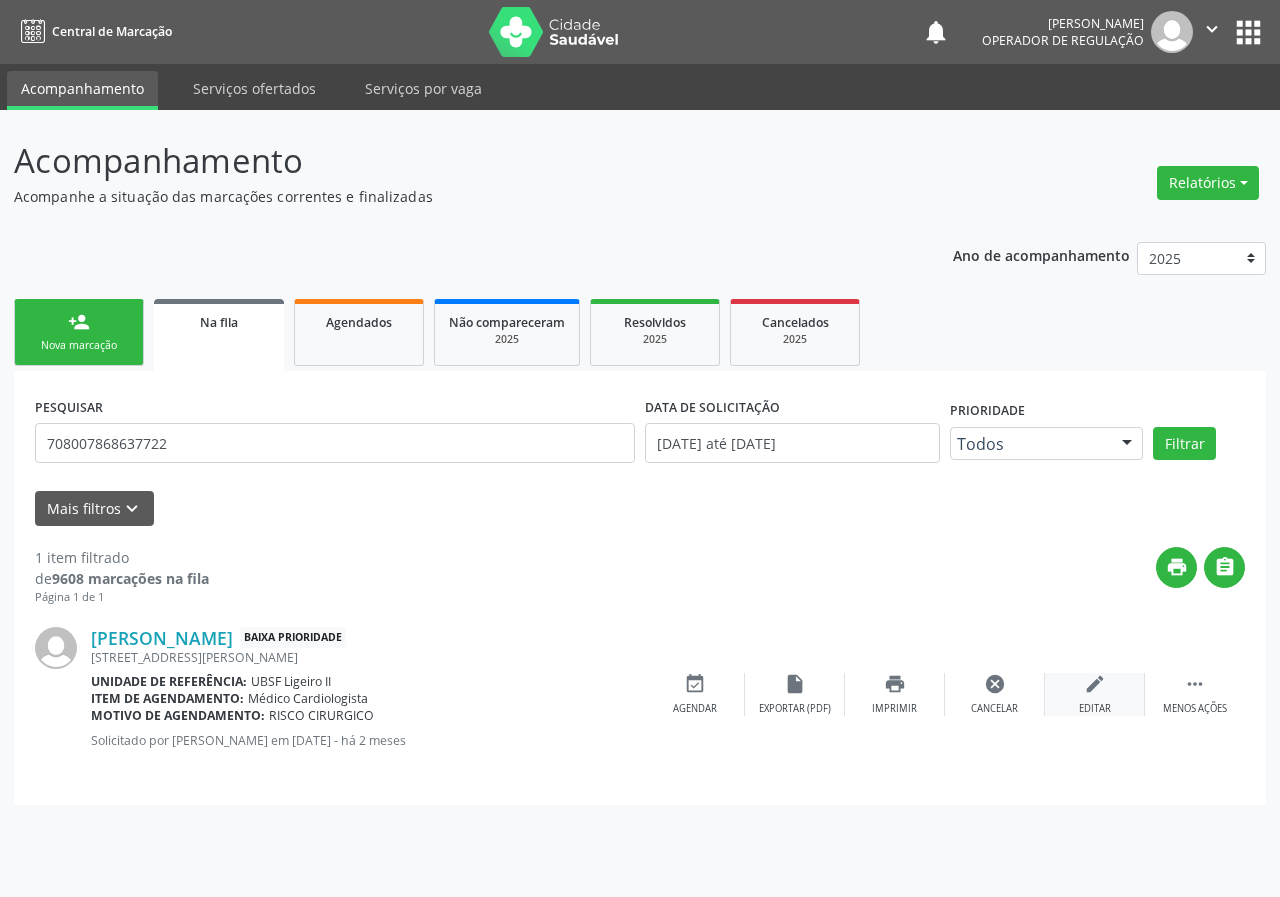 click on "edit" at bounding box center (1095, 684) 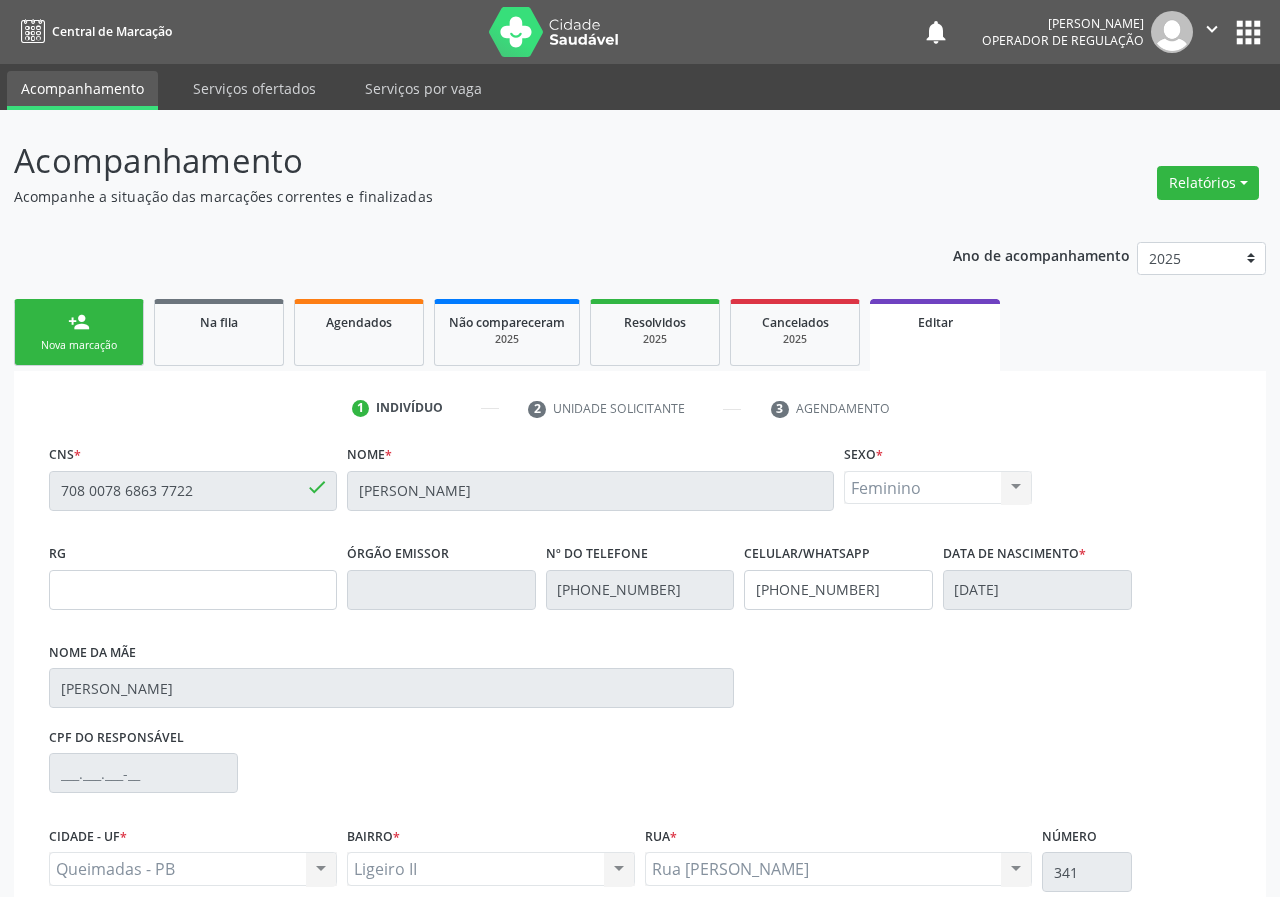 click at bounding box center (1176, 1031) 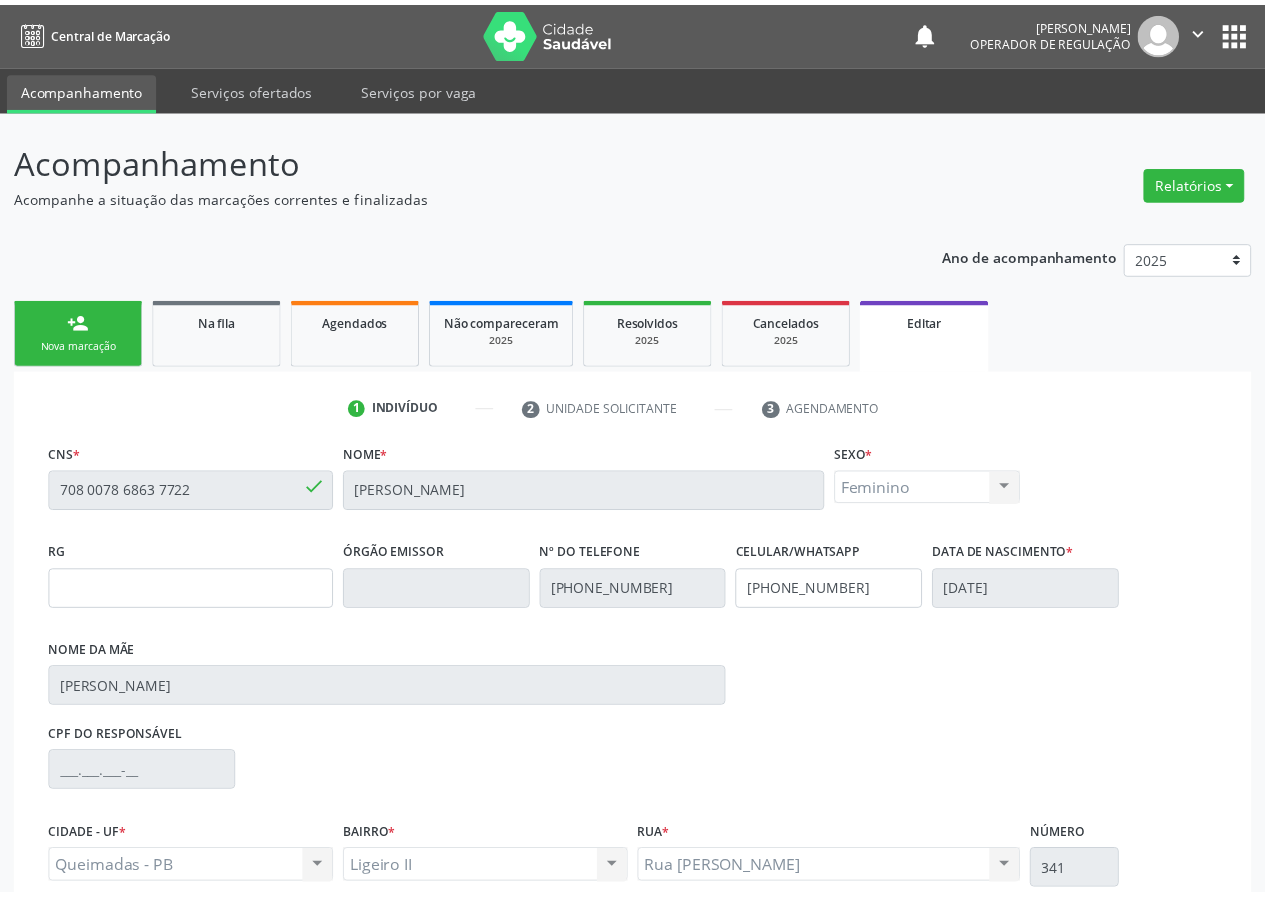 scroll, scrollTop: 200, scrollLeft: 0, axis: vertical 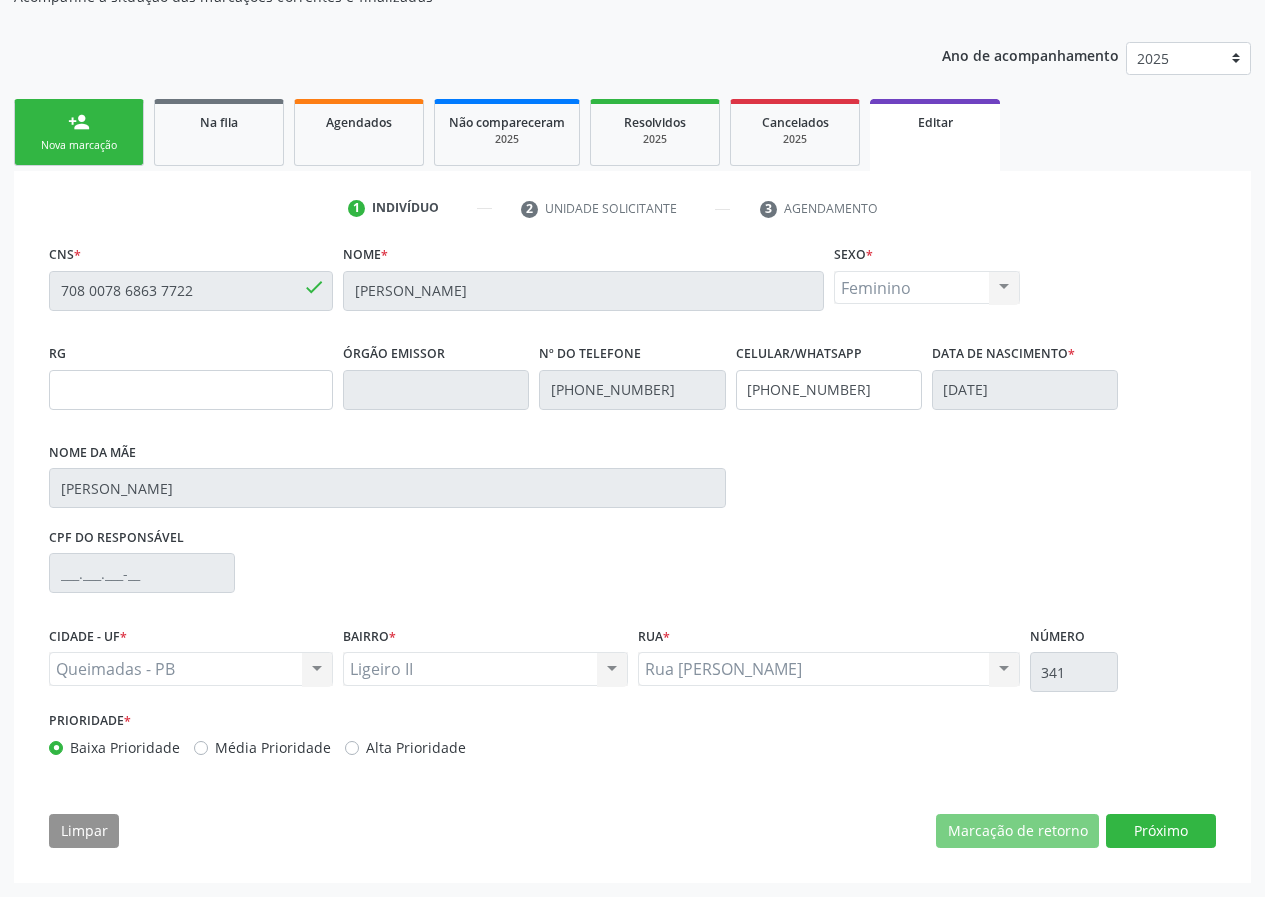 click on "Prioridade
*
Baixa Prioridade
Média Prioridade
Alta Prioridade" at bounding box center (632, 739) 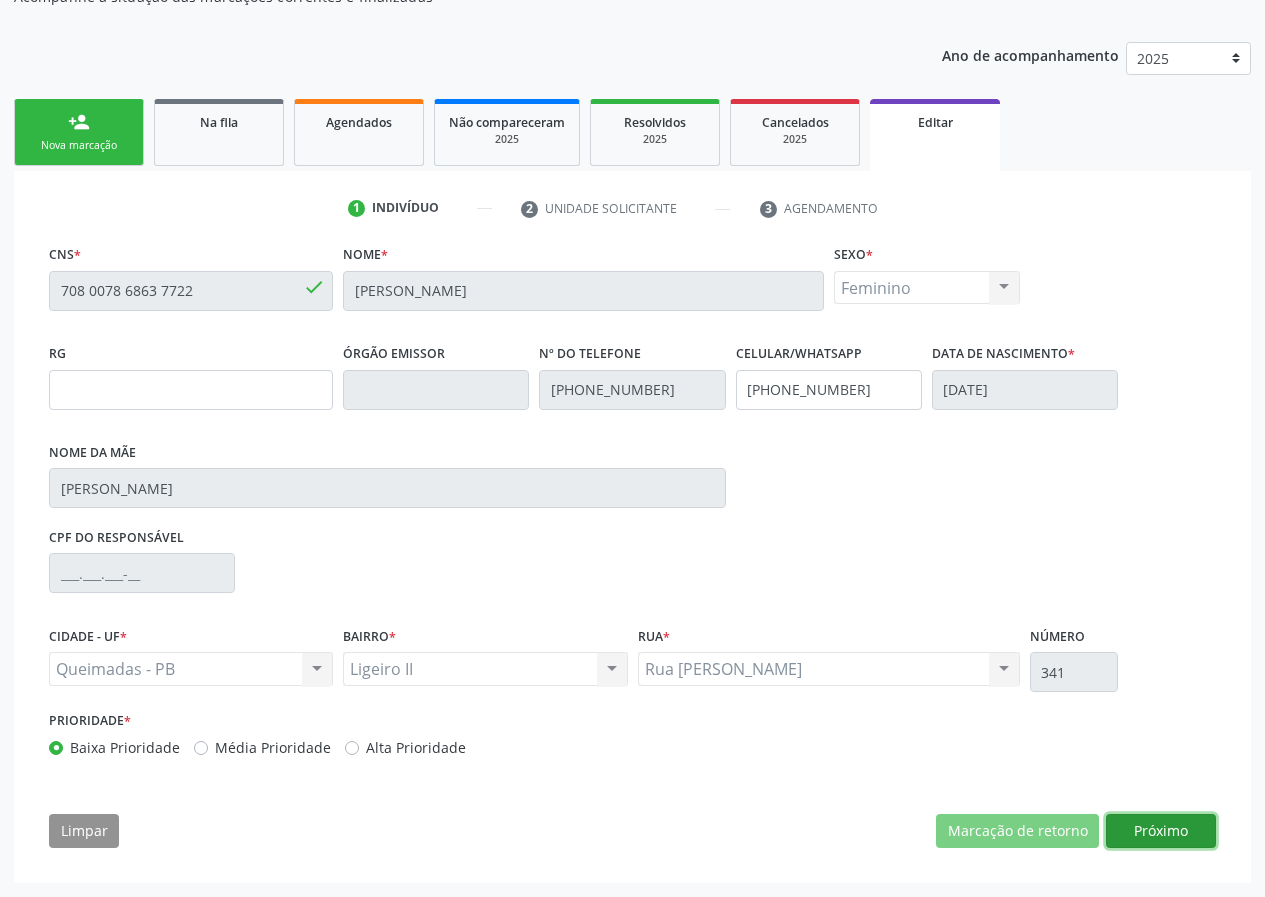 click on "Próximo" at bounding box center [1161, 831] 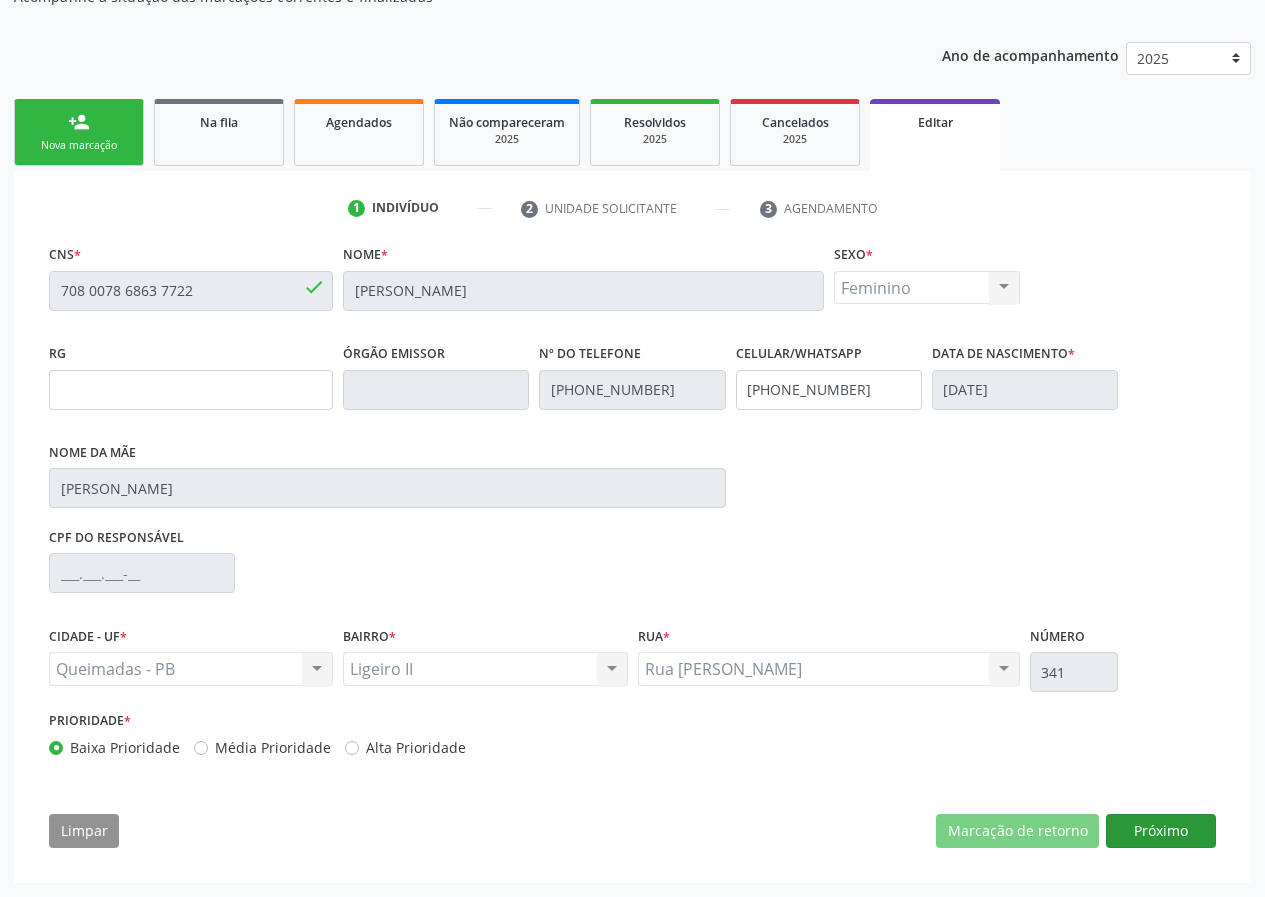 scroll, scrollTop: 35, scrollLeft: 0, axis: vertical 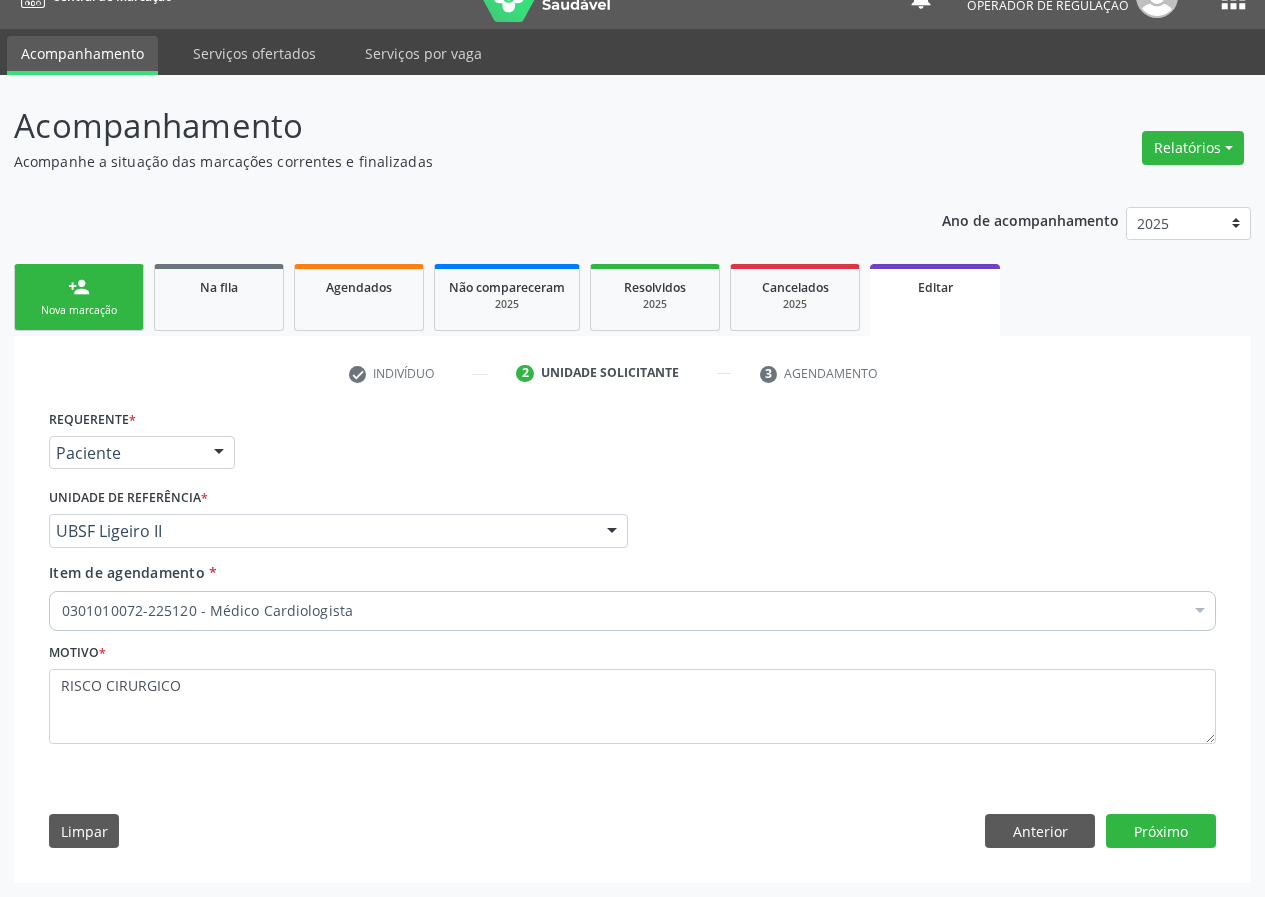 click on "0301010072-225120 - Médico Cardiologista" at bounding box center [632, 611] 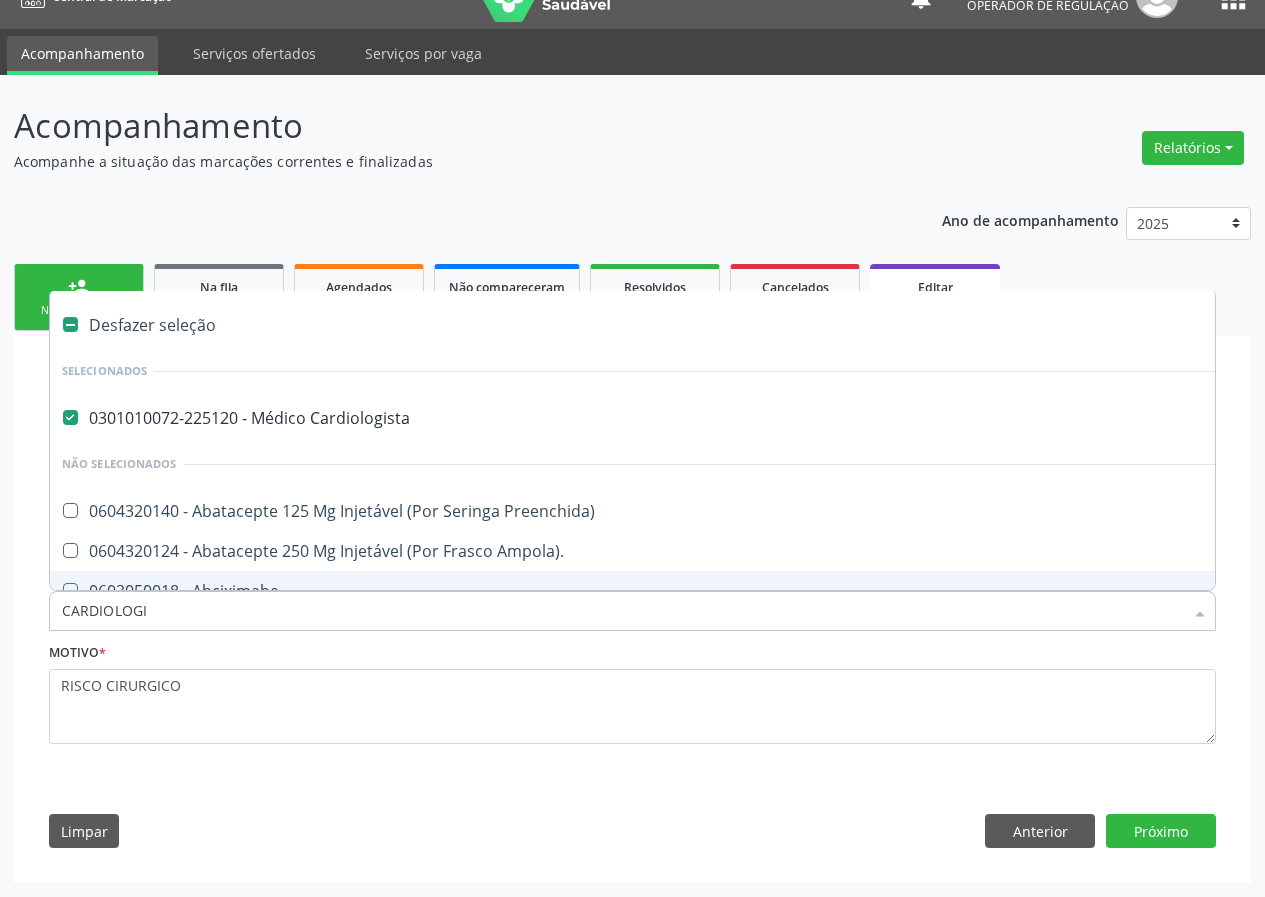 type on "CARDIOLOGIS" 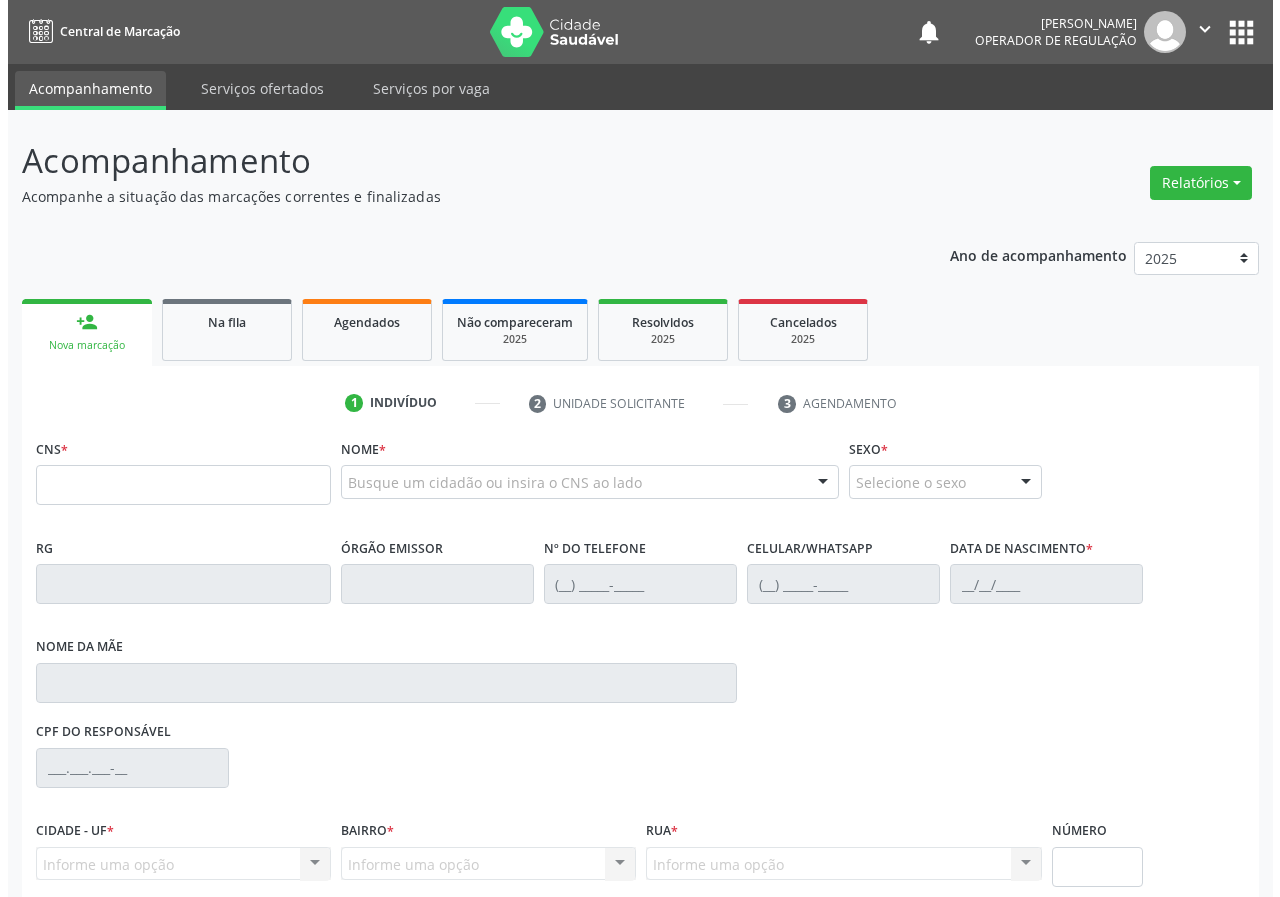 scroll, scrollTop: 0, scrollLeft: 0, axis: both 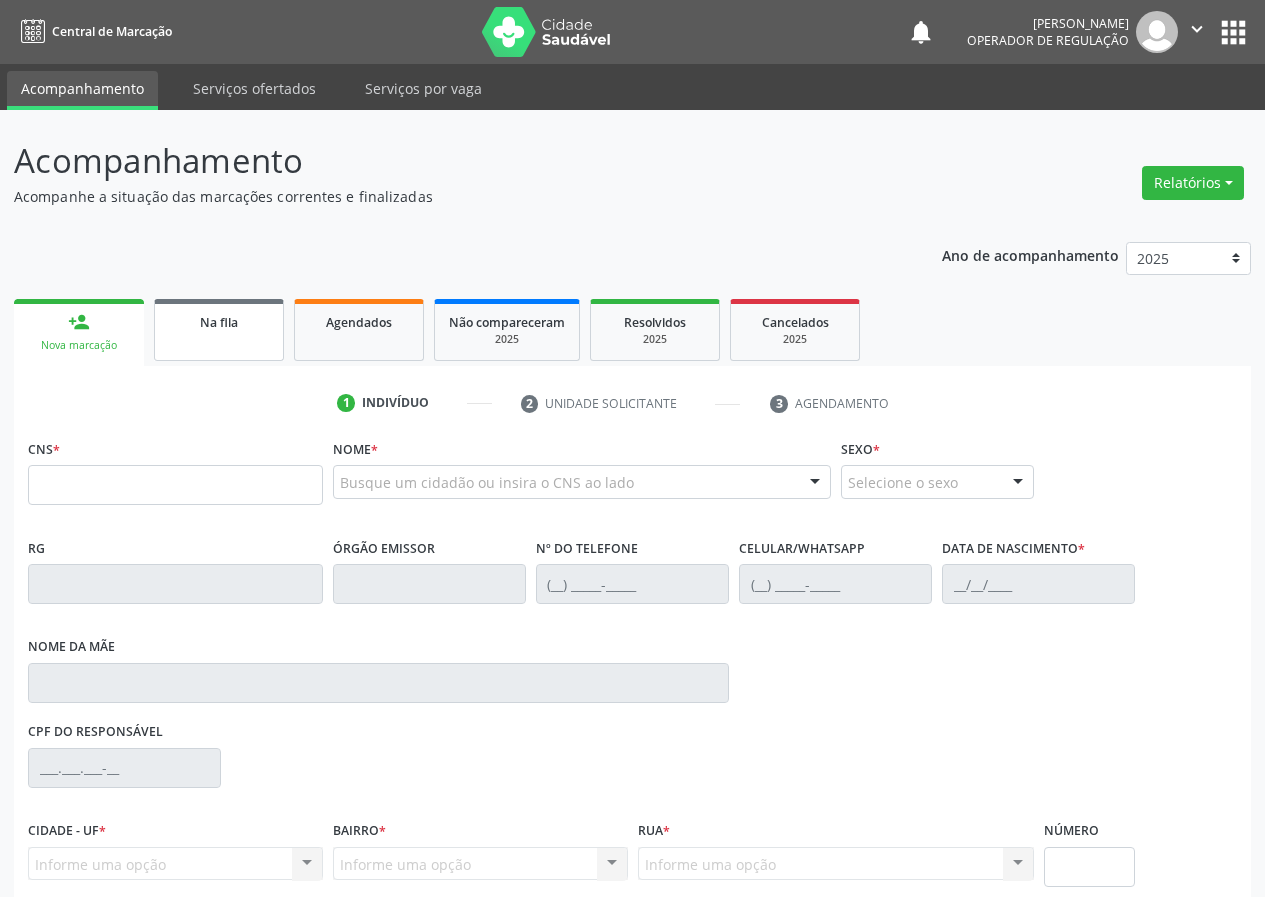 click on "Na fila" at bounding box center (219, 330) 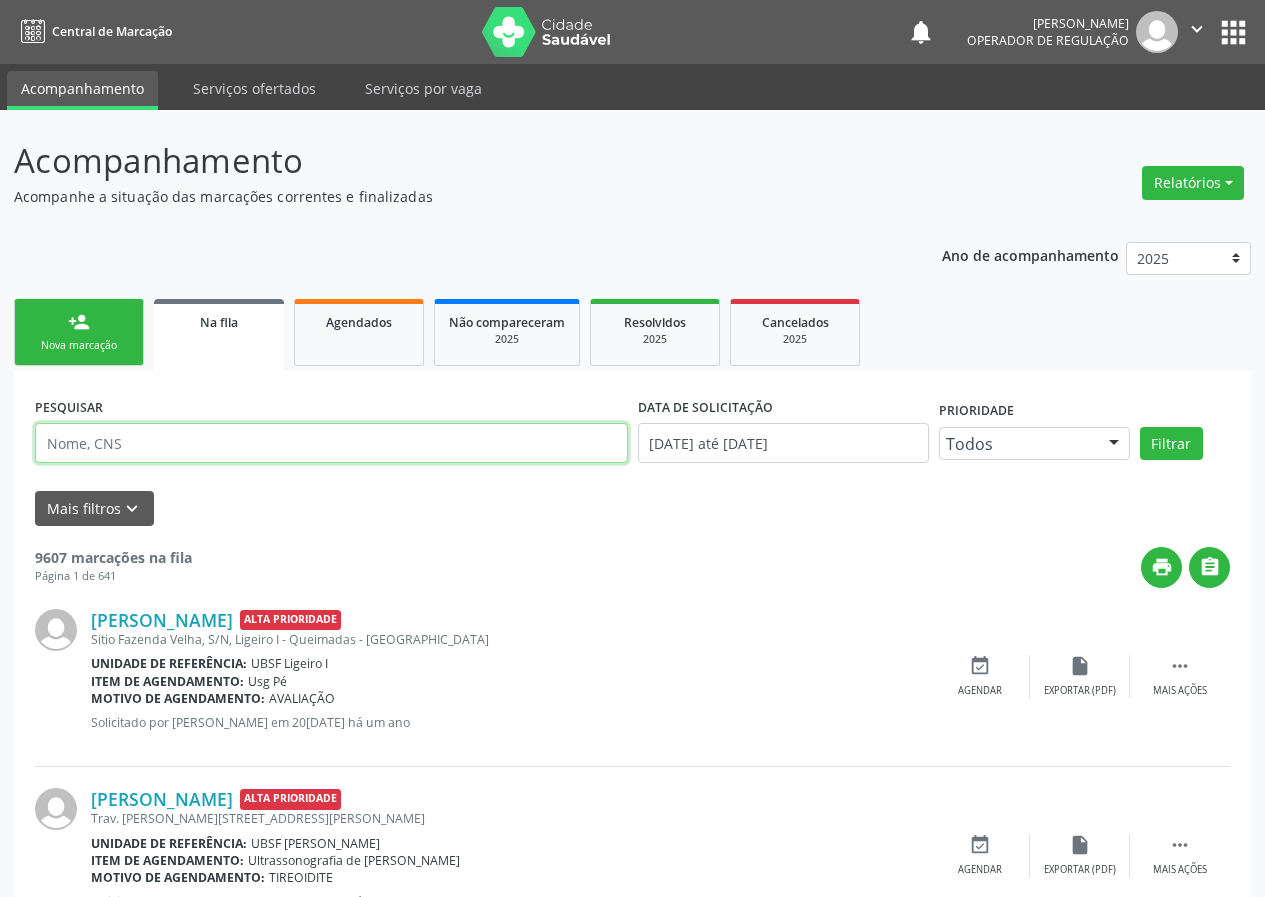 click at bounding box center [331, 443] 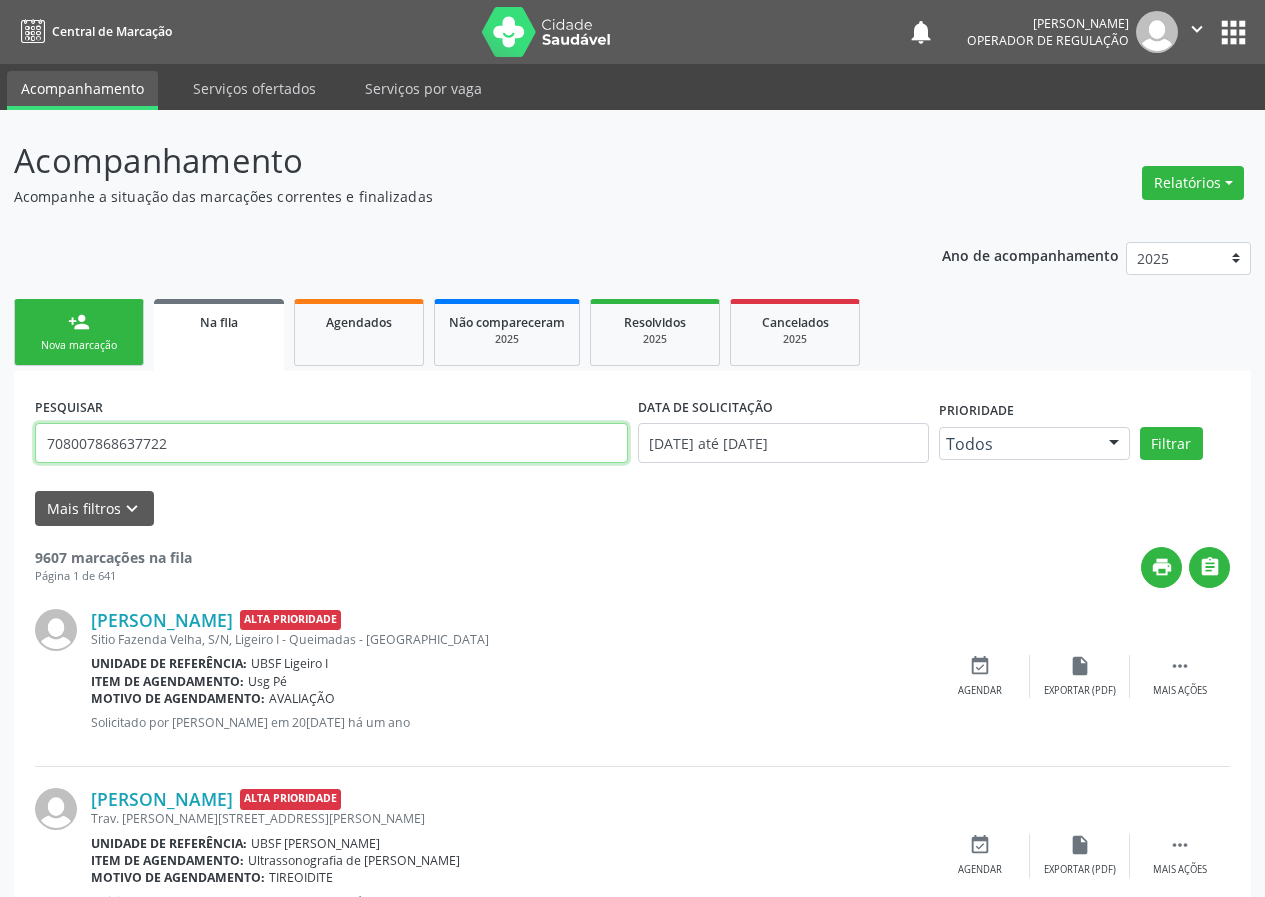 type on "708007868637722" 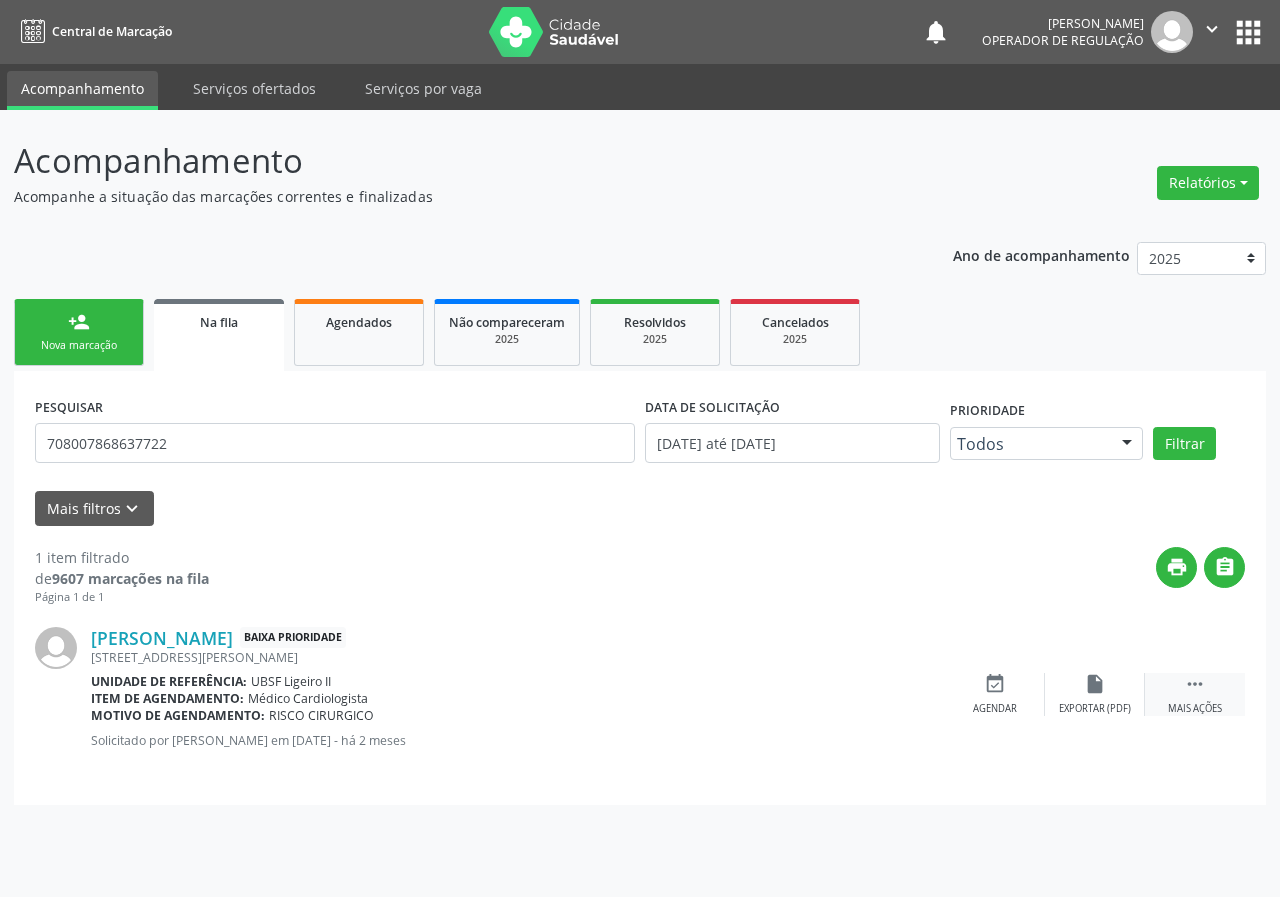 click on "" at bounding box center (1195, 684) 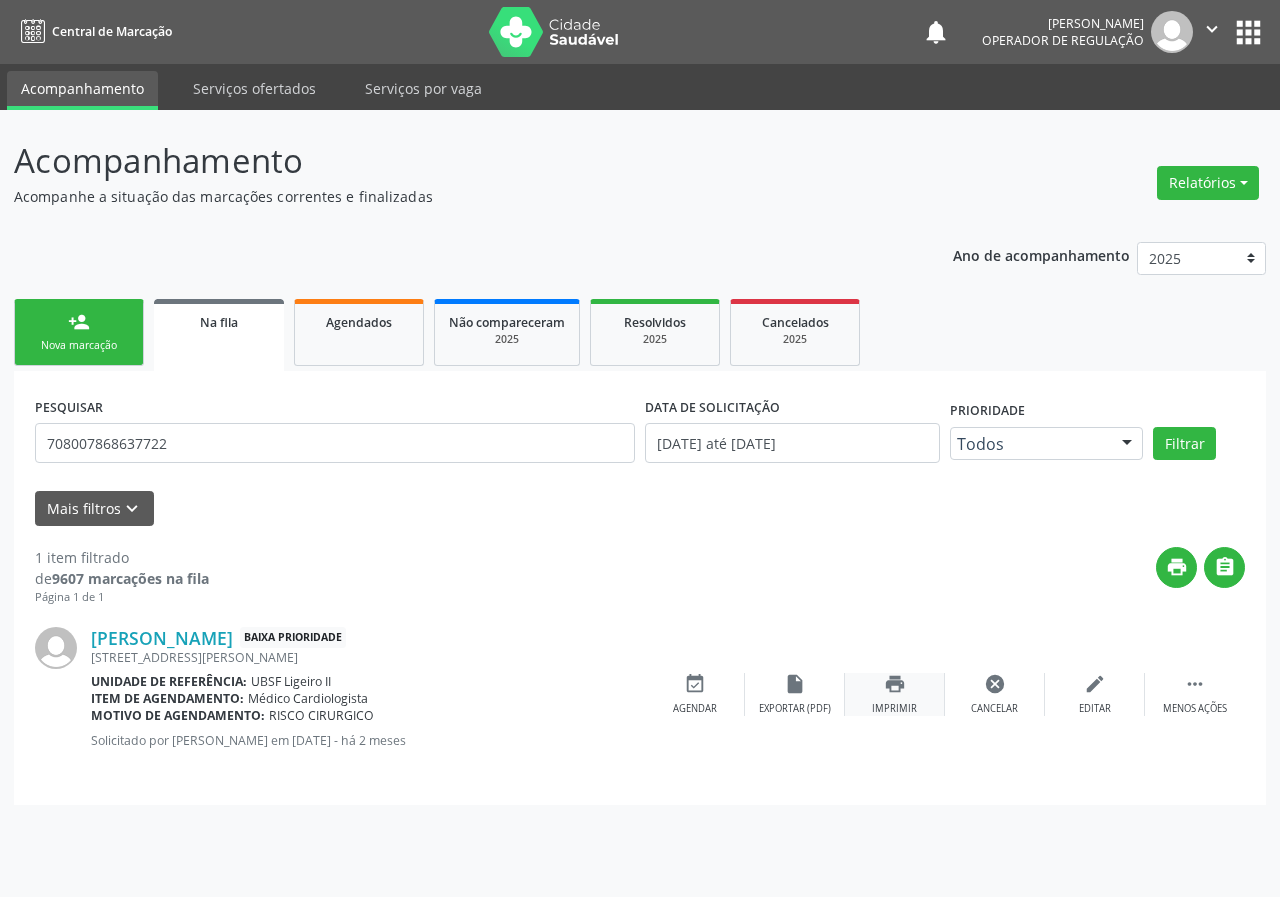 click on "print
Imprimir" at bounding box center [895, 694] 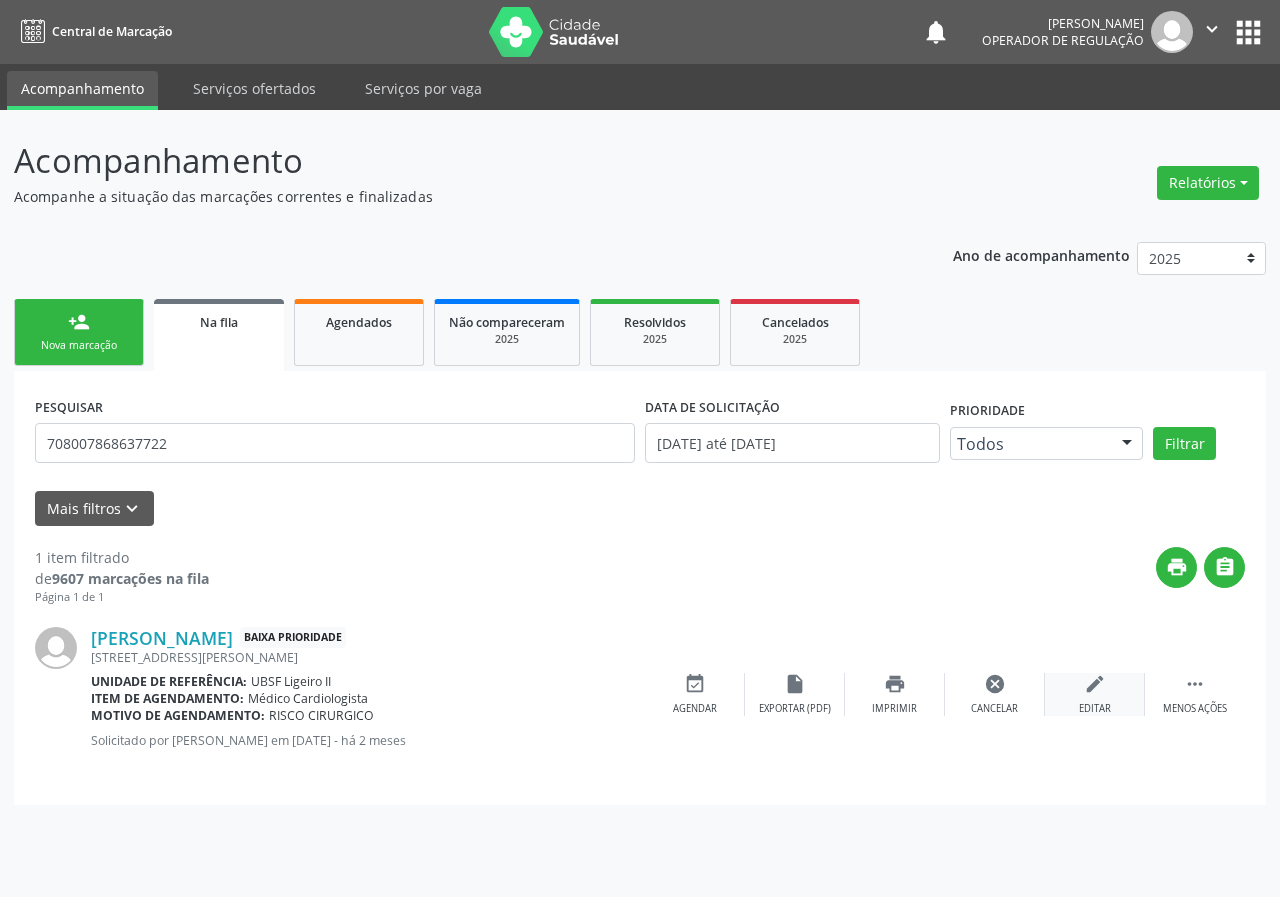 click on "Editar" at bounding box center [1095, 709] 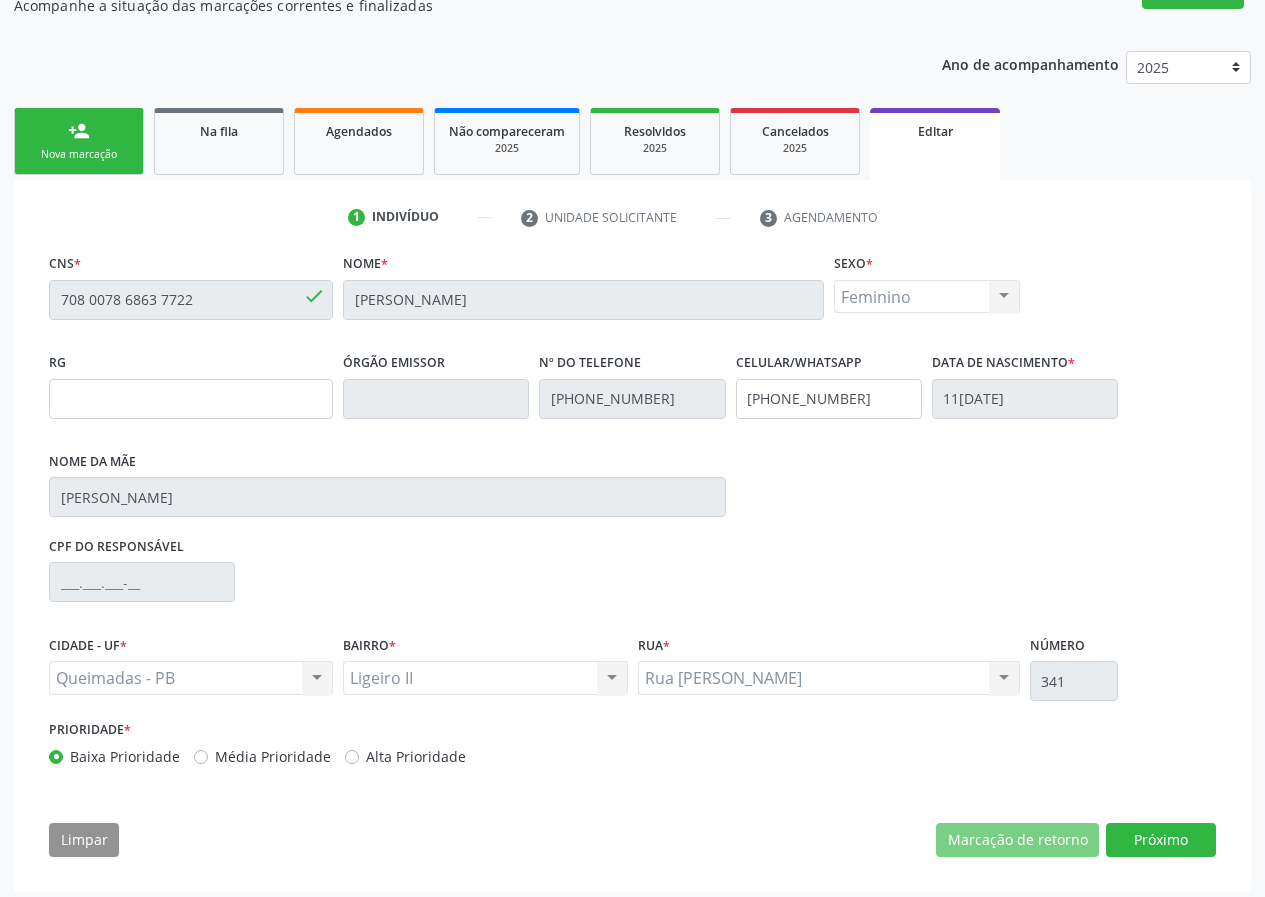 scroll, scrollTop: 200, scrollLeft: 0, axis: vertical 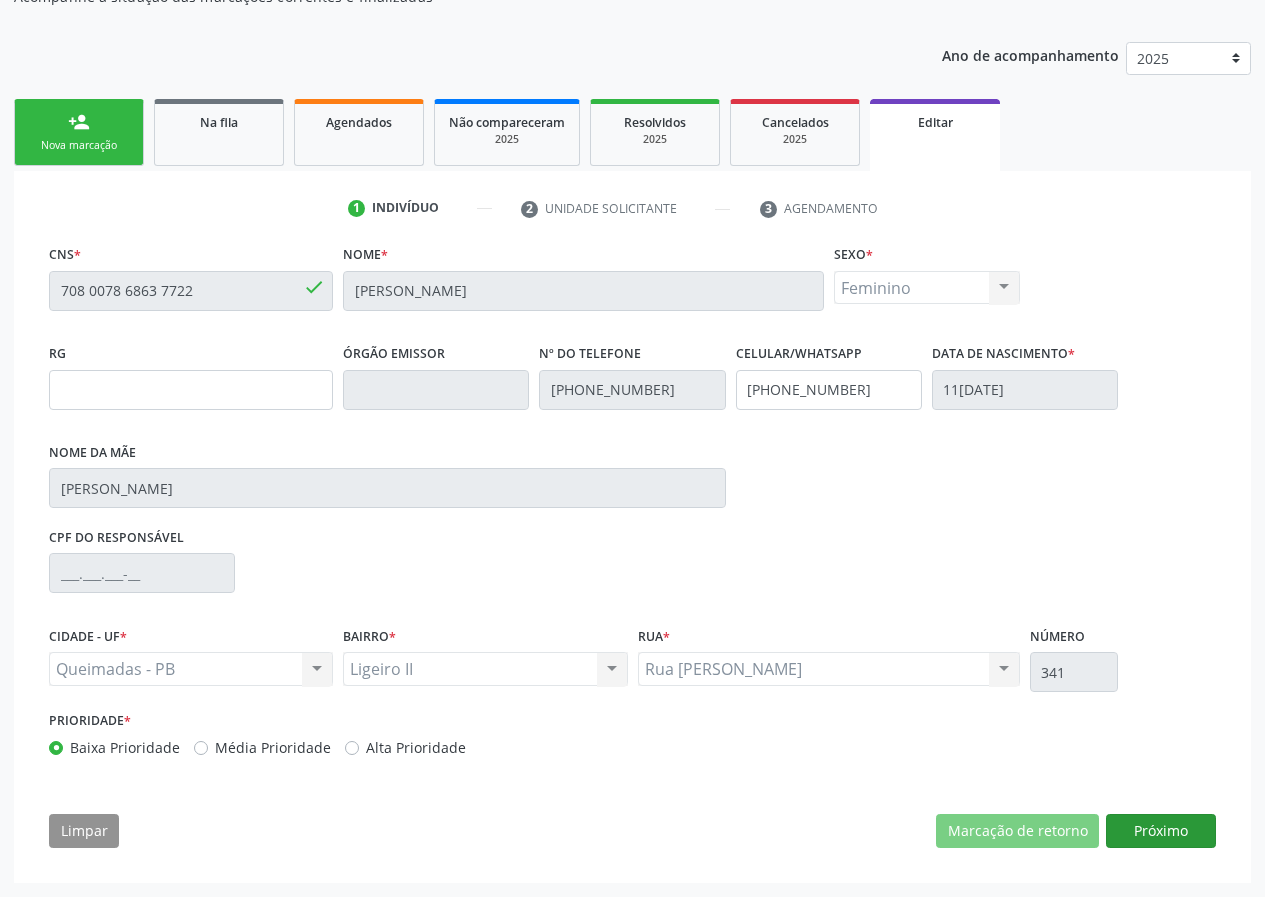 click on "Próximo" at bounding box center (1161, 831) 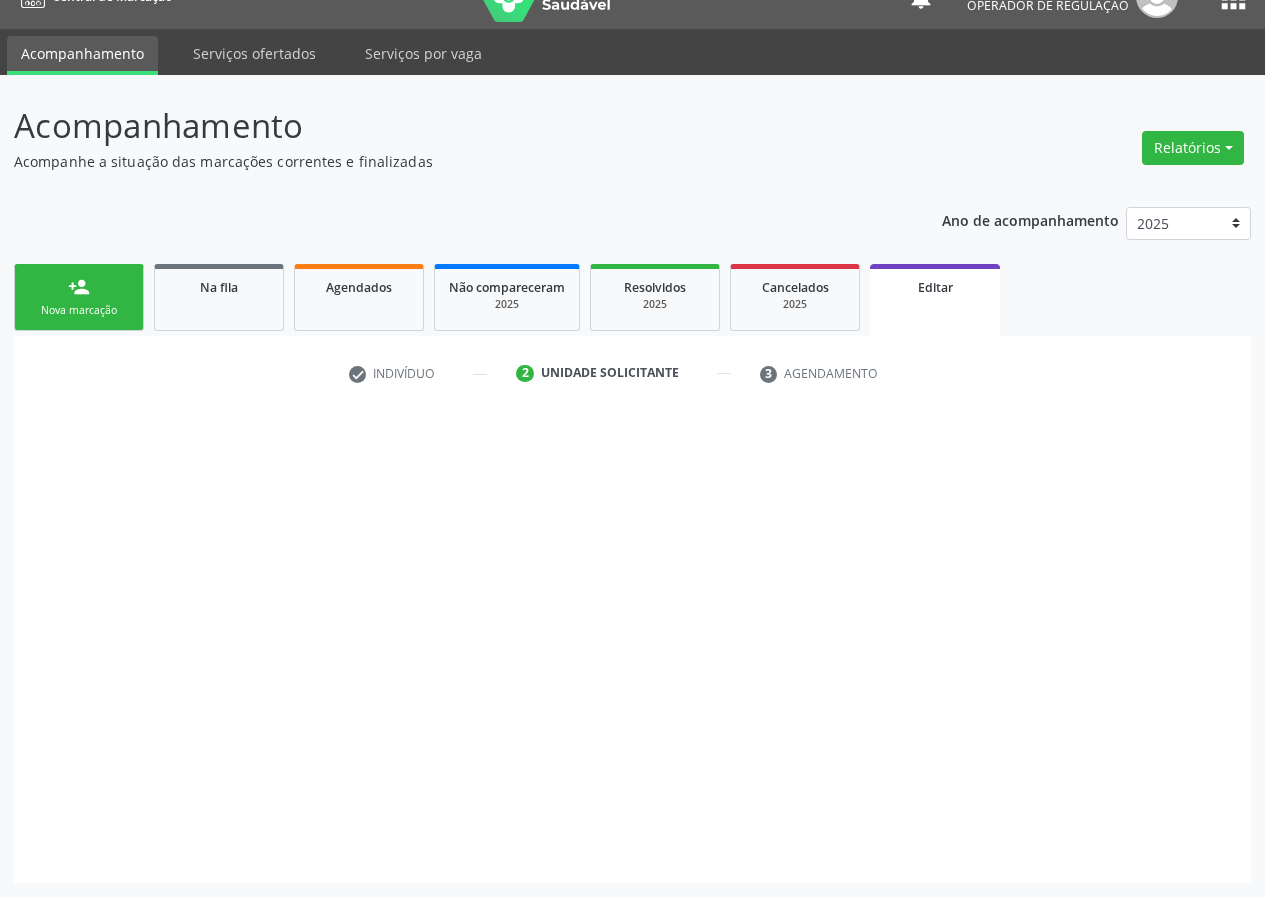 scroll, scrollTop: 35, scrollLeft: 0, axis: vertical 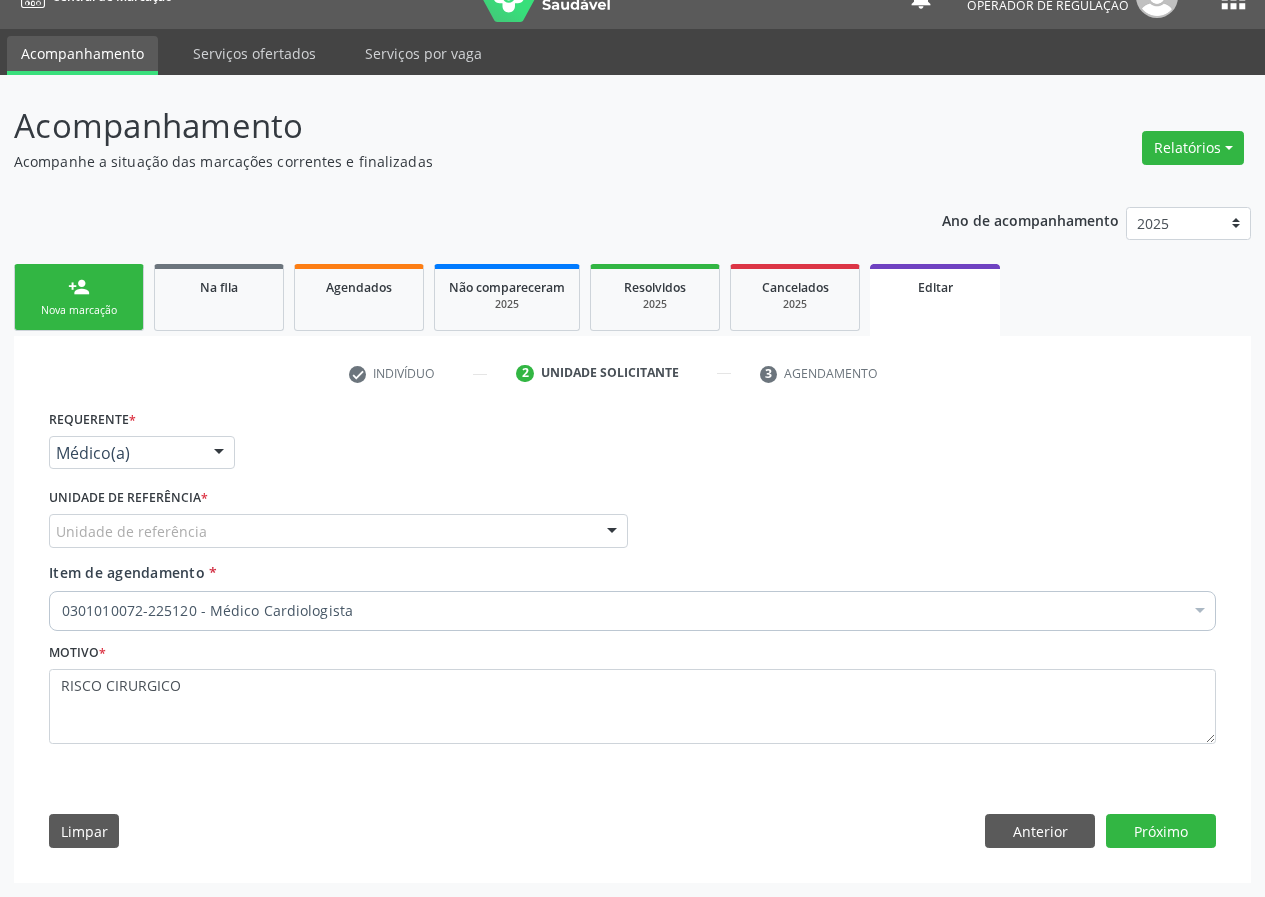 click on "0301010072-225120 - Médico Cardiologista" at bounding box center (622, 611) 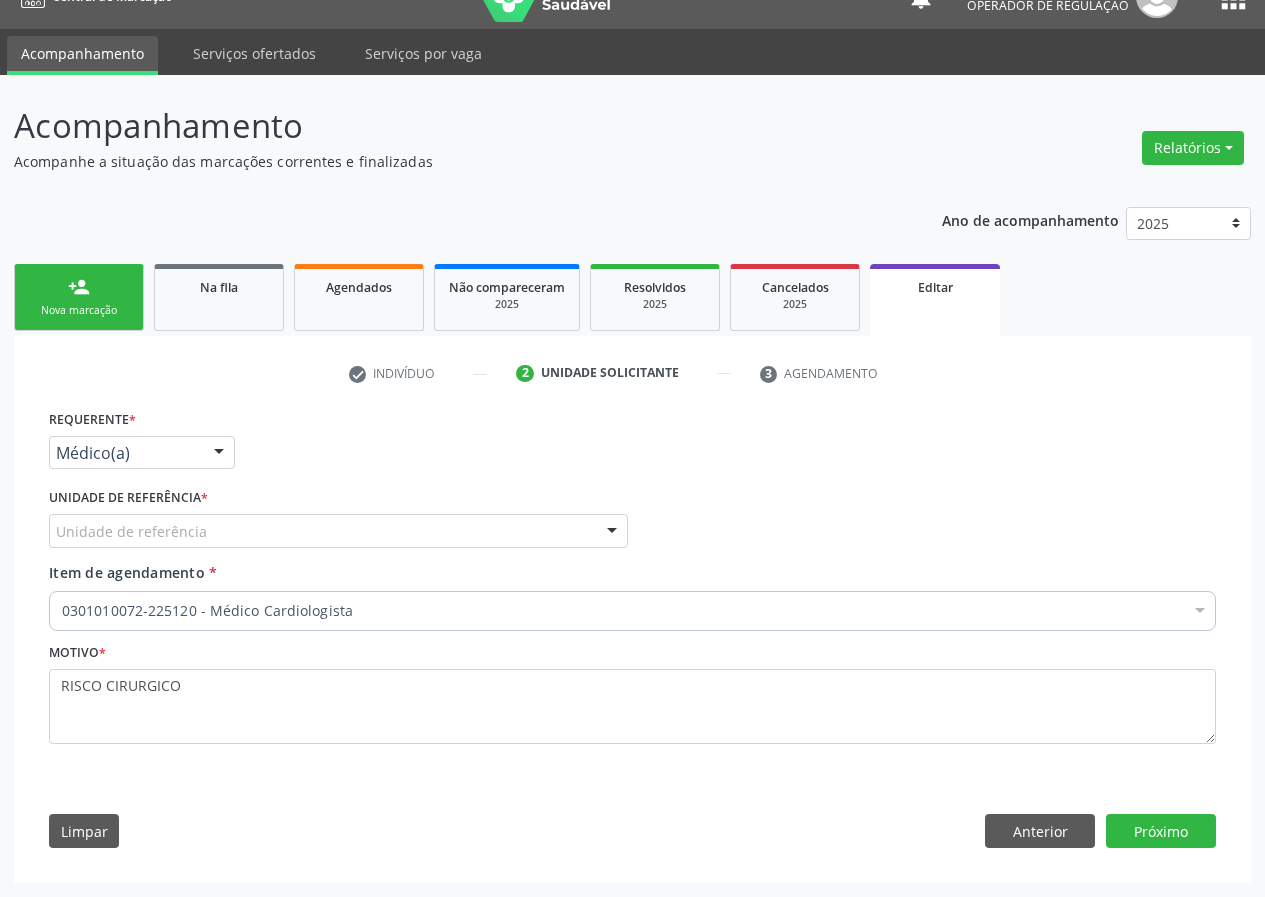click on "0301010072-225120 - Médico Cardiologista" at bounding box center (622, 611) 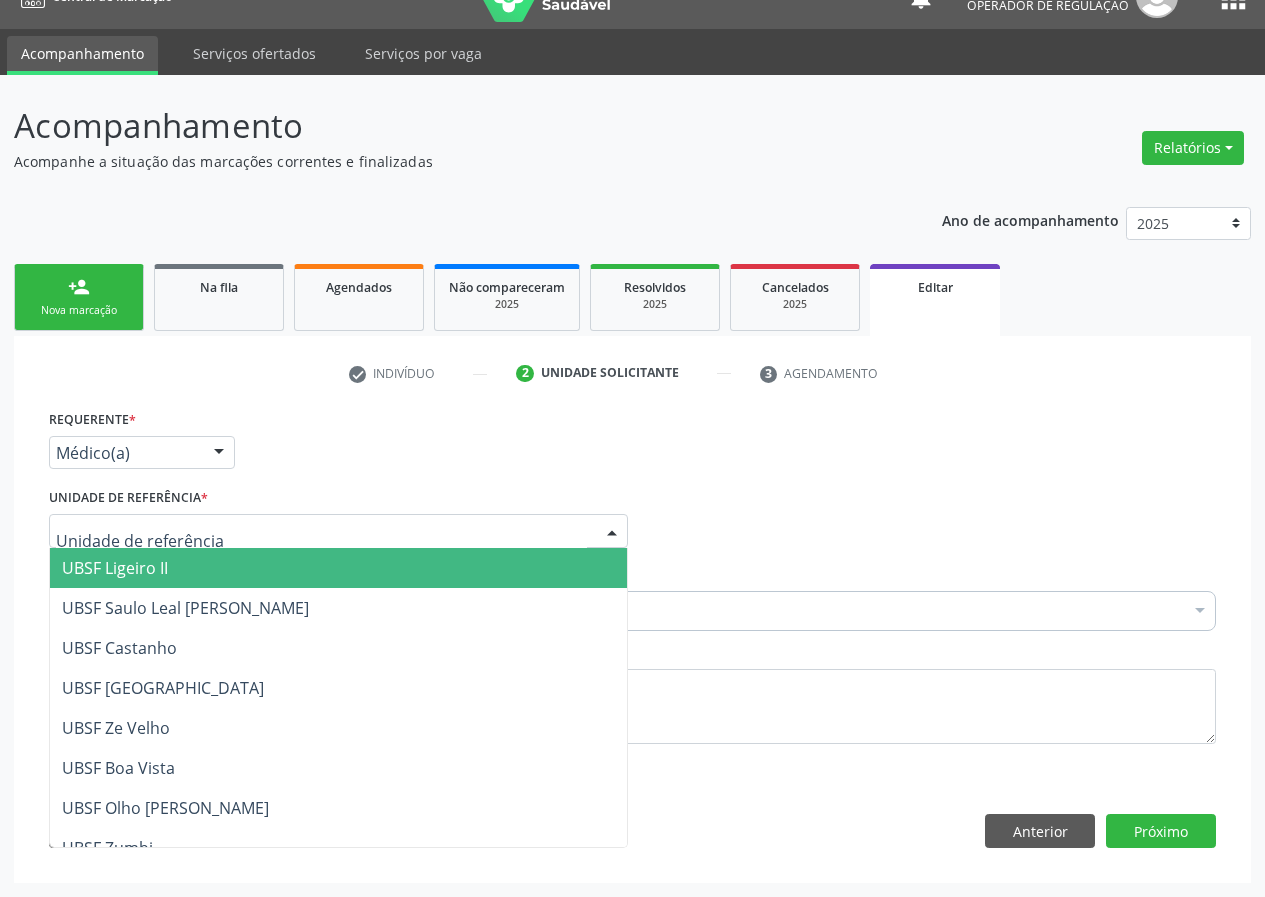 click on "Requerente
*
Médico(a)         Médico(a)   Enfermeiro(a)   Paciente
Nenhum resultado encontrado para: "   "
Não há nenhuma opção para ser exibida.
UF
PB         PB
Nenhum resultado encontrado para: "   "
Não há nenhuma opção para ser exibida.
Município
[GEOGRAPHIC_DATA]   Queimadas
Nenhum resultado encontrado para: "   "
Não há nenhuma opção para ser exibida." at bounding box center [632, 444] 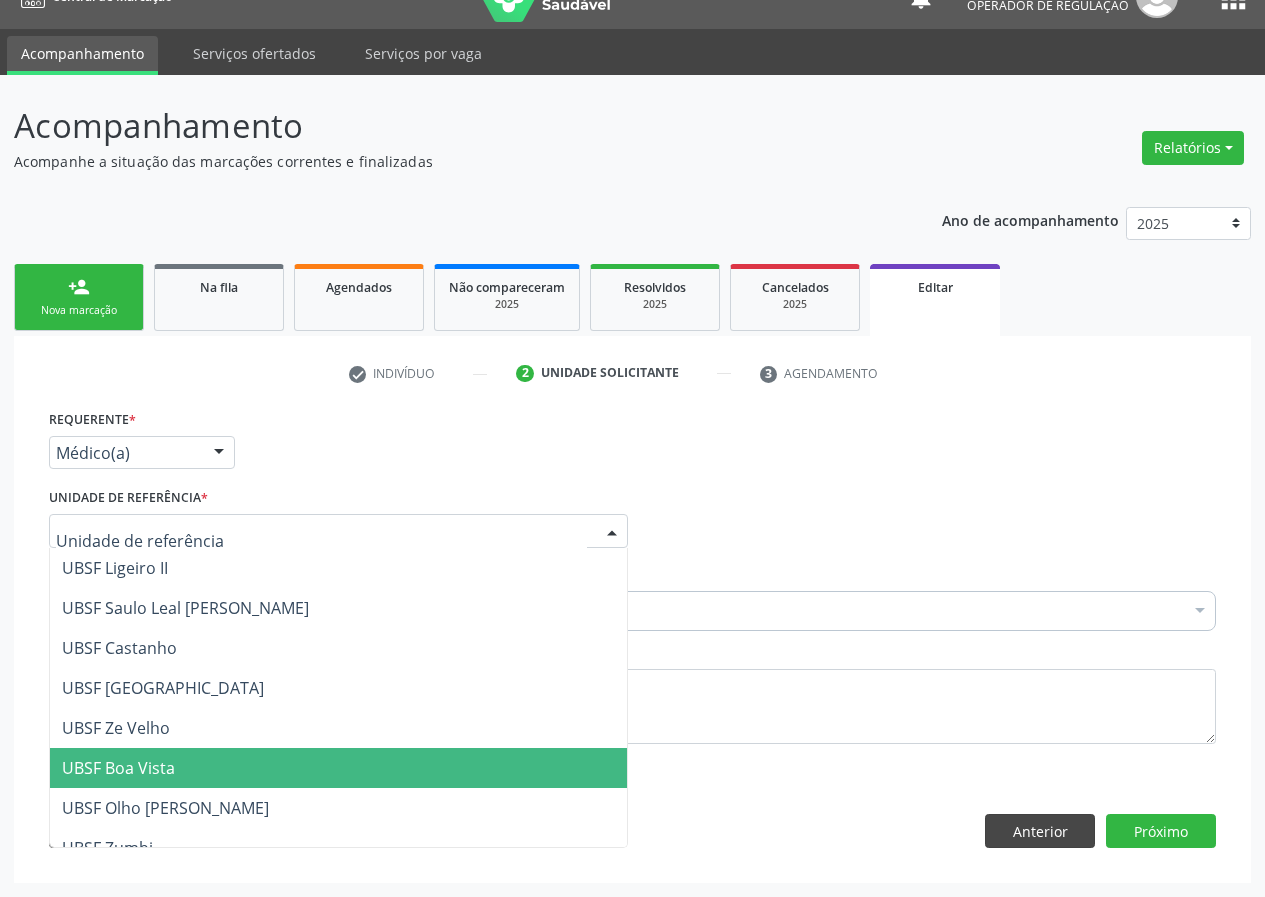 click on "Anterior" at bounding box center [1040, 831] 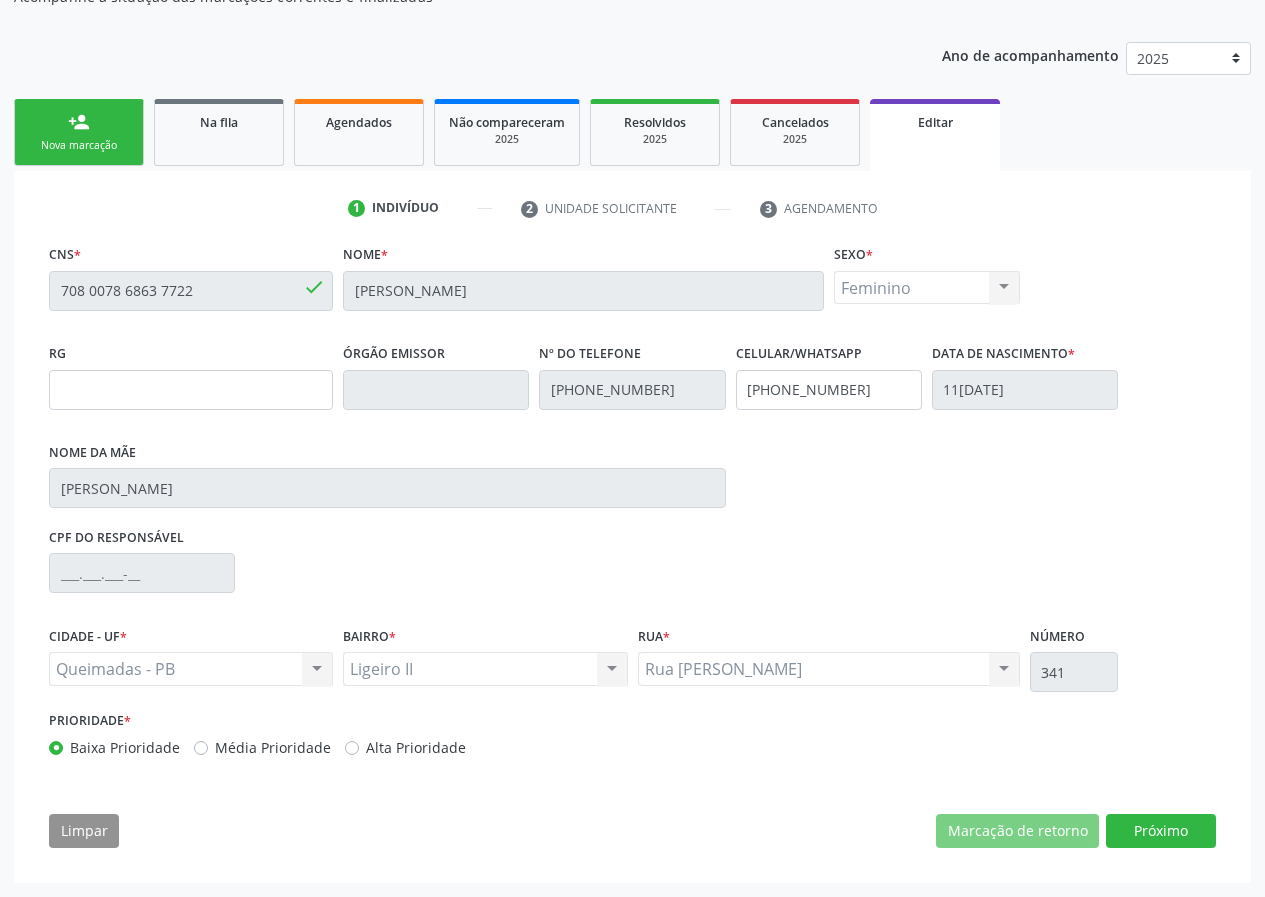click on "CNS
*
708 0078 6863 7722       done
Nome
*
[PERSON_NAME]
*
Feminino         Masculino   Feminino
Nenhum resultado encontrado para: "   "
Não há nenhuma opção para ser exibida.
RG
Órgão emissor
Nº do Telefone
[PHONE_NUMBER]
Celular/WhatsApp
[PHONE_NUMBER]
Data de nascimento
*
11[DATE]
Nome da mãe
[PERSON_NAME]
CPF do responsável
[GEOGRAPHIC_DATA]
*
Queimadas - PB         Queimadas - PB
Nenhum resultado encontrado para: "   "
Não há nenhuma opção para ser exibida.
BAIRRO
*
Ligeiro II         Ligeiro II
Nenhum resultado encontrado para: "   "
Não há nenhuma opção para ser exibida.
Rua
*" at bounding box center (632, 551) 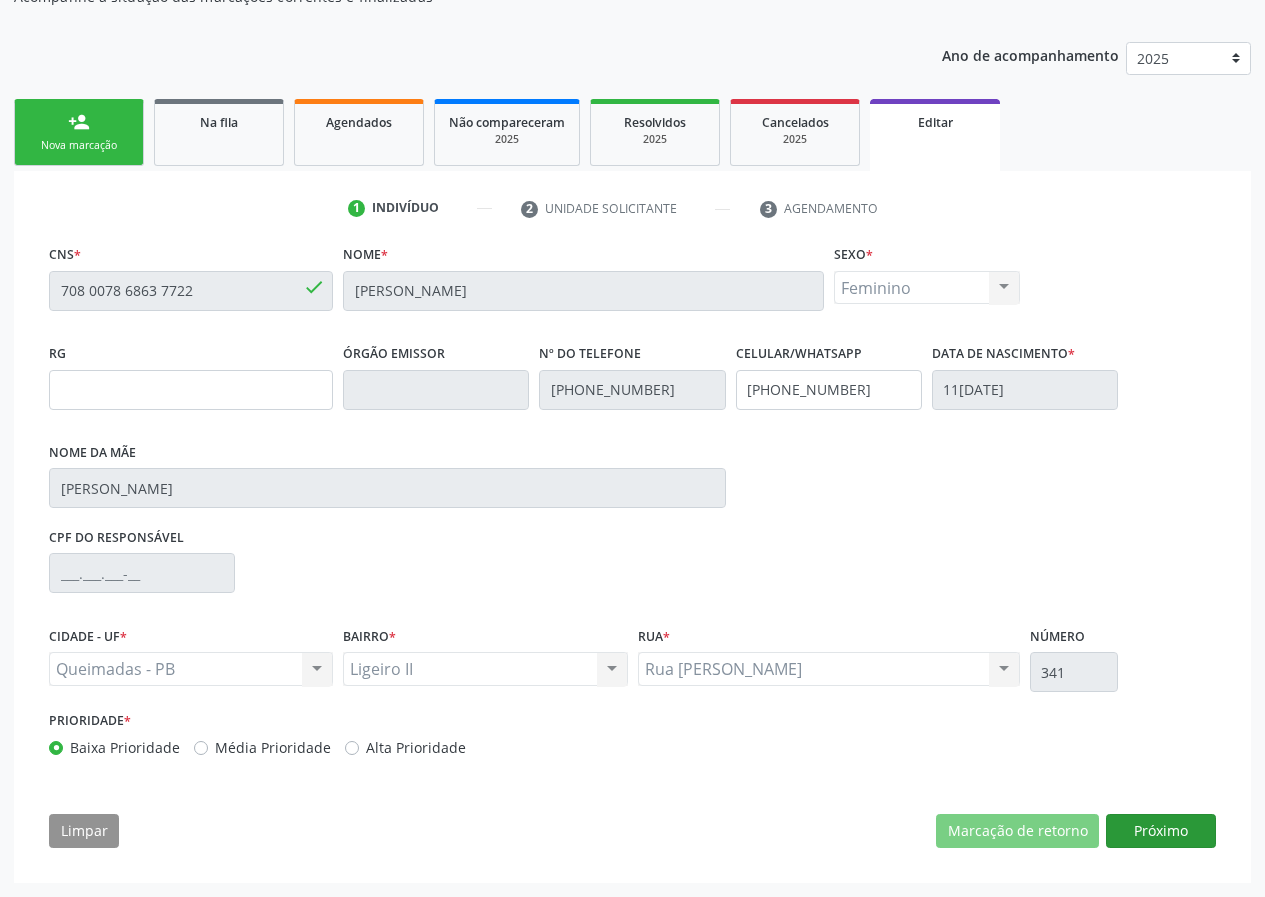 click on "Próximo" at bounding box center [1161, 831] 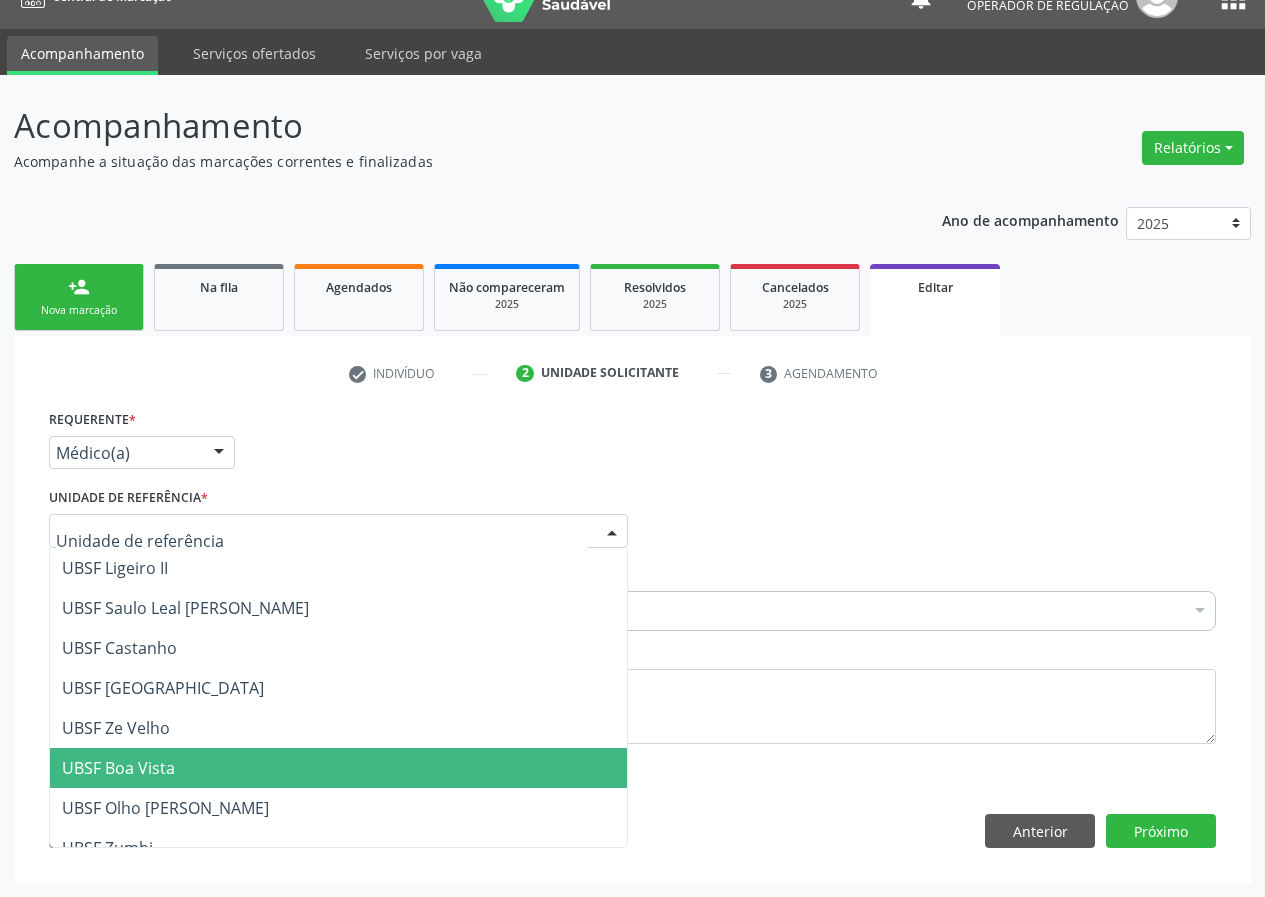 scroll, scrollTop: 35, scrollLeft: 0, axis: vertical 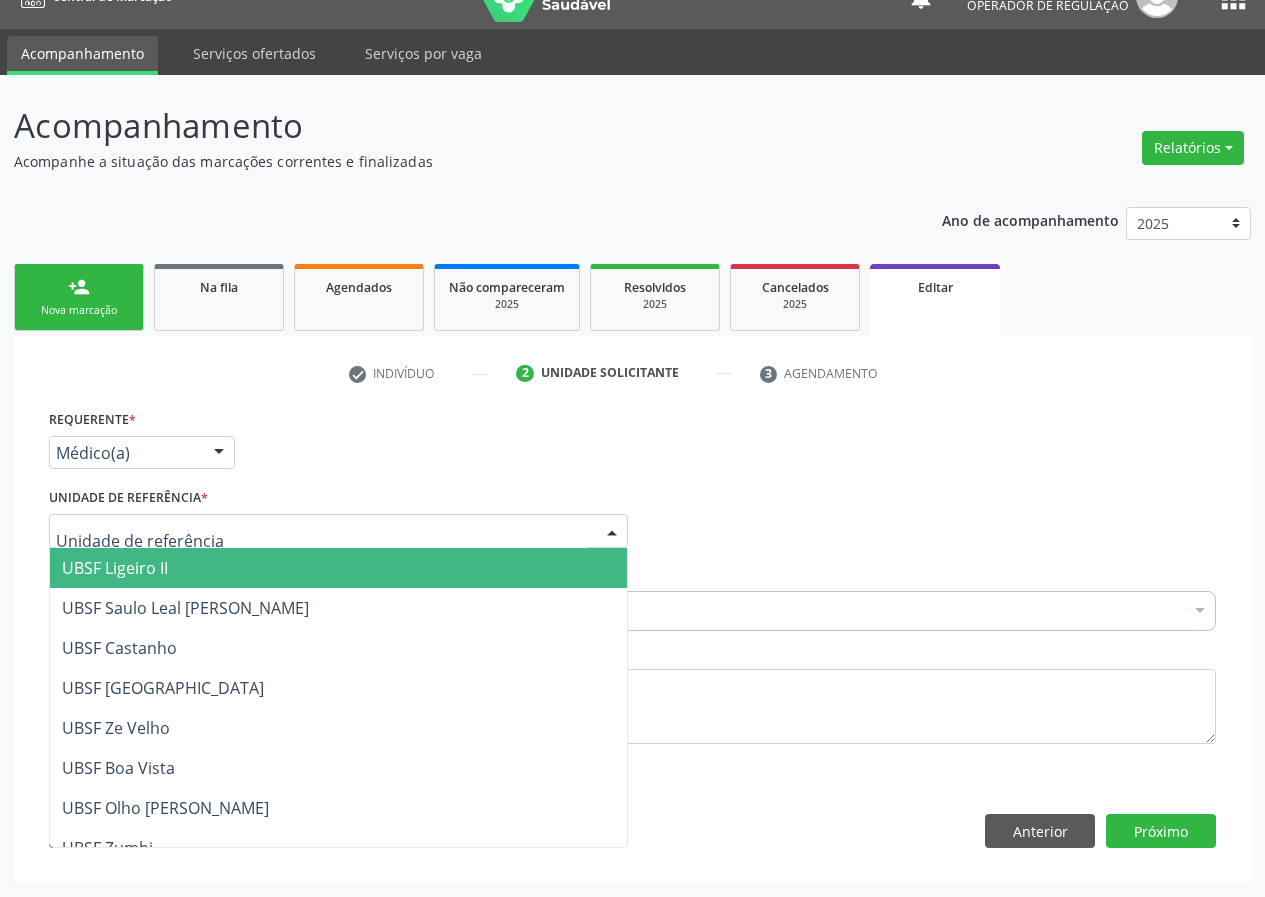 click on "UBSF Ligeiro II" at bounding box center (338, 568) 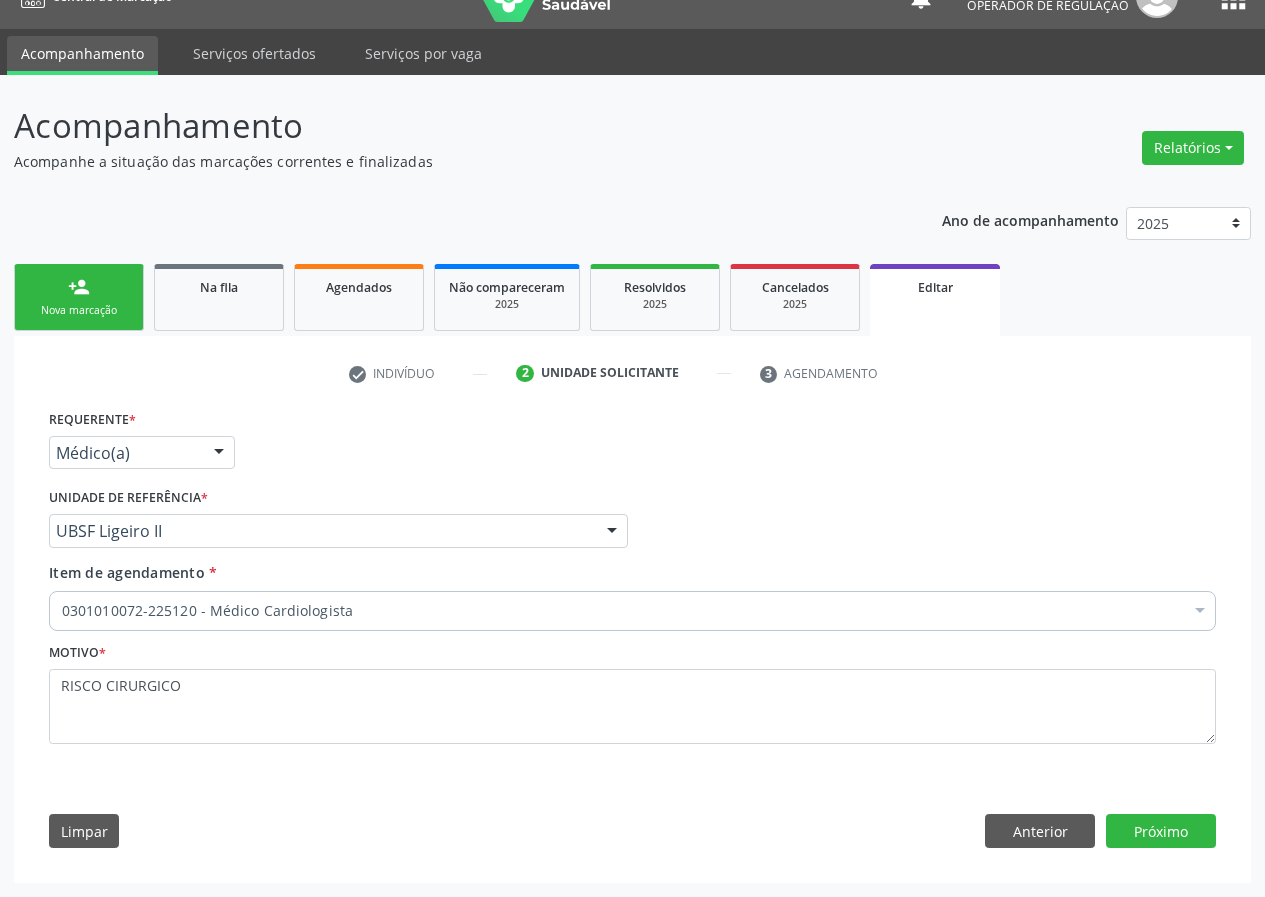 click on "0301010072-225120 - Médico Cardiologista" at bounding box center (622, 611) 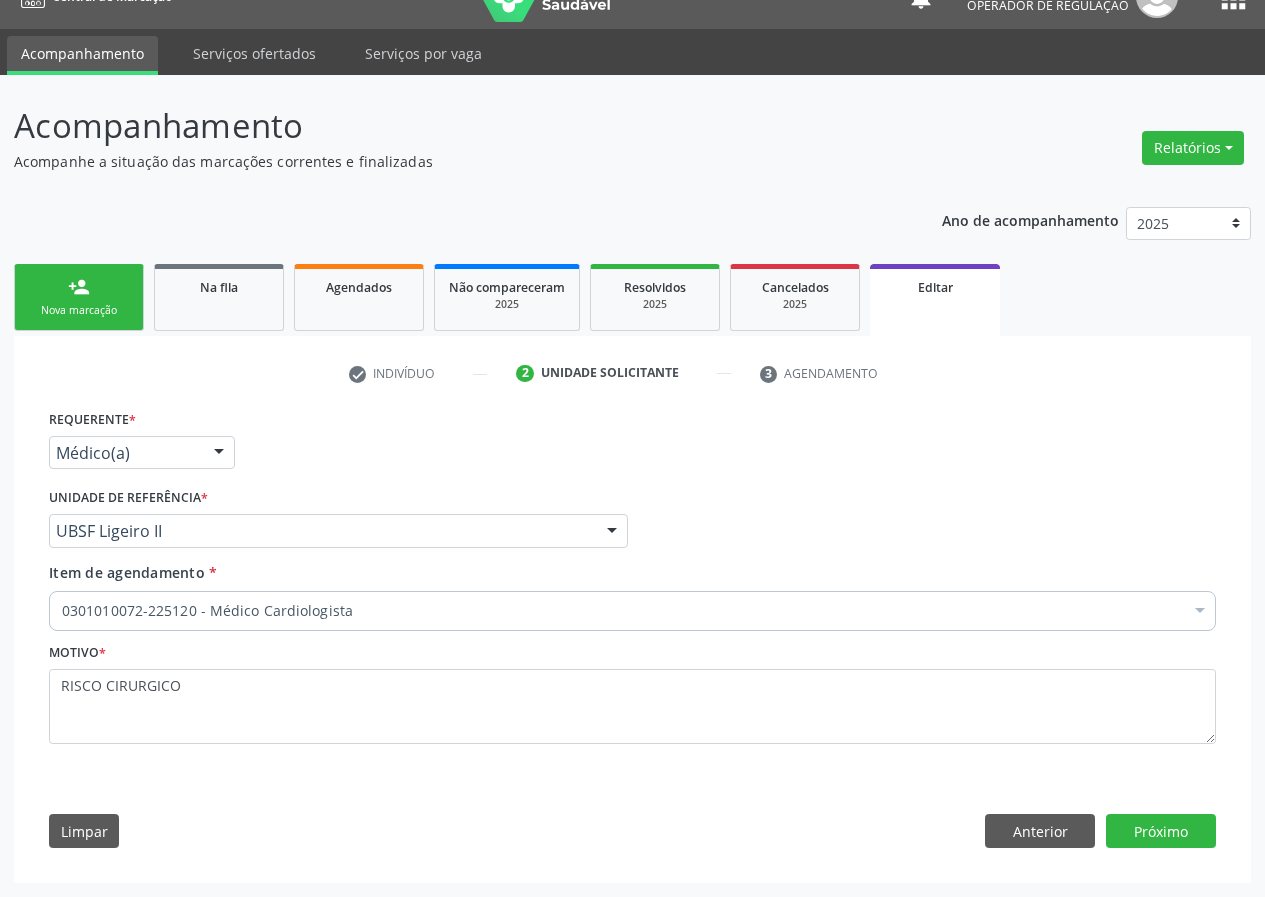 drag, startPoint x: 571, startPoint y: 684, endPoint x: 574, endPoint y: 656, distance: 28.160255 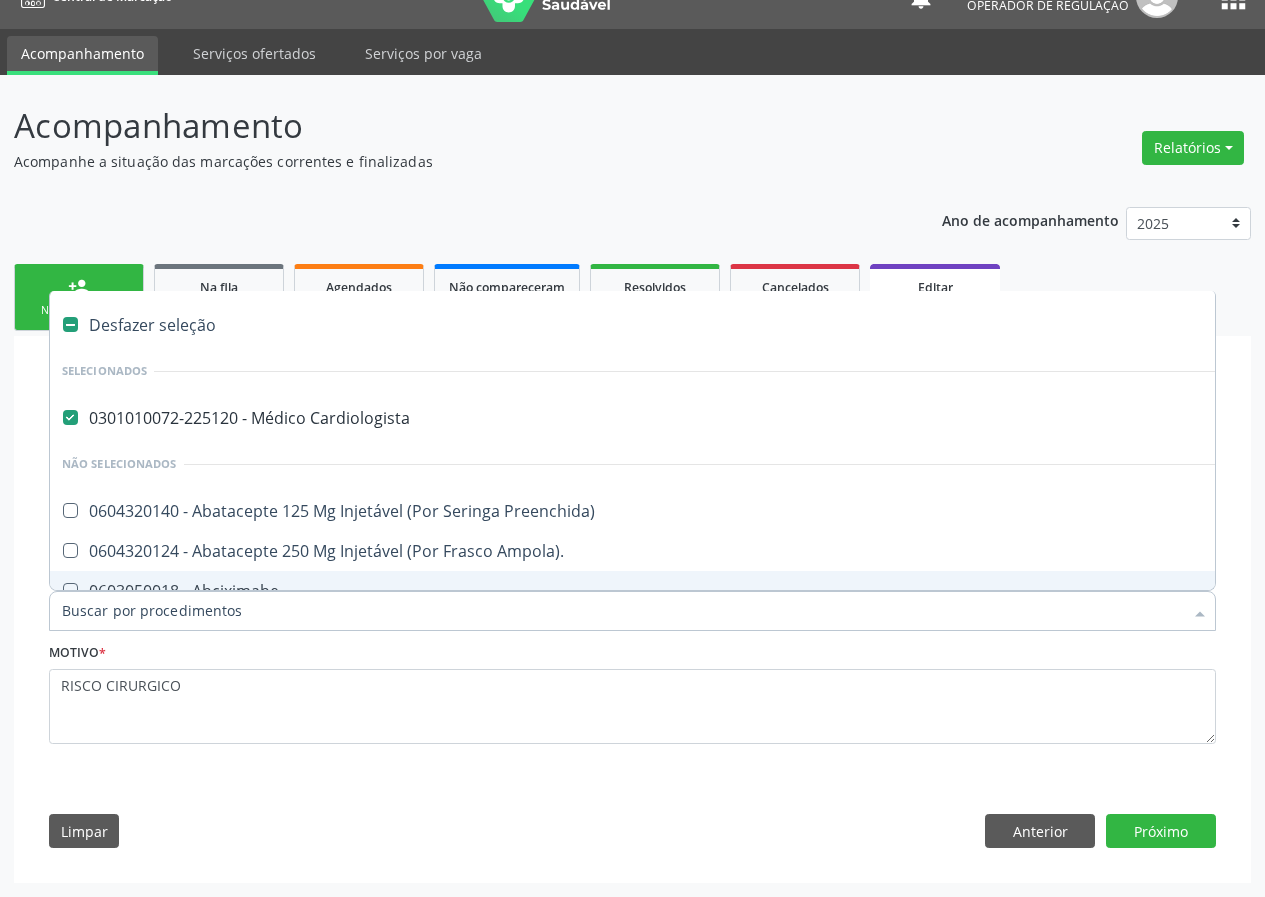 click on "Item de agendamento
*" at bounding box center [622, 611] 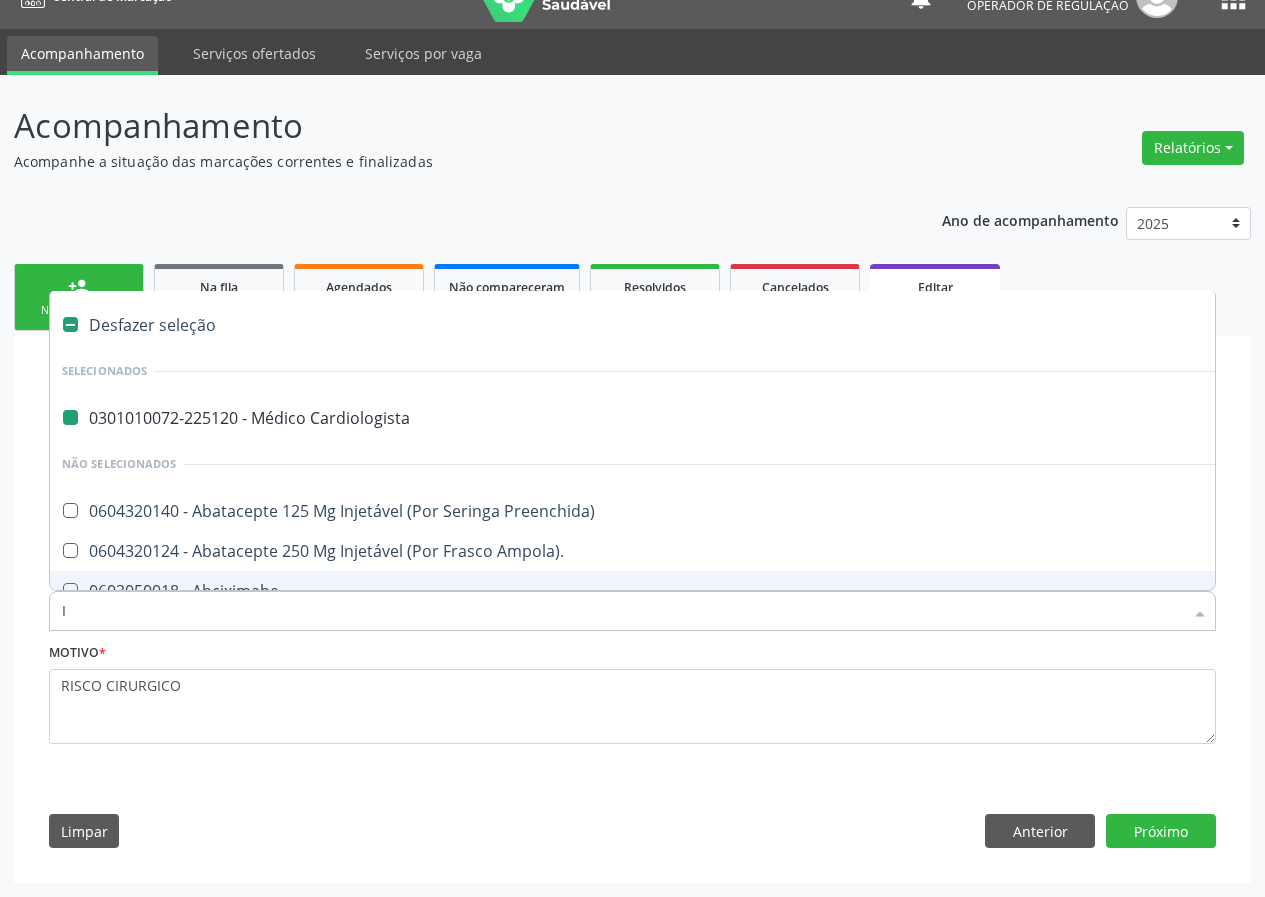 type on "IN" 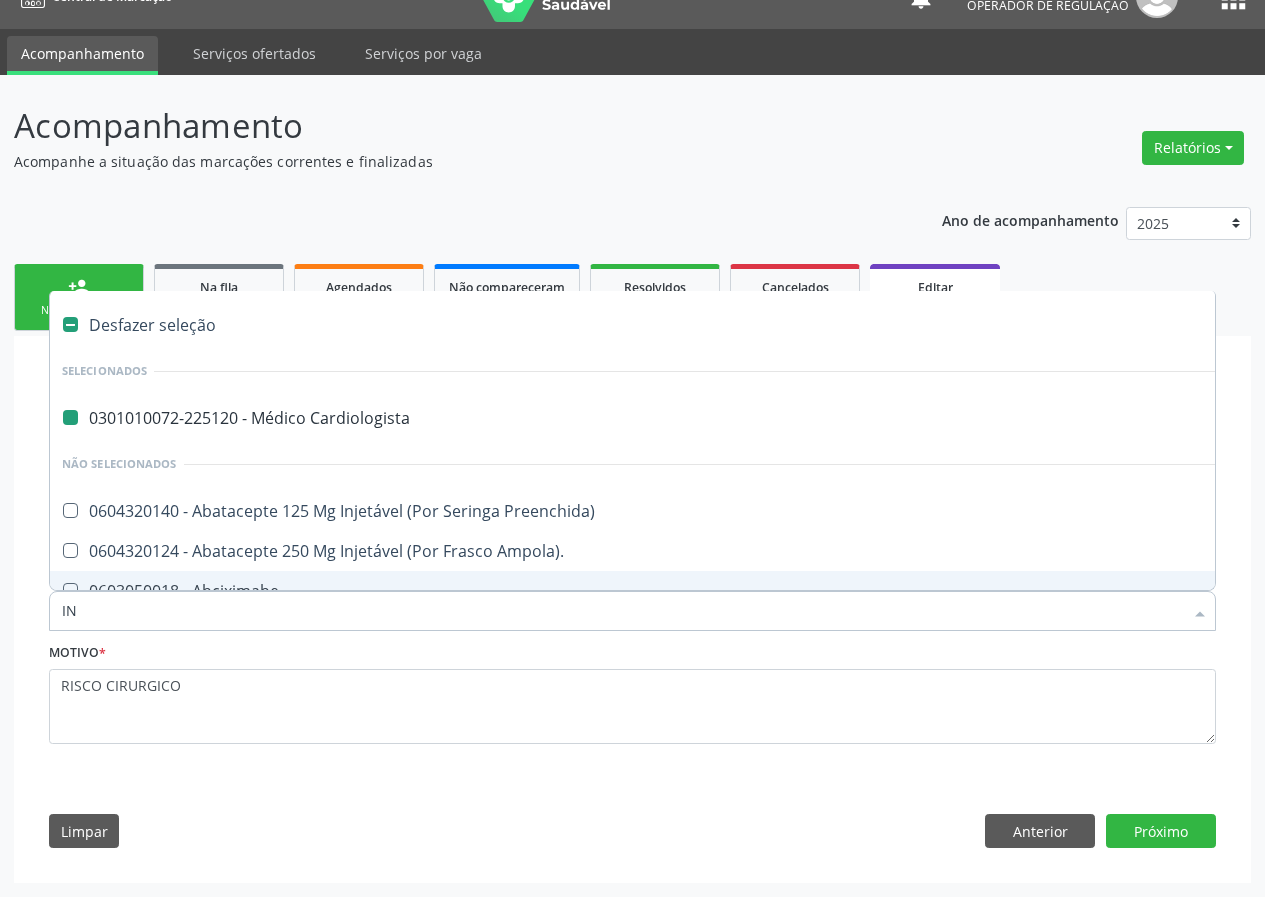 checkbox on "false" 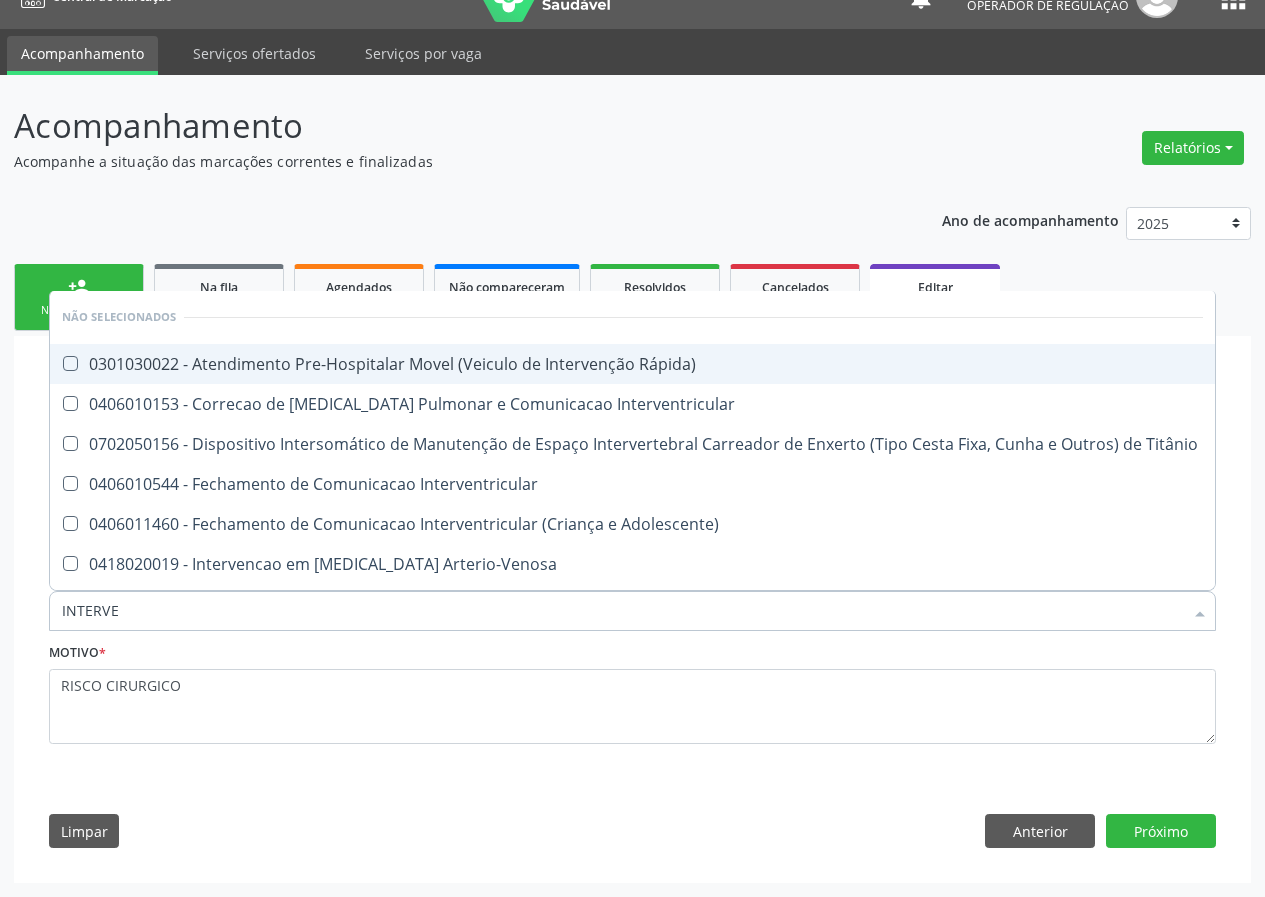 type on "INTERVEN" 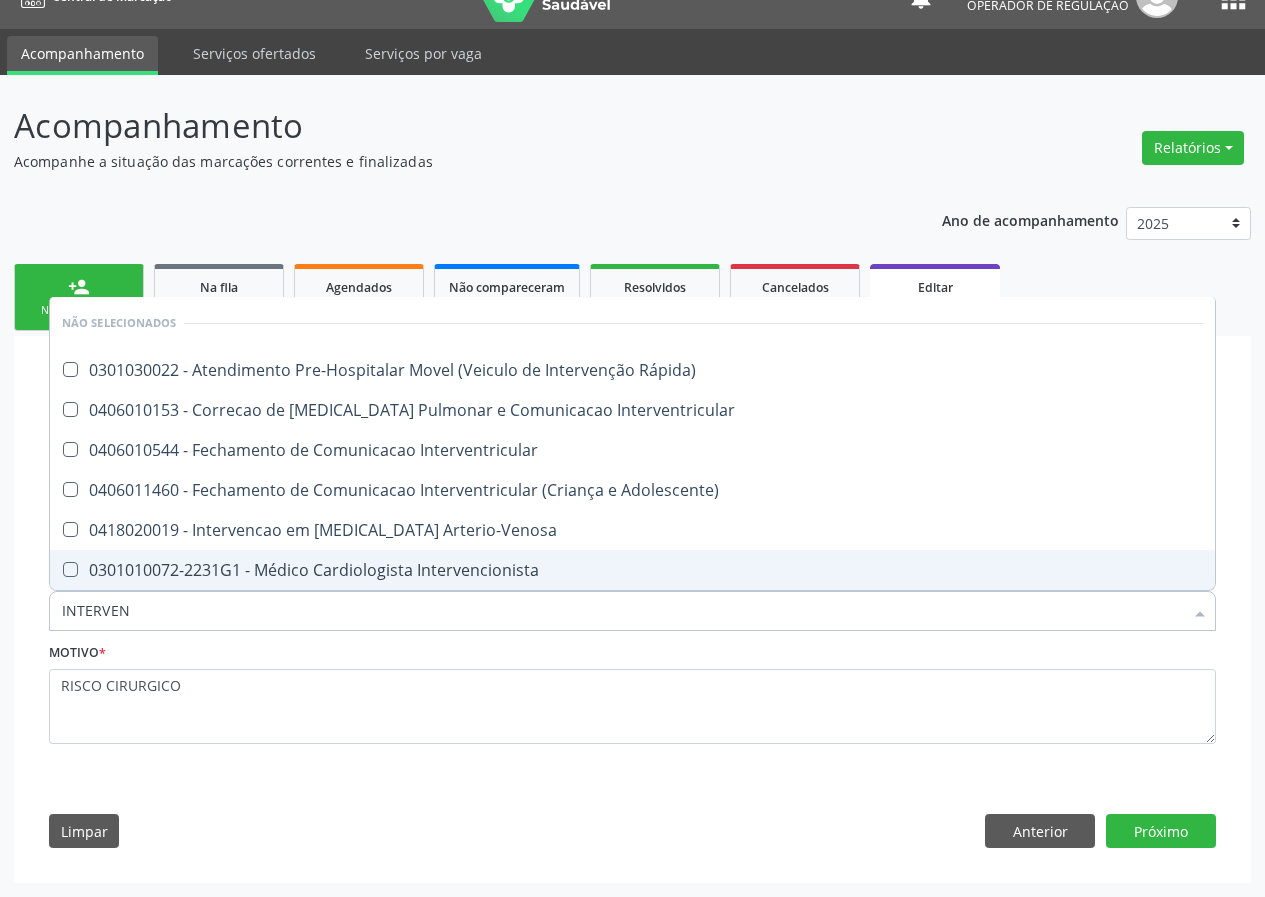 click on "0301010072-2231G1 - Médico Cardiologista Intervencionista" at bounding box center (632, 570) 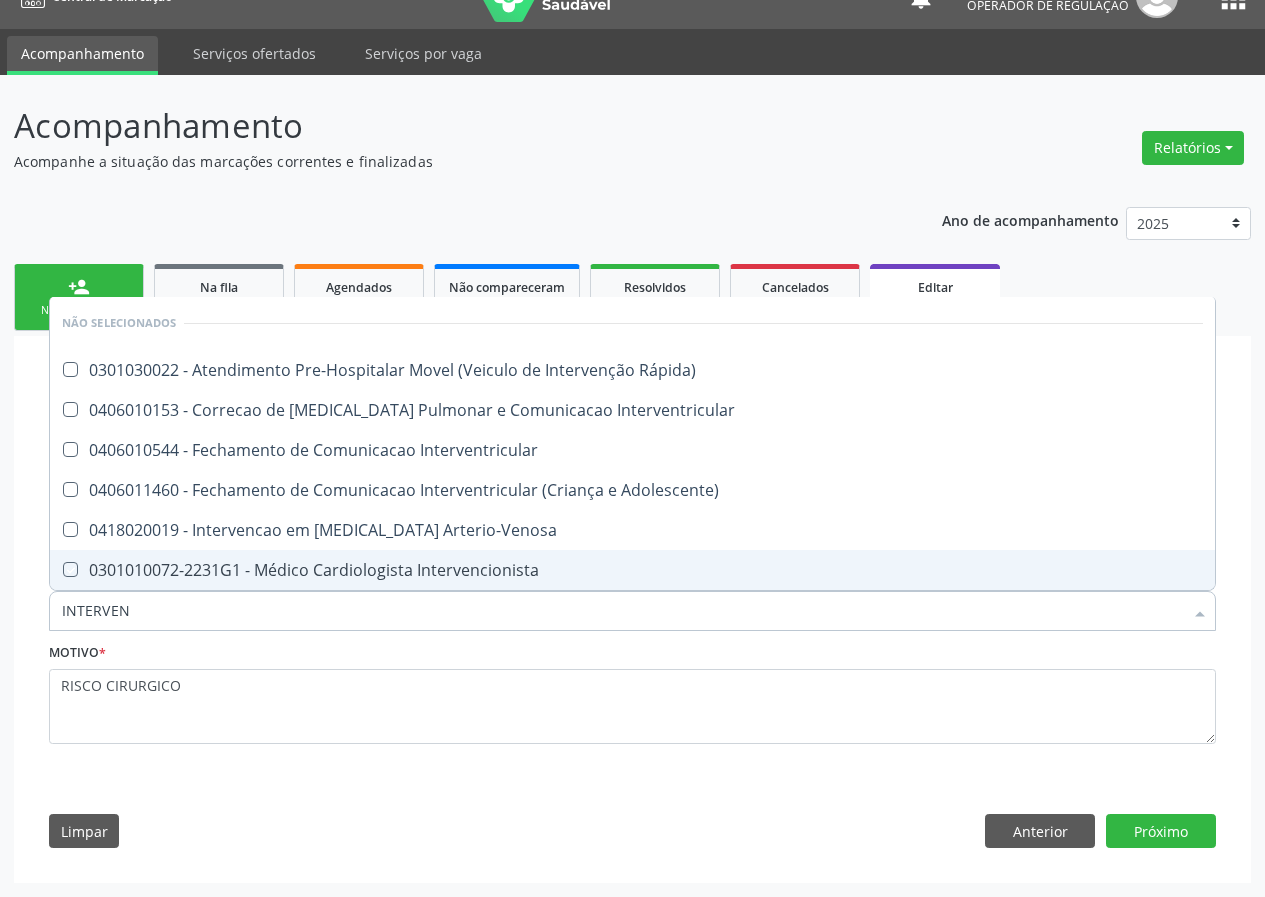 checkbox on "true" 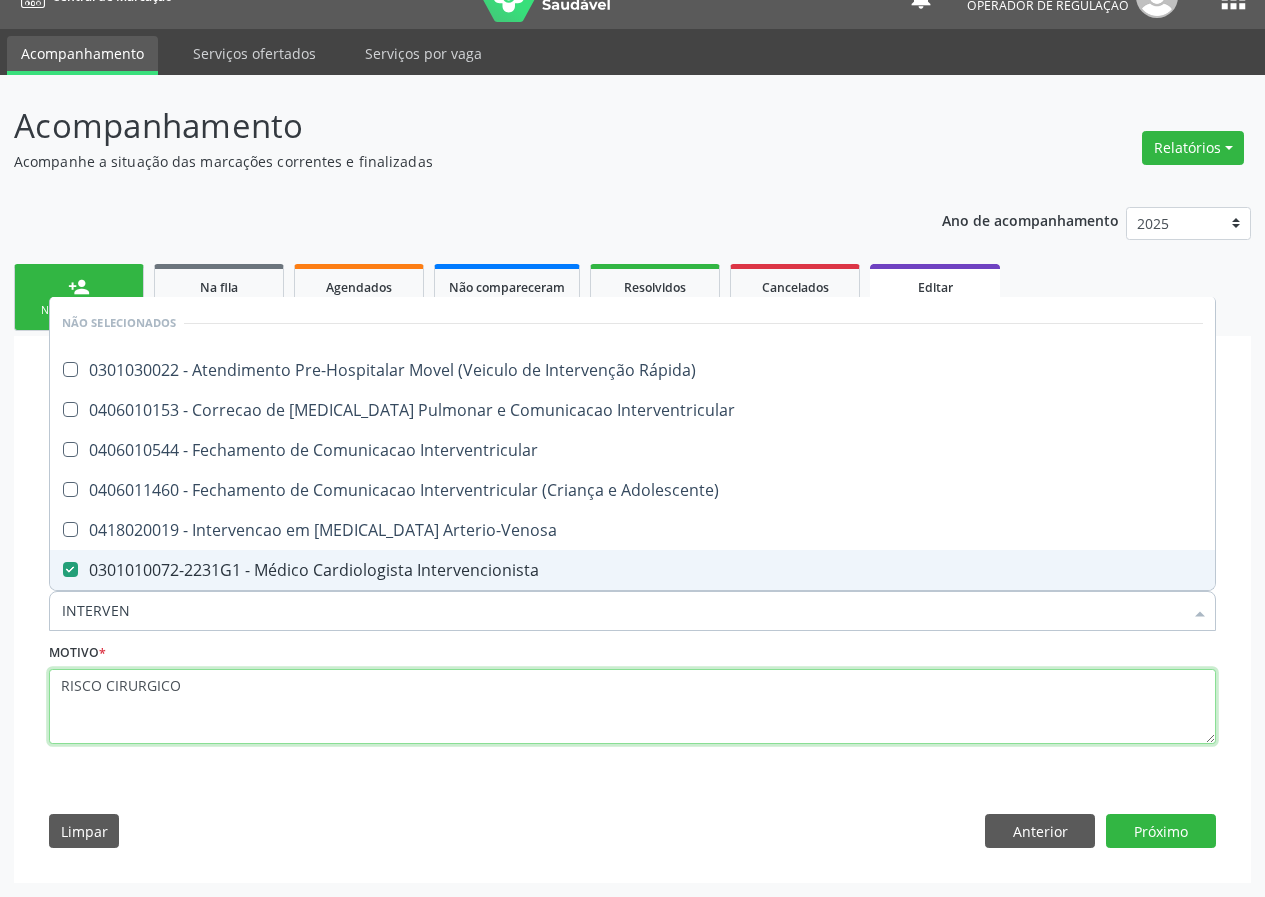 click on "RISCO CIRURGICO" at bounding box center [632, 707] 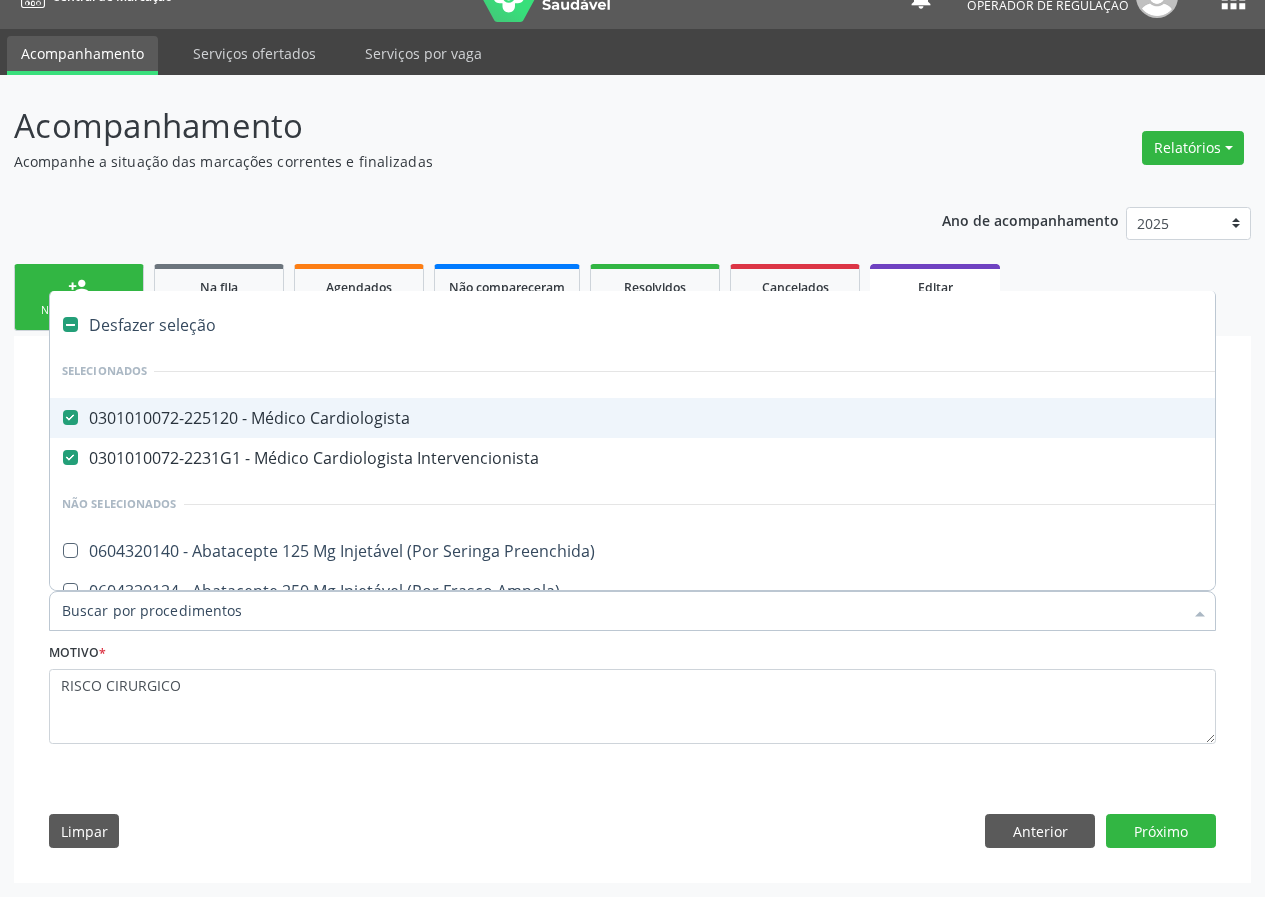 click on "0301010072-225120 - Médico Cardiologista" at bounding box center [840, 418] 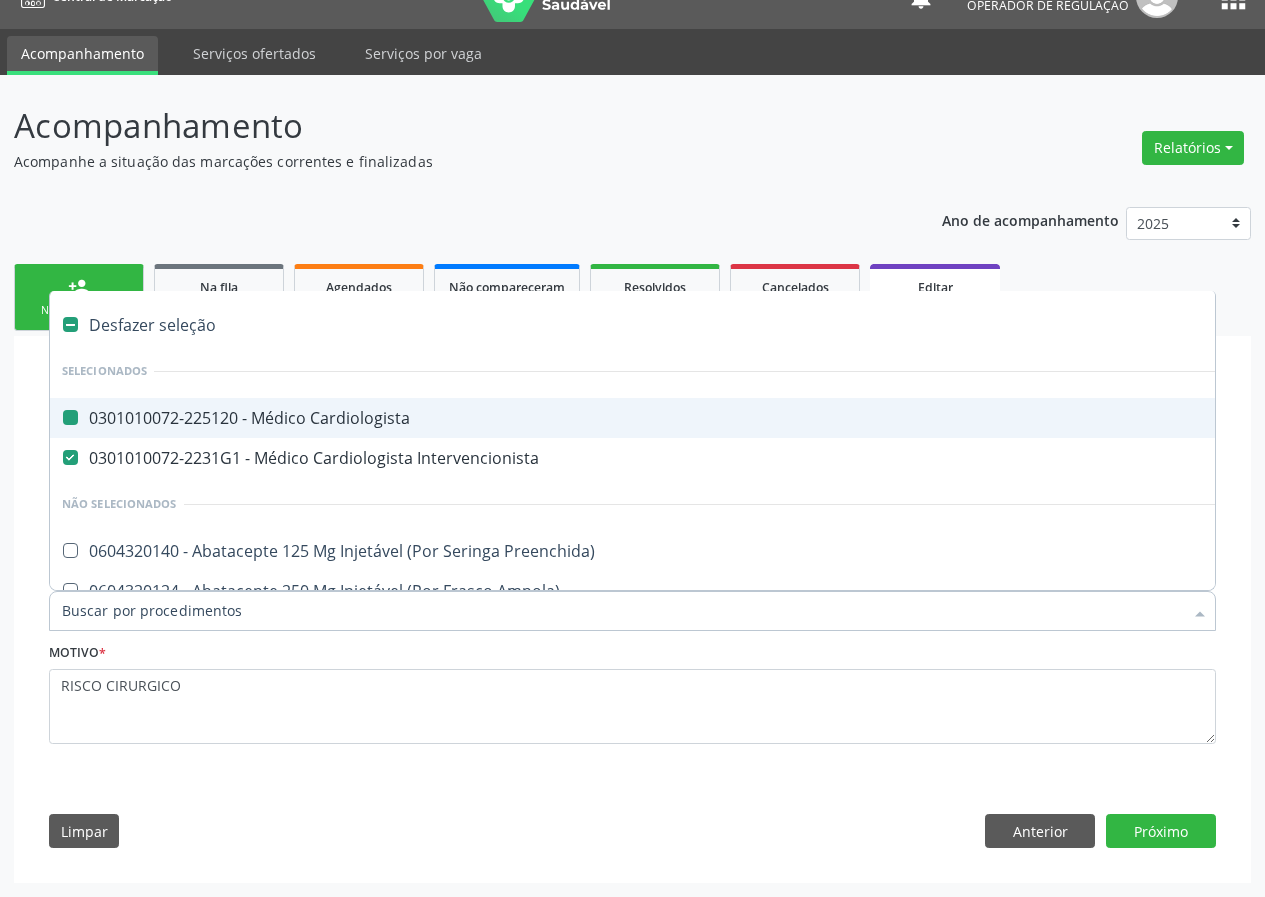 checkbox on "false" 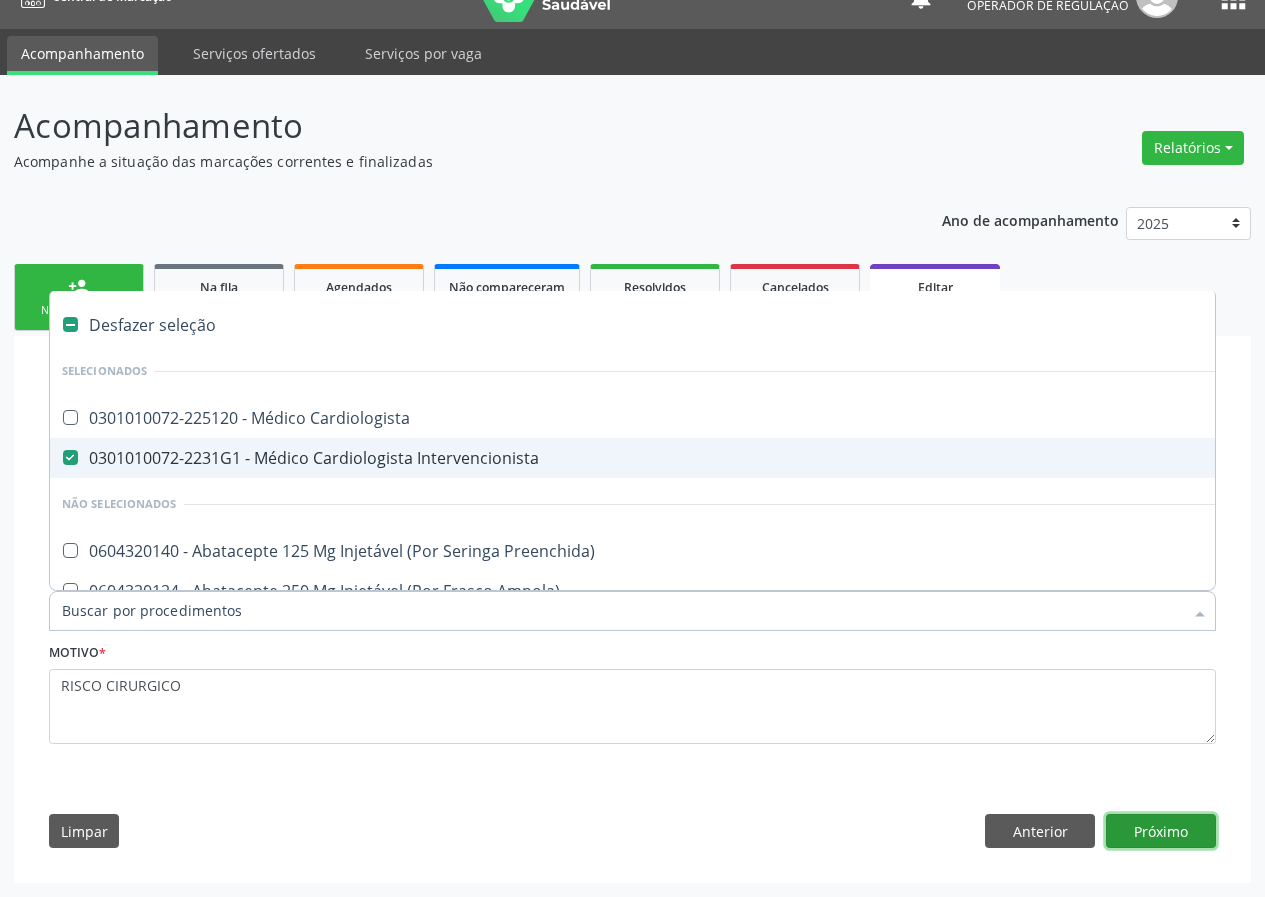 click on "Próximo" at bounding box center [1161, 831] 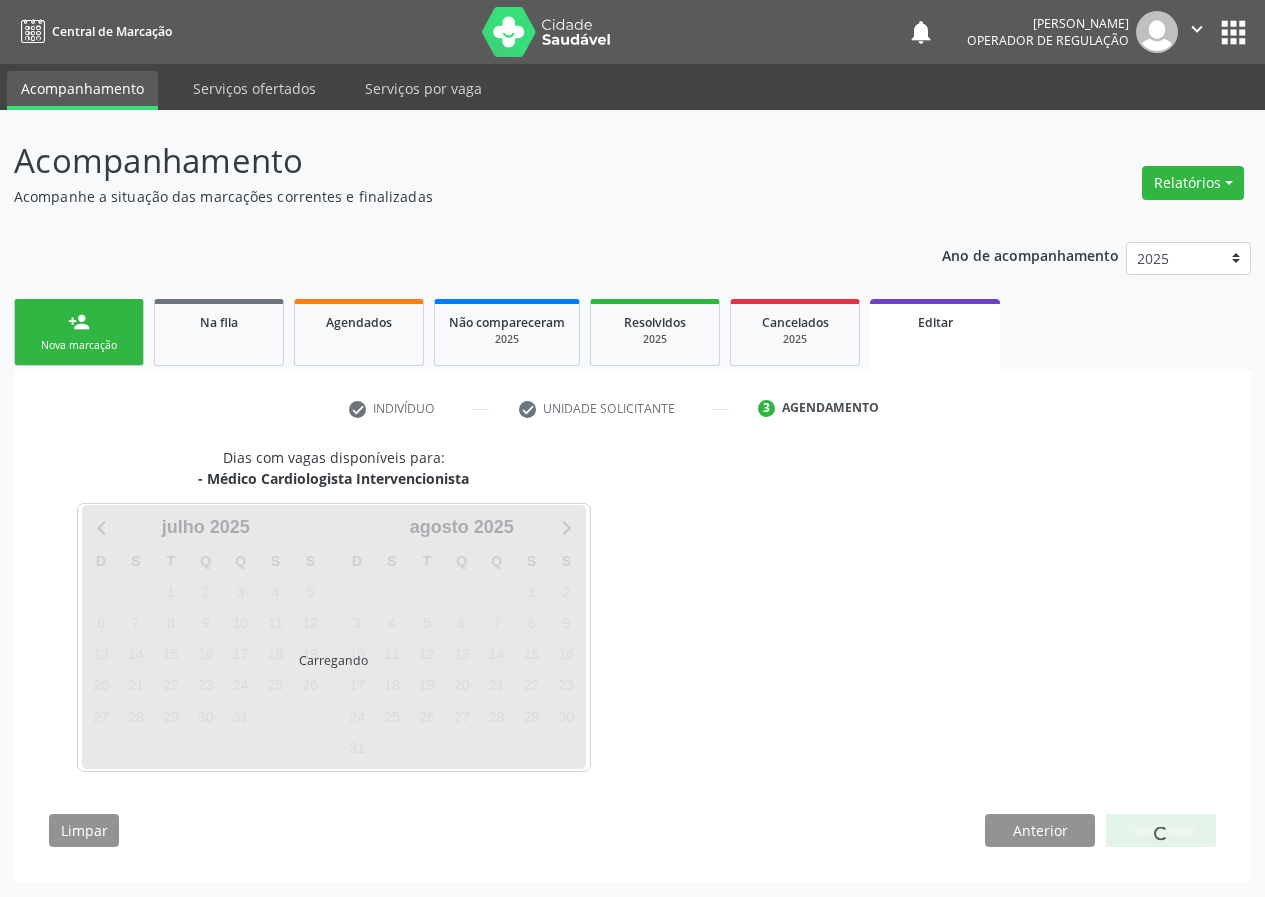 scroll, scrollTop: 0, scrollLeft: 0, axis: both 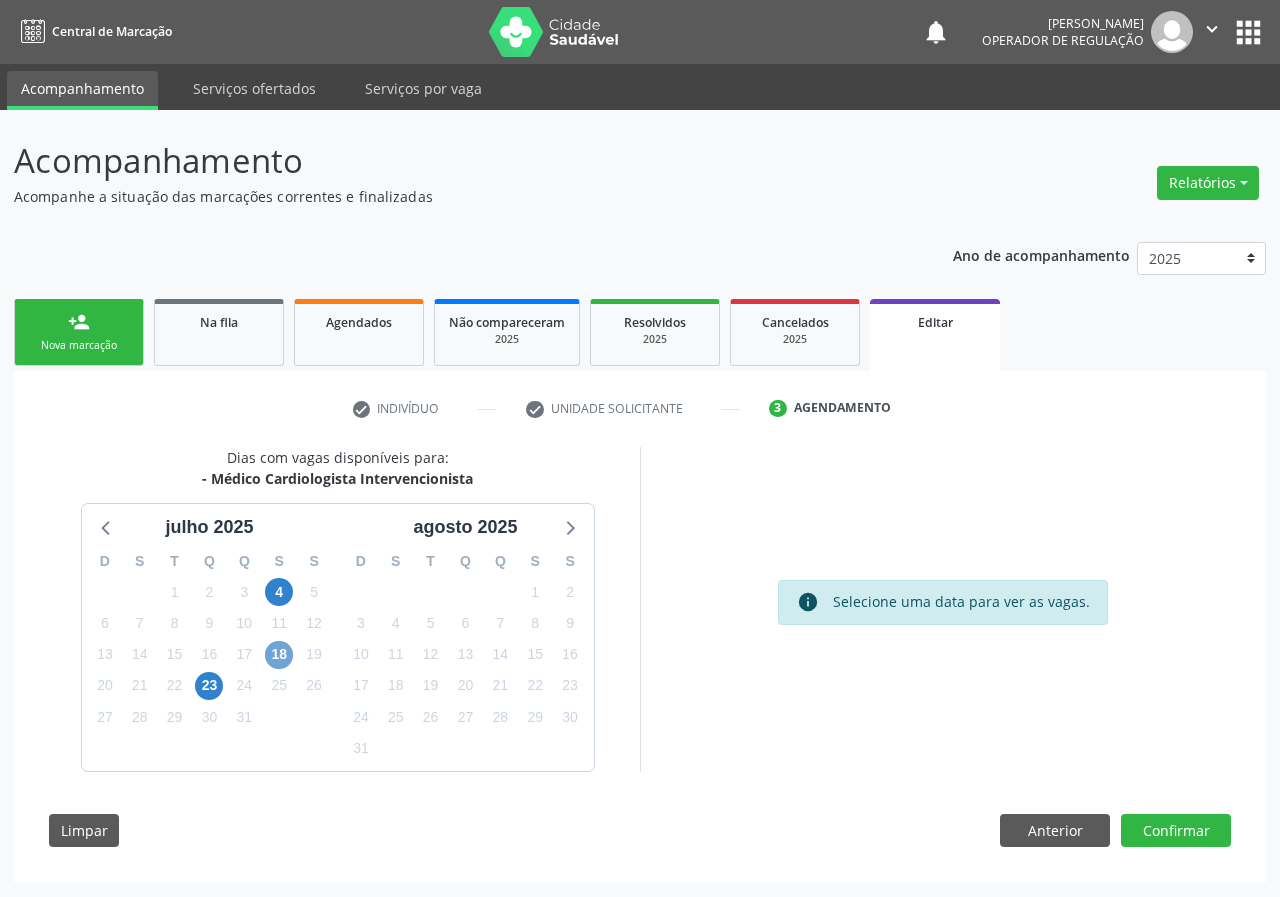 click on "18" at bounding box center [279, 655] 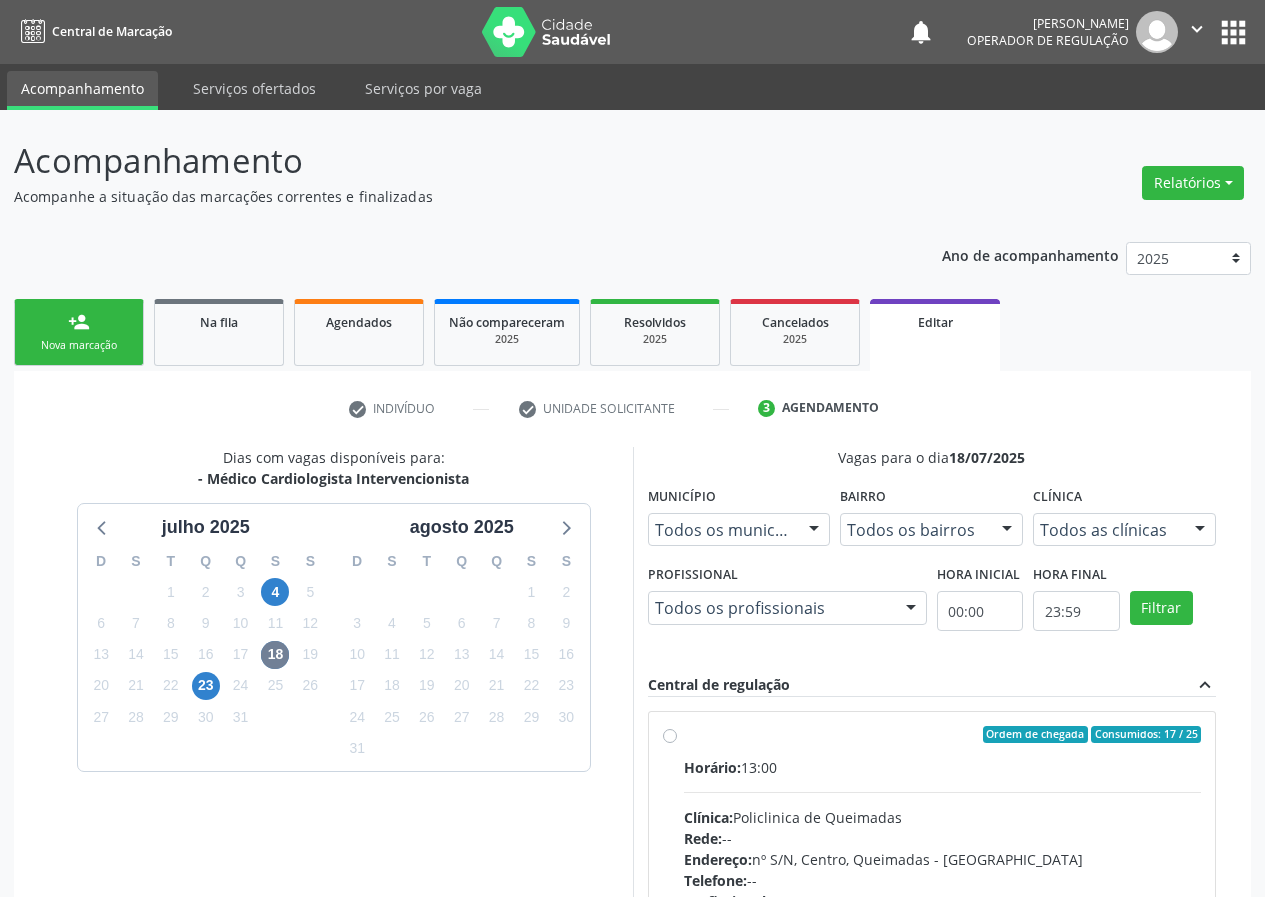 click on "Ordem de chegada
Consumidos: 17 / 25" at bounding box center [943, 735] 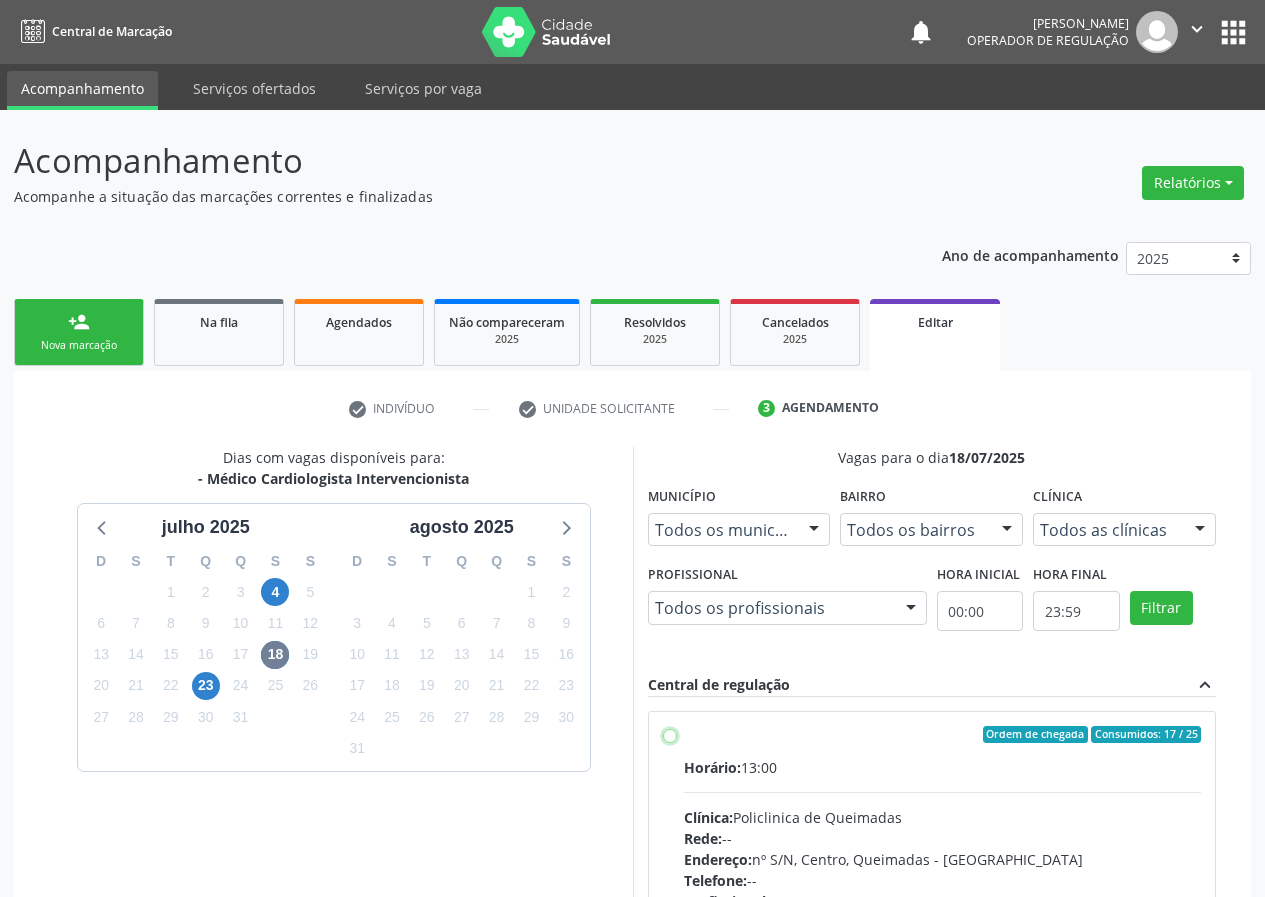 click on "Ordem de chegada
Consumidos: 17 / 25
Horário:   13:00
Clínica:  Policlinica de Queimadas
Rede:
--
Endereço:   nº S/N, Centro, Queimadas - PB
Telefone:   --
Profissional:
[PERSON_NAME]
Informações adicionais sobre o atendimento
Idade de atendimento:
de 0 a 120 anos
Gênero(s) atendido(s):
Masculino e Feminino
Informações adicionais:
--" at bounding box center (670, 735) 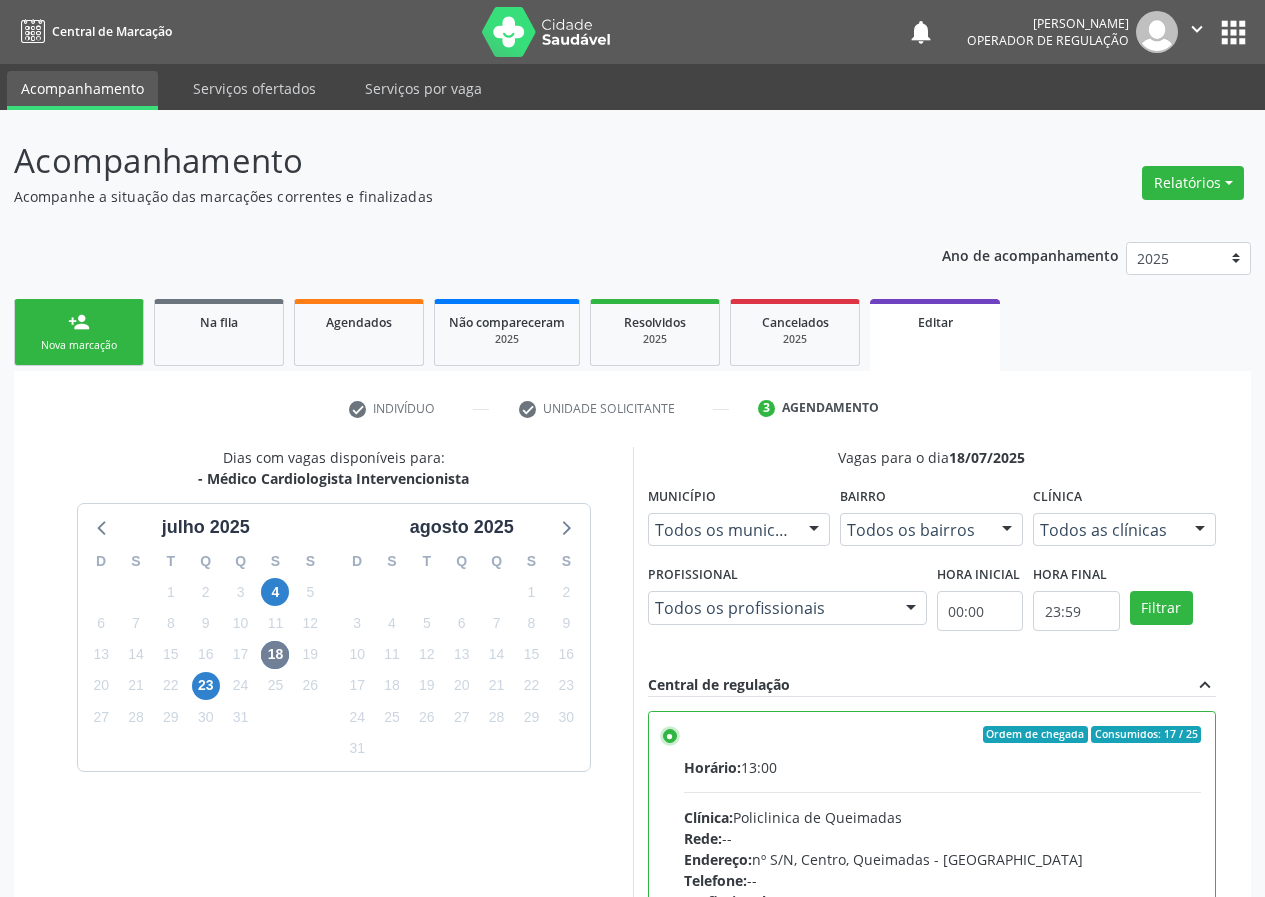 scroll, scrollTop: 324, scrollLeft: 0, axis: vertical 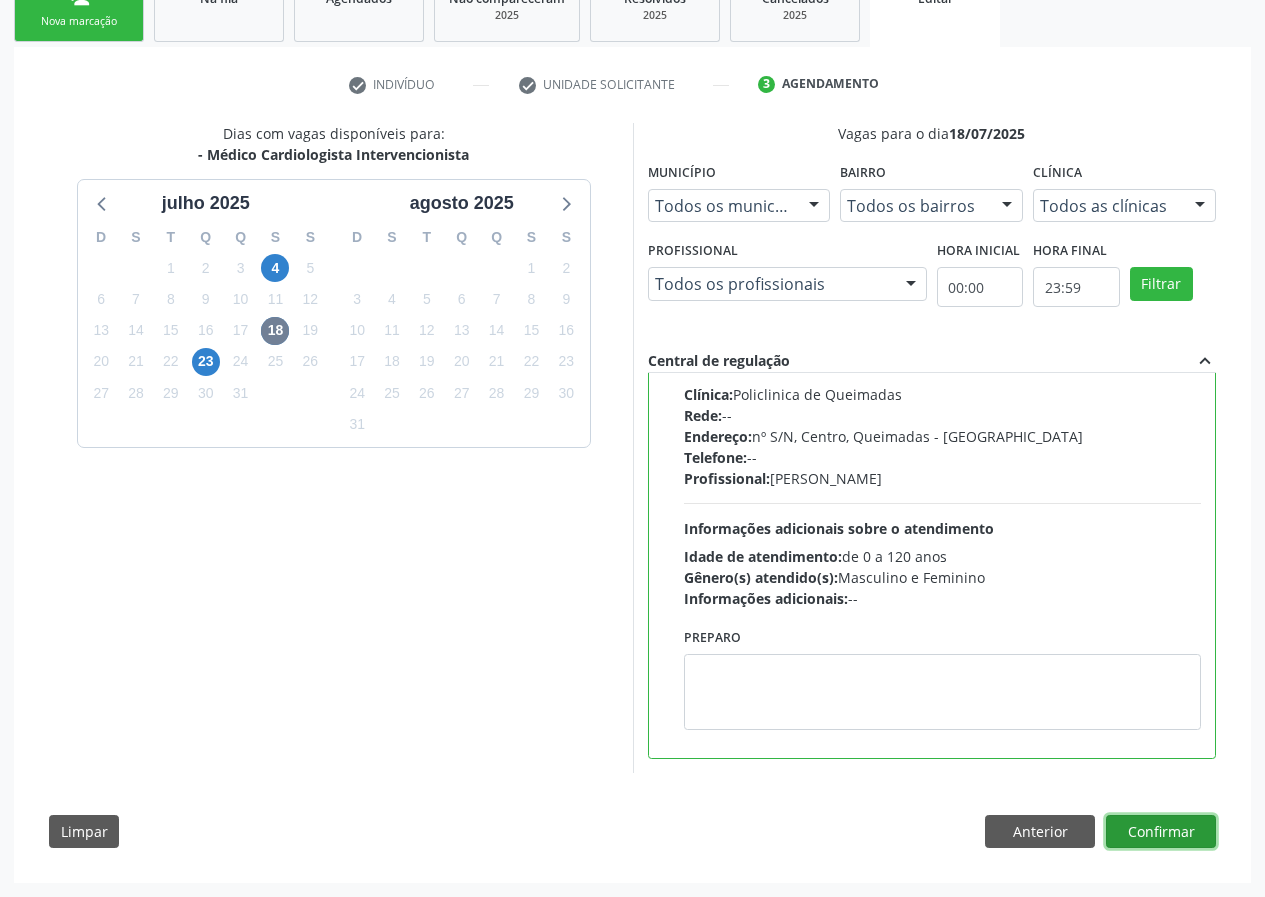 click on "Confirmar" at bounding box center (1161, 832) 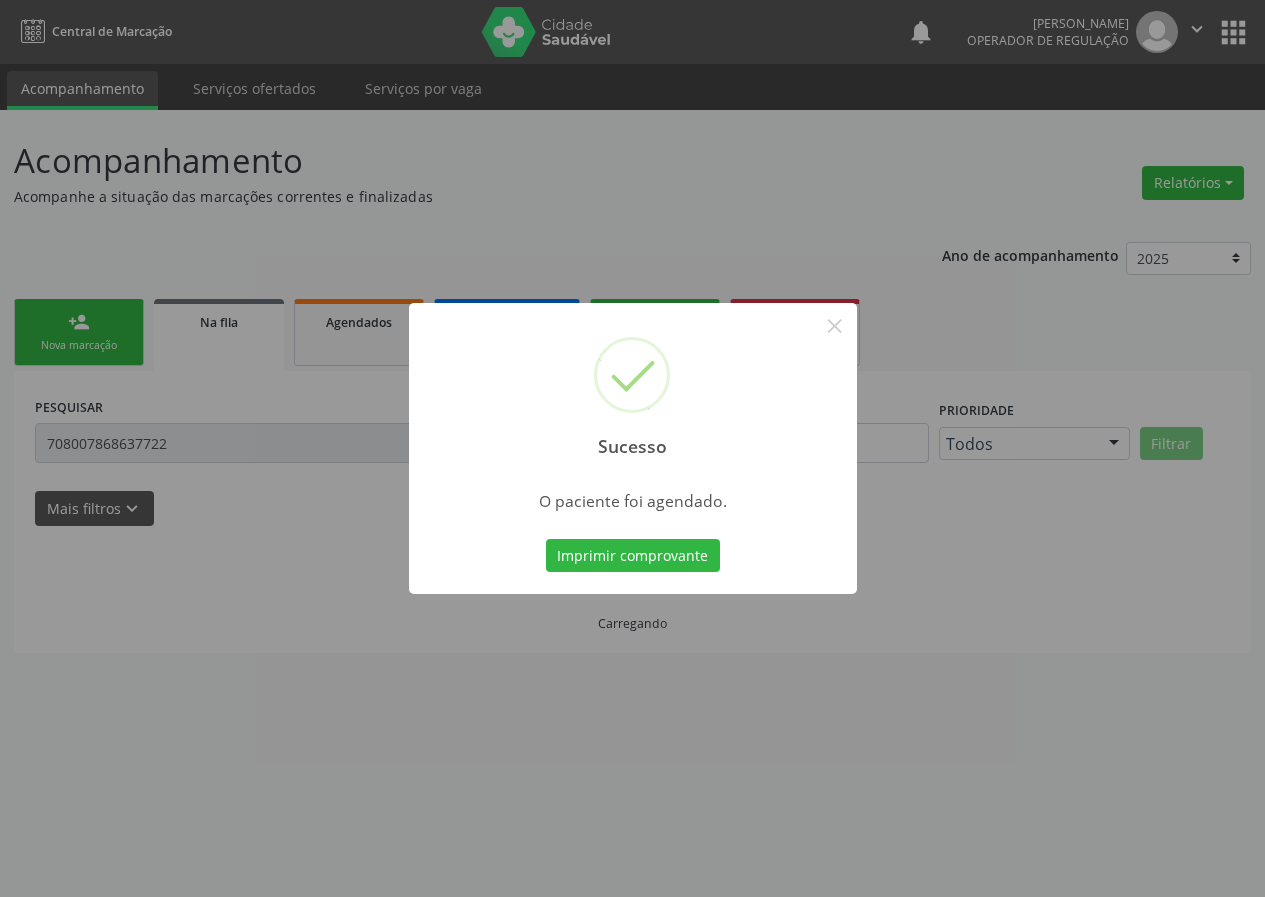 scroll, scrollTop: 0, scrollLeft: 0, axis: both 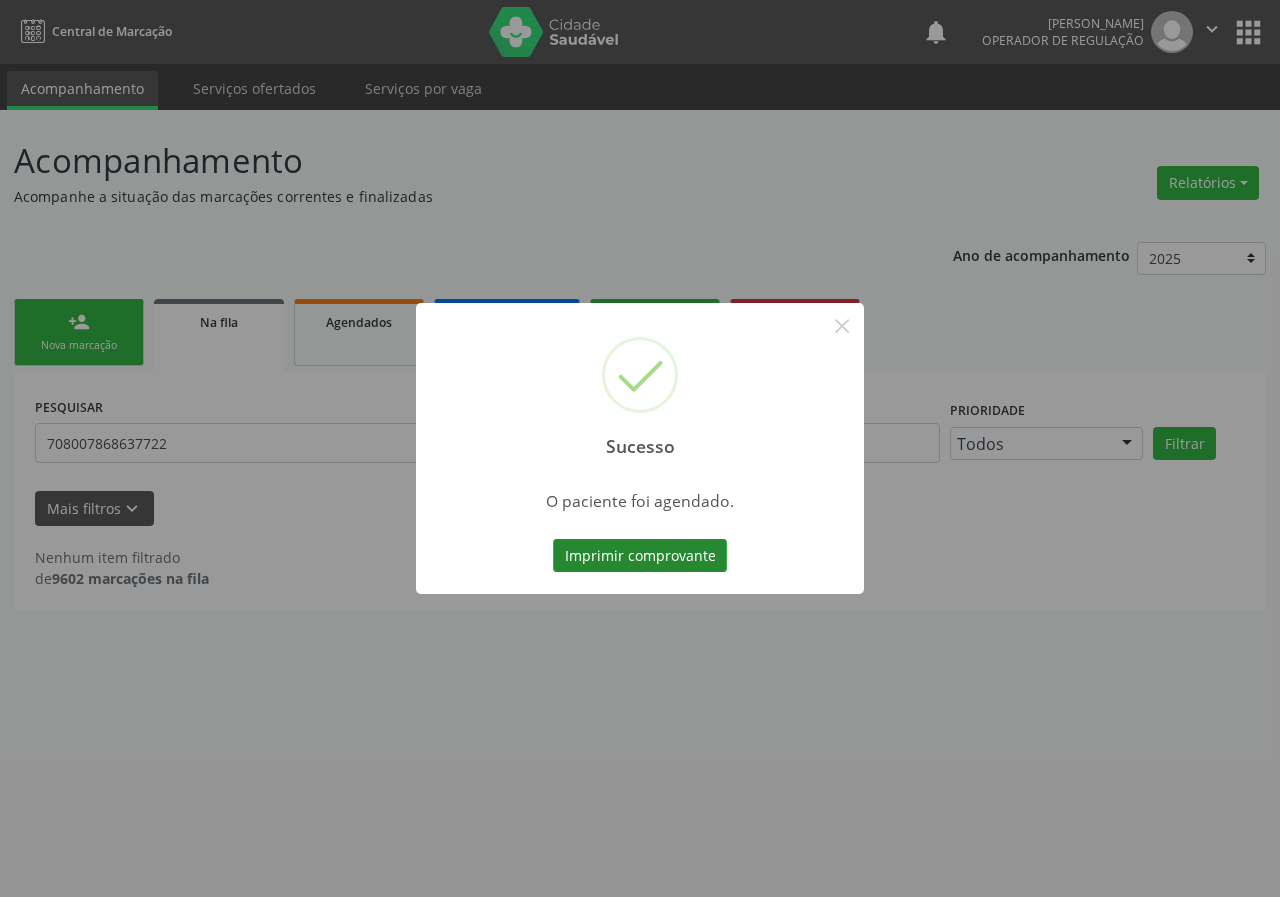 type 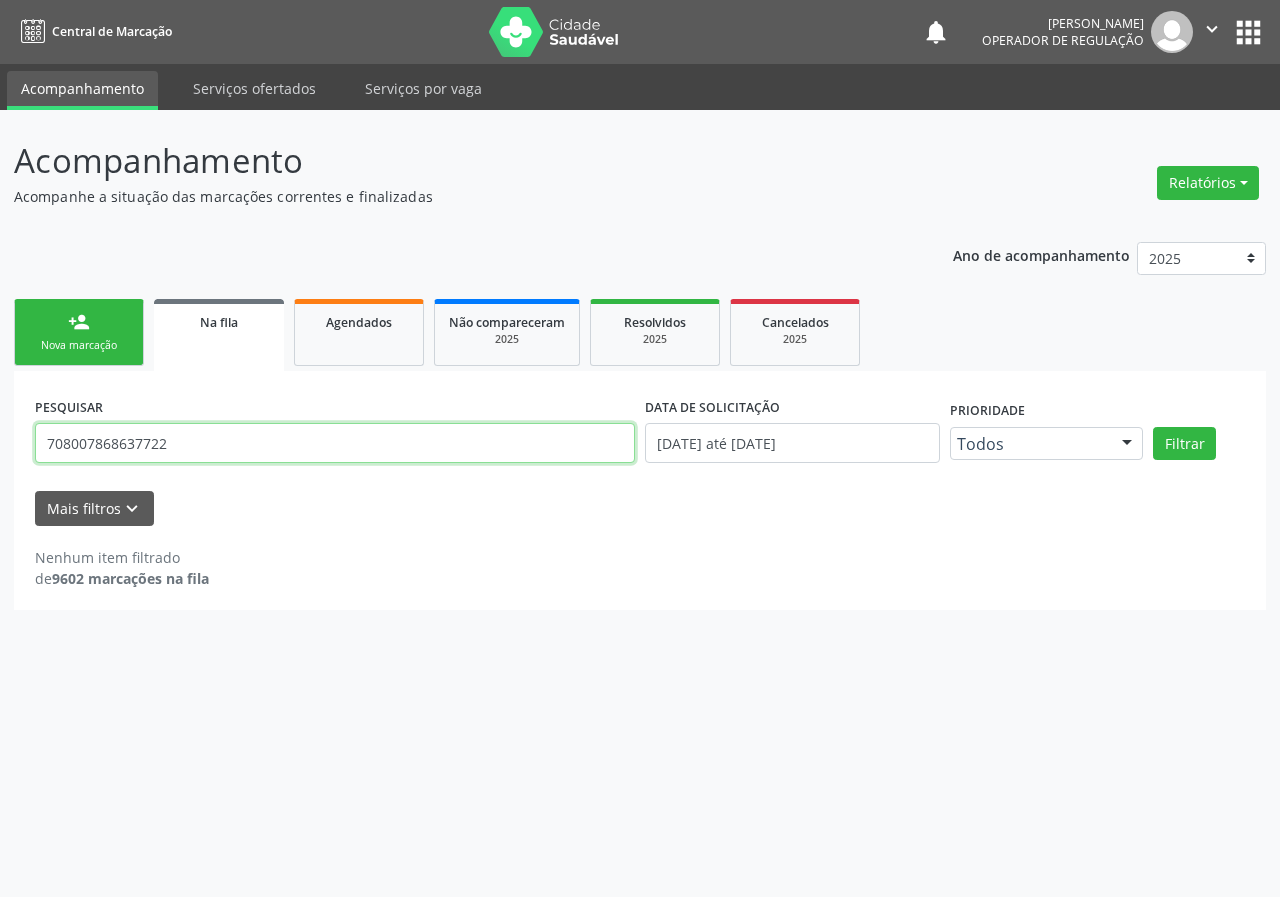 click on "708007868637722" at bounding box center [335, 443] 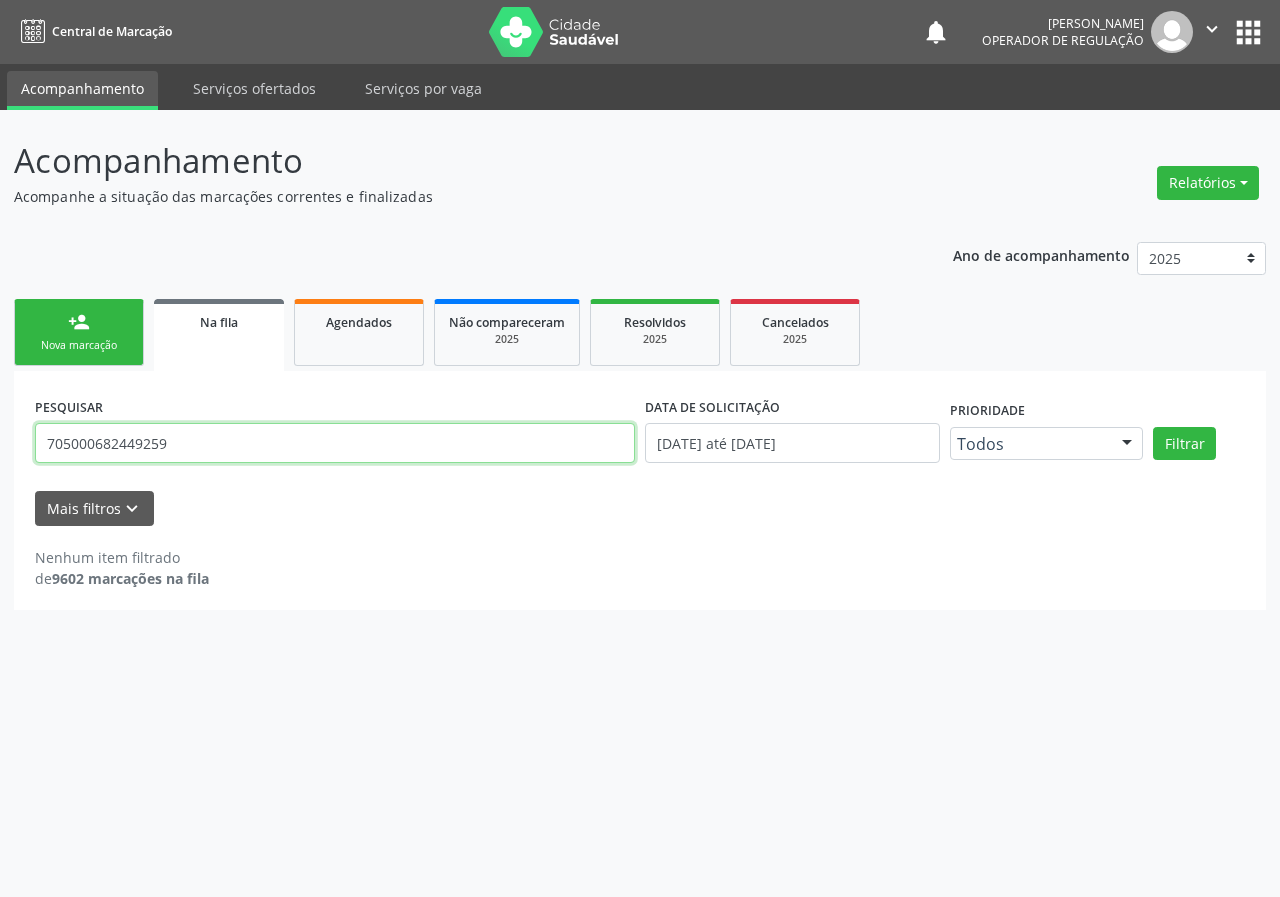 type on "705000682449259" 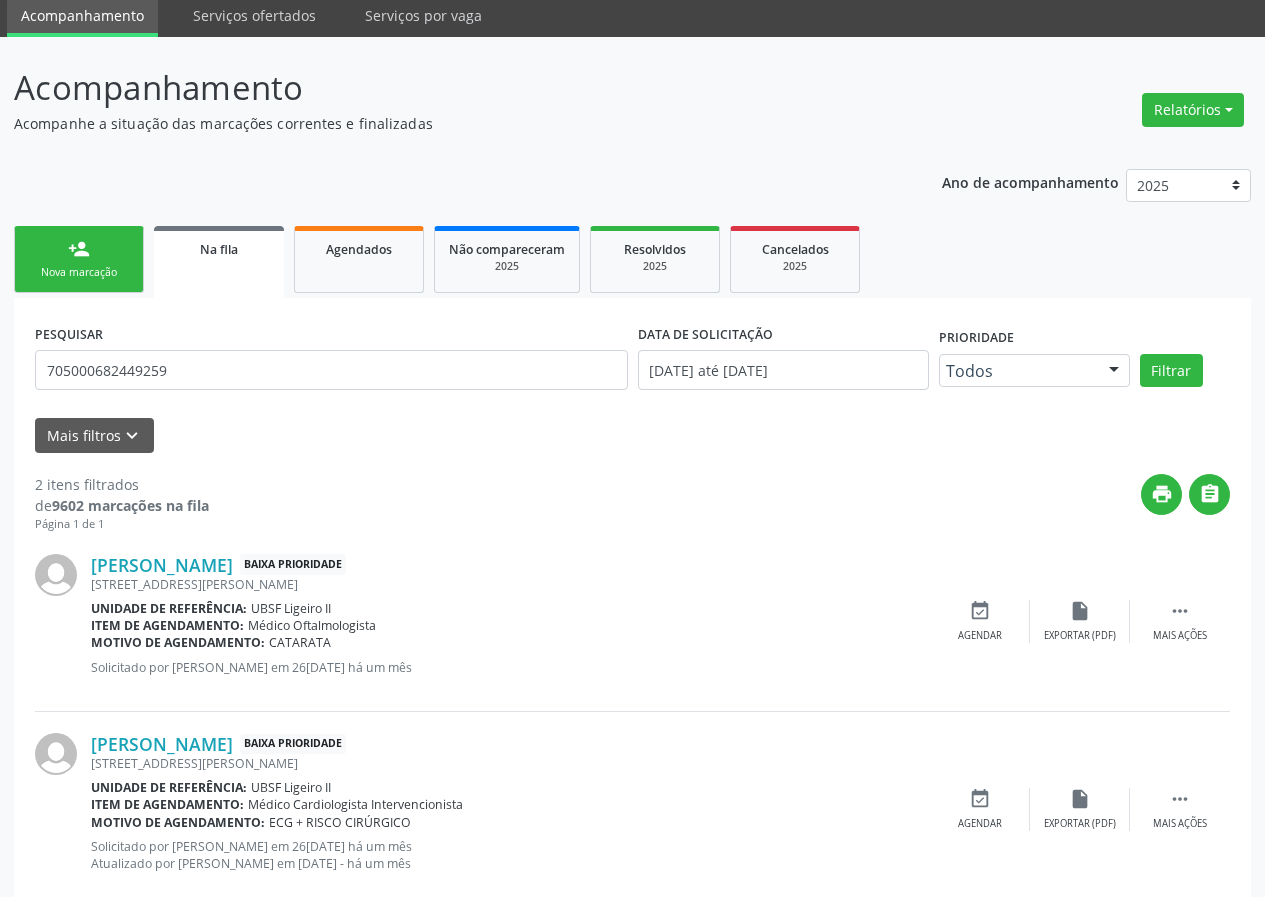 scroll, scrollTop: 118, scrollLeft: 0, axis: vertical 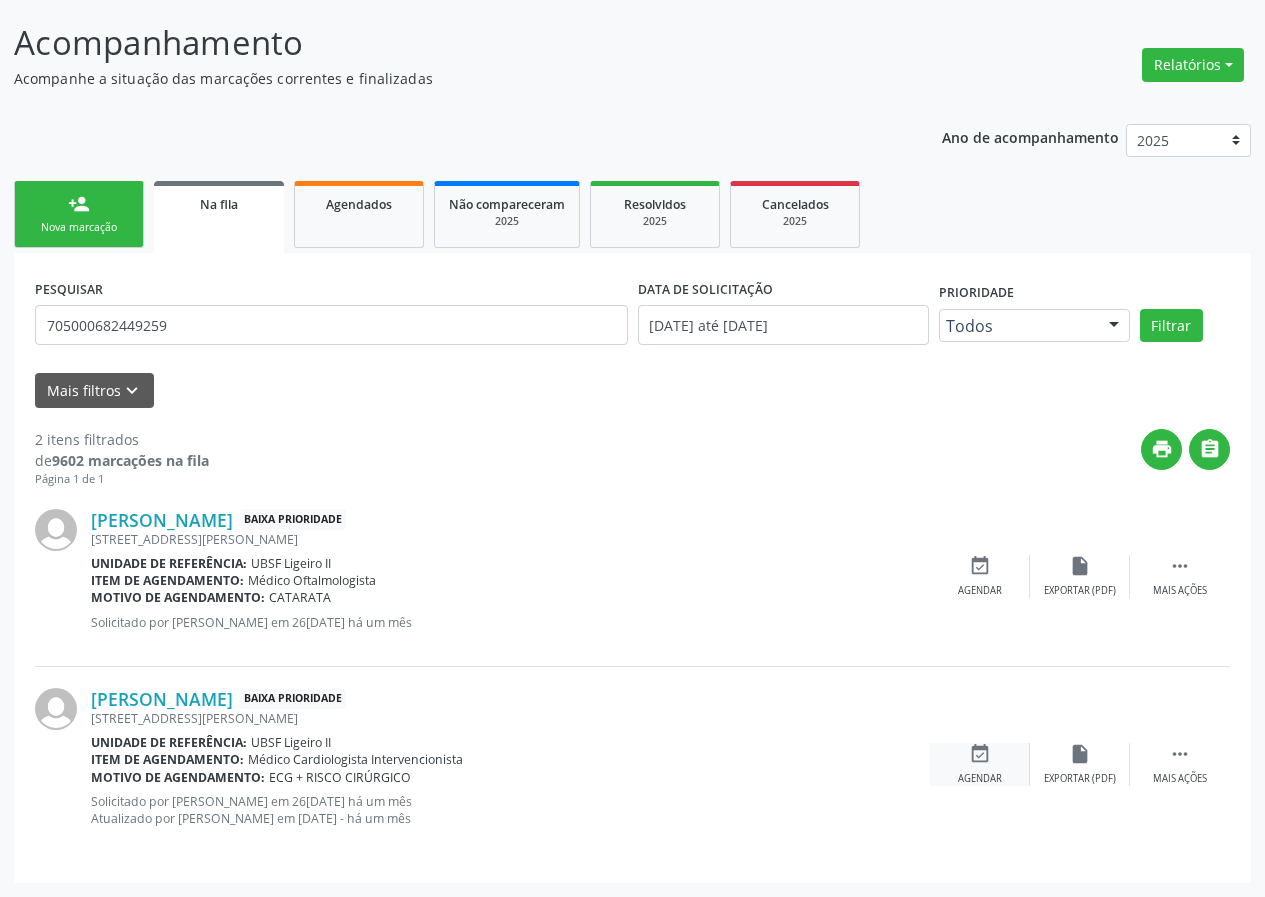 click on "event_available
Agendar" at bounding box center (980, 764) 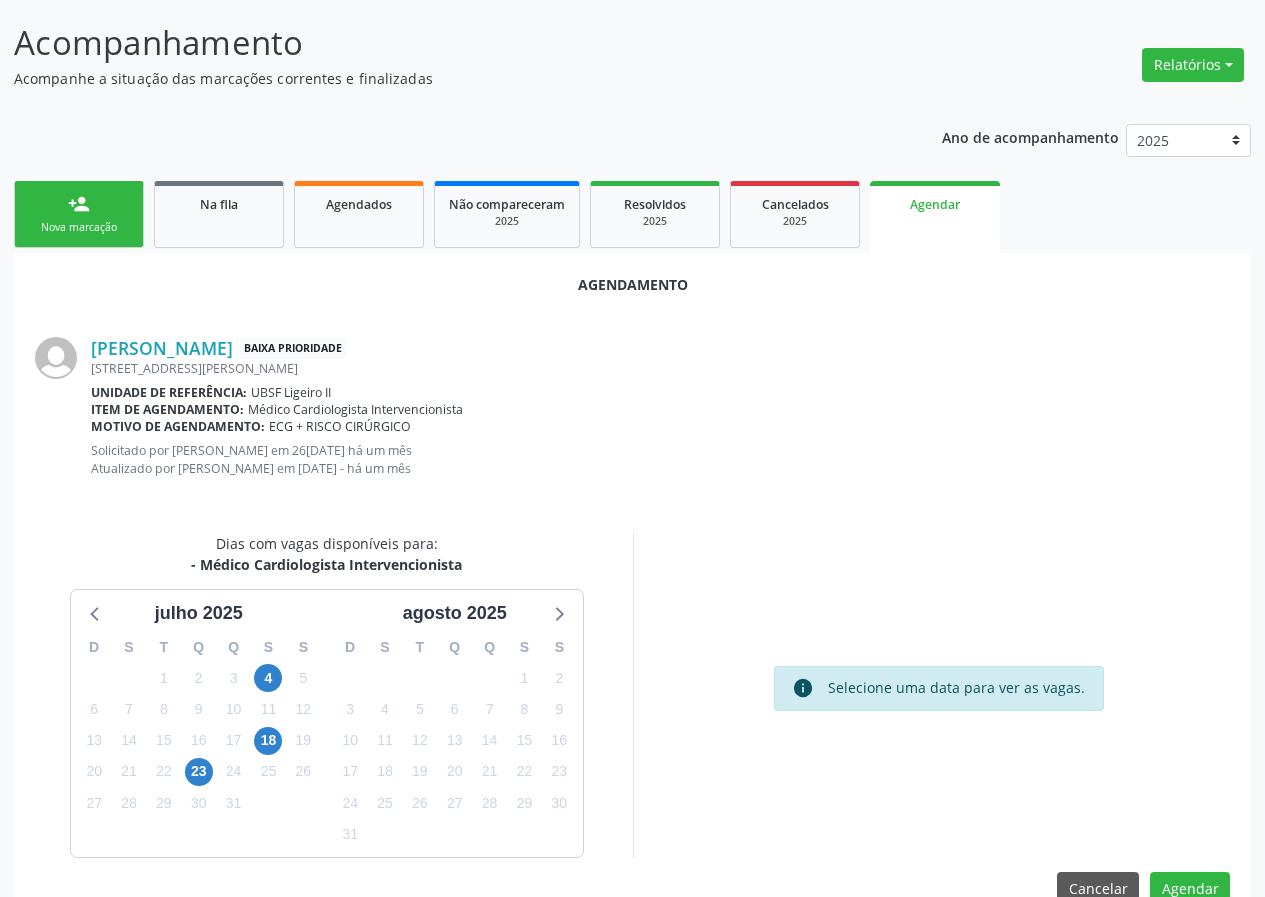 scroll, scrollTop: 161, scrollLeft: 0, axis: vertical 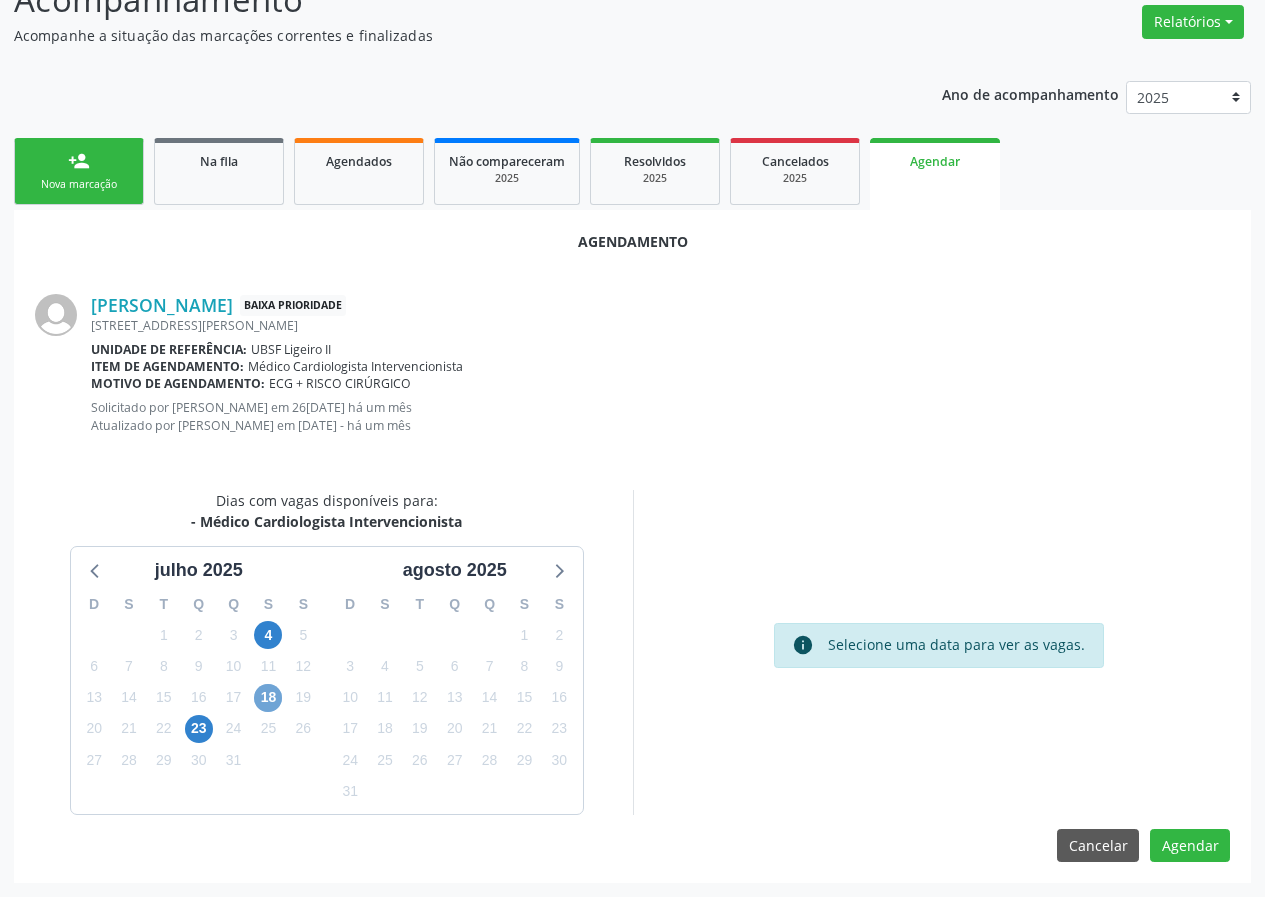 click on "18" at bounding box center [268, 698] 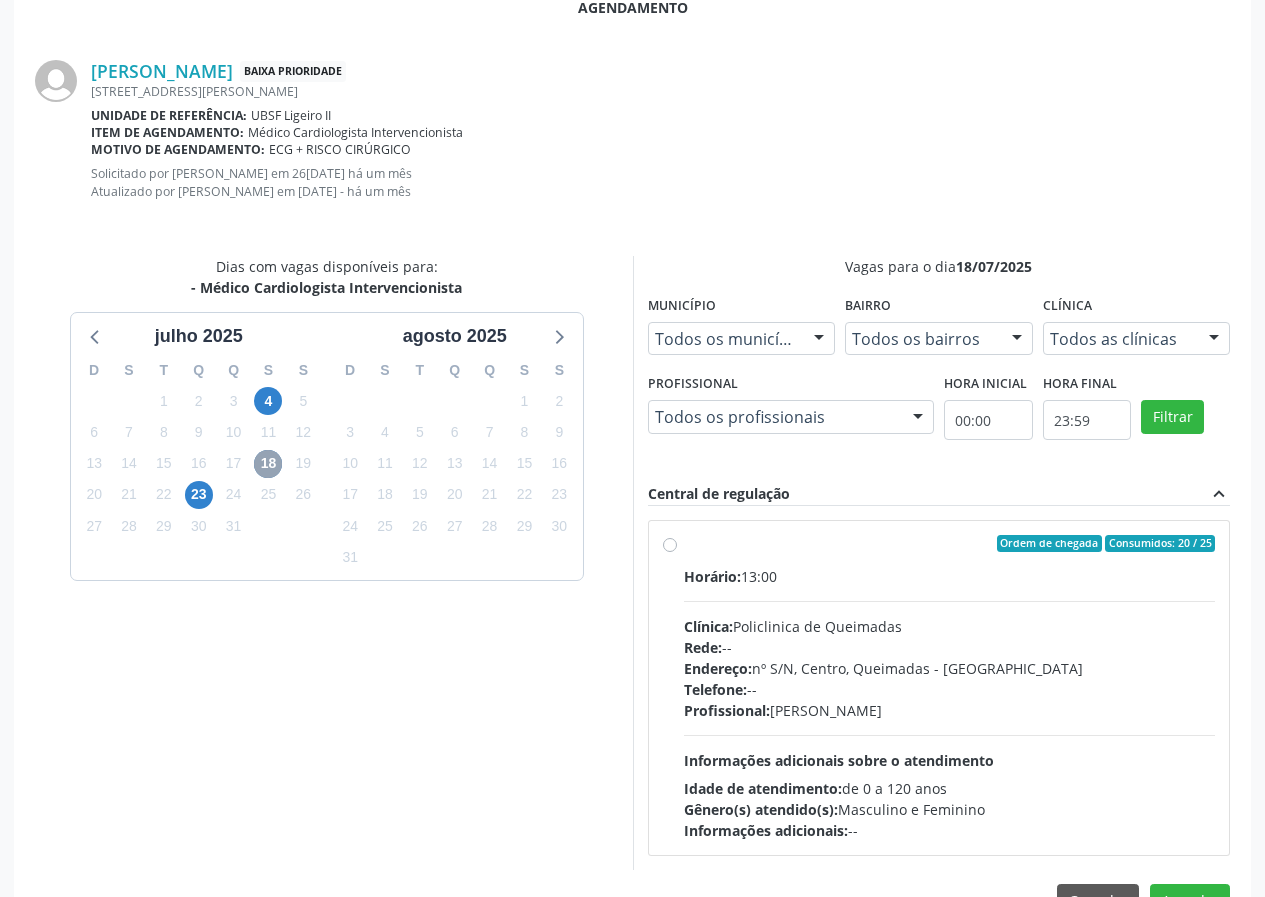 scroll, scrollTop: 451, scrollLeft: 0, axis: vertical 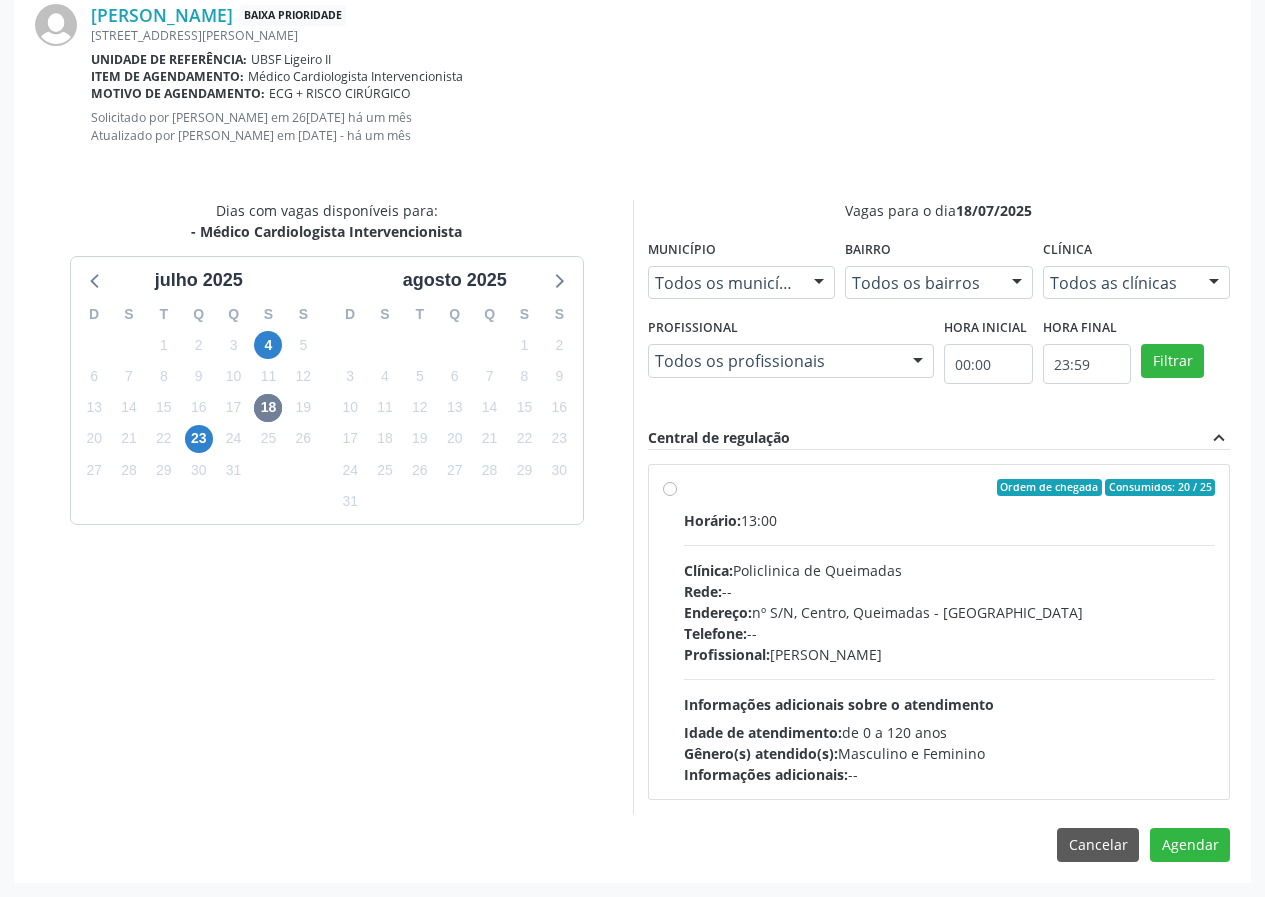 click on "Horário:   13:00
Clínica:  Policlinica de Queimadas
Rede:
--
Endereço:   nº S/N, Centro, Queimadas - PB
Telefone:   --
Profissional:
[PERSON_NAME]
Informações adicionais sobre o atendimento
Idade de atendimento:
de 0 a 120 anos
Gênero(s) atendido(s):
Masculino e Feminino
Informações adicionais:
--" at bounding box center [950, 647] 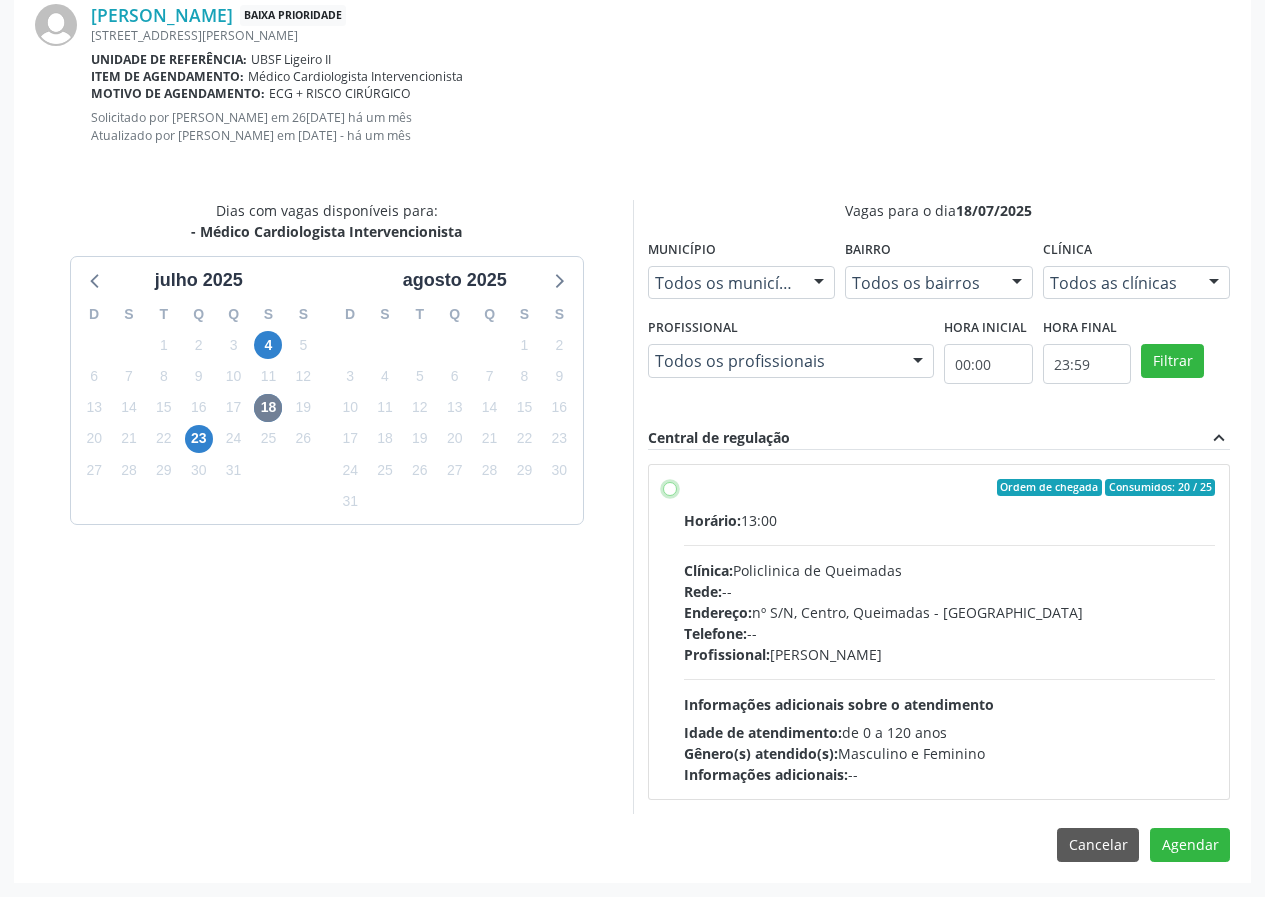 click on "Ordem de chegada
Consumidos: 20 / 25
Horário:   13:00
Clínica:  Policlinica de Queimadas
Rede:
--
Endereço:   nº S/N, Centro, Queimadas - PB
Telefone:   --
Profissional:
[PERSON_NAME]
Informações adicionais sobre o atendimento
Idade de atendimento:
de 0 a 120 anos
Gênero(s) atendido(s):
Masculino e Feminino
Informações adicionais:
--" at bounding box center (670, 488) 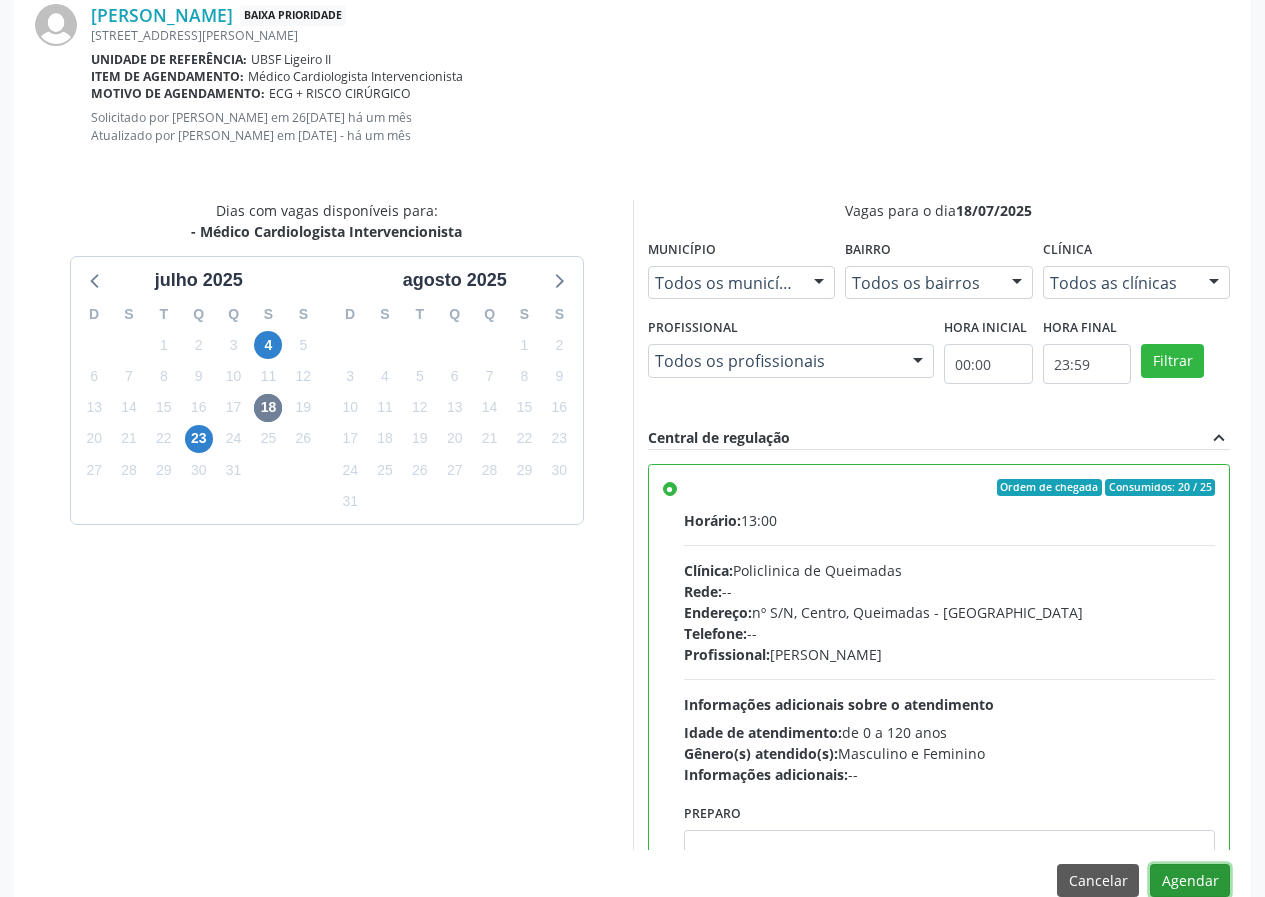 click on "Agendar" at bounding box center [1190, 881] 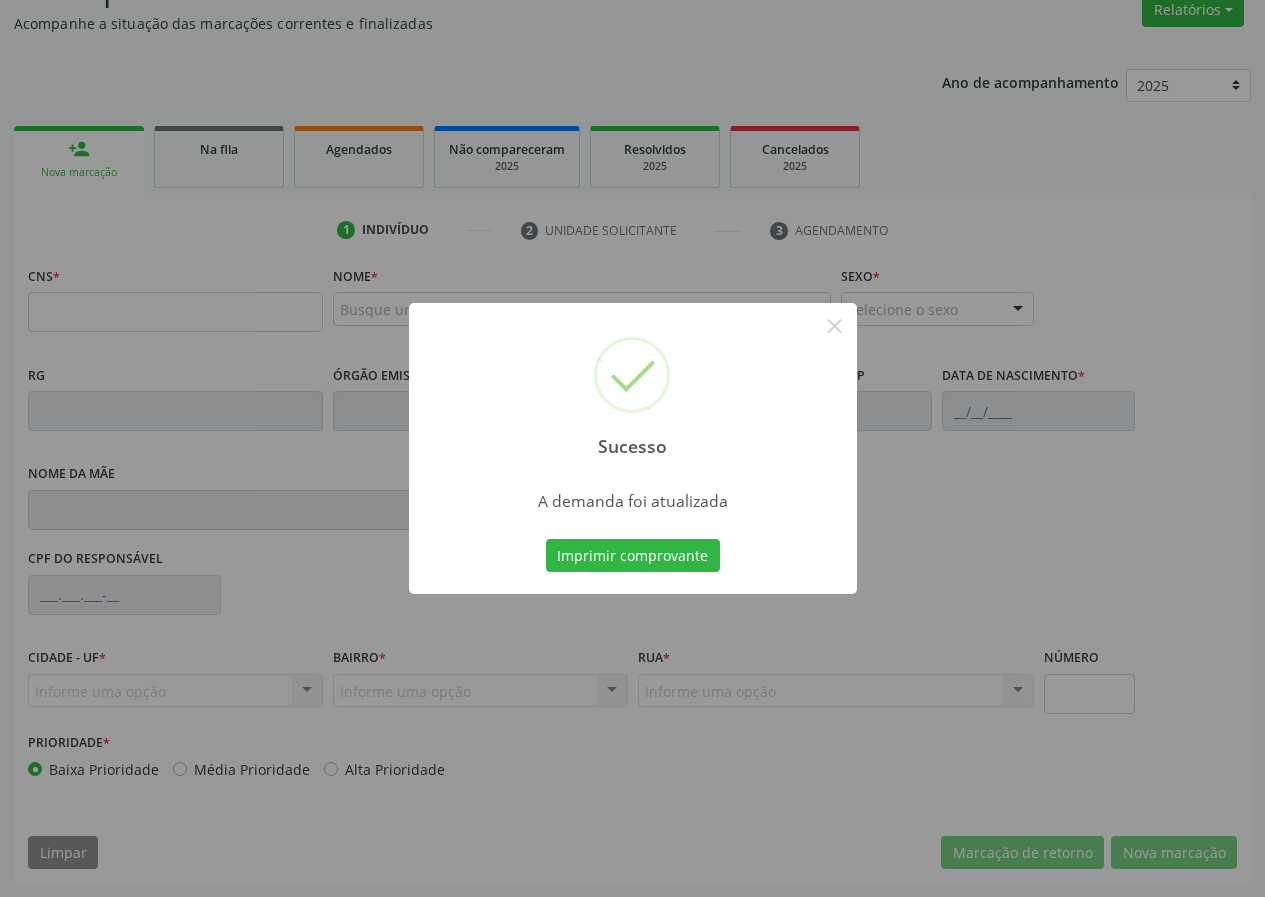 scroll, scrollTop: 173, scrollLeft: 0, axis: vertical 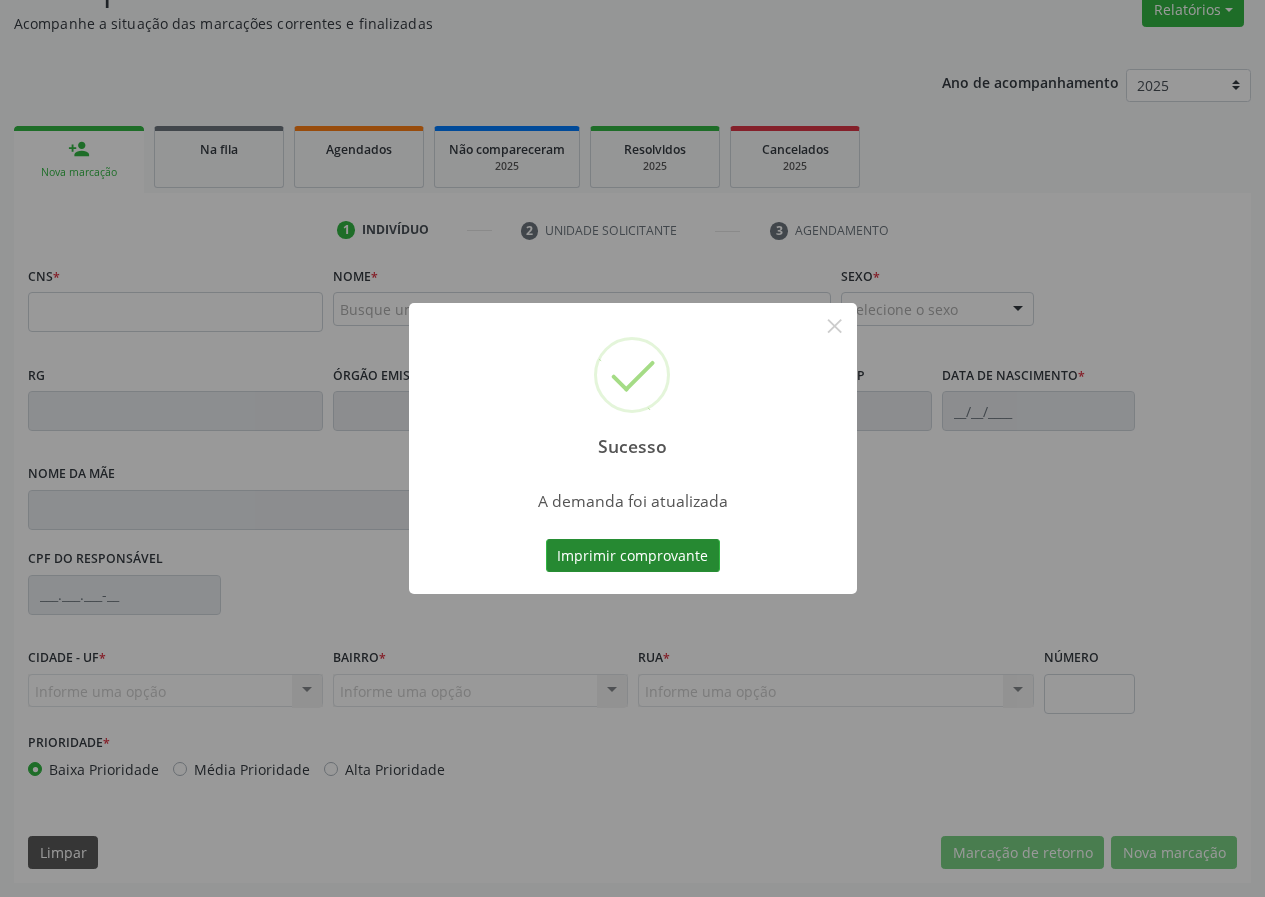 click on "Imprimir comprovante" at bounding box center (633, 556) 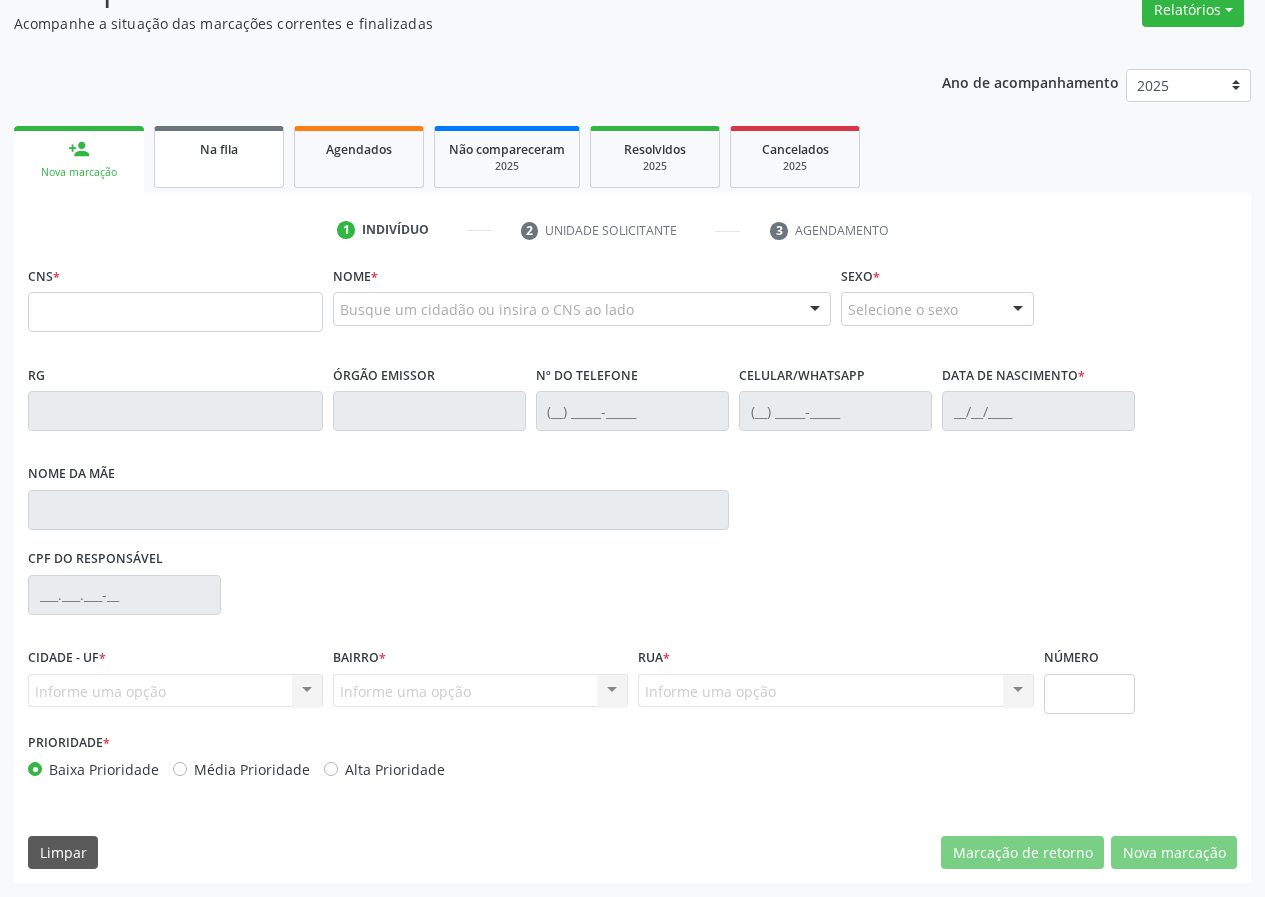click on "Na fila" at bounding box center (219, 149) 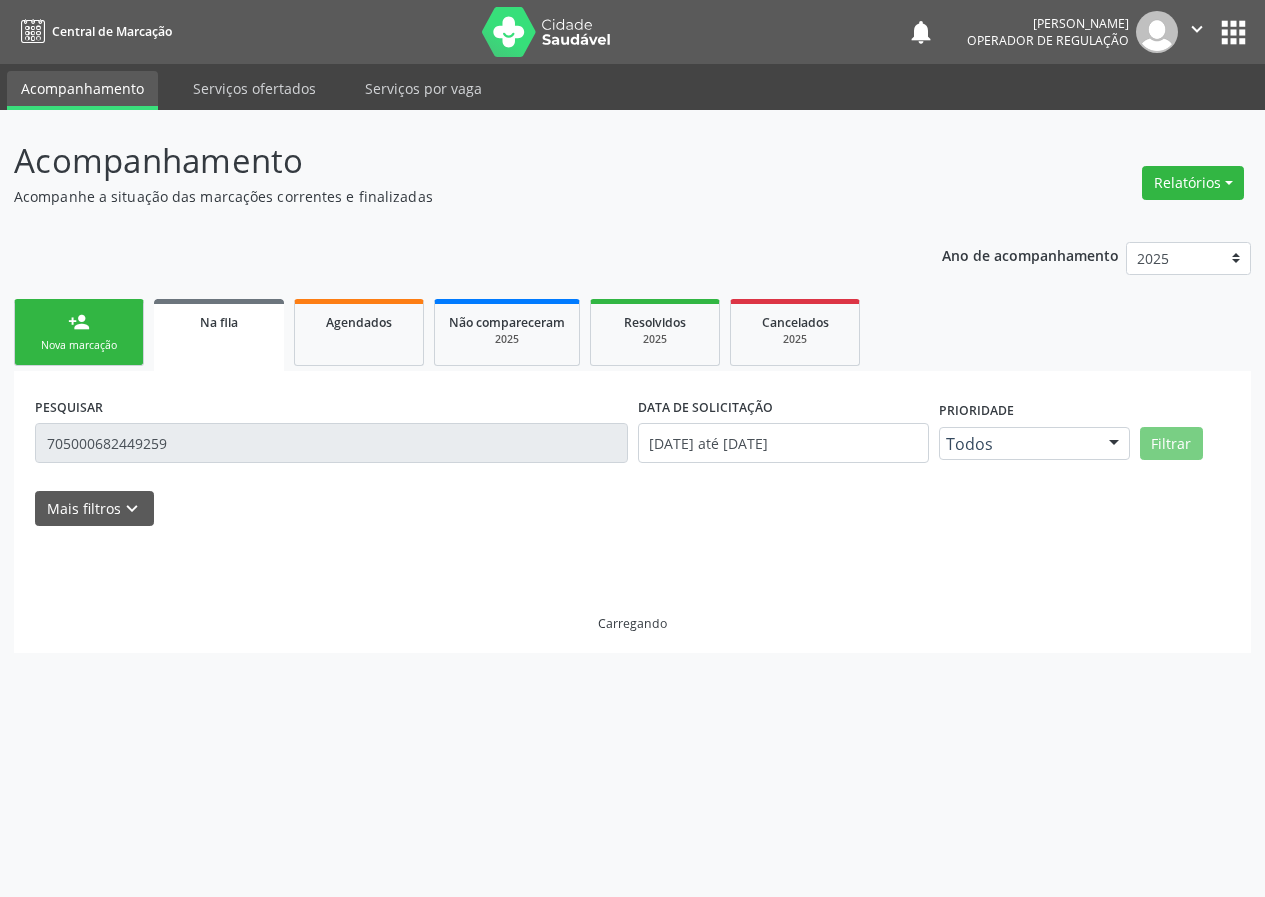 scroll, scrollTop: 0, scrollLeft: 0, axis: both 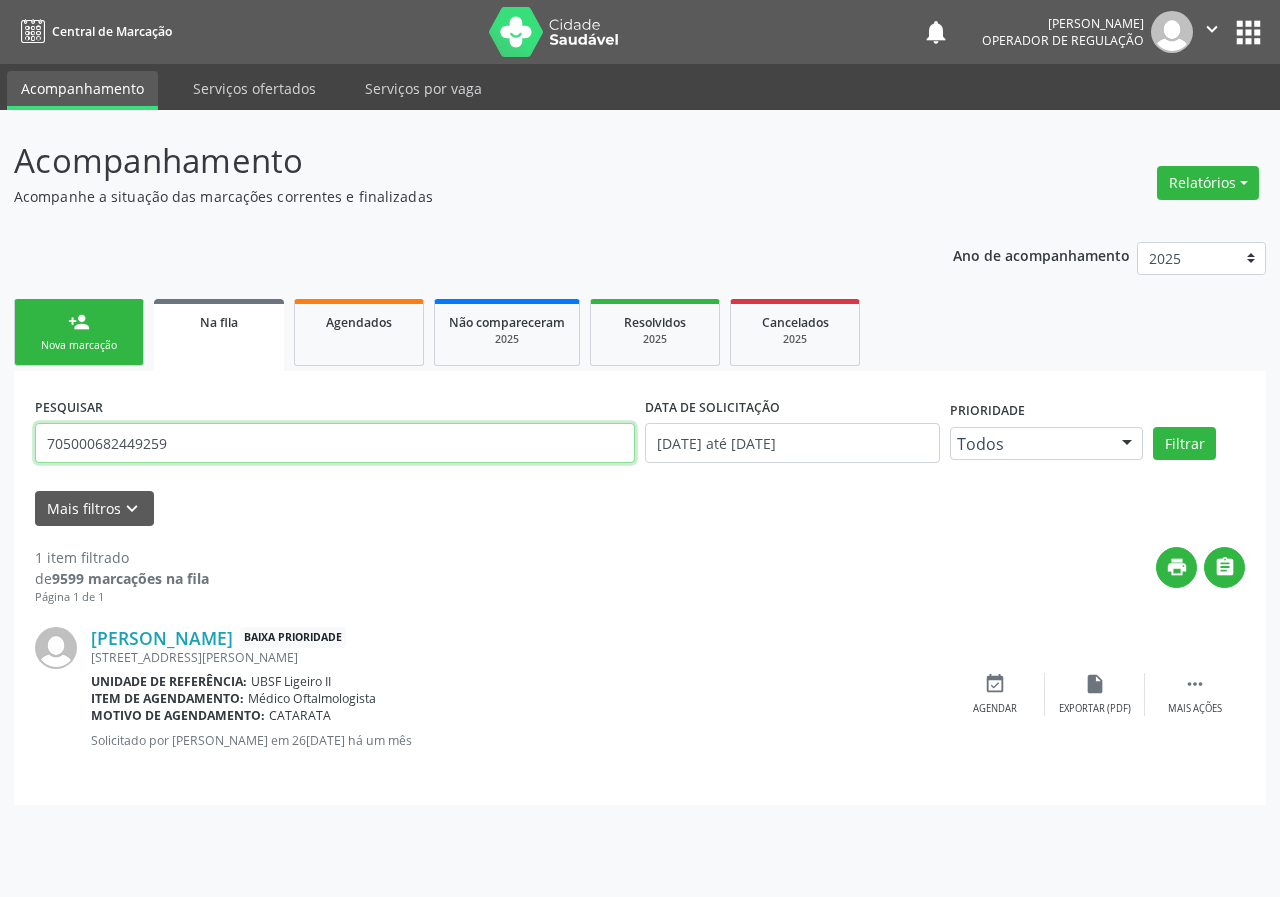 click on "705000682449259" at bounding box center (335, 443) 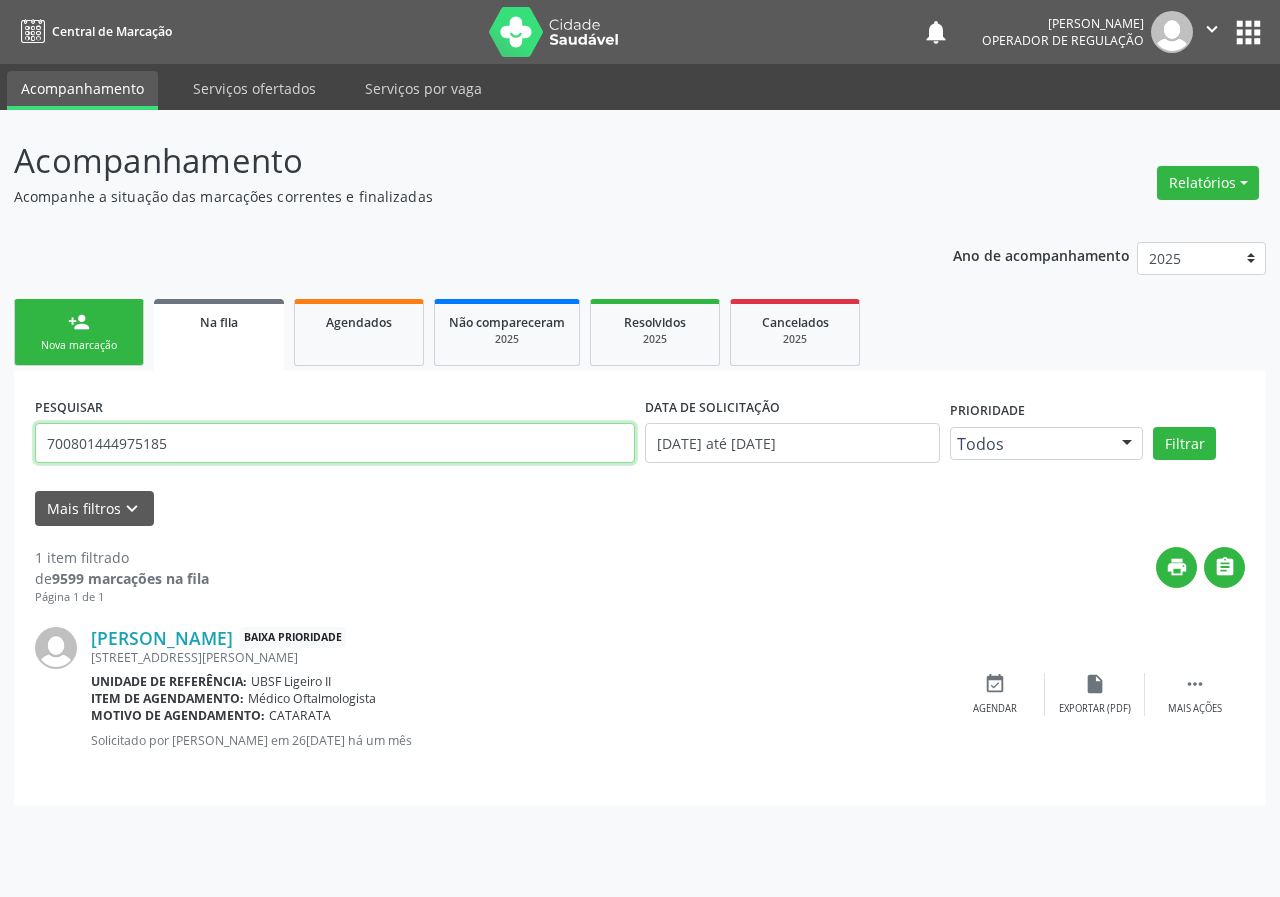 type on "700801444975185" 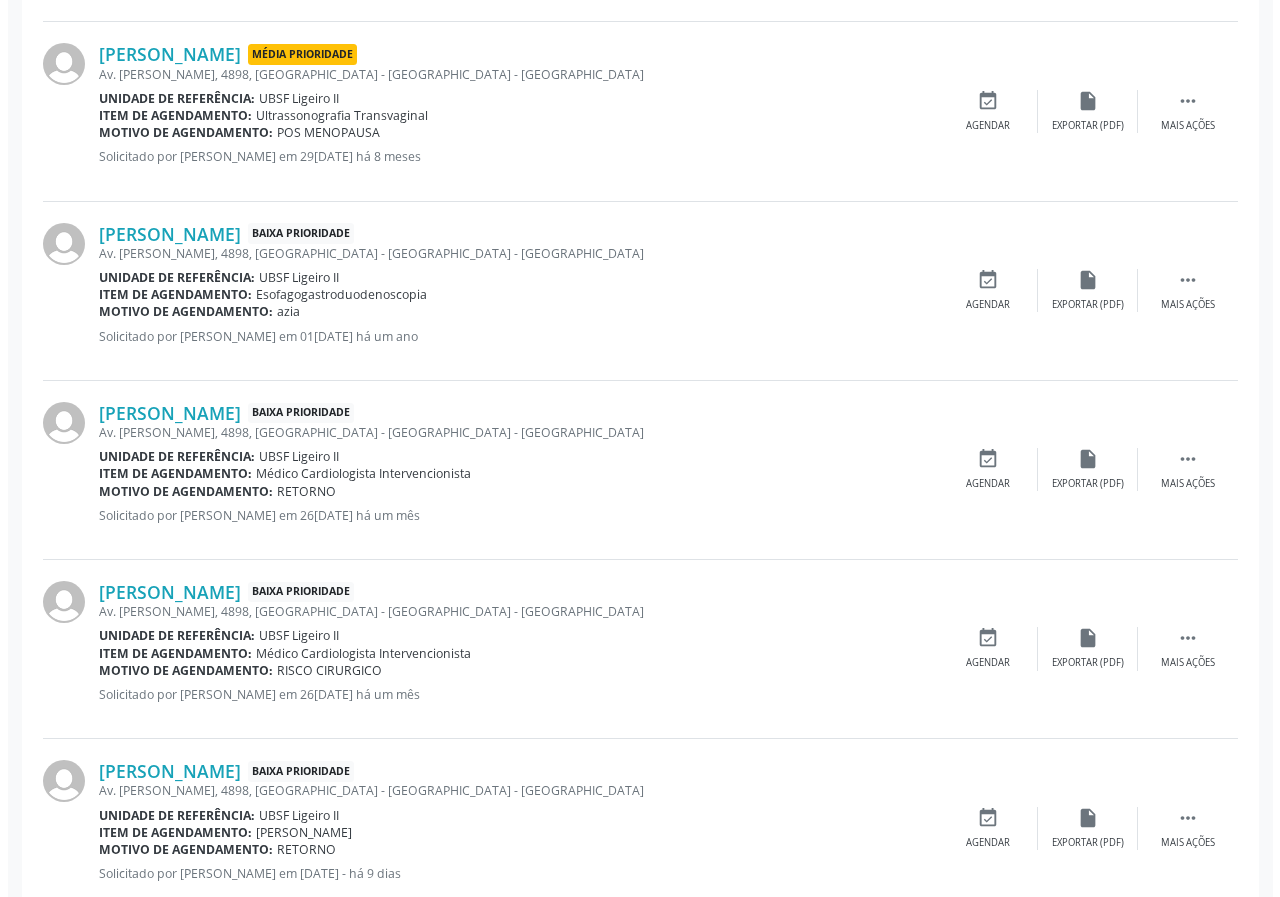 scroll, scrollTop: 1355, scrollLeft: 0, axis: vertical 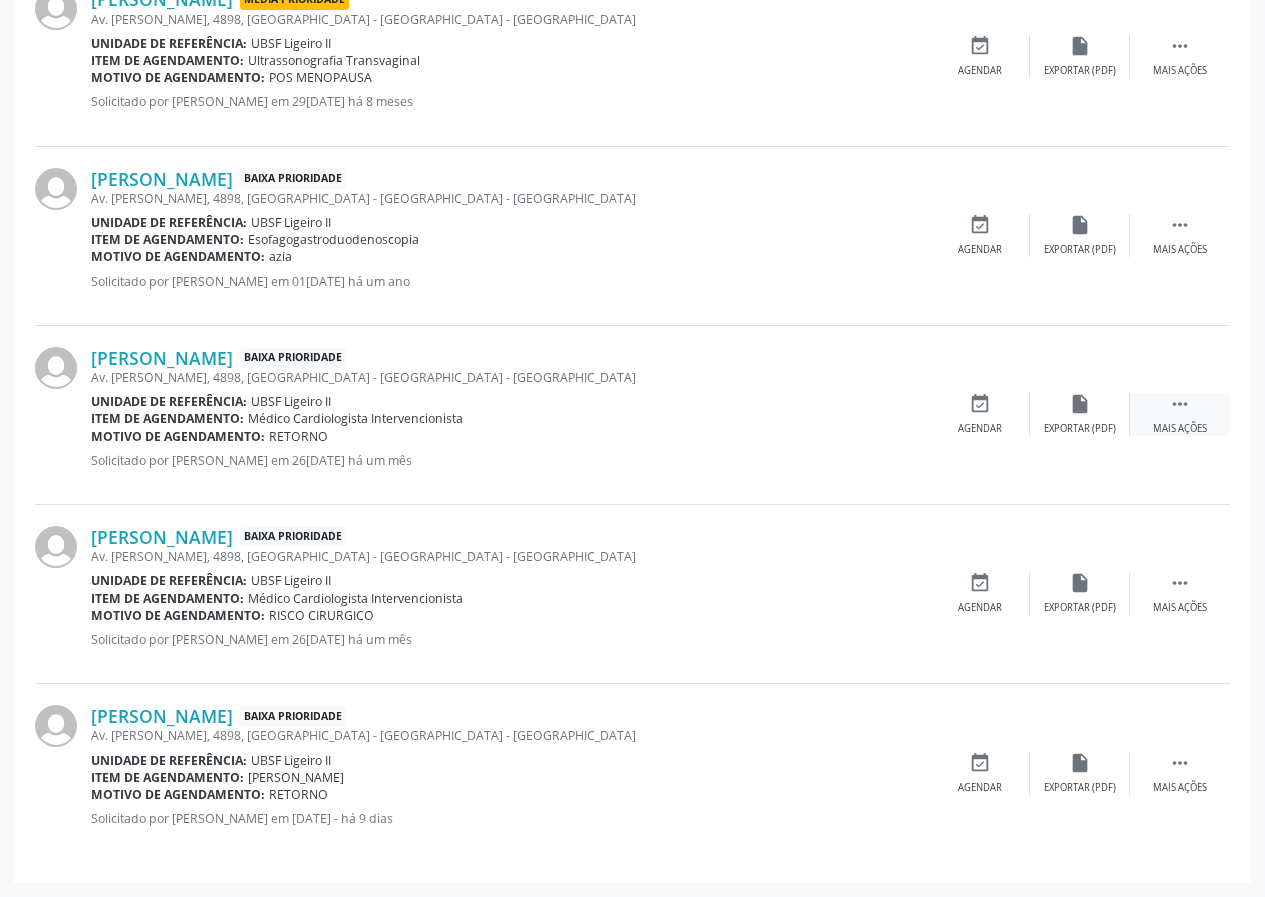 click on "
Mais ações" at bounding box center (1180, 414) 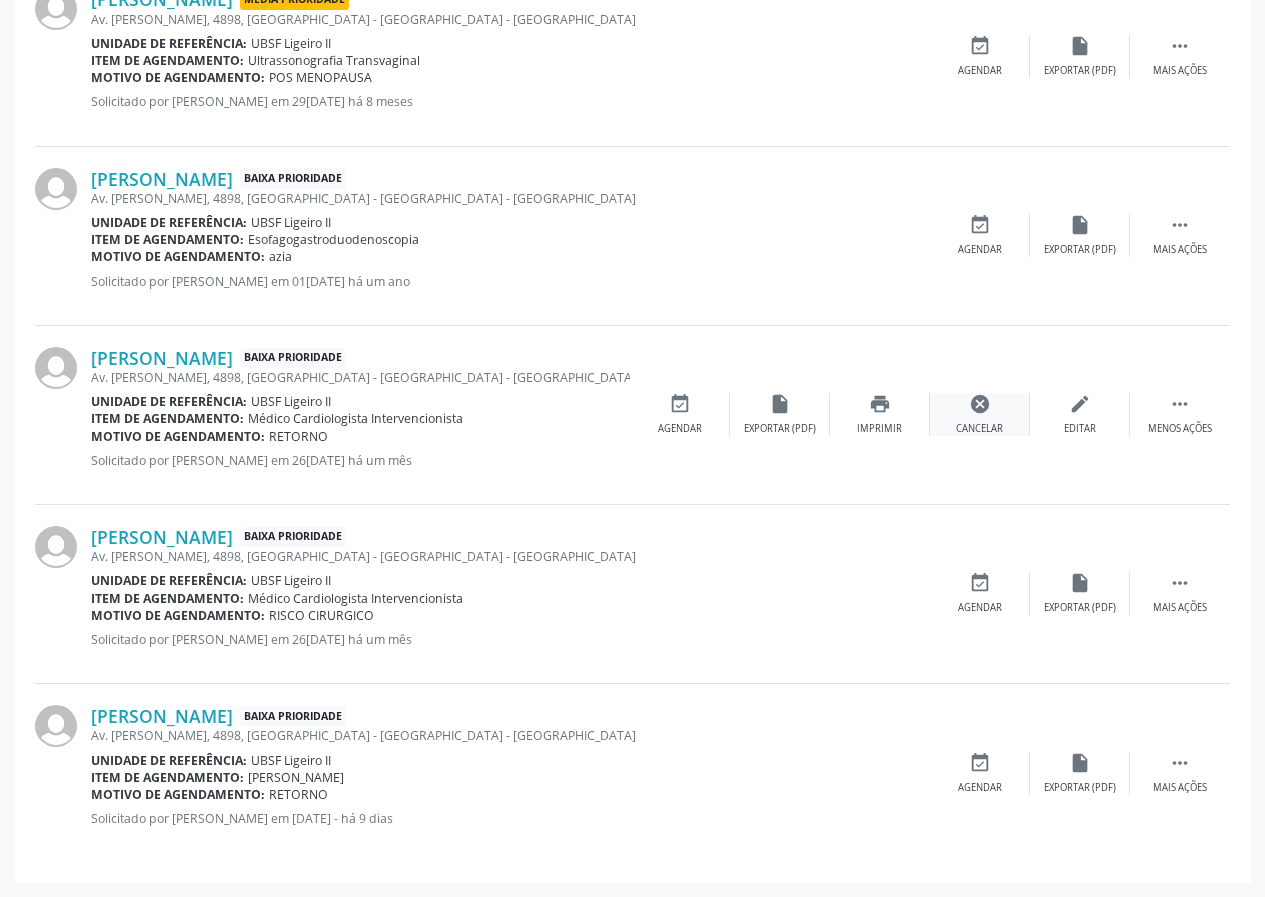 click on "cancel" at bounding box center [980, 404] 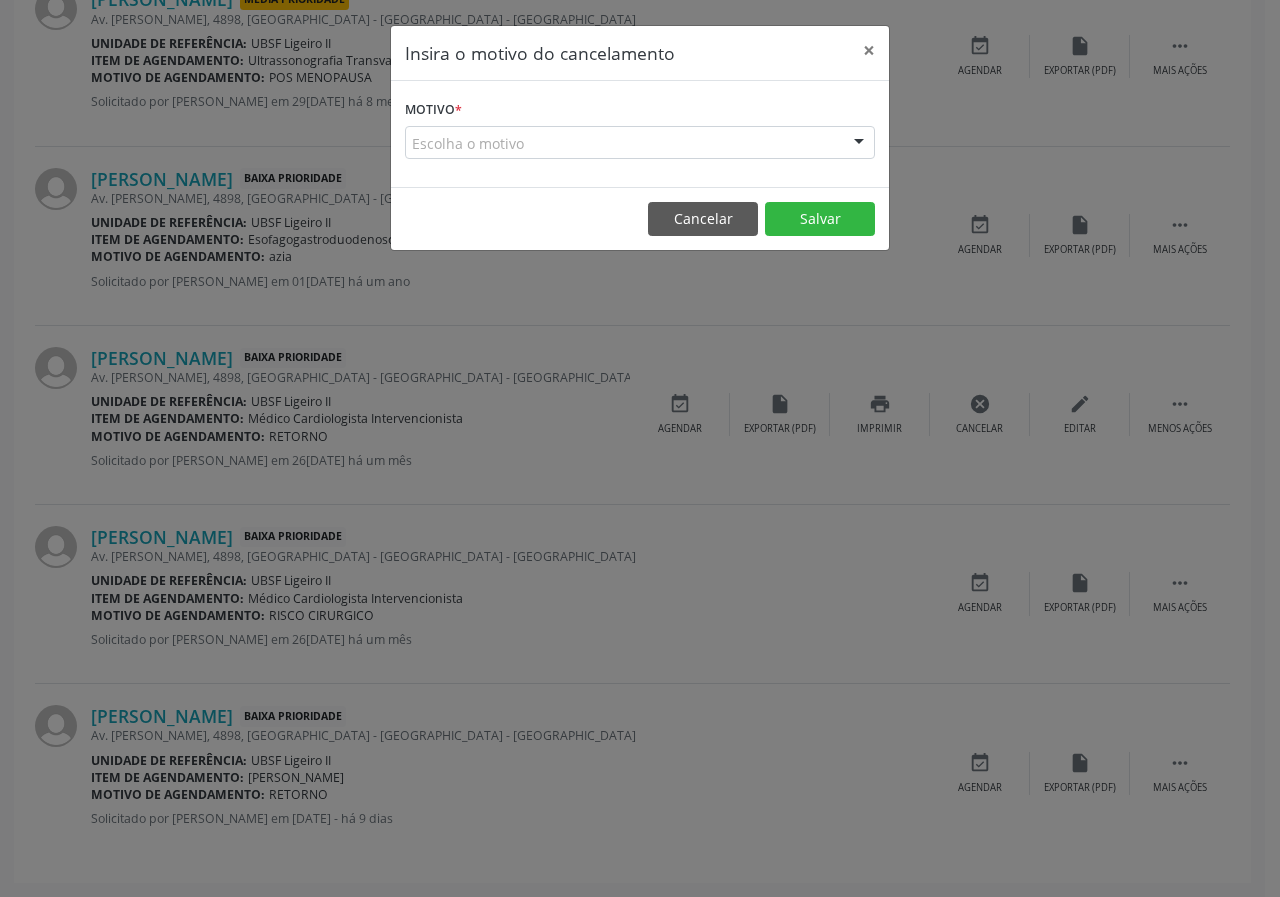 click on "Escolha o motivo" at bounding box center (640, 143) 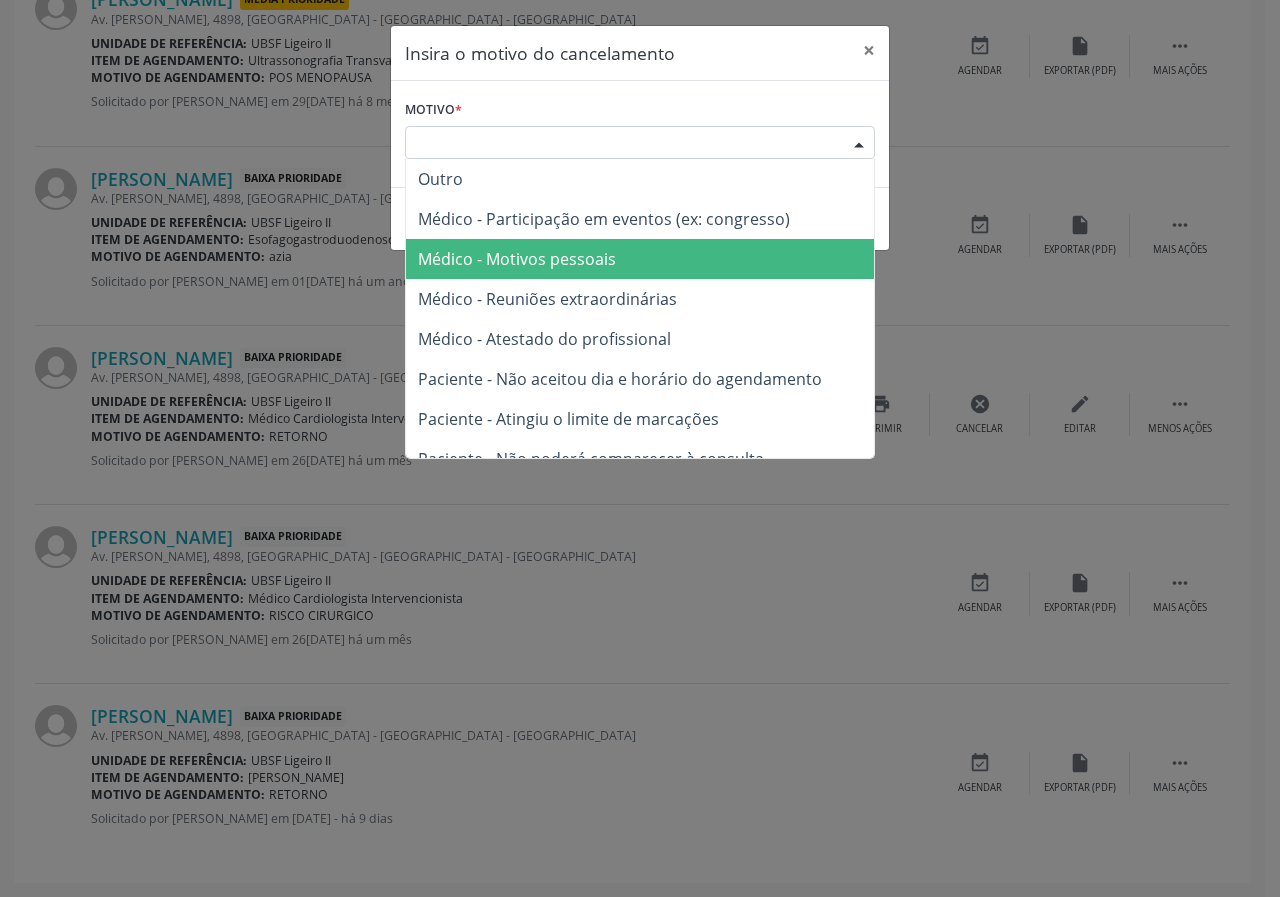 click on "Médico - Motivos pessoais" at bounding box center [640, 259] 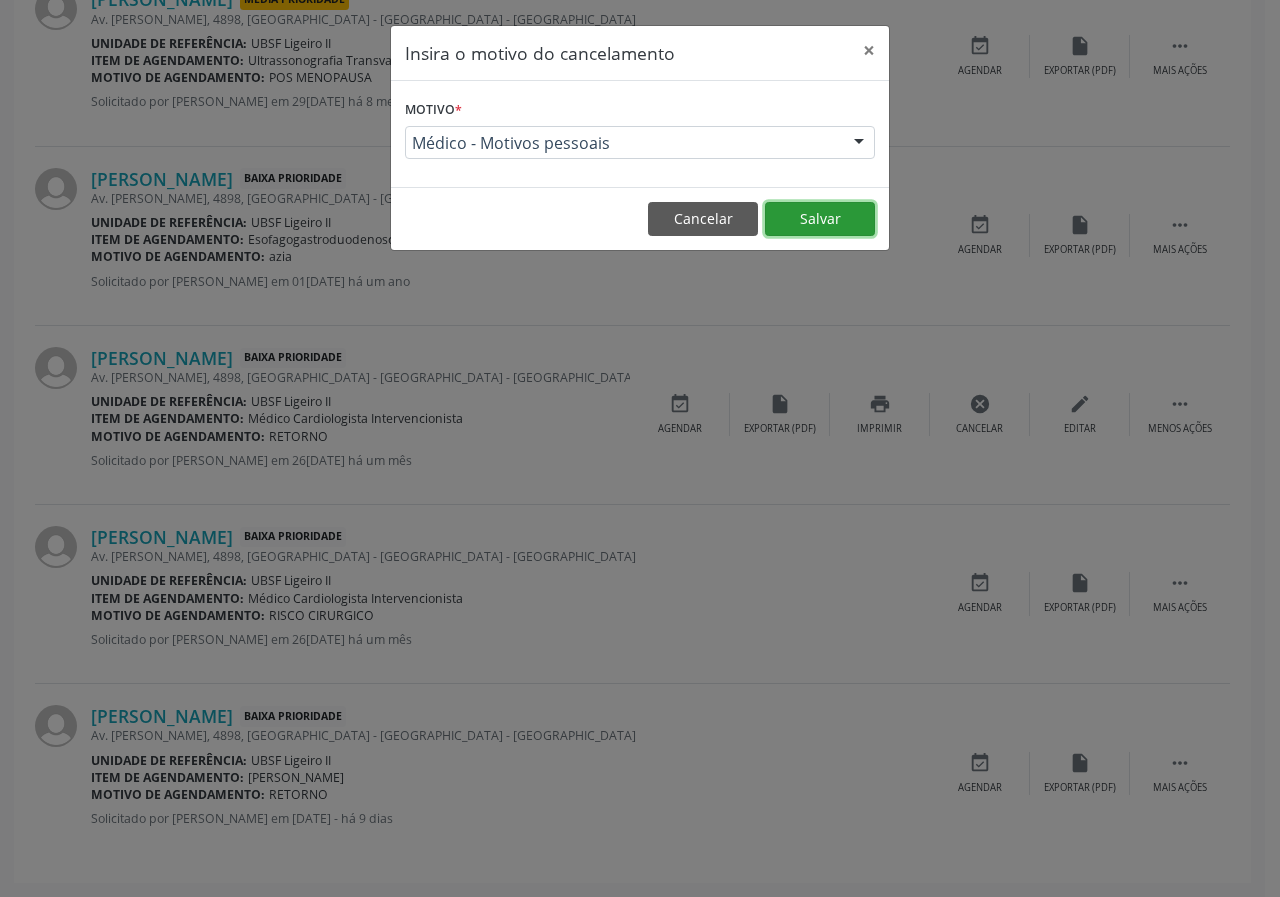 click on "Salvar" at bounding box center (820, 219) 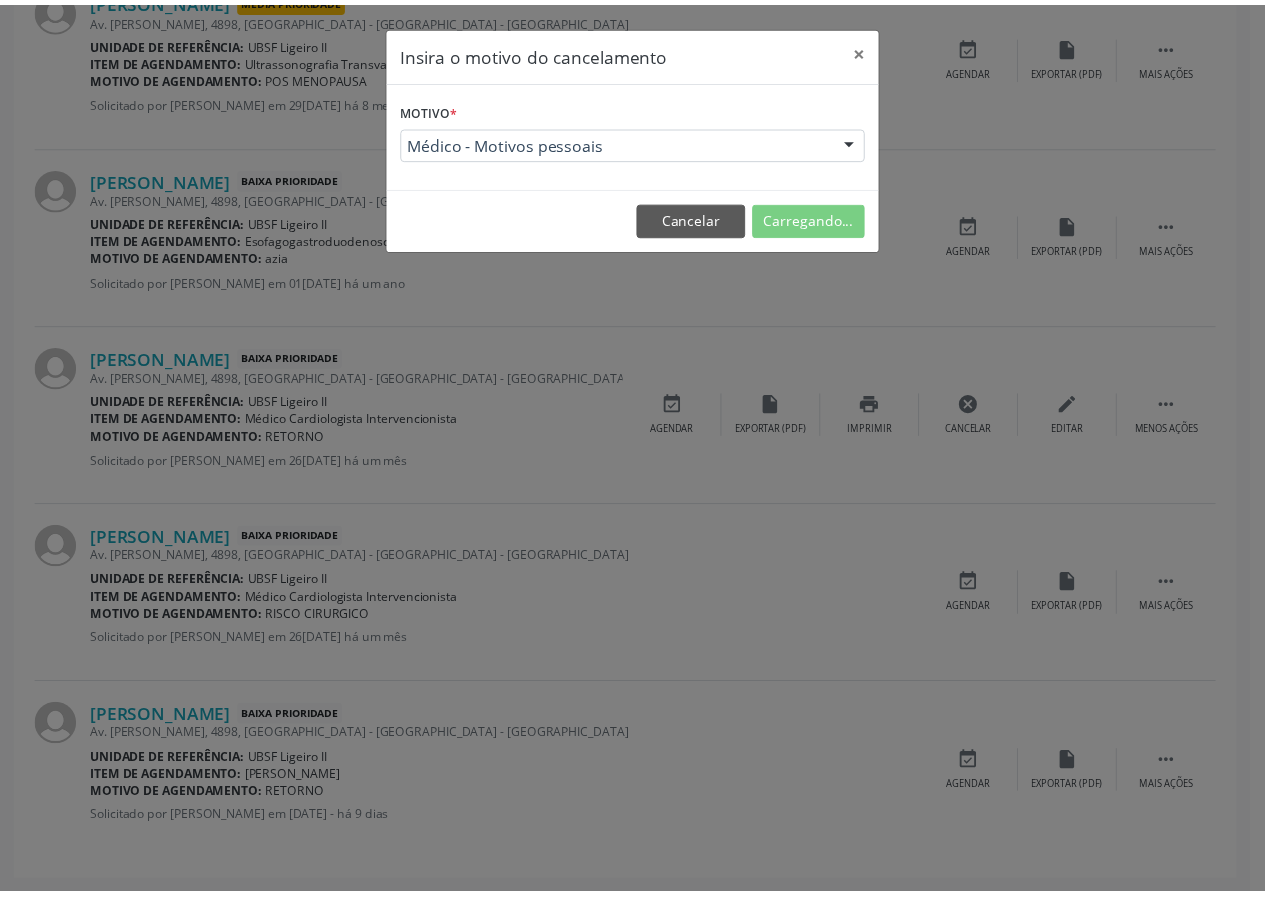 scroll, scrollTop: 0, scrollLeft: 0, axis: both 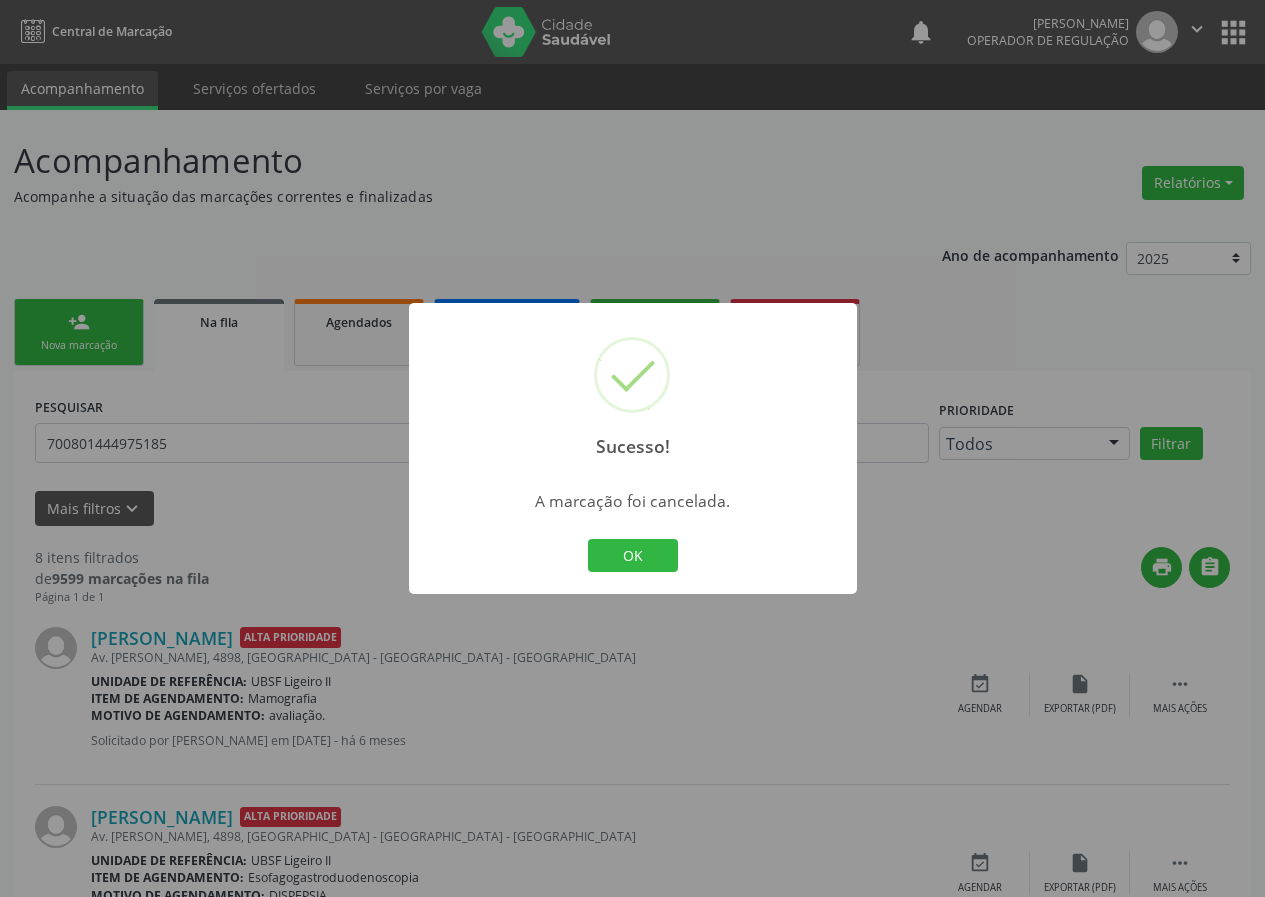 click on "OK Cancel" at bounding box center (632, 556) 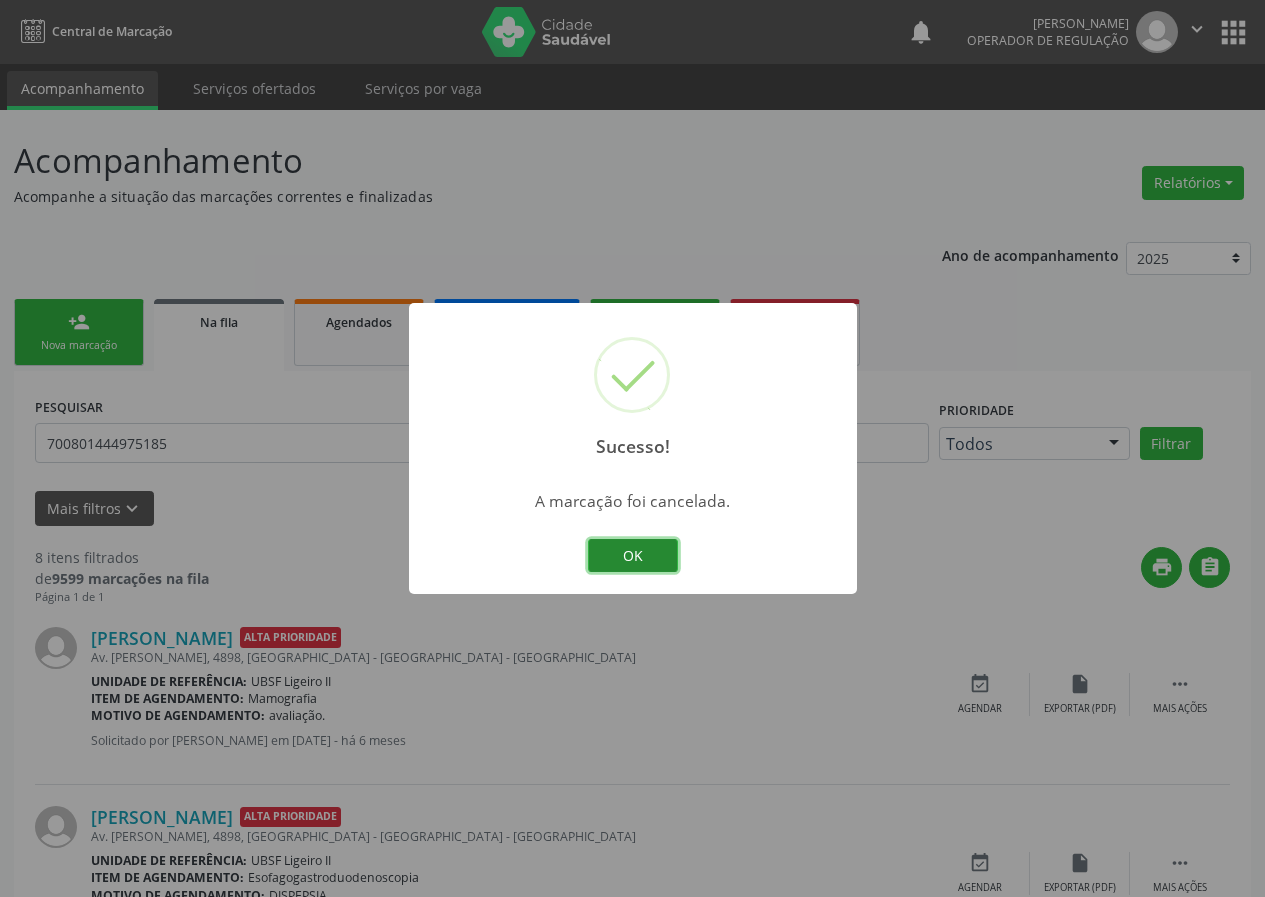 click on "OK" at bounding box center (633, 556) 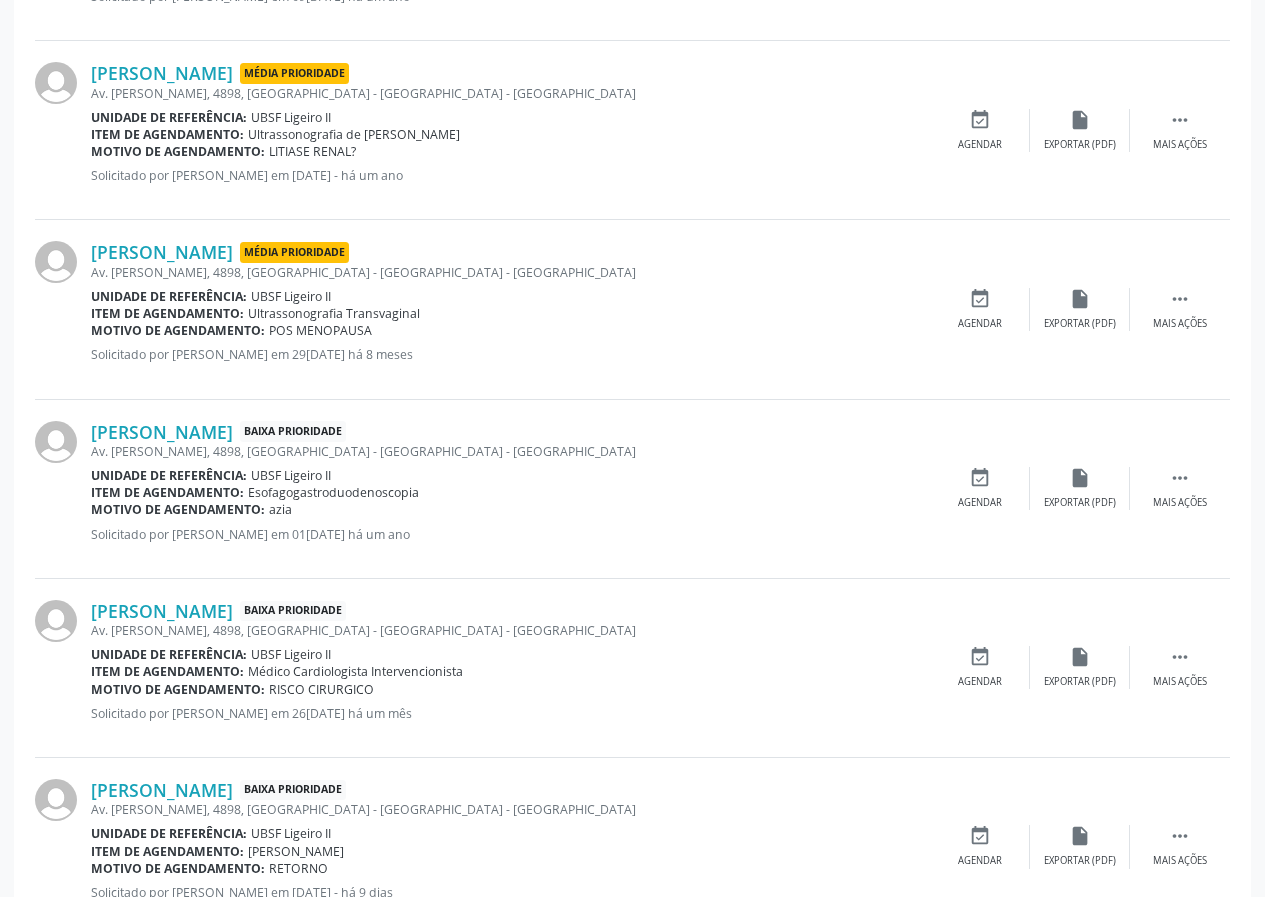 scroll, scrollTop: 1176, scrollLeft: 0, axis: vertical 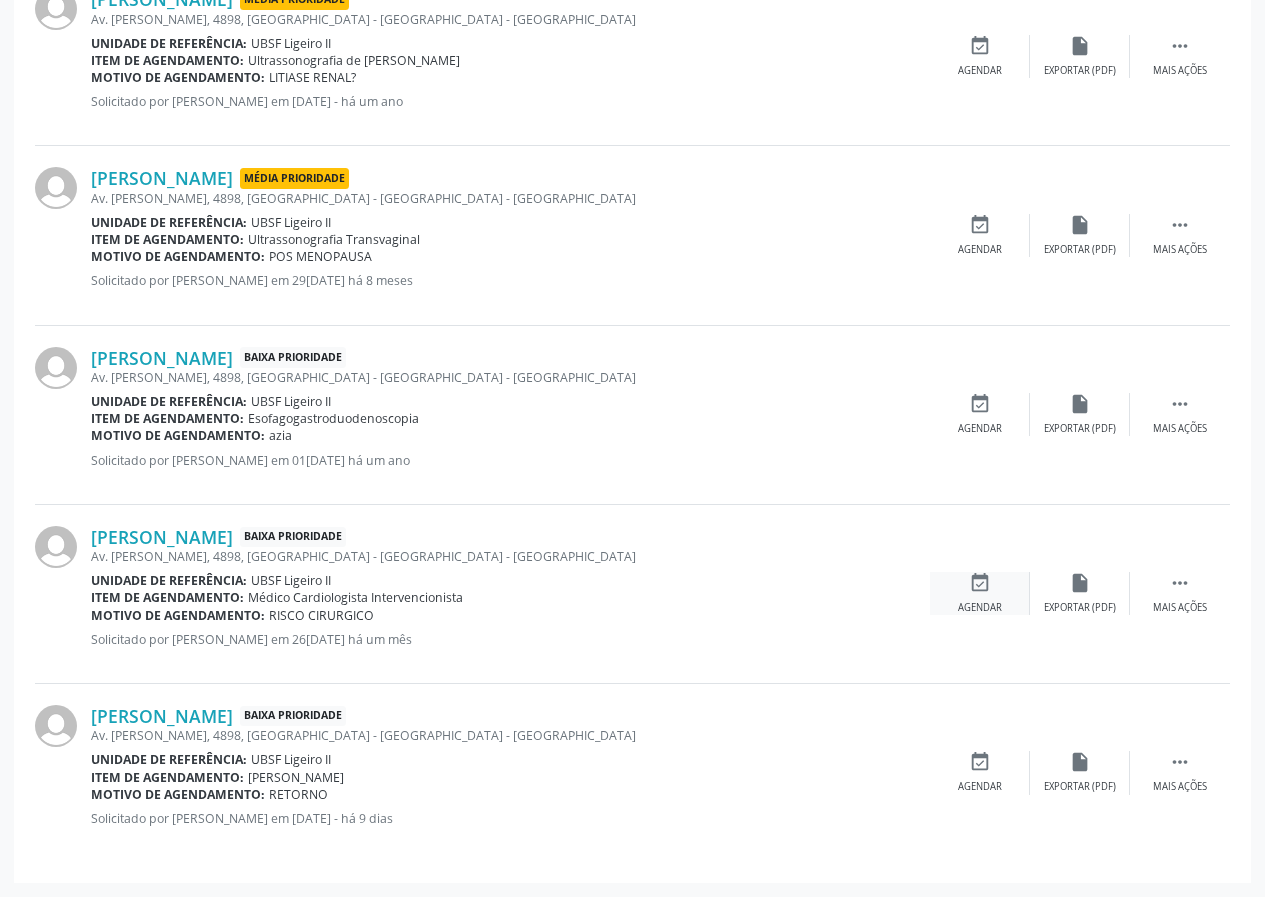click on "event_available
Agendar" at bounding box center [980, 593] 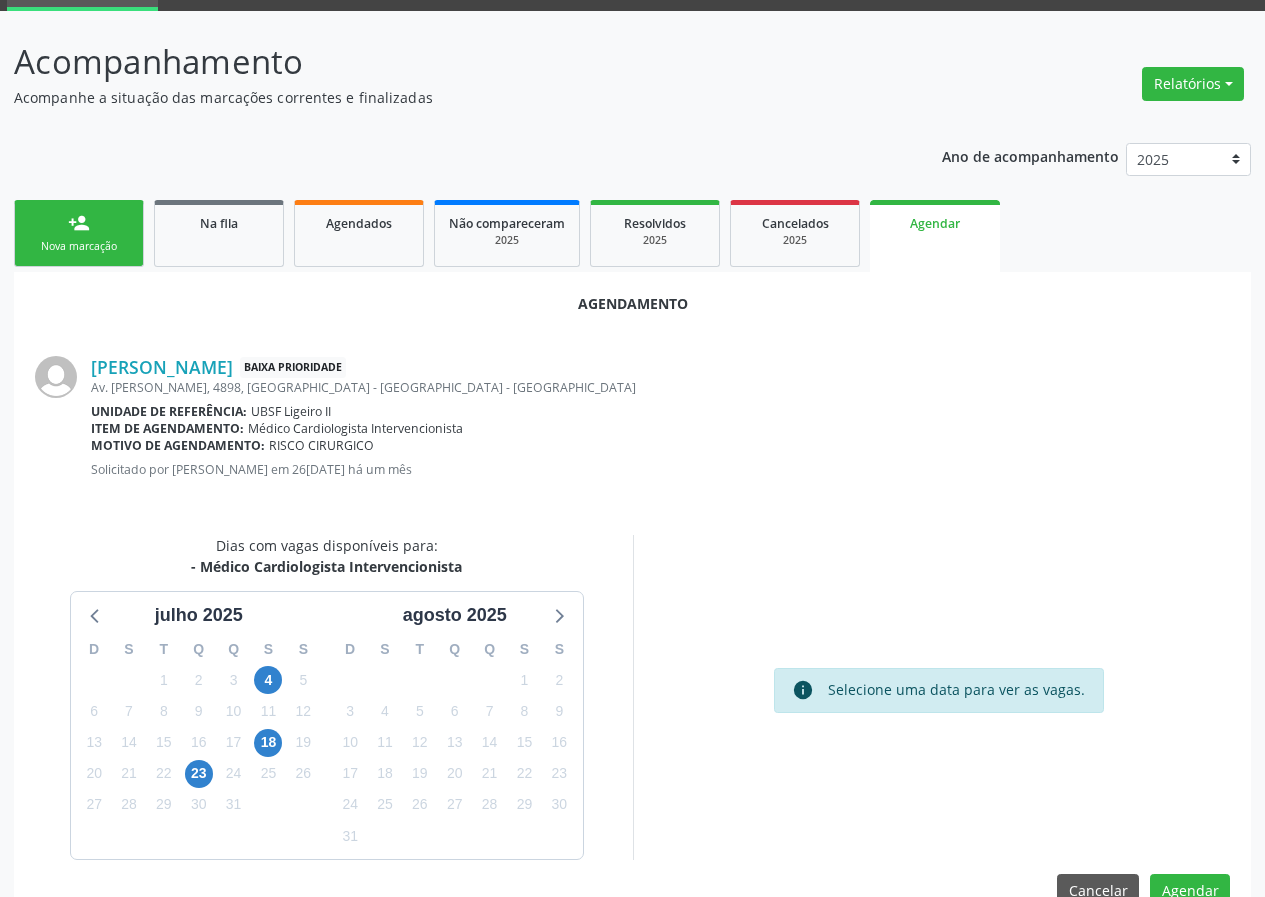 scroll, scrollTop: 144, scrollLeft: 0, axis: vertical 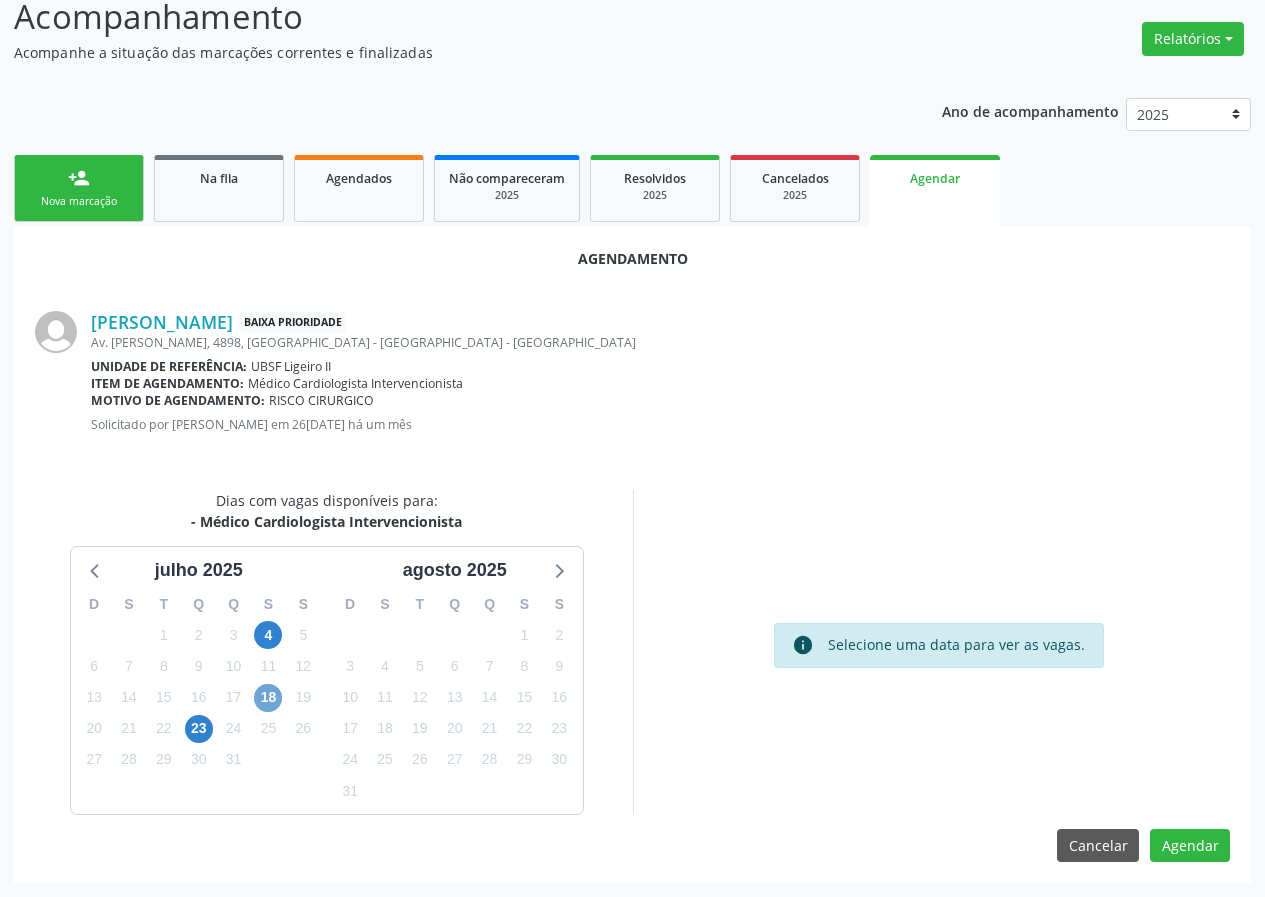 click on "18" at bounding box center (268, 698) 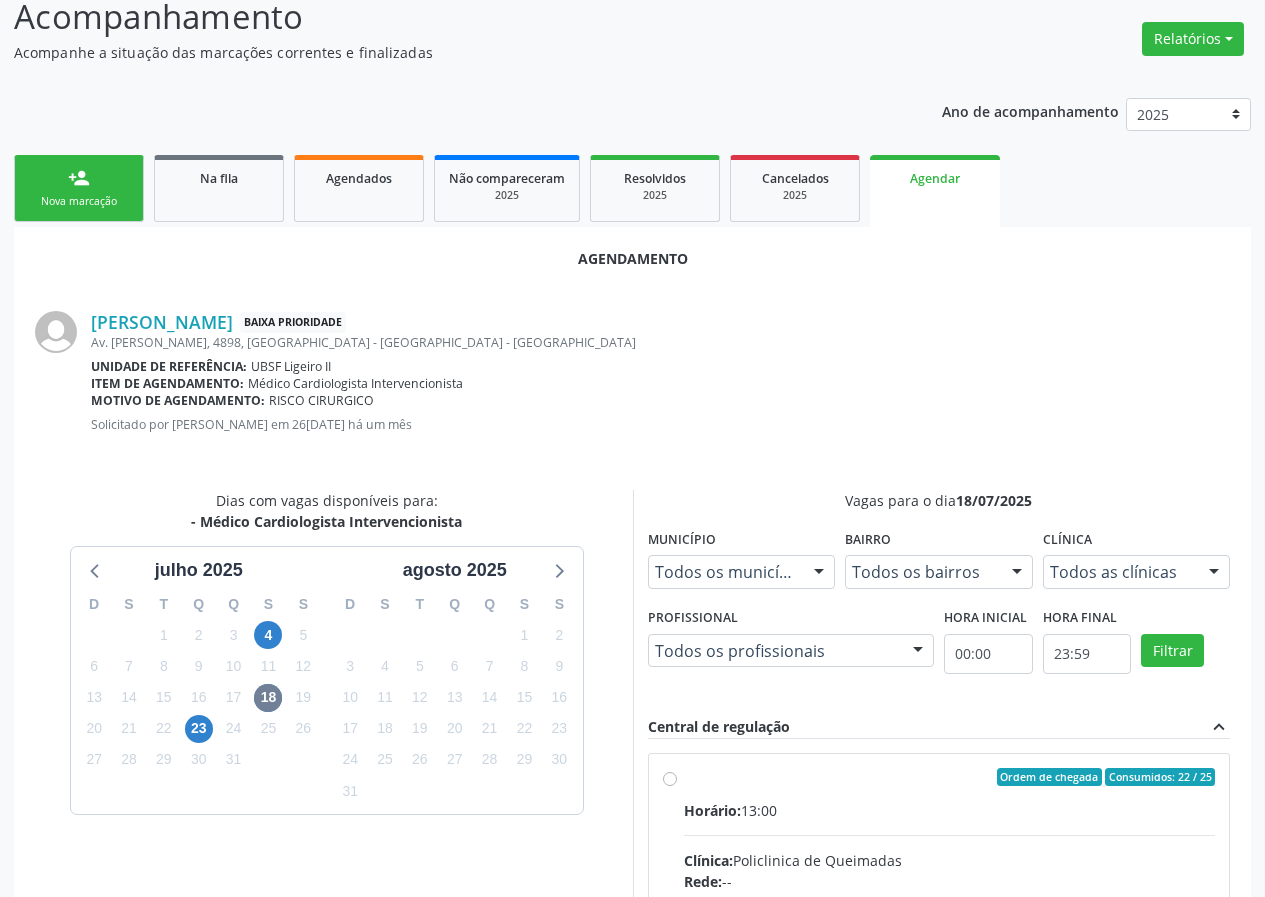 click on "Ordem de chegada
Consumidos: 22 / 25
Horário:   13:00
Clínica:  Policlinica de Queimadas
Rede:
--
Endereço:   nº S/N, Centro, Queimadas - PB
Telefone:   --
Profissional:
[PERSON_NAME]
Informações adicionais sobre o atendimento
Idade de atendimento:
de 0 a 120 anos
Gênero(s) atendido(s):
Masculino e Feminino
Informações adicionais:
--" at bounding box center [939, 921] 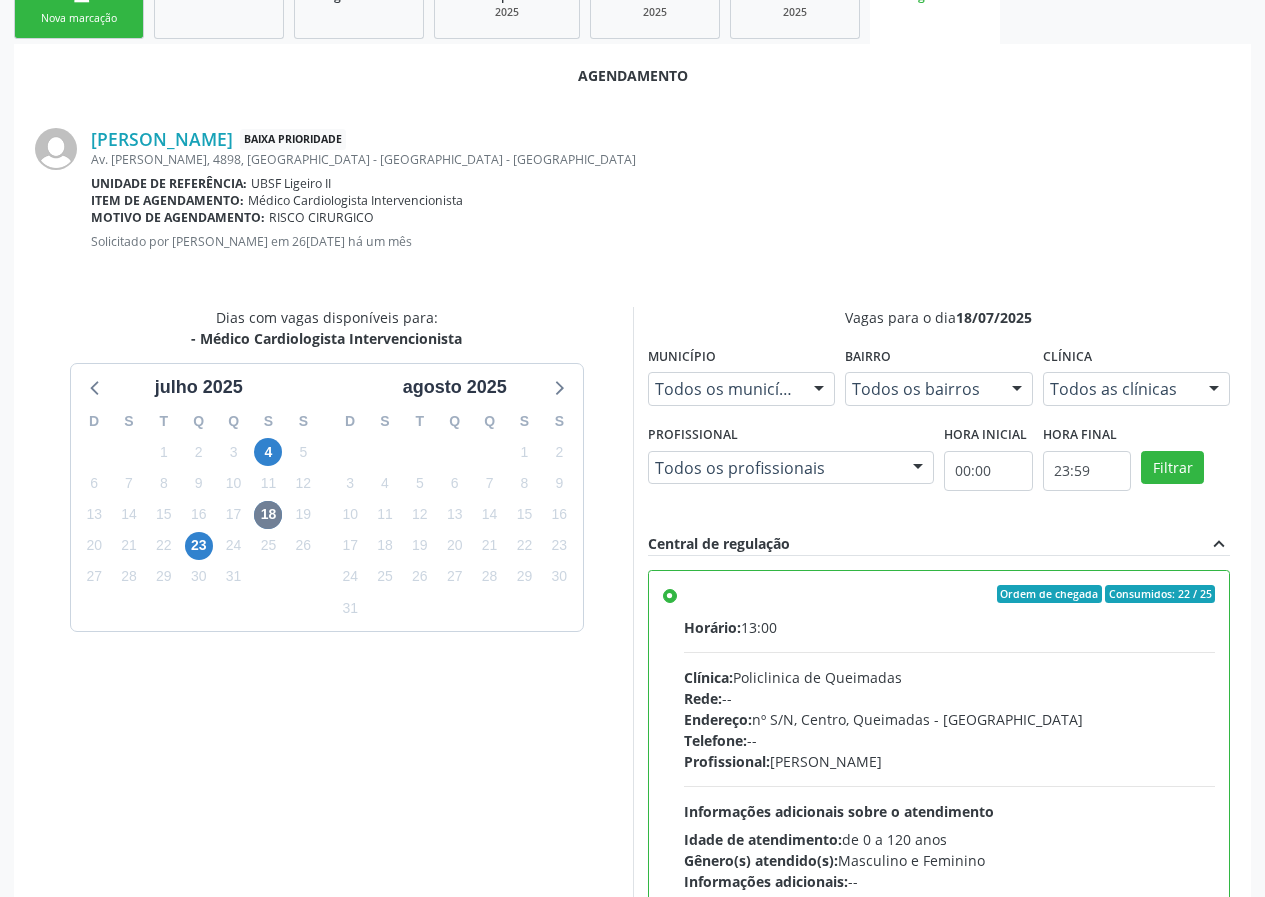 scroll, scrollTop: 469, scrollLeft: 0, axis: vertical 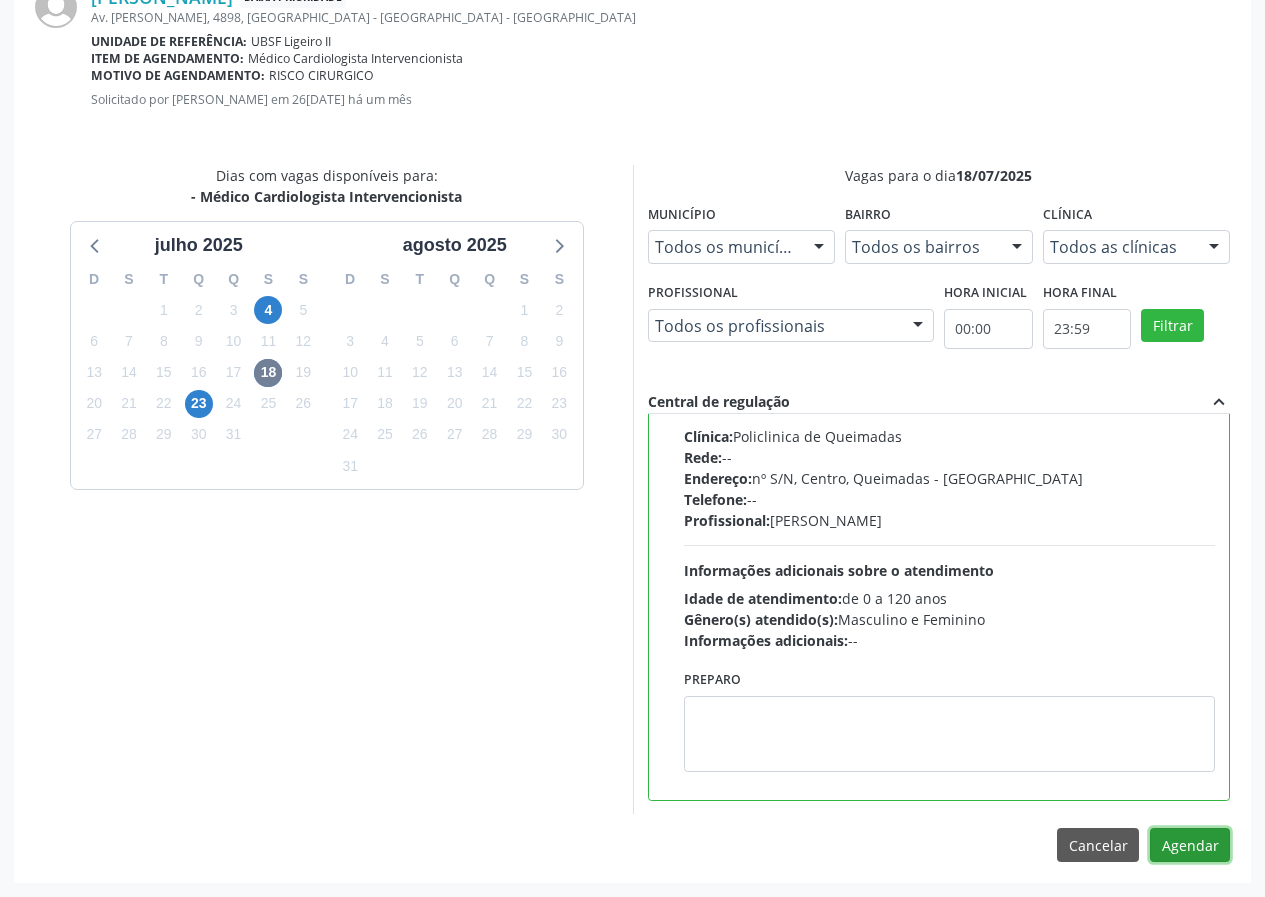 click on "Agendar" at bounding box center [1190, 845] 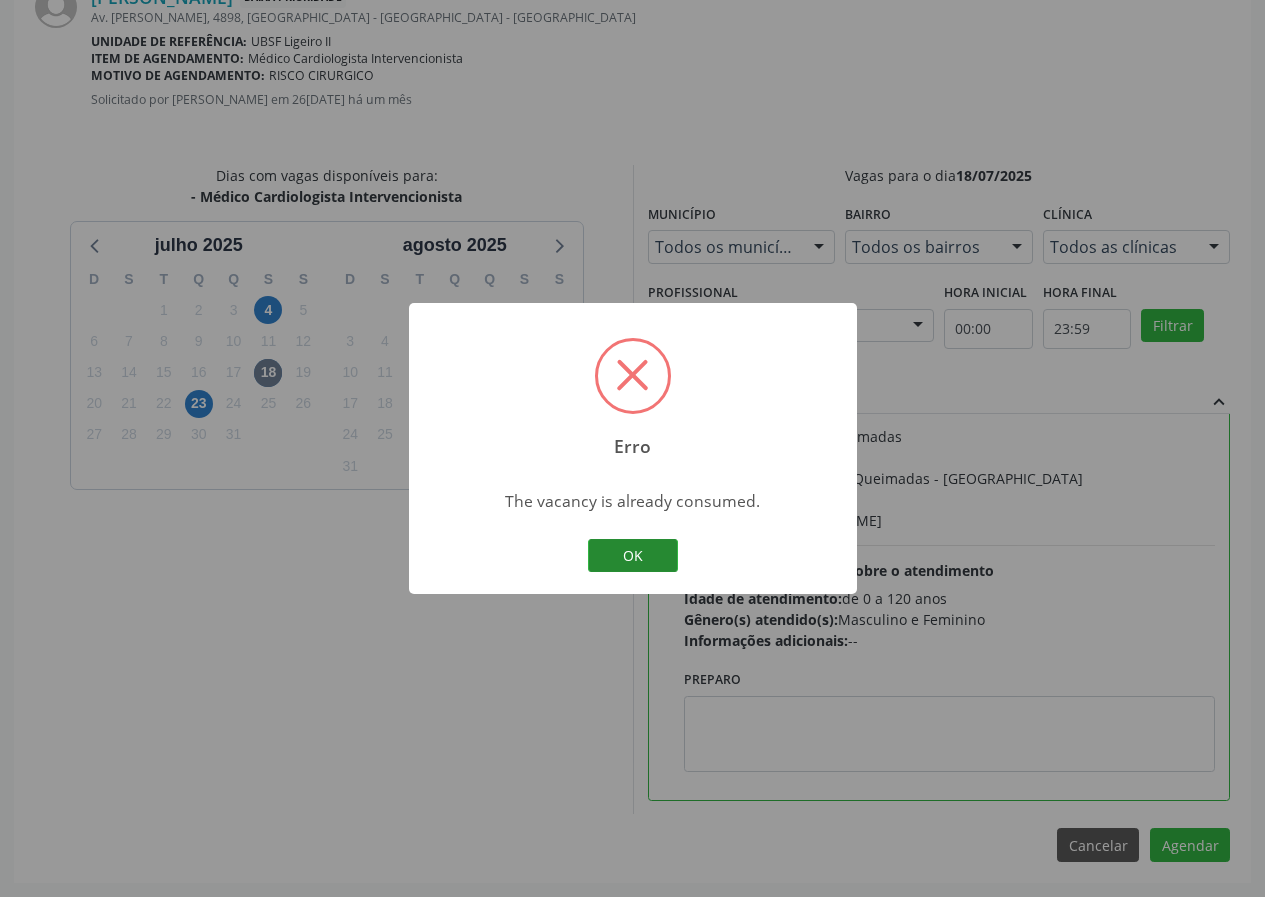 click on "OK" at bounding box center [633, 556] 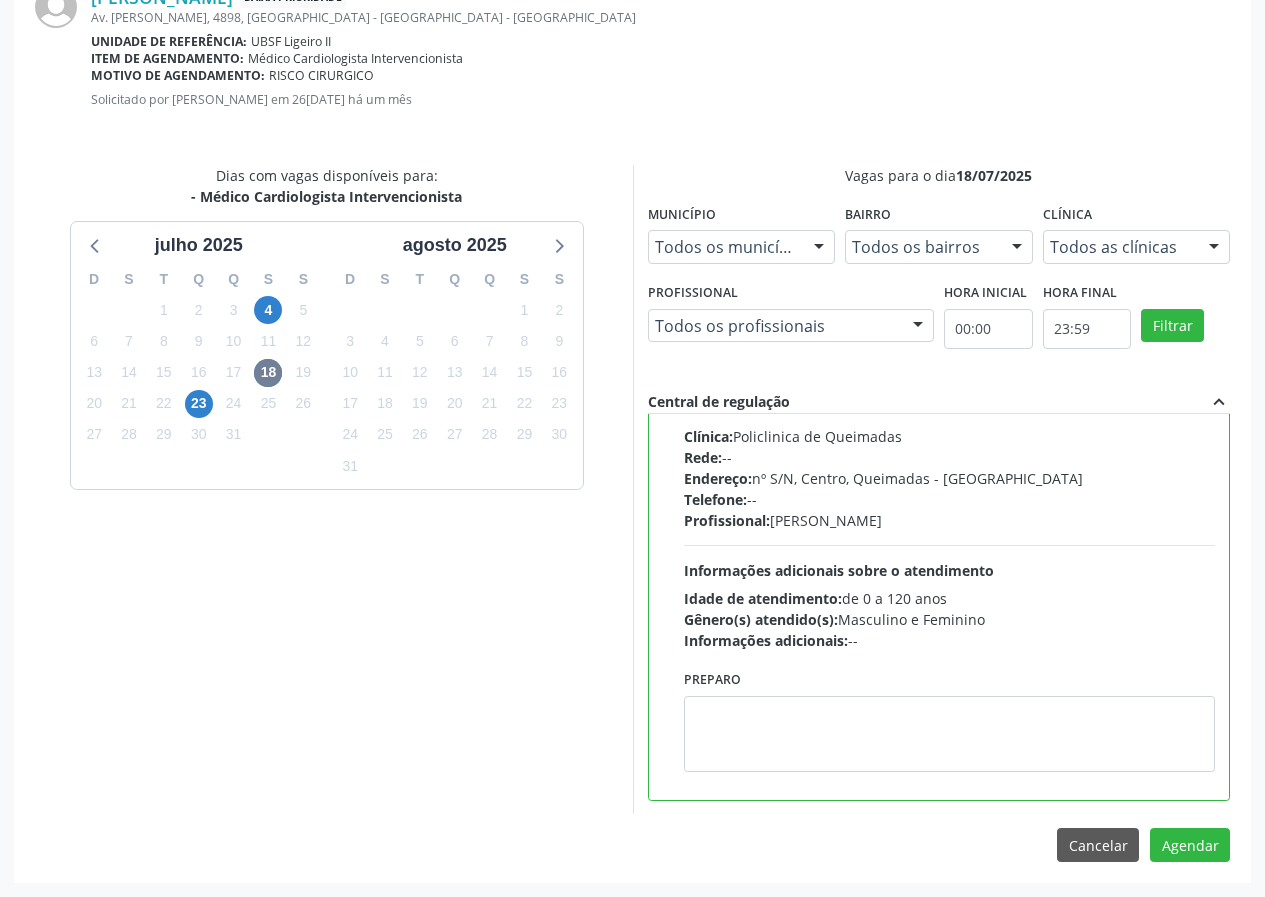 click on "Informações adicionais sobre o atendimento" at bounding box center (839, 570) 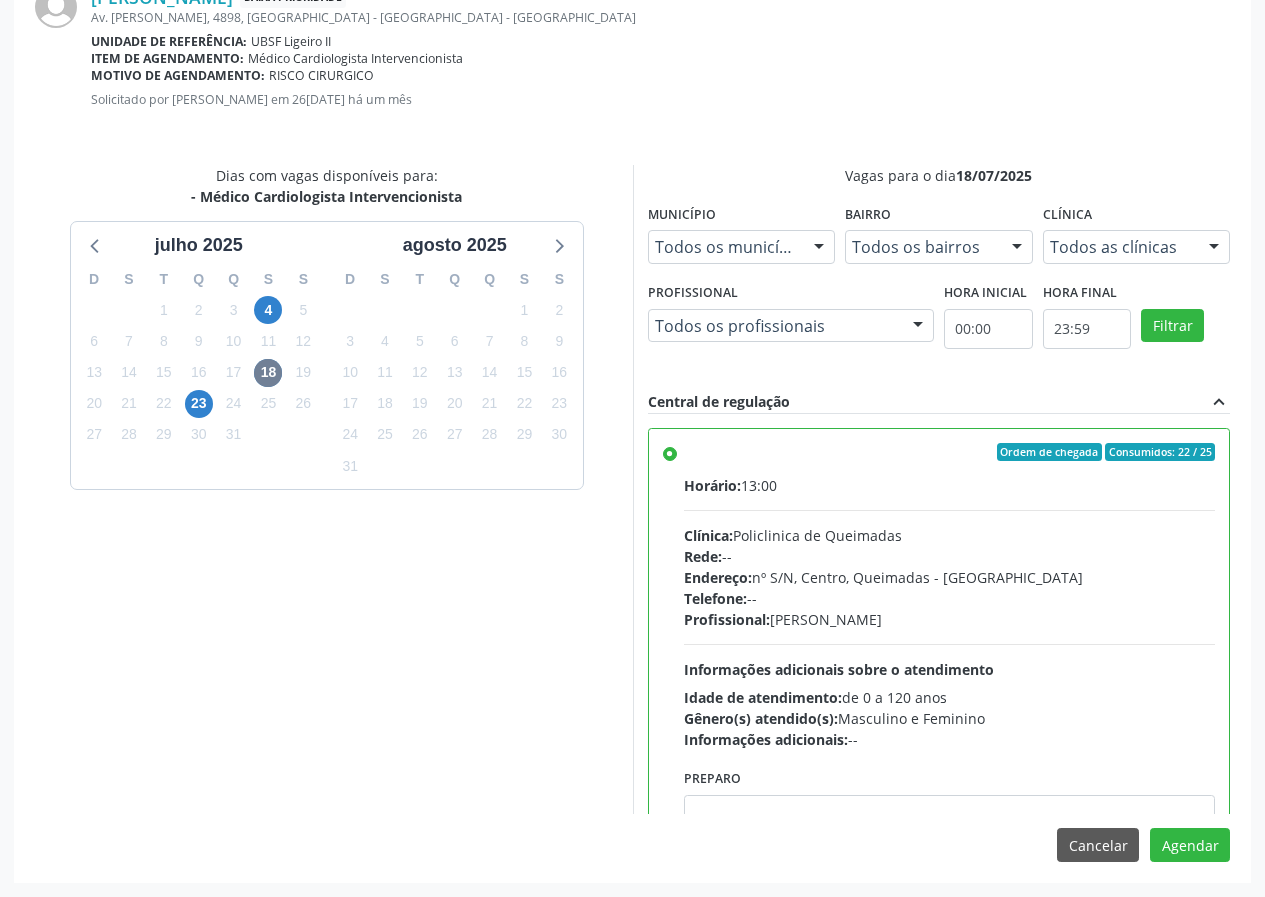 click on "Agendamento
[PERSON_NAME]
Baixa Prioridade
Av. [PERSON_NAME], 4898, [GEOGRAPHIC_DATA] - [GEOGRAPHIC_DATA] - [GEOGRAPHIC_DATA]
Unidade de referência:
UBSF Ligeiro II
Item de agendamento:
Médico Cardiologista Intervencionista
Motivo de agendamento:
RISCO CIRURGICO
Solicitado por [PERSON_NAME] em 26[DATE] há um mês
Dias com vagas disponíveis para:
- Médico Cardiologista Intervencionista
ju[DATE] S T Q Q S S 29 30 1 2 3 4 5 6 7 8 9 10 11 12 13 14 15 16 17 18 19 20 21 22 23 24 25 26 27 28 29 30 31 1 2 3 4 5 6 7 8 9 [DATE] S T Q Q S S 27 28 29 30 31 1 2 3 4 5 6 7 8 9 10 11 12 13 14 15 16 17 18 19 20 21 22 23 24 25 26 27 28 29 30 31 1 2 3 4 5 6
Vagas para o dia
18[DATE]
Município
Todos os municípios         Todos os municípios   [GEOGRAPHIC_DATA] - [GEOGRAPHIC_DATA] resultado encontrado para: "   "" at bounding box center [632, 392] 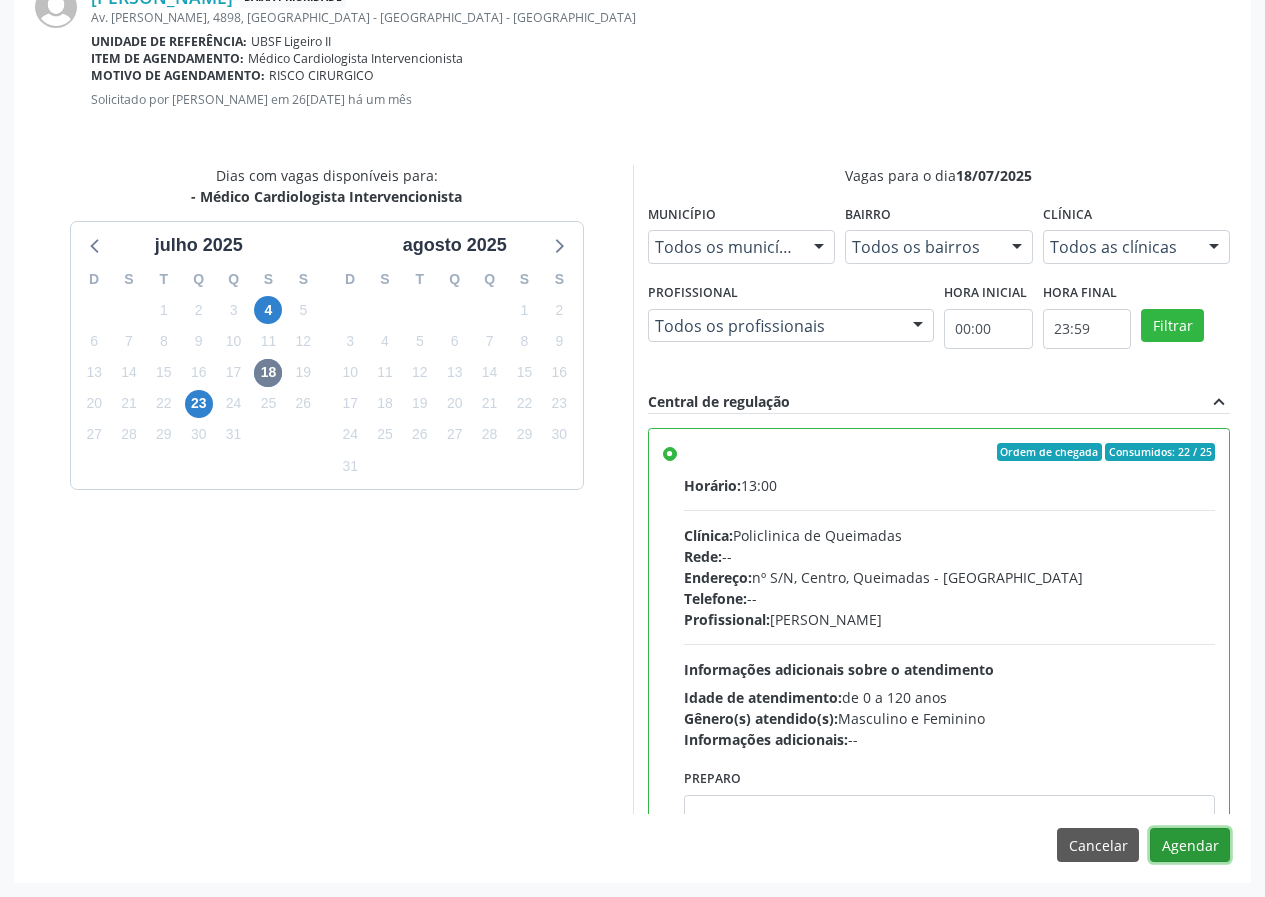 click on "Agendar" at bounding box center [1190, 845] 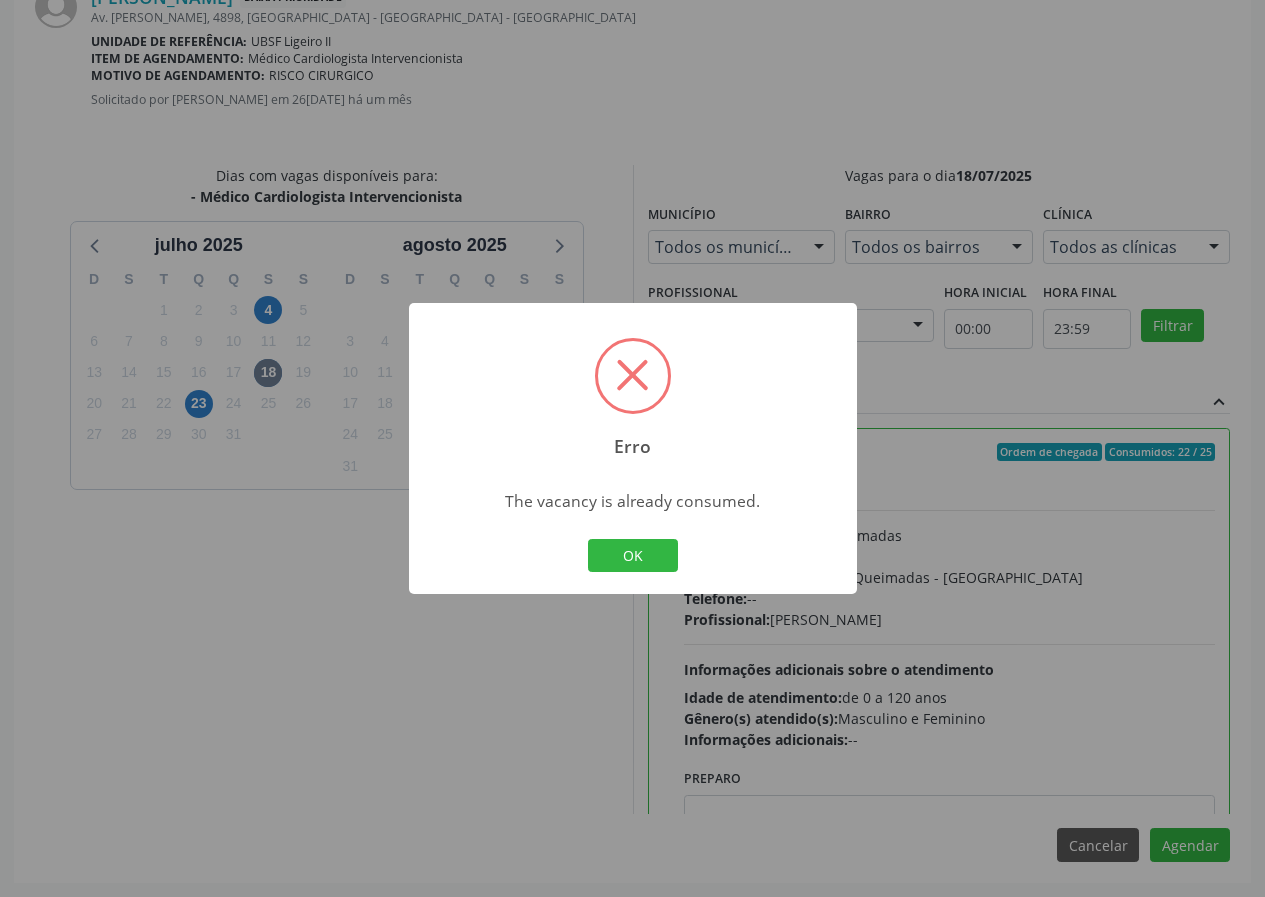 type 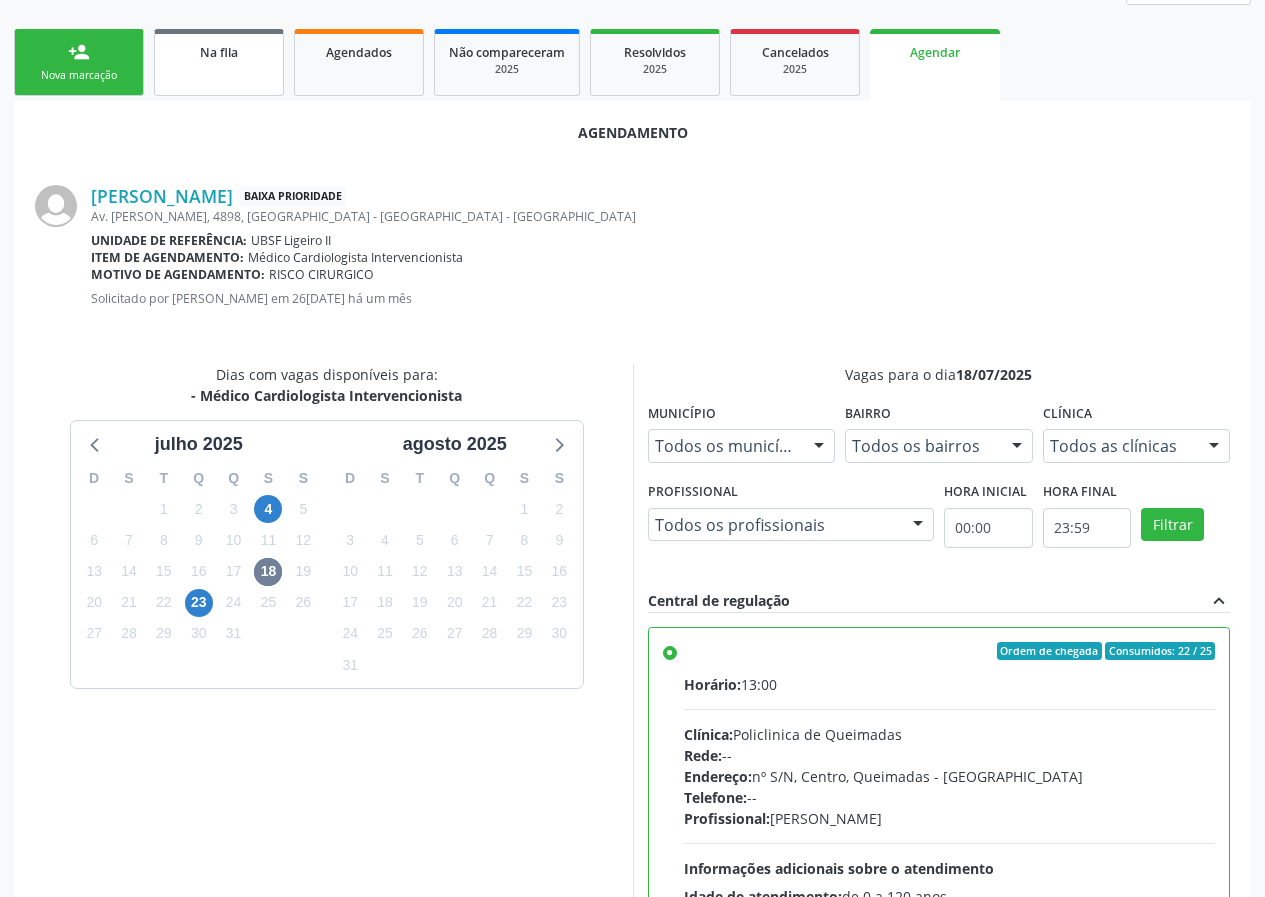 scroll, scrollTop: 0, scrollLeft: 0, axis: both 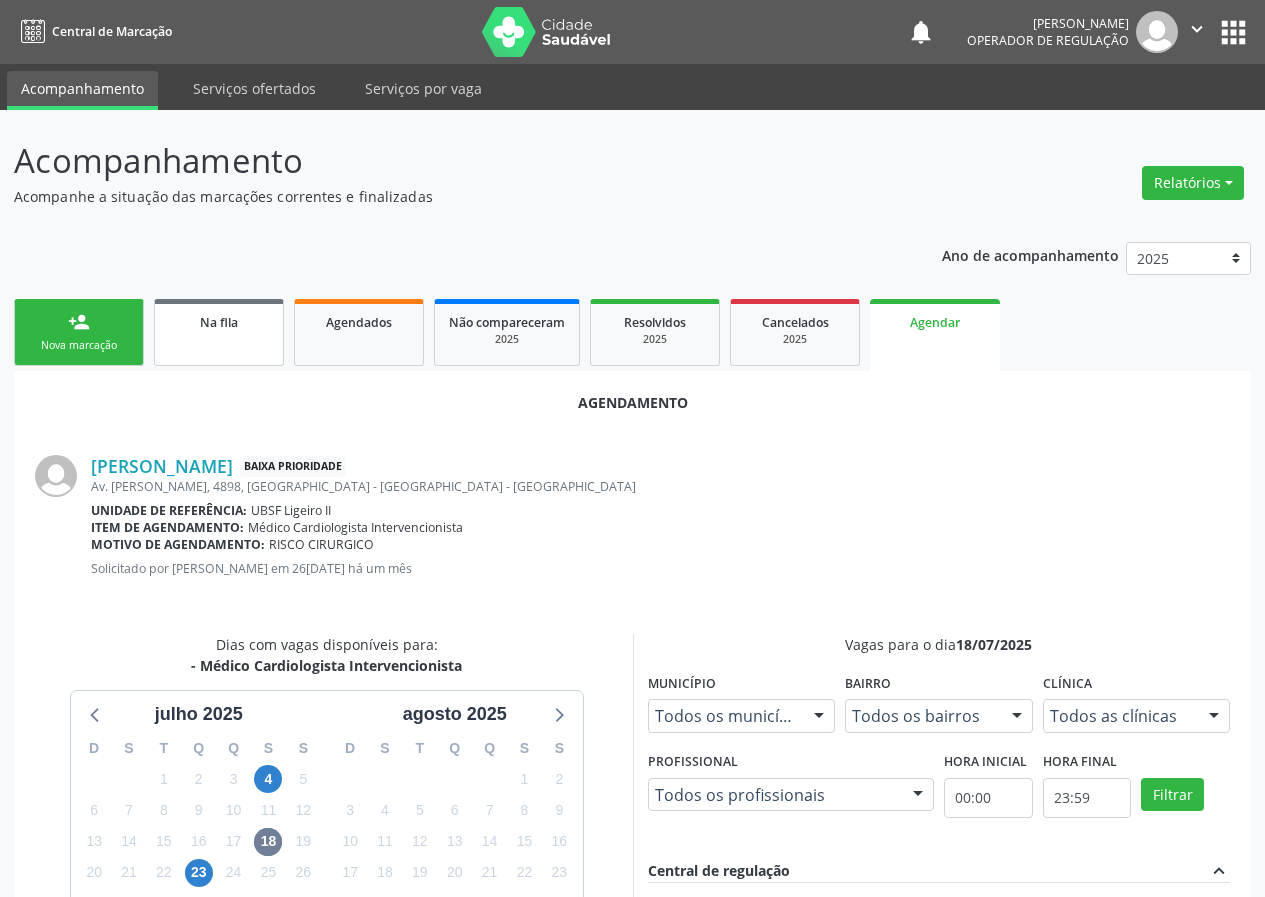 click on "Na fila" at bounding box center [219, 321] 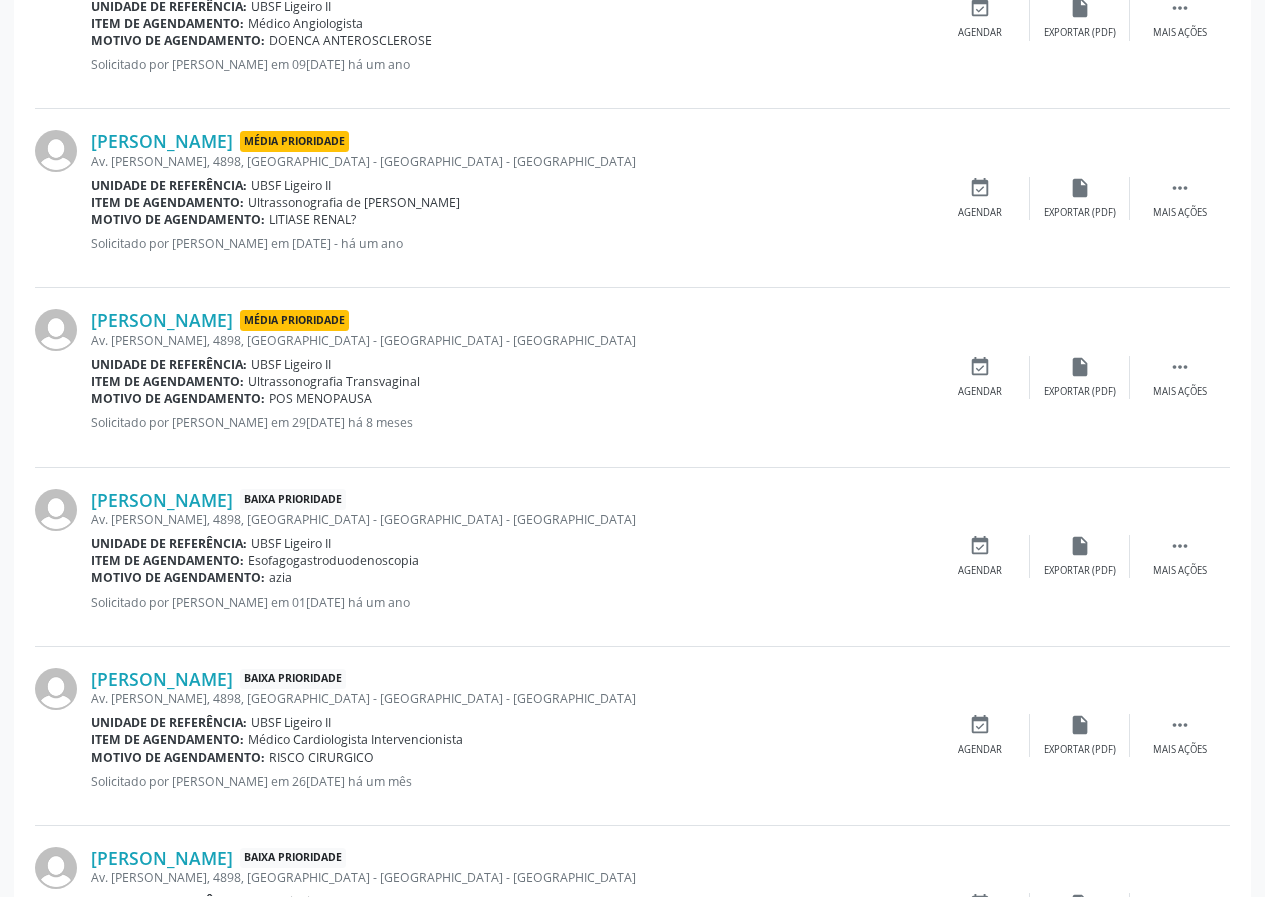 scroll, scrollTop: 1176, scrollLeft: 0, axis: vertical 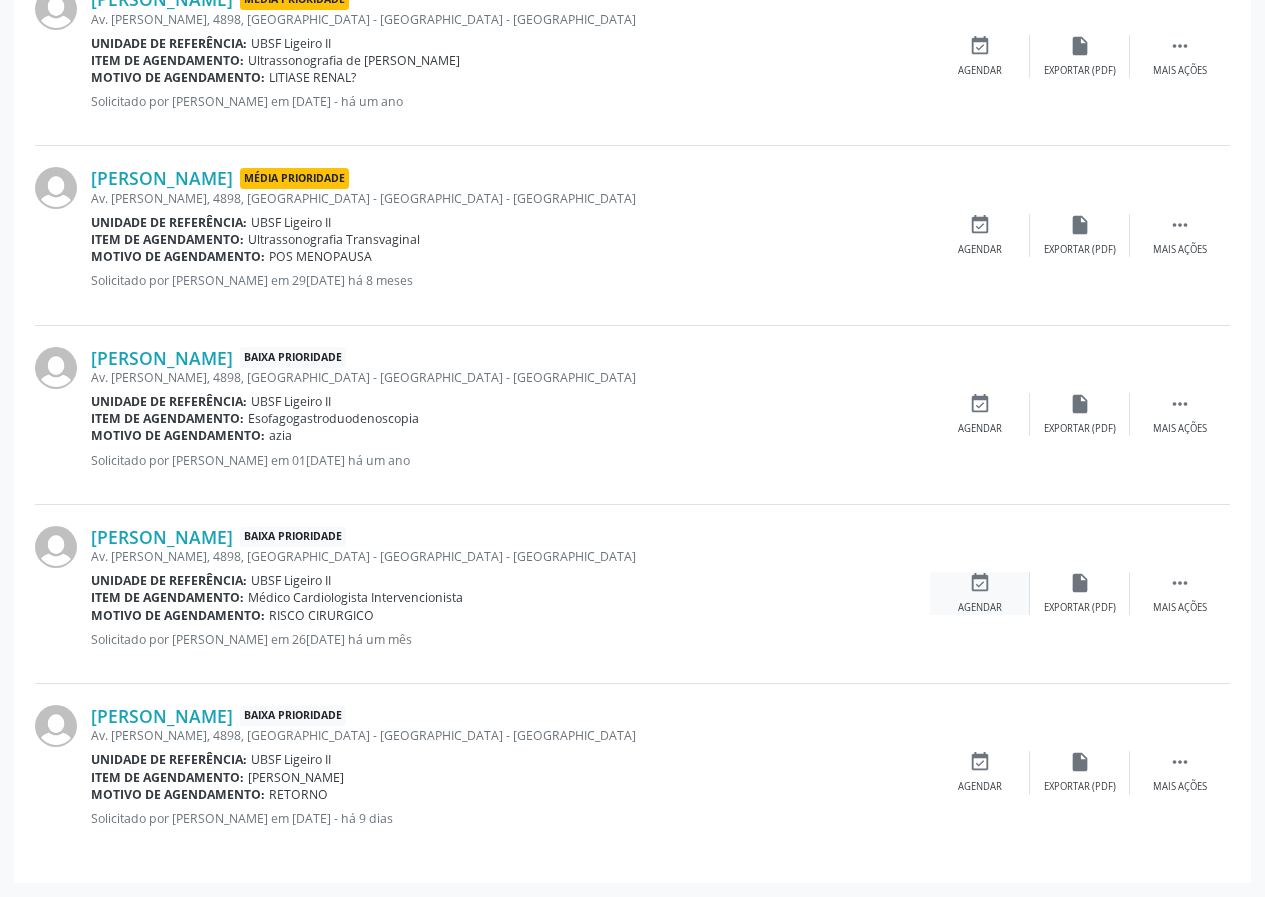 click on "event_available
Agendar" at bounding box center (980, 593) 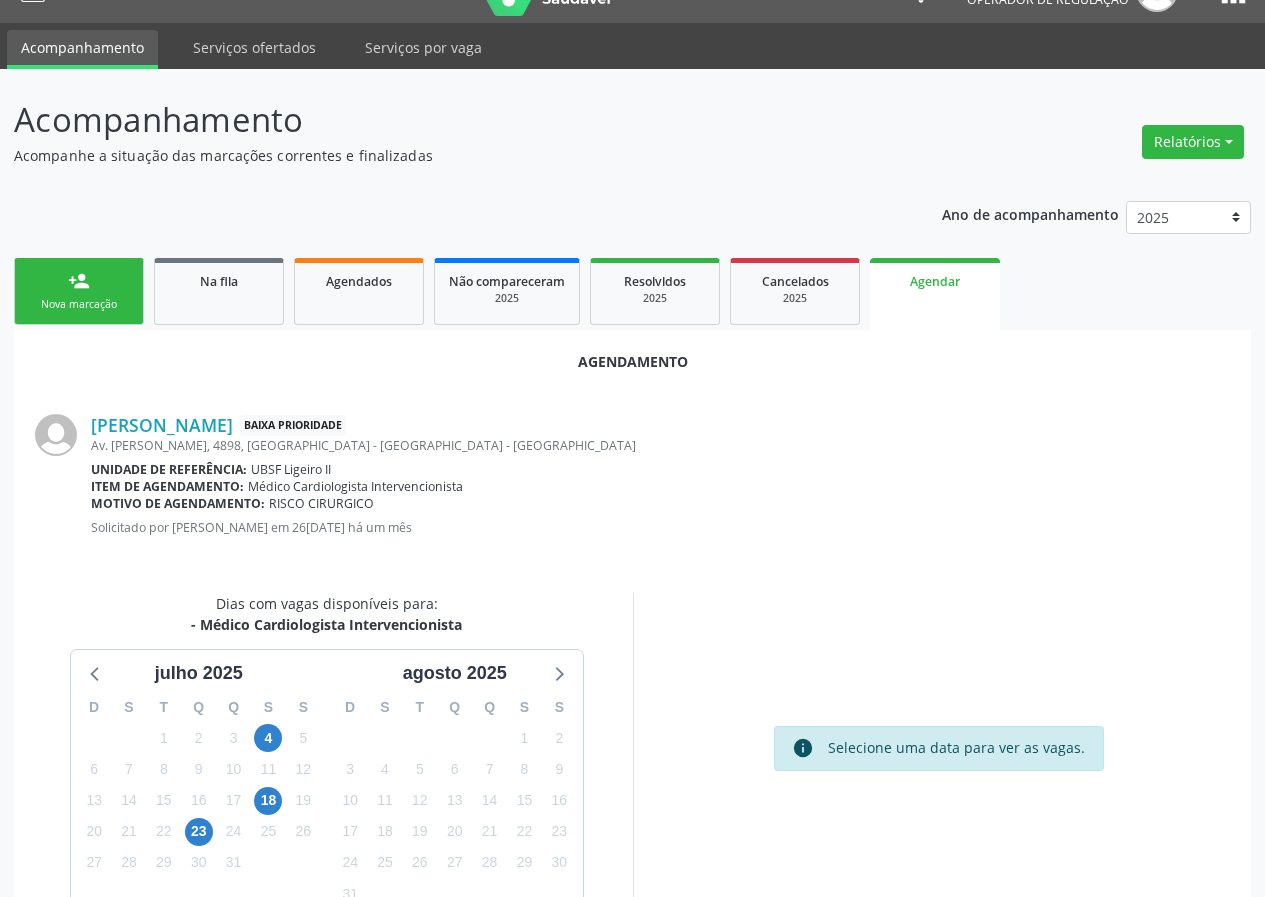 scroll, scrollTop: 100, scrollLeft: 0, axis: vertical 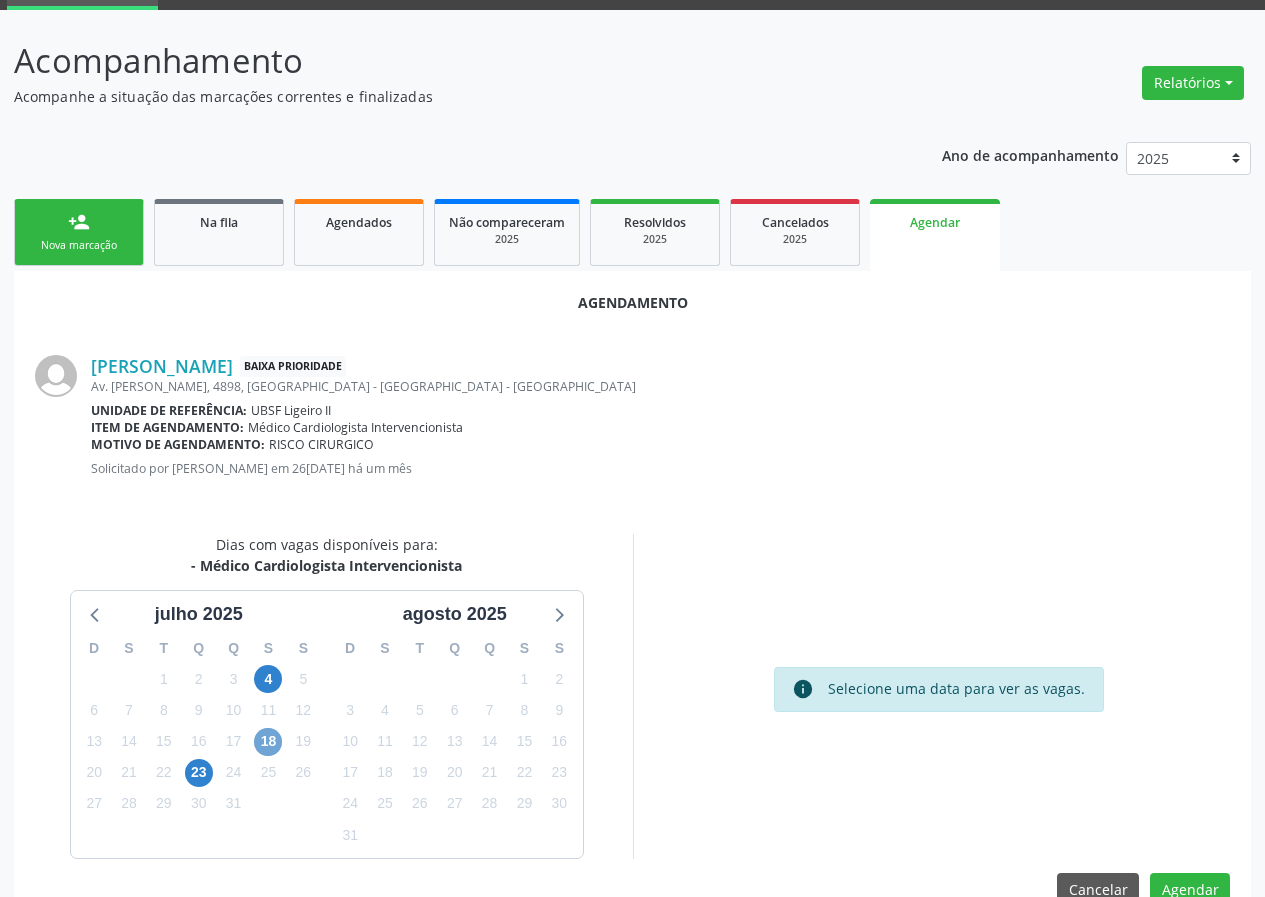 click on "18" at bounding box center (268, 742) 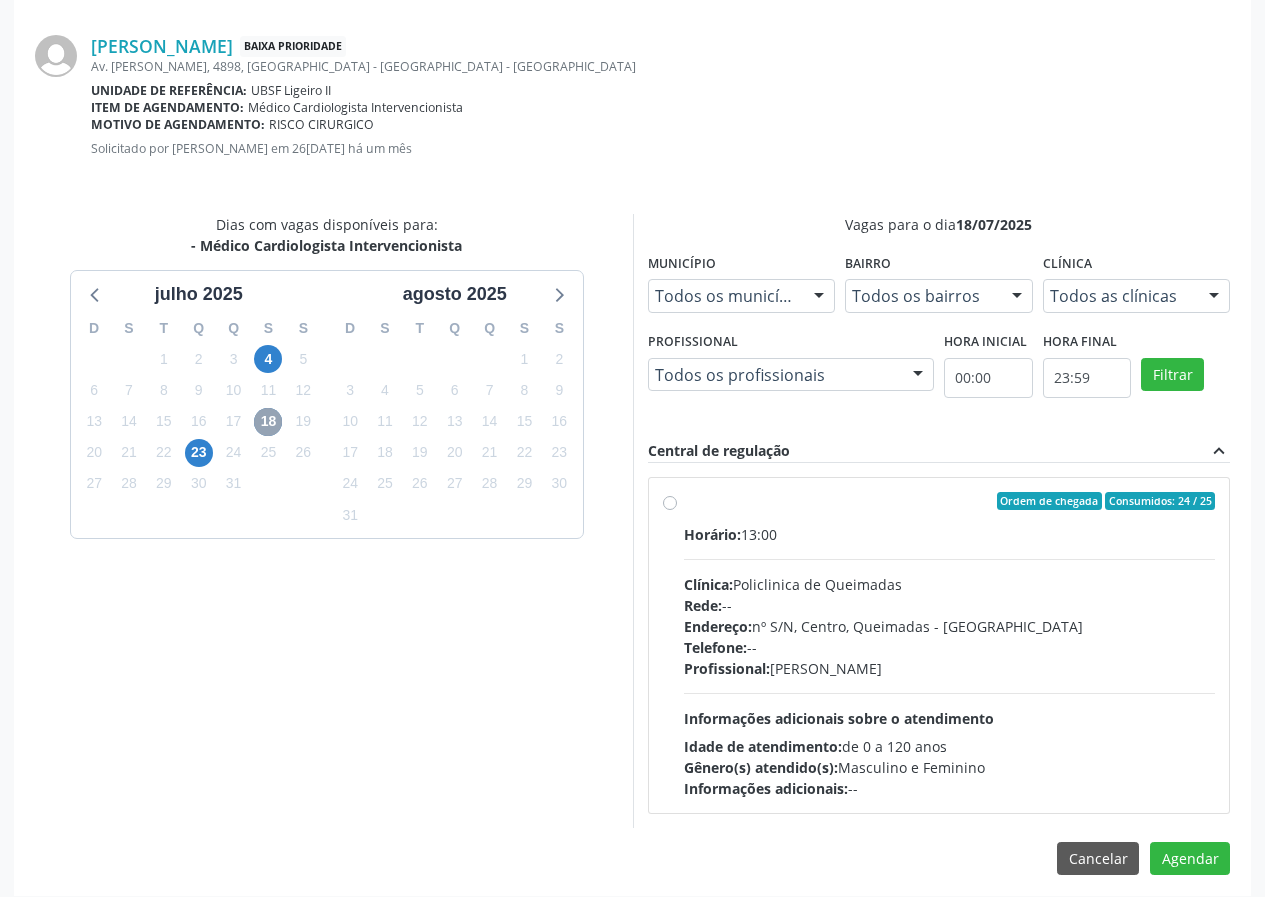 scroll, scrollTop: 433, scrollLeft: 0, axis: vertical 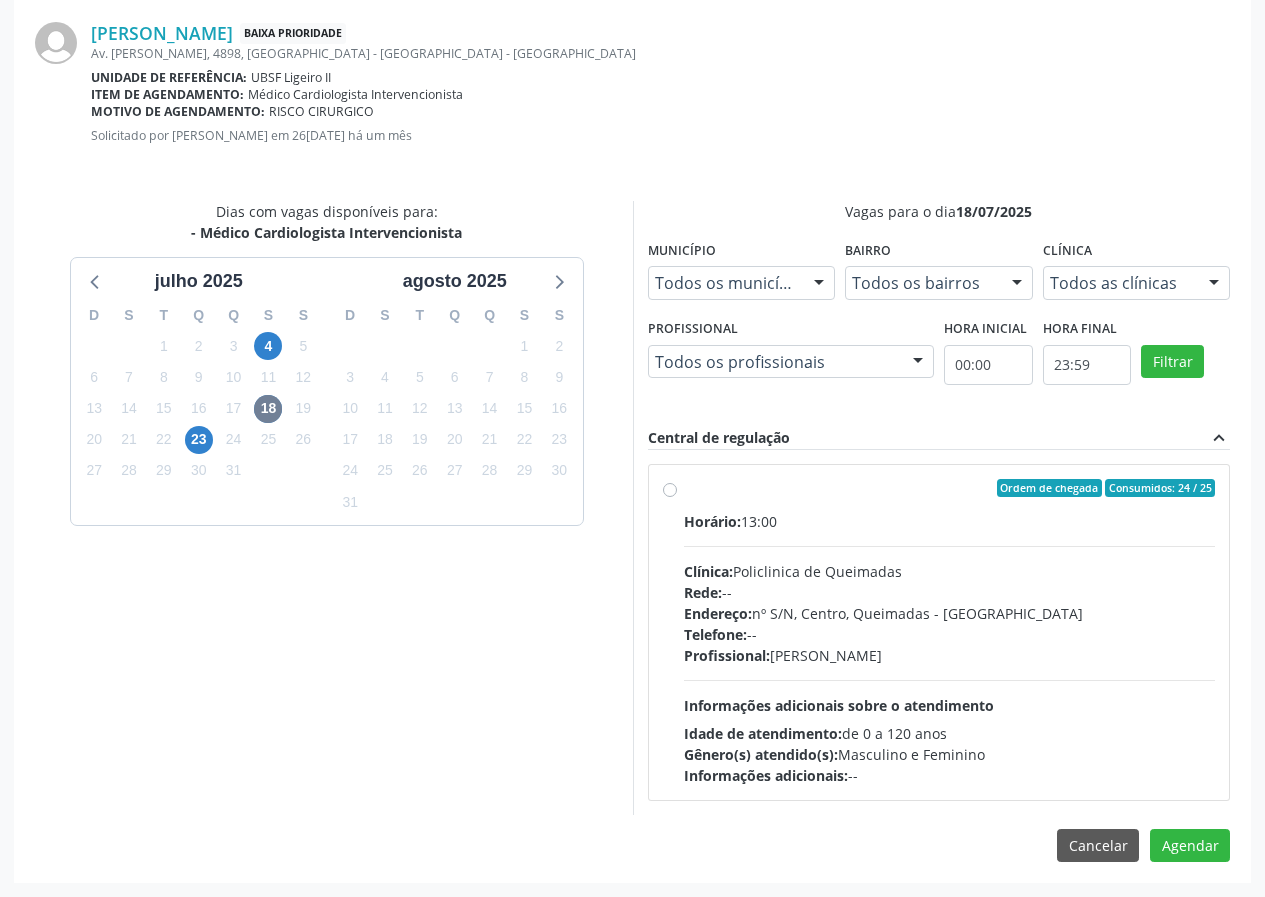 click on "Horário:   13:00
Clínica:  Policlinica de Queimadas
Rede:
--
Endereço:   nº S/N, Centro, Queimadas - PB
Telefone:   --
Profissional:
[PERSON_NAME]
Informações adicionais sobre o atendimento
Idade de atendimento:
de 0 a 120 anos
Gênero(s) atendido(s):
Masculino e Feminino
Informações adicionais:
--" at bounding box center [950, 648] 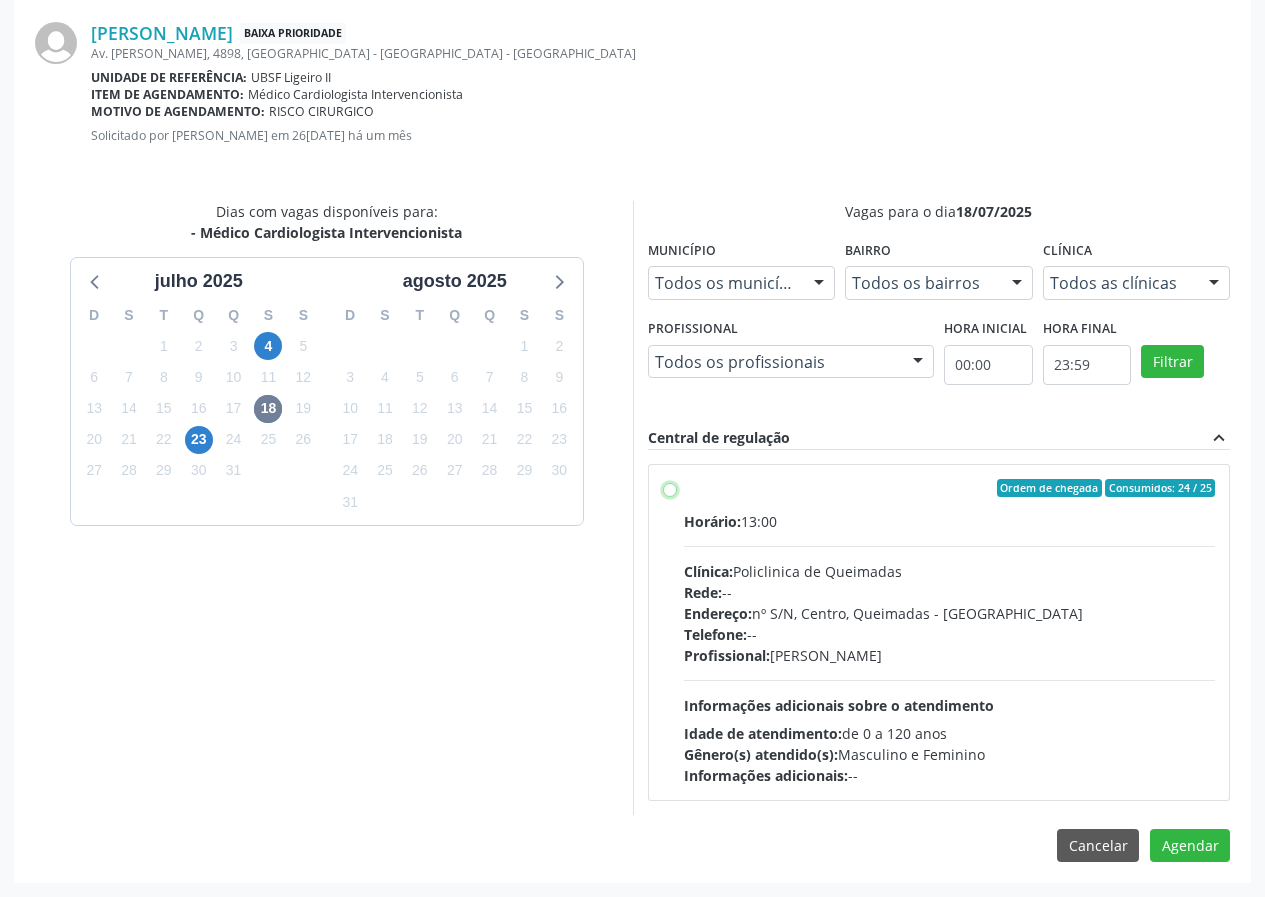 radio on "true" 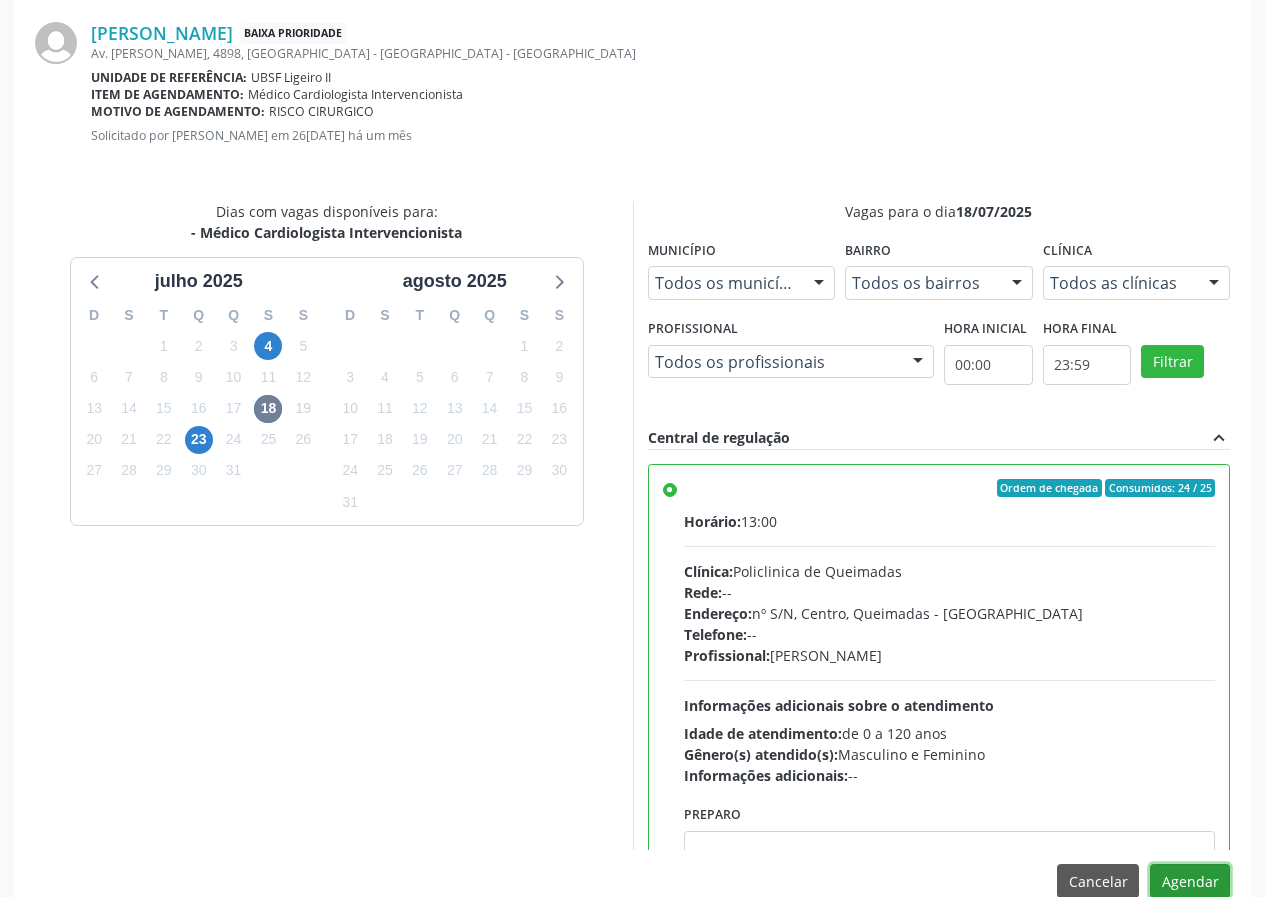 click on "Agendar" at bounding box center (1190, 881) 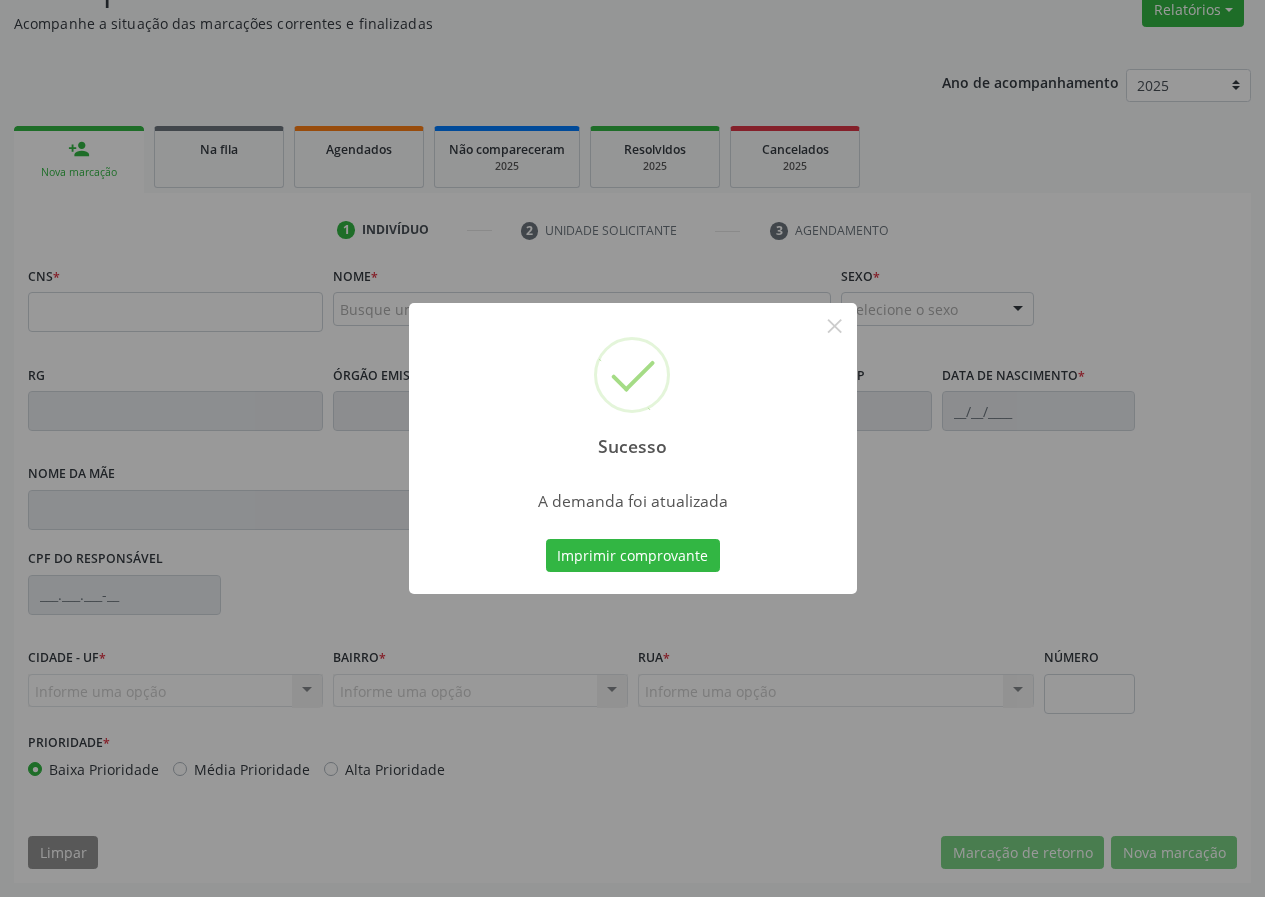 scroll, scrollTop: 173, scrollLeft: 0, axis: vertical 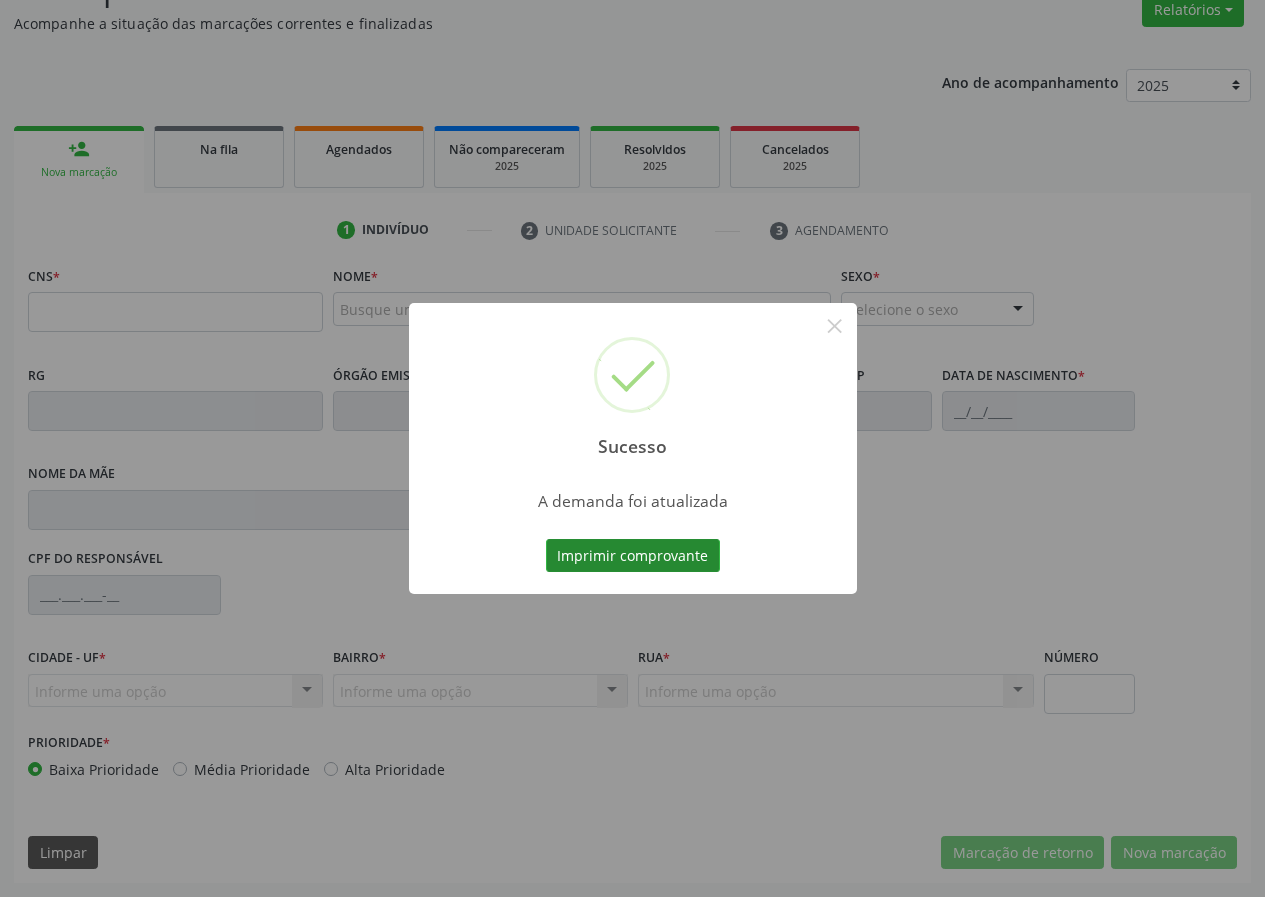 click on "Imprimir comprovante" at bounding box center [633, 556] 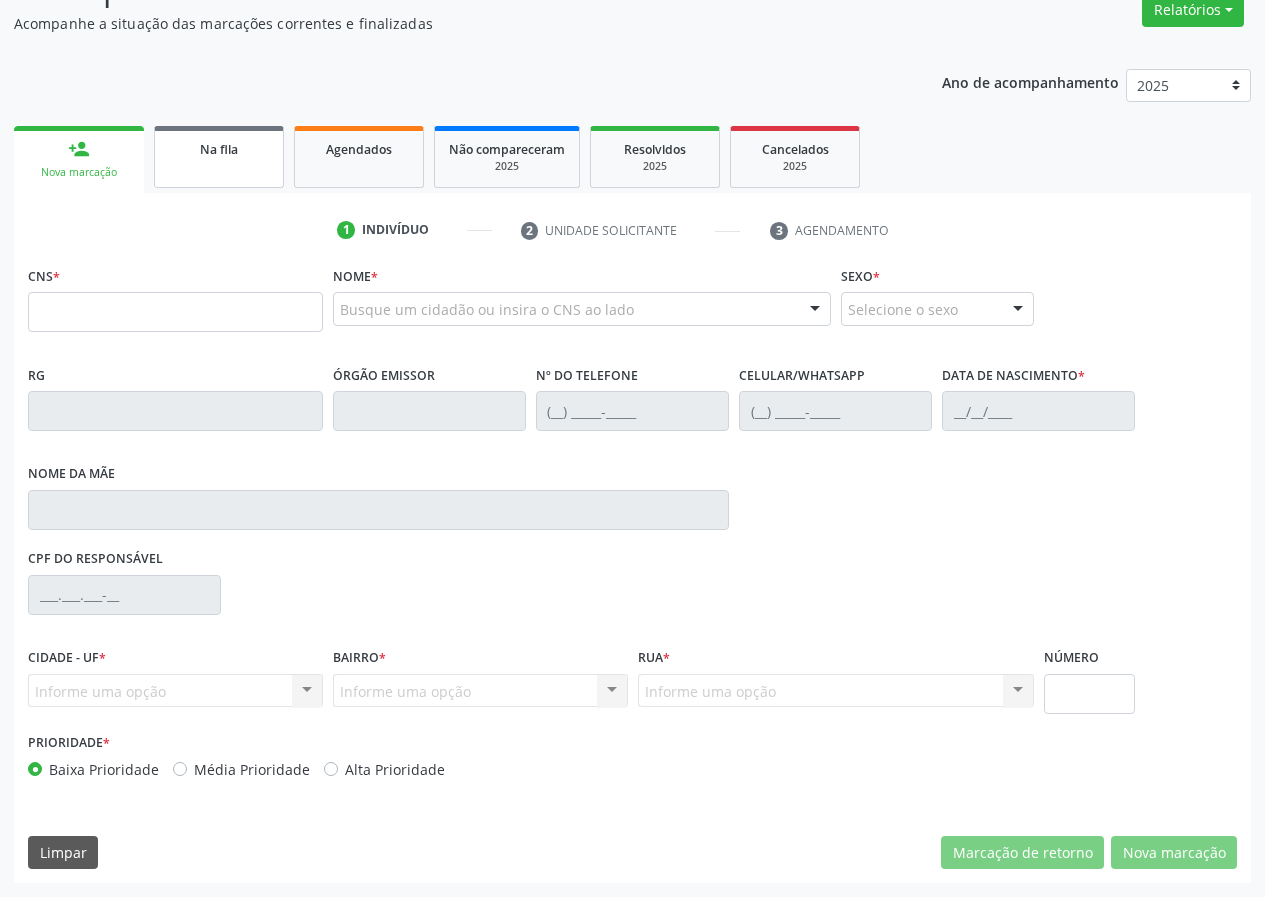 click on "Na fila" at bounding box center (219, 149) 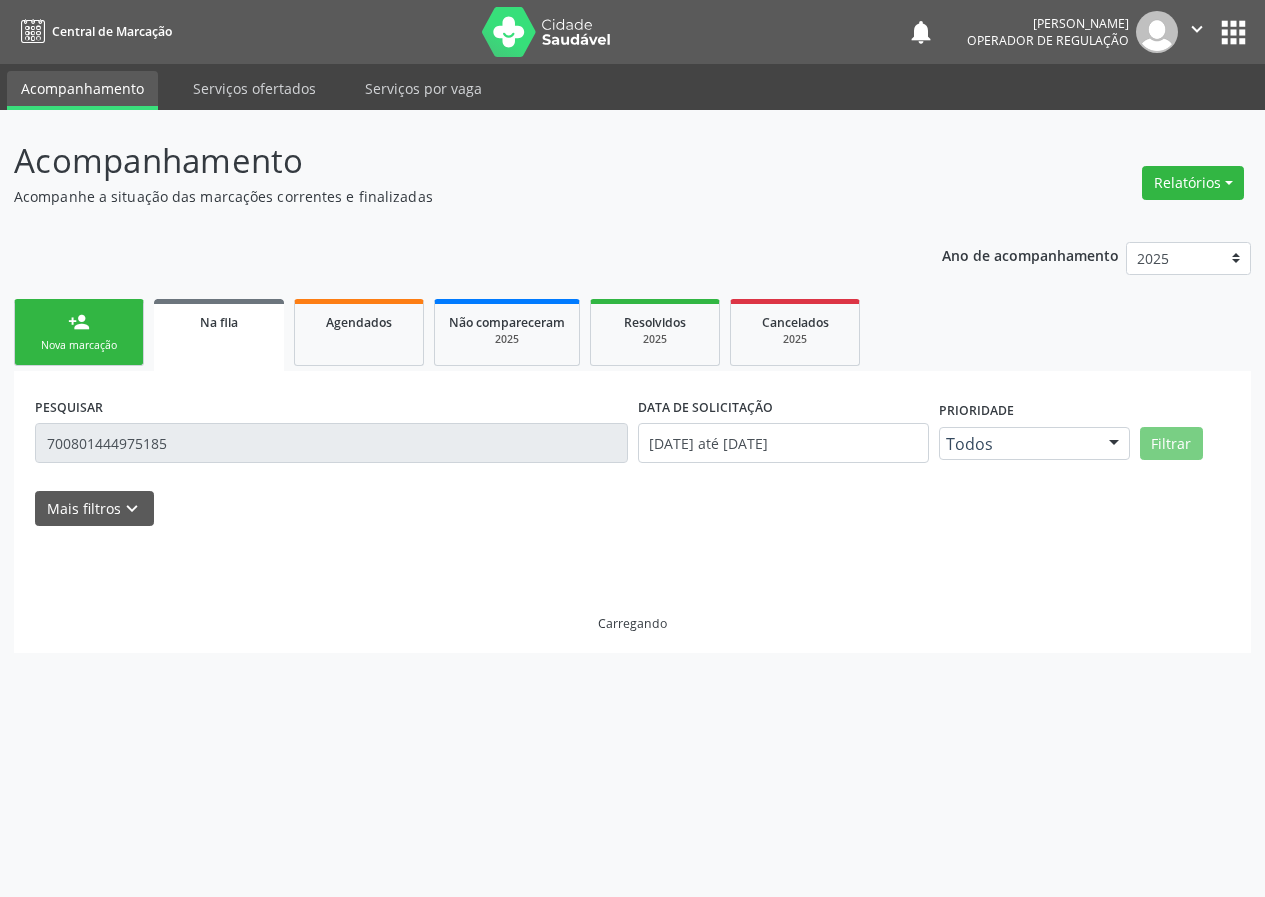 scroll, scrollTop: 0, scrollLeft: 0, axis: both 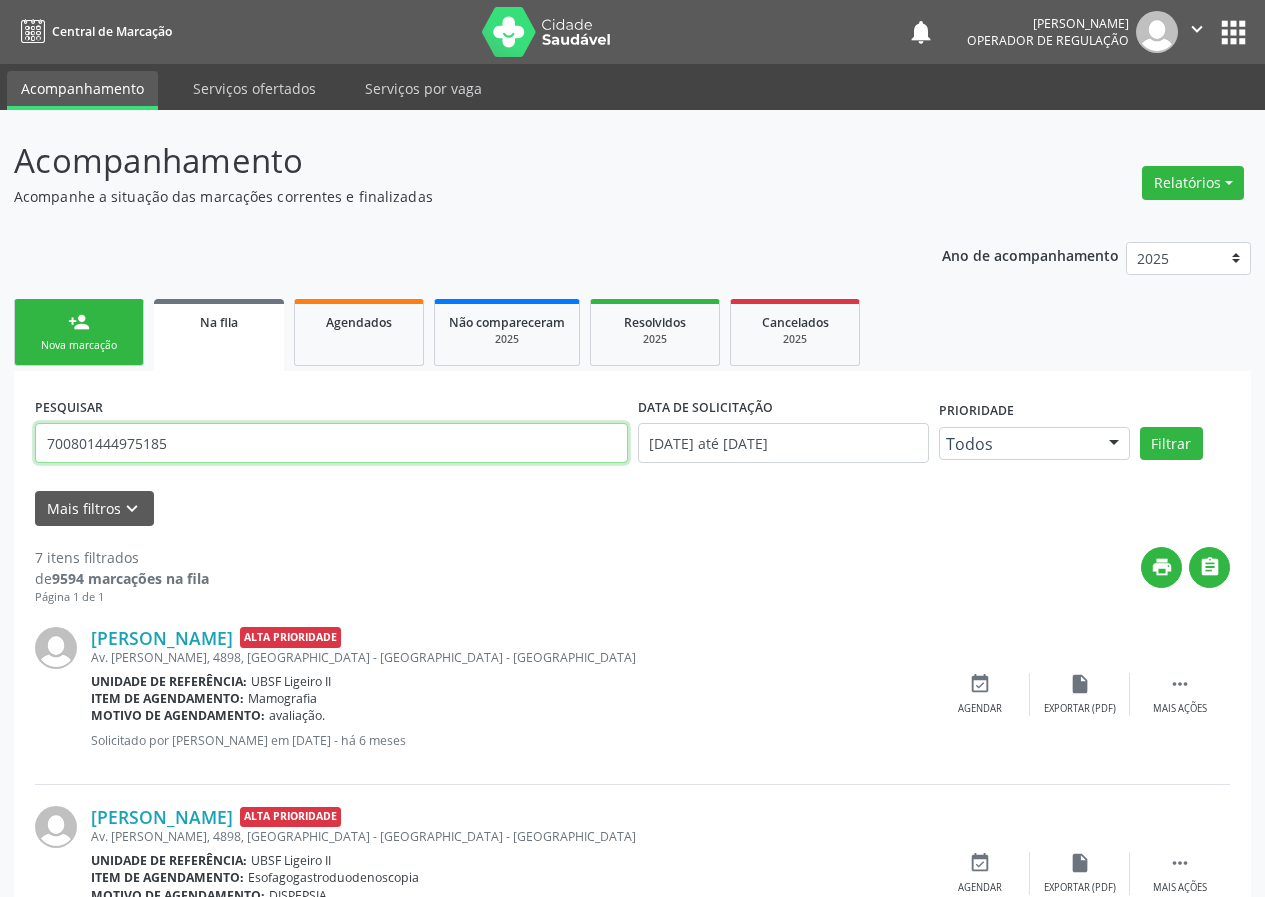 click on "700801444975185" at bounding box center (331, 443) 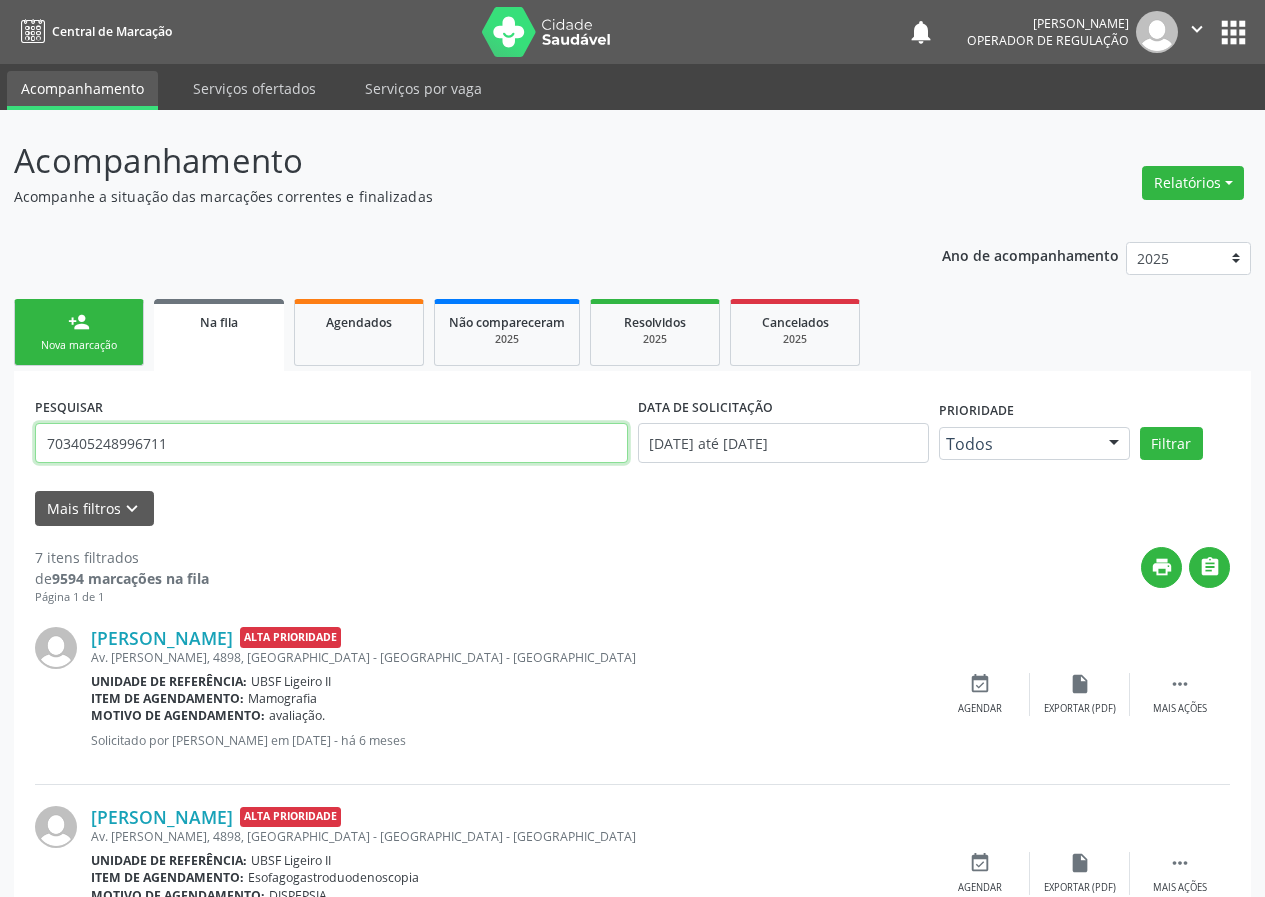 type on "703405248996711" 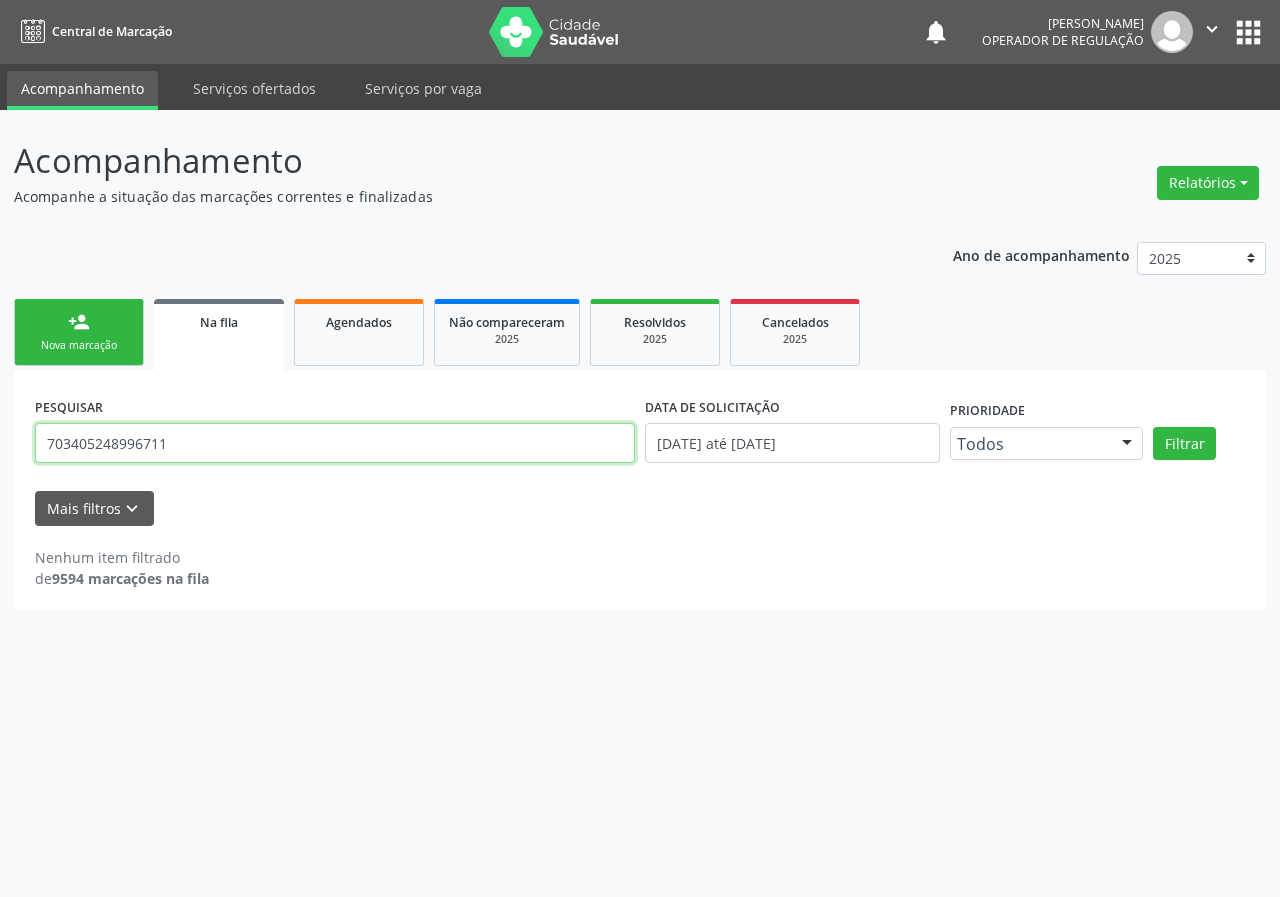 click on "703405248996711" at bounding box center [335, 443] 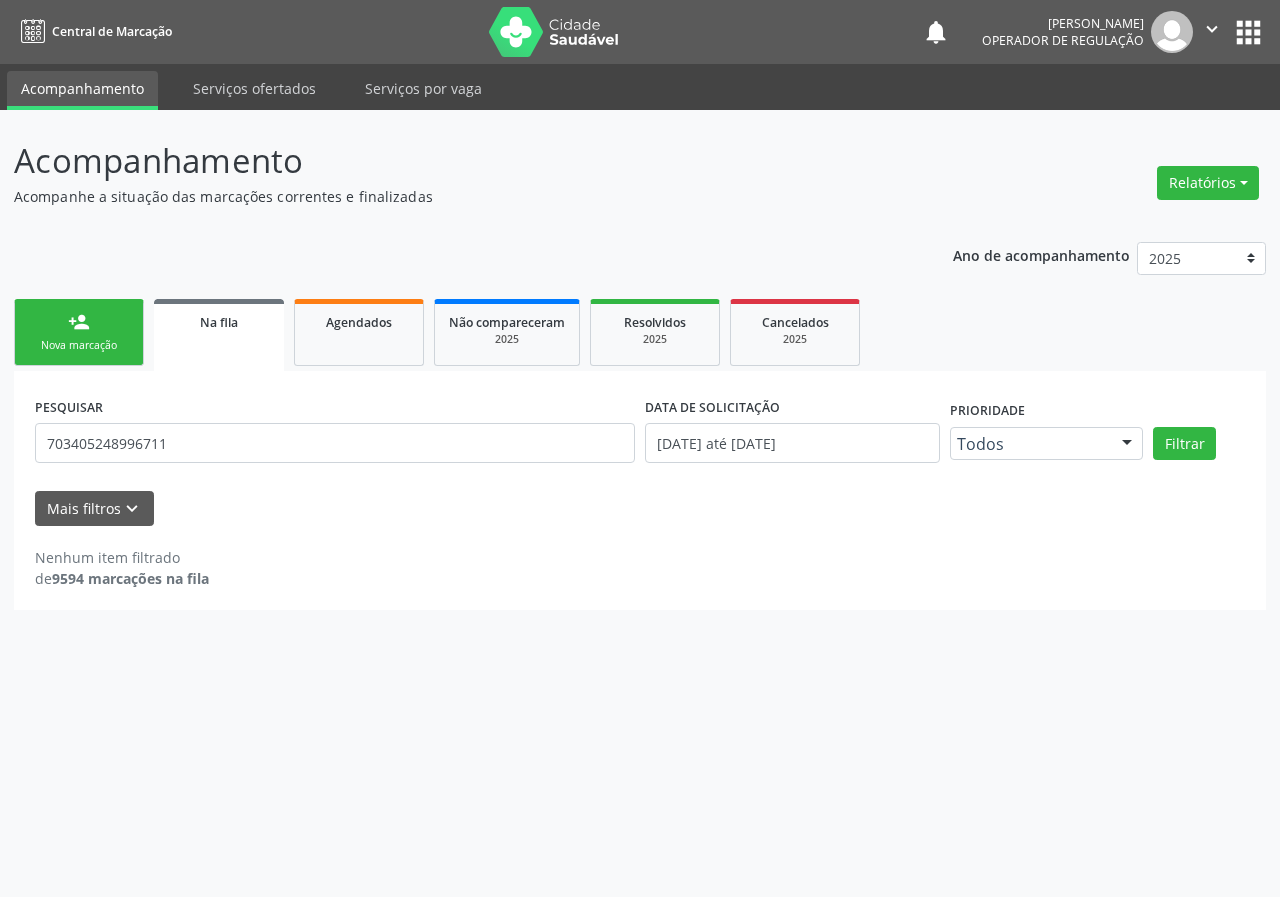 click on "person_add
Nova marcação" at bounding box center (79, 332) 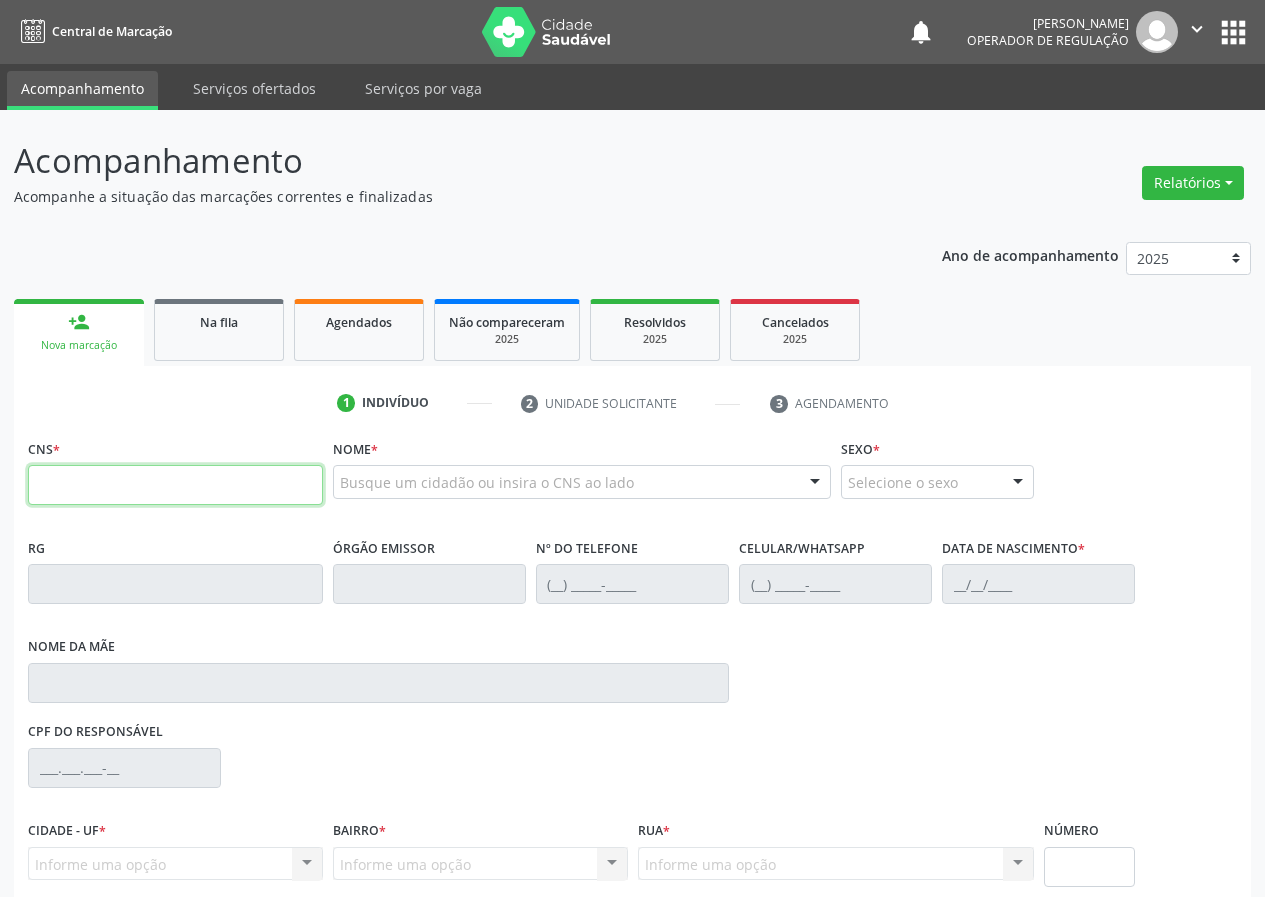 click at bounding box center (175, 485) 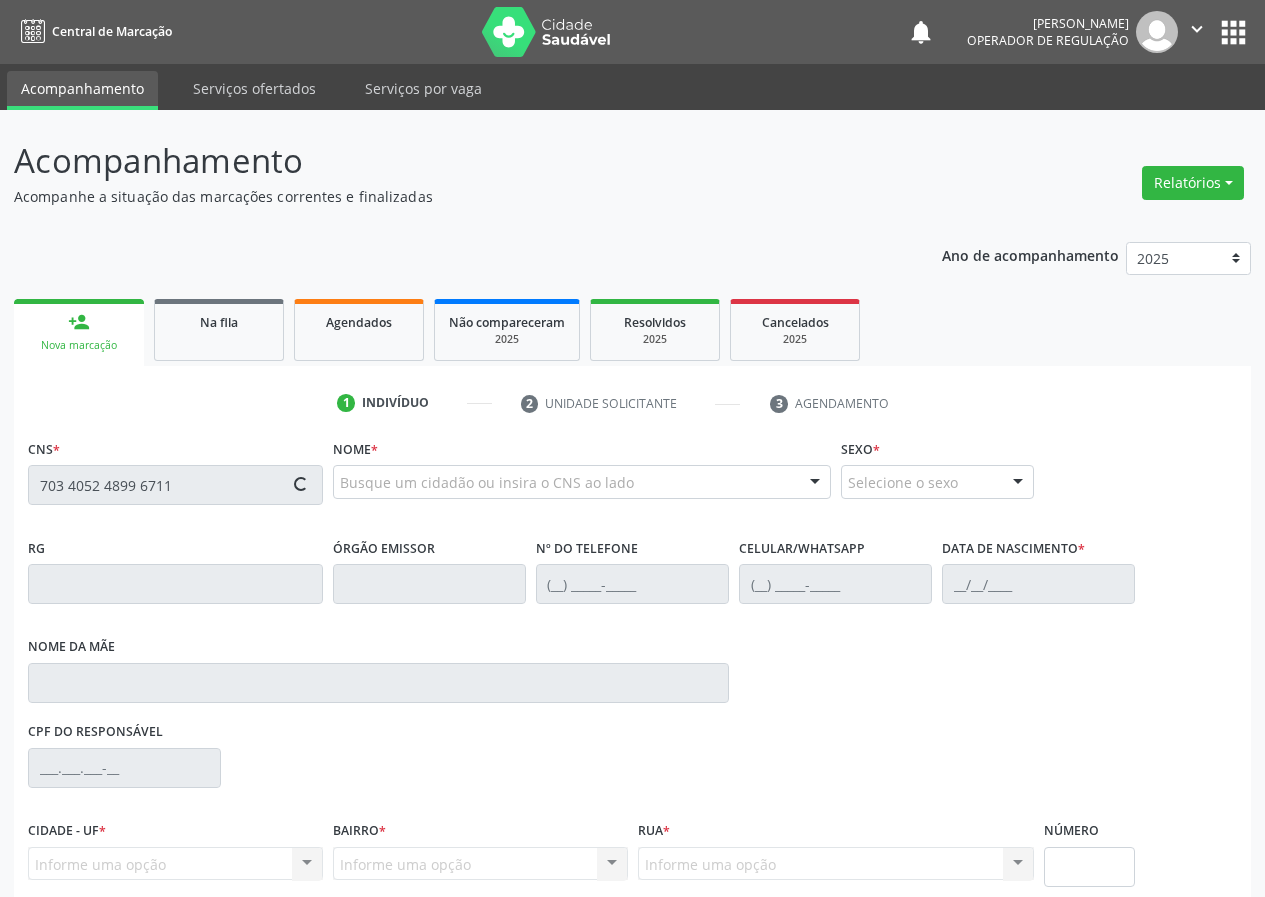 type on "703 4052 4899 6711" 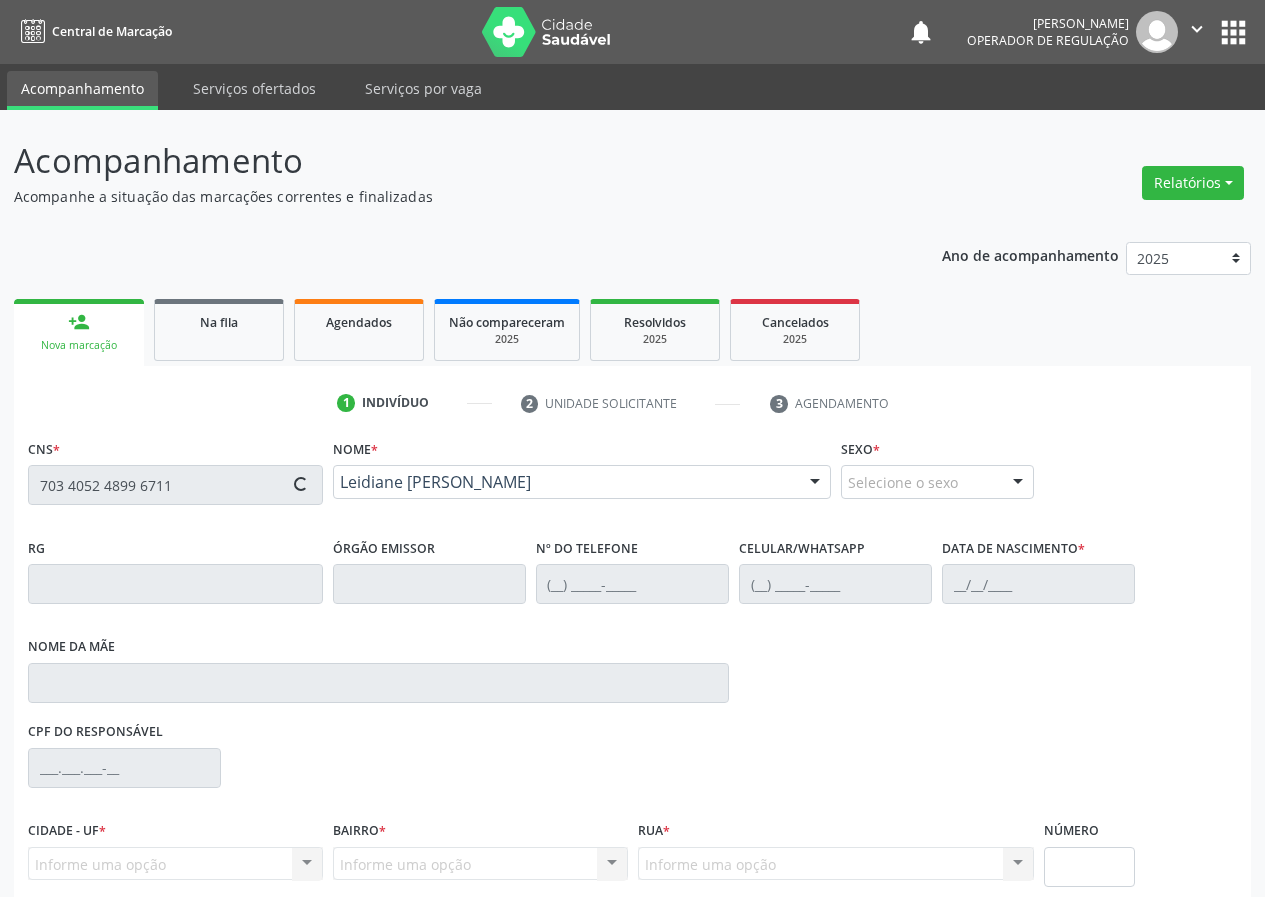 type on "[PHONE_NUMBER]" 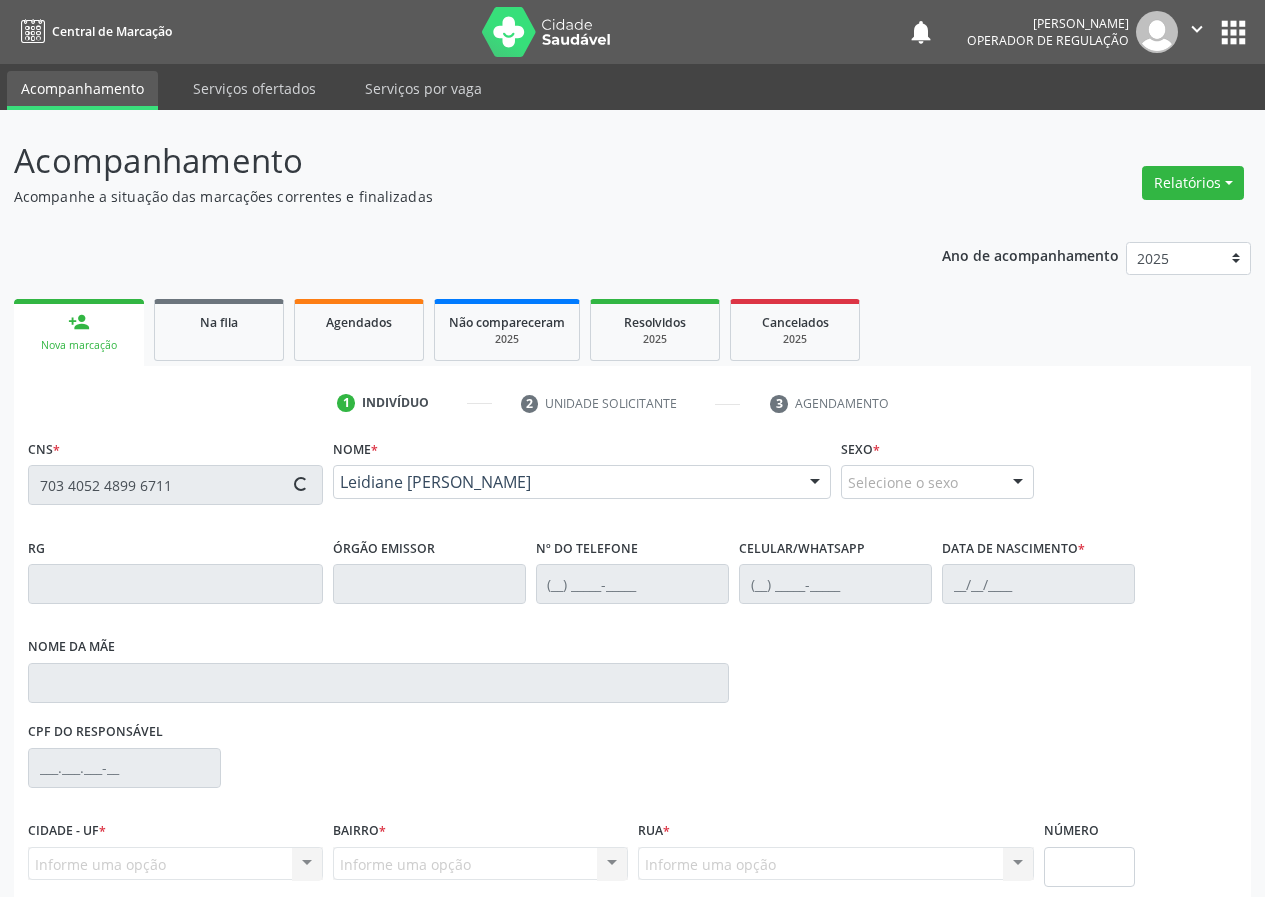type on "[PHONE_NUMBER]" 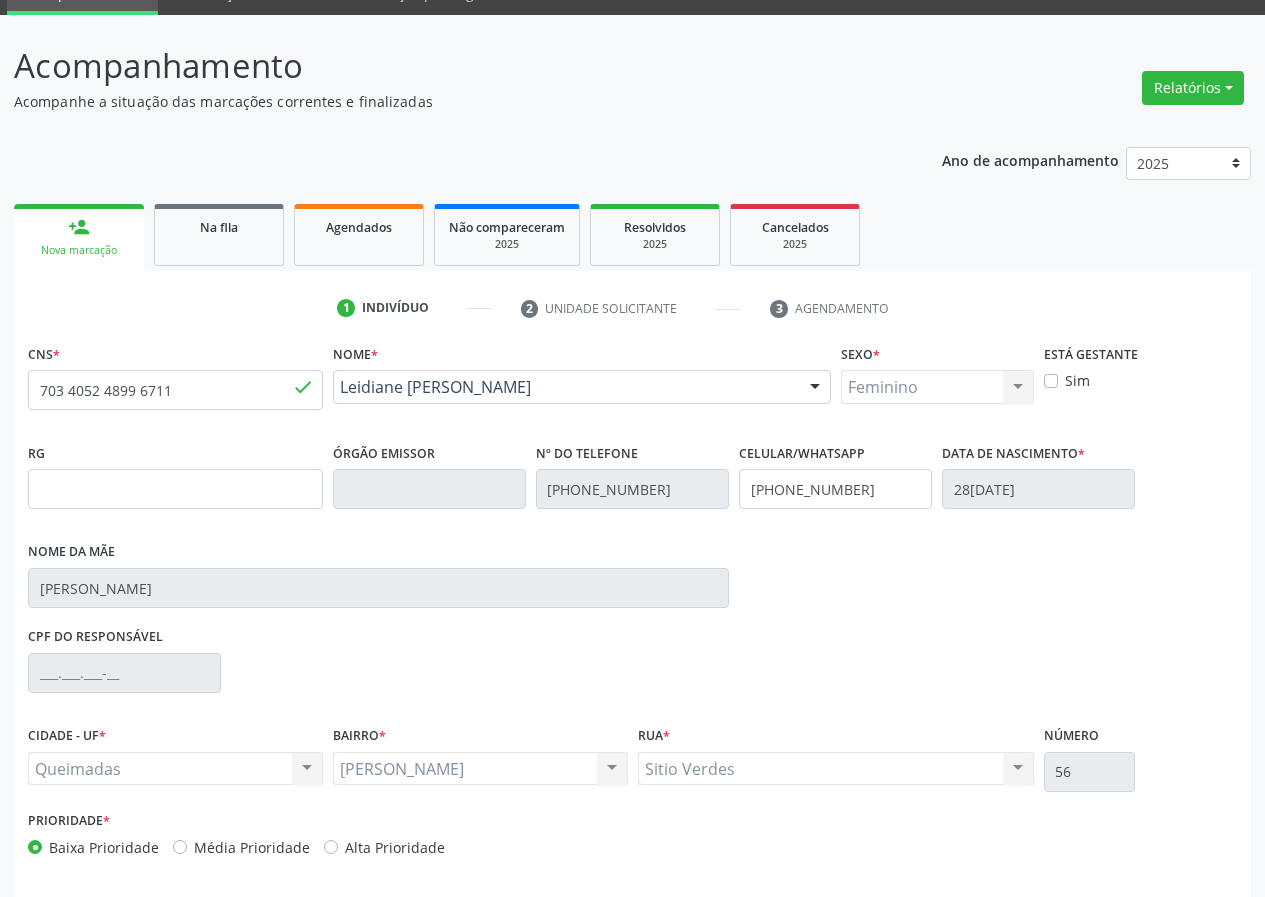scroll, scrollTop: 173, scrollLeft: 0, axis: vertical 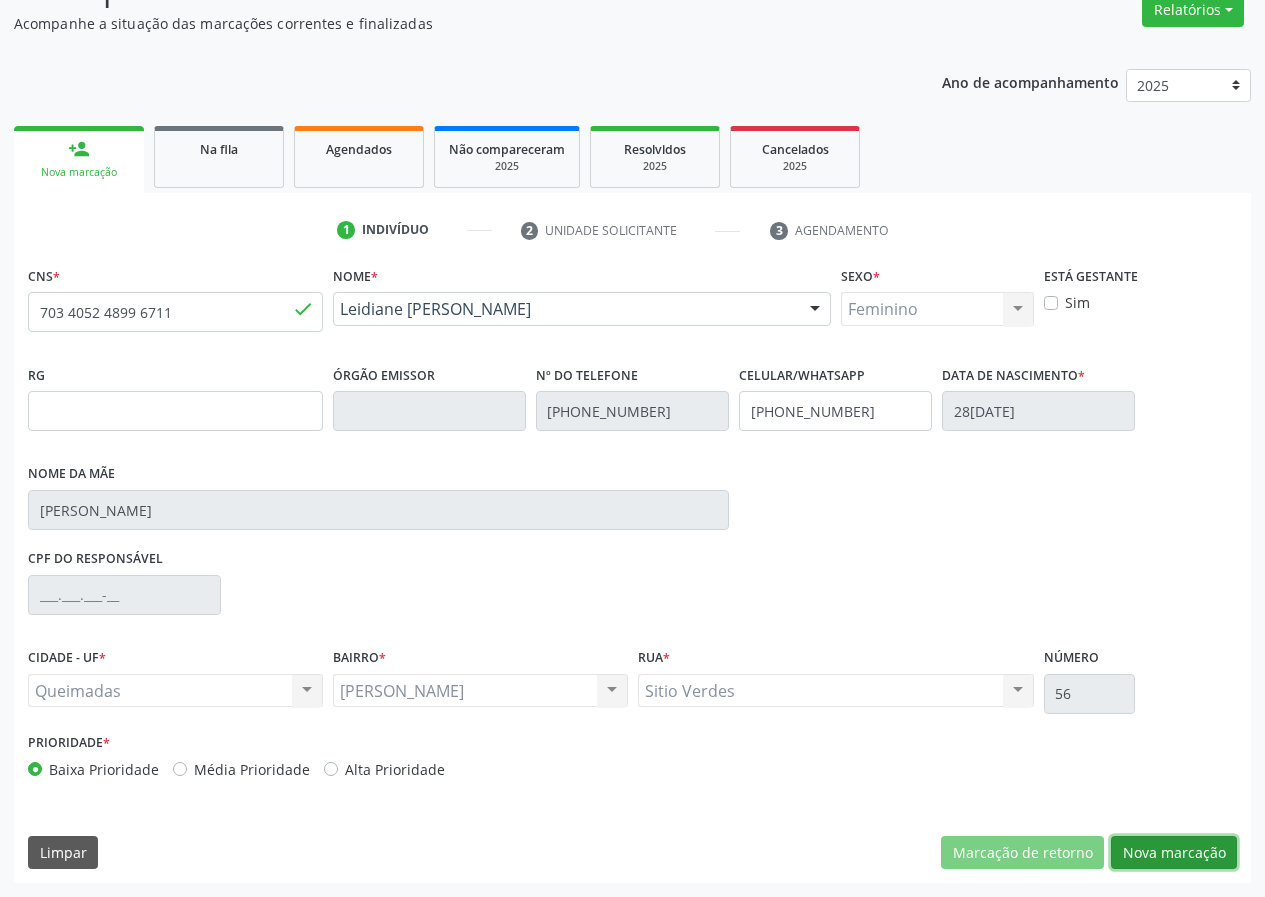 click on "Nova marcação" at bounding box center [1174, 853] 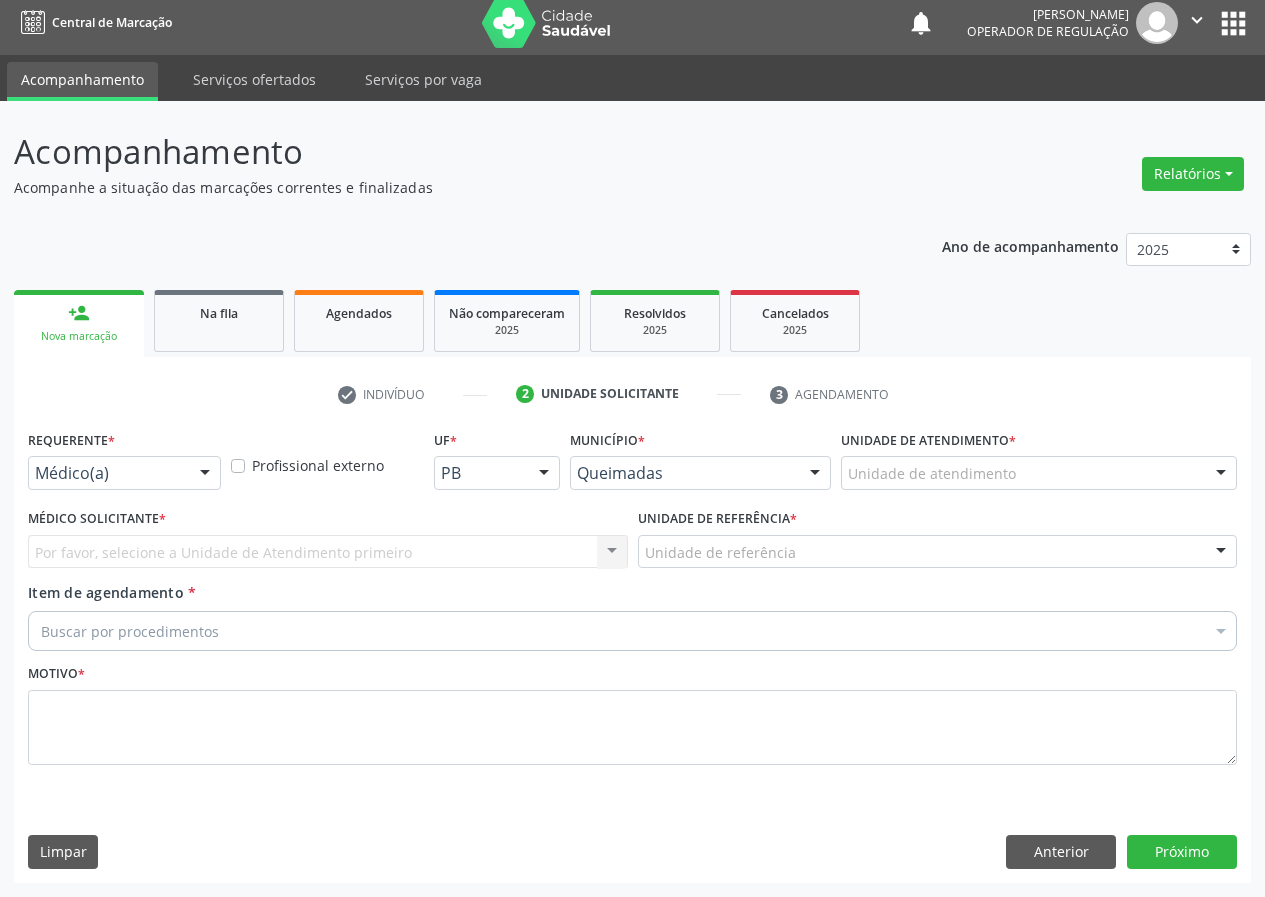 scroll, scrollTop: 9, scrollLeft: 0, axis: vertical 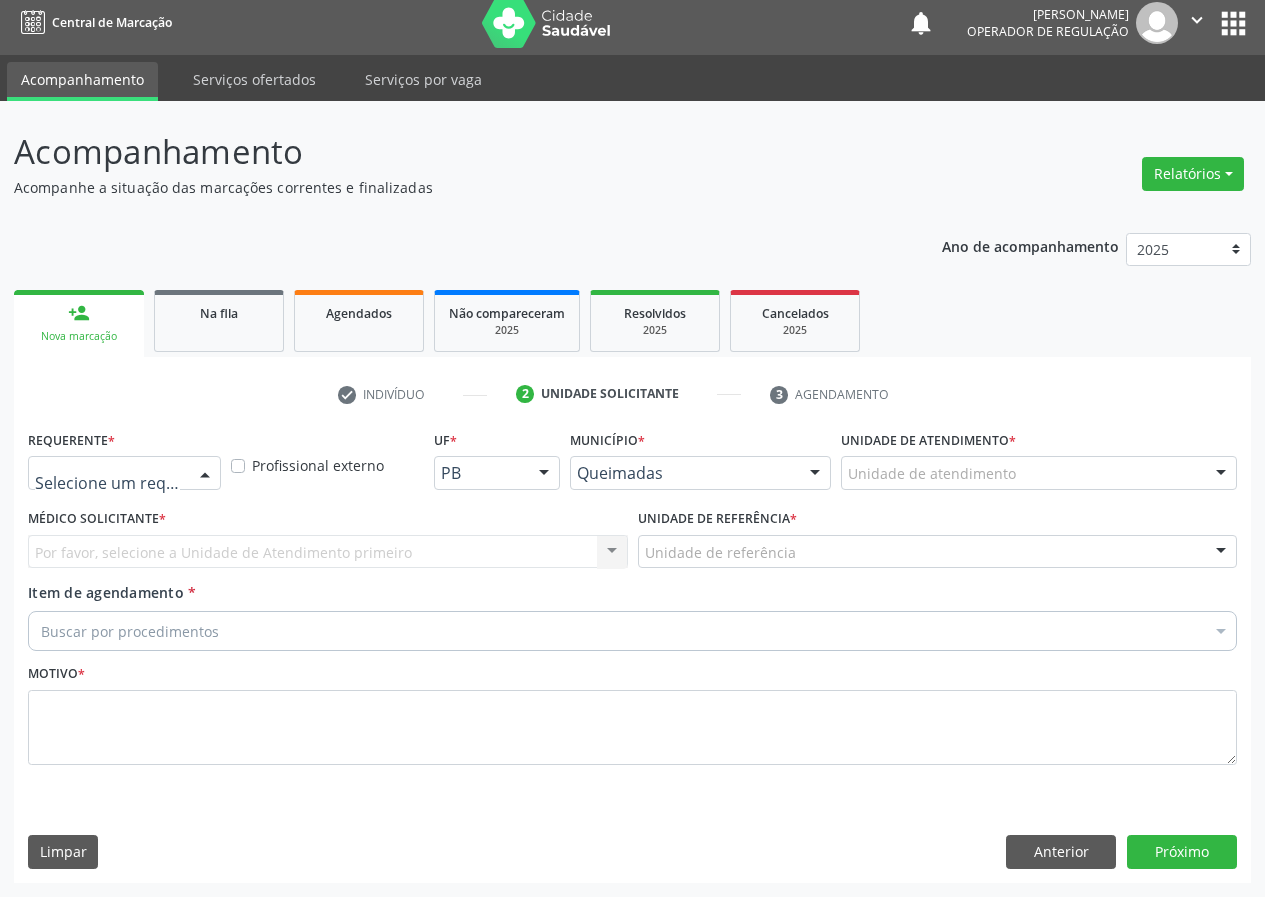 drag, startPoint x: 146, startPoint y: 478, endPoint x: 113, endPoint y: 586, distance: 112.929184 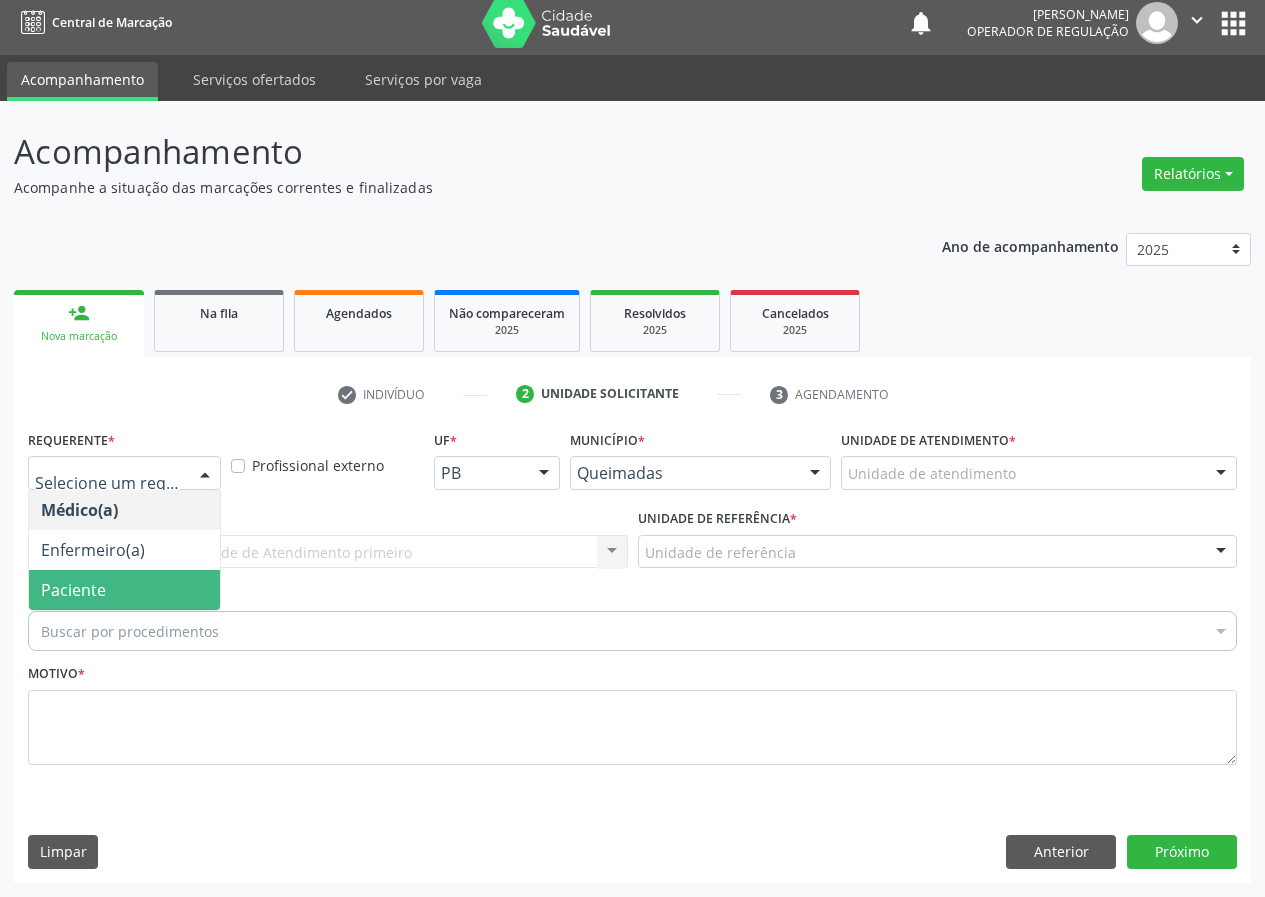 click on "Paciente" at bounding box center [124, 590] 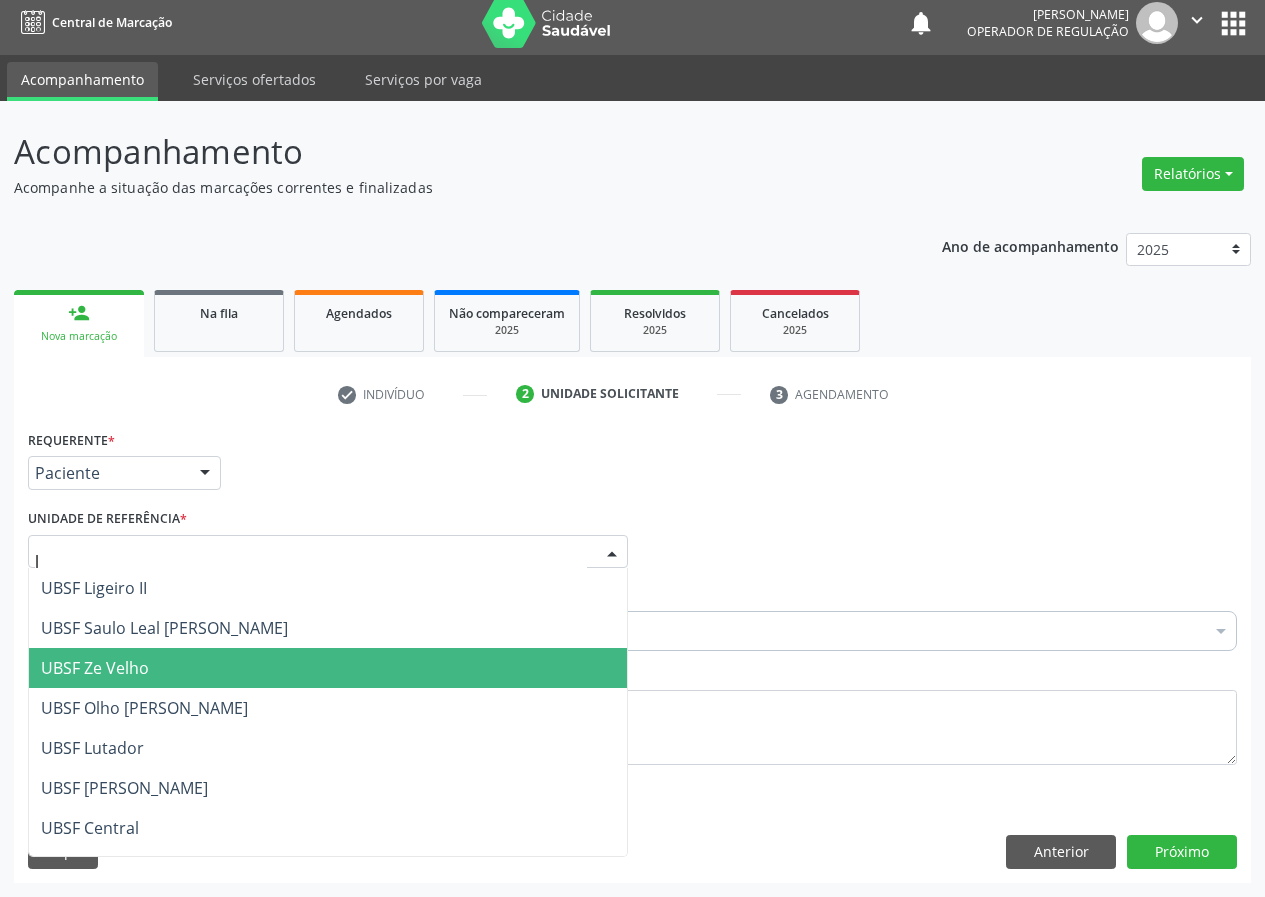 type on "lh" 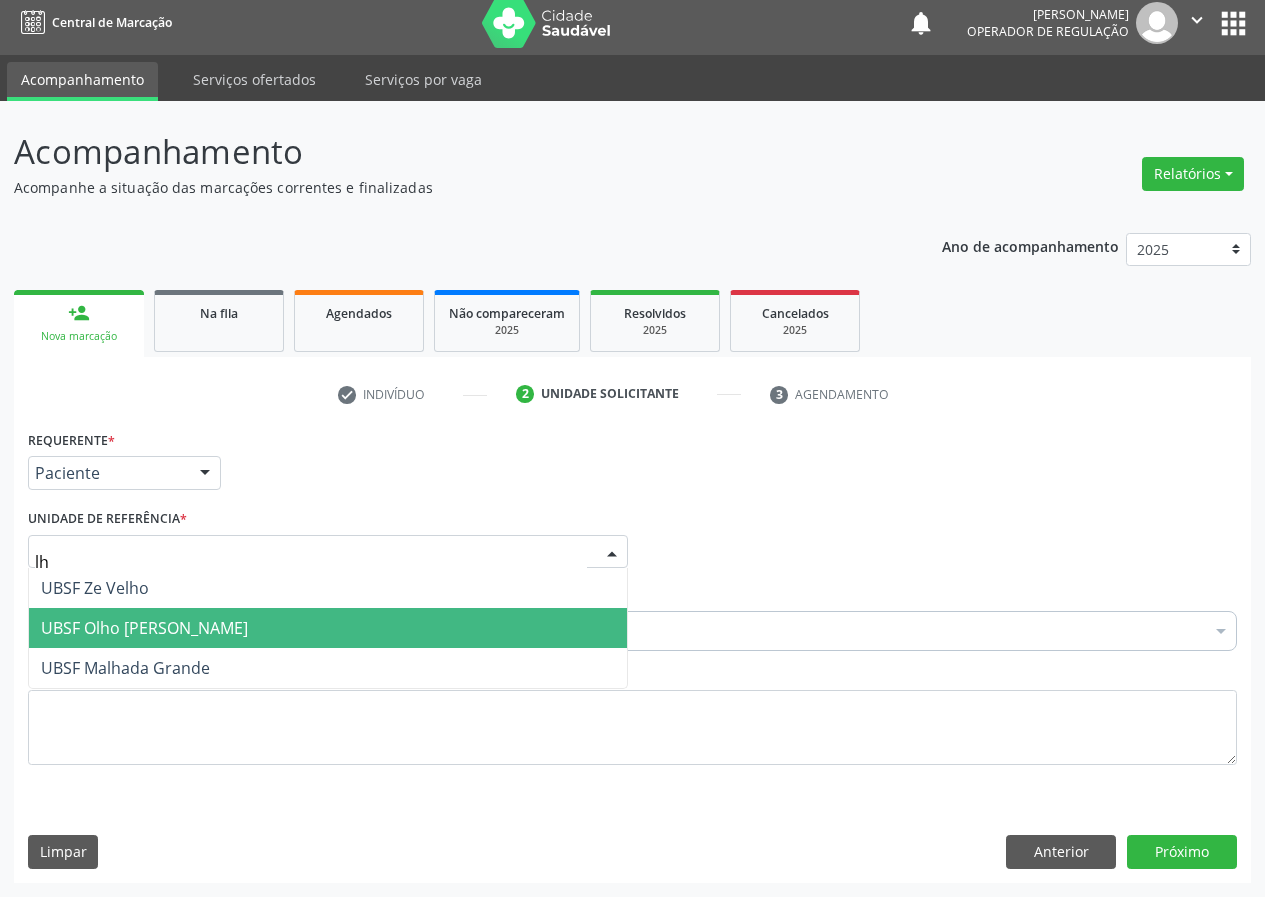 click on "UBSF Olho [PERSON_NAME]" at bounding box center (328, 628) 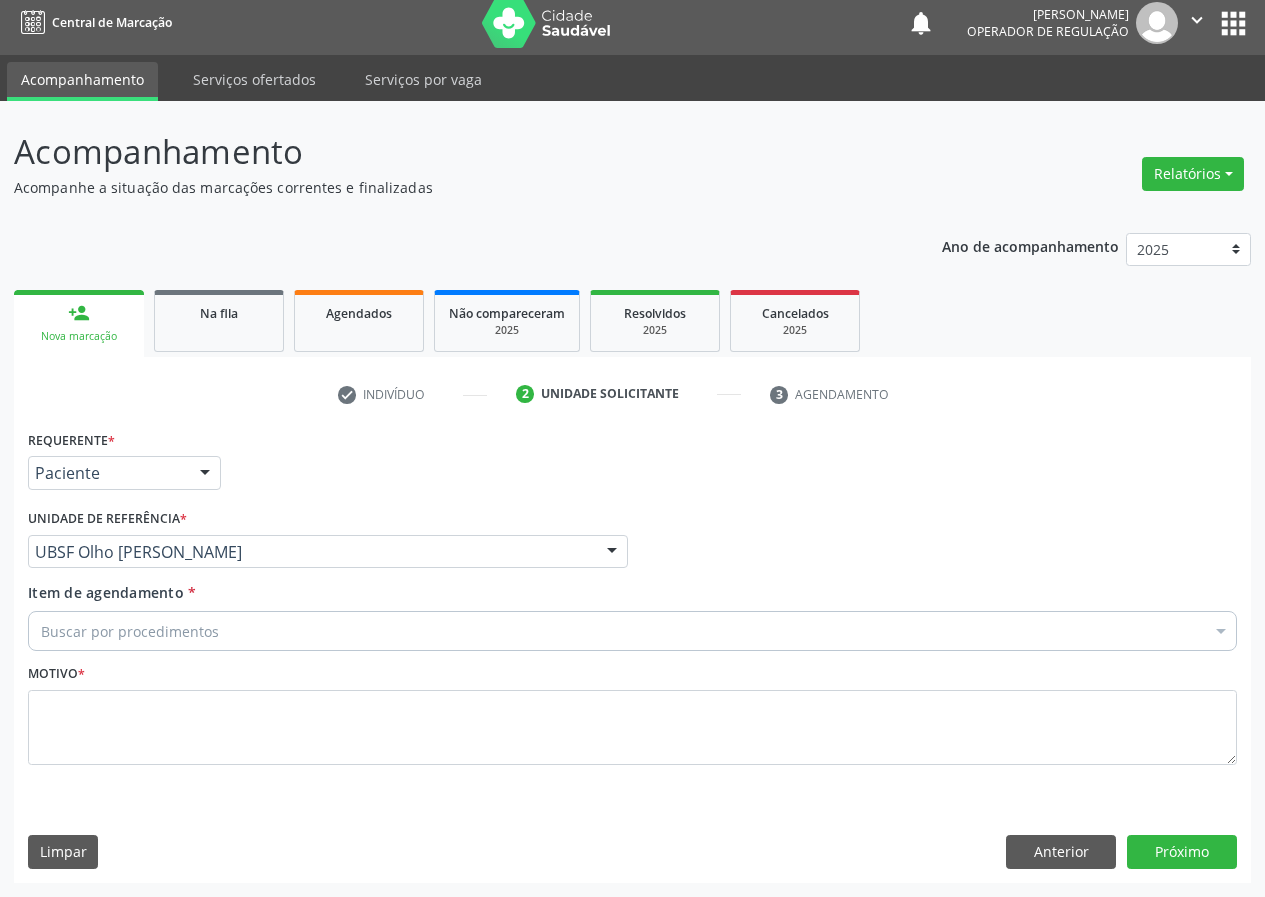 click on "Buscar por procedimentos" at bounding box center (632, 631) 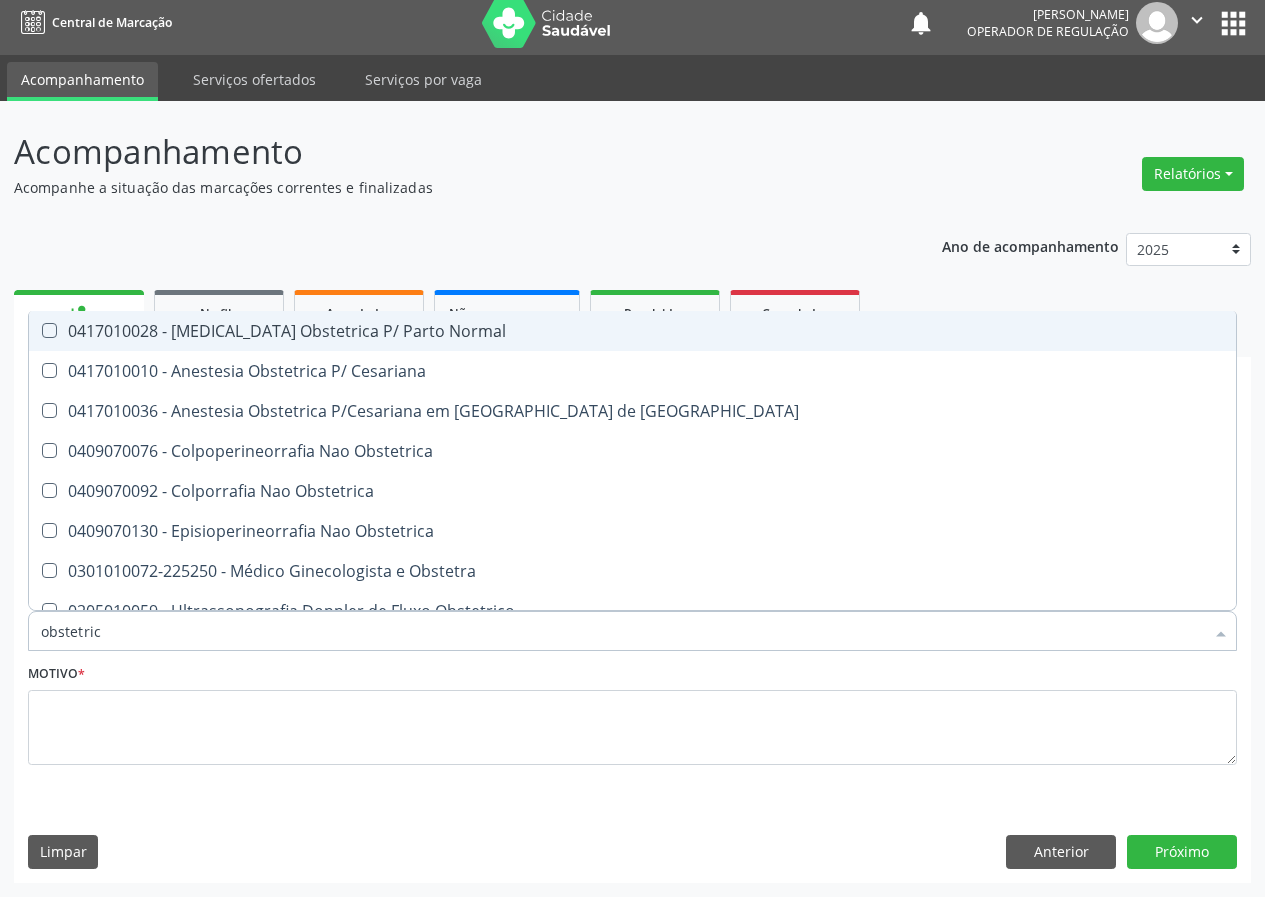 type on "obstetrica" 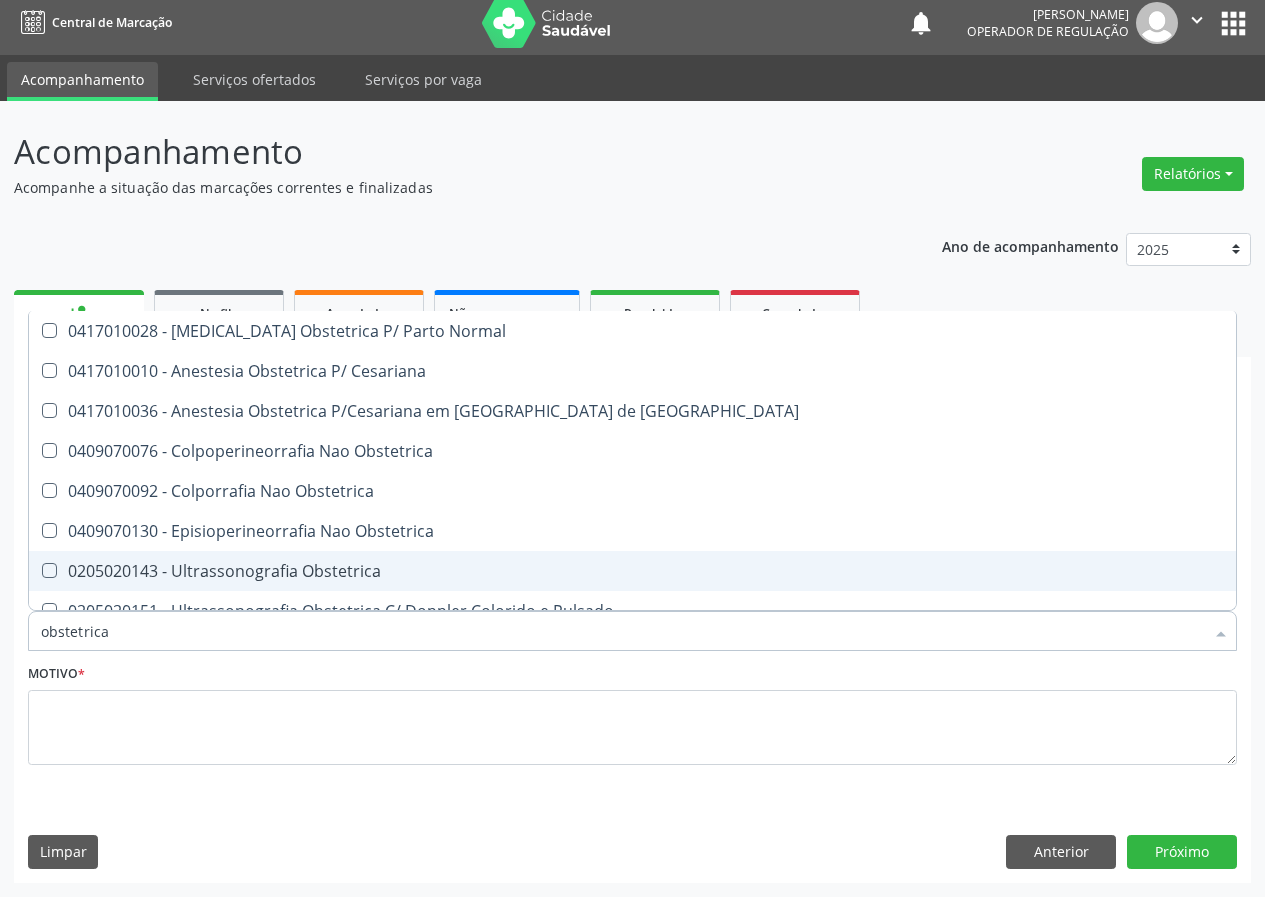 click on "0205020143 - Ultrassonografia Obstetrica" at bounding box center [632, 571] 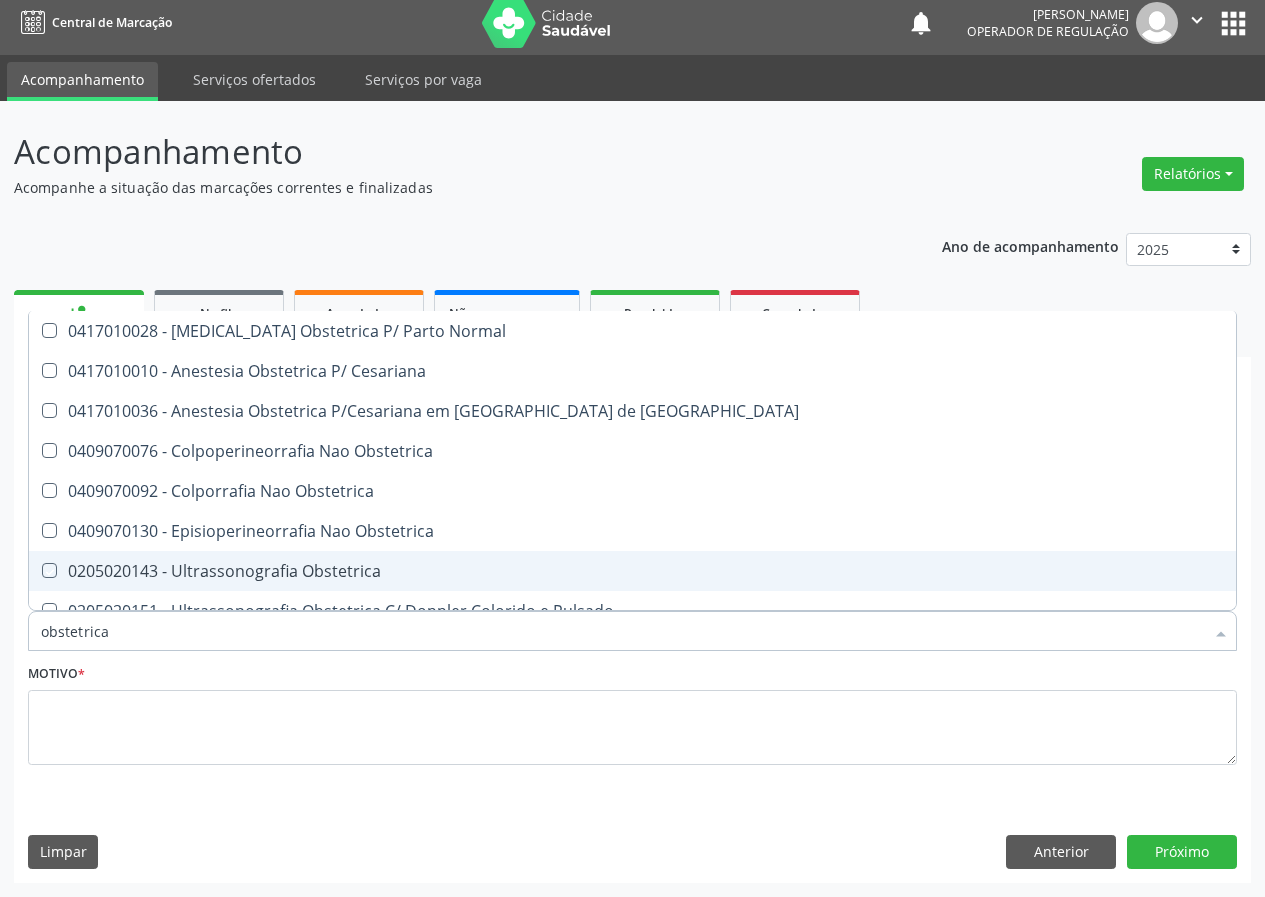 checkbox on "true" 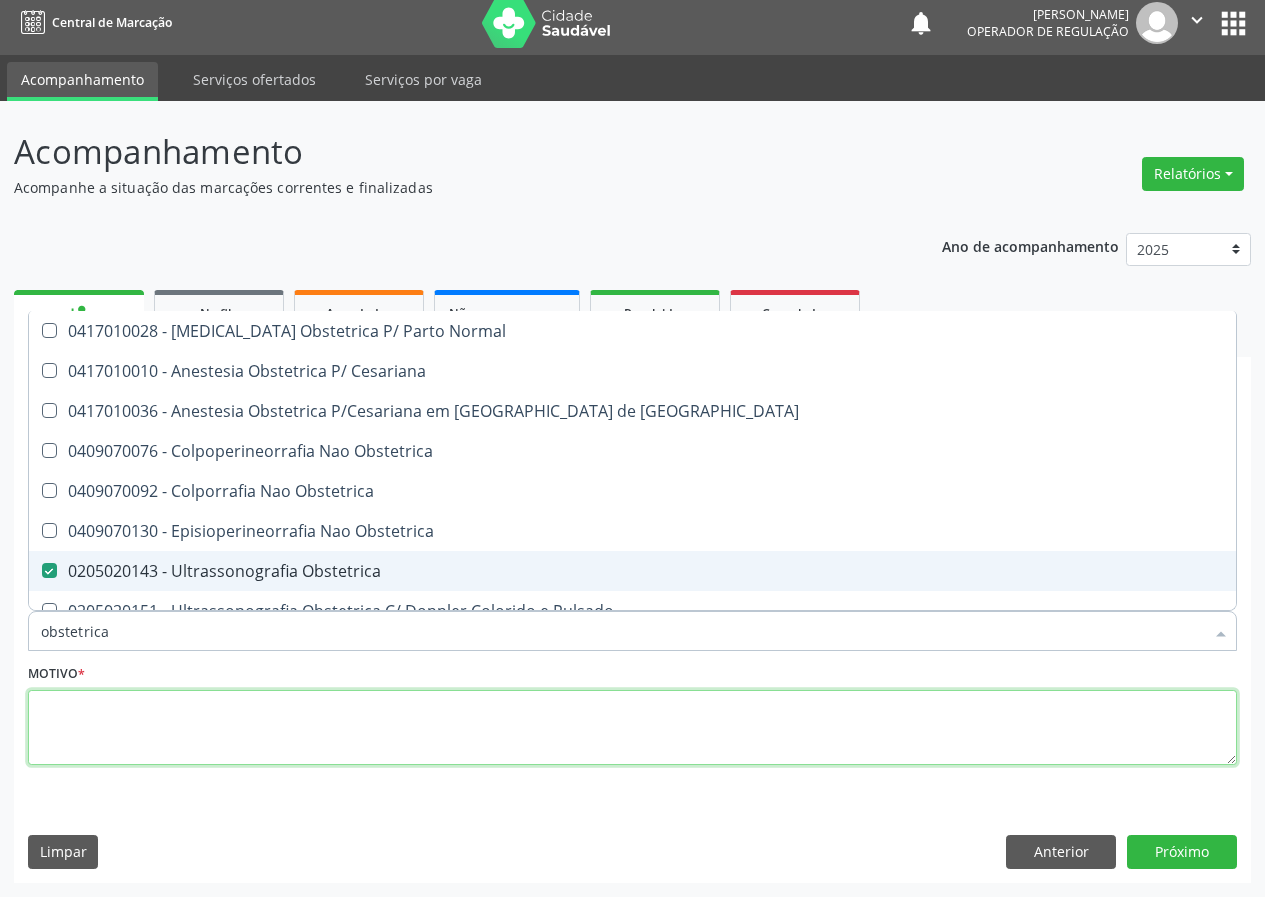 click at bounding box center (632, 728) 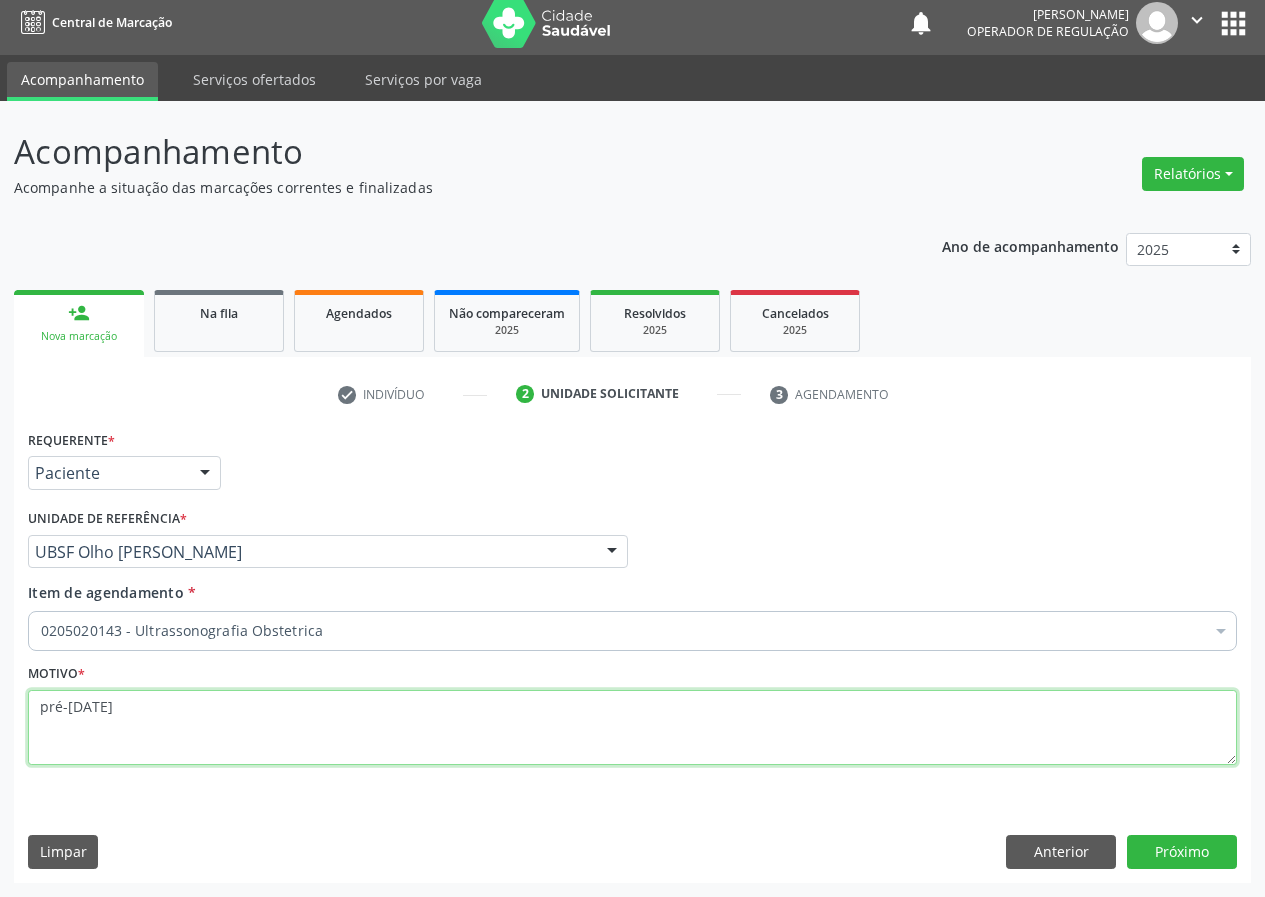 type on "pré-[DATE]" 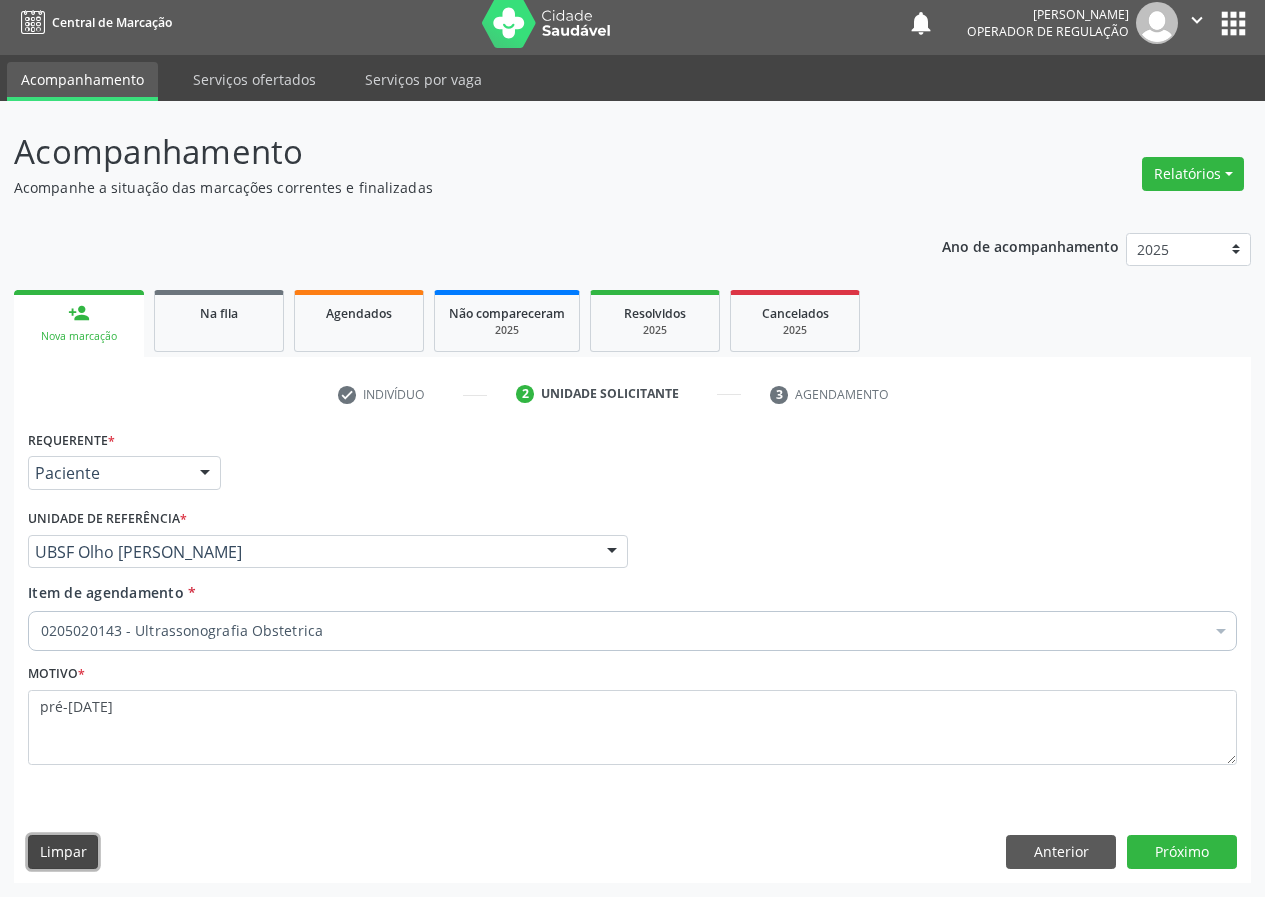 type 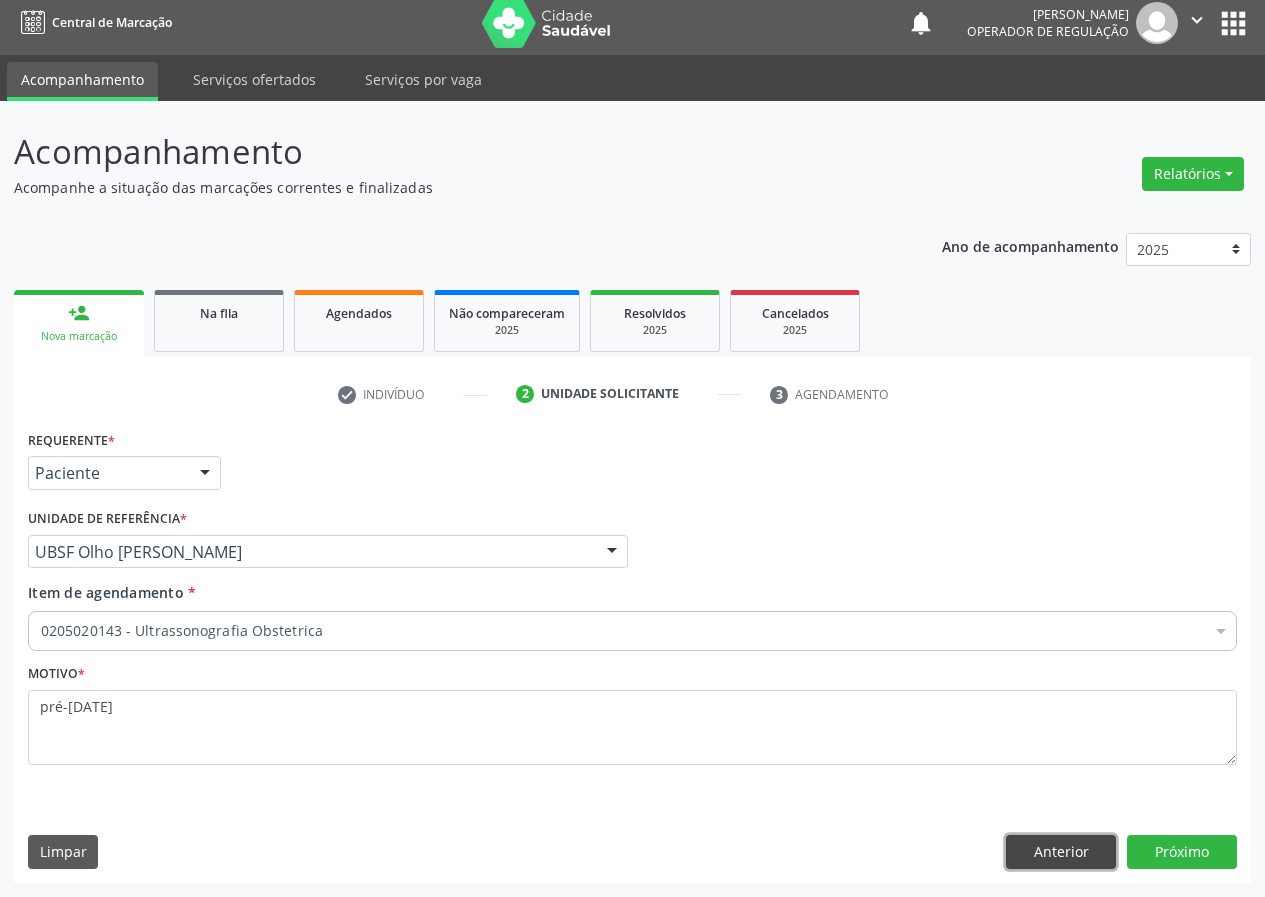 type 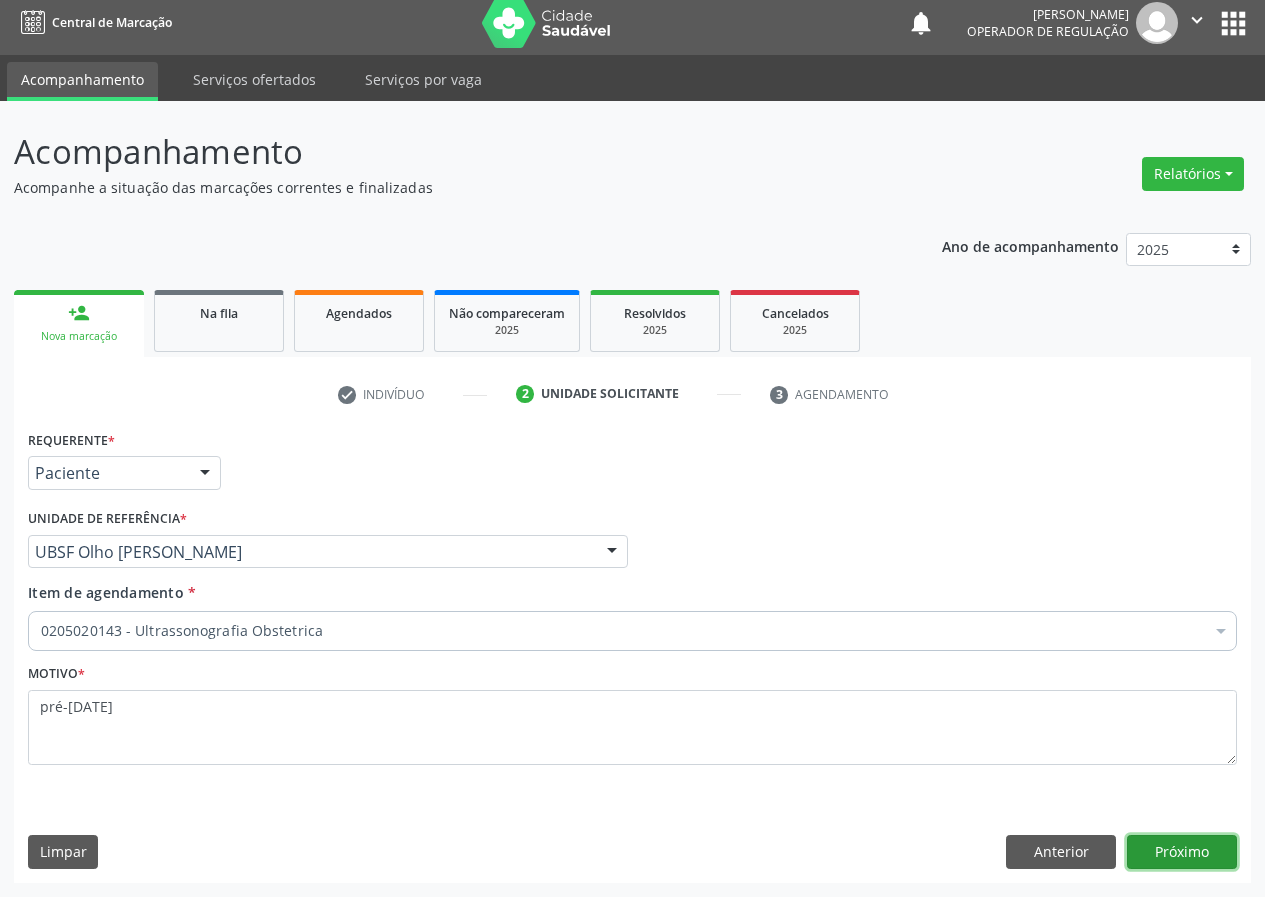 type 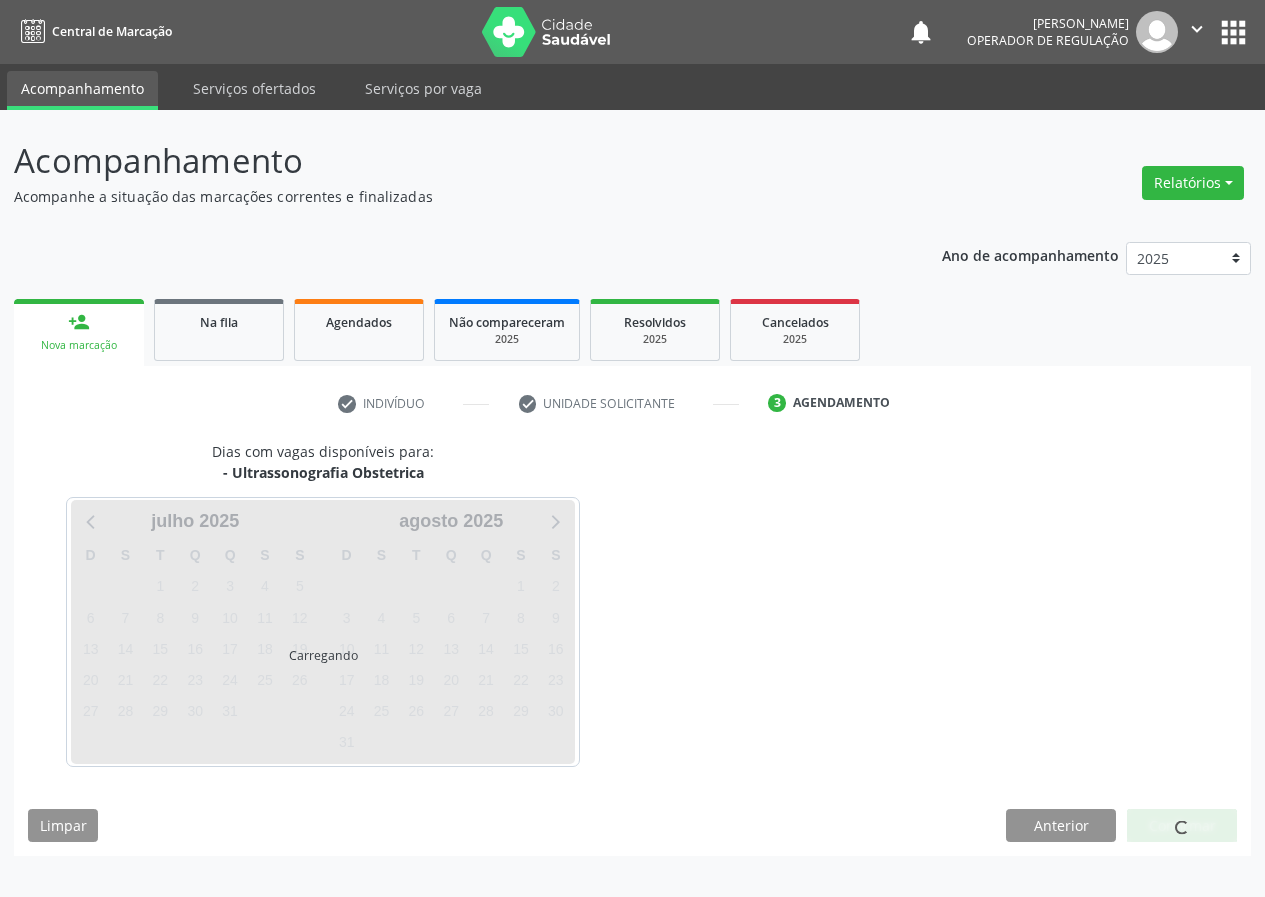 scroll, scrollTop: 0, scrollLeft: 0, axis: both 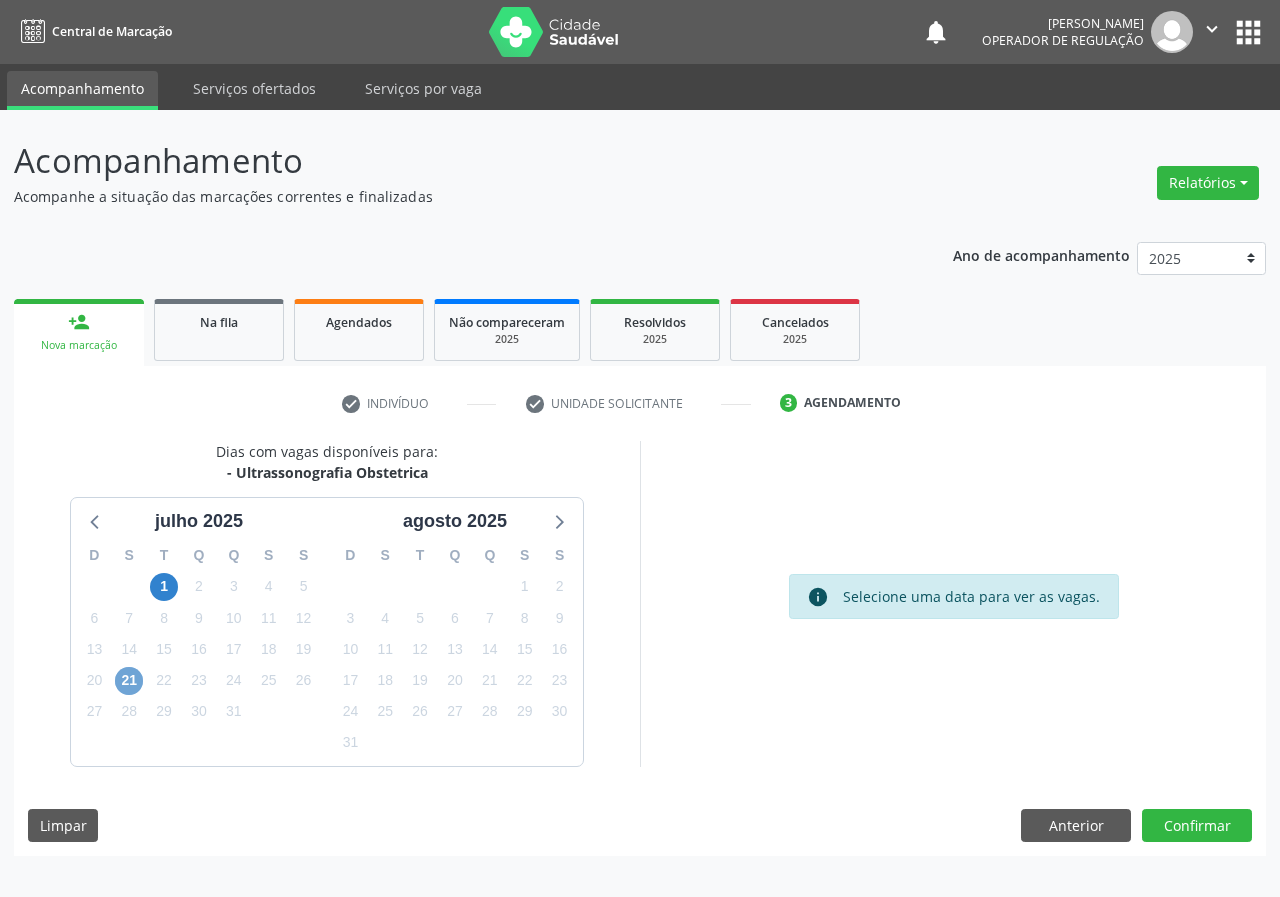 click on "21" at bounding box center [129, 681] 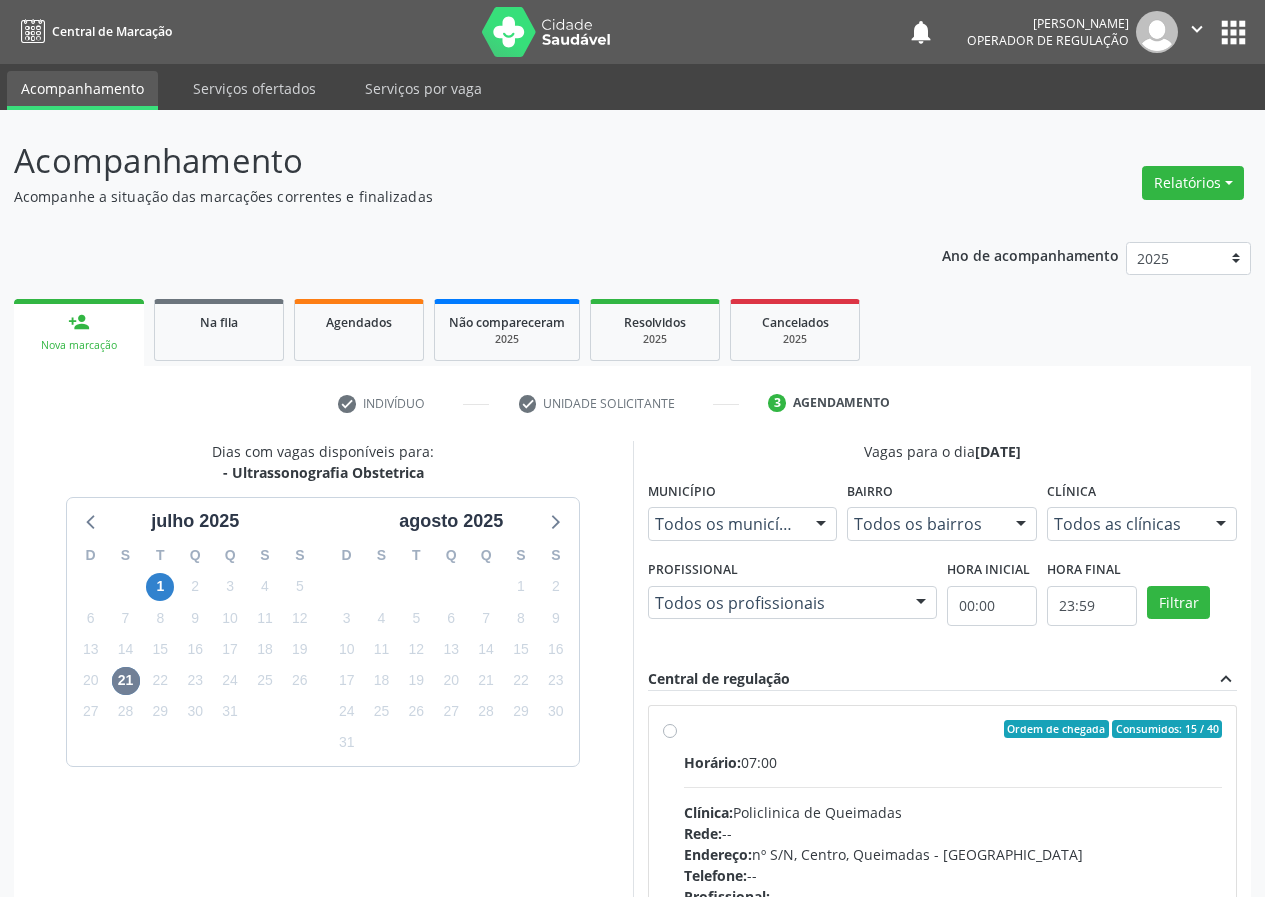 click on "Ordem de chegada
Consumidos: 15 / 40
Horário:   07:00
Clínica:  Policlinica de Queimadas
Rede:
--
Endereço:   nº S/N, Centro, Queimadas - PB
Telefone:   --
Profissional:
--
Informações adicionais sobre o atendimento
Idade de atendimento:
Sem restrição
Gênero(s) atendido(s):
Sem restrição
Informações adicionais:
--" at bounding box center [953, 873] 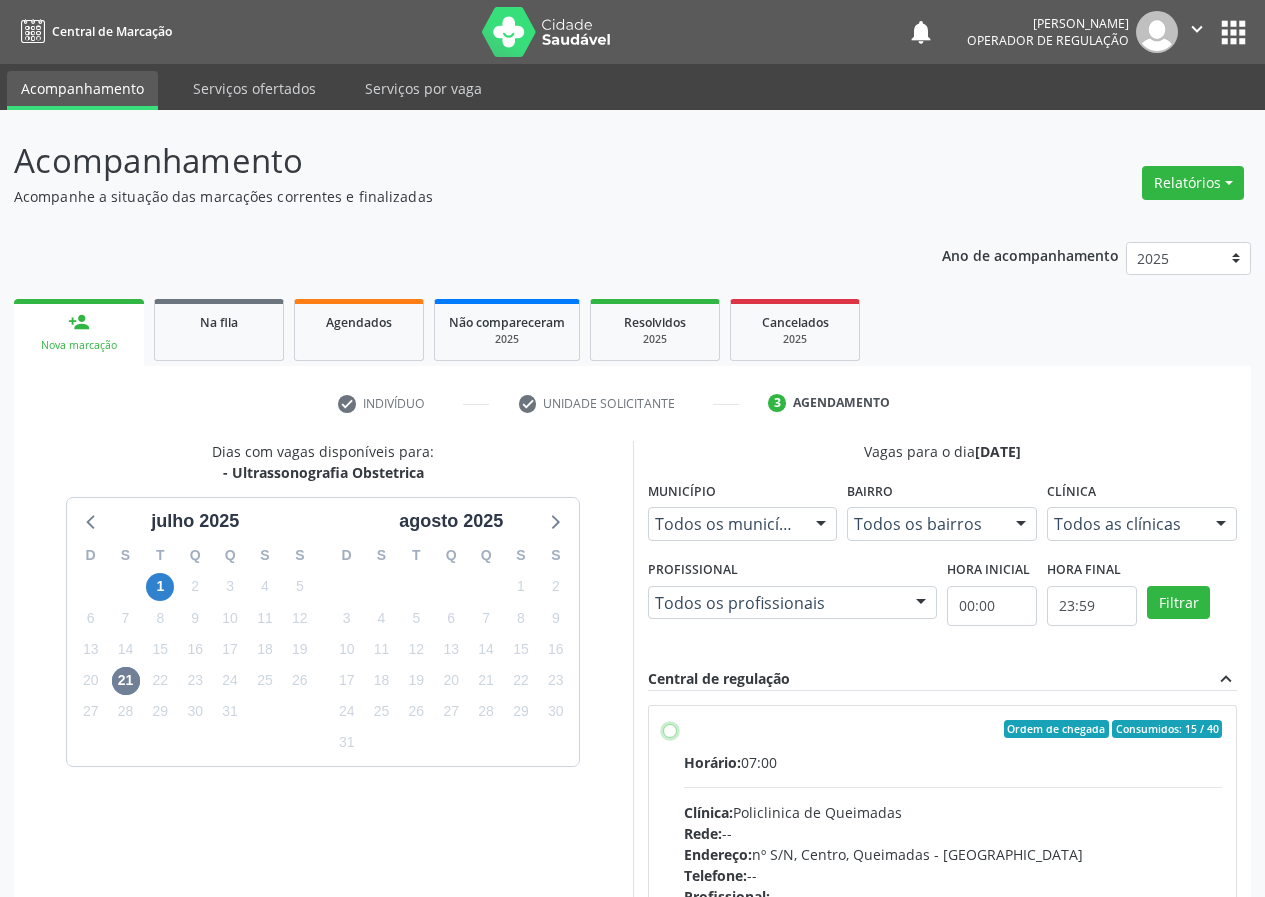 click on "Ordem de chegada
Consumidos: 15 / 40
Horário:   07:00
Clínica:  Policlinica de Queimadas
Rede:
--
Endereço:   nº S/N, Centro, Queimadas - PB
Telefone:   --
Profissional:
--
Informações adicionais sobre o atendimento
Idade de atendimento:
Sem restrição
Gênero(s) atendido(s):
Sem restrição
Informações adicionais:
--" at bounding box center [670, 729] 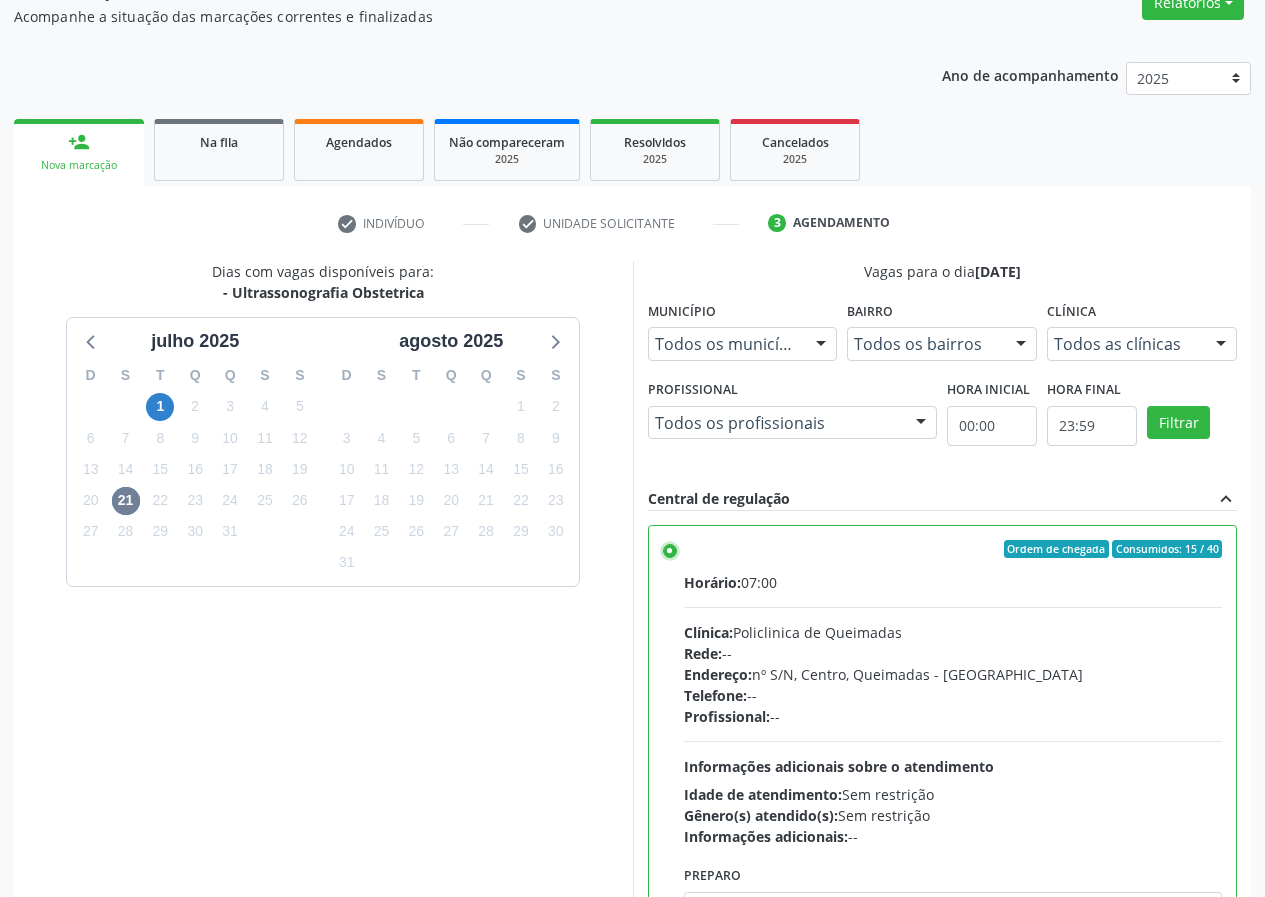 scroll, scrollTop: 298, scrollLeft: 0, axis: vertical 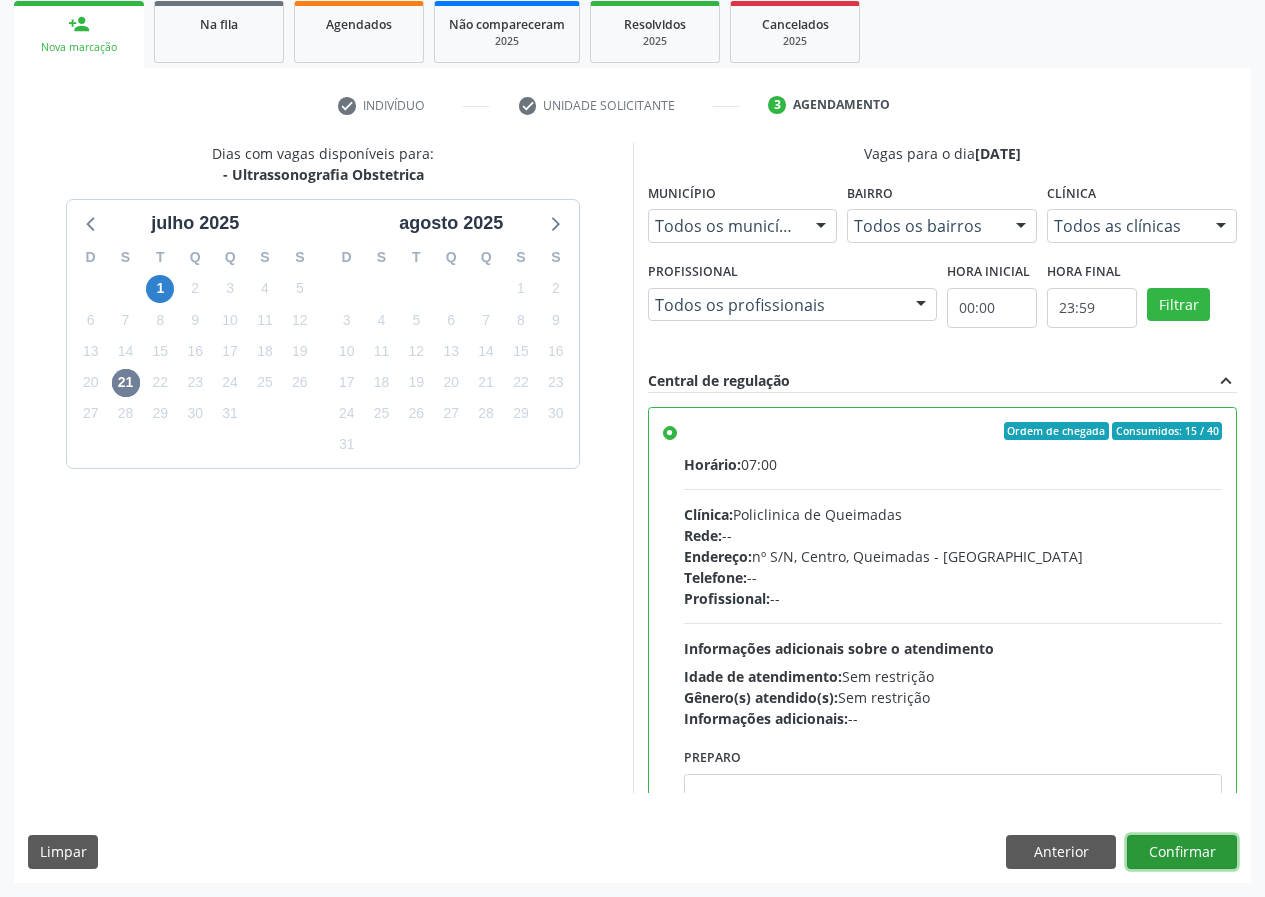 click on "Confirmar" at bounding box center (1182, 852) 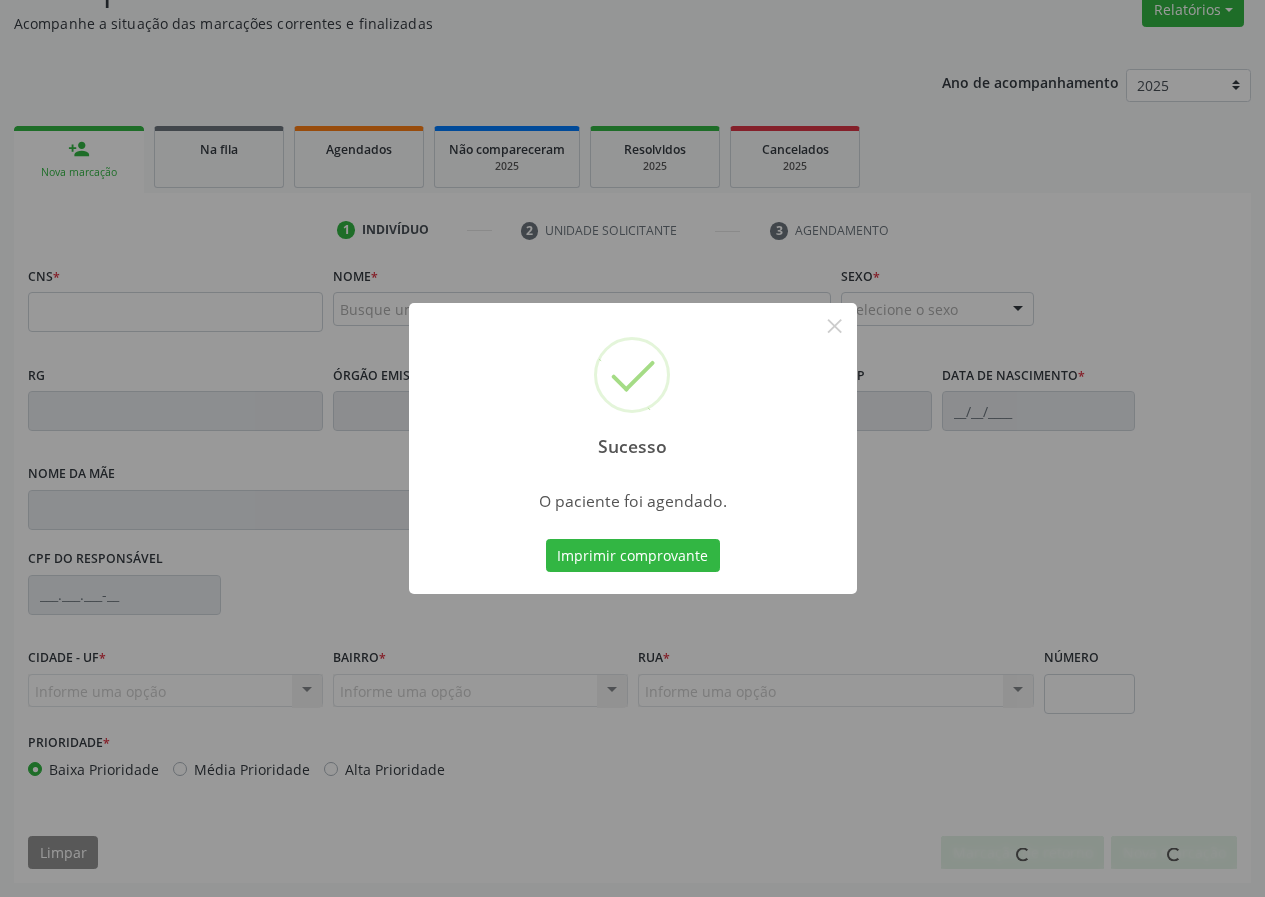 scroll, scrollTop: 173, scrollLeft: 0, axis: vertical 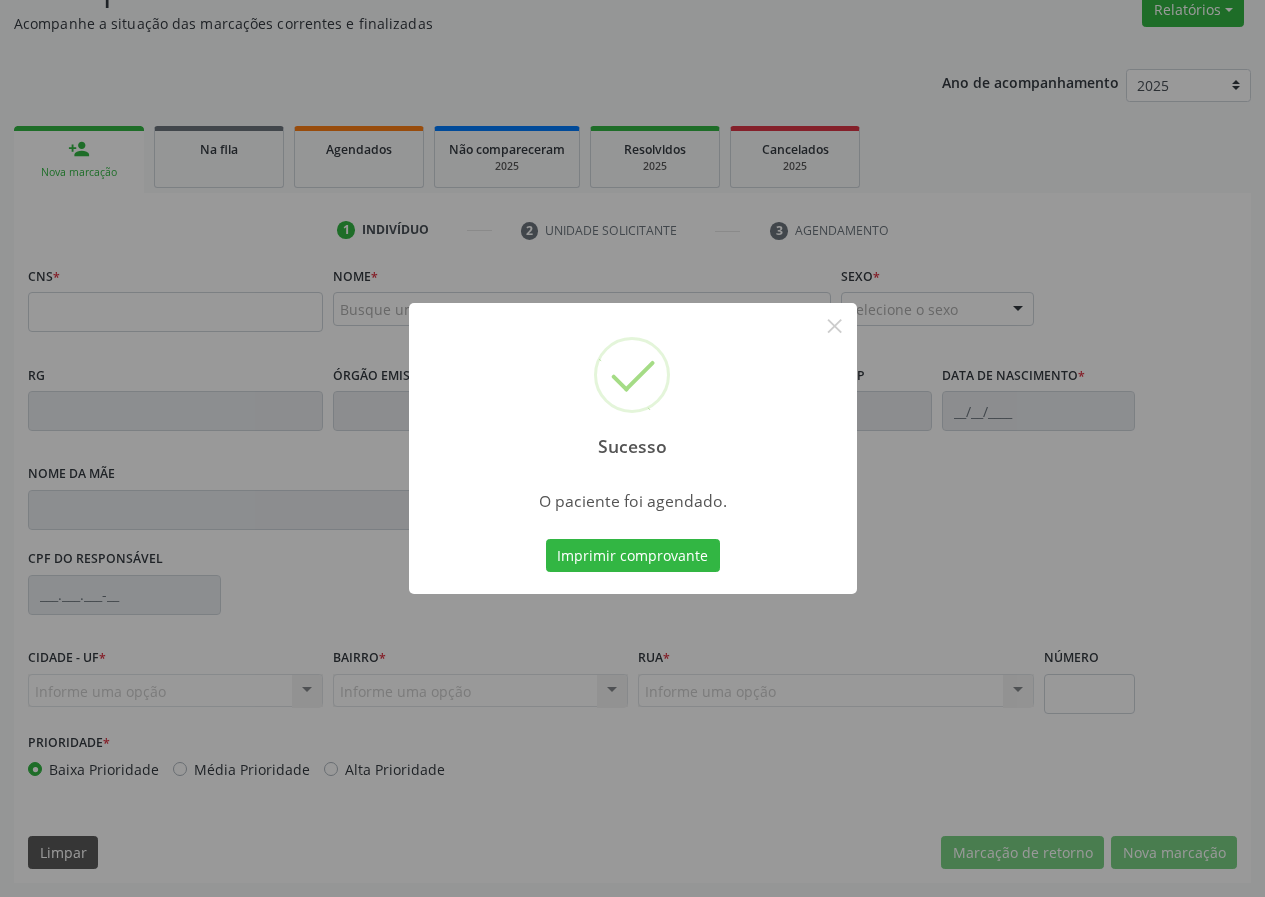 type 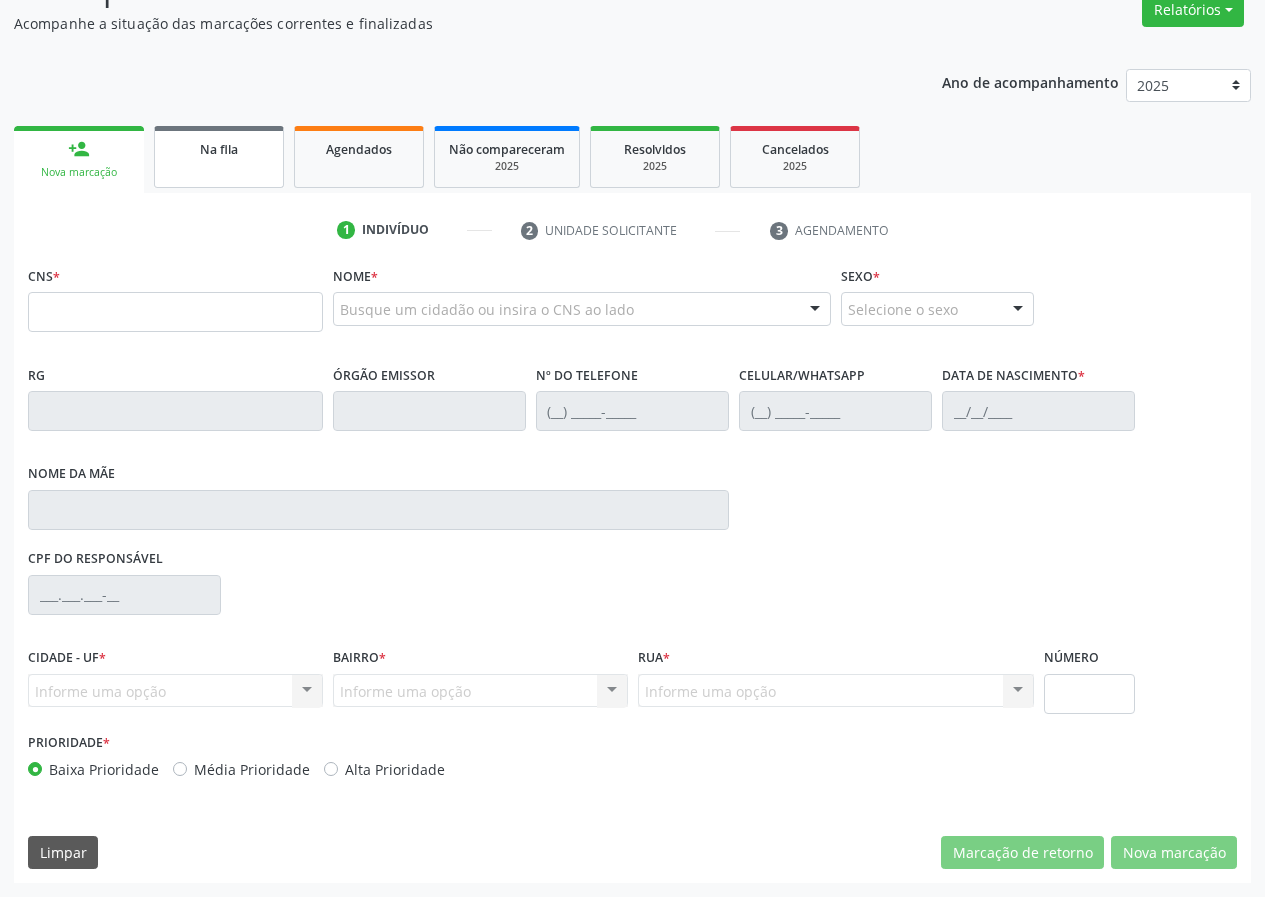 click on "Na fila" at bounding box center (219, 157) 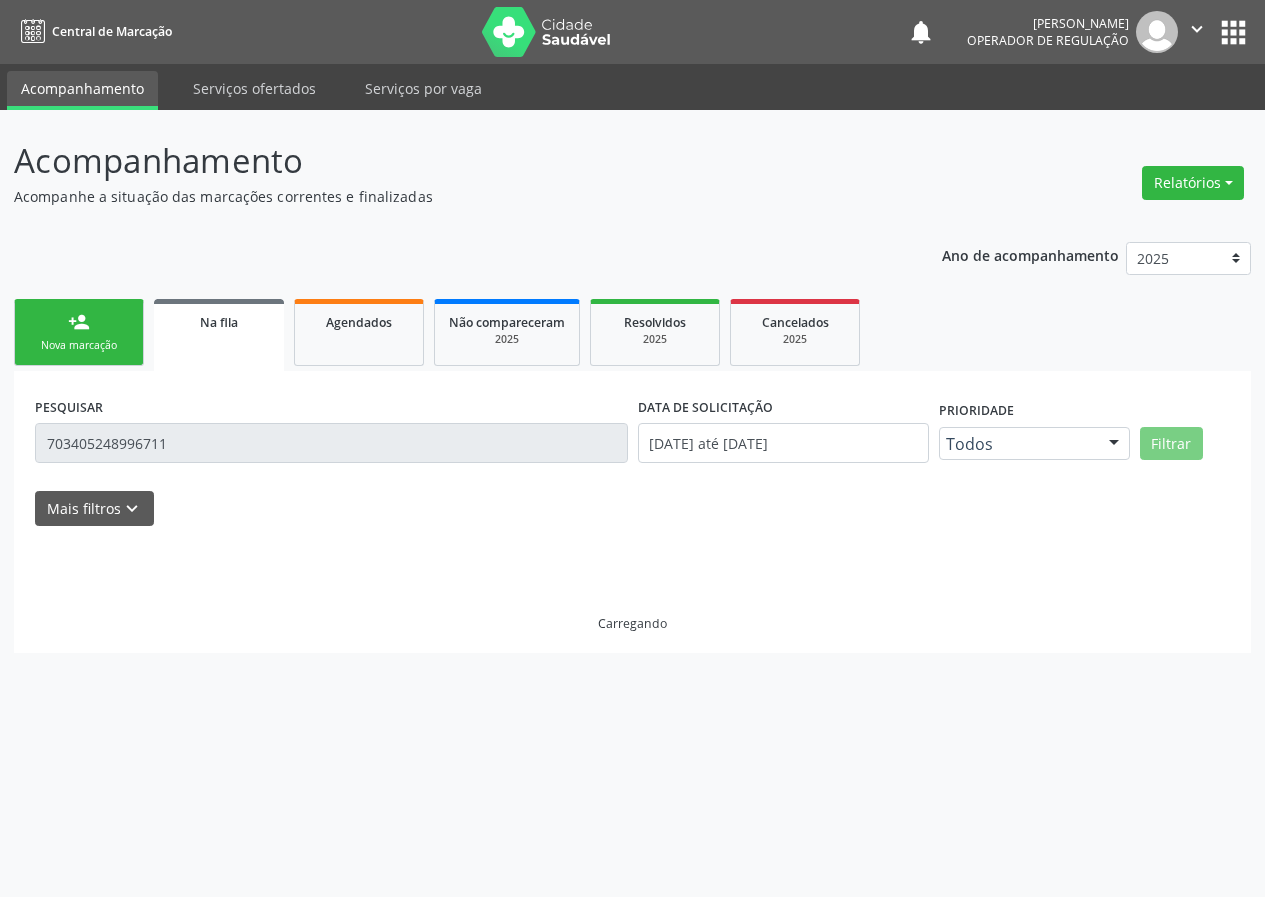 scroll, scrollTop: 0, scrollLeft: 0, axis: both 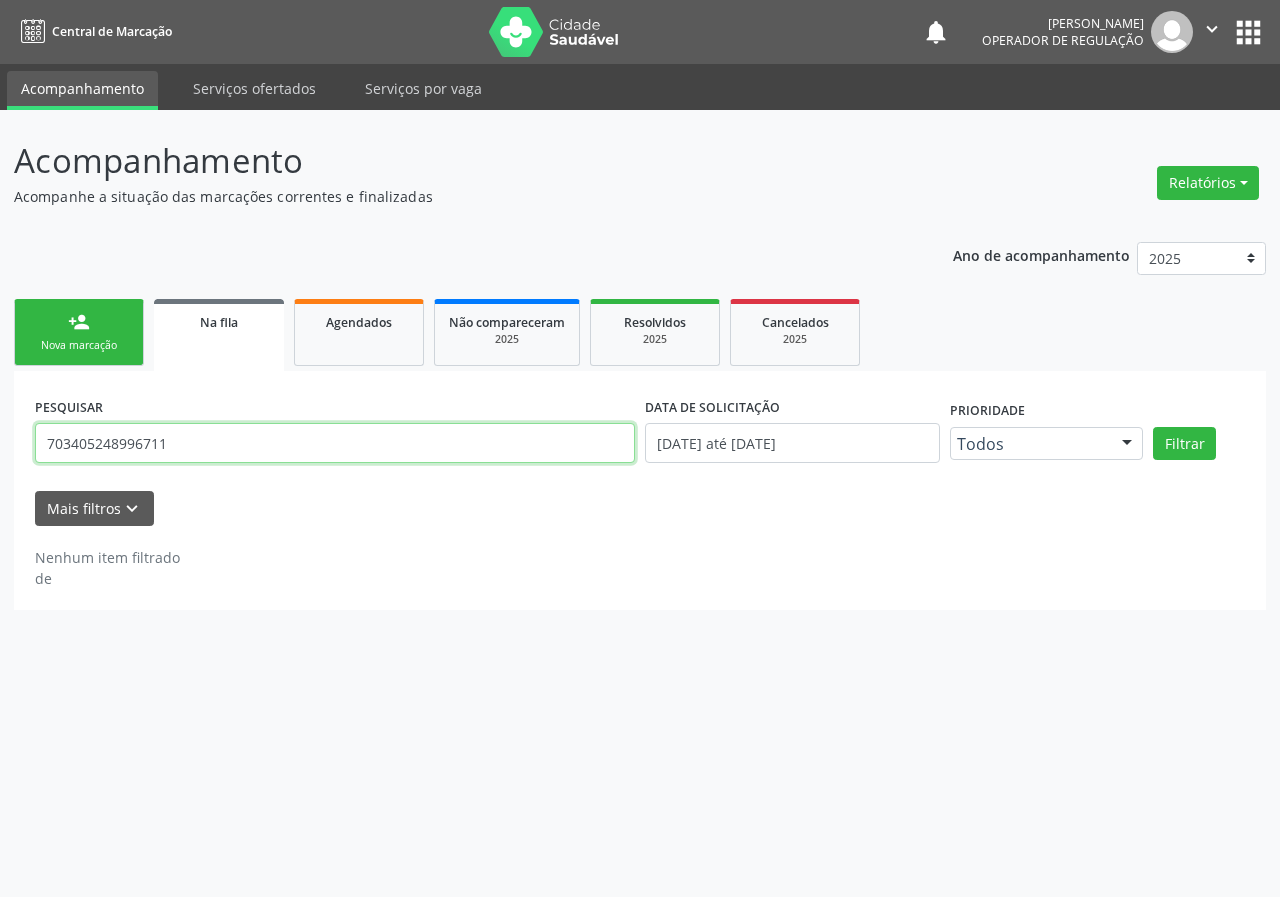click on "703405248996711" at bounding box center (335, 443) 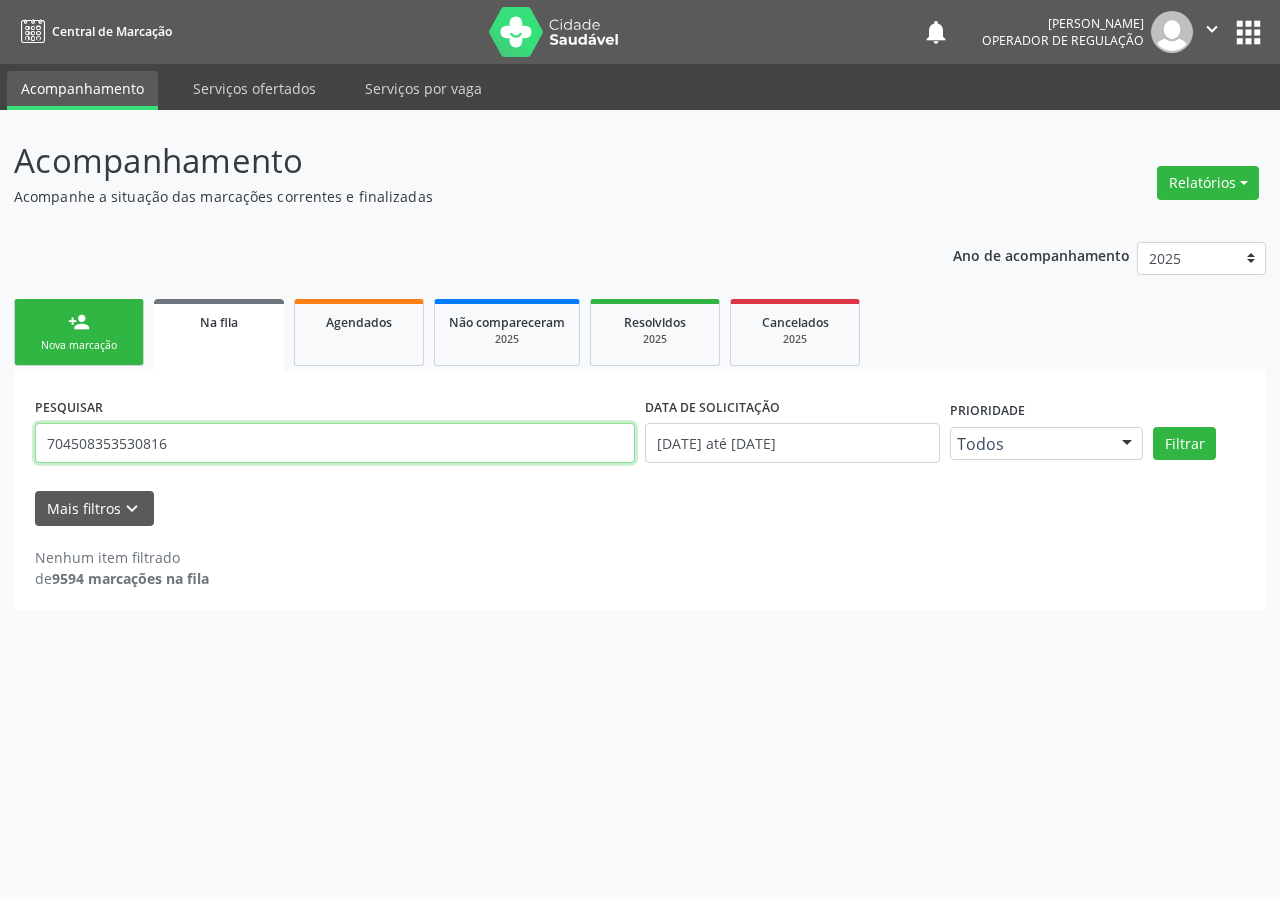 type on "704508353530816" 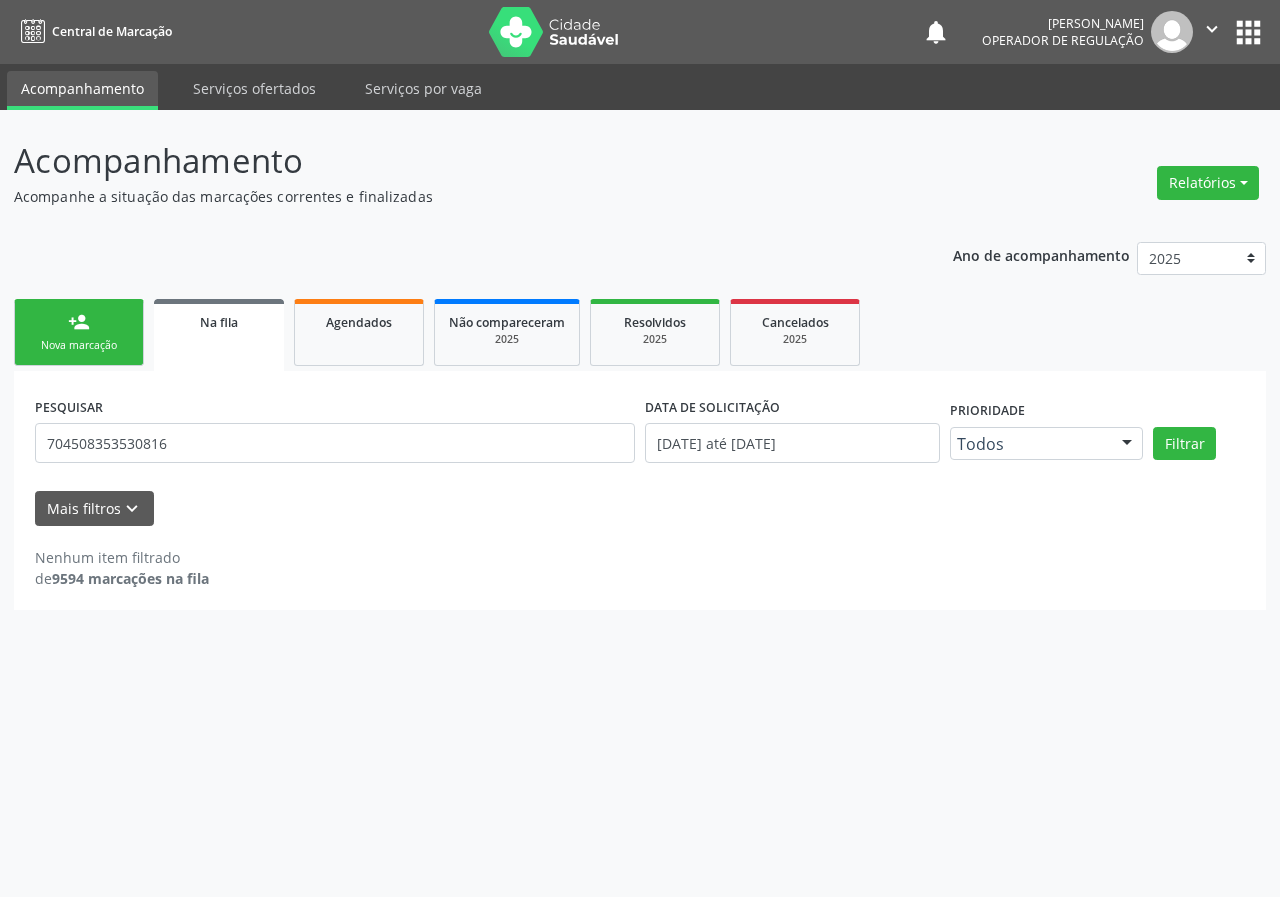 click on "Nova marcação" at bounding box center (79, 345) 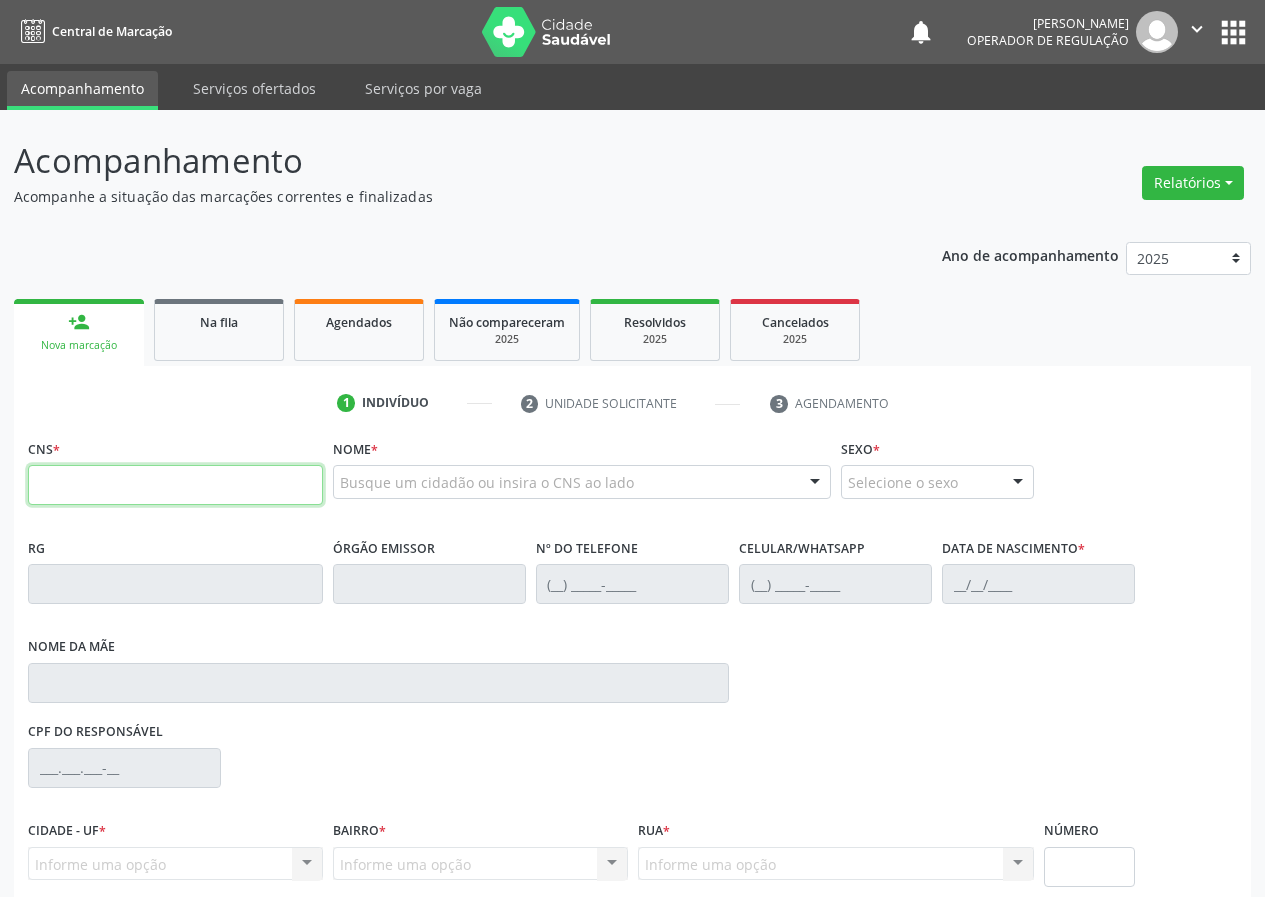 click at bounding box center (175, 485) 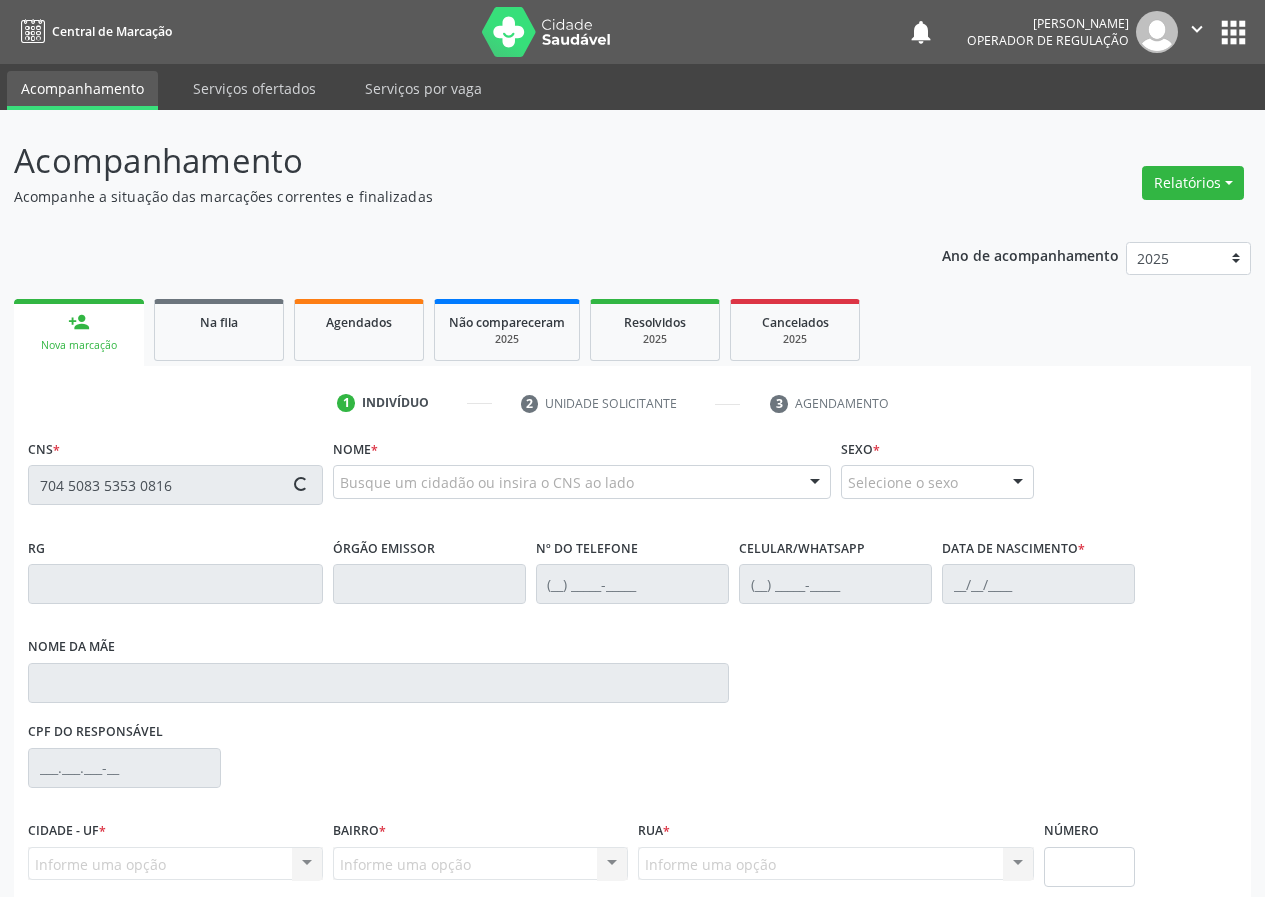 type on "704 5083 5353 0816" 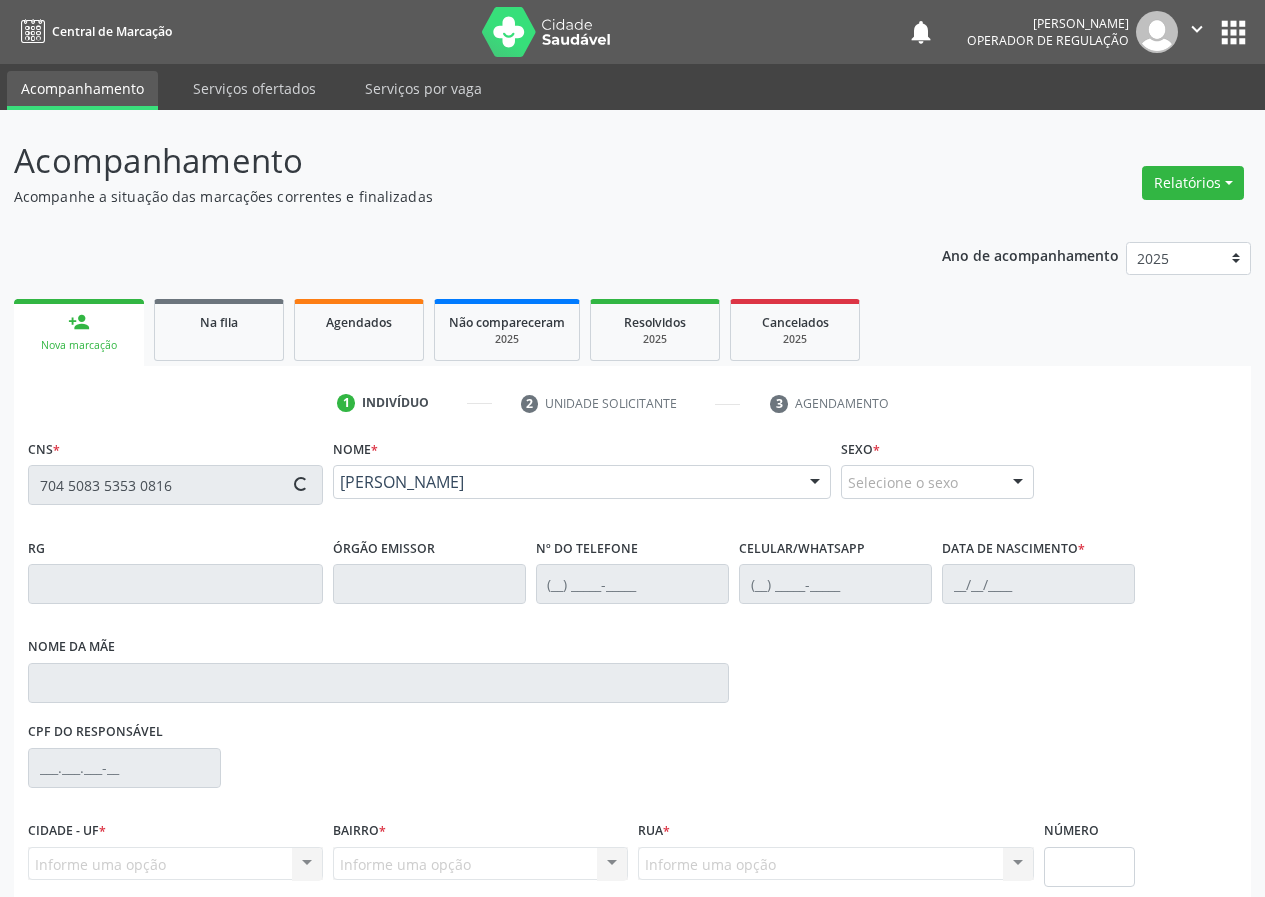 type on "[PHONE_NUMBER]" 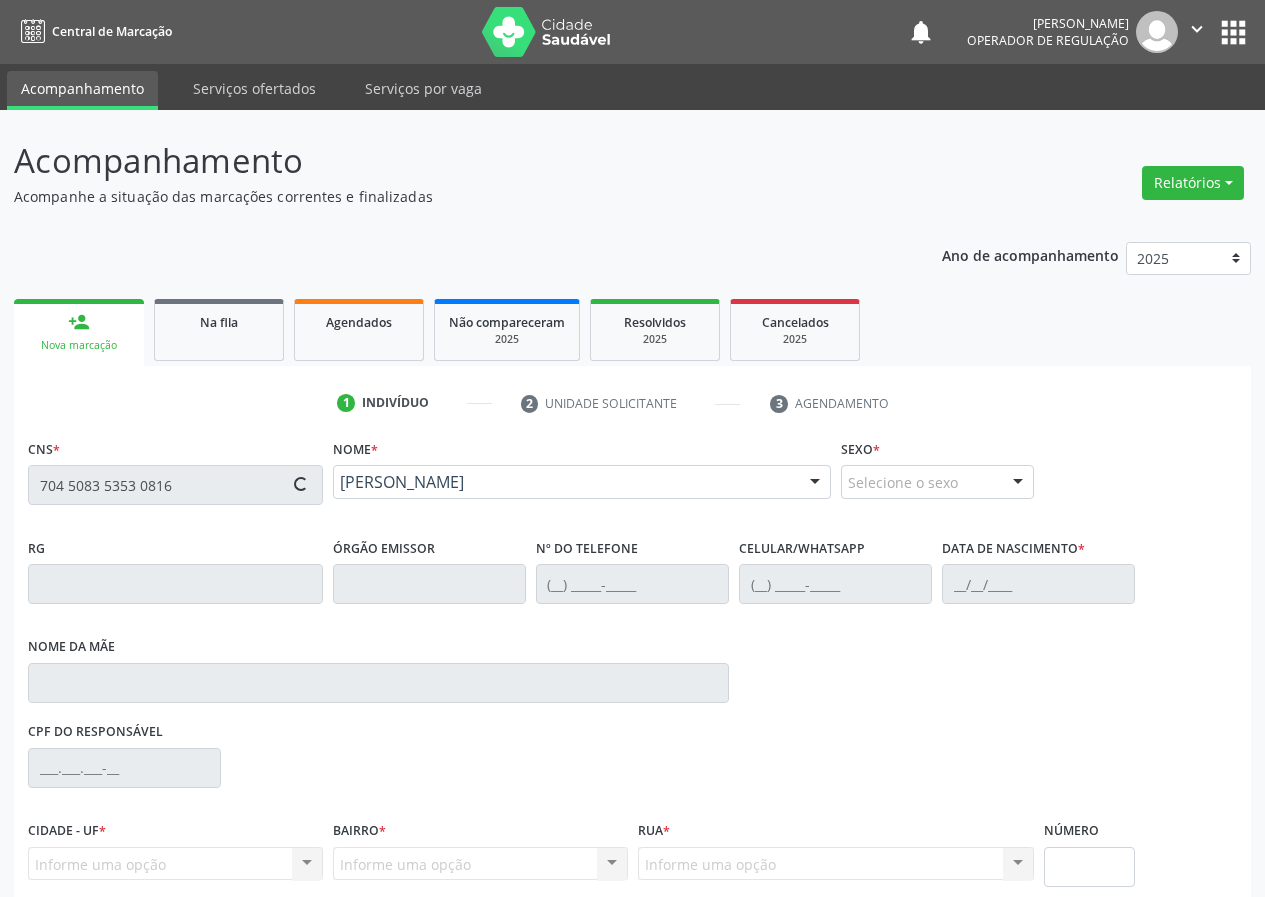 type on "[DATE]" 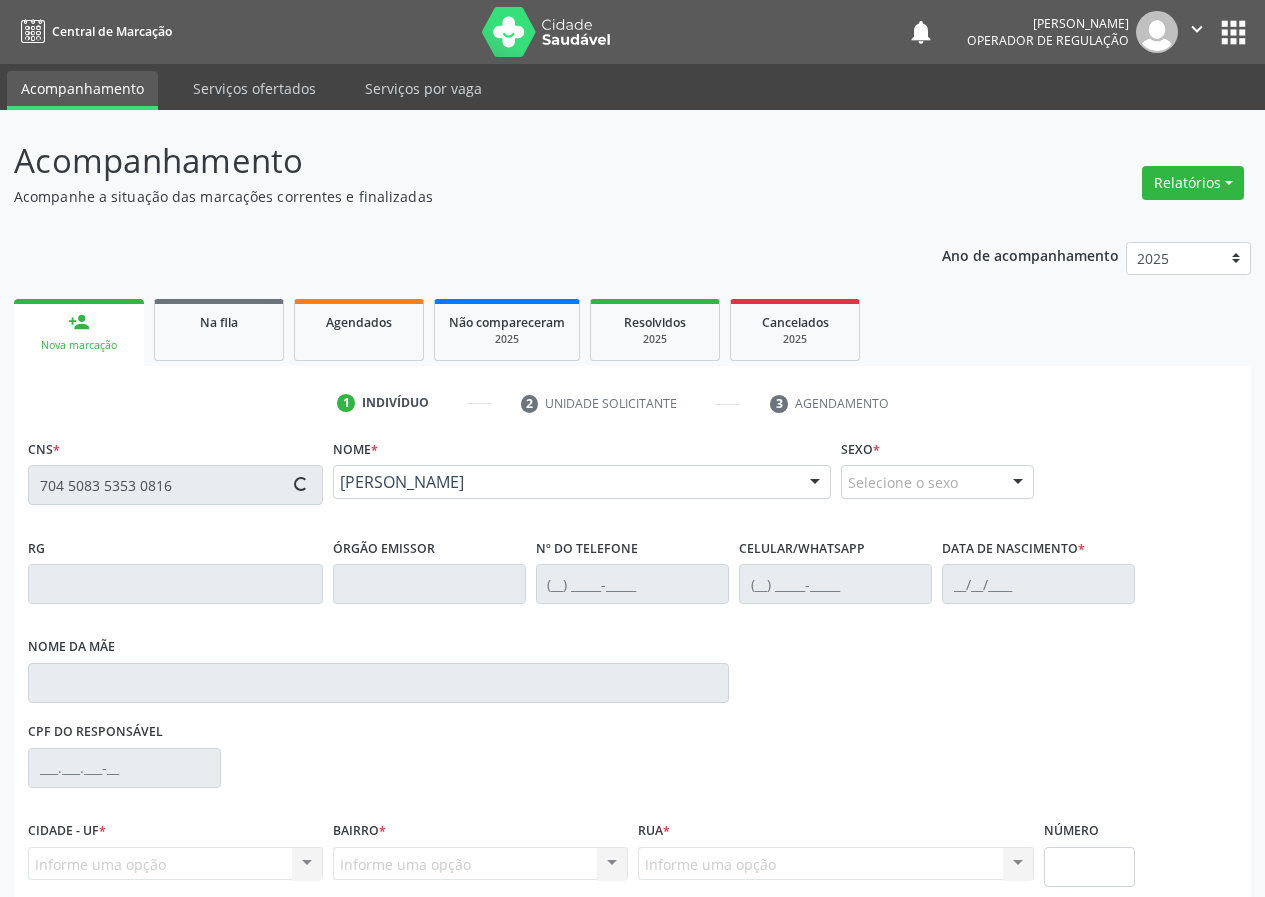 type on "024.728.464-52" 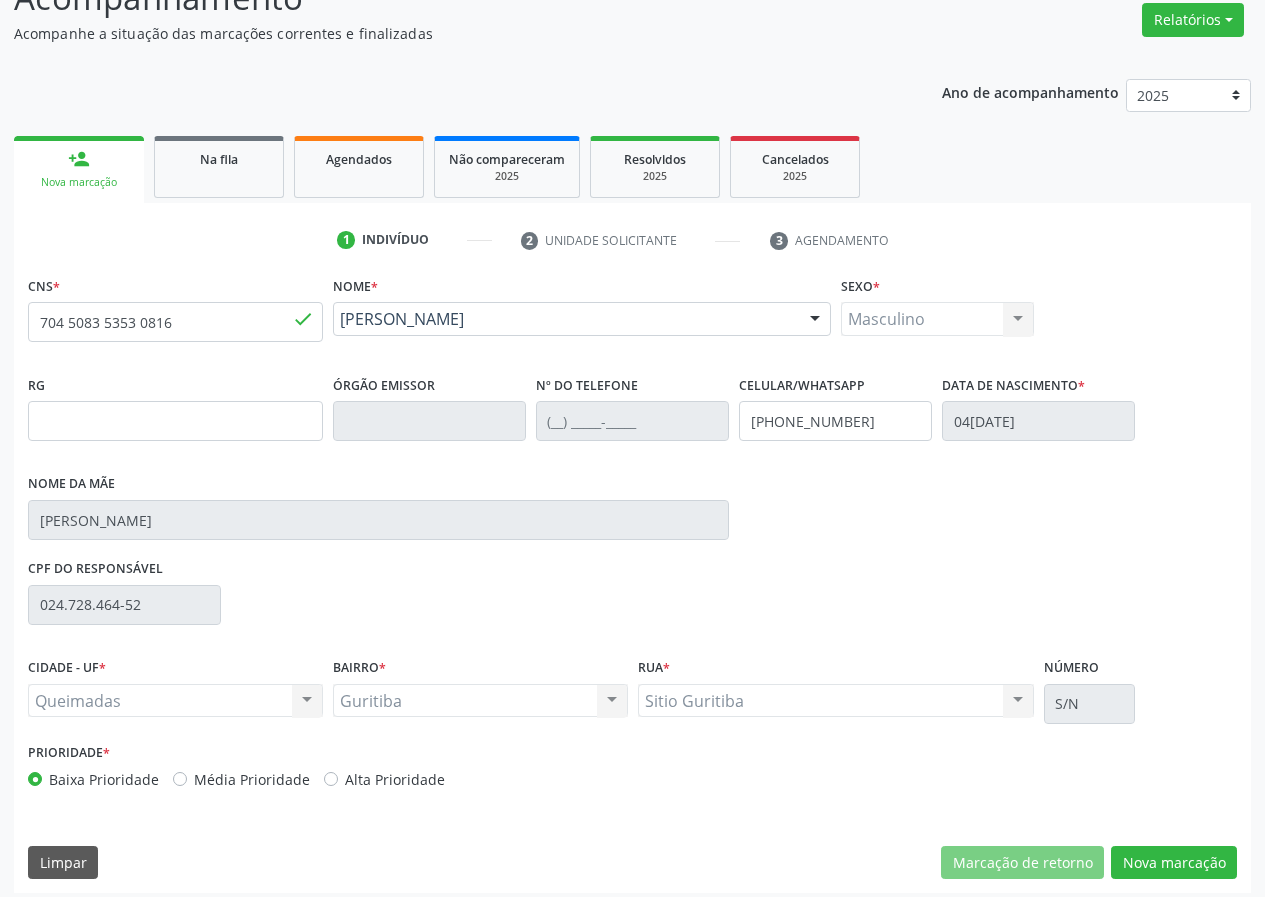 scroll, scrollTop: 173, scrollLeft: 0, axis: vertical 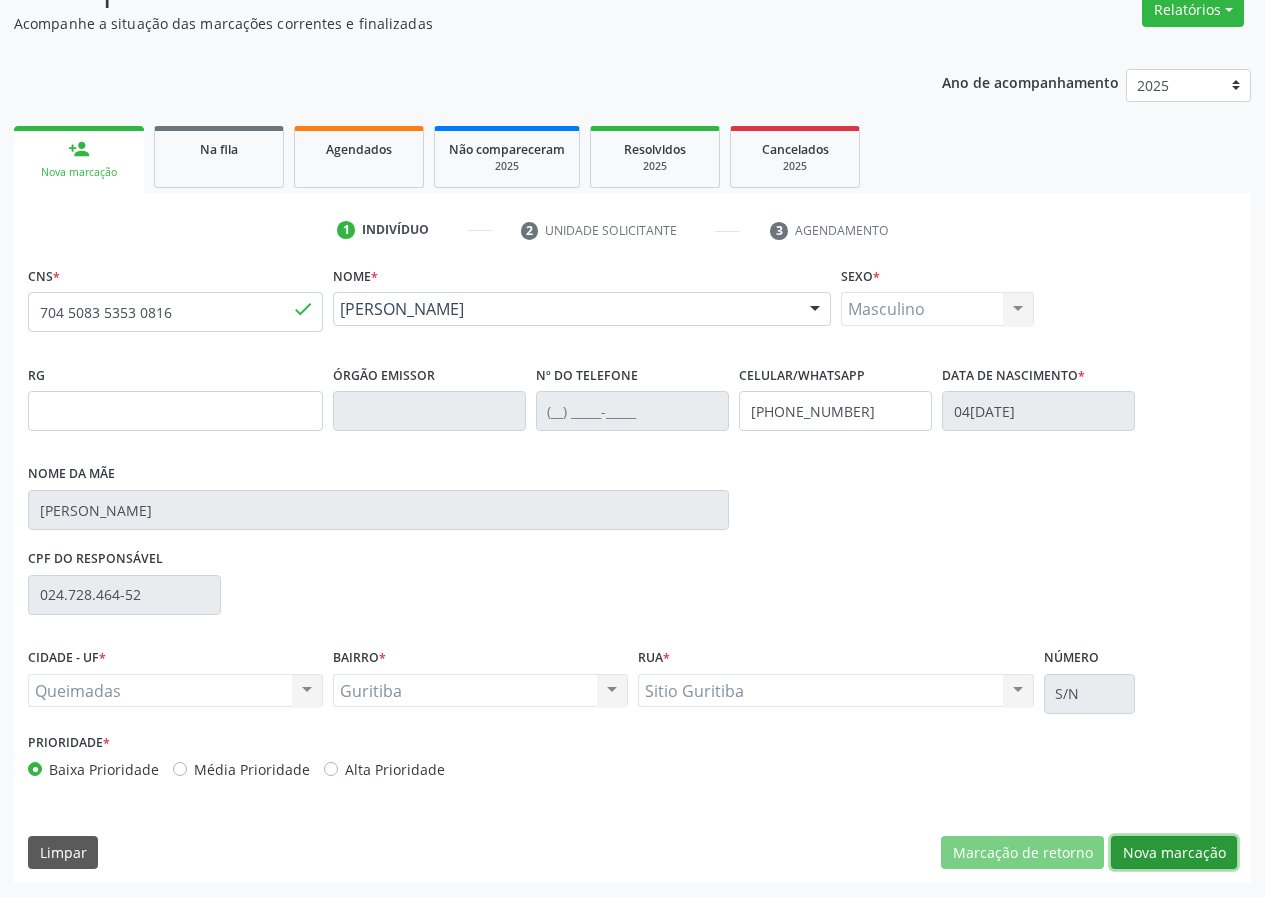 click on "Nova marcação" at bounding box center (1174, 853) 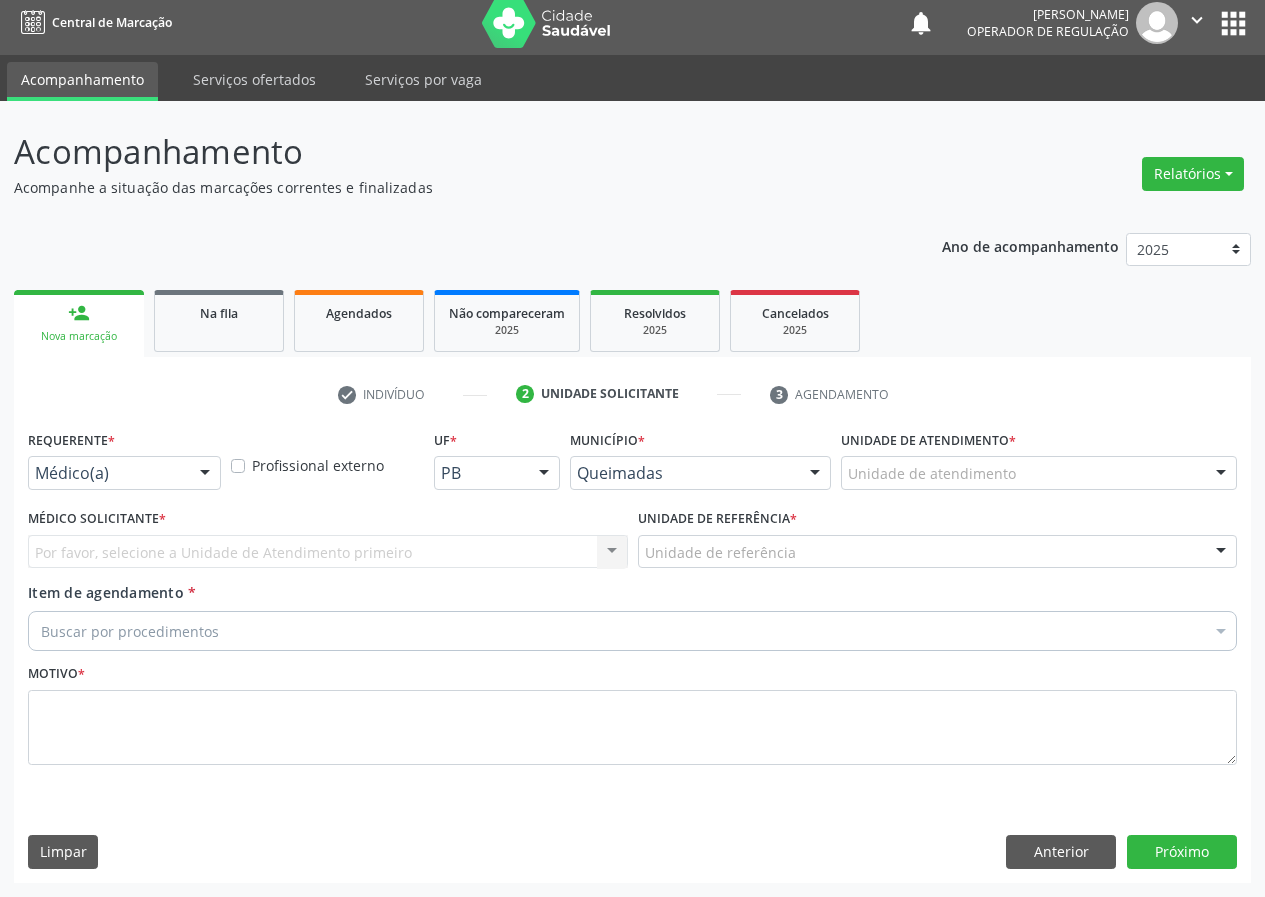 scroll, scrollTop: 9, scrollLeft: 0, axis: vertical 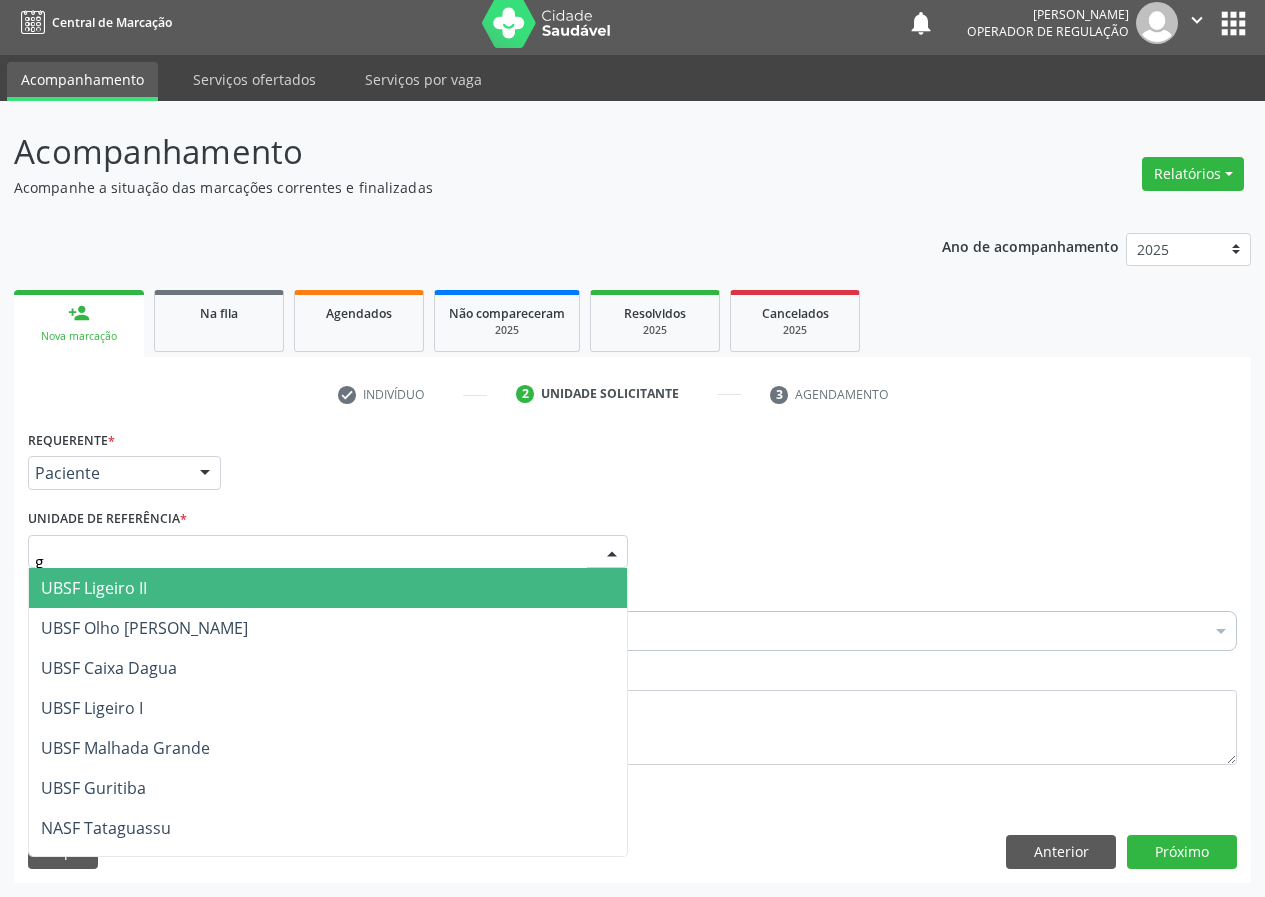 type on "gu" 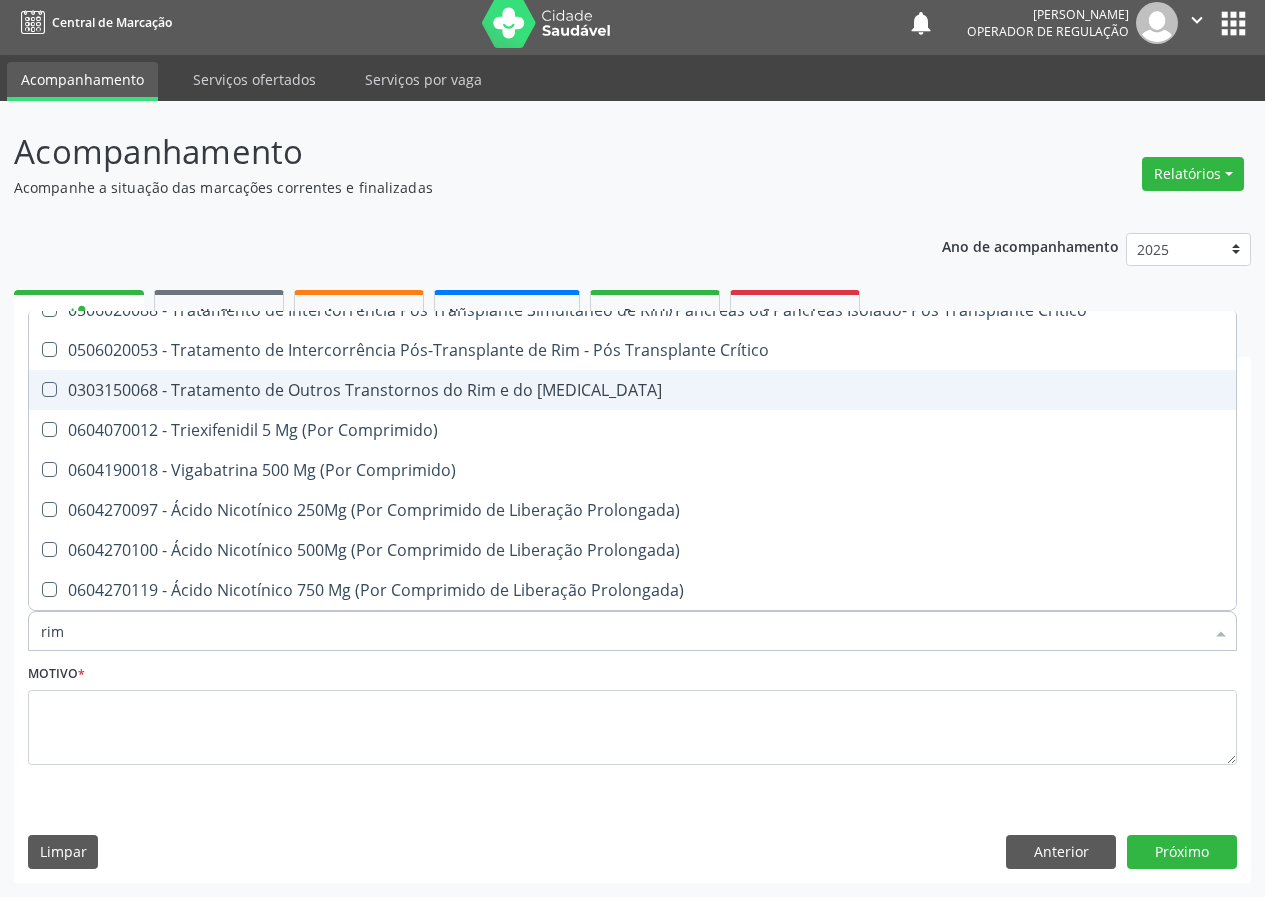 scroll, scrollTop: 6796, scrollLeft: 0, axis: vertical 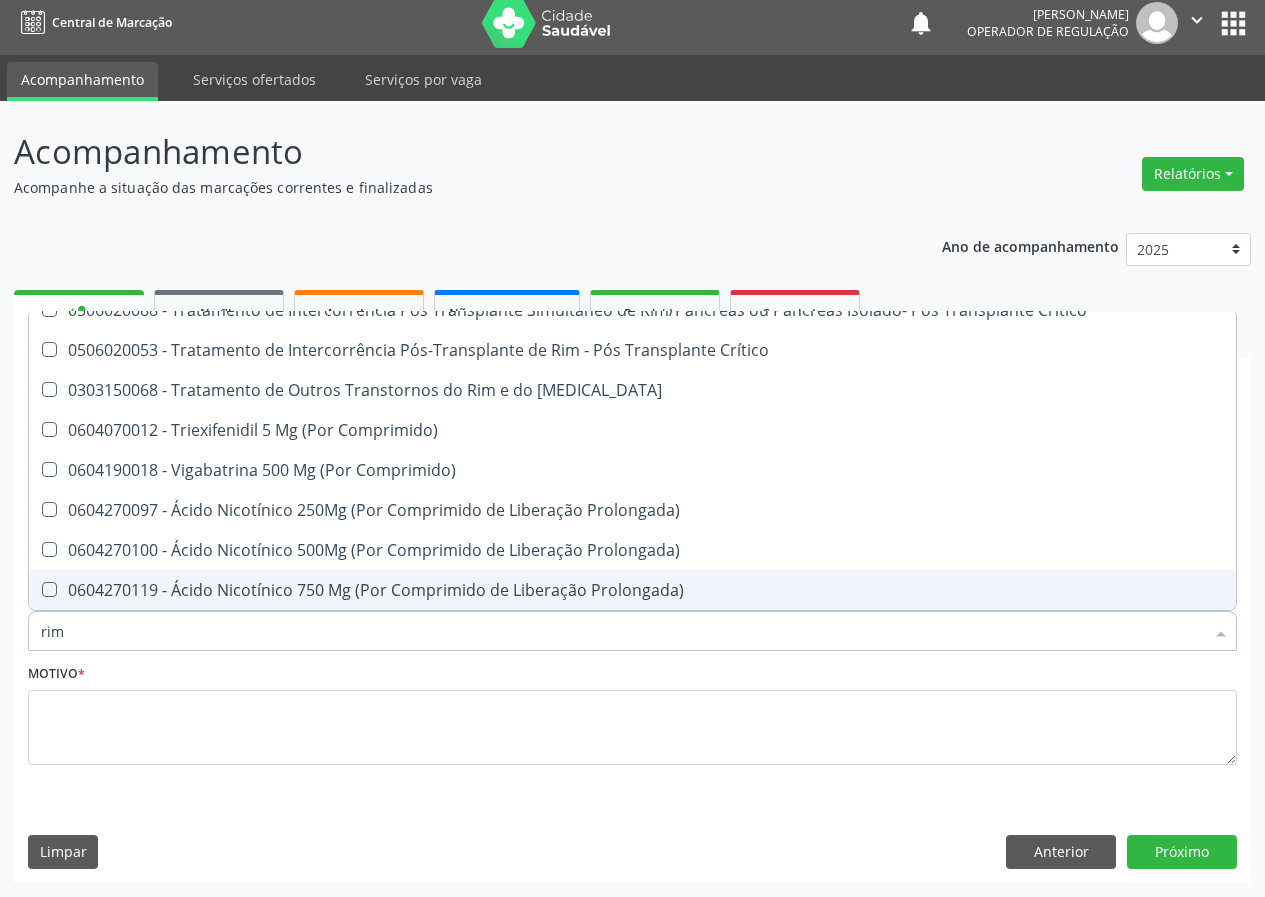 click on "rim" at bounding box center [622, 631] 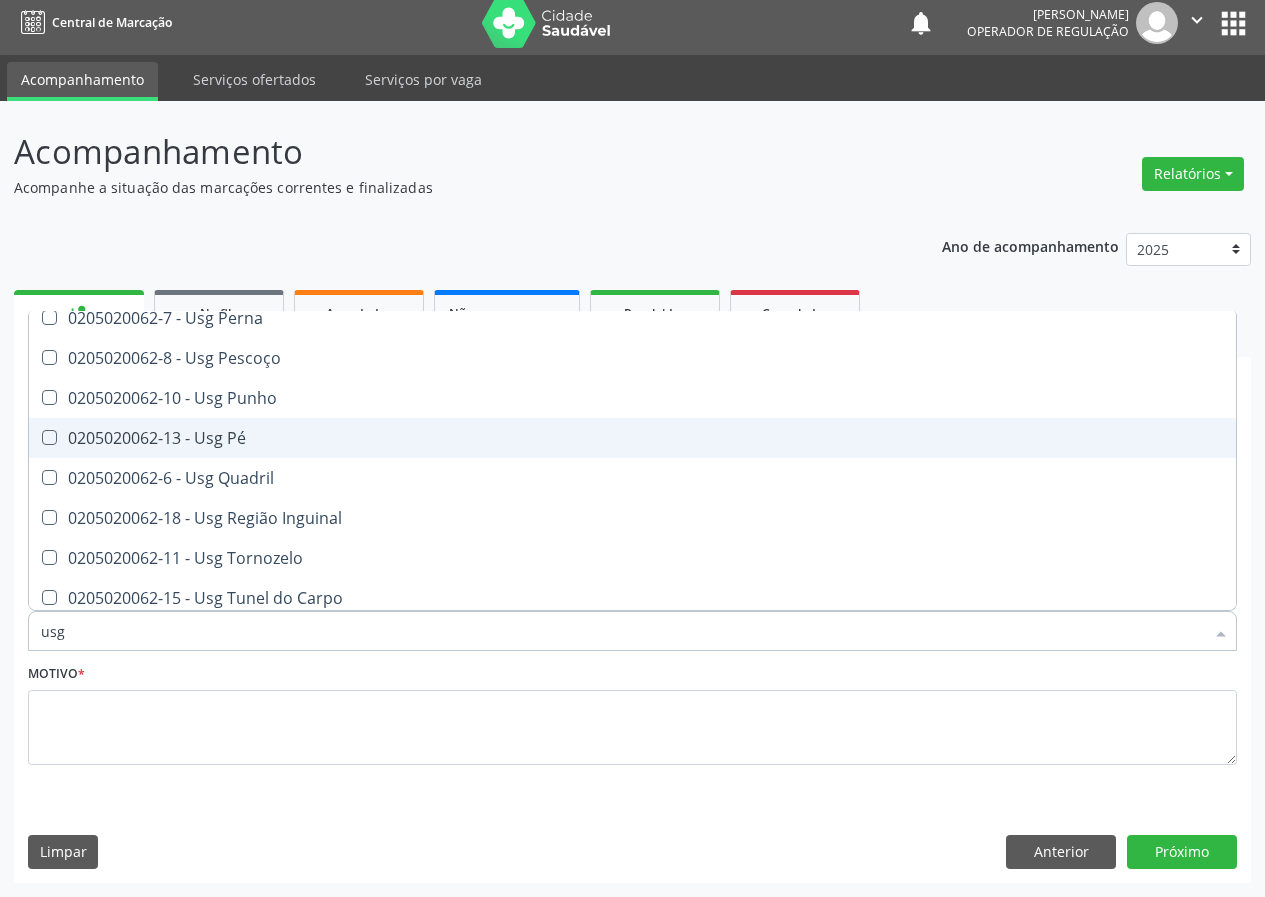 scroll, scrollTop: 461, scrollLeft: 0, axis: vertical 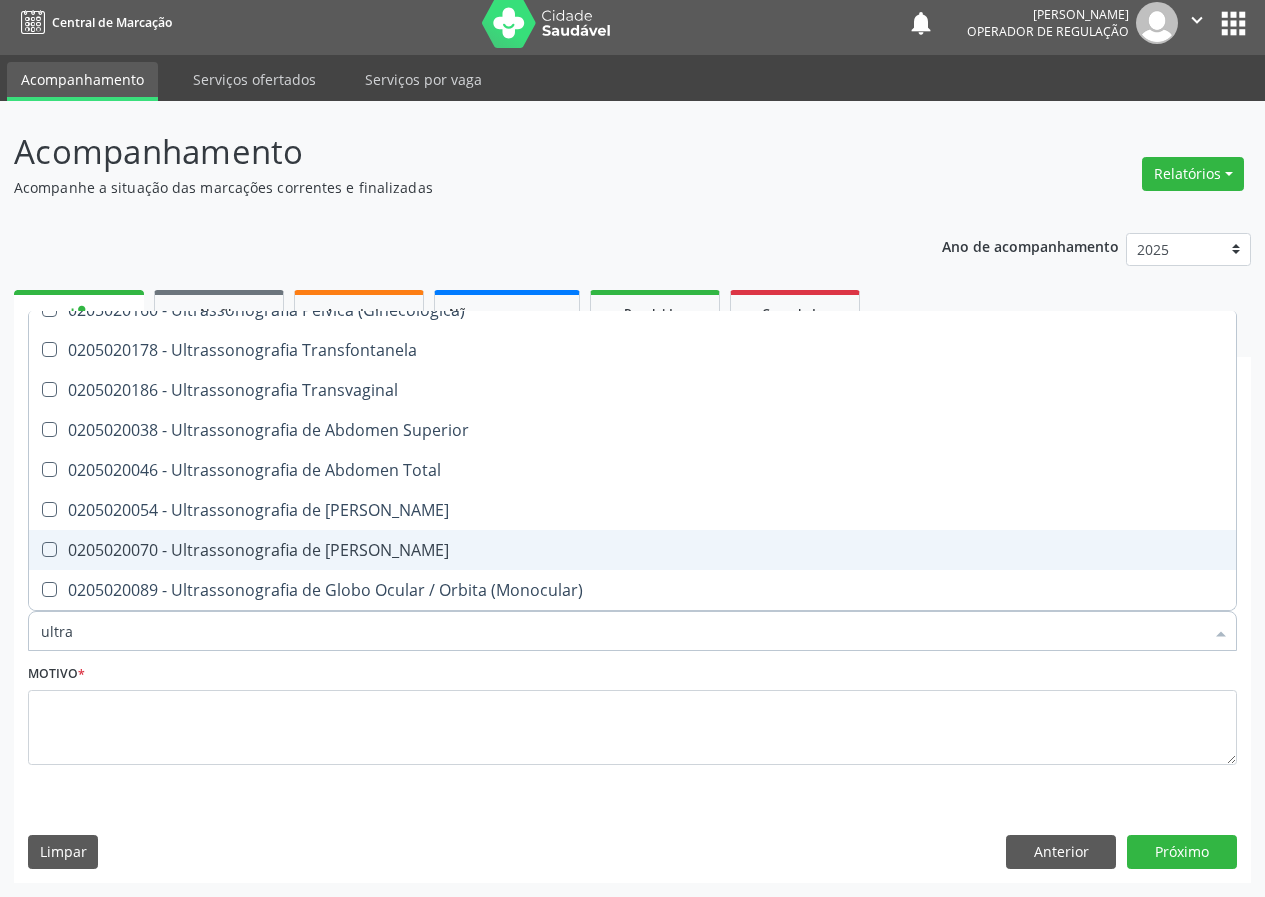 type on "ultras" 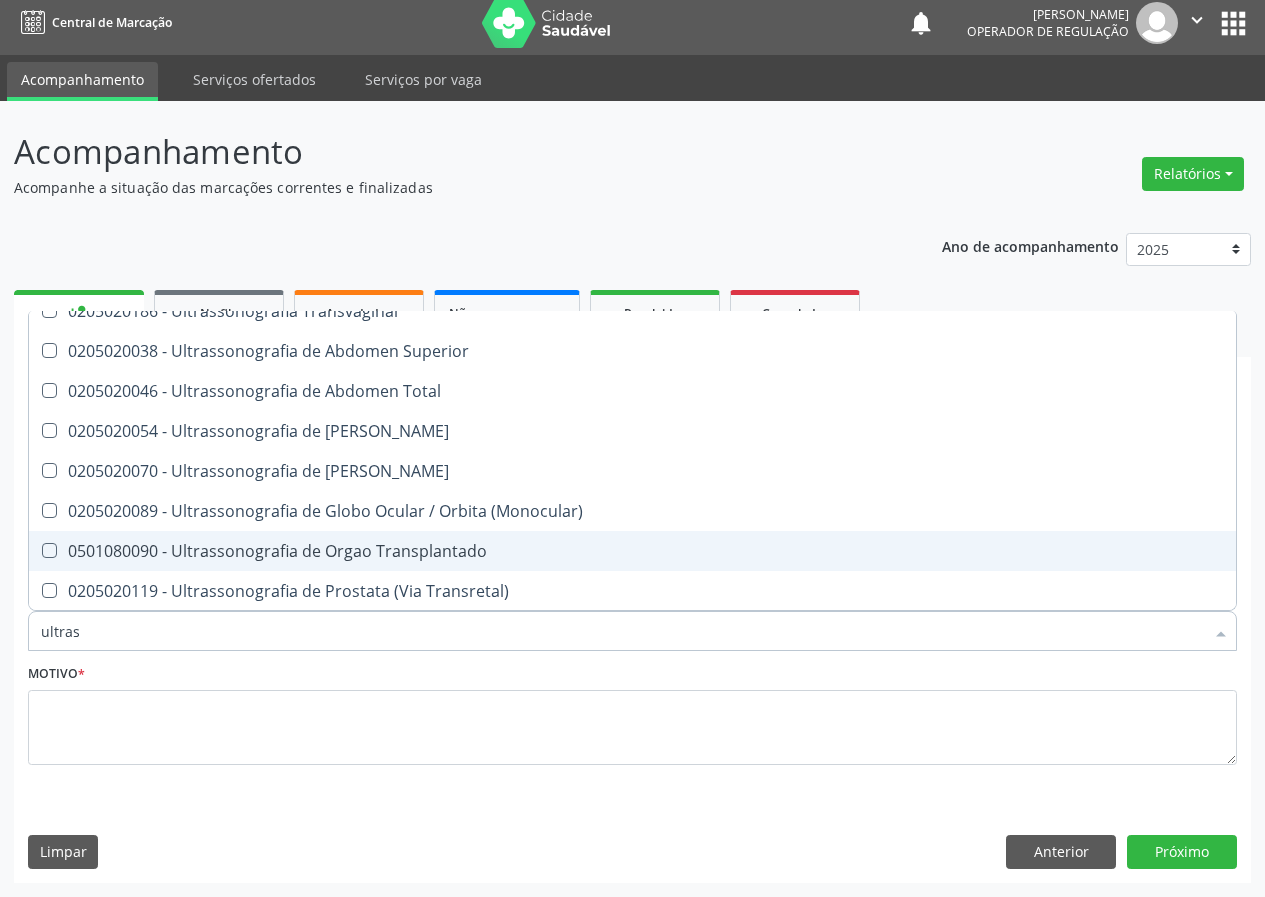 scroll, scrollTop: 621, scrollLeft: 0, axis: vertical 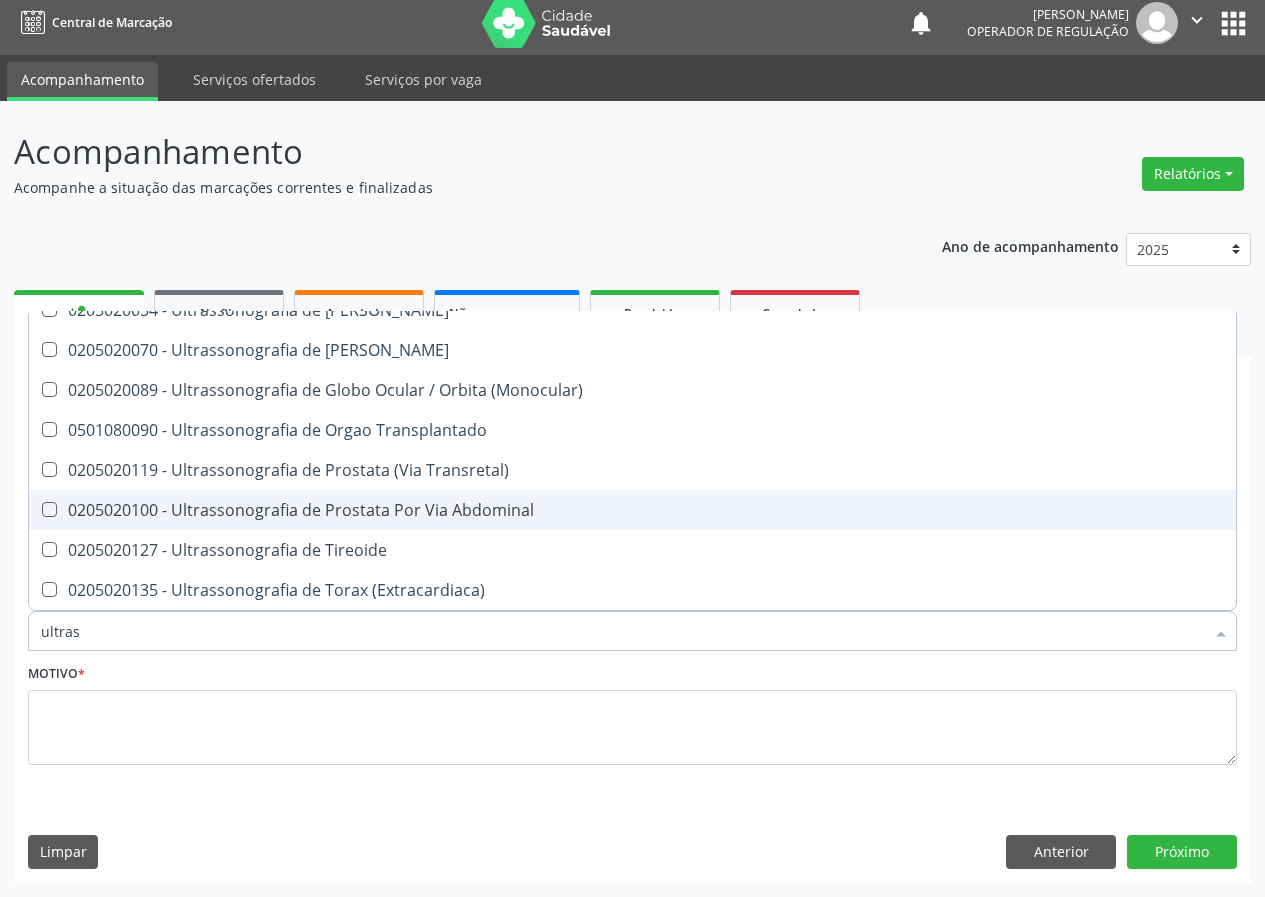 click on "0205020100 - Ultrassonografia de Prostata Por Via Abdominal" at bounding box center (632, 510) 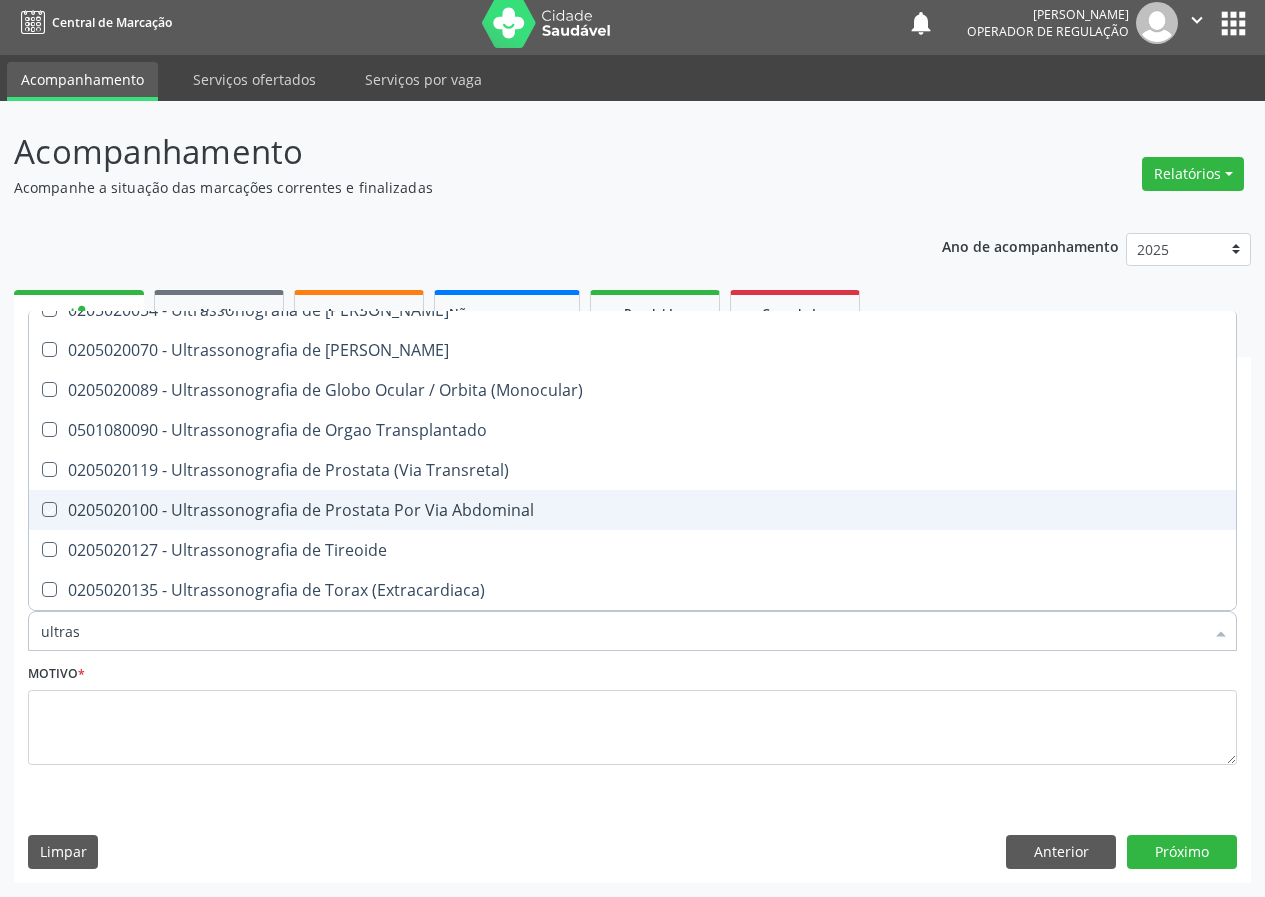 checkbox on "true" 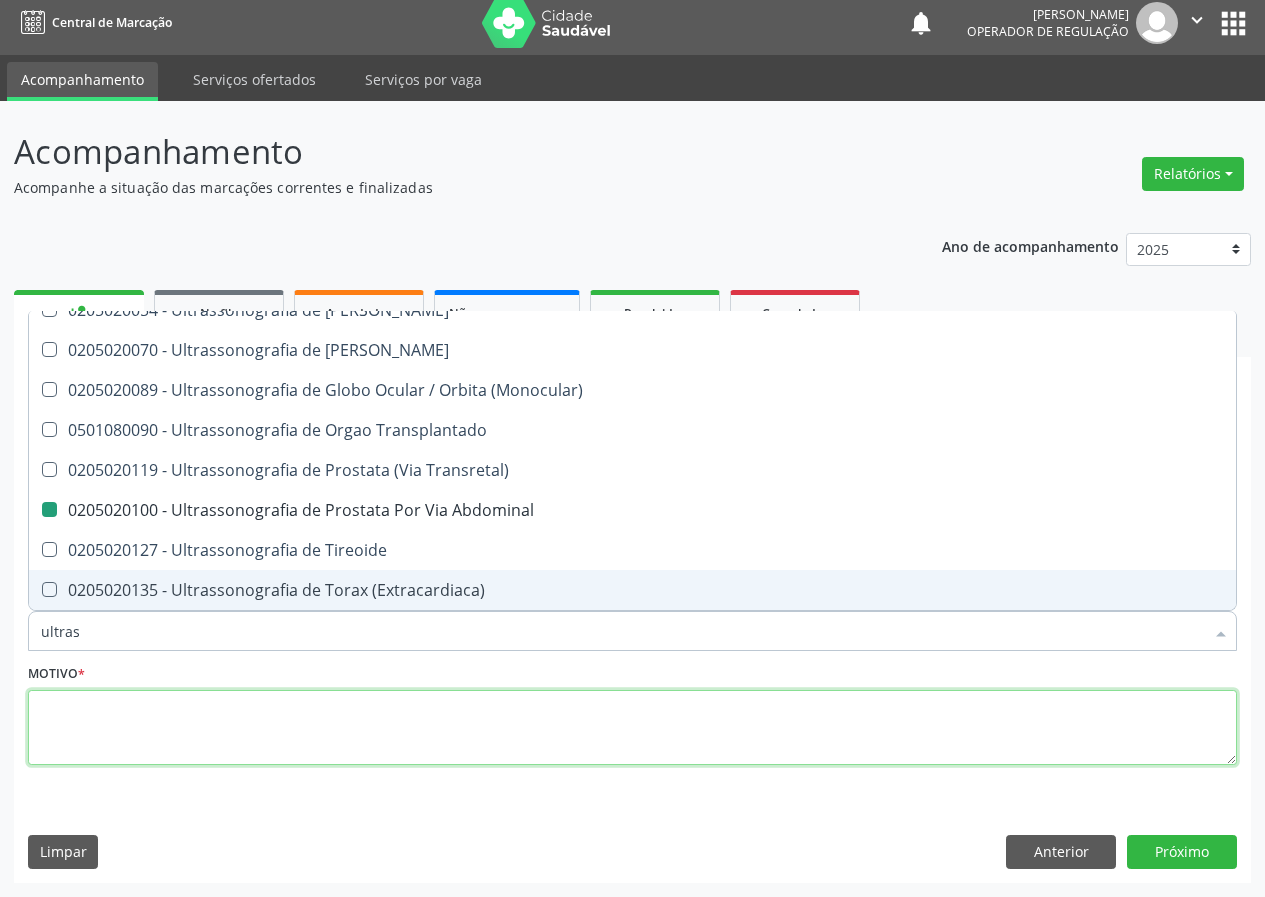 click at bounding box center (632, 728) 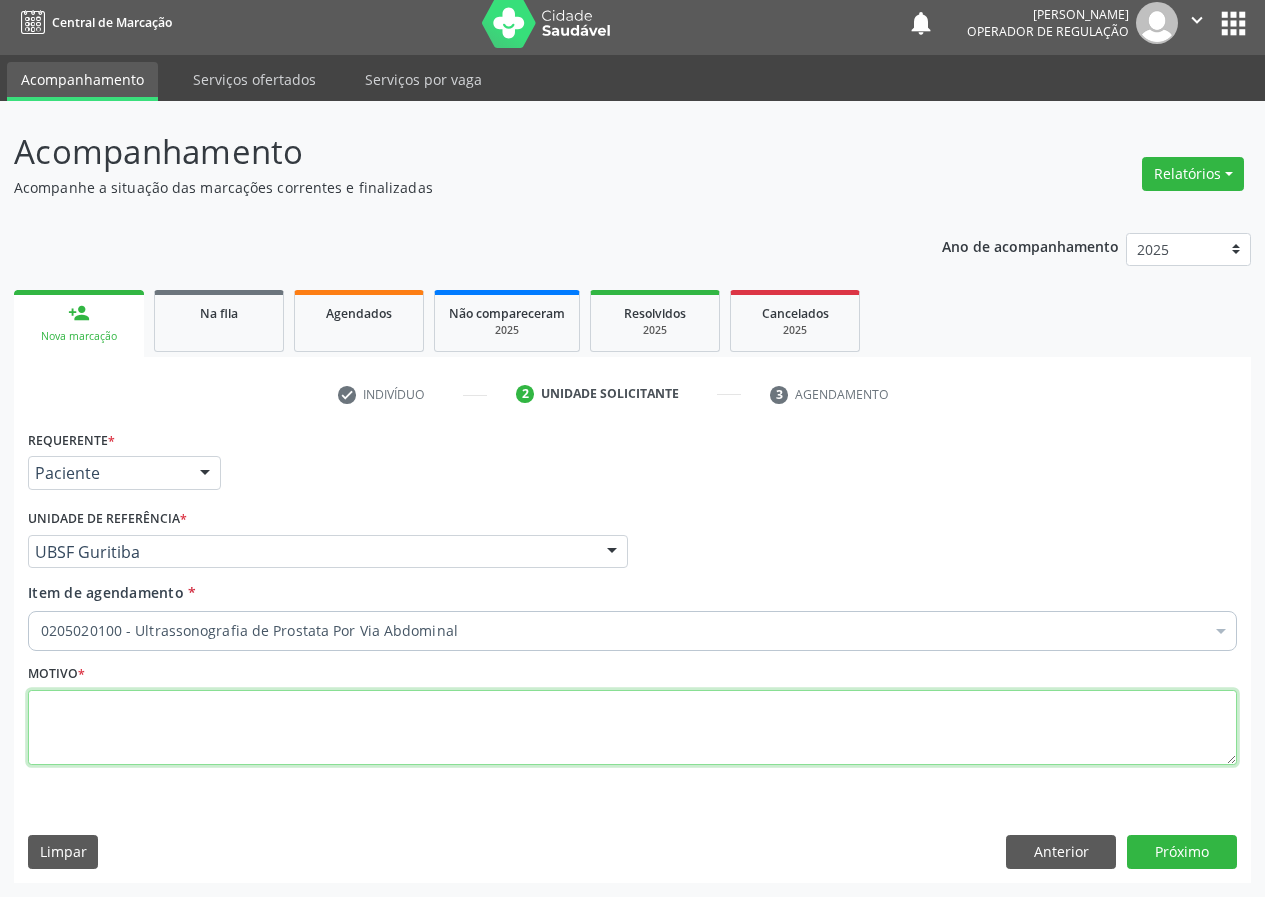 scroll, scrollTop: 0, scrollLeft: 0, axis: both 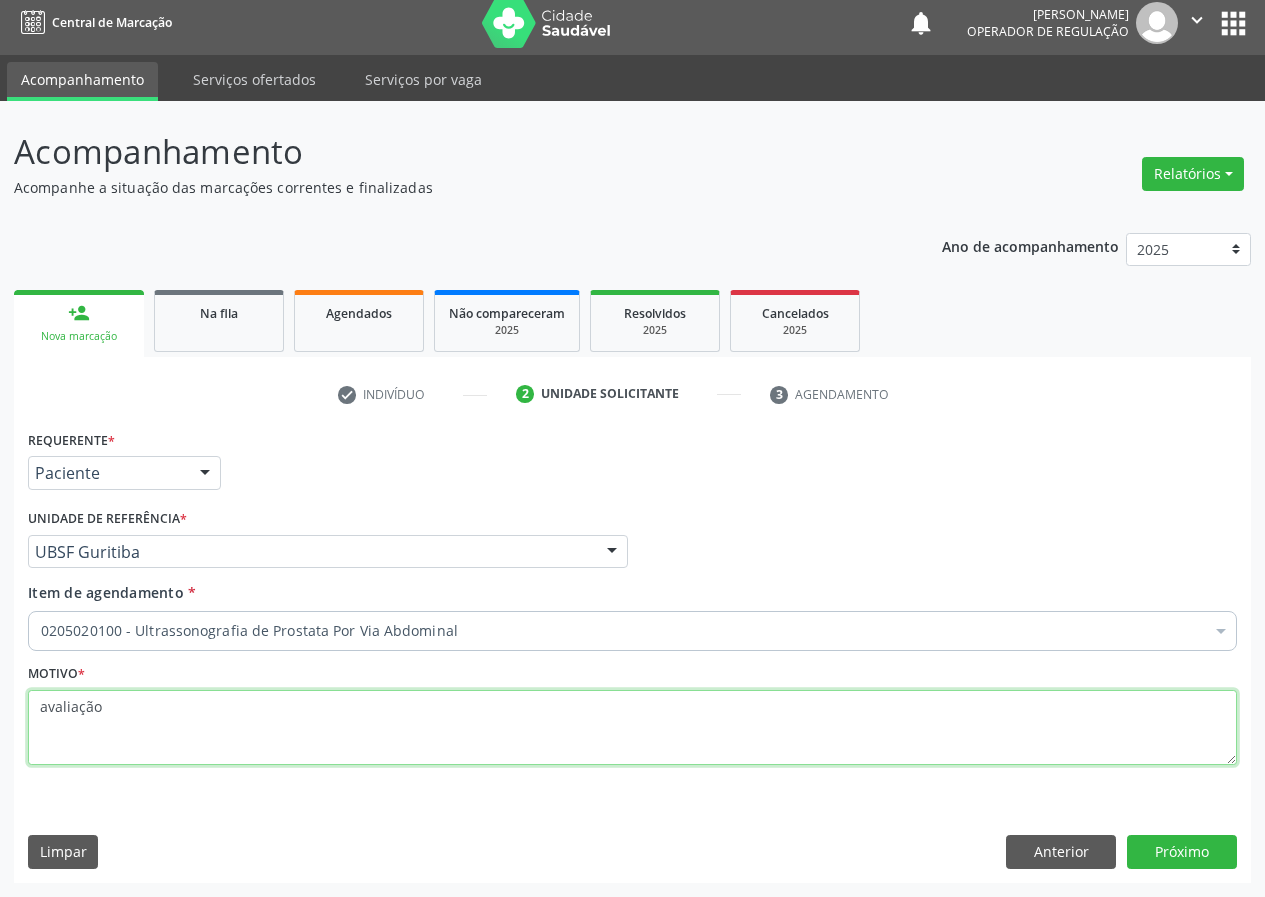 type on "avaliação" 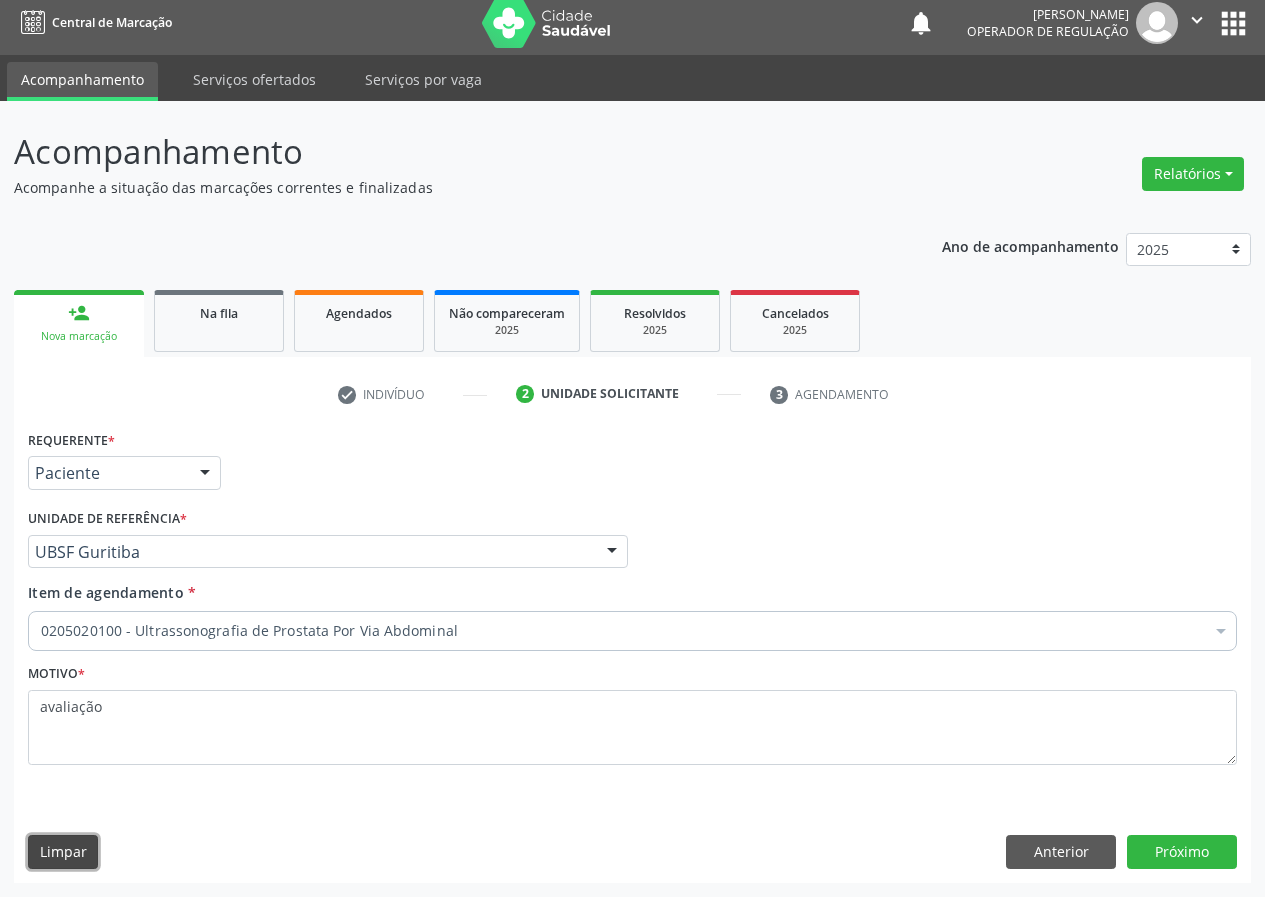type 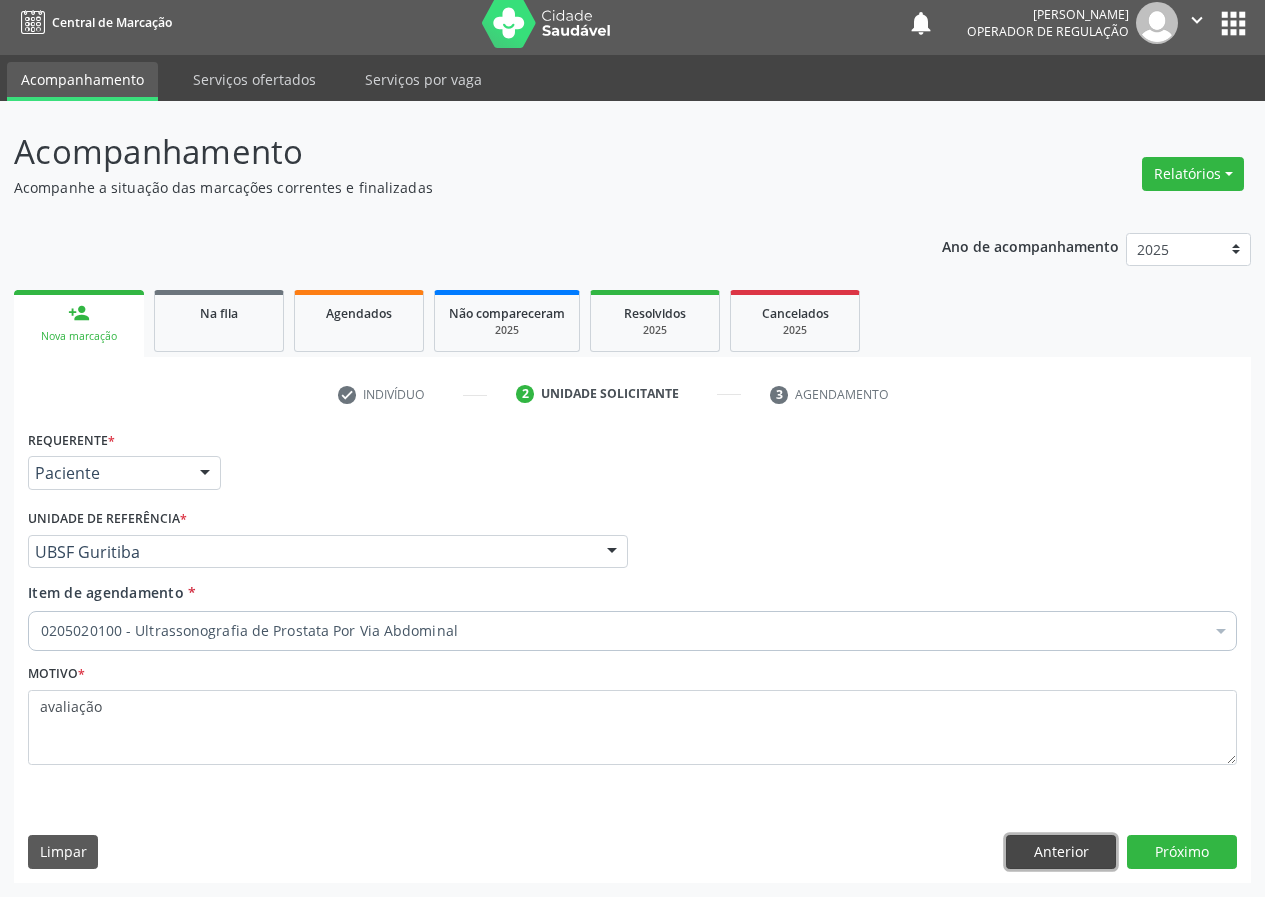 type 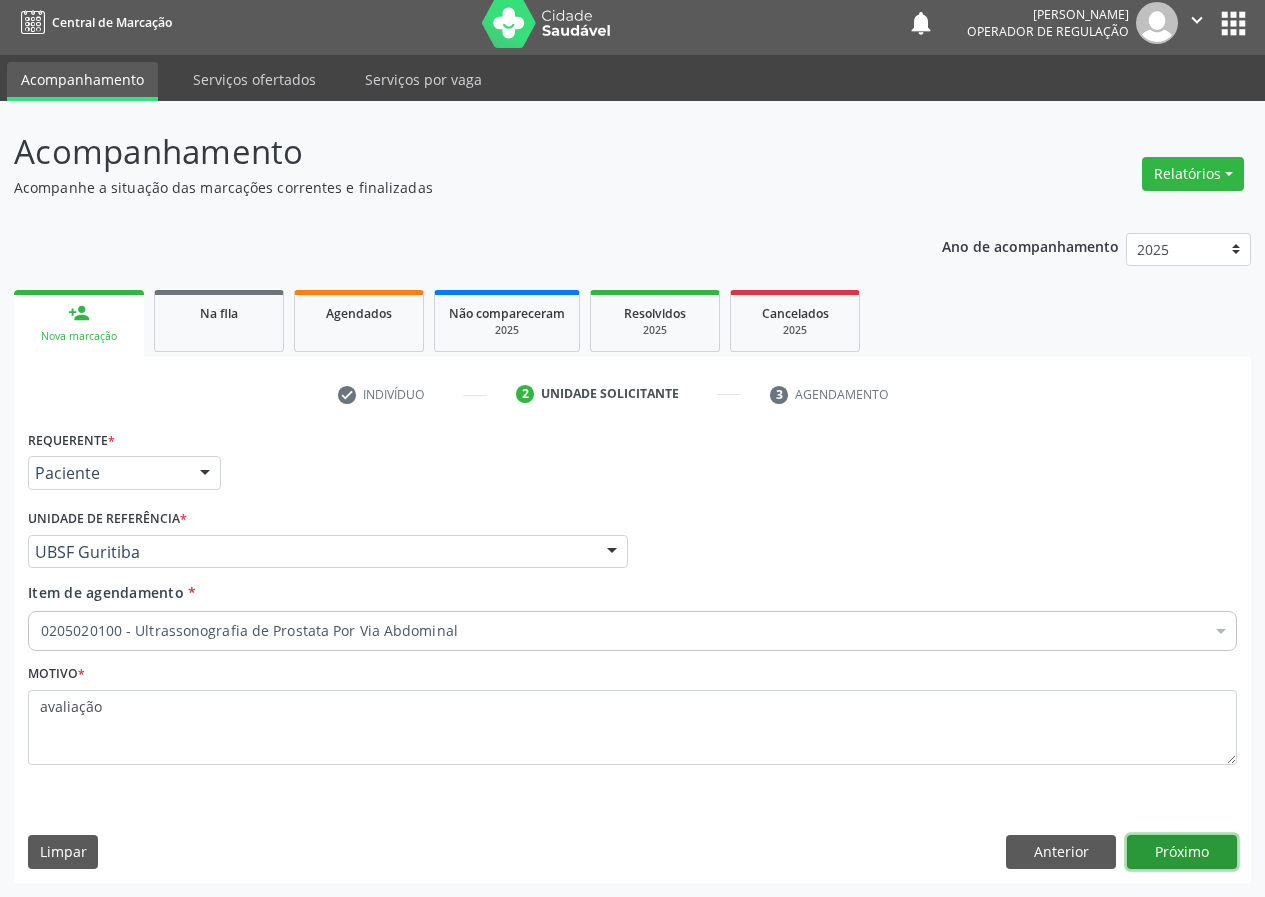 type 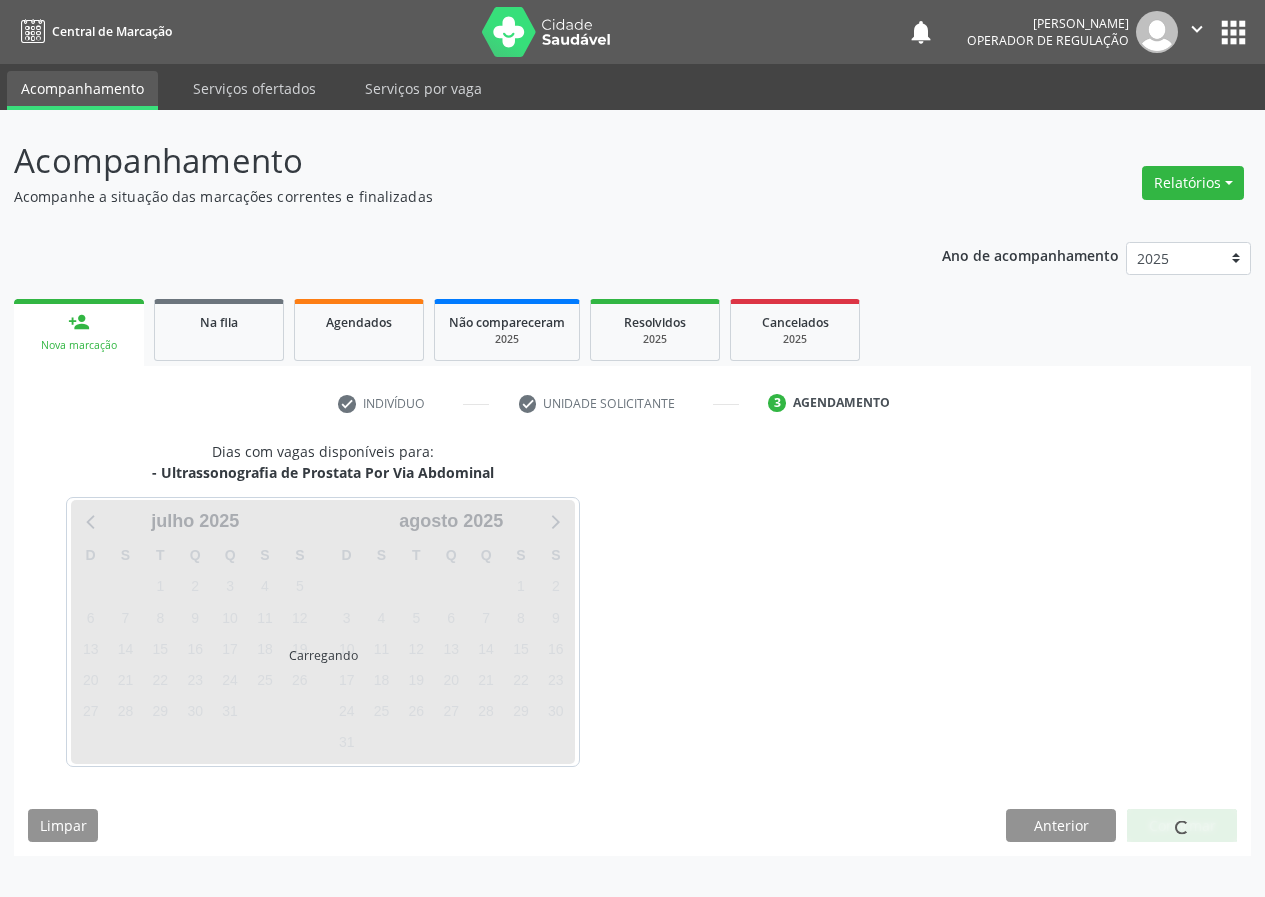 scroll, scrollTop: 0, scrollLeft: 0, axis: both 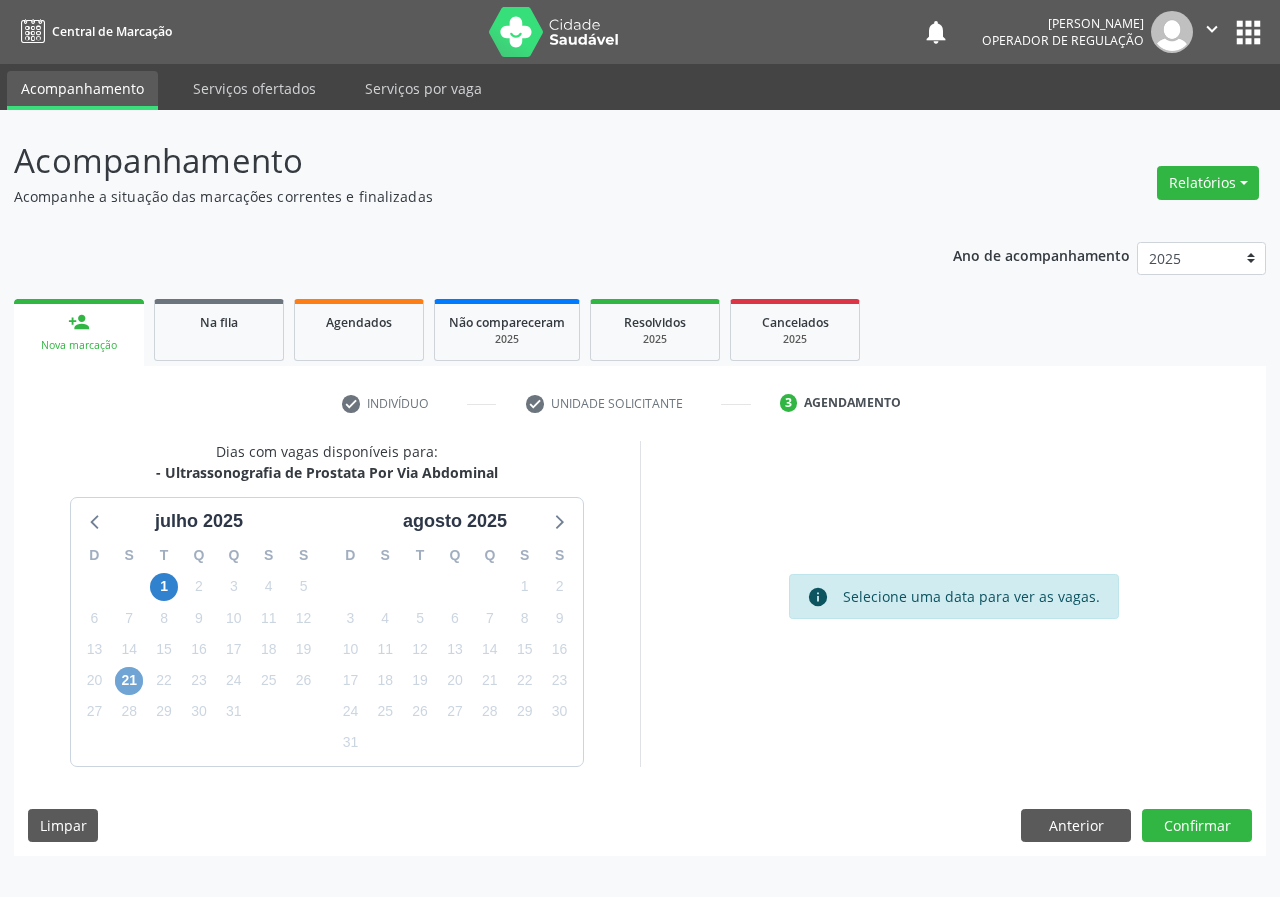 click on "21" at bounding box center (129, 681) 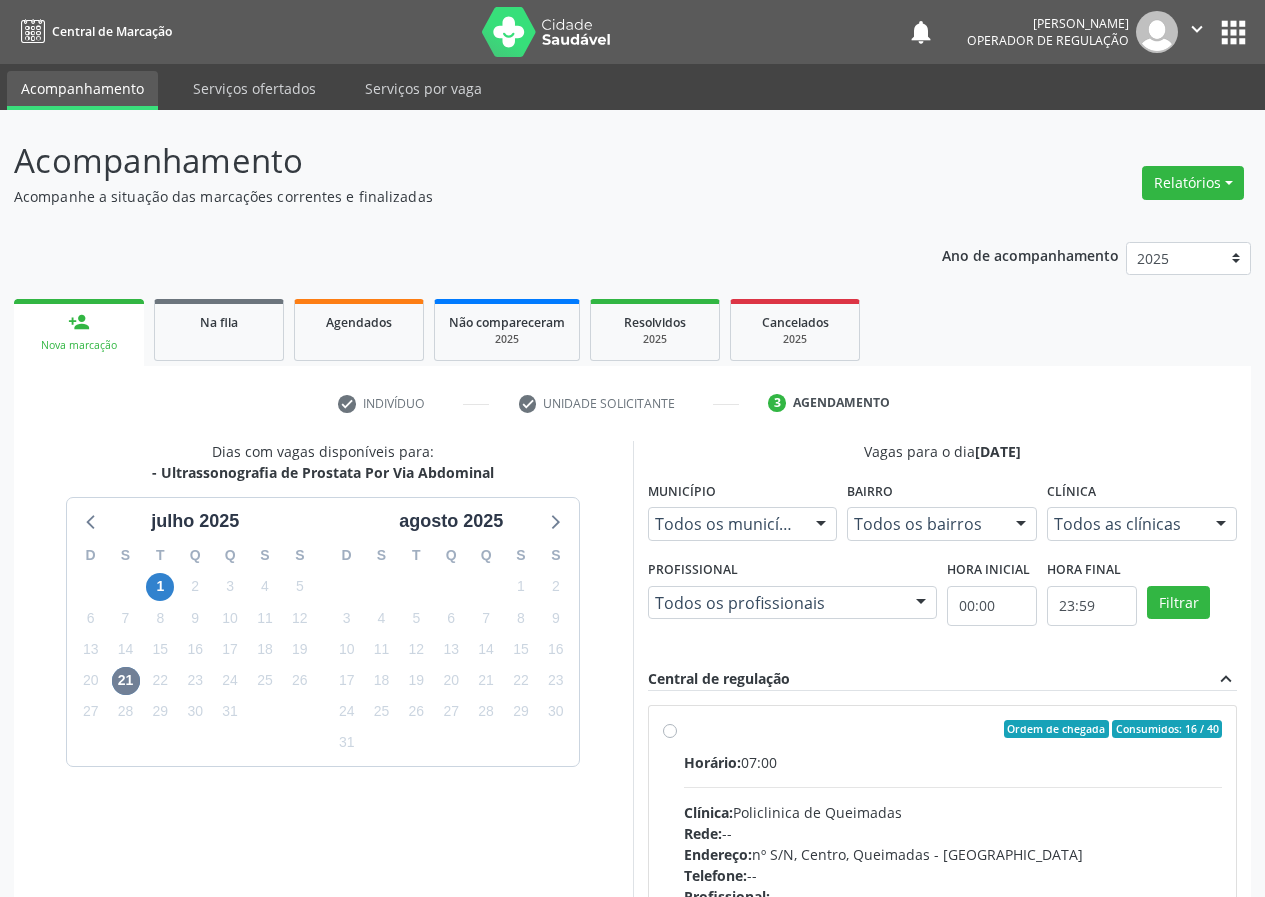 click on "Ordem de chegada
Consumidos: 16 / 40" at bounding box center [953, 729] 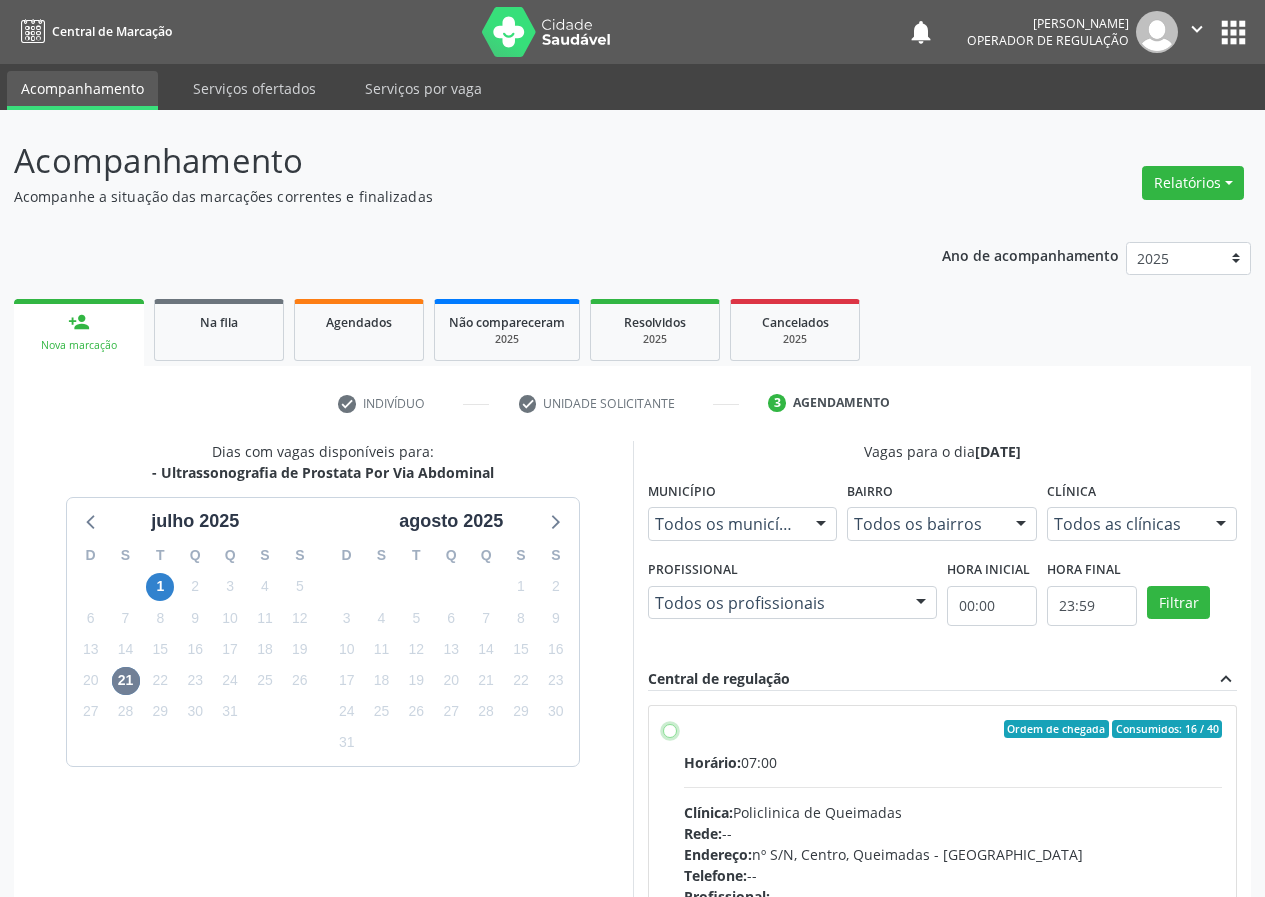 click on "Ordem de chegada
Consumidos: 16 / 40
Horário:   07:00
Clínica:  Policlinica de Queimadas
Rede:
--
Endereço:   nº S/N, Centro, Queimadas - PB
Telefone:   --
Profissional:
--
Informações adicionais sobre o atendimento
Idade de atendimento:
Sem restrição
Gênero(s) atendido(s):
Sem restrição
Informações adicionais:
--" at bounding box center (670, 729) 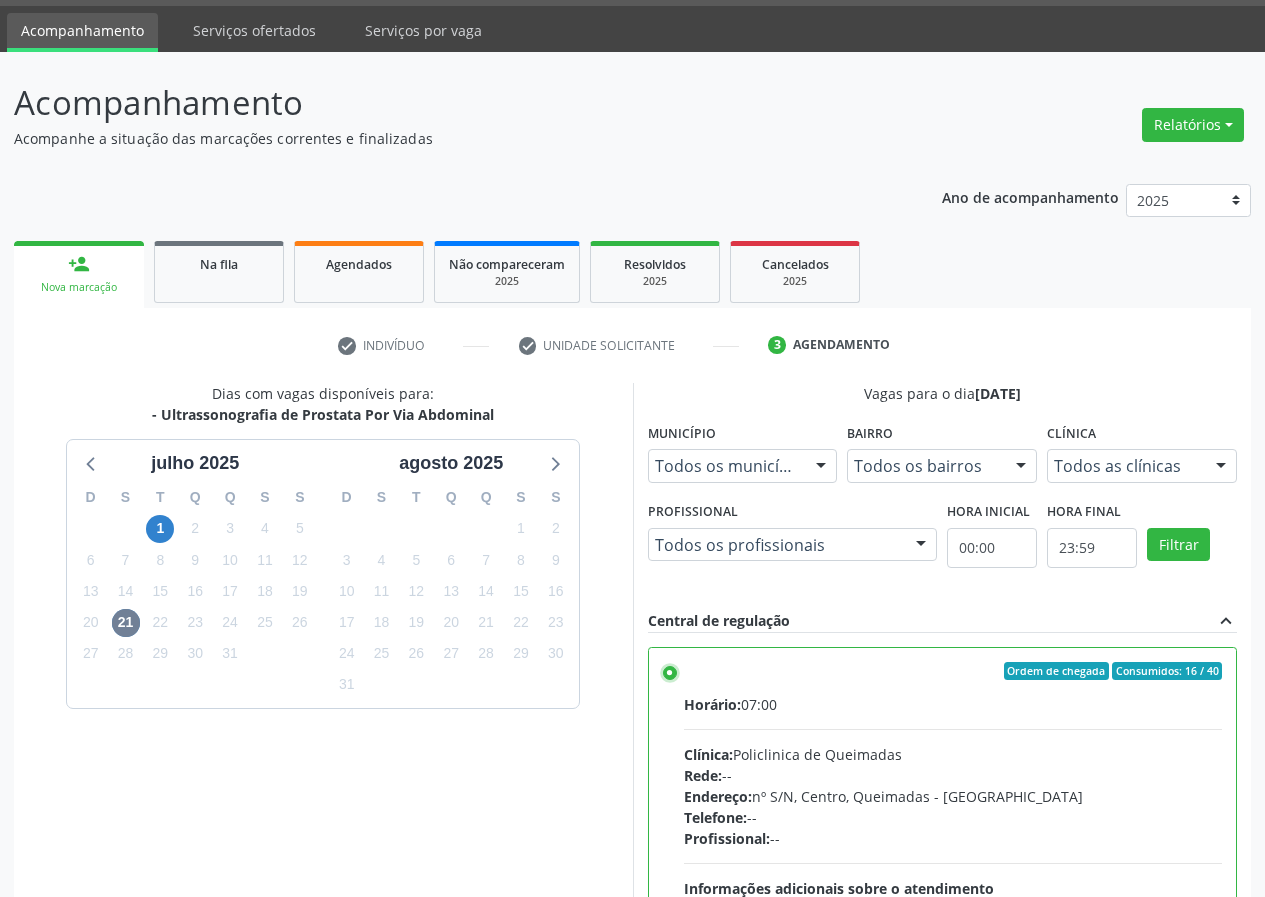 scroll, scrollTop: 298, scrollLeft: 0, axis: vertical 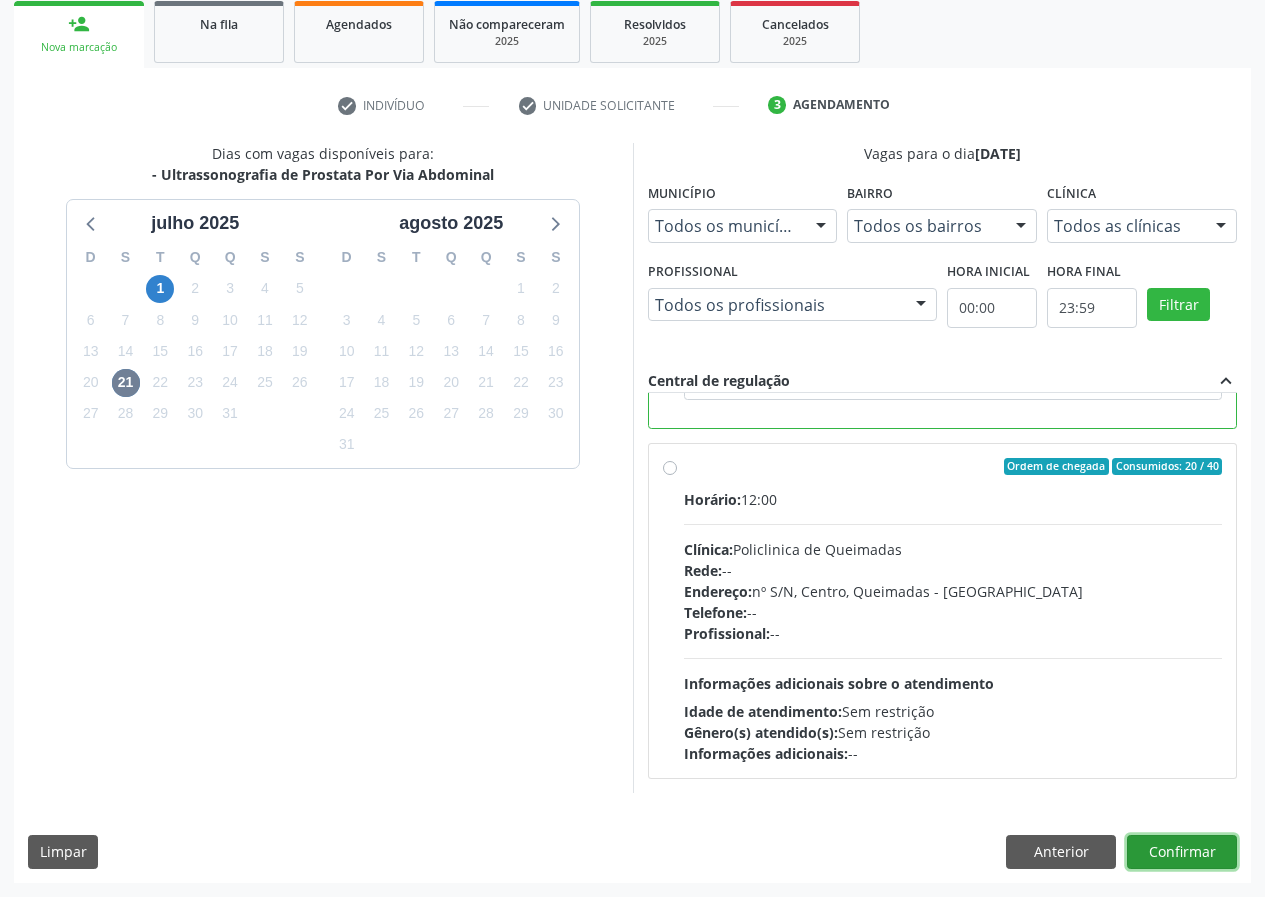 click on "Confirmar" at bounding box center [1182, 852] 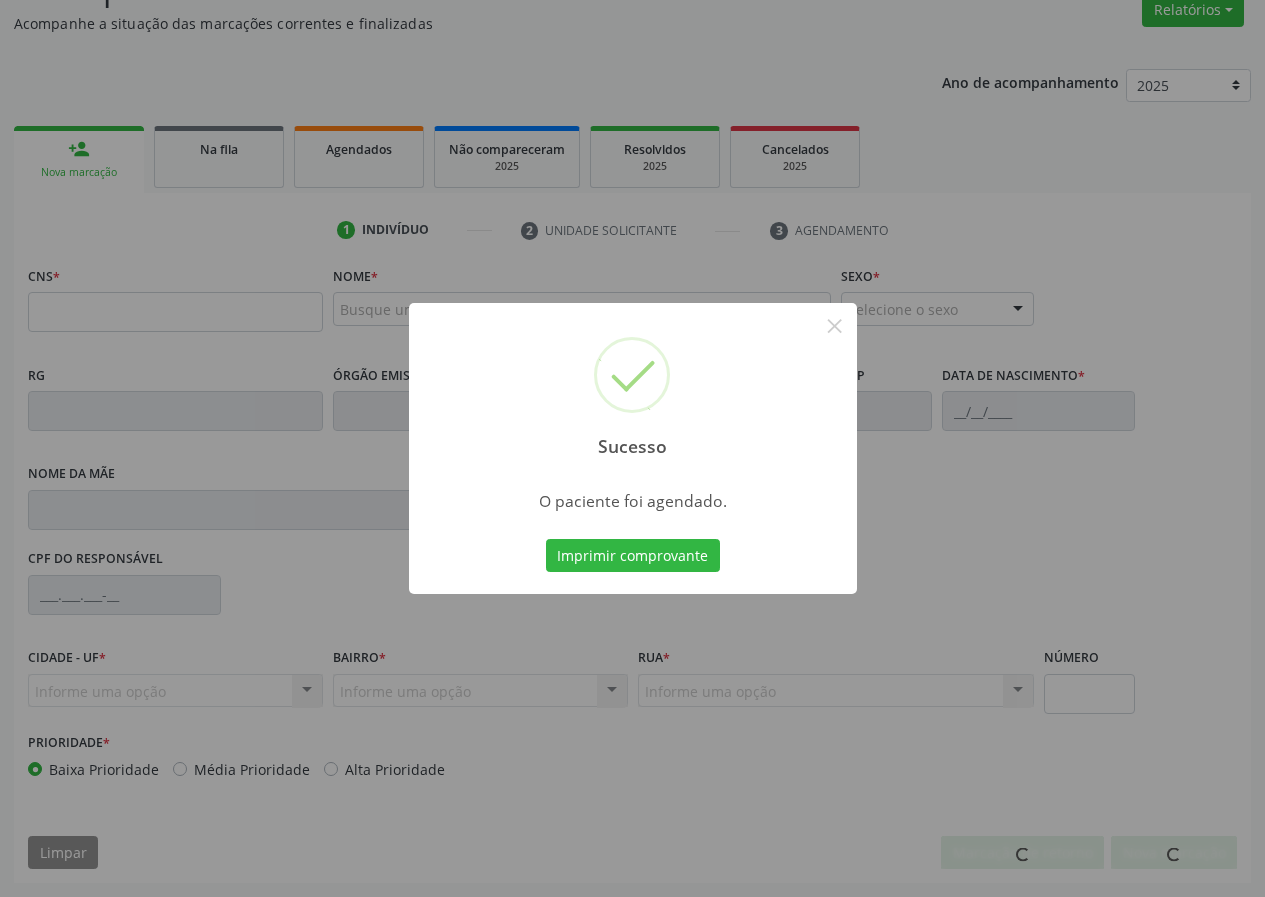 scroll, scrollTop: 173, scrollLeft: 0, axis: vertical 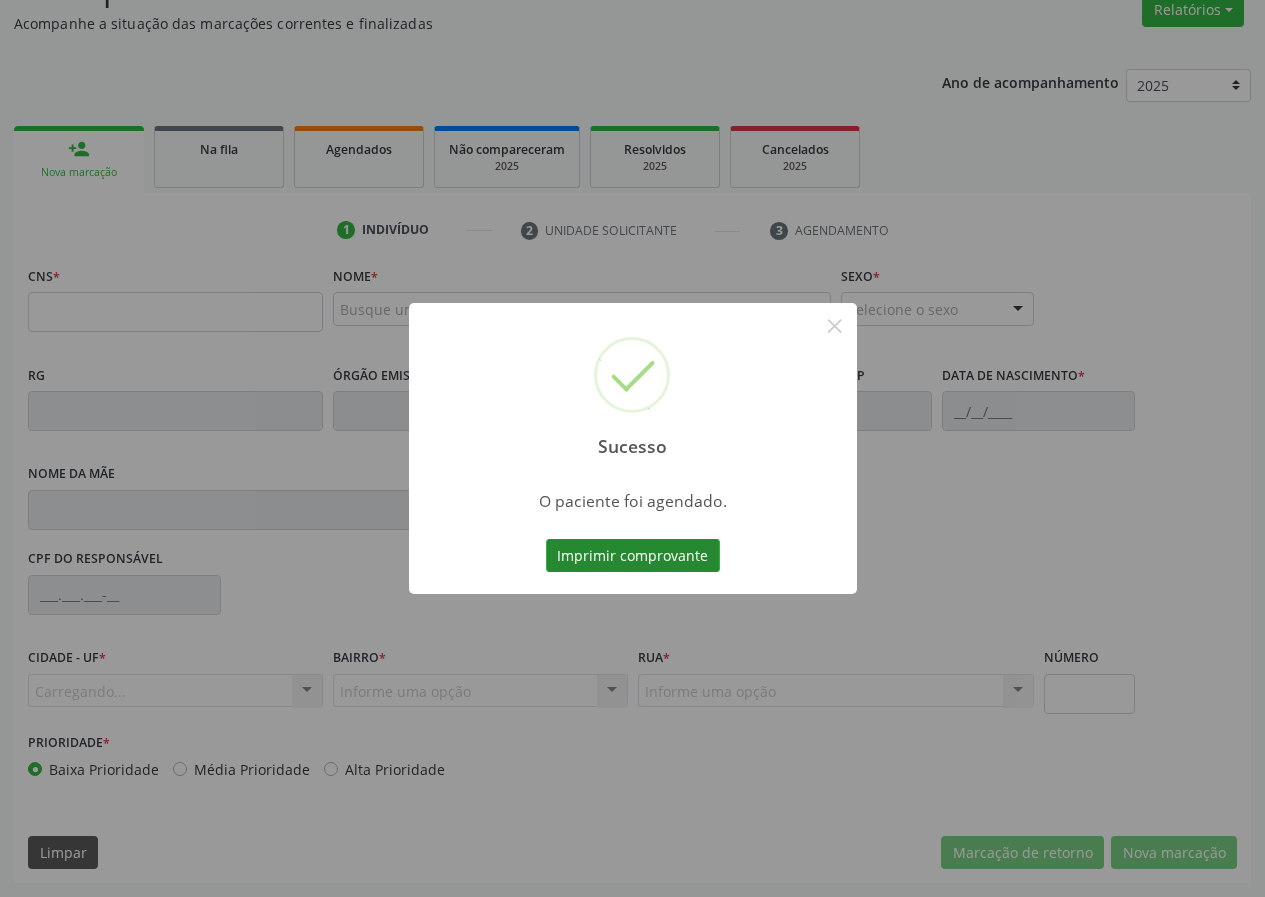 click on "Imprimir comprovante" at bounding box center (633, 556) 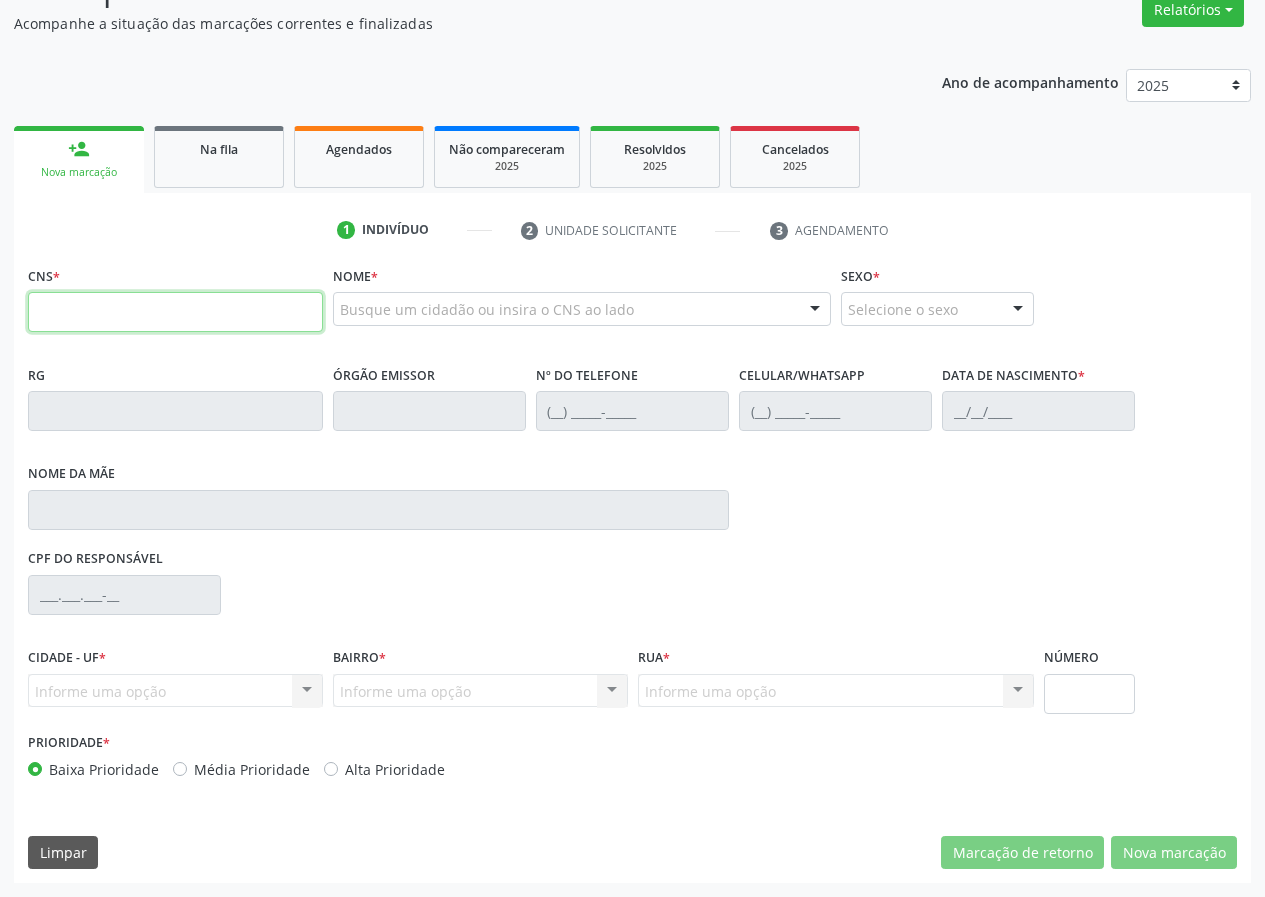 click at bounding box center [175, 312] 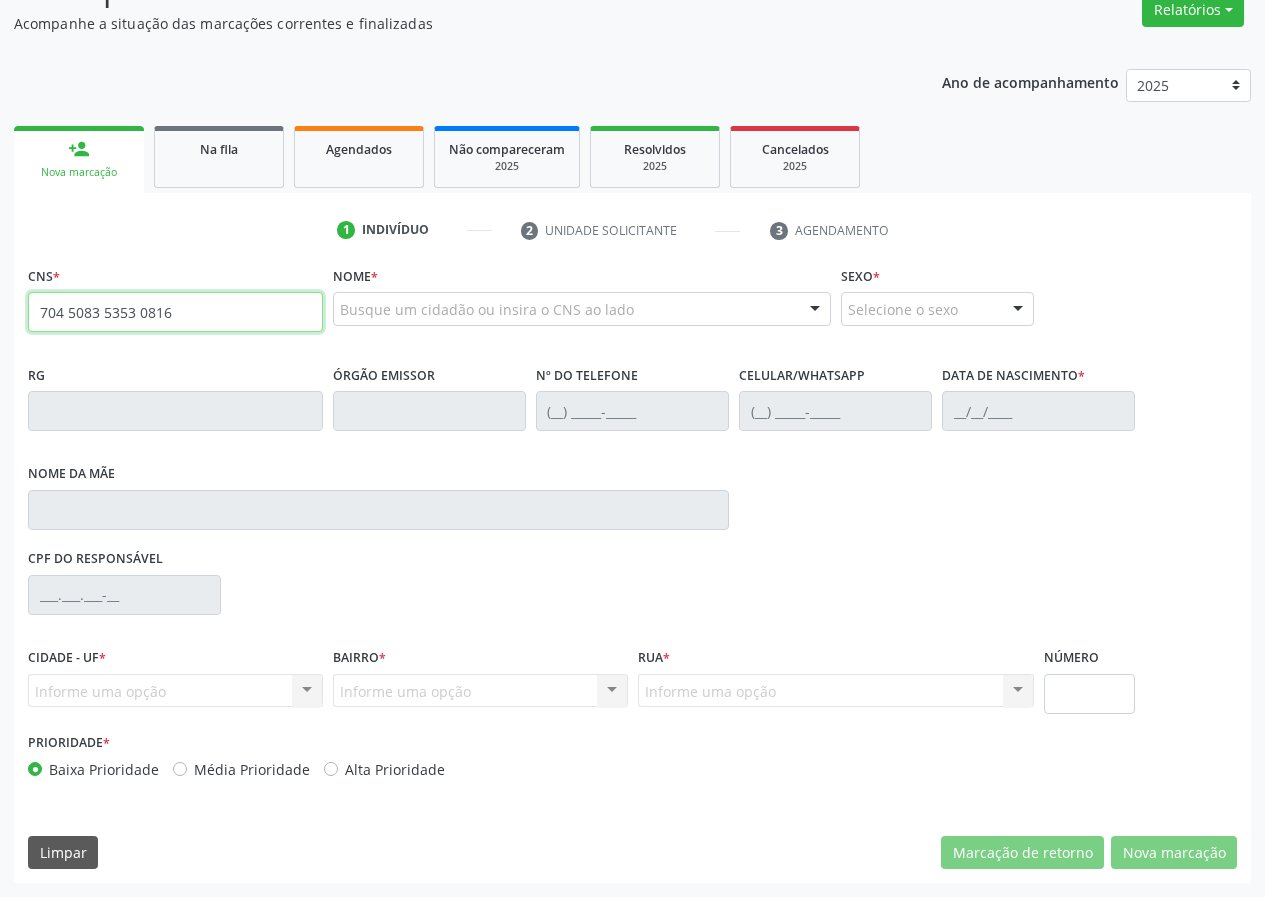 type on "704 5083 5353 0816" 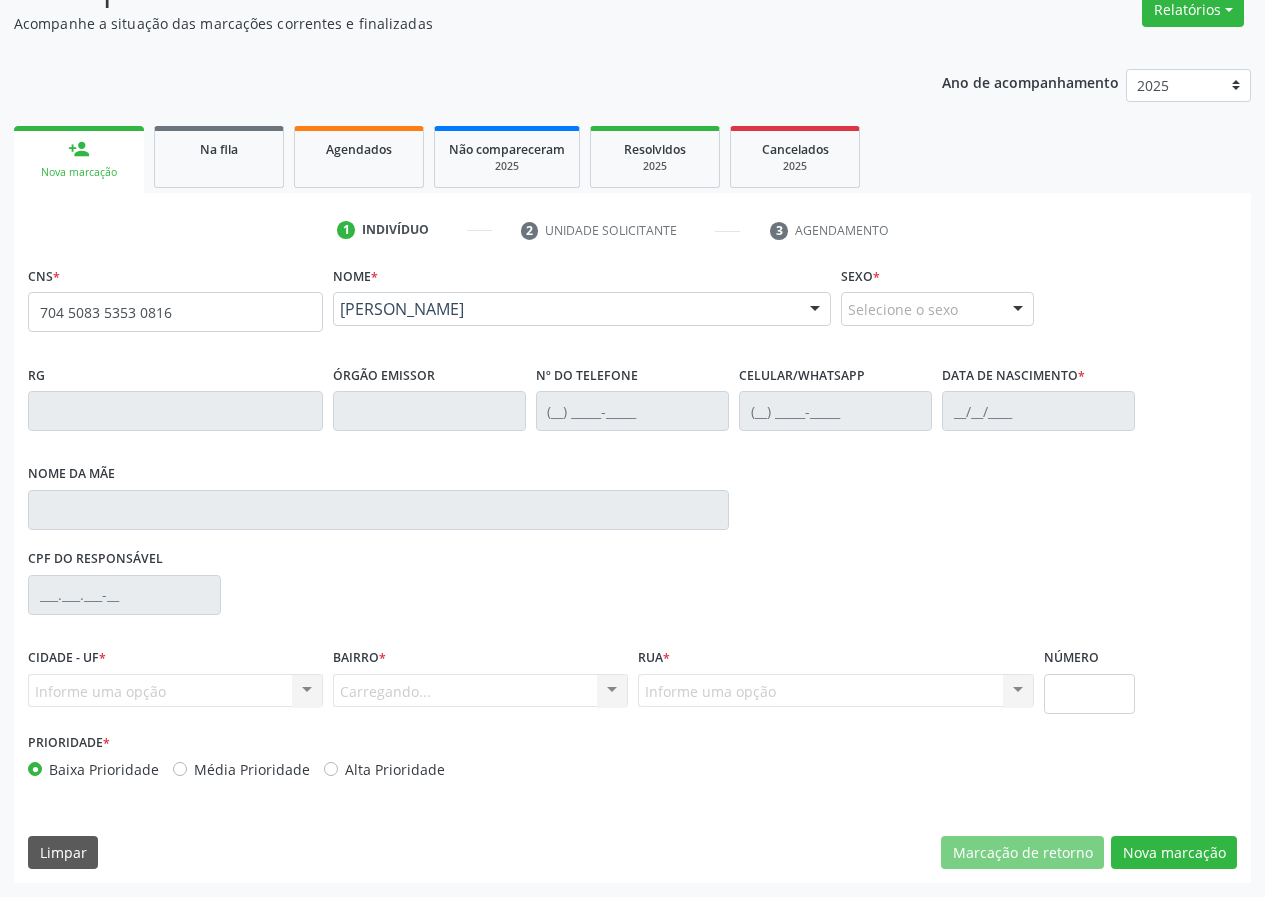 scroll, scrollTop: 173, scrollLeft: 0, axis: vertical 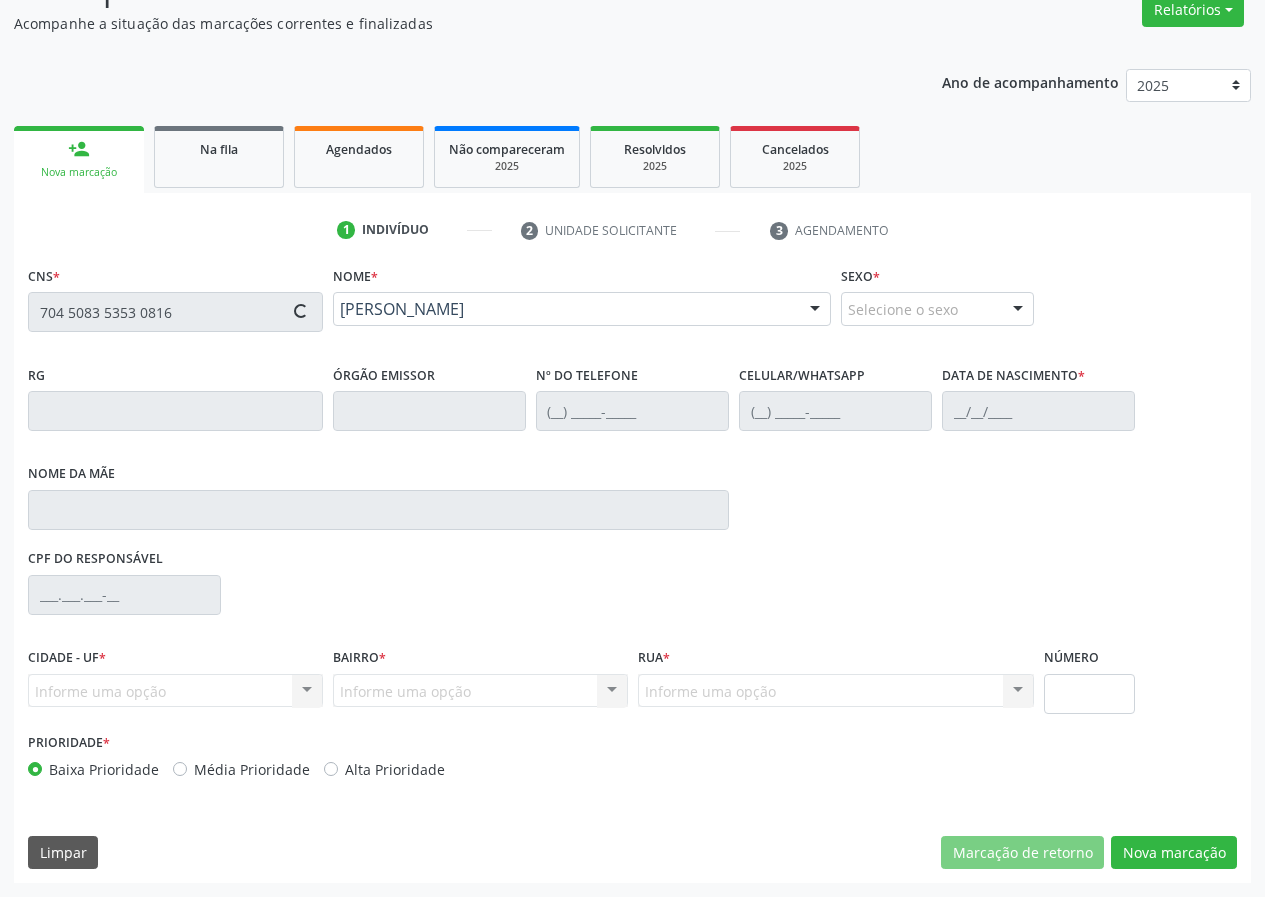 type on "[PHONE_NUMBER]" 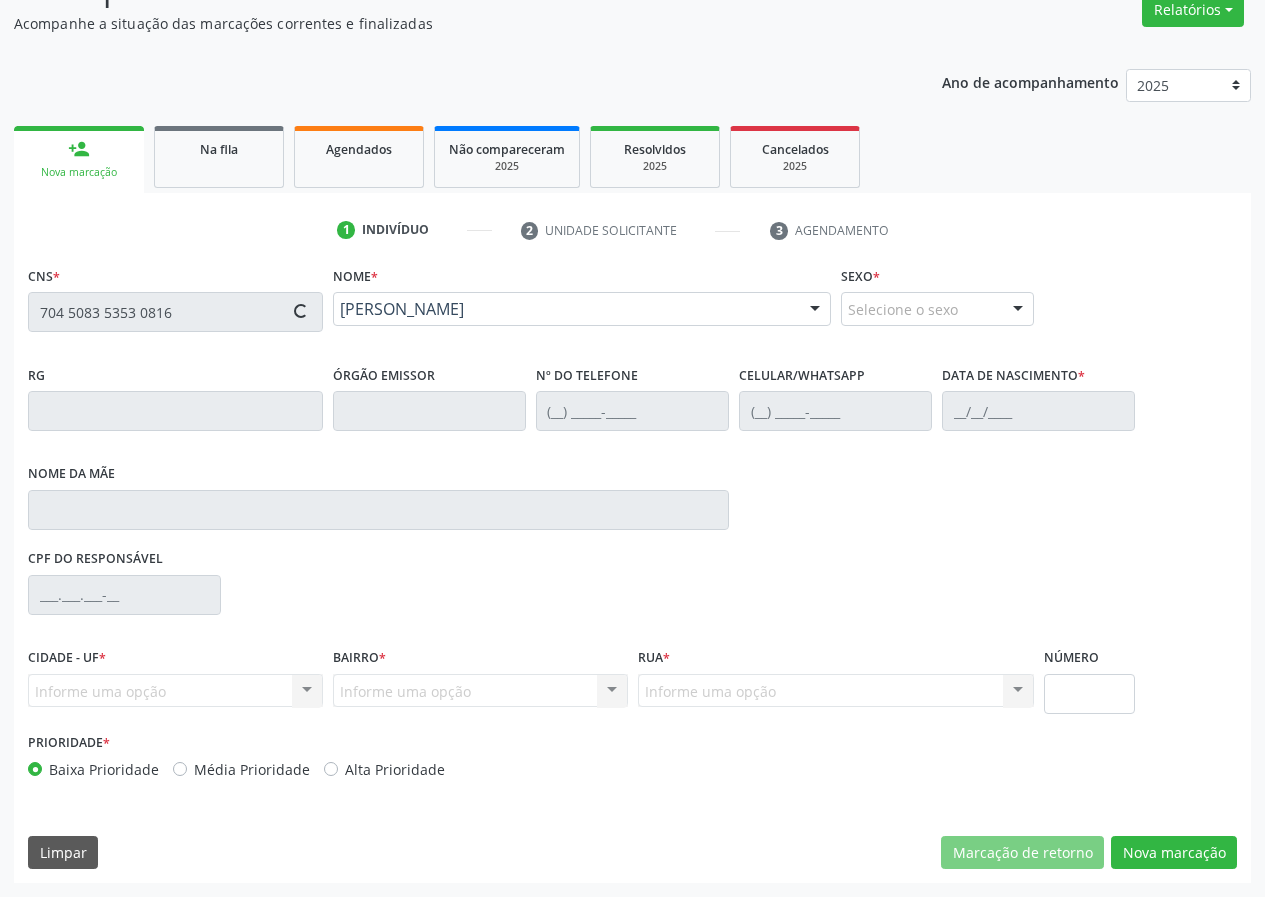 type on "[PHONE_NUMBER]" 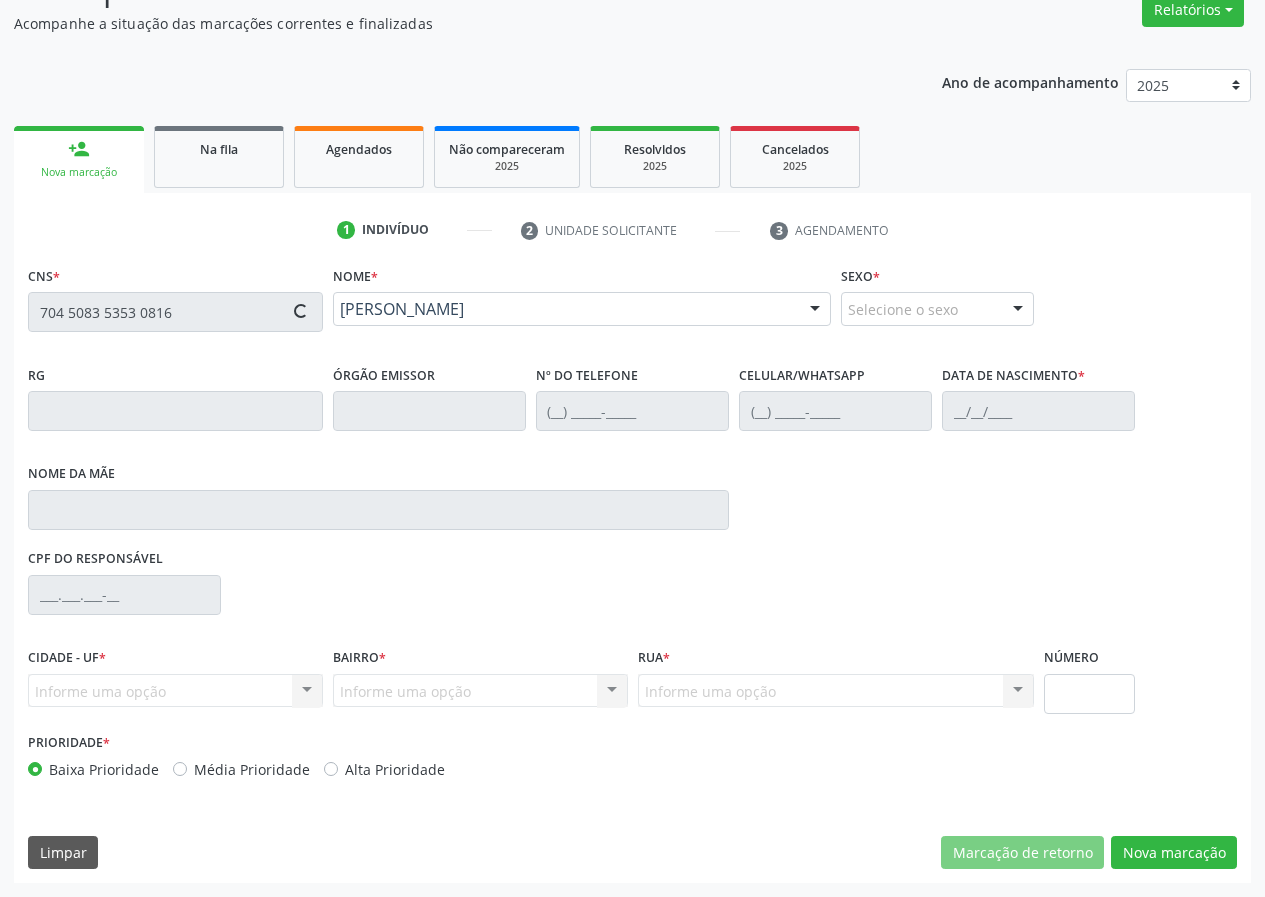 type on "[DATE]" 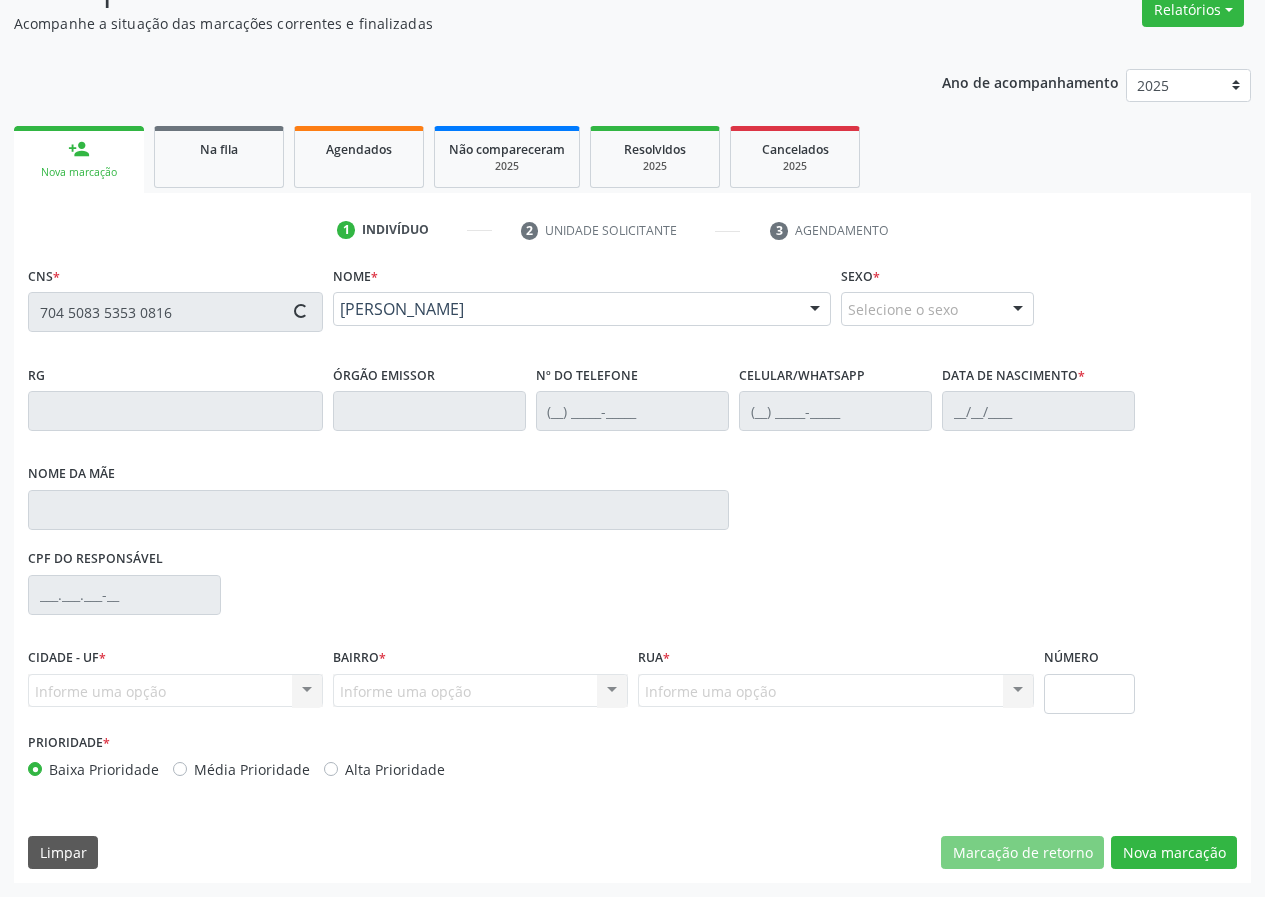 type on "[PERSON_NAME]" 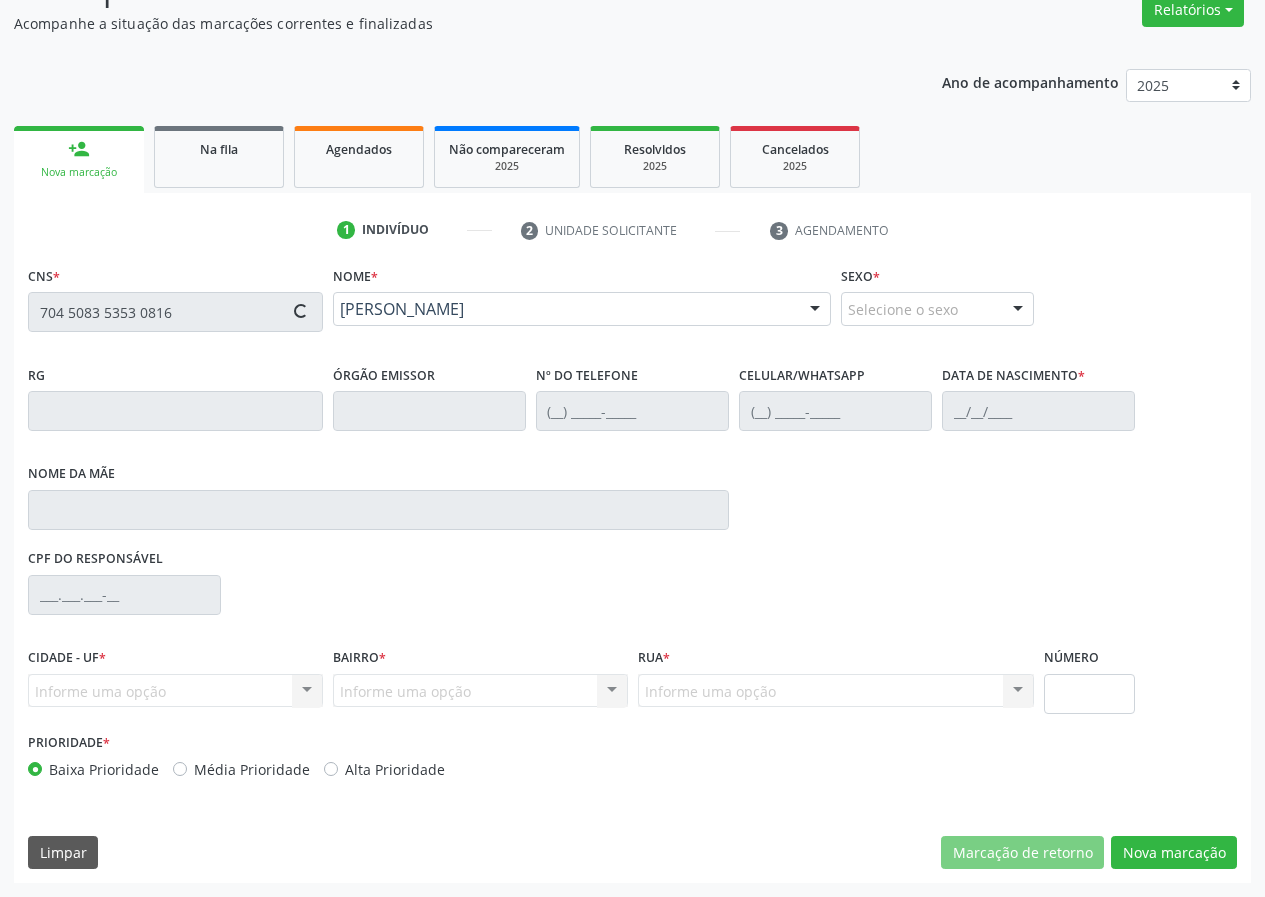 type on "024.728.464-52" 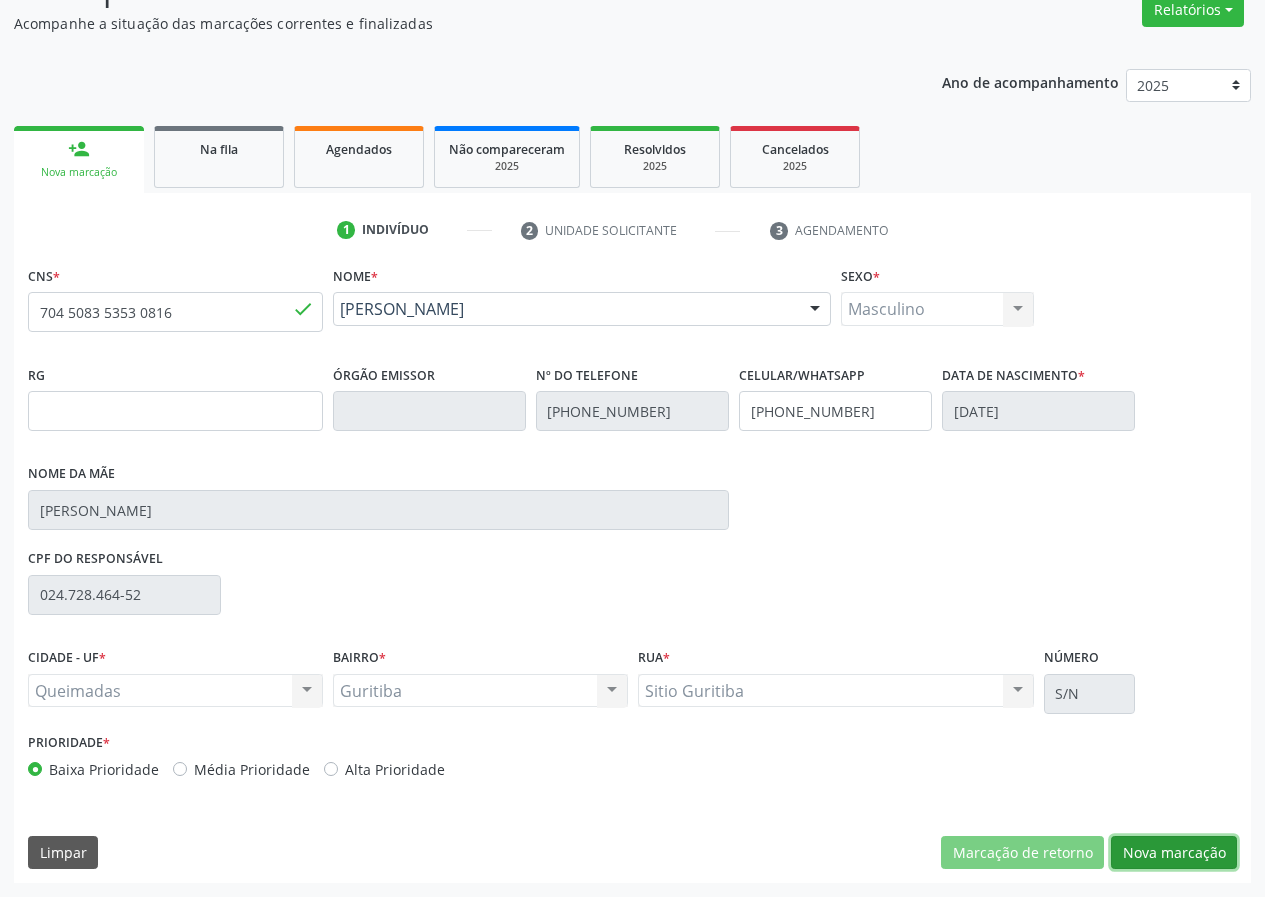 click on "Nova marcação" at bounding box center [1174, 853] 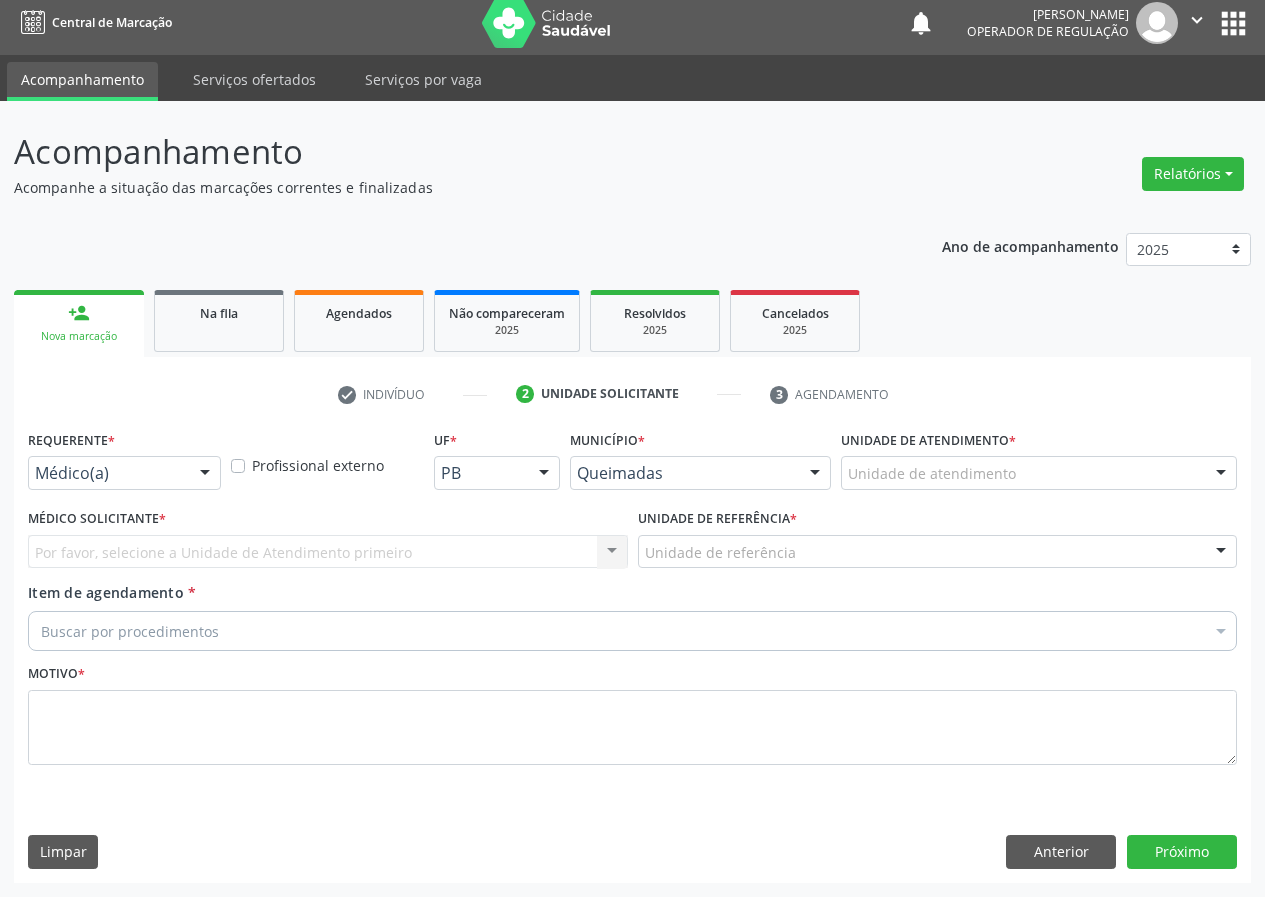 scroll, scrollTop: 9, scrollLeft: 0, axis: vertical 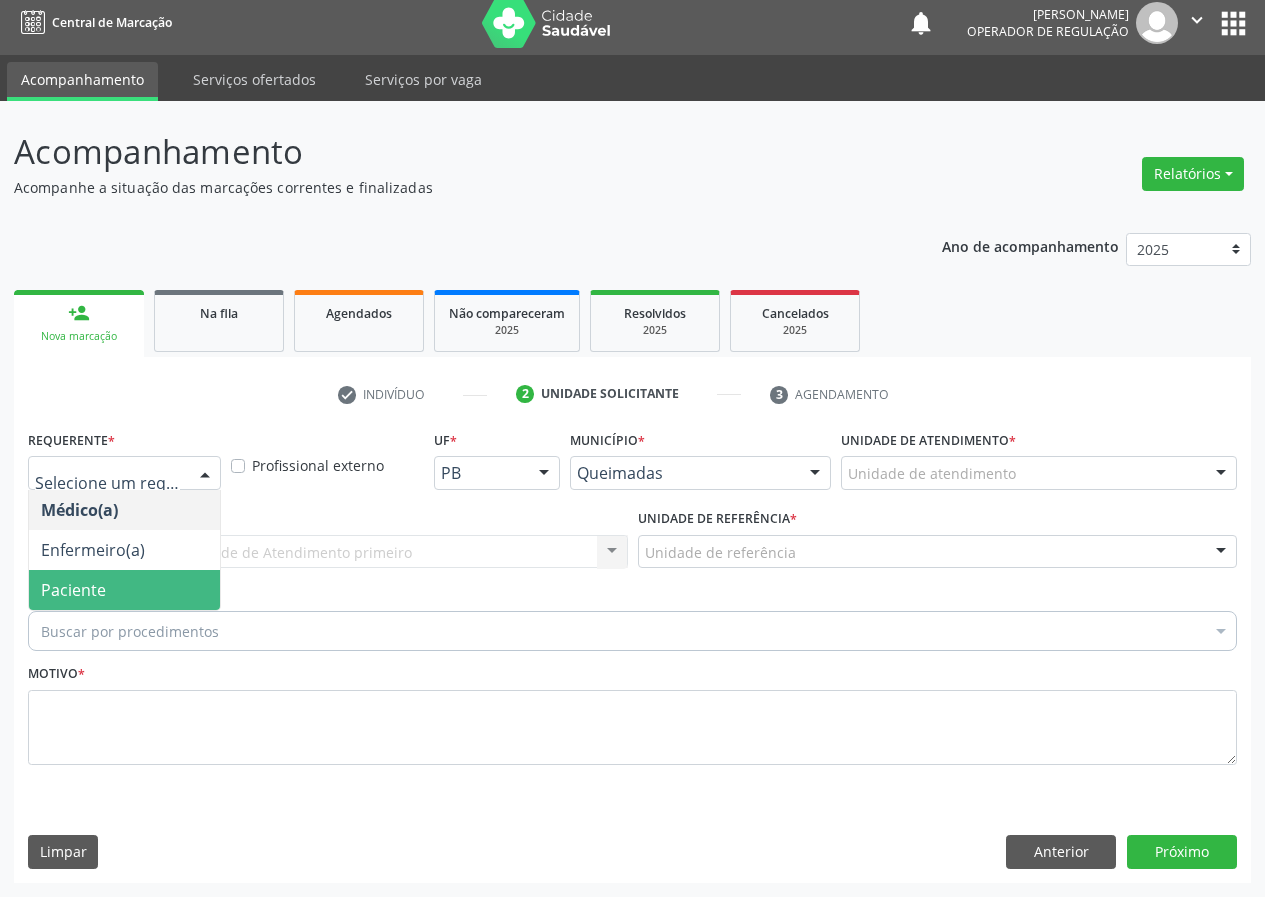 click on "Paciente" at bounding box center (124, 590) 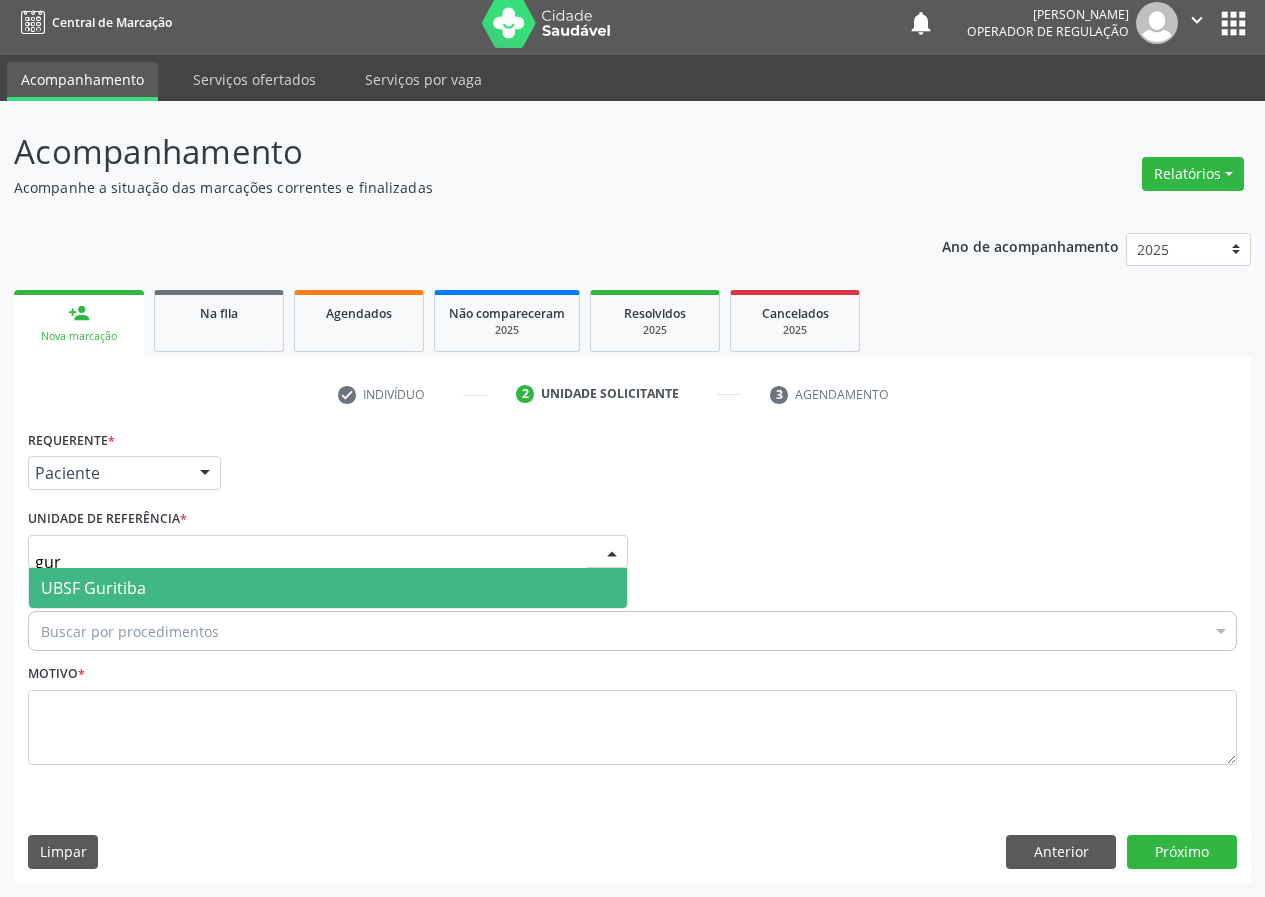 type on "guri" 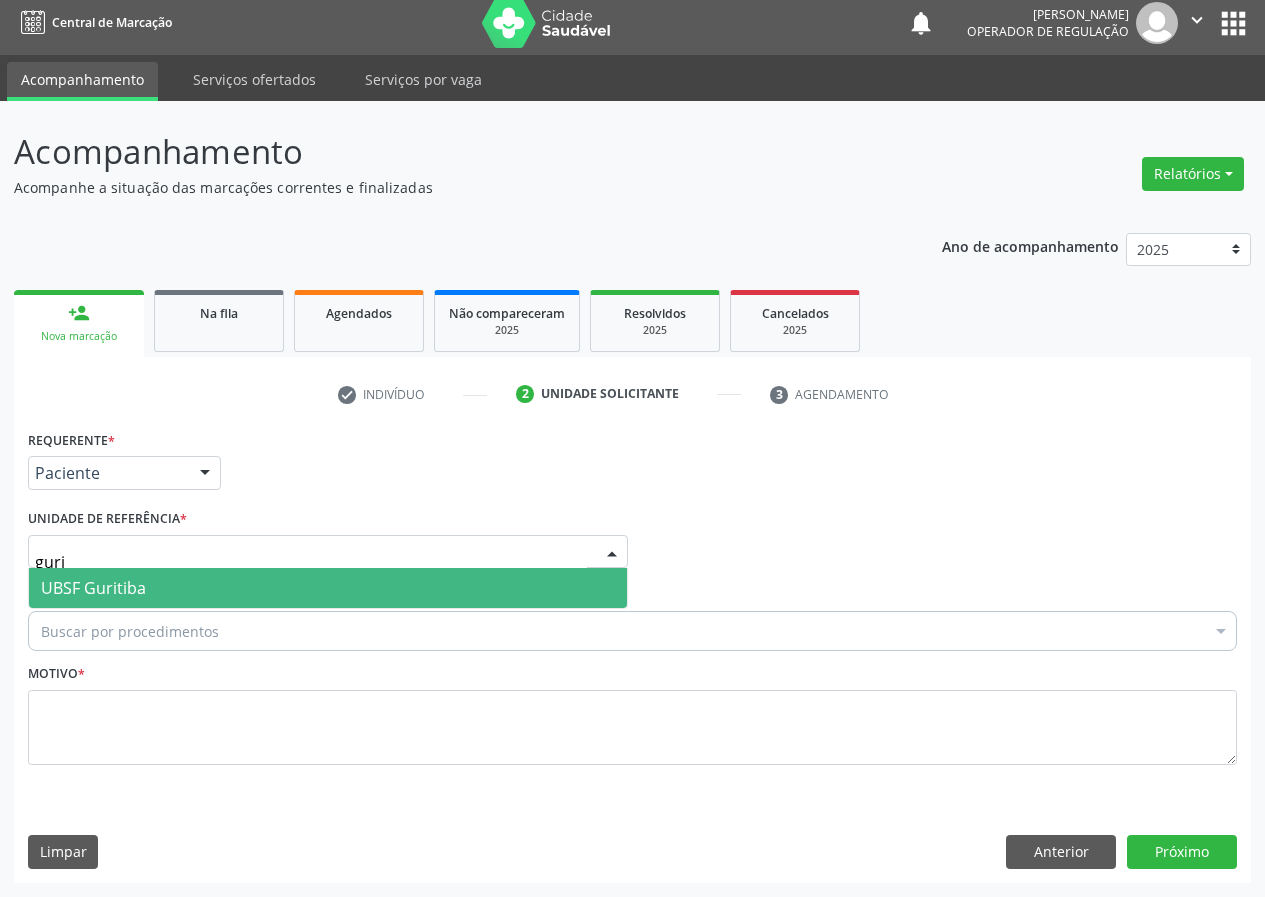 click on "UBSF Guritiba" at bounding box center [93, 588] 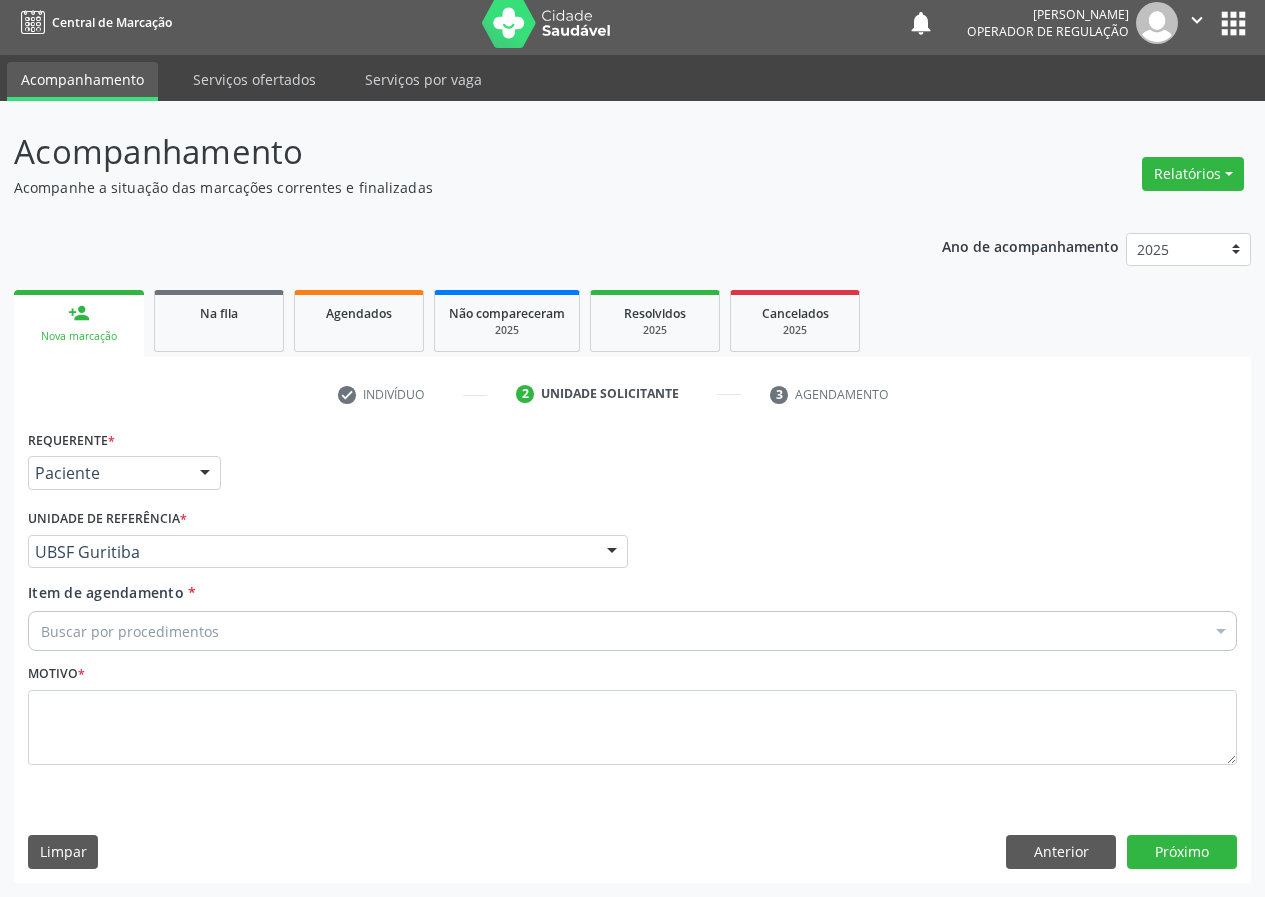 click on "Item de agendamento
*
Buscar por procedimentos
Selecionar todos
0604320140 - Abatacepte 125 Mg Injetável (Por Seringa Preenchida)
0604320124 - Abatacepte 250 Mg Injetável (Por Frasco Ampola).
0603050018 - Abciximabe
0406010013 - Abertura de Comunicacao Inter-Atrial
0406010021 - Abertura de Estenose Aortica Valvar
0406011265 - Abertura de Estenose Aortica Valvar (Criança e Adolescente)
0406010030 - Abertura de Estenose Pulmonar Valvar
0406011273 - Abertura de Estenose Pulmonar Valvar (Criança e Adolescente)
0301080011 - Abordagem Cognitiva Comportamental do Fumante (Por Atendimento / Paciente)
0307020010 - Acesso A Polpa Dentaria e Medicacao (Por Dente)
0604660030 - Acetazolamida 250 Mg (Por Comprimido)
0202010783 - Acidez Titulável no Leite Humano (Dornic)" at bounding box center (632, 620) 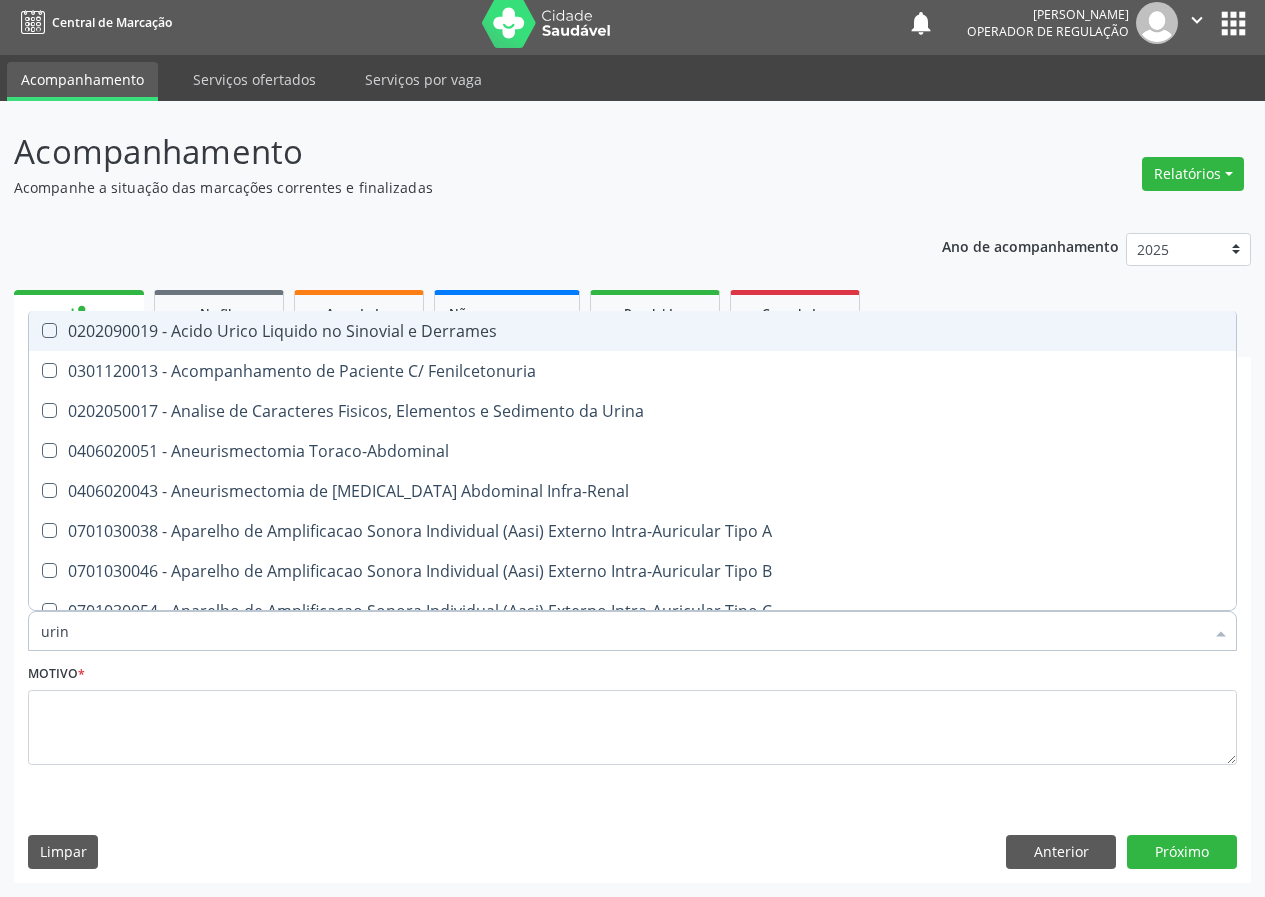 type on "urina" 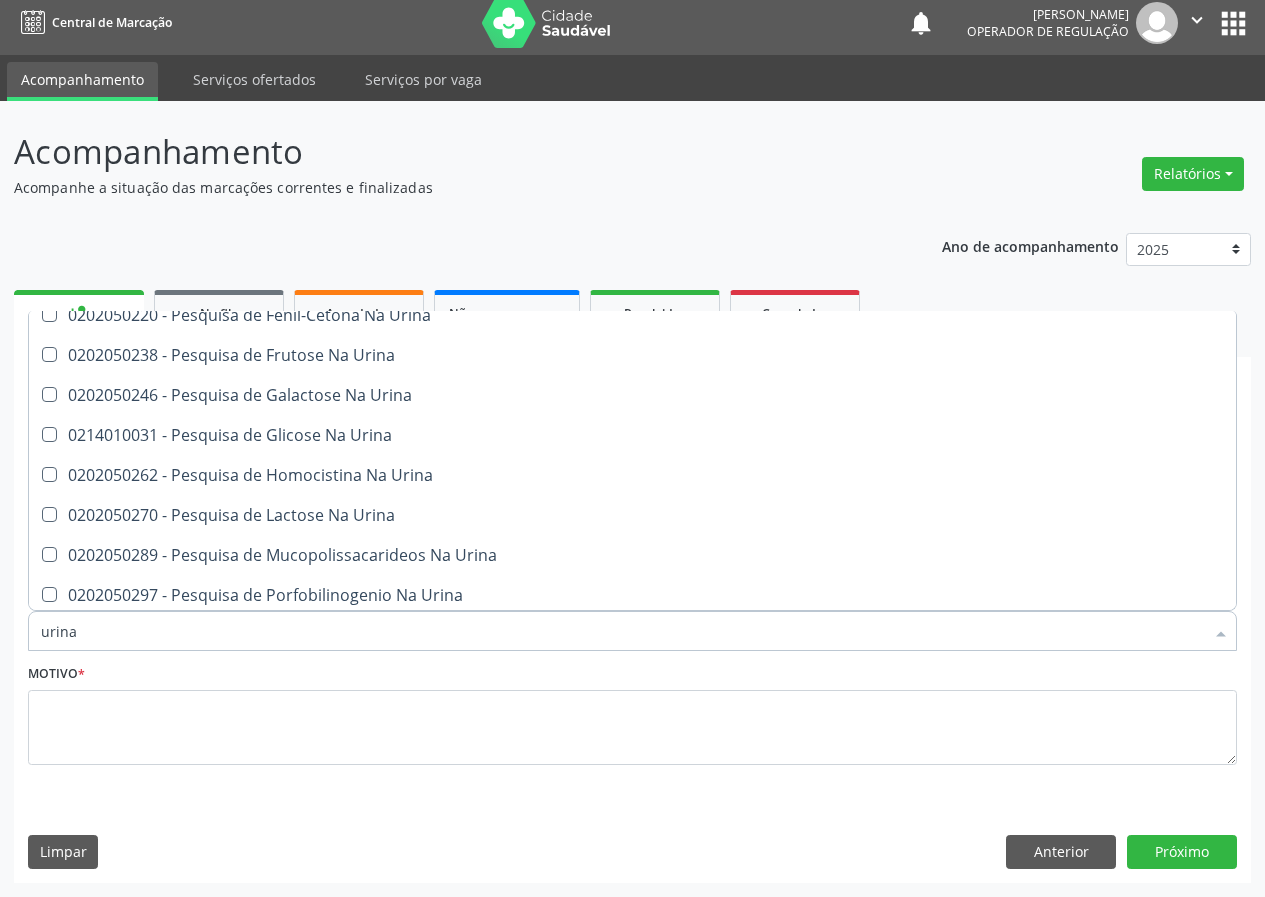 scroll, scrollTop: 821, scrollLeft: 0, axis: vertical 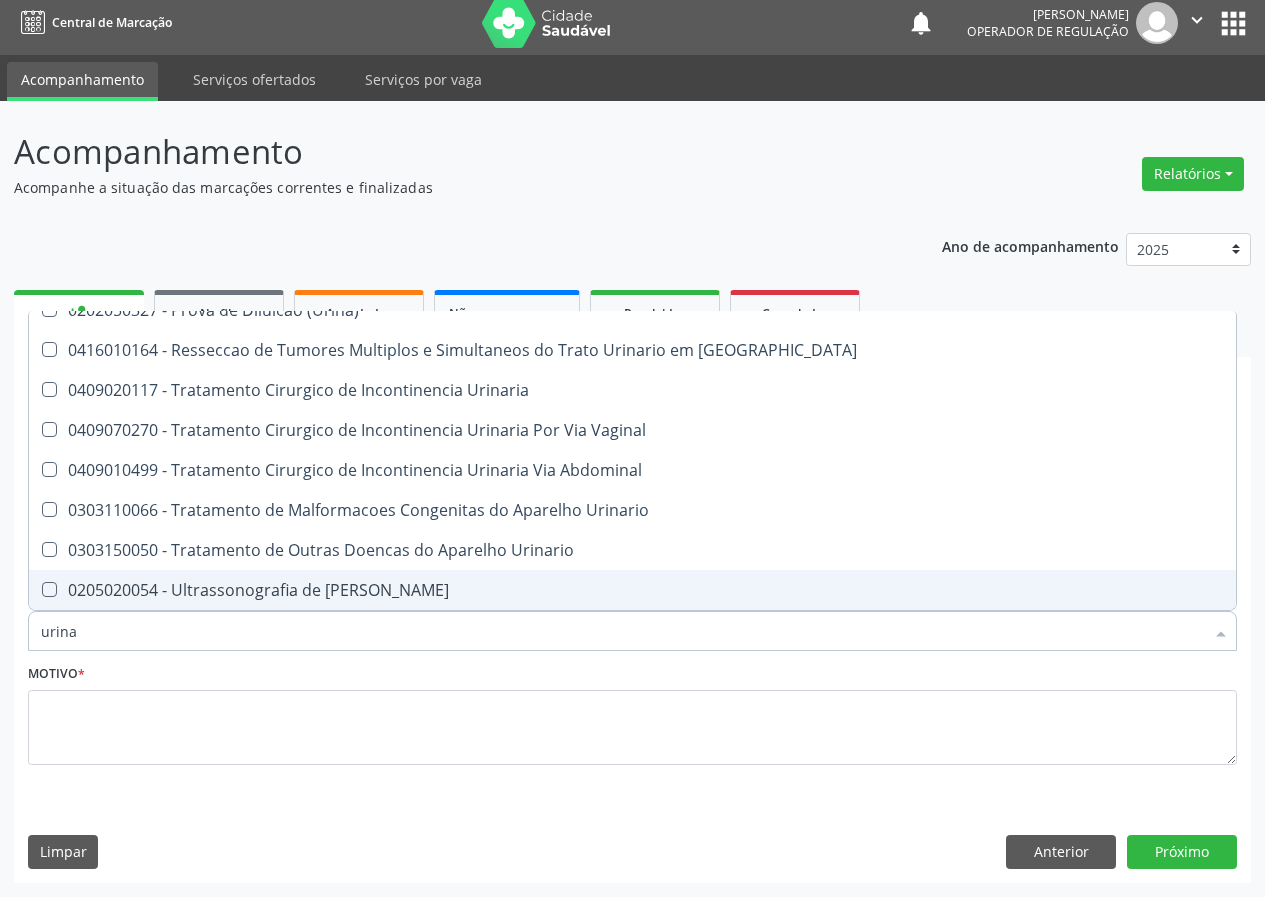 click on "0205020054 - Ultrassonografia de [PERSON_NAME]" at bounding box center (632, 590) 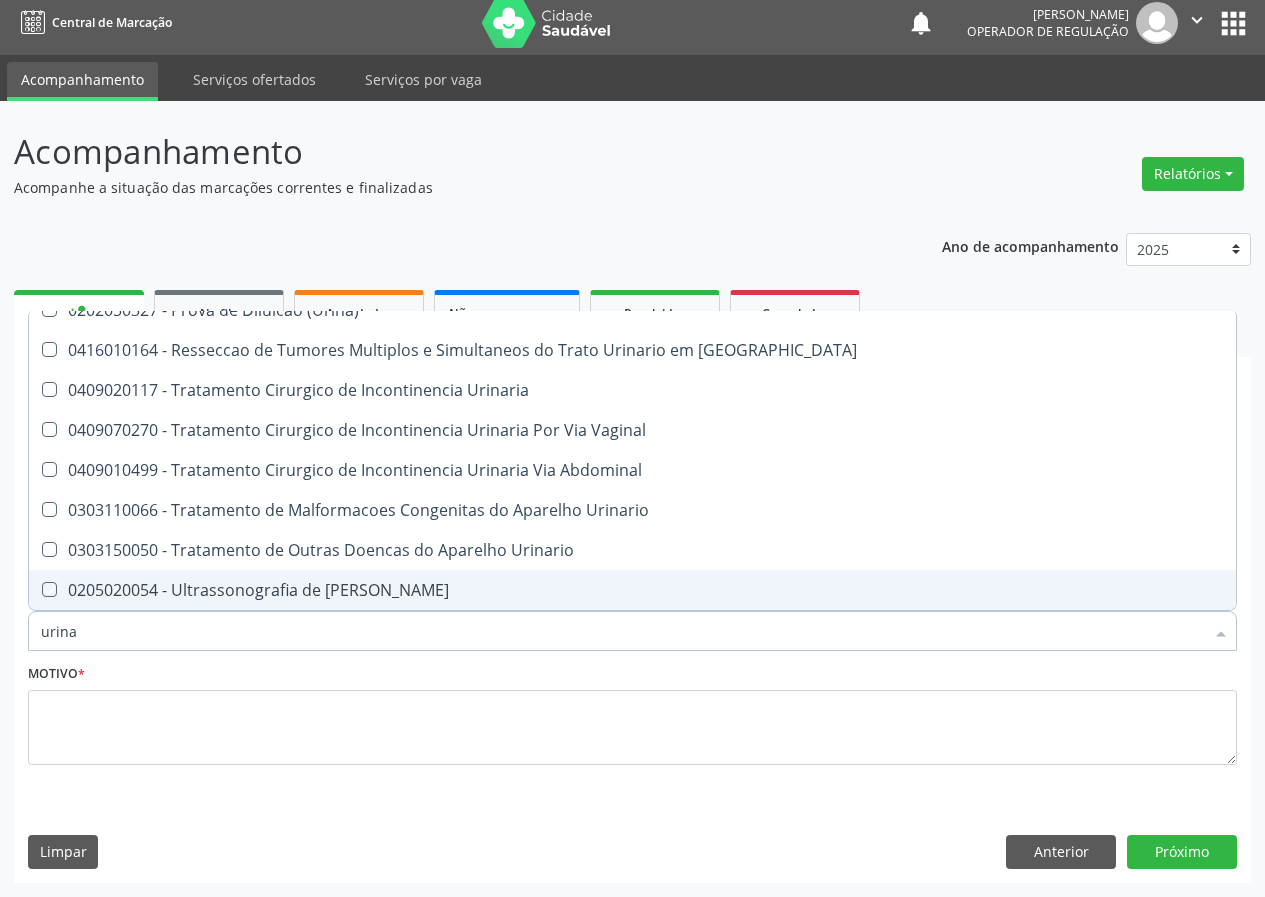 checkbox on "true" 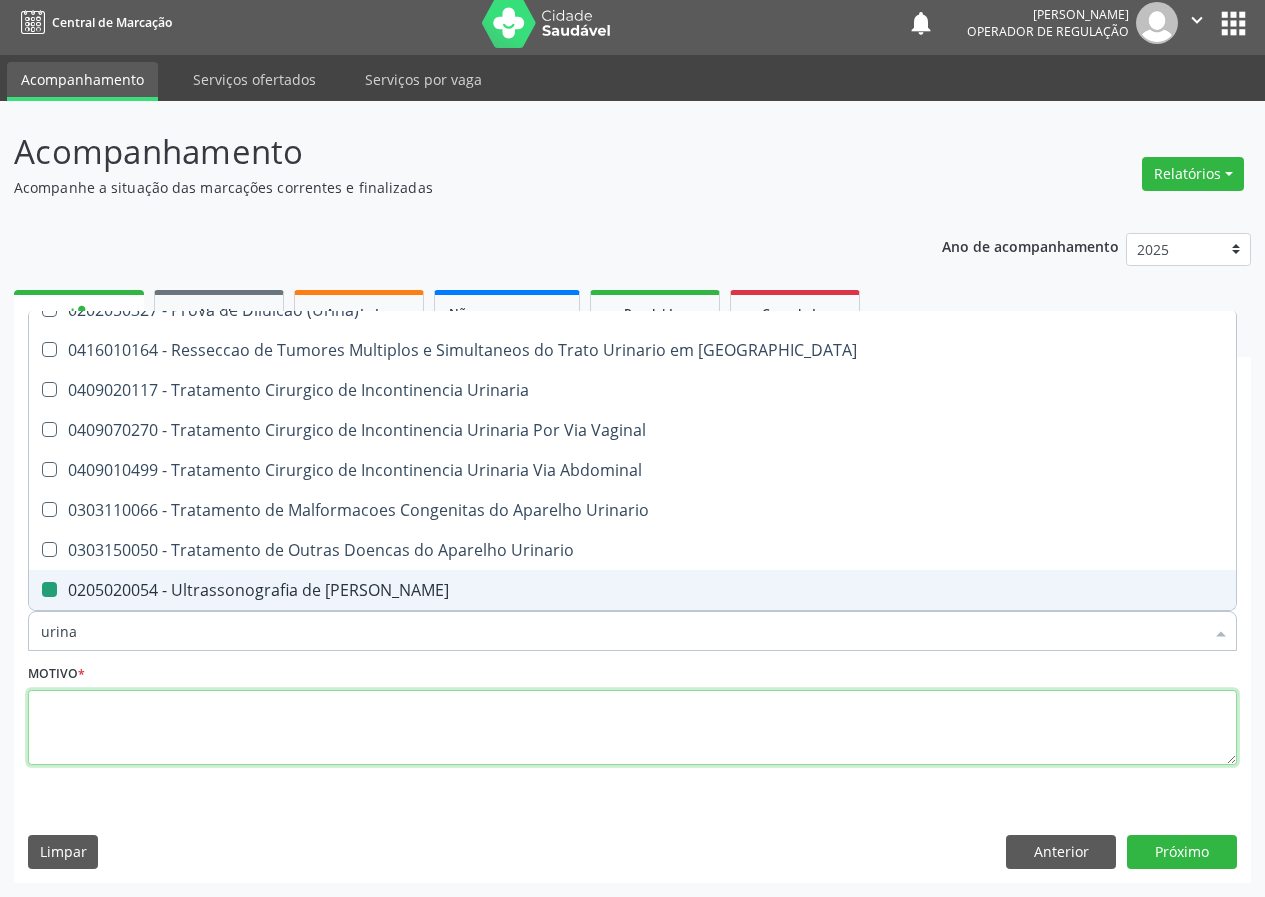 click at bounding box center (632, 728) 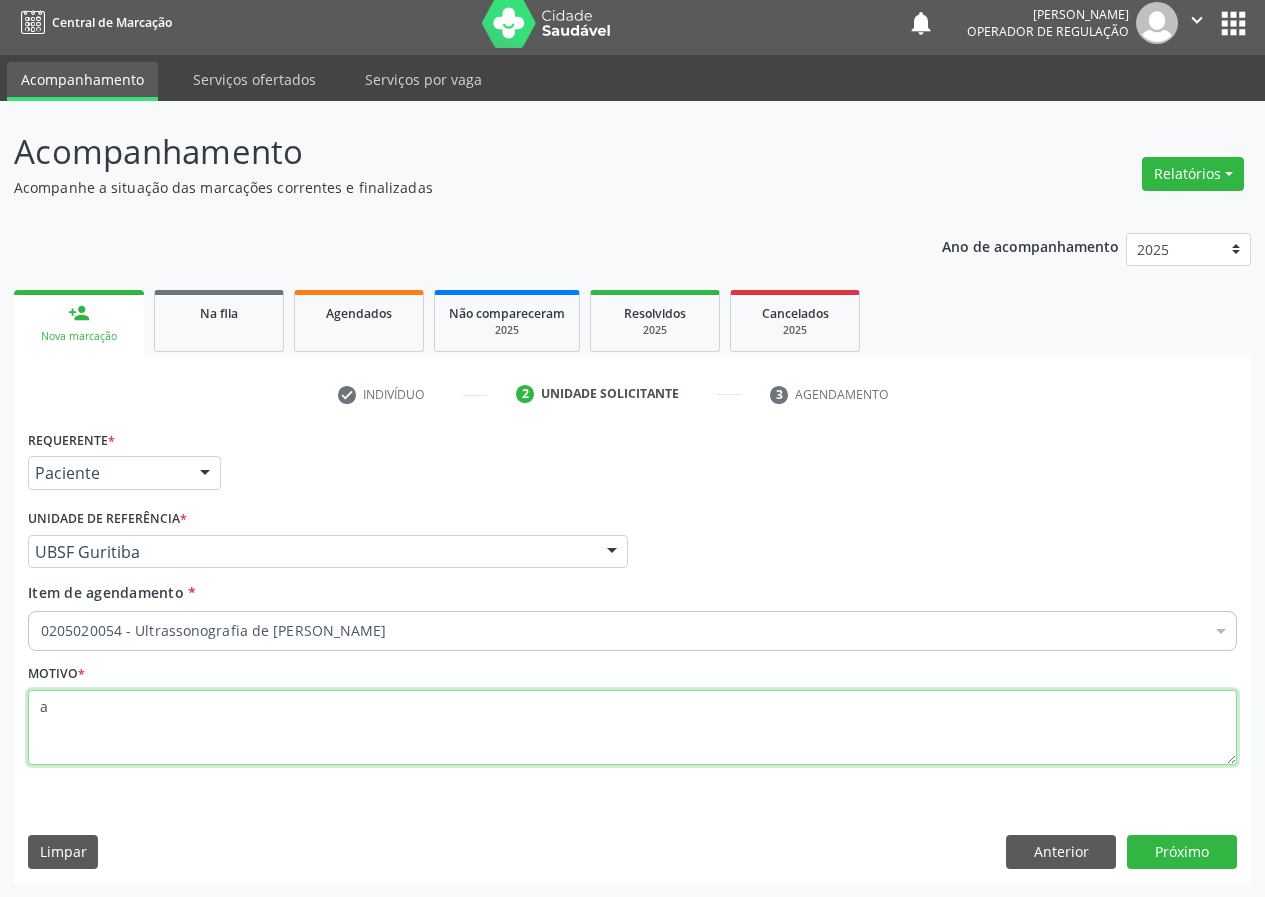 scroll, scrollTop: 0, scrollLeft: 0, axis: both 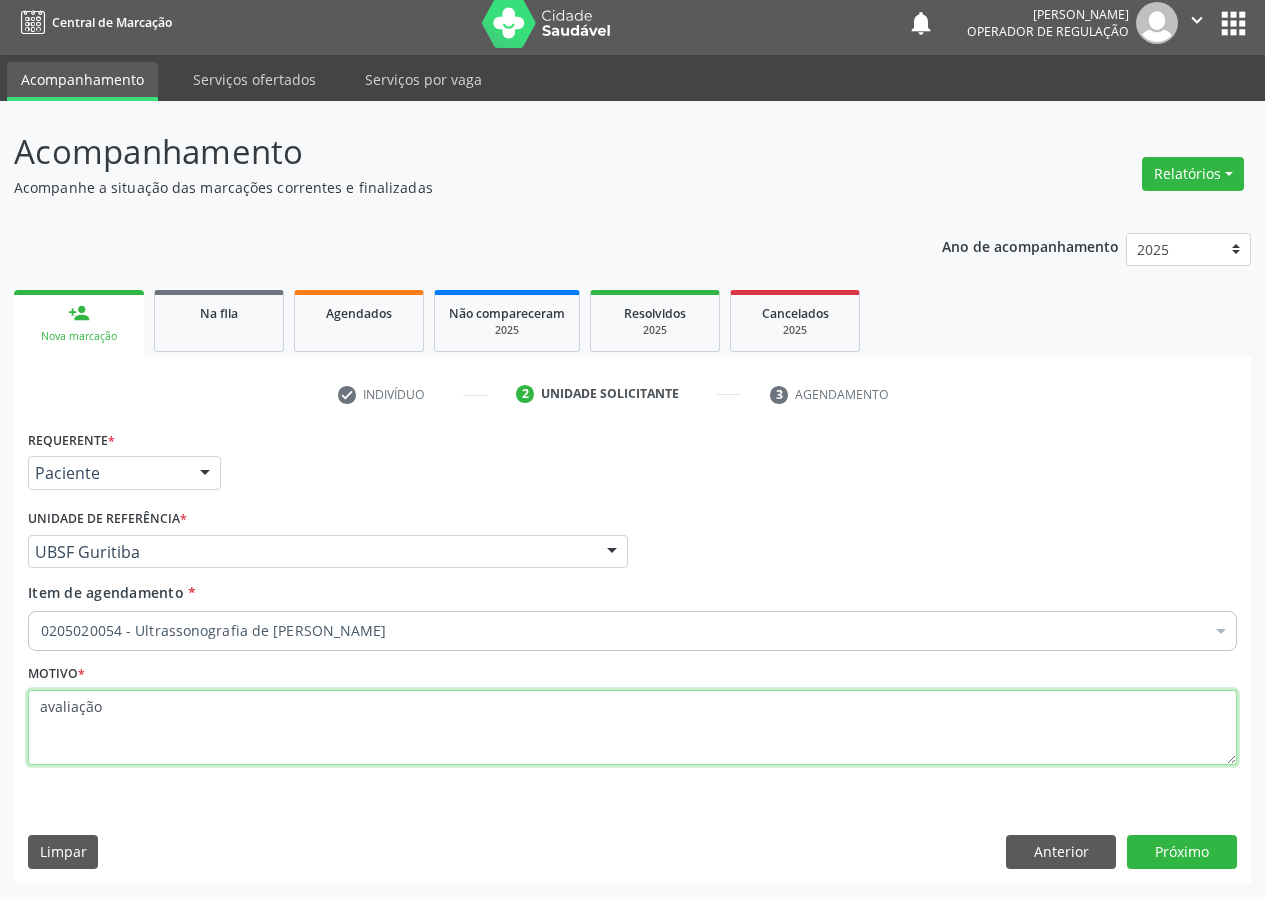 type on "avaliação" 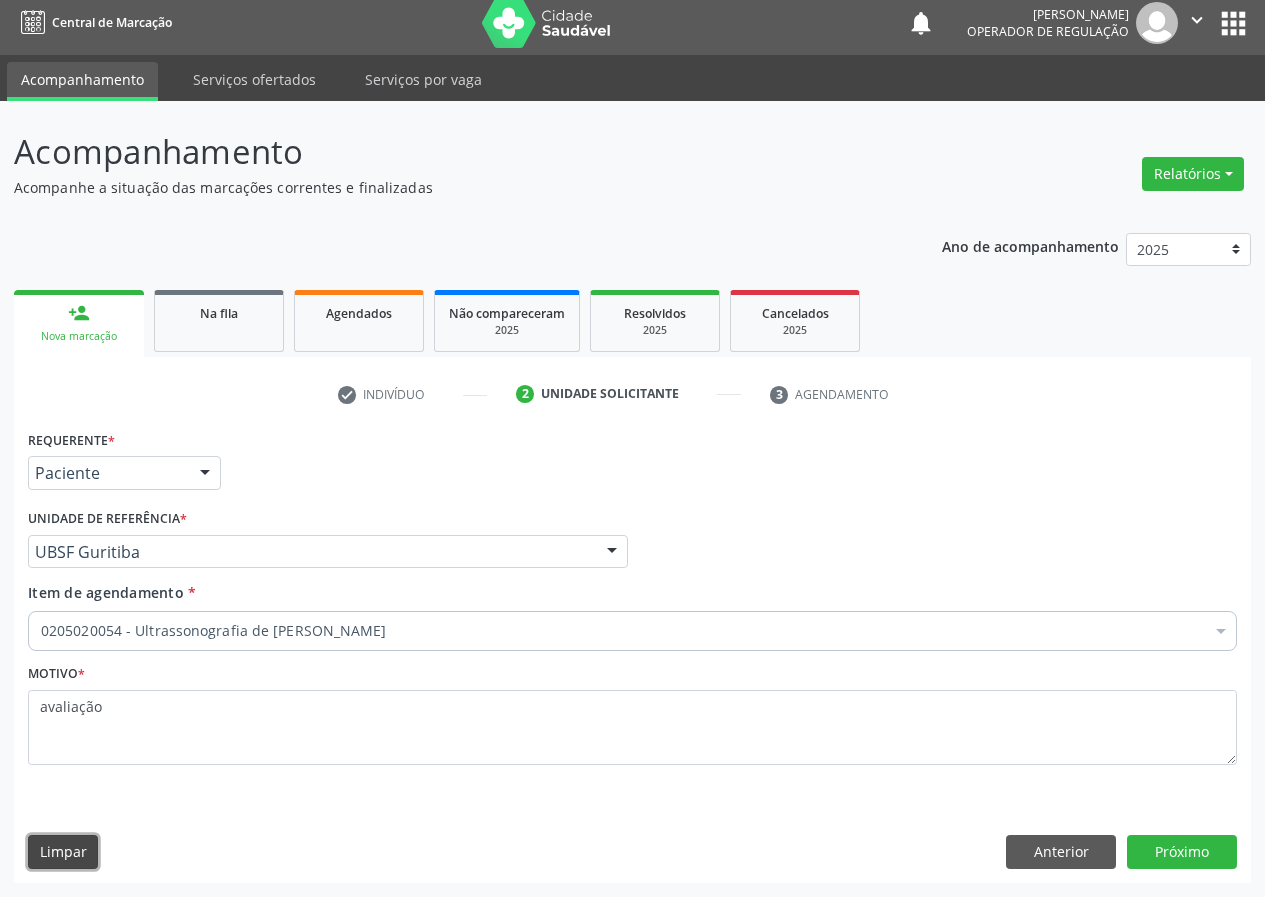 type 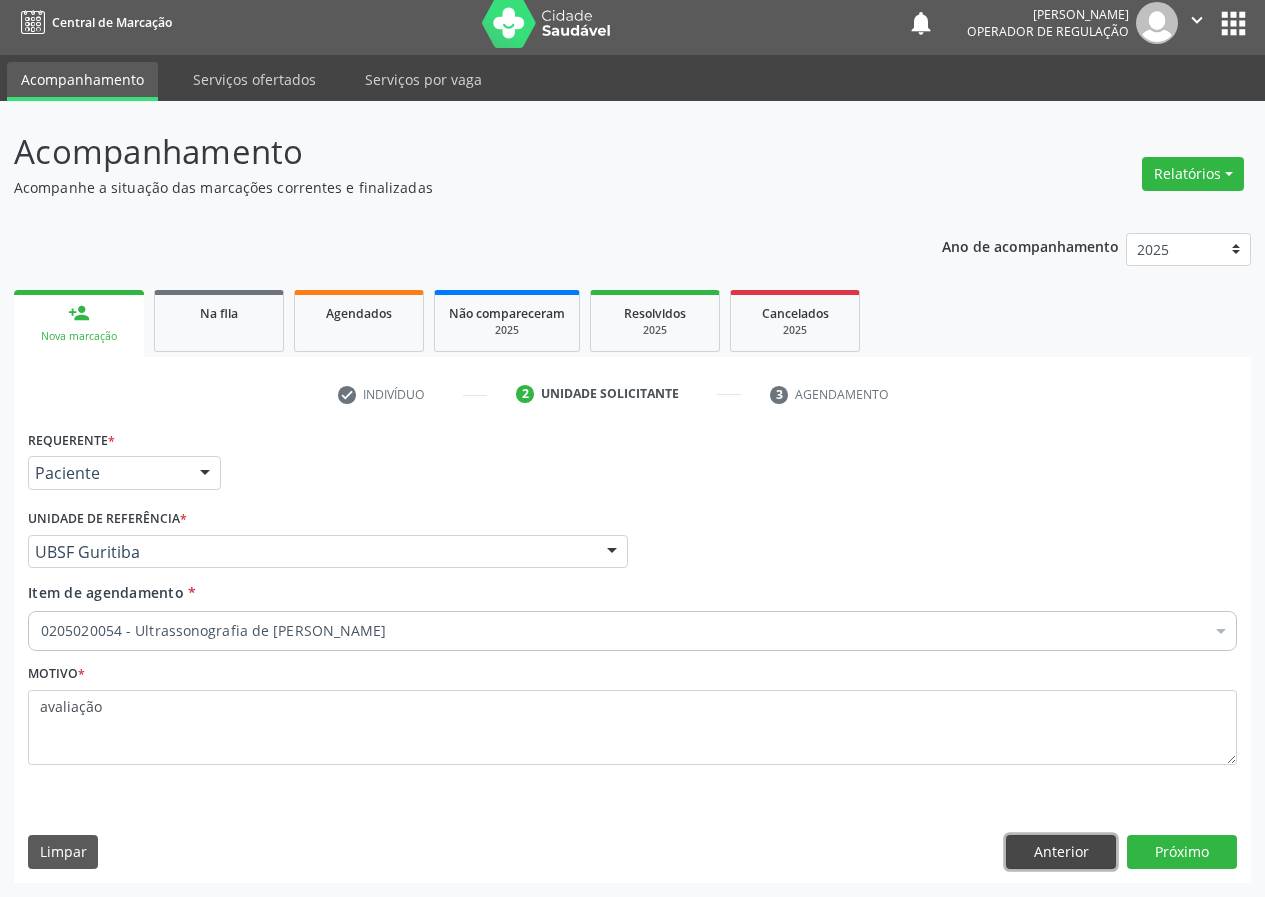 type 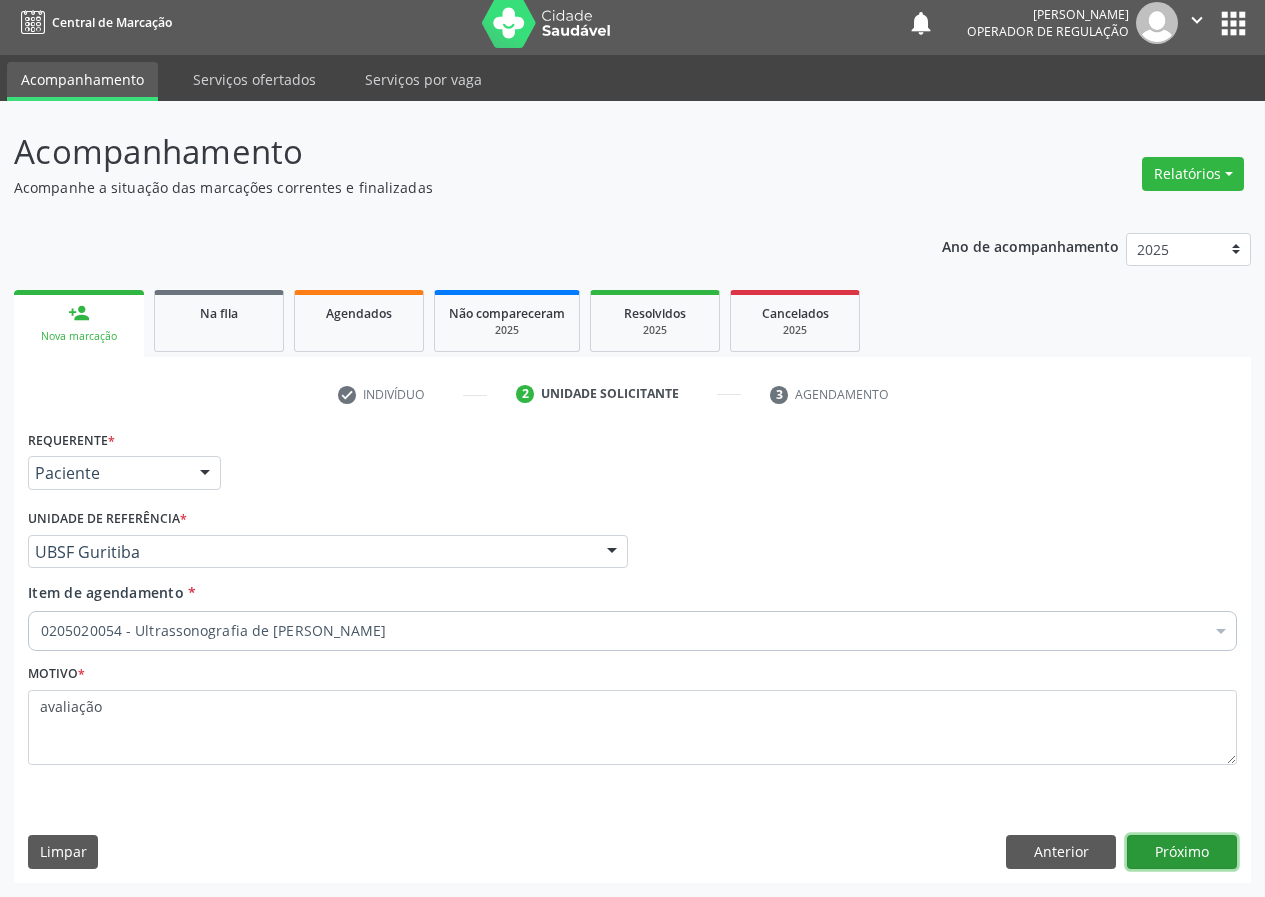 type 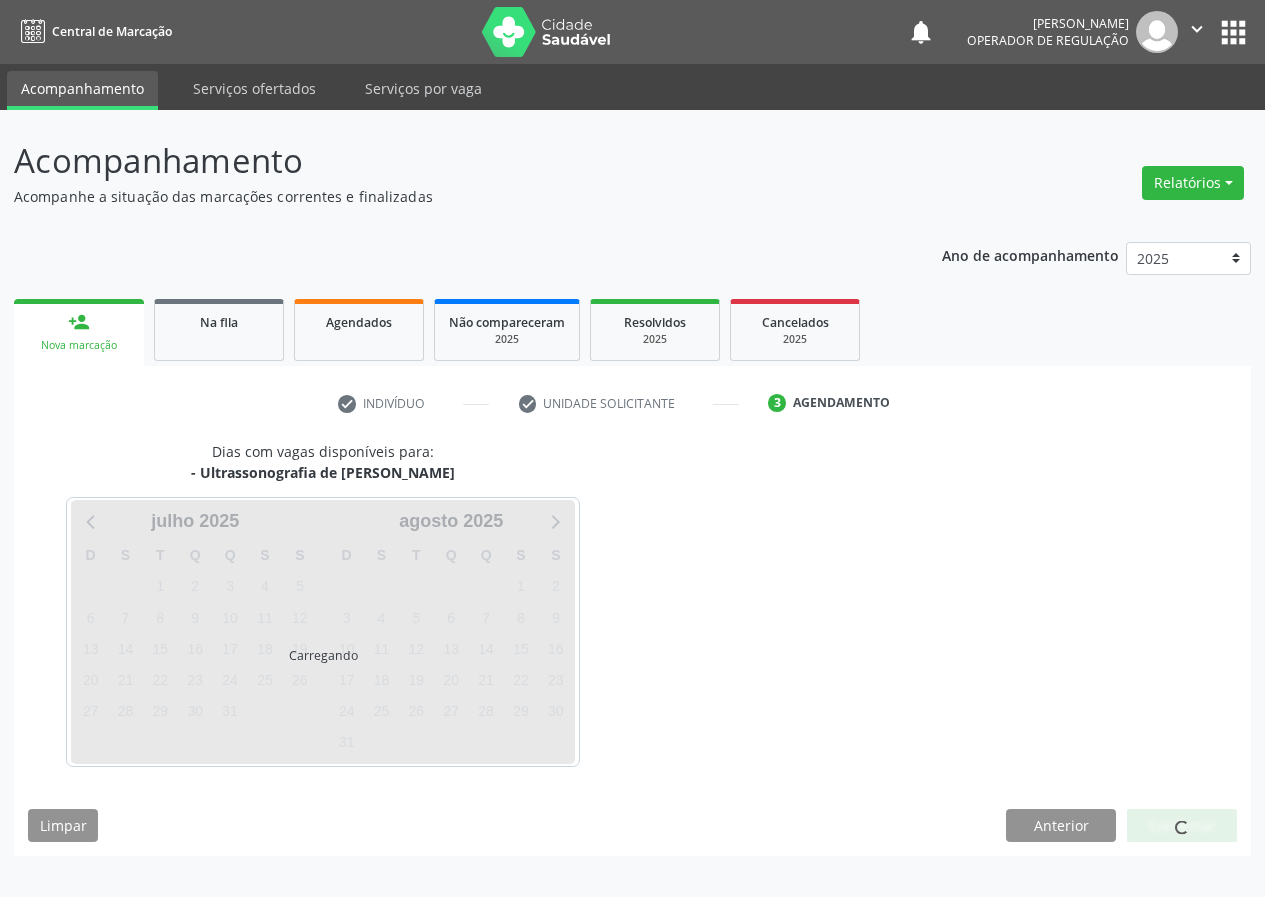 scroll, scrollTop: 0, scrollLeft: 0, axis: both 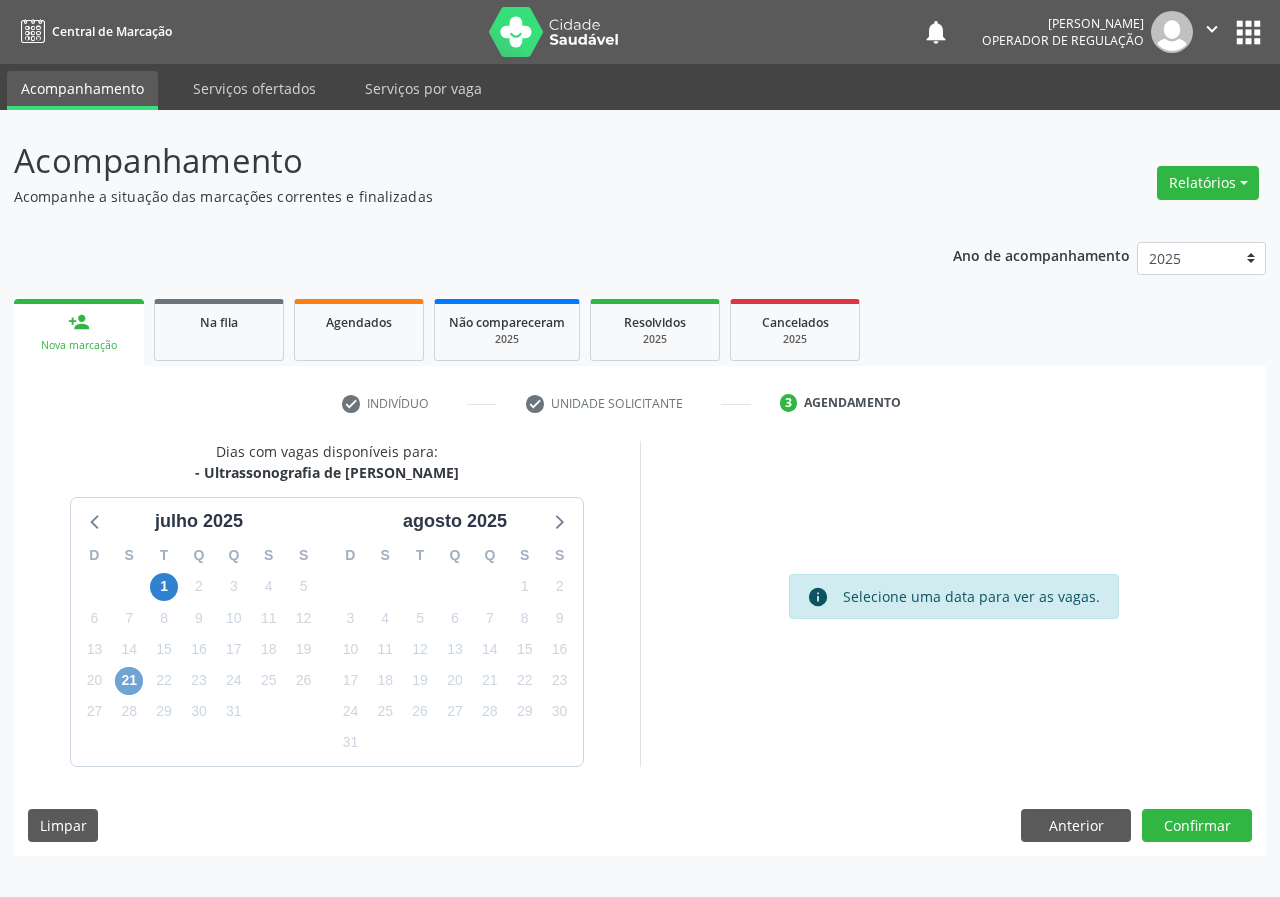 click on "21" at bounding box center (129, 681) 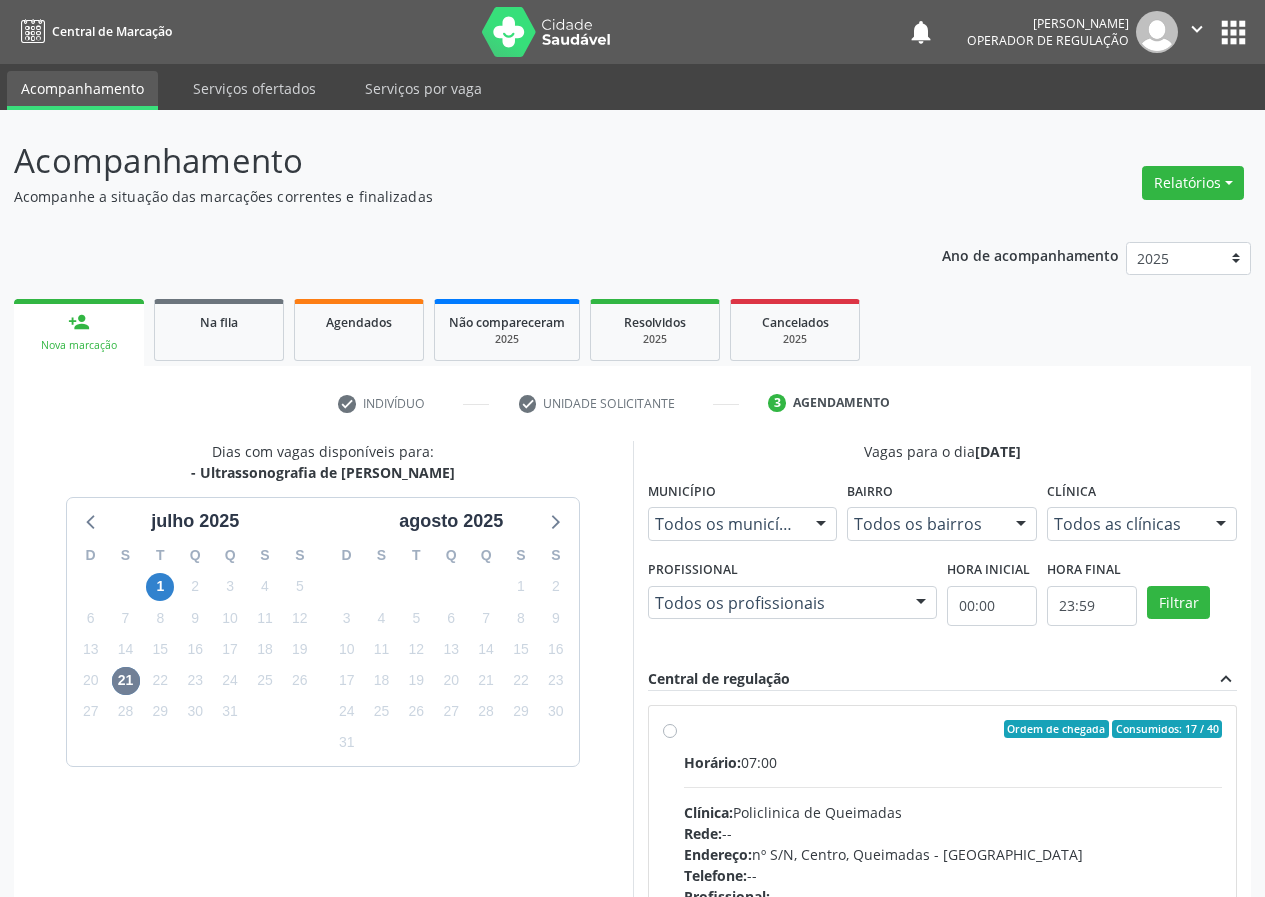click on "Ordem de chegada
Consumidos: 17 / 40" at bounding box center [953, 729] 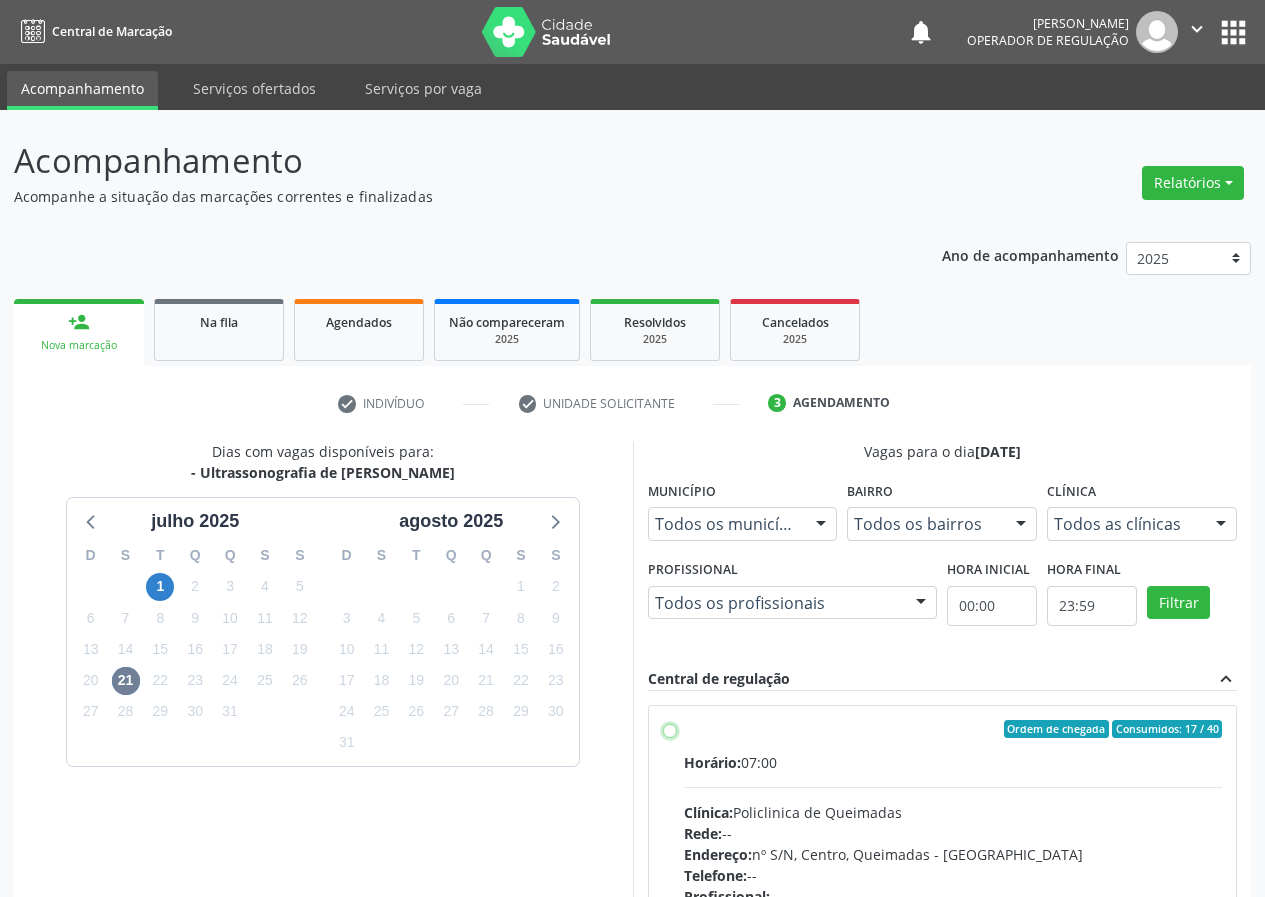click on "Ordem de chegada
Consumidos: 17 / 40
Horário:   07:00
Clínica:  Policlinica de Queimadas
Rede:
--
Endereço:   nº S/N, Centro, Queimadas - PB
Telefone:   --
Profissional:
--
Informações adicionais sobre o atendimento
Idade de atendimento:
Sem restrição
Gênero(s) atendido(s):
Sem restrição
Informações adicionais:
--" at bounding box center [670, 729] 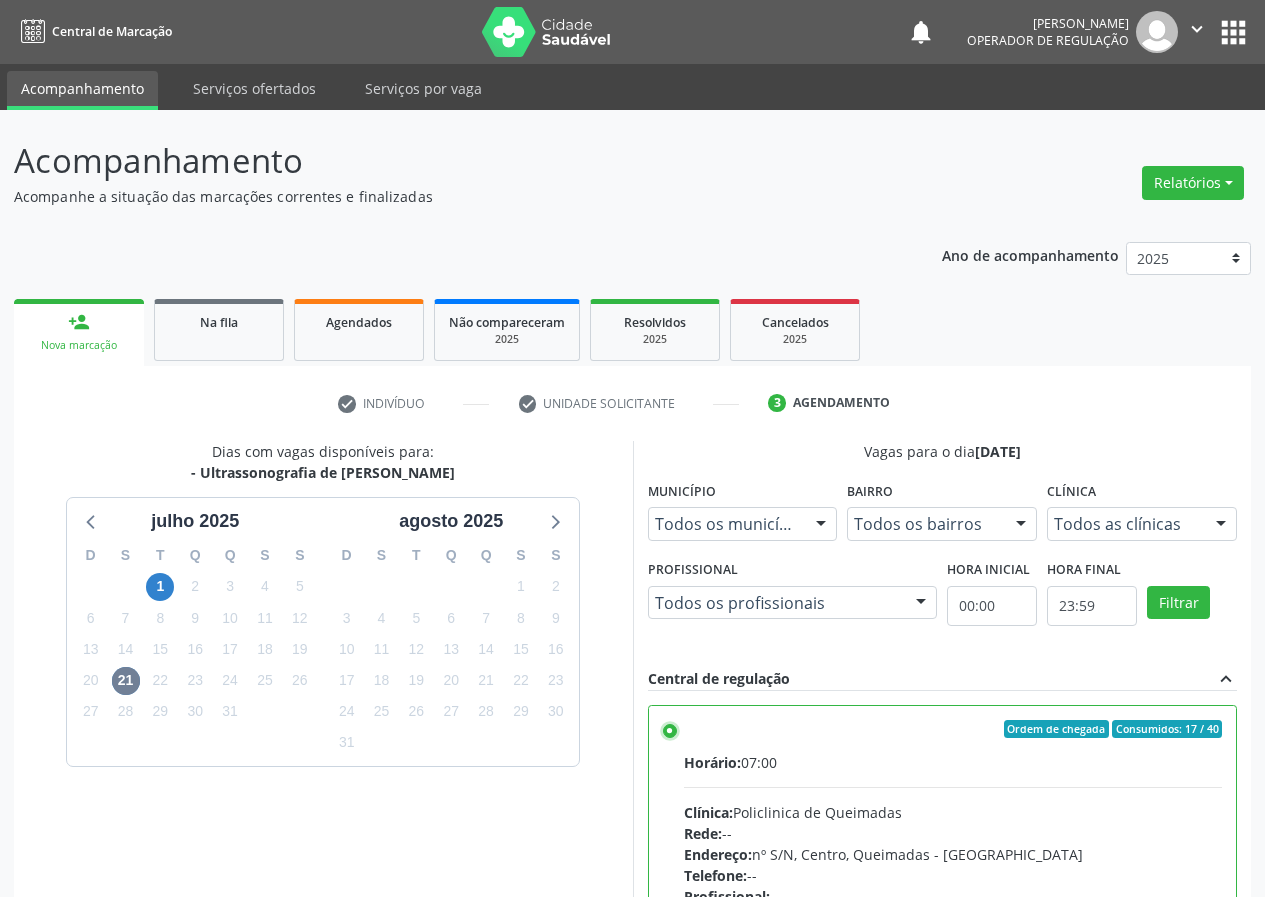 scroll, scrollTop: 298, scrollLeft: 0, axis: vertical 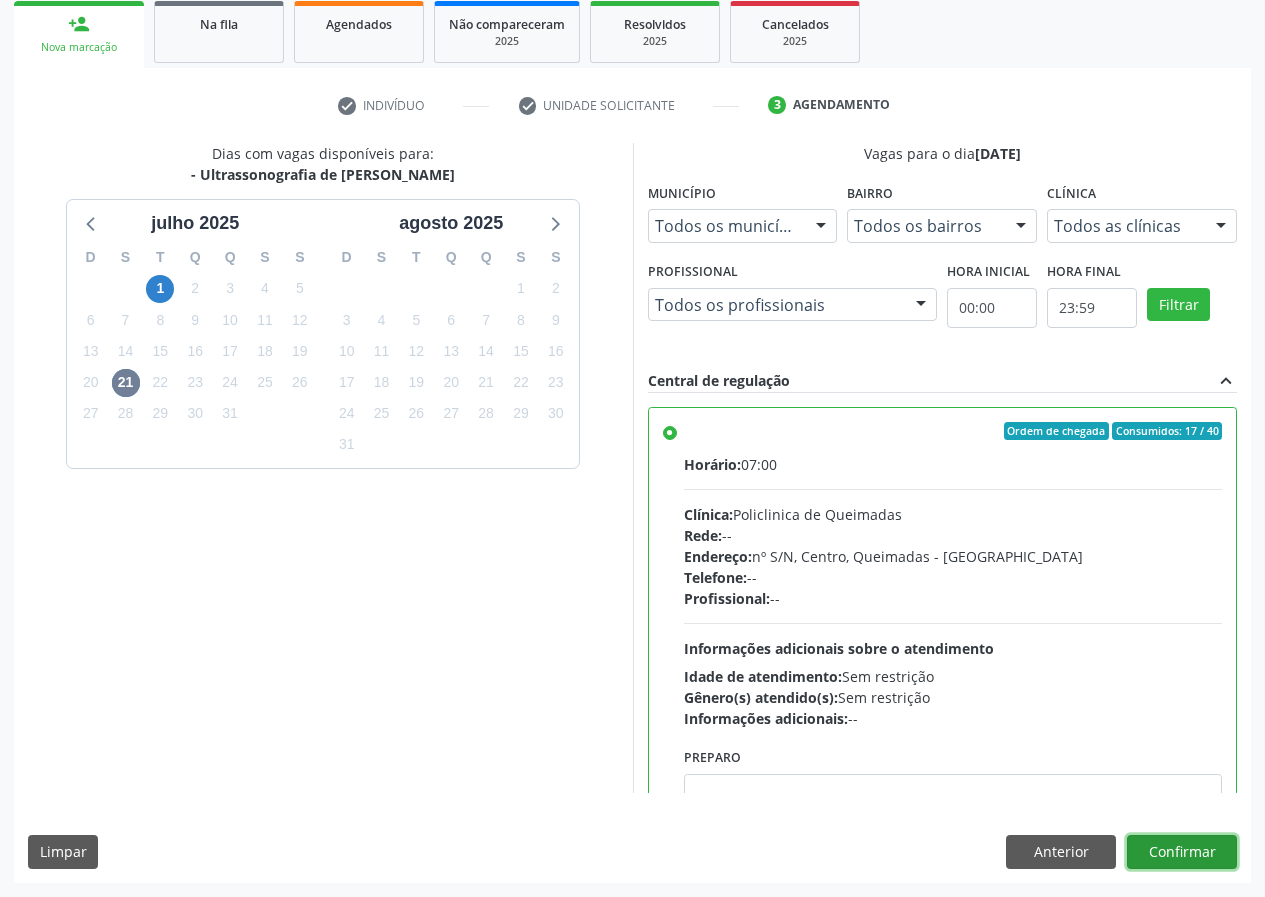 click on "Confirmar" at bounding box center (1182, 852) 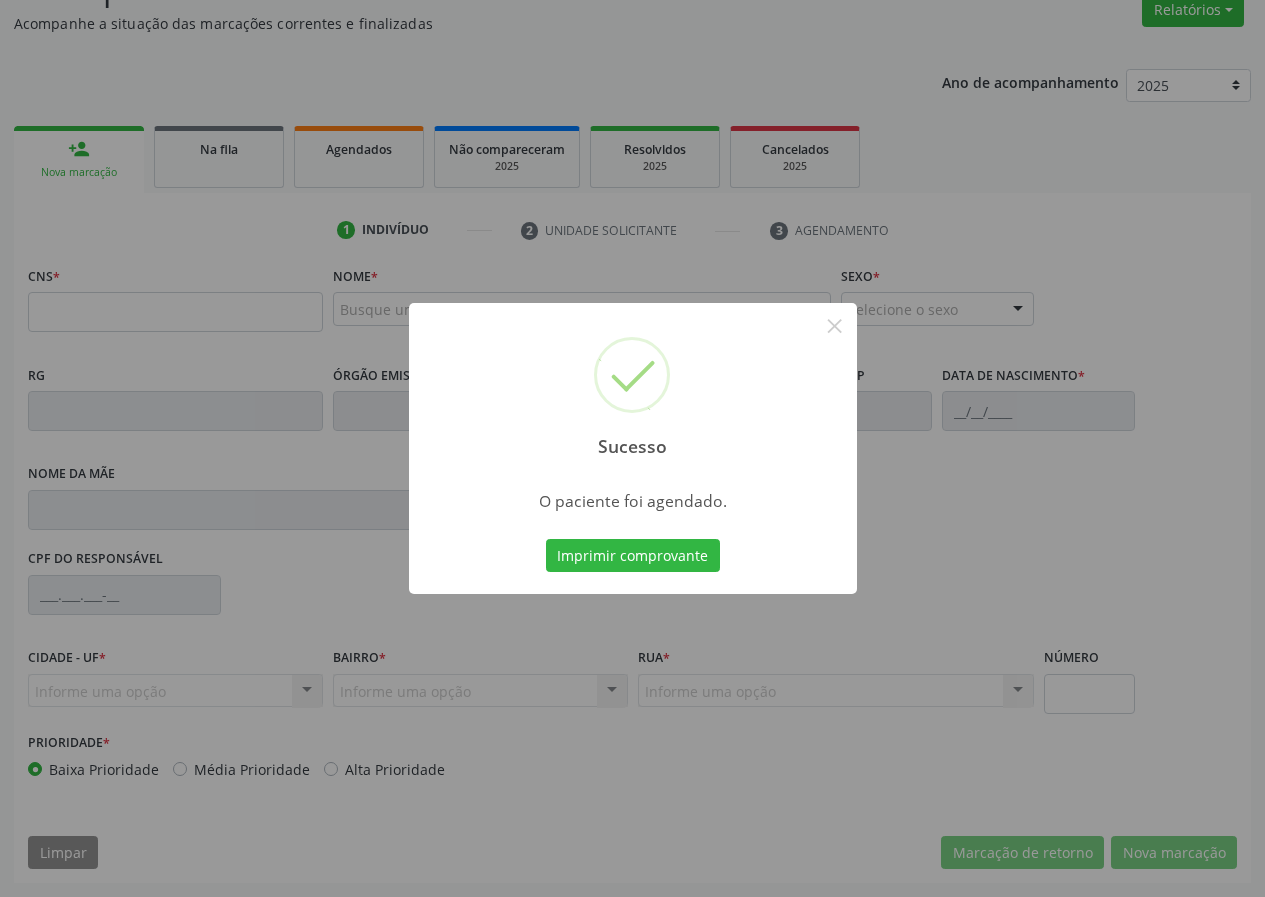 scroll, scrollTop: 173, scrollLeft: 0, axis: vertical 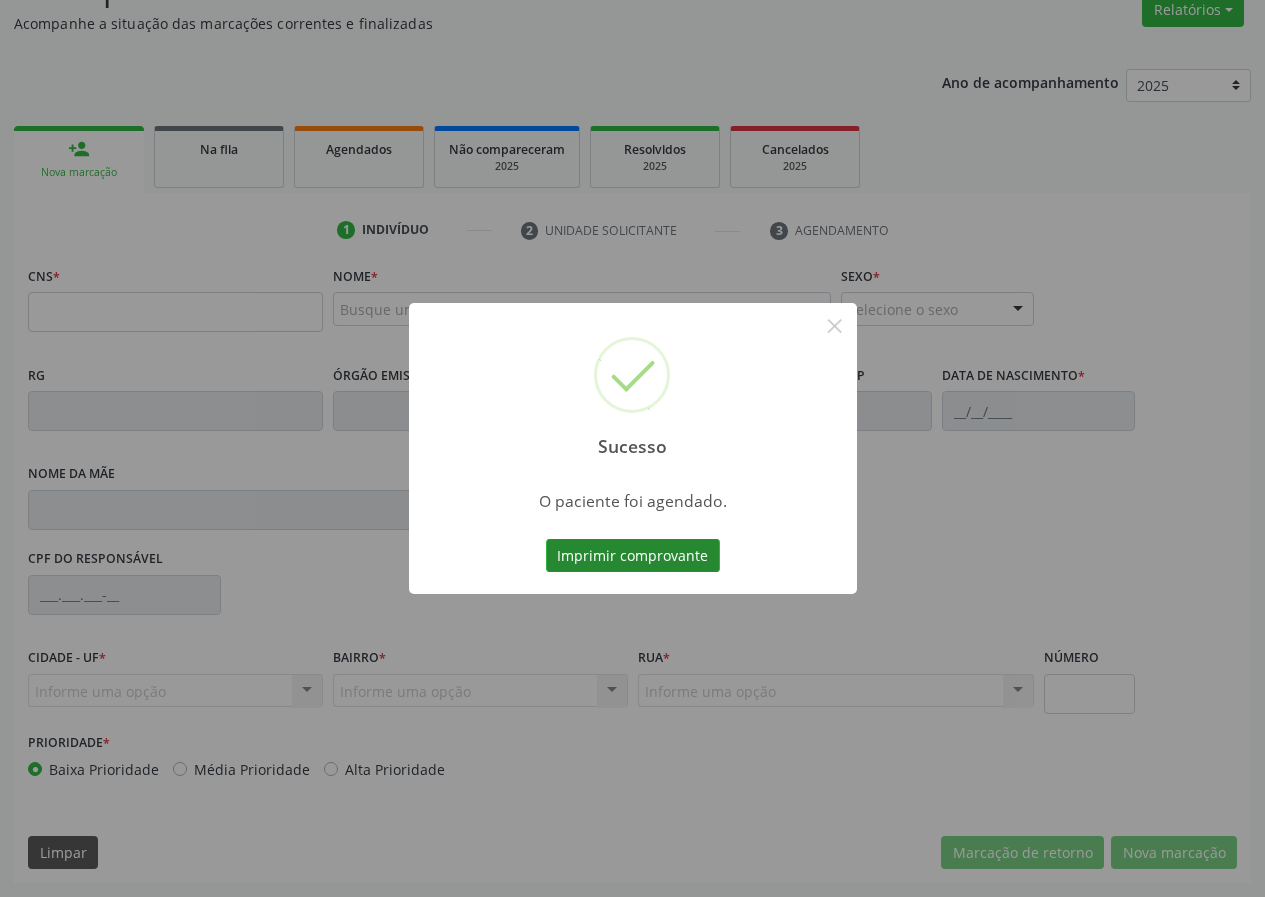 click on "Imprimir comprovante" at bounding box center [633, 556] 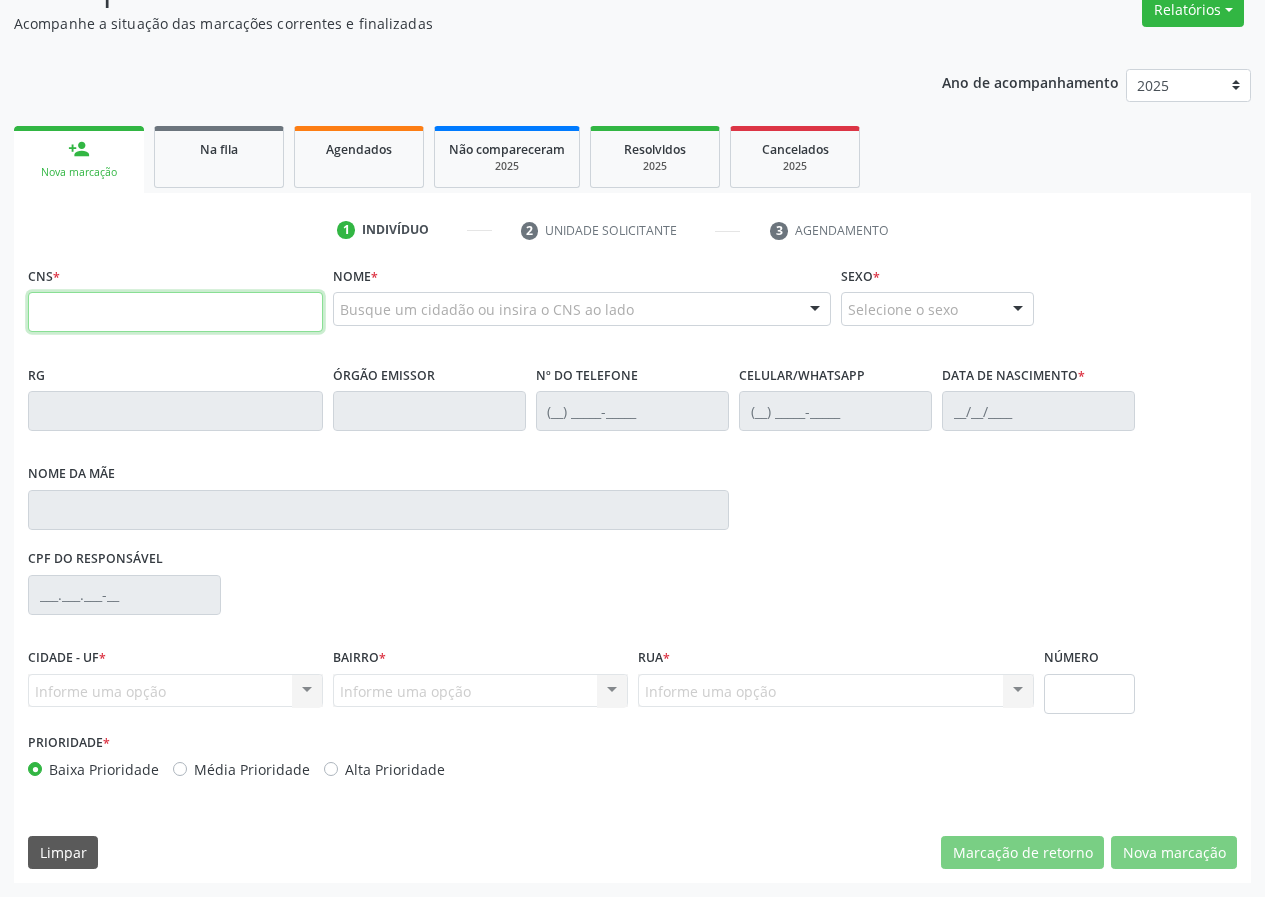 click at bounding box center (175, 312) 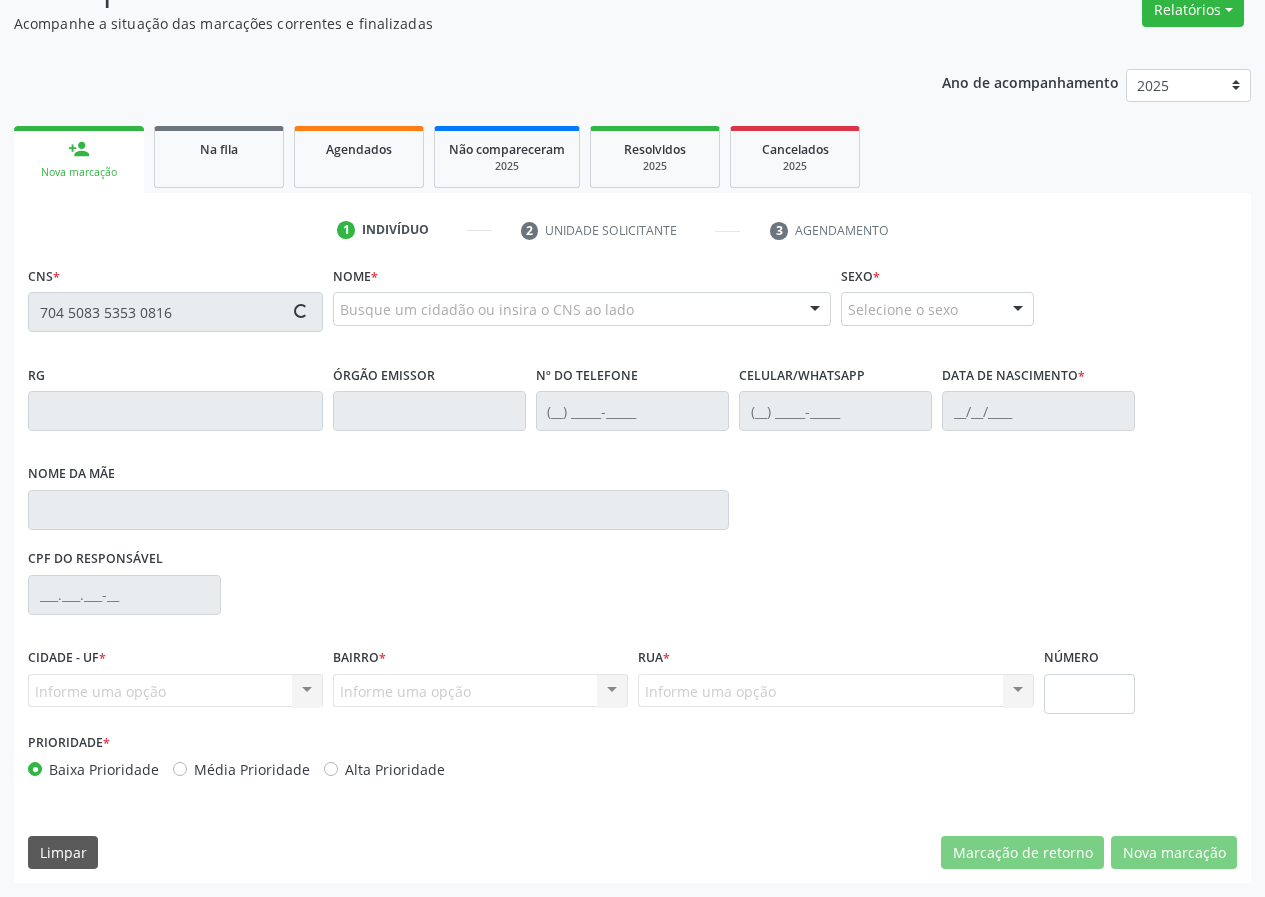 type on "704 5083 5353 0816" 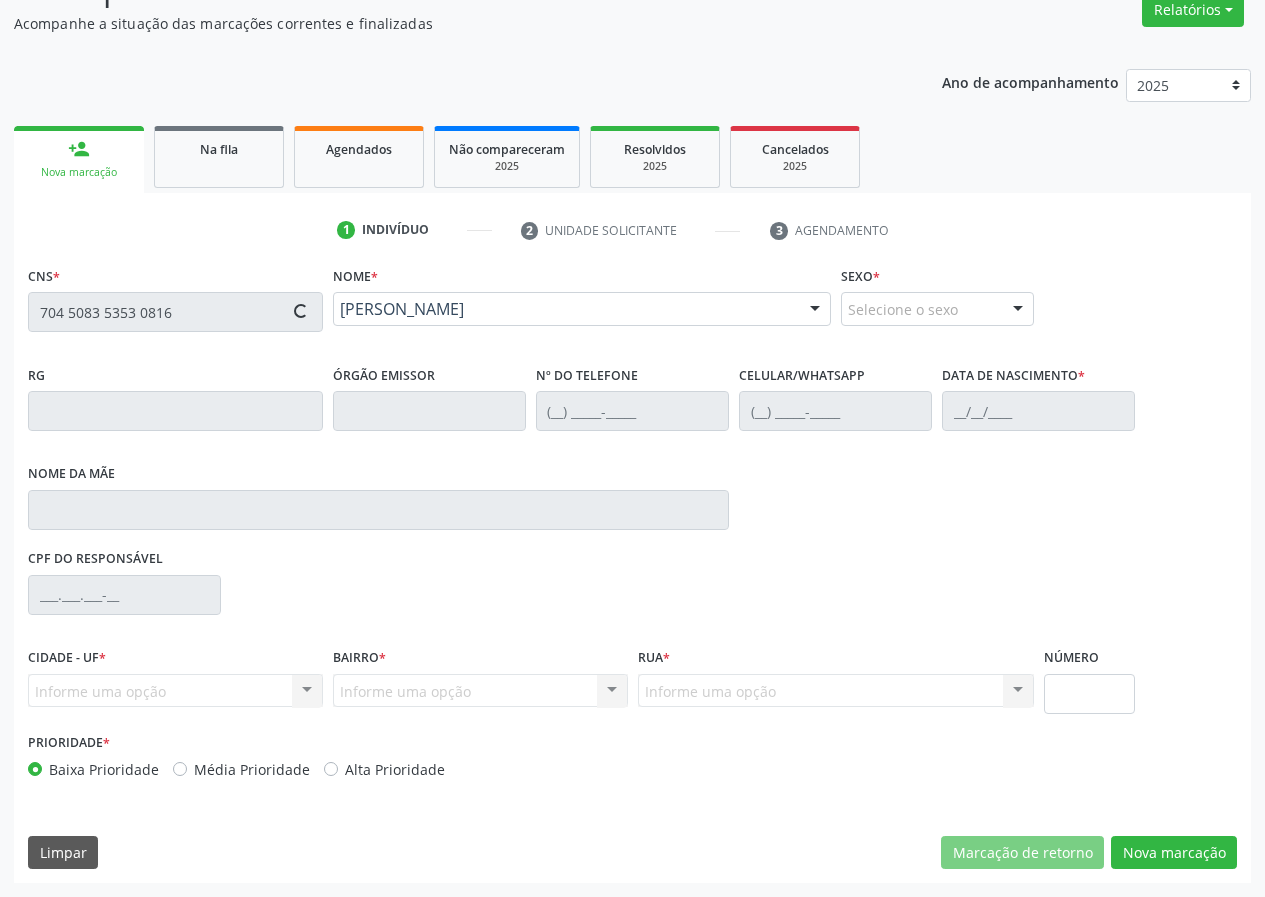 type on "[PHONE_NUMBER]" 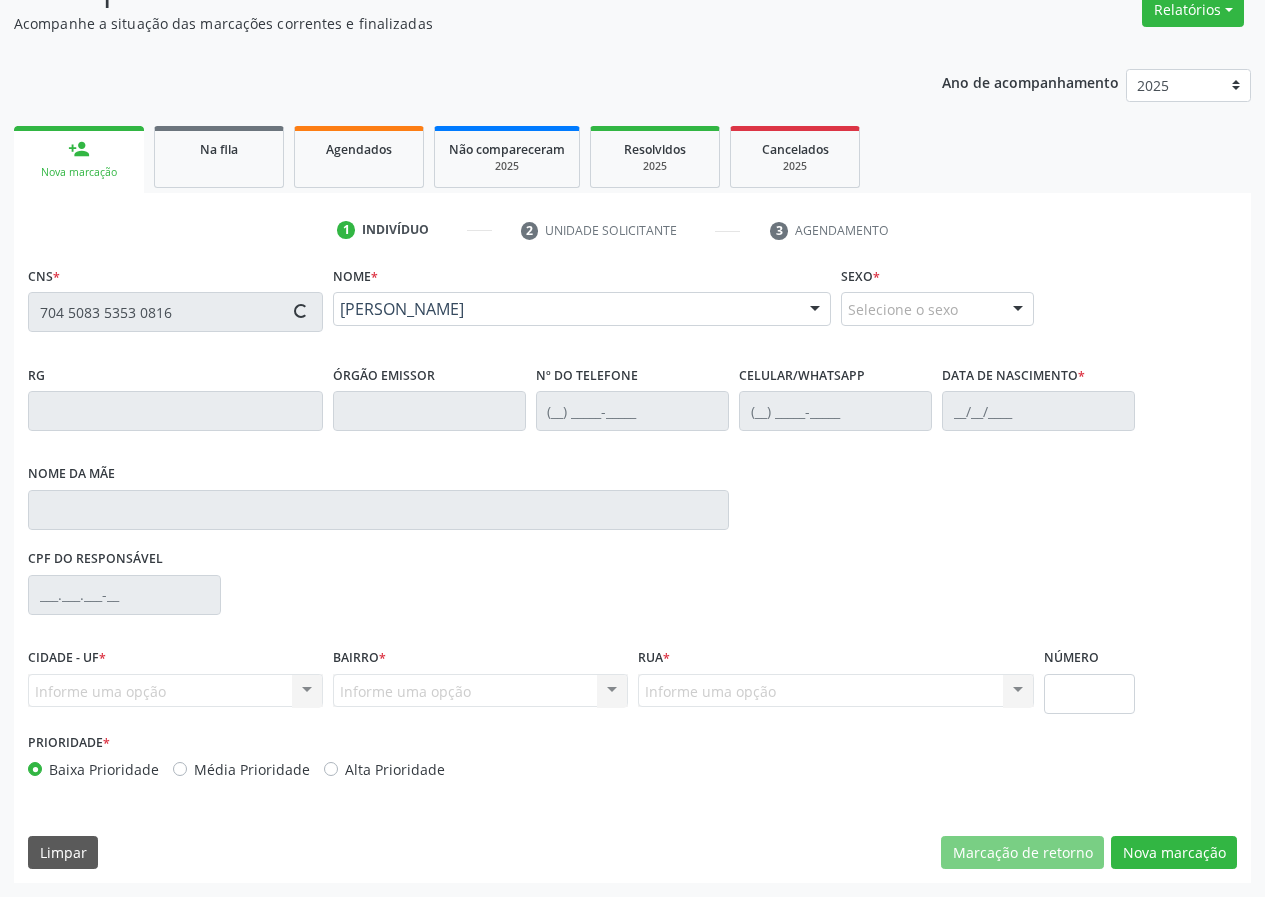 type on "[PHONE_NUMBER]" 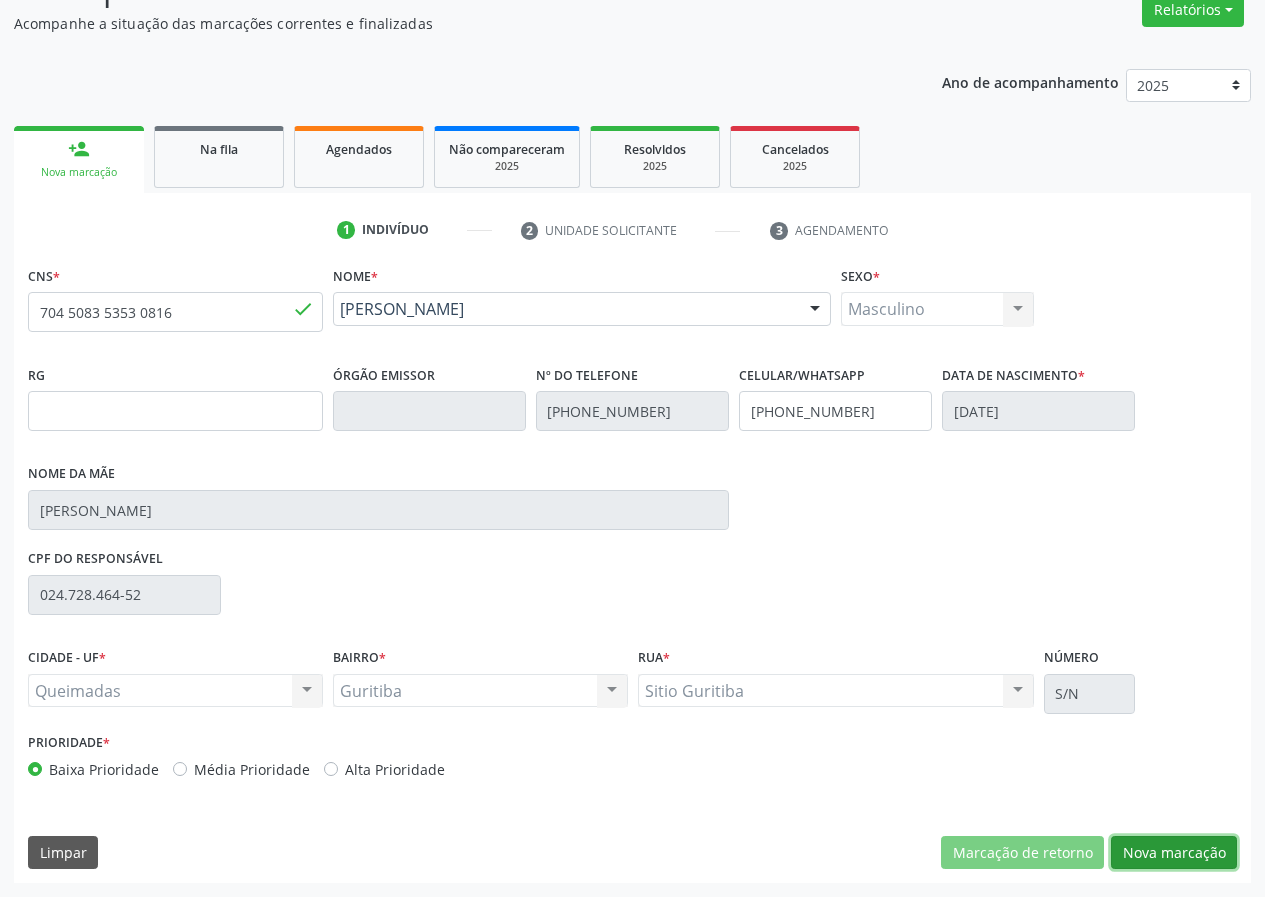 click on "Nova marcação" at bounding box center [1174, 853] 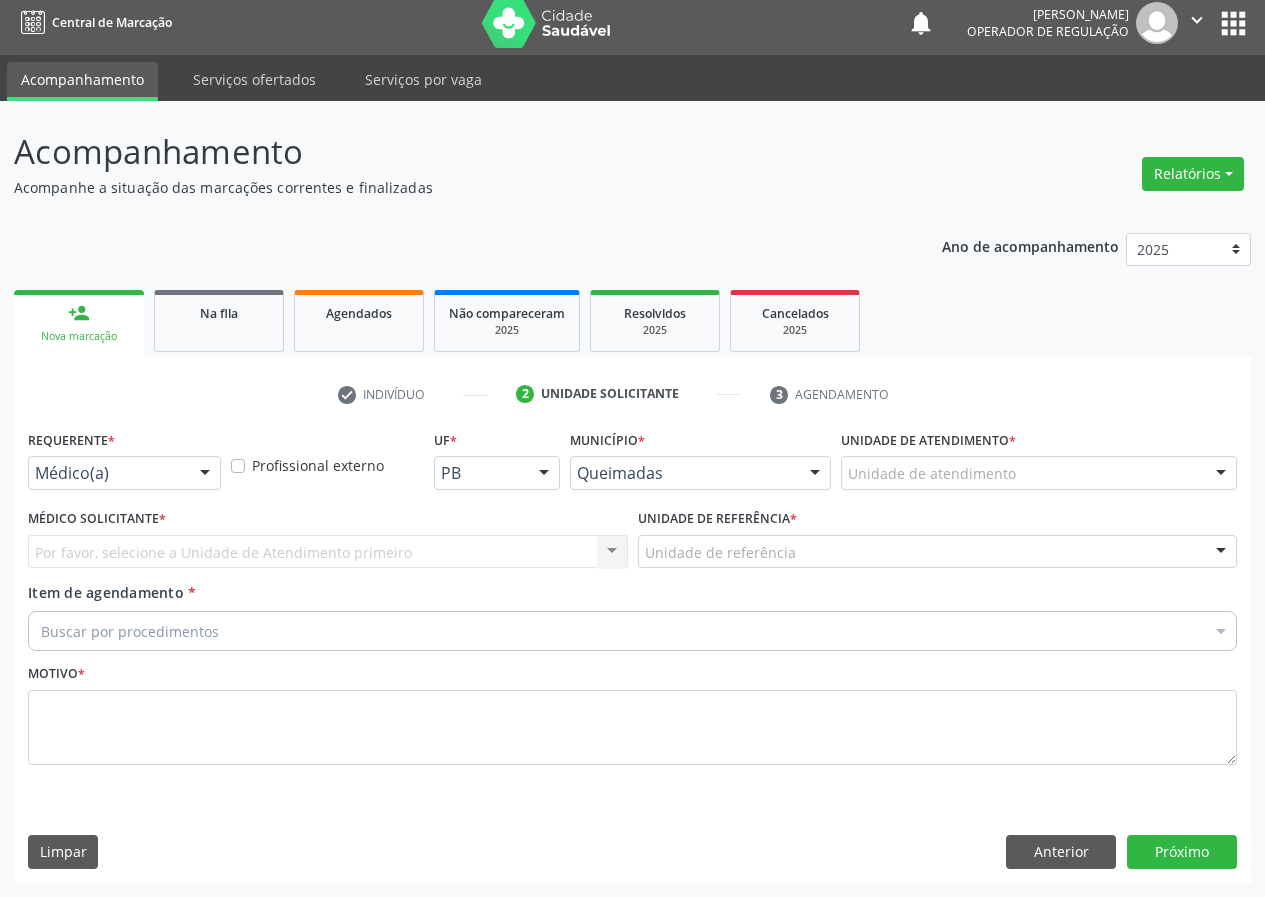 scroll, scrollTop: 9, scrollLeft: 0, axis: vertical 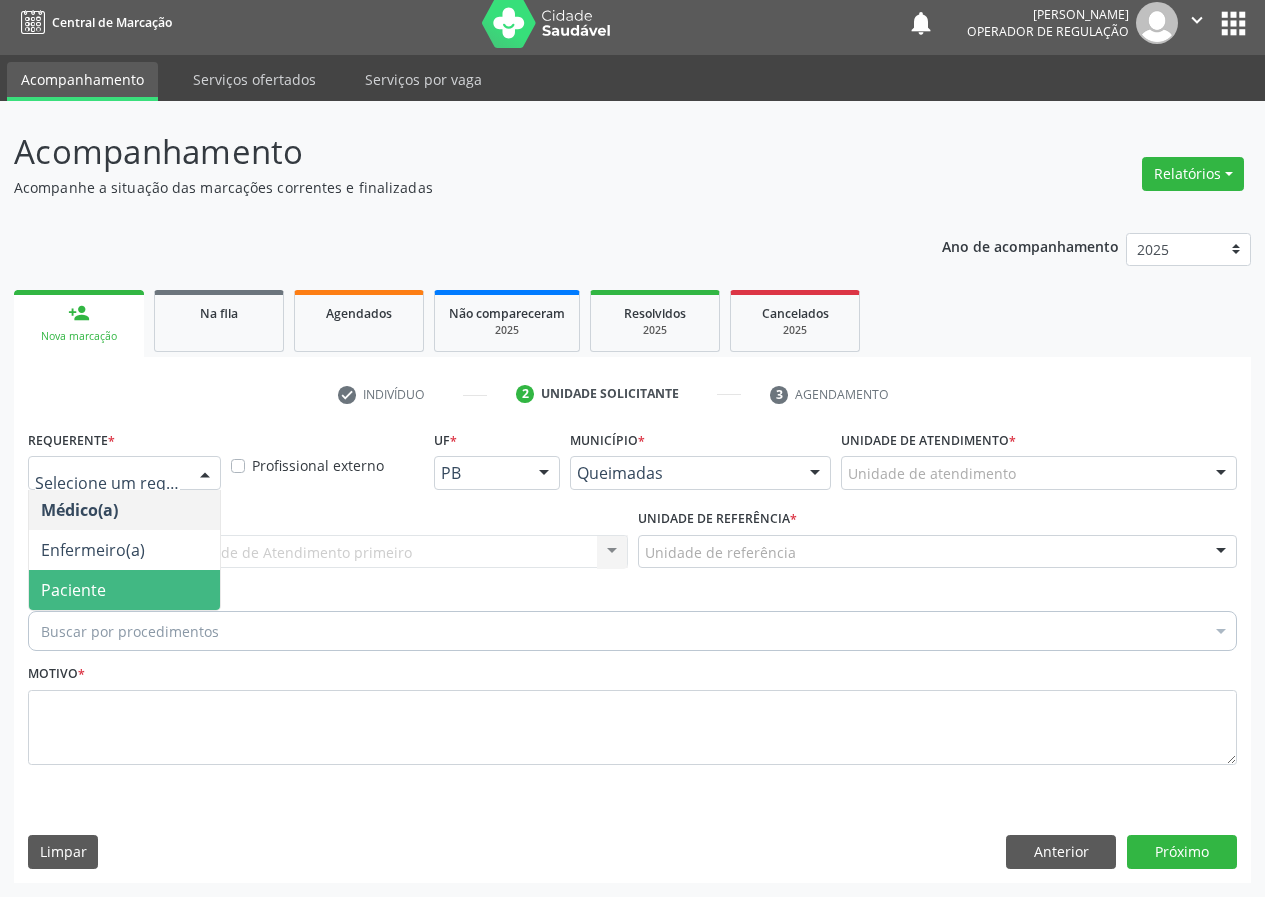 click on "Paciente" at bounding box center [124, 590] 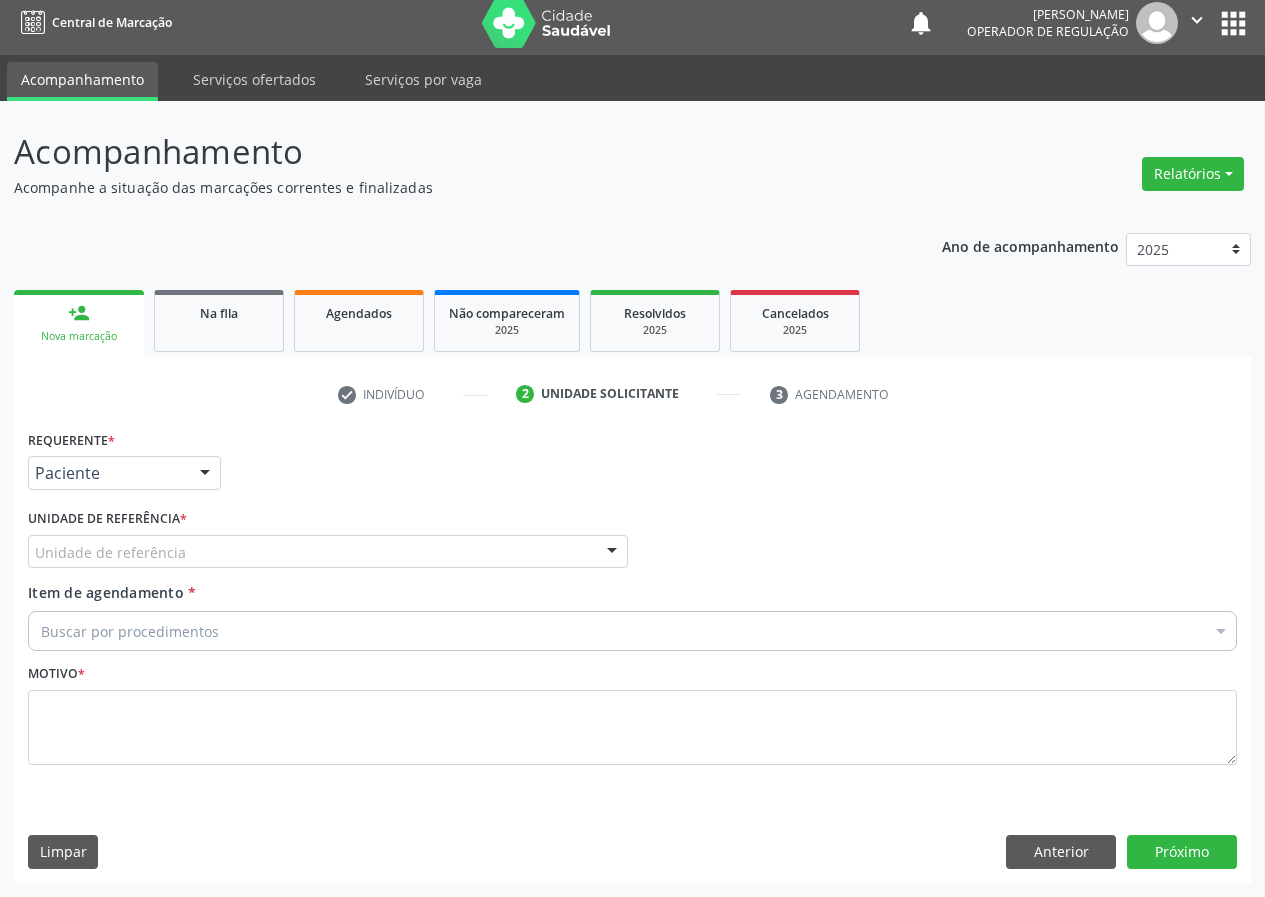 click on "Unidade de referência" at bounding box center [328, 552] 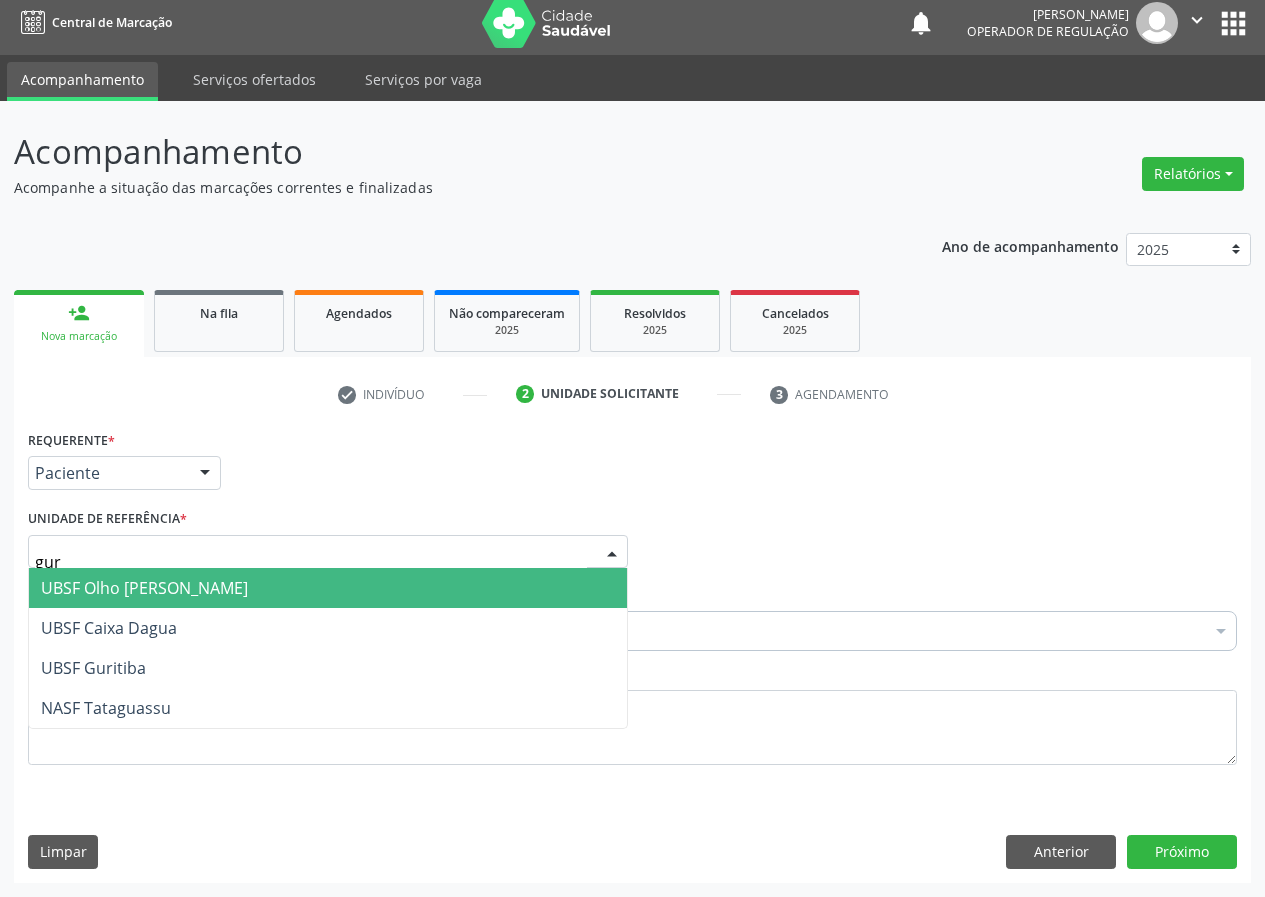 type on "guri" 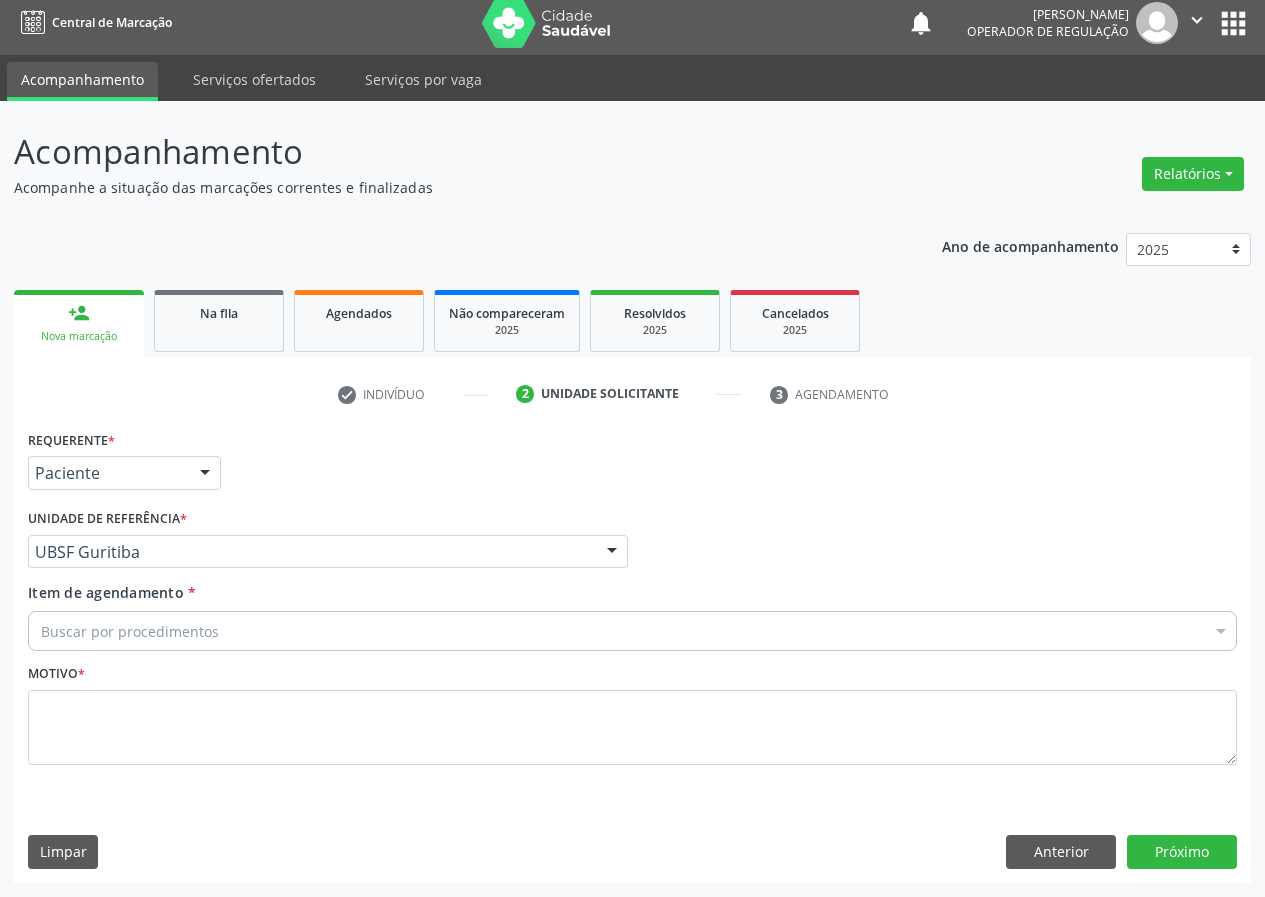 click on "Buscar por procedimentos" at bounding box center (632, 631) 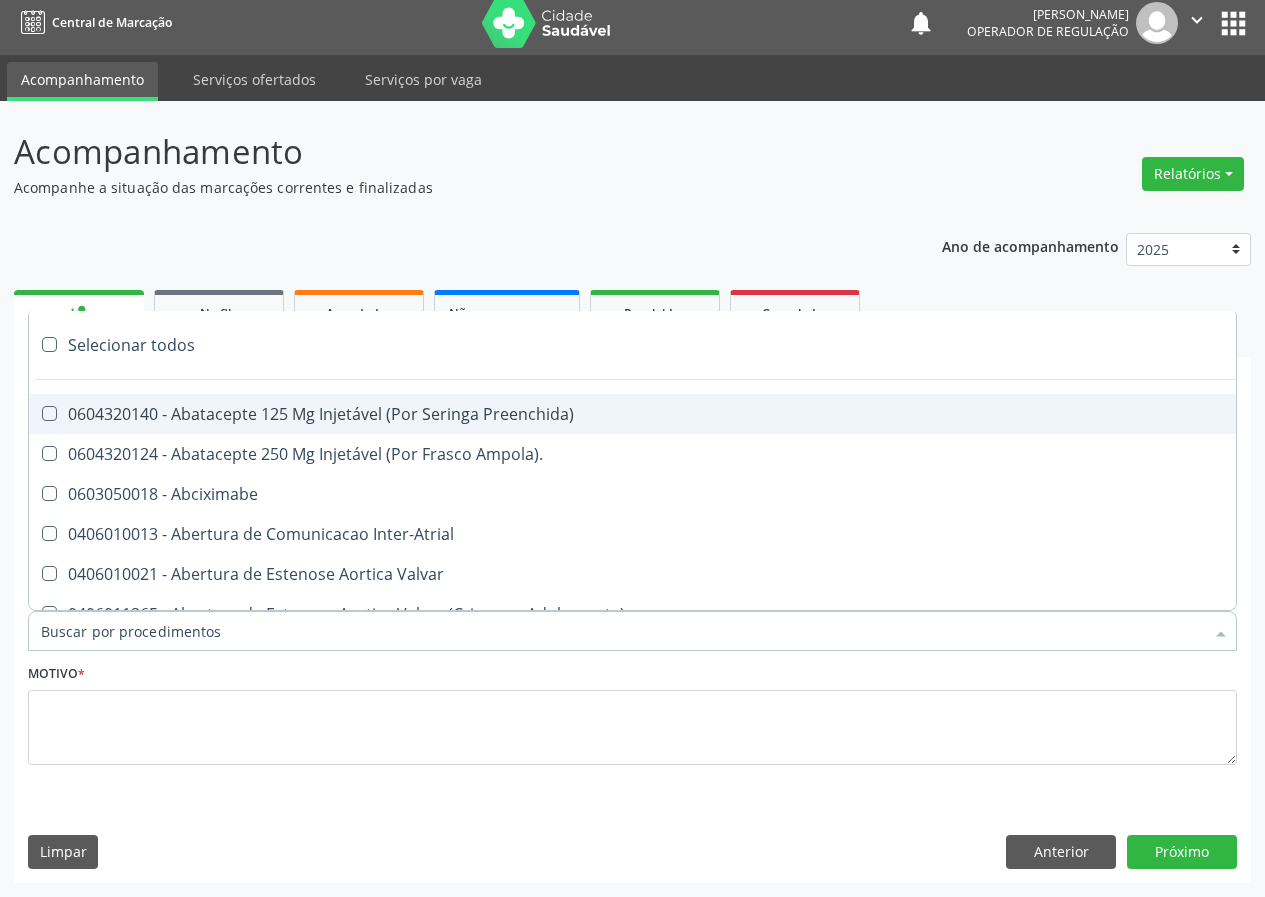 click on "Item de agendamento
*" at bounding box center [622, 631] 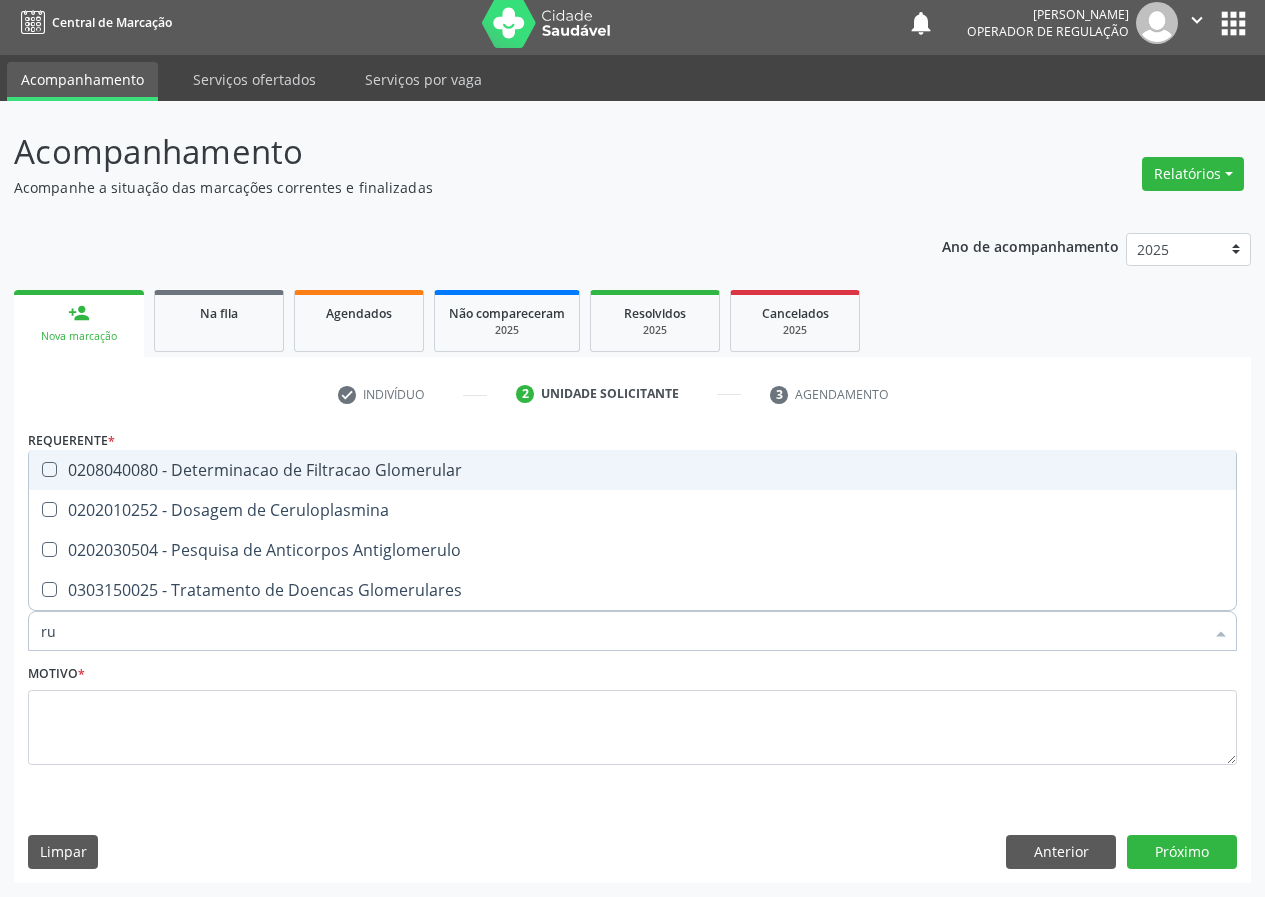 type on "r" 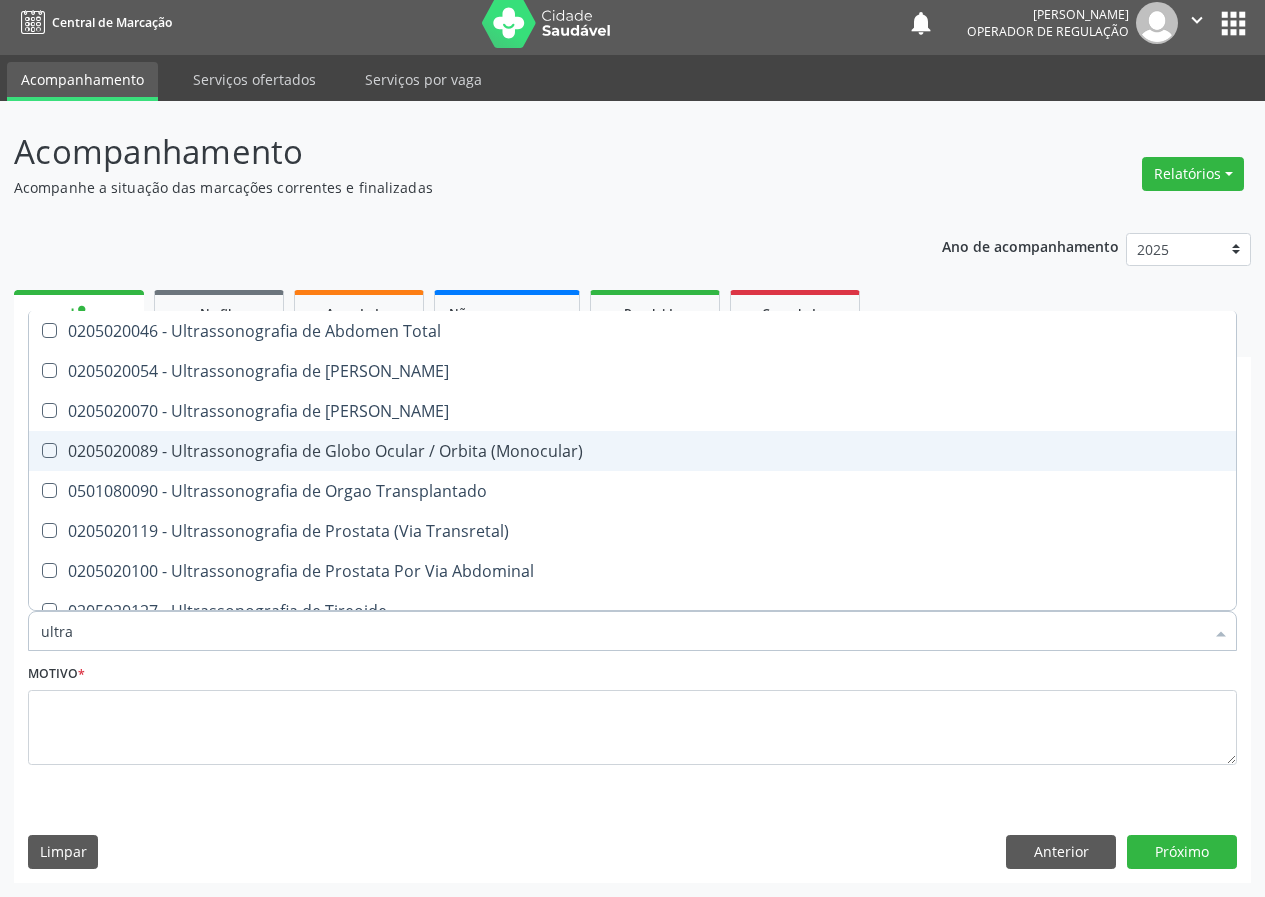 scroll, scrollTop: 661, scrollLeft: 0, axis: vertical 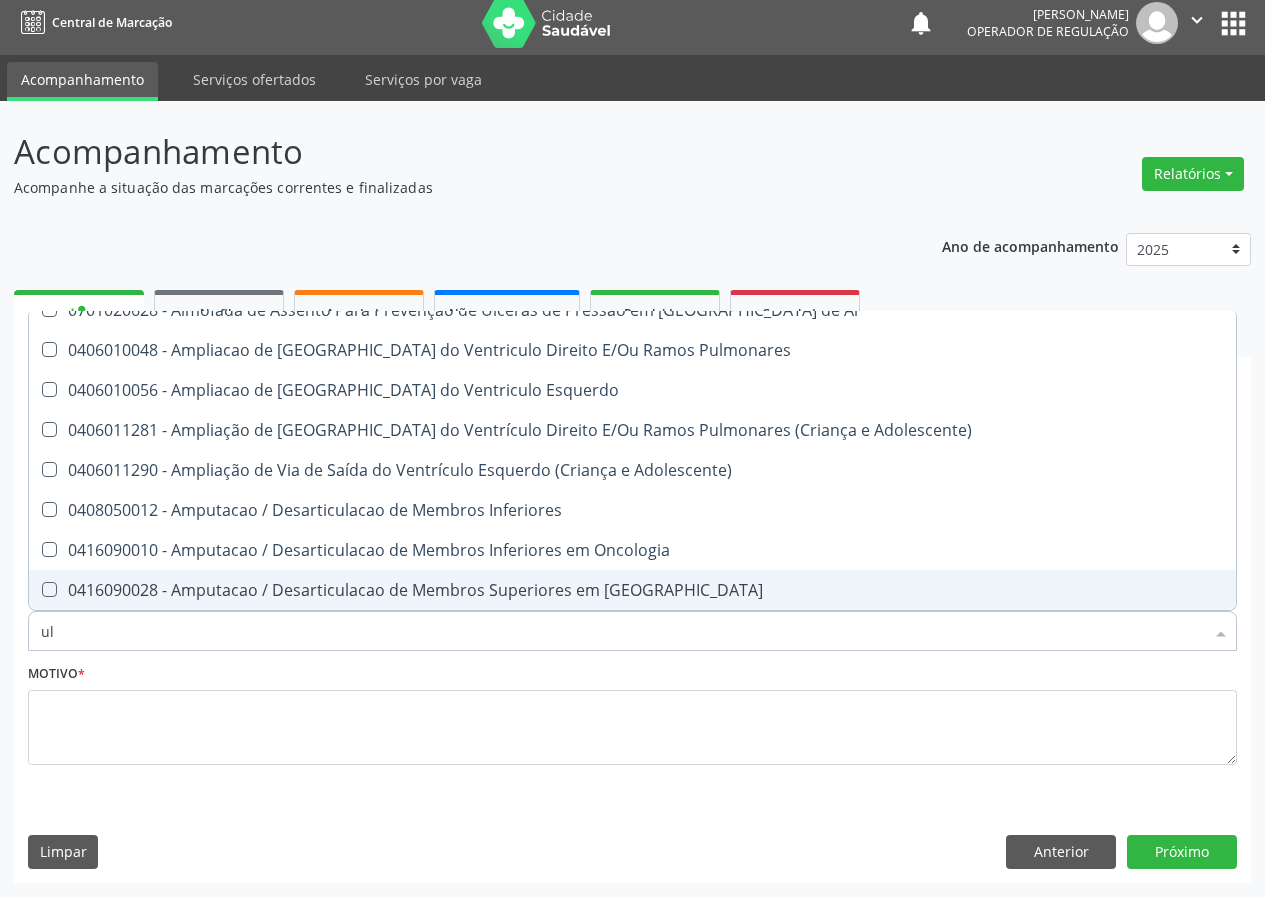 type on "u" 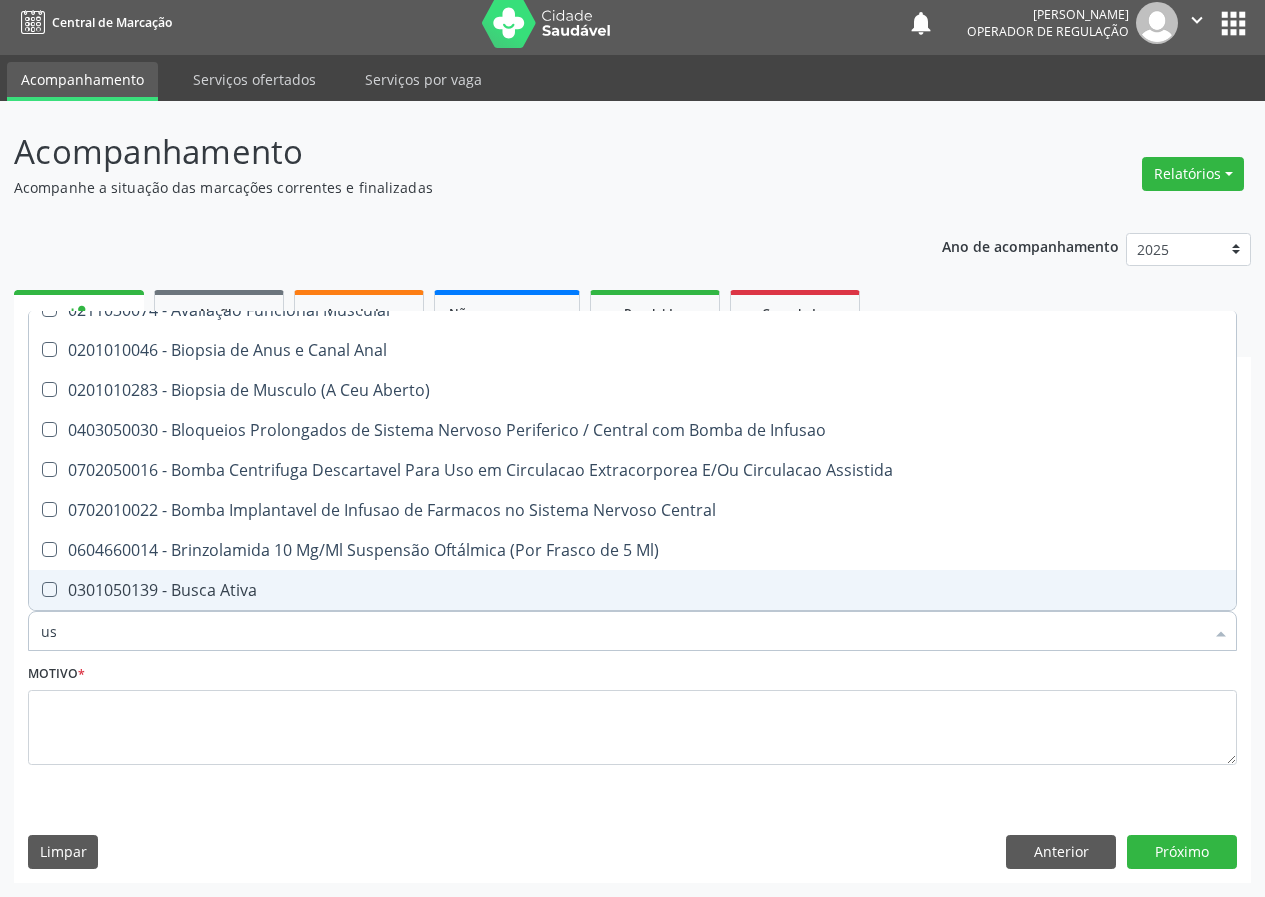type on "usg" 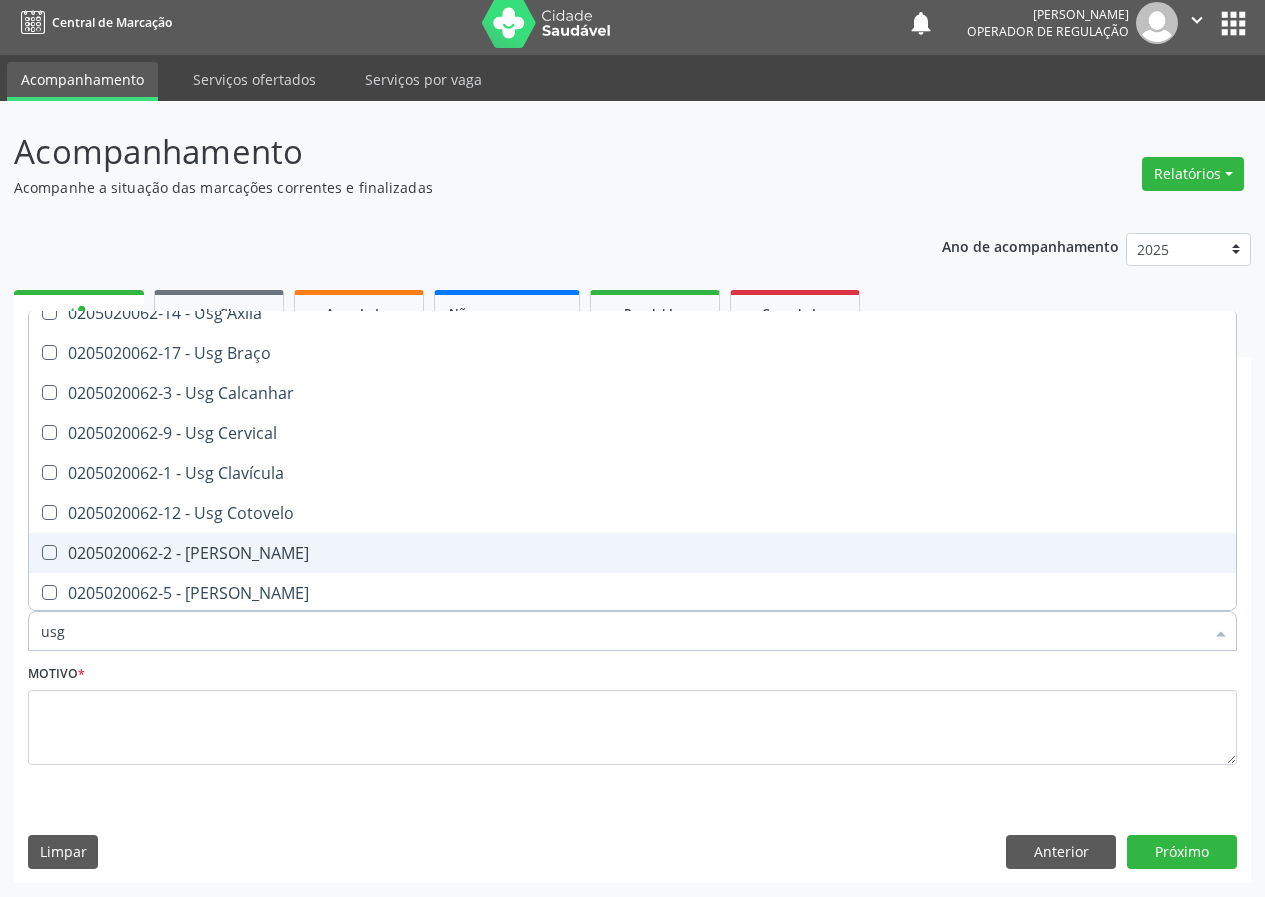 scroll, scrollTop: 0, scrollLeft: 0, axis: both 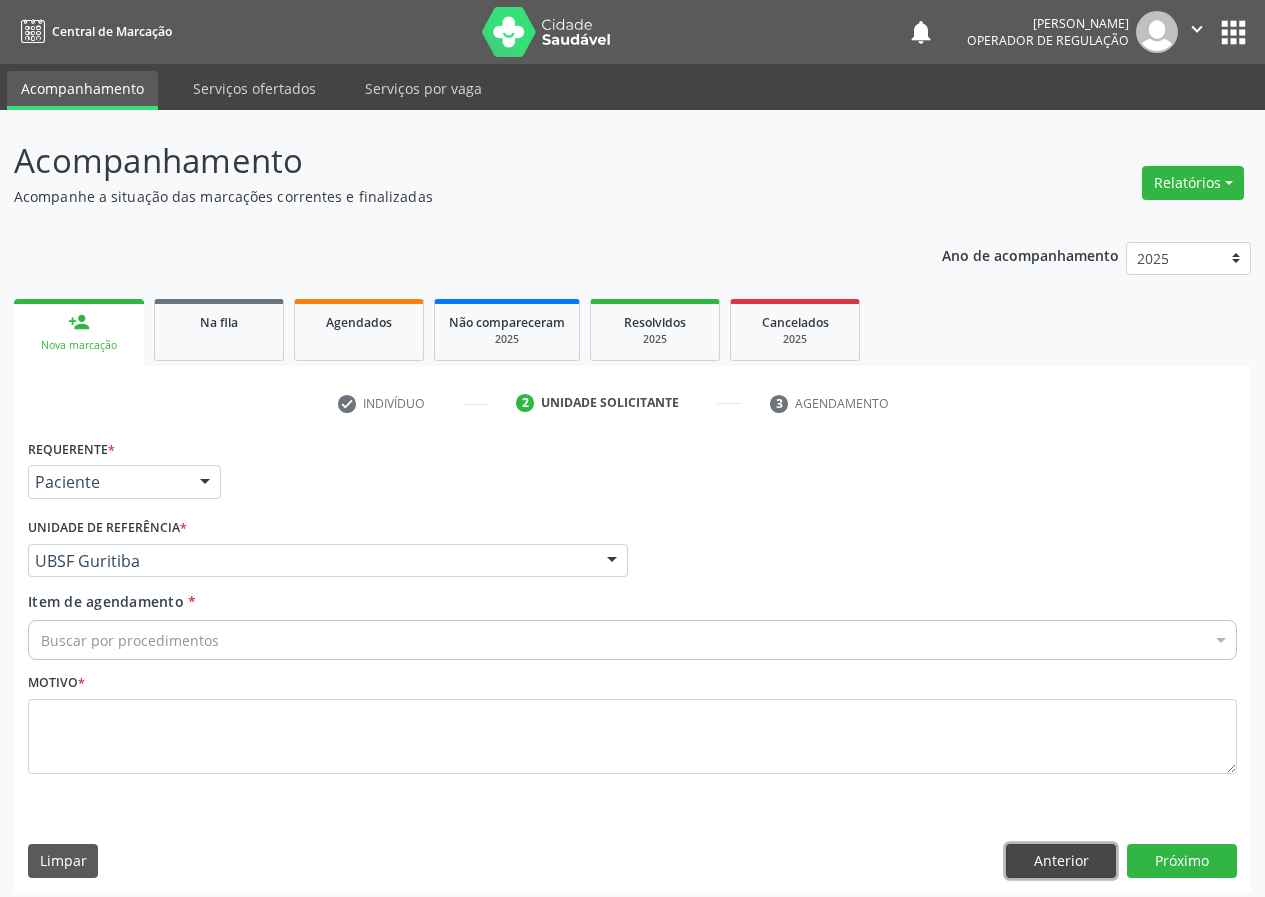 click on "Anterior" at bounding box center (1061, 861) 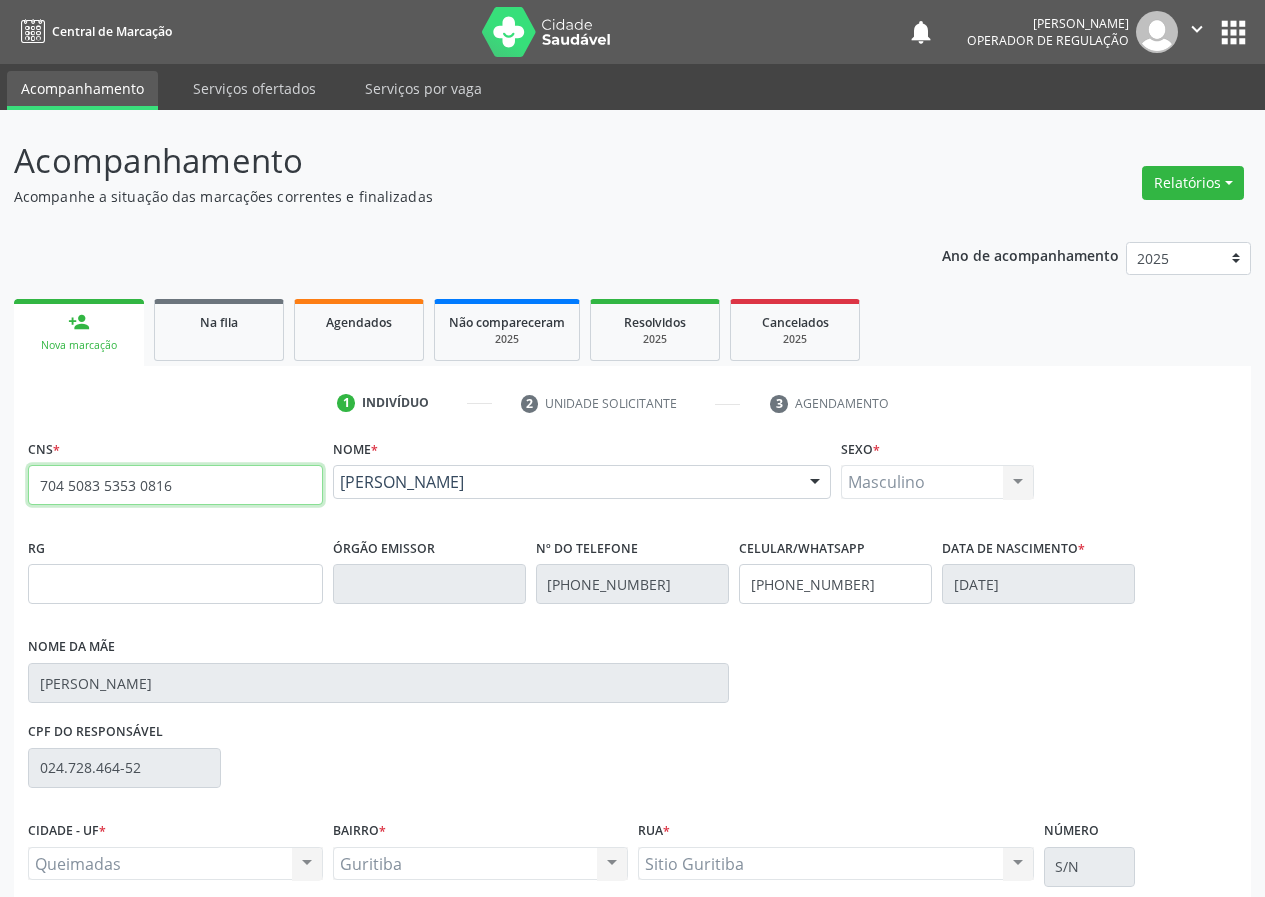 click on "704 5083 5353 0816" at bounding box center [175, 485] 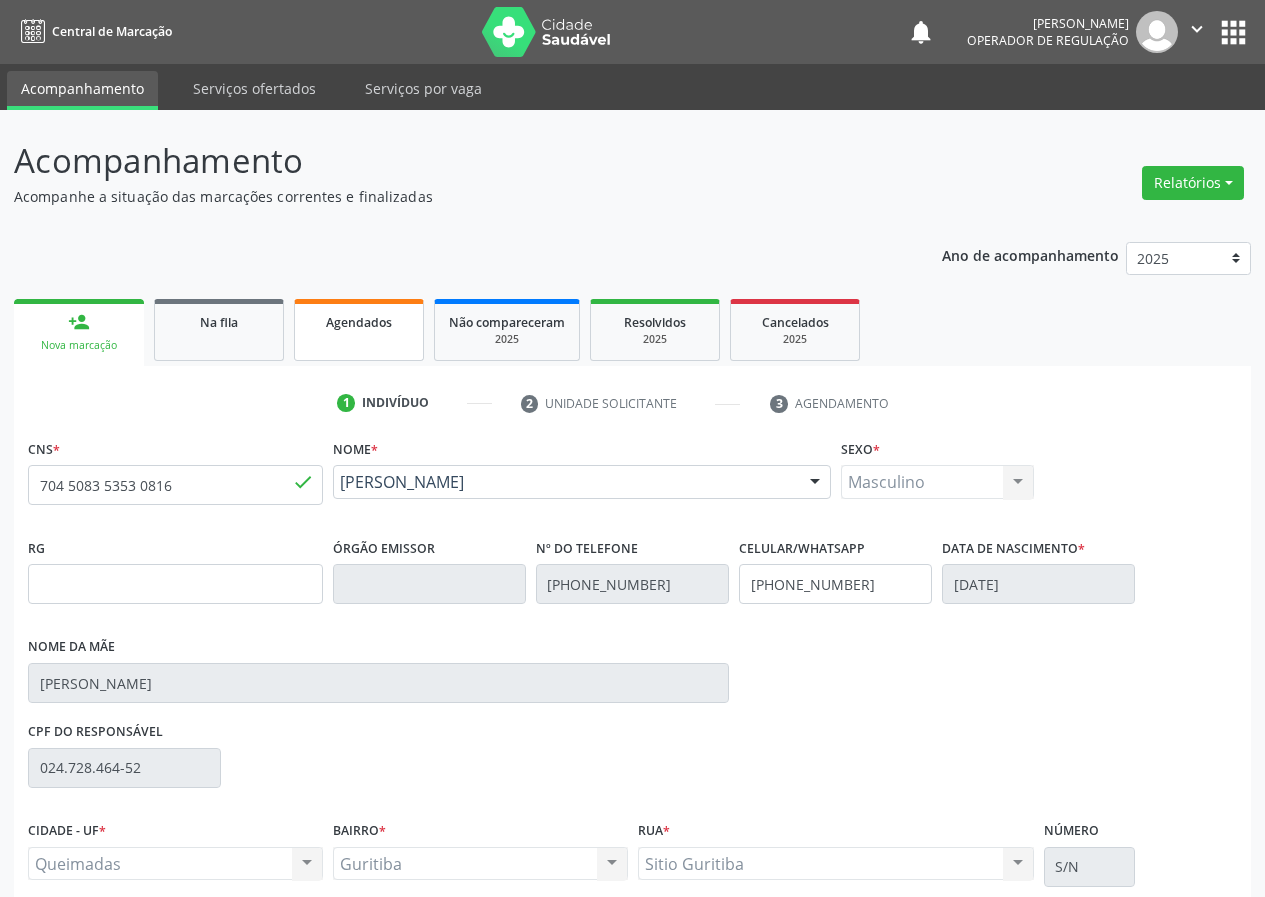 click on "Agendados" at bounding box center (359, 321) 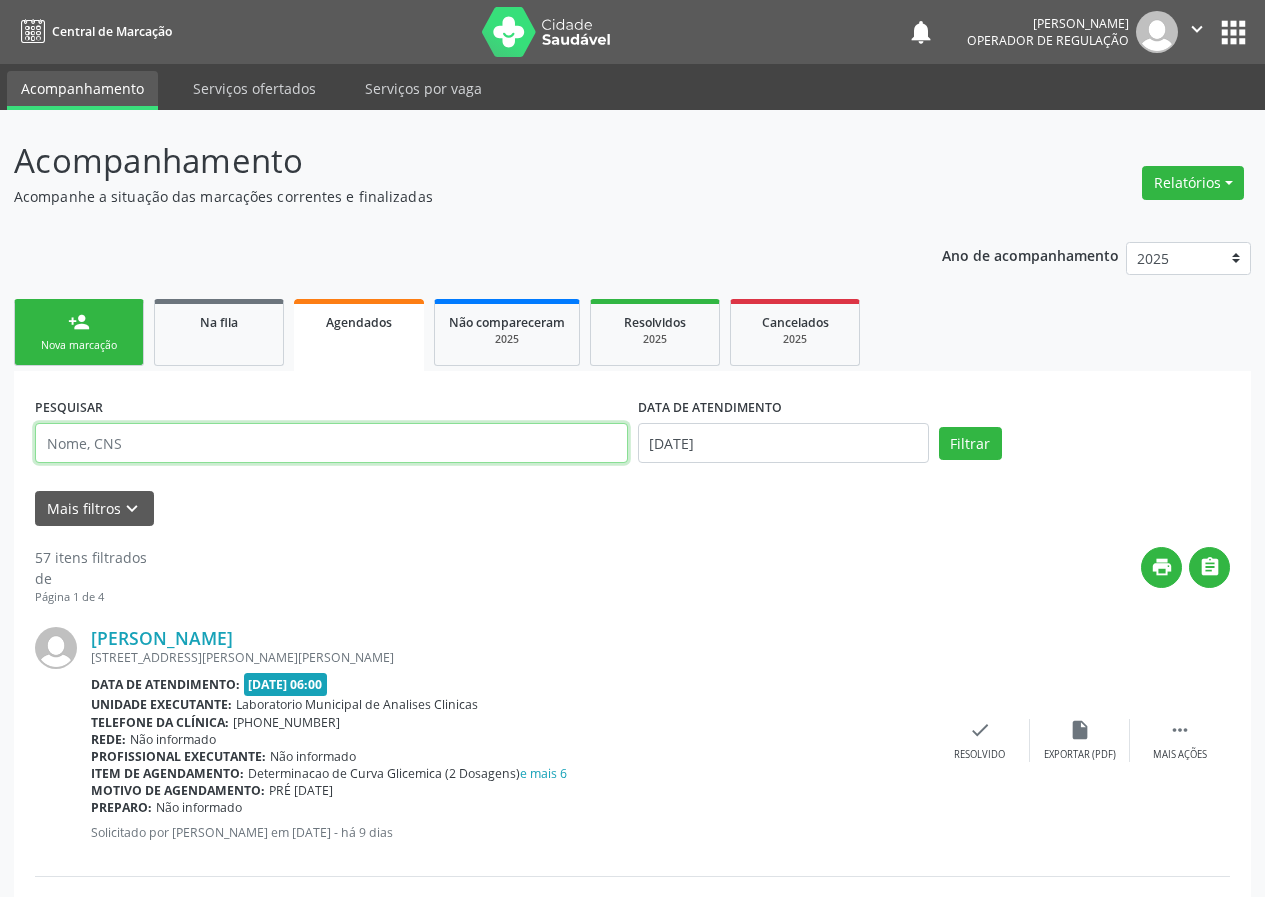 click at bounding box center (331, 443) 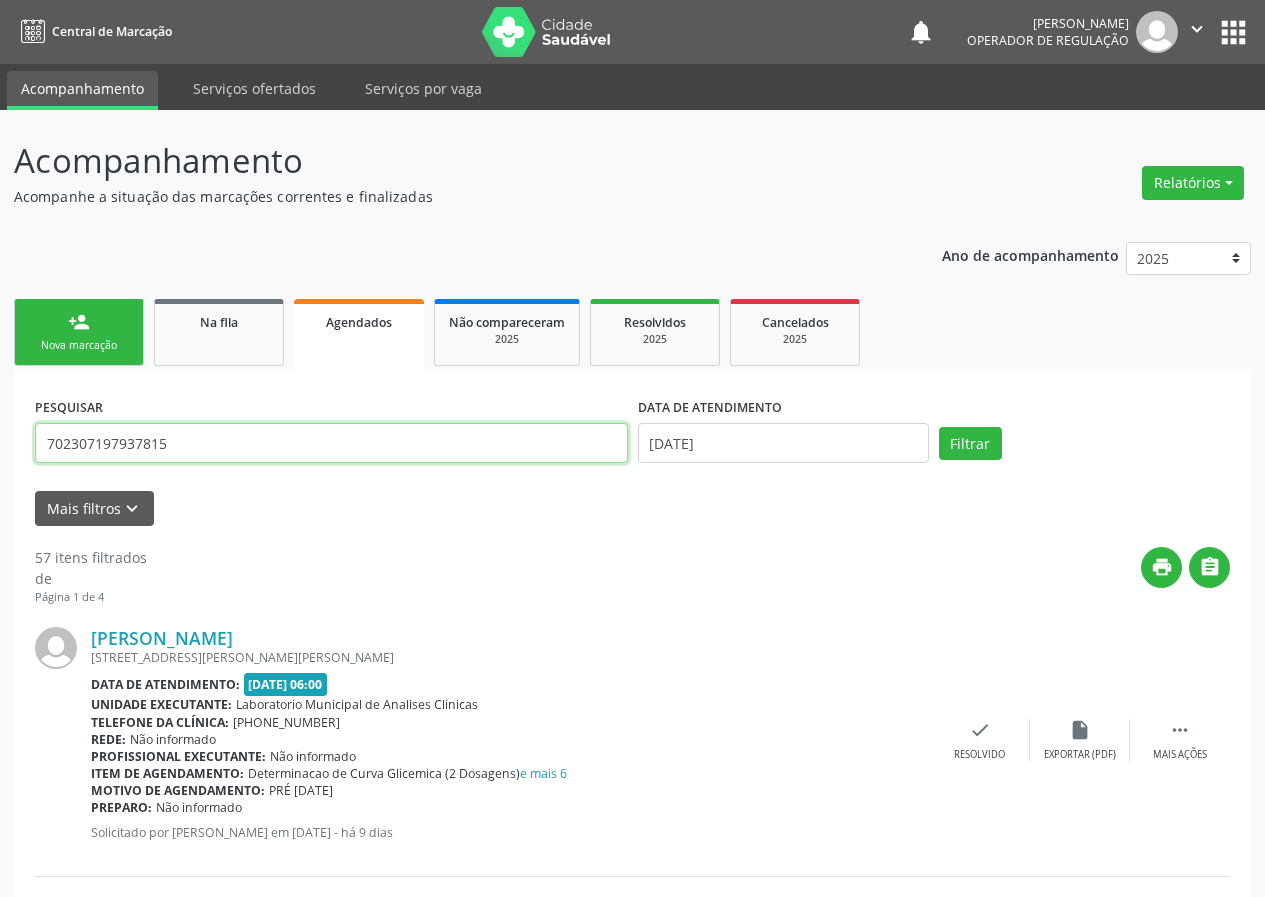 type on "702307197937815" 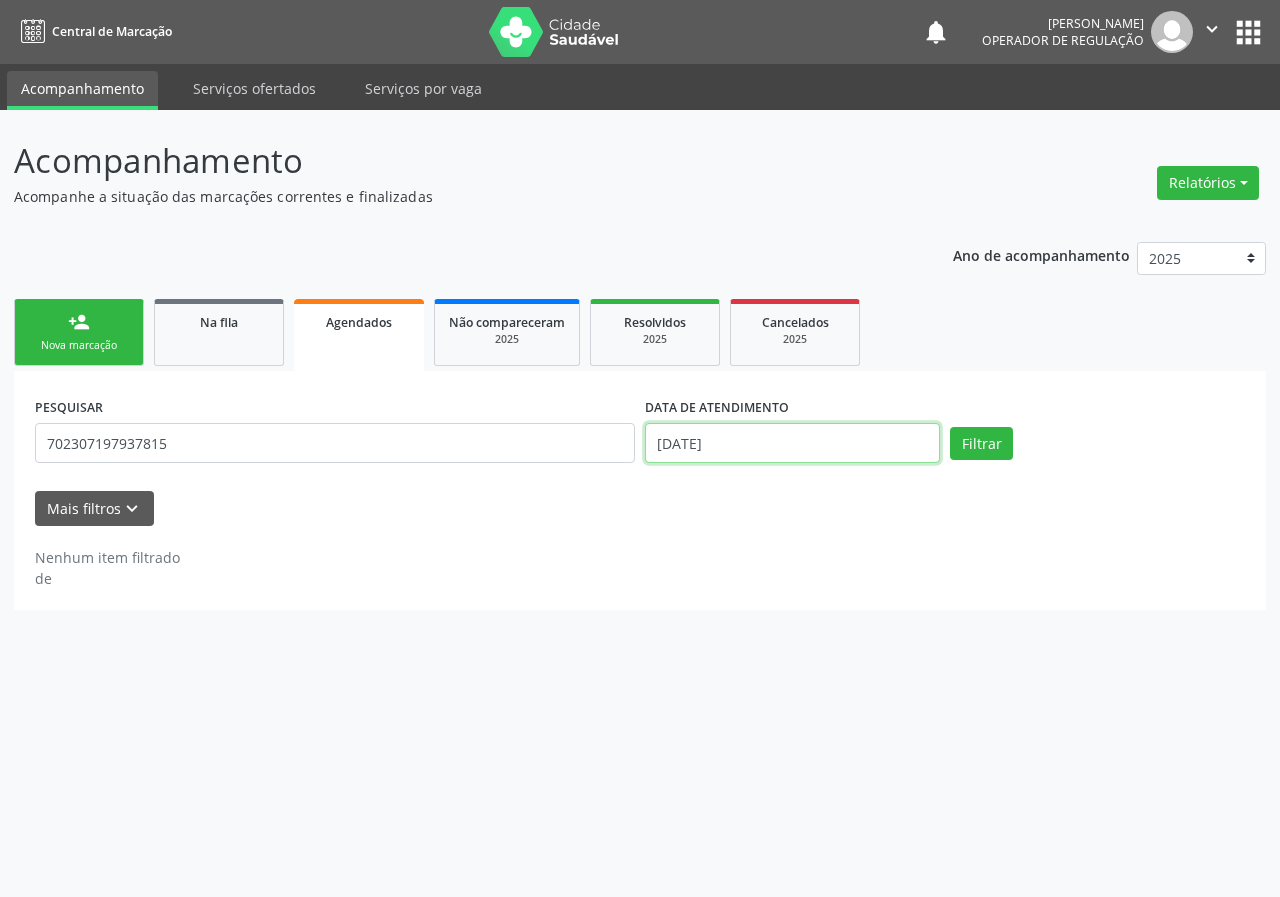 click on "10/07/2025" at bounding box center (792, 443) 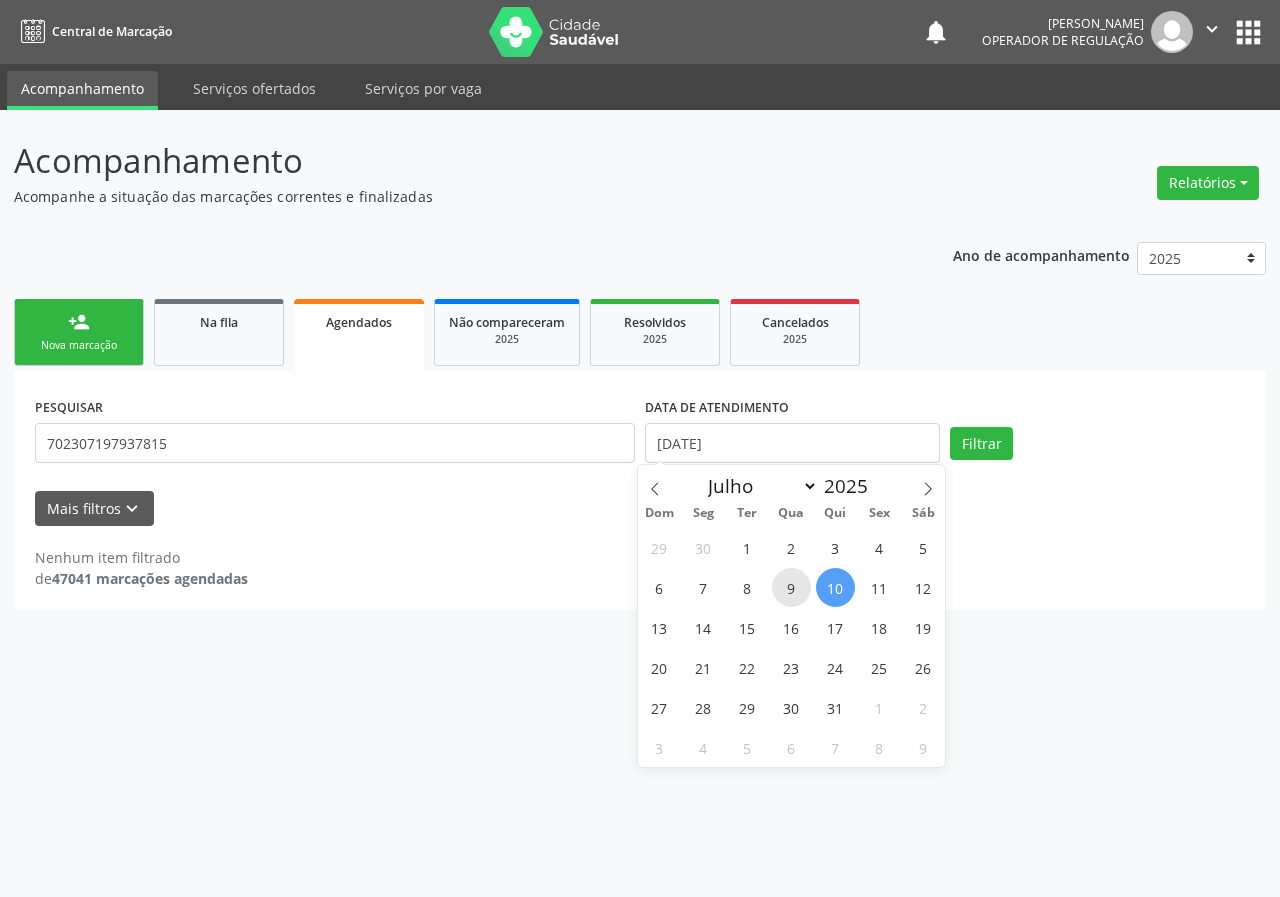 click on "9" at bounding box center (791, 587) 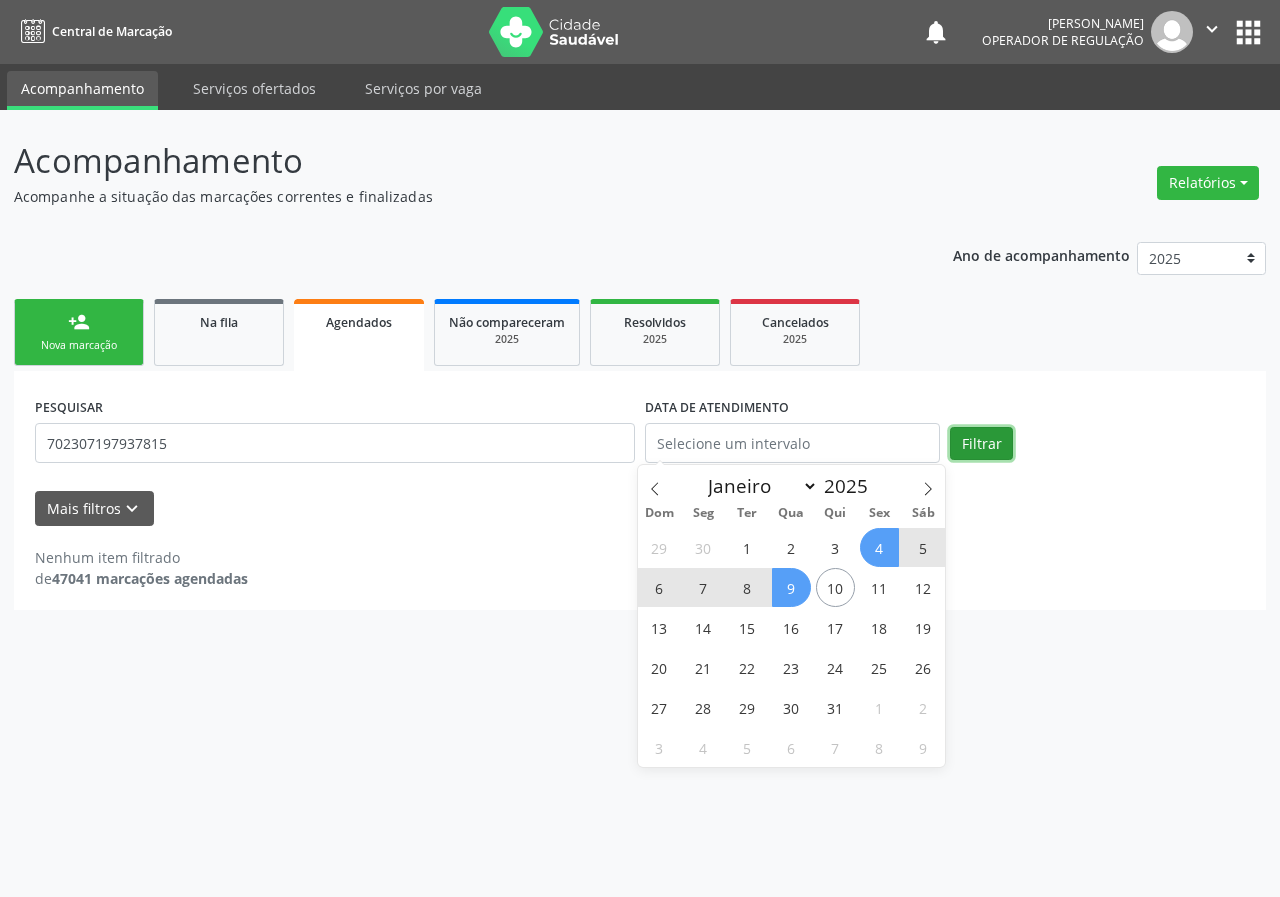 click on "Filtrar" at bounding box center [981, 444] 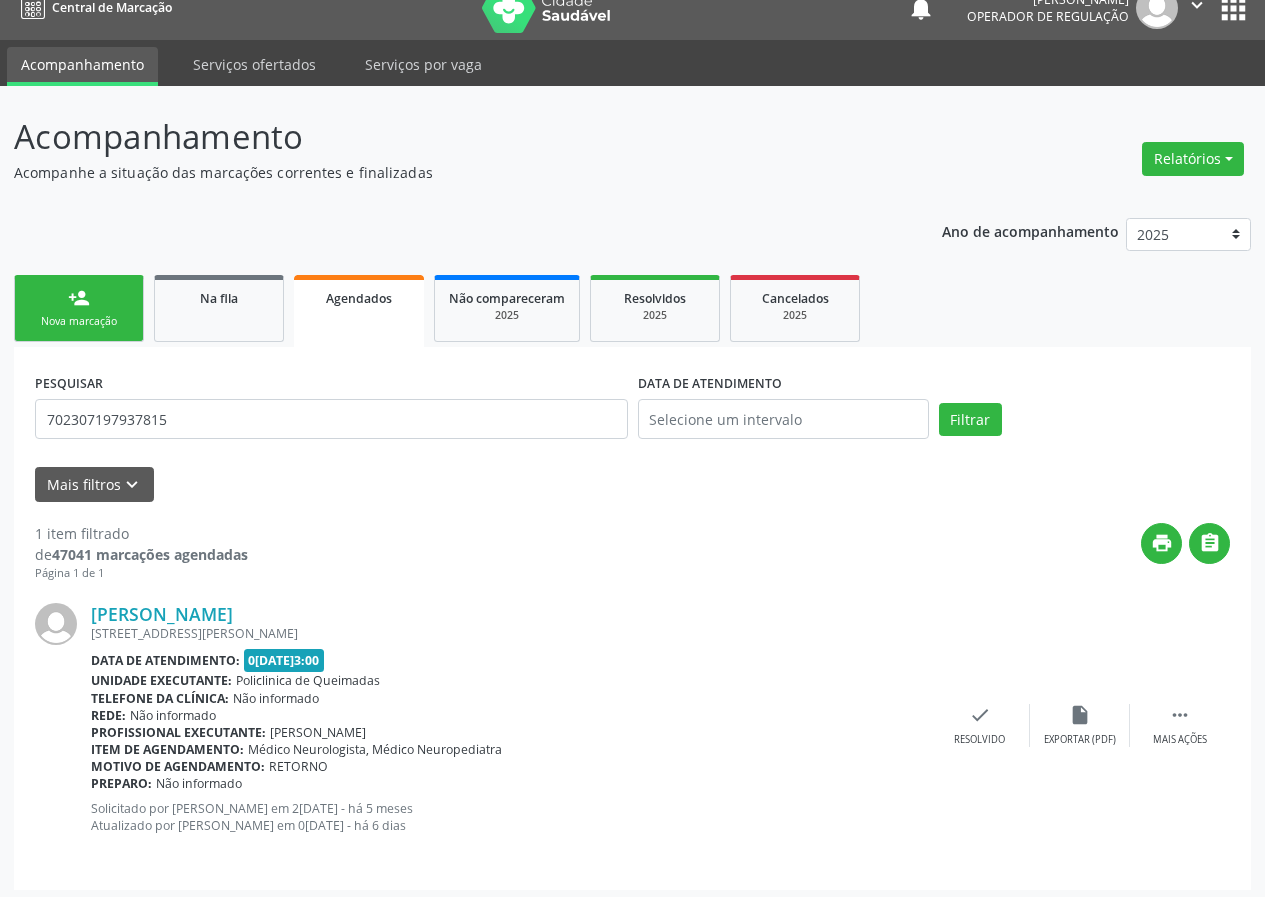 scroll, scrollTop: 31, scrollLeft: 0, axis: vertical 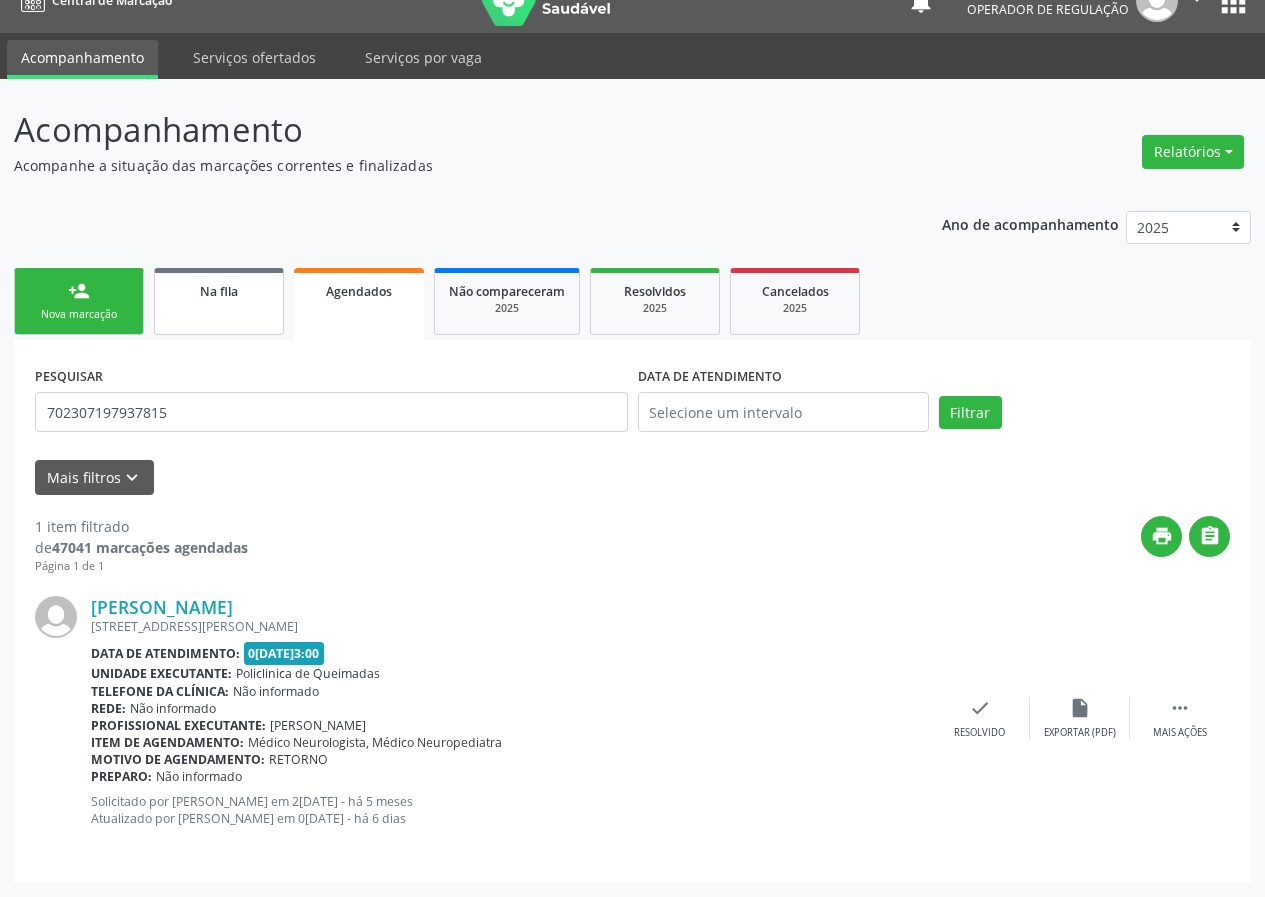 click on "Na fila" at bounding box center [219, 301] 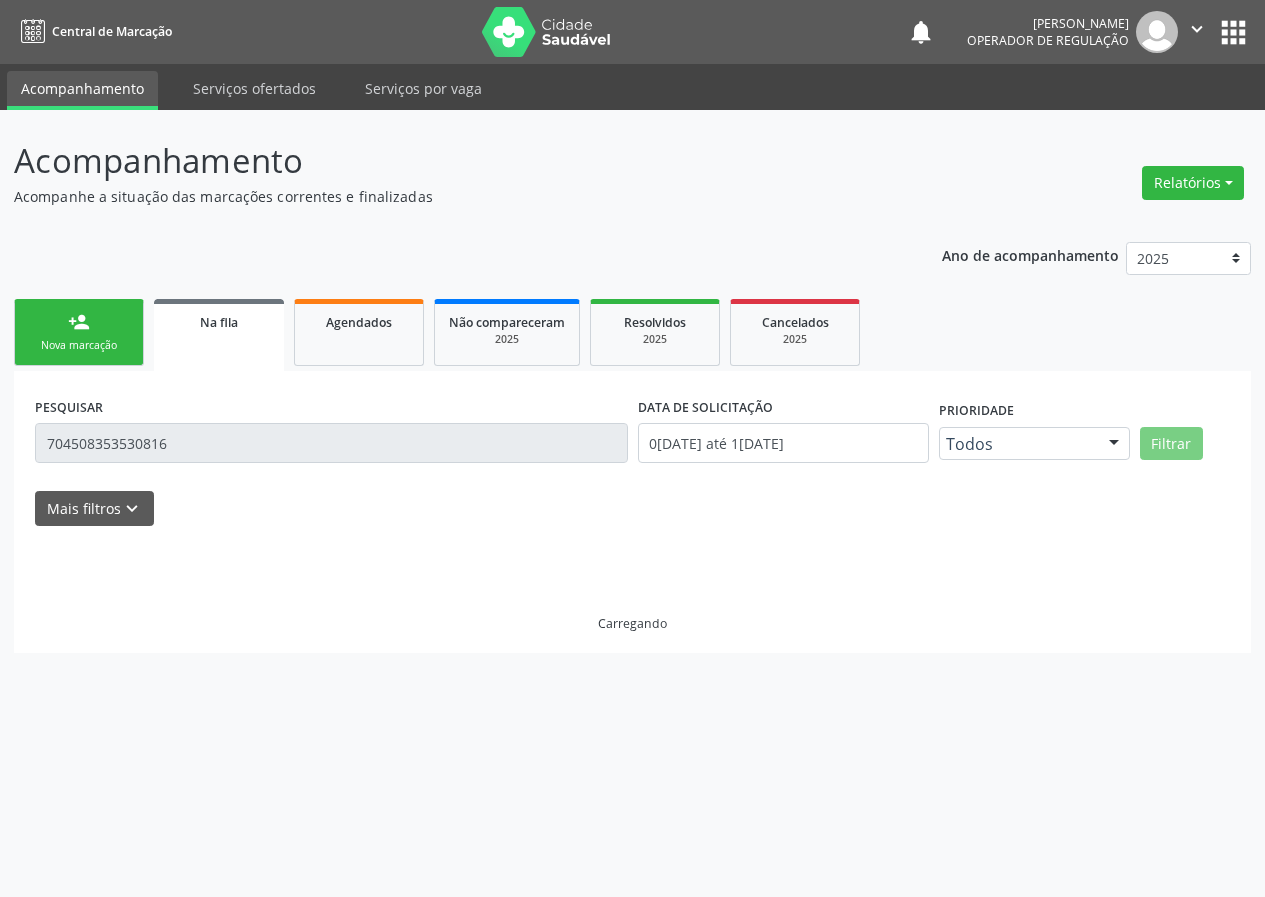 scroll, scrollTop: 0, scrollLeft: 0, axis: both 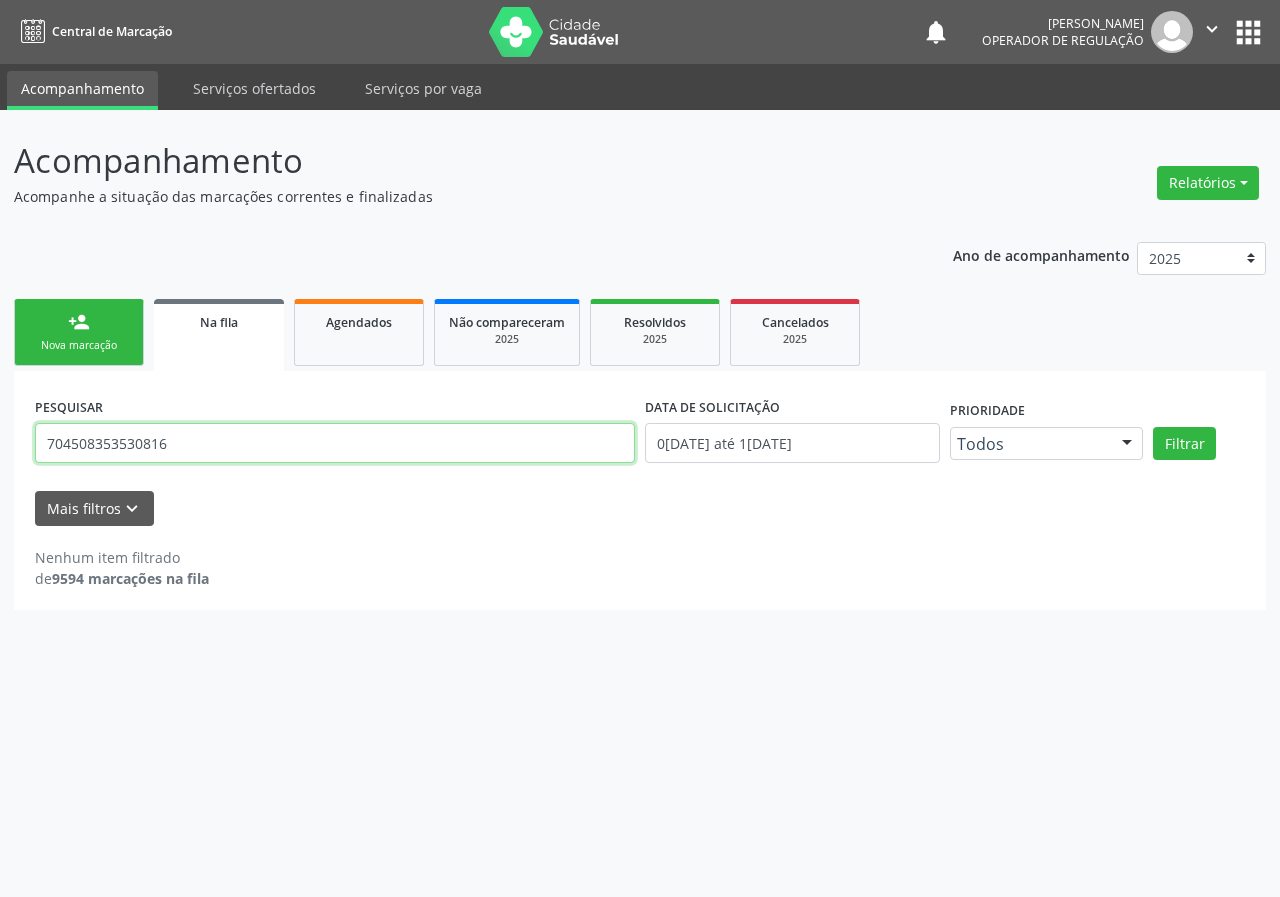 click on "704508353530816" at bounding box center (335, 443) 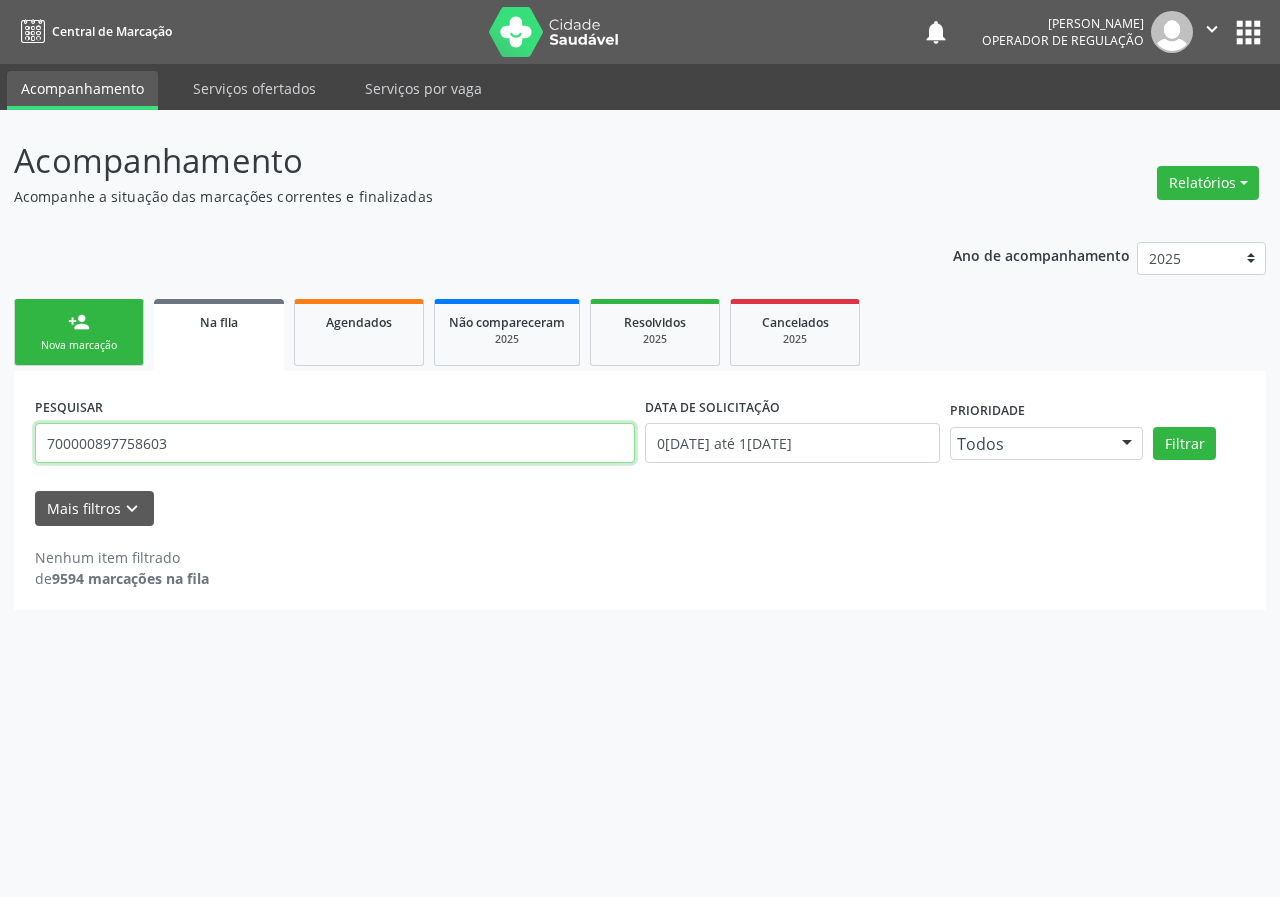 type on "700000897758603" 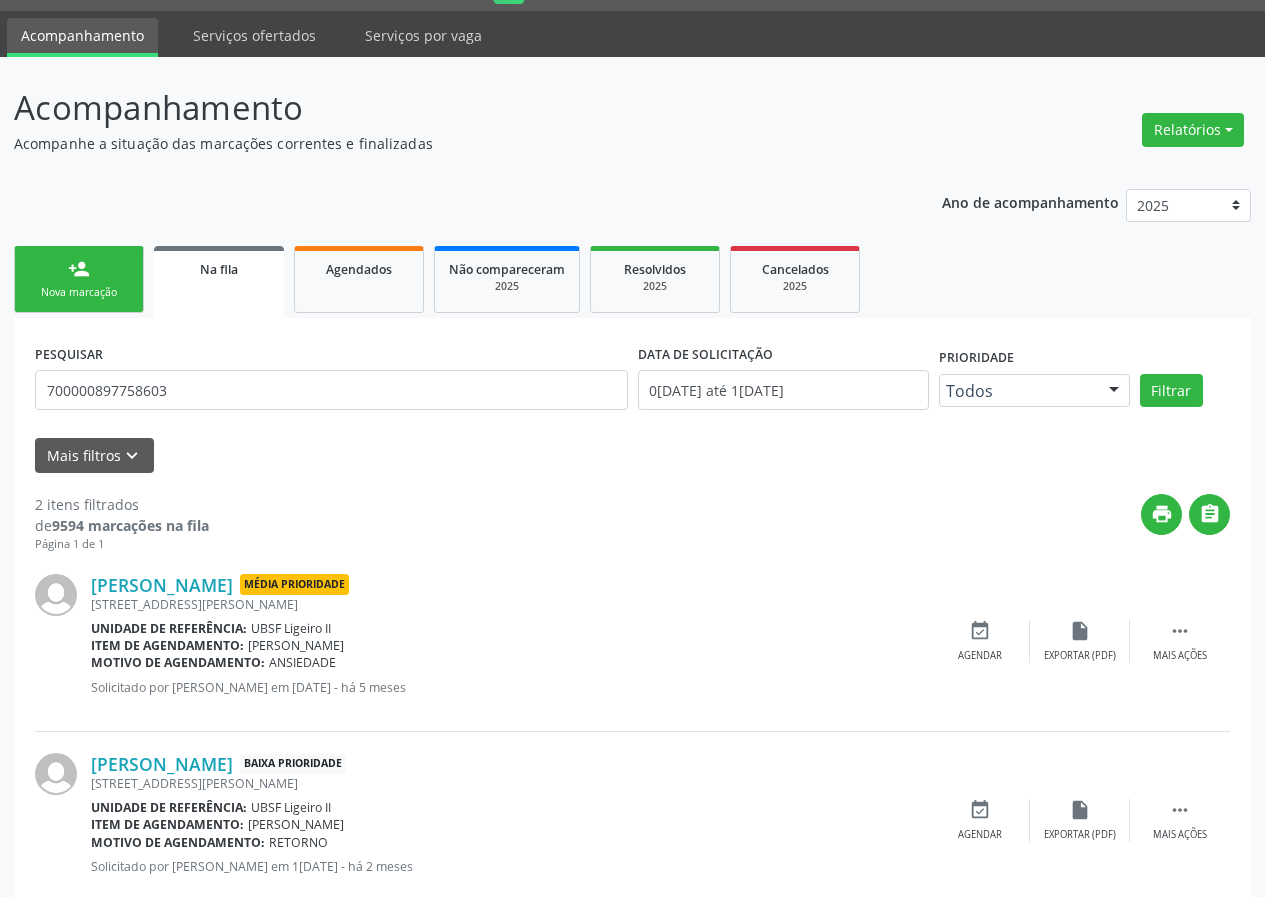 scroll, scrollTop: 101, scrollLeft: 0, axis: vertical 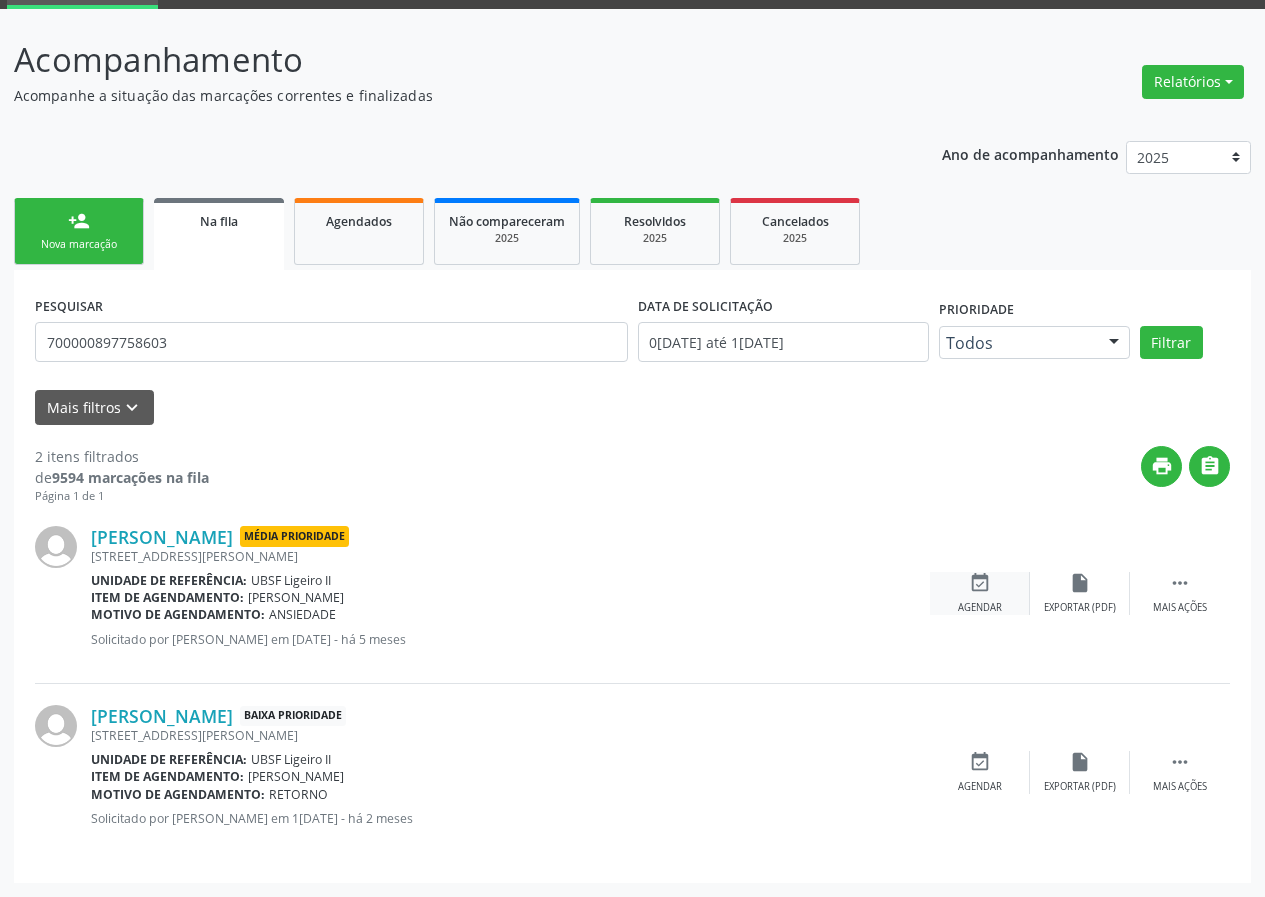 click on "event_available
Agendar" at bounding box center (980, 593) 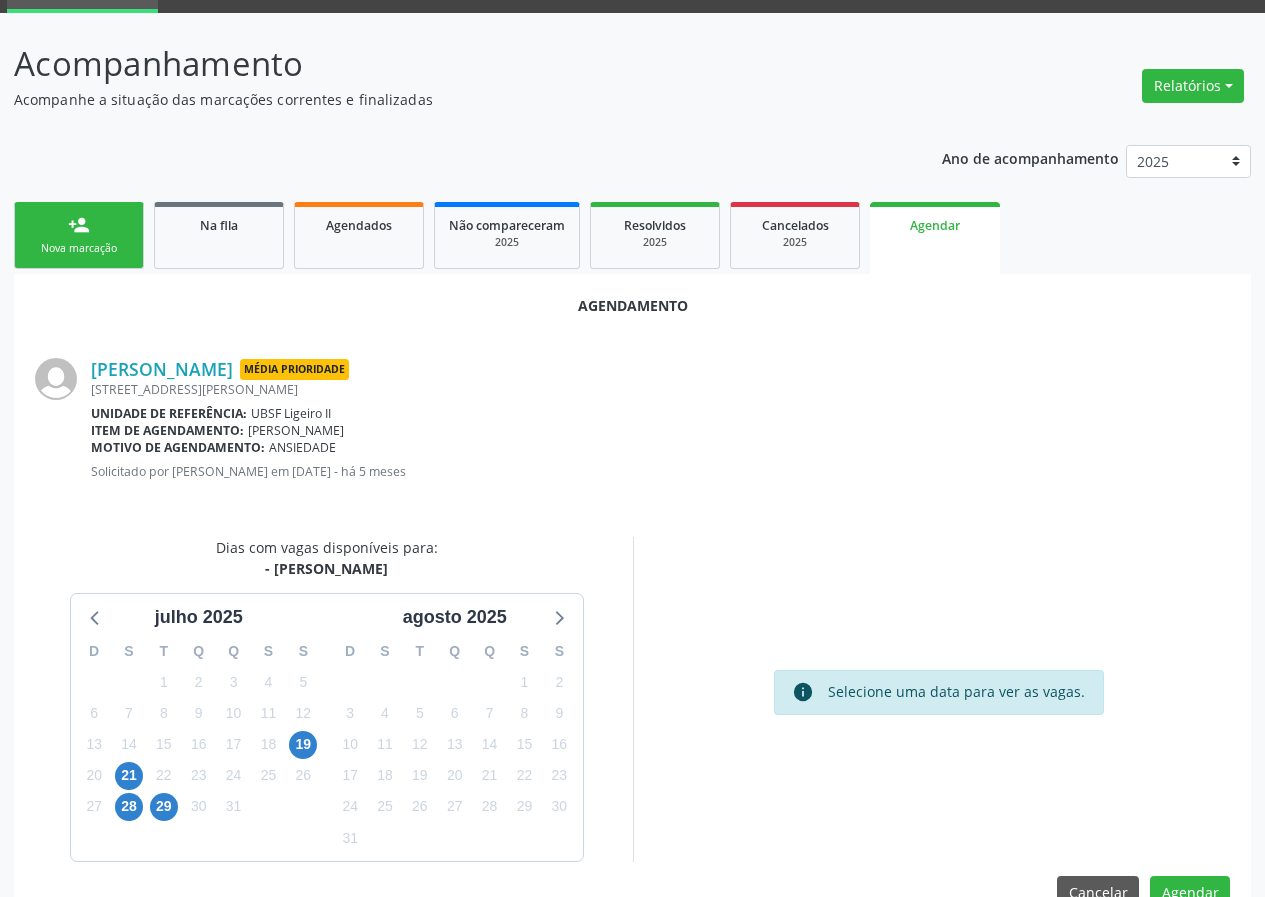 scroll, scrollTop: 101, scrollLeft: 0, axis: vertical 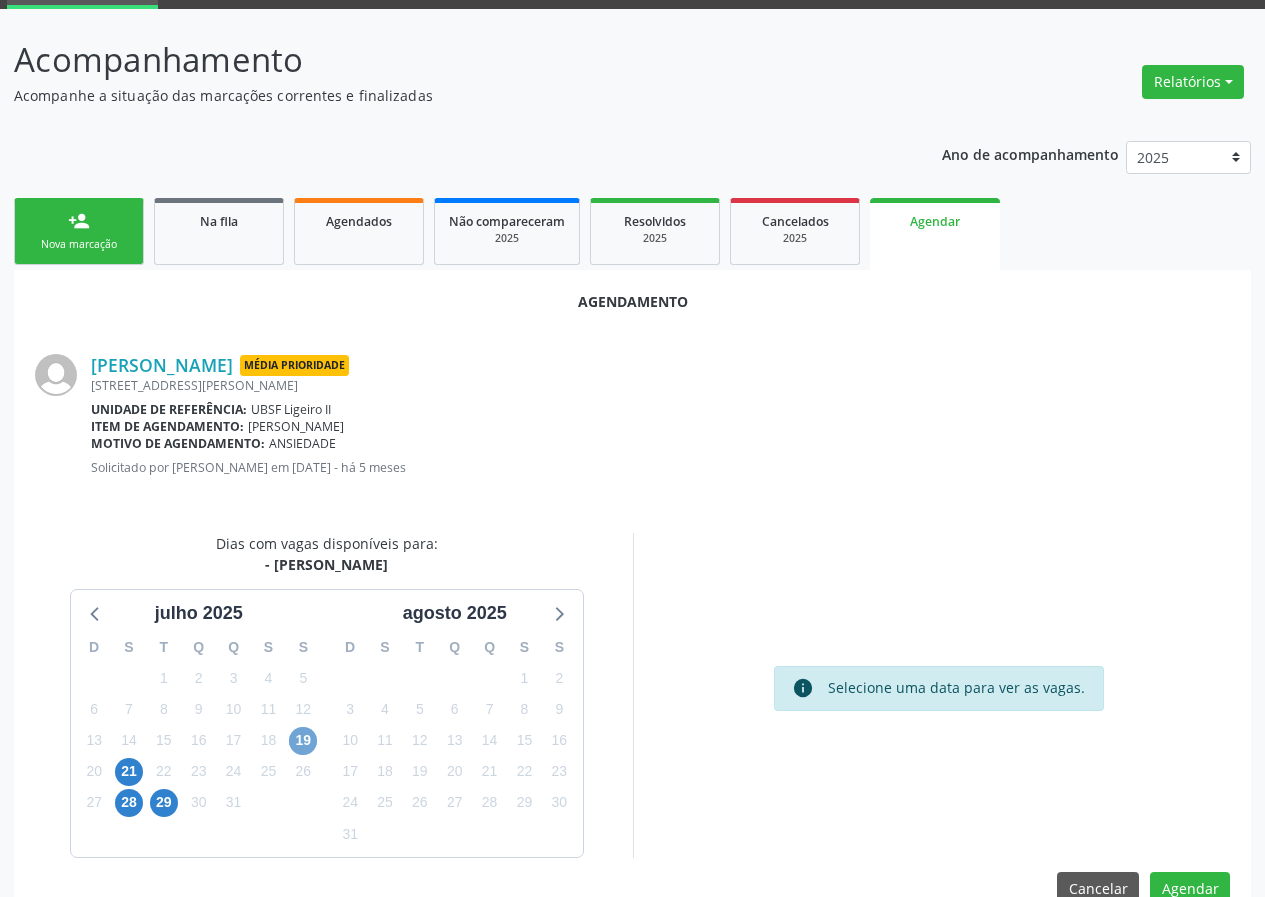 click on "19" at bounding box center (303, 741) 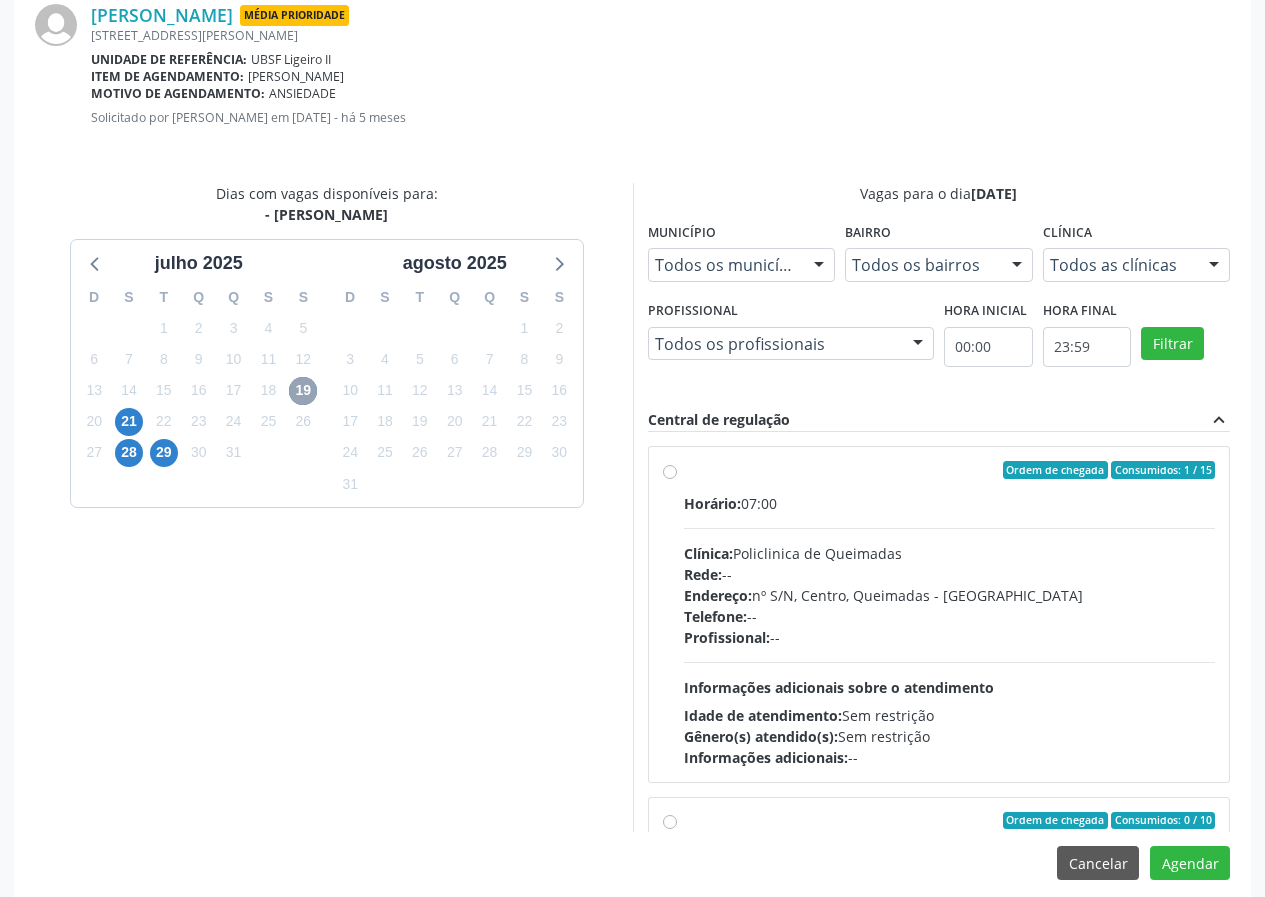 scroll, scrollTop: 469, scrollLeft: 0, axis: vertical 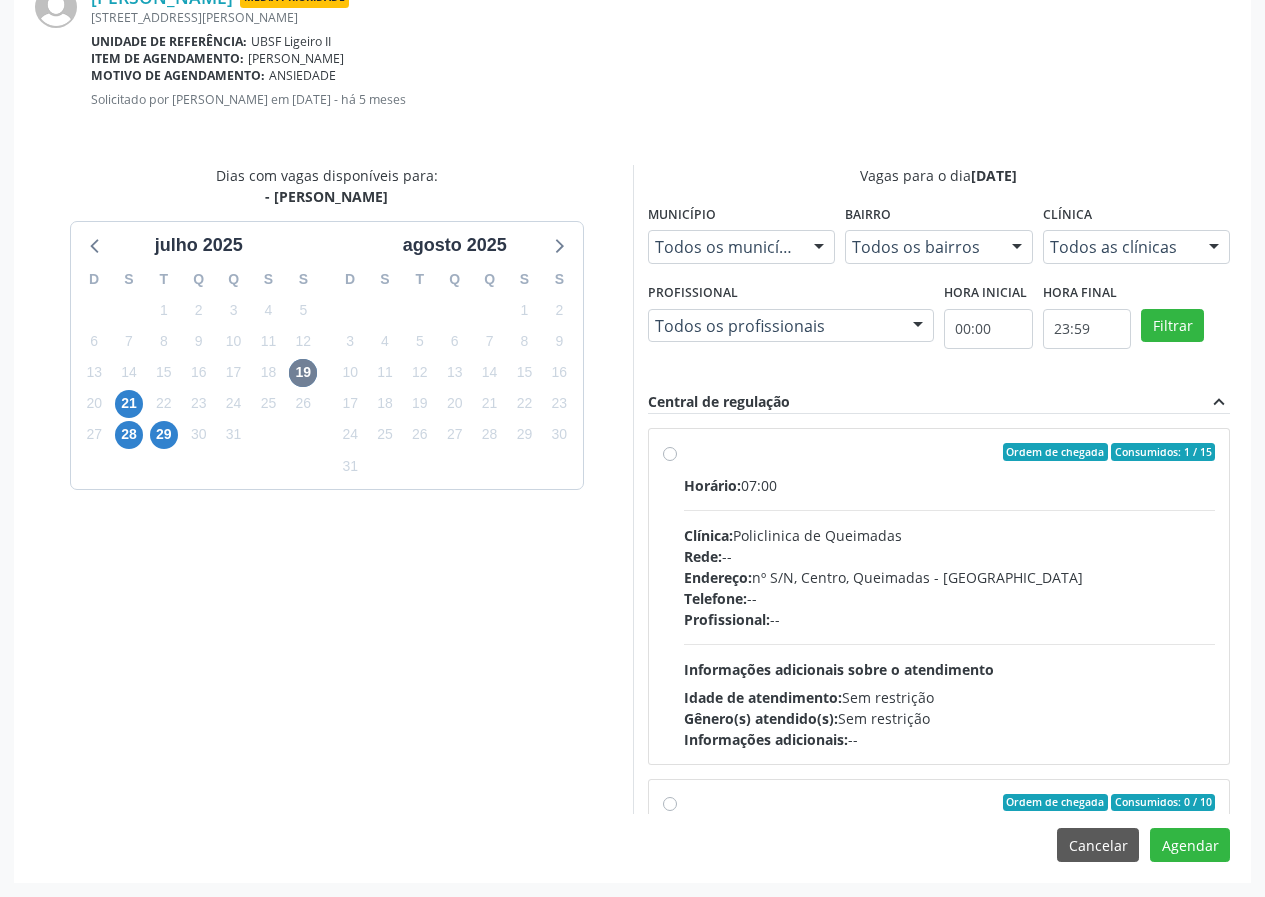 click on "Telefone:   --" at bounding box center [950, 598] 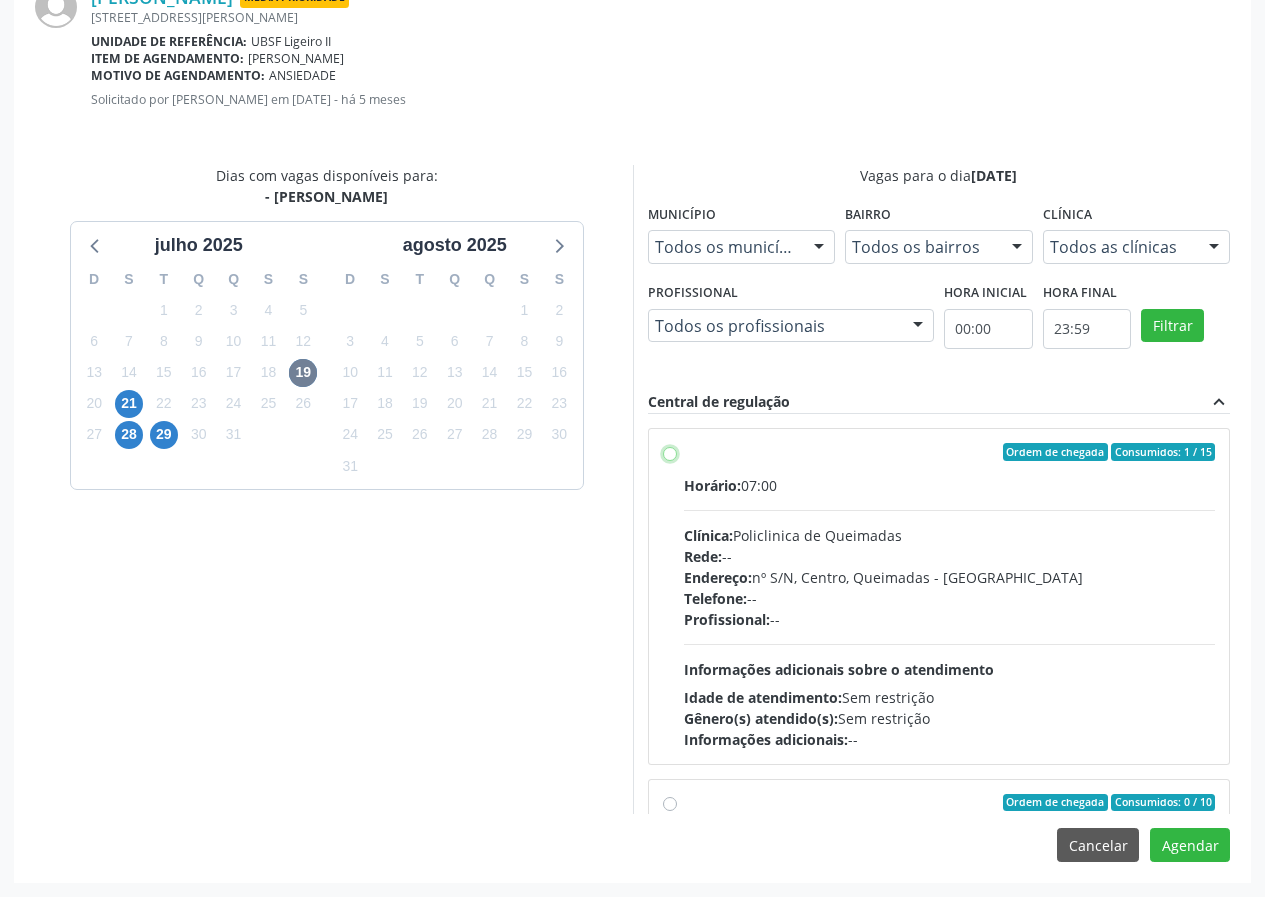 click on "Ordem de chegada
Consumidos: 1 / 15
Horário:   07:00
Clínica:  Policlinica de Queimadas
Rede:
--
Endereço:   nº S/N, Centro, Queimadas - PB
Telefone:   --
Profissional:
--
Informações adicionais sobre o atendimento
Idade de atendimento:
Sem restrição
Gênero(s) atendido(s):
Sem restrição
Informações adicionais:
--" at bounding box center [670, 452] 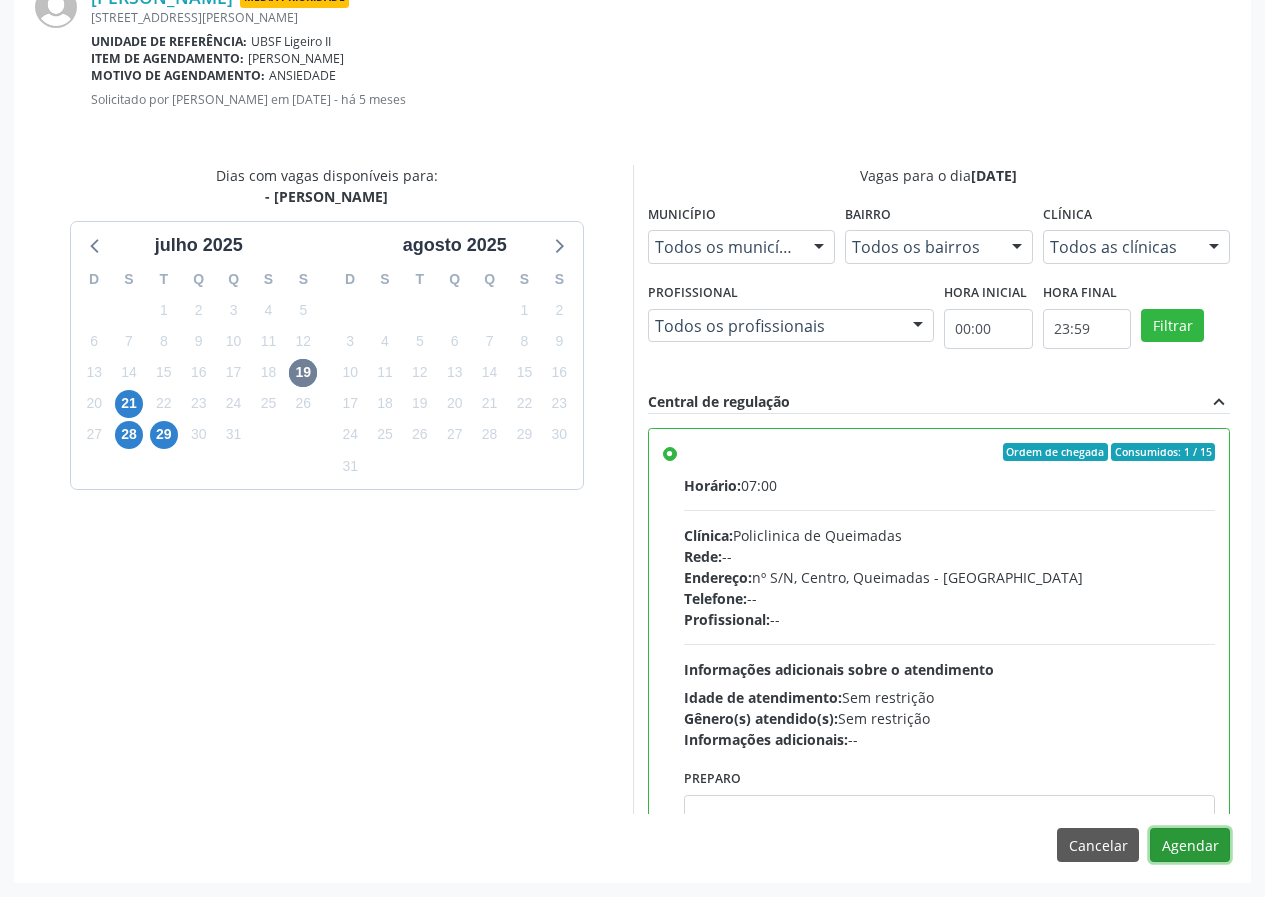 click on "Agendar" at bounding box center [1190, 845] 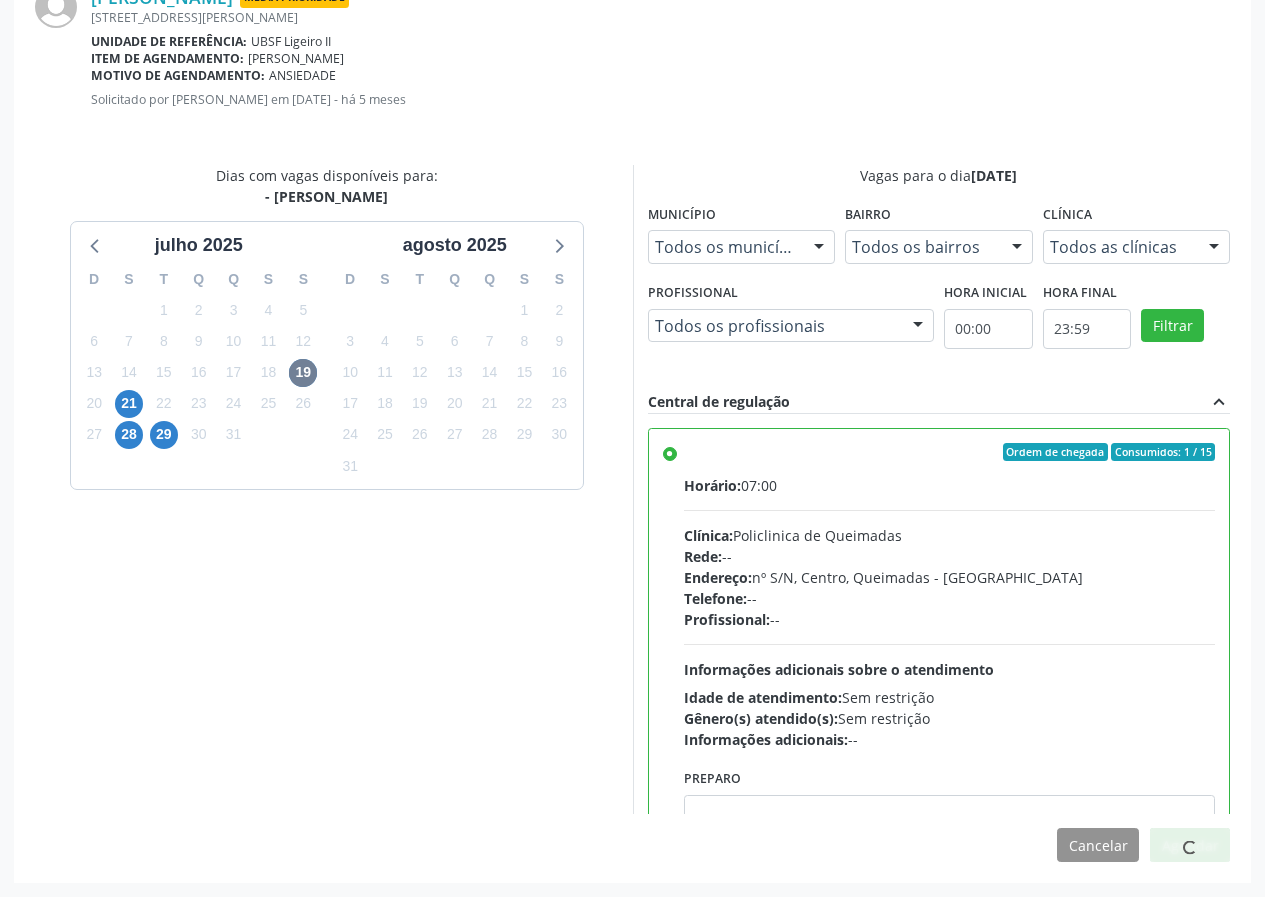 scroll, scrollTop: 173, scrollLeft: 0, axis: vertical 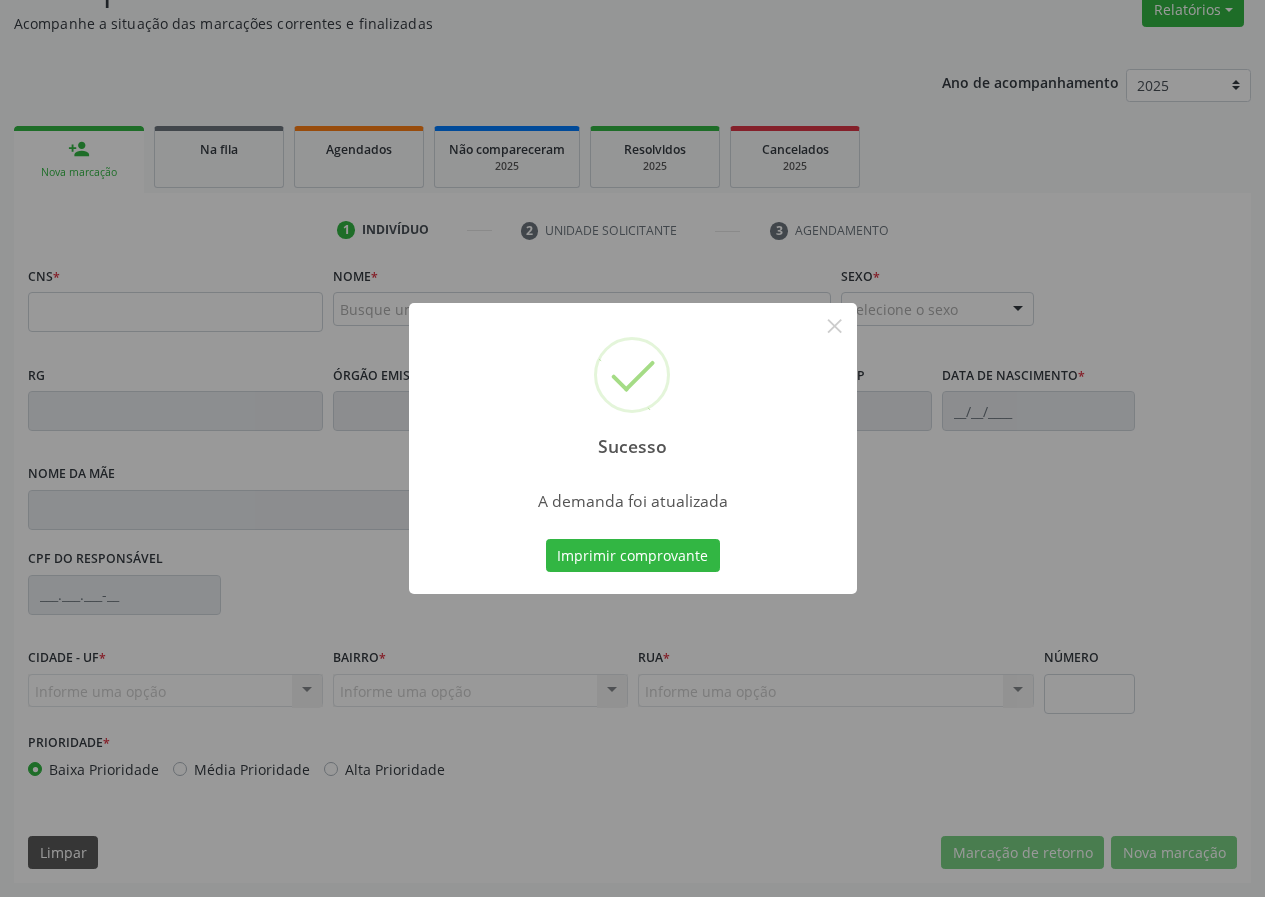 type 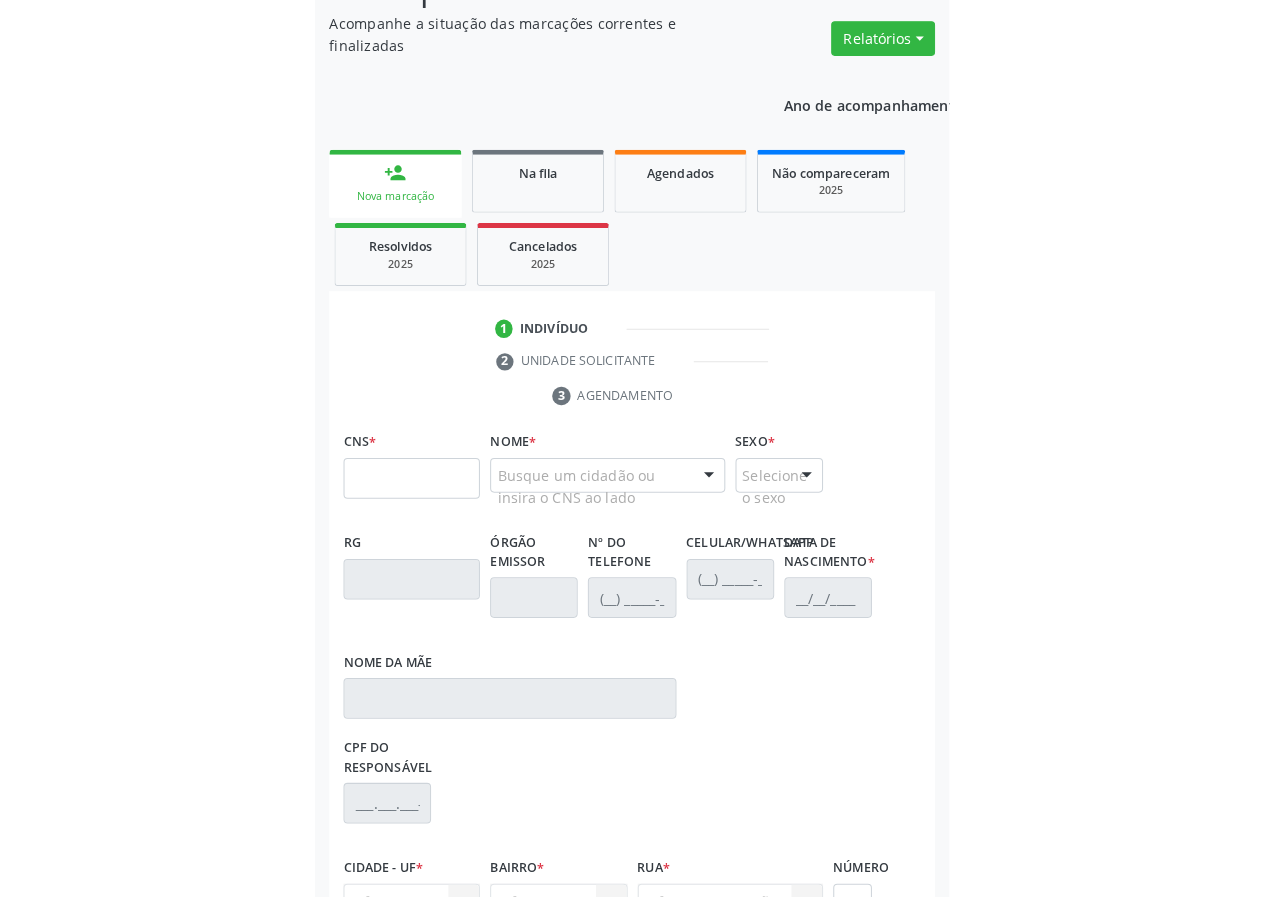 scroll, scrollTop: 173, scrollLeft: 0, axis: vertical 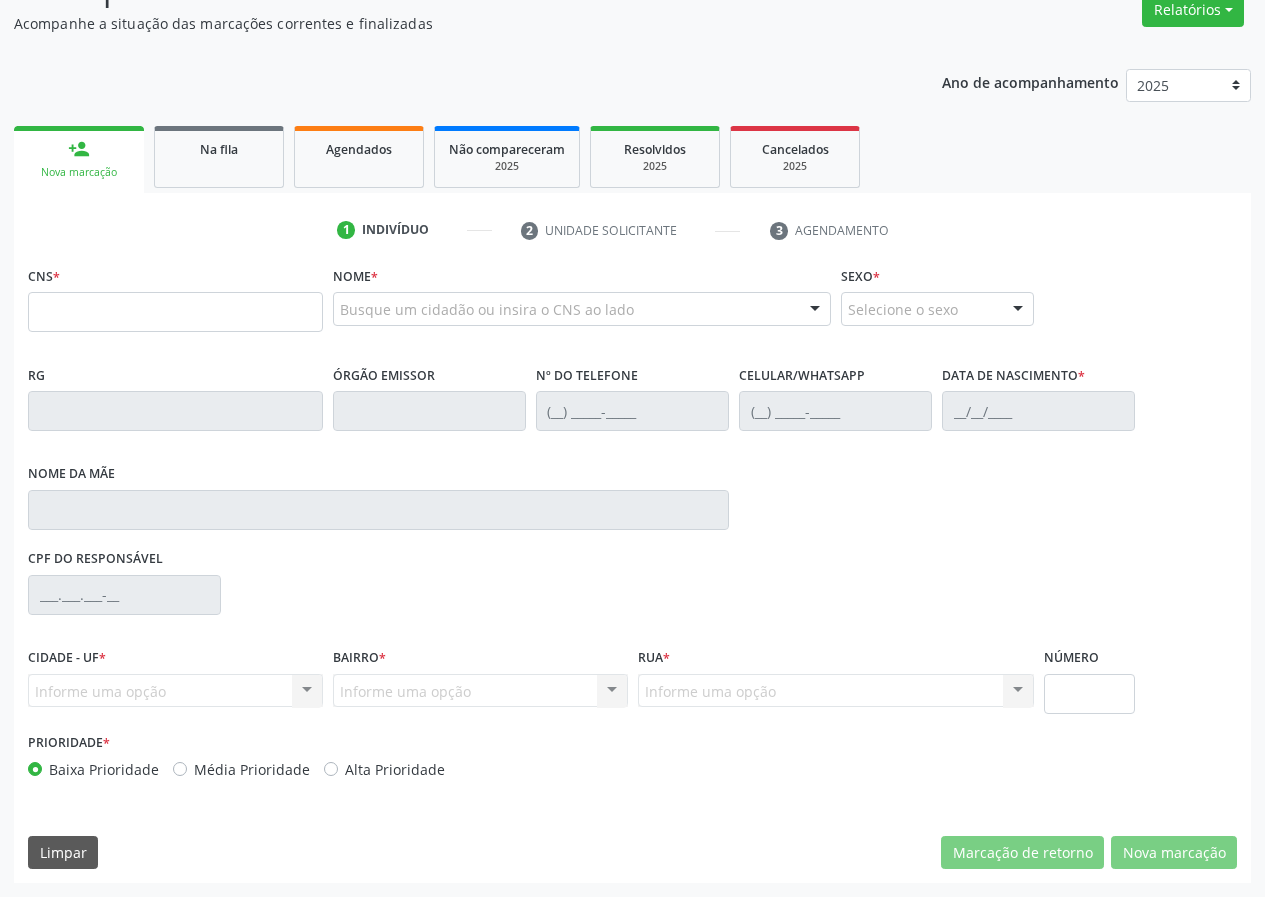 click on "Na fila" at bounding box center (219, 157) 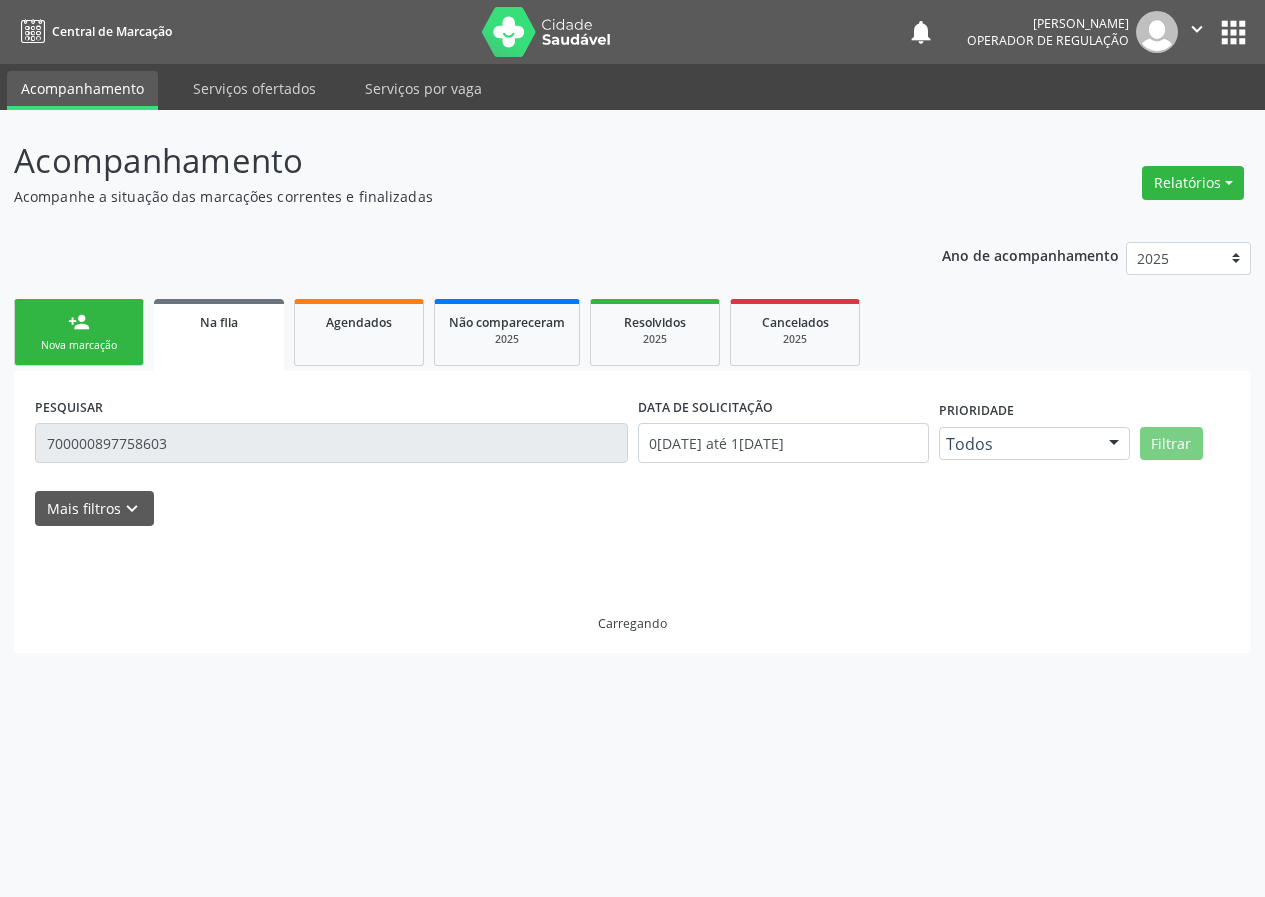 scroll, scrollTop: 0, scrollLeft: 0, axis: both 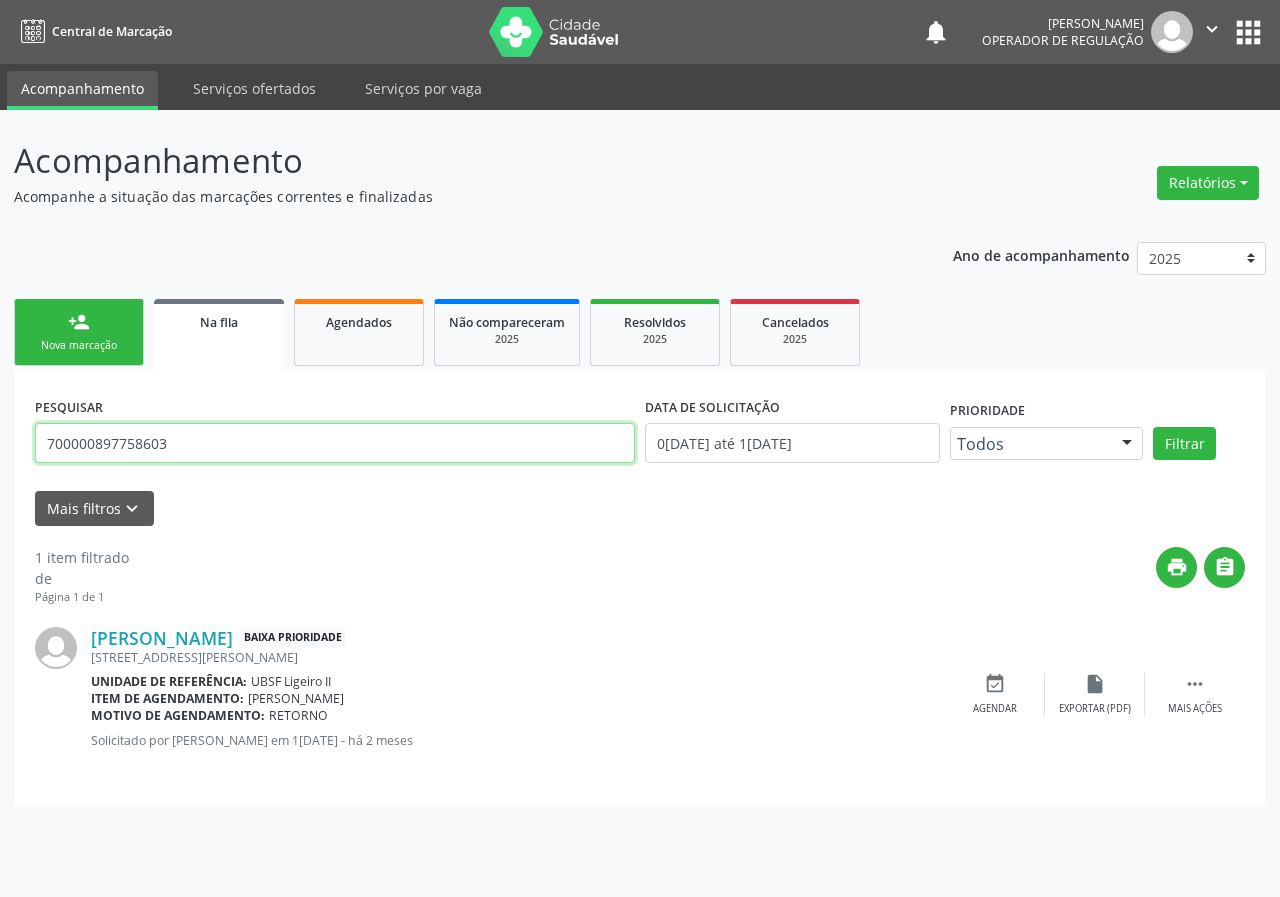 click on "700000897758603" at bounding box center [335, 443] 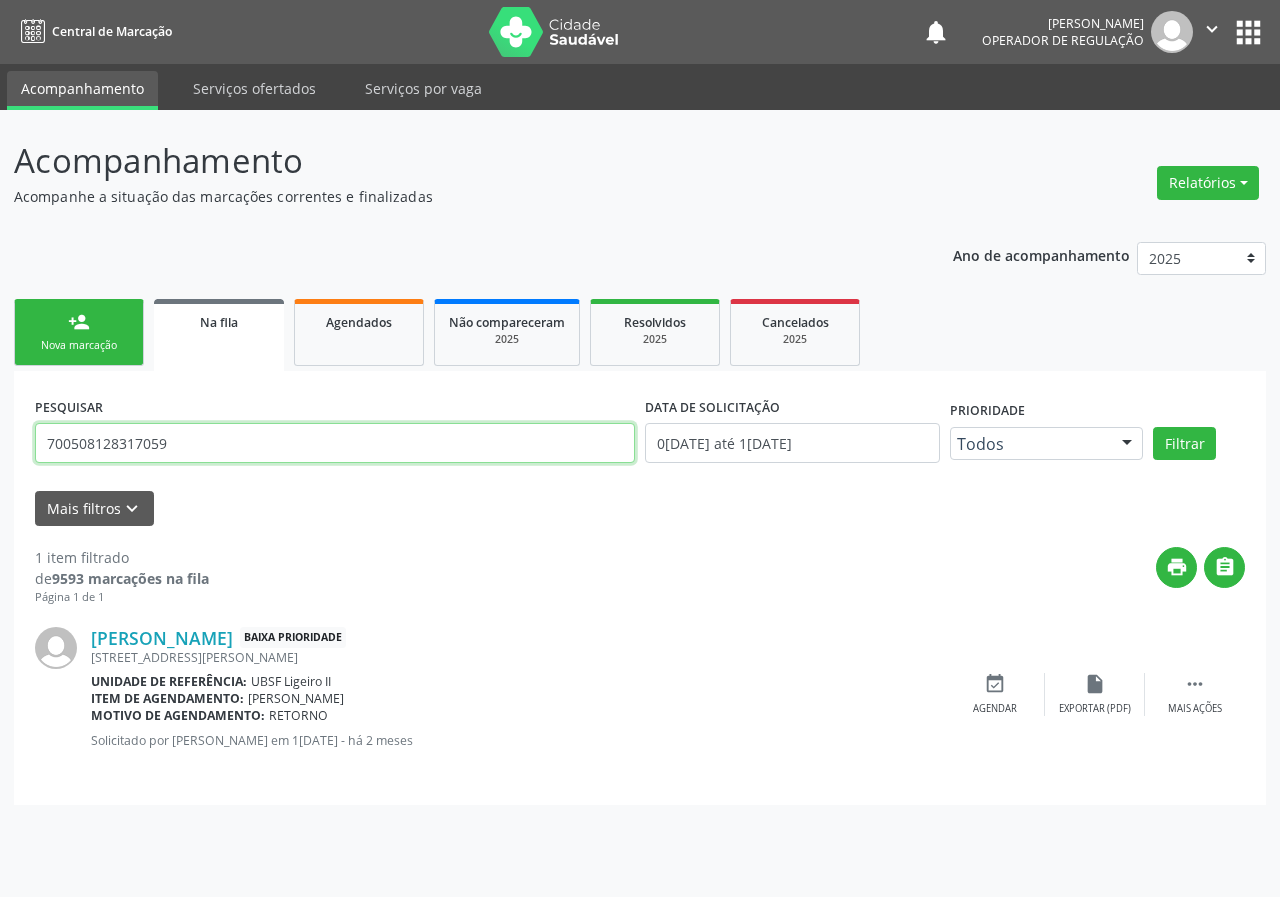 type on "700508128317059" 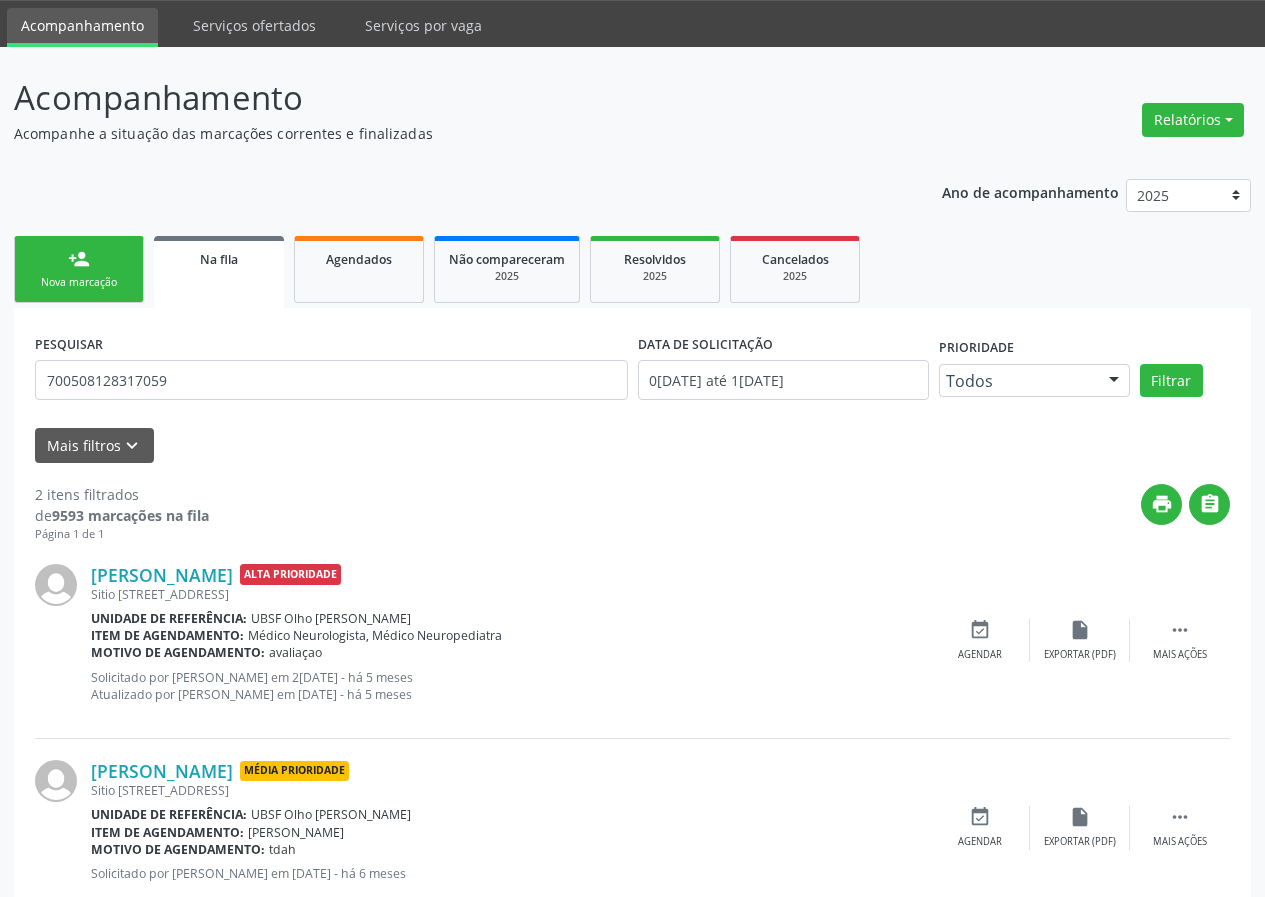 scroll, scrollTop: 118, scrollLeft: 0, axis: vertical 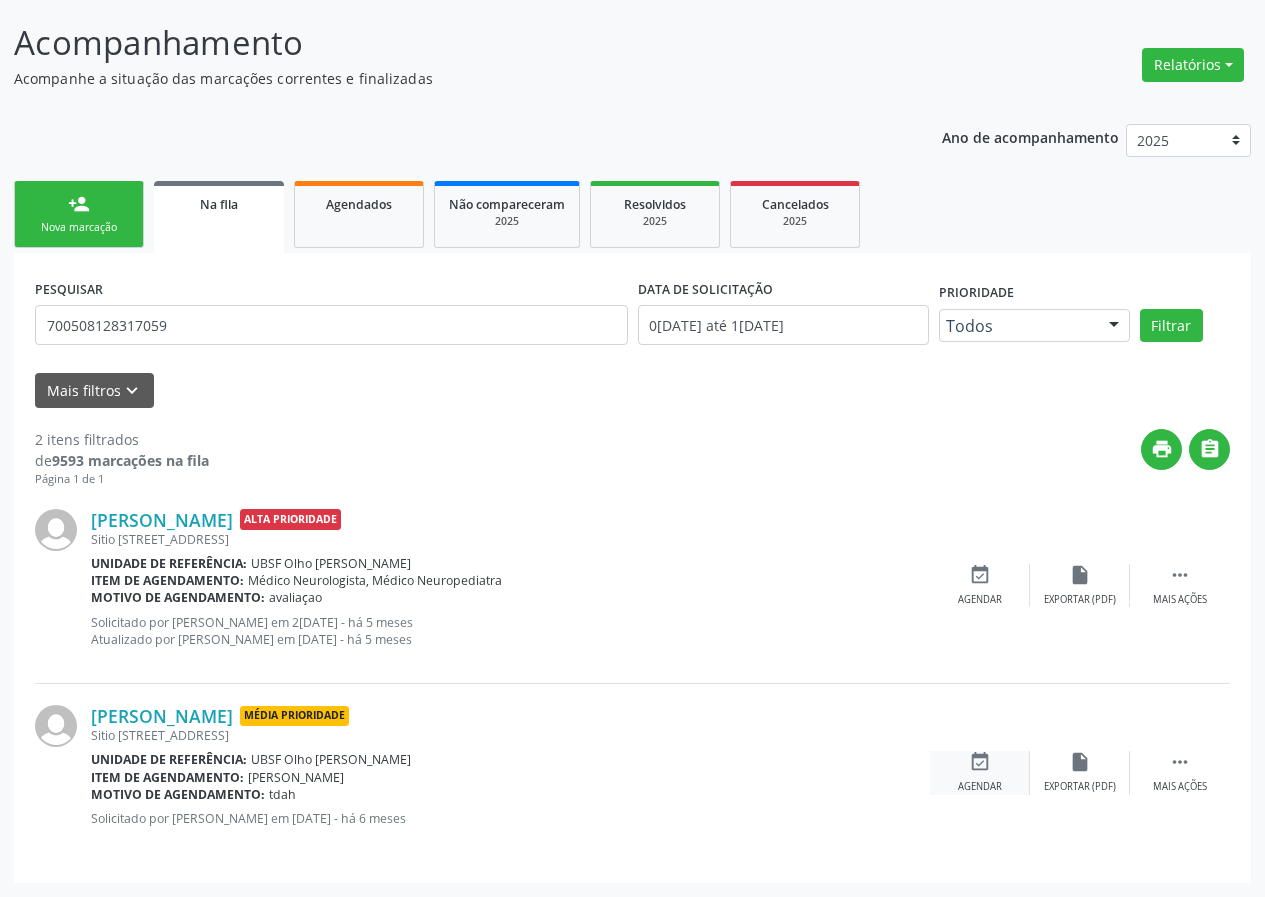 click on "event_available
Agendar" at bounding box center (980, 772) 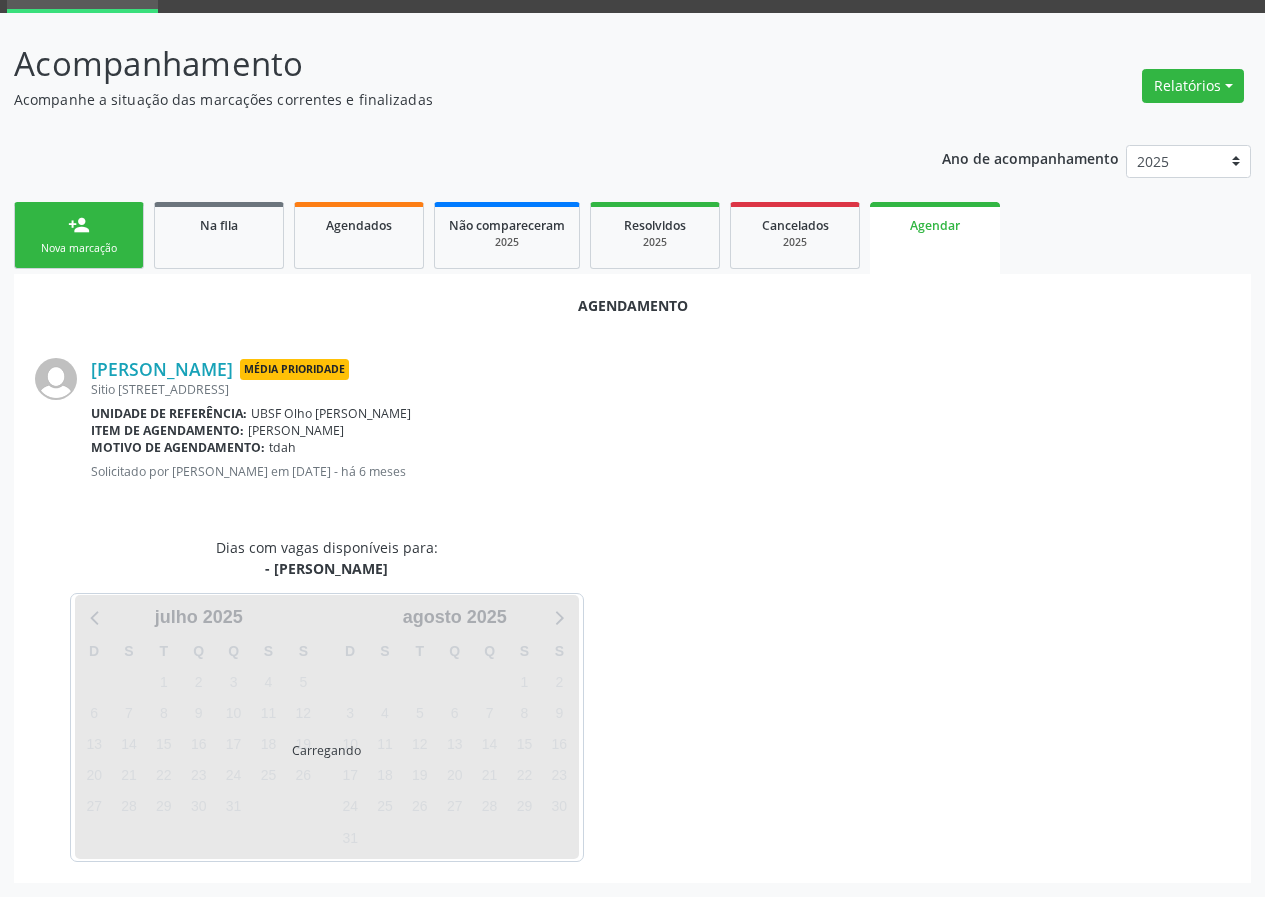 scroll, scrollTop: 118, scrollLeft: 0, axis: vertical 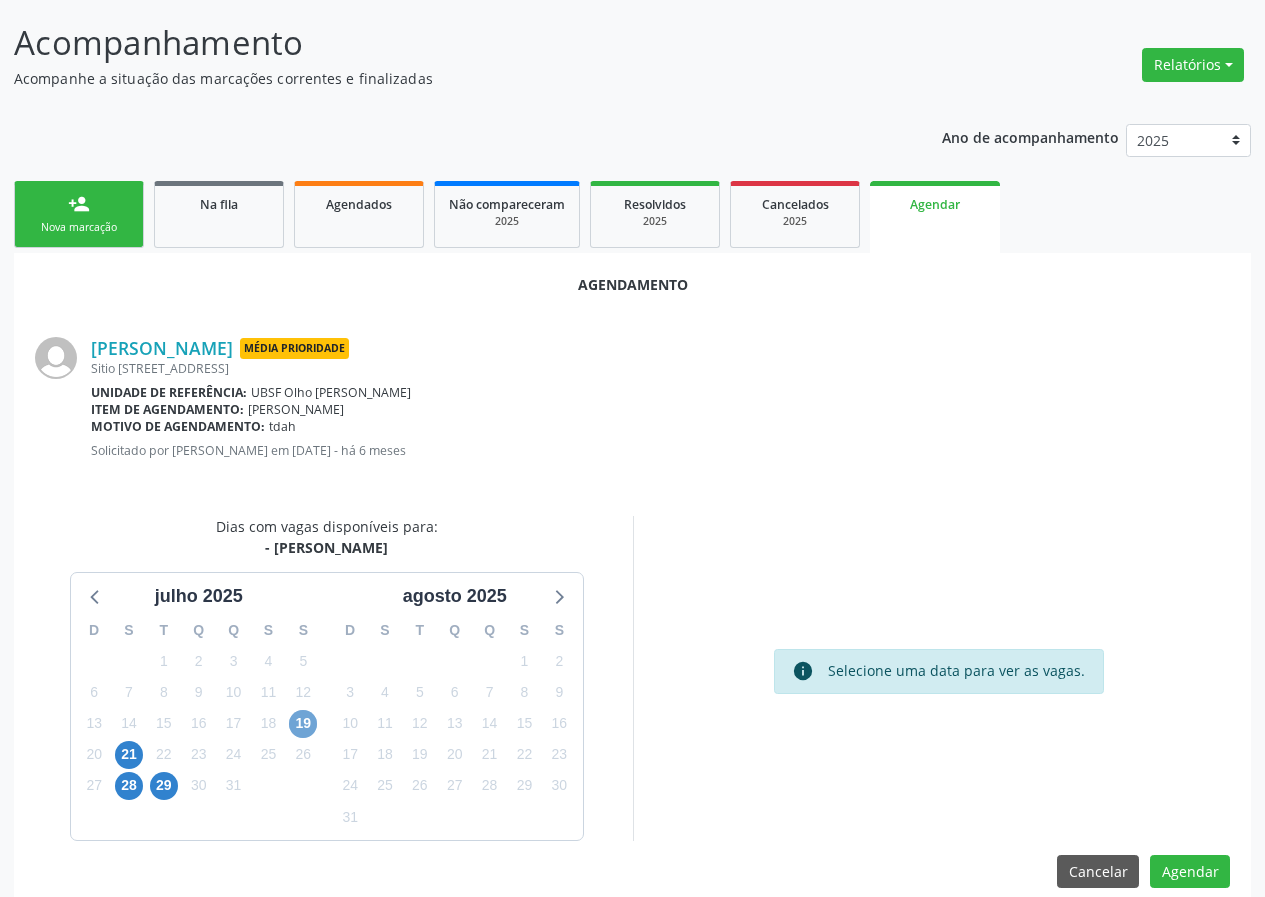 click on "19" at bounding box center [303, 724] 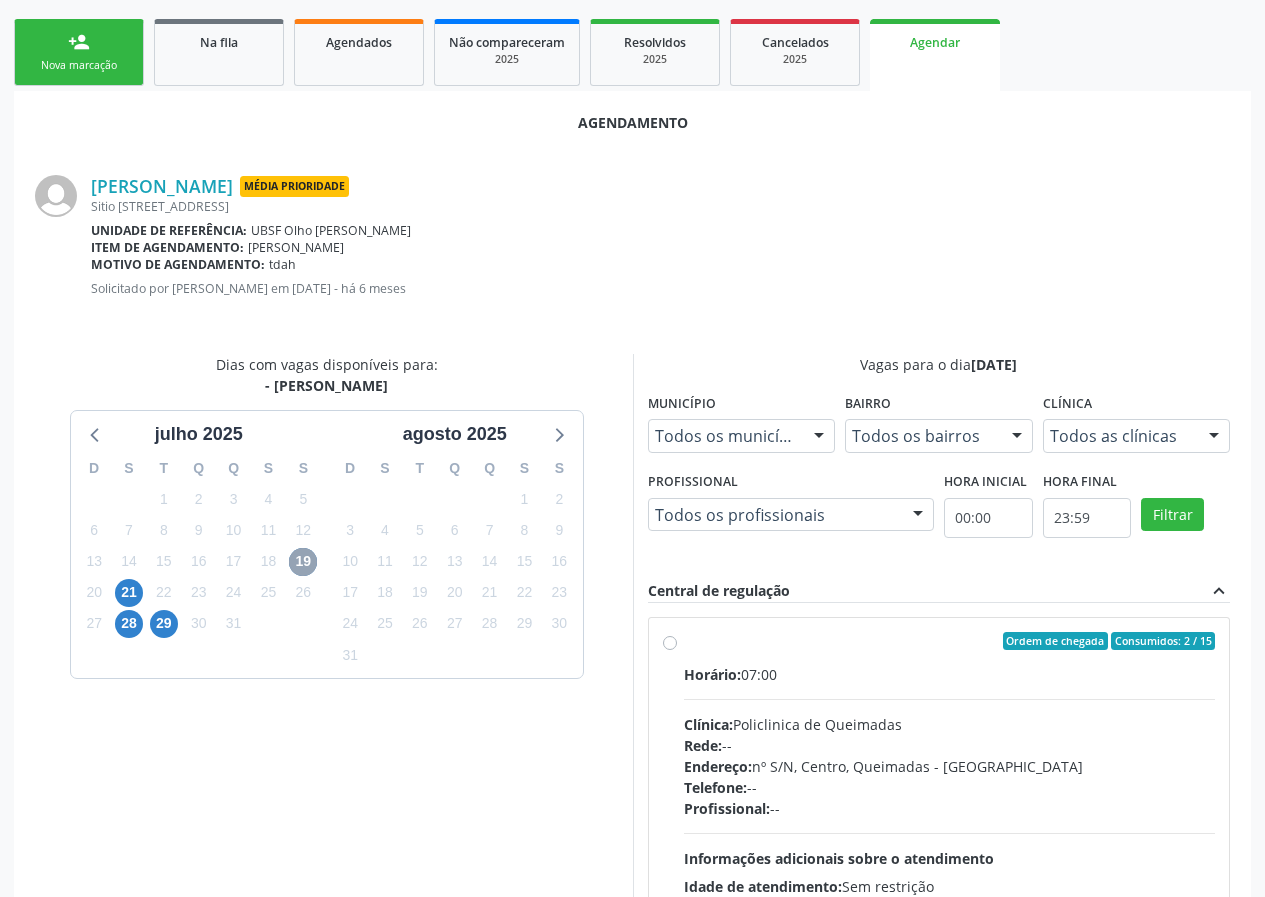 scroll, scrollTop: 469, scrollLeft: 0, axis: vertical 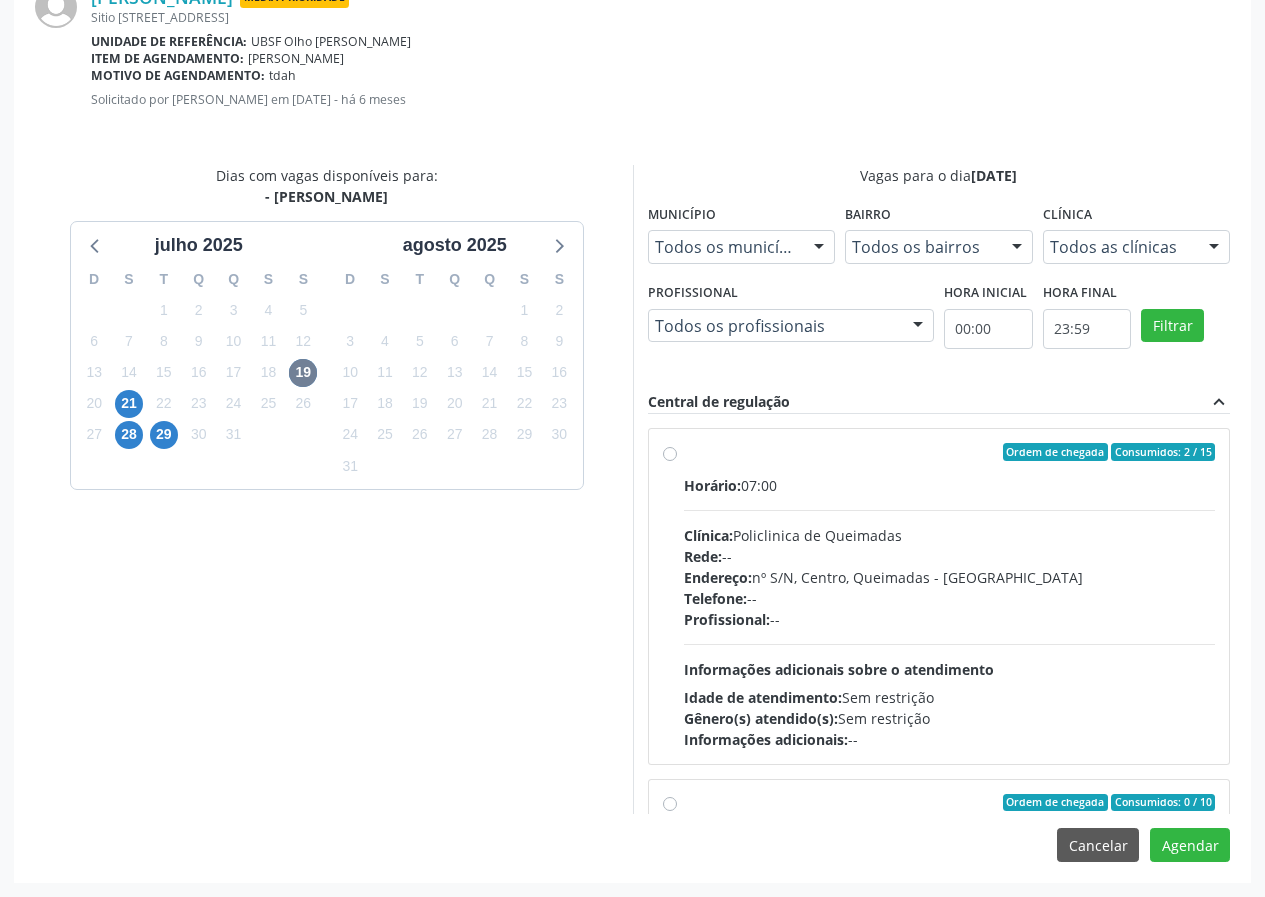 click on "Profissional:" at bounding box center [727, 619] 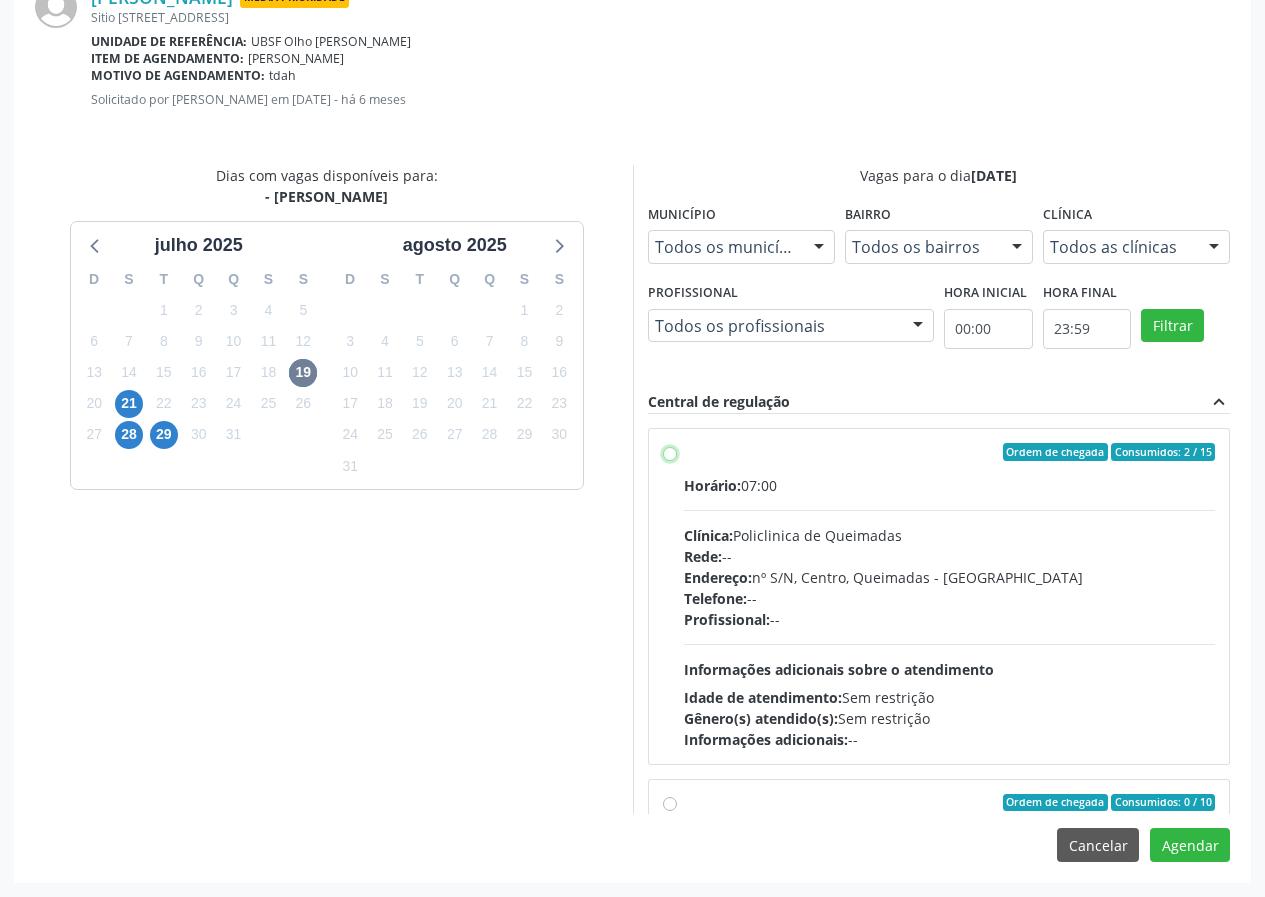 click on "Ordem de chegada
Consumidos: 2 / 15
Horário:   07:00
Clínica:  Policlinica de Queimadas
Rede:
--
Endereço:   nº S/N, Centro, Queimadas - PB
Telefone:   --
Profissional:
--
Informações adicionais sobre o atendimento
Idade de atendimento:
Sem restrição
Gênero(s) atendido(s):
Sem restrição
Informações adicionais:
--" at bounding box center [670, 452] 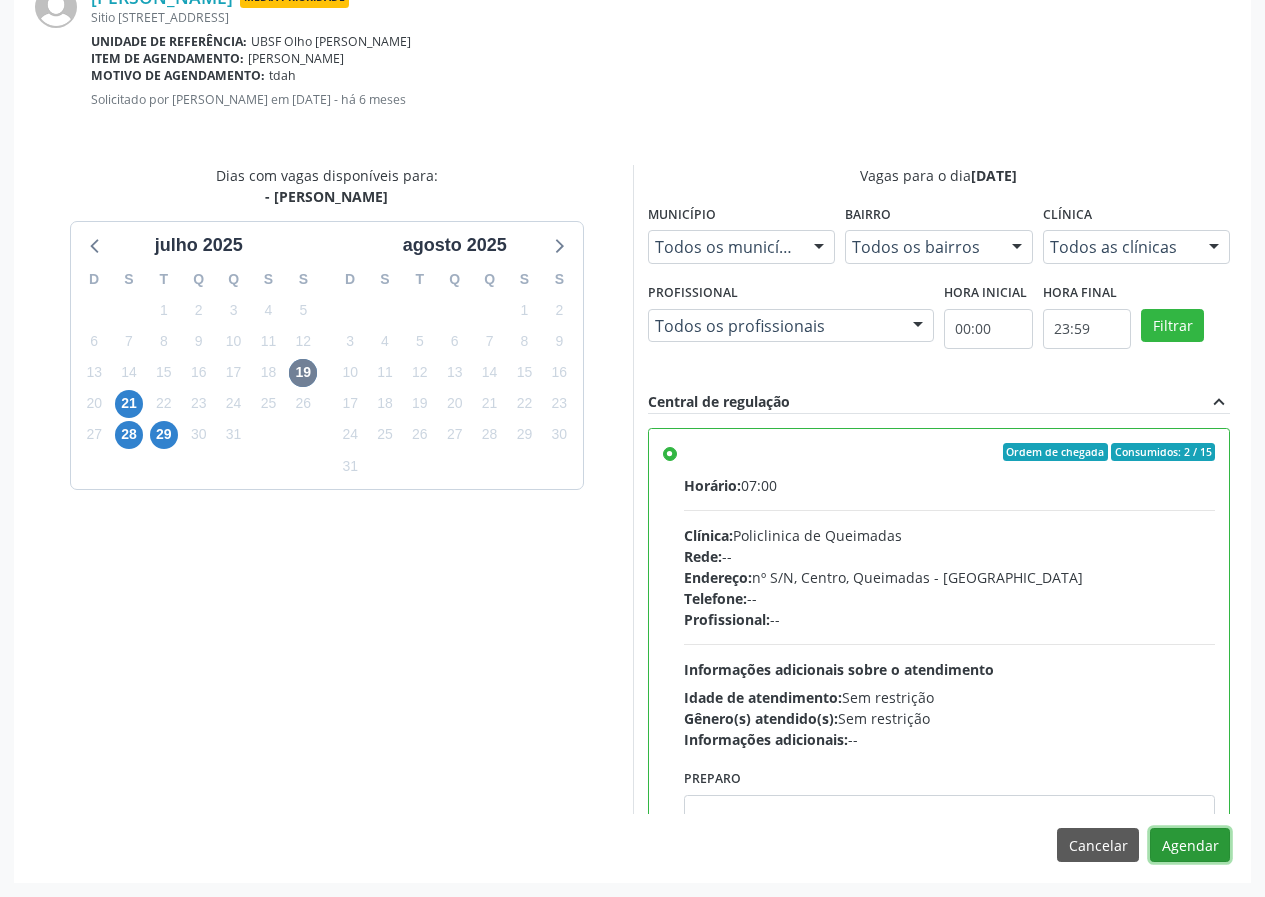click on "Agendar" at bounding box center (1190, 845) 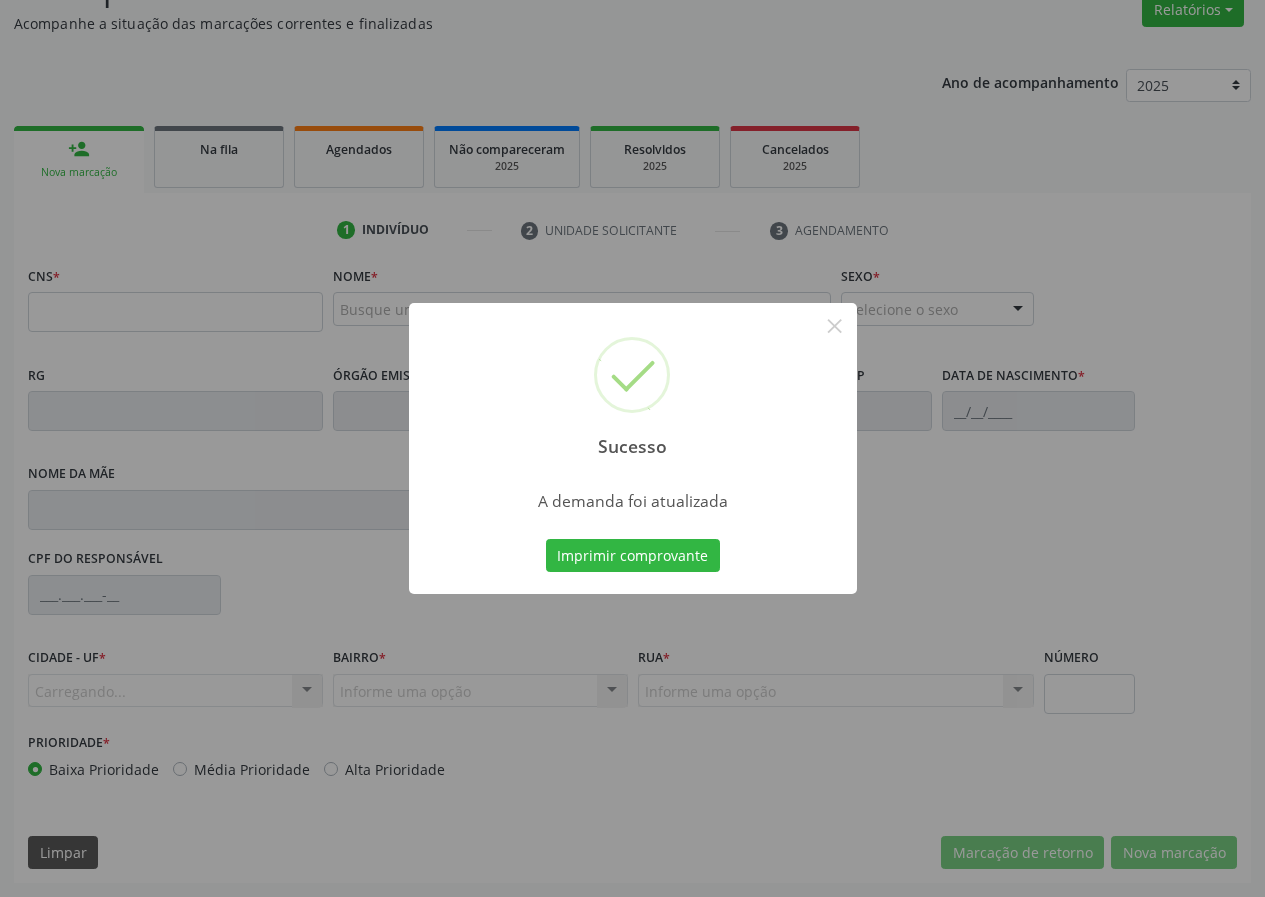 scroll, scrollTop: 173, scrollLeft: 0, axis: vertical 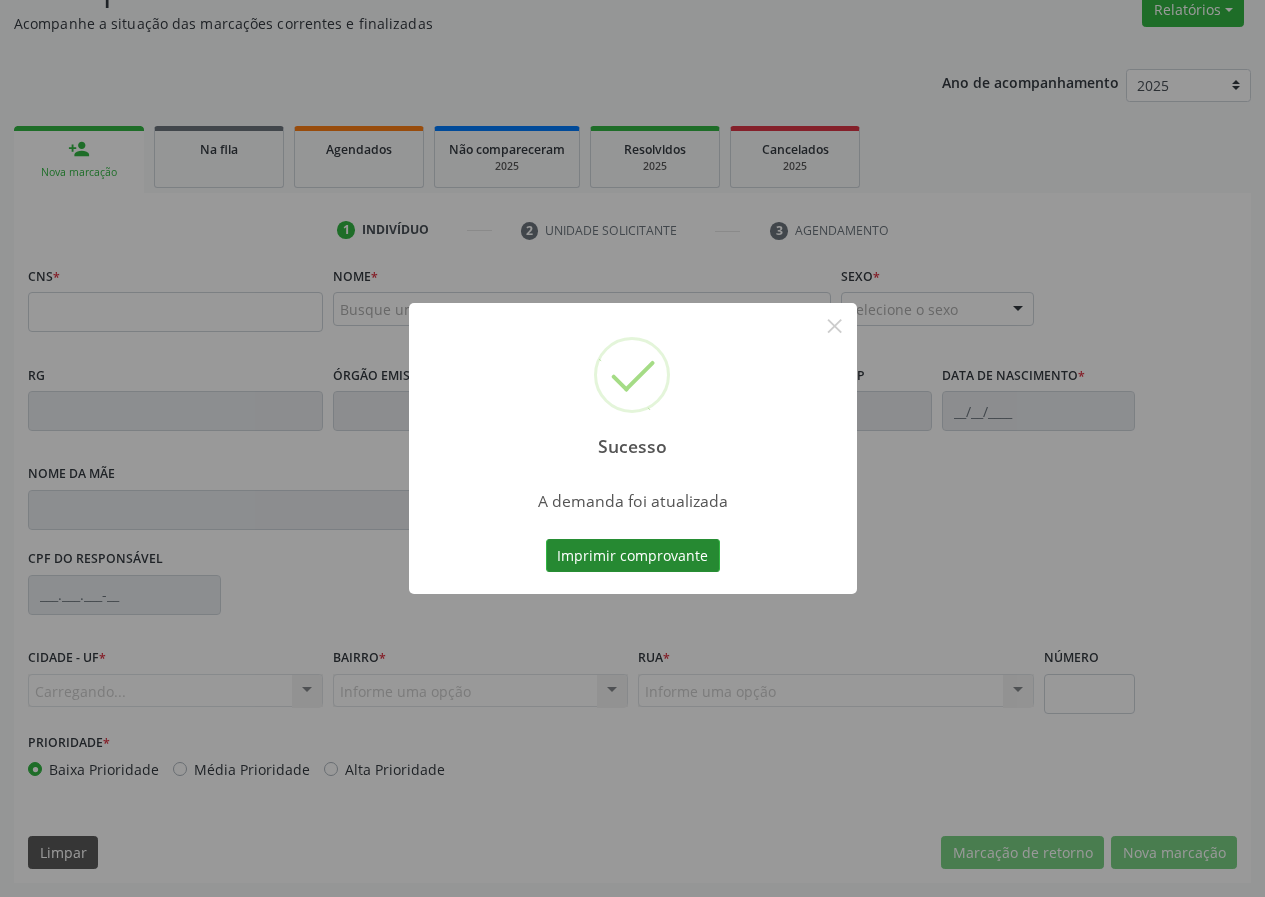 click on "Imprimir comprovante" at bounding box center [633, 556] 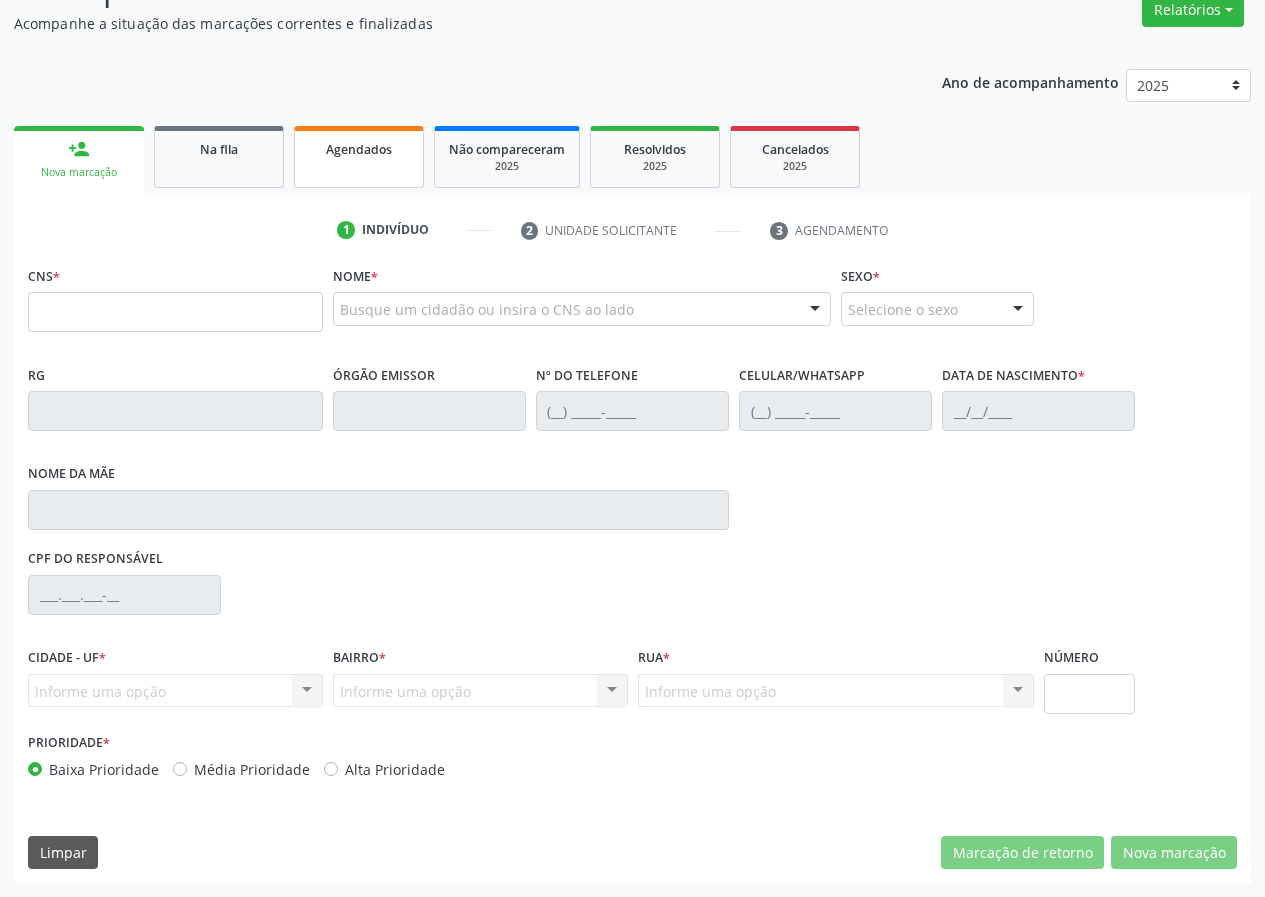 click on "Agendados" at bounding box center [359, 157] 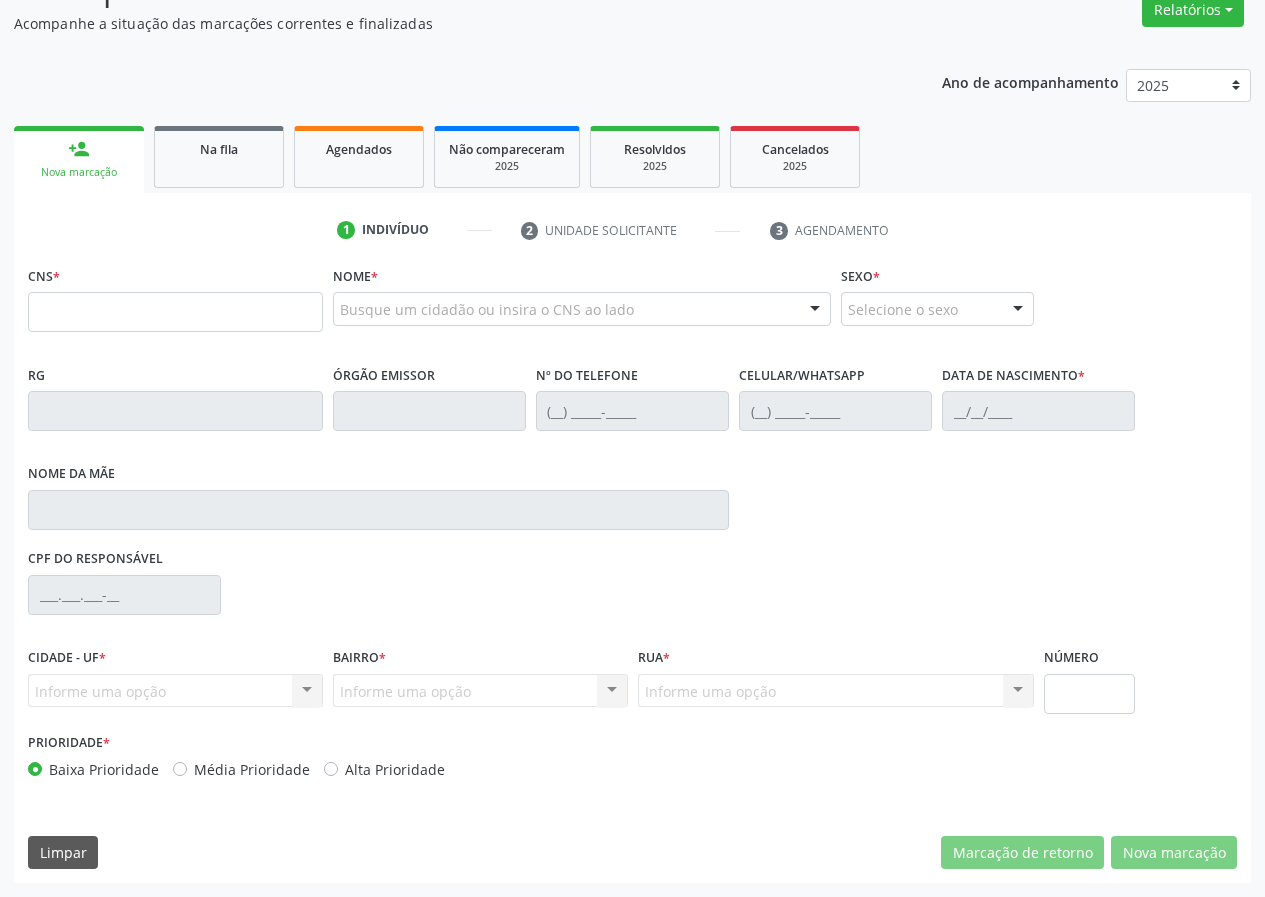 select on "6" 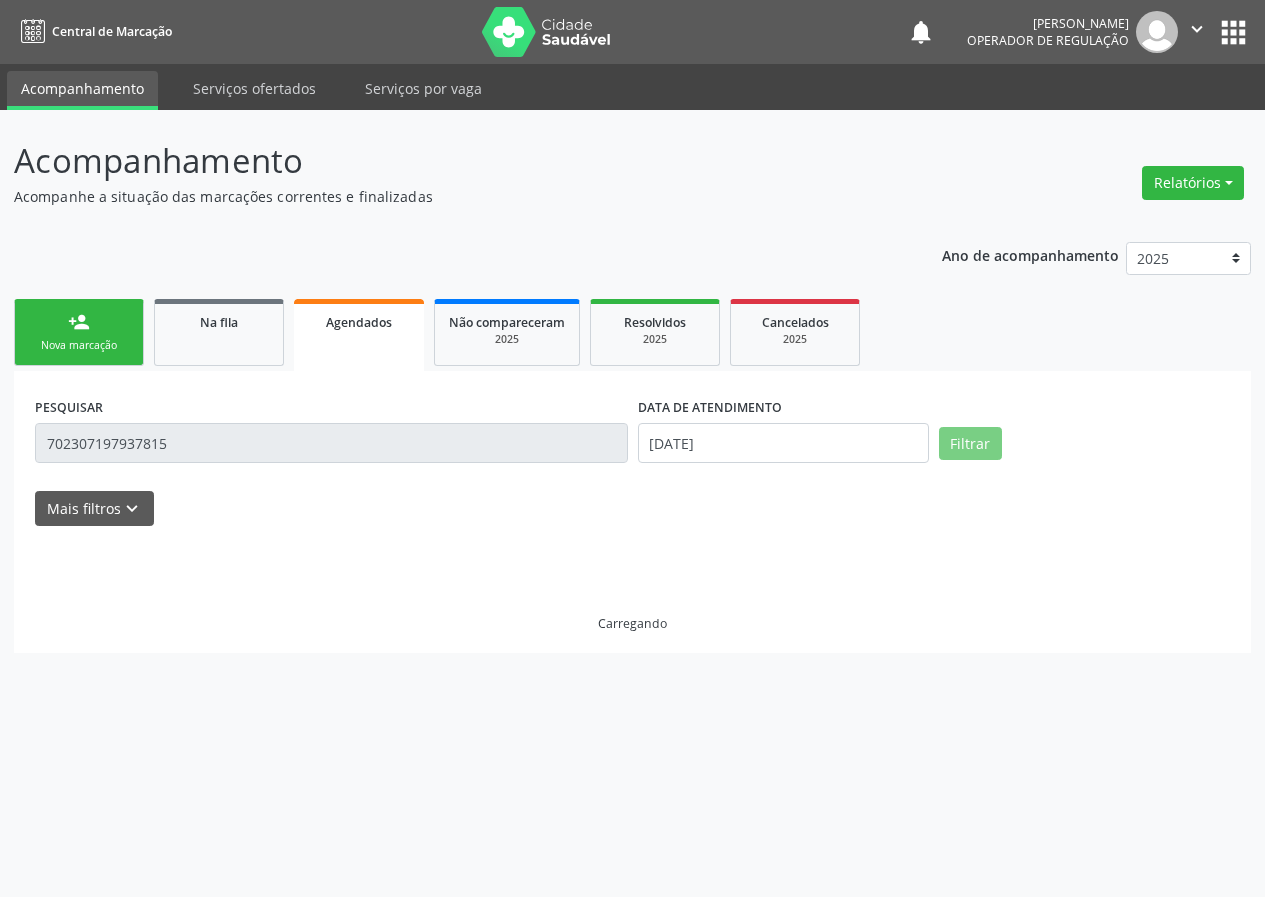 scroll, scrollTop: 0, scrollLeft: 0, axis: both 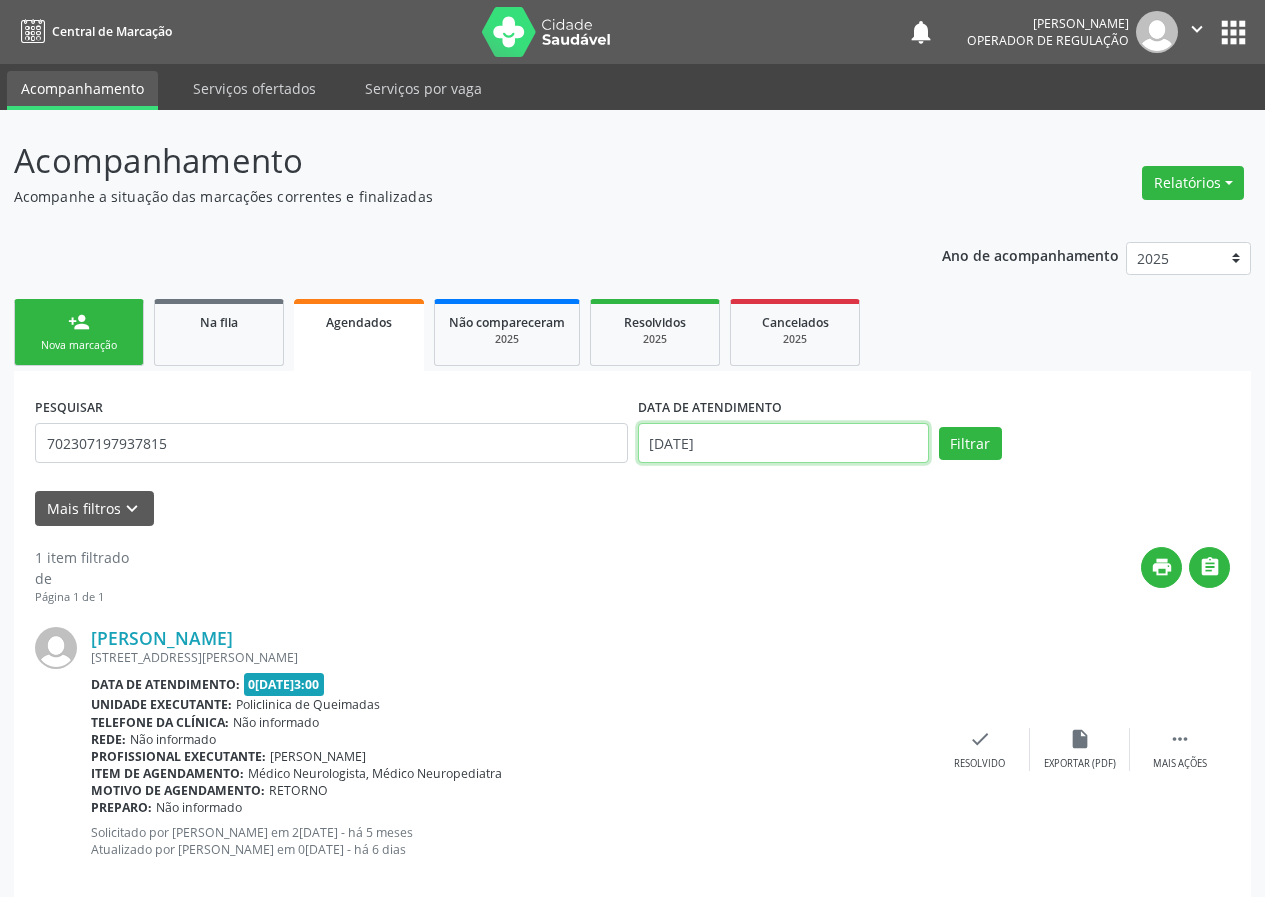 click on "10/07/2025" at bounding box center (783, 443) 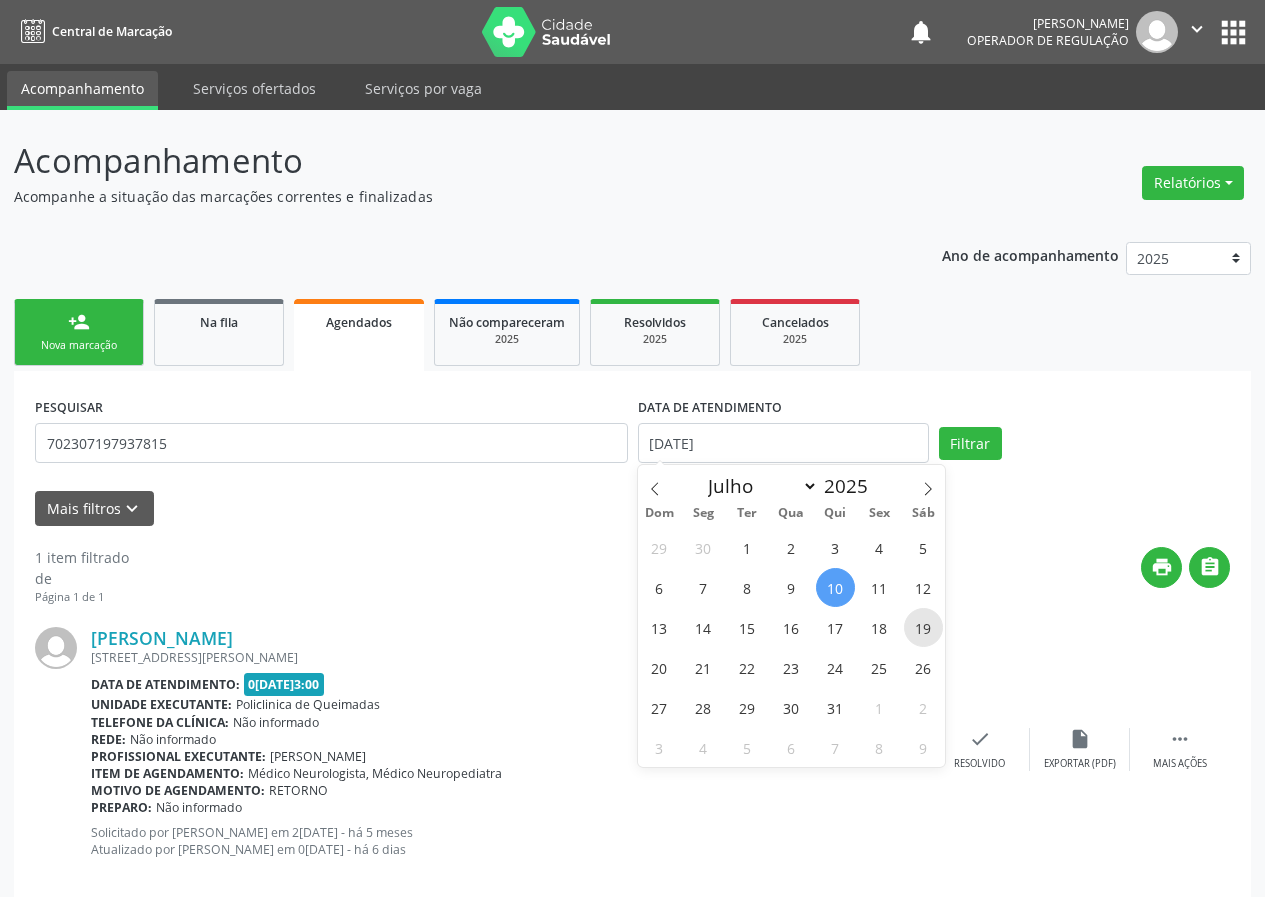 click on "19" at bounding box center (923, 627) 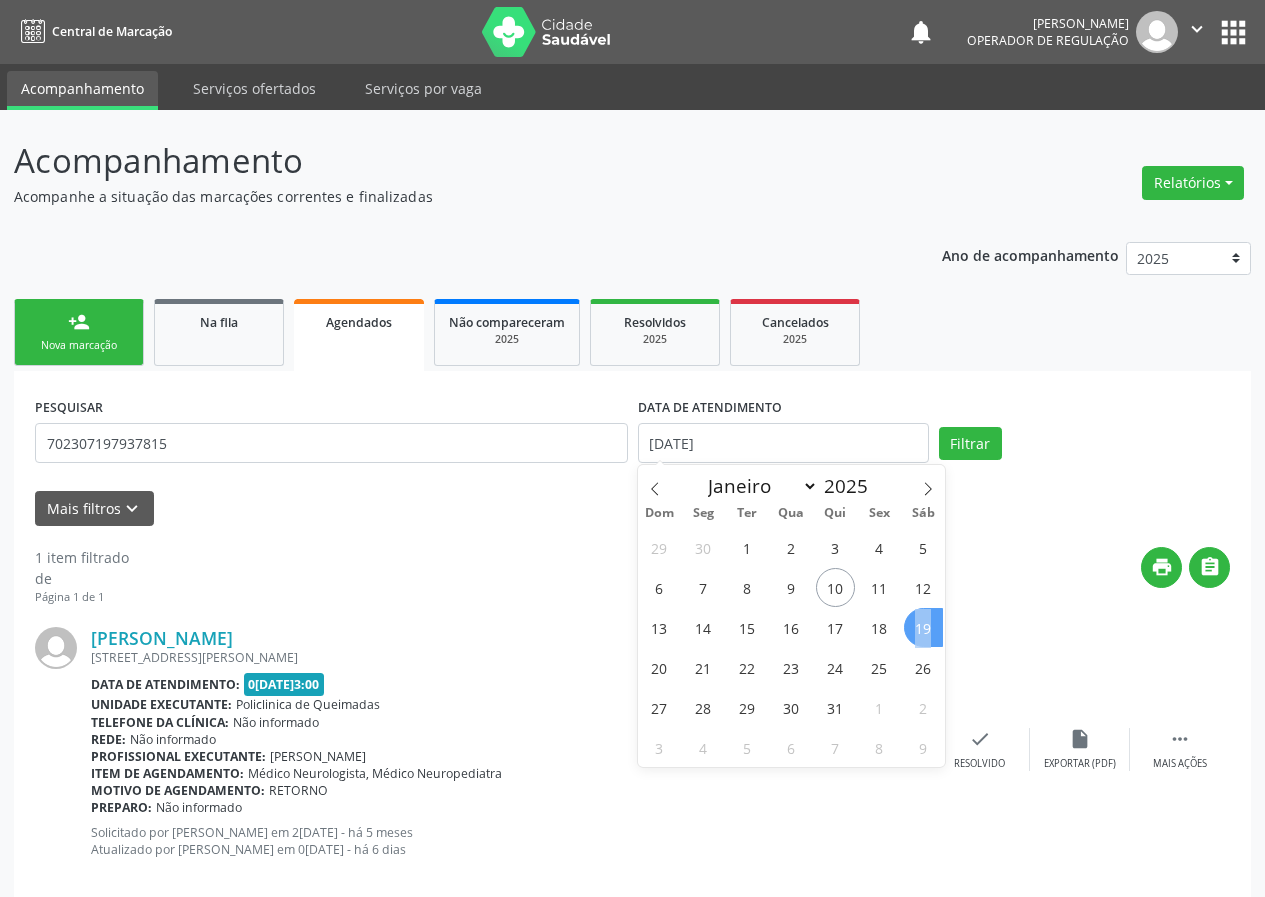 click on "19" at bounding box center (923, 627) 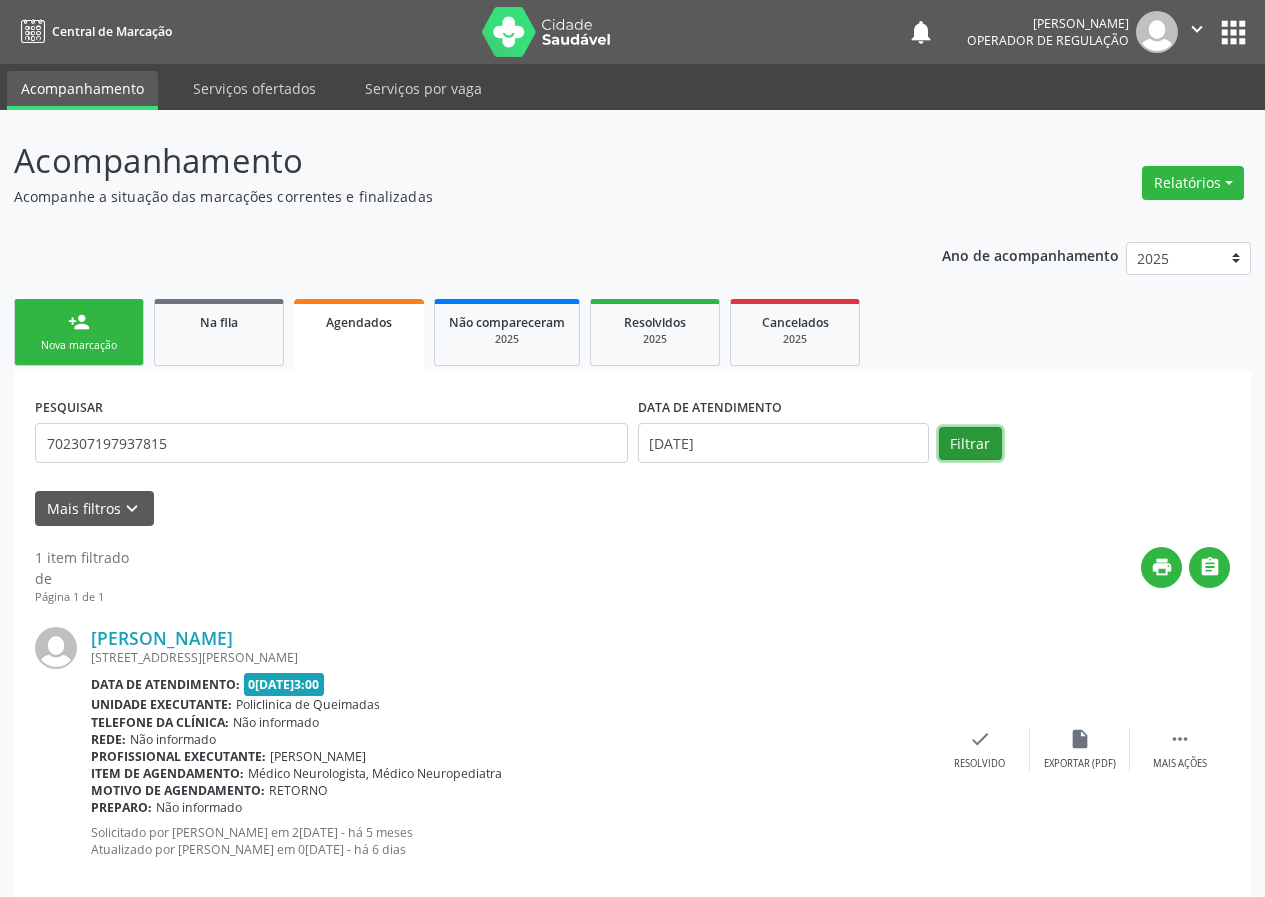 click on "Filtrar" at bounding box center (970, 444) 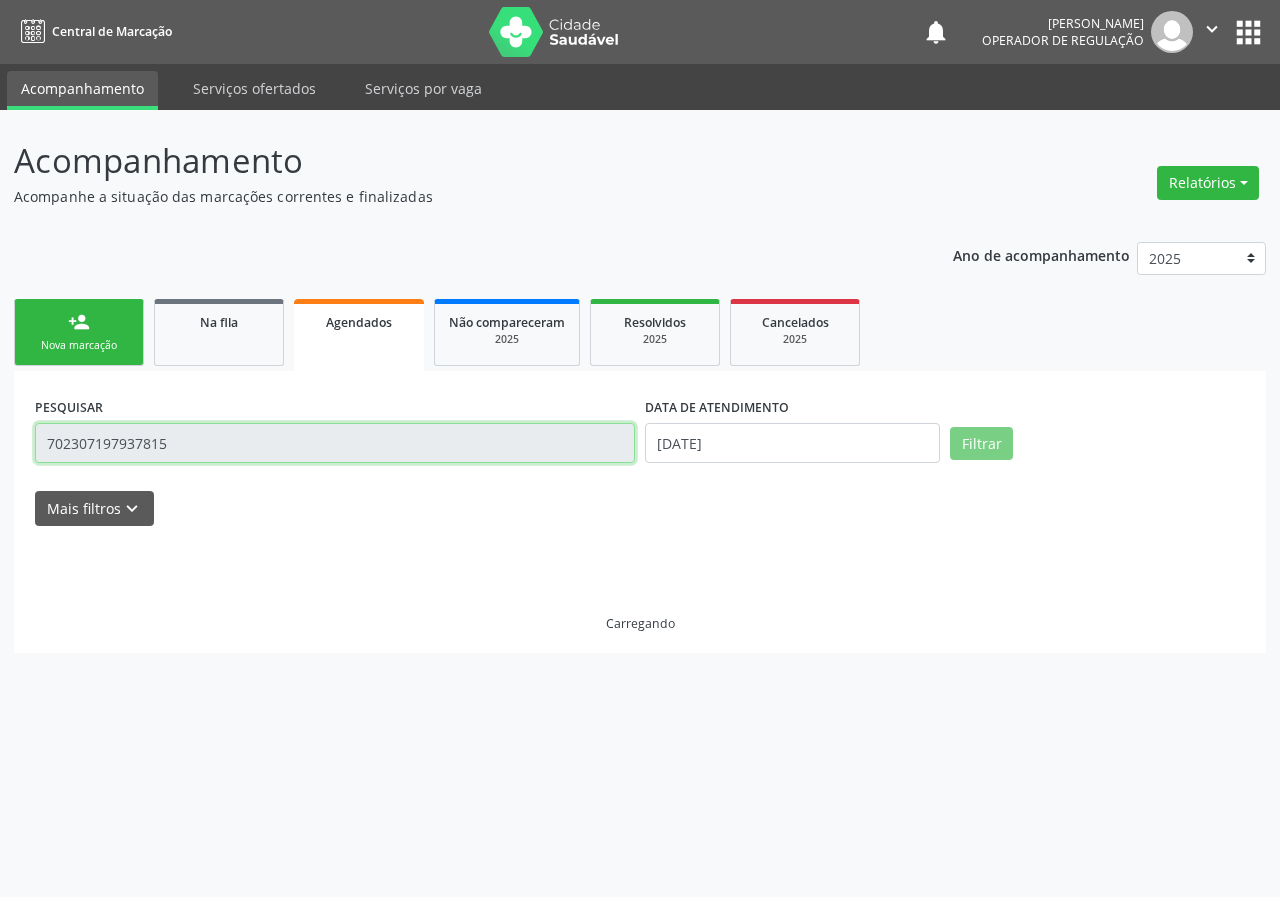 click on "702307197937815" at bounding box center [335, 443] 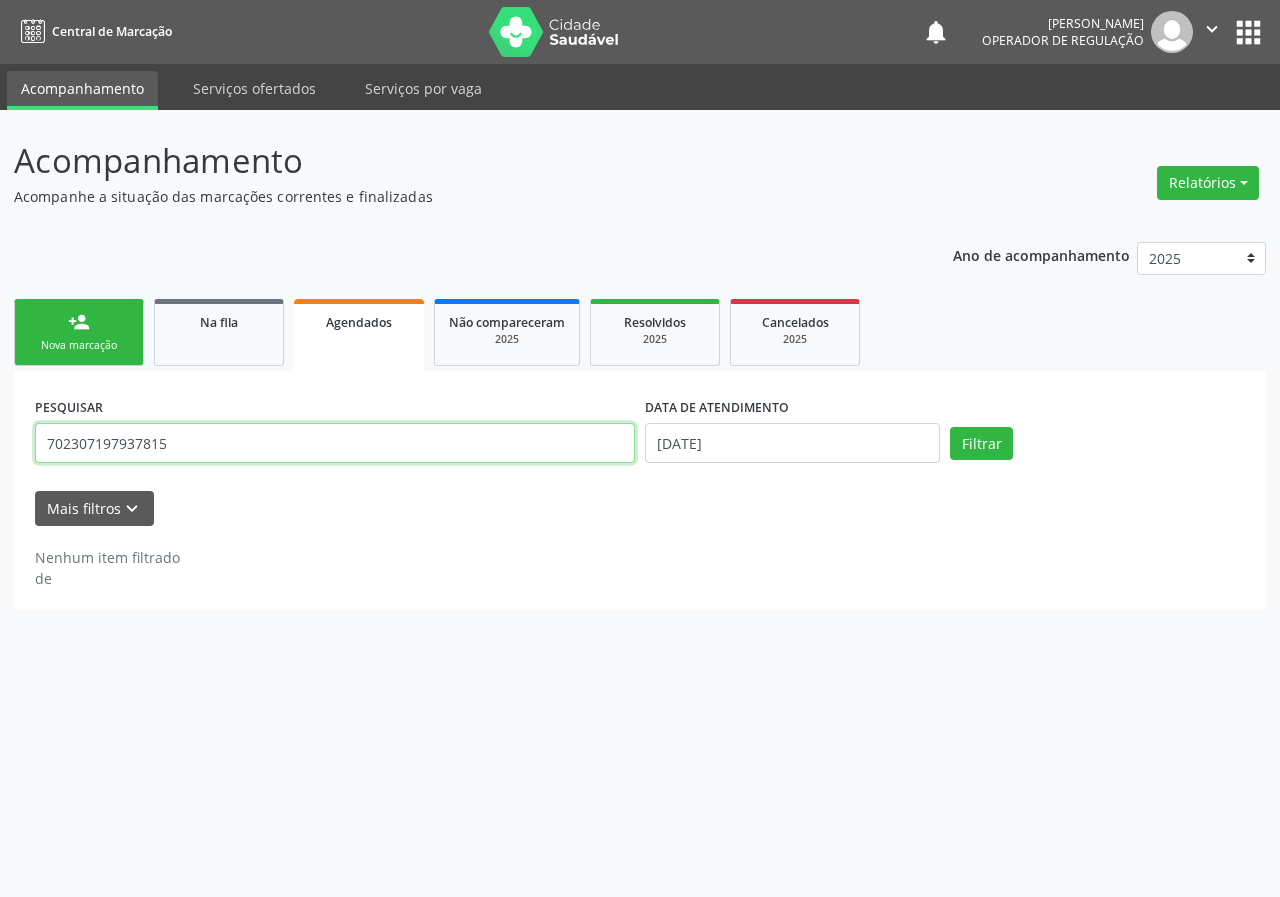 click on "702307197937815" at bounding box center (335, 443) 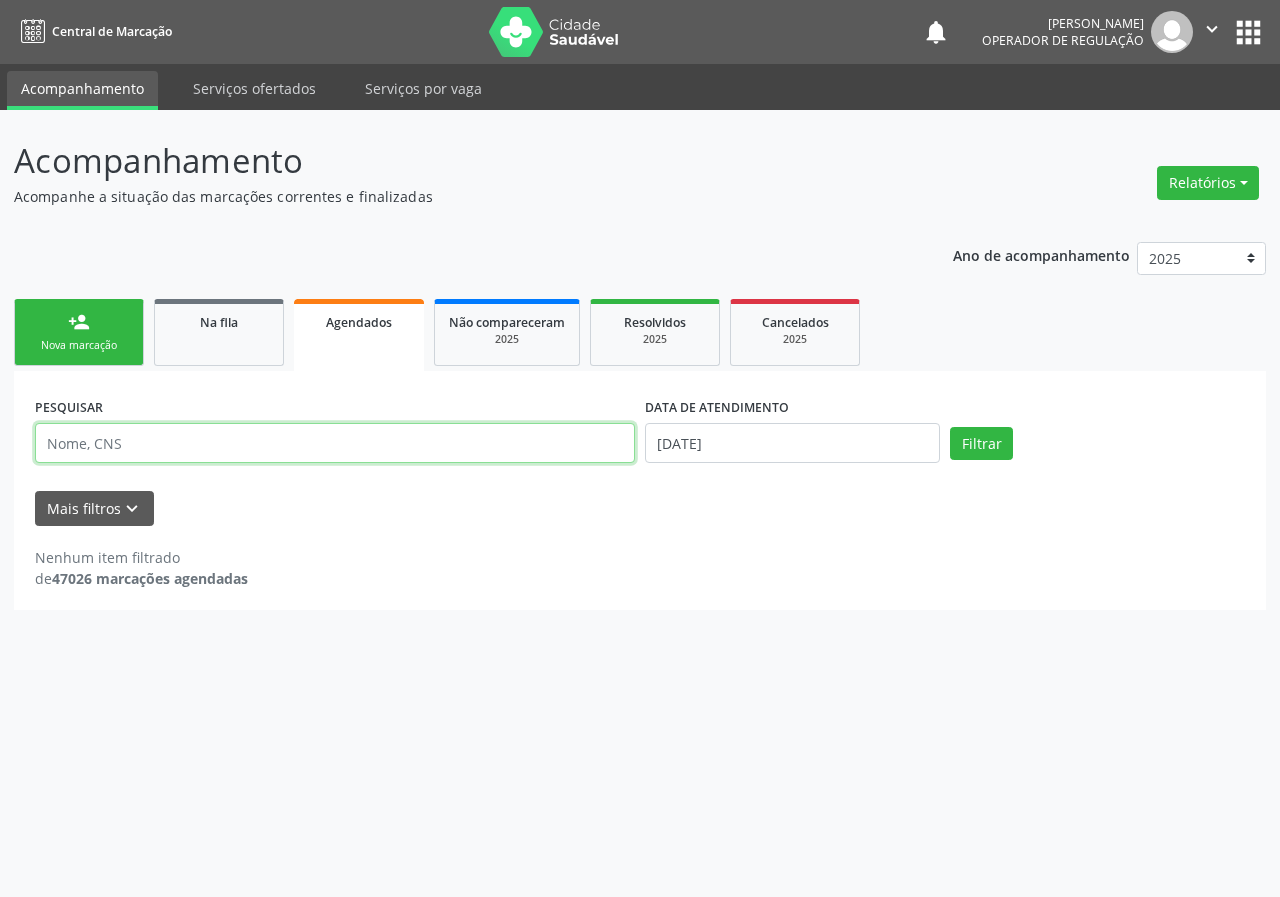 type 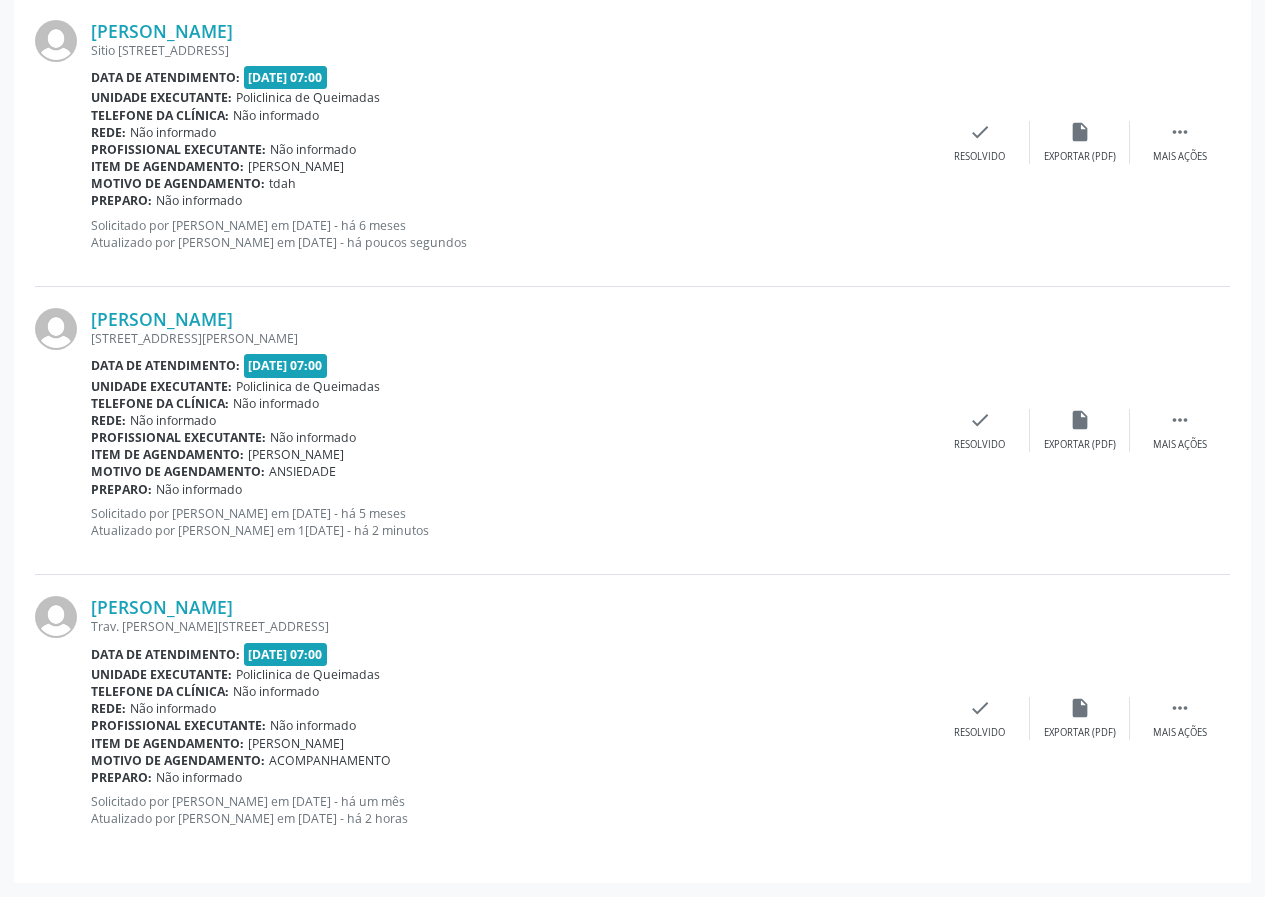 scroll, scrollTop: 0, scrollLeft: 0, axis: both 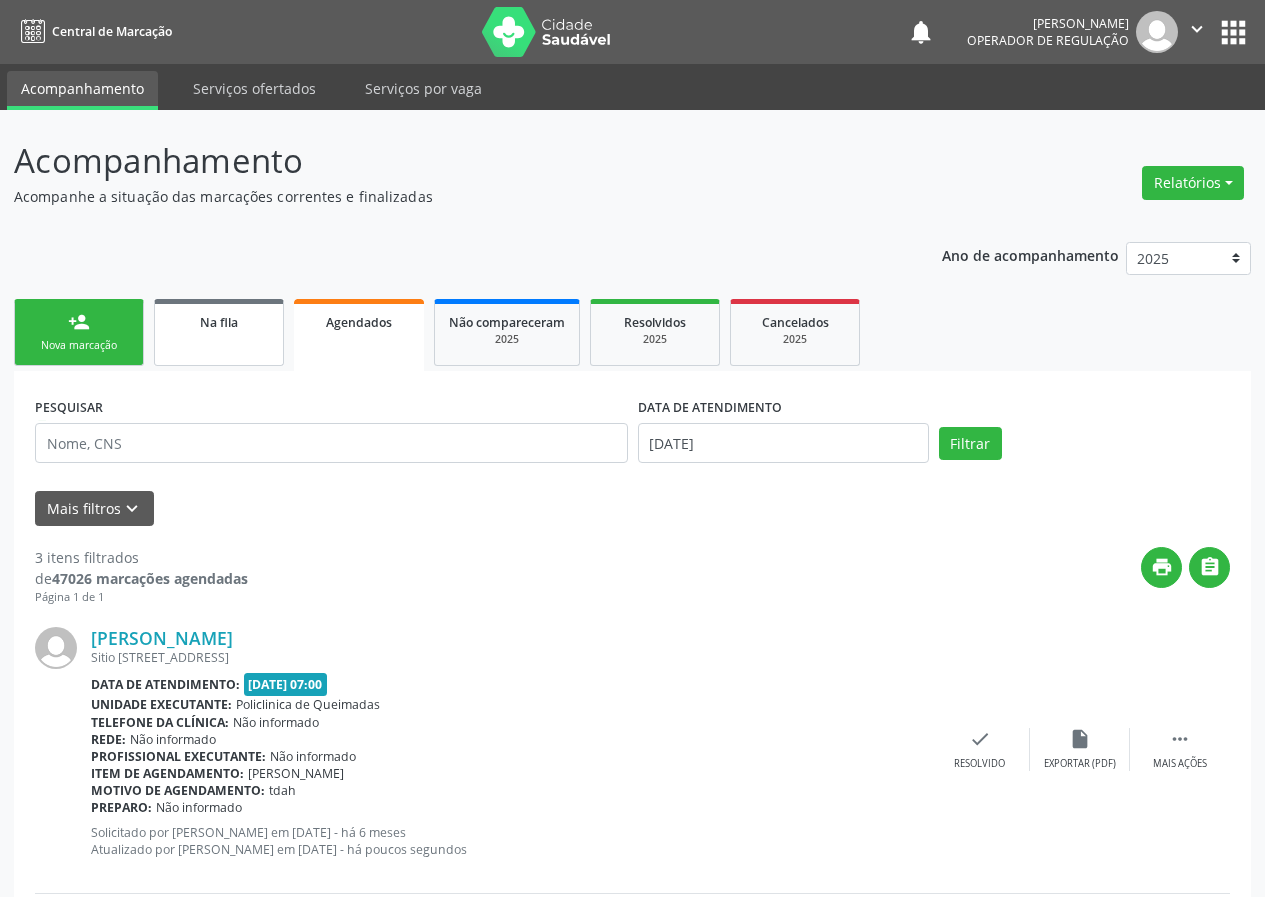 click on "Na fila" at bounding box center [219, 332] 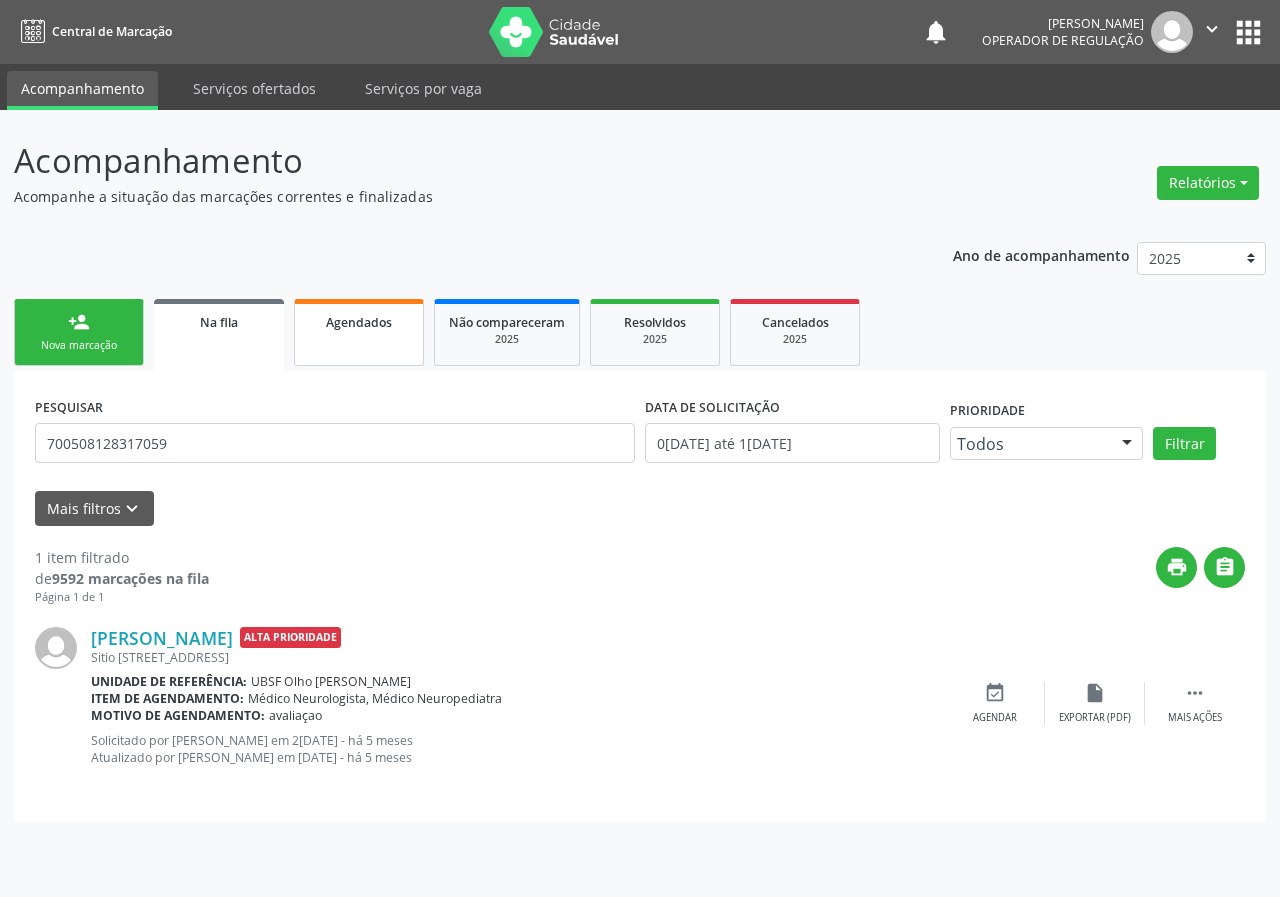 click on "Agendados" at bounding box center (359, 332) 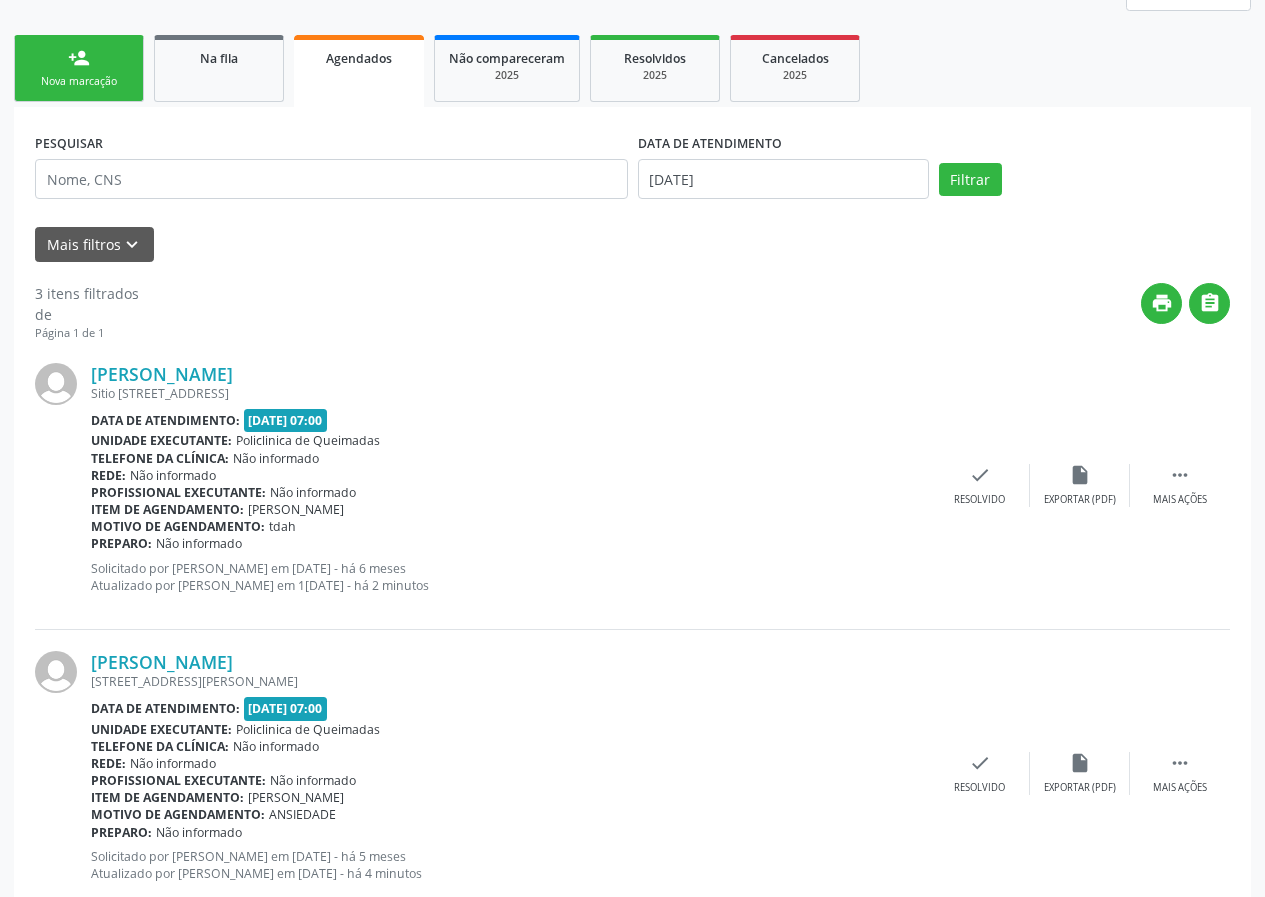 scroll, scrollTop: 0, scrollLeft: 0, axis: both 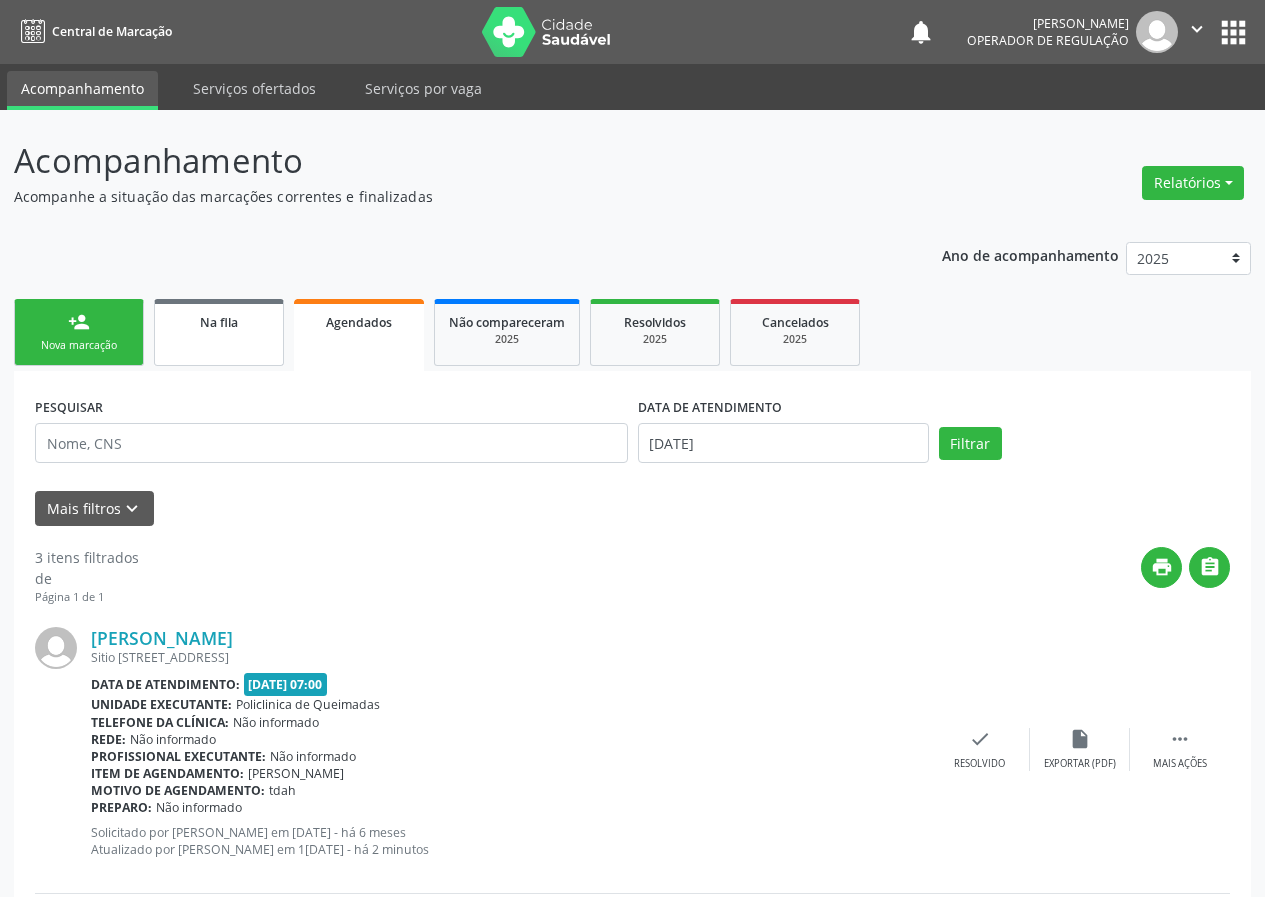 click on "Na fila" at bounding box center [219, 332] 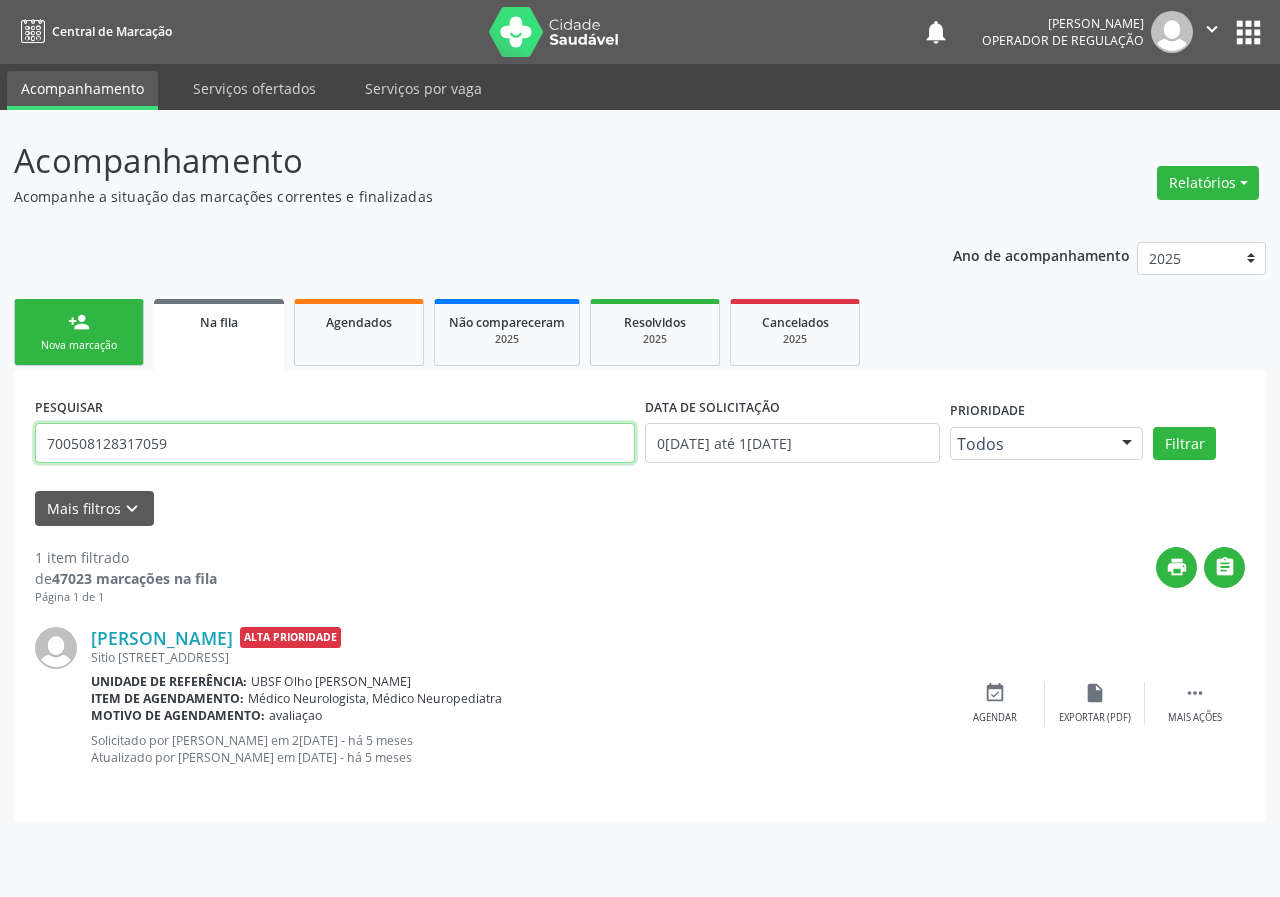 click on "700508128317059" at bounding box center [335, 443] 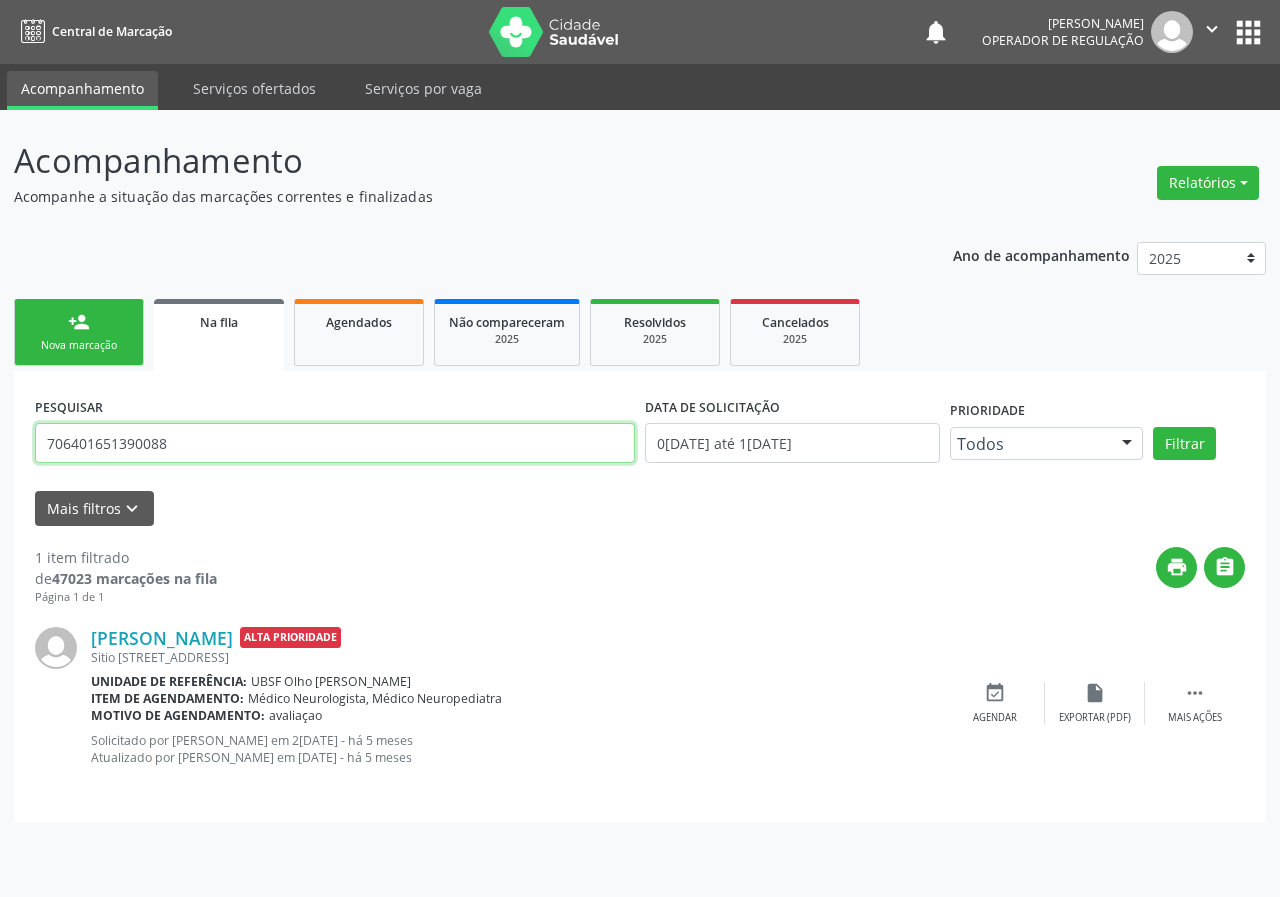 type on "706401651390088" 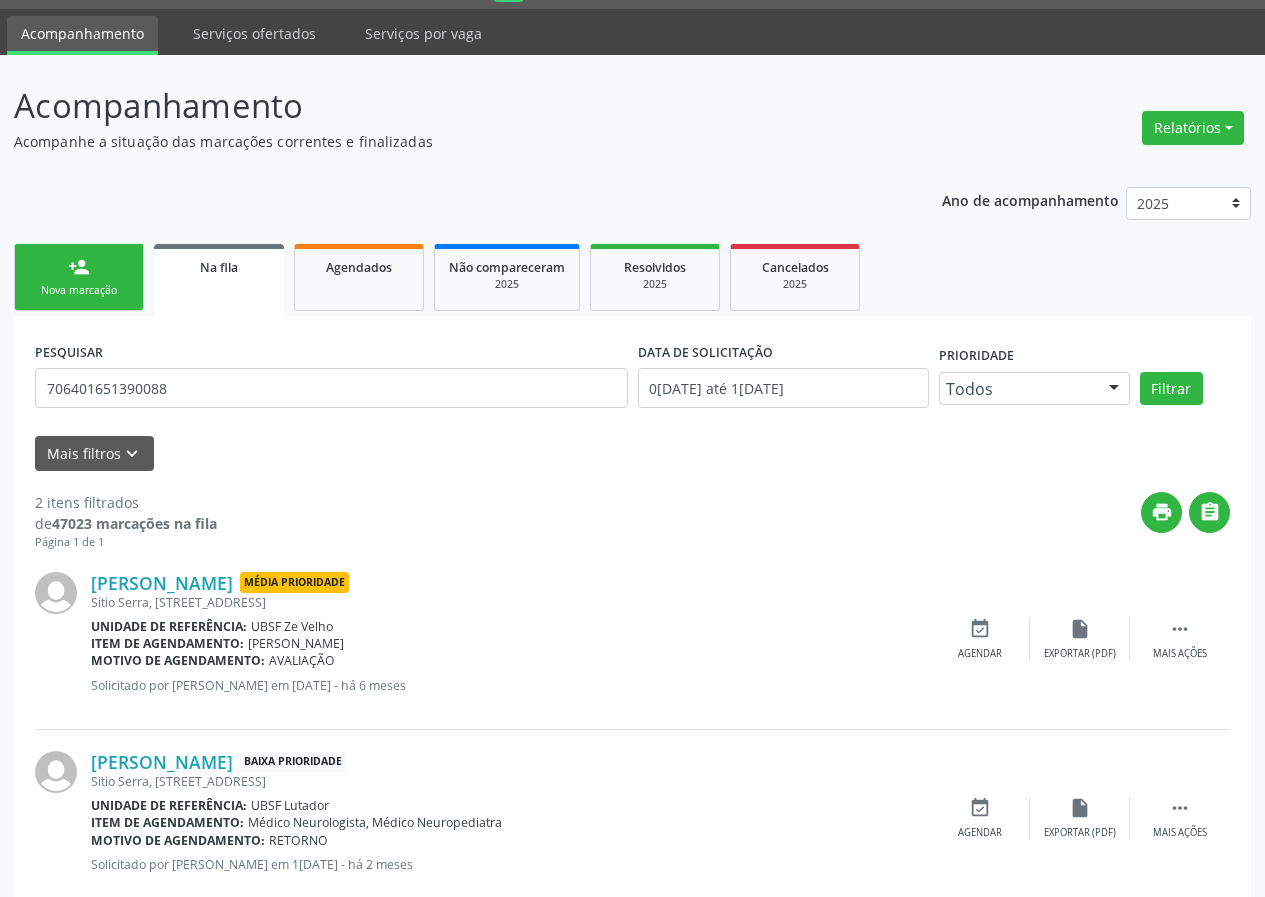 scroll, scrollTop: 101, scrollLeft: 0, axis: vertical 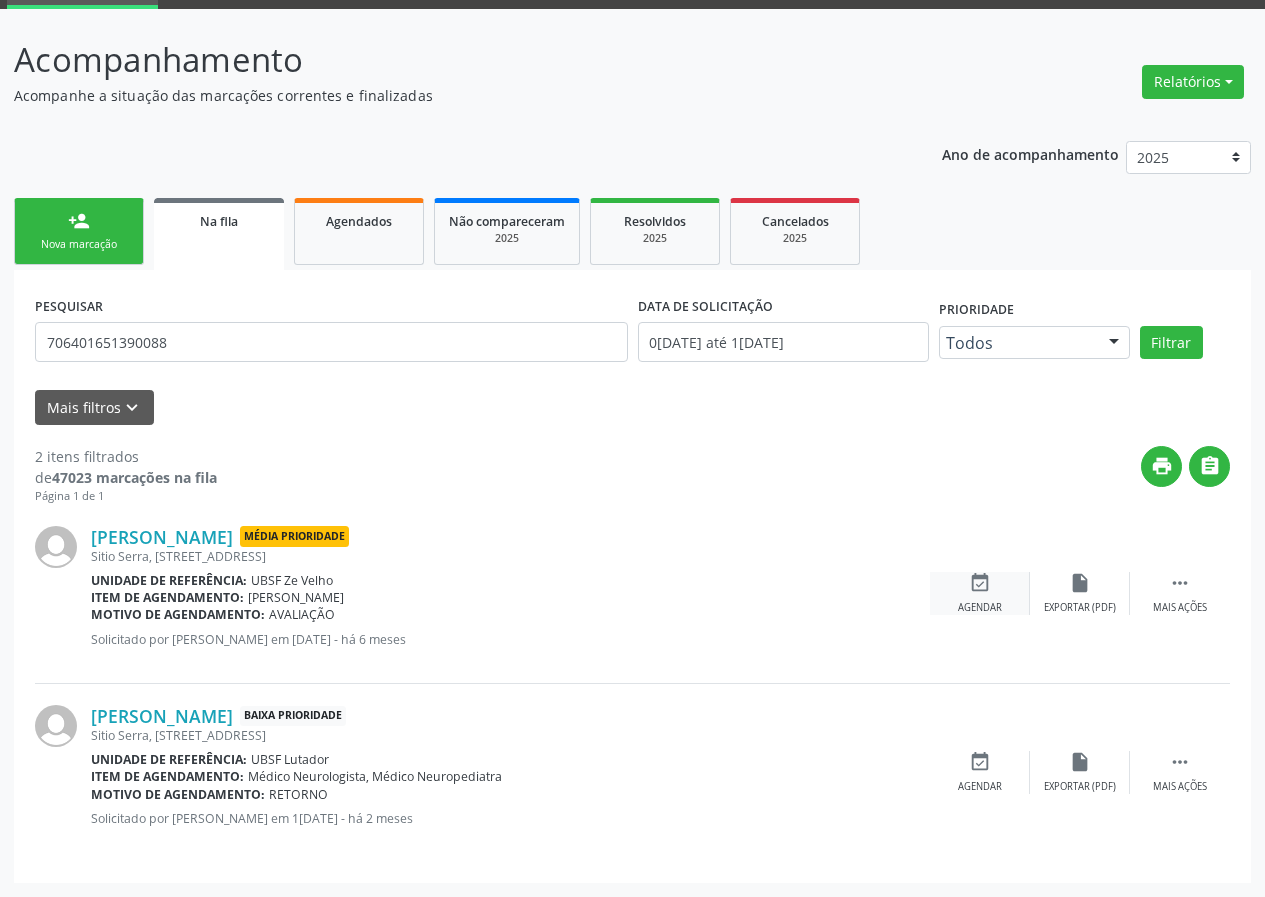 click on "event_available
Agendar" at bounding box center (980, 593) 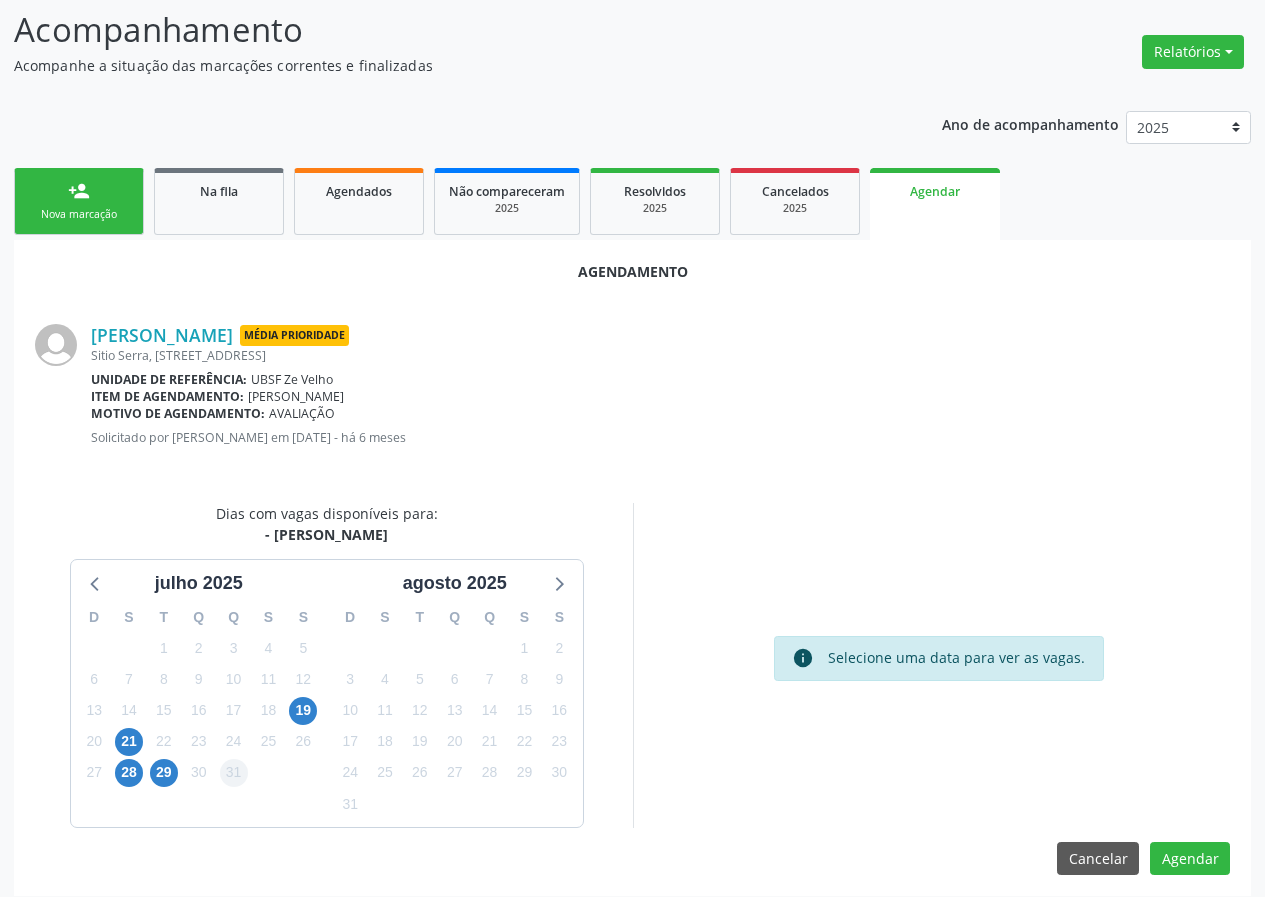 scroll, scrollTop: 144, scrollLeft: 0, axis: vertical 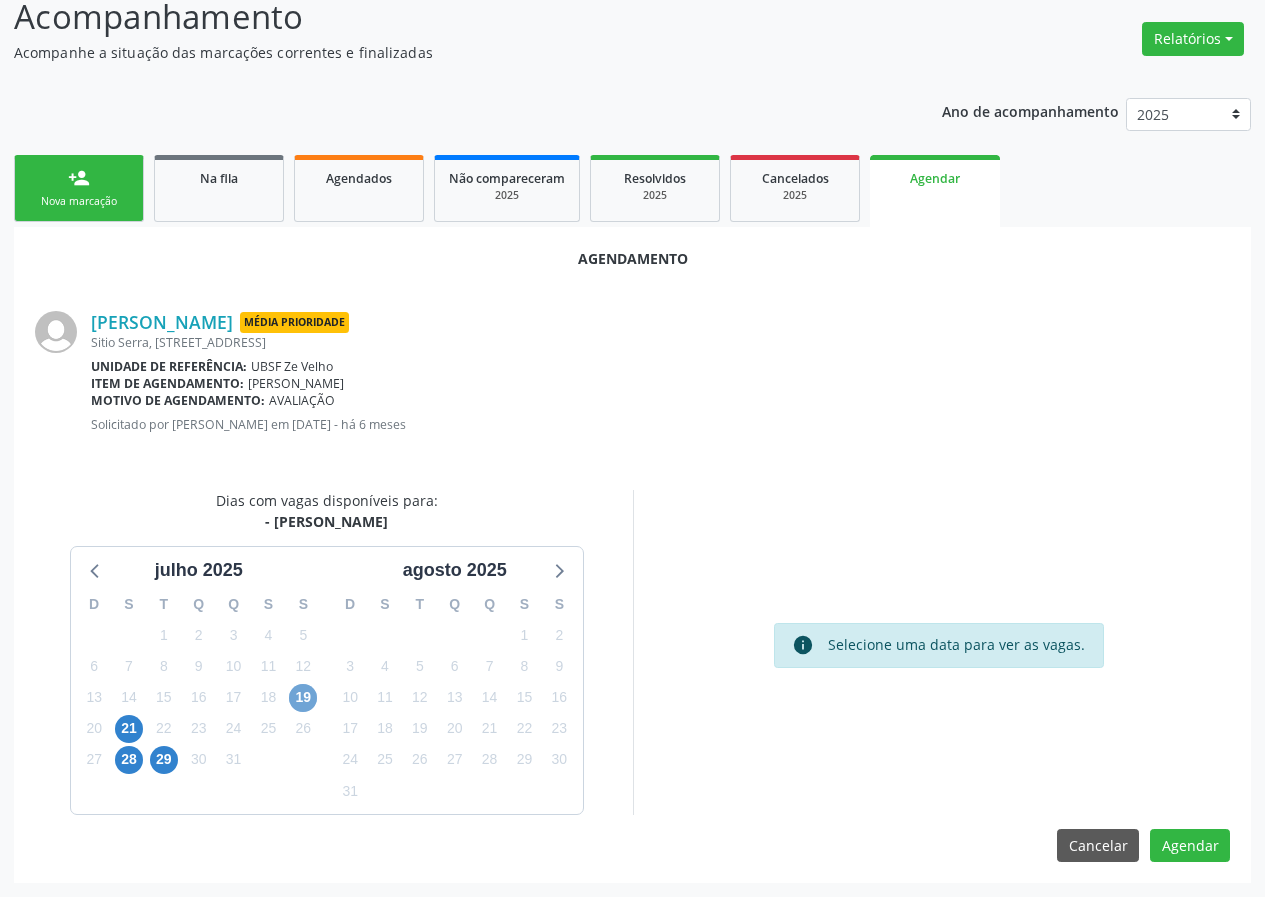 click on "19" at bounding box center [303, 698] 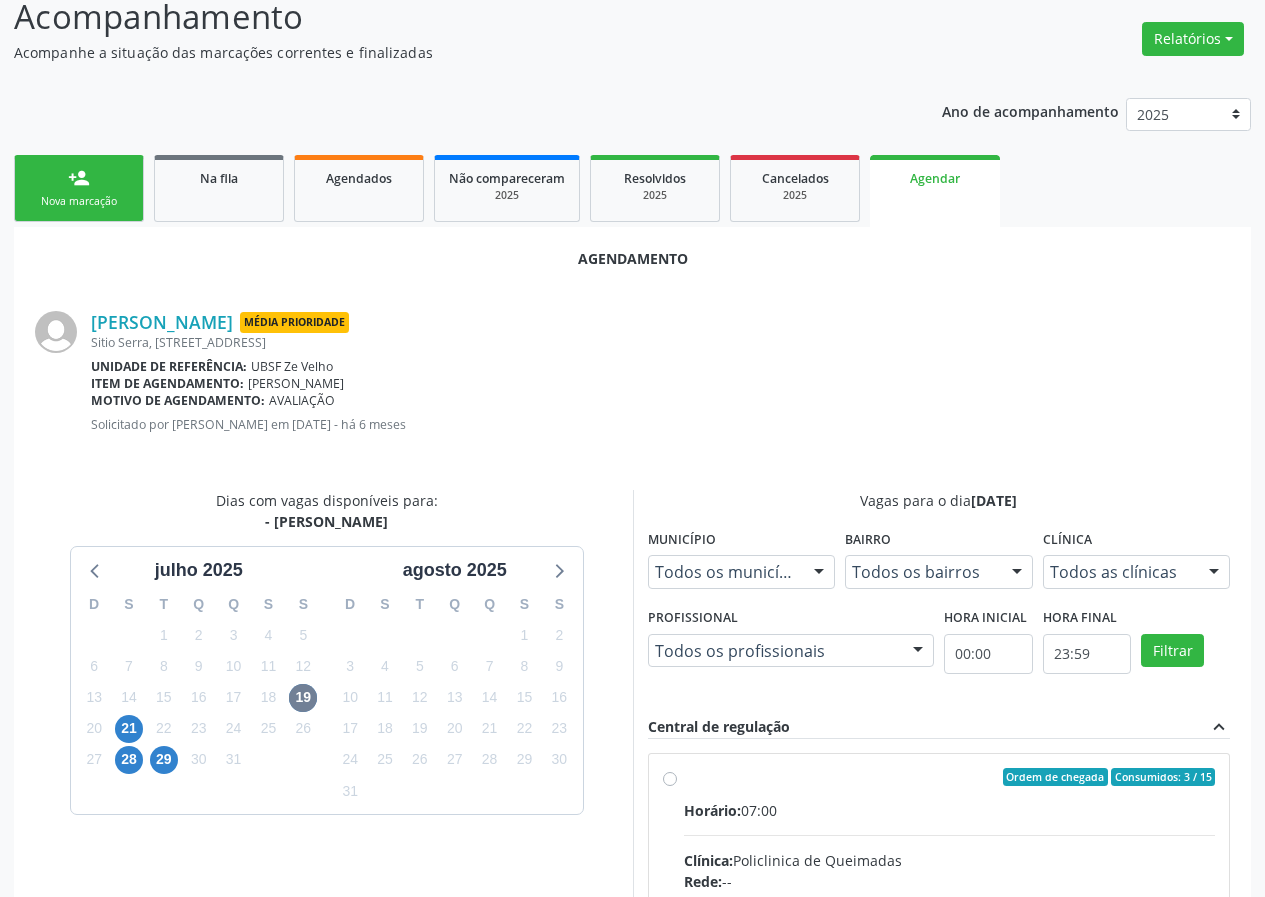 click on "Ordem de chegada
Consumidos: 3 / 15" at bounding box center (950, 777) 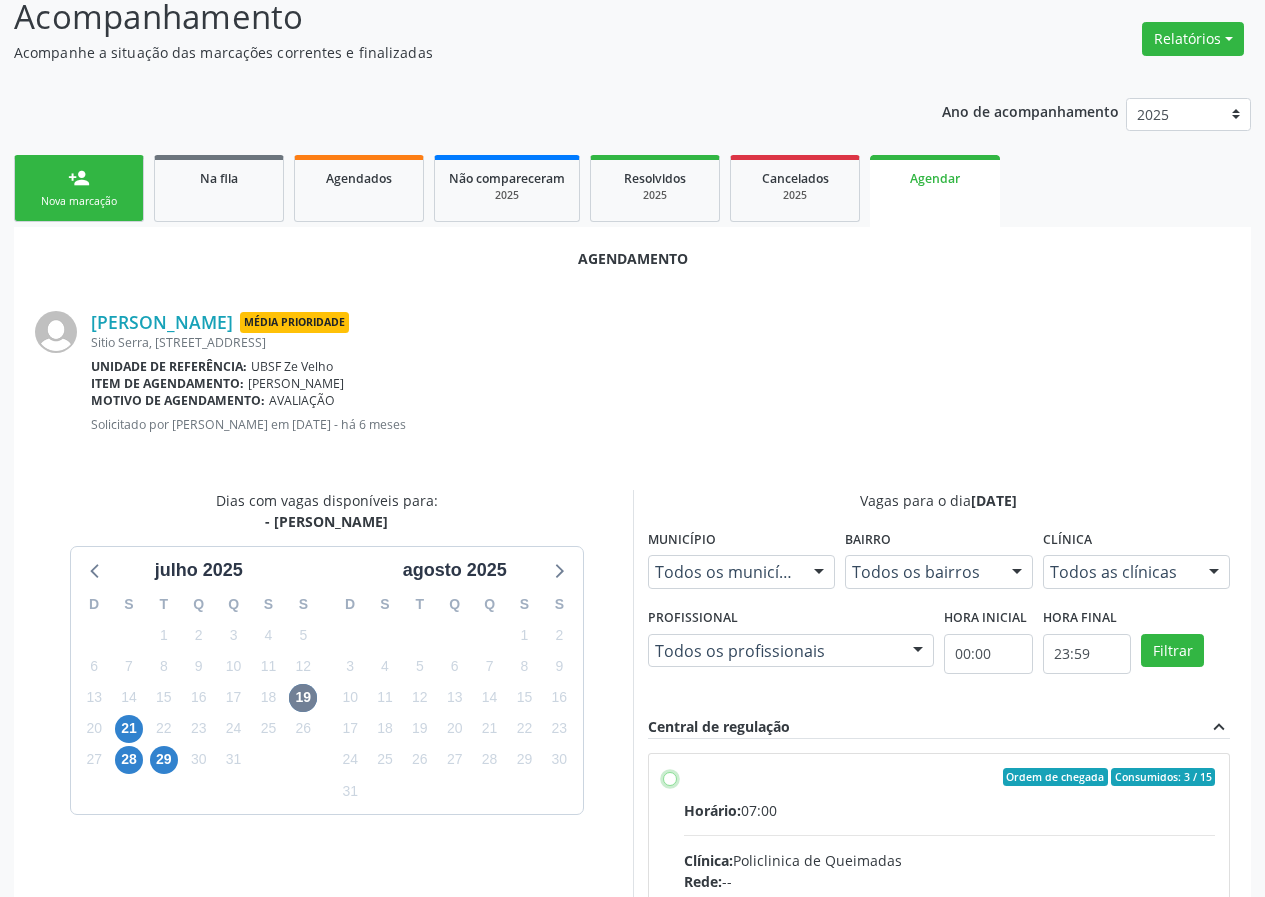 click on "Ordem de chegada
Consumidos: 3 / 15
Horário:   07:00
Clínica:  Policlinica de Queimadas
Rede:
--
Endereço:   nº S/N, Centro, Queimadas - PB
Telefone:   --
Profissional:
--
Informações adicionais sobre o atendimento
Idade de atendimento:
Sem restrição
Gênero(s) atendido(s):
Sem restrição
Informações adicionais:
--" at bounding box center (670, 777) 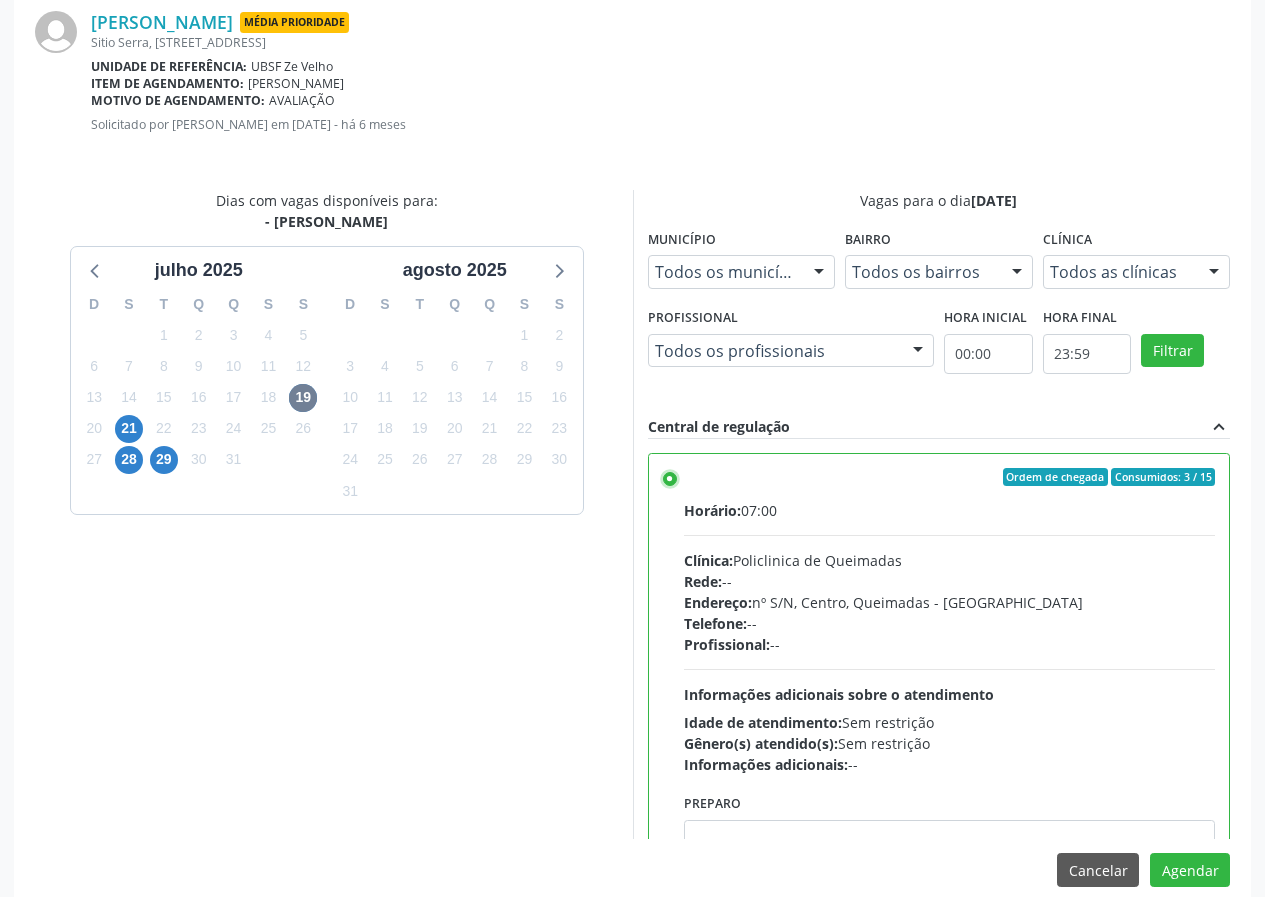 scroll, scrollTop: 469, scrollLeft: 0, axis: vertical 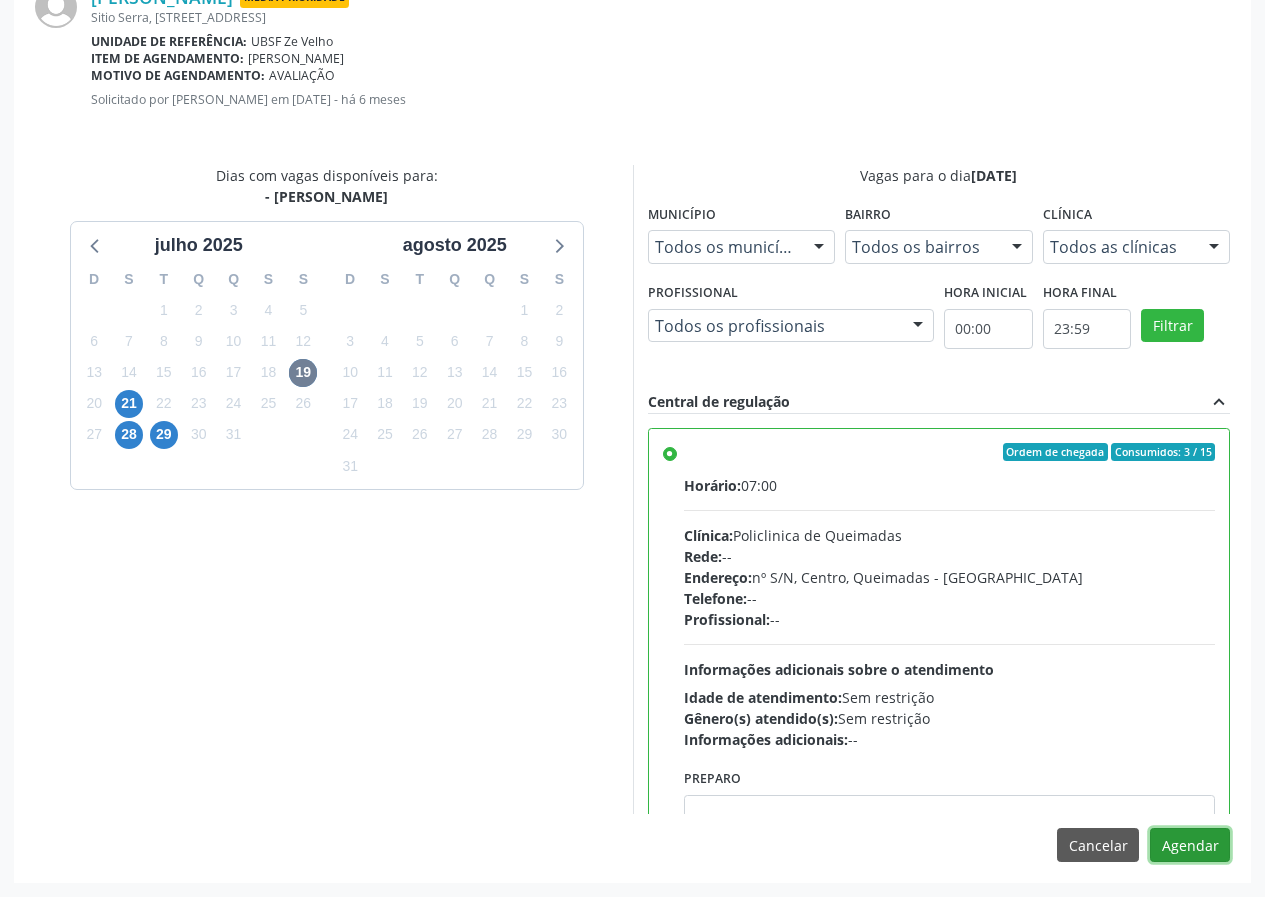 click on "Agendar" at bounding box center (1190, 845) 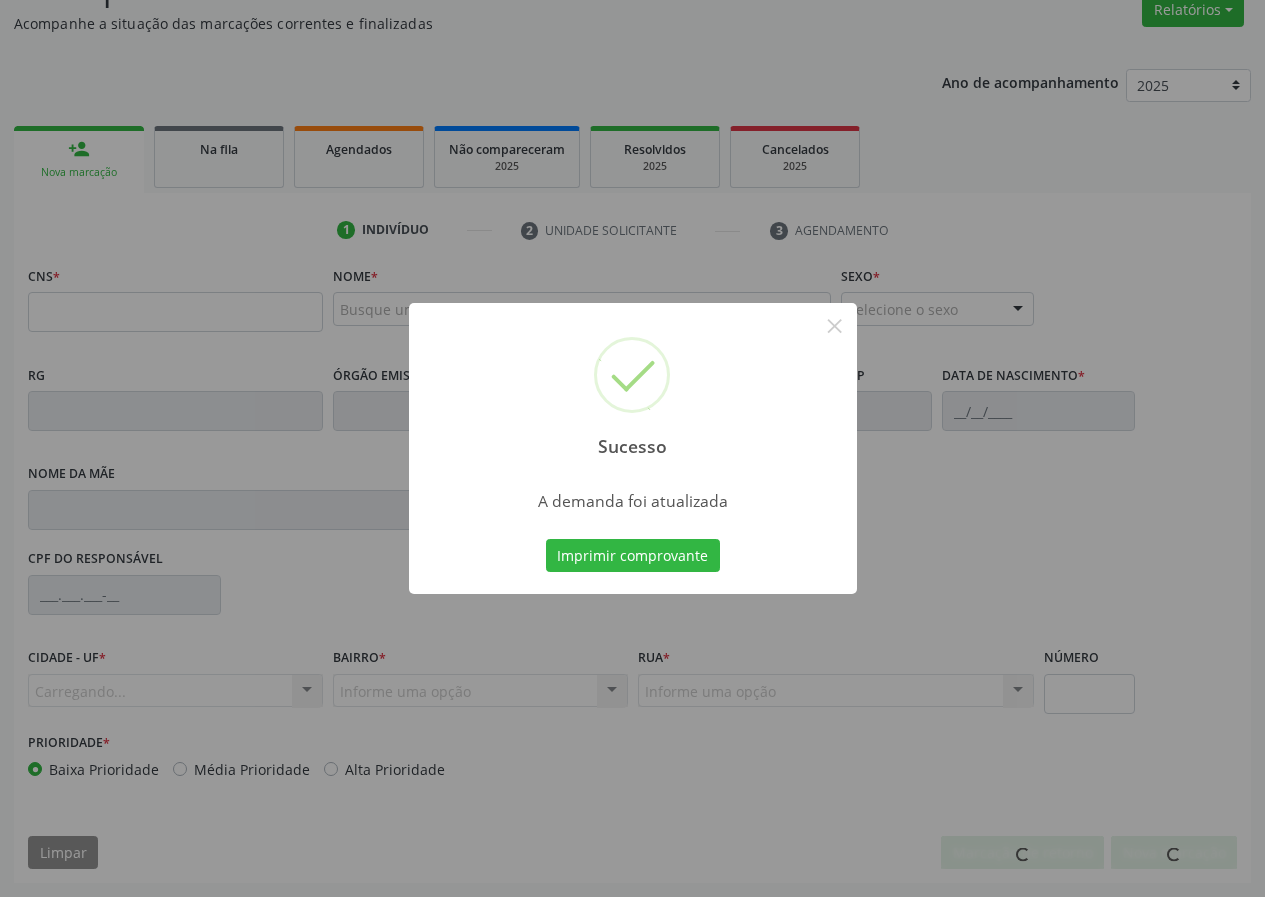 scroll, scrollTop: 173, scrollLeft: 0, axis: vertical 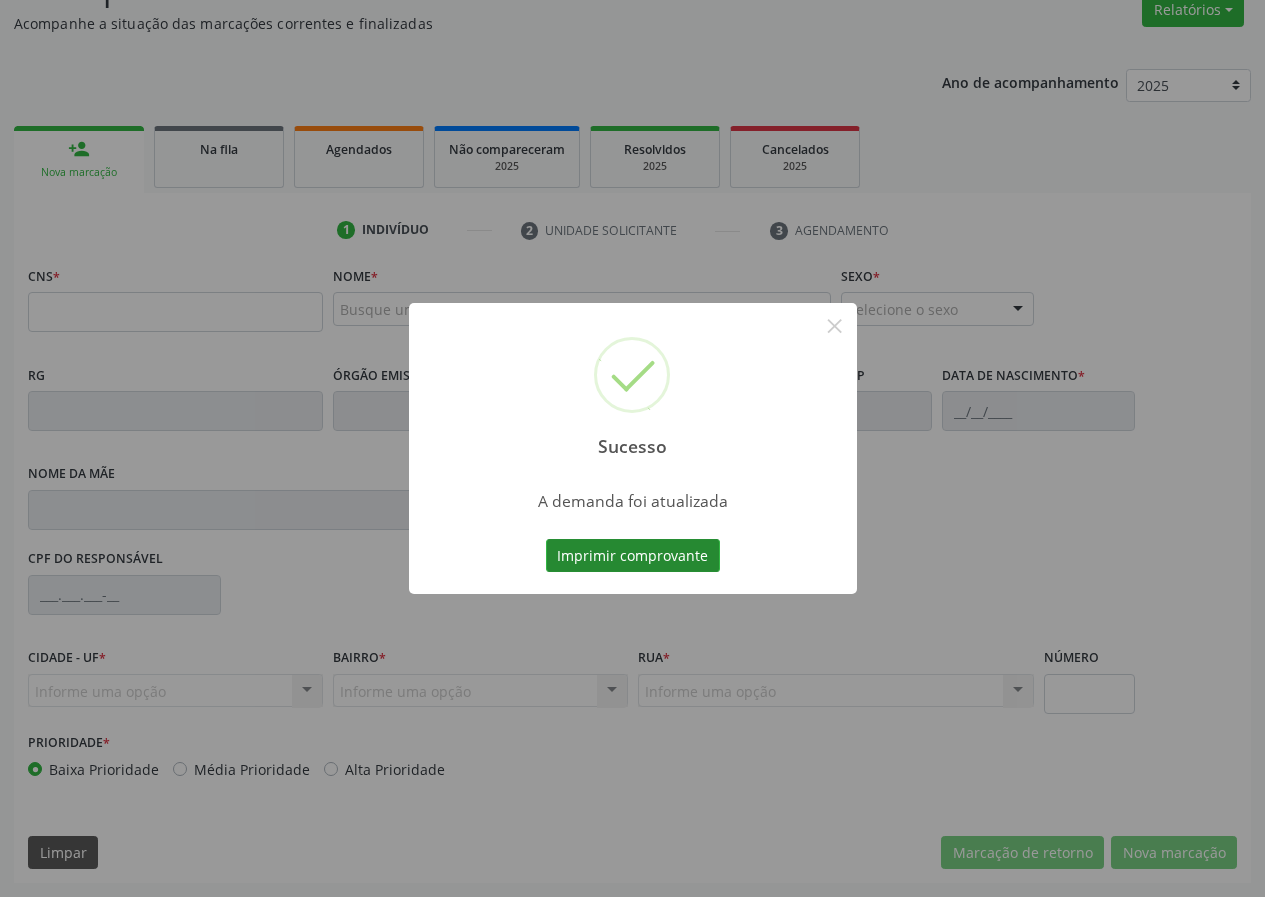 click on "Imprimir comprovante" at bounding box center [633, 556] 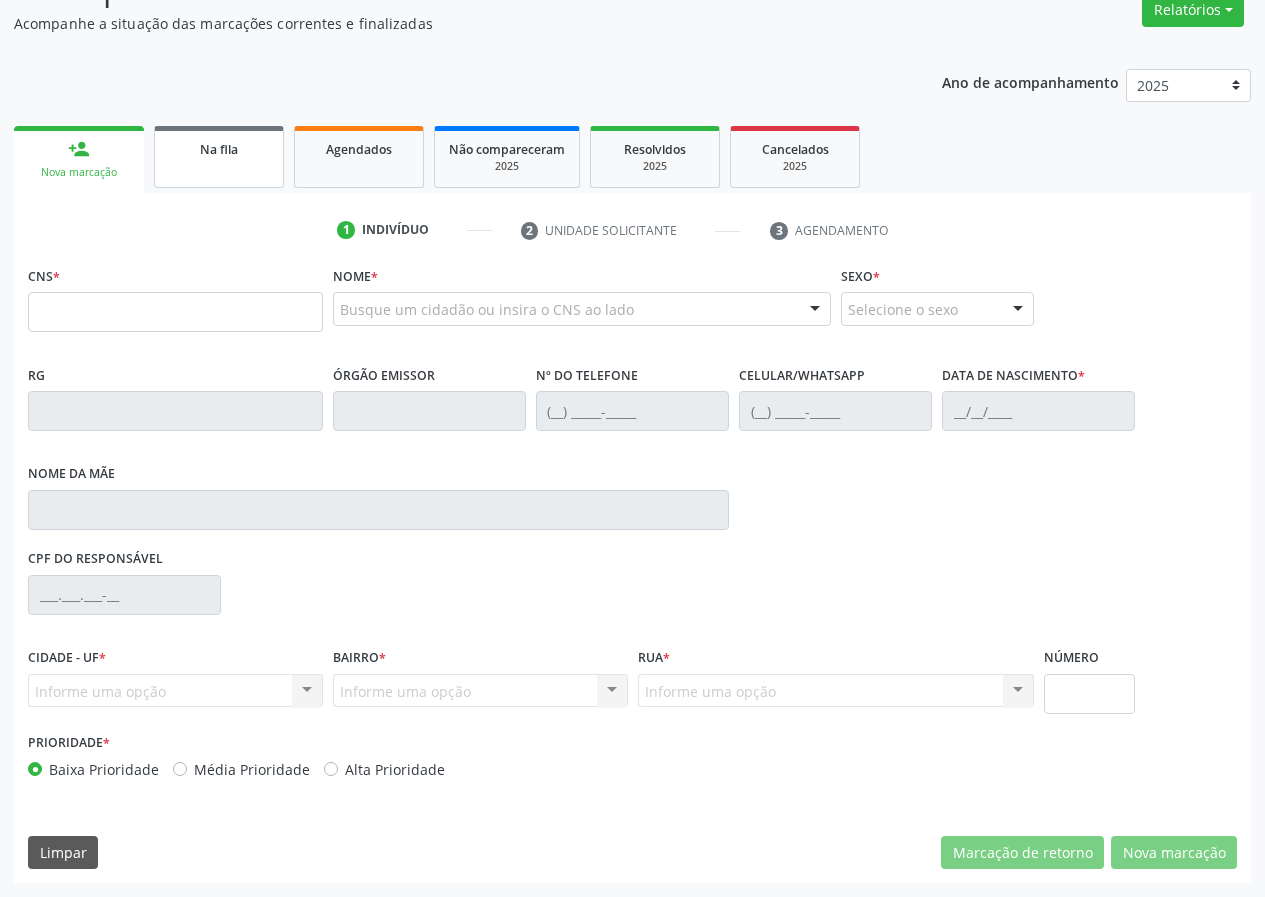 click on "Na fila" at bounding box center [219, 157] 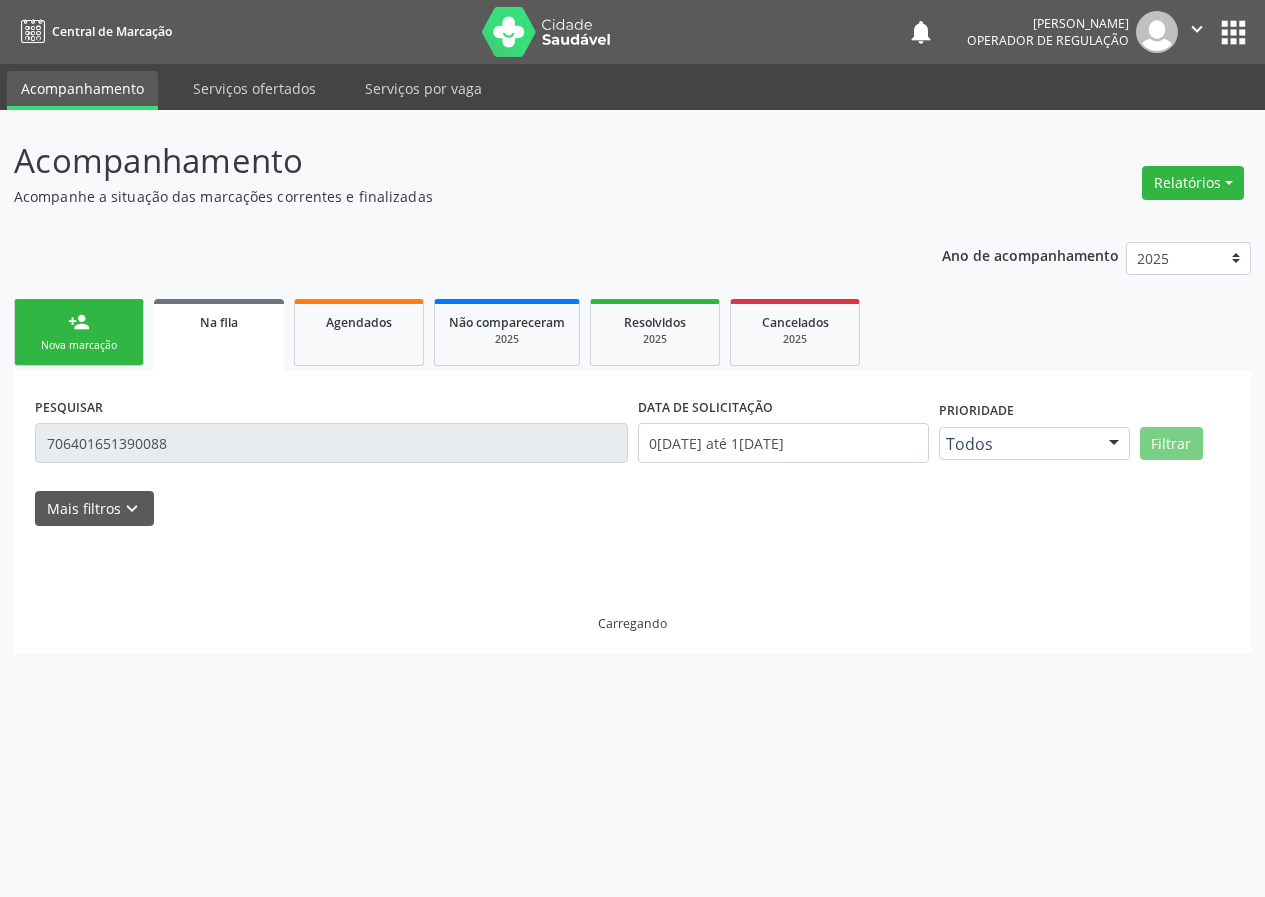 scroll, scrollTop: 0, scrollLeft: 0, axis: both 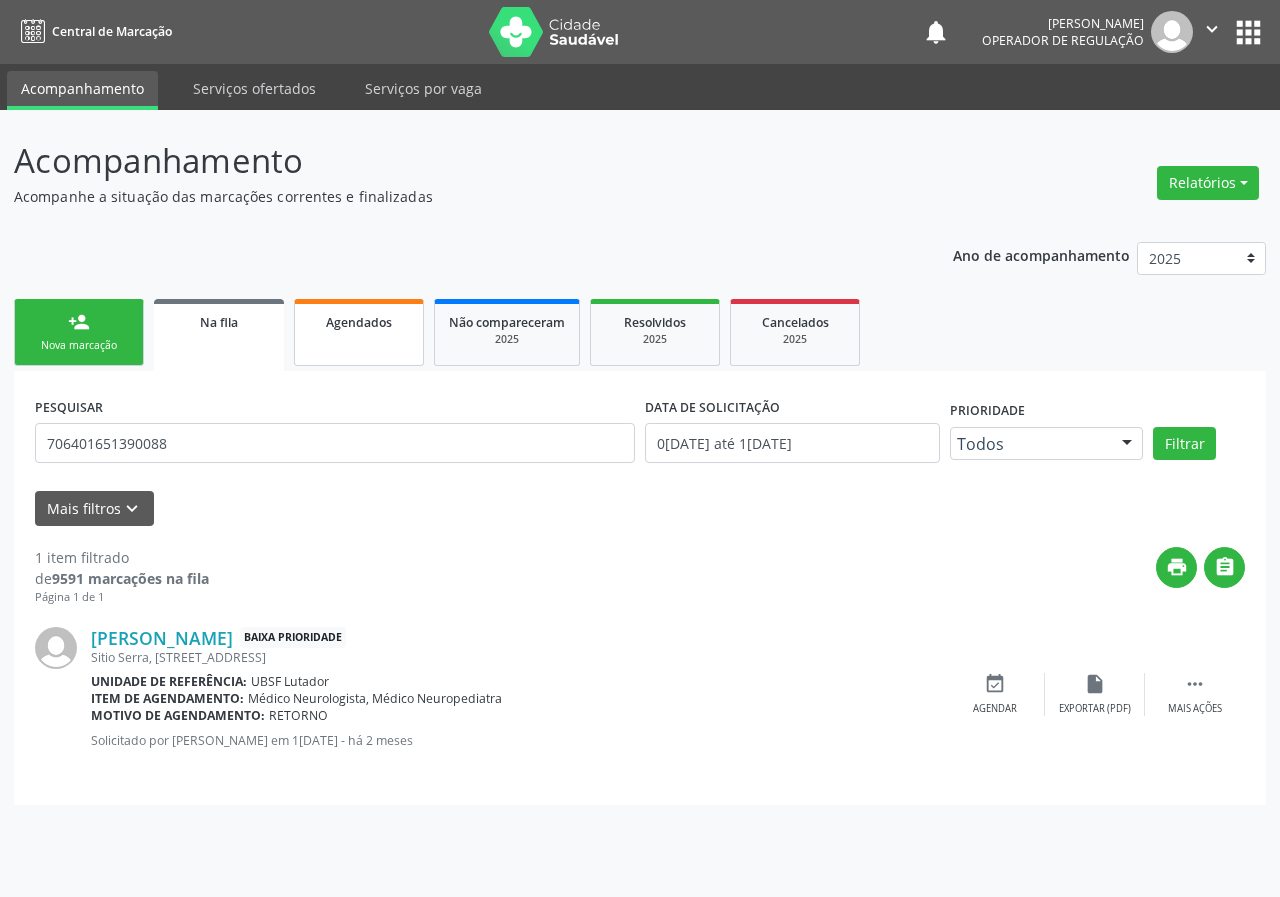 click on "Agendados" at bounding box center (359, 332) 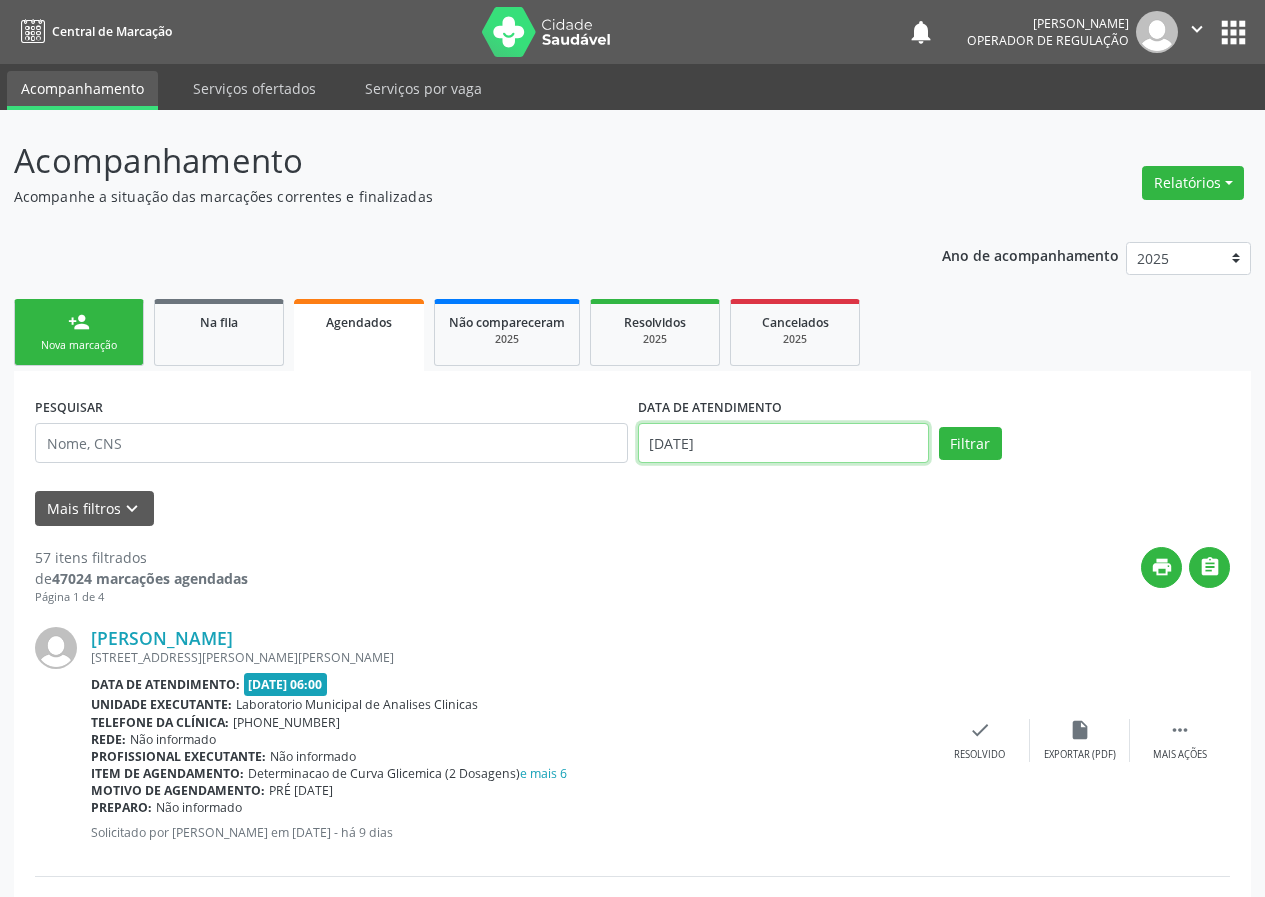 click on "10/07/2025" at bounding box center (783, 443) 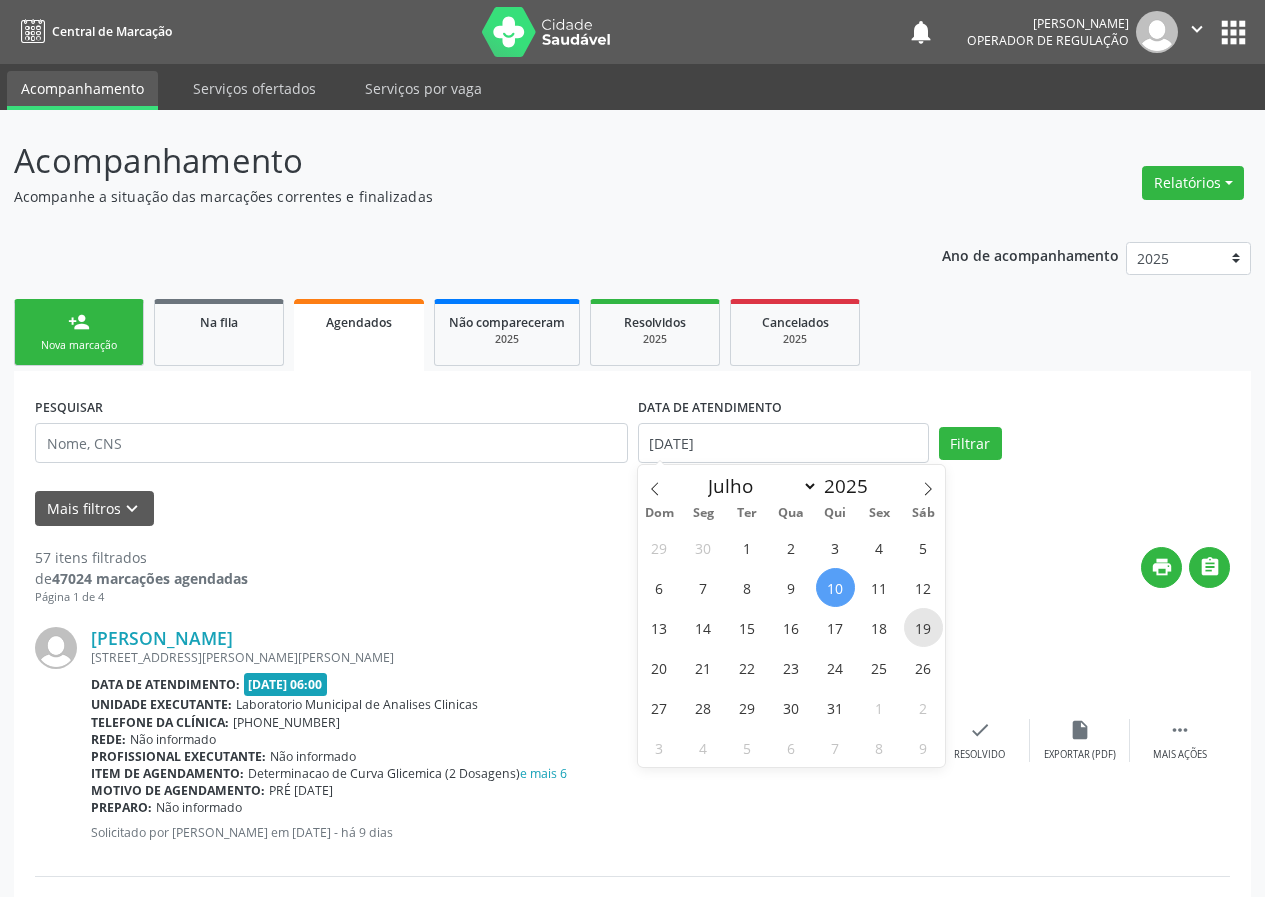 click on "19" at bounding box center (923, 627) 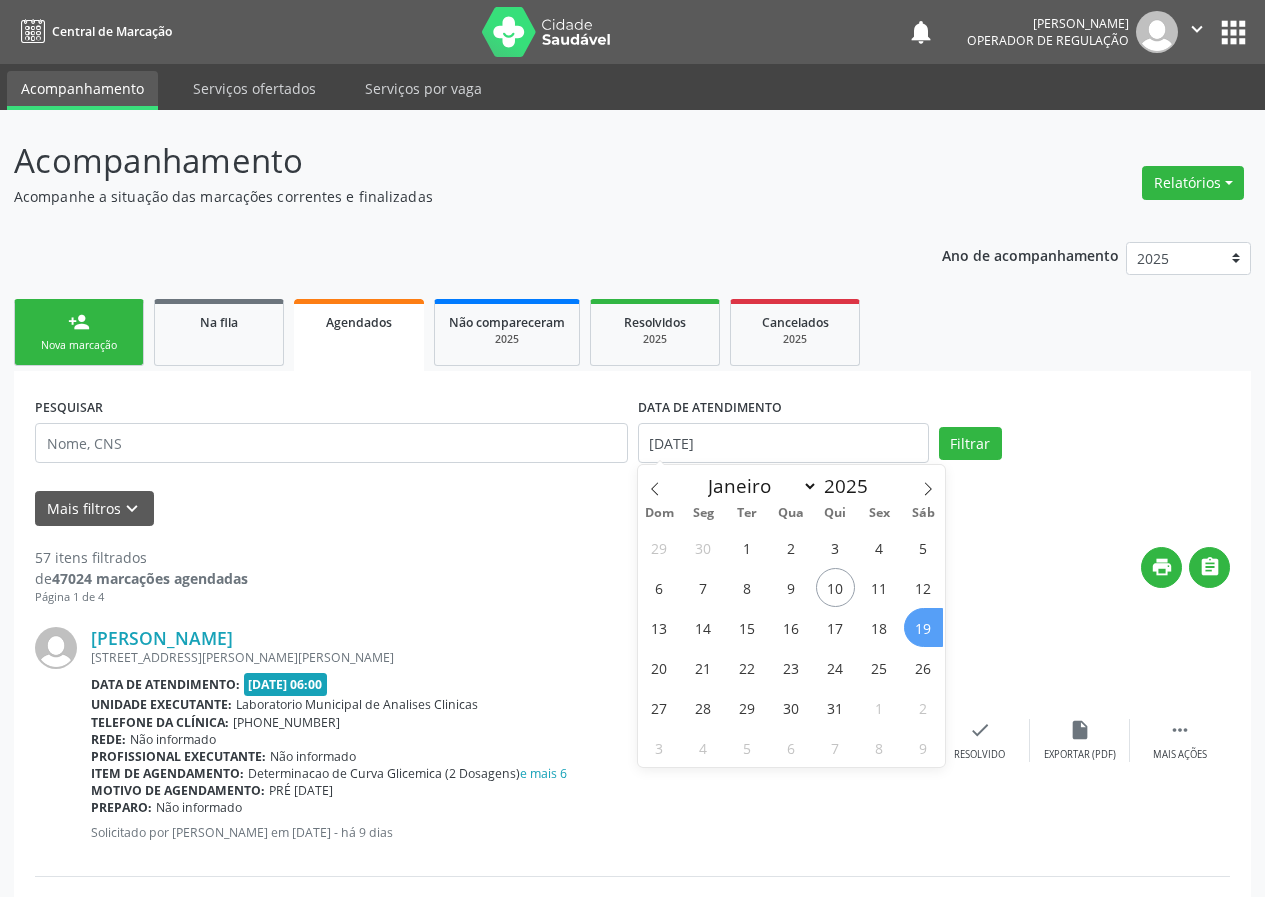 click on "19" at bounding box center [923, 627] 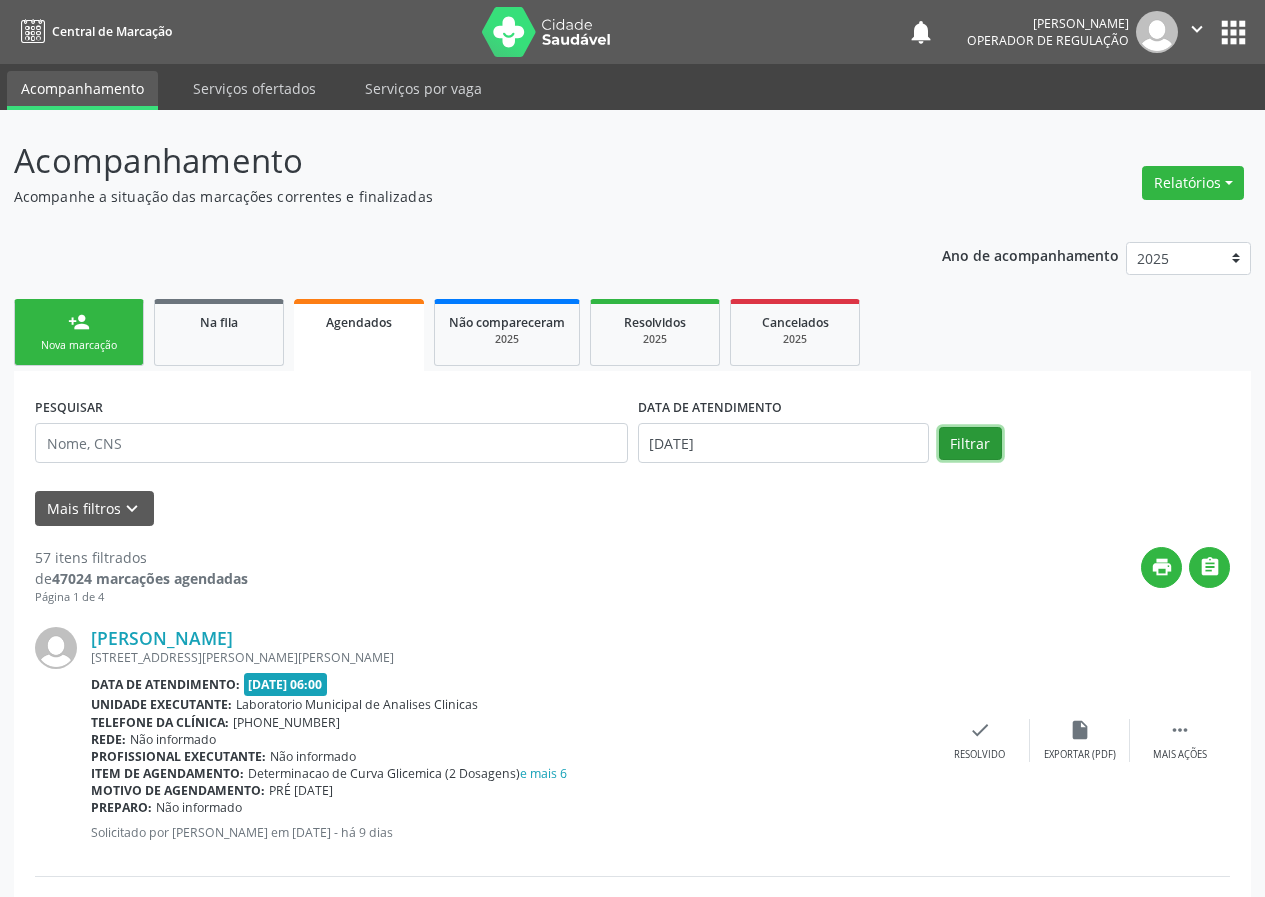 click on "Filtrar" at bounding box center (970, 444) 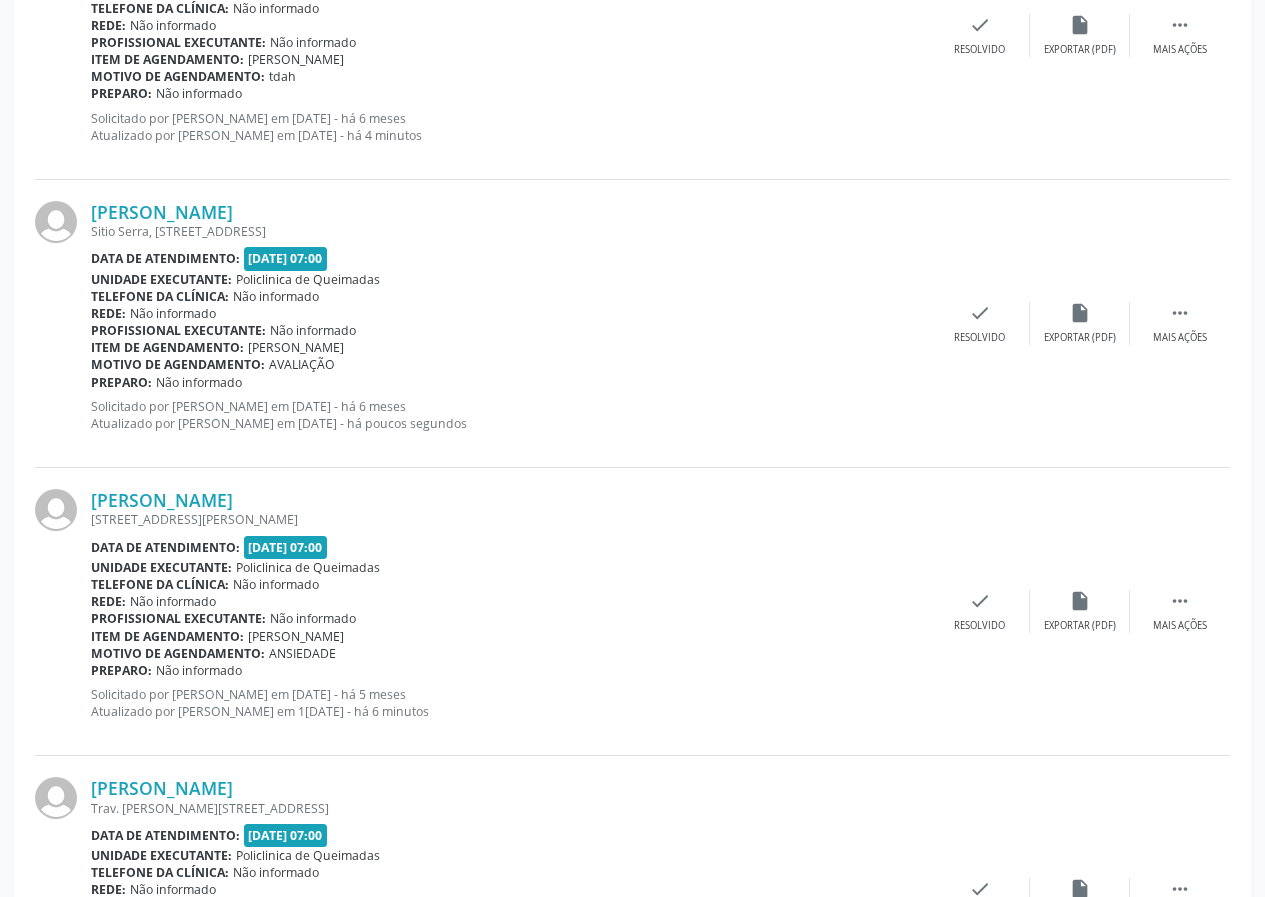 scroll, scrollTop: 896, scrollLeft: 0, axis: vertical 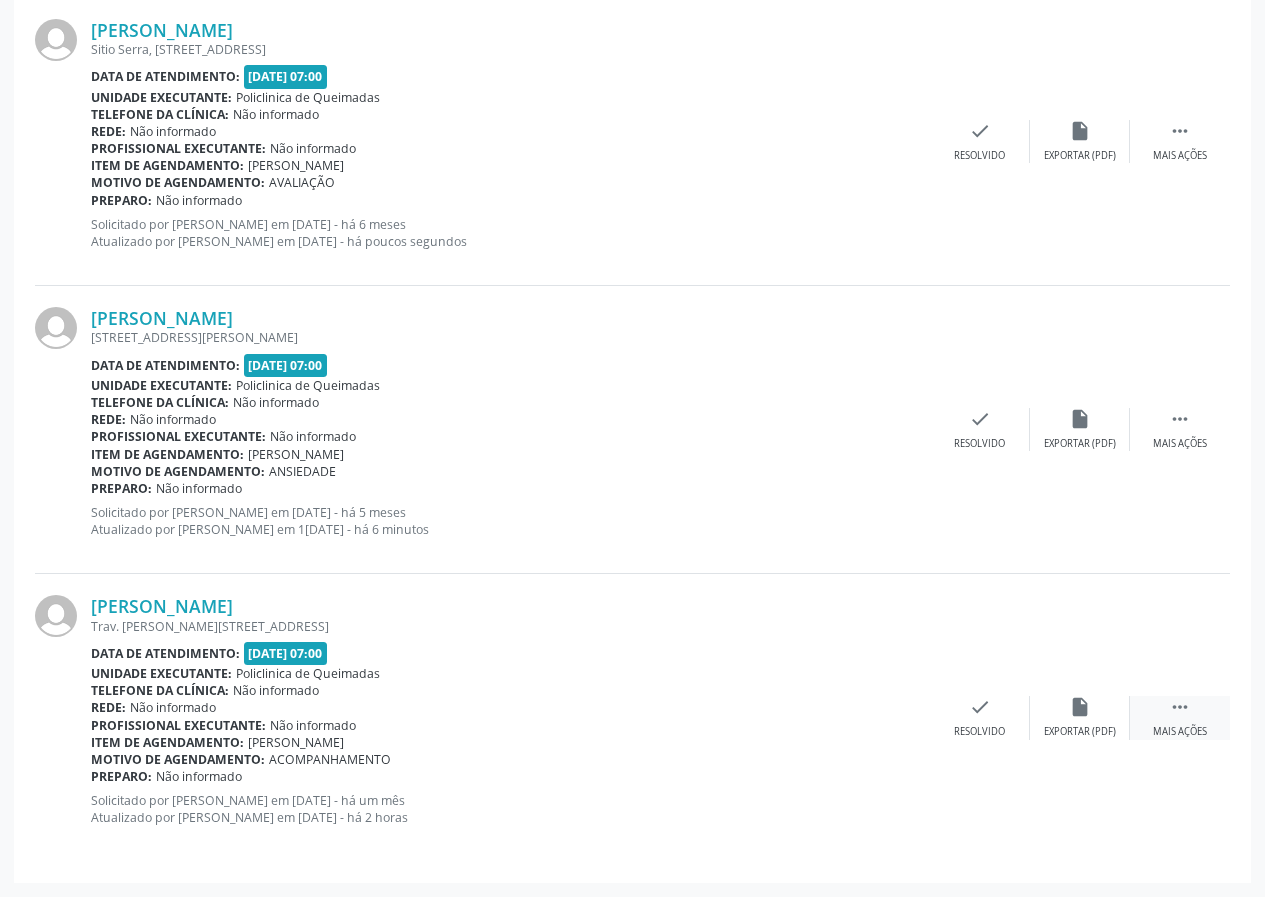 click on "" at bounding box center (1180, 707) 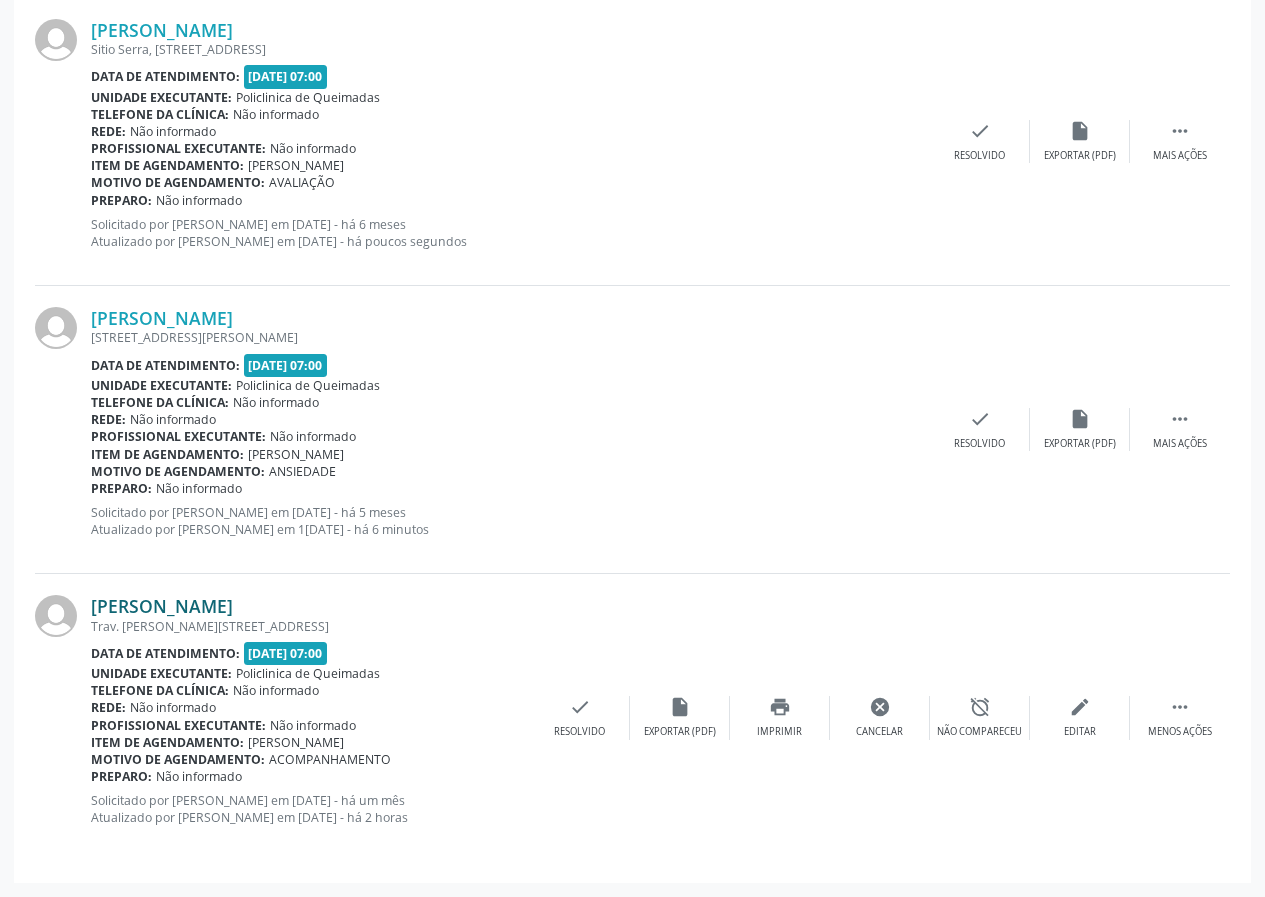 click on "Mikaely dos Santos Sousa" at bounding box center (162, 606) 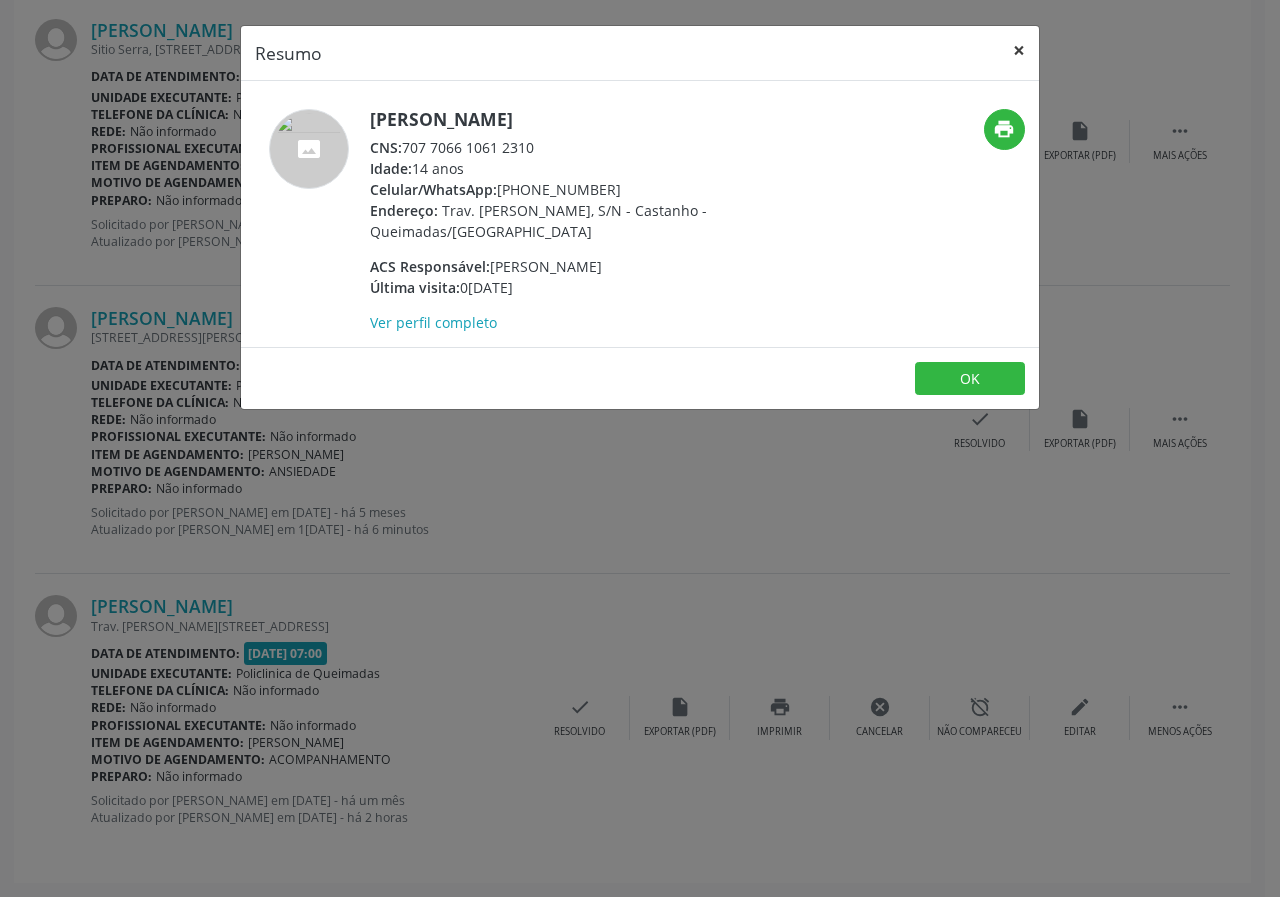 click on "×" at bounding box center [1019, 50] 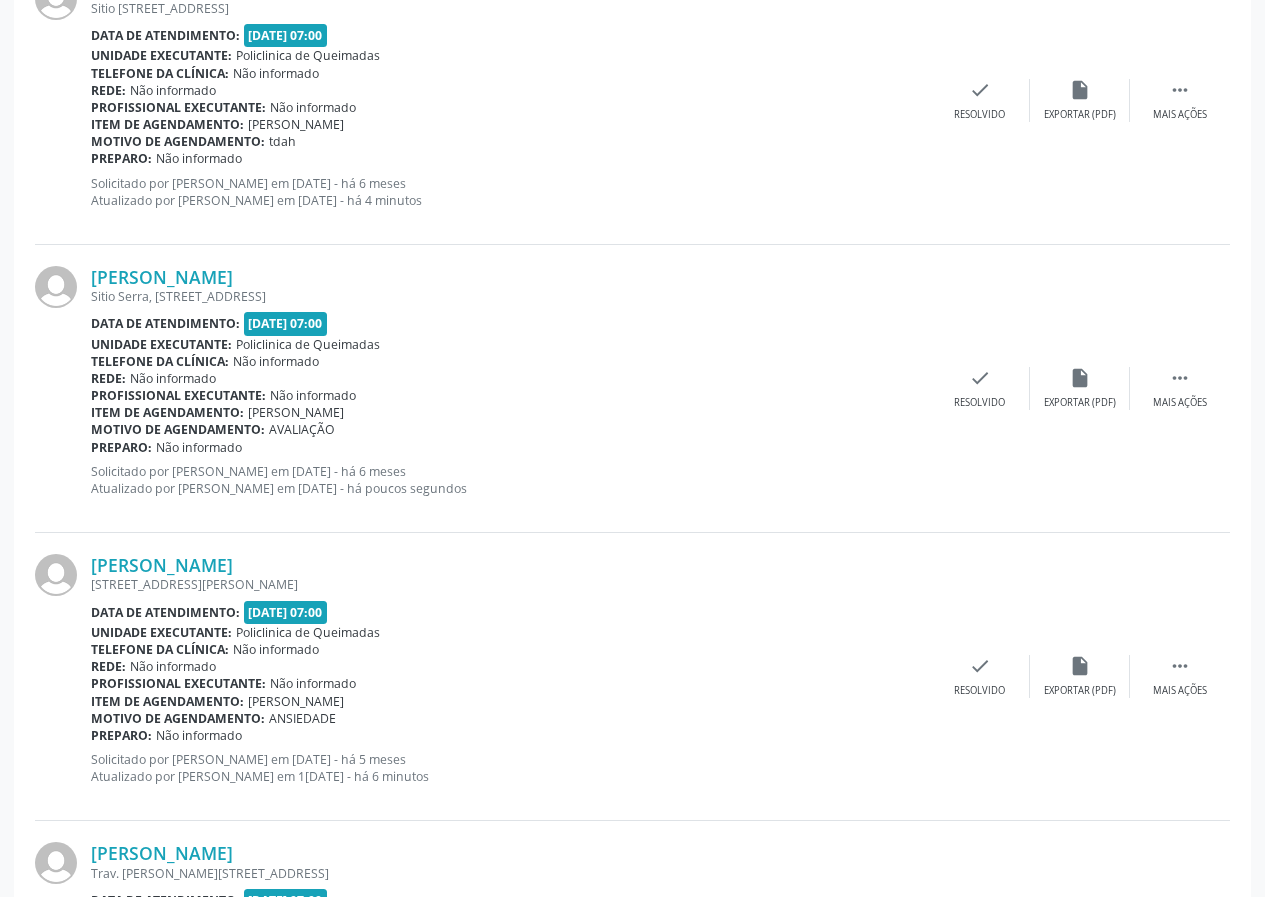 scroll, scrollTop: 896, scrollLeft: 0, axis: vertical 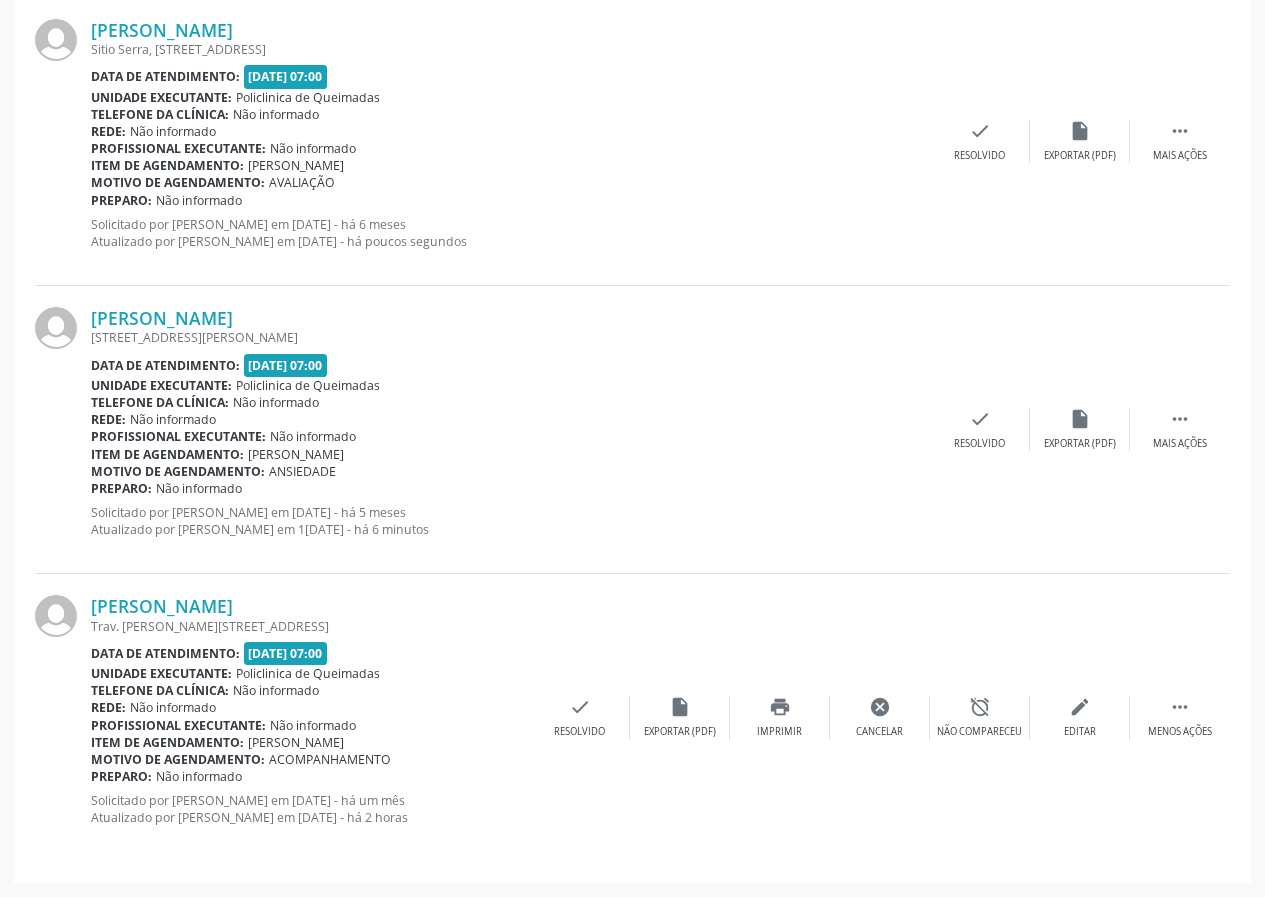 click on "Acompanhamento
Acompanhe a situação das marcações correntes e finalizadas
Relatórios
Acompanhamento
Consolidado
Procedimentos realizados
Ano de acompanhamento
2025 2024 2023 2022 2021
person_add
Nova marcação
Na fila   Agendados   Não compareceram
2025
Resolvidos
2025
Cancelados
2025
PESQUISAR
DATA DE ATENDIMENTO
19/07/2025
Filtrar
UNIDADE DE REFERÊNCIA
Selecione uma UBS
Todas as UBS   UBSF Ligeiro II   UBSF Saulo Leal Ernesto de Melo   UBSF Castanho   UBSF Baixa Verde   UBSF Ze Velho   UBSF Boa Vista   UBSF Olho Dagua Salgado   UBSF Zumbi   NASF Pedra do Touro   UBSF Lutador   UBSF Anibal Teixeira   UBSF Central   UBSF Riacho do Meio   UBSF Caixa Dagua   UBSF Ligeiro I   UBSF Malhada Grande   UBSF Vila   UBSF Guritiba   NASF Tataguassu" at bounding box center [632, 55] 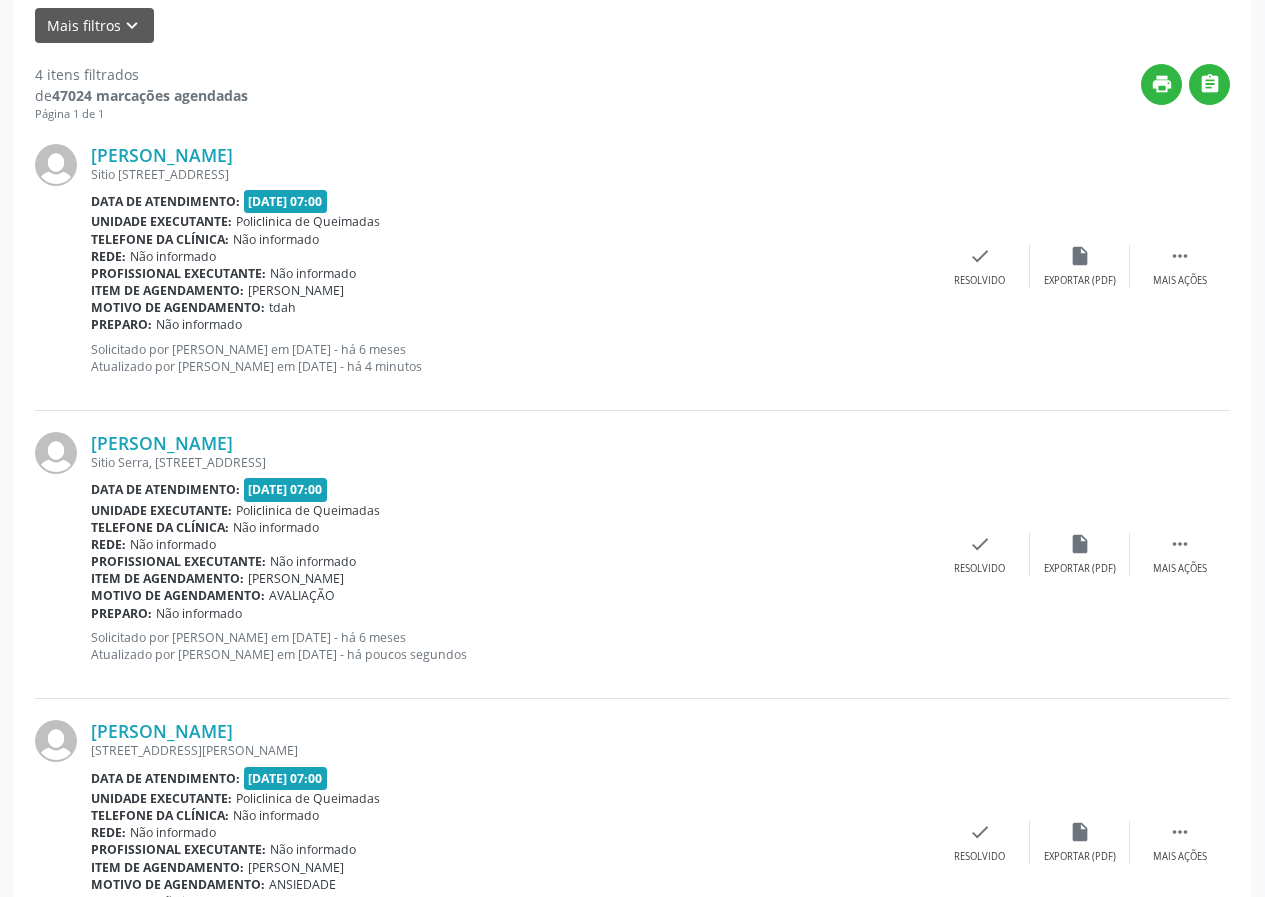 scroll, scrollTop: 96, scrollLeft: 0, axis: vertical 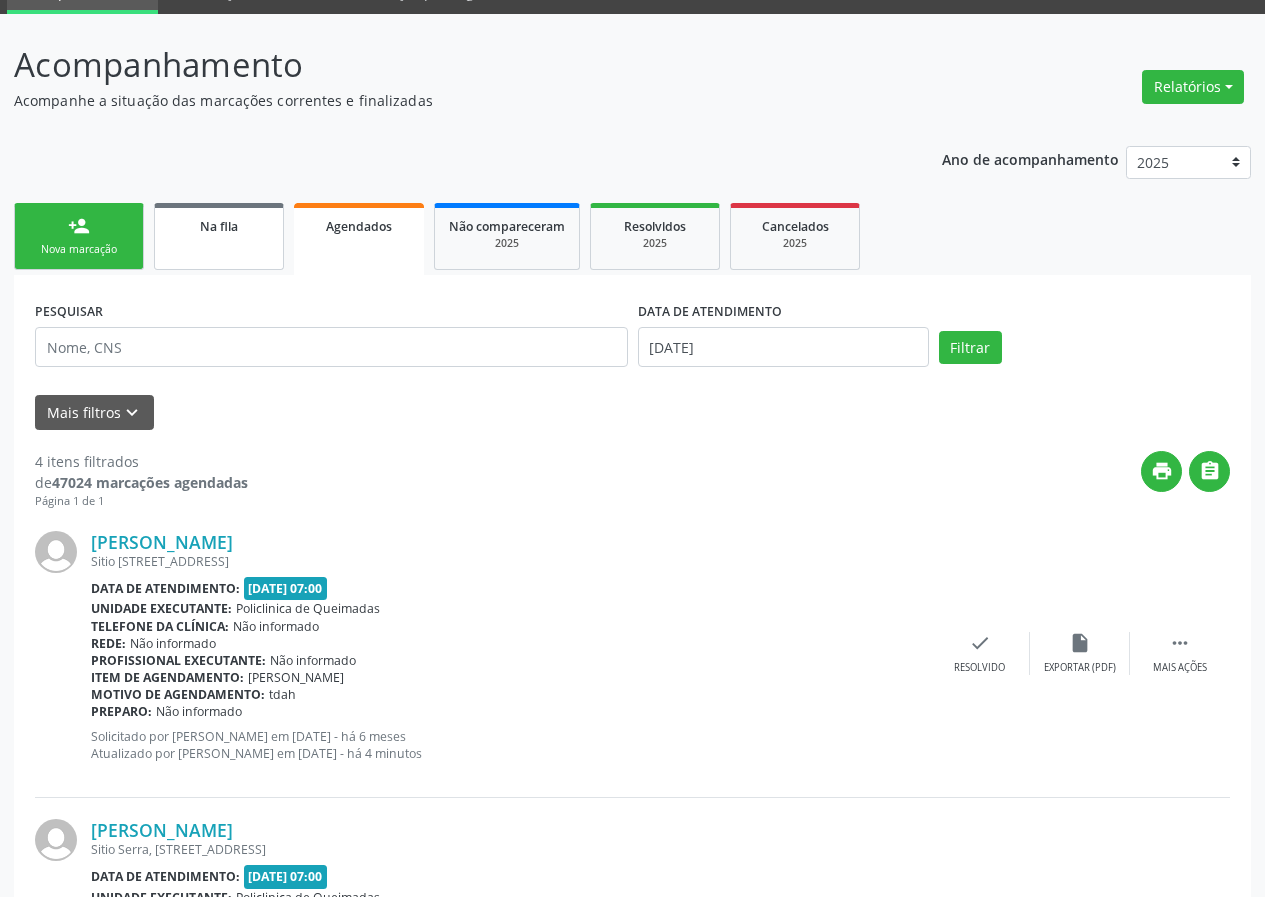 click on "Na fila" at bounding box center (219, 236) 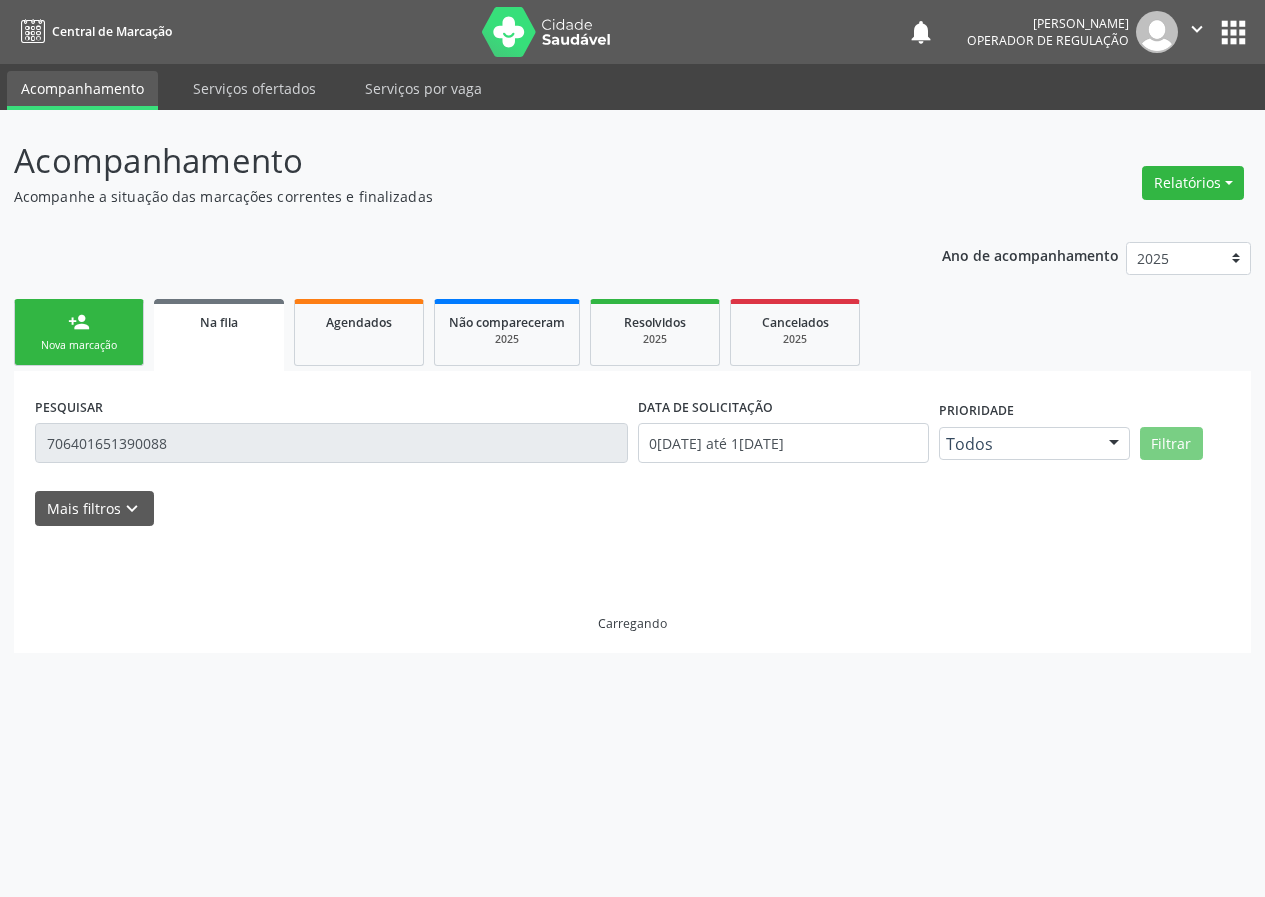 scroll, scrollTop: 0, scrollLeft: 0, axis: both 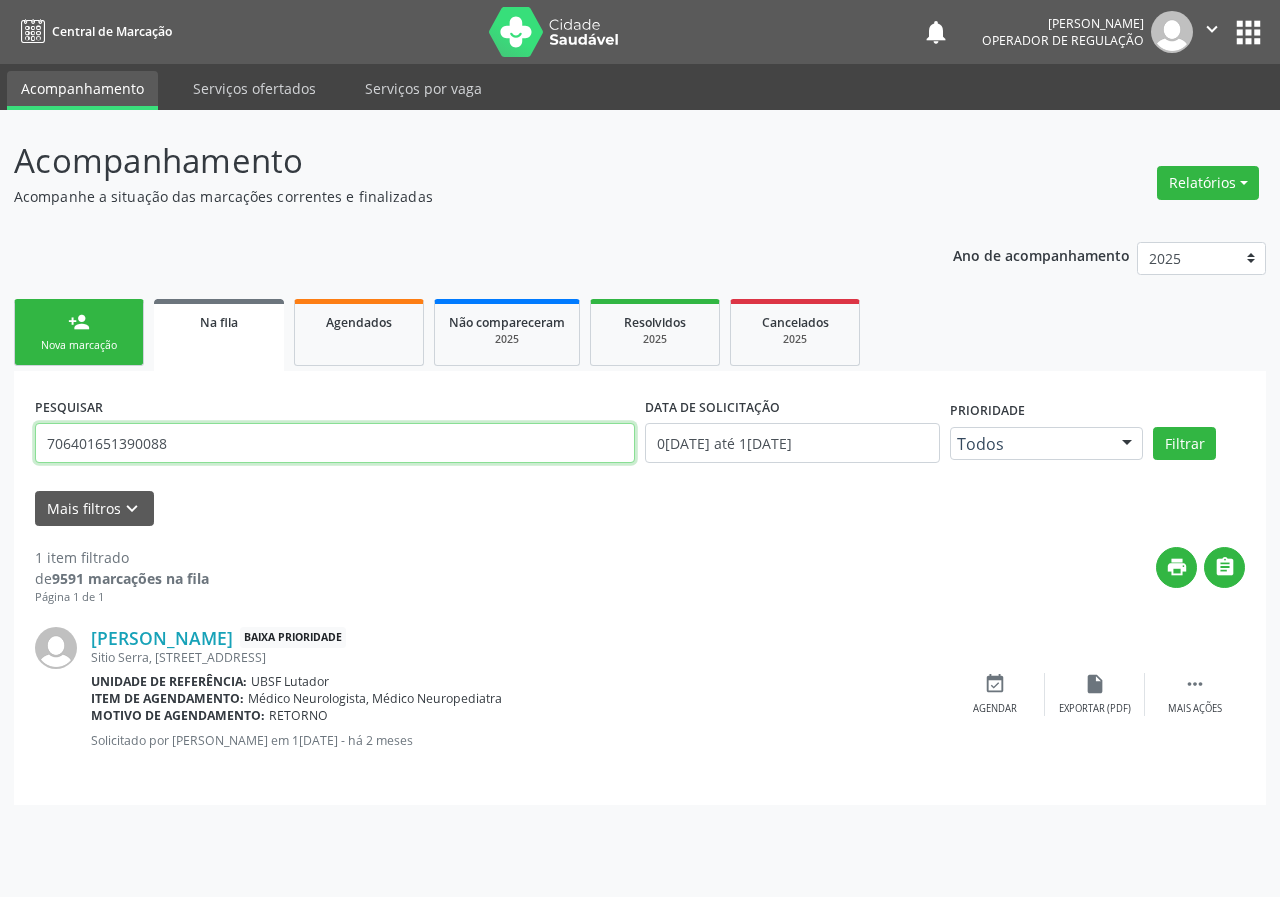 click on "706401651390088" at bounding box center (335, 443) 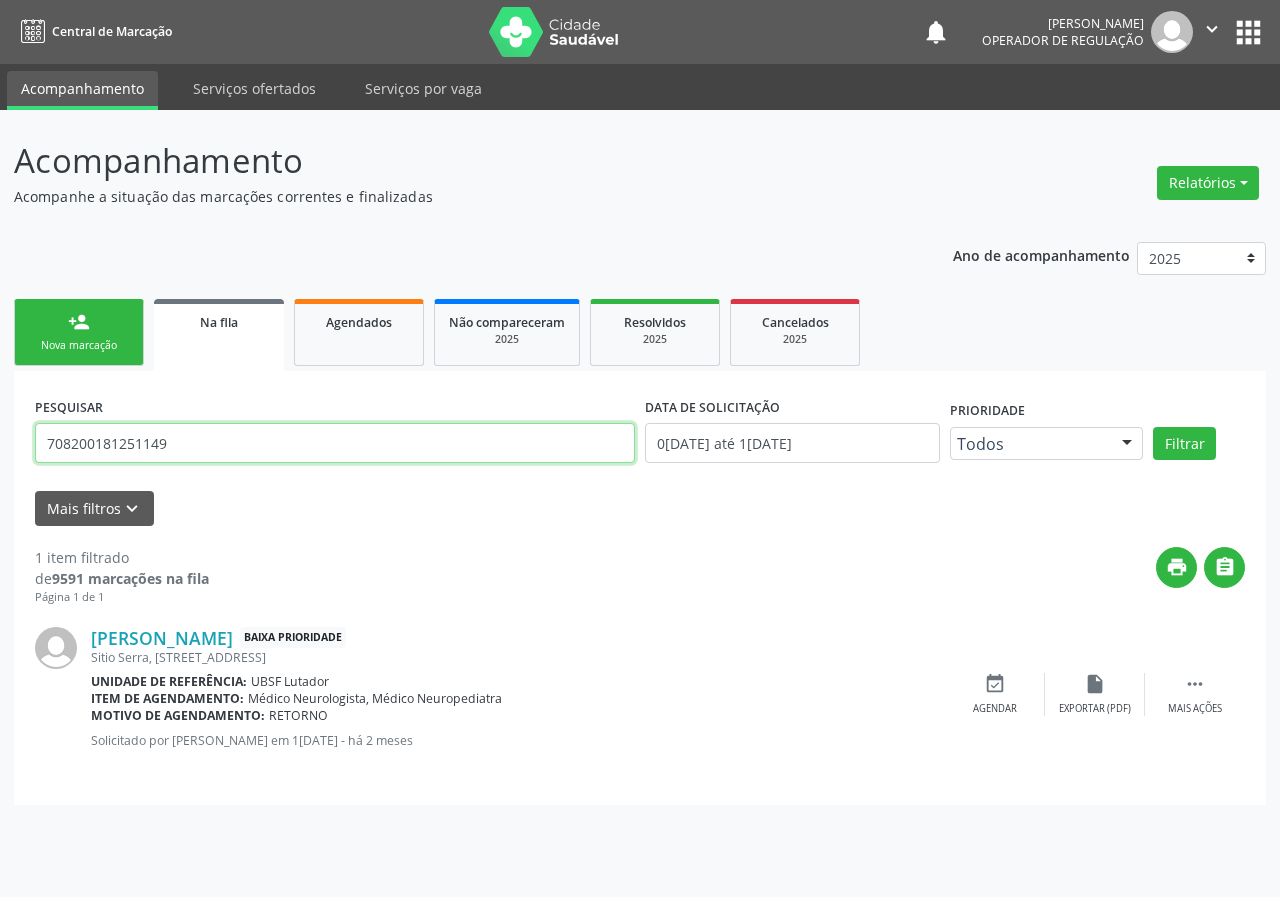 type on "708200181251149" 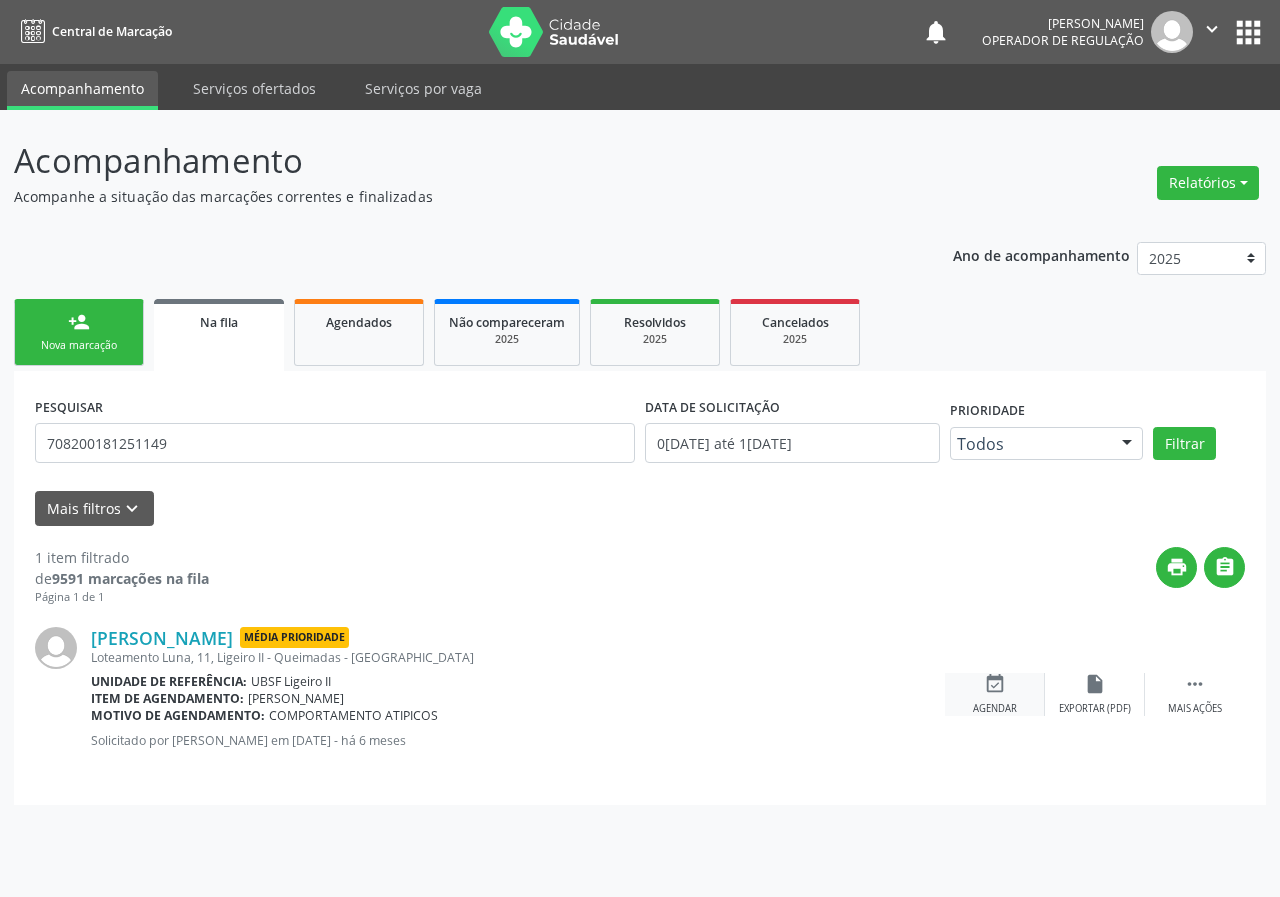 click on "event_available
Agendar" at bounding box center (995, 694) 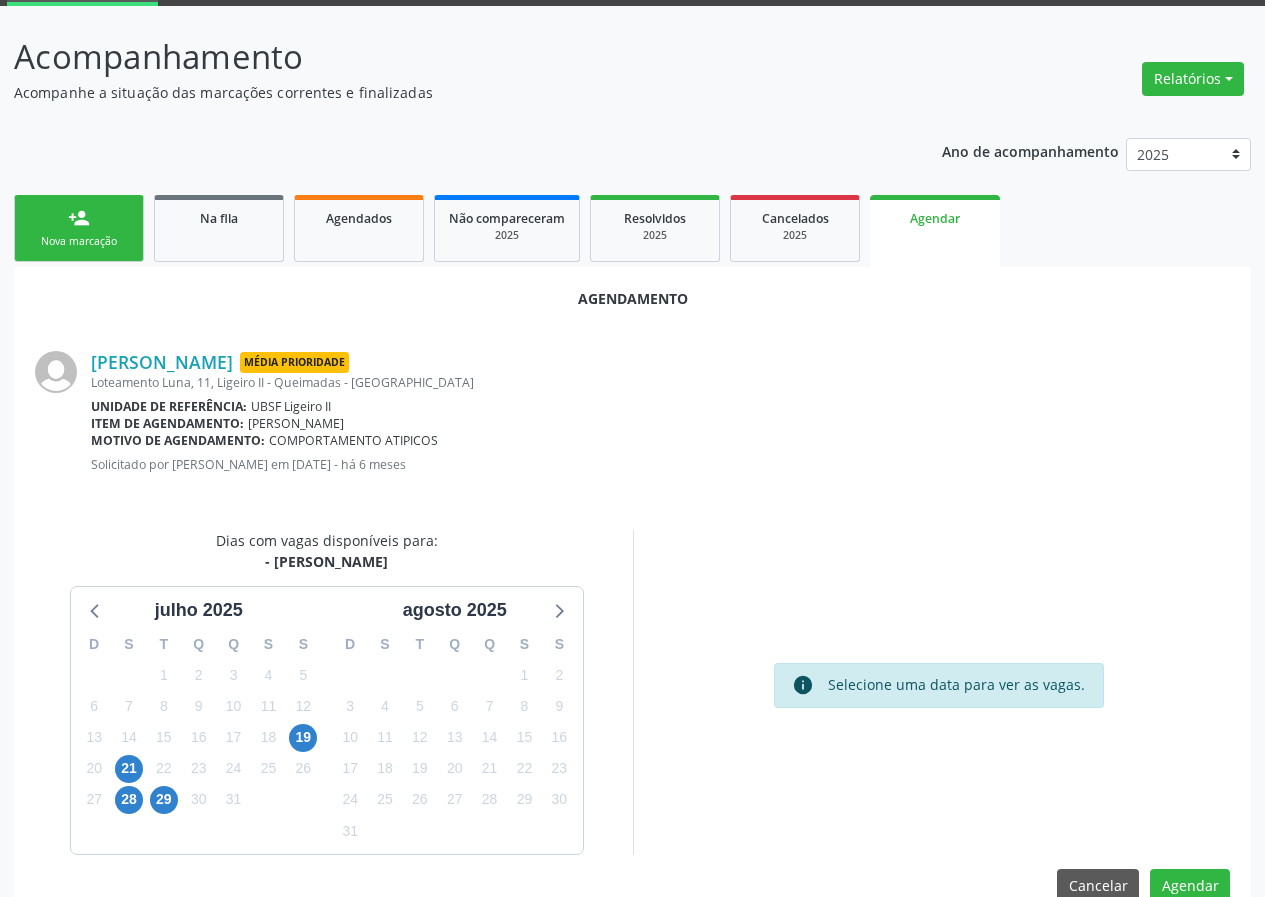 scroll, scrollTop: 144, scrollLeft: 0, axis: vertical 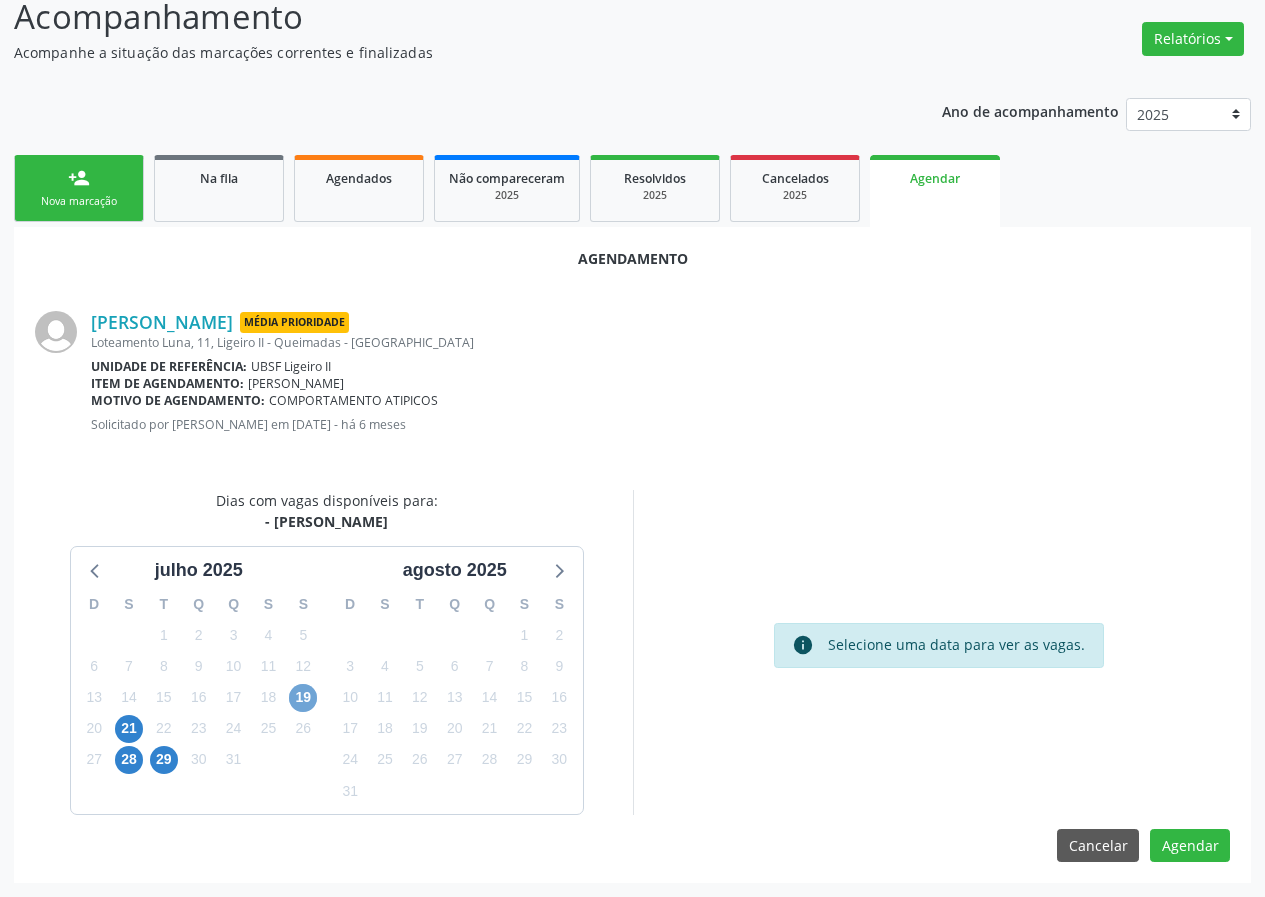 click on "19" at bounding box center (303, 698) 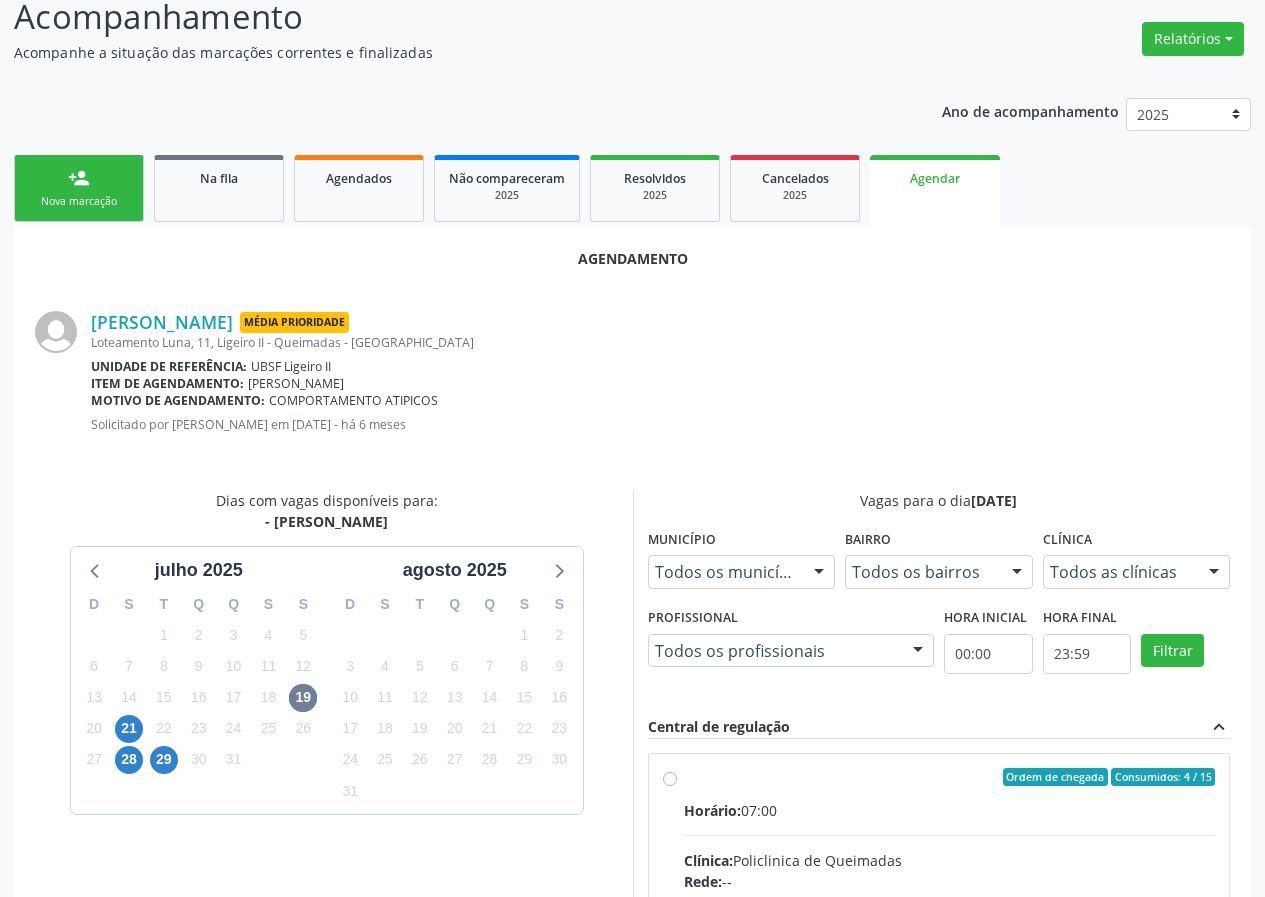 click on "Ordem de chegada
Consumidos: 4 / 15" at bounding box center (950, 777) 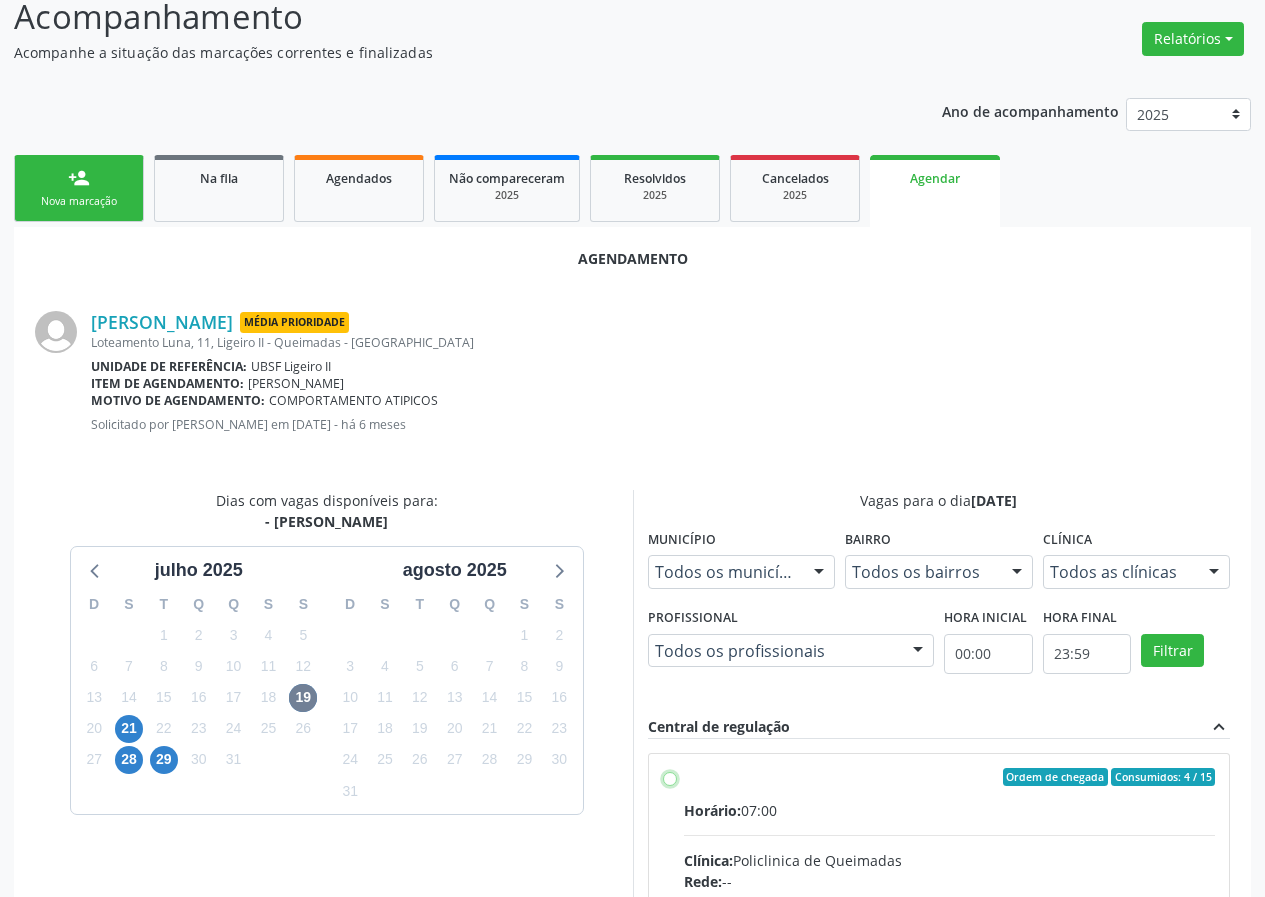 click on "Ordem de chegada
Consumidos: 4 / 15
Horário:   07:00
Clínica:  Policlinica de Queimadas
Rede:
--
Endereço:   nº S/N, Centro, Queimadas - PB
Telefone:   --
Profissional:
--
Informações adicionais sobre o atendimento
Idade de atendimento:
Sem restrição
Gênero(s) atendido(s):
Sem restrição
Informações adicionais:
--" at bounding box center [670, 777] 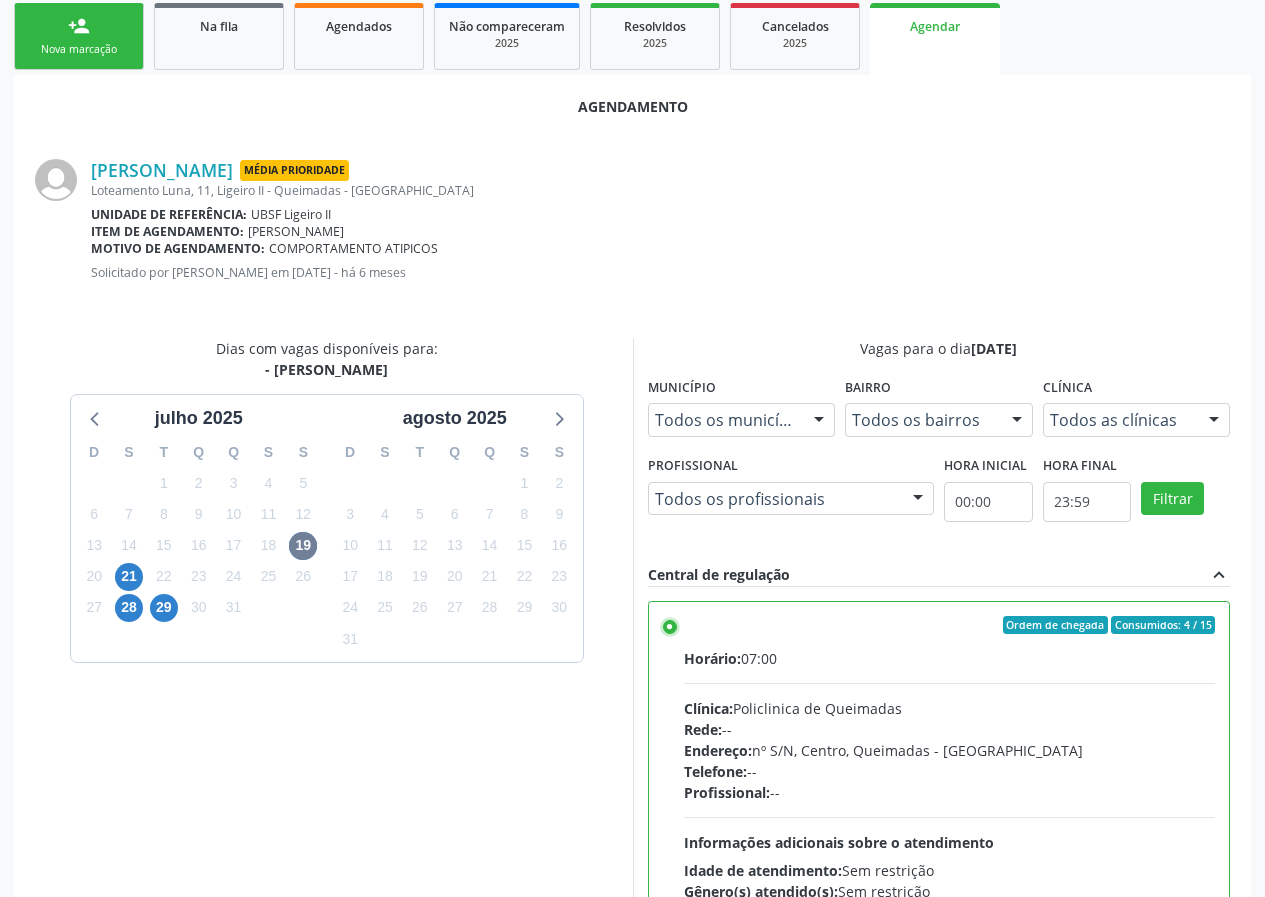scroll, scrollTop: 469, scrollLeft: 0, axis: vertical 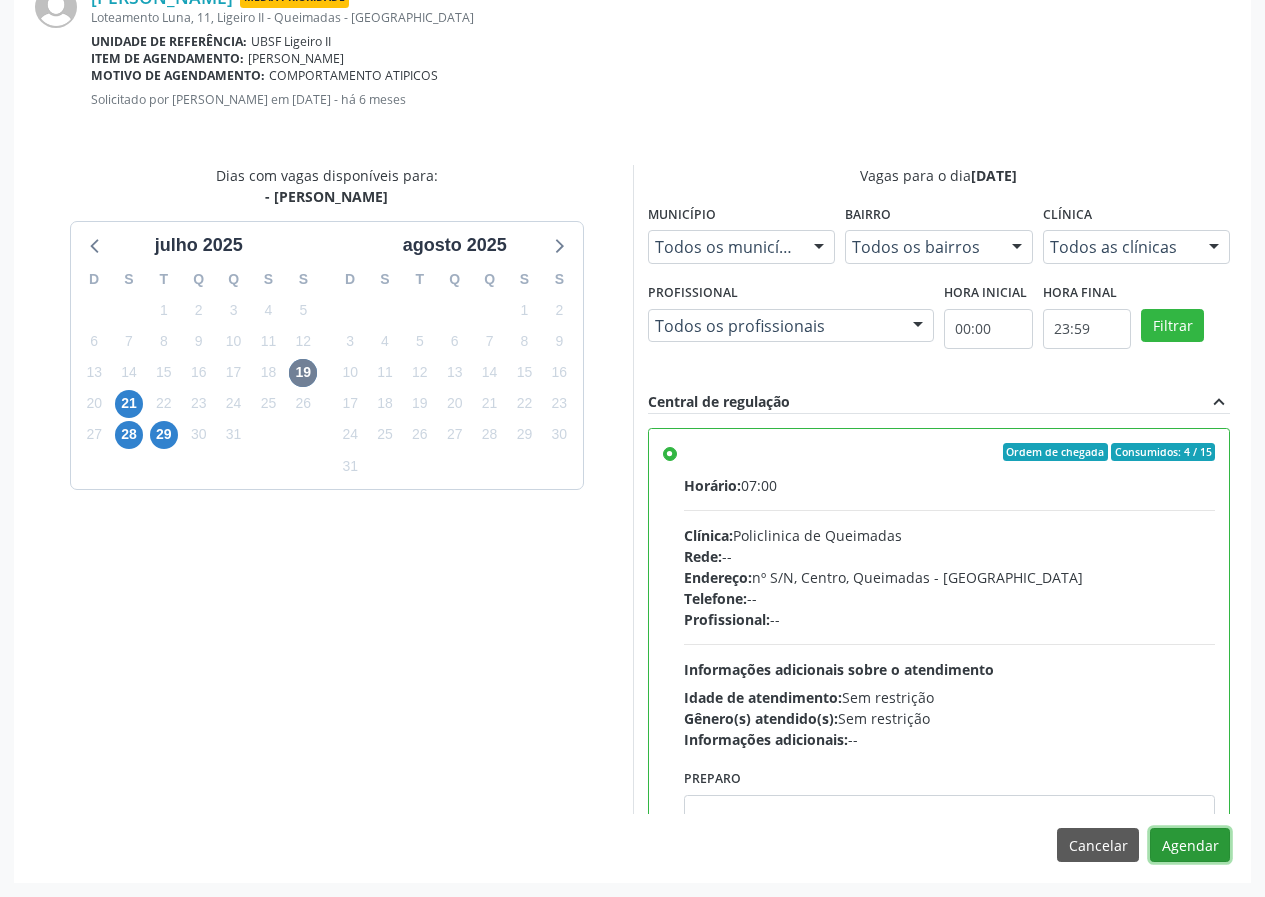 click on "Agendar" at bounding box center (1190, 845) 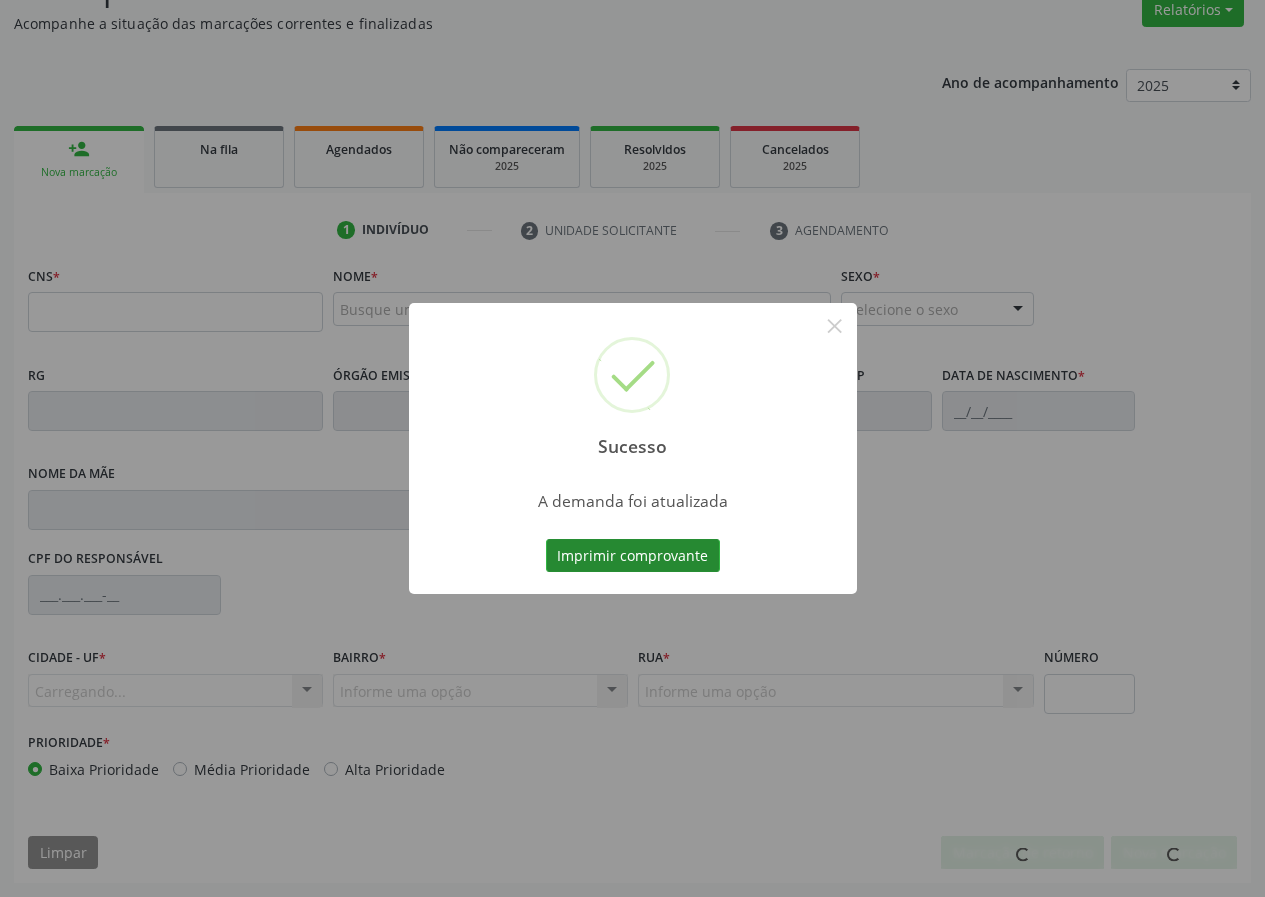 scroll, scrollTop: 173, scrollLeft: 0, axis: vertical 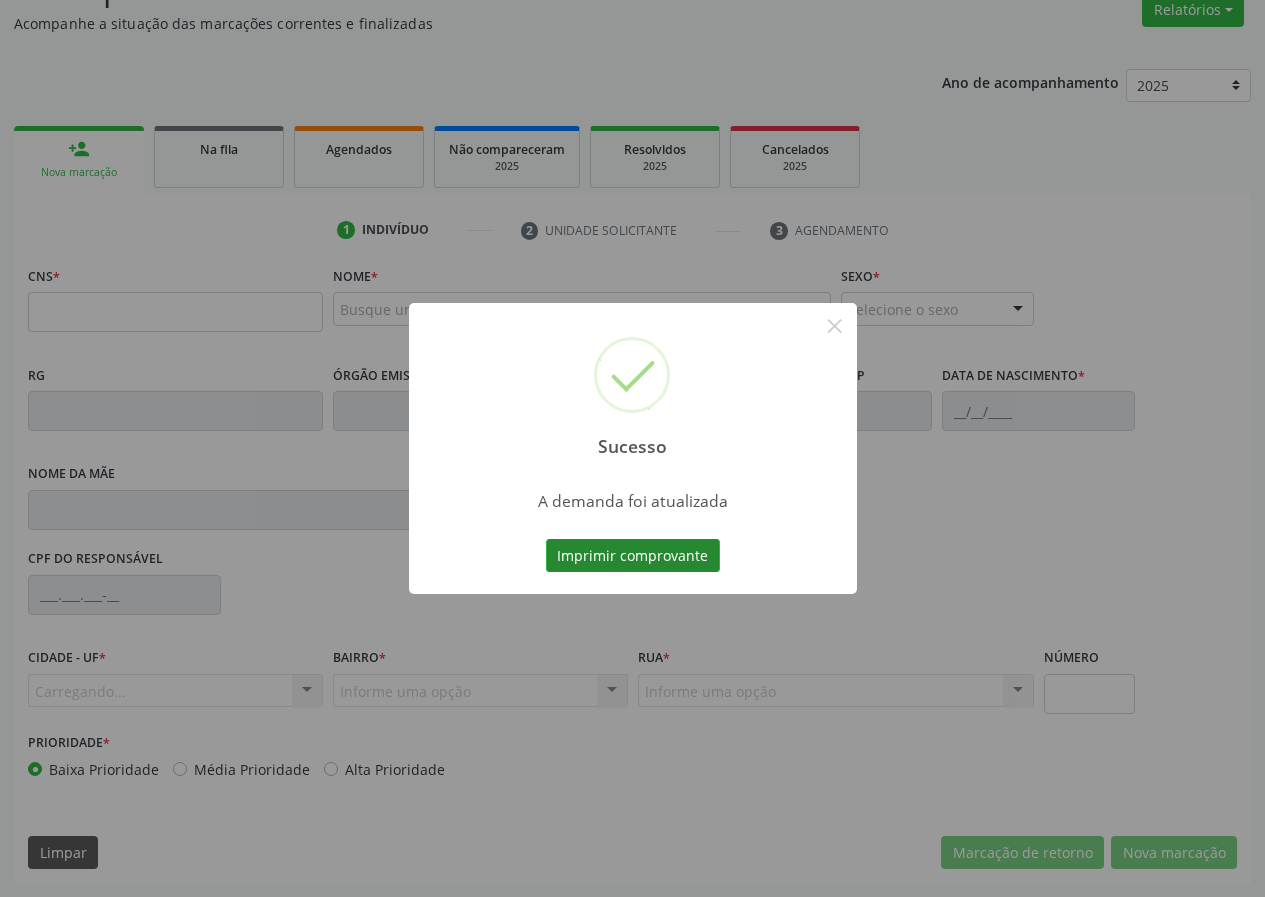 click on "Imprimir comprovante" at bounding box center [633, 556] 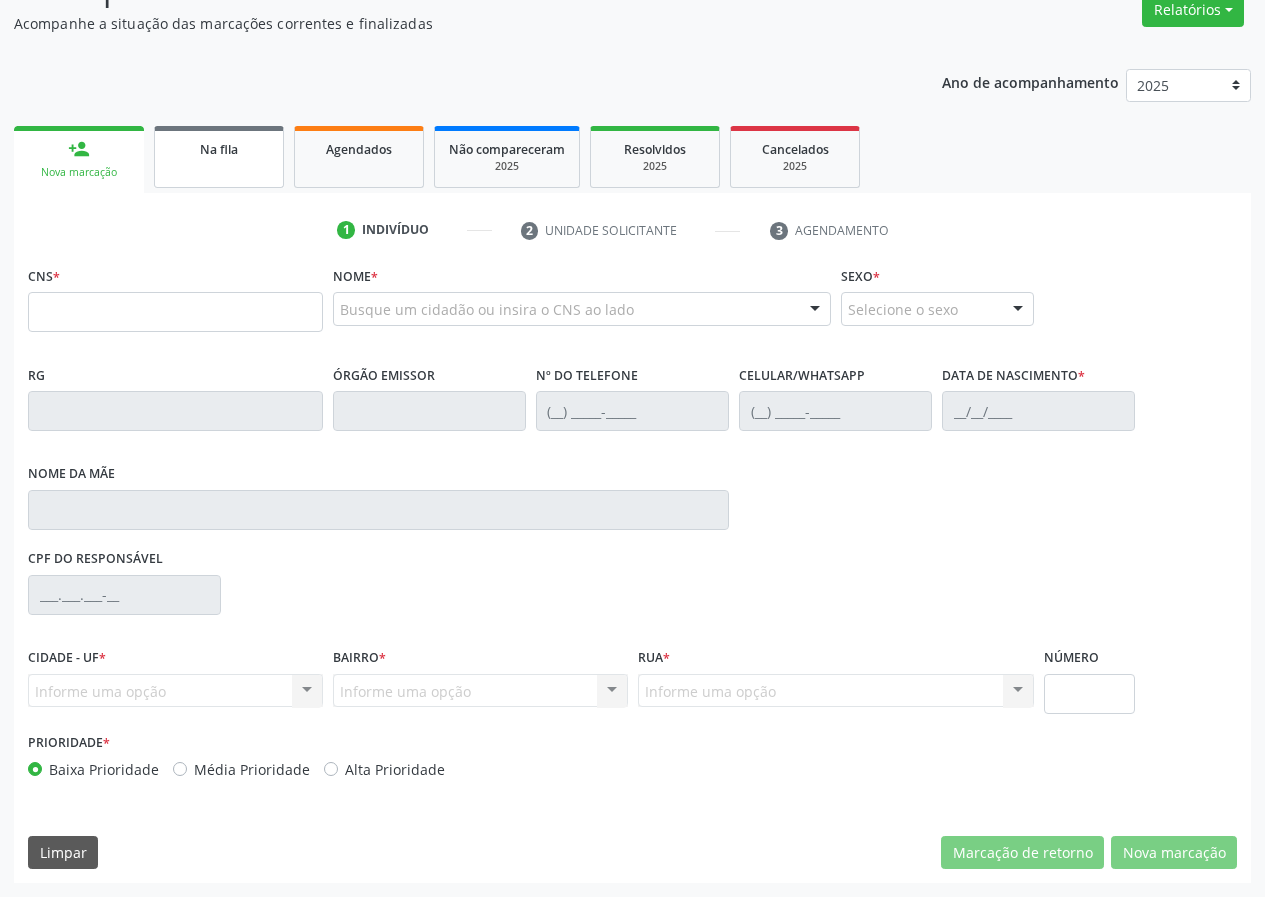 click on "Na fila" at bounding box center (219, 157) 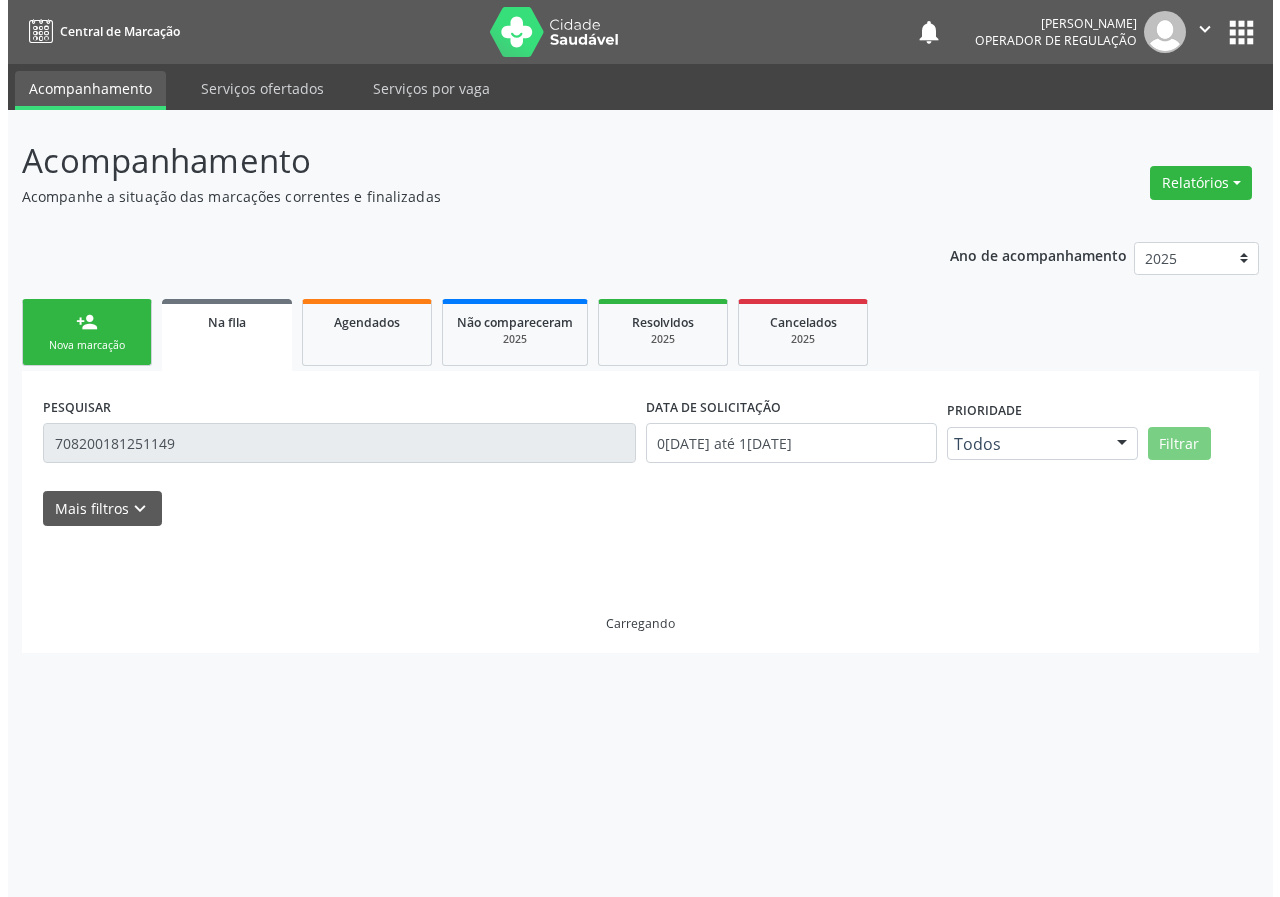 scroll, scrollTop: 0, scrollLeft: 0, axis: both 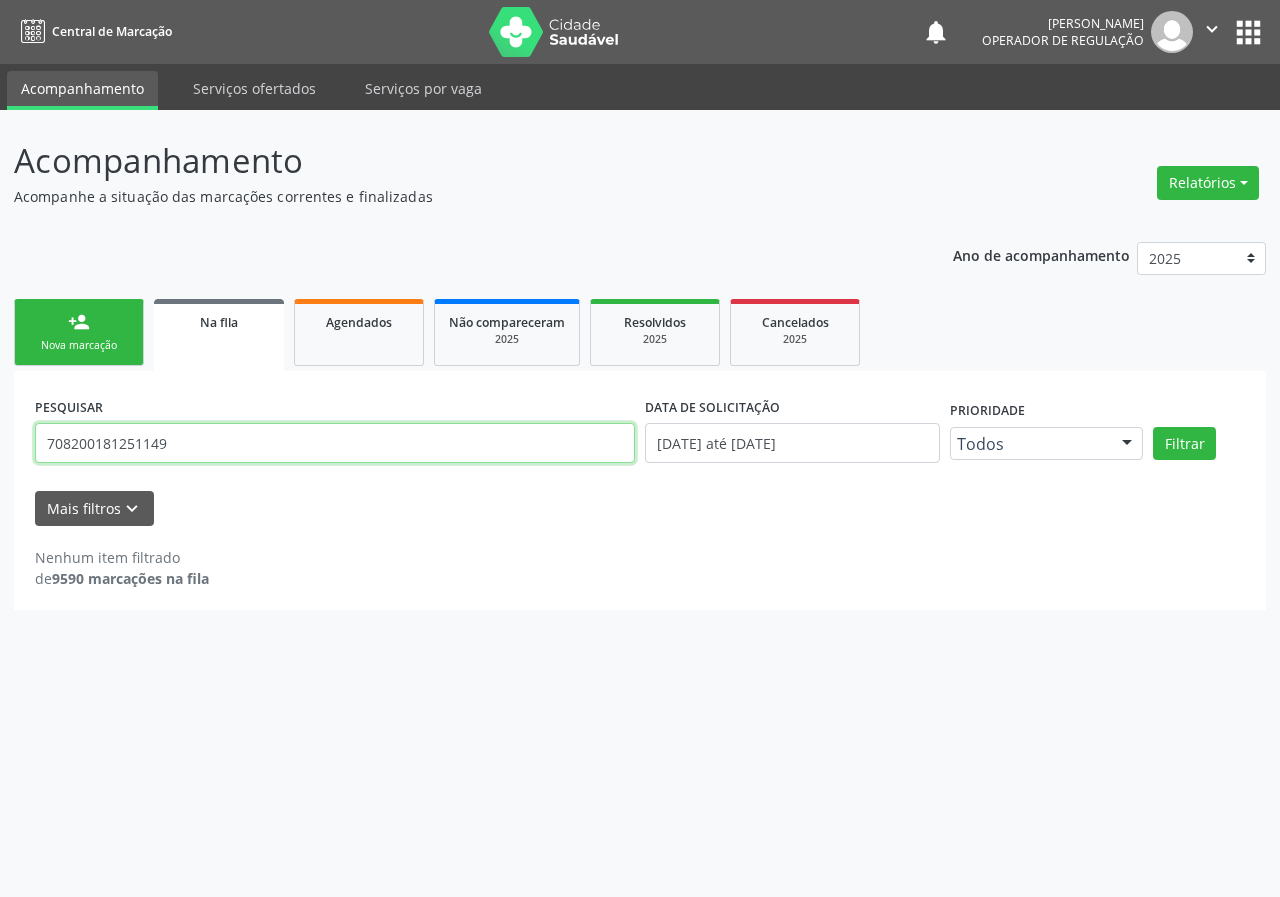 click on "708200181251149" at bounding box center (335, 443) 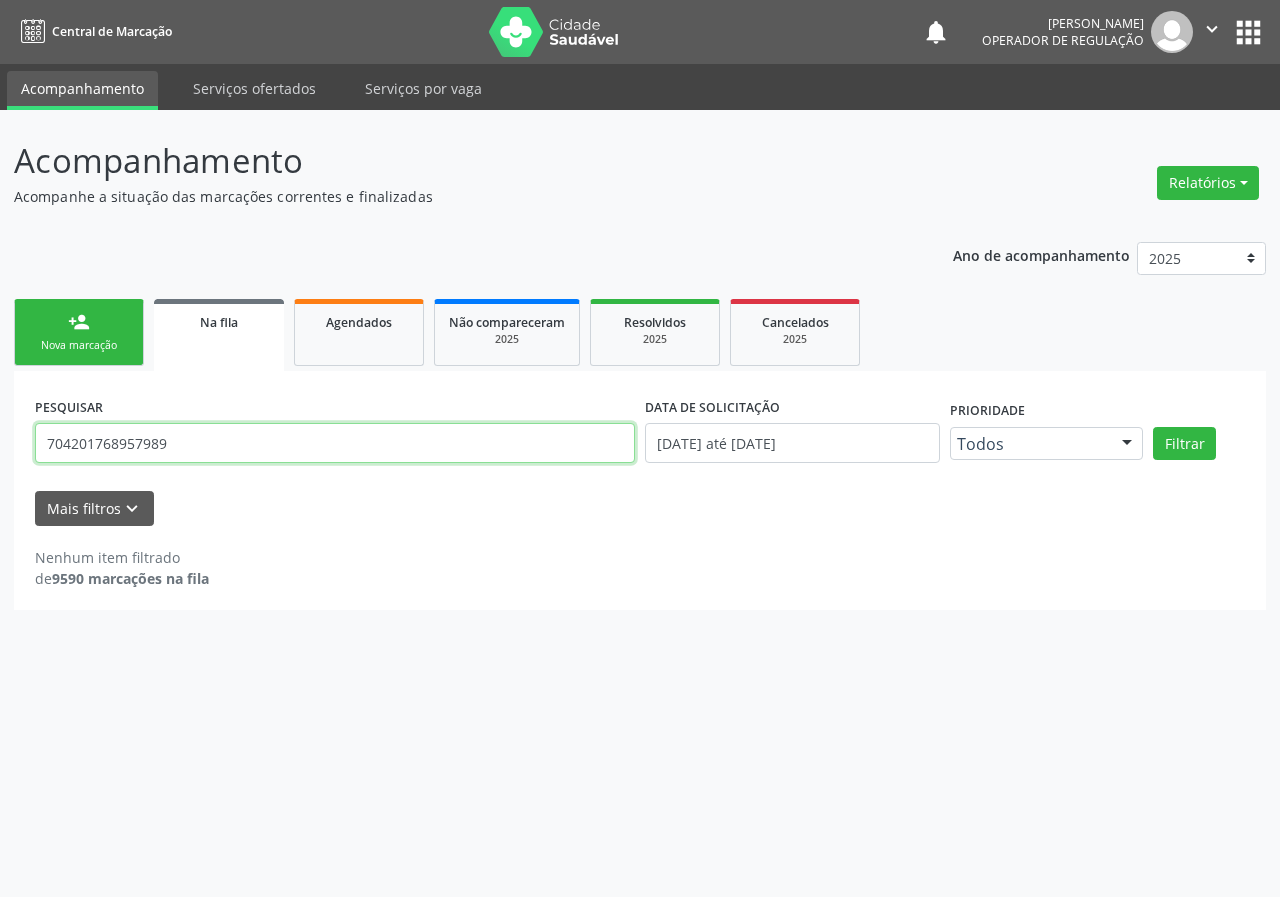 type on "704201768957989" 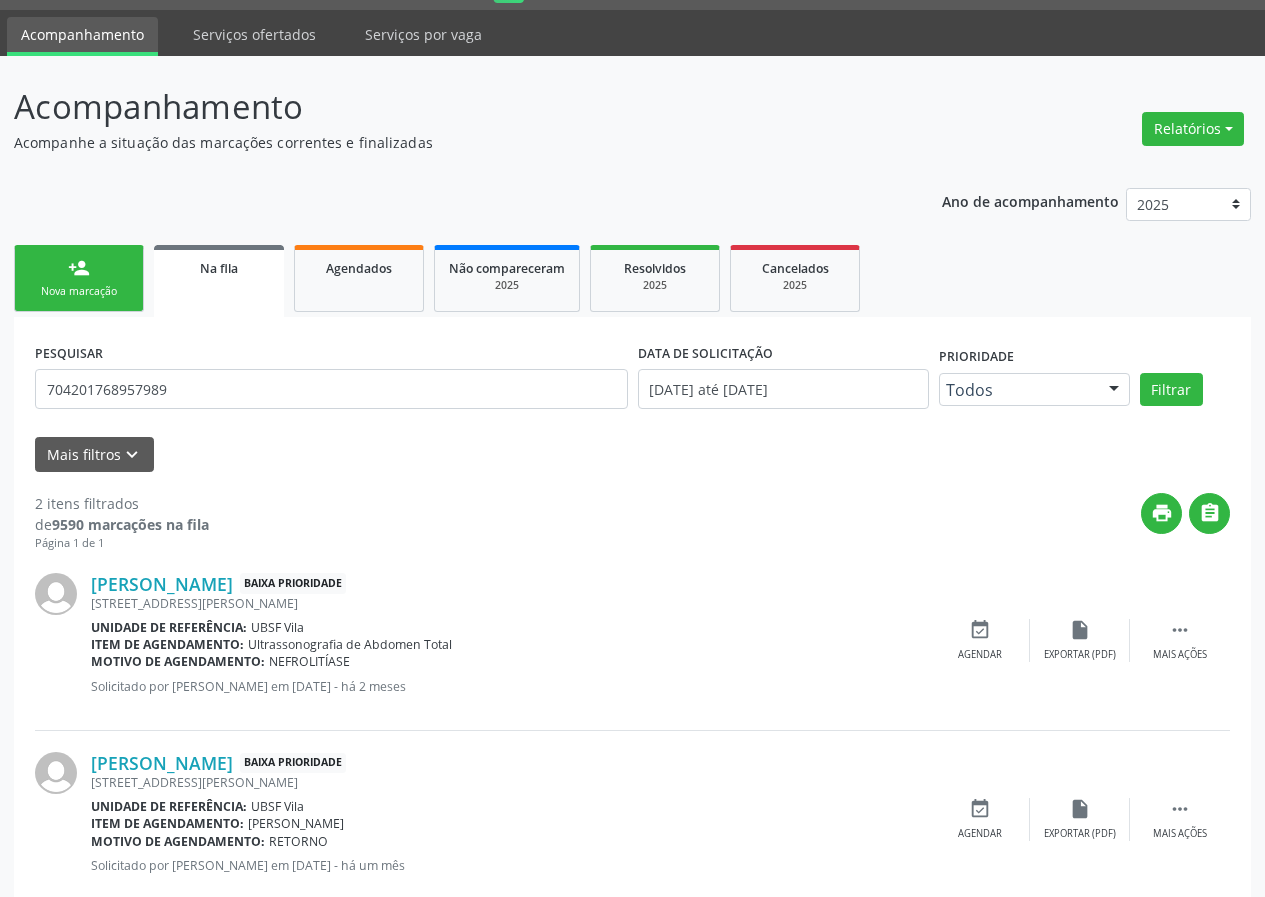 scroll, scrollTop: 101, scrollLeft: 0, axis: vertical 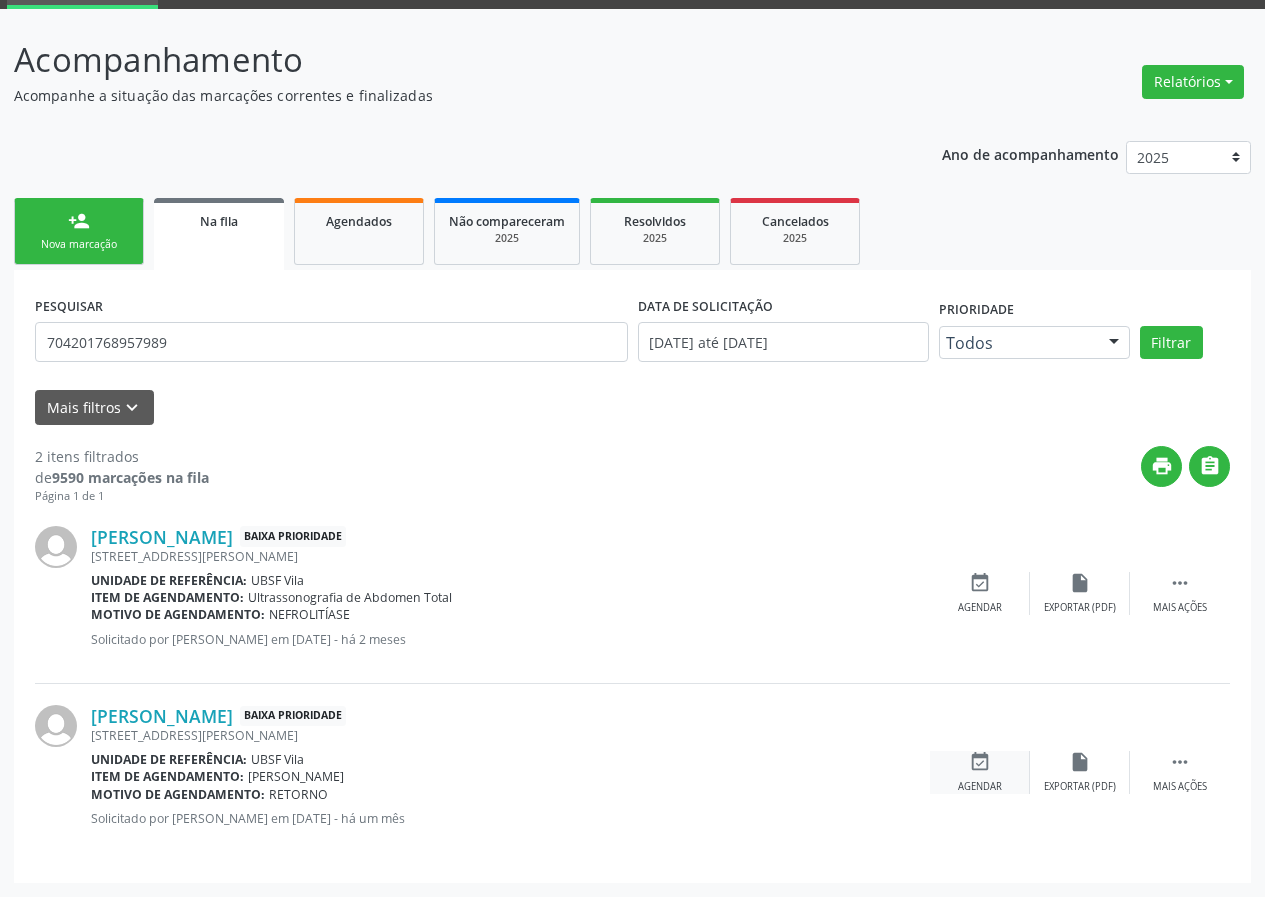 click on "event_available" at bounding box center [980, 762] 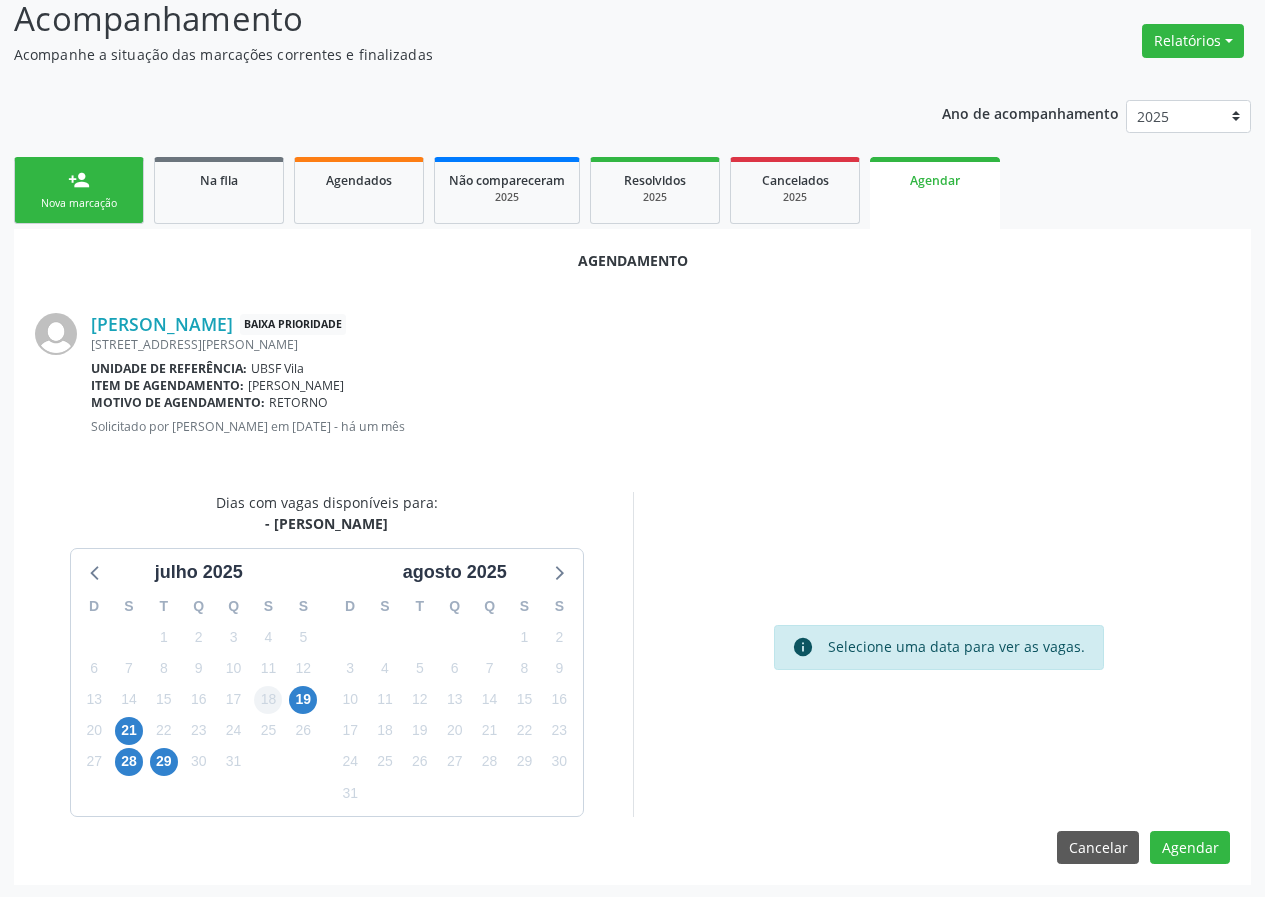 scroll, scrollTop: 144, scrollLeft: 0, axis: vertical 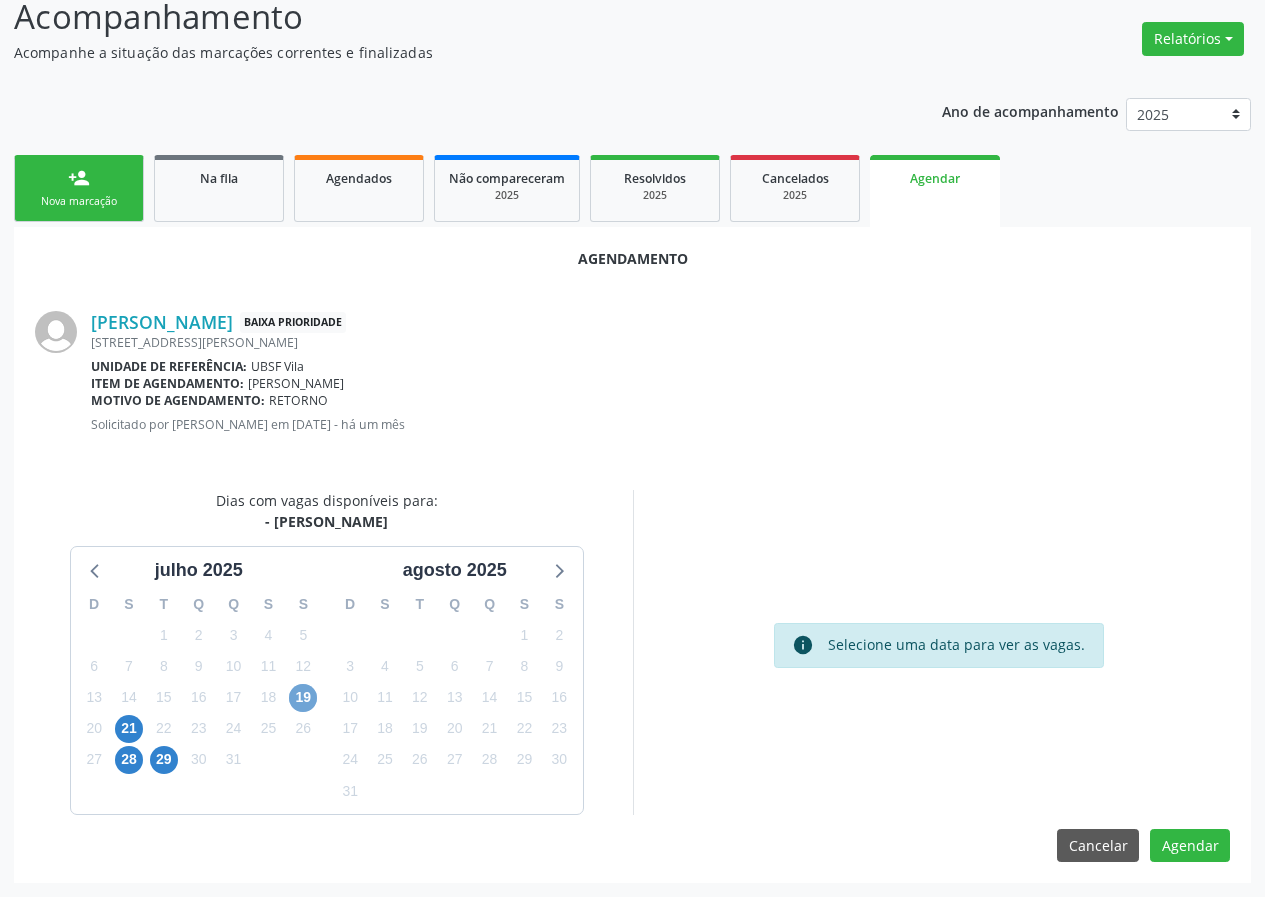 click on "19" at bounding box center [303, 698] 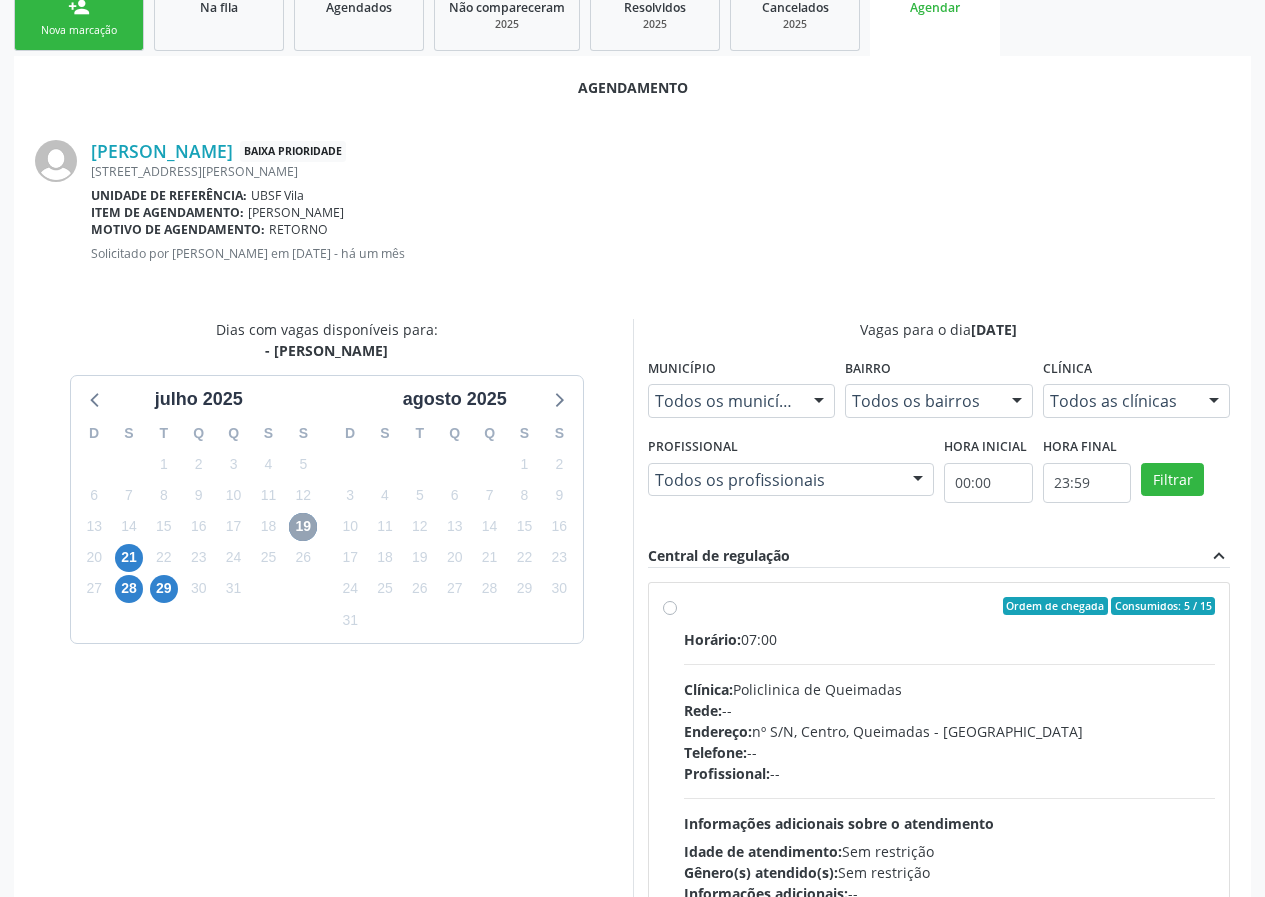 scroll, scrollTop: 469, scrollLeft: 0, axis: vertical 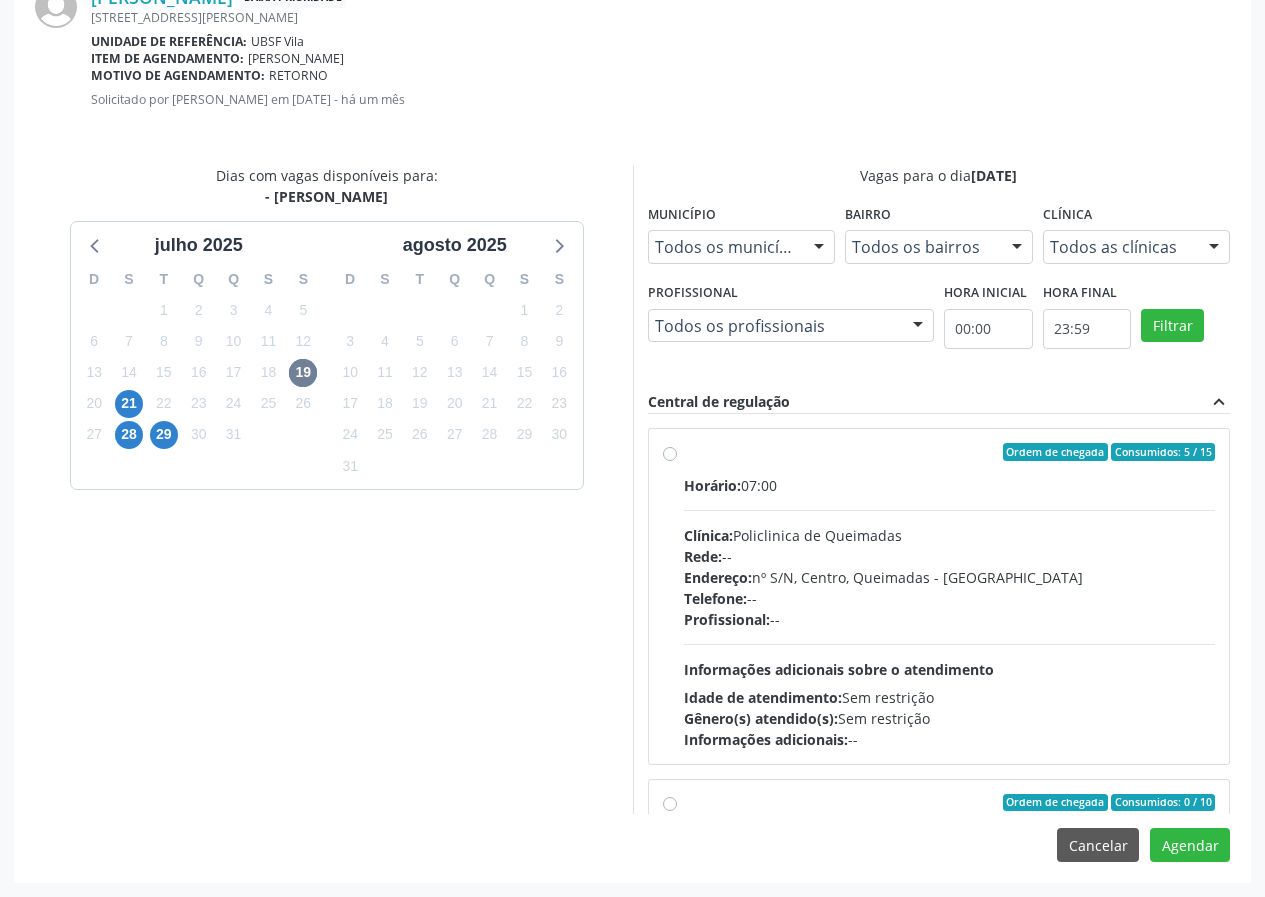 click on "Horário:   07:00
Clínica:  Policlinica de Queimadas
Rede:
--
Endereço:   nº S/N, Centro, Queimadas - PB
Telefone:   --
Profissional:
--
Informações adicionais sobre o atendimento
Idade de atendimento:
Sem restrição
Gênero(s) atendido(s):
Sem restrição
Informações adicionais:
--" at bounding box center (950, 612) 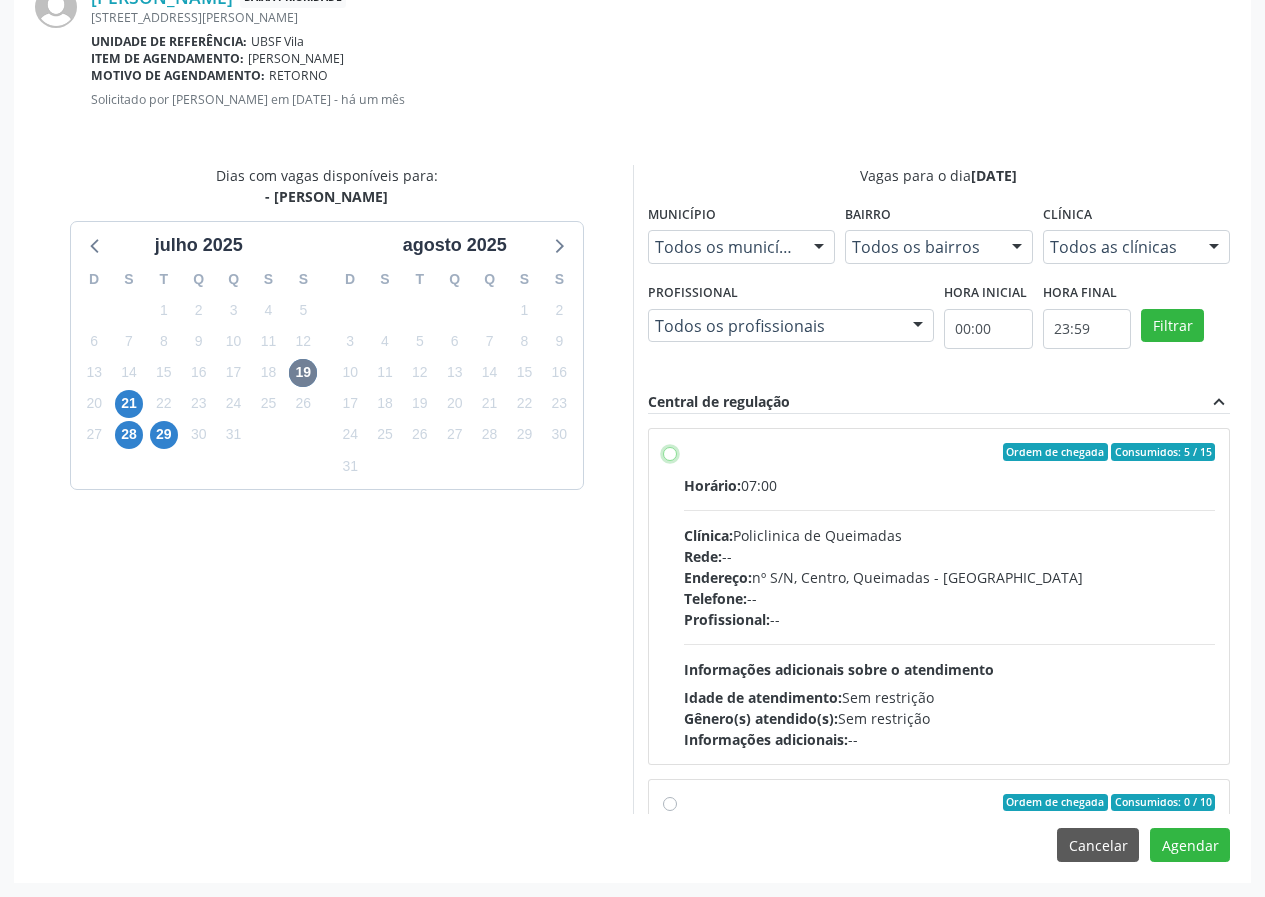 radio on "true" 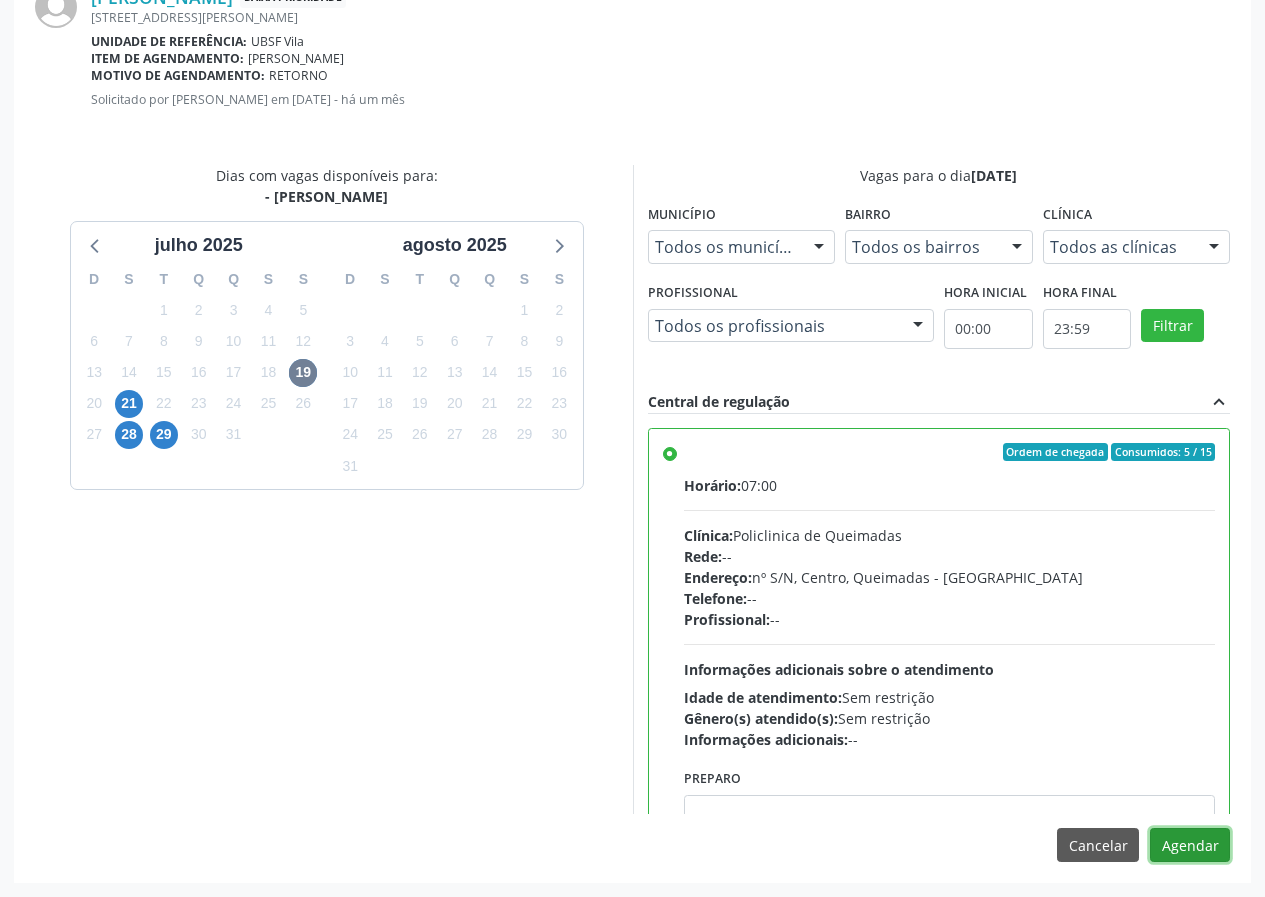 click on "Agendar" at bounding box center [1190, 845] 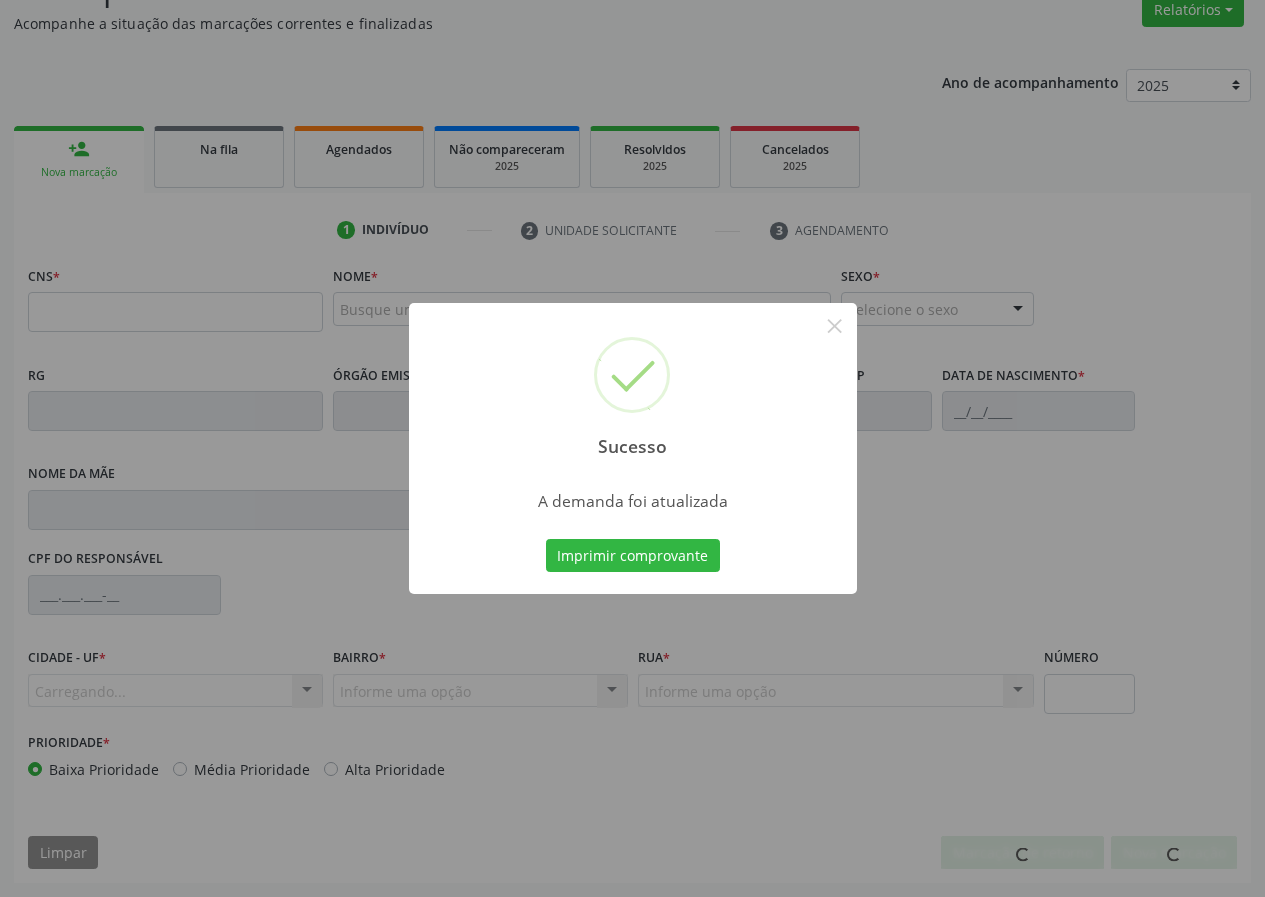 scroll, scrollTop: 173, scrollLeft: 0, axis: vertical 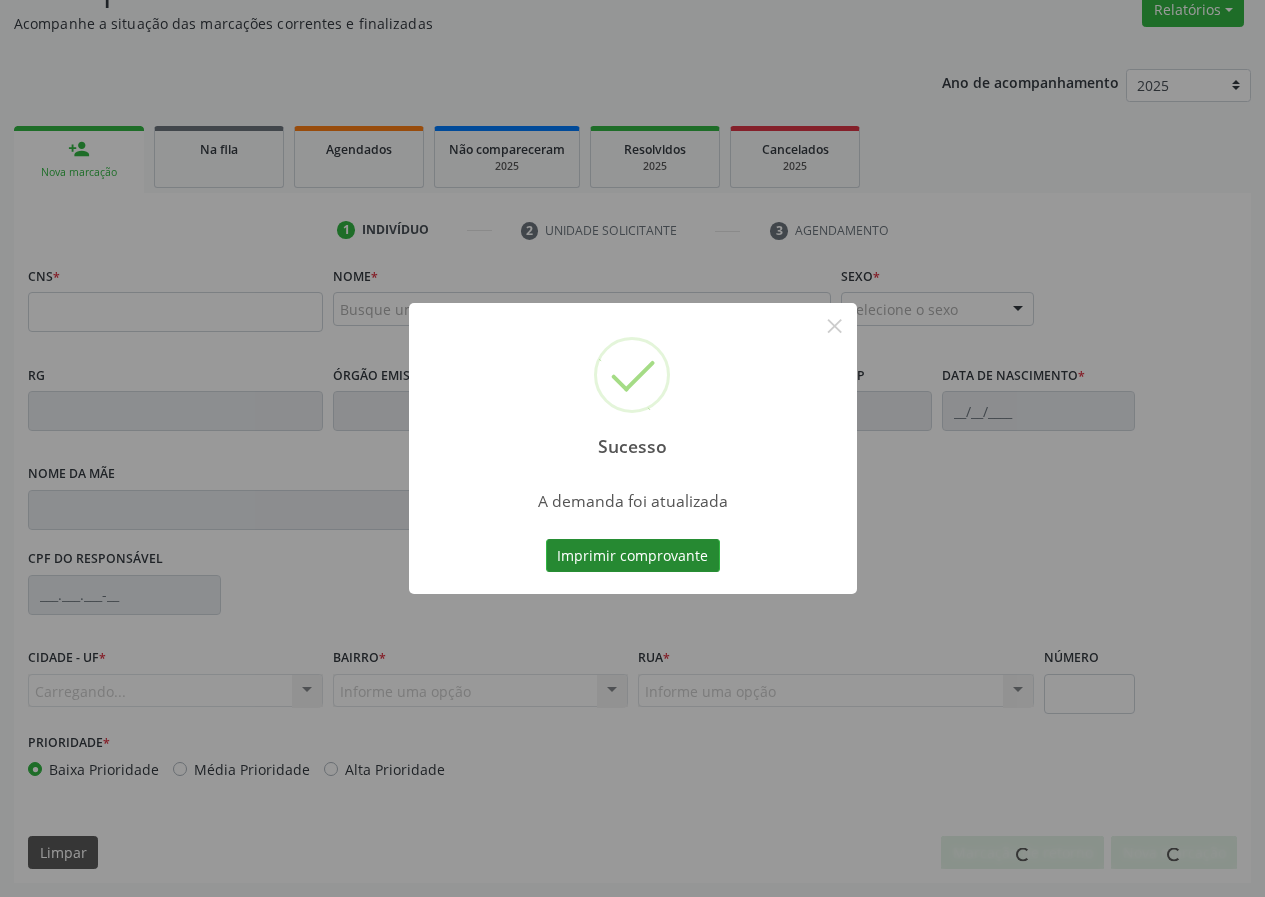 click on "Imprimir comprovante" at bounding box center (633, 556) 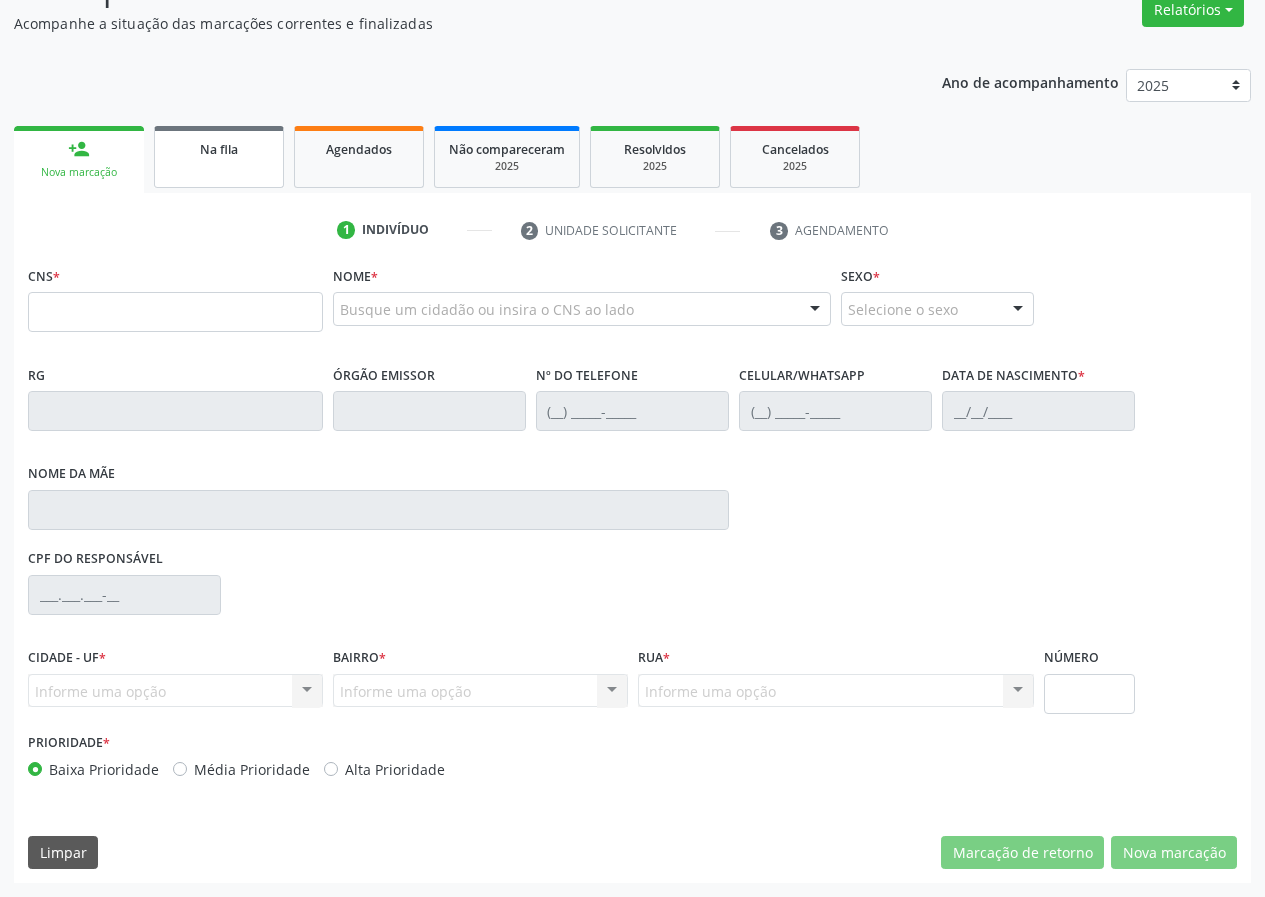 click on "Na fila" at bounding box center (219, 157) 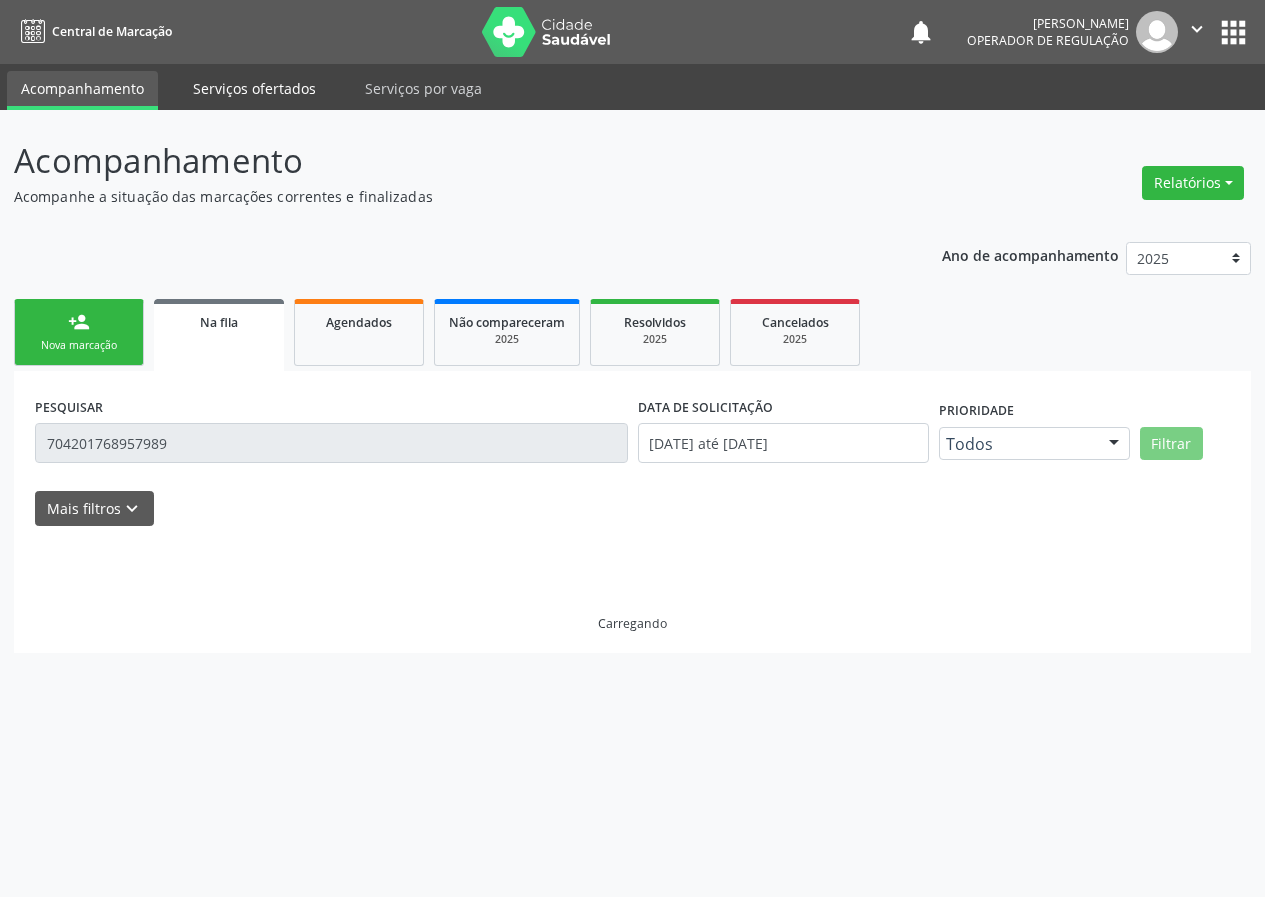 scroll, scrollTop: 0, scrollLeft: 0, axis: both 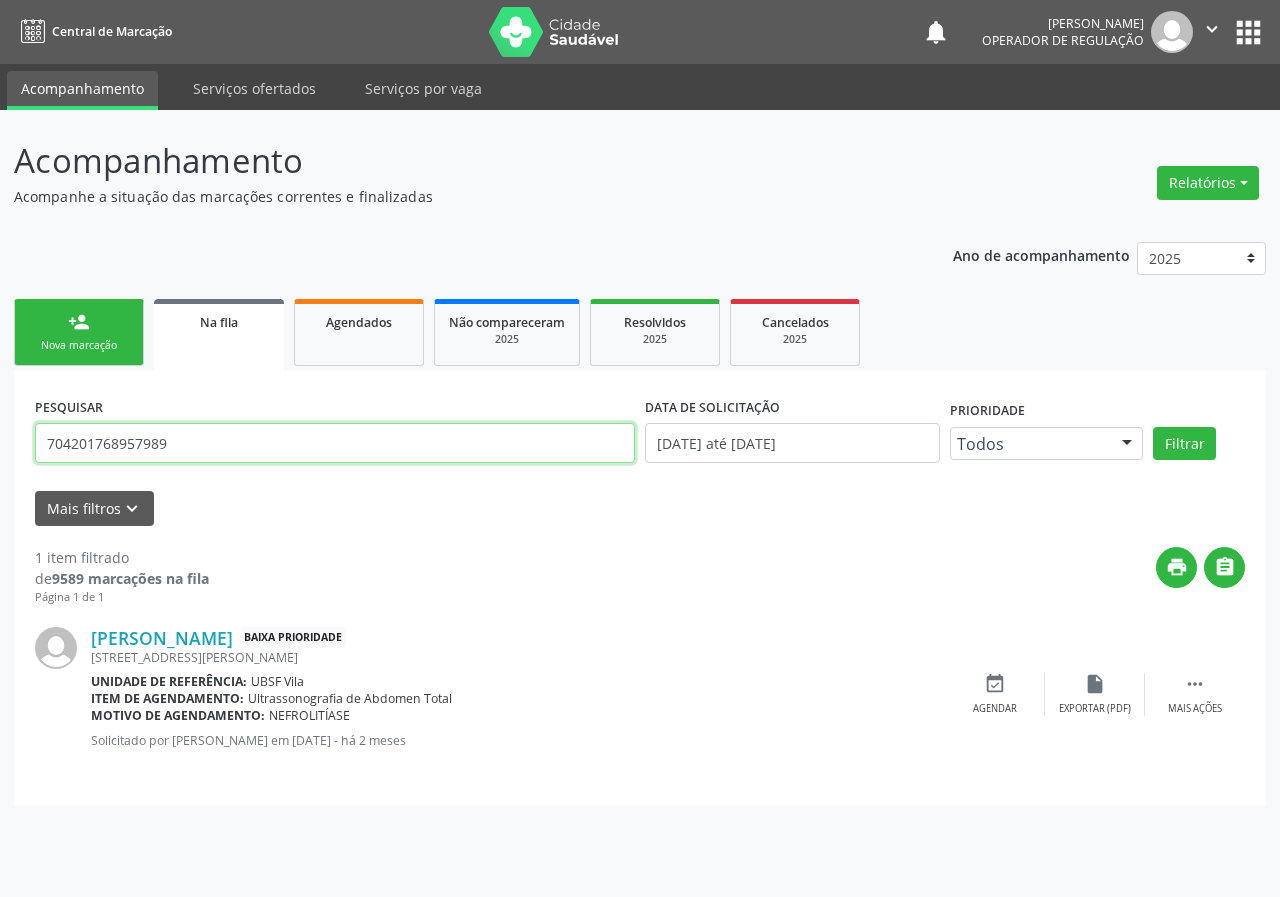 click on "704201768957989" at bounding box center (335, 443) 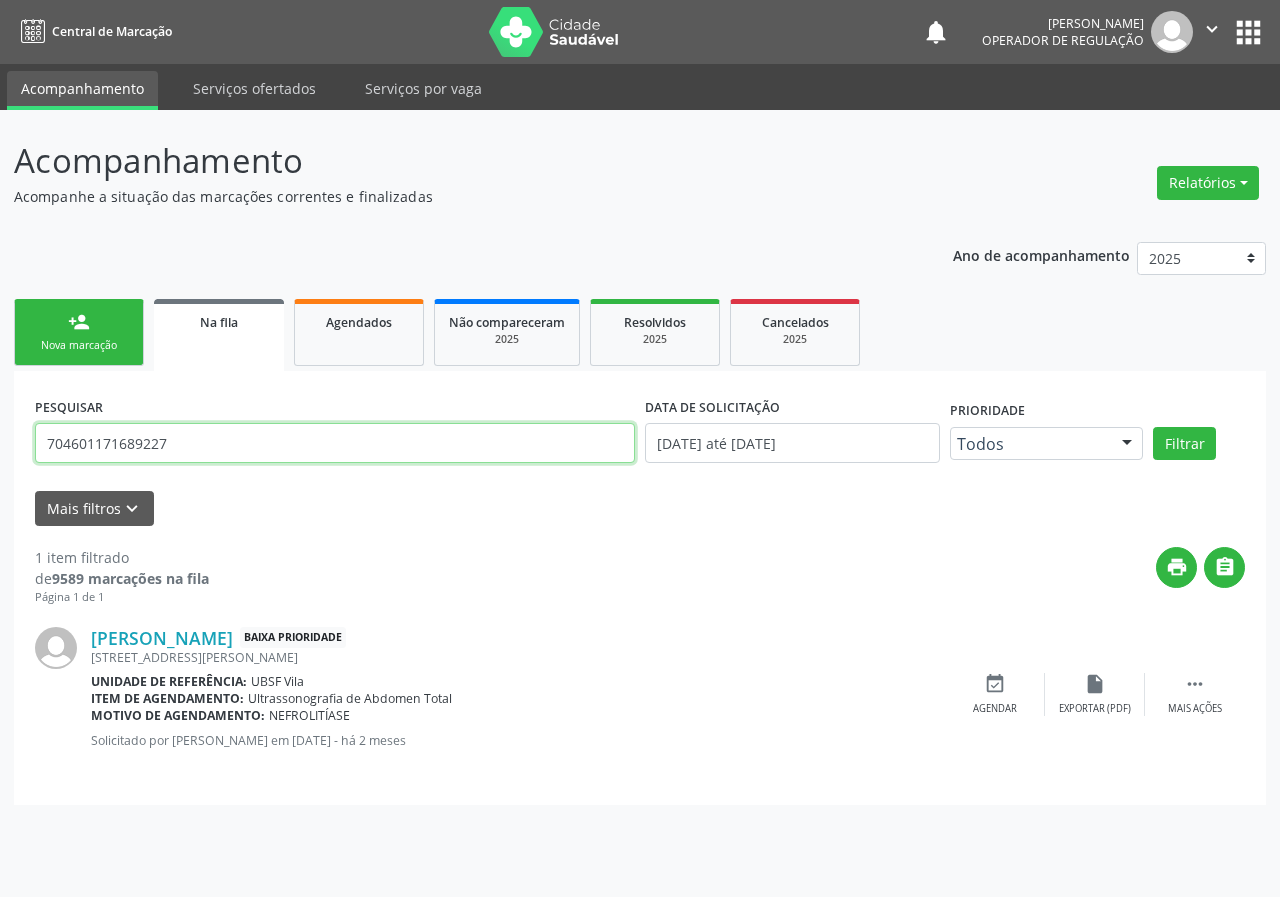 type on "704601171689227" 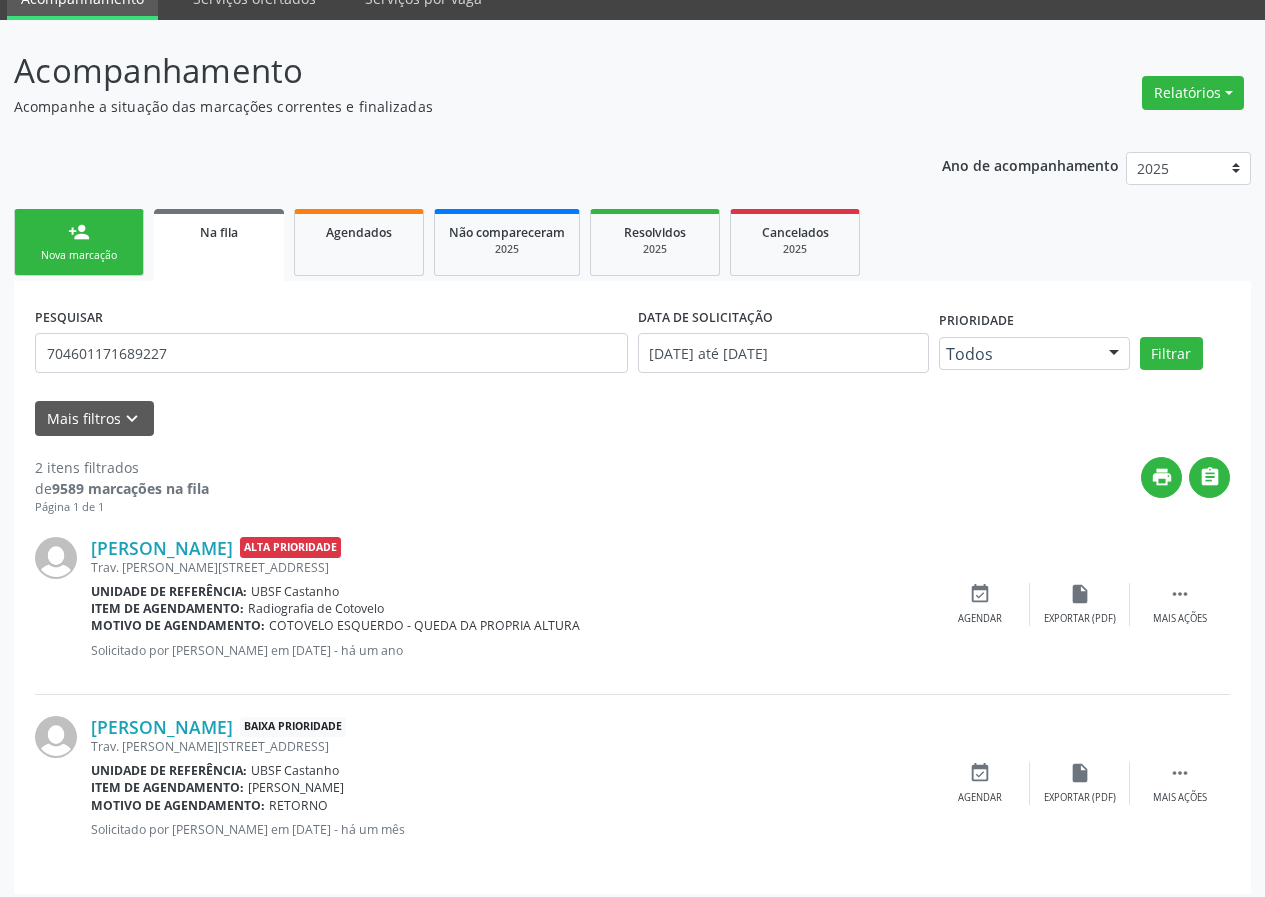 scroll, scrollTop: 101, scrollLeft: 0, axis: vertical 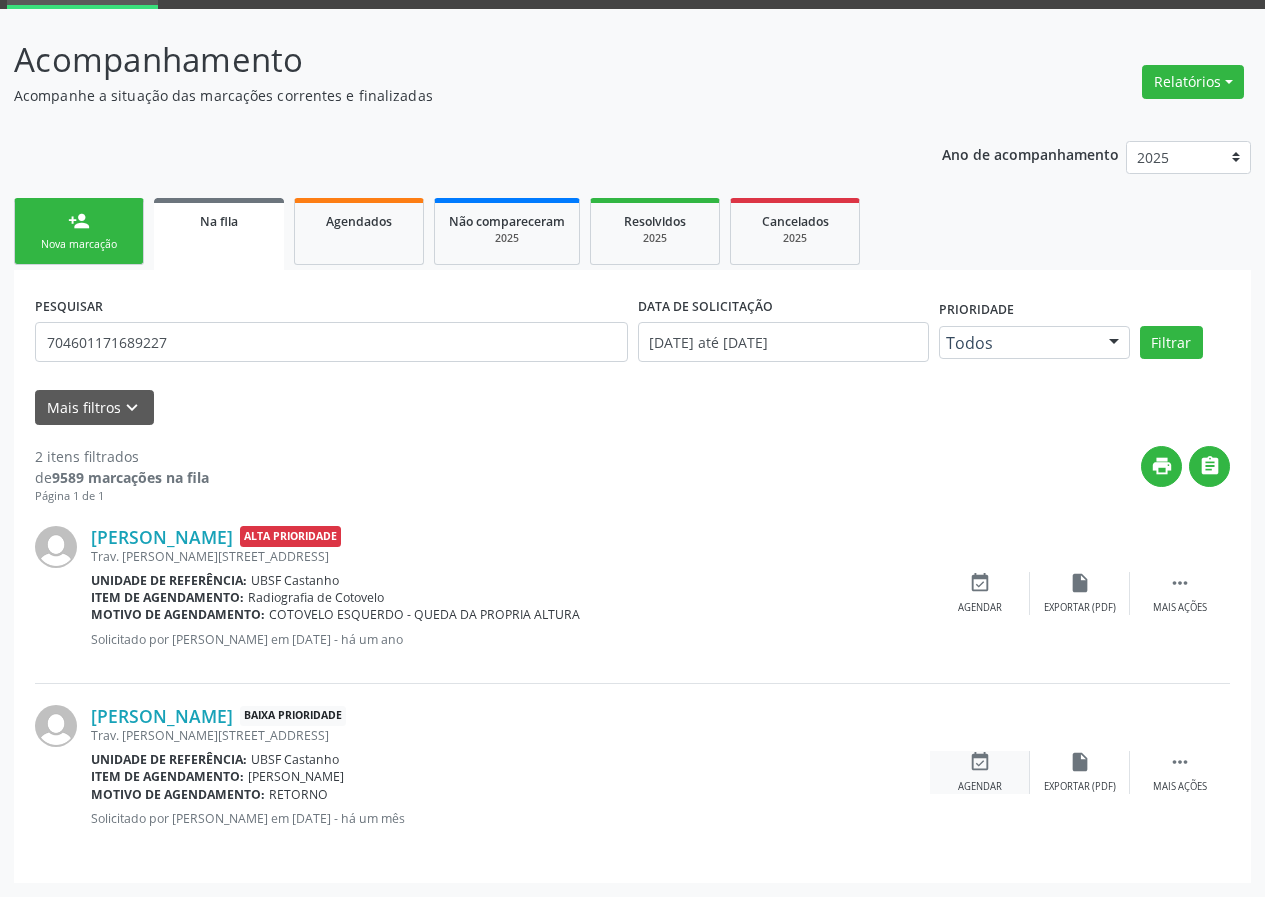 click on "event_available" at bounding box center (980, 762) 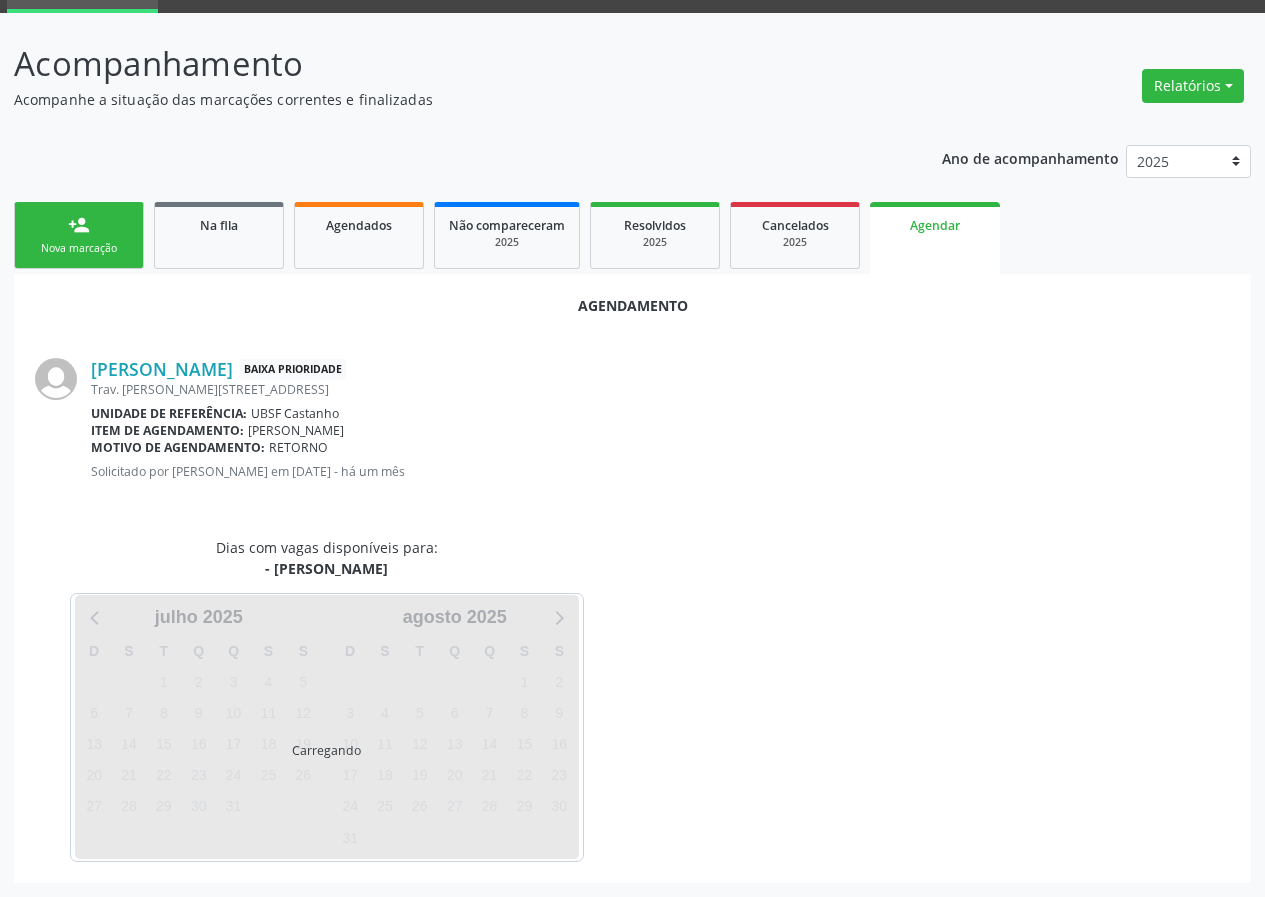 scroll, scrollTop: 101, scrollLeft: 0, axis: vertical 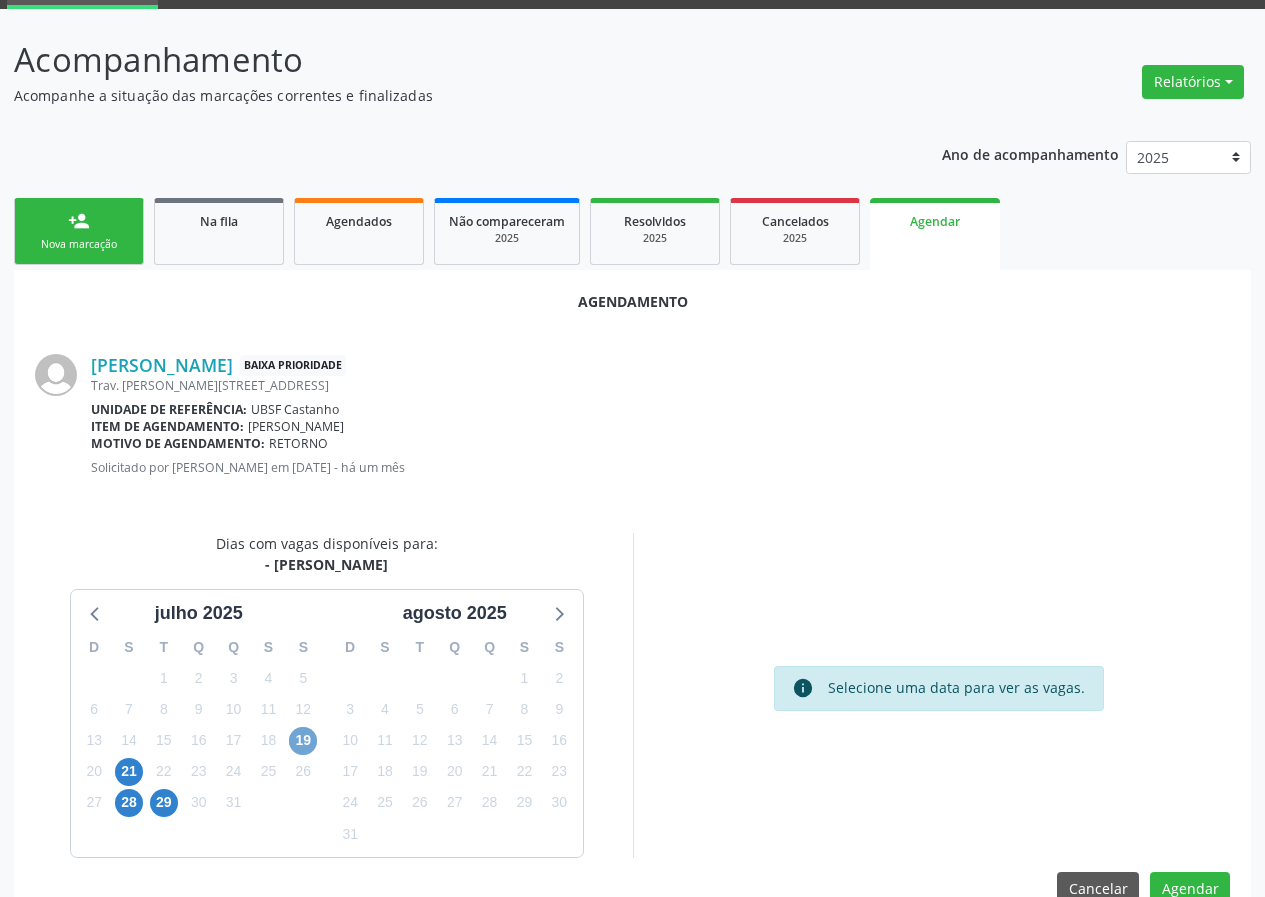 click on "19" at bounding box center [303, 741] 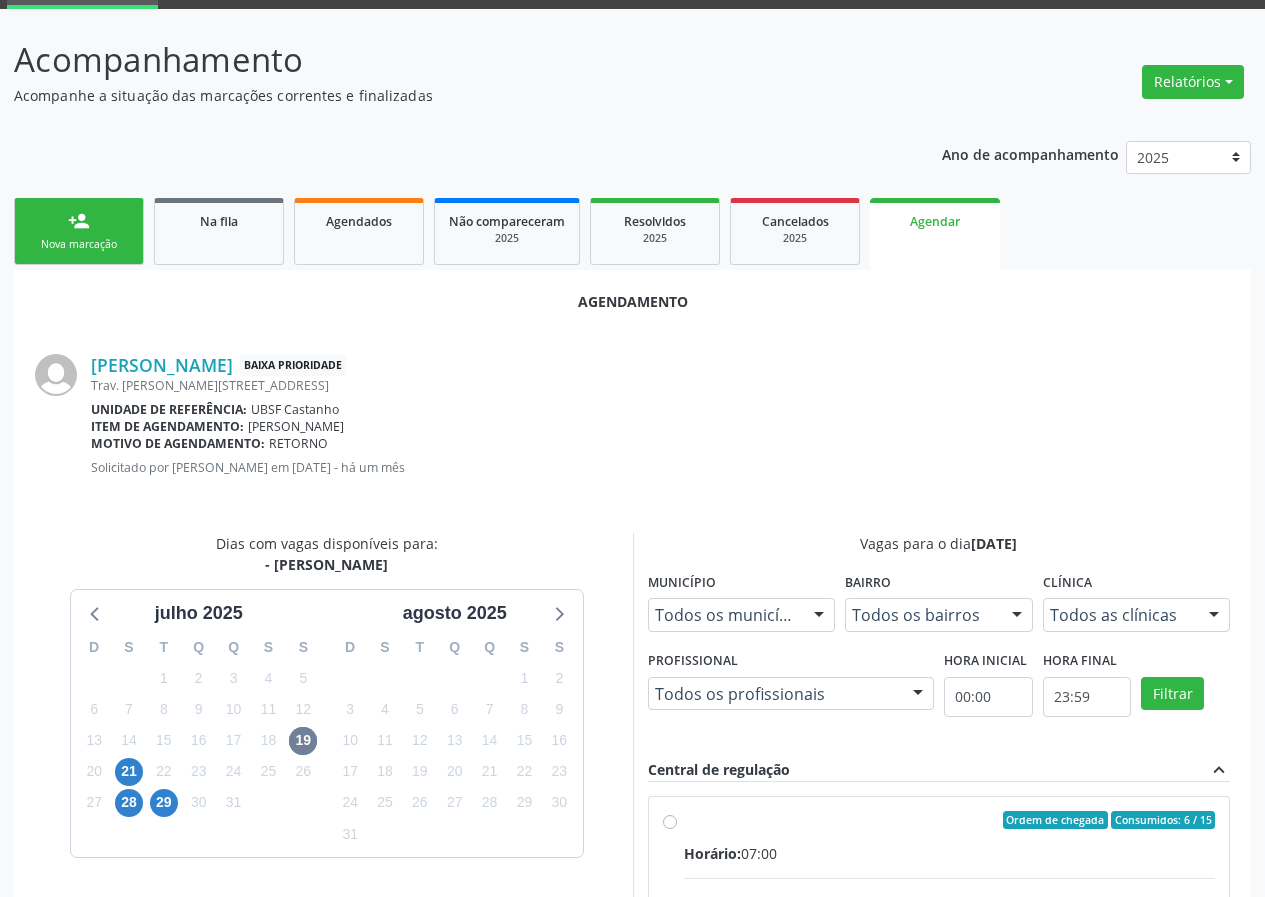 drag, startPoint x: 1175, startPoint y: 826, endPoint x: 1231, endPoint y: 768, distance: 80.622574 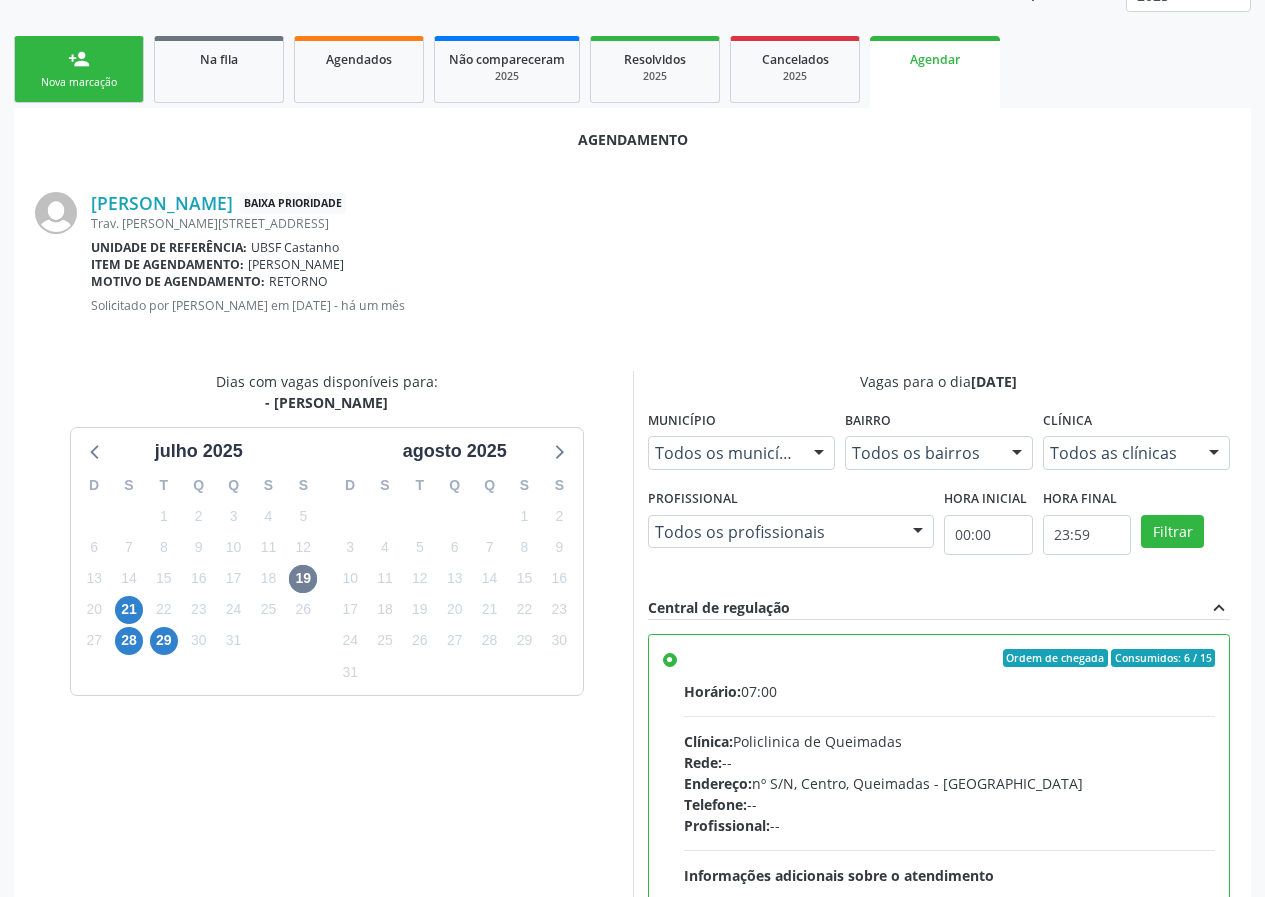 scroll, scrollTop: 469, scrollLeft: 0, axis: vertical 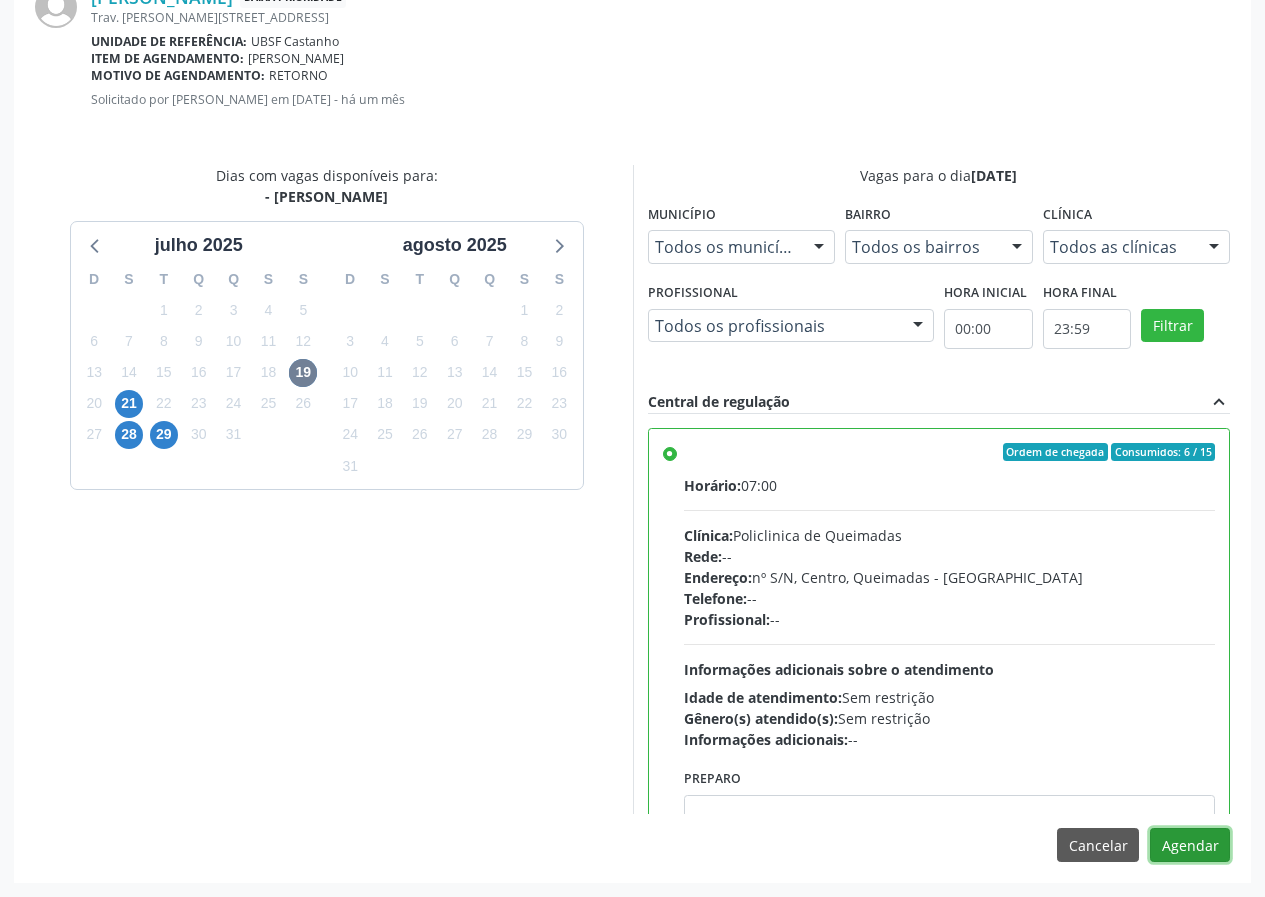 click on "Agendar" at bounding box center (1190, 845) 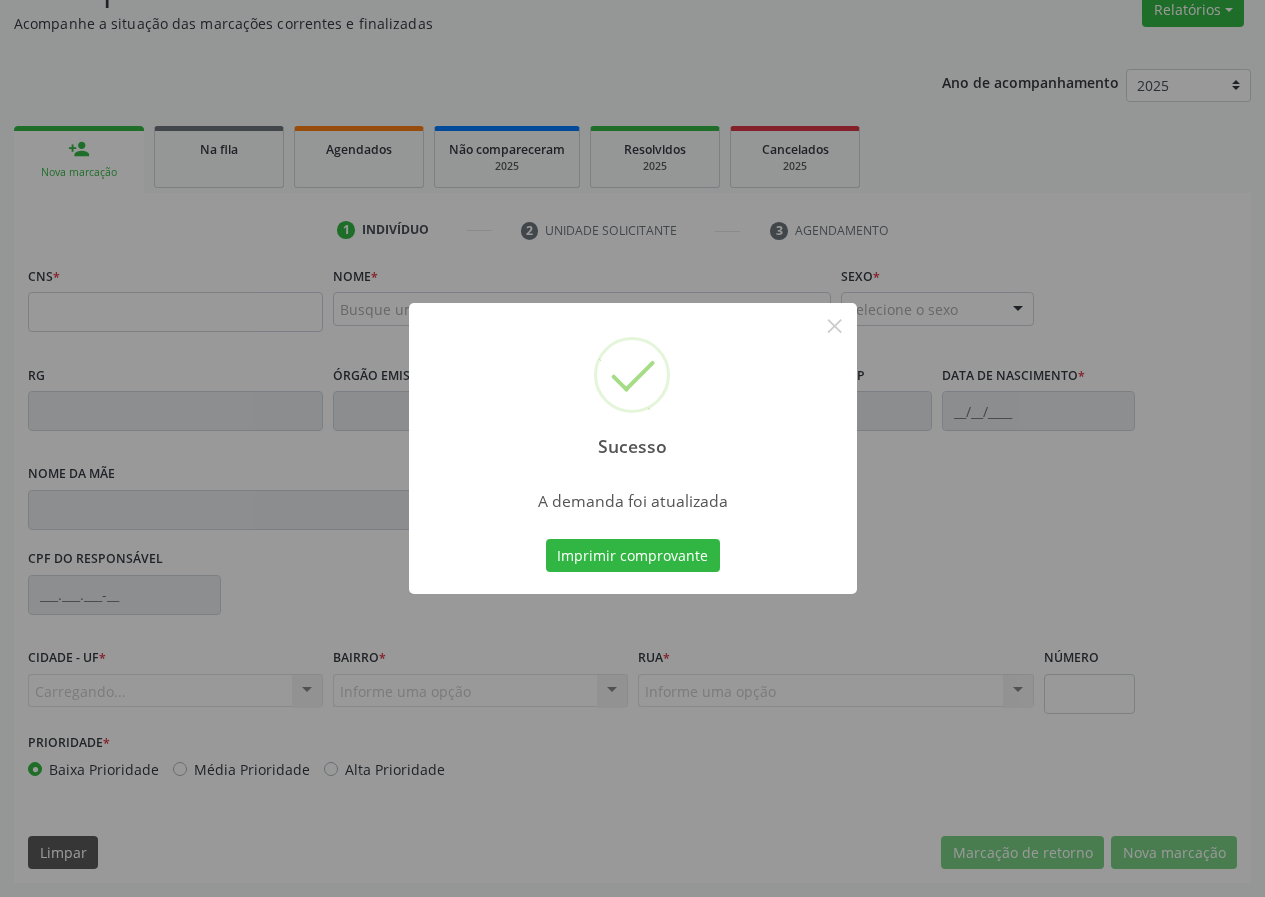 scroll, scrollTop: 173, scrollLeft: 0, axis: vertical 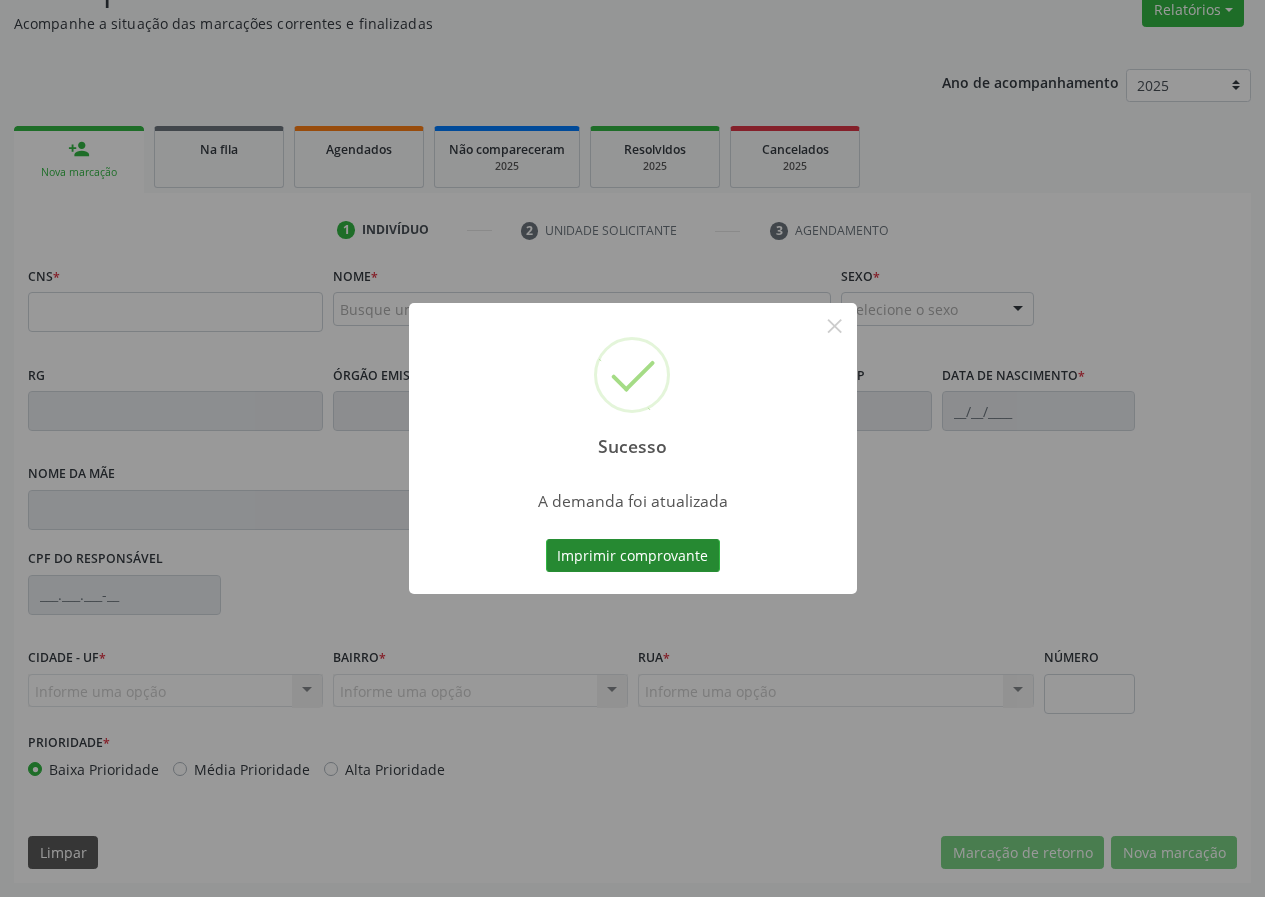 click on "Imprimir comprovante" at bounding box center (633, 556) 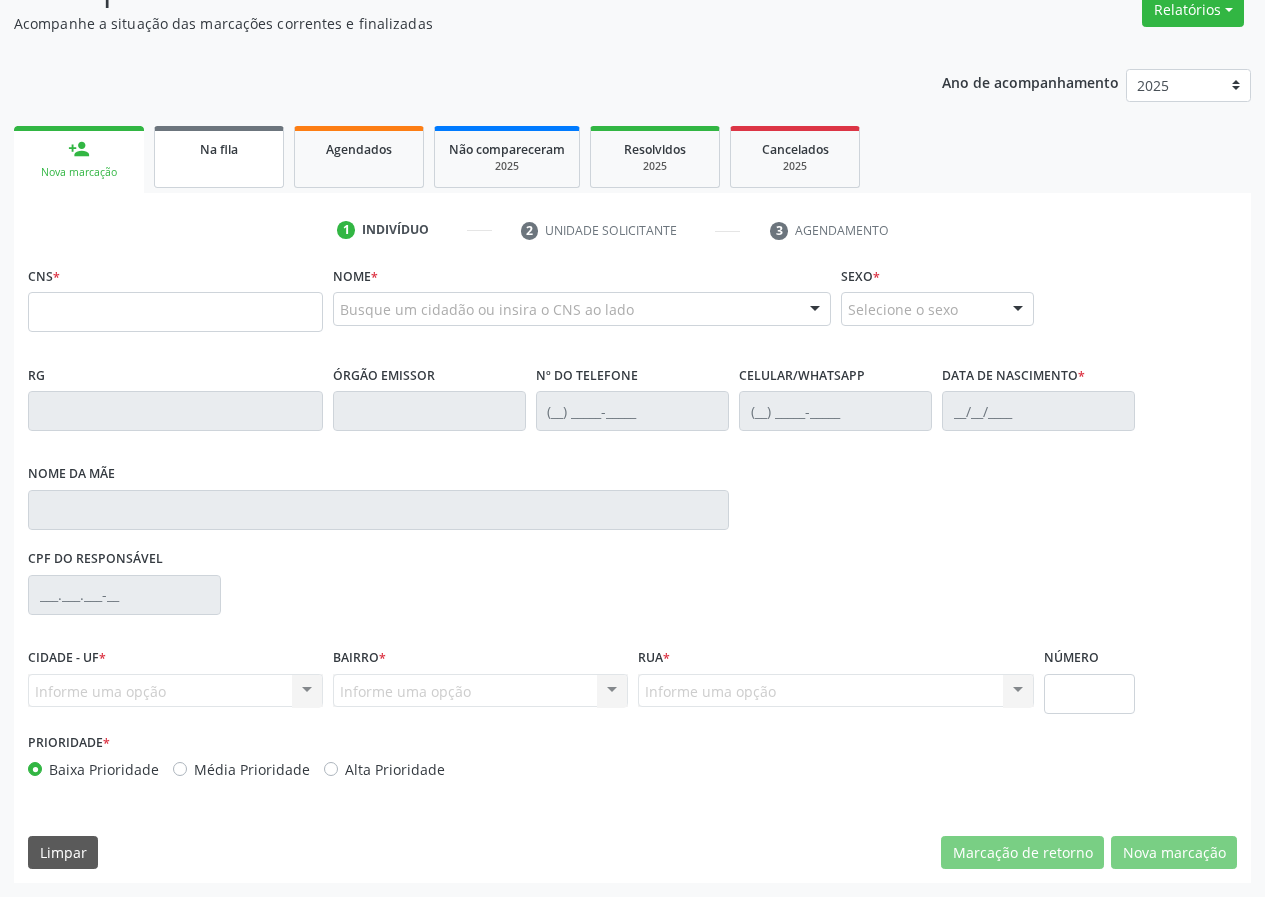 click on "Na fila" at bounding box center (219, 157) 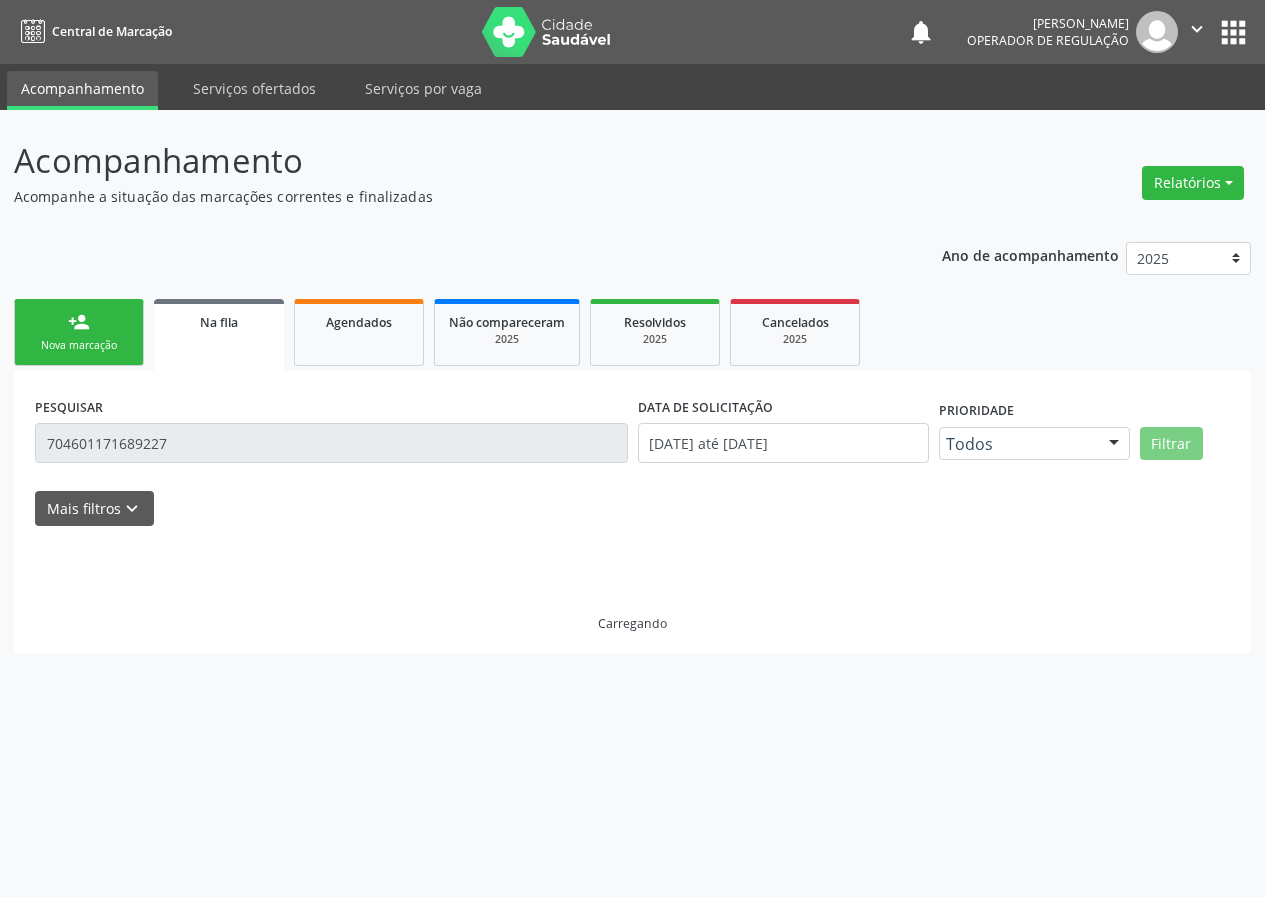 scroll, scrollTop: 0, scrollLeft: 0, axis: both 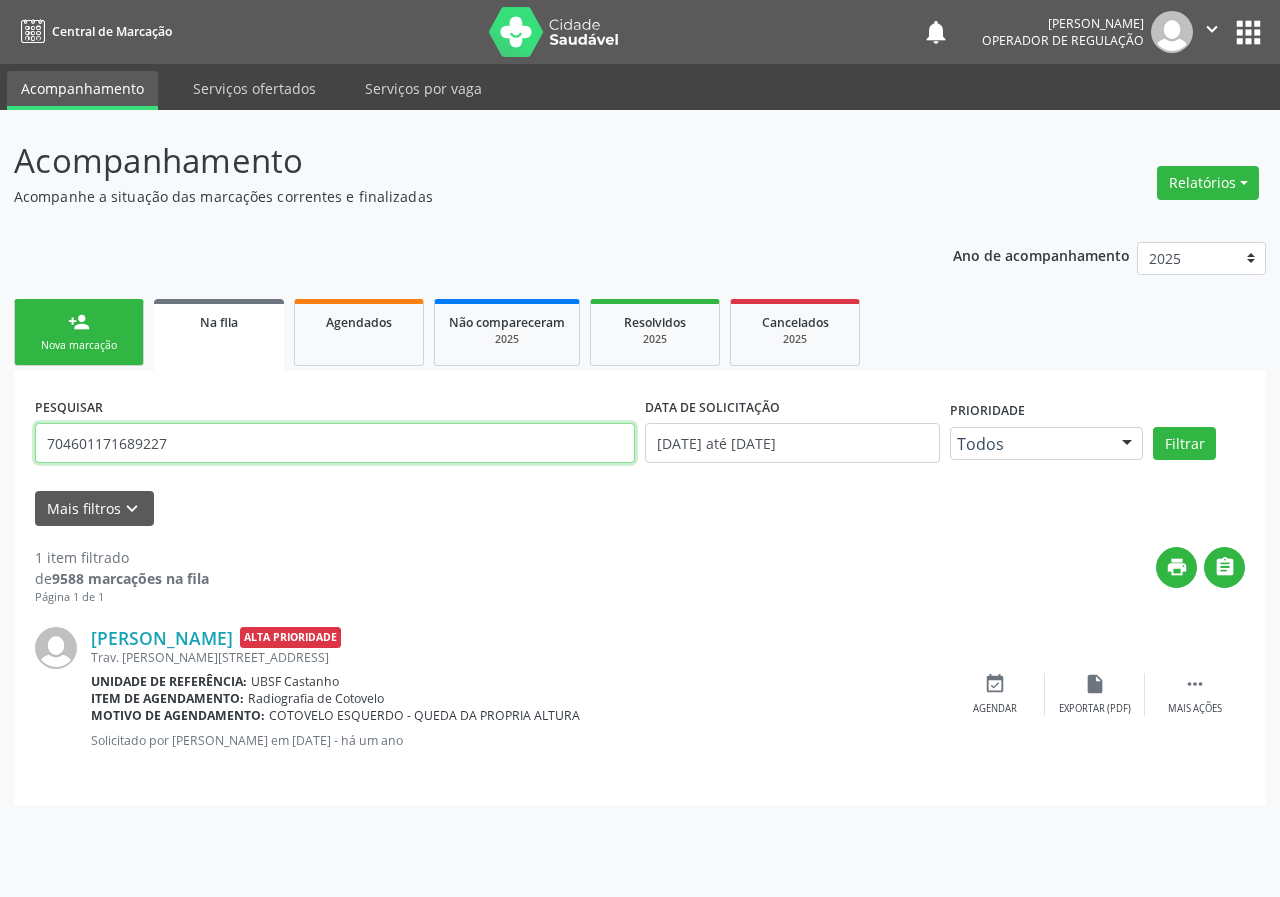 click on "704601171689227" at bounding box center (335, 443) 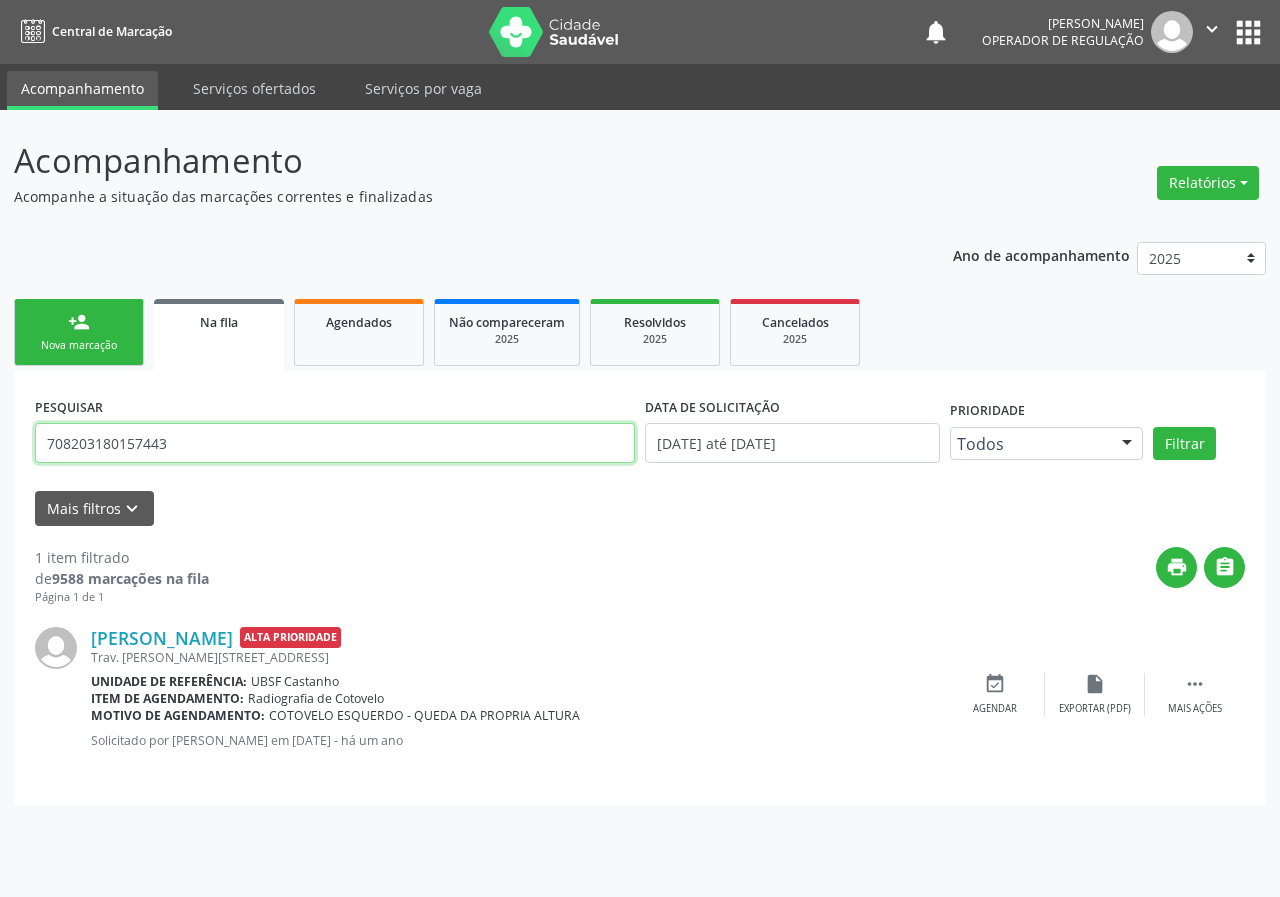 type on "708203180157443" 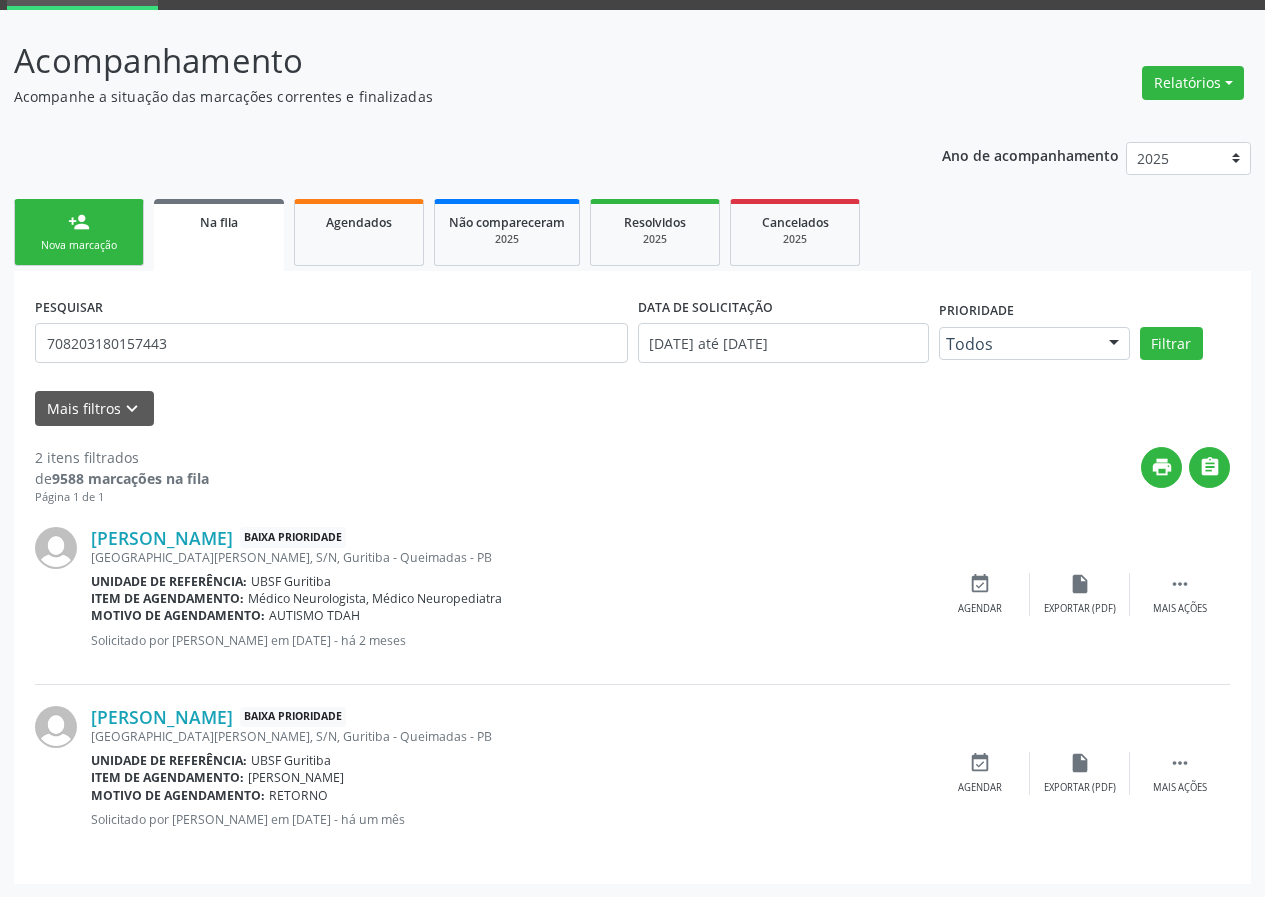 scroll, scrollTop: 101, scrollLeft: 0, axis: vertical 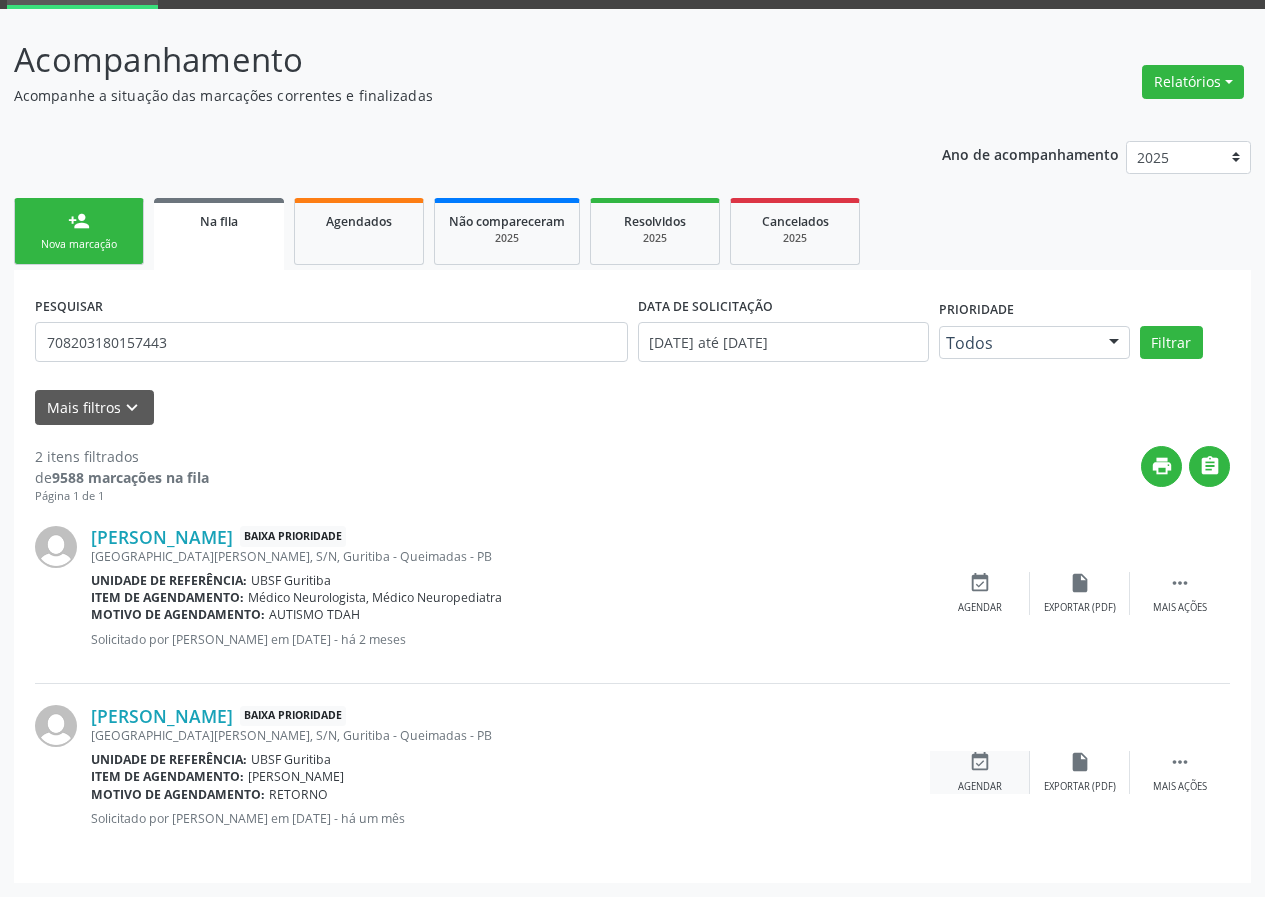 click on "event_available" at bounding box center [980, 762] 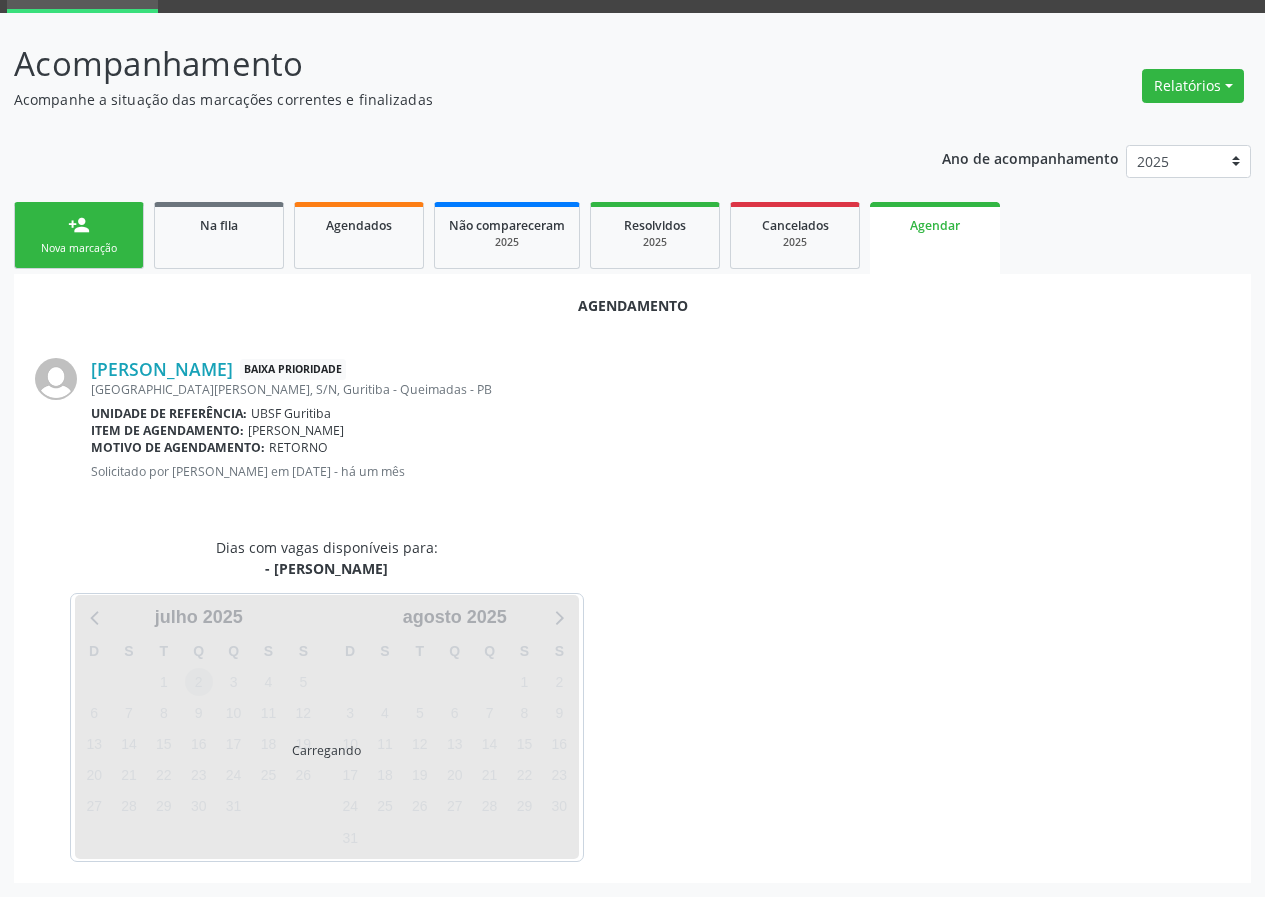scroll, scrollTop: 101, scrollLeft: 0, axis: vertical 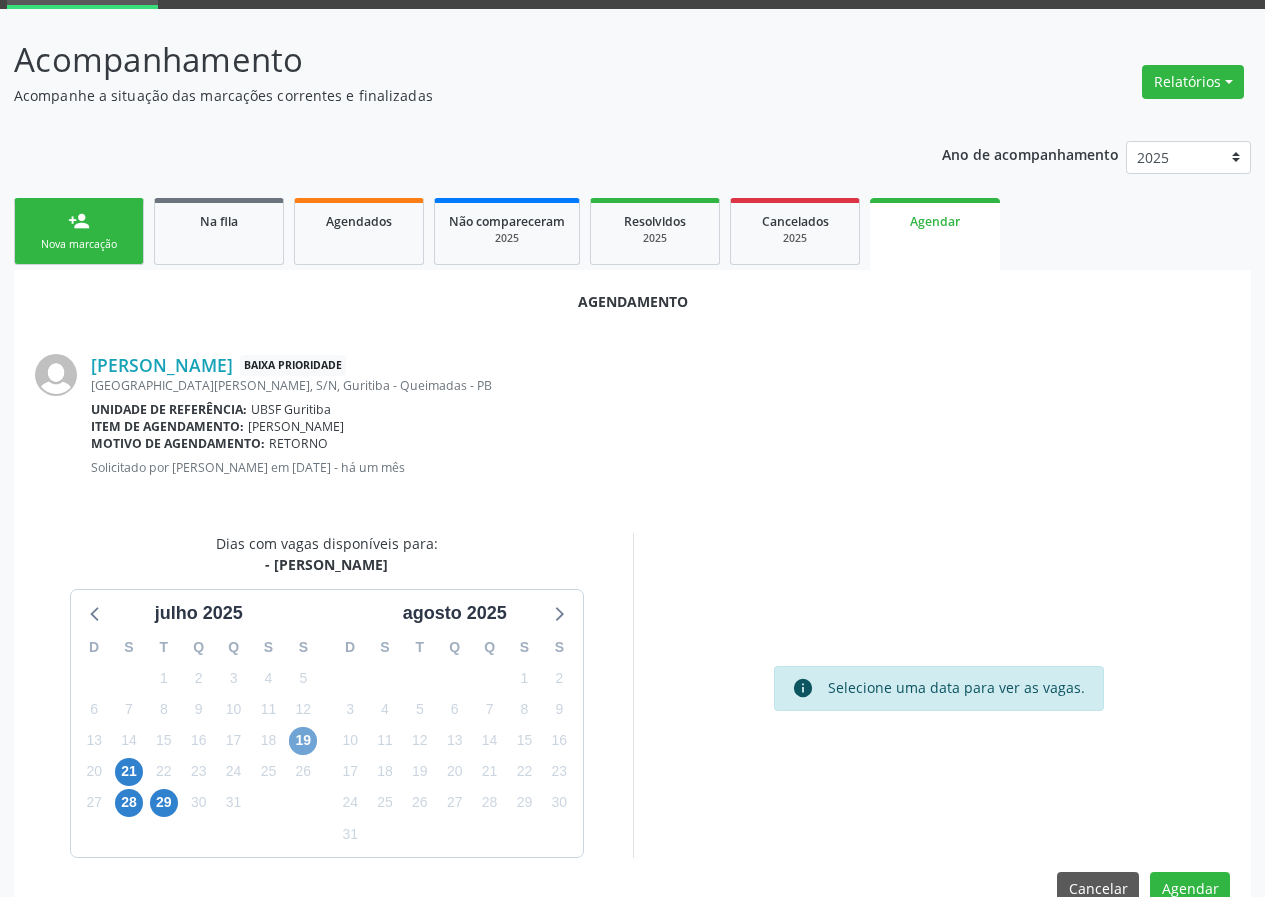 click on "19" at bounding box center [303, 741] 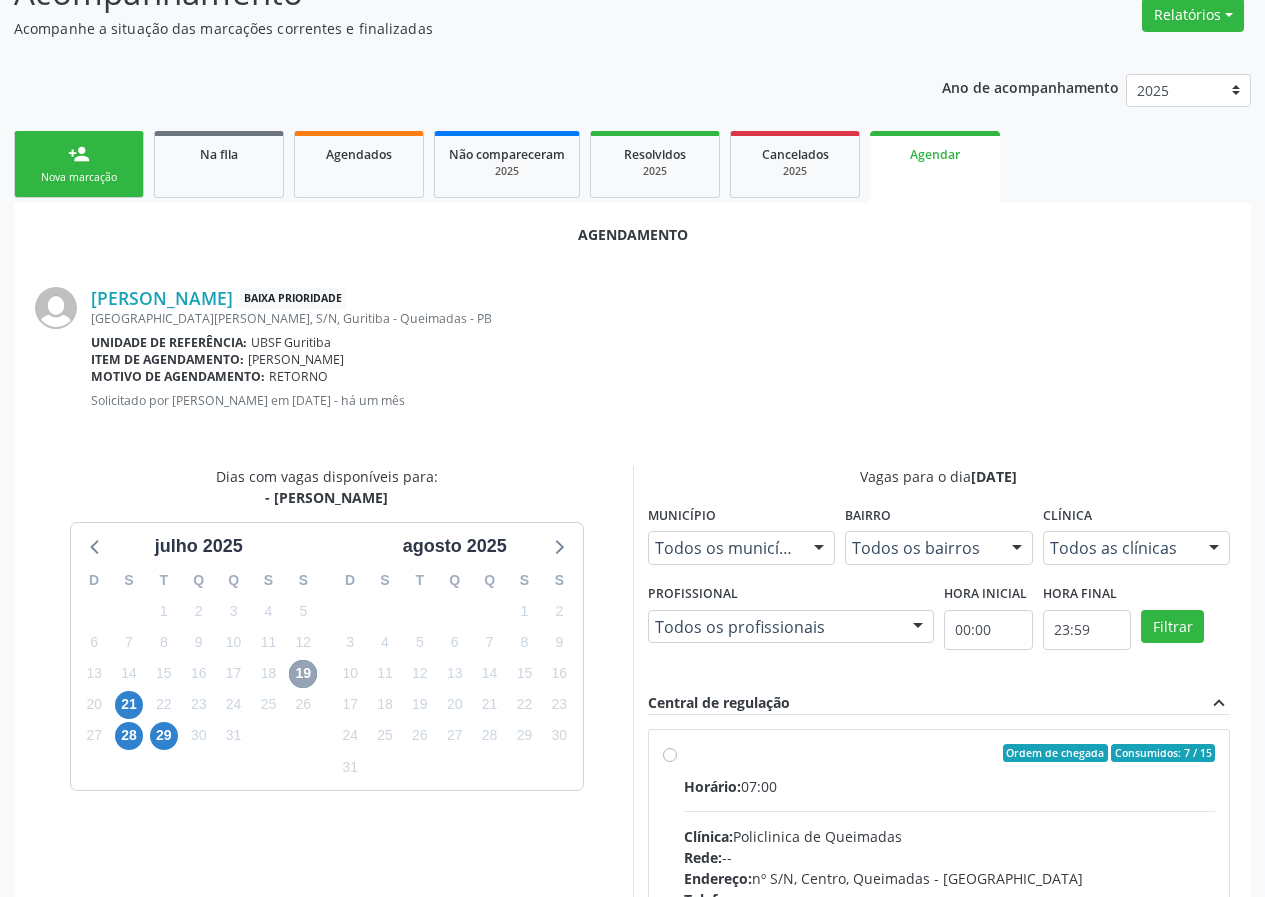 scroll, scrollTop: 201, scrollLeft: 0, axis: vertical 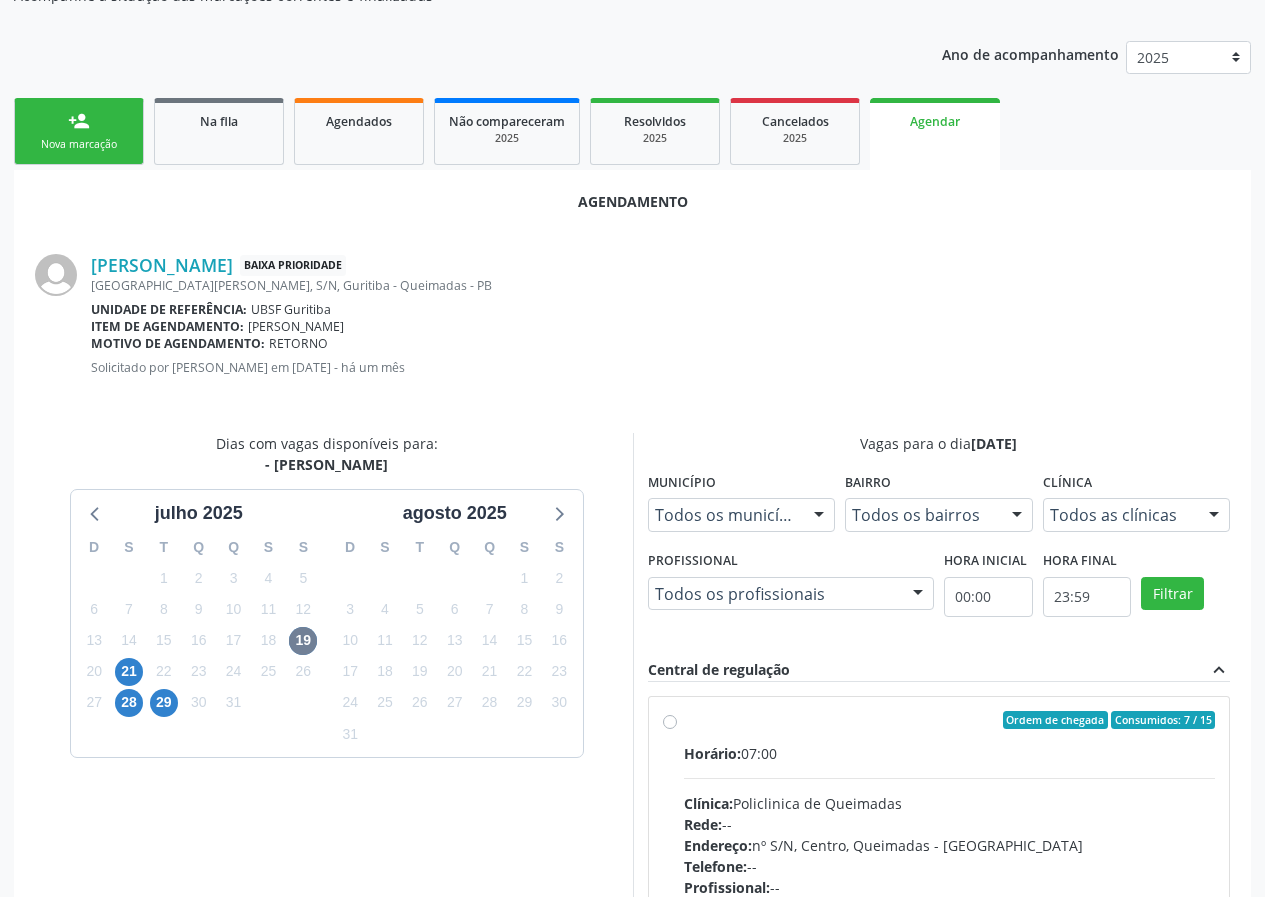 click on "Horário:   07:00" at bounding box center (950, 753) 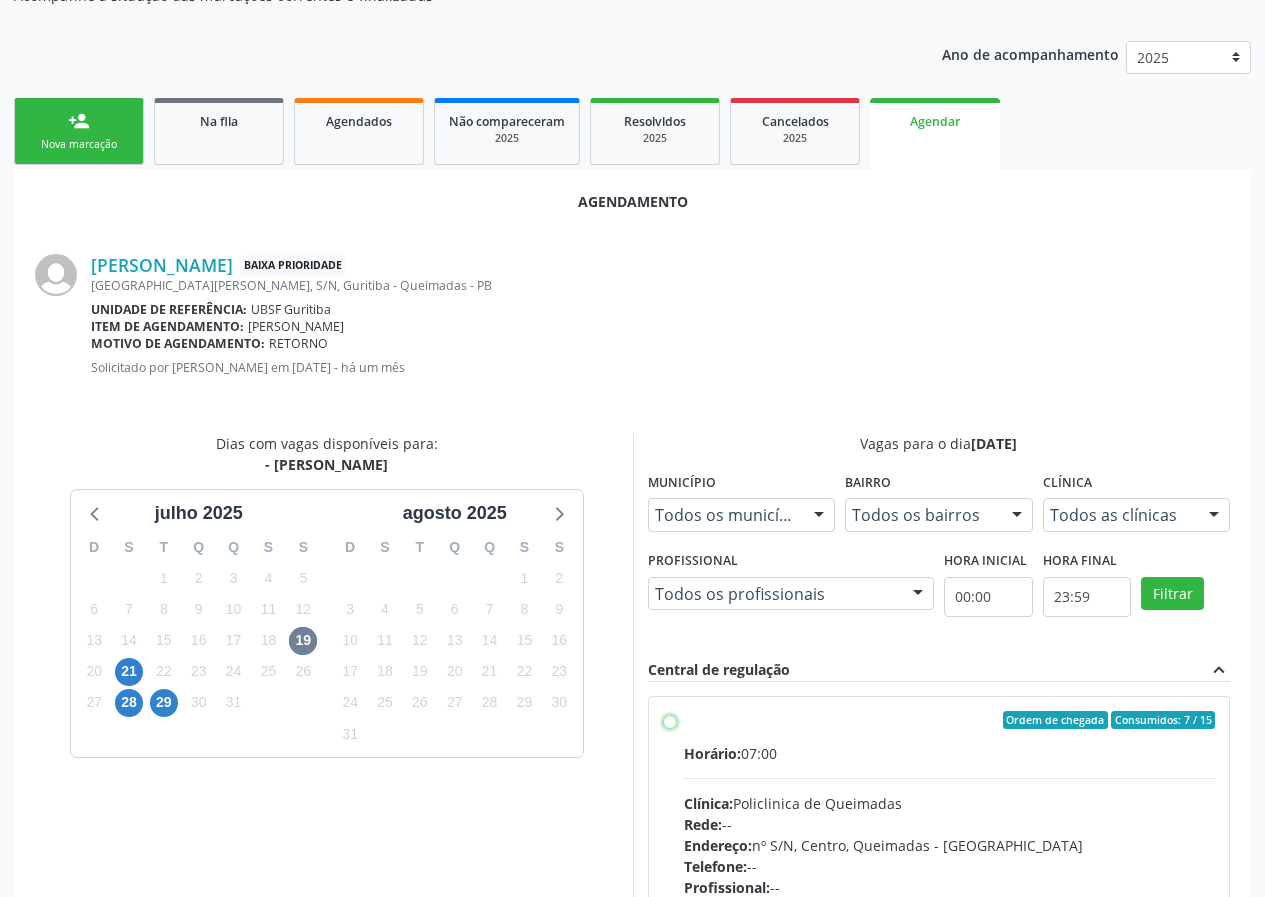 radio on "true" 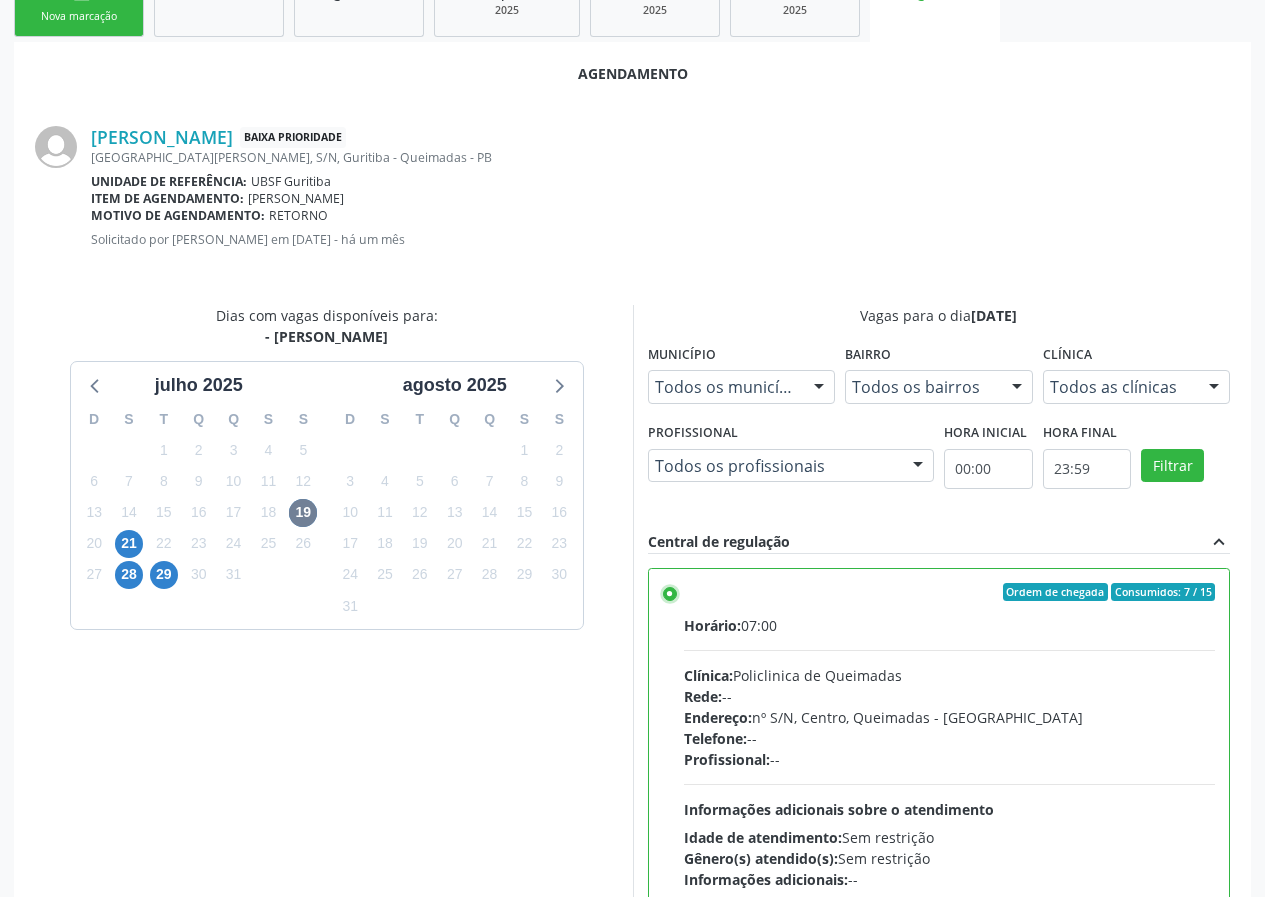 scroll, scrollTop: 469, scrollLeft: 0, axis: vertical 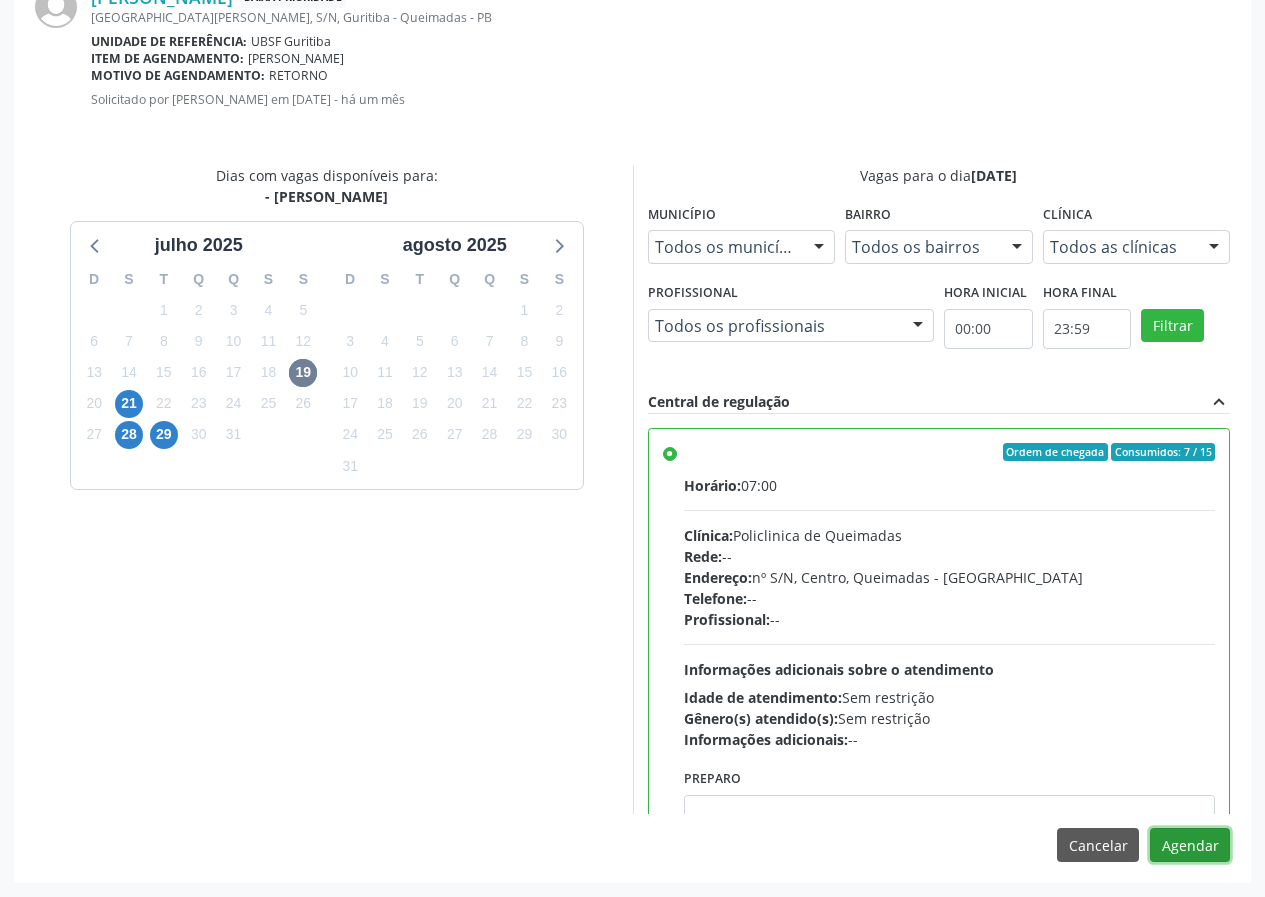 click on "Agendar" at bounding box center (1190, 845) 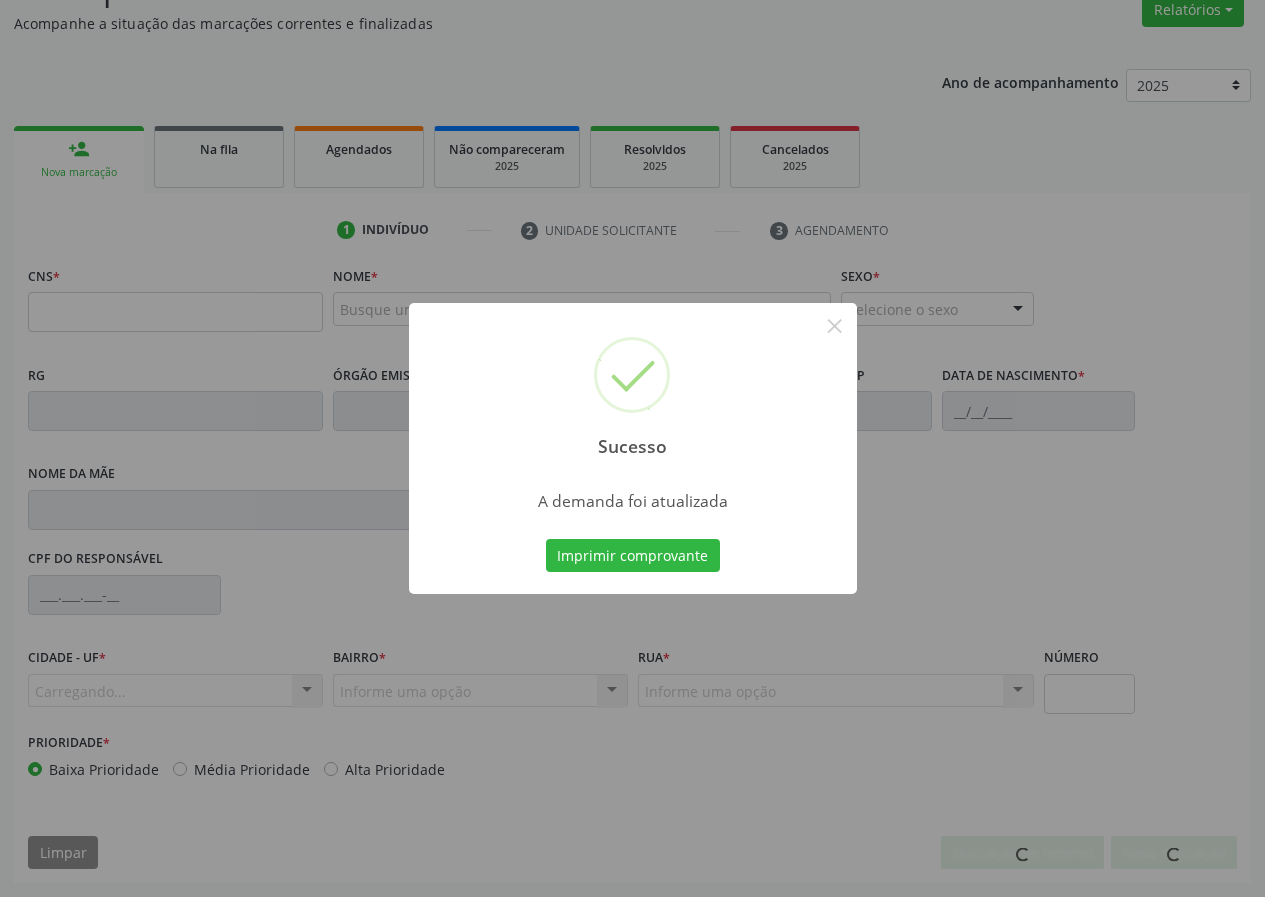 scroll, scrollTop: 173, scrollLeft: 0, axis: vertical 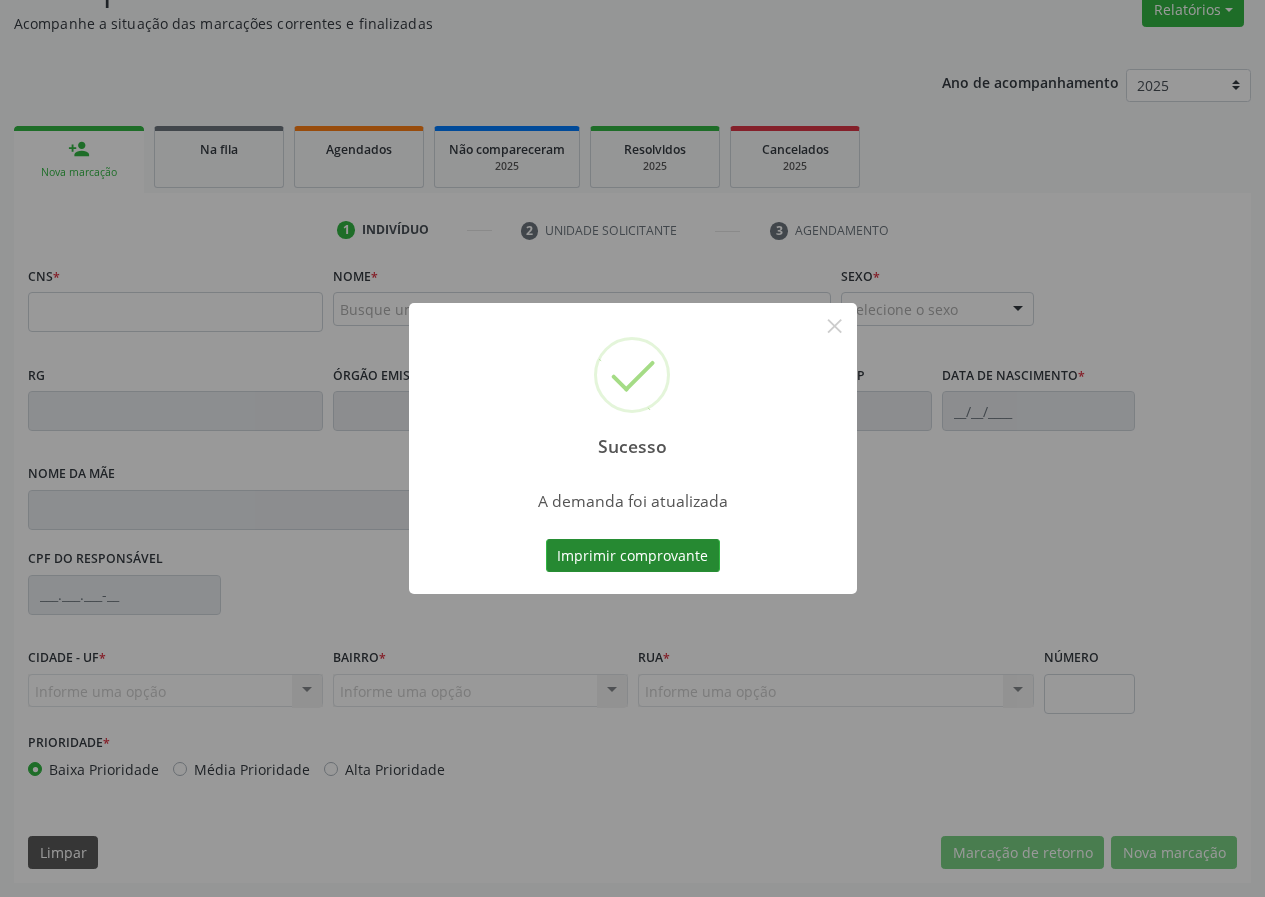 click on "Imprimir comprovante" at bounding box center (633, 556) 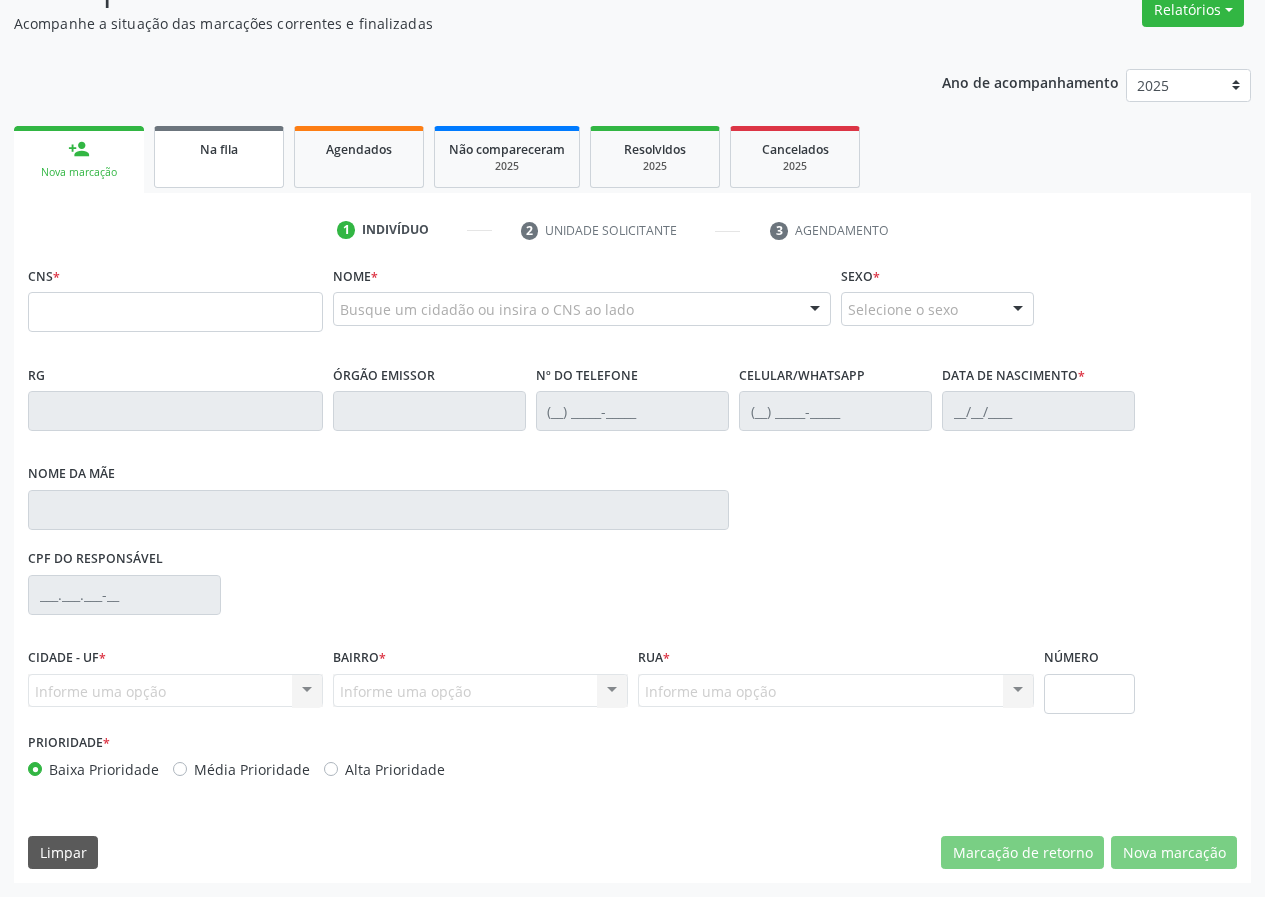 click on "Na fila" at bounding box center (219, 157) 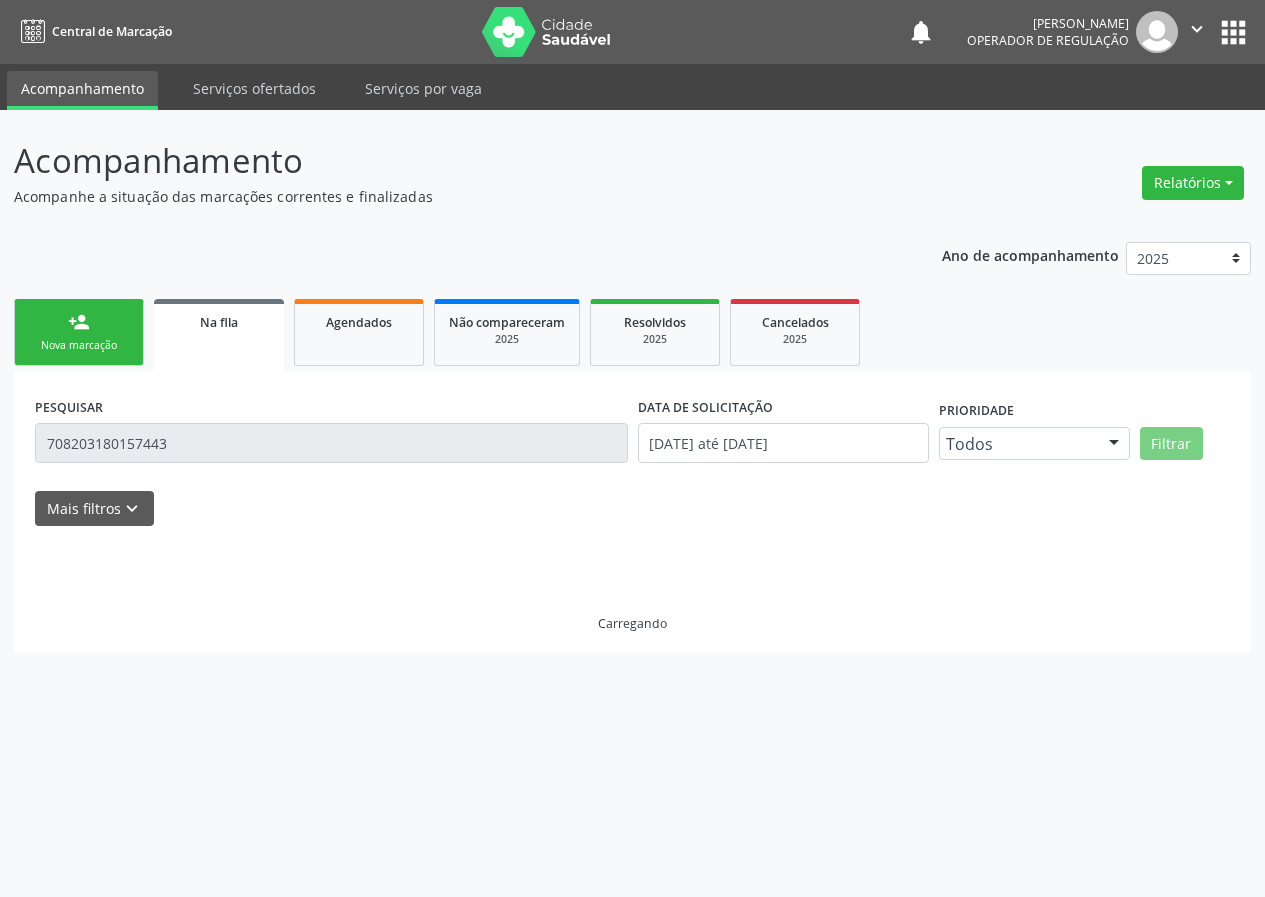scroll, scrollTop: 0, scrollLeft: 0, axis: both 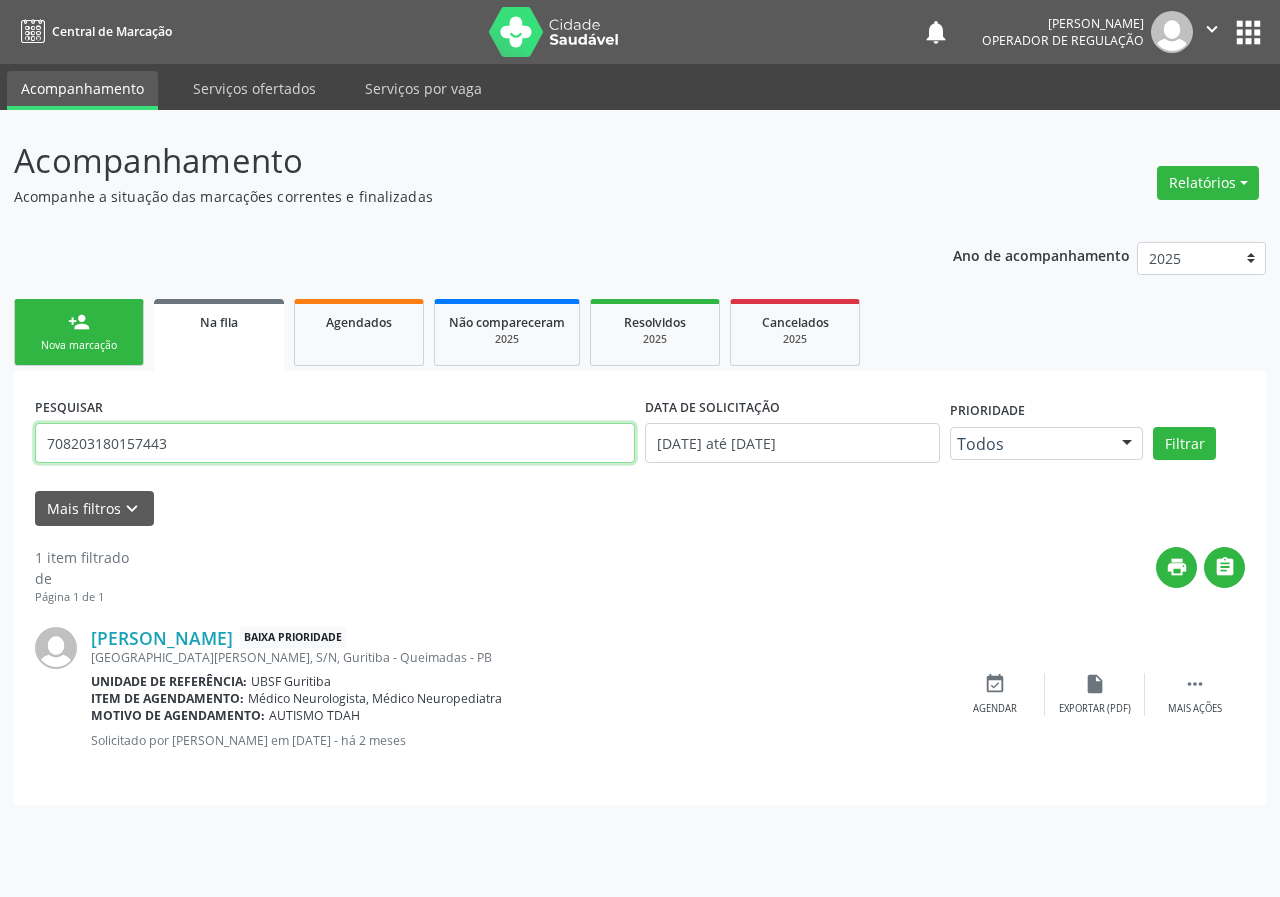 click on "708203180157443" at bounding box center (335, 443) 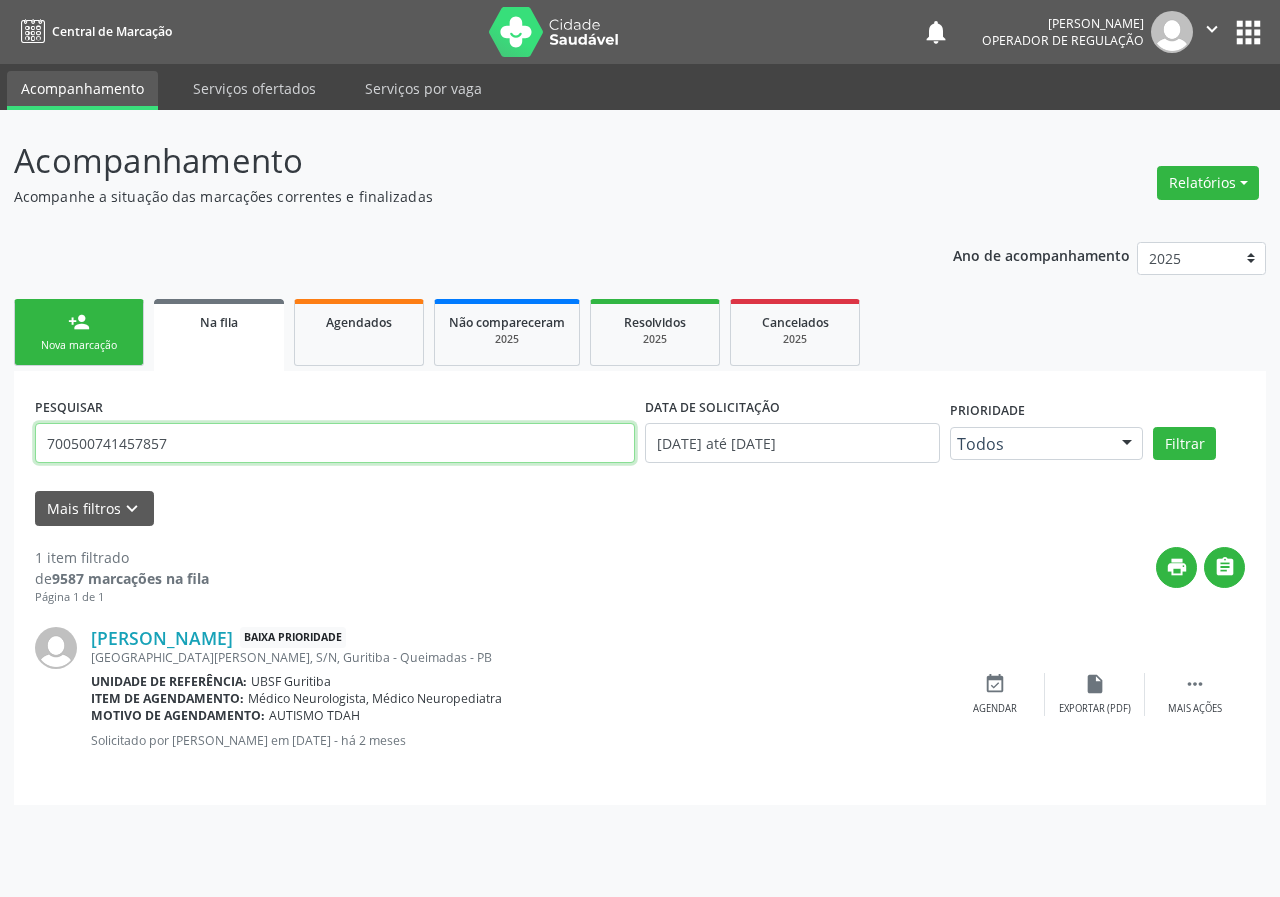 type on "700500741457857" 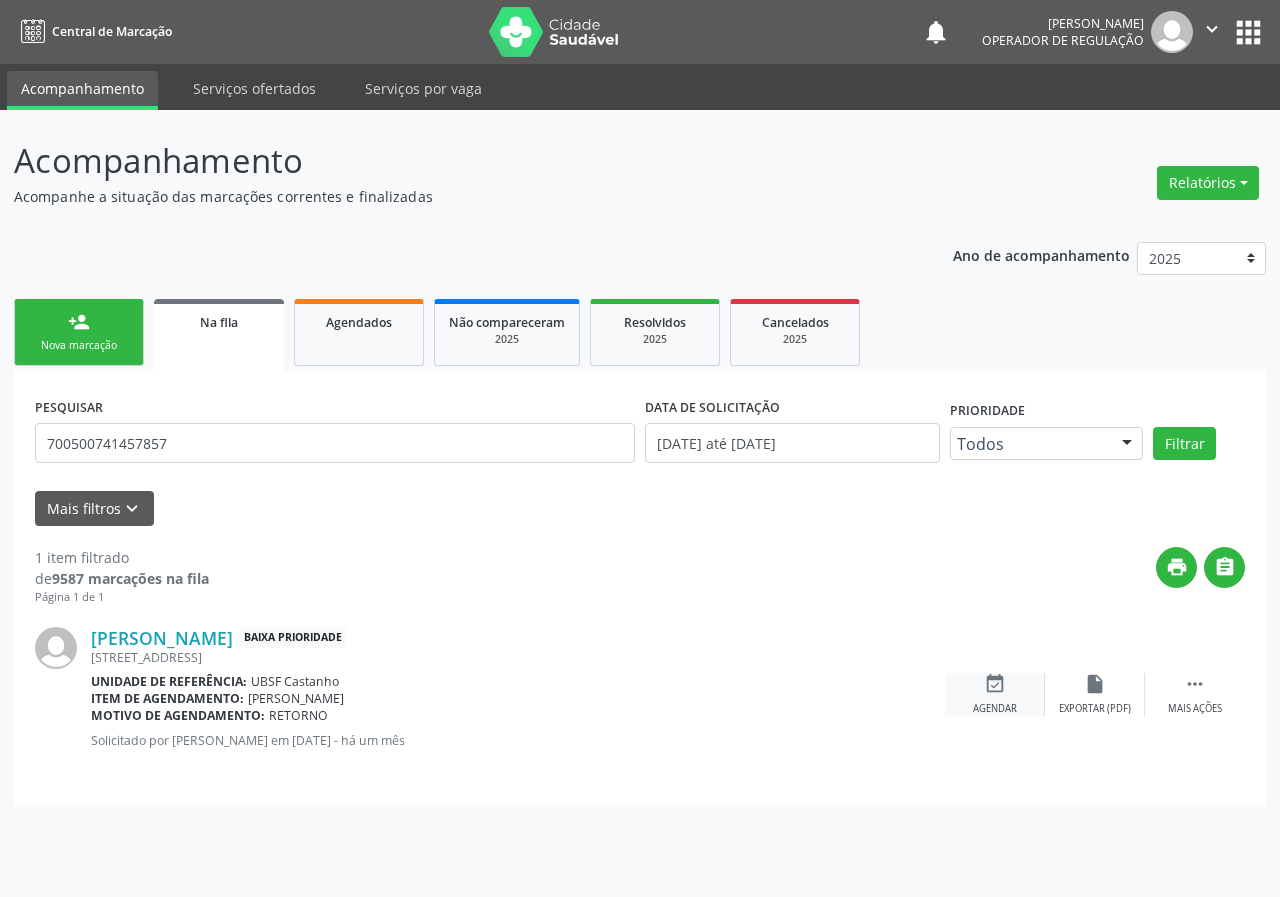 click on "event_available
Agendar" at bounding box center [995, 694] 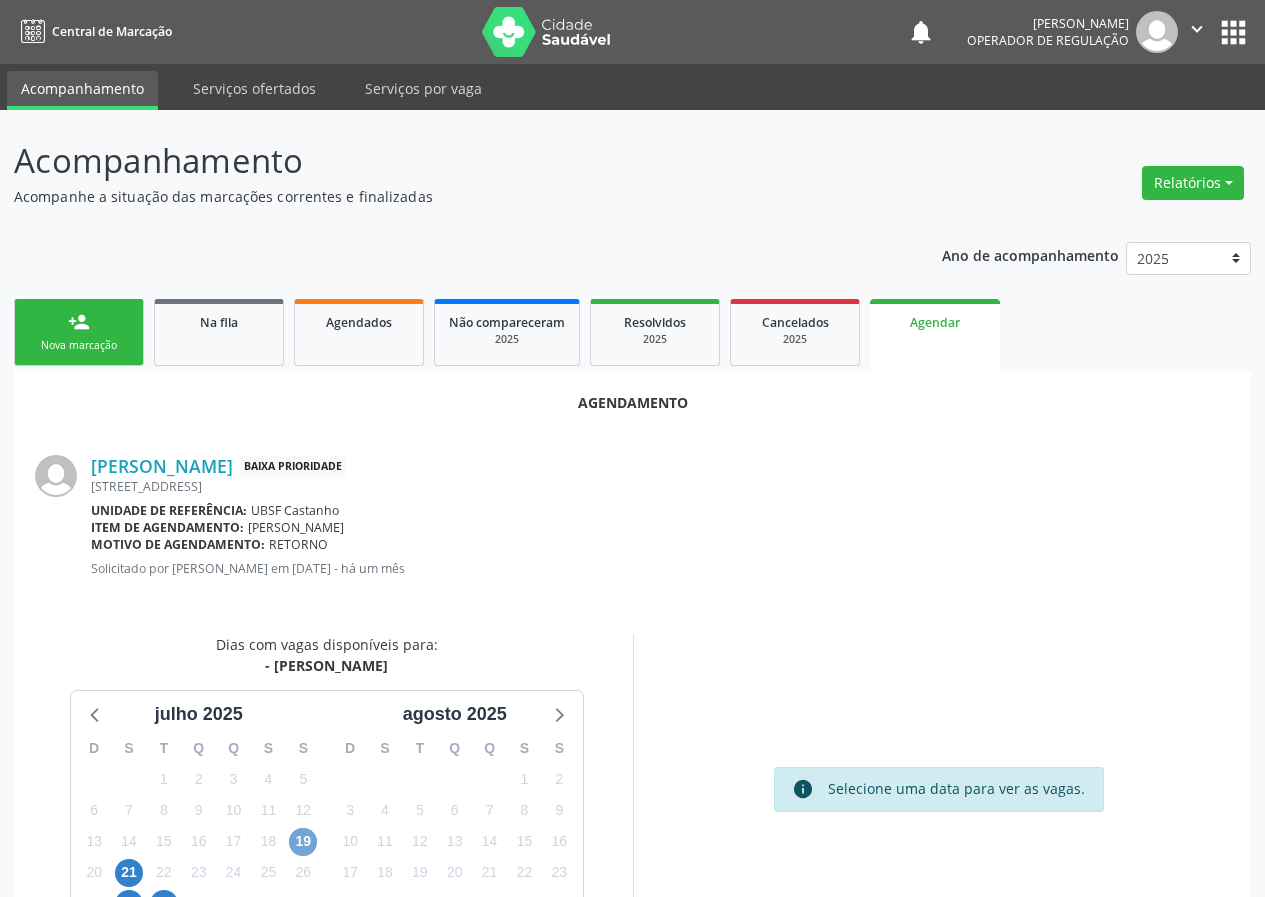 click on "19" at bounding box center (303, 842) 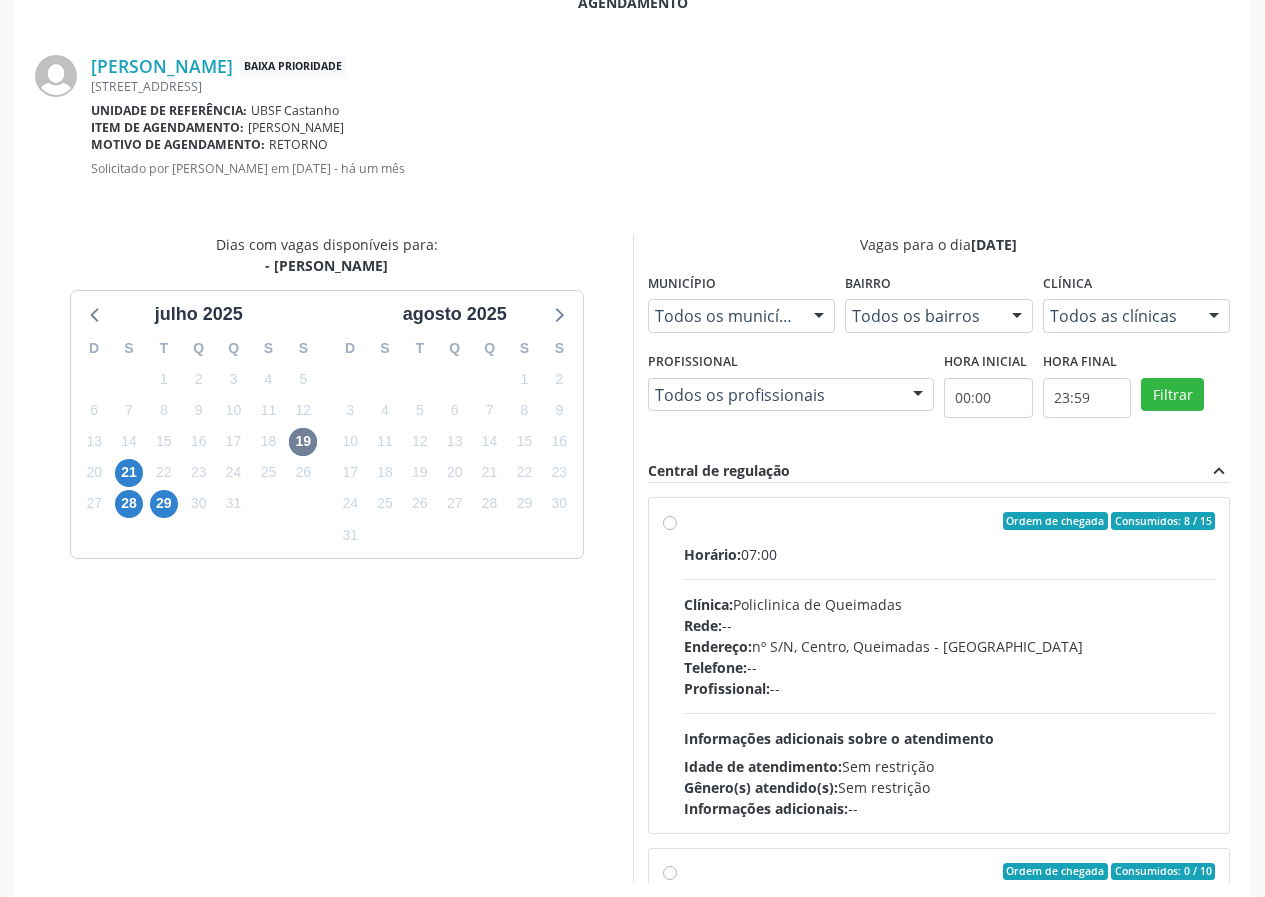 click on "Telefone:   --" at bounding box center [950, 667] 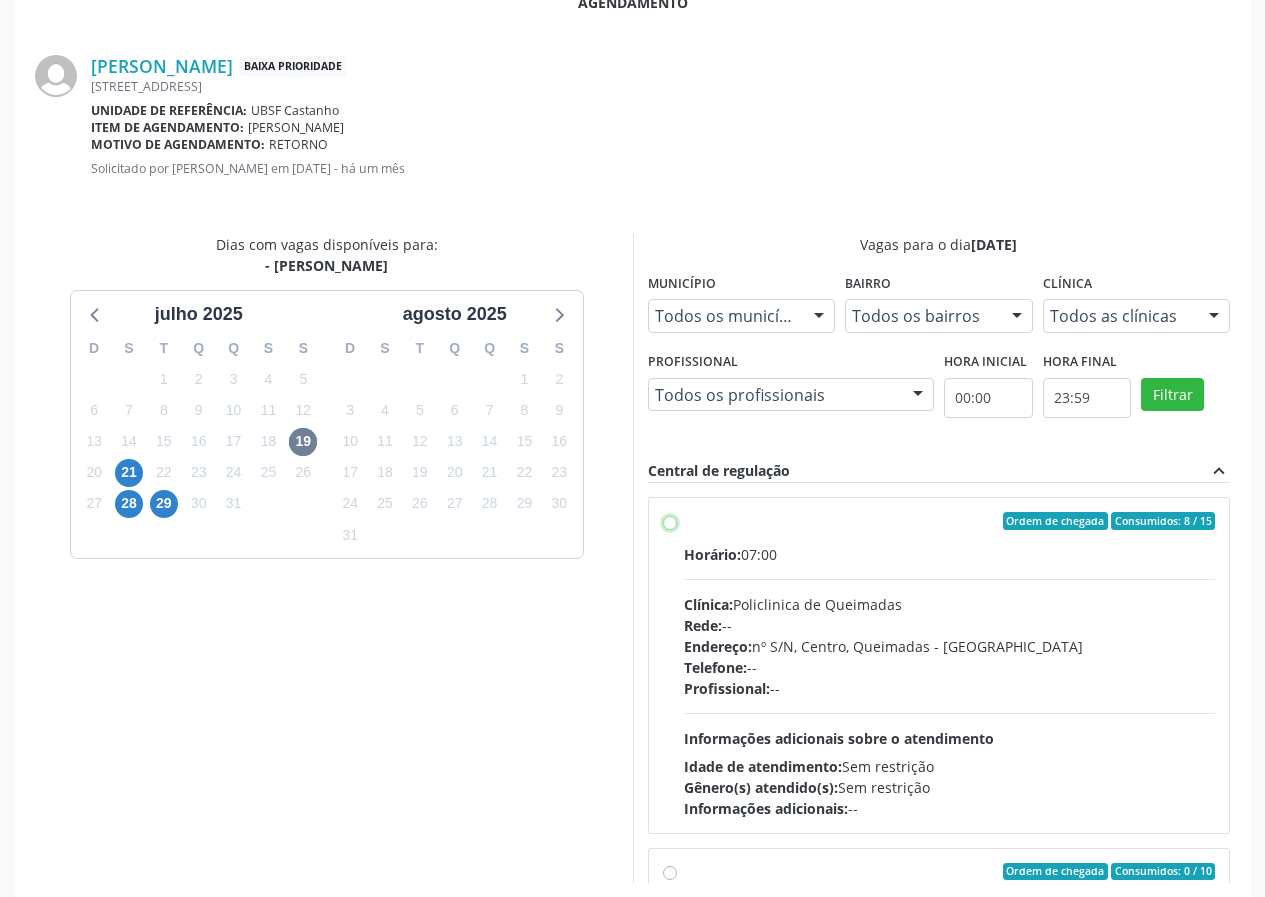 click on "Ordem de chegada
Consumidos: 8 / 15
Horário:   07:00
Clínica:  Policlinica de Queimadas
Rede:
--
Endereço:   nº S/N, Centro, Queimadas - PB
Telefone:   --
Profissional:
--
Informações adicionais sobre o atendimento
Idade de atendimento:
Sem restrição
Gênero(s) atendido(s):
Sem restrição
Informações adicionais:
--" at bounding box center [670, 521] 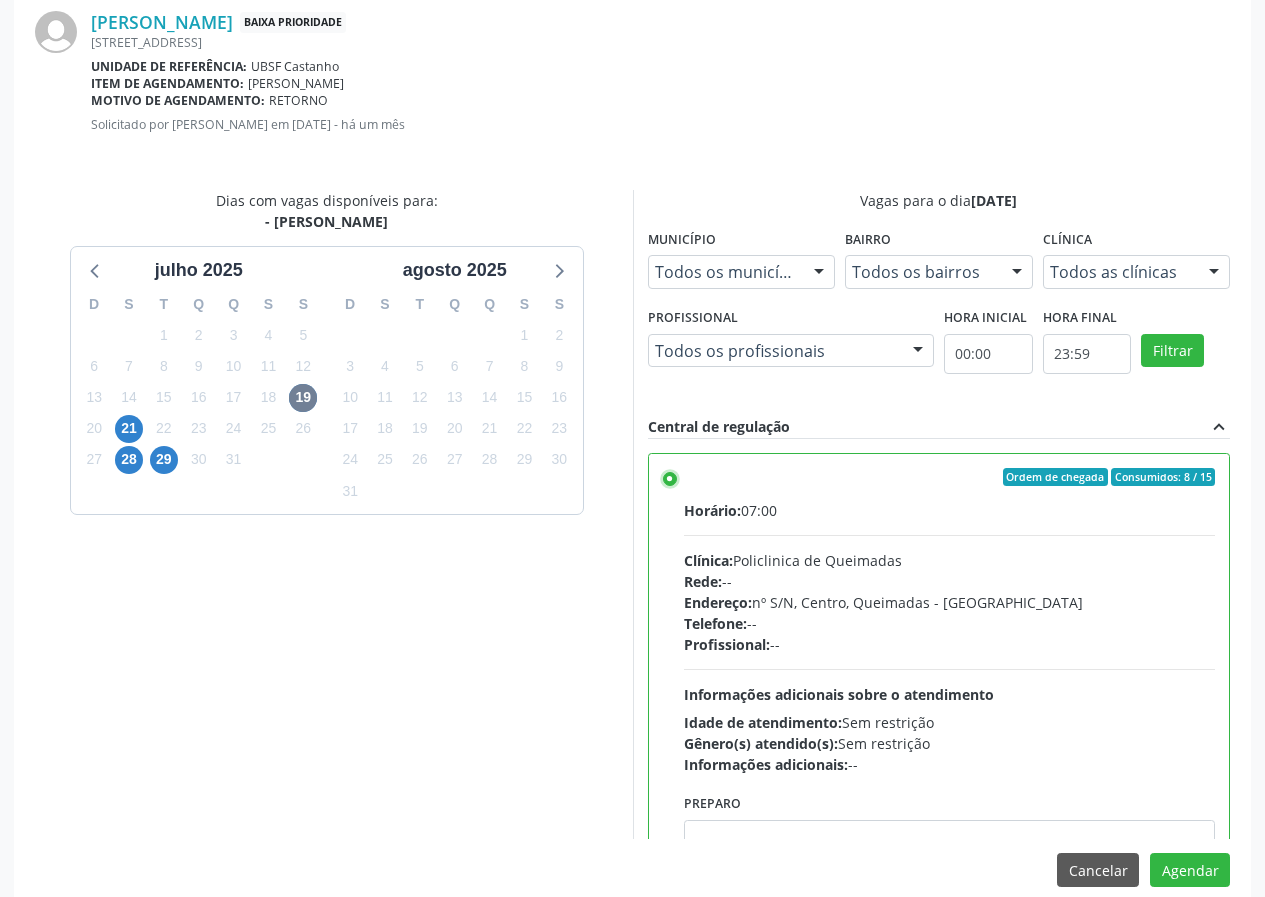 scroll, scrollTop: 469, scrollLeft: 0, axis: vertical 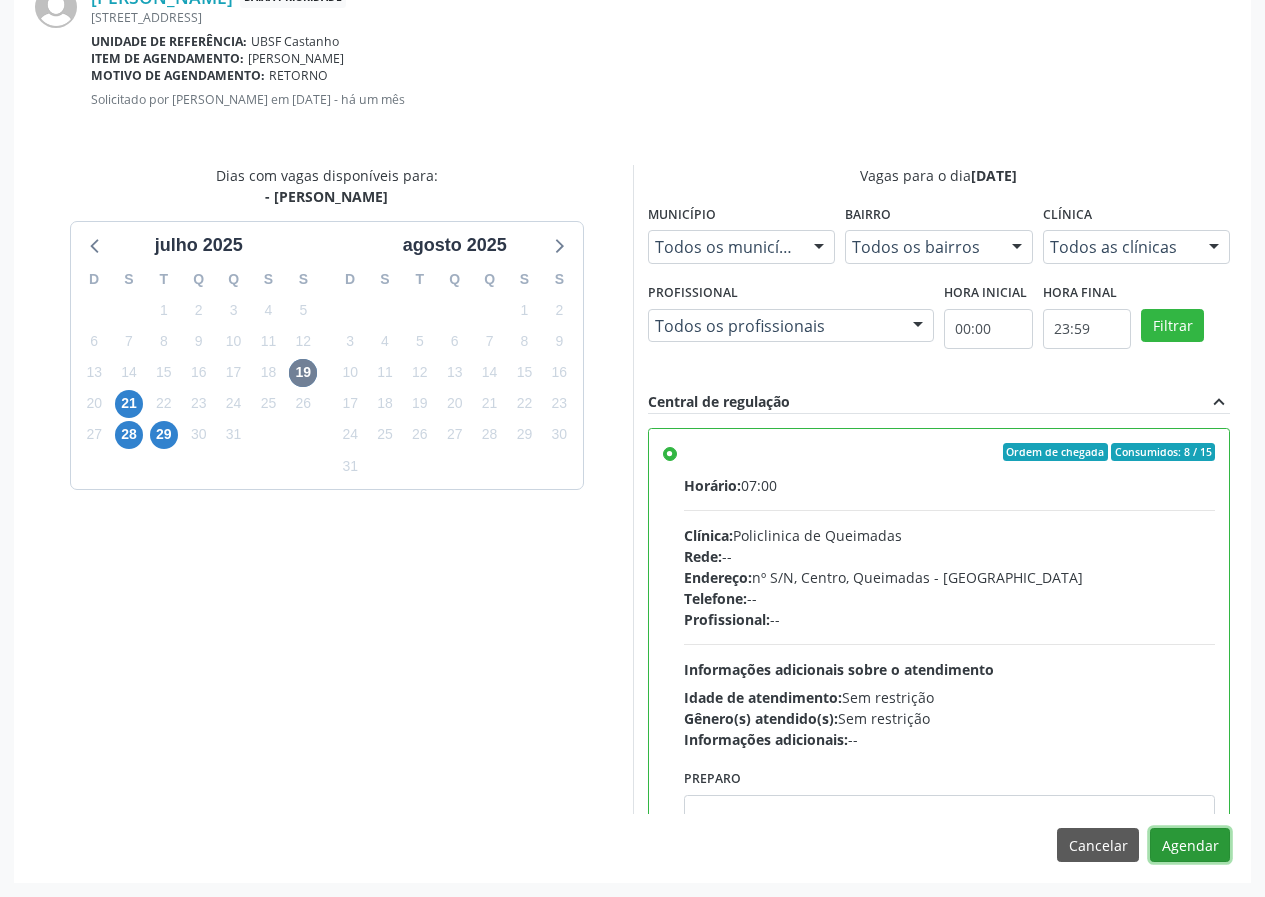 click on "Agendar" at bounding box center [1190, 845] 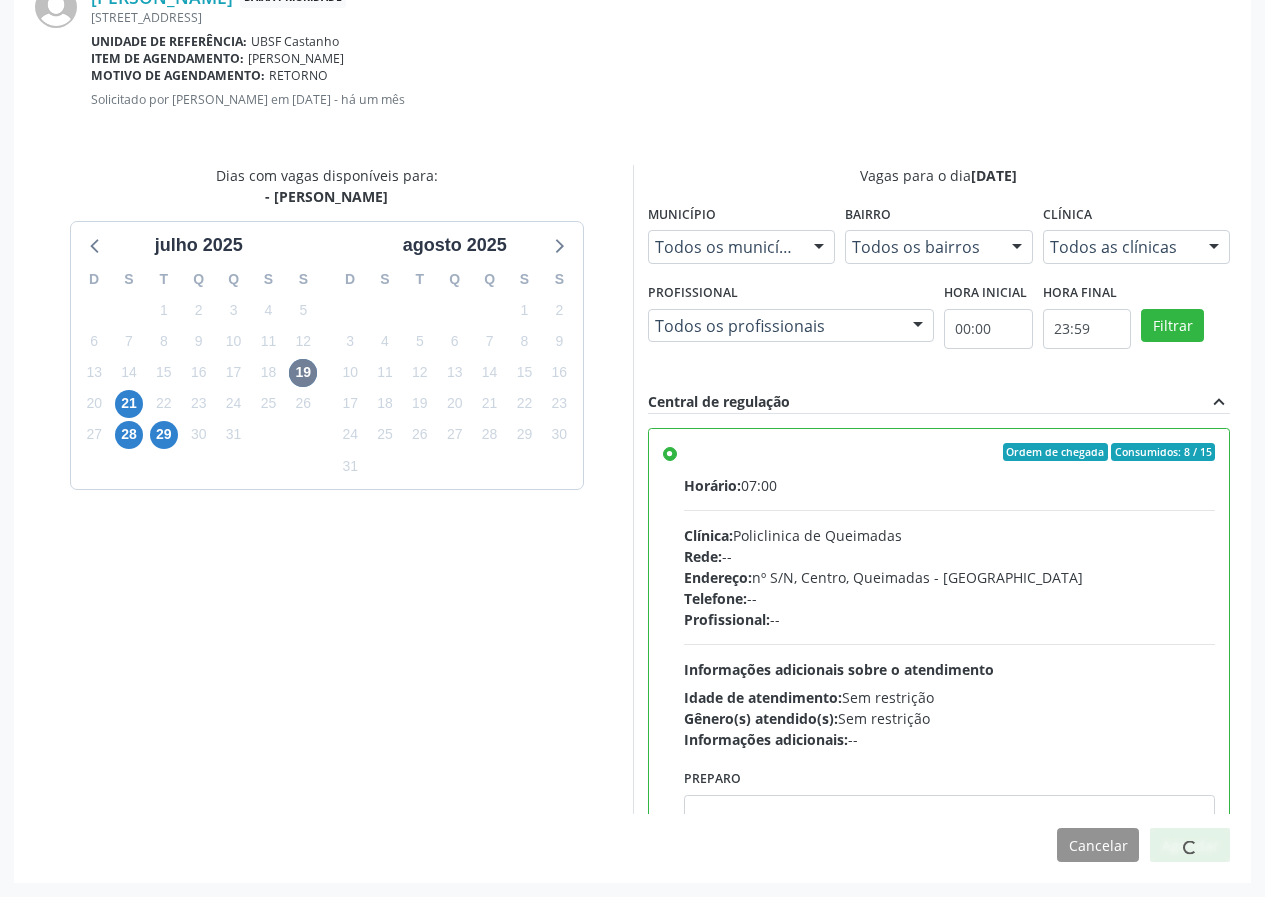 scroll, scrollTop: 173, scrollLeft: 0, axis: vertical 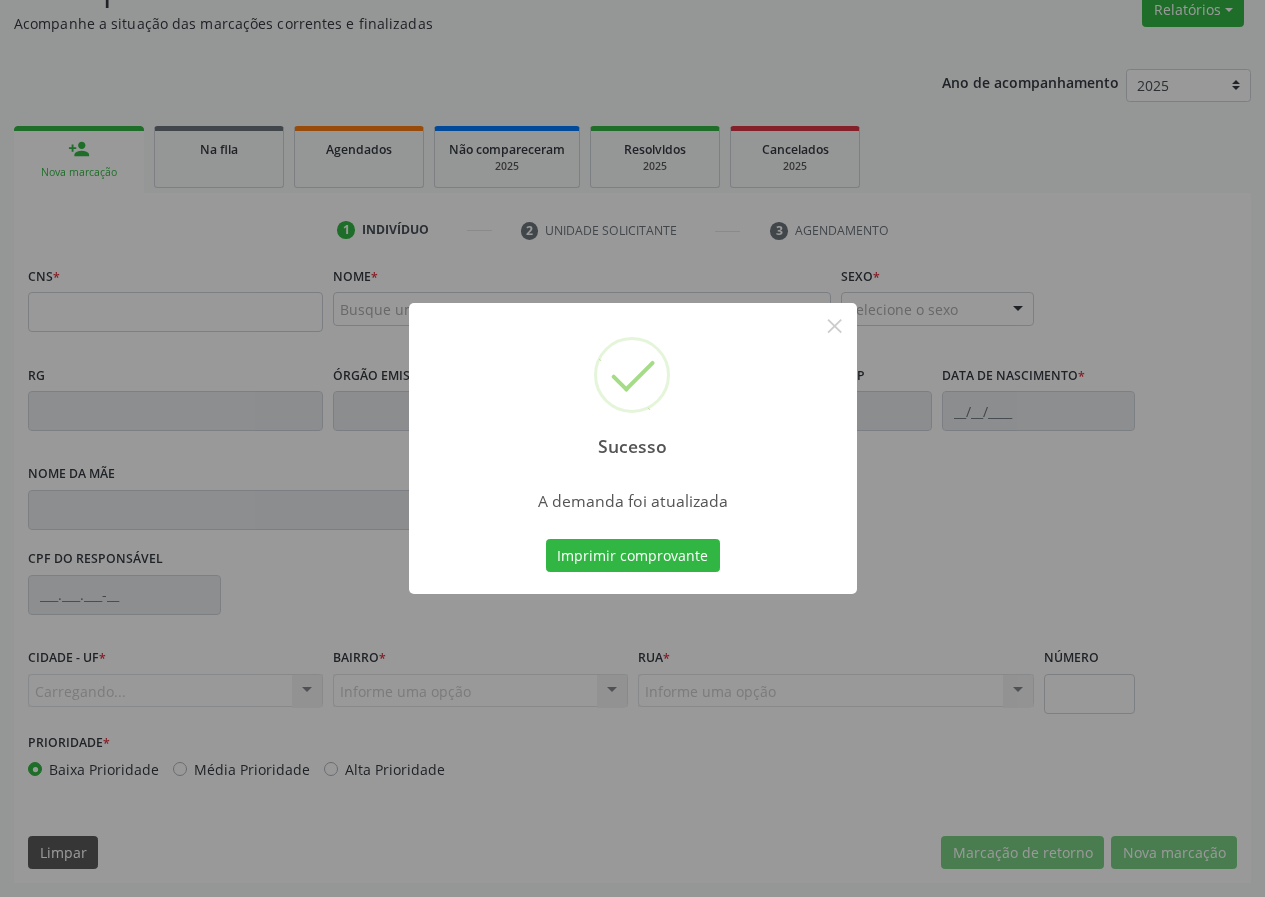 type 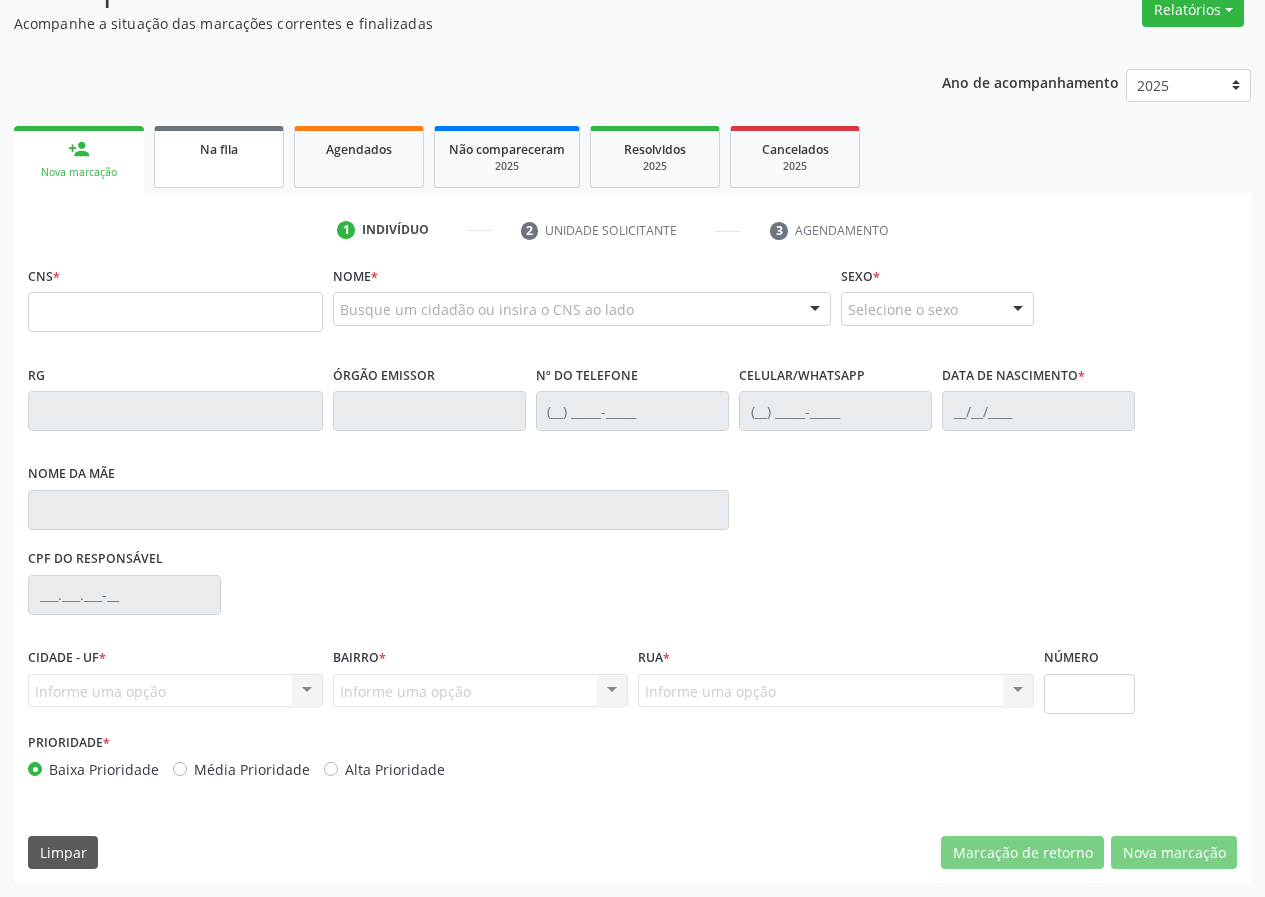 click on "Na fila" at bounding box center (219, 157) 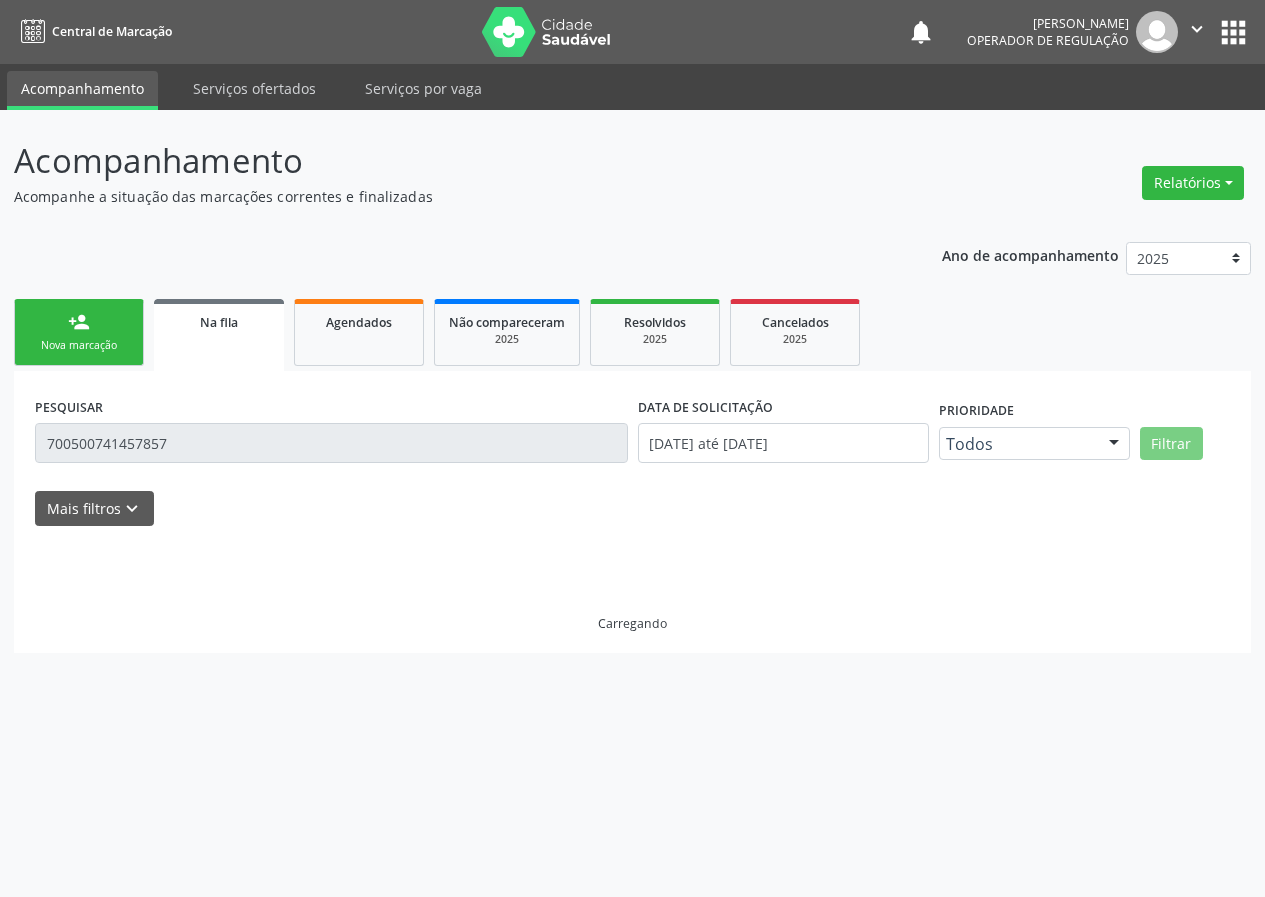 scroll, scrollTop: 0, scrollLeft: 0, axis: both 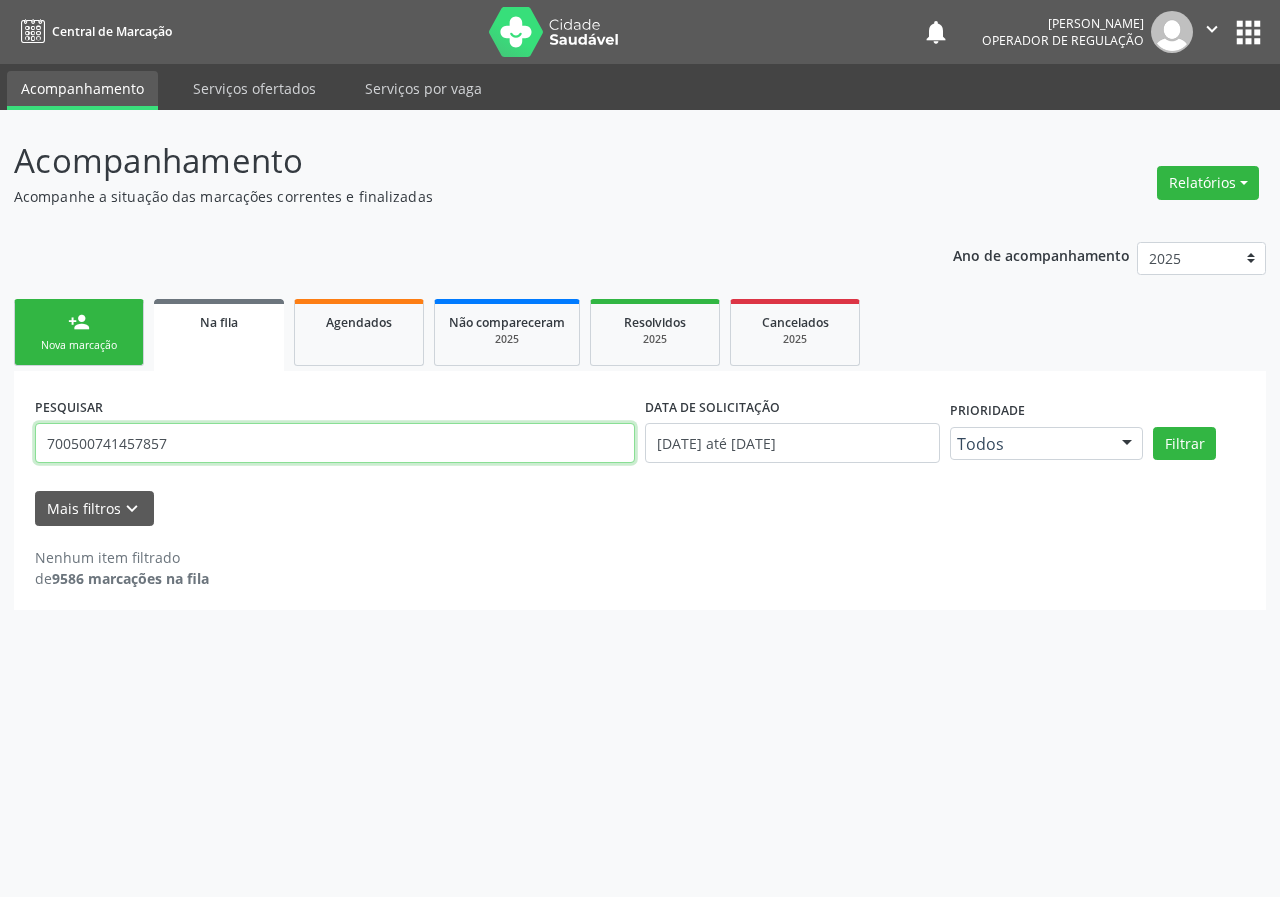 click on "700500741457857" at bounding box center [335, 443] 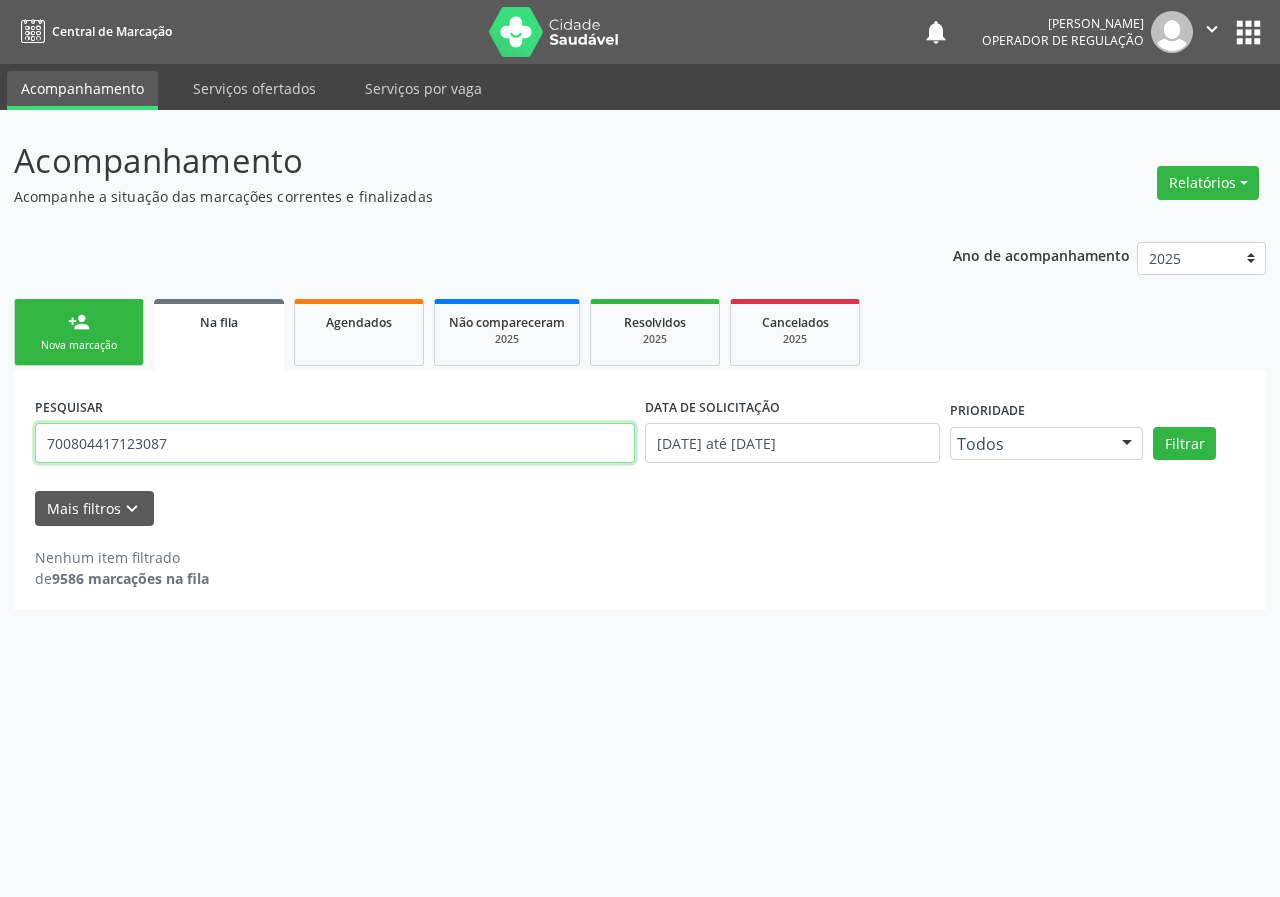 type on "700804417123087" 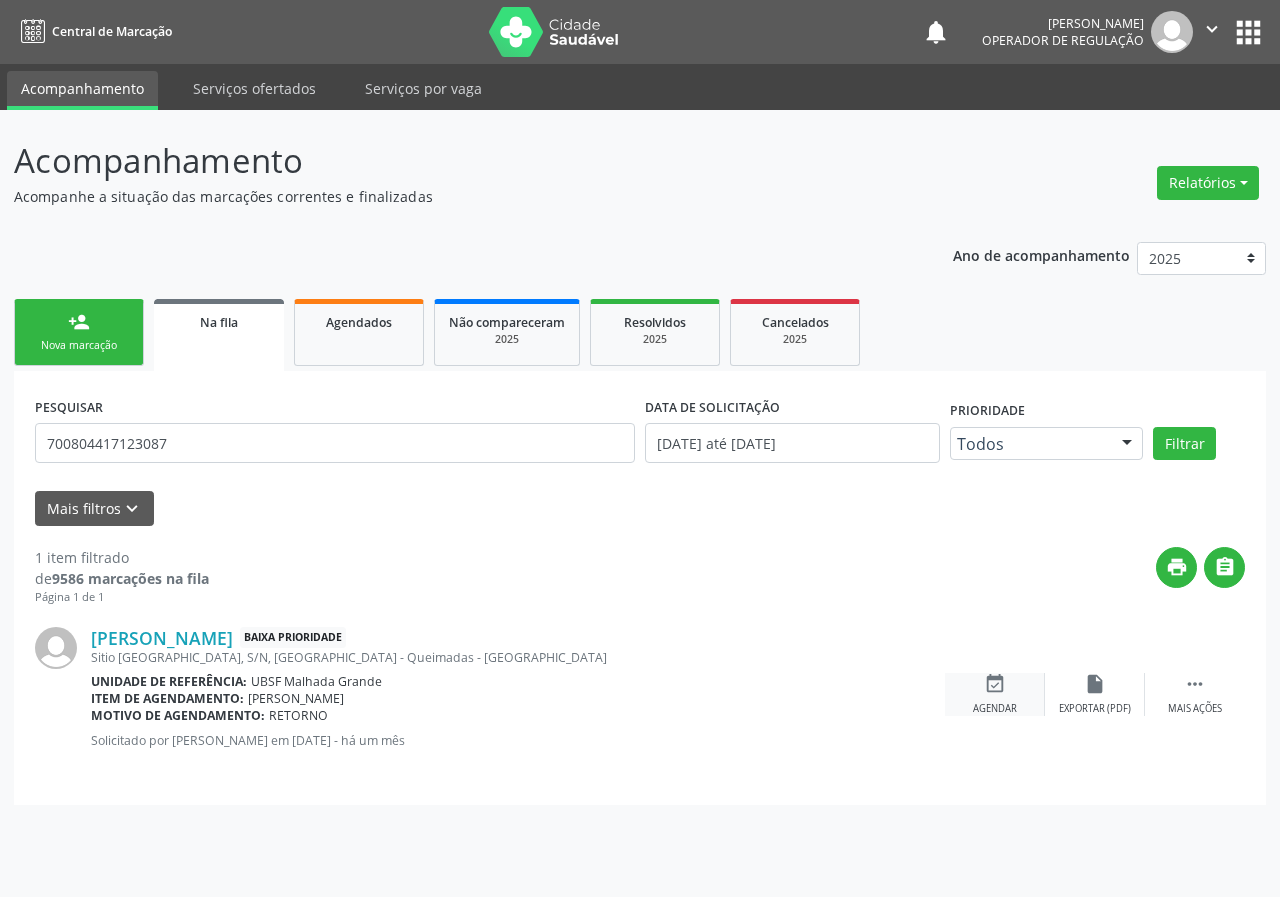 click on "event_available" at bounding box center [995, 684] 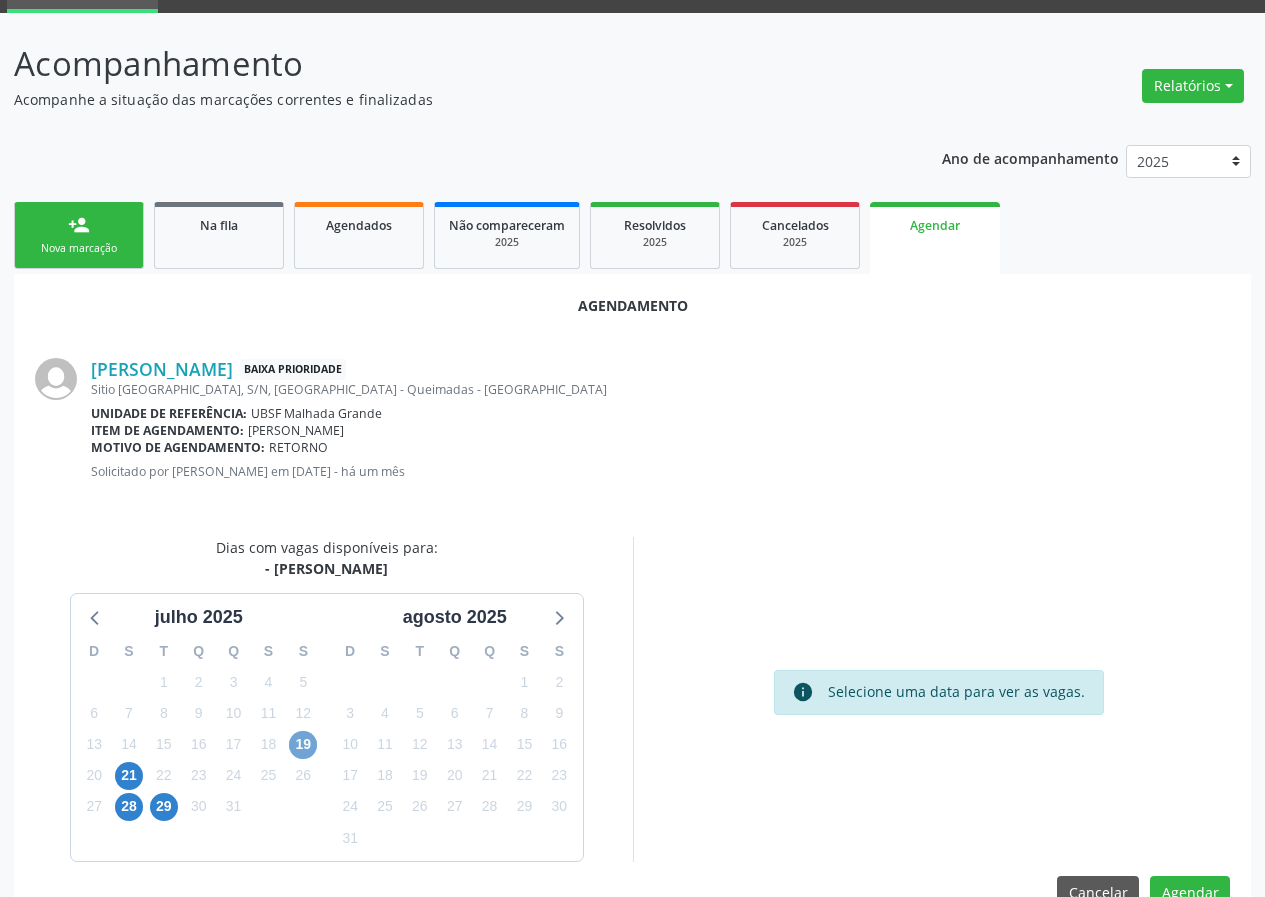 click on "19" at bounding box center (303, 745) 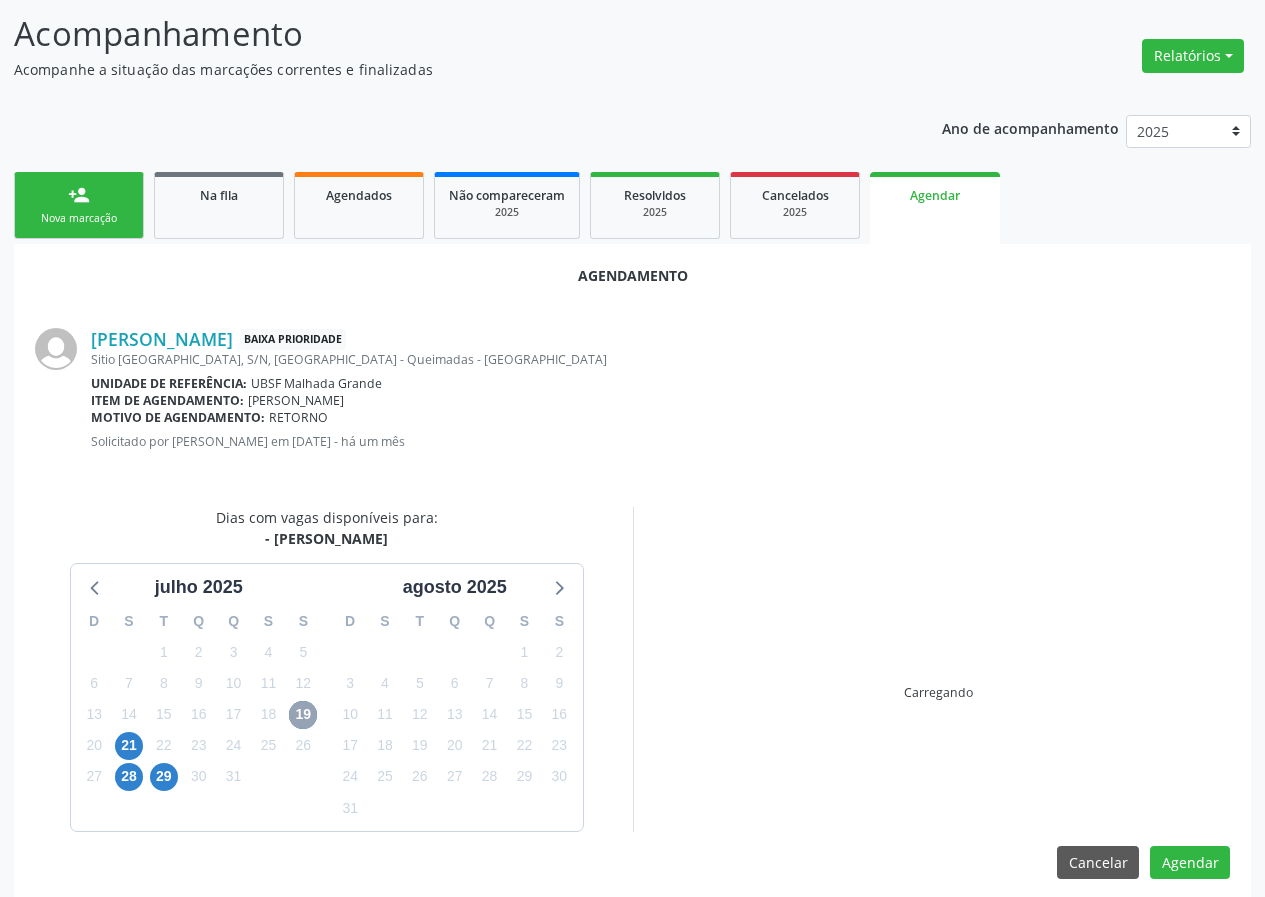 scroll, scrollTop: 144, scrollLeft: 0, axis: vertical 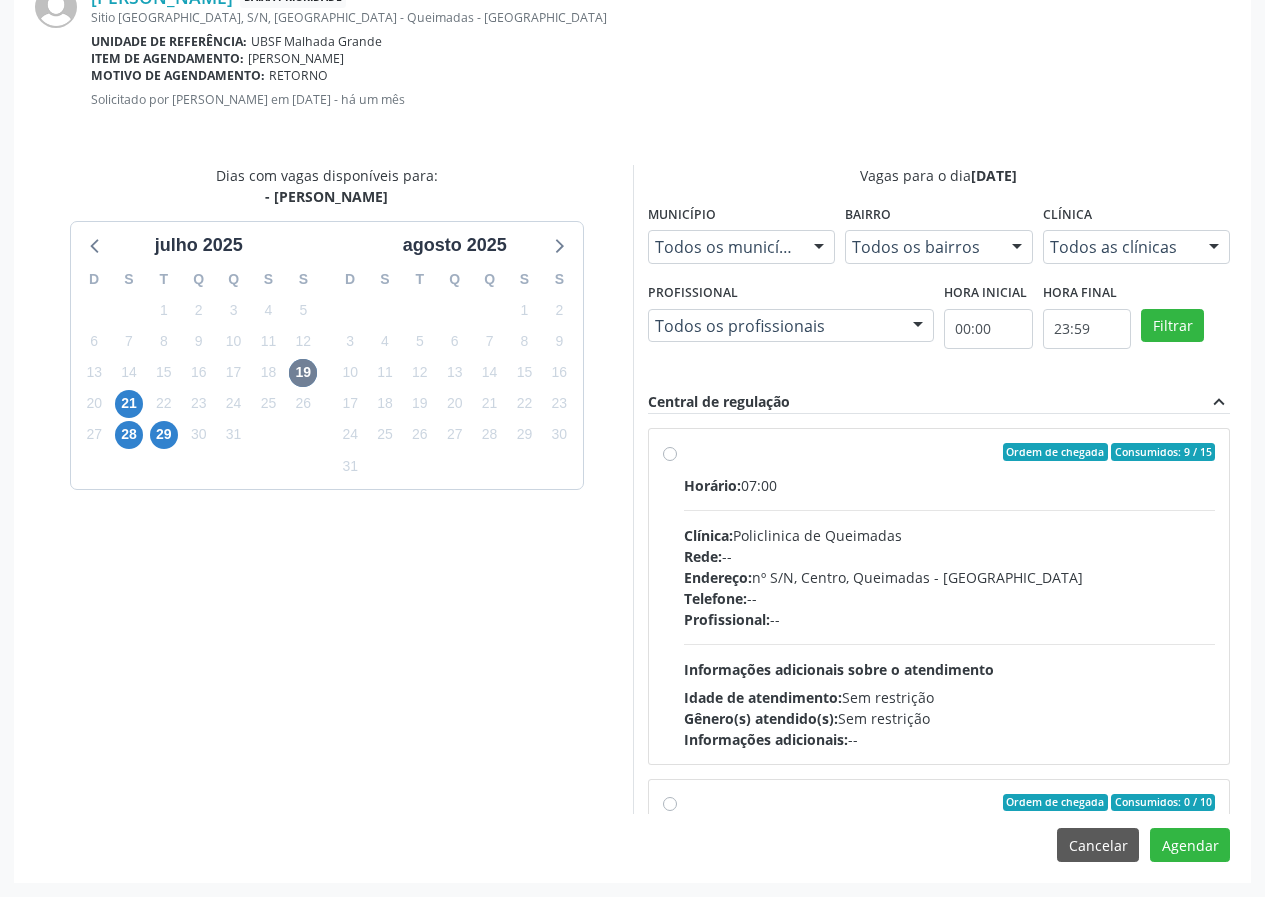 click on "Informações adicionais sobre o atendimento" at bounding box center (839, 669) 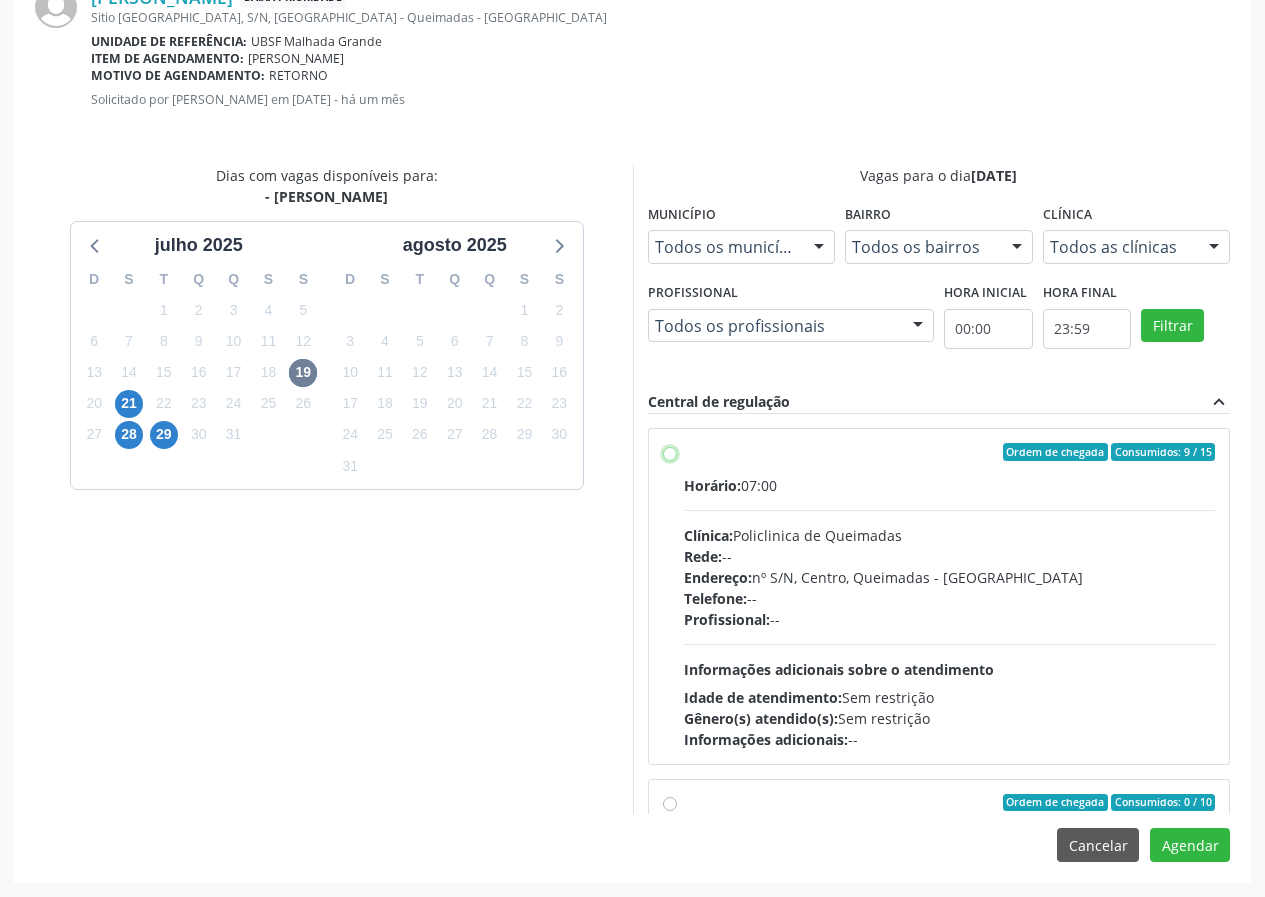 click on "Ordem de chegada
Consumidos: 9 / 15
Horário:   07:00
Clínica:  Policlinica de Queimadas
Rede:
--
Endereço:   nº S/N, Centro, Queimadas - PB
Telefone:   --
Profissional:
--
Informações adicionais sobre o atendimento
Idade de atendimento:
Sem restrição
Gênero(s) atendido(s):
Sem restrição
Informações adicionais:
--" at bounding box center (670, 452) 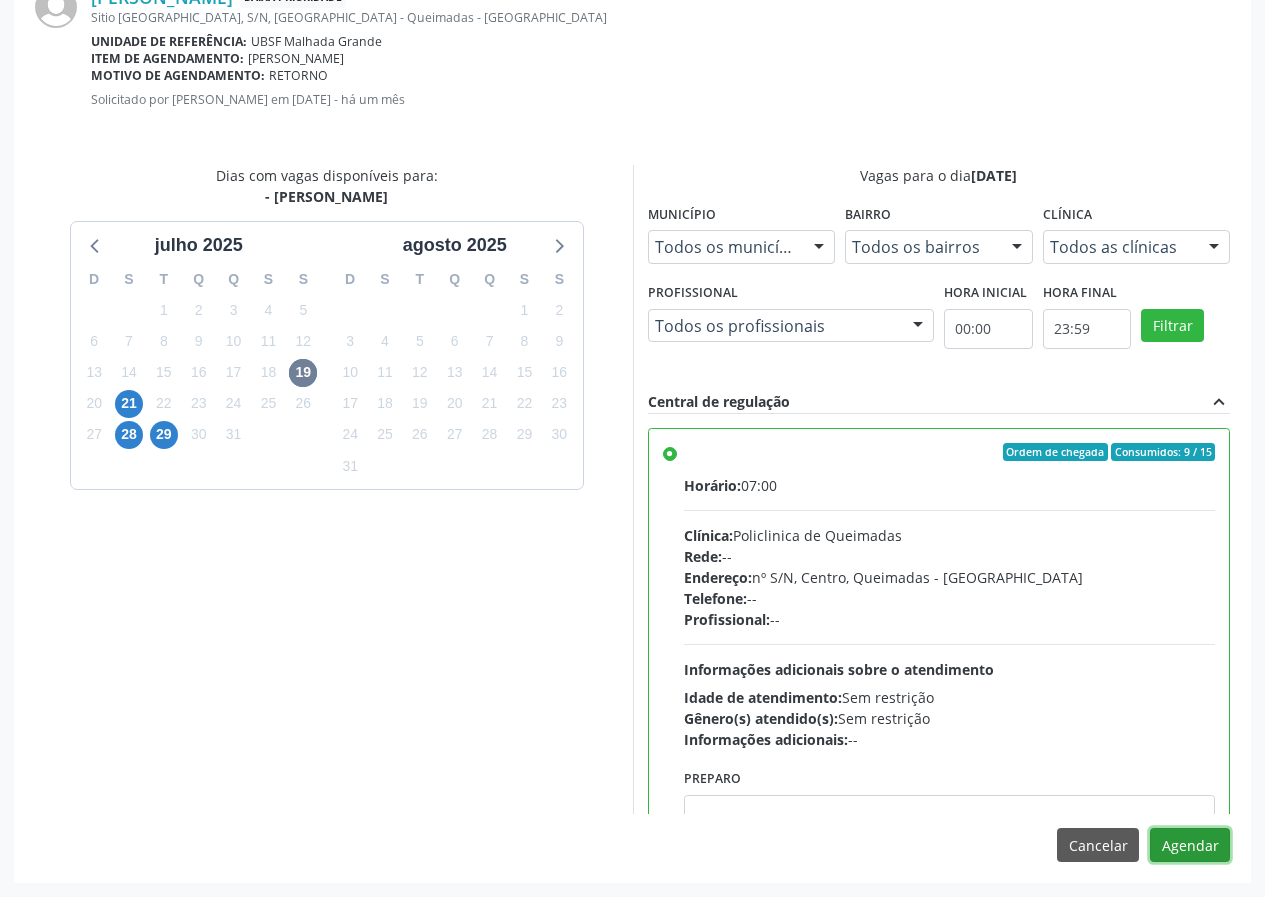 click on "Agendar" at bounding box center (1190, 845) 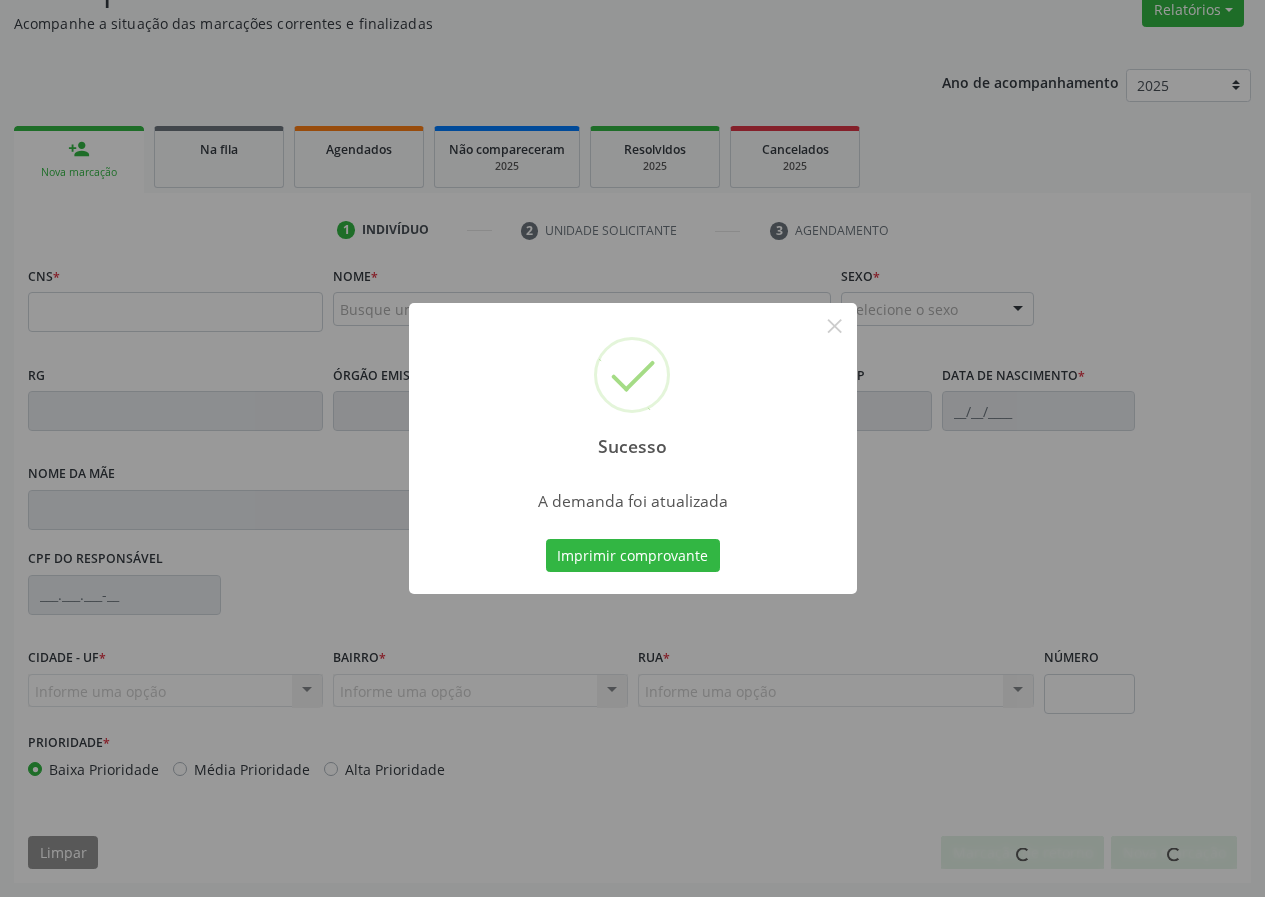 scroll, scrollTop: 173, scrollLeft: 0, axis: vertical 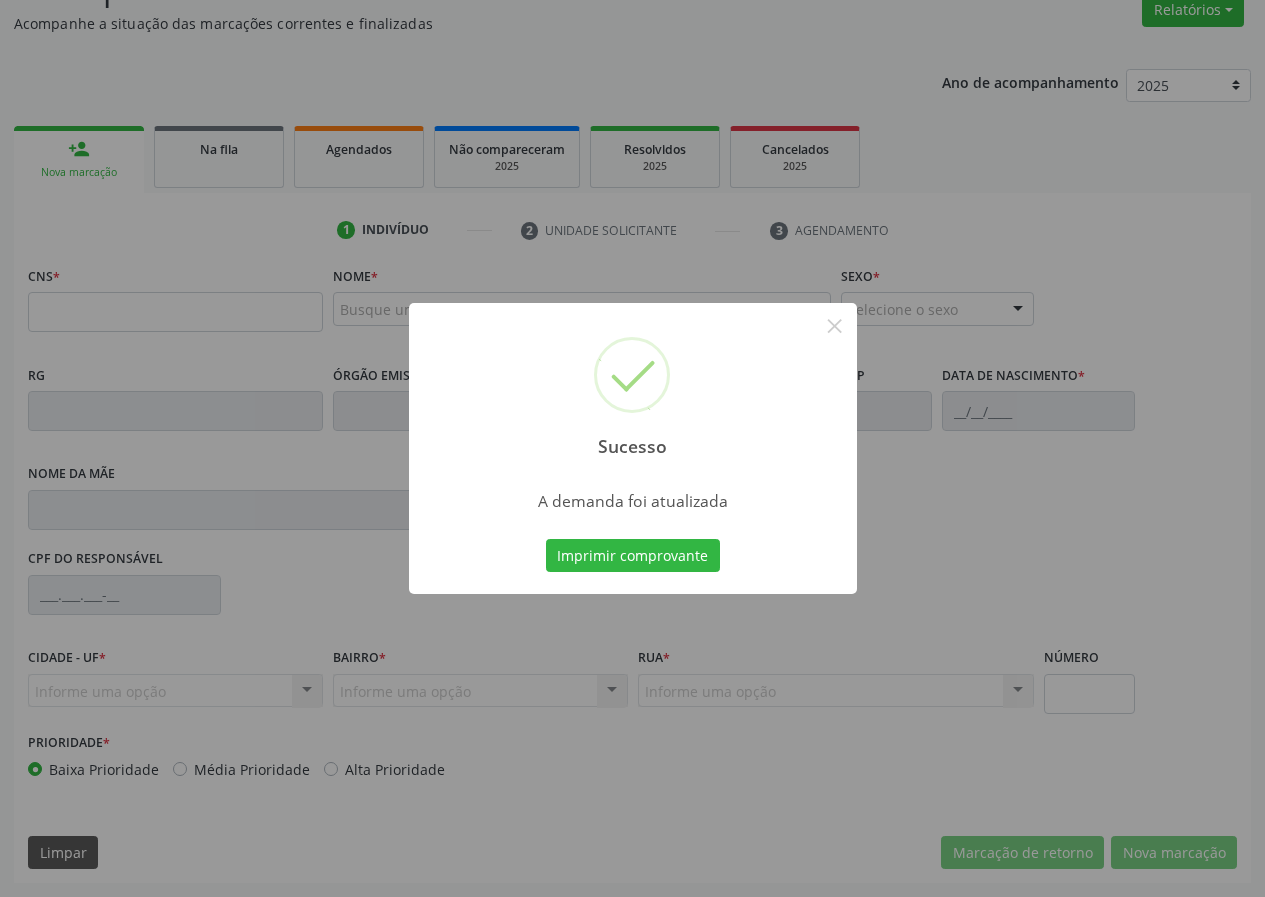 type 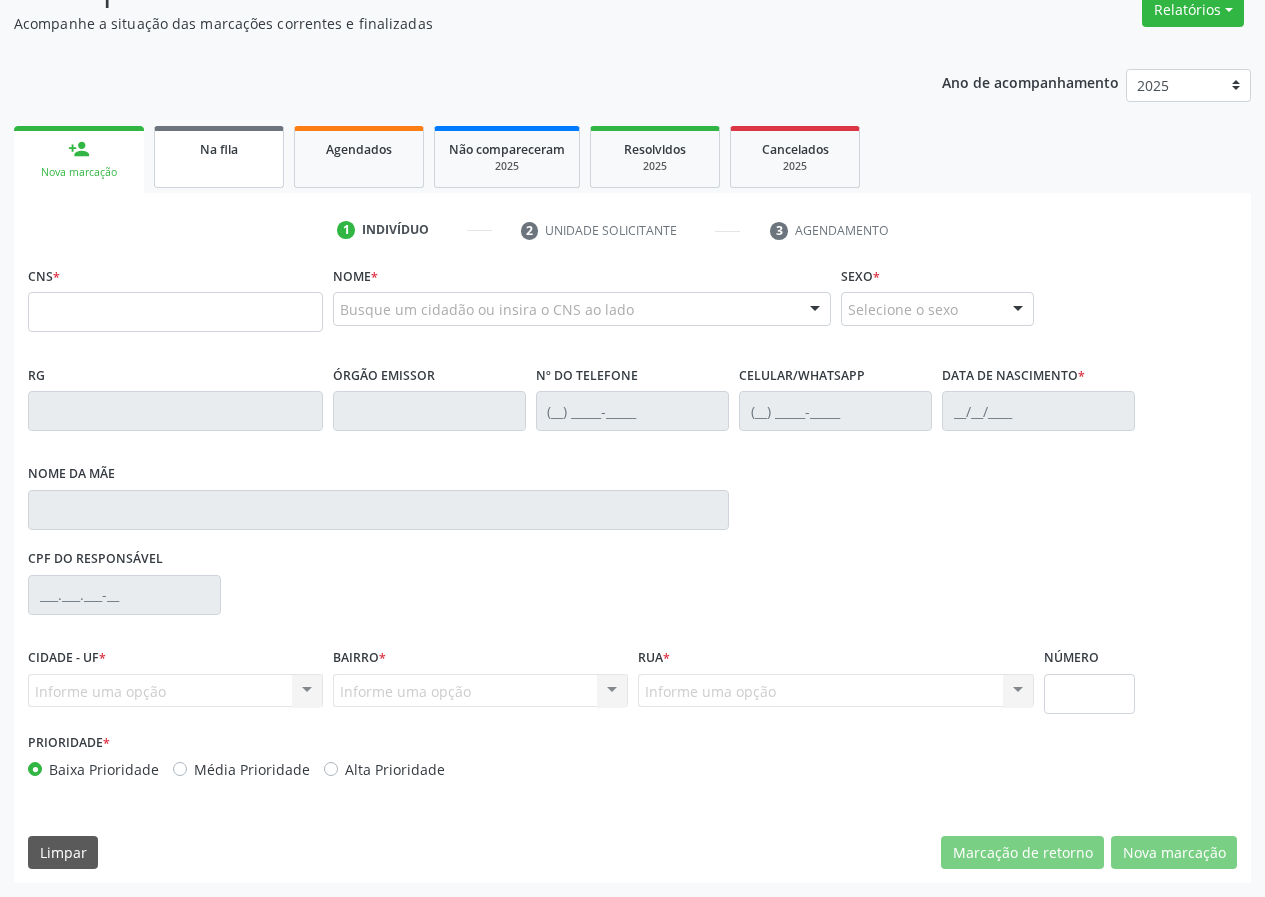 click on "Na fila" at bounding box center (219, 157) 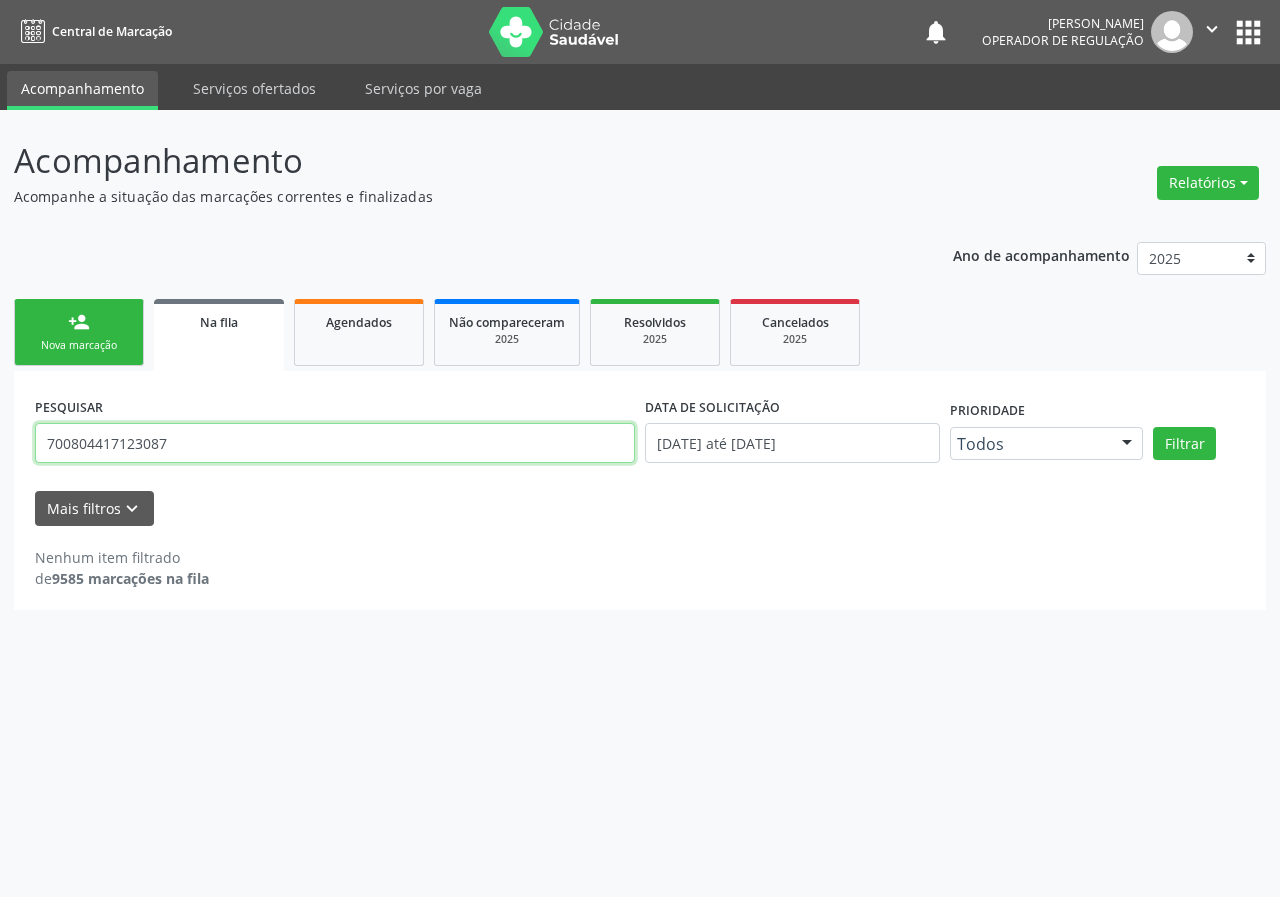 click on "700804417123087" at bounding box center (335, 443) 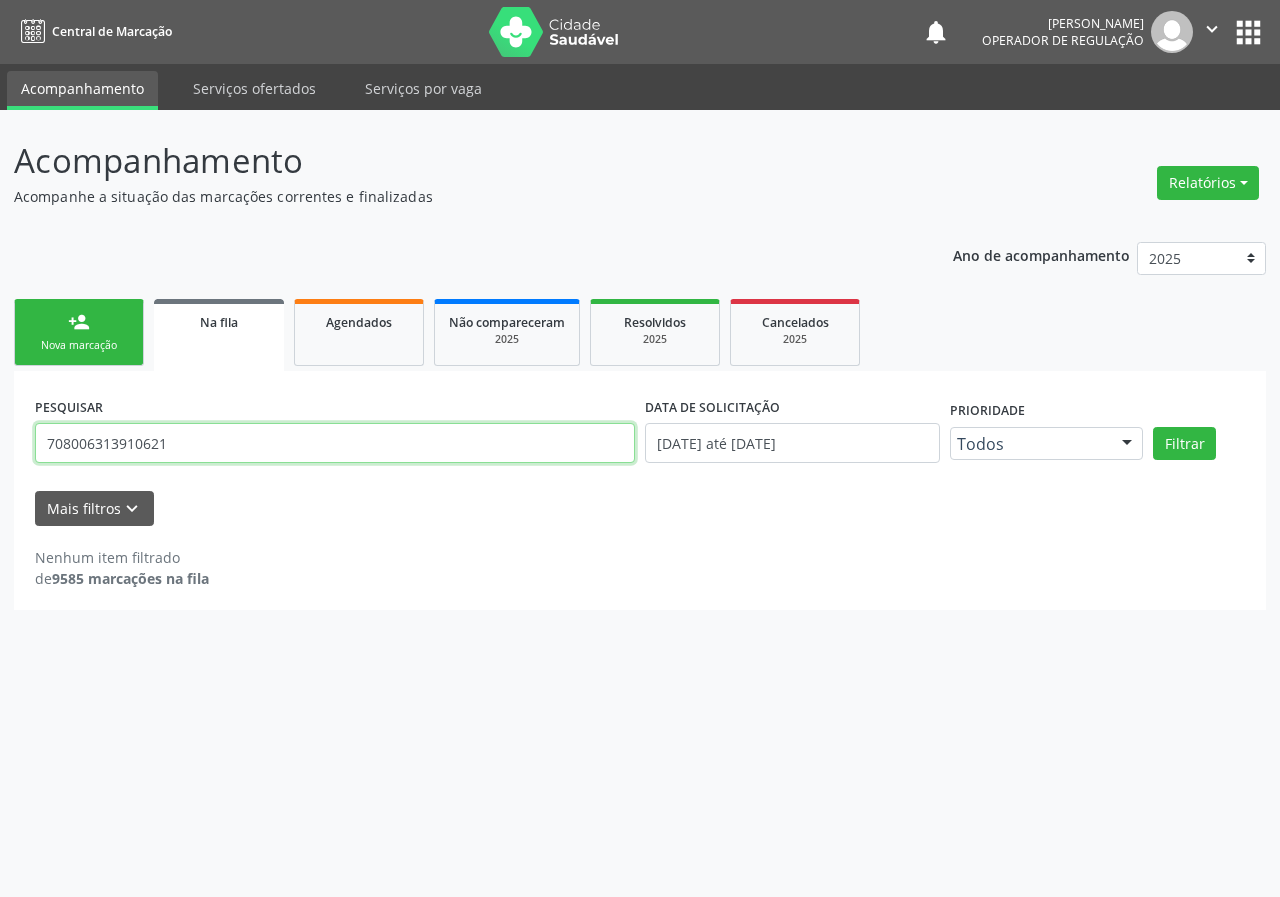 type on "708006313910621" 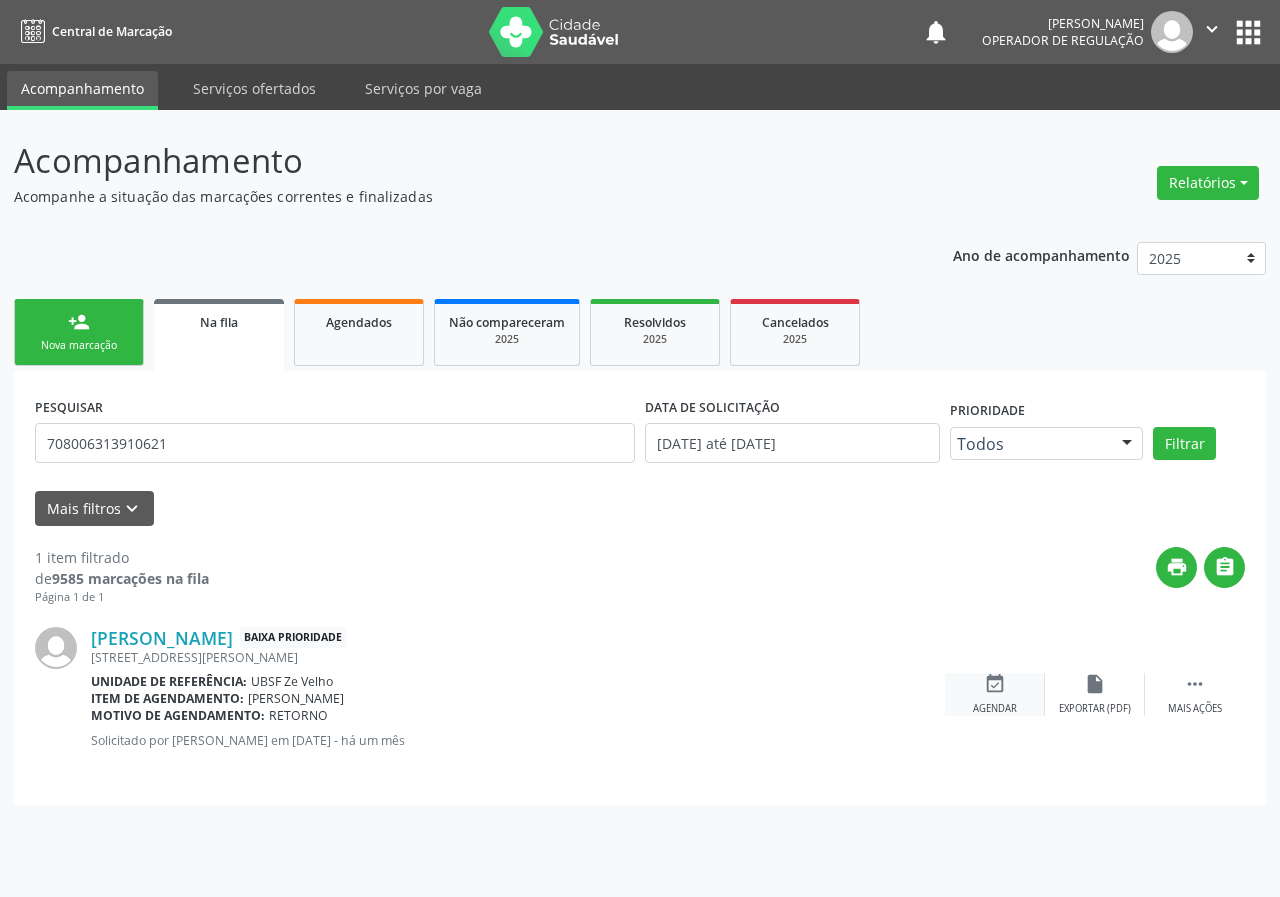 click on "event_available
Agendar" at bounding box center [995, 694] 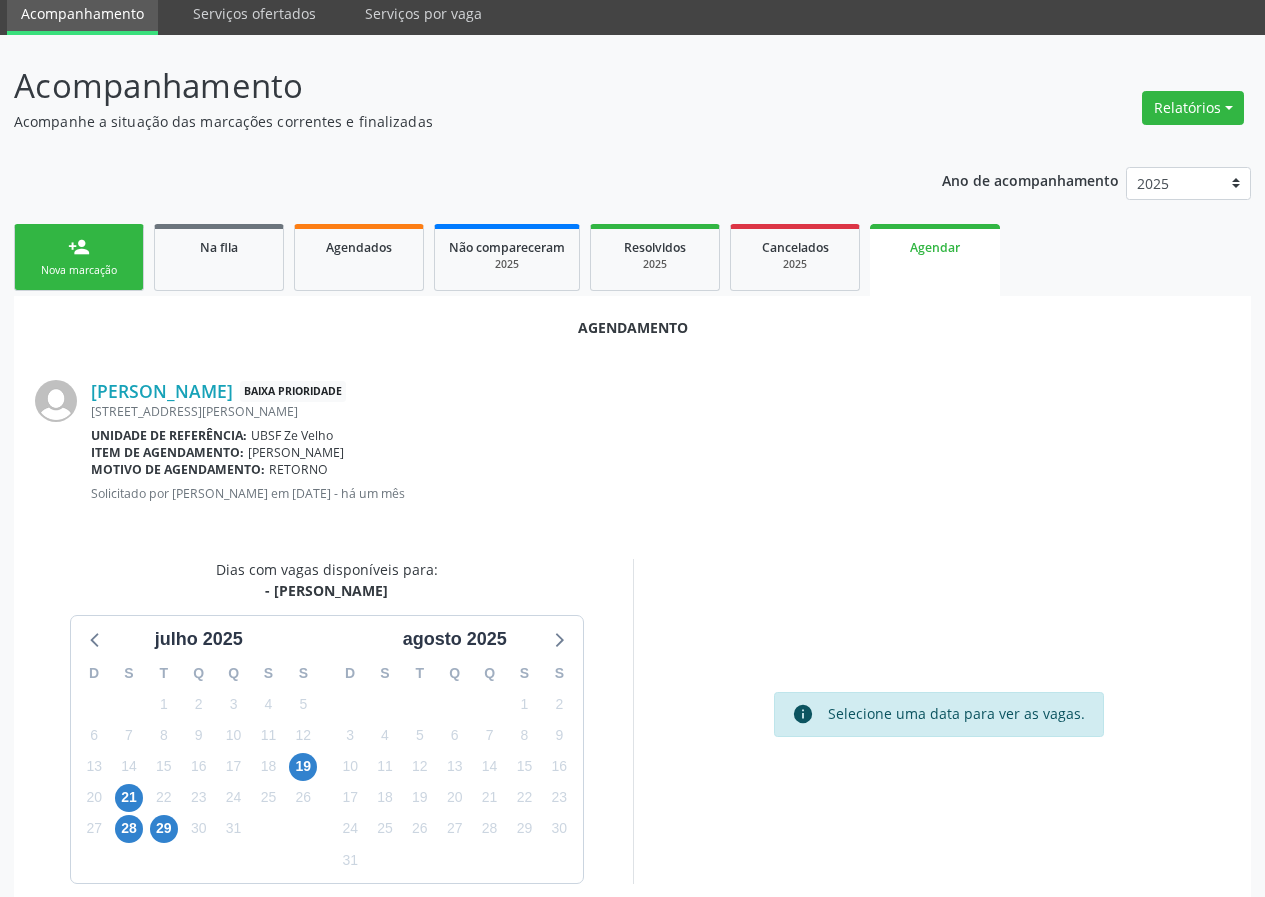 scroll, scrollTop: 97, scrollLeft: 0, axis: vertical 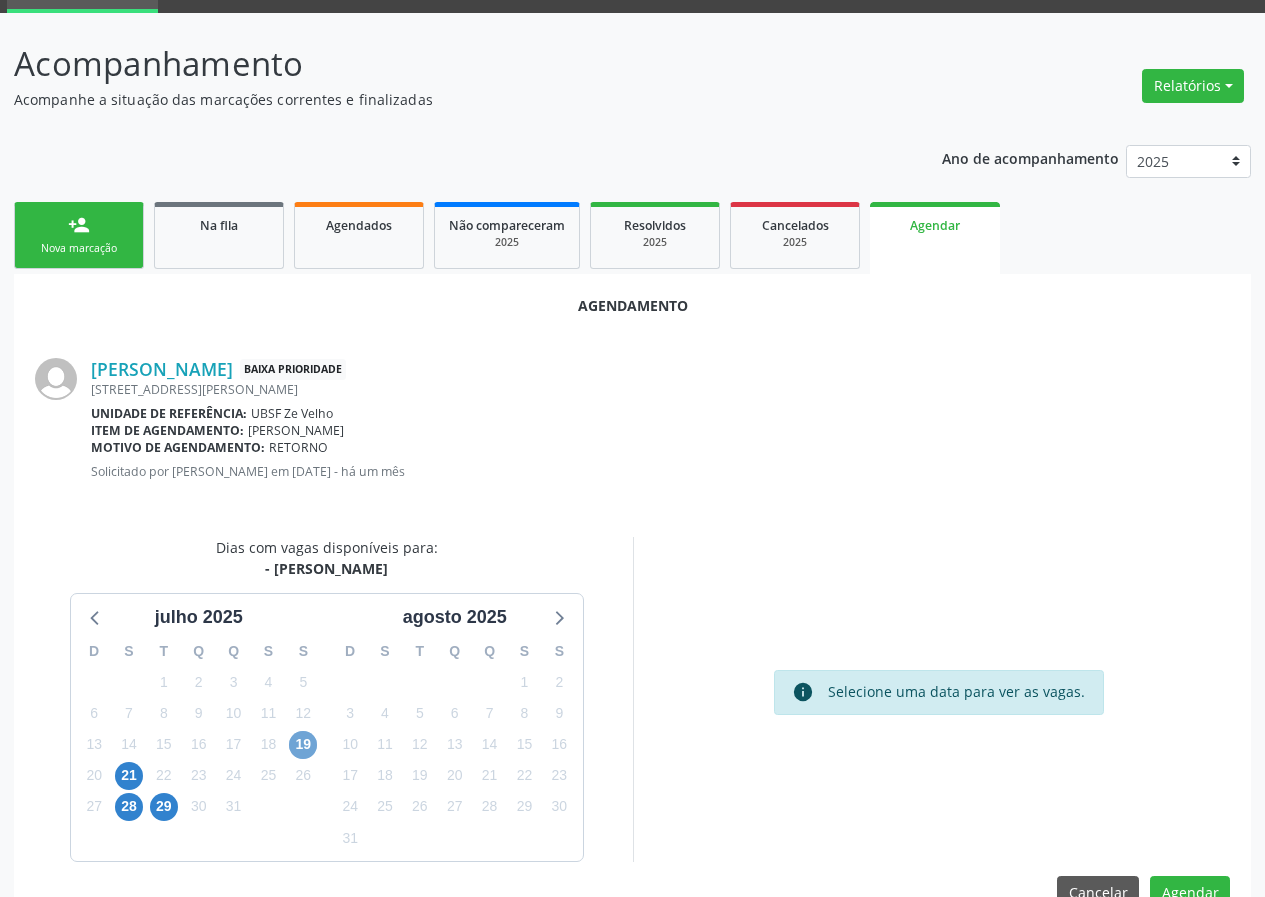 click on "19" at bounding box center (303, 745) 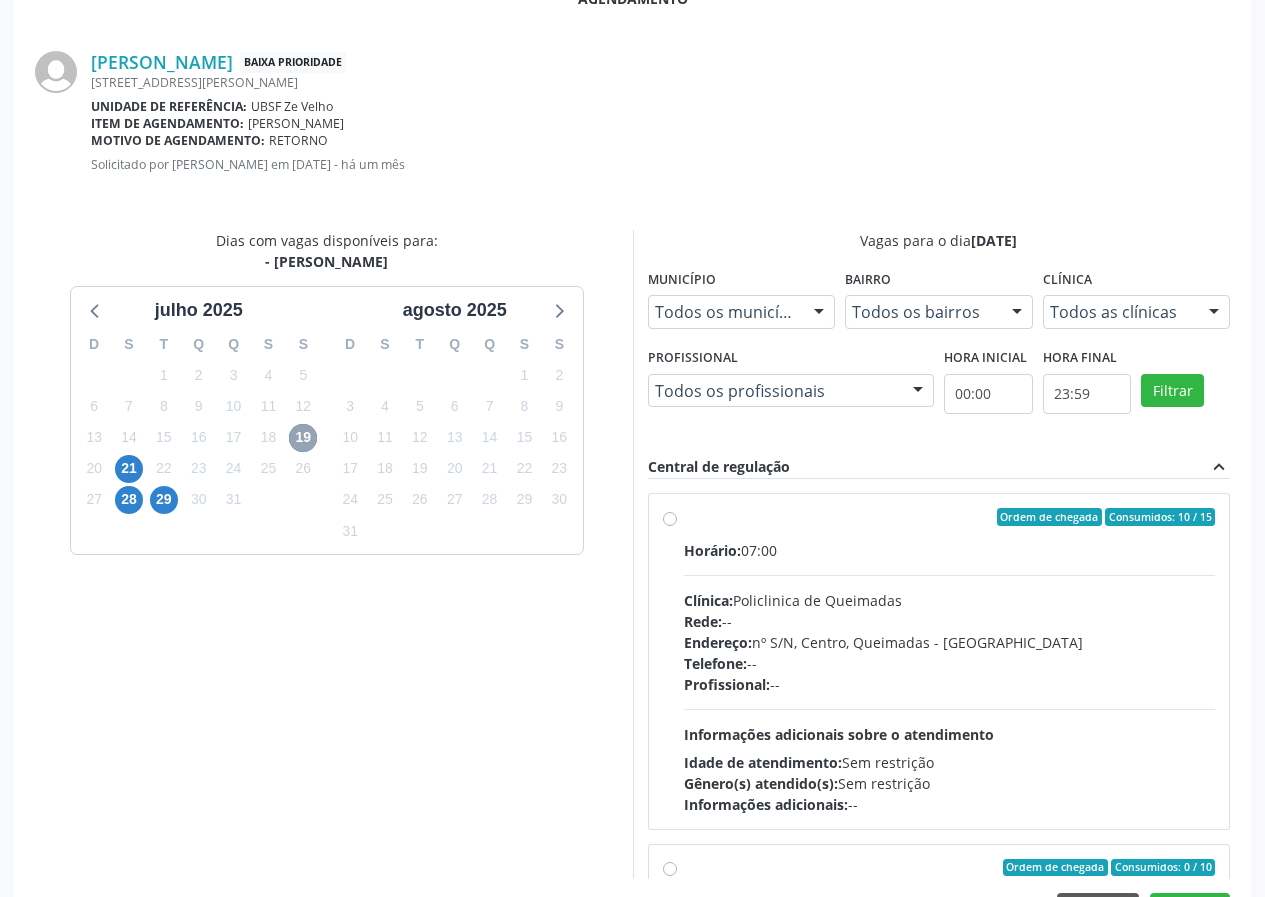 scroll, scrollTop: 469, scrollLeft: 0, axis: vertical 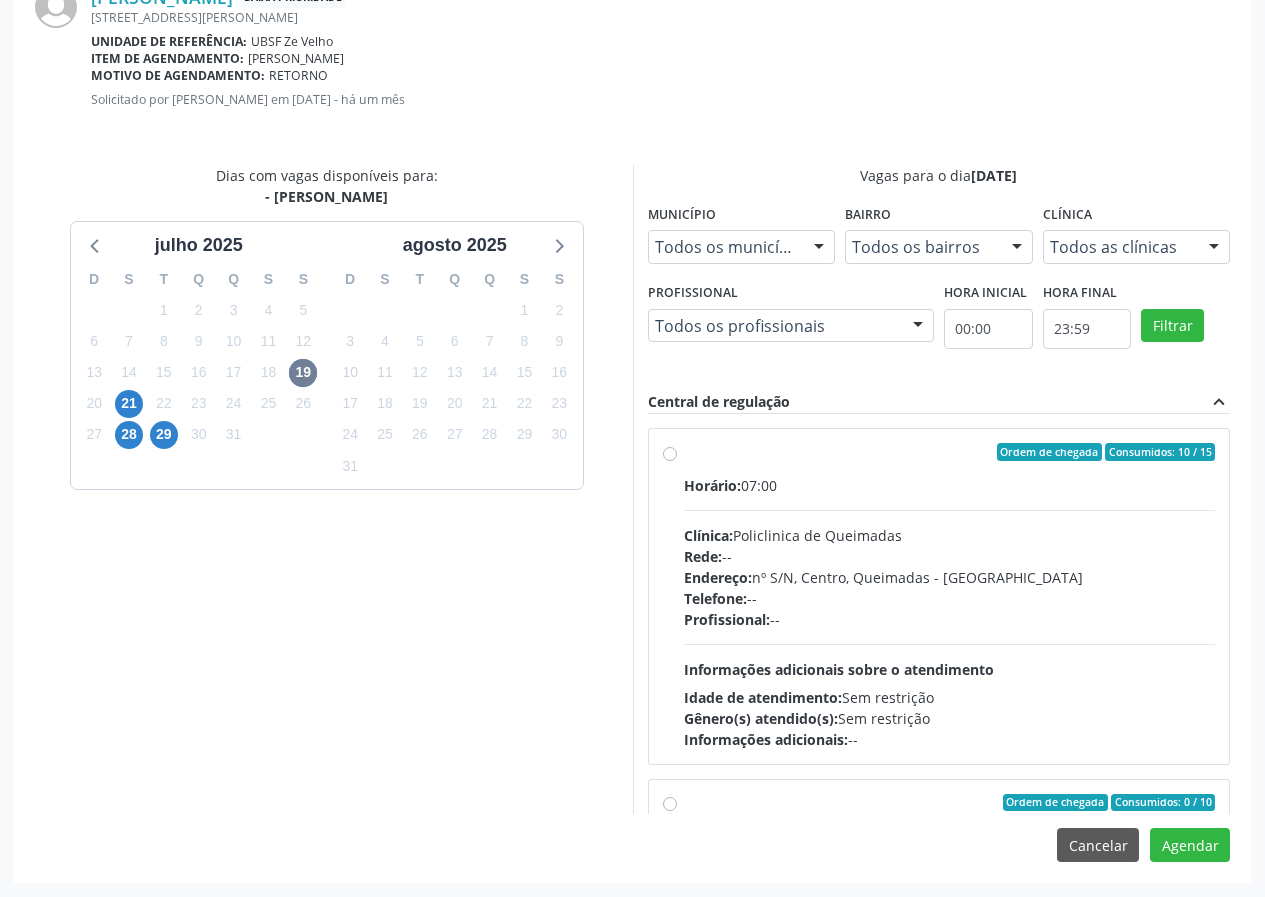 click on "Rede:
--" at bounding box center (950, 556) 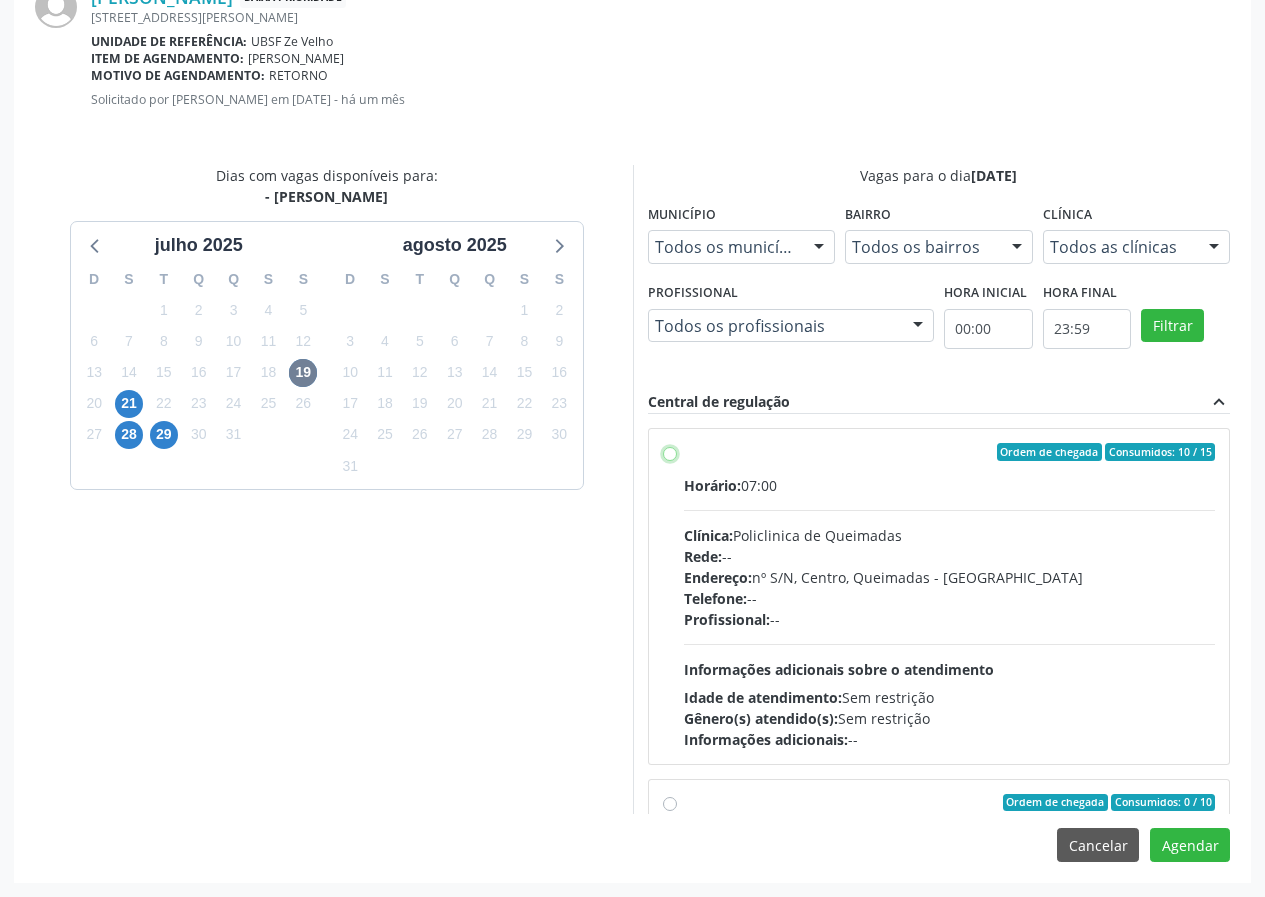 click on "Ordem de chegada
Consumidos: 10 / 15
Horário:   07:00
Clínica:  Policlinica de Queimadas
Rede:
--
Endereço:   nº S/N, Centro, Queimadas - PB
Telefone:   --
Profissional:
--
Informações adicionais sobre o atendimento
Idade de atendimento:
Sem restrição
Gênero(s) atendido(s):
Sem restrição
Informações adicionais:
--" at bounding box center [670, 452] 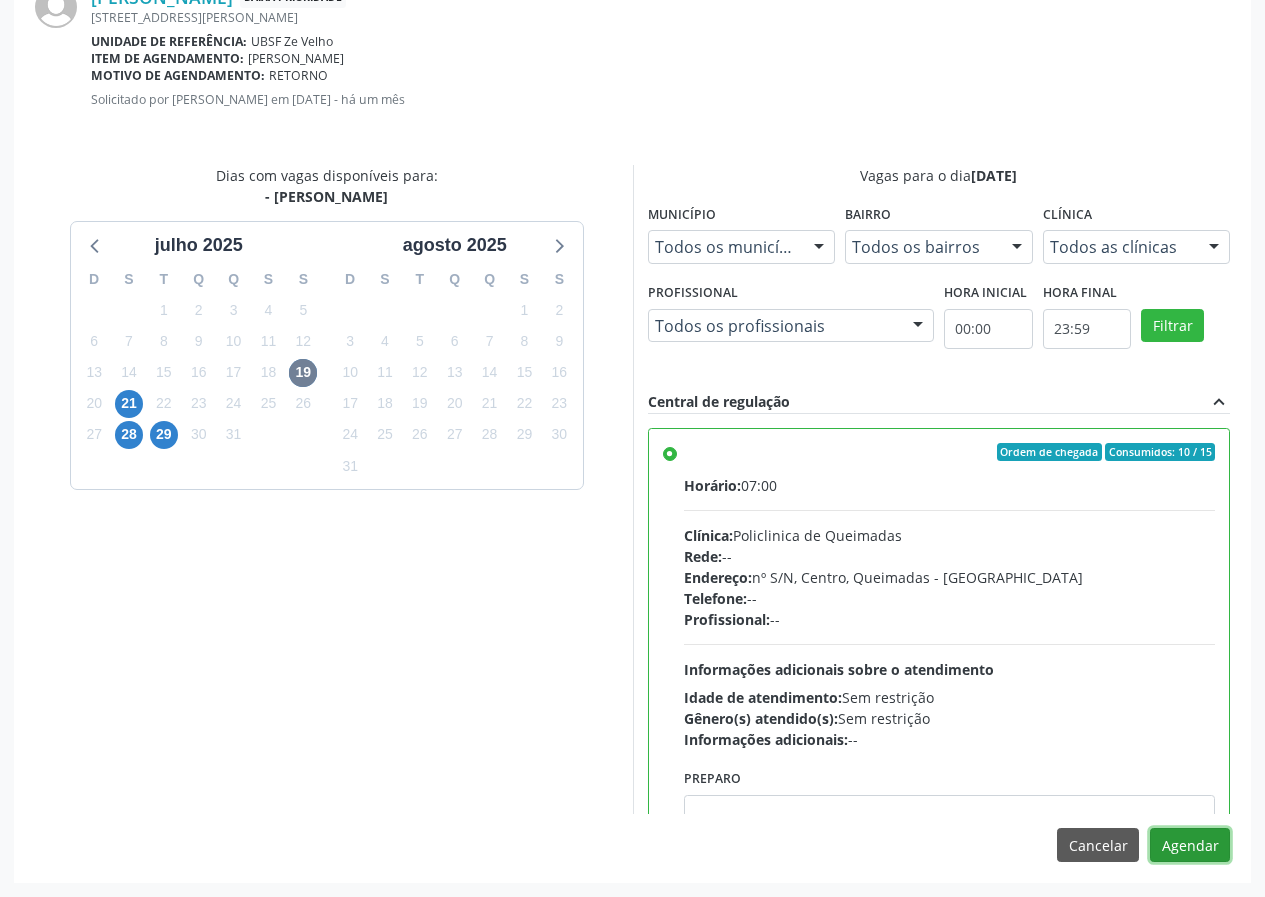 click on "Agendar" at bounding box center [1190, 845] 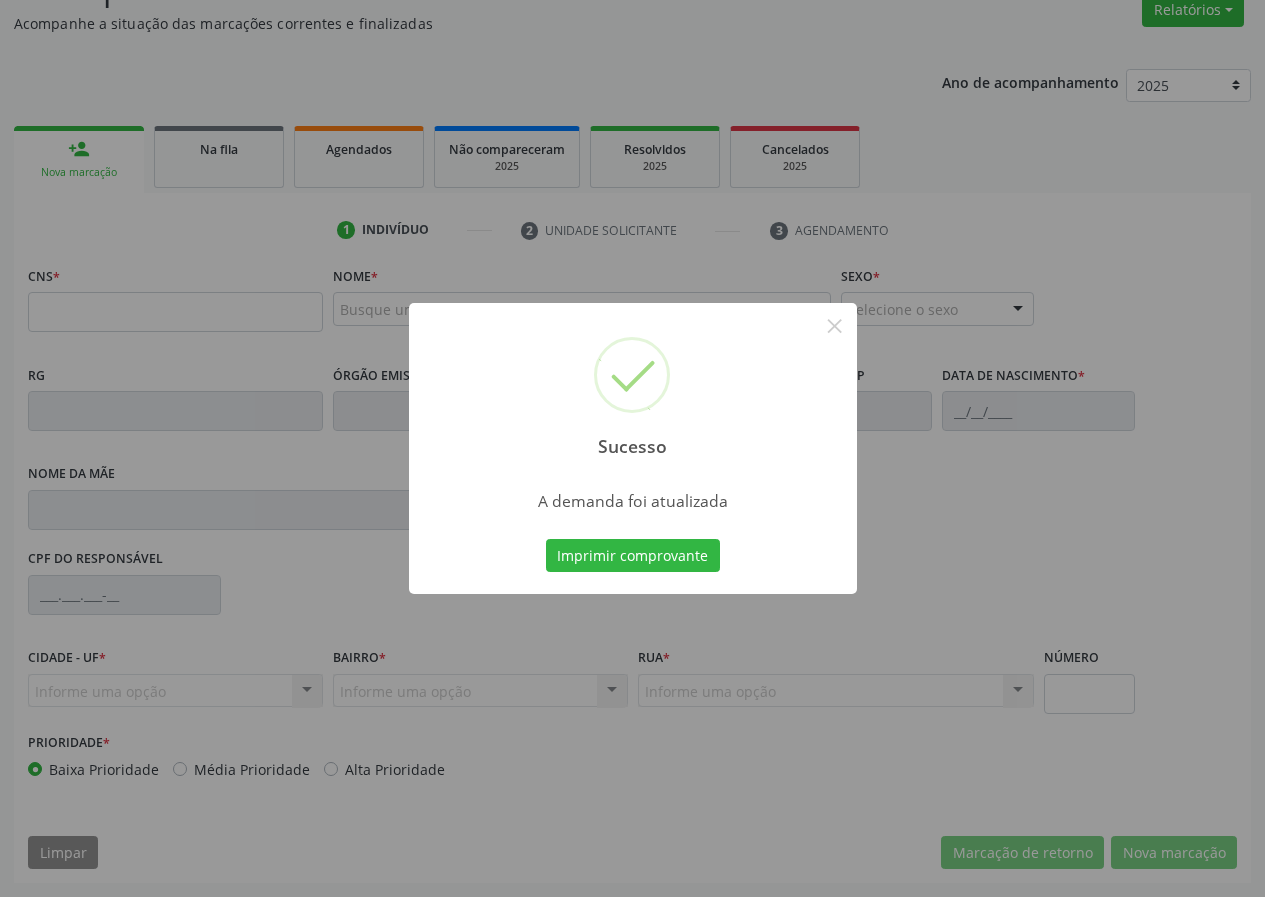 scroll, scrollTop: 173, scrollLeft: 0, axis: vertical 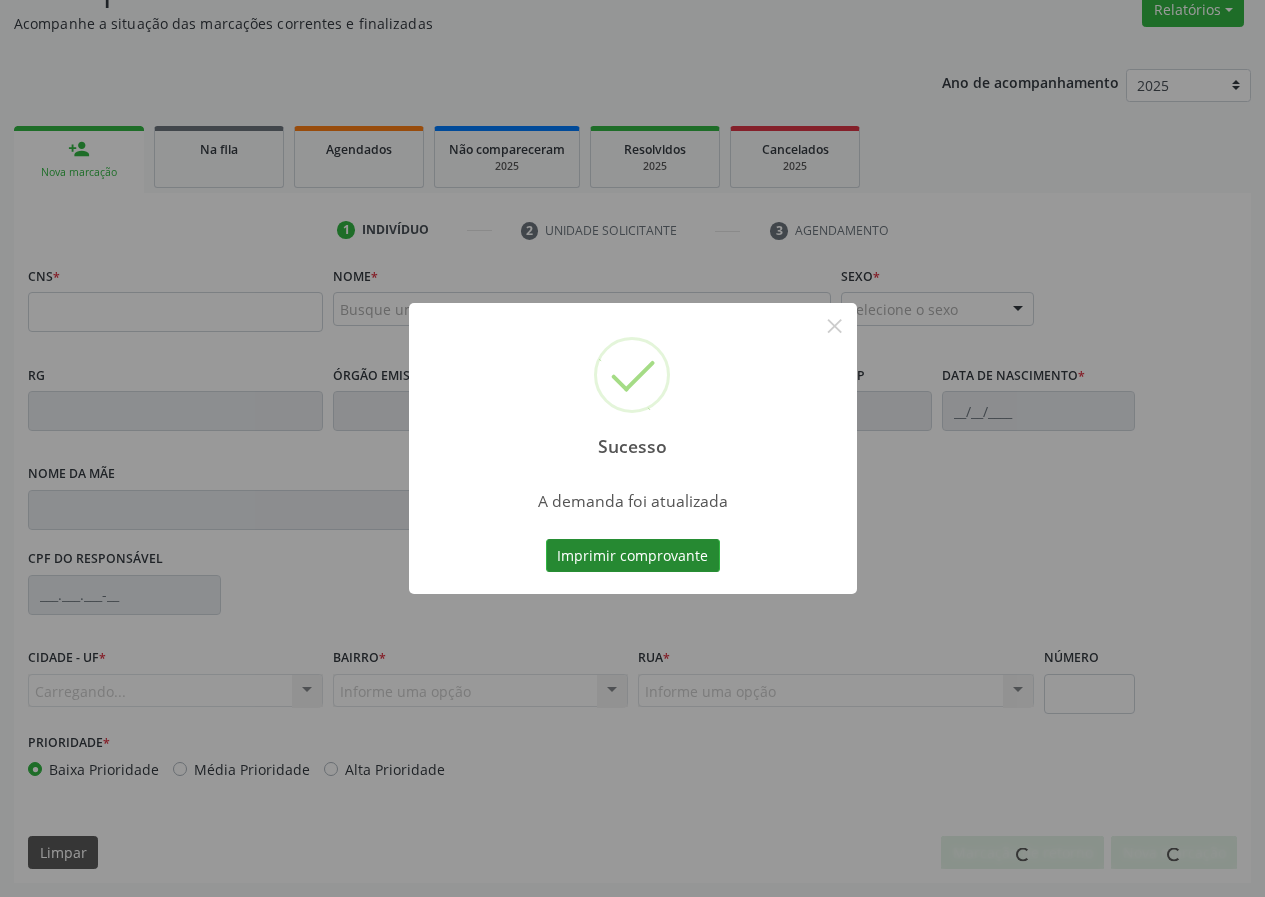 type 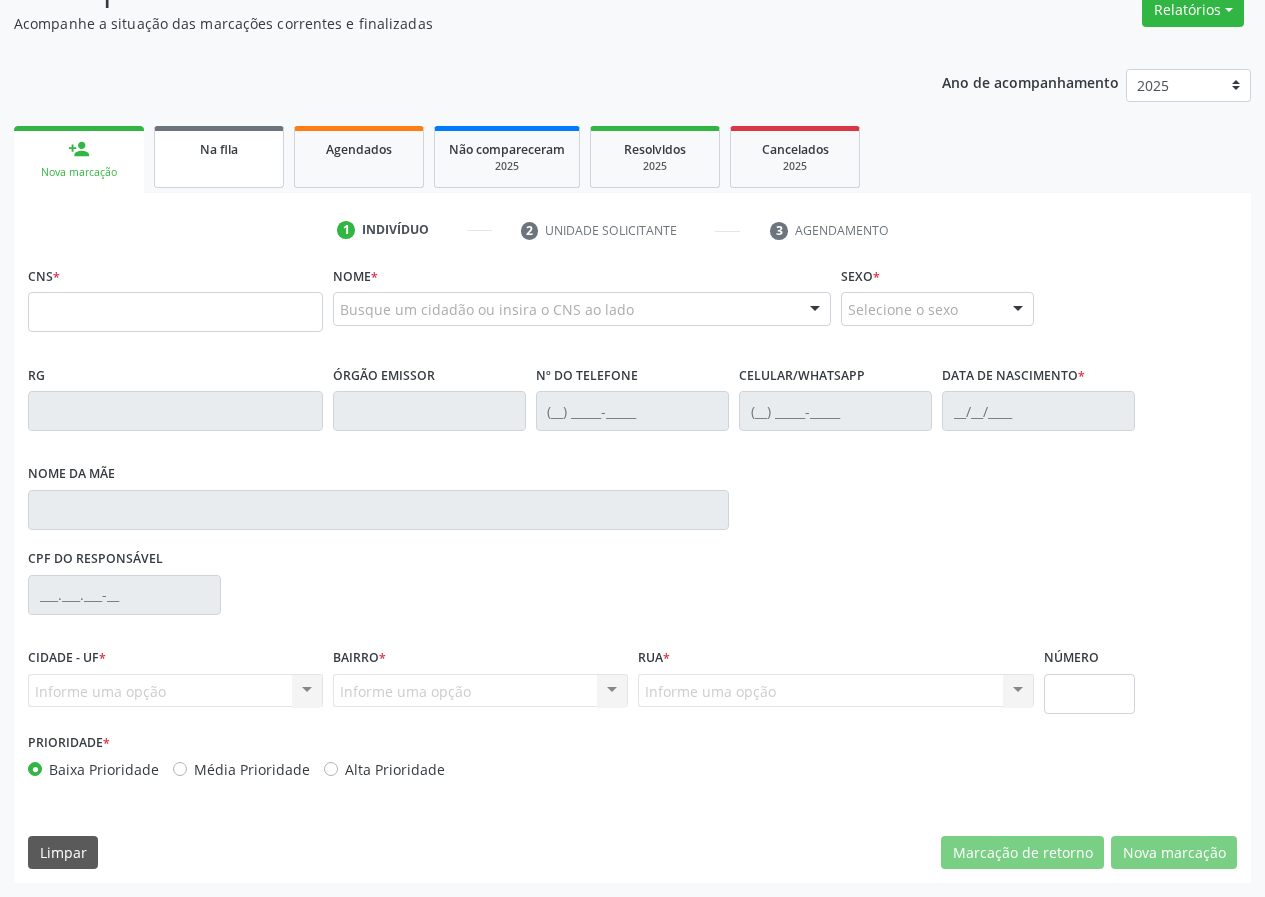 click on "Na fila" at bounding box center (219, 148) 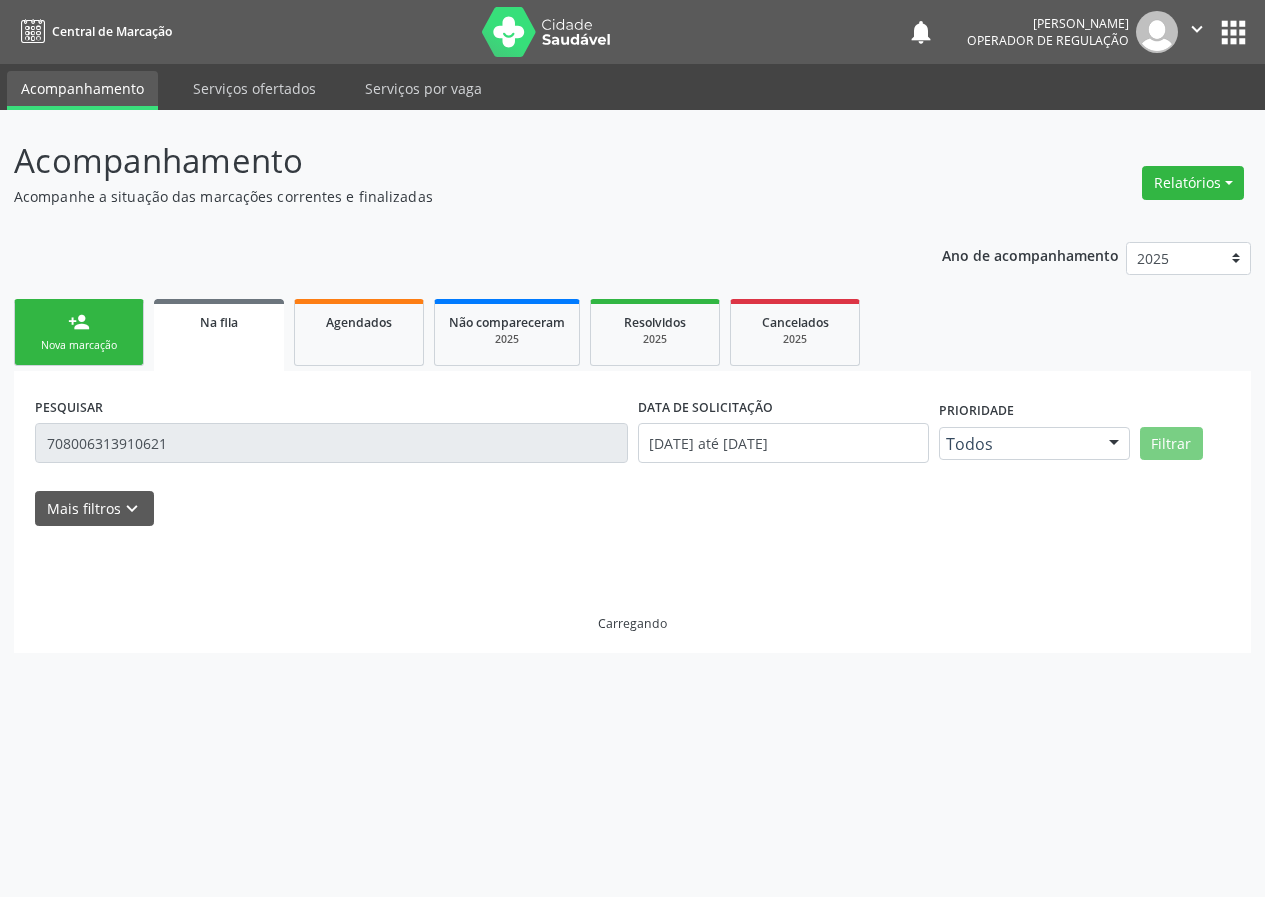scroll, scrollTop: 0, scrollLeft: 0, axis: both 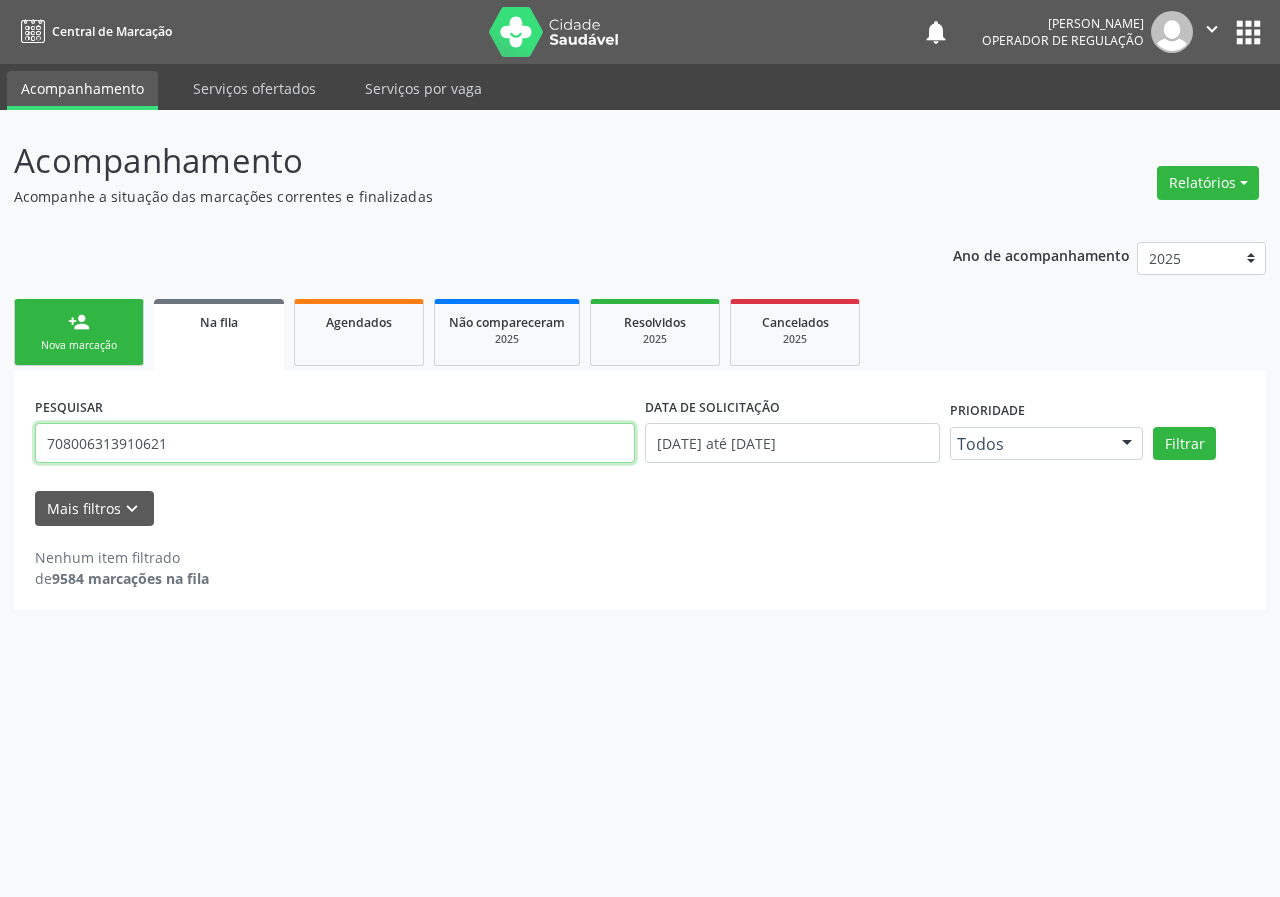 click on "708006313910621" at bounding box center (335, 443) 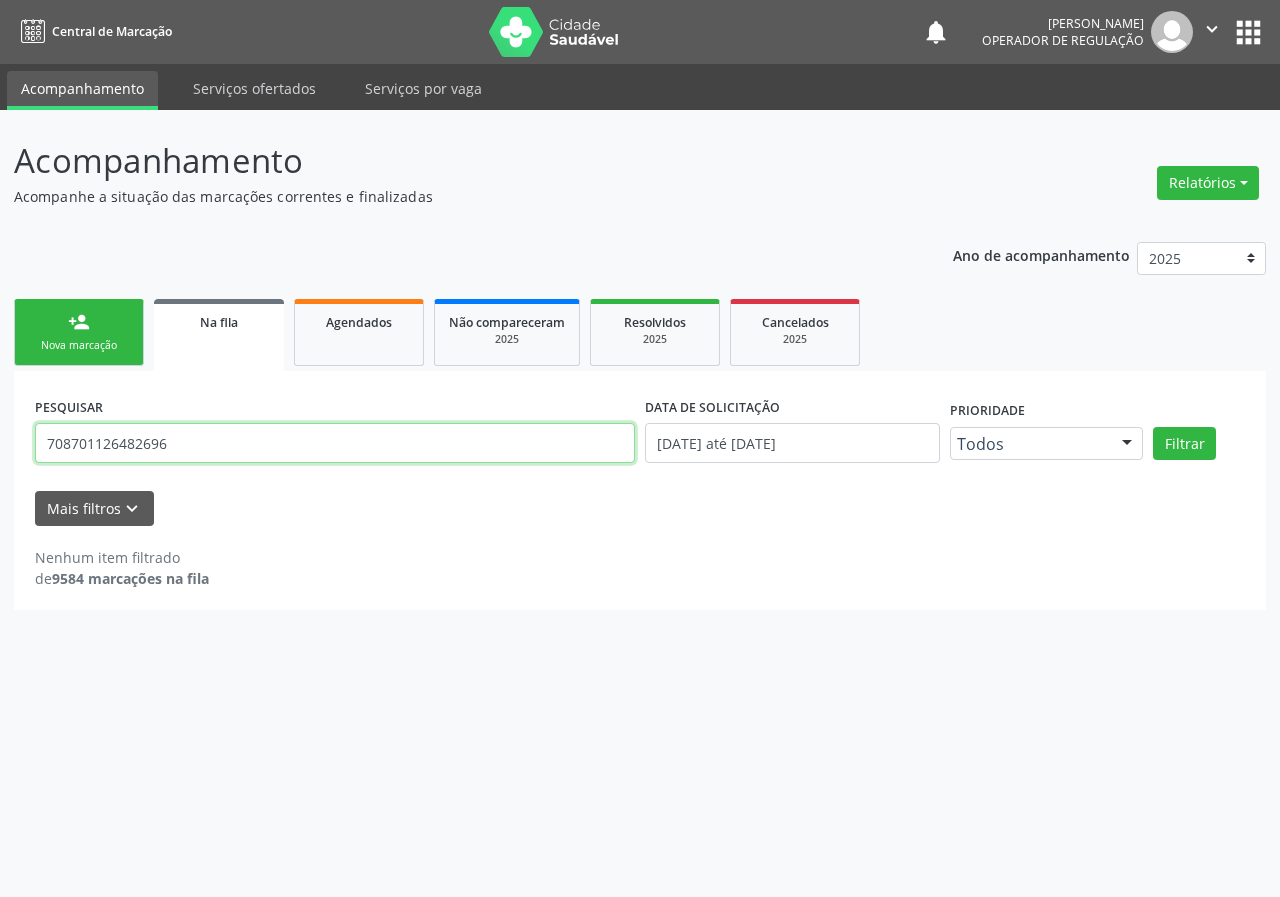 type on "708701126482696" 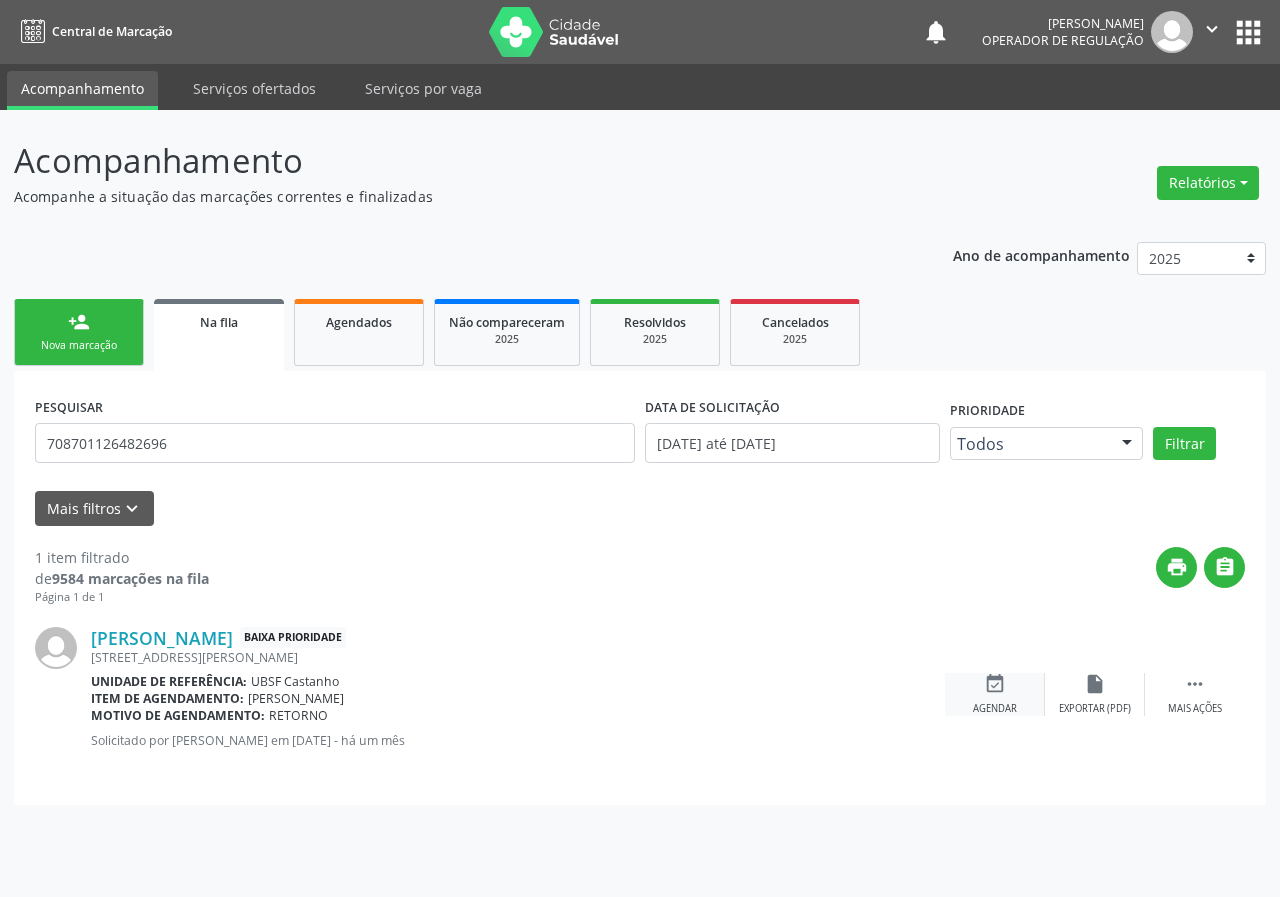 click on "event_available
Agendar" at bounding box center [995, 694] 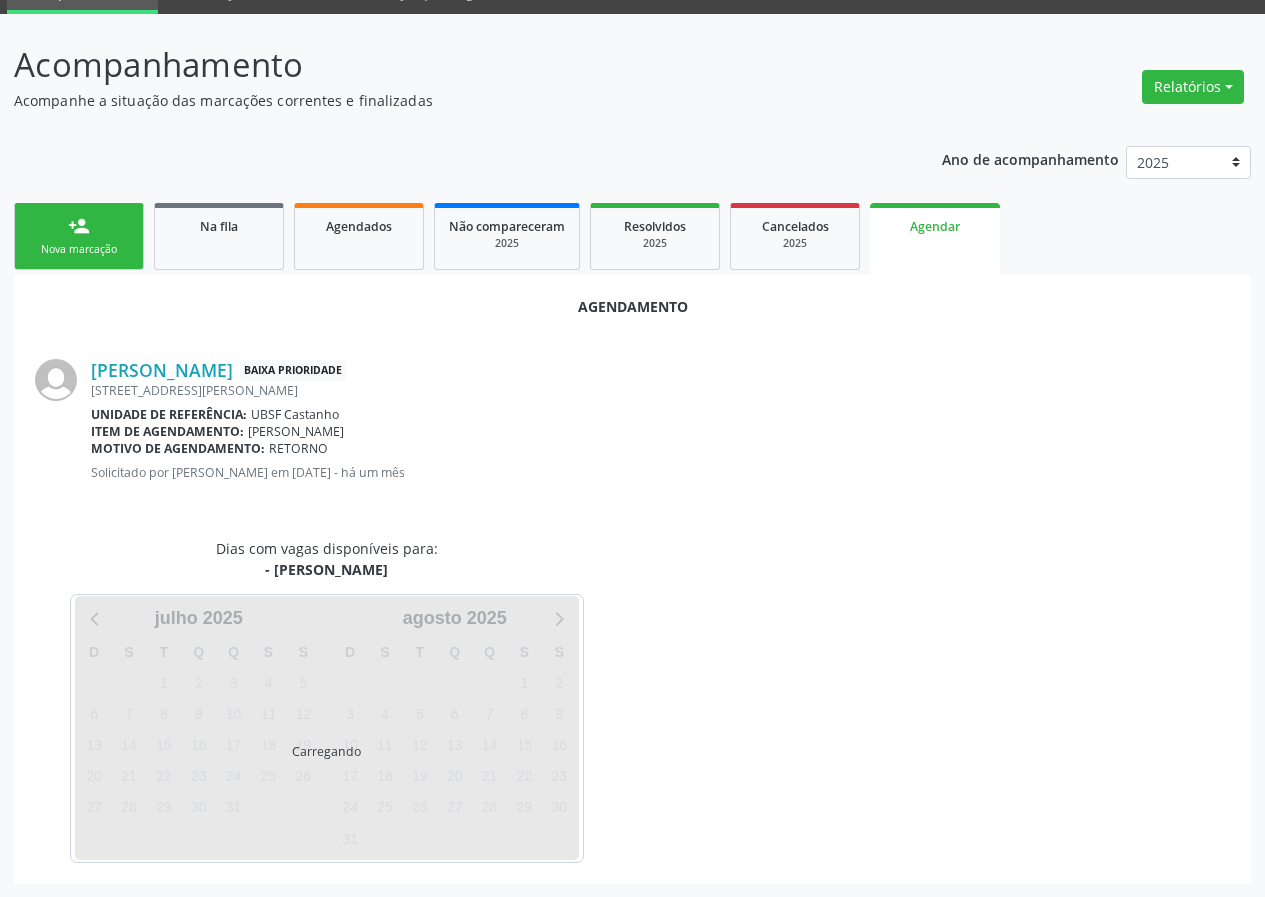 scroll, scrollTop: 97, scrollLeft: 0, axis: vertical 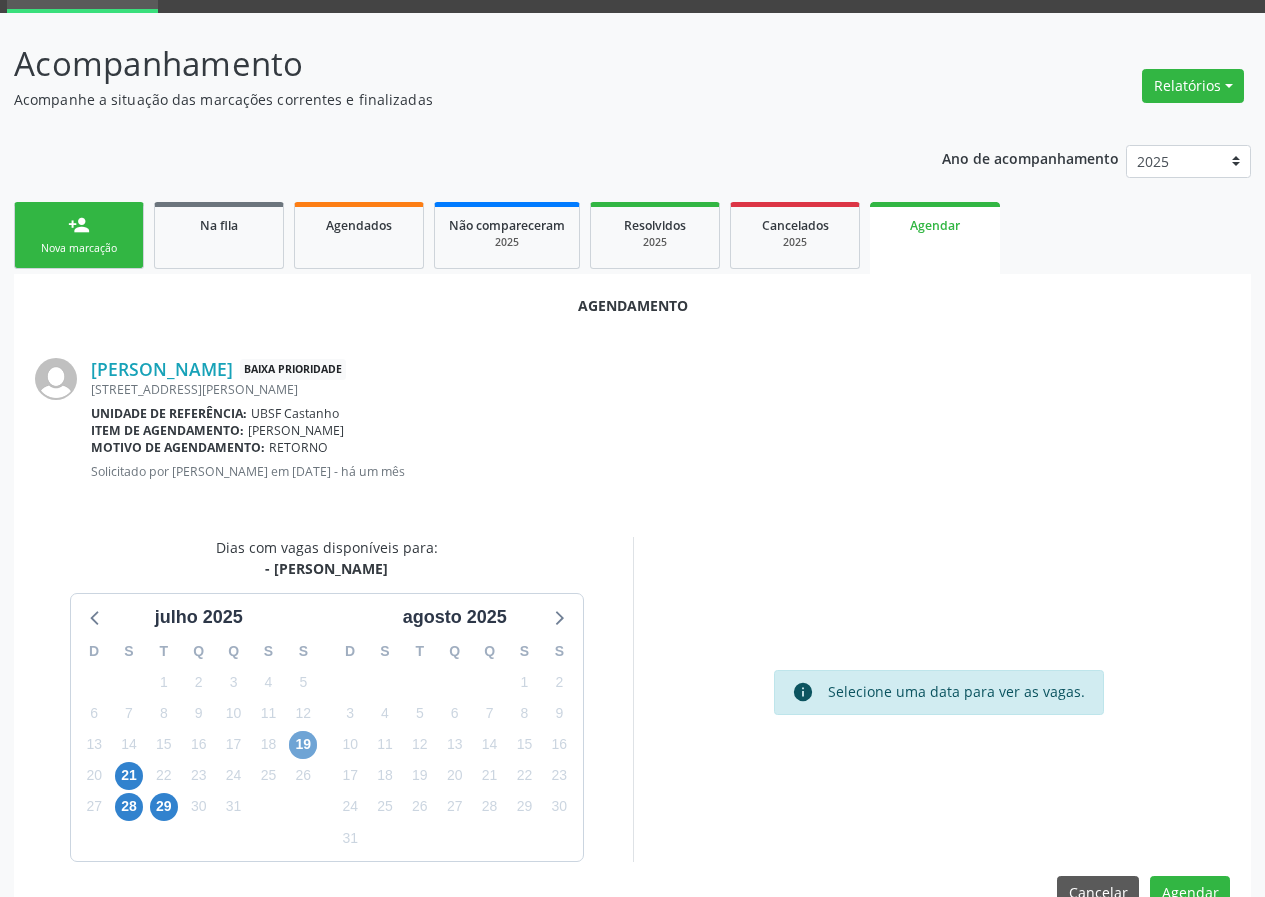 click on "19" at bounding box center (303, 745) 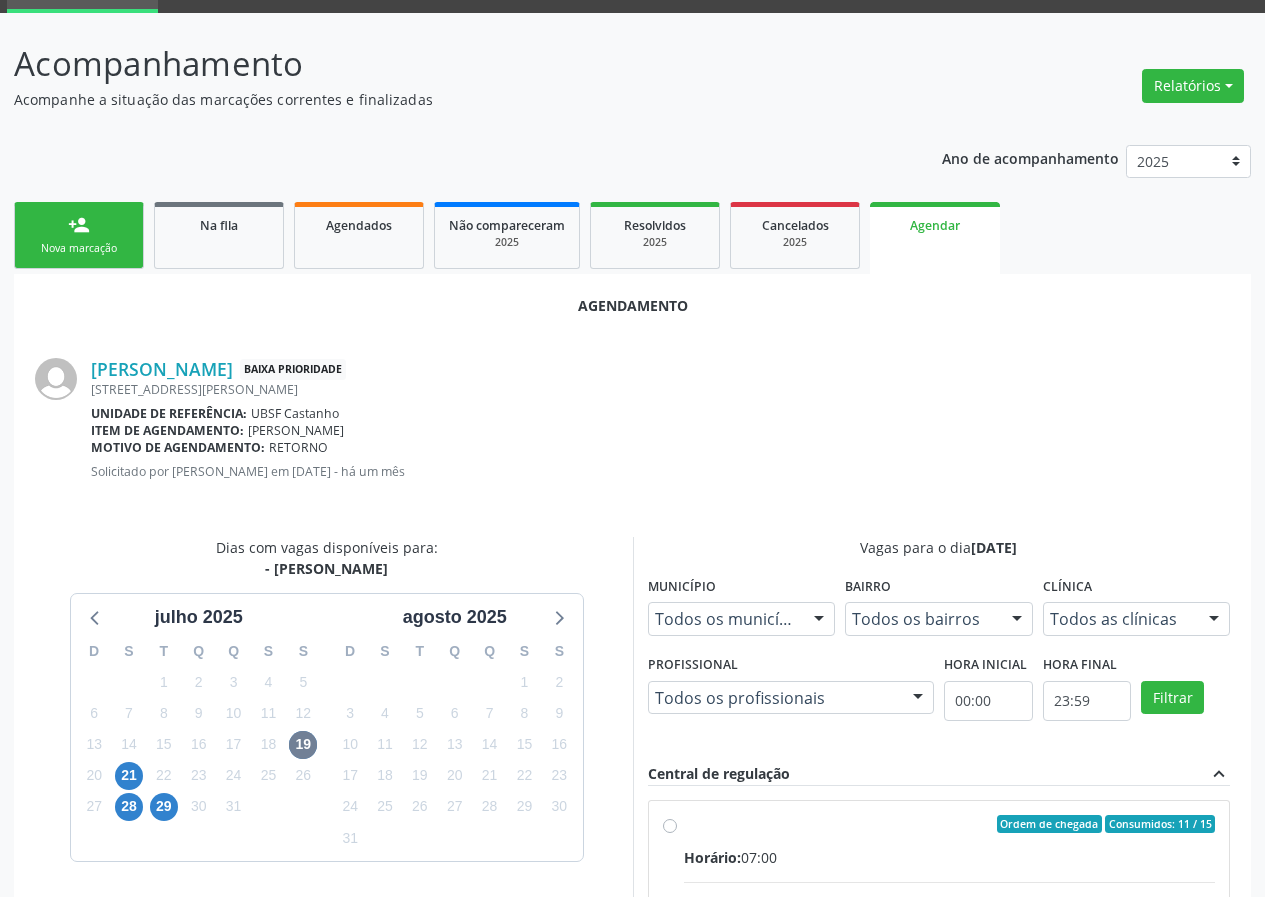 click on "Ordem de chegada
Consumidos: 11 / 15
Horário:   07:00
Clínica:  Policlinica de Queimadas
Rede:
--
Endereço:   nº S/N, Centro, Queimadas - PB
Telefone:   --
Profissional:
--
Informações adicionais sobre o atendimento
Idade de atendimento:
Sem restrição
Gênero(s) atendido(s):
Sem restrição
Informações adicionais:
--" at bounding box center (939, 968) 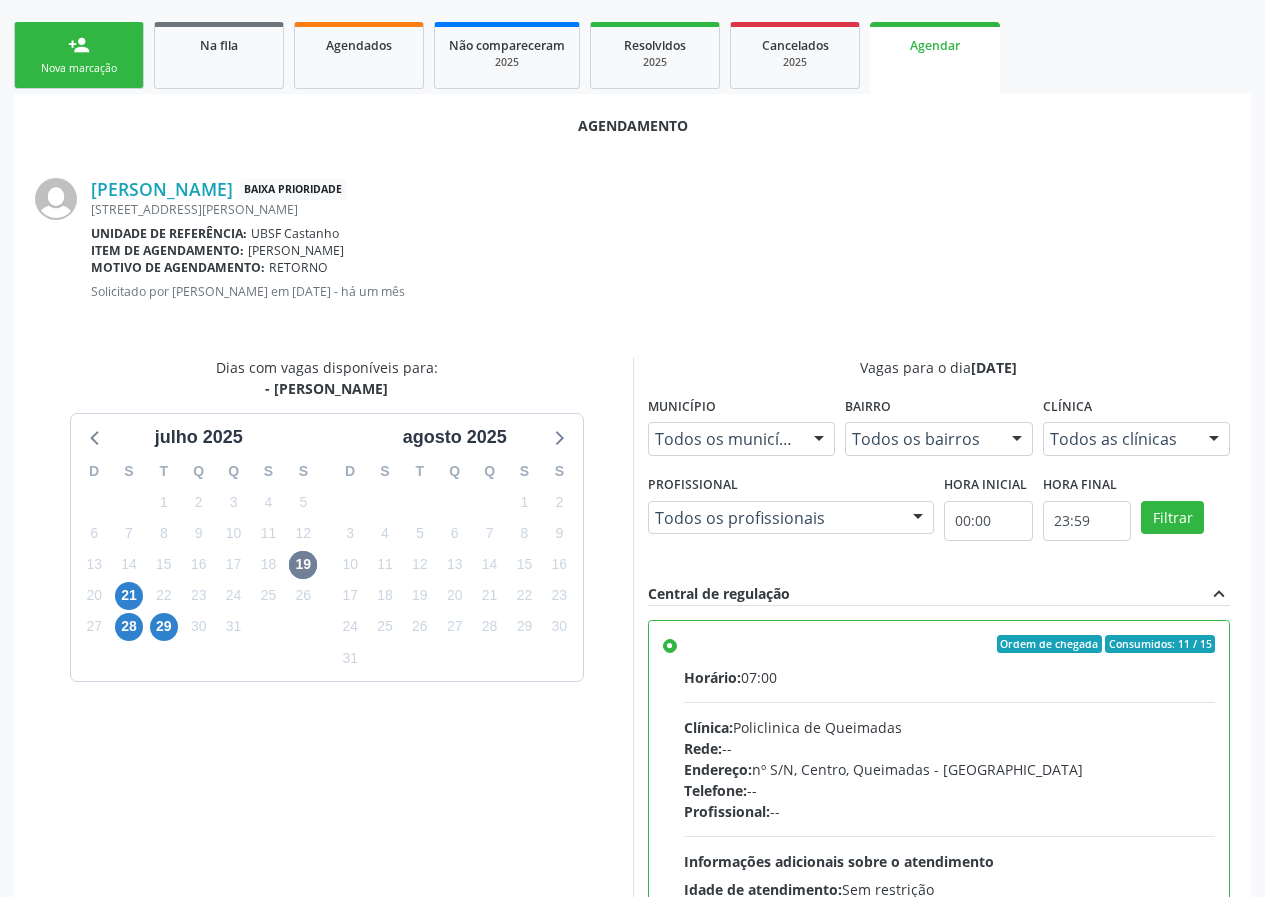 scroll, scrollTop: 469, scrollLeft: 0, axis: vertical 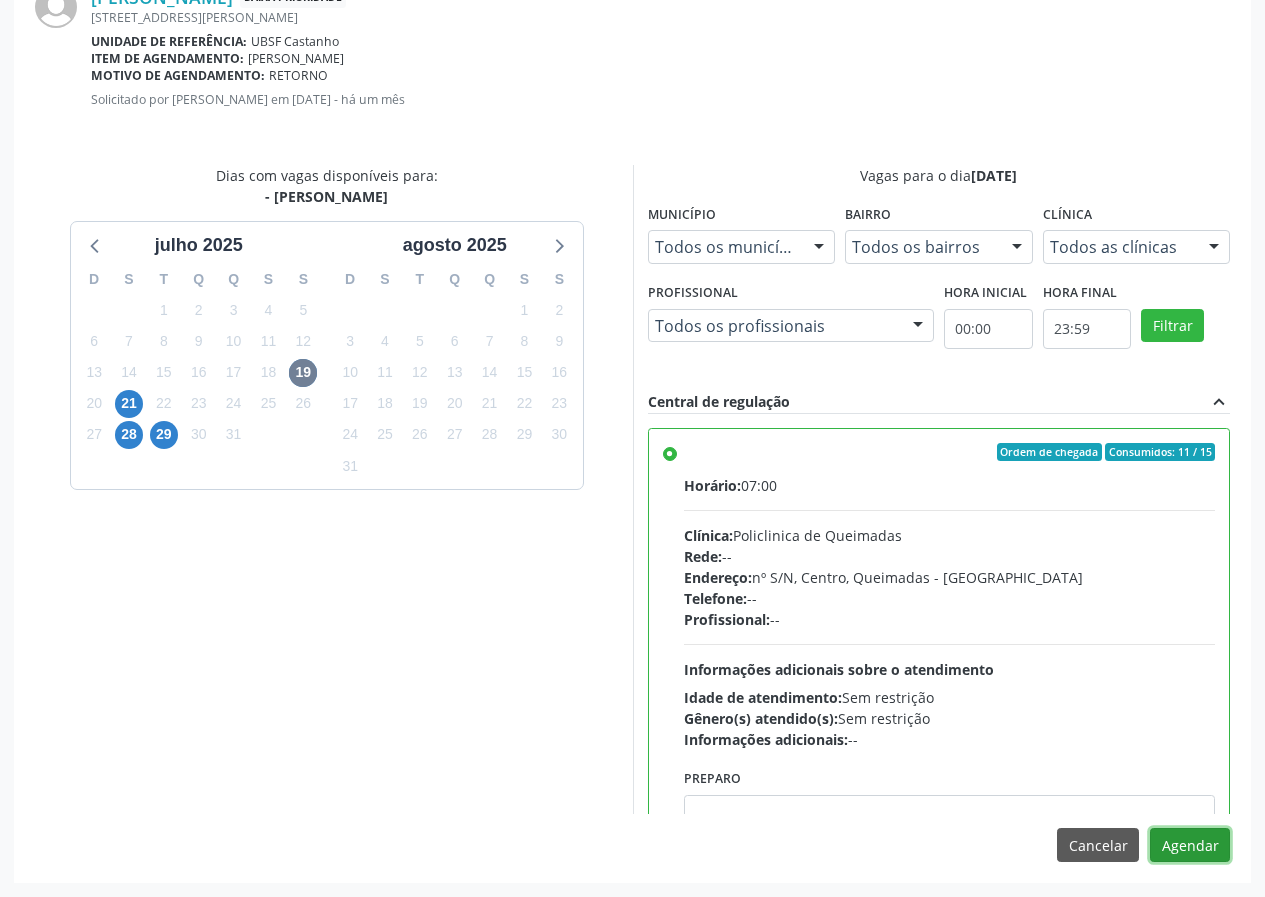 click on "Agendar" at bounding box center [1190, 845] 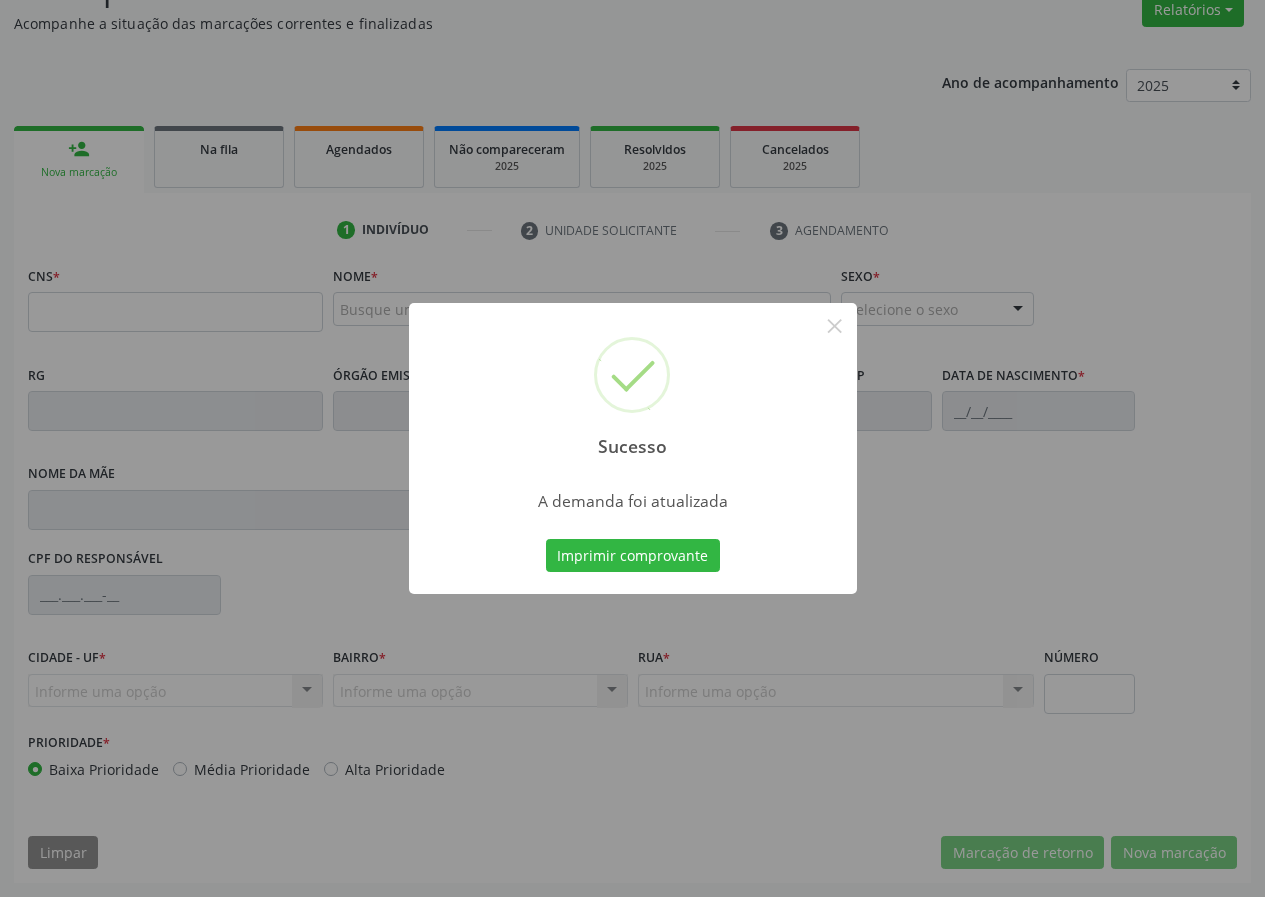 scroll, scrollTop: 173, scrollLeft: 0, axis: vertical 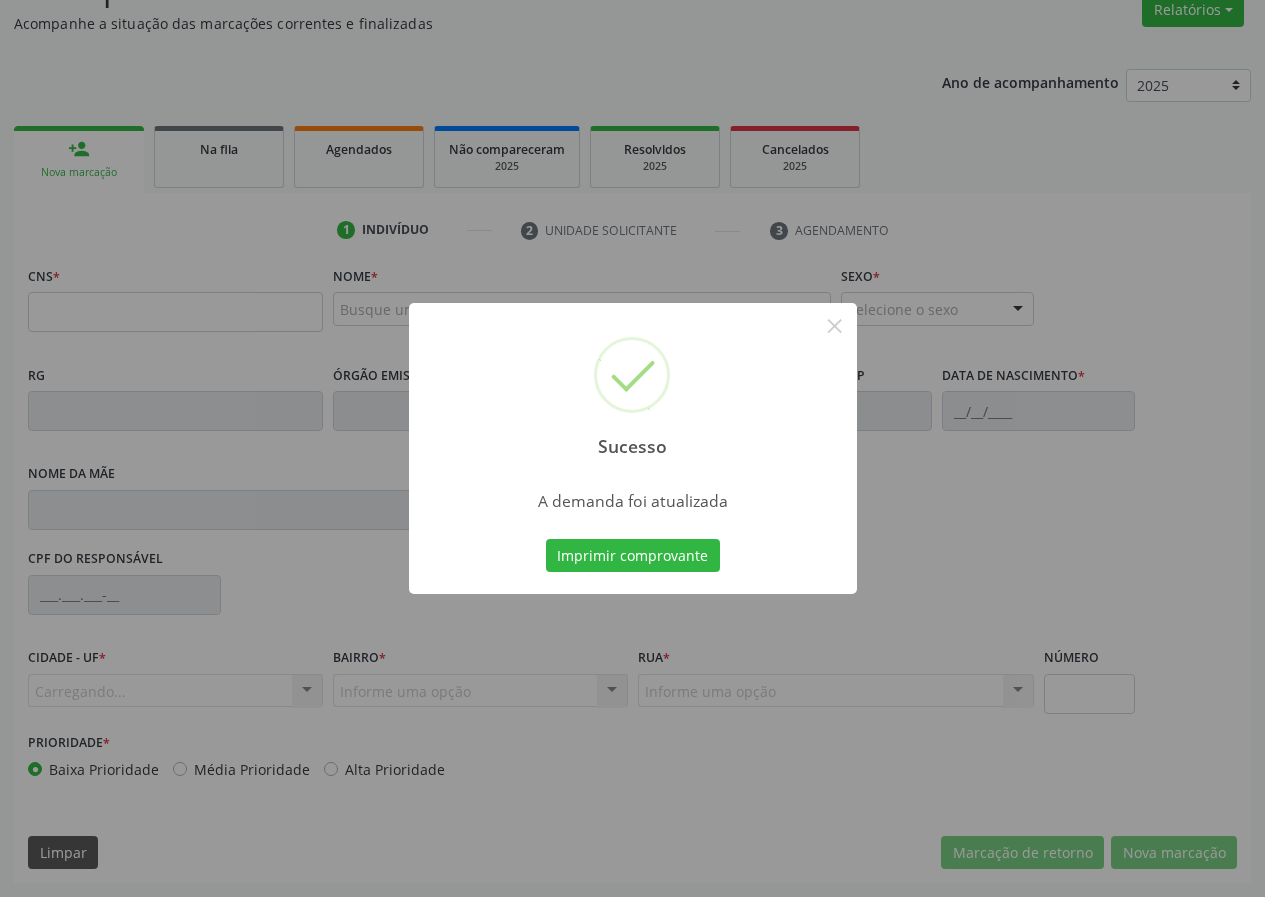 type 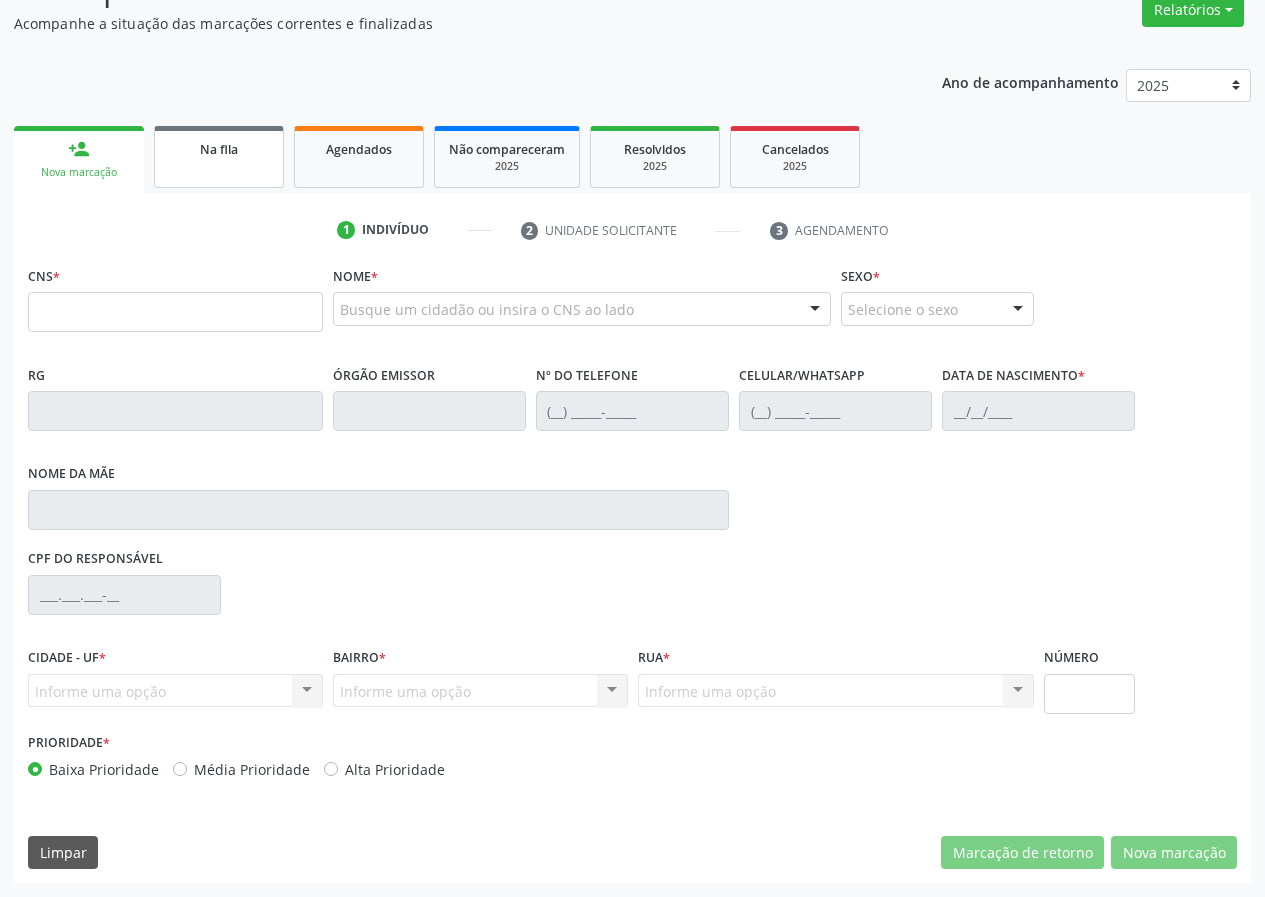 click on "Na fila" at bounding box center [219, 149] 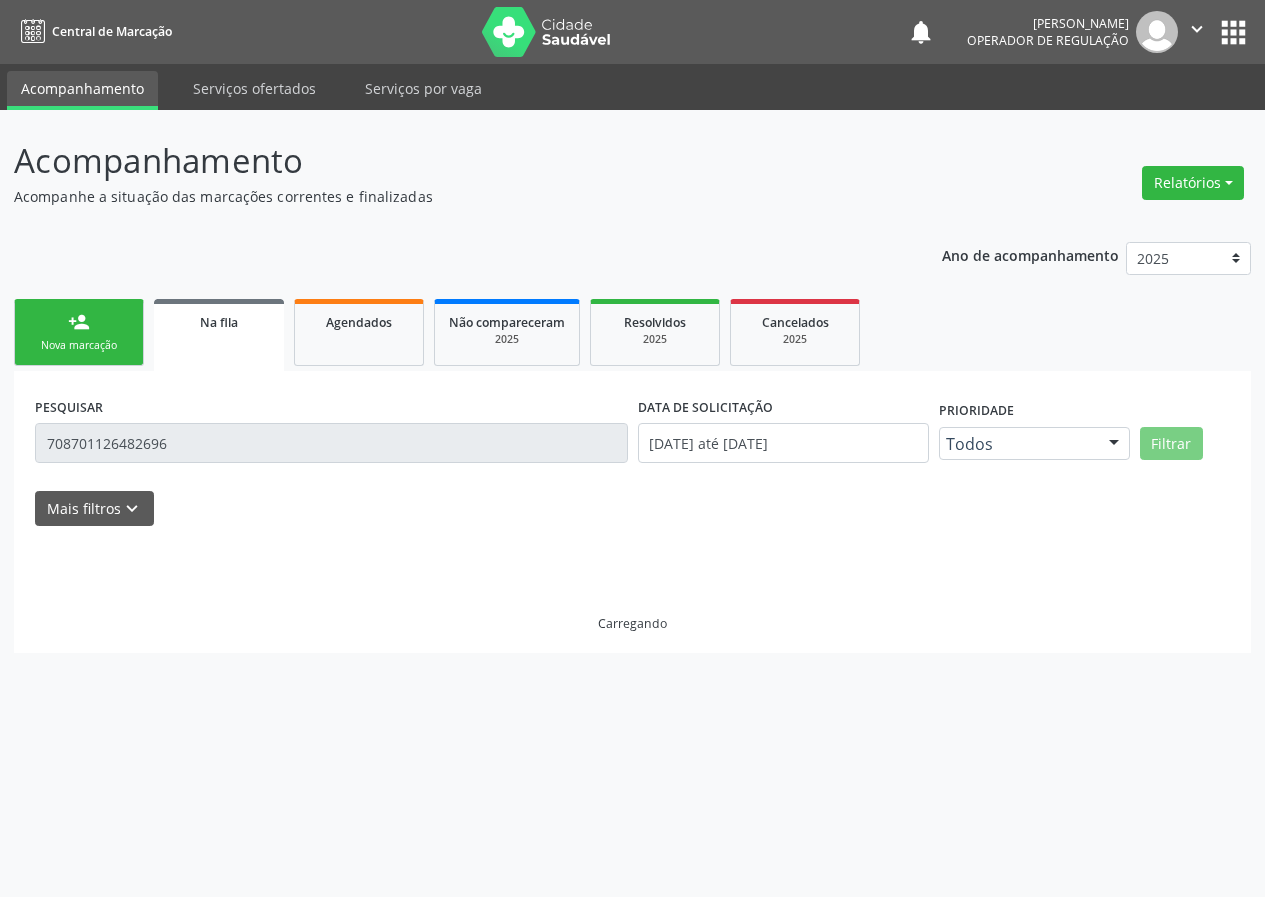 scroll, scrollTop: 0, scrollLeft: 0, axis: both 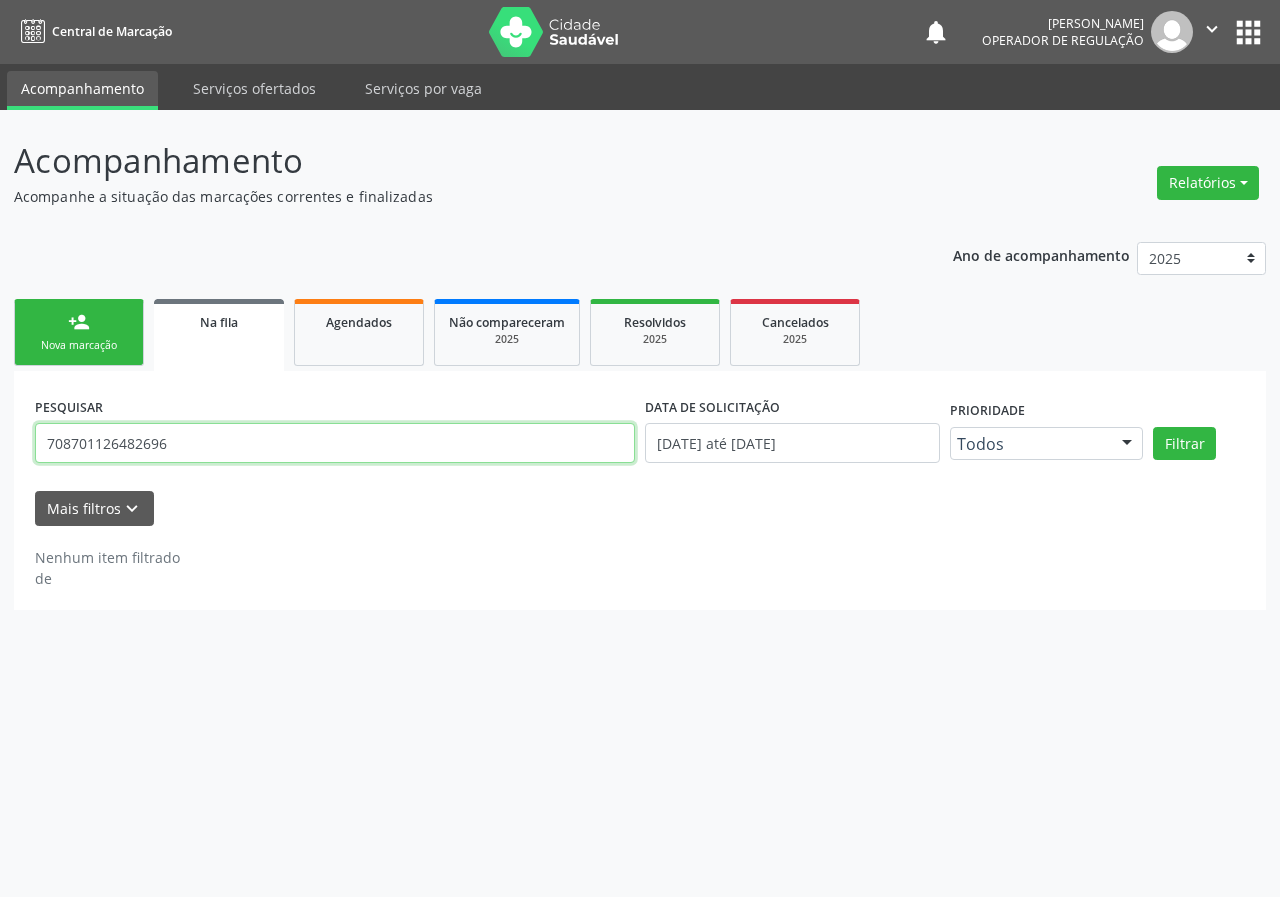 click on "708701126482696" at bounding box center [335, 443] 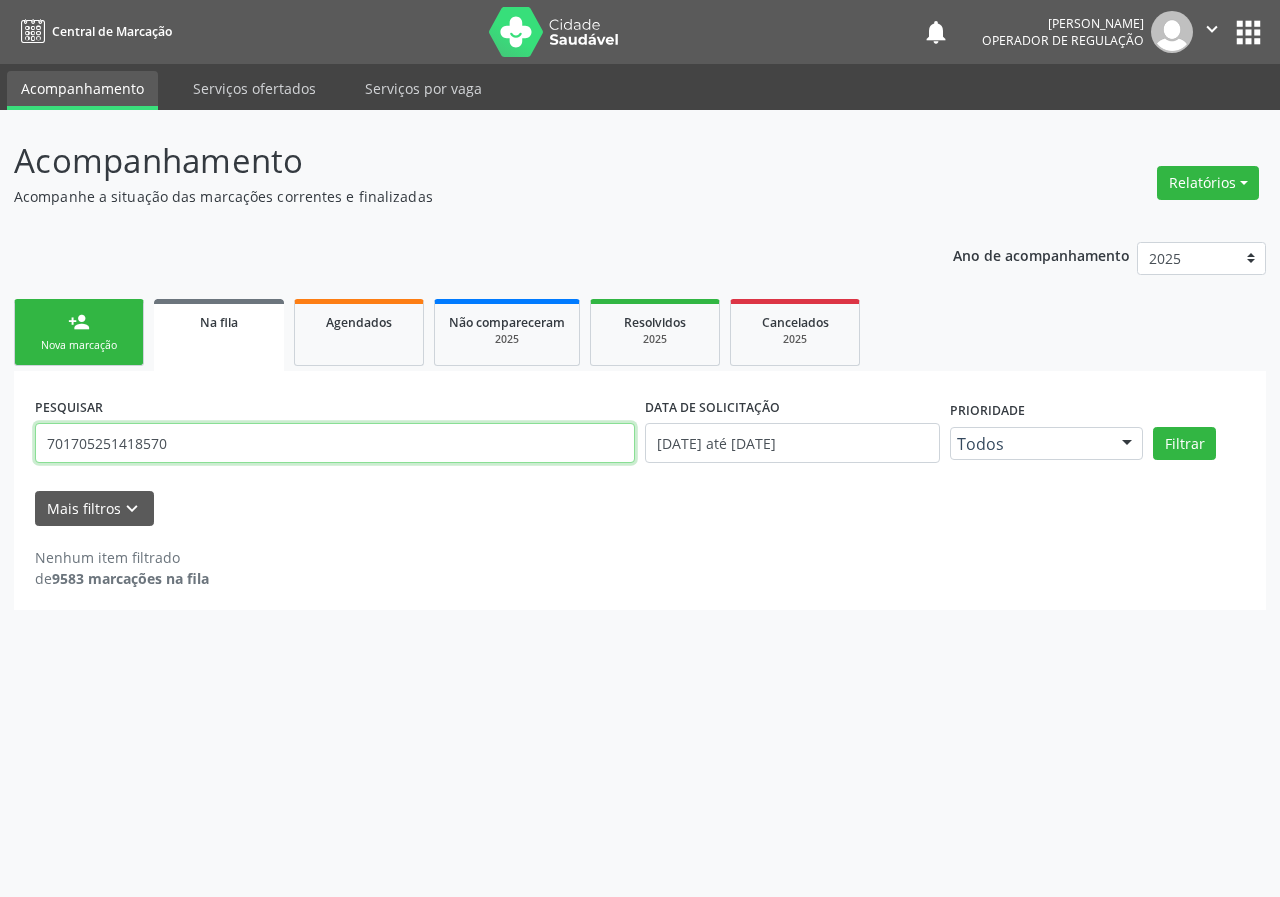 type on "701705251418570" 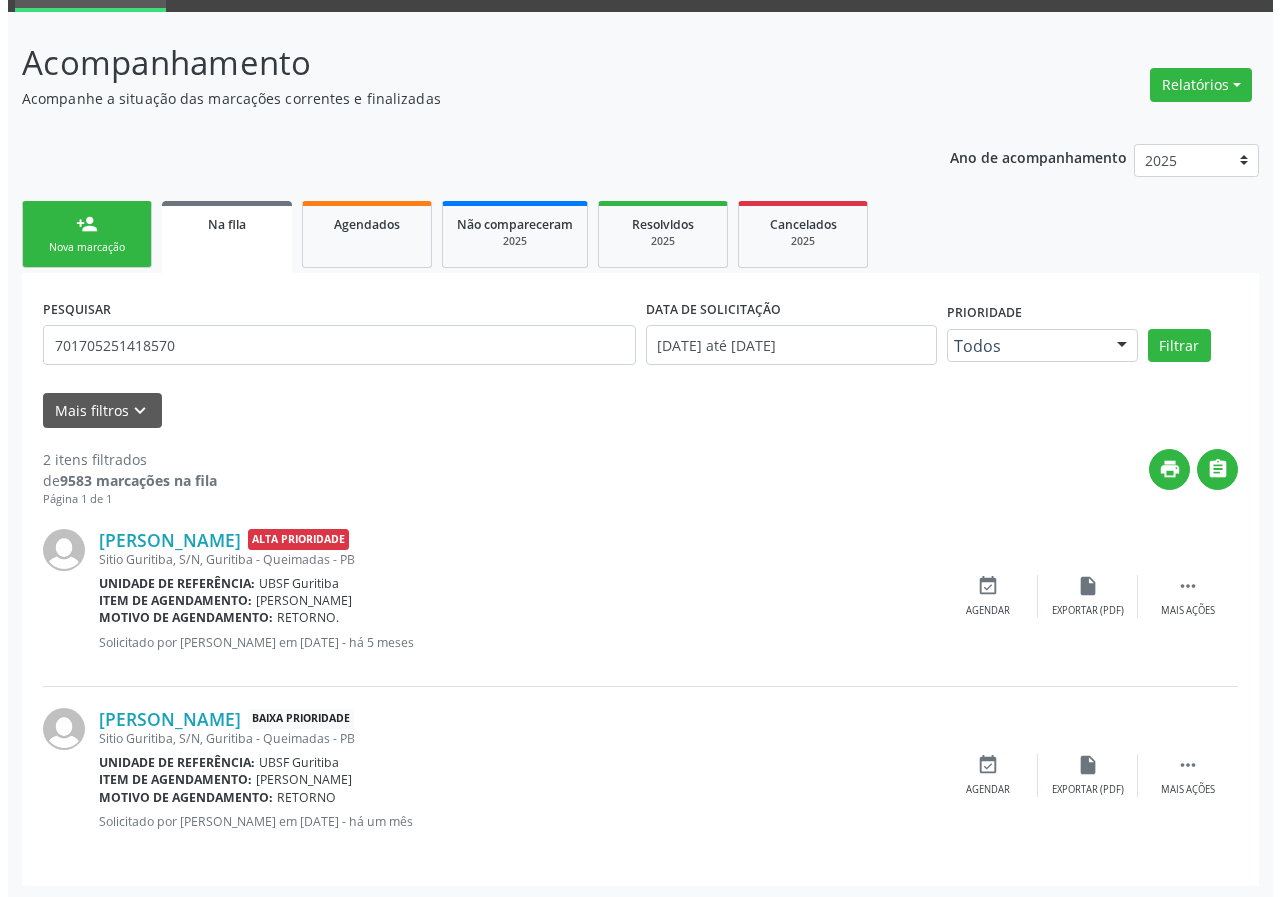 scroll, scrollTop: 101, scrollLeft: 0, axis: vertical 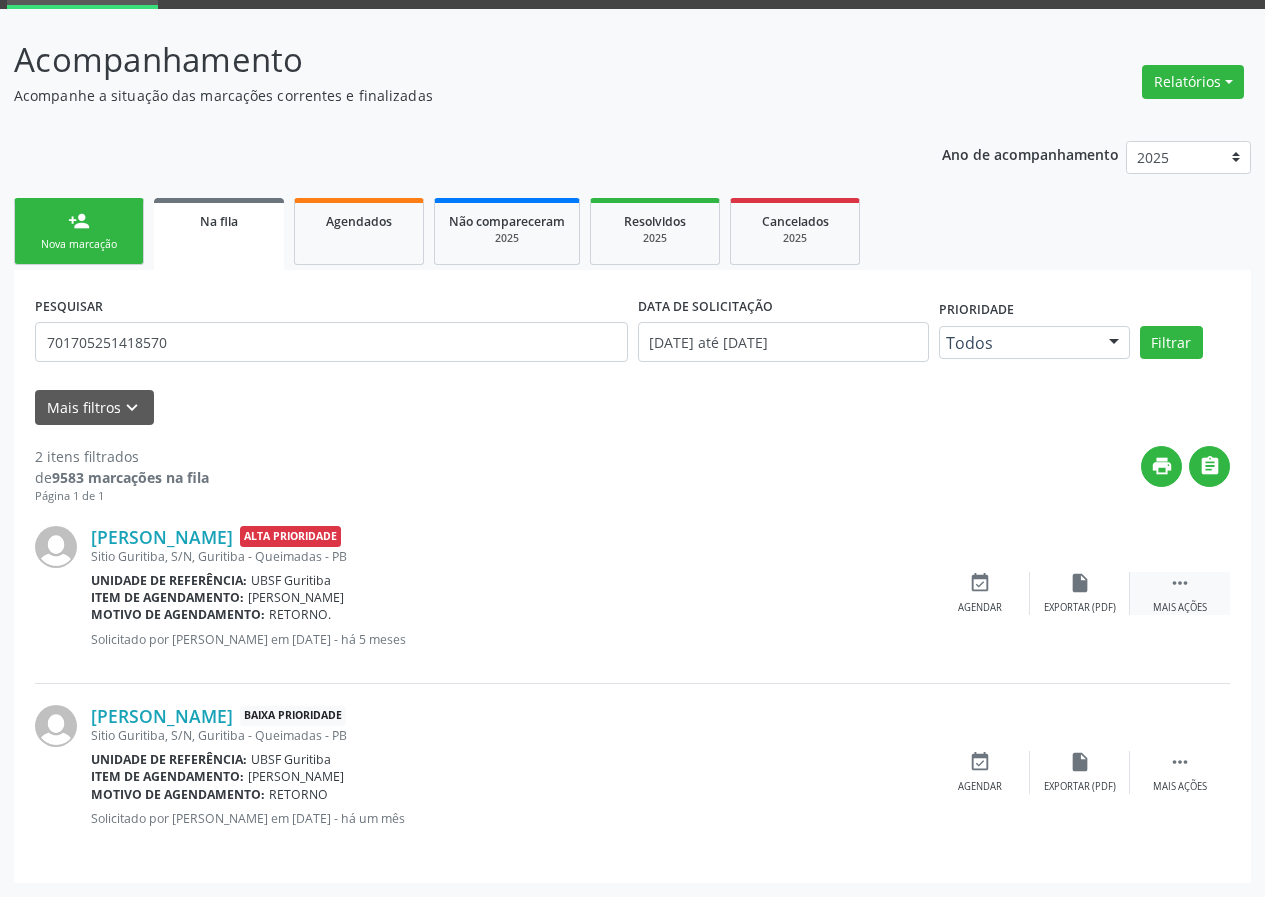 click on "" at bounding box center [1180, 583] 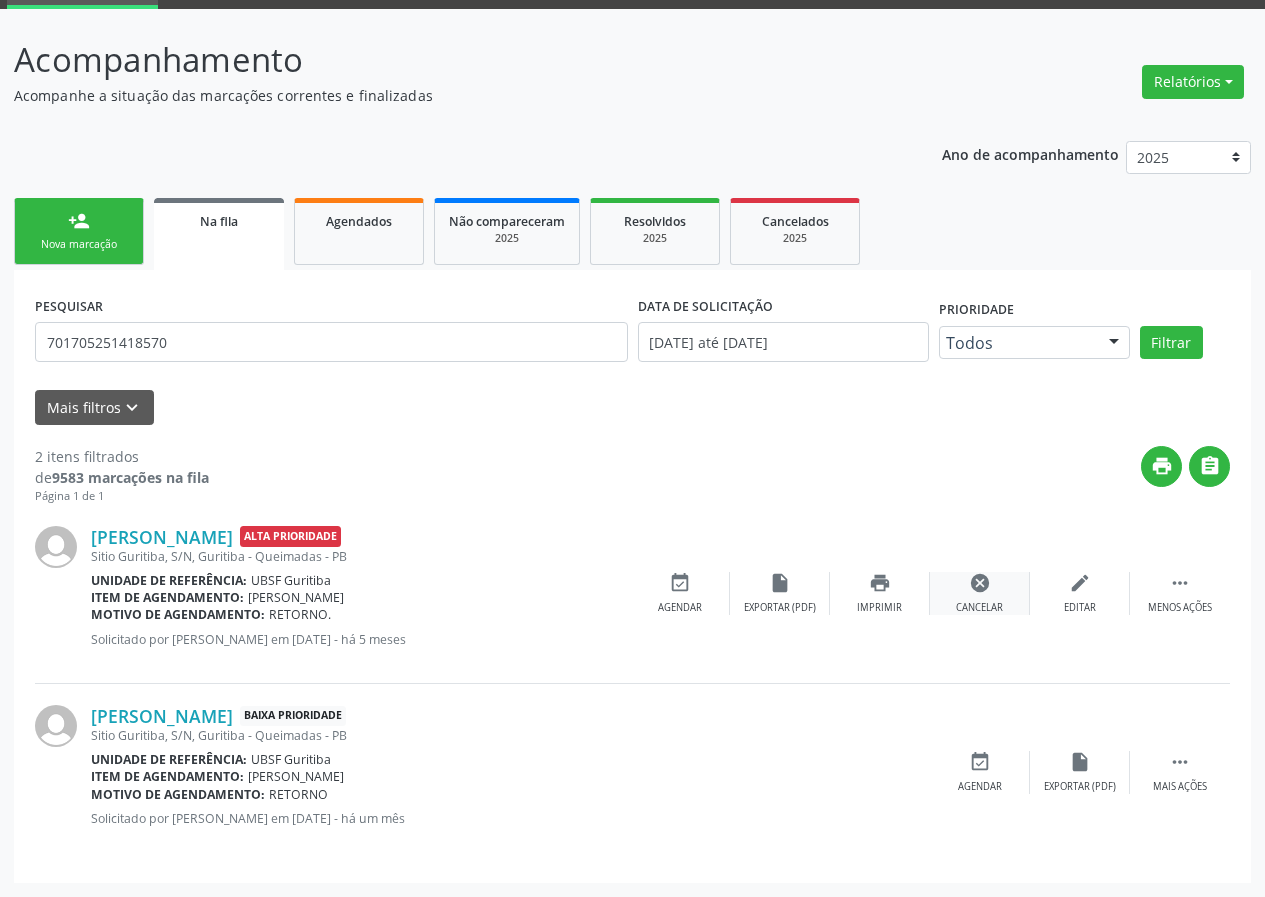 click on "cancel" at bounding box center [980, 583] 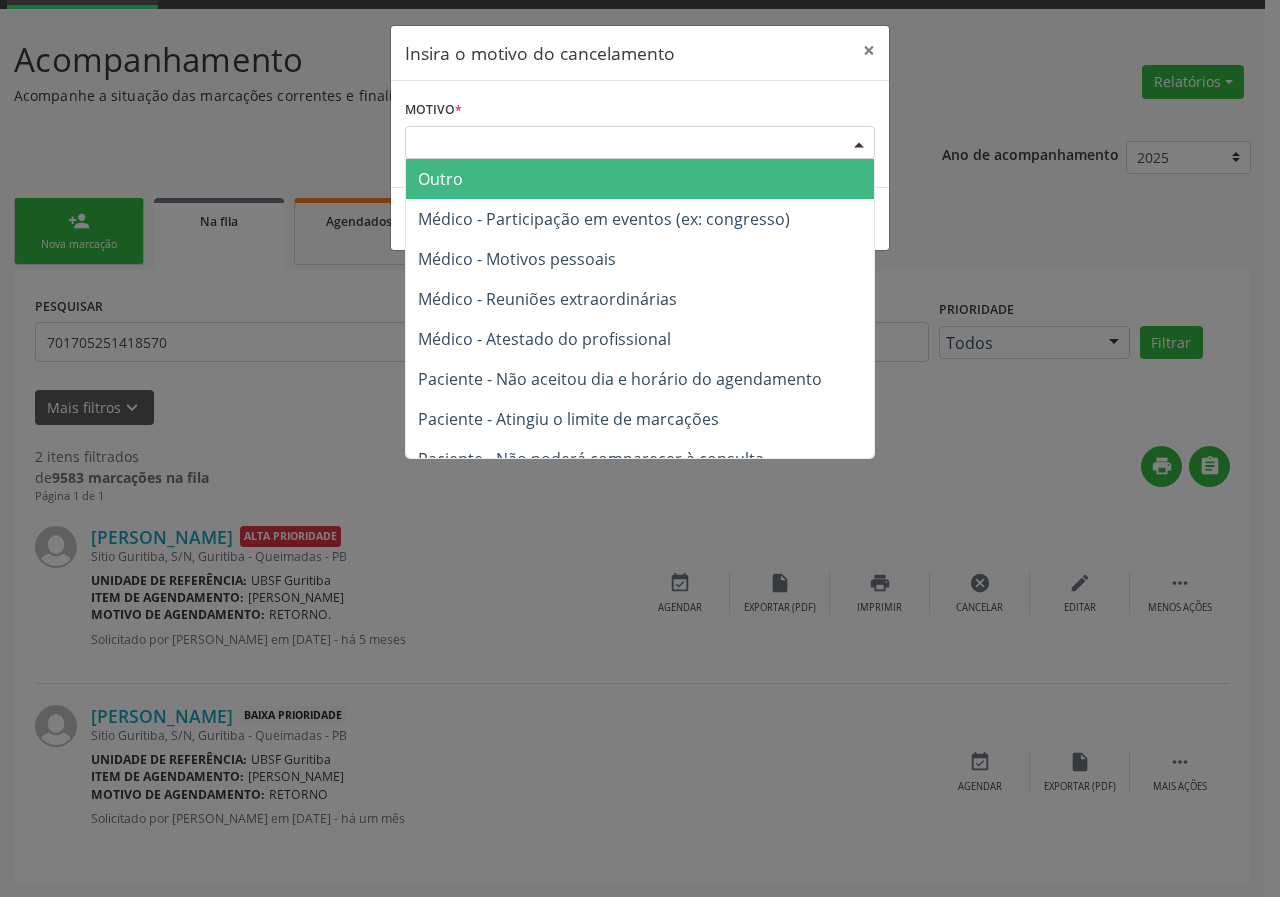 click on "Escolha o motivo" at bounding box center (640, 143) 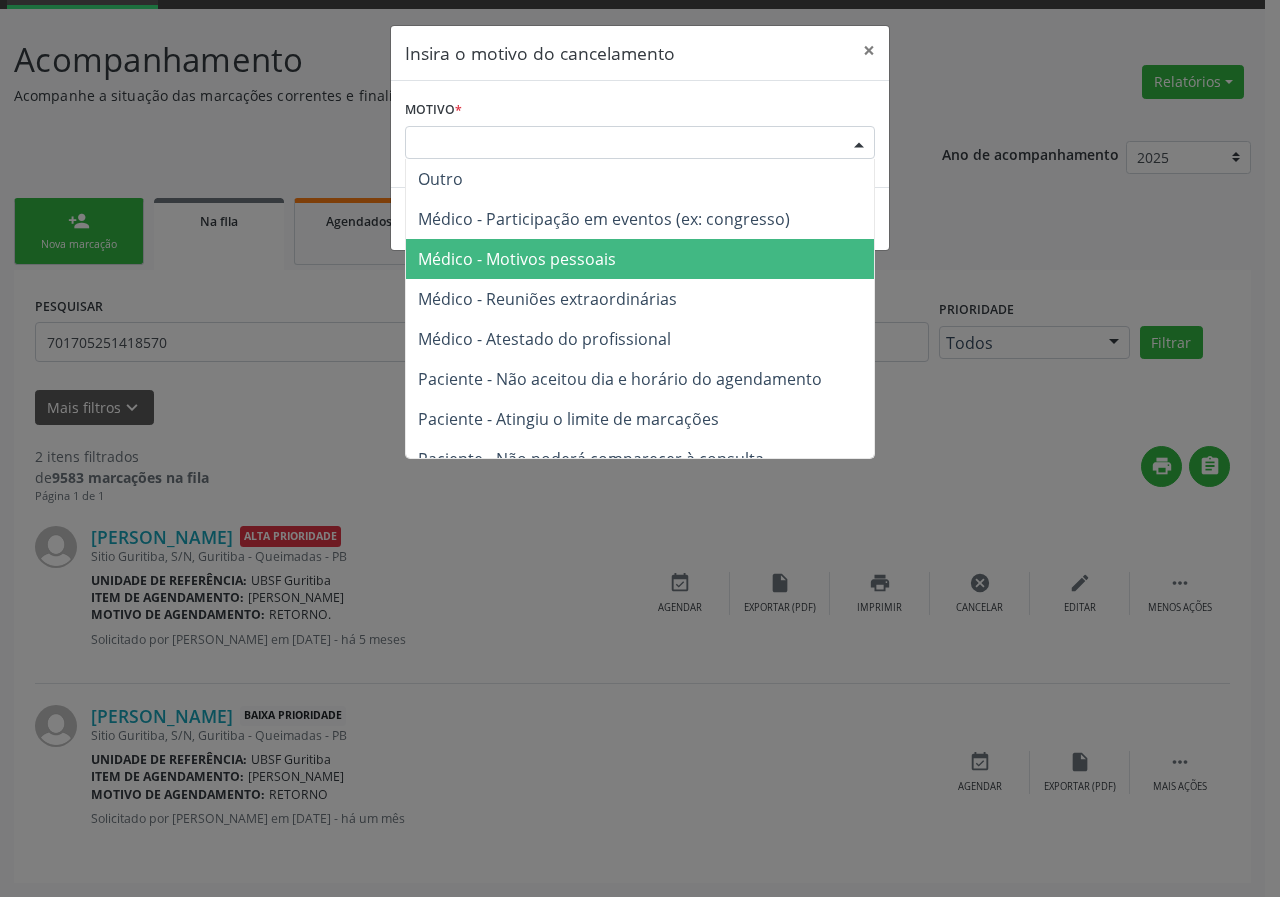 click on "Médico - Motivos pessoais" at bounding box center [640, 259] 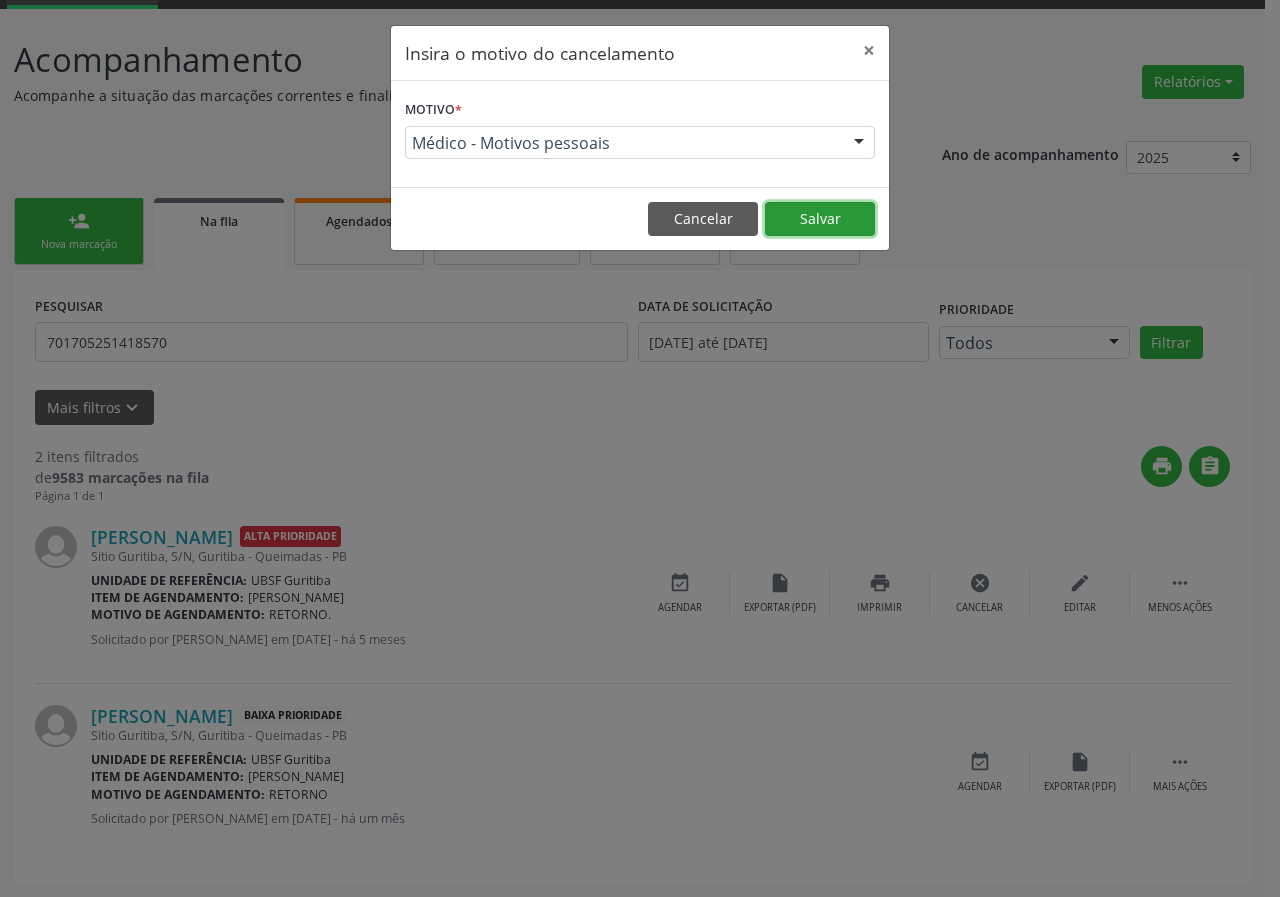 click on "Salvar" at bounding box center [820, 219] 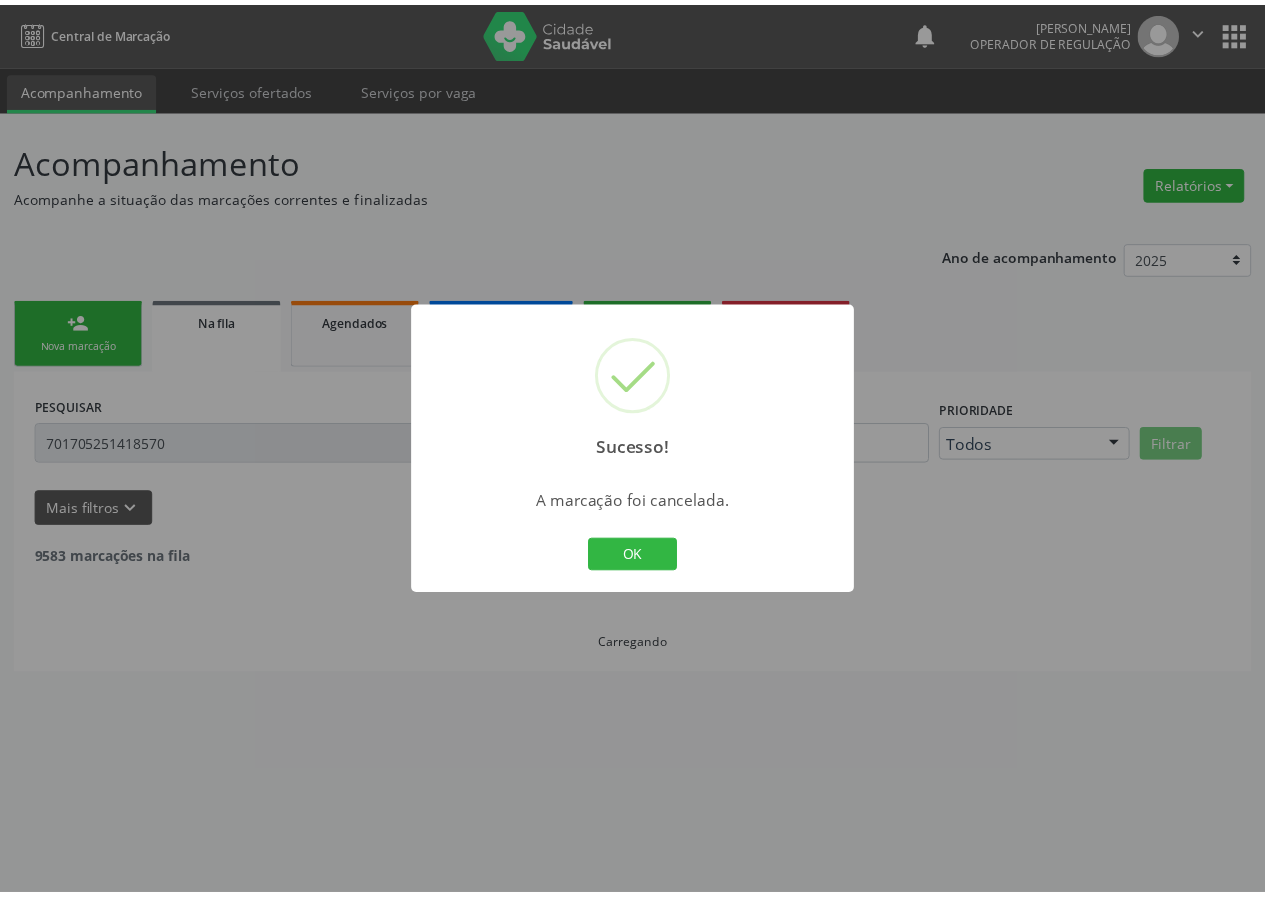 scroll, scrollTop: 0, scrollLeft: 0, axis: both 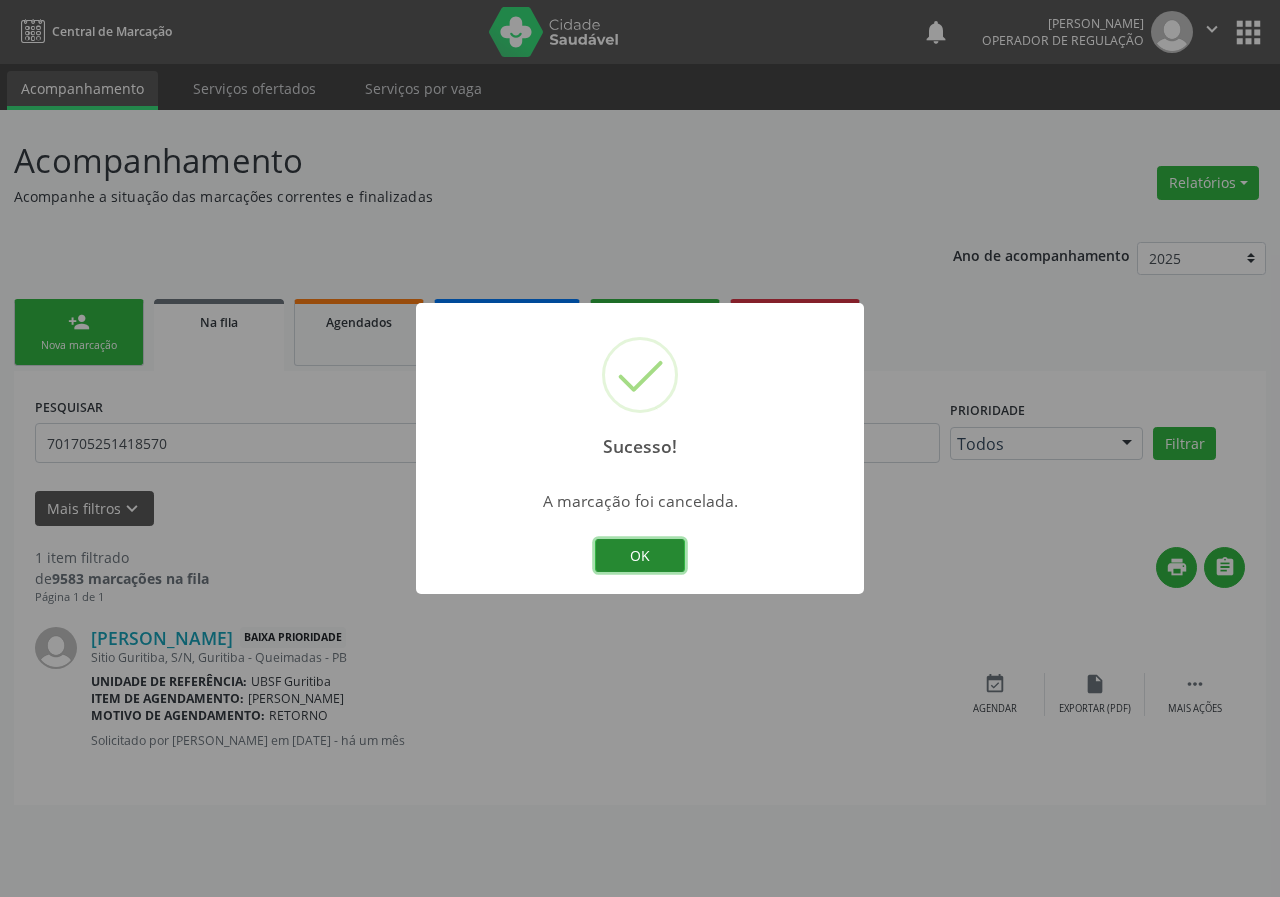 click on "OK" at bounding box center [640, 556] 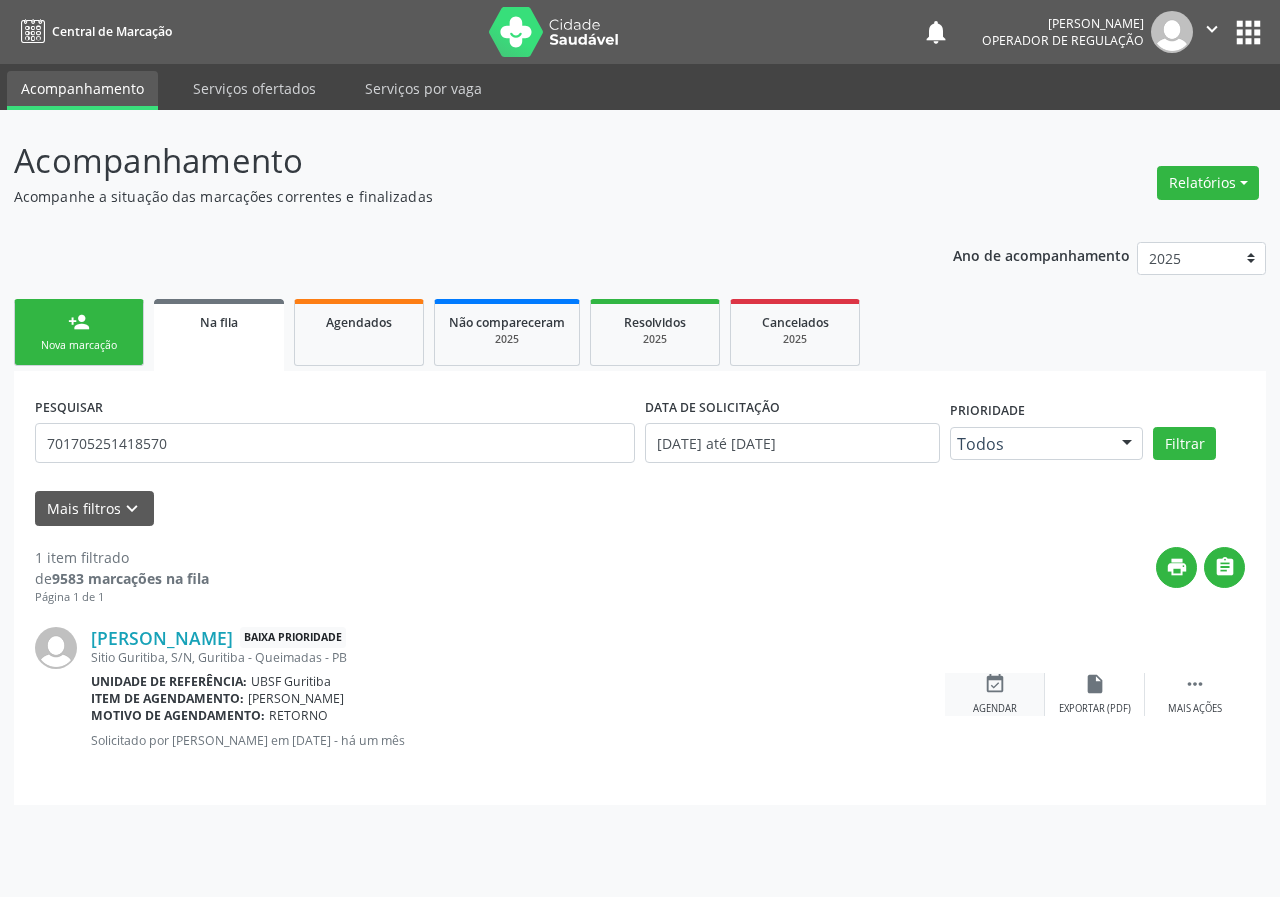 click on "event_available" at bounding box center [995, 684] 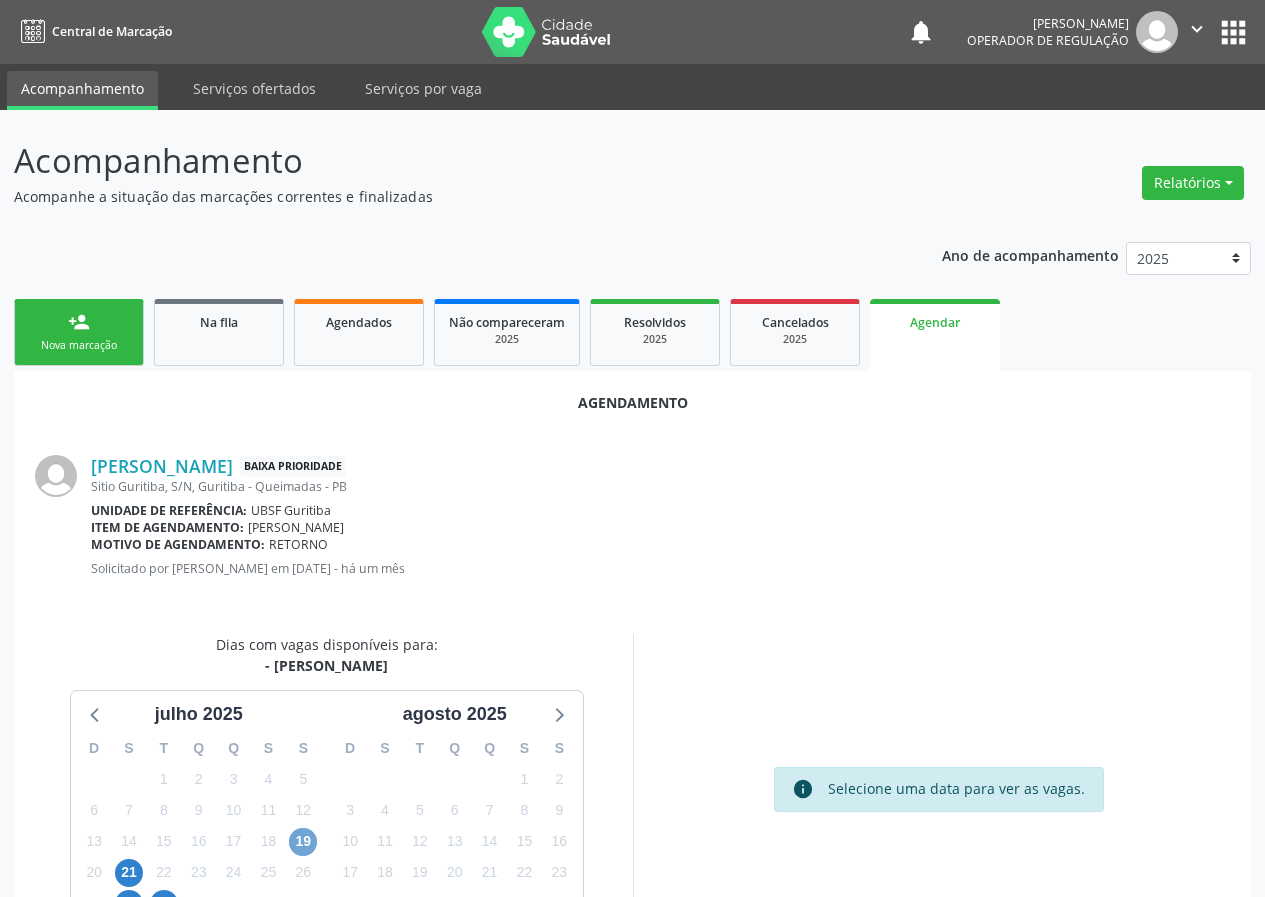 click on "19" at bounding box center (303, 842) 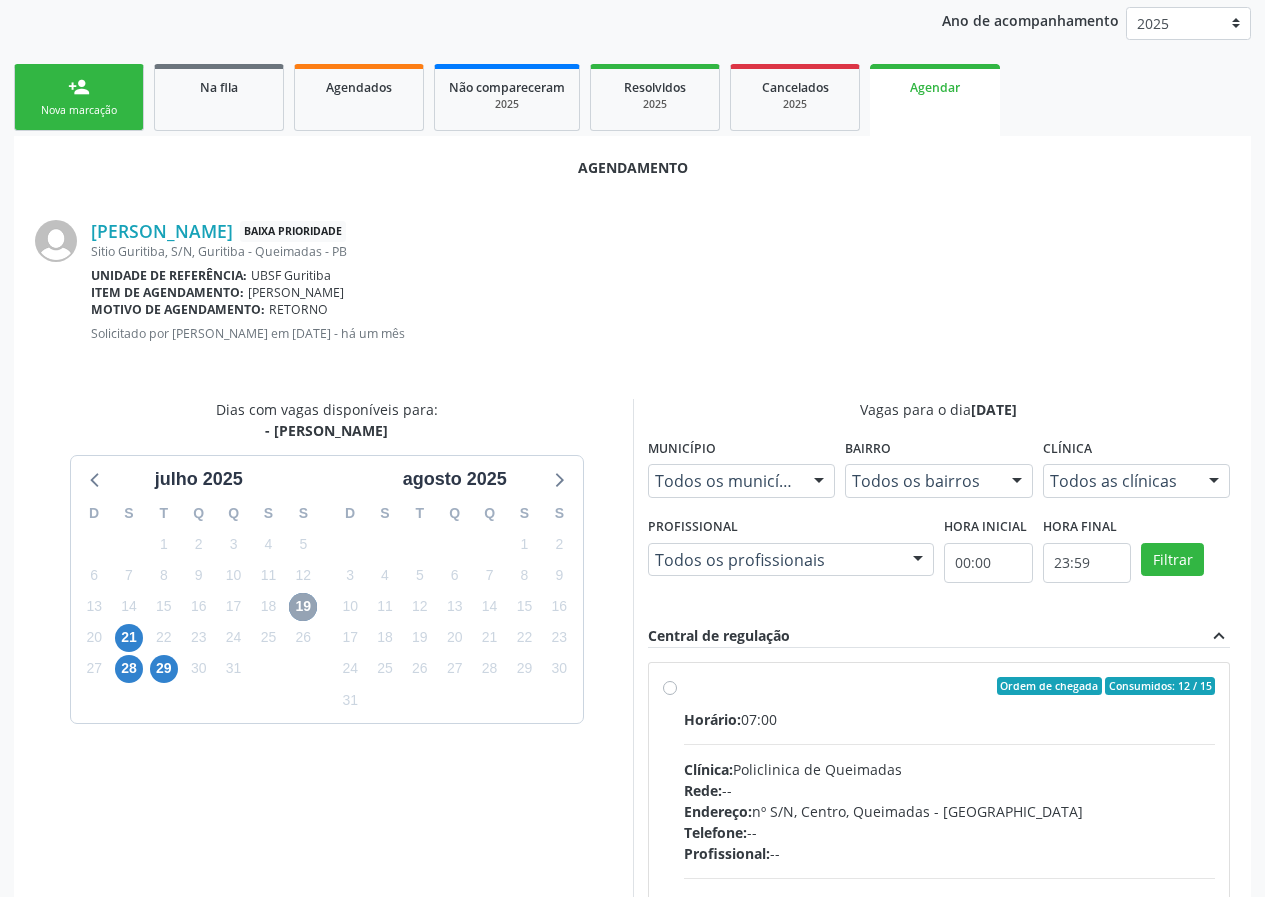 scroll, scrollTop: 469, scrollLeft: 0, axis: vertical 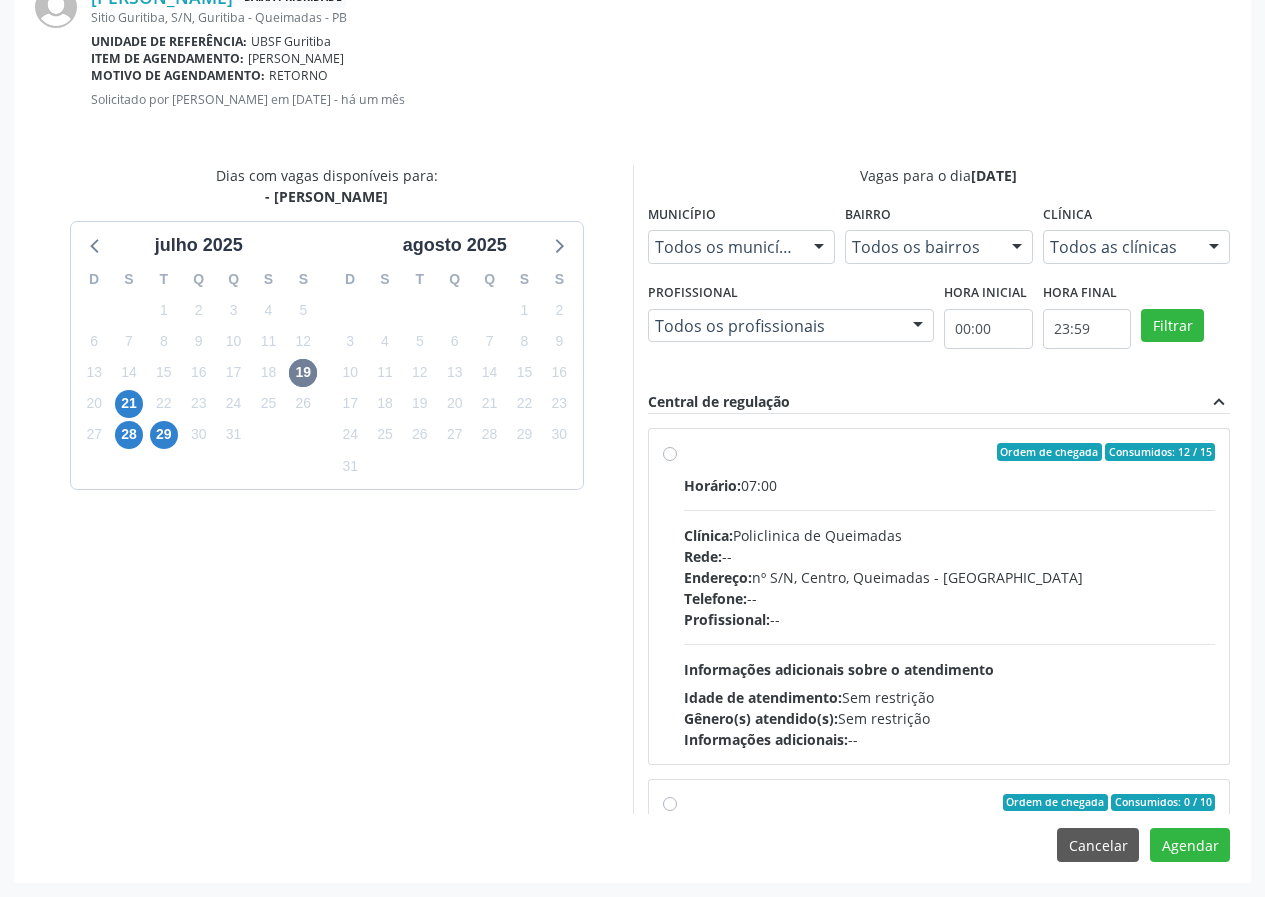 click on "Profissional:
--" at bounding box center [950, 619] 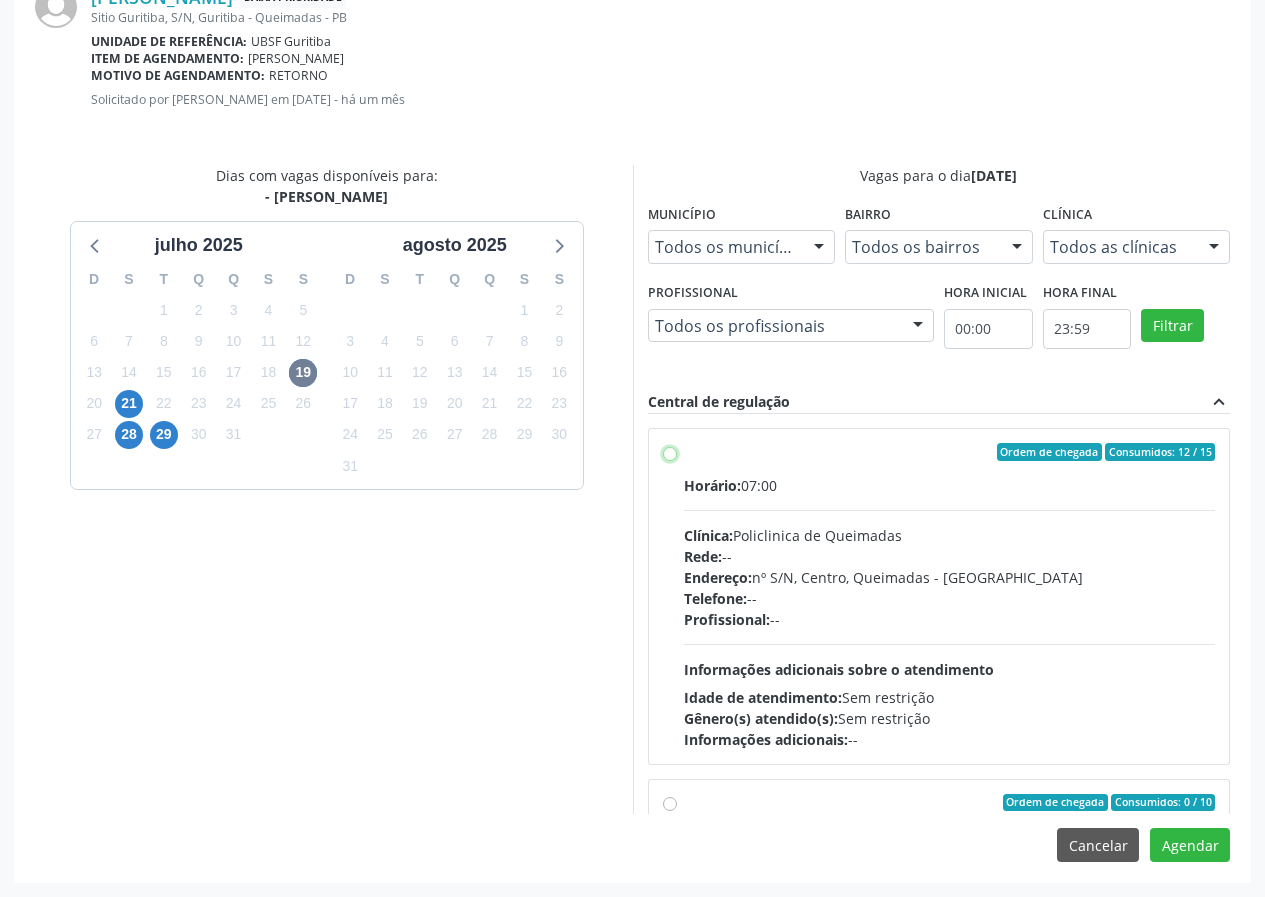 radio on "true" 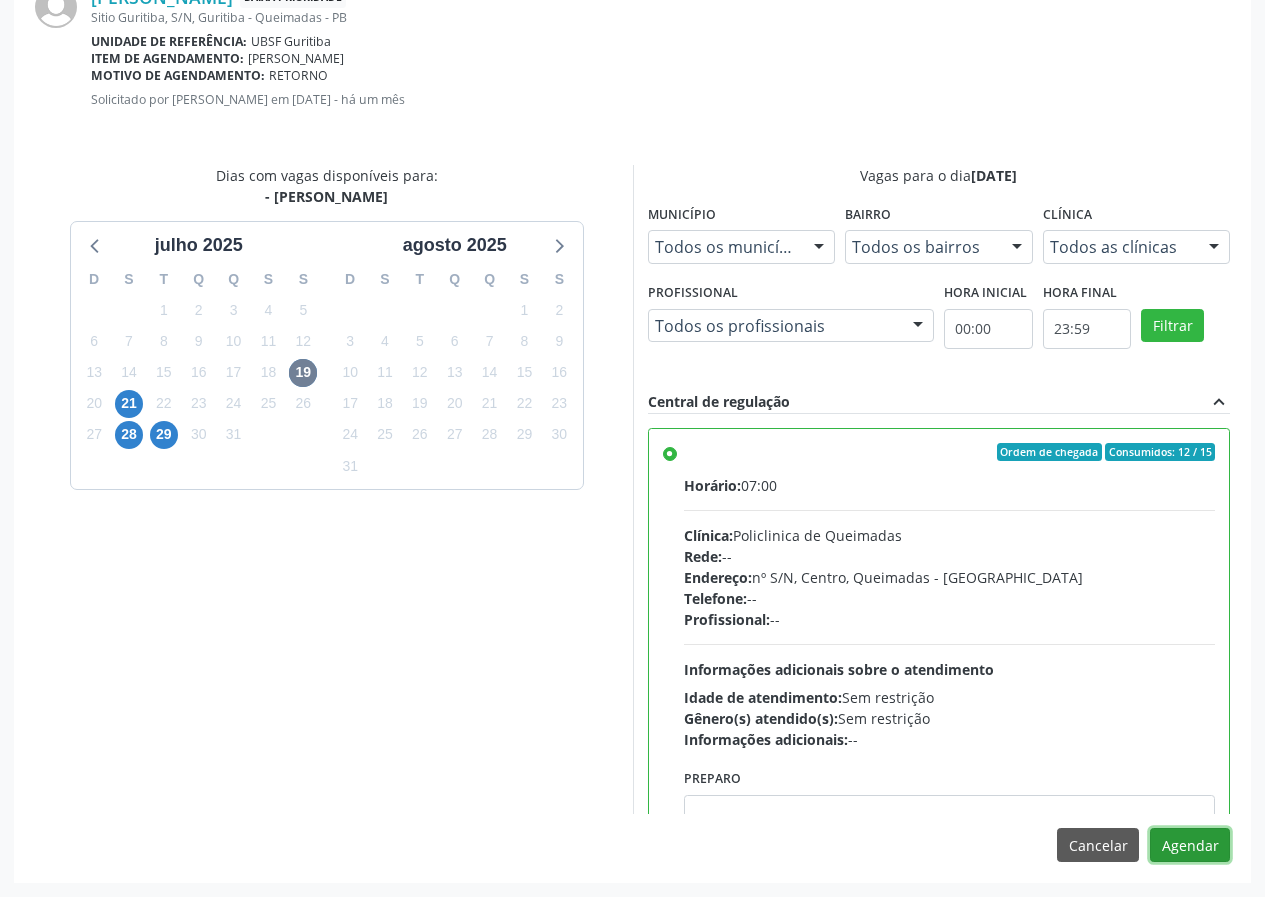 click on "Agendar" at bounding box center [1190, 845] 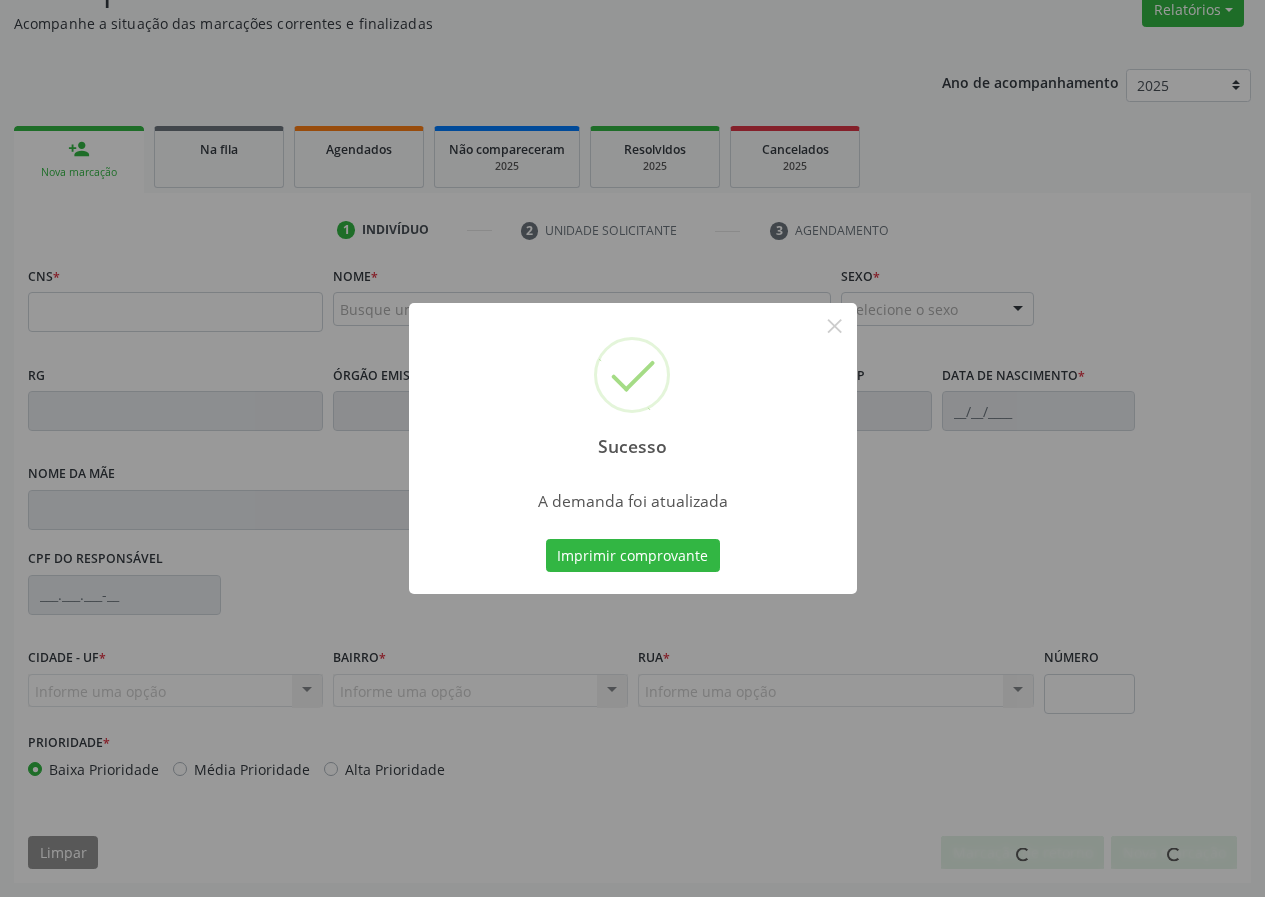 scroll, scrollTop: 173, scrollLeft: 0, axis: vertical 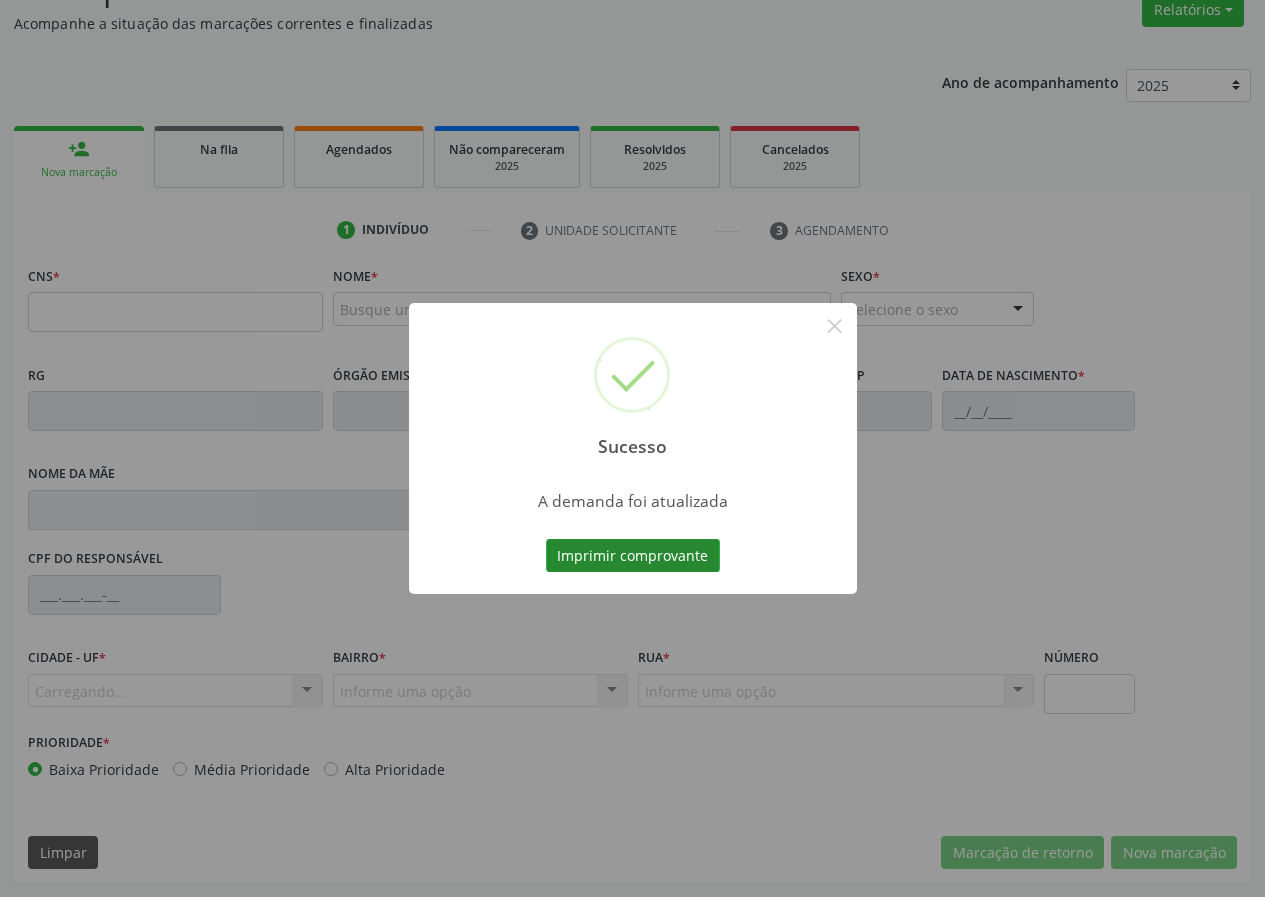 click on "Imprimir comprovante" at bounding box center [633, 556] 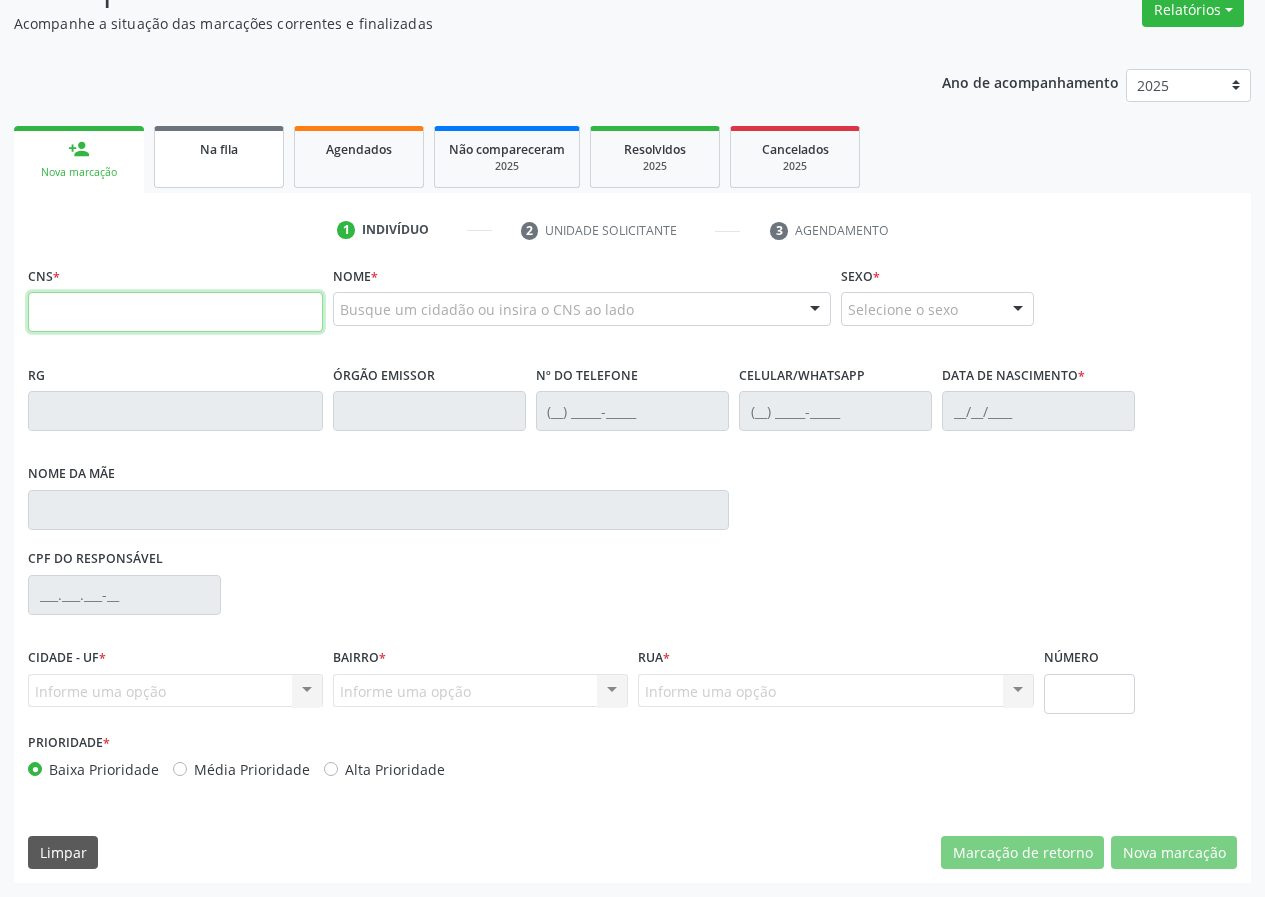 click at bounding box center [175, 312] 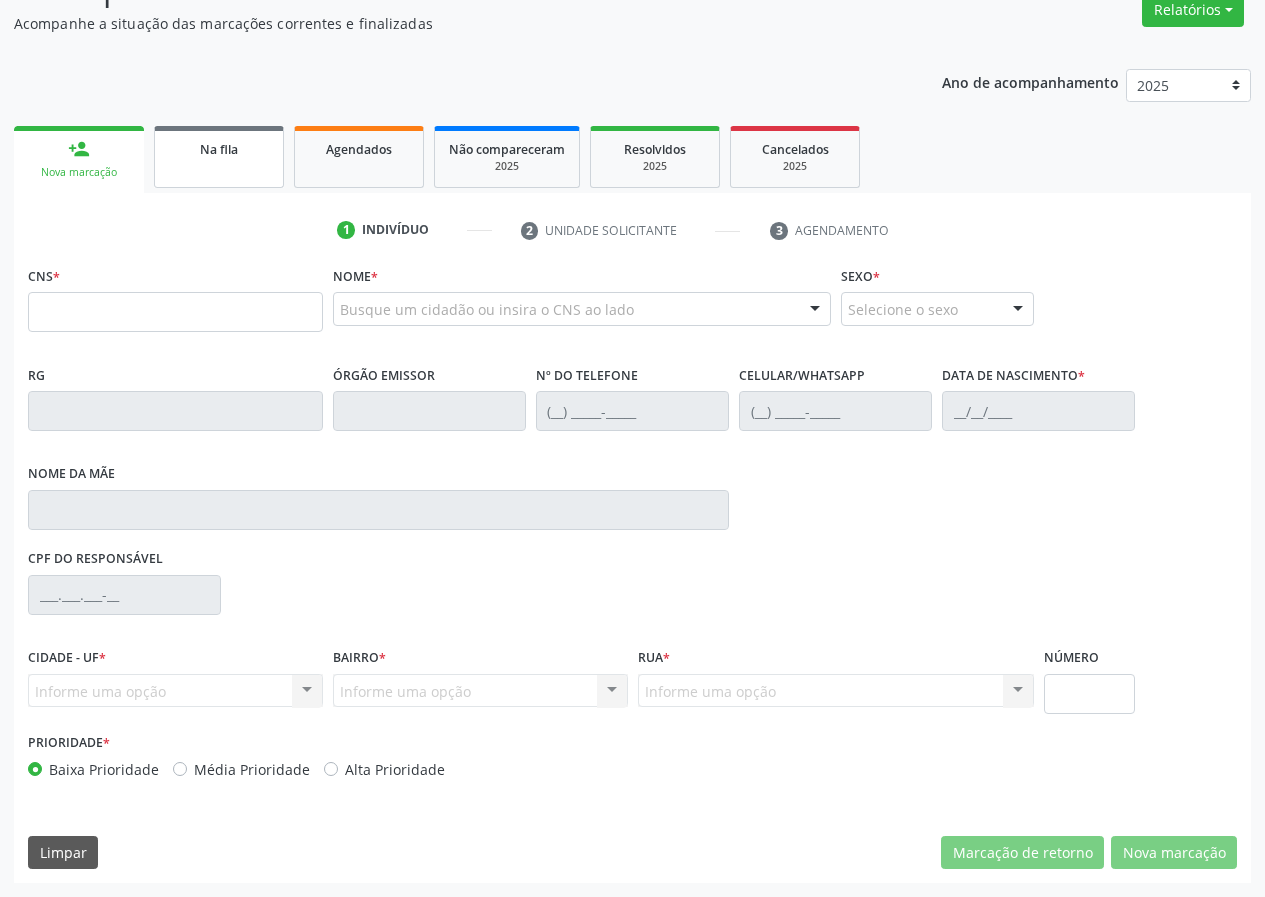 click on "Na fila" at bounding box center (219, 157) 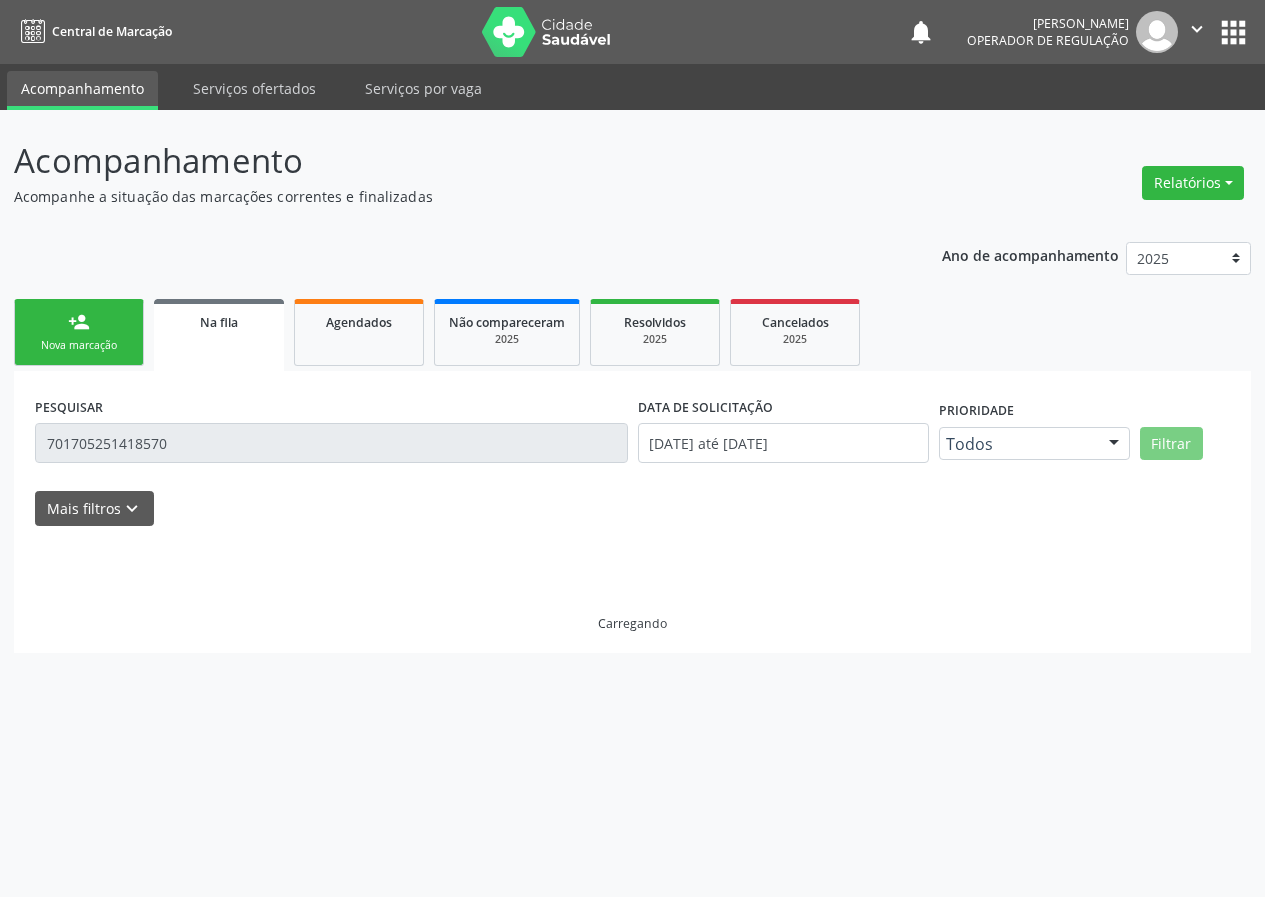scroll, scrollTop: 0, scrollLeft: 0, axis: both 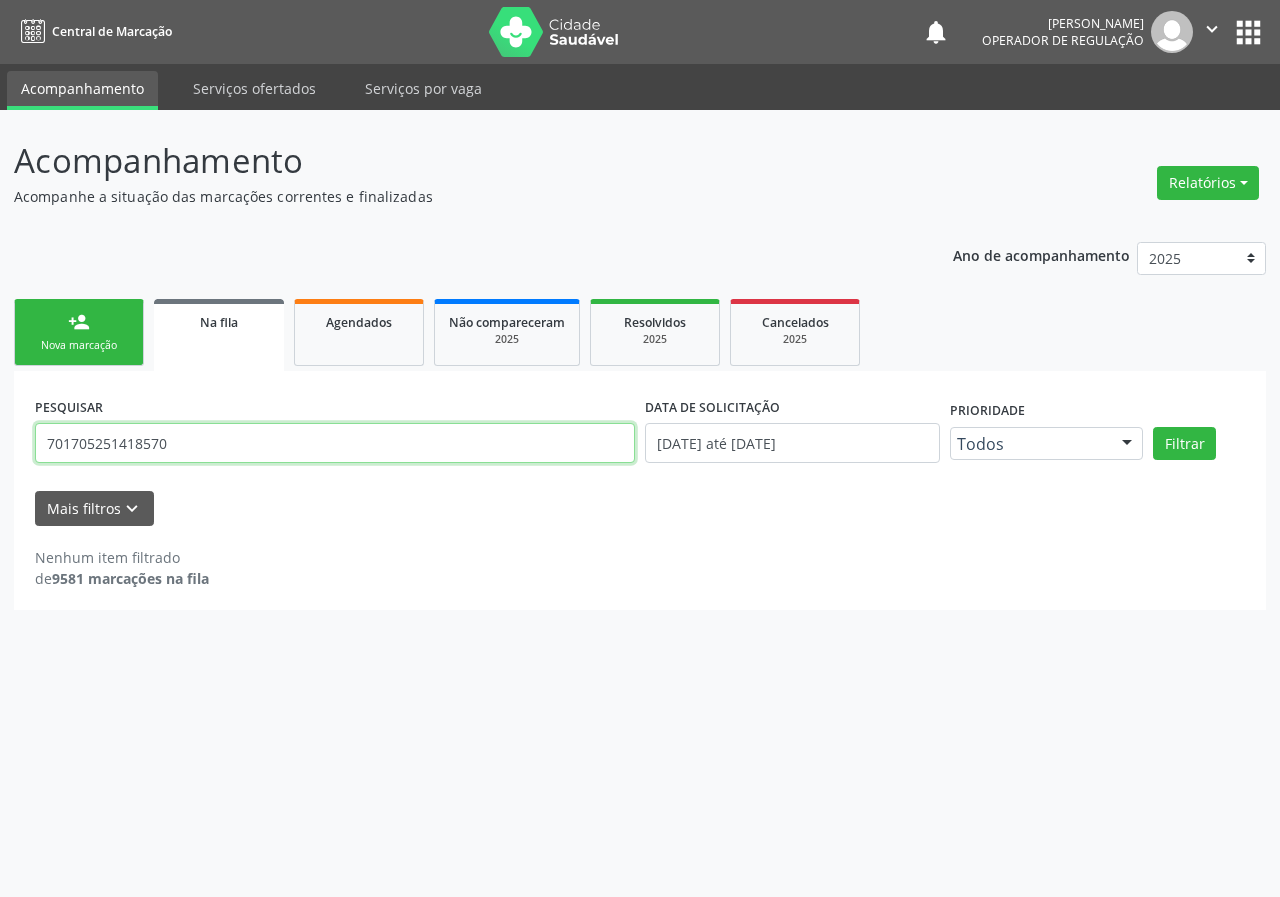 click on "701705251418570" at bounding box center (335, 443) 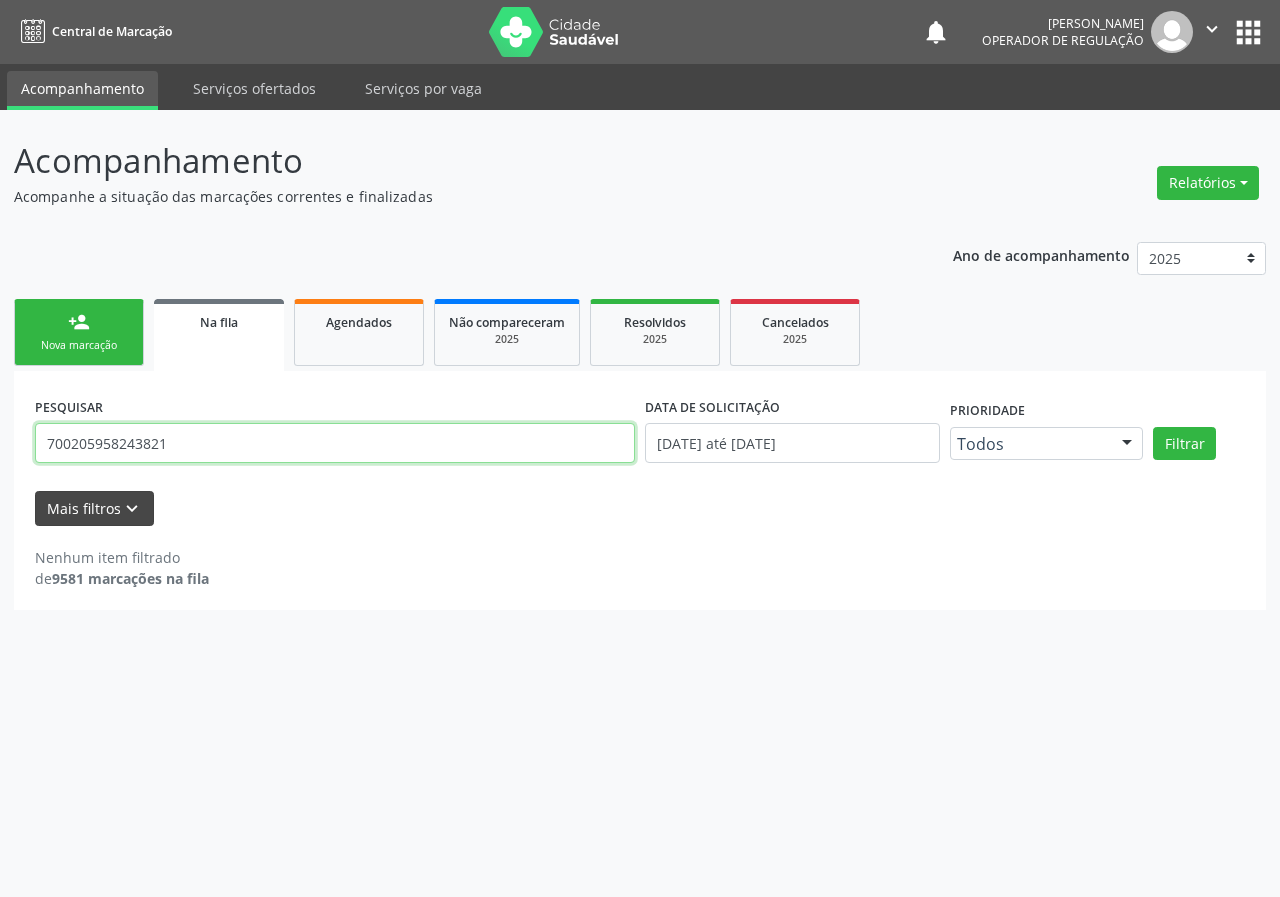 type on "700205958243821" 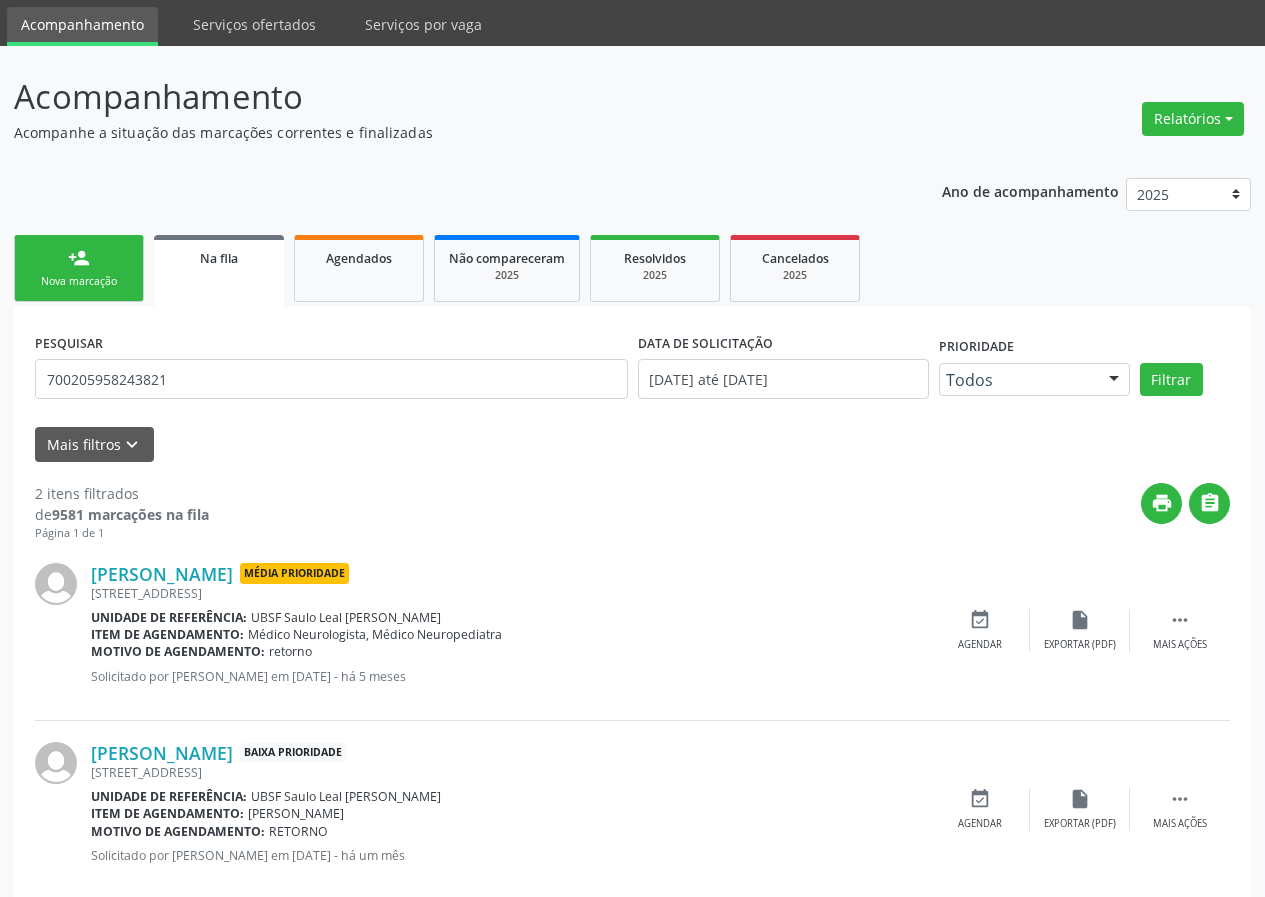scroll, scrollTop: 101, scrollLeft: 0, axis: vertical 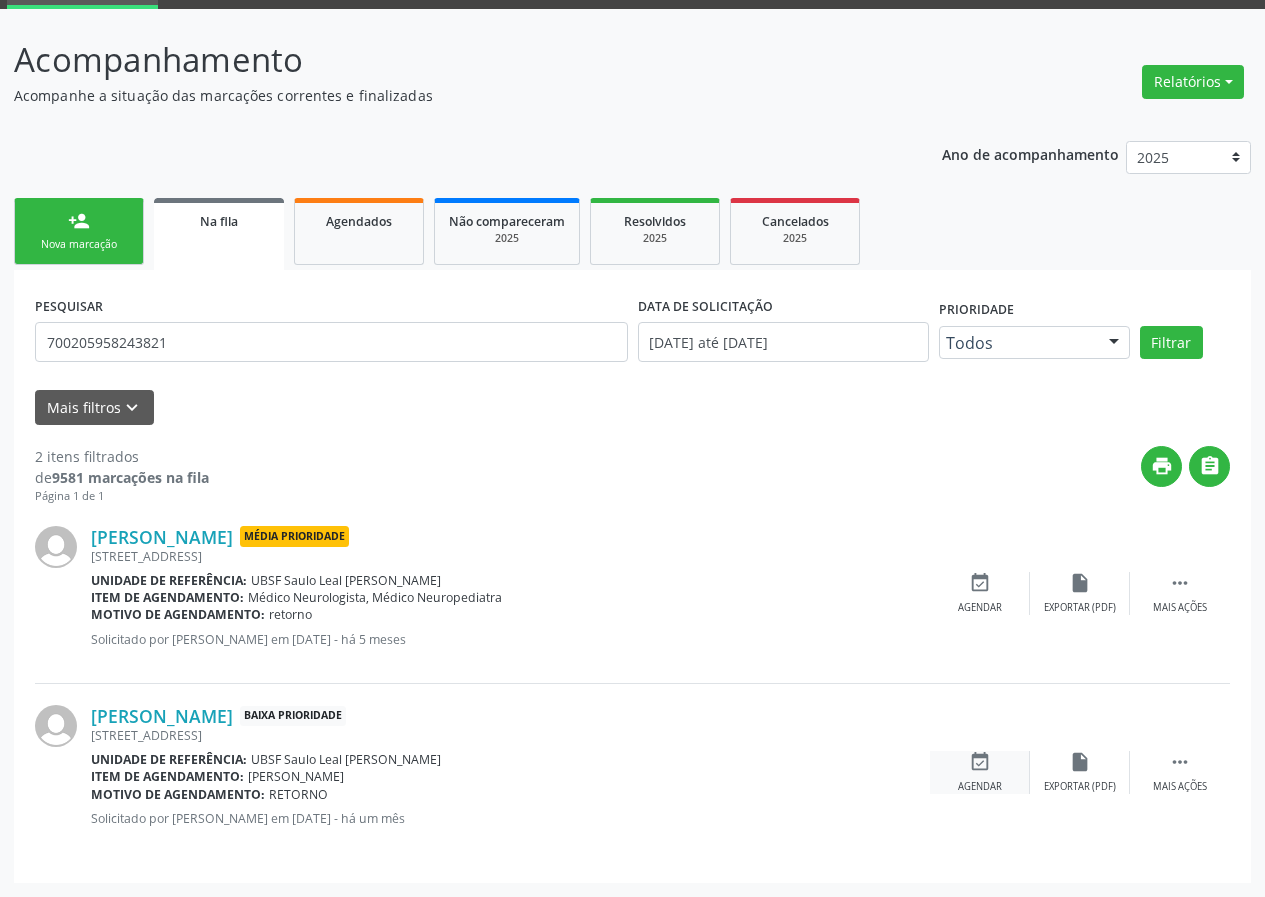 click on "event_available" at bounding box center (980, 762) 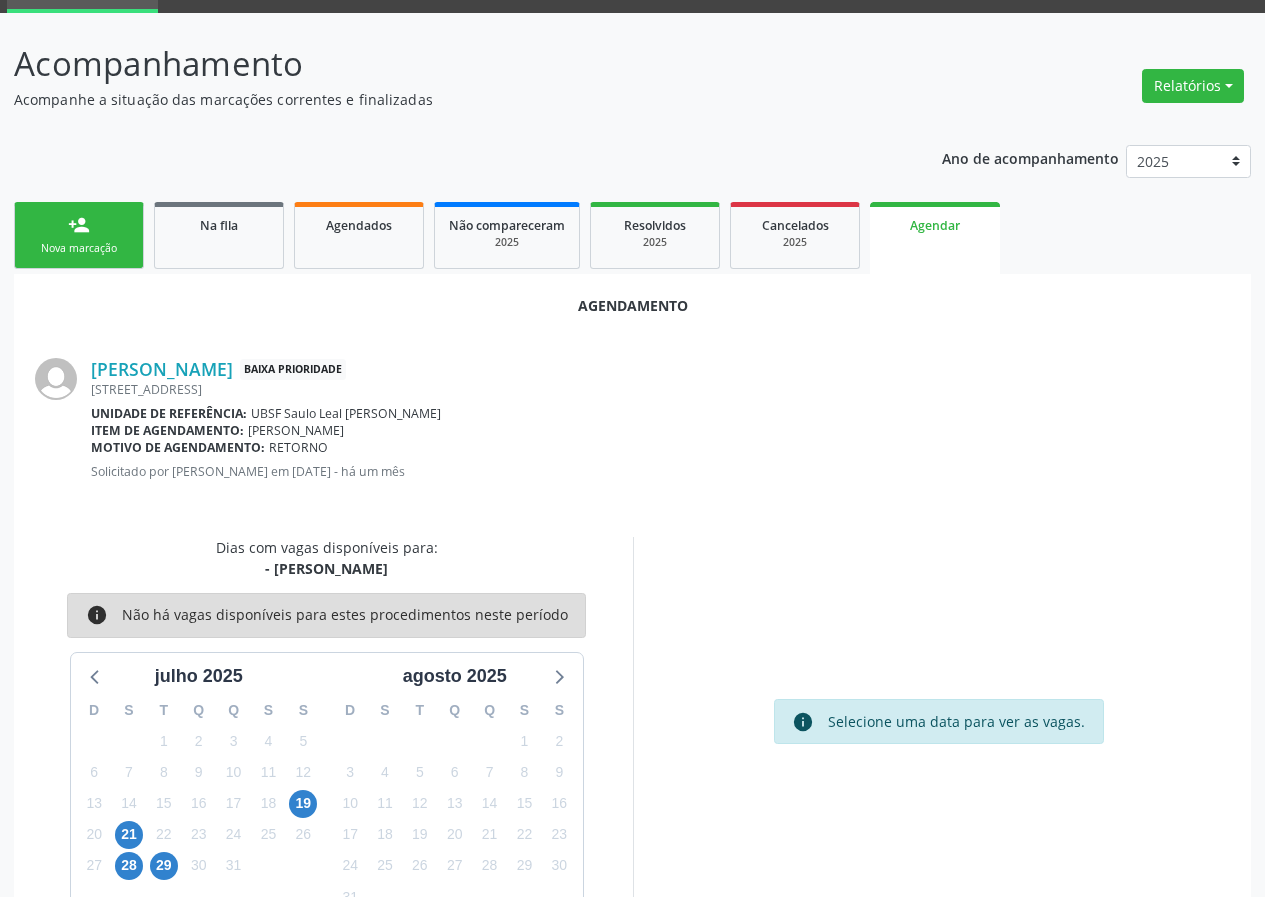 scroll, scrollTop: 101, scrollLeft: 0, axis: vertical 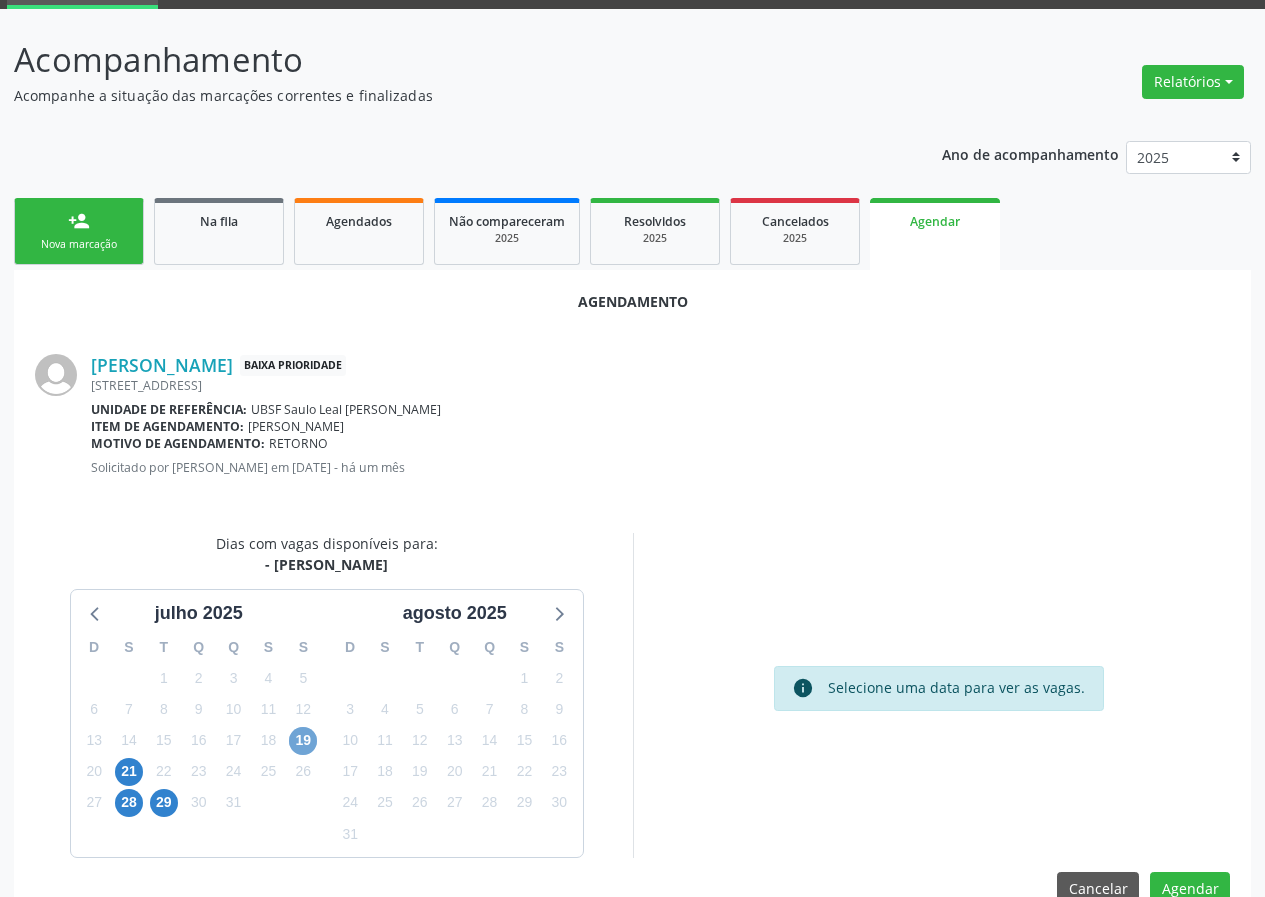 click on "19" at bounding box center [303, 741] 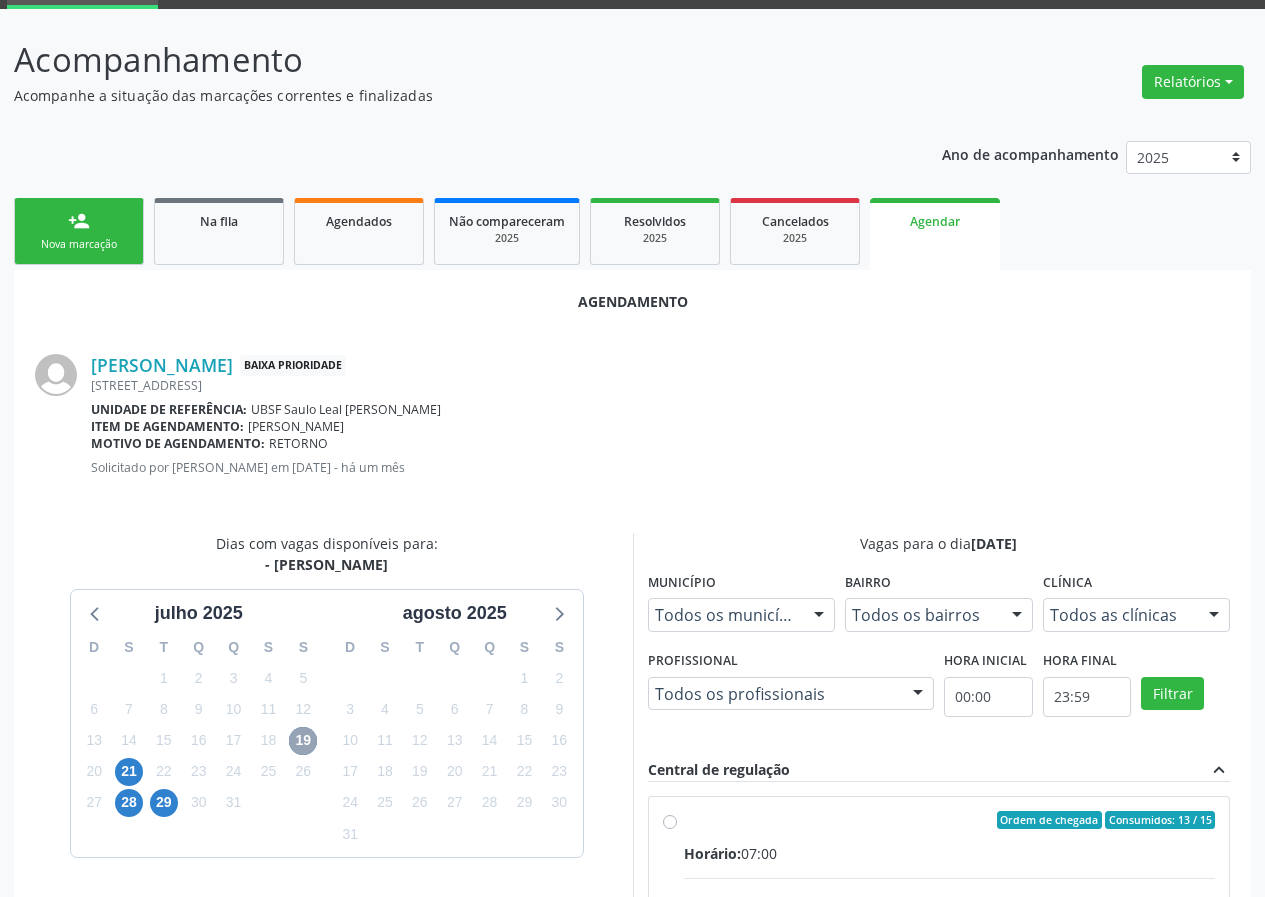 scroll, scrollTop: 315, scrollLeft: 0, axis: vertical 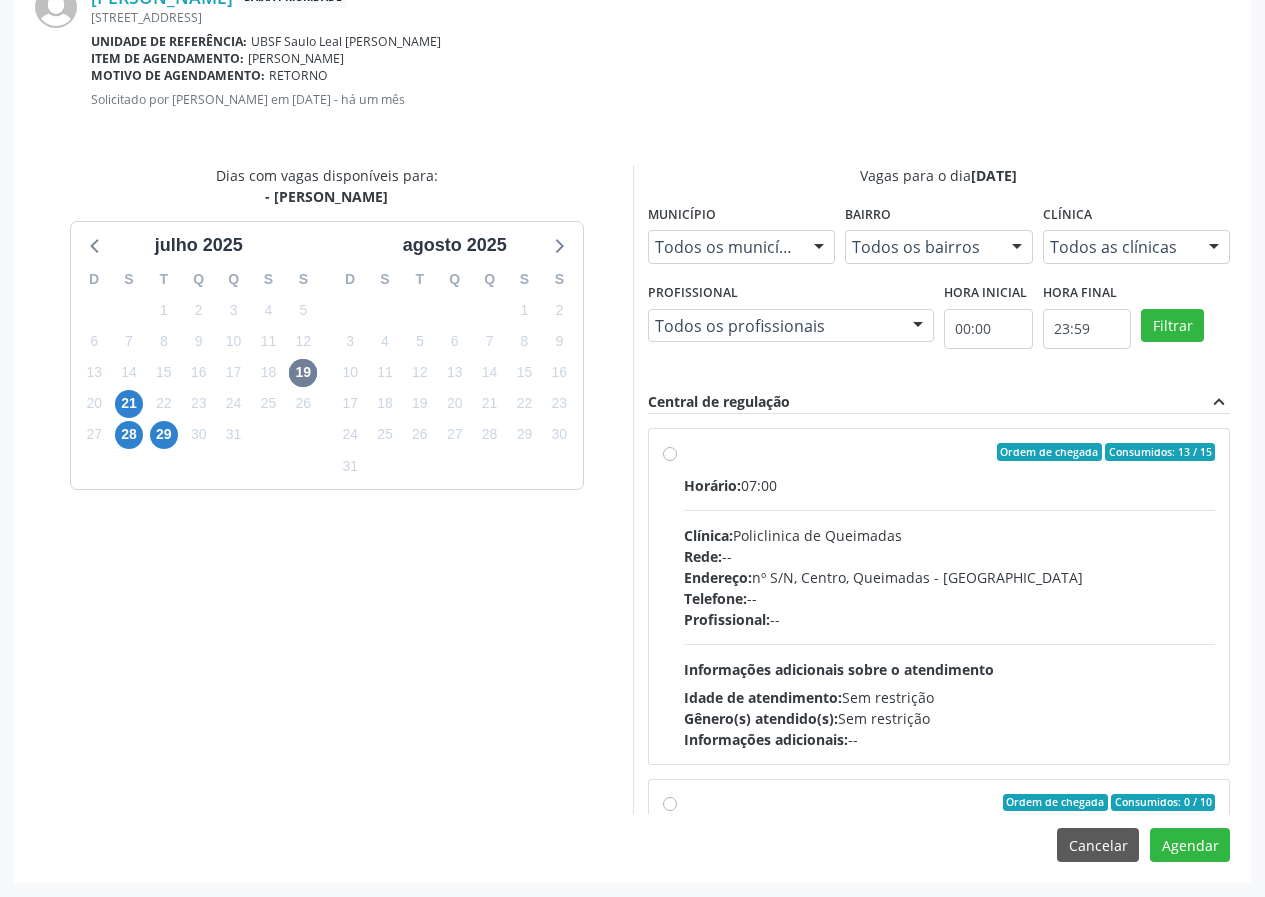 click on "Horário:   07:00
Clínica:  Policlinica de Queimadas
Rede:
--
Endereço:   nº S/N, Centro, Queimadas - PB
Telefone:   --
Profissional:
--
Informações adicionais sobre o atendimento
Idade de atendimento:
Sem restrição
Gênero(s) atendido(s):
Sem restrição
Informações adicionais:
--" at bounding box center [950, 612] 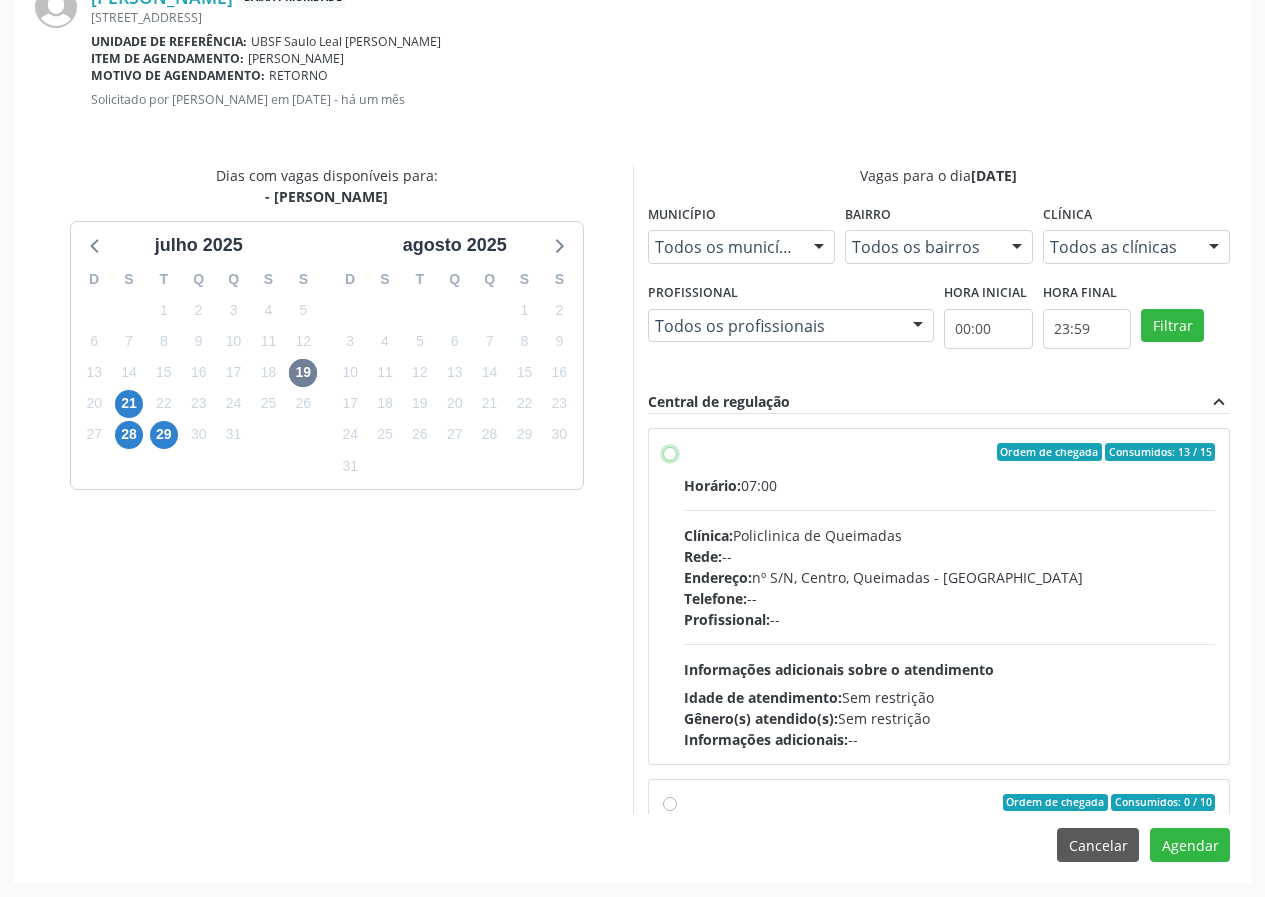 click on "Ordem de chegada
Consumidos: 13 / 15
Horário:   07:00
Clínica:  Policlinica de Queimadas
Rede:
--
Endereço:   nº S/N, Centro, Queimadas - PB
Telefone:   --
Profissional:
--
Informações adicionais sobre o atendimento
Idade de atendimento:
Sem restrição
Gênero(s) atendido(s):
Sem restrição
Informações adicionais:
--" at bounding box center (670, 452) 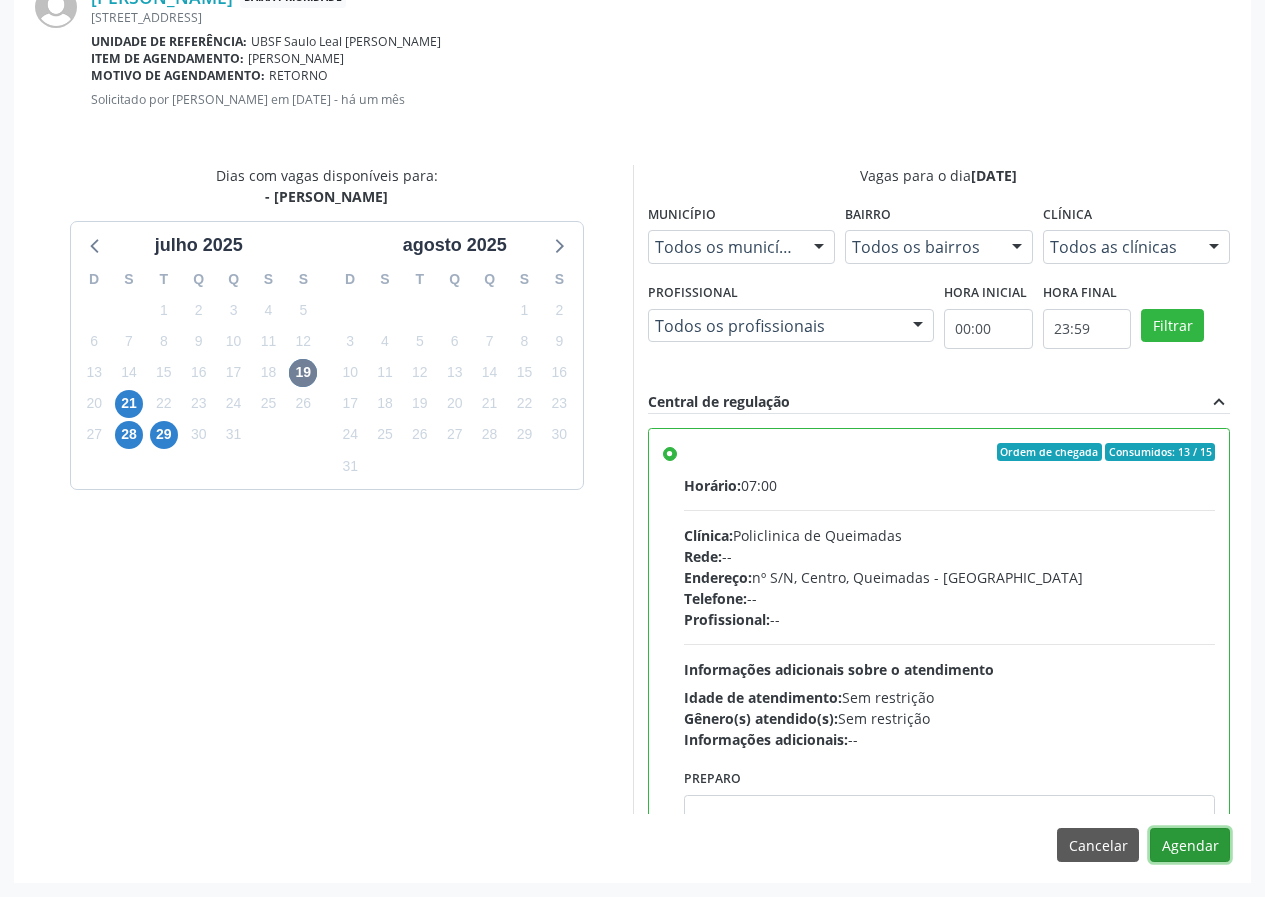 click on "Agendar" at bounding box center [1190, 845] 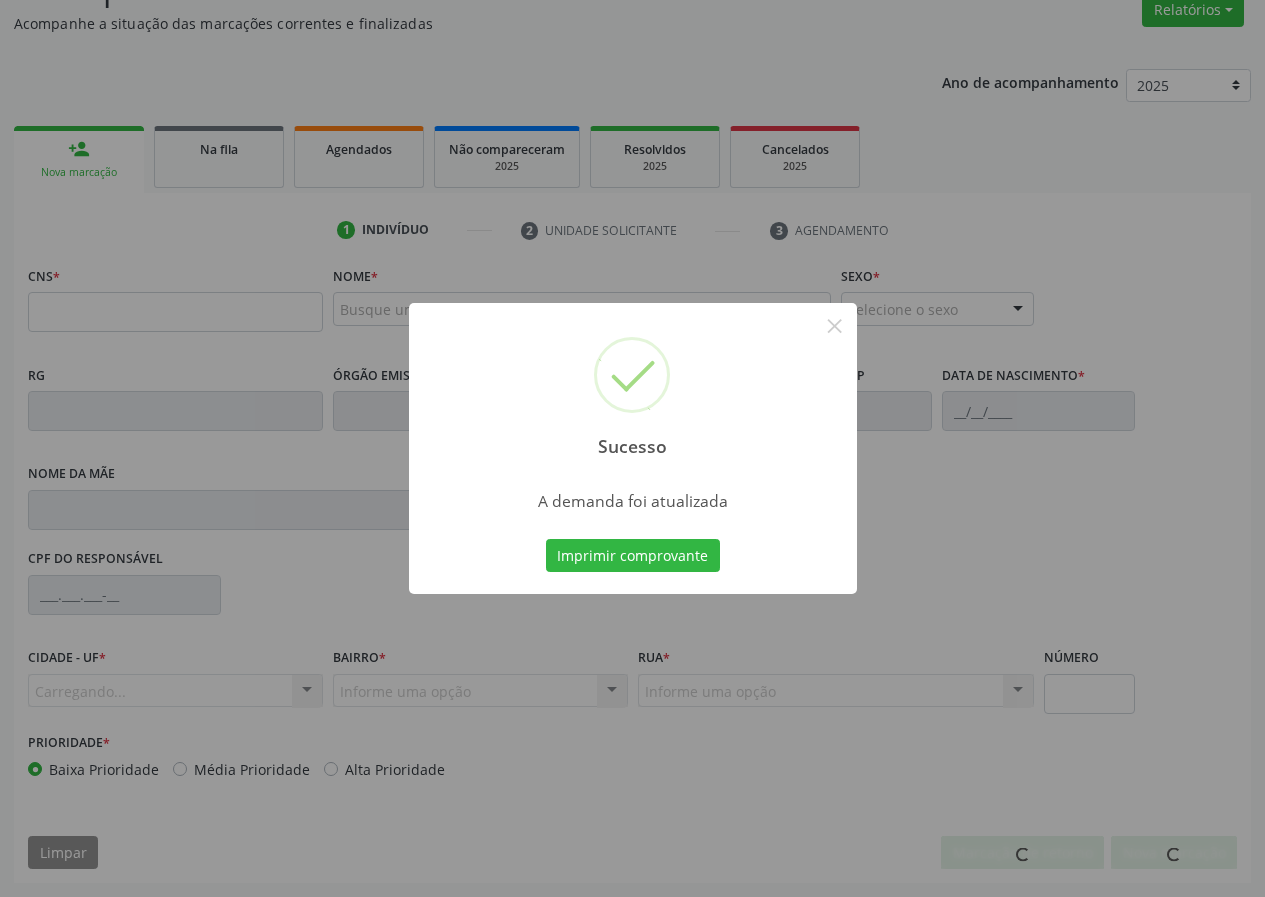 scroll, scrollTop: 173, scrollLeft: 0, axis: vertical 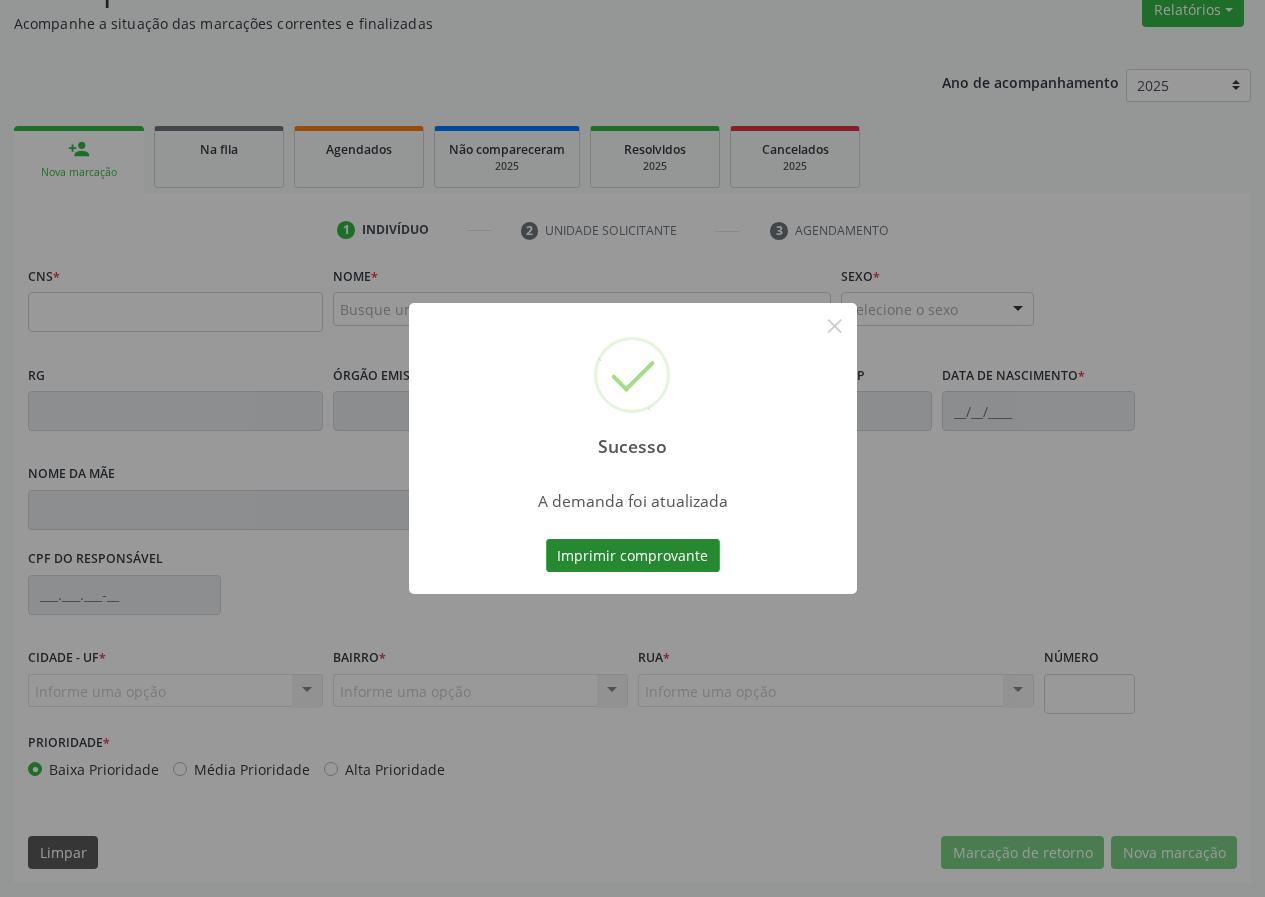click on "Imprimir comprovante" at bounding box center [633, 556] 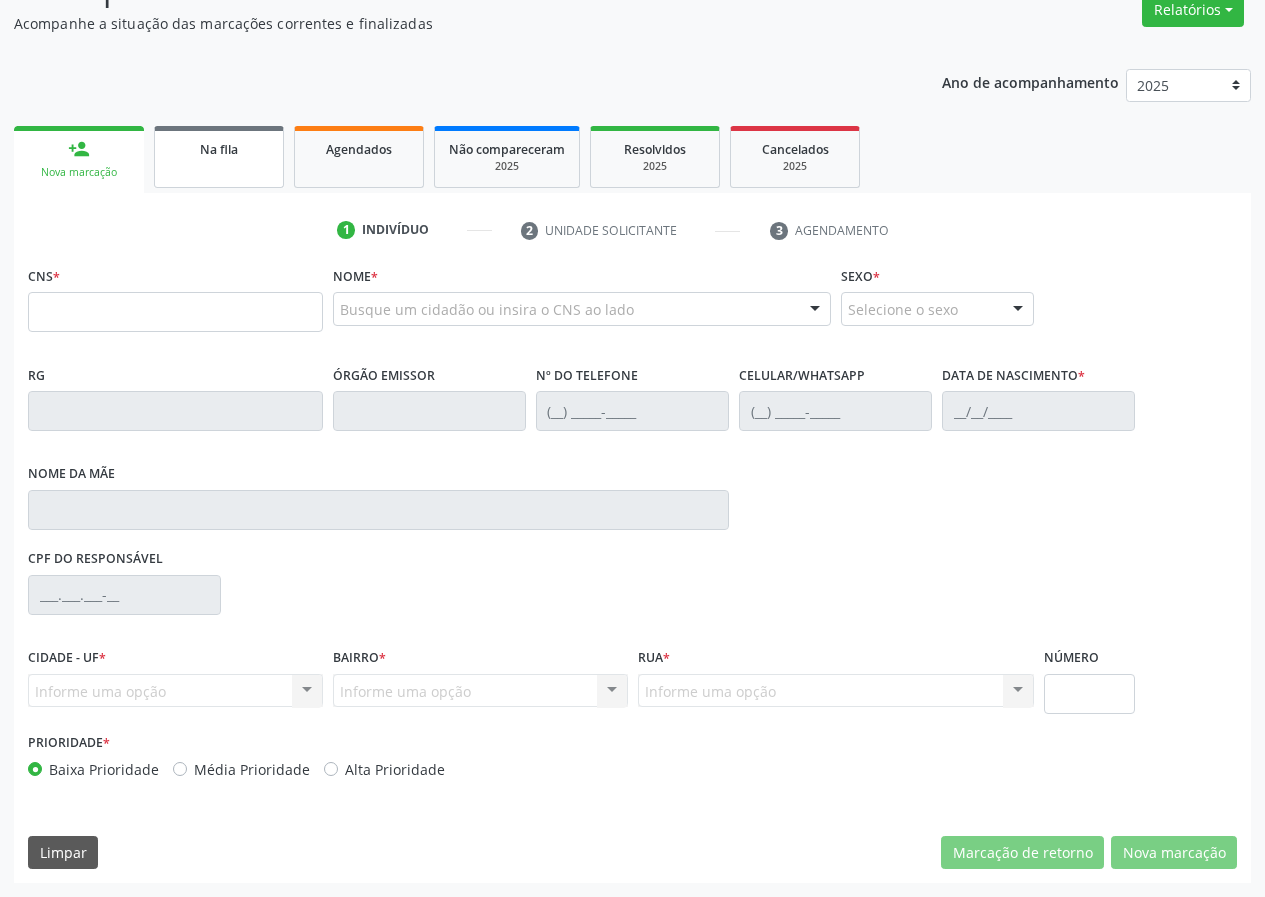 click on "Na fila" at bounding box center [219, 157] 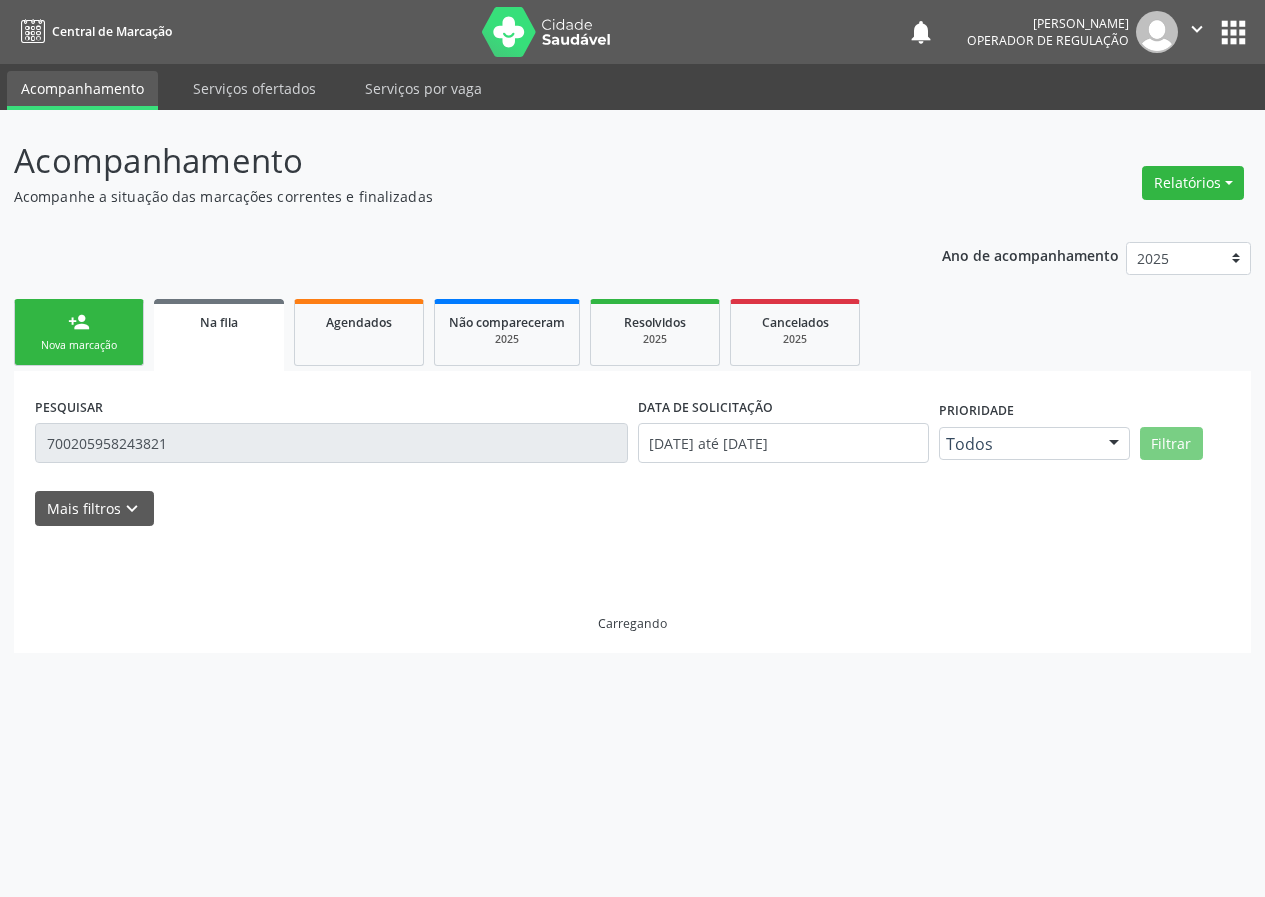 scroll, scrollTop: 0, scrollLeft: 0, axis: both 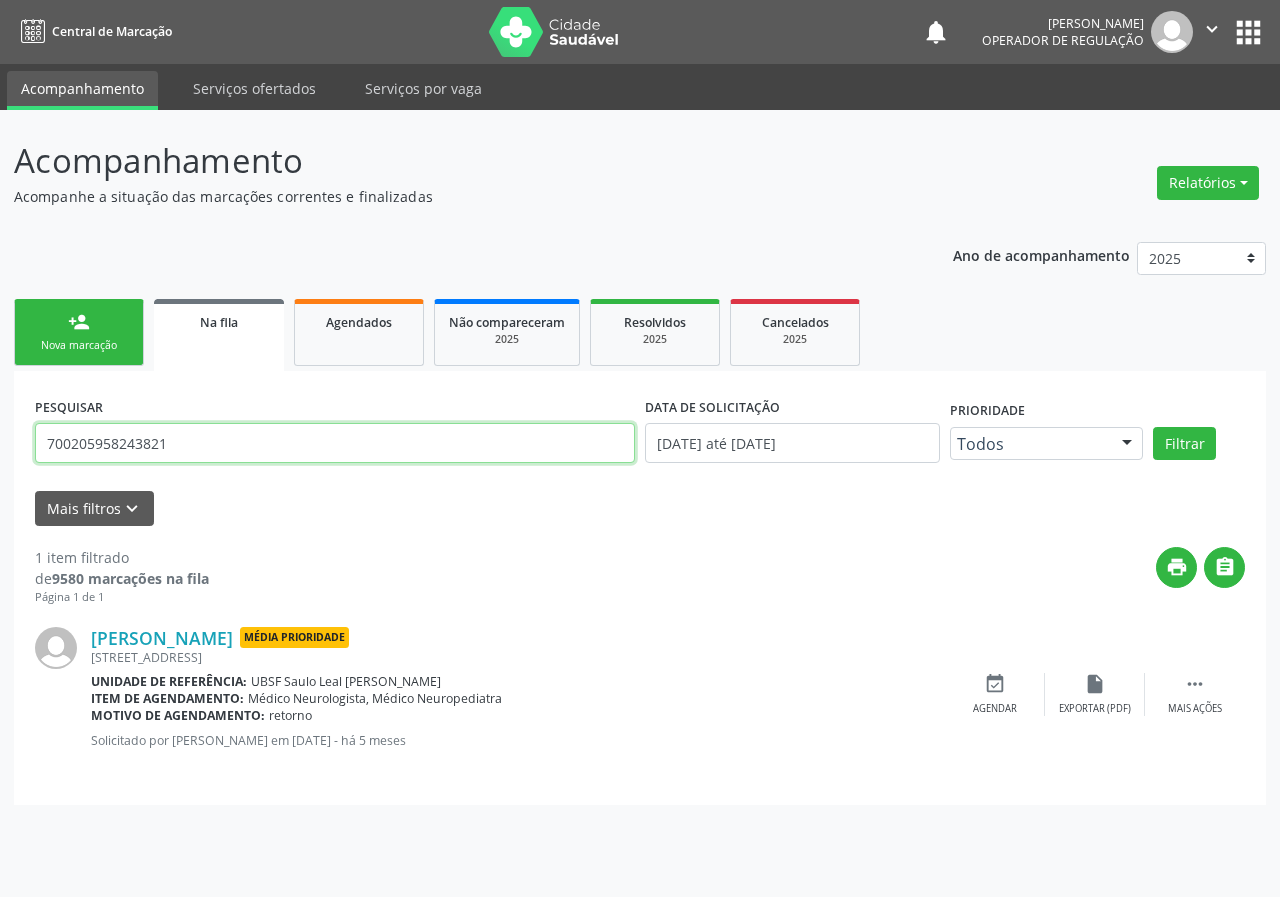 click on "700205958243821" at bounding box center [335, 443] 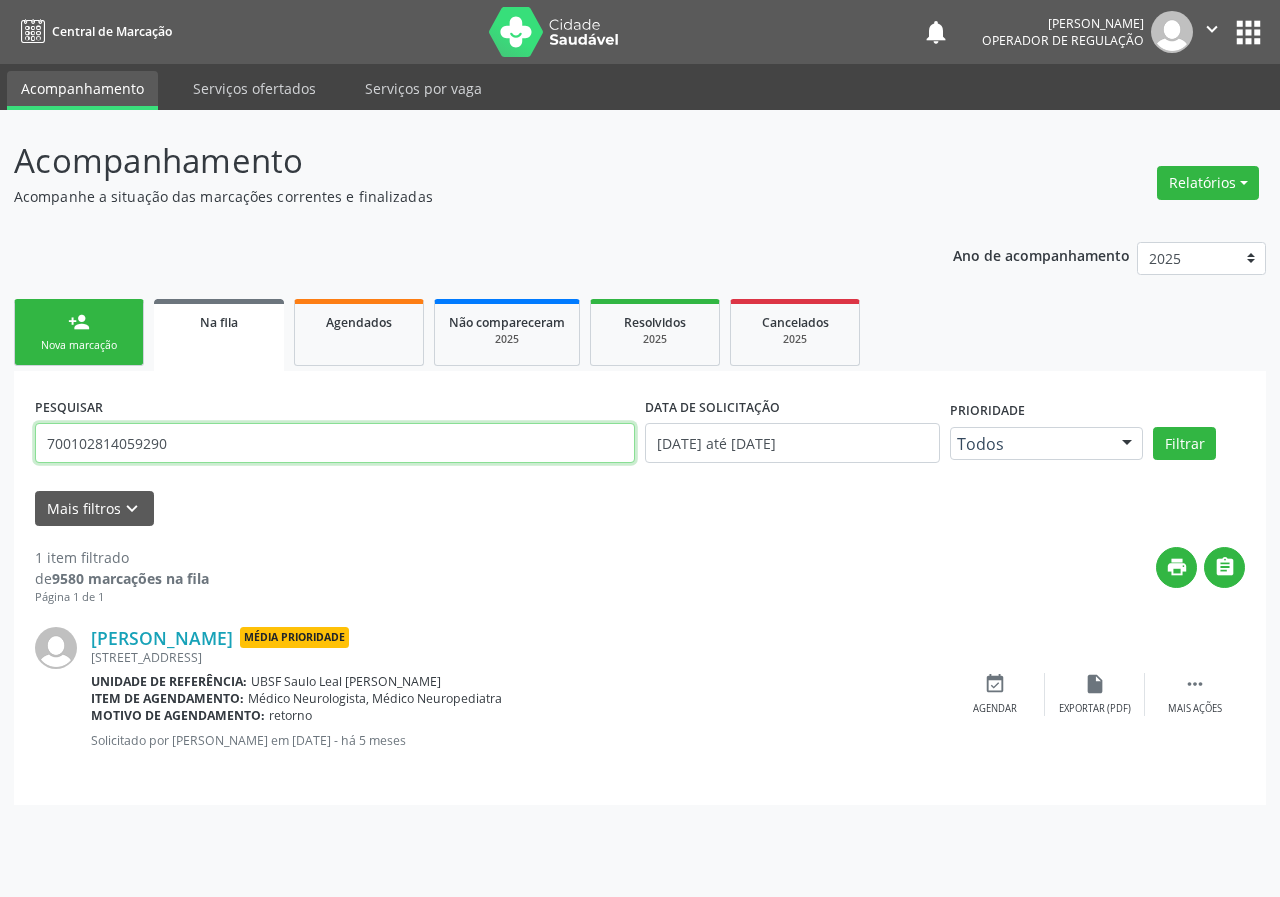 type on "700102814059290" 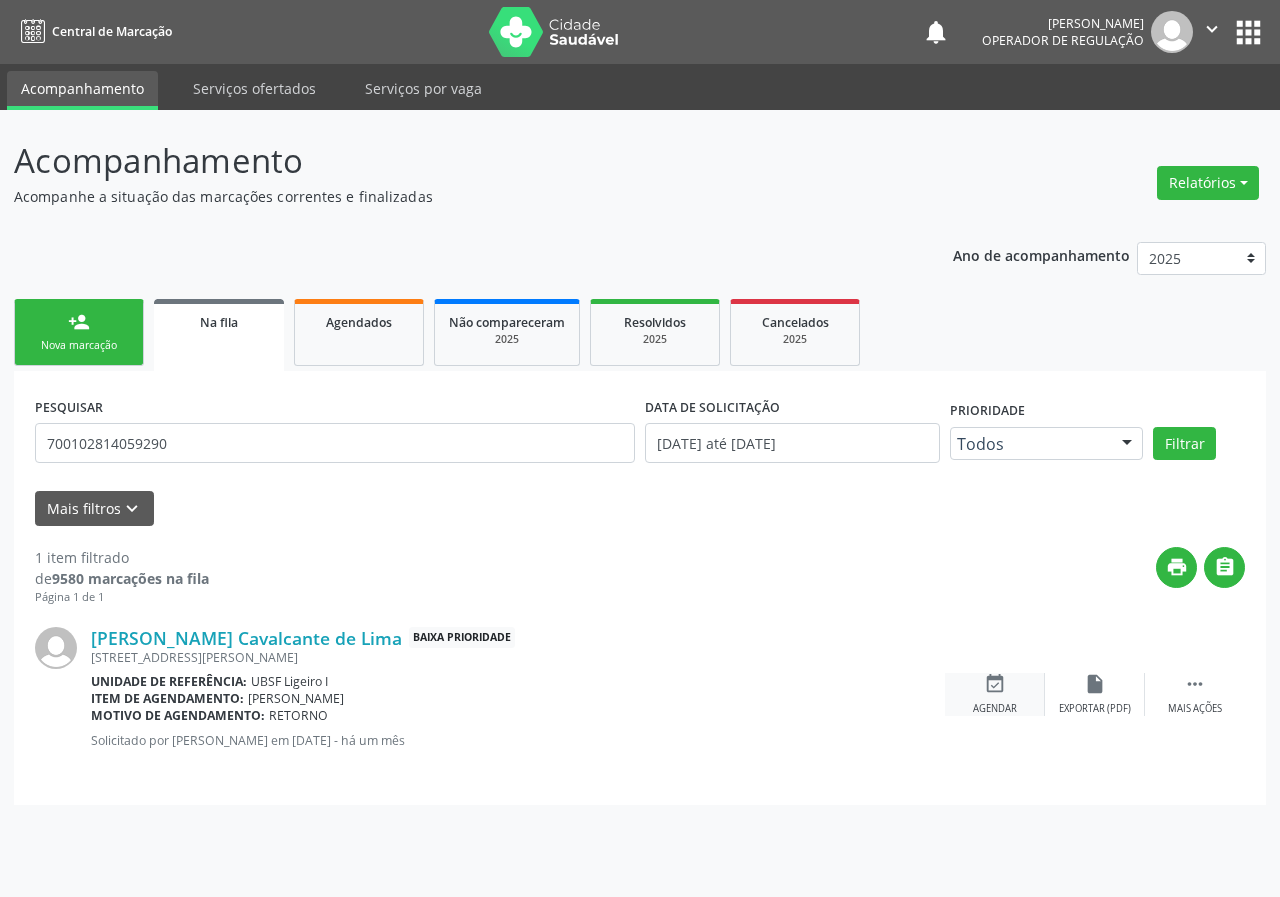 click on "event_available
Agendar" at bounding box center (995, 694) 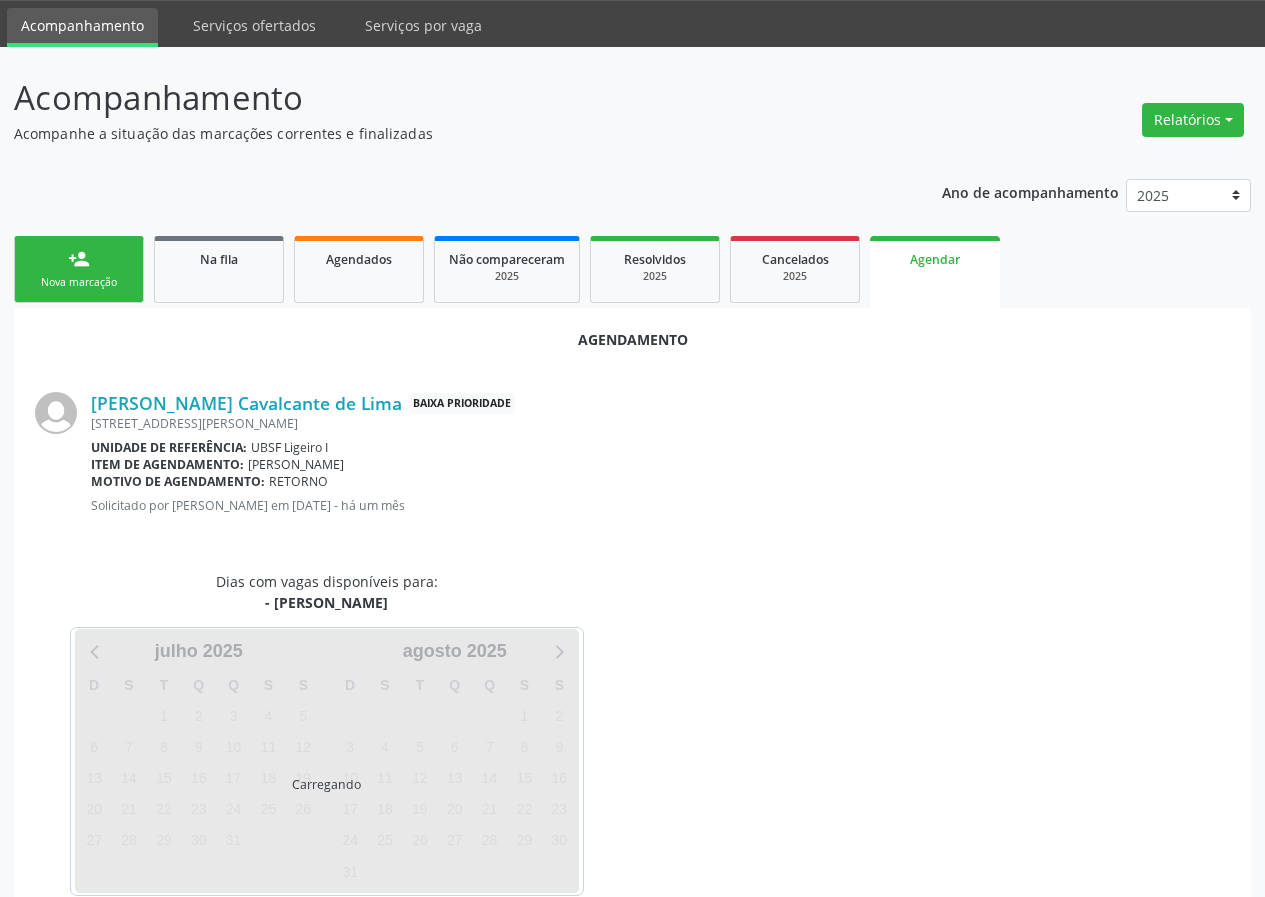scroll, scrollTop: 97, scrollLeft: 0, axis: vertical 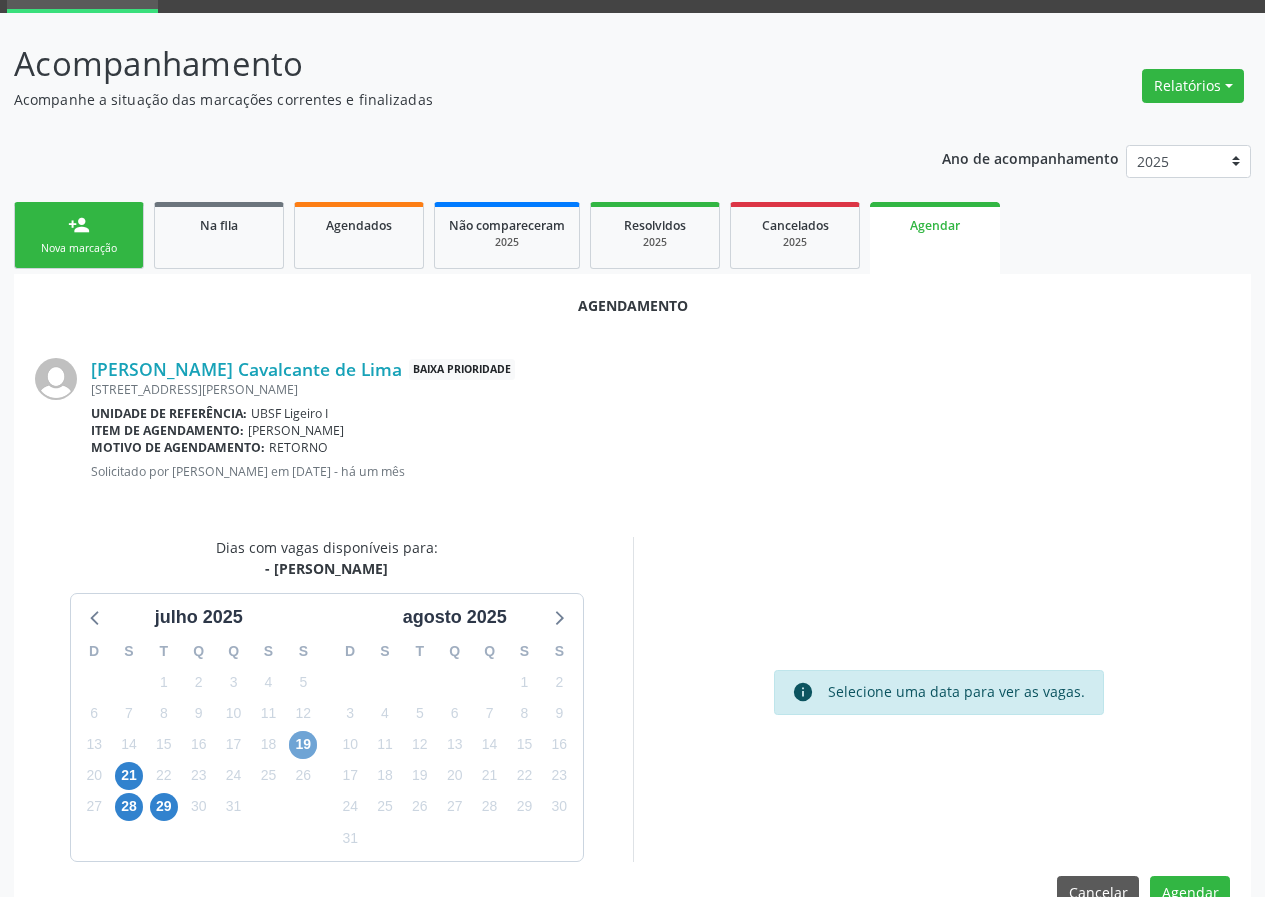 click on "19" at bounding box center (303, 745) 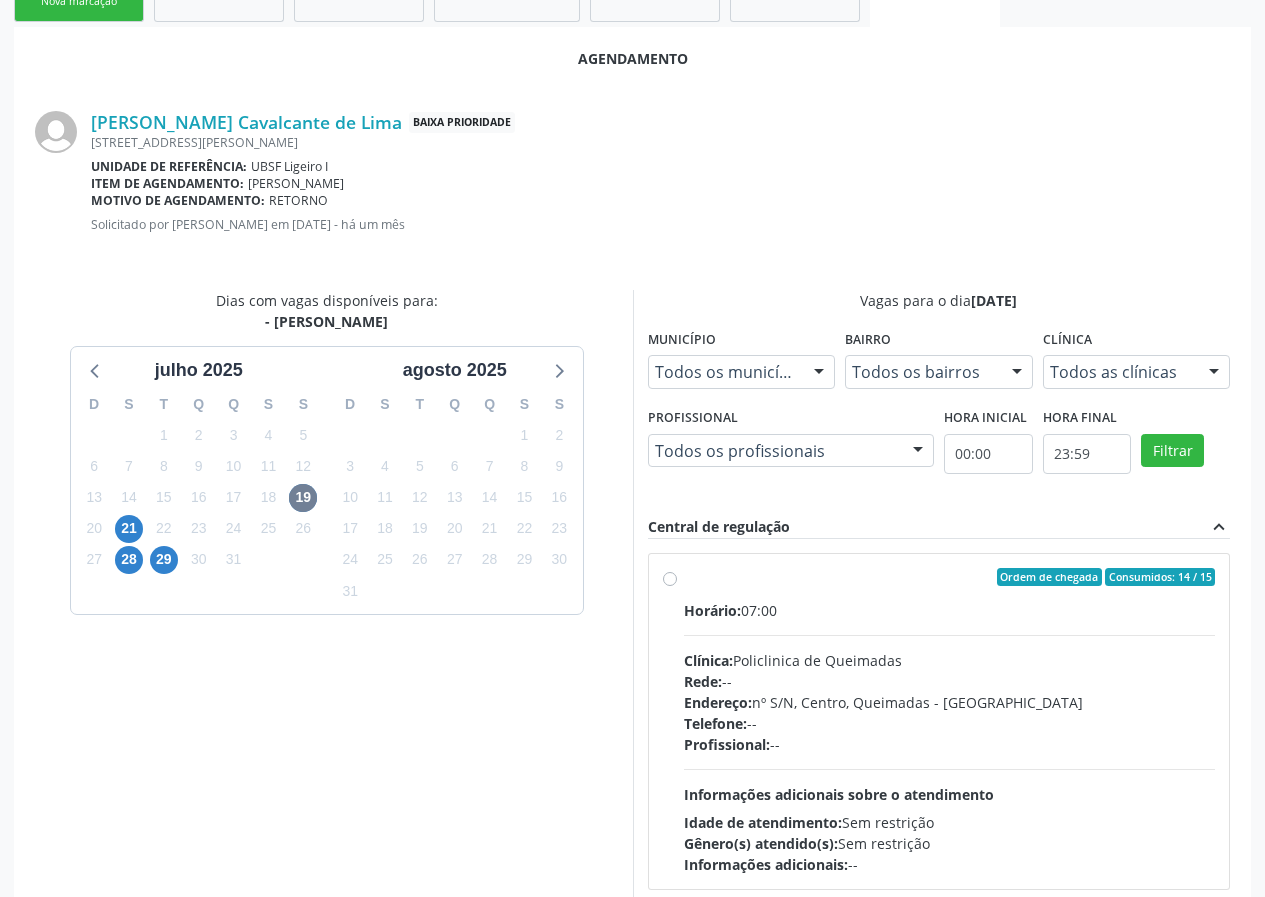 click on "Horário:   07:00
Clínica:  Policlinica de Queimadas
Rede:
--
Endereço:   nº S/N, Centro, Queimadas - PB
Telefone:   --
Profissional:
--
Informações adicionais sobre o atendimento
Idade de atendimento:
Sem restrição
Gênero(s) atendido(s):
Sem restrição
Informações adicionais:
--" at bounding box center [950, 737] 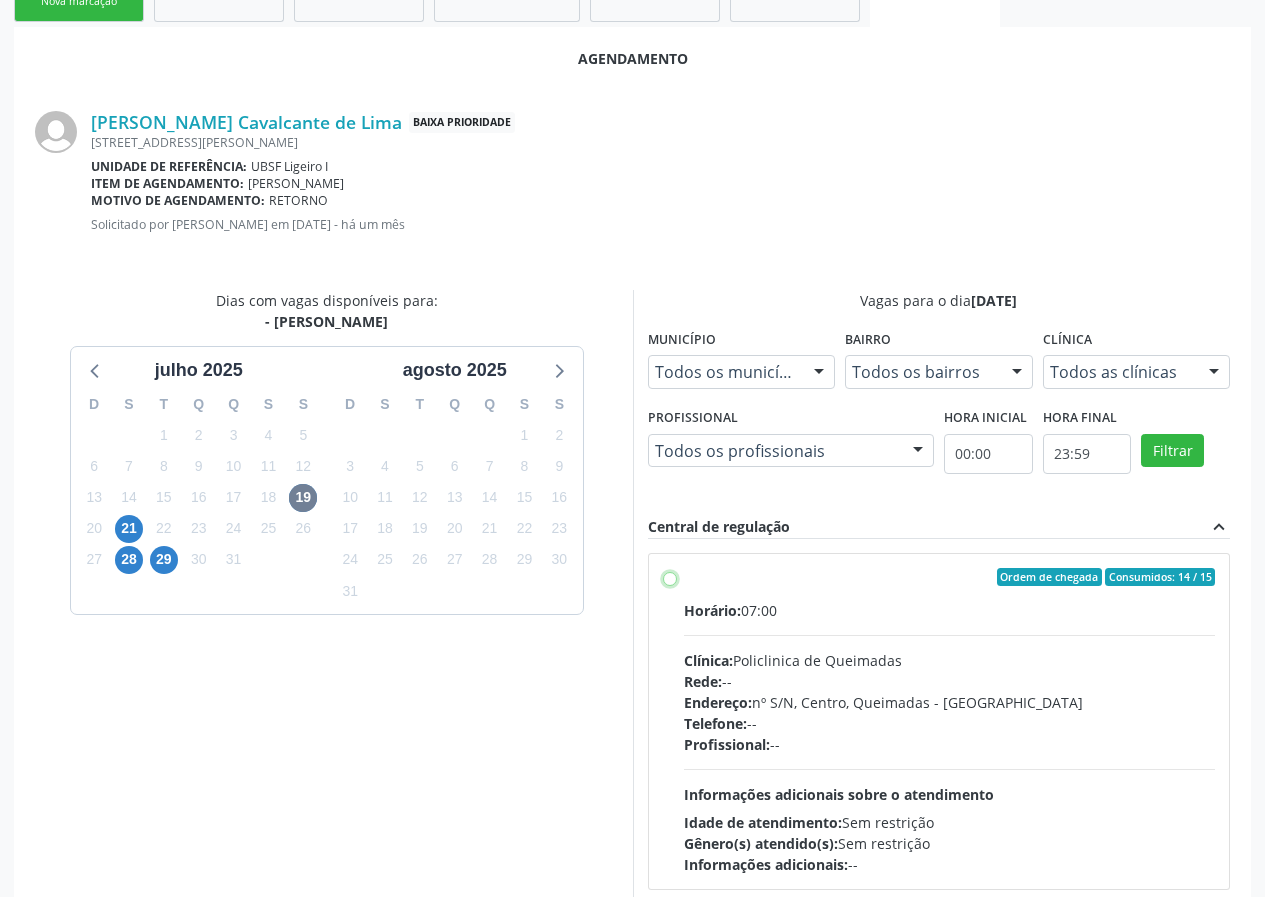 click on "Ordem de chegada
Consumidos: 14 / 15
Horário:   07:00
Clínica:  Policlinica de Queimadas
Rede:
--
Endereço:   nº S/N, Centro, Queimadas - PB
Telefone:   --
Profissional:
--
Informações adicionais sobre o atendimento
Idade de atendimento:
Sem restrição
Gênero(s) atendido(s):
Sem restrição
Informações adicionais:
--" at bounding box center [670, 577] 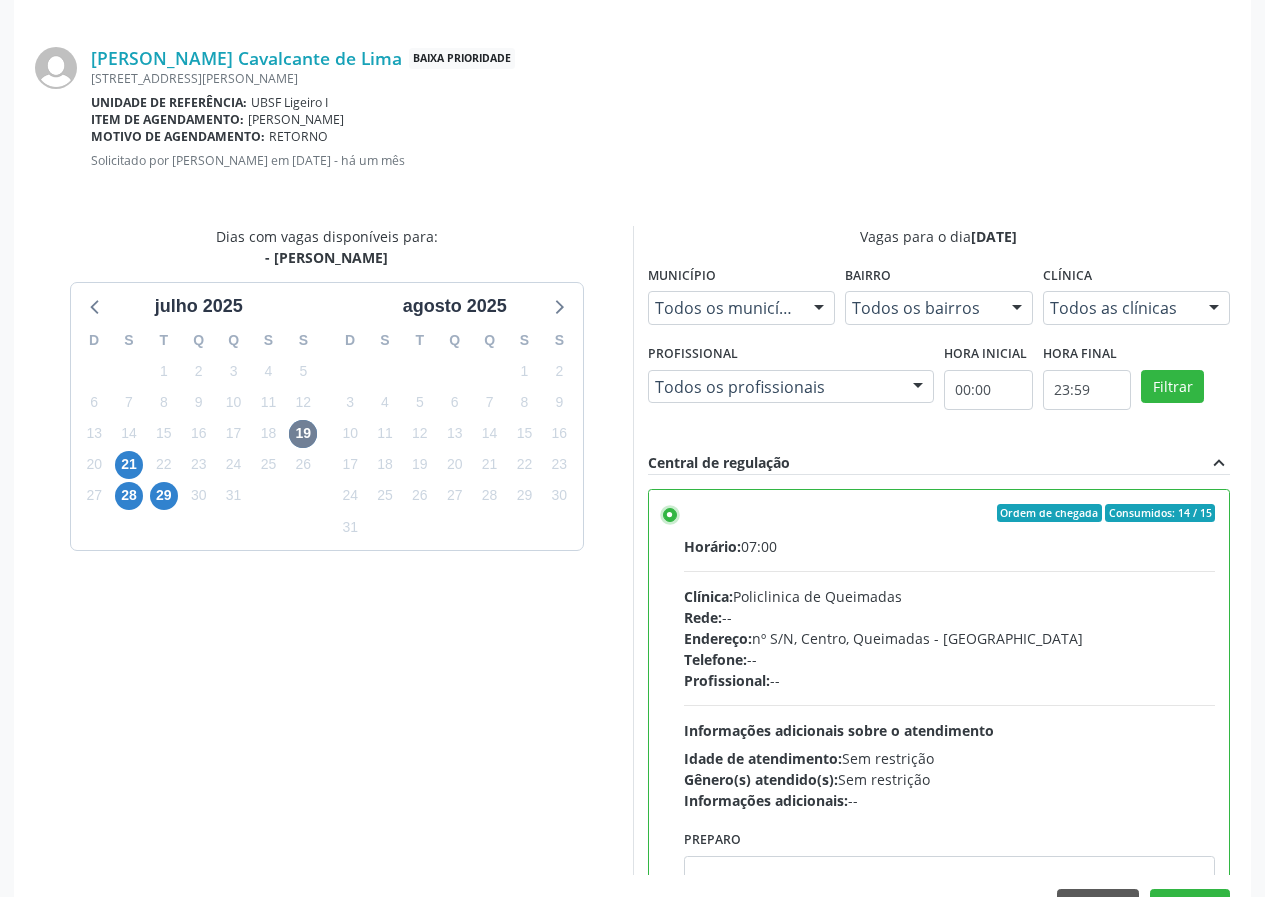 scroll, scrollTop: 469, scrollLeft: 0, axis: vertical 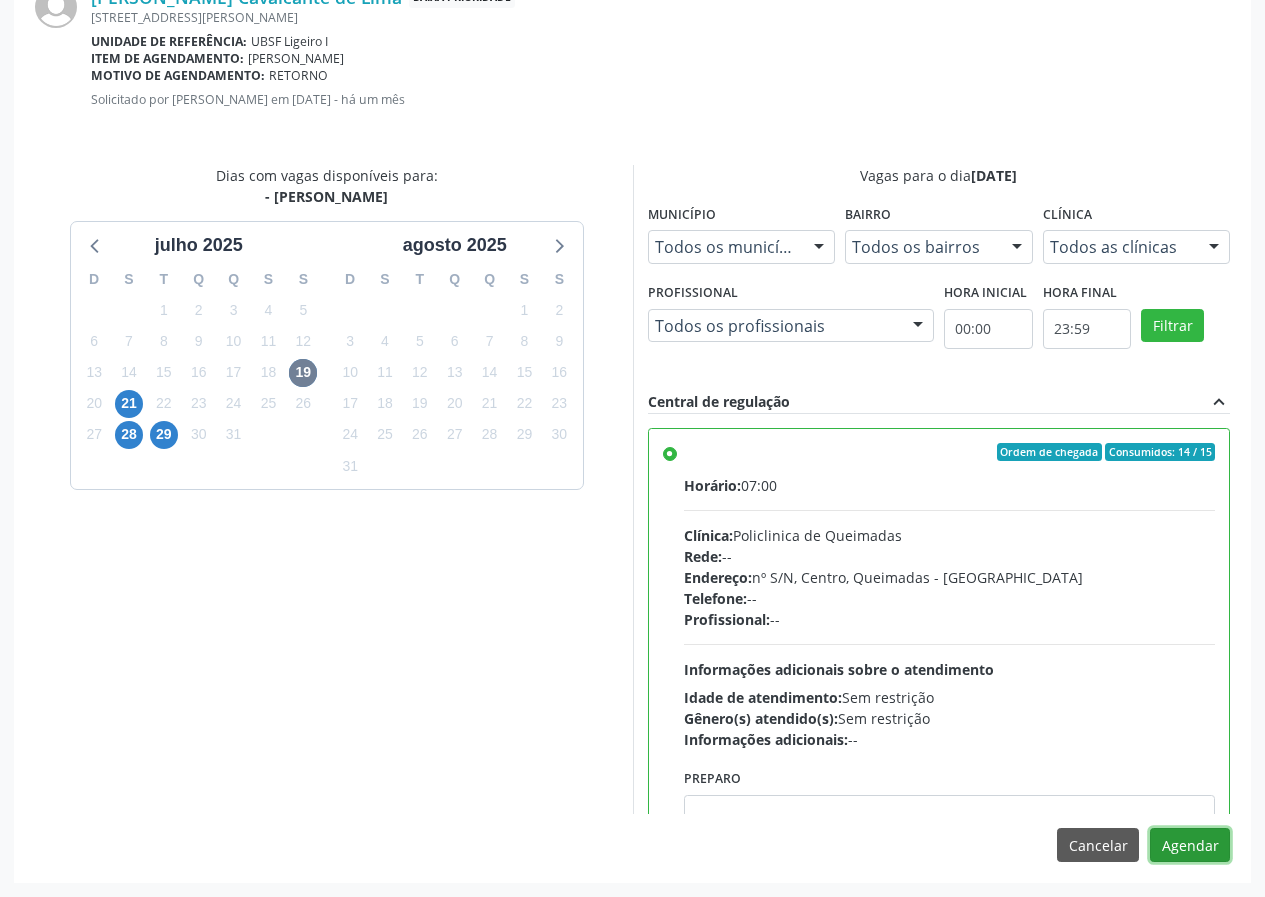 click on "Agendar" at bounding box center [1190, 845] 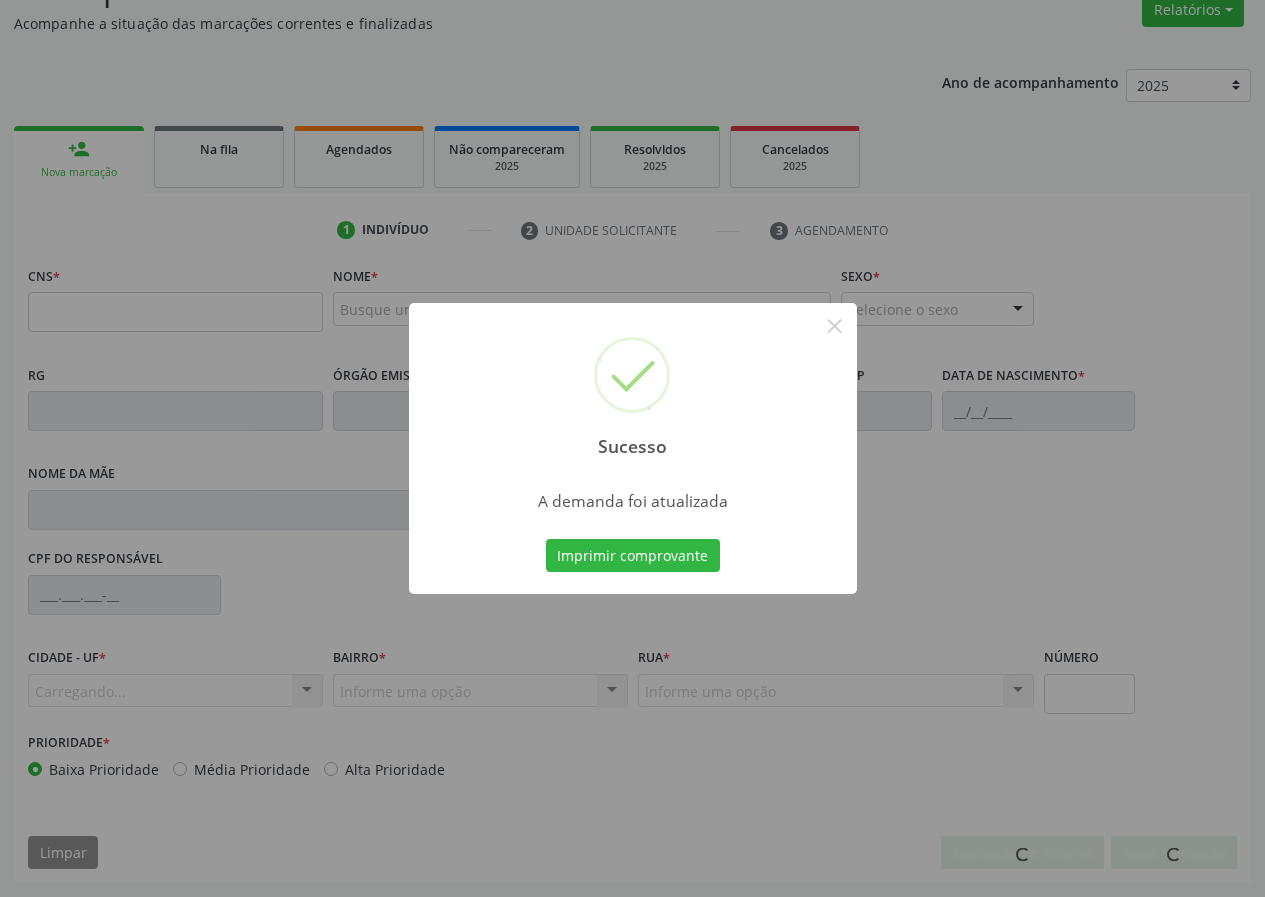 scroll, scrollTop: 173, scrollLeft: 0, axis: vertical 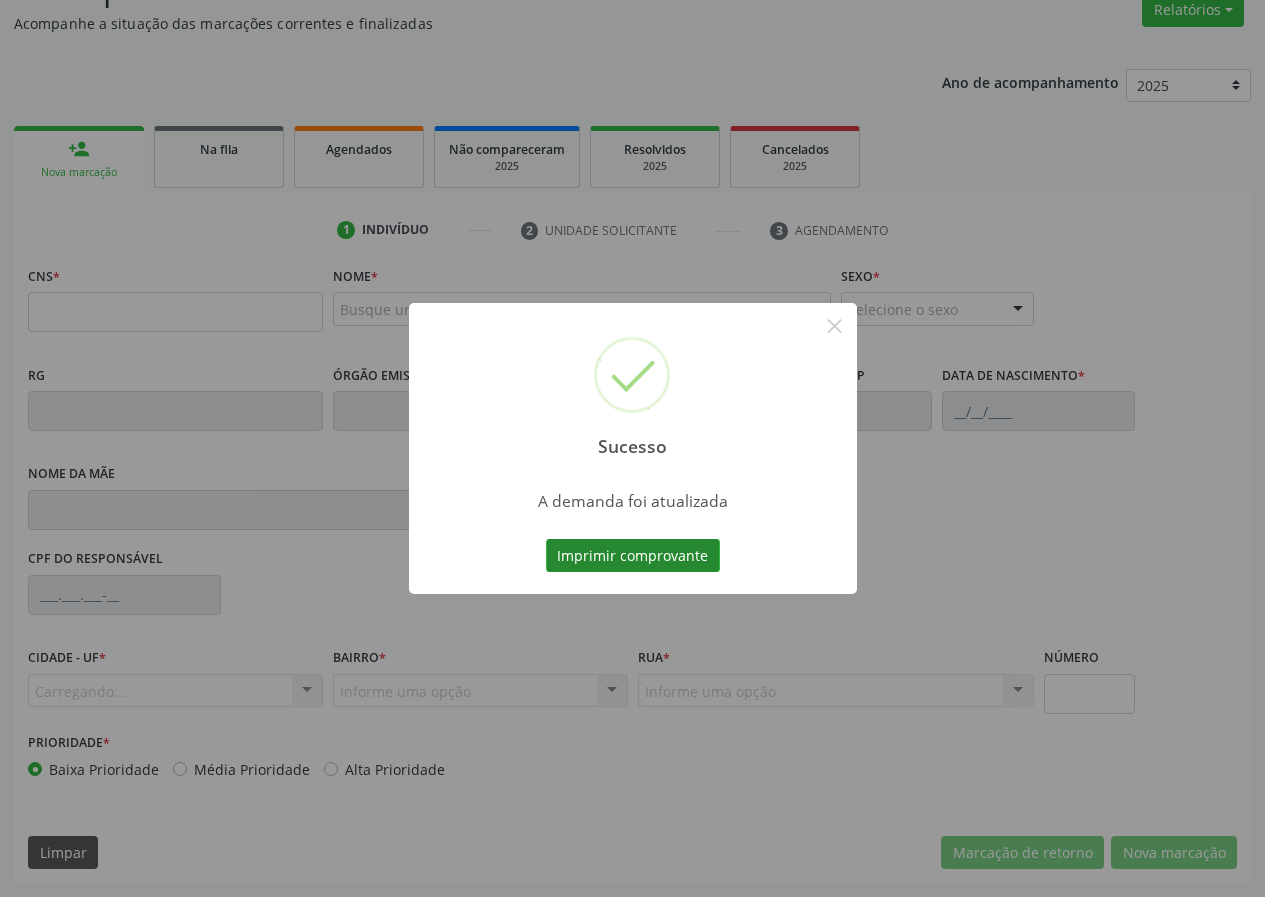 click on "Imprimir comprovante" at bounding box center (633, 556) 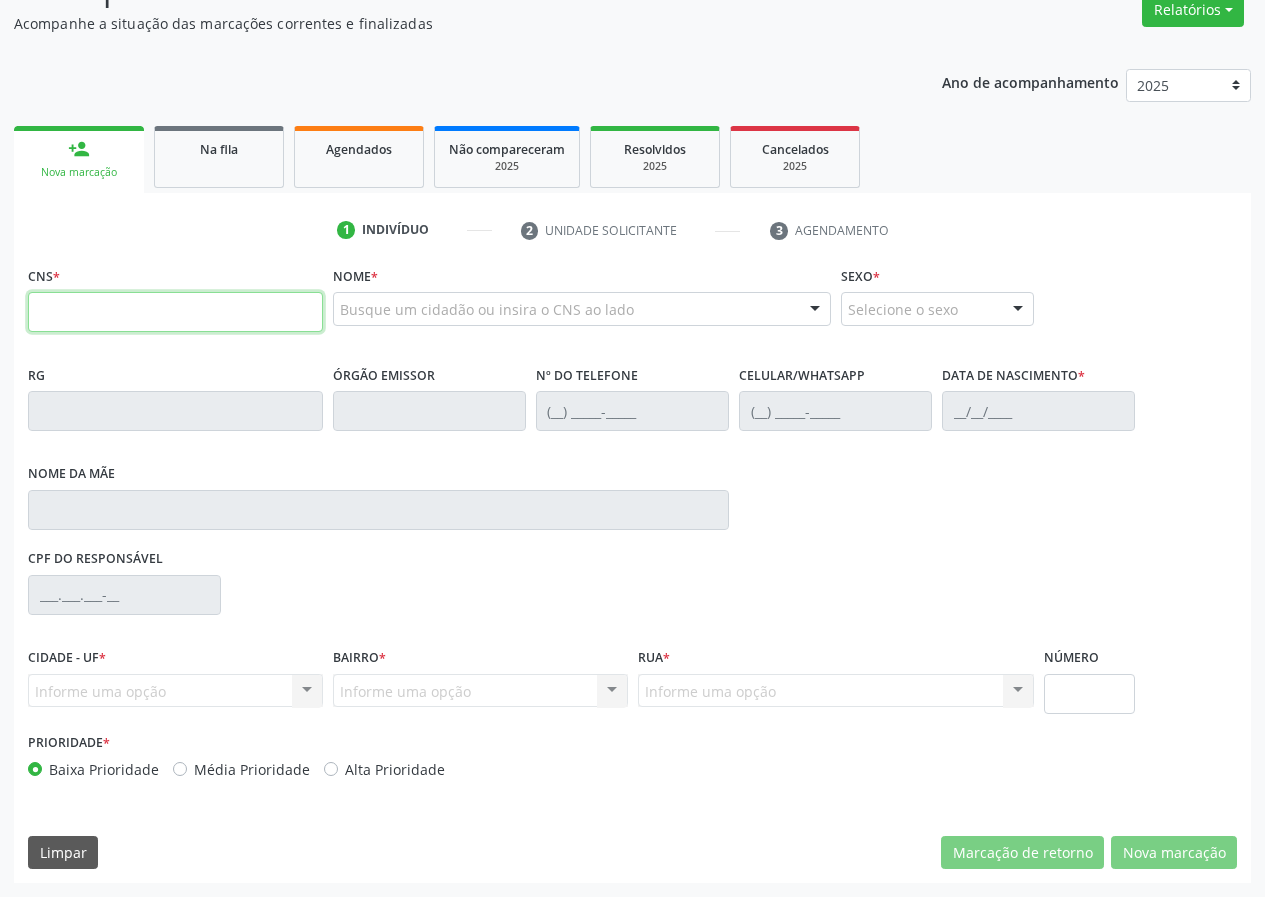 click at bounding box center [175, 312] 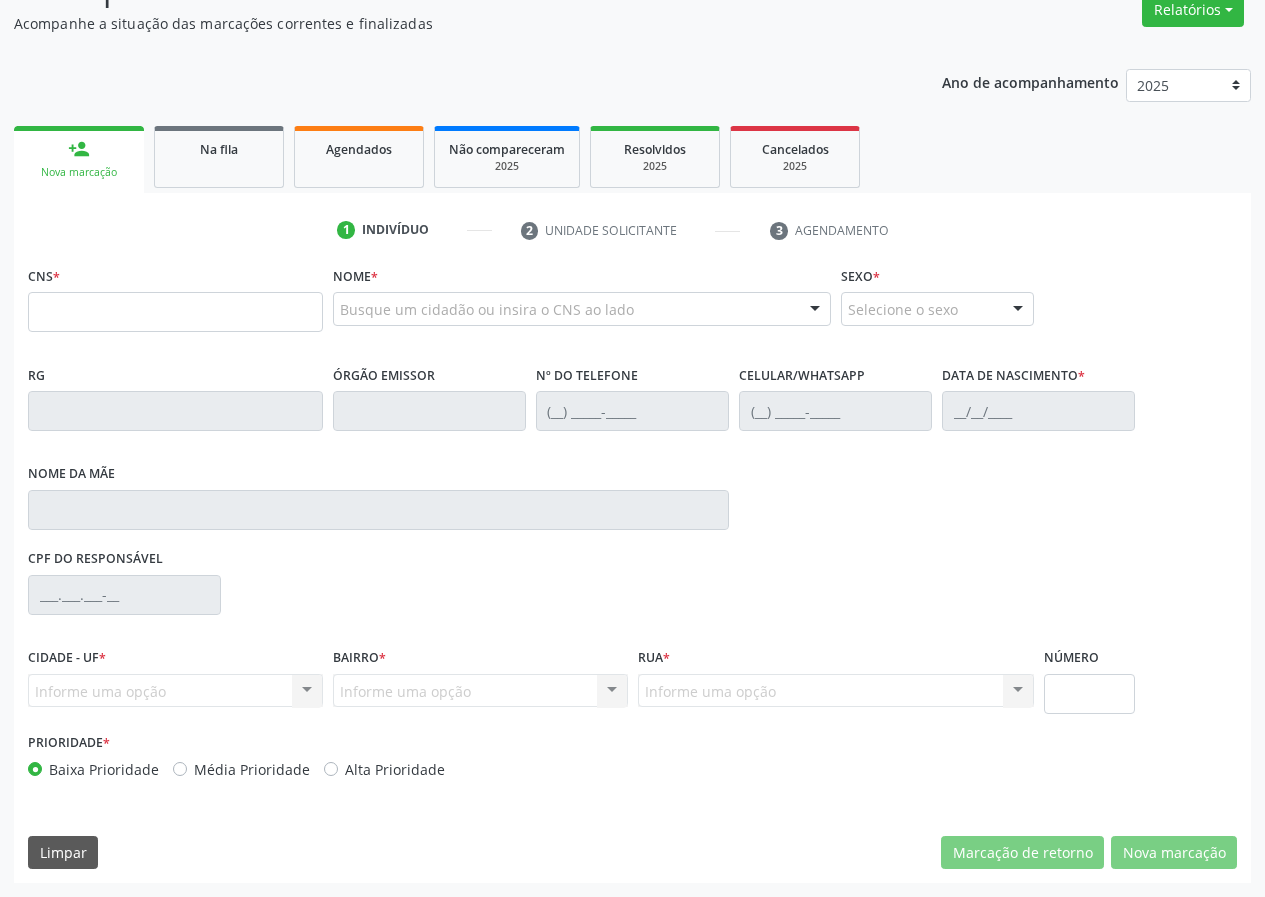 click on "person_add
Nova marcação
Na fila   Agendados   Não compareceram
2025
Resolvidos
2025
Cancelados
2025" at bounding box center (632, 157) 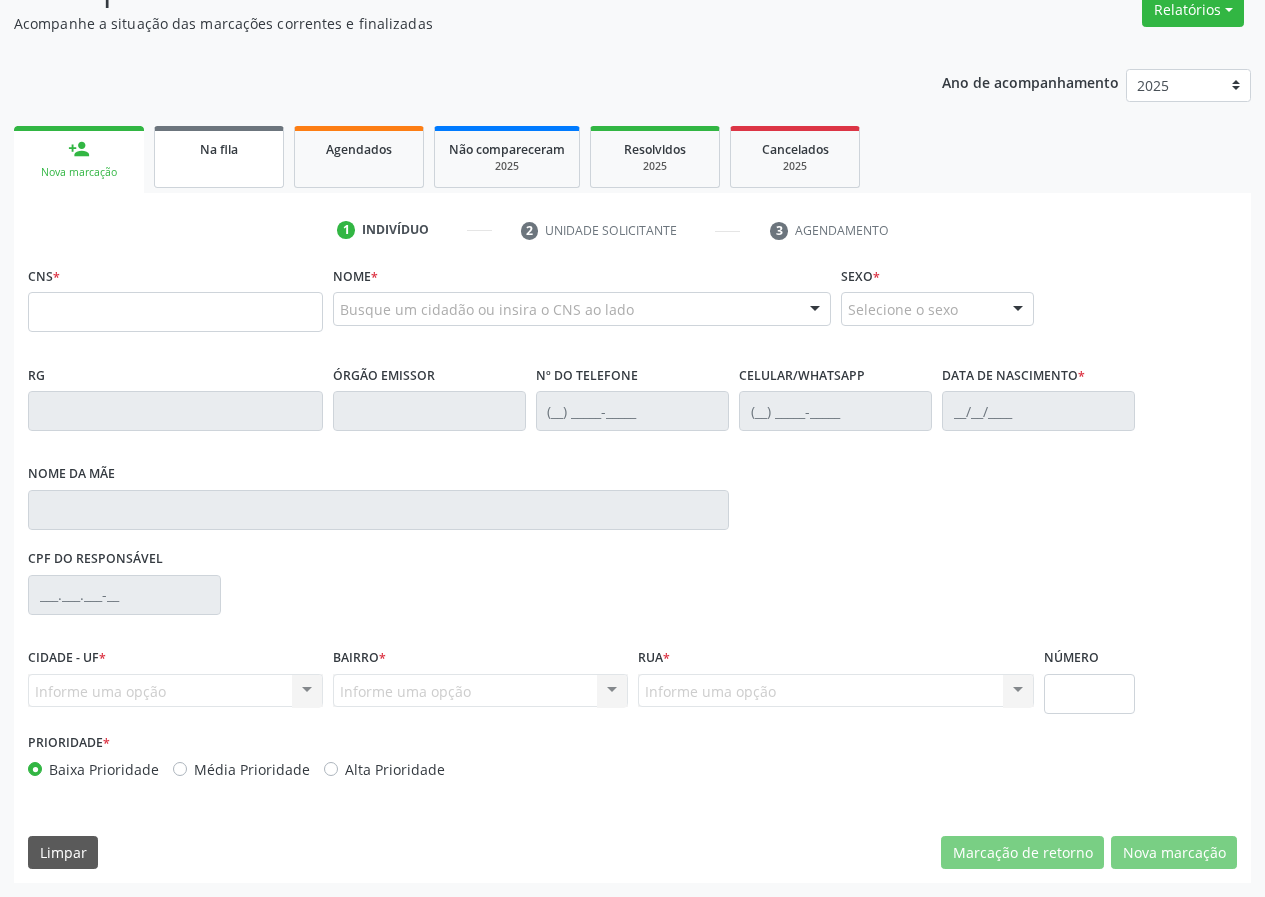 click on "Na fila" at bounding box center (219, 157) 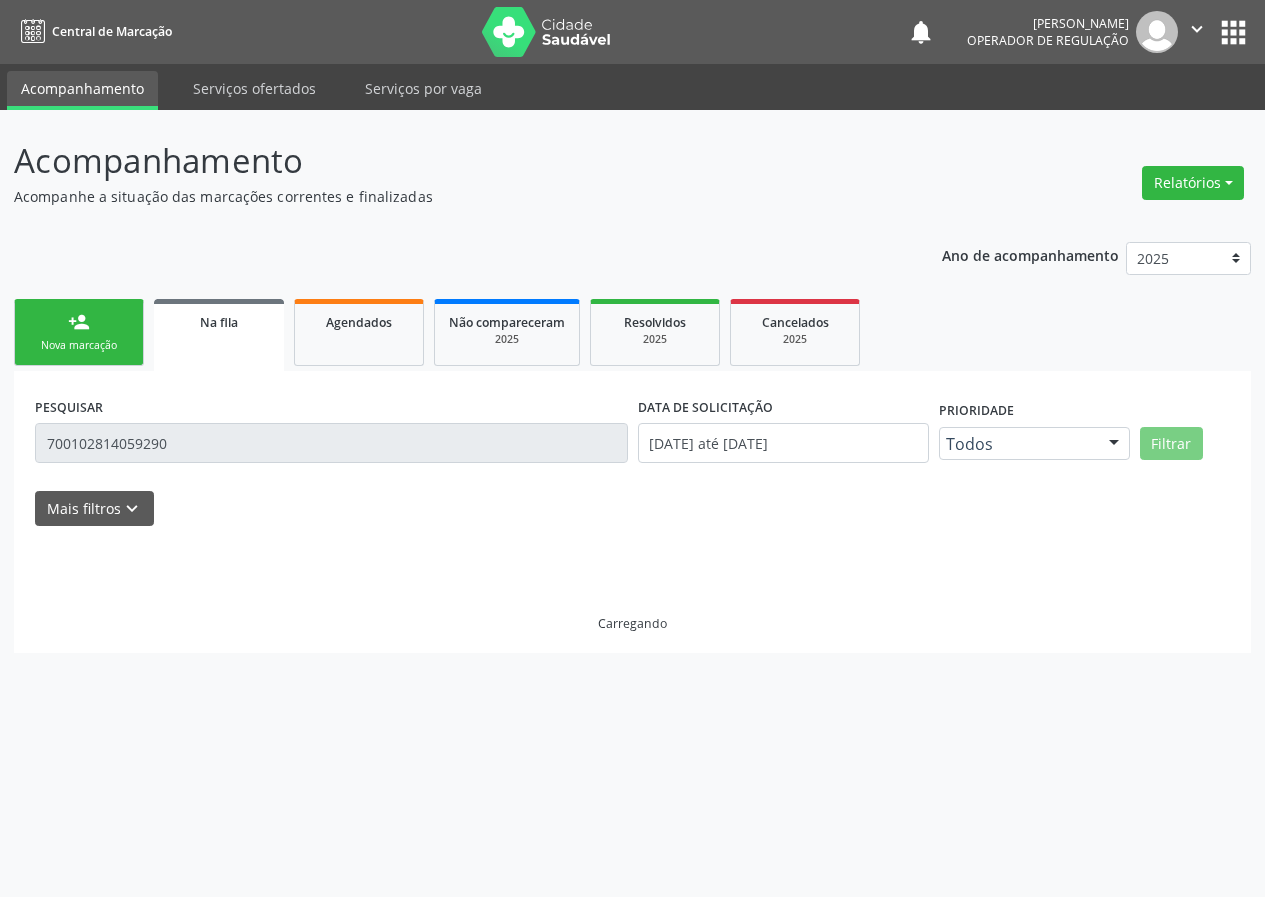 scroll, scrollTop: 0, scrollLeft: 0, axis: both 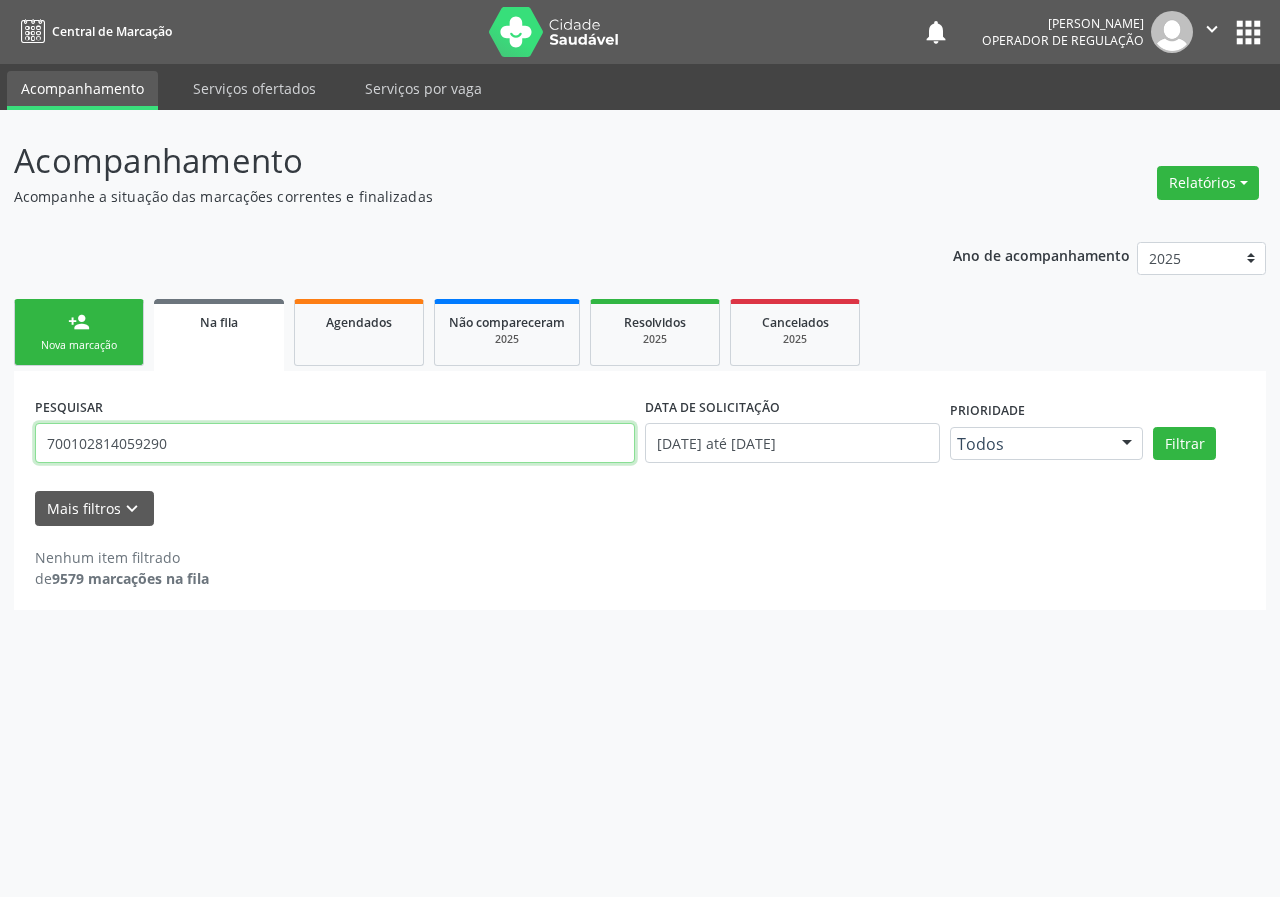click on "700102814059290" at bounding box center [335, 443] 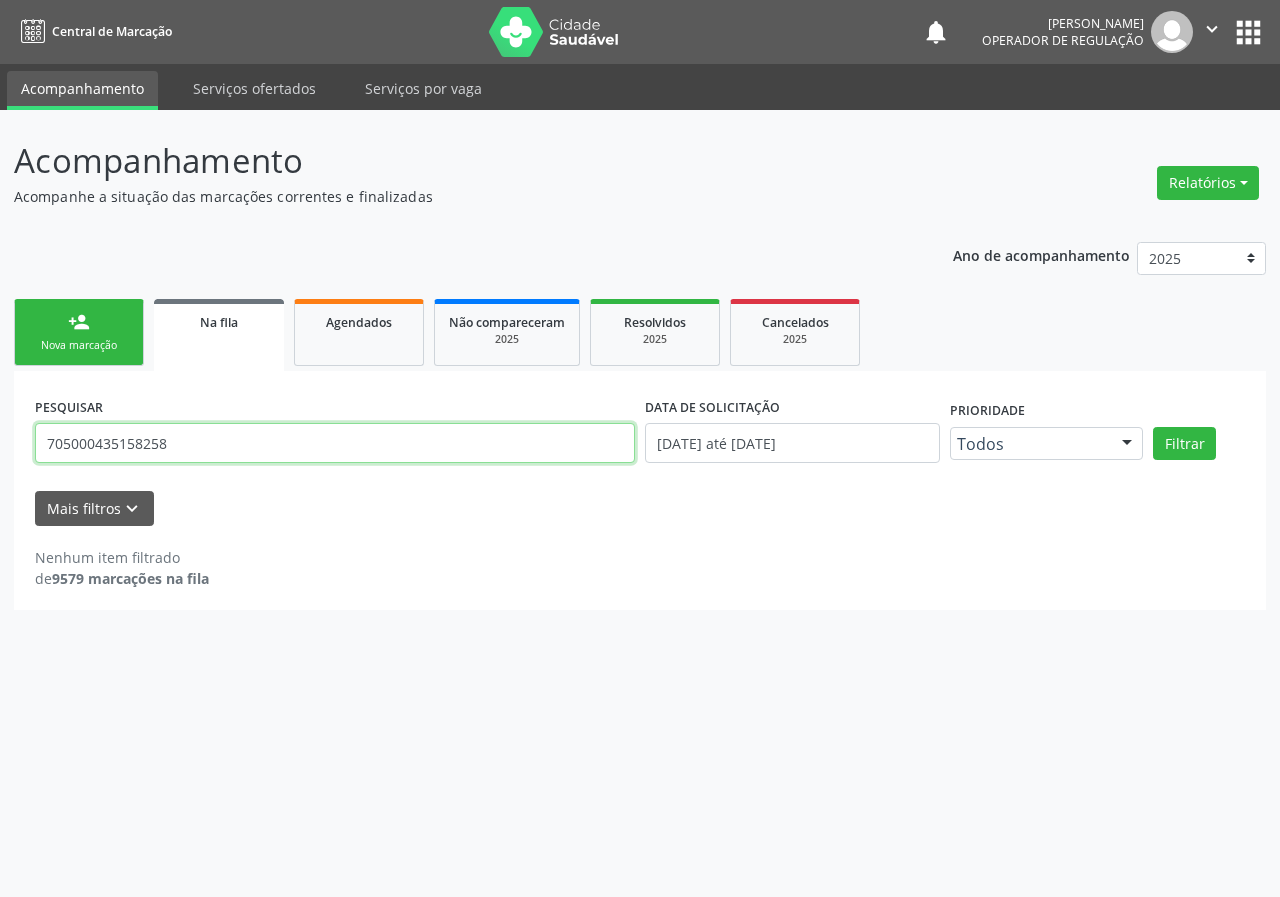 type on "705000435158258" 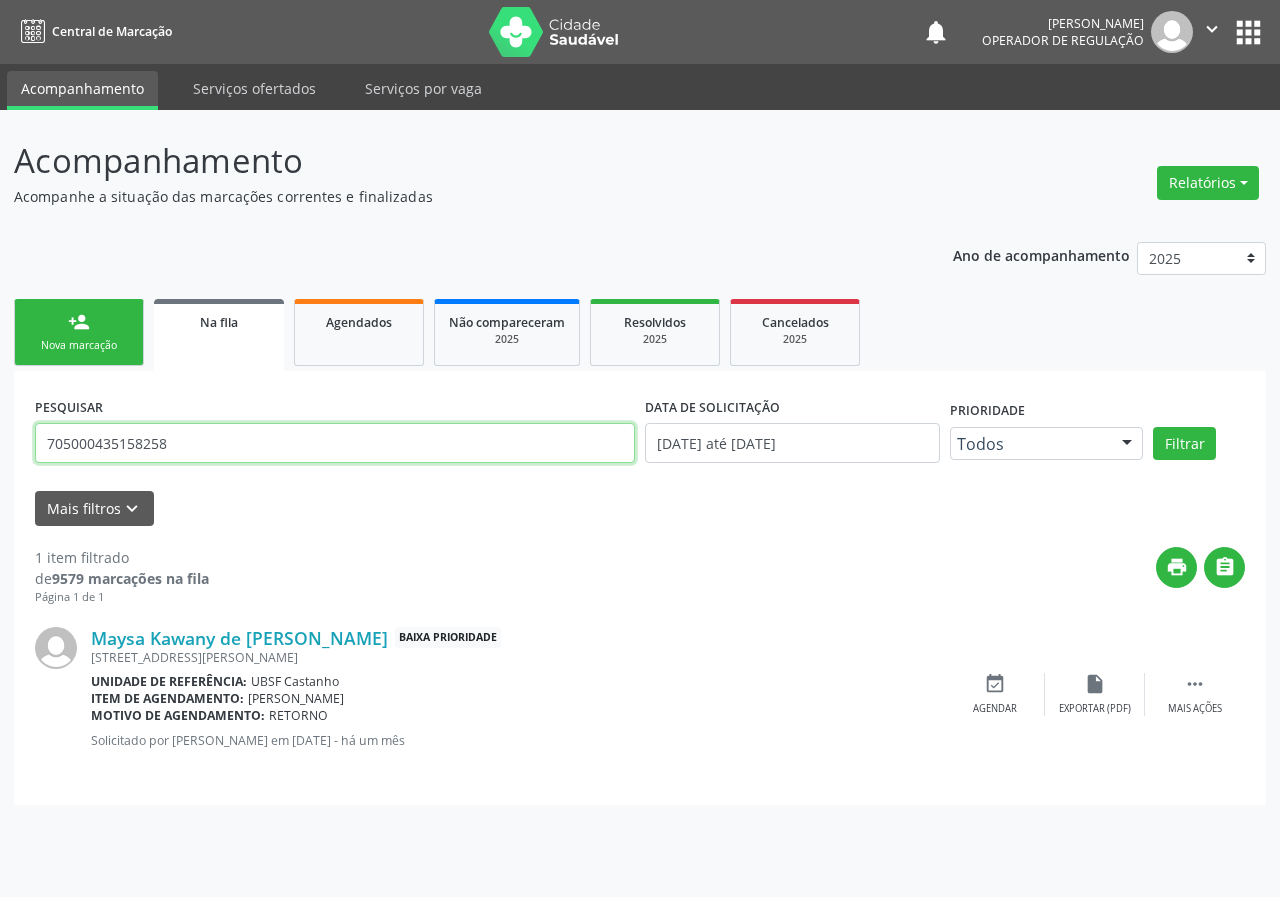 click on "705000435158258" at bounding box center (335, 443) 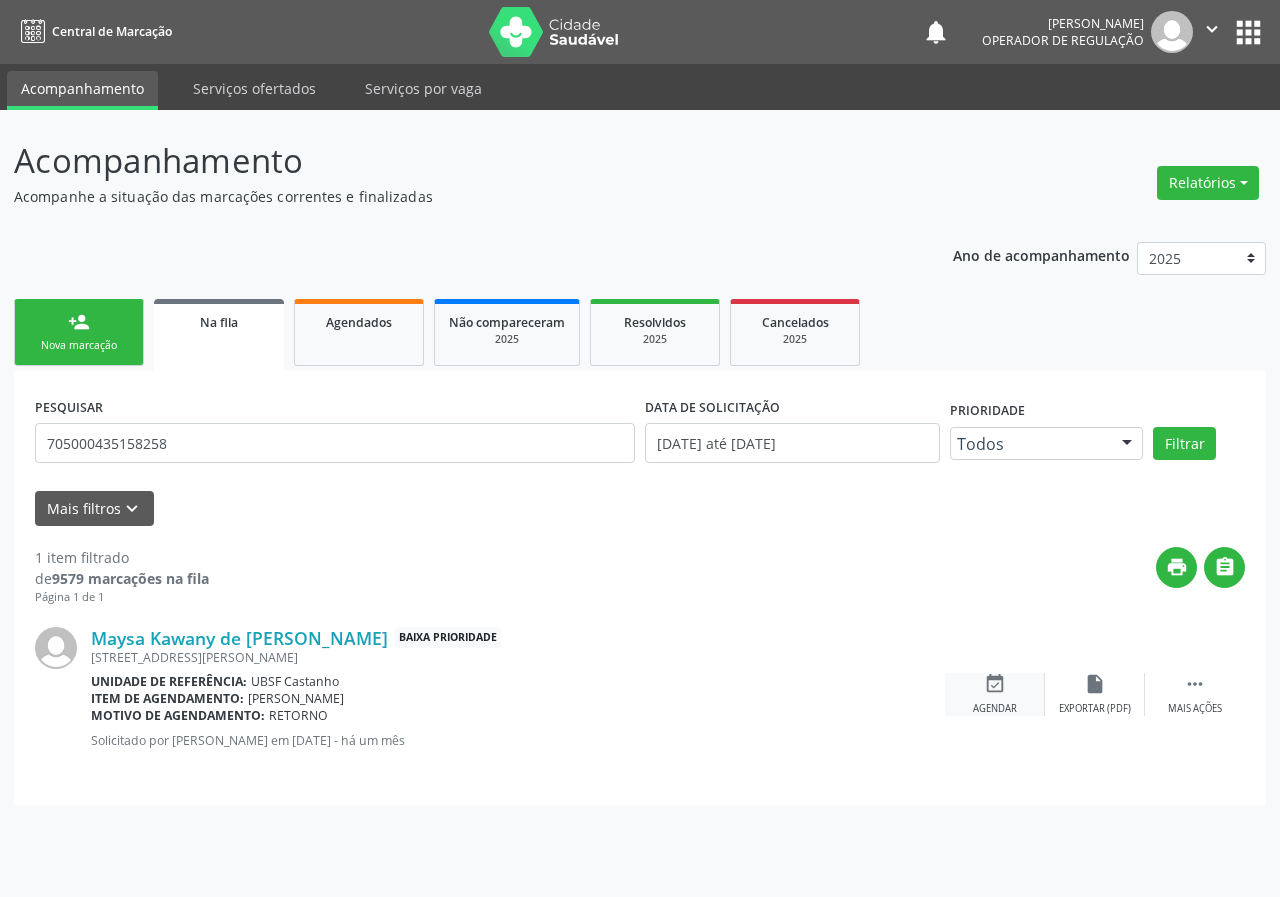 click on "event_available
Agendar" at bounding box center [995, 694] 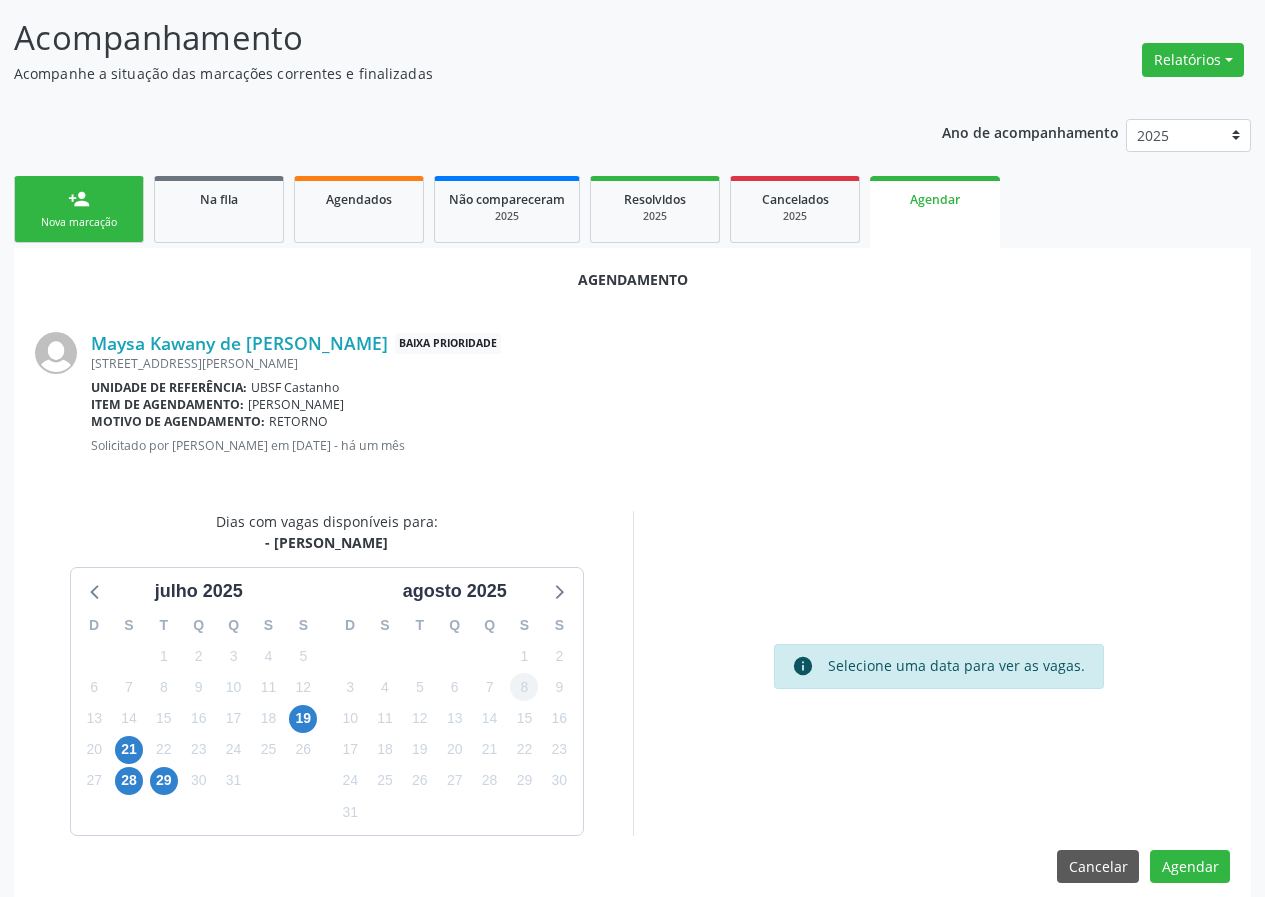 scroll, scrollTop: 144, scrollLeft: 0, axis: vertical 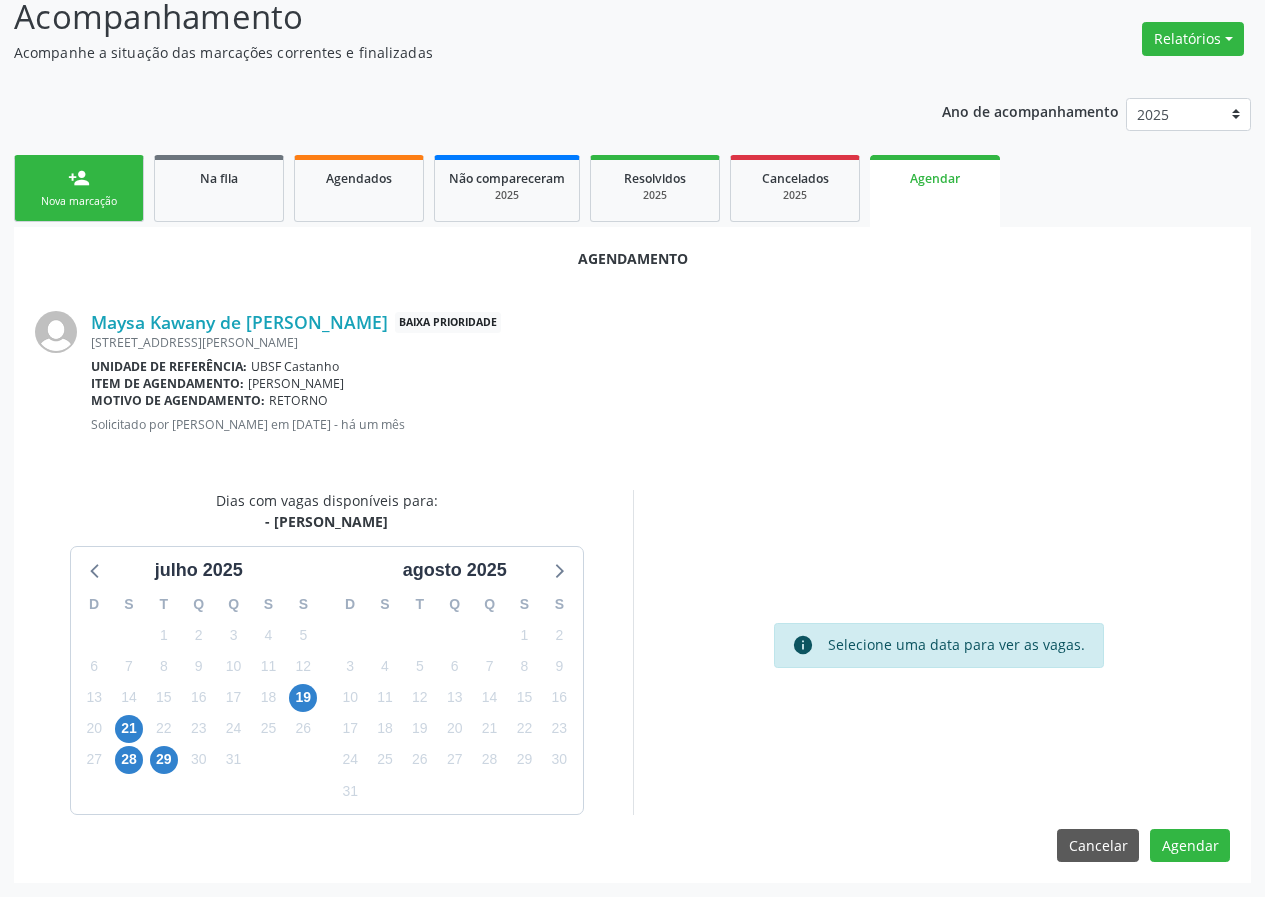 click on "19" at bounding box center (303, 697) 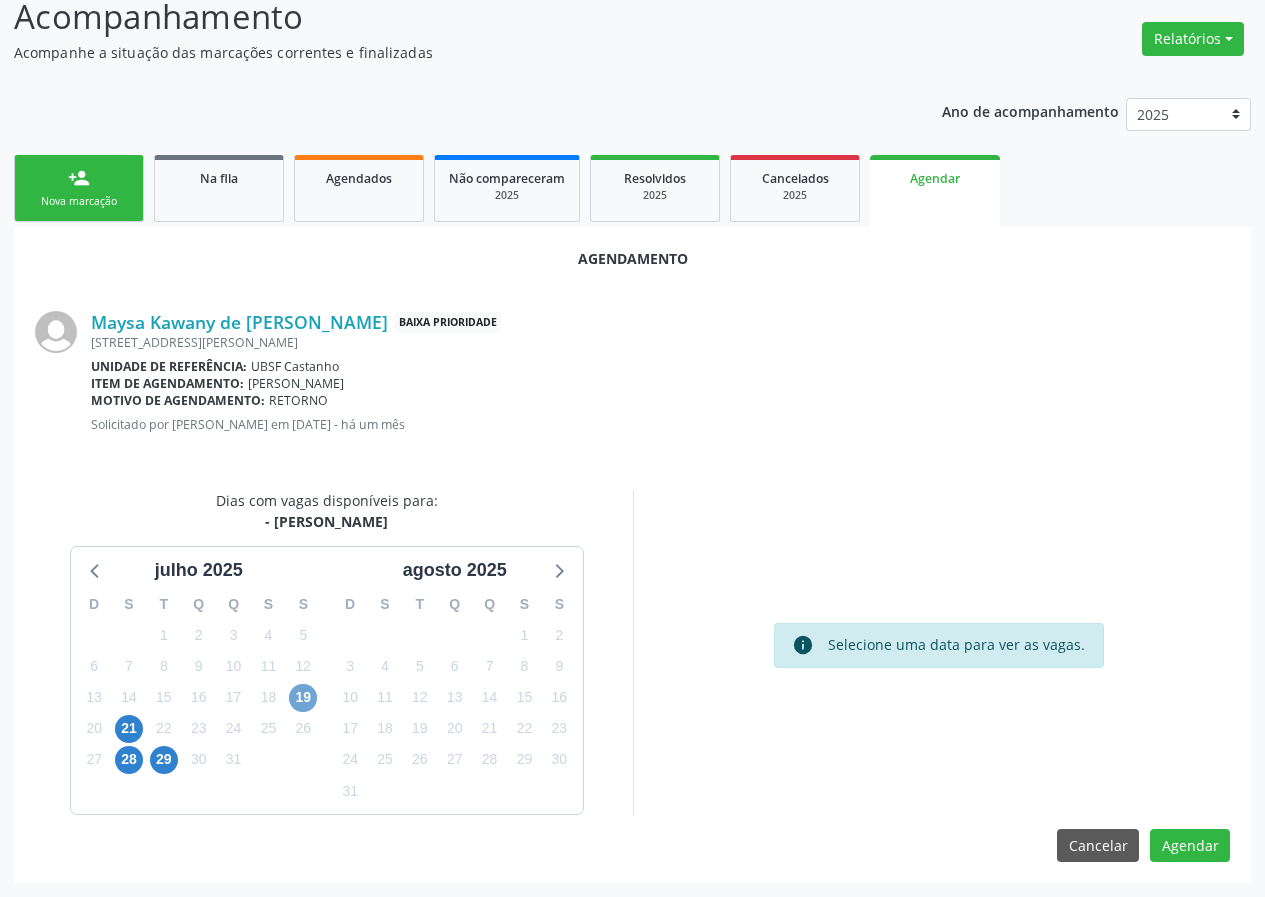 click on "19" at bounding box center [303, 698] 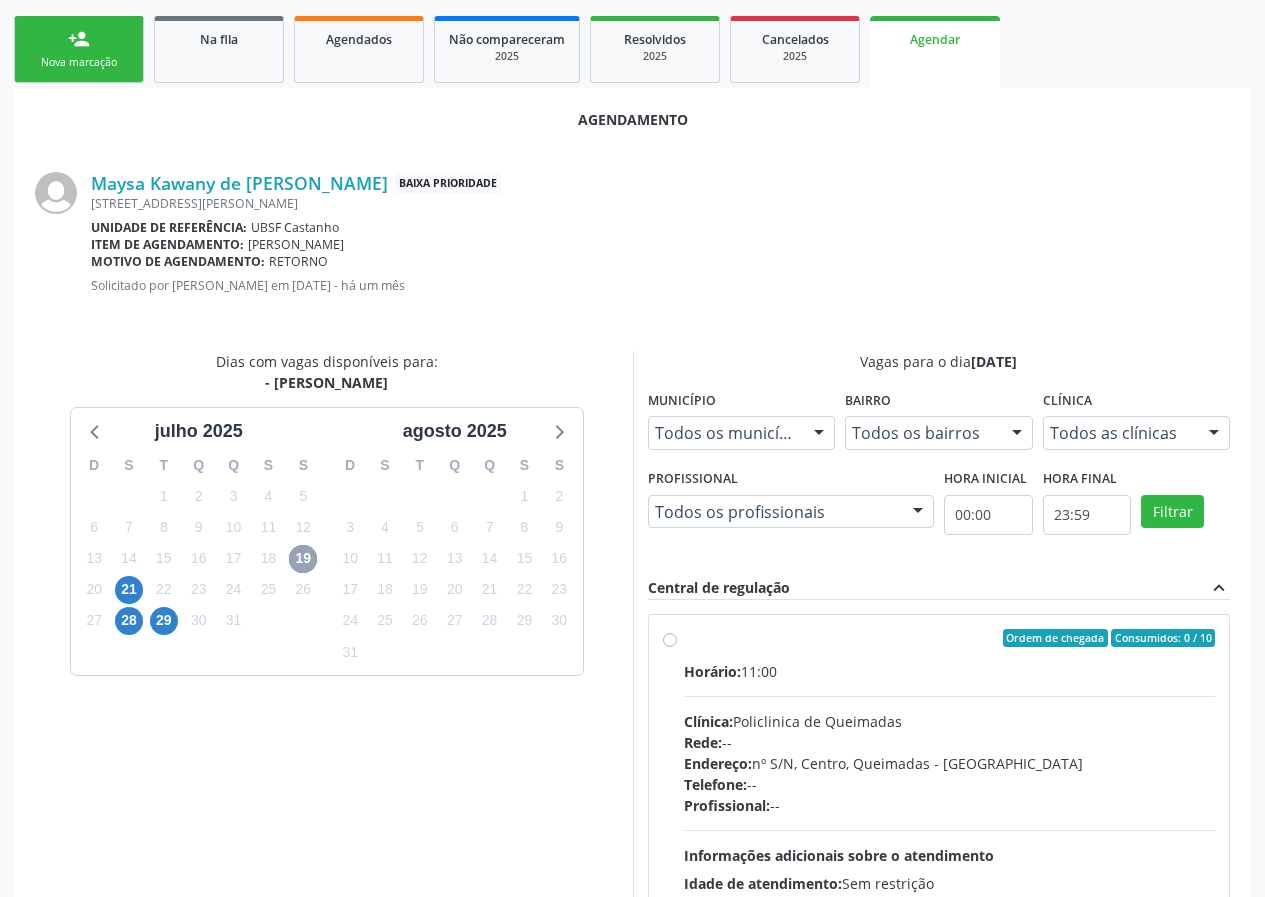 scroll, scrollTop: 433, scrollLeft: 0, axis: vertical 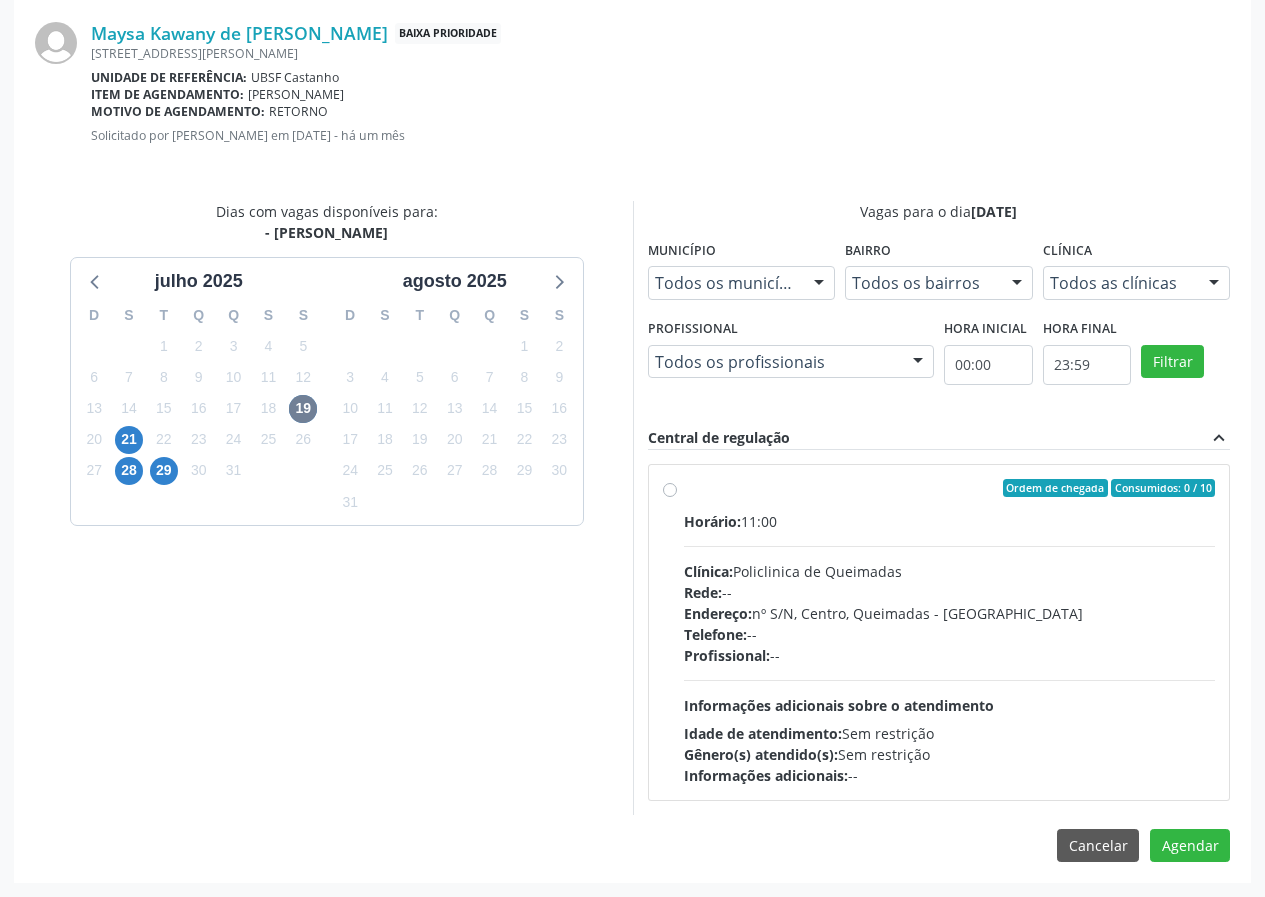 click on "Horário:   11:00
Clínica:  Policlinica de Queimadas
Rede:
--
Endereço:   nº S/N, Centro, Queimadas - PB
Telefone:   --
Profissional:
--
Informações adicionais sobre o atendimento
Idade de atendimento:
Sem restrição
Gênero(s) atendido(s):
Sem restrição
Informações adicionais:
--" at bounding box center (950, 648) 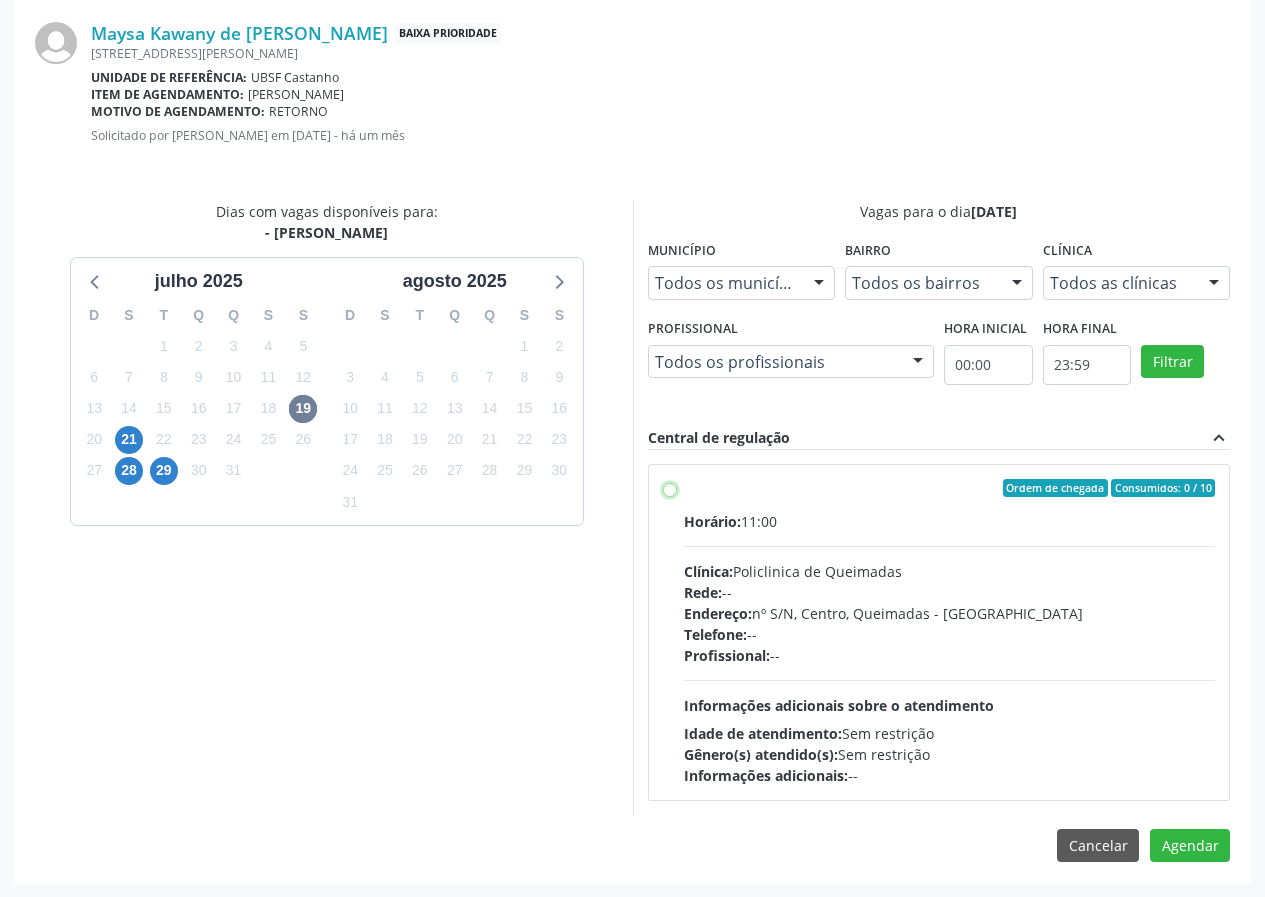 click on "Ordem de chegada
Consumidos: 0 / 10
Horário:   11:00
Clínica:  Policlinica de Queimadas
Rede:
--
Endereço:   nº S/N, Centro, Queimadas - PB
Telefone:   --
Profissional:
--
Informações adicionais sobre o atendimento
Idade de atendimento:
Sem restrição
Gênero(s) atendido(s):
Sem restrição
Informações adicionais:
--" at bounding box center (670, 488) 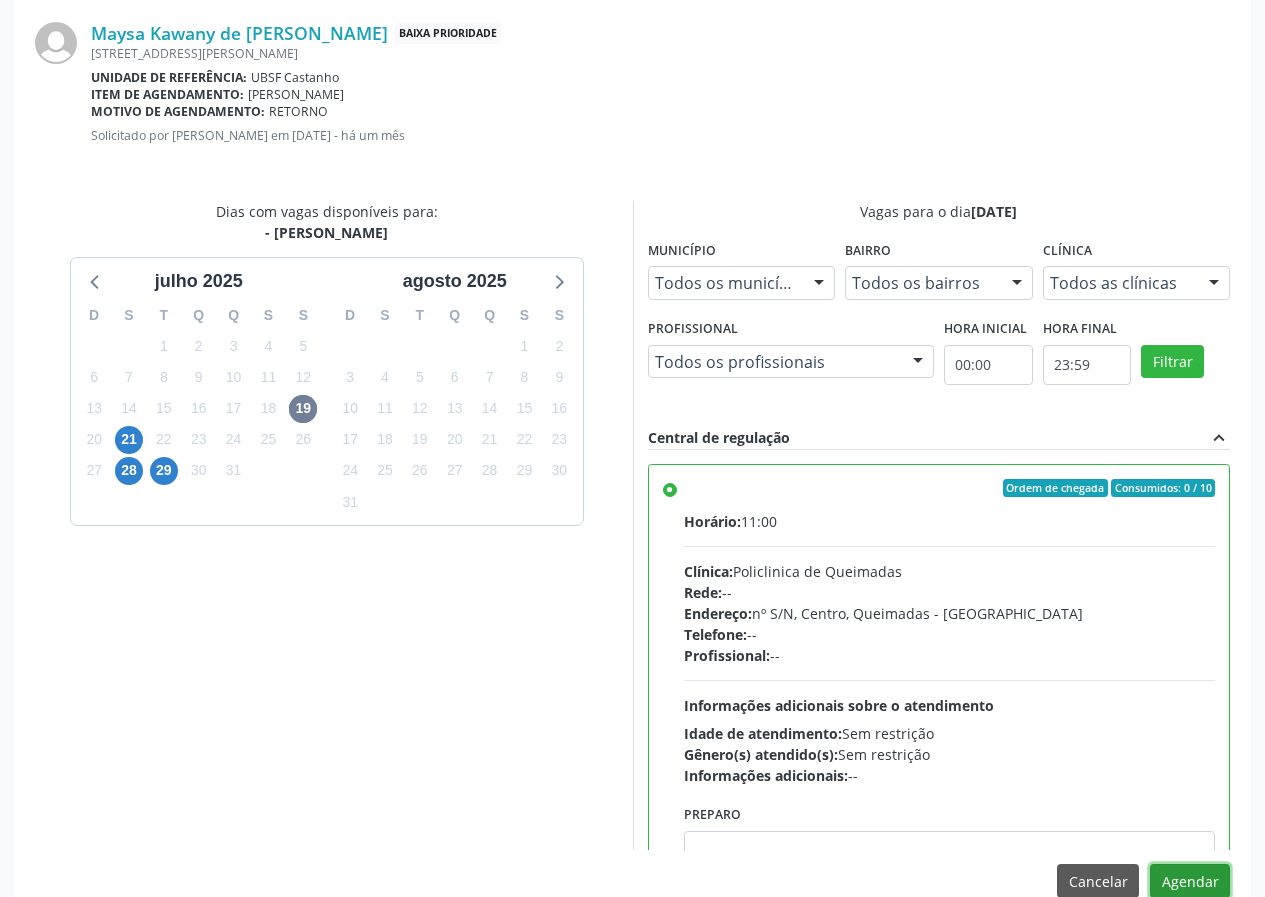 click on "Agendar" at bounding box center [1190, 881] 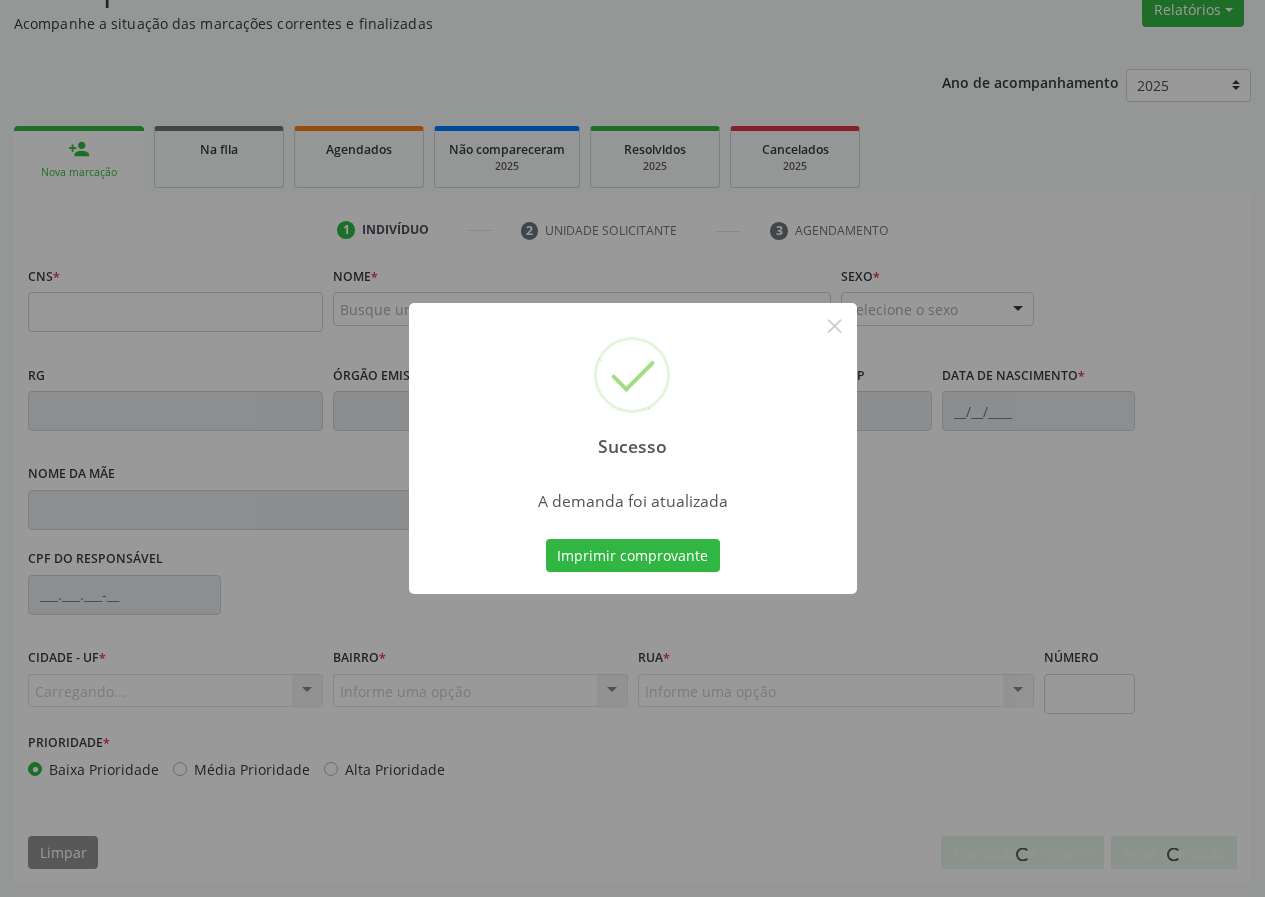 scroll, scrollTop: 173, scrollLeft: 0, axis: vertical 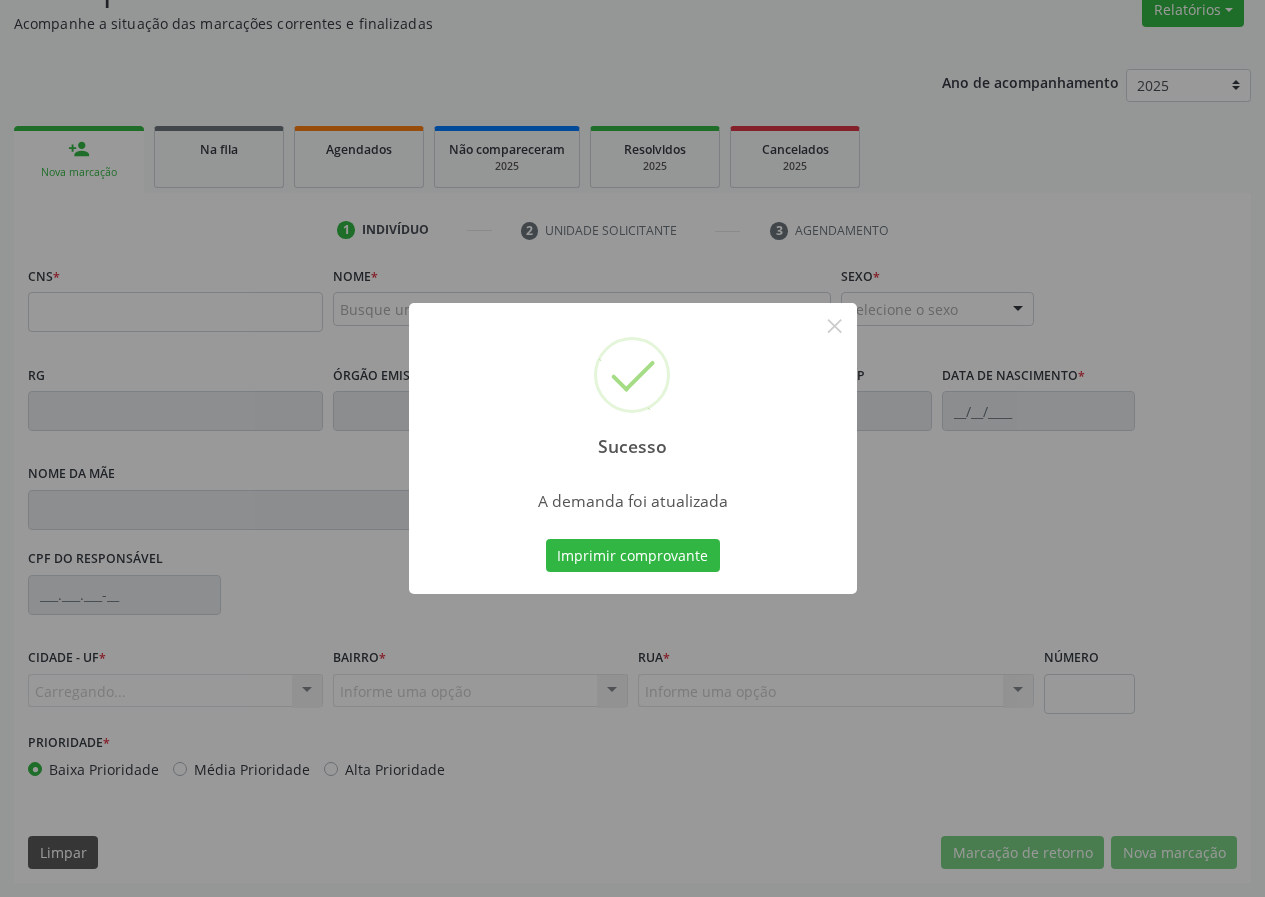 type 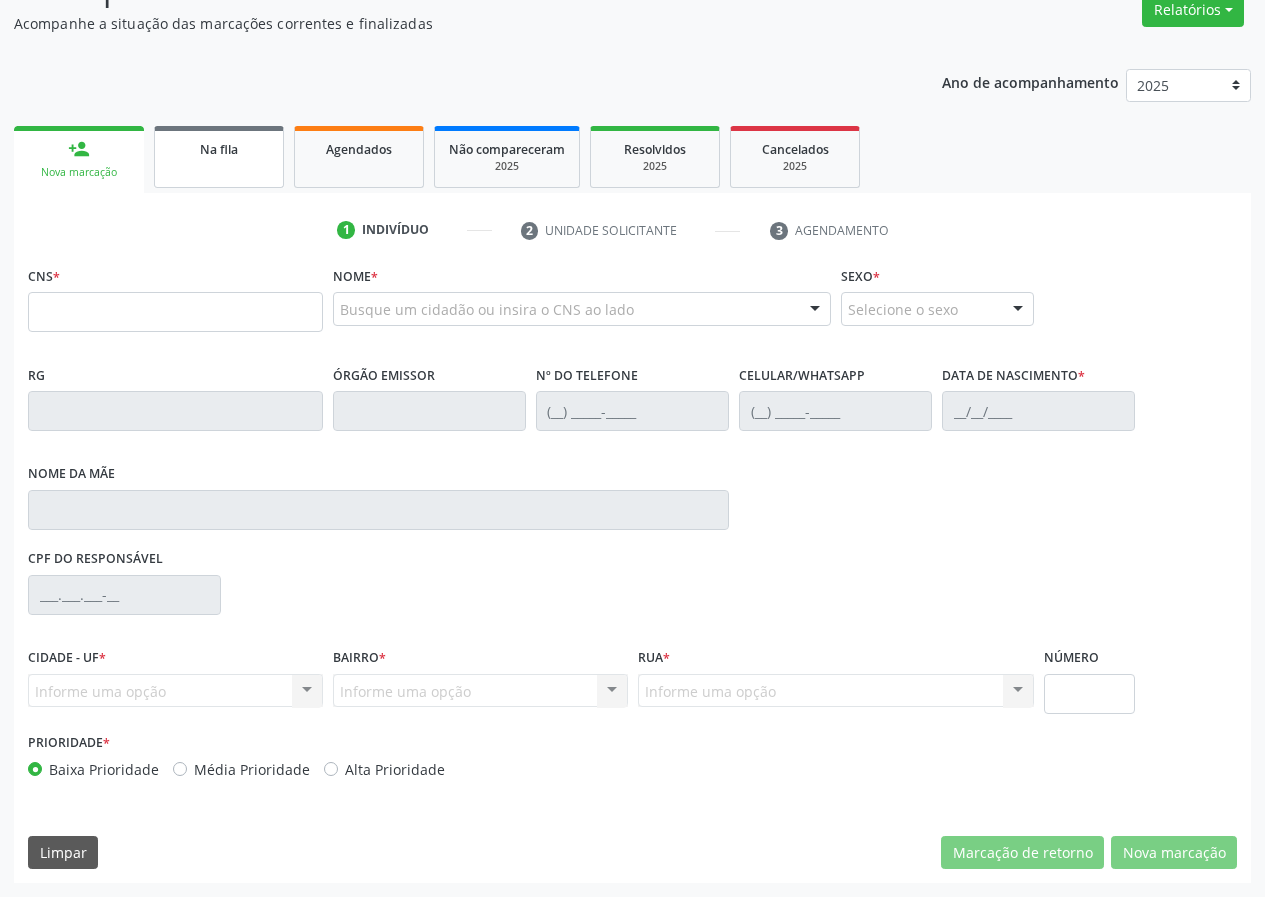 click on "Na fila" at bounding box center [219, 148] 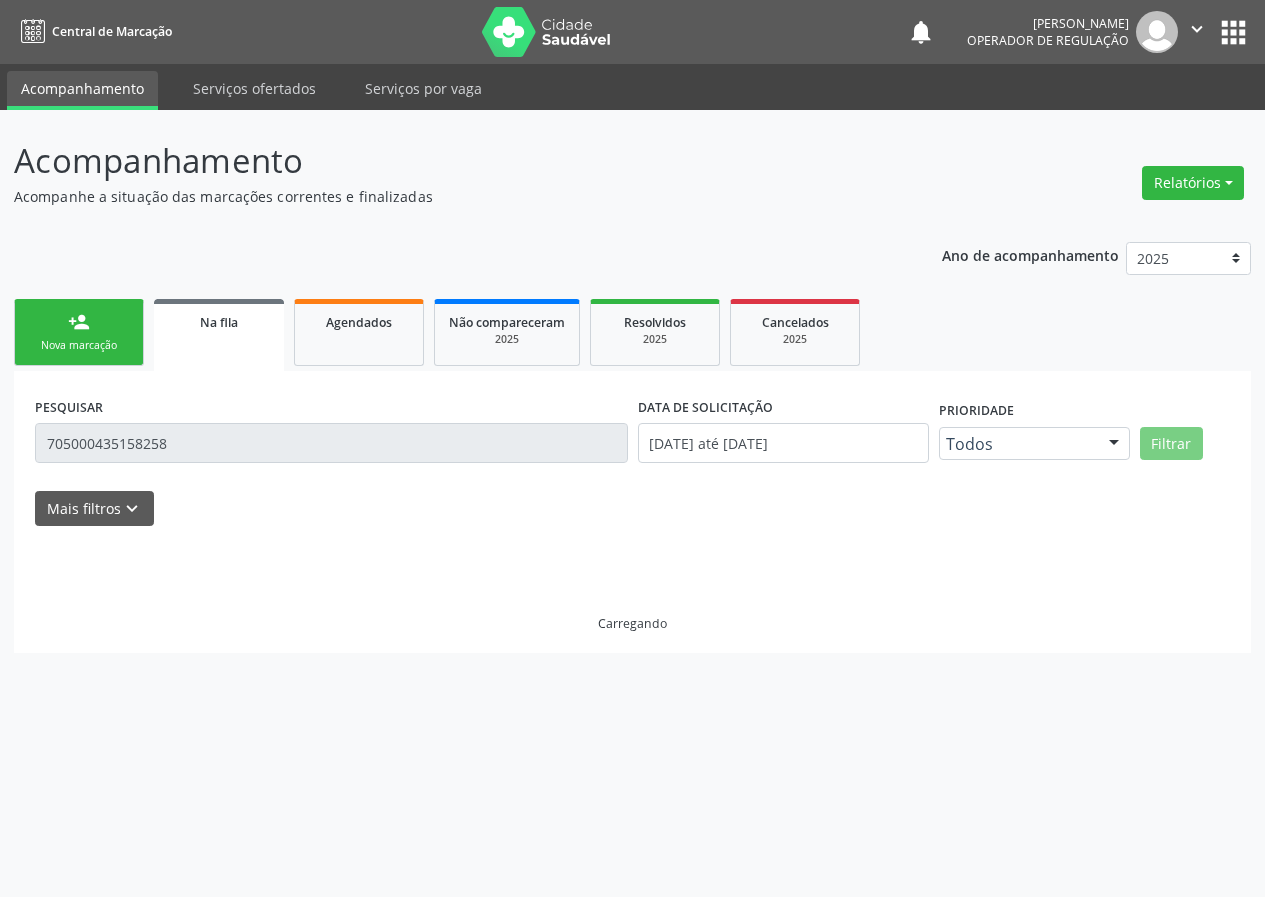 scroll, scrollTop: 0, scrollLeft: 0, axis: both 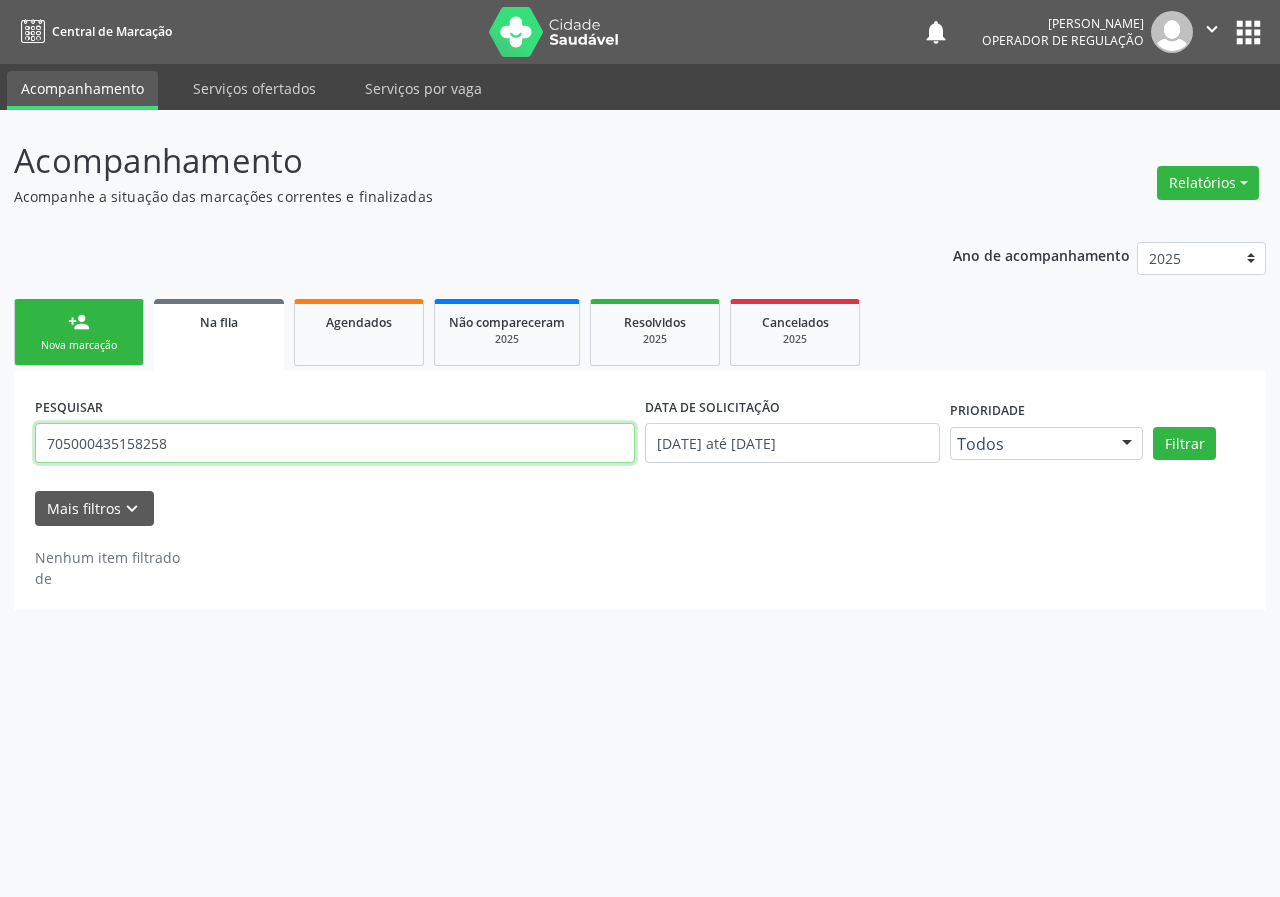 click on "705000435158258" at bounding box center (335, 443) 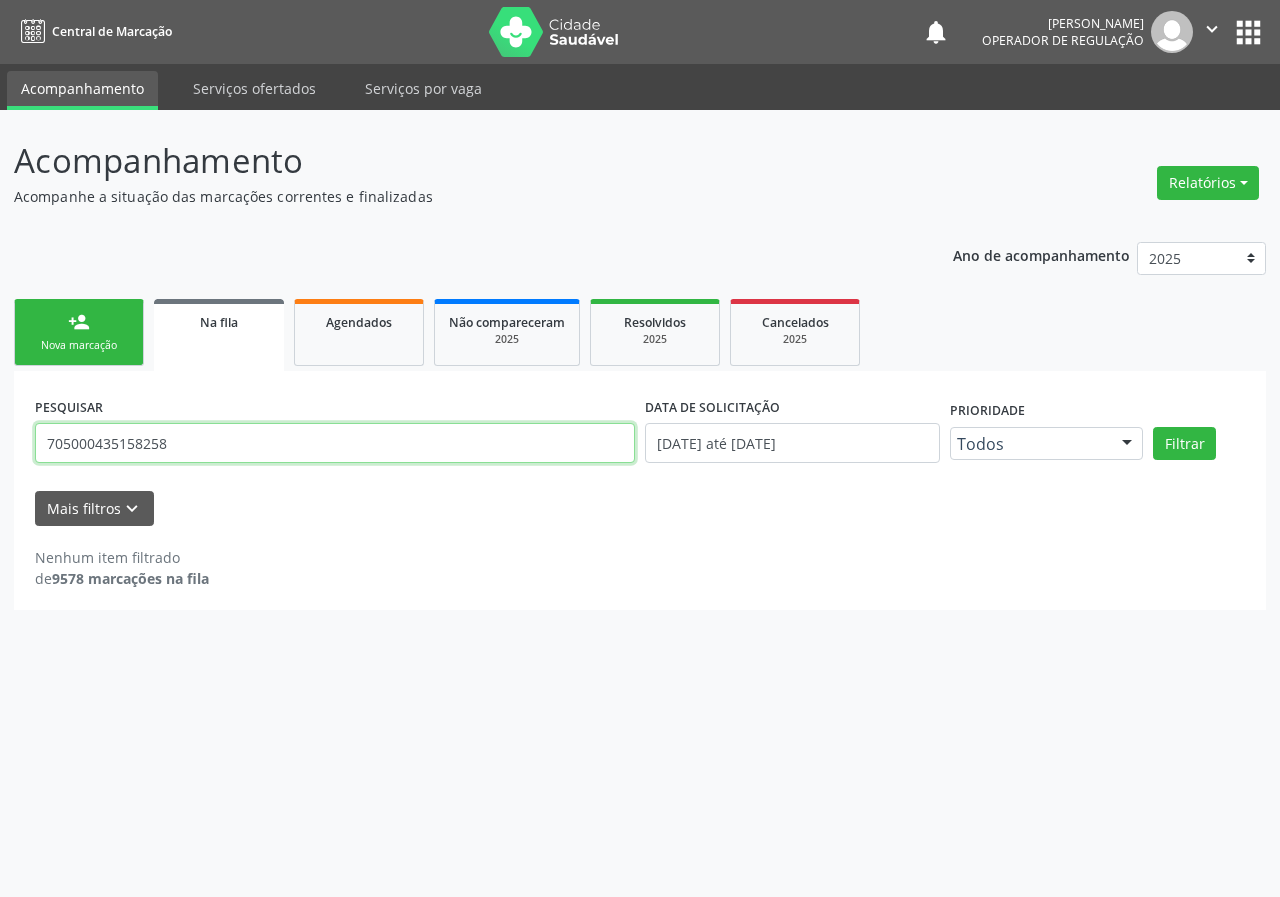 click on "705000435158258" at bounding box center (335, 443) 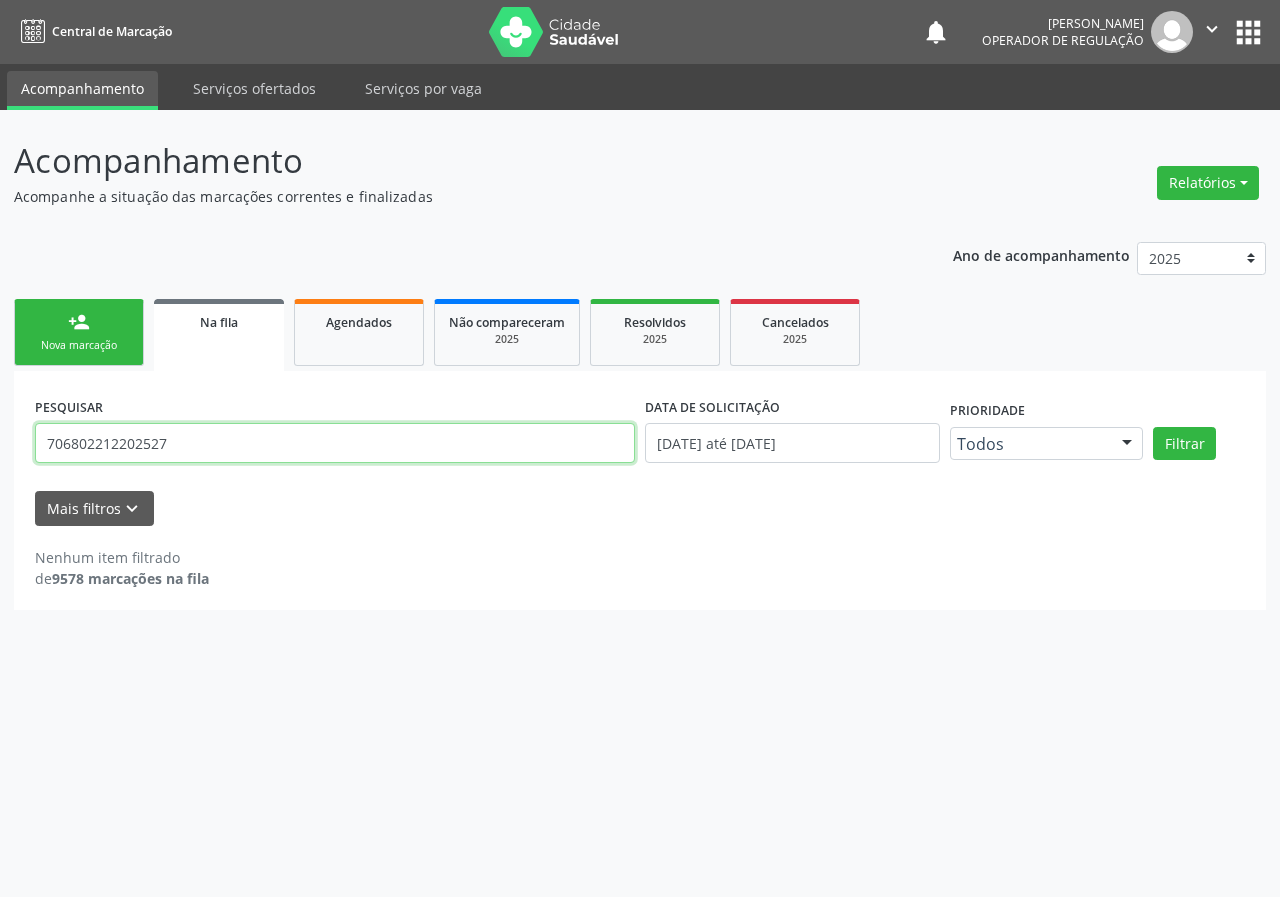 type on "706802212202527" 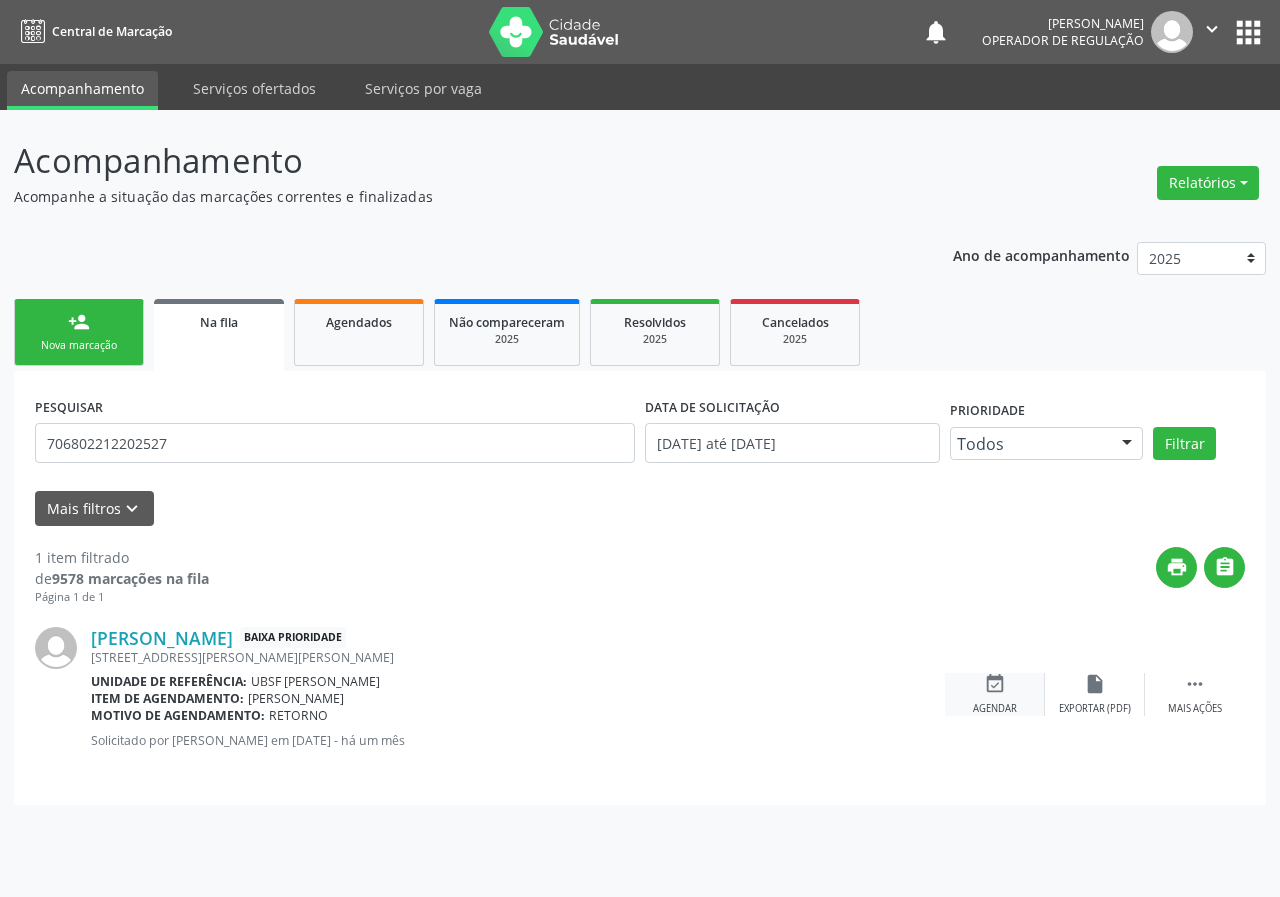 click on "Agendar" at bounding box center [995, 709] 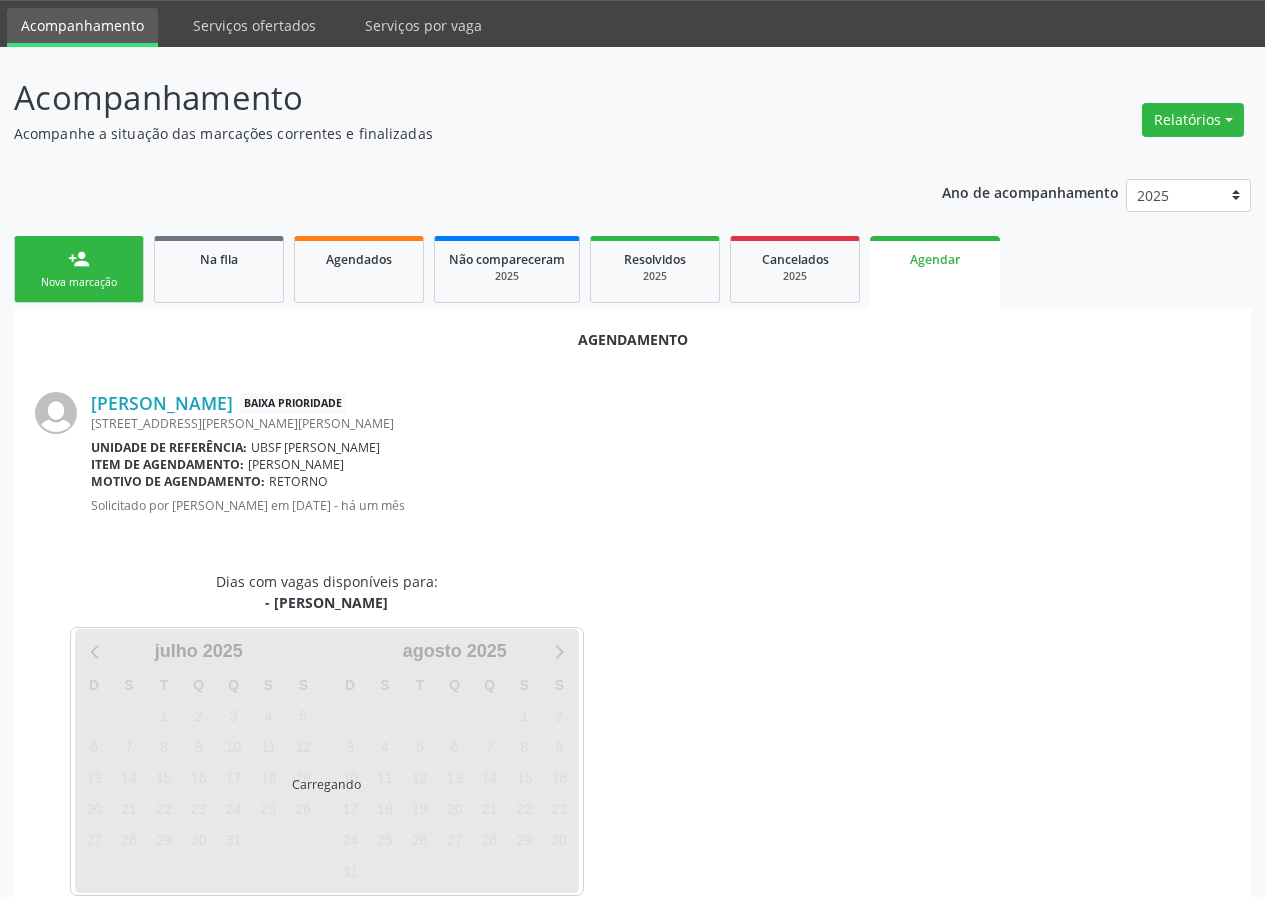 scroll, scrollTop: 97, scrollLeft: 0, axis: vertical 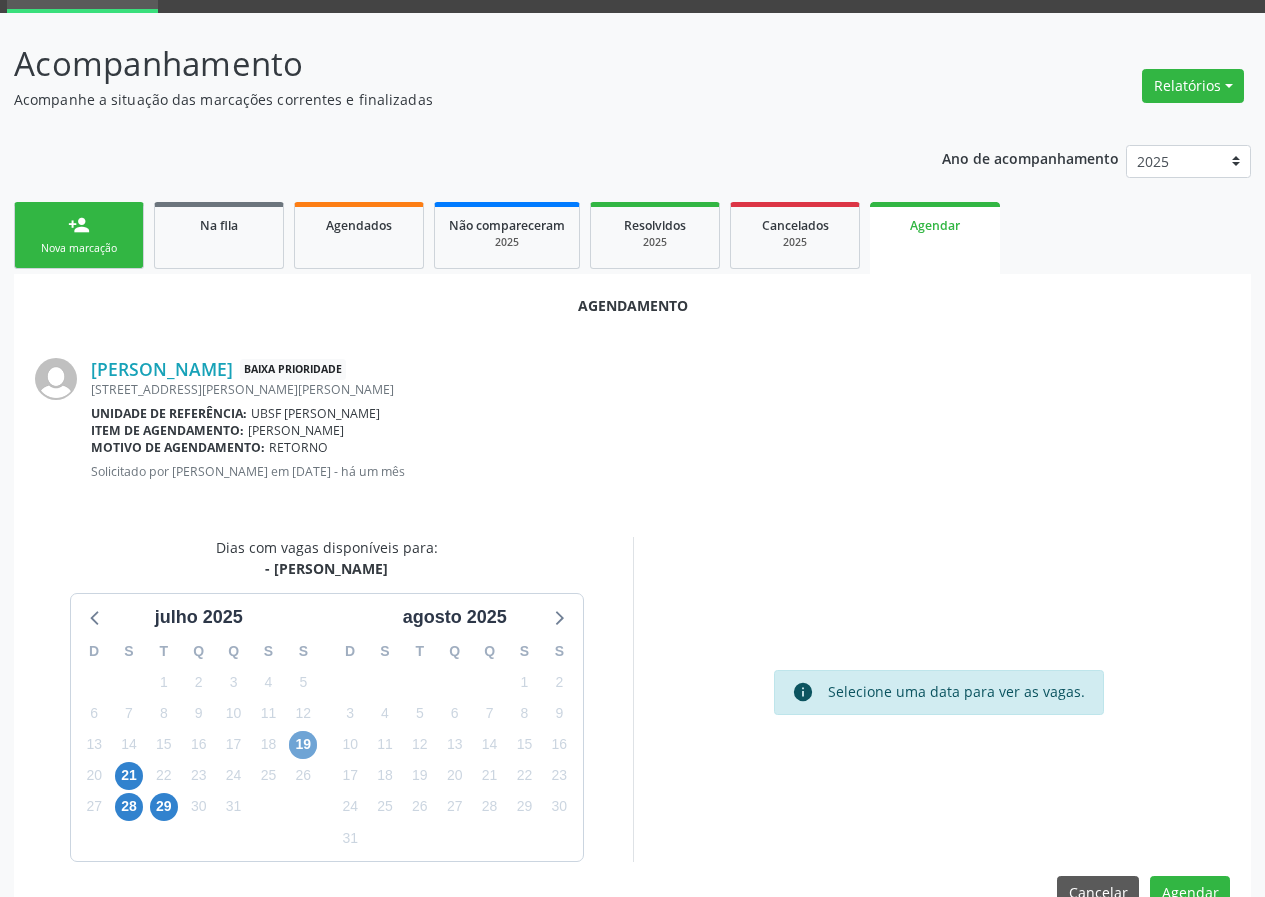 click on "19" at bounding box center (303, 745) 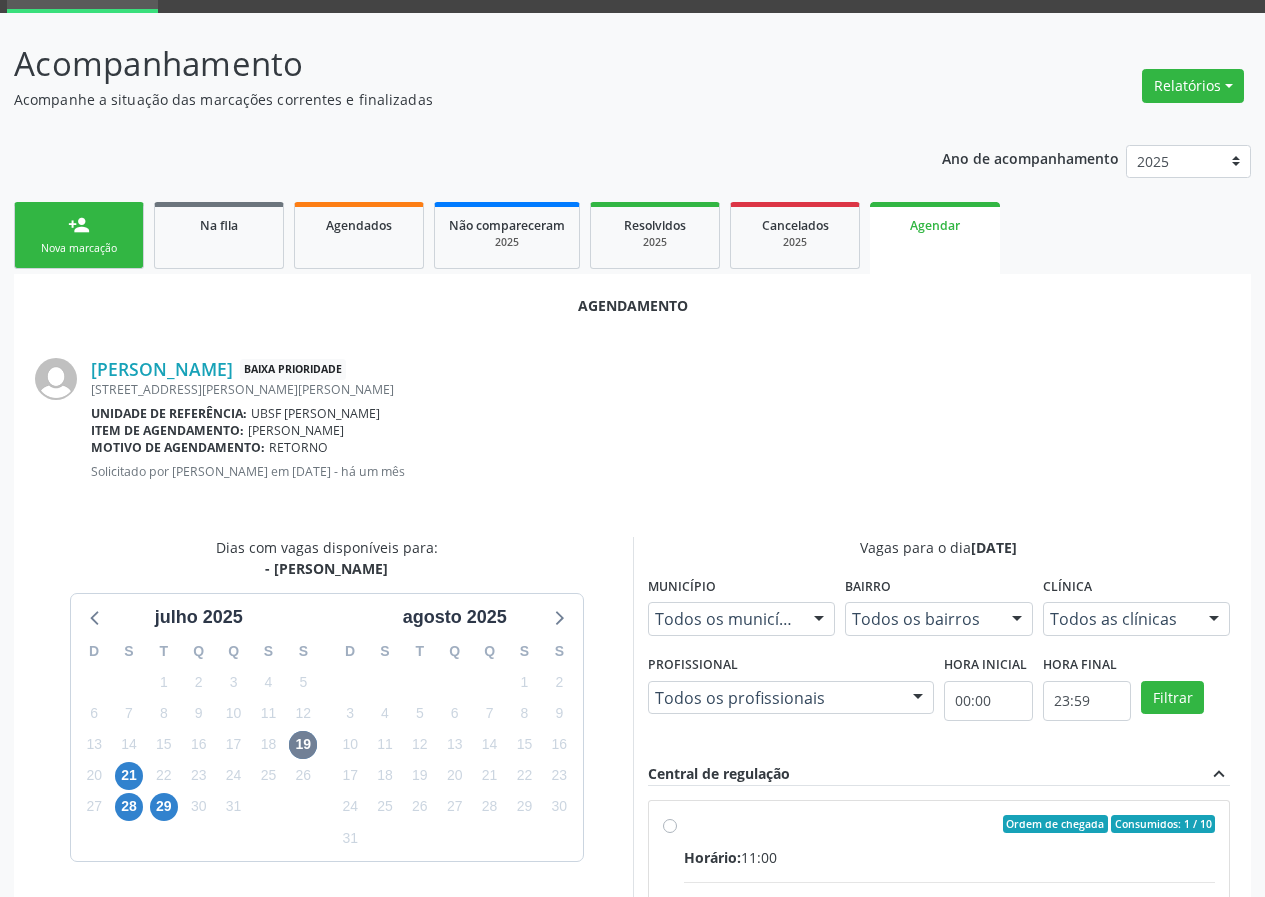 click on "Horário:   11:00" at bounding box center (950, 857) 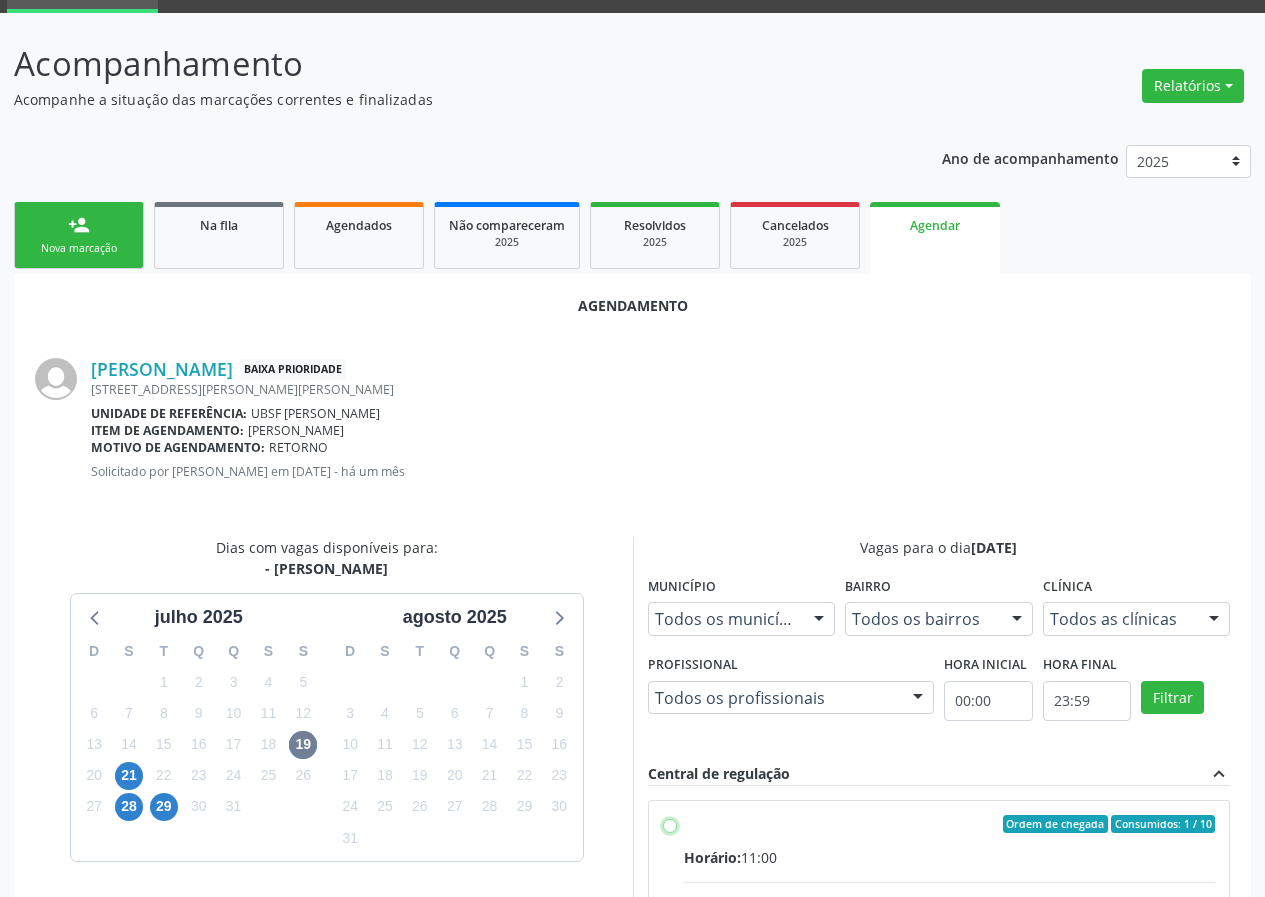 click on "Ordem de chegada
Consumidos: 1 / 10
Horário:   11:00
Clínica:  Policlinica de Queimadas
Rede:
--
Endereço:   nº S/N, Centro, Queimadas - PB
Telefone:   --
Profissional:
--
Informações adicionais sobre o atendimento
Idade de atendimento:
Sem restrição
Gênero(s) atendido(s):
Sem restrição
Informações adicionais:
--" at bounding box center [670, 824] 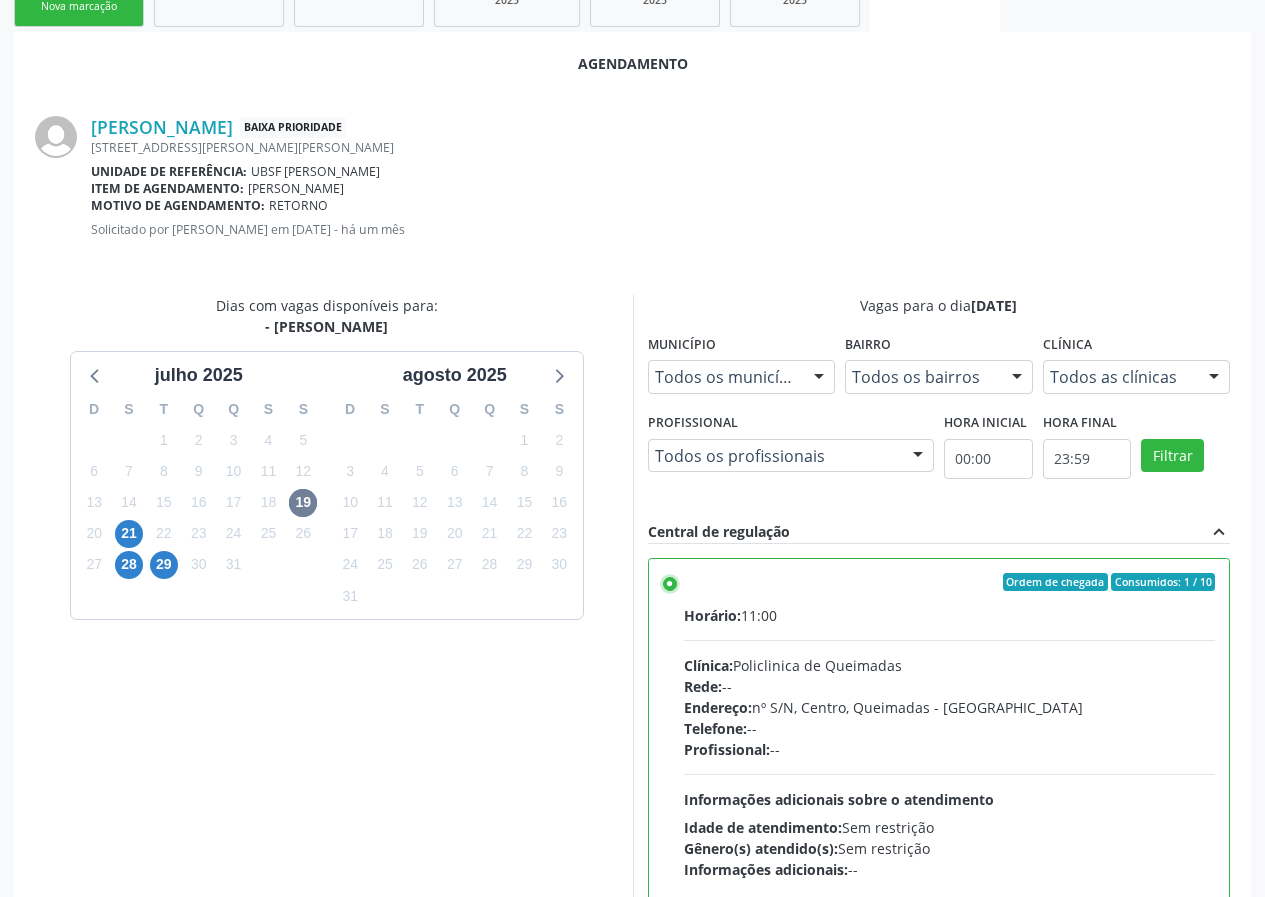 scroll, scrollTop: 469, scrollLeft: 0, axis: vertical 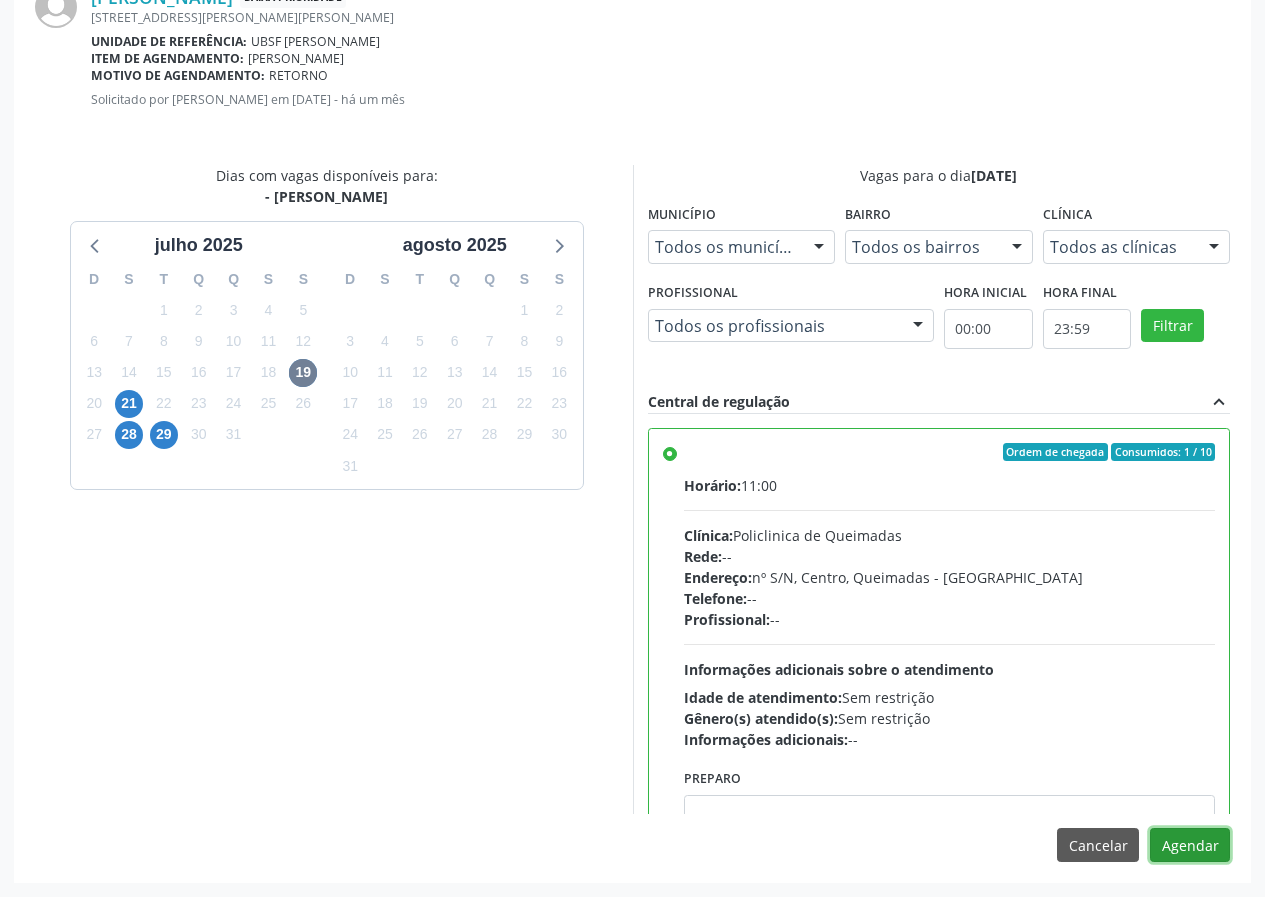 click on "Agendar" at bounding box center (1190, 845) 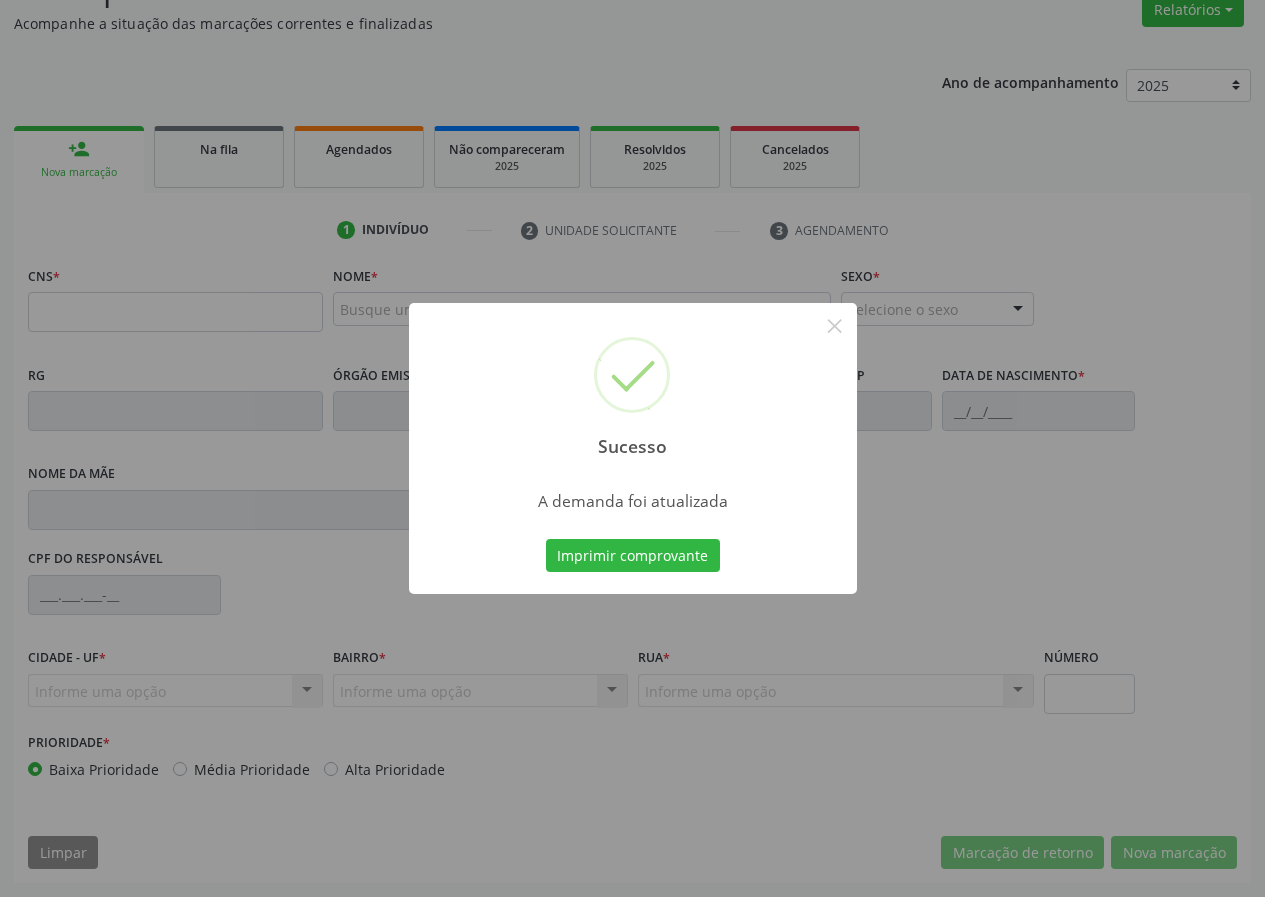 scroll, scrollTop: 173, scrollLeft: 0, axis: vertical 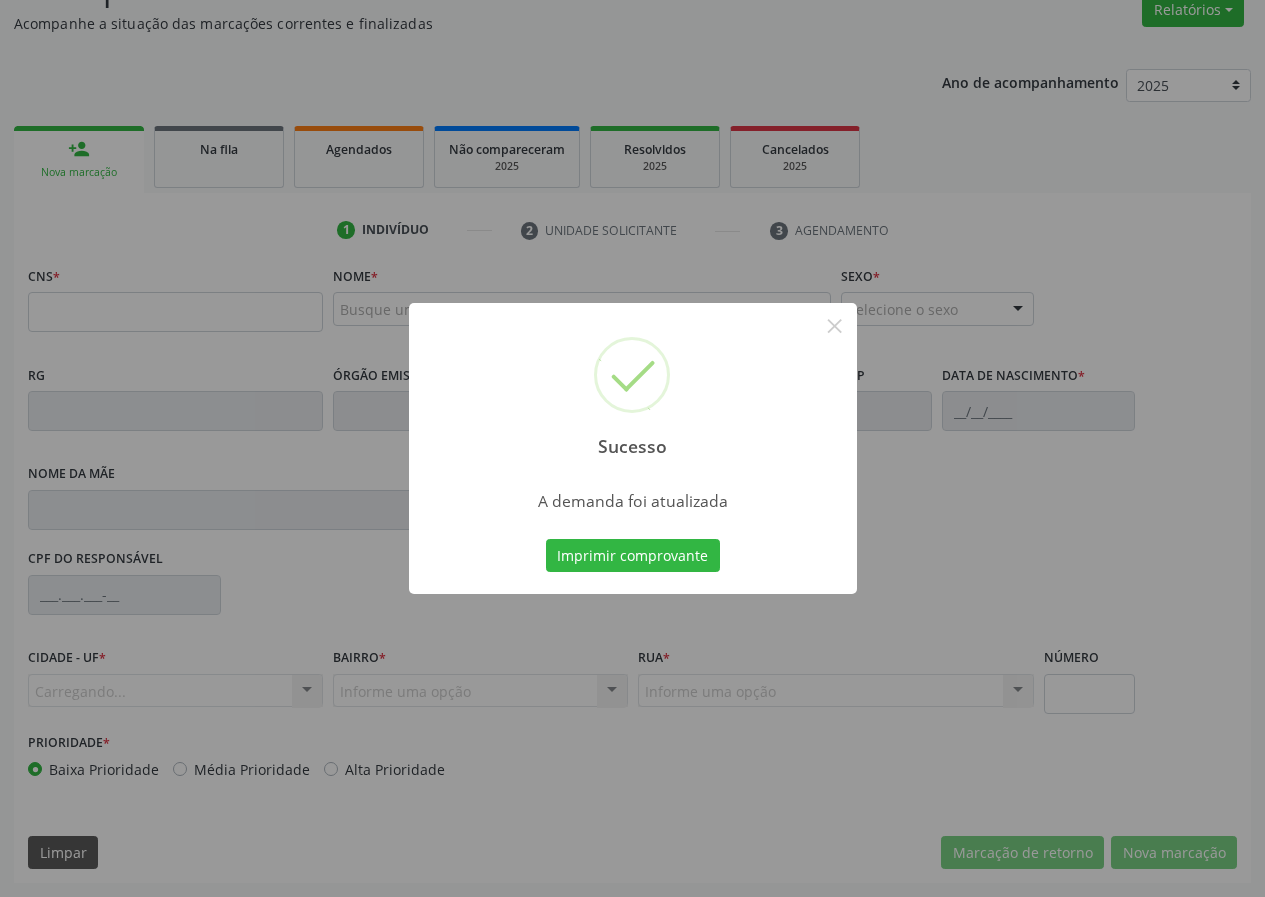 type 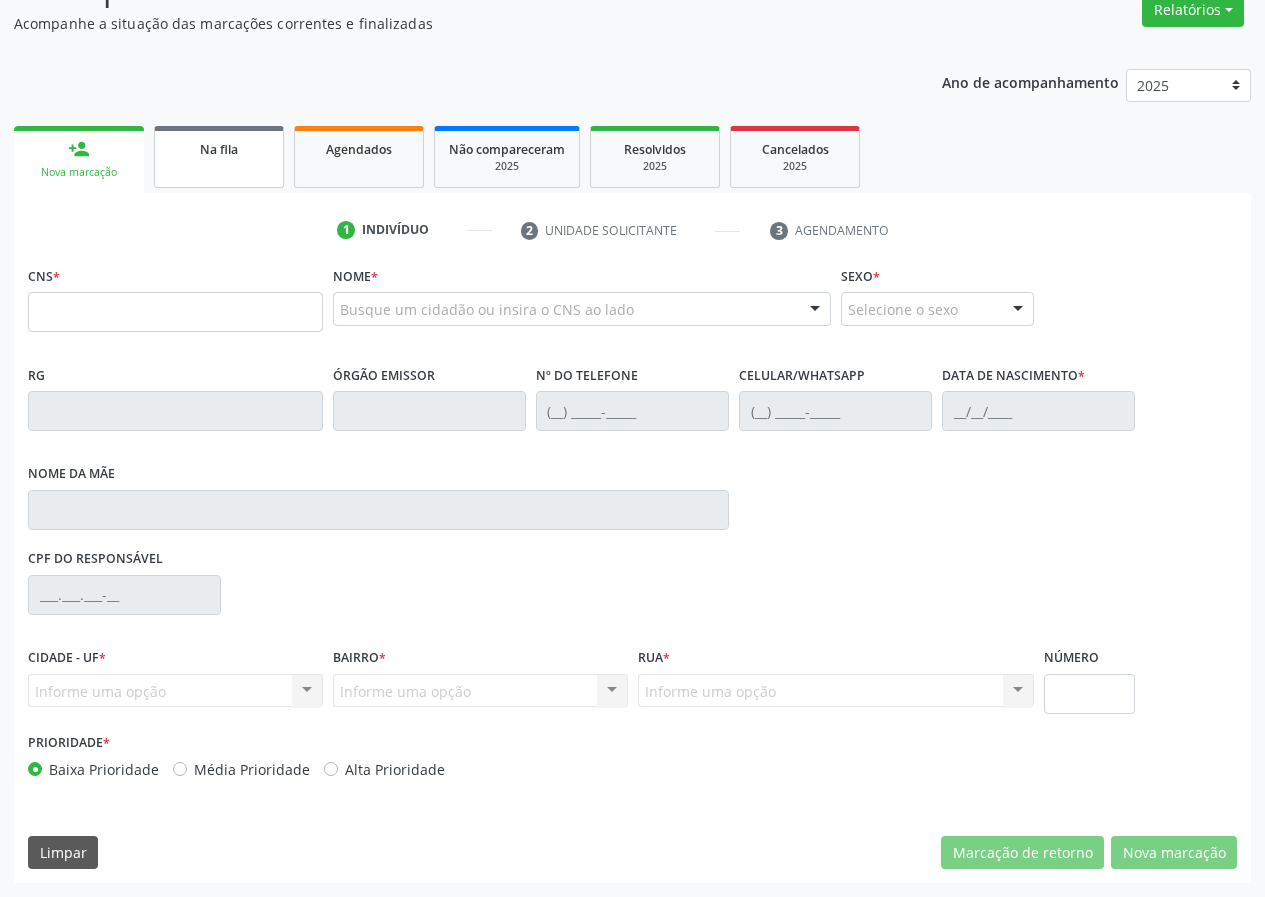 click on "Na fila" at bounding box center [219, 157] 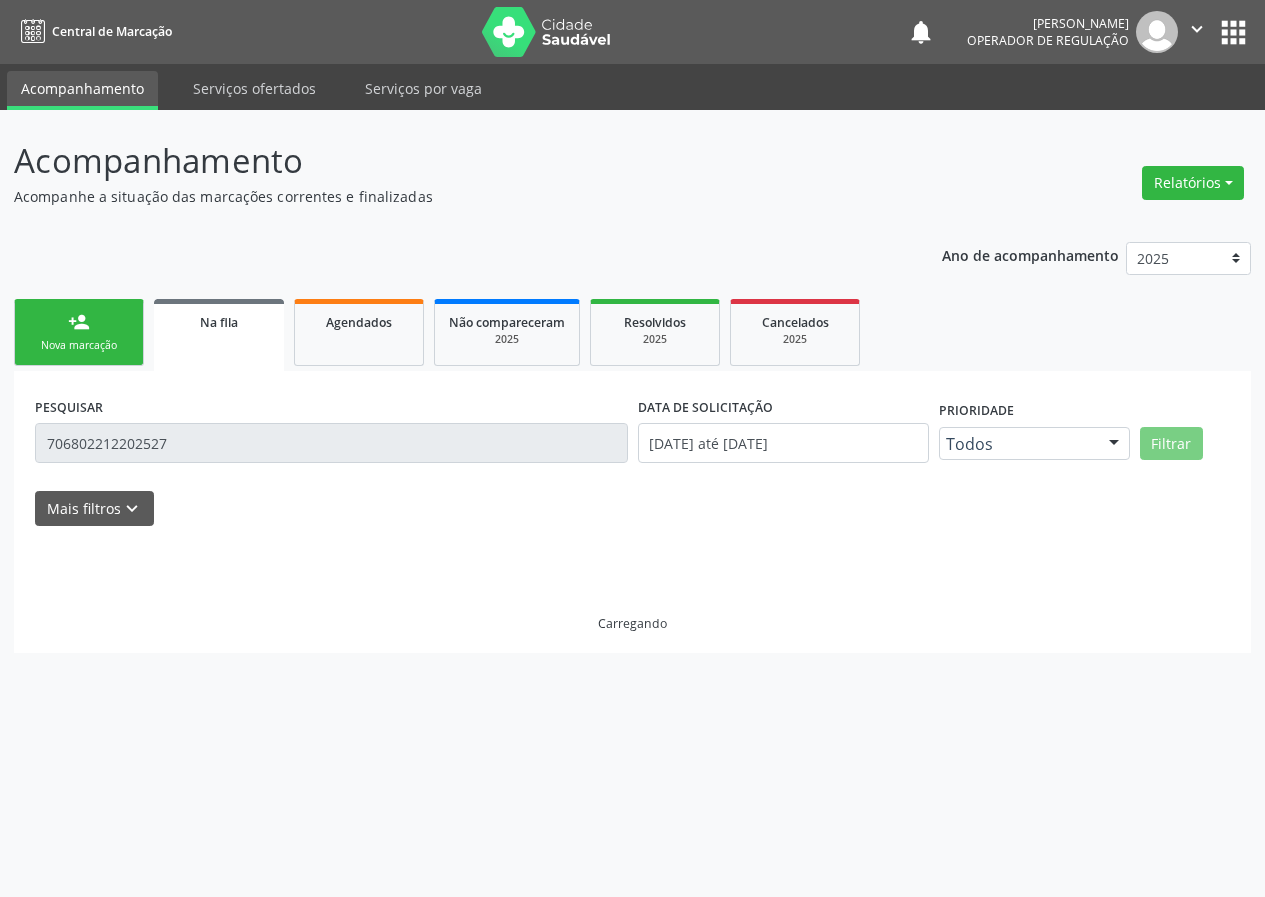 scroll, scrollTop: 0, scrollLeft: 0, axis: both 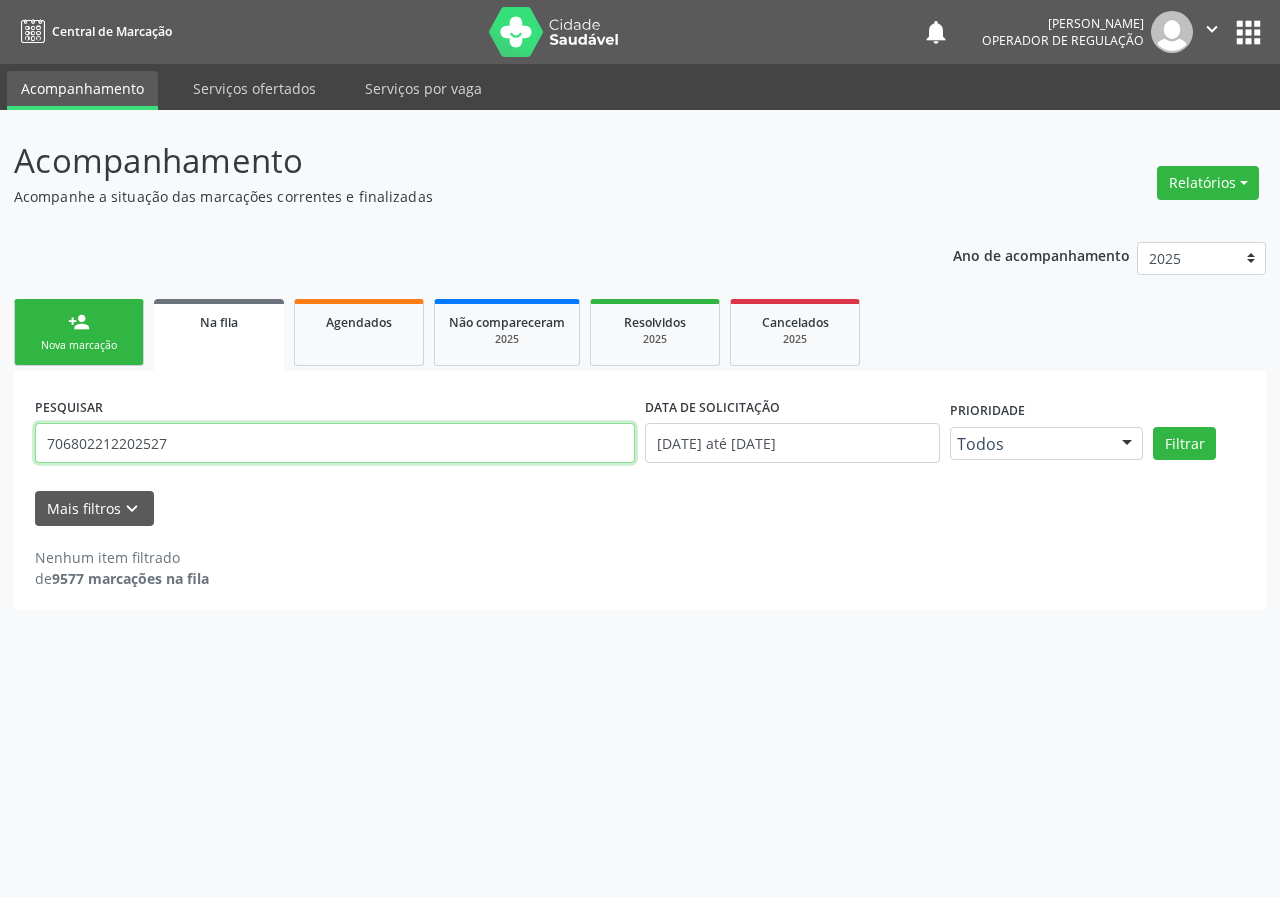 click on "706802212202527" at bounding box center [335, 443] 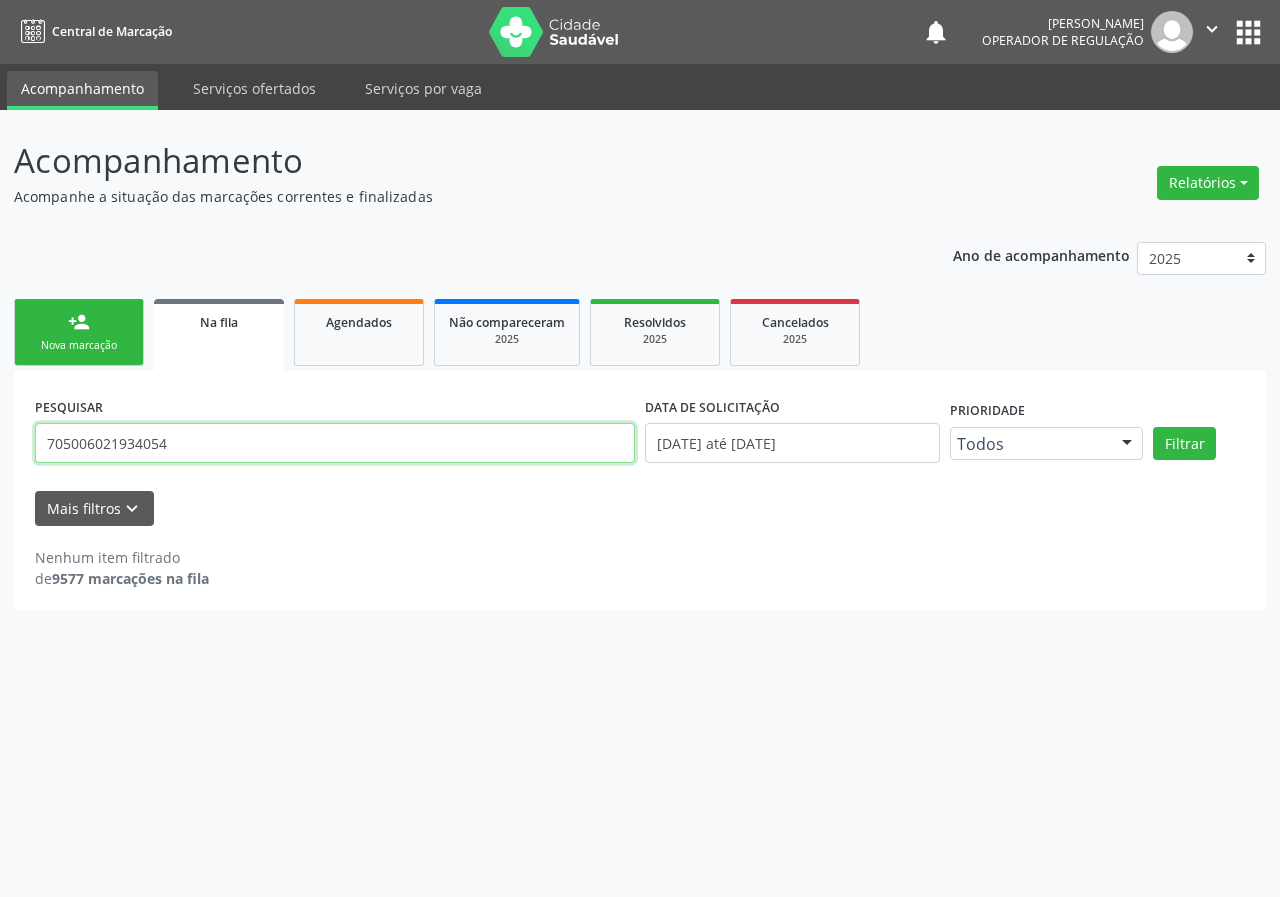 type on "705006021934054" 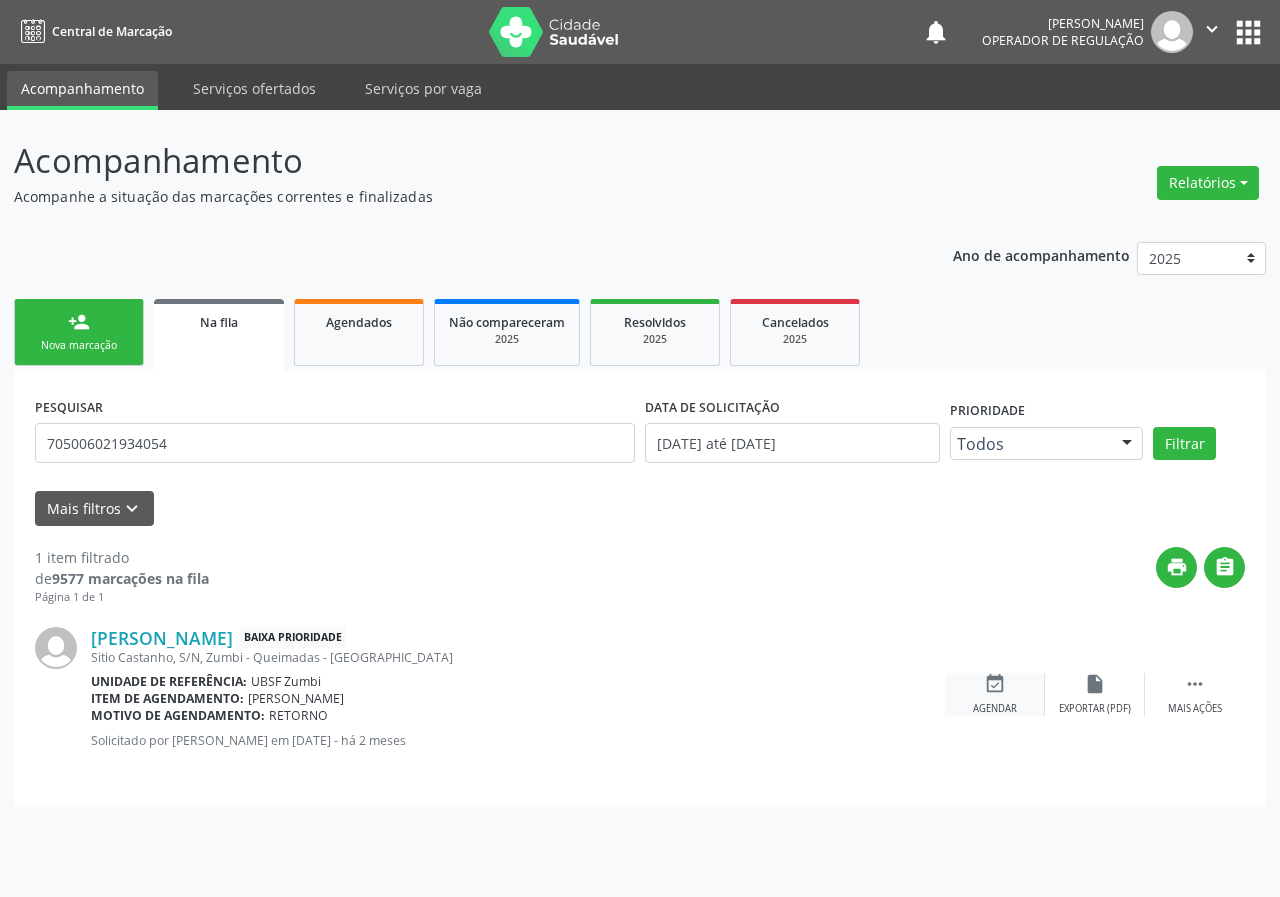 click on "event_available
Agendar" at bounding box center [995, 694] 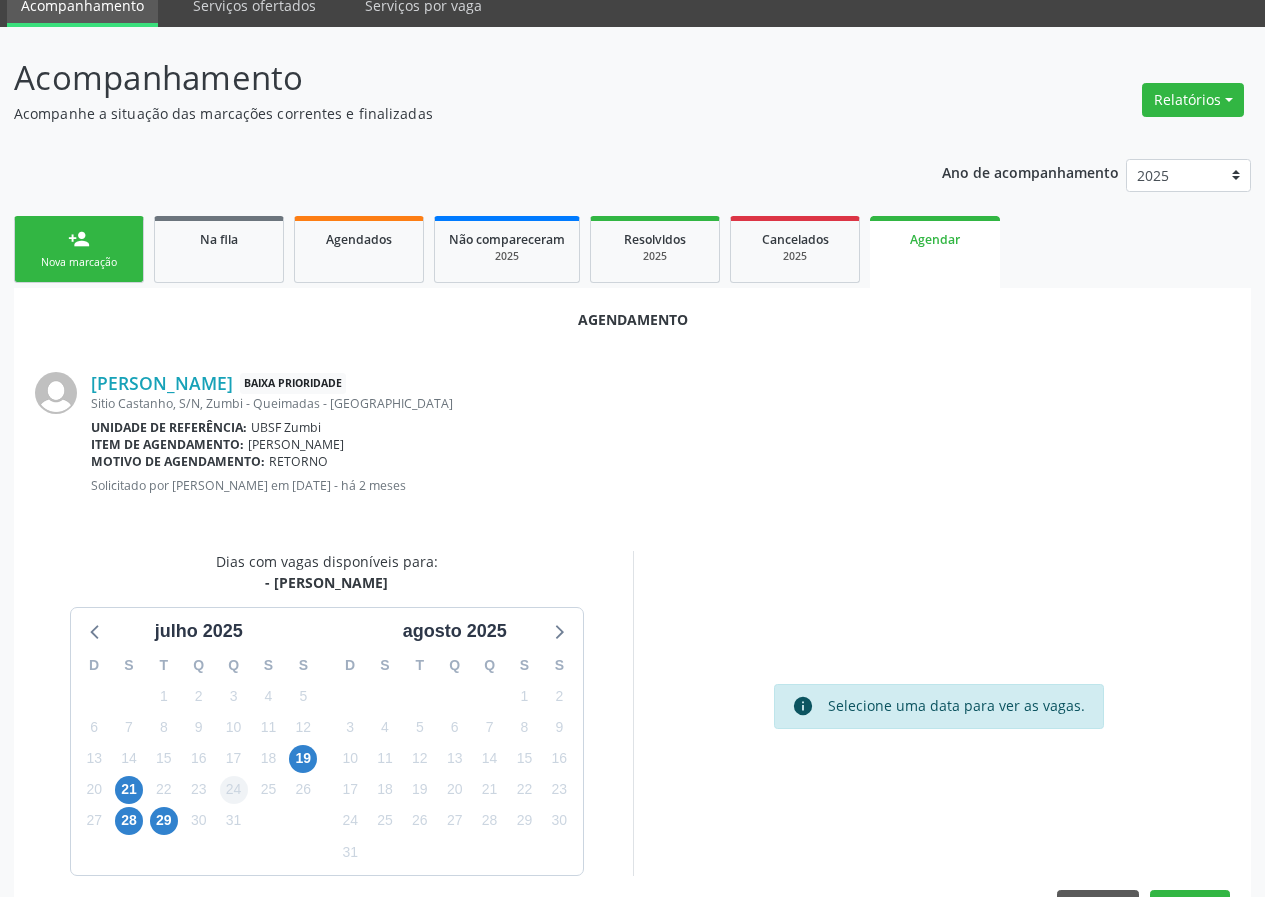 scroll, scrollTop: 144, scrollLeft: 0, axis: vertical 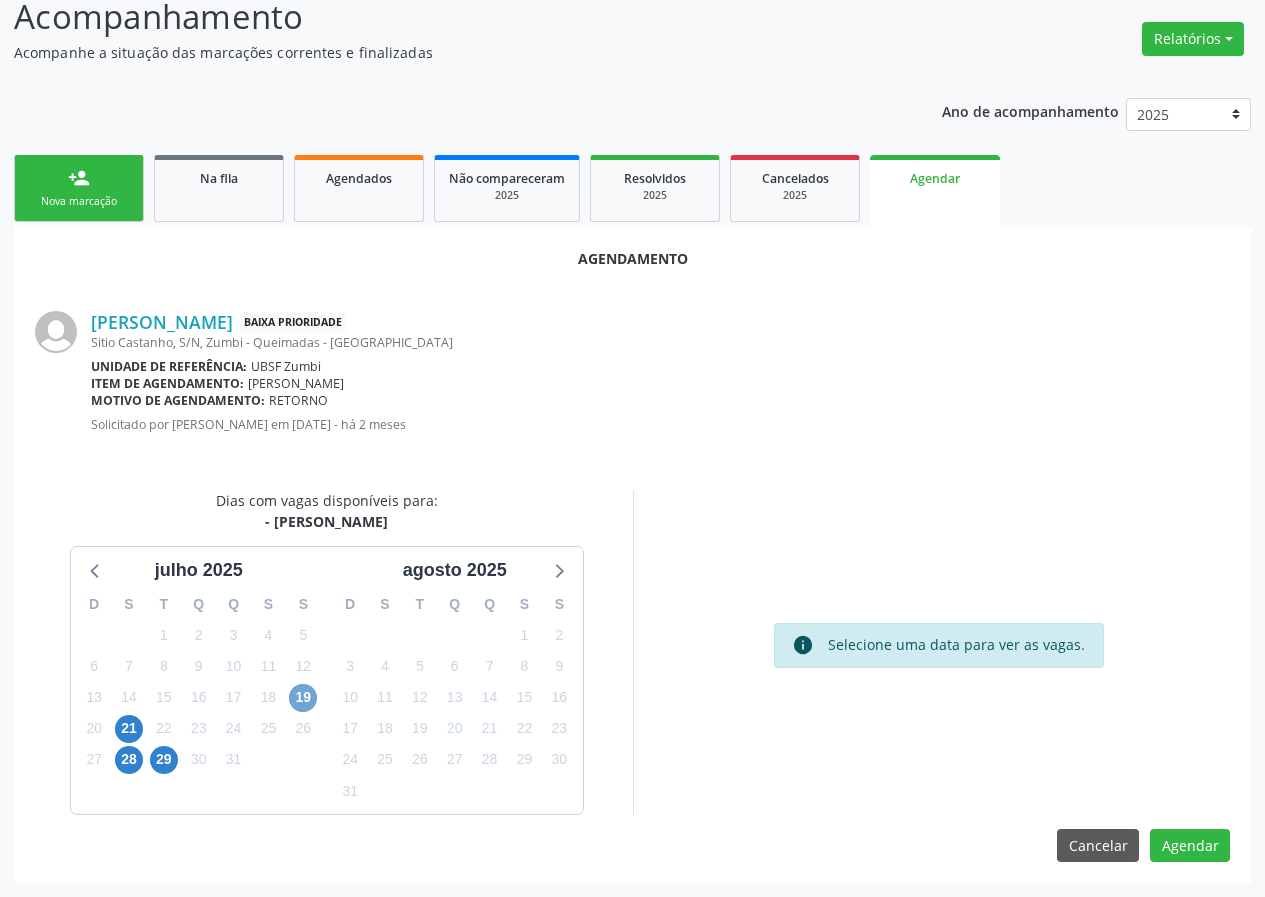 click on "19" at bounding box center [303, 698] 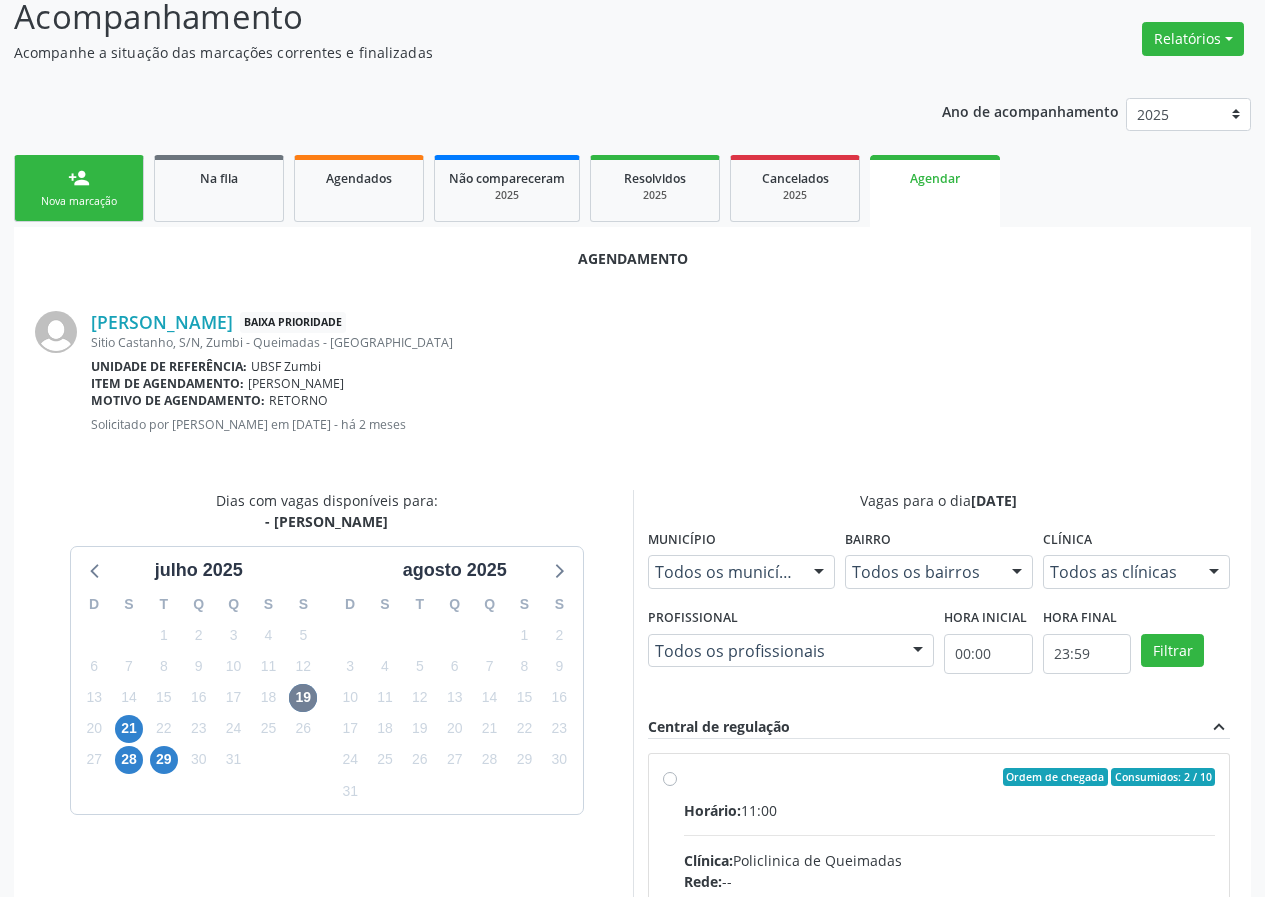 click on "Horário:   11:00" at bounding box center (950, 810) 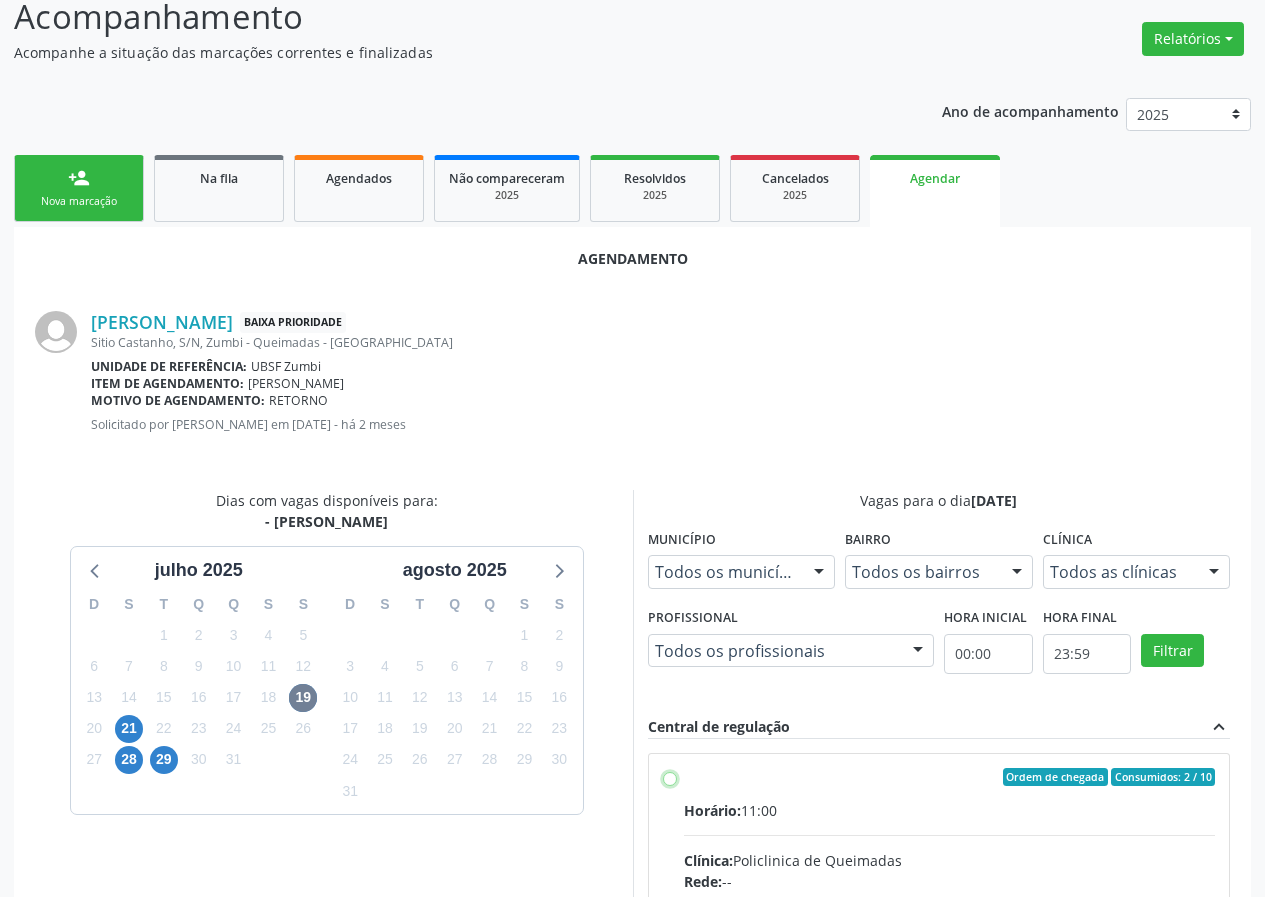 click on "Ordem de chegada
Consumidos: 2 / 10
Horário:   11:00
Clínica:  Policlinica de Queimadas
Rede:
--
Endereço:   nº S/N, Centro, Queimadas - PB
Telefone:   --
Profissional:
--
Informações adicionais sobre o atendimento
Idade de atendimento:
Sem restrição
Gênero(s) atendido(s):
Sem restrição
Informações adicionais:
--" at bounding box center (670, 777) 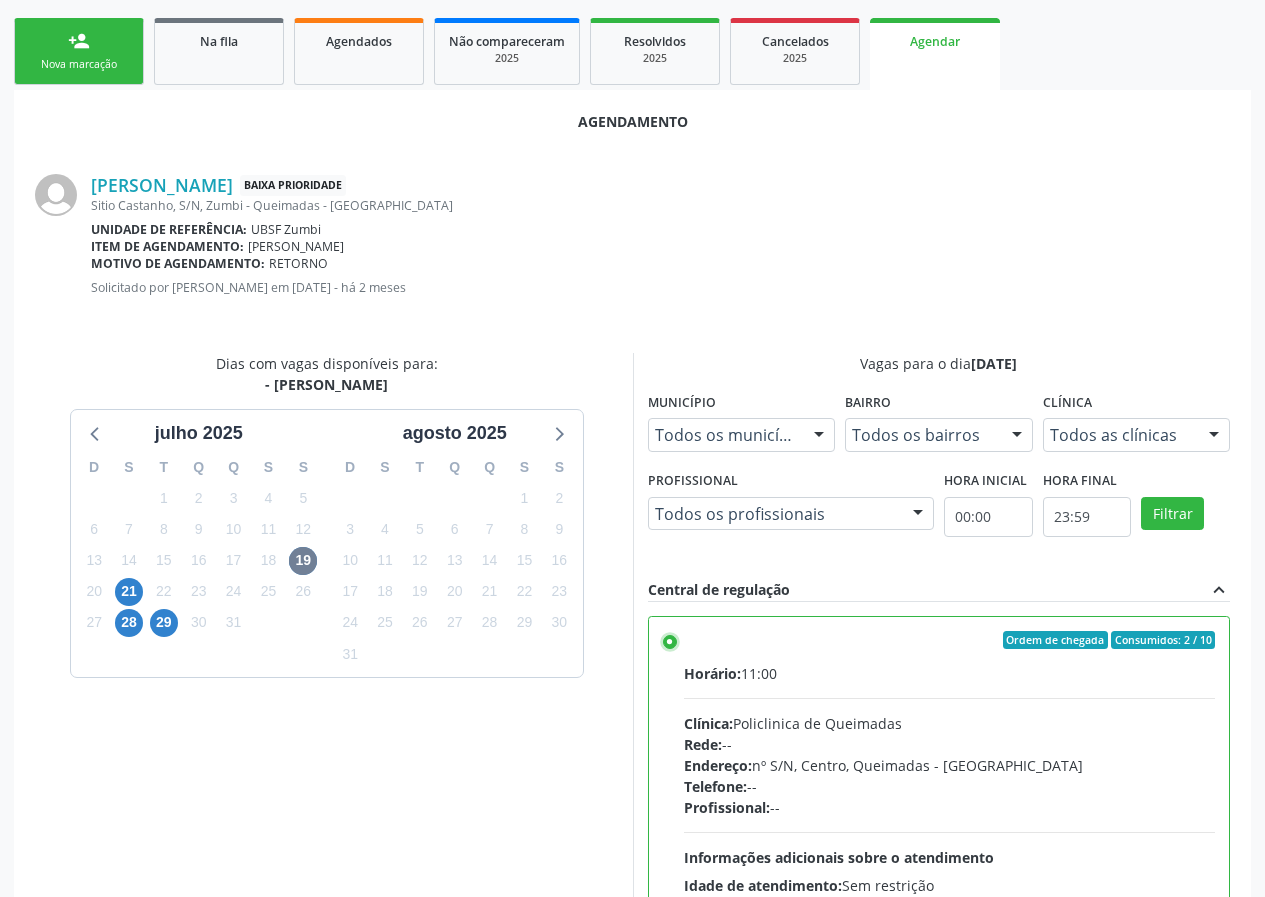 scroll, scrollTop: 469, scrollLeft: 0, axis: vertical 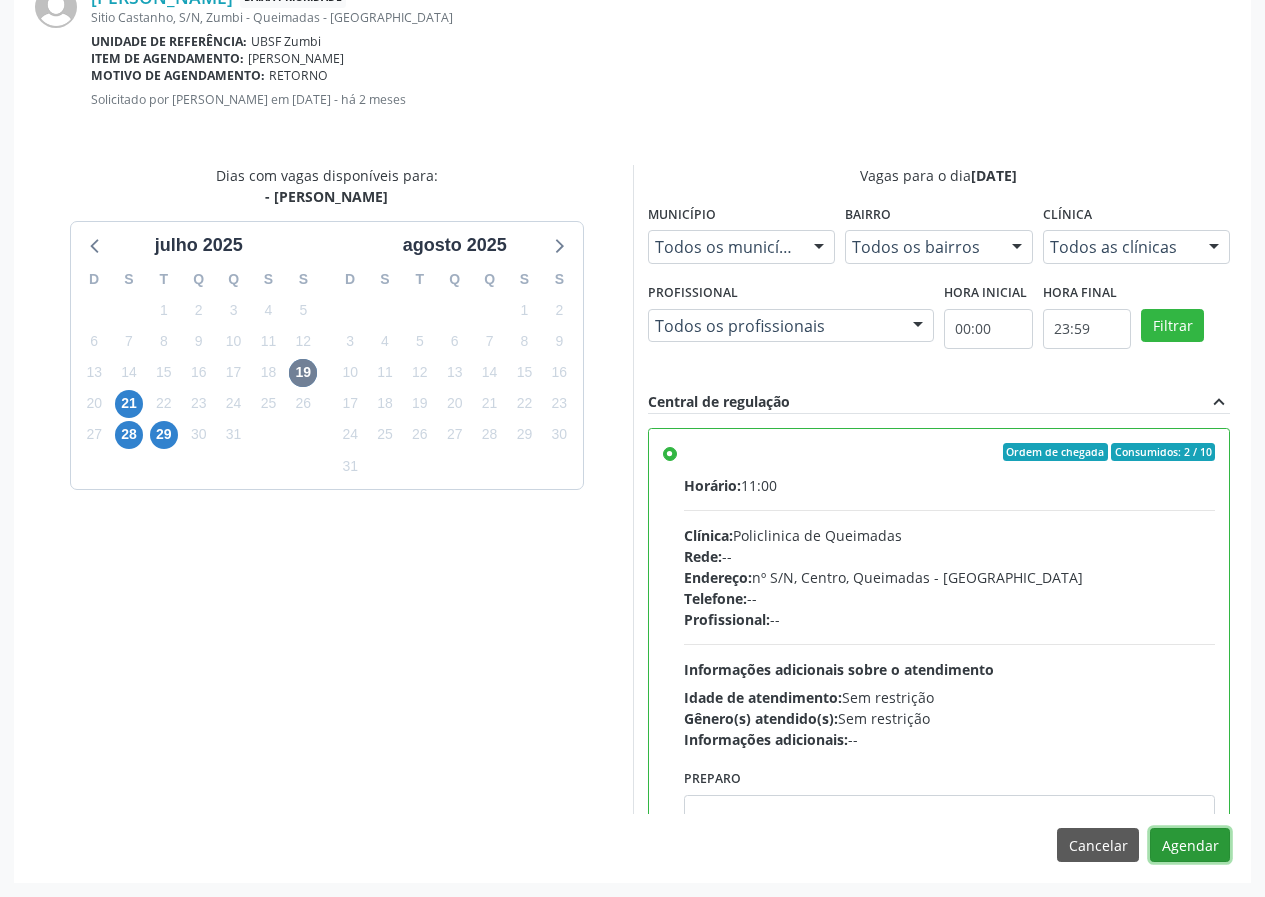 click on "Agendar" at bounding box center (1190, 845) 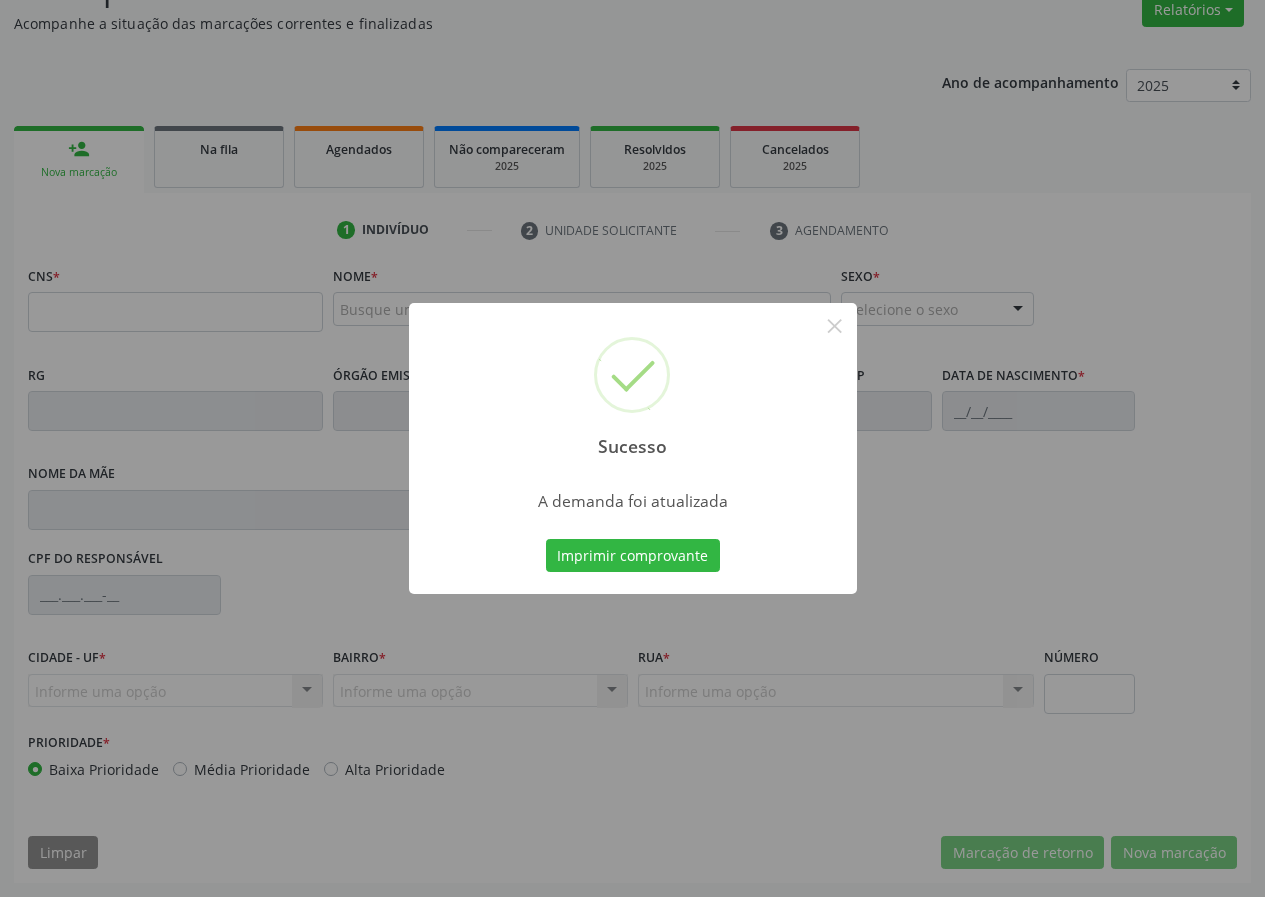 scroll, scrollTop: 173, scrollLeft: 0, axis: vertical 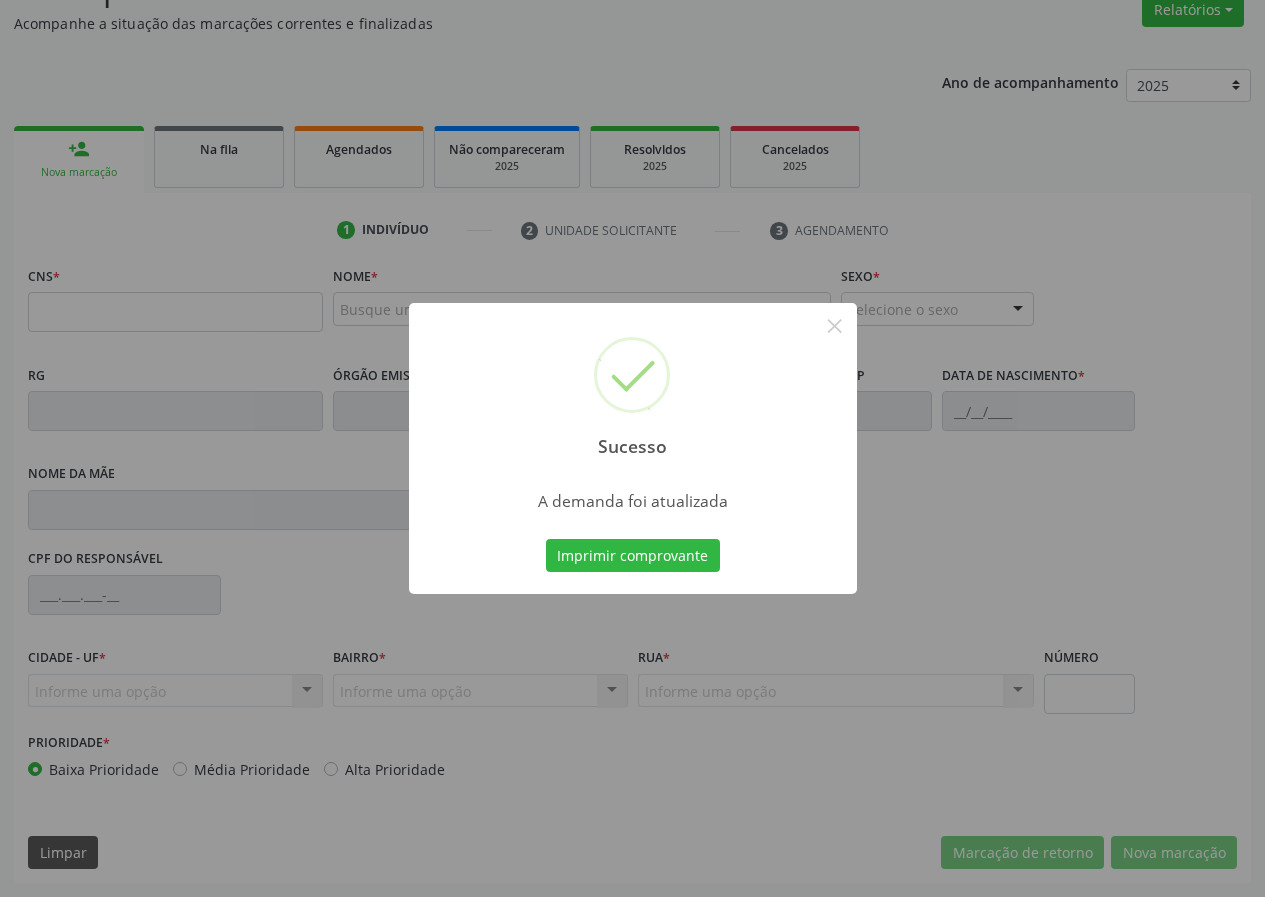 type 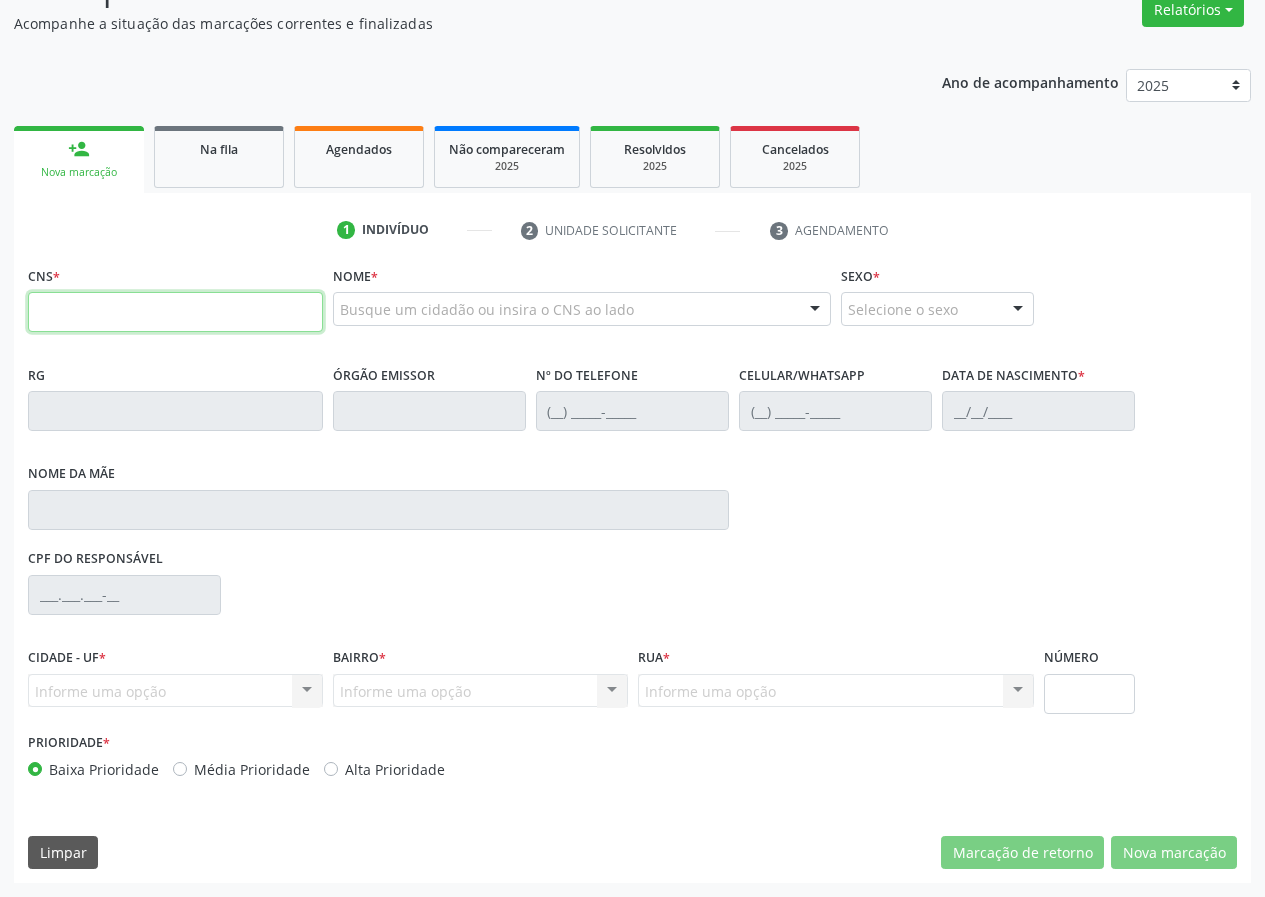 click at bounding box center (175, 312) 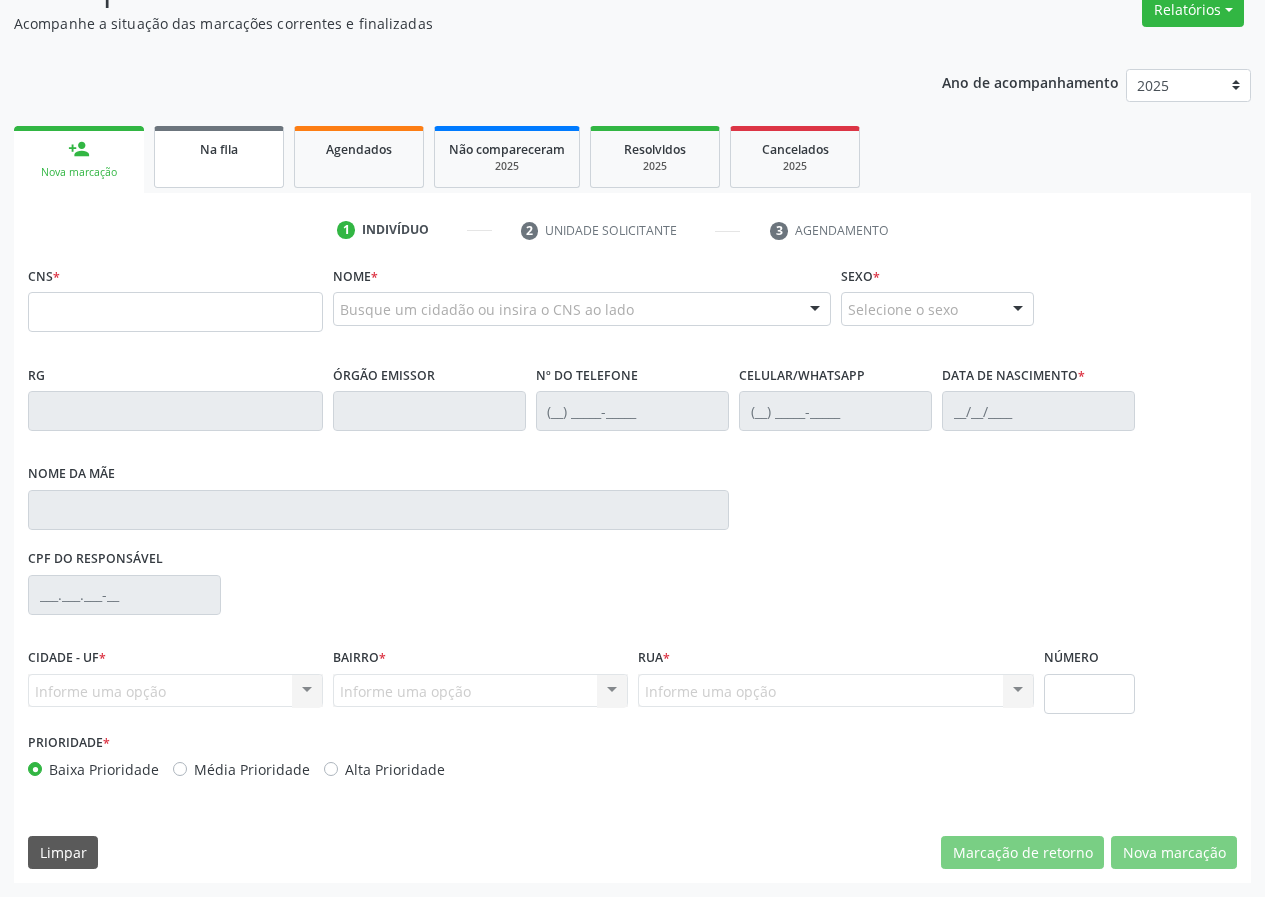 click on "Na fila" at bounding box center (219, 149) 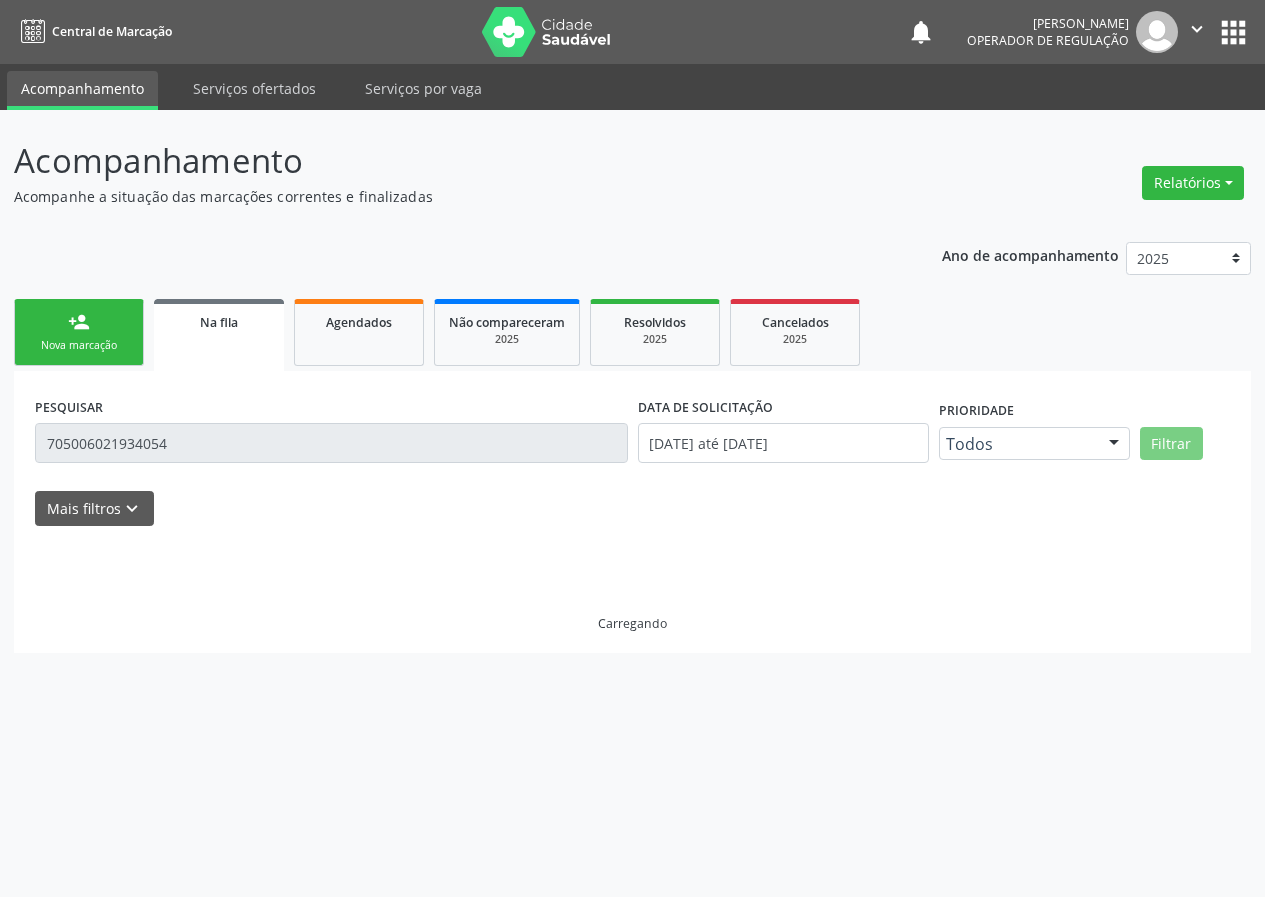 scroll, scrollTop: 0, scrollLeft: 0, axis: both 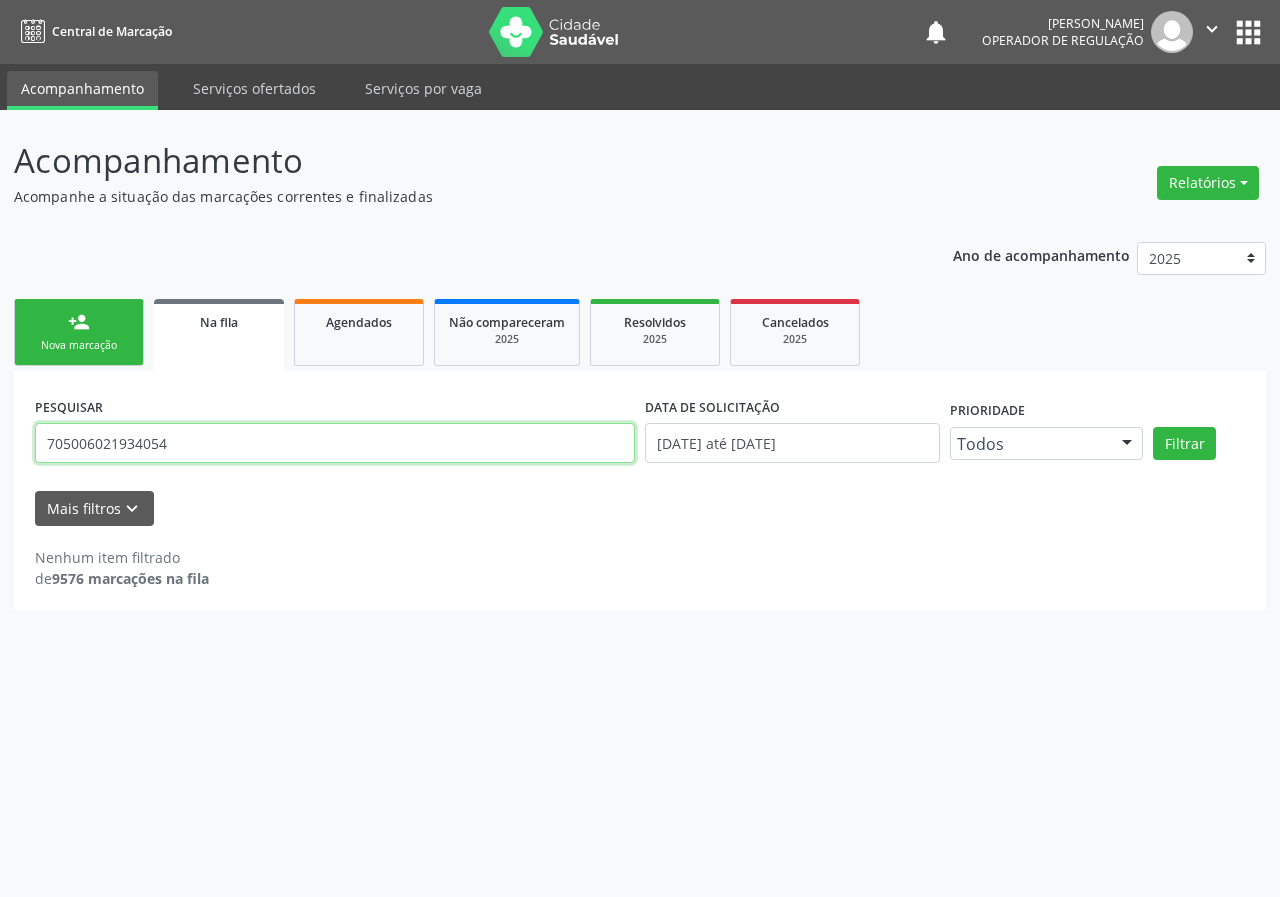 click on "705006021934054" at bounding box center [335, 443] 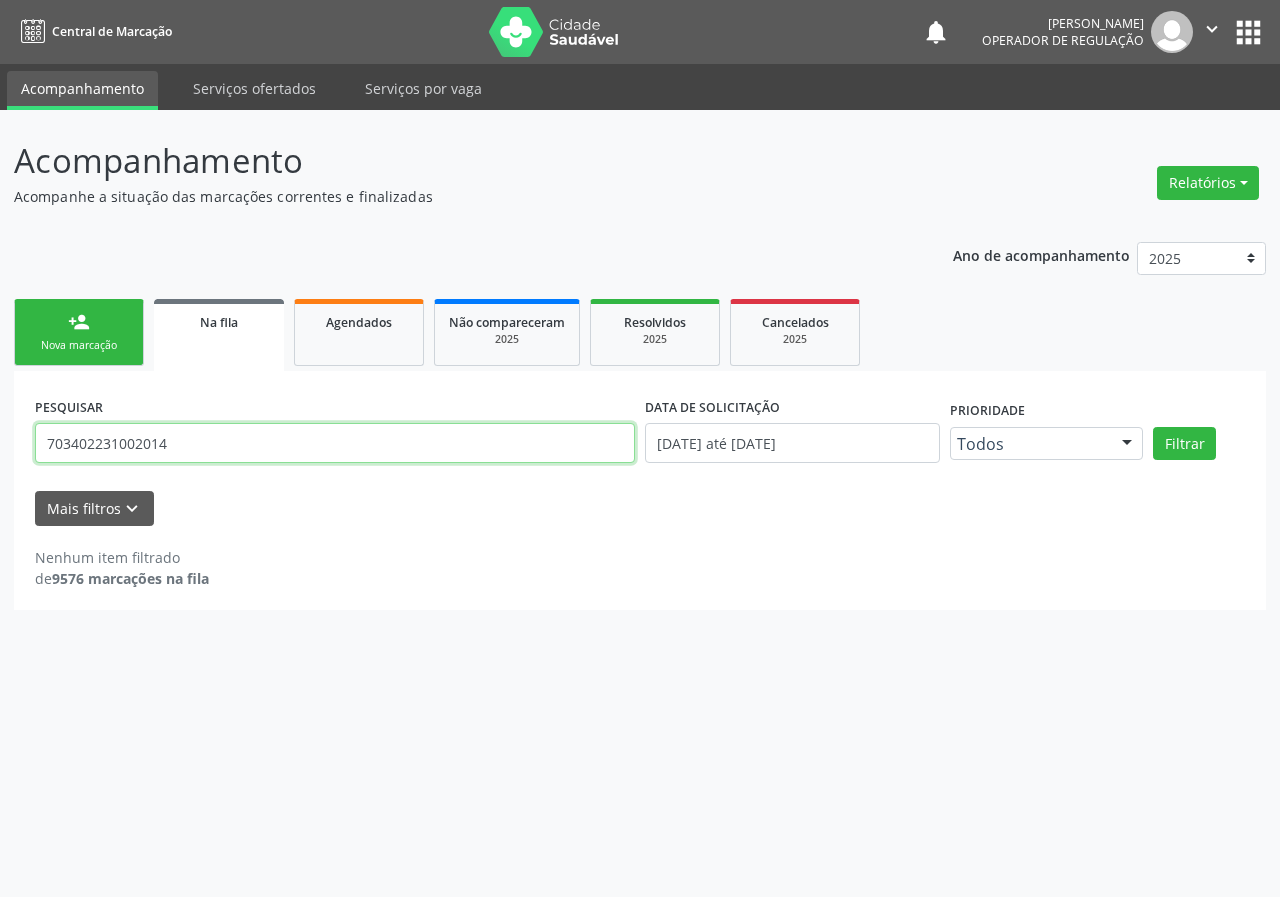 type on "703402231002014" 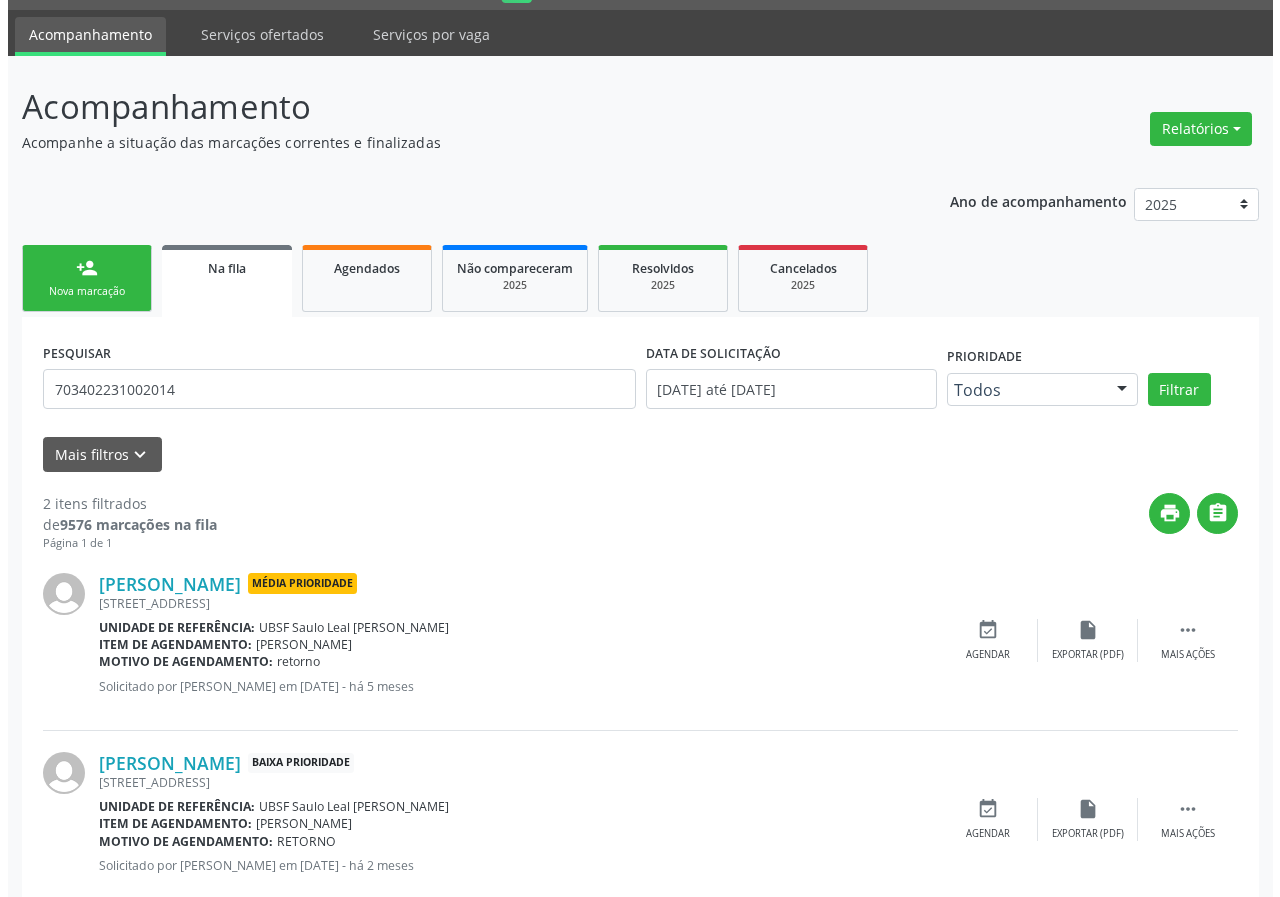 scroll, scrollTop: 101, scrollLeft: 0, axis: vertical 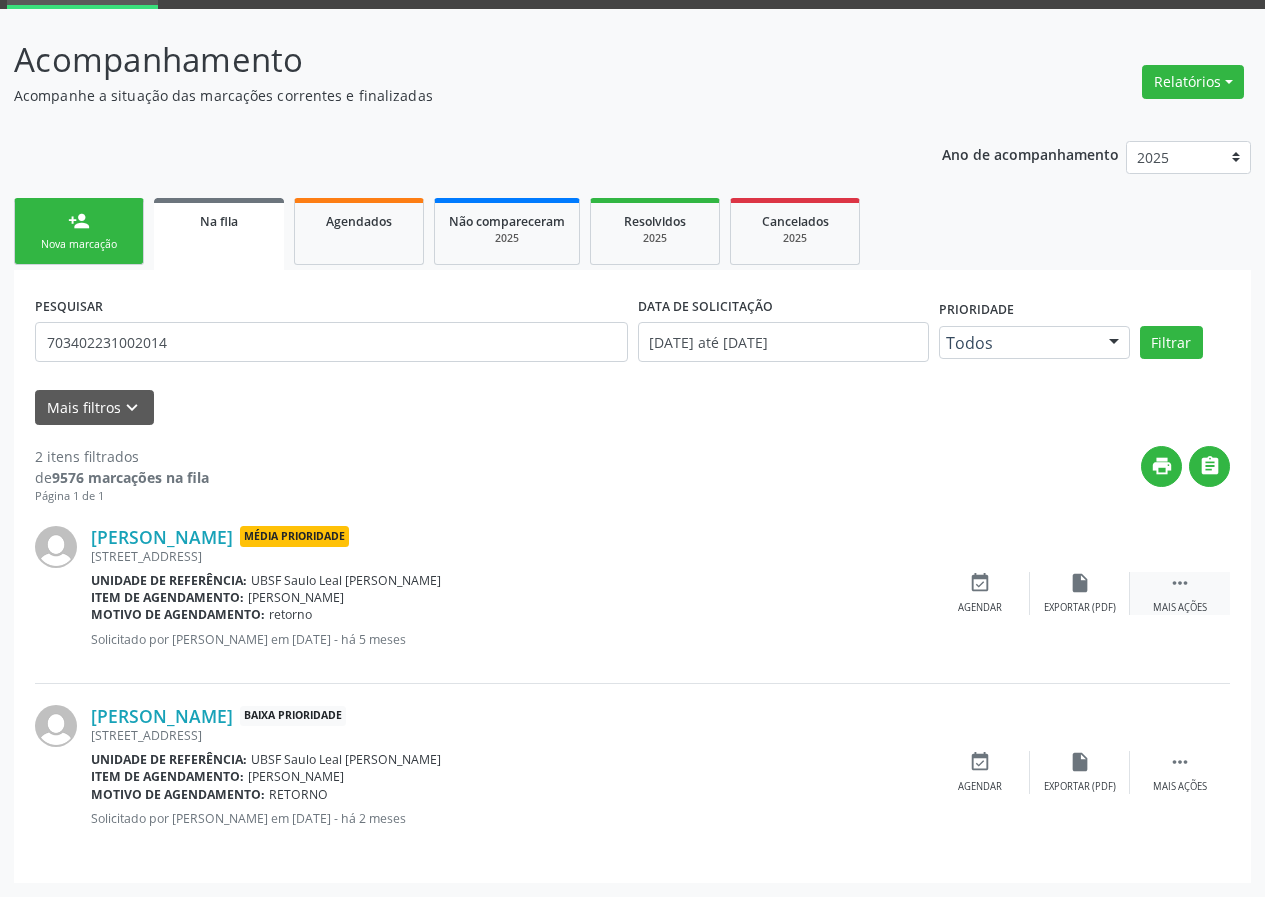 click on "
Mais ações" at bounding box center (1180, 593) 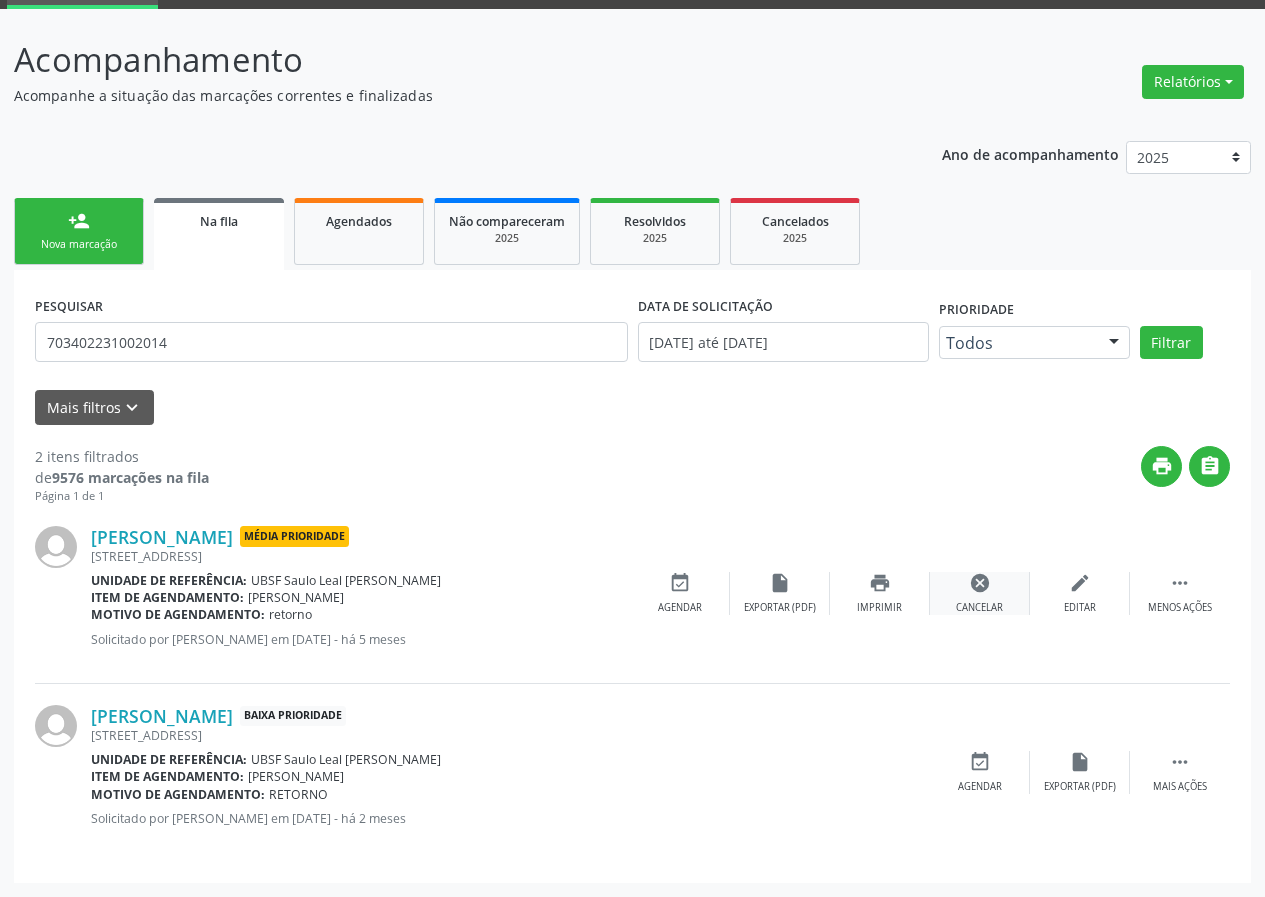 click on "Cancelar" at bounding box center (979, 608) 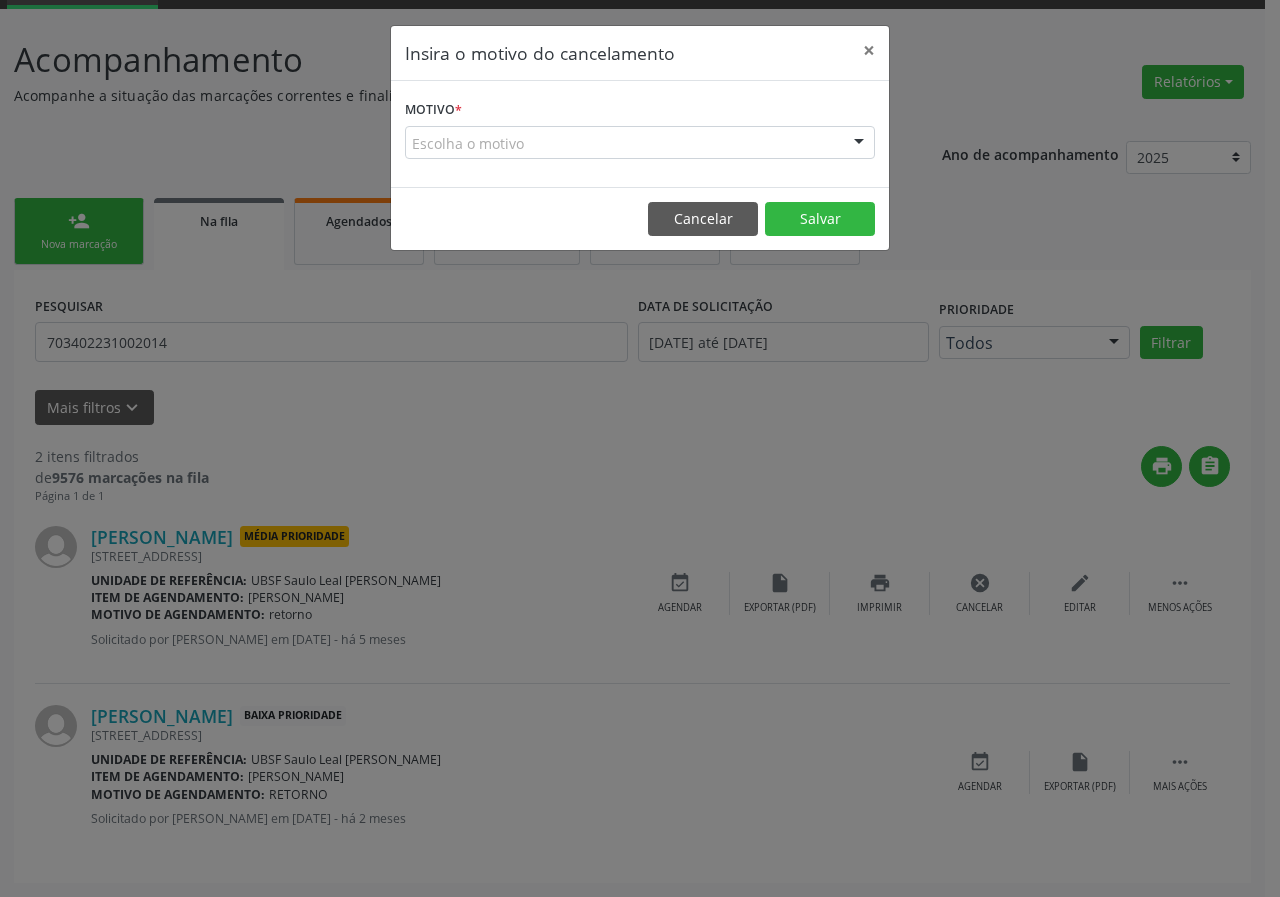 click on "Escolha o motivo" at bounding box center [640, 143] 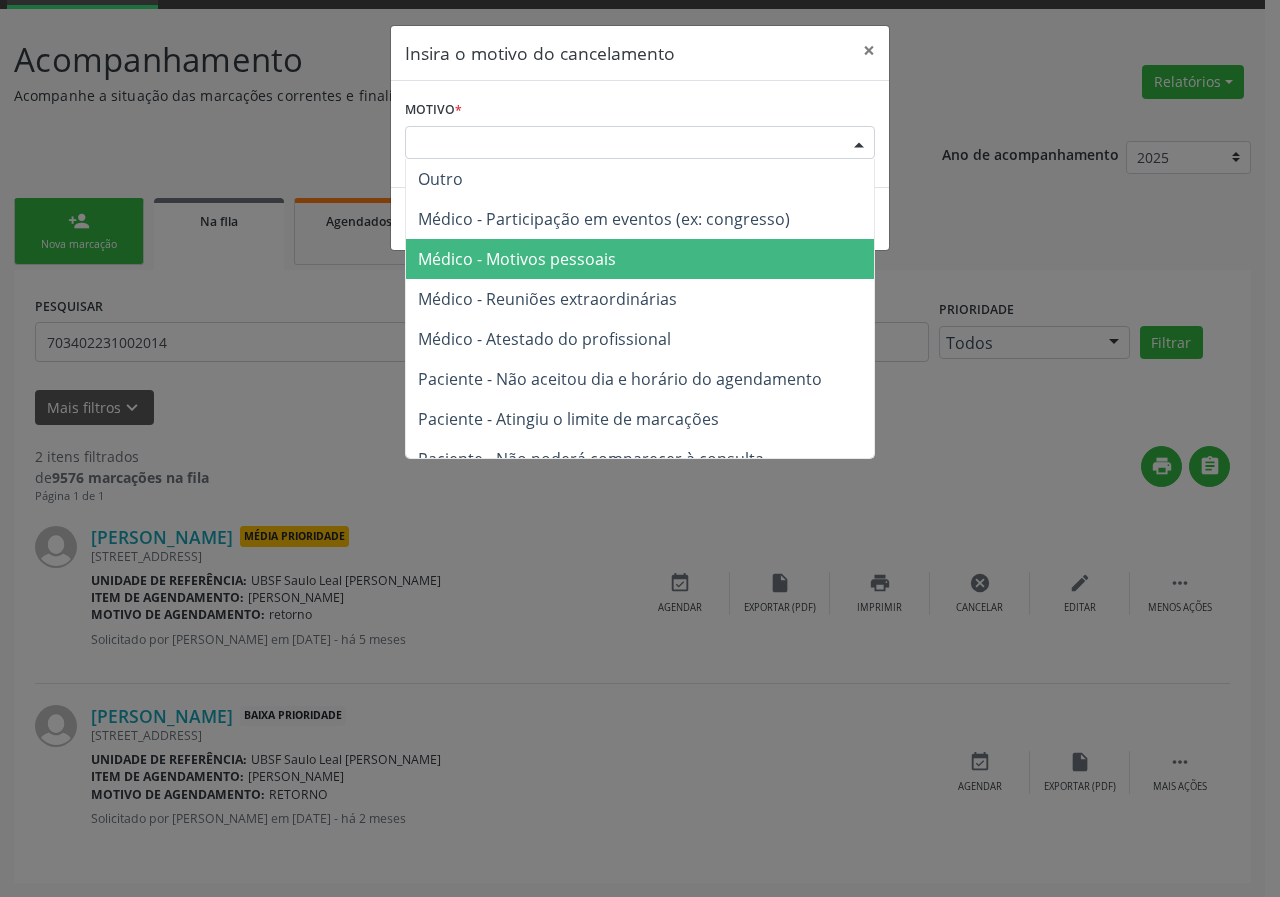 click on "Médico - Motivos pessoais" at bounding box center [640, 259] 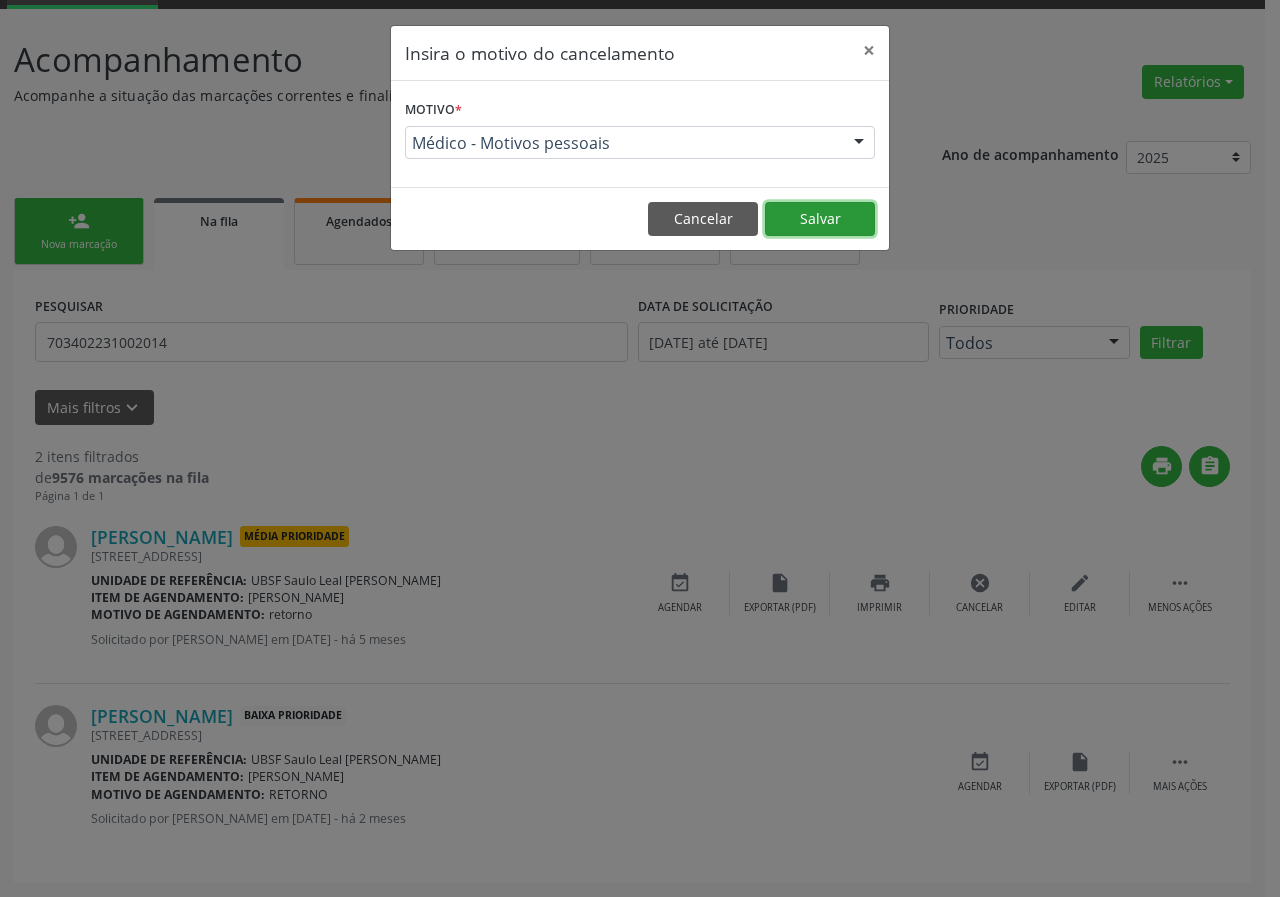 click on "Salvar" at bounding box center (820, 219) 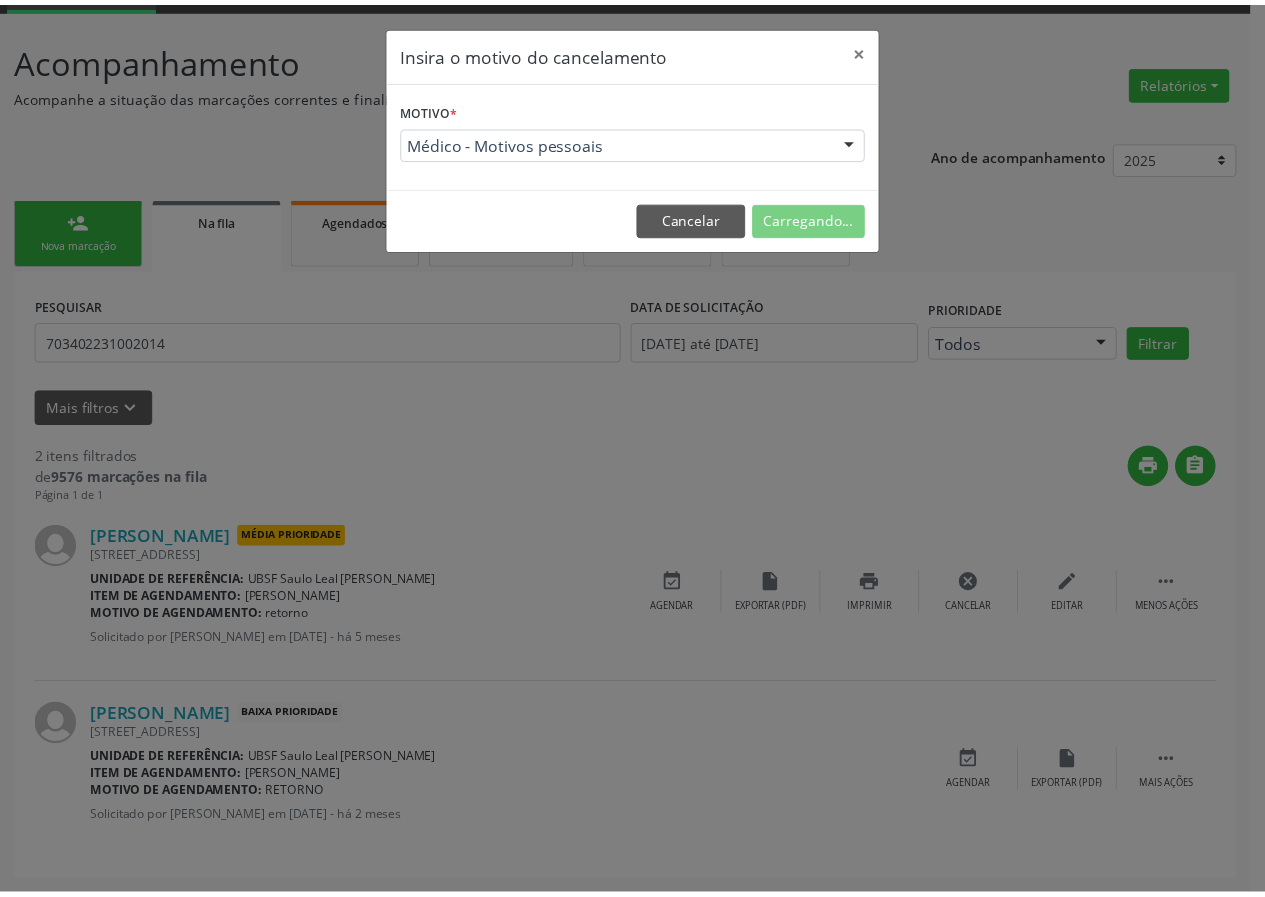 scroll, scrollTop: 0, scrollLeft: 0, axis: both 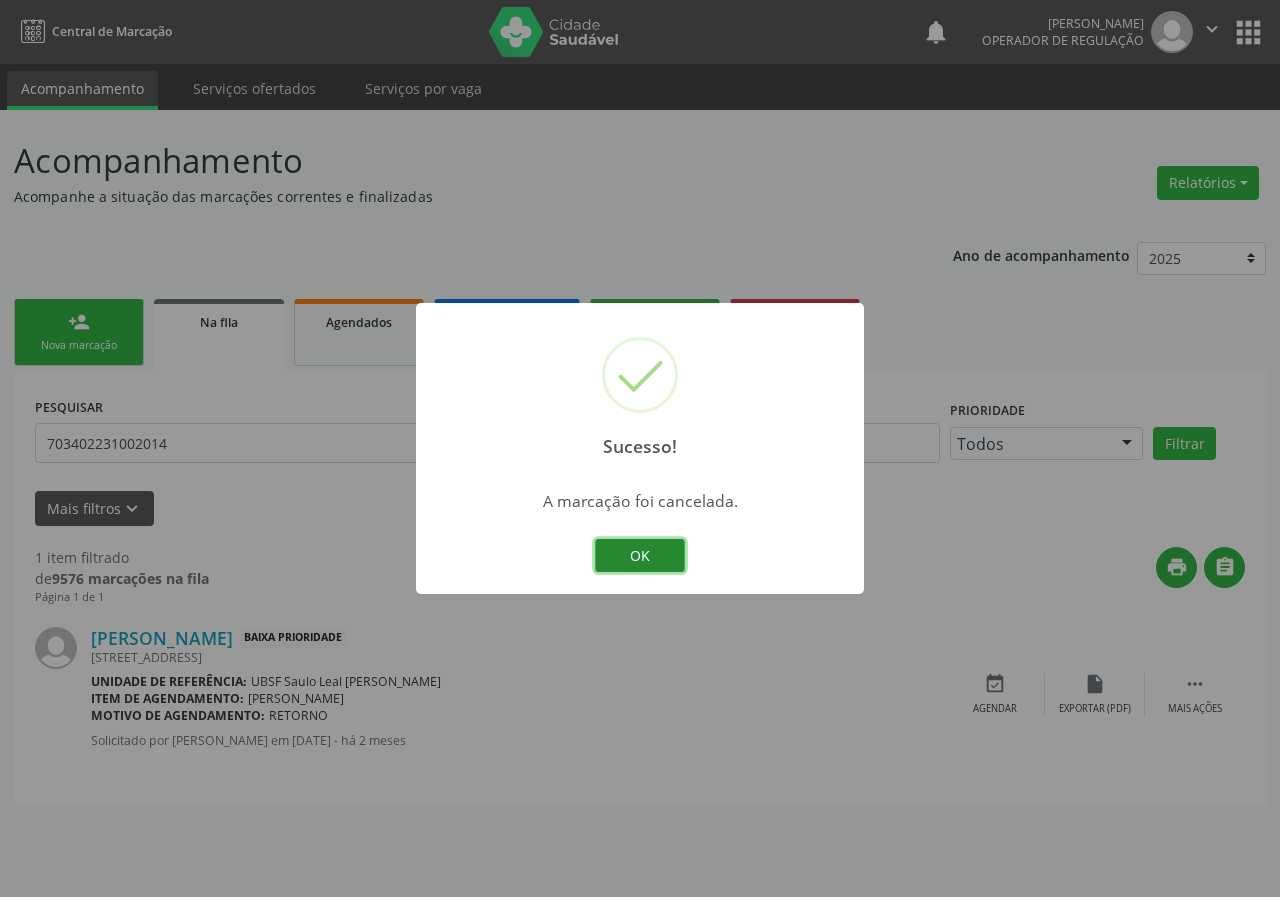 click on "OK" at bounding box center [640, 556] 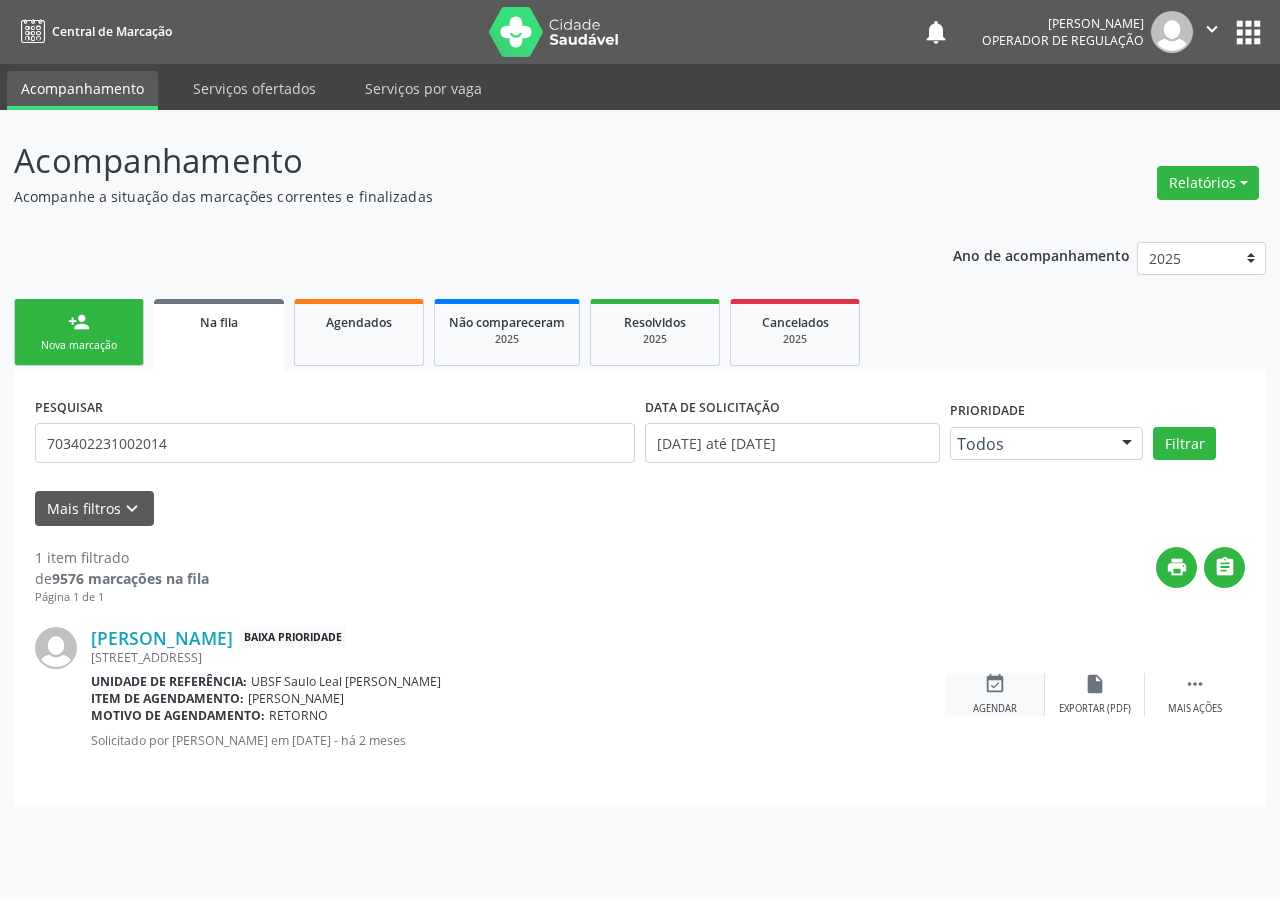 click on "event_available
Agendar" at bounding box center [995, 694] 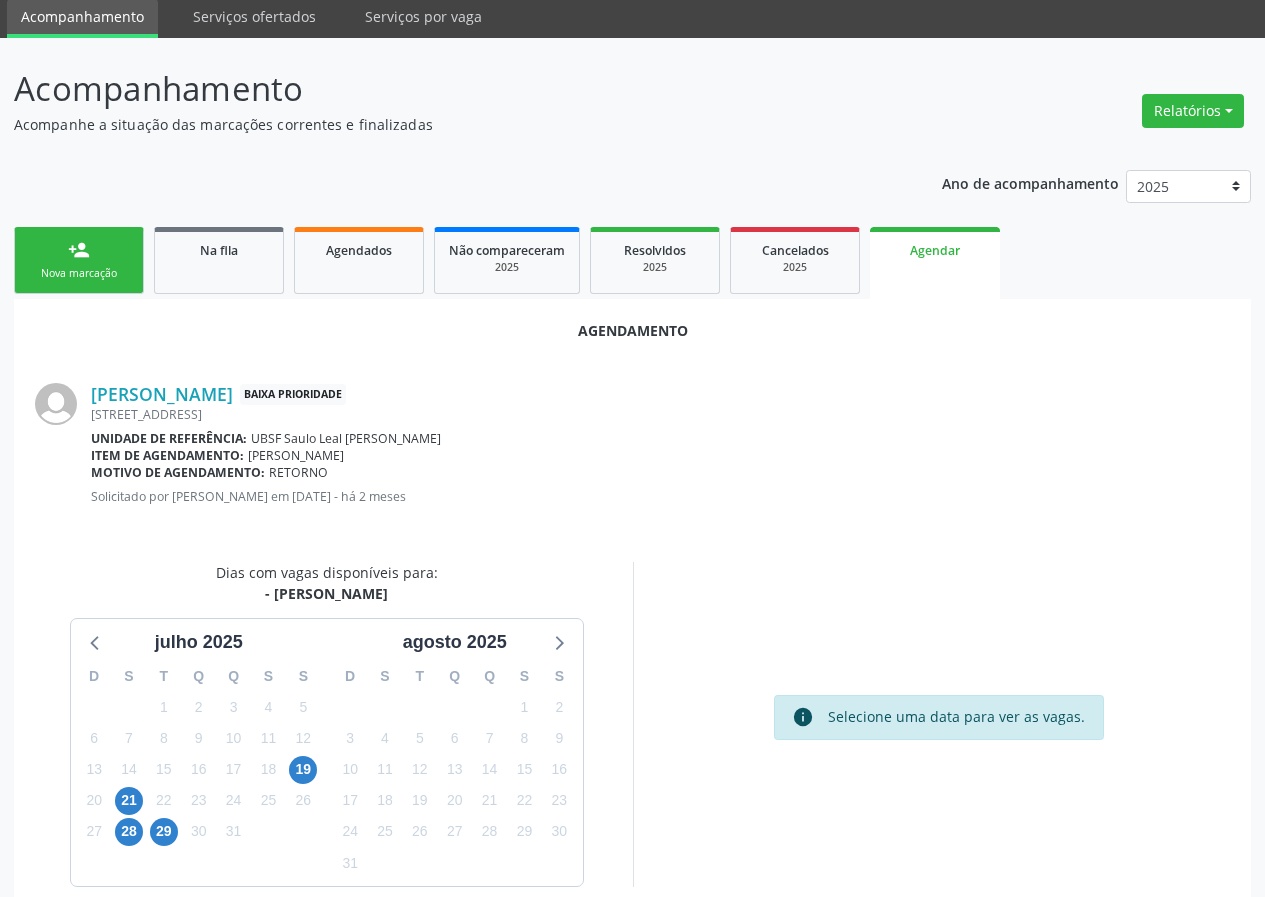 scroll, scrollTop: 144, scrollLeft: 0, axis: vertical 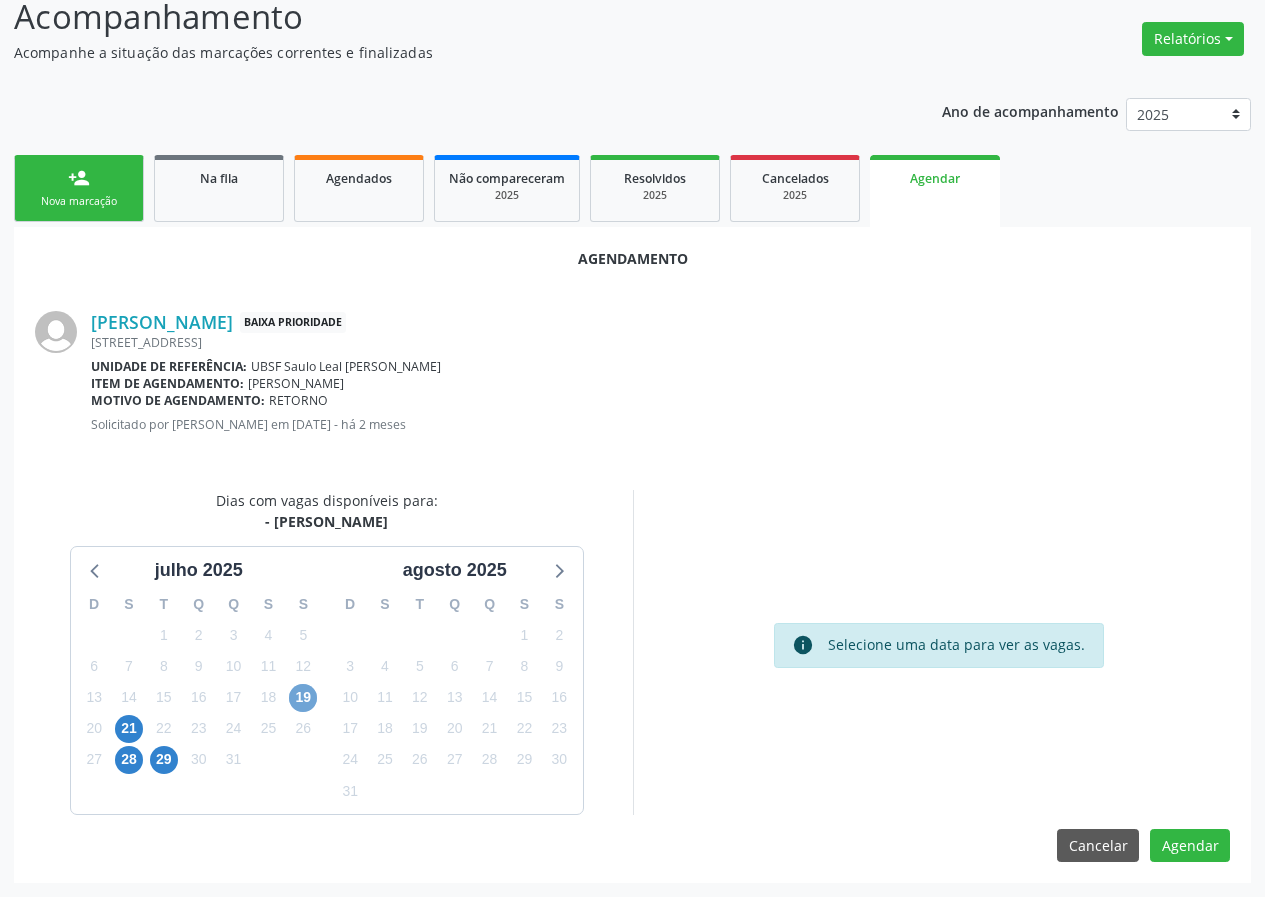 click on "19" at bounding box center [303, 698] 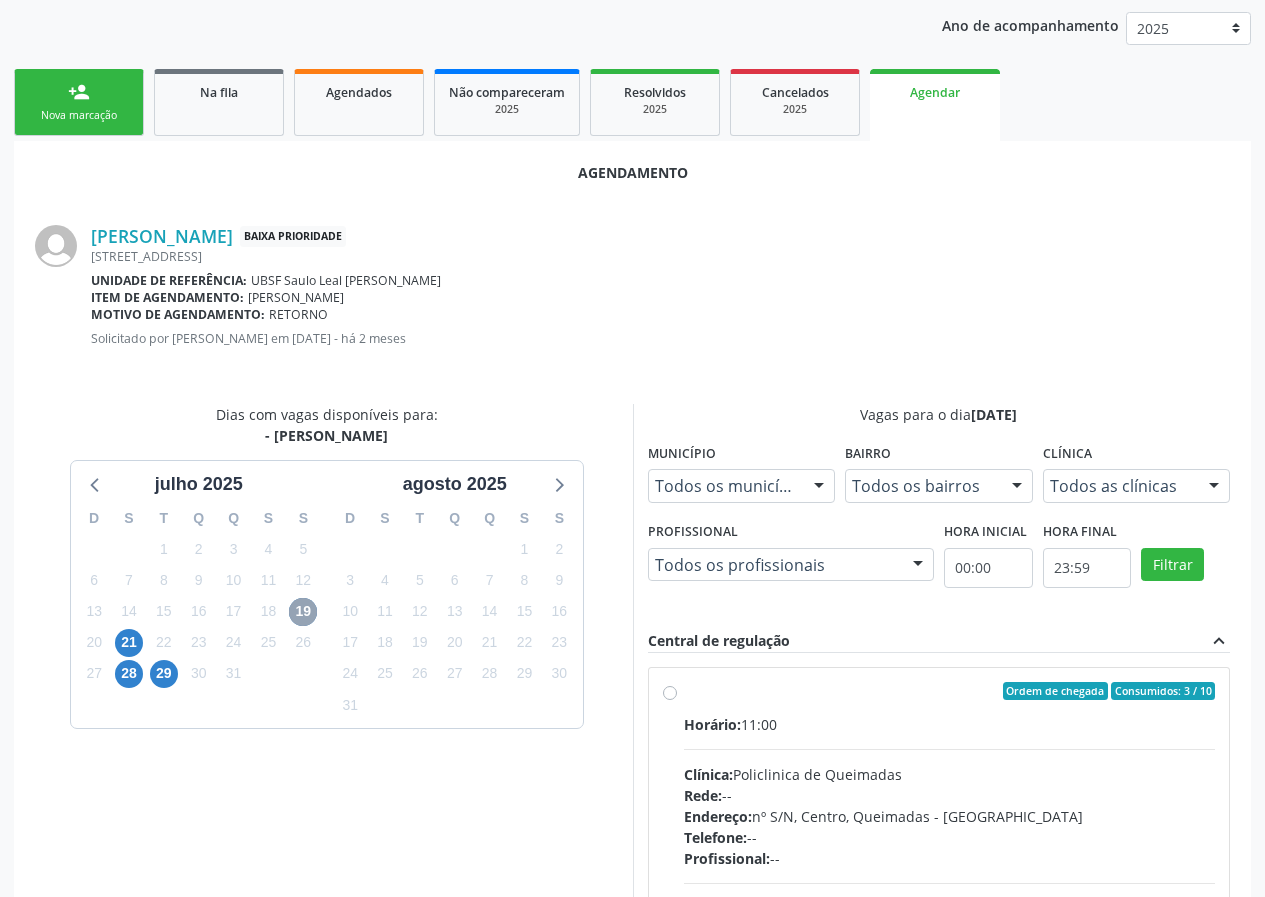 scroll, scrollTop: 433, scrollLeft: 0, axis: vertical 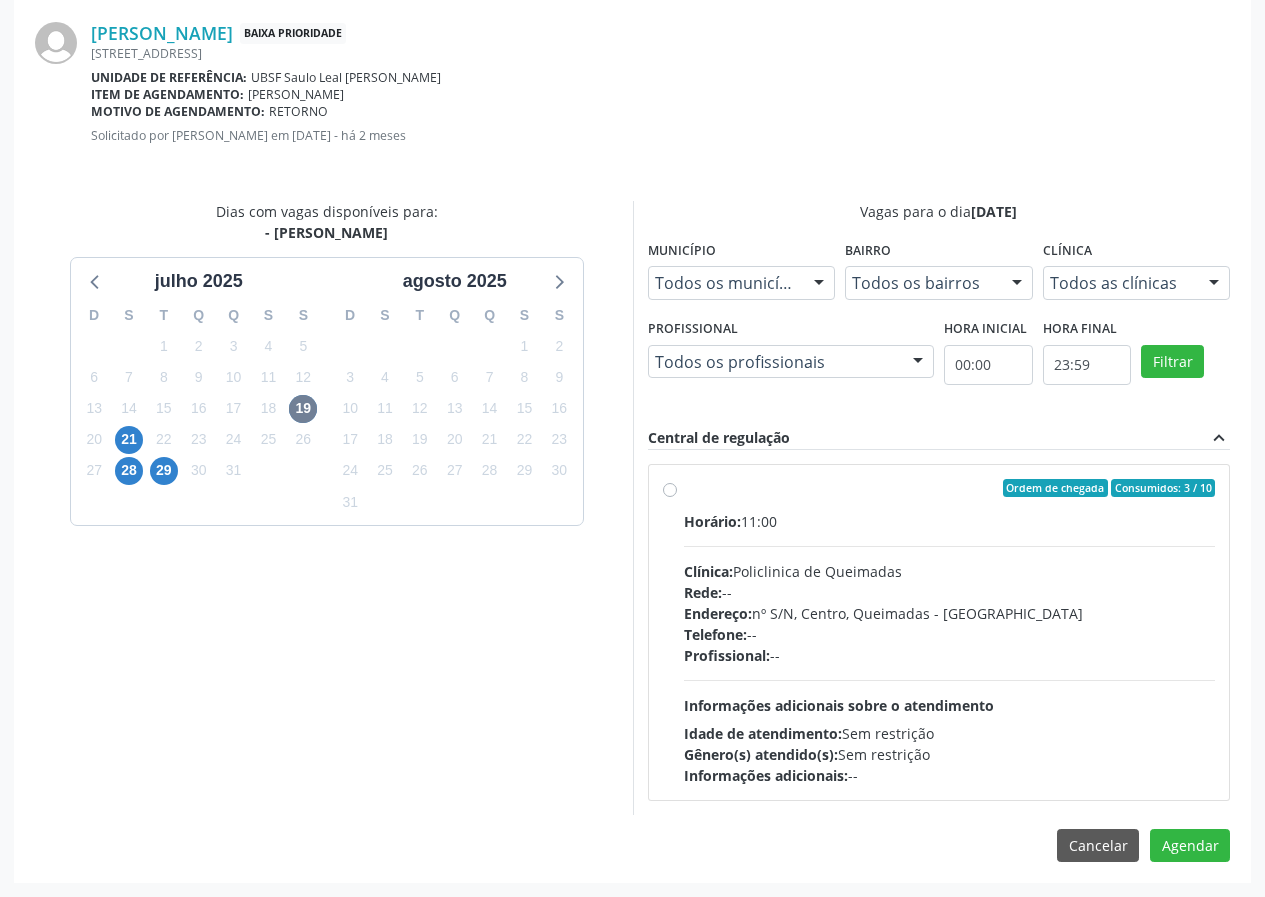 drag, startPoint x: 935, startPoint y: 692, endPoint x: 1044, endPoint y: 779, distance: 139.46326 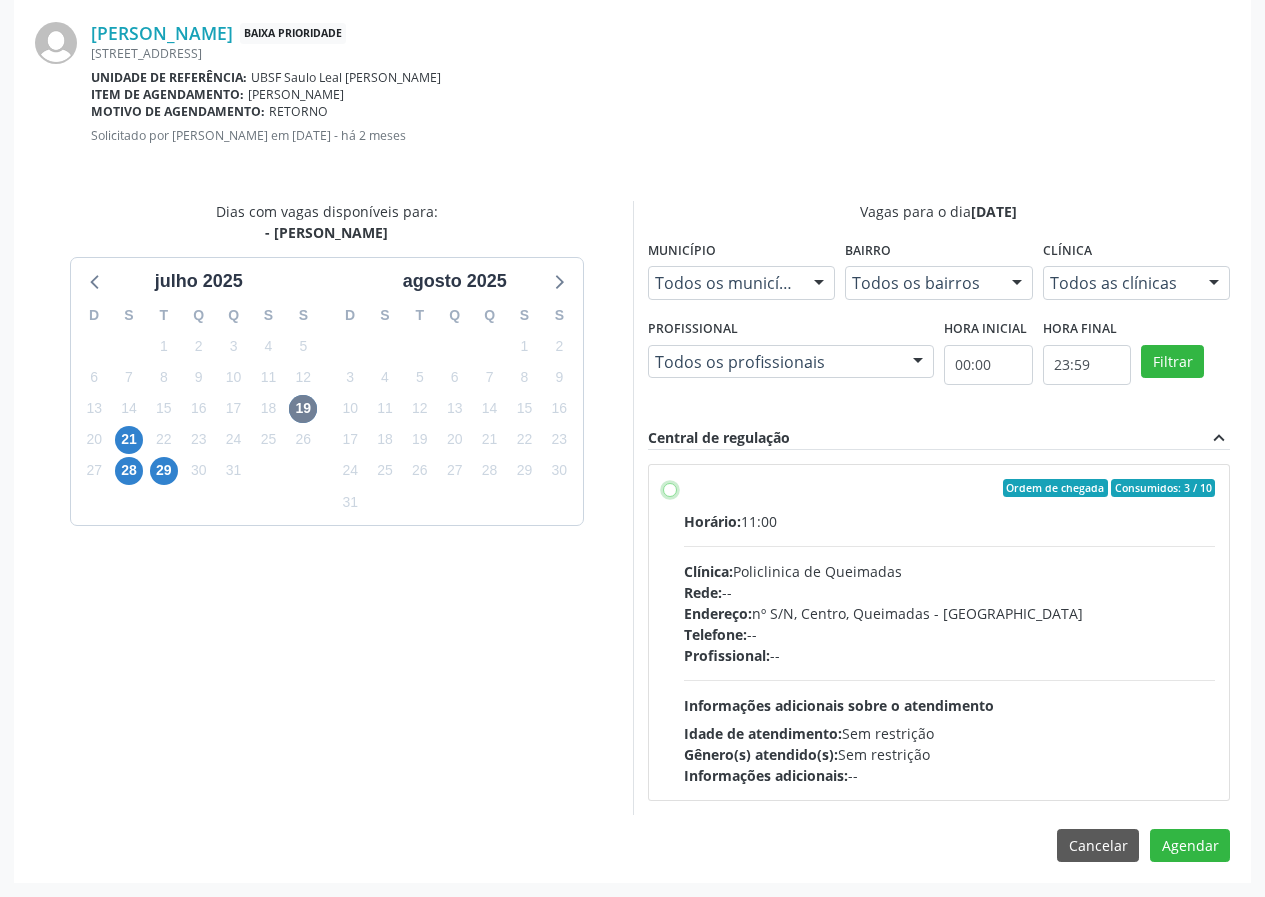 click on "Ordem de chegada
Consumidos: 3 / 10
Horário:   11:00
Clínica:  Policlinica de Queimadas
Rede:
--
Endereço:   nº S/N, Centro, Queimadas - PB
Telefone:   --
Profissional:
--
Informações adicionais sobre o atendimento
Idade de atendimento:
Sem restrição
Gênero(s) atendido(s):
Sem restrição
Informações adicionais:
--" at bounding box center (670, 488) 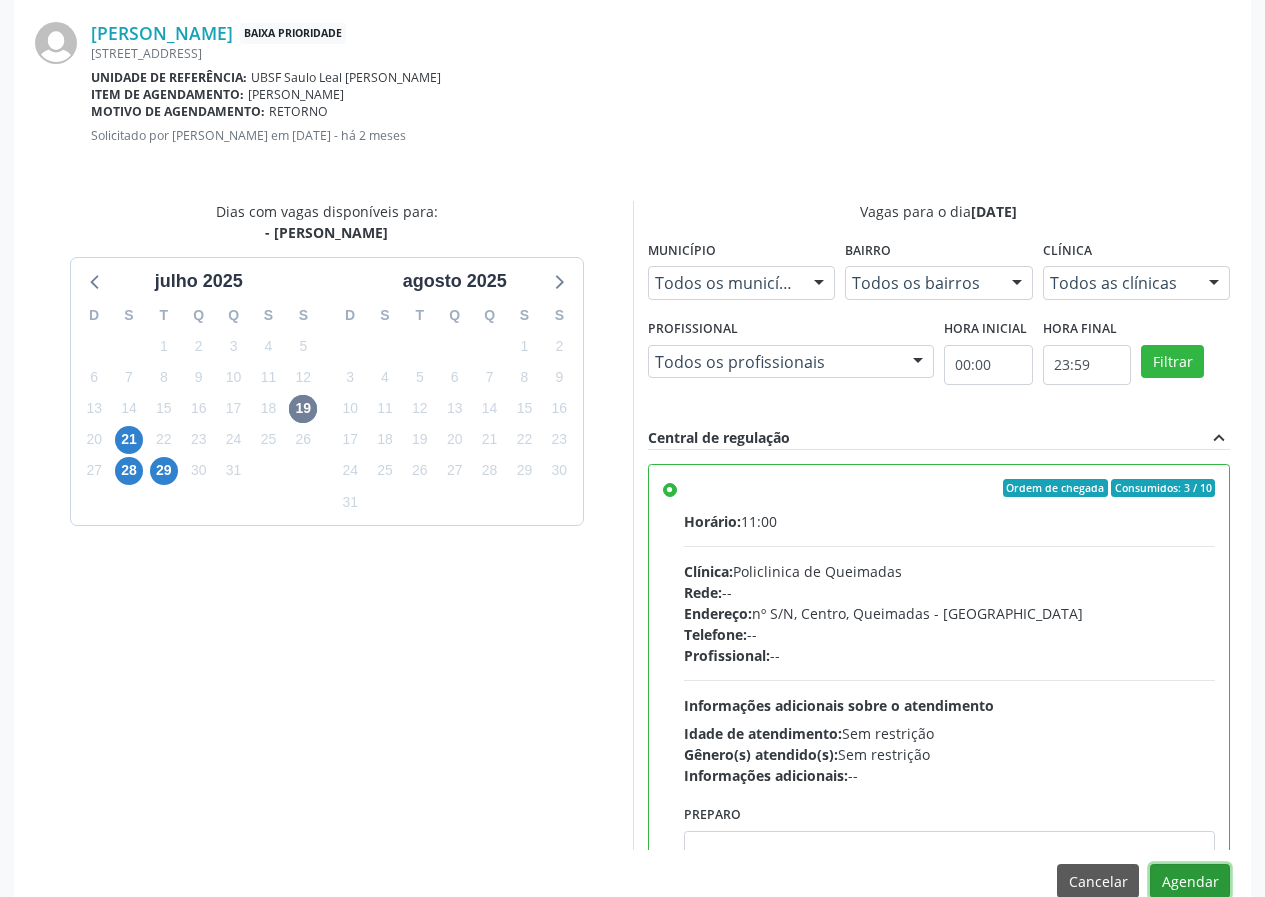 click on "Agendar" at bounding box center [1190, 881] 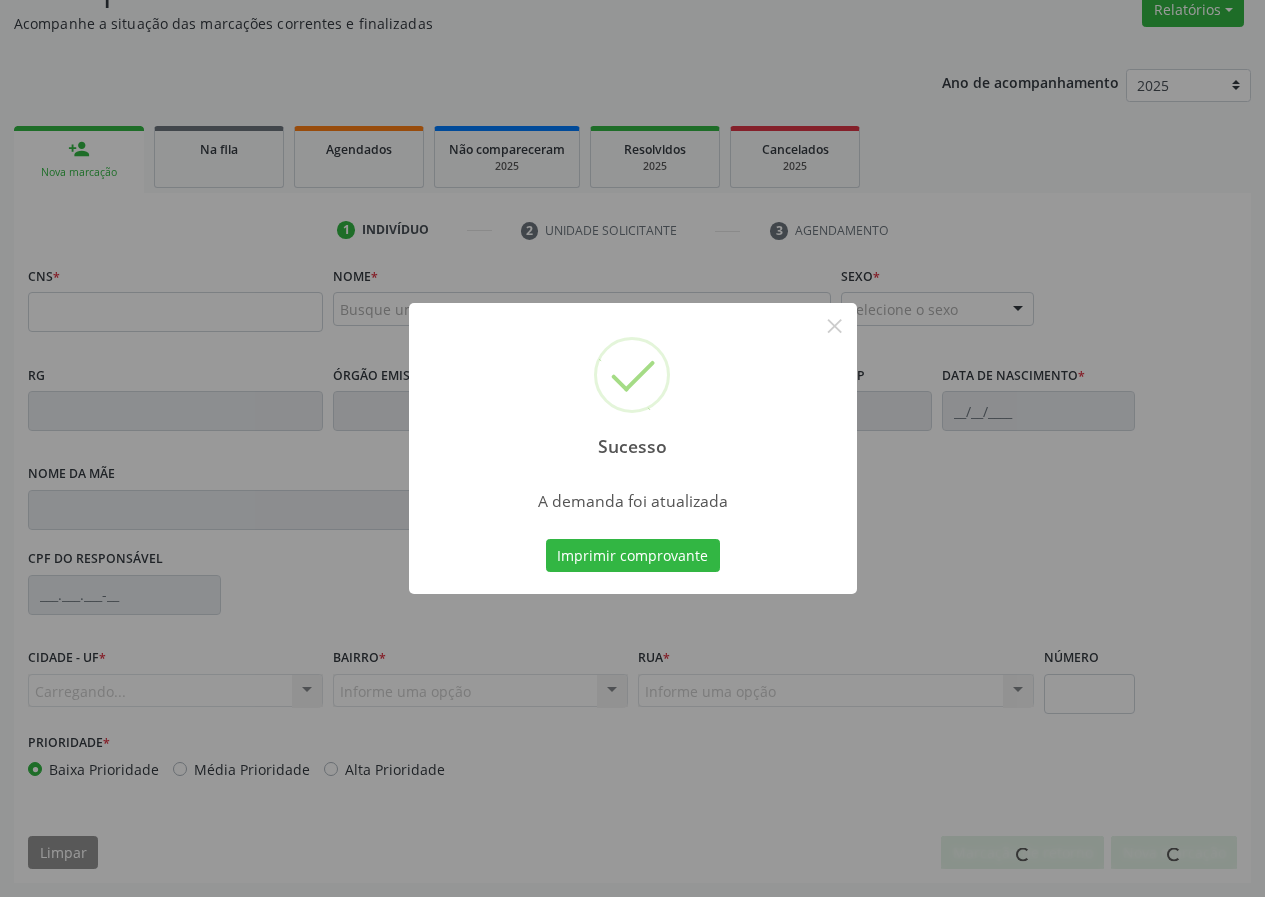 scroll, scrollTop: 173, scrollLeft: 0, axis: vertical 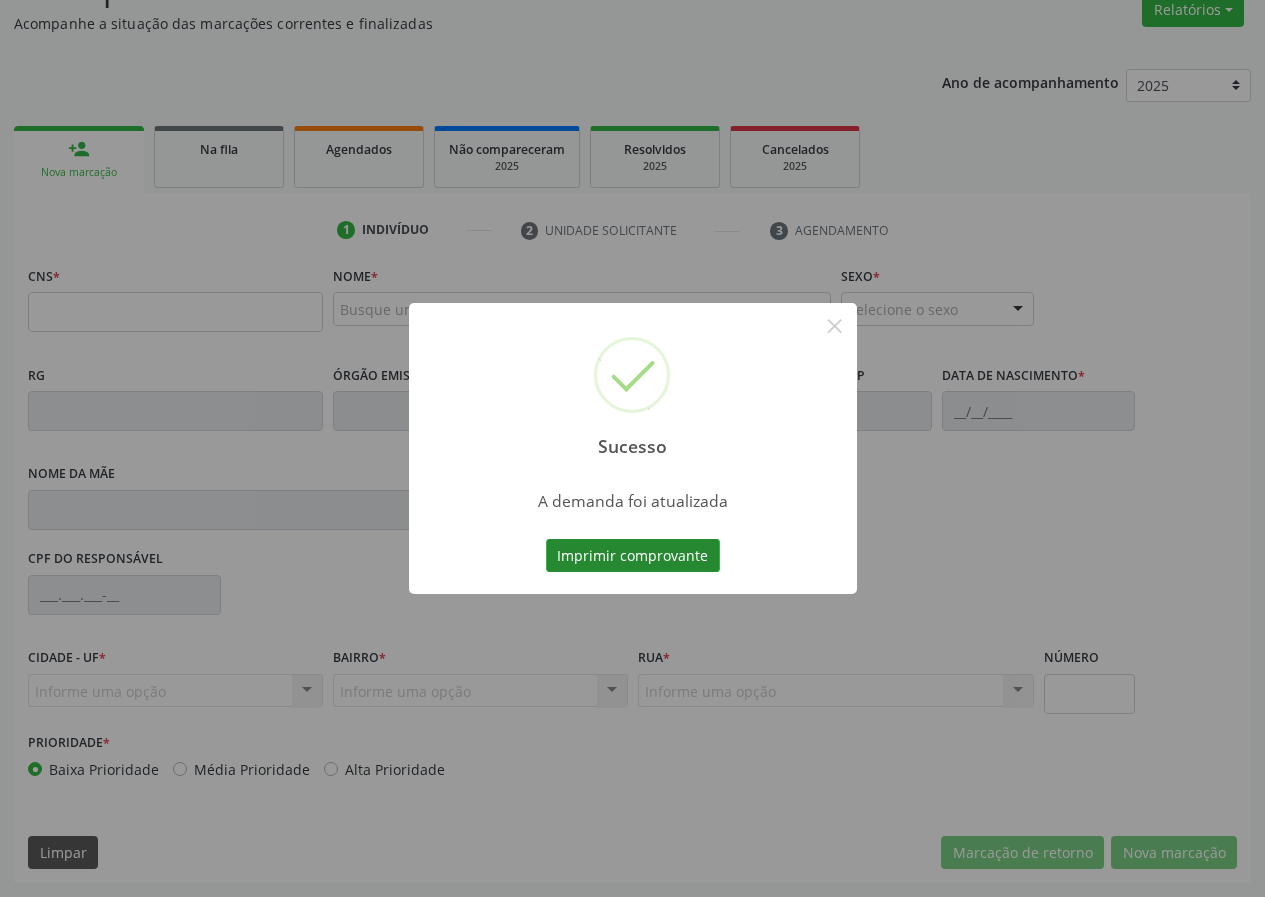 click on "Imprimir comprovante" at bounding box center (633, 556) 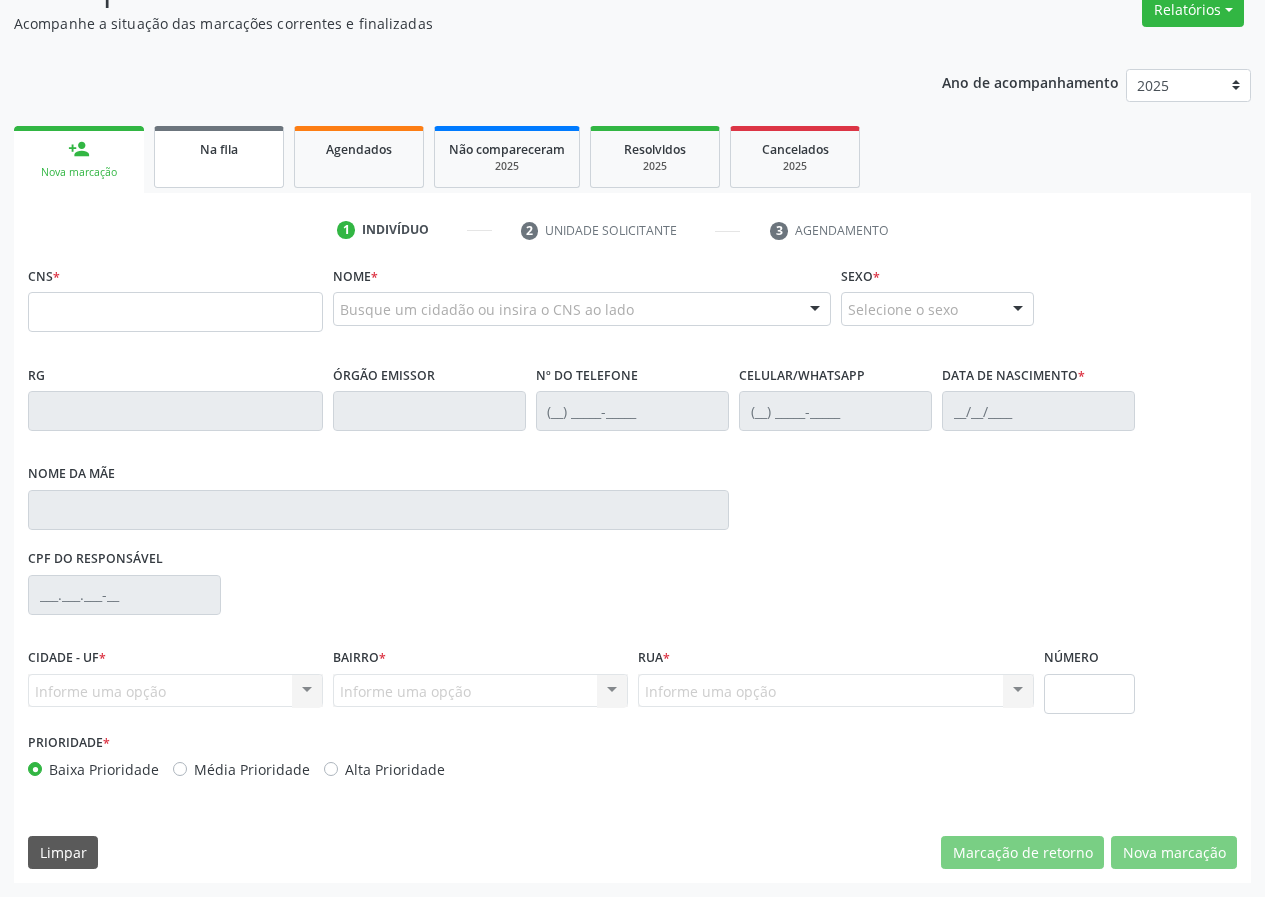 click on "Na fila" at bounding box center (219, 148) 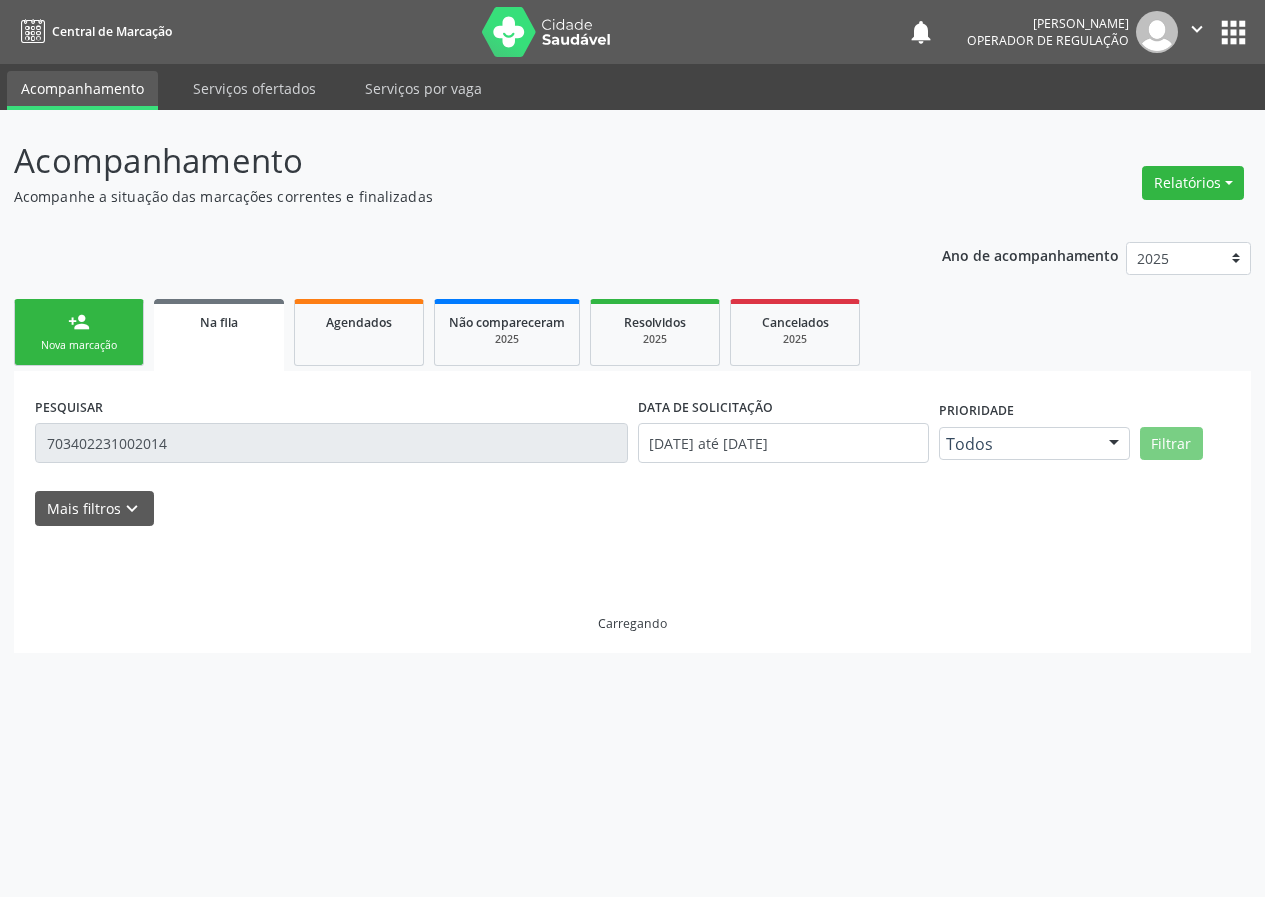 scroll, scrollTop: 0, scrollLeft: 0, axis: both 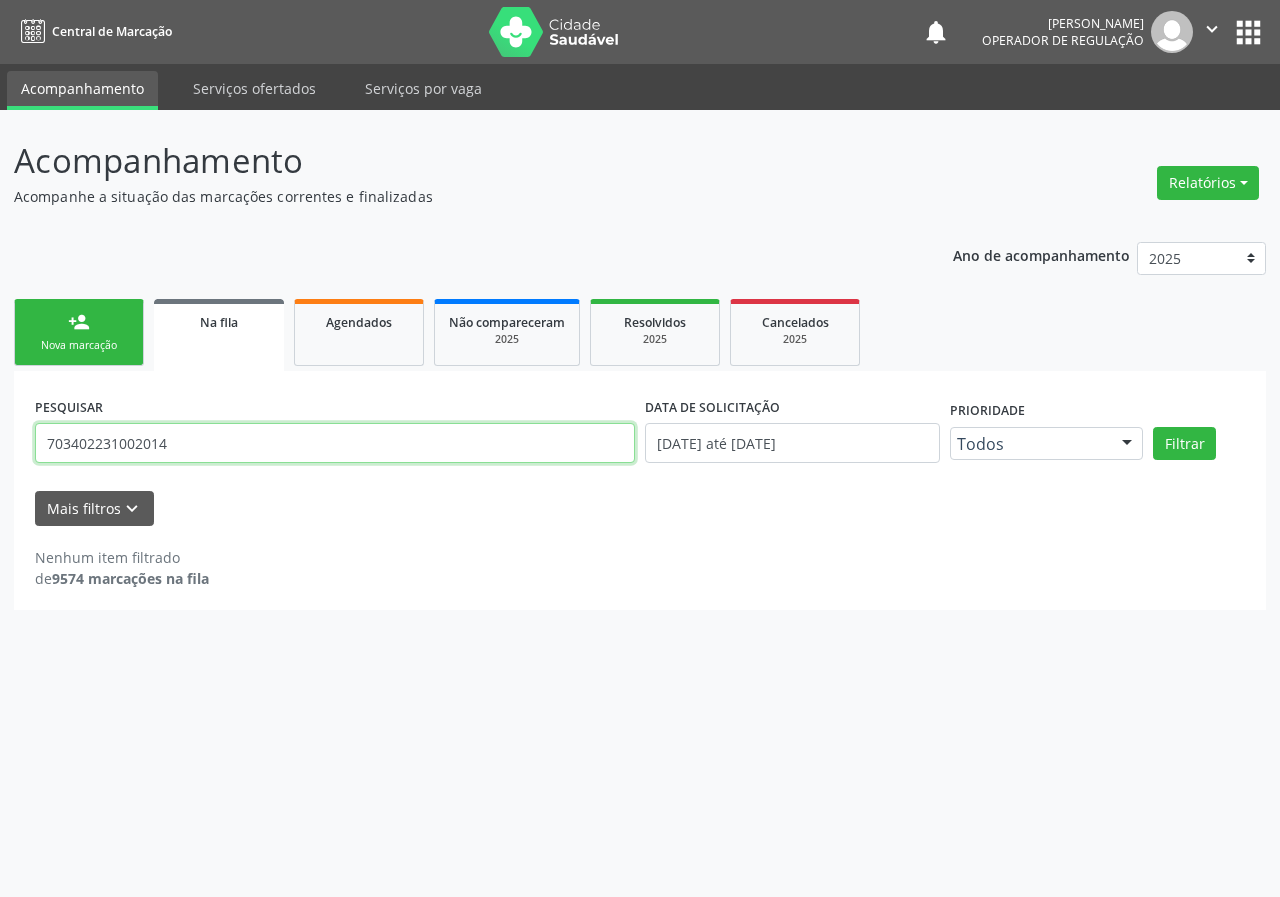click on "703402231002014" at bounding box center [335, 443] 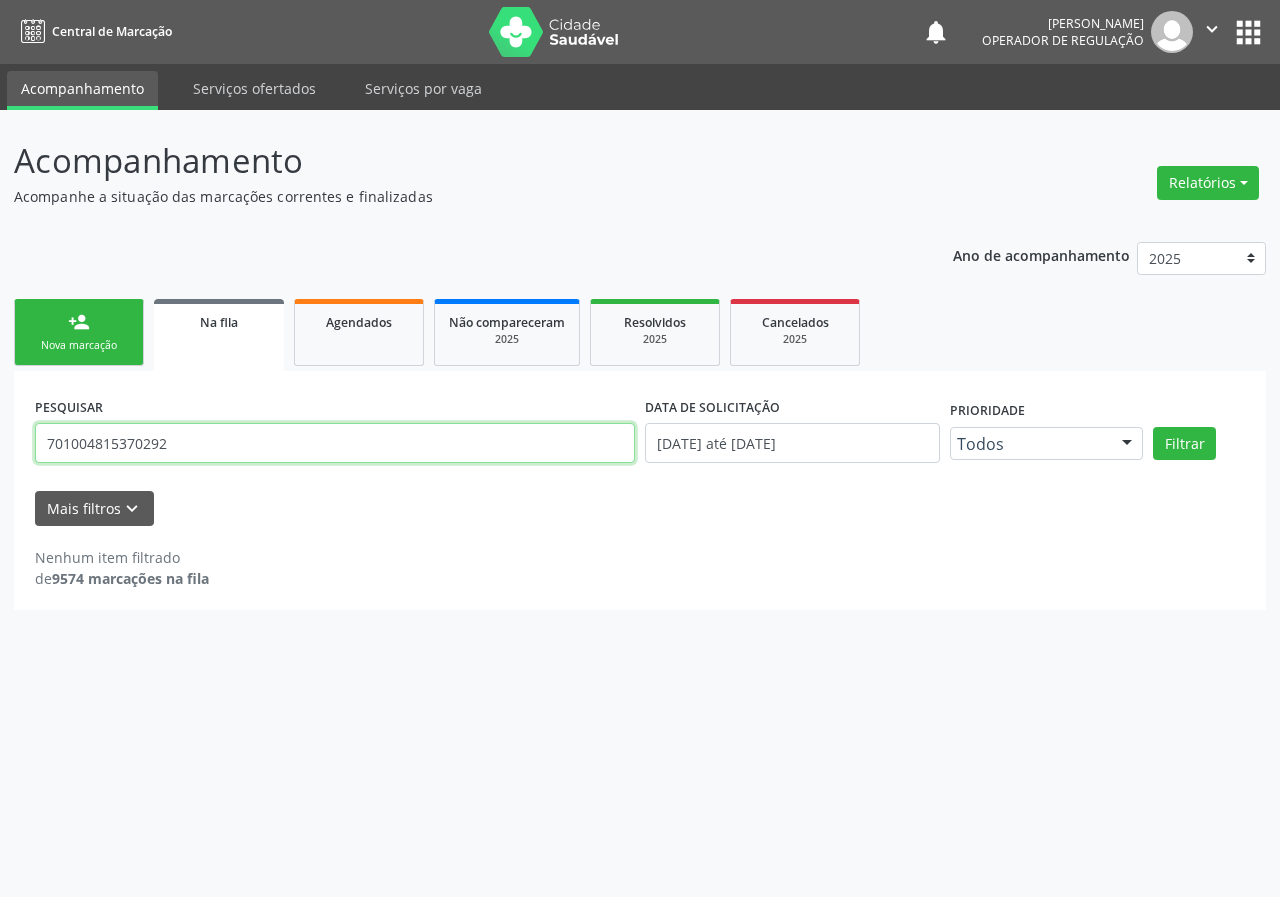 type on "701004815370292" 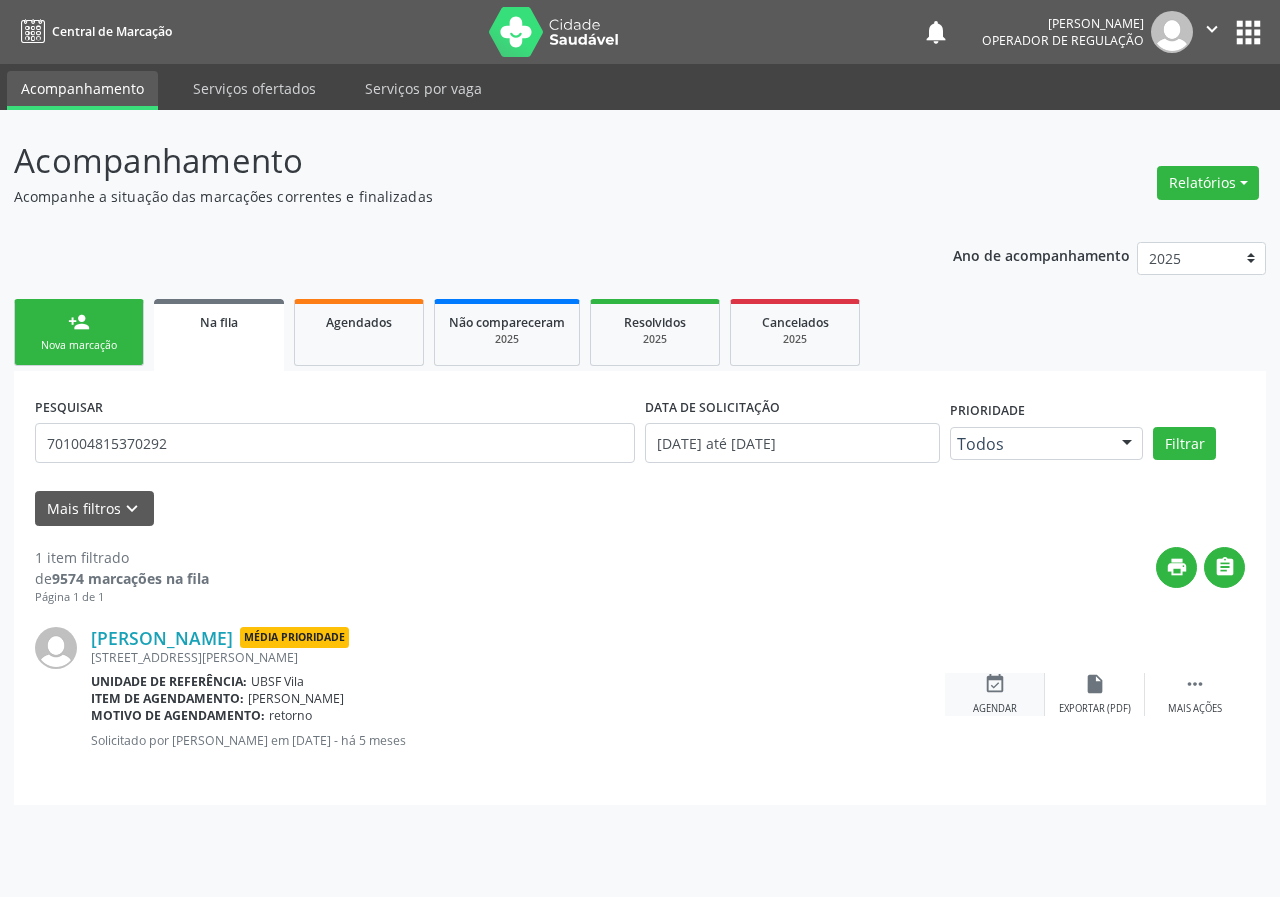click on "event_available" at bounding box center [995, 684] 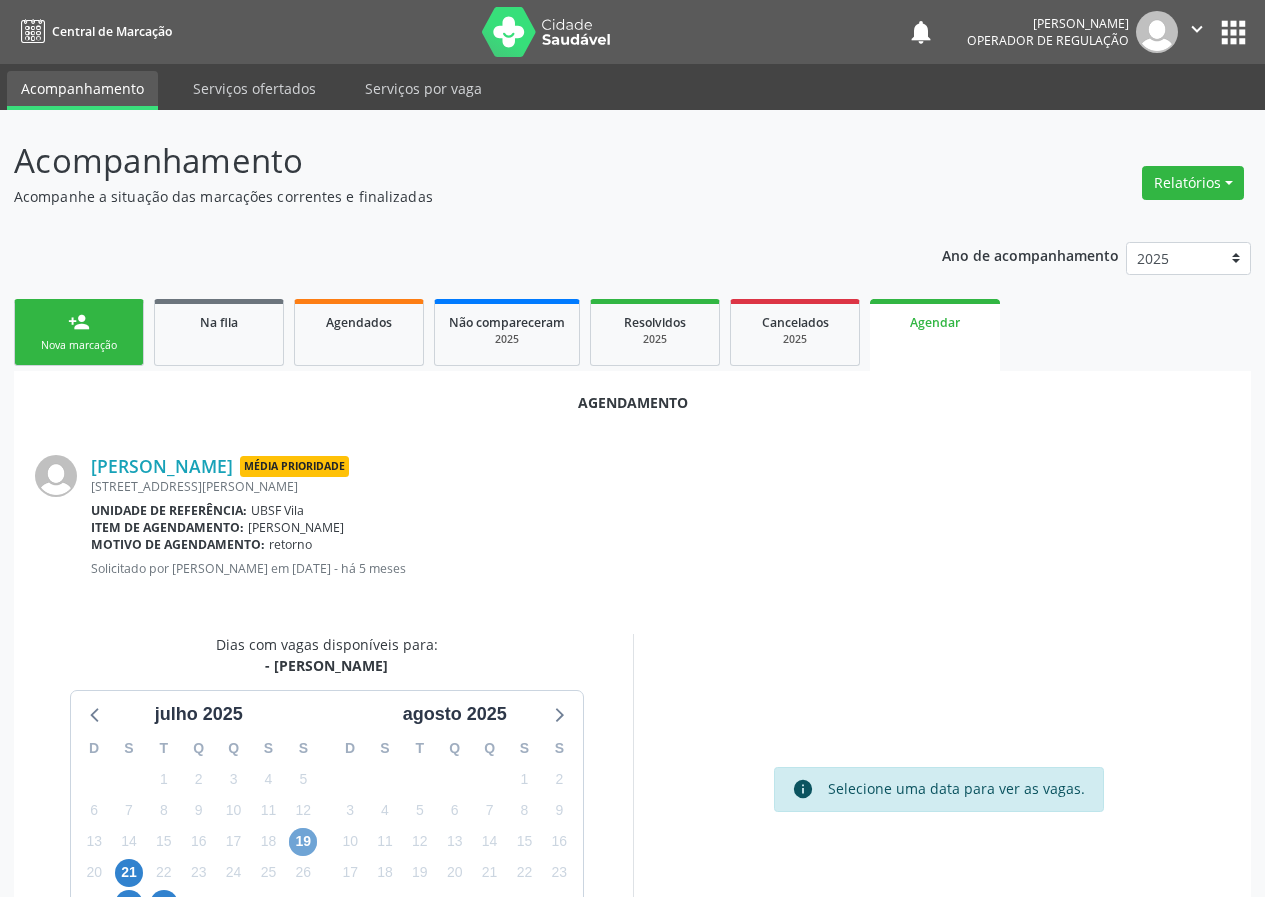 click on "19" at bounding box center (303, 842) 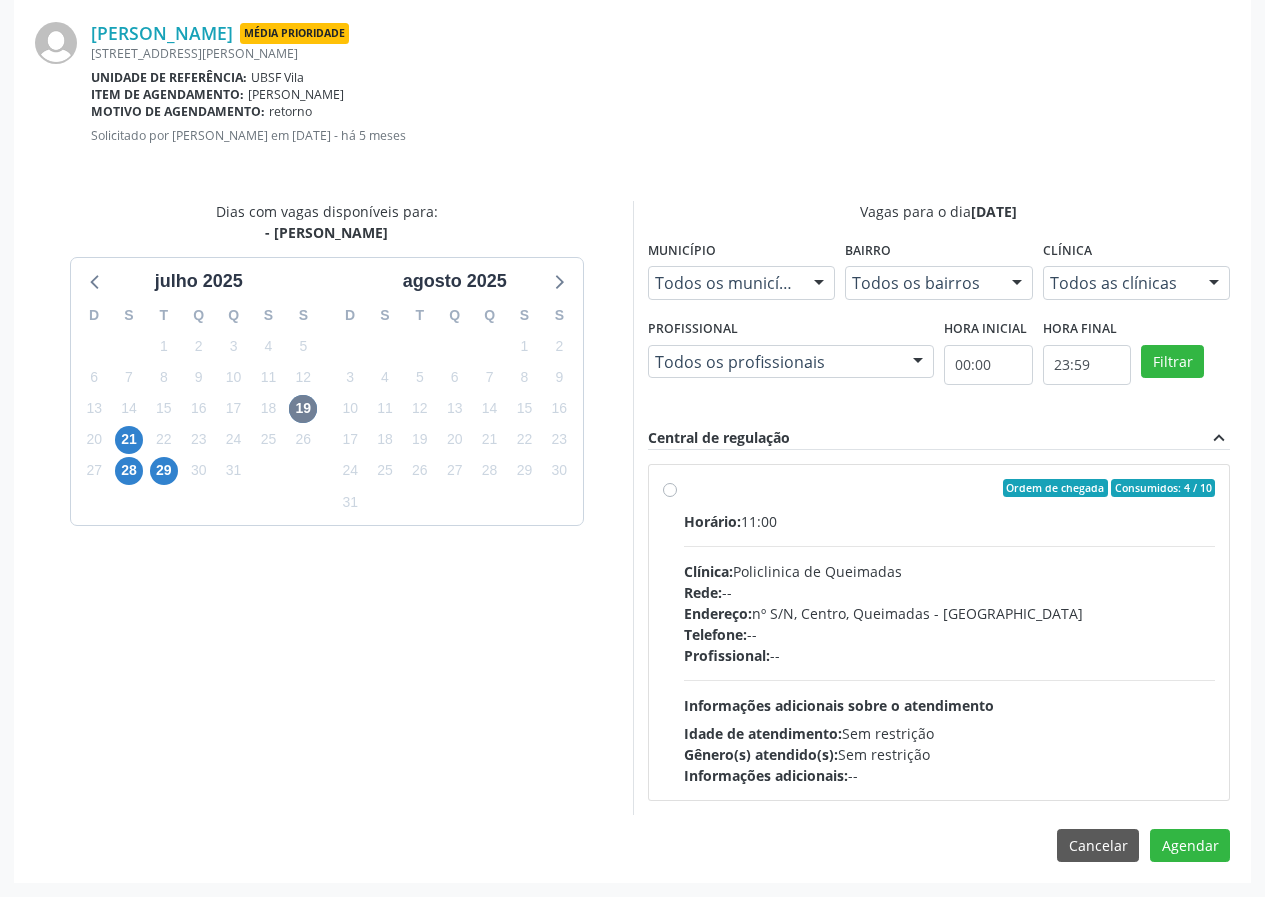 click on "Telefone:   --" at bounding box center [950, 634] 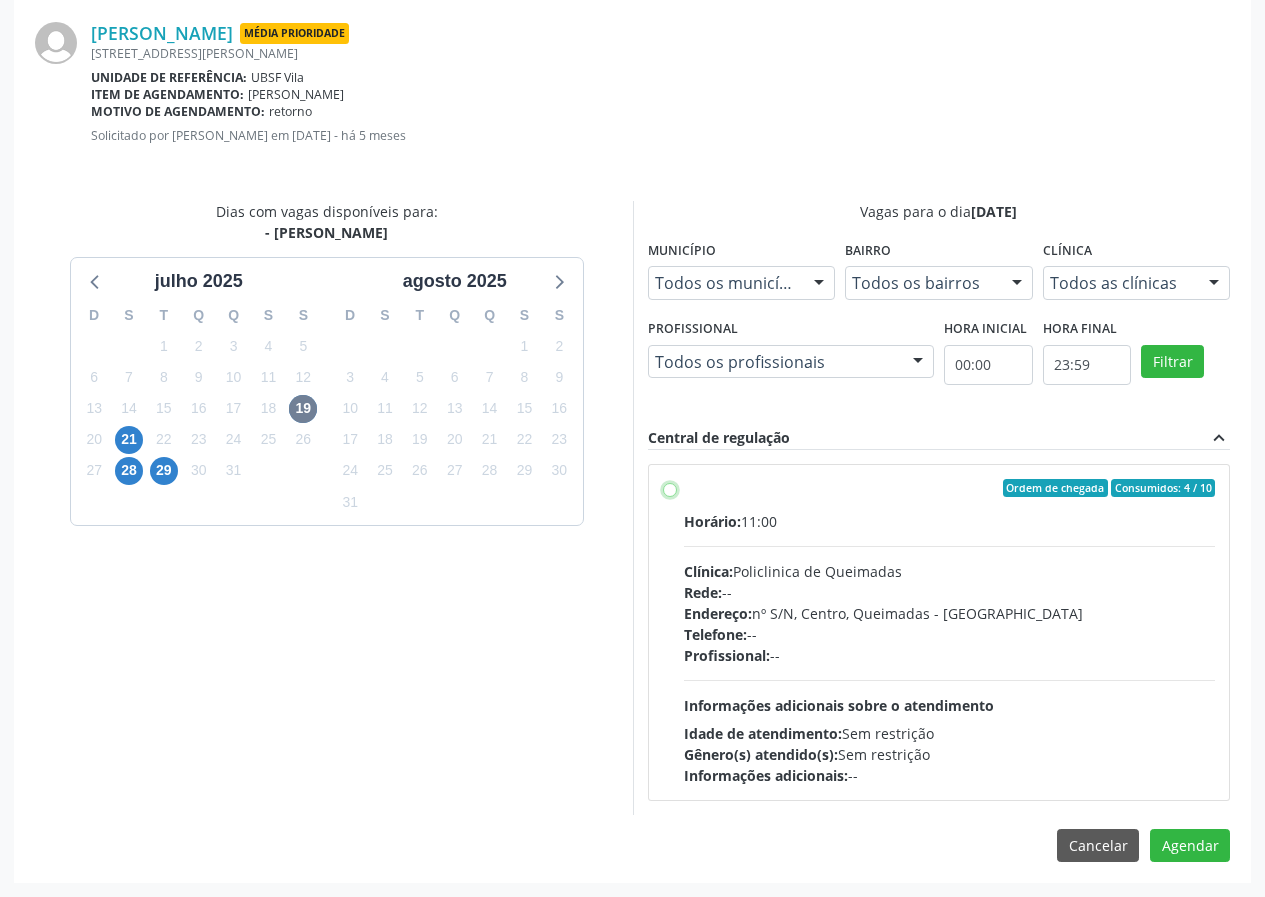 radio on "true" 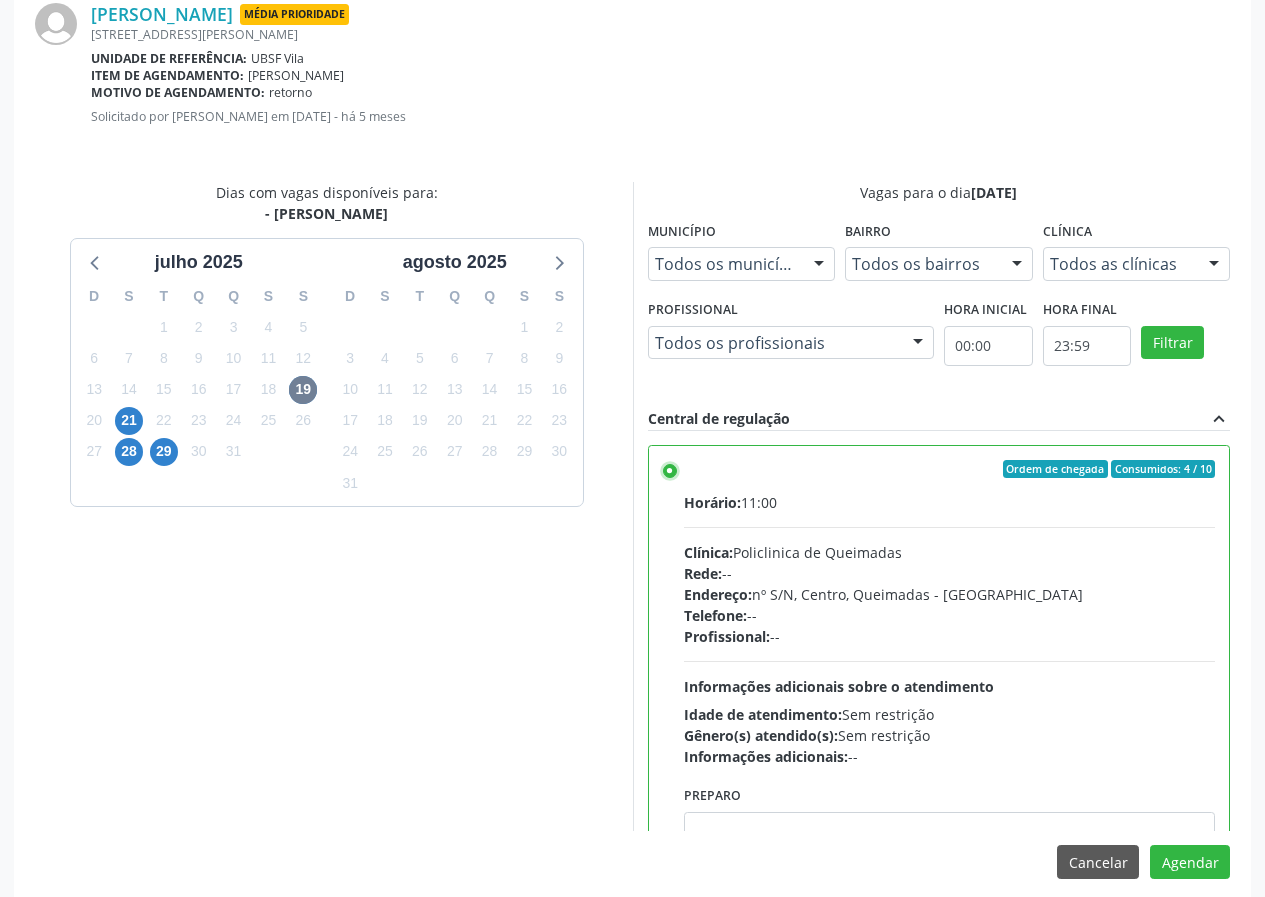scroll, scrollTop: 469, scrollLeft: 0, axis: vertical 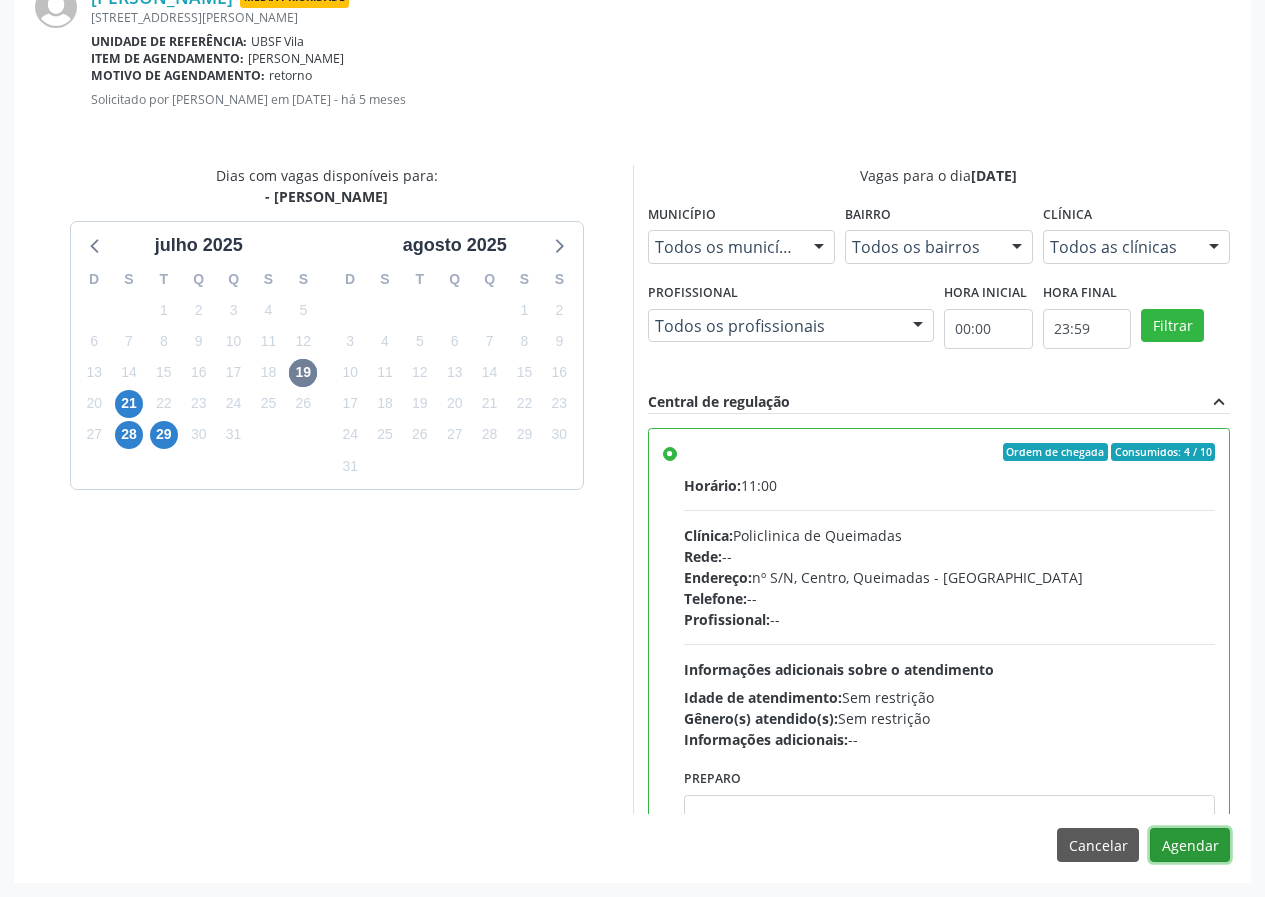 click on "Agendar" at bounding box center [1190, 845] 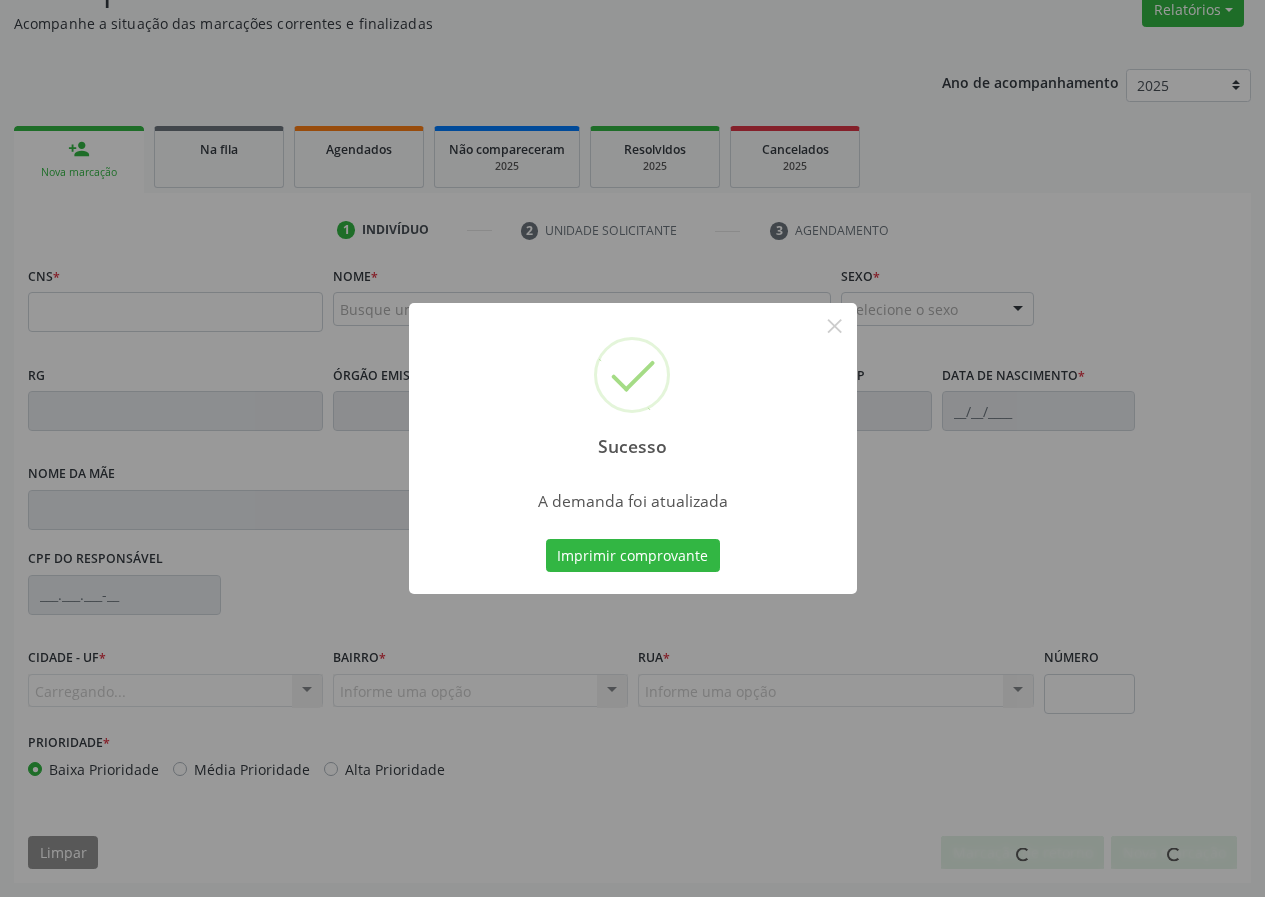 scroll, scrollTop: 173, scrollLeft: 0, axis: vertical 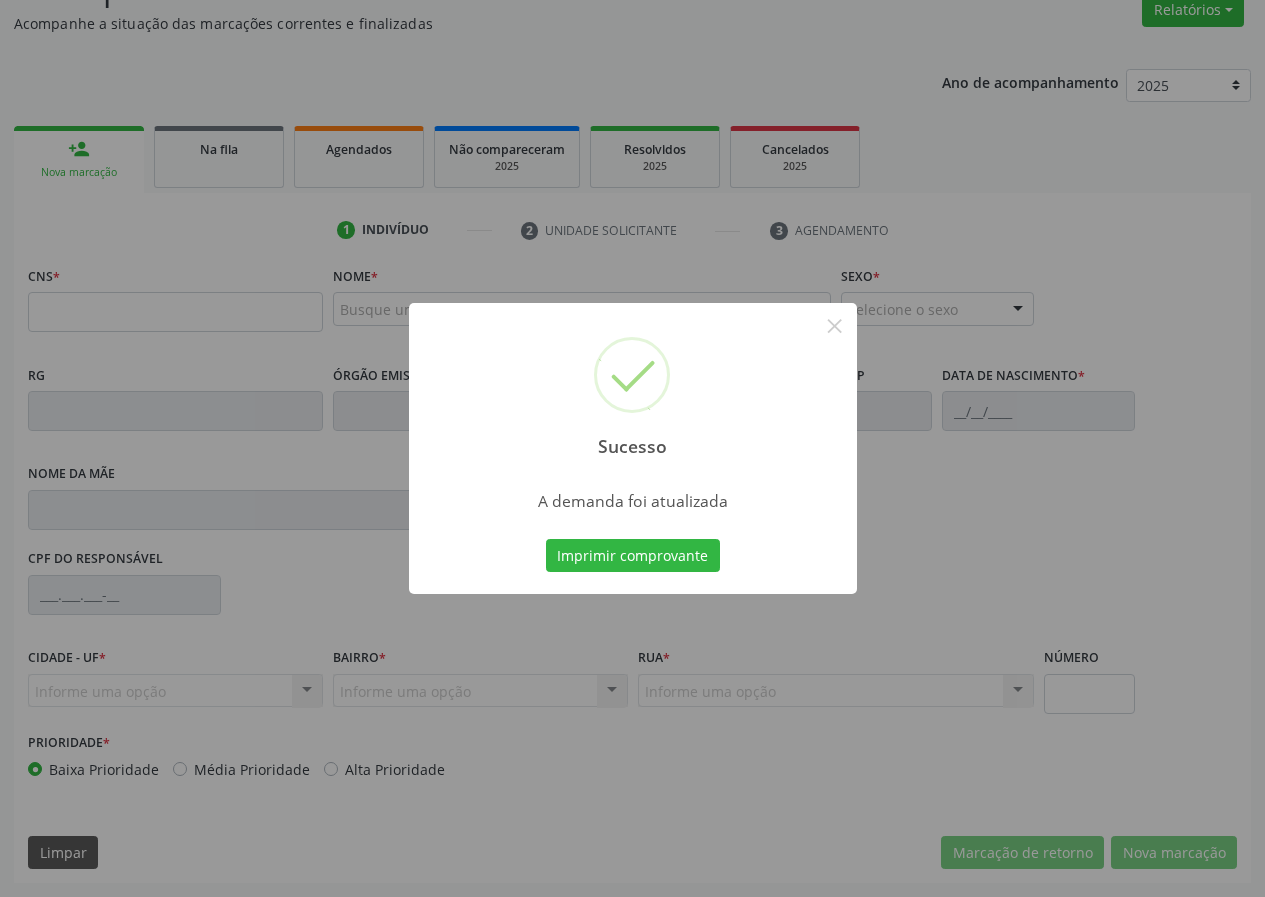 type 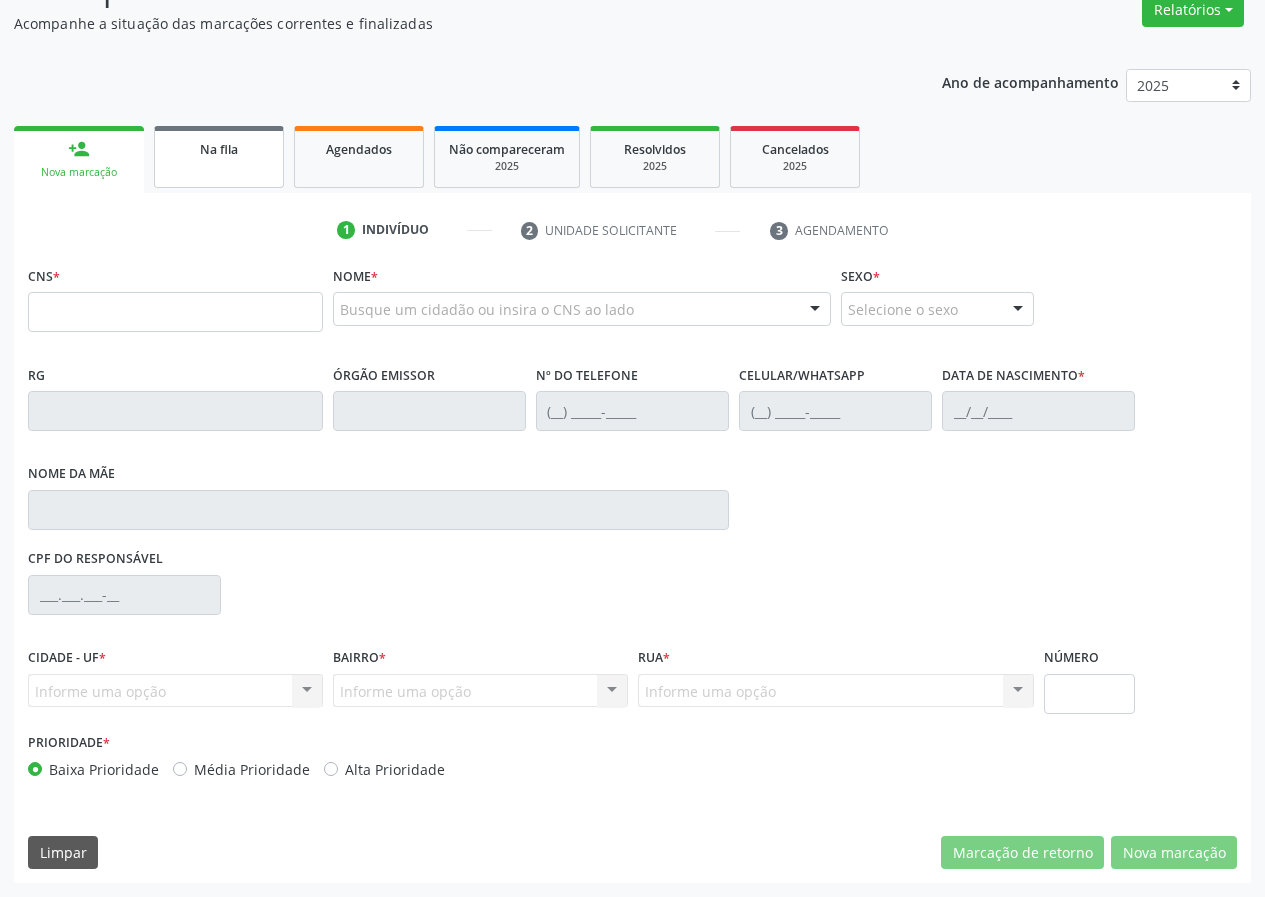 click on "Na fila" at bounding box center [219, 148] 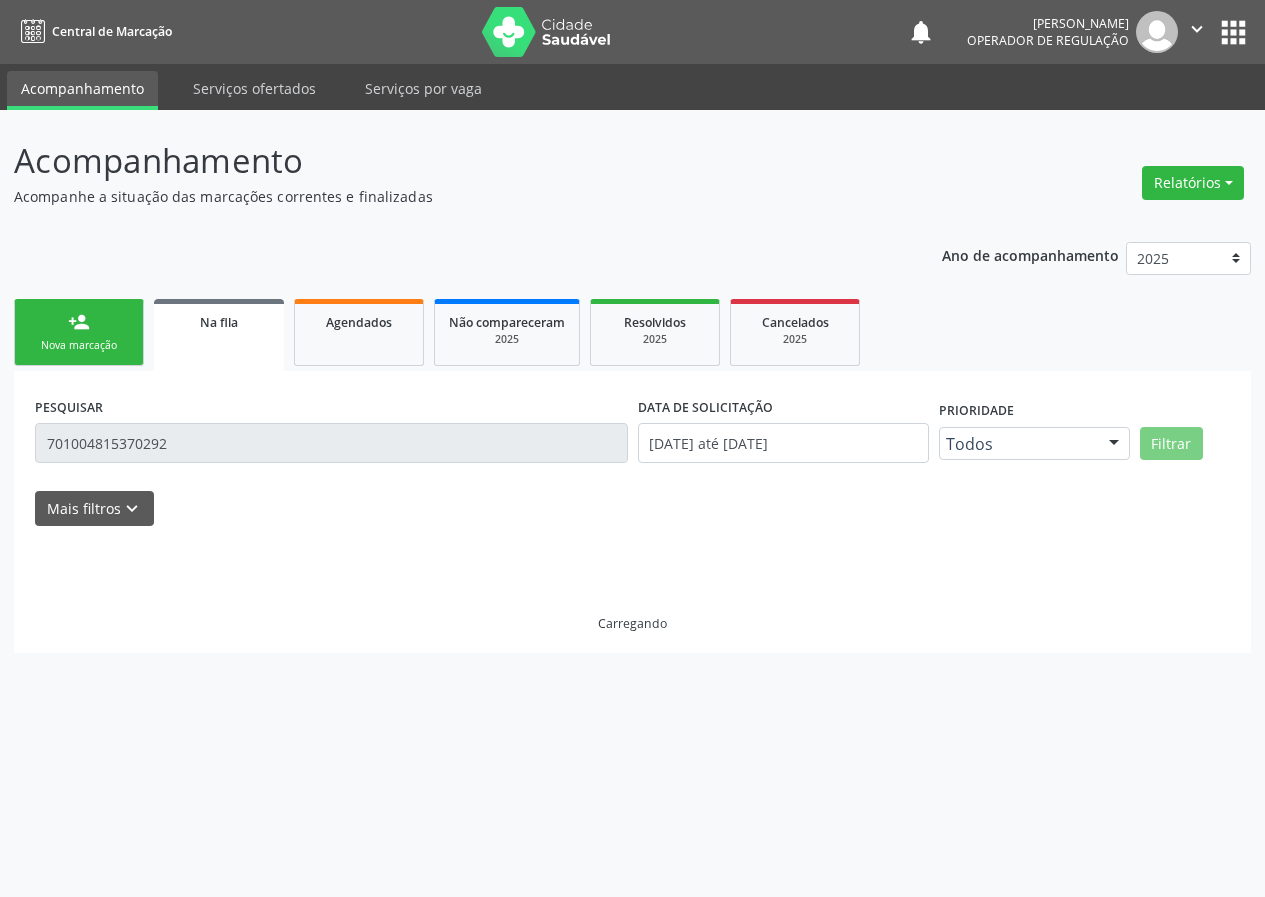 scroll, scrollTop: 0, scrollLeft: 0, axis: both 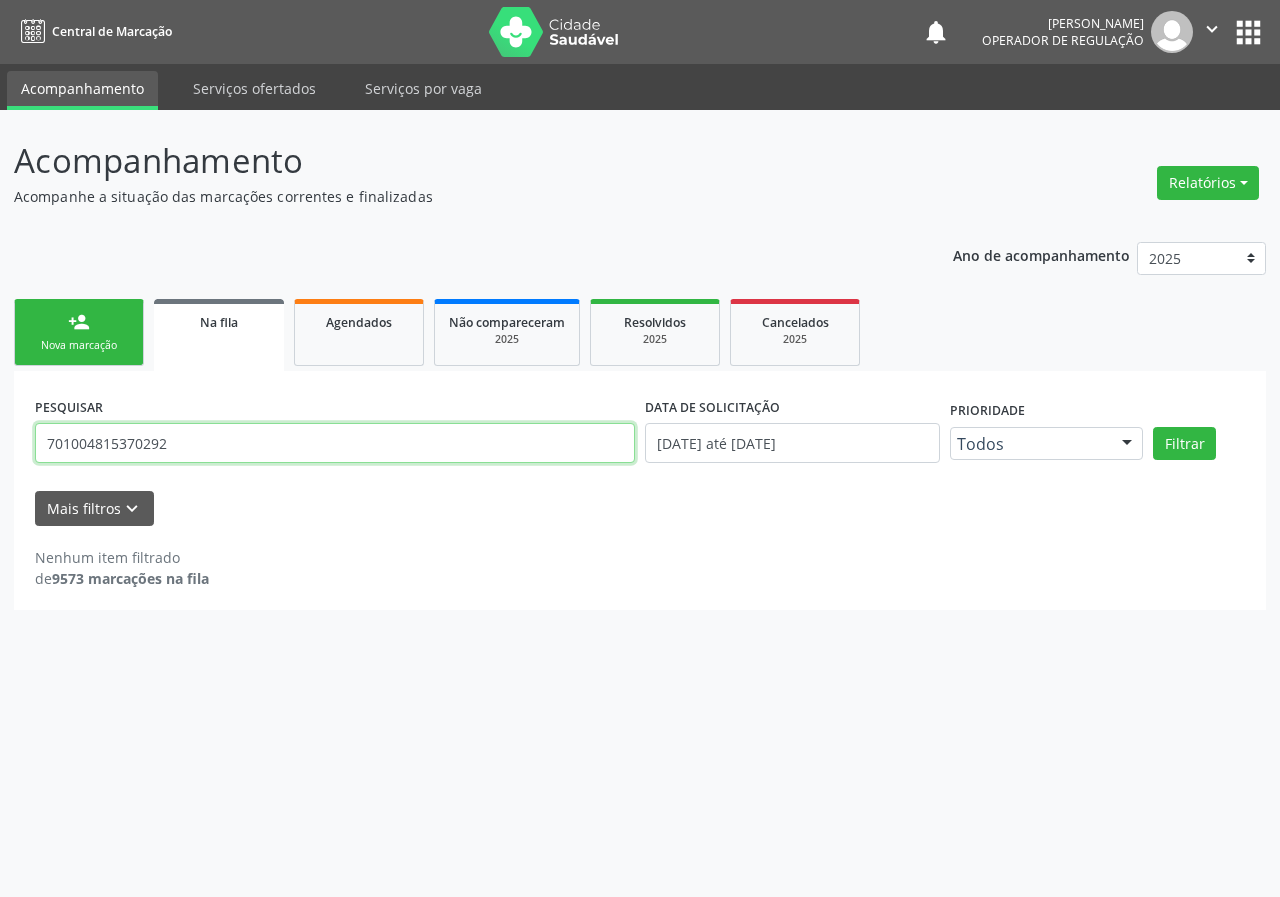 click on "701004815370292" at bounding box center [335, 443] 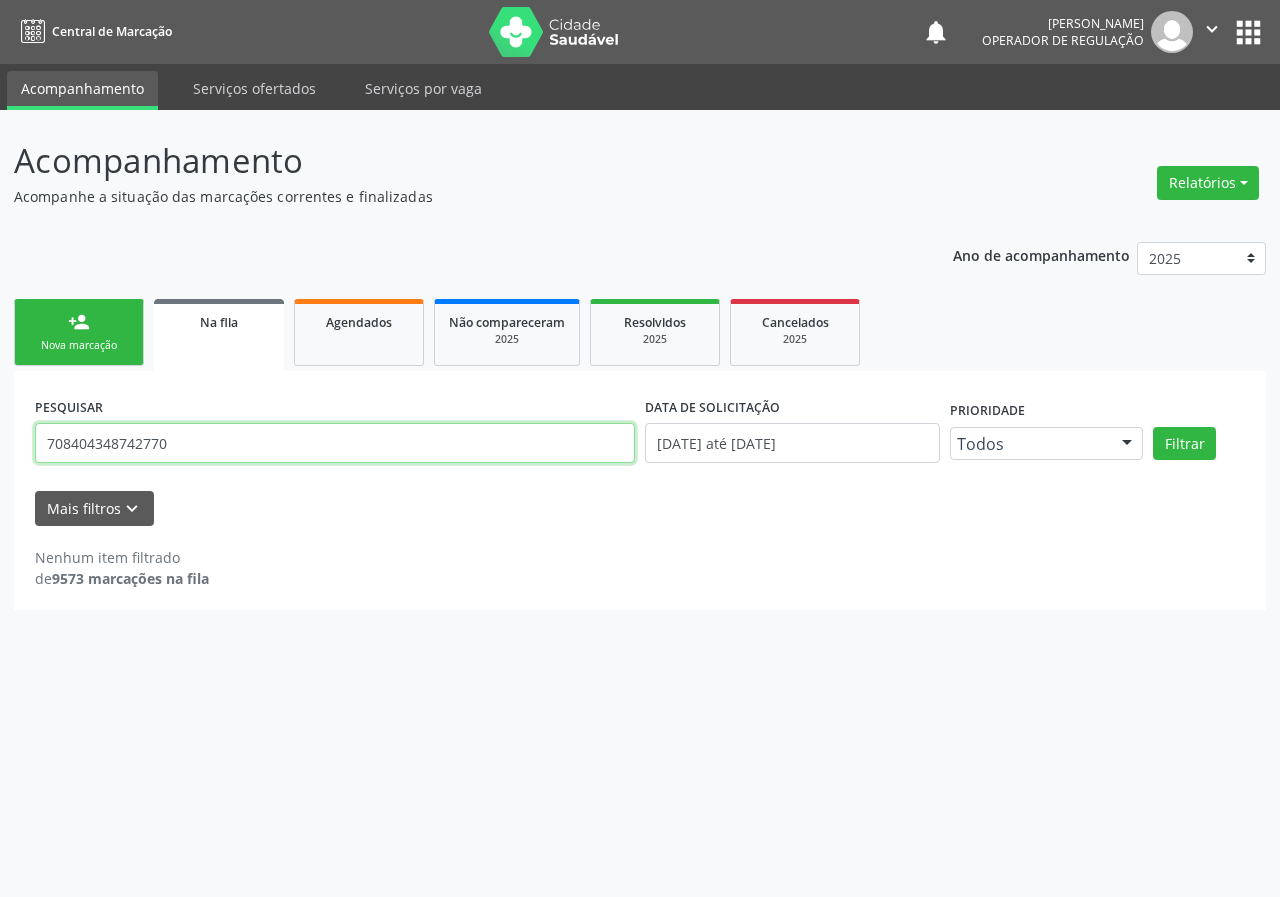 type on "708404348742770" 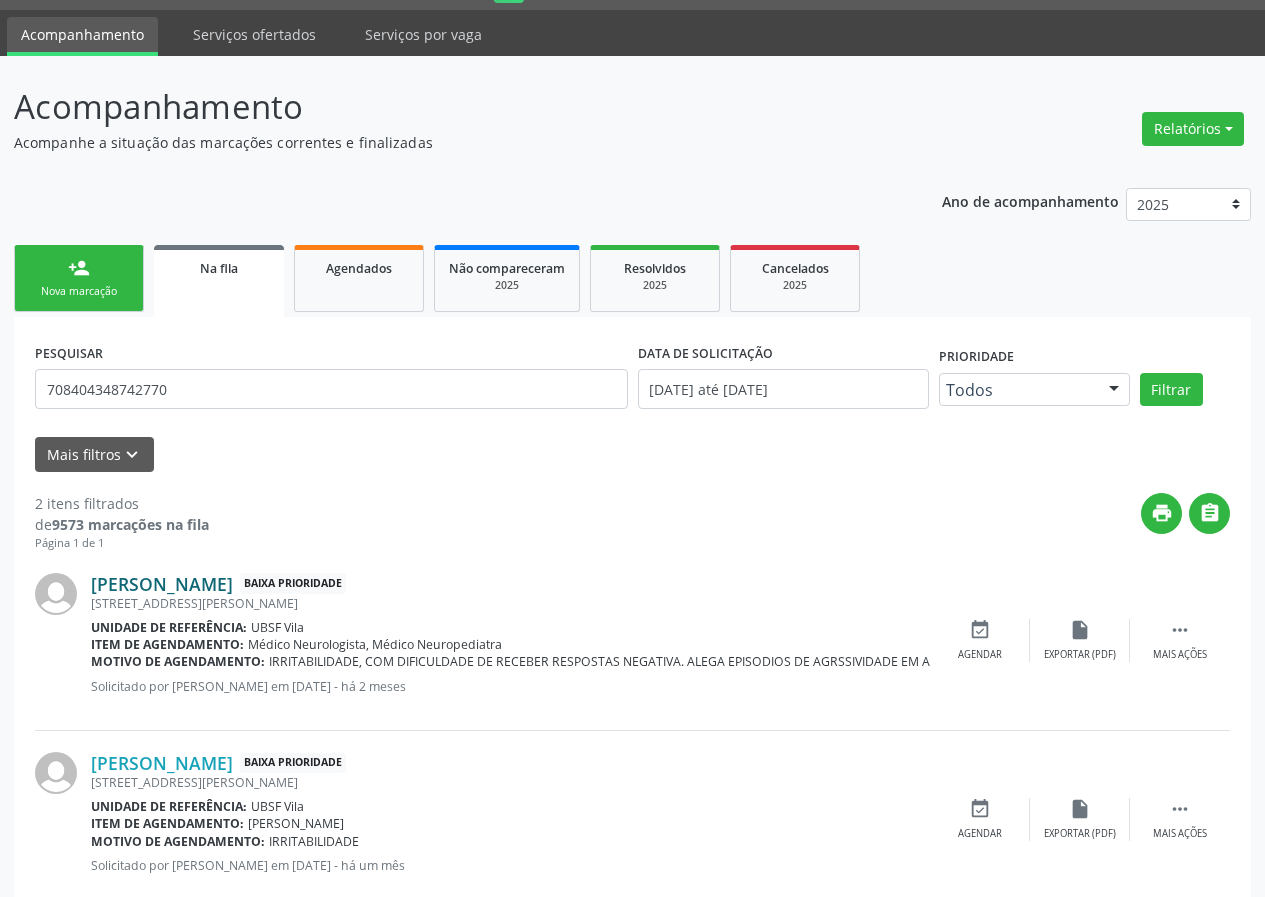 scroll, scrollTop: 101, scrollLeft: 0, axis: vertical 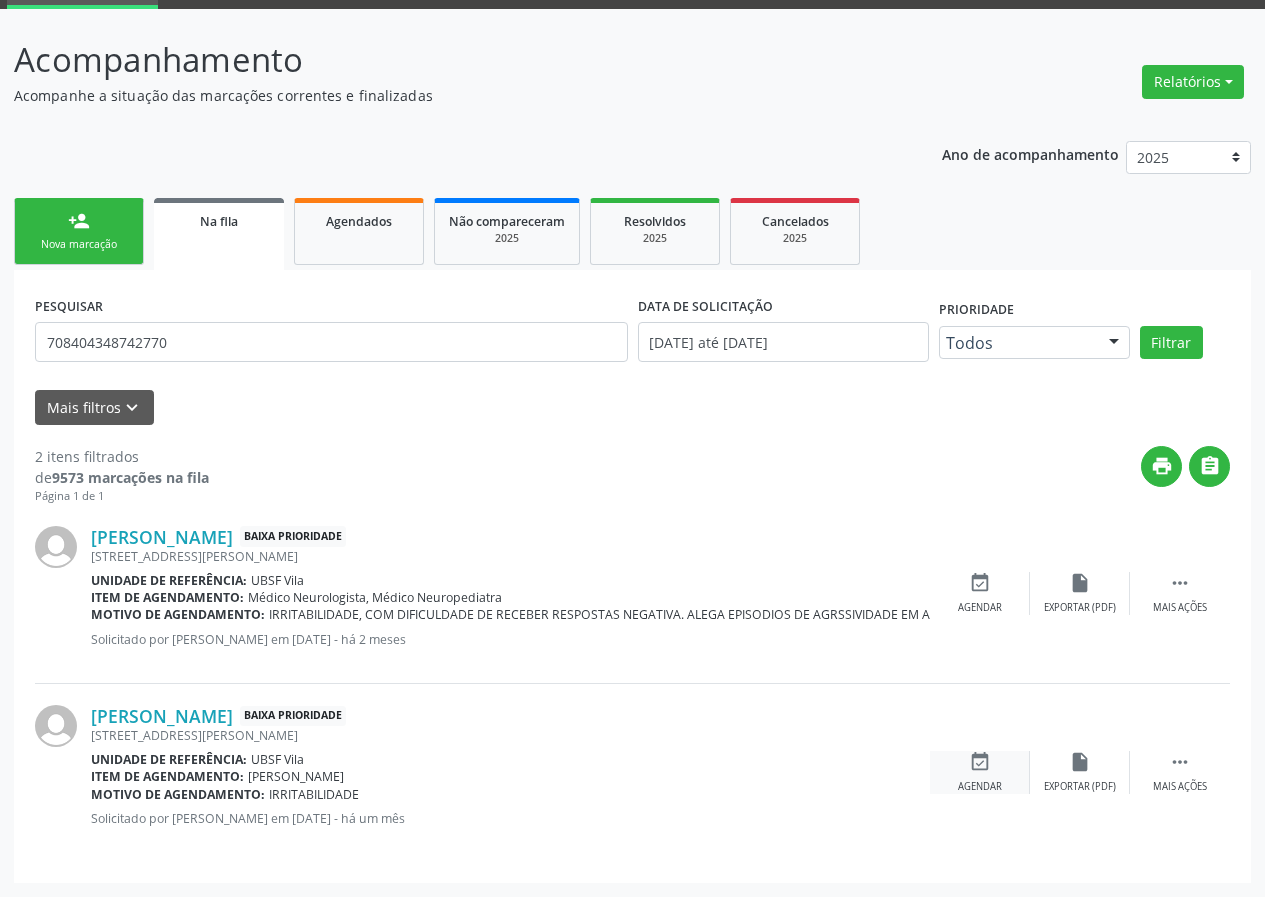 click on "event_available" at bounding box center [980, 762] 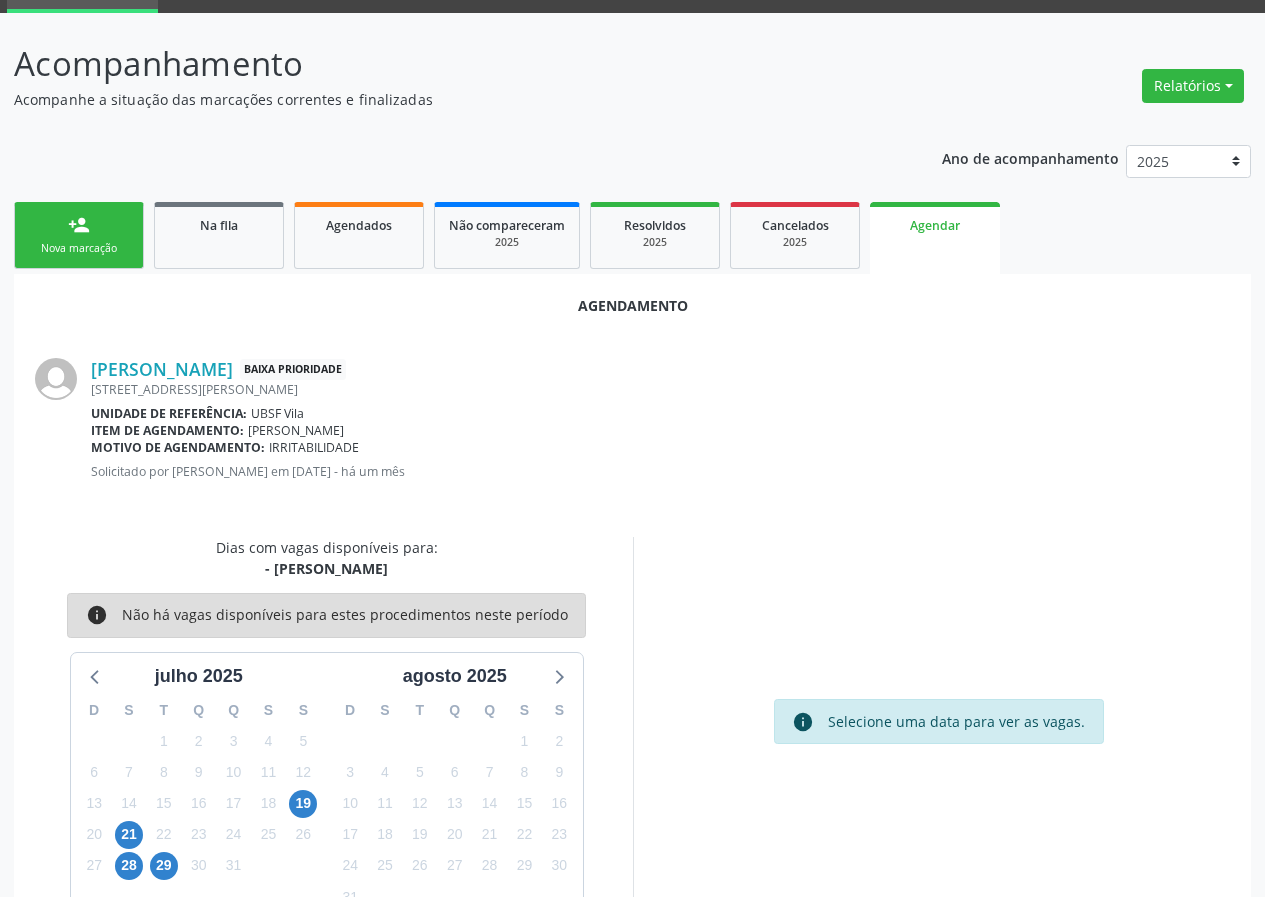 scroll, scrollTop: 101, scrollLeft: 0, axis: vertical 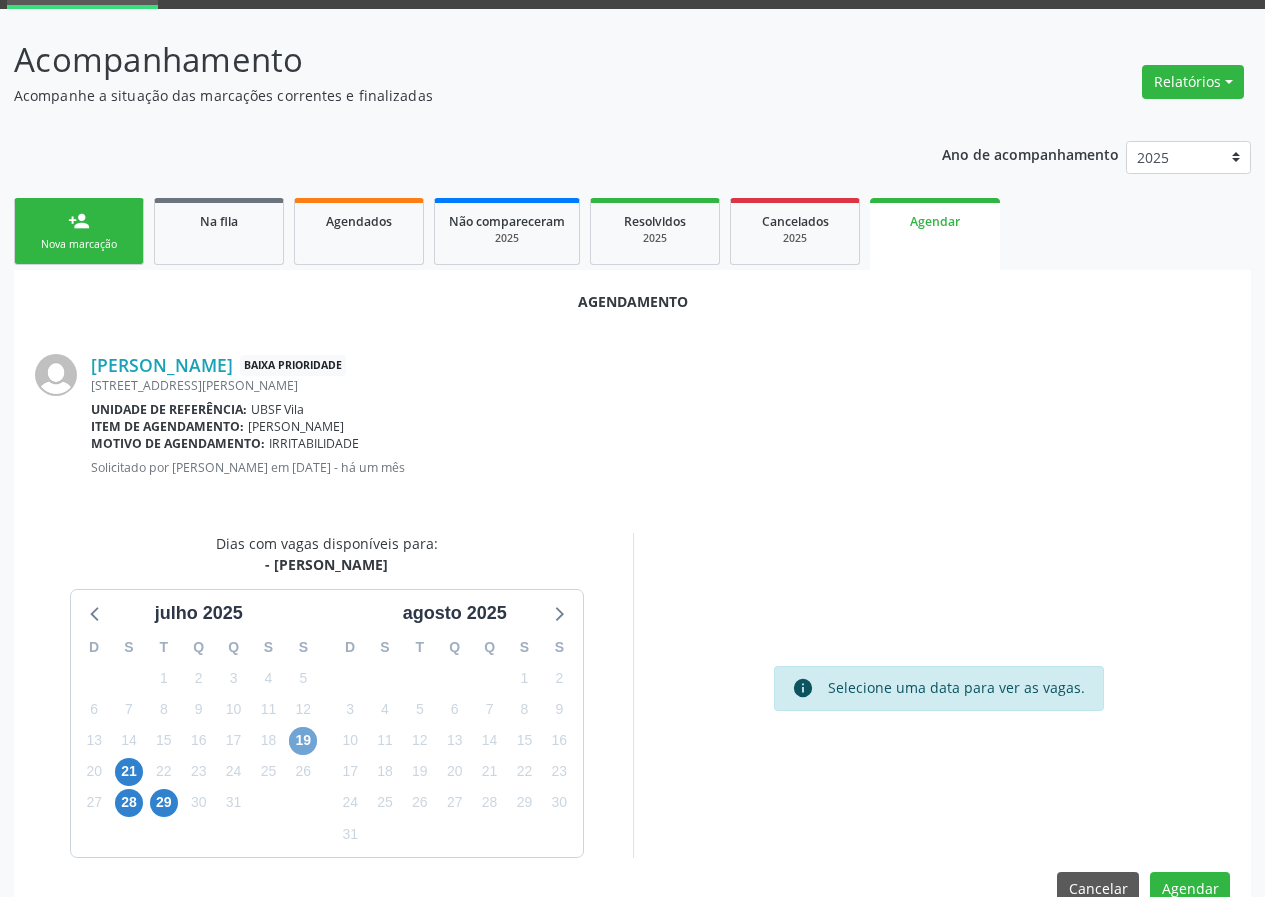 click on "19" at bounding box center (303, 741) 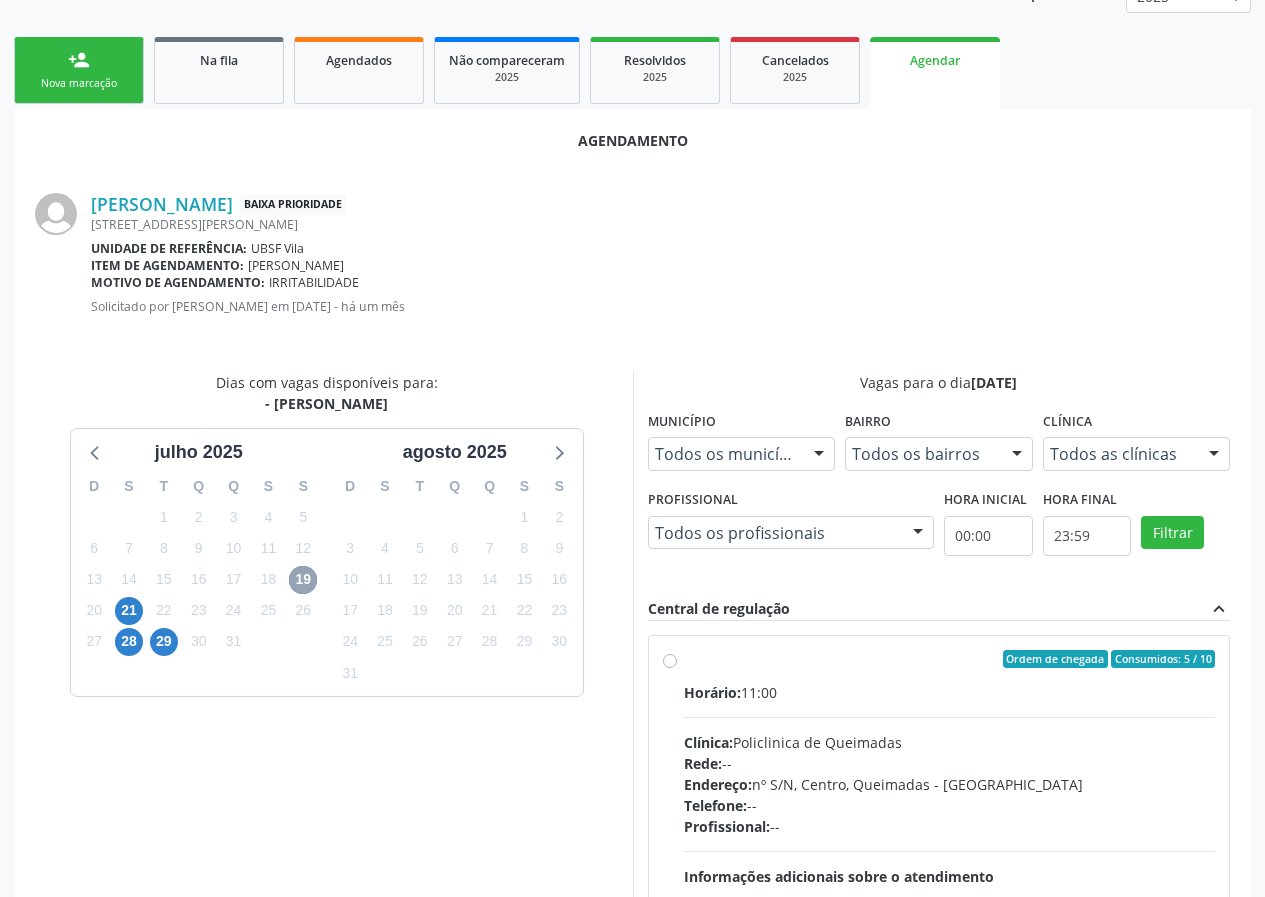scroll, scrollTop: 433, scrollLeft: 0, axis: vertical 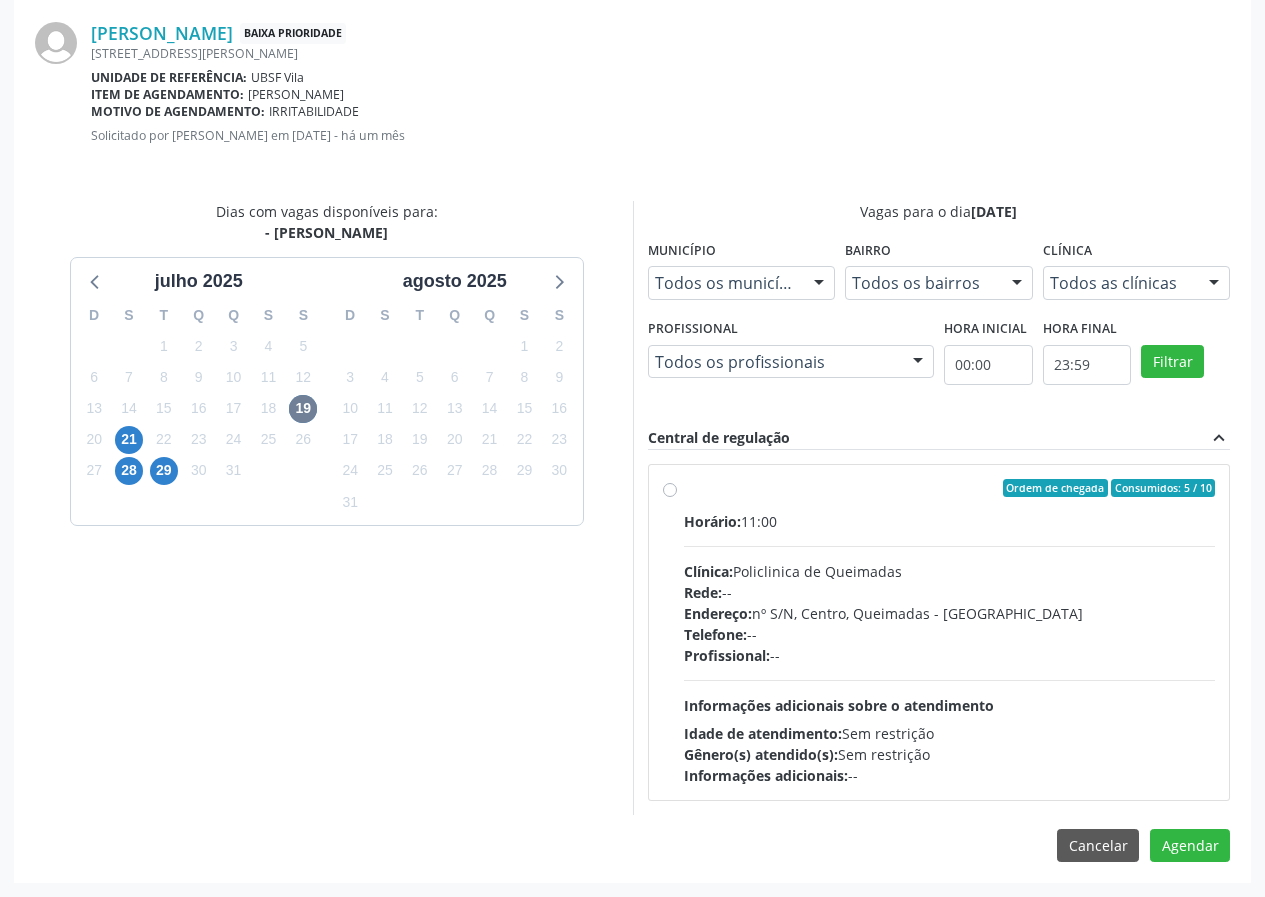click on "Profissional:
--" at bounding box center (950, 655) 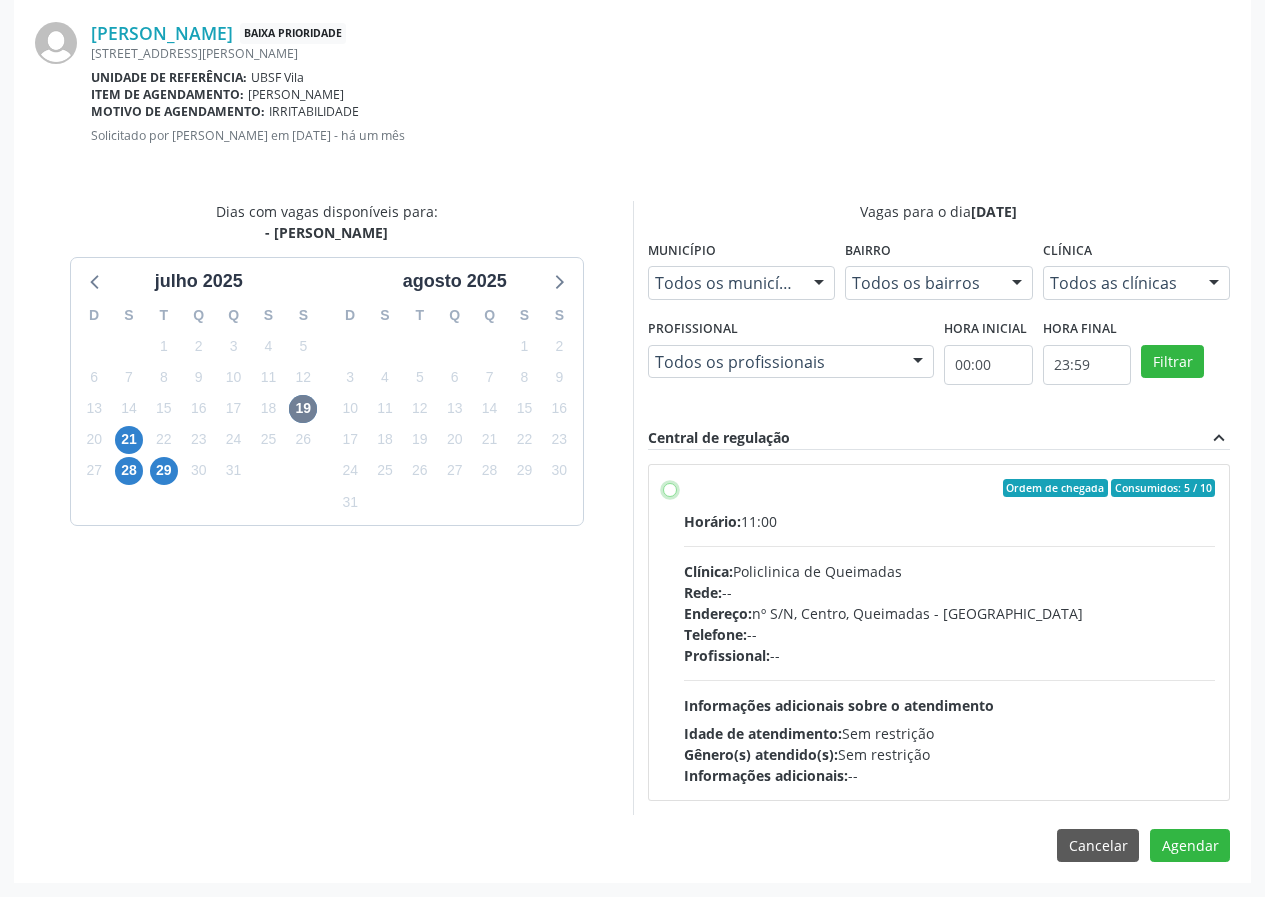 click on "Ordem de chegada
Consumidos: 5 / 10
Horário:   11:00
Clínica:  Policlinica de Queimadas
Rede:
--
Endereço:   nº S/N, Centro, Queimadas - PB
Telefone:   --
Profissional:
--
Informações adicionais sobre o atendimento
Idade de atendimento:
Sem restrição
Gênero(s) atendido(s):
Sem restrição
Informações adicionais:
--" at bounding box center [670, 488] 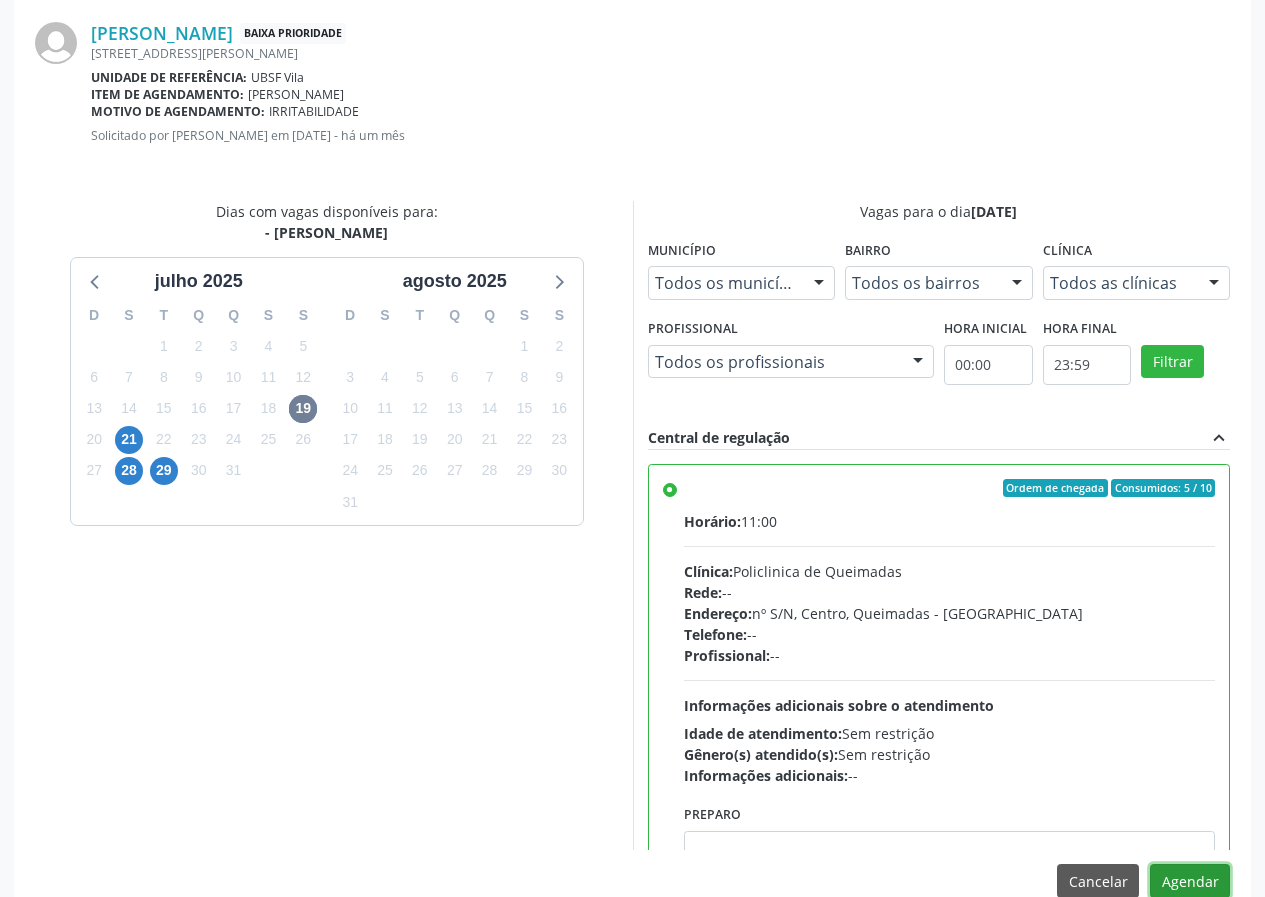 click on "Agendar" at bounding box center (1190, 881) 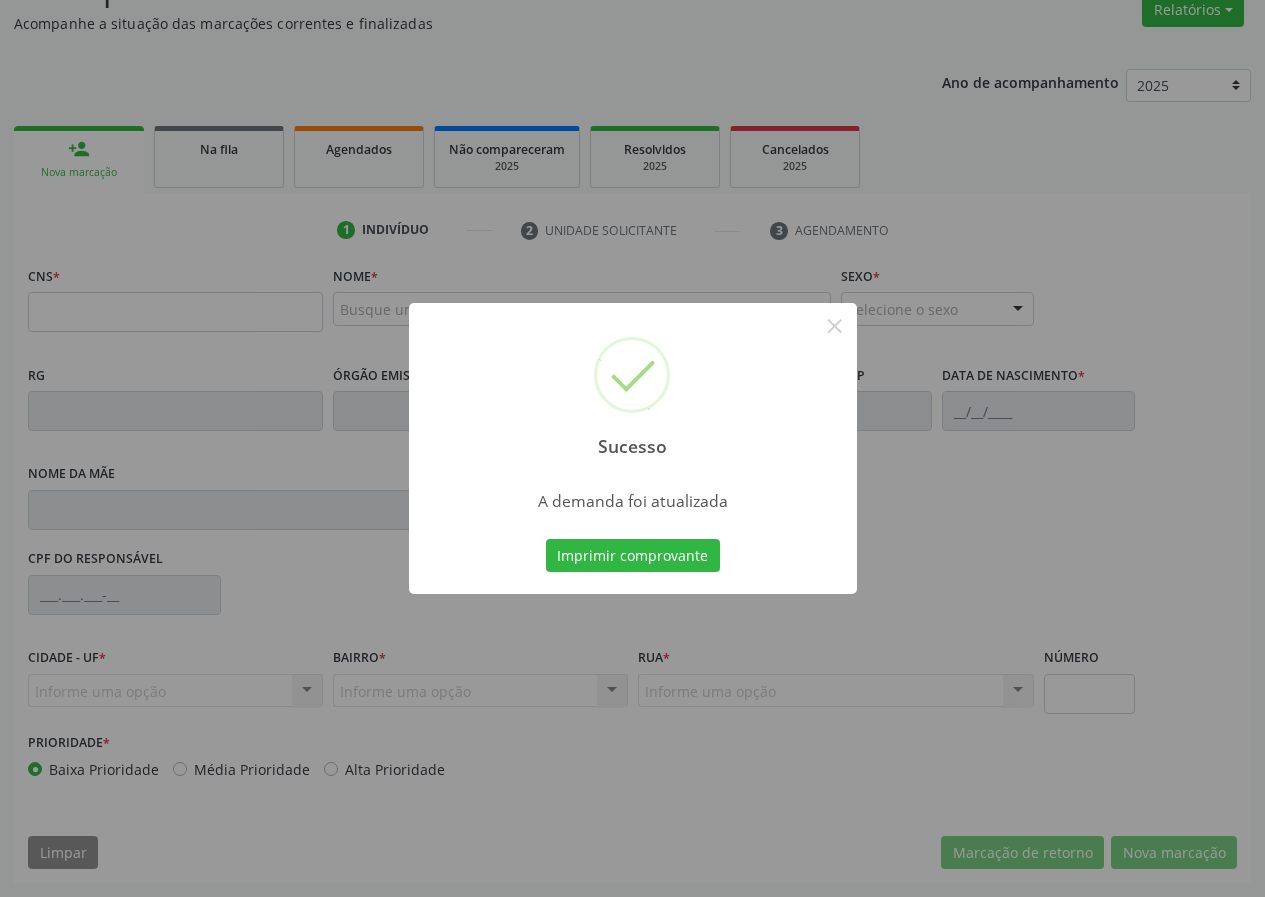 scroll, scrollTop: 173, scrollLeft: 0, axis: vertical 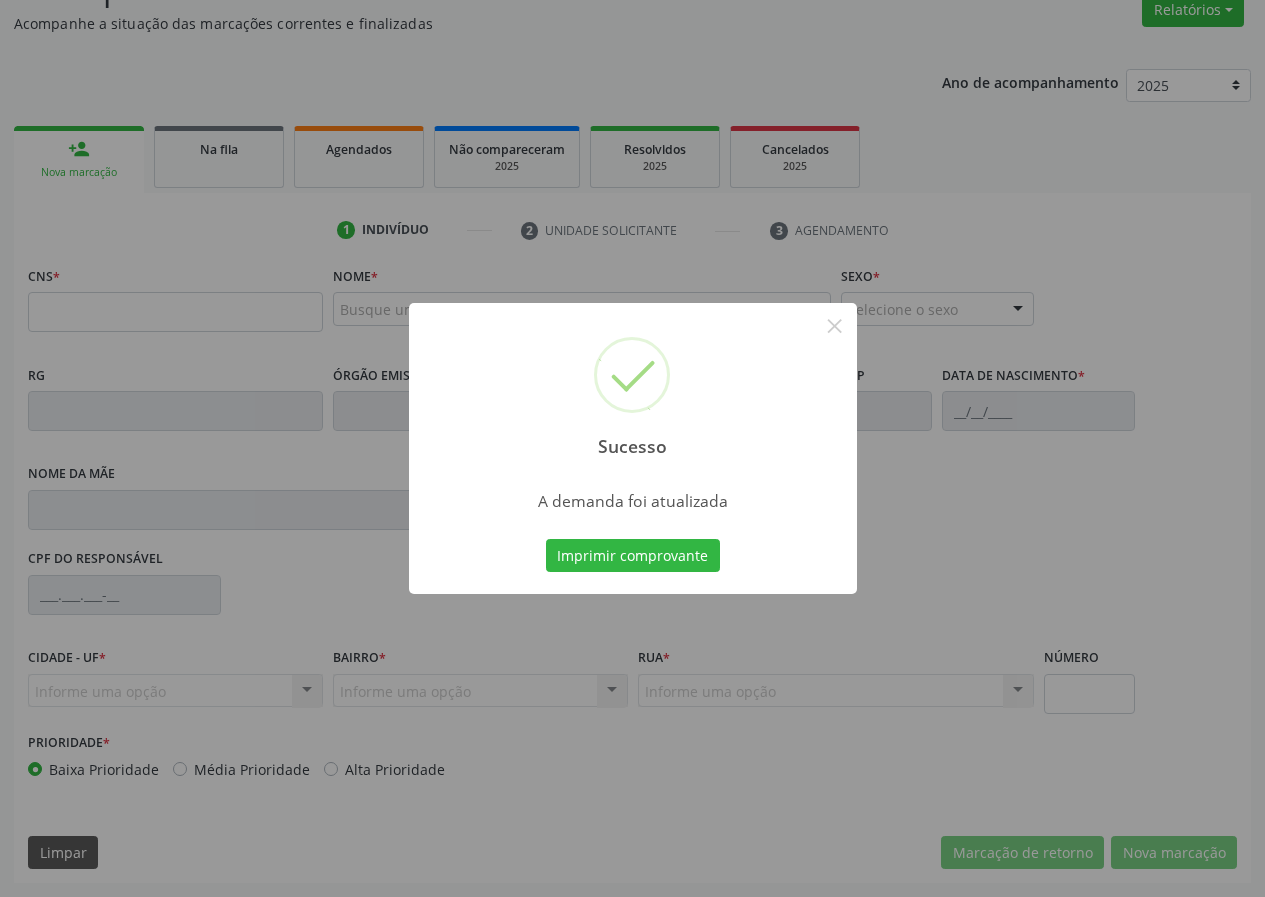 type 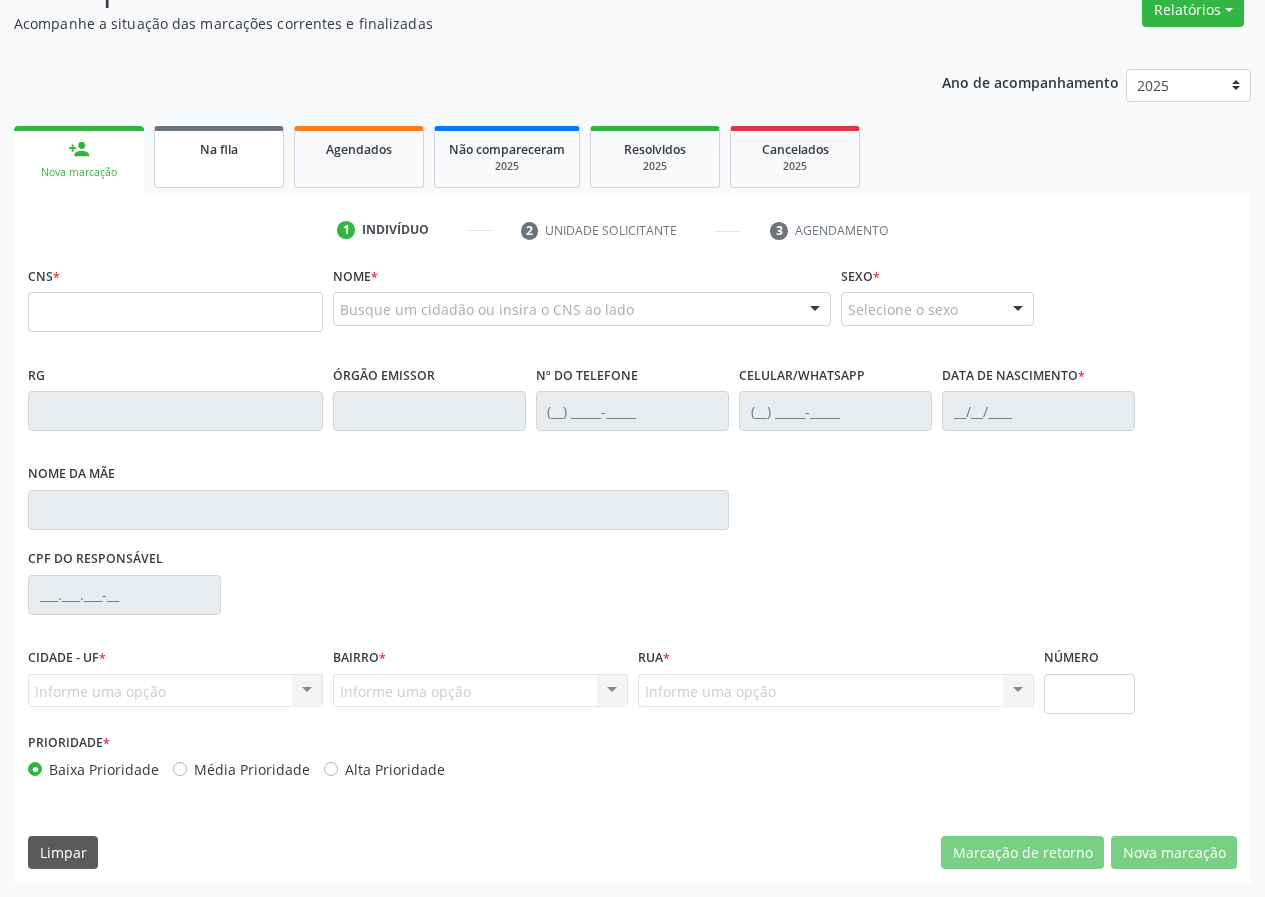 click on "Na fila" at bounding box center (219, 157) 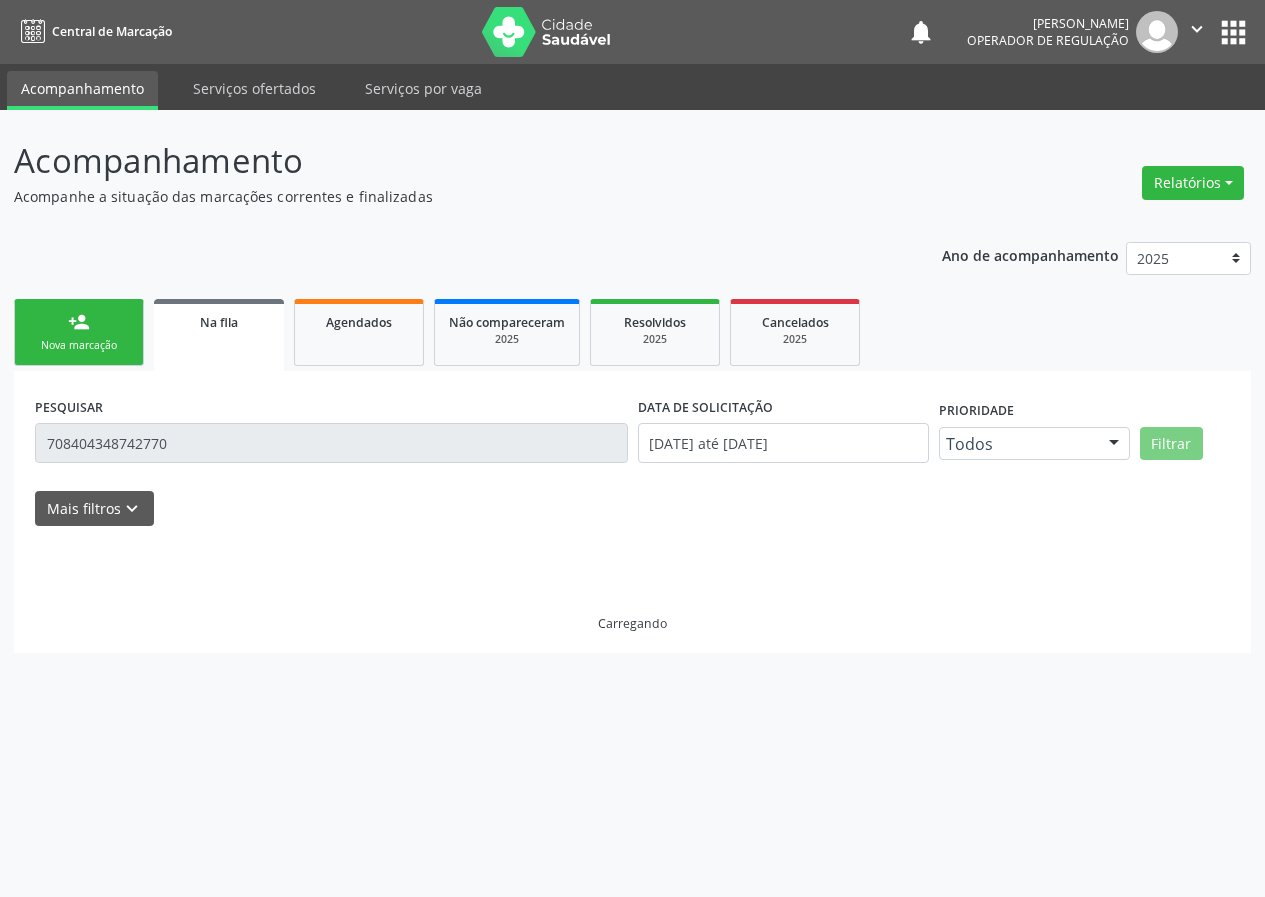 scroll, scrollTop: 0, scrollLeft: 0, axis: both 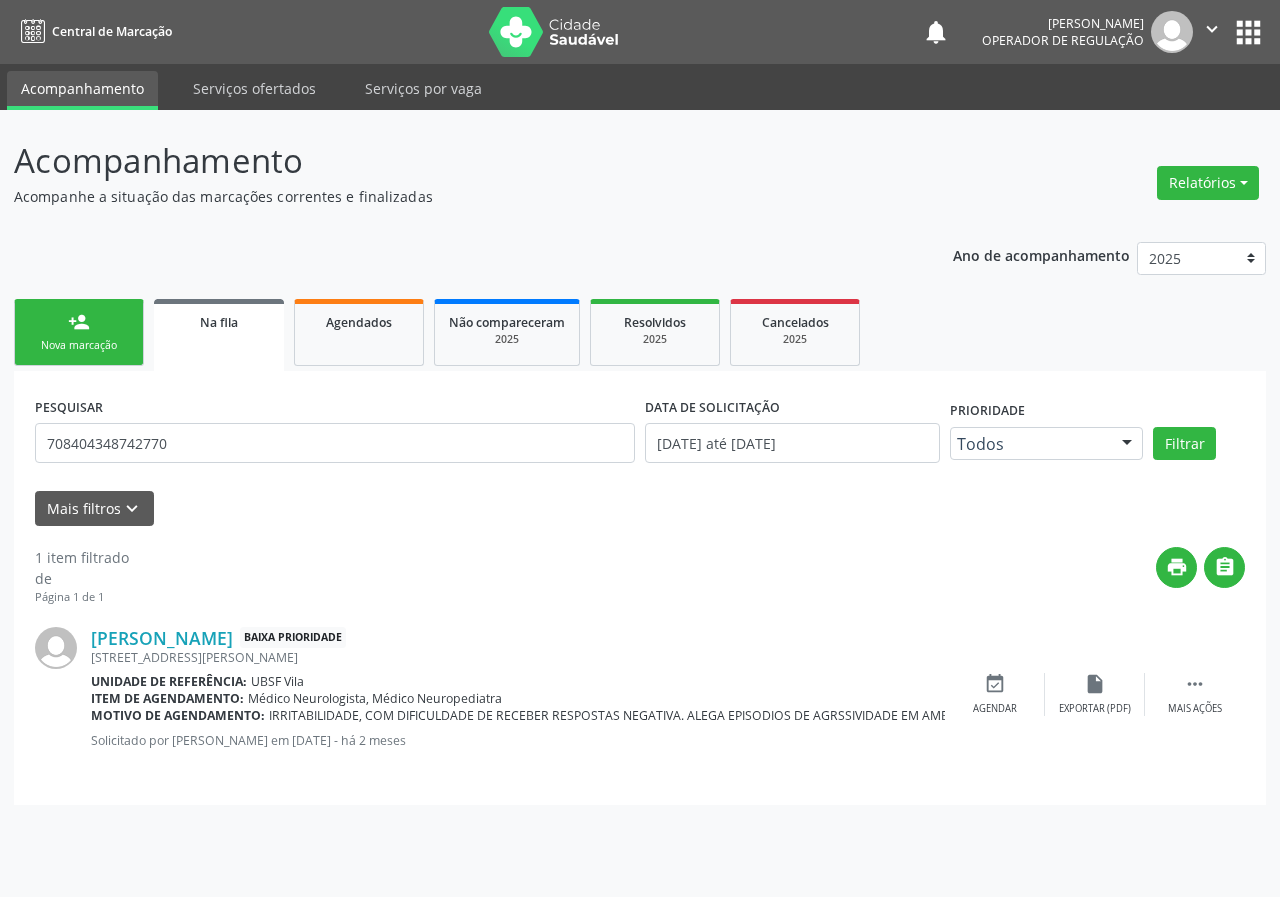 click on "PESQUISAR
708404348742770" at bounding box center [335, 434] 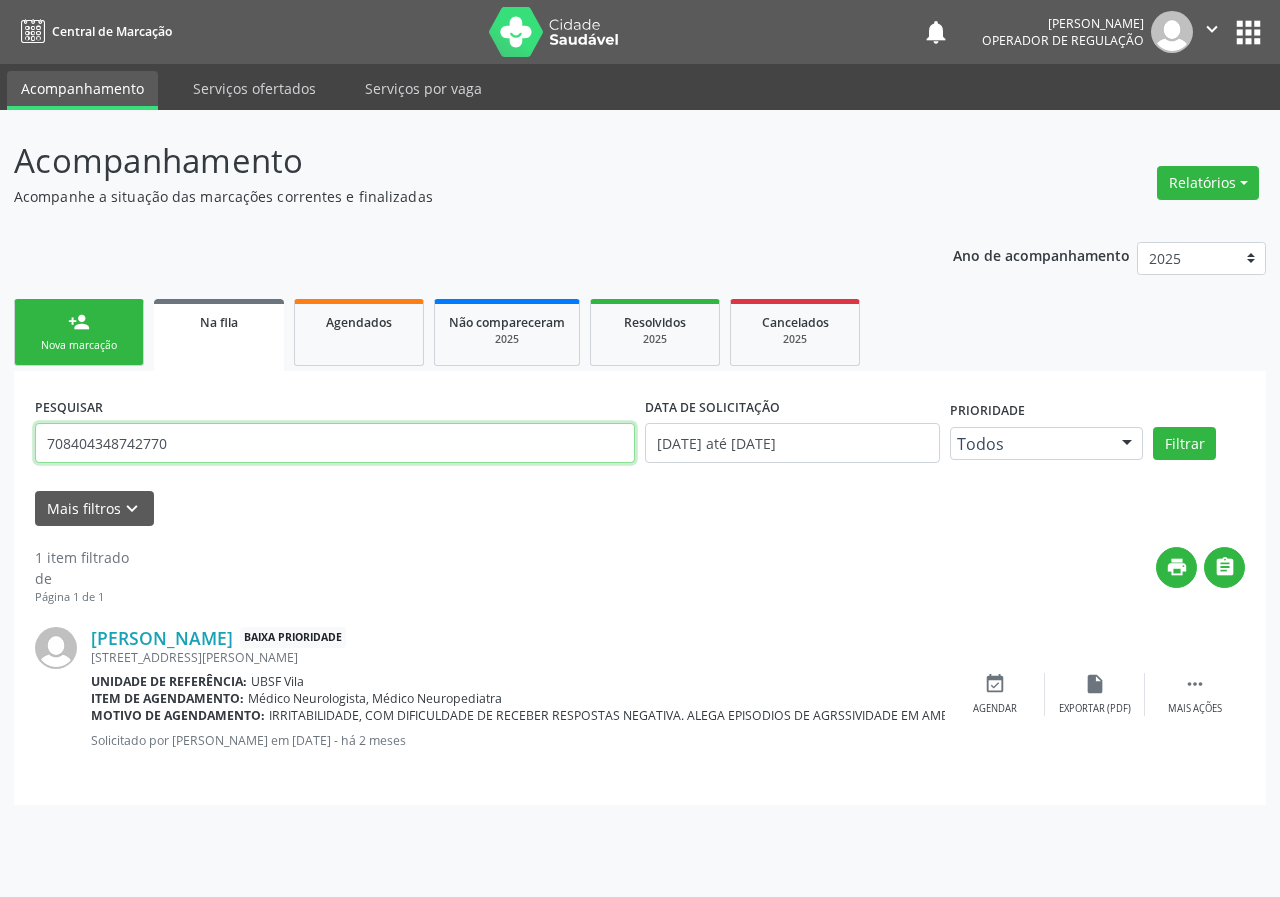 click on "708404348742770" at bounding box center (335, 443) 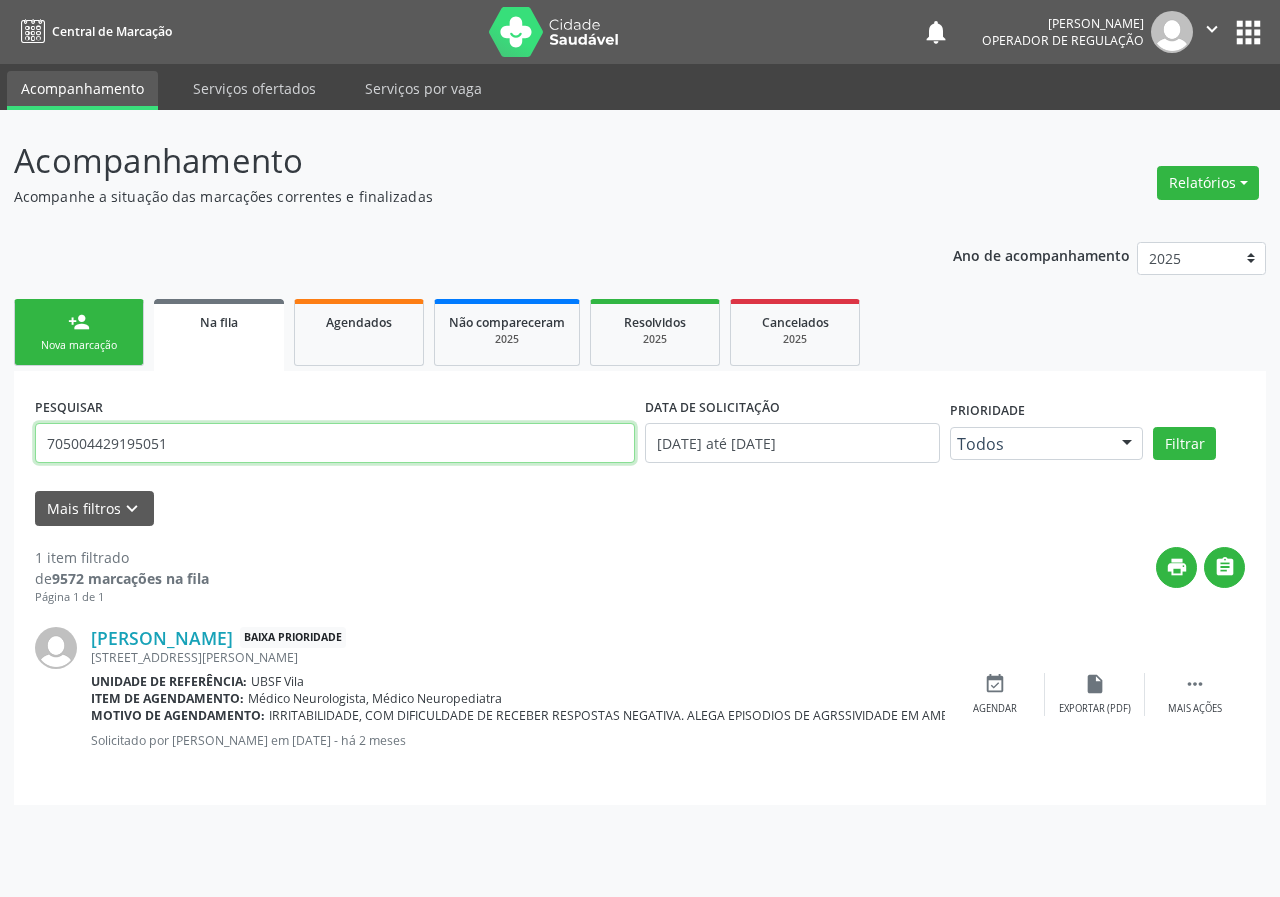 type on "705004429195051" 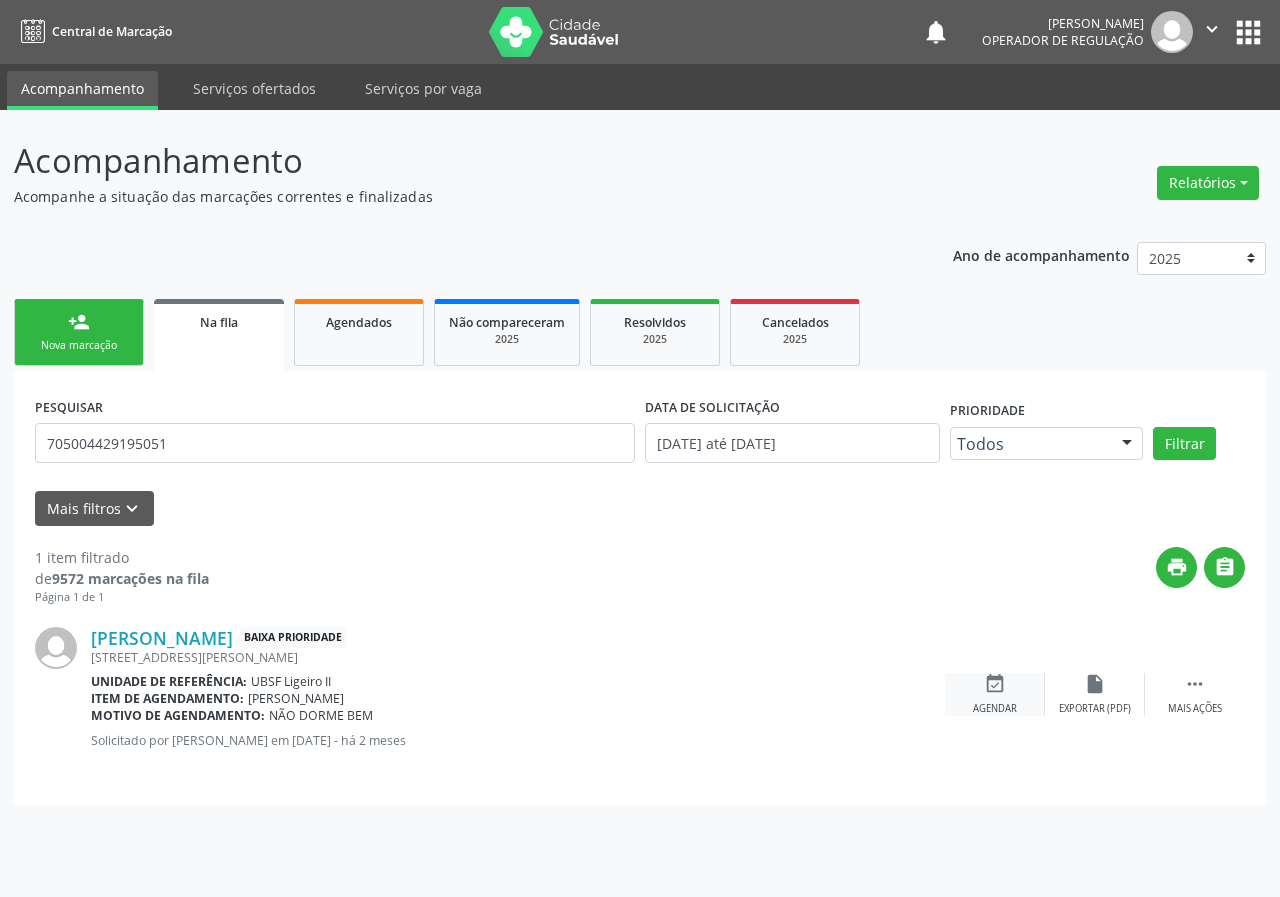 click on "event_available
Agendar" at bounding box center [995, 694] 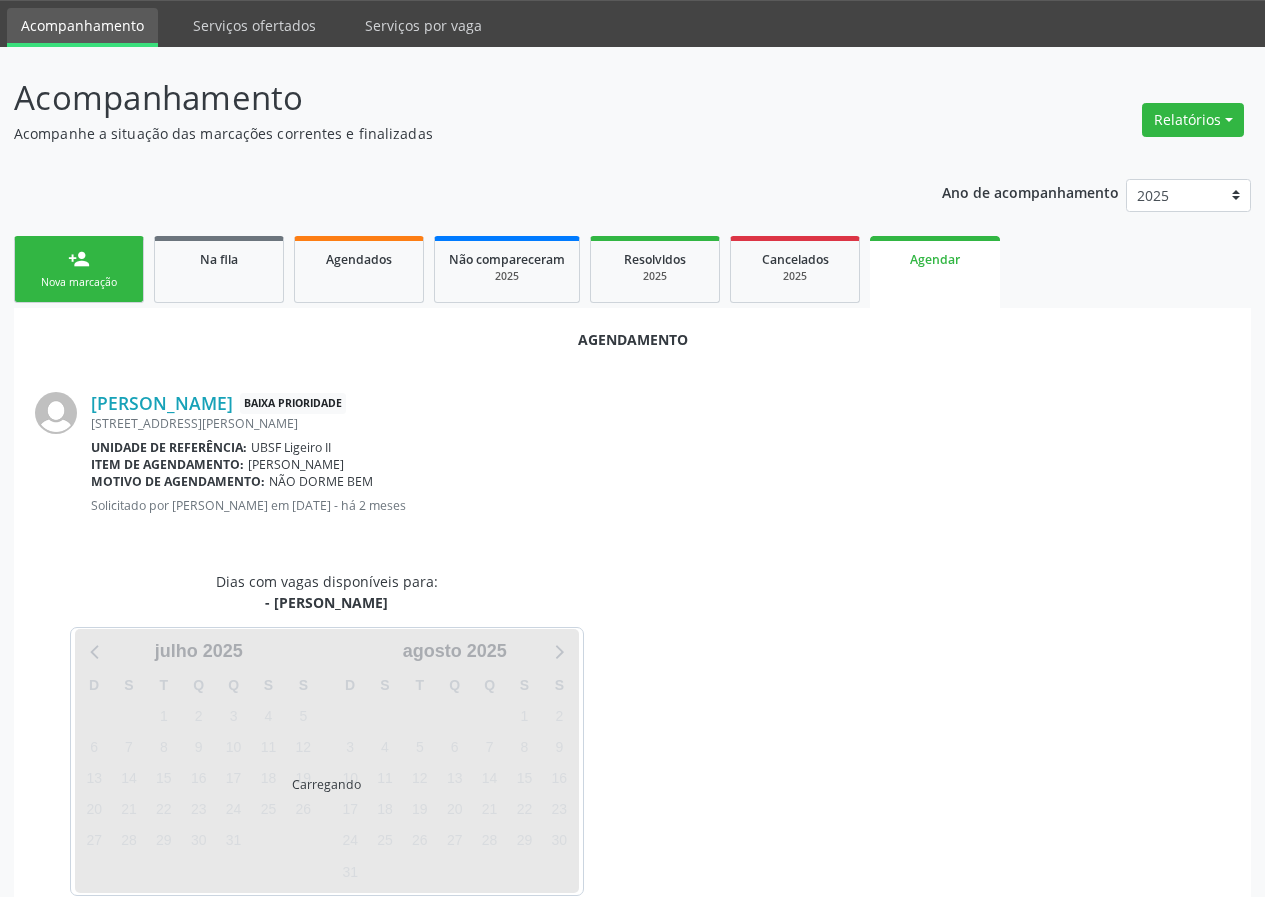 scroll, scrollTop: 97, scrollLeft: 0, axis: vertical 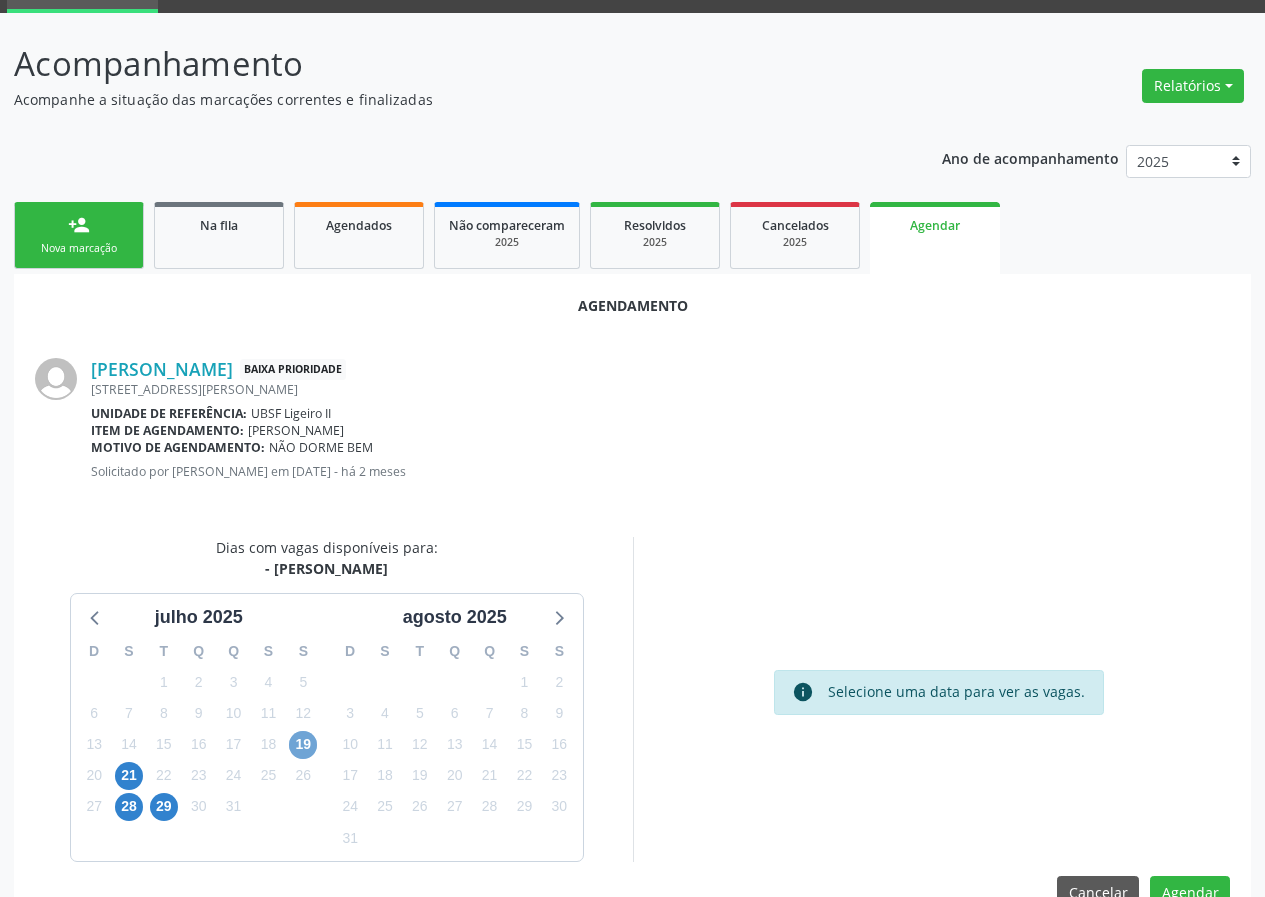 click on "19" at bounding box center (303, 745) 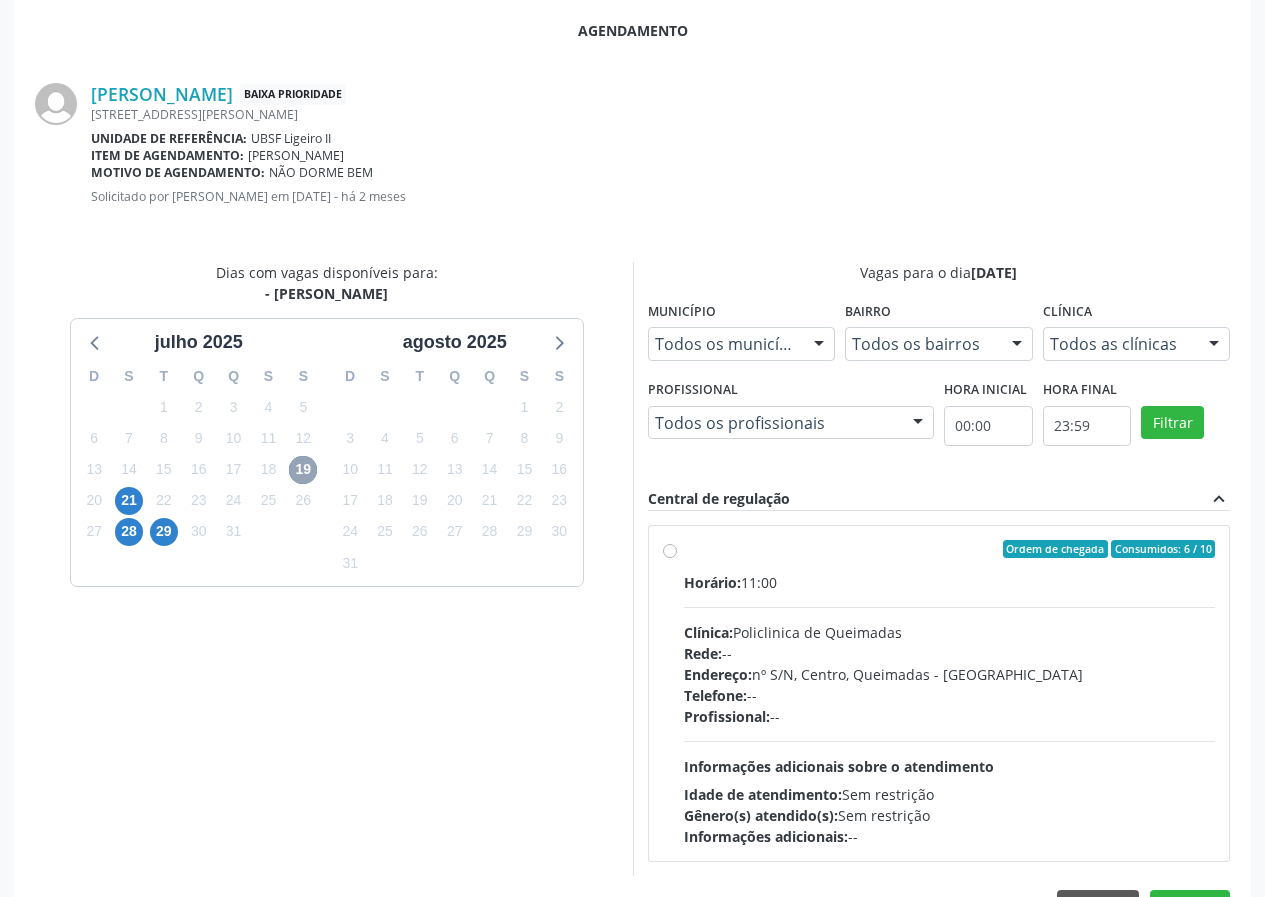 scroll, scrollTop: 433, scrollLeft: 0, axis: vertical 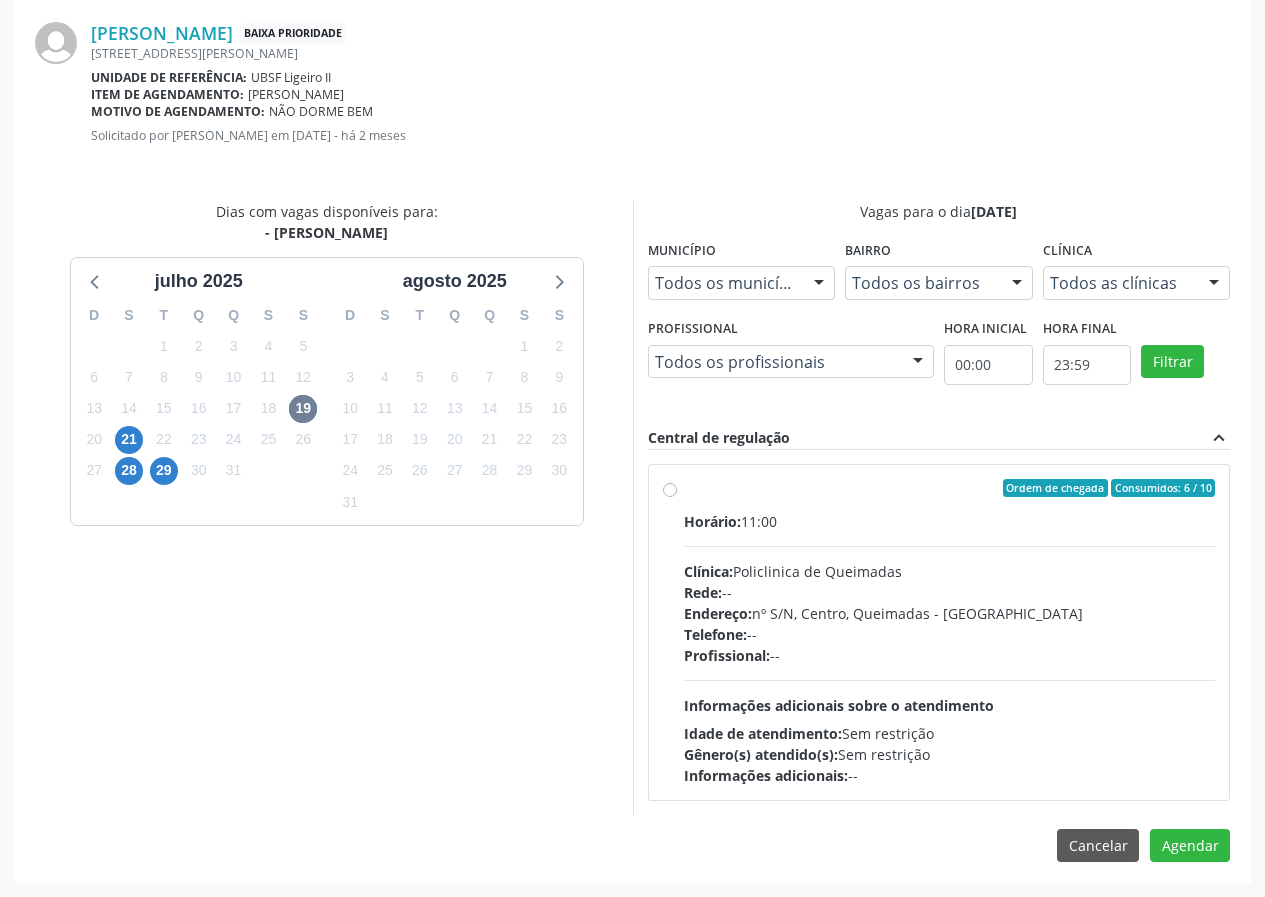 click on "Rede:
--" at bounding box center [950, 592] 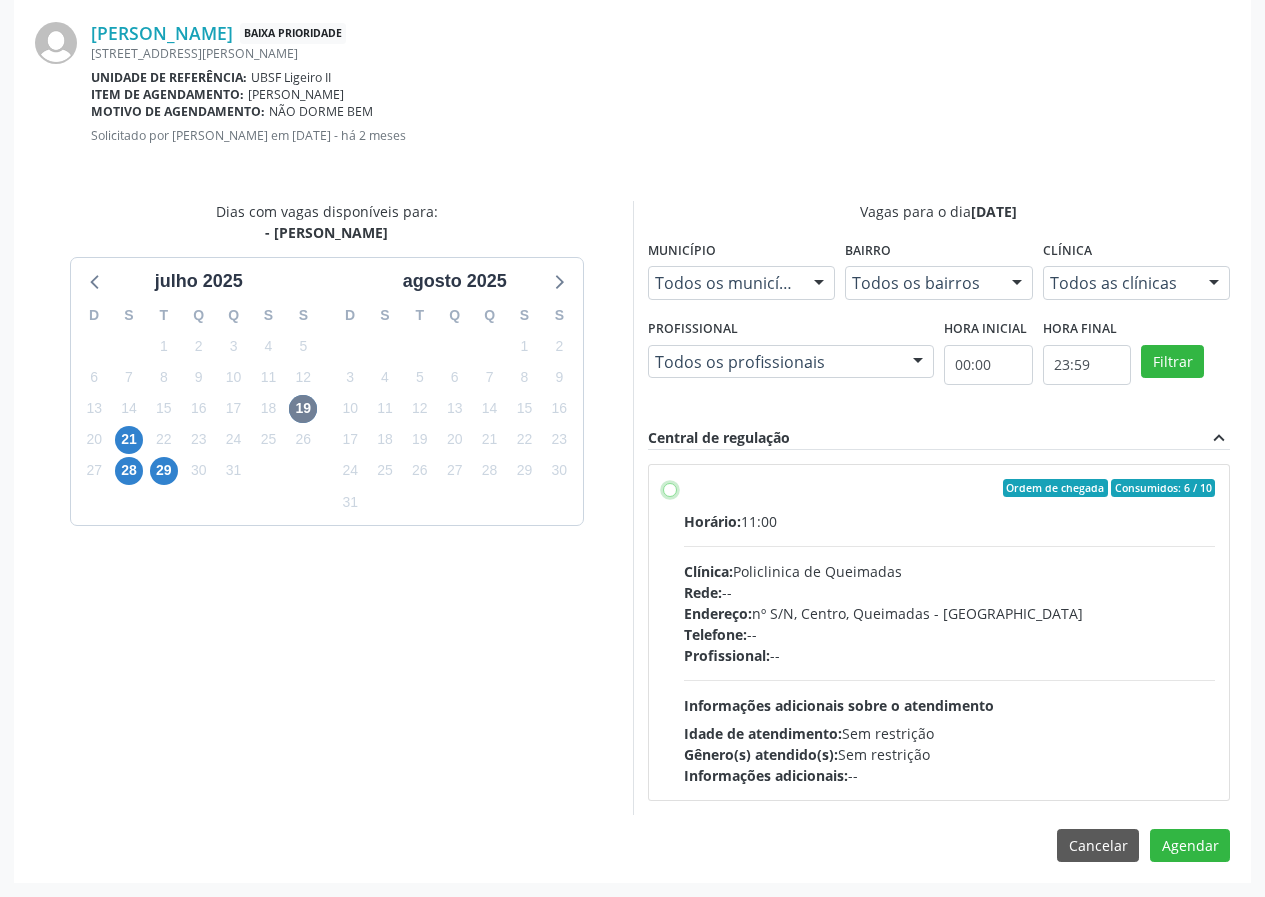 click on "Ordem de chegada
Consumidos: 6 / 10
Horário:   11:00
Clínica:  Policlinica de Queimadas
Rede:
--
Endereço:   nº S/N, Centro, Queimadas - PB
Telefone:   --
Profissional:
--
Informações adicionais sobre o atendimento
Idade de atendimento:
Sem restrição
Gênero(s) atendido(s):
Sem restrição
Informações adicionais:
--" at bounding box center [670, 488] 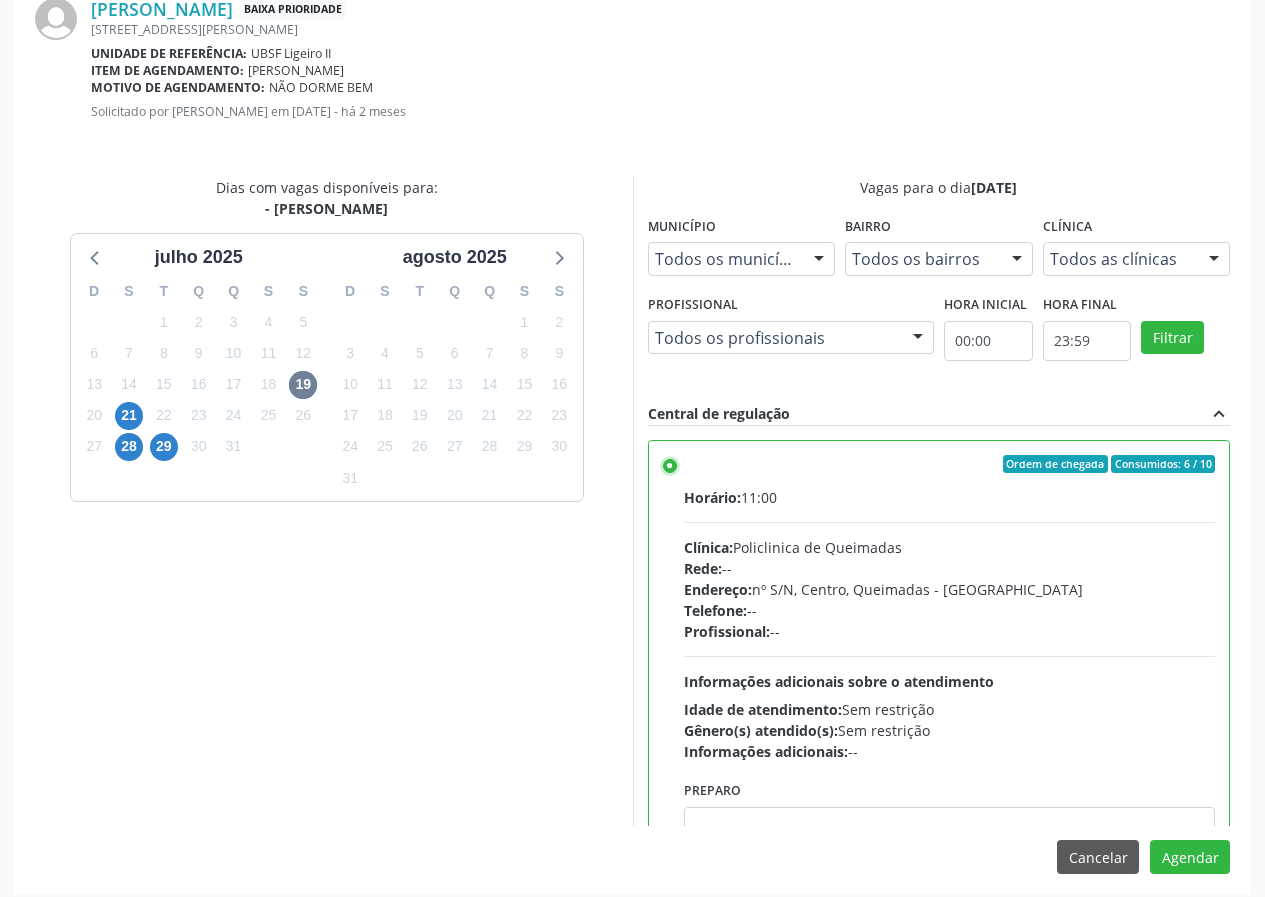scroll, scrollTop: 469, scrollLeft: 0, axis: vertical 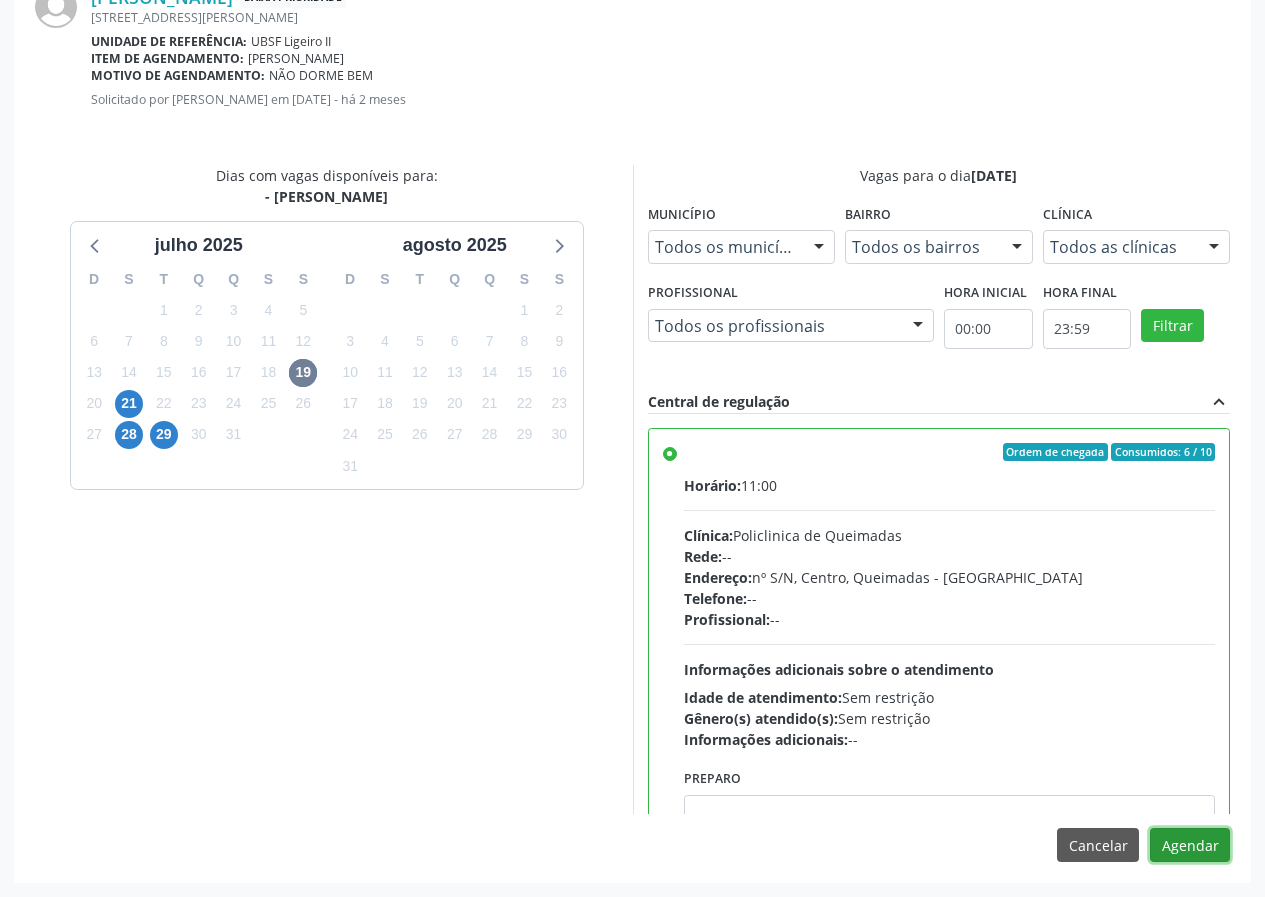 click on "Agendar" at bounding box center [1190, 845] 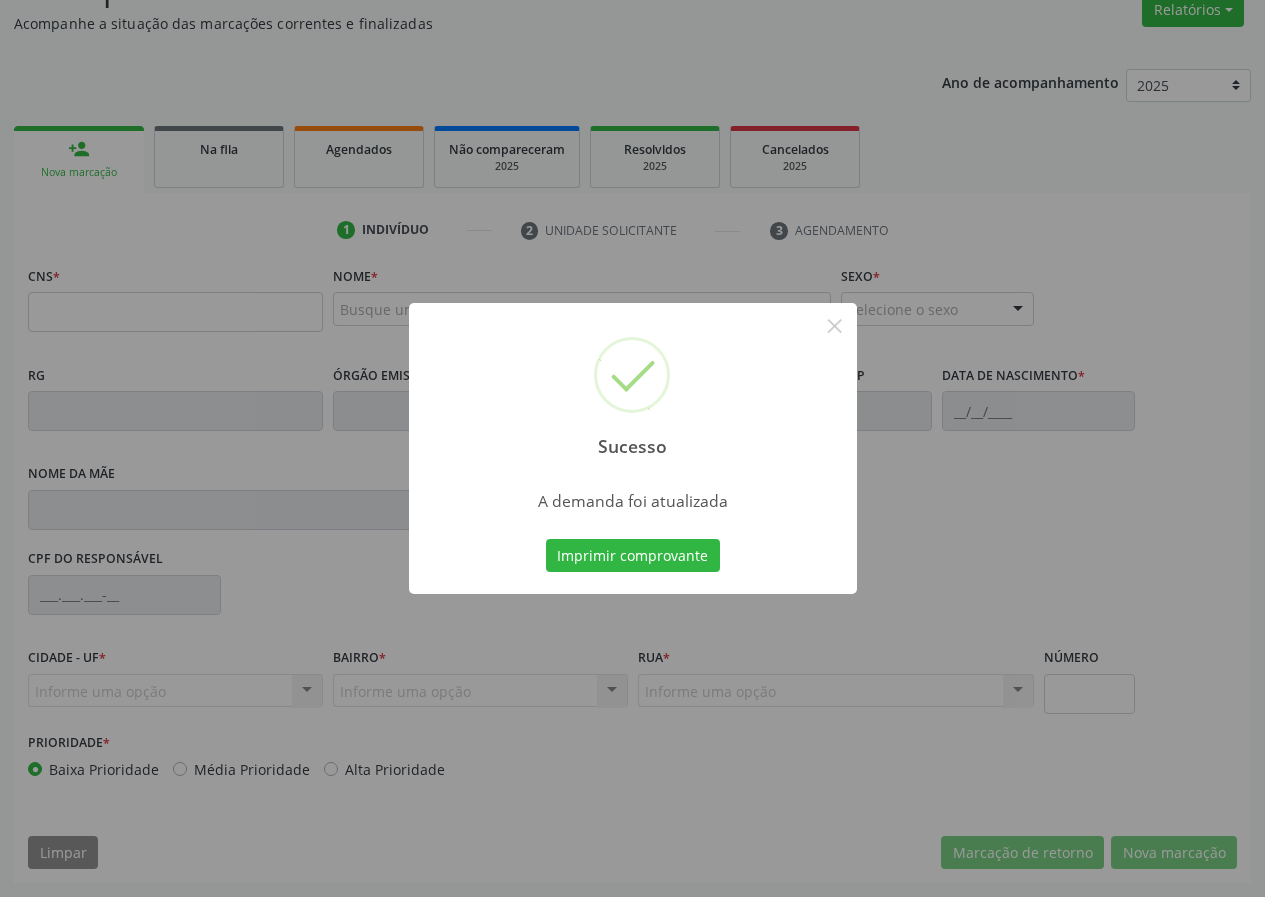 scroll, scrollTop: 173, scrollLeft: 0, axis: vertical 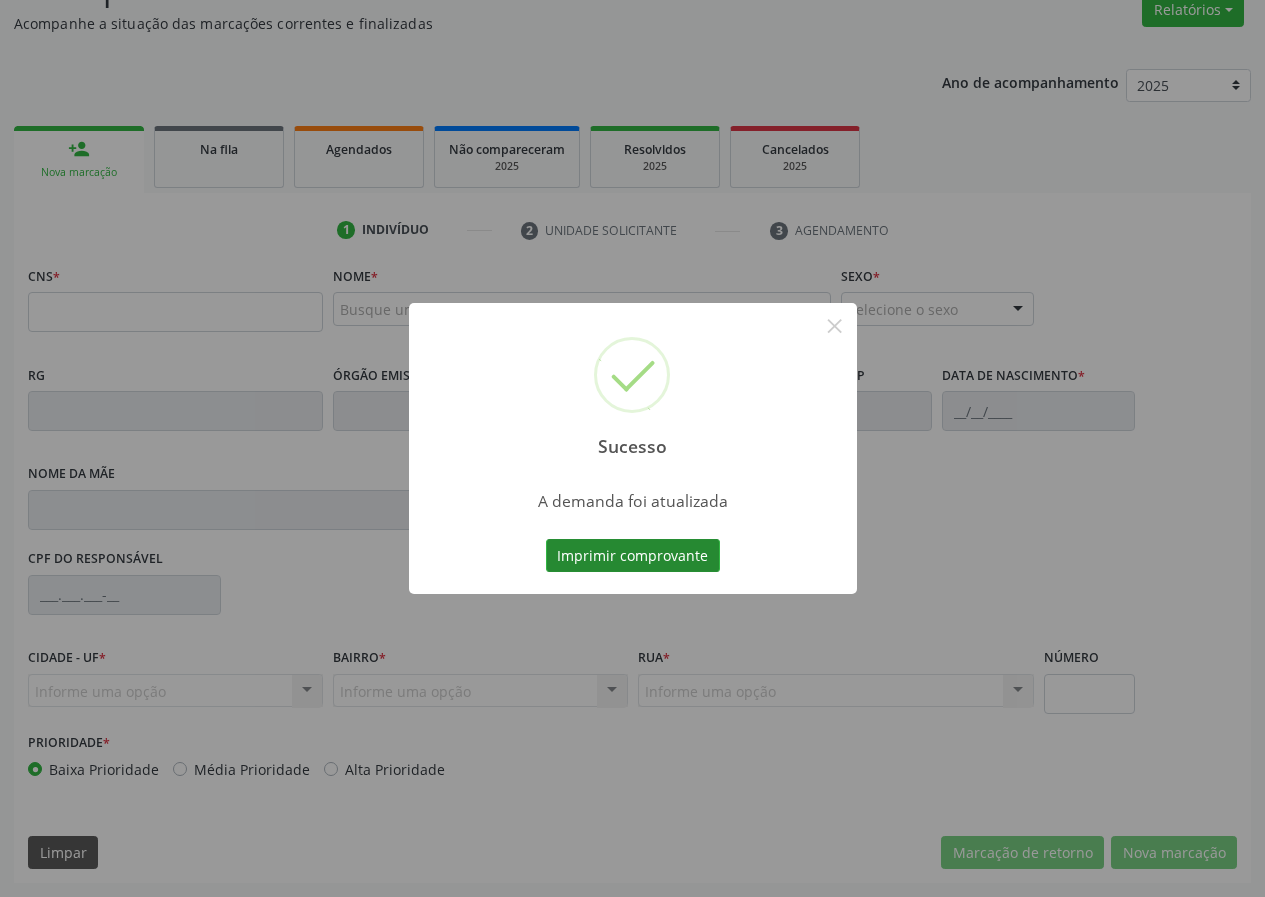 click on "Imprimir comprovante" at bounding box center (633, 556) 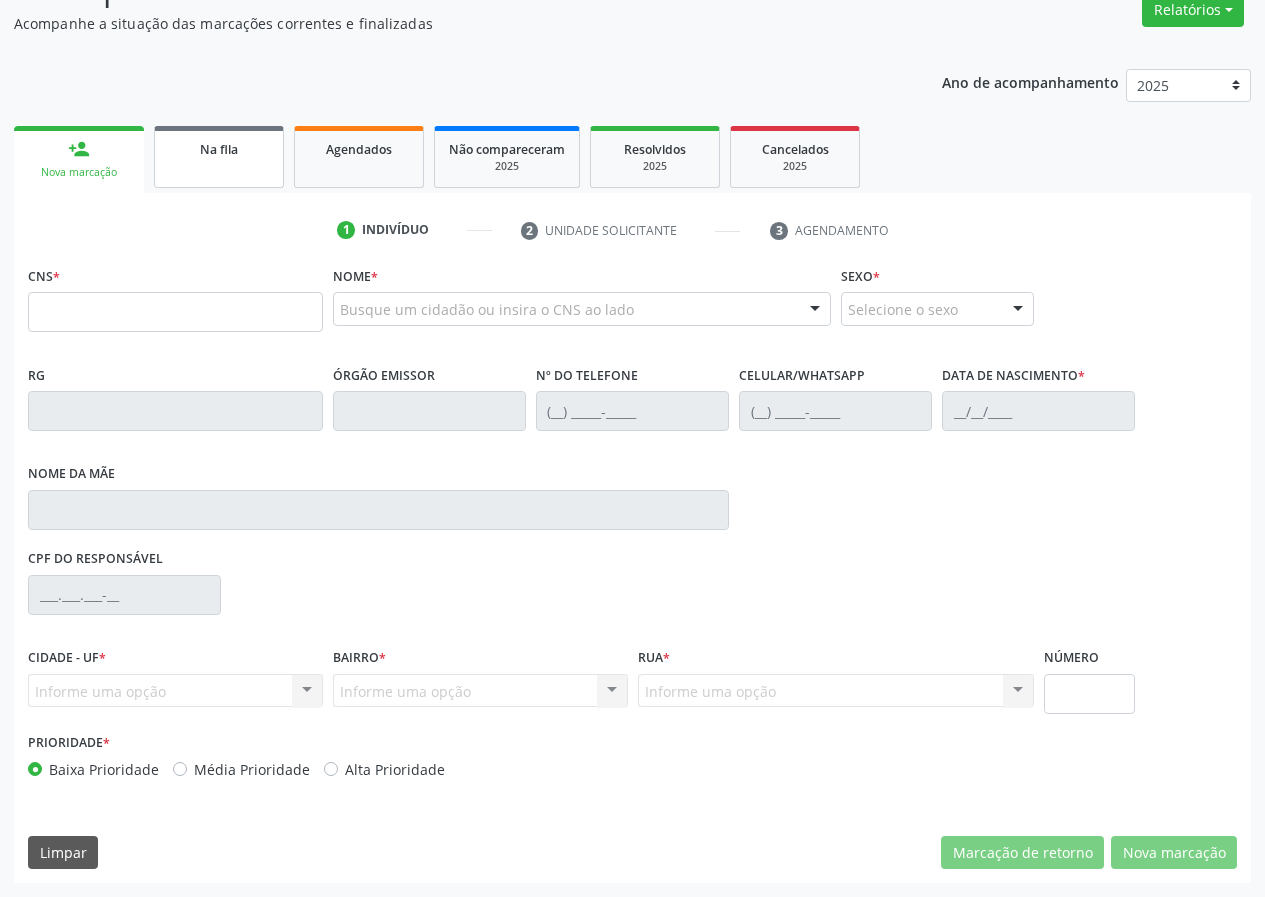 click on "Na fila" at bounding box center (219, 157) 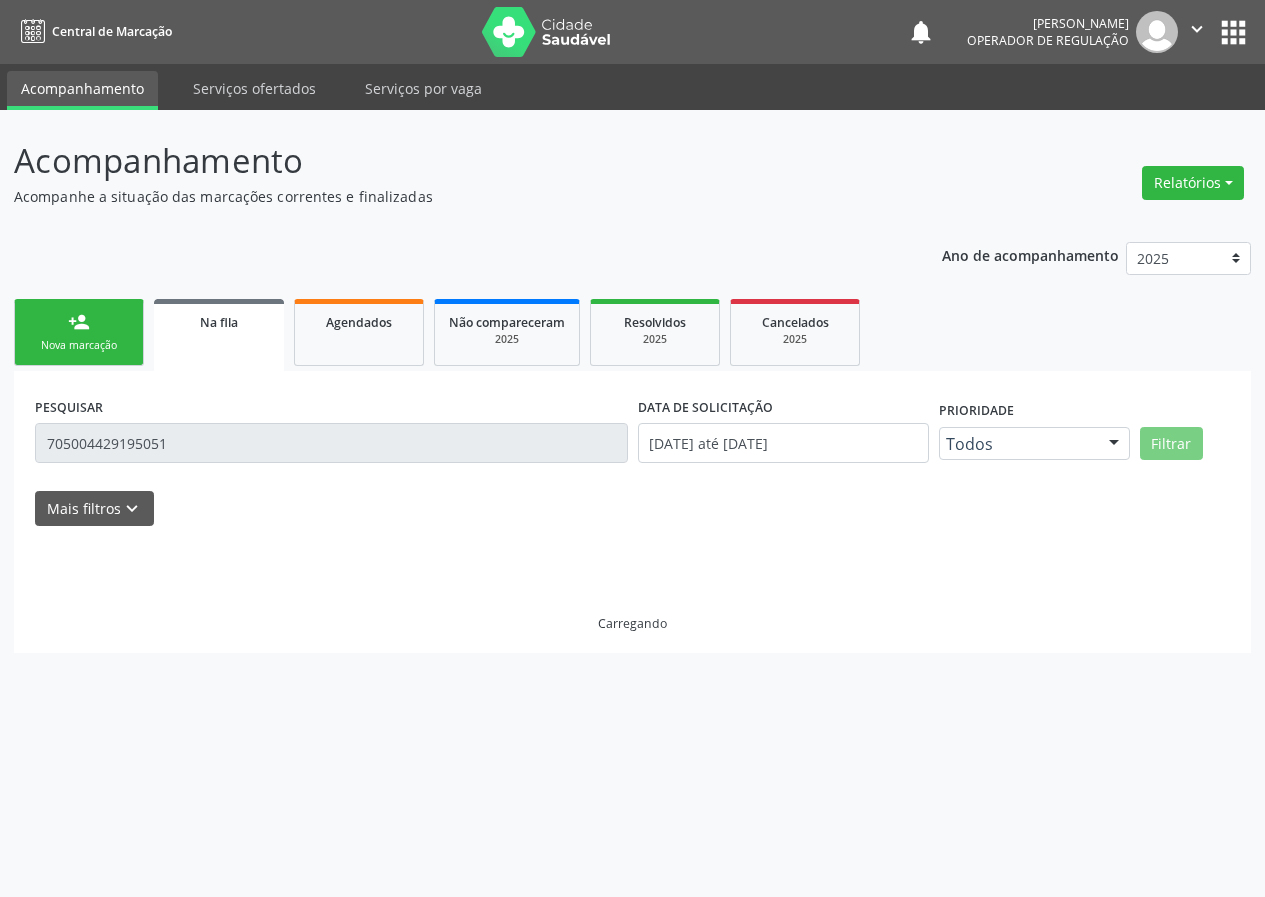 scroll, scrollTop: 0, scrollLeft: 0, axis: both 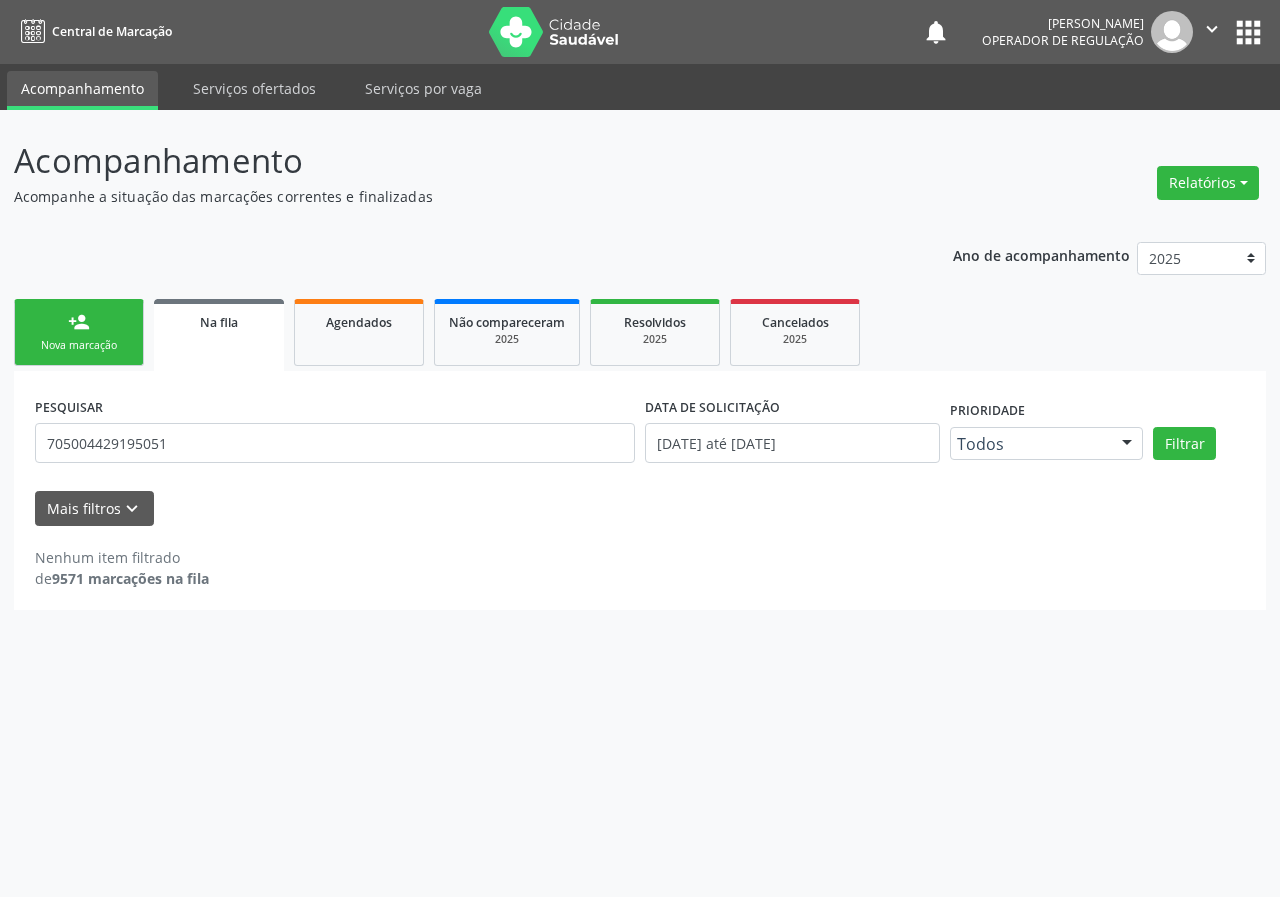 click on "PESQUISAR
705004429195051" at bounding box center (335, 434) 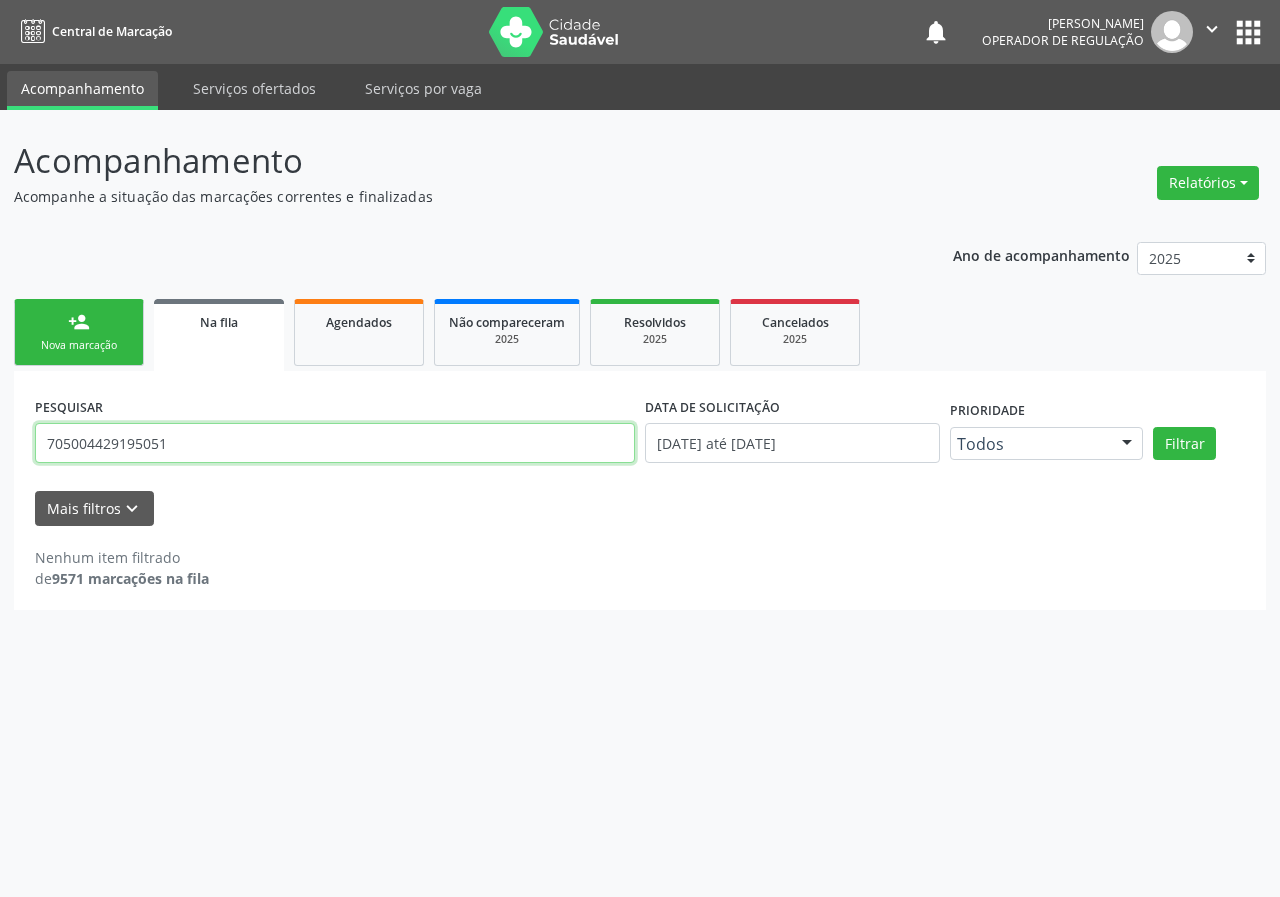 click on "705004429195051" at bounding box center (335, 443) 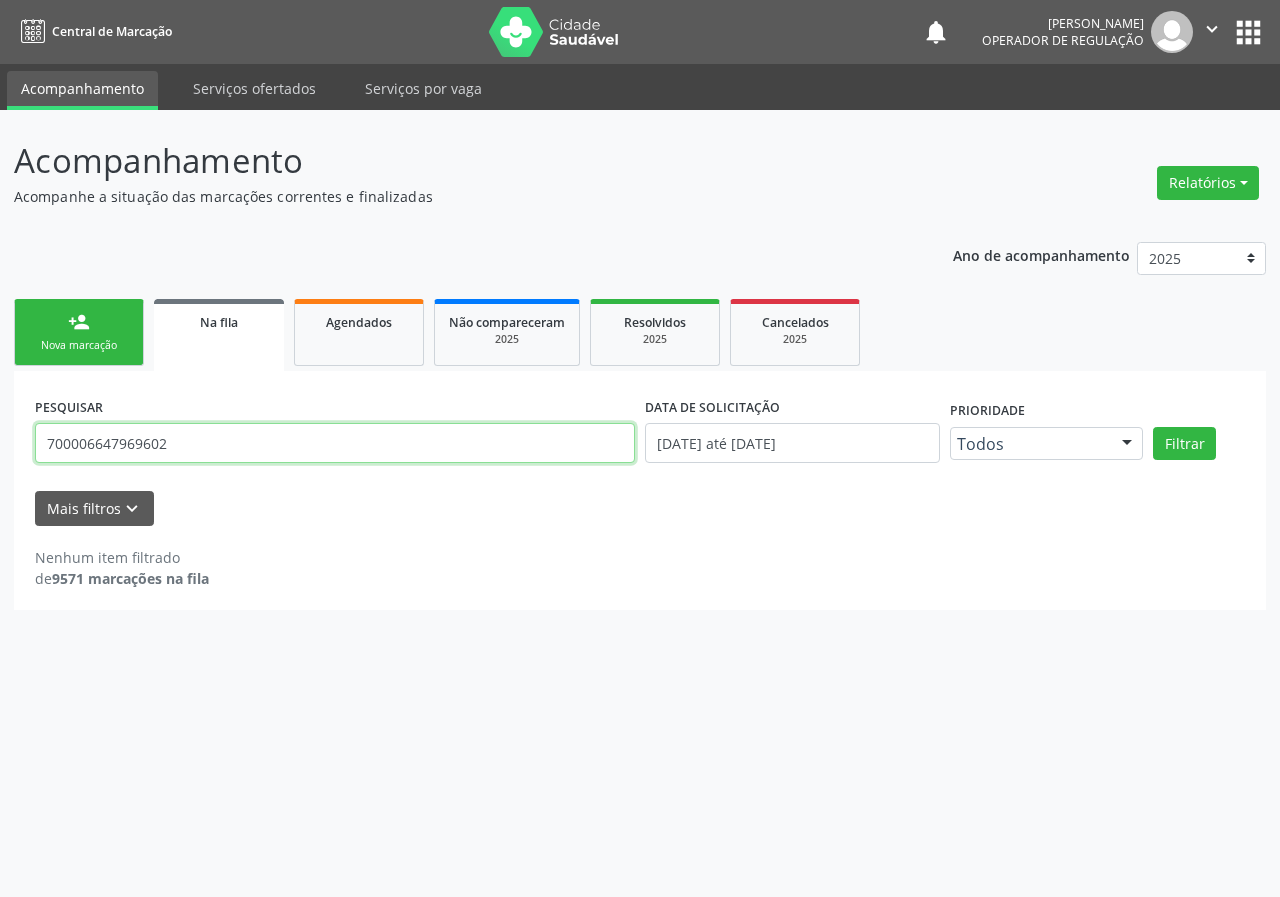 type on "700006647969602" 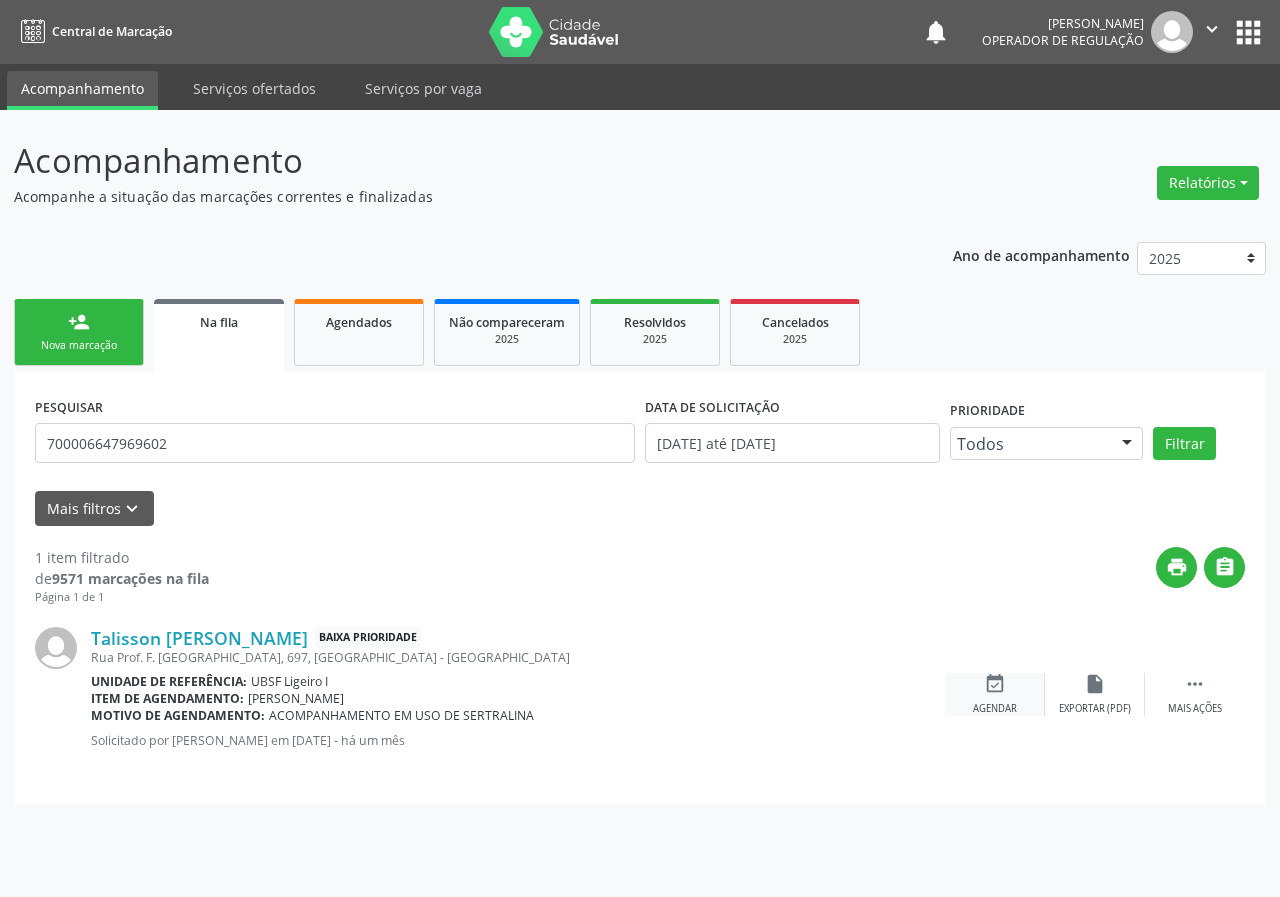 click on "event_available
Agendar" at bounding box center (995, 694) 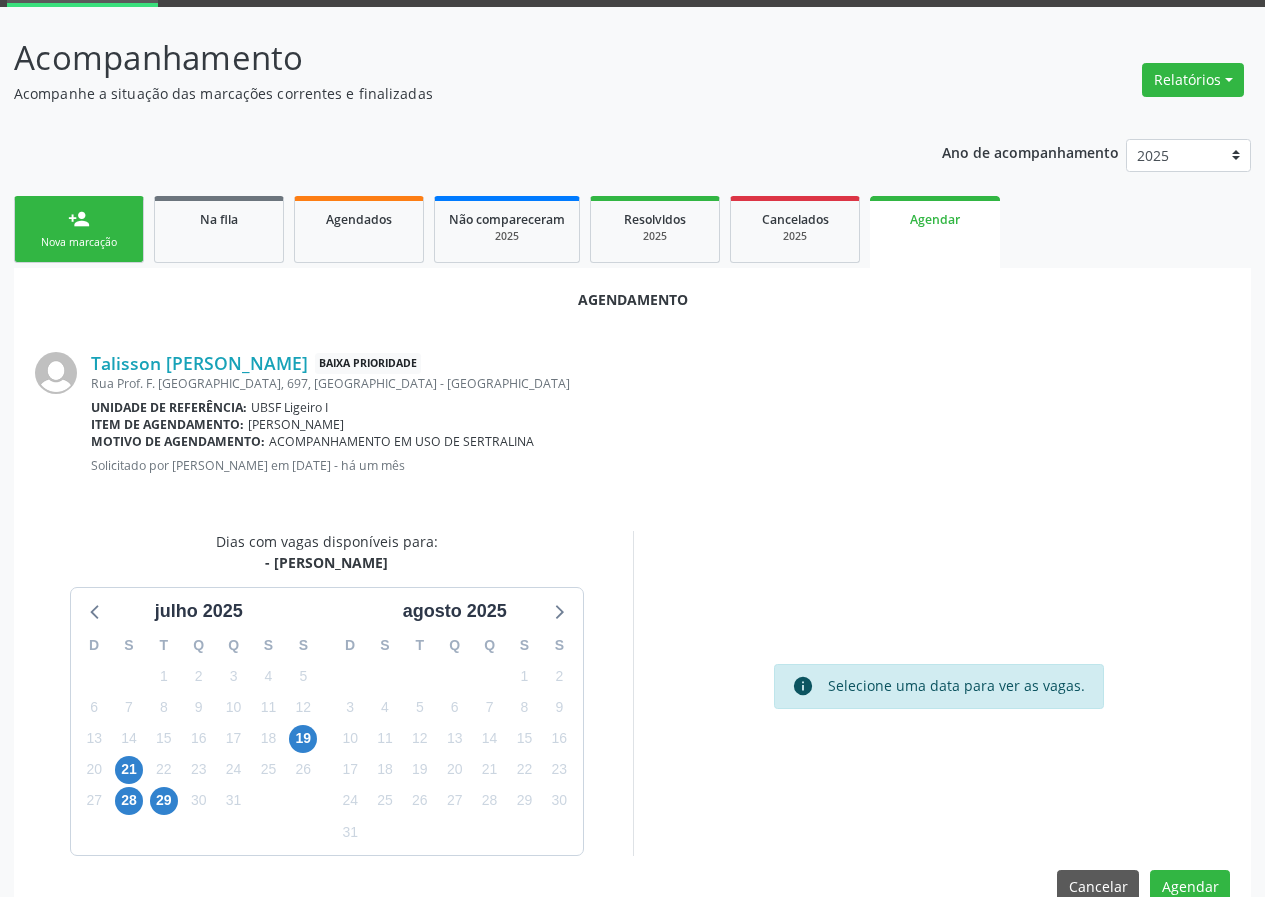 scroll, scrollTop: 144, scrollLeft: 0, axis: vertical 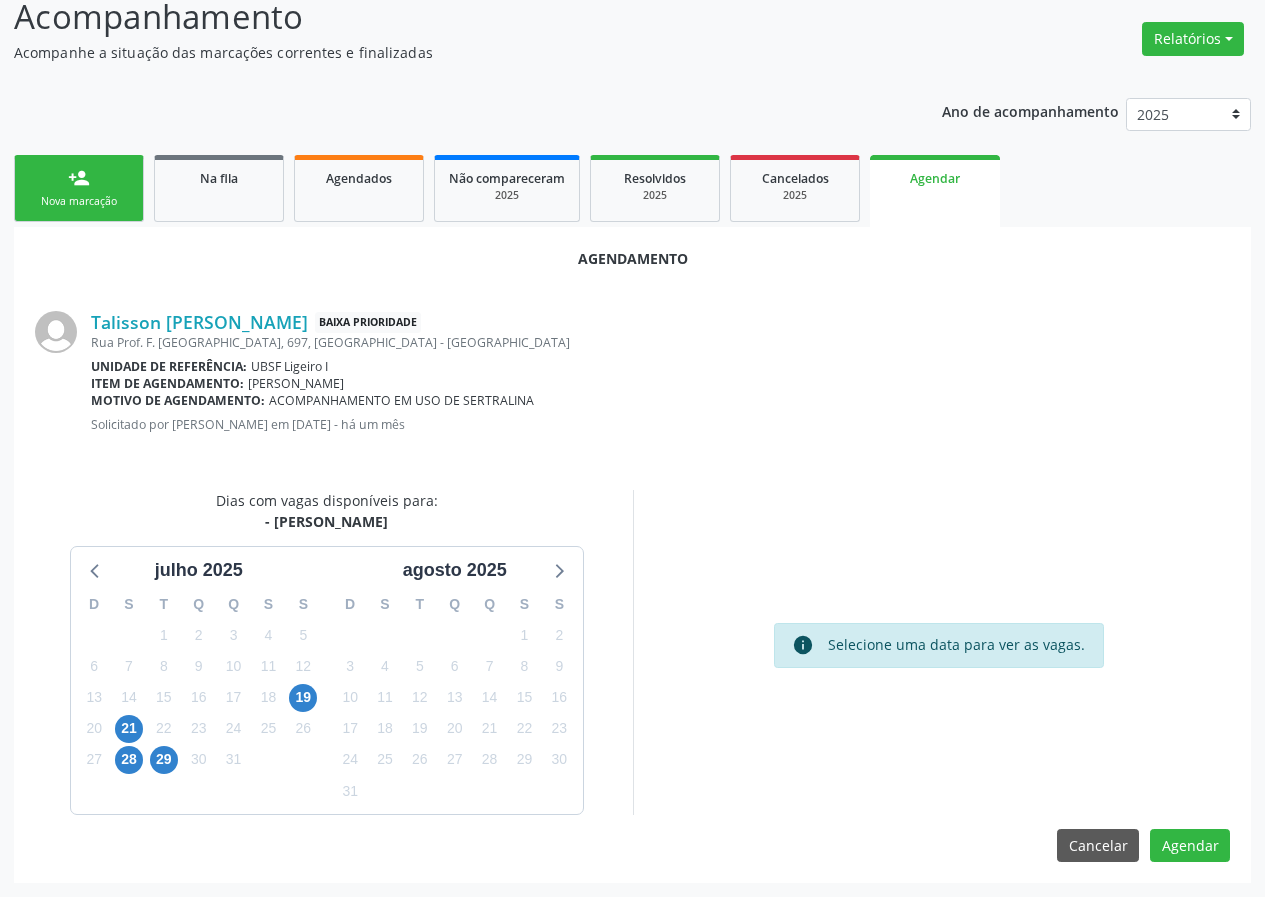 click on "D S T Q Q S S 29 30 1 2 3 4 5 6 7 8 9 10 11 12 13 14 15 16 17 18 19 20 21 22 23 24 25 26 27 28 29 30 31 1 2 3 4 5 6 7 8 9" at bounding box center (199, 699) 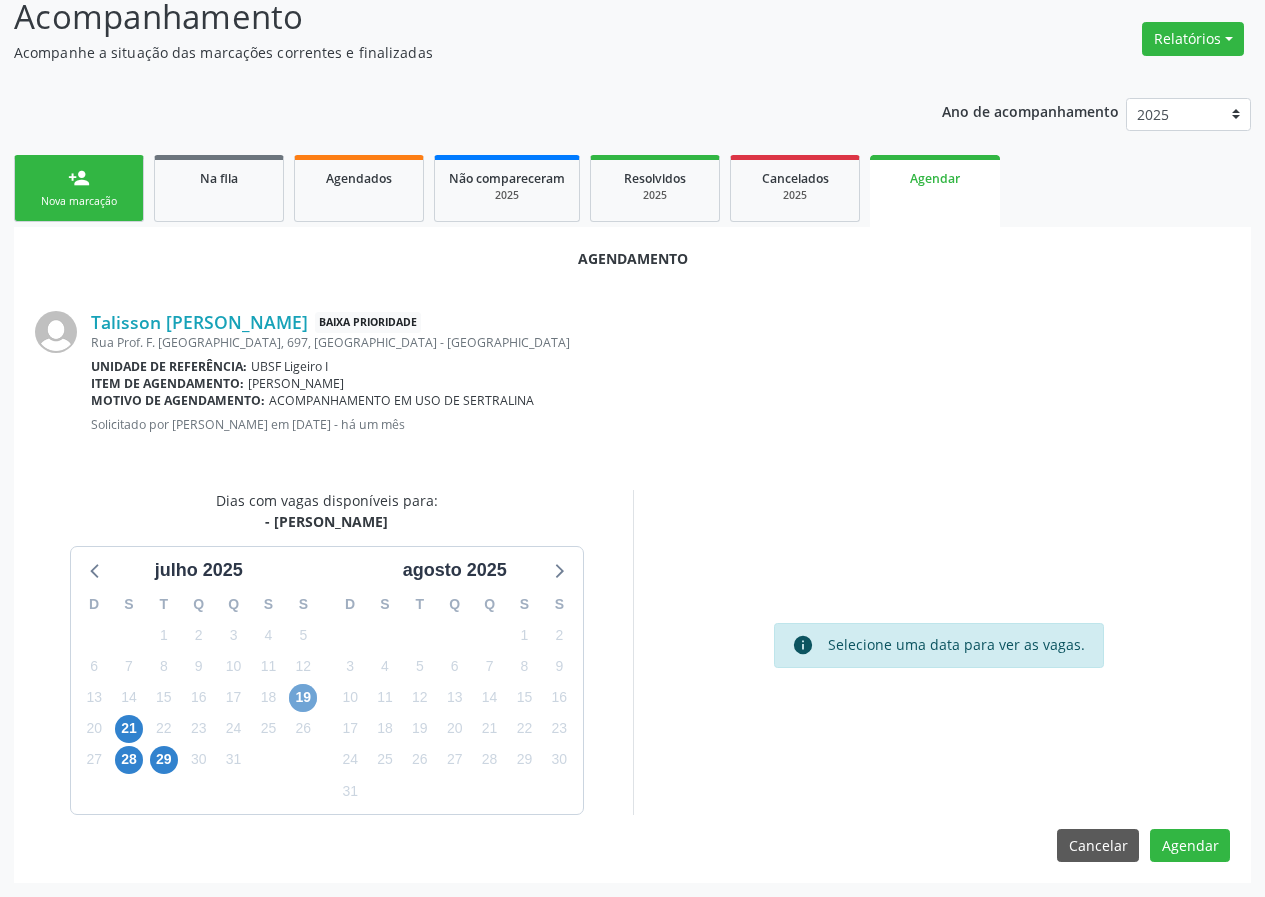 click on "19" at bounding box center [303, 698] 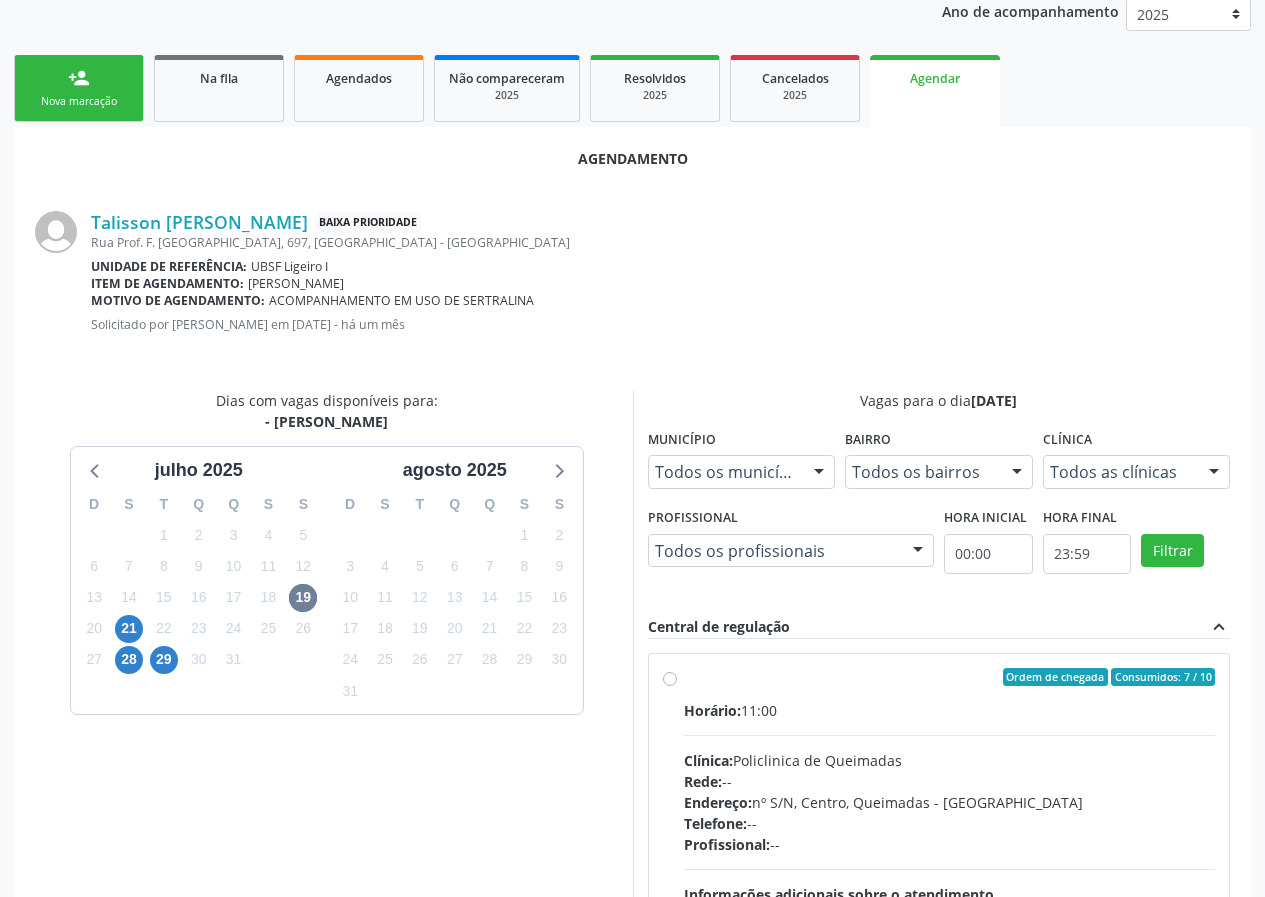 click on "Ordem de chegada
Consumidos: 7 / 10" at bounding box center (950, 677) 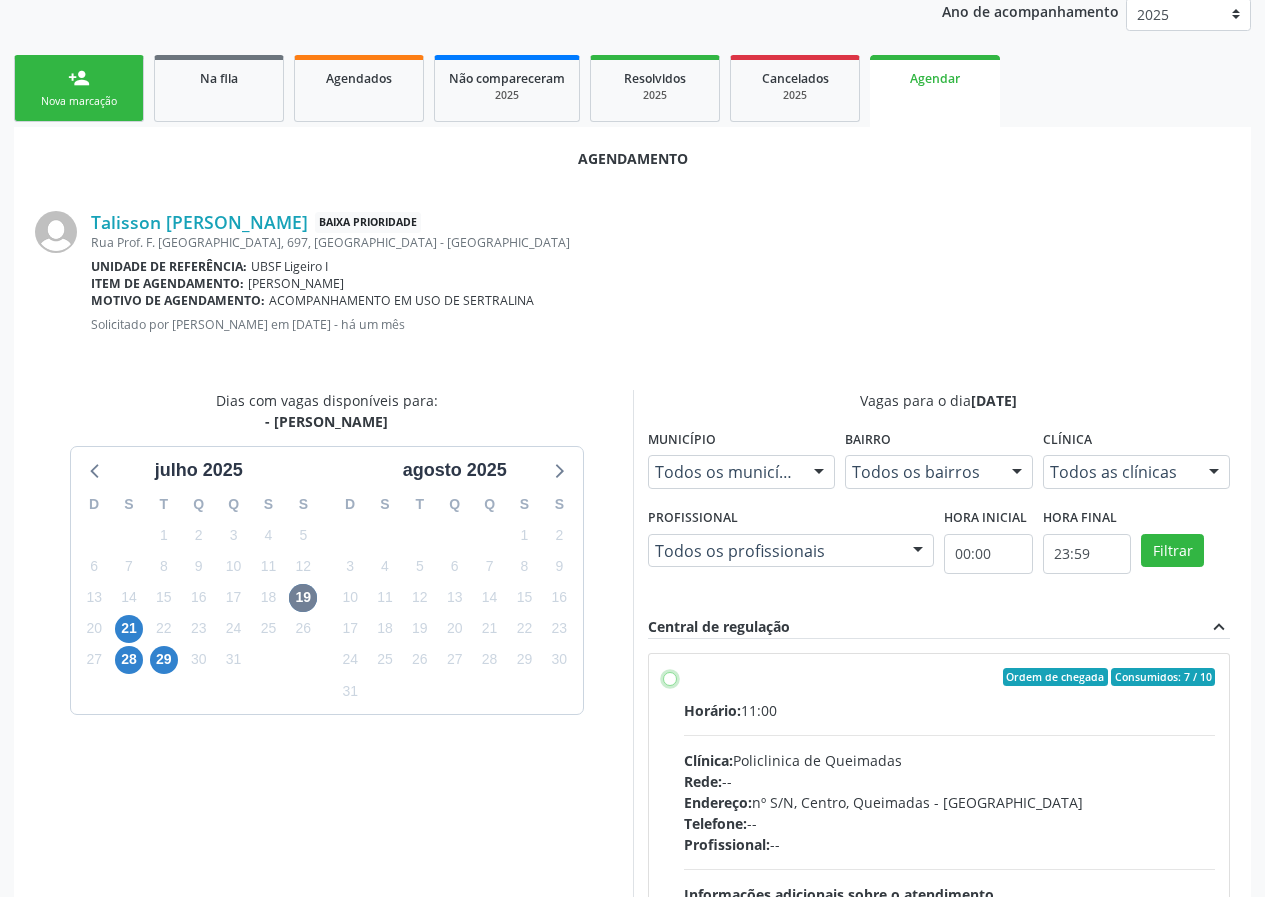 click on "Ordem de chegada
Consumidos: 7 / 10
Horário:   11:00
Clínica:  Policlinica de Queimadas
Rede:
--
Endereço:   nº S/N, Centro, Queimadas - PB
Telefone:   --
Profissional:
--
Informações adicionais sobre o atendimento
Idade de atendimento:
Sem restrição
Gênero(s) atendido(s):
Sem restrição
Informações adicionais:
--" at bounding box center [670, 677] 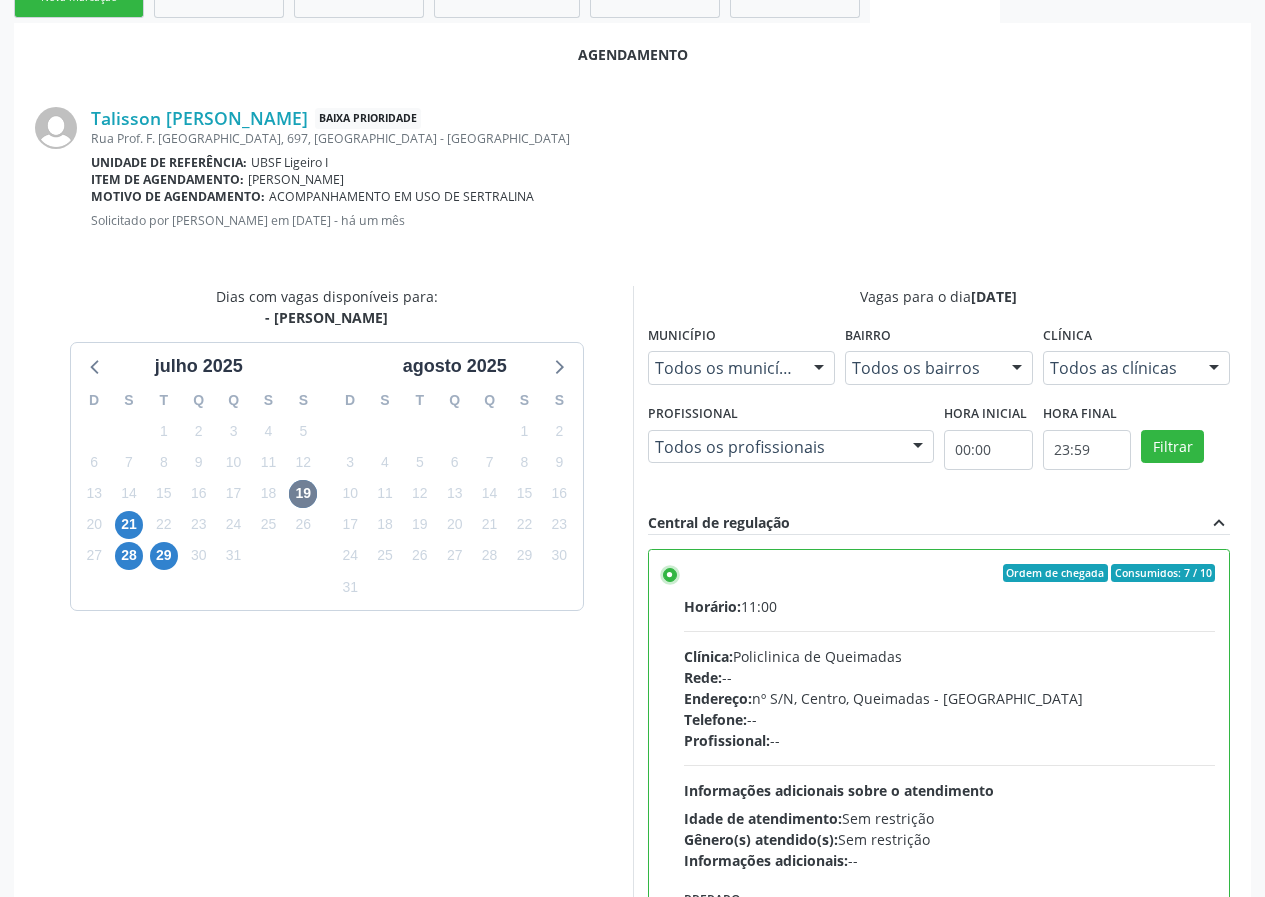 scroll, scrollTop: 469, scrollLeft: 0, axis: vertical 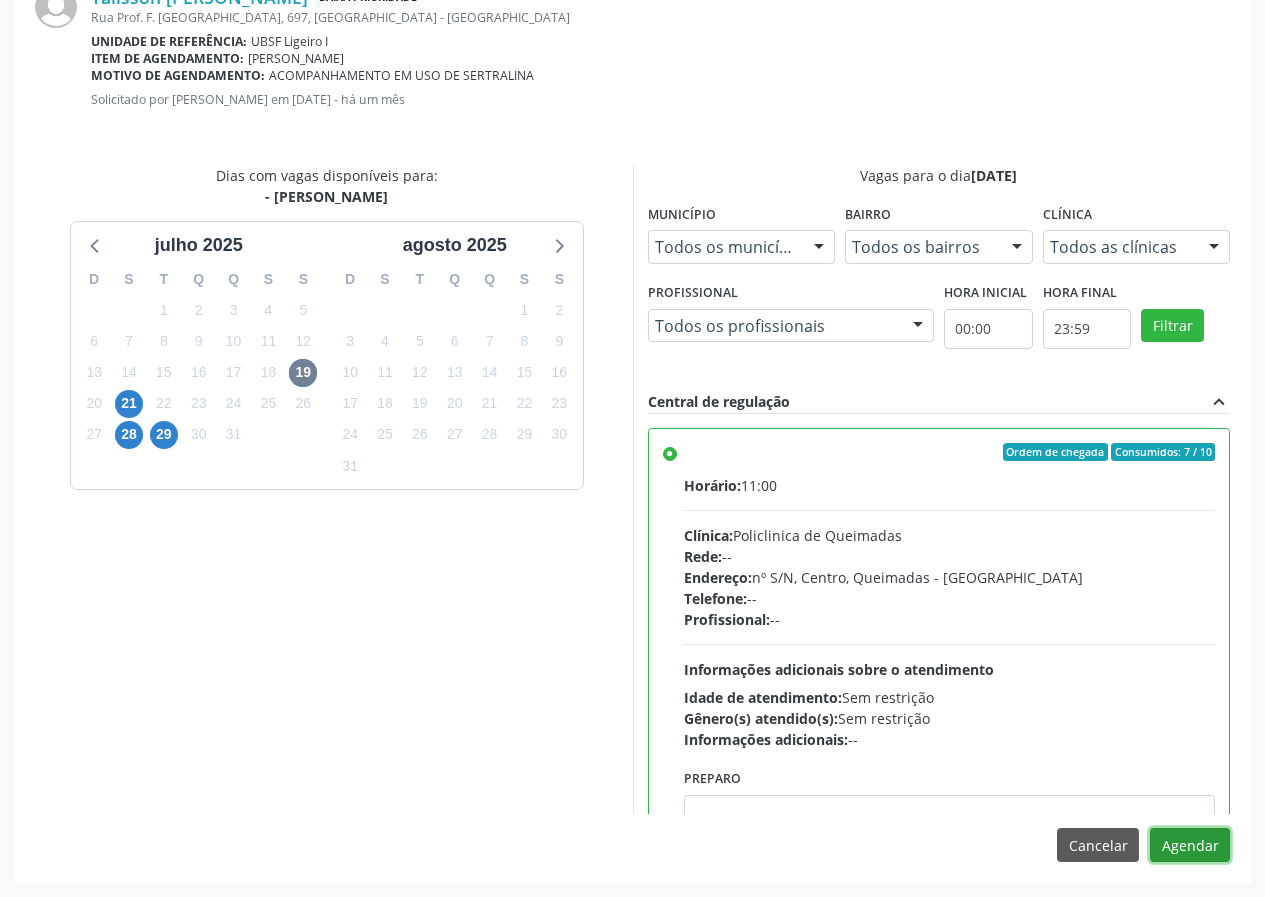 click on "Agendar" at bounding box center [1190, 845] 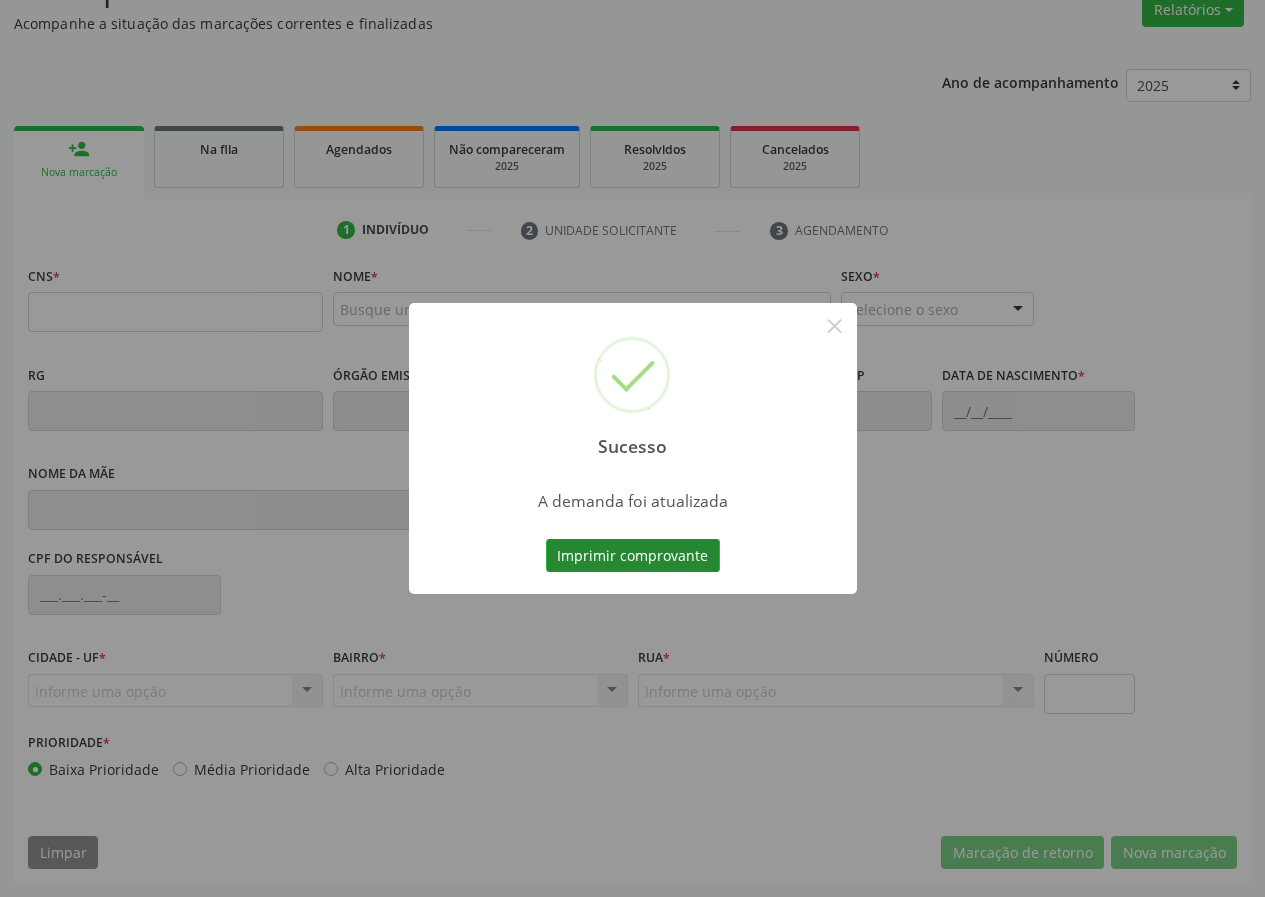click on "Imprimir comprovante" at bounding box center [633, 556] 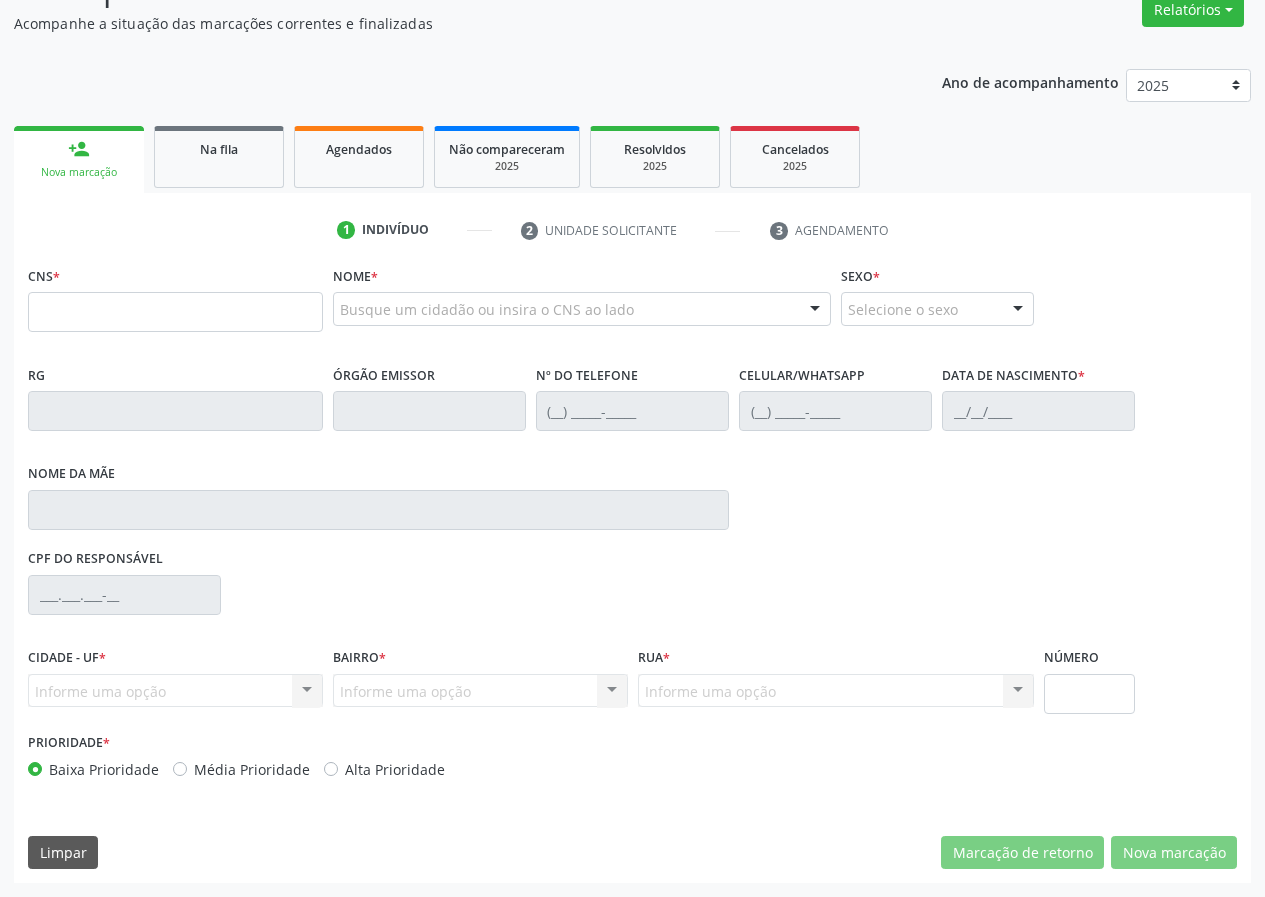 scroll, scrollTop: 173, scrollLeft: 0, axis: vertical 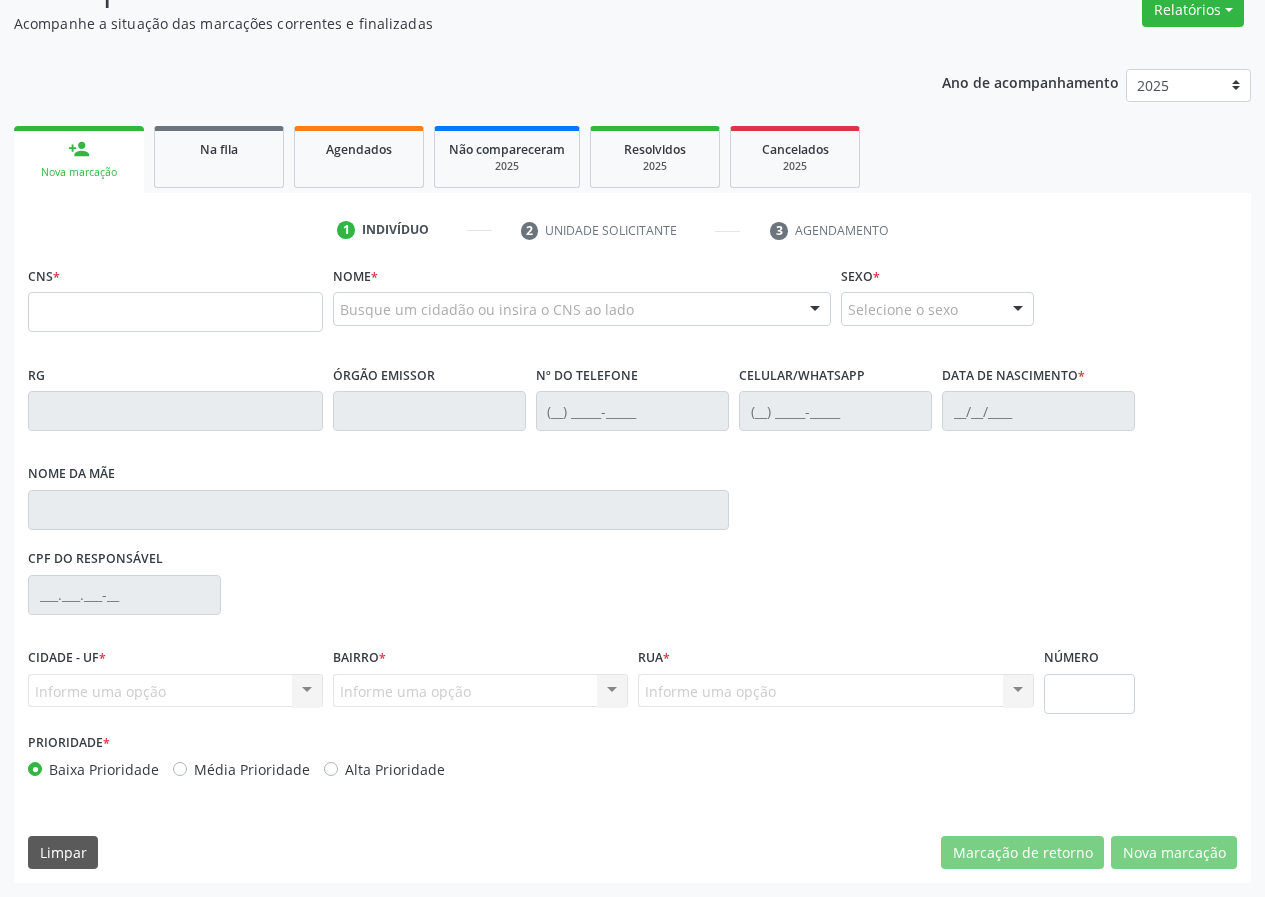 click on "Sucesso × A demanda foi atualizada Imprimir comprovante Cancel" at bounding box center [632, 448] 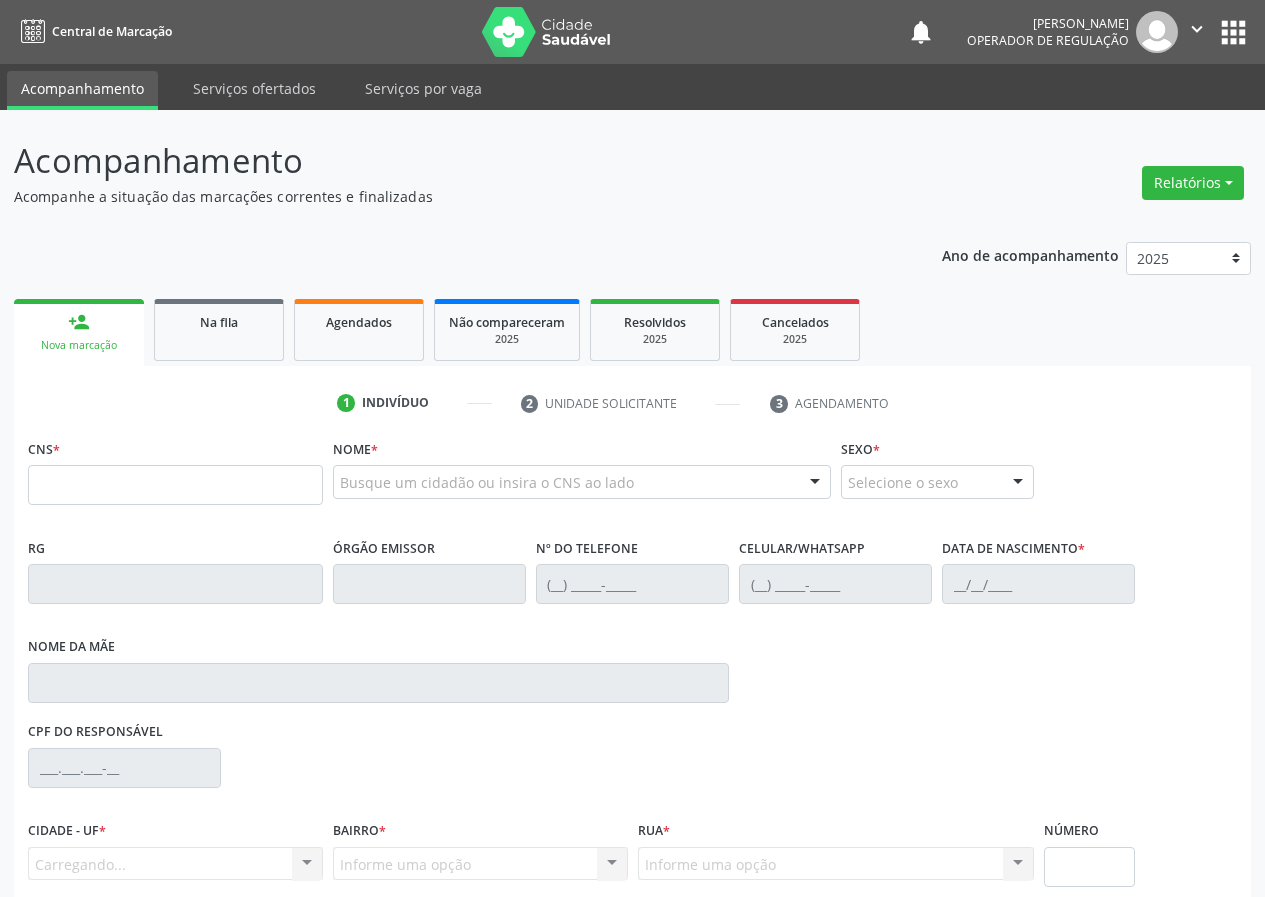 scroll, scrollTop: 0, scrollLeft: 0, axis: both 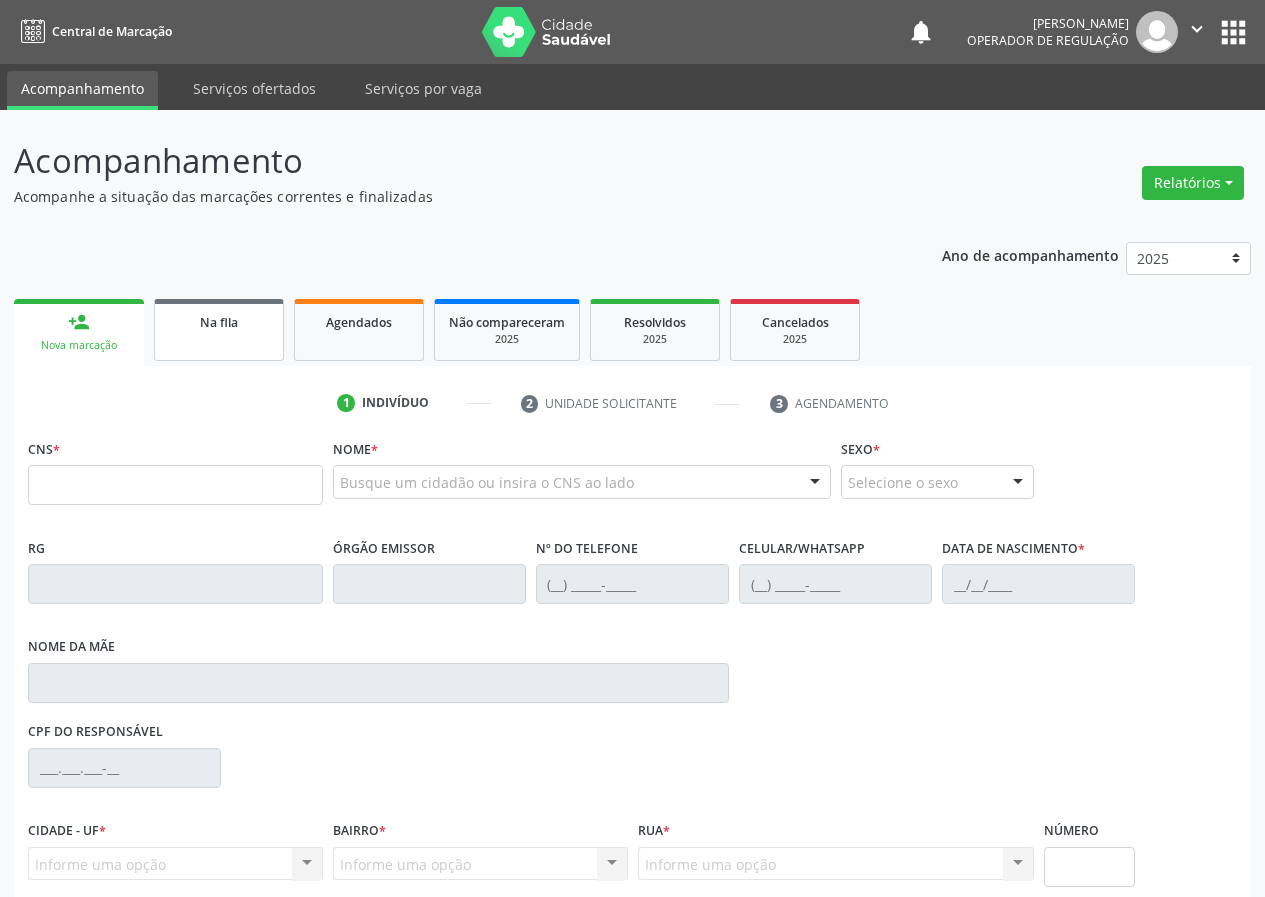 click on "Na fila" at bounding box center [219, 330] 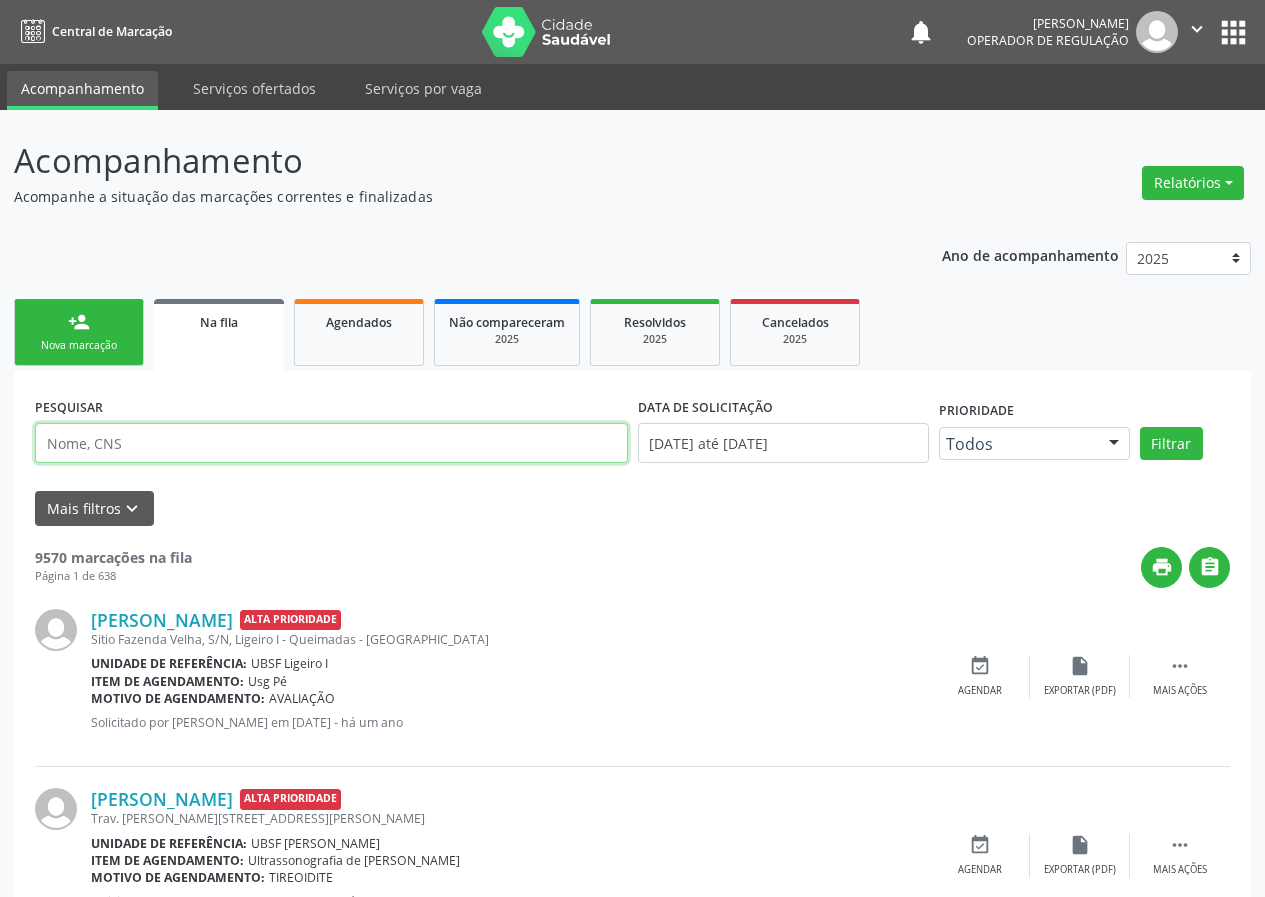 click at bounding box center [331, 443] 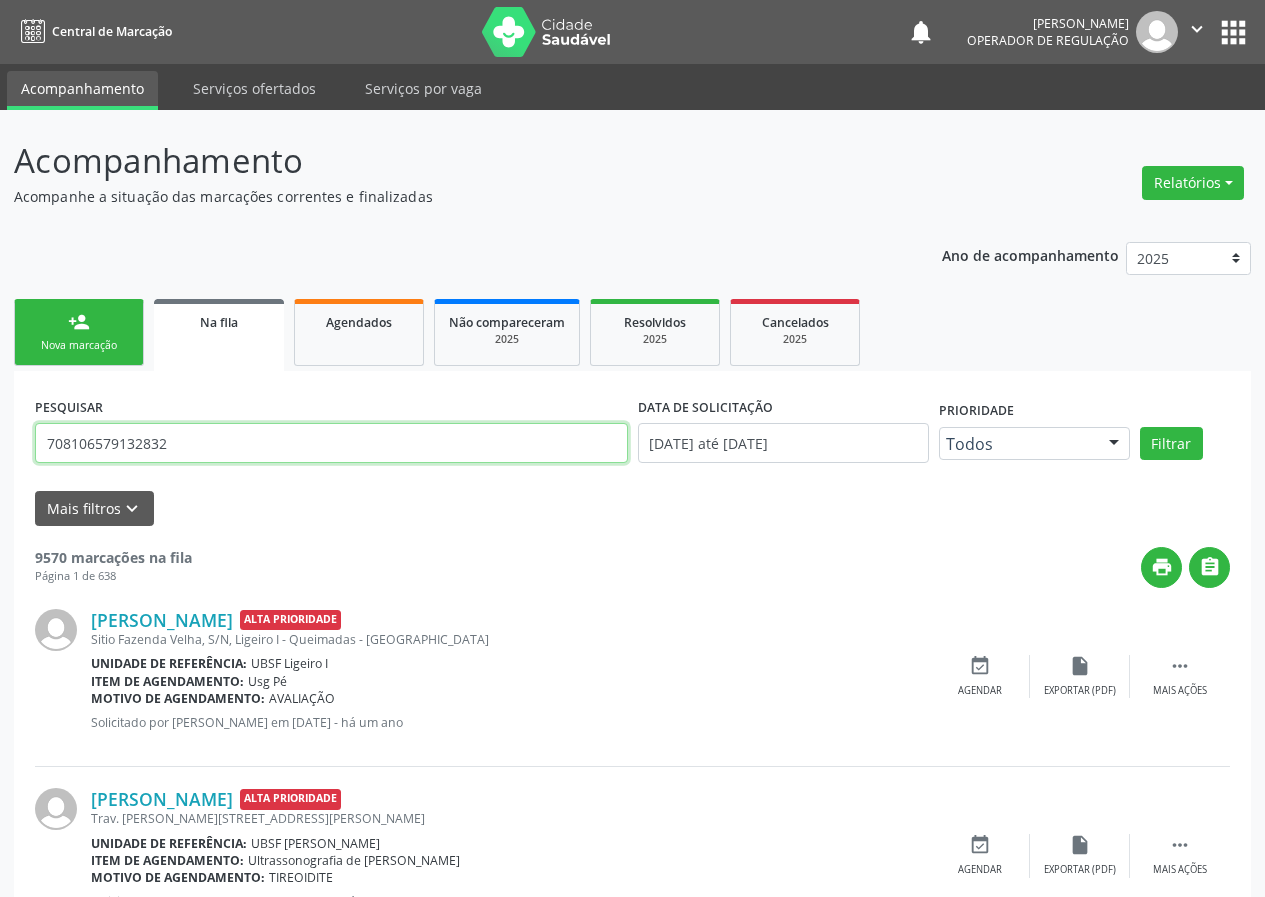 type on "708106579132832" 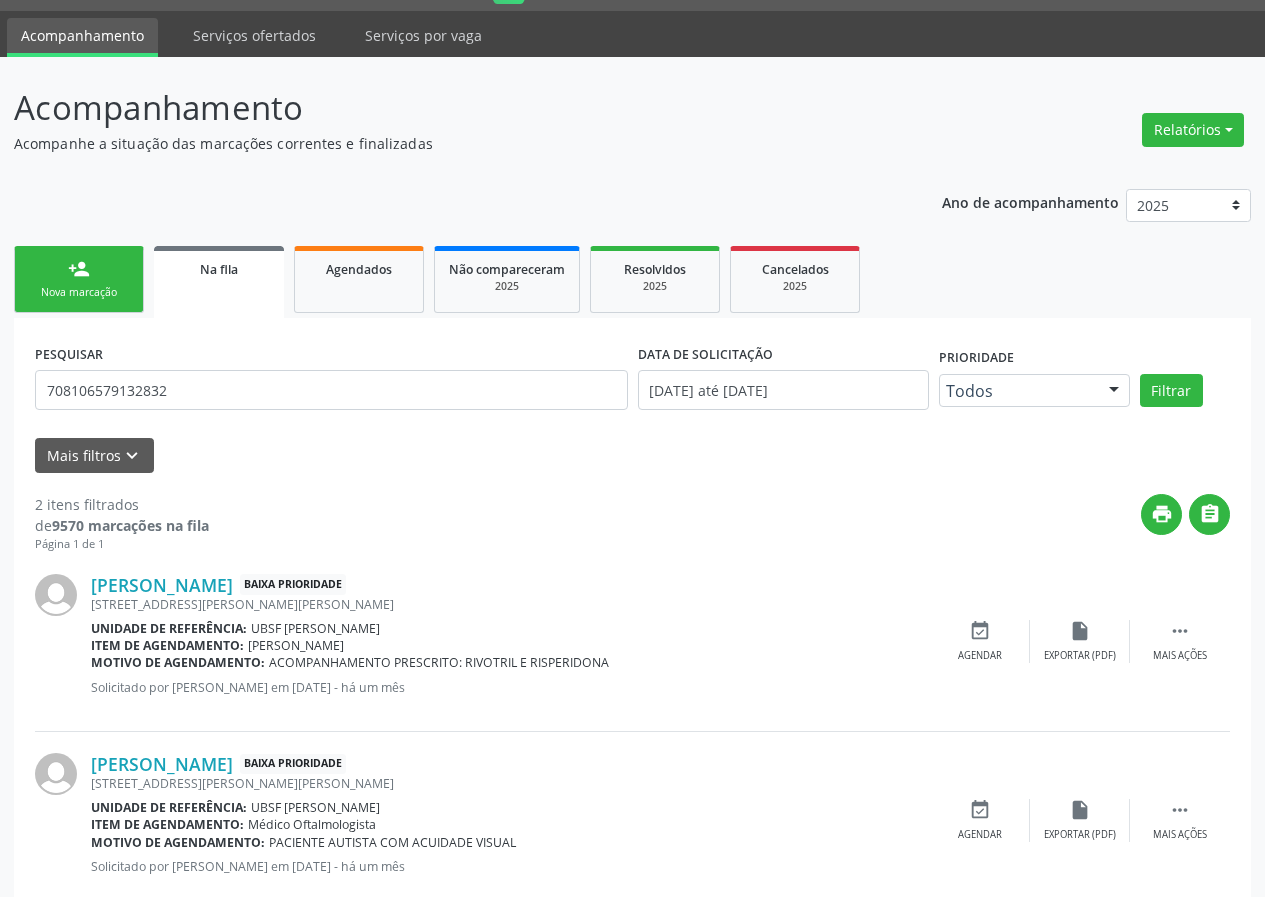 scroll, scrollTop: 101, scrollLeft: 0, axis: vertical 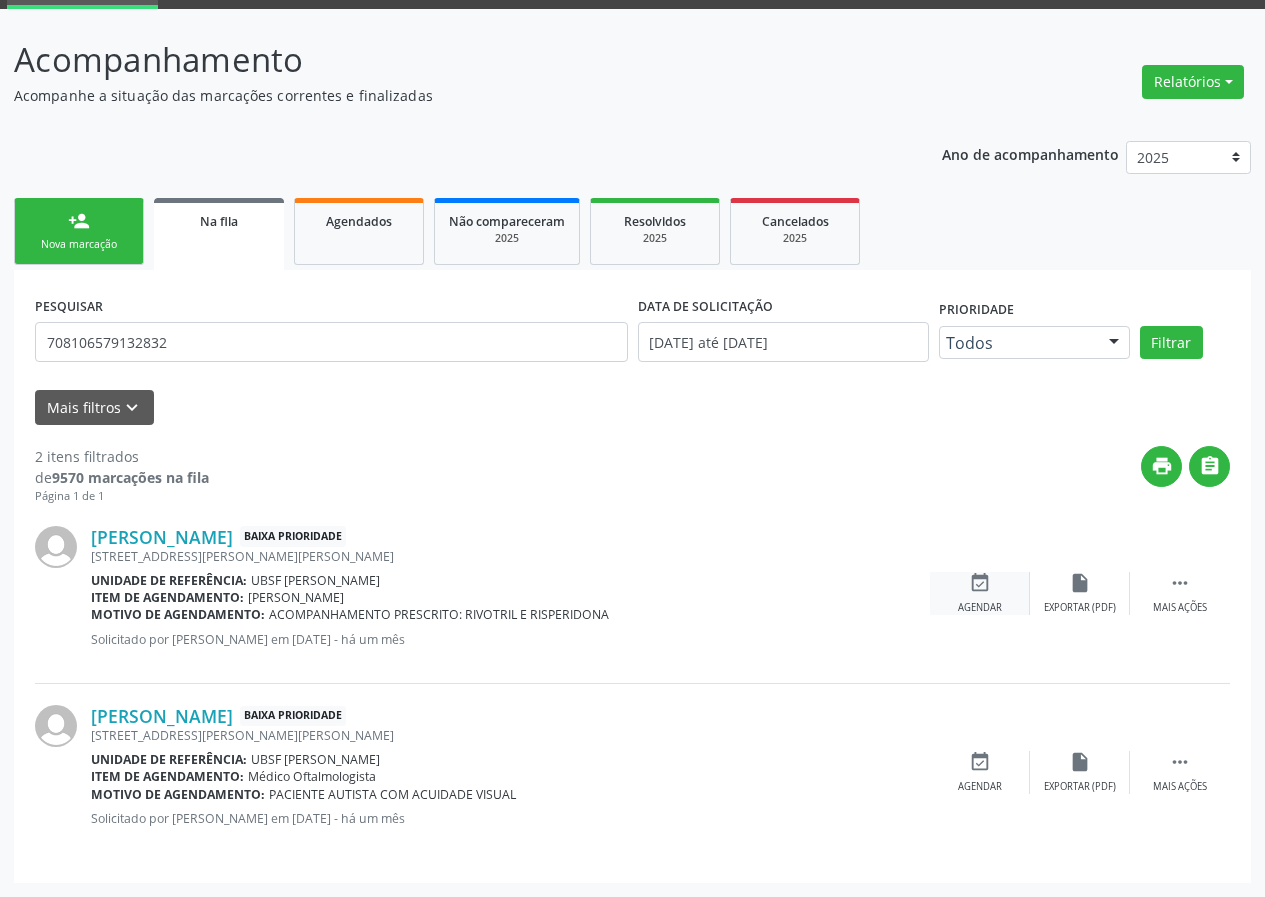 click on "event_available
Agendar" at bounding box center (980, 593) 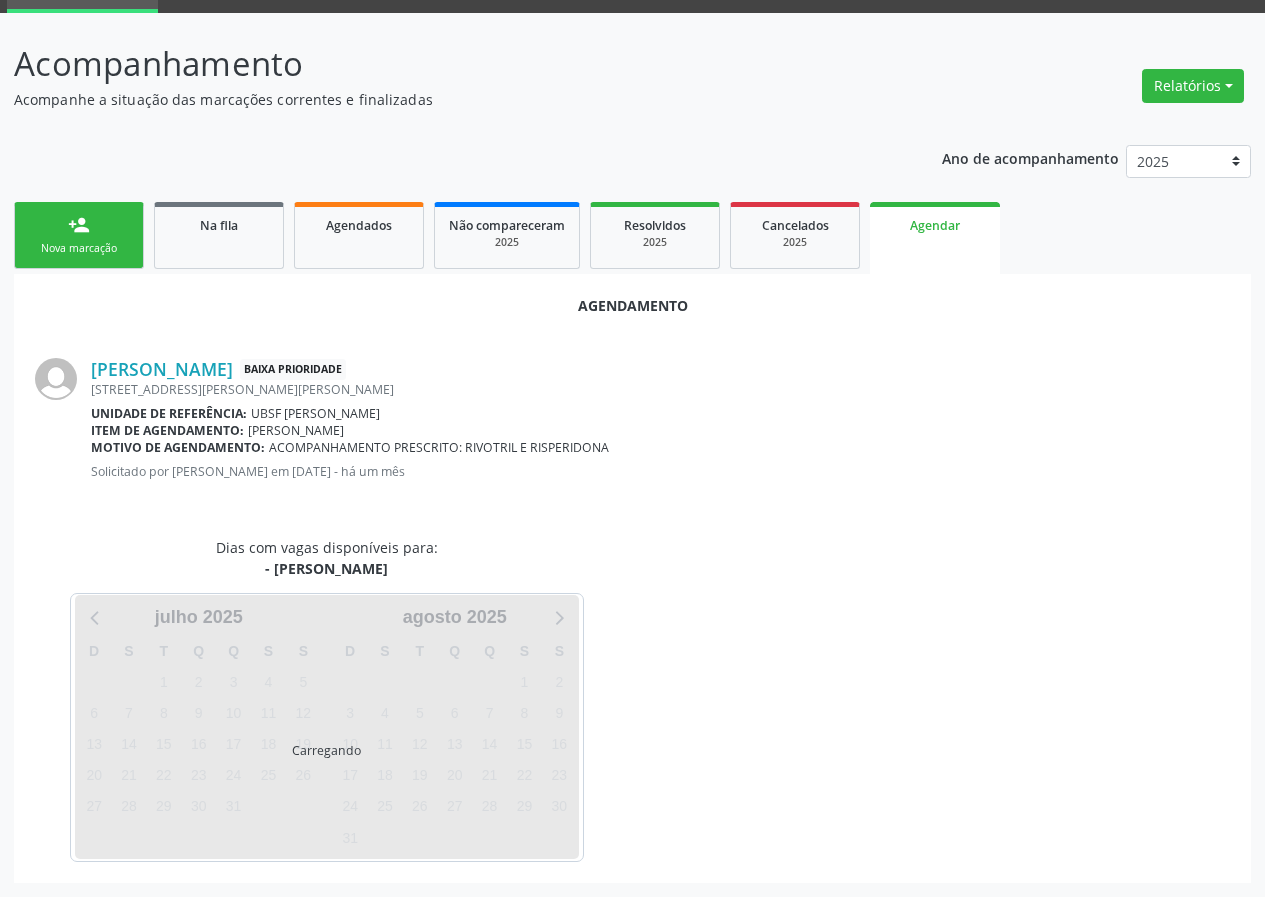 scroll, scrollTop: 101, scrollLeft: 0, axis: vertical 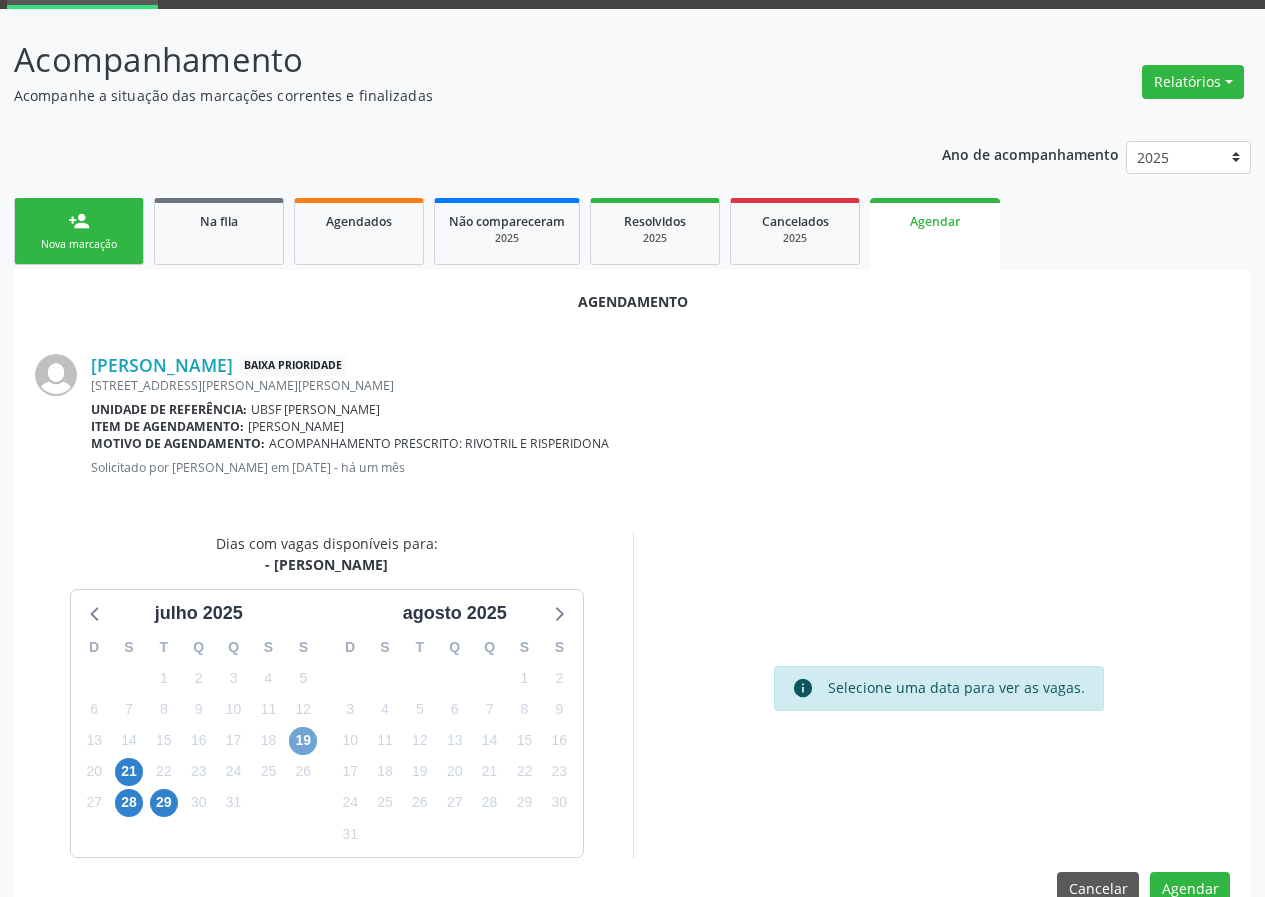 click on "19" at bounding box center [303, 741] 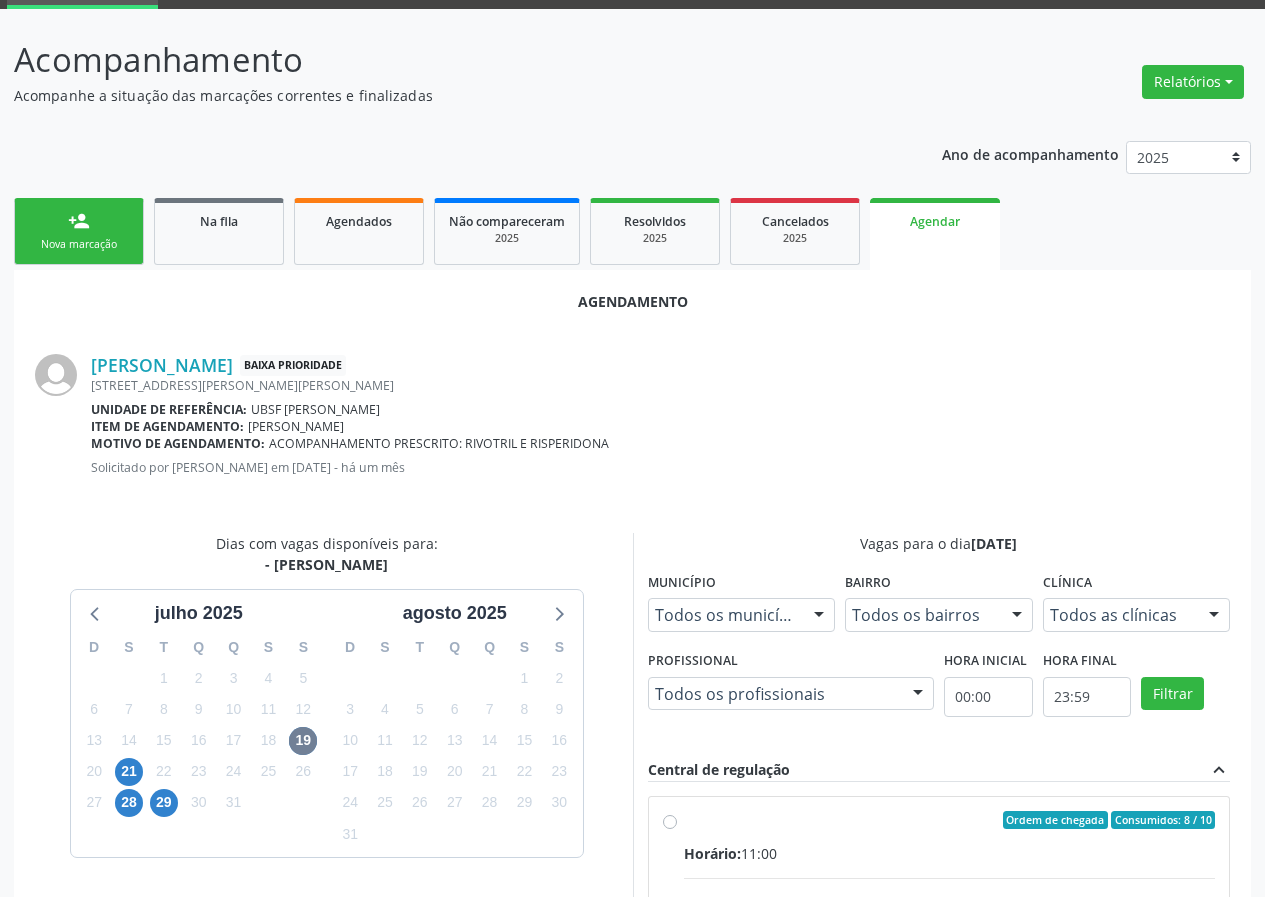 click on "Ordem de chegada
Consumidos: 8 / 10" at bounding box center [950, 820] 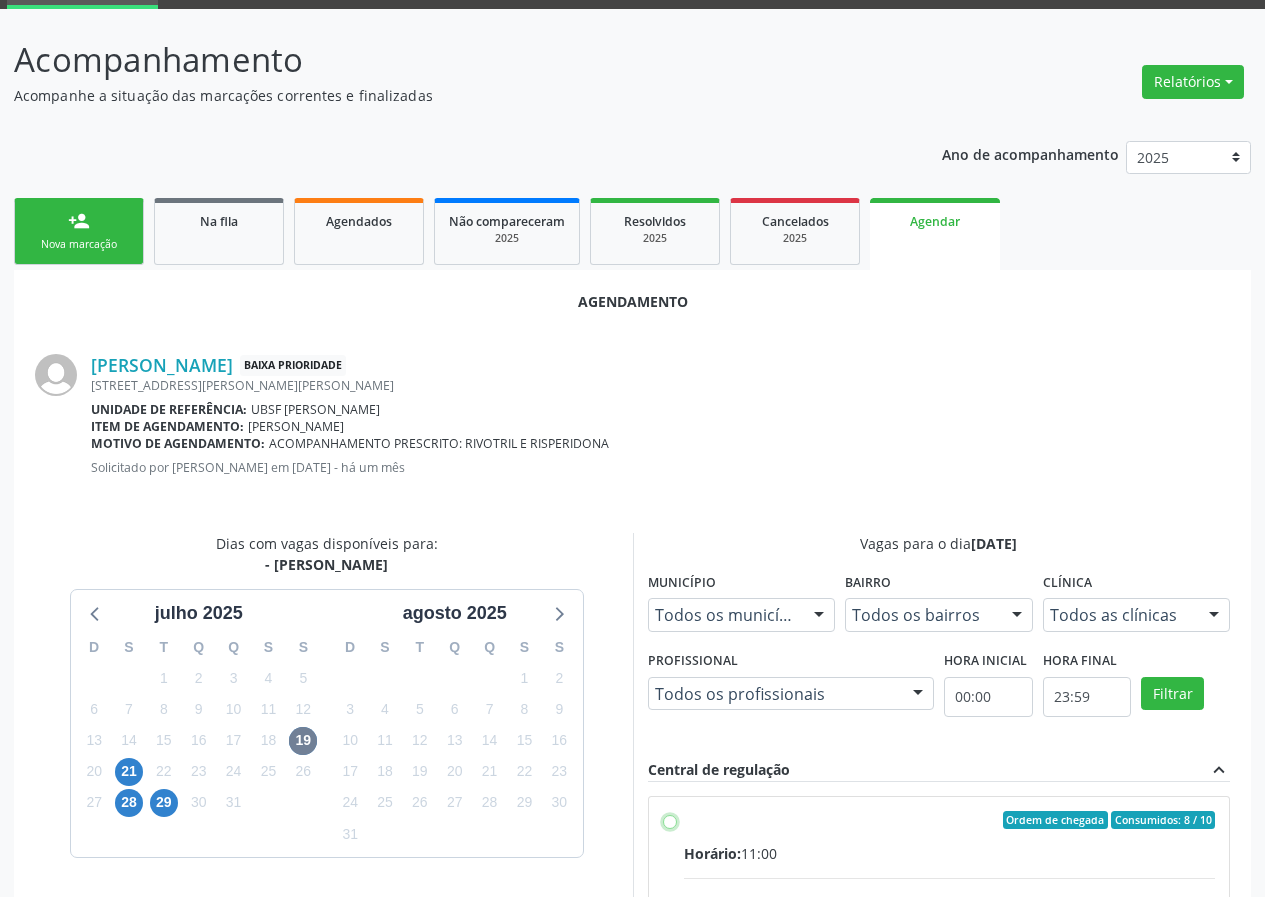 radio on "true" 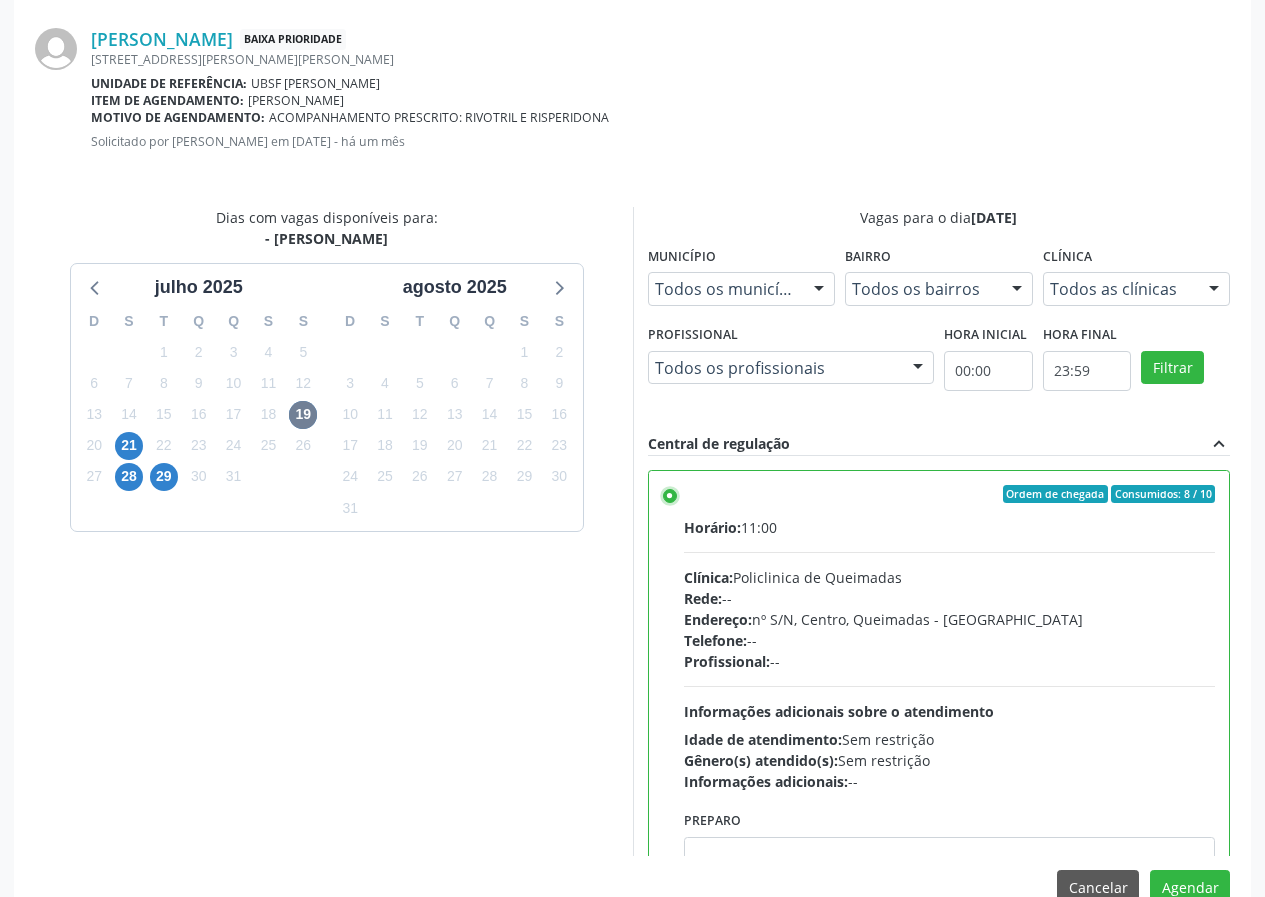 scroll, scrollTop: 469, scrollLeft: 0, axis: vertical 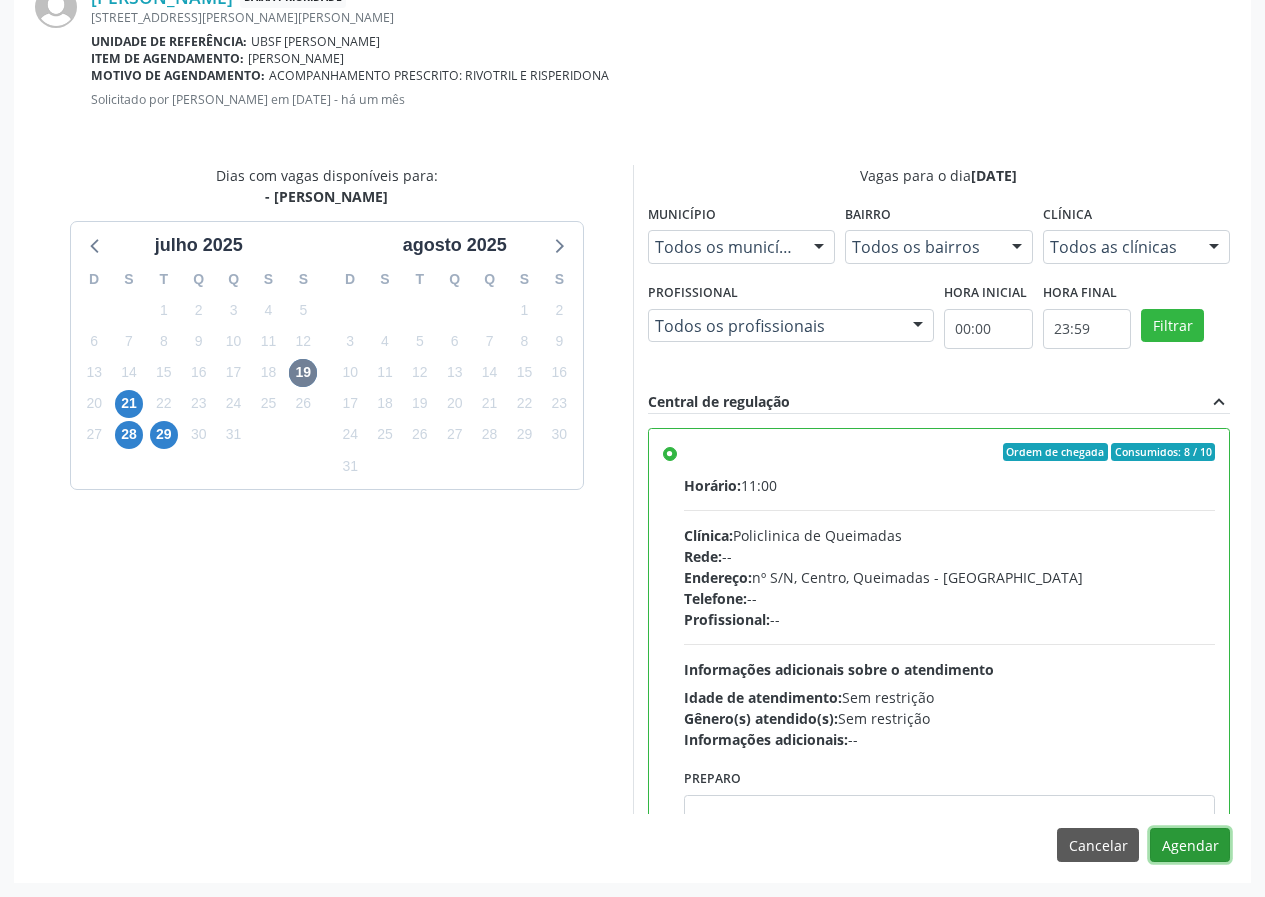 click on "Agendar" at bounding box center [1190, 845] 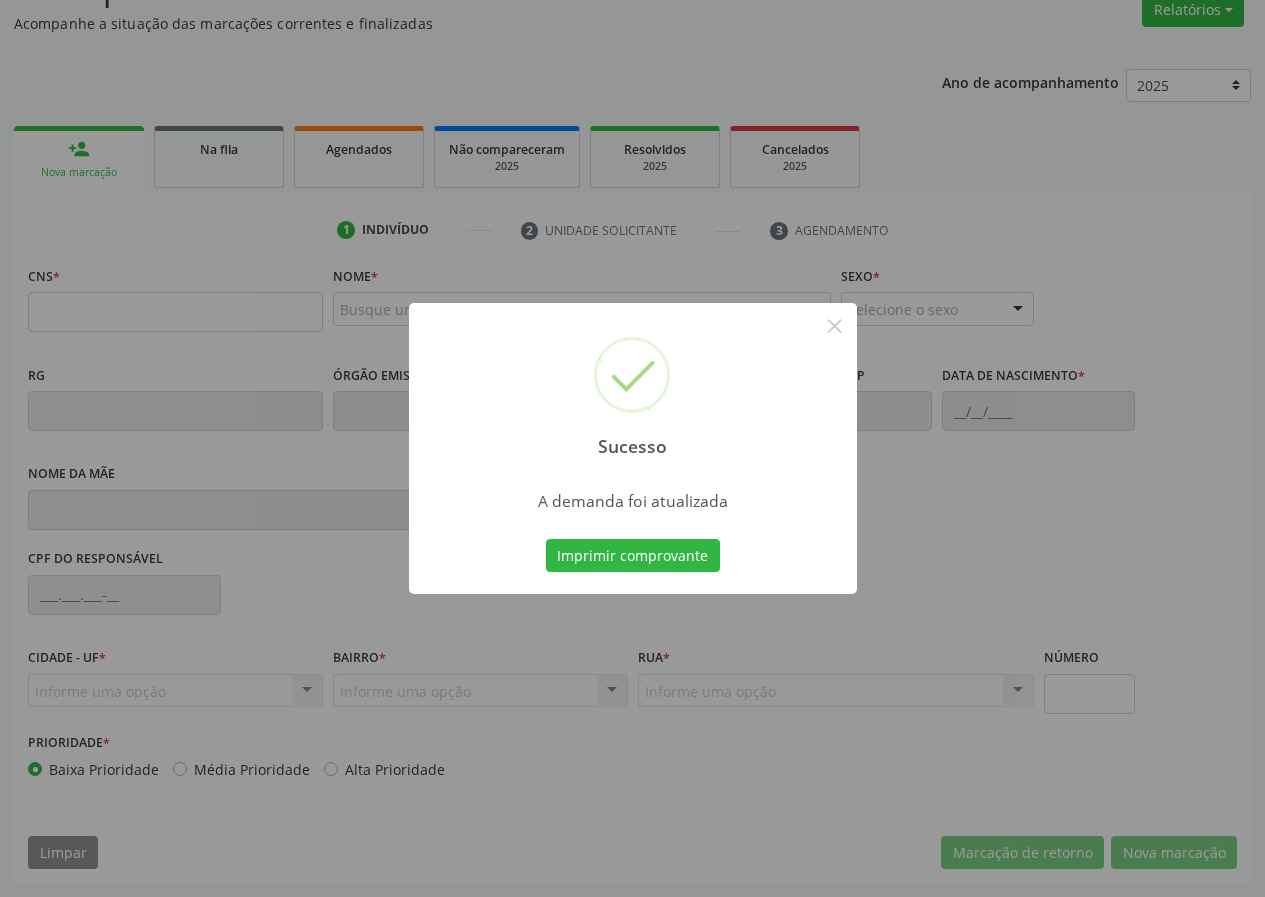 scroll, scrollTop: 173, scrollLeft: 0, axis: vertical 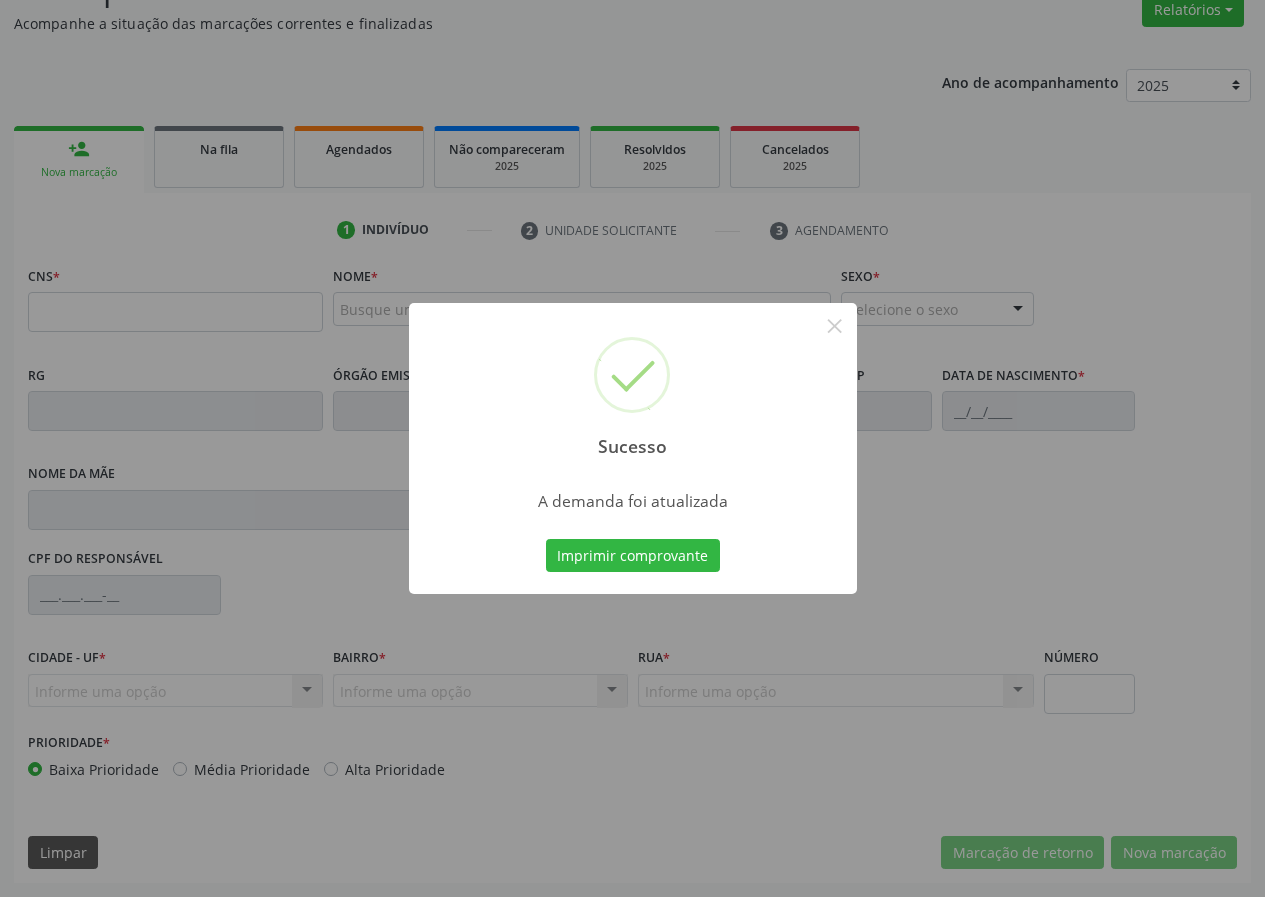 type 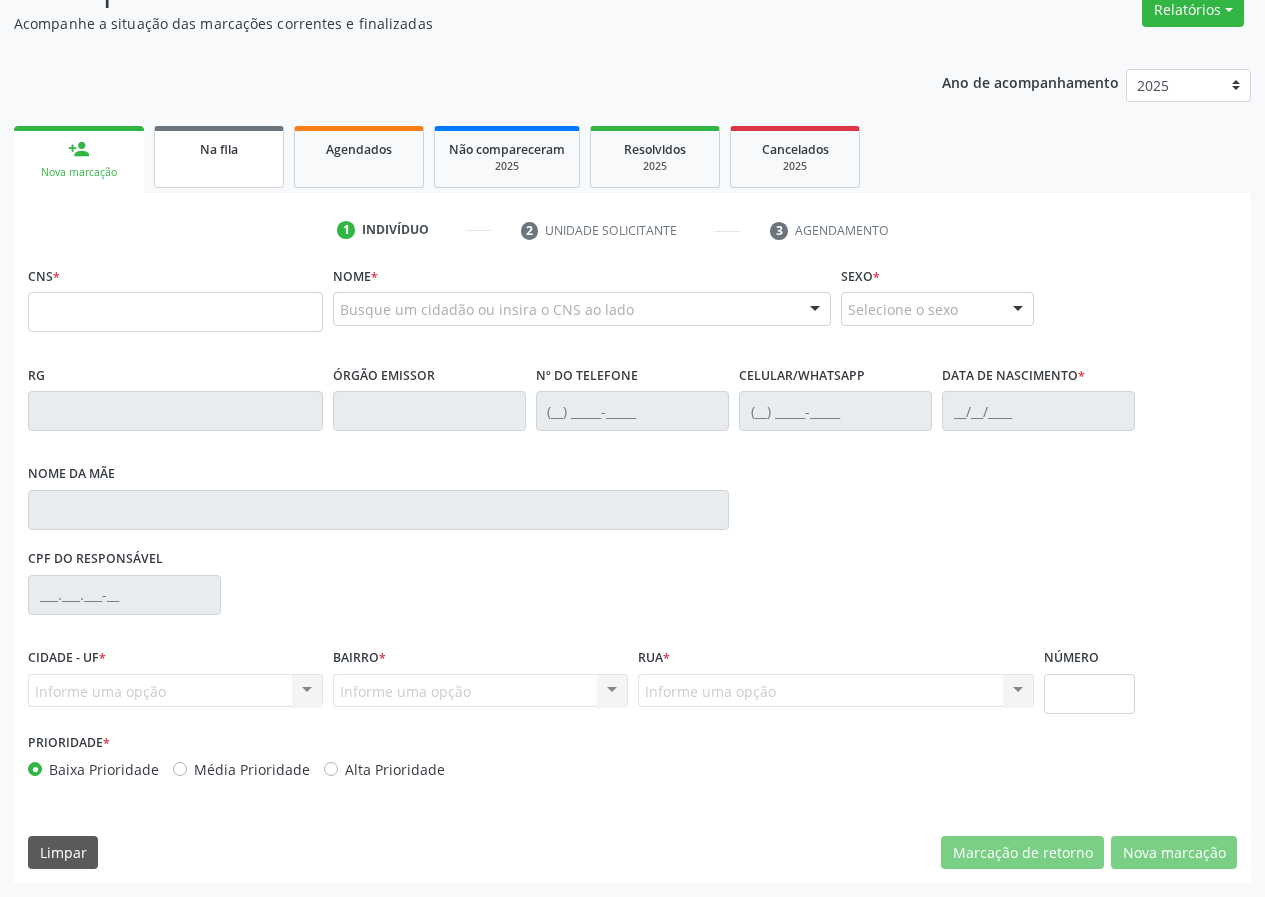 click on "Na fila" at bounding box center [219, 157] 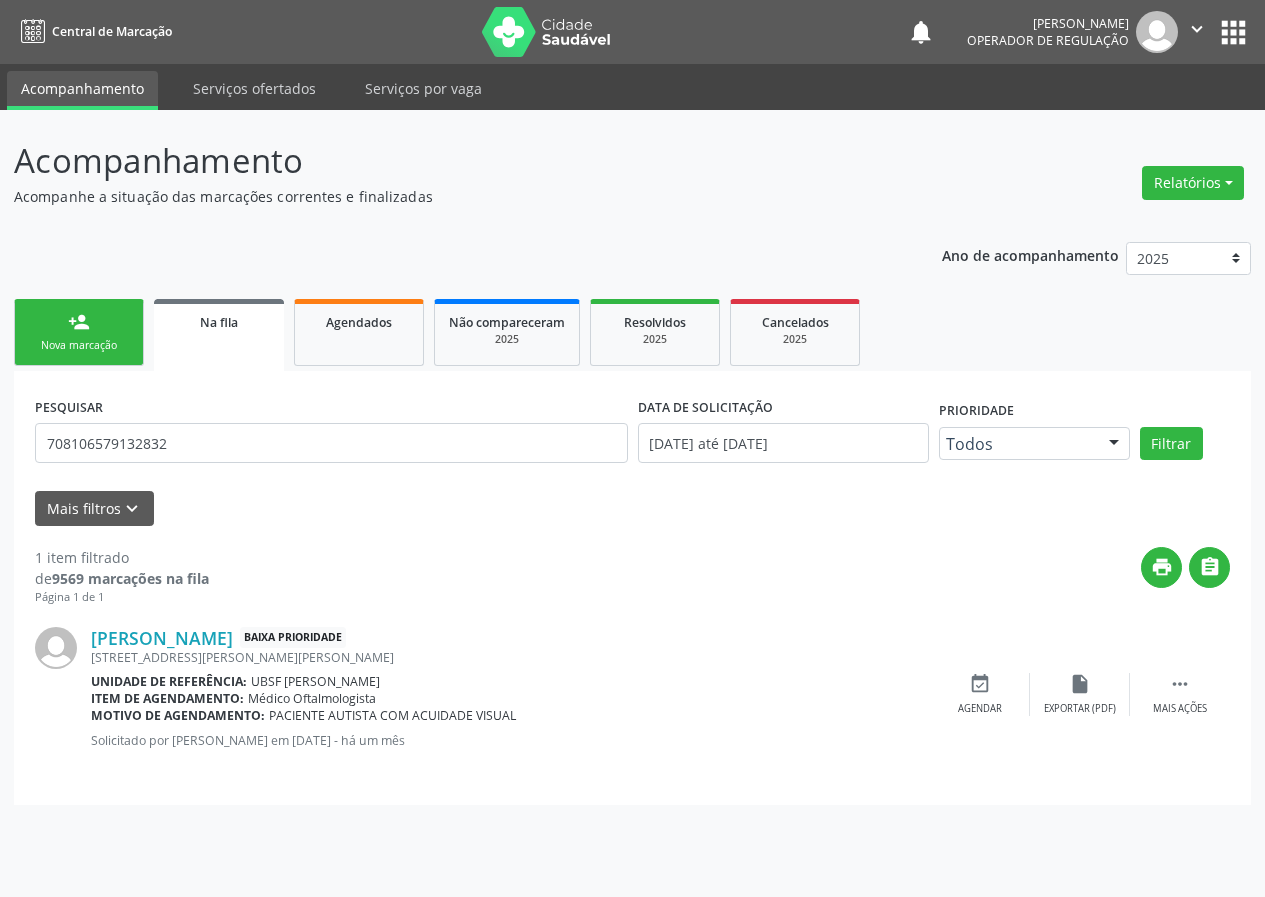 scroll, scrollTop: 0, scrollLeft: 0, axis: both 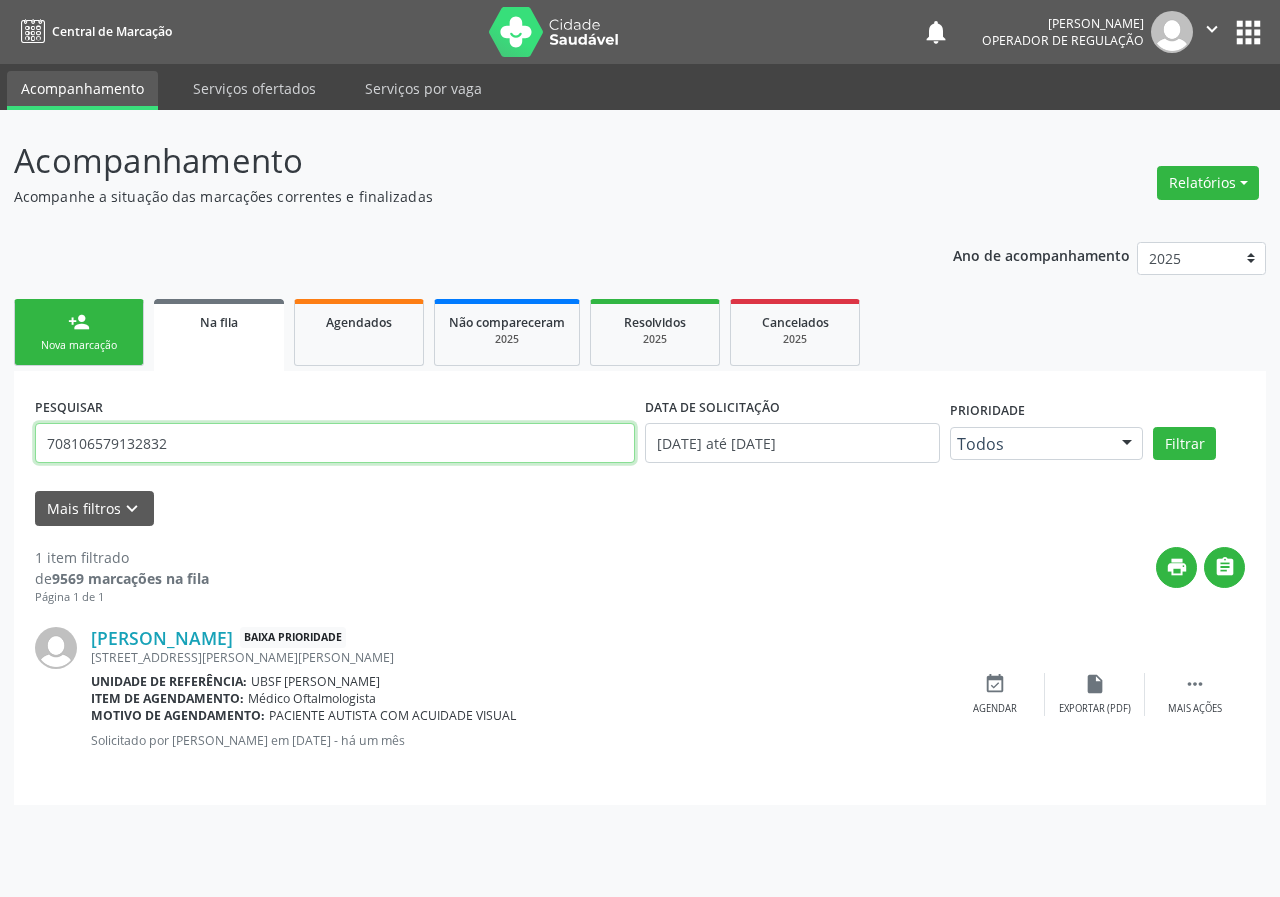 click on "708106579132832" at bounding box center [335, 443] 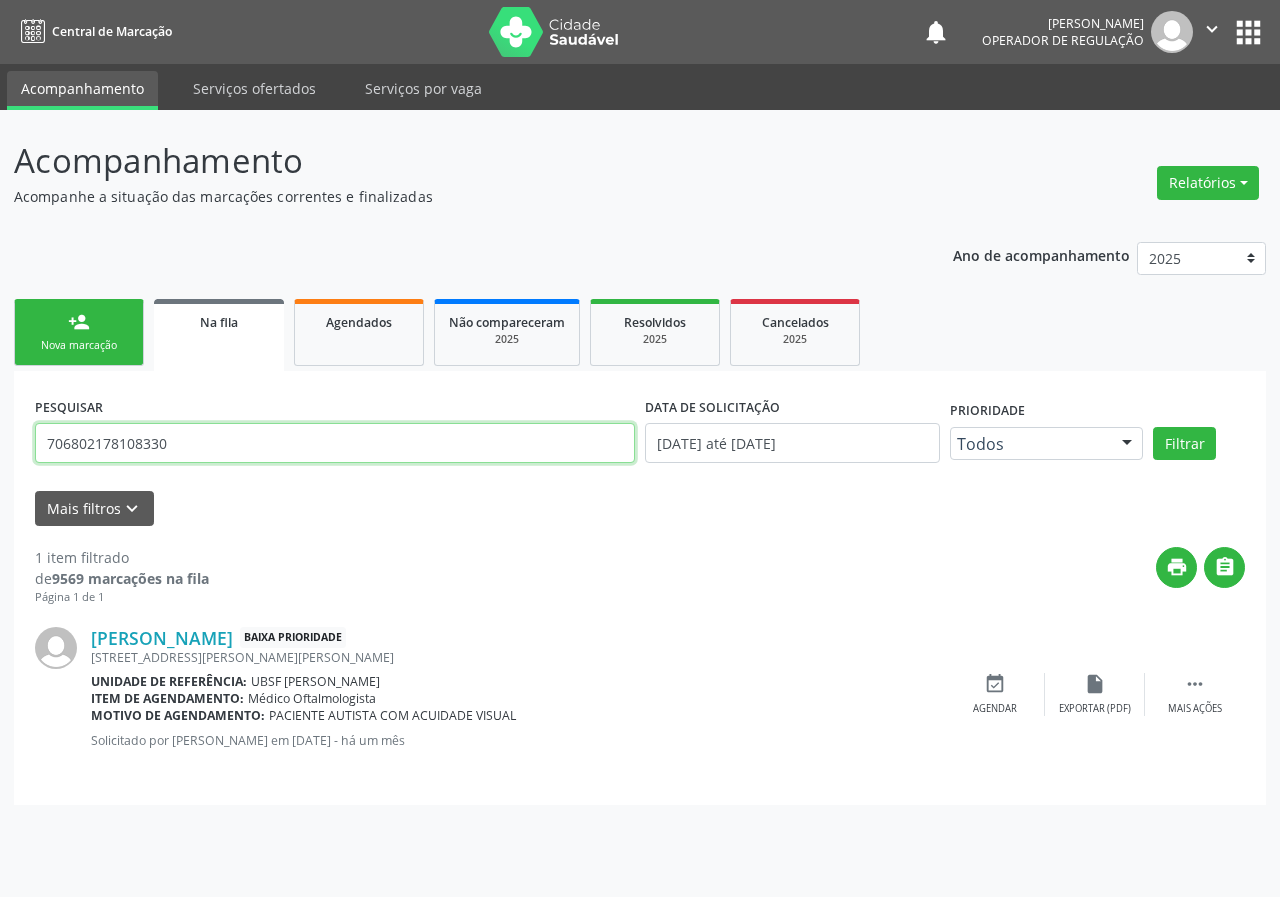 type on "706802178108330" 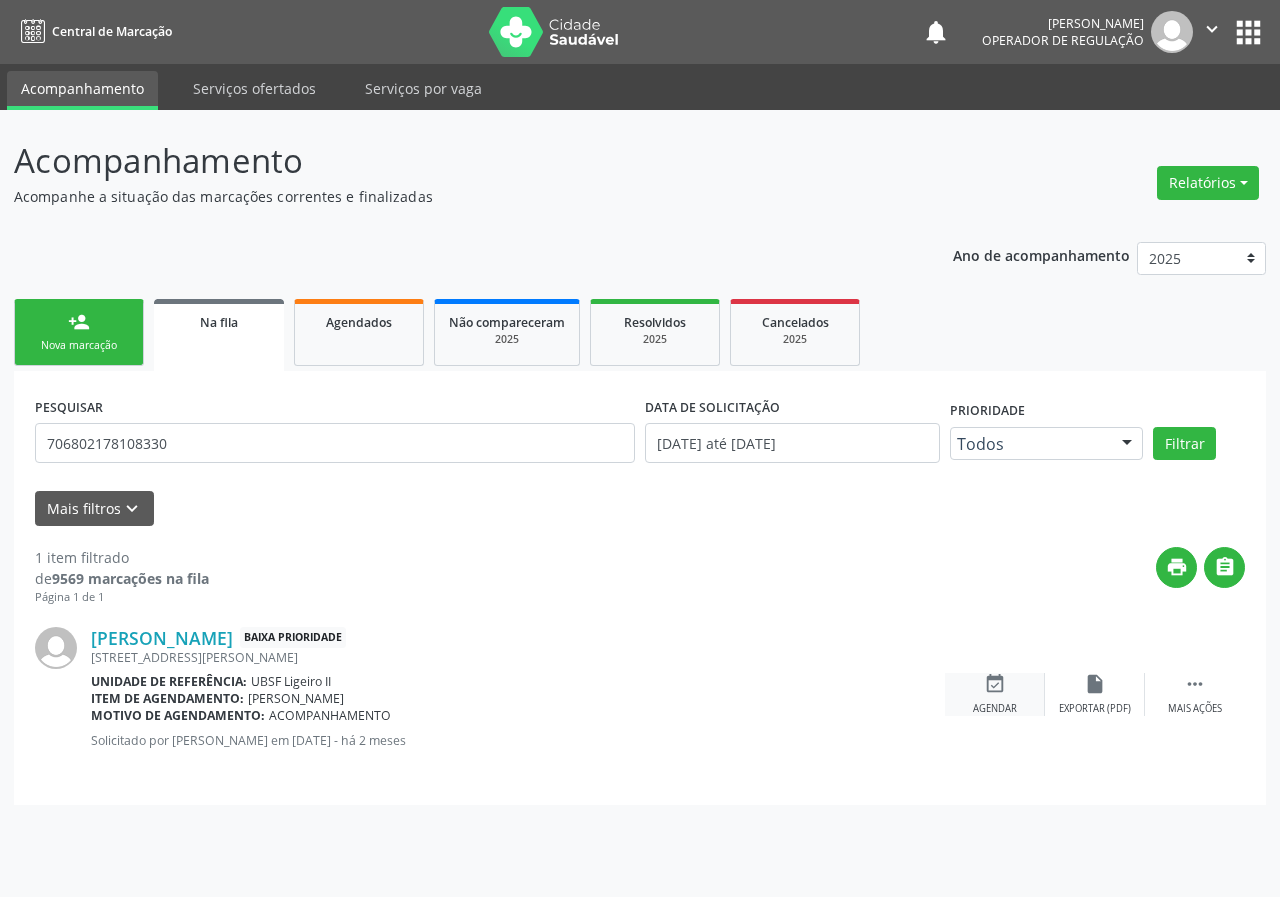 click on "event_available" at bounding box center (995, 684) 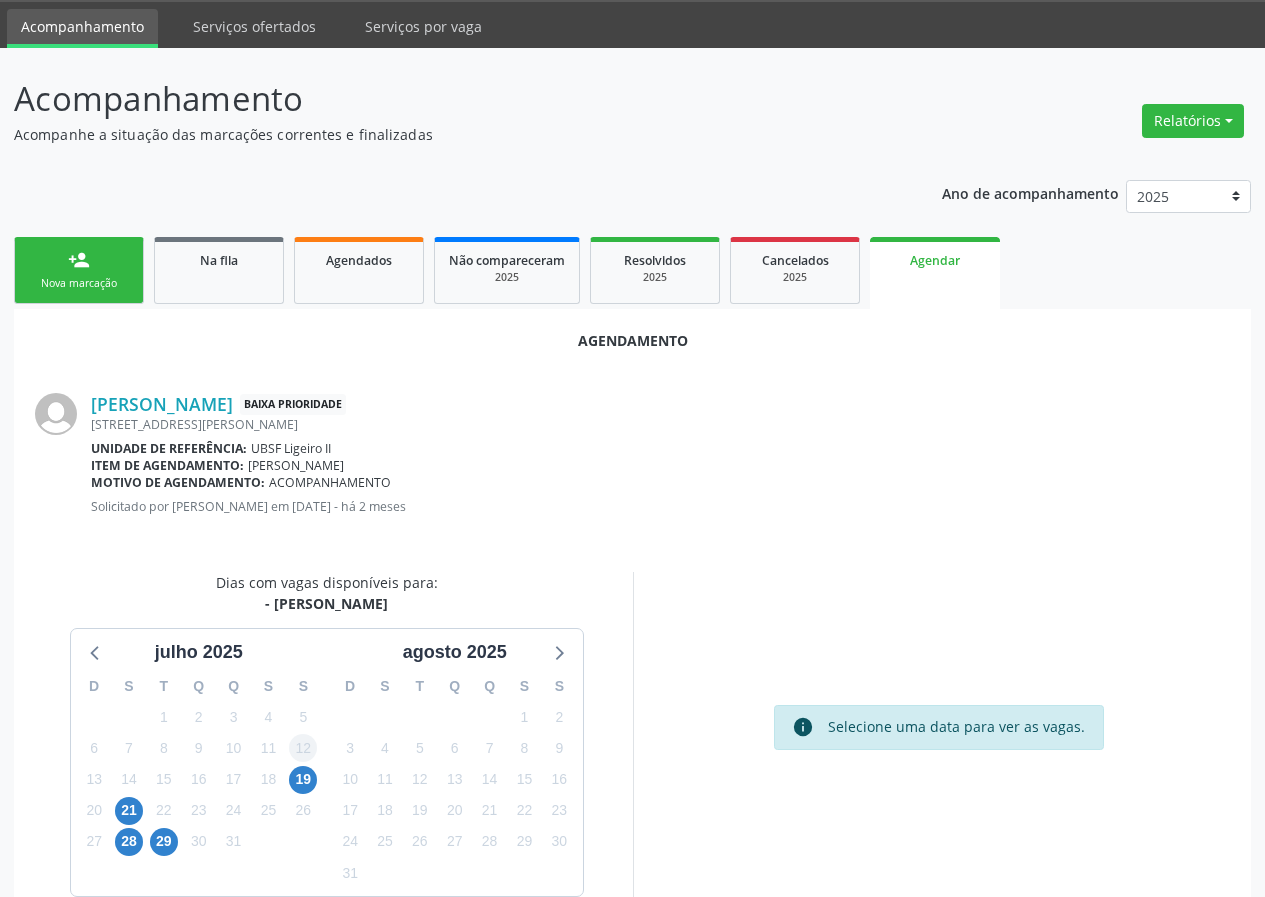 scroll, scrollTop: 144, scrollLeft: 0, axis: vertical 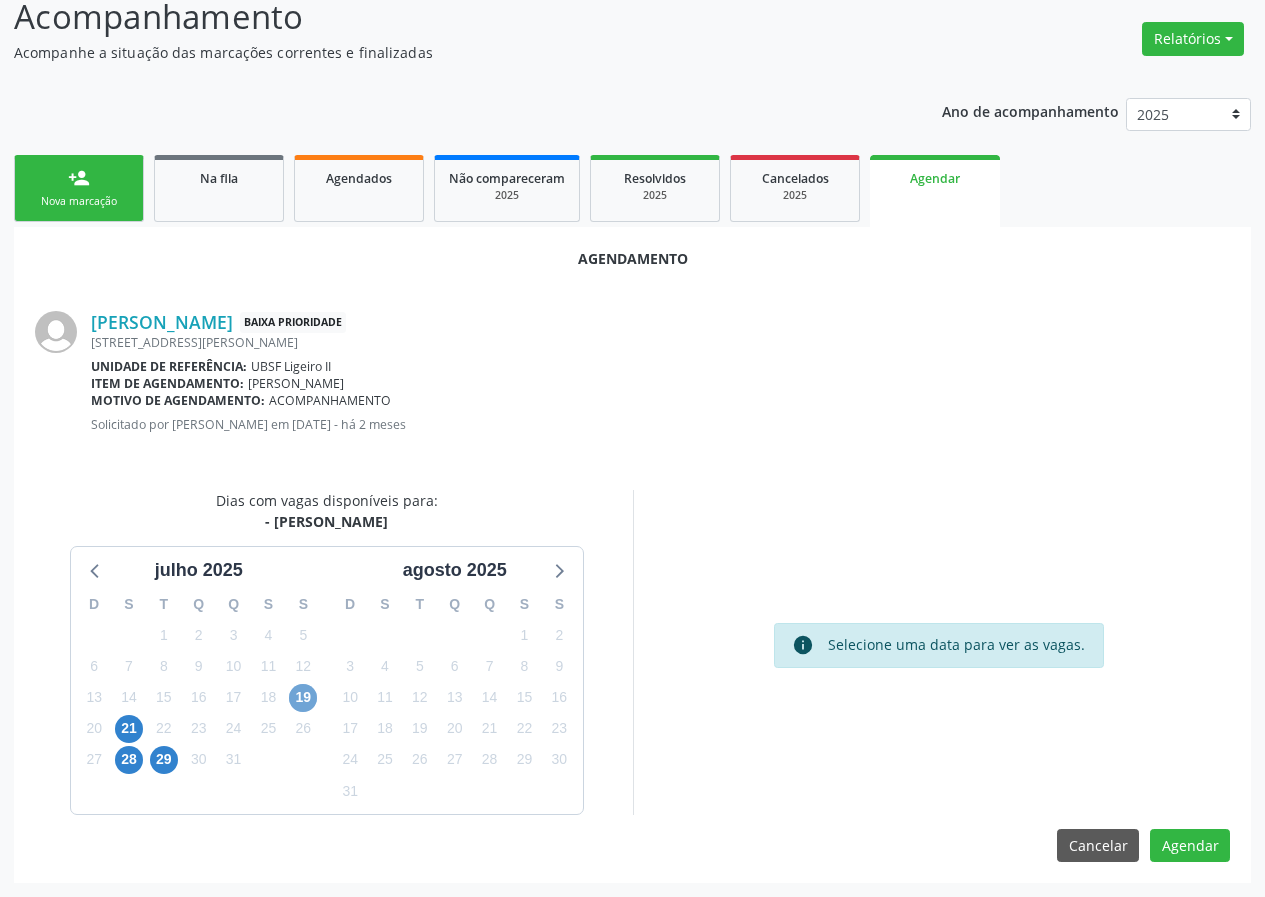 click on "19" at bounding box center [303, 698] 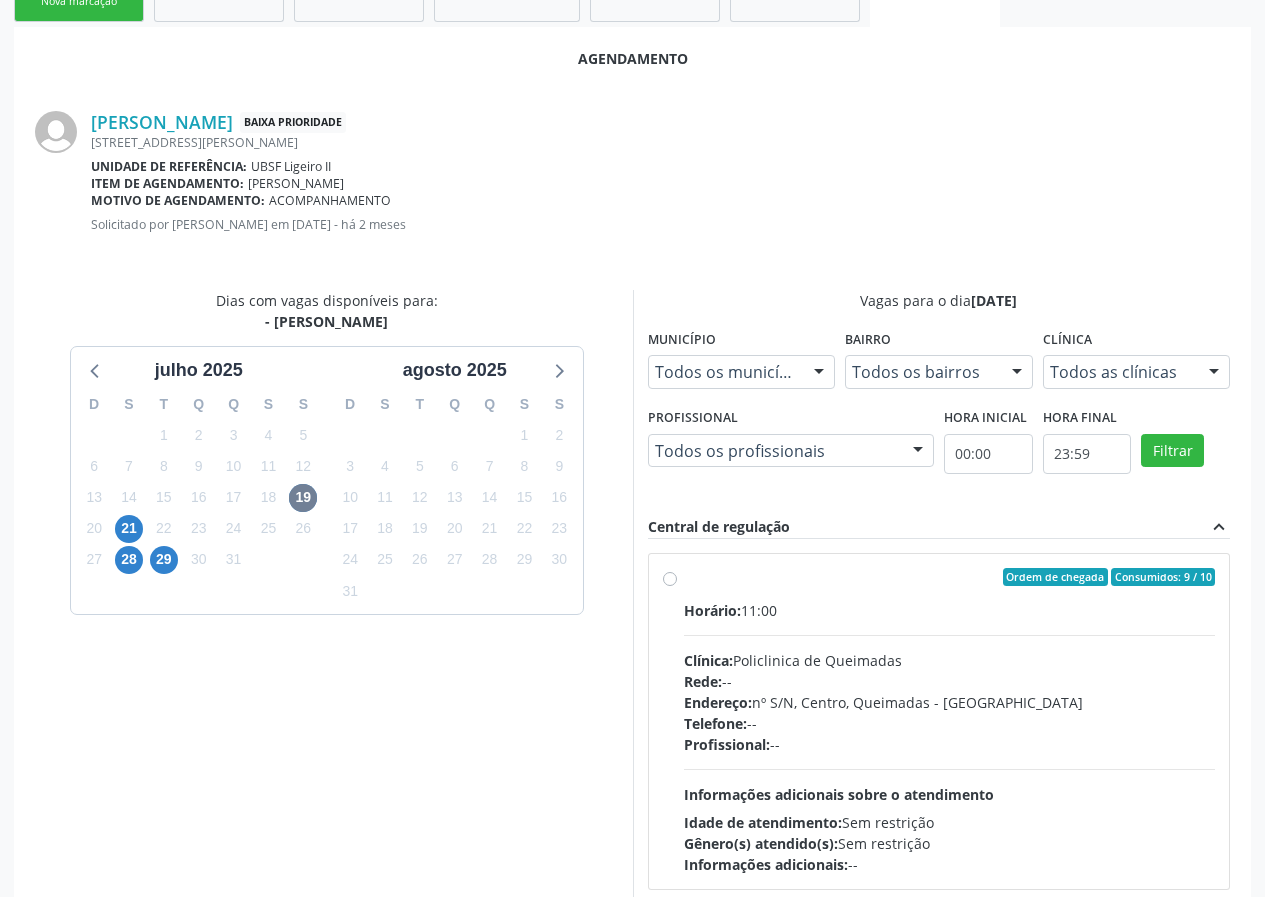 click on "Ordem de chegada
Consumidos: 9 / 10
Horário:   11:00
Clínica:  Policlinica de Queimadas
Rede:
--
Endereço:   nº S/N, Centro, Queimadas - PB
Telefone:   --
Profissional:
--
Informações adicionais sobre o atendimento
Idade de atendimento:
Sem restrição
Gênero(s) atendido(s):
Sem restrição
Informações adicionais:
--" at bounding box center [939, 721] 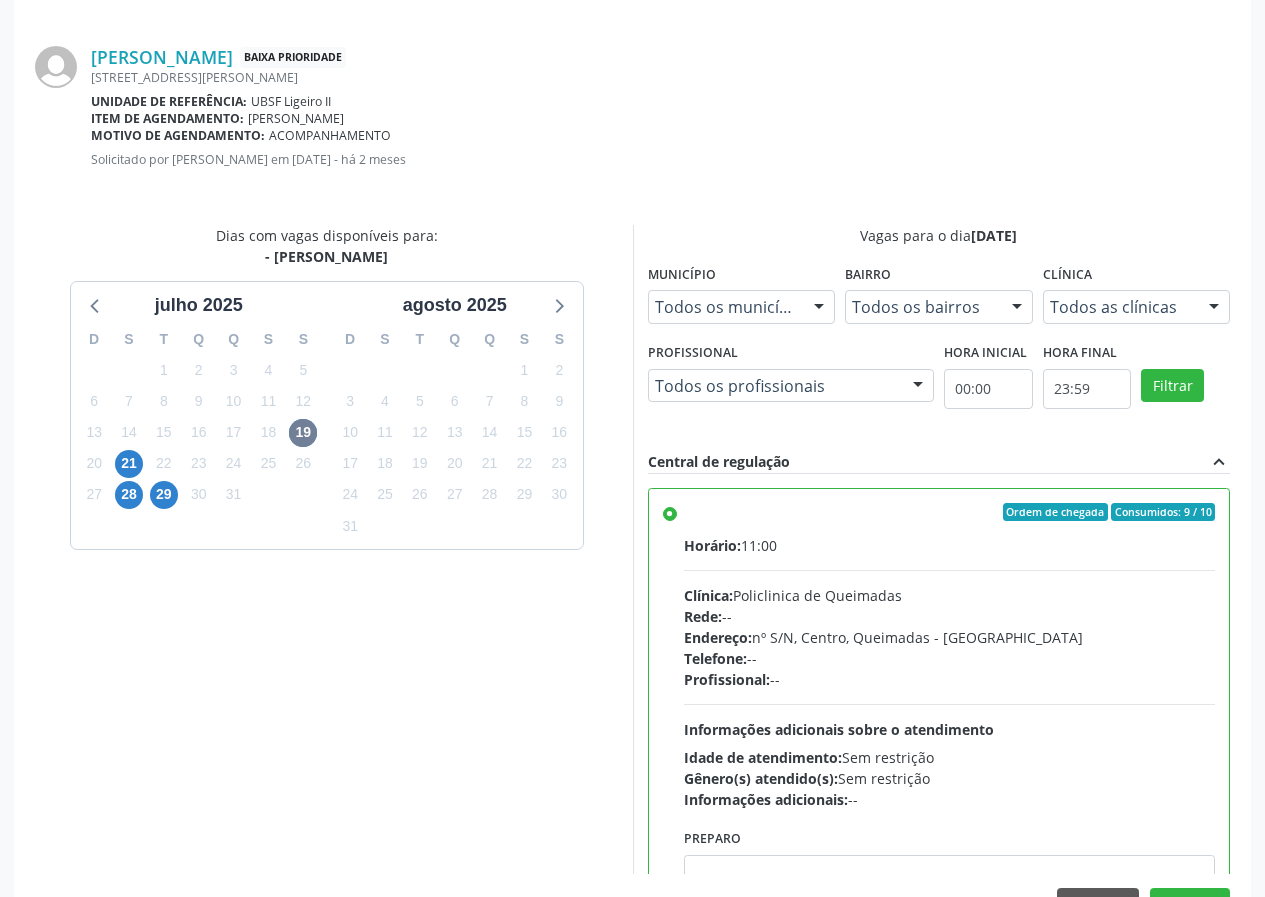 scroll, scrollTop: 469, scrollLeft: 0, axis: vertical 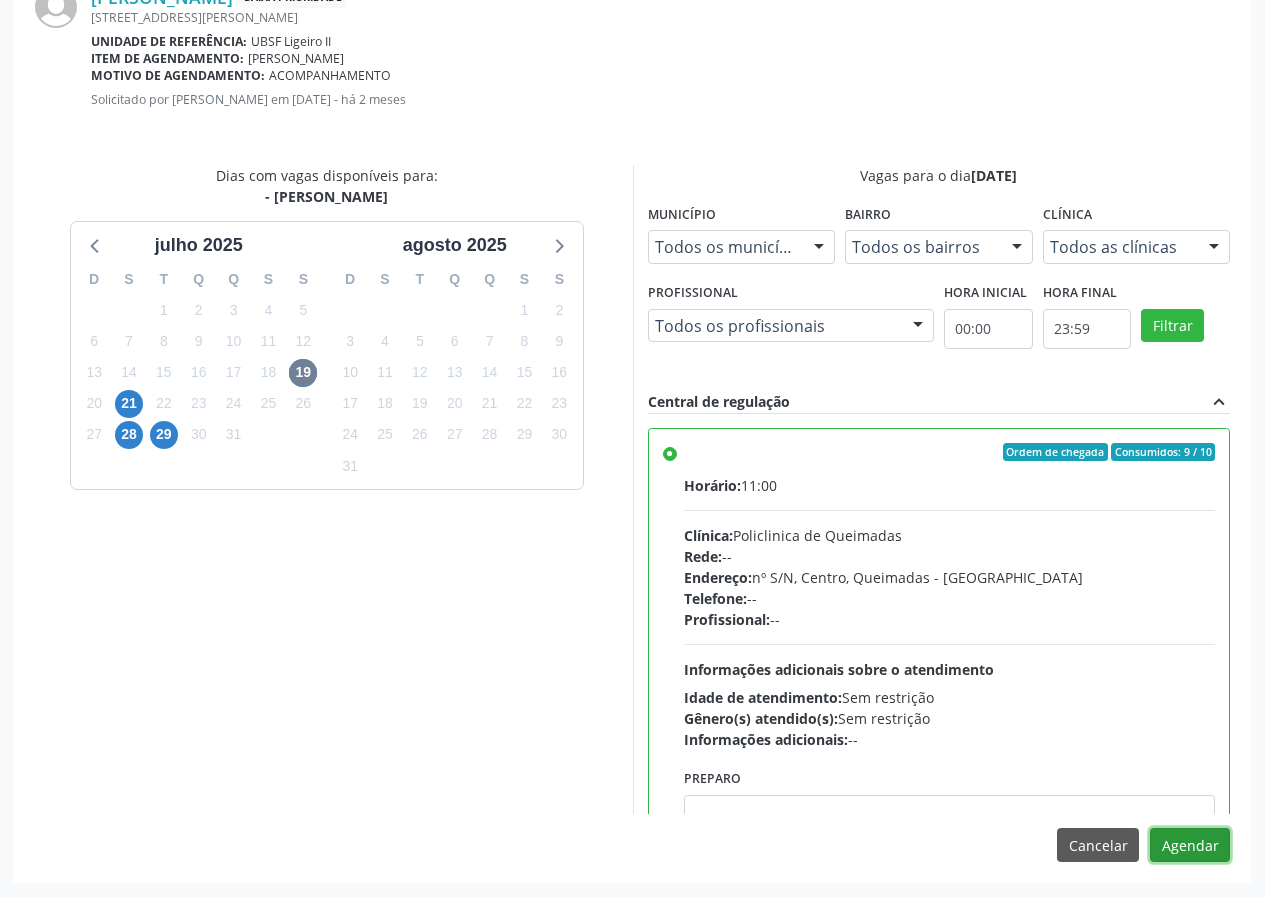 click on "Agendar" at bounding box center [1190, 845] 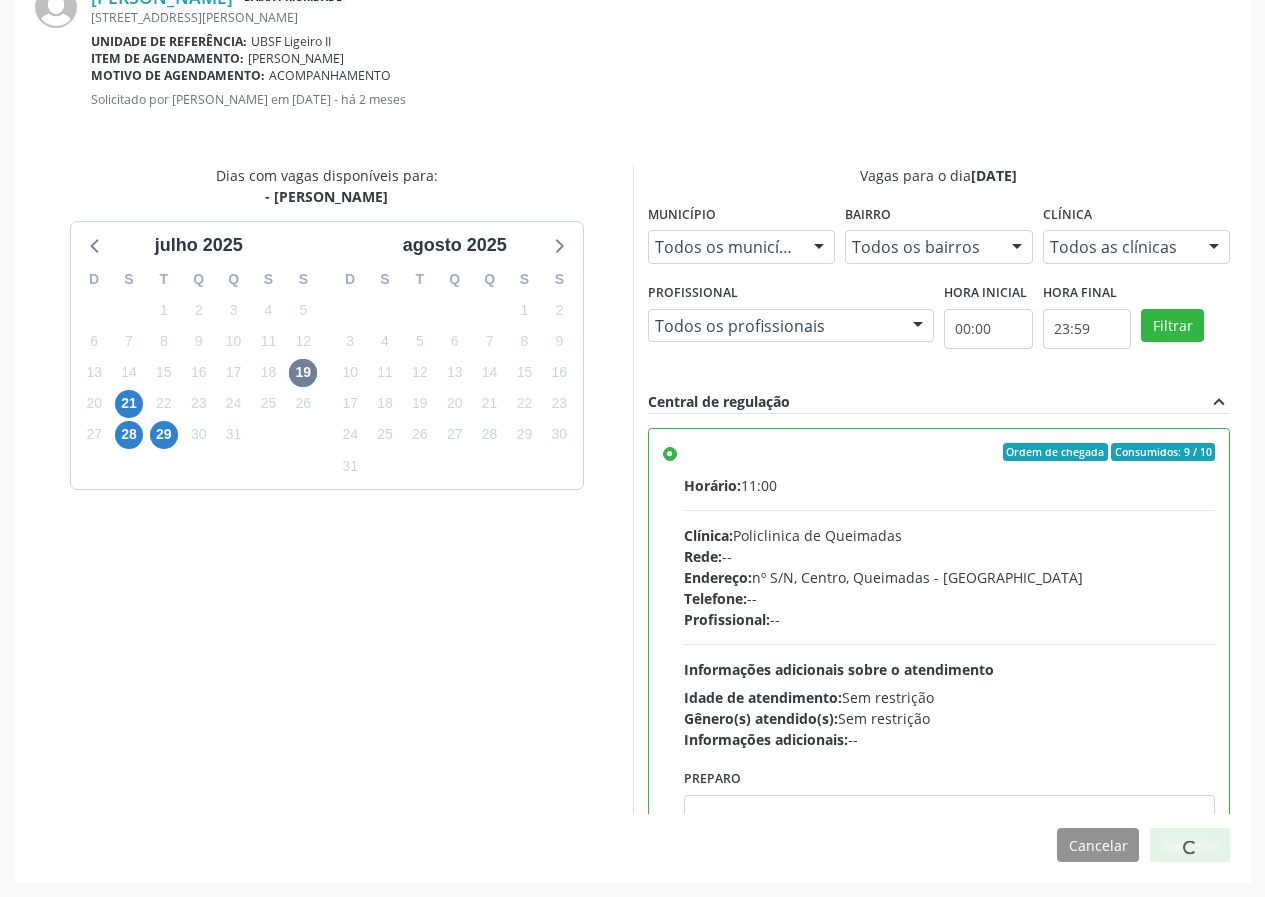 scroll, scrollTop: 173, scrollLeft: 0, axis: vertical 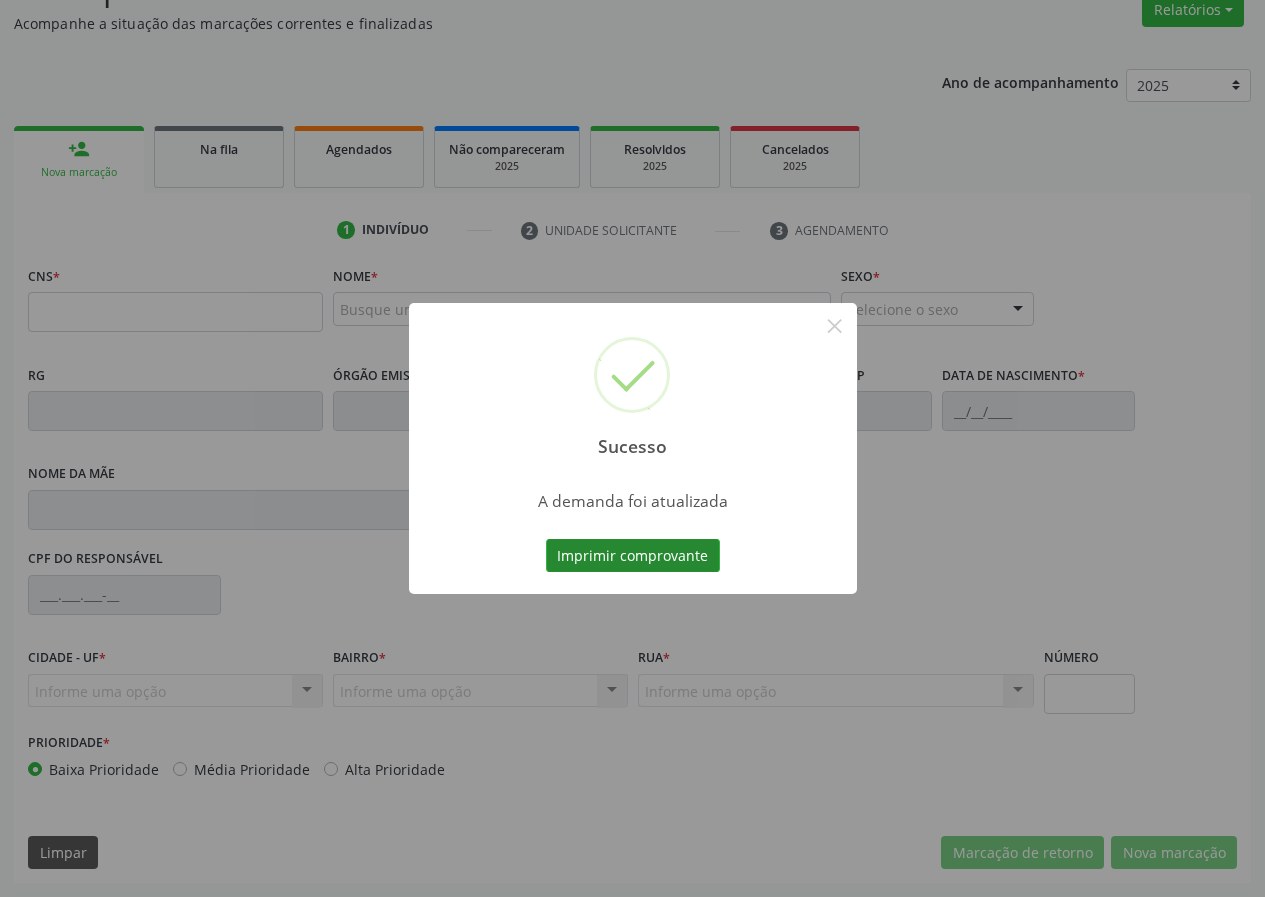 click on "Imprimir comprovante" at bounding box center (633, 556) 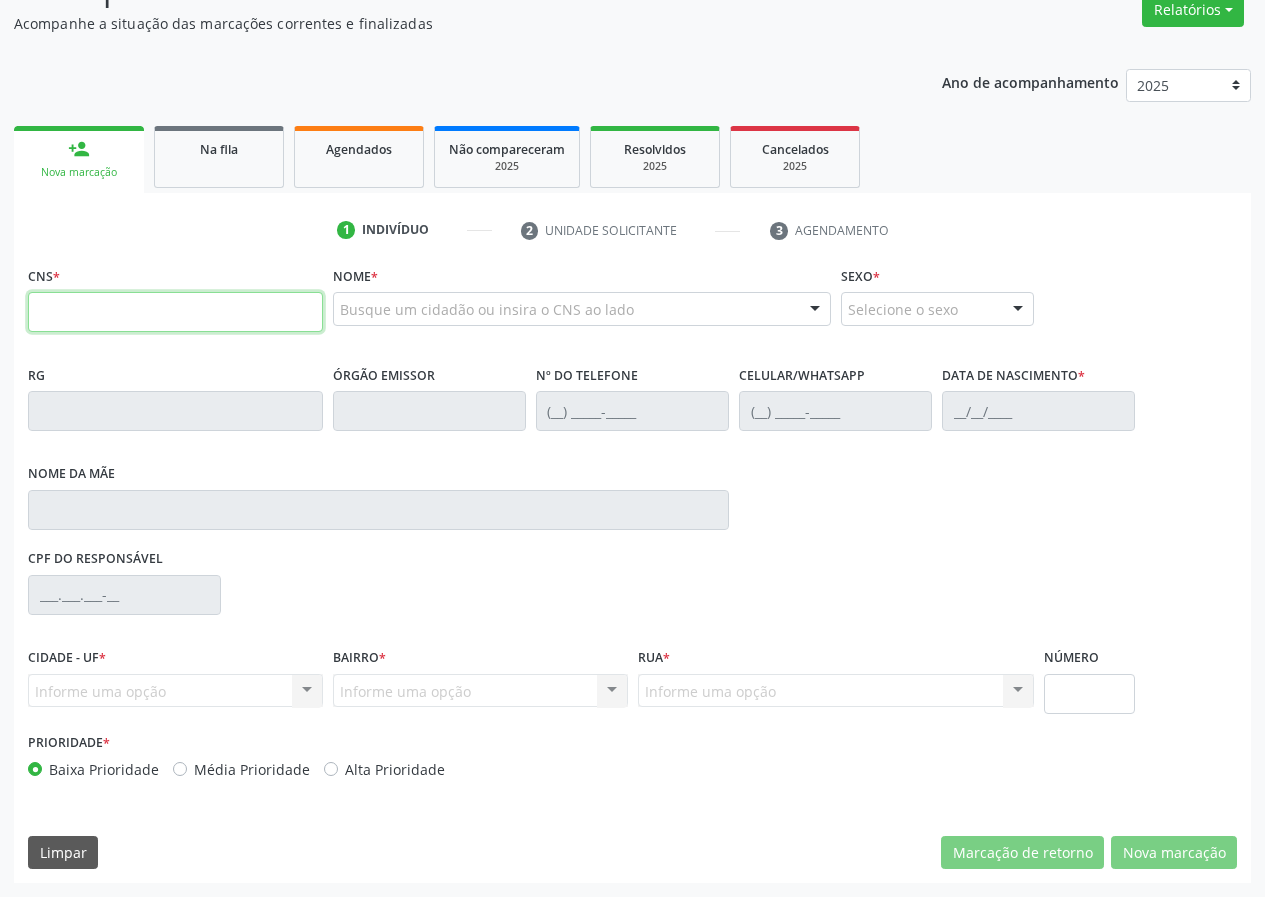 click at bounding box center (175, 312) 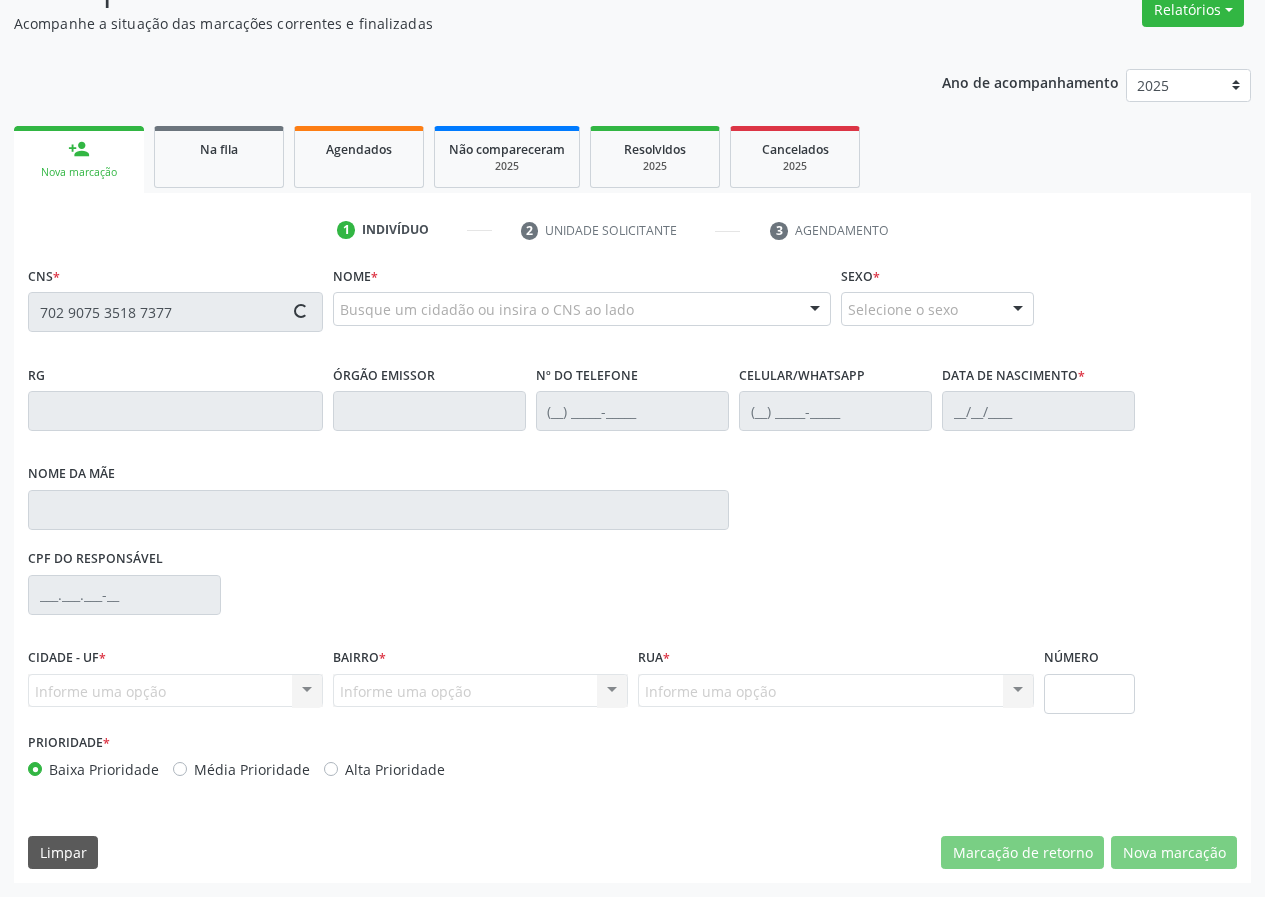 type on "702 9075 3518 7377" 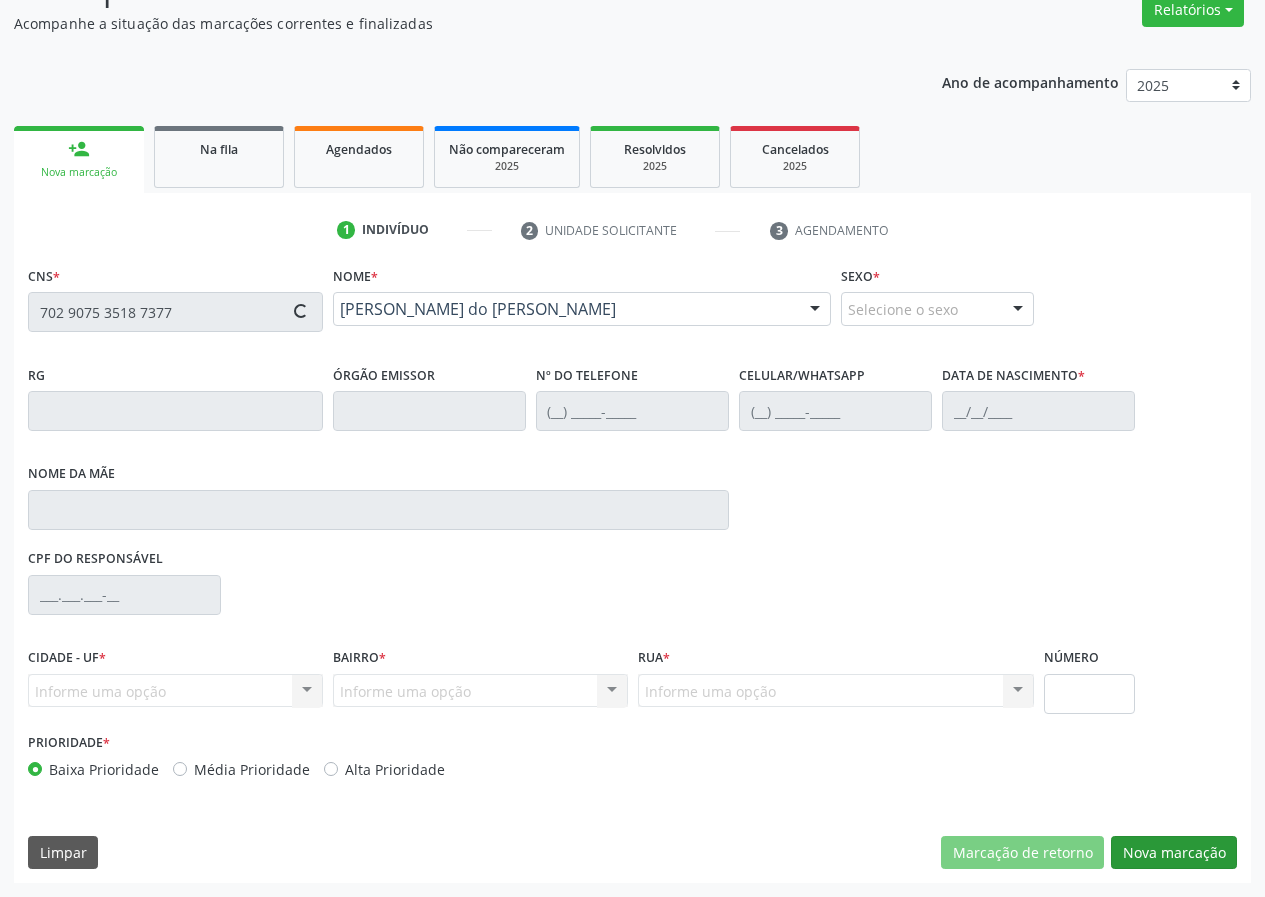 type on "[PHONE_NUMBER]" 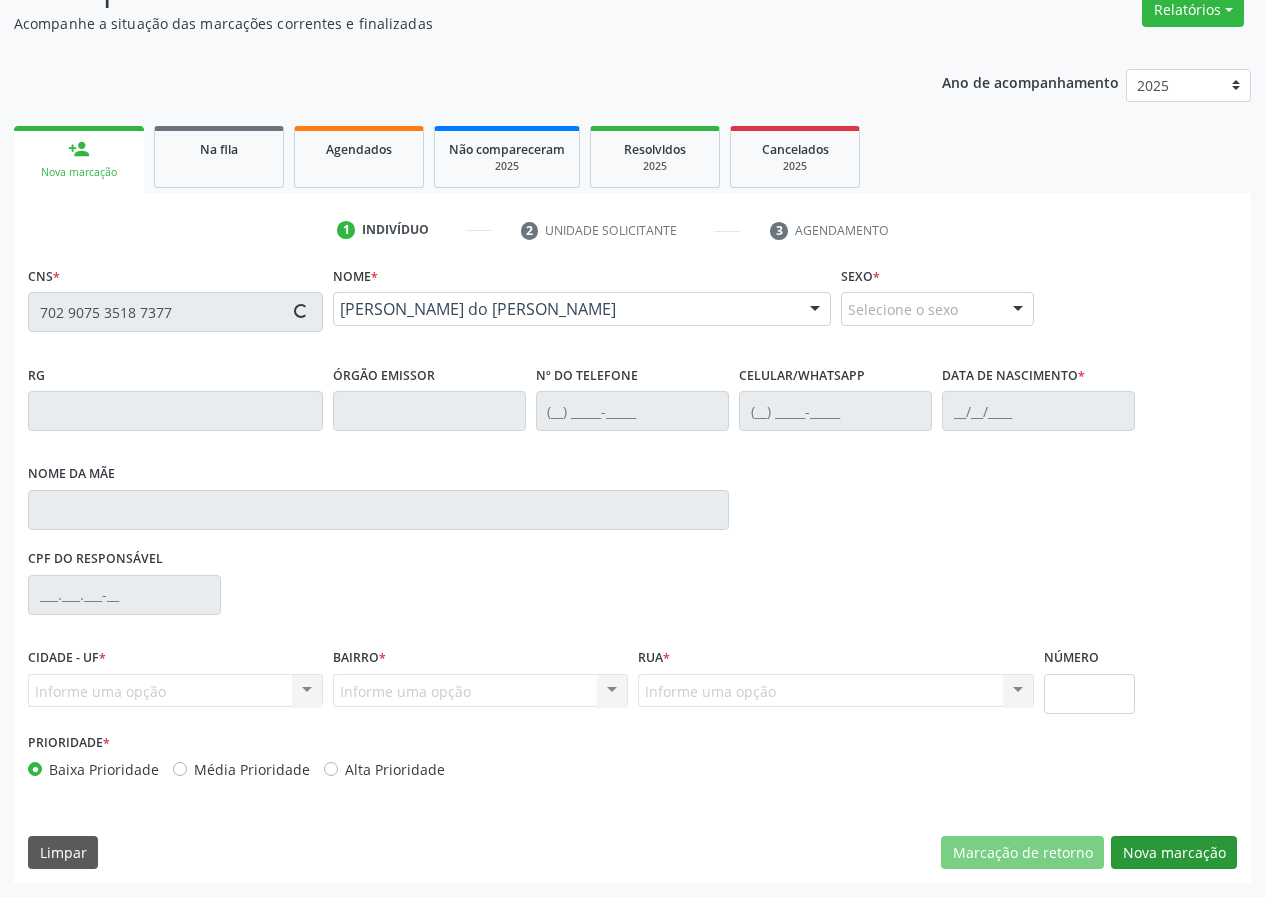 type on "[DATE]" 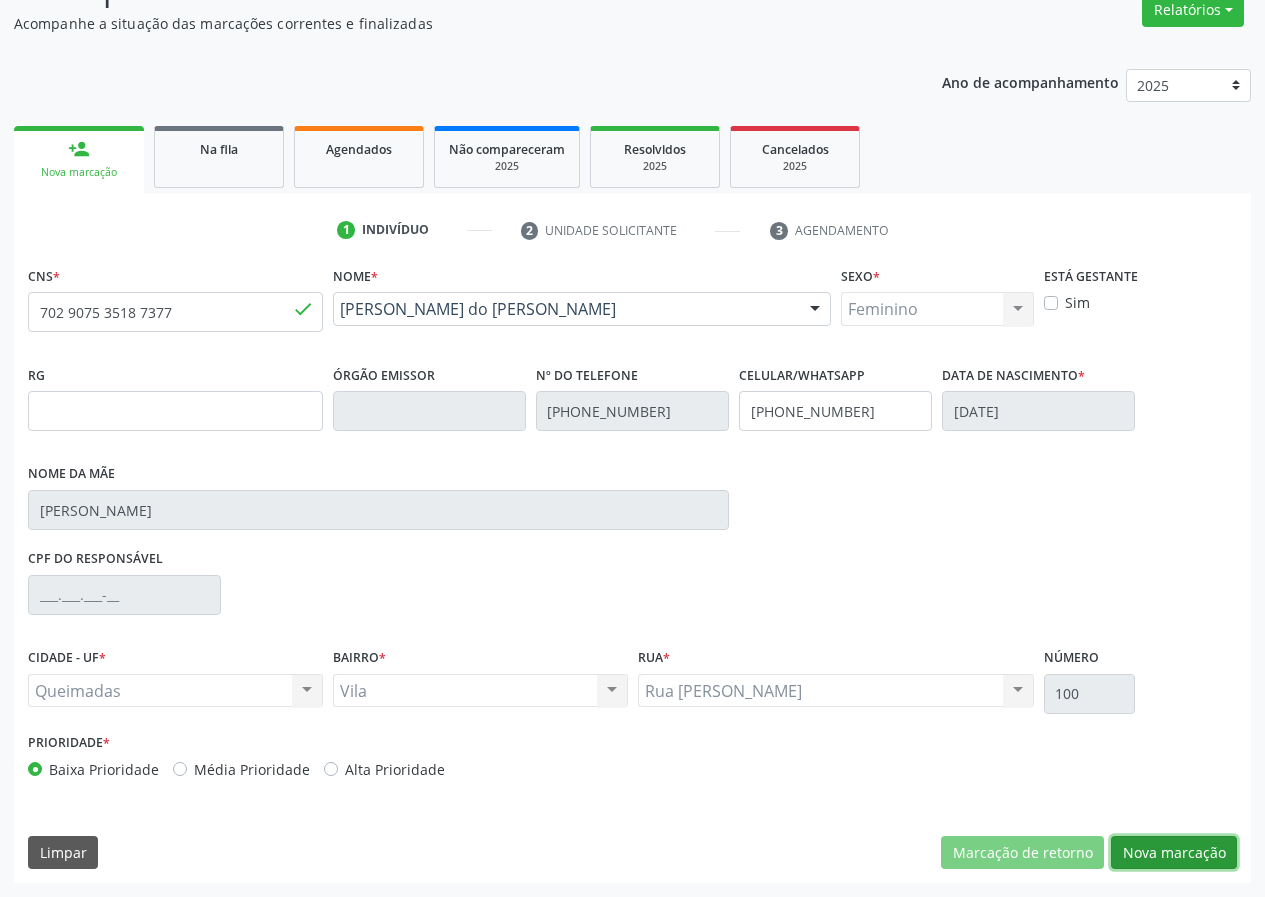 click on "Nova marcação" at bounding box center (1174, 853) 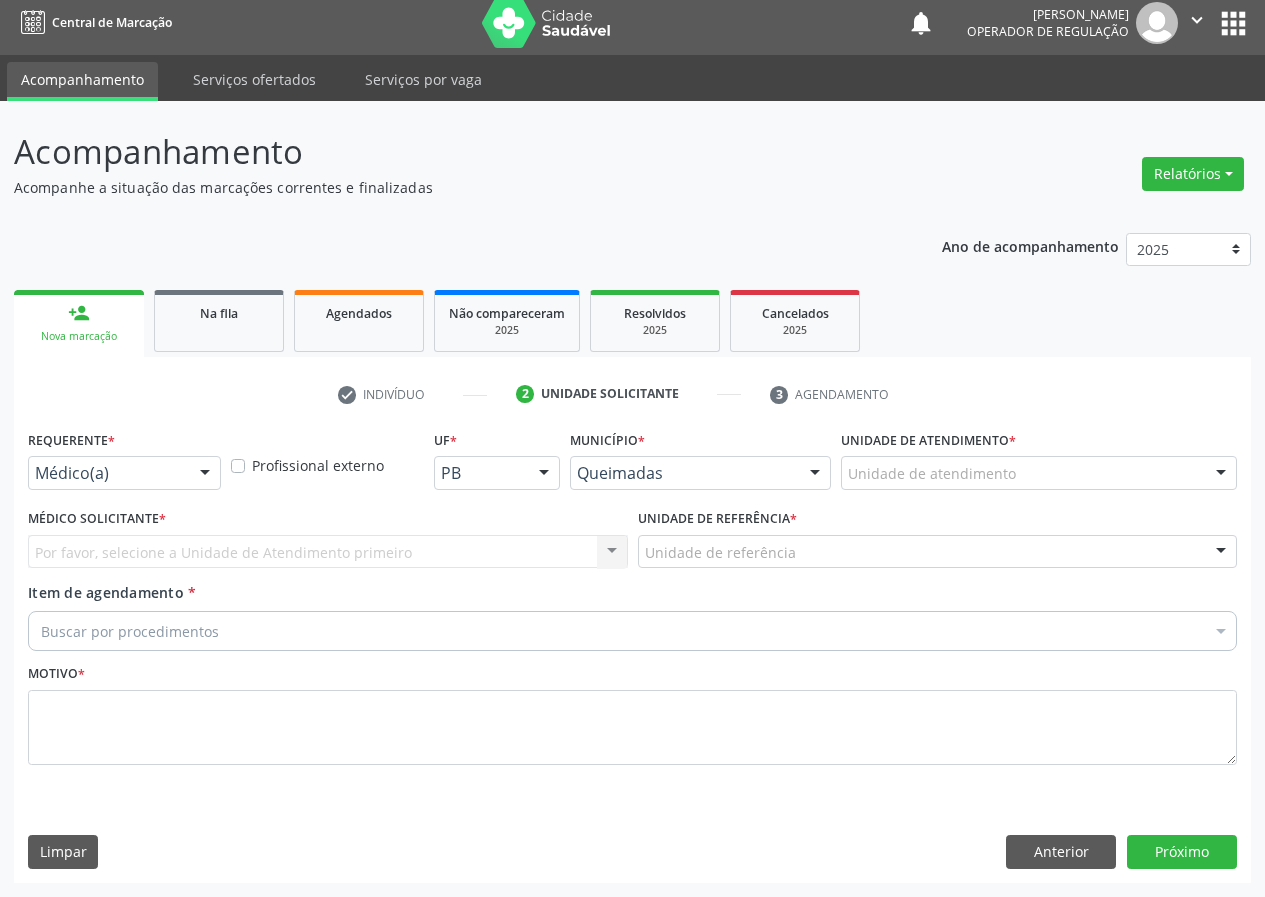 click at bounding box center [205, 474] 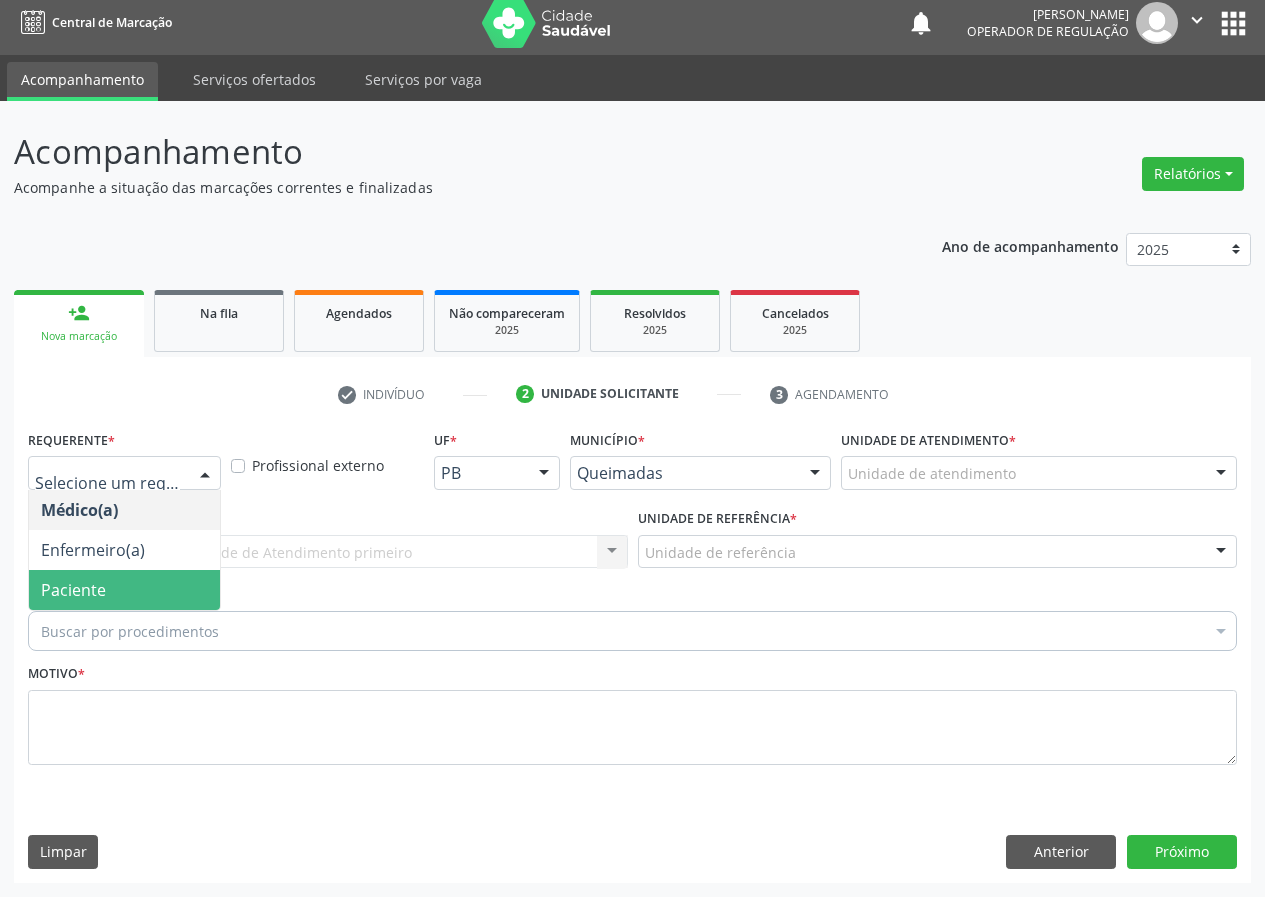 click on "Paciente" at bounding box center [124, 590] 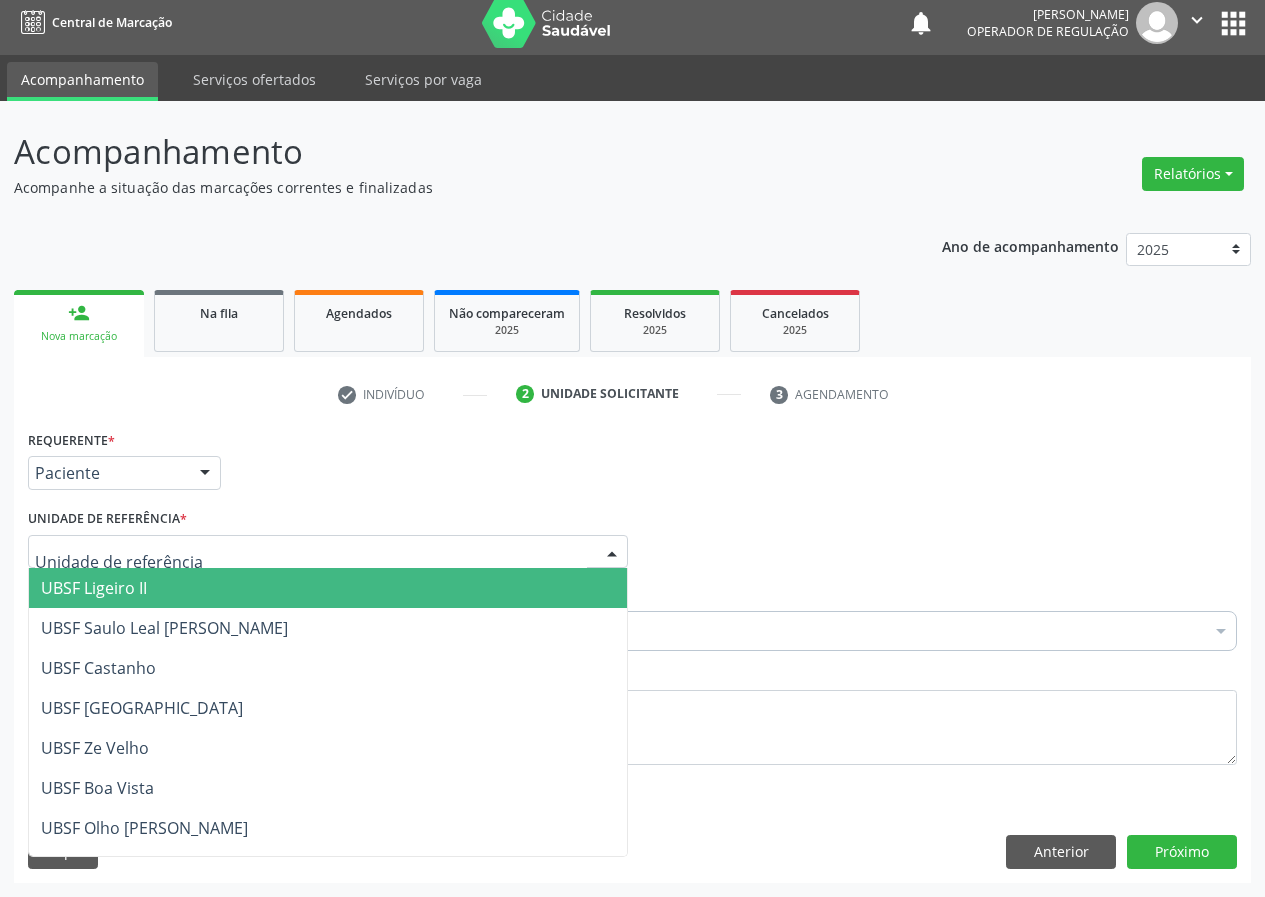 click at bounding box center (328, 552) 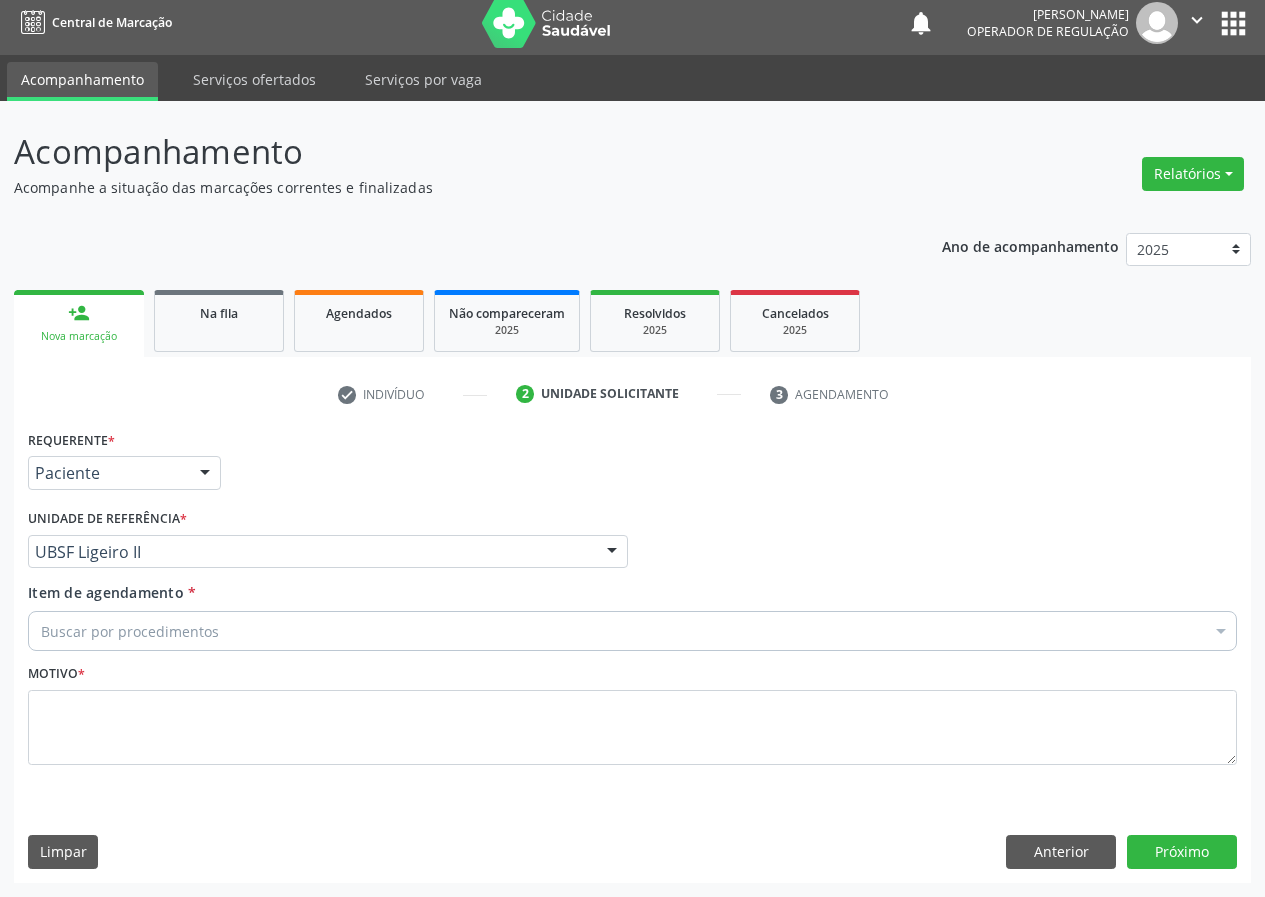 click on "Buscar por procedimentos" at bounding box center (632, 631) 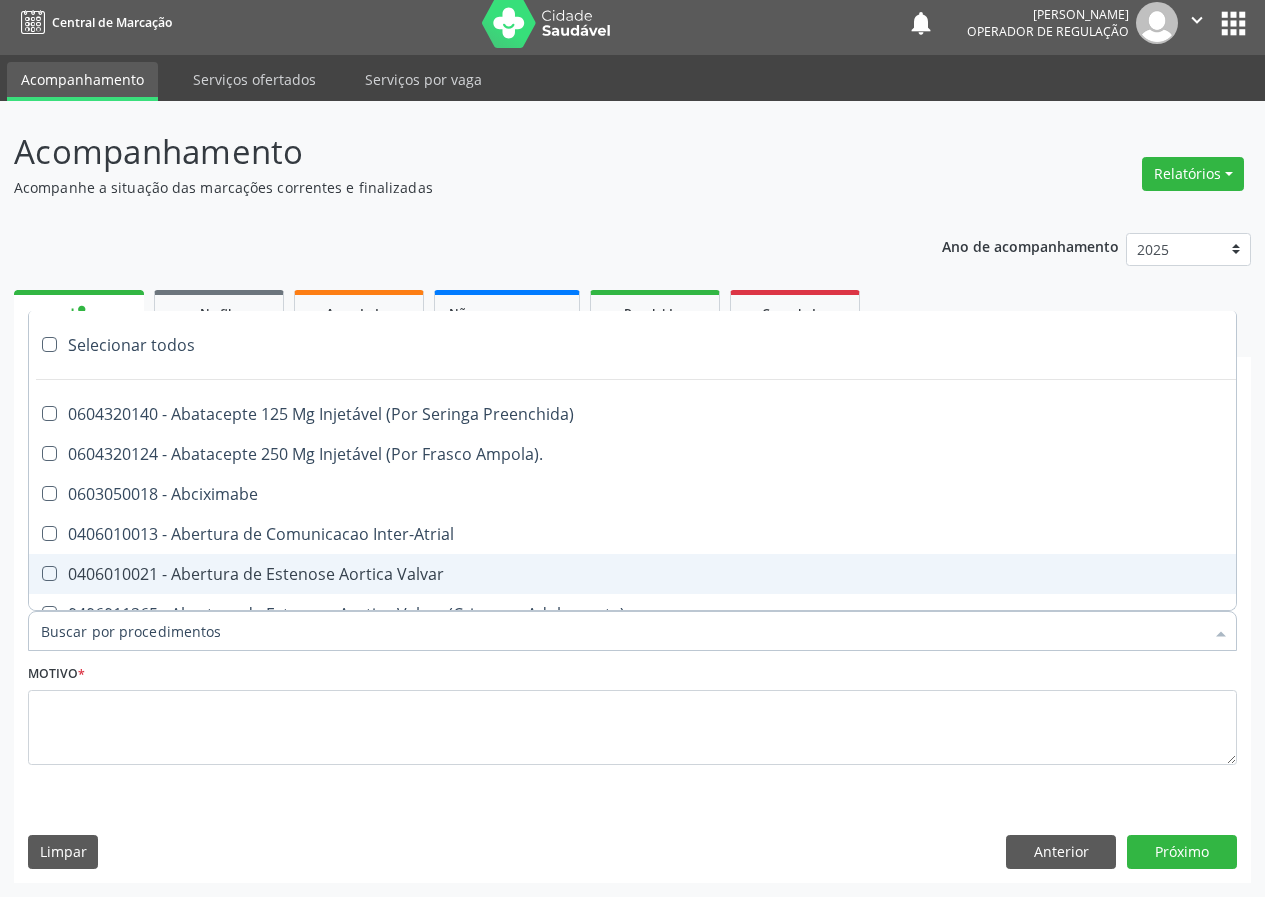 click on "0406010021 - Abertura de Estenose Aortica Valvar" at bounding box center [819, 574] 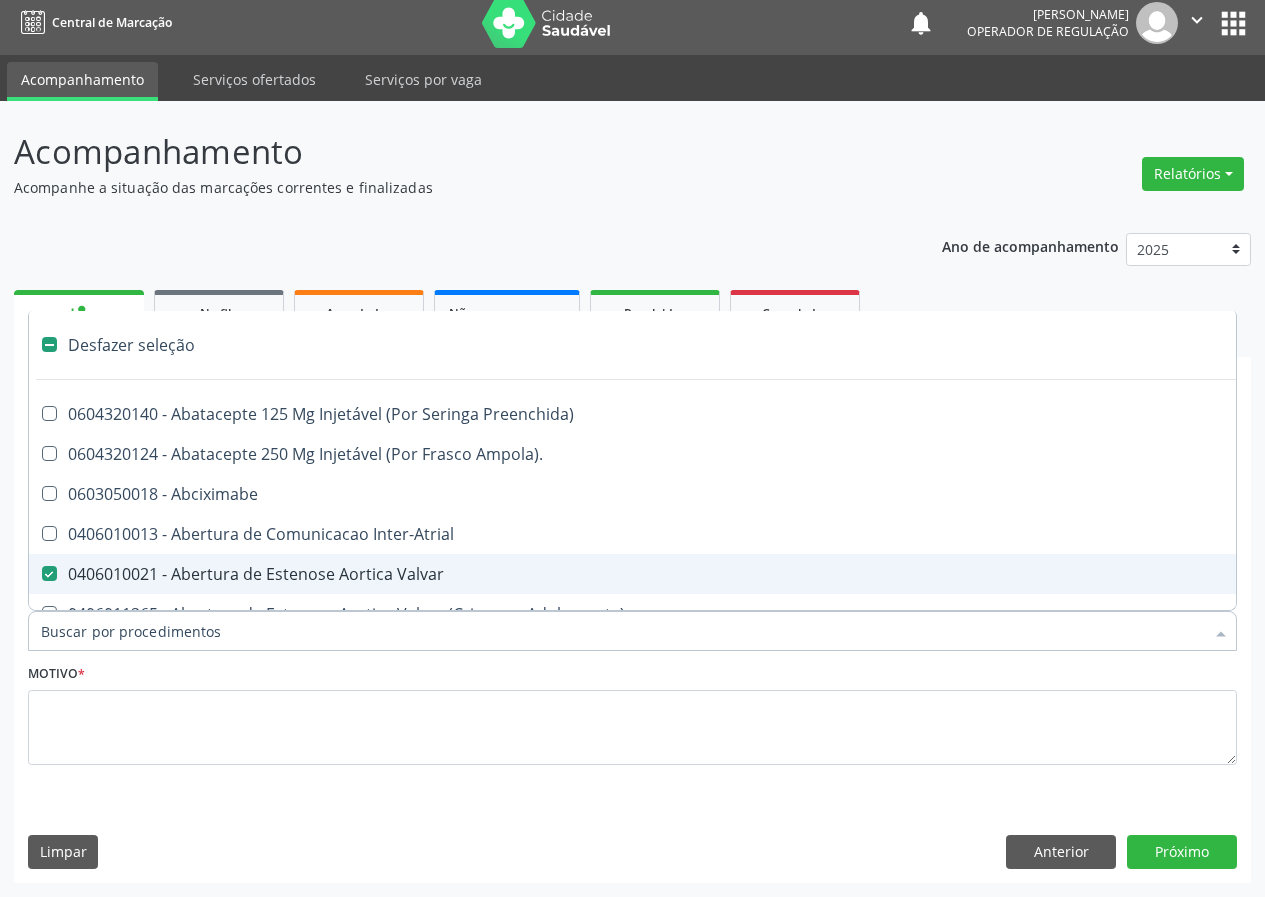 click on "0406010021 - Abertura de Estenose Aortica Valvar" at bounding box center [819, 574] 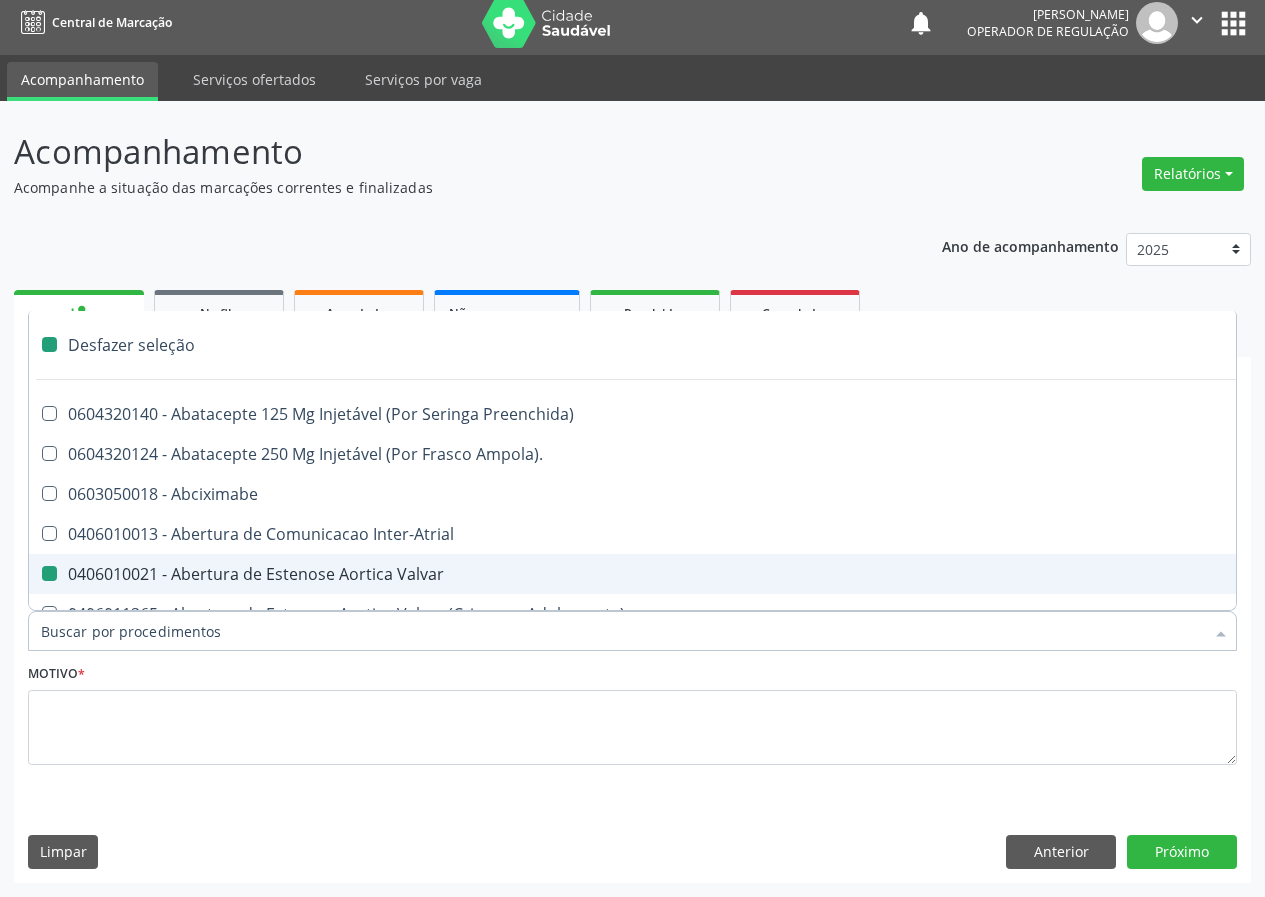 checkbox on "false" 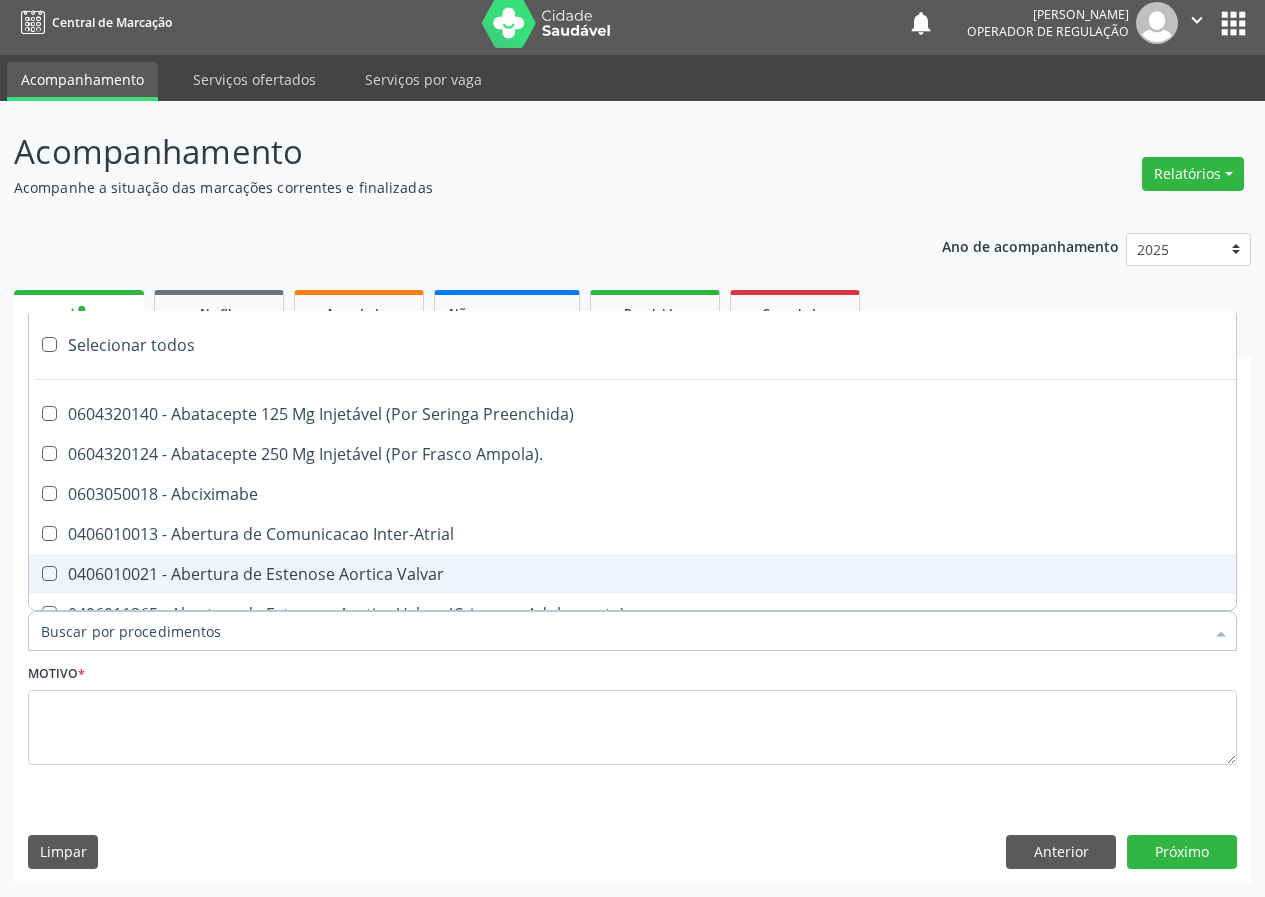 click on "Item de agendamento
*" at bounding box center (622, 631) 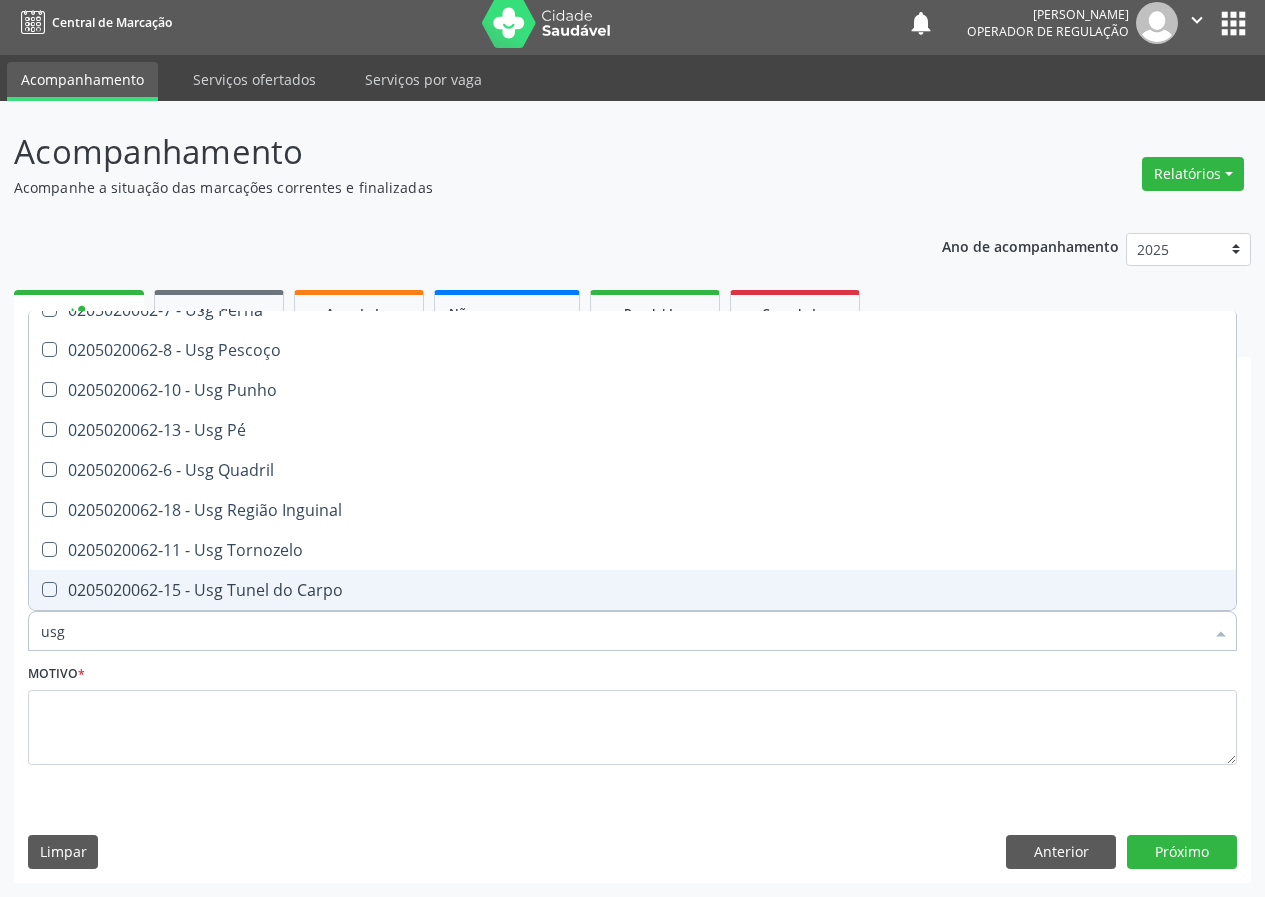 scroll, scrollTop: 461, scrollLeft: 0, axis: vertical 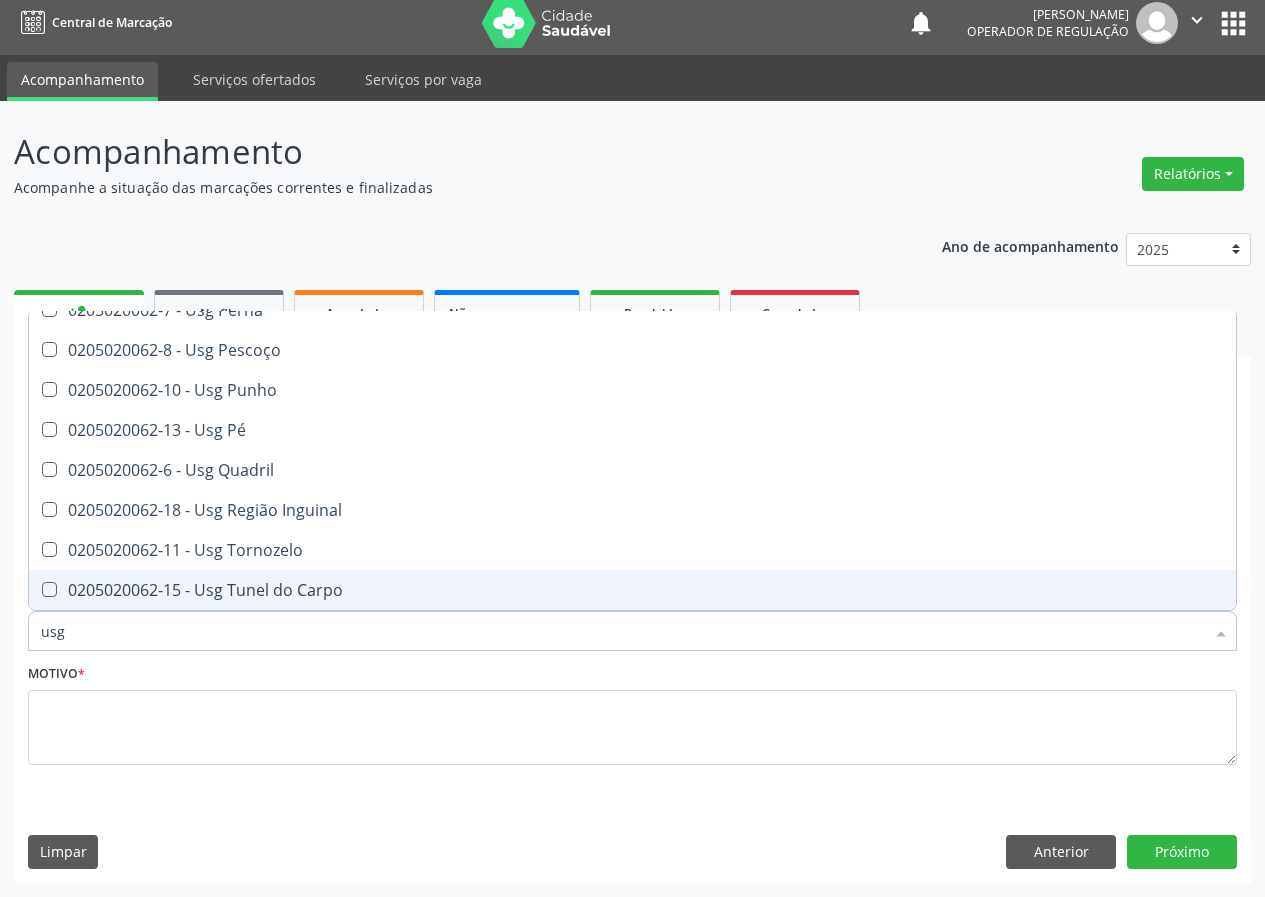 checkbox on "true" 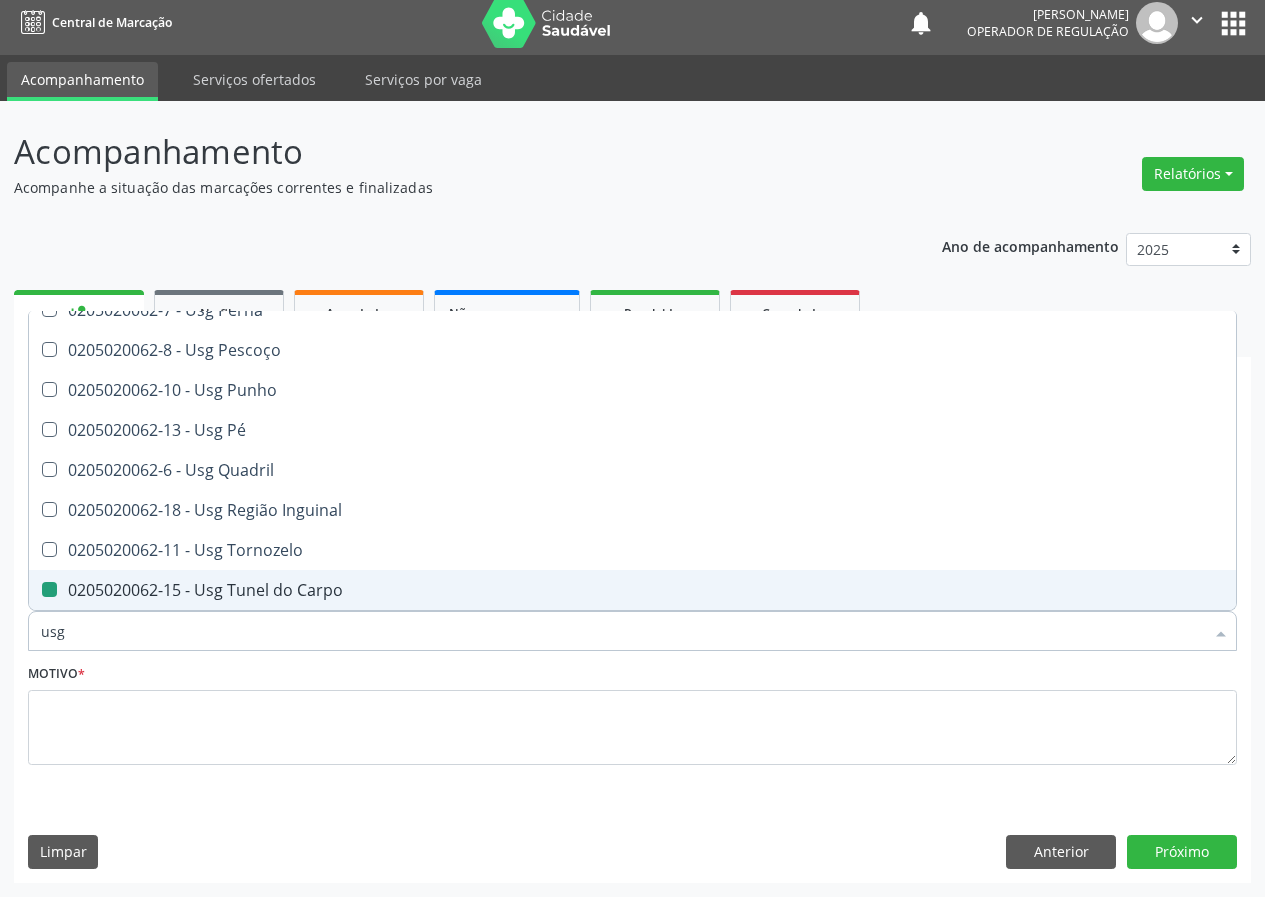 click on "Motivo
*" at bounding box center (632, 719) 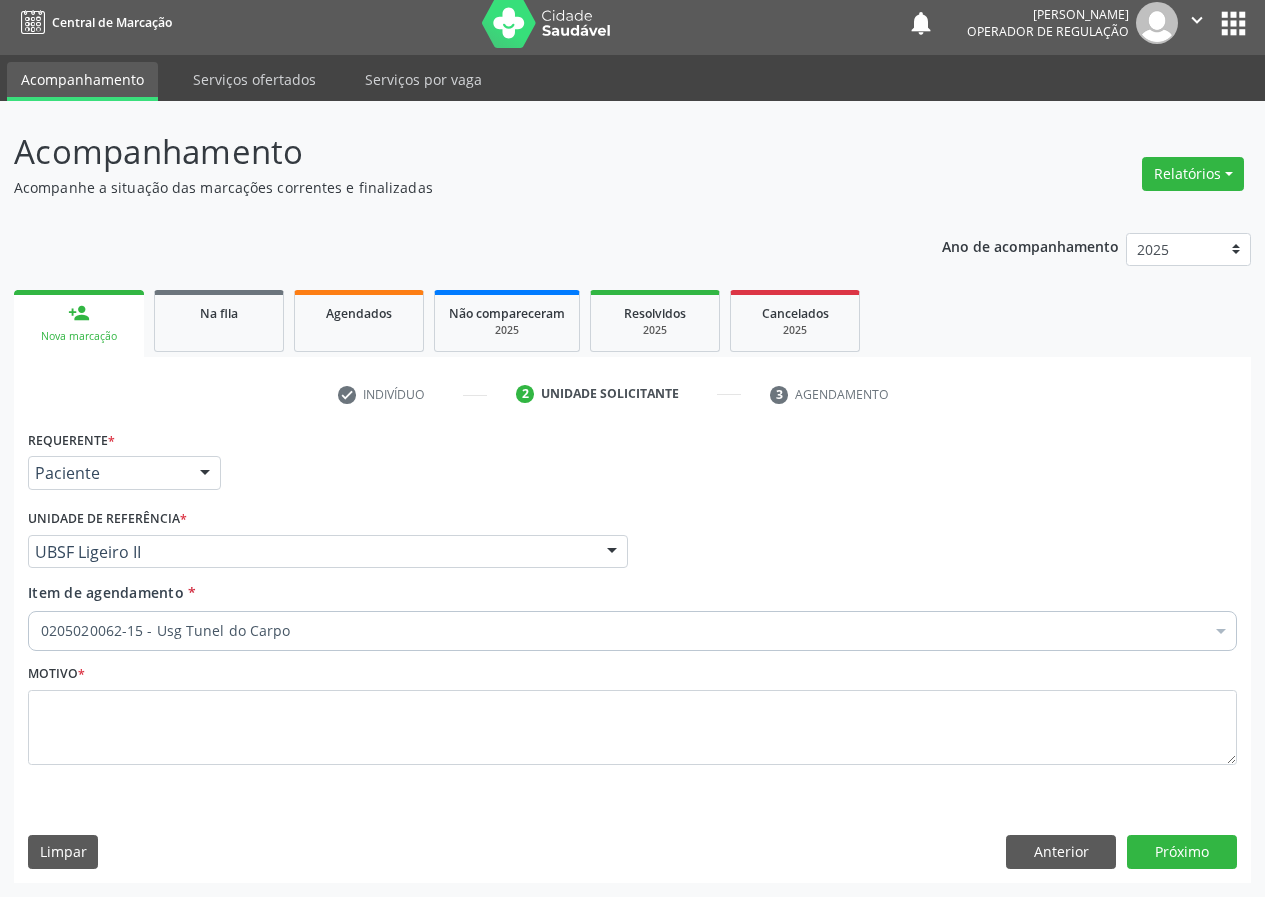 scroll, scrollTop: 0, scrollLeft: 0, axis: both 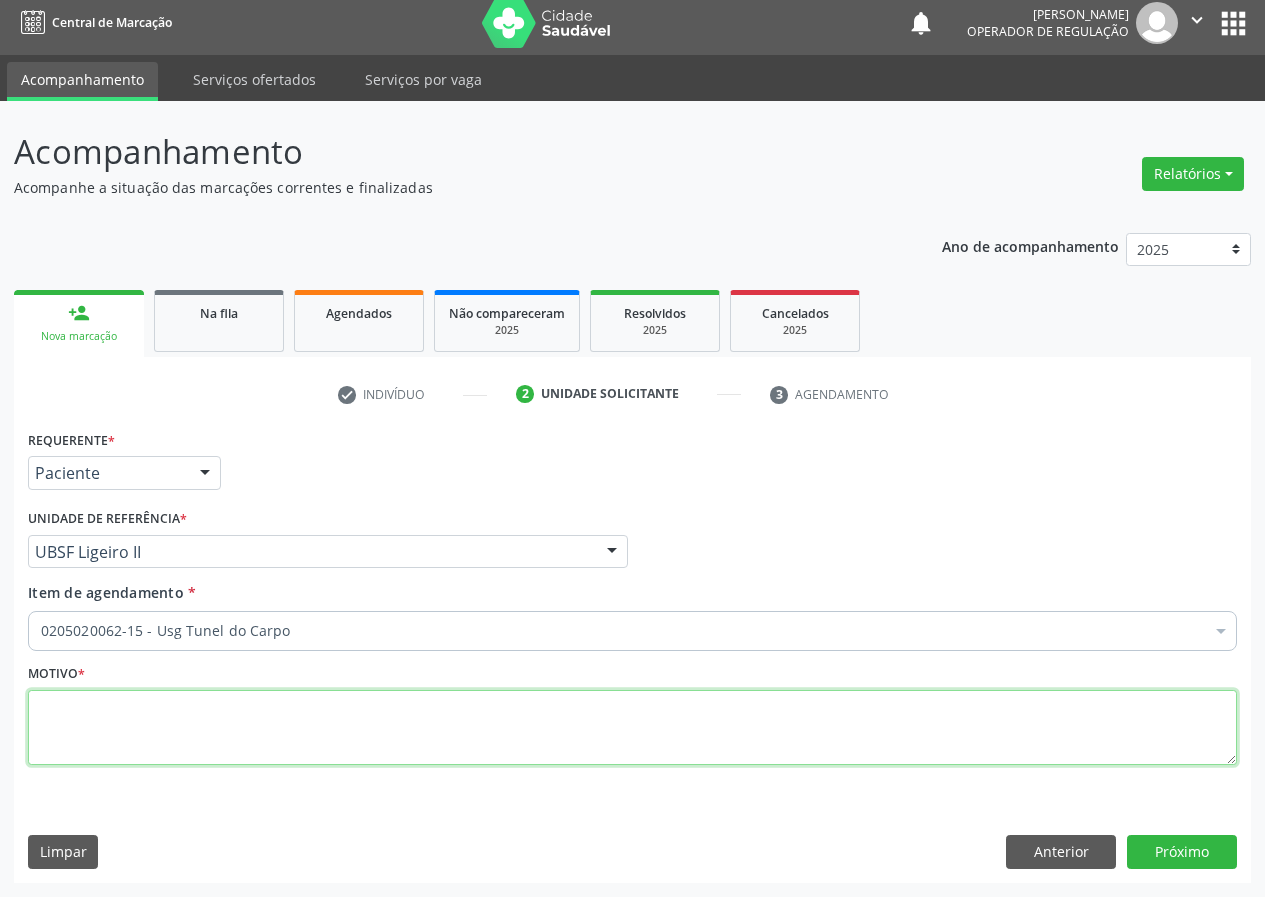click at bounding box center (632, 728) 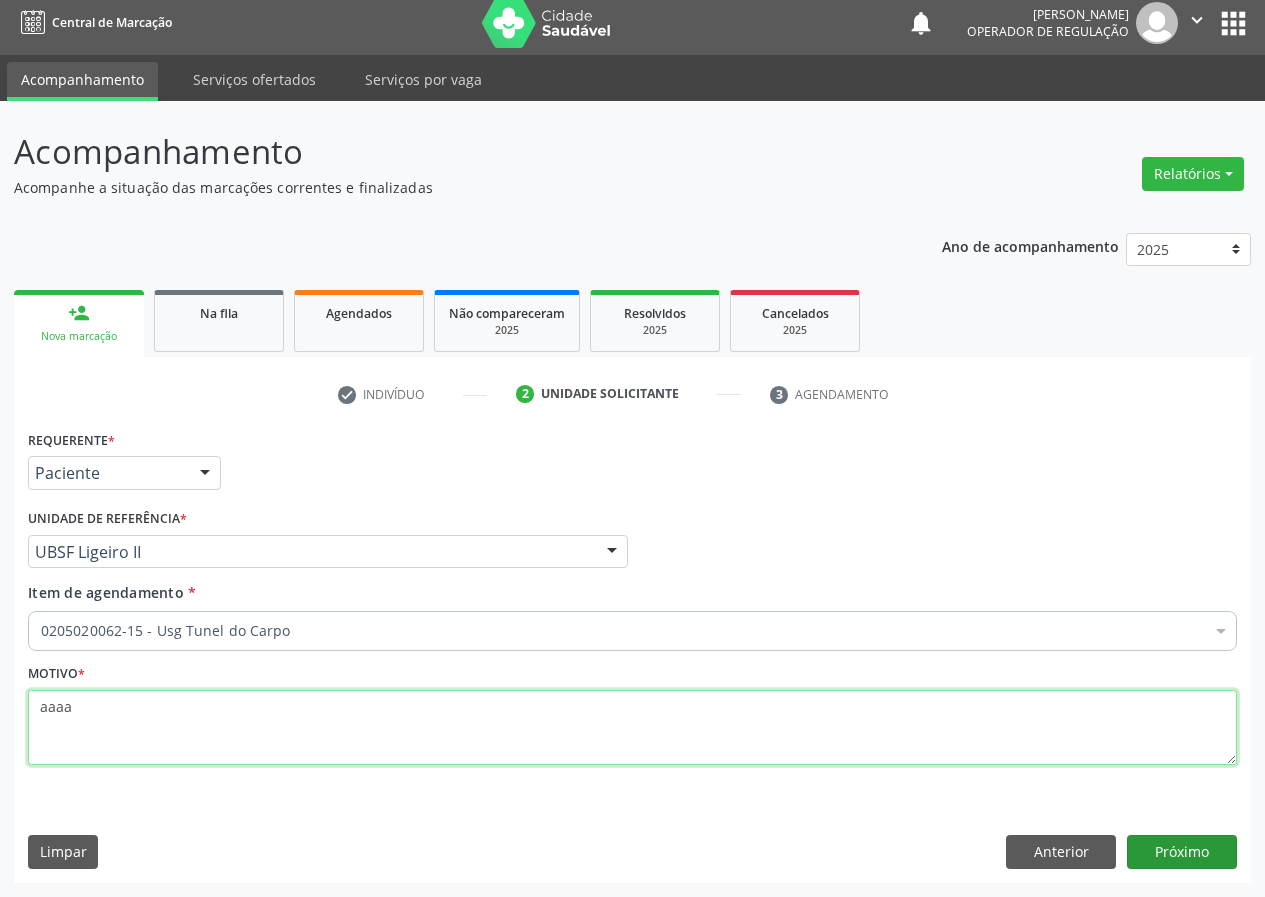 type on "aaaa" 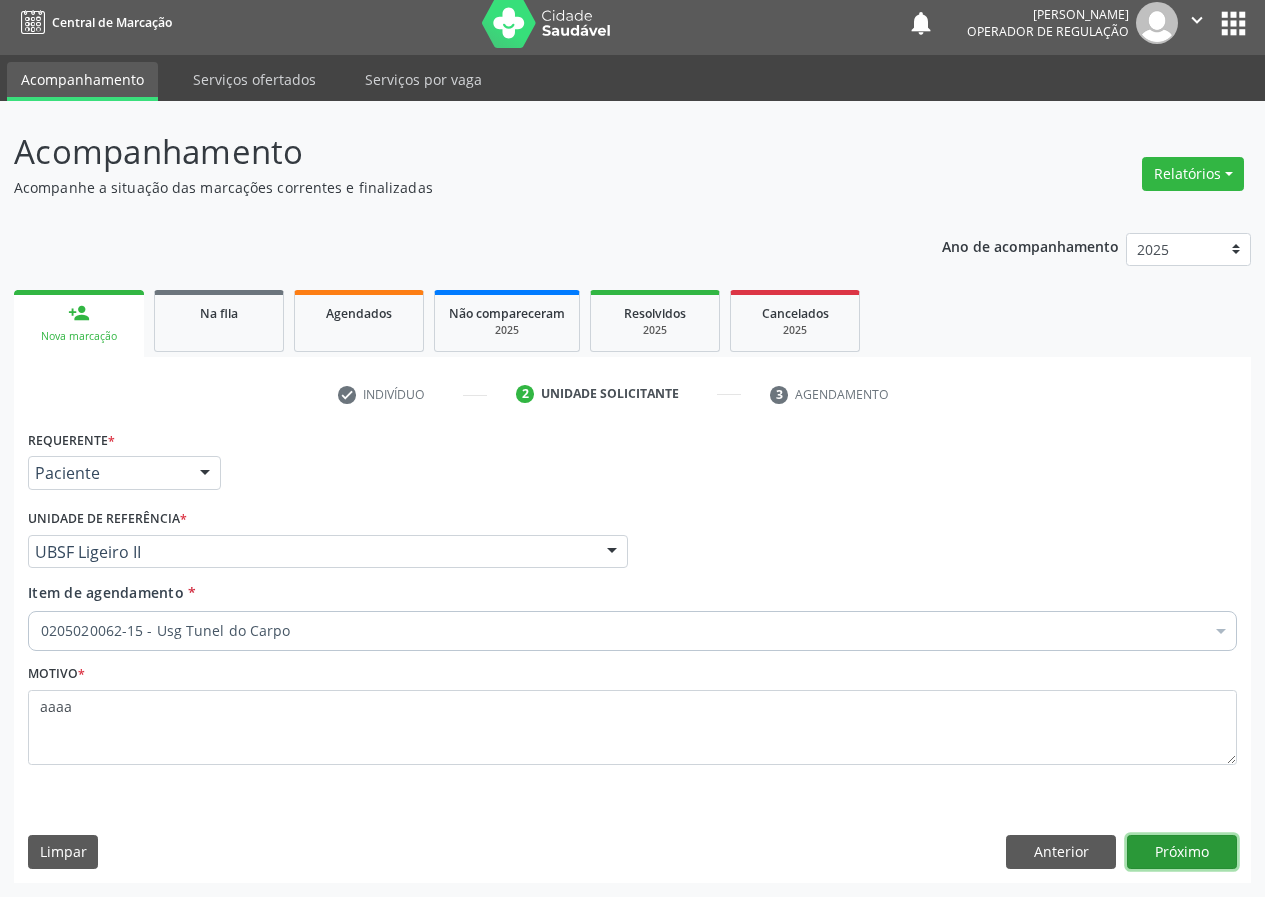 click on "Próximo" at bounding box center (1182, 852) 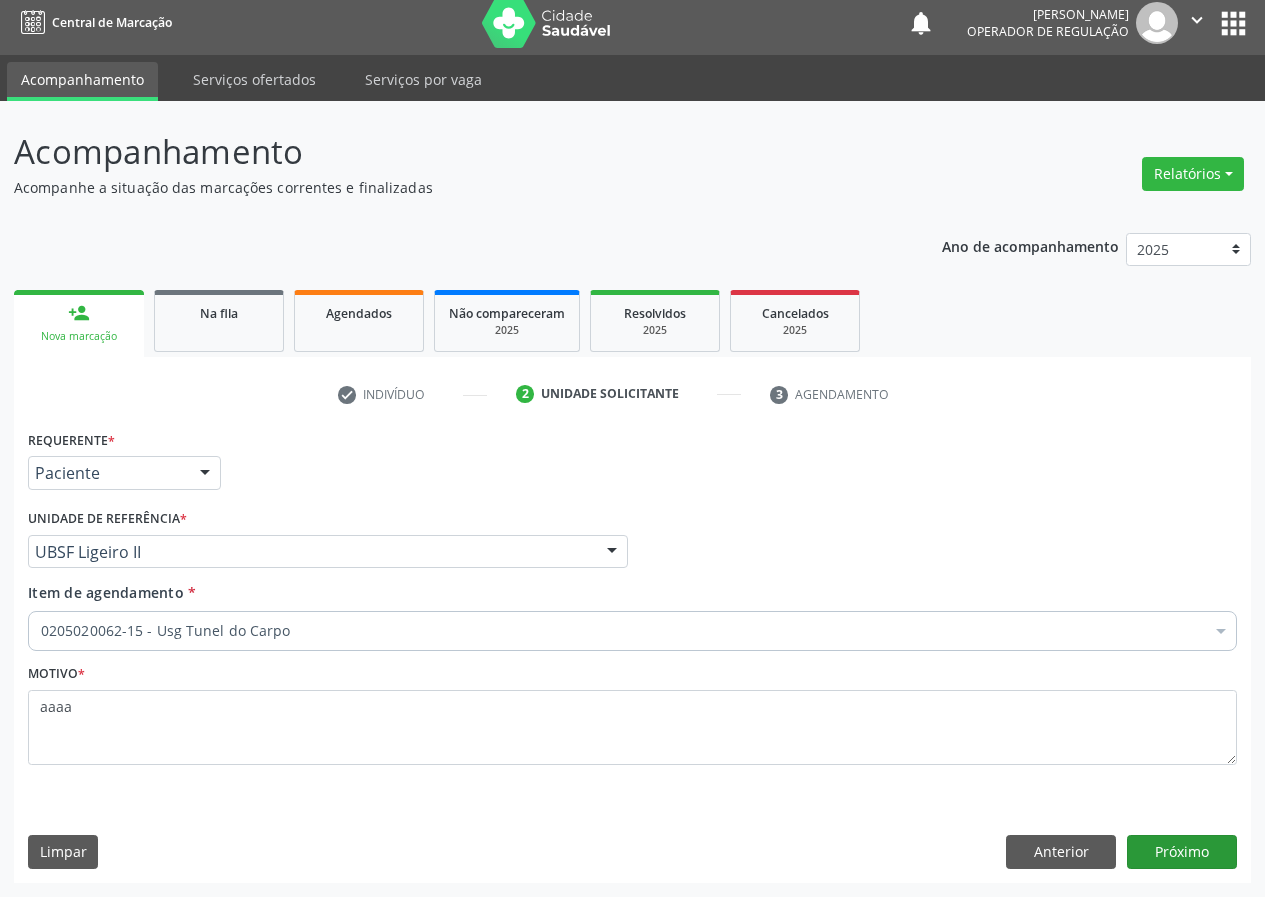 scroll, scrollTop: 0, scrollLeft: 0, axis: both 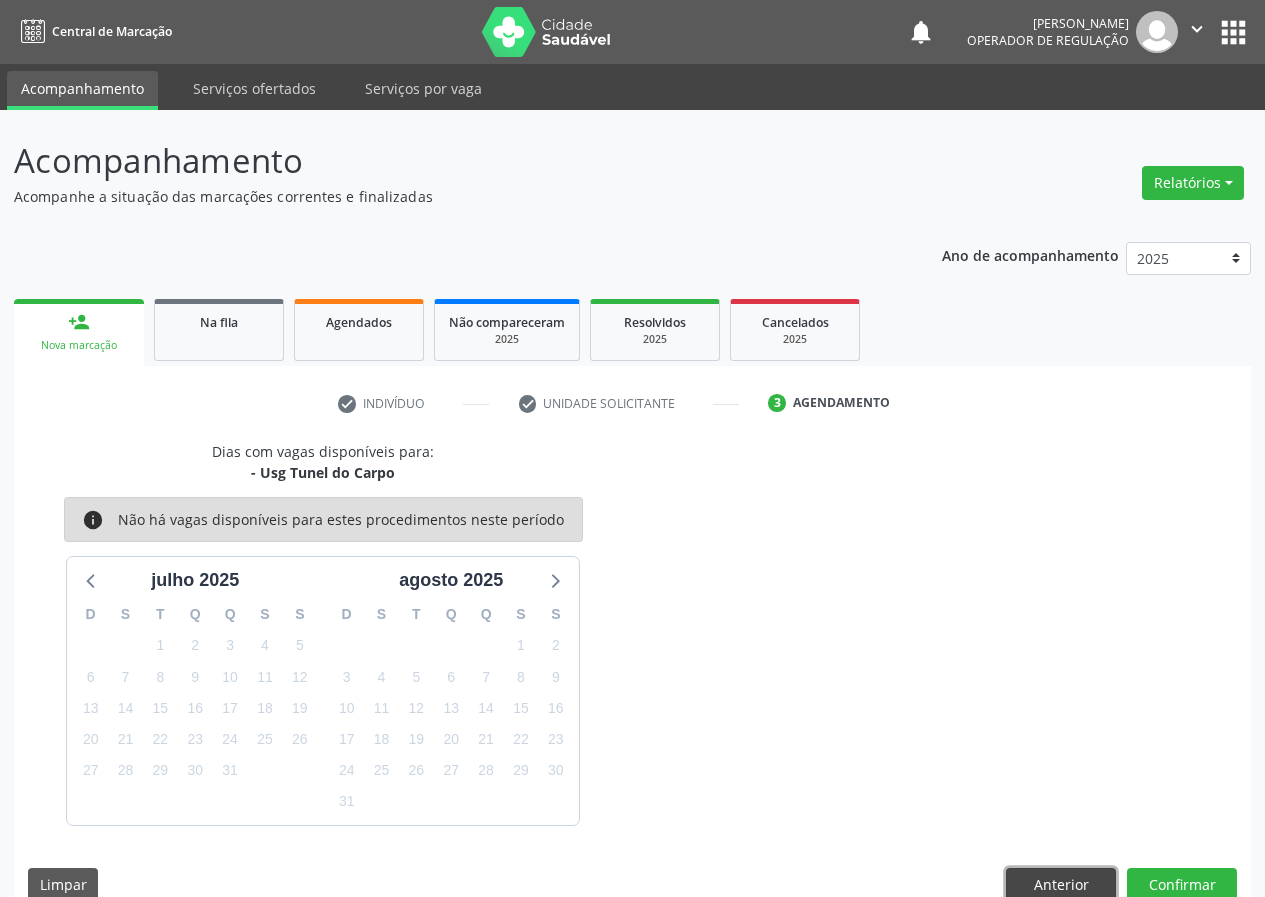 click on "Anterior" at bounding box center [1061, 885] 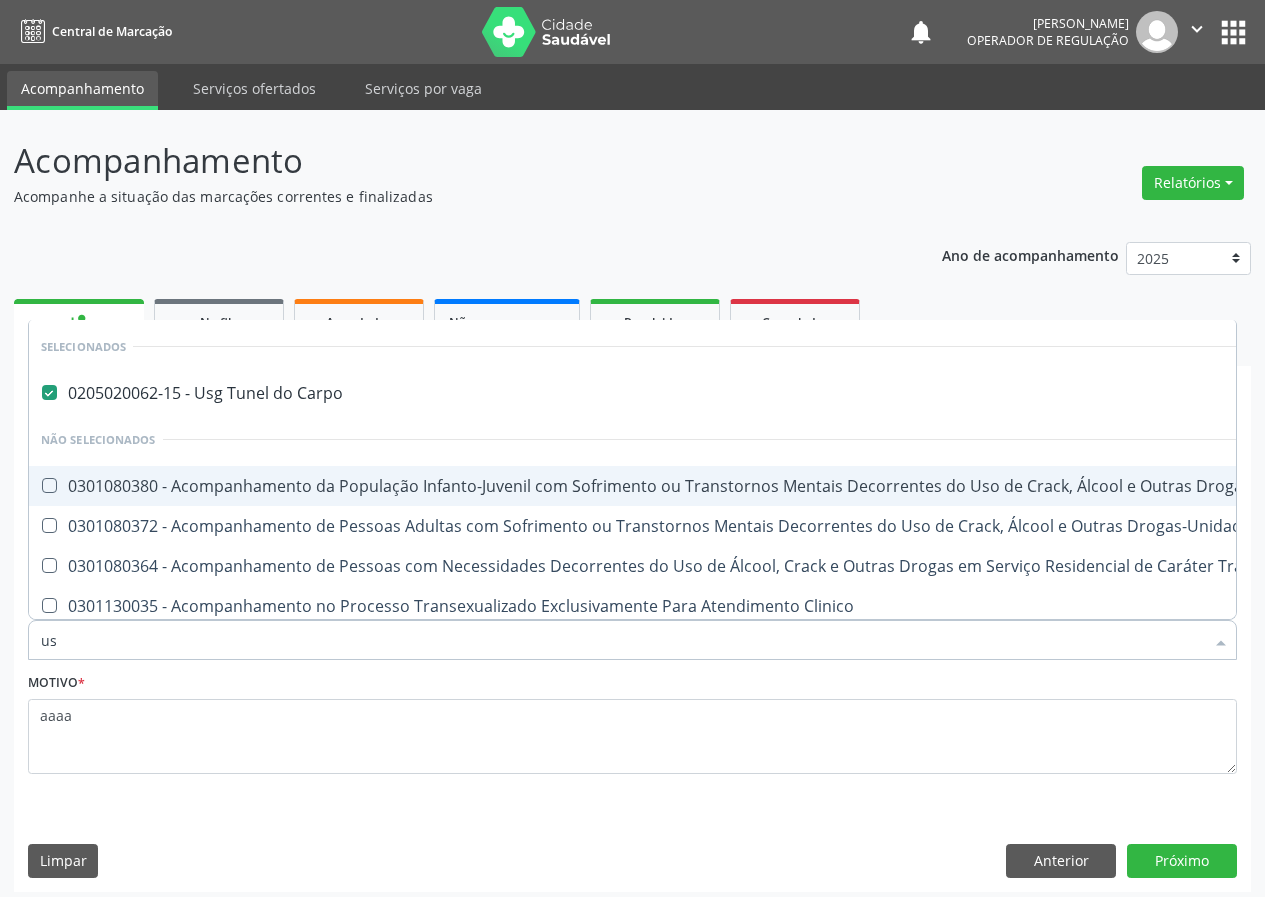 type on "usg" 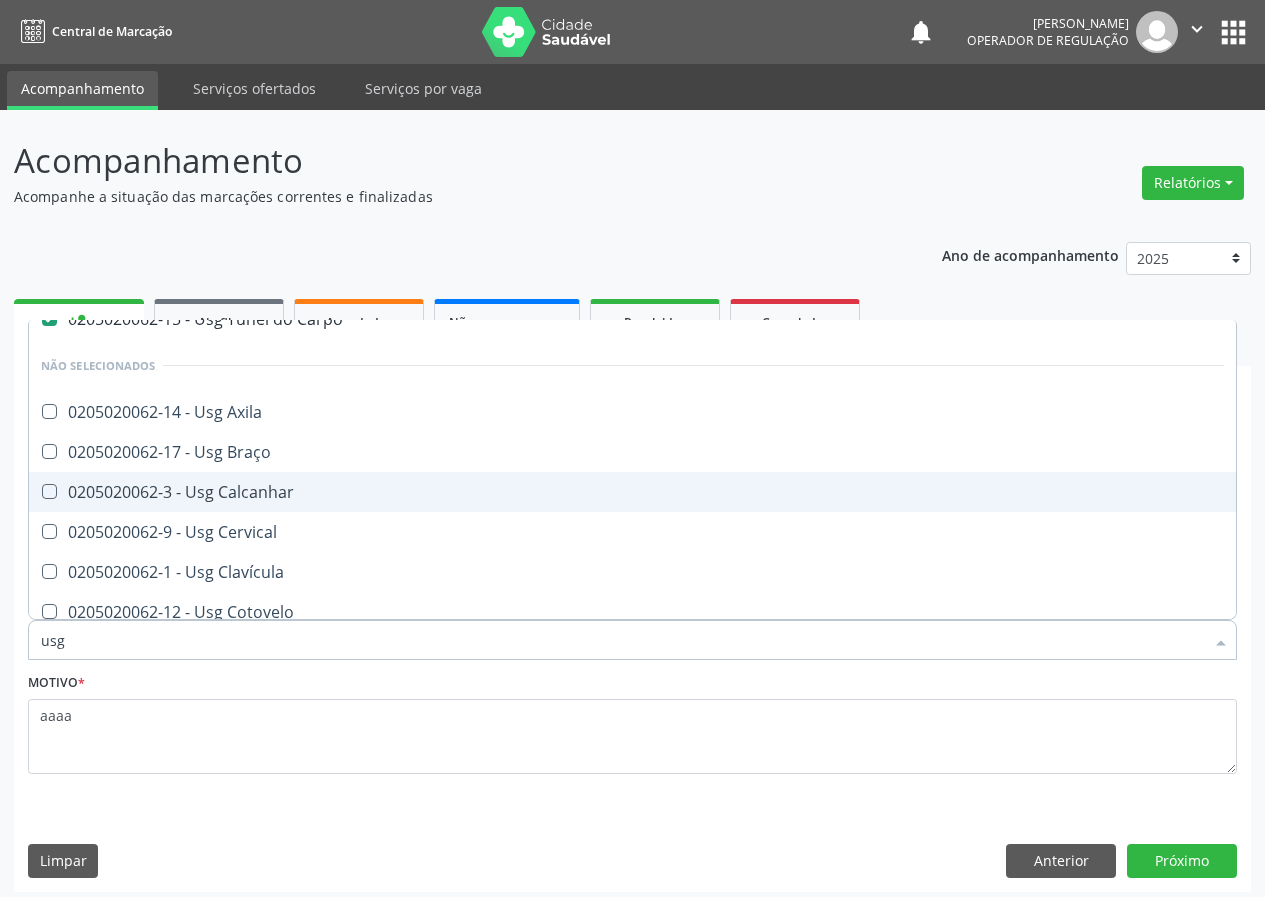 scroll, scrollTop: 200, scrollLeft: 0, axis: vertical 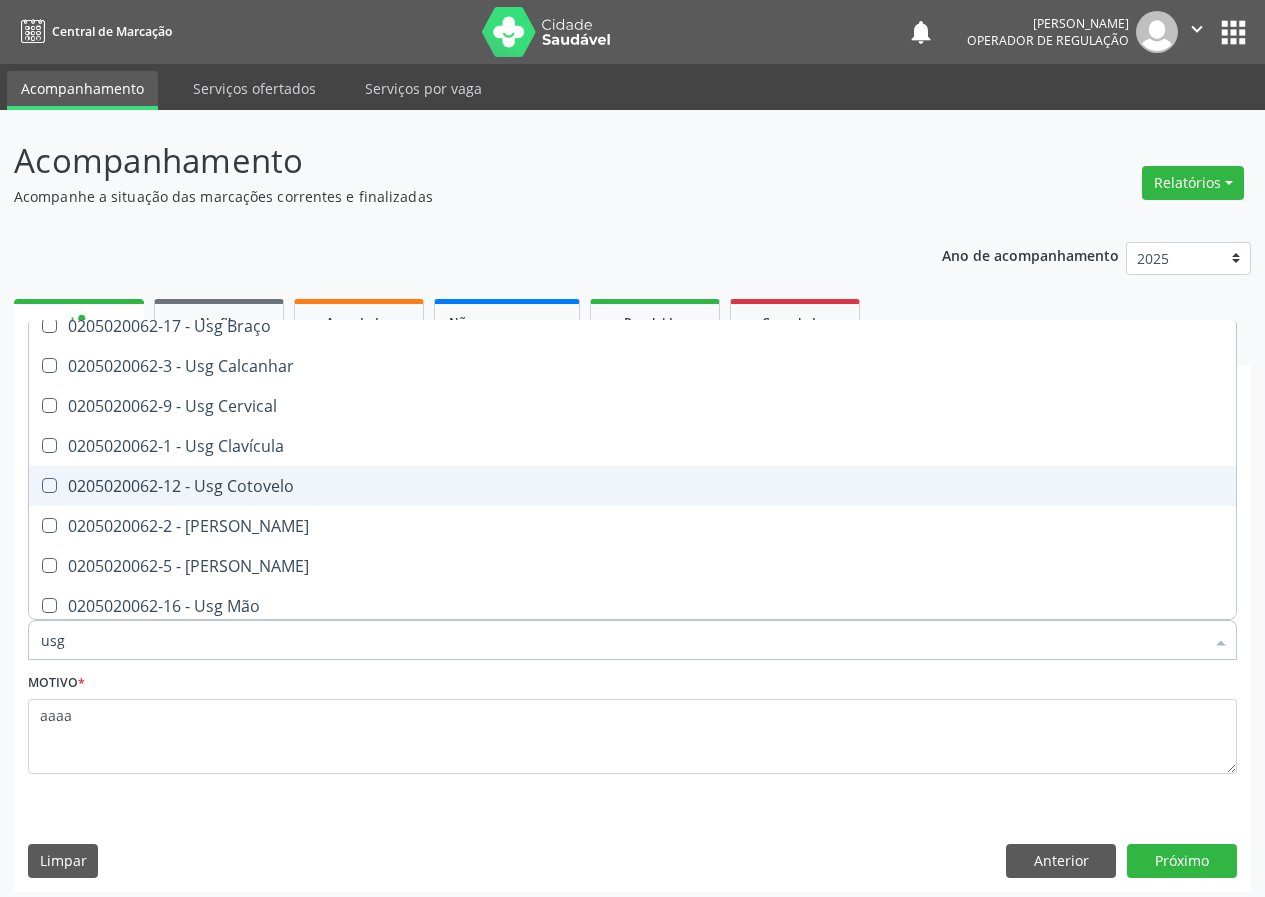 click on "0205020062-12 - Usg Cotovelo" at bounding box center [632, 486] 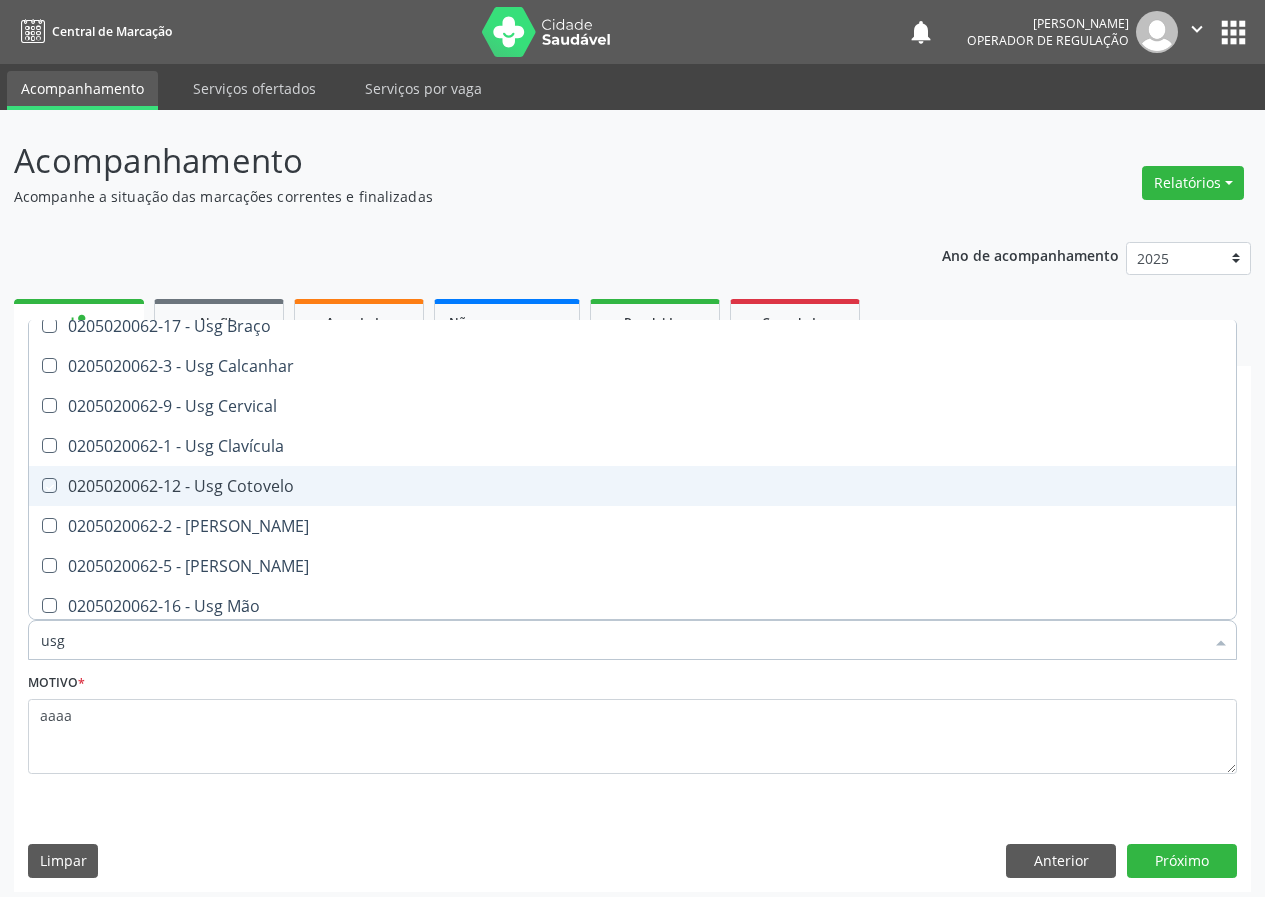 checkbox on "true" 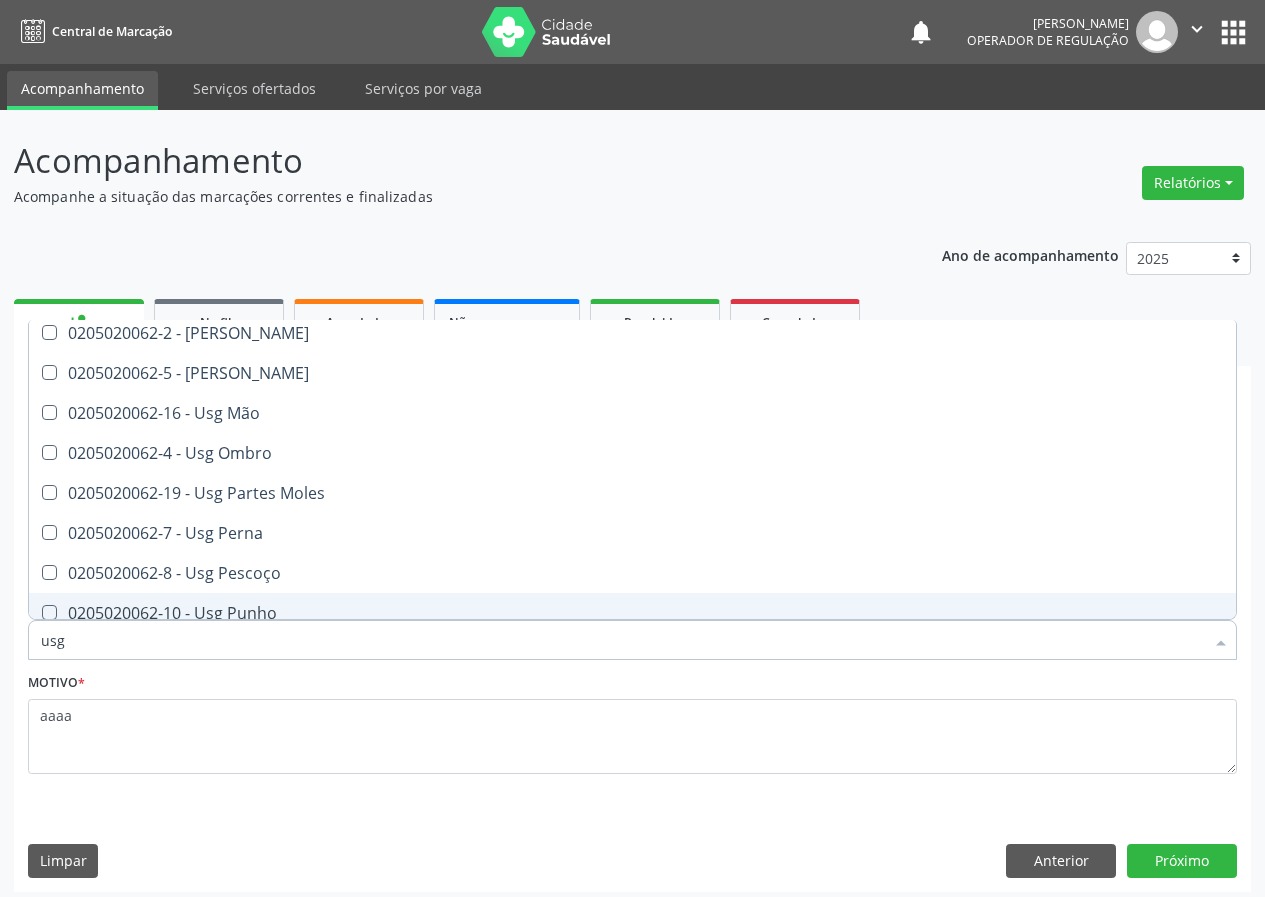 scroll, scrollTop: 400, scrollLeft: 0, axis: vertical 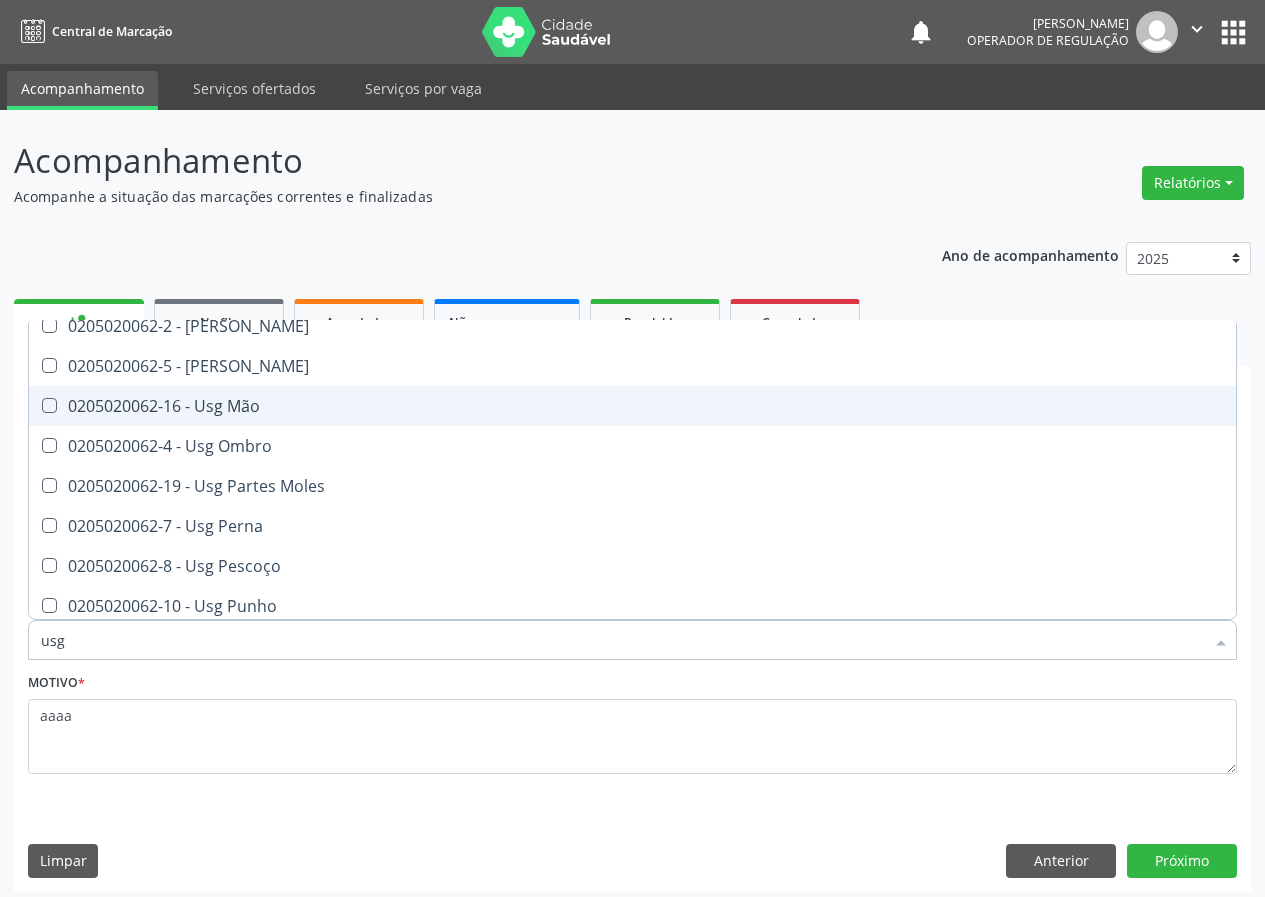click on "0205020062-16 - Usg Mão" at bounding box center [632, 406] 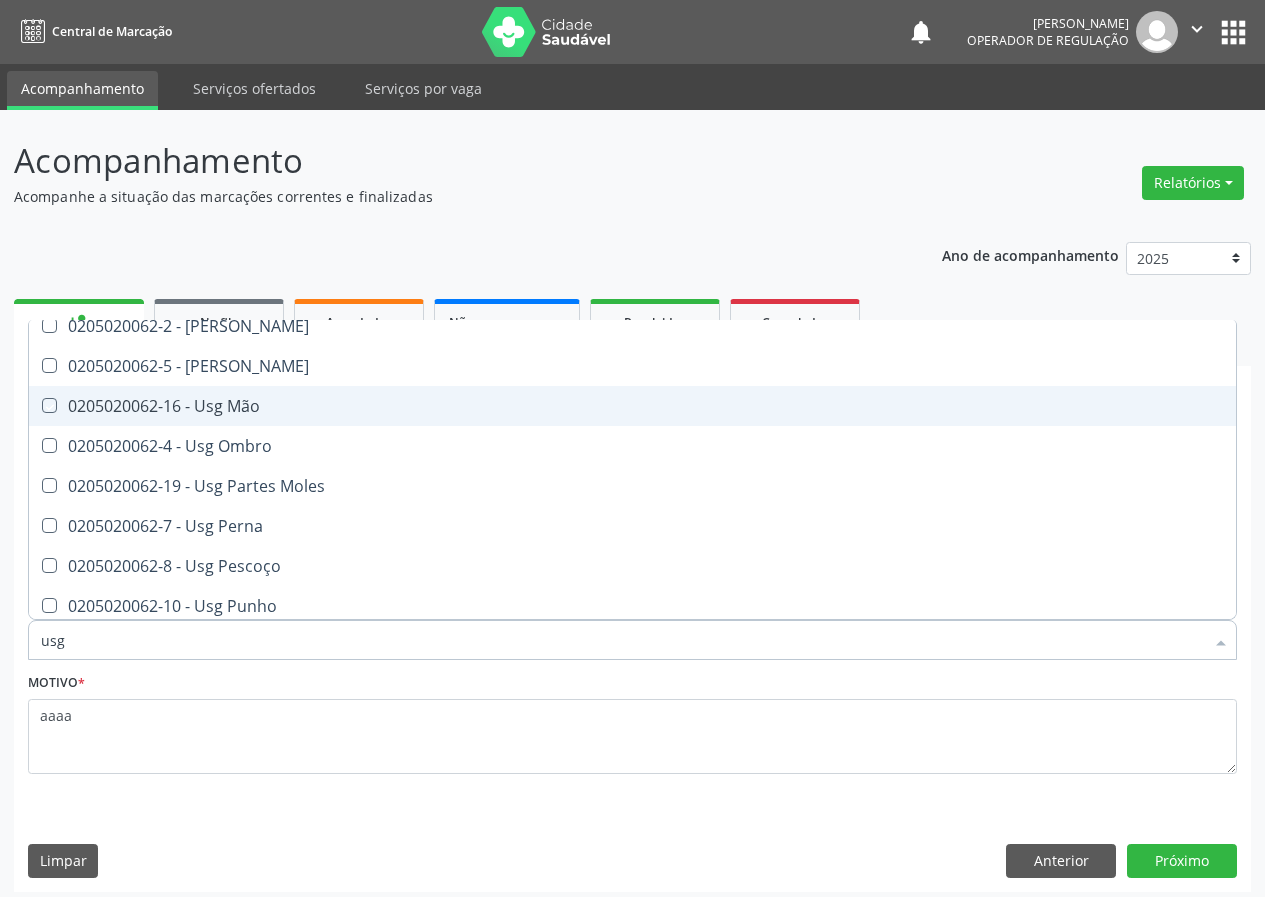 checkbox on "true" 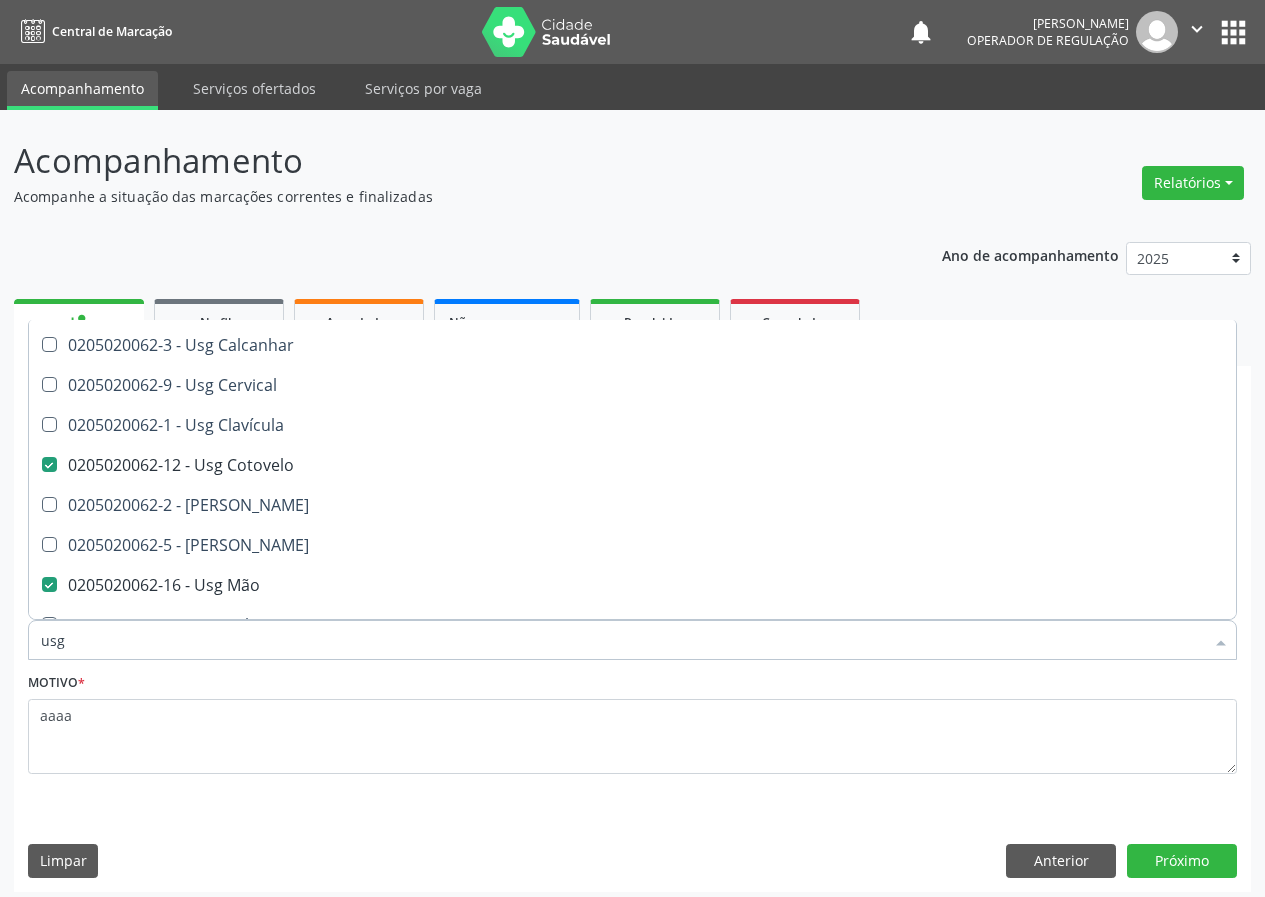 scroll, scrollTop: 0, scrollLeft: 0, axis: both 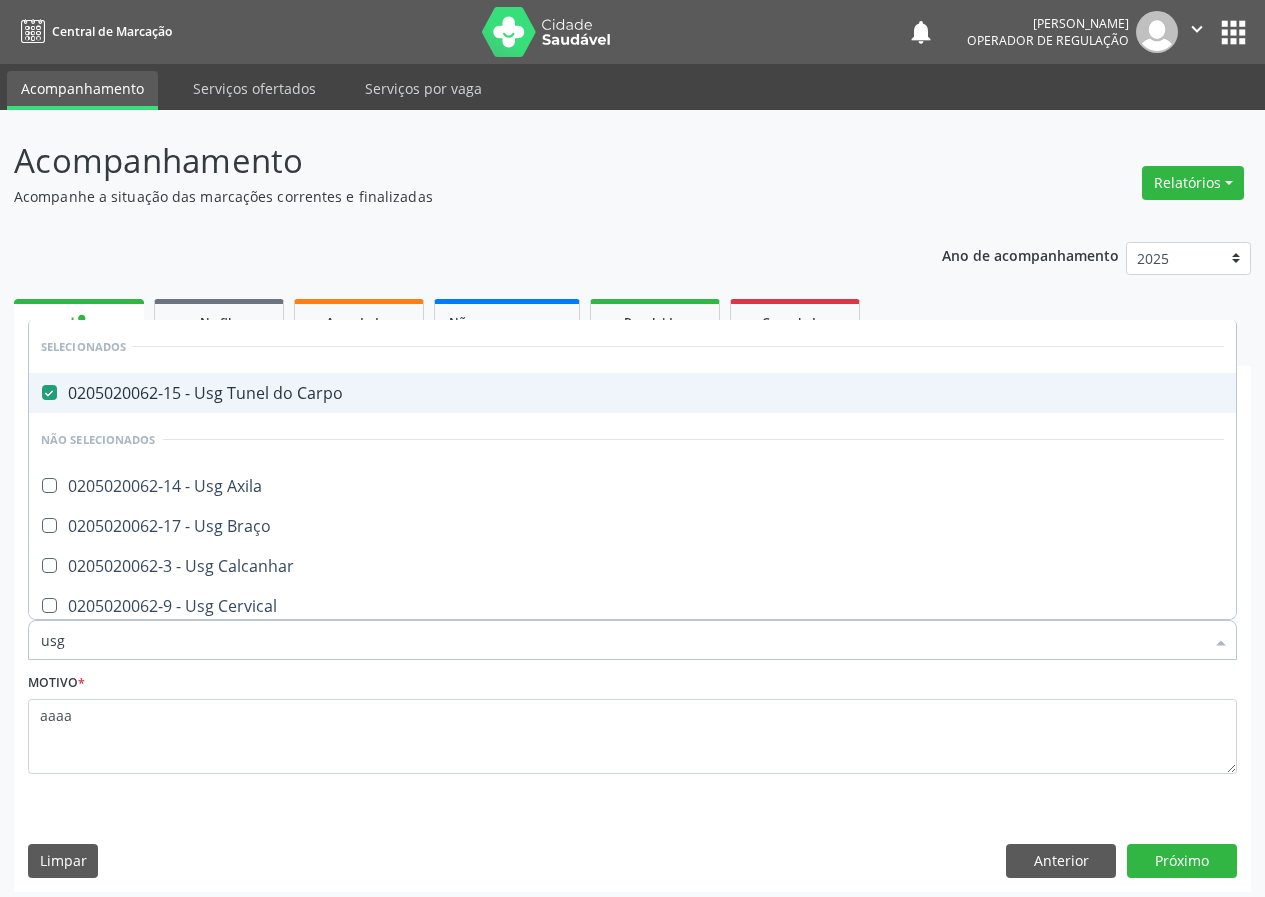click on "0205020062-15 - Usg Tunel do Carpo" at bounding box center (632, 393) 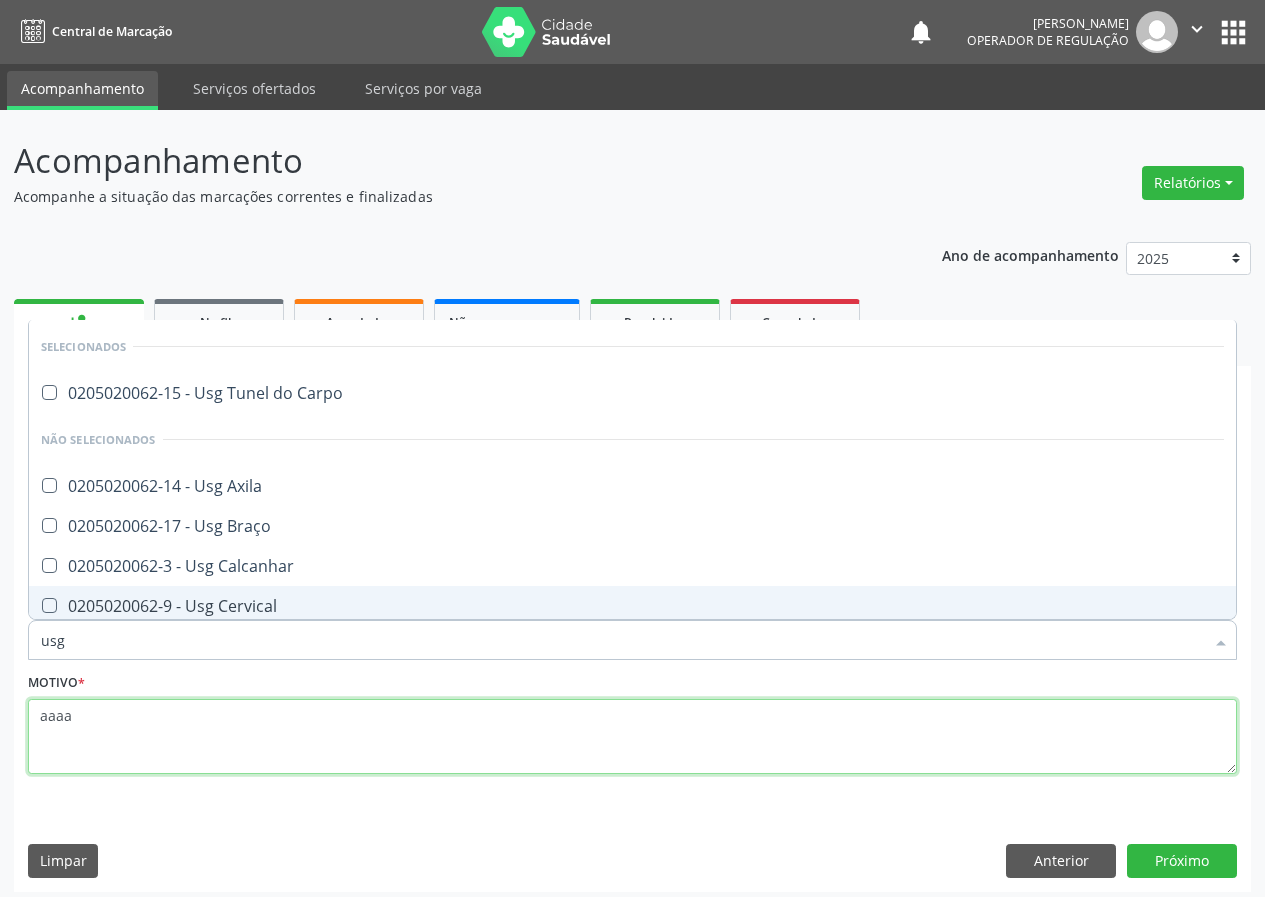 click on "aaaa" at bounding box center [632, 737] 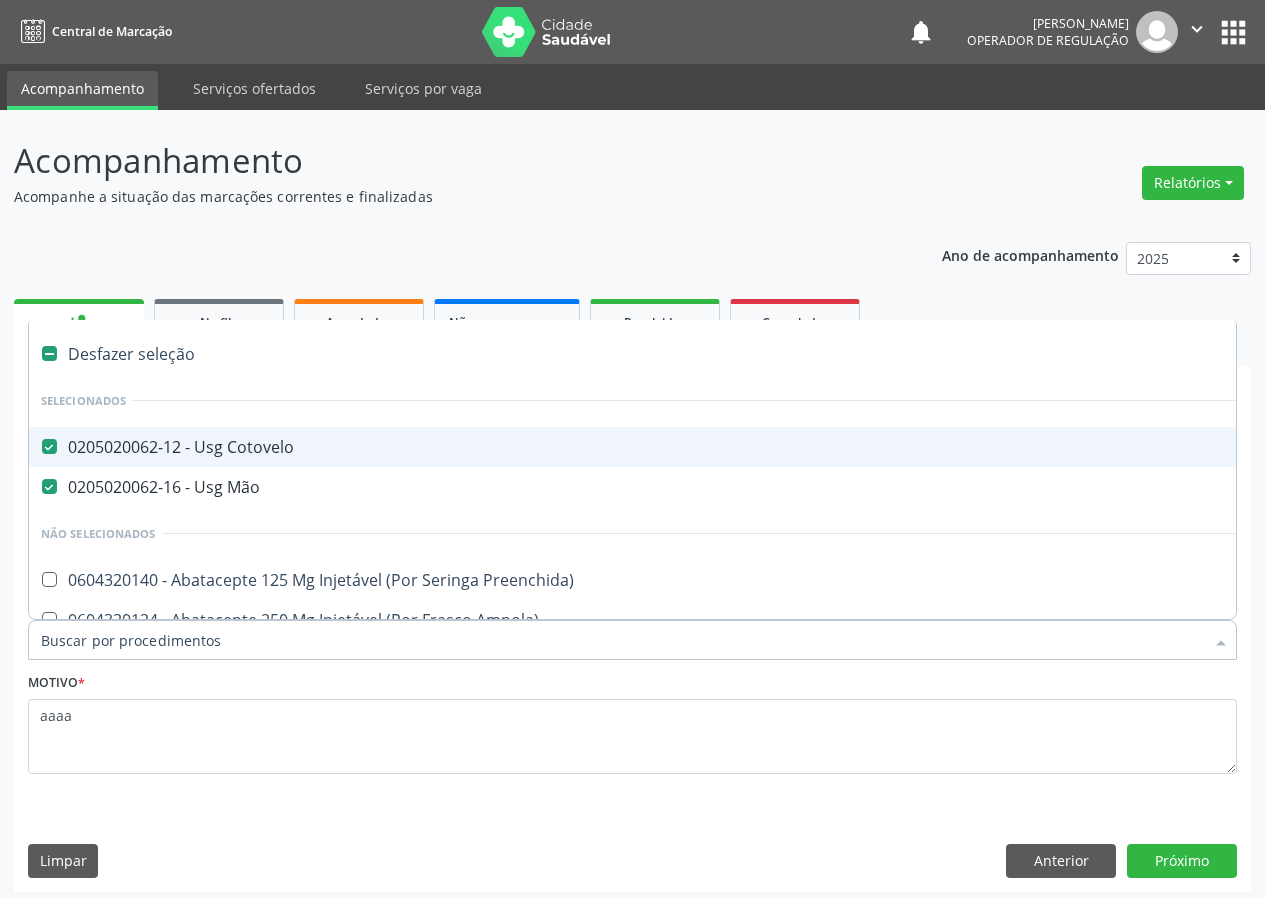 click on "0205020062-12 - Usg Cotovelo" at bounding box center (819, 447) 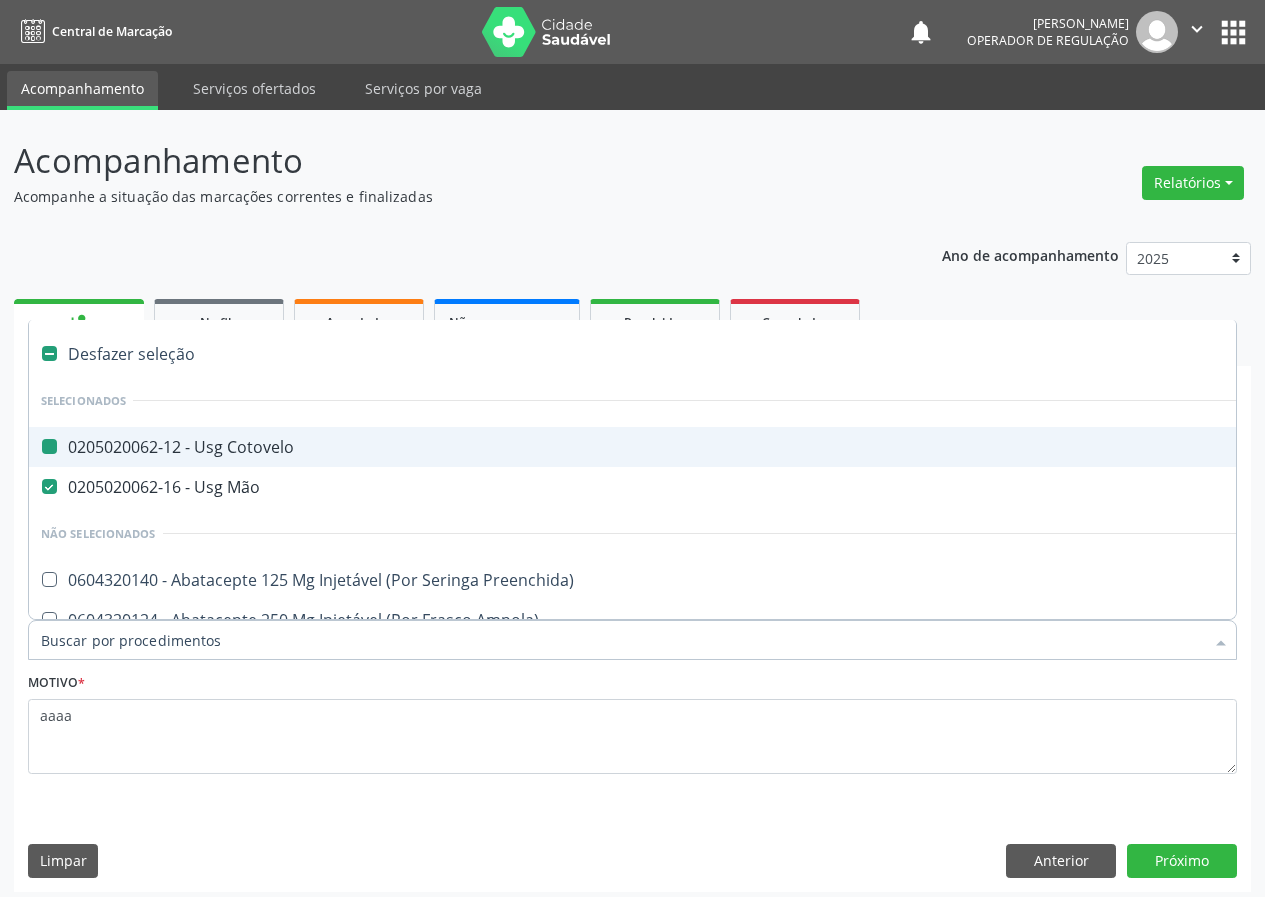 checkbox on "false" 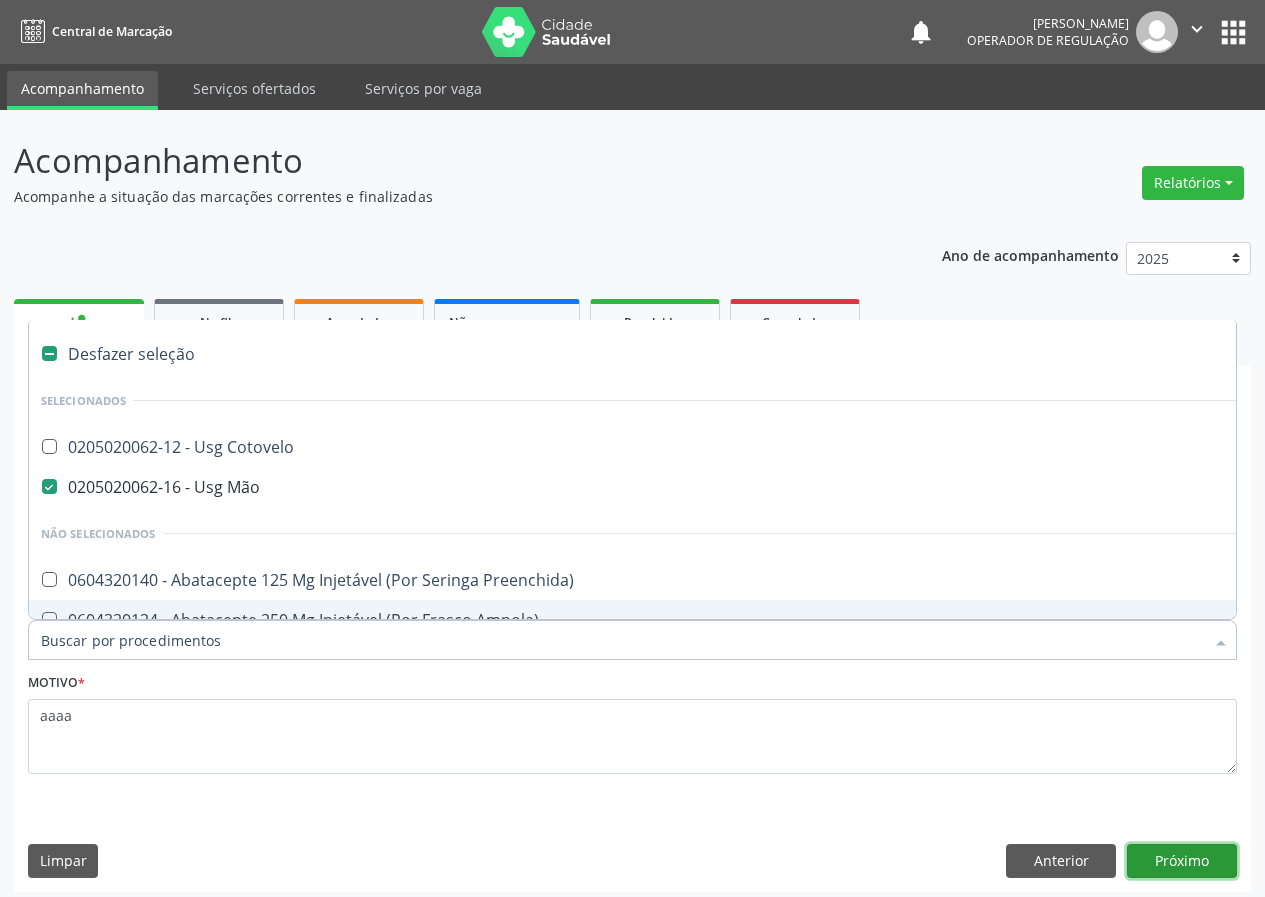 click on "Próximo" at bounding box center [1182, 861] 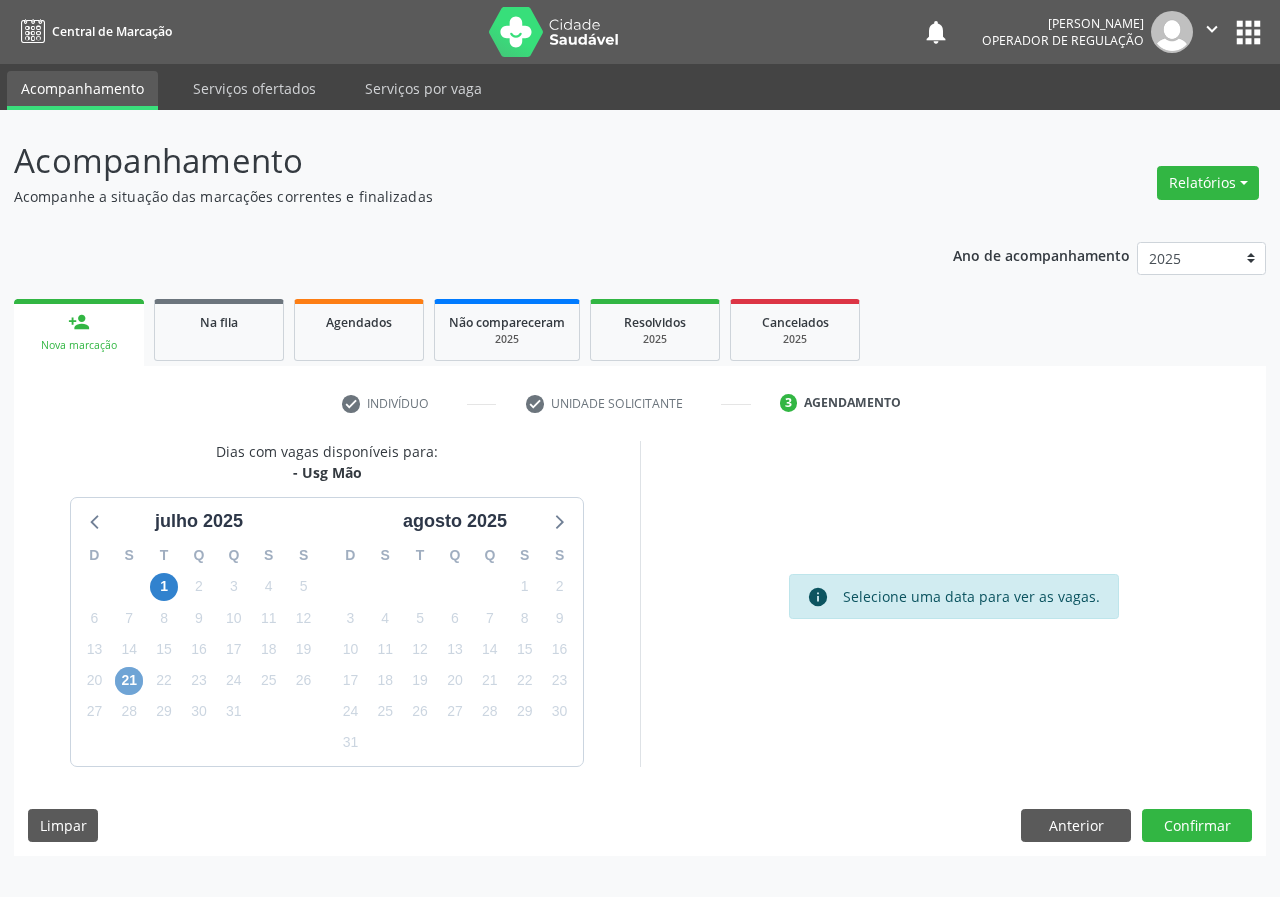 click on "21" at bounding box center [129, 681] 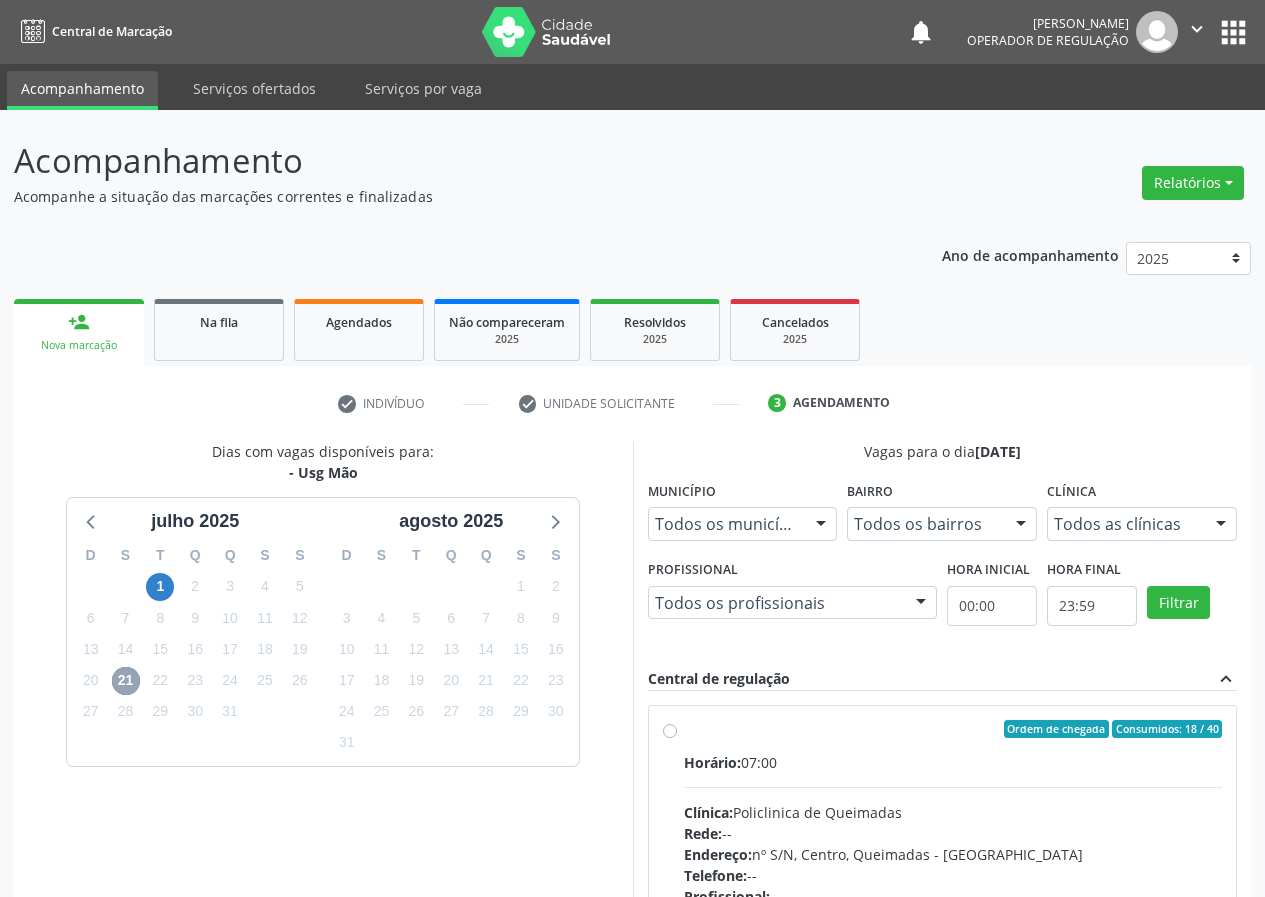 scroll, scrollTop: 100, scrollLeft: 0, axis: vertical 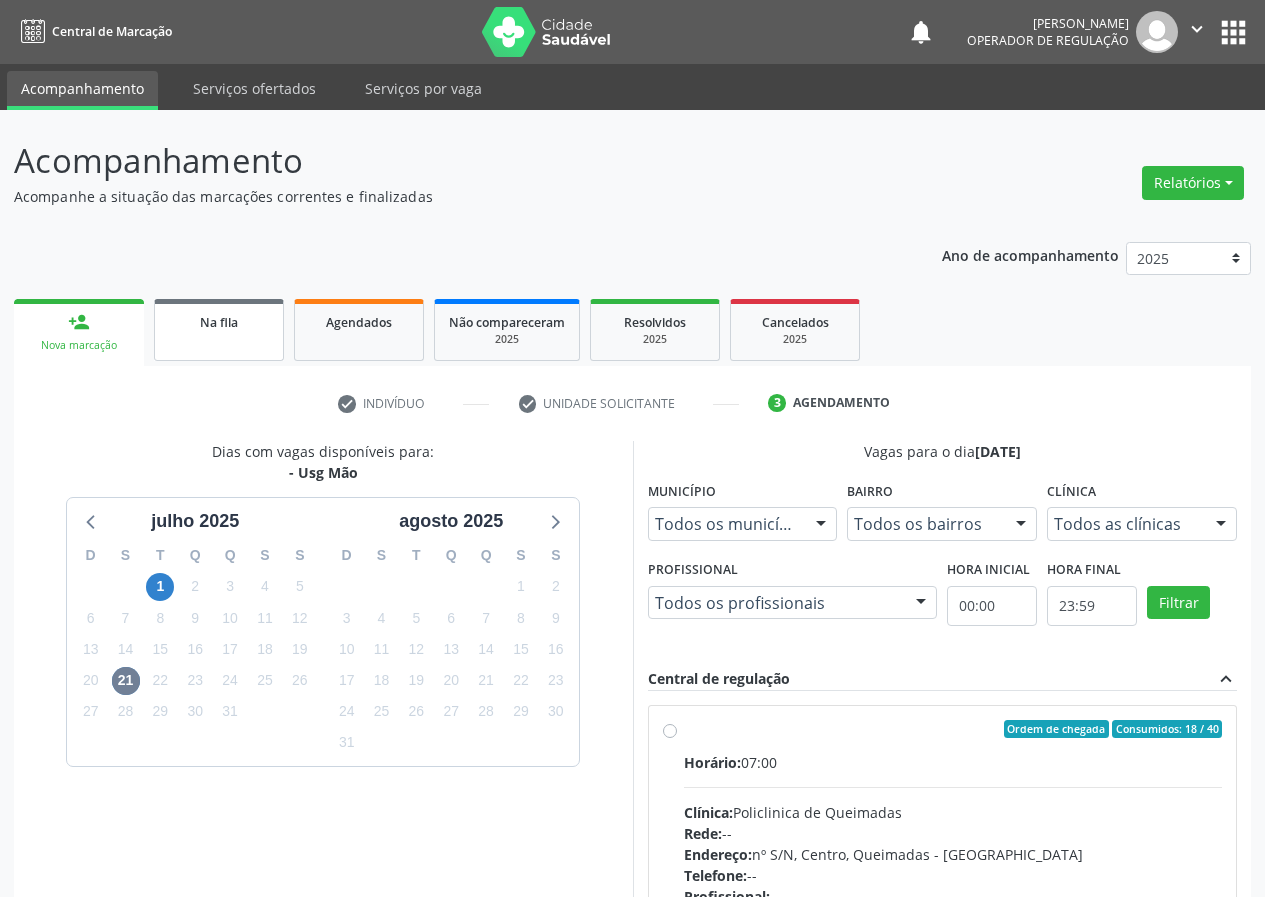 click on "Na fila" at bounding box center (219, 330) 